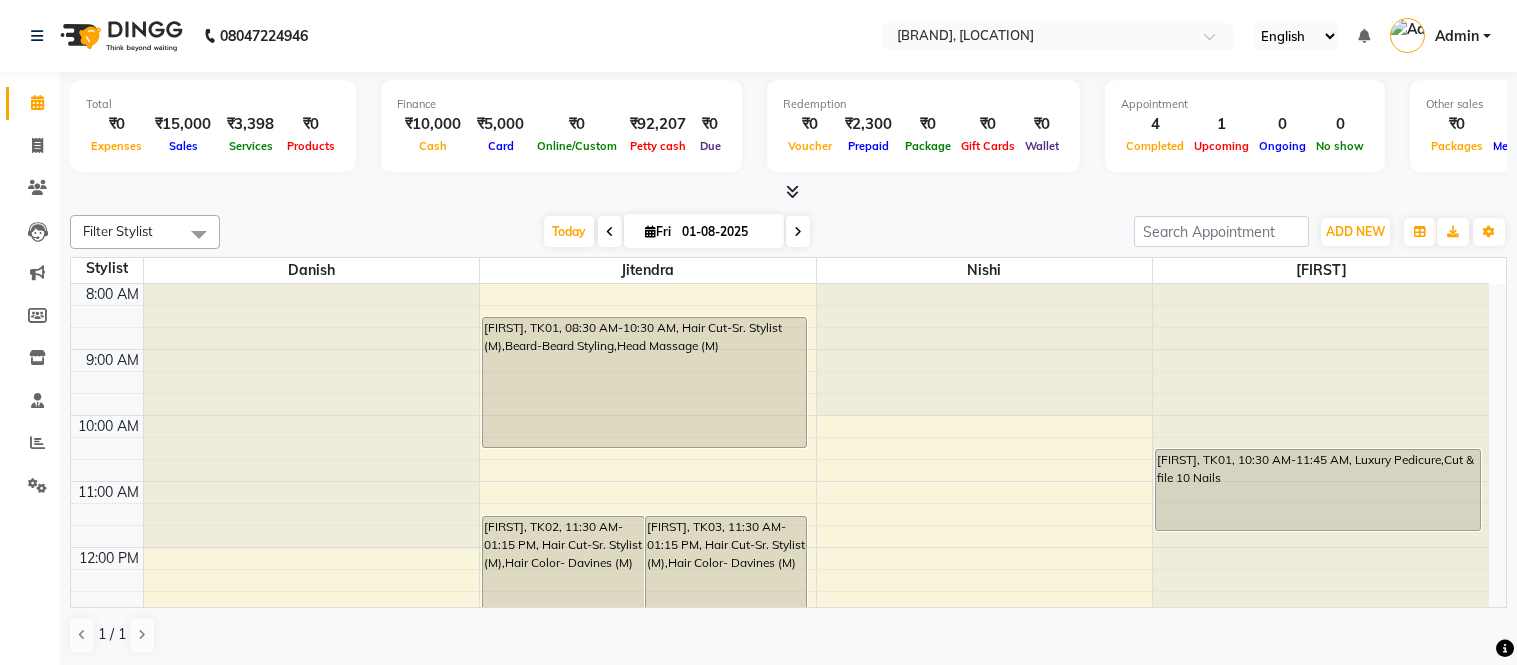 scroll, scrollTop: 0, scrollLeft: 0, axis: both 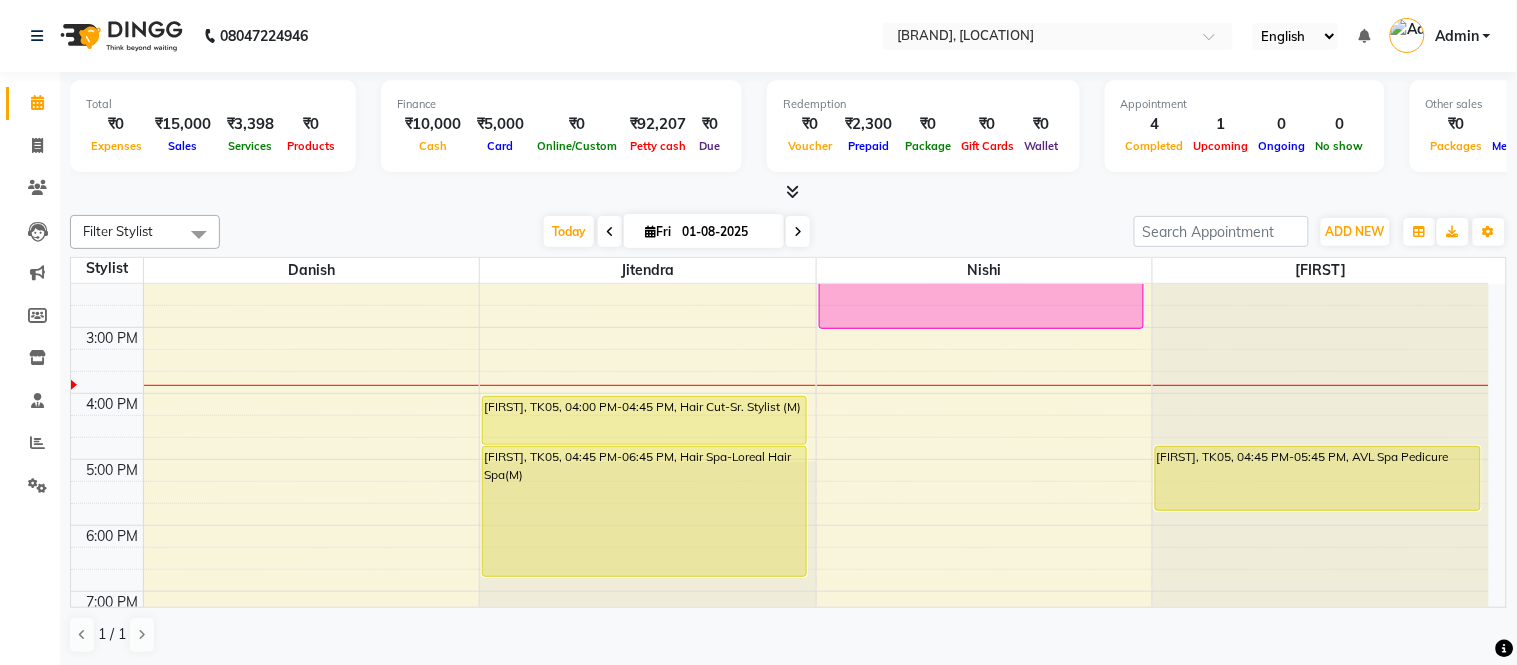 click on "Kusuma, TK04, 02:00 PM-03:00 PM, Purifying Facial" at bounding box center (981, 296) 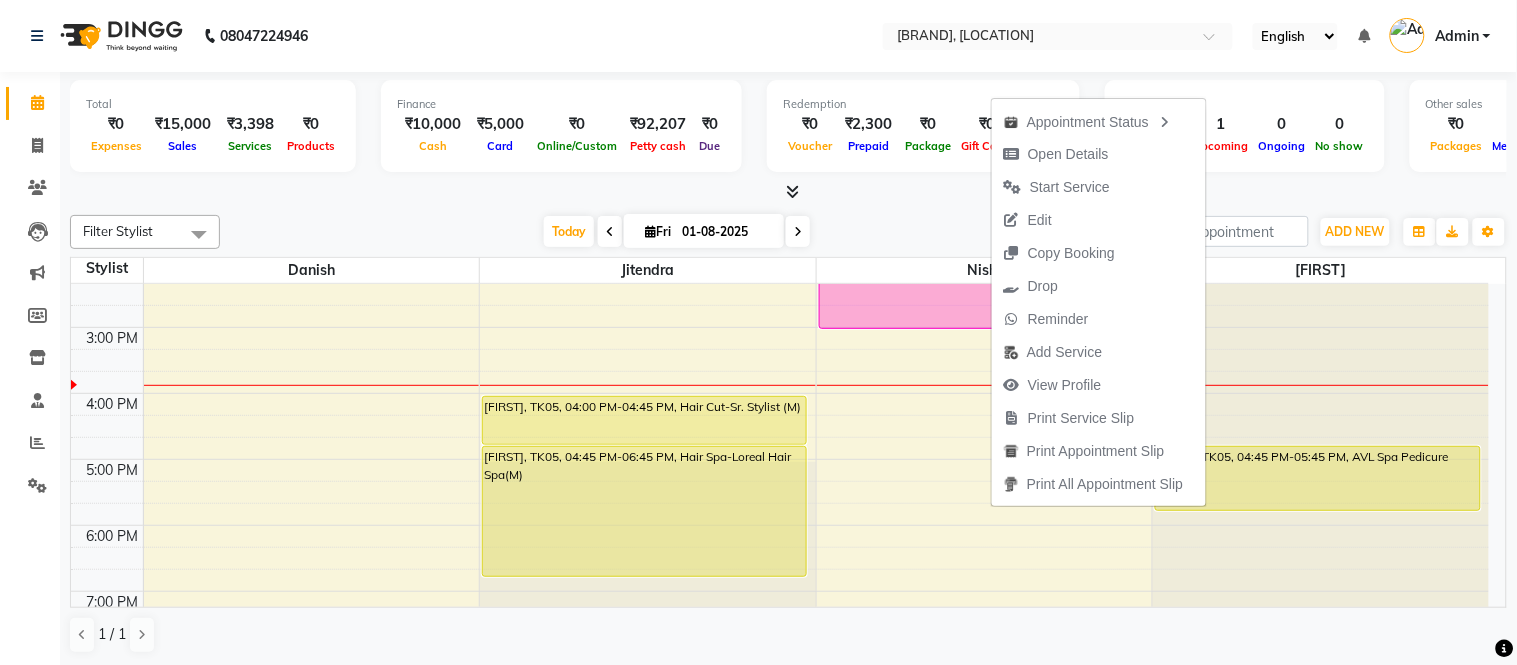 click on "Kusuma, TK04, 02:00 PM-03:00 PM, Purifying Facial" at bounding box center [981, 296] 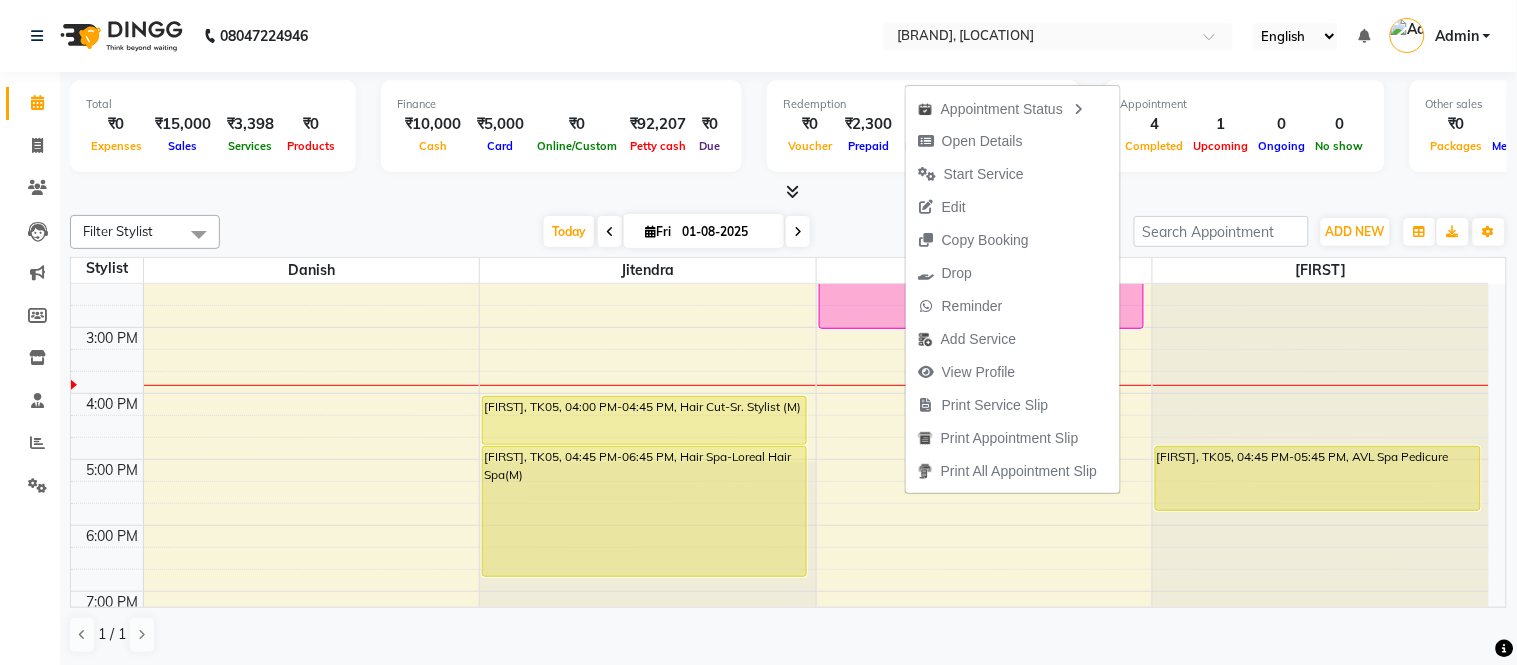 click on "Kusuma, TK04, 02:00 PM-03:00 PM, Purifying Facial" at bounding box center [981, 296] 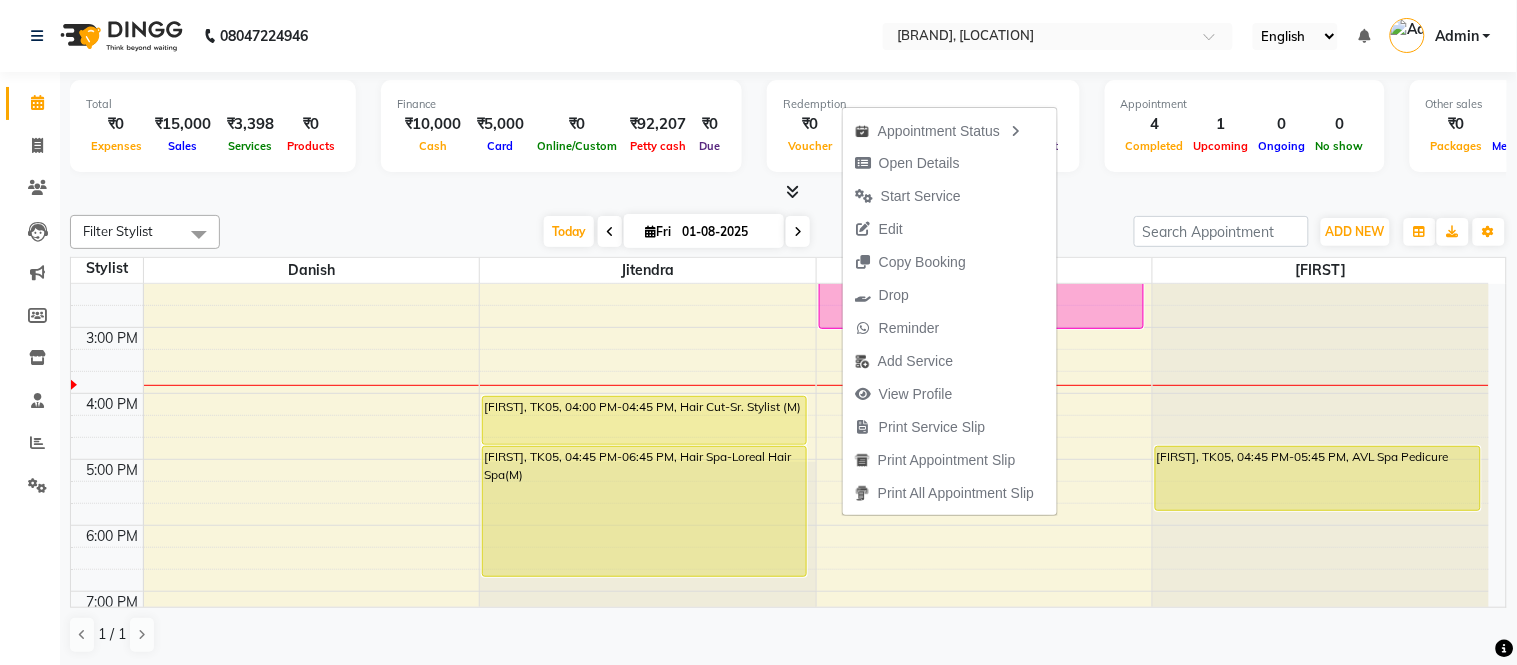 click at bounding box center [1321, -134] 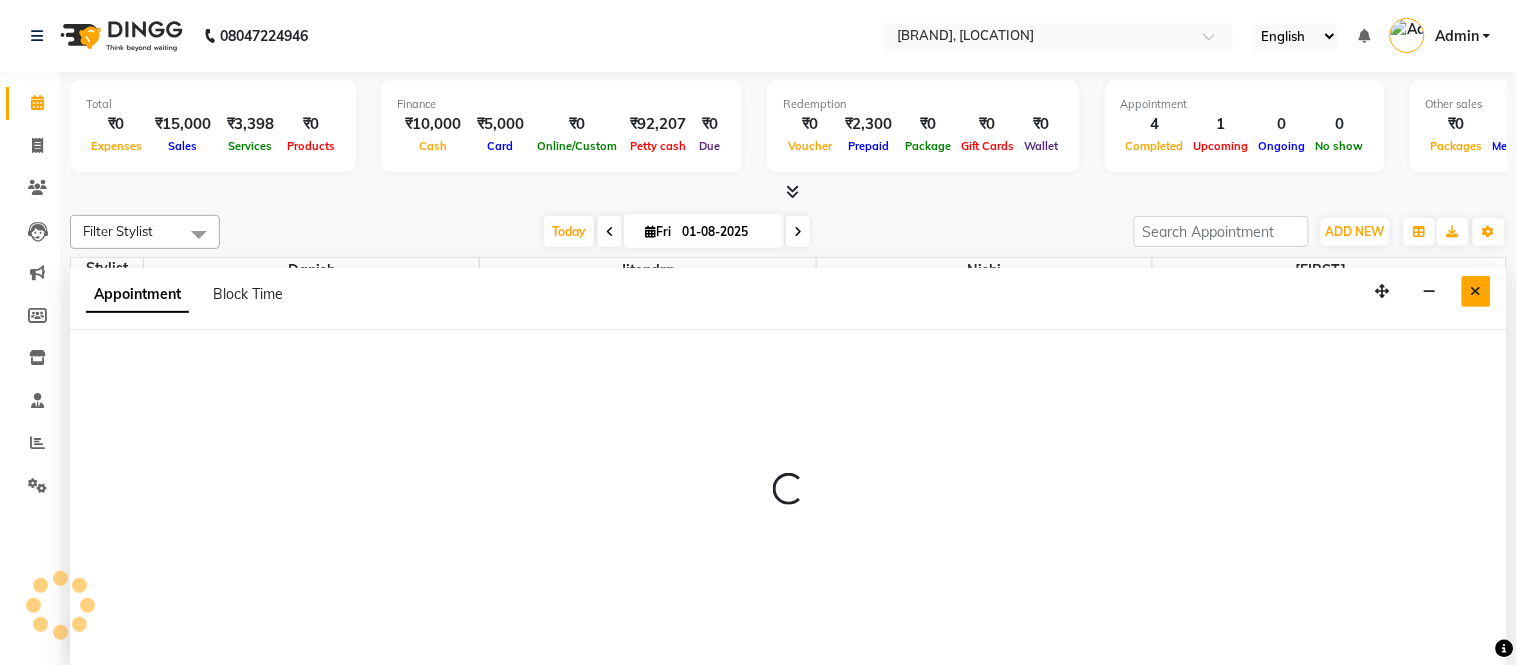 select on "57814" 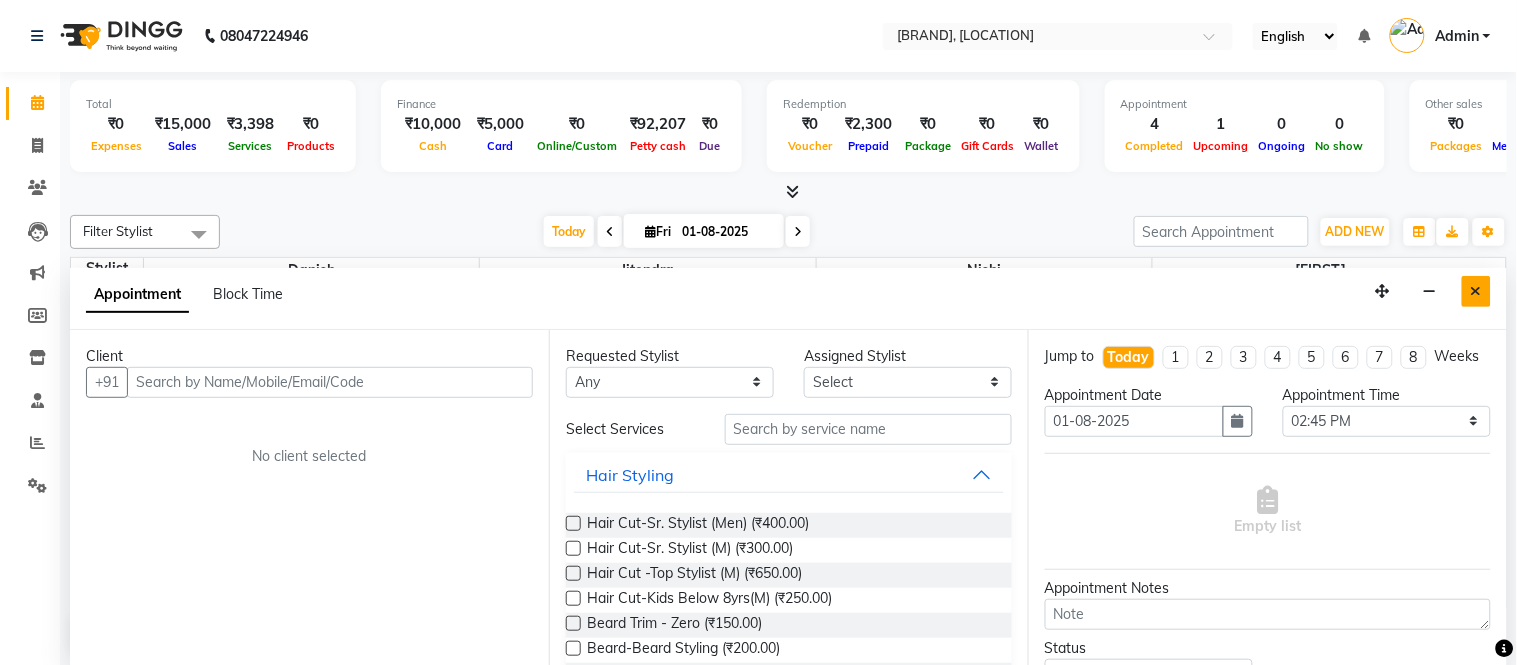 click at bounding box center [1476, 291] 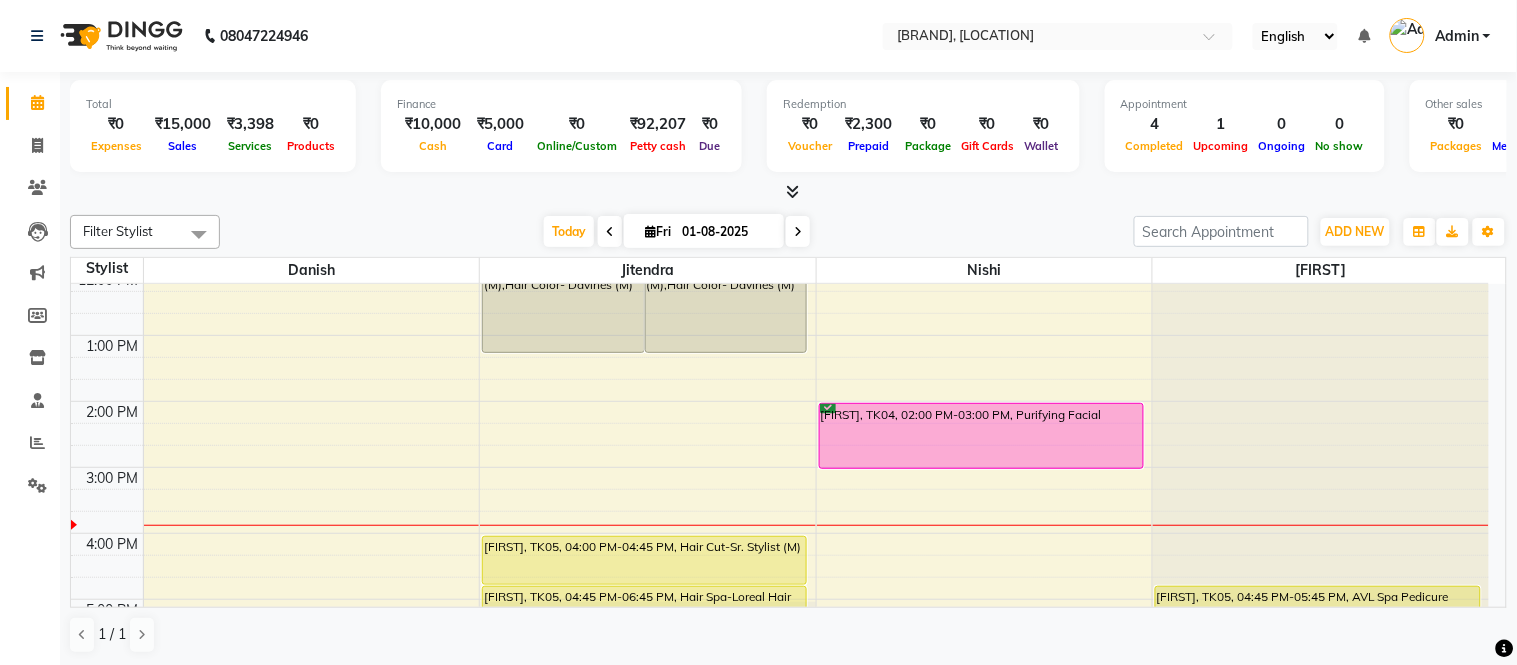 scroll, scrollTop: 234, scrollLeft: 0, axis: vertical 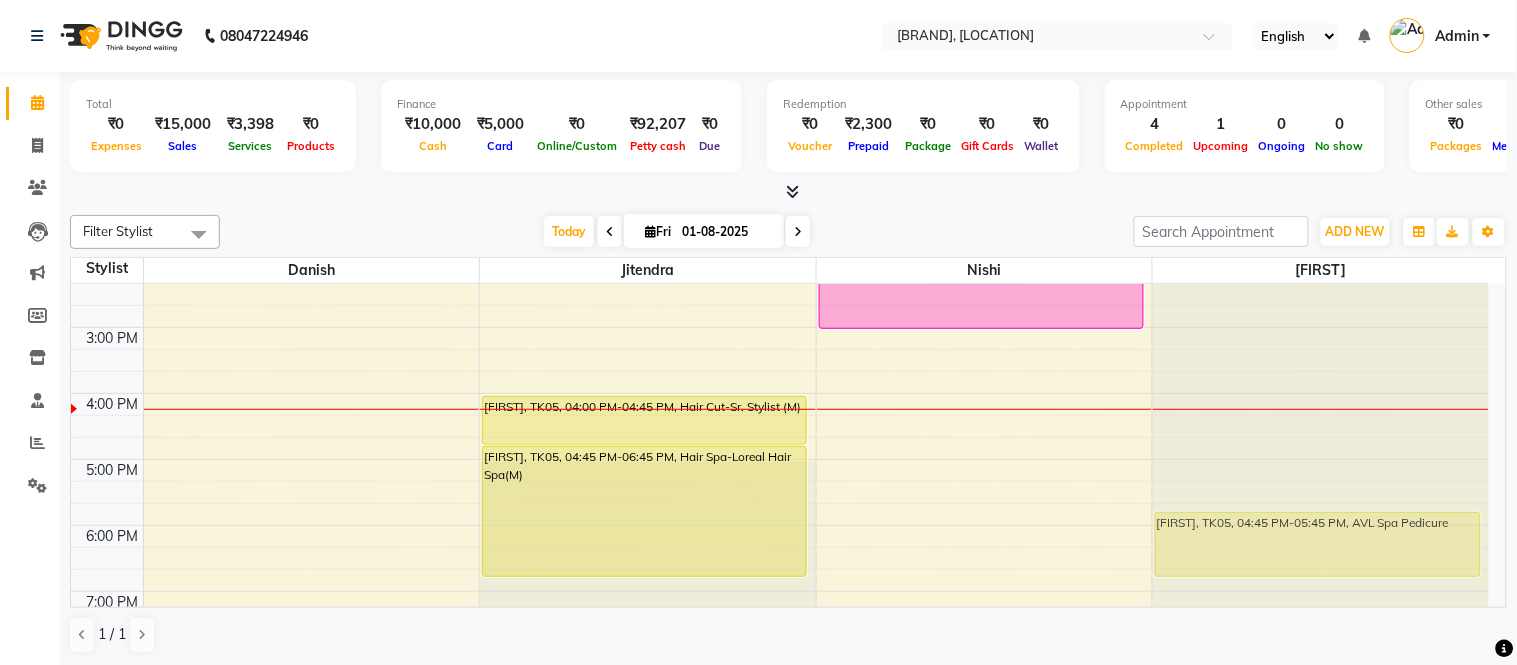 drag, startPoint x: 1234, startPoint y: 472, endPoint x: 1246, endPoint y: 533, distance: 62.169125 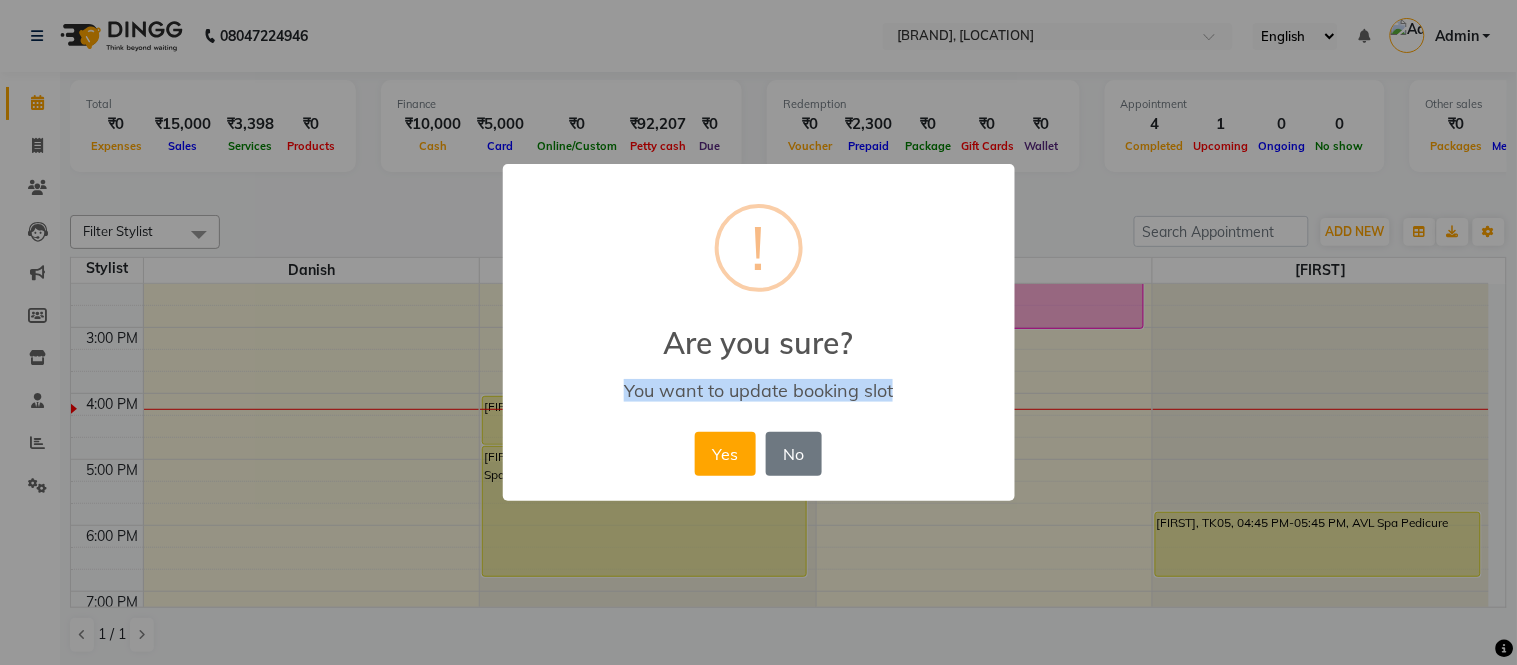 drag, startPoint x: 1243, startPoint y: 522, endPoint x: 1104, endPoint y: 481, distance: 144.92067 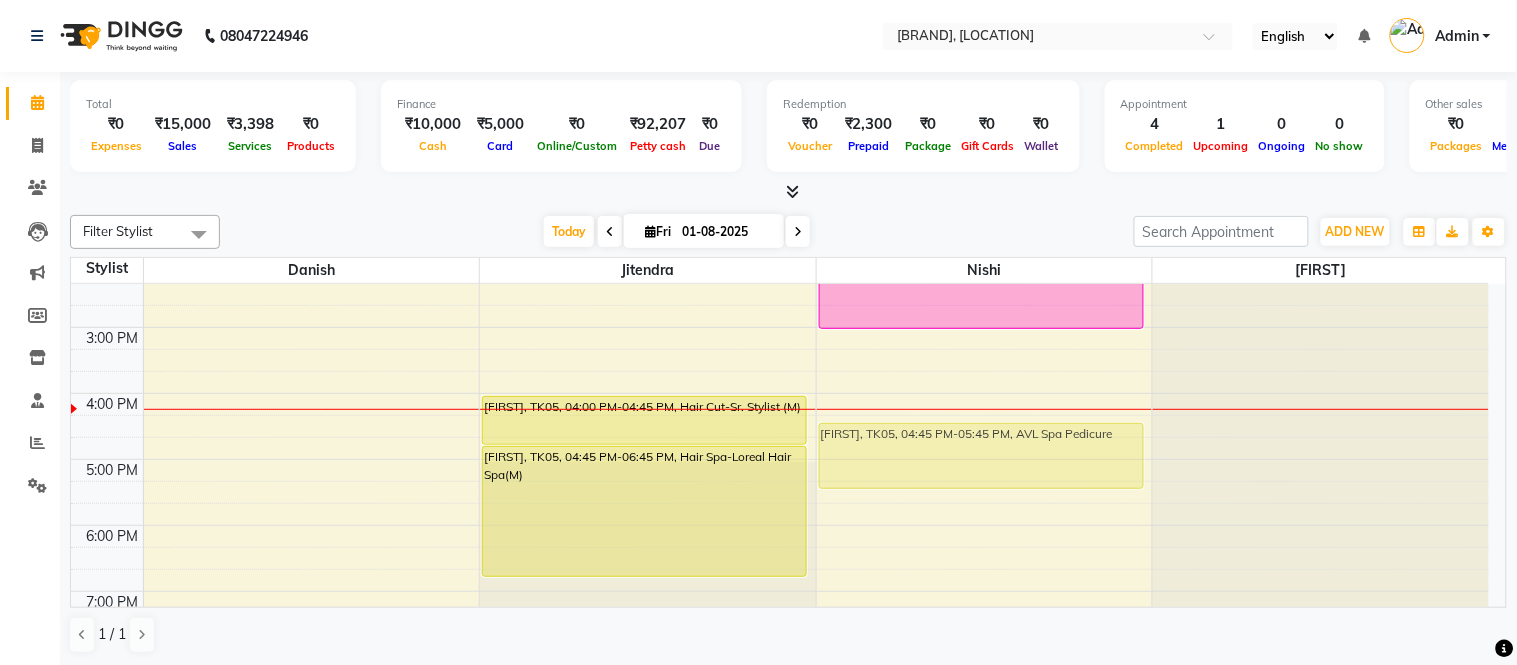 drag, startPoint x: 1255, startPoint y: 470, endPoint x: 985, endPoint y: 452, distance: 270.59933 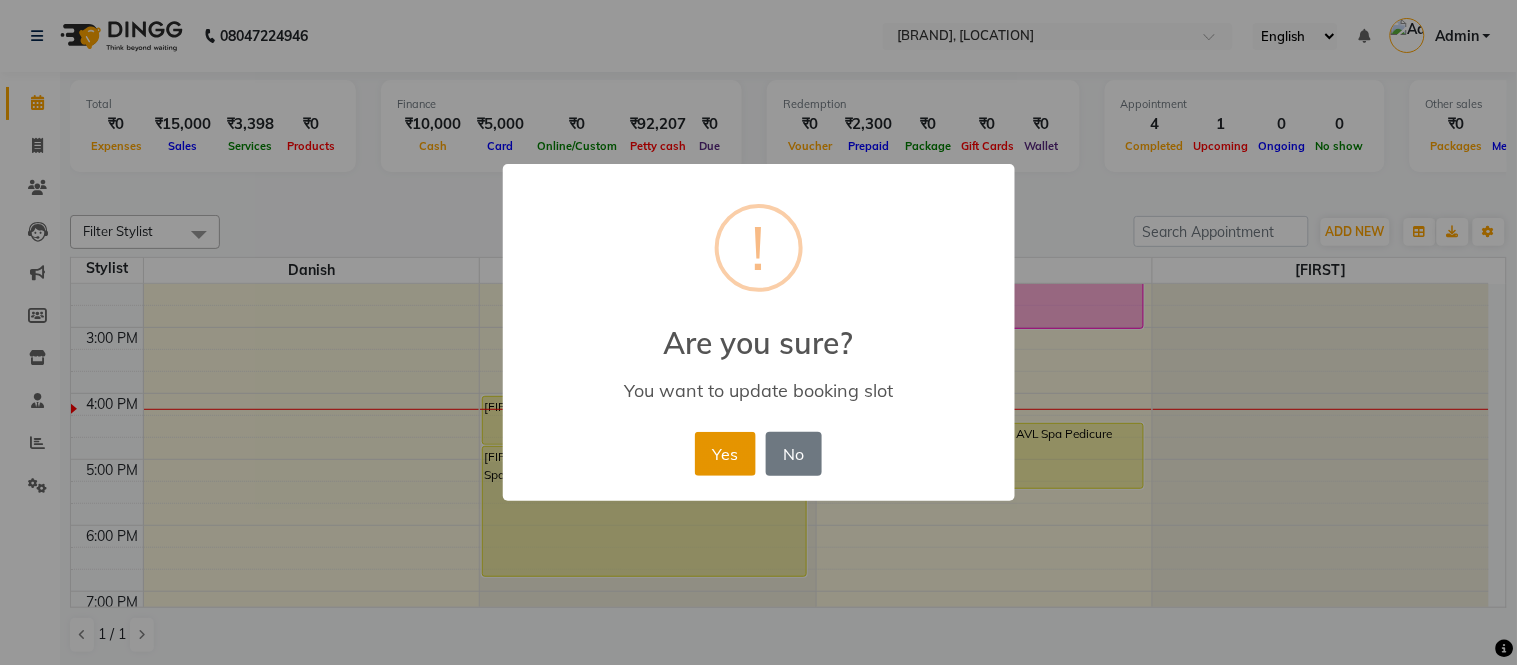 click on "Yes" at bounding box center [725, 454] 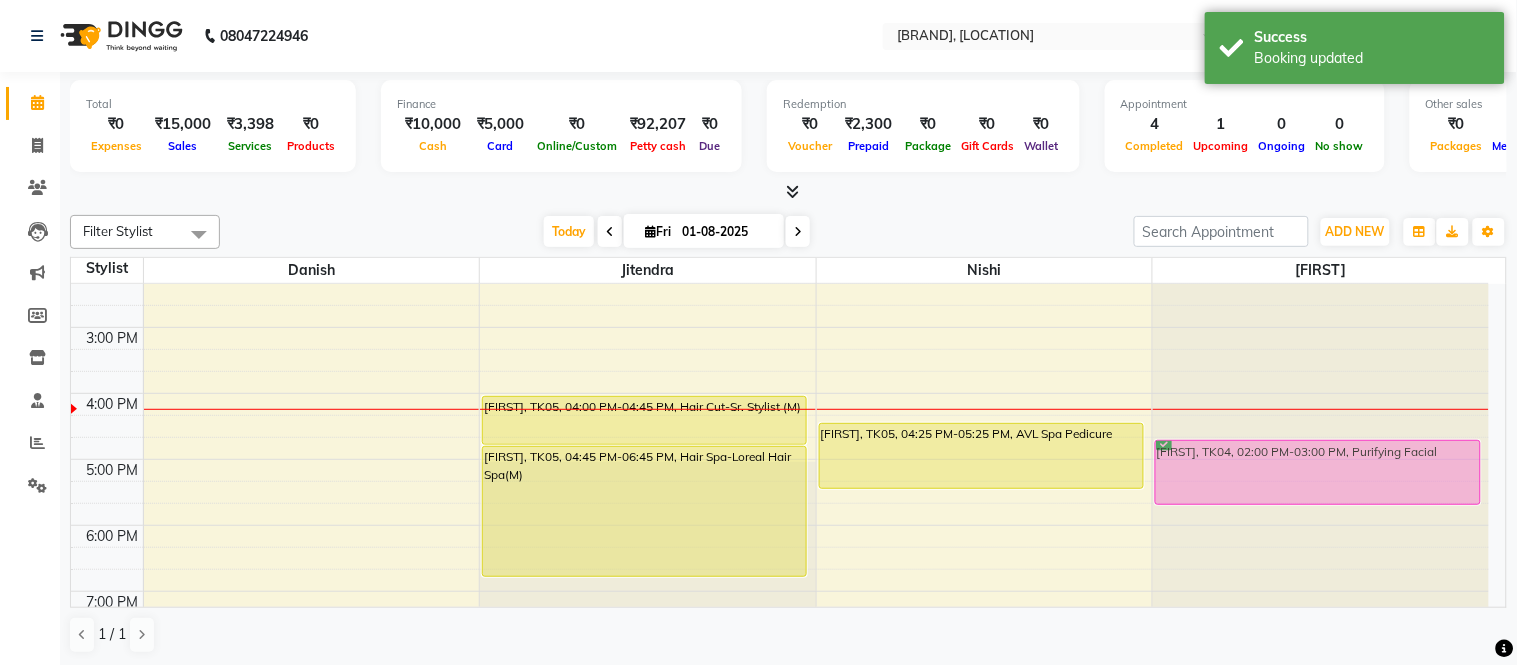 drag, startPoint x: 967, startPoint y: 303, endPoint x: 1330, endPoint y: 476, distance: 402.1169 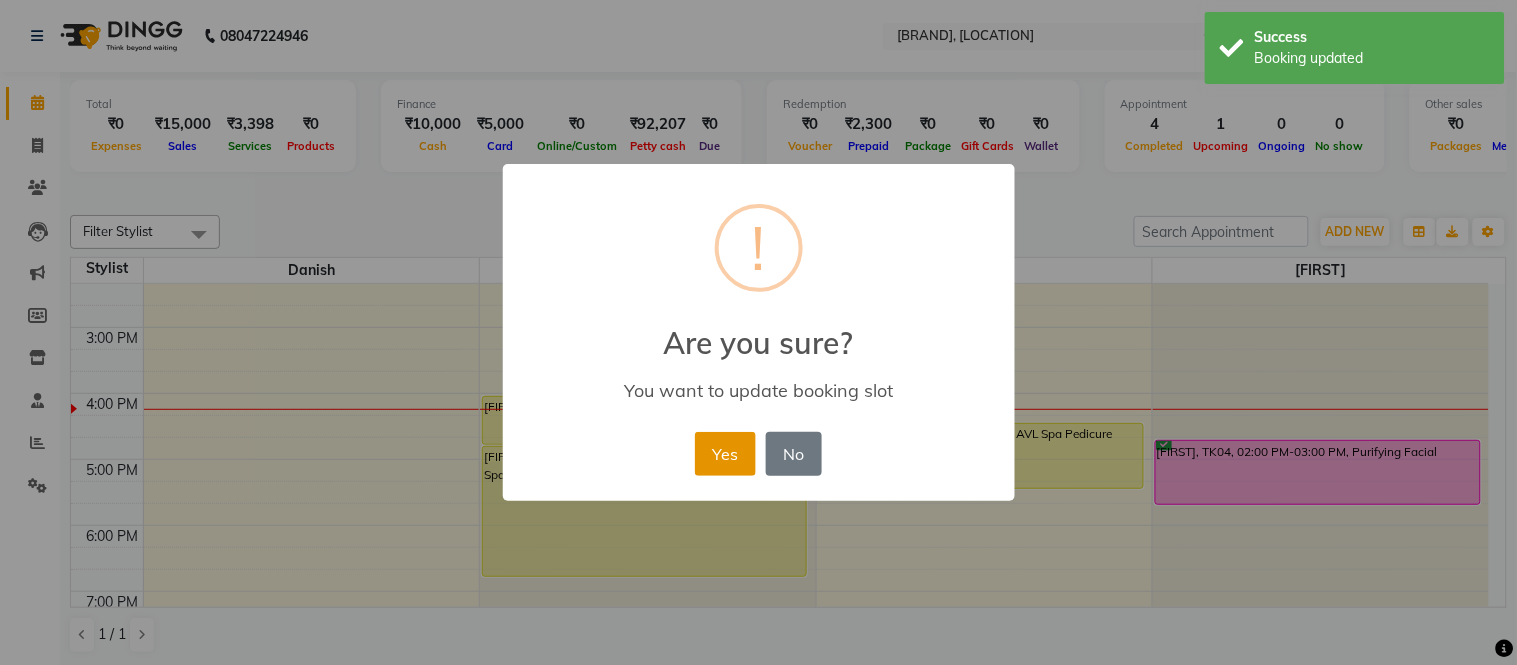 click on "Yes" at bounding box center (725, 454) 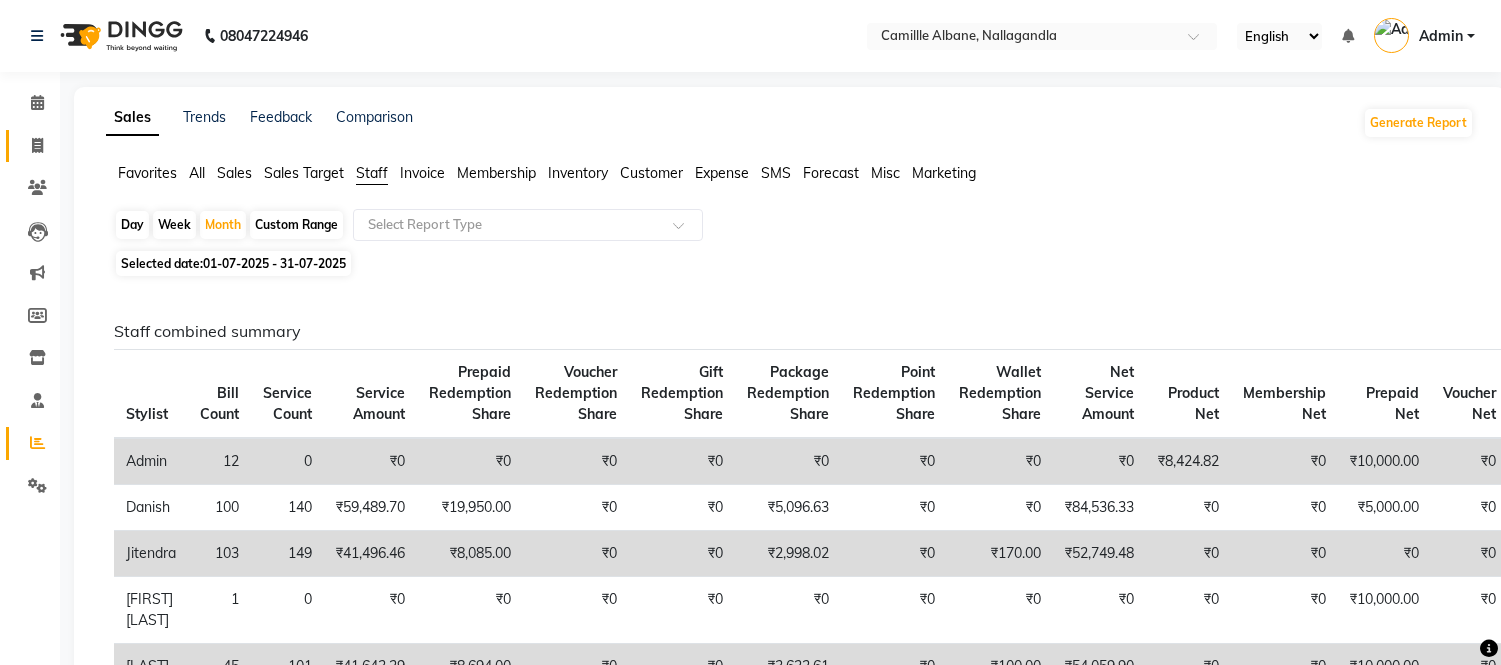 scroll, scrollTop: 0, scrollLeft: 0, axis: both 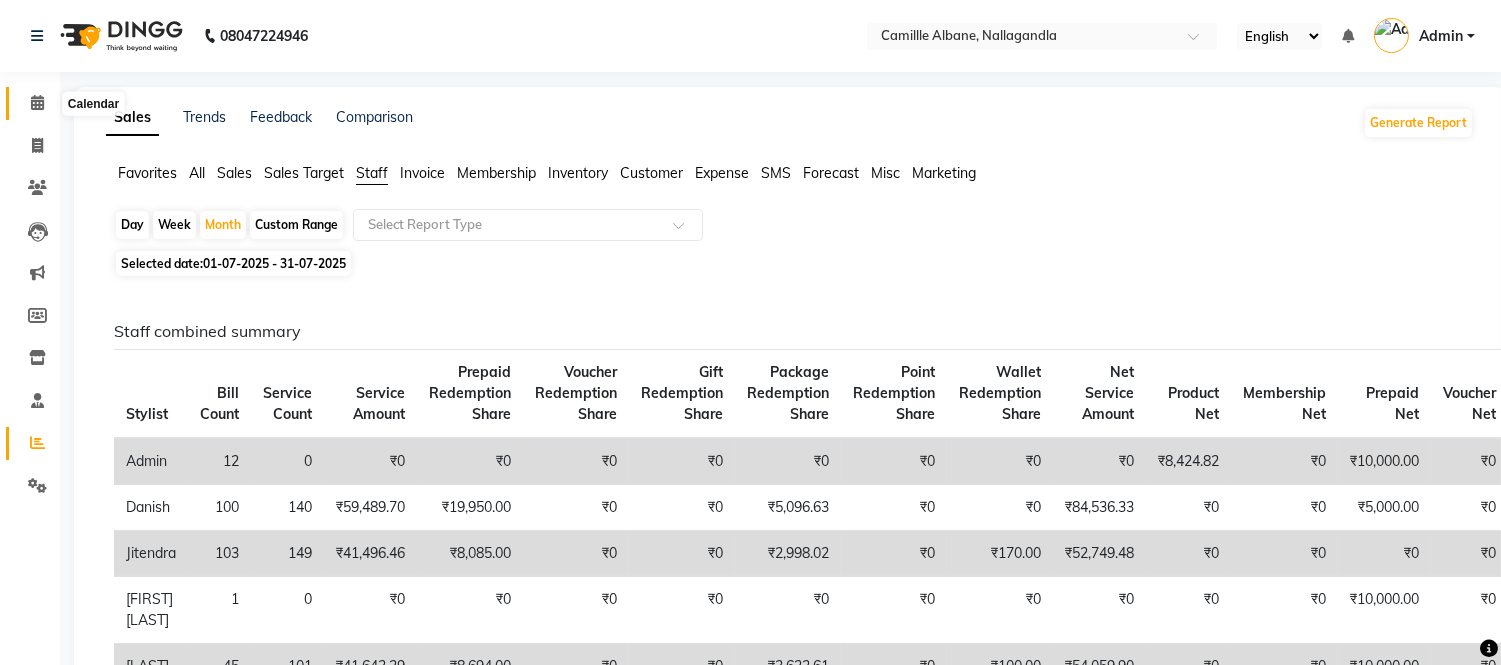 click 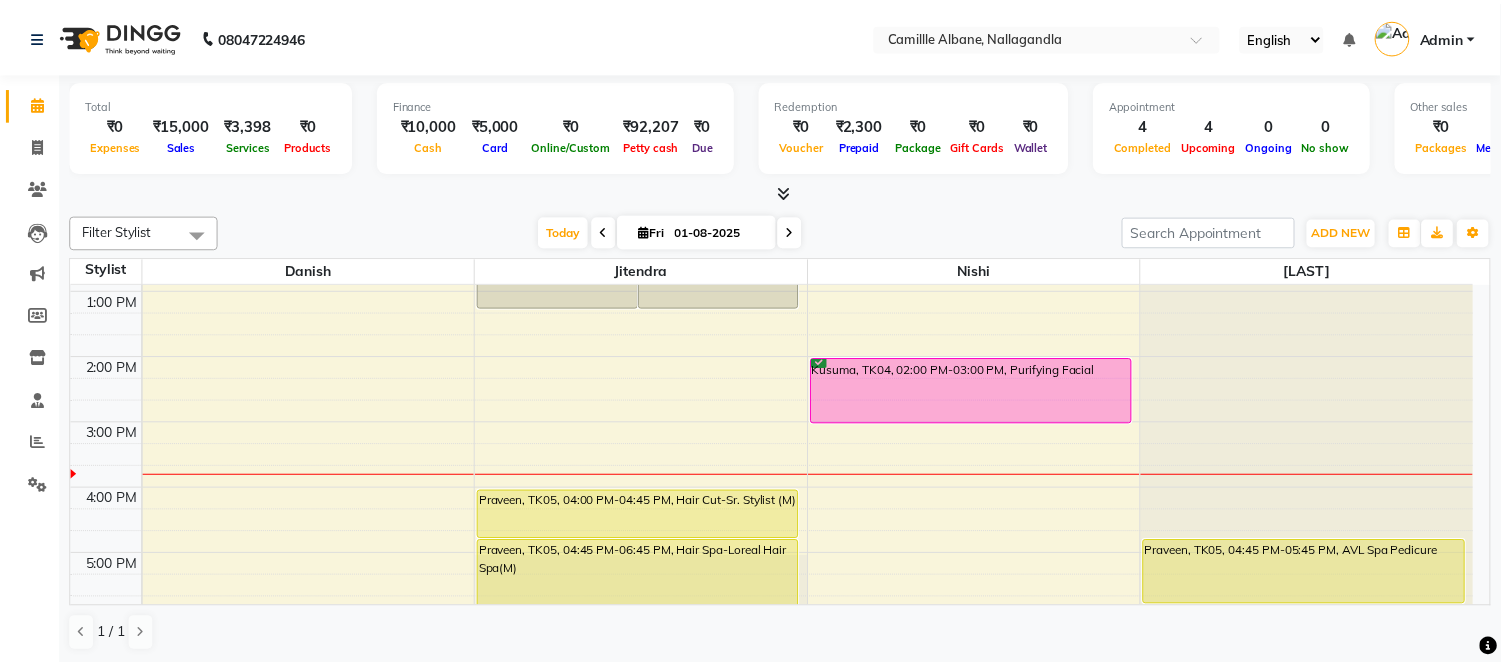 scroll, scrollTop: 465, scrollLeft: 0, axis: vertical 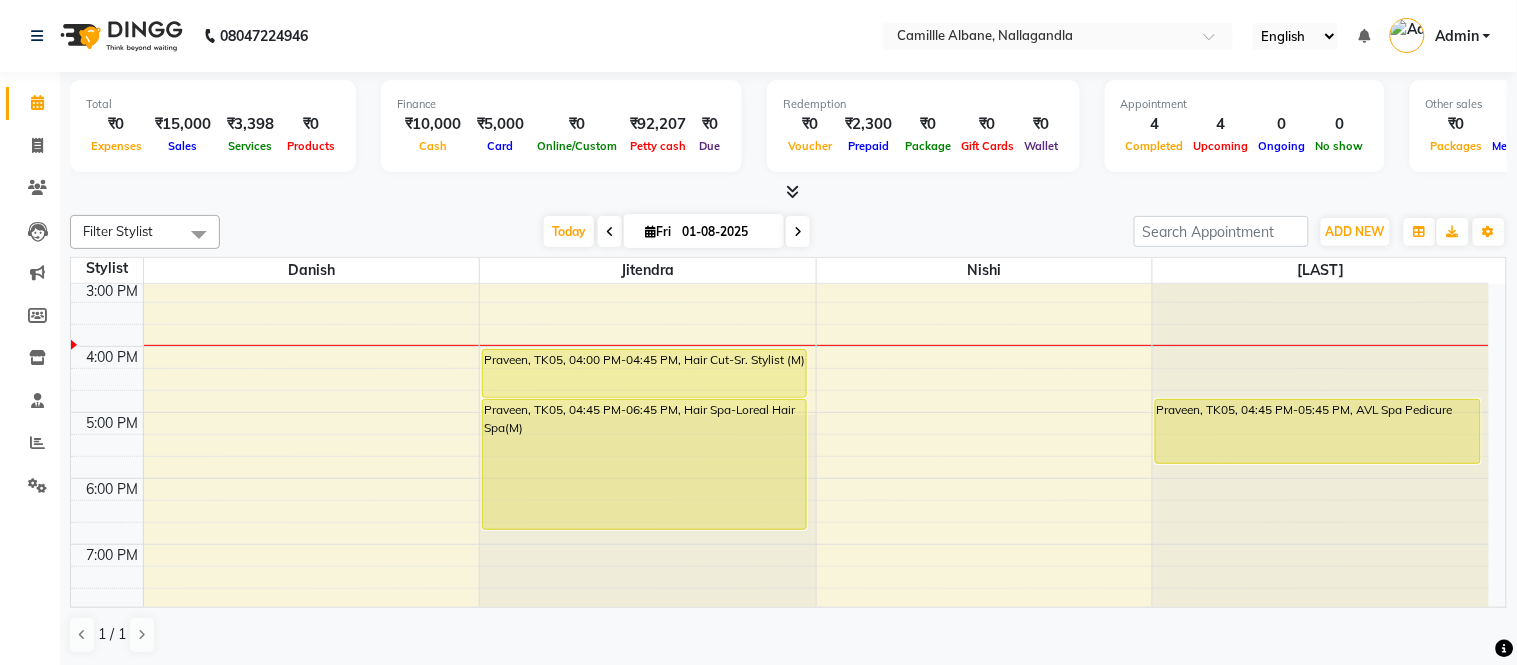 drag, startPoint x: 702, startPoint y: 368, endPoint x: 583, endPoint y: 371, distance: 119.03781 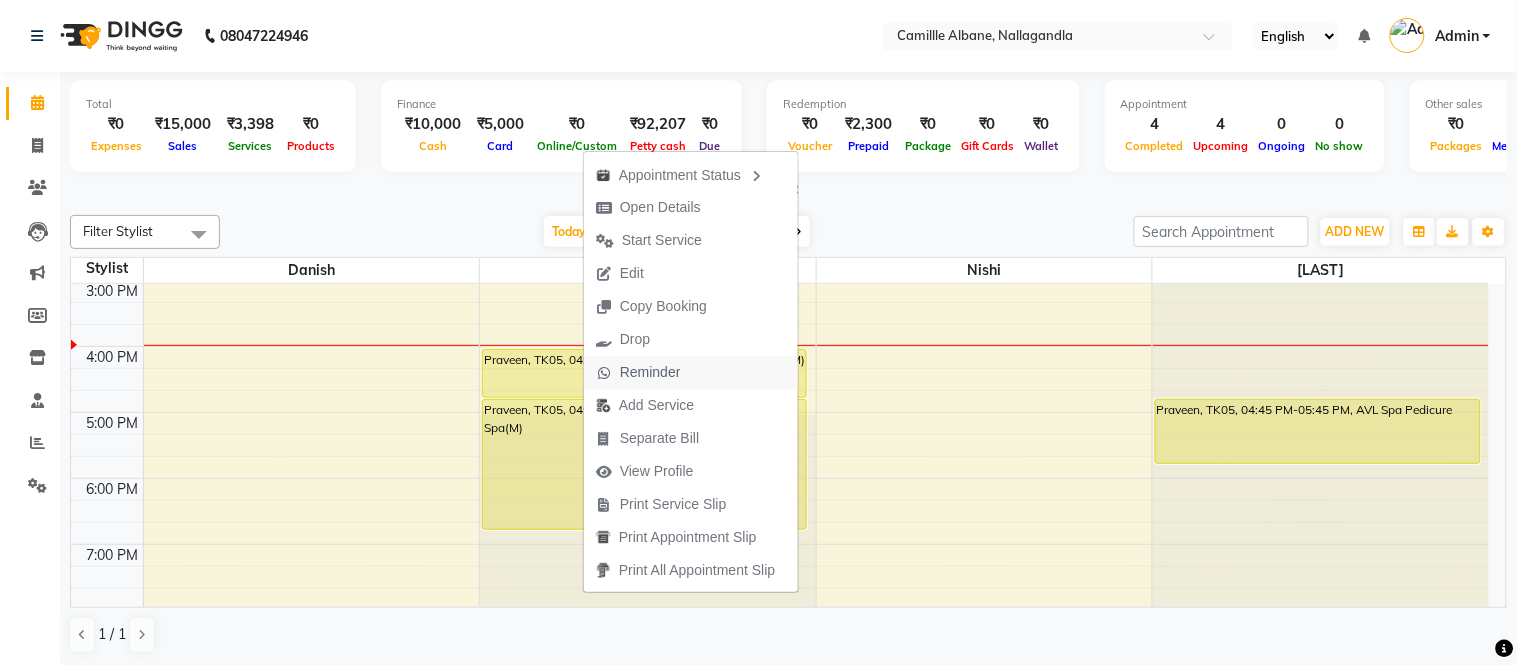 click on "Reminder" at bounding box center [650, 372] 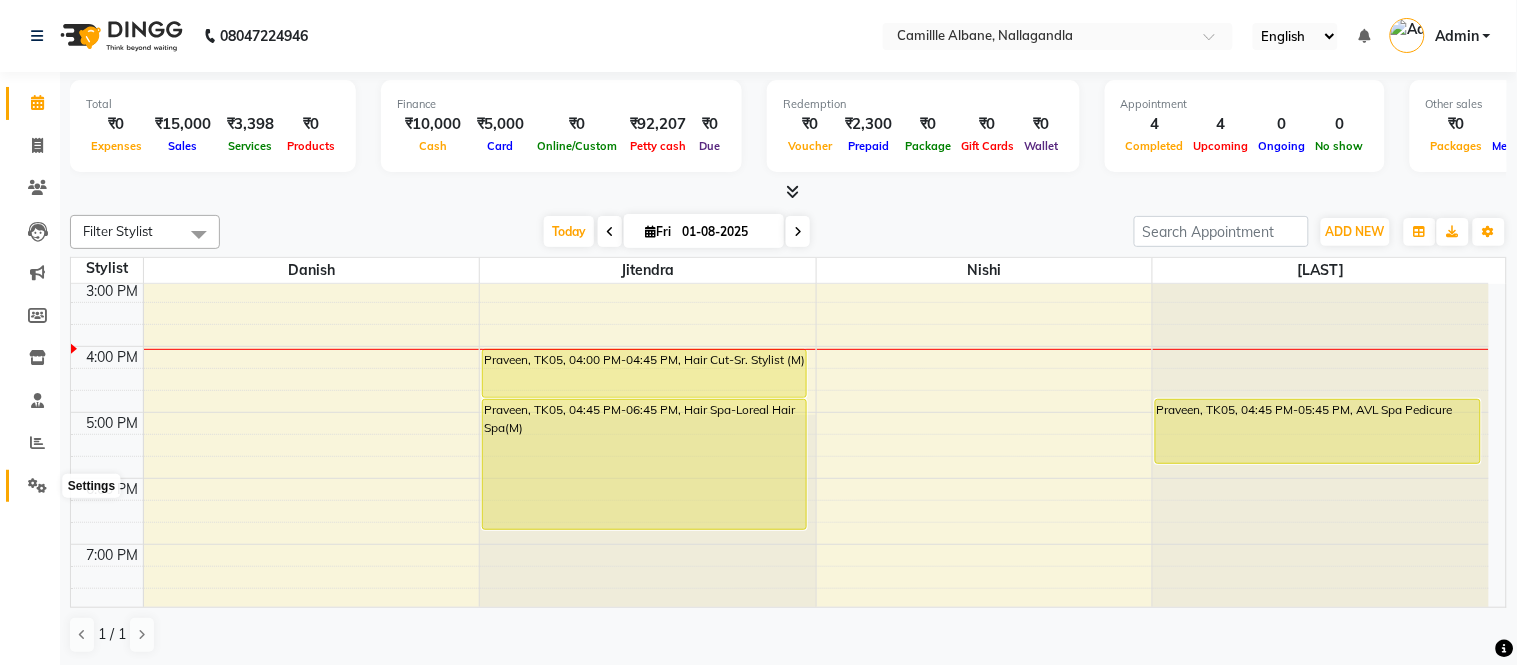 click 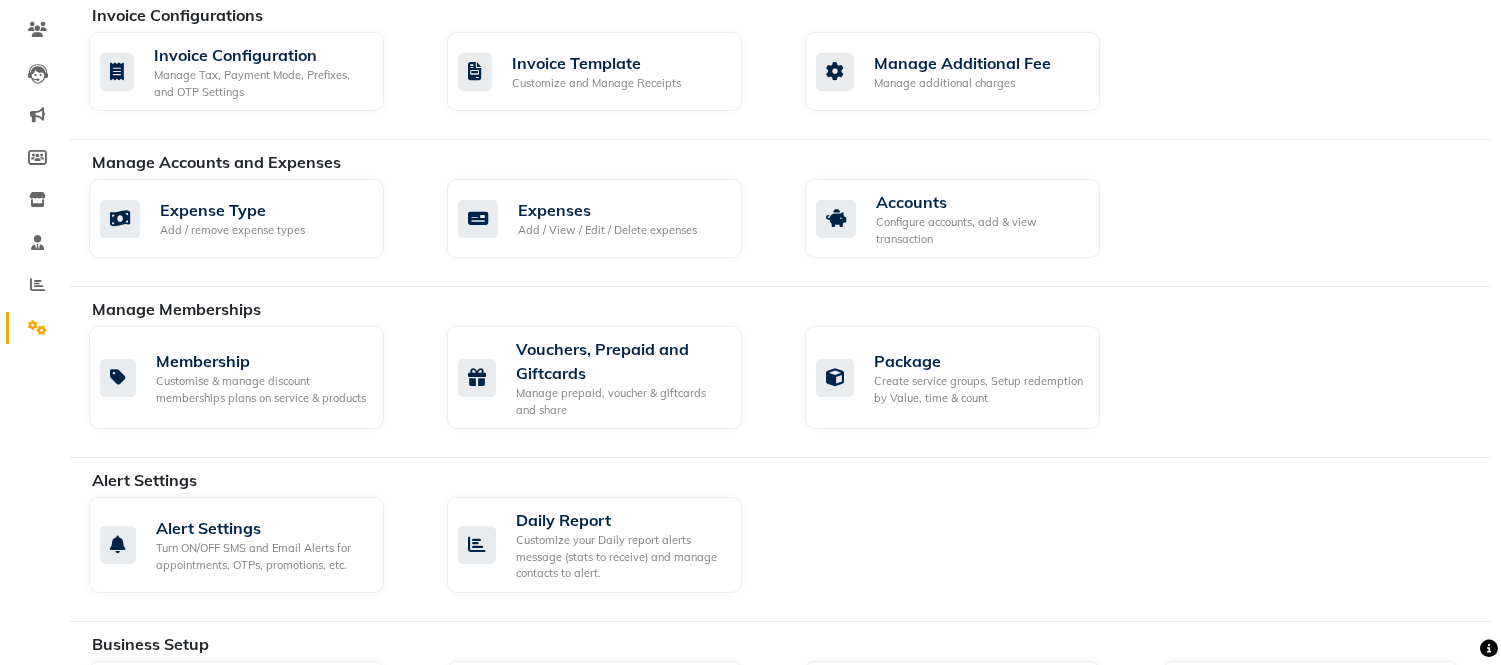 scroll, scrollTop: 0, scrollLeft: 0, axis: both 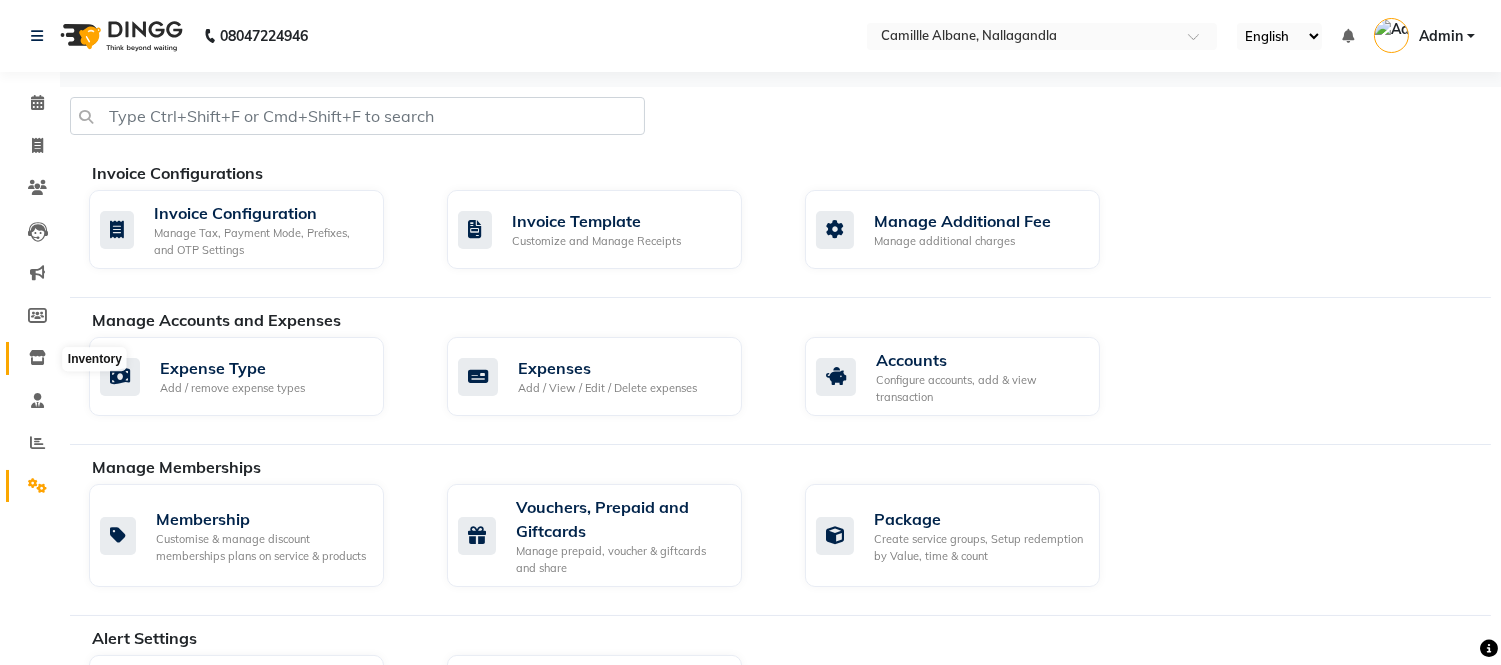 click 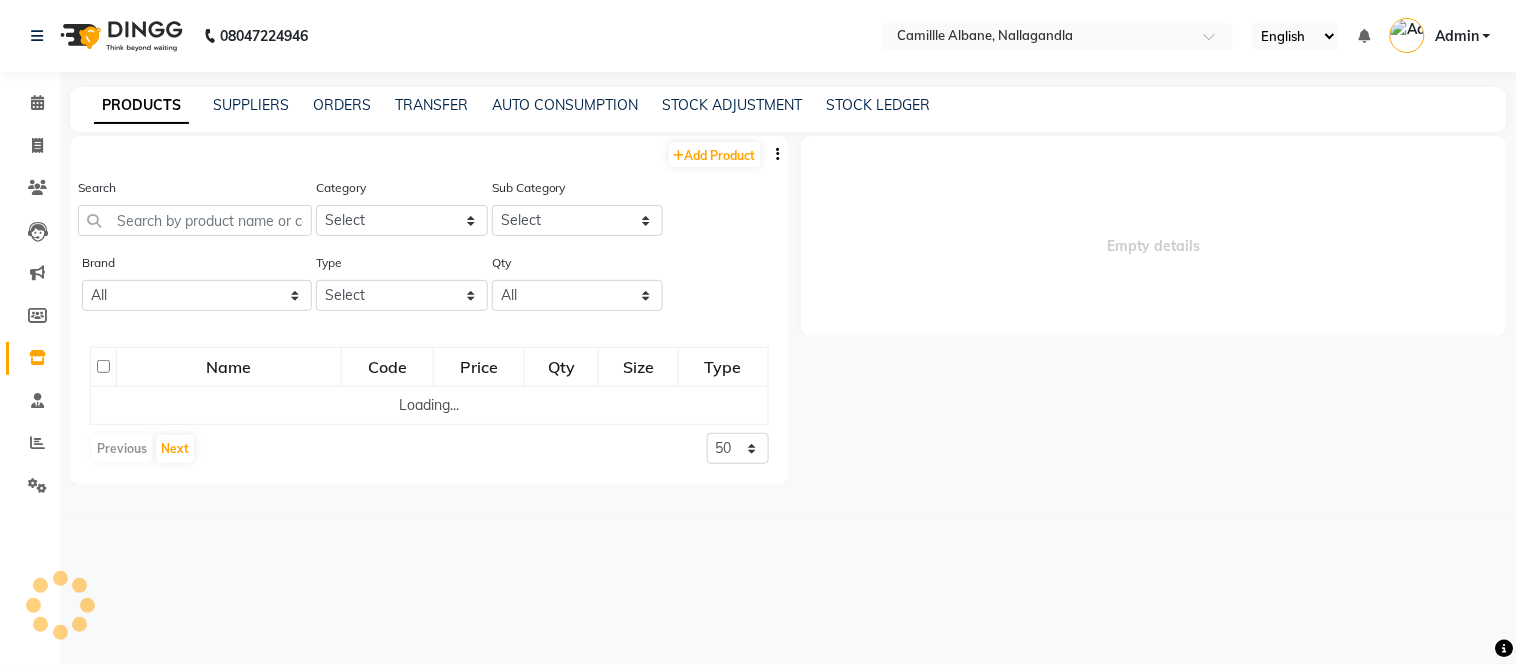 select 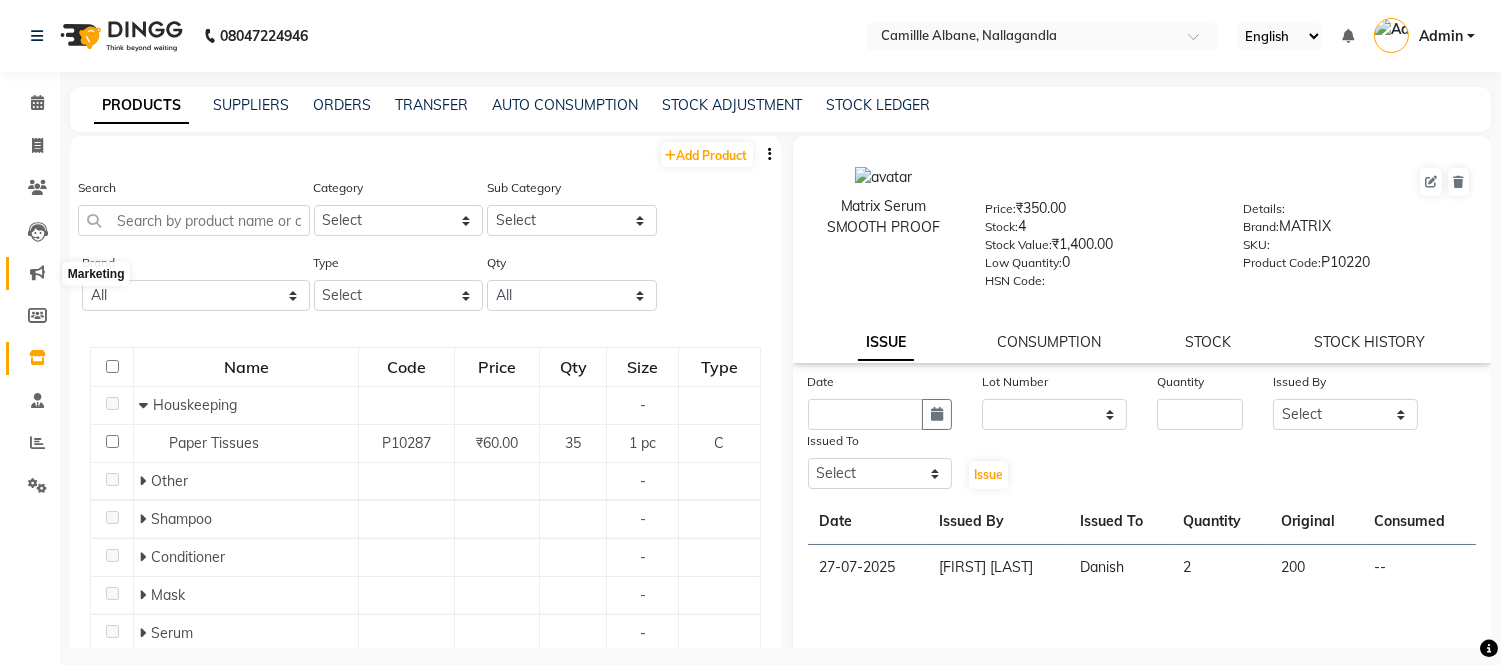 click 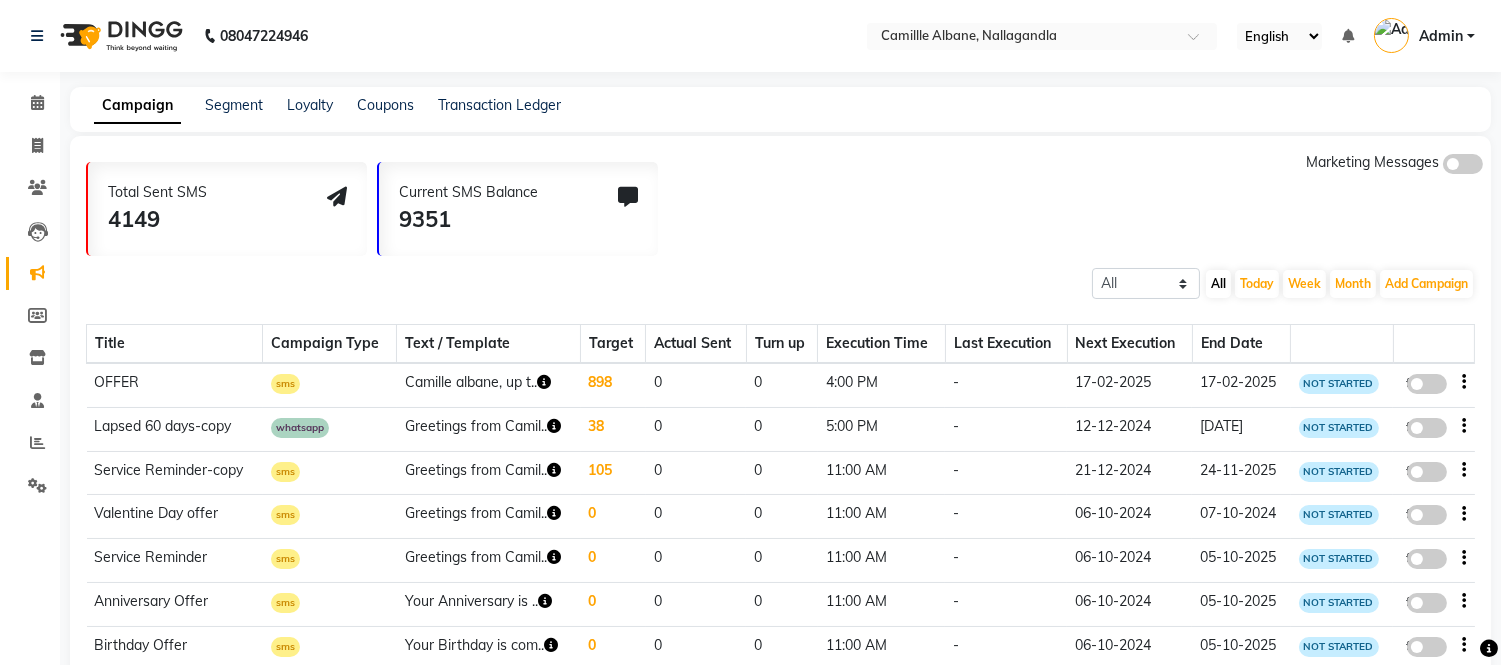 click on "Current SMS Balance" 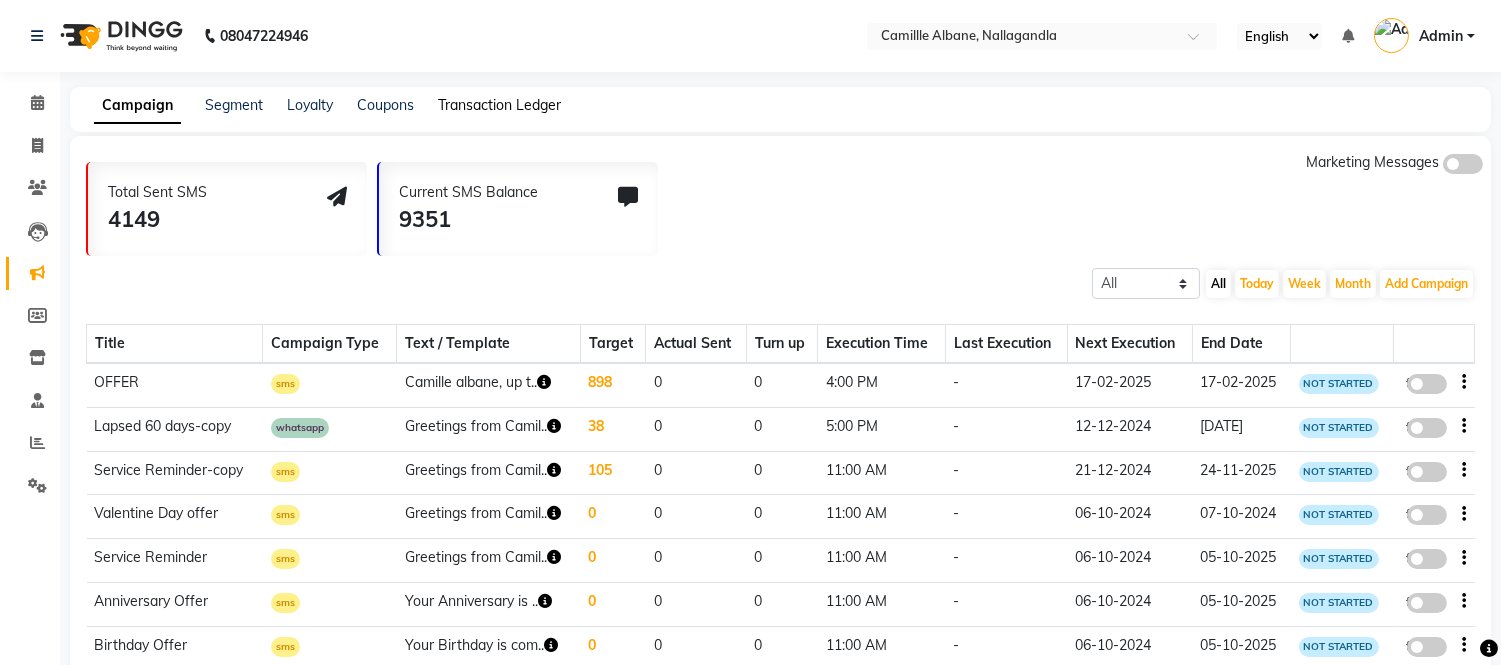 click on "Transaction Ledger" 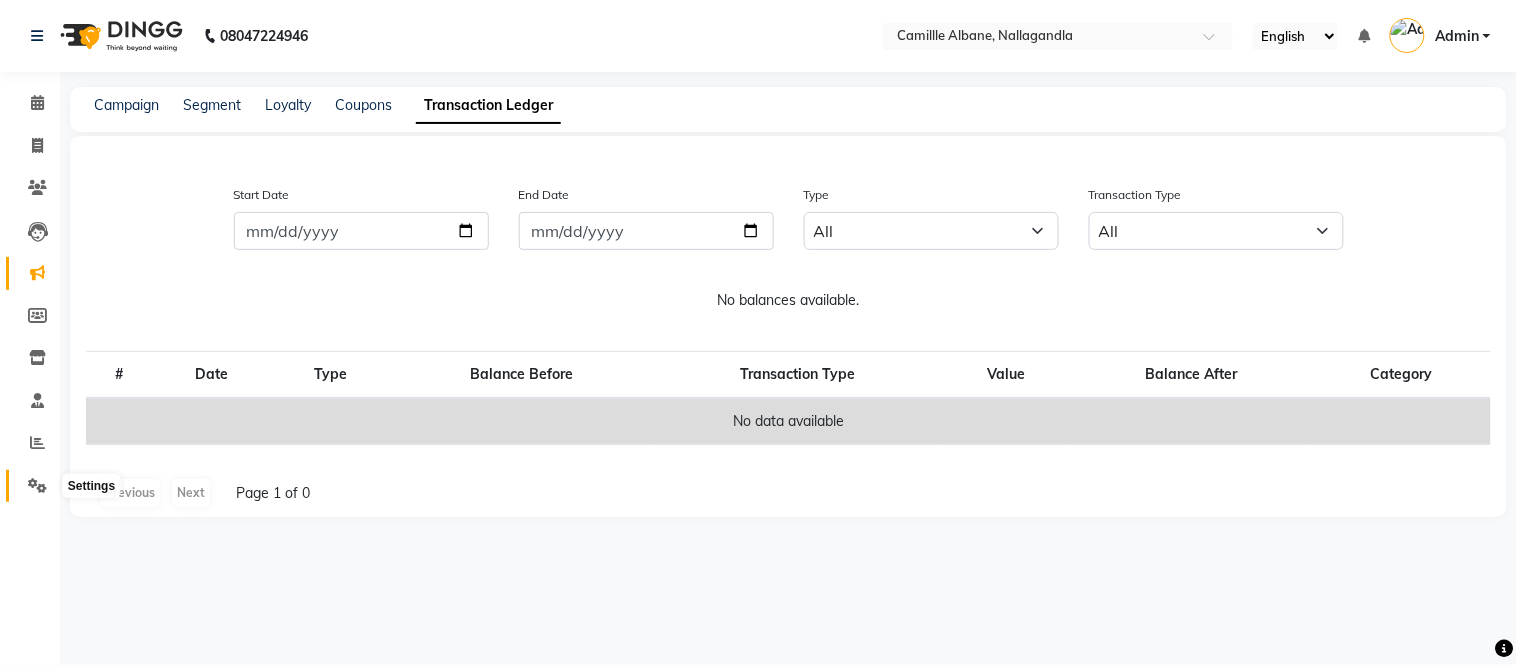 click 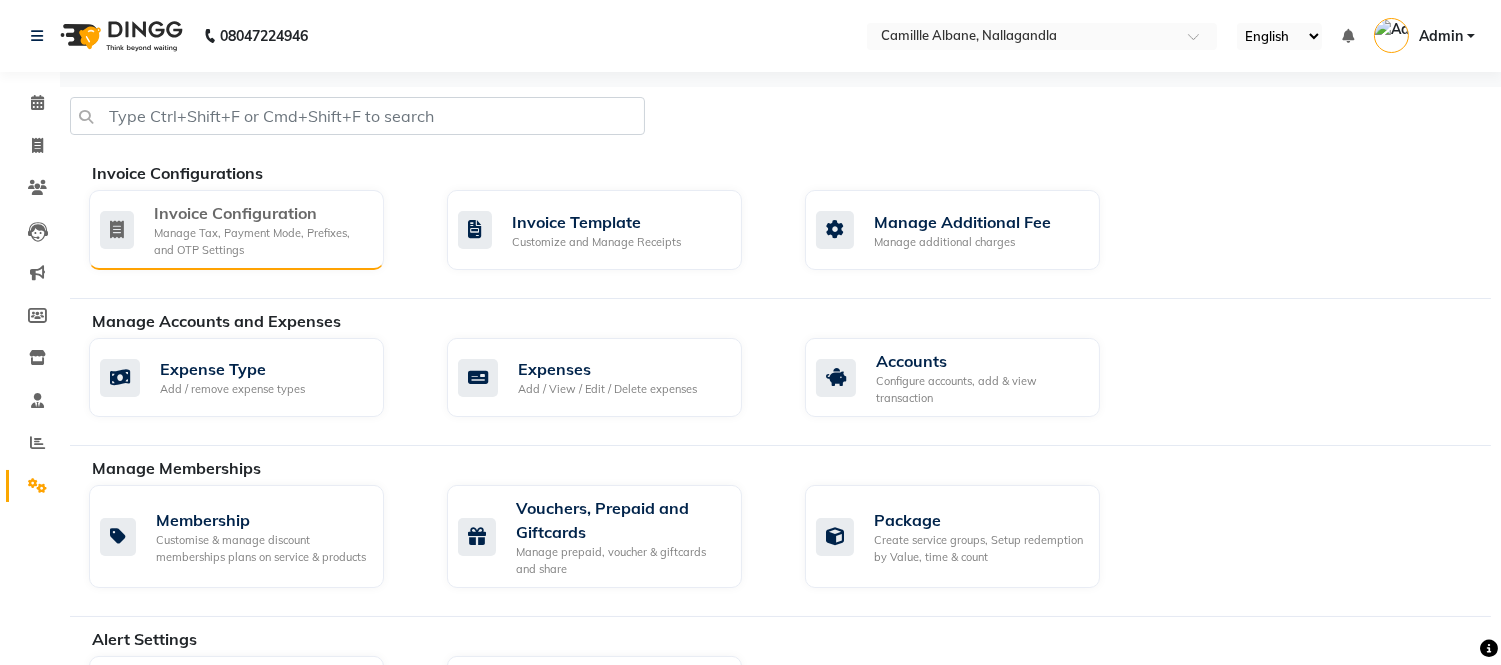 click on "Manage Tax, Payment Mode, Prefixes, and OTP Settings" 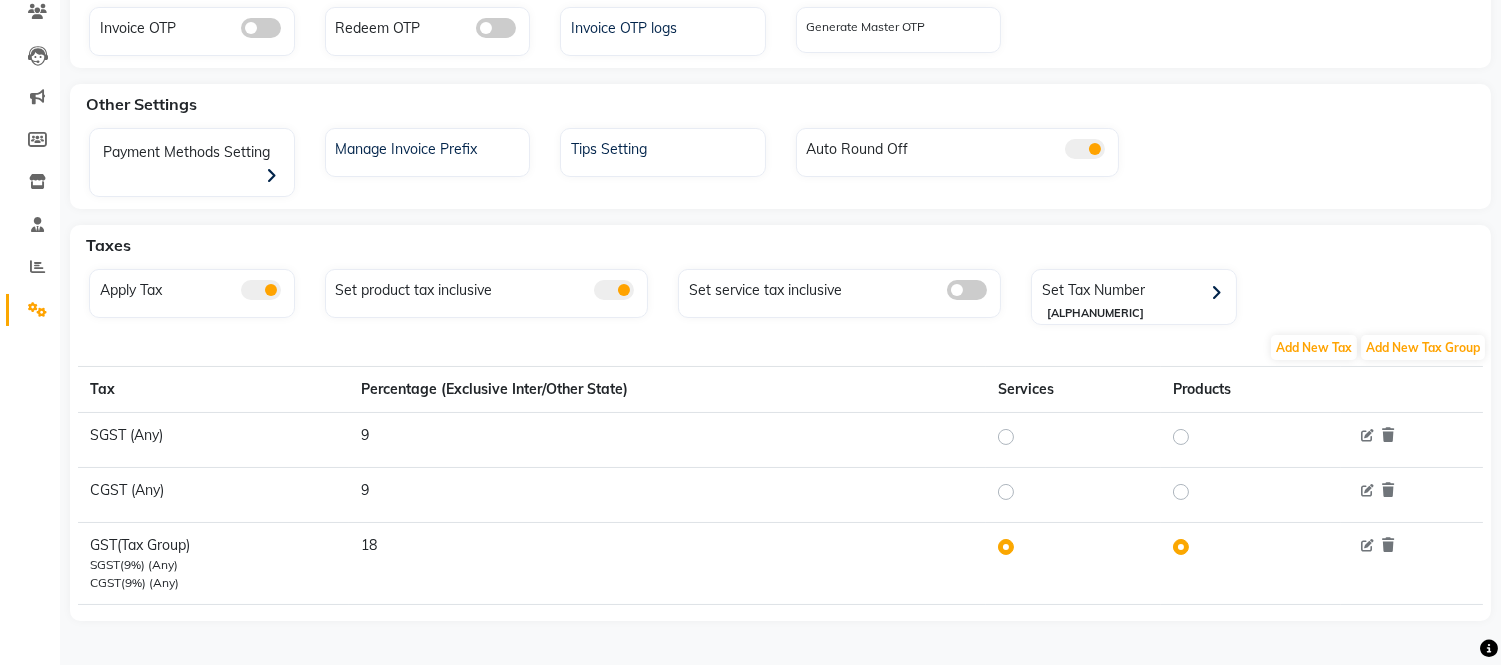scroll, scrollTop: 0, scrollLeft: 0, axis: both 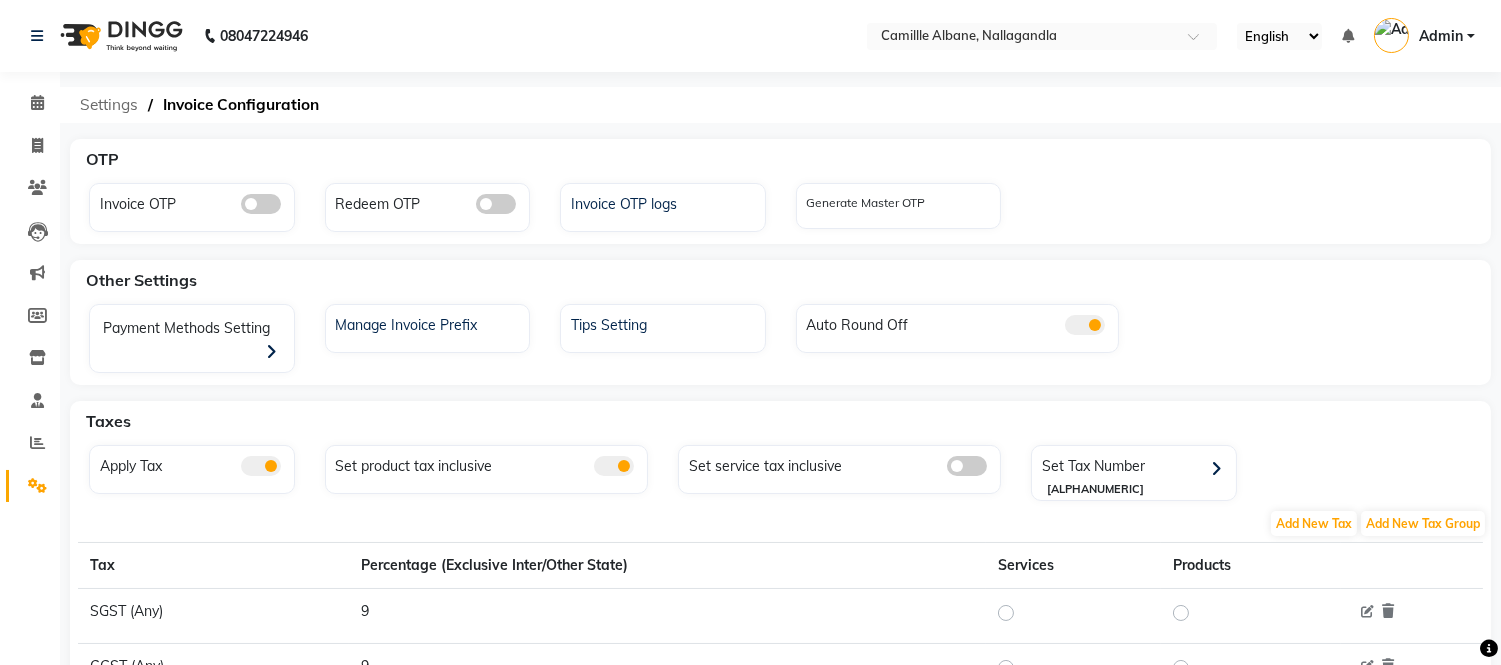 click on "Settings" 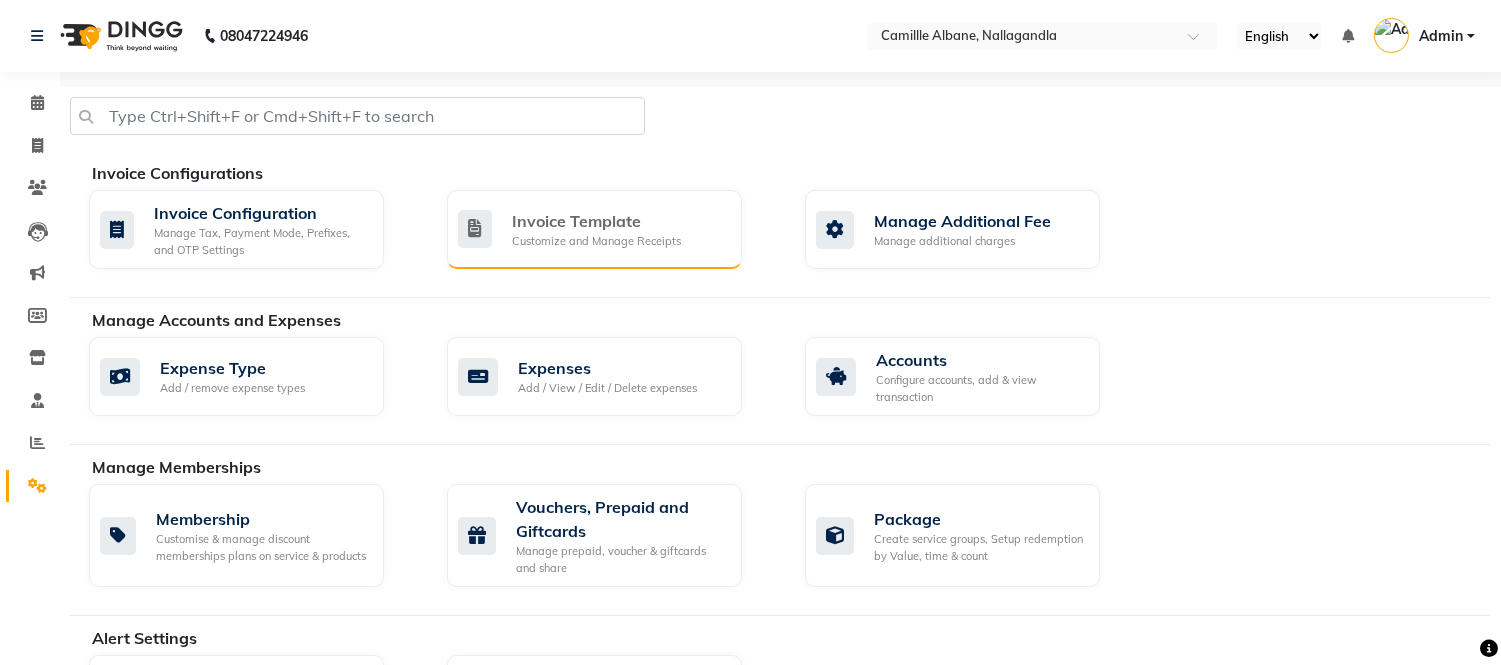 click on "Invoice Template" 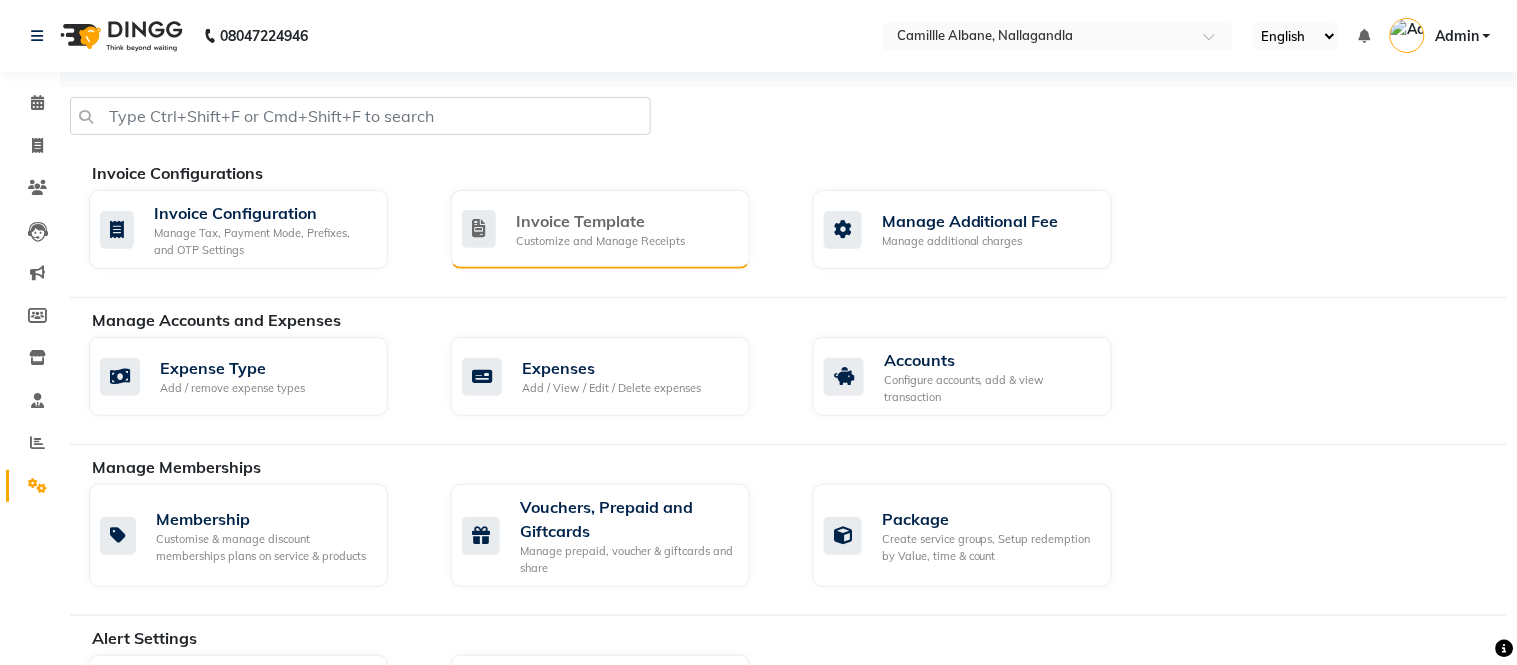 select on "thermal" 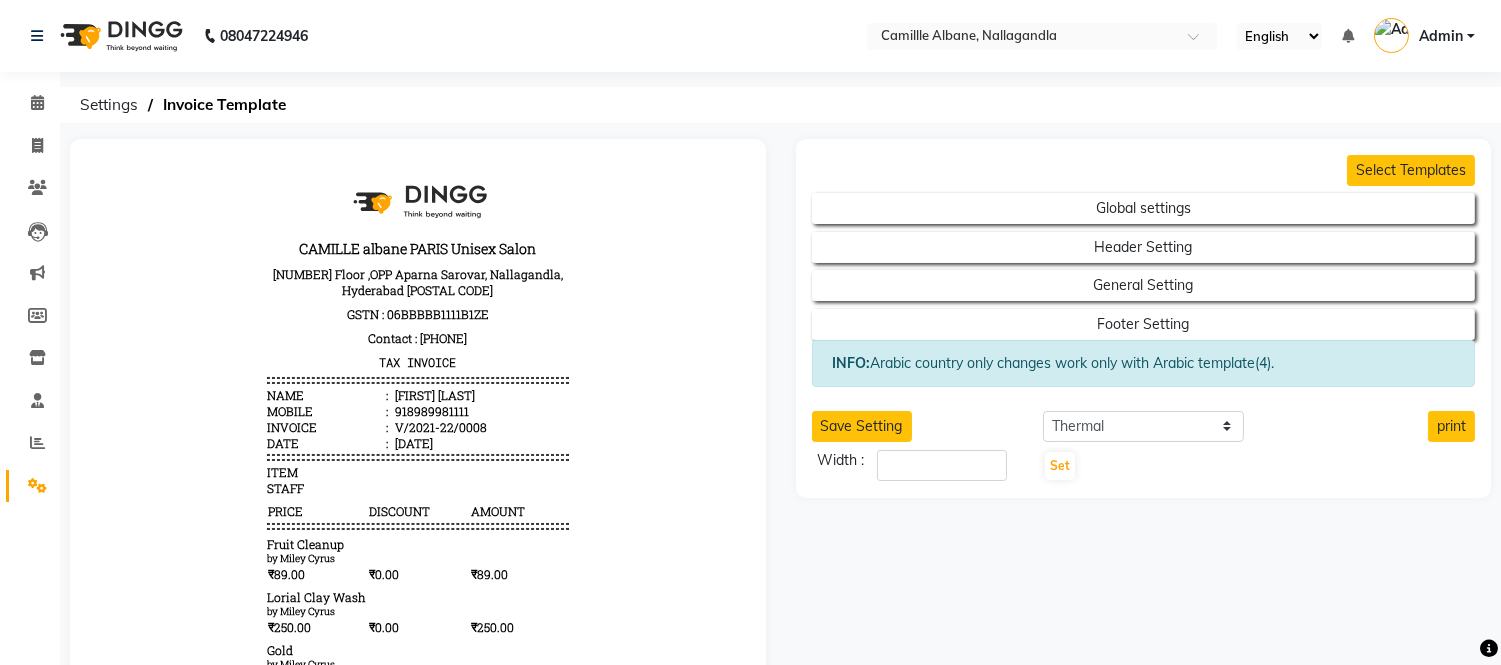 scroll, scrollTop: 0, scrollLeft: 0, axis: both 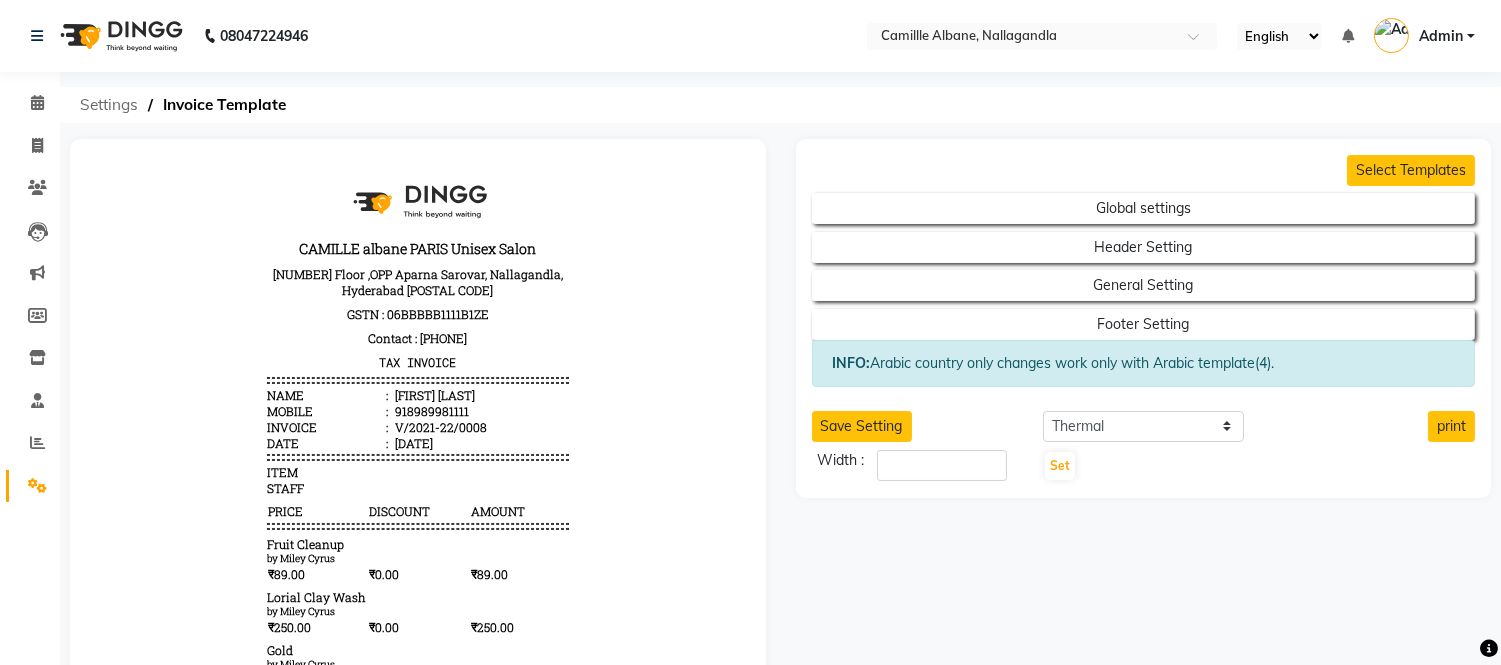click on "Settings" 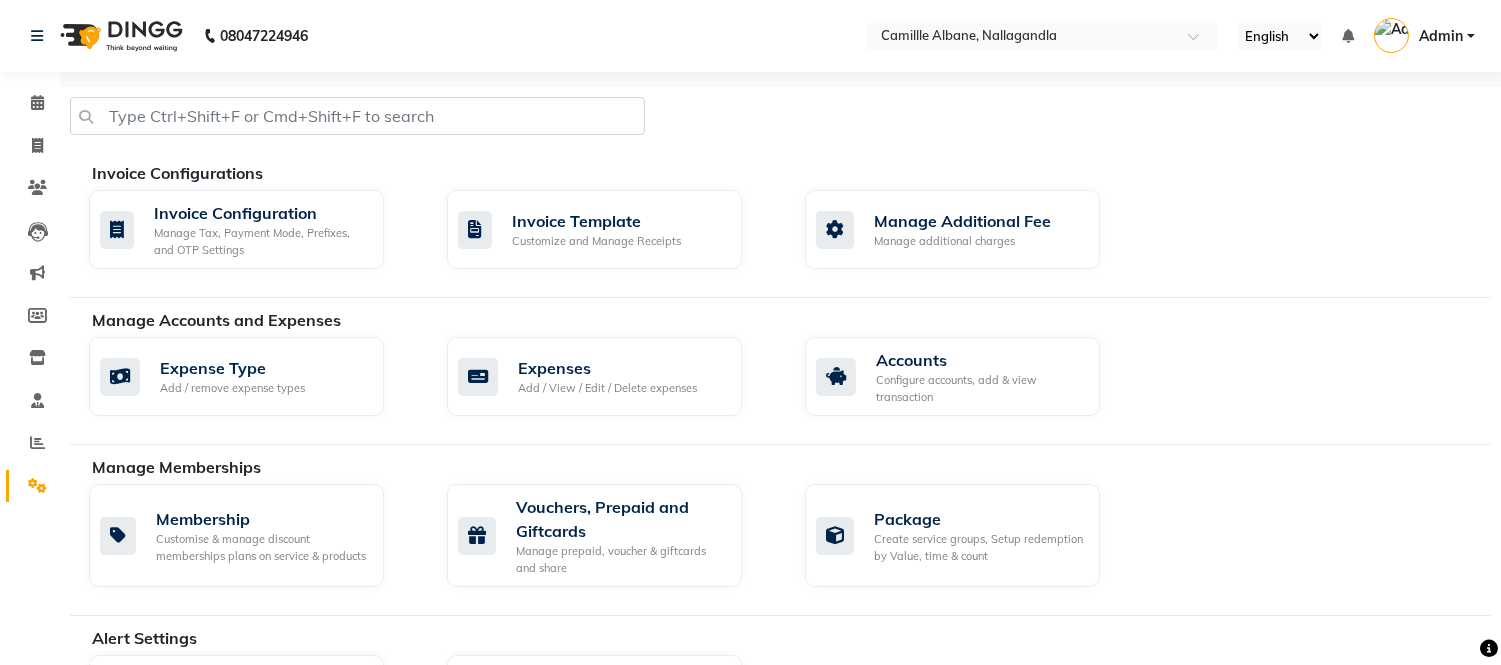 scroll, scrollTop: 185, scrollLeft: 0, axis: vertical 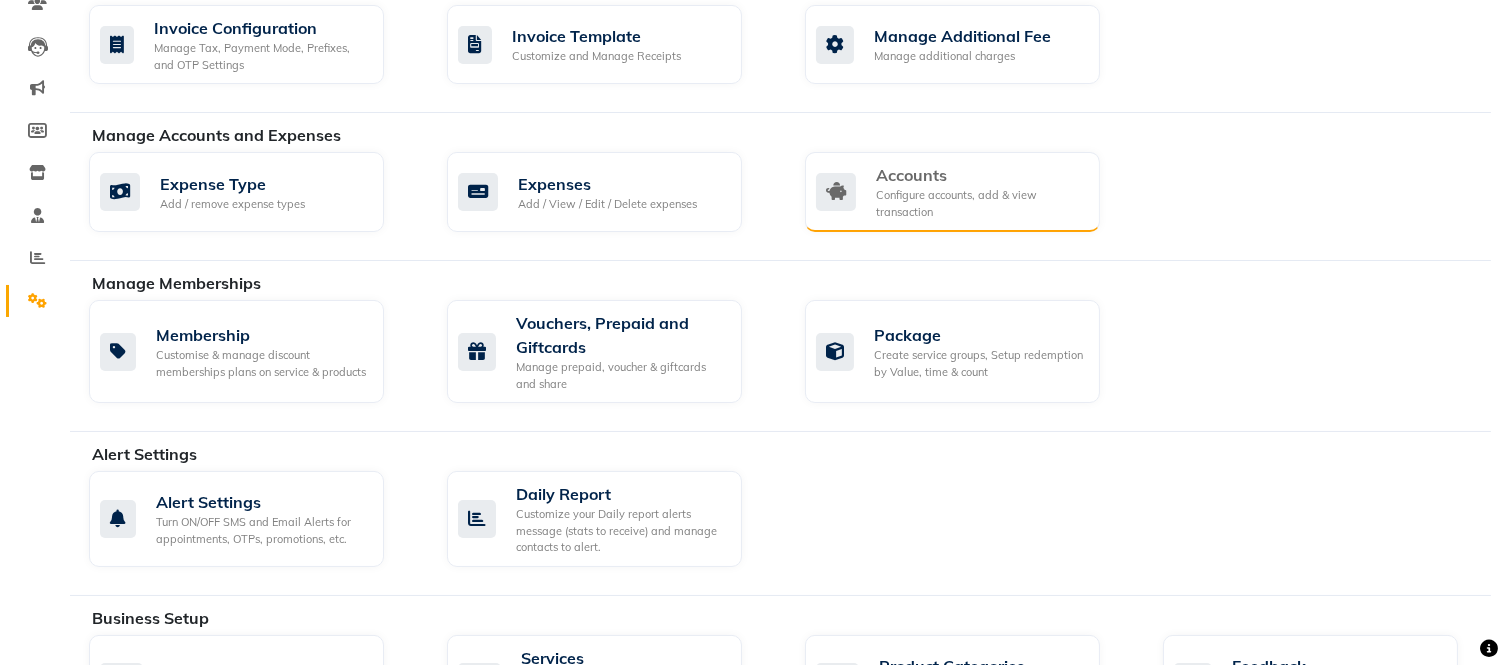 click on "Configure accounts, add & view transaction" 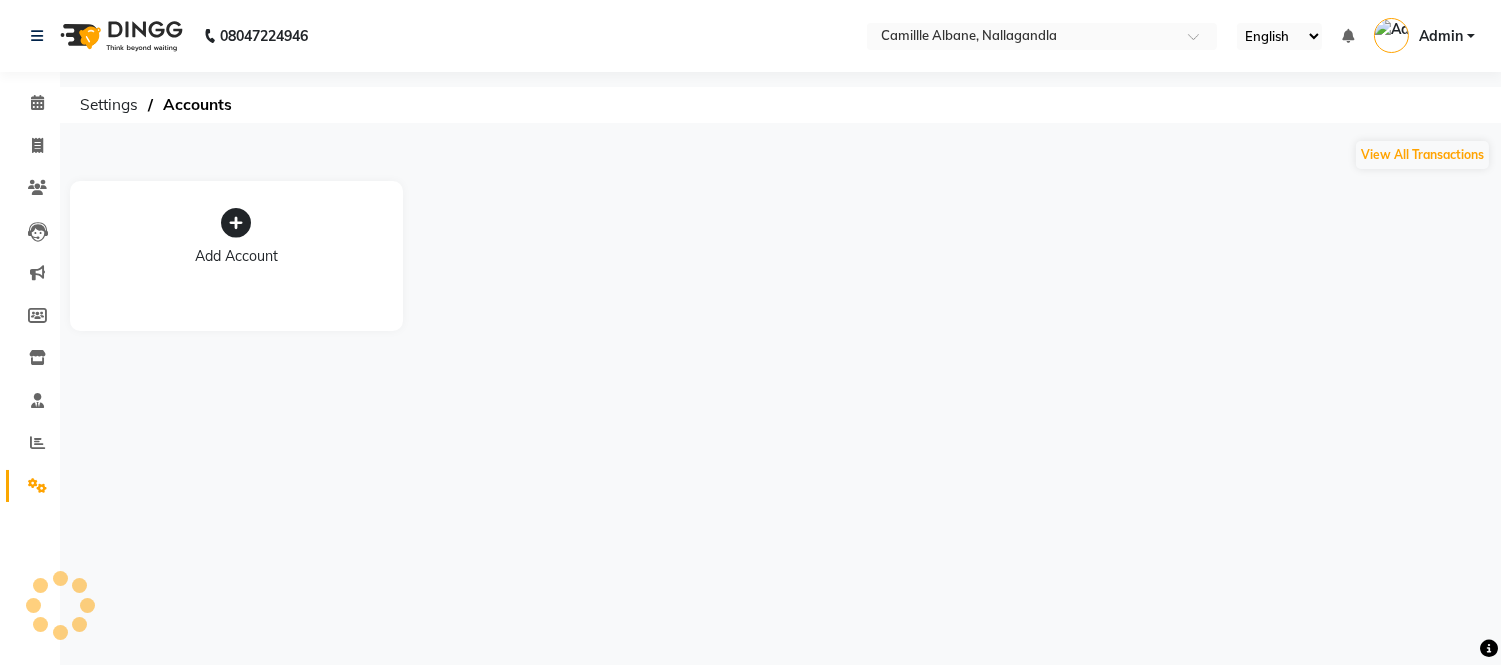 scroll, scrollTop: 0, scrollLeft: 0, axis: both 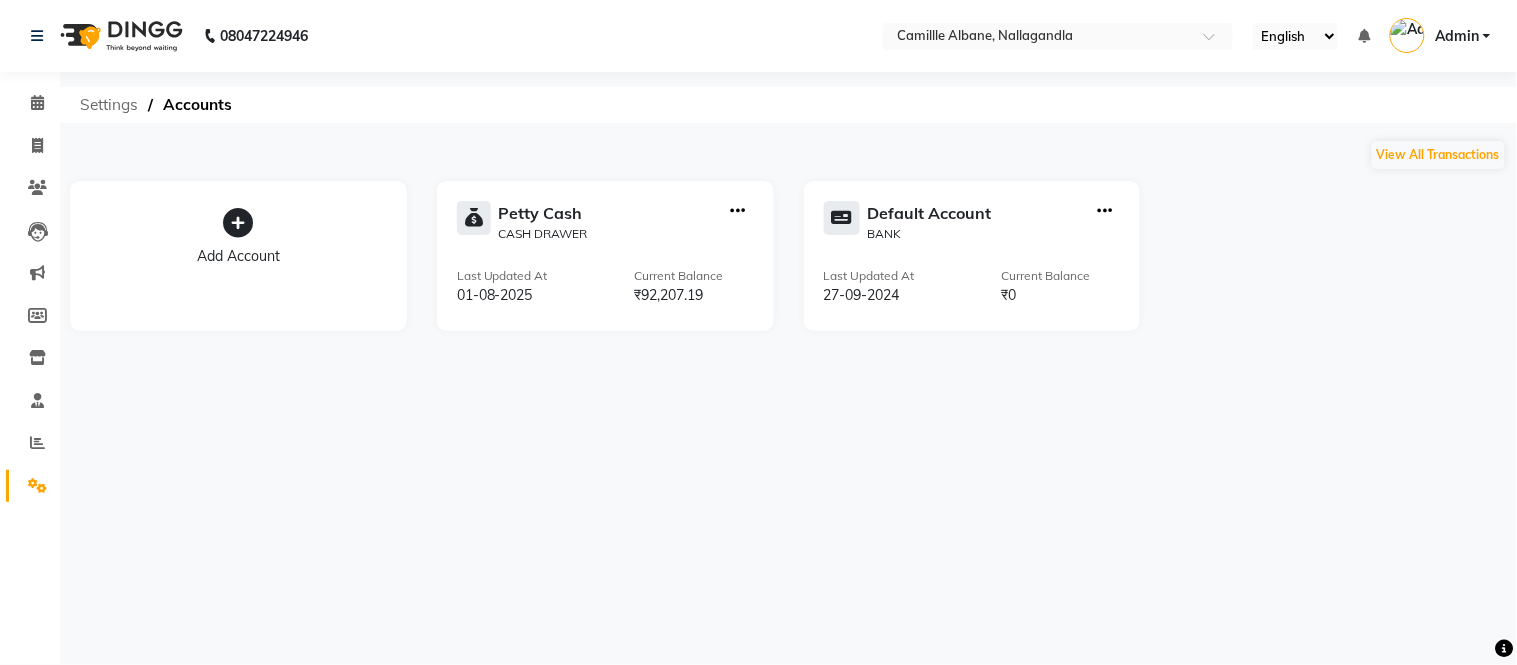 click on "Settings" 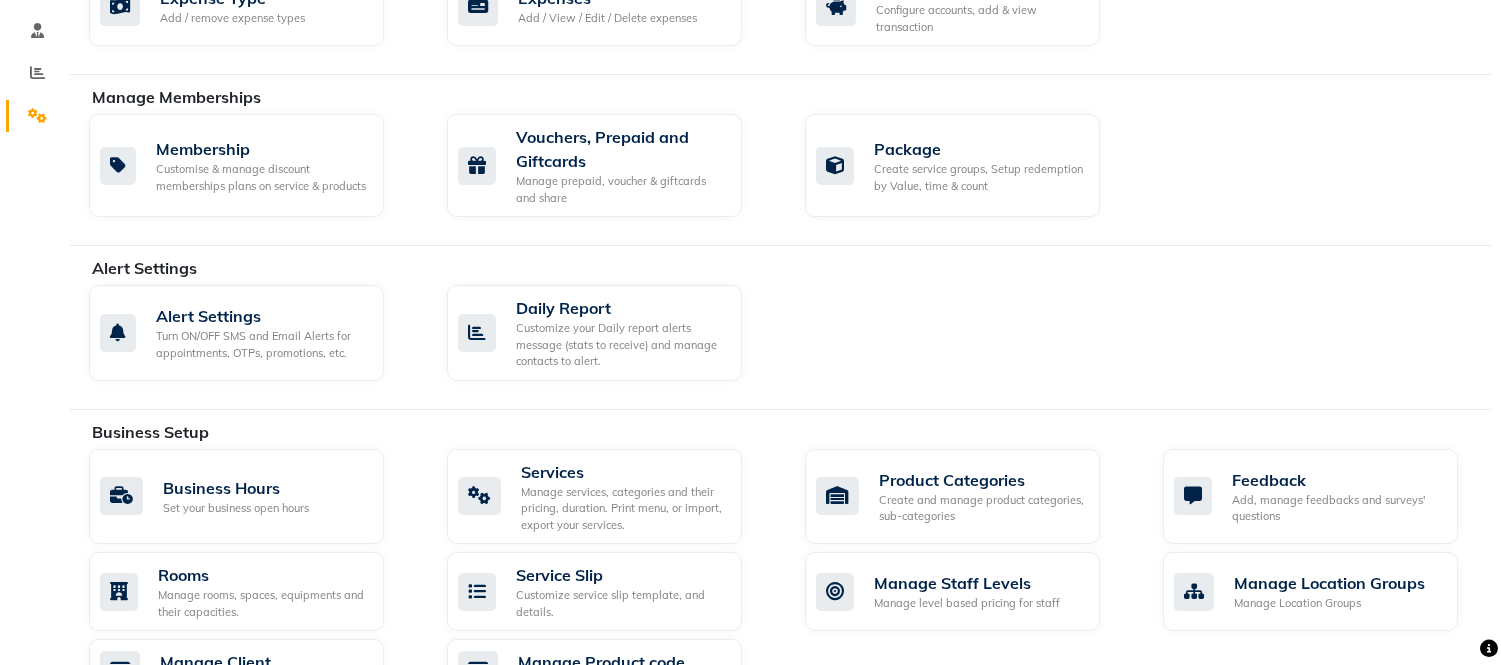scroll, scrollTop: 555, scrollLeft: 0, axis: vertical 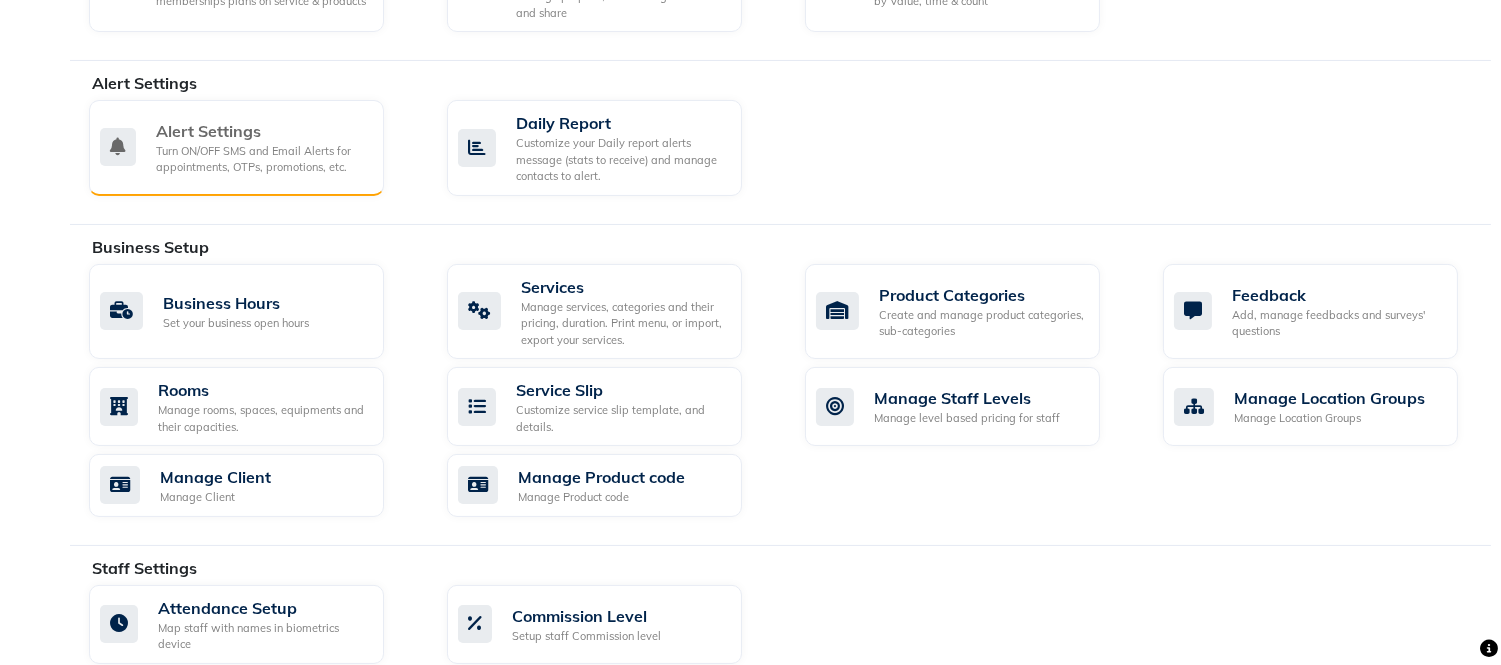 click on "Turn ON/OFF SMS and Email Alerts for appointments, OTPs, promotions, etc." 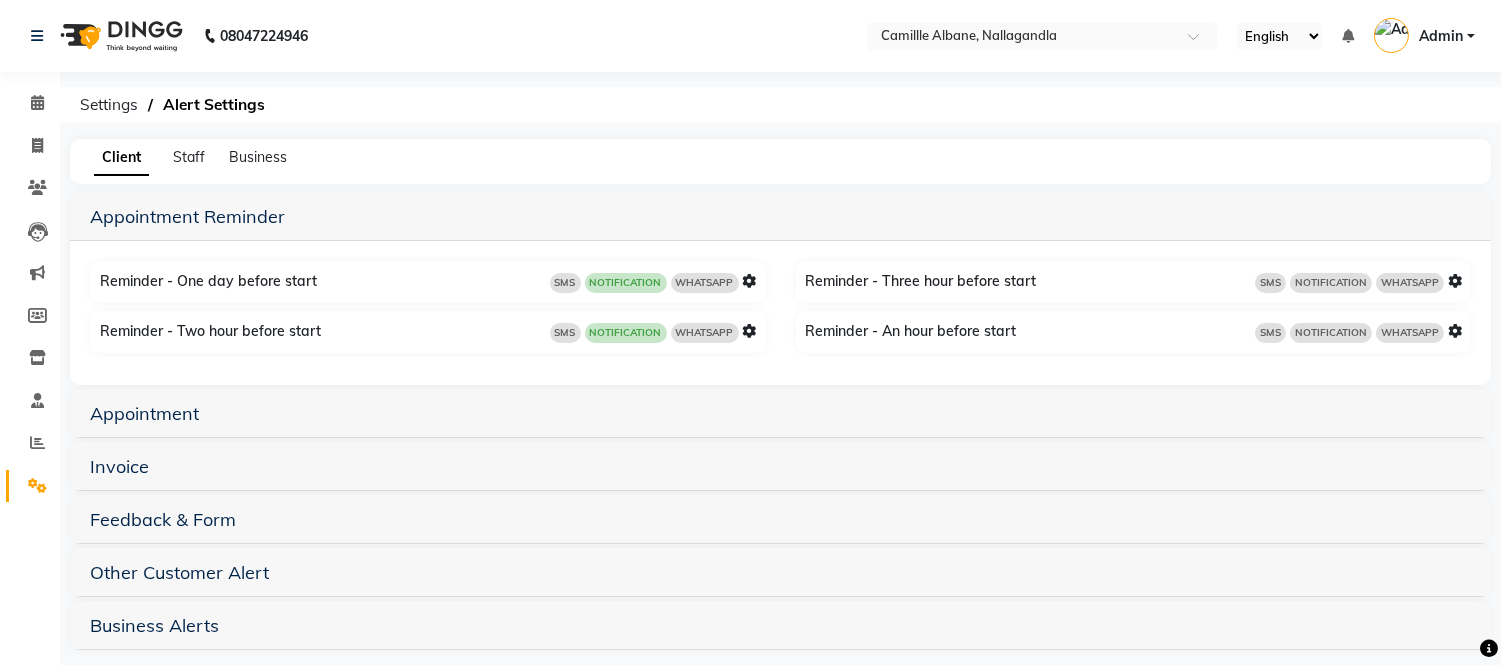 scroll, scrollTop: 17, scrollLeft: 0, axis: vertical 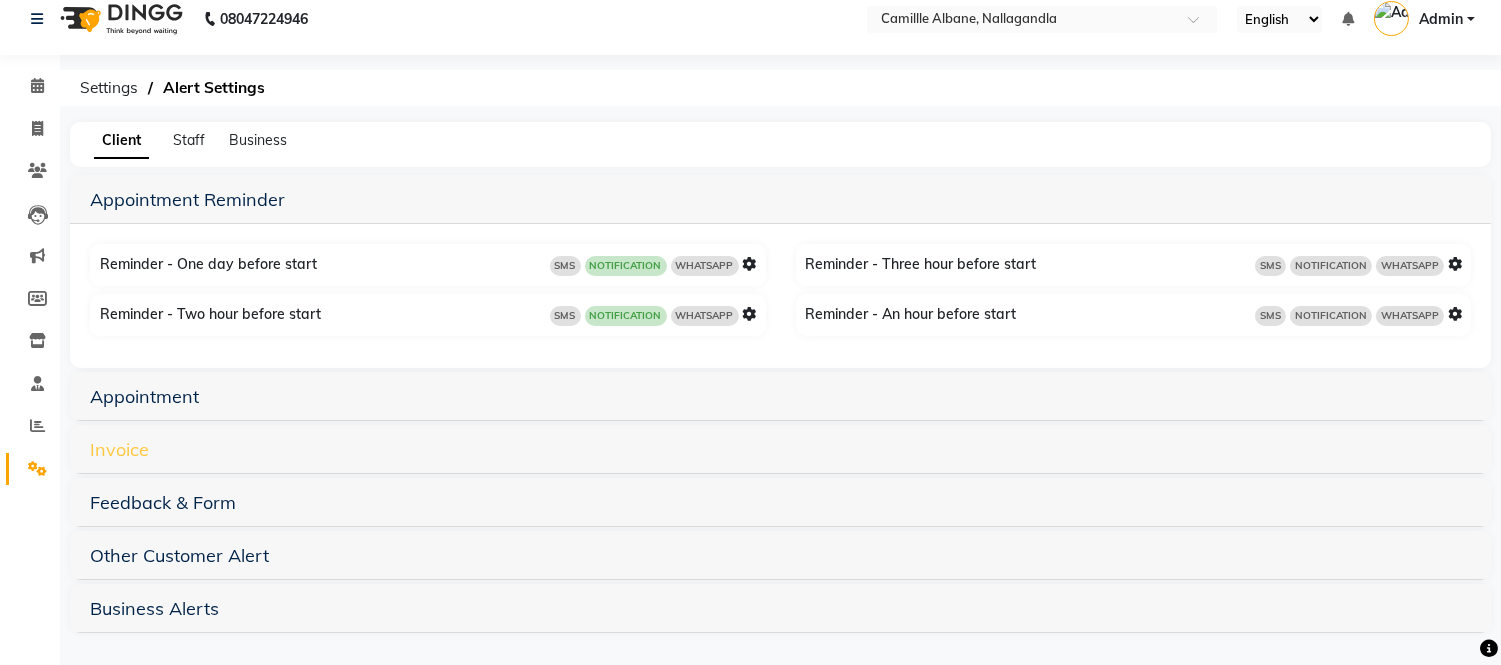 click on "Invoice" at bounding box center (119, 449) 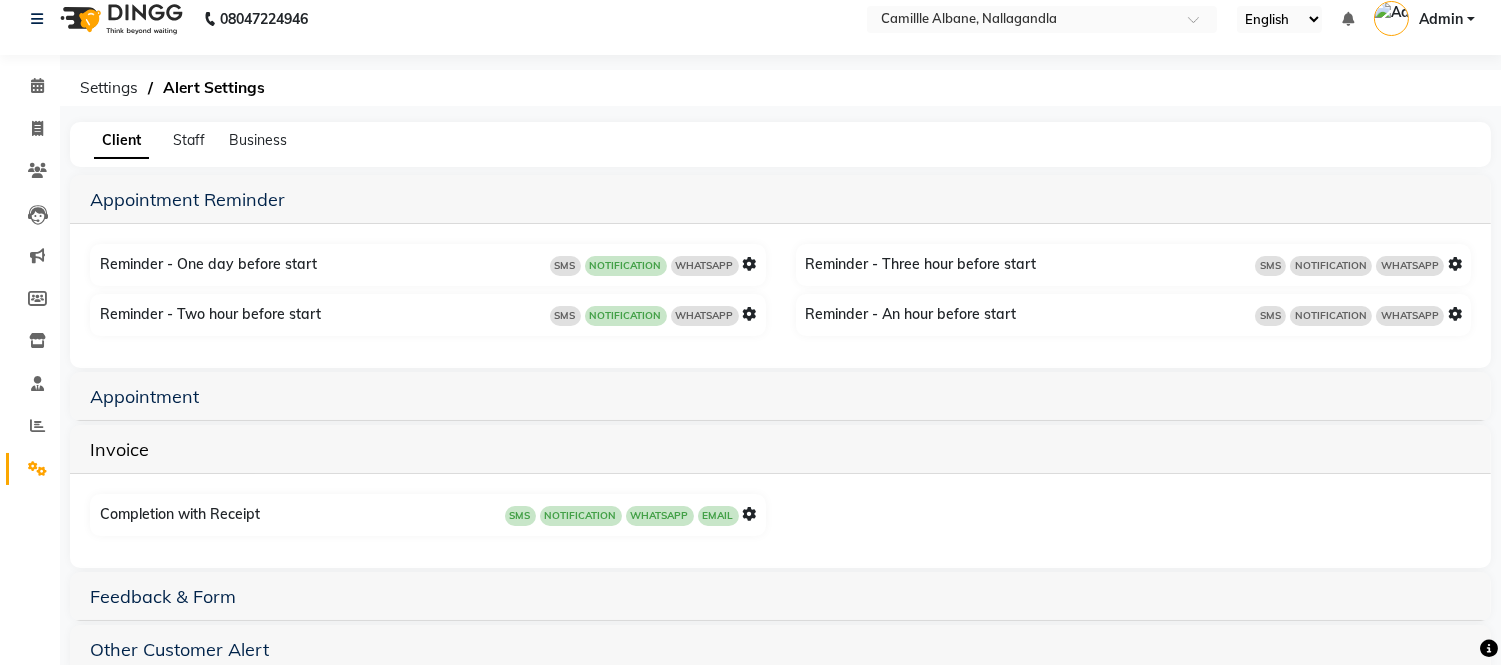 scroll, scrollTop: 112, scrollLeft: 0, axis: vertical 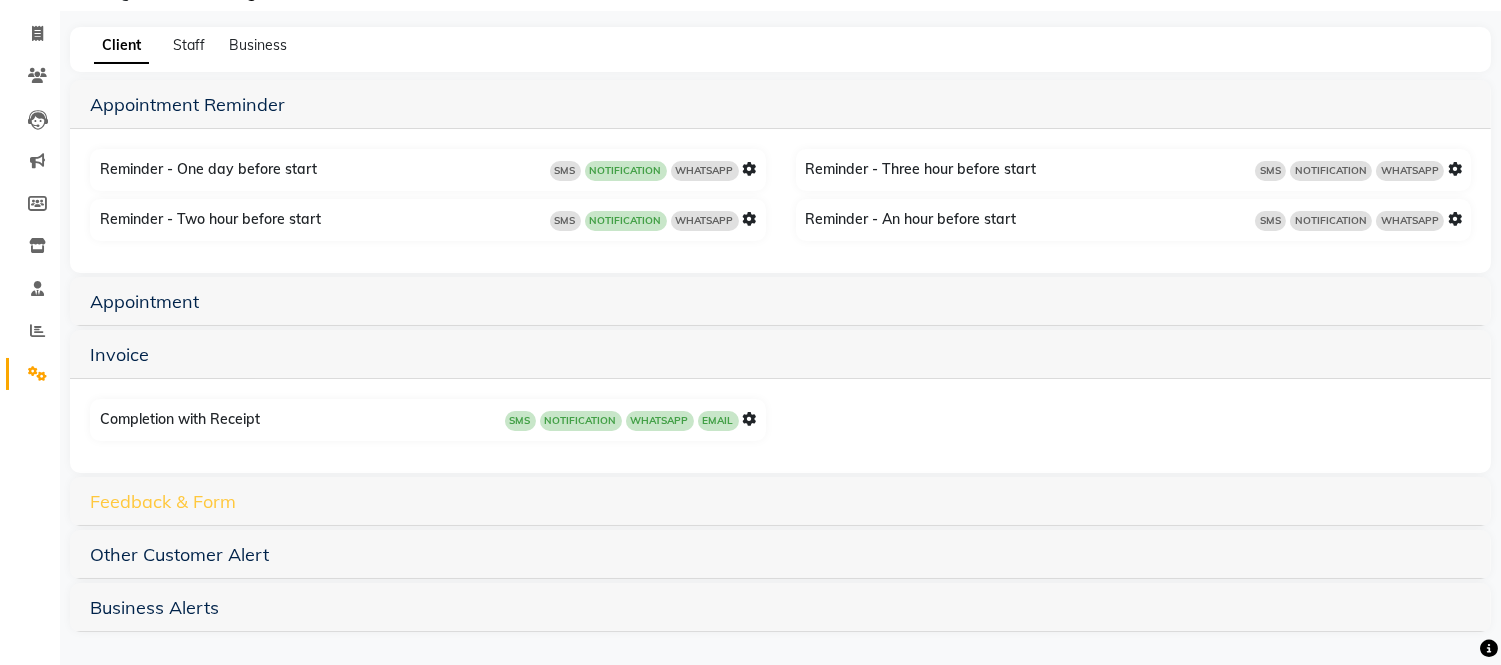 click on "Feedback & Form" at bounding box center (163, 501) 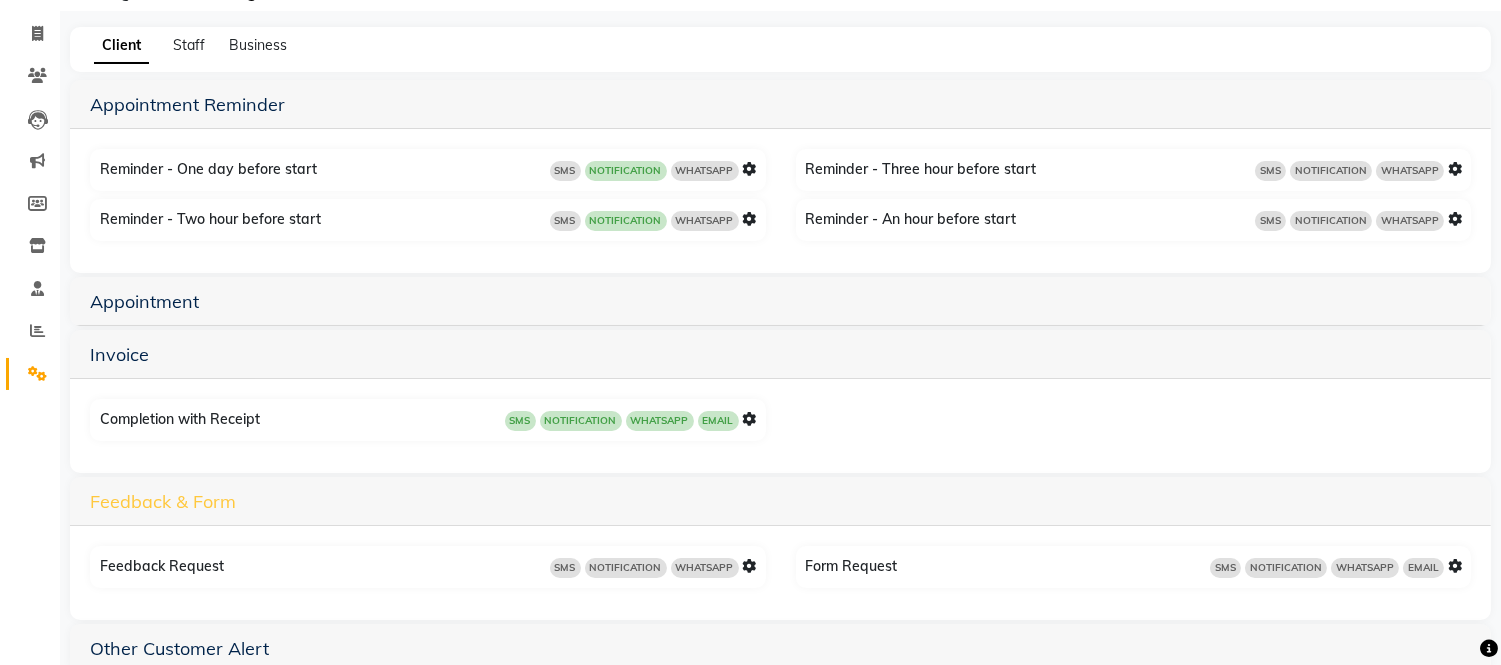 scroll, scrollTop: 205, scrollLeft: 0, axis: vertical 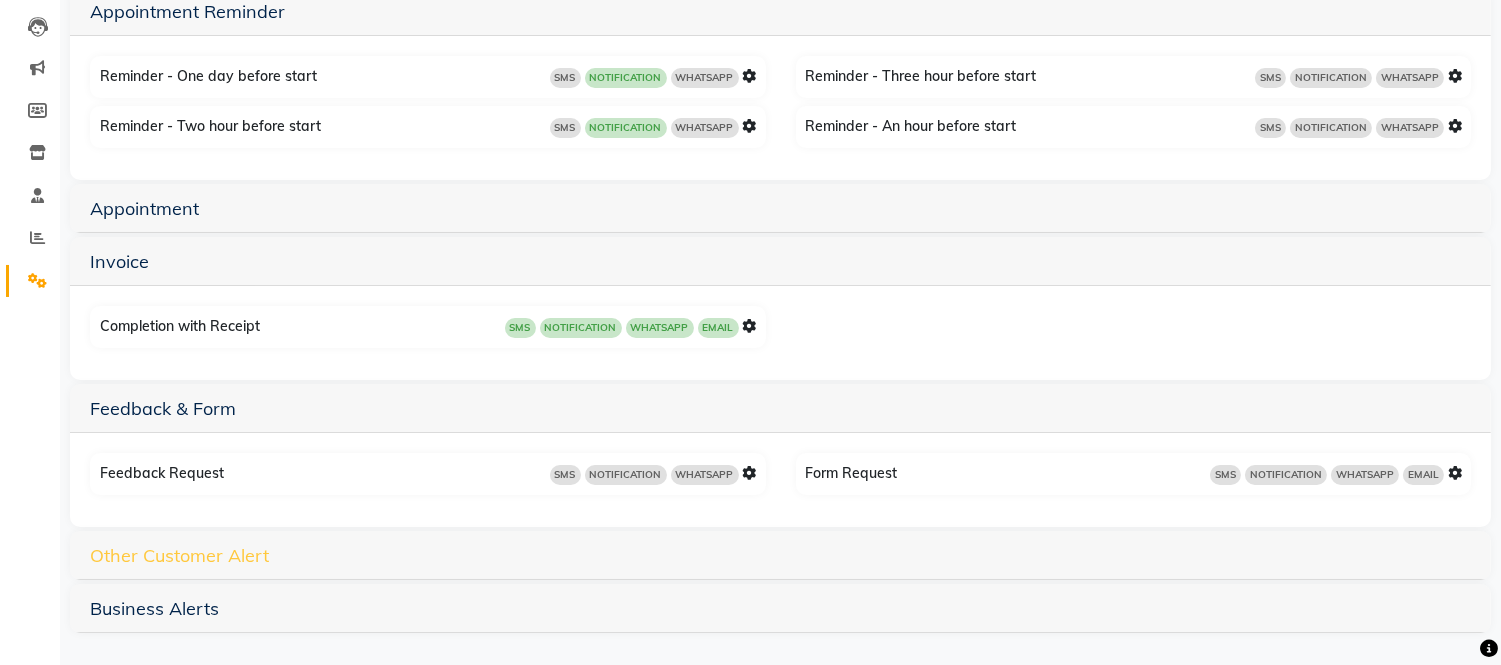 click on "Other Customer Alert" at bounding box center [179, 555] 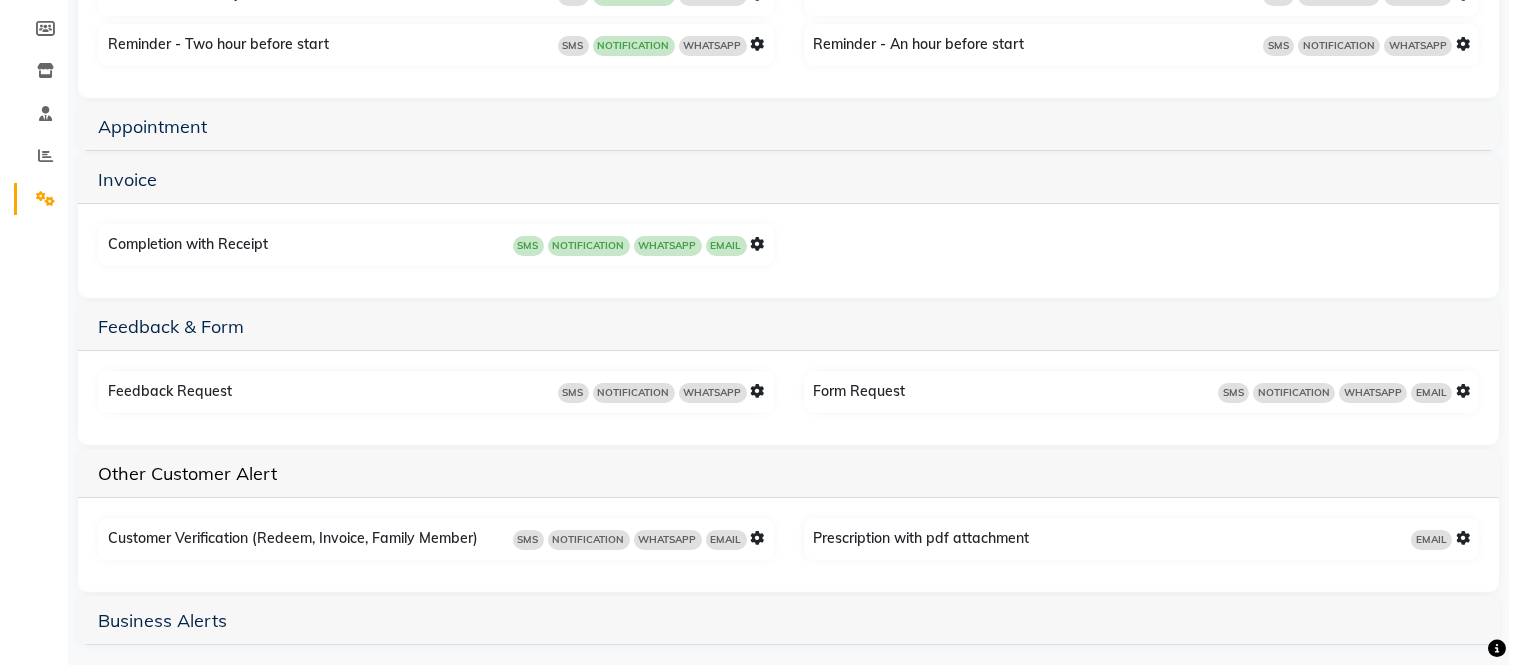scroll, scrollTop: 298, scrollLeft: 0, axis: vertical 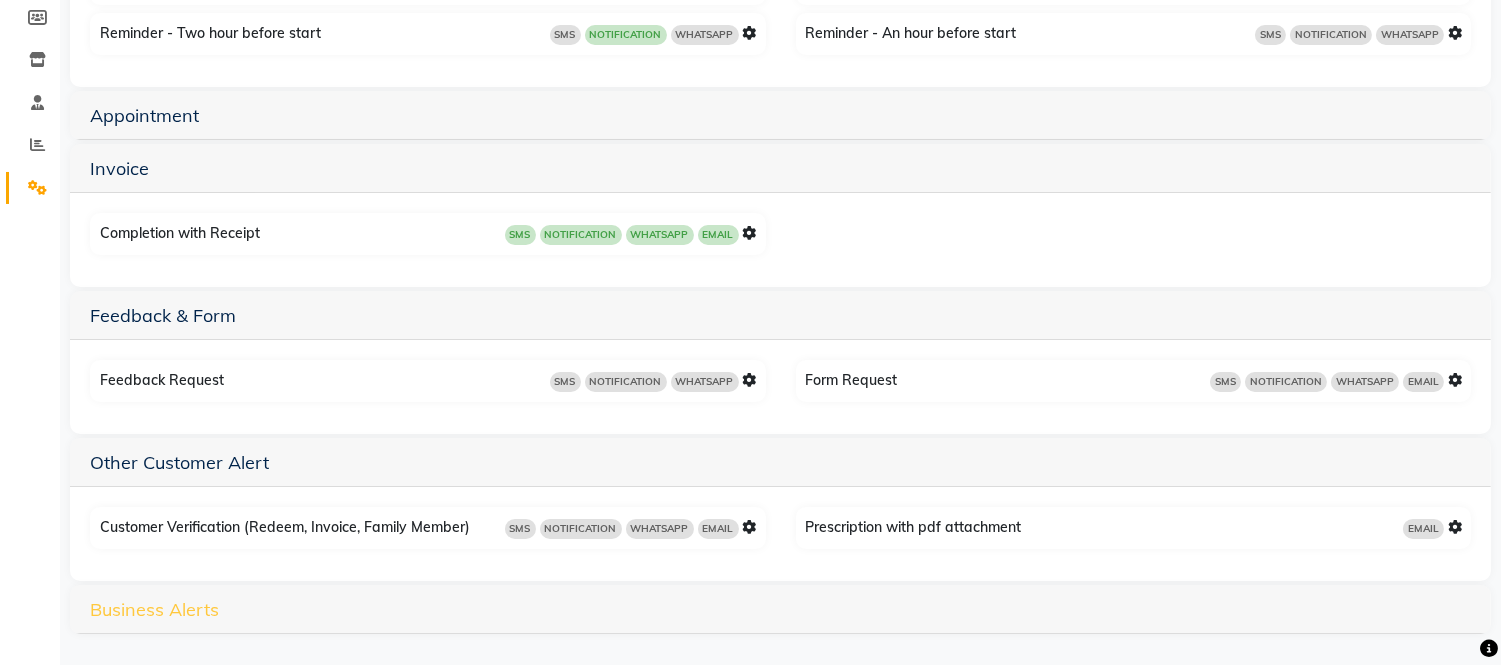 click on "Business Alerts" at bounding box center (154, 609) 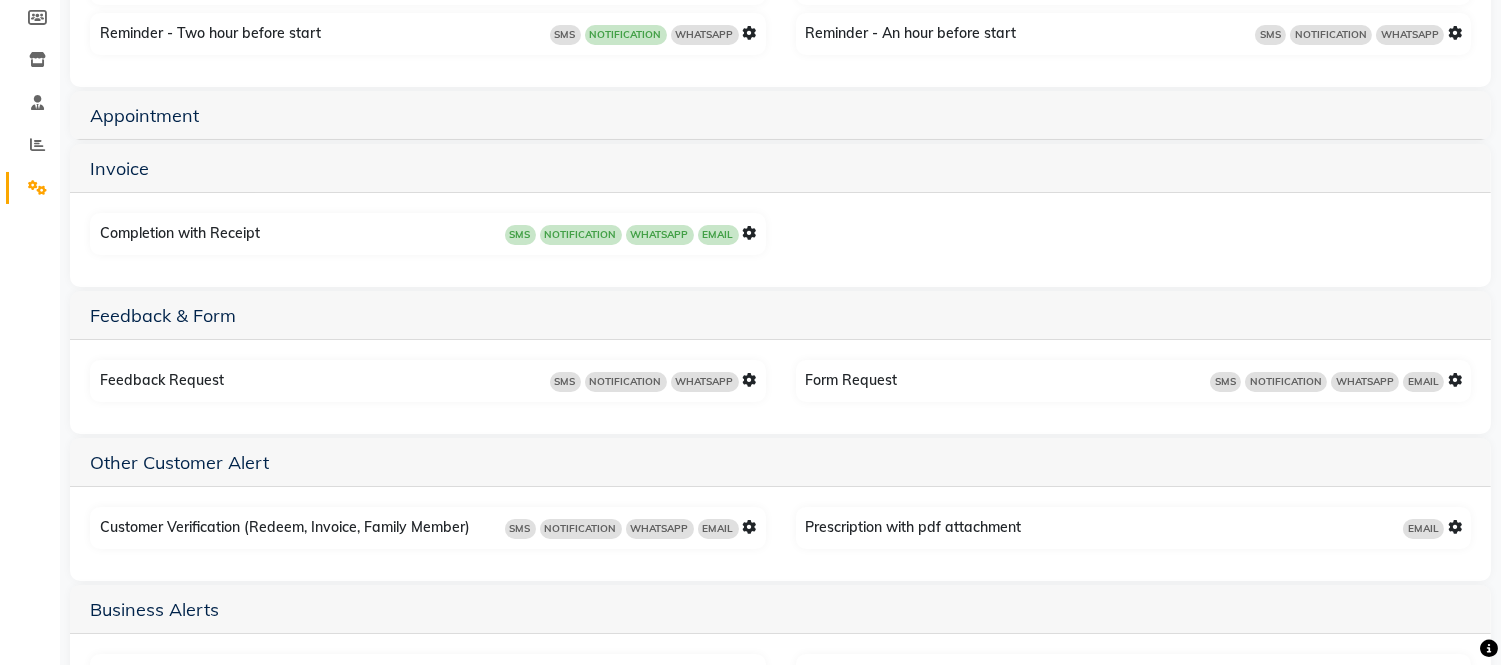 click at bounding box center [750, 233] 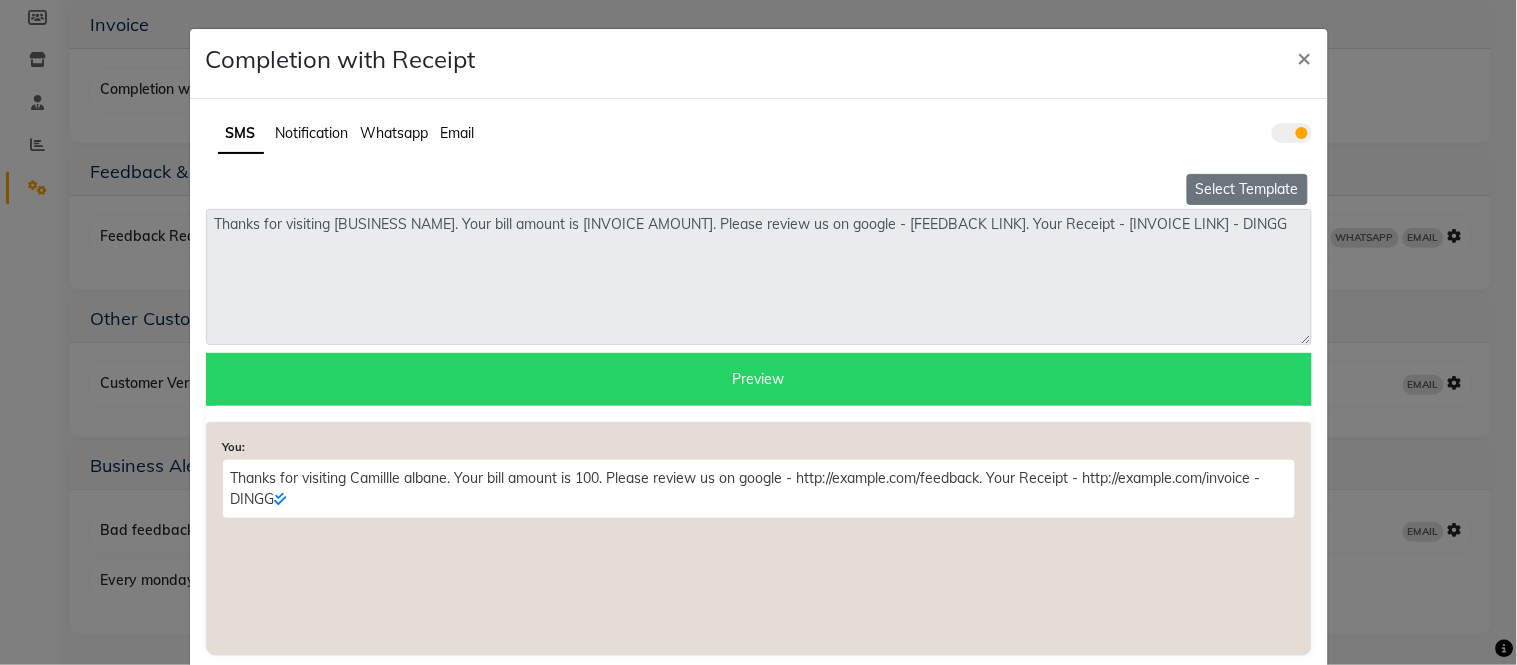 click on "Select Template" 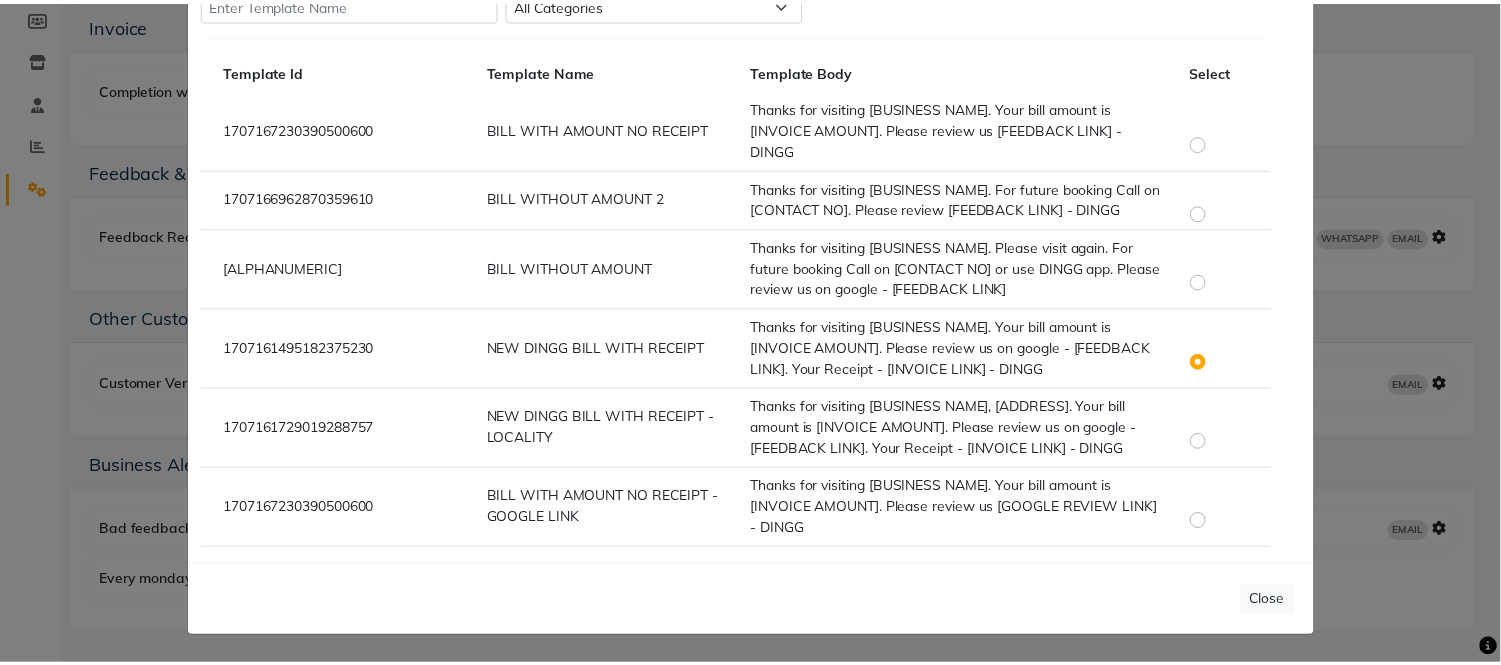scroll, scrollTop: 0, scrollLeft: 0, axis: both 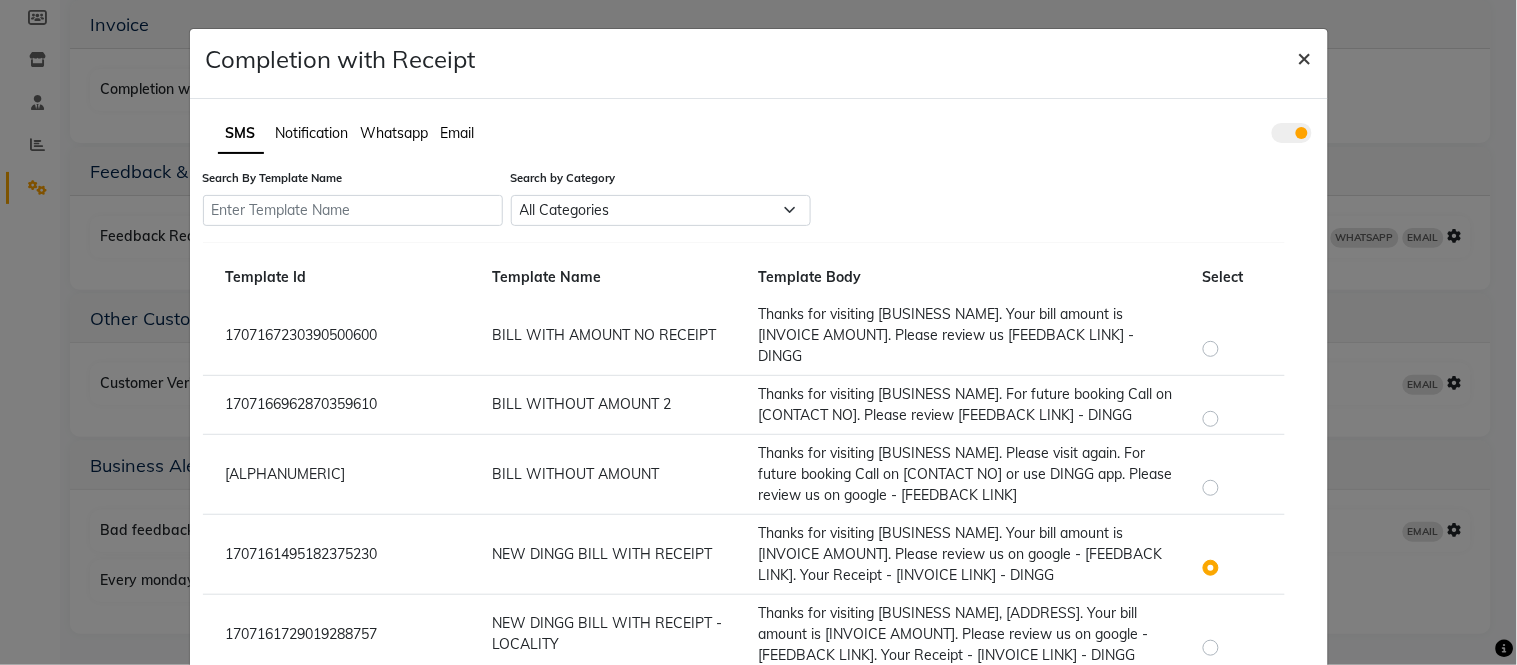 click on "×" 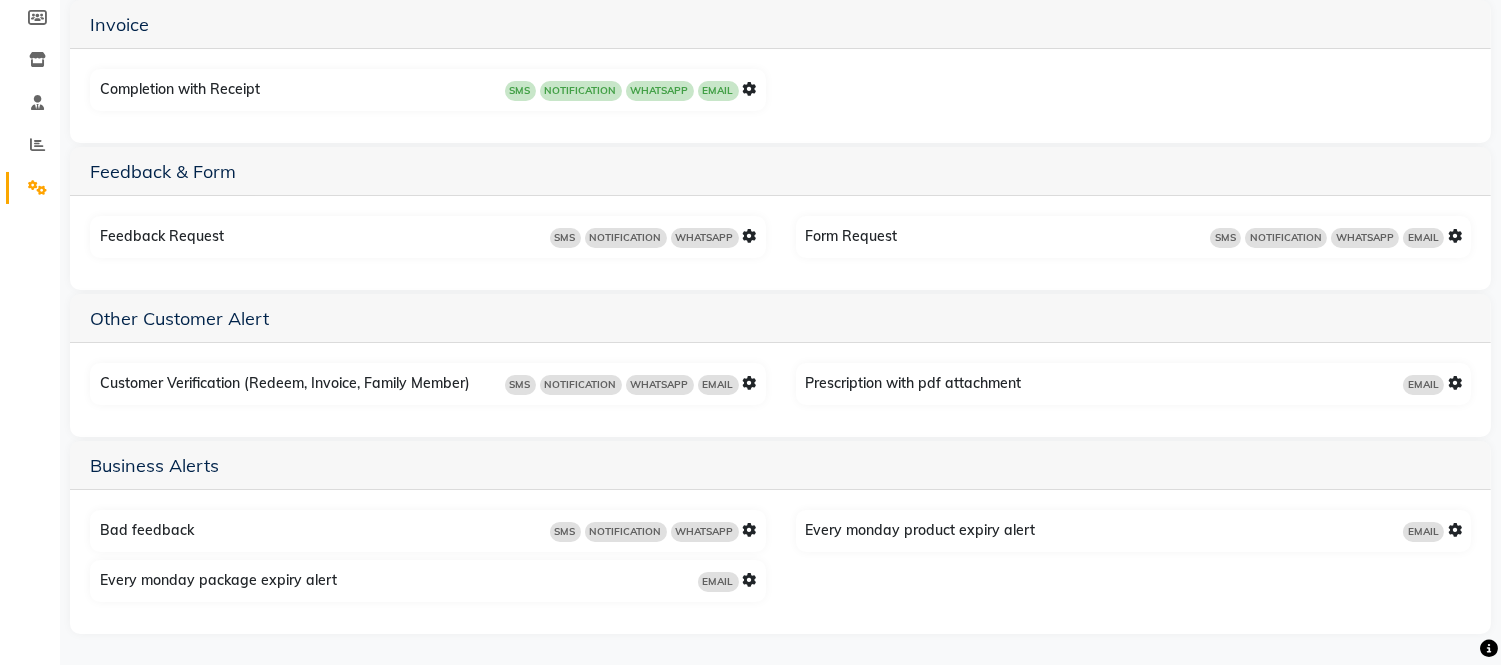 scroll, scrollTop: 0, scrollLeft: 0, axis: both 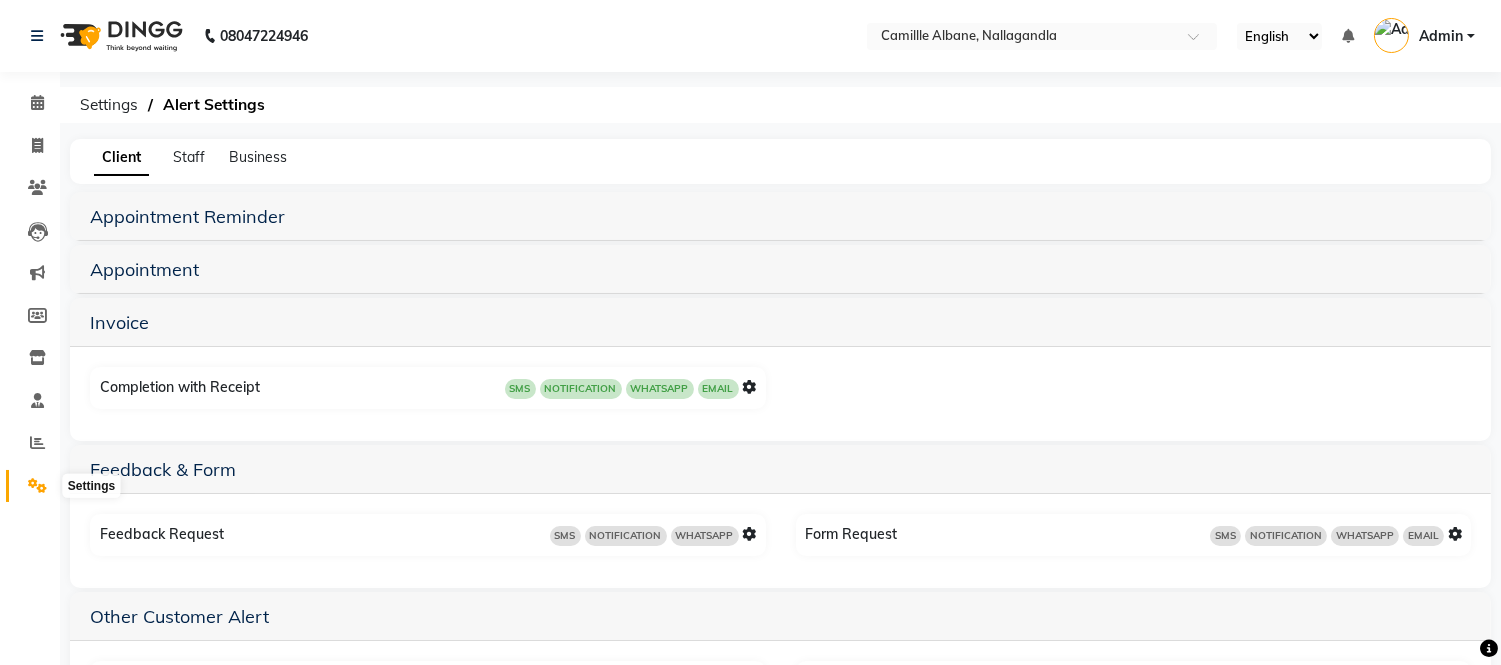 click 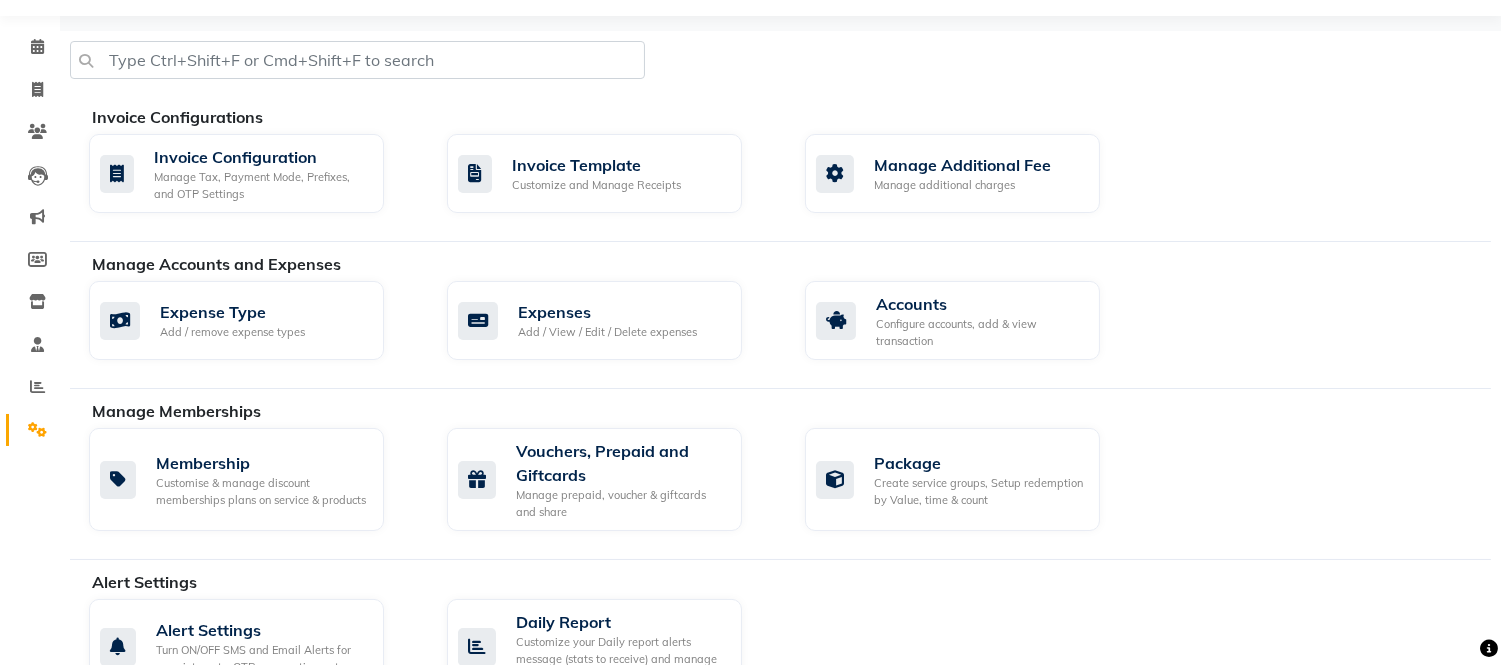 scroll, scrollTop: 982, scrollLeft: 0, axis: vertical 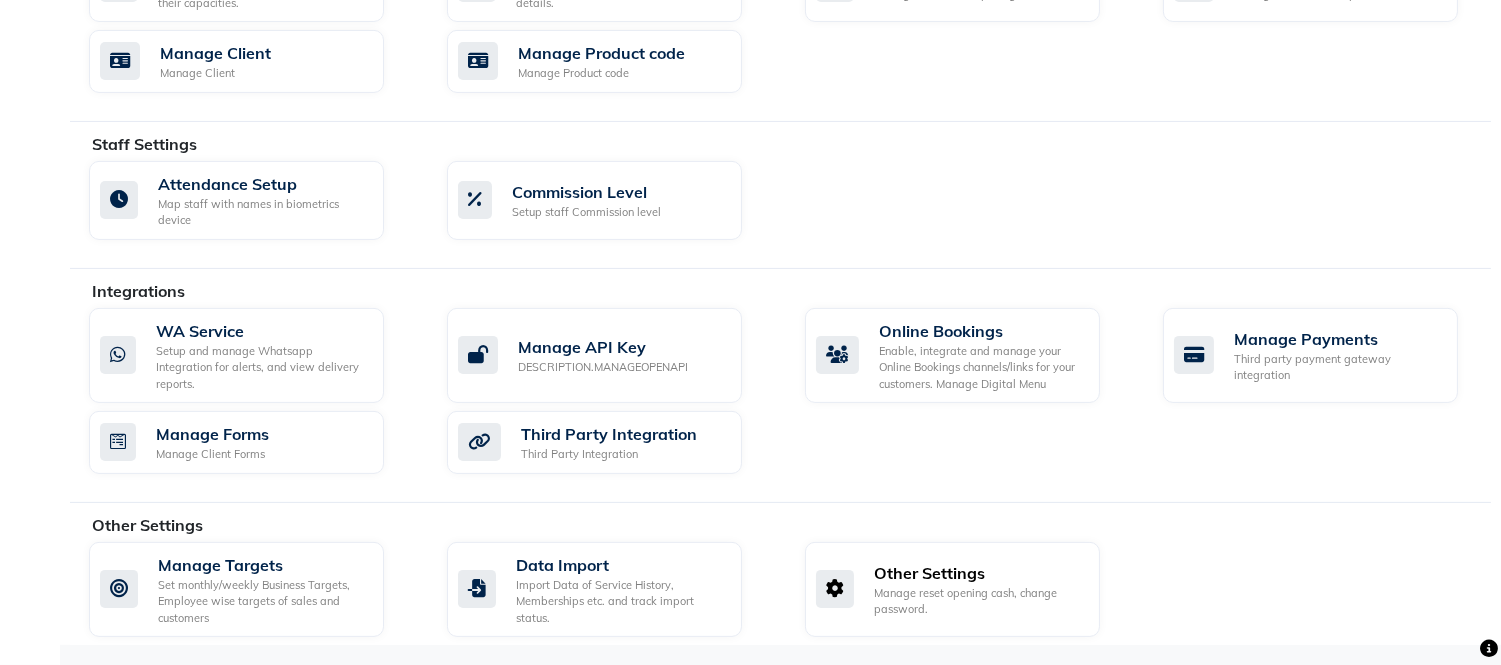 click on "Other Settings" 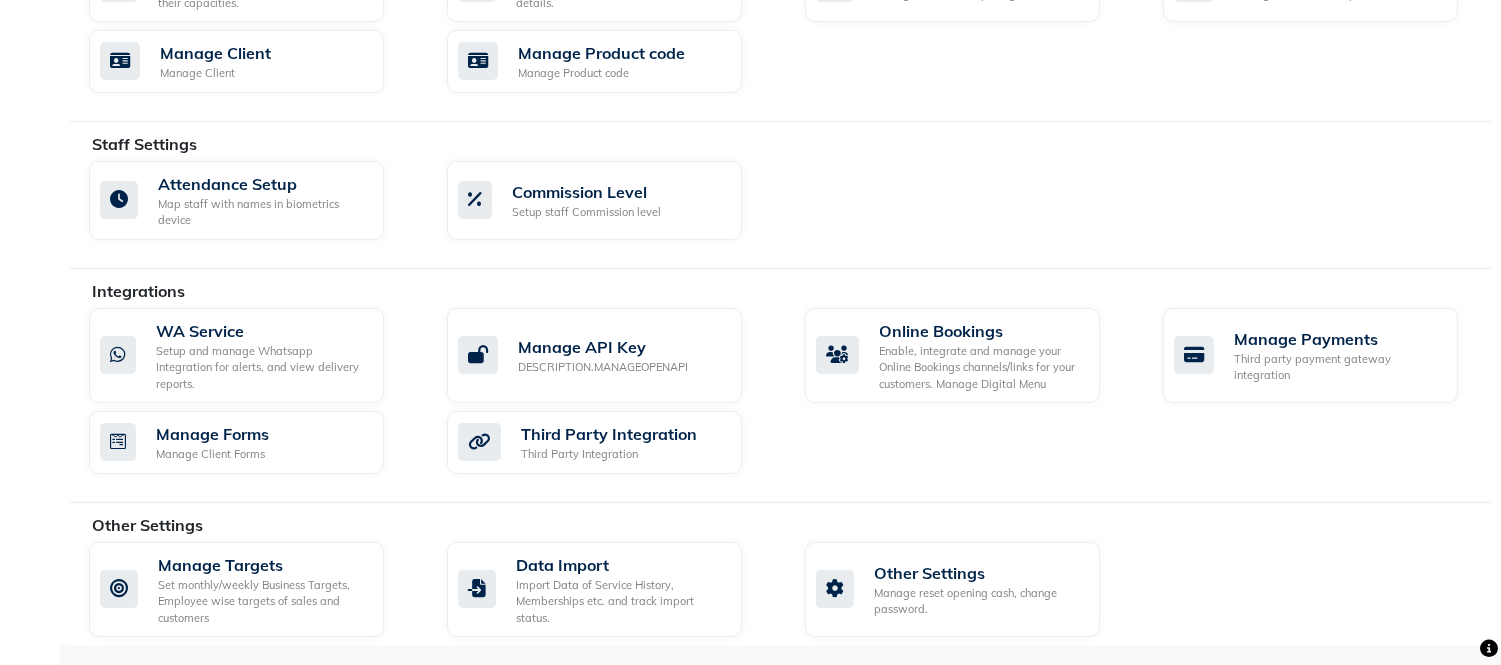 select on "2: 15" 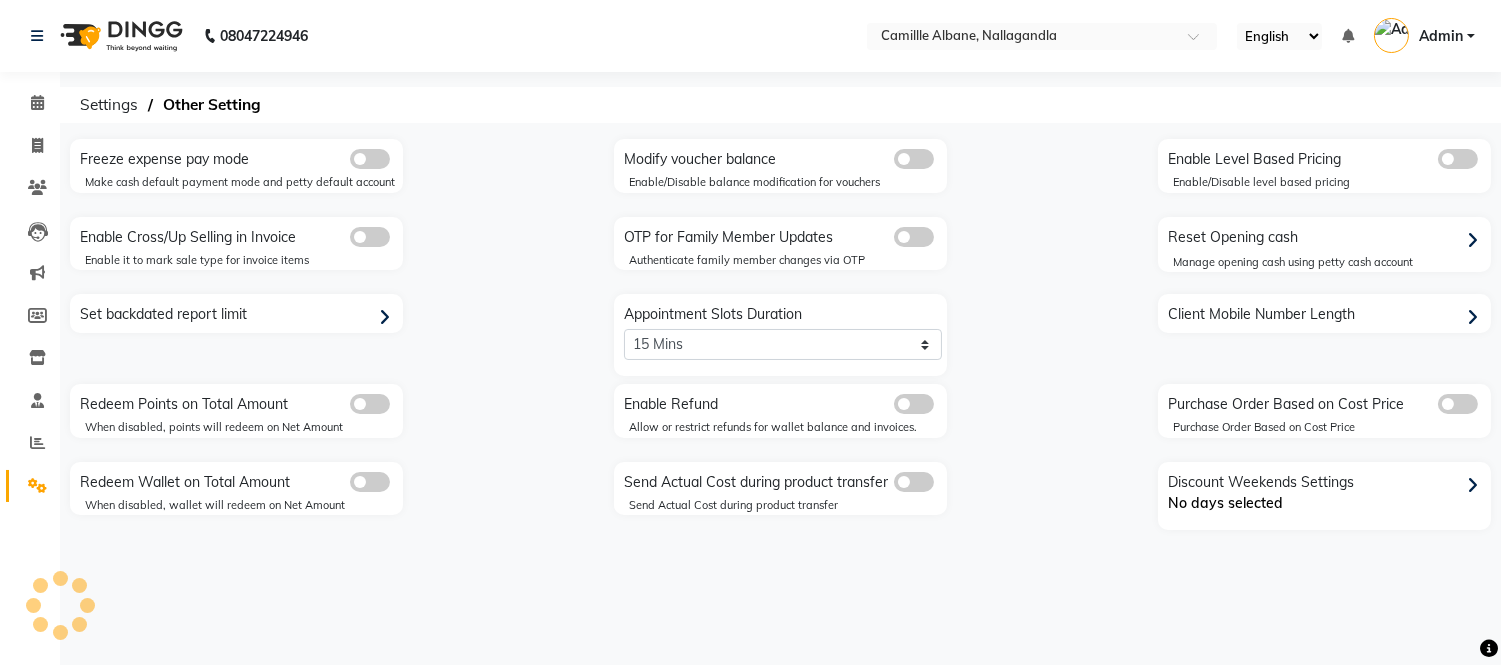 scroll, scrollTop: 0, scrollLeft: 0, axis: both 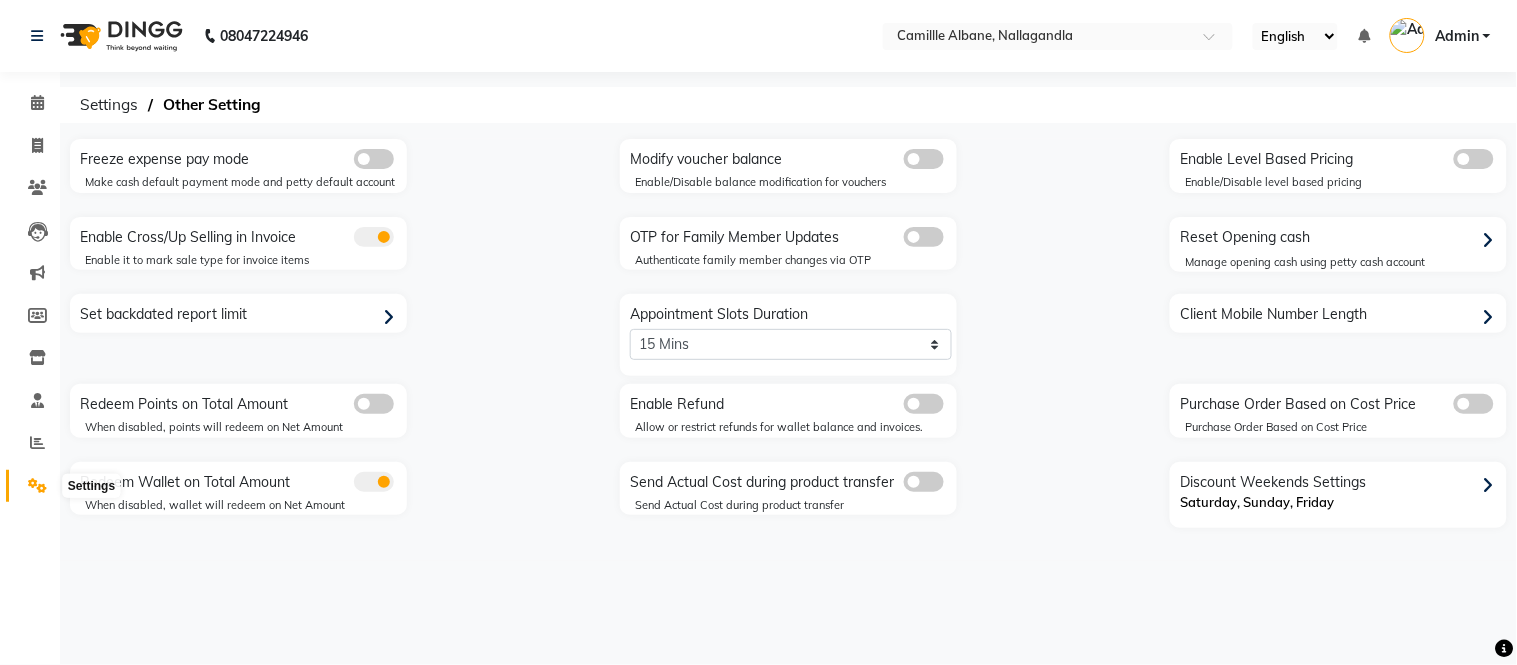 click 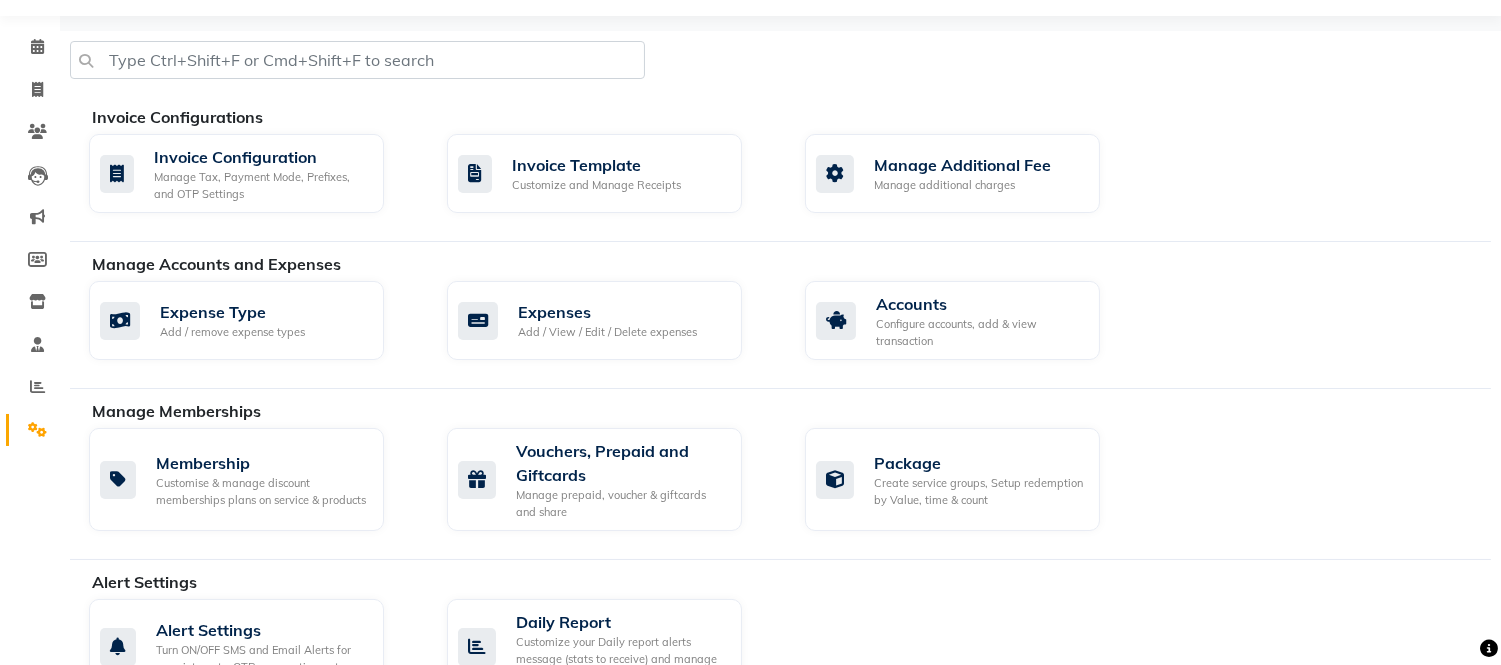 scroll, scrollTop: 982, scrollLeft: 0, axis: vertical 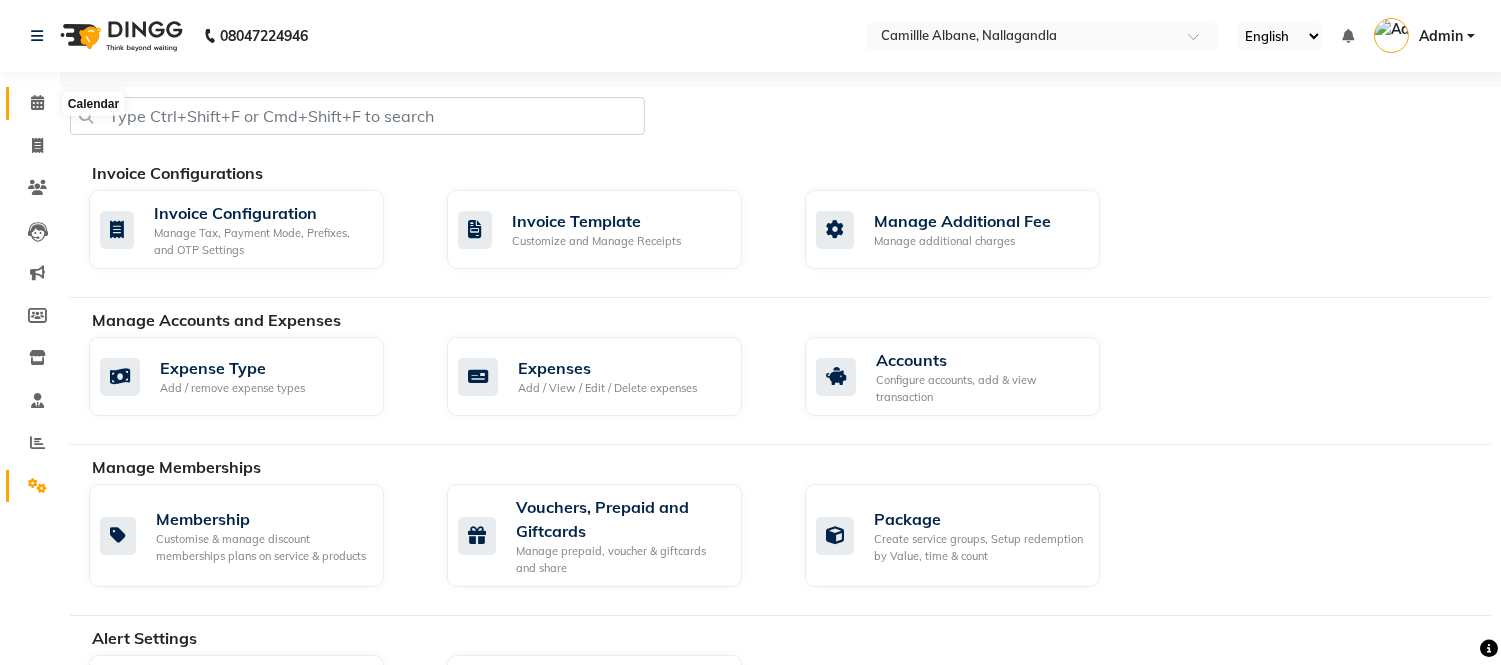 click 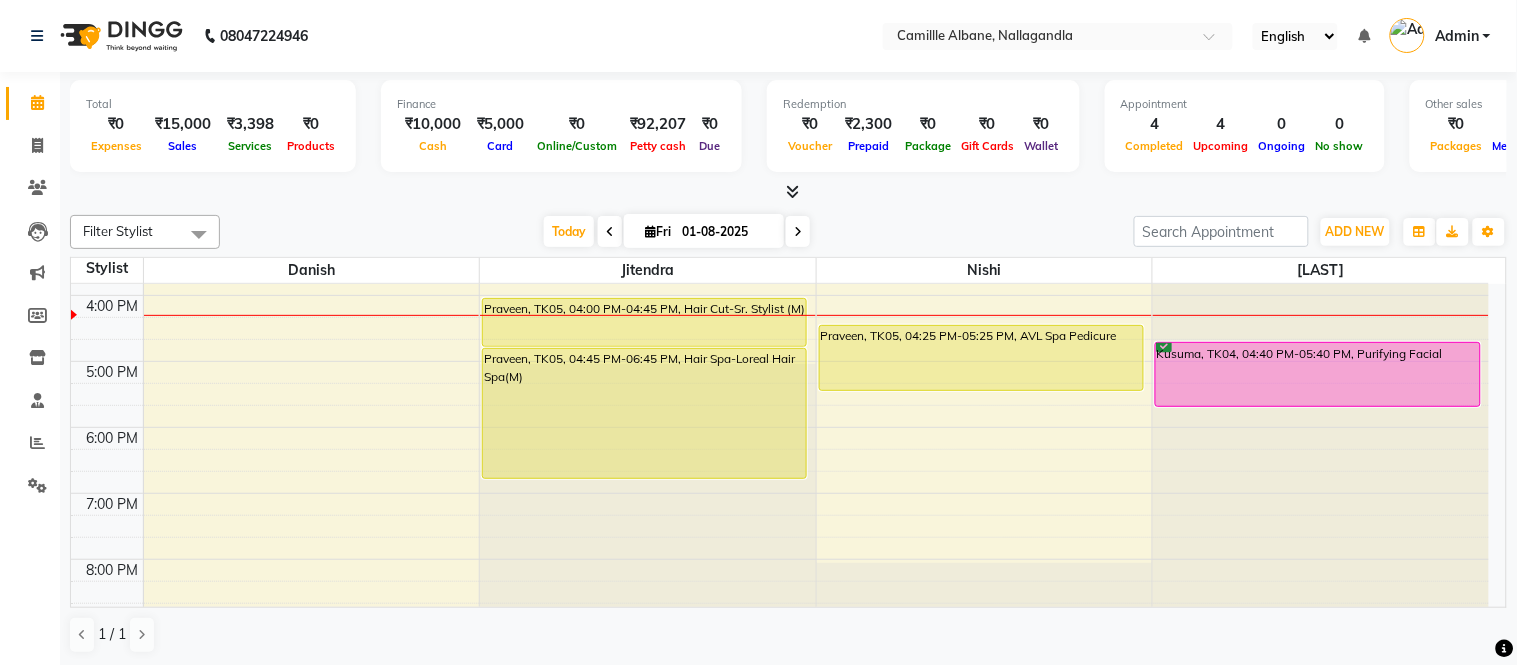 scroll, scrollTop: 555, scrollLeft: 0, axis: vertical 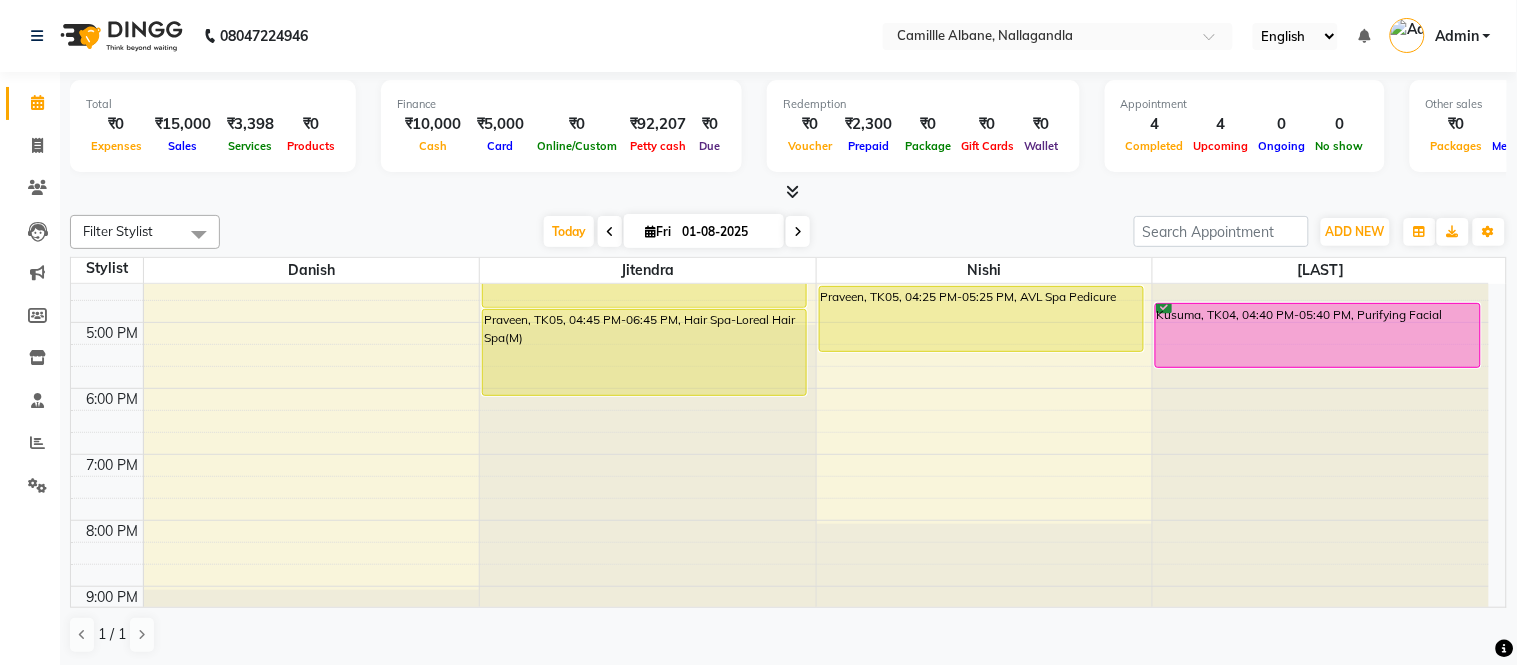 drag, startPoint x: 651, startPoint y: 434, endPoint x: 652, endPoint y: 375, distance: 59.008472 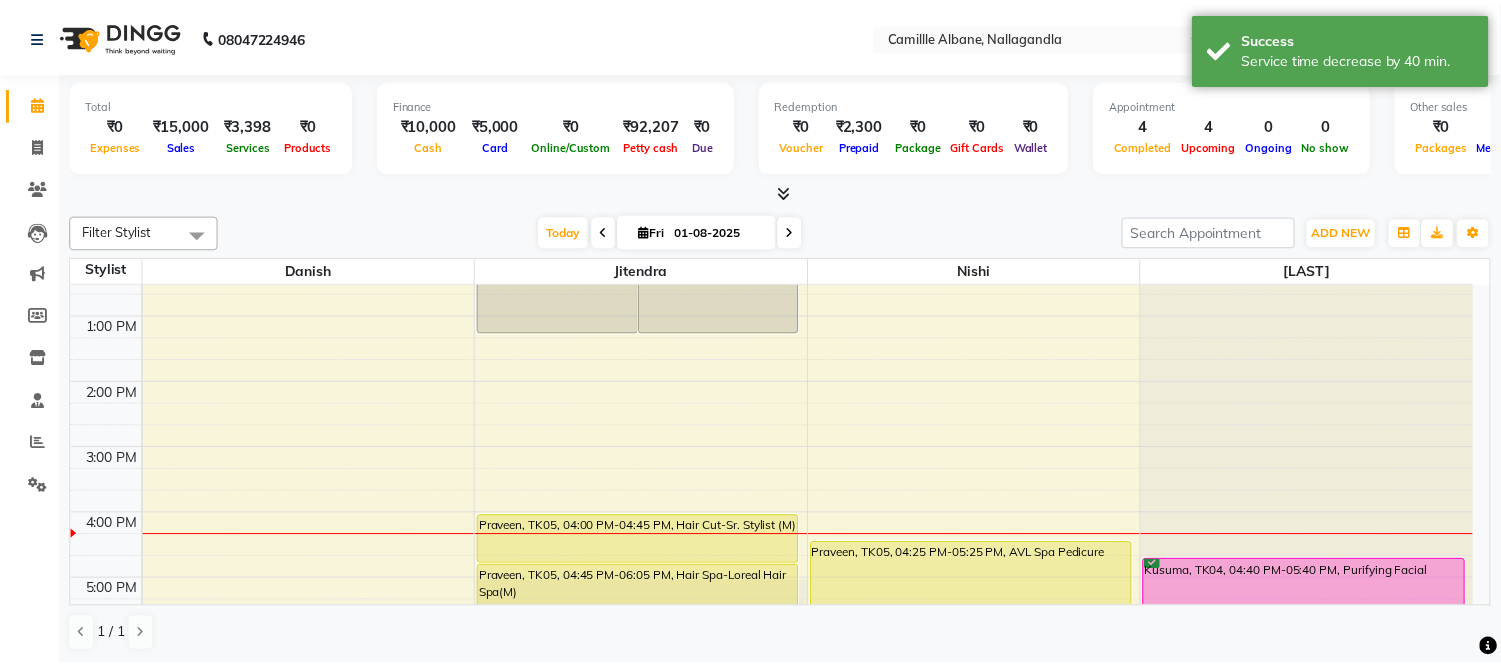 scroll, scrollTop: 370, scrollLeft: 0, axis: vertical 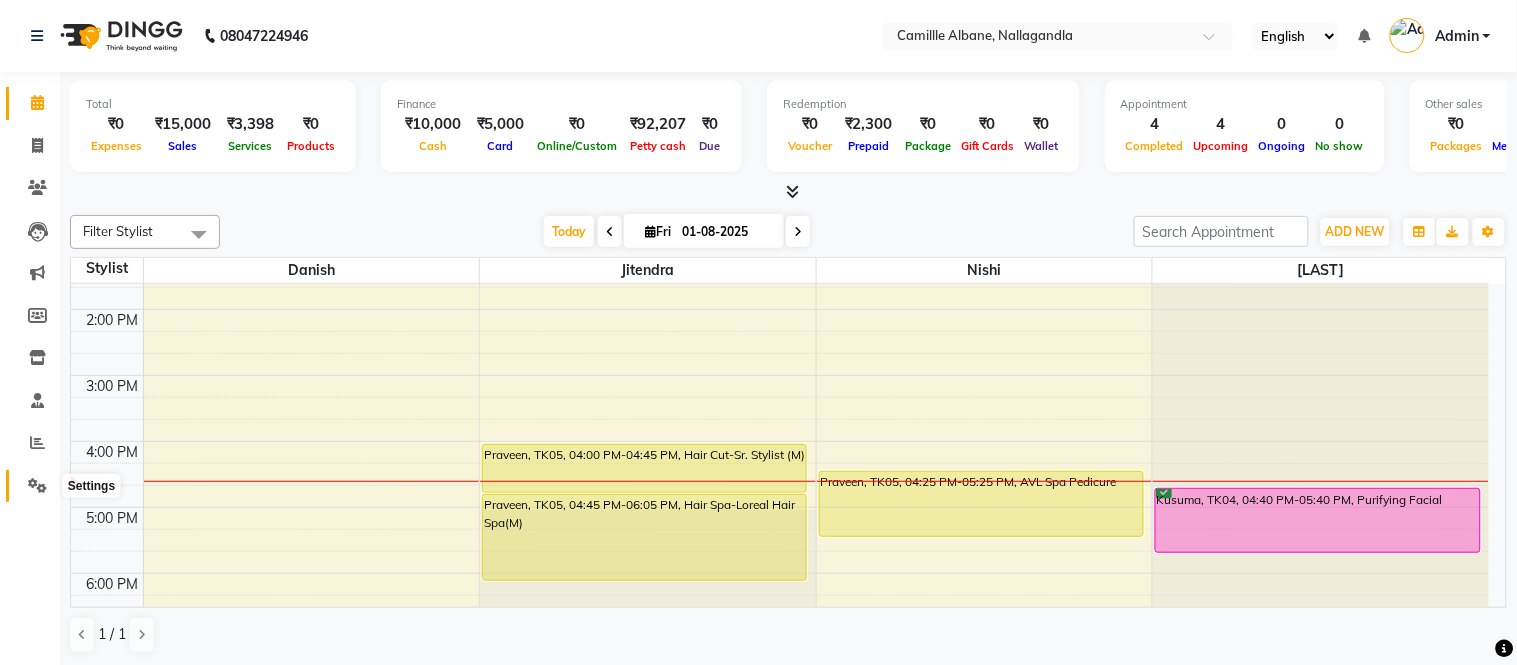 click 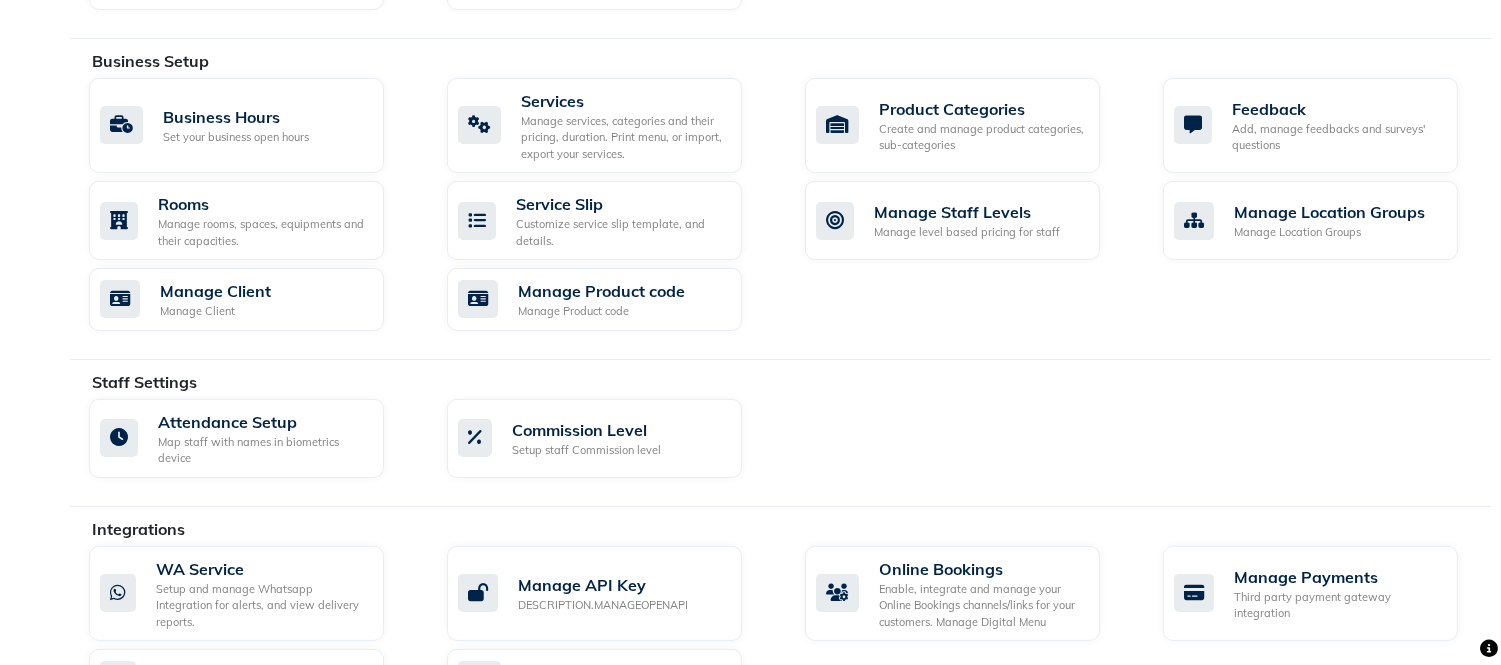 scroll, scrollTop: 370, scrollLeft: 0, axis: vertical 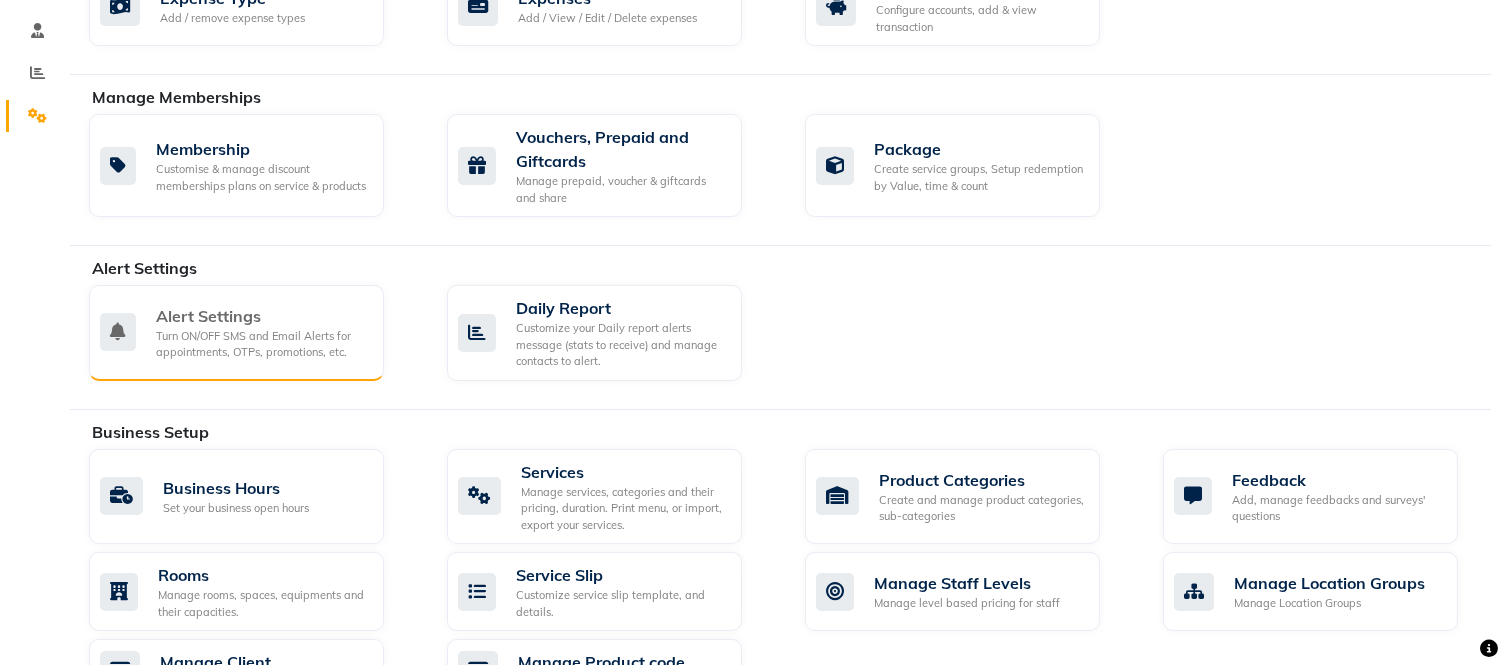 click on "Turn ON/OFF SMS and Email Alerts for appointments, OTPs, promotions, etc." 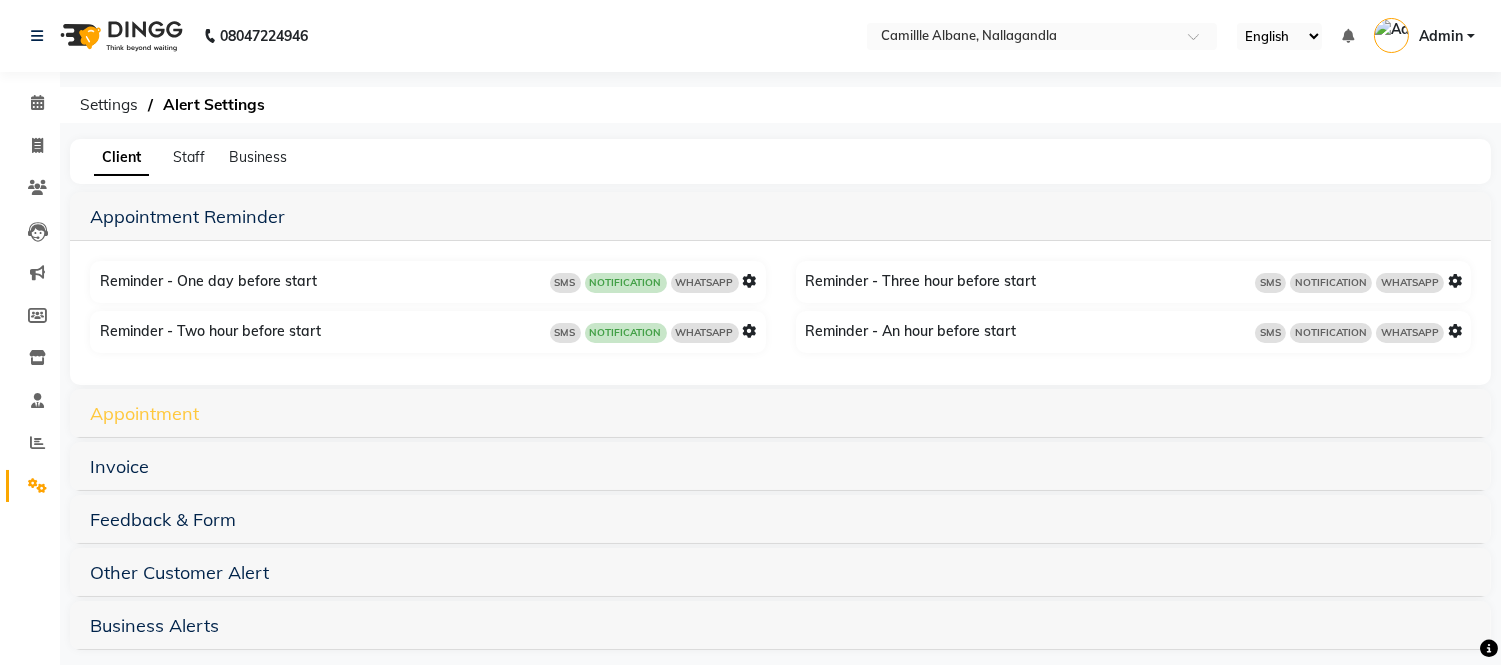 scroll, scrollTop: 17, scrollLeft: 0, axis: vertical 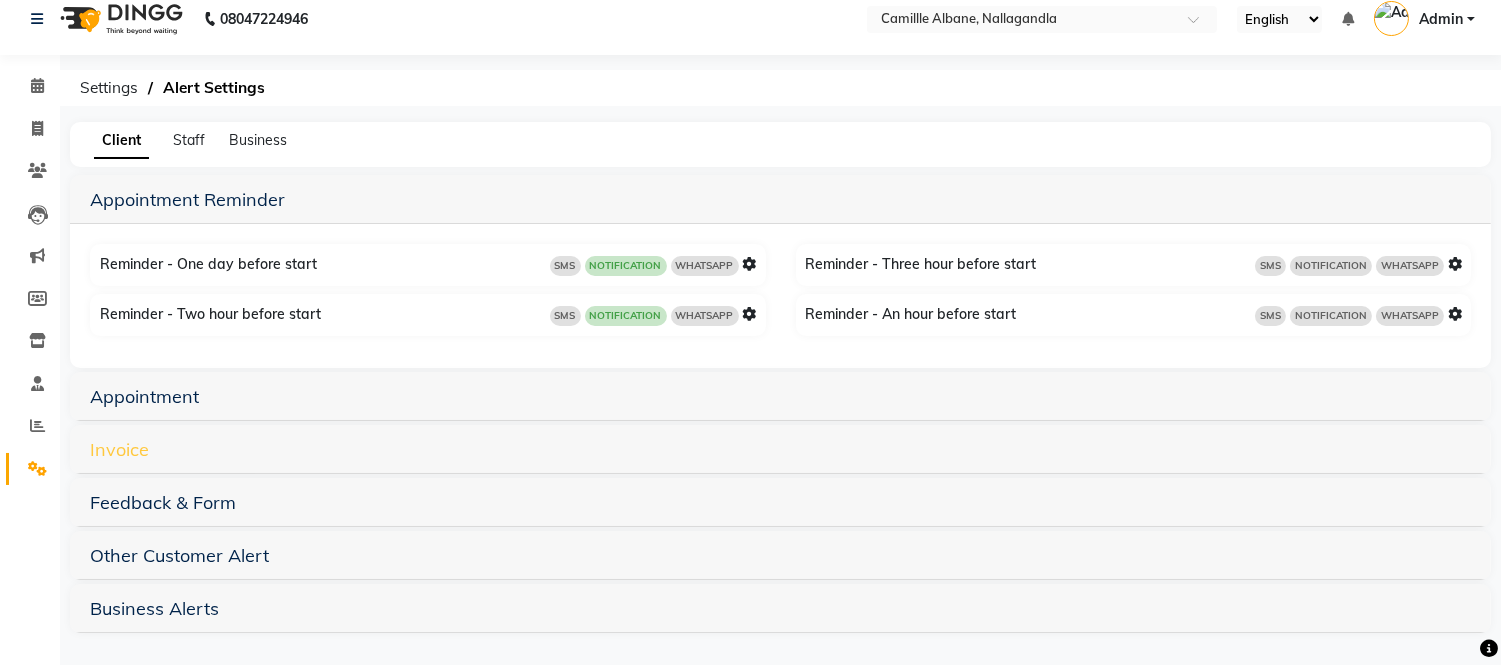 click on "Invoice" at bounding box center [119, 449] 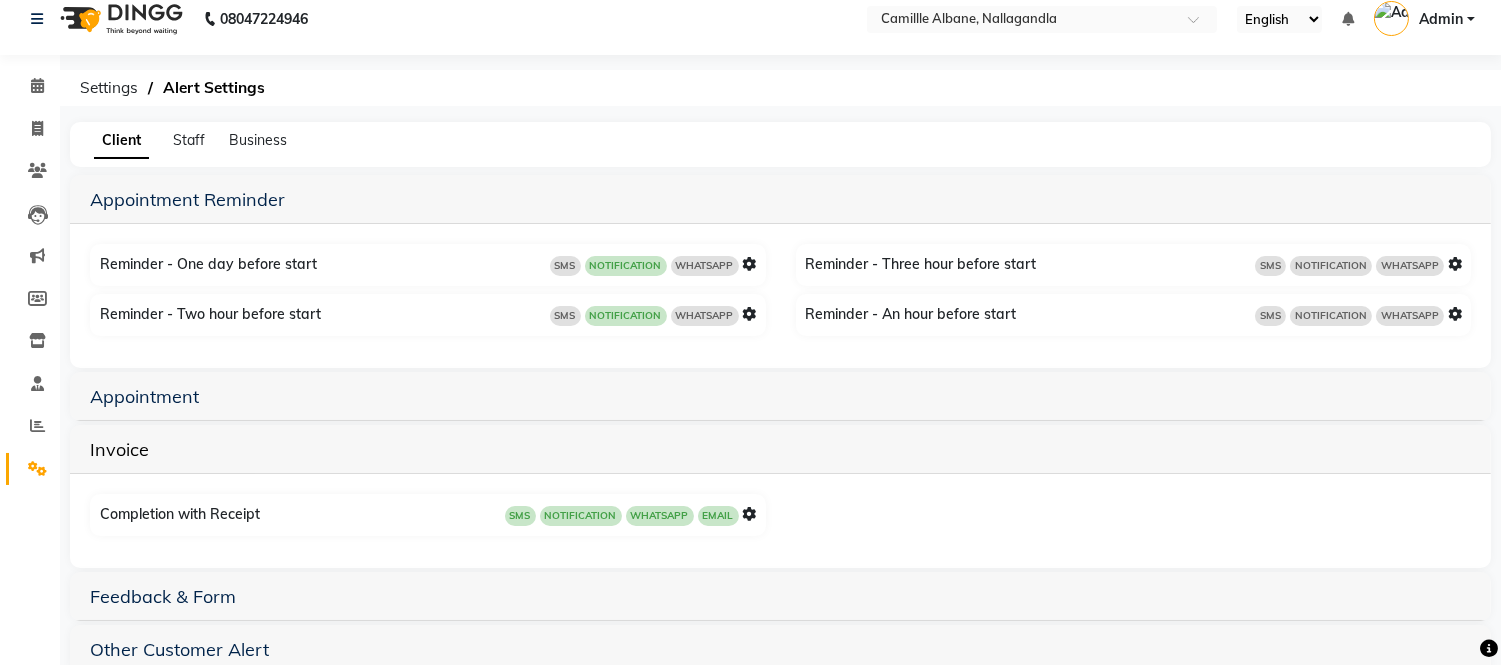 scroll, scrollTop: 112, scrollLeft: 0, axis: vertical 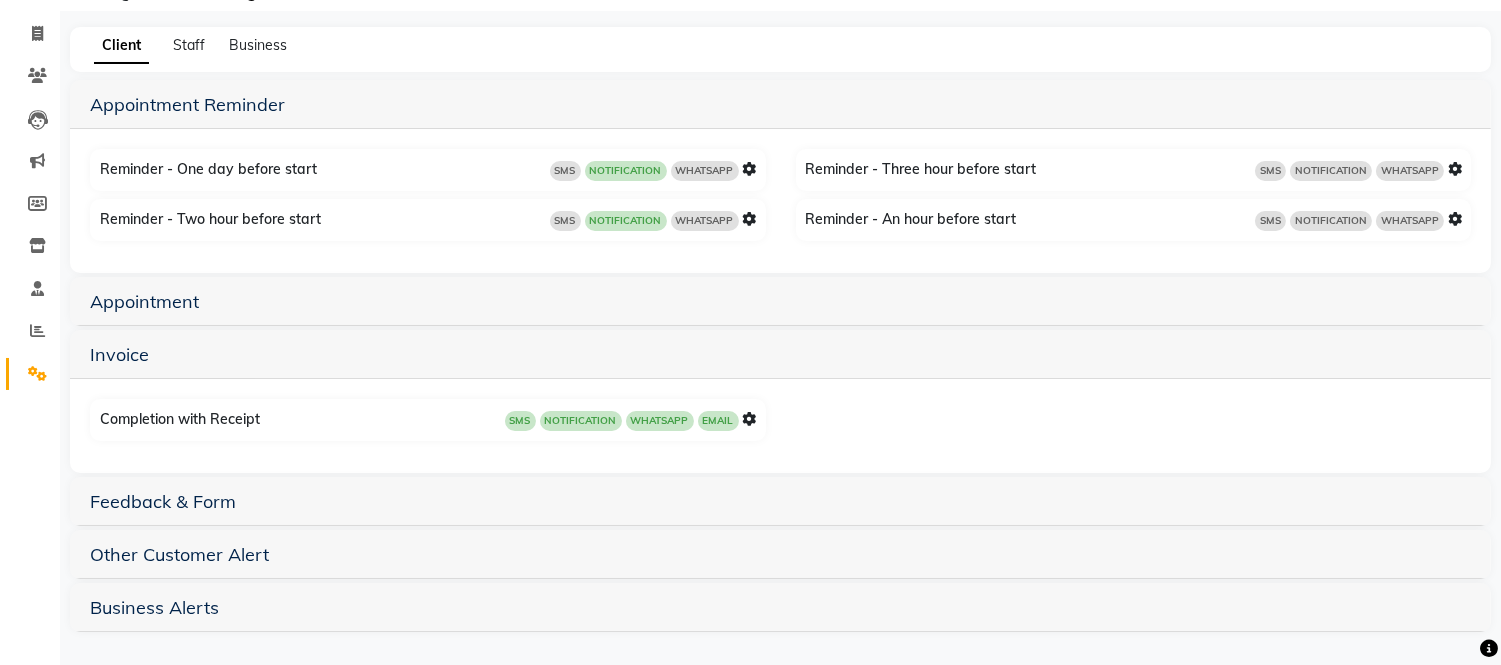 click at bounding box center (750, 419) 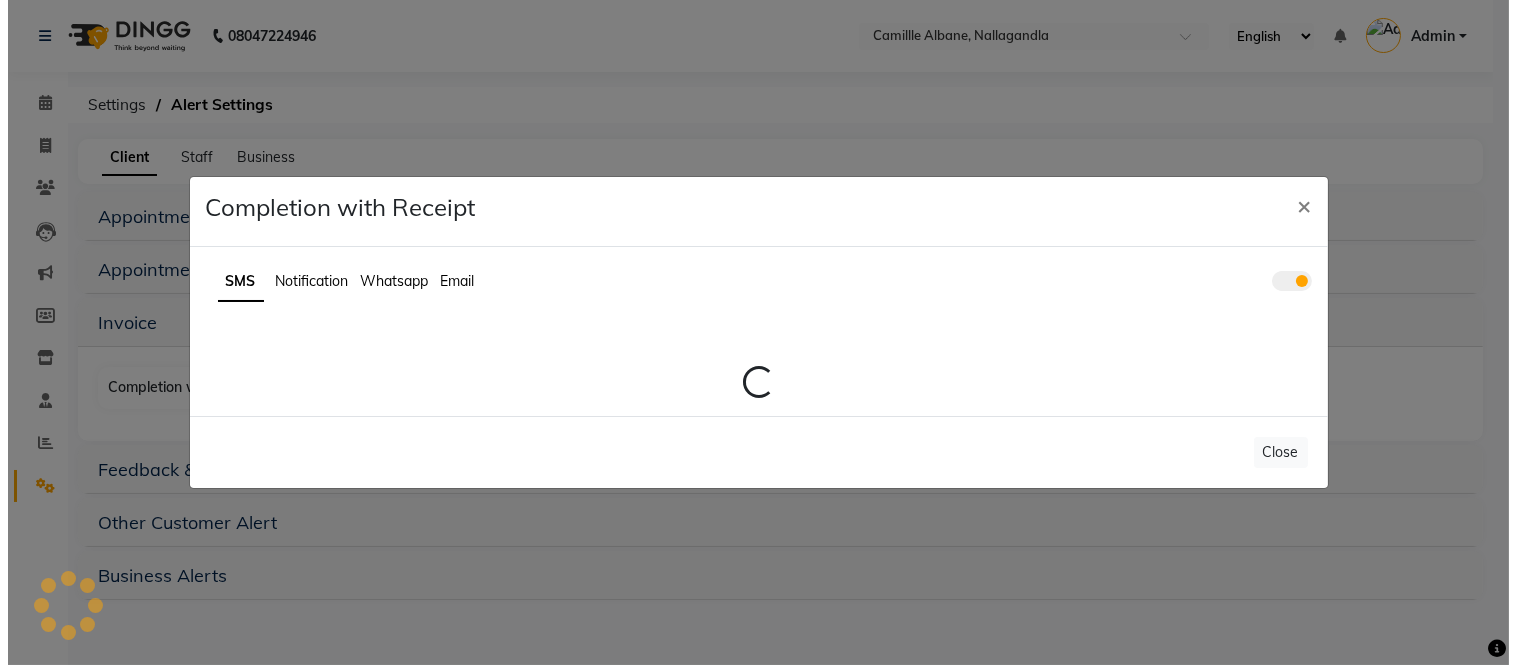 scroll, scrollTop: 0, scrollLeft: 0, axis: both 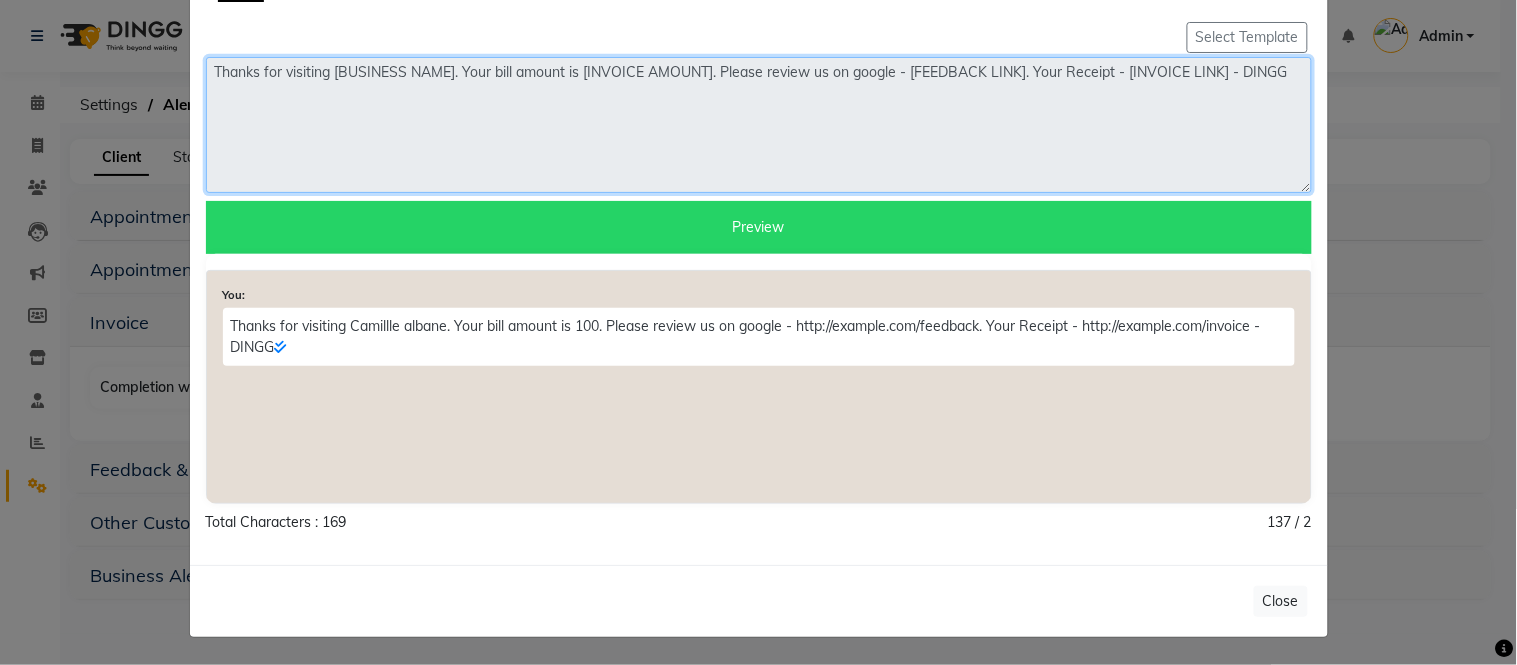 click on "Thanks for visiting [BUSINESS NAME]. Your bill amount is [INVOICE AMOUNT]. Please review us on google - [FEEDBACK LINK]. Your Receipt - [INVOICE LINK] - DINGG" 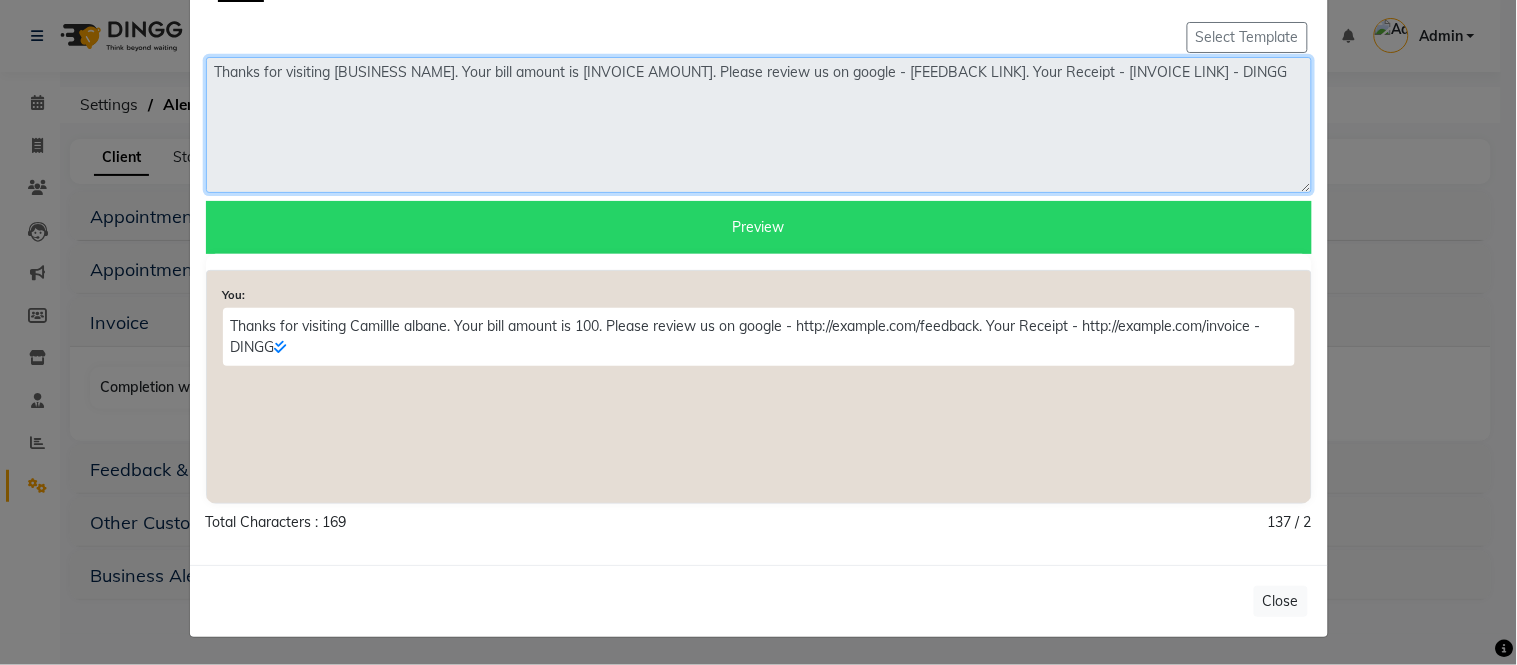 scroll, scrollTop: 0, scrollLeft: 0, axis: both 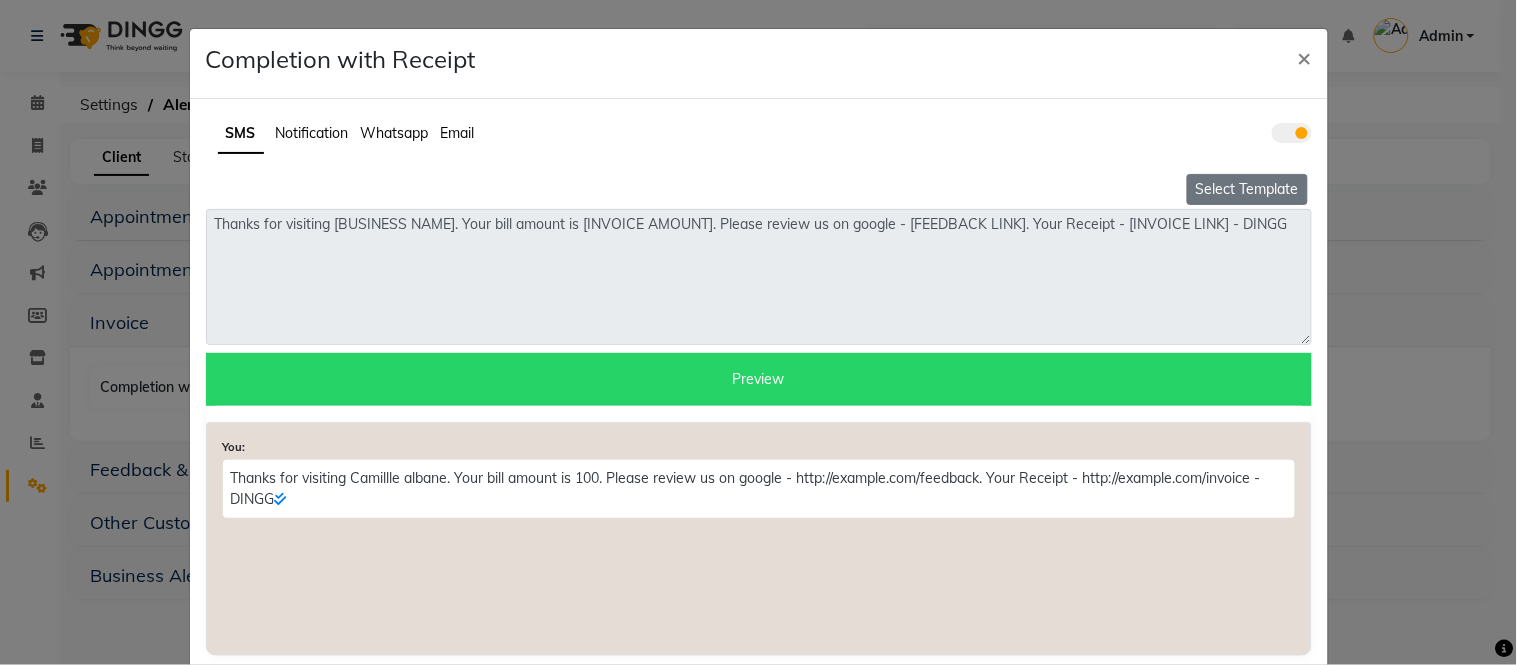 click on "Select Template" 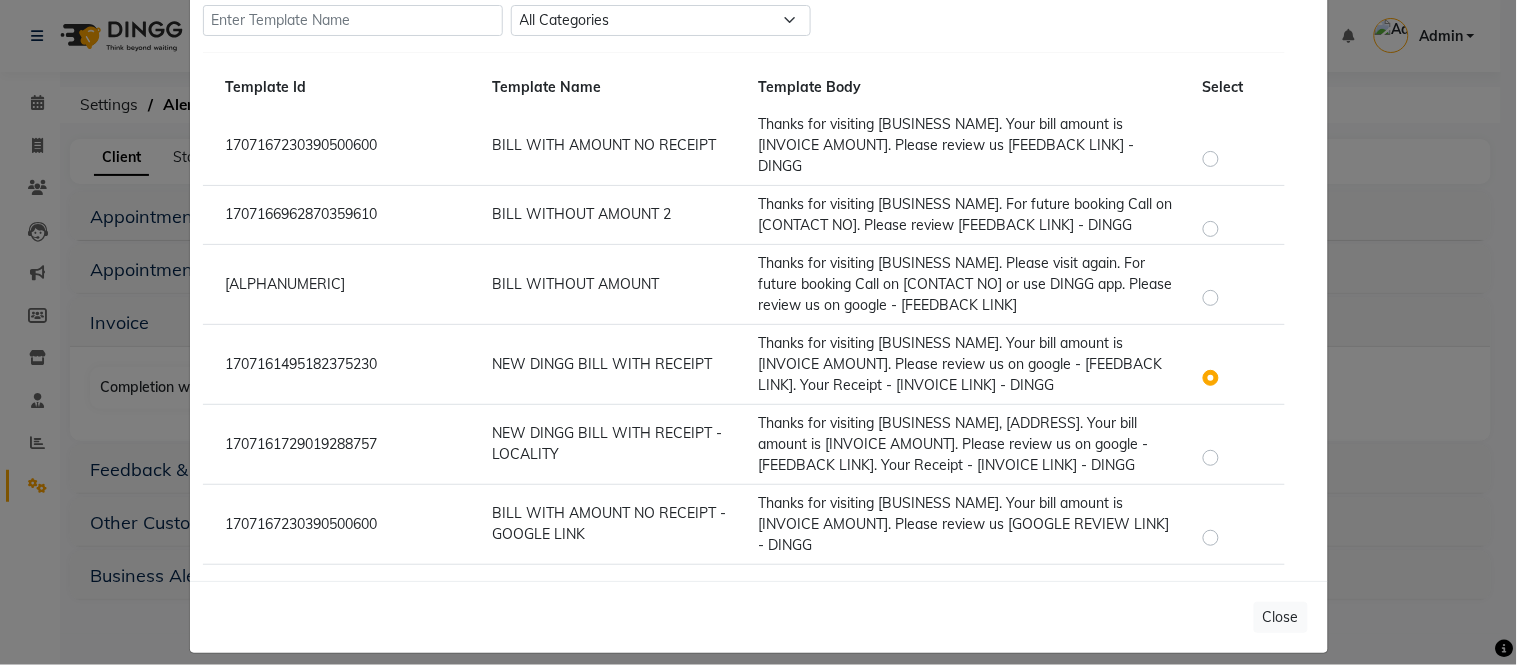 scroll, scrollTop: 206, scrollLeft: 0, axis: vertical 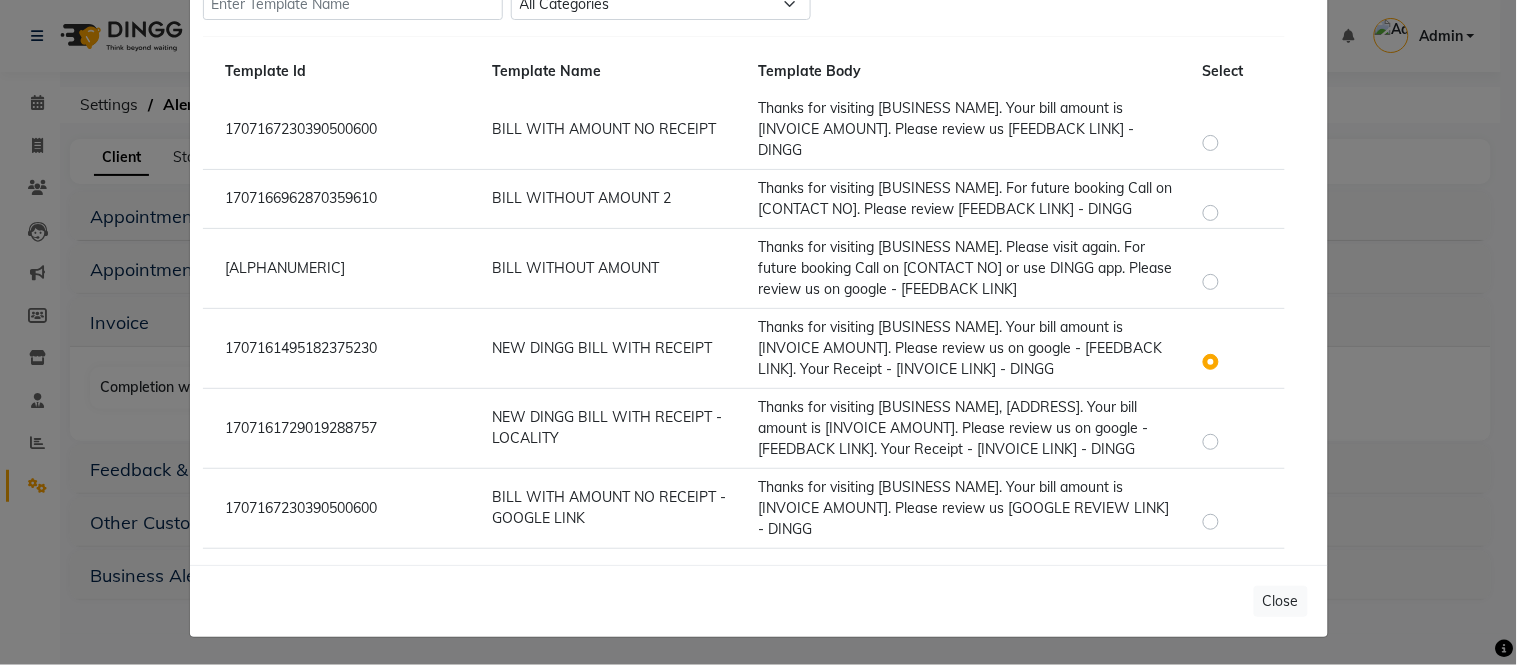 click 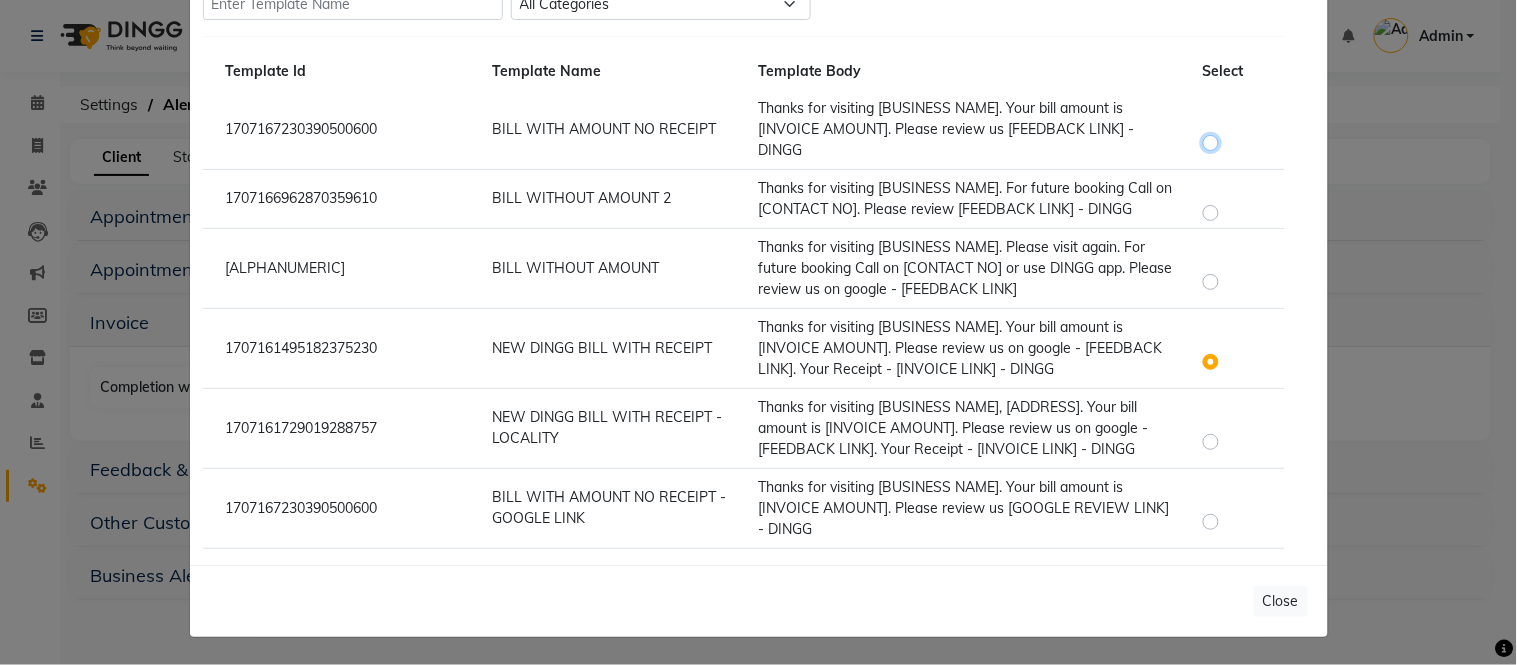 click at bounding box center (1214, 133) 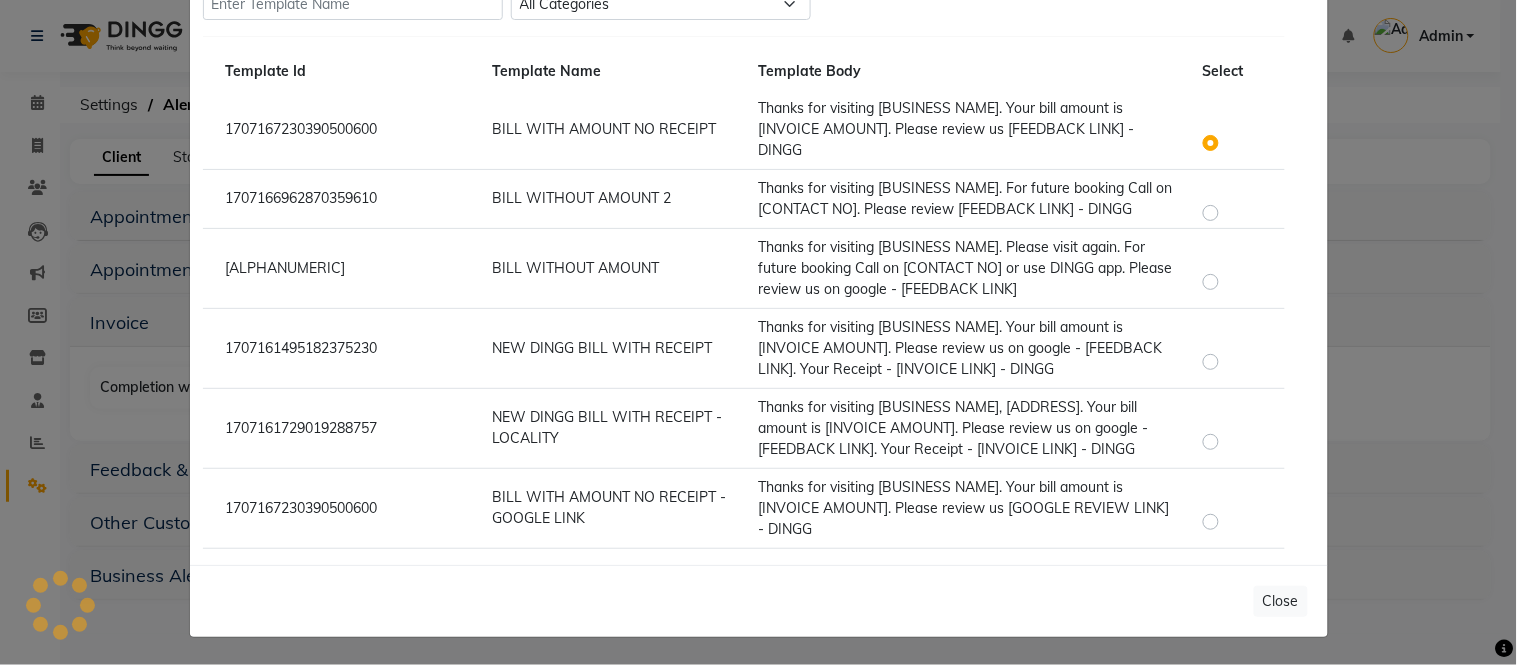 scroll, scrollTop: 152, scrollLeft: 0, axis: vertical 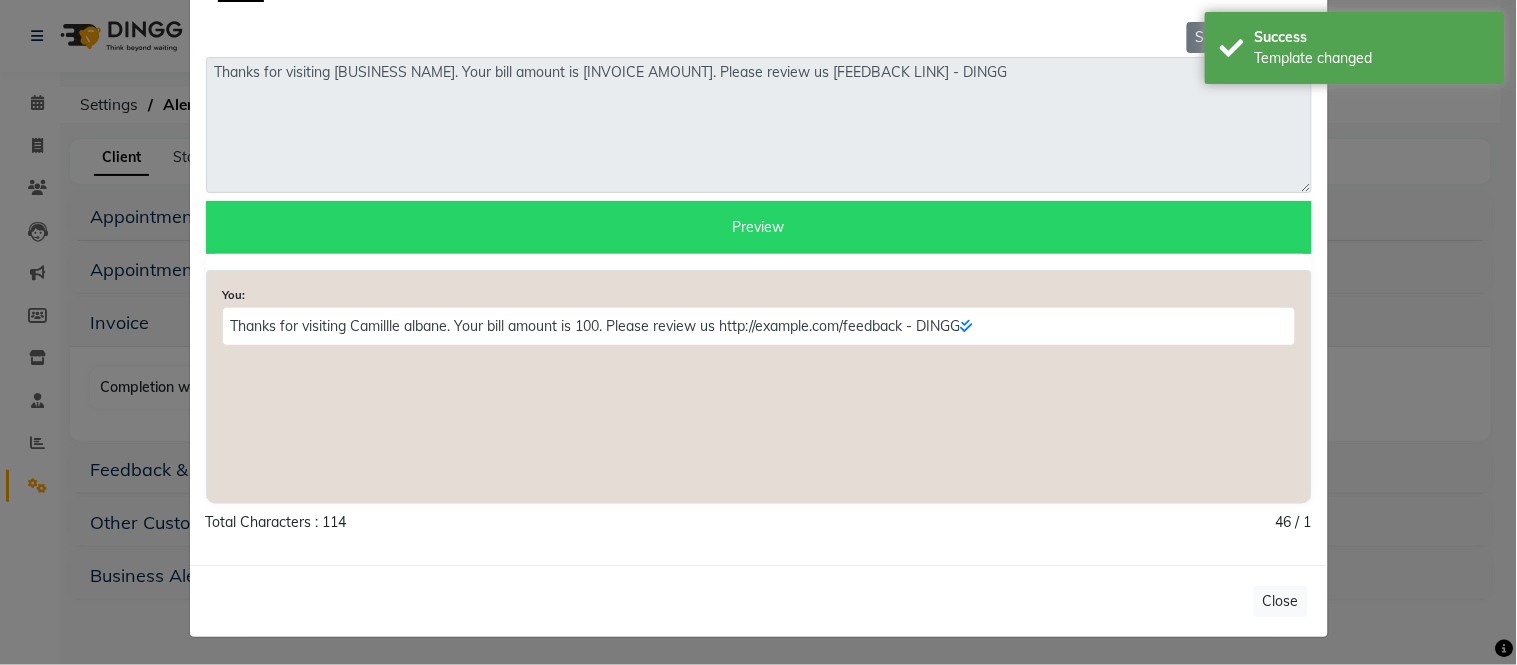click on "Select Template" 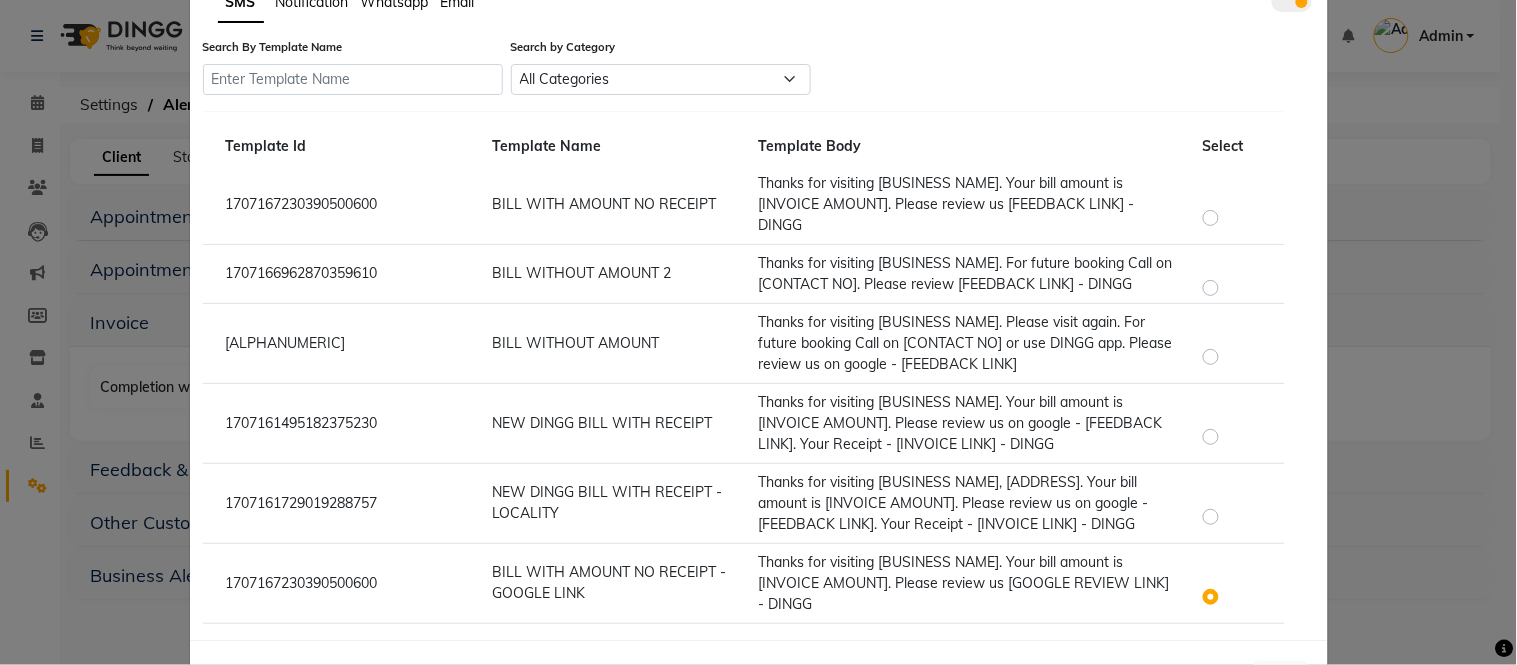 scroll, scrollTop: 185, scrollLeft: 0, axis: vertical 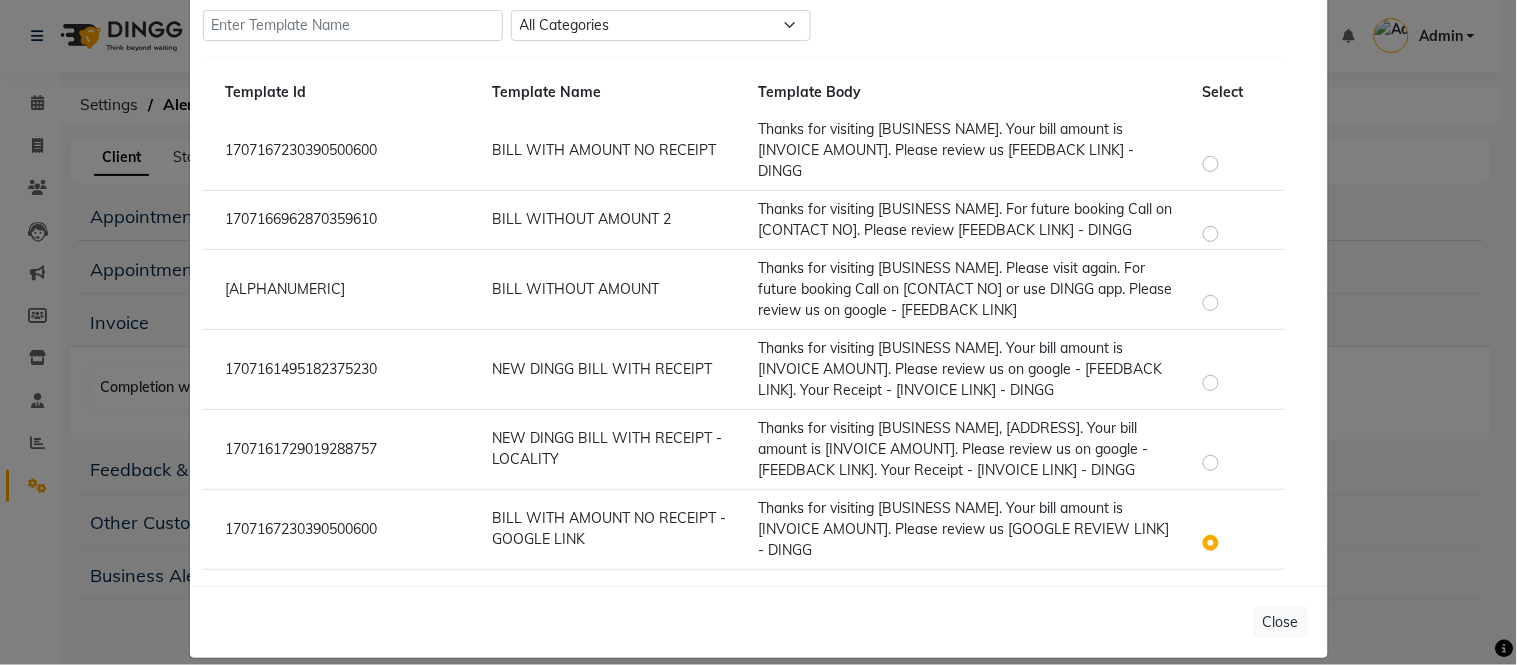 click 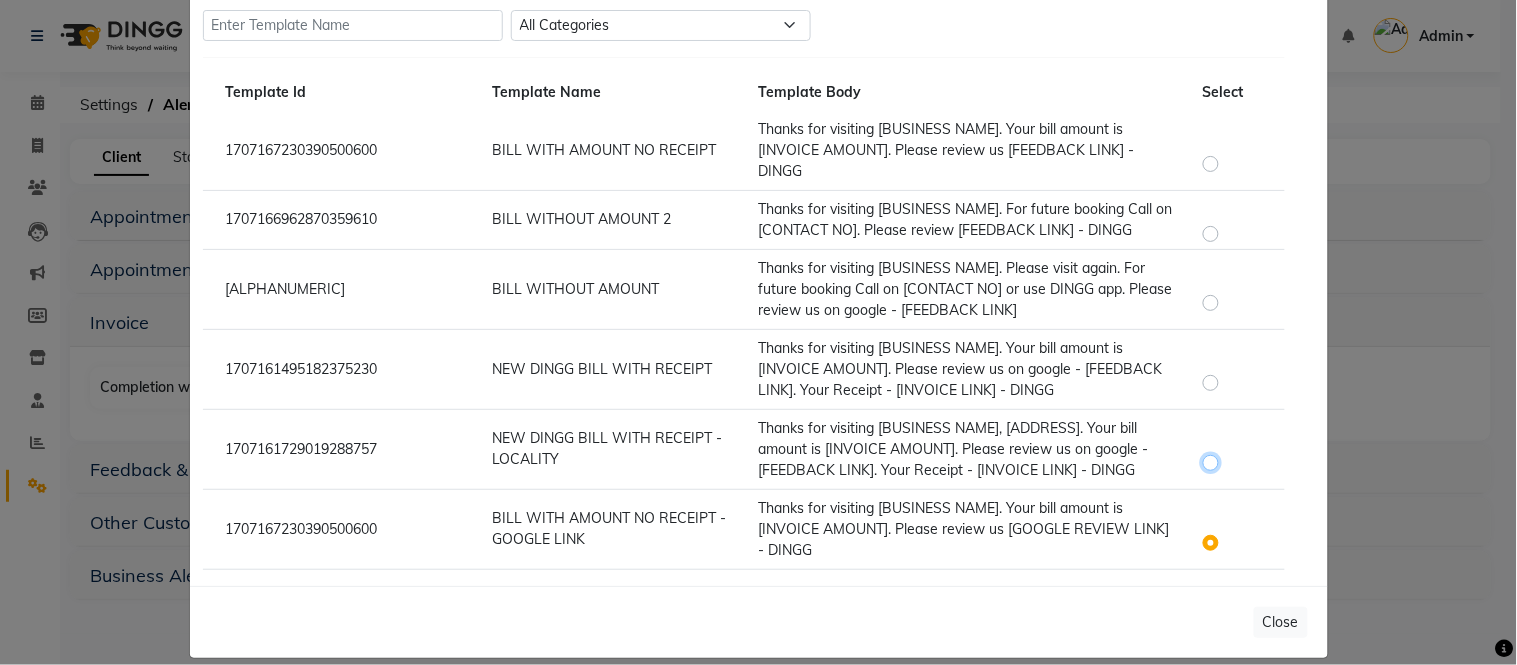 click at bounding box center [1214, 453] 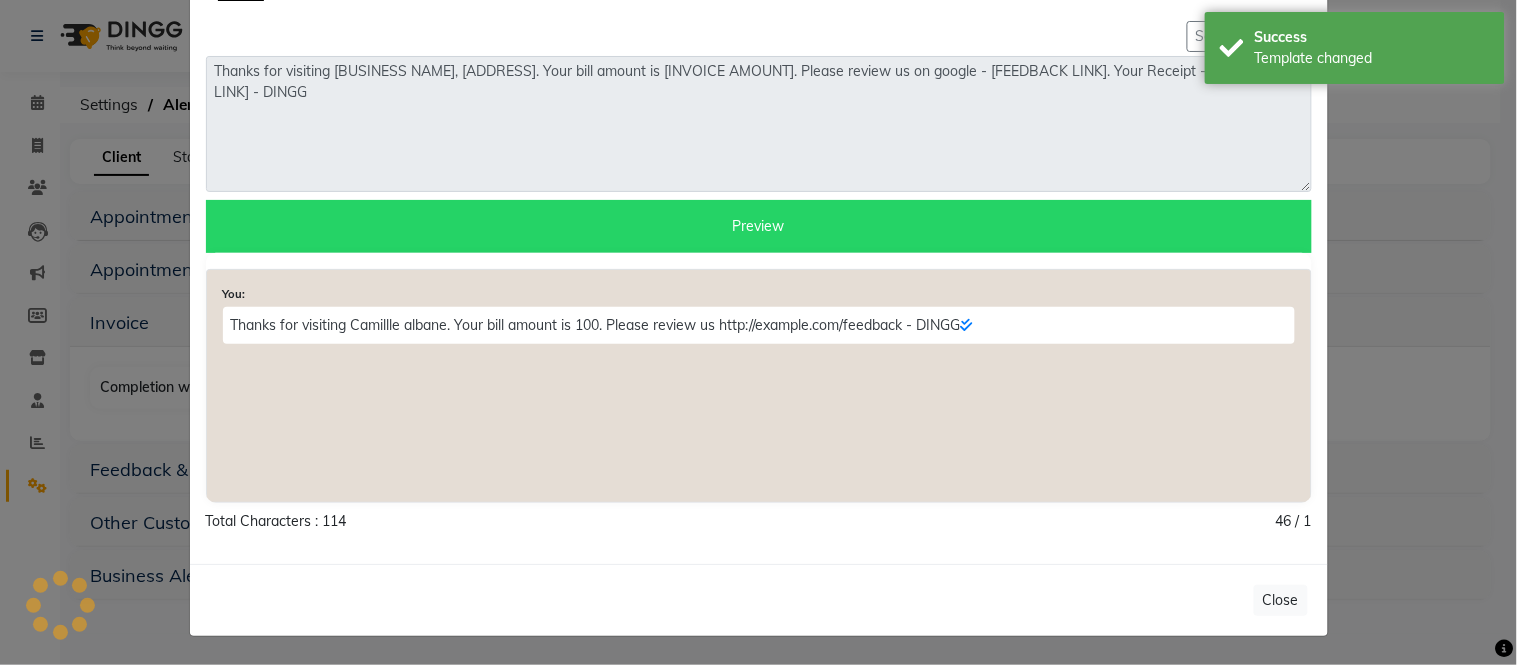 scroll, scrollTop: 152, scrollLeft: 0, axis: vertical 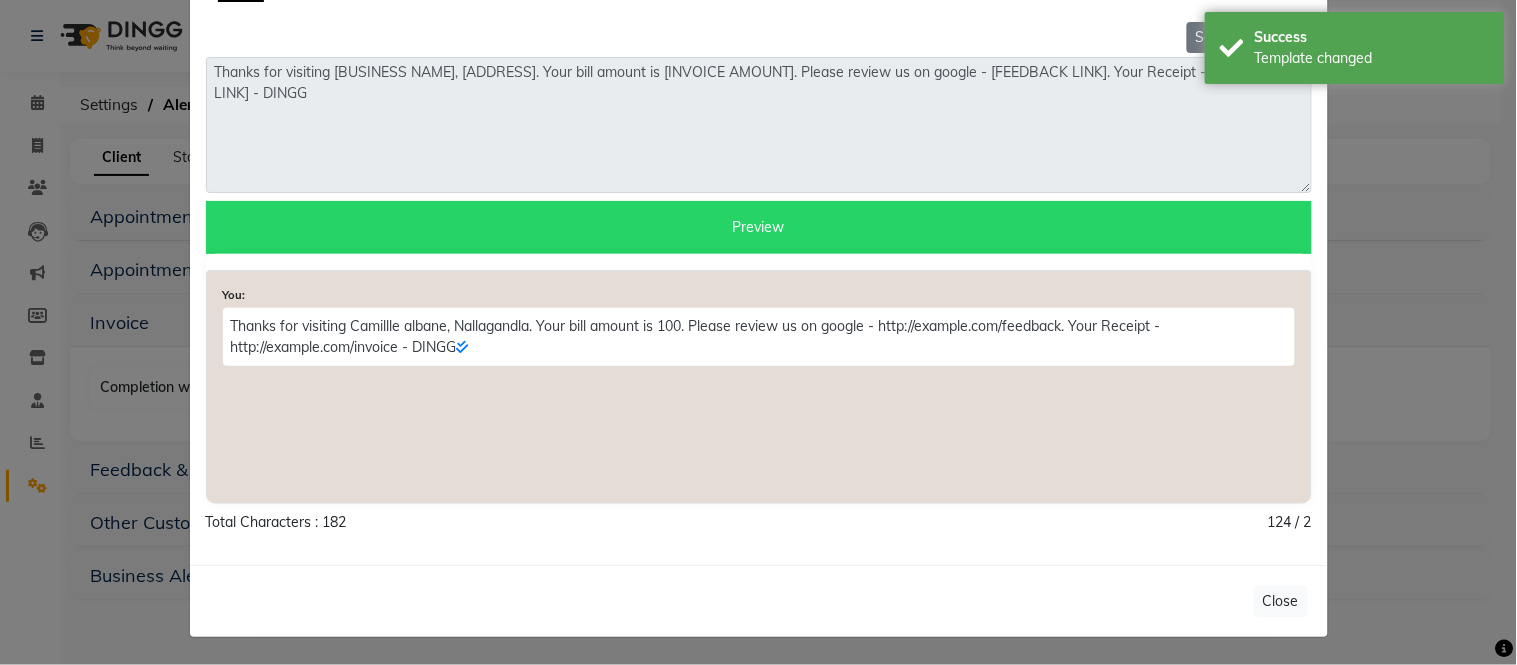 click on "Select Template" 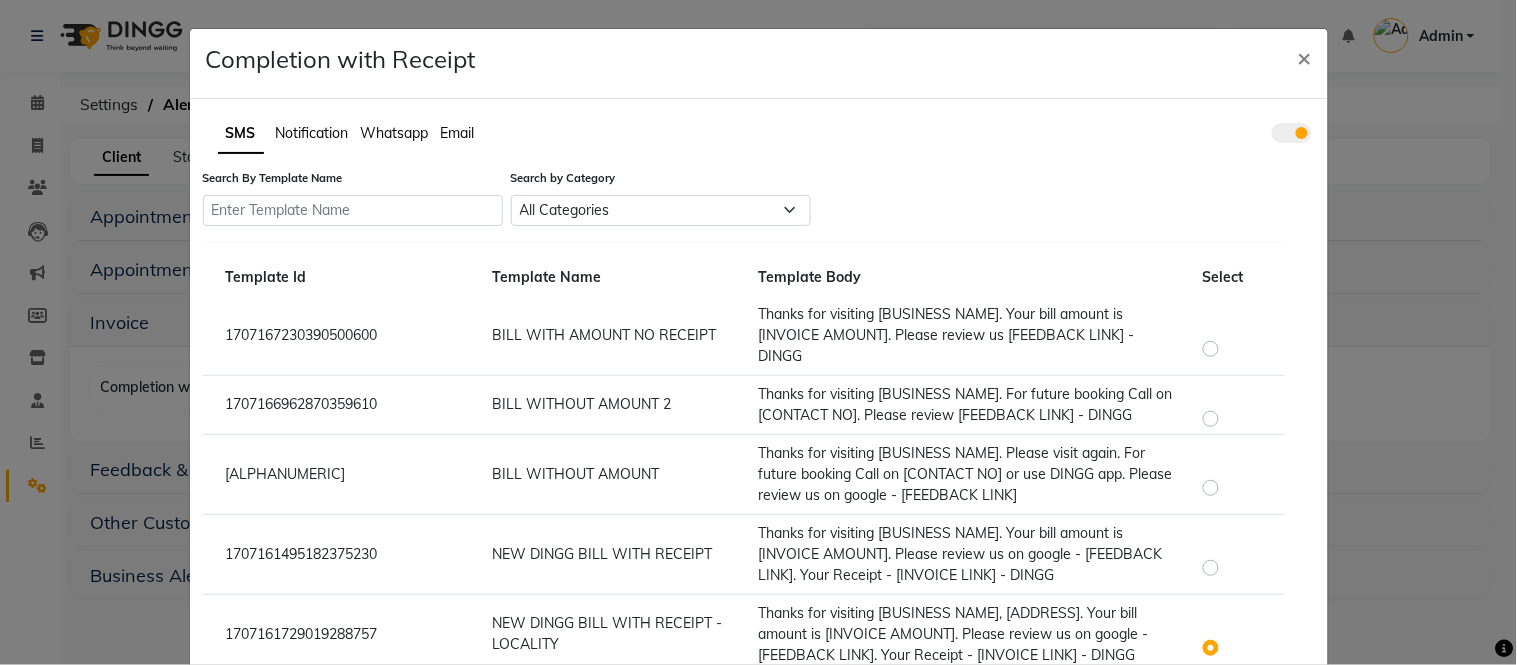 scroll, scrollTop: 206, scrollLeft: 0, axis: vertical 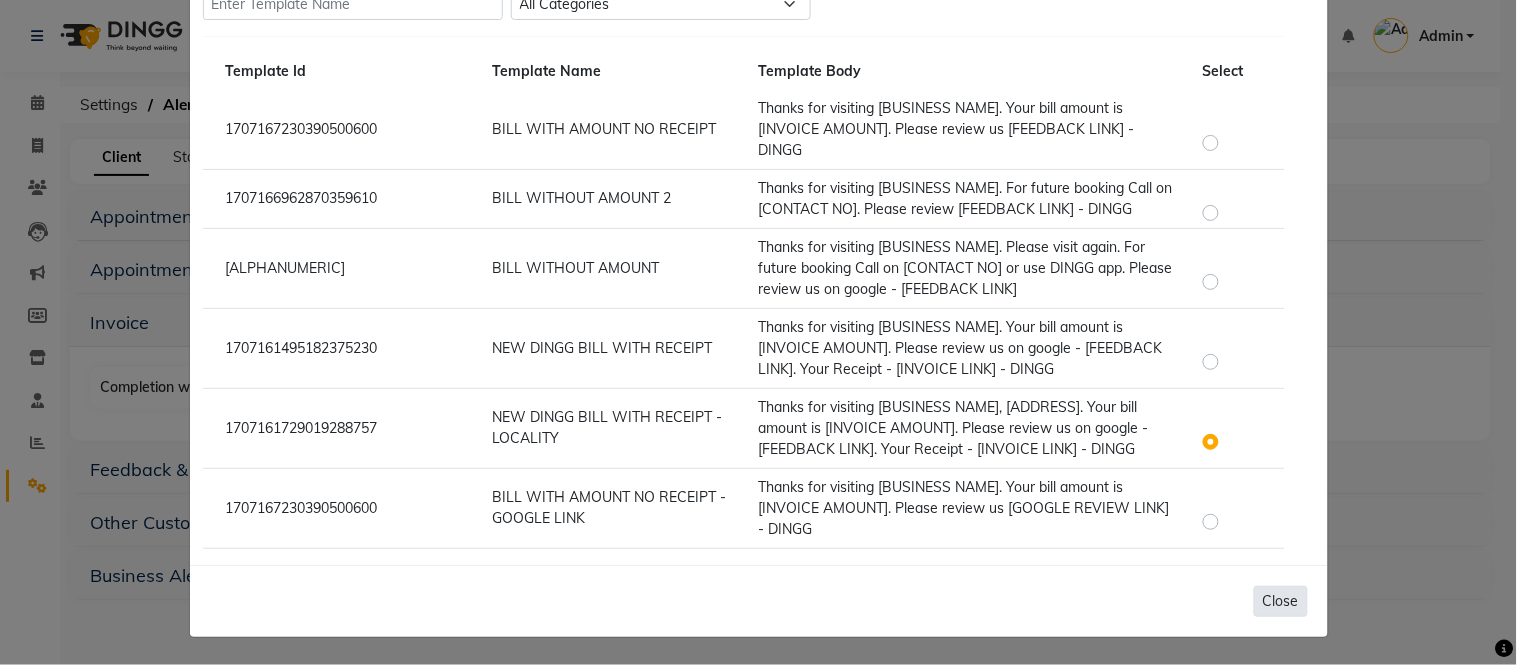 click on "Close" 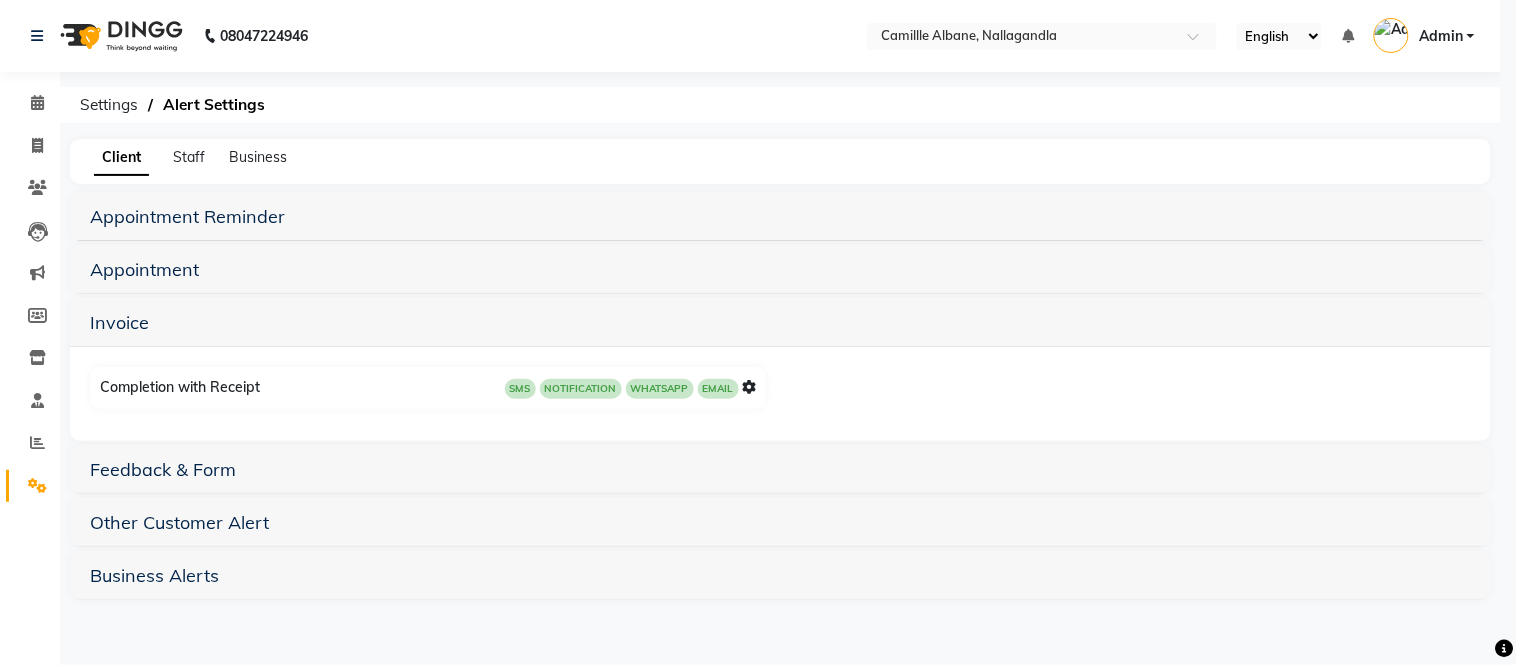 scroll, scrollTop: 0, scrollLeft: 0, axis: both 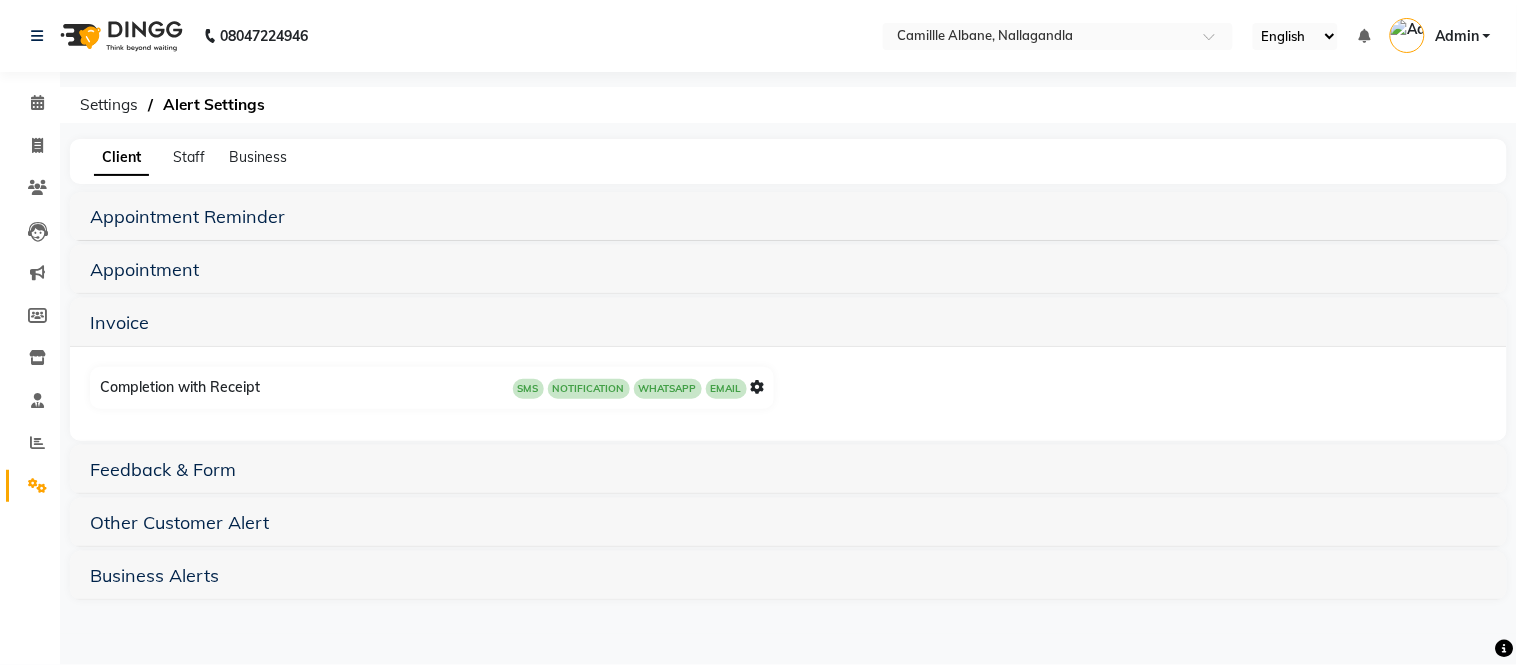 click at bounding box center (758, 387) 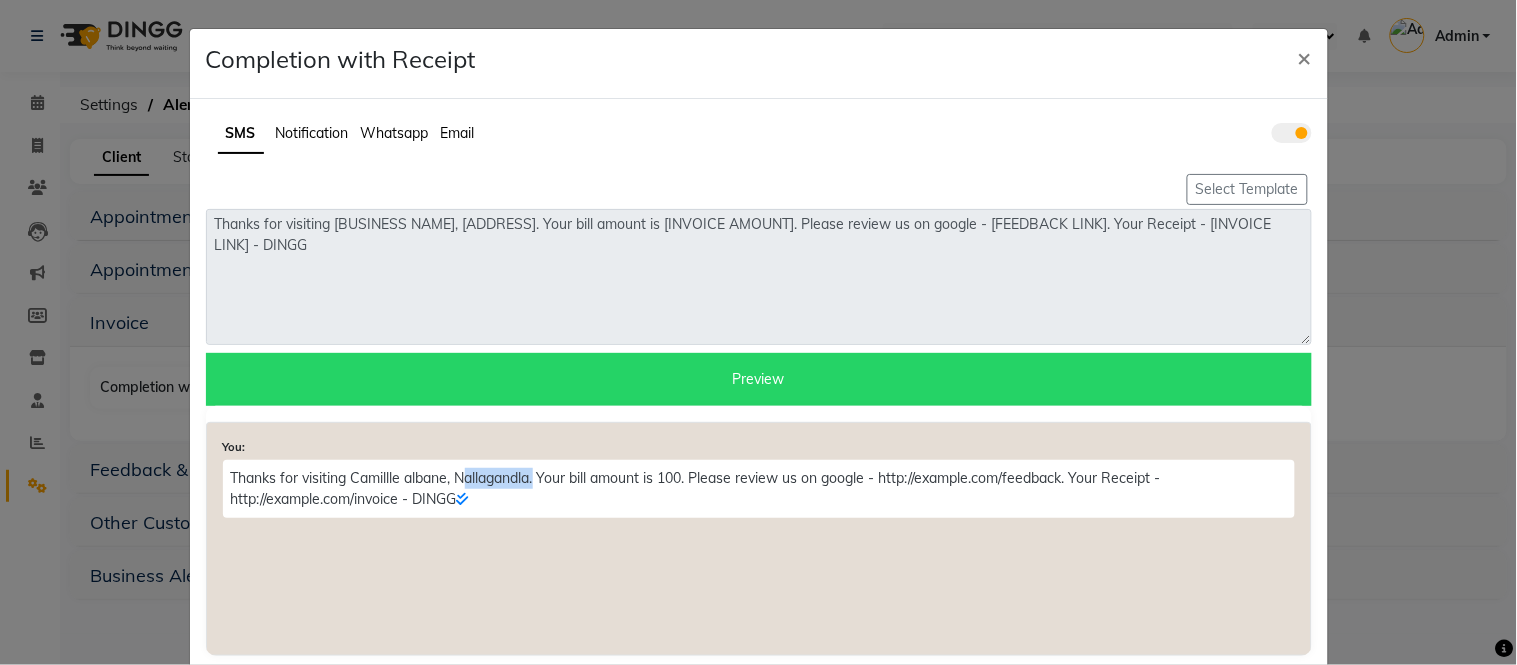 drag, startPoint x: 455, startPoint y: 470, endPoint x: 533, endPoint y: 470, distance: 78 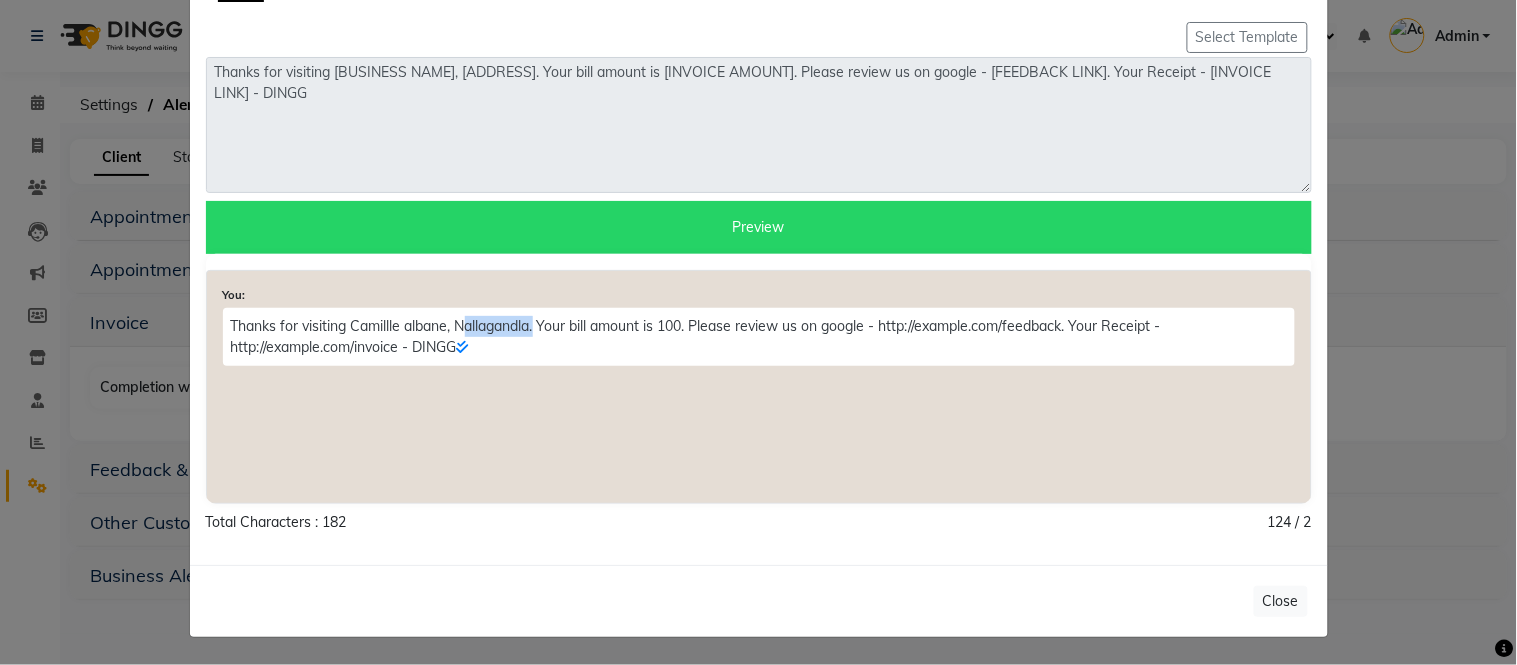 click on "Thanks for visiting Camillle albane, Nallagandla. Your bill amount is 100. Please review us on google - http://example.com/feedback. Your Receipt - http://example.com/invoice - DINGG" 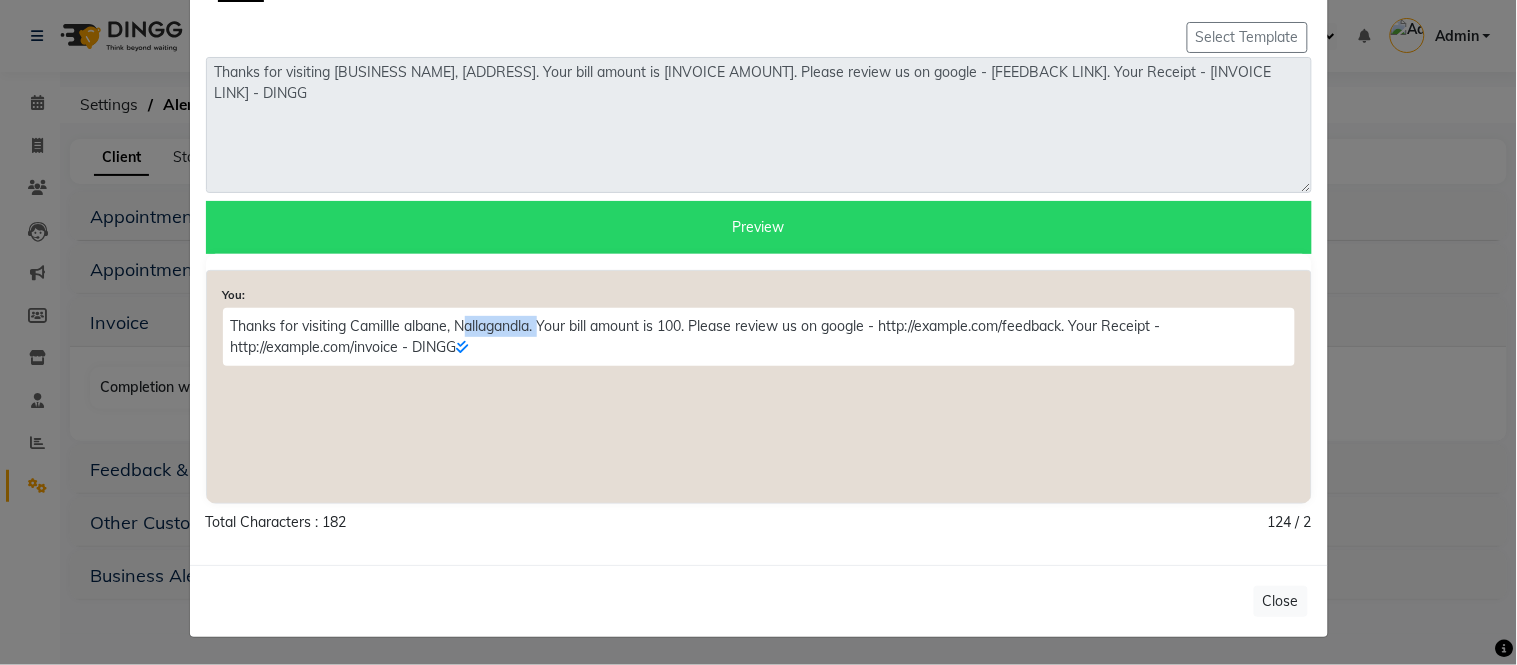 drag, startPoint x: 453, startPoint y: 321, endPoint x: 535, endPoint y: 317, distance: 82.0975 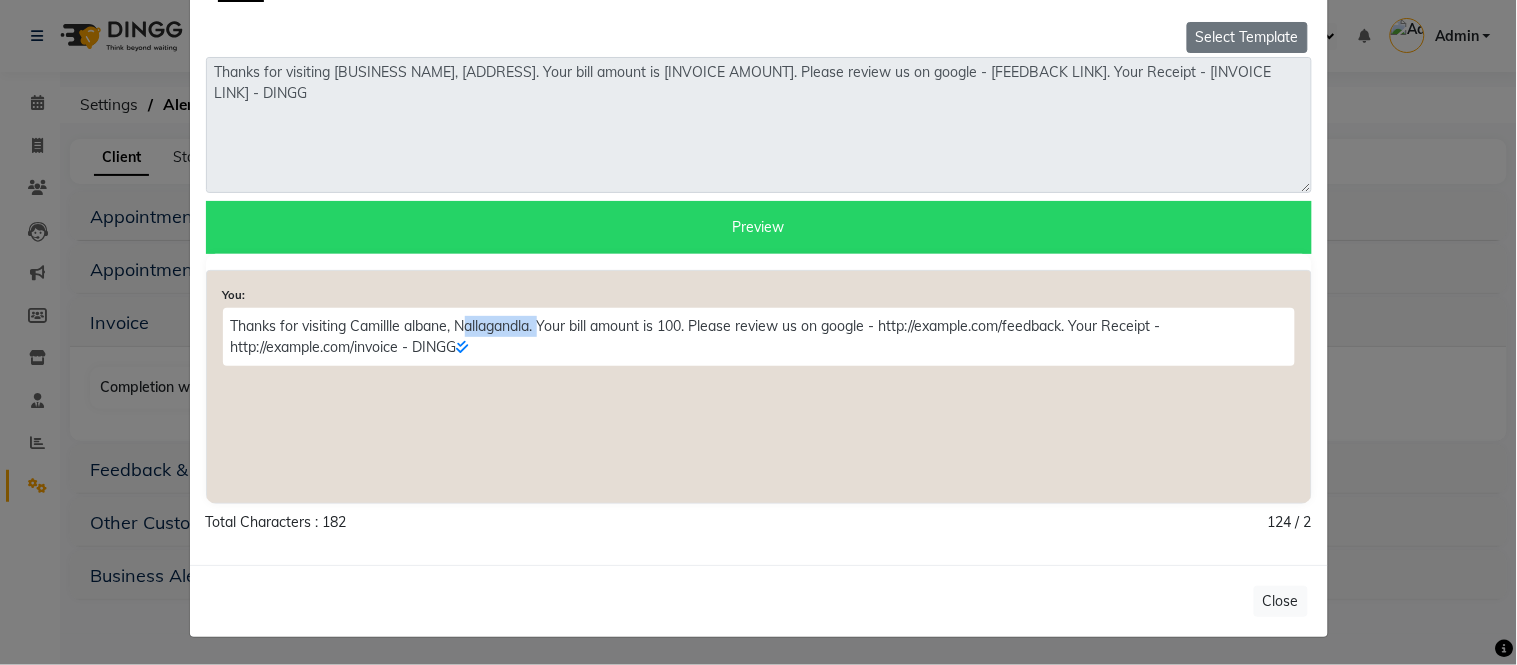 click on "Select Template" 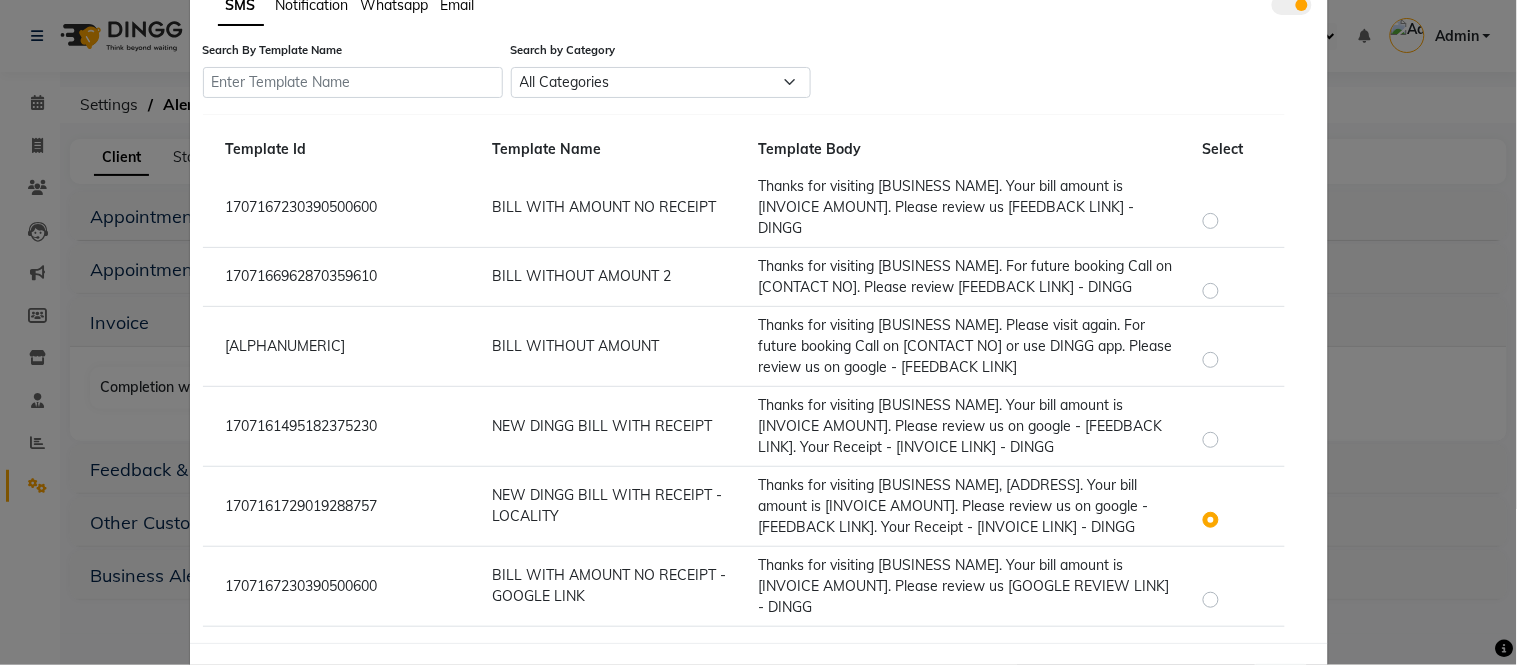 scroll, scrollTop: 206, scrollLeft: 0, axis: vertical 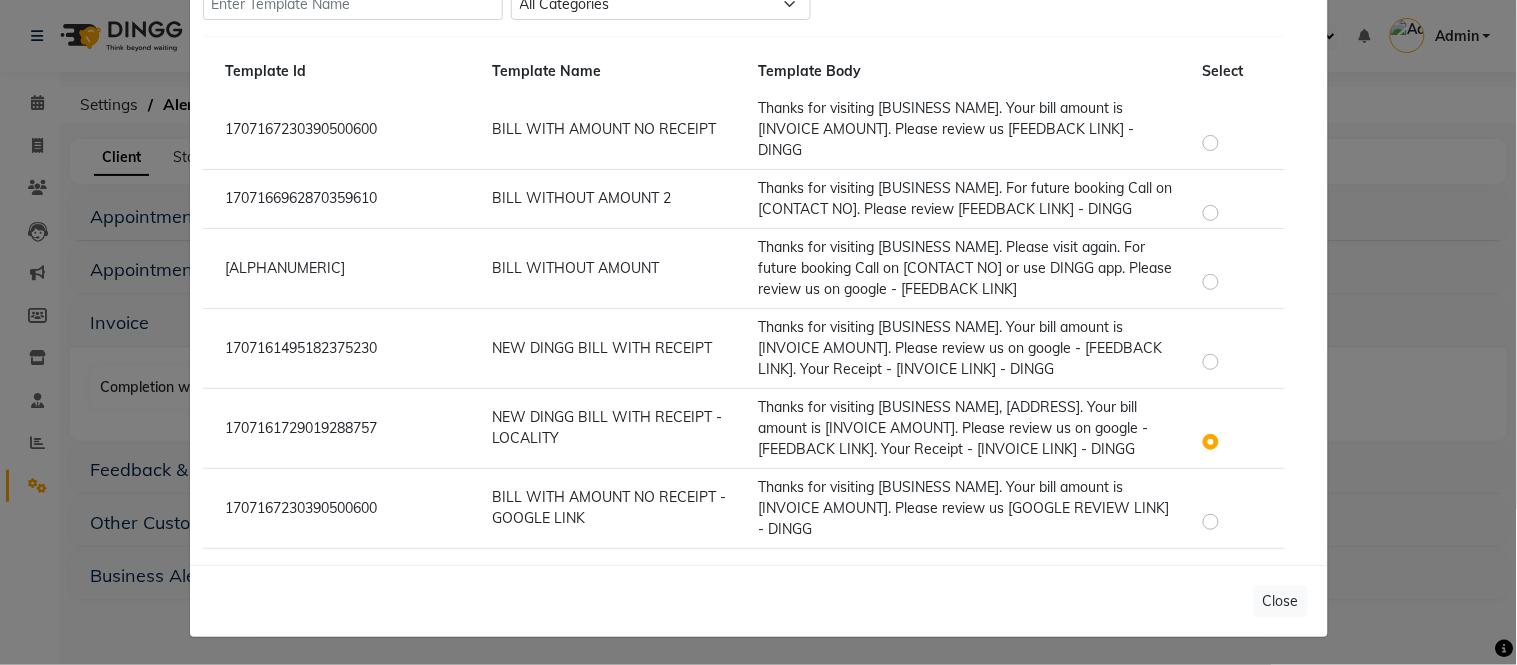 click 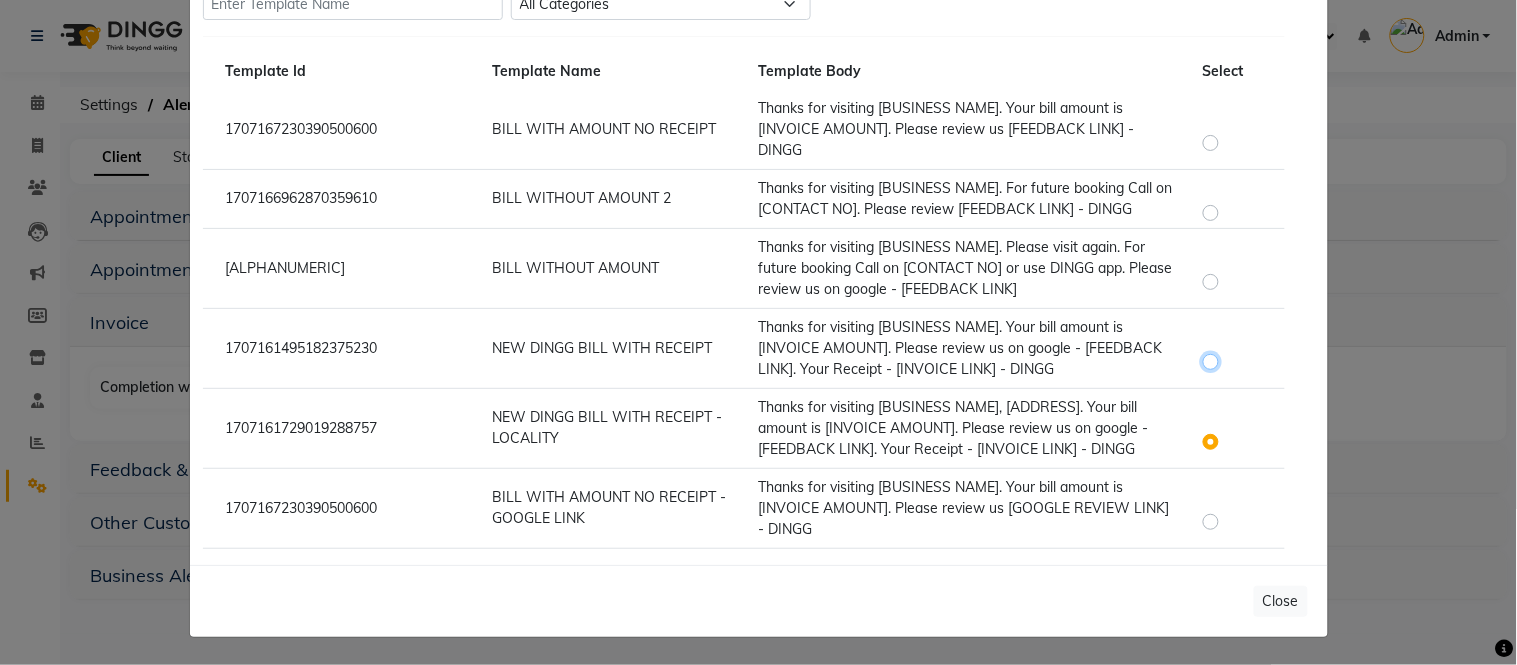 click at bounding box center (1214, 352) 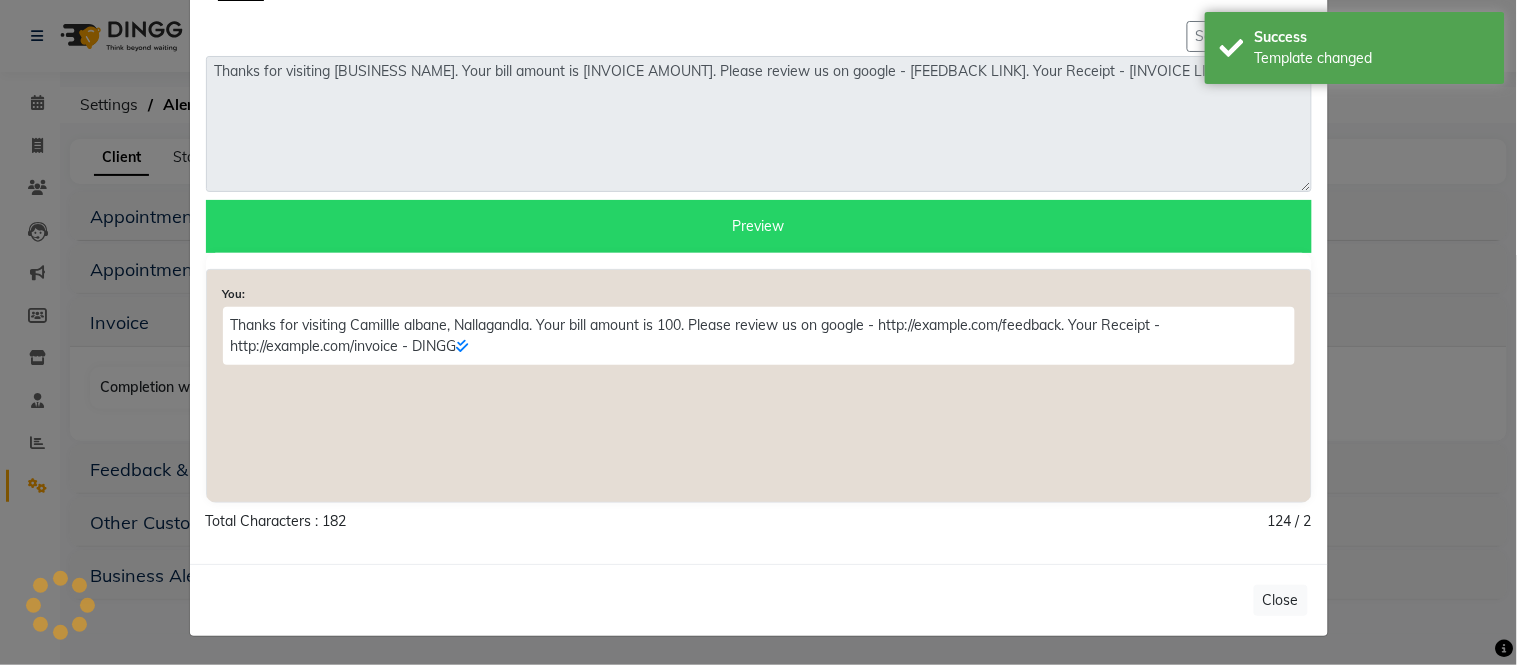 scroll, scrollTop: 152, scrollLeft: 0, axis: vertical 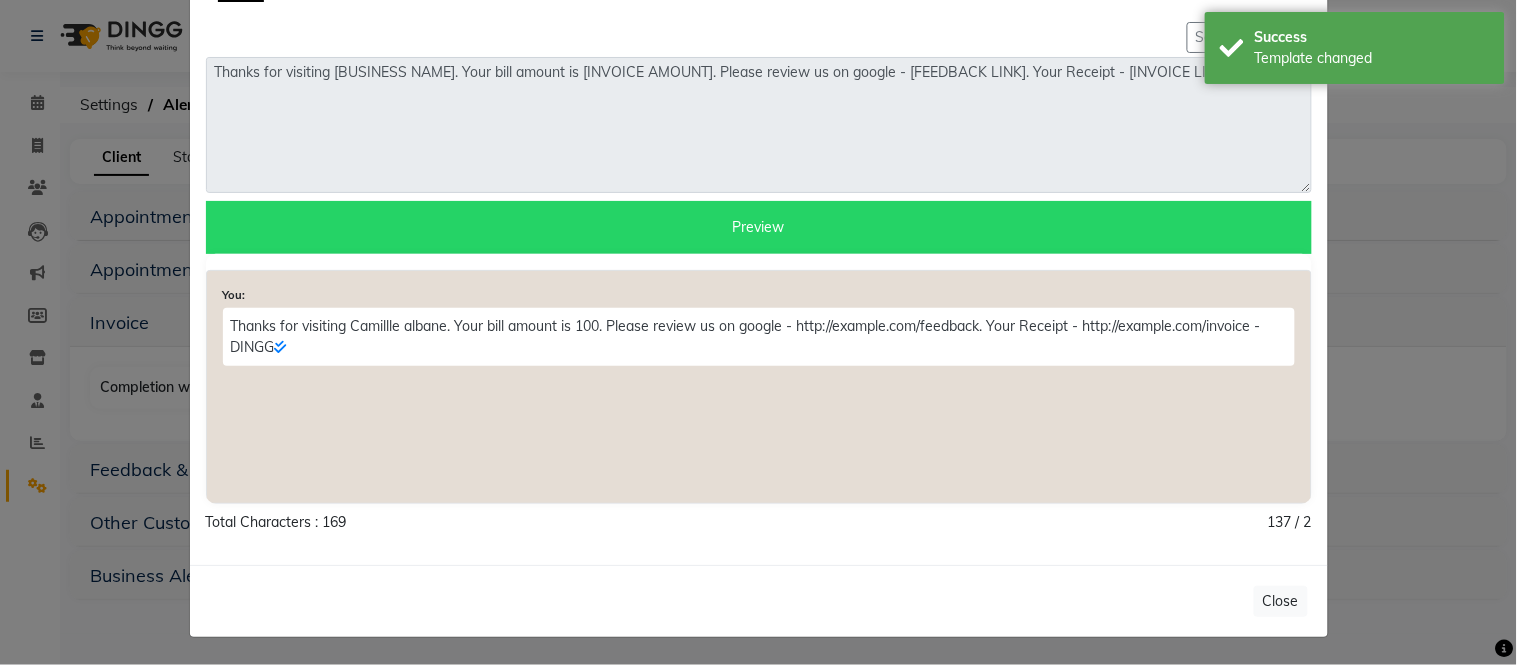 click on "Thanks for visiting Camillle albane. Your bill amount is 100. Please review us on google - http://example.com/feedback. Your Receipt - http://example.com/invoice - DINGG" 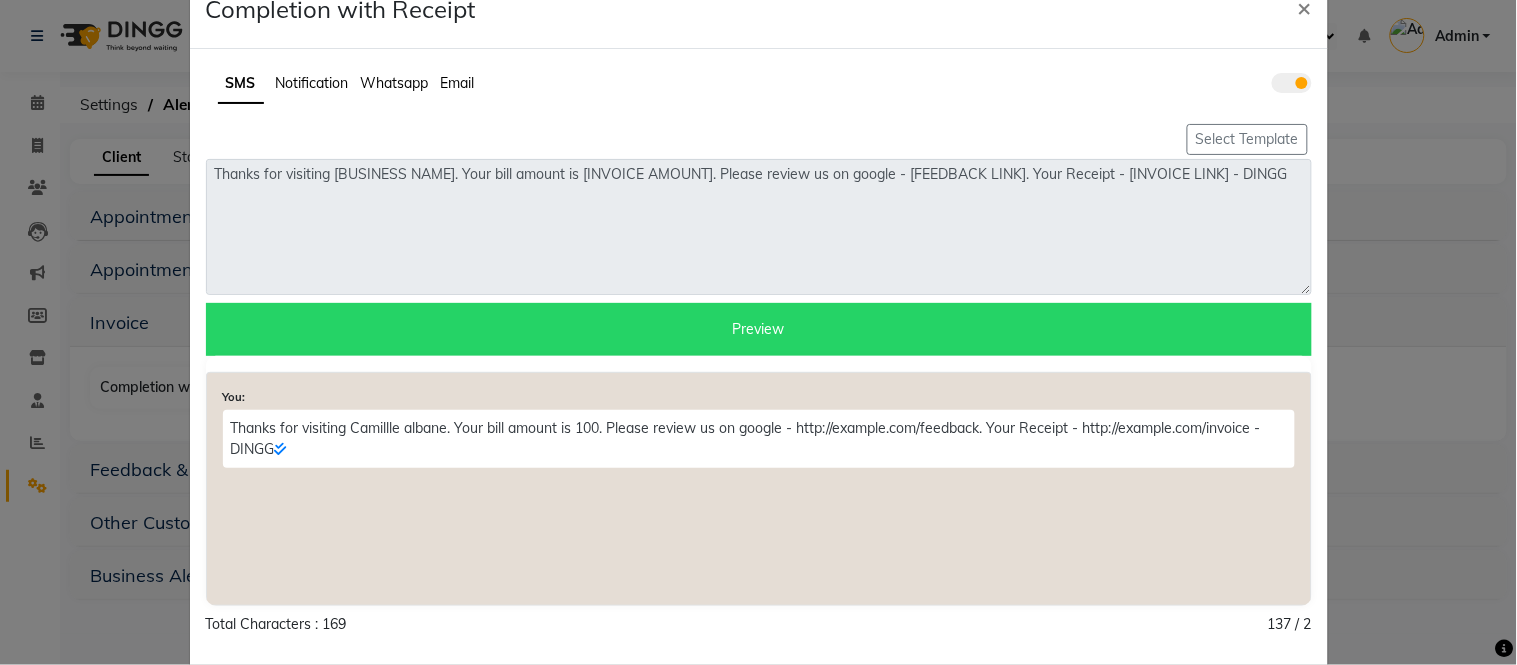 scroll, scrollTop: 0, scrollLeft: 0, axis: both 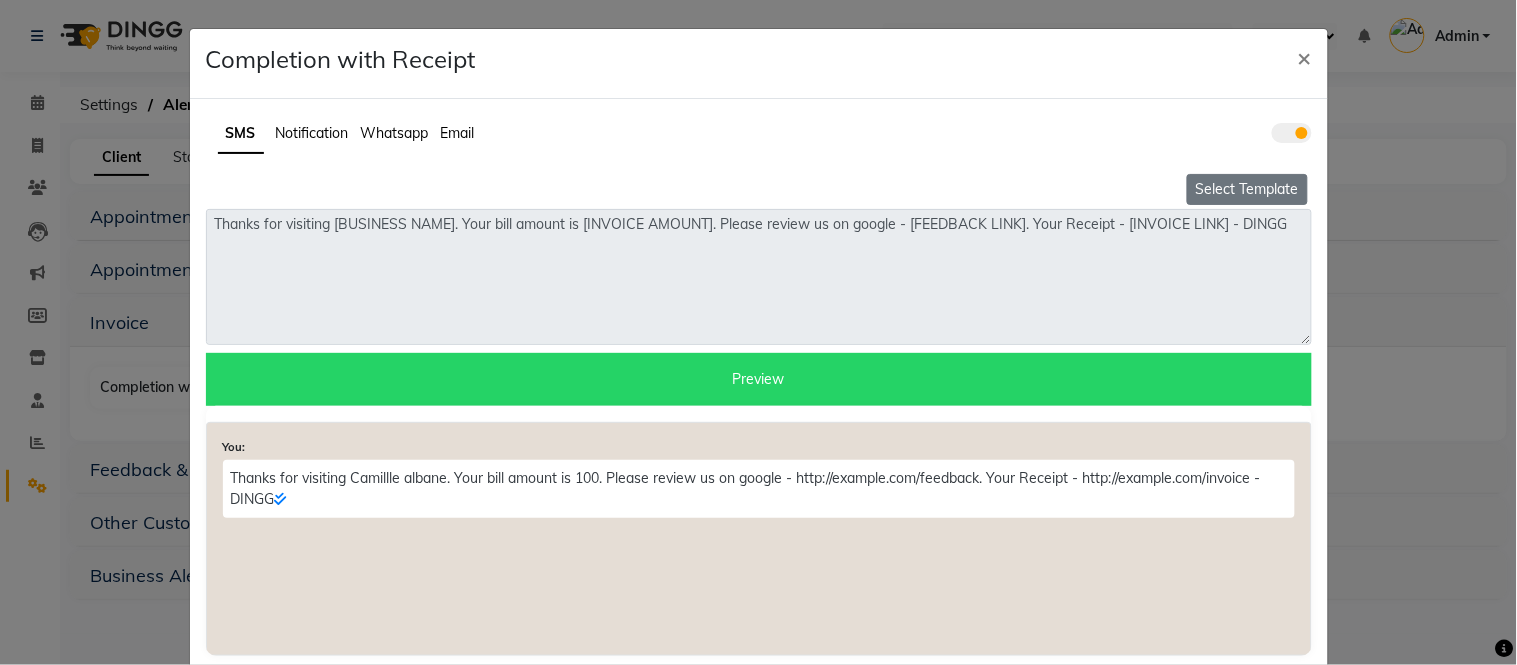 click on "Select Template" 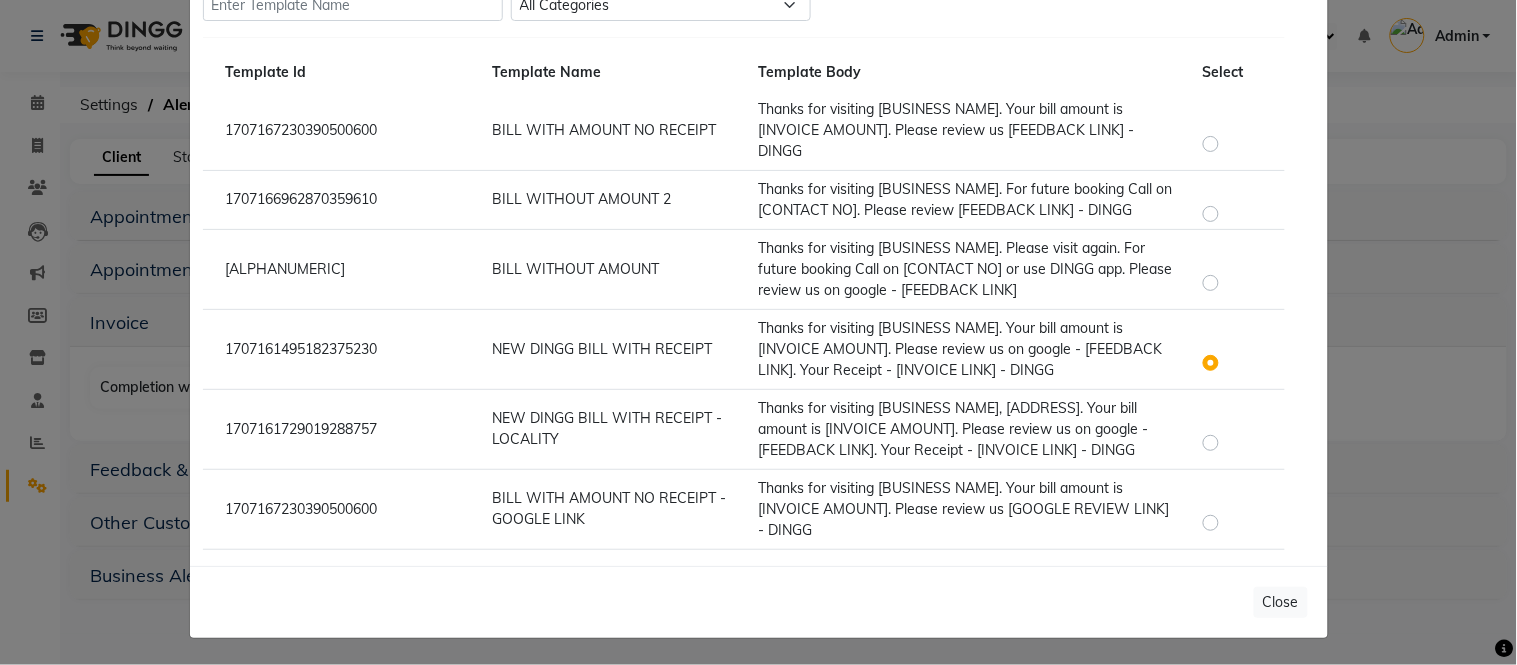 scroll, scrollTop: 206, scrollLeft: 0, axis: vertical 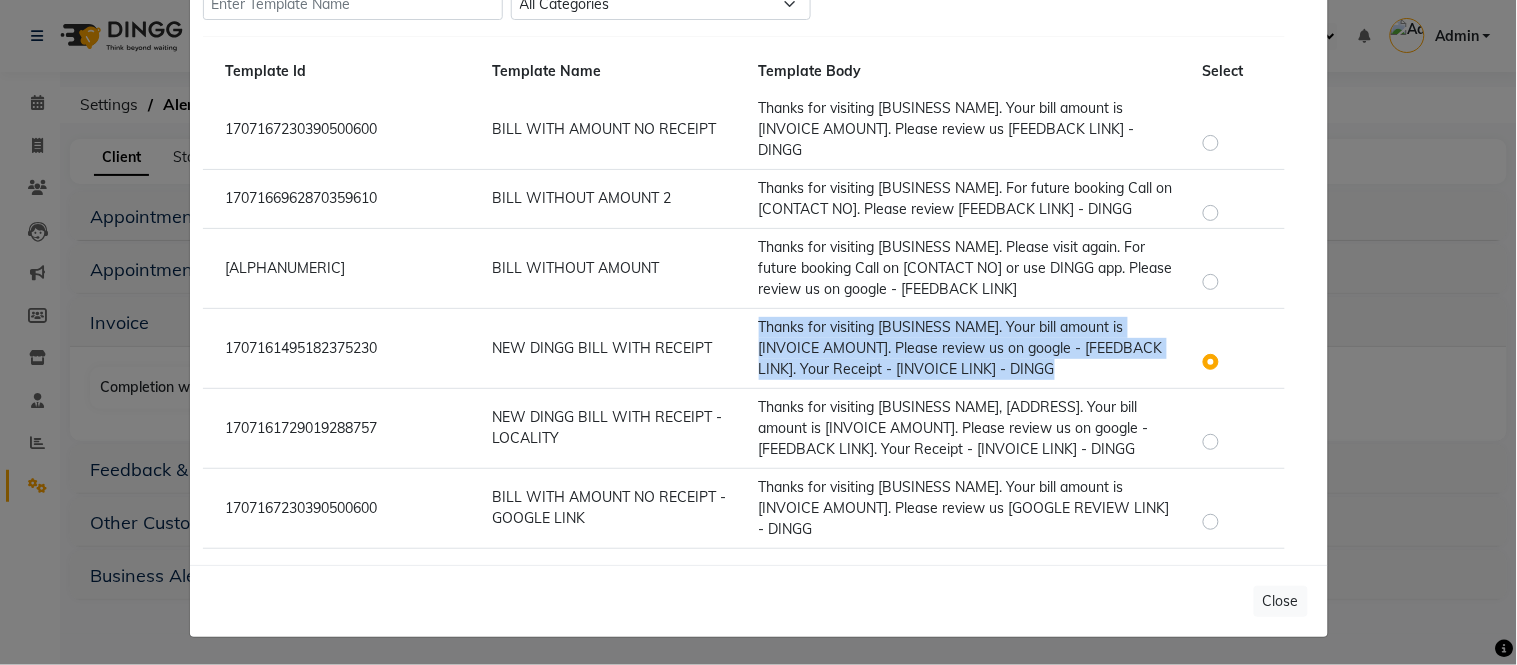 drag, startPoint x: 1047, startPoint y: 370, endPoint x: 753, endPoint y: 327, distance: 297.12793 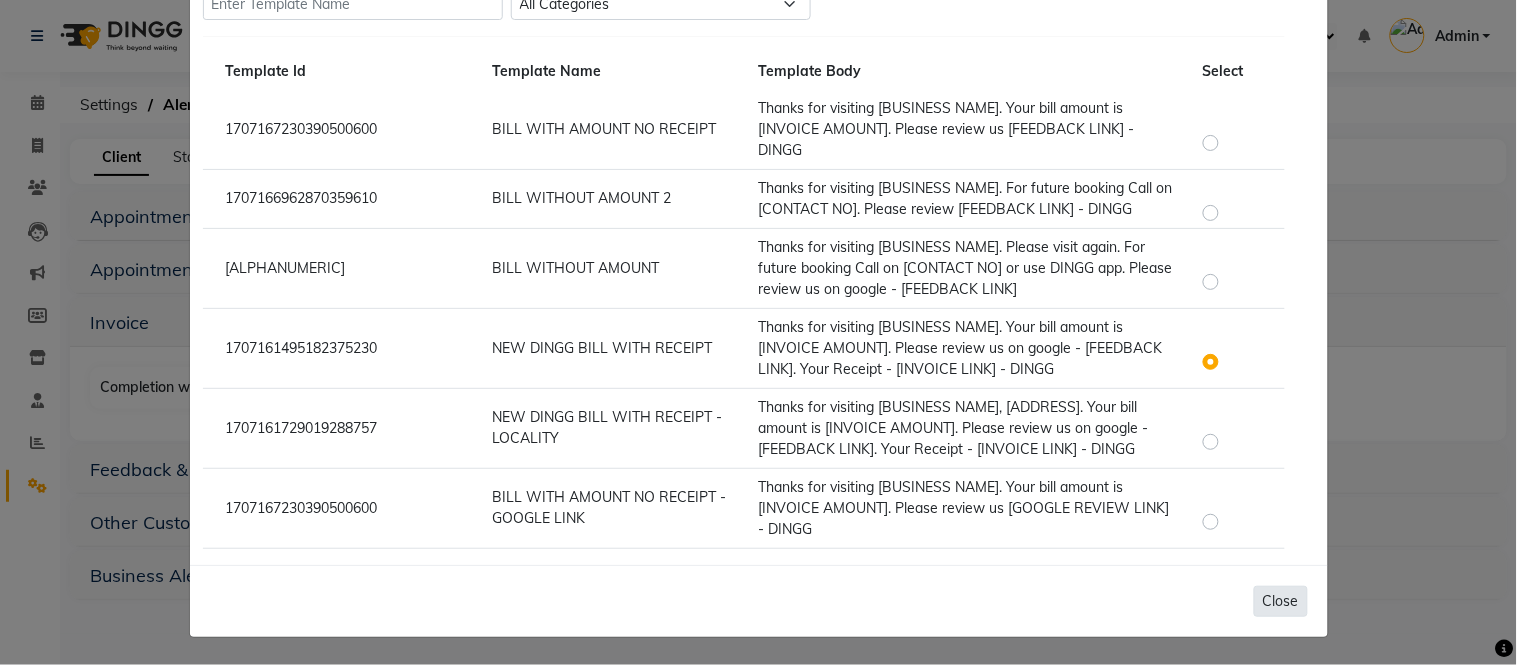 click on "Close" 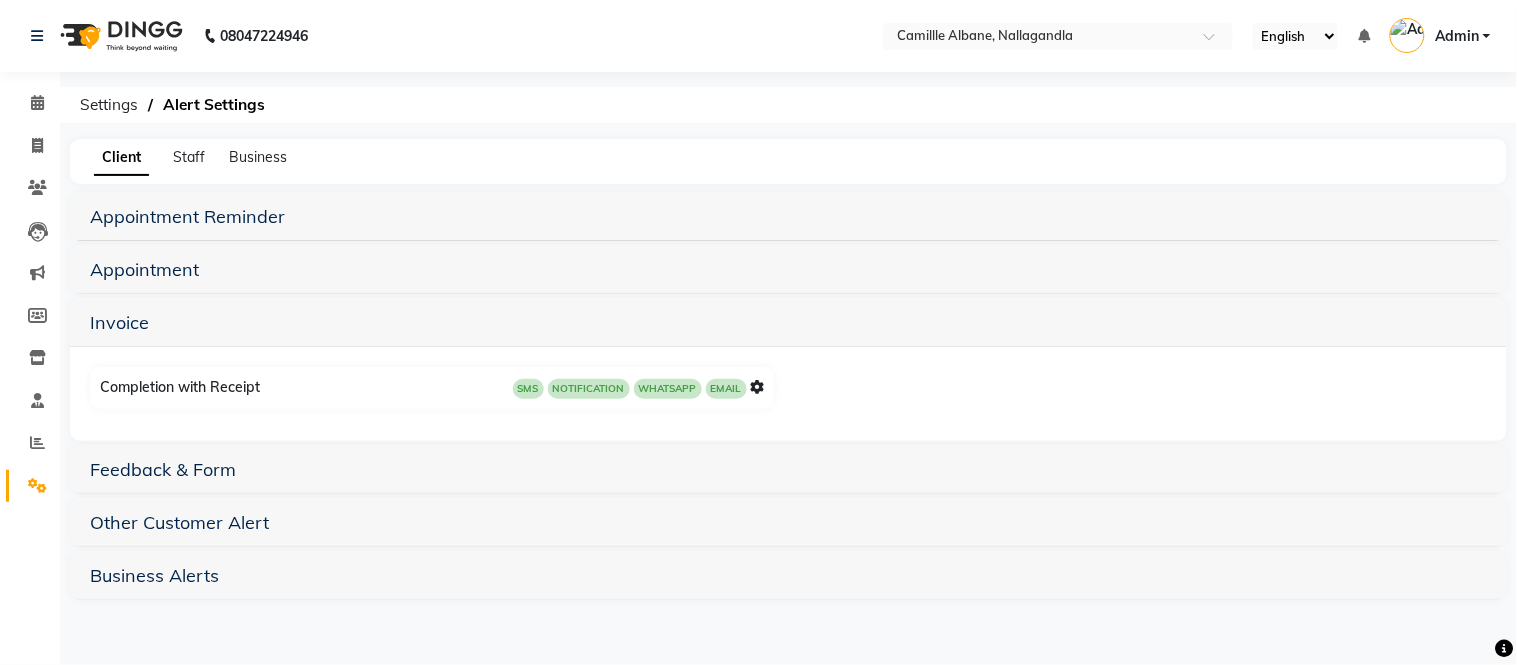 scroll, scrollTop: 0, scrollLeft: 0, axis: both 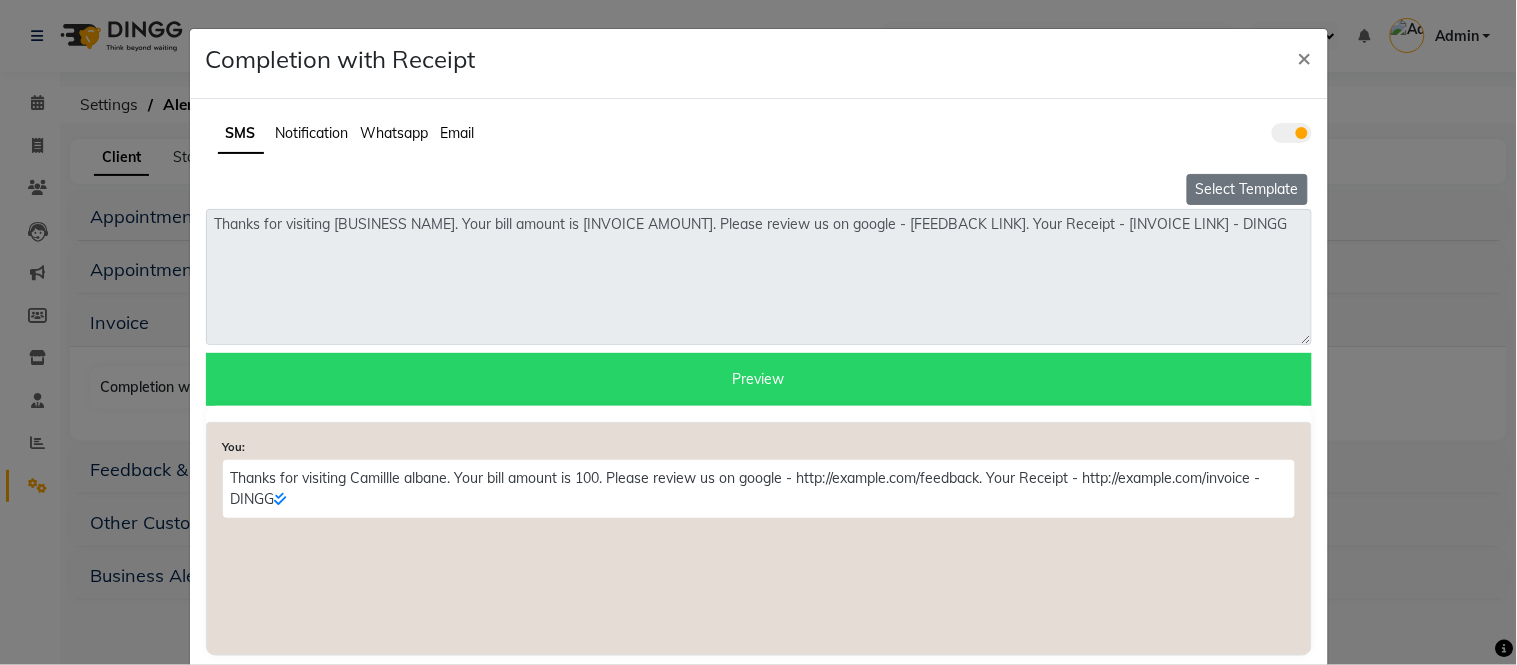 click on "Select Template" 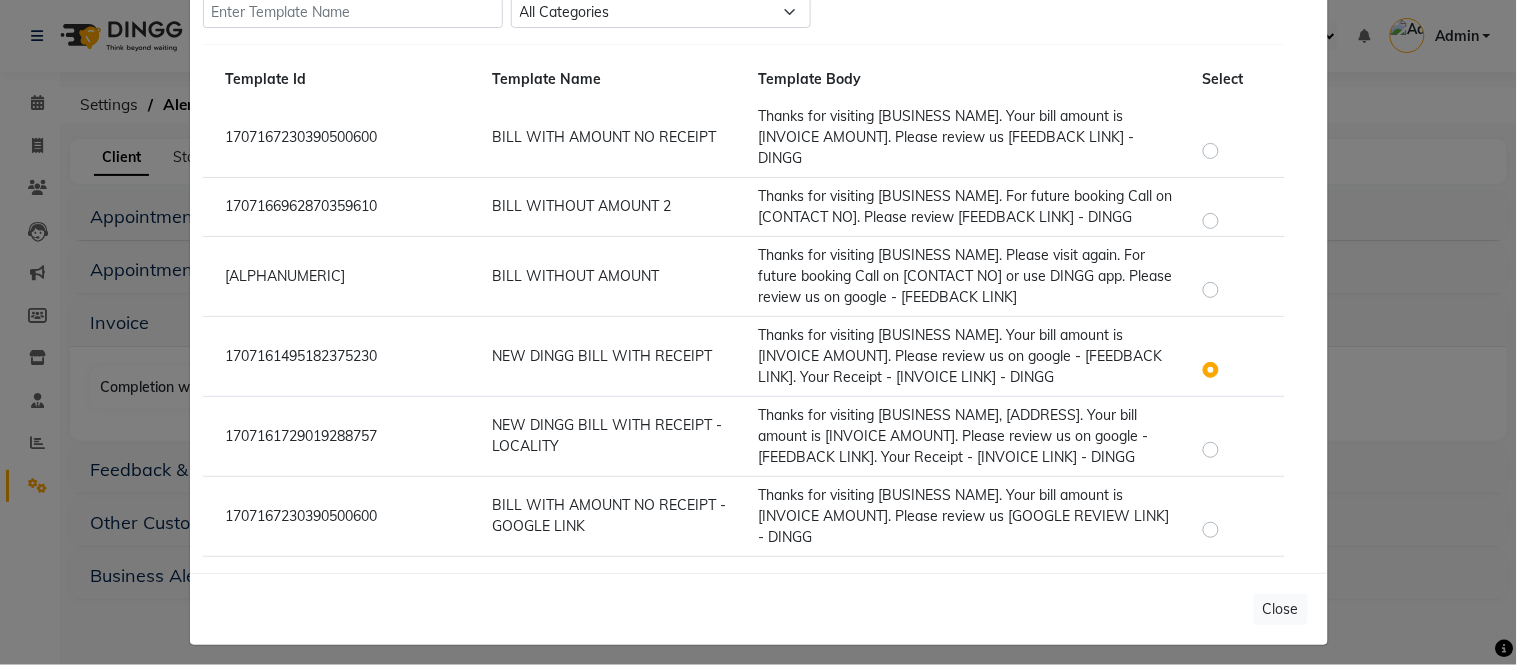 scroll, scrollTop: 206, scrollLeft: 0, axis: vertical 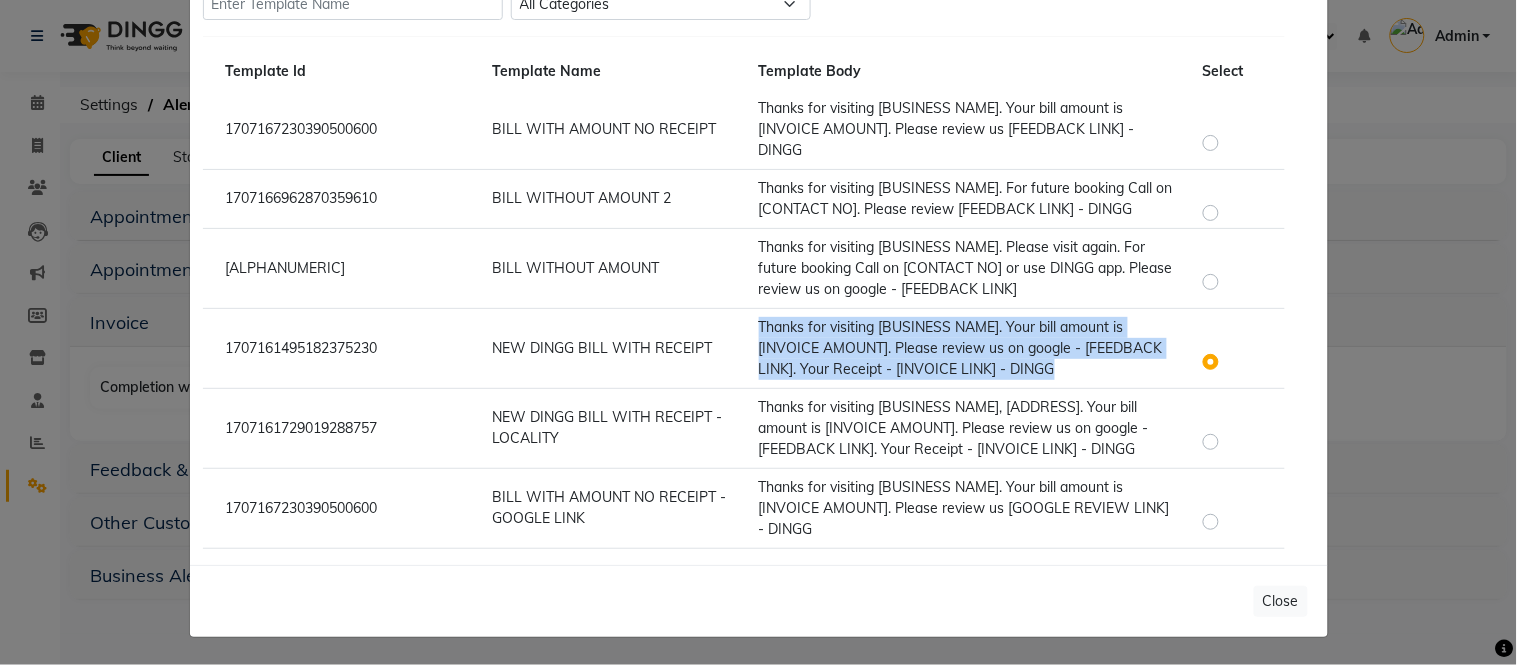 drag, startPoint x: 750, startPoint y: 322, endPoint x: 1038, endPoint y: 362, distance: 290.7645 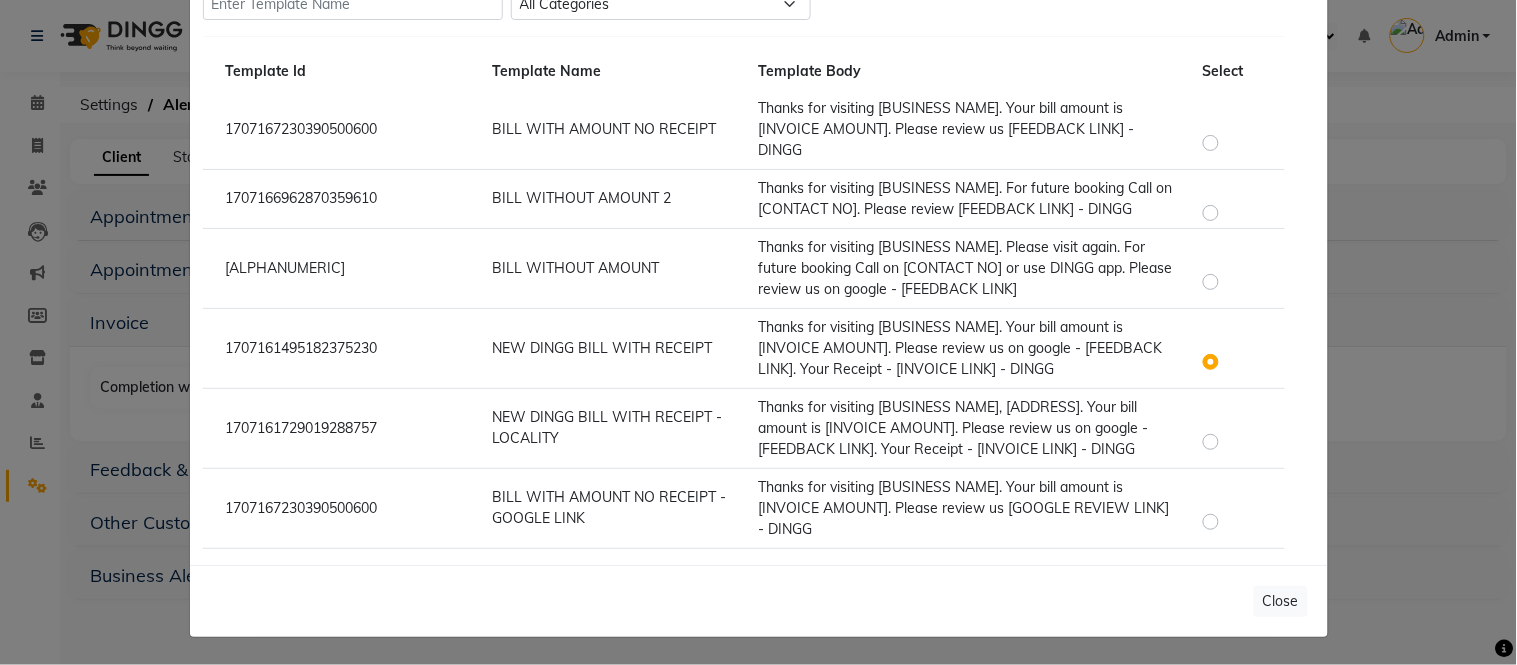 click on "[DATE] BILL WITH AMOUNT NO RECEIPT - GOOGLE LINK Thanks for visiting [BUSINESS NAME]. Your bill amount is [INVOICE AMOUNT]. Please review us [GOOGLE REVIEW LINK] - DINGG" 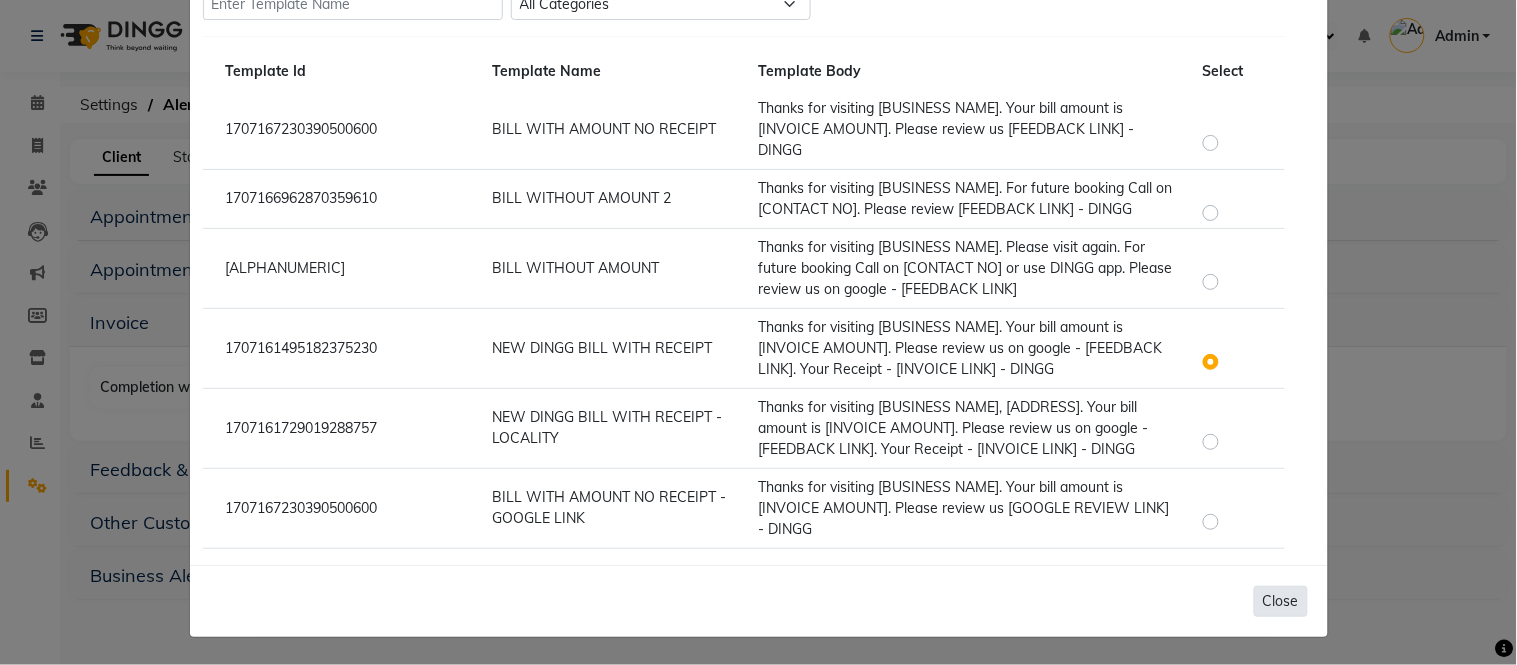 click on "Close" 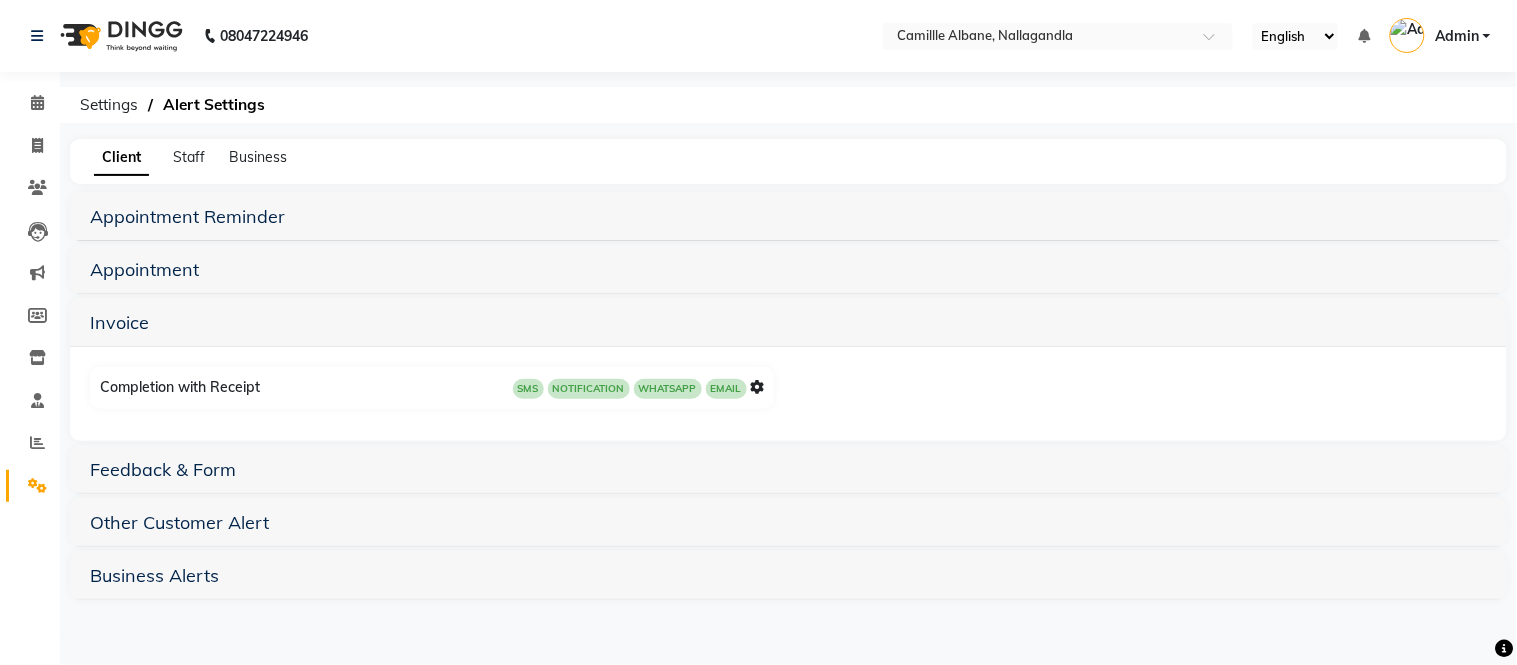click at bounding box center [758, 387] 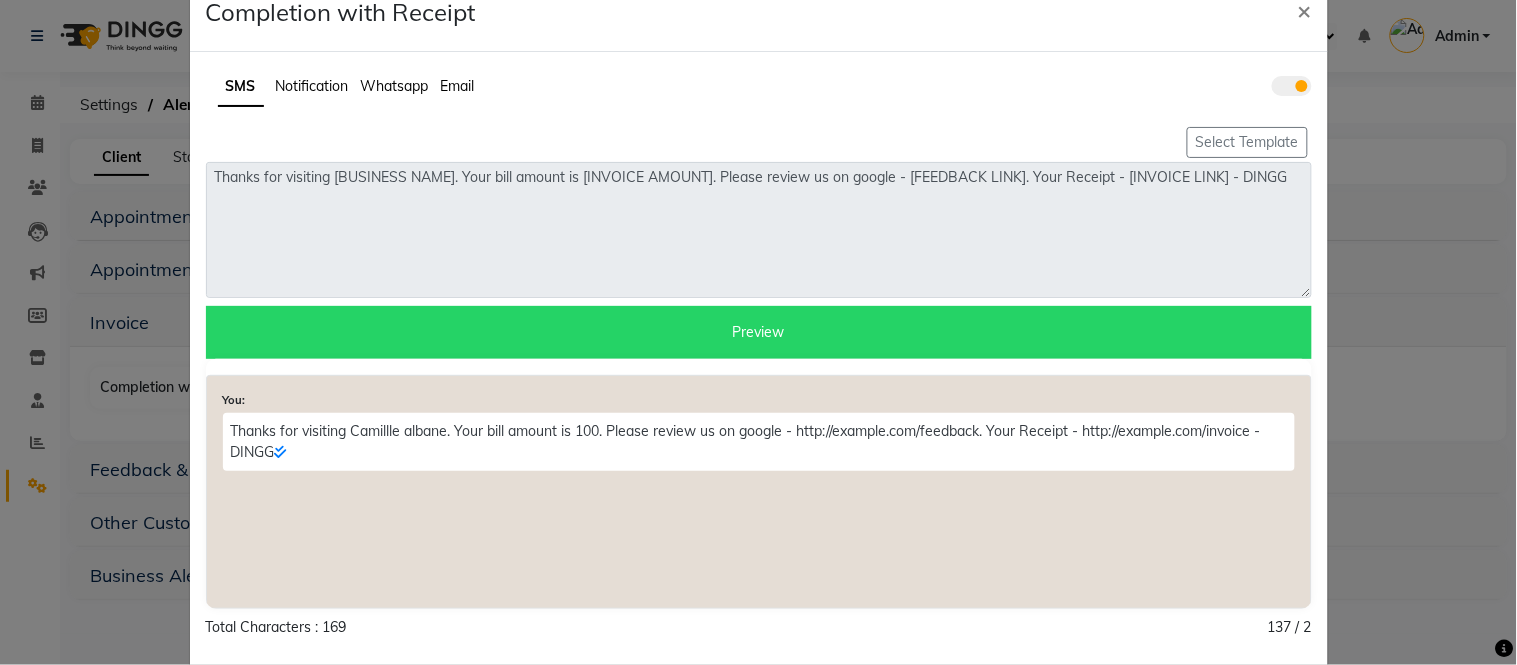 scroll, scrollTop: 0, scrollLeft: 0, axis: both 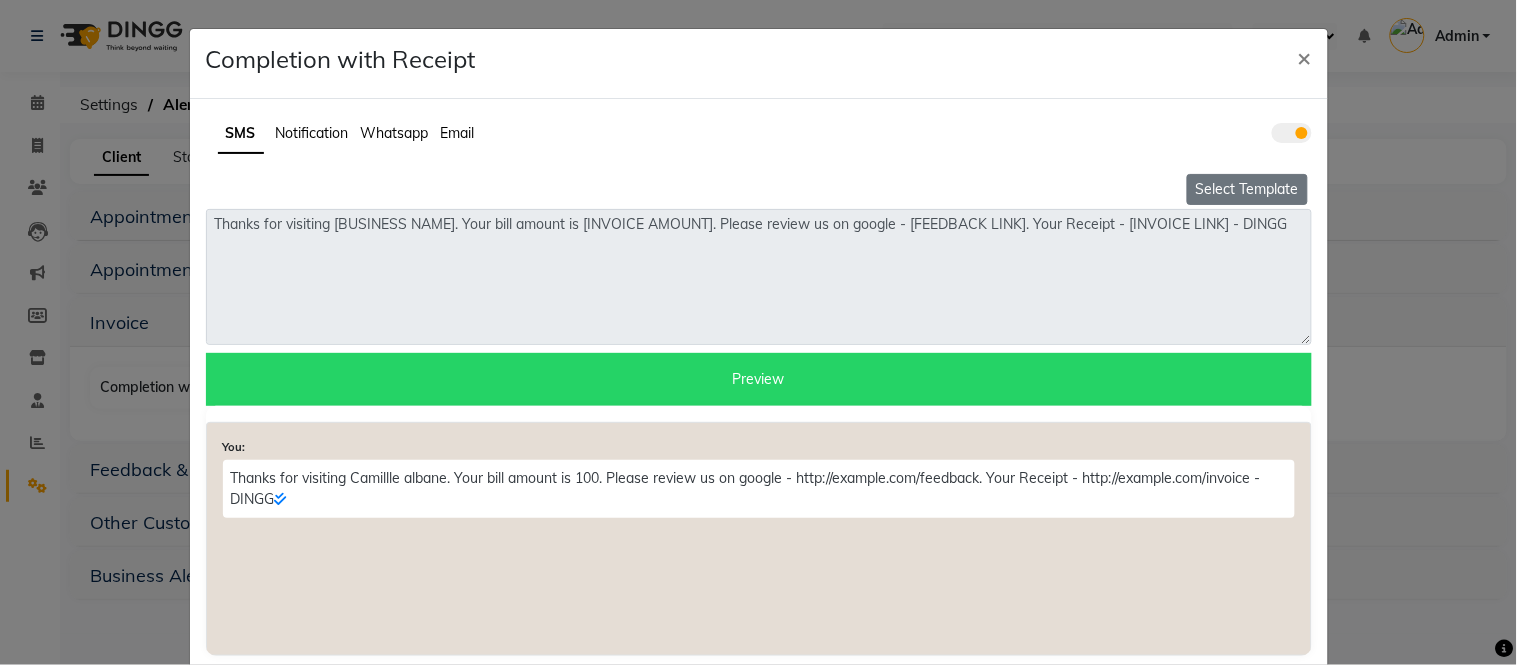 click on "Select Template" 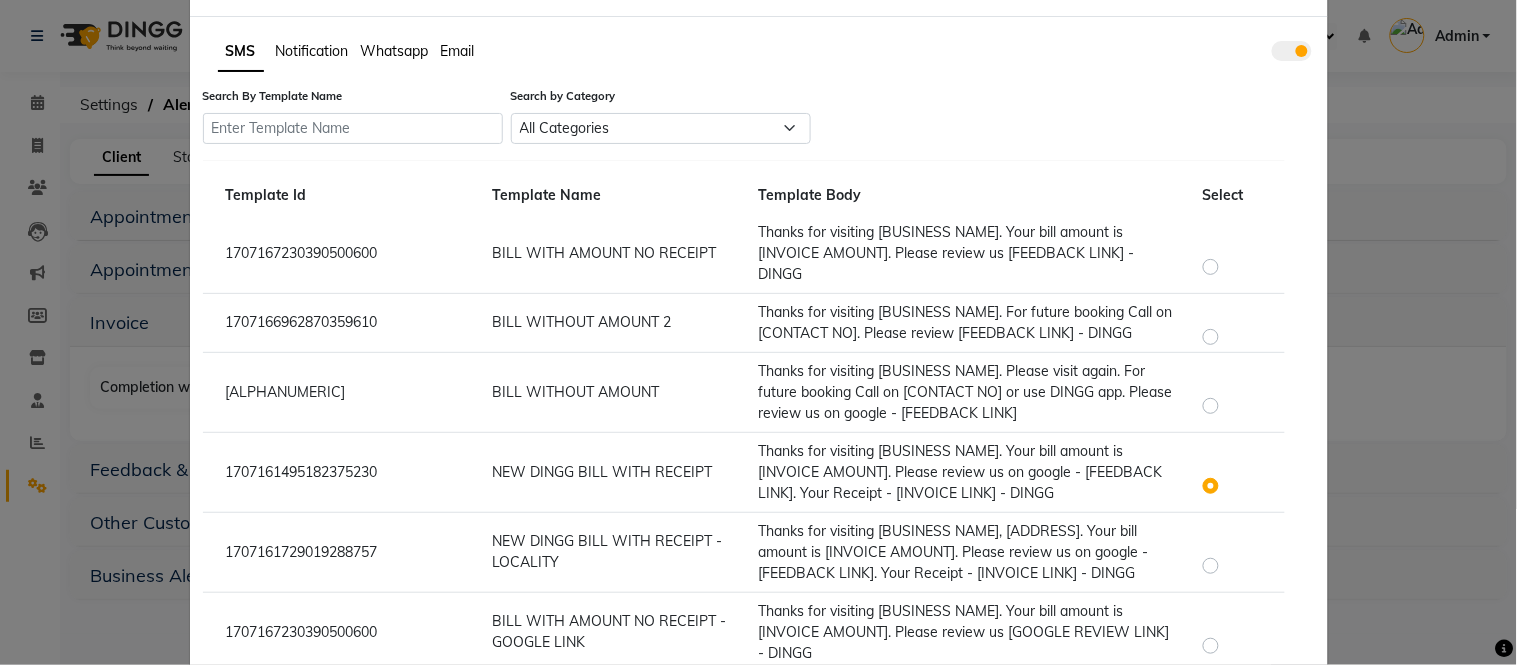 scroll, scrollTop: 206, scrollLeft: 0, axis: vertical 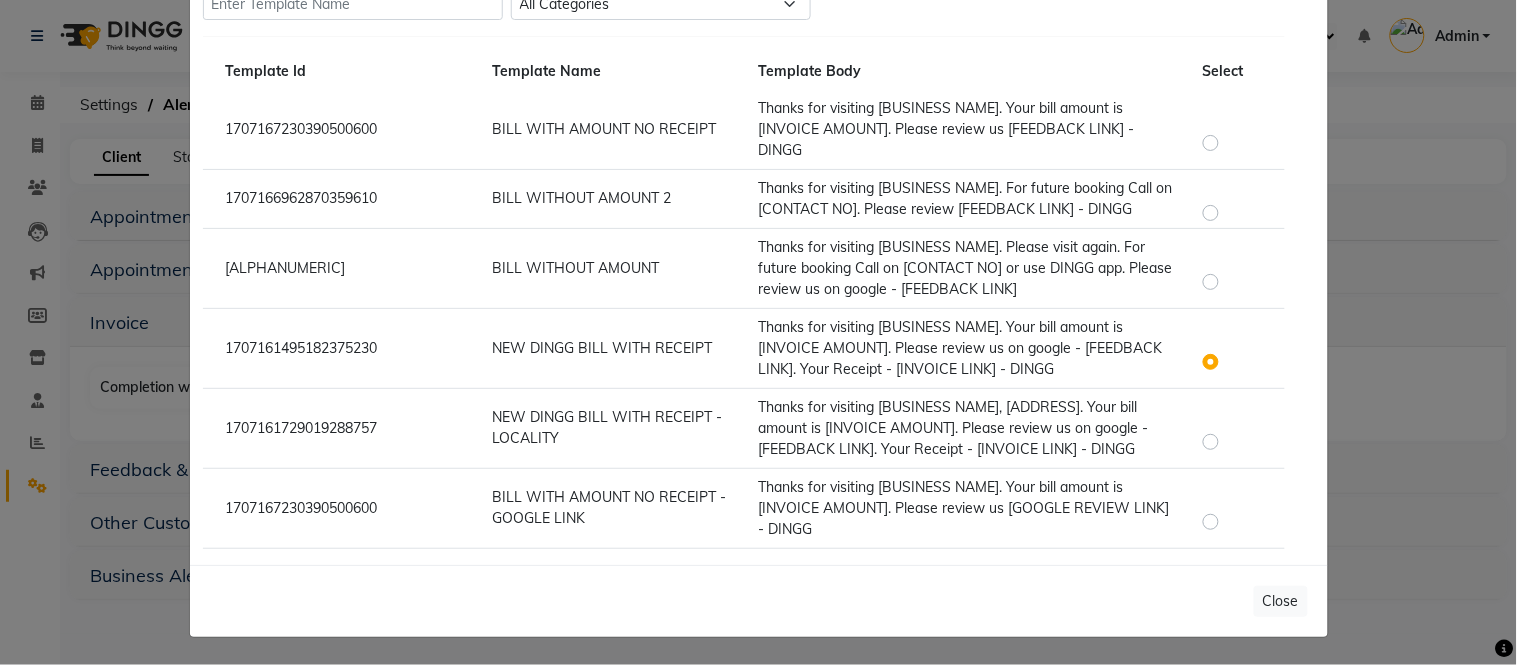 click on "Template Body" 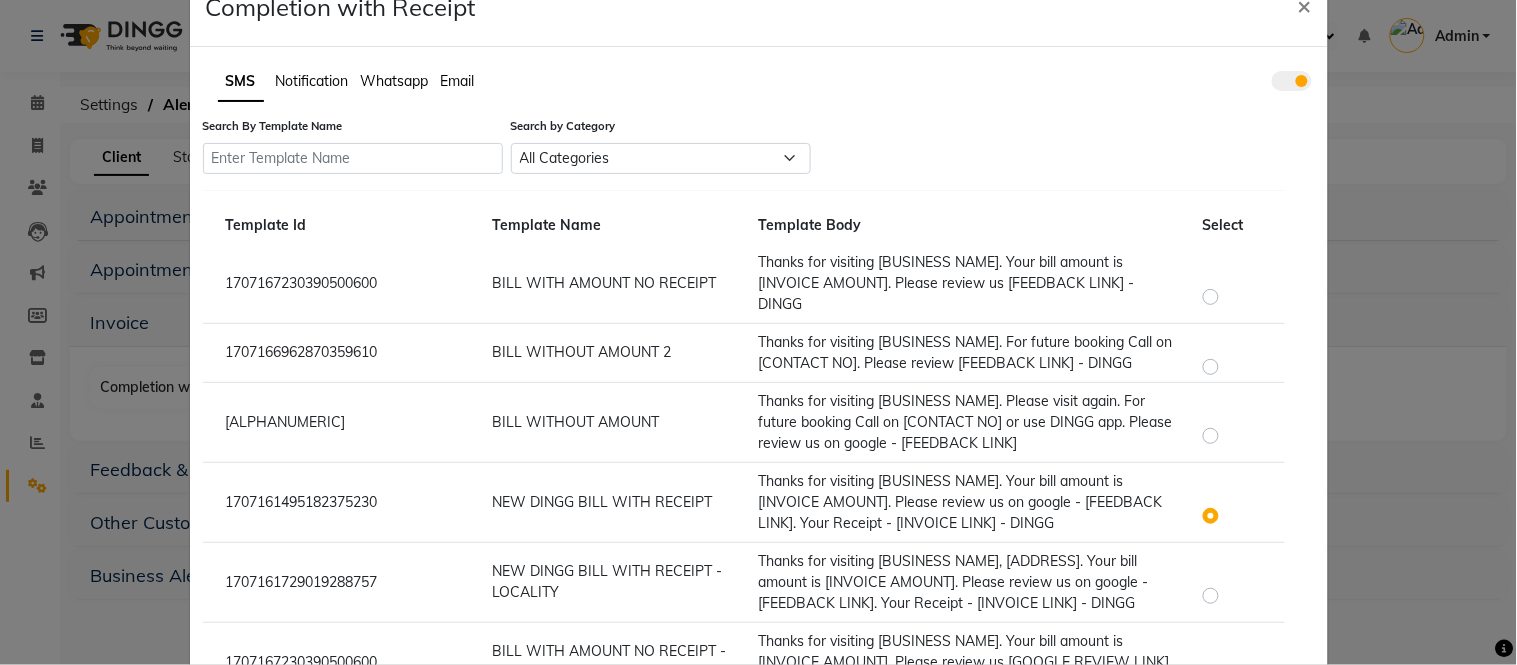 scroll, scrollTop: 0, scrollLeft: 0, axis: both 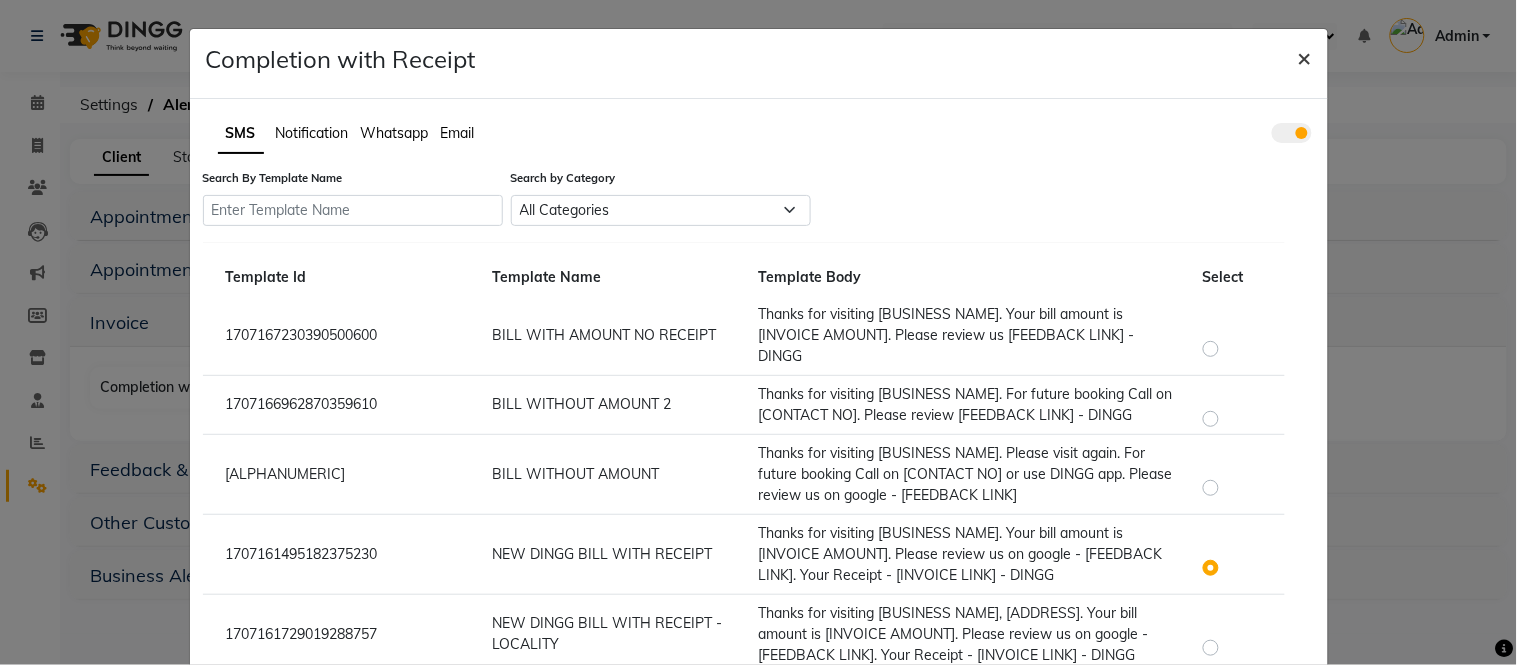 click on "×" 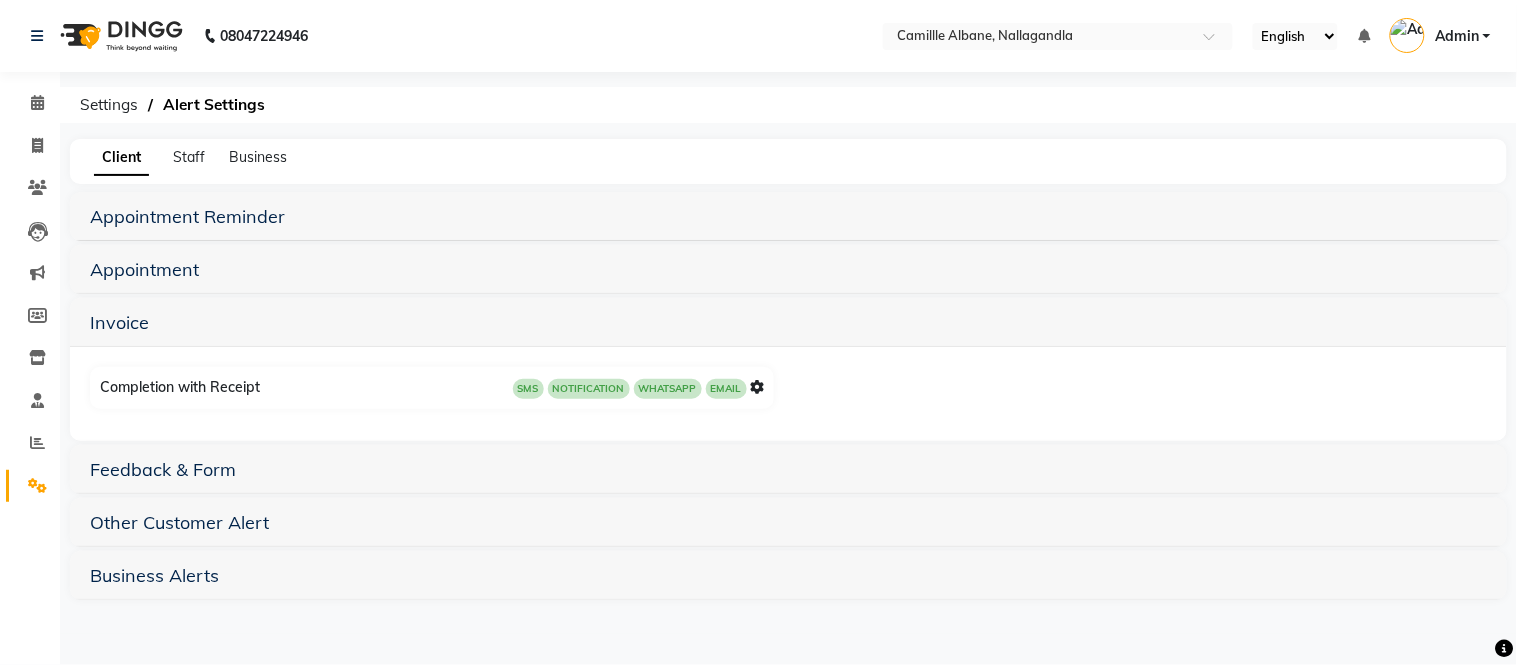 click at bounding box center (758, 387) 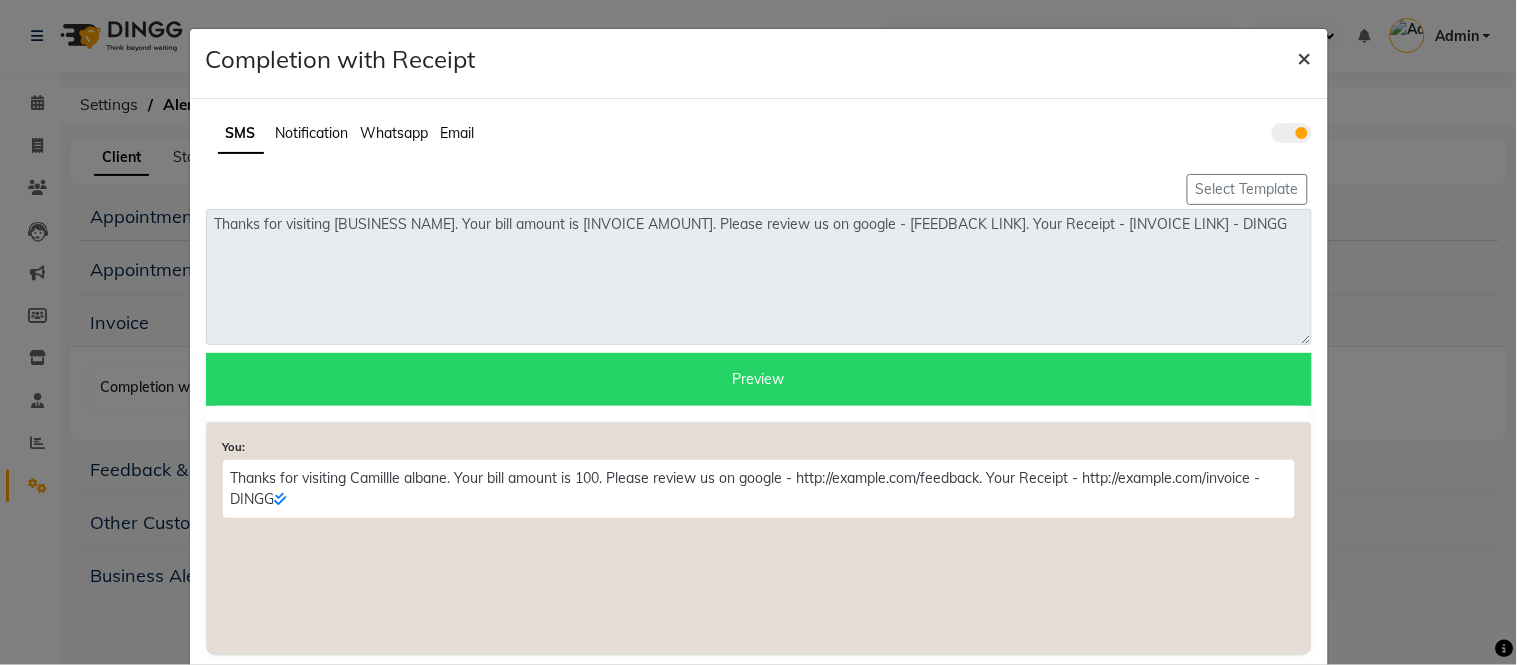 click on "×" 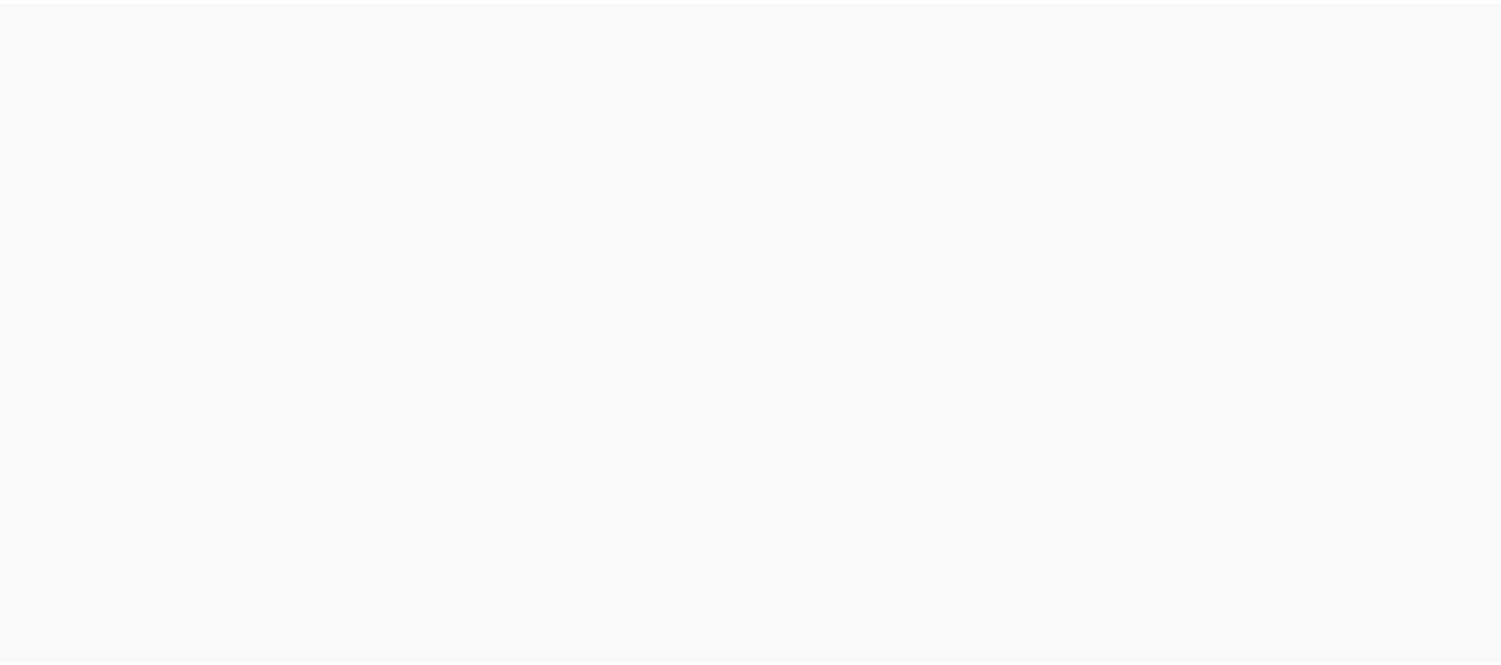 scroll, scrollTop: 0, scrollLeft: 0, axis: both 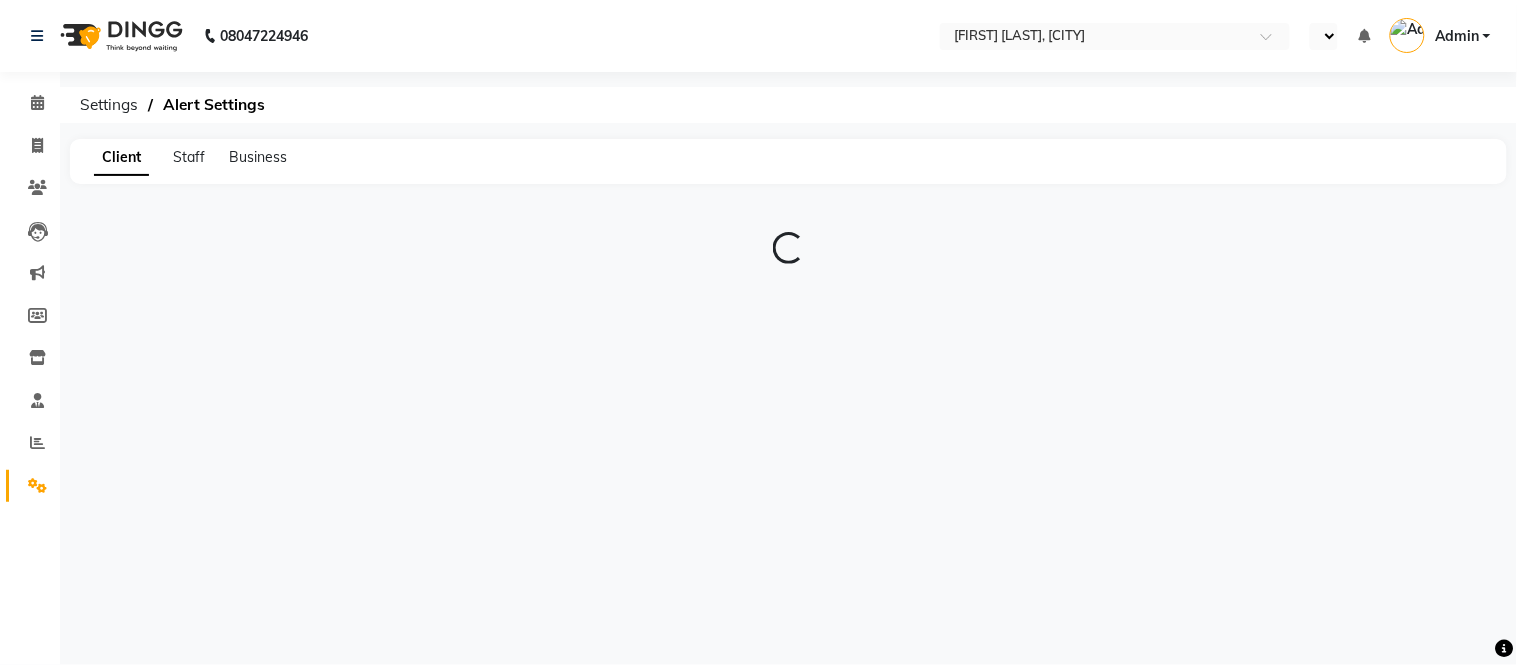 select on "en" 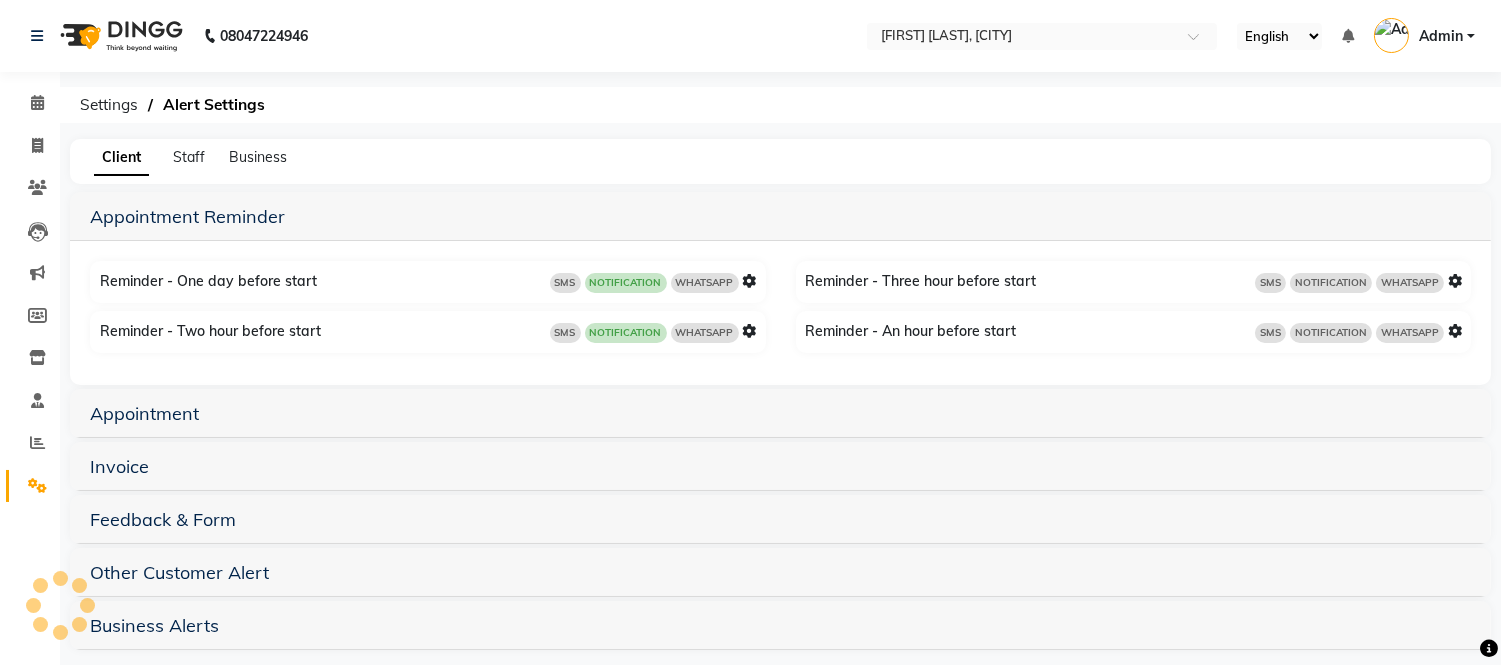 scroll, scrollTop: 17, scrollLeft: 0, axis: vertical 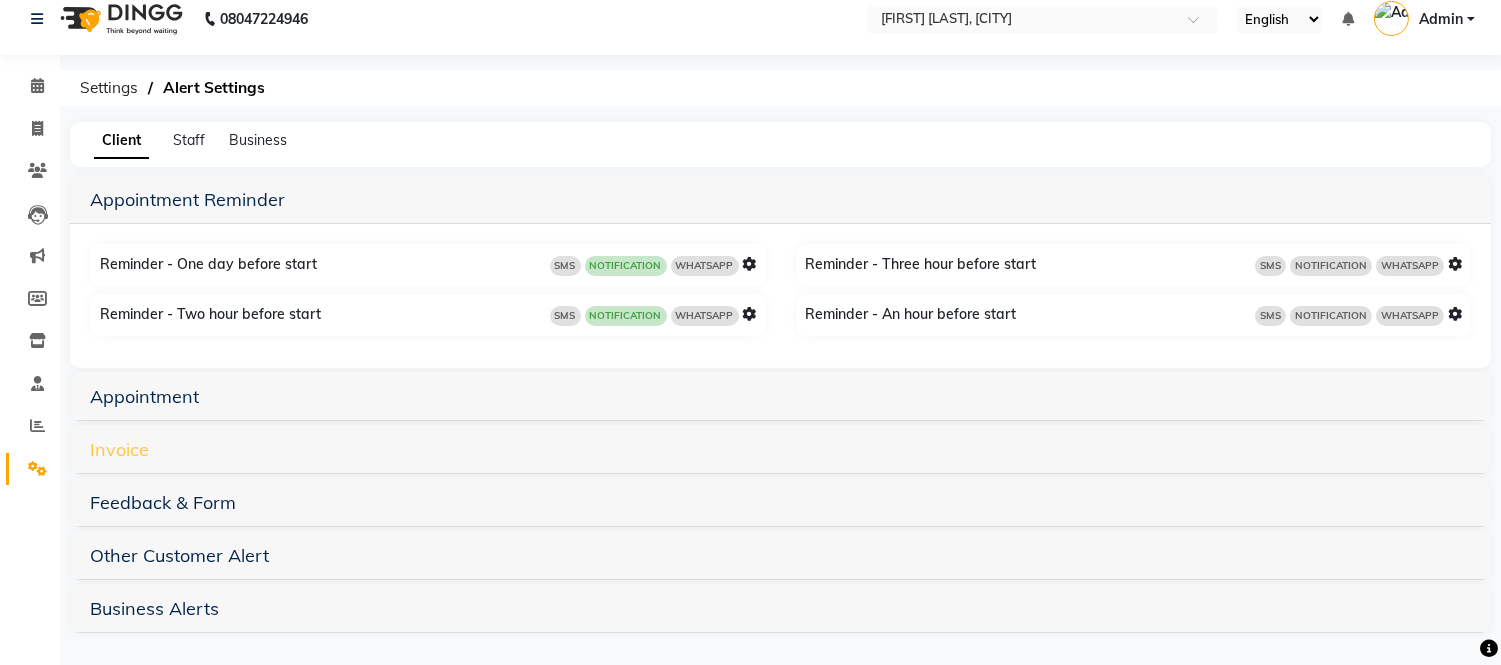 click on "Invoice" at bounding box center [119, 449] 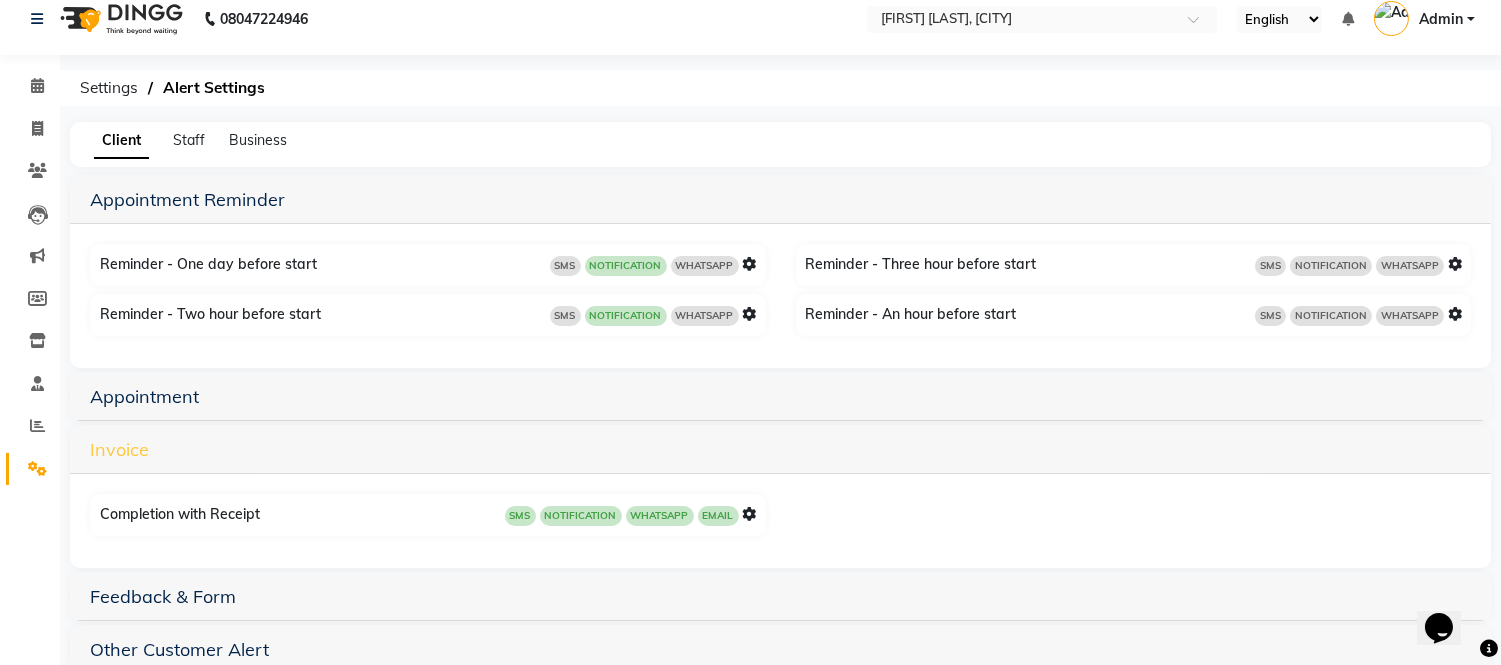 scroll, scrollTop: 0, scrollLeft: 0, axis: both 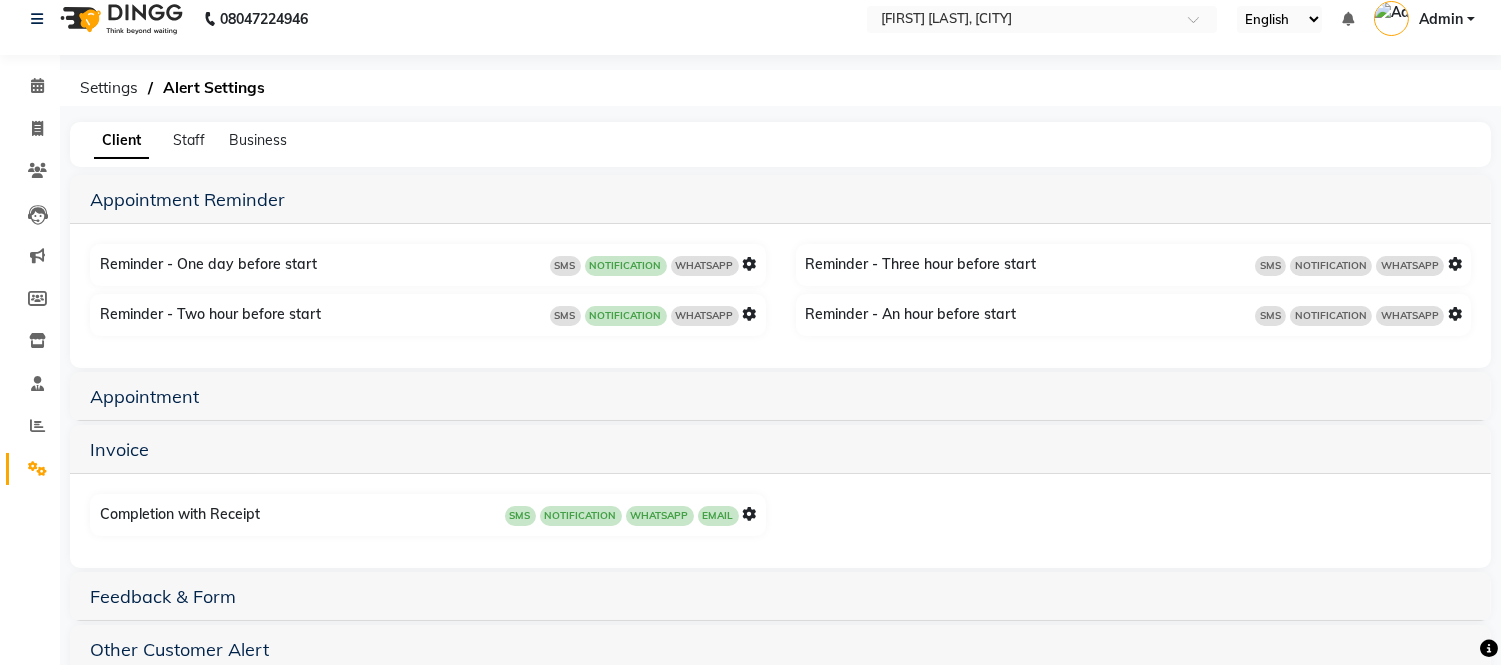 click at bounding box center [750, 514] 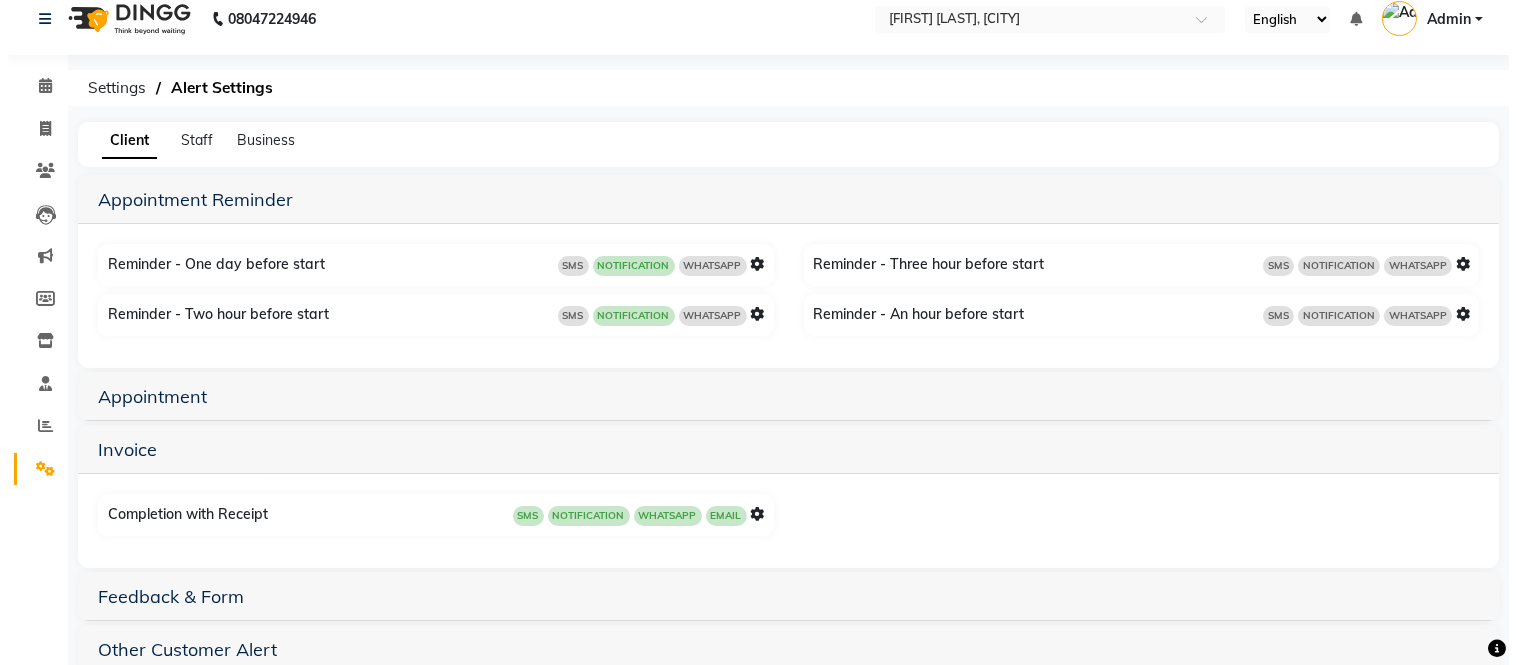 scroll, scrollTop: 0, scrollLeft: 0, axis: both 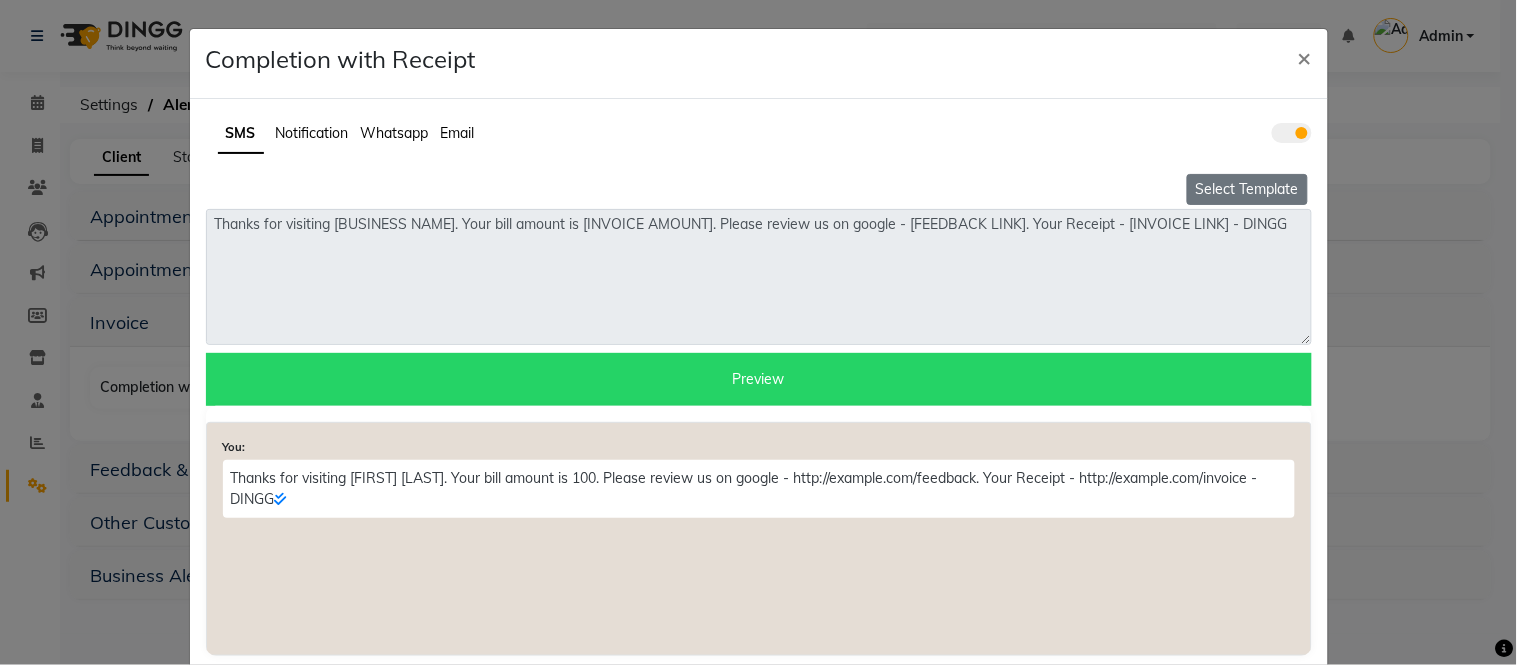 click on "Select Template" 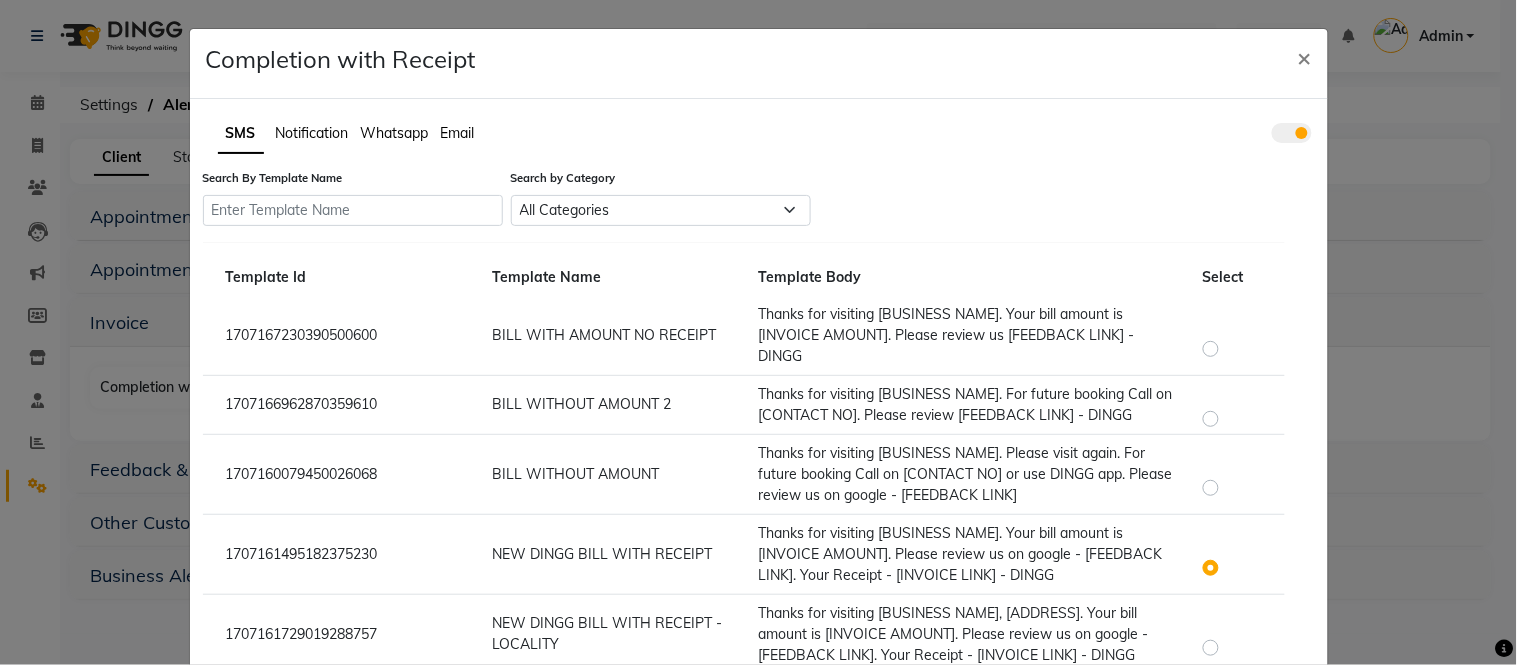 click 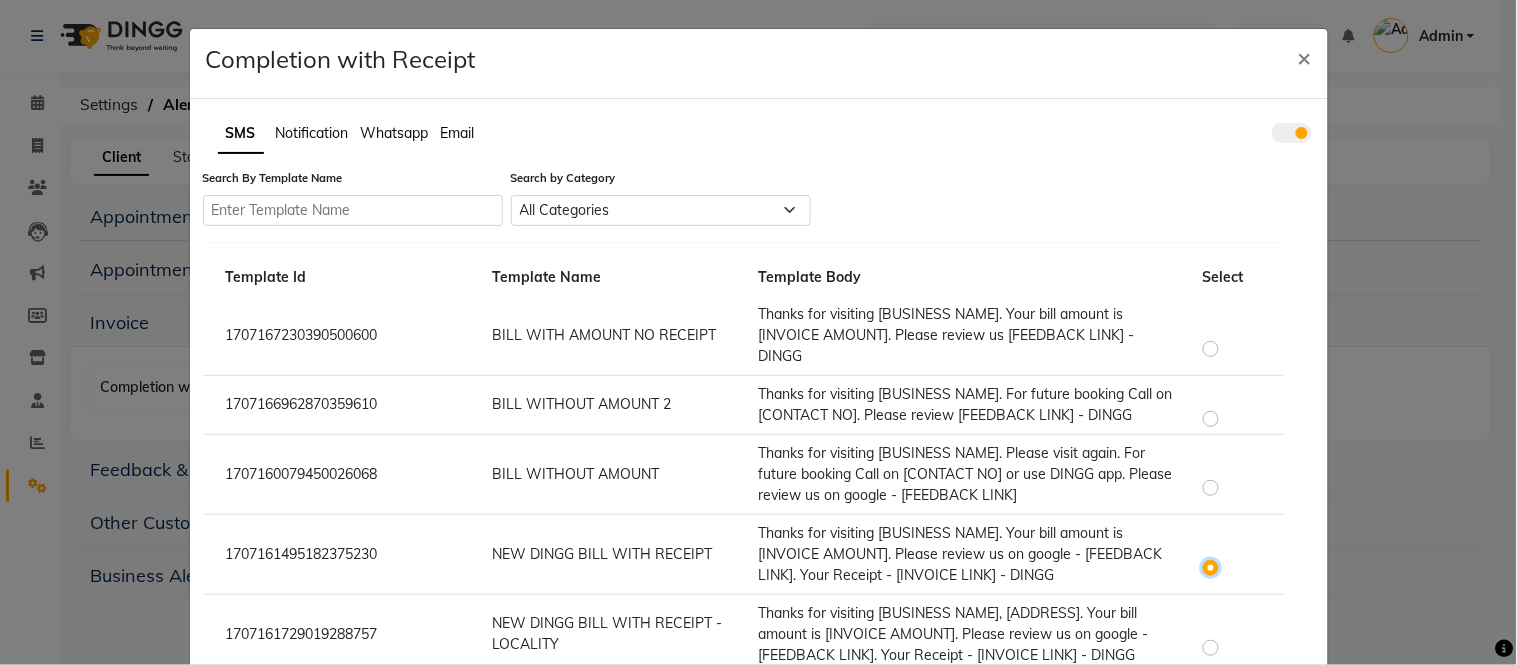 click at bounding box center [1214, 558] 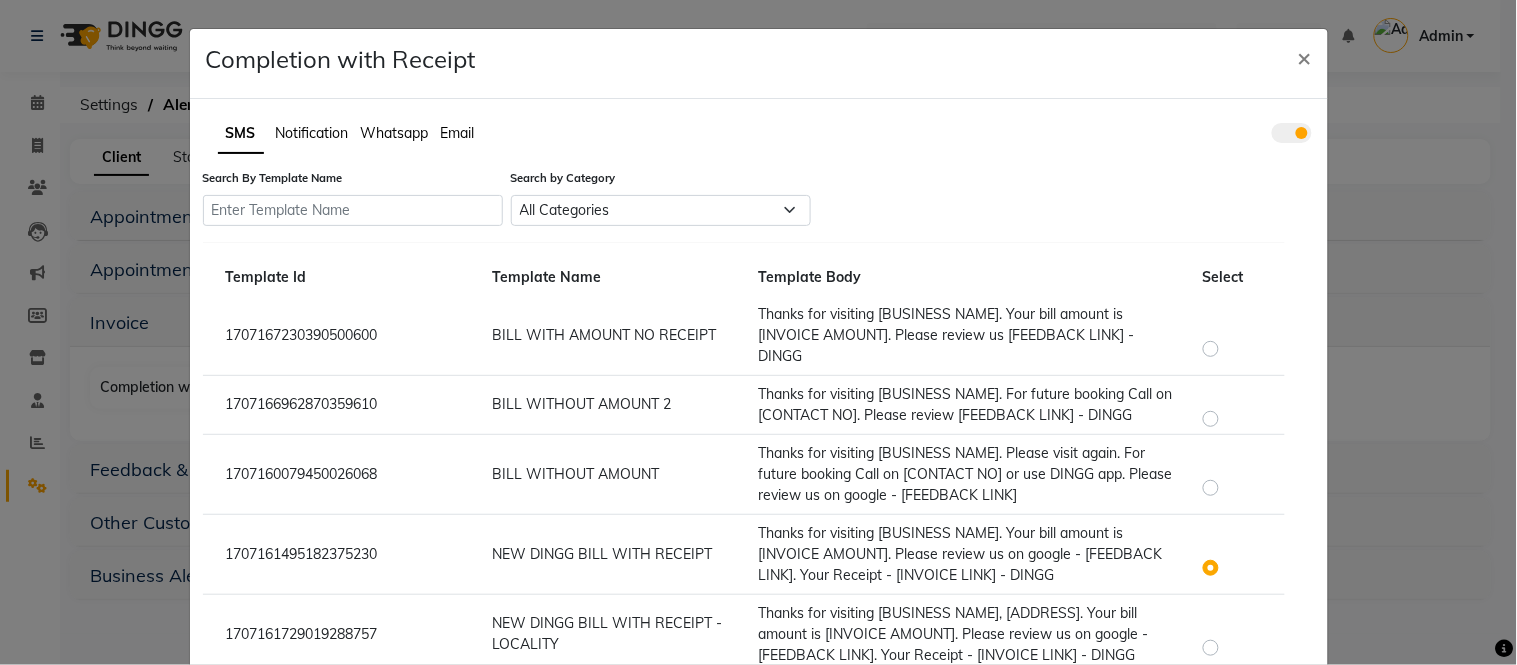 click 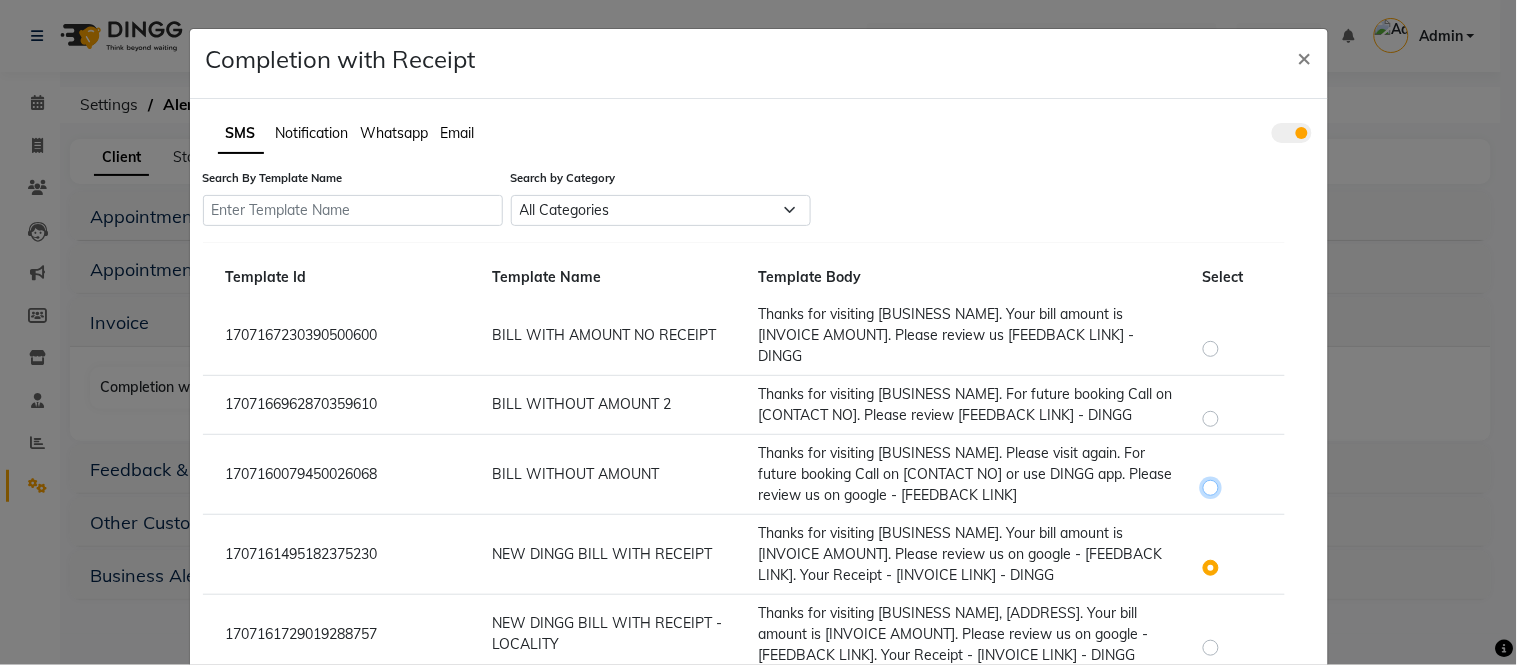 click at bounding box center [1214, 478] 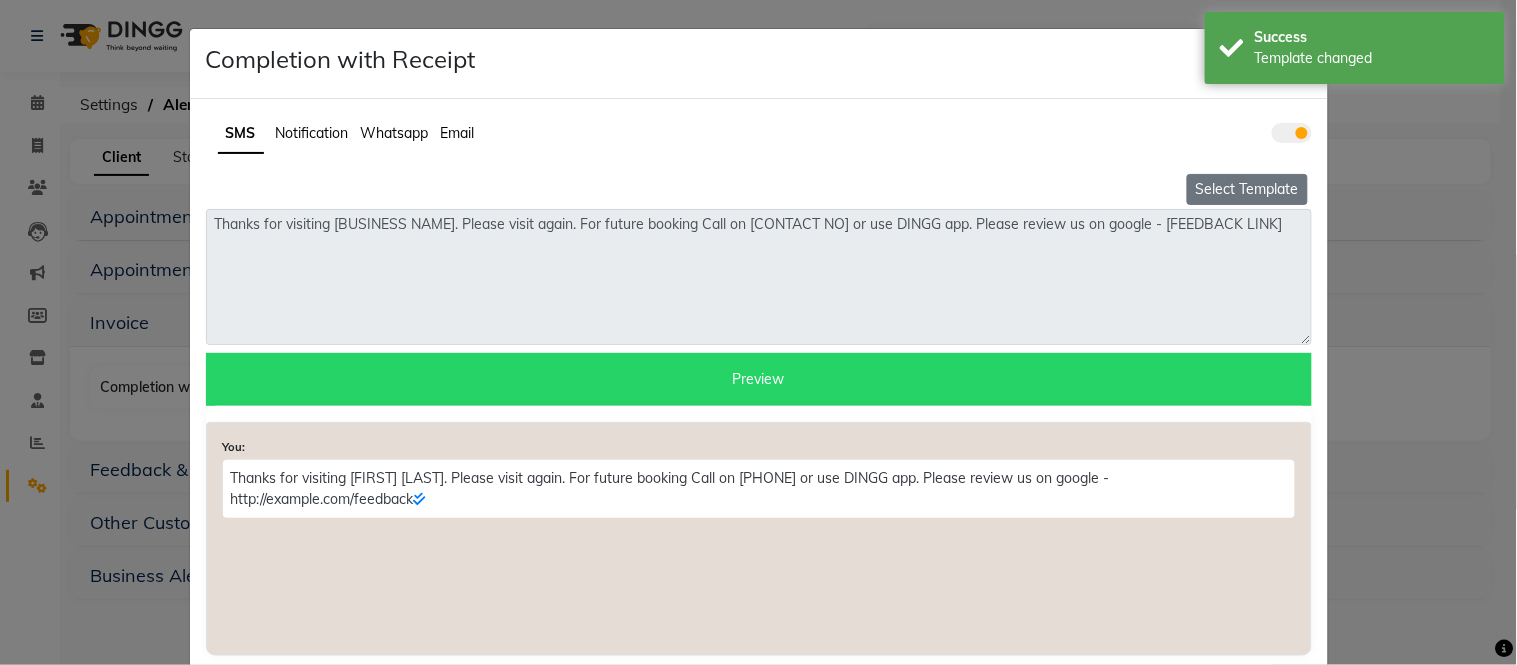 click on "Select Template" 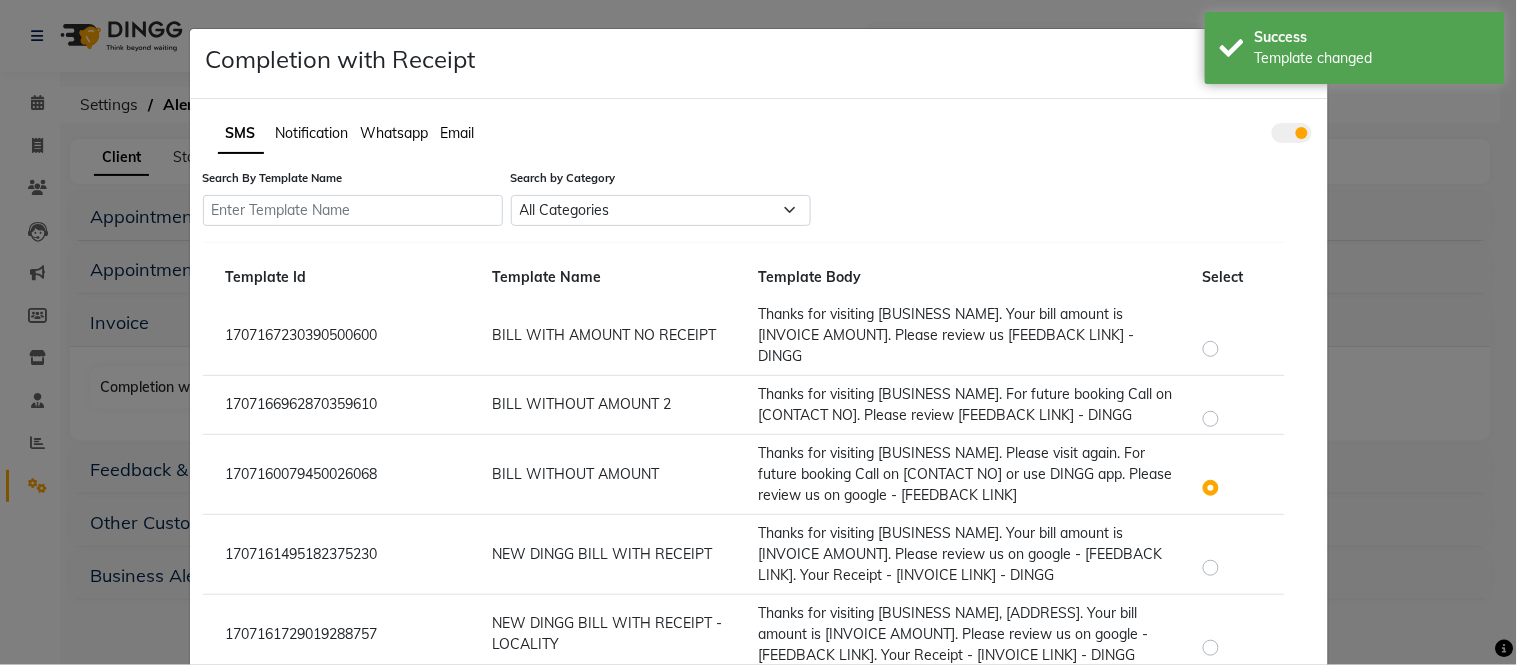scroll, scrollTop: 206, scrollLeft: 0, axis: vertical 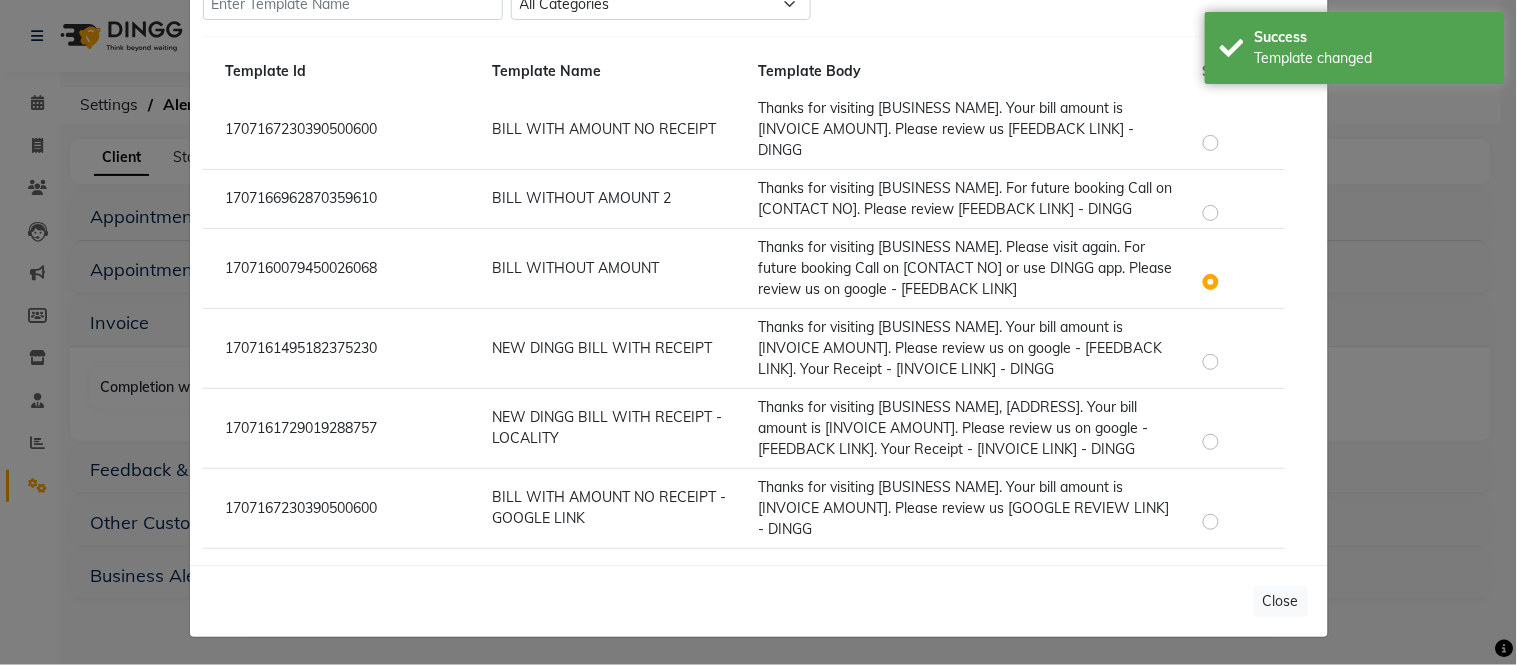 click 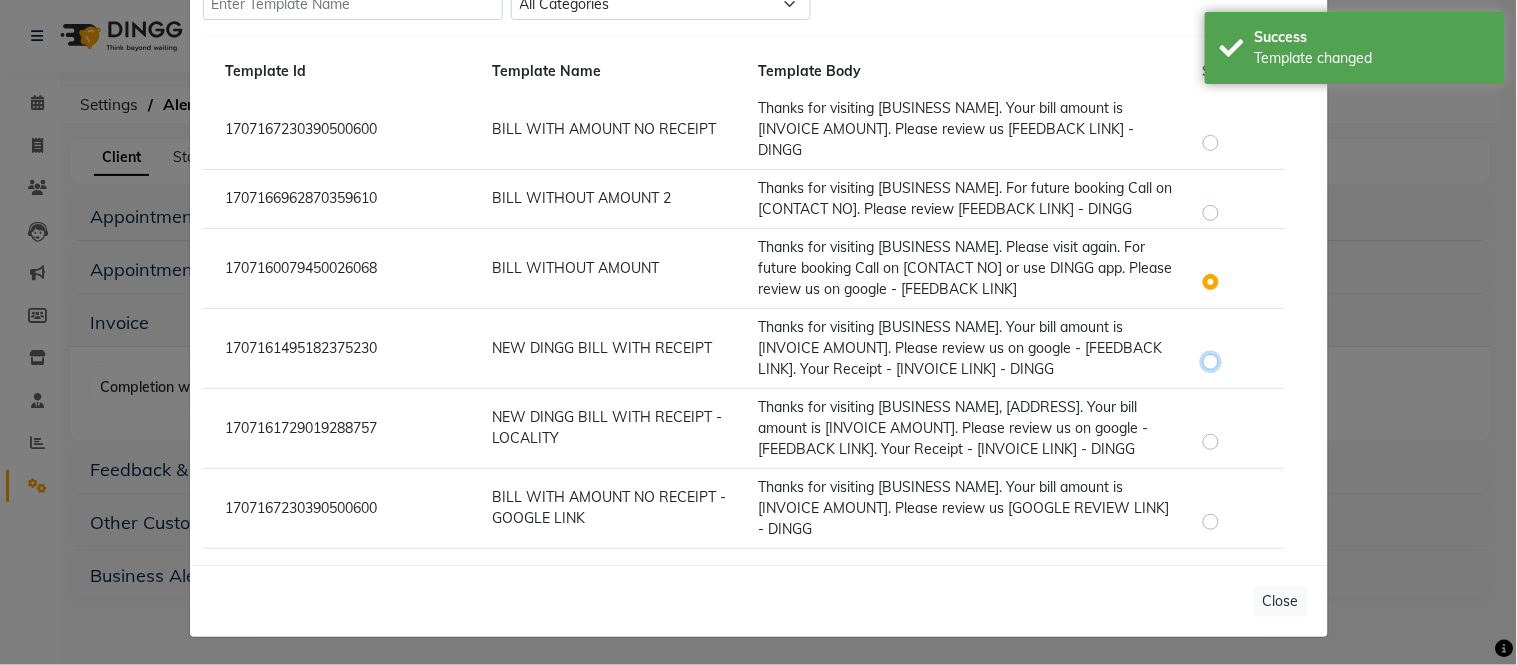 click at bounding box center (1214, 352) 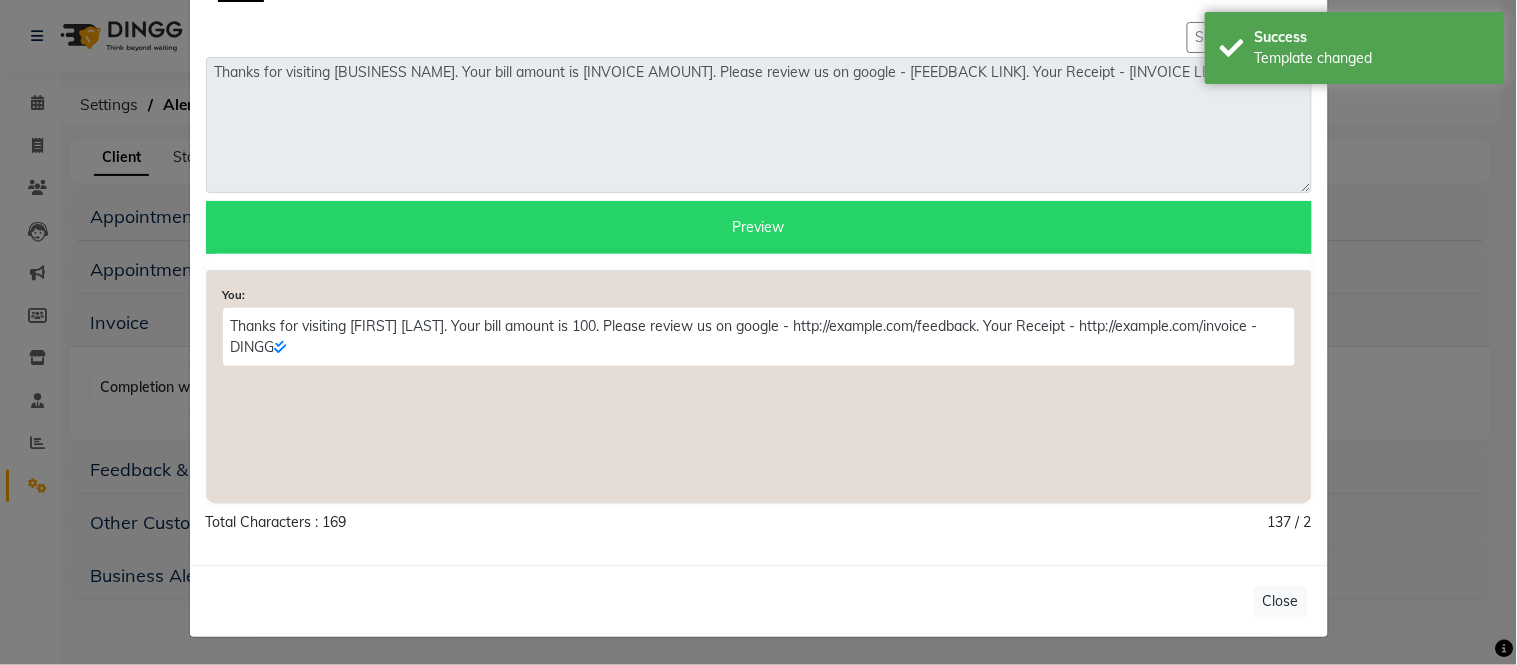 scroll, scrollTop: 0, scrollLeft: 0, axis: both 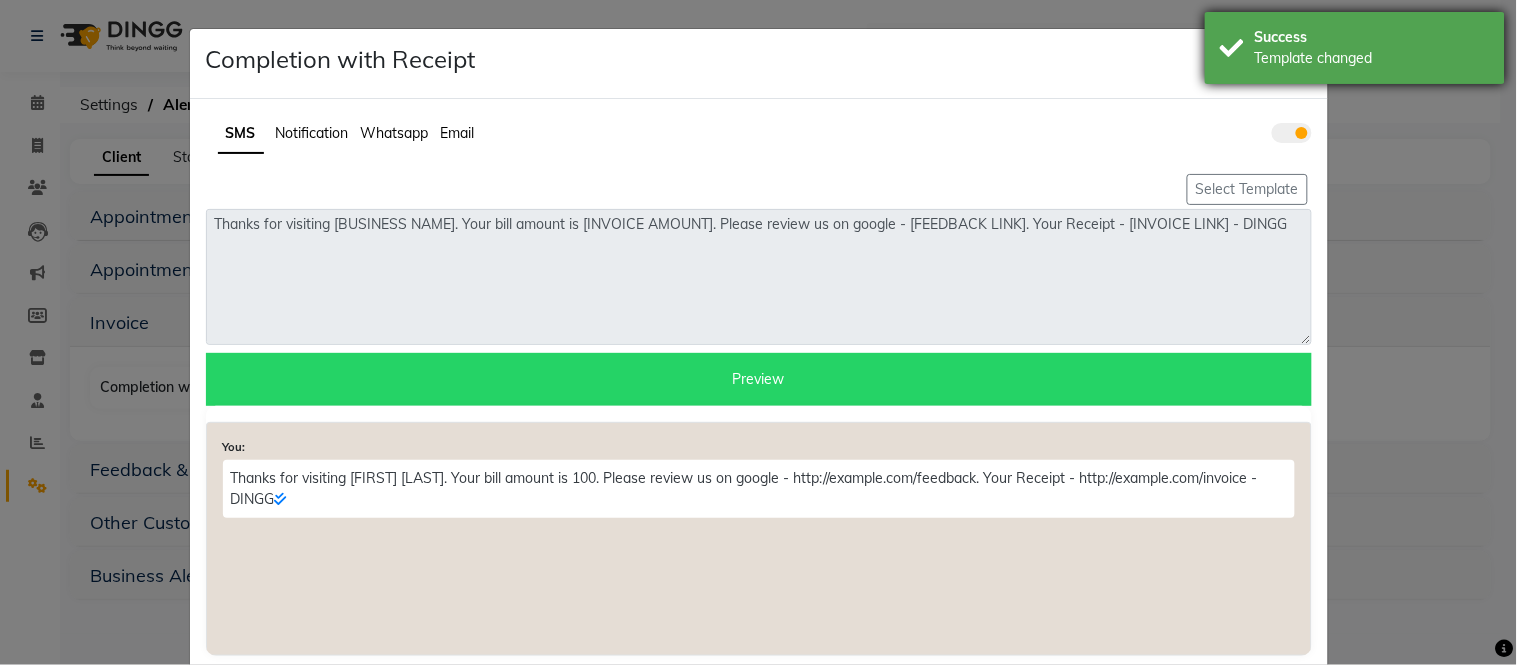 click on "Template changed" at bounding box center [1372, 58] 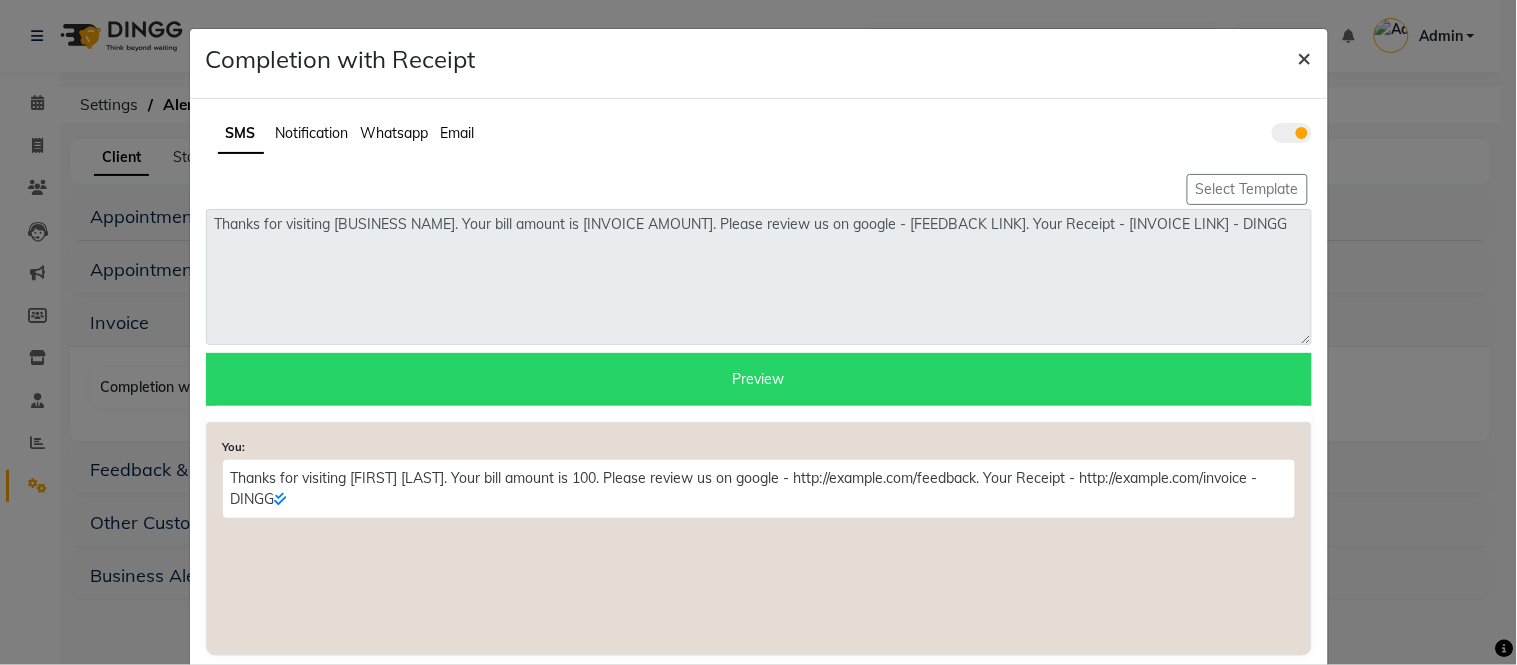click on "×" 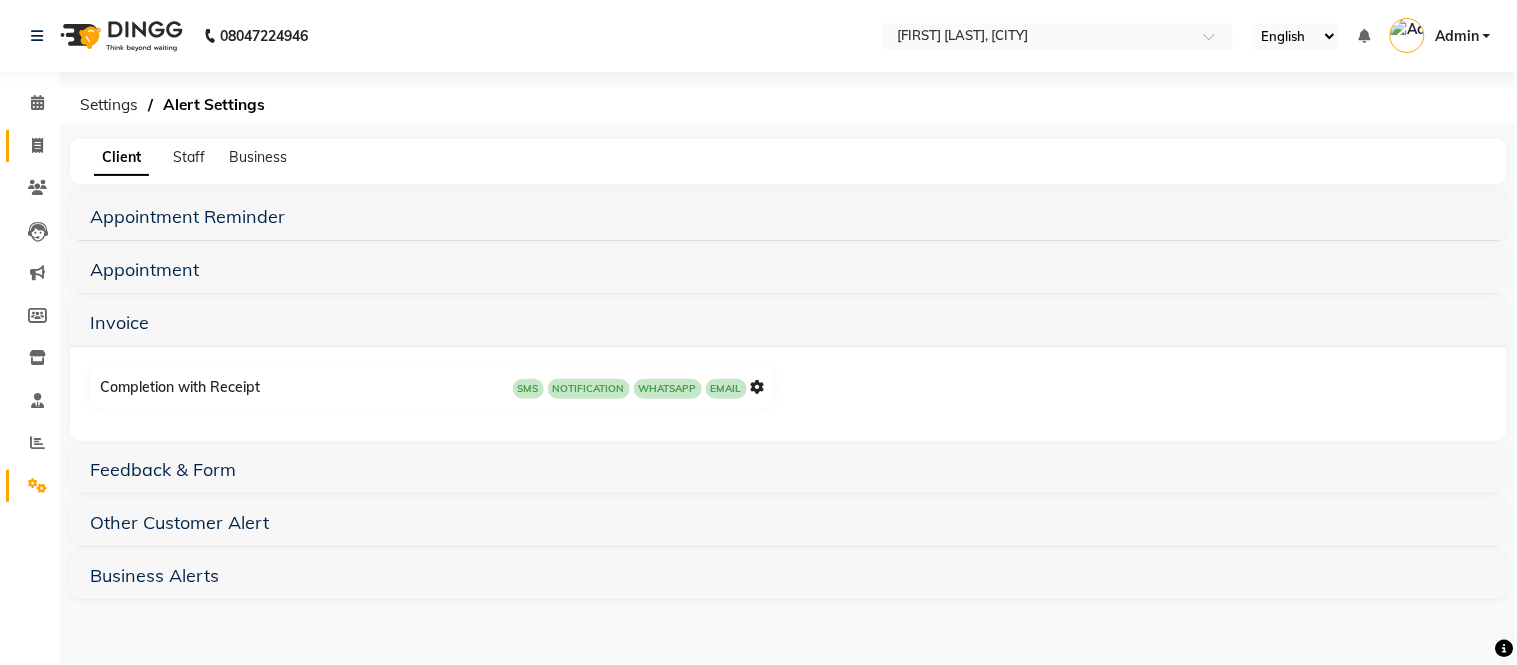 click 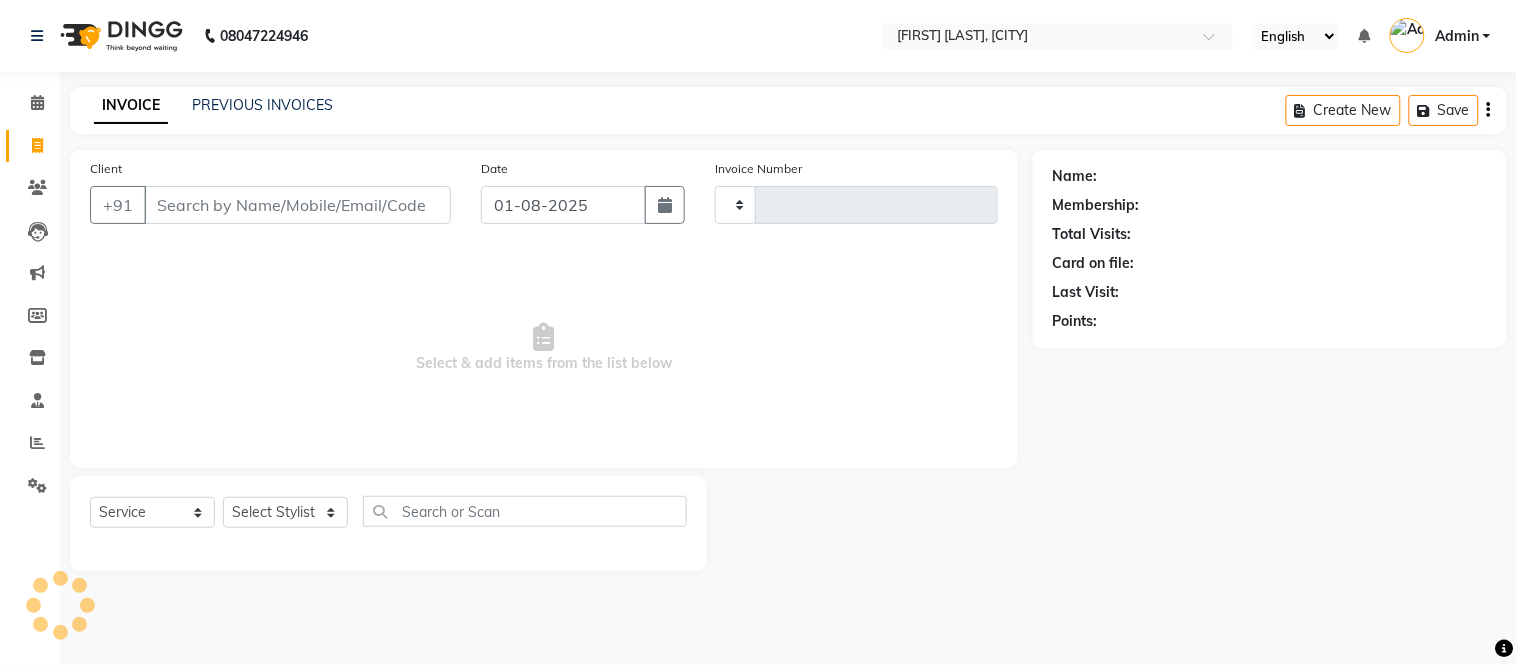type on "0868" 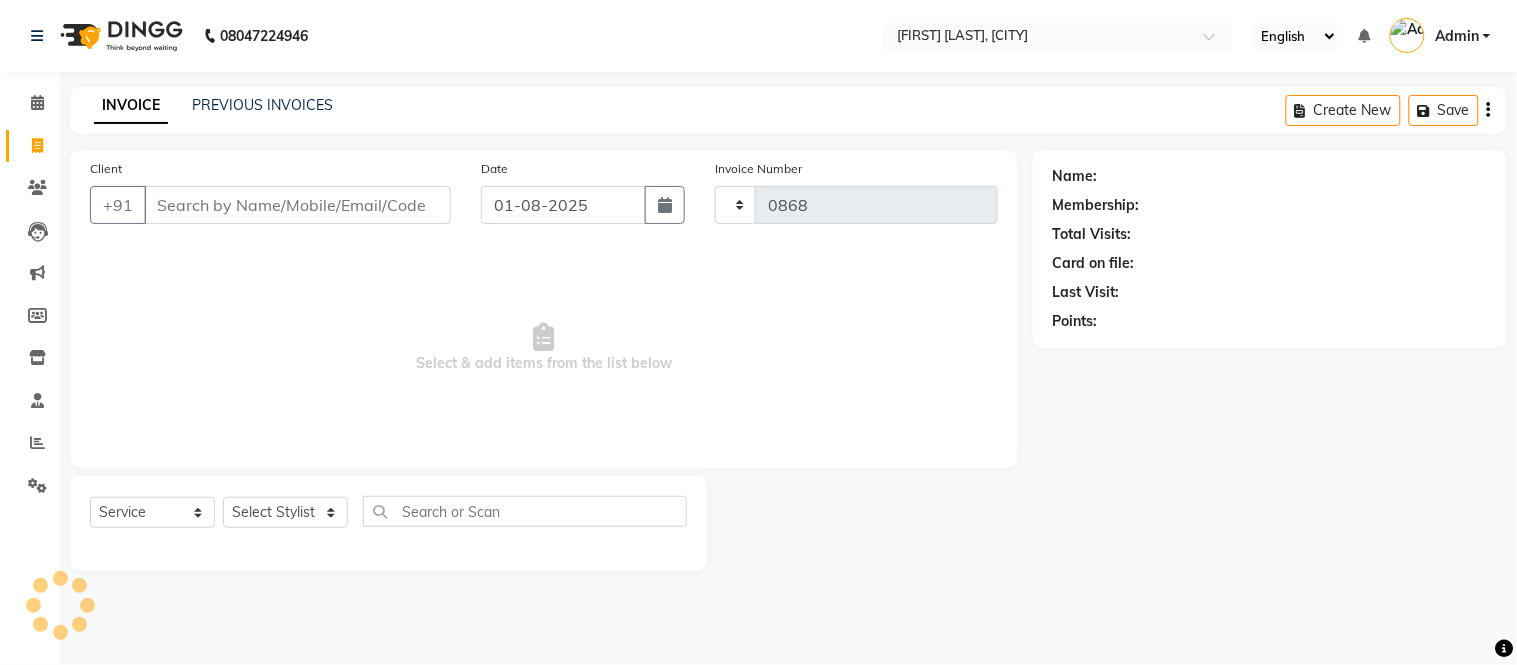 select on "7025" 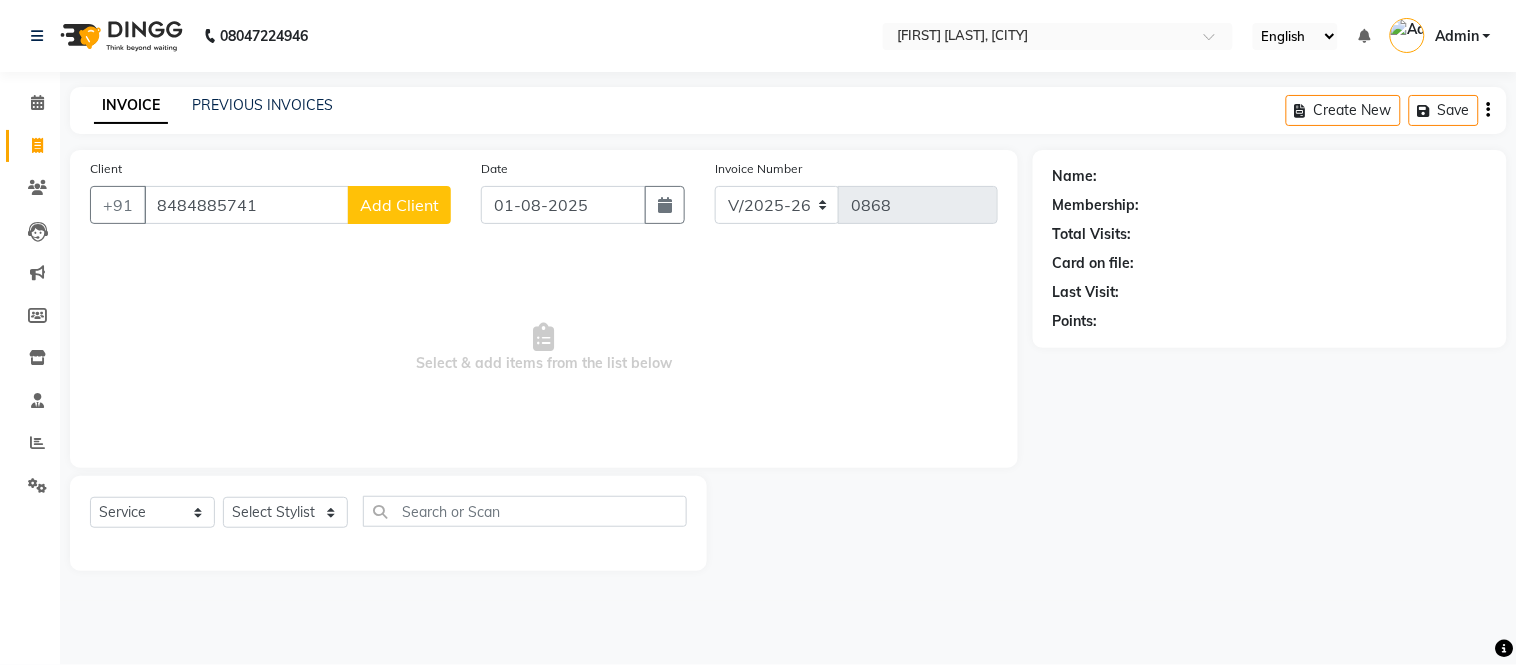 type on "8484885741" 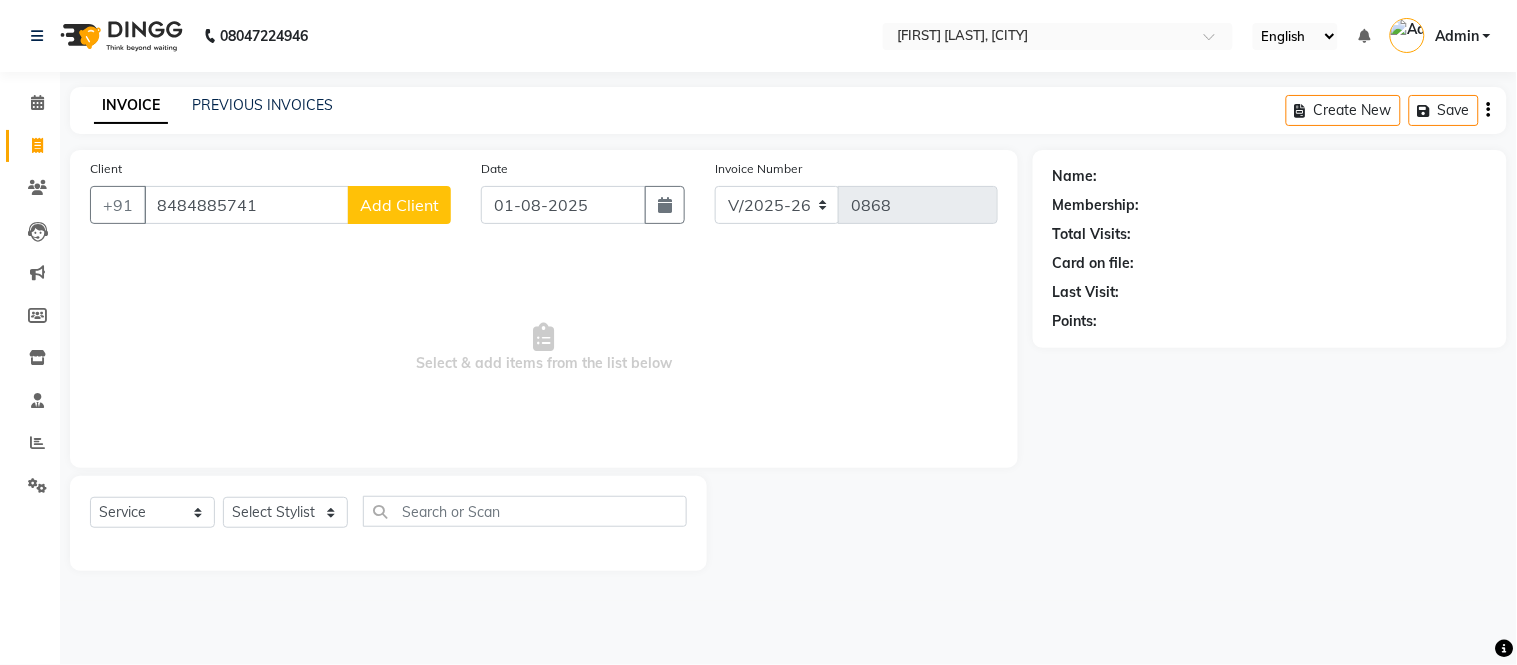 click on "Add Client" 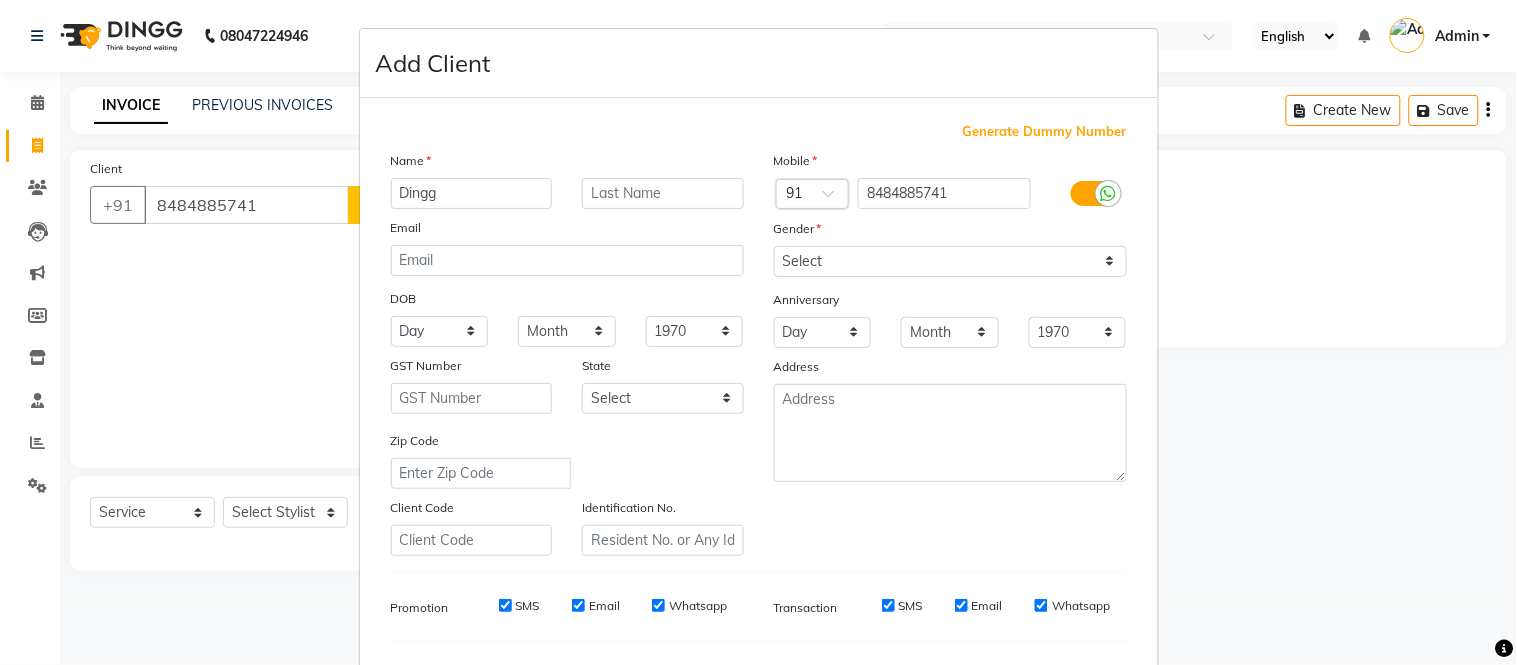 type on "Dingg" 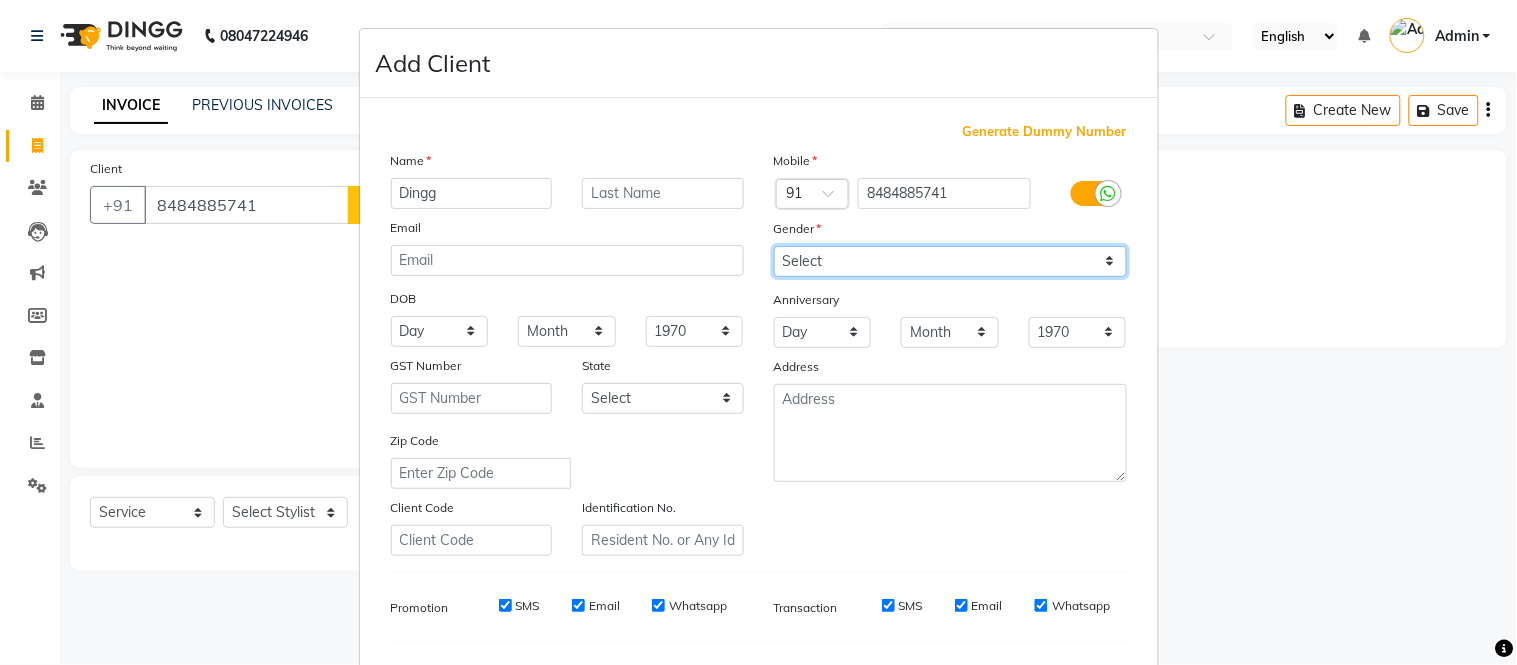 drag, startPoint x: 822, startPoint y: 248, endPoint x: 824, endPoint y: 275, distance: 27.073973 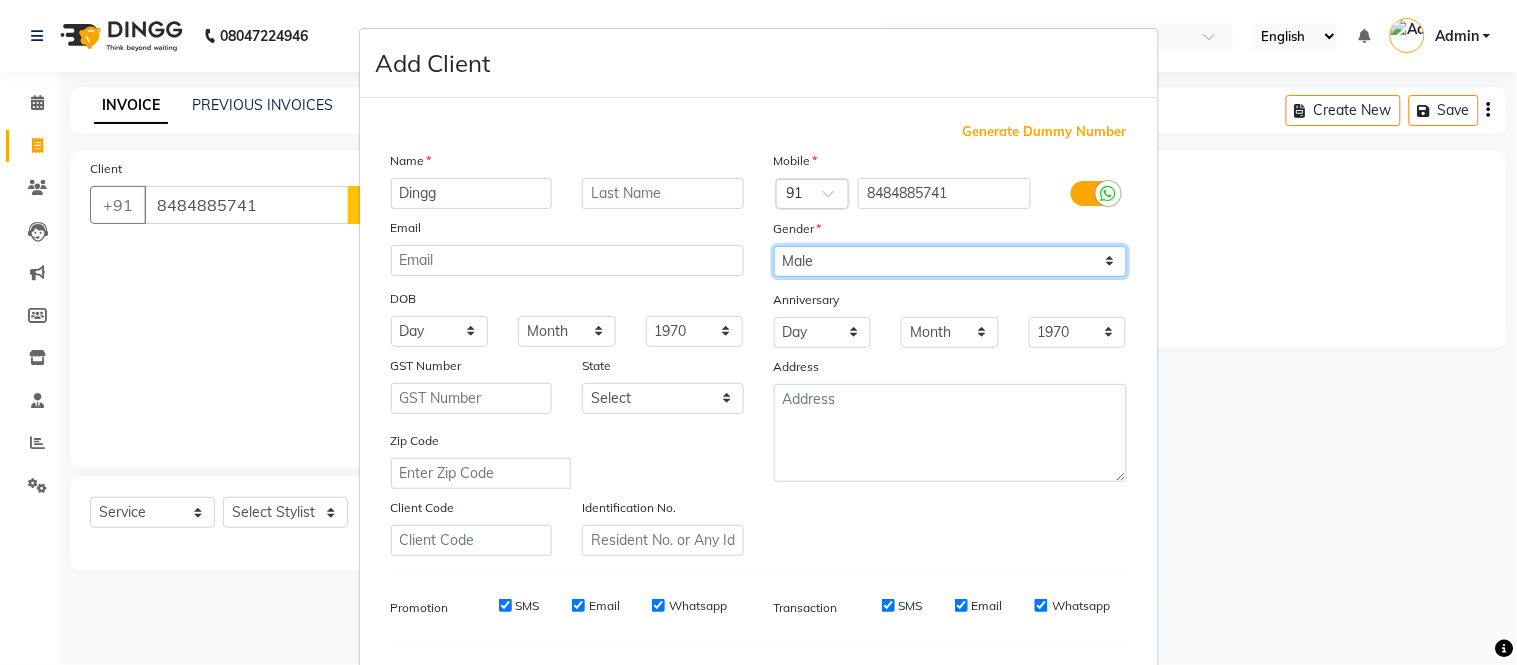 click on "Select Male Female Other Prefer Not To Say" at bounding box center [950, 261] 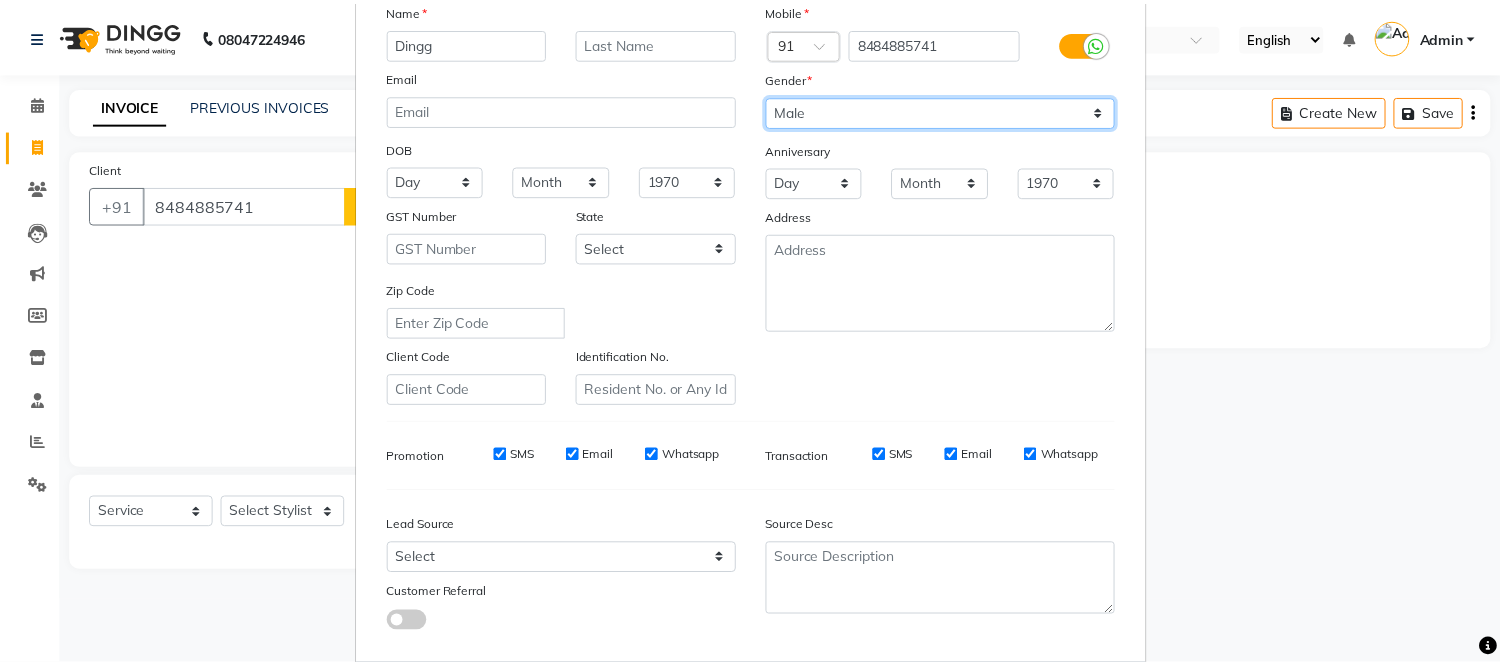 scroll, scrollTop: 258, scrollLeft: 0, axis: vertical 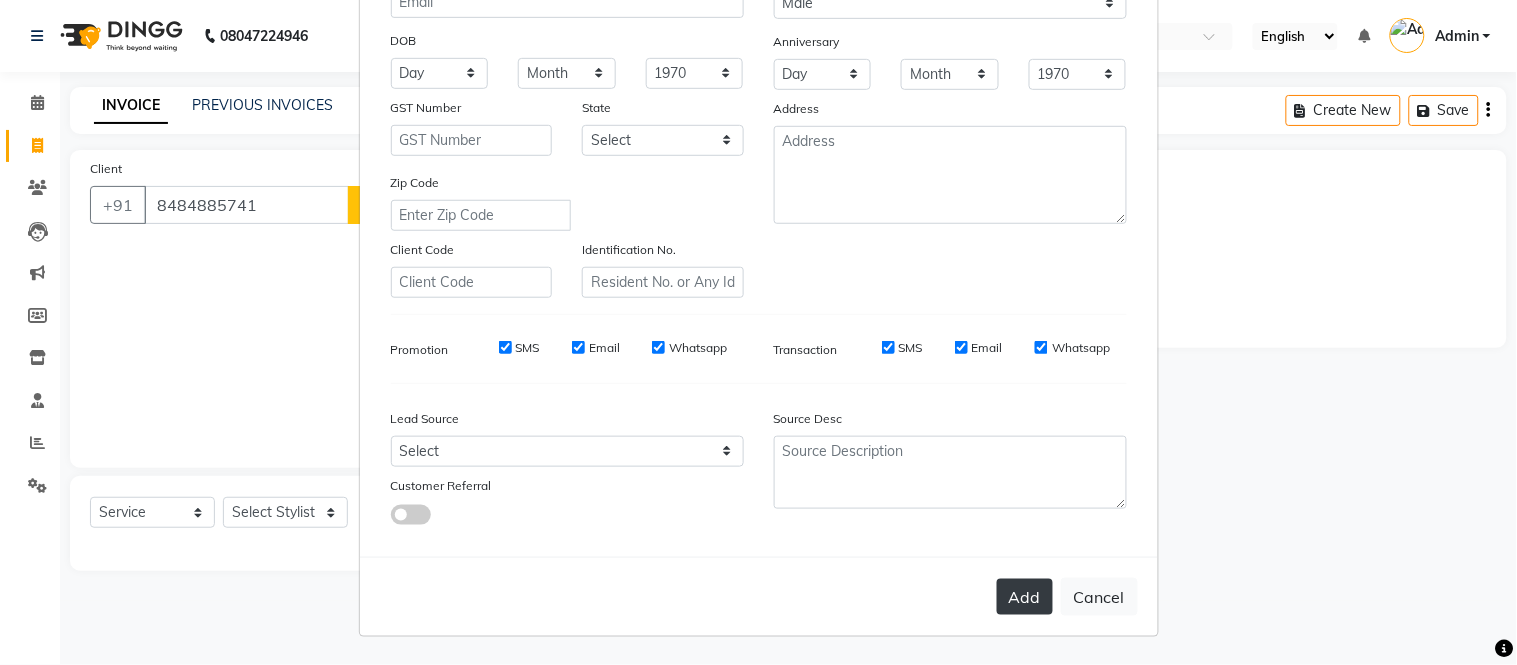 click on "Add" at bounding box center (1025, 597) 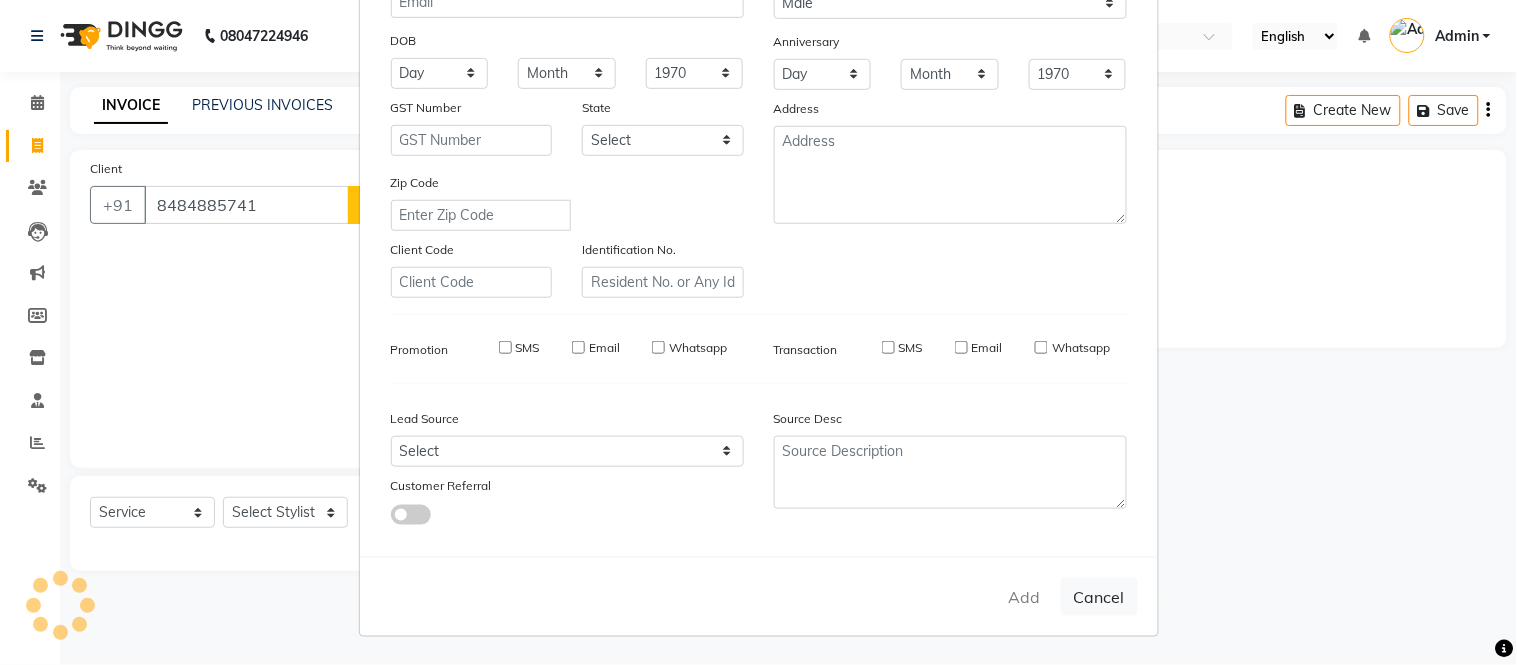 type 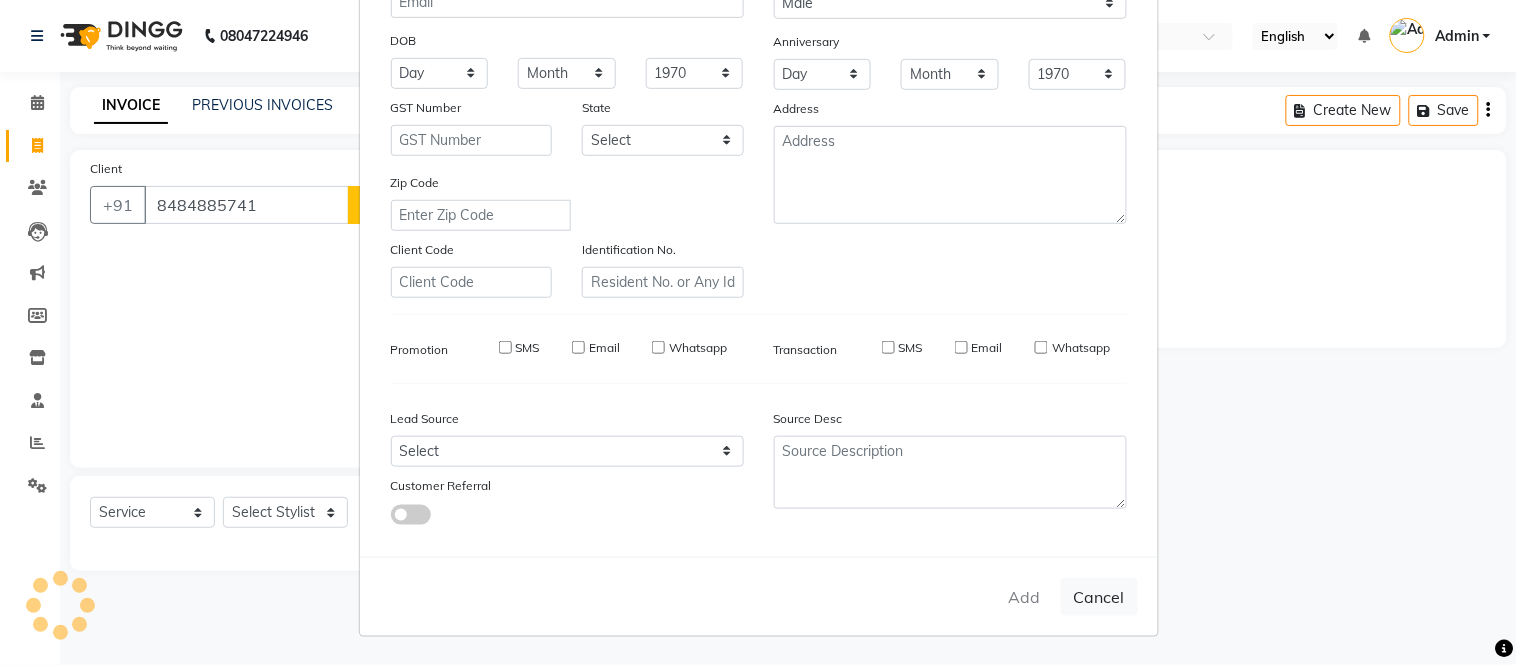 select 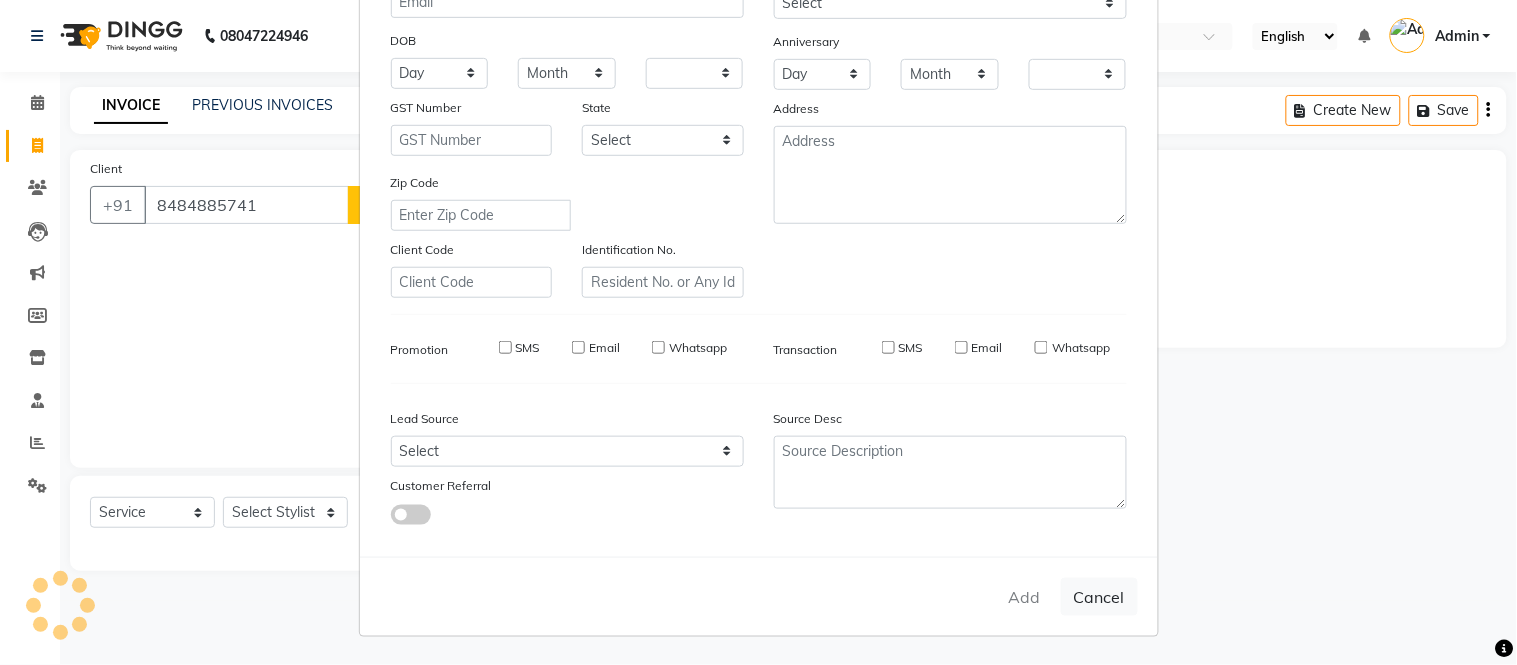 checkbox on "false" 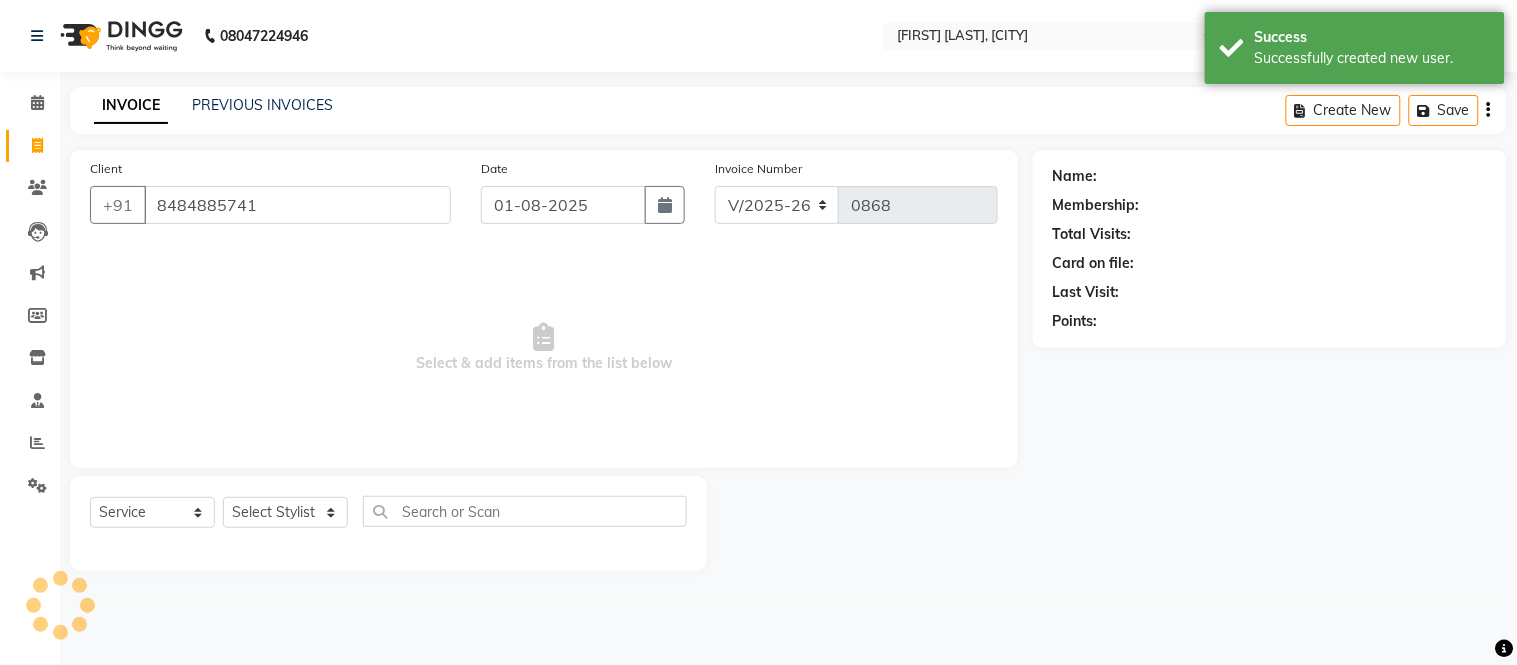 select on "1: Object" 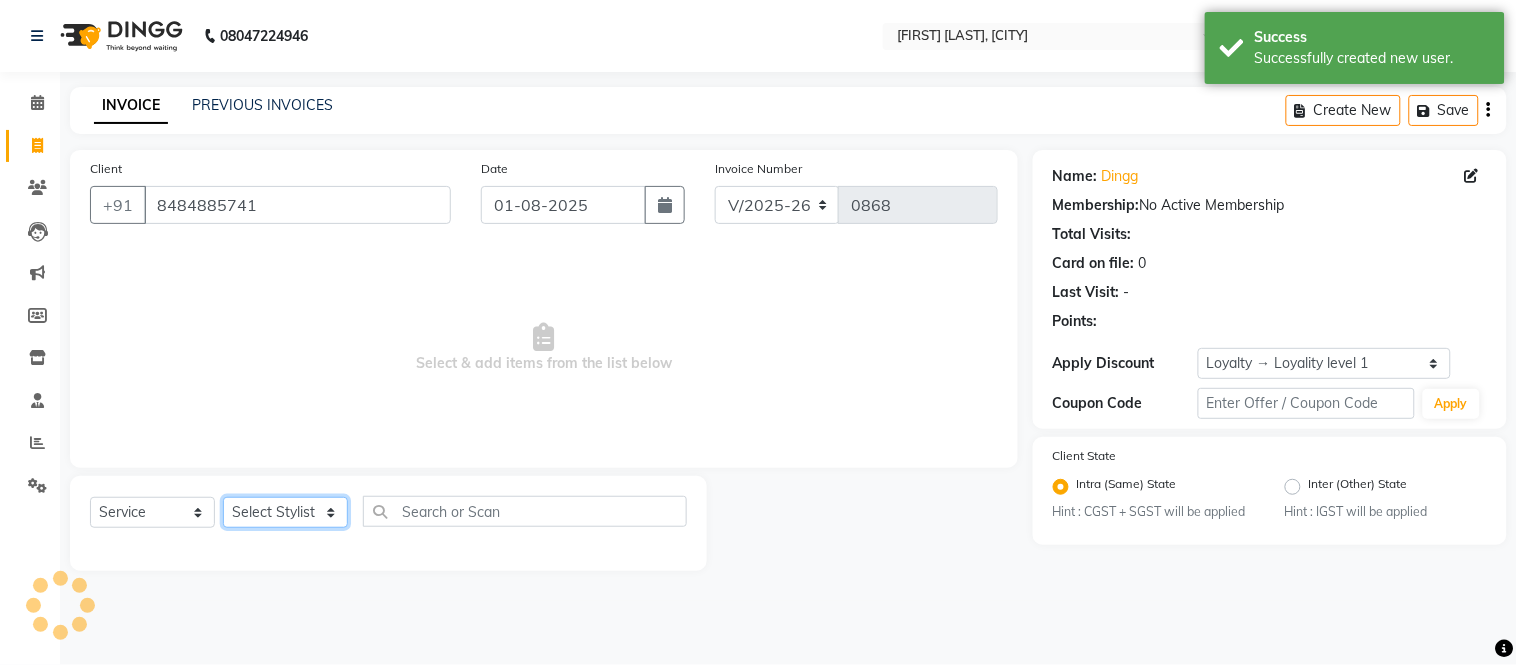 drag, startPoint x: 286, startPoint y: 511, endPoint x: 282, endPoint y: 497, distance: 14.56022 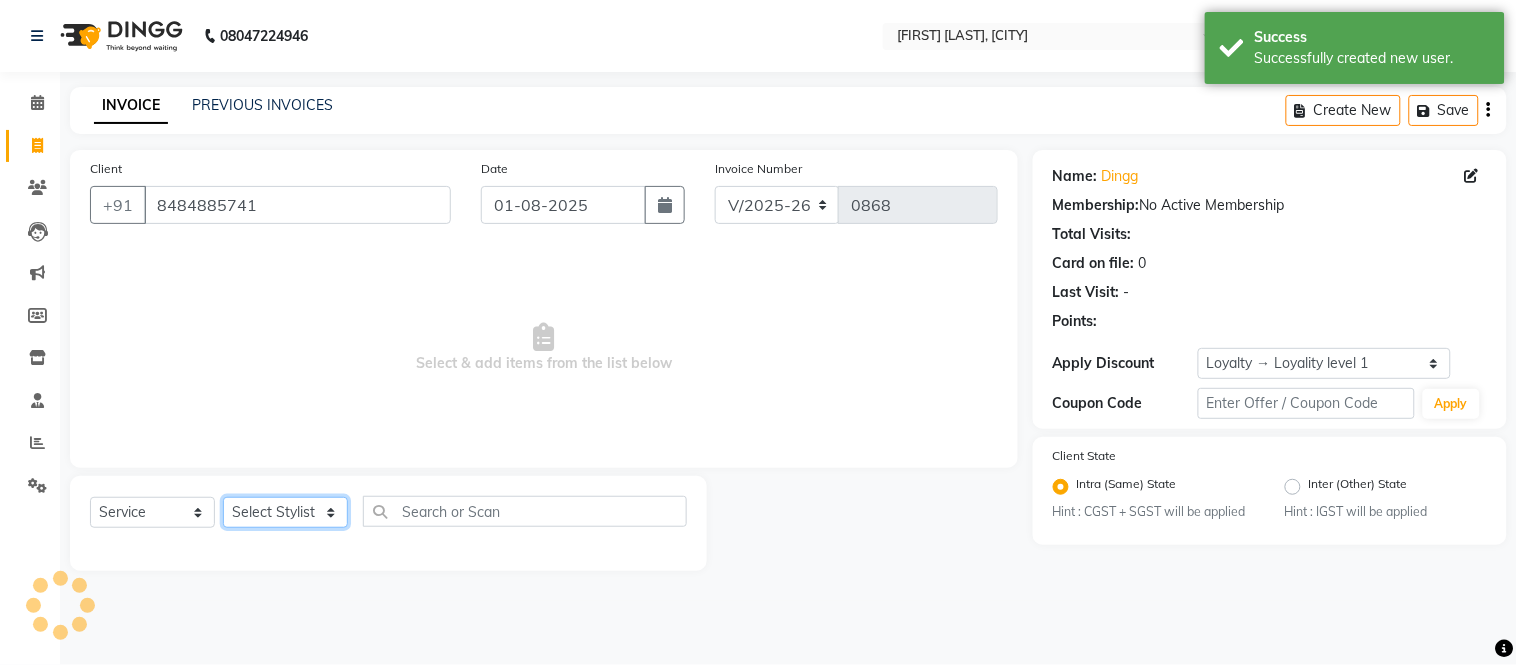 click on "Select Stylist Admin Amit Danish Dr, Rajani Jitendra K T Ramarao Lalitha Lokesh Madhu Nishi Satish Srinivas" 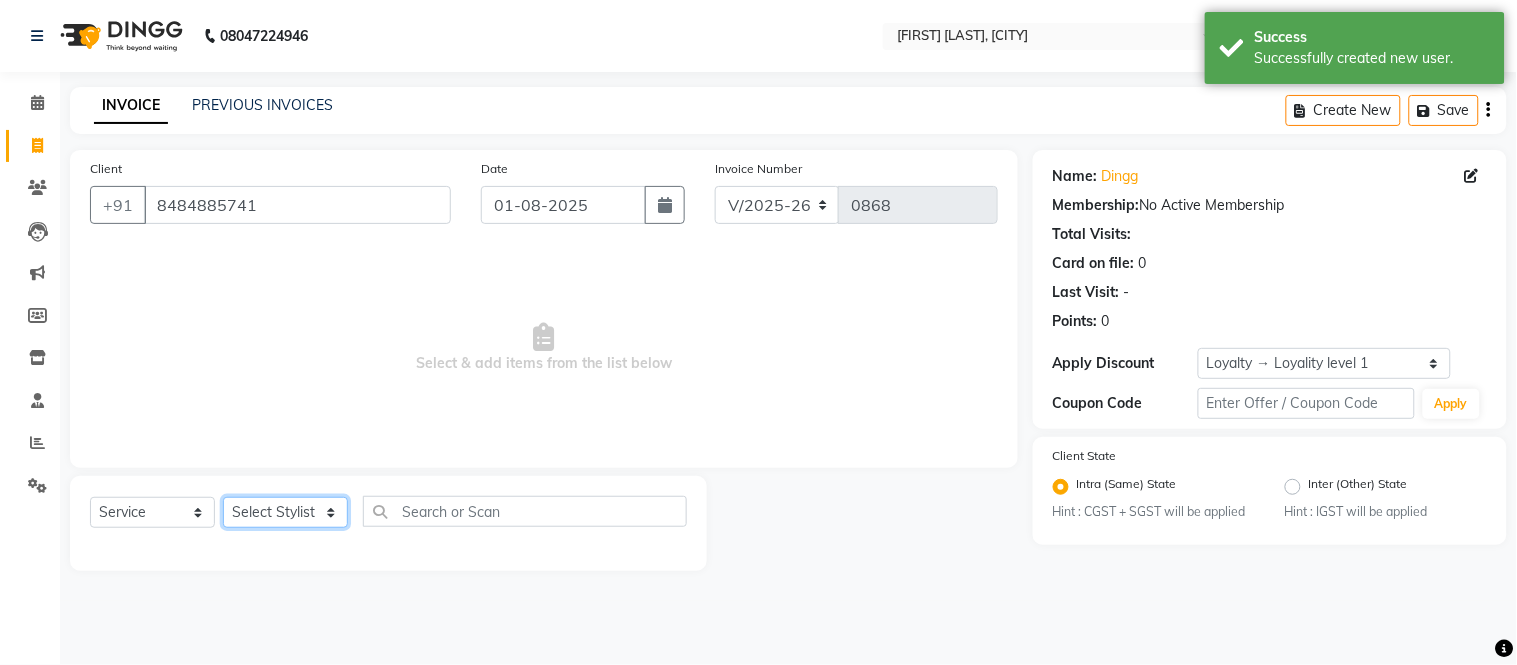 select on "57836" 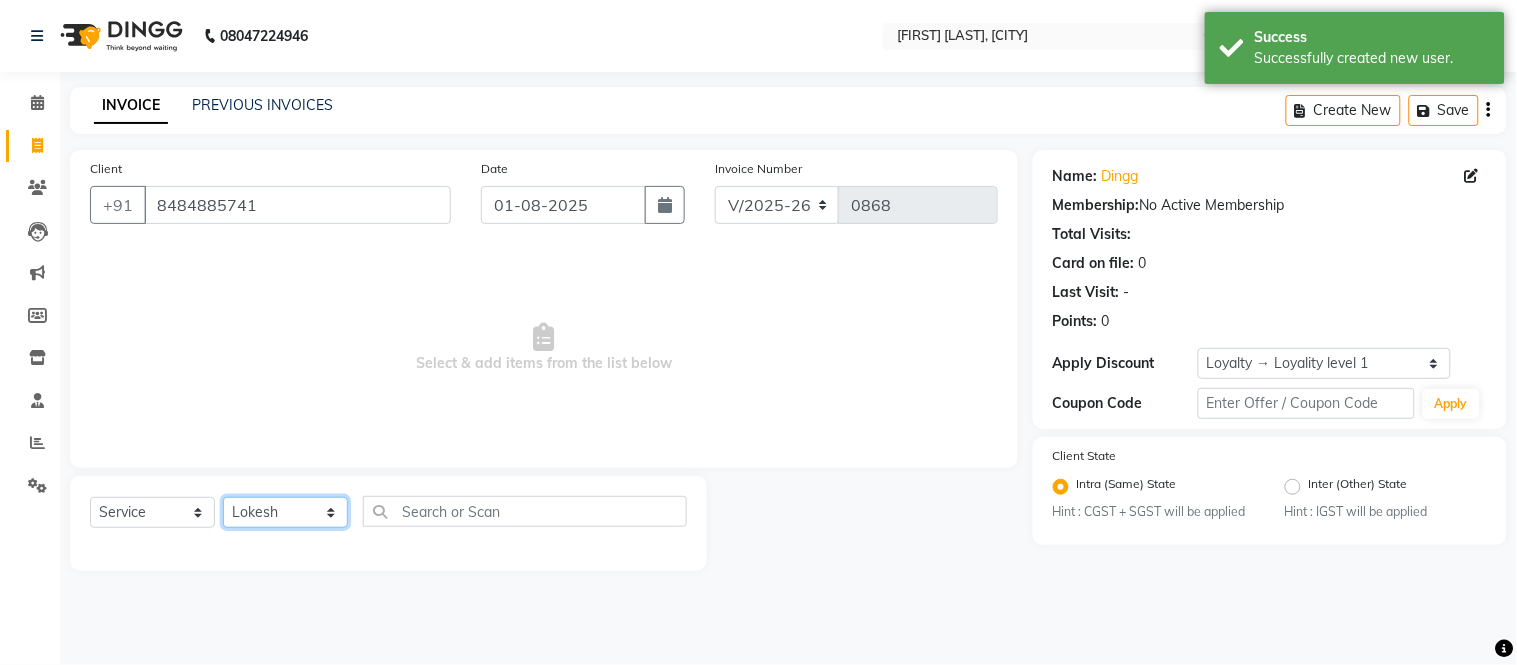 click on "Select Stylist Admin Amit Danish Dr, Rajani Jitendra K T Ramarao Lalitha Lokesh Madhu Nishi Satish Srinivas" 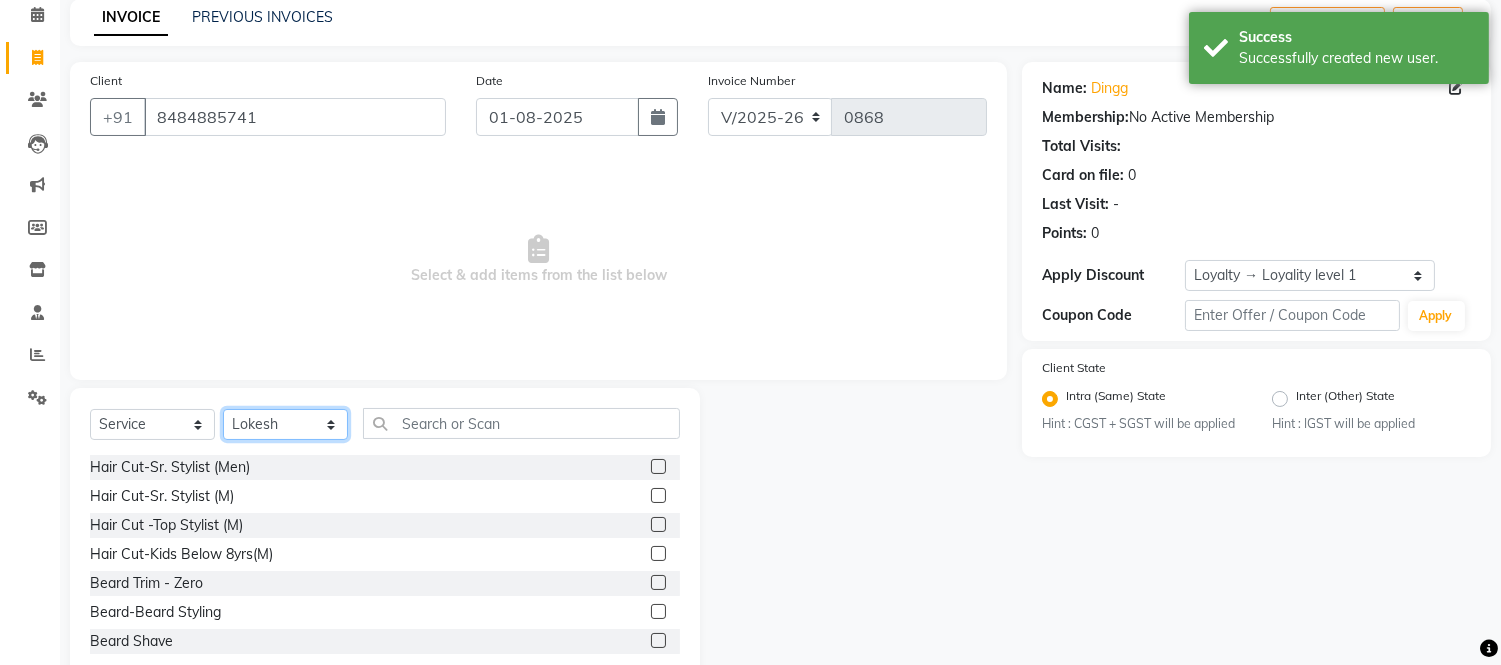 scroll, scrollTop: 135, scrollLeft: 0, axis: vertical 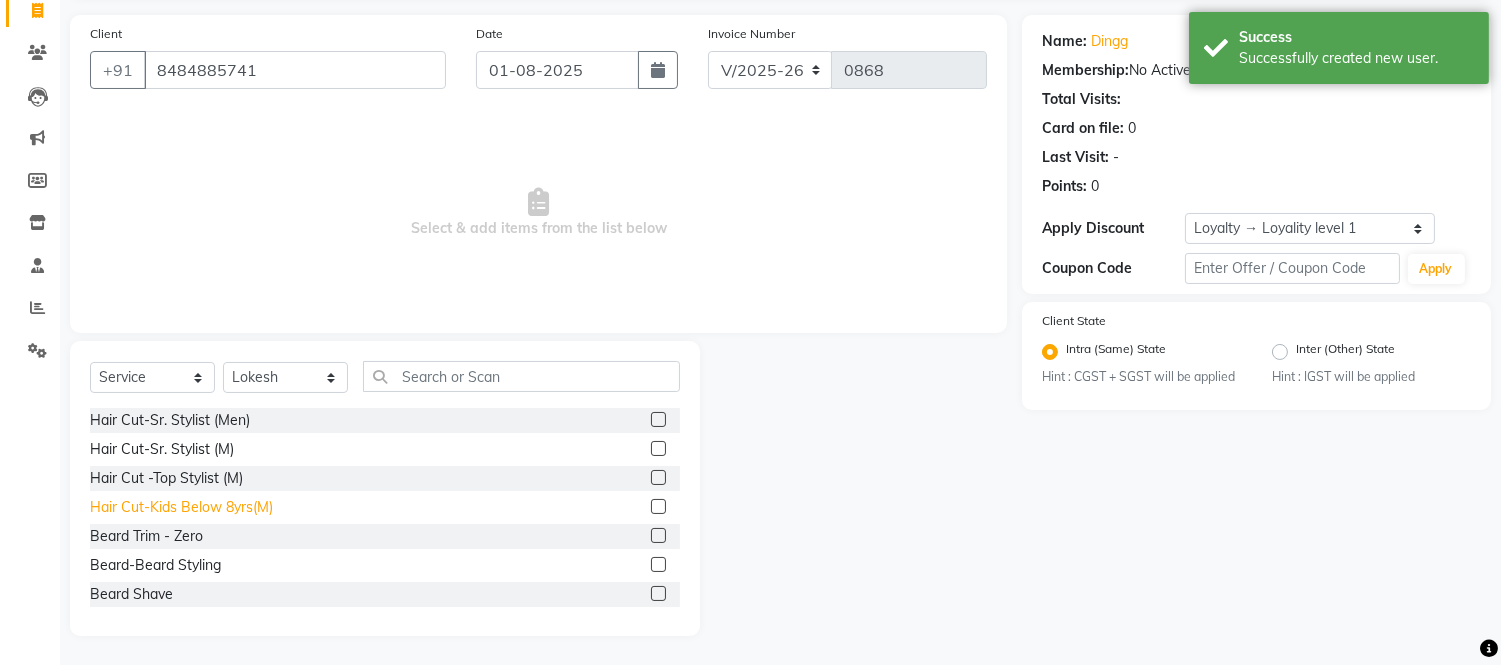 click on "Hair Cut-Kids Below 8yrs(M)" 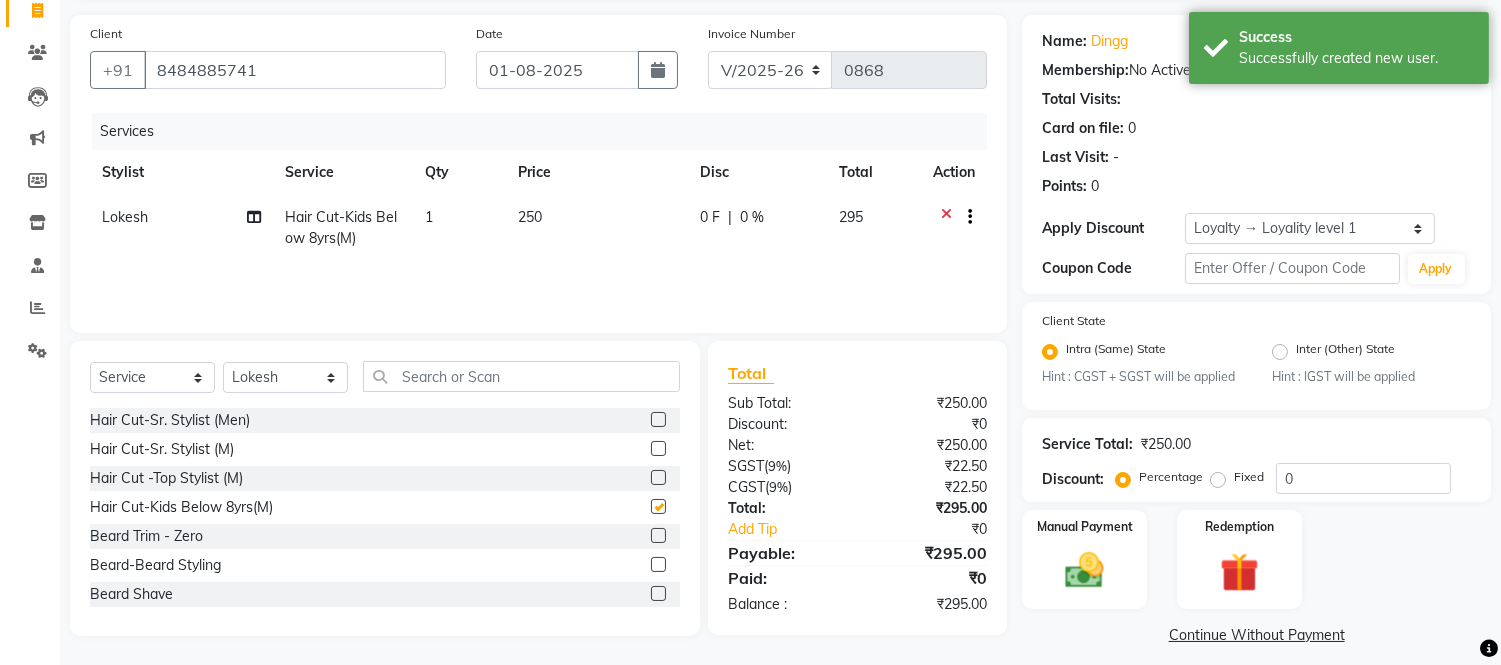 checkbox on "false" 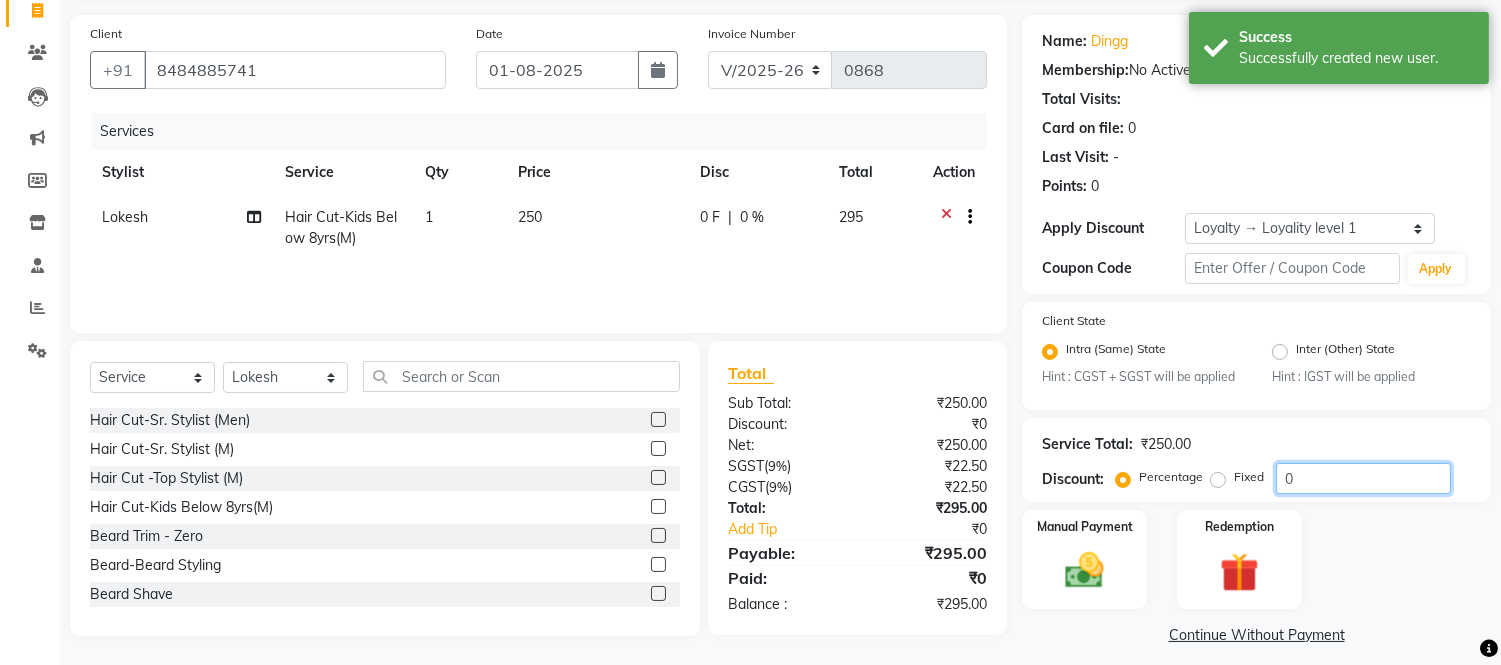 drag, startPoint x: 1340, startPoint y: 471, endPoint x: 1238, endPoint y: 475, distance: 102.0784 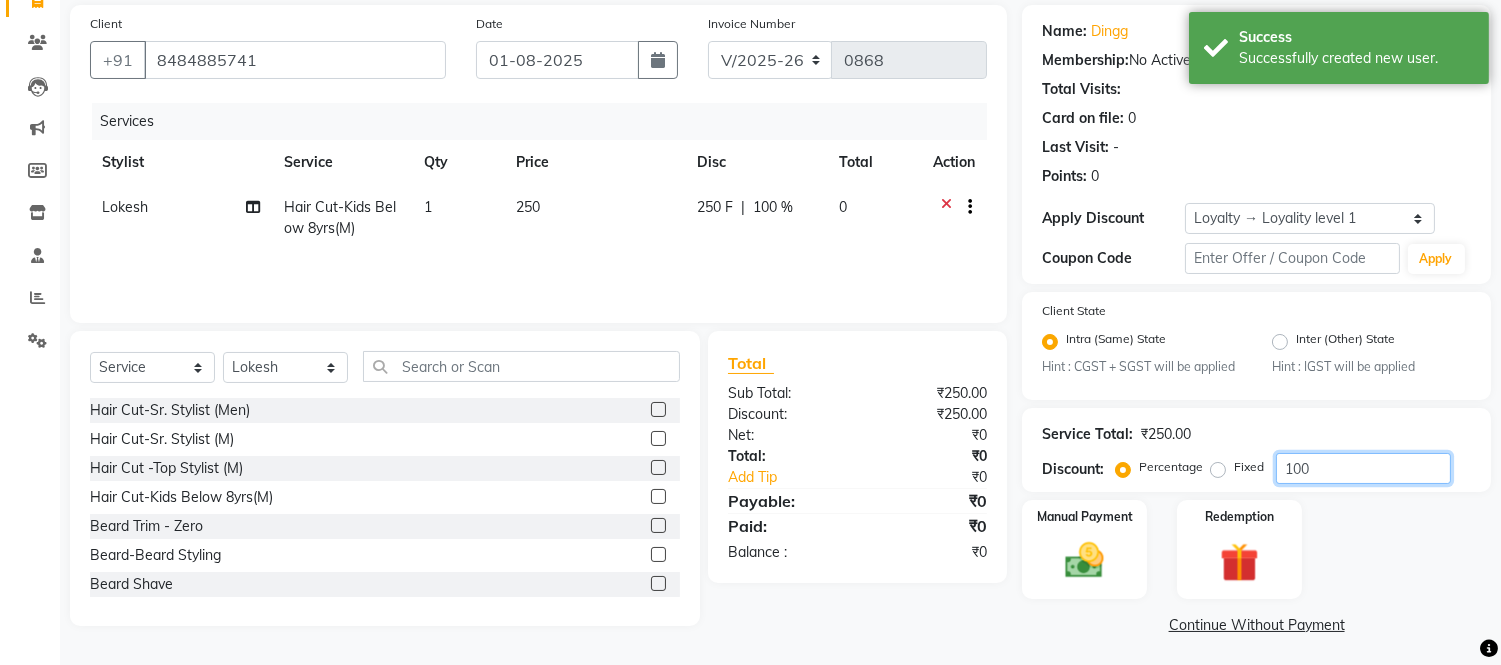 scroll, scrollTop: 148, scrollLeft: 0, axis: vertical 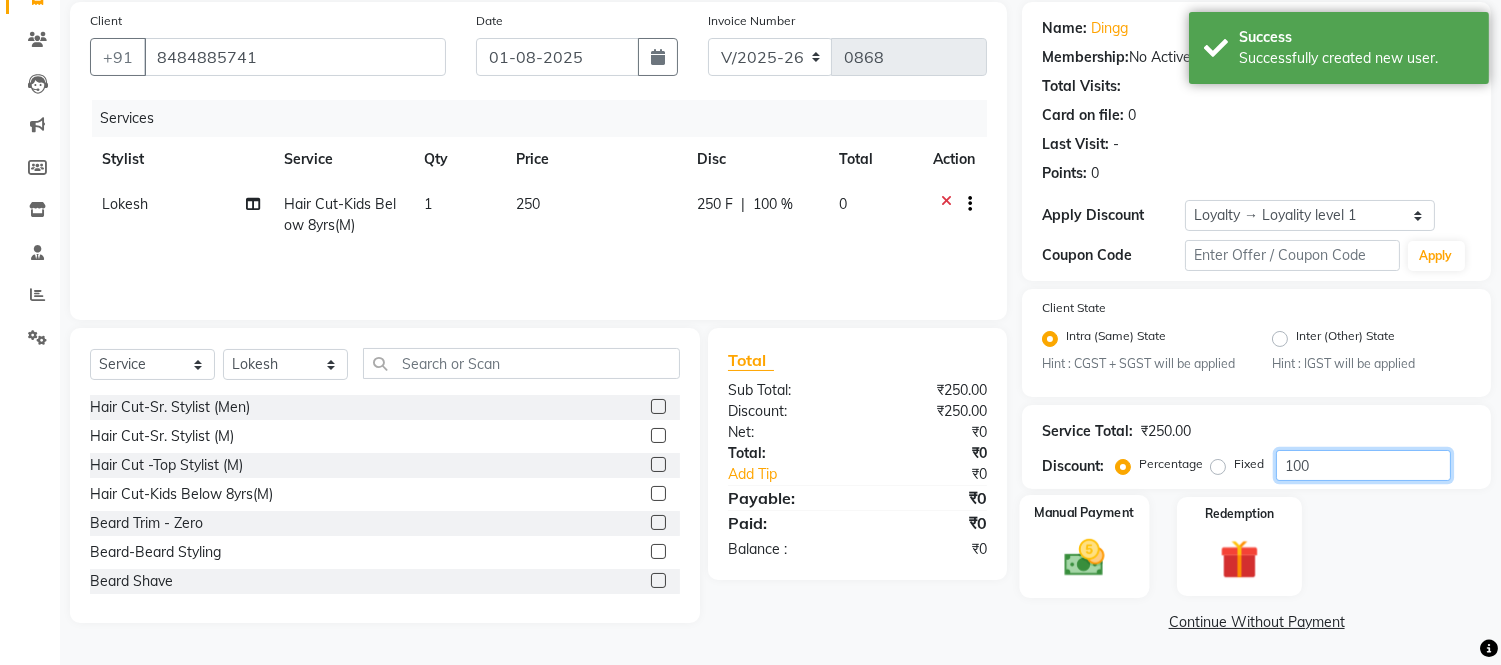 type on "100" 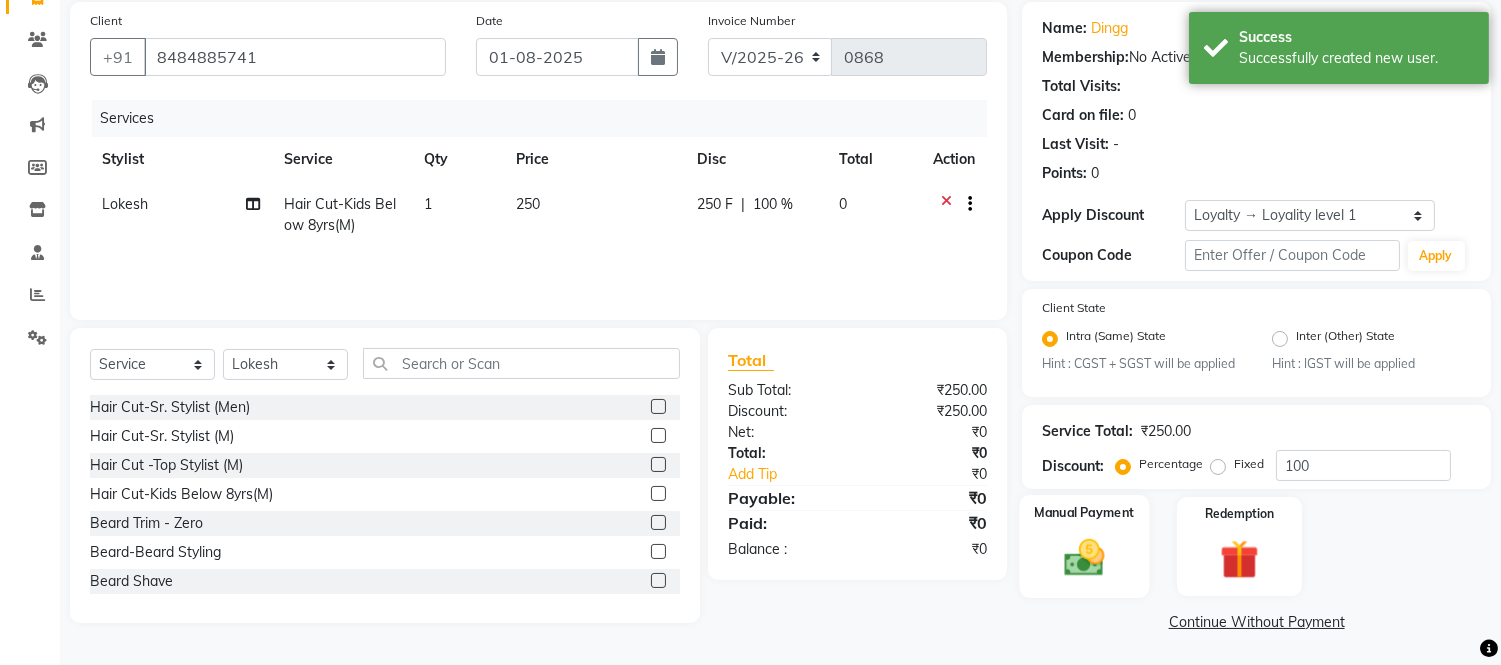 click on "Manual Payment" 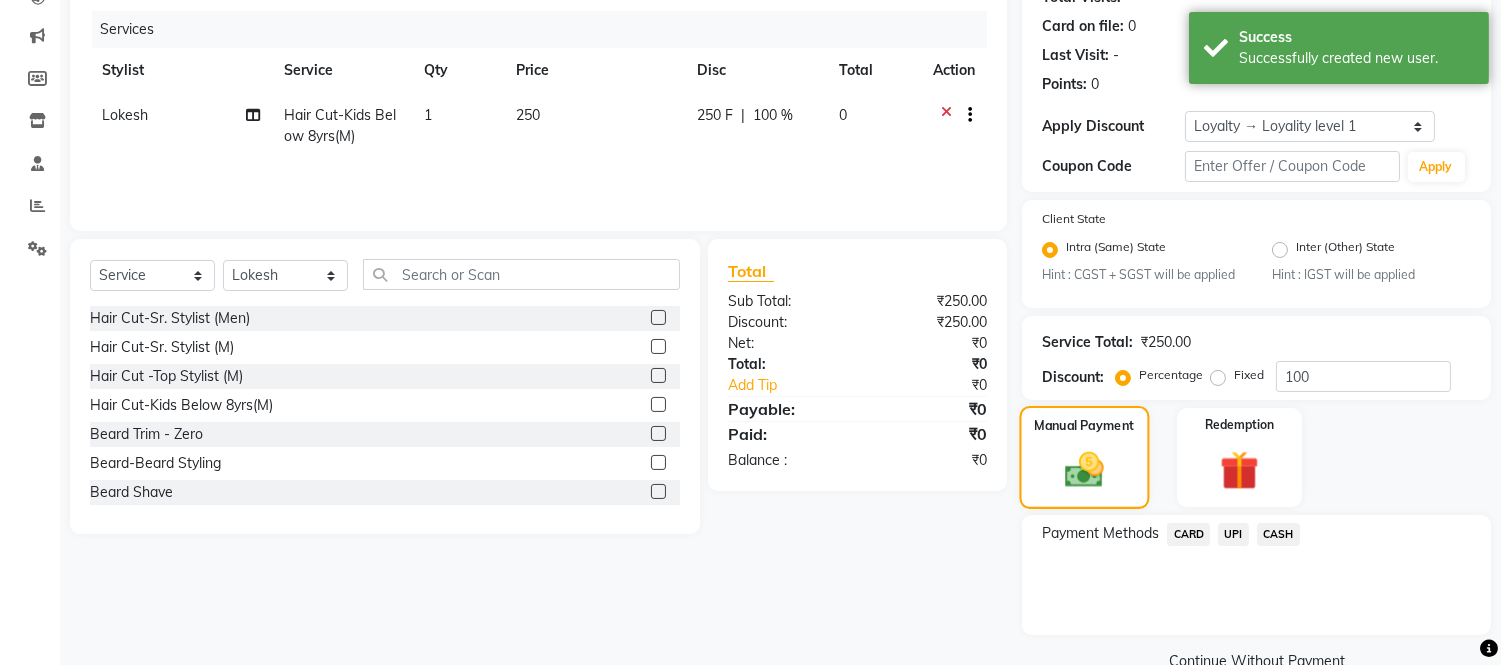 scroll, scrollTop: 277, scrollLeft: 0, axis: vertical 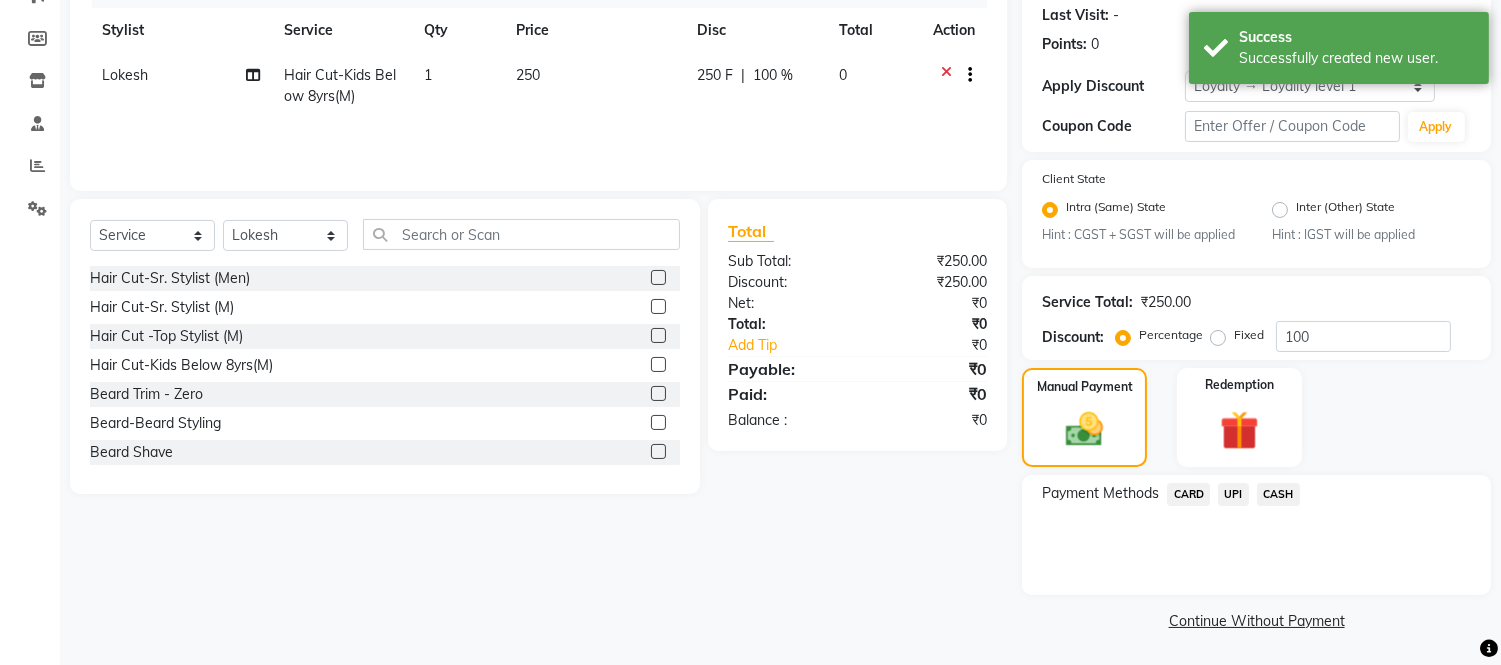 click on "CARD" 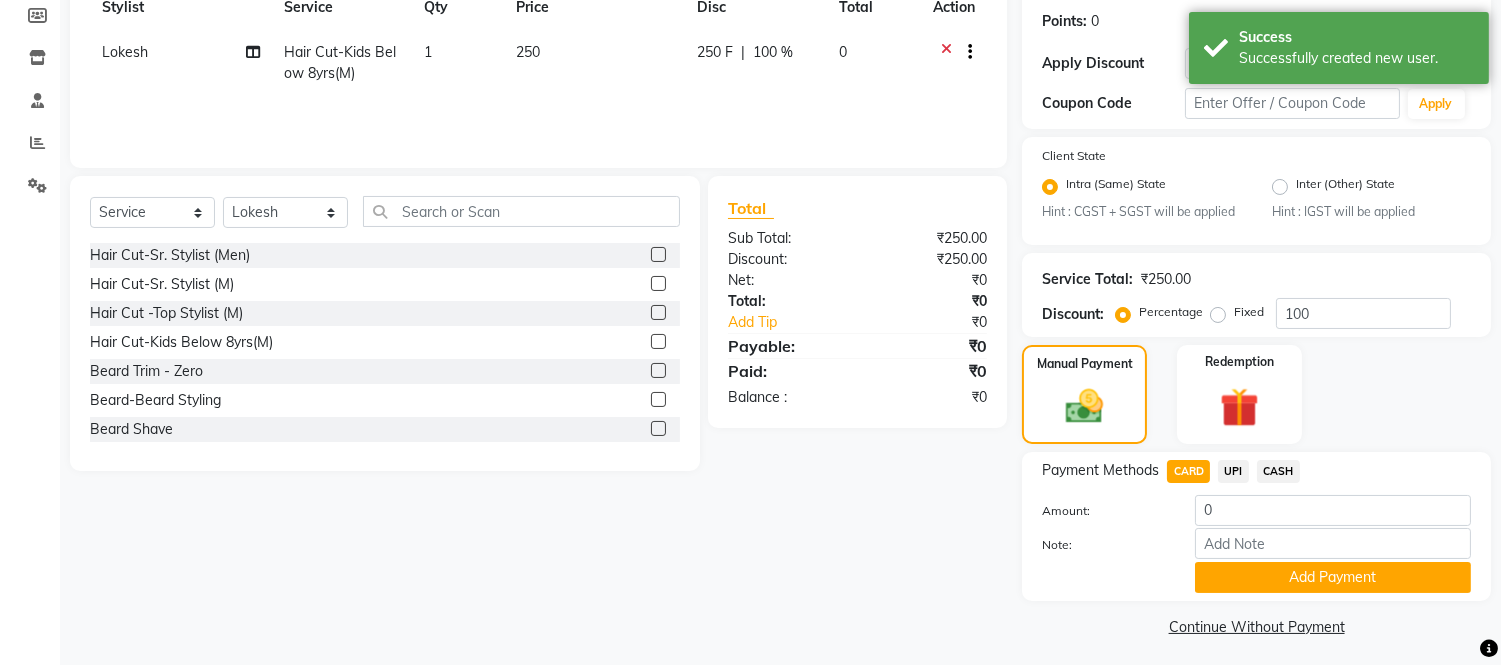 scroll, scrollTop: 306, scrollLeft: 0, axis: vertical 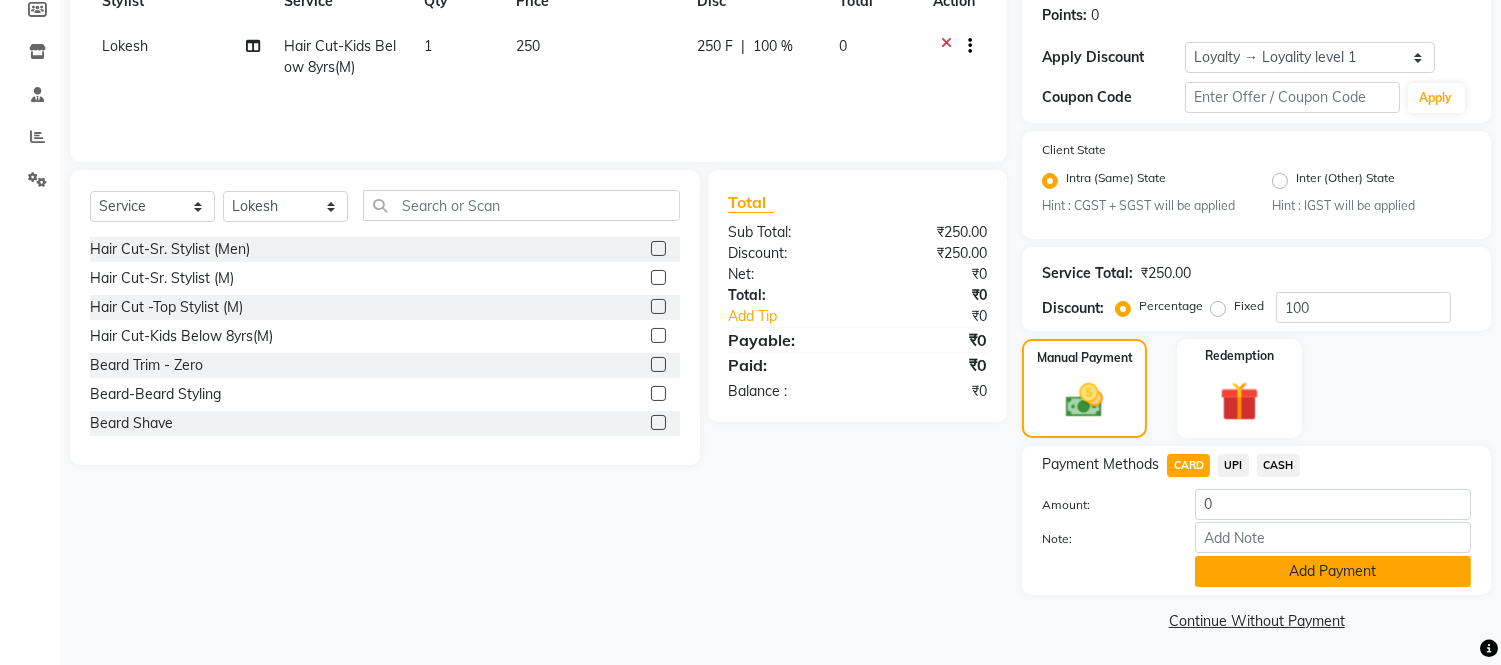 click on "Add Payment" 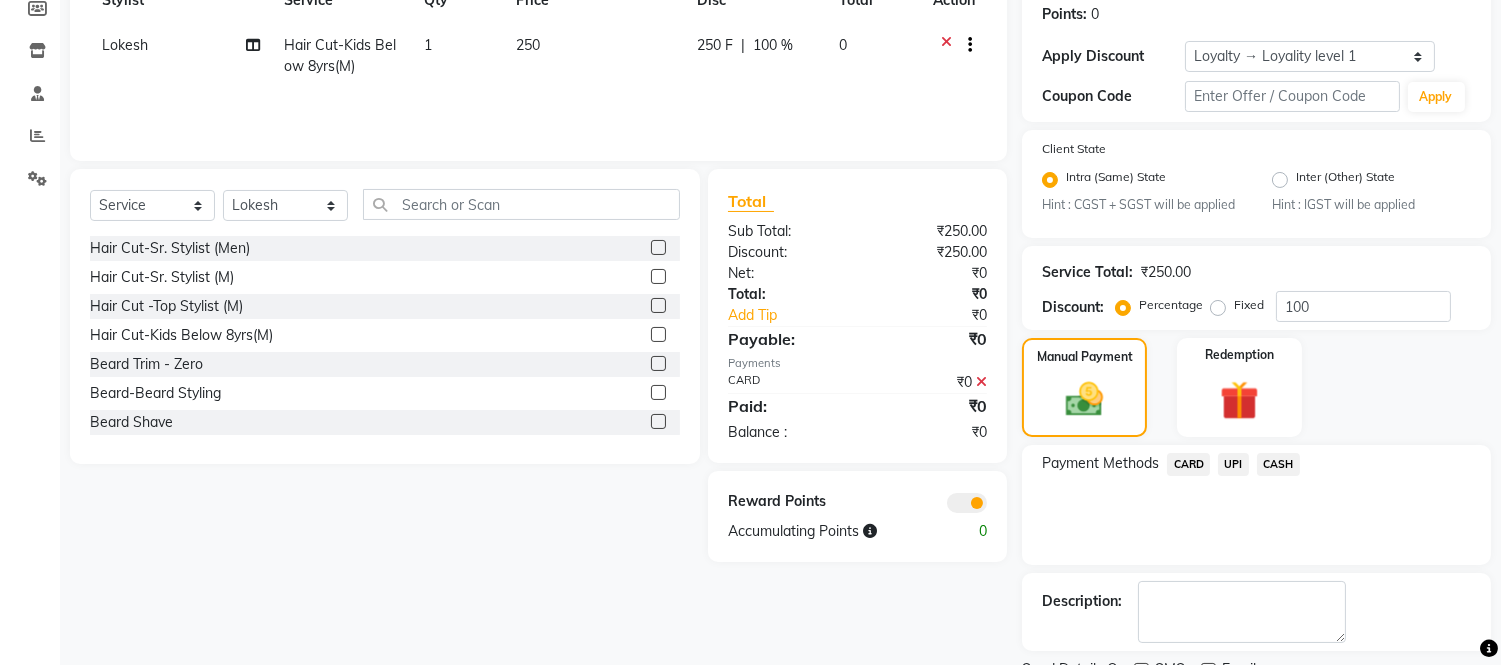 scroll, scrollTop: 391, scrollLeft: 0, axis: vertical 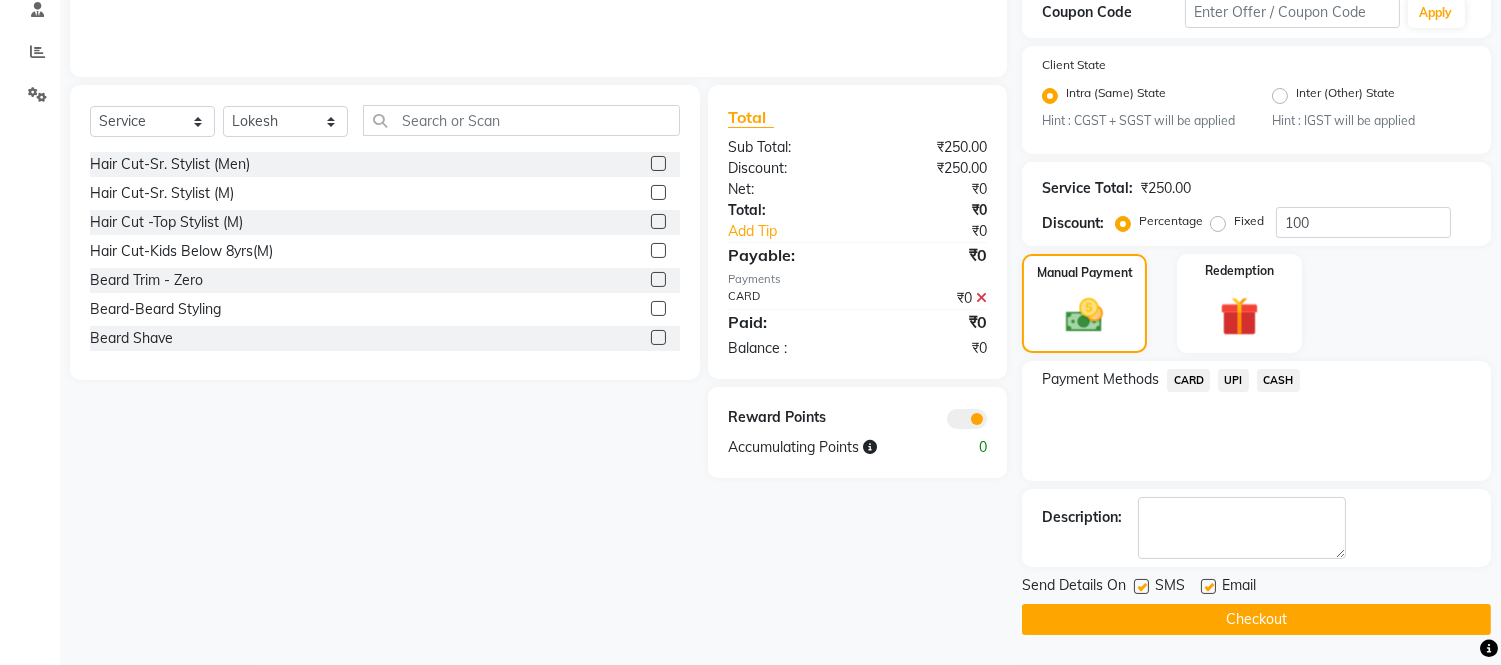 click on "Checkout" 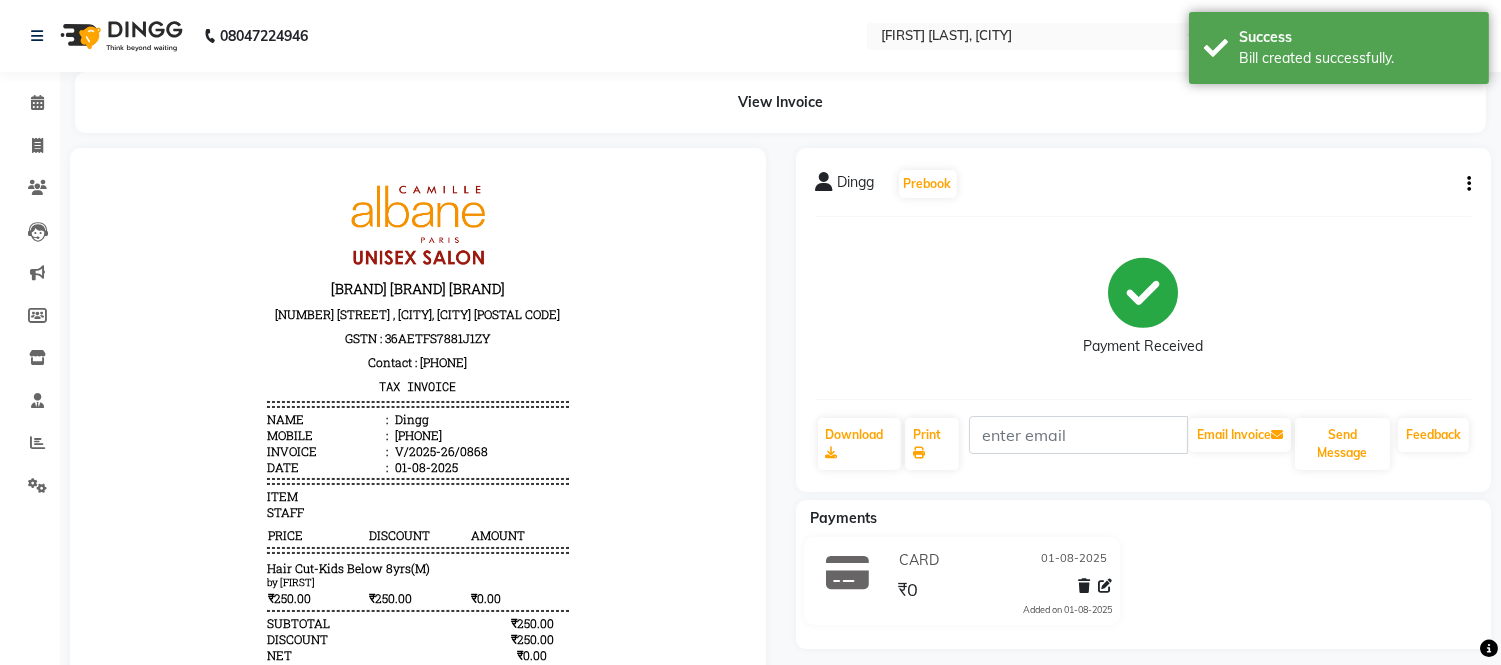 scroll, scrollTop: 0, scrollLeft: 0, axis: both 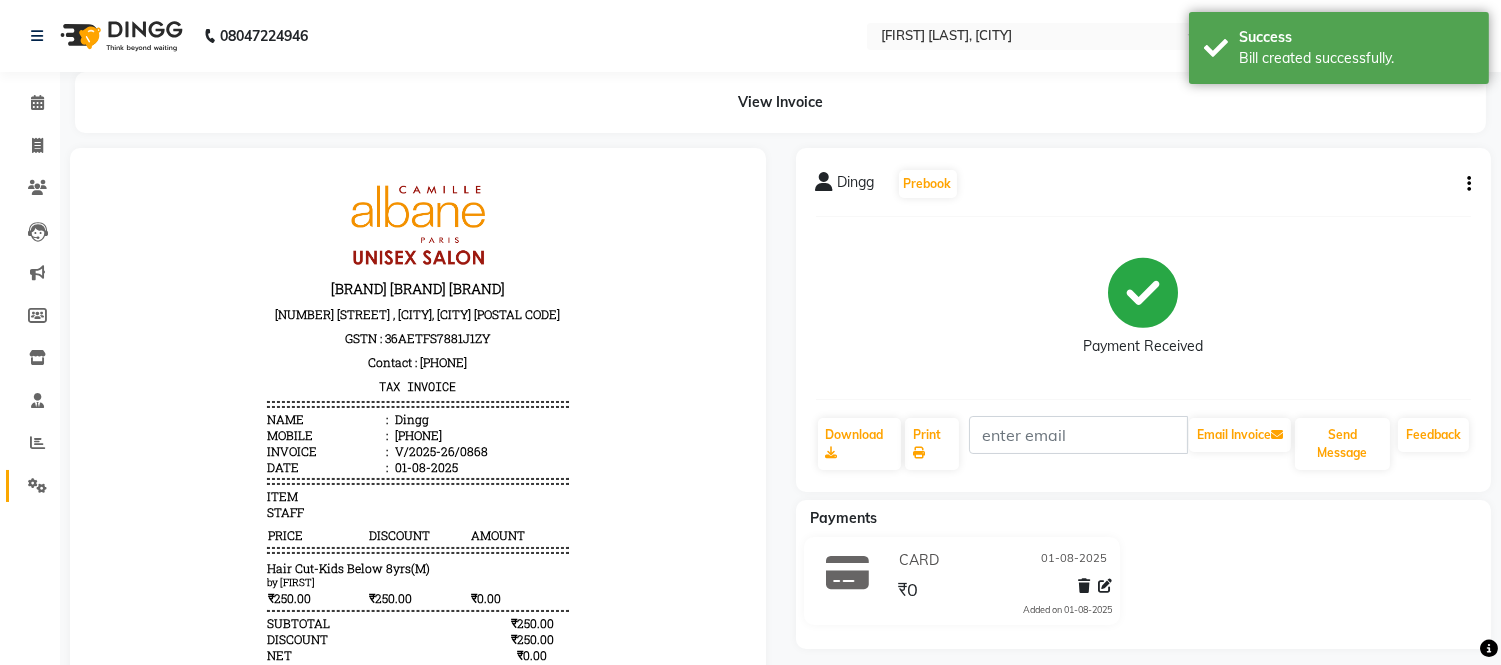 click 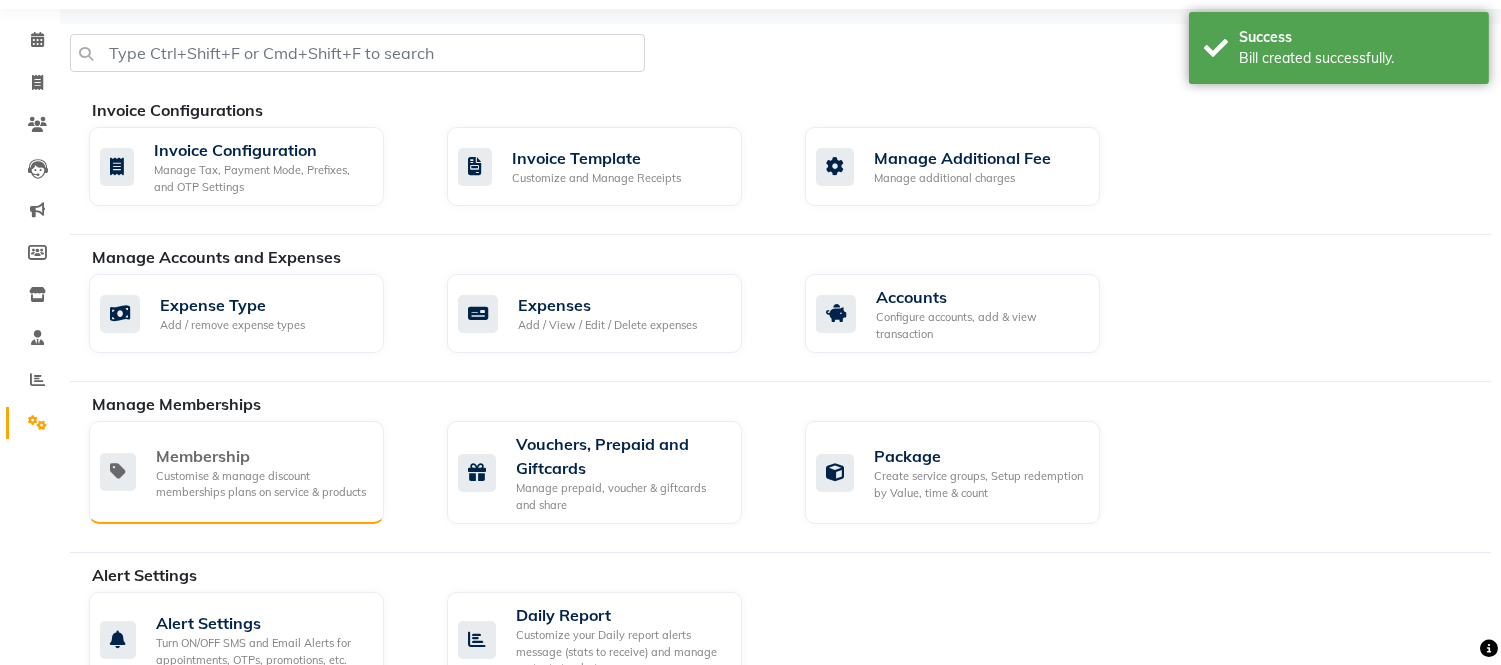 scroll, scrollTop: 56, scrollLeft: 0, axis: vertical 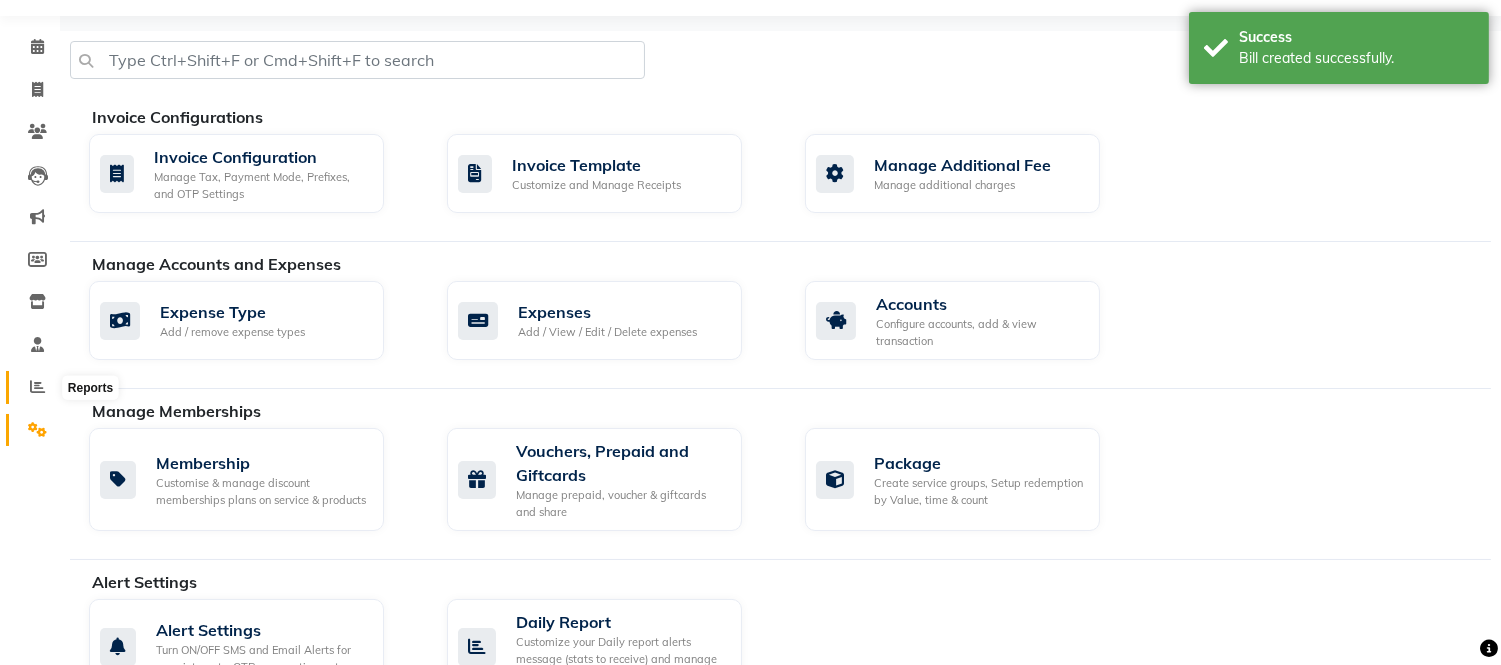 click 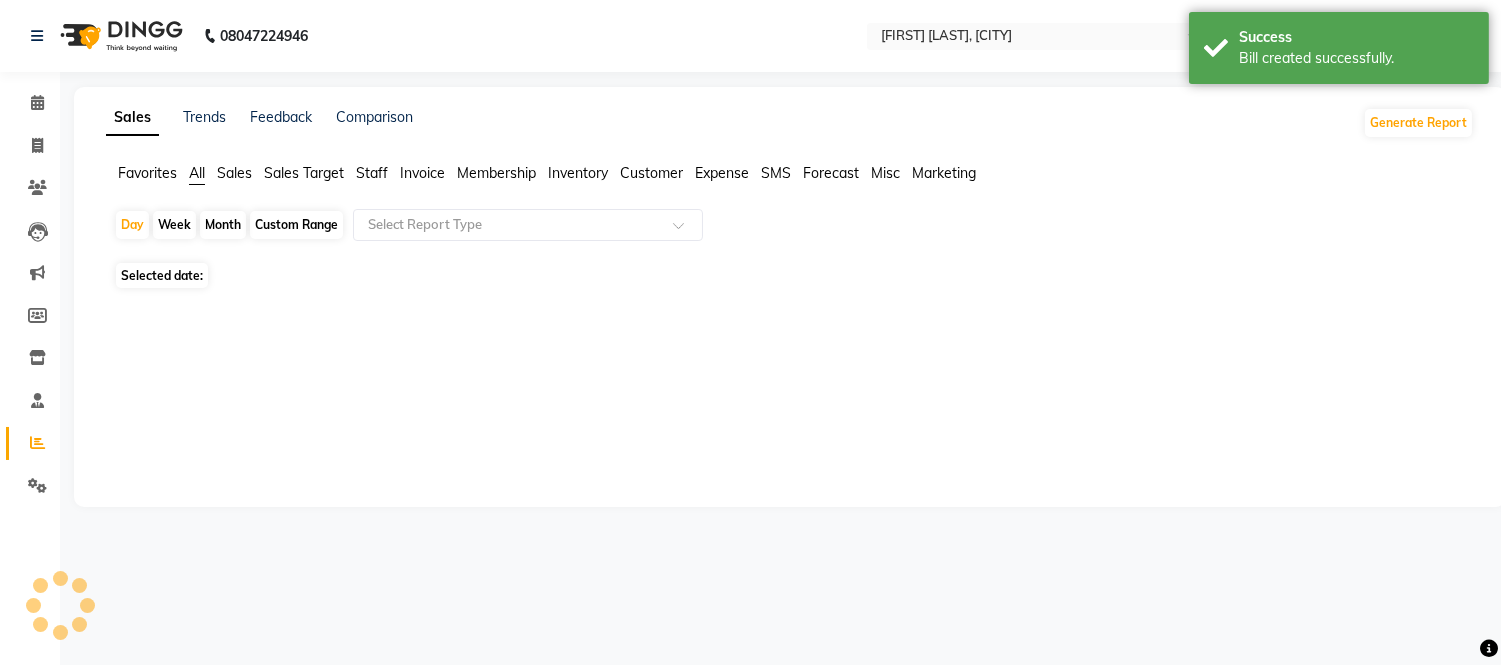 scroll, scrollTop: 0, scrollLeft: 0, axis: both 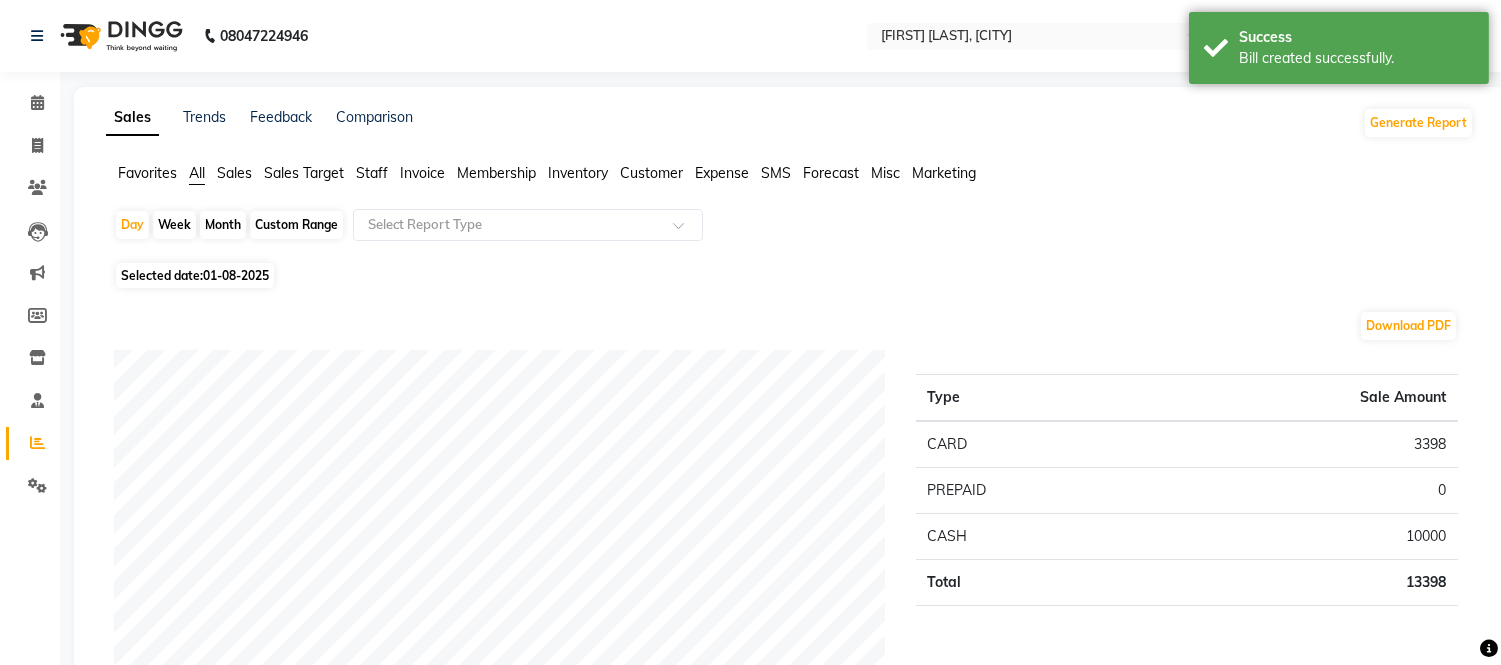 click on "SMS" 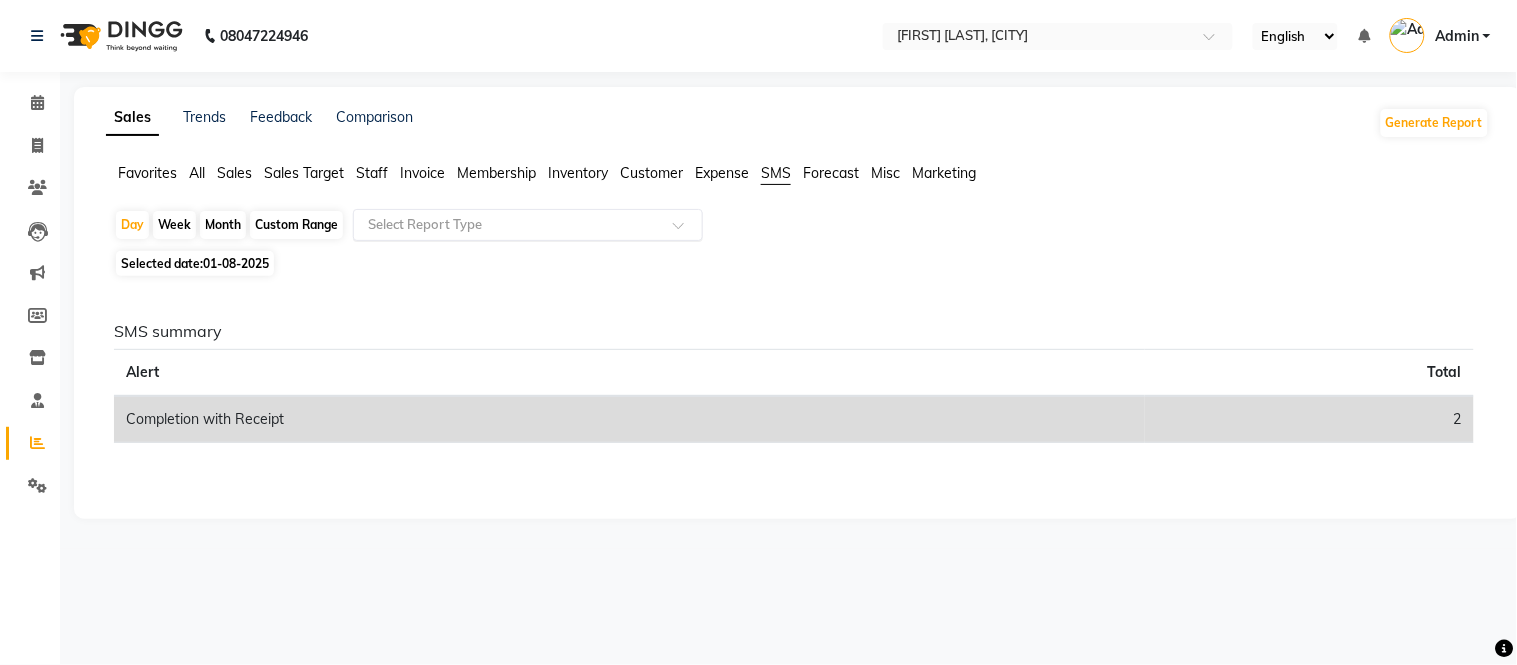 click 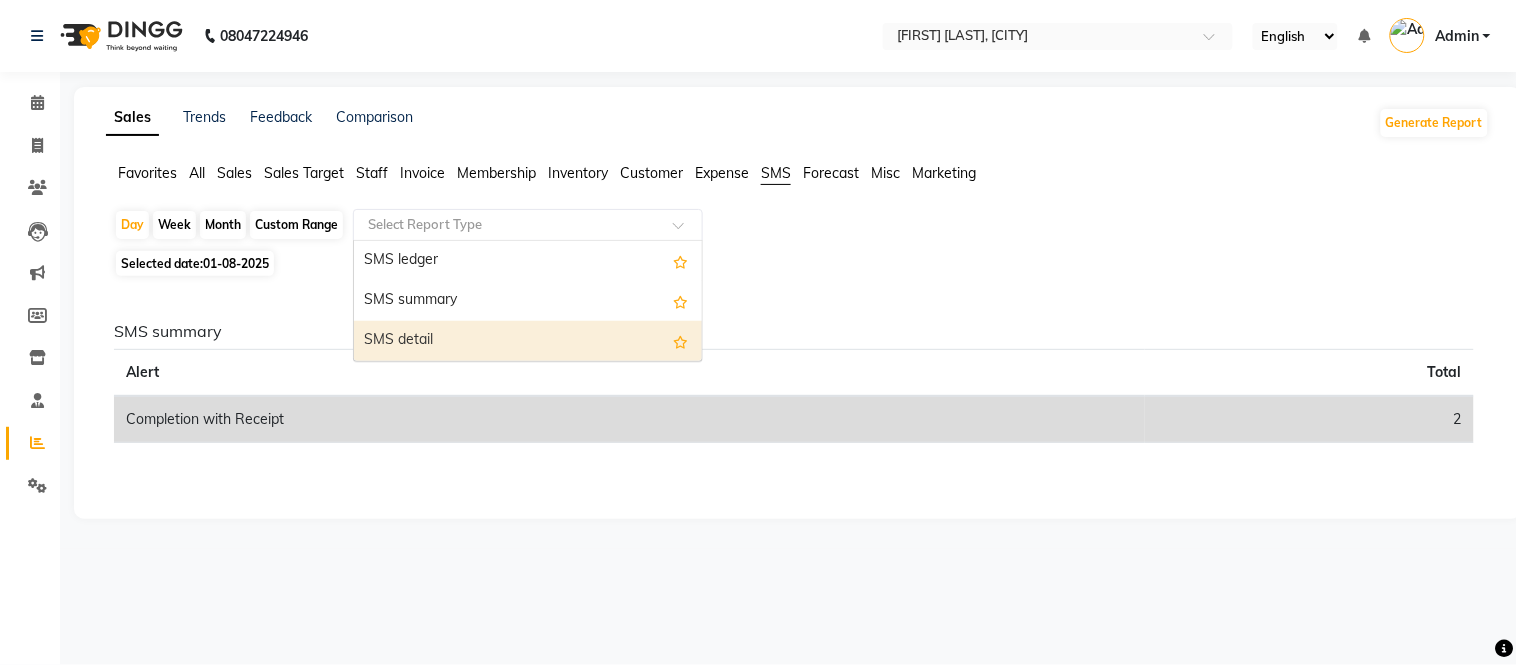click on "SMS detail" at bounding box center (528, 341) 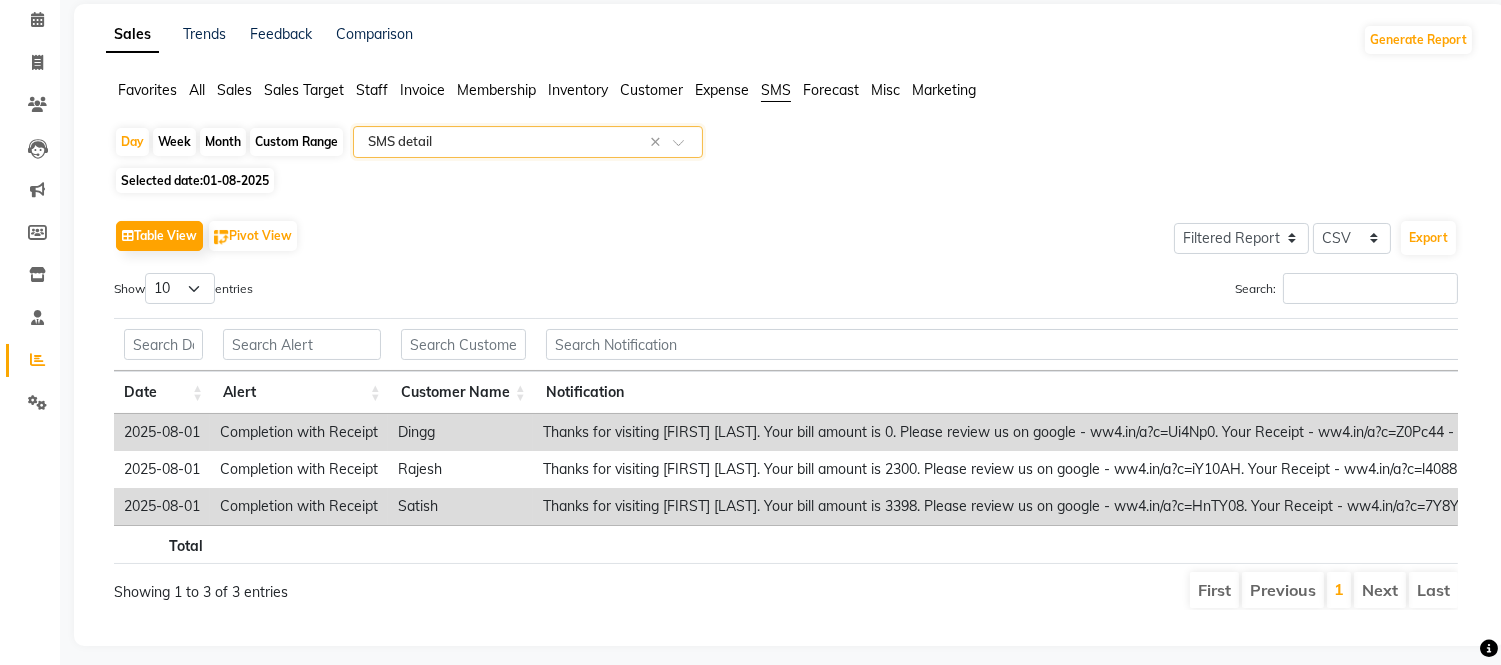 scroll, scrollTop: 128, scrollLeft: 0, axis: vertical 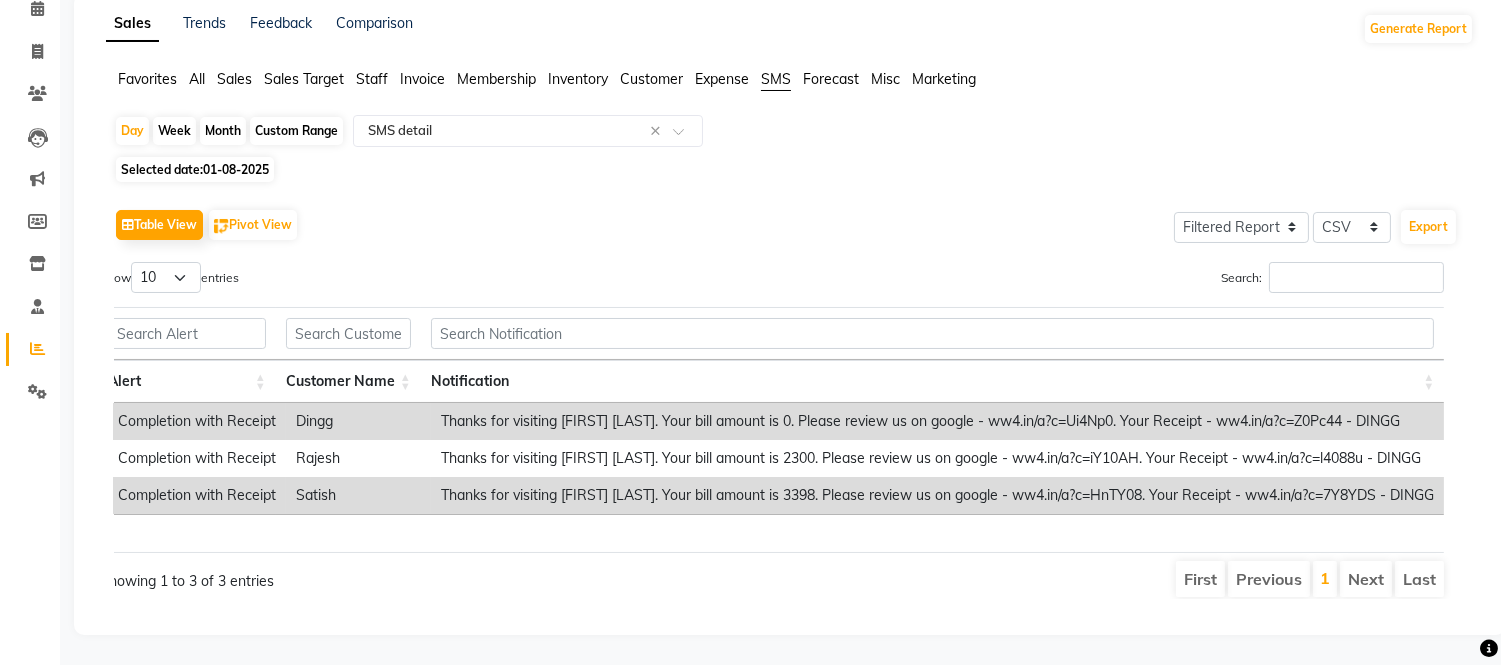drag, startPoint x: 523, startPoint y: 386, endPoint x: 1414, endPoint y: 391, distance: 891.01404 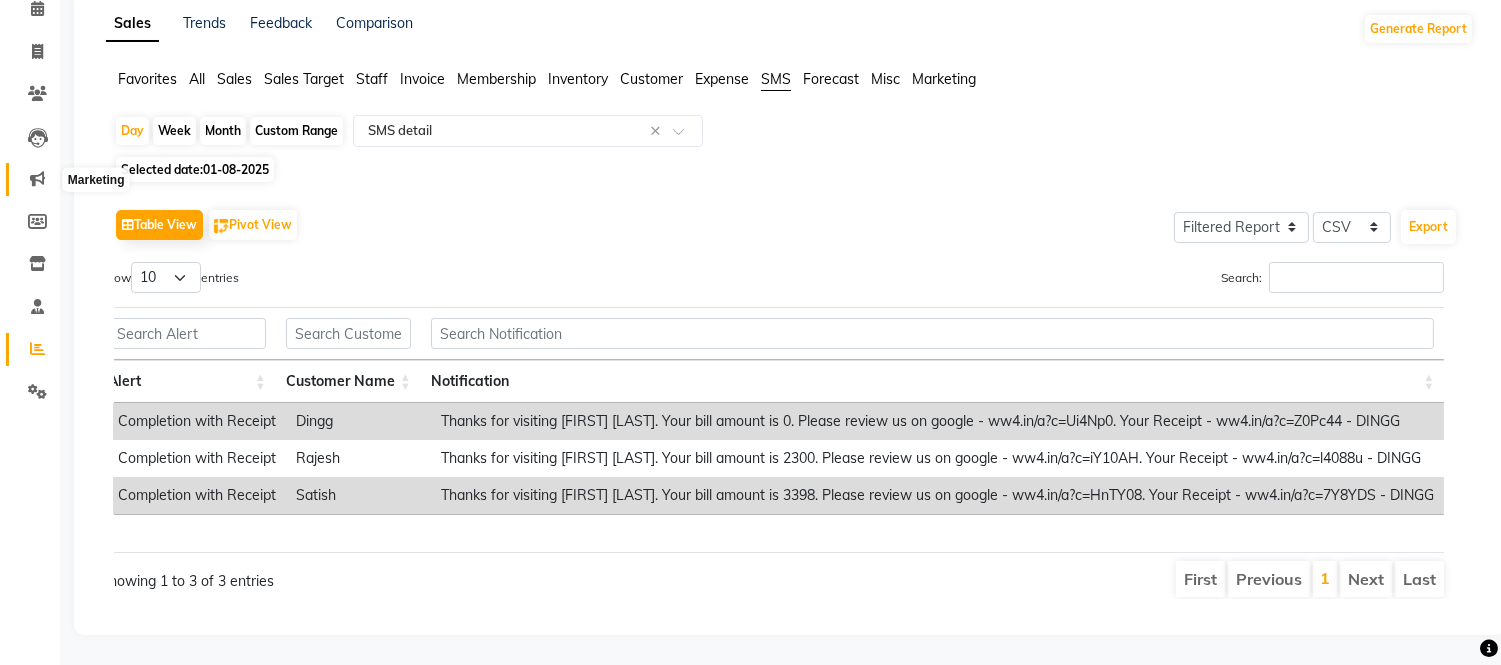 click 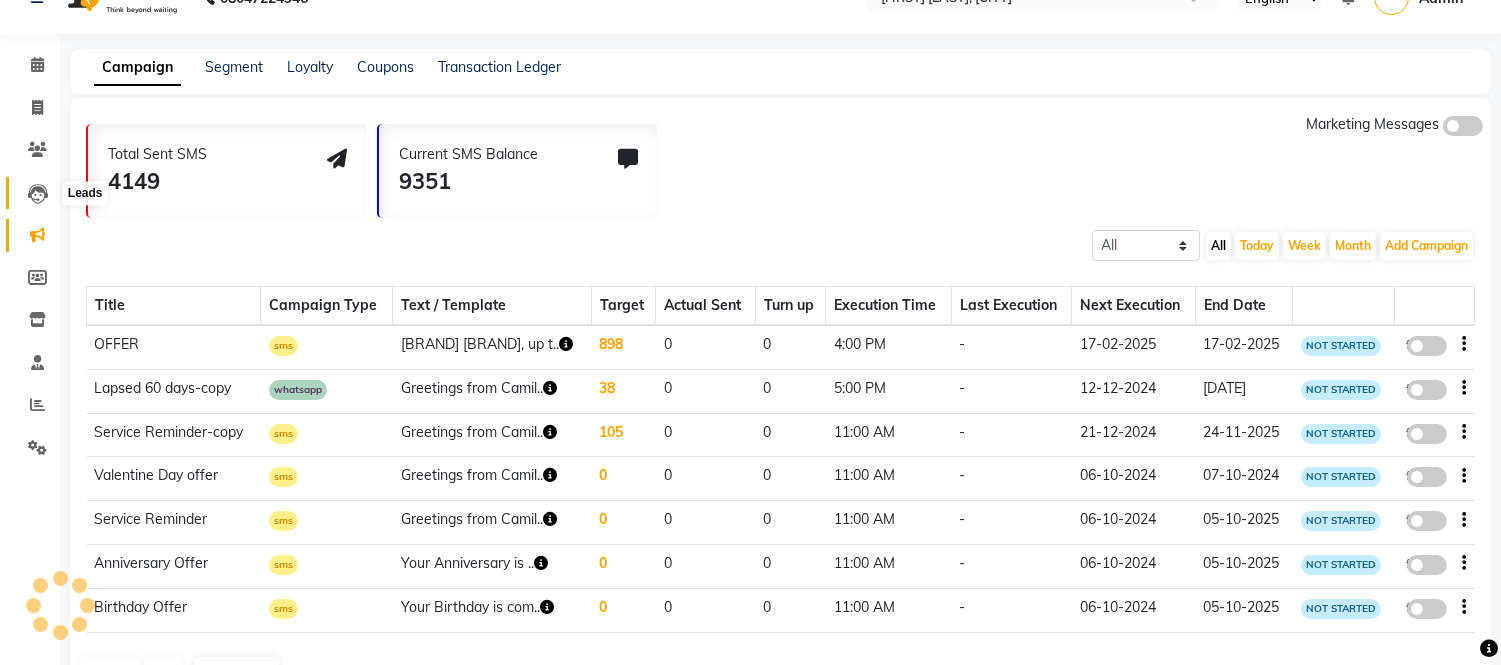 scroll, scrollTop: 95, scrollLeft: 0, axis: vertical 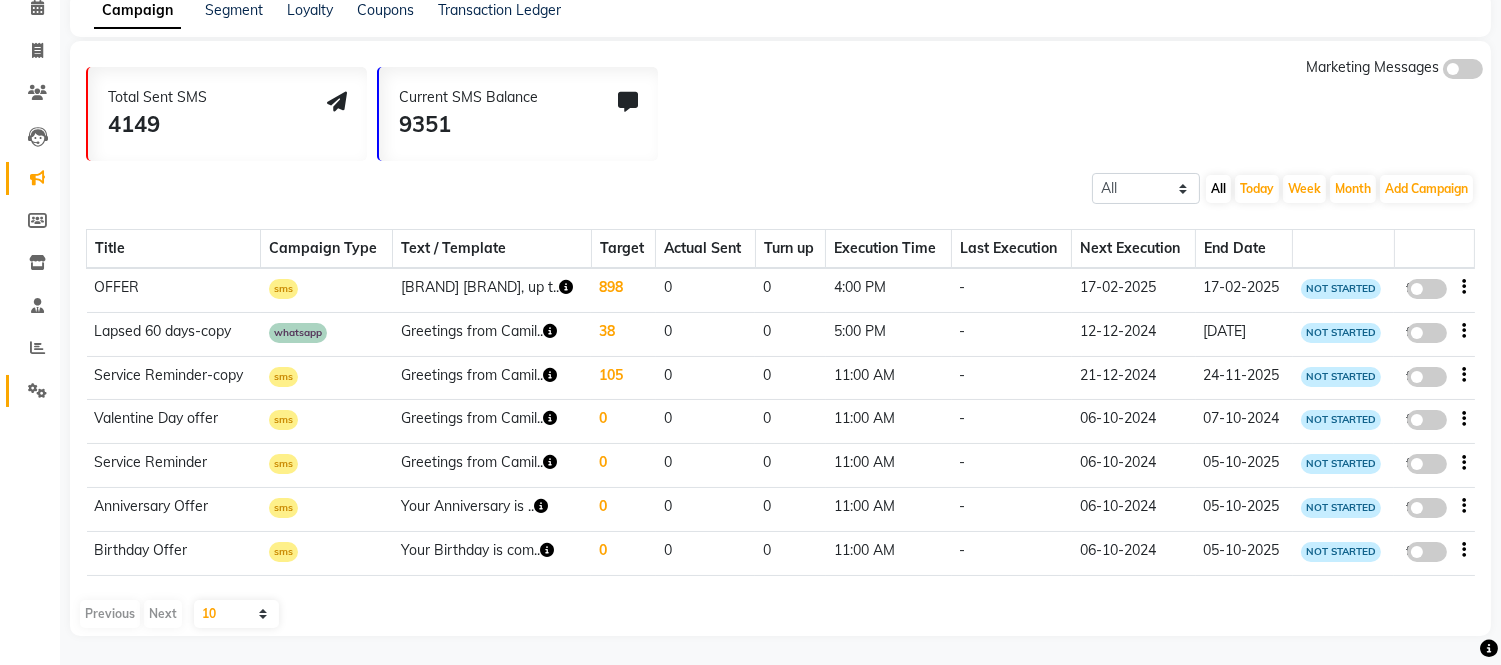 click on "Settings" 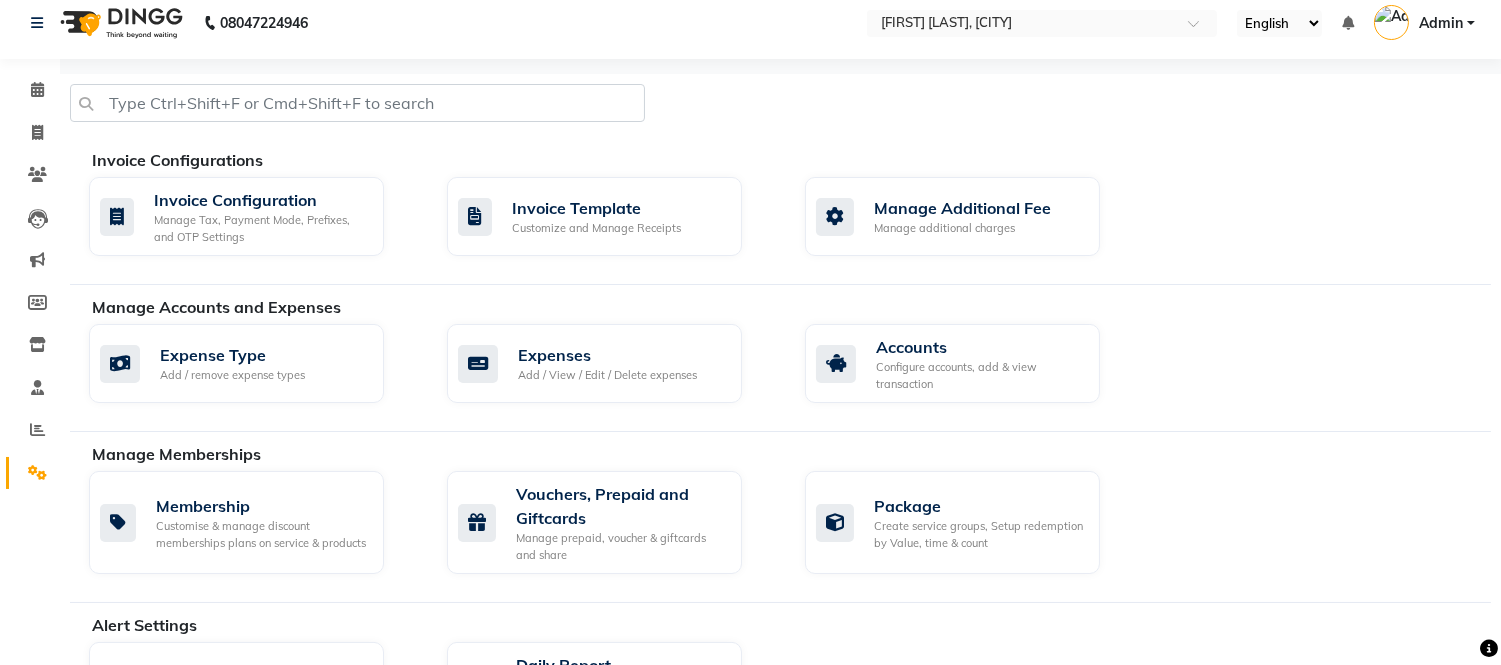 scroll, scrollTop: 0, scrollLeft: 0, axis: both 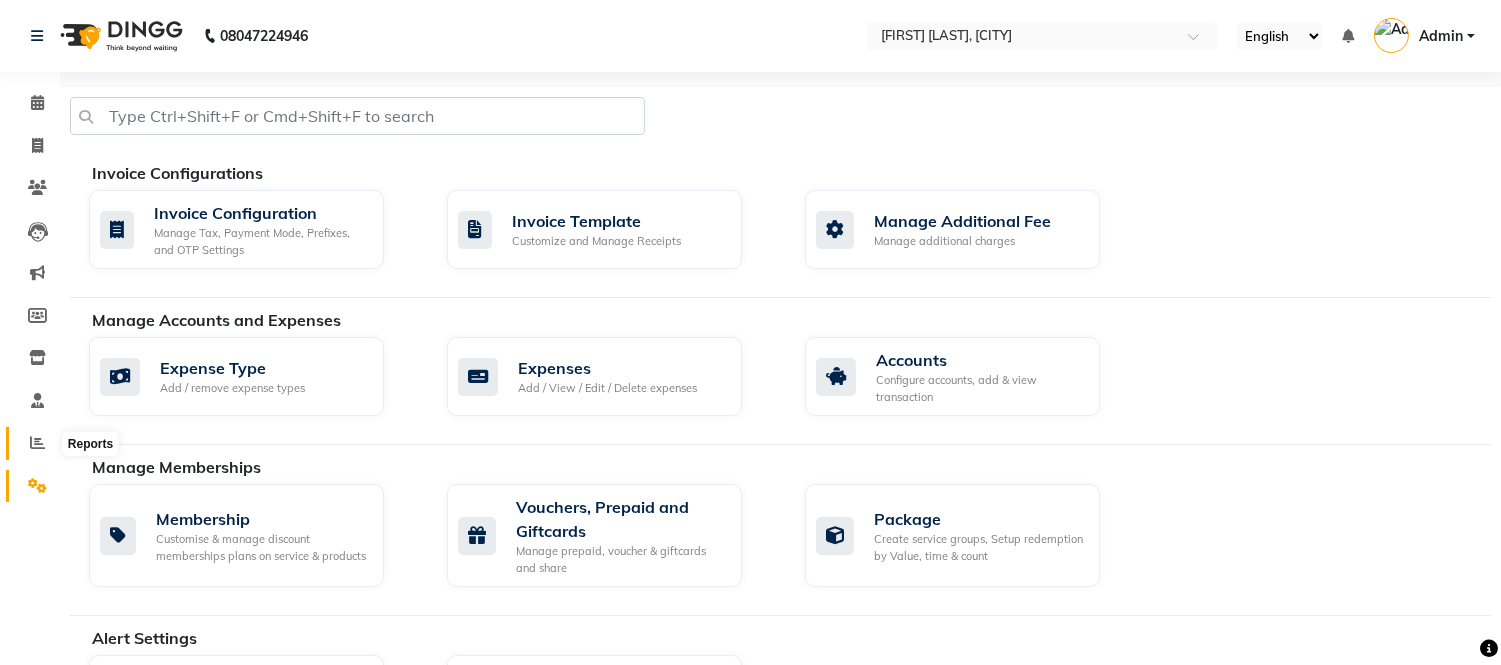 click 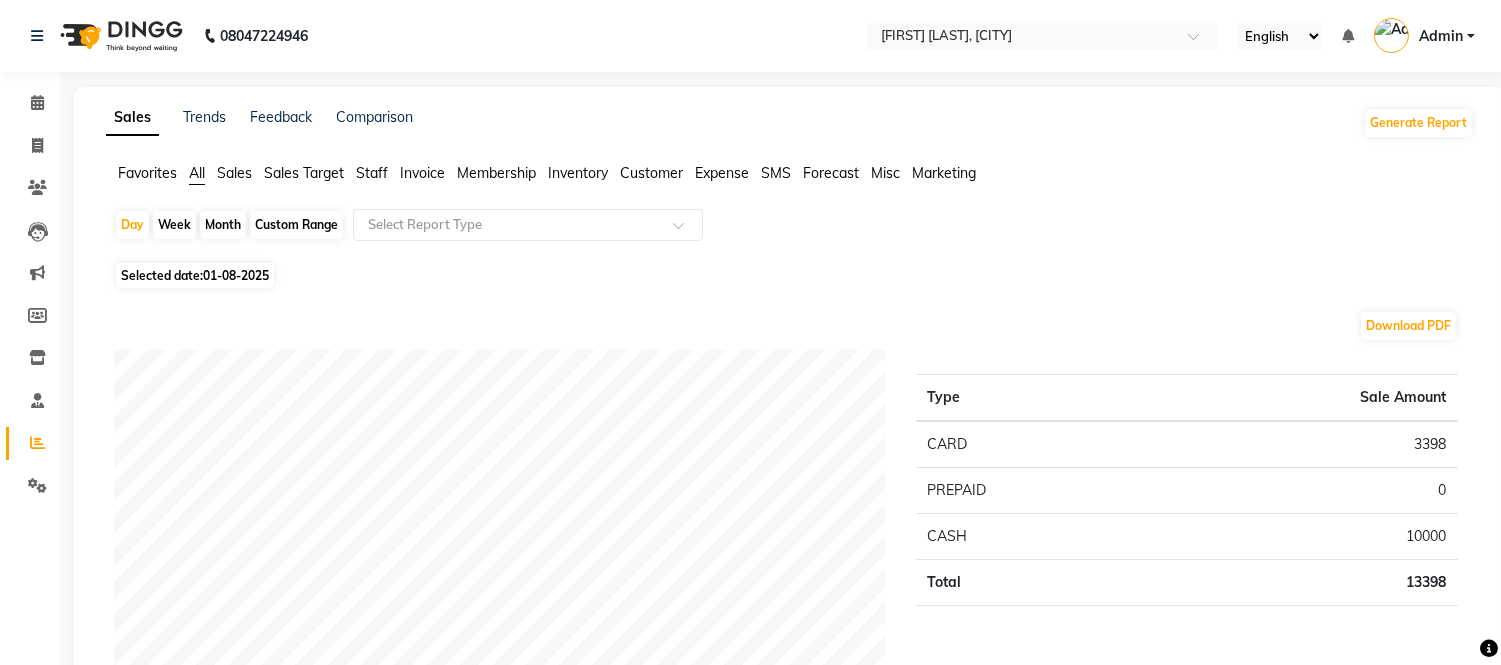 click on "SMS" 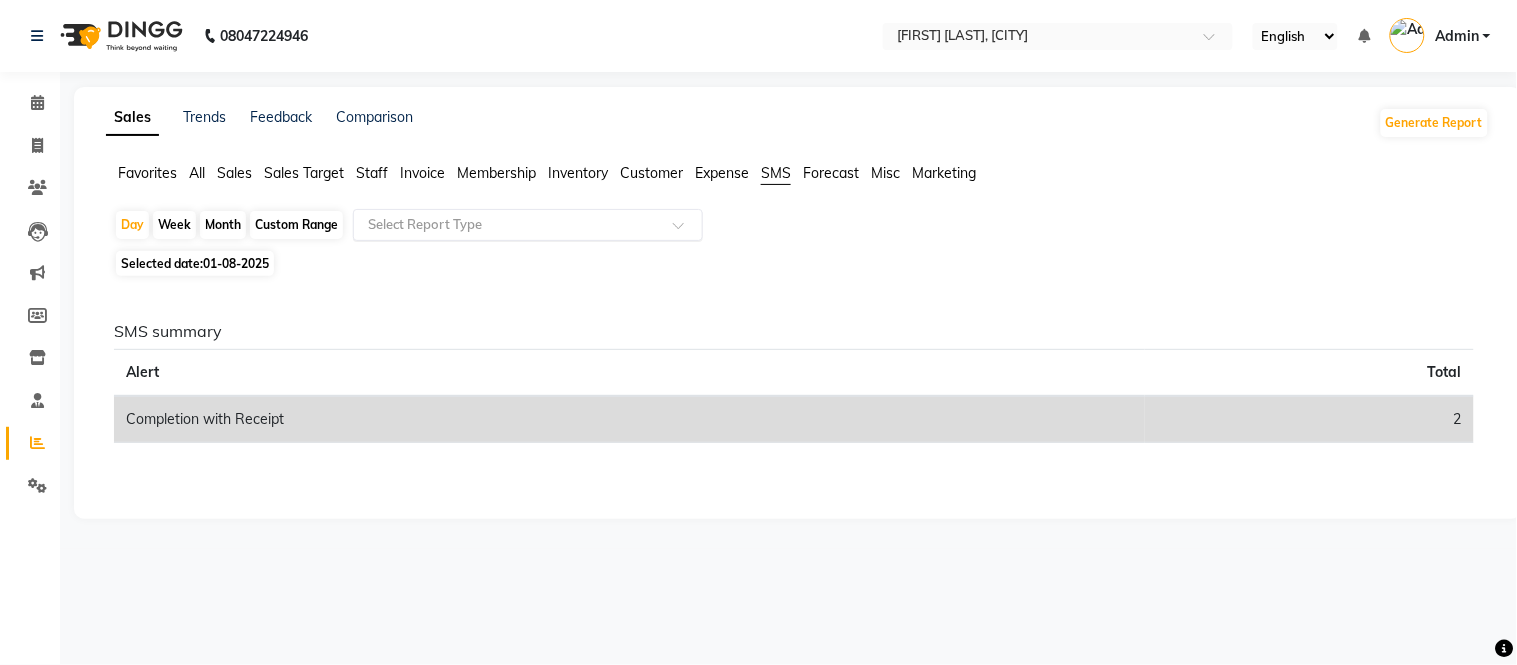 click 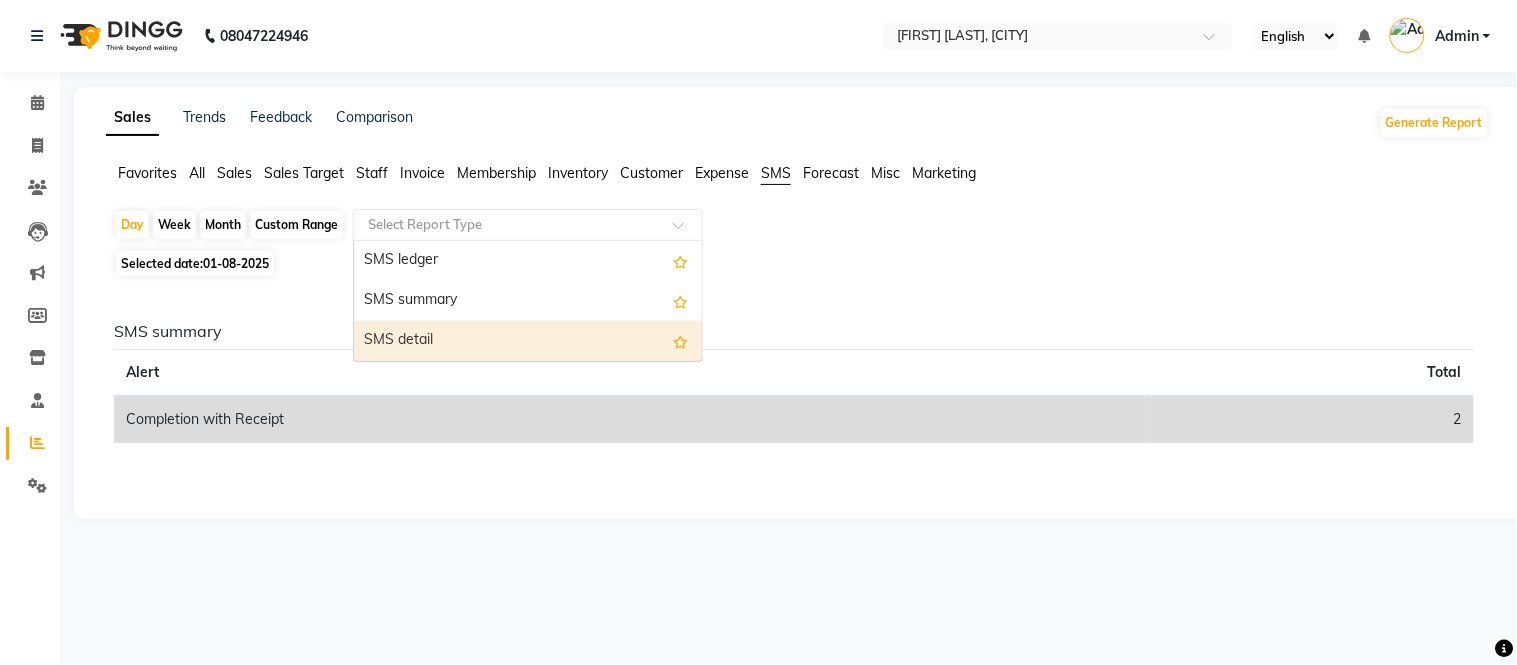click on "SMS detail" at bounding box center (528, 341) 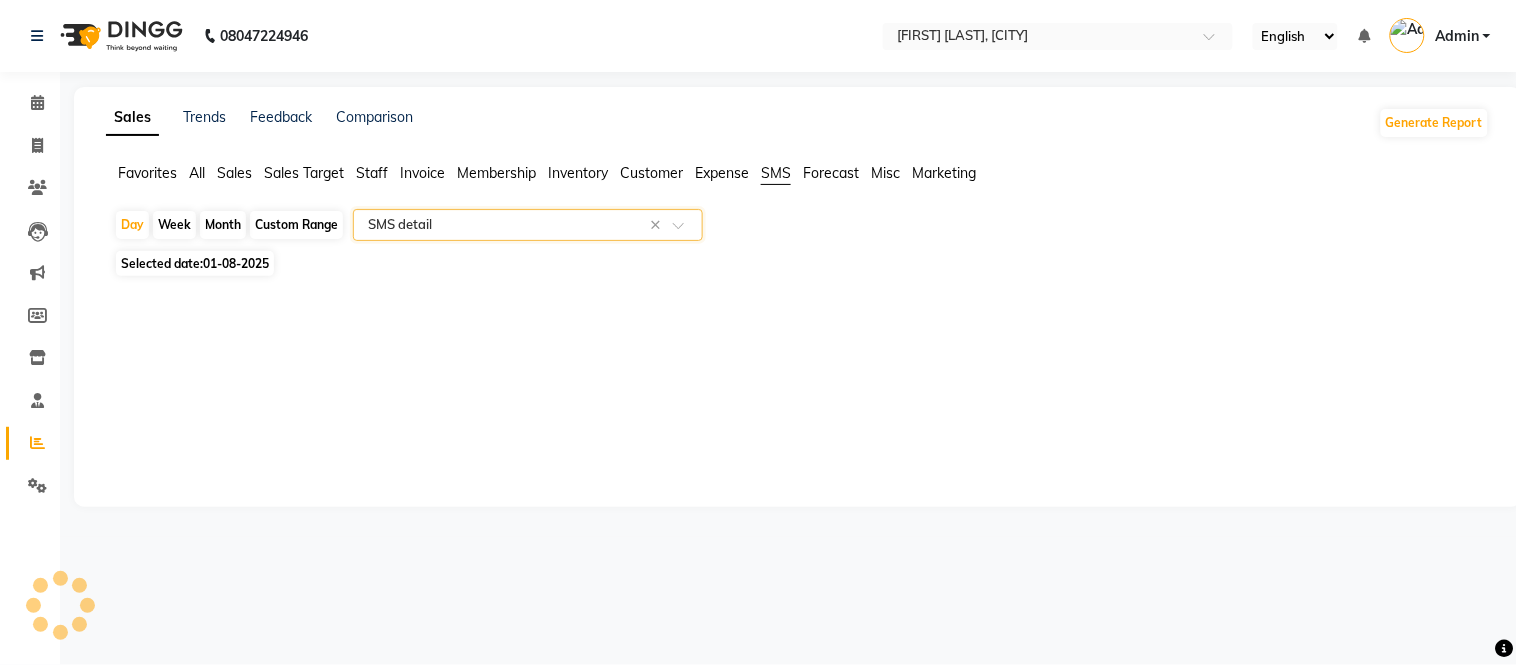 select on "filtered_report" 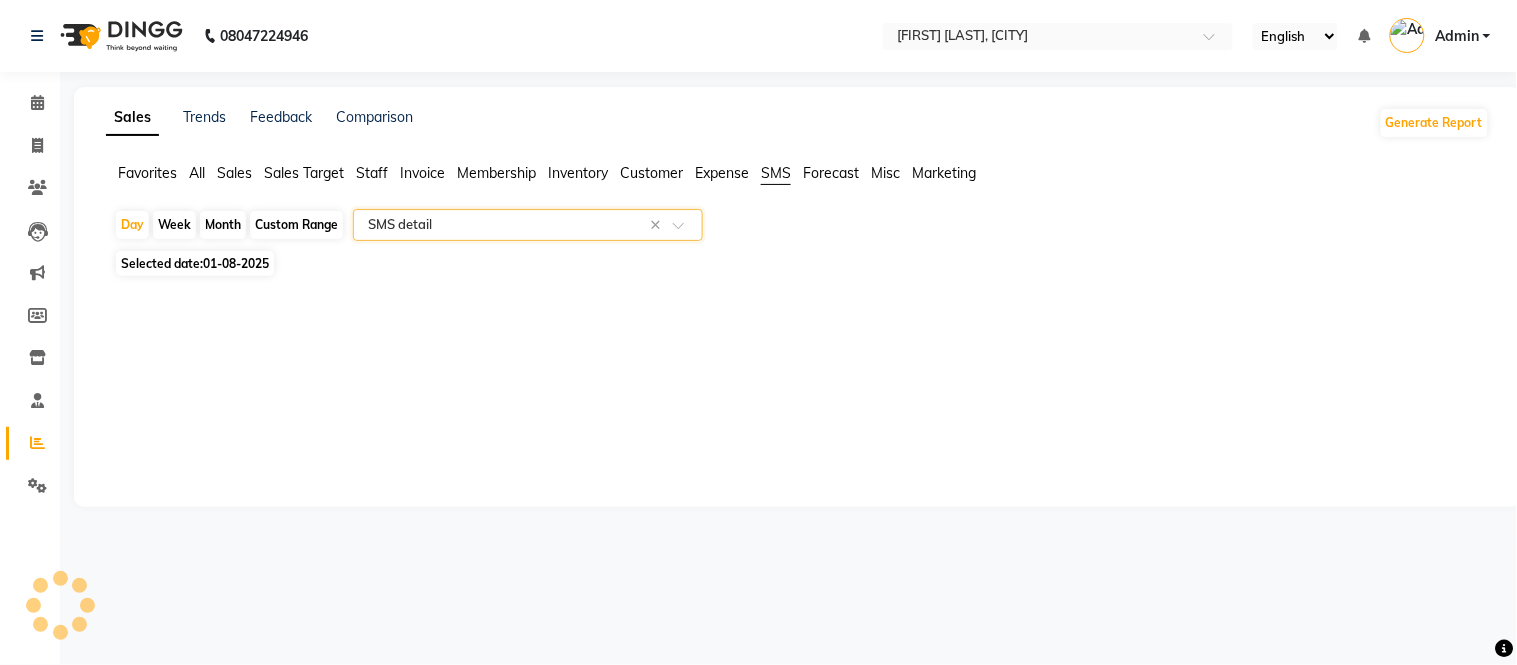 select on "csv" 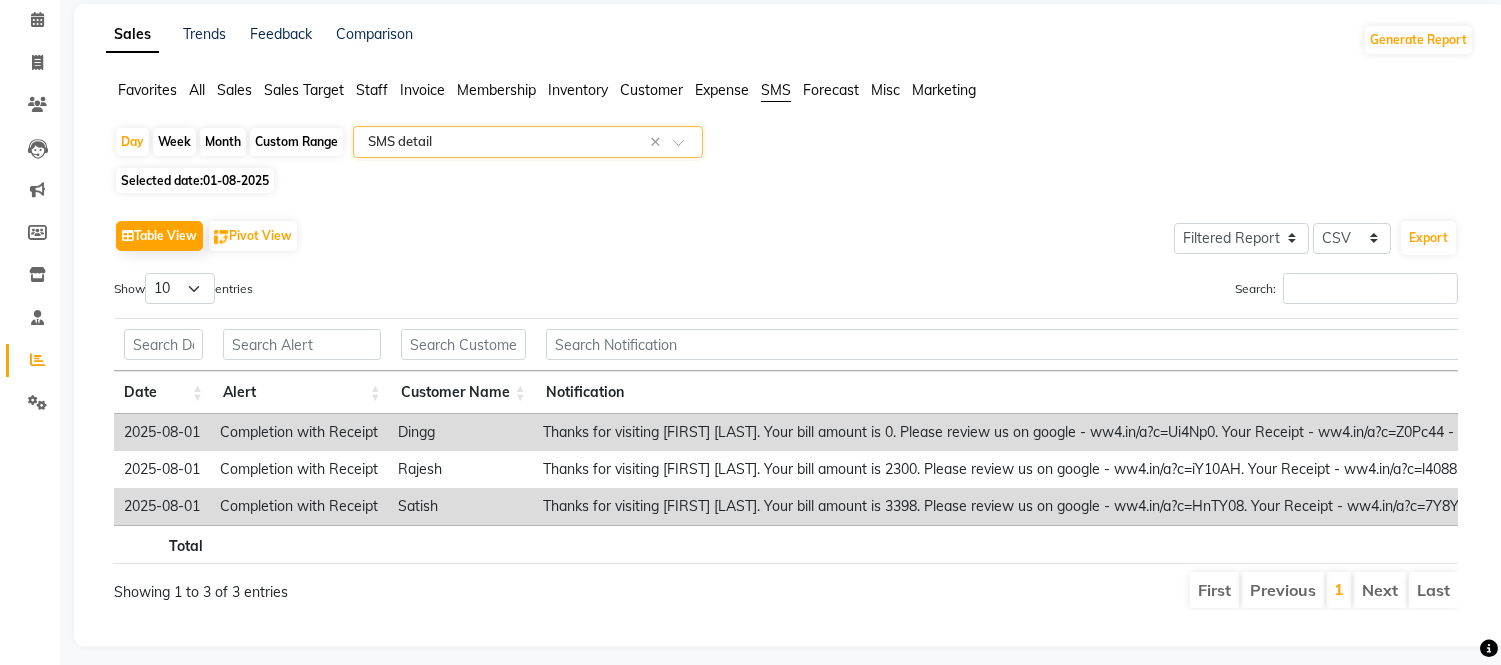 scroll, scrollTop: 128, scrollLeft: 0, axis: vertical 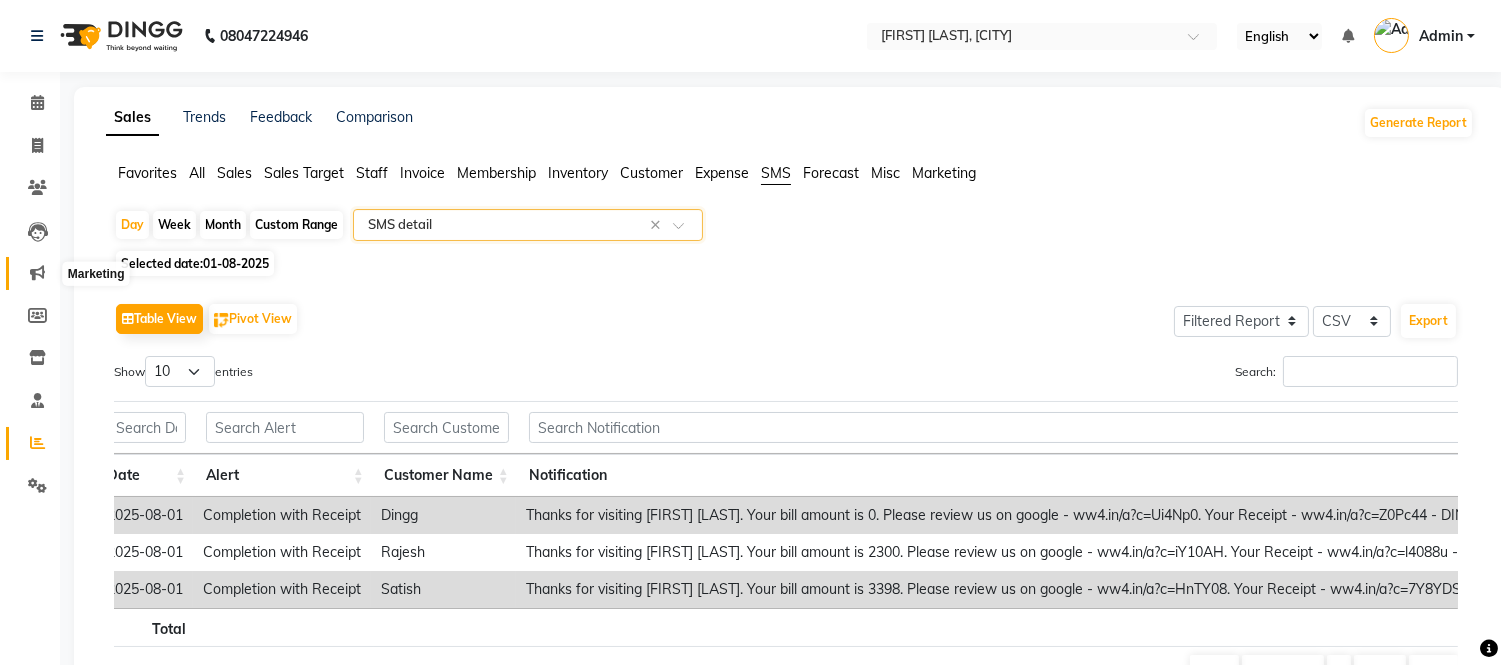 click 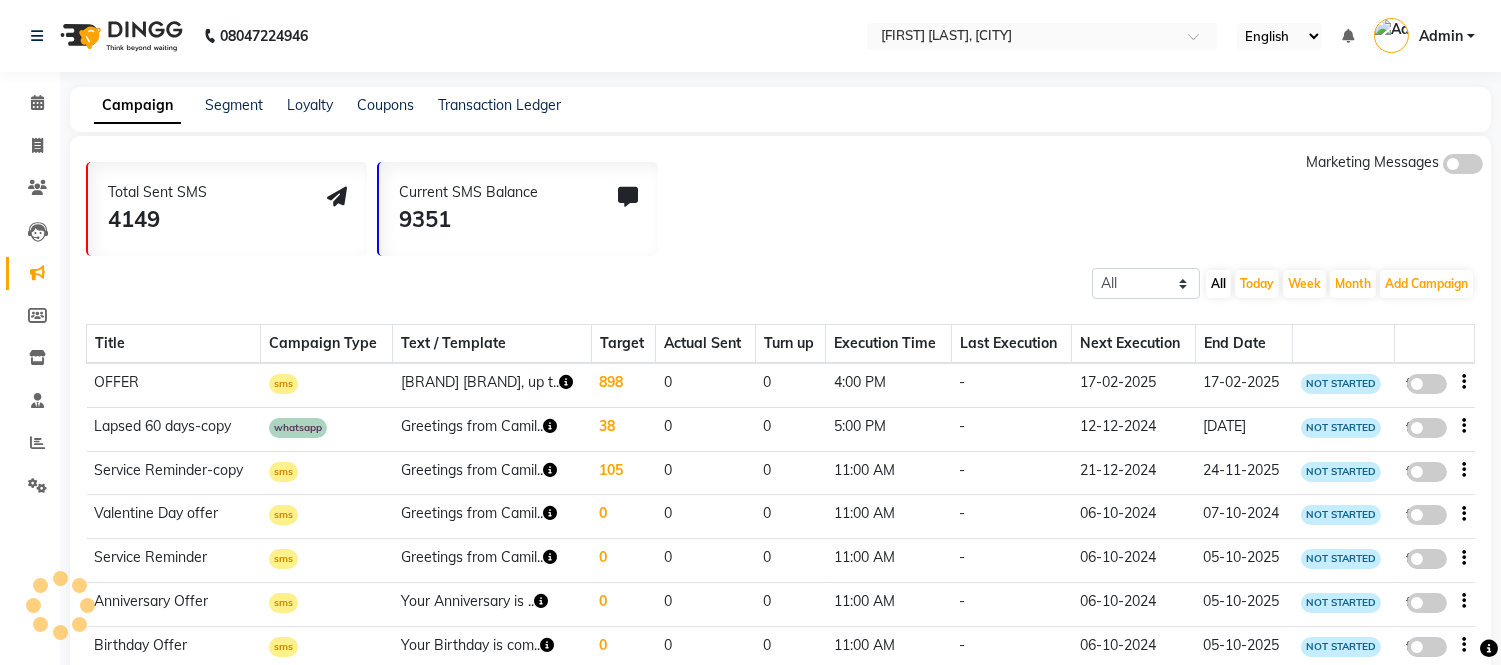 click on "Transaction Ledger" 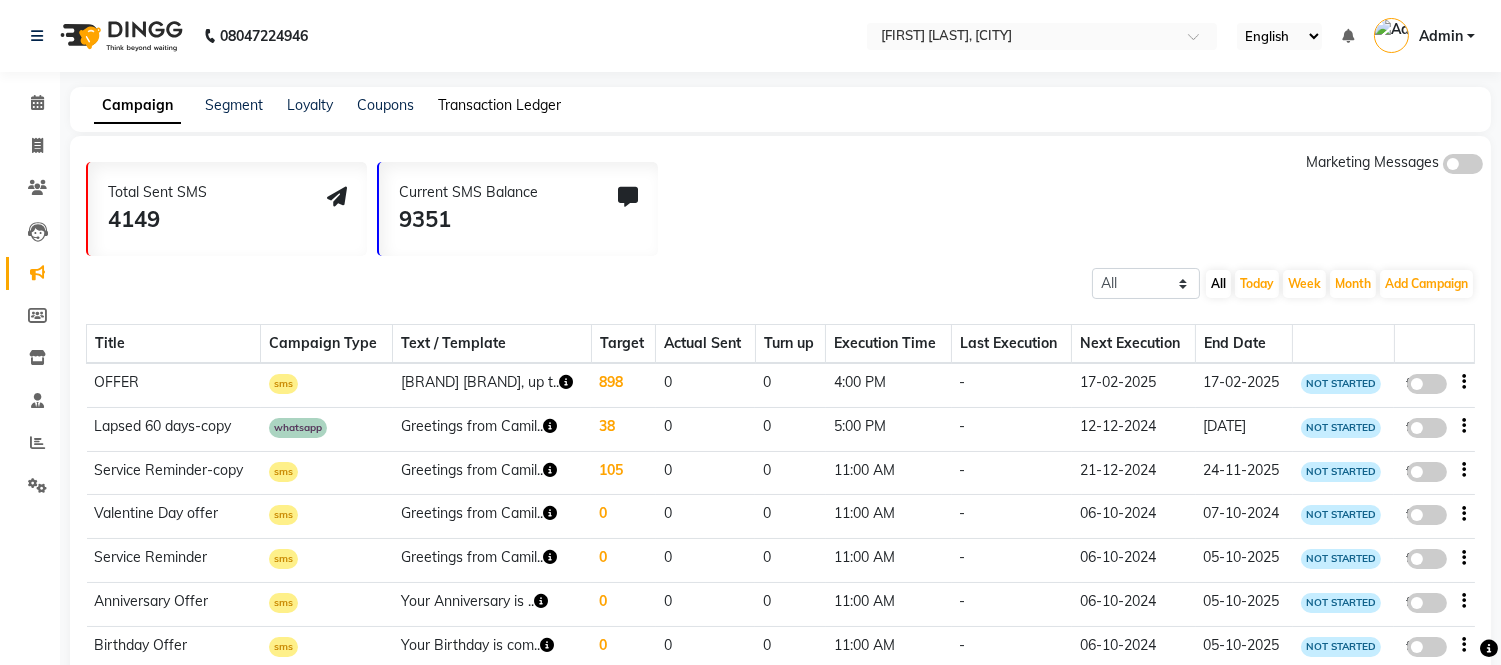 click on "Transaction Ledger" 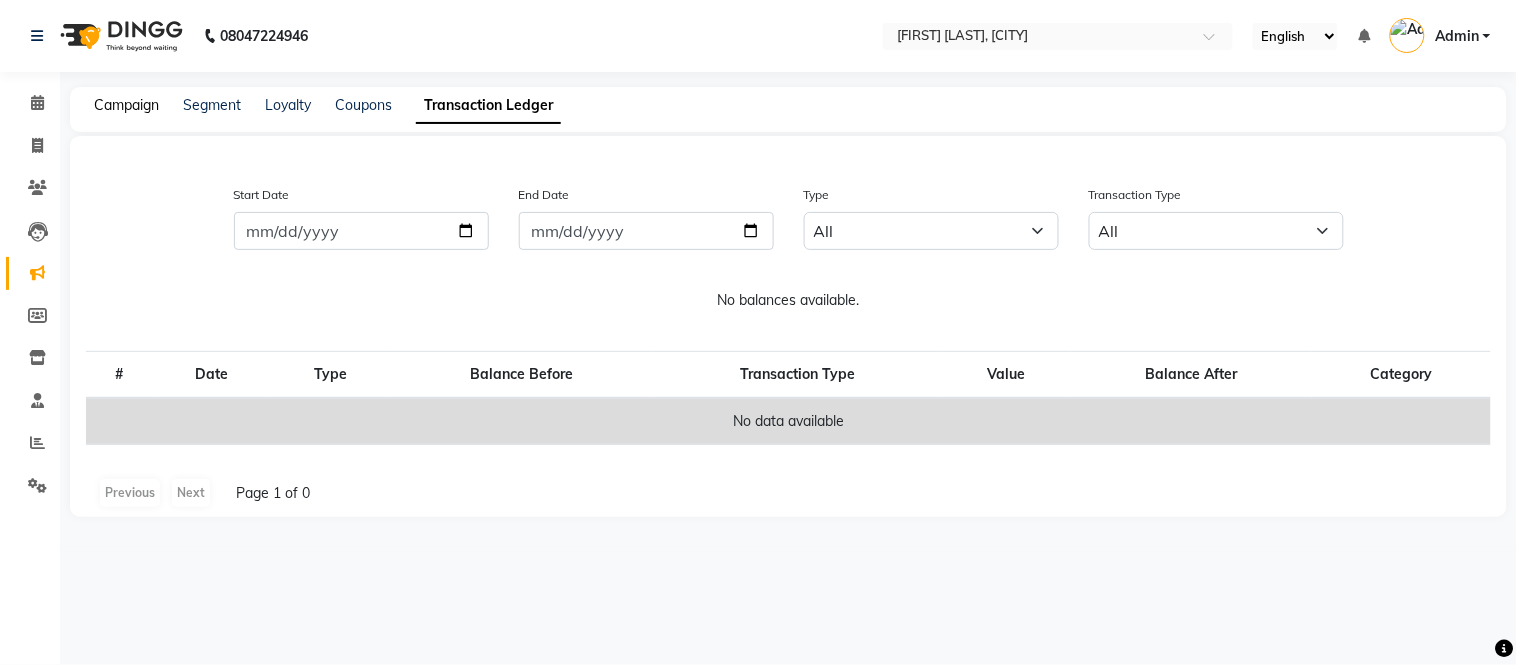 click on "Campaign" 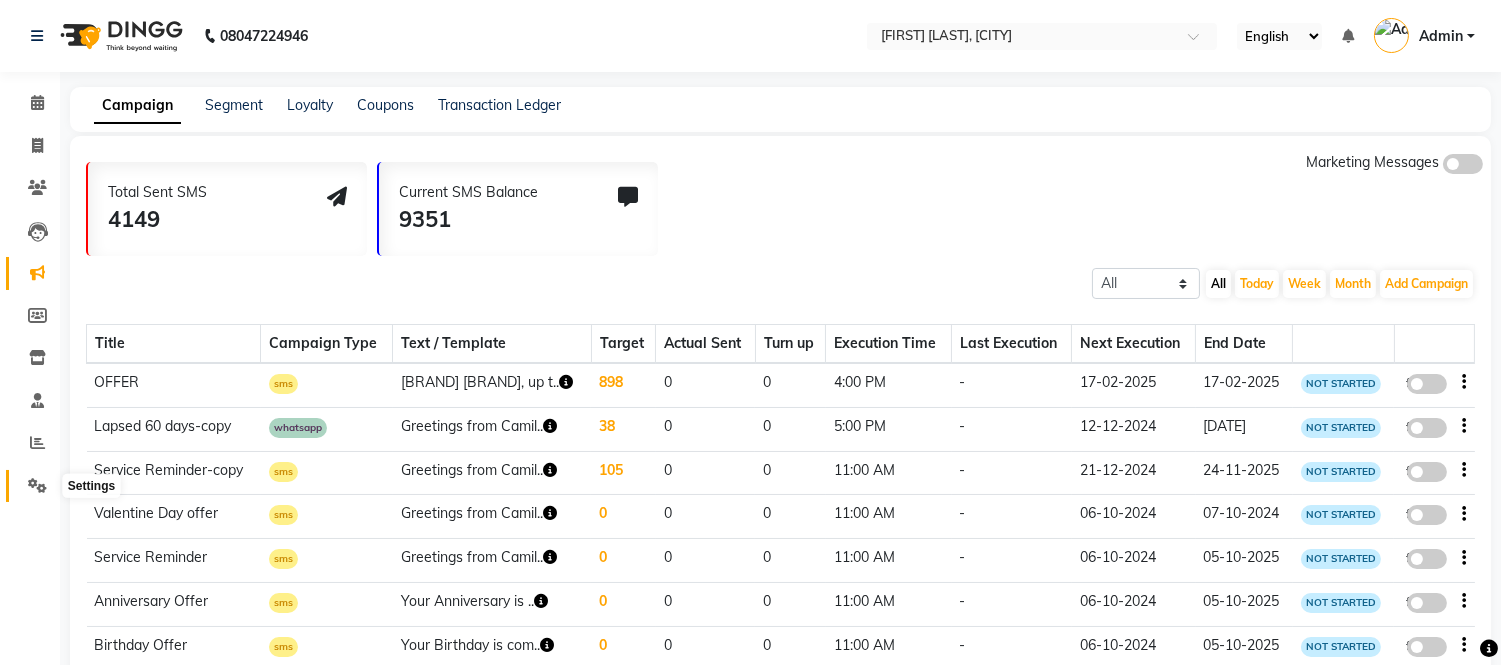click 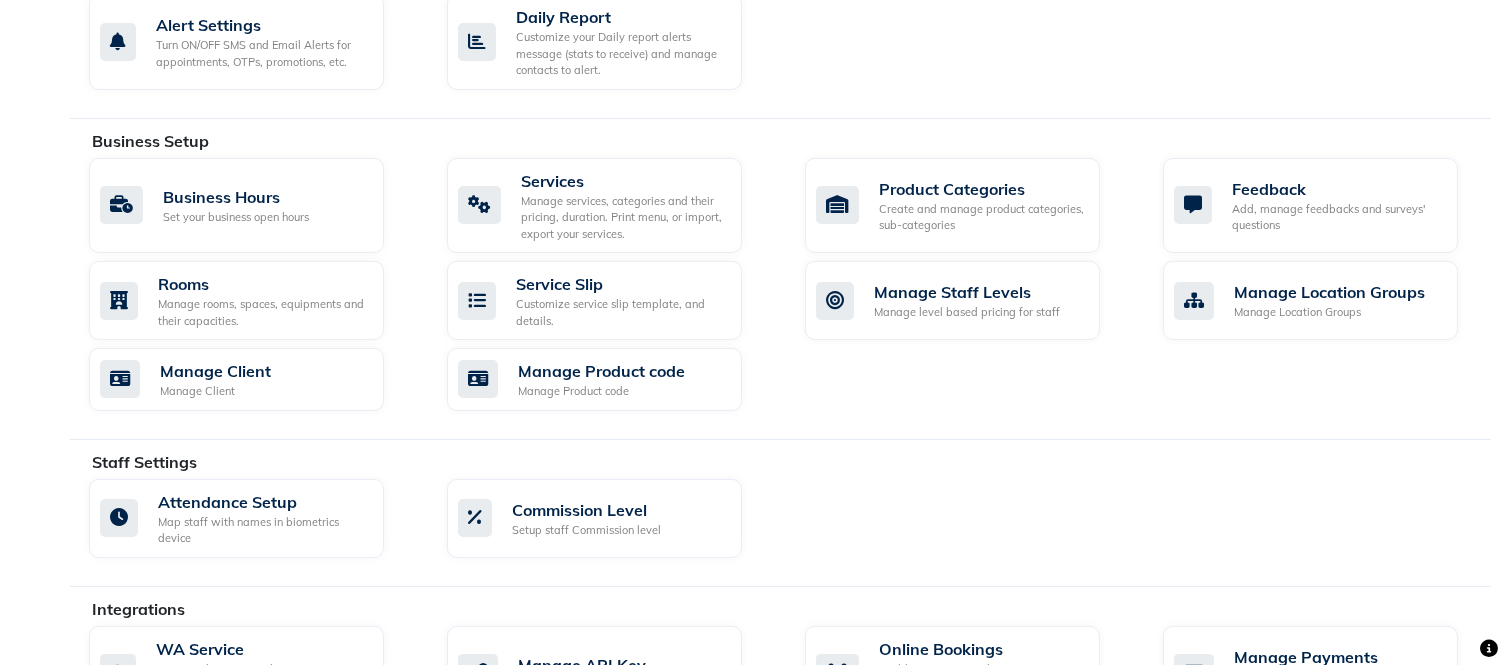 scroll, scrollTop: 612, scrollLeft: 0, axis: vertical 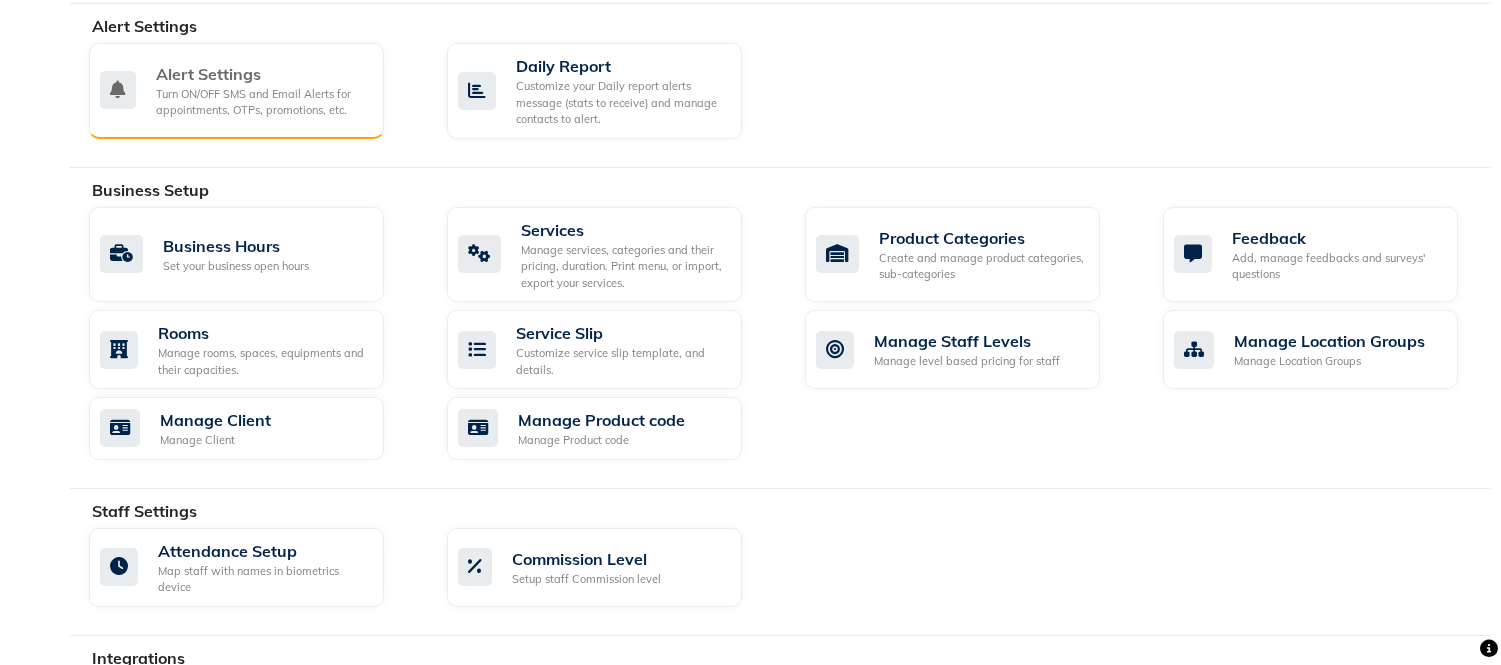 click on "Turn ON/OFF SMS and Email Alerts for appointments, OTPs, promotions, etc." 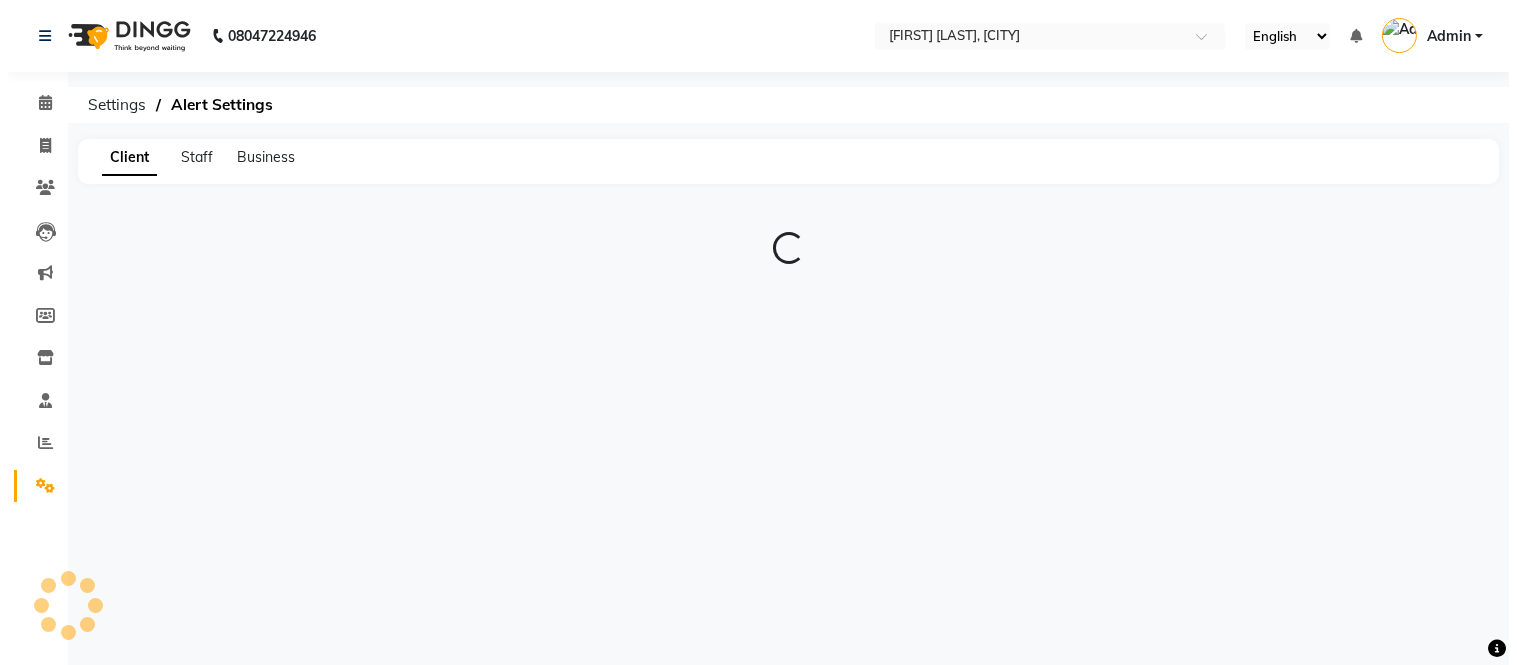 scroll, scrollTop: 0, scrollLeft: 0, axis: both 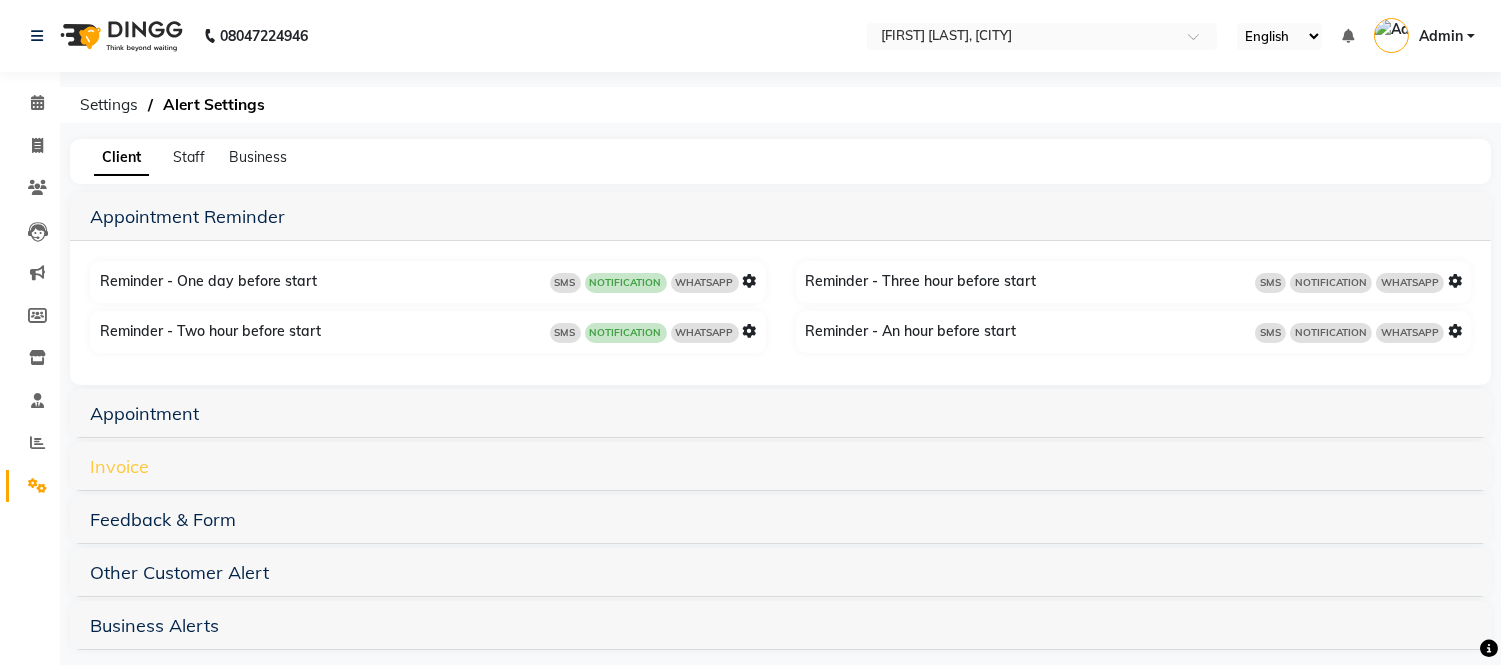 click on "Invoice" at bounding box center [119, 466] 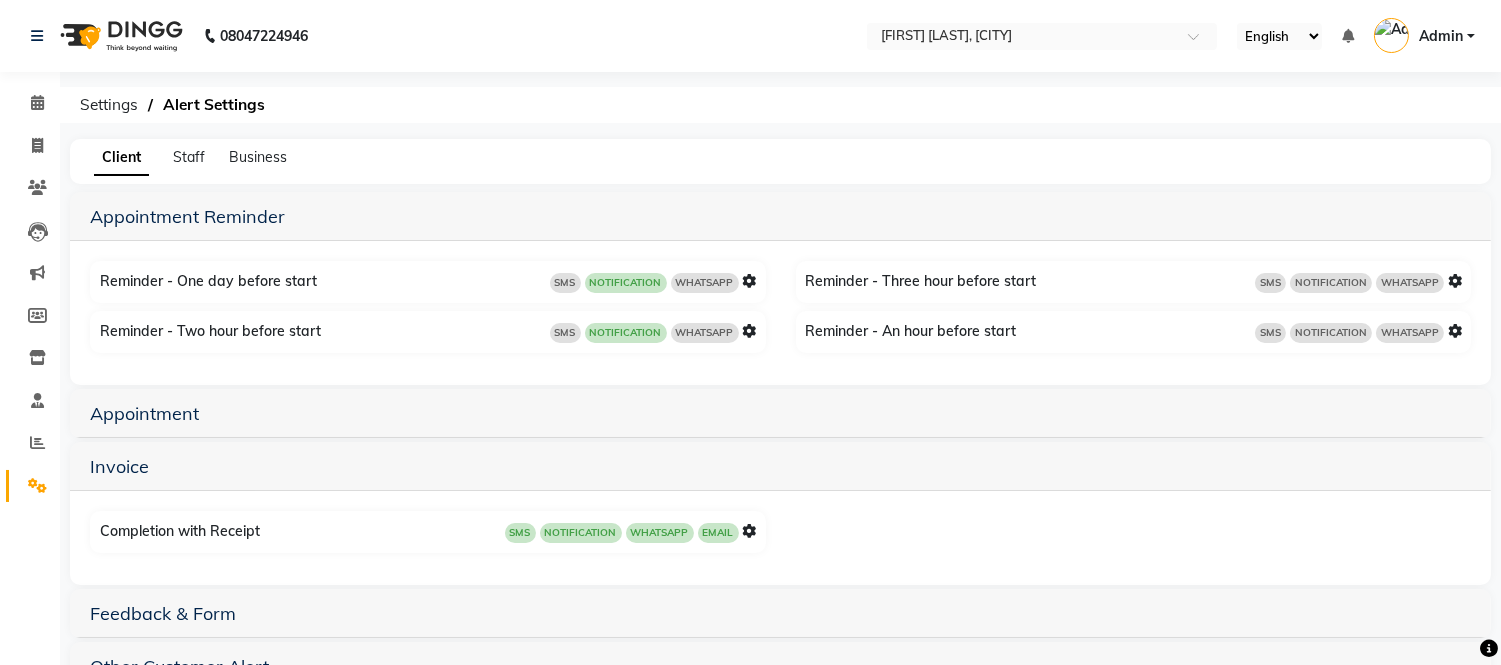 click at bounding box center (750, 531) 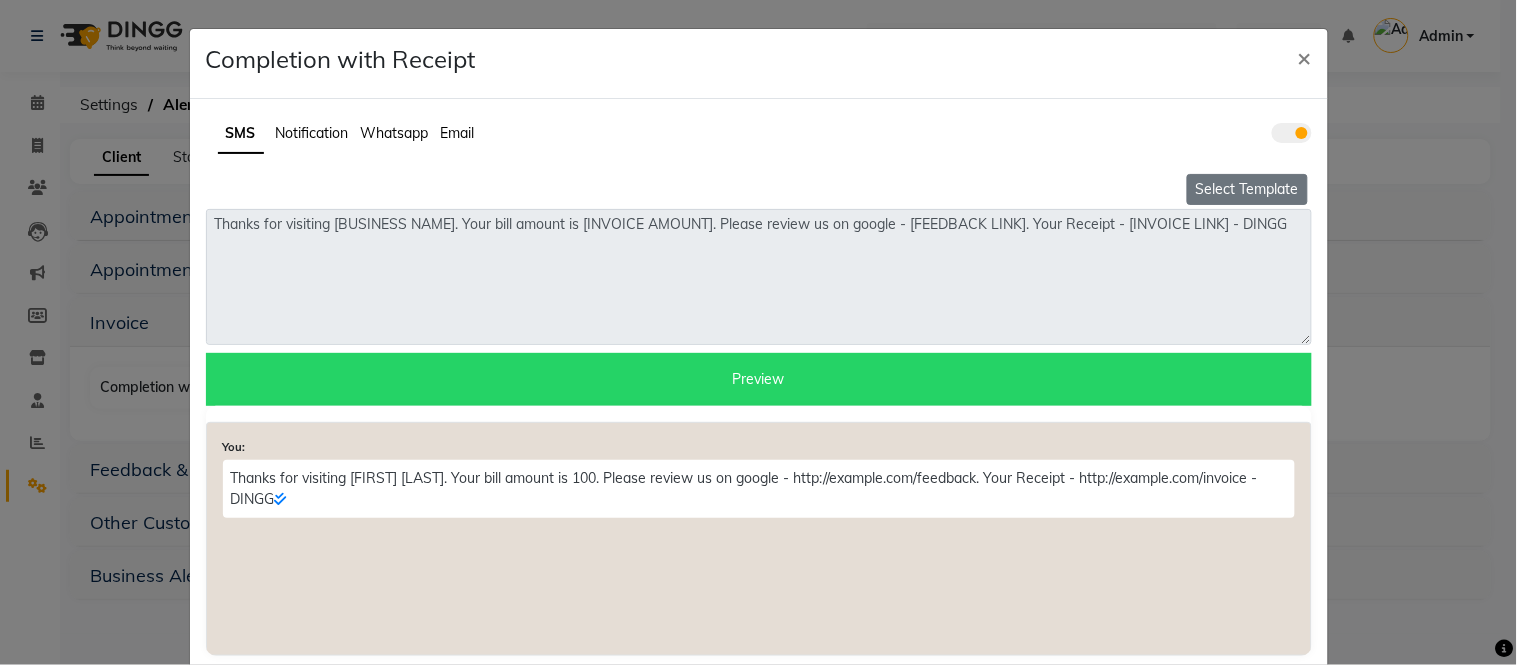 click on "Select Template" 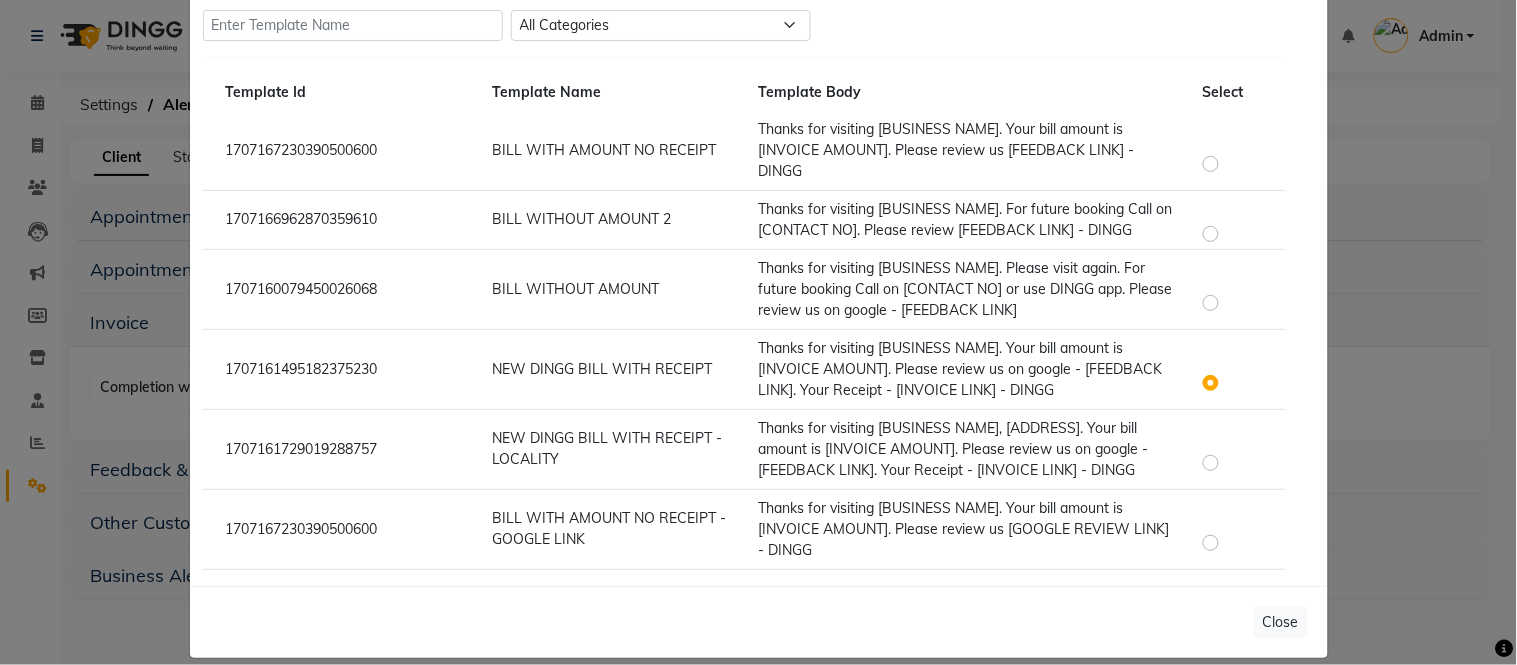 scroll, scrollTop: 206, scrollLeft: 0, axis: vertical 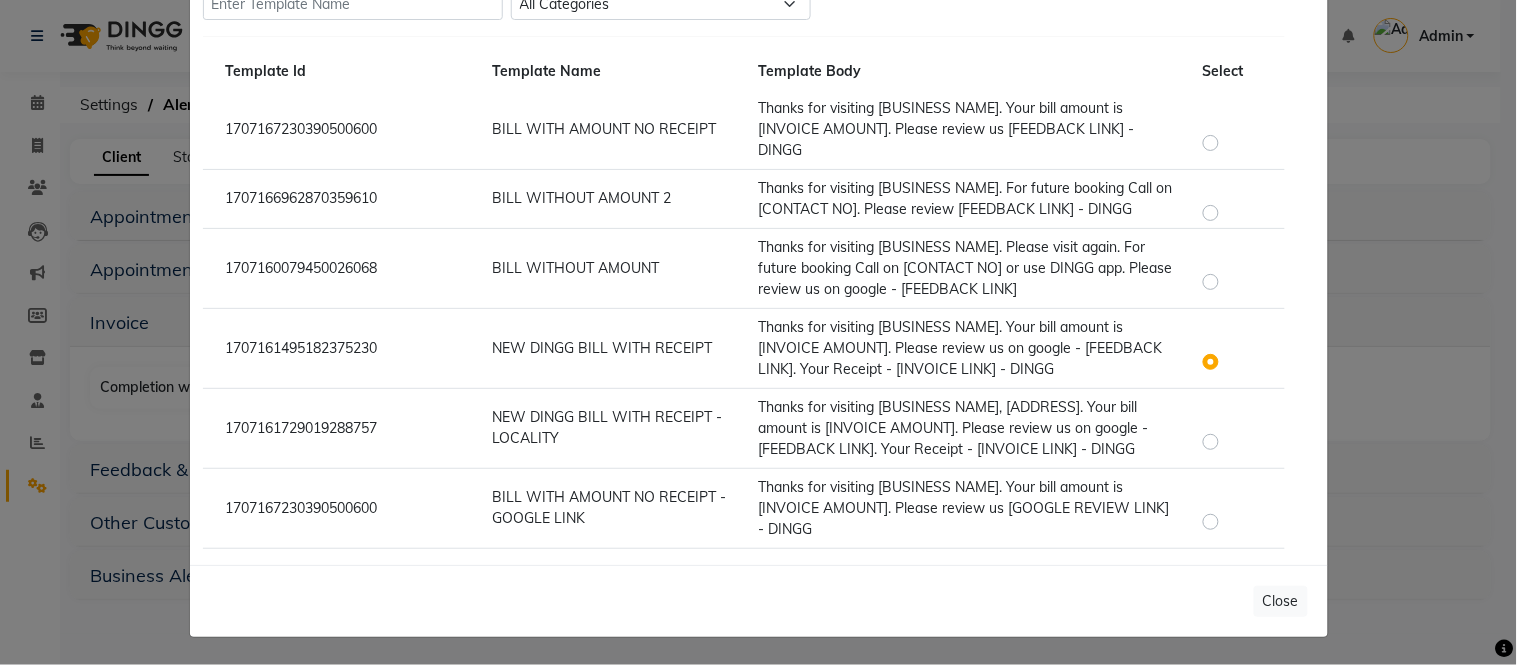 click 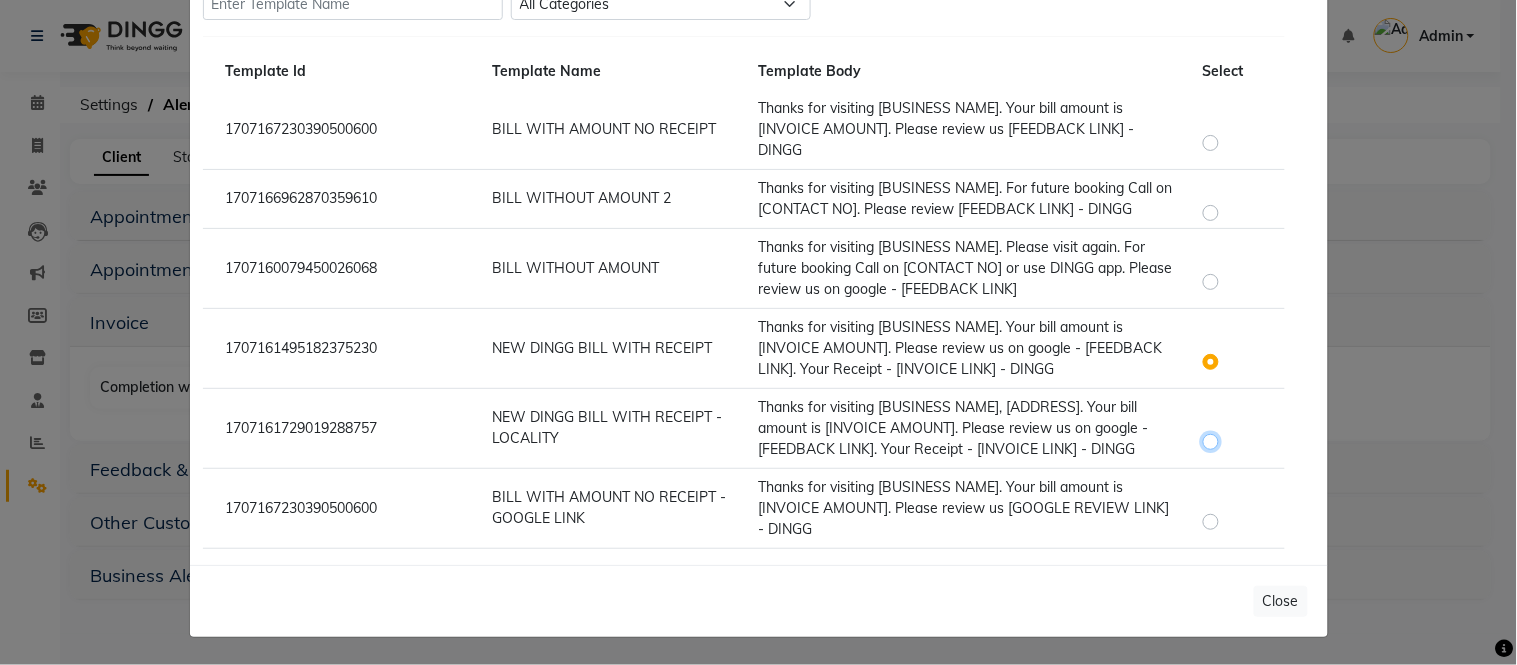 click at bounding box center (1214, 432) 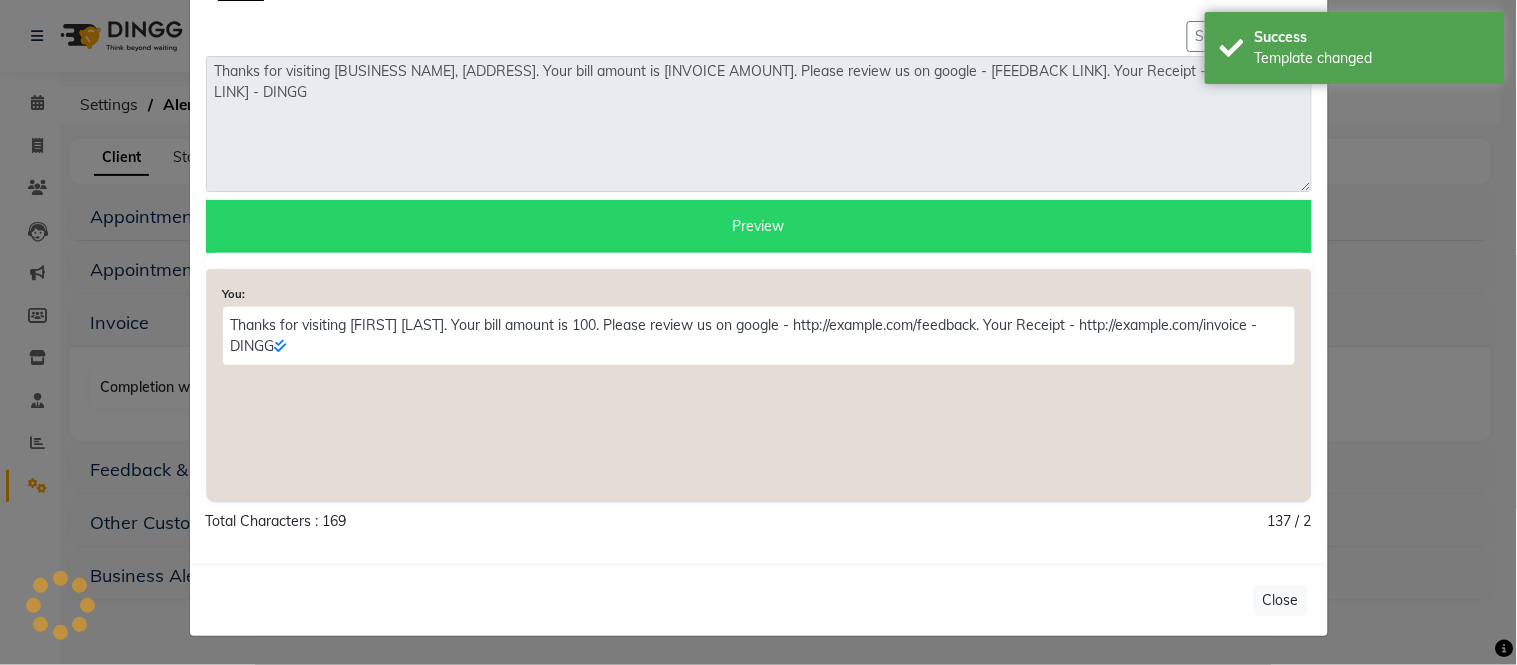 scroll, scrollTop: 152, scrollLeft: 0, axis: vertical 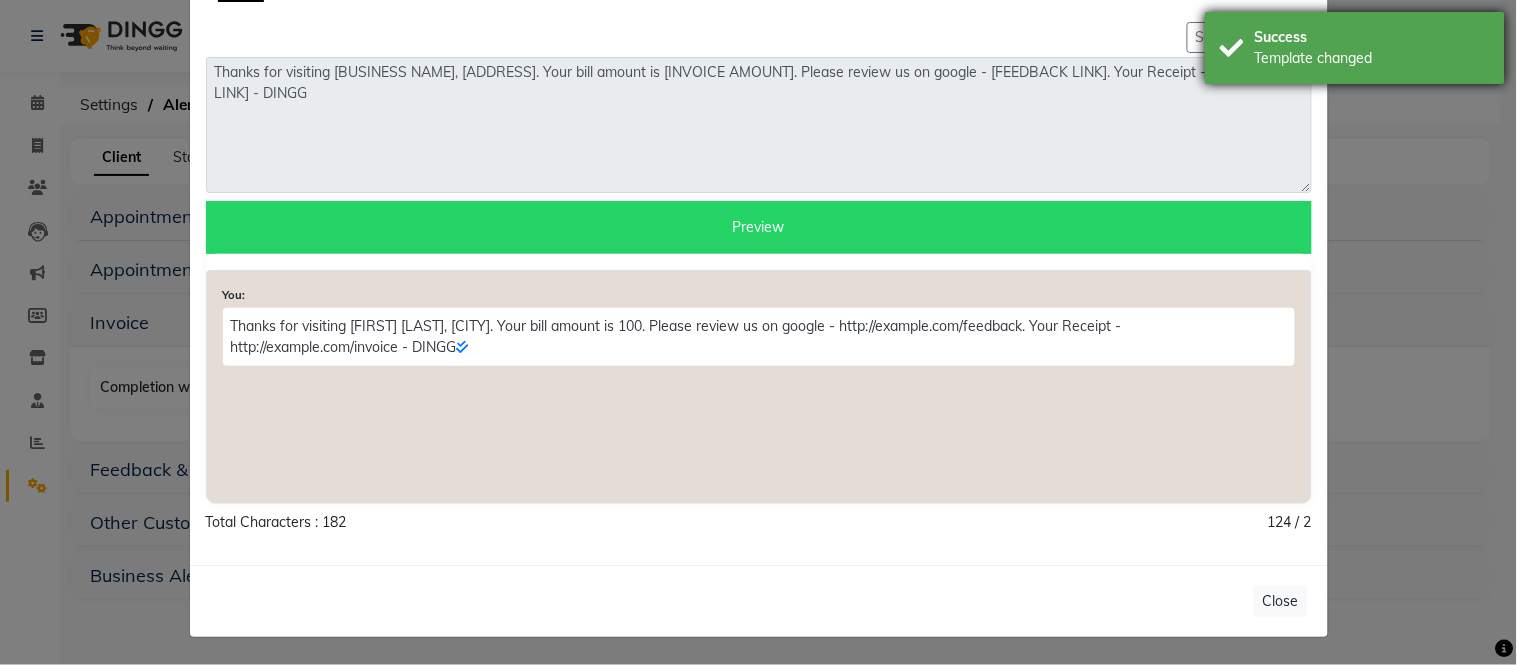 click on "Success   Template changed" at bounding box center [1355, 48] 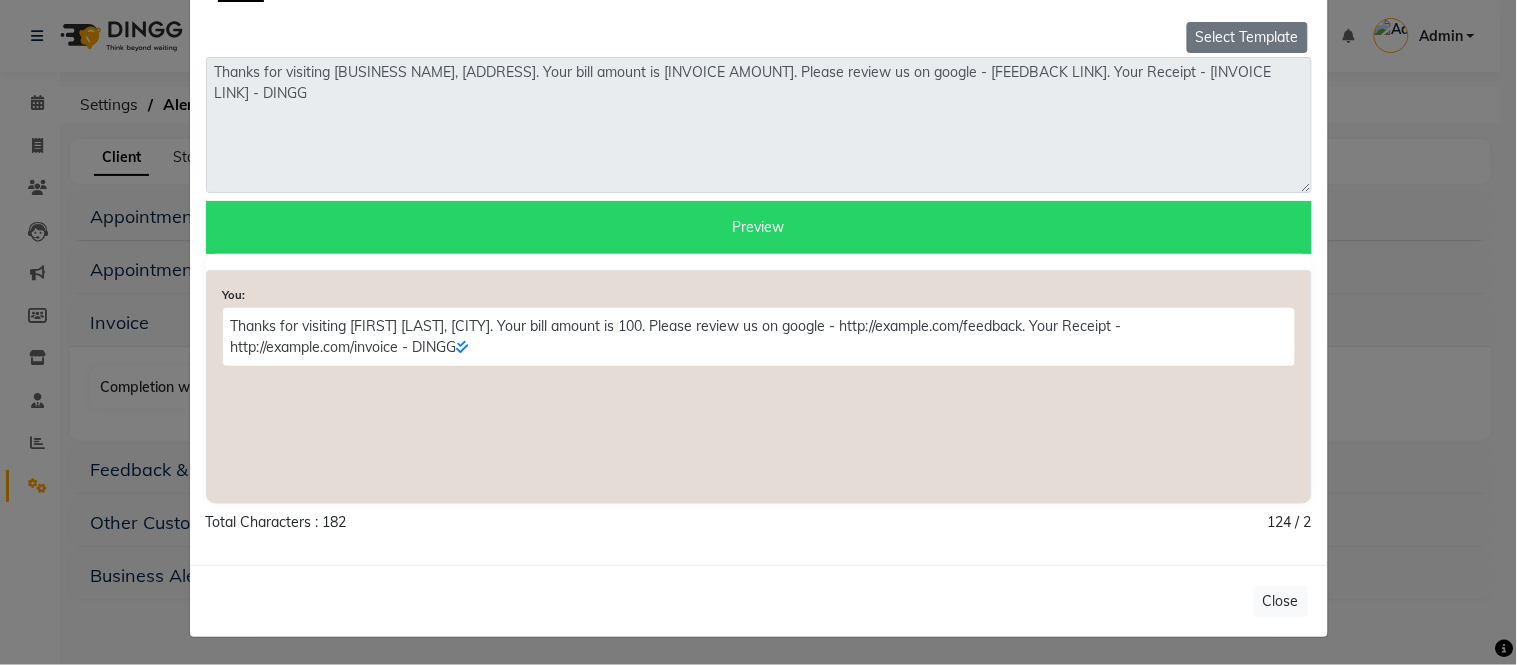 click on "Select Template" 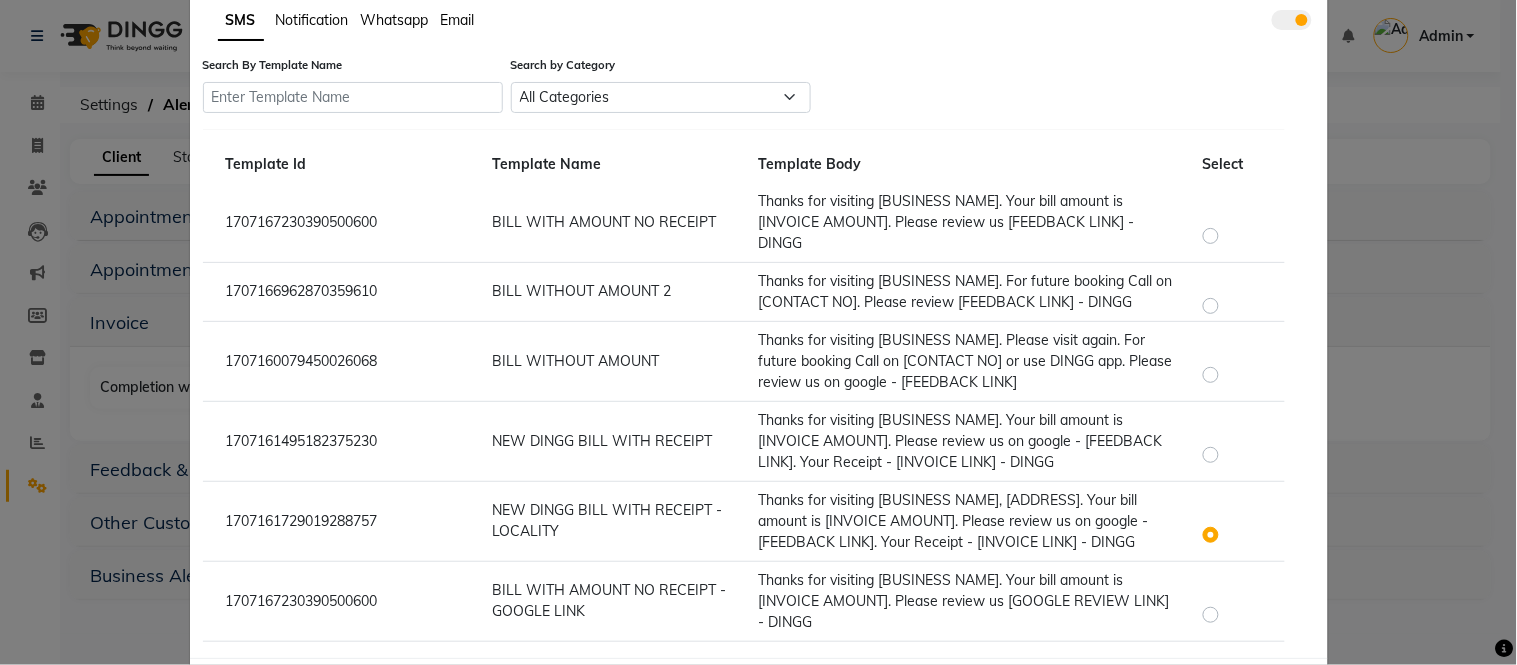 scroll, scrollTop: 206, scrollLeft: 0, axis: vertical 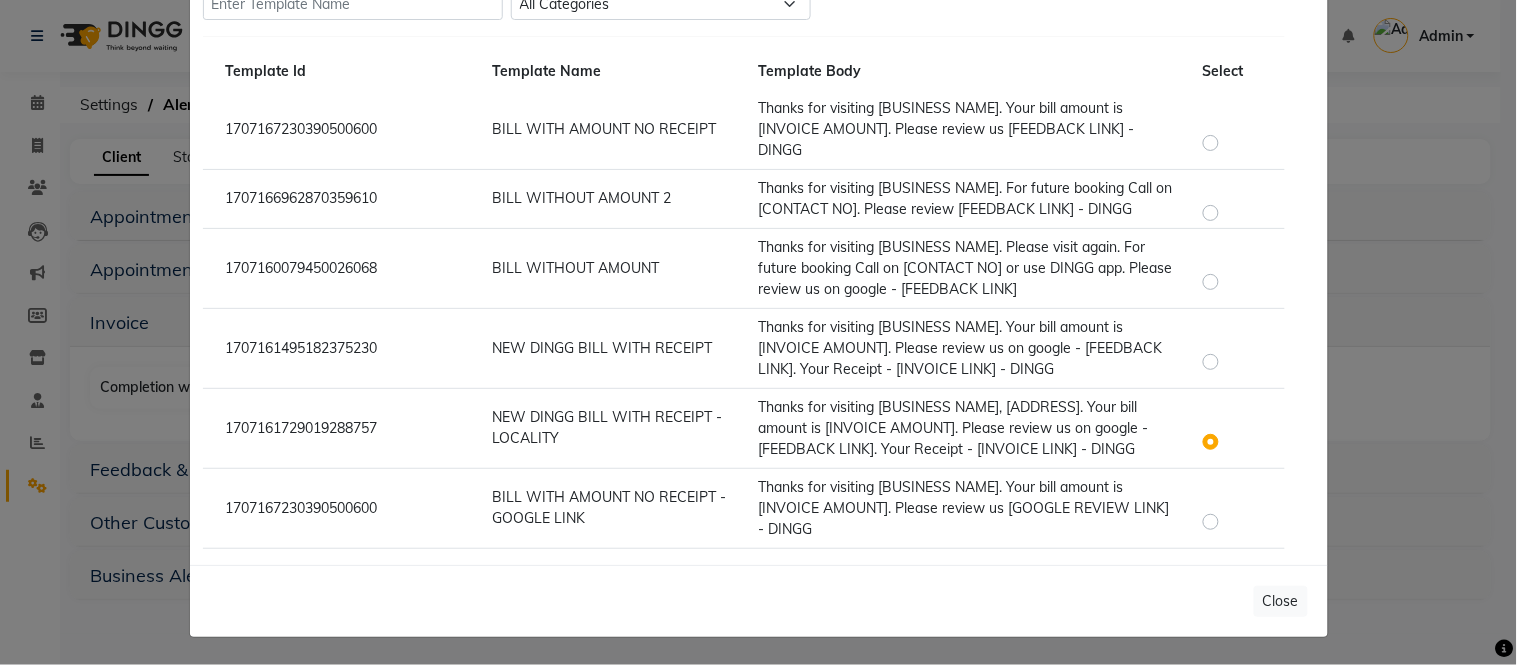 click 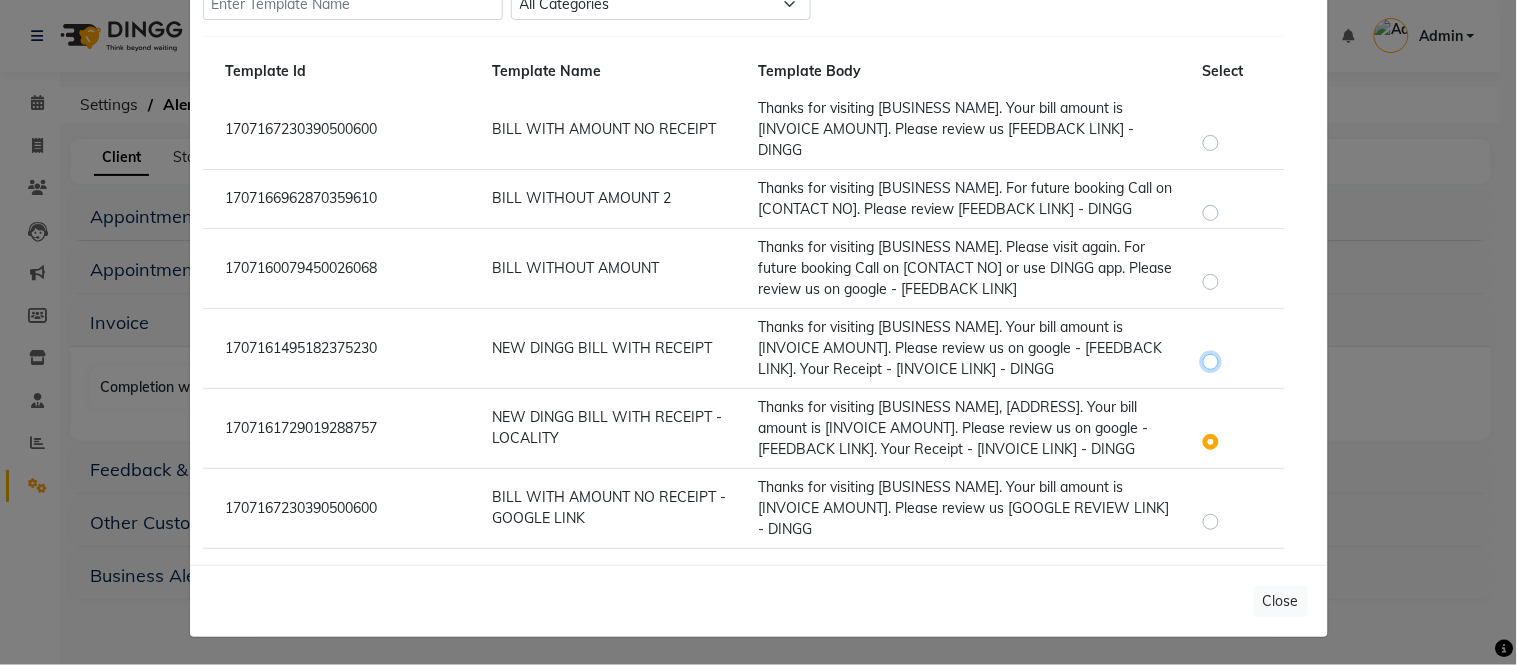 click at bounding box center [1214, 352] 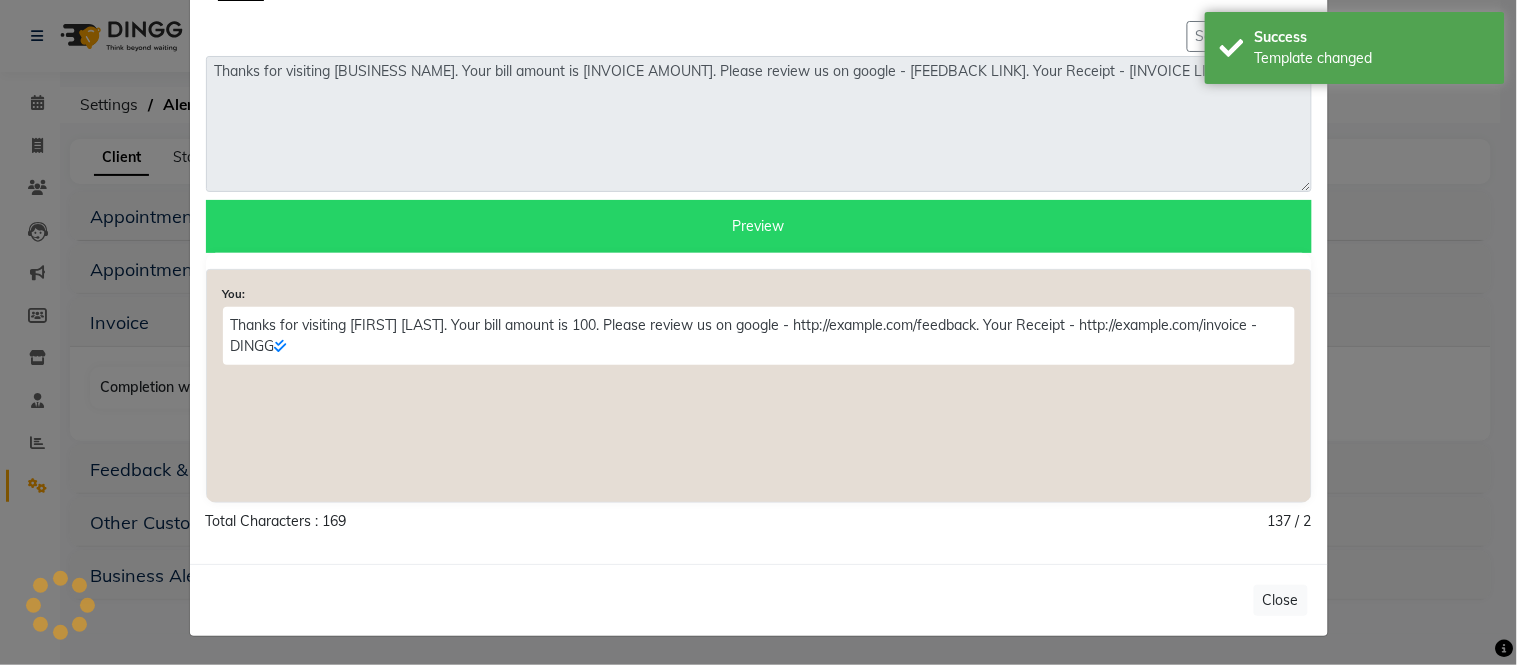 scroll, scrollTop: 152, scrollLeft: 0, axis: vertical 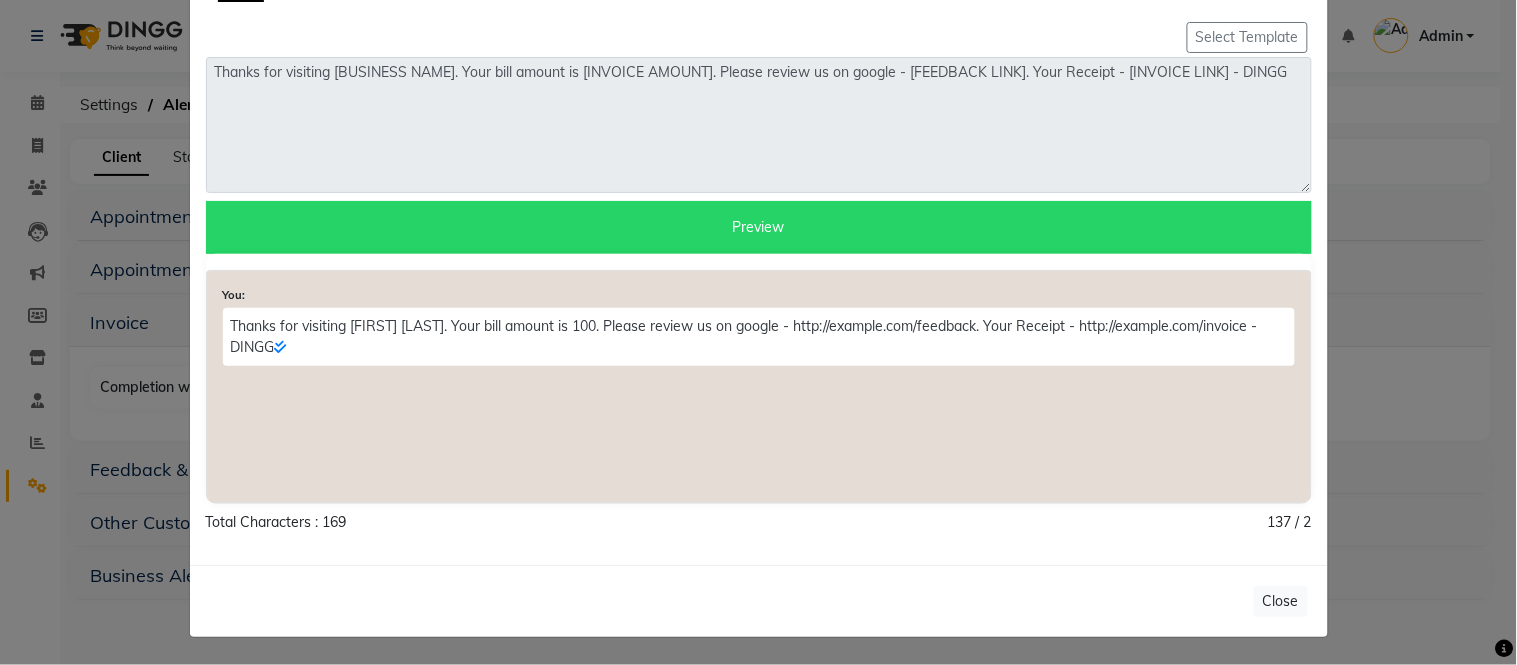 click on "You:  Thanks for visiting Camillle albane. Your bill amount is 100. Please review us on google - http://example.com/feedback. Your Receipt - http://example.com/invoice - DINGG" 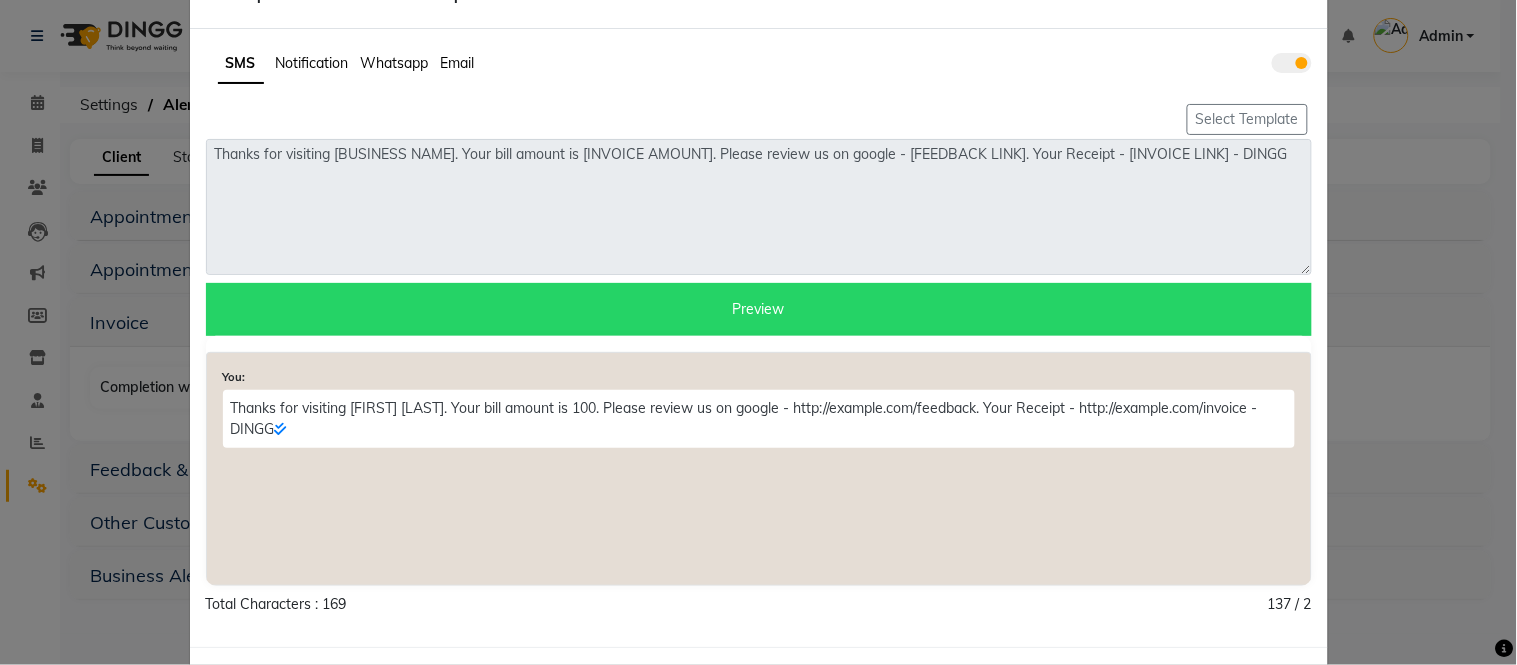 scroll, scrollTop: 0, scrollLeft: 0, axis: both 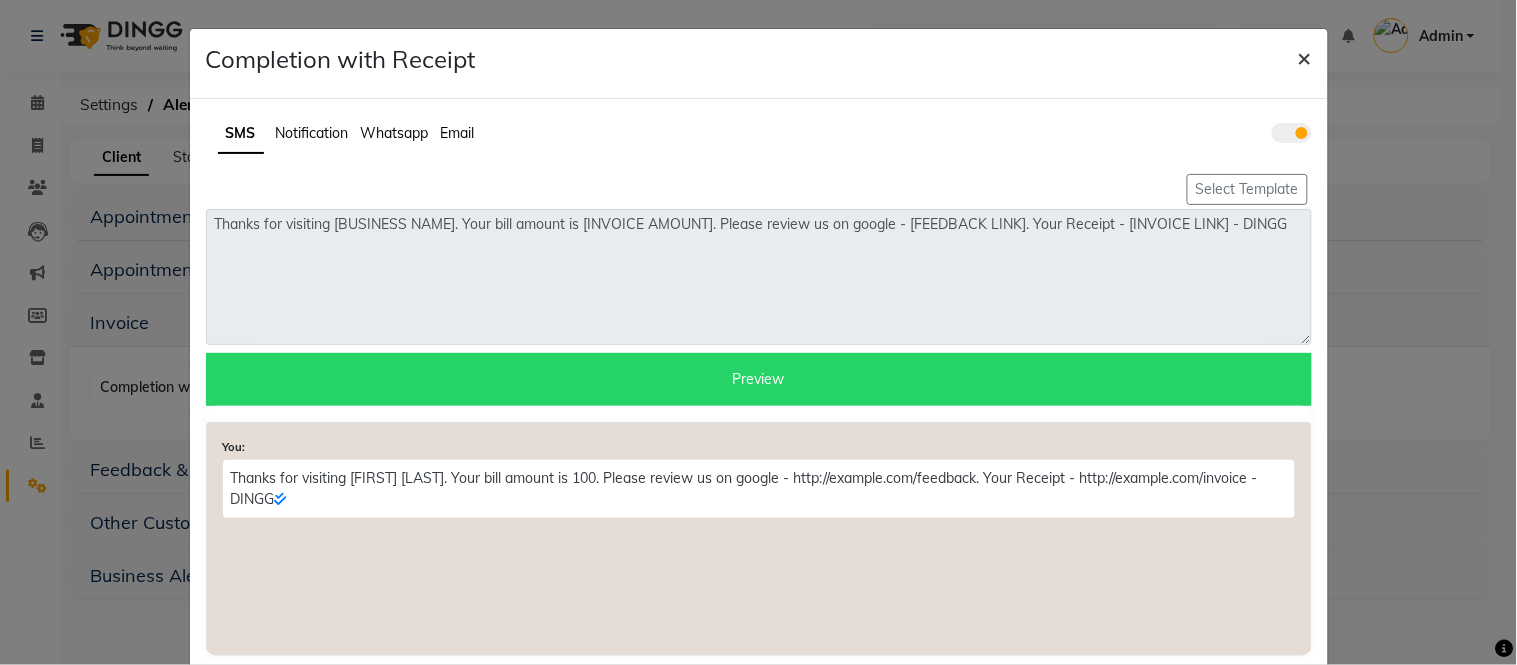 click on "×" 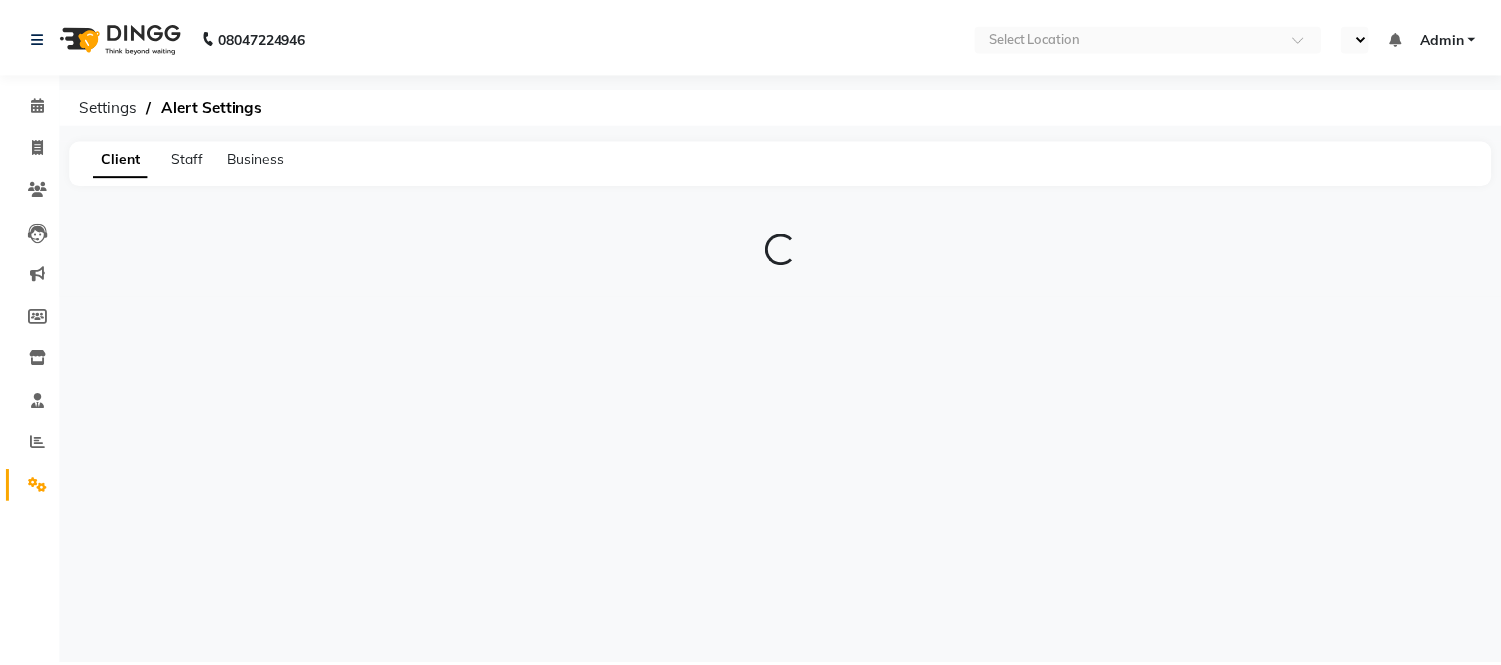scroll, scrollTop: 0, scrollLeft: 0, axis: both 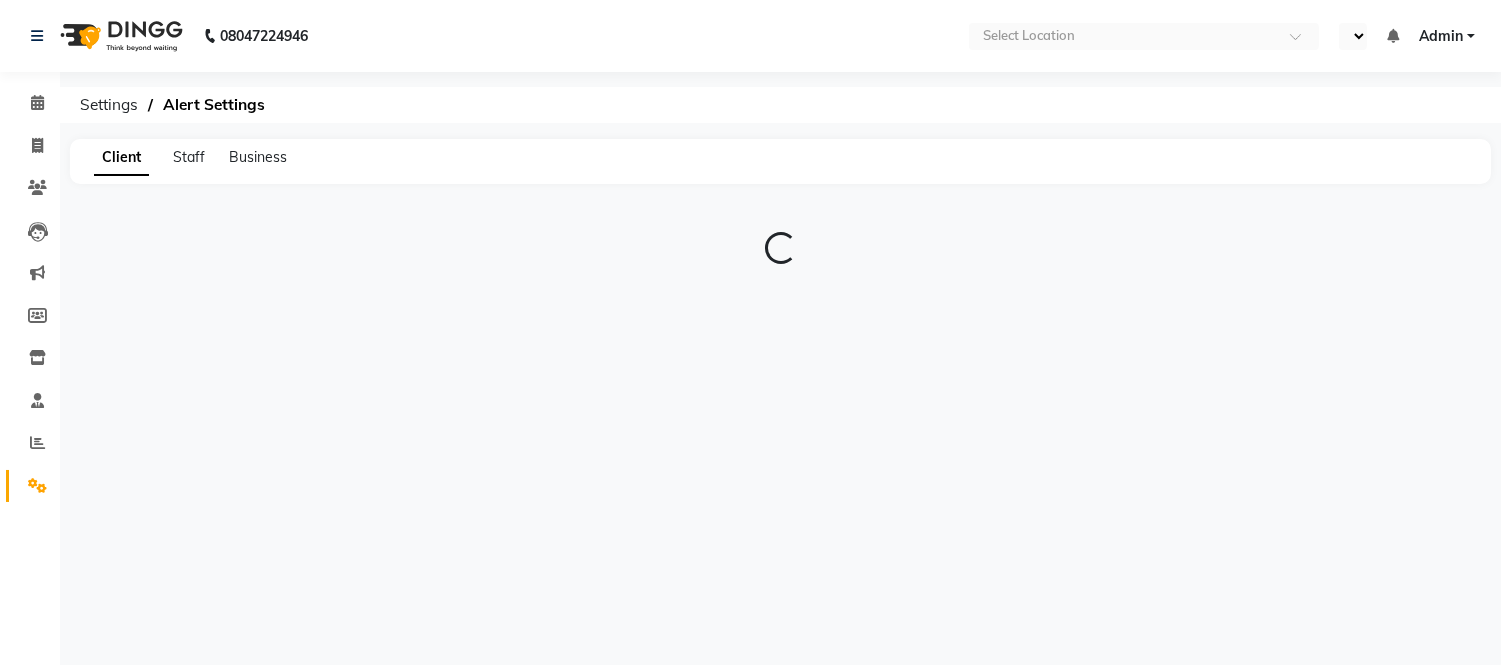 select on "en" 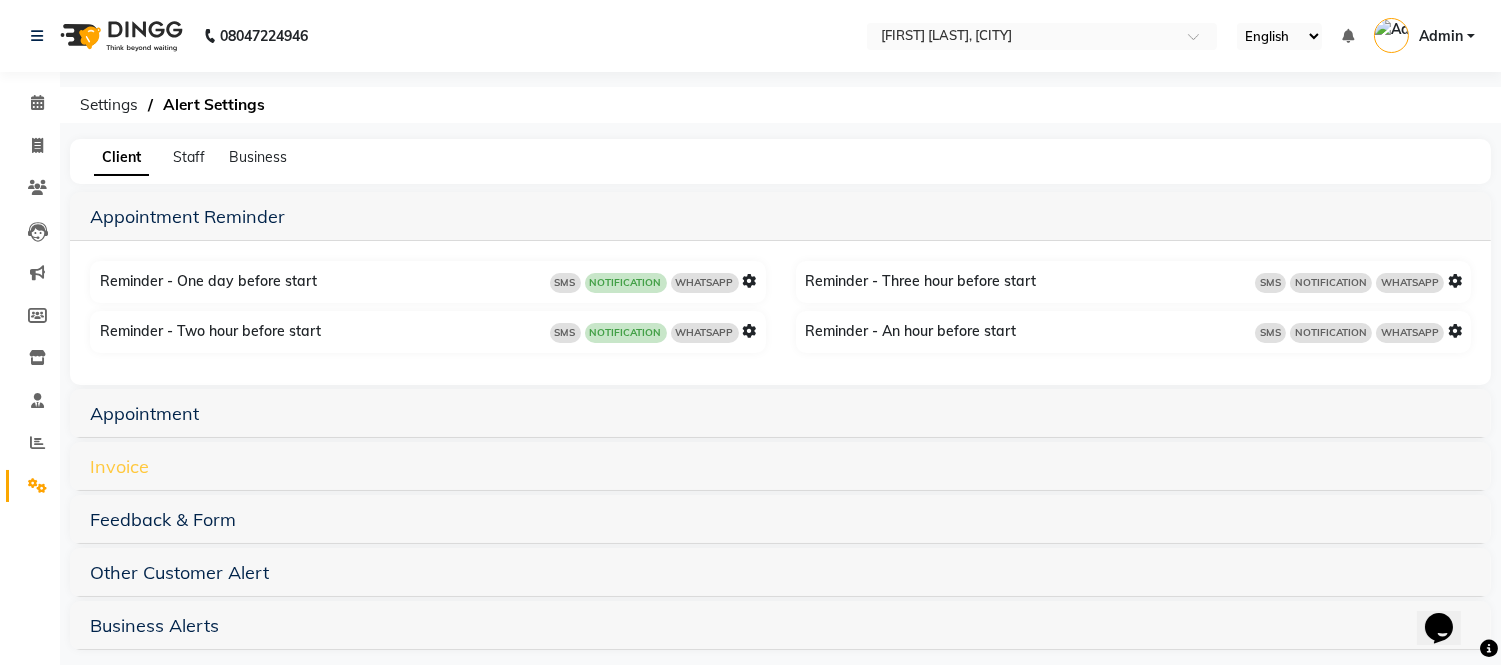 scroll, scrollTop: 0, scrollLeft: 0, axis: both 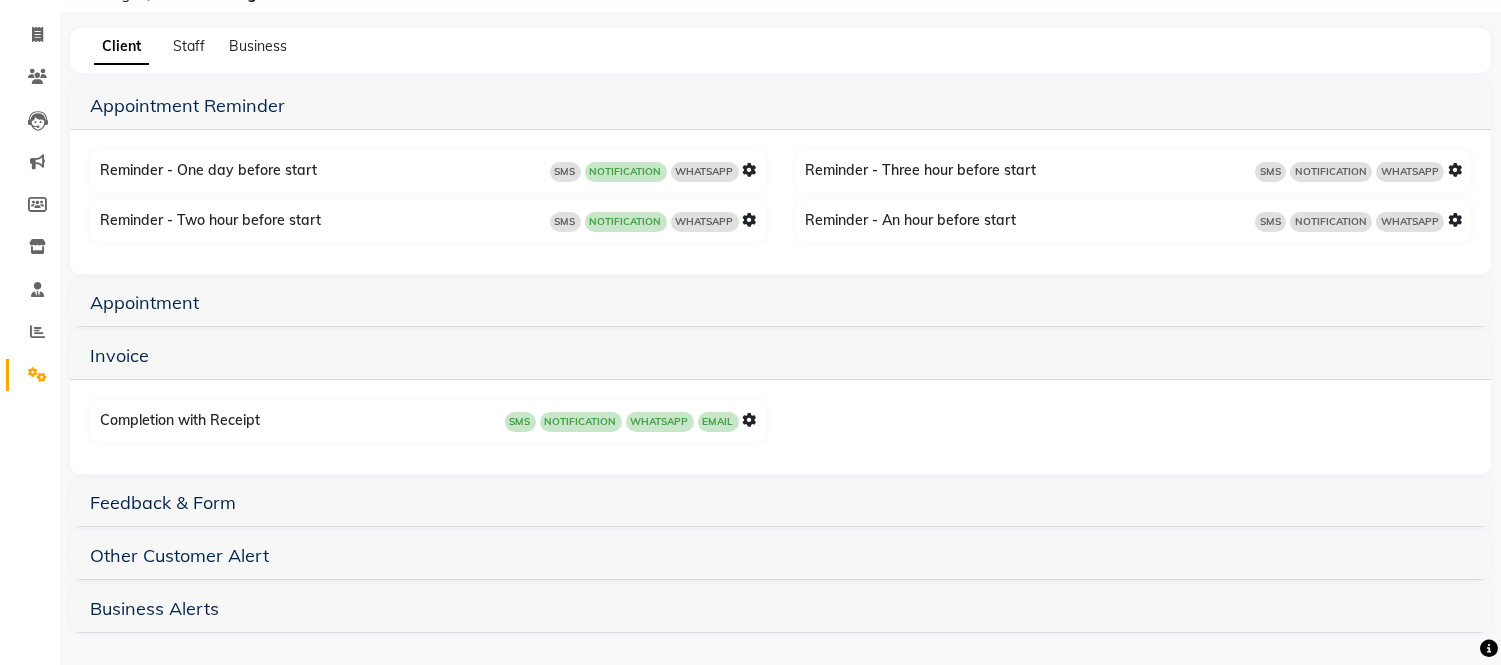 click at bounding box center (750, 420) 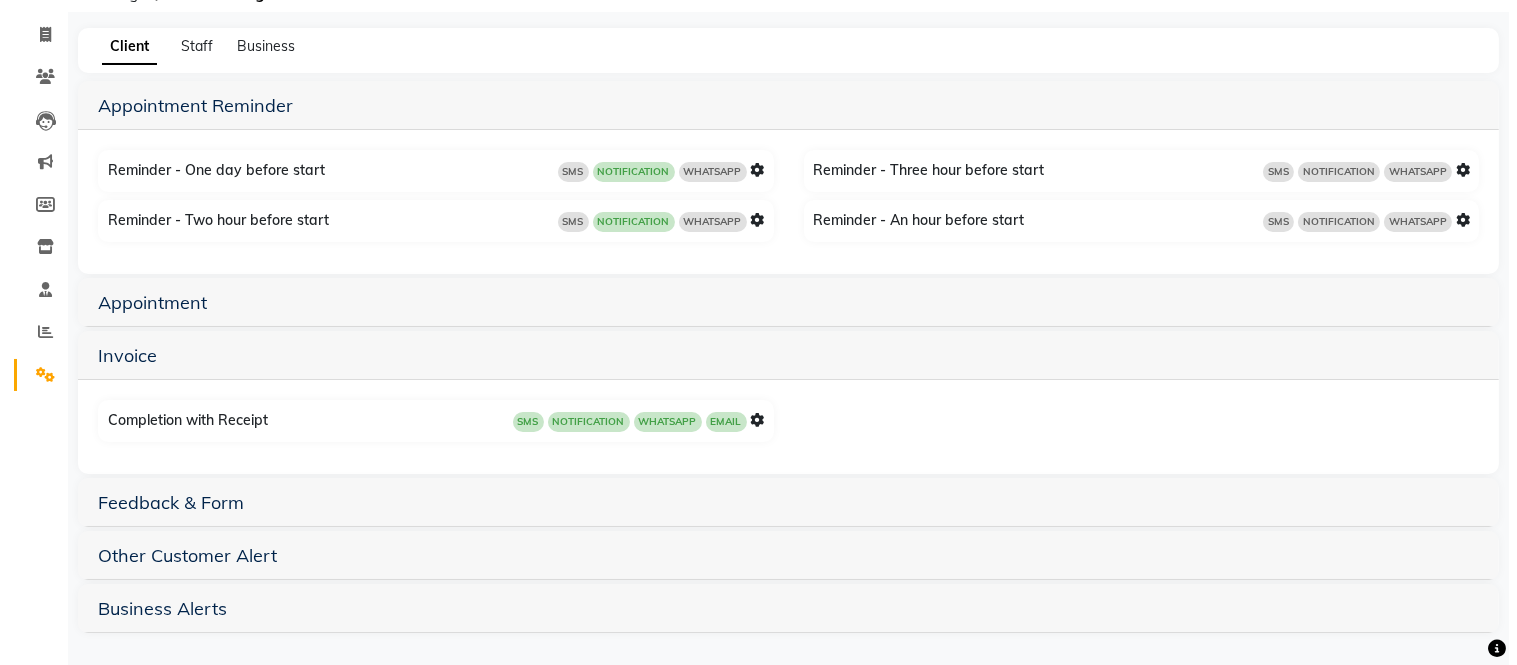 scroll, scrollTop: 0, scrollLeft: 0, axis: both 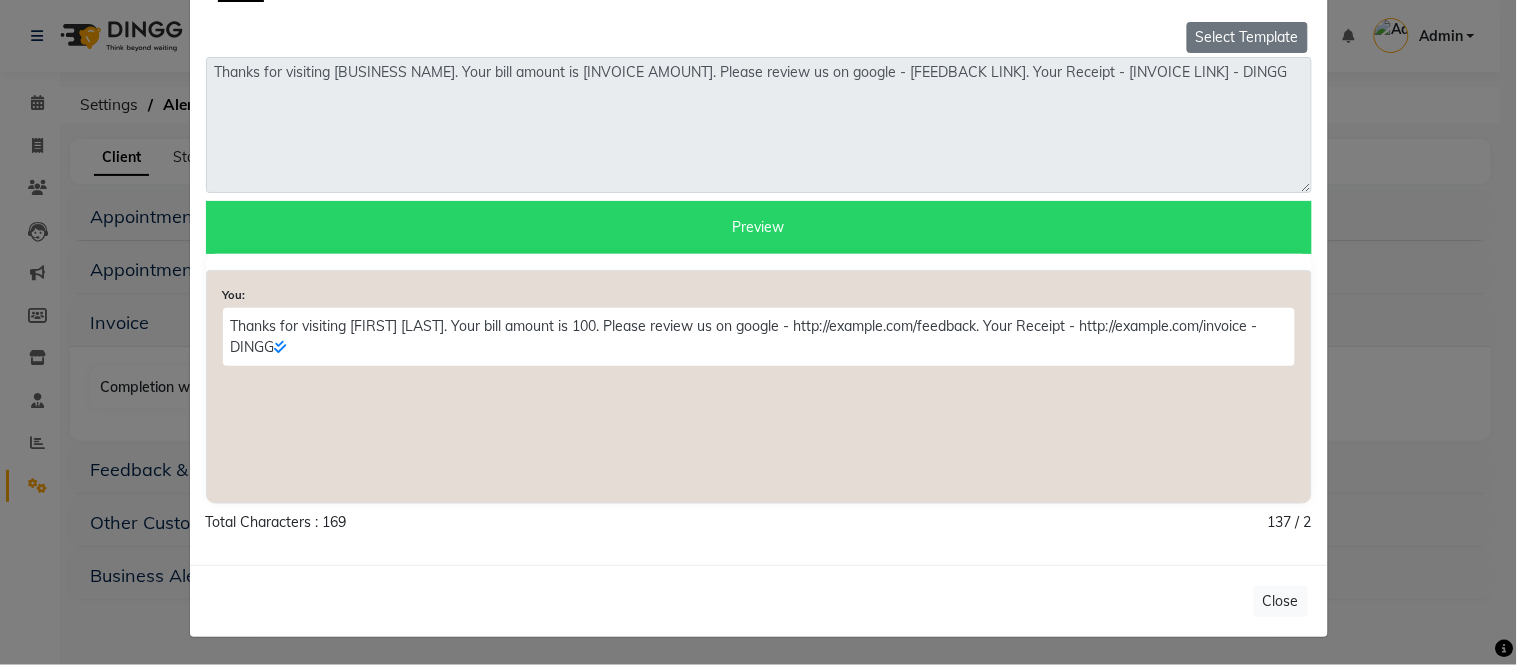 click on "Select Template" 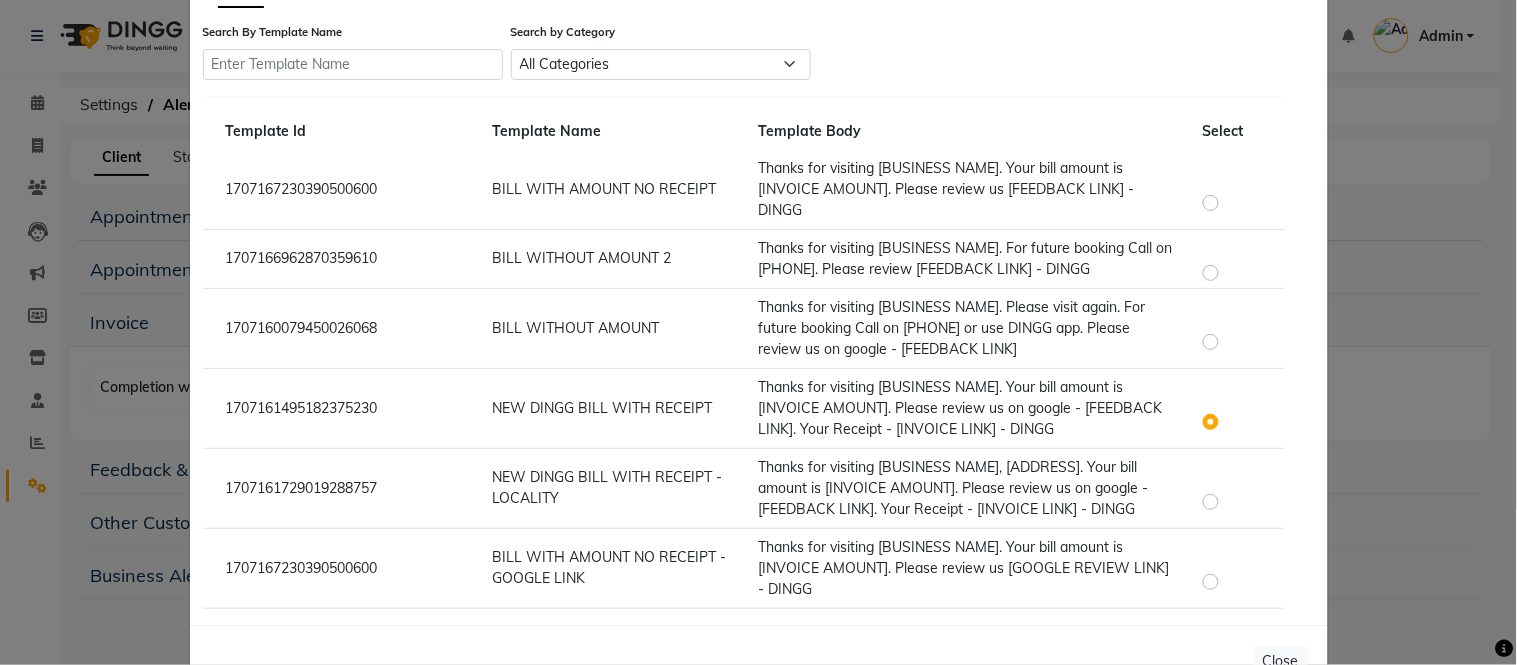 scroll, scrollTop: 206, scrollLeft: 0, axis: vertical 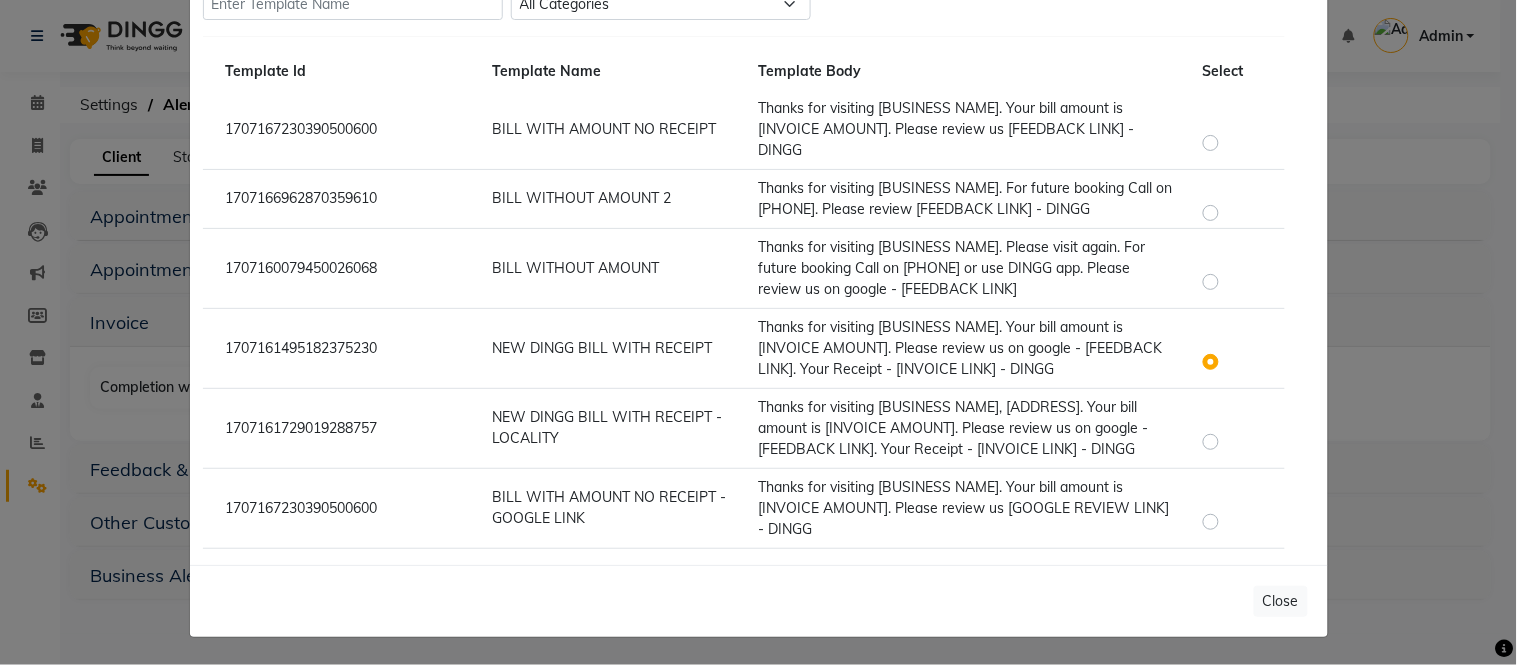 click 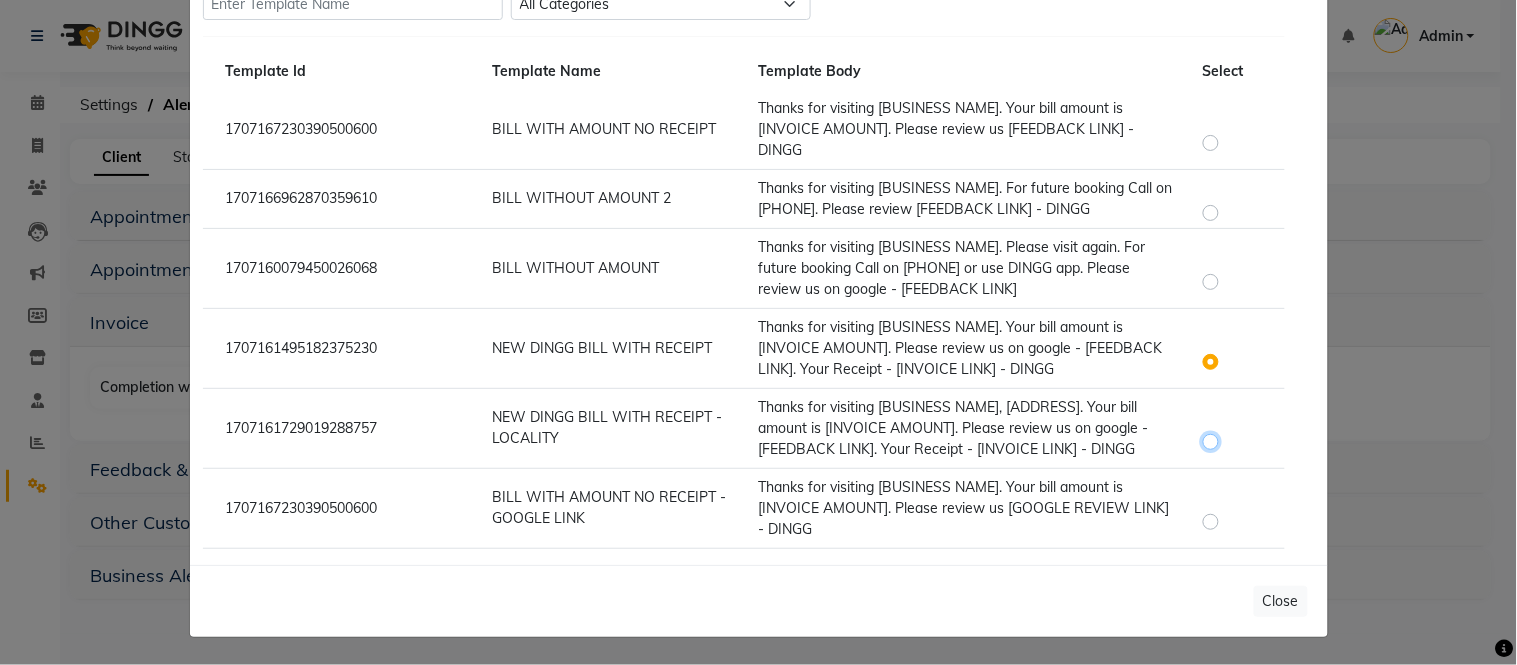 click at bounding box center [1214, 432] 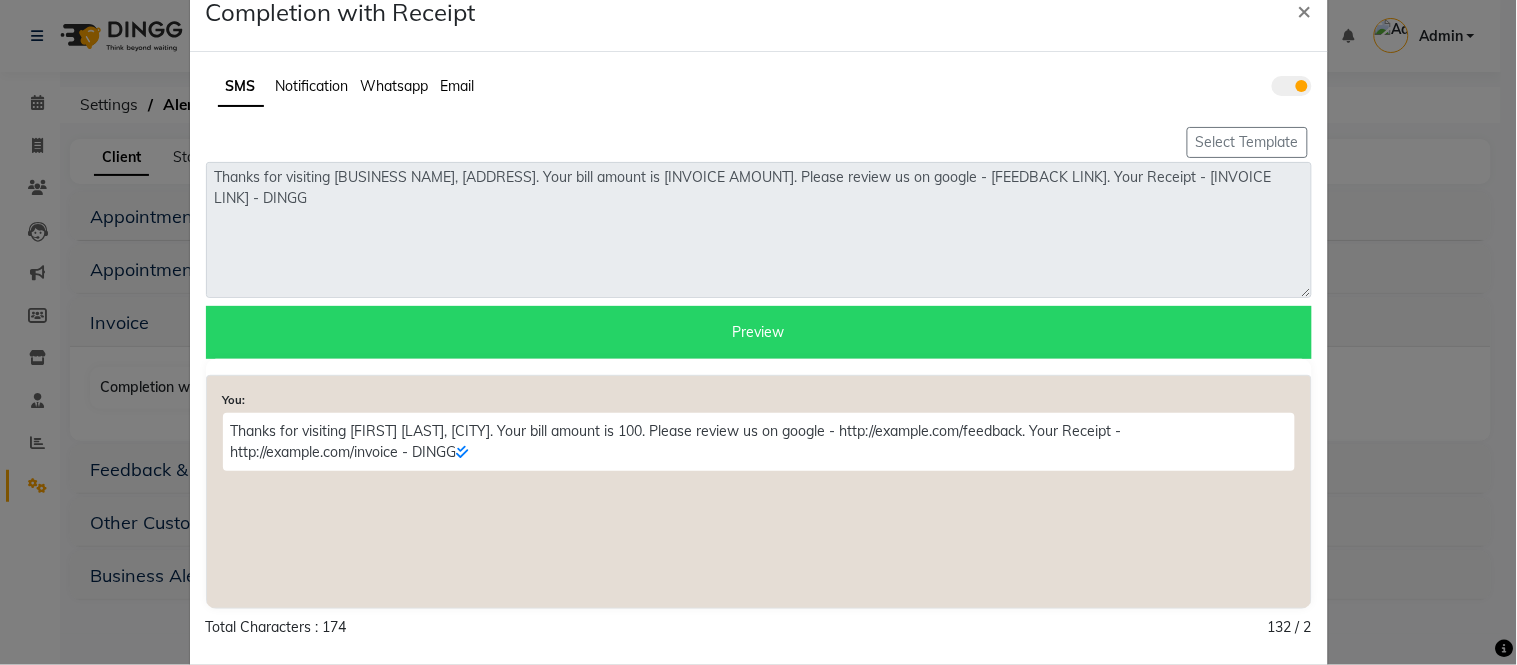 scroll, scrollTop: 0, scrollLeft: 0, axis: both 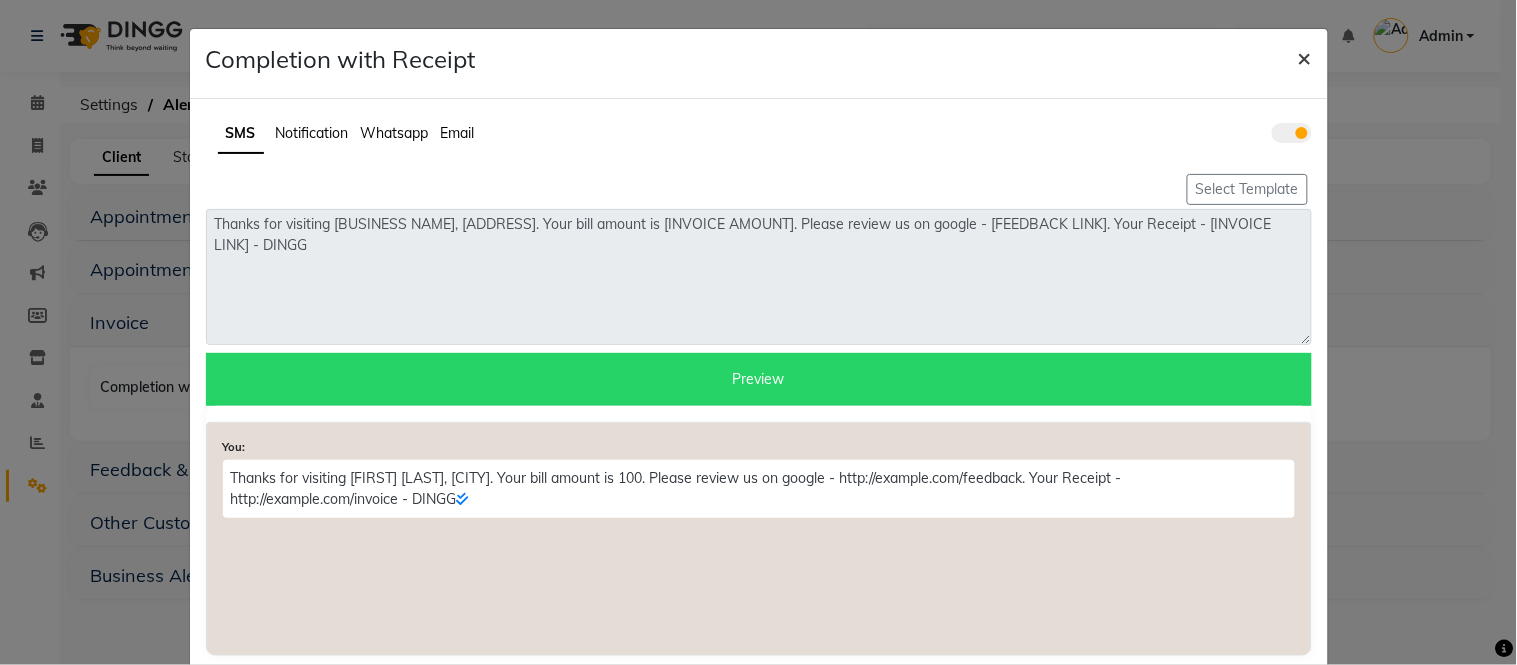 click on "×" 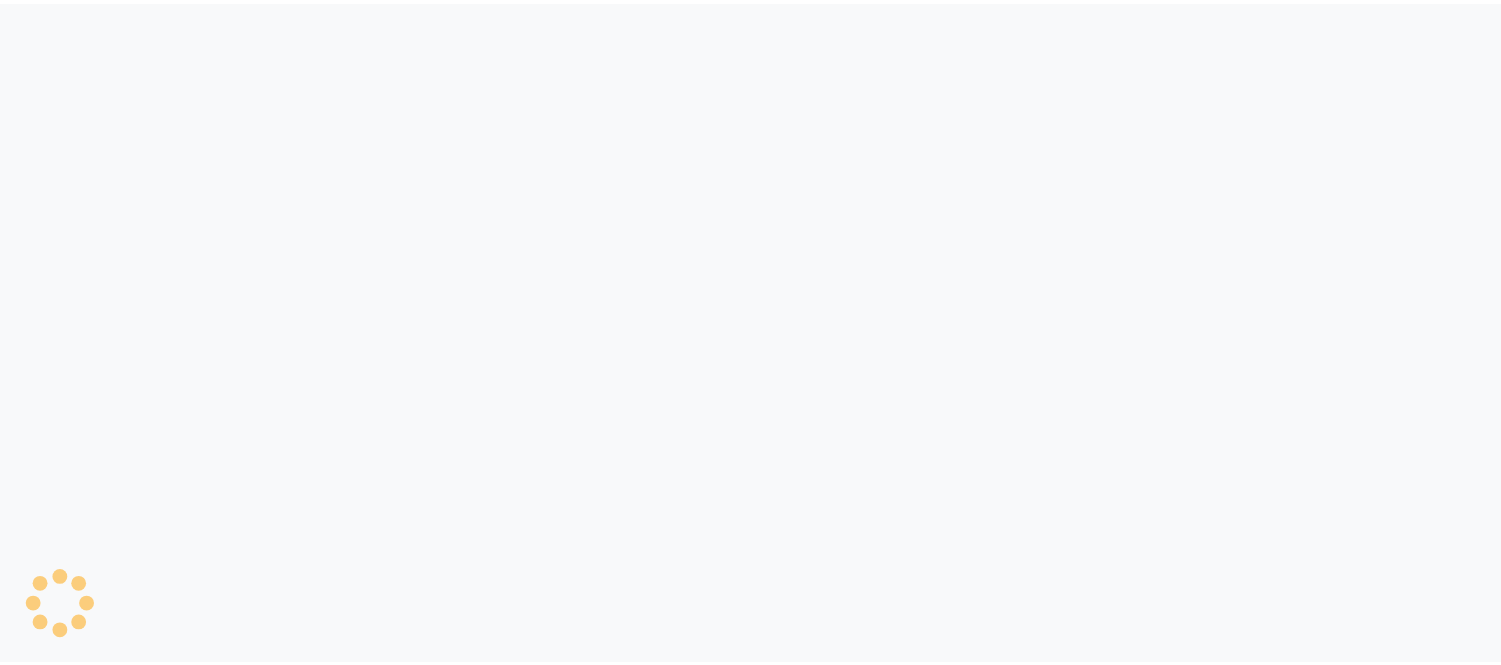 scroll, scrollTop: 0, scrollLeft: 0, axis: both 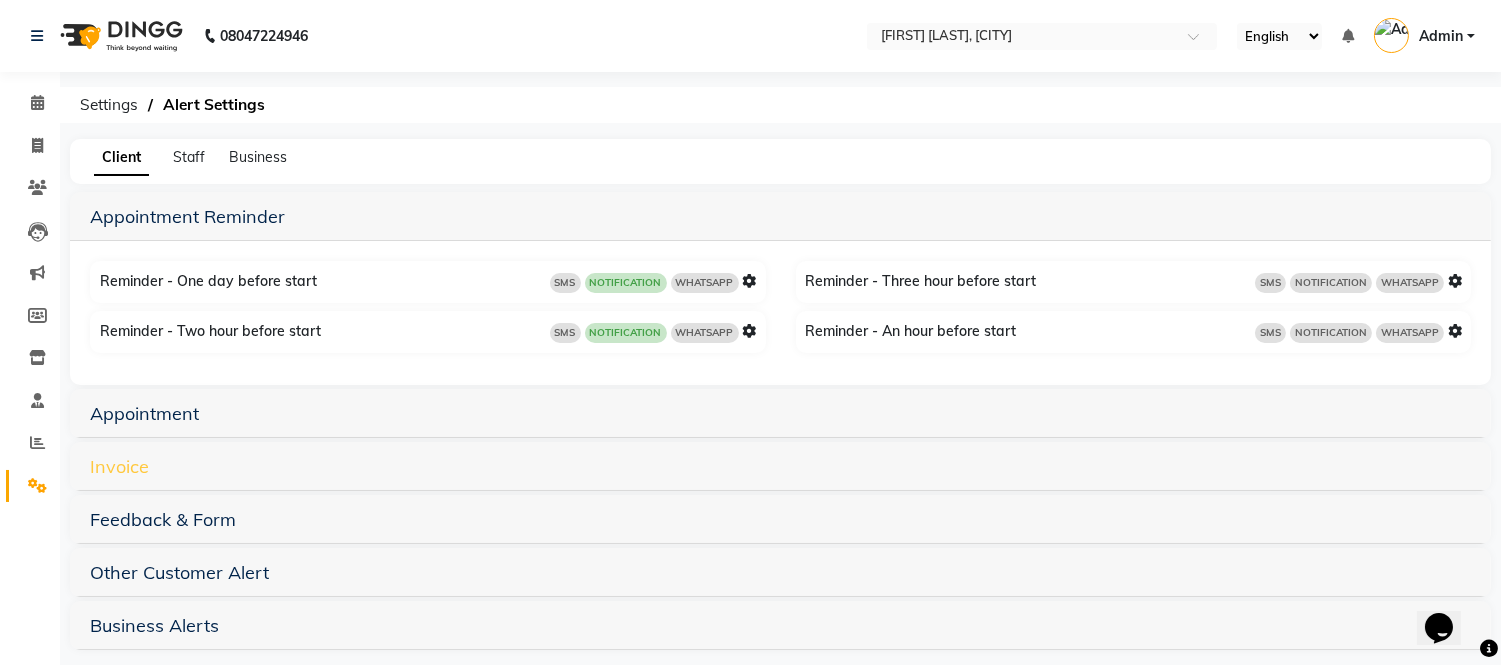click on "Invoice" at bounding box center (119, 466) 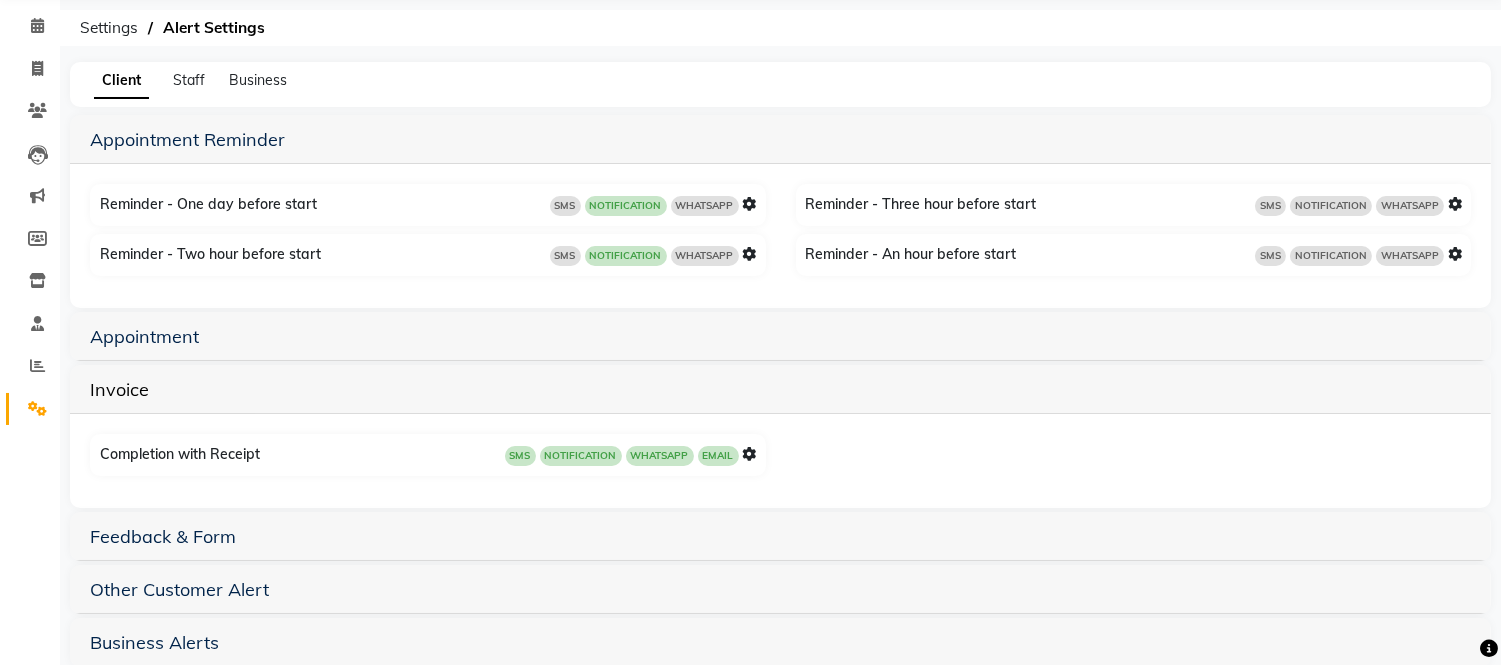 scroll, scrollTop: 112, scrollLeft: 0, axis: vertical 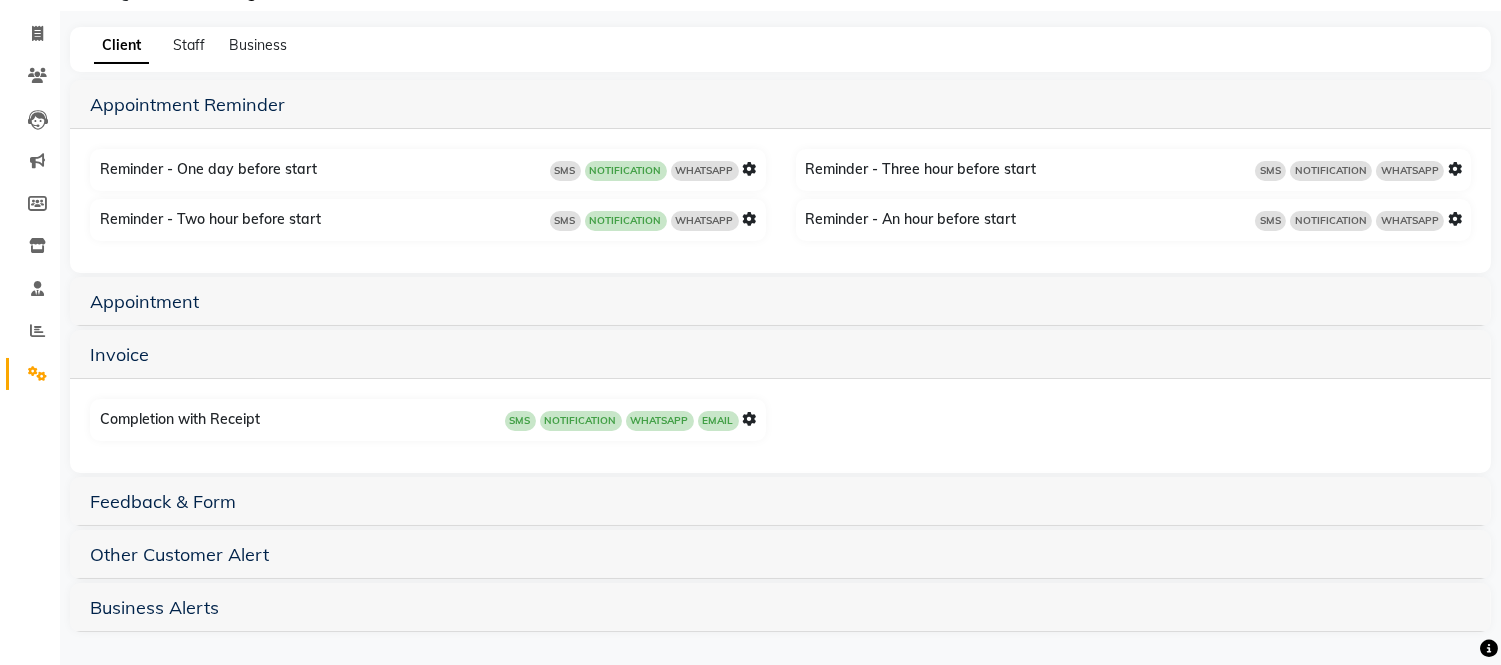 click at bounding box center [750, 419] 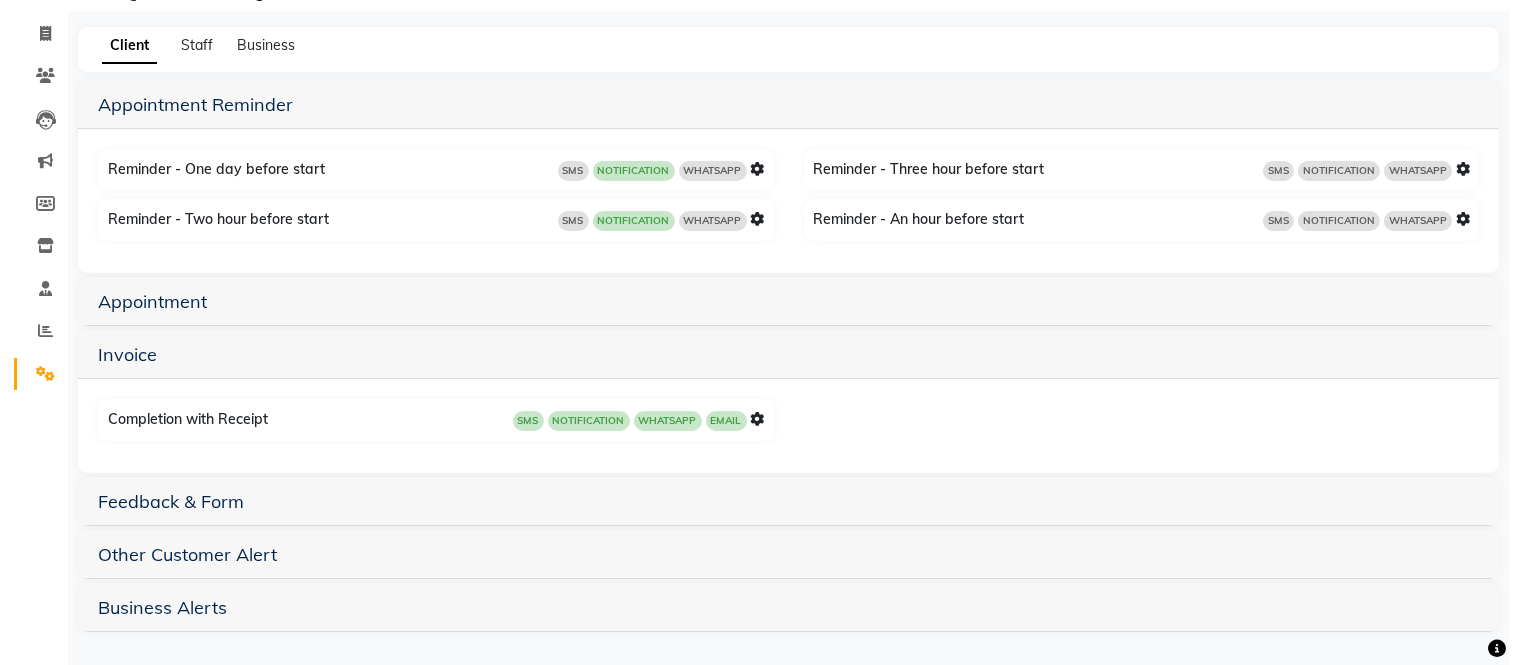 scroll, scrollTop: 0, scrollLeft: 0, axis: both 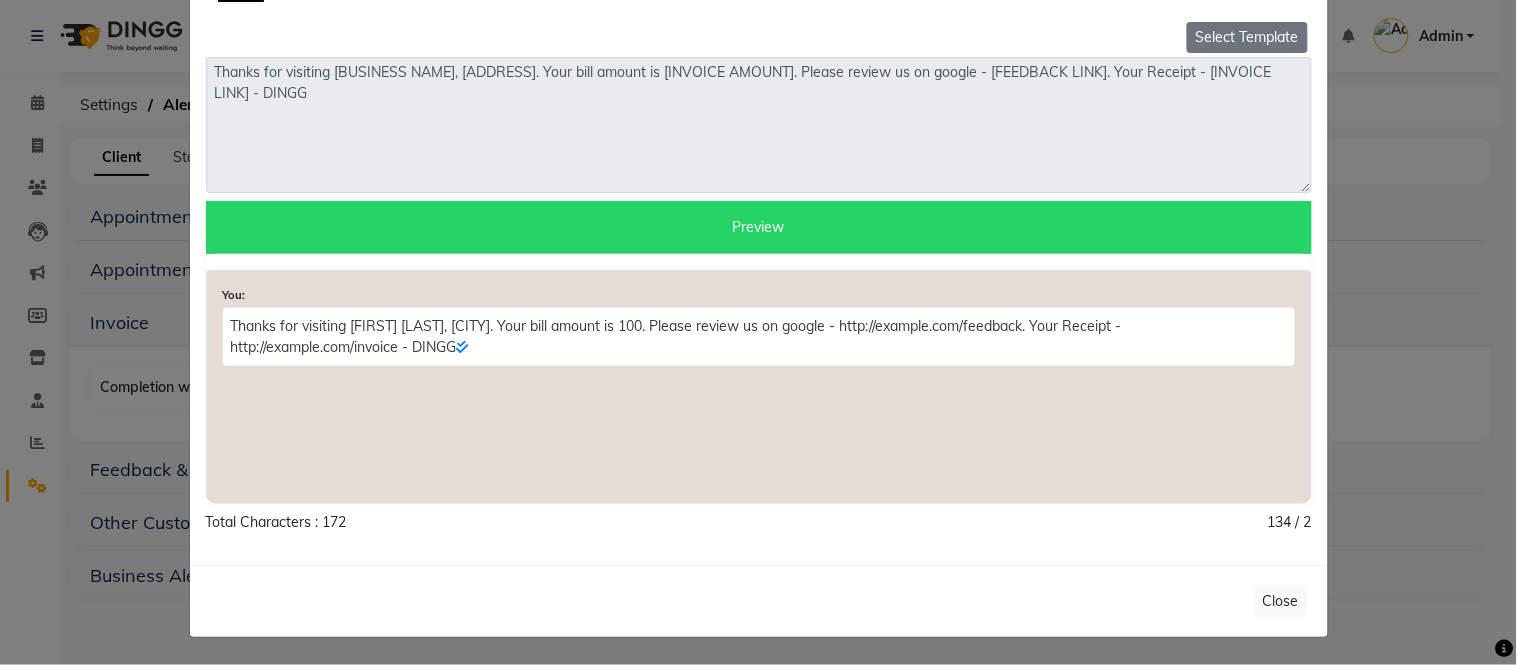 click on "Select Template" 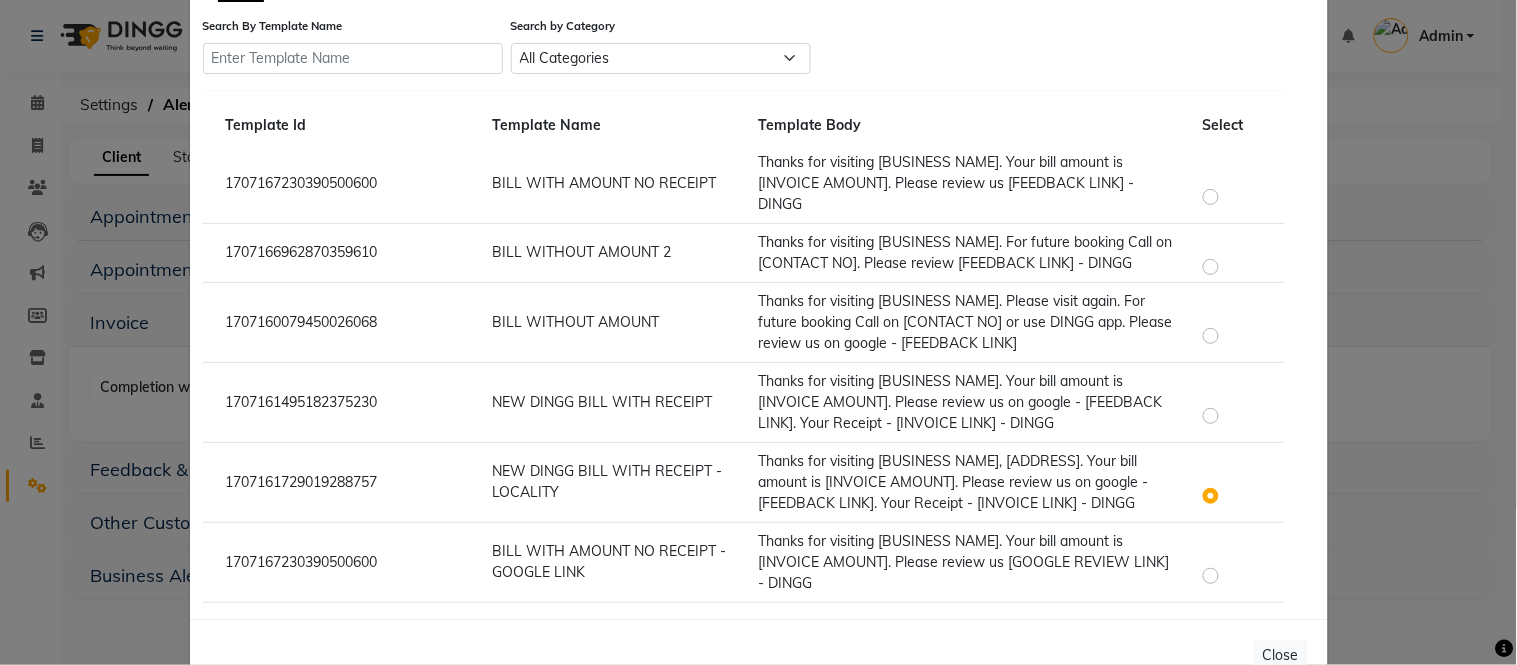 scroll, scrollTop: 206, scrollLeft: 0, axis: vertical 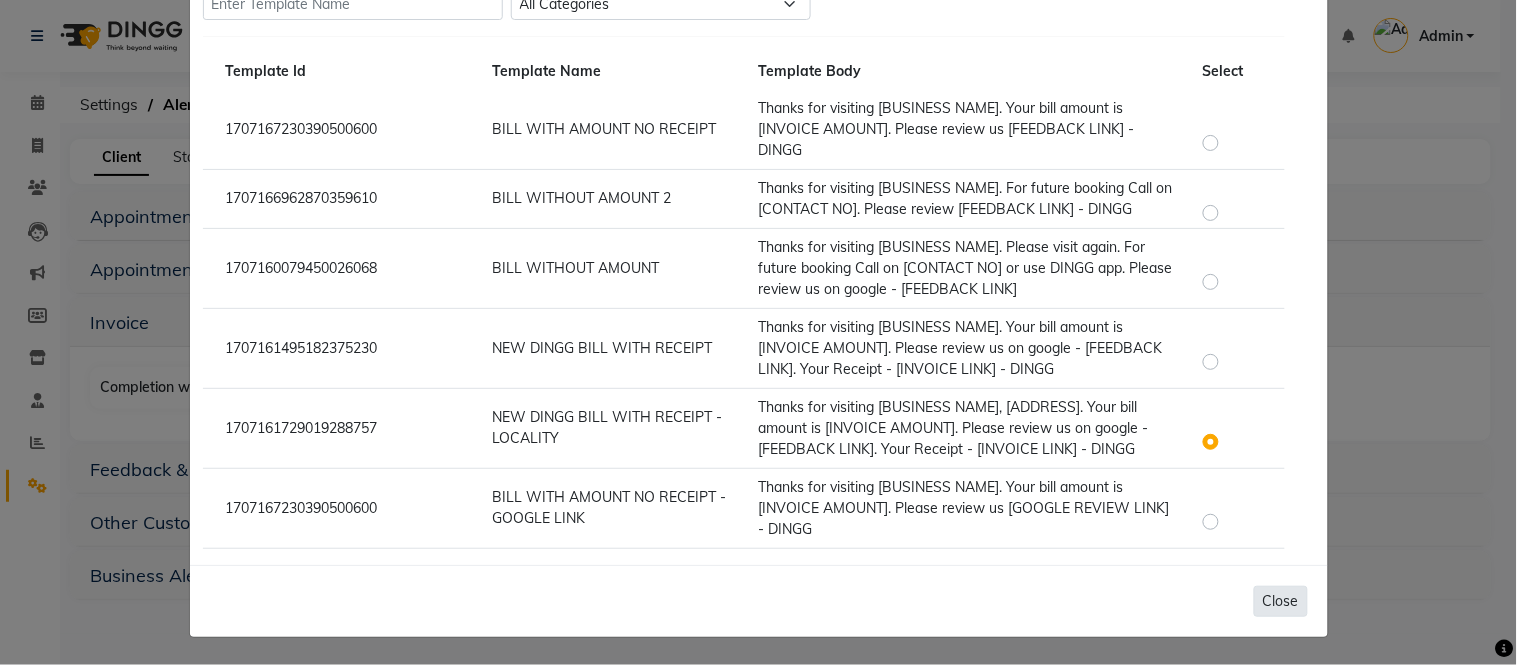 click on "Close" 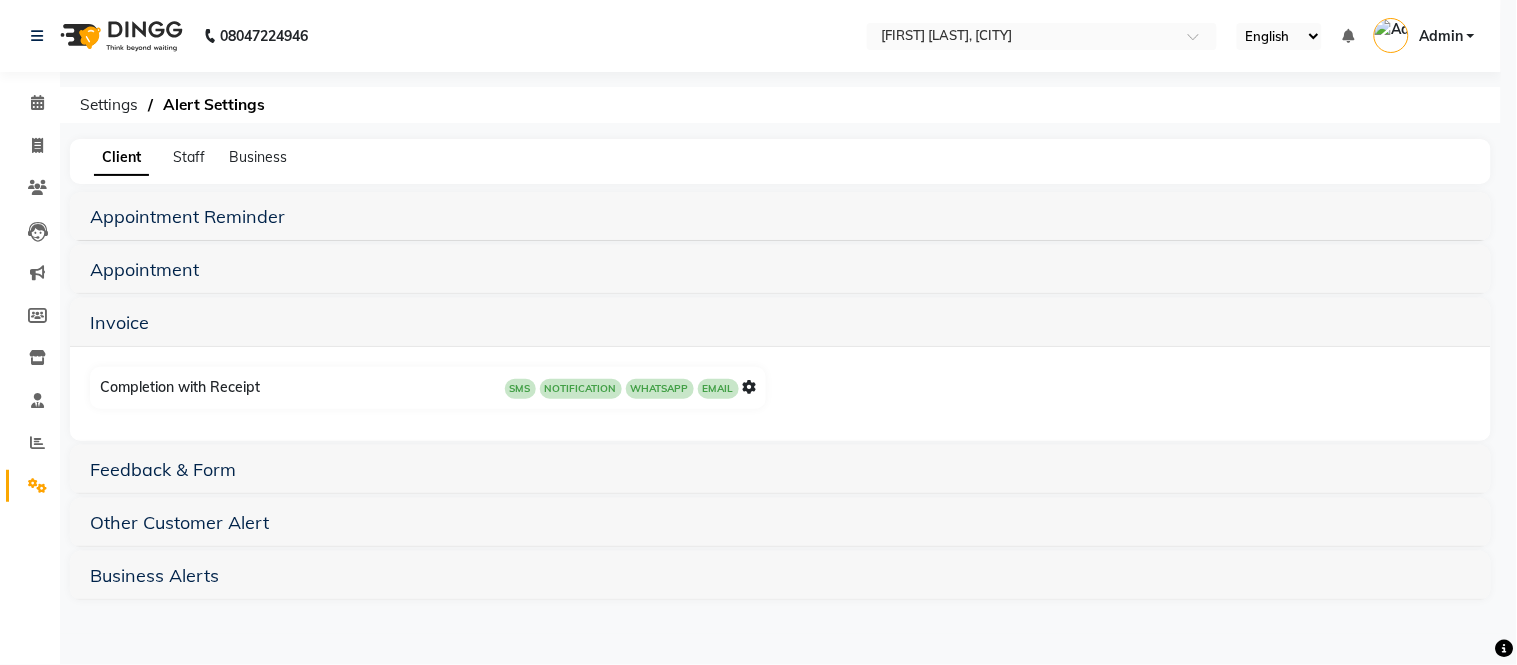 scroll, scrollTop: 0, scrollLeft: 0, axis: both 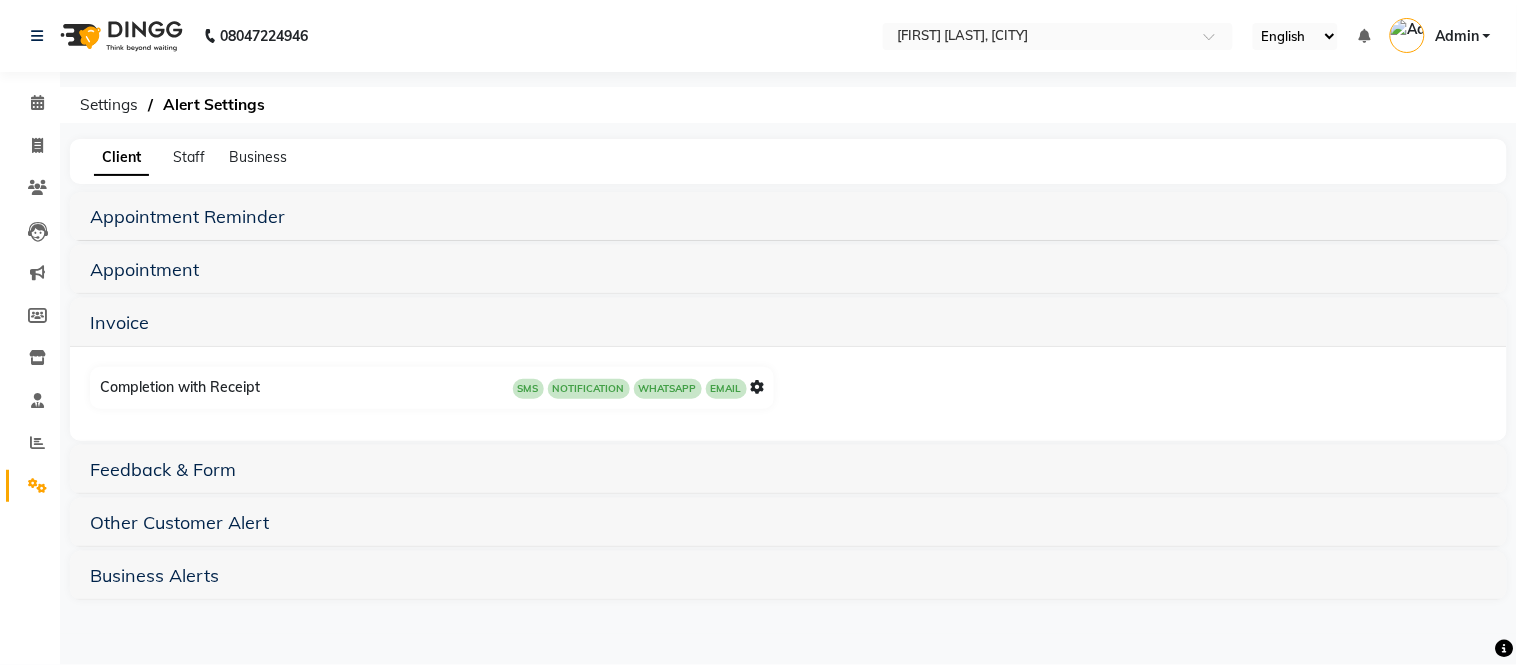 click on "SMS   NOTIFICATION   WHATSAPP   EMAIL" at bounding box center [639, 388] 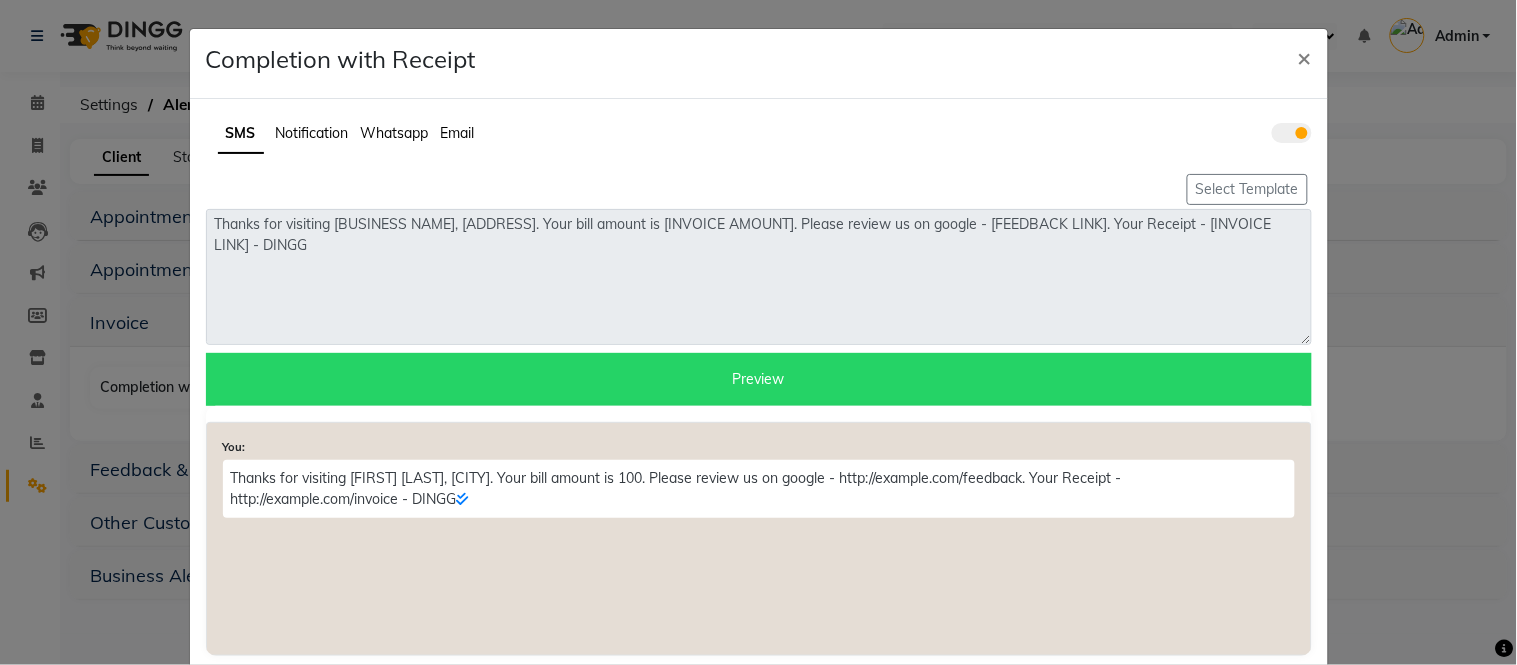 scroll, scrollTop: 152, scrollLeft: 0, axis: vertical 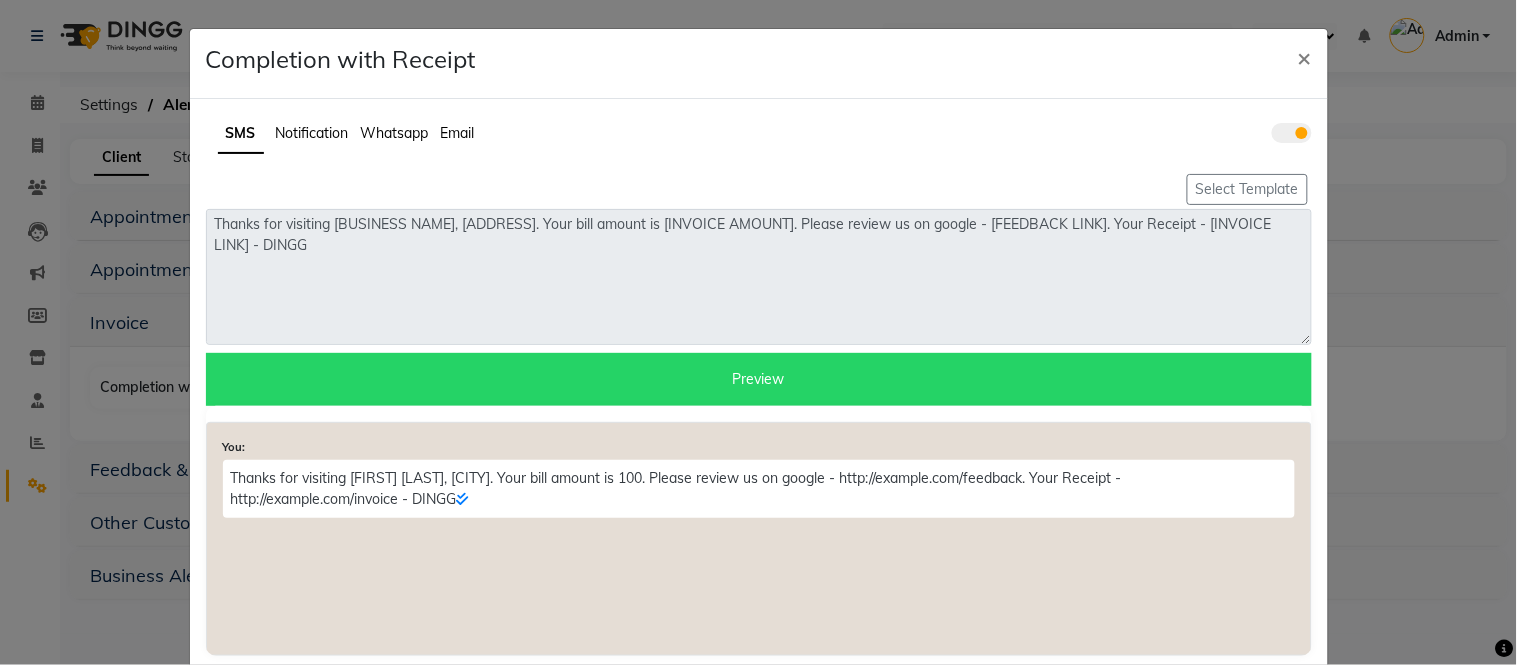 click on "[PHONE] Select Location × [FIRST] [LAST], [CITY] English ENGLISH Español العربية मराठी हिंदी ગુજરાતી தமிழ் 中文 Notifications nothing to show Admin Manage Profile Change Password Sign out  Version:3.15.11  ☀ [FIRST] [LAST]  Calendar  Invoice  Clients  Leads   Marketing  Members  Inventory  Staff  Reports  Settings Completed InProgress Upcoming Dropped Tentative Check-In Confirm Bookings Generate Report Segments Page Builder Settings  Alert Settings  Client Staff Business  Appointment Reminder   Reminder - One day before start   SMS   NOTIFICATION   WHATSAPP   Reminder - Three hour before start   SMS   NOTIFICATION   WHATSAPP   Reminder - Two hour before start   SMS   NOTIFICATION   WHATSAPP   Reminder - An hour before start   SMS   NOTIFICATION   WHATSAPP   Appointment   Same Day Appointment   SMS   NOTIFICATION   WHATSAPP   EMAIL   Future Appointment   SMS   NOTIFICATION   WHATSAPP   EMAIL   Future Appointment Modification   SMS   SMS" at bounding box center [758, 332] 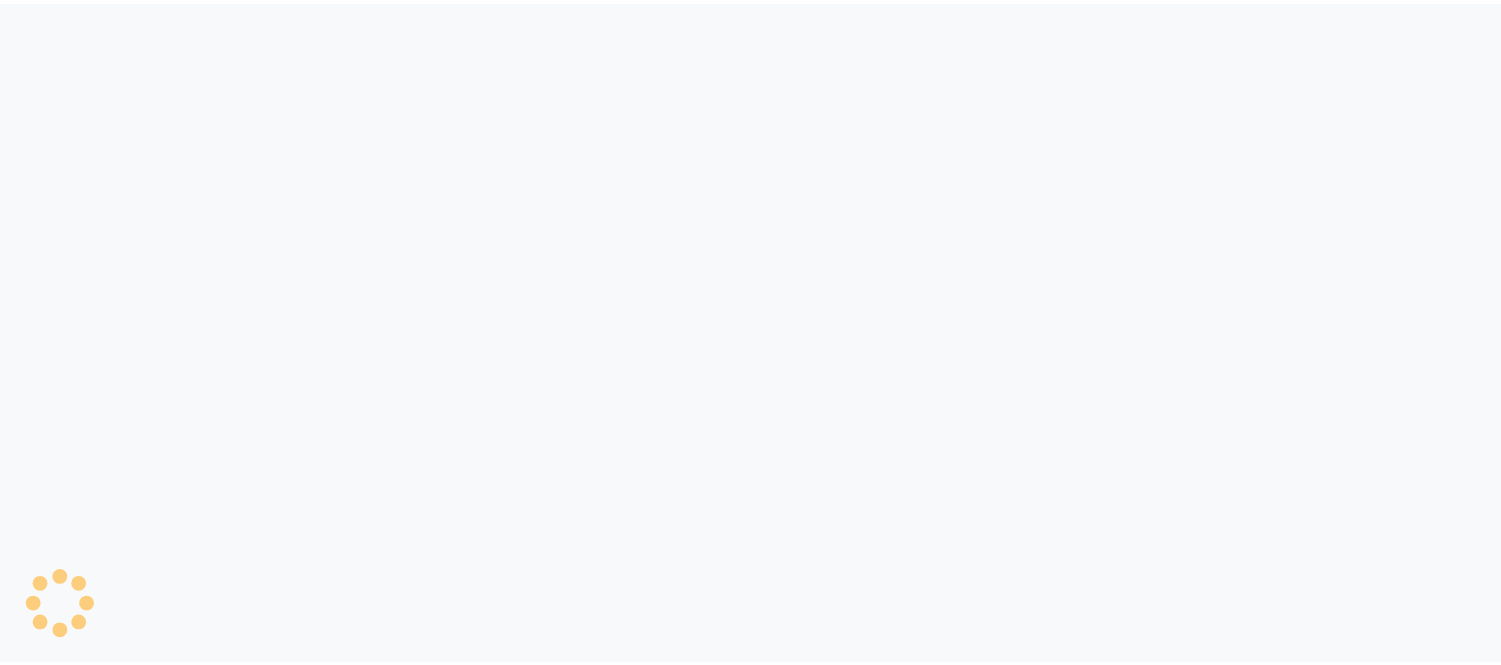 scroll, scrollTop: 0, scrollLeft: 0, axis: both 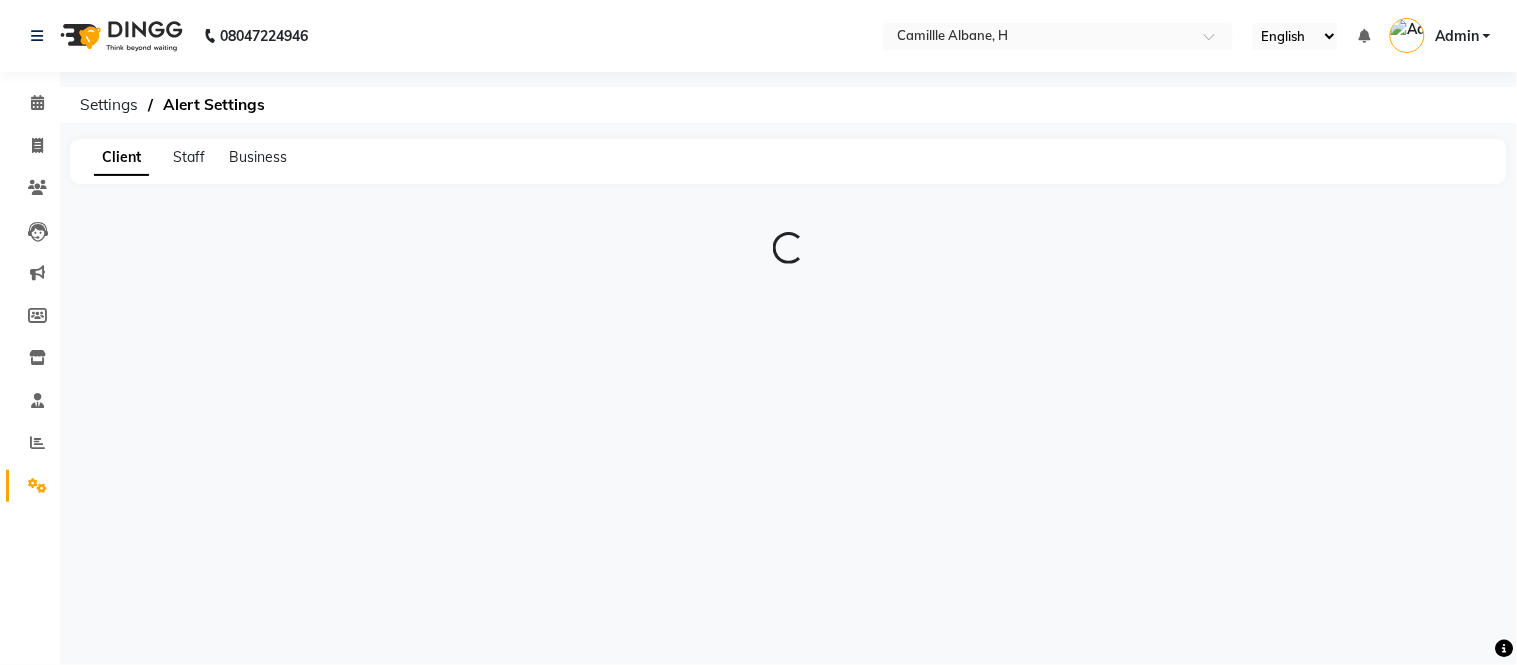 select on "en" 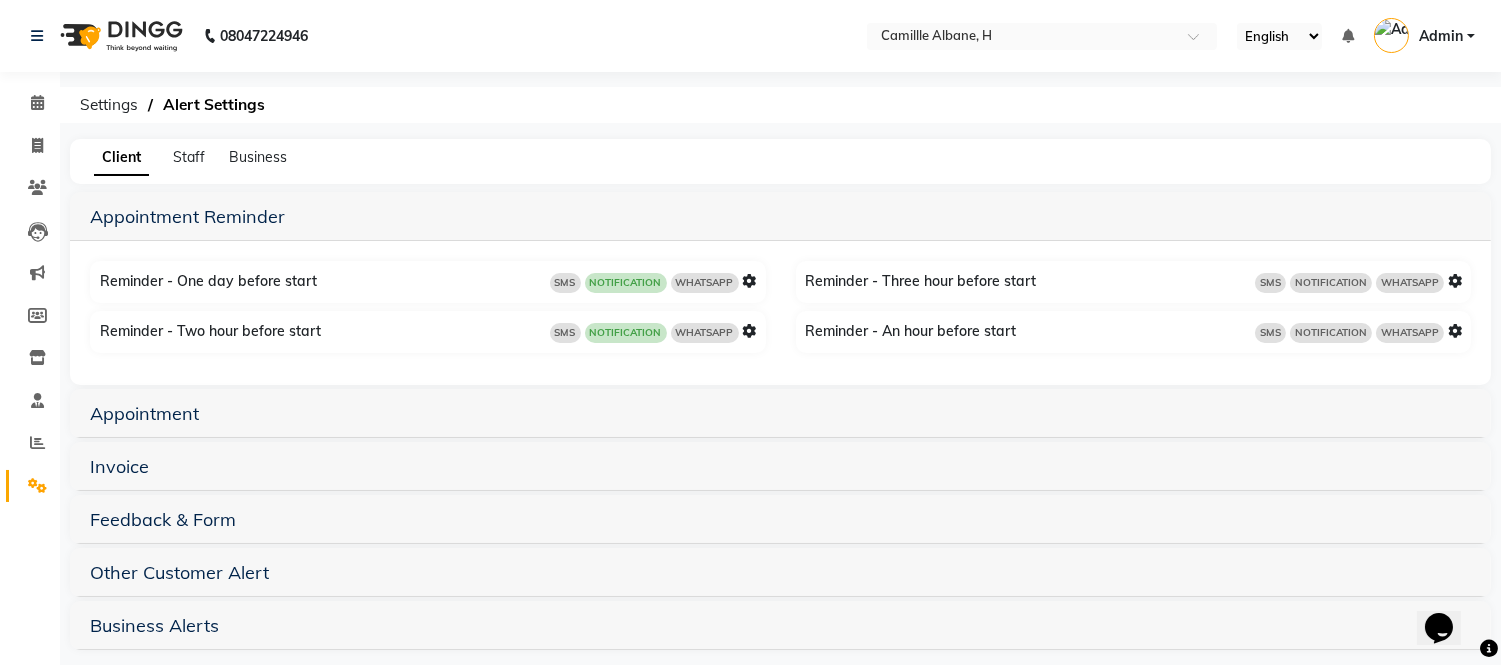 scroll, scrollTop: 0, scrollLeft: 0, axis: both 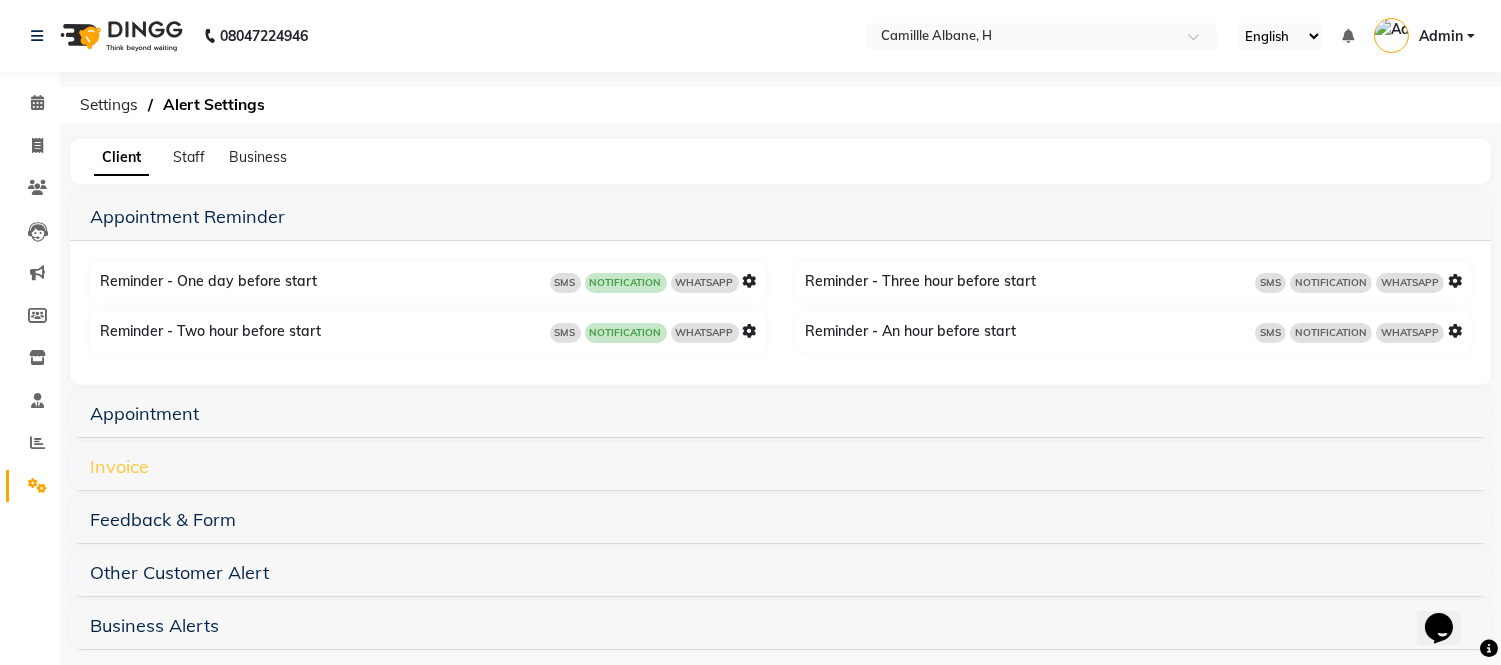click on "Invoice" at bounding box center (119, 466) 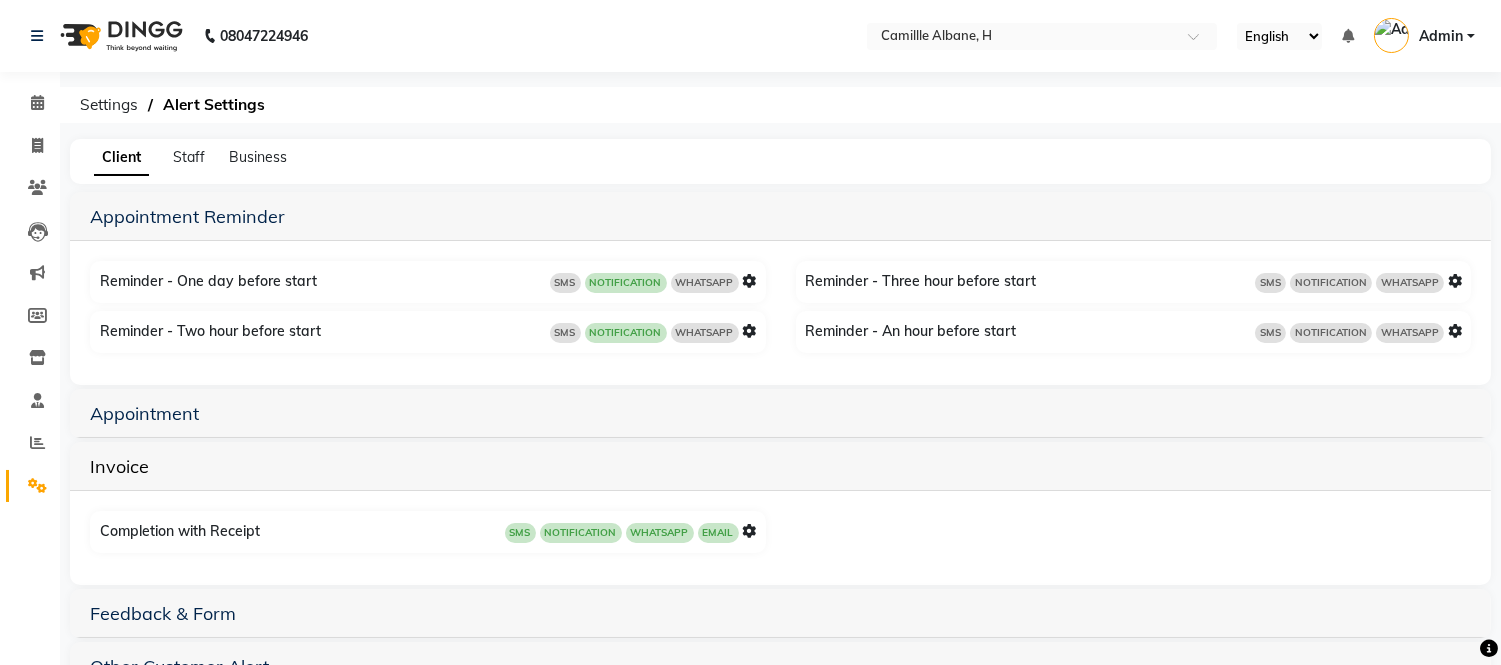 scroll, scrollTop: 112, scrollLeft: 0, axis: vertical 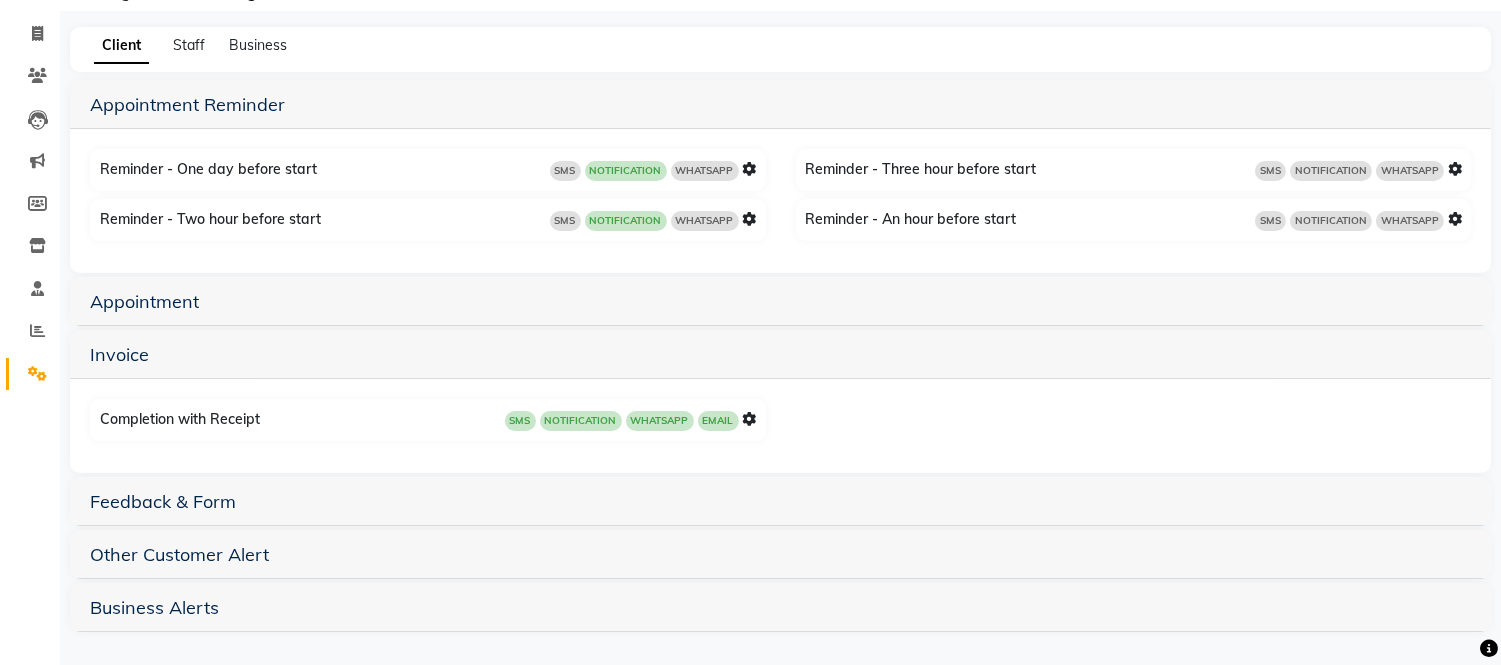 click at bounding box center (750, 419) 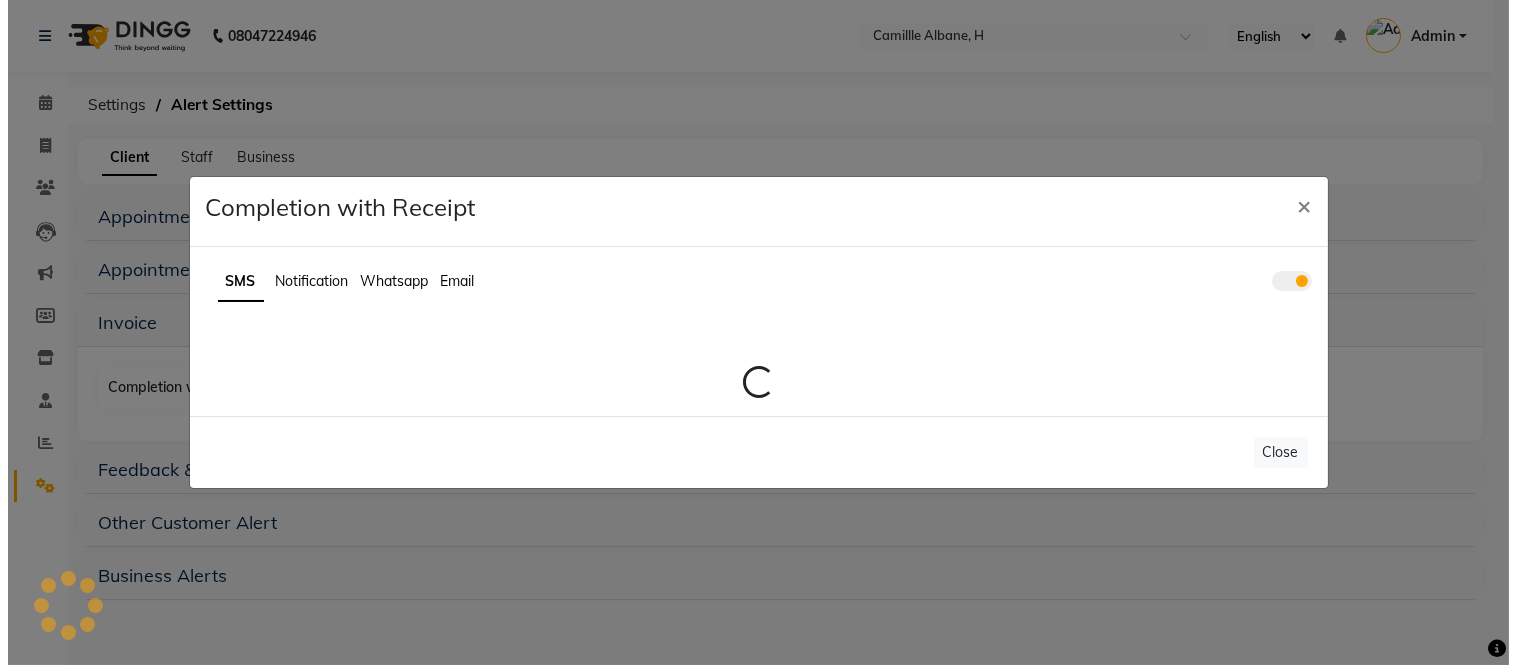 scroll, scrollTop: 0, scrollLeft: 0, axis: both 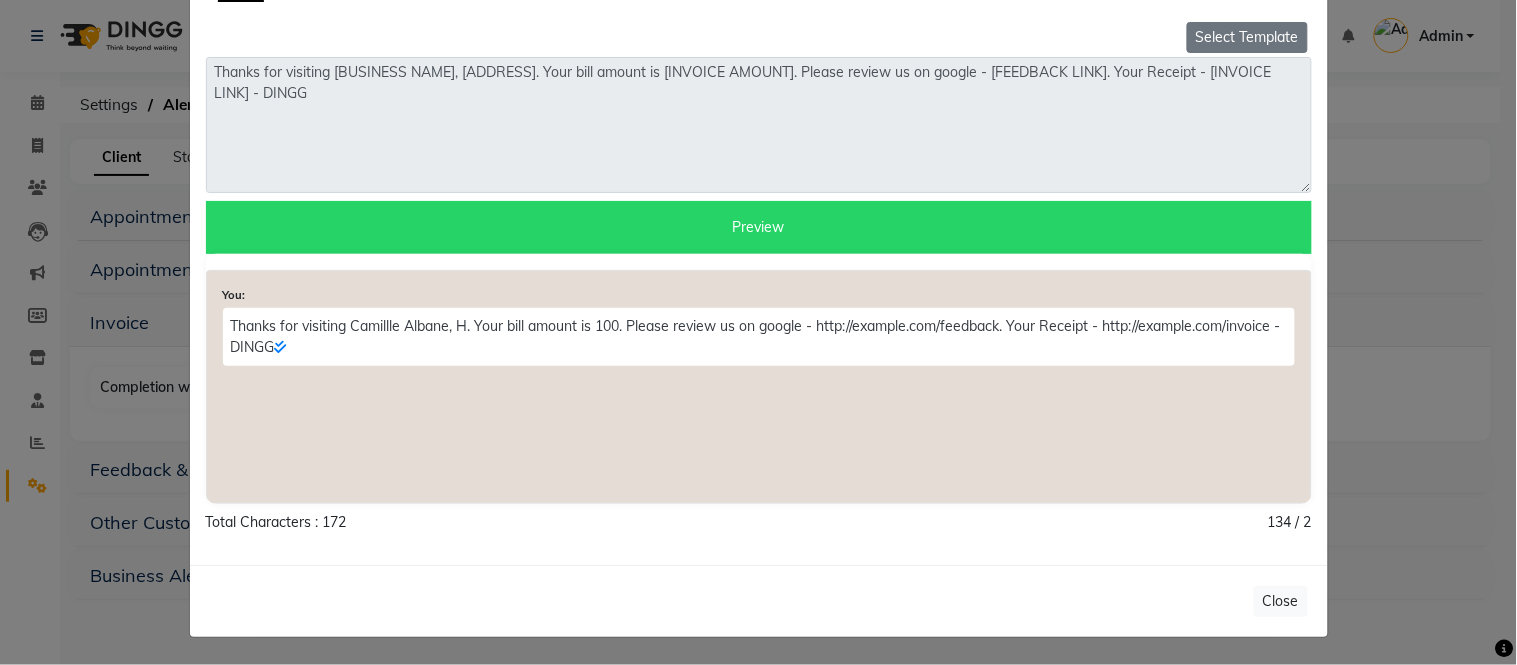 click on "Select Template" 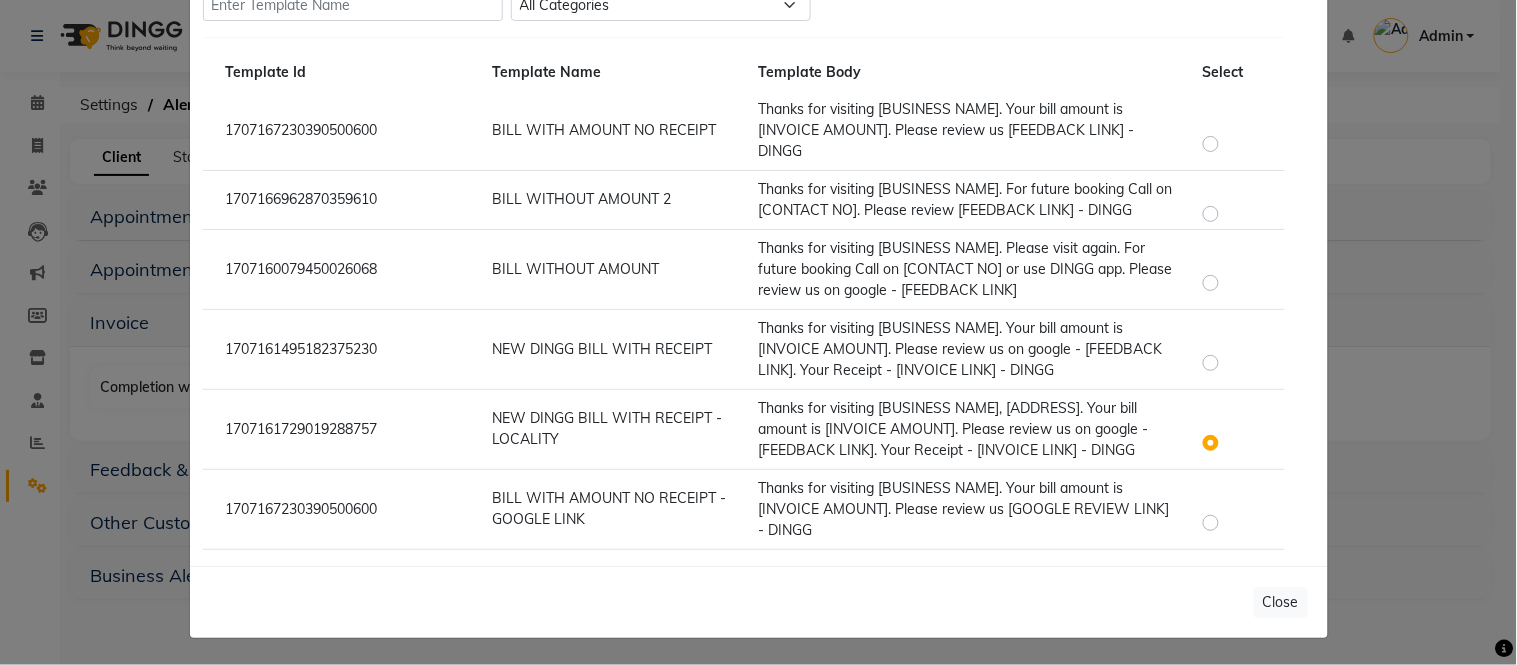scroll, scrollTop: 206, scrollLeft: 0, axis: vertical 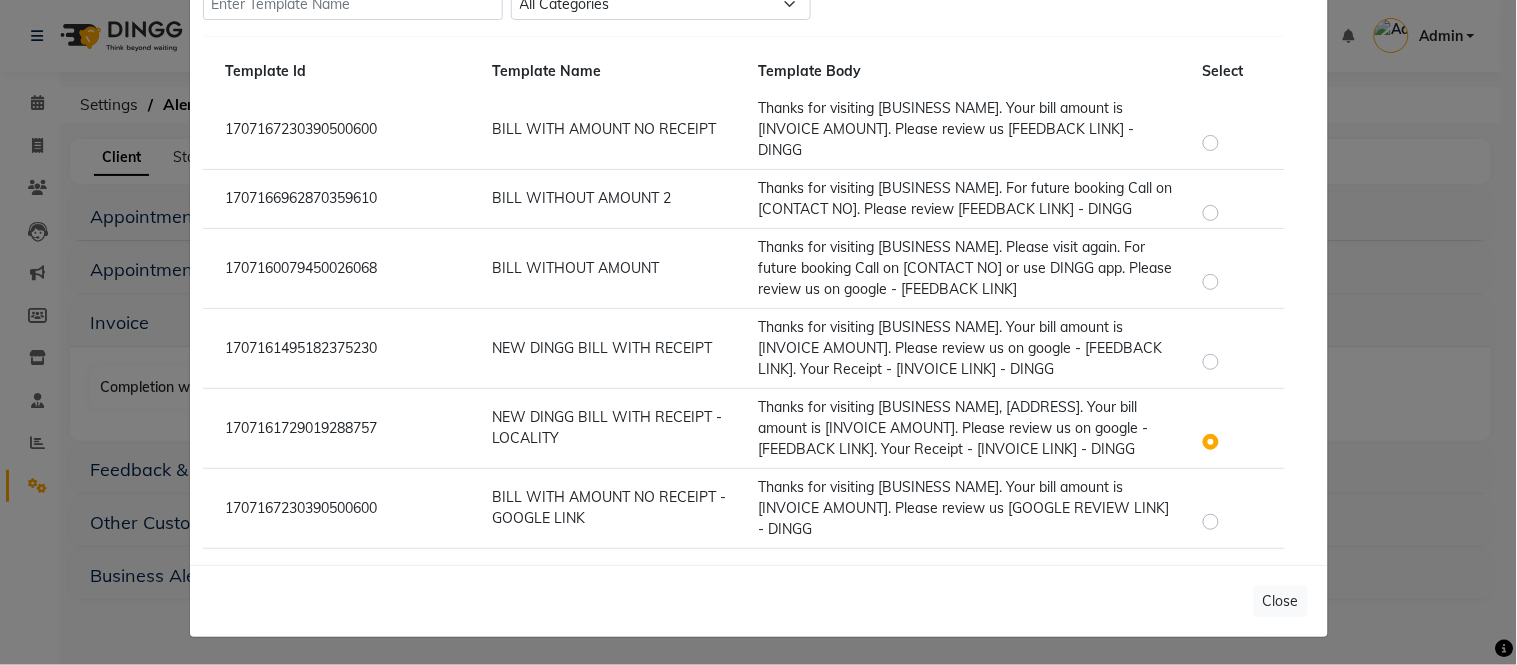 click 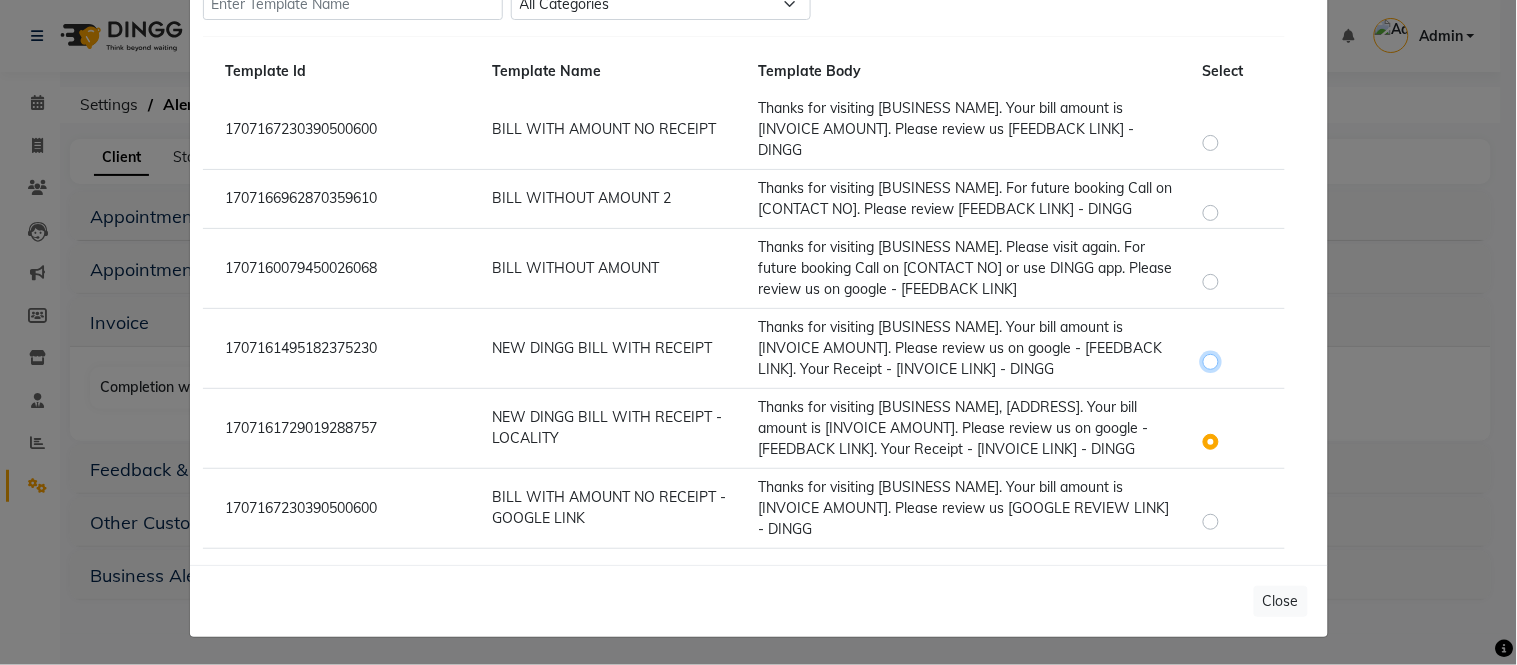click at bounding box center (1214, 352) 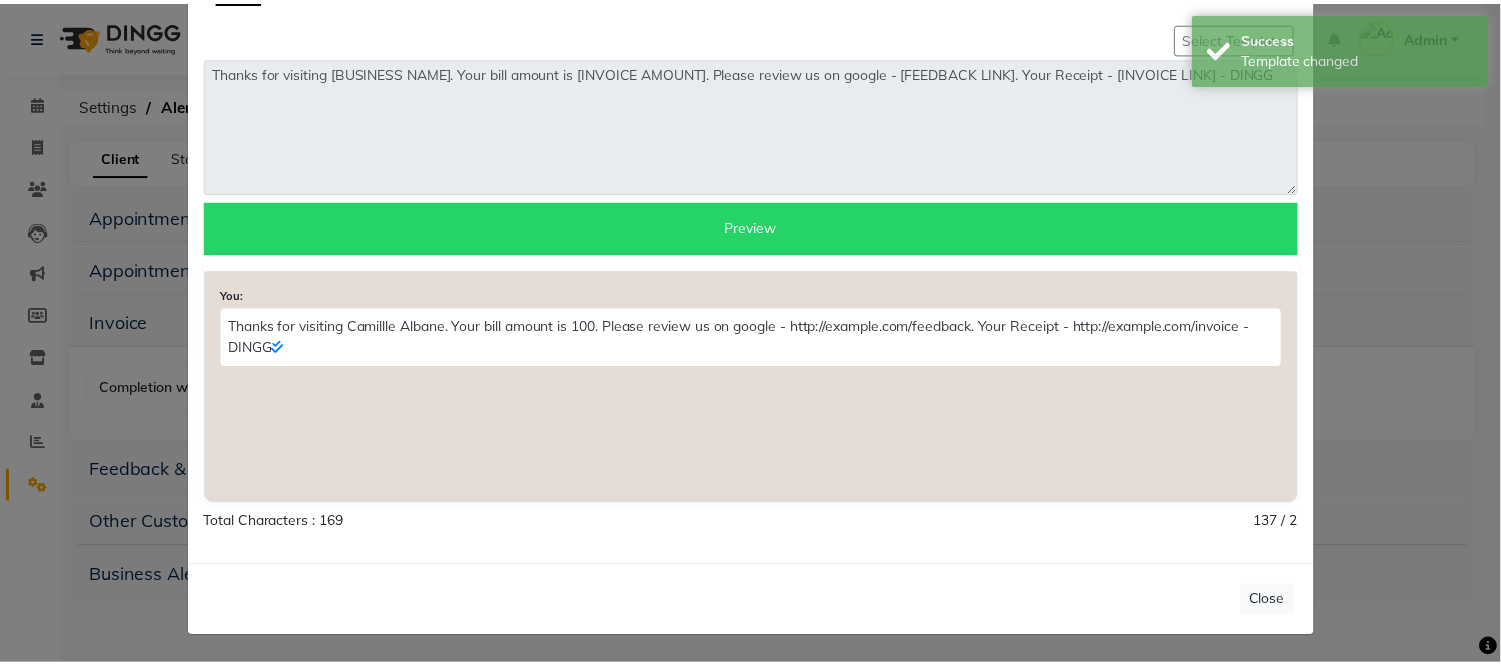 scroll, scrollTop: 0, scrollLeft: 0, axis: both 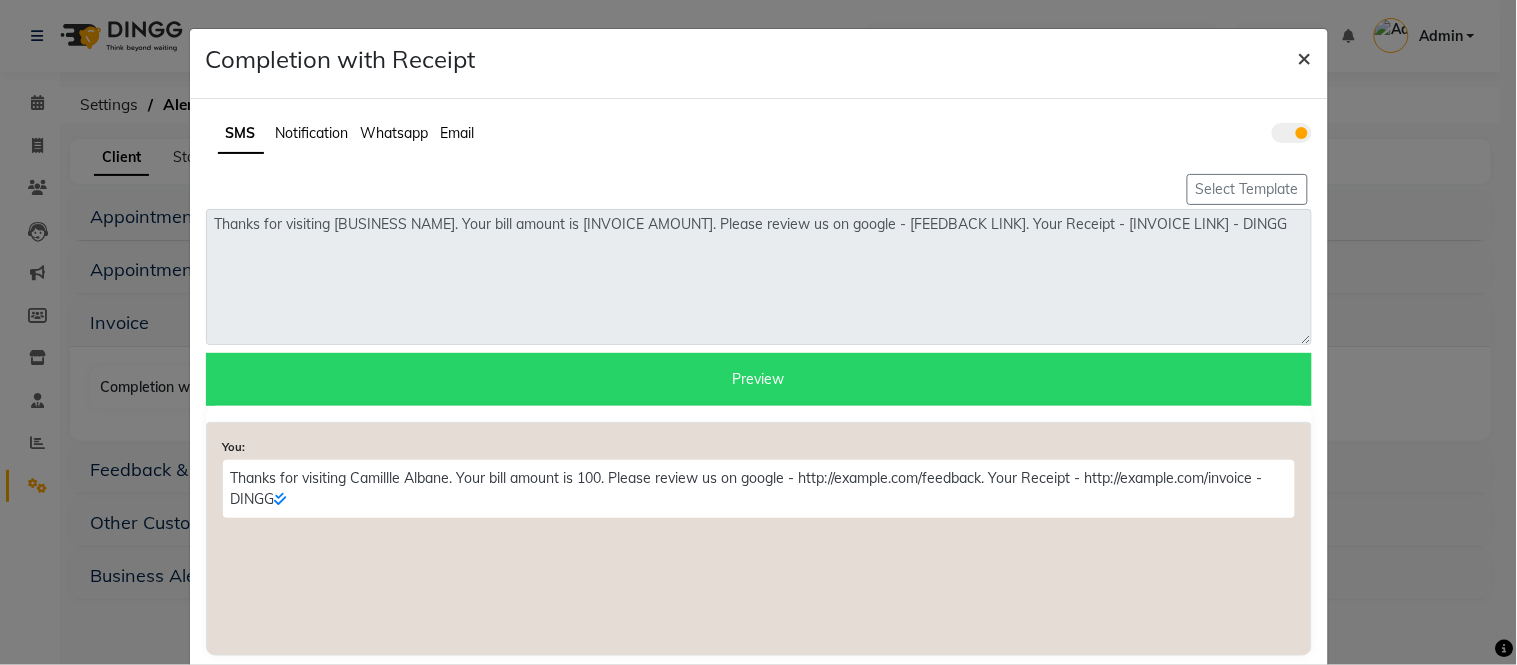 click on "×" 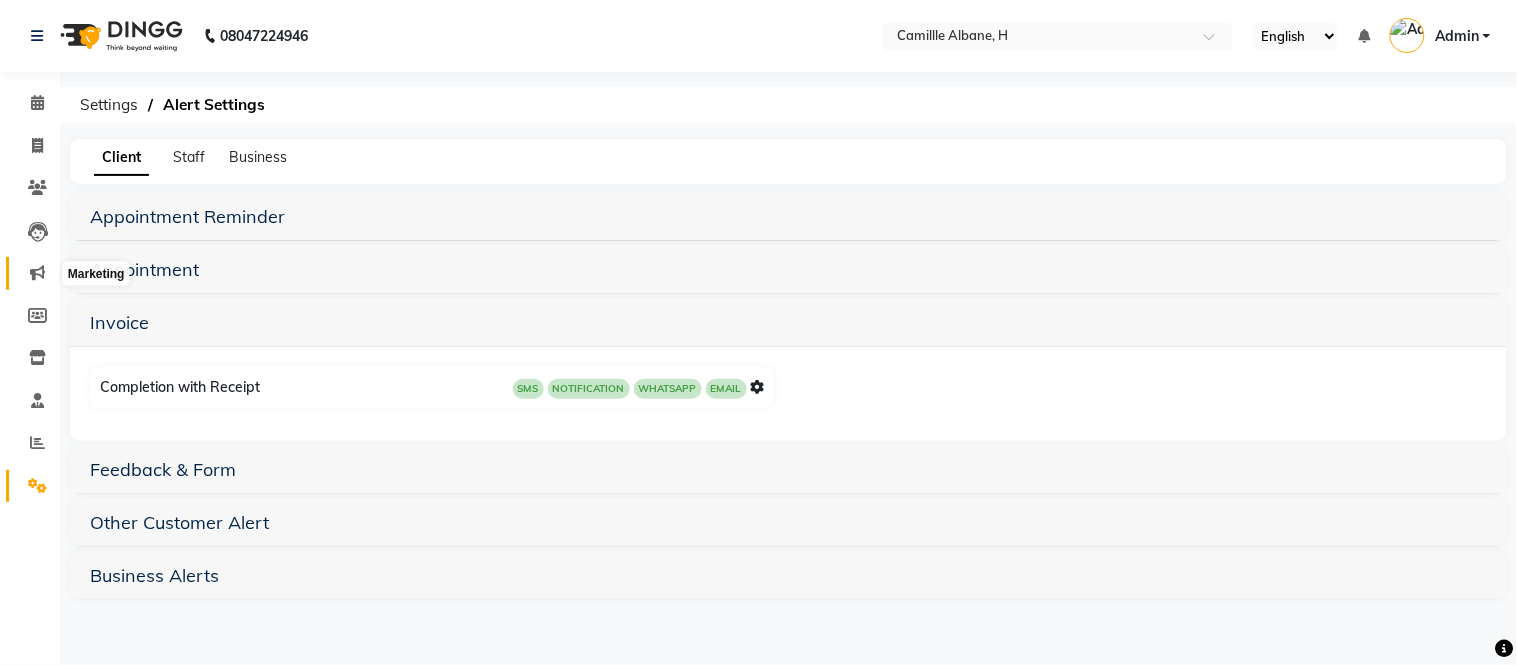click 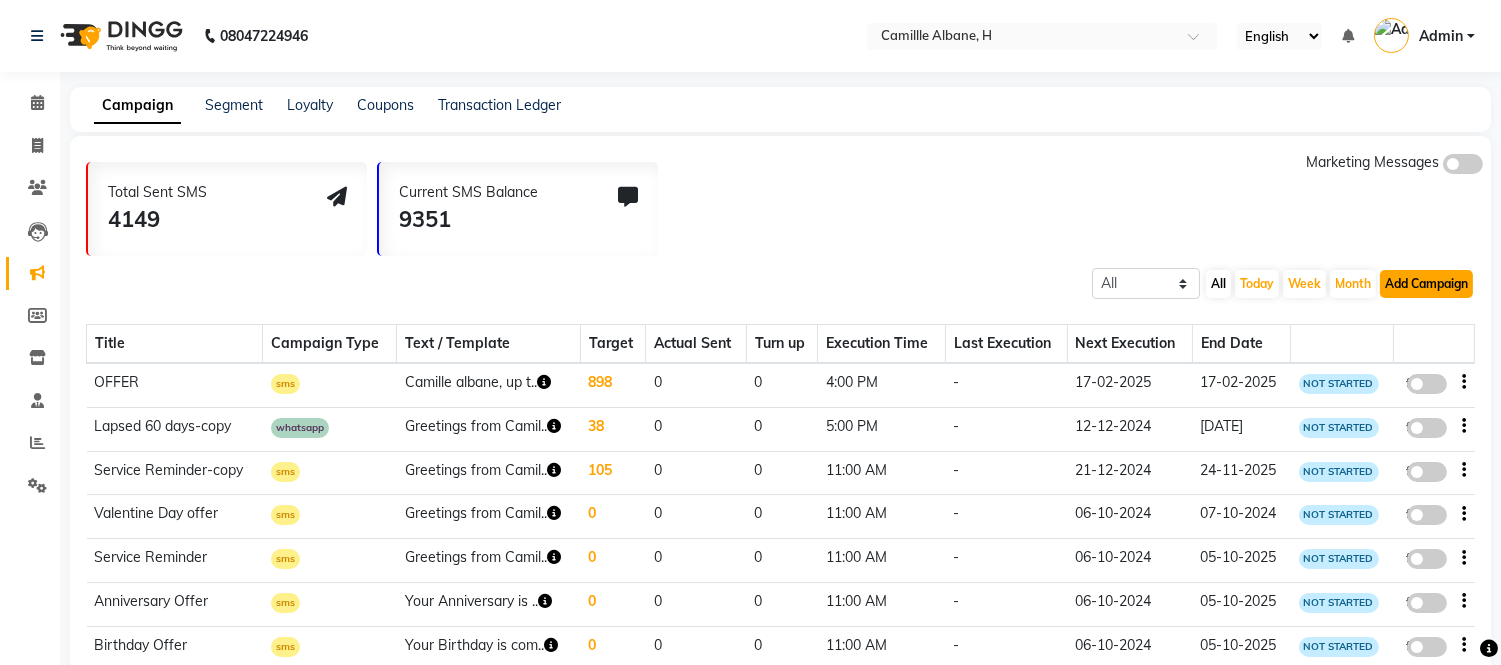 click on "Add Campaign" at bounding box center (1426, 284) 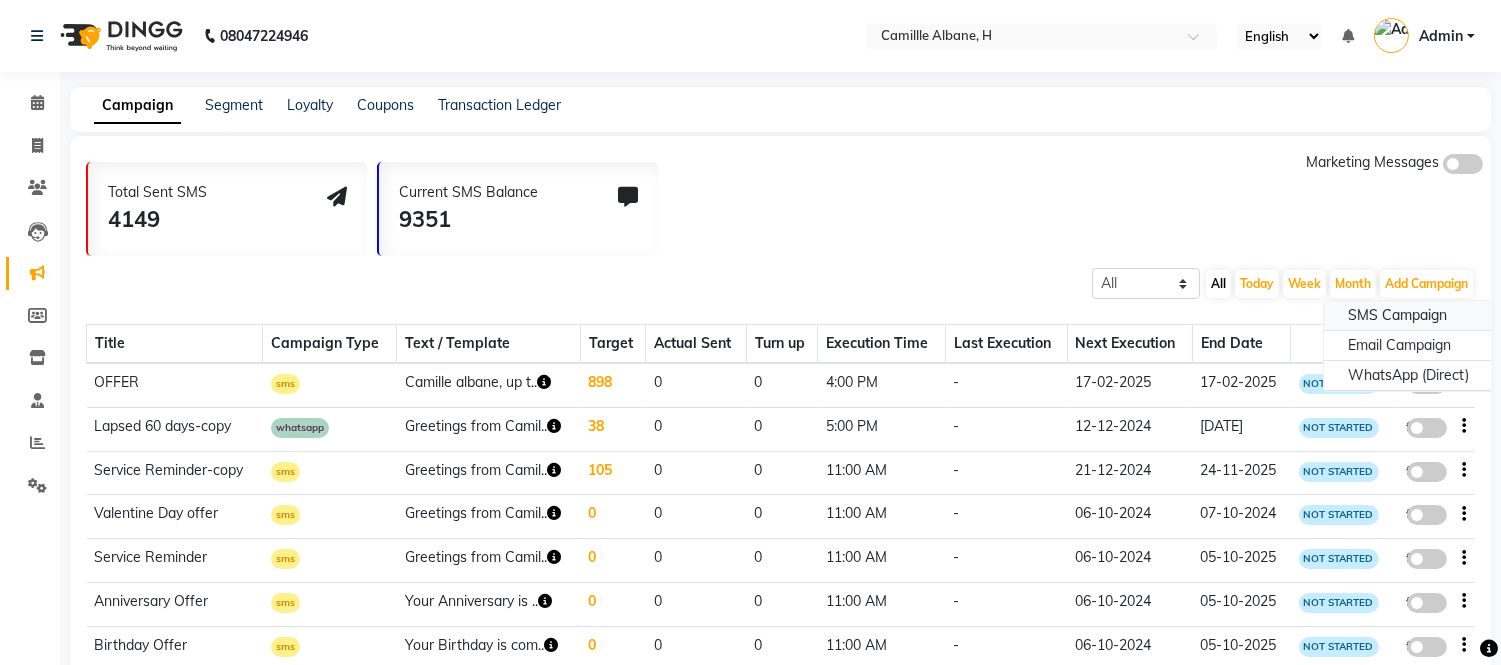 click on "SMS Campaign" 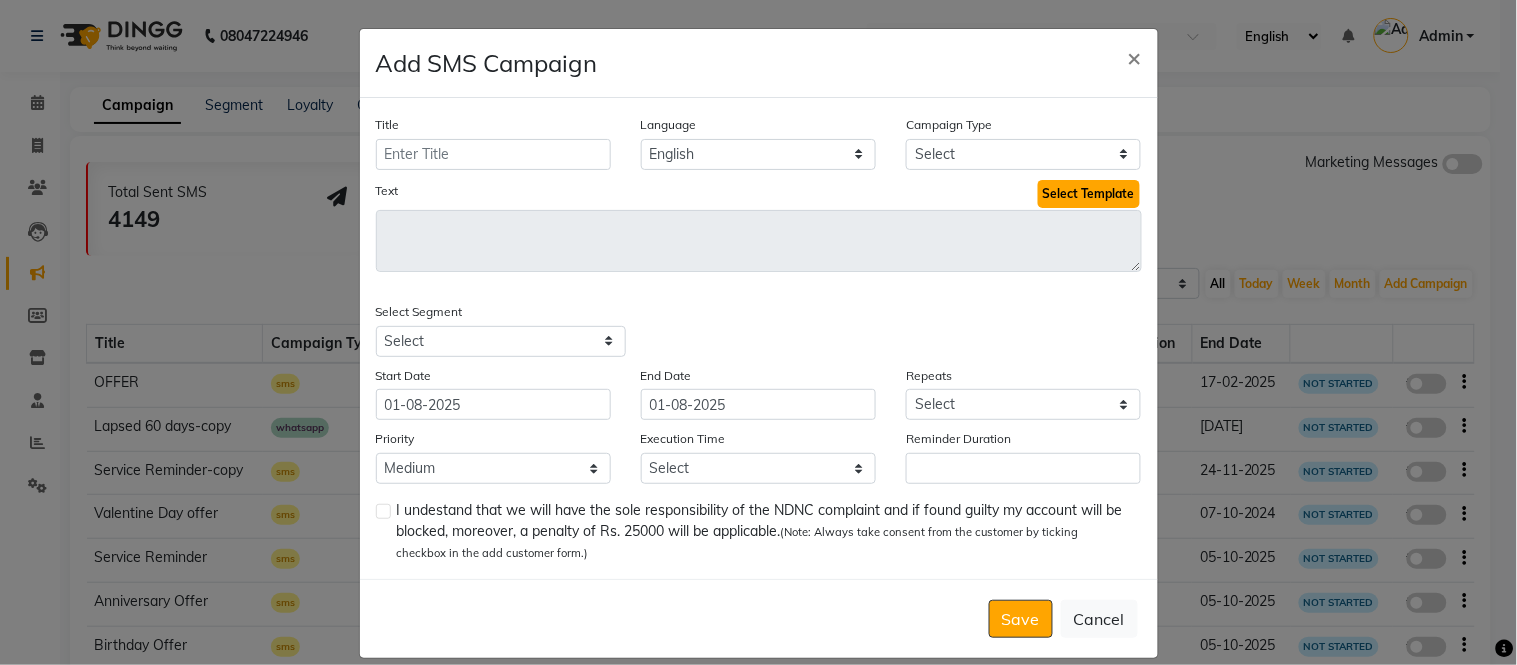 click on "Select Template" 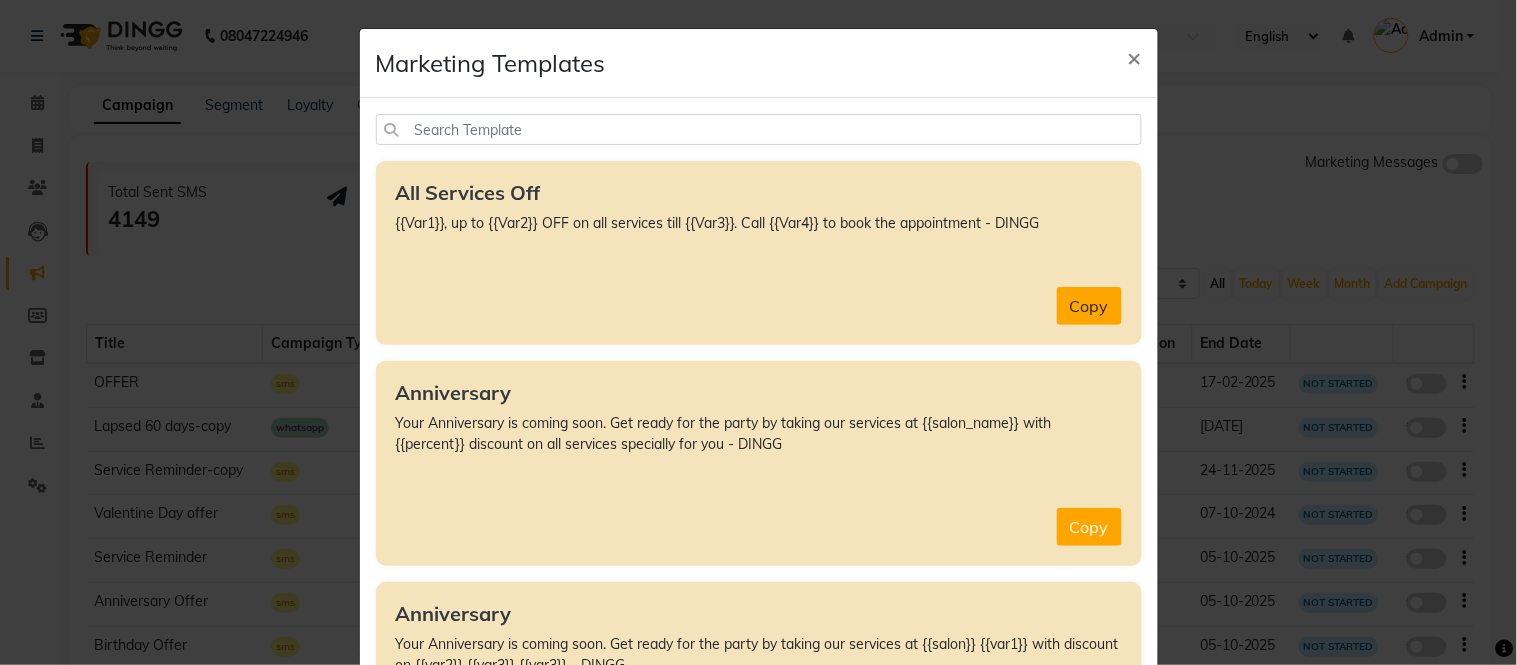 click on "Copy" 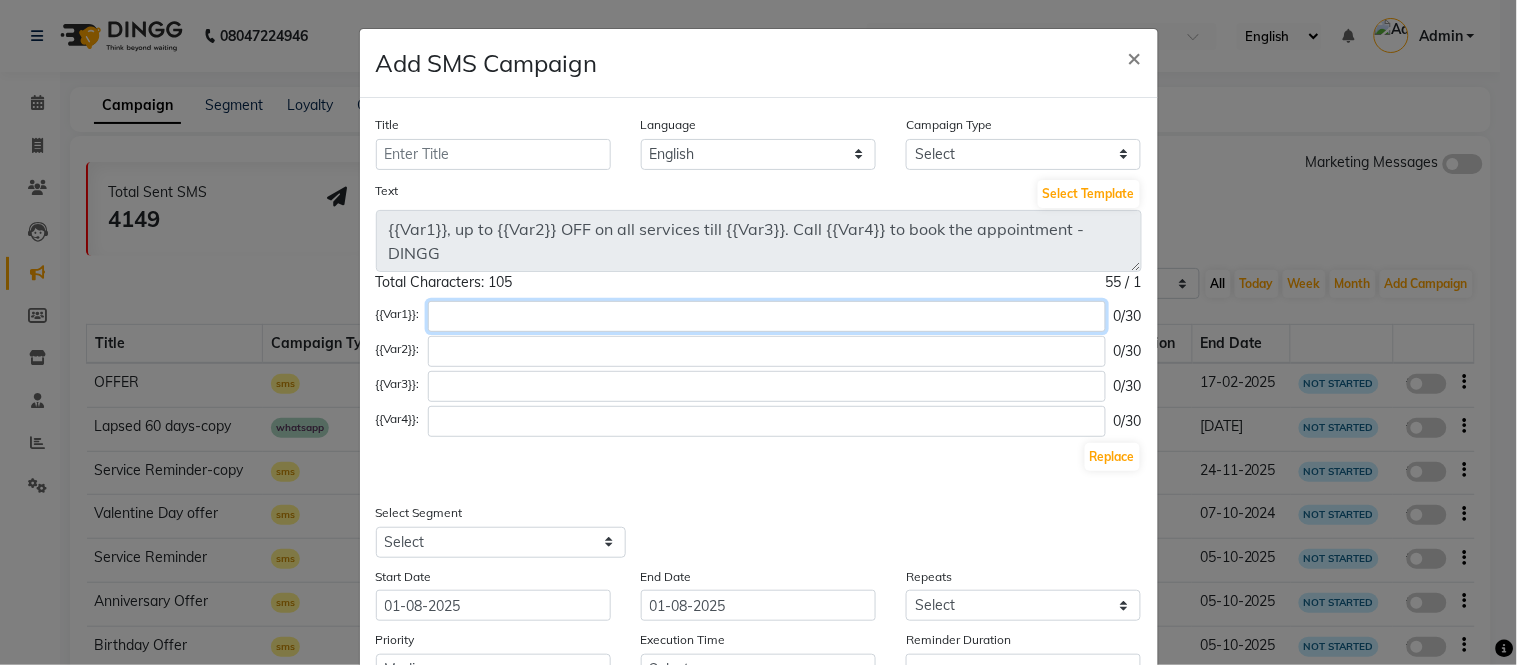 click 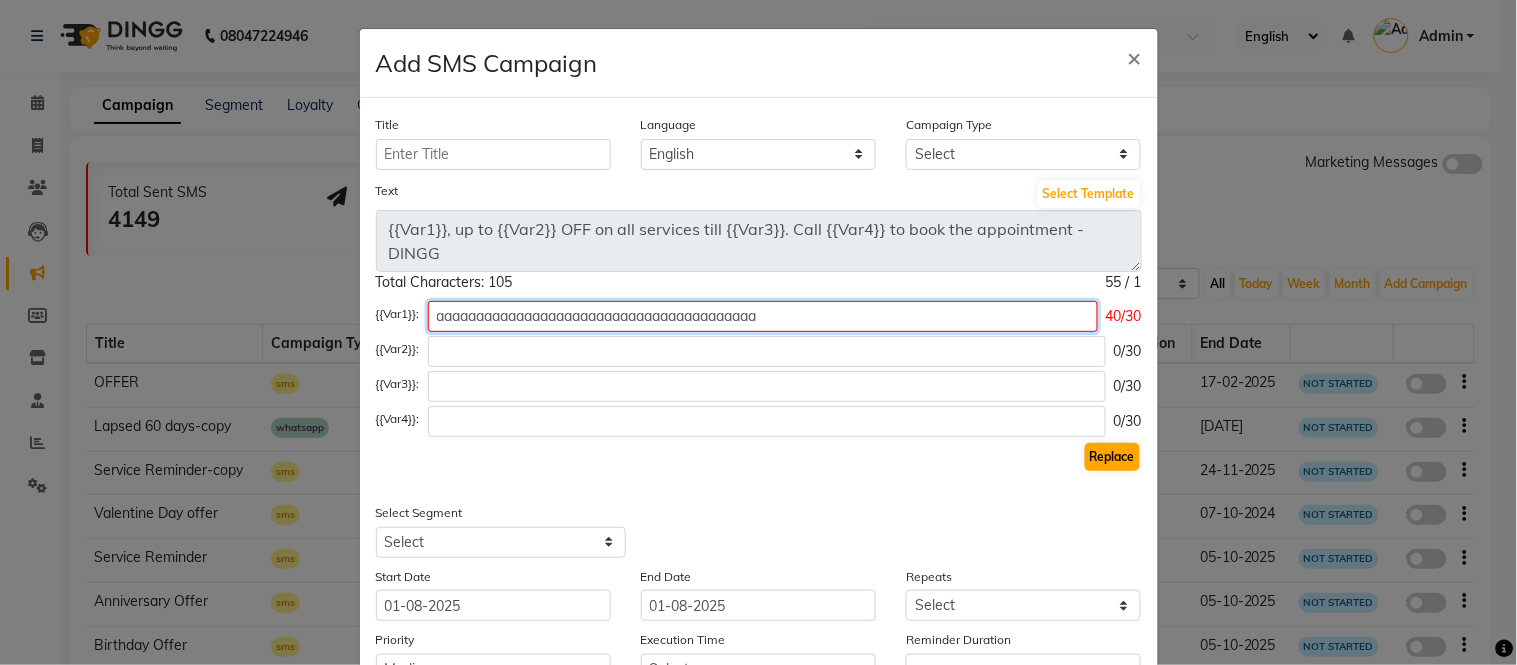 type on "aaaaaaaaaaaaaaaaaaaaaaaaaaaaaaaaaaaaaaaa" 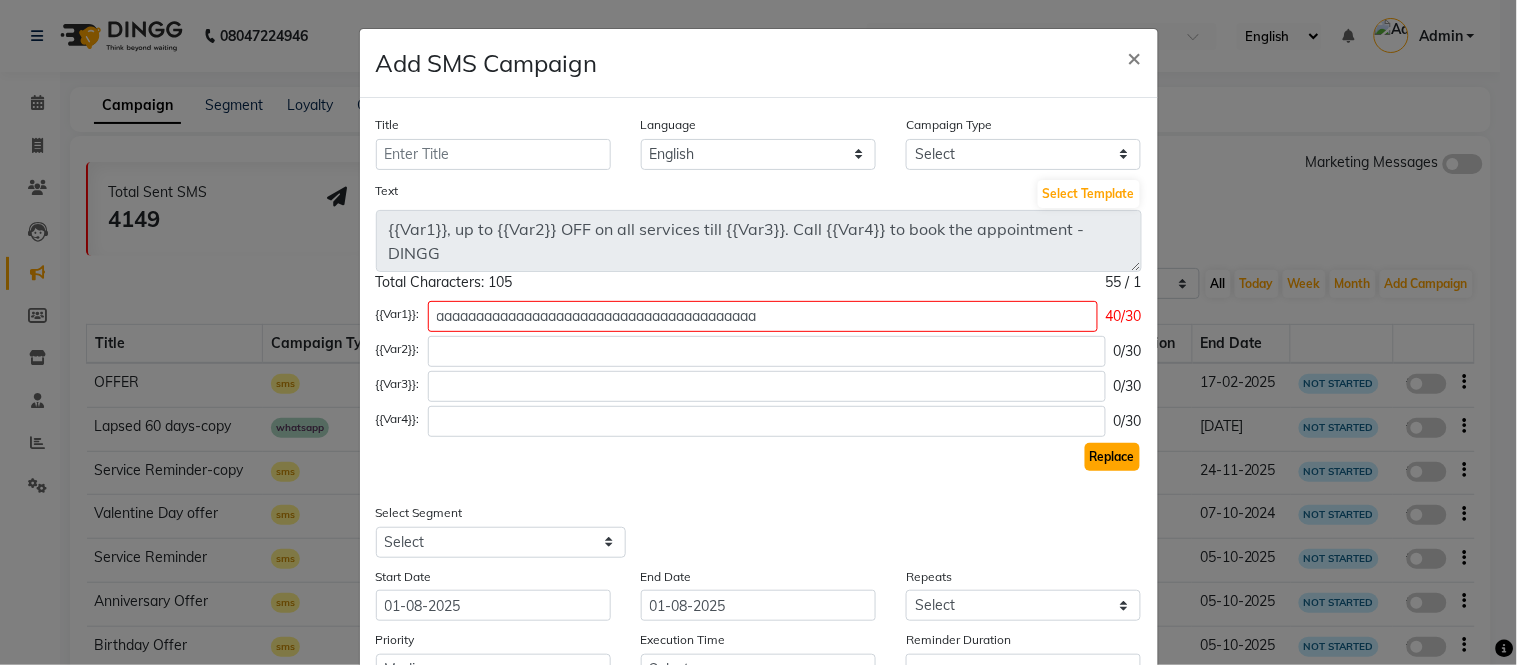 click on "Replace" 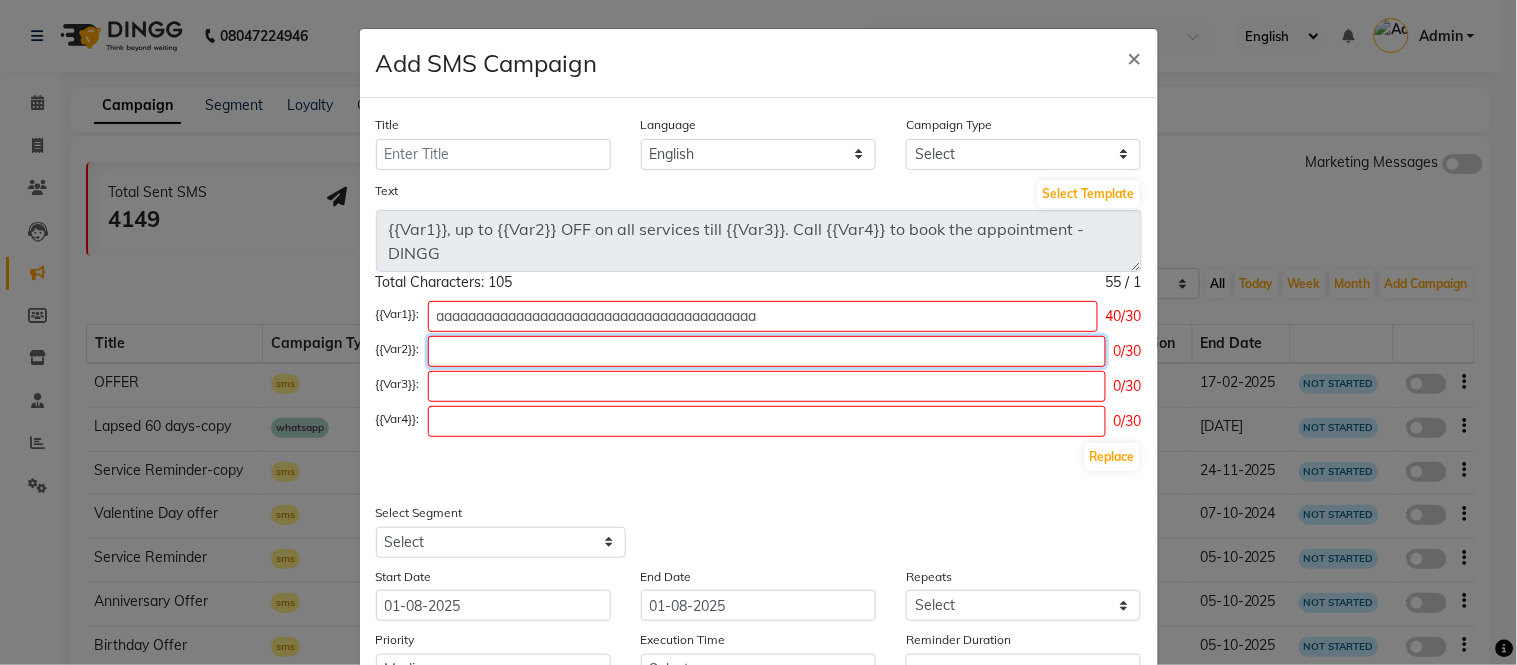 click 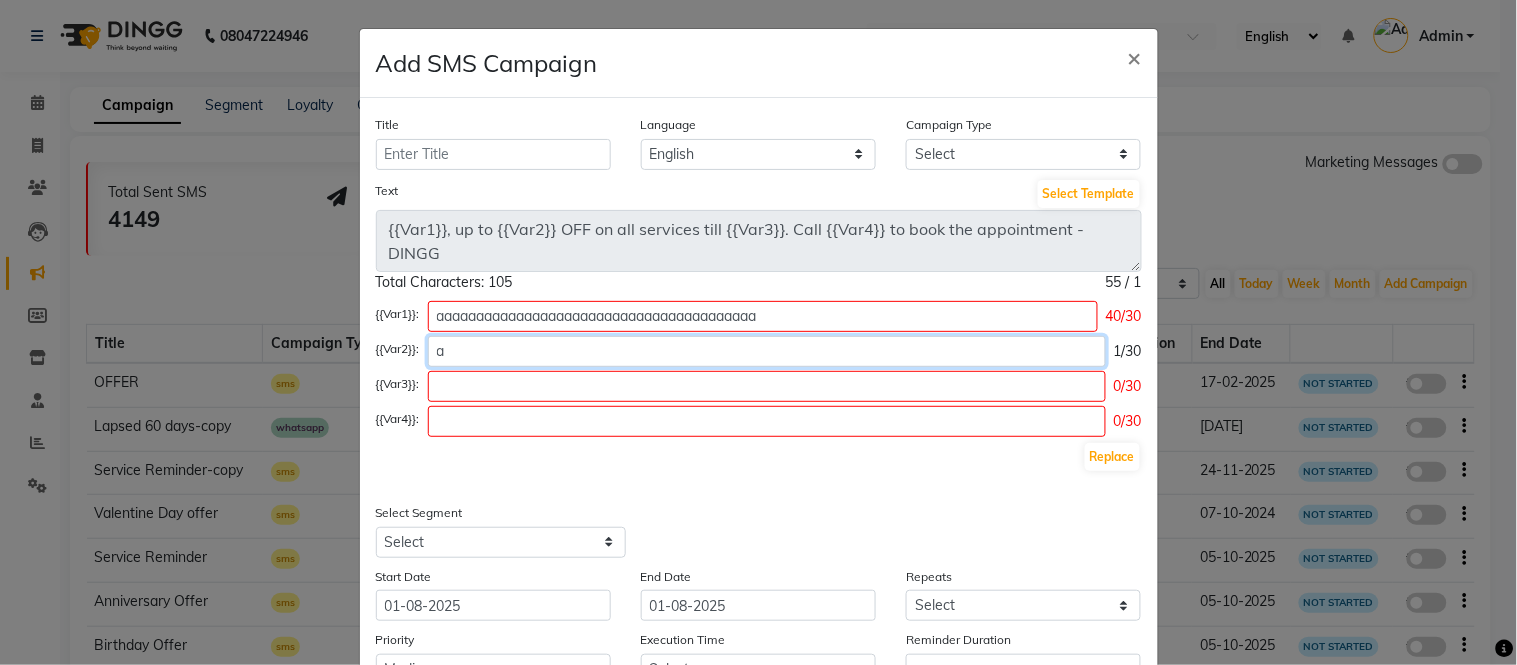 type on "a" 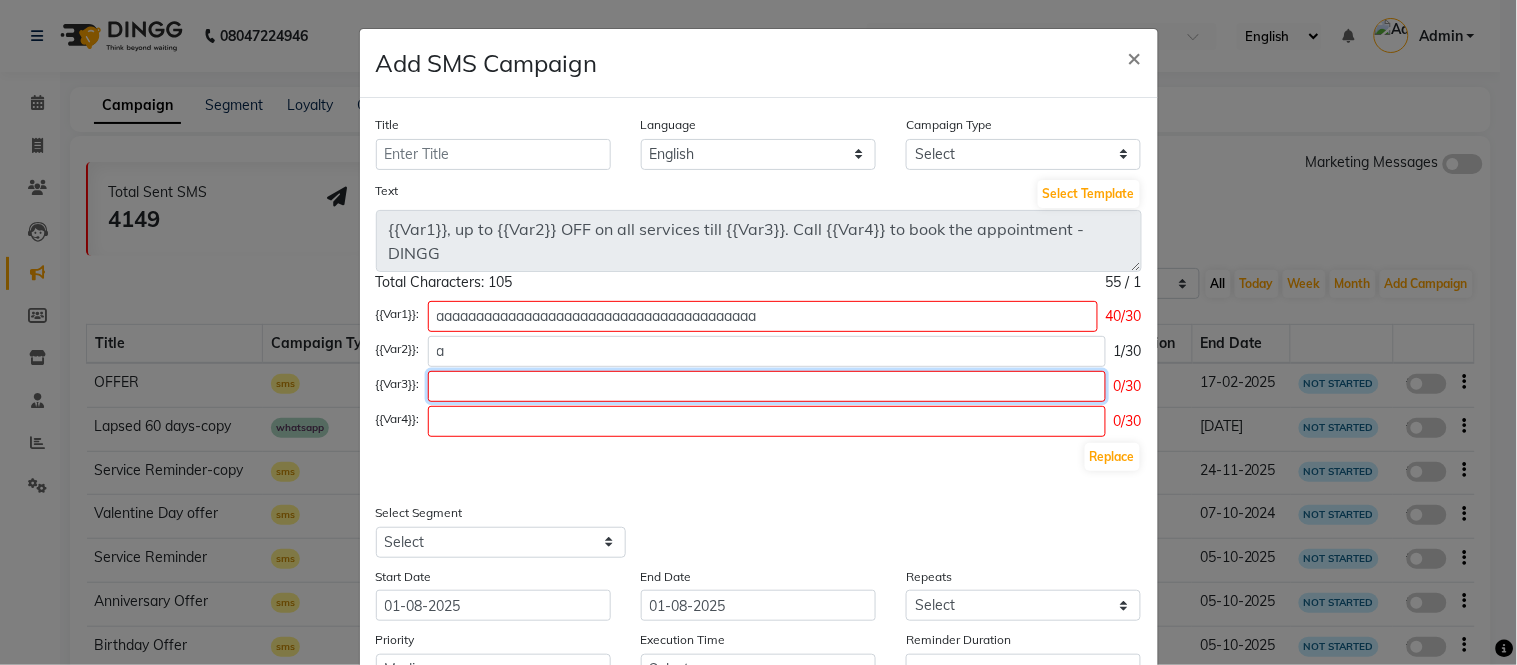 click 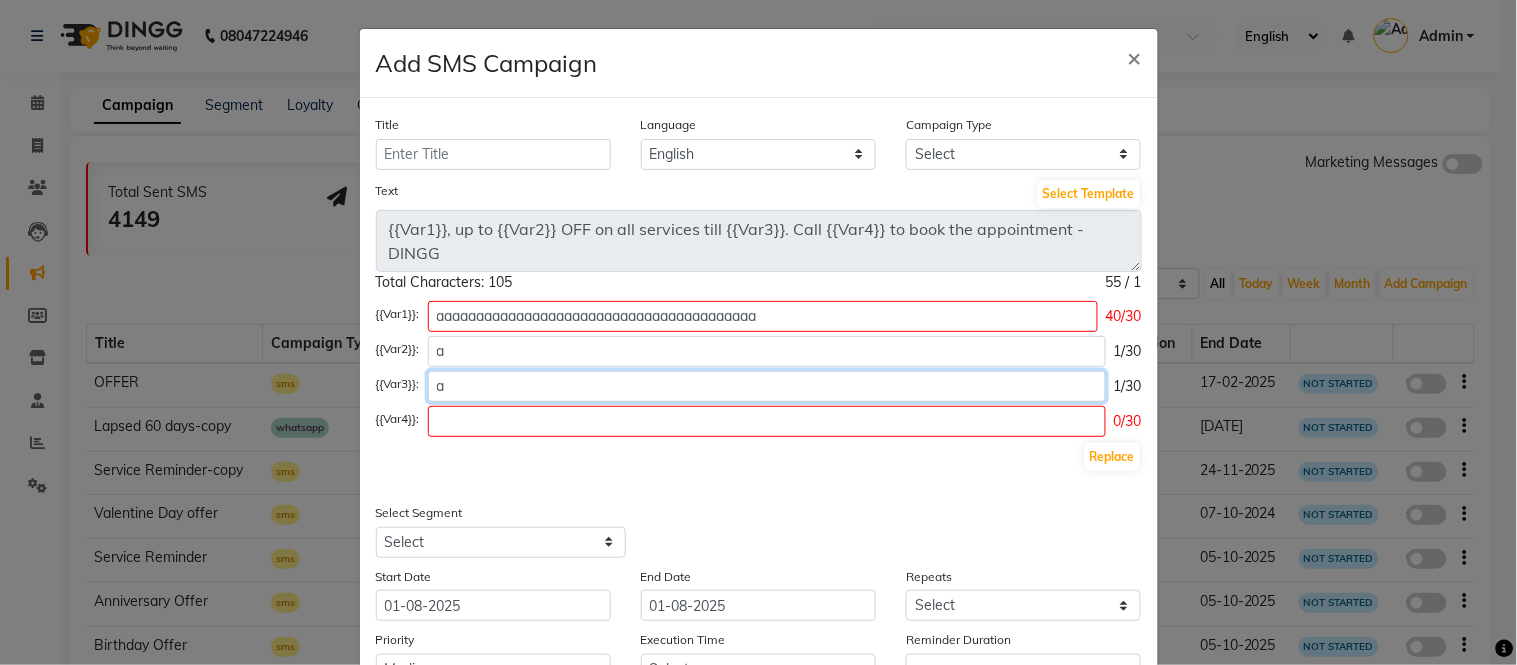type on "a" 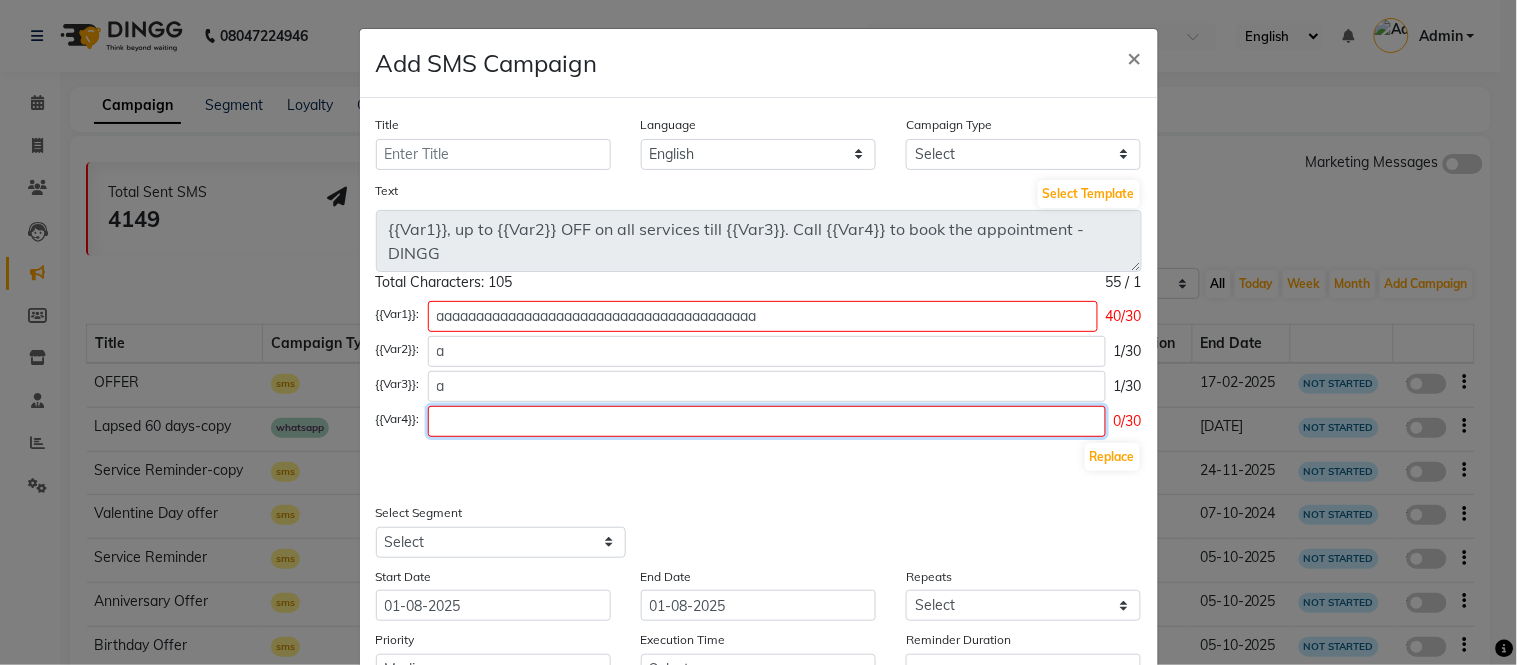 click 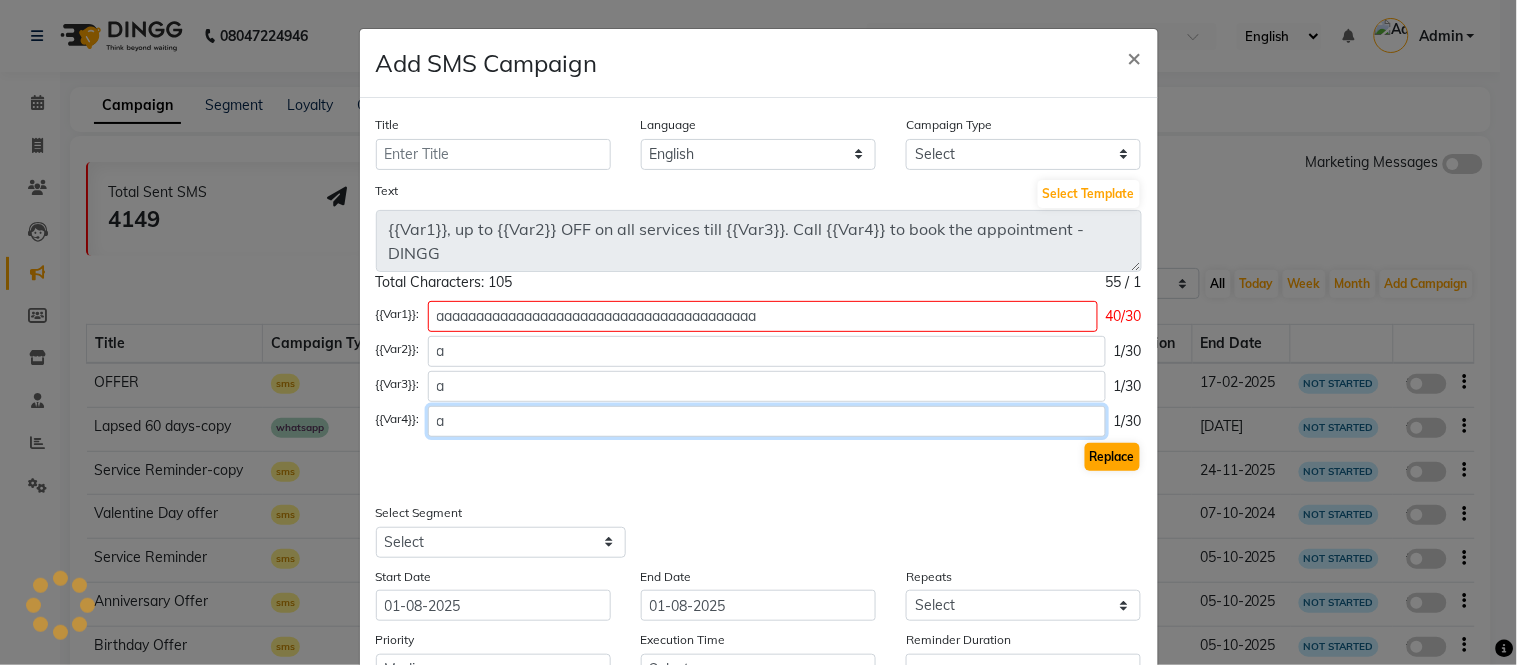 type on "a" 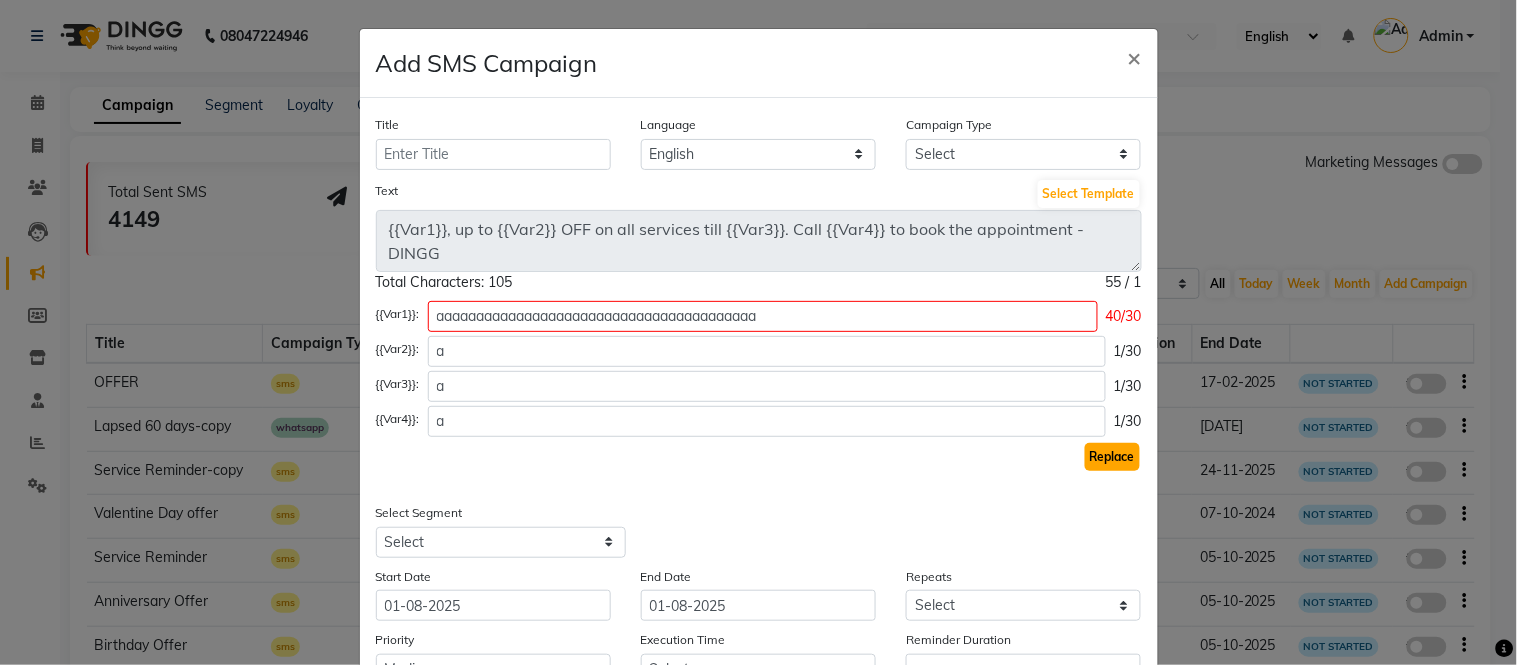 click on "Replace" 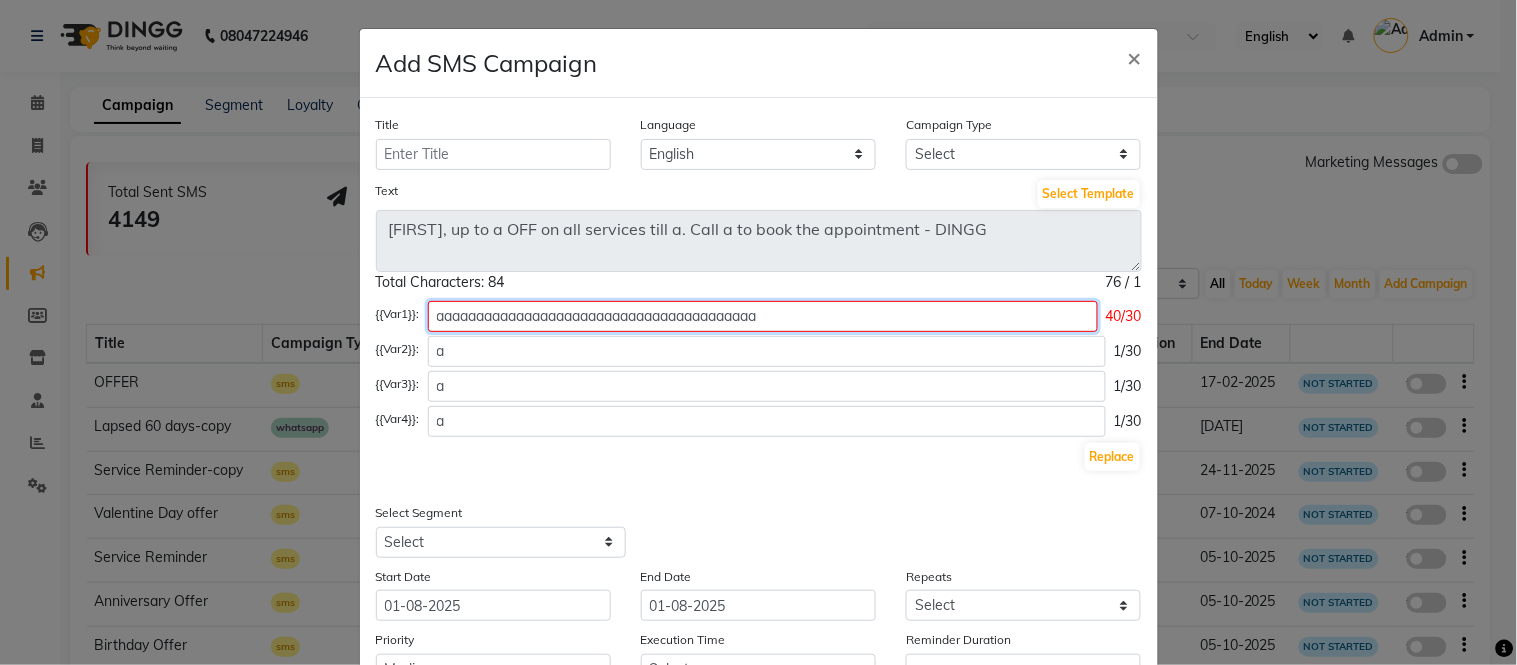 click on "aaaaaaaaaaaaaaaaaaaaaaaaaaaaaaaaaaaaaaaa" 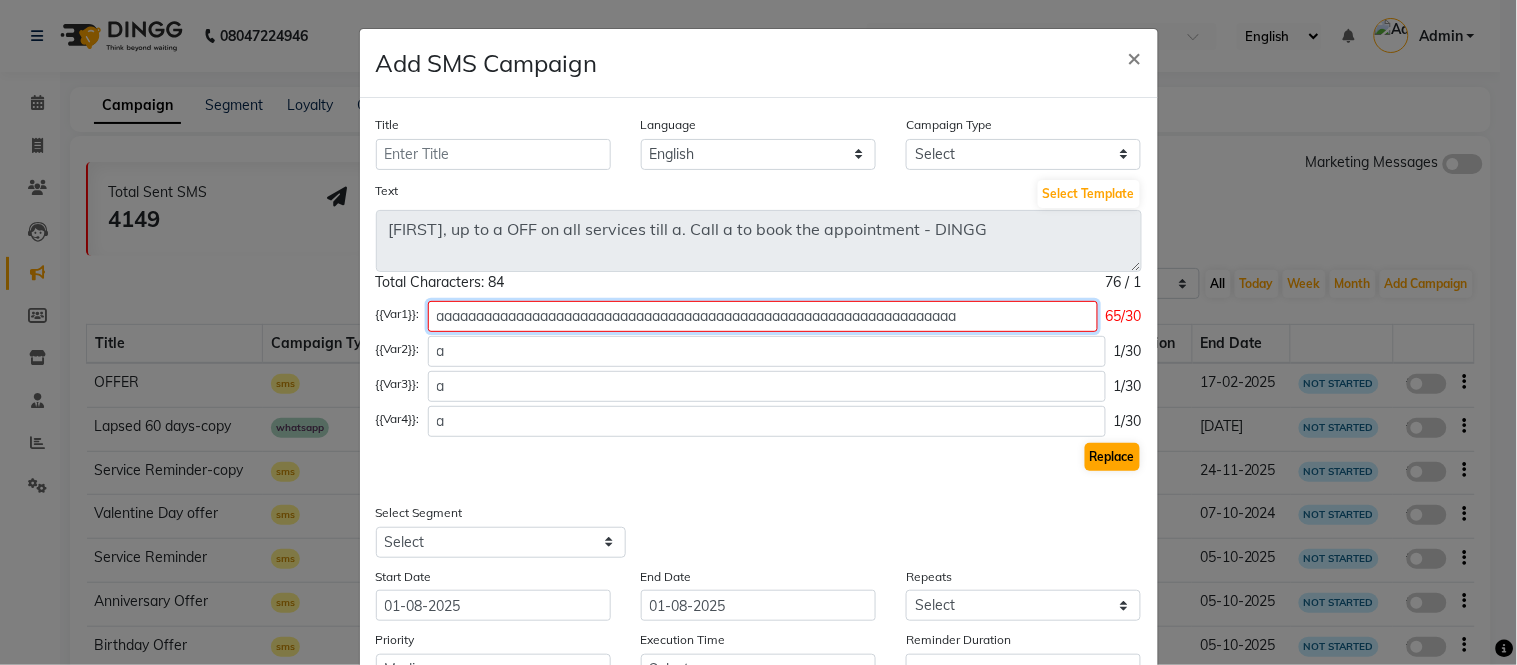 type on "aaaaaaaaaaaaaaaaaaaaaaaaaaaaaaaaaaaaaaaaaaaaaaaaaaaaaaaaaaaaaaaaa" 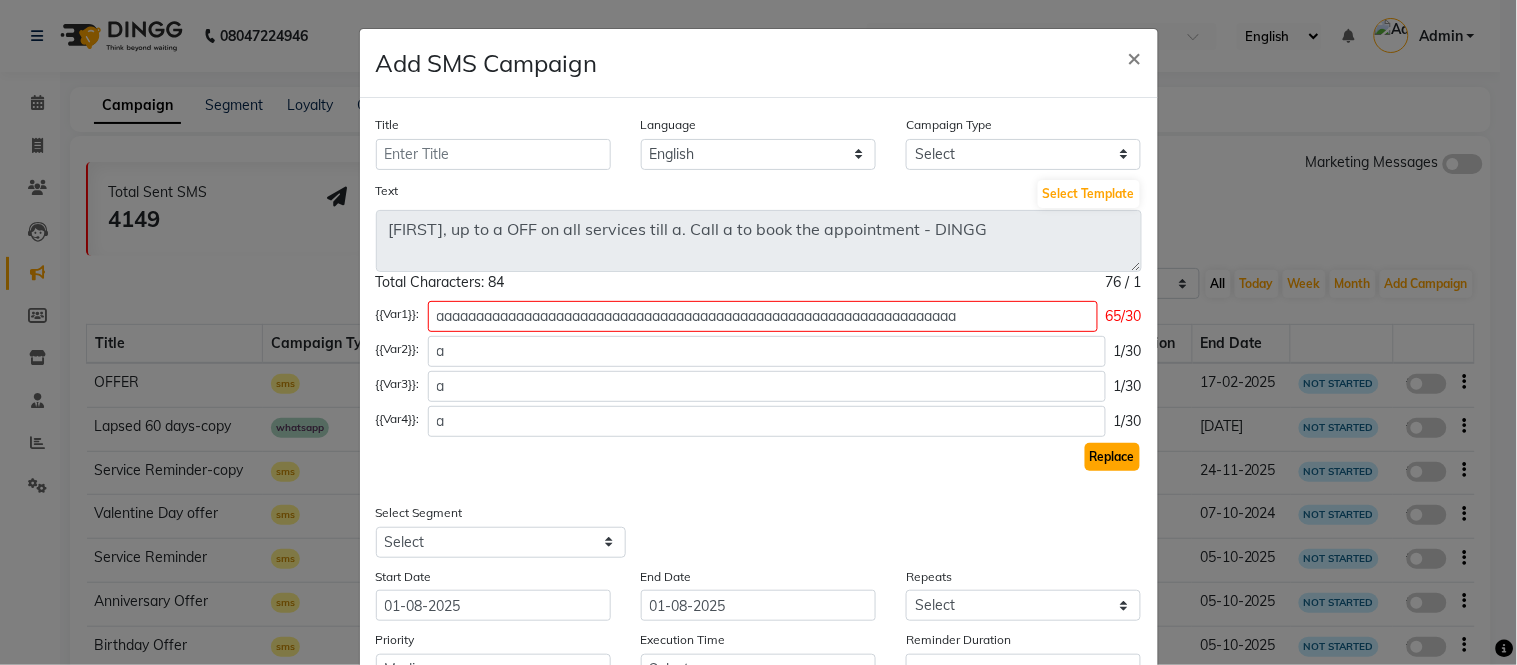 click on "Replace" 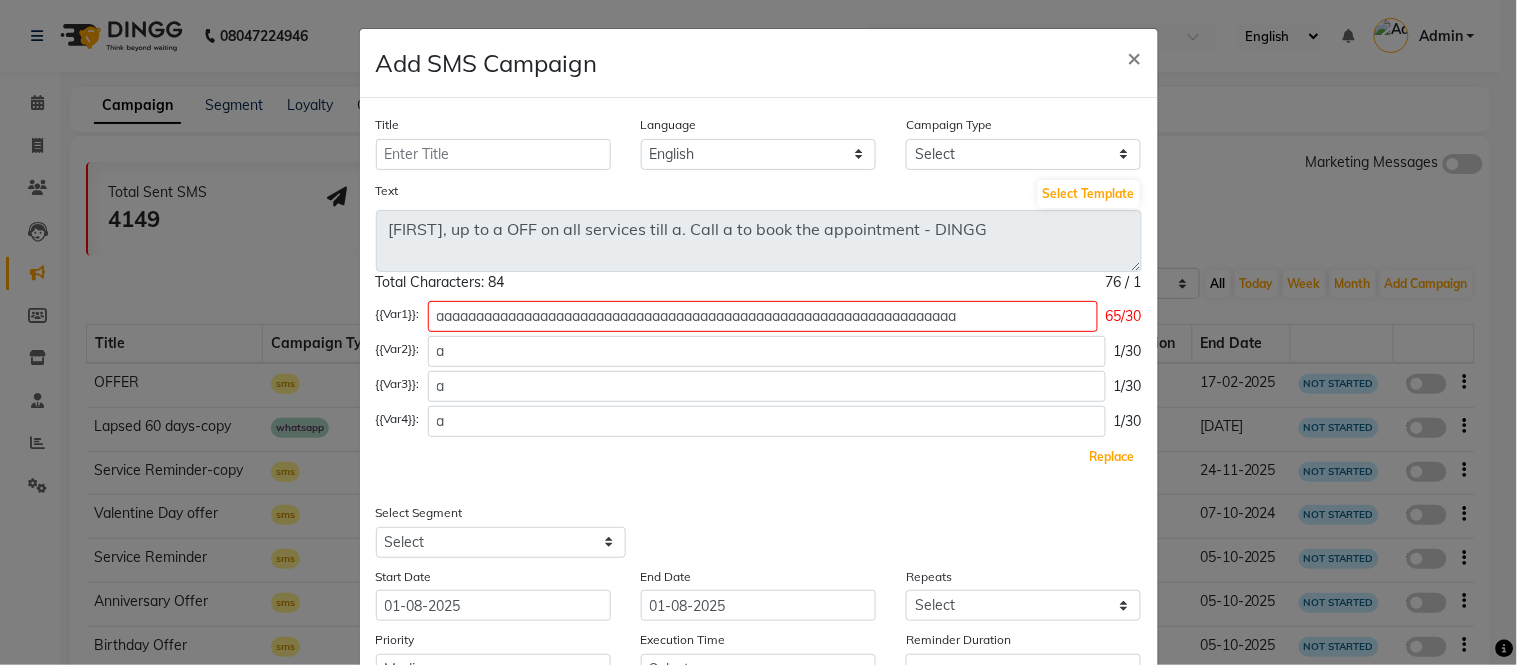 type 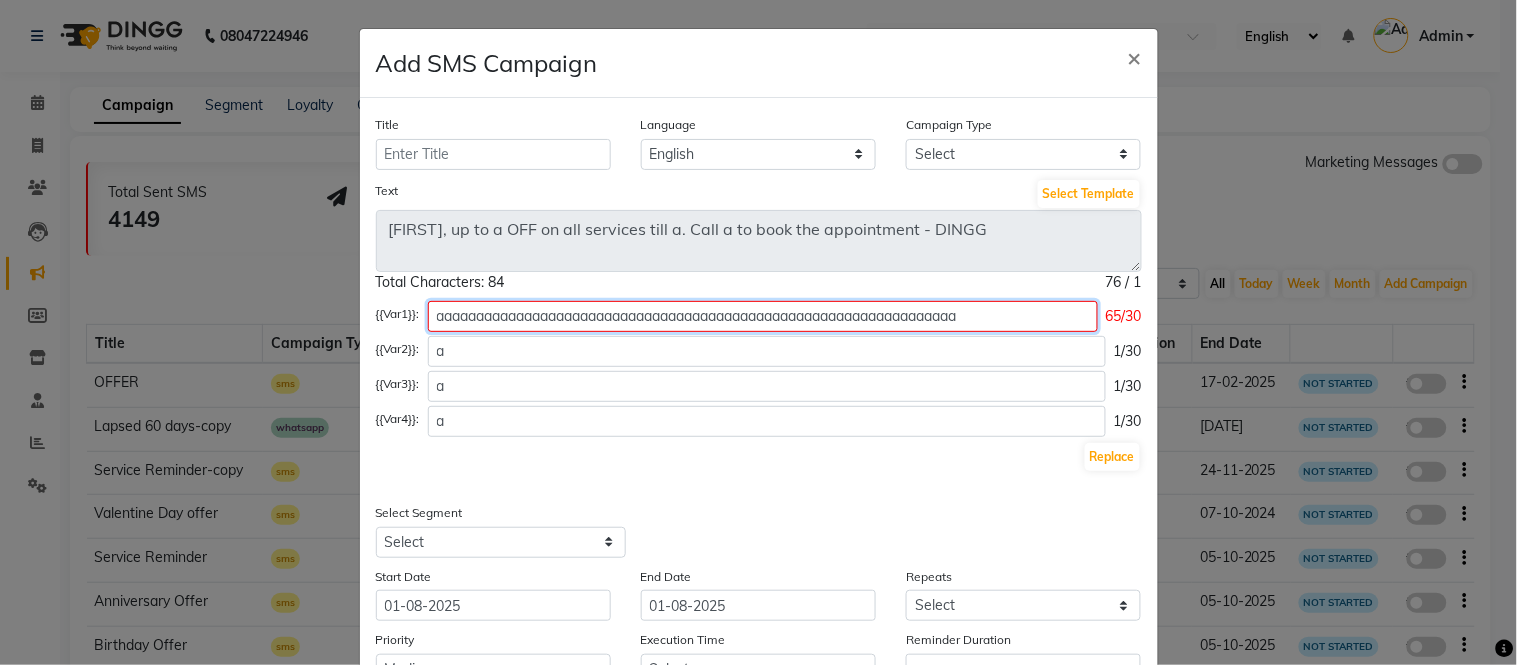 click on "aaaaaaaaaaaaaaaaaaaaaaaaaaaaaaaaaaaaaaaaaaaaaaaaaaaaaaaaaaaaaaaaa" 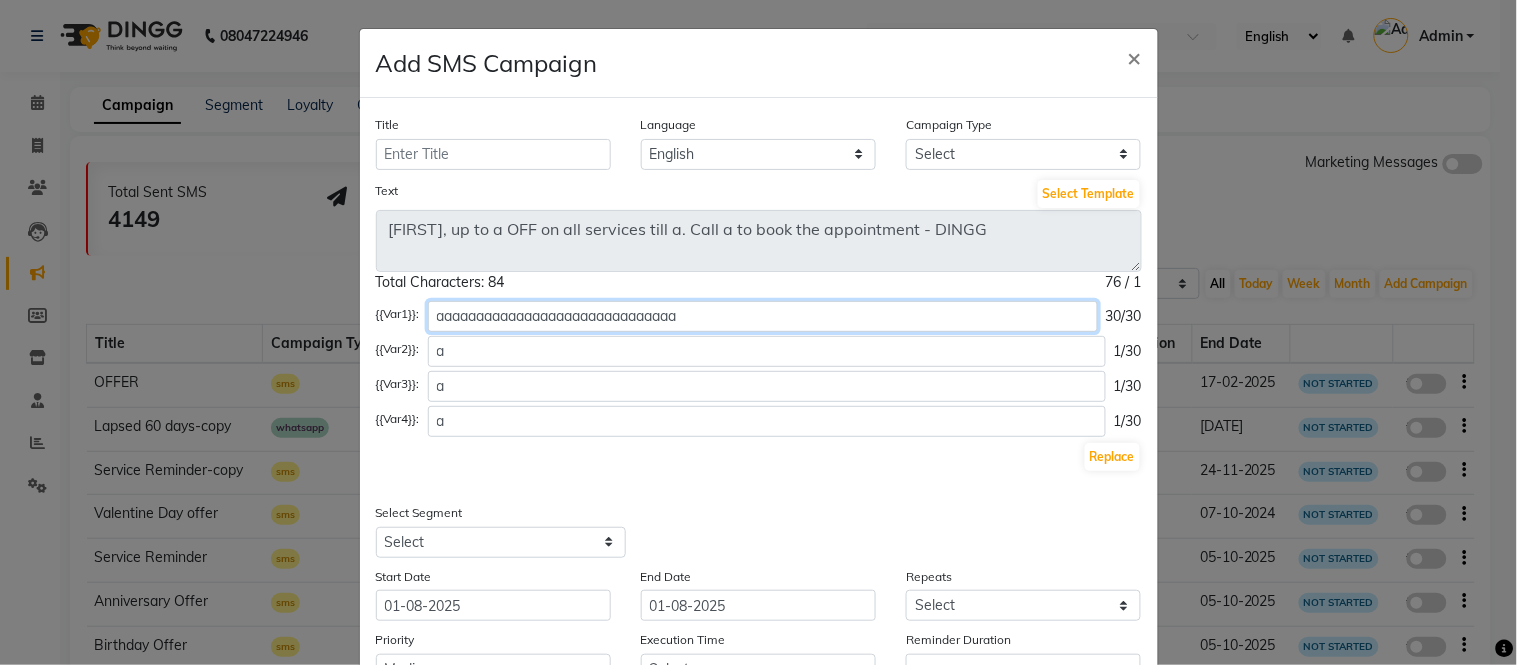 type on "aaaaaaaaaaaaaaaaaaaaaaaaaaaaaa" 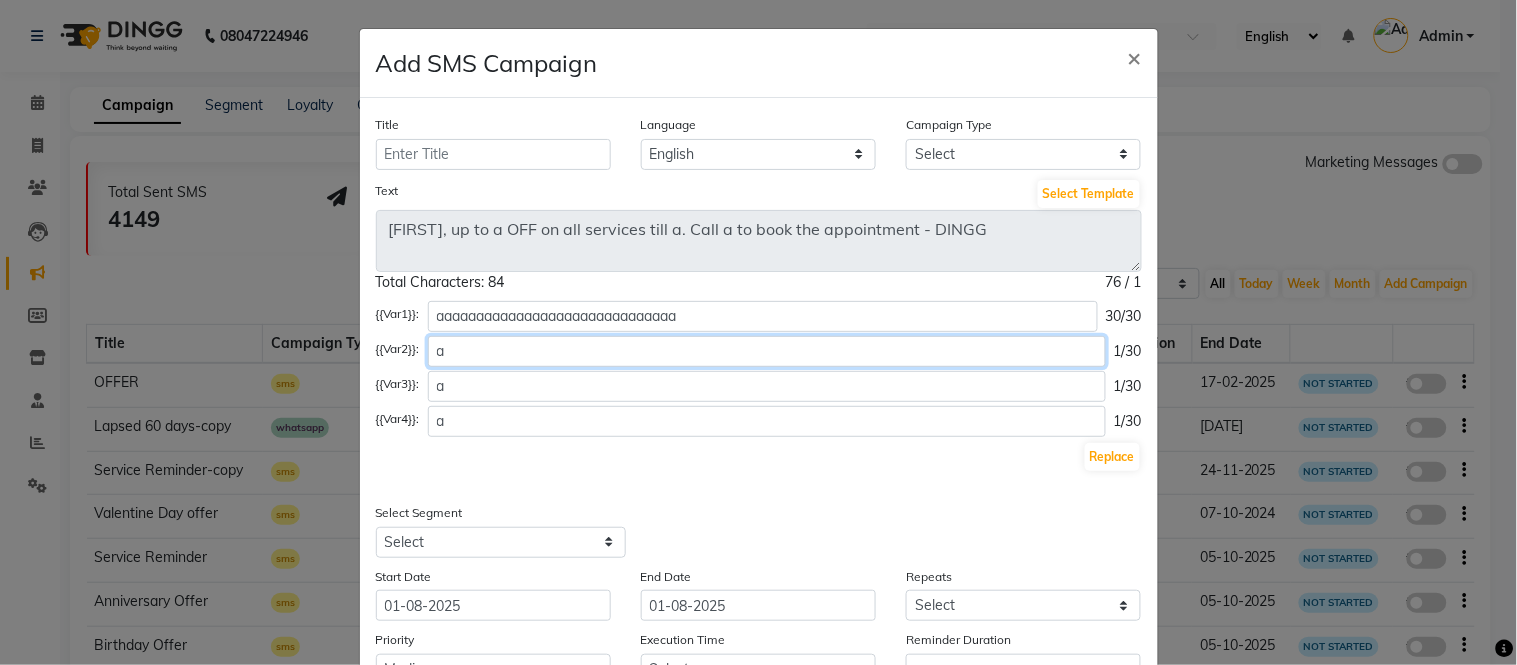 click on "a" 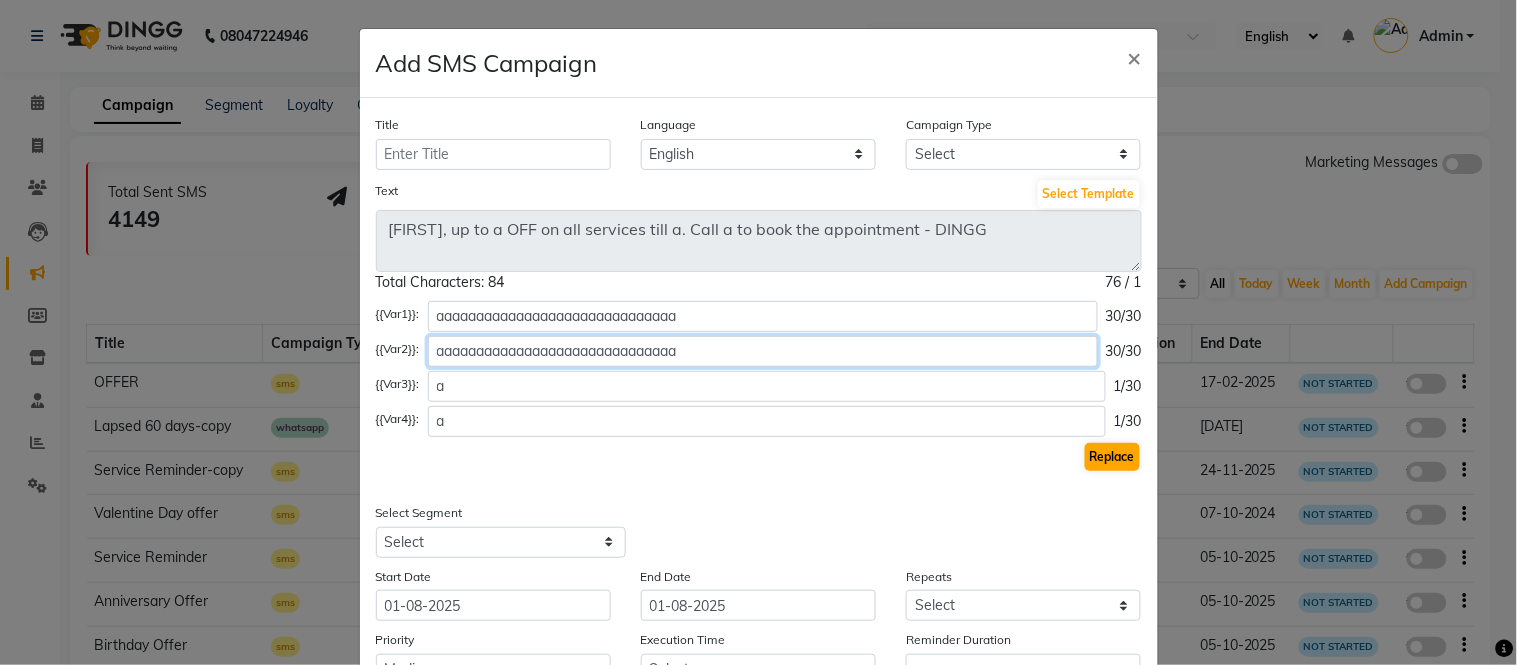 type on "aaaaaaaaaaaaaaaaaaaaaaaaaaaaaa" 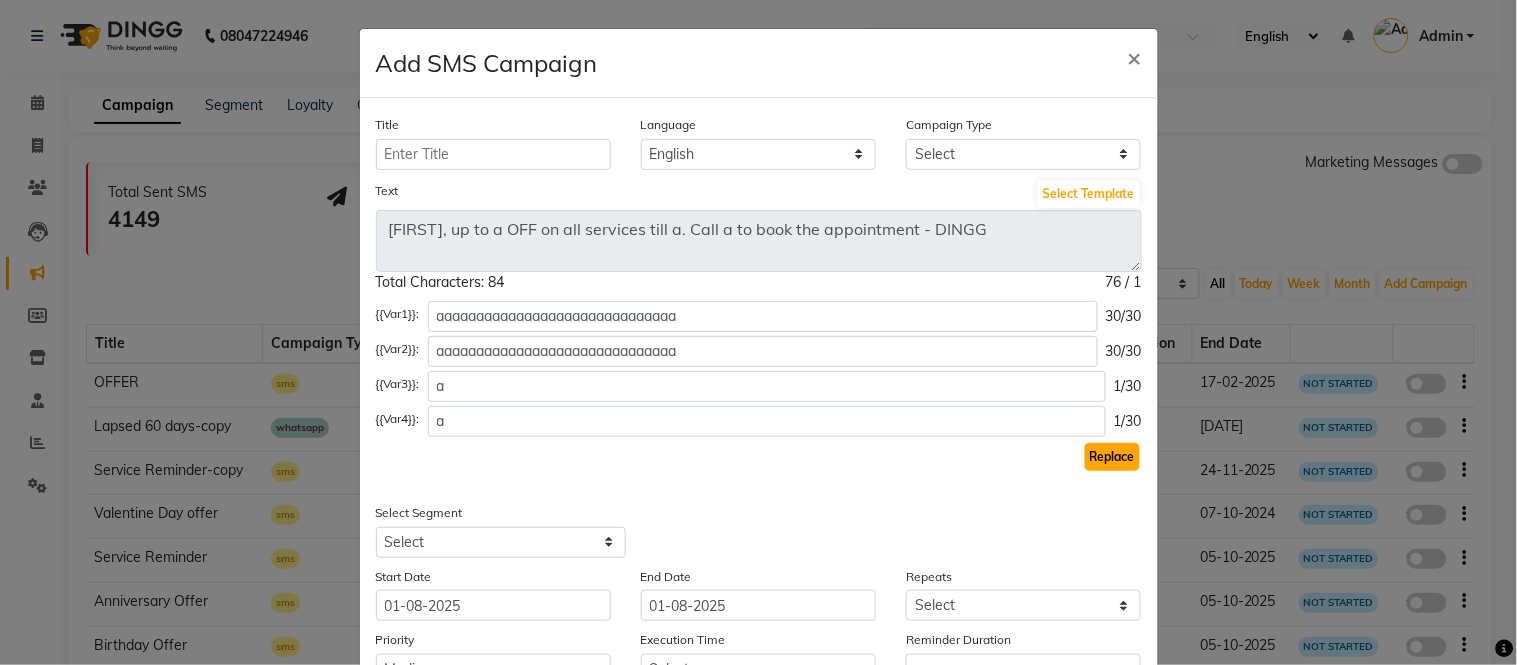 click on "Replace" 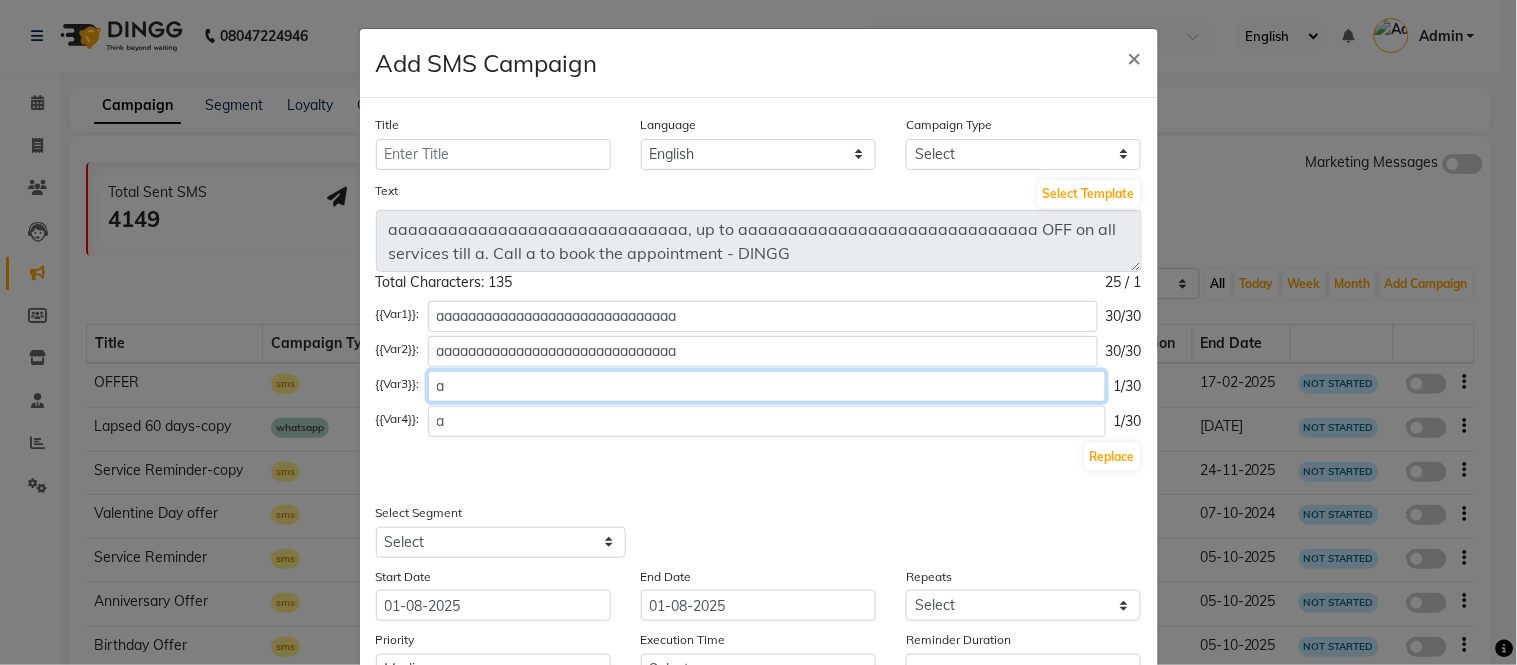 click on "a" 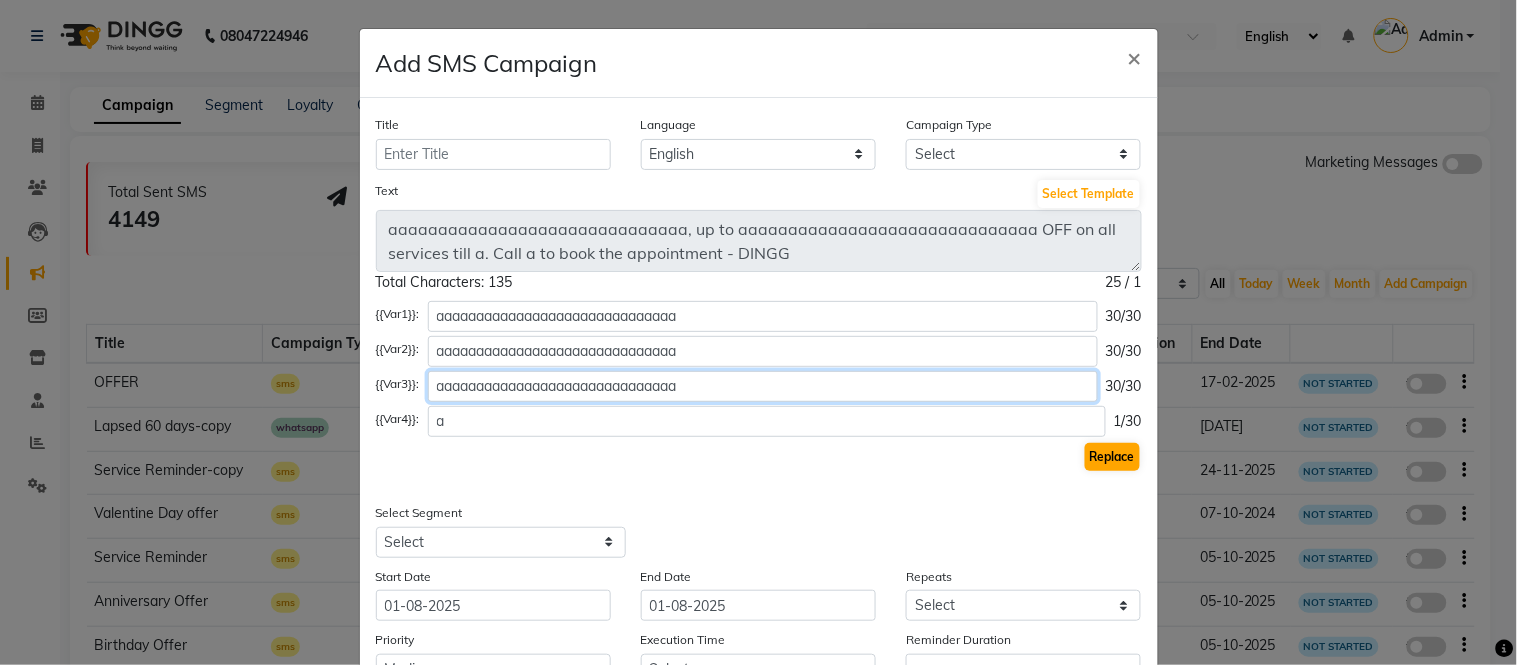 type on "aaaaaaaaaaaaaaaaaaaaaaaaaaaaaa" 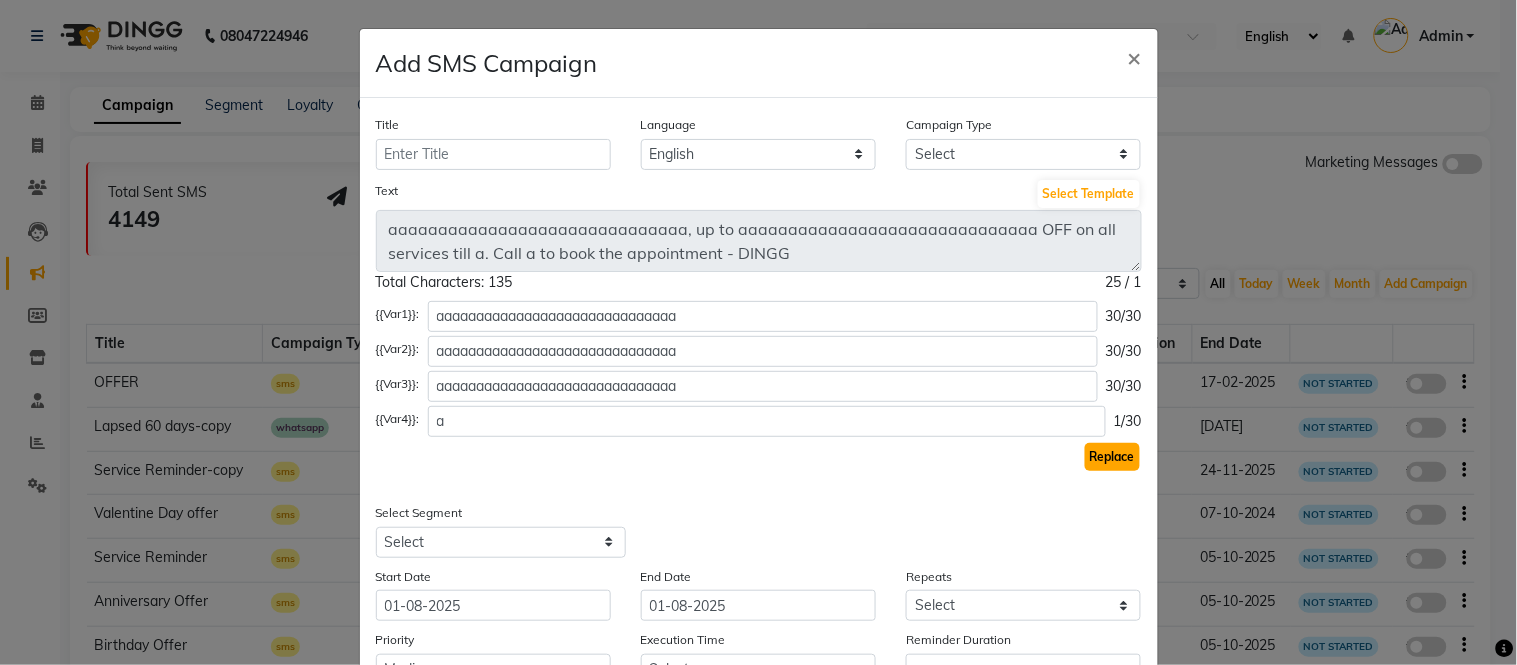 click on "Replace" 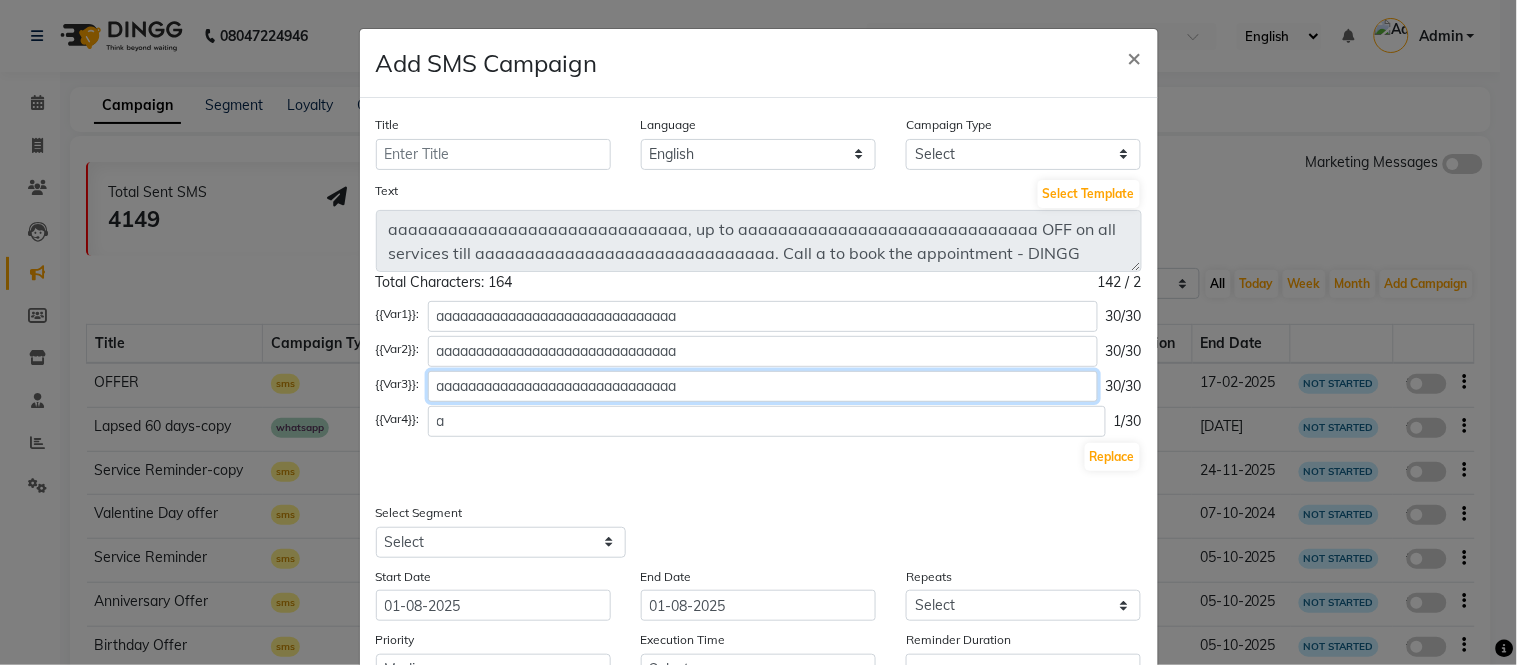 click on "aaaaaaaaaaaaaaaaaaaaaaaaaaaaaa" 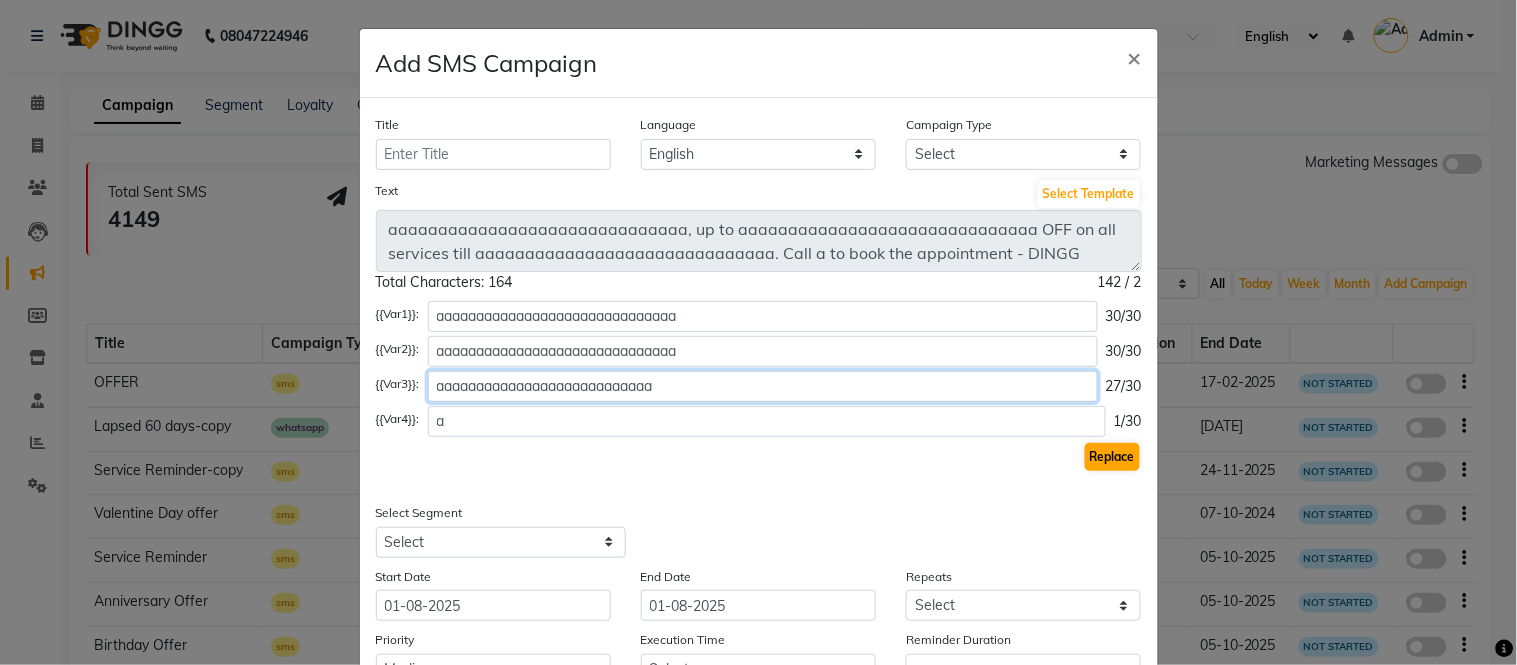 type on "aaaaaaaaaaaaaaaaaaaaaaaaaaa" 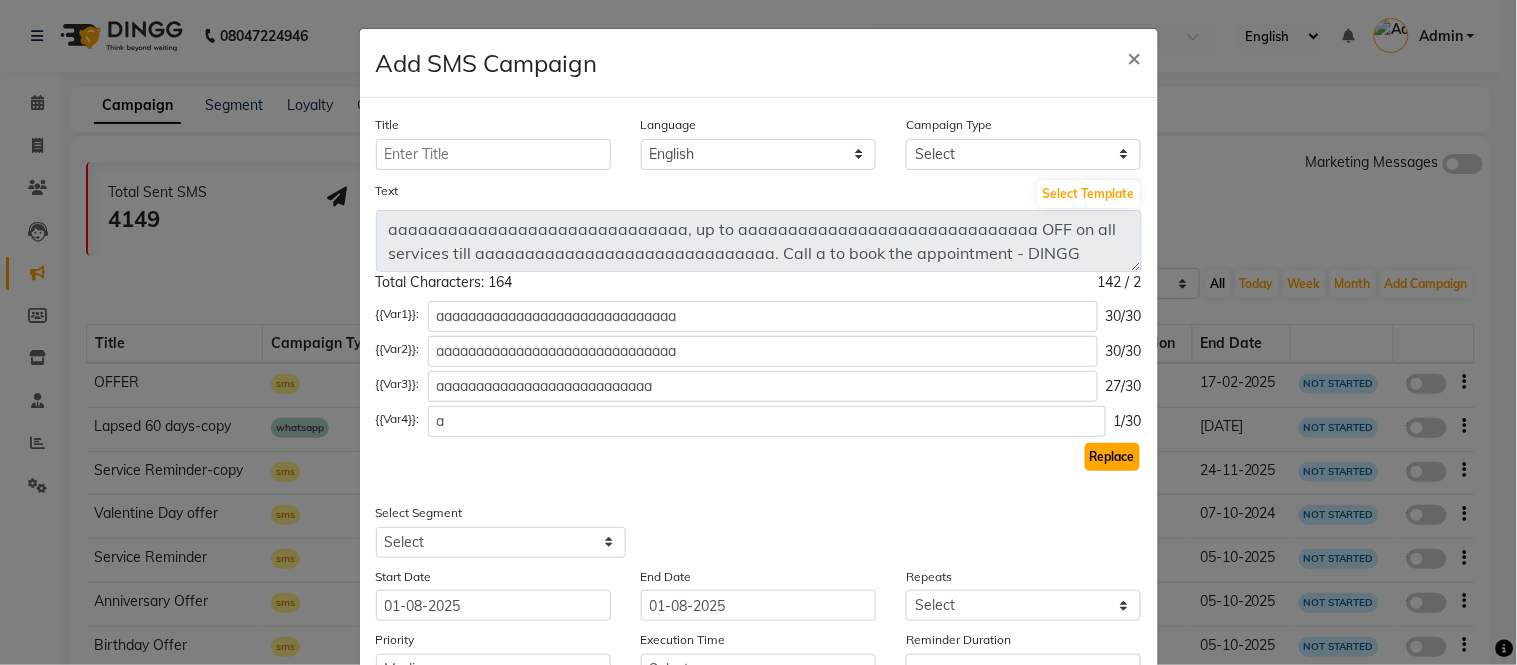 click on "Replace" 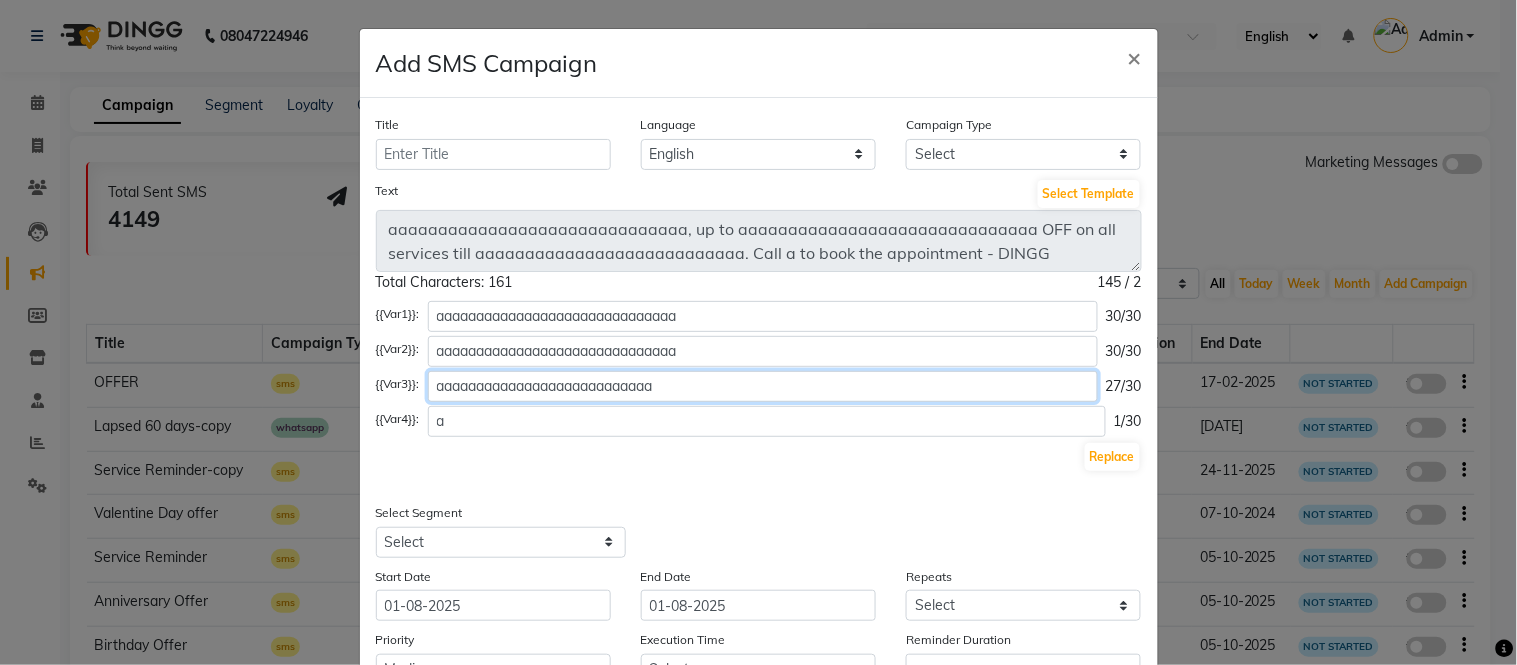 click on "aaaaaaaaaaaaaaaaaaaaaaaaaaa" 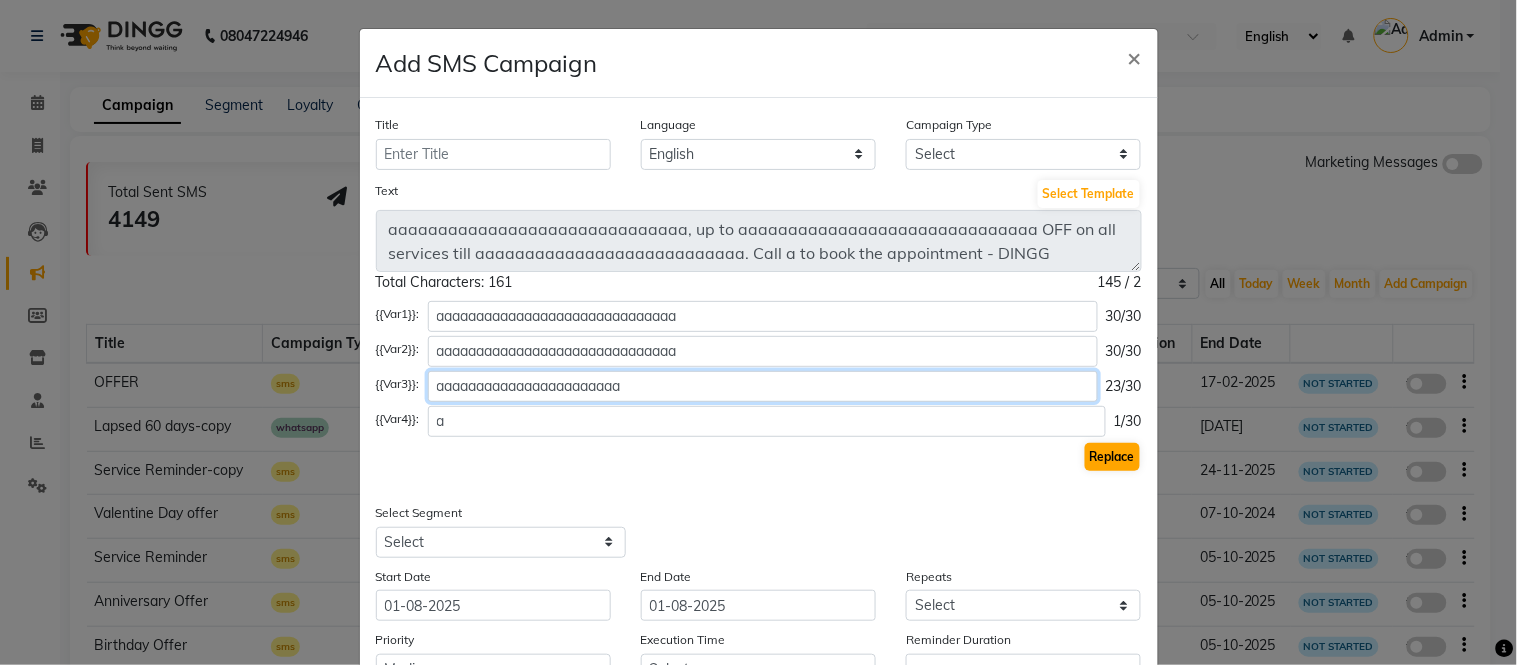 type on "aaaaaaaaaaaaaaaaaaaaaaa" 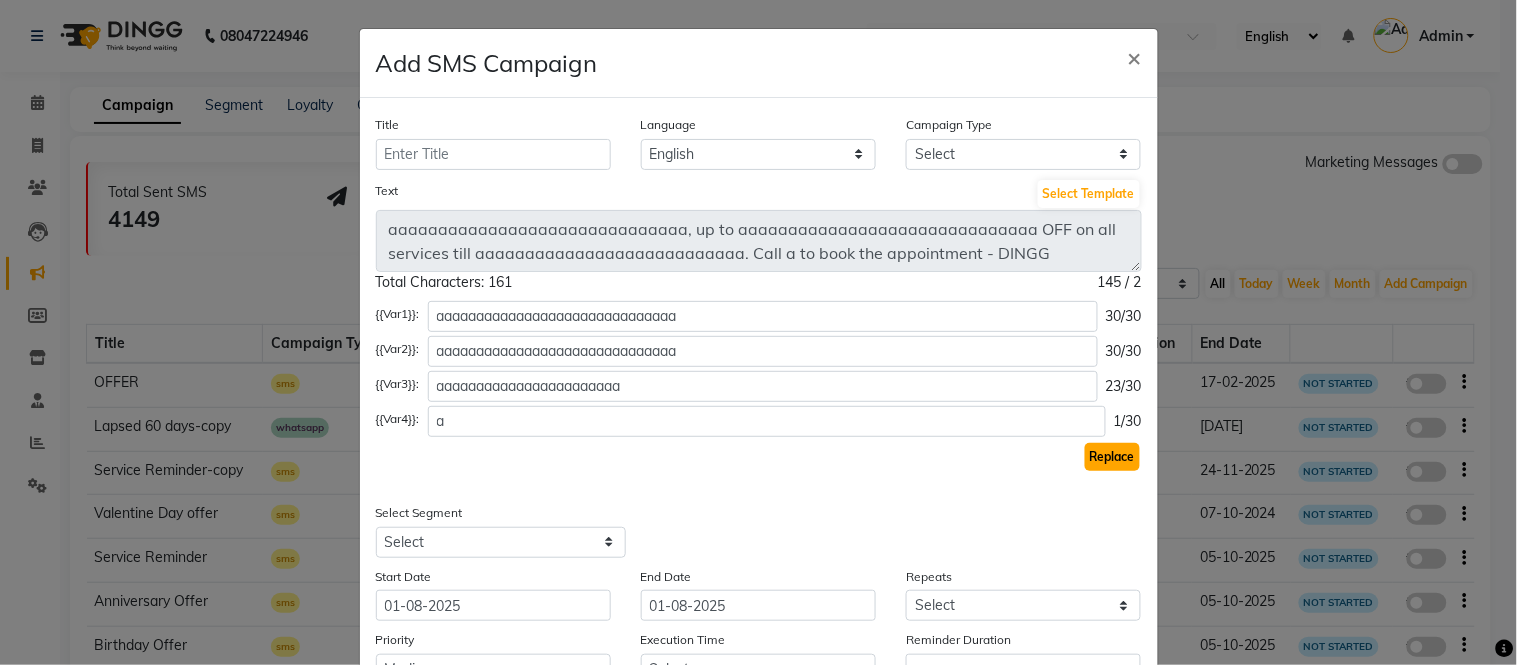 click on "Replace" 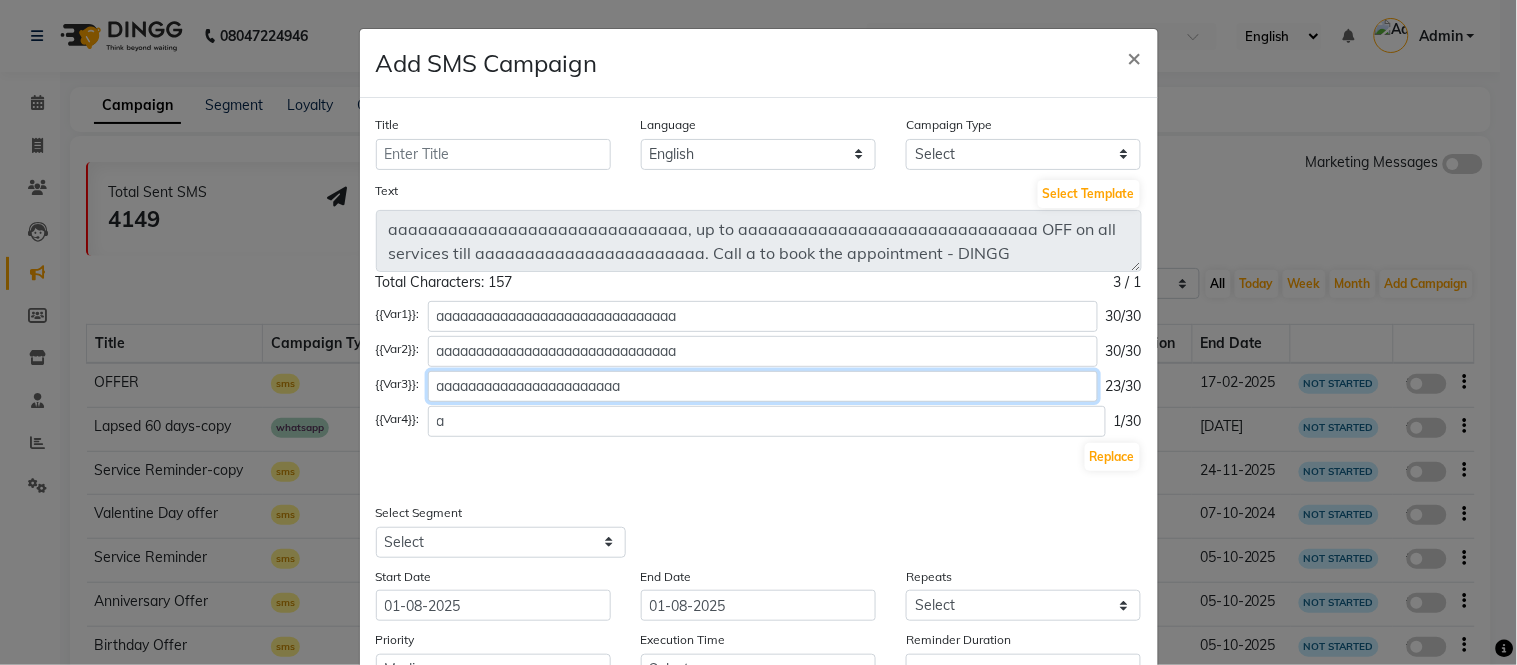 click on "aaaaaaaaaaaaaaaaaaaaaaa" 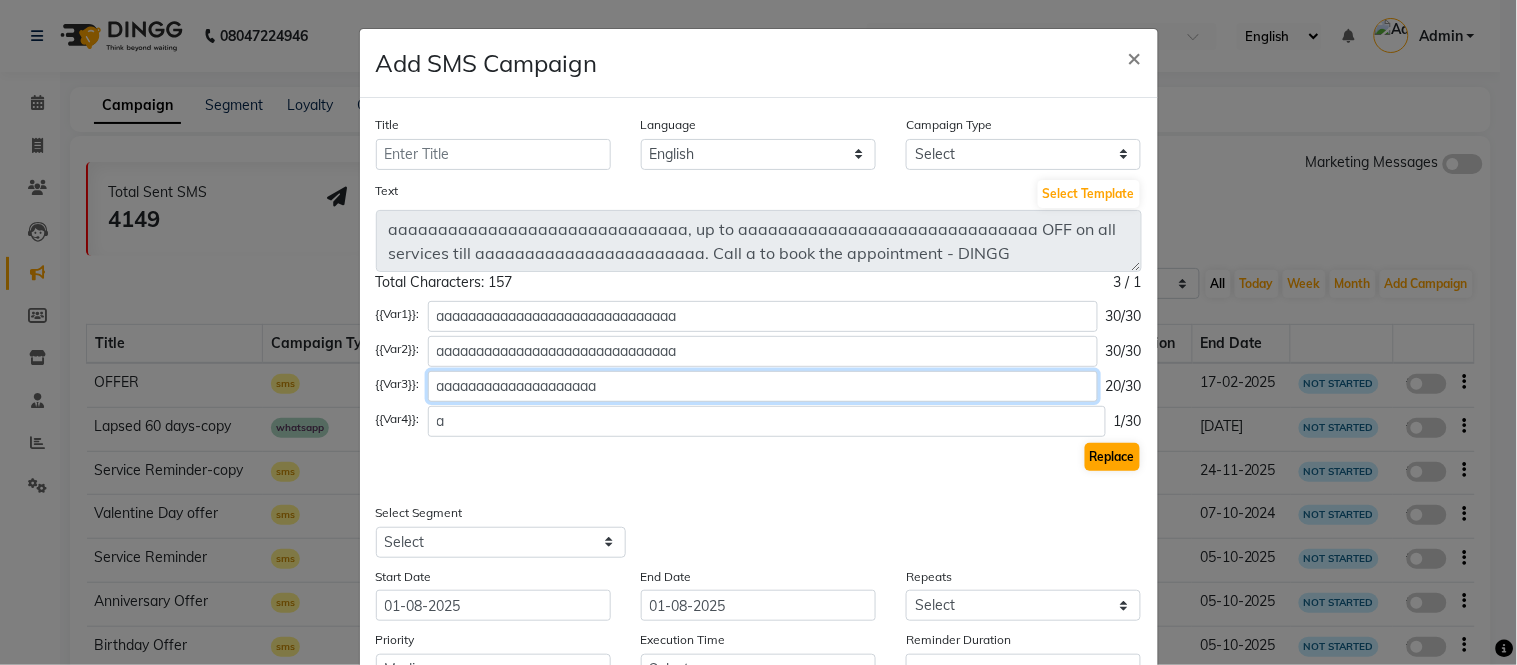 type on "aaaaaaaaaaaaaaaaaaaa" 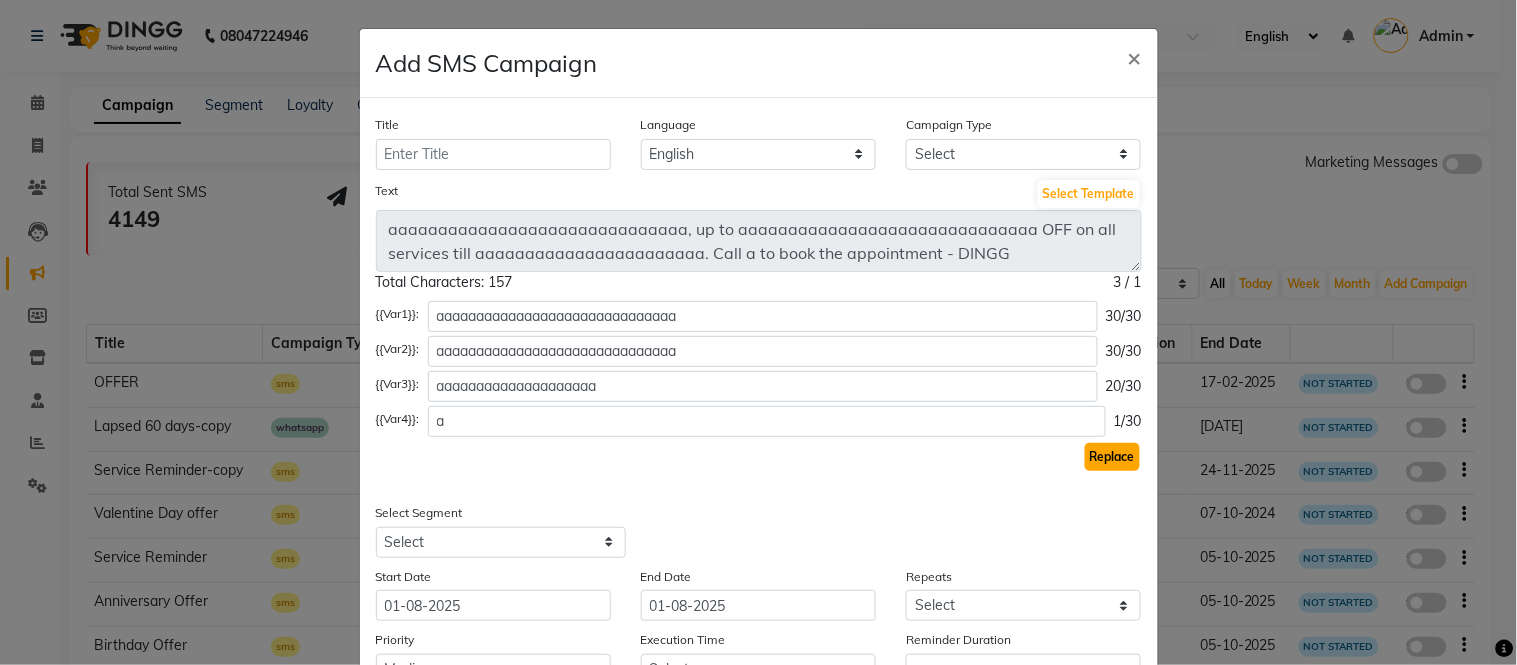 click on "Replace" 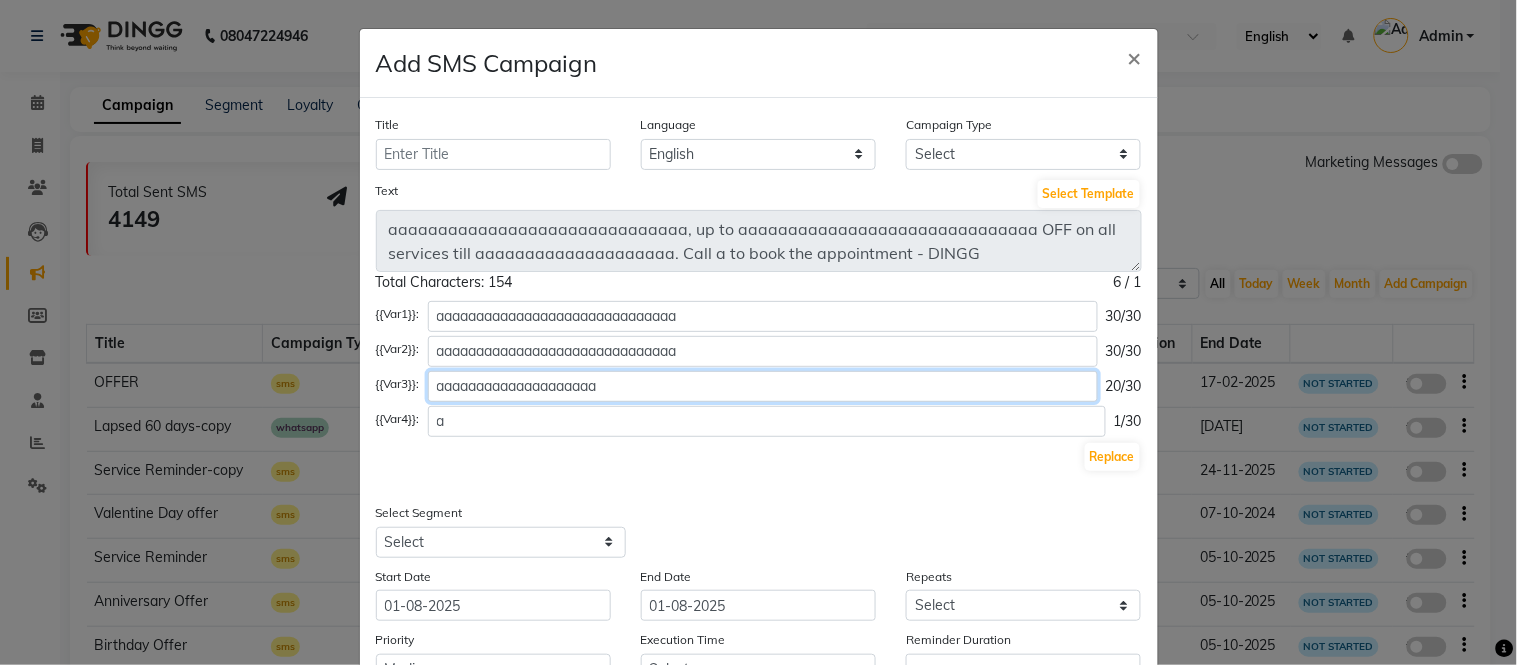 click on "aaaaaaaaaaaaaaaaaaaa" 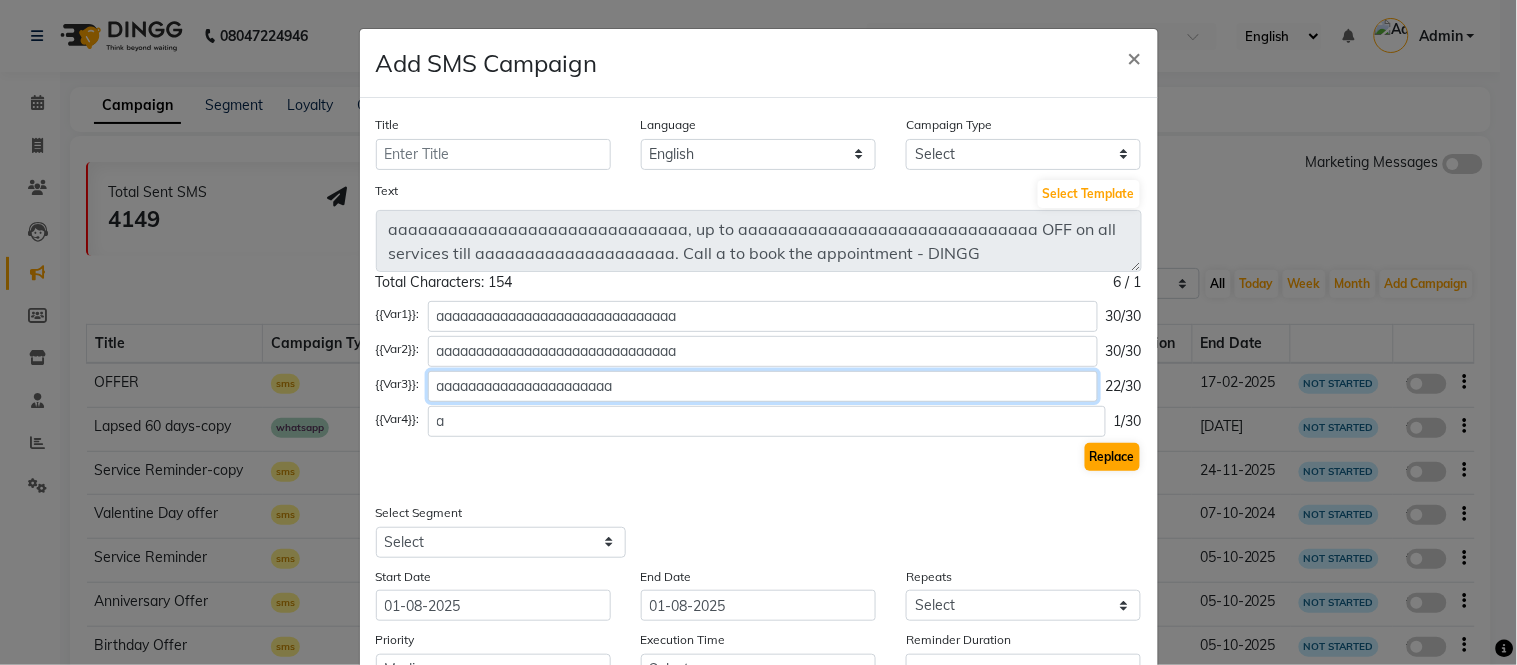 type on "aaaaaaaaaaaaaaaaaaaaaa" 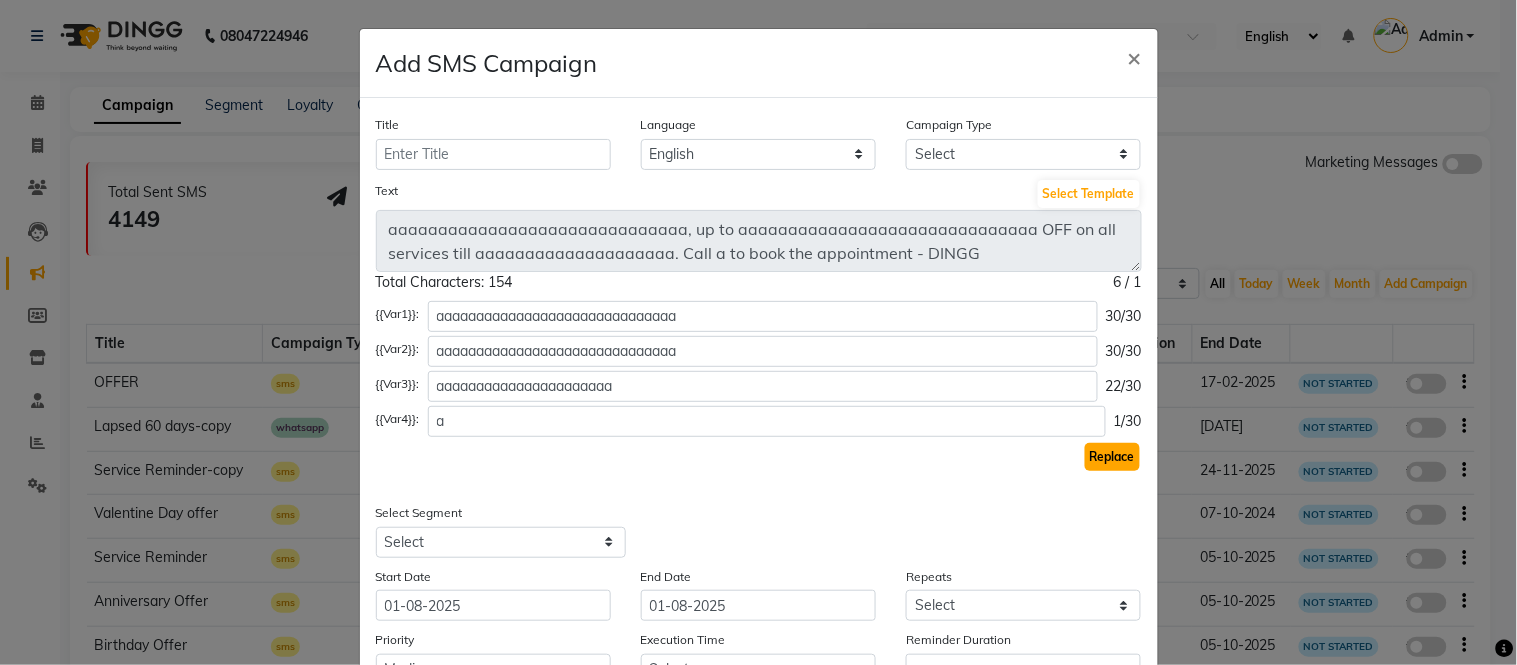 click on "Replace" 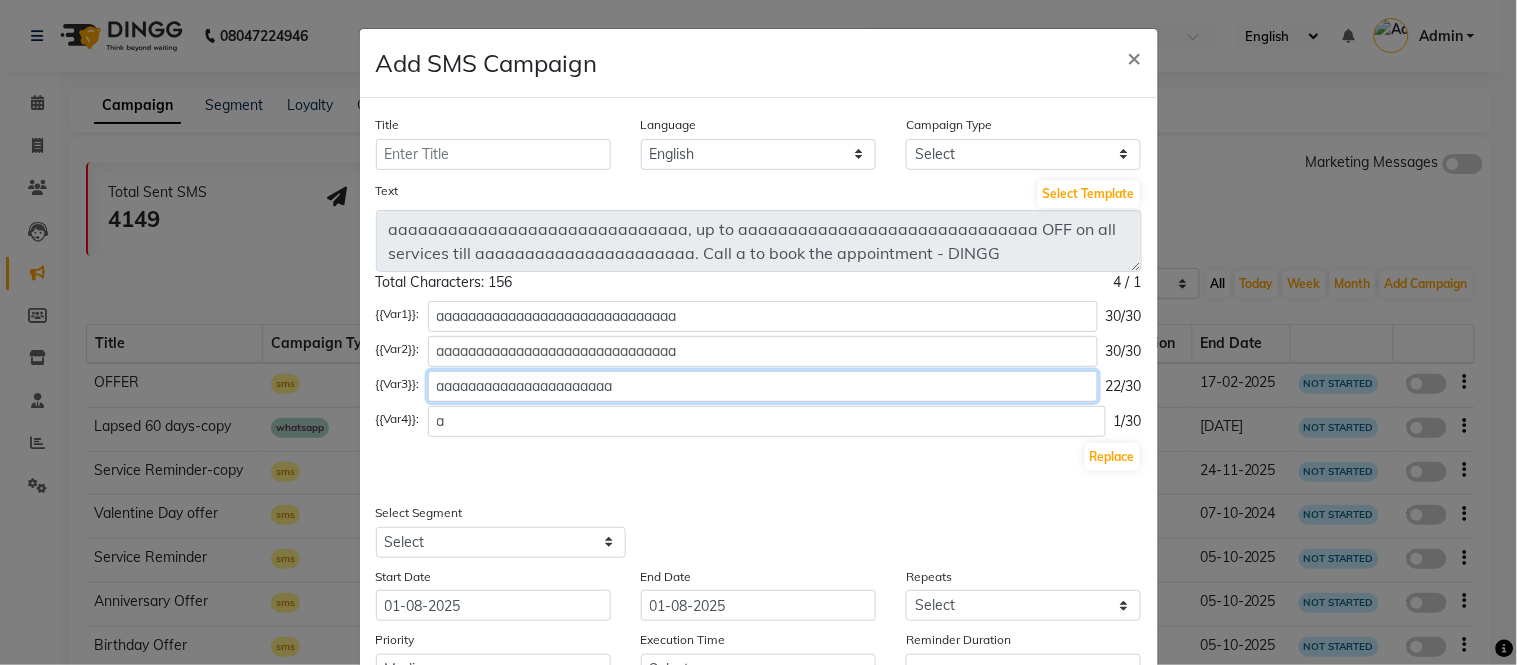 click on "aaaaaaaaaaaaaaaaaaaaaa" 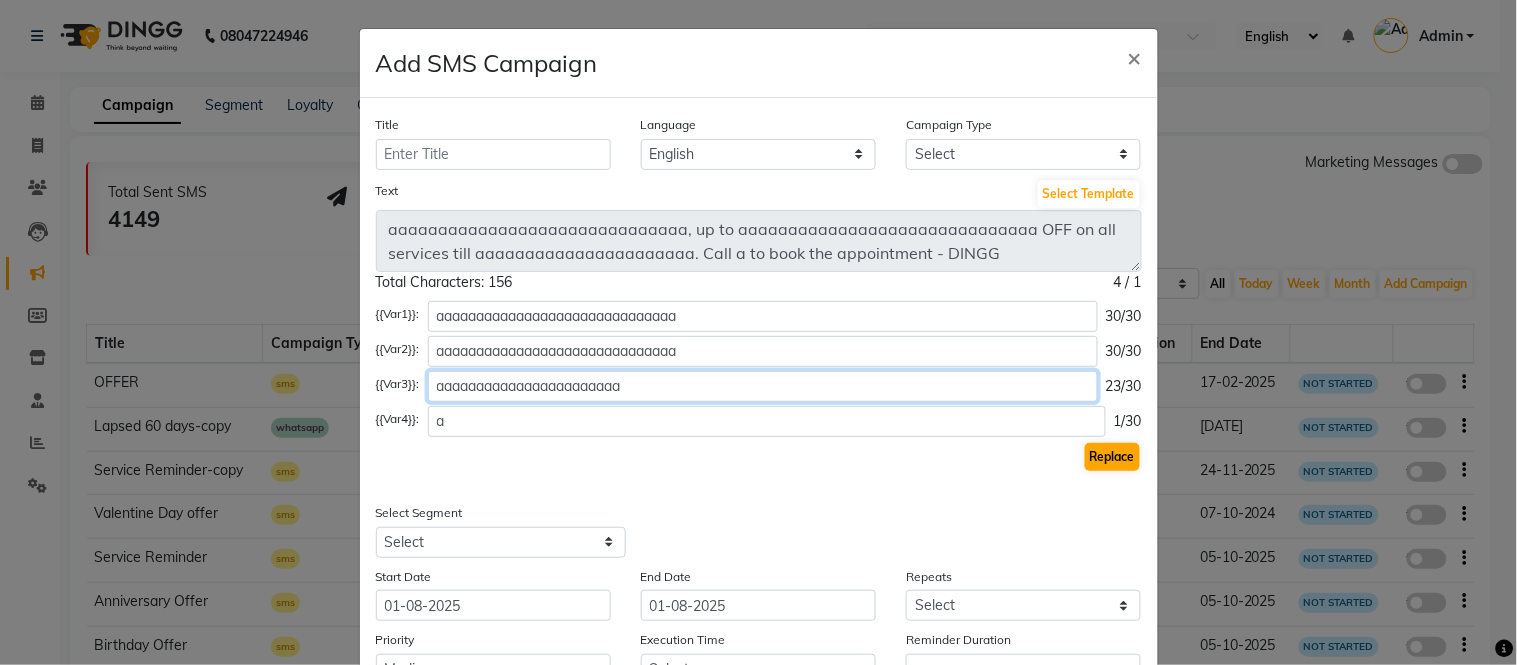 type on "aaaaaaaaaaaaaaaaaaaaaaa" 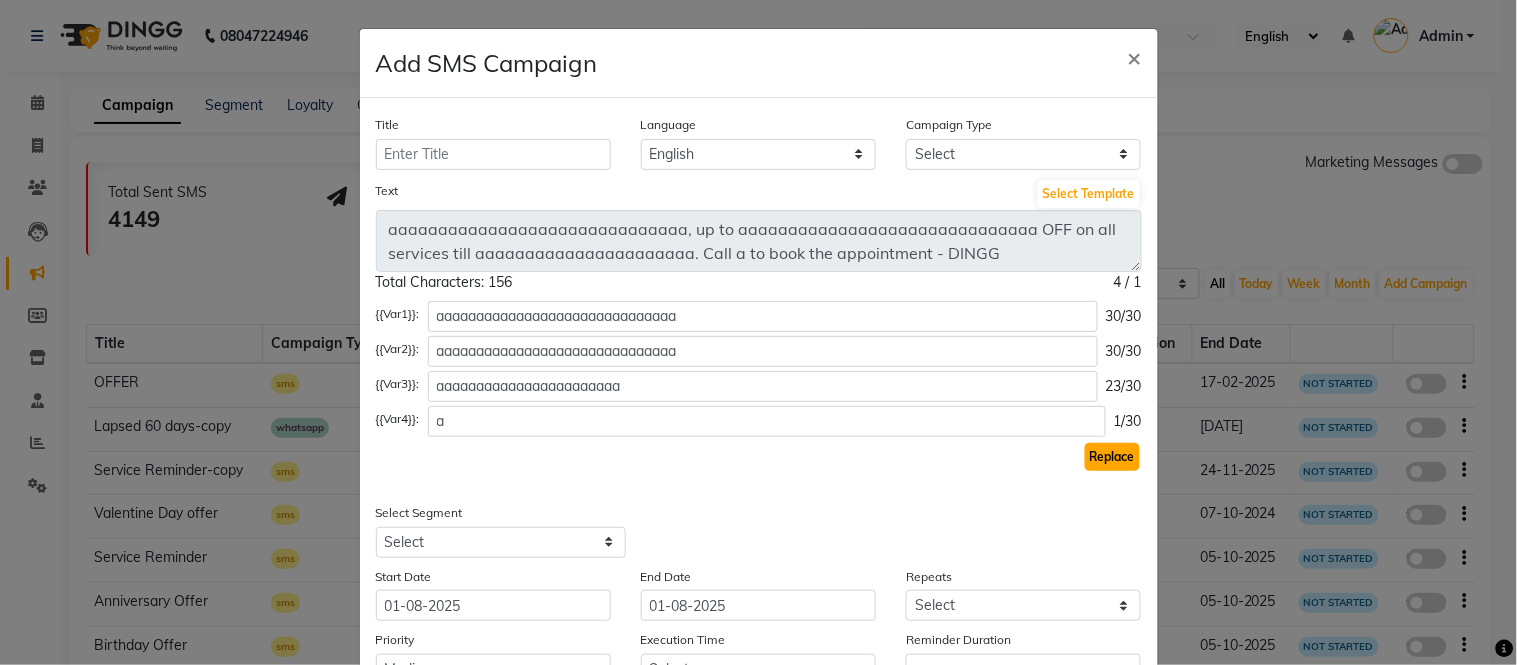 click on "Replace" 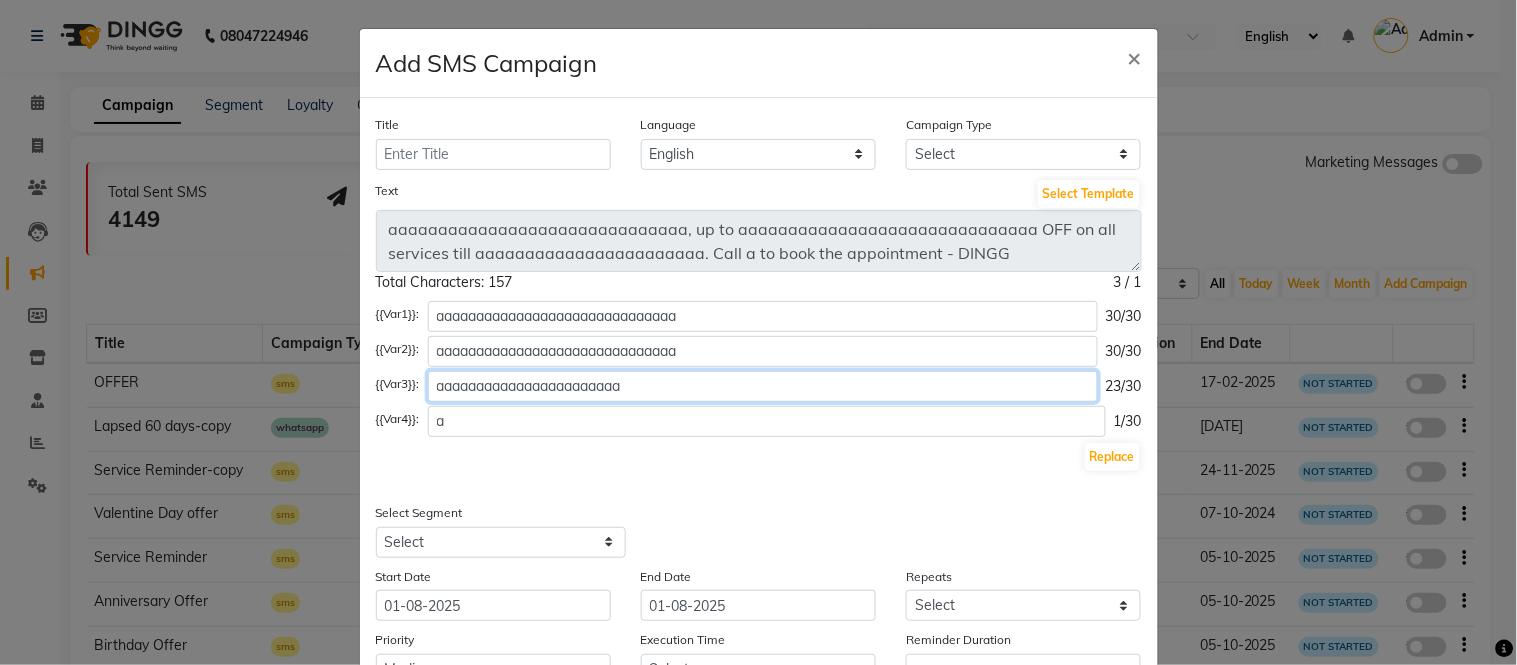 click on "aaaaaaaaaaaaaaaaaaaaaaa" 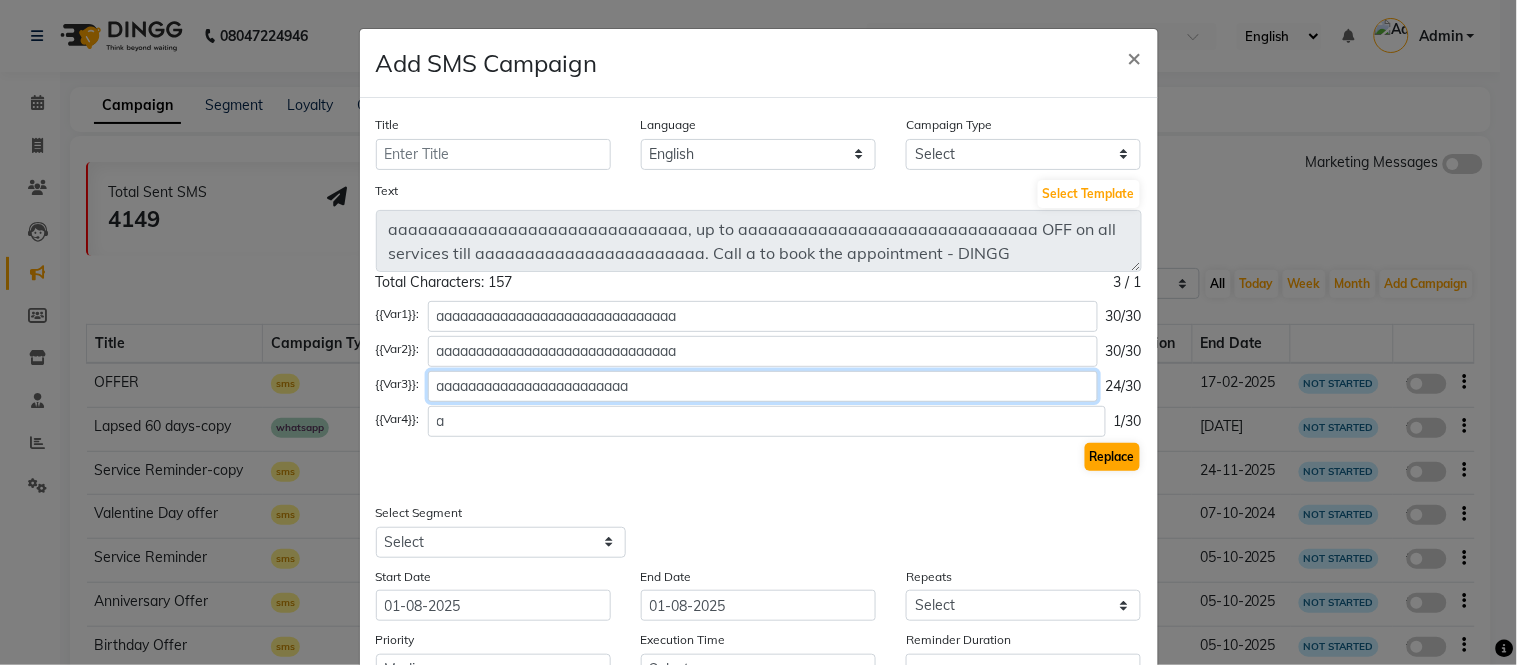 type on "aaaaaaaaaaaaaaaaaaaaaaaa" 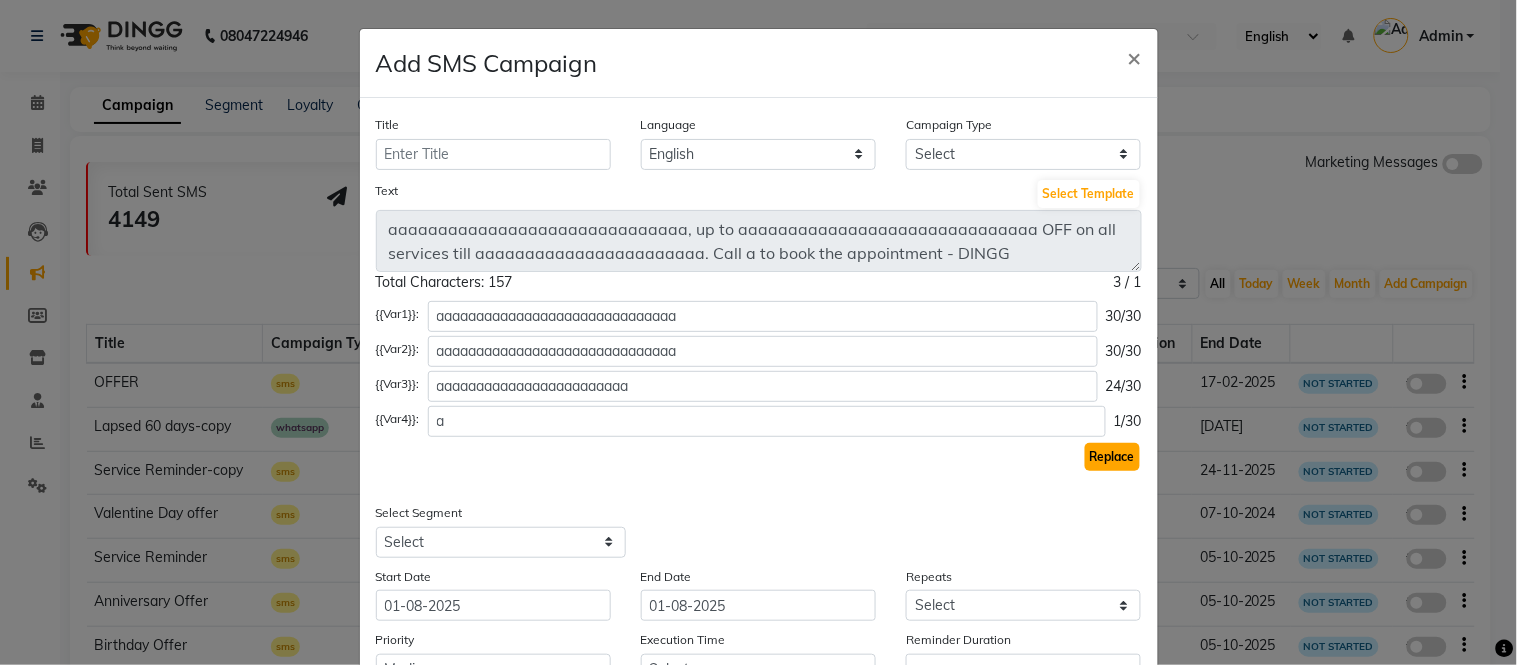 click on "Replace" 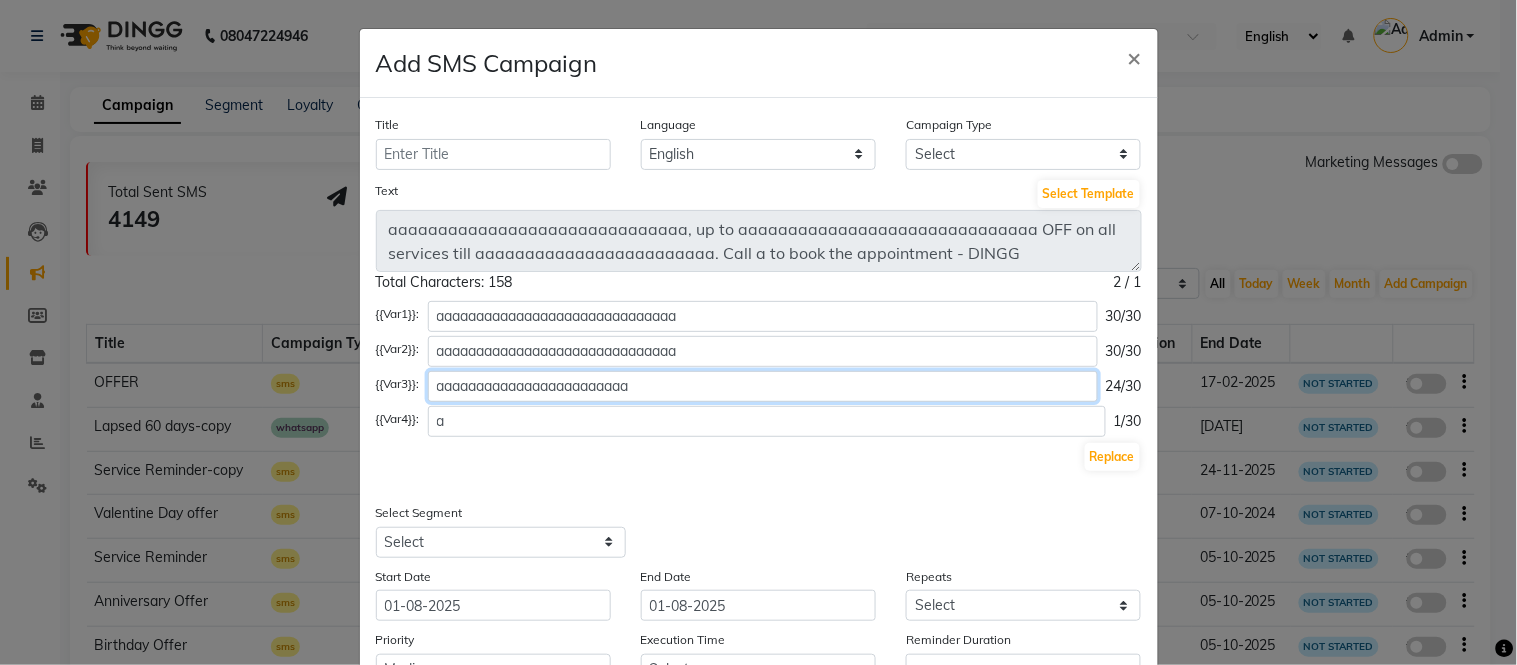 click on "aaaaaaaaaaaaaaaaaaaaaaaa" 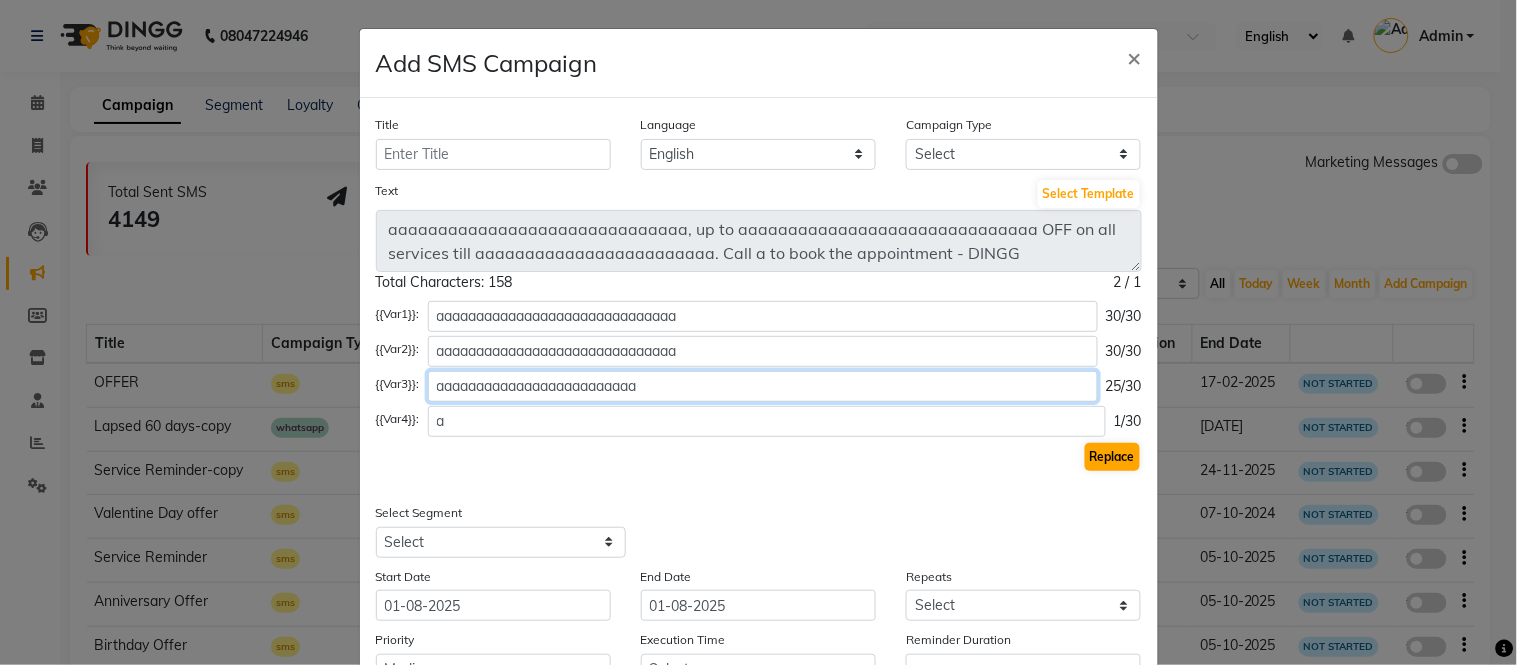 type on "aaaaaaaaaaaaaaaaaaaaaaaaa" 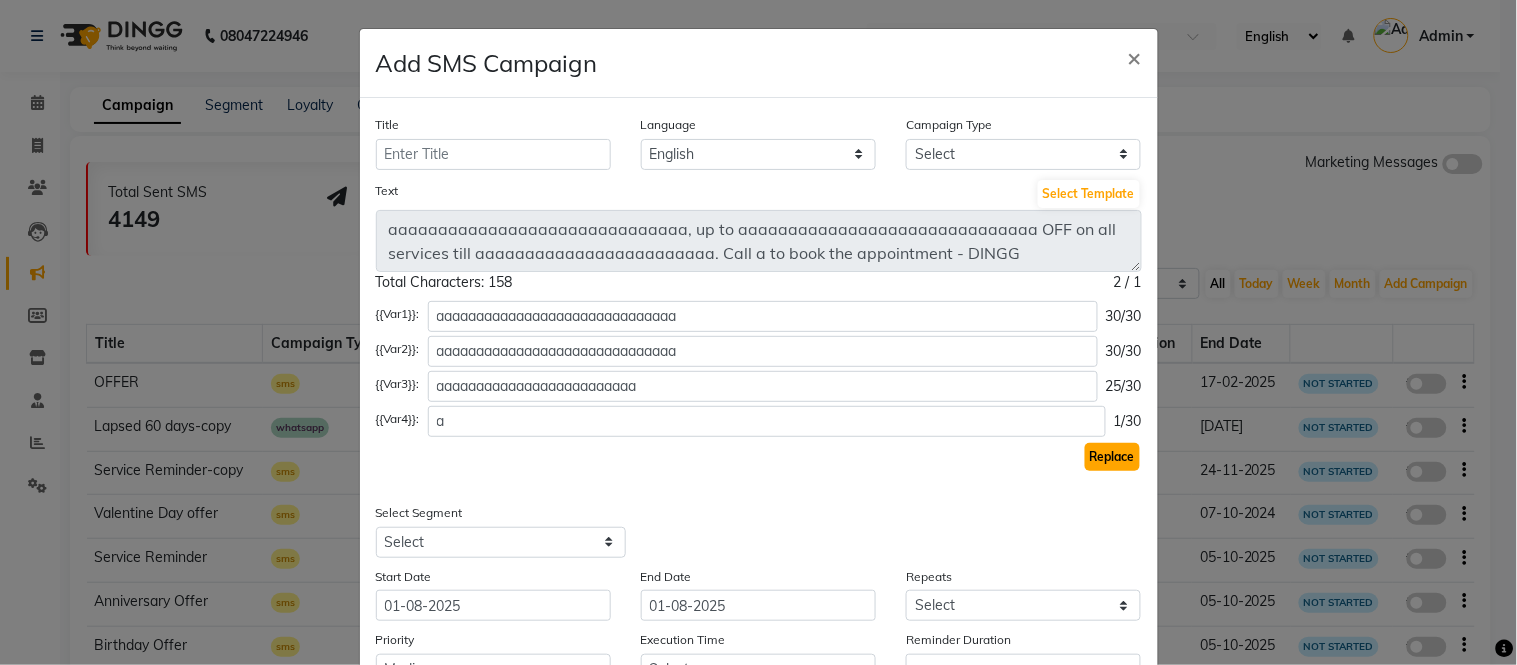 click on "Replace" 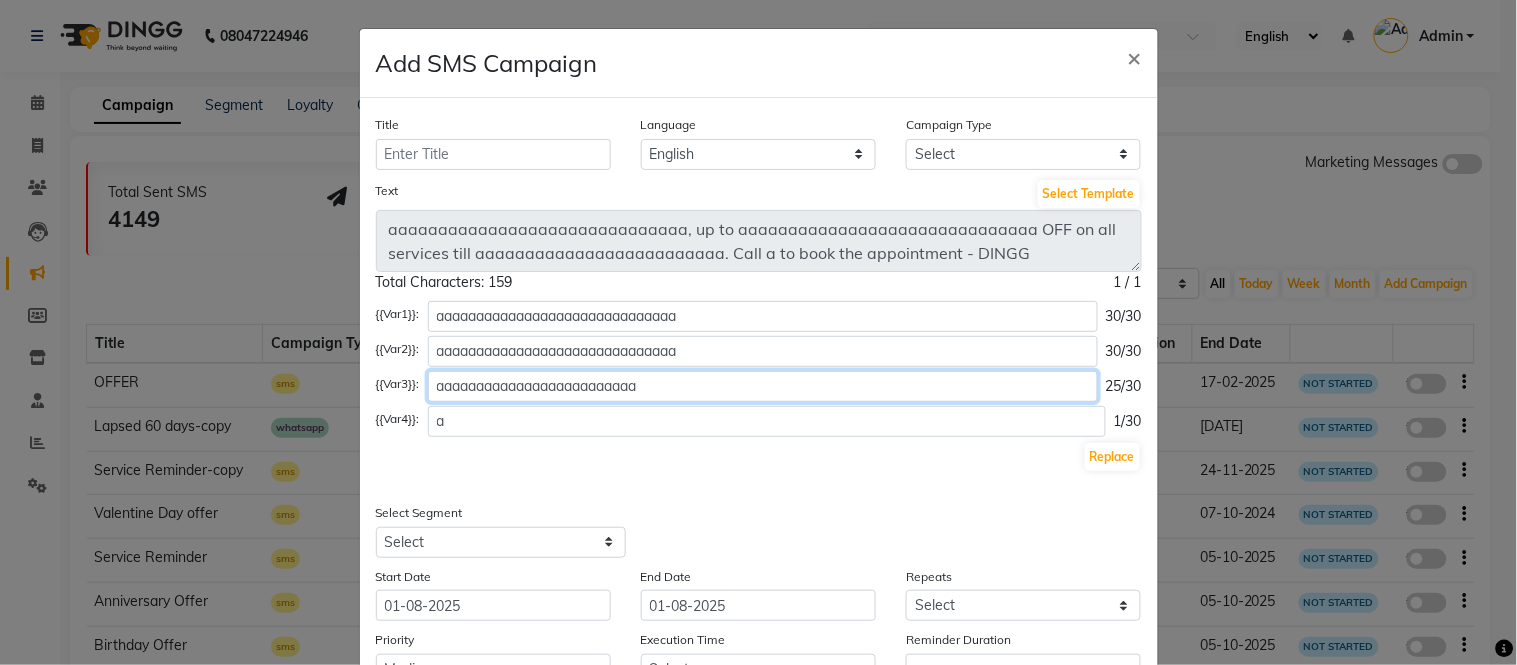 click on "aaaaaaaaaaaaaaaaaaaaaaaaa" 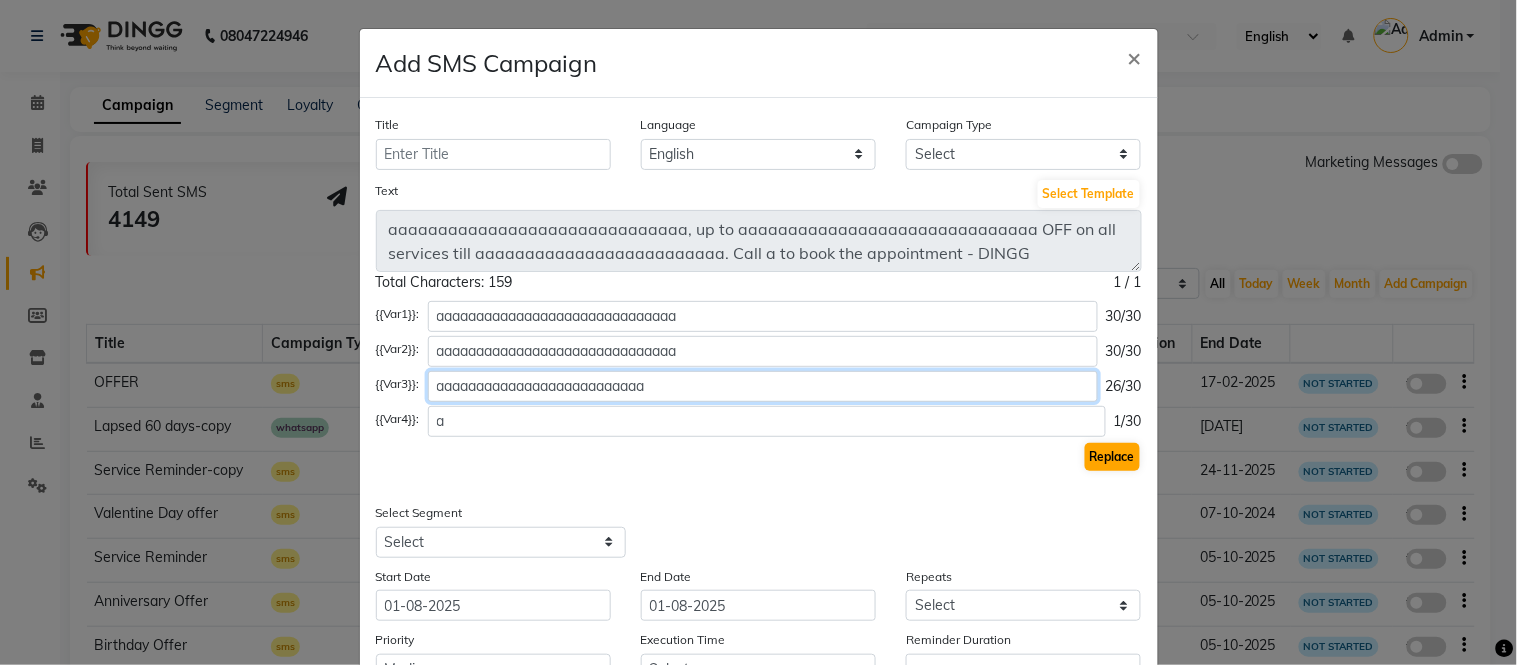 type on "aaaaaaaaaaaaaaaaaaaaaaaaaa" 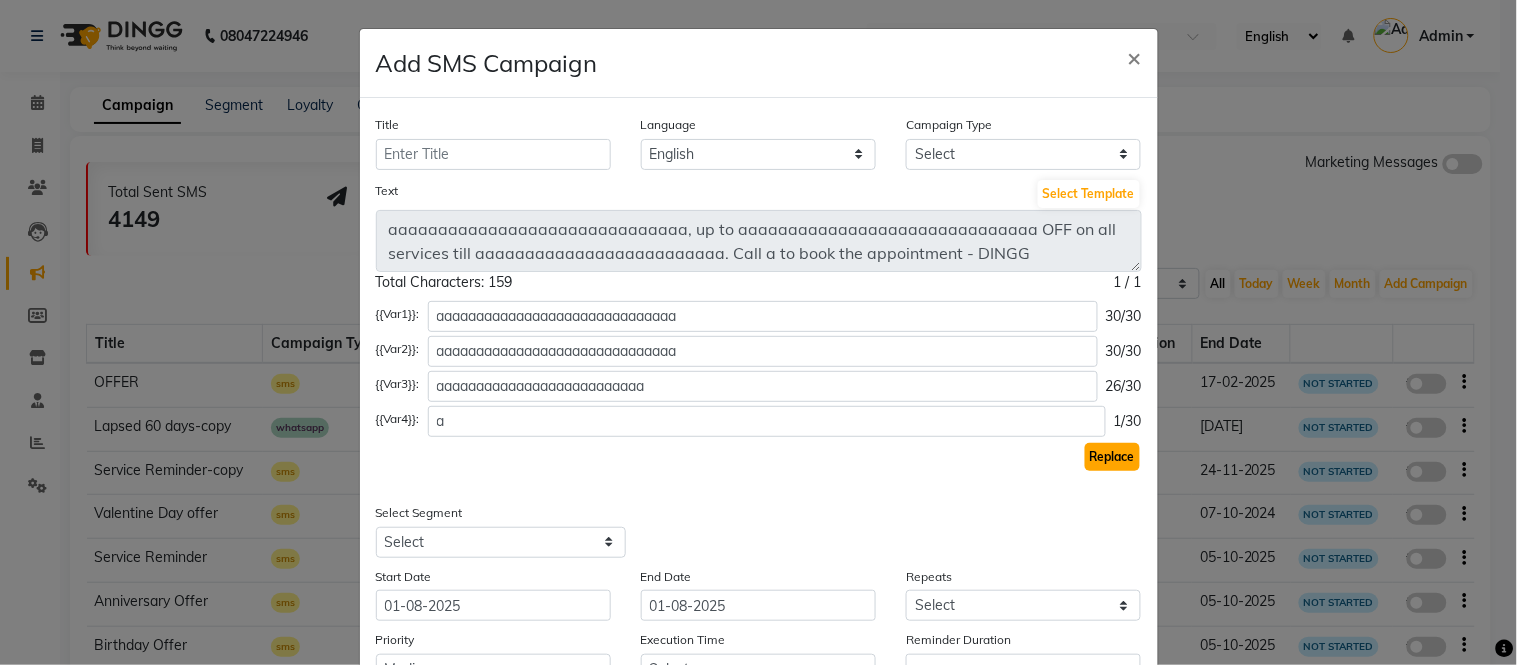 click on "Replace" 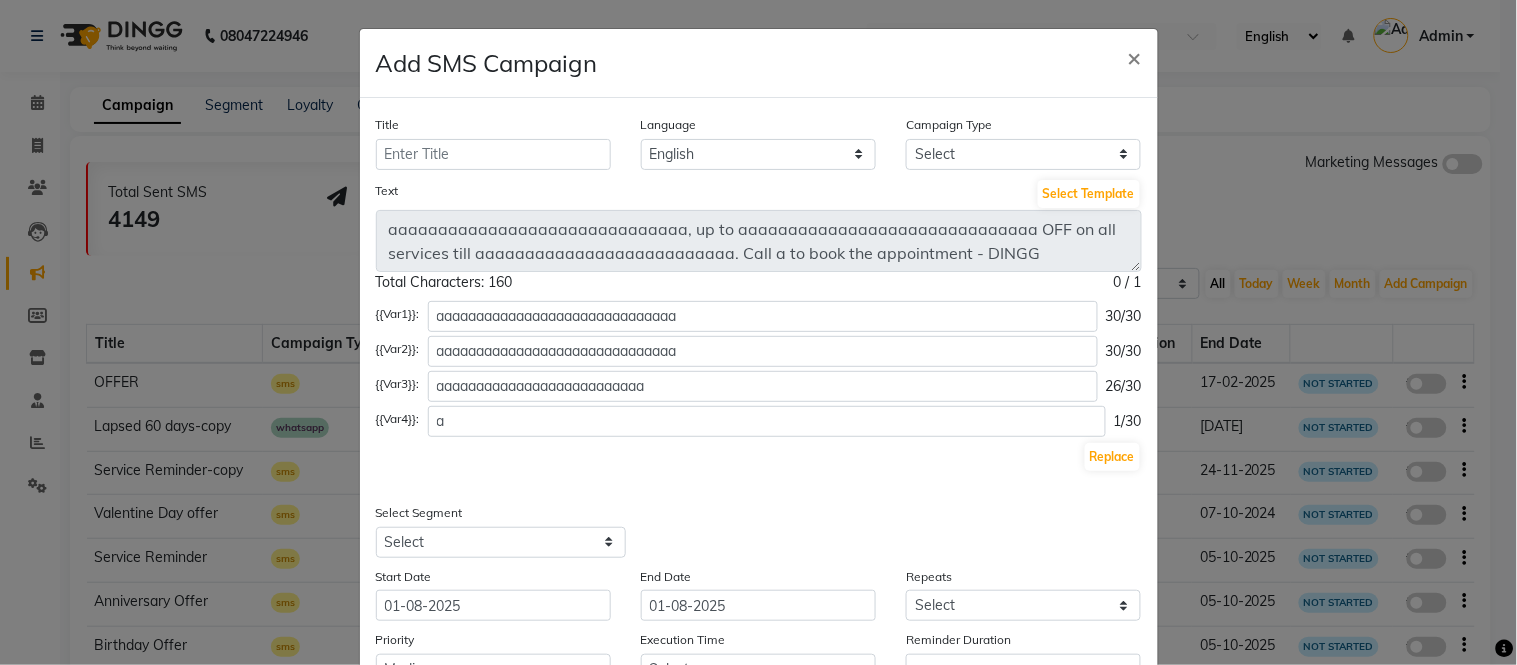 click on "Add SMS Campaign × Title Language English Campaign Type Select Birthday Anniversary Promotional Service reminder Text Select Template aaaaaaaaaaaaaaaaaaaaaaaaaaaaaa, up to aaaaaaaaaaaaaaaaaaaaaaaaaaaaaa OFF on all services till aaaaaaaaaaaaaaaaaaaaaaaaaa. Call a to book the appointment - DINGG Total Characters: 160 0 / 1  {{Var1}}: aaaaaaaaaaaaaaaaaaaaaaaaaaaaaa 30/30 {{Var2}}: aaaaaaaaaaaaaaaaaaaaaaaaaaaaaa 30/30 {{Var3}}: aaaaaaaaaaaaaaaaaaaaaaaaaa 26/30 {{Var4}}: a 1/30 Replace Select Segment Select All Customers All Male Customer All Female Customer All Members All Customers Visited in last 30 days All Customers not visited more than 60 days Inactive/Lost Customers High Ticket Customers Low Ticket Customers Frequent Customers Regular Customers New Customers All Customers with Valid Birthdays All Customers with Valid Anniversary Hair cut last 30 days Visited 45days before but not in 30days Customers Visited 30 To 45 Days Ago Customers not visited in last 45 days Start Date 01-08-2025 End Date 01-08-2025" 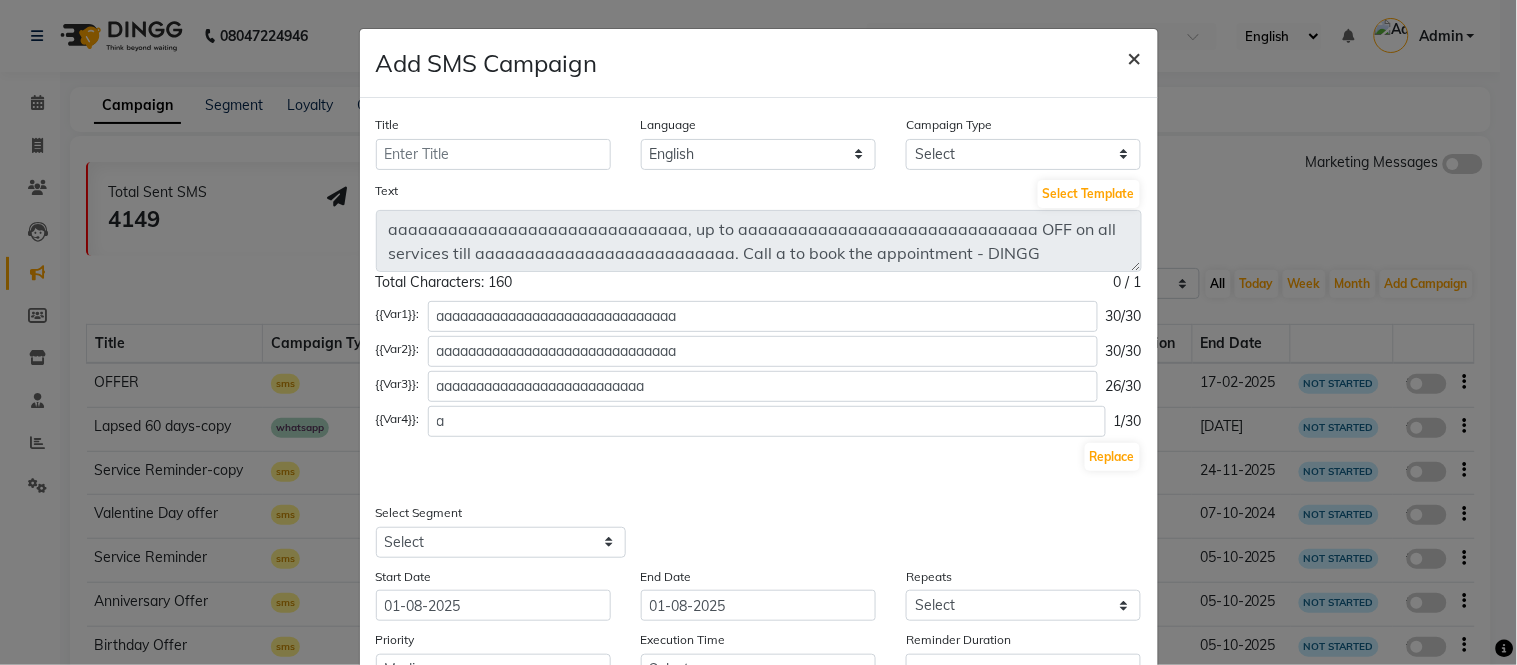 click on "×" 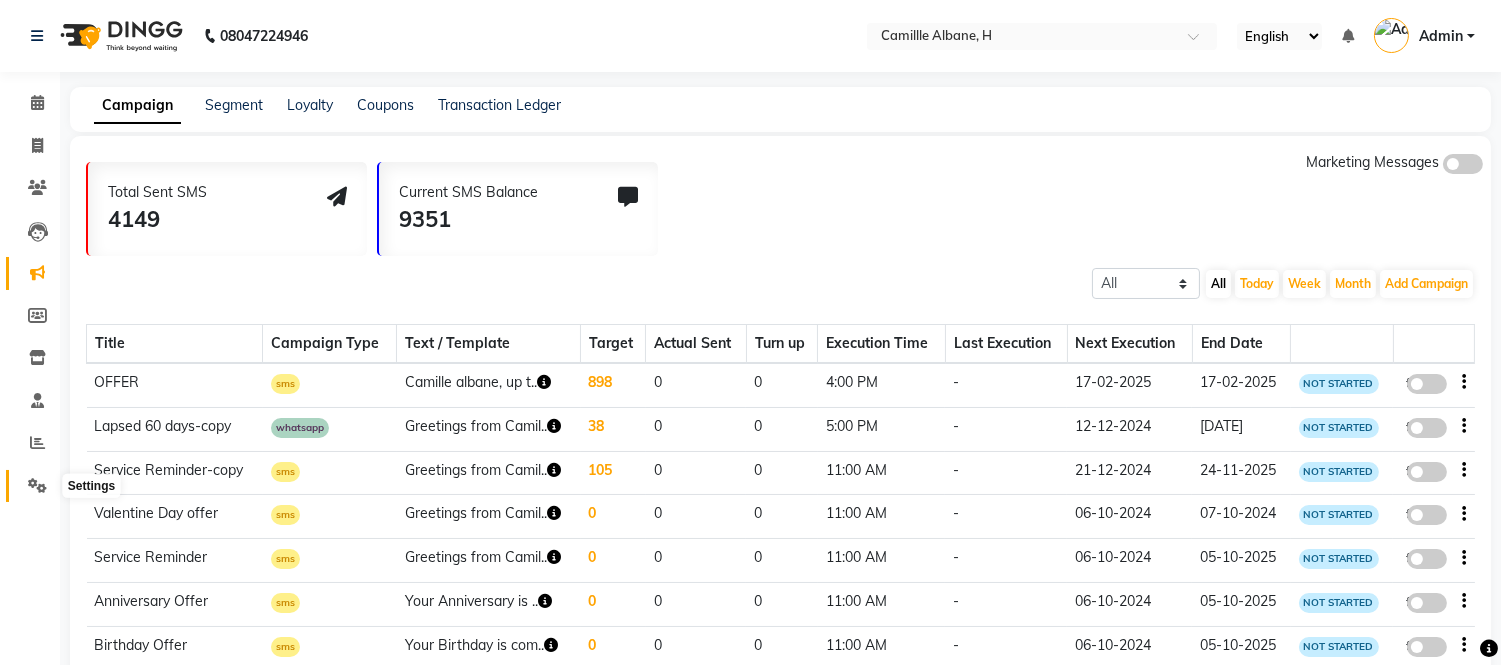 click 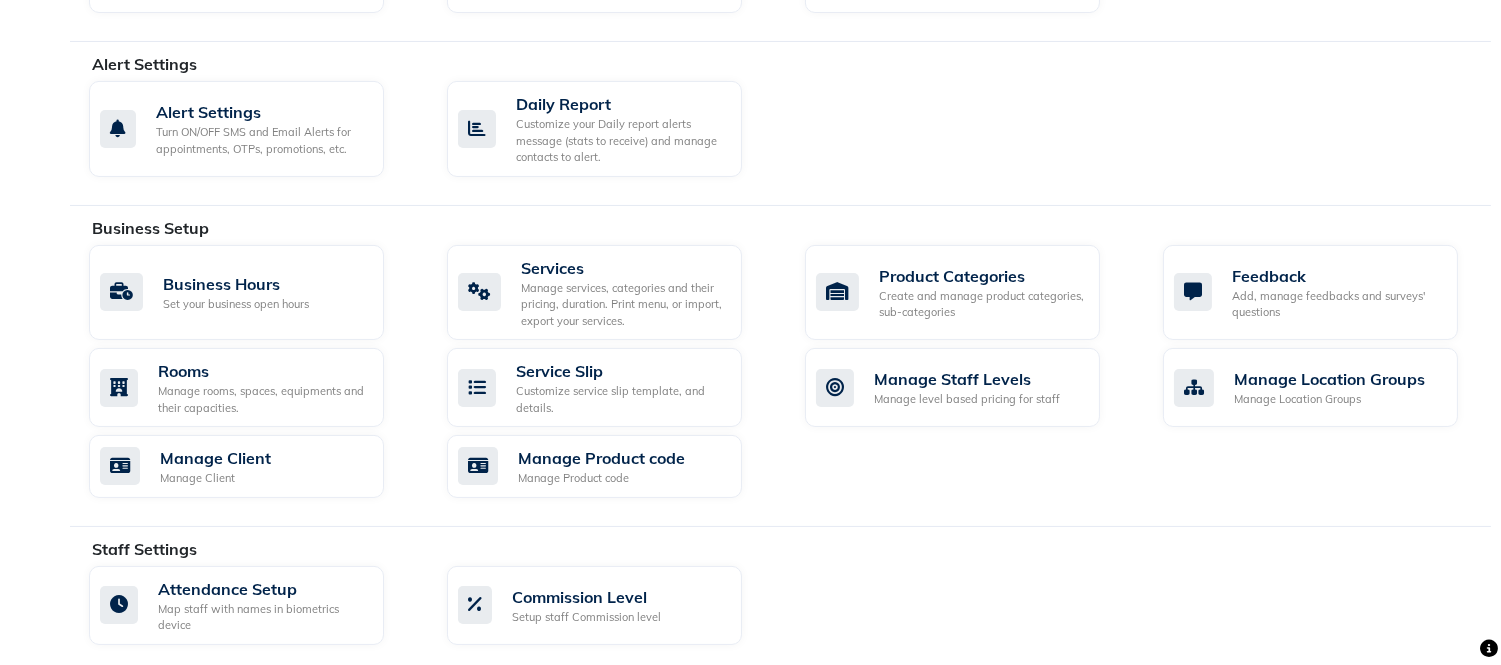 scroll, scrollTop: 555, scrollLeft: 0, axis: vertical 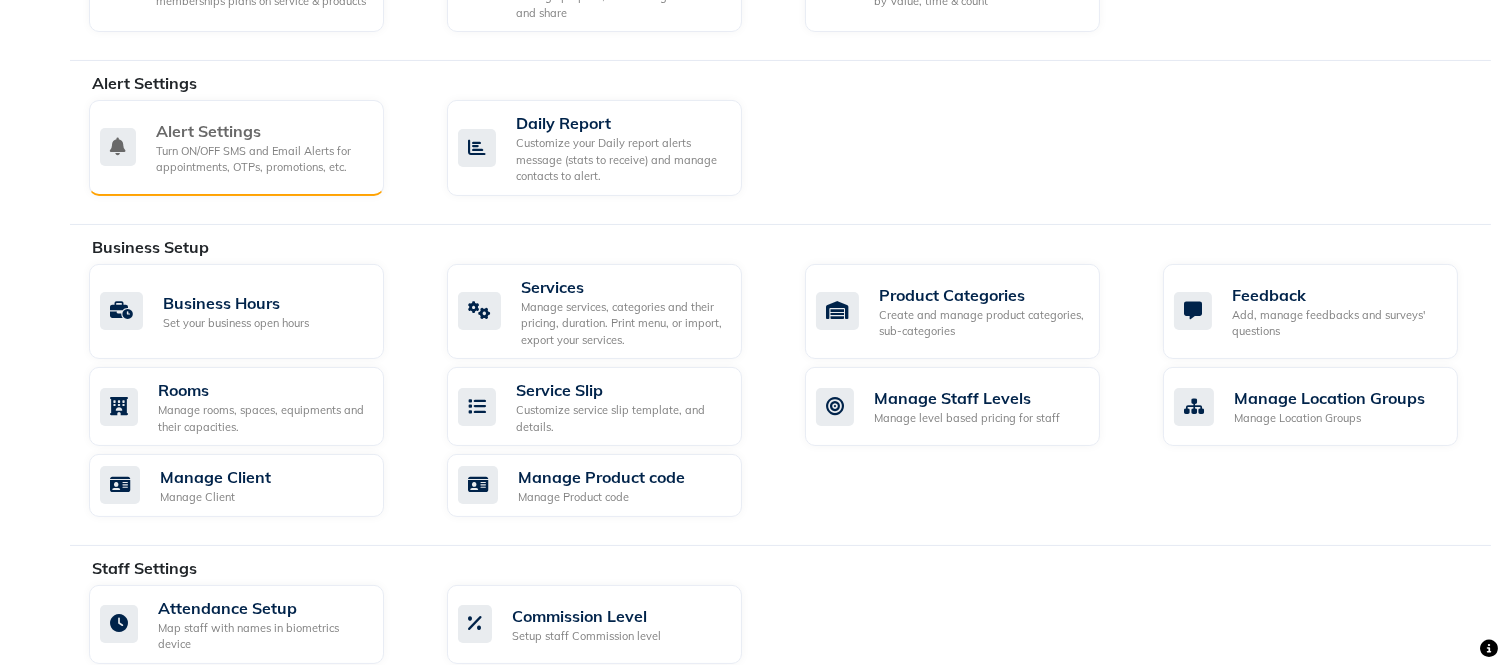 click on "Alert Settings" 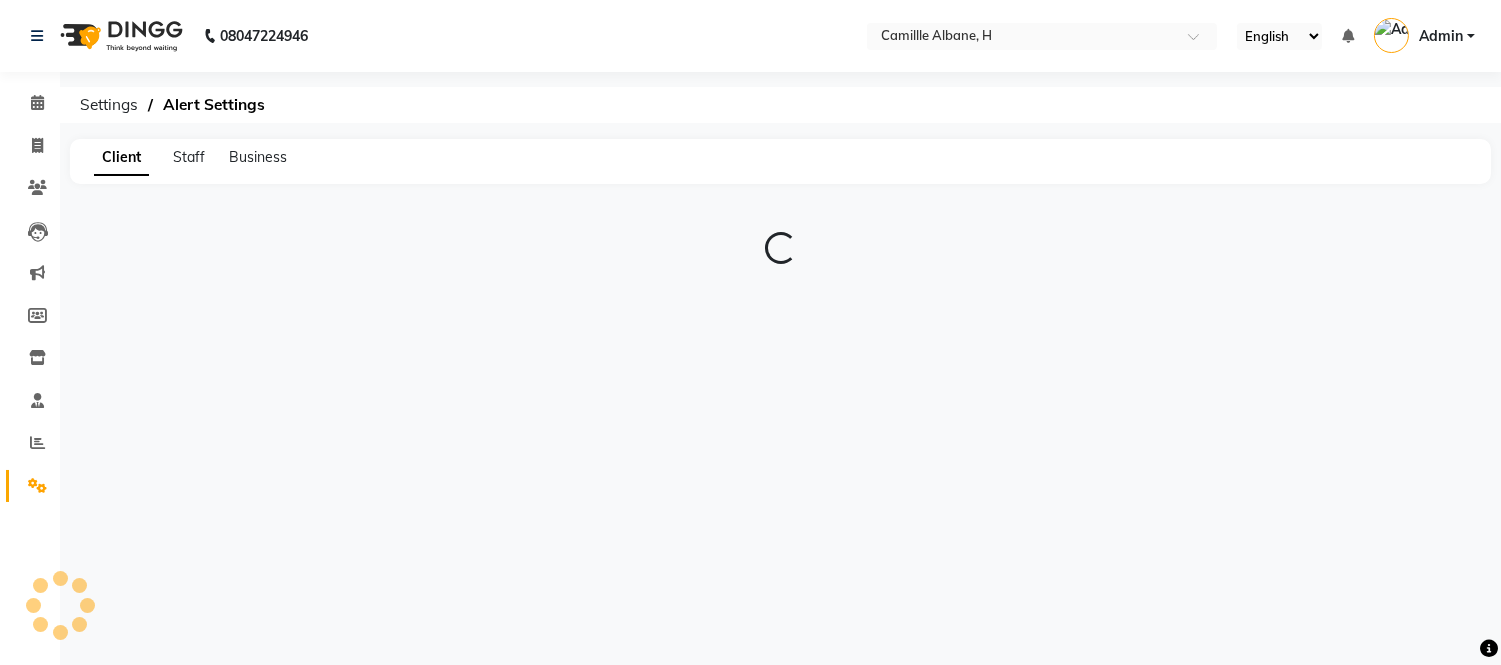 scroll, scrollTop: 0, scrollLeft: 0, axis: both 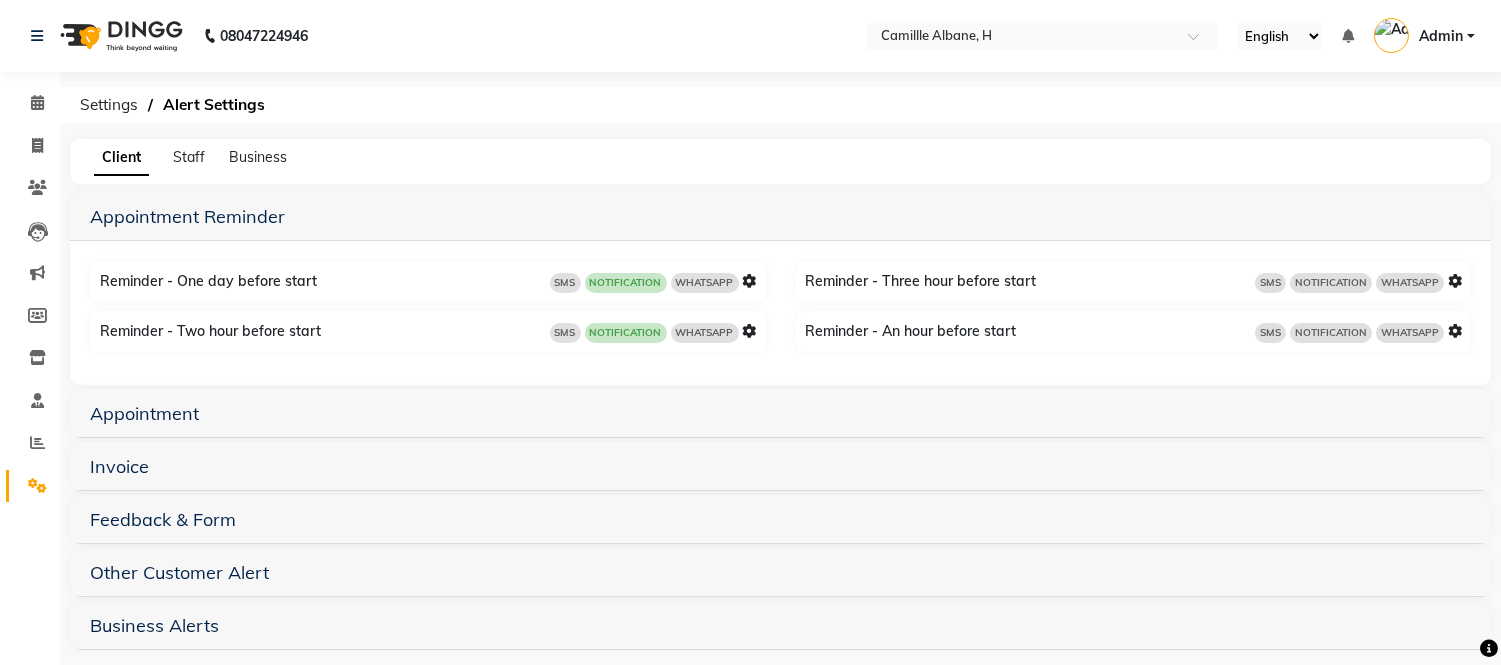 click on "Invoice" at bounding box center (780, 466) 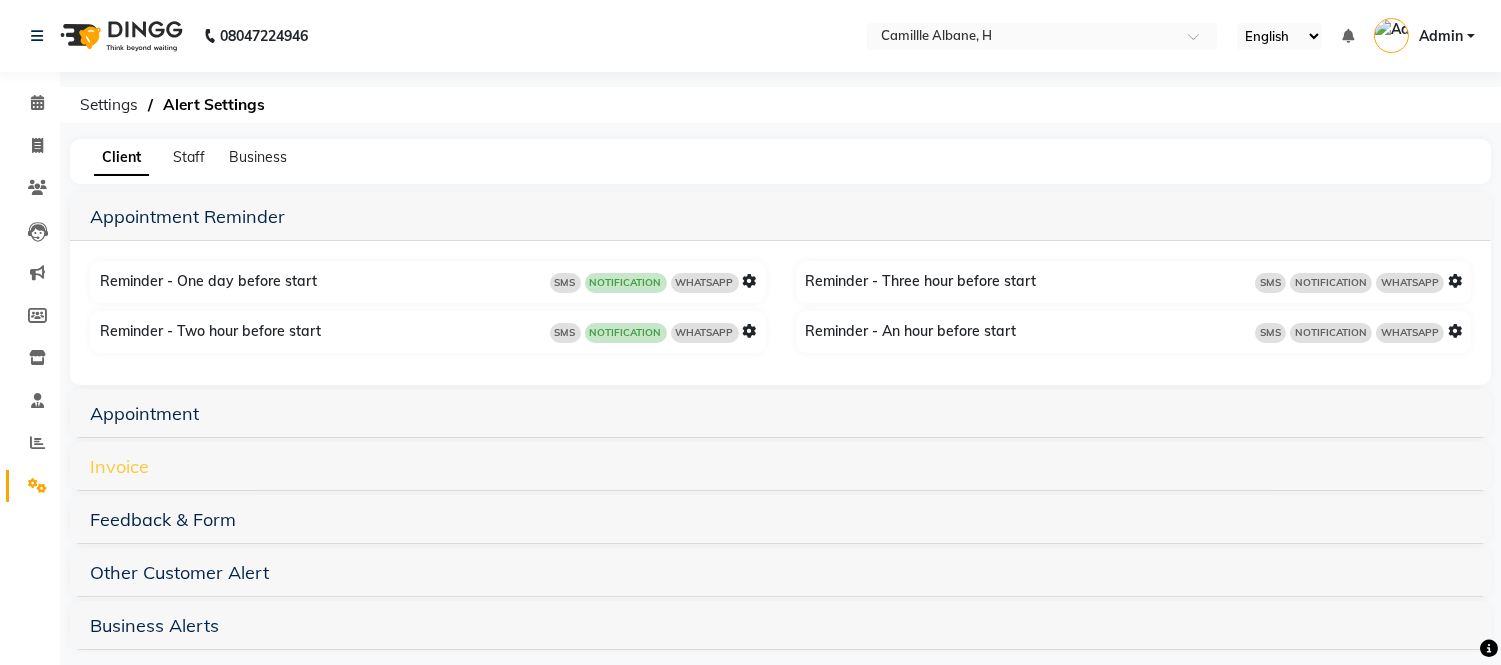click on "Invoice" at bounding box center (119, 466) 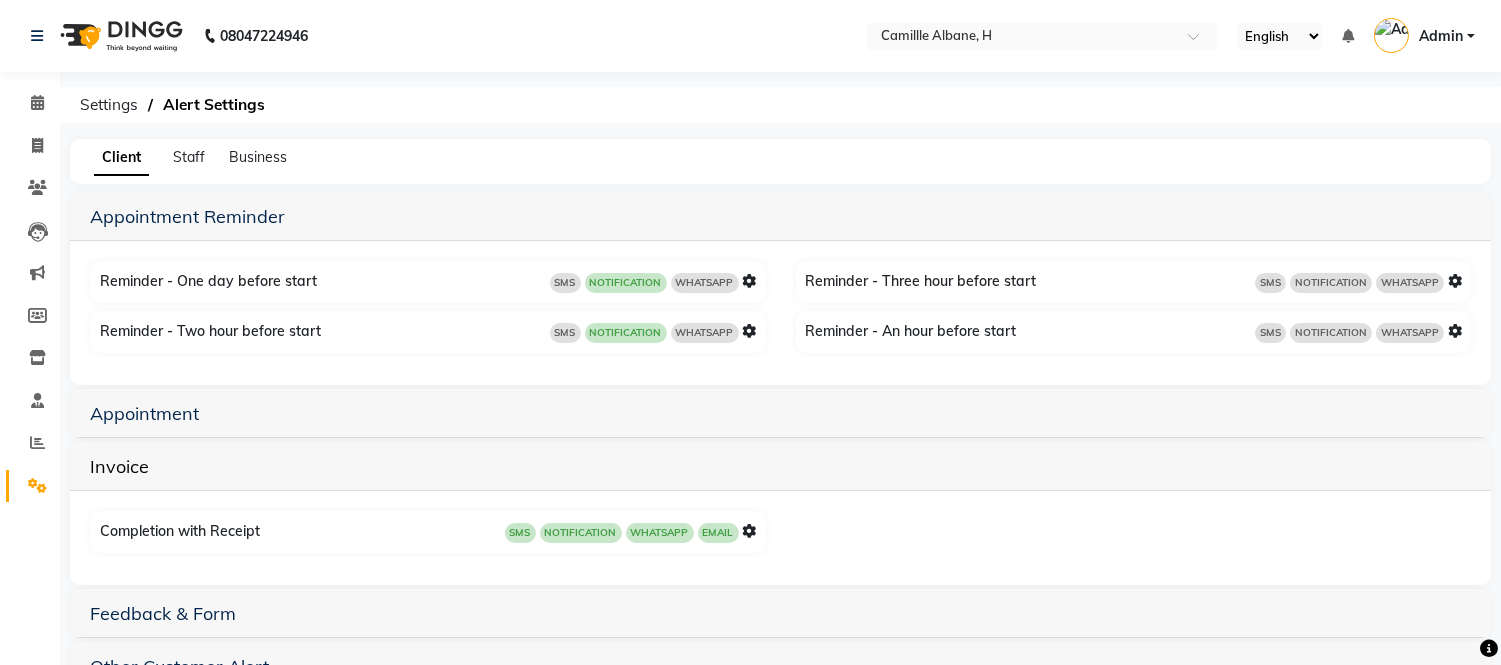 scroll, scrollTop: 112, scrollLeft: 0, axis: vertical 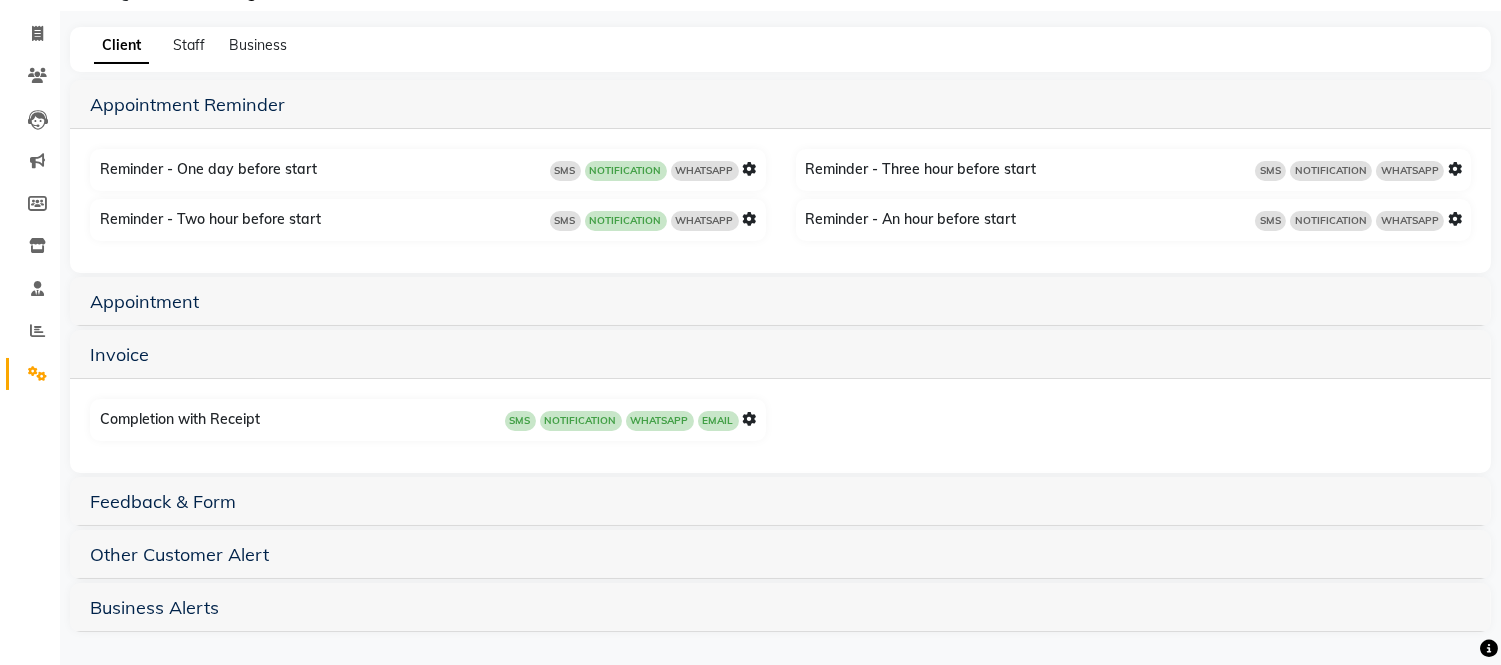 click at bounding box center (750, 419) 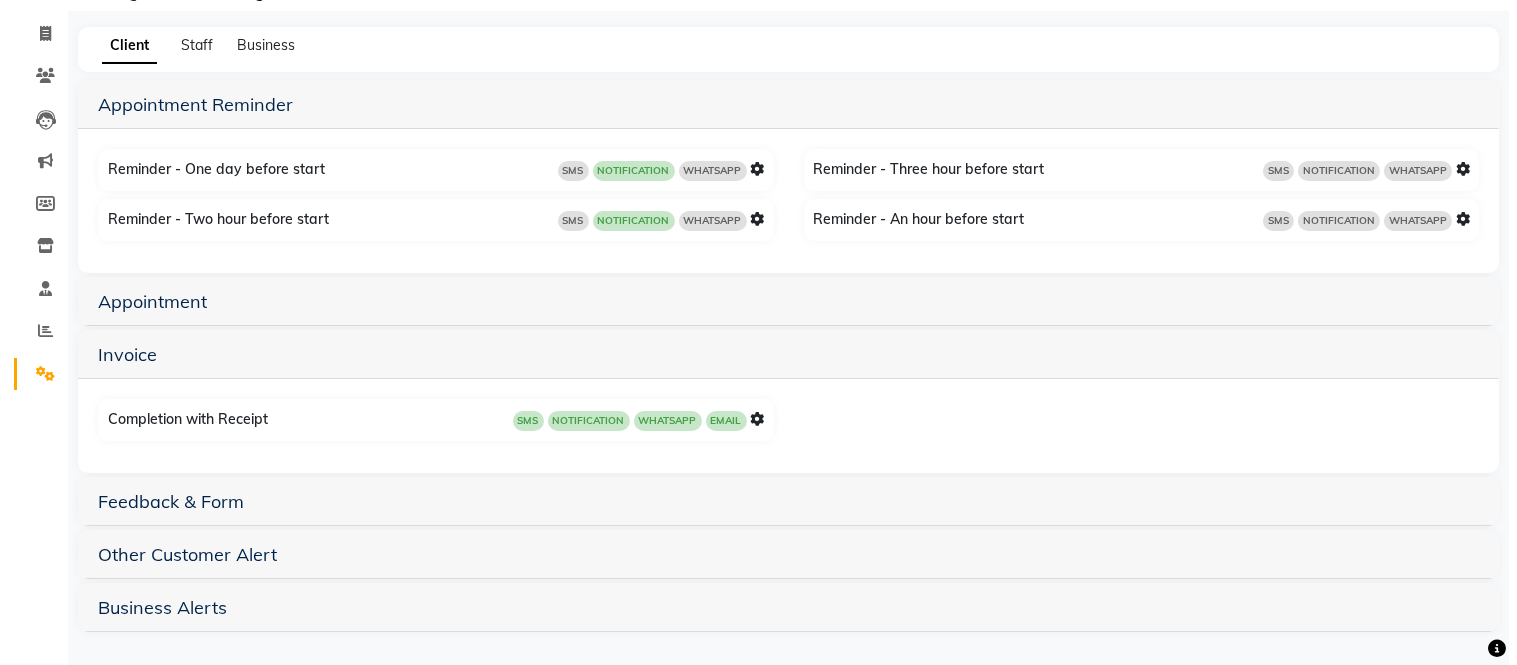 scroll, scrollTop: 0, scrollLeft: 0, axis: both 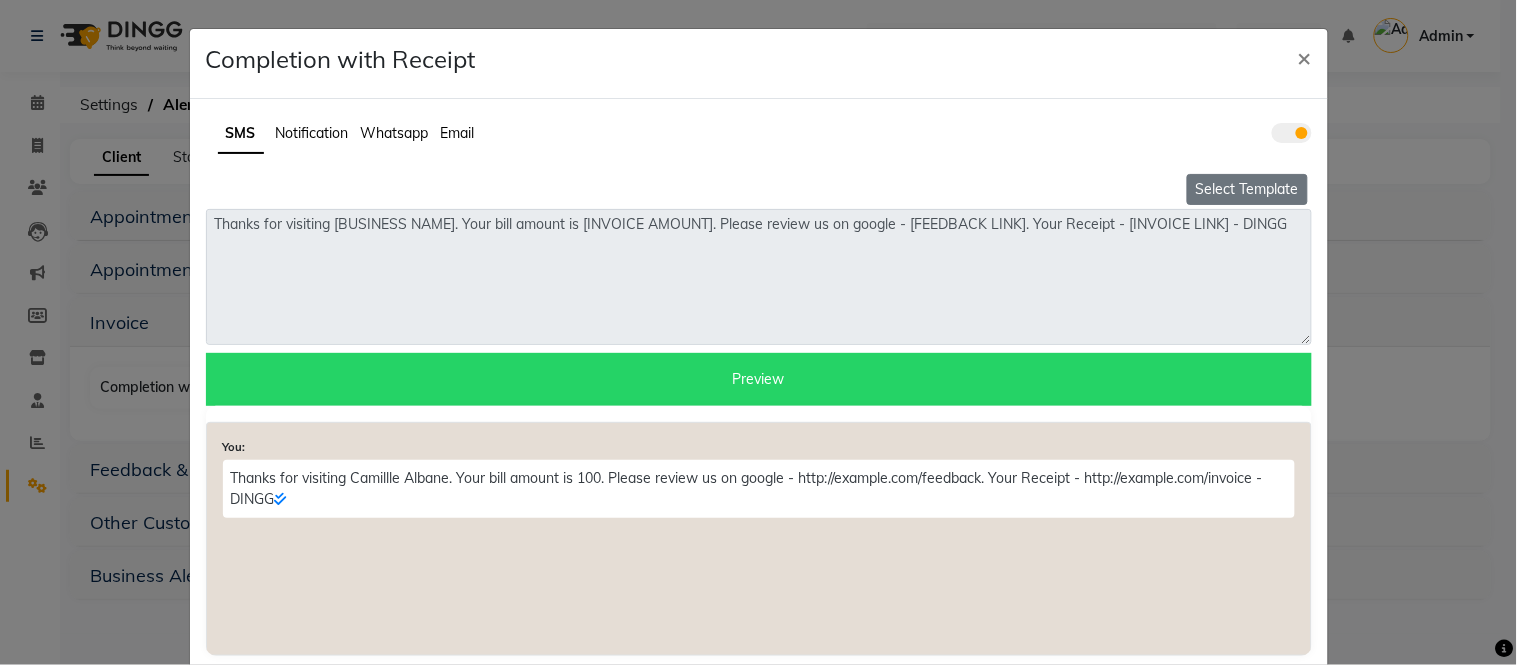 click on "Select Template" 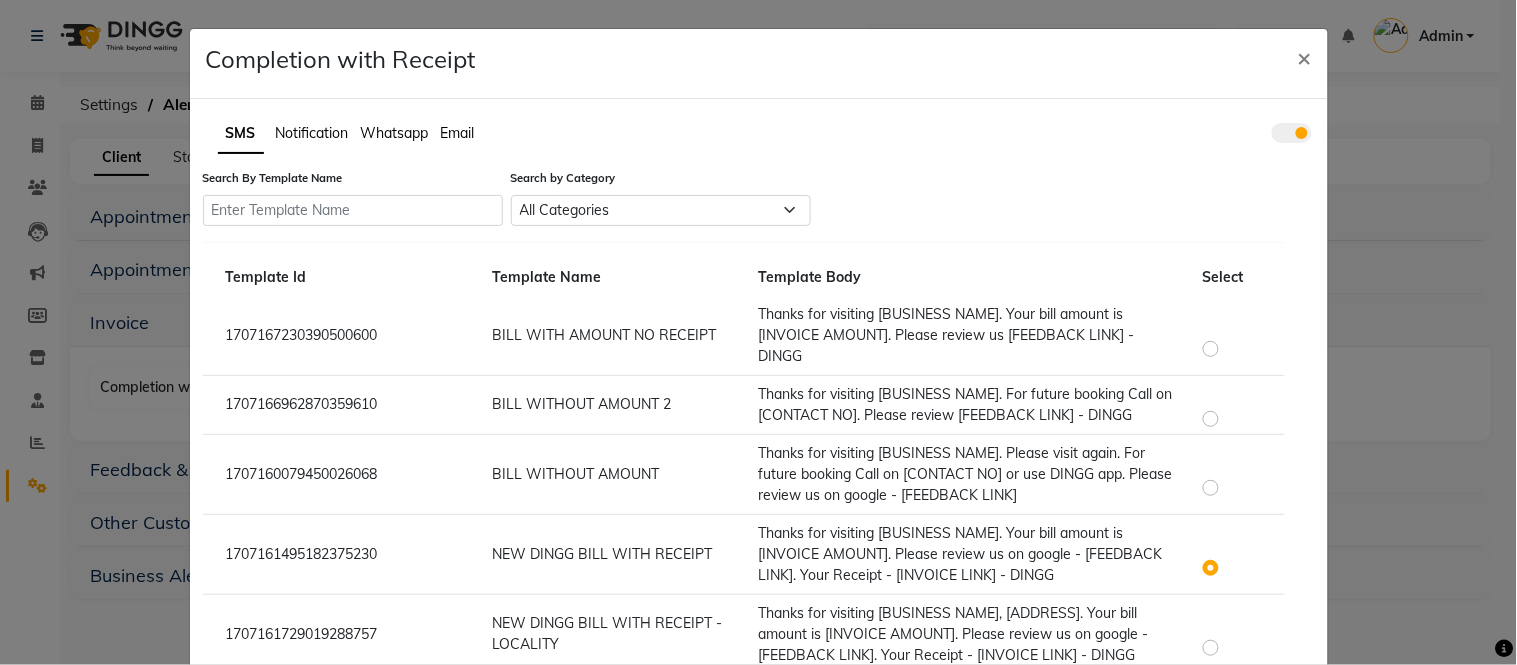 click 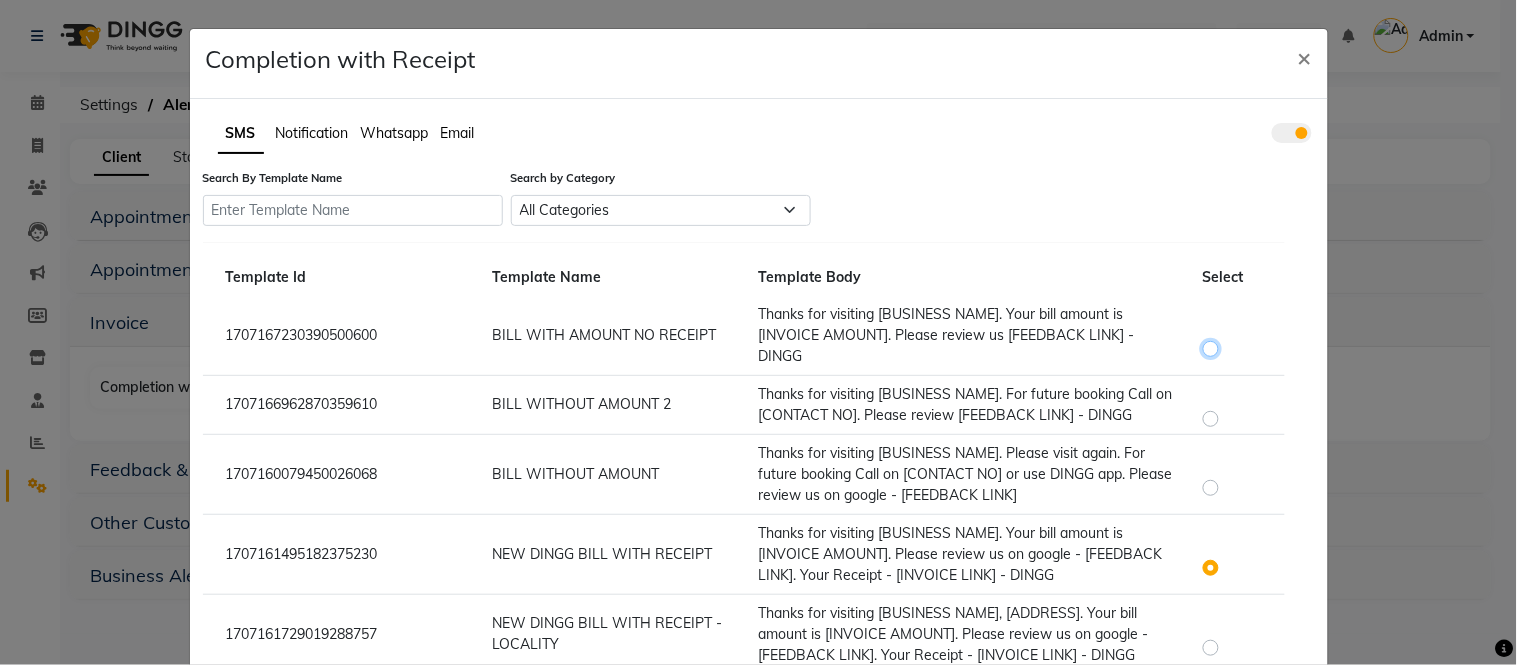 click at bounding box center [1214, 339] 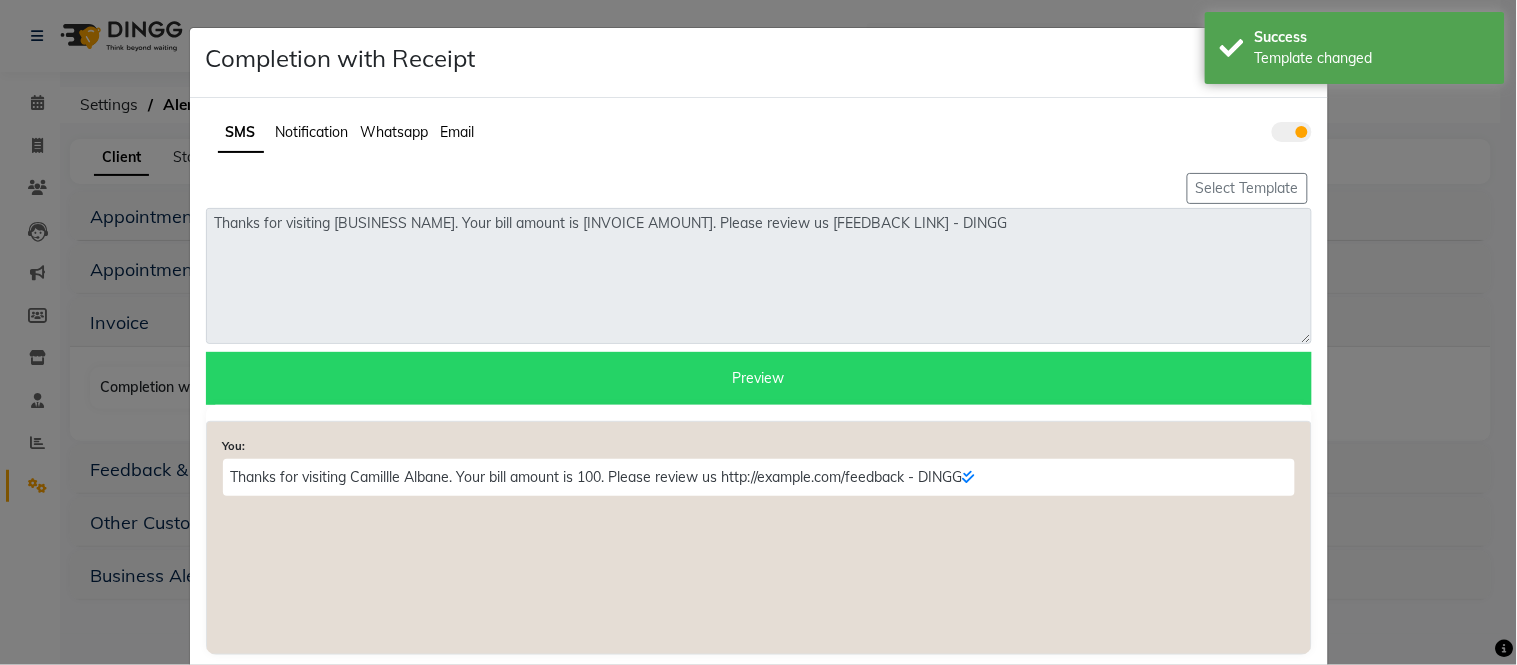 scroll, scrollTop: 0, scrollLeft: 0, axis: both 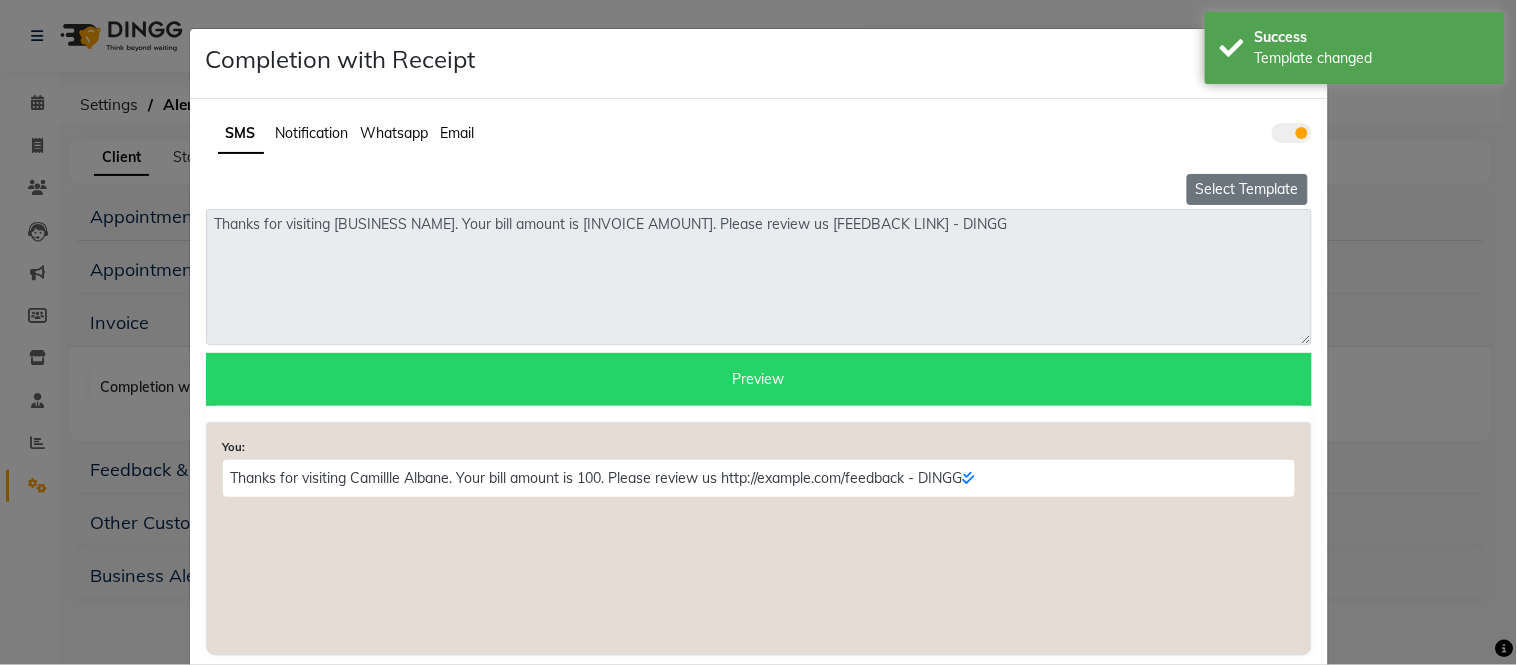 click on "Select Template" 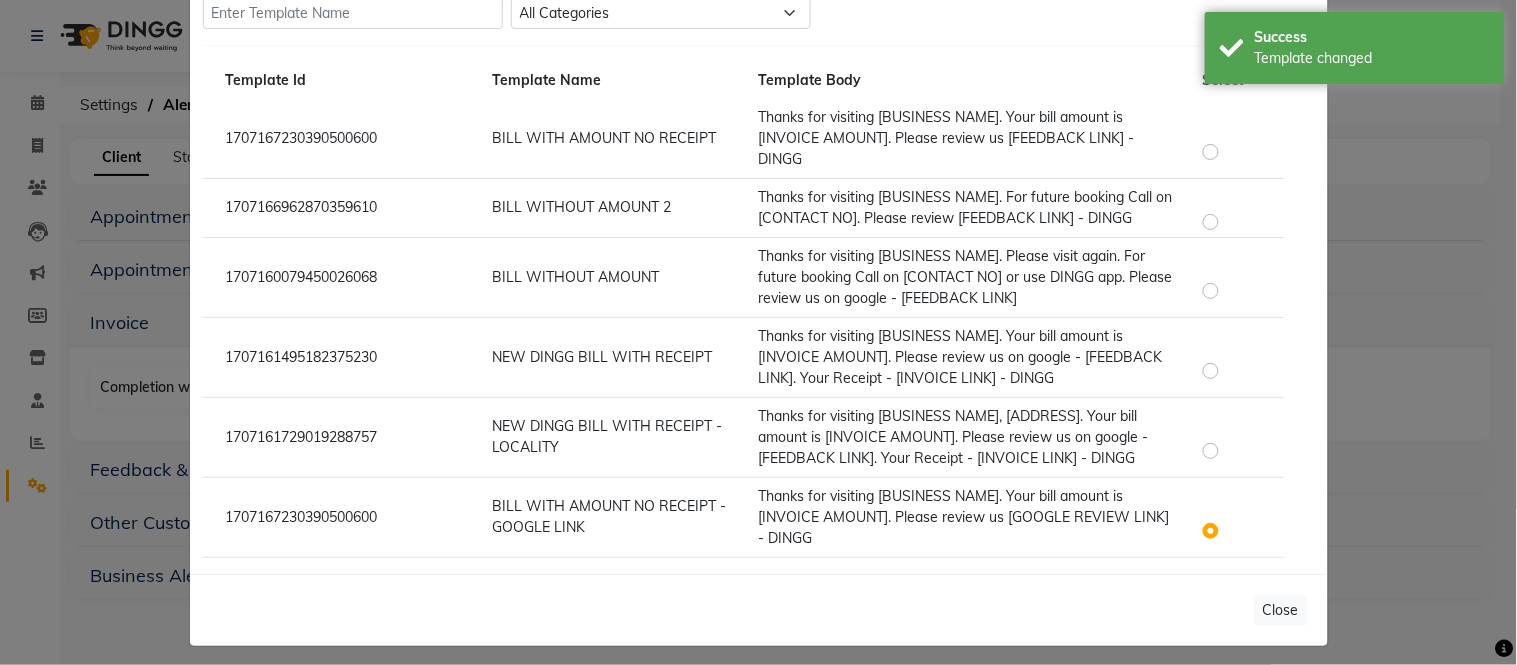 scroll, scrollTop: 206, scrollLeft: 0, axis: vertical 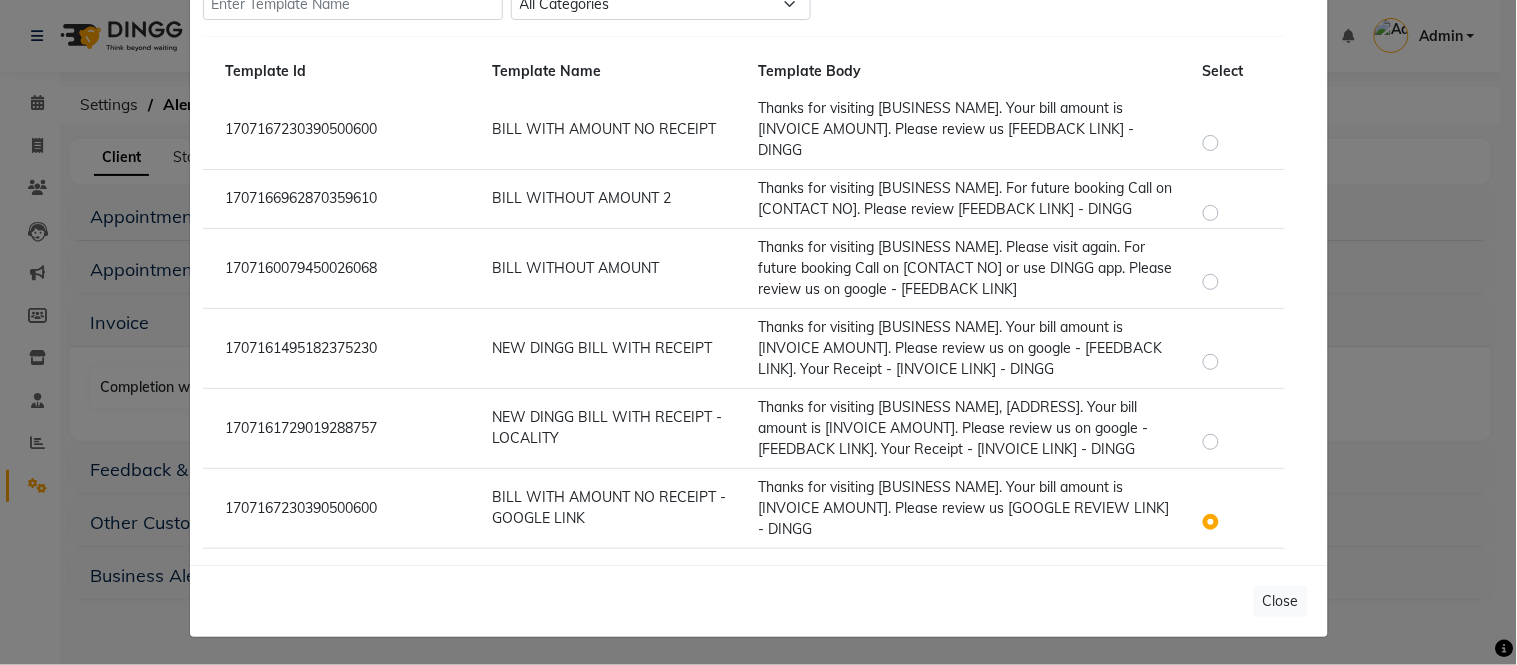 click 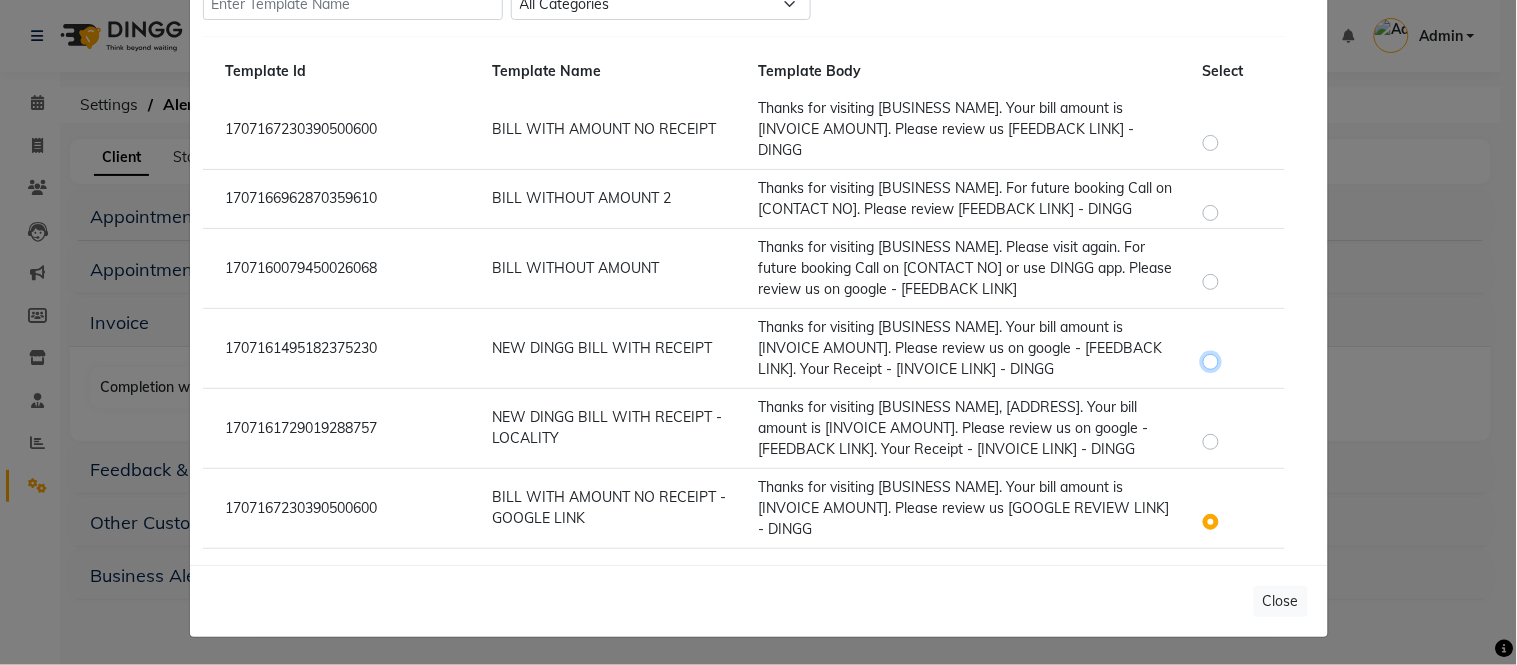 click at bounding box center (1214, 352) 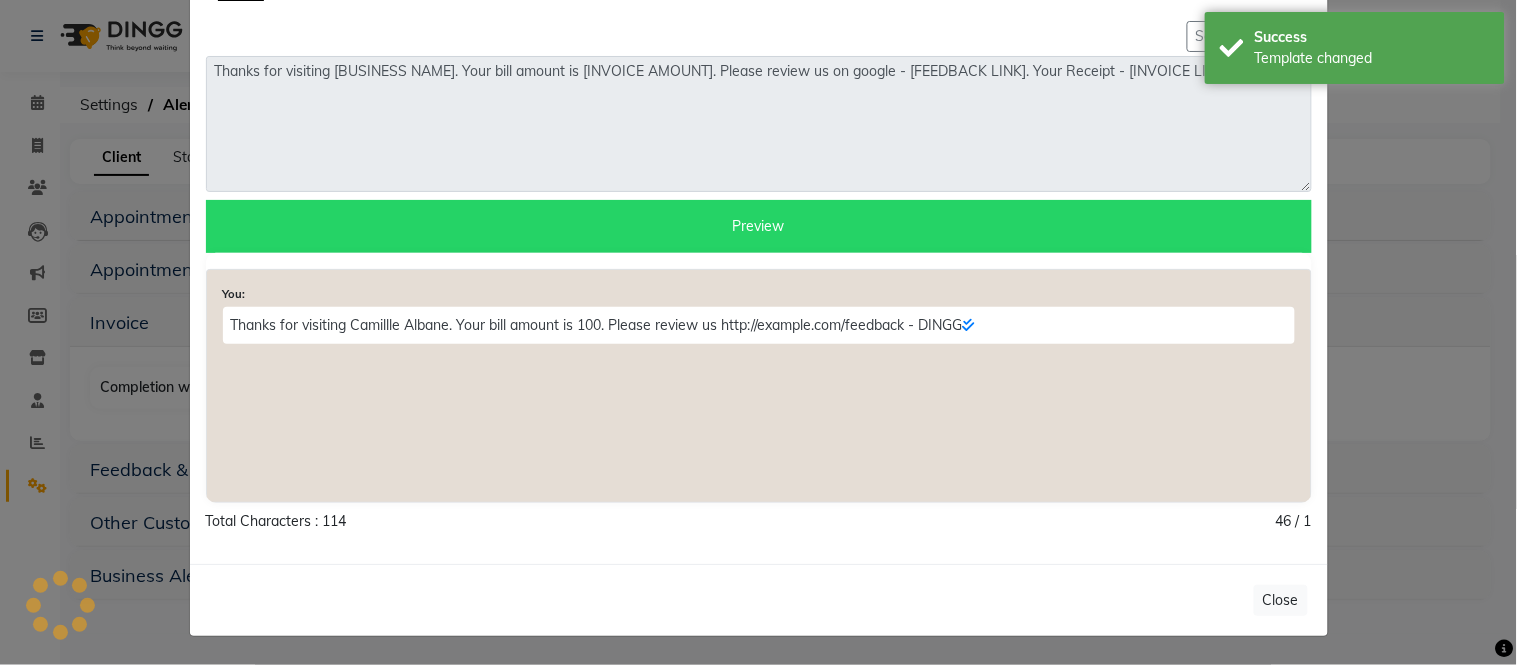 scroll, scrollTop: 152, scrollLeft: 0, axis: vertical 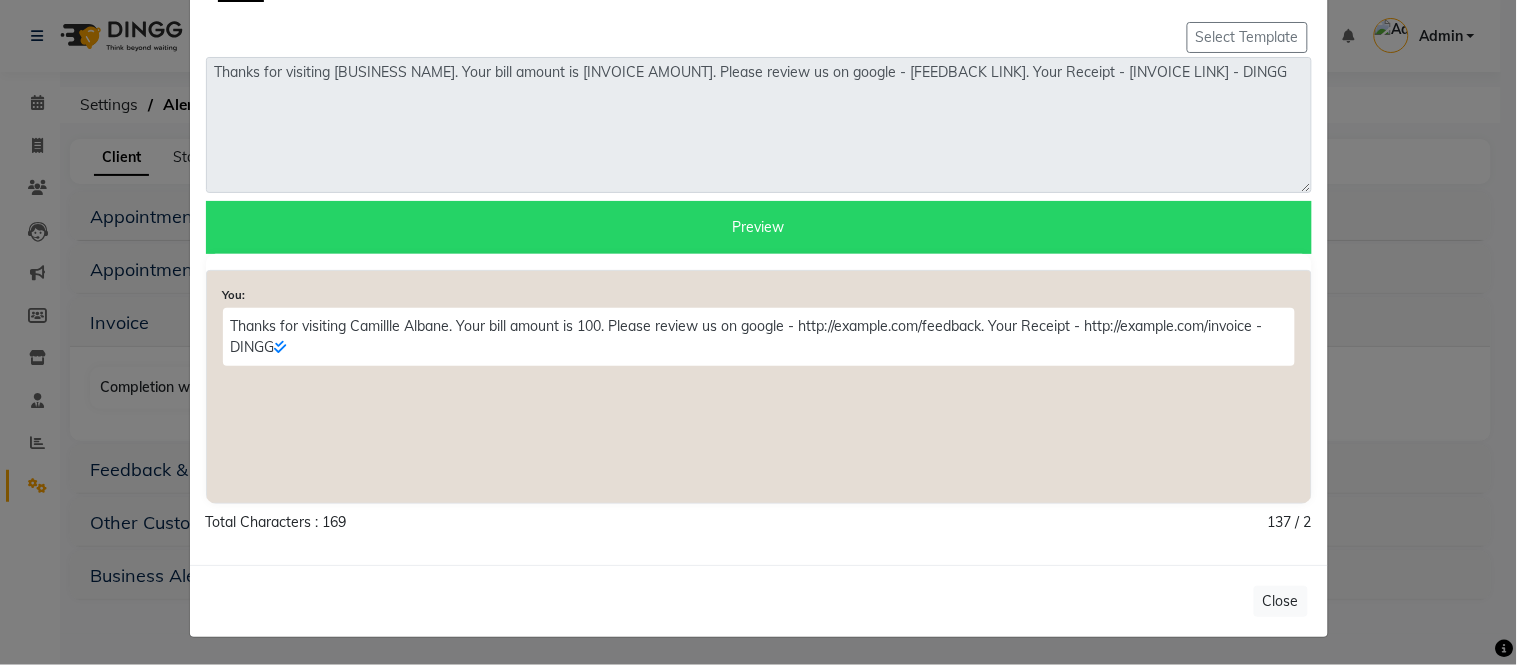 click on "Completion with Receipt × SMS Notification Whatsapp Email Select Template Thanks for visiting [BUSINESS NAME]. Your bill amount is [INVOICE AMOUNT]. Please review us on google - [FEEDBACK LINK]. Your Receipt - [INVOICE LINK] - DINGG  Preview  You:  Thanks for visiting Camillle Albane. Your bill amount is 100. Please review us on google - http://example.com/feedback. Your Receipt - http://example.com/invoice - DINGG  Total Characters : 169 137 / 2 Close" 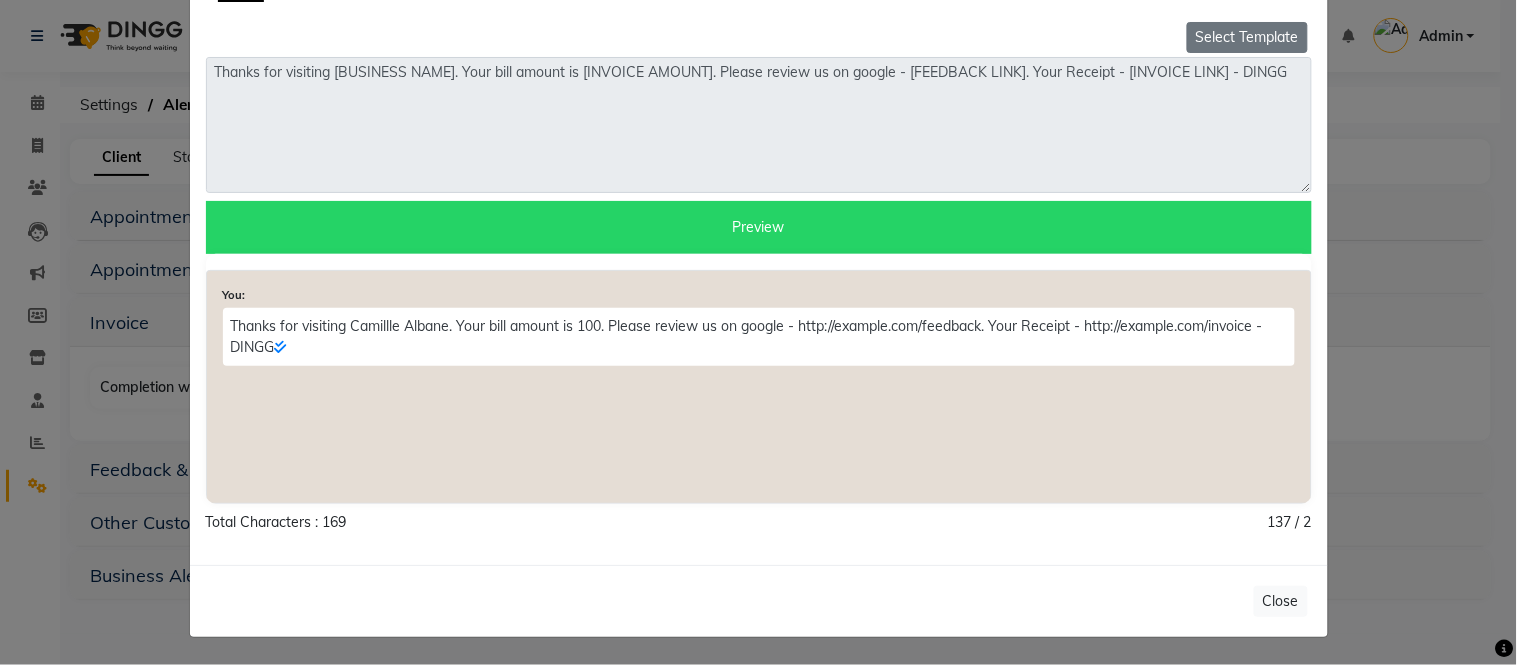 click on "Select Template" 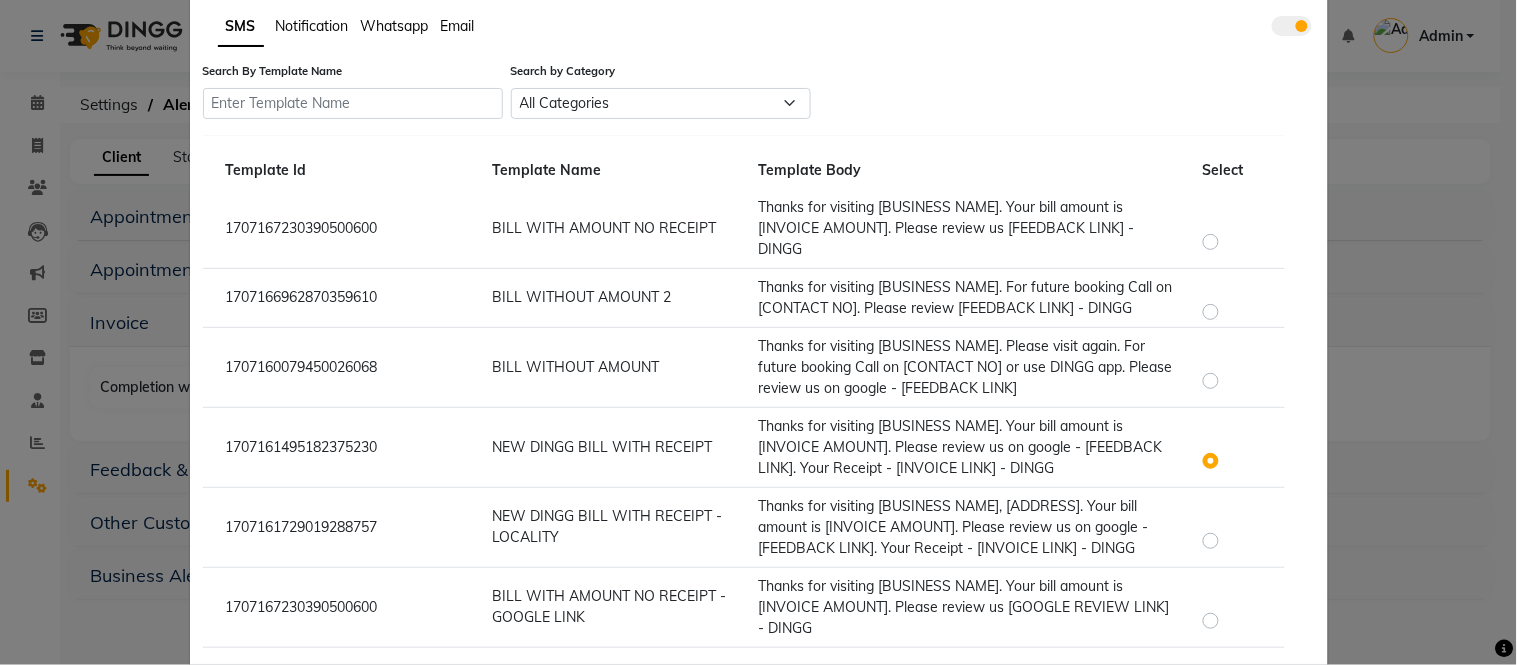 scroll, scrollTop: 185, scrollLeft: 0, axis: vertical 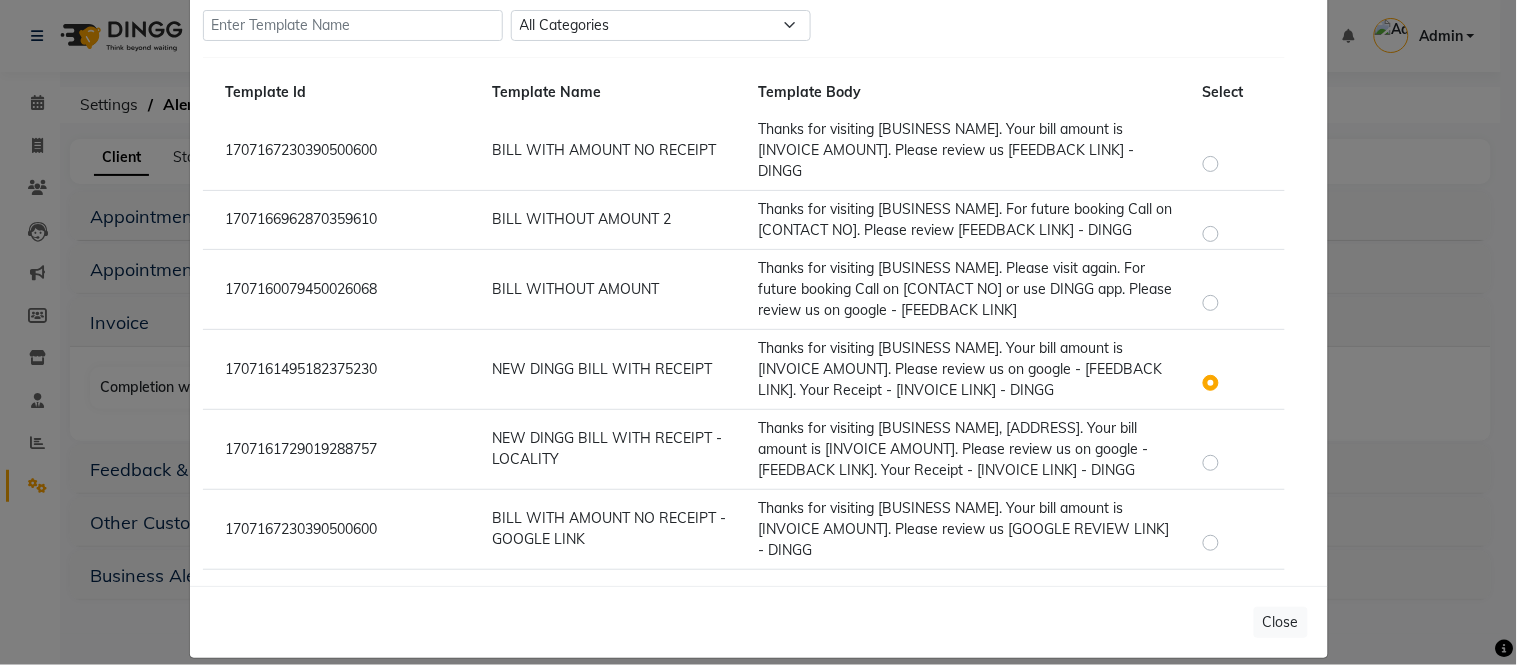 click 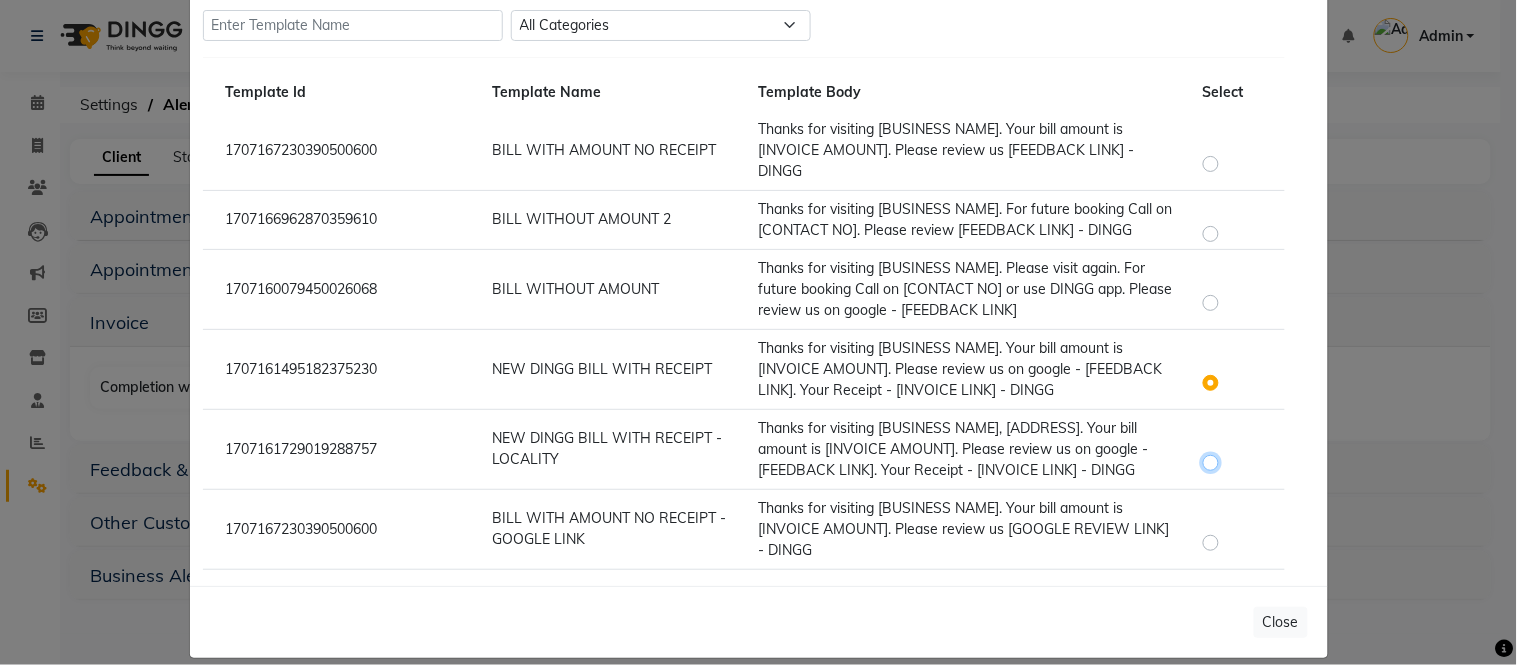 click at bounding box center (1214, 453) 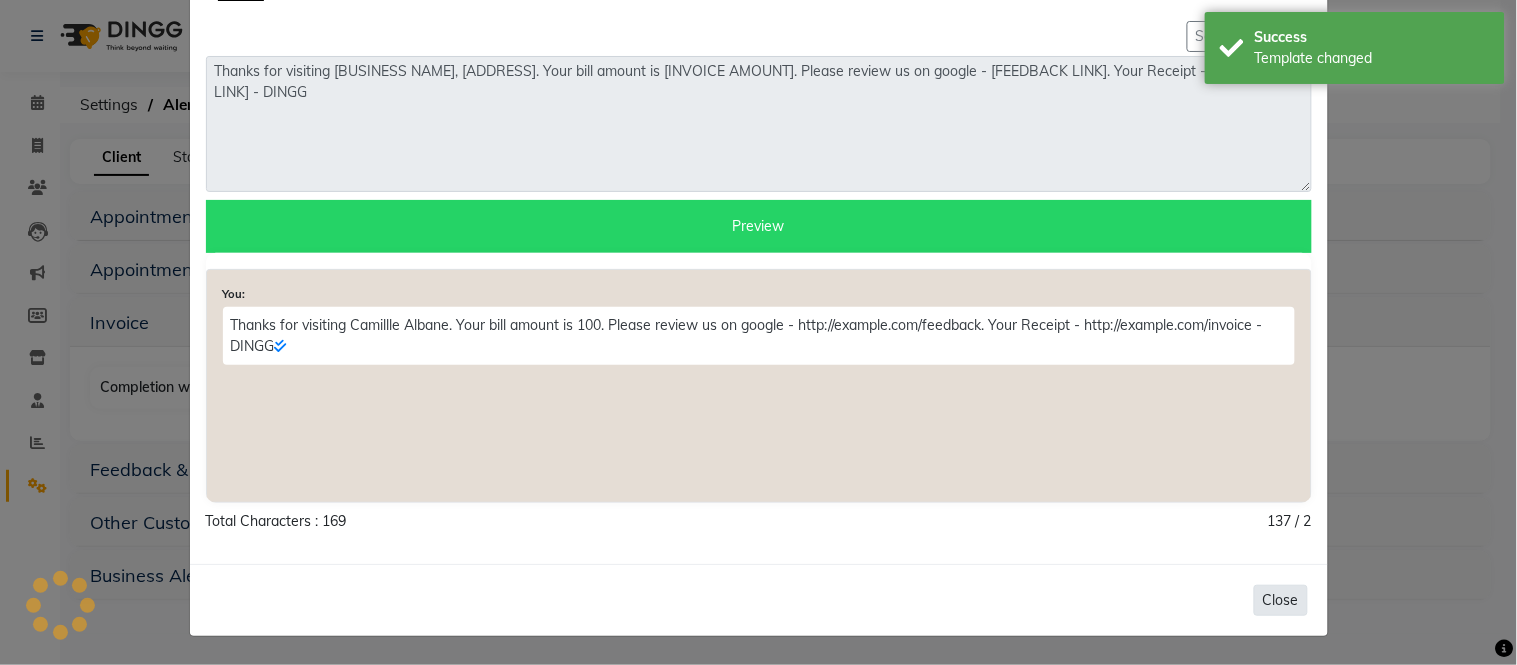 scroll, scrollTop: 152, scrollLeft: 0, axis: vertical 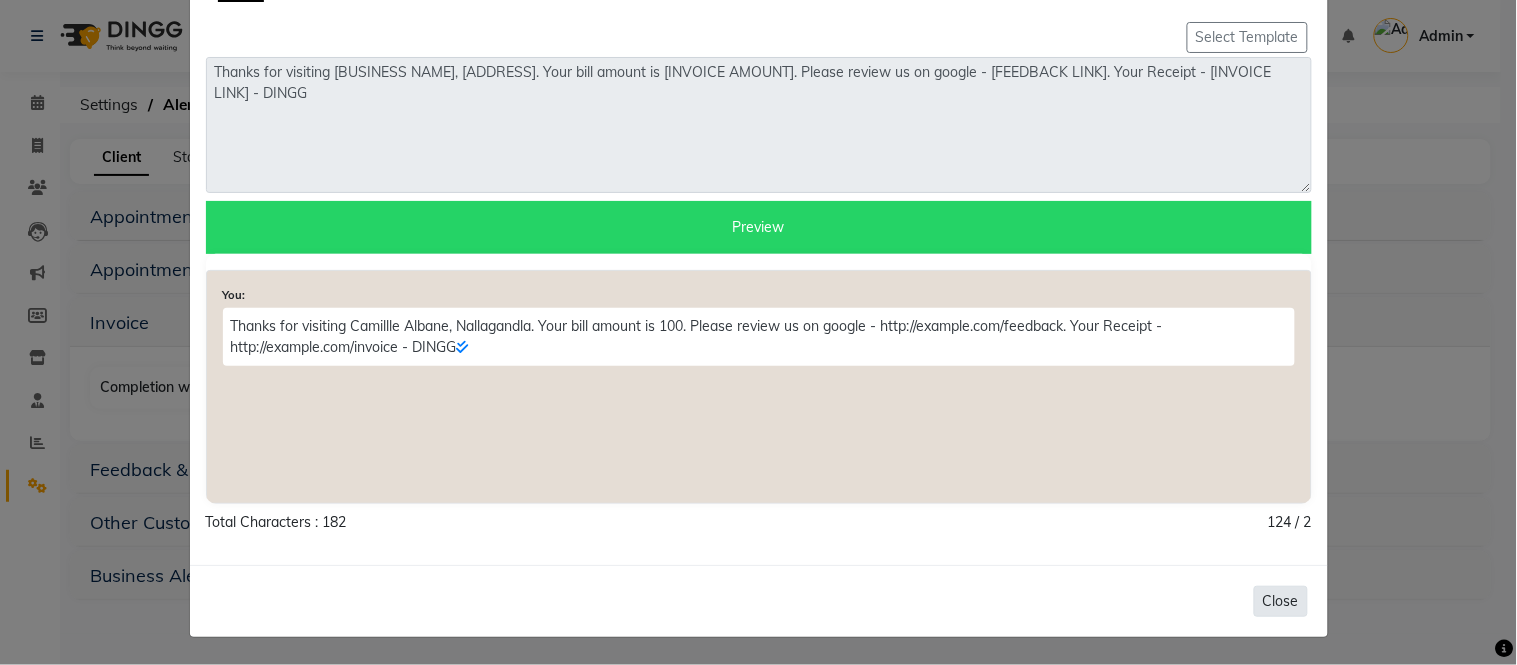 click on "Close" 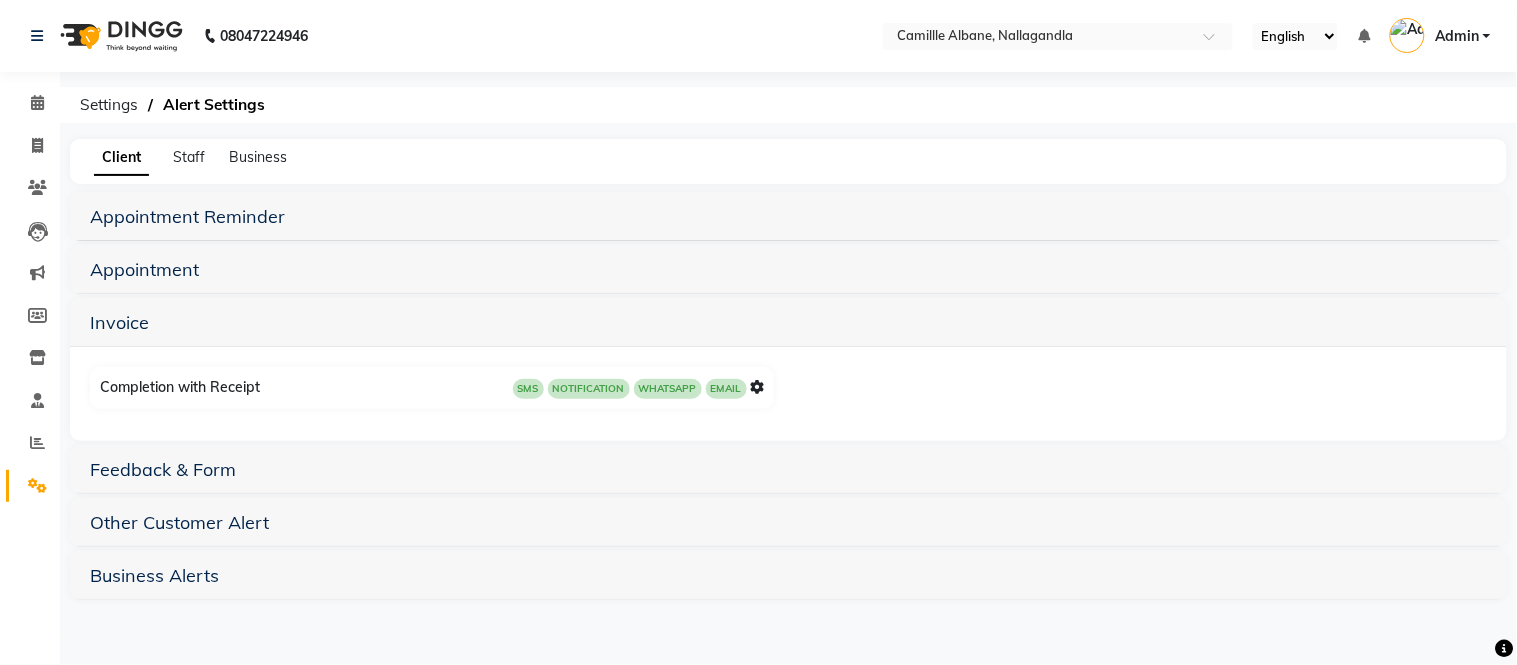 click at bounding box center (758, 387) 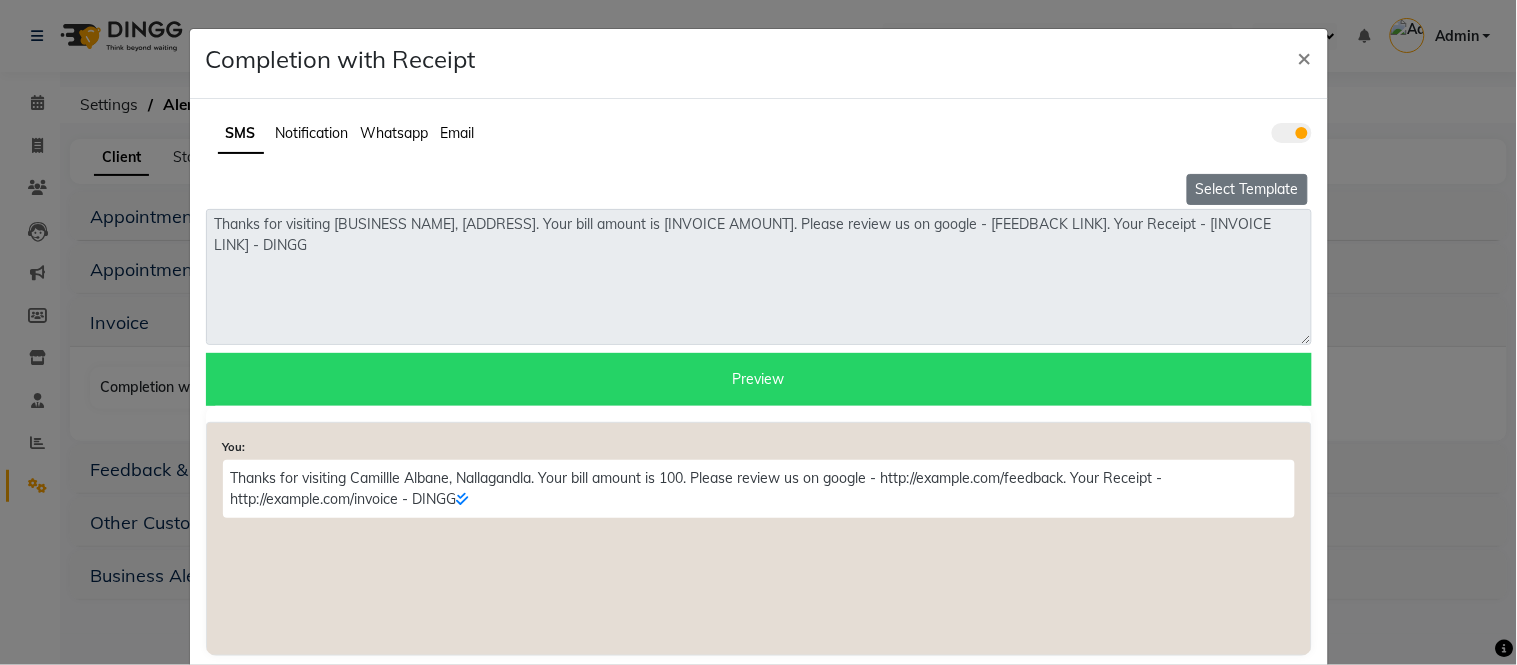 click on "Select Template" 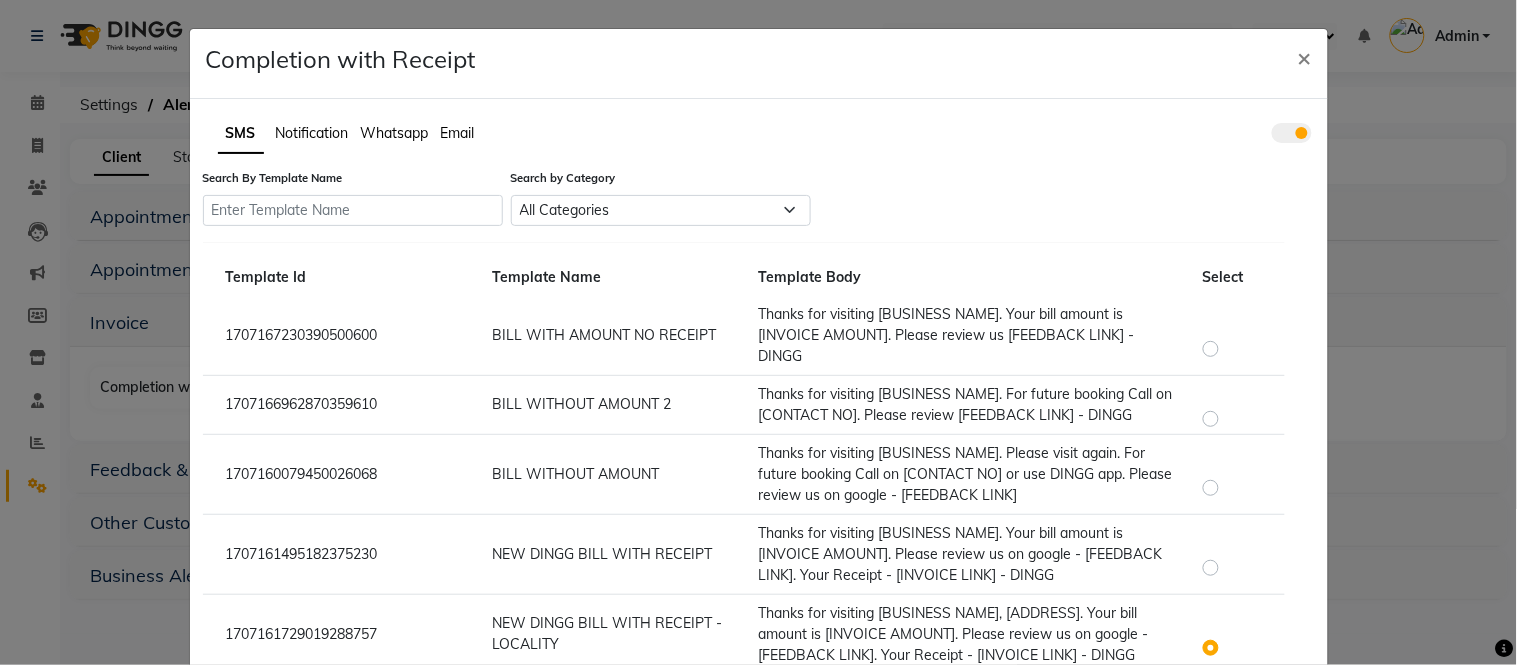 click on "Thanks for visiting [BUSINESS NAME]. Your bill amount is [INVOICE AMOUNT]. Please review us [FEEDBACK LINK] - DINGG" 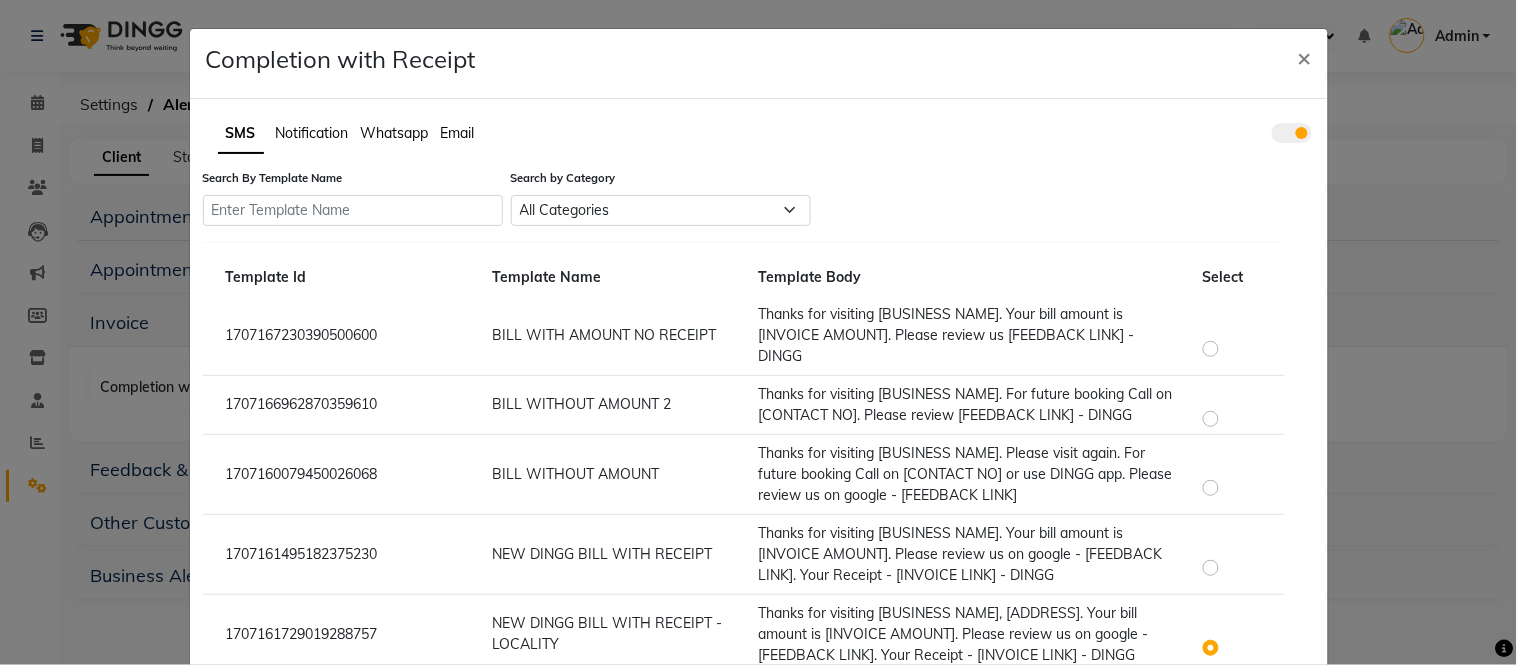 click 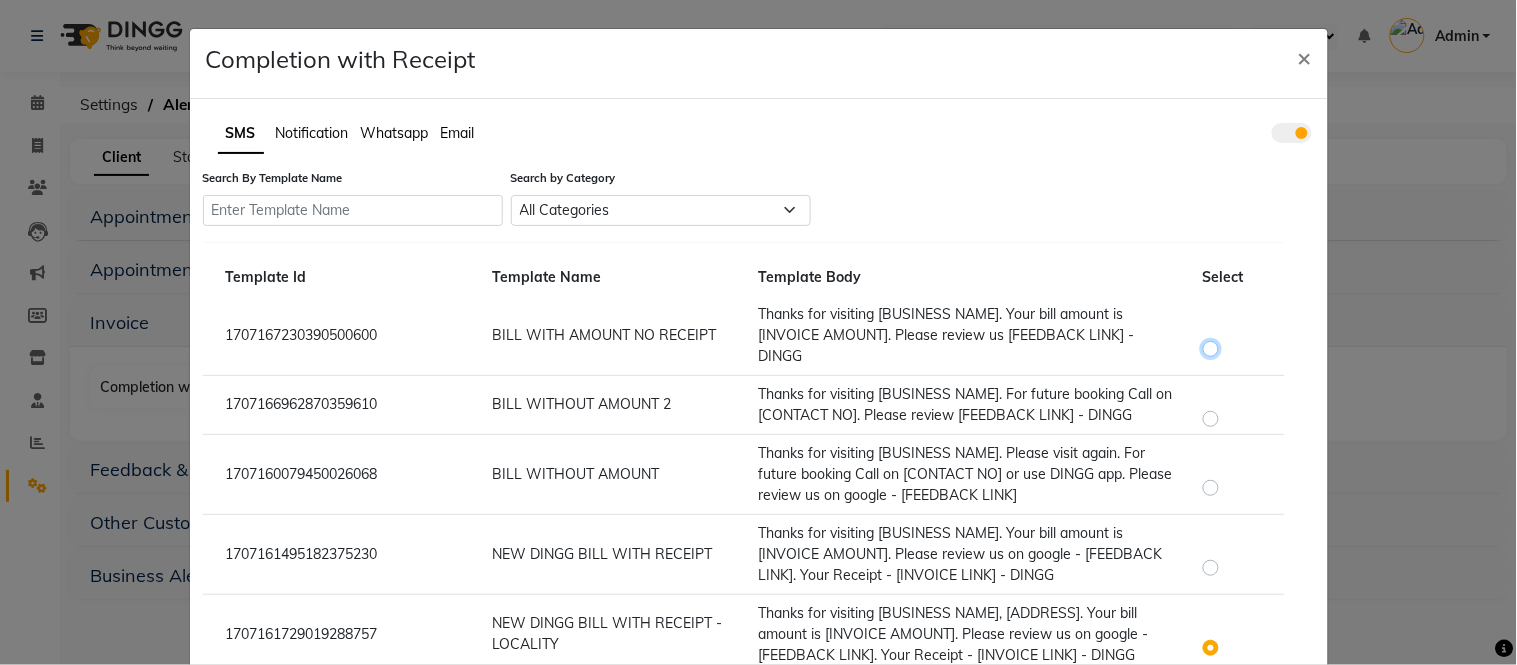 click at bounding box center (1214, 339) 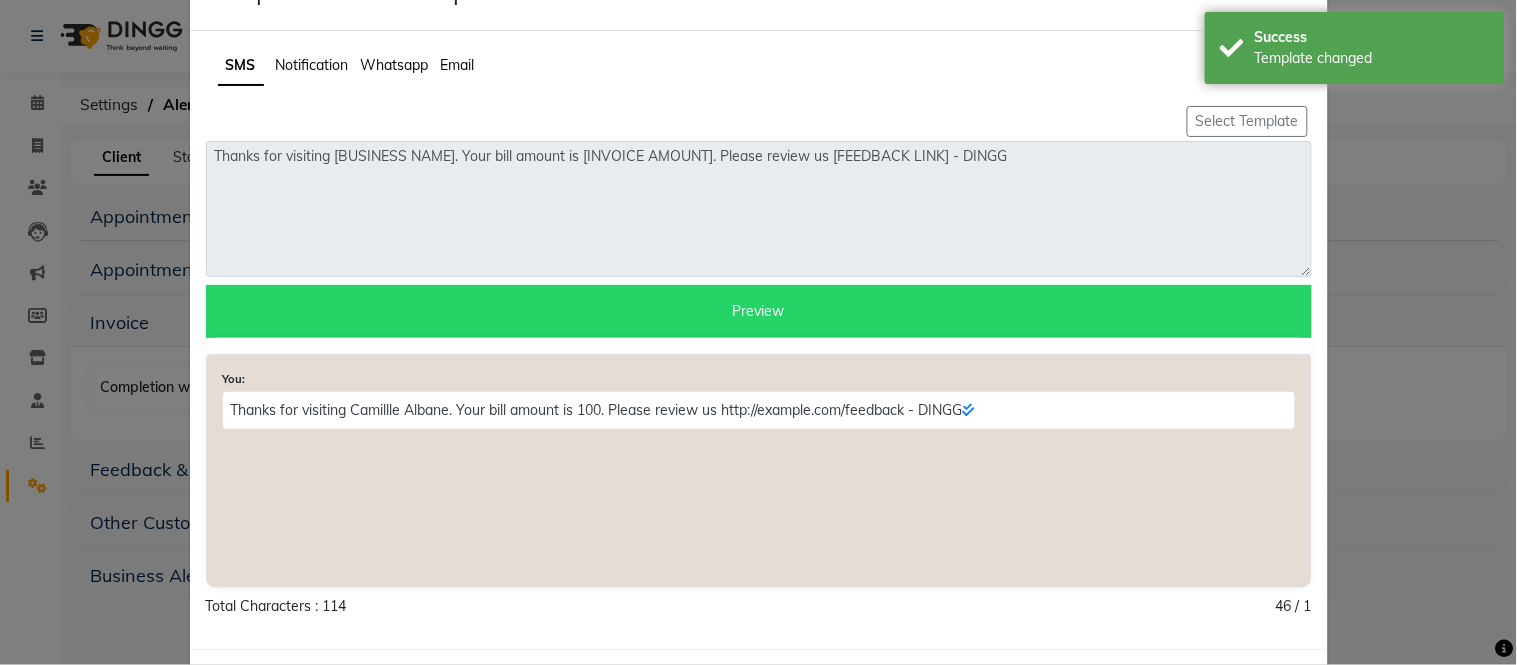 scroll, scrollTop: 0, scrollLeft: 0, axis: both 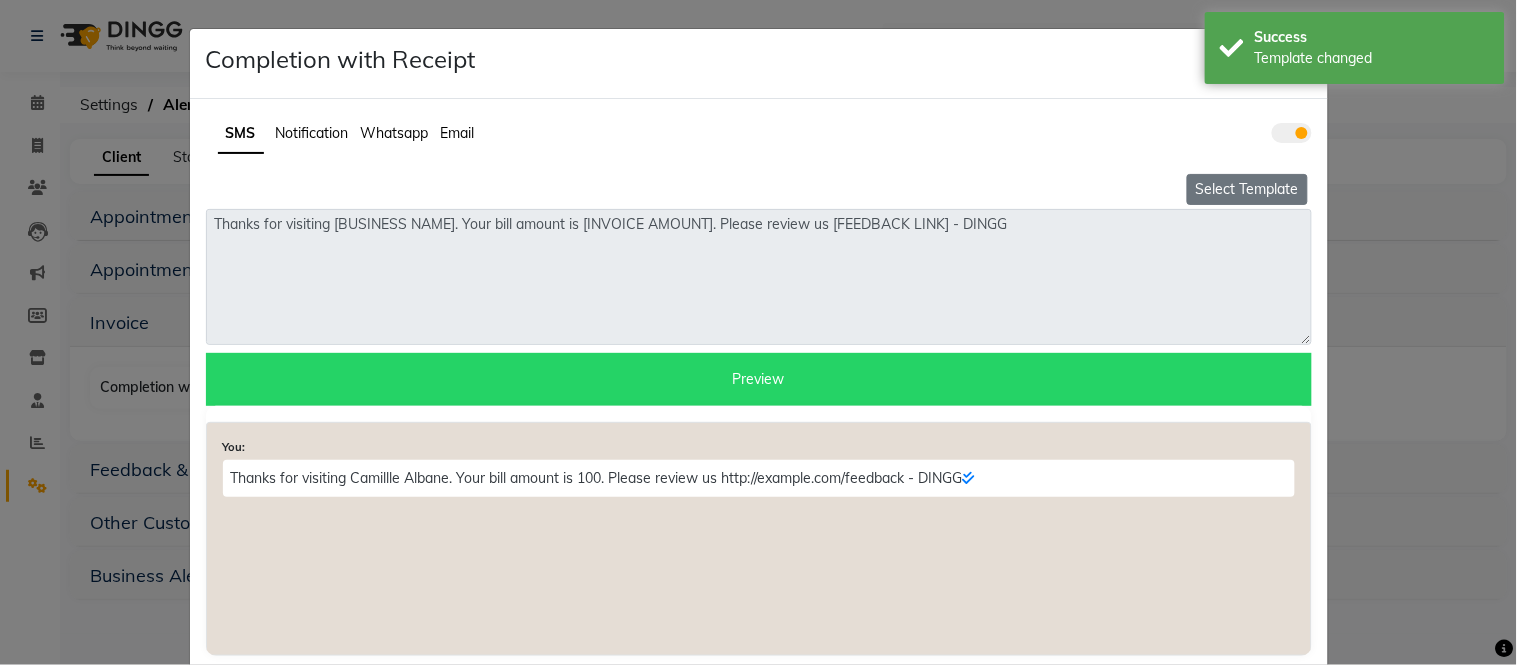 click on "Select Template" 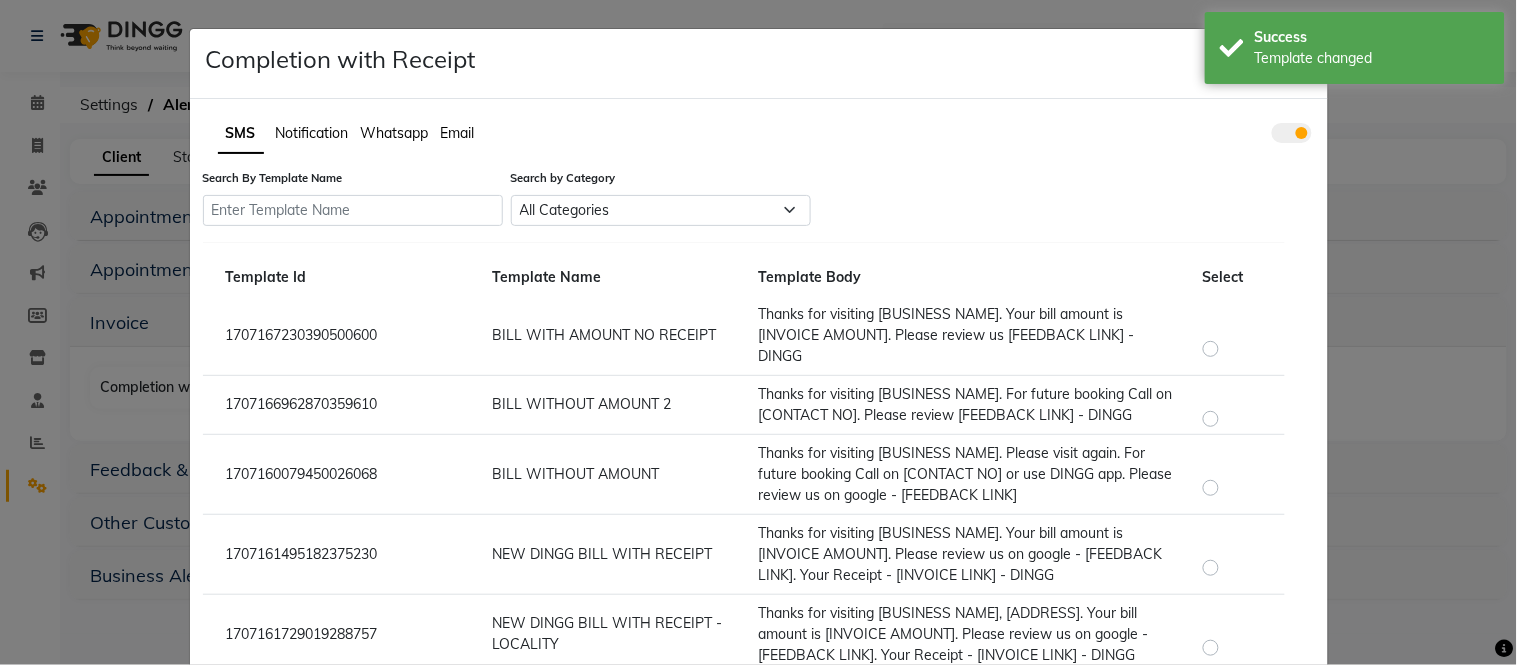 click 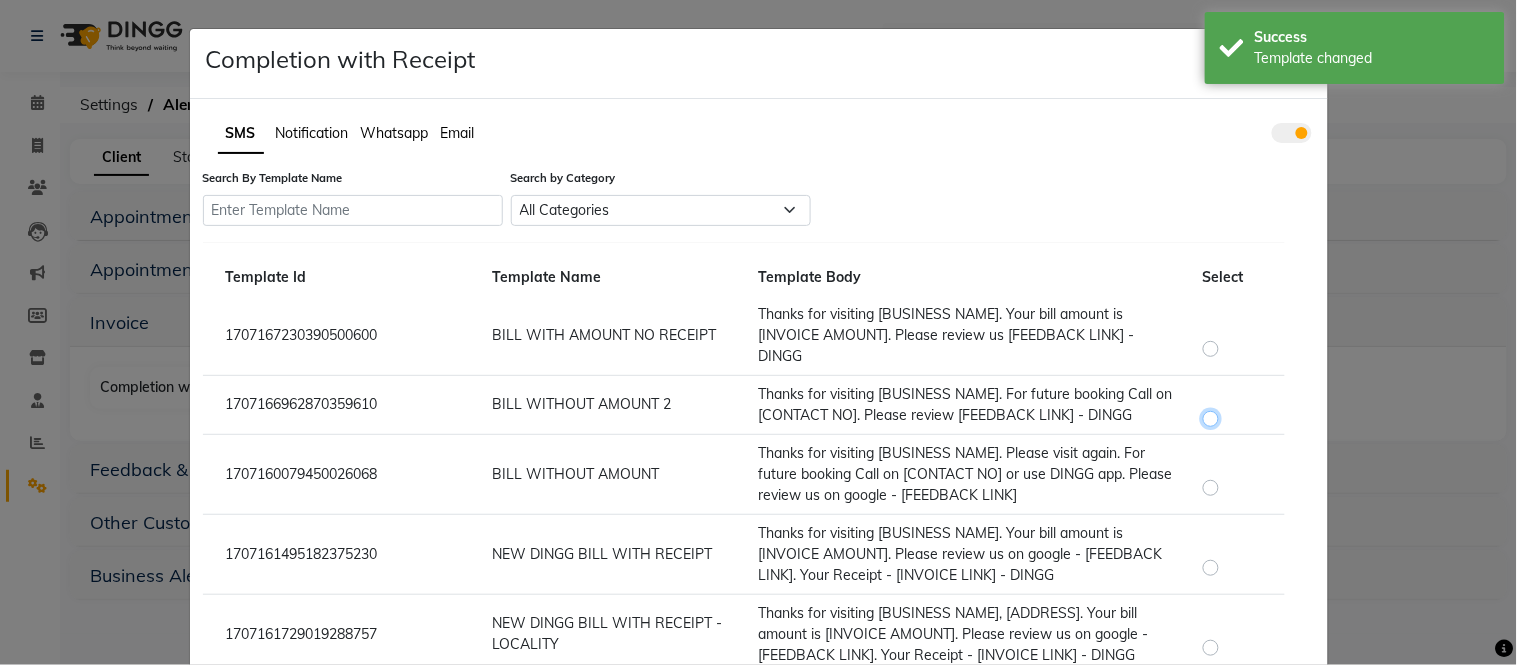 click at bounding box center [1214, 408] 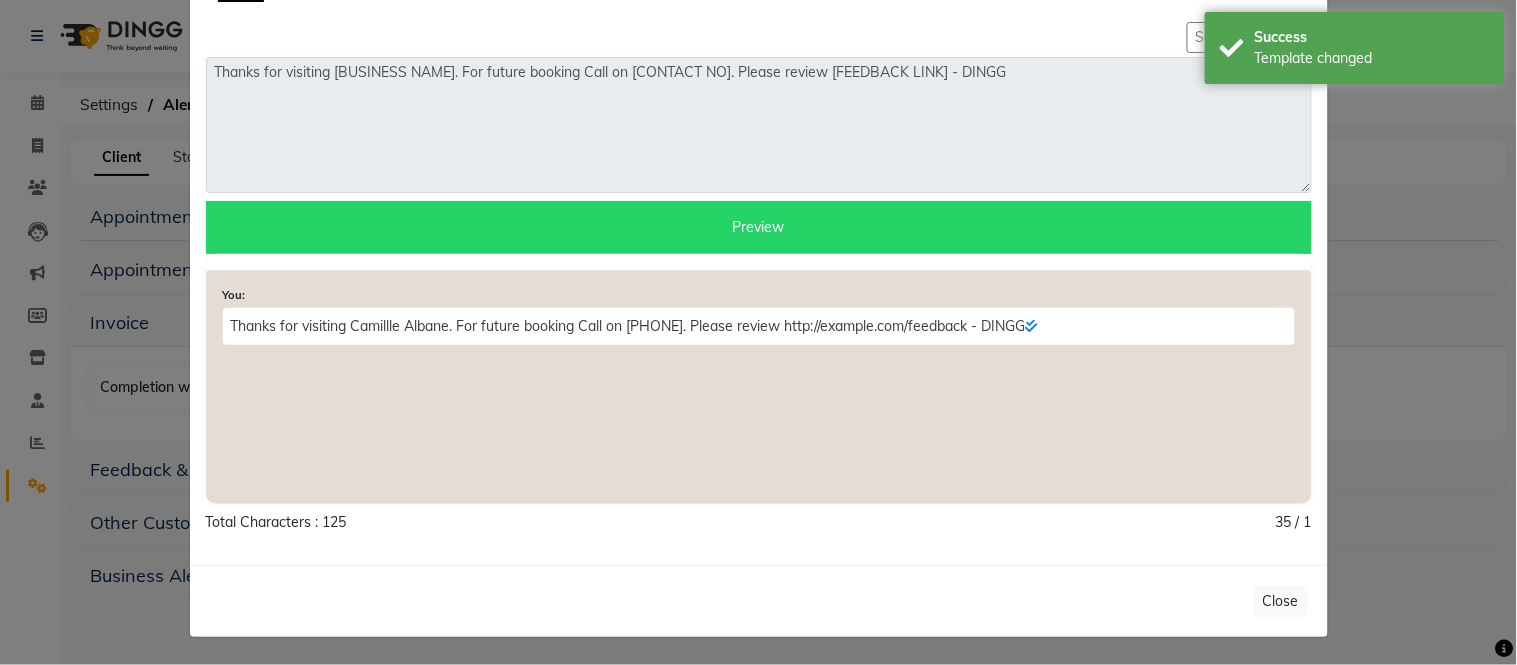 scroll, scrollTop: 0, scrollLeft: 0, axis: both 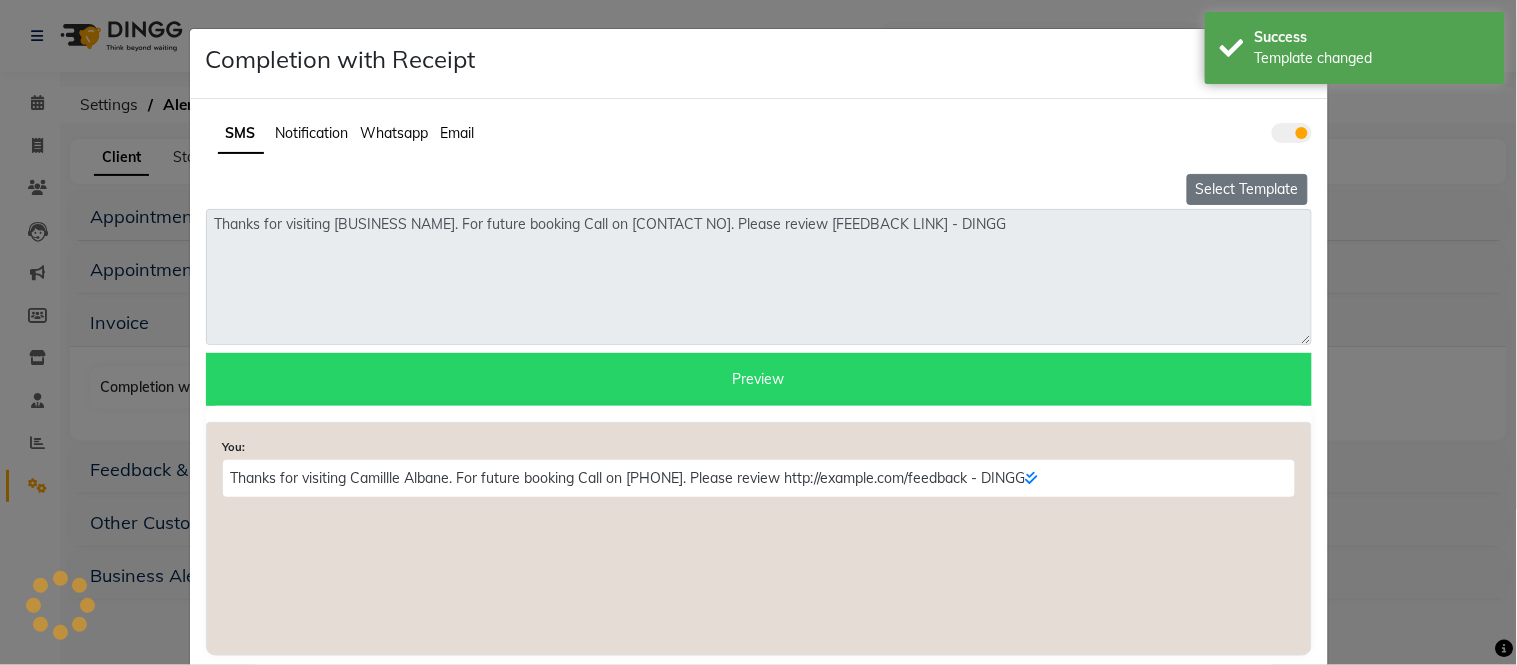 click on "Select Template" 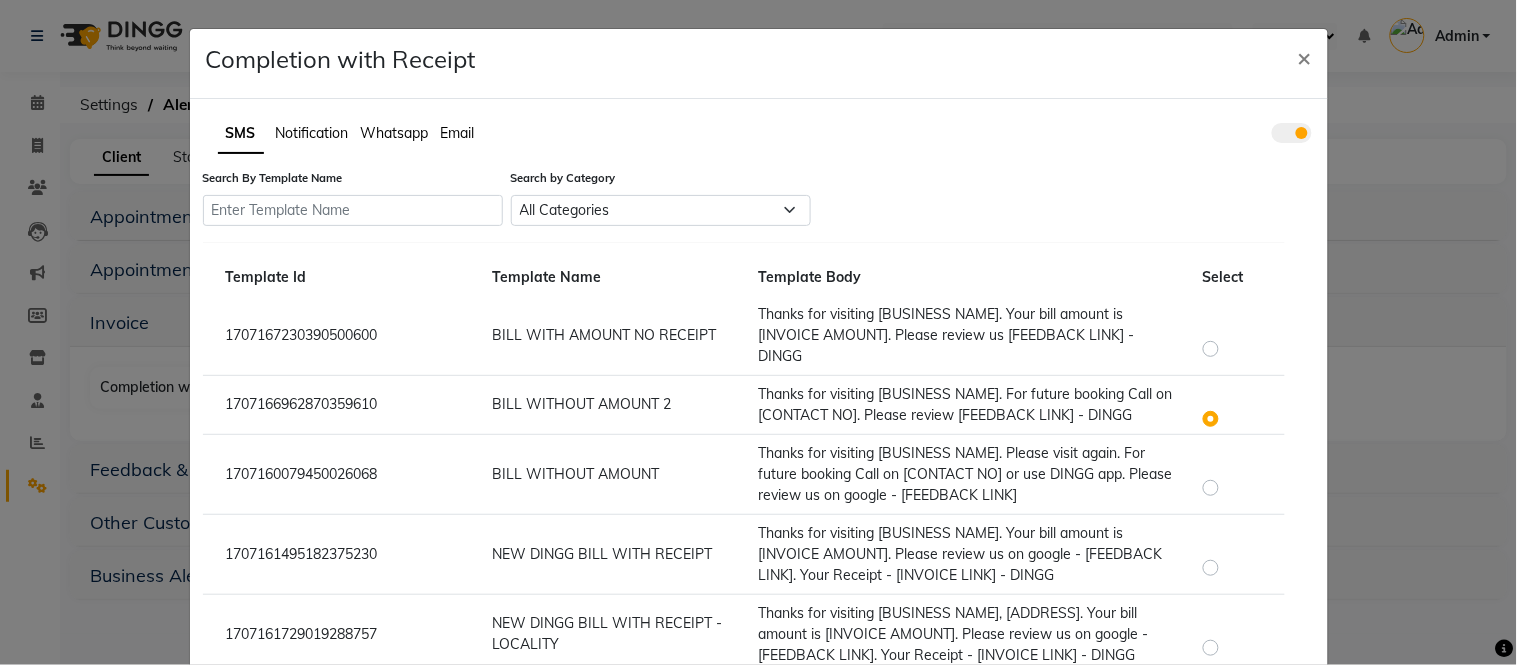 click 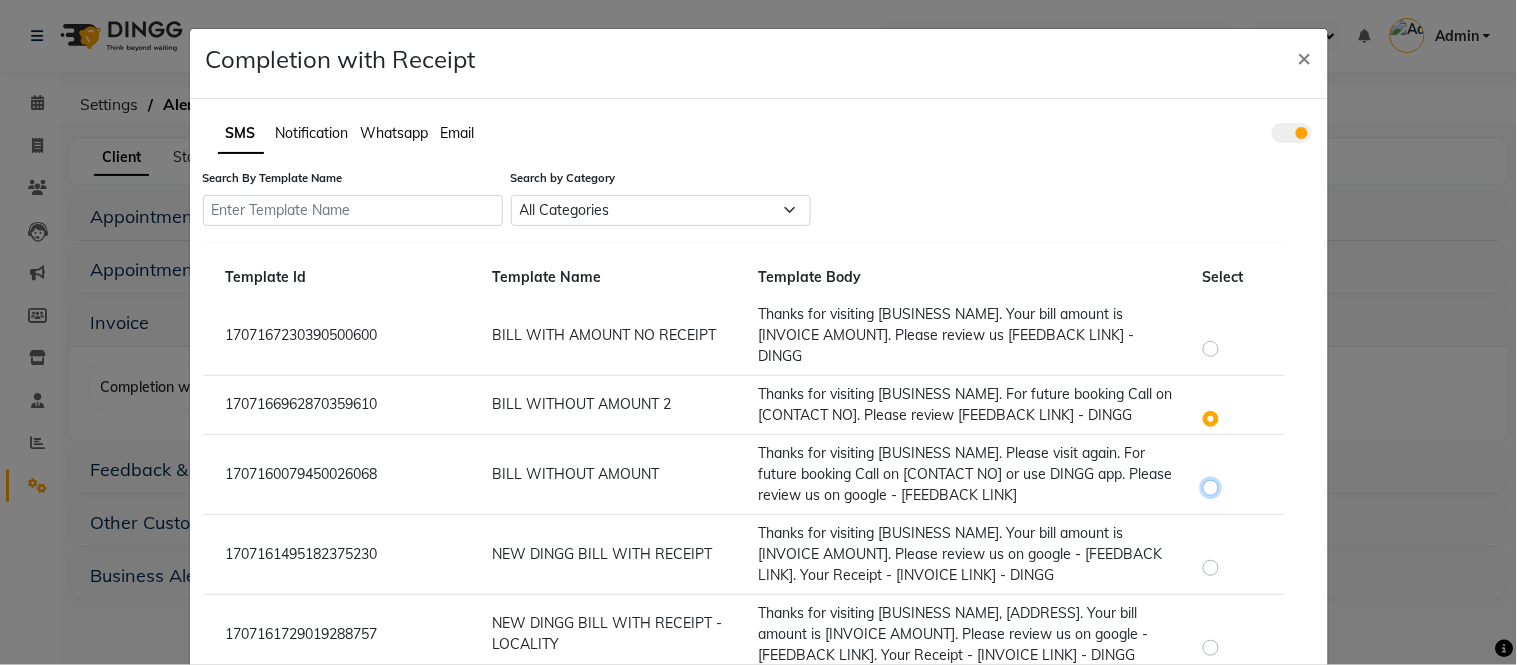 click at bounding box center (1214, 478) 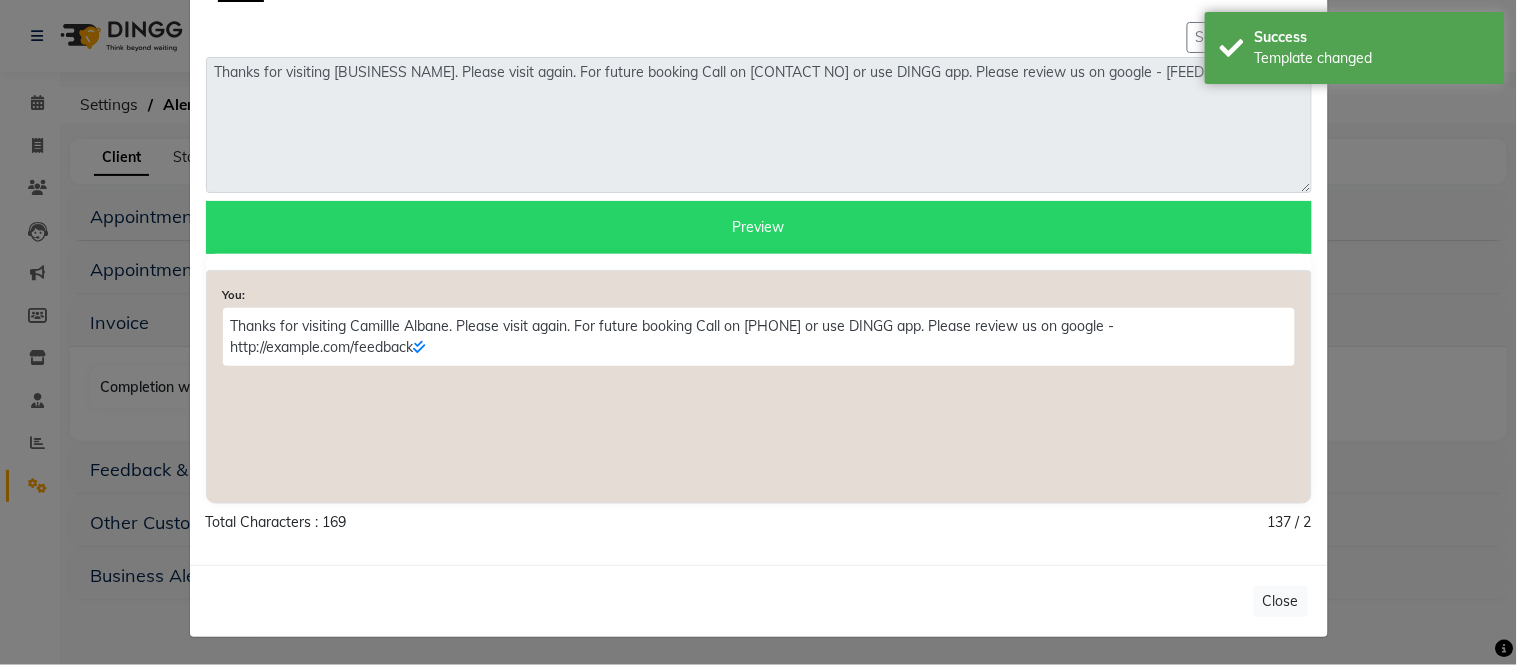 scroll, scrollTop: 0, scrollLeft: 0, axis: both 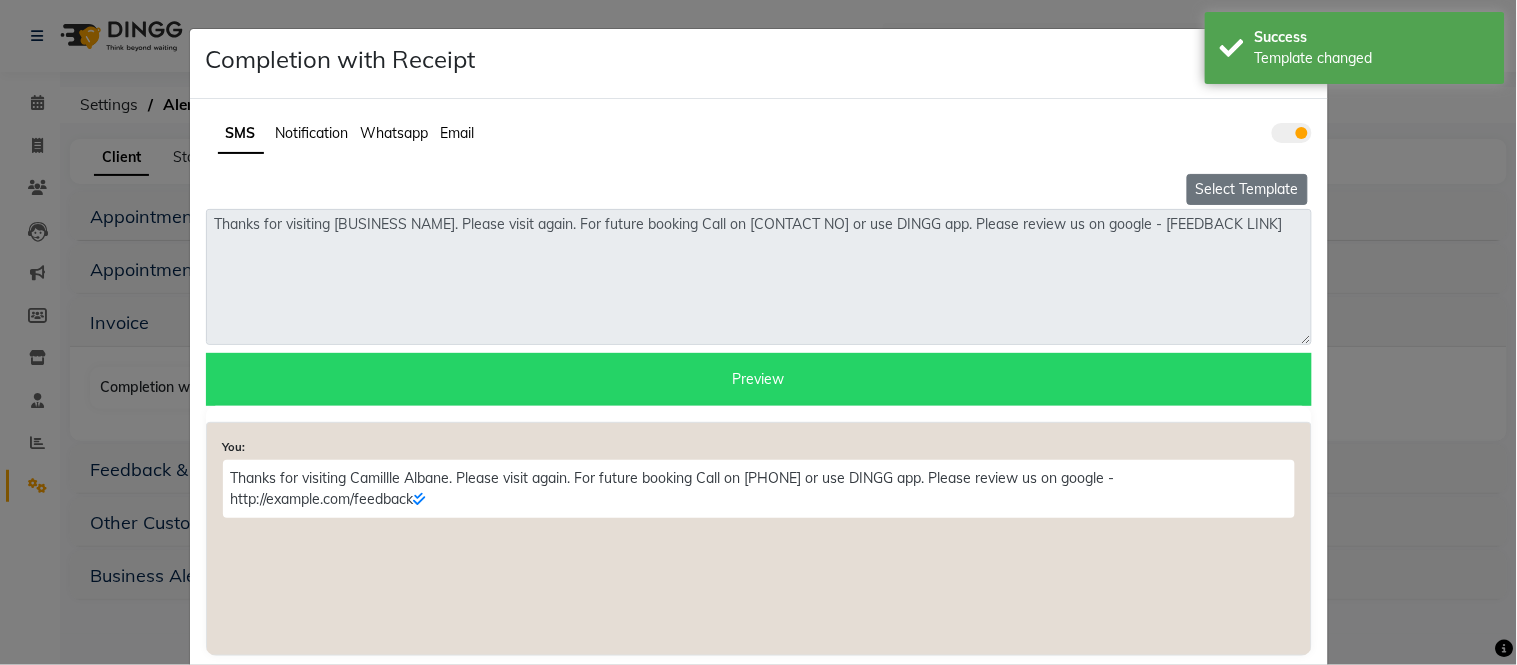 click on "Select Template" 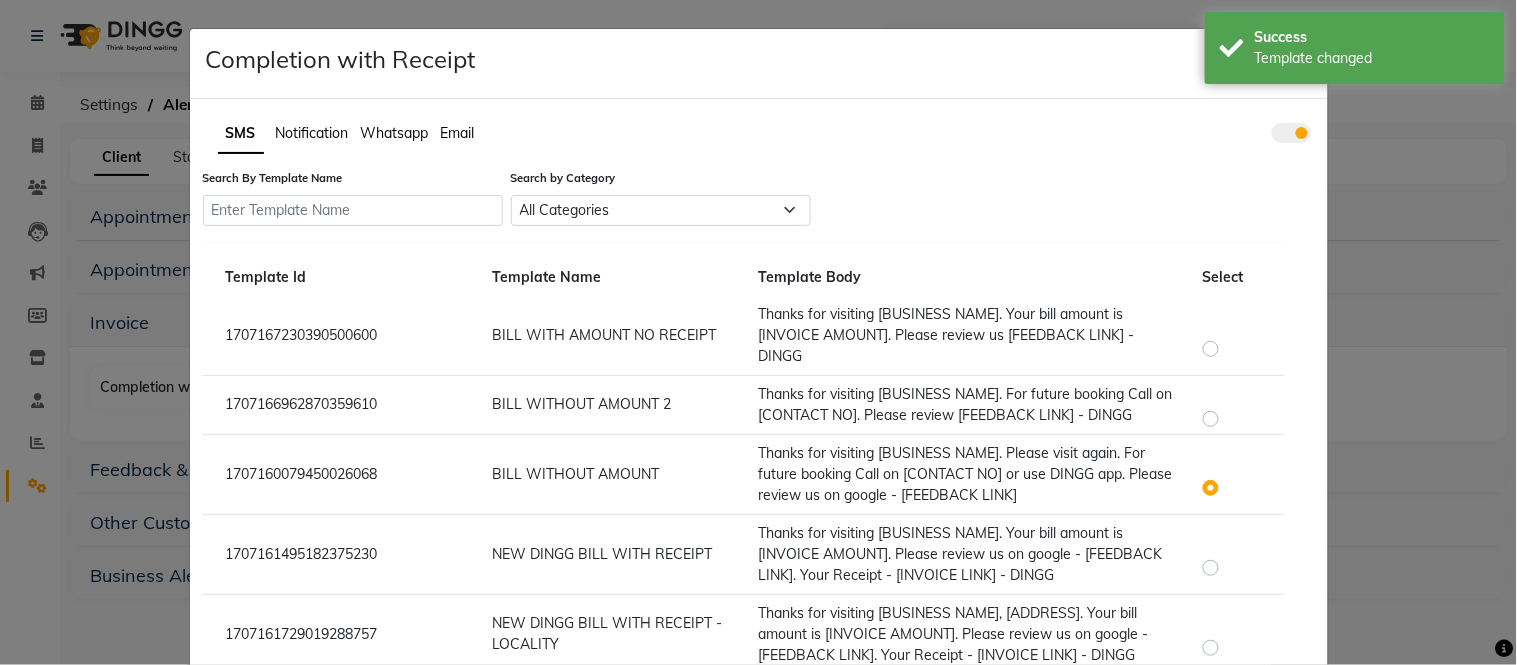 scroll, scrollTop: 185, scrollLeft: 0, axis: vertical 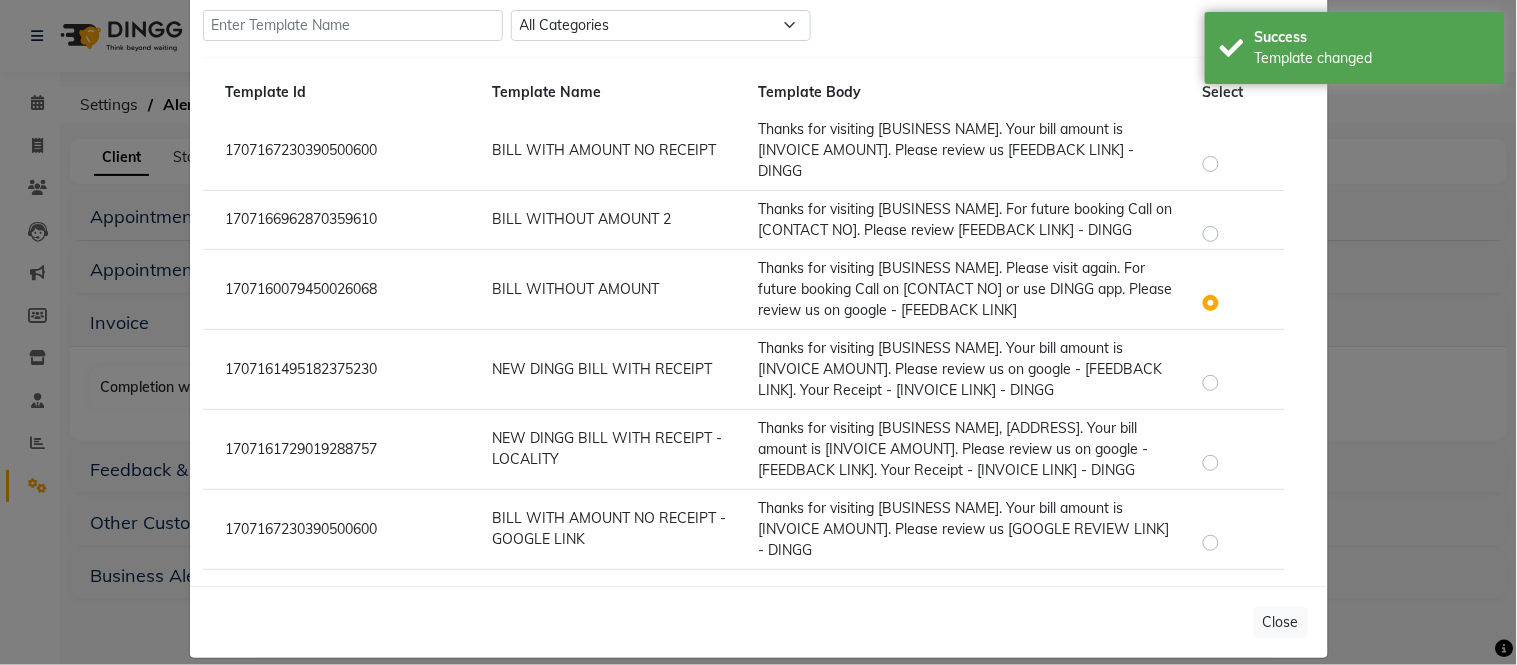 click on "1707167230390500600 BILL WITH AMOUNT NO RECEIPT - GOOGLE LINK Thanks for visiting [BUSINESS NAME]. Your bill amount is [INVOICE AMOUNT]. Please review us [GOOGLE REVIEW LINK] - DINGG" 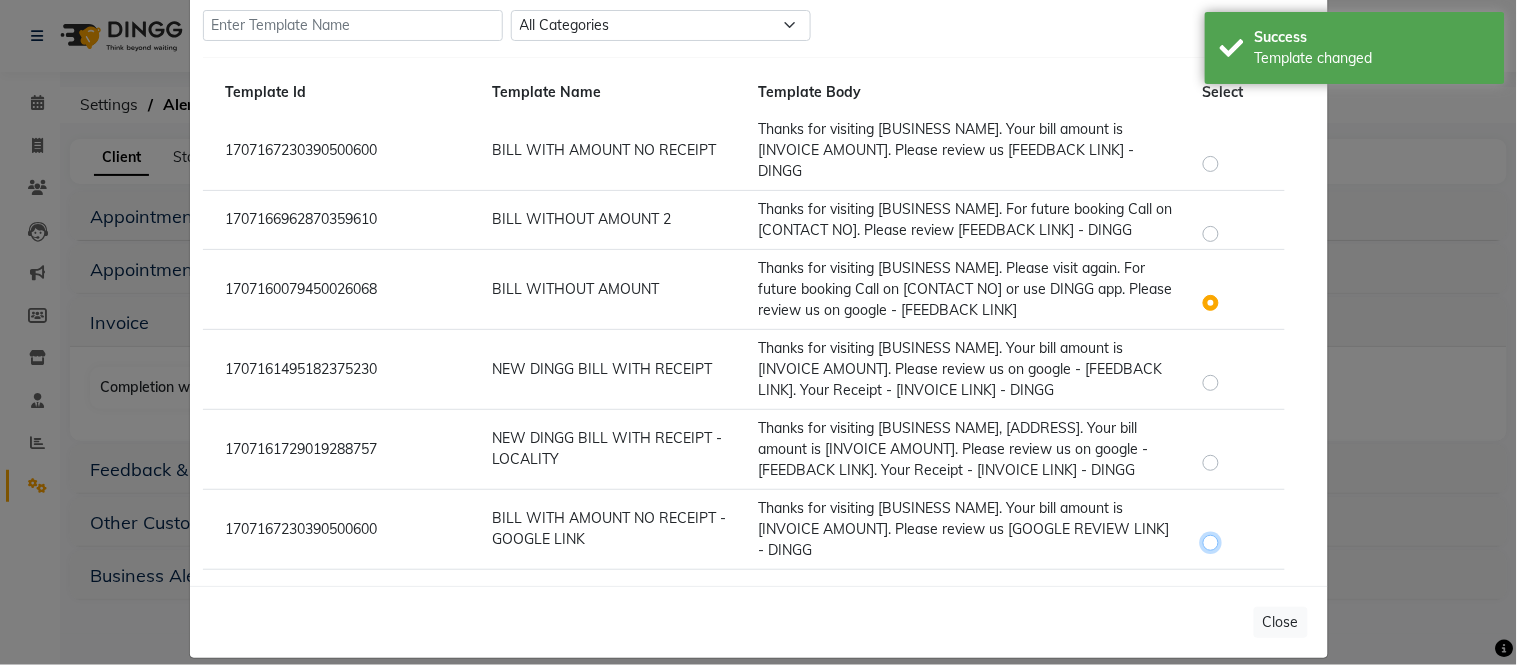 click at bounding box center [1214, 533] 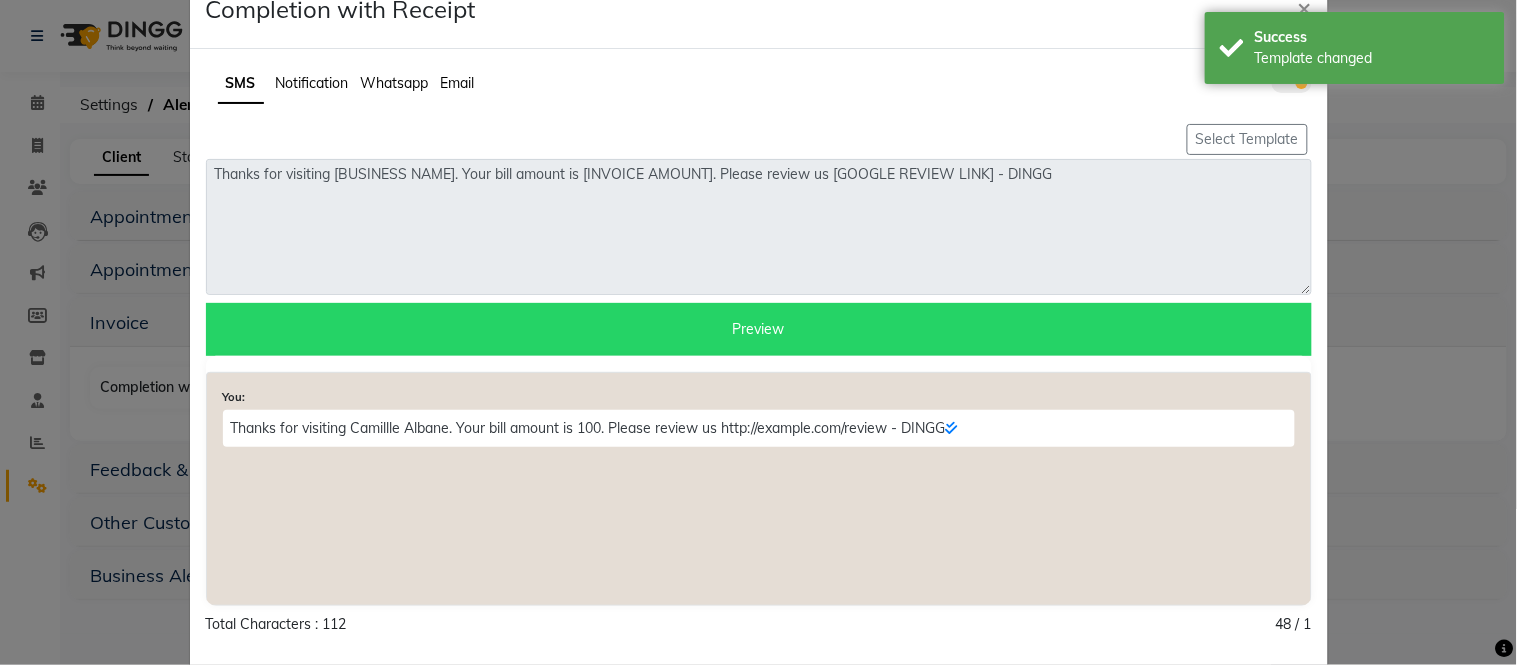 scroll, scrollTop: 0, scrollLeft: 0, axis: both 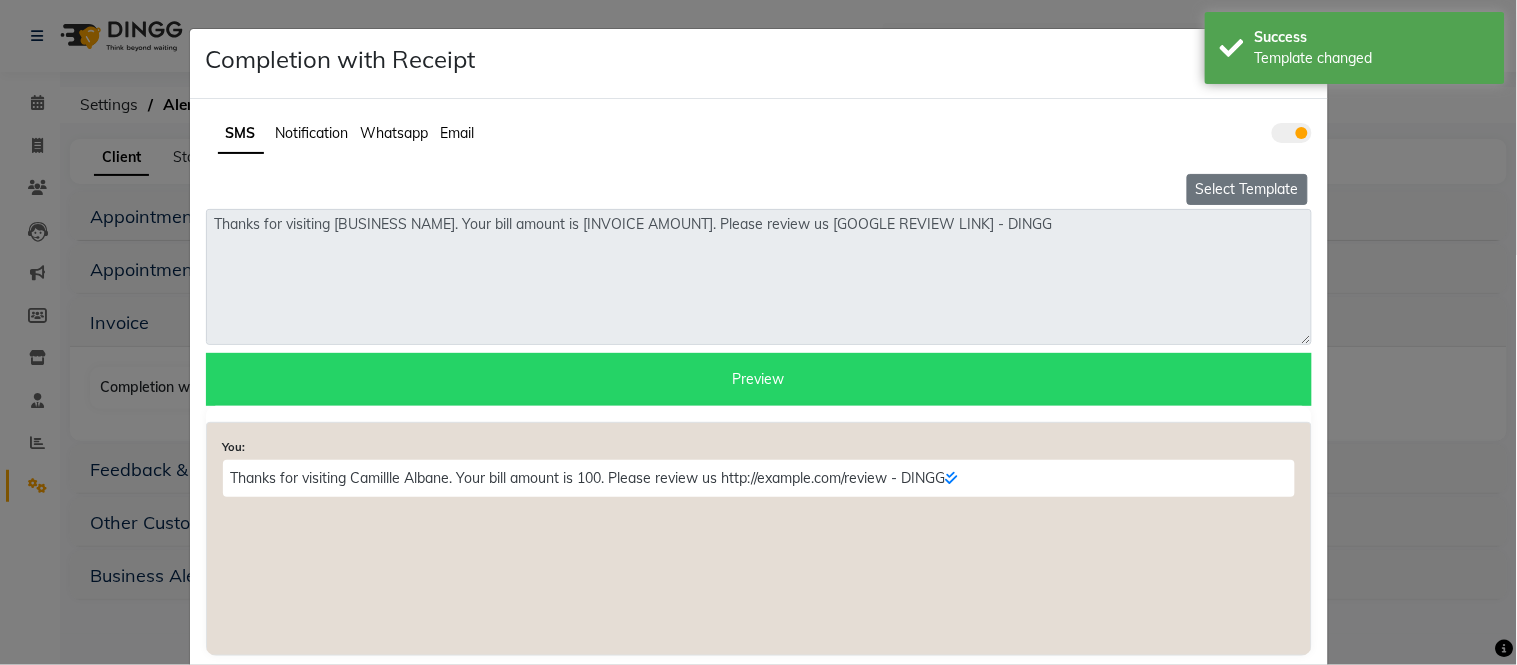 click on "Select Template" 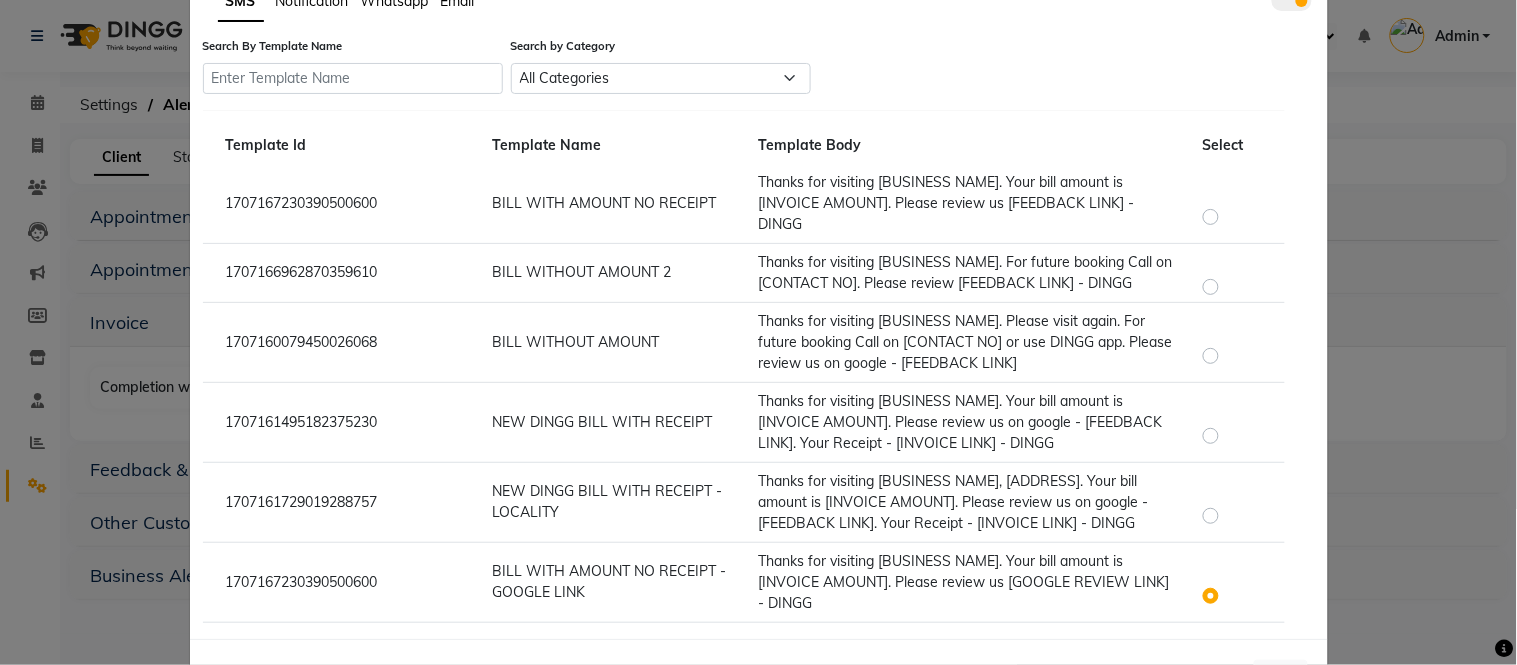 scroll, scrollTop: 185, scrollLeft: 0, axis: vertical 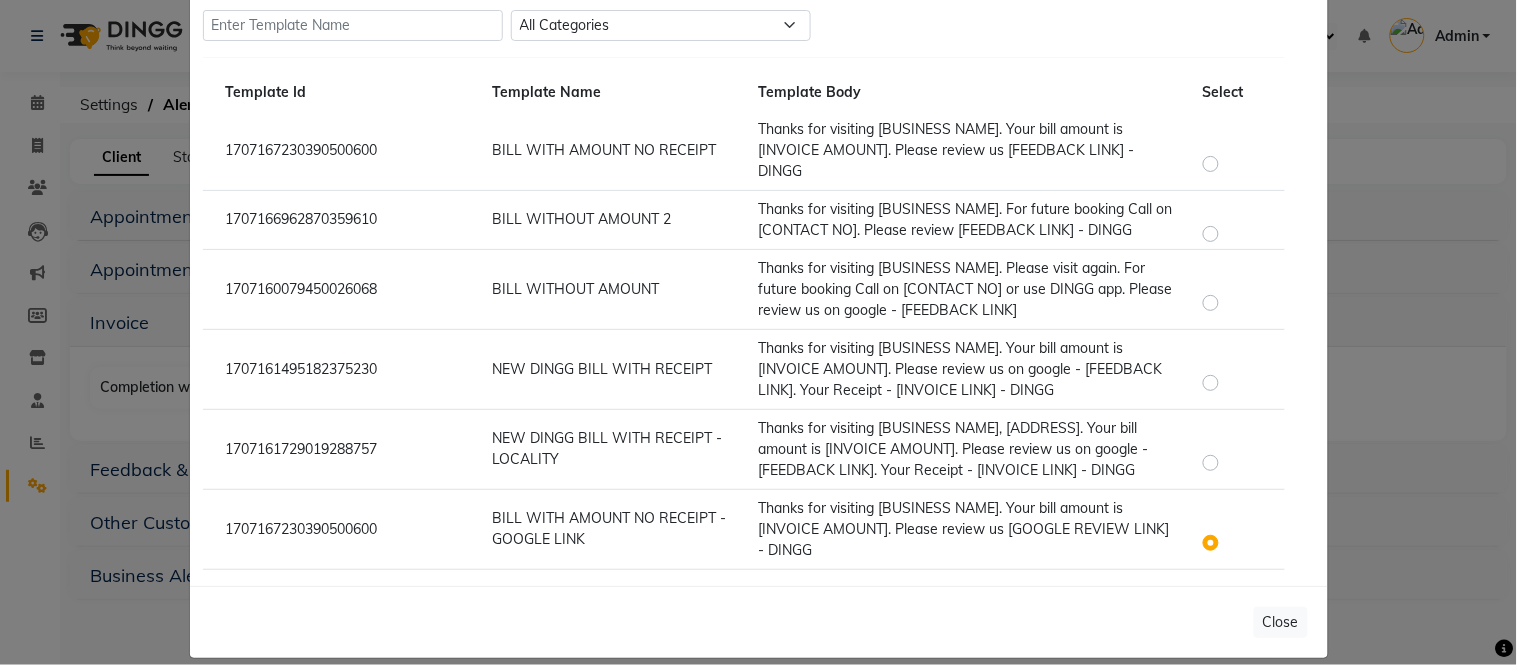 click 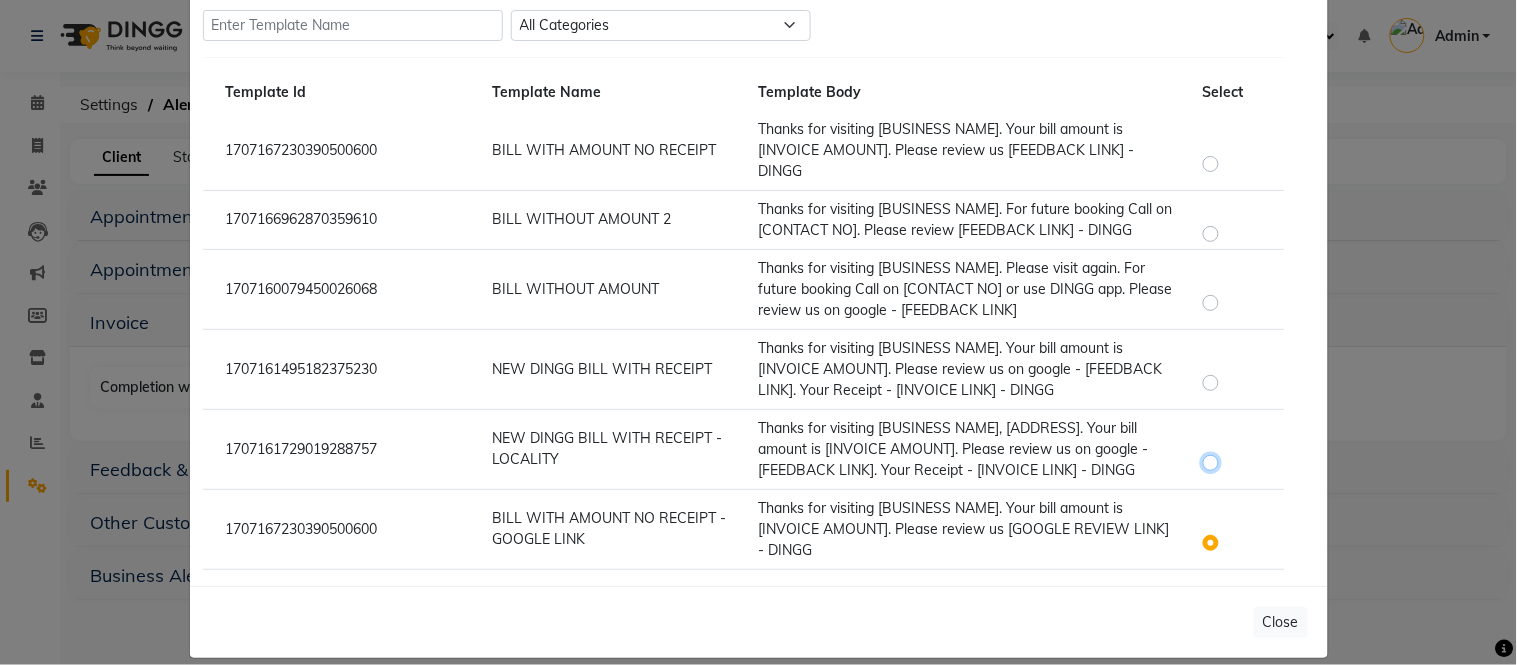 click at bounding box center (1214, 453) 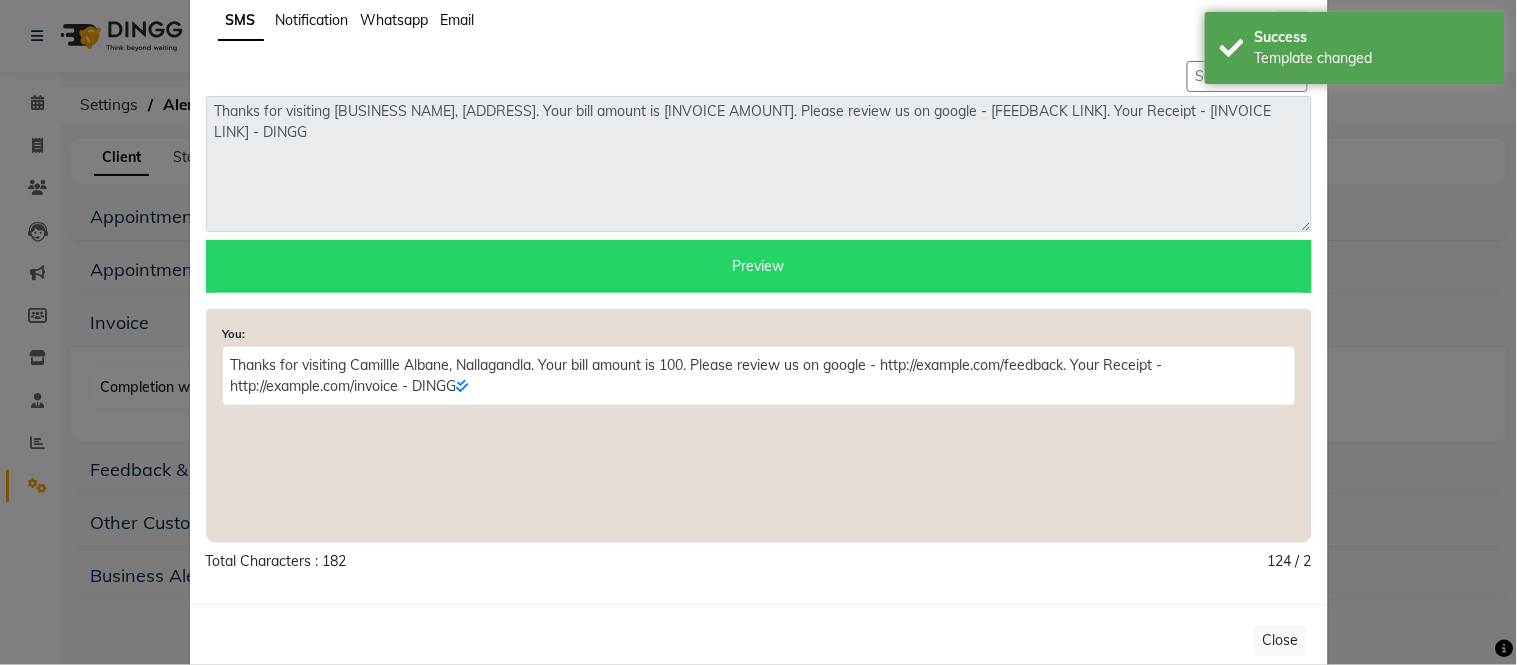 scroll, scrollTop: 152, scrollLeft: 0, axis: vertical 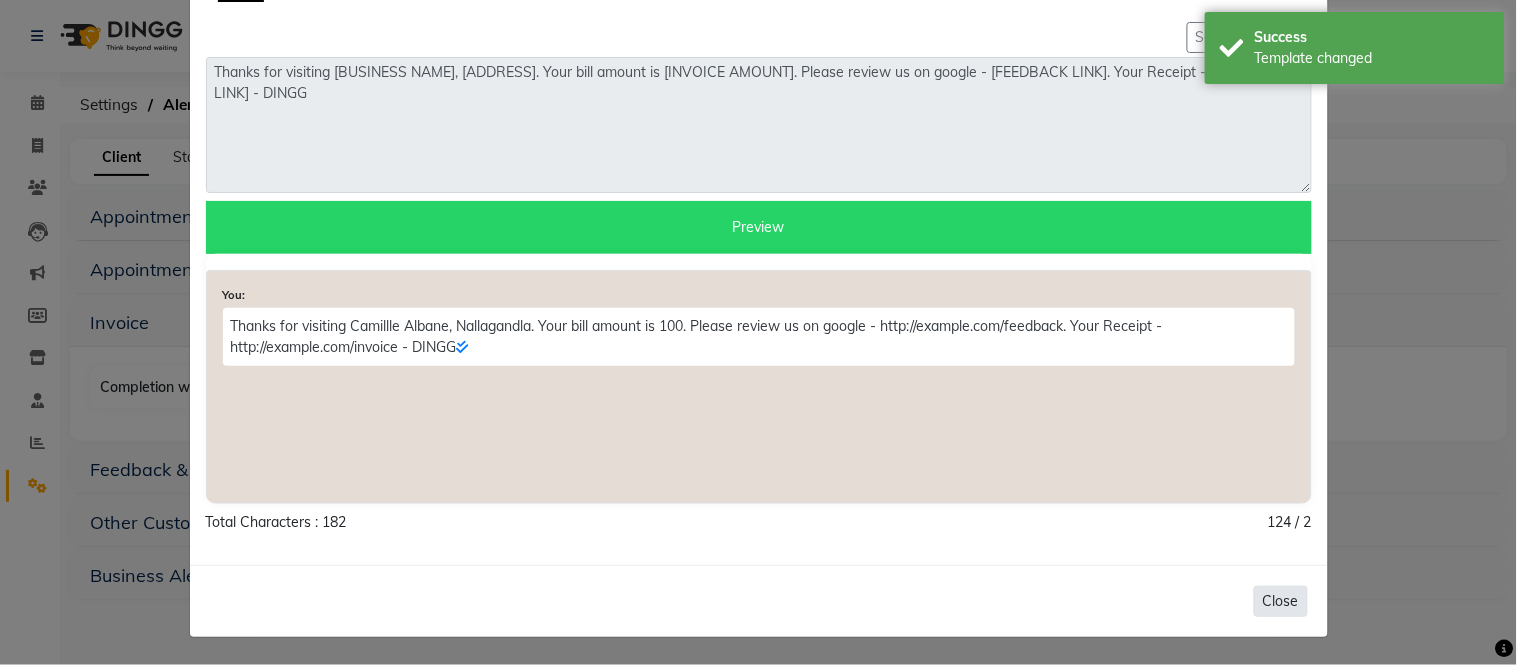 click on "Close" 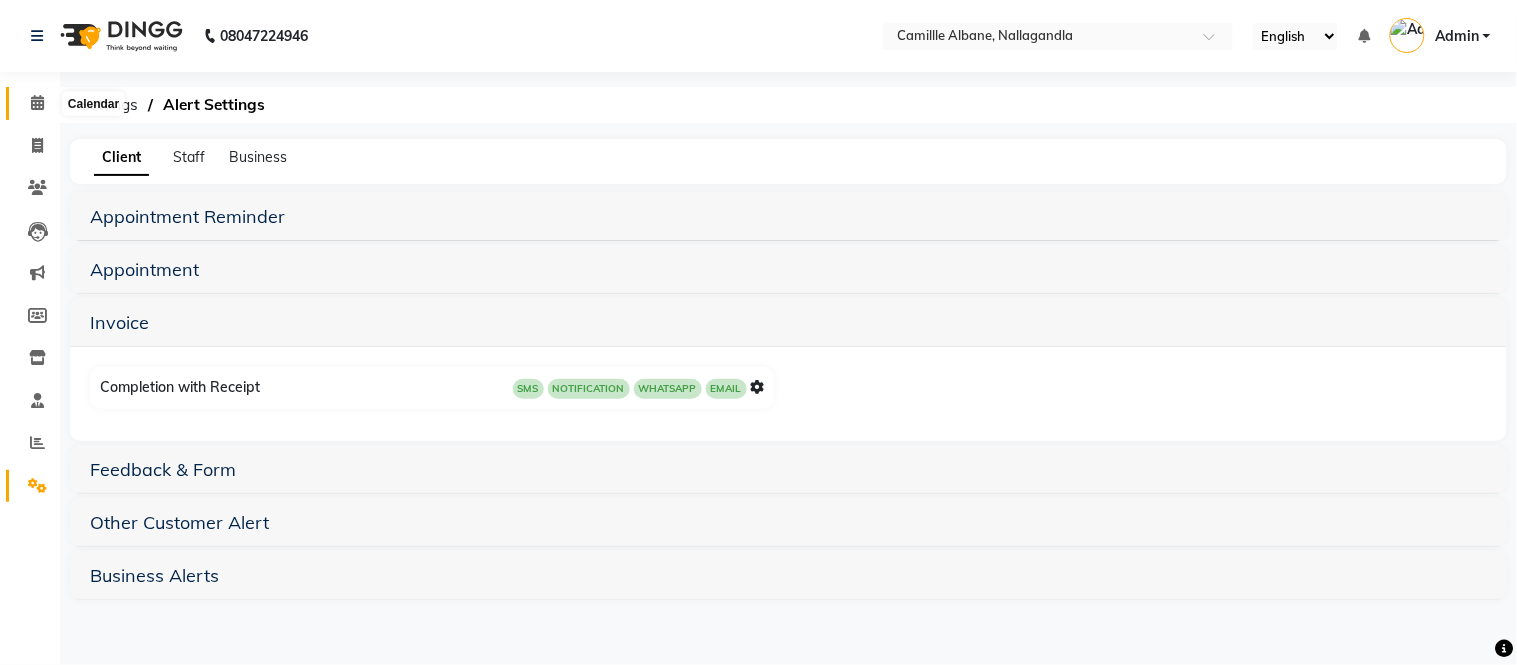 click 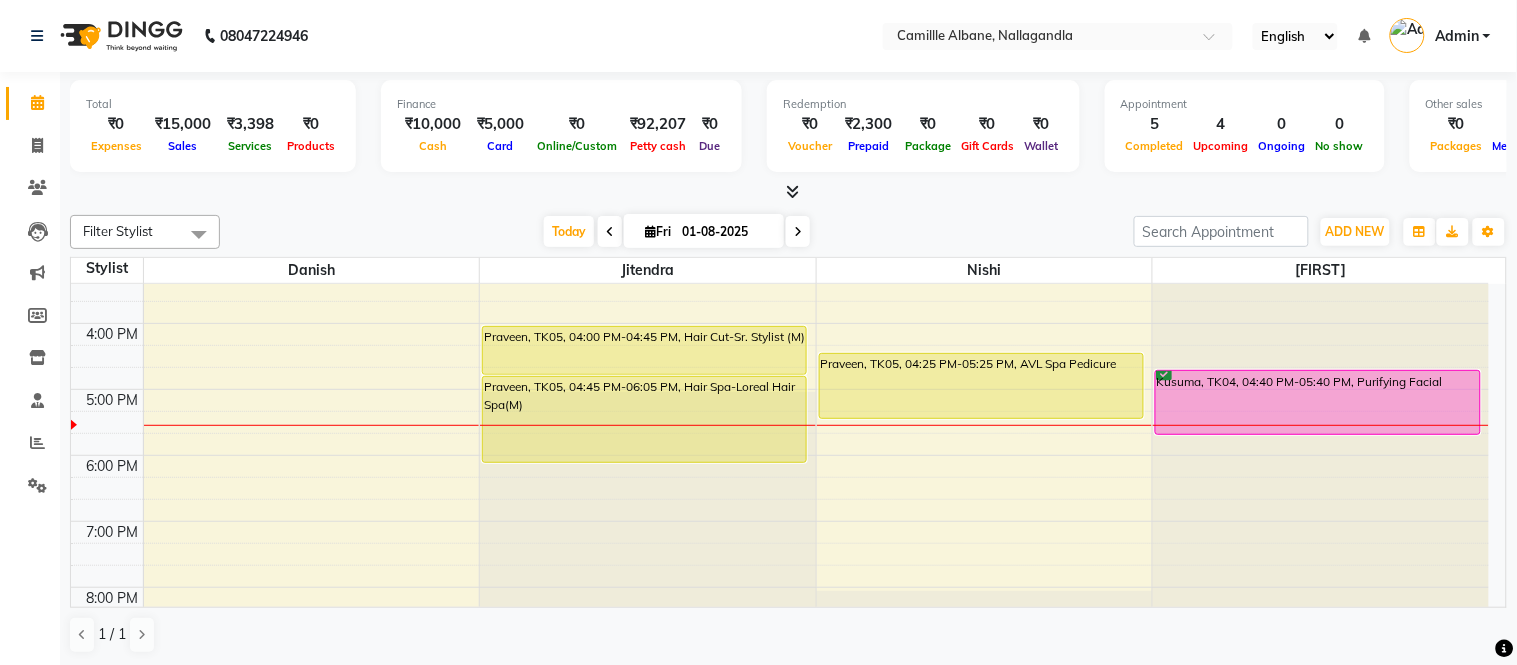 scroll, scrollTop: 418, scrollLeft: 0, axis: vertical 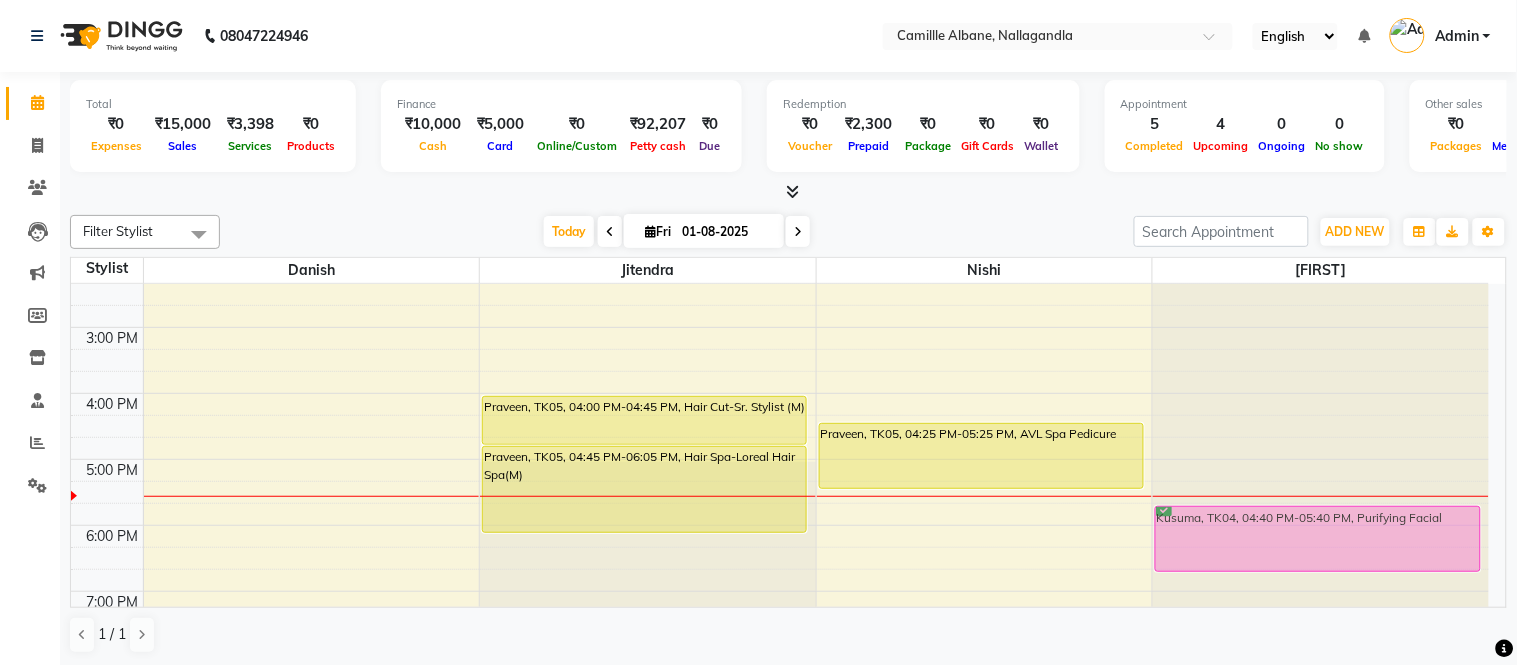 drag, startPoint x: 1264, startPoint y: 467, endPoint x: 1263, endPoint y: 531, distance: 64.00781 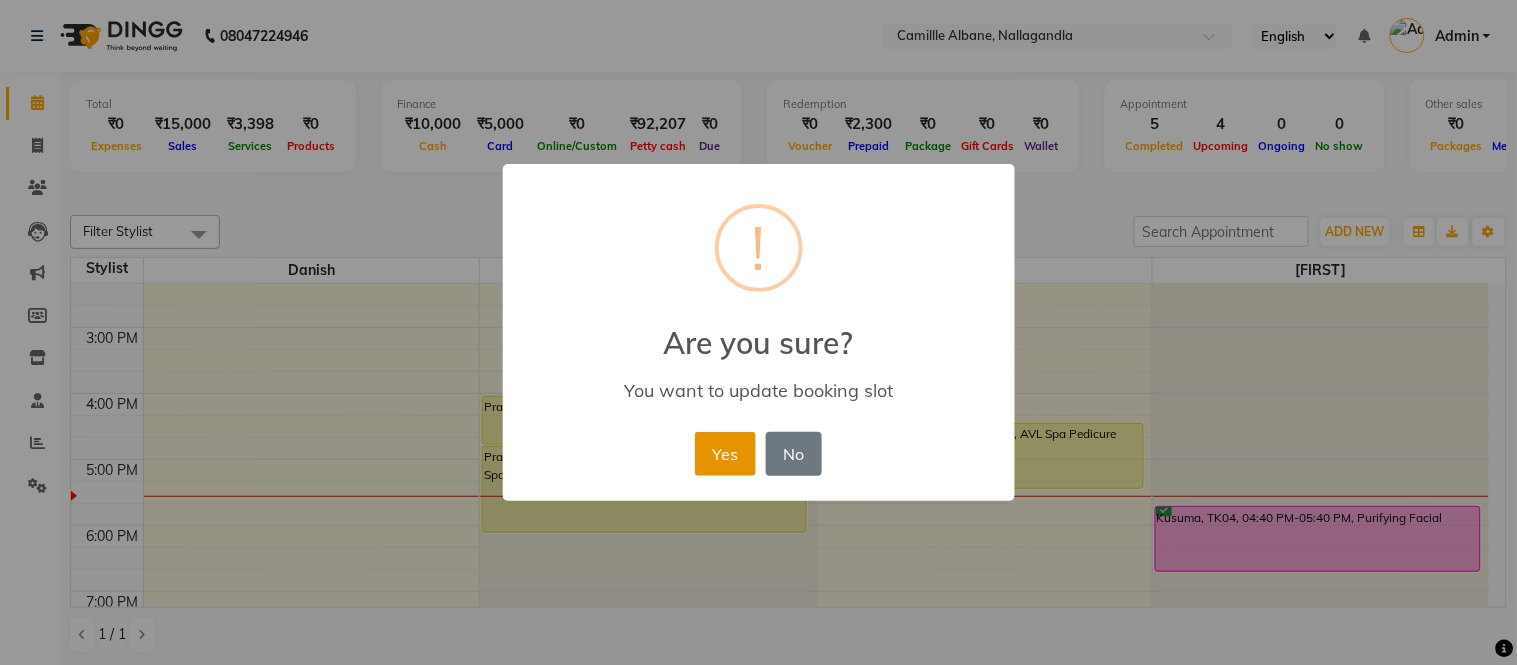 click on "Yes" at bounding box center [725, 454] 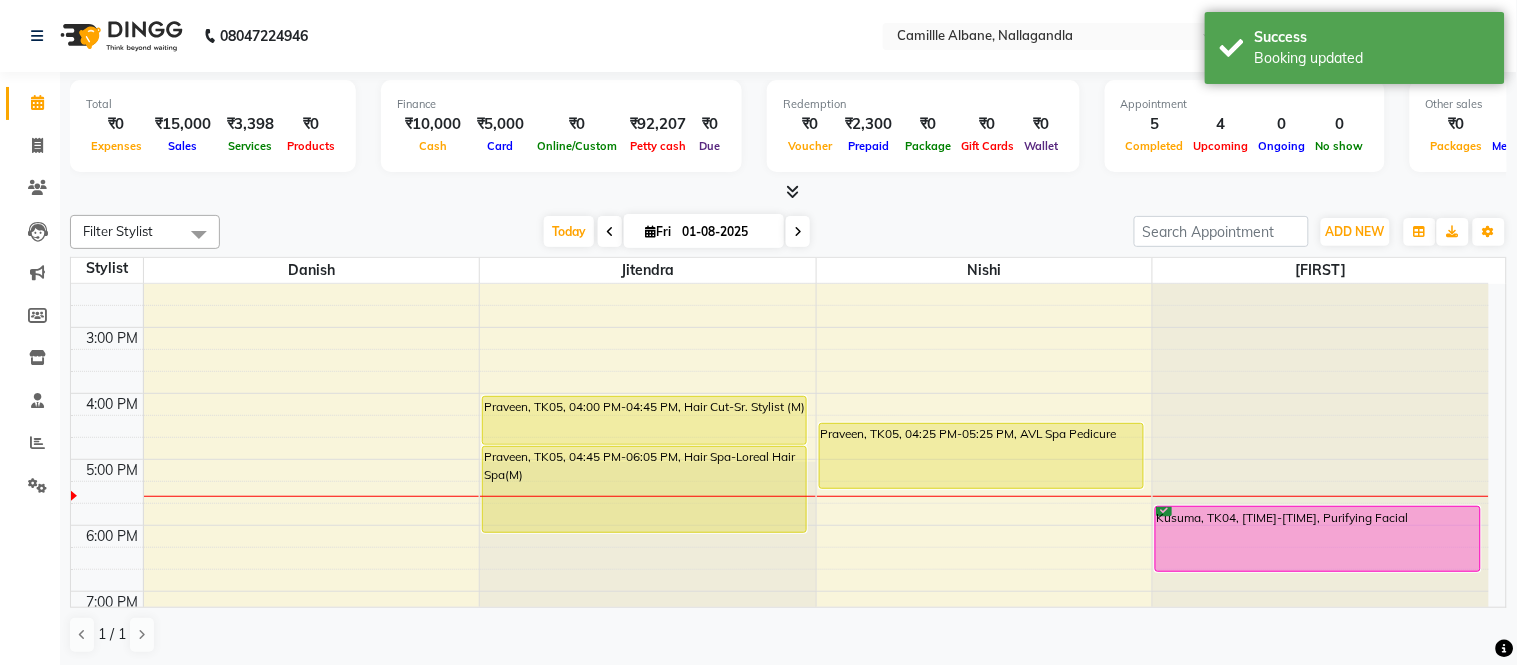 drag, startPoint x: 1278, startPoint y: 546, endPoint x: 1365, endPoint y: 568, distance: 89.73851 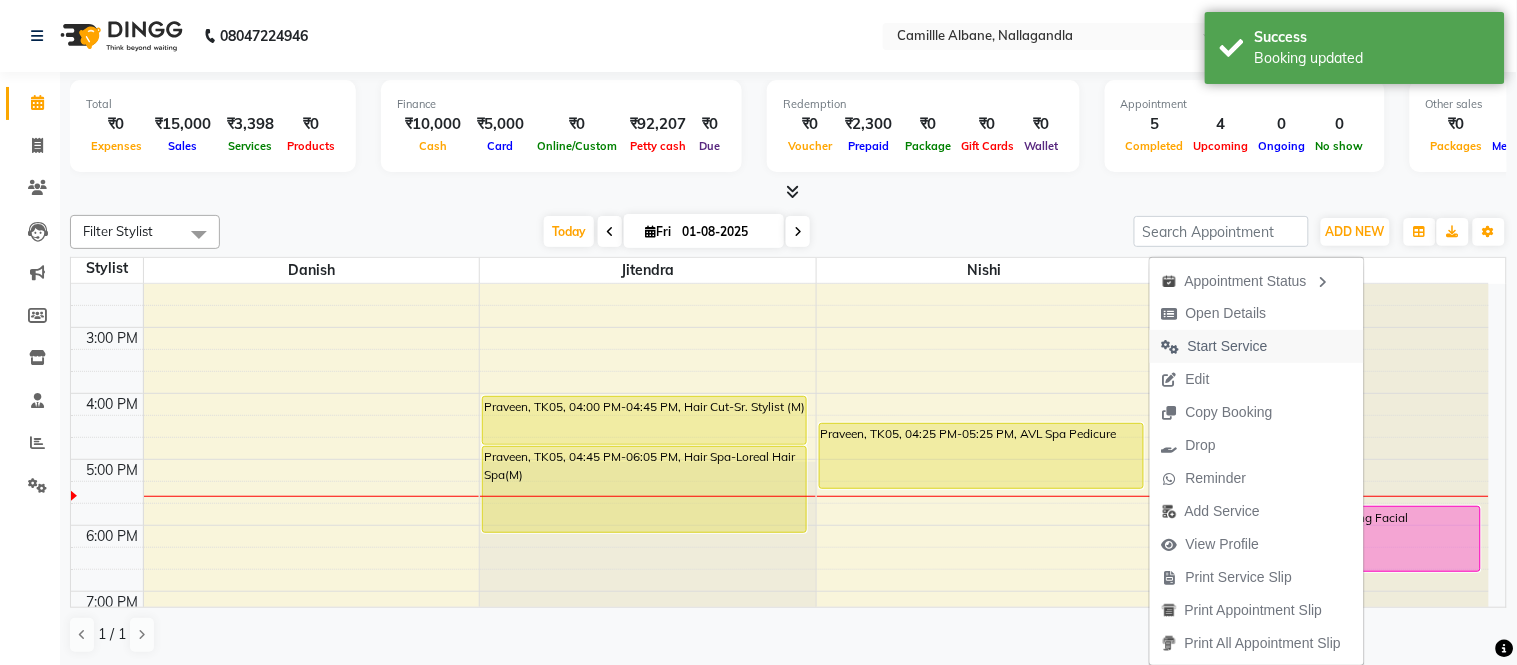 click on "Start Service" at bounding box center [1228, 346] 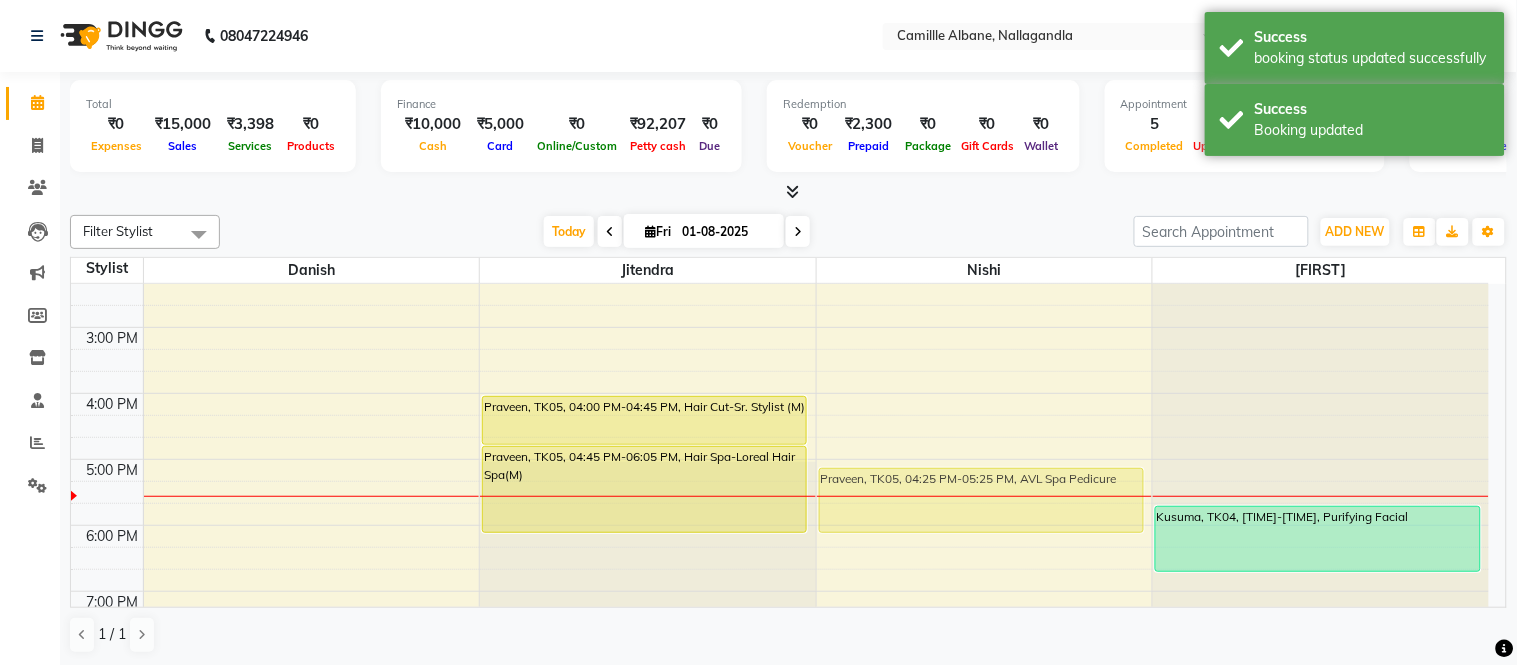 drag, startPoint x: 1000, startPoint y: 447, endPoint x: 1002, endPoint y: 497, distance: 50.039986 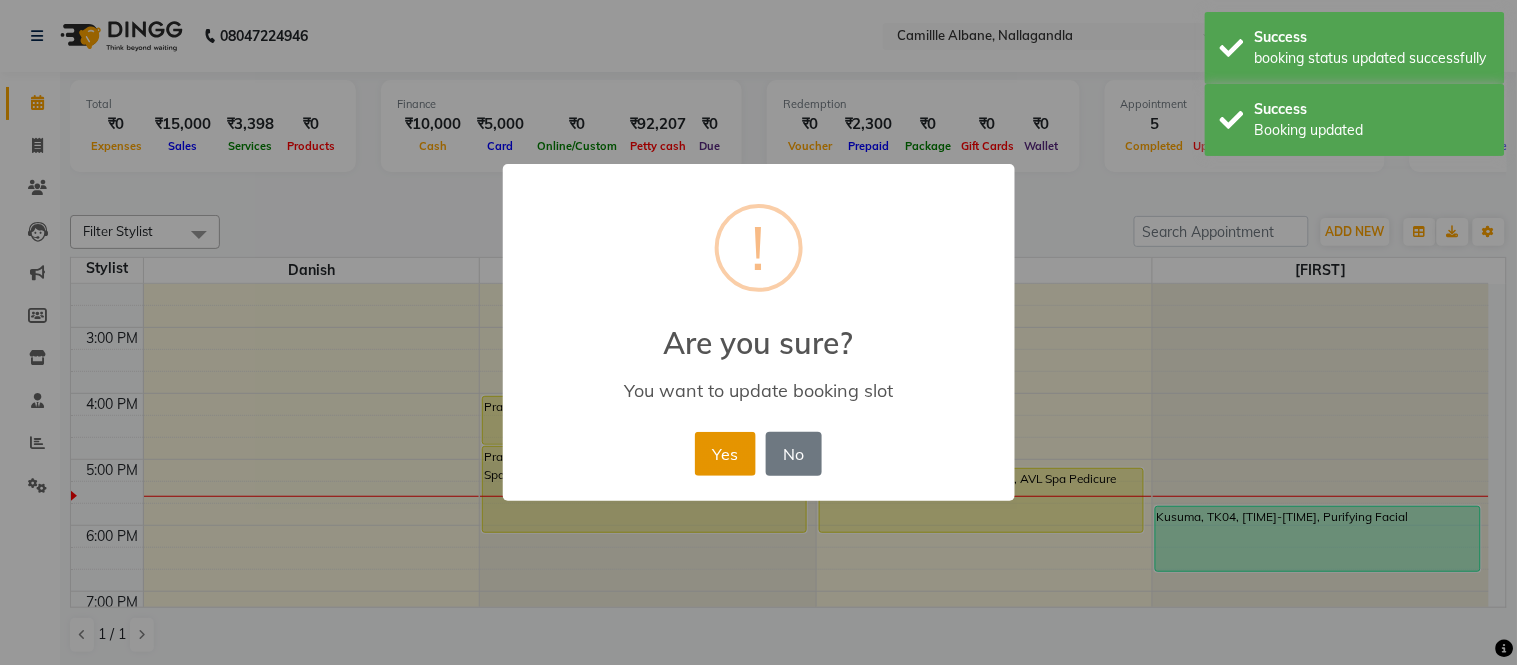 click on "Yes" at bounding box center (725, 454) 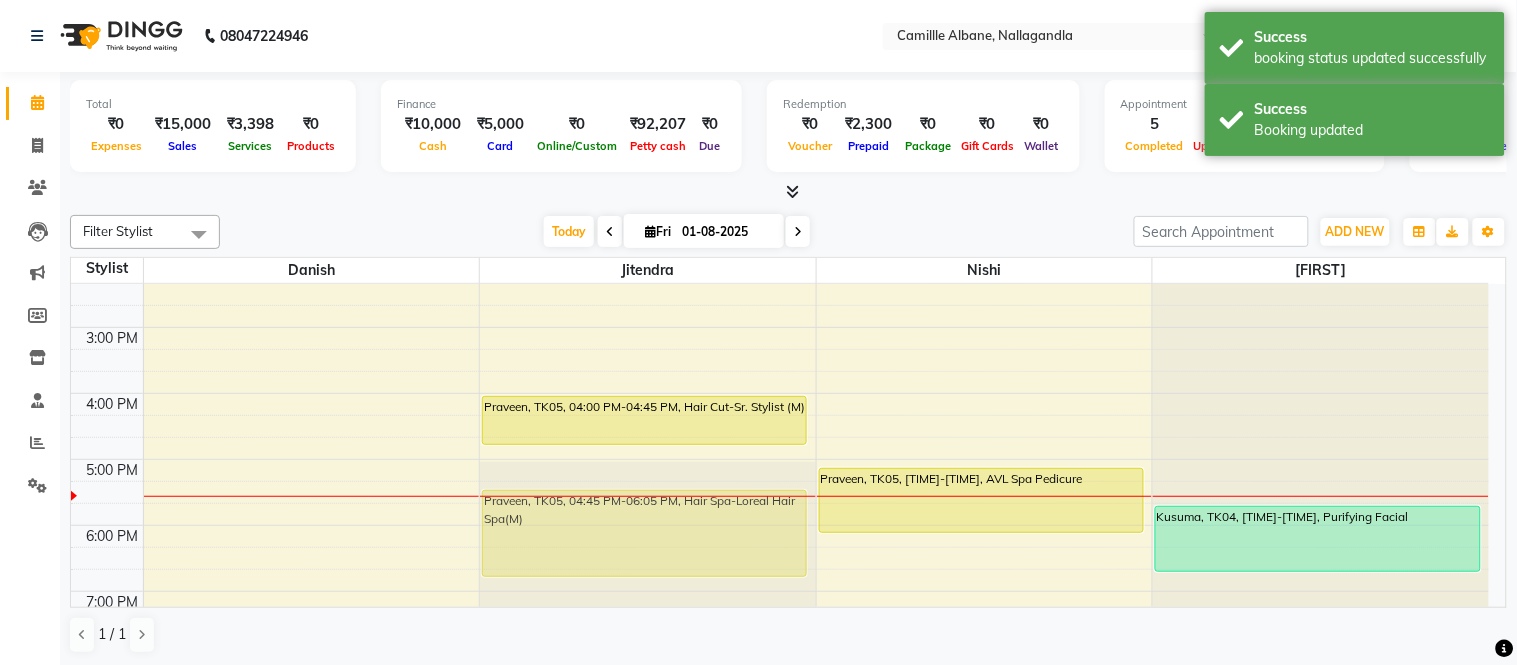 drag, startPoint x: 687, startPoint y: 457, endPoint x: 683, endPoint y: 490, distance: 33.24154 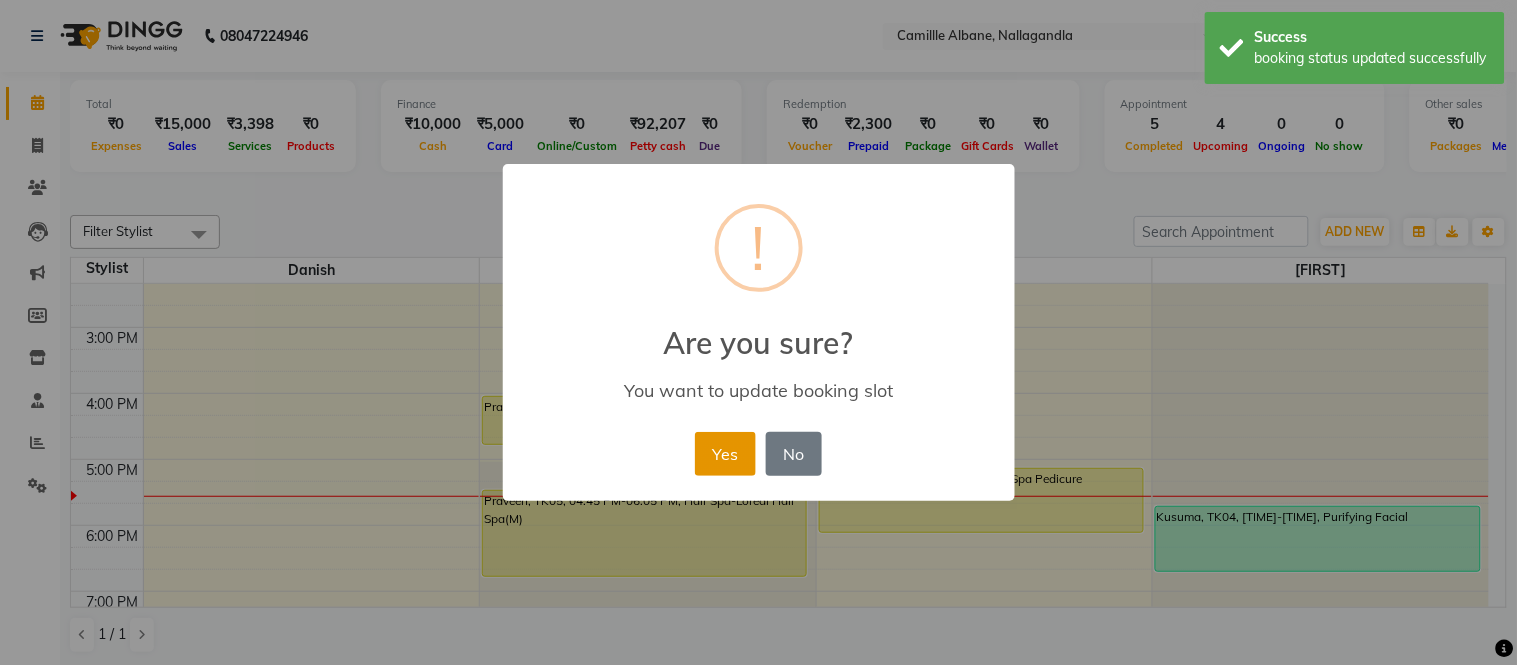 click on "Yes" at bounding box center [725, 454] 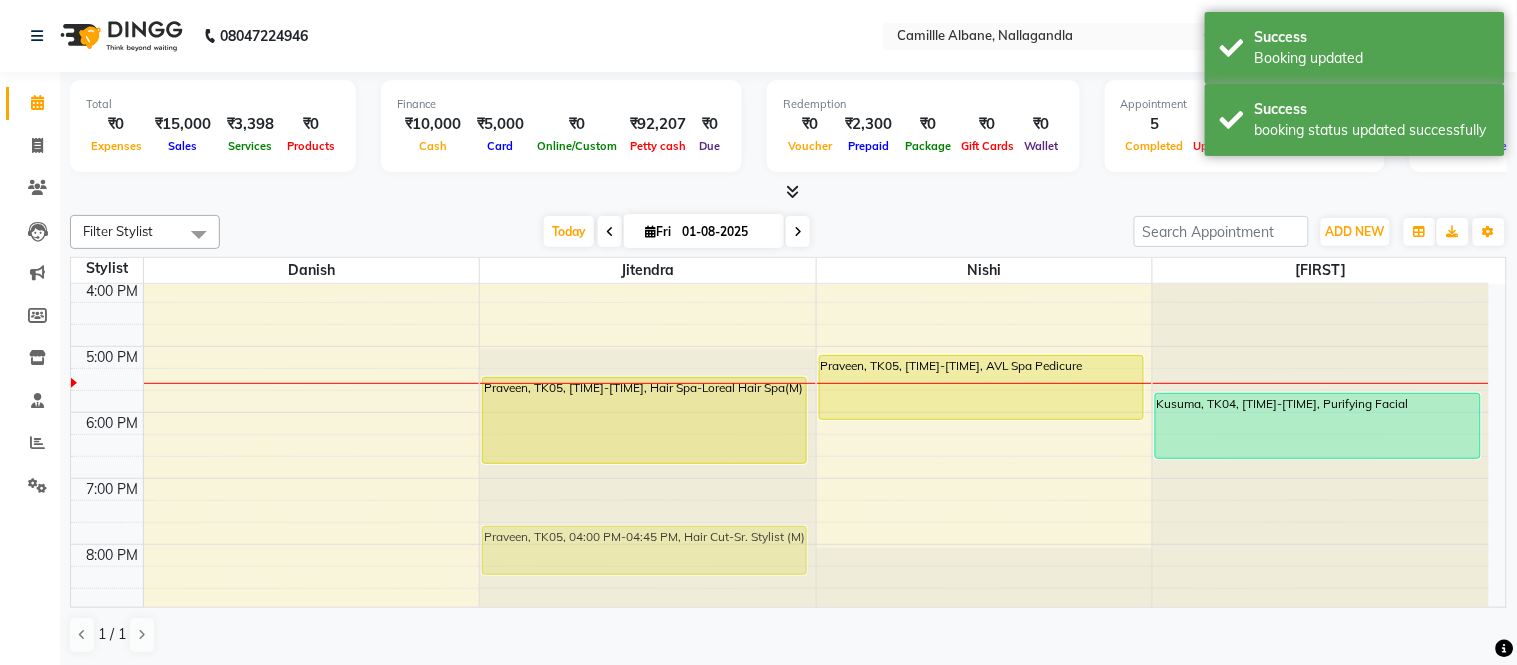 scroll, scrollTop: 531, scrollLeft: 0, axis: vertical 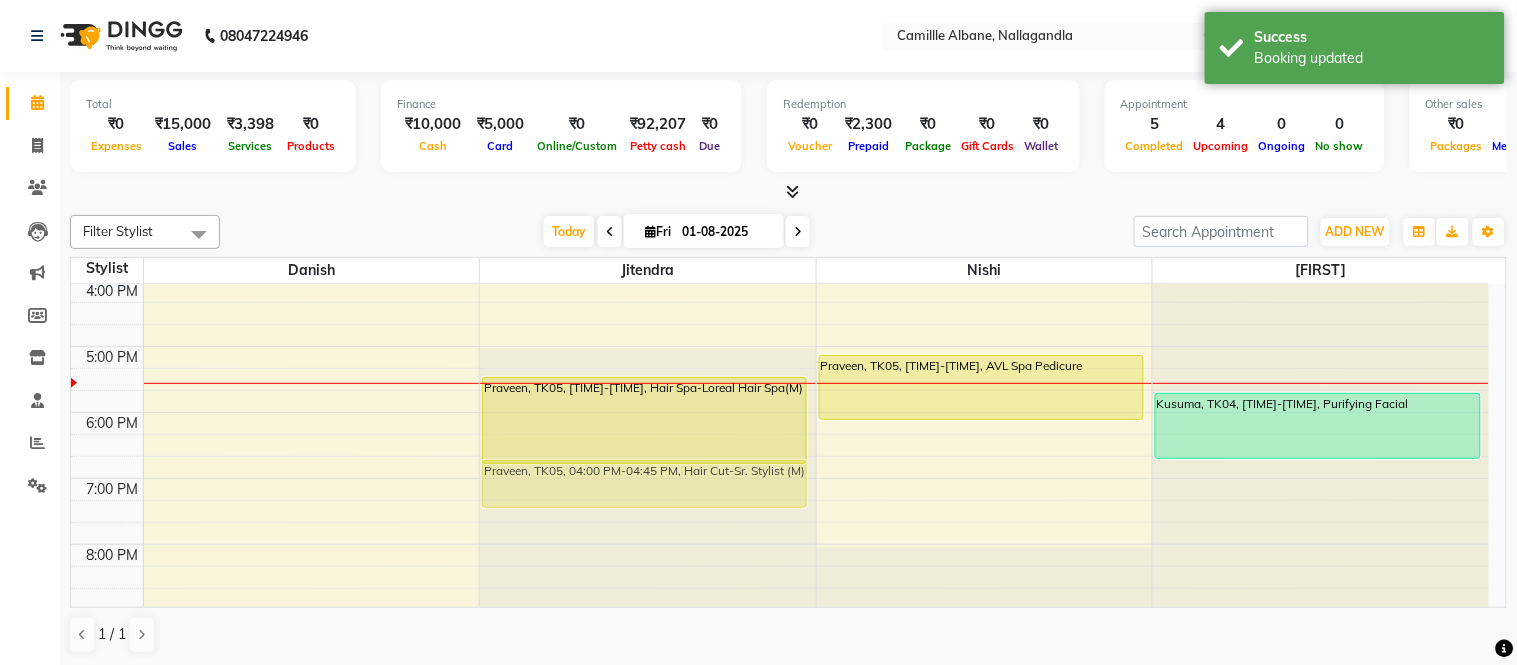 drag, startPoint x: 692, startPoint y: 416, endPoint x: 702, endPoint y: 490, distance: 74.672615 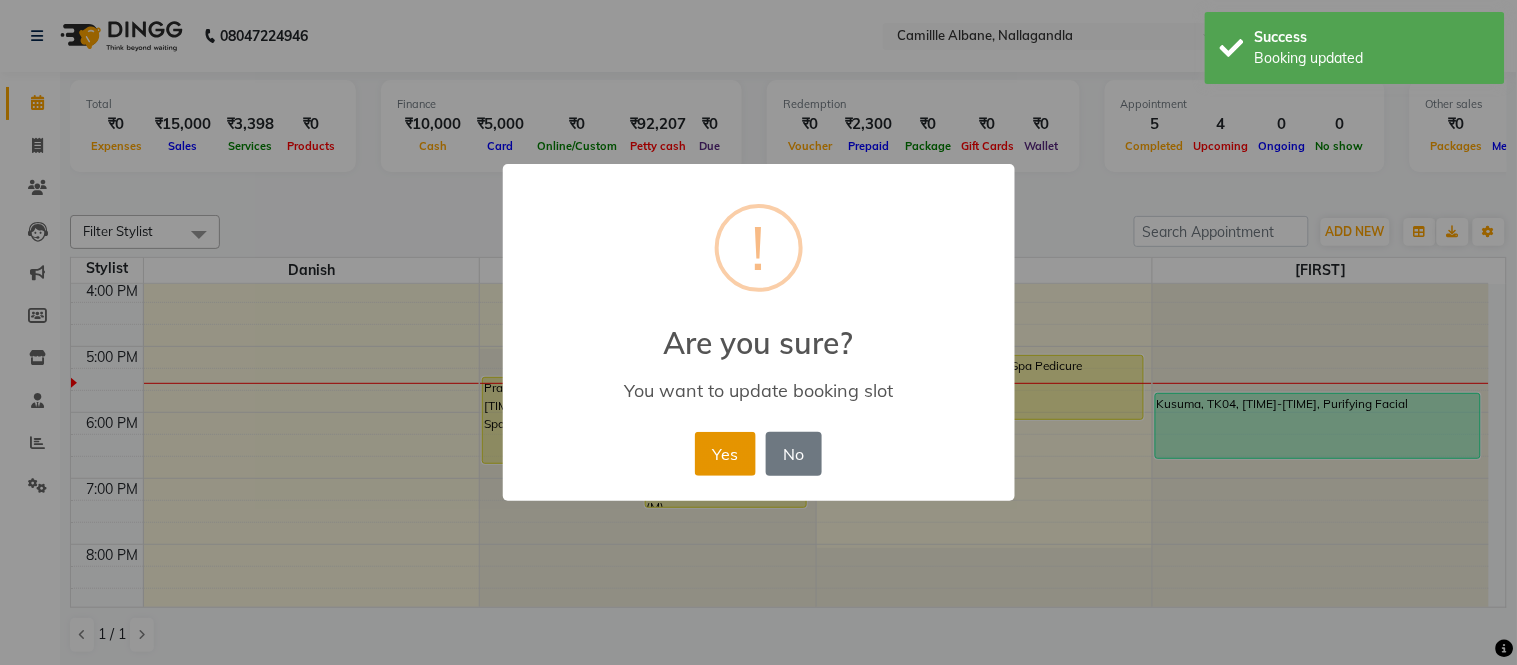 click on "Yes" at bounding box center [725, 454] 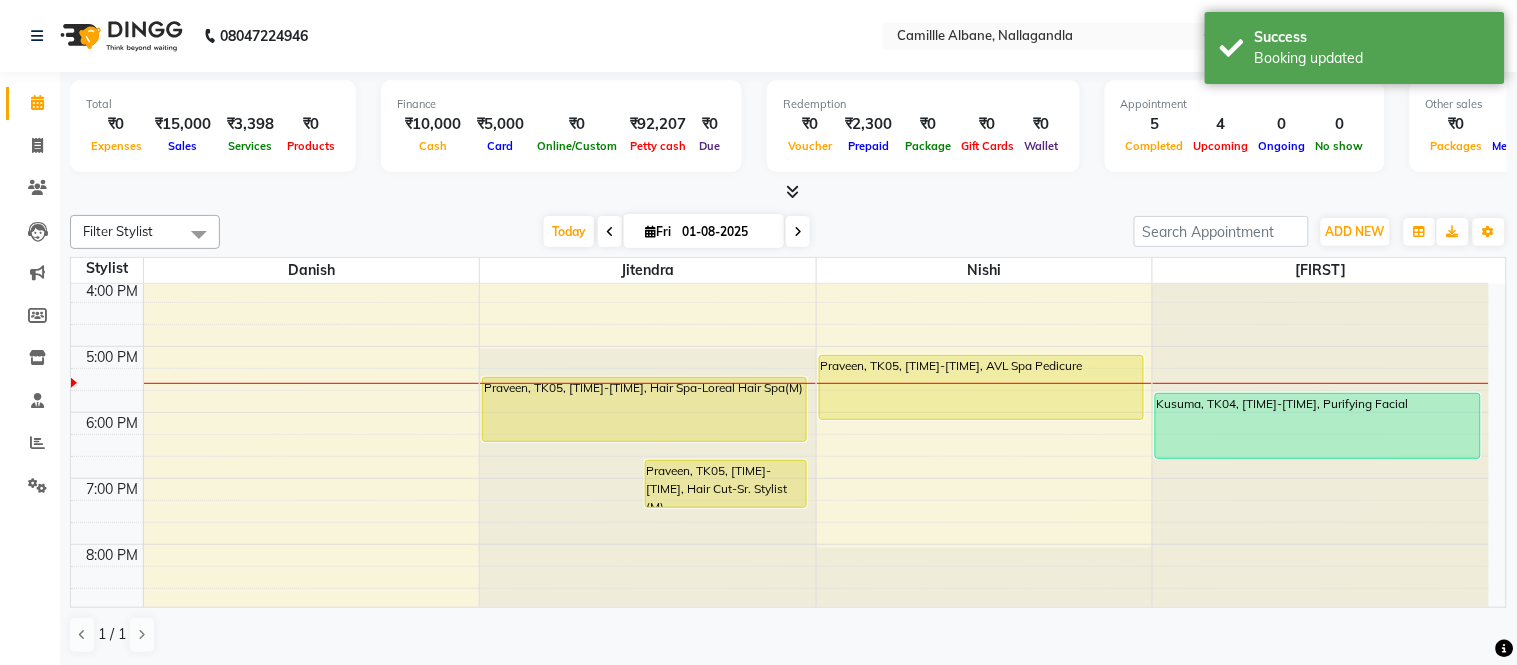 drag, startPoint x: 587, startPoint y: 464, endPoint x: 593, endPoint y: 455, distance: 10.816654 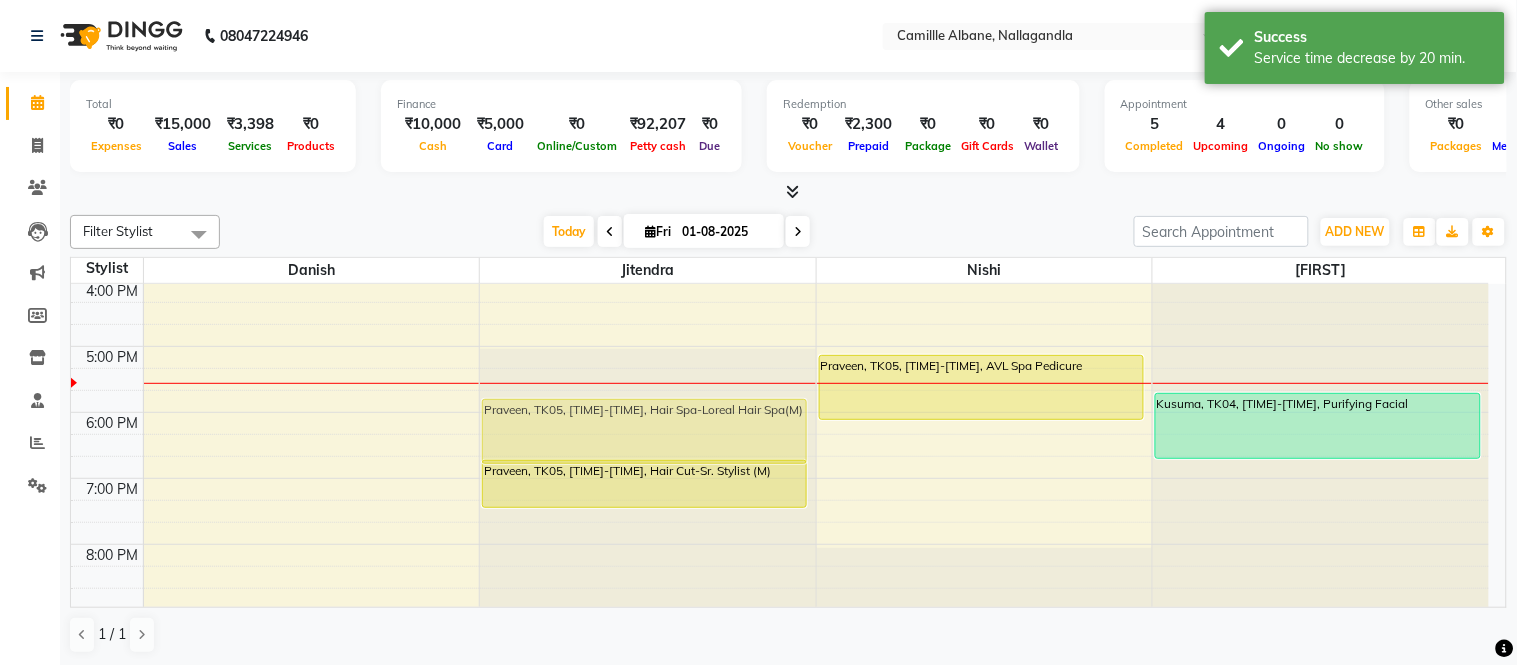 drag, startPoint x: 671, startPoint y: 406, endPoint x: 671, endPoint y: 427, distance: 21 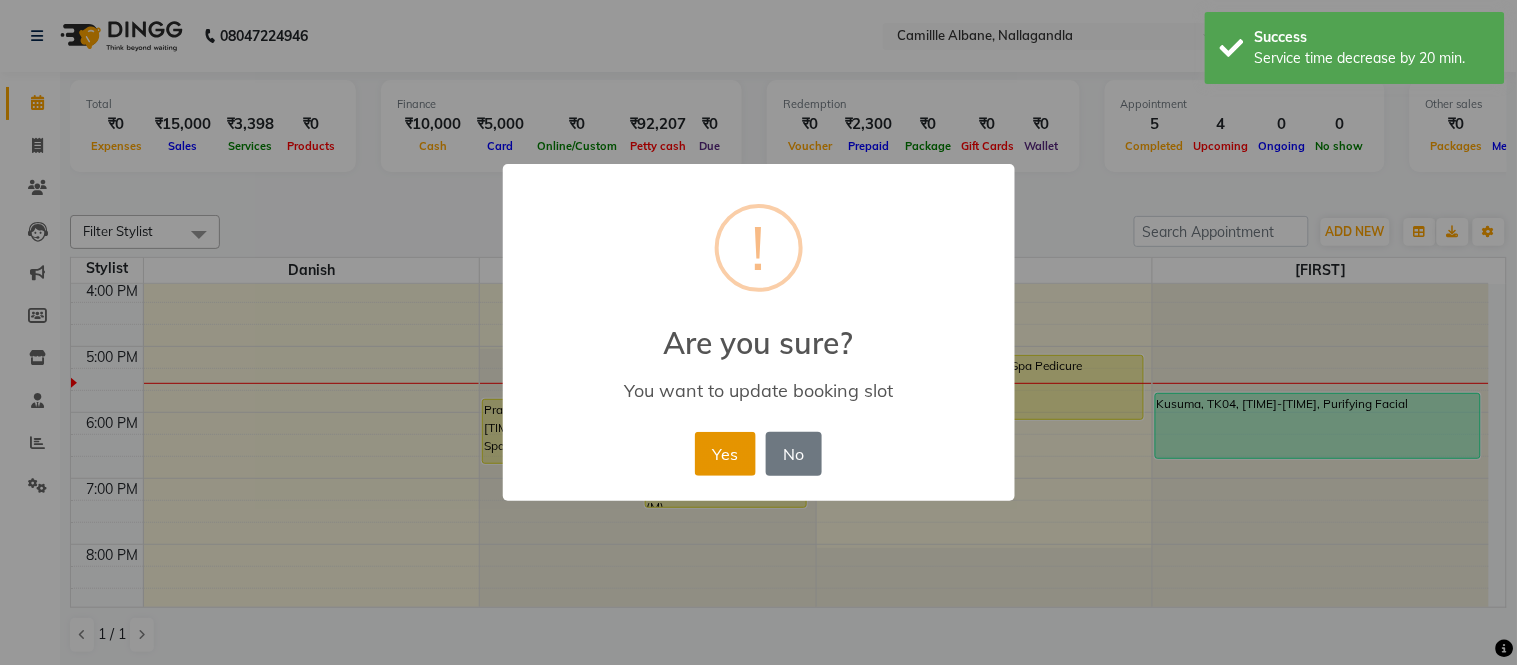 click on "Yes" at bounding box center (725, 454) 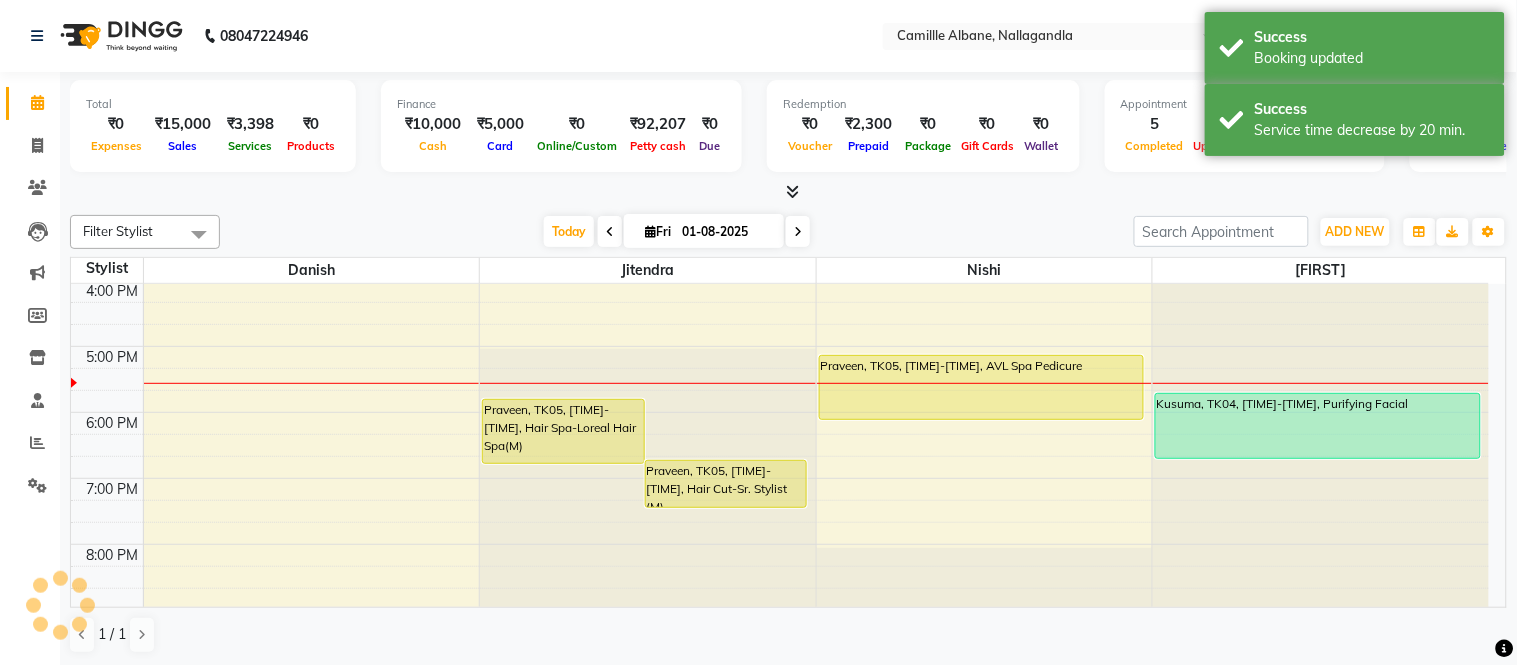 click on "Praveen, TK05, 06:40 PM-07:25 PM, Hair Cut-Sr. Stylist (M)" at bounding box center [726, 484] 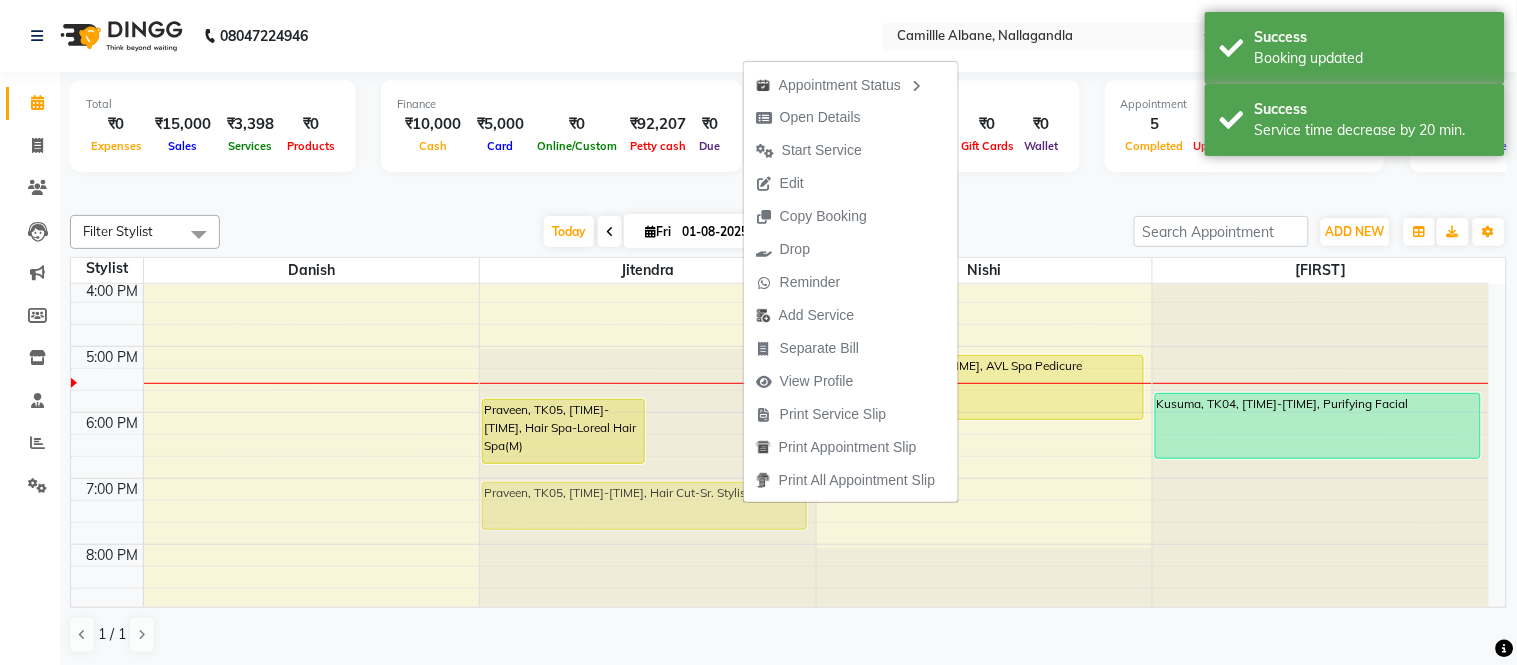 click on "Rajesh, TK02, 11:30 AM-01:15 PM, Hair Cut-Sr. Stylist (M),Hair Color- Davines (M)    Rajesh, TK03, 11:30 AM-01:15 PM, Hair Cut-Sr. Stylist (M),Hair Color- Davines (M)    Praveen, TK05, 05:45 PM-06:45 PM, Hair Spa-Loreal Hair Spa(M)    Praveen, TK05, 06:40 PM-07:25 PM, Hair Cut-Sr. Stylist (M)    SATISH, TK01, 08:30 AM-10:30 AM, Hair Cut-Sr. Stylist (M),Beard-Beard Styling,Head Massage (M)    Praveen, TK05, 06:40 PM-07:25 PM, Hair Cut-Sr. Stylist (M)" at bounding box center (648, 214) 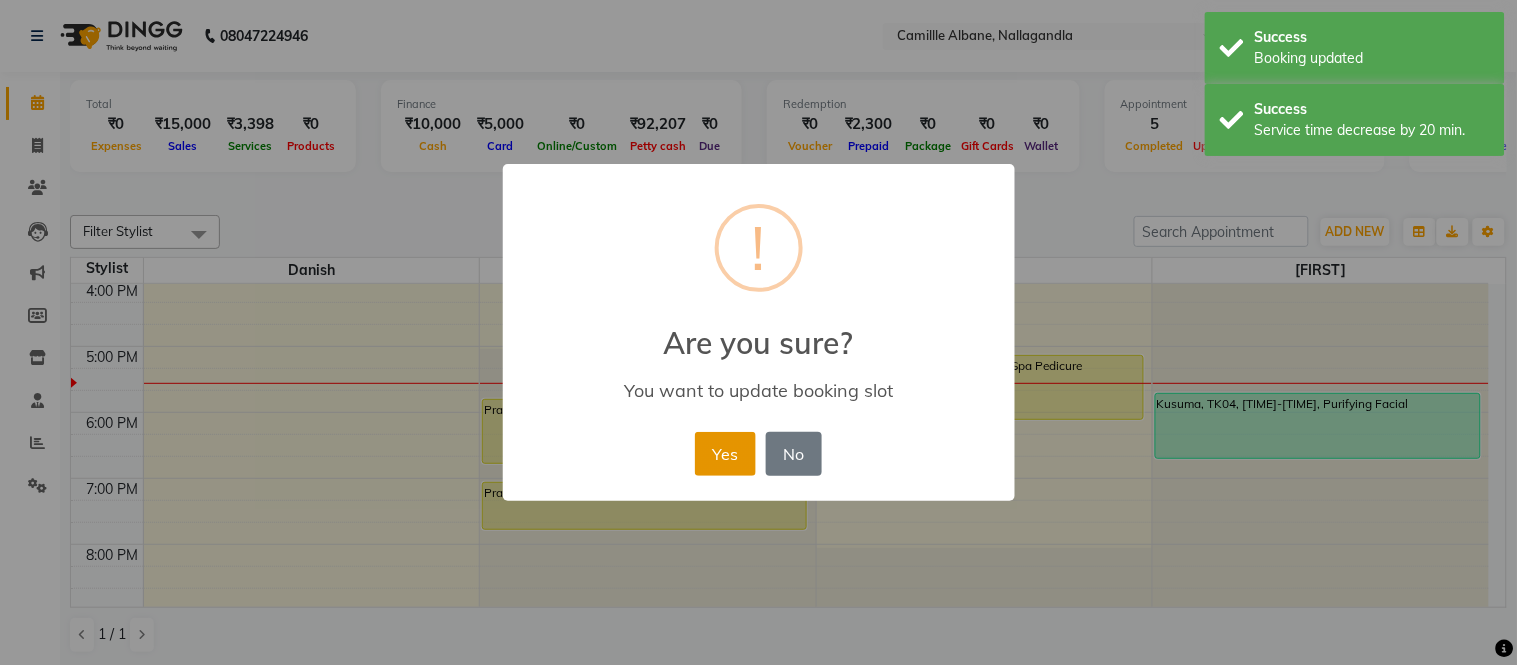 click on "Yes" at bounding box center (725, 454) 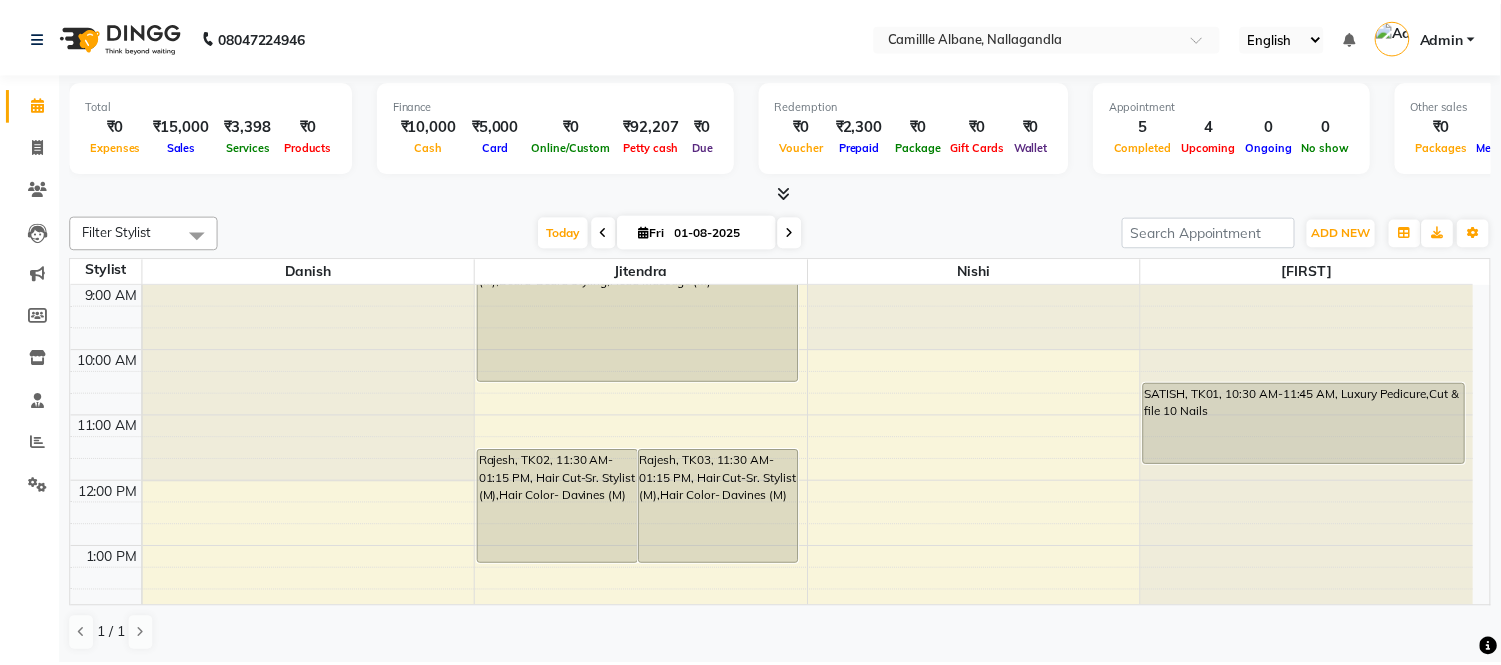scroll, scrollTop: 0, scrollLeft: 0, axis: both 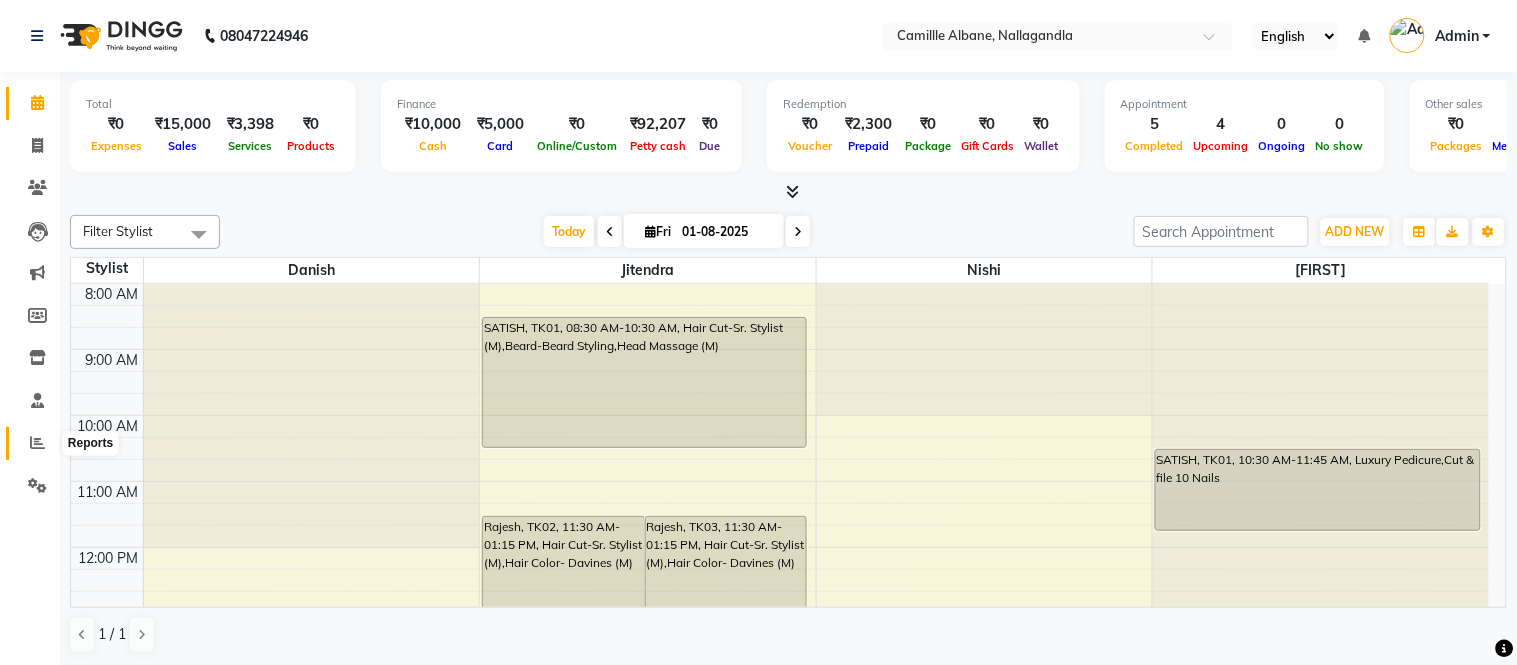 click 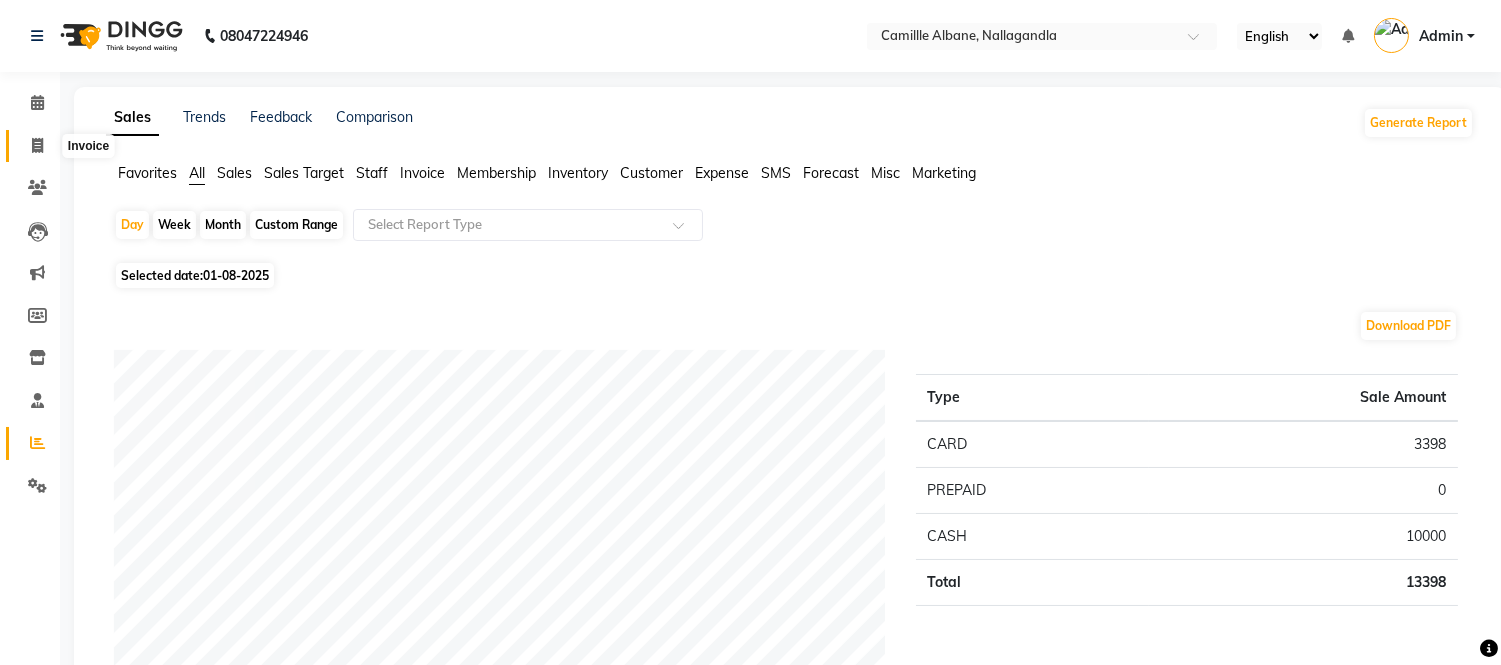 click 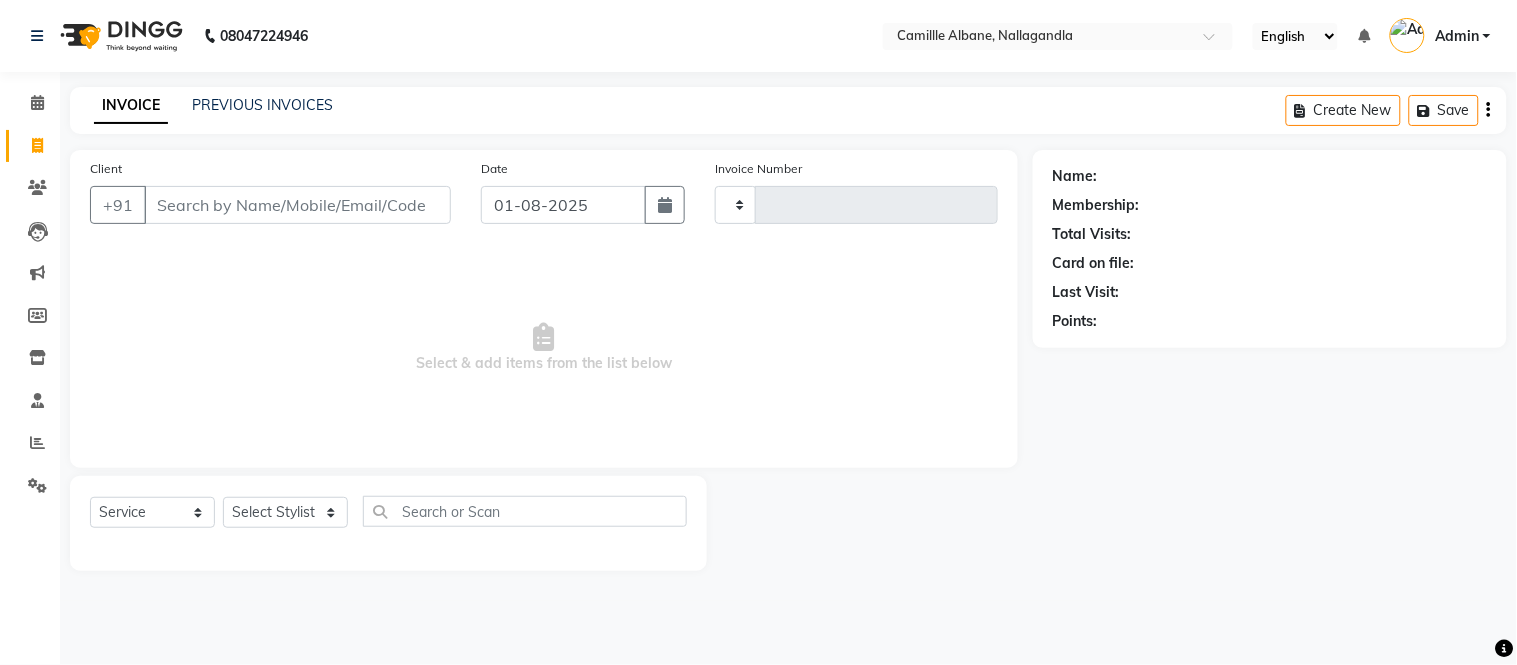 type on "0869" 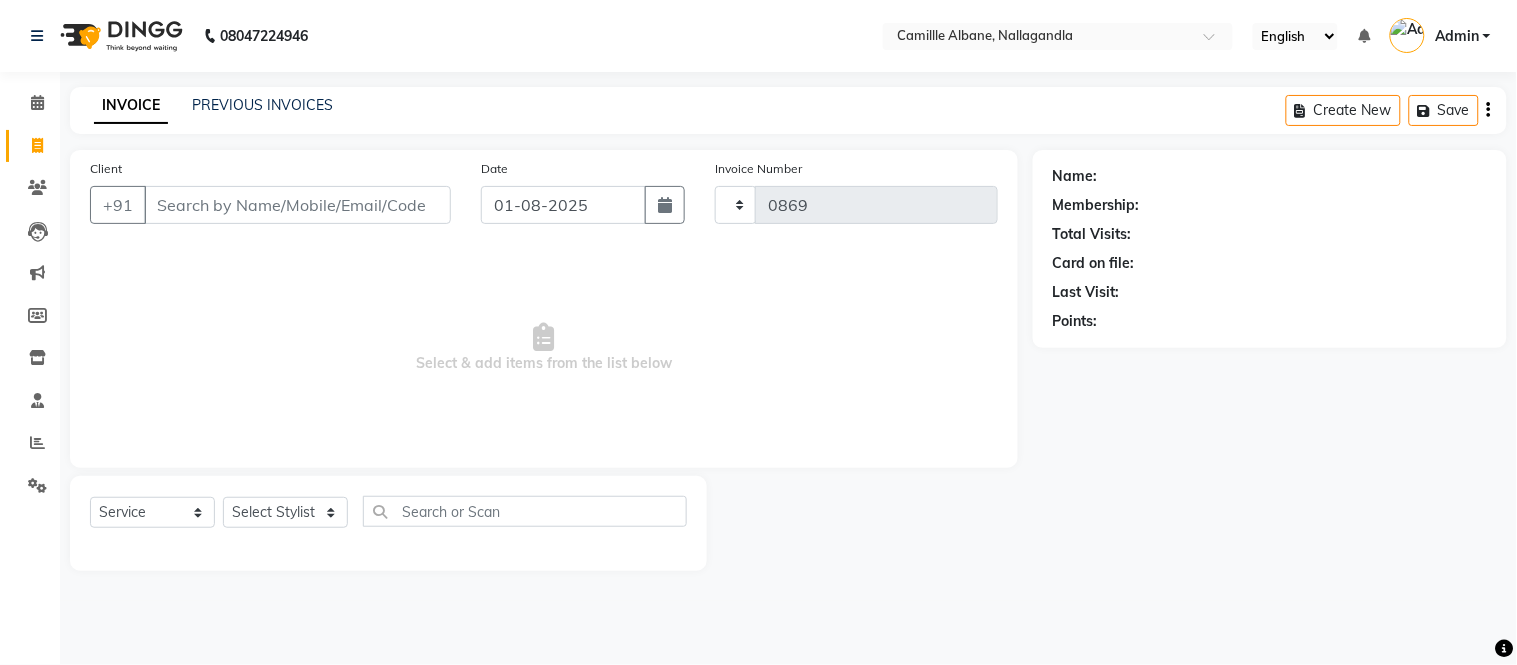select on "7025" 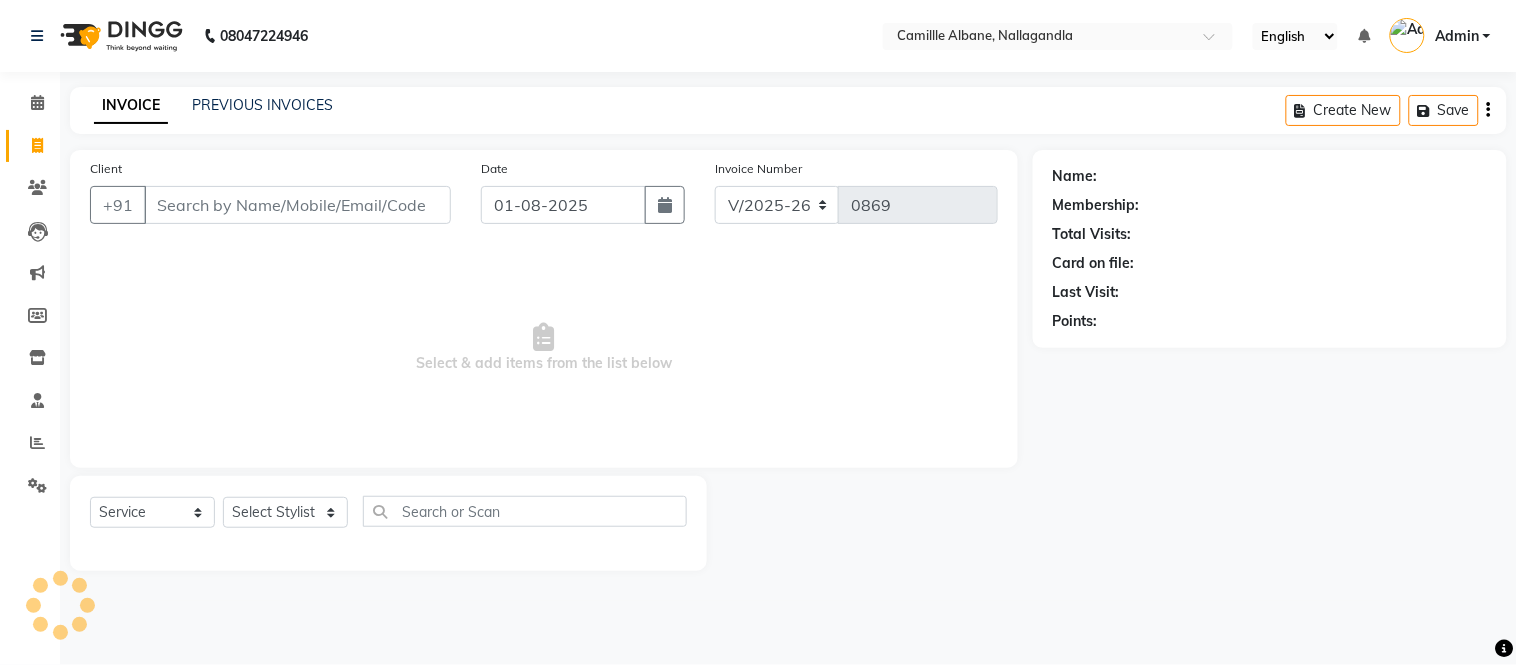 click on "Client" at bounding box center (297, 205) 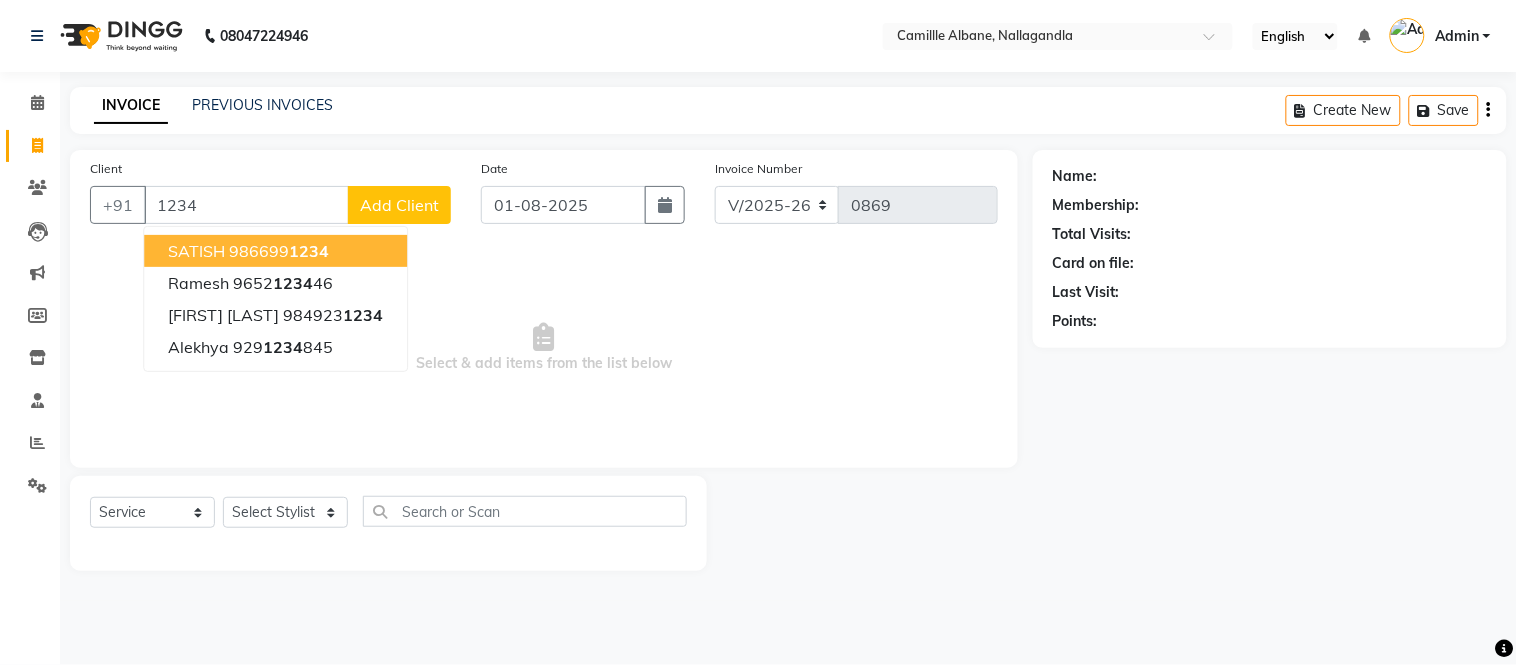 click on "SATISH  986699 1234" at bounding box center (275, 251) 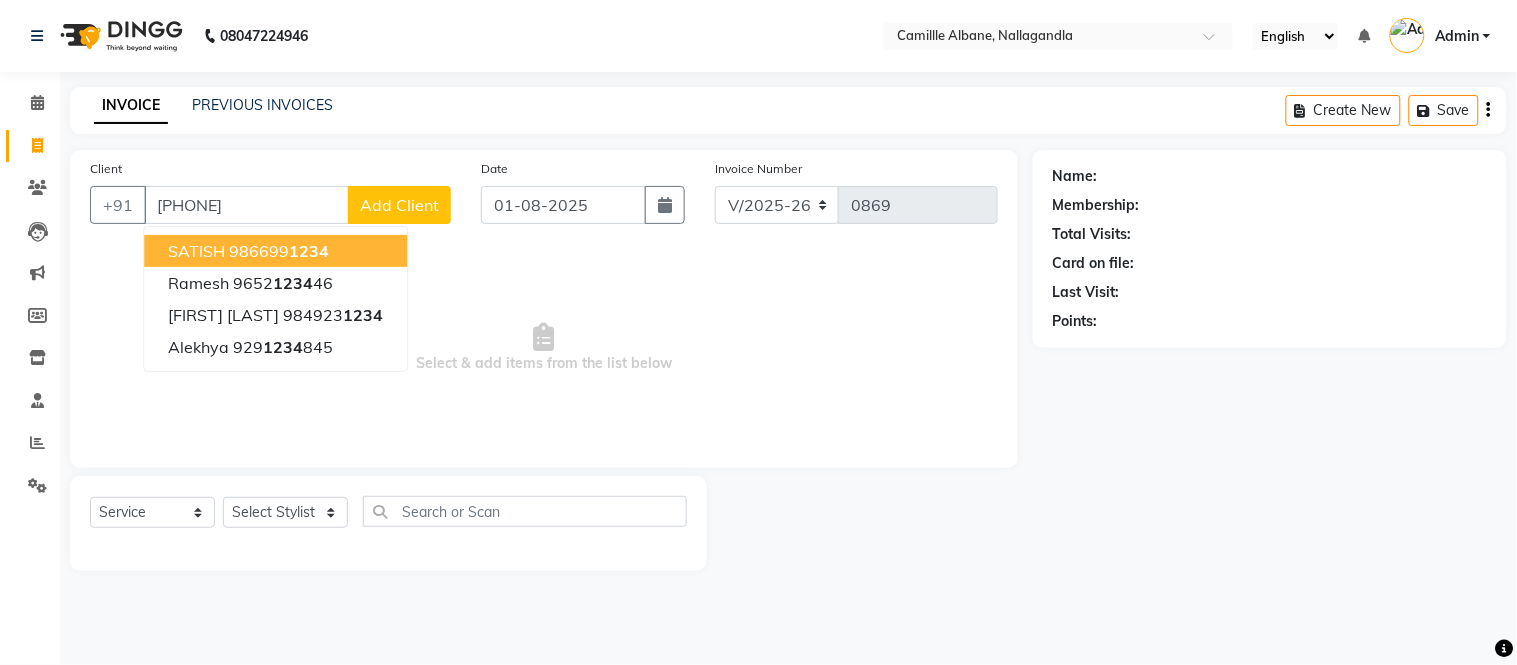 type on "[PHONE]" 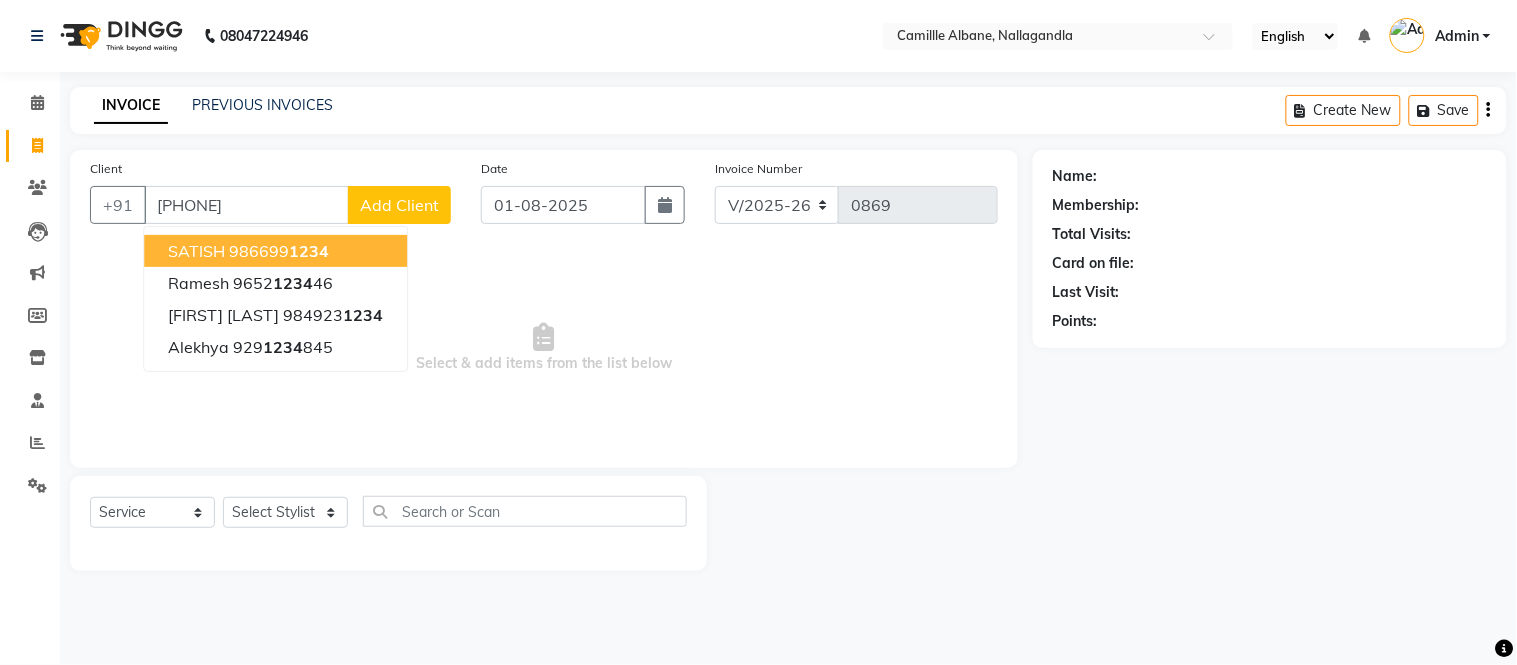 select on "2: Object" 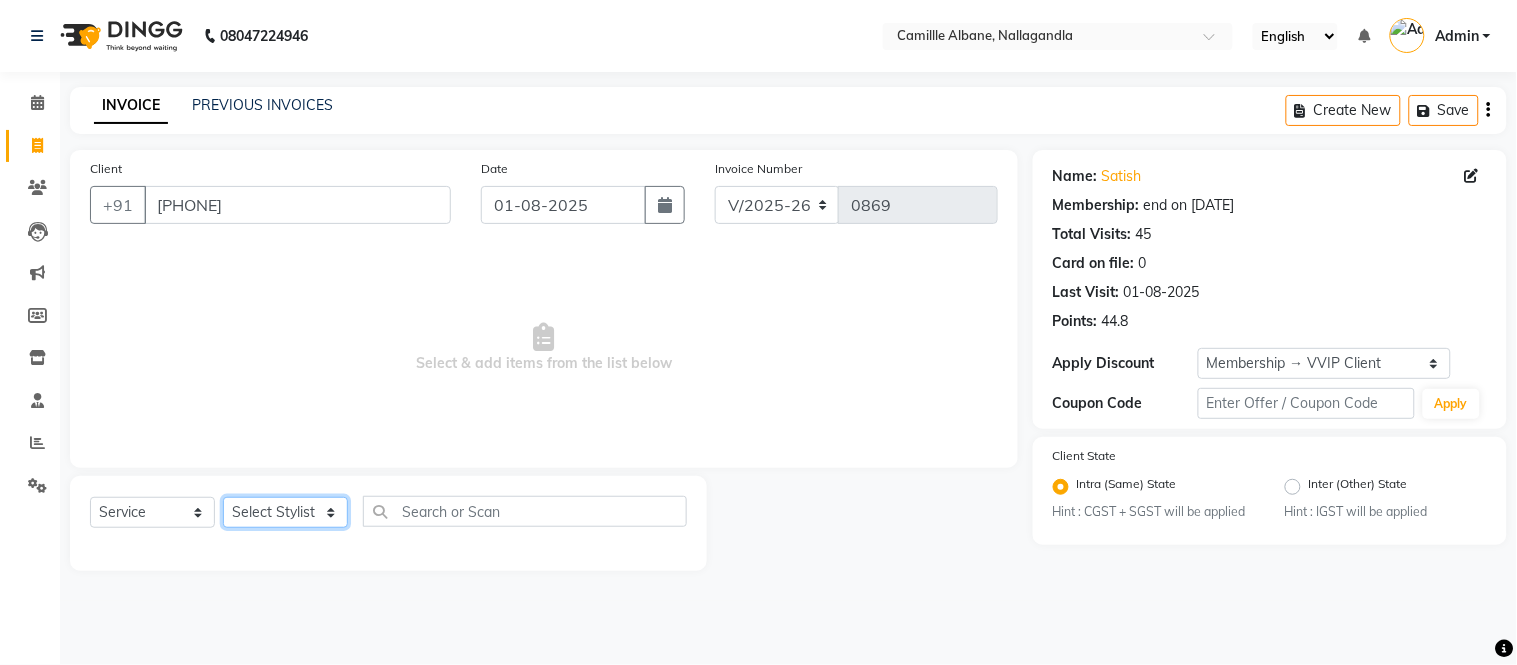 click on "Select Stylist Admin Amit Danish Dr, Rajani Jitendra K T Ramarao Lalitha Lokesh Madhu Nishi Satish Srinivas" 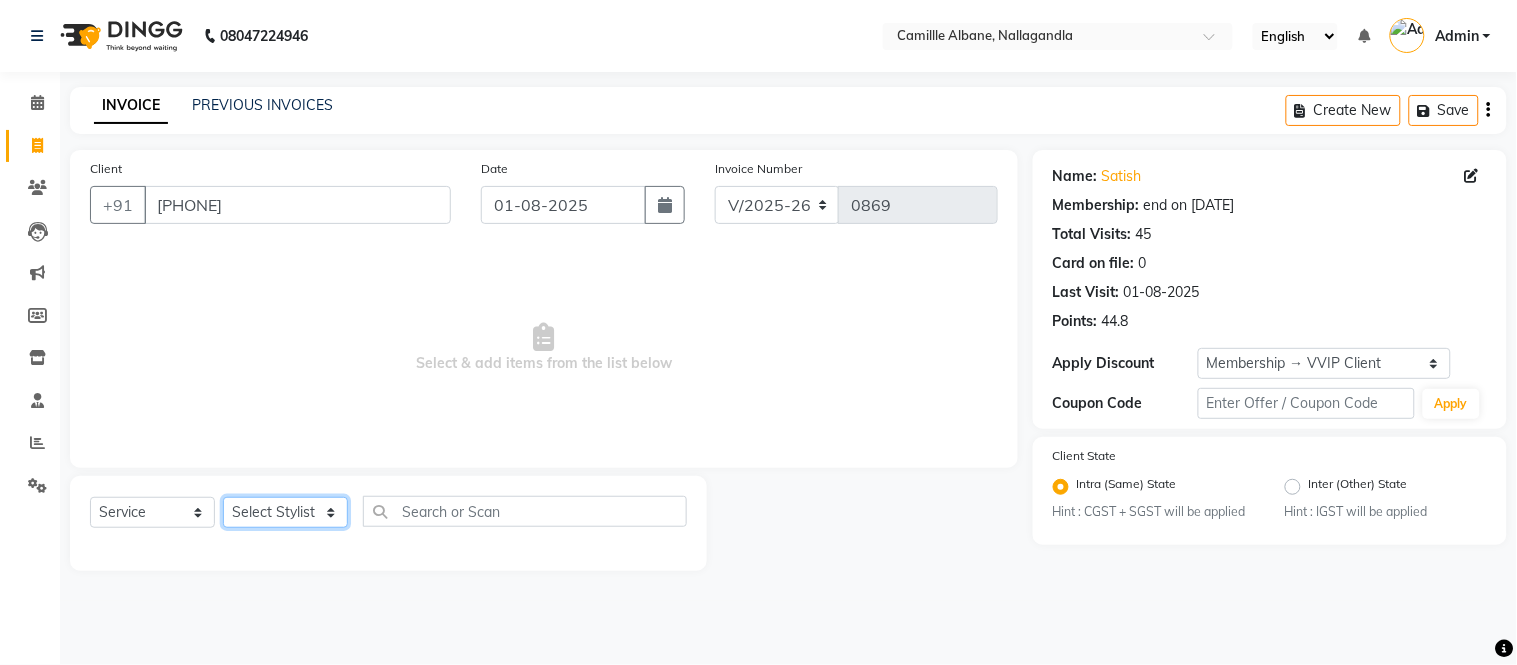 select on "57811" 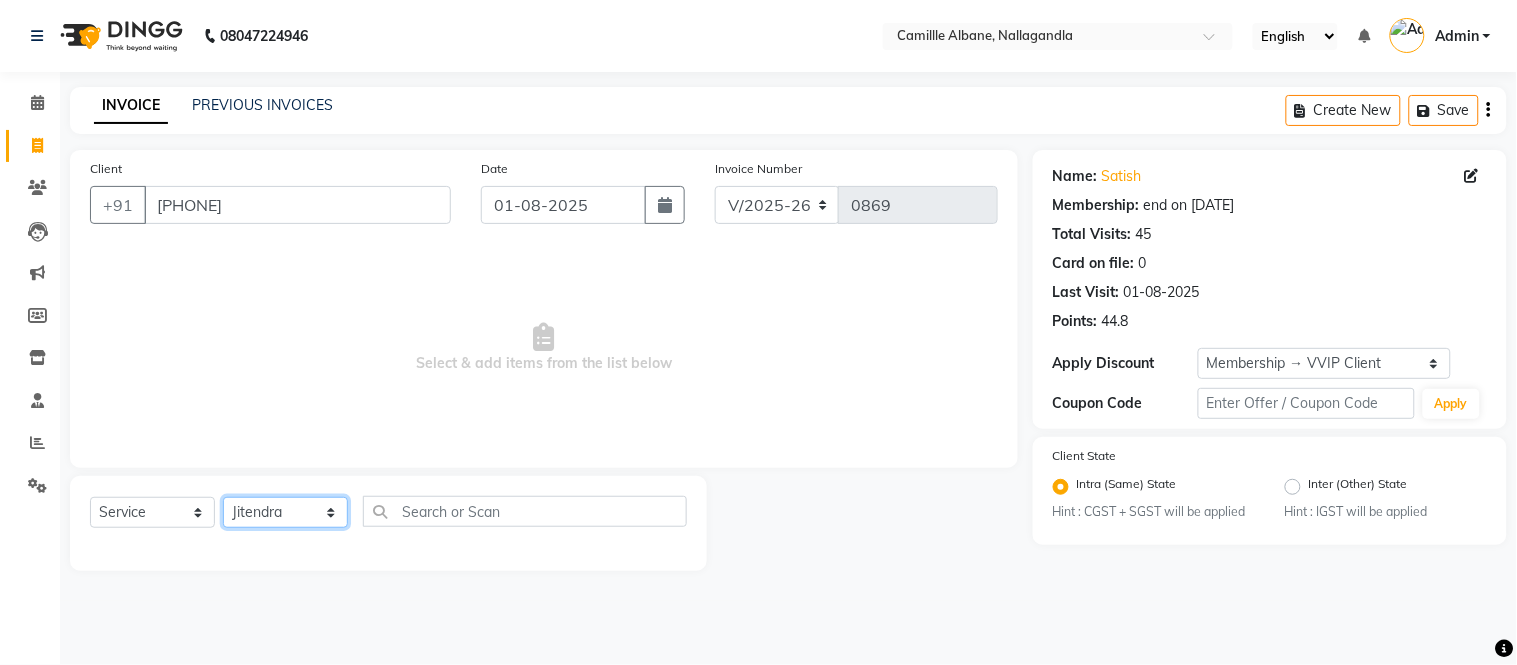 click on "Select Stylist Admin Amit Danish Dr, Rajani Jitendra K T Ramarao Lalitha Lokesh Madhu Nishi Satish Srinivas" 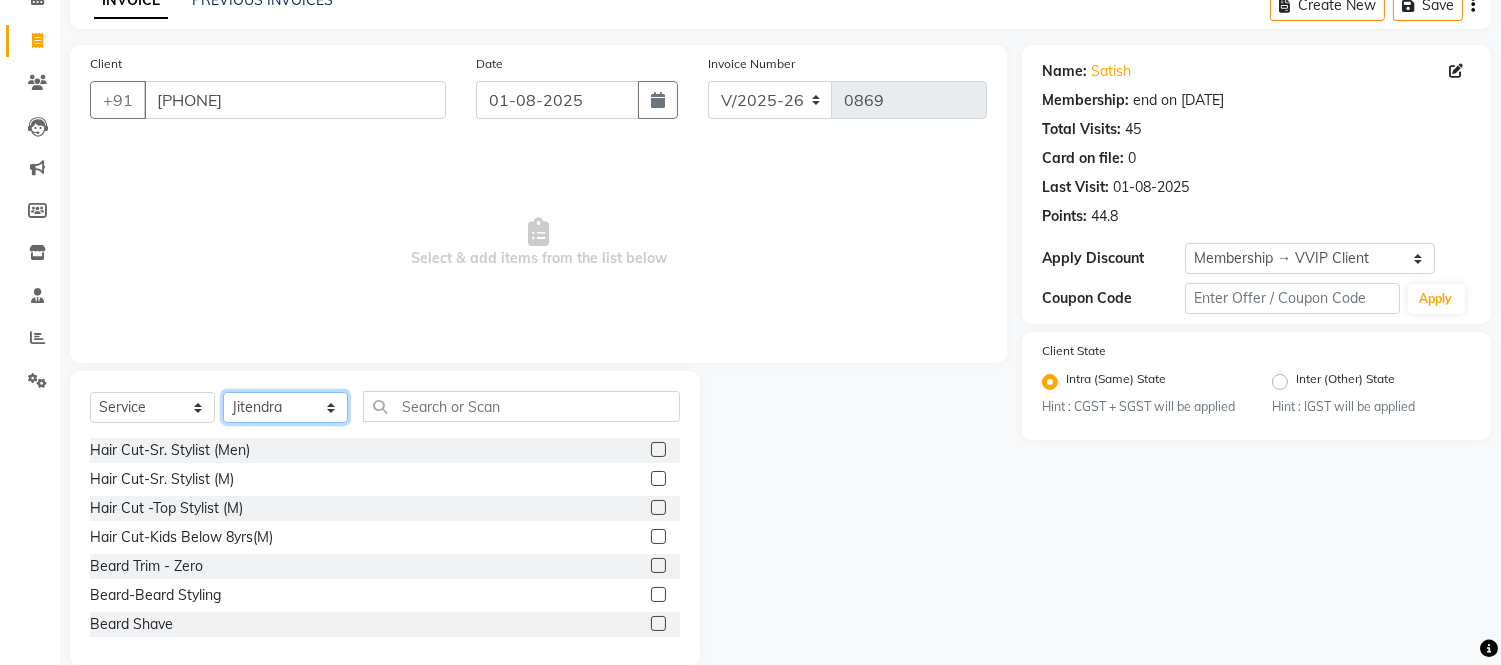 scroll, scrollTop: 135, scrollLeft: 0, axis: vertical 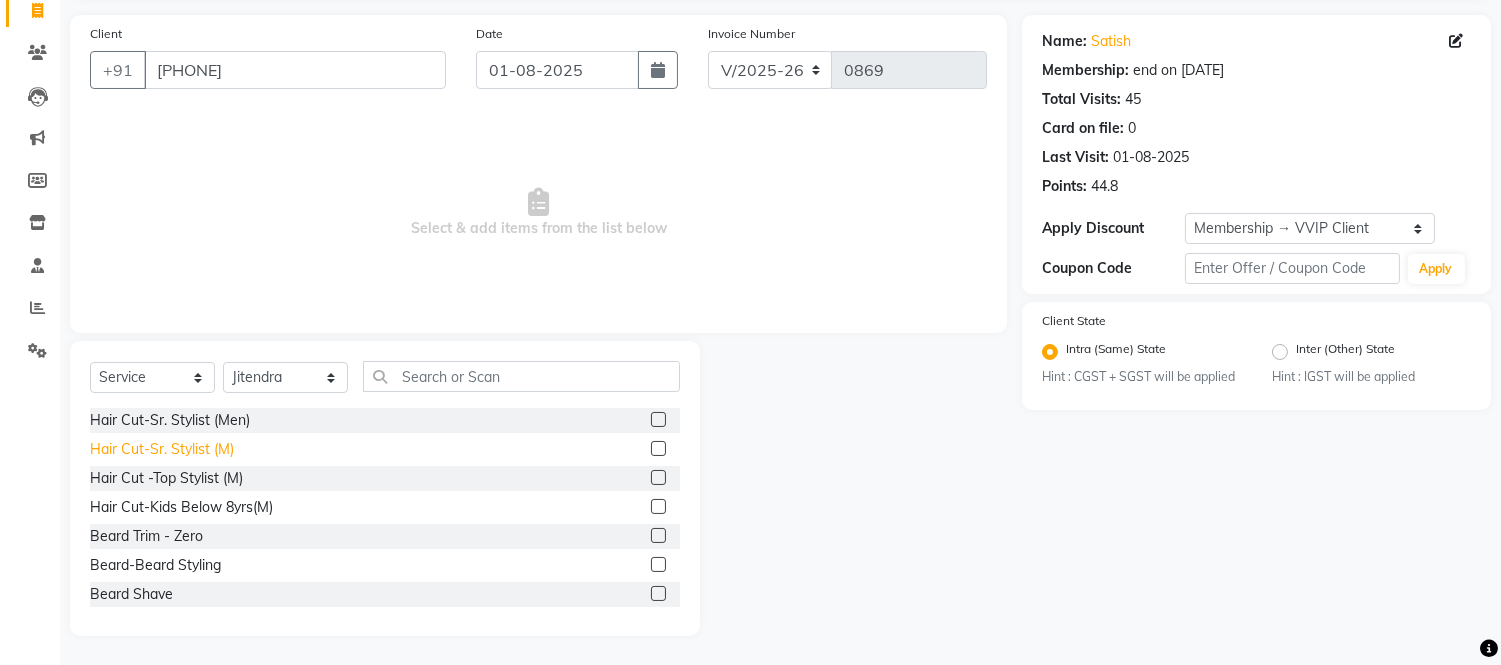 click on "Hair Cut-Sr. Stylist (M)" 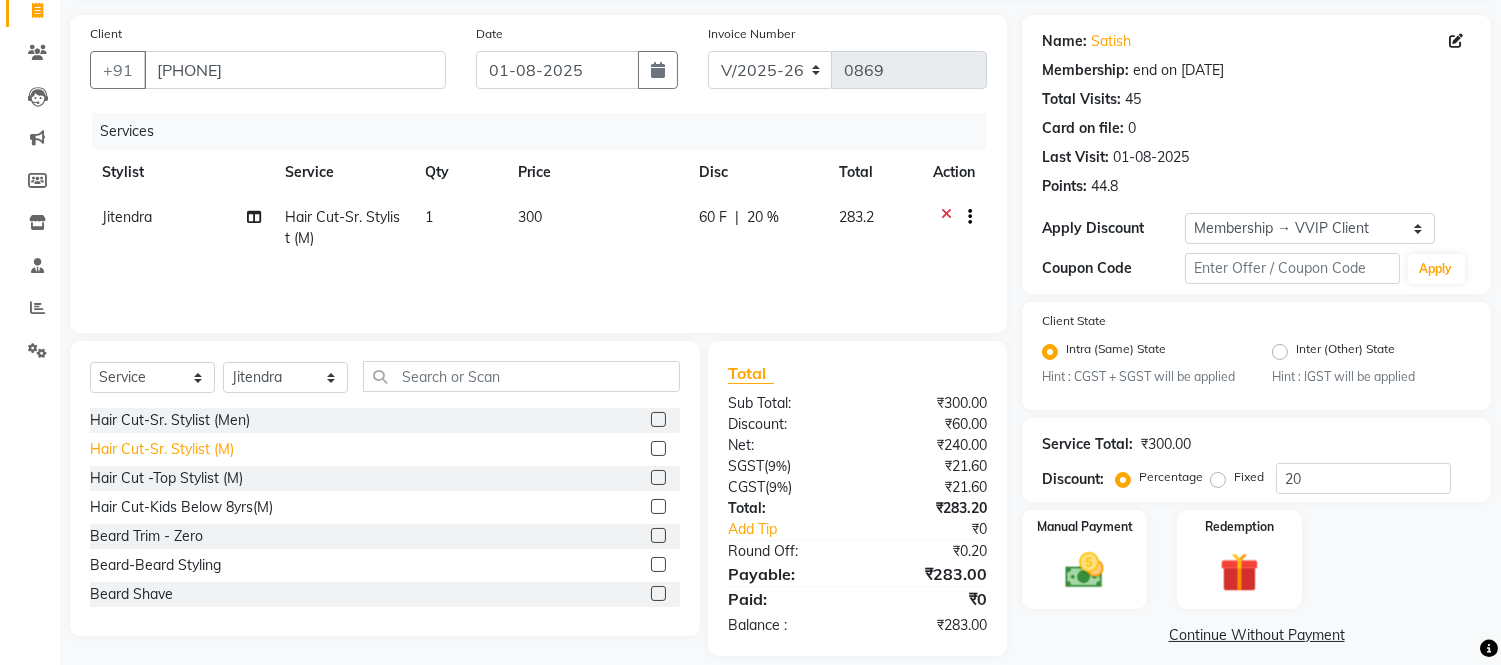 click on "Hair Cut-Sr. Stylist (M)" 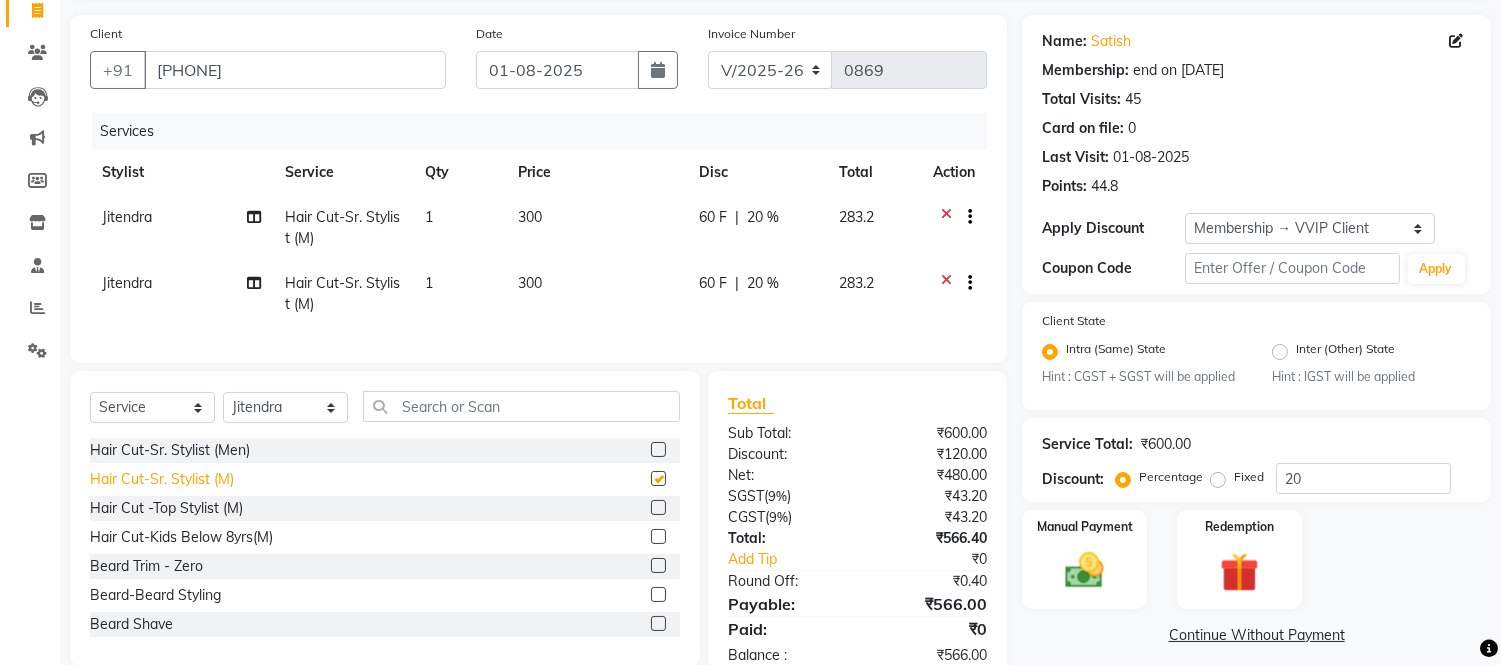 checkbox on "false" 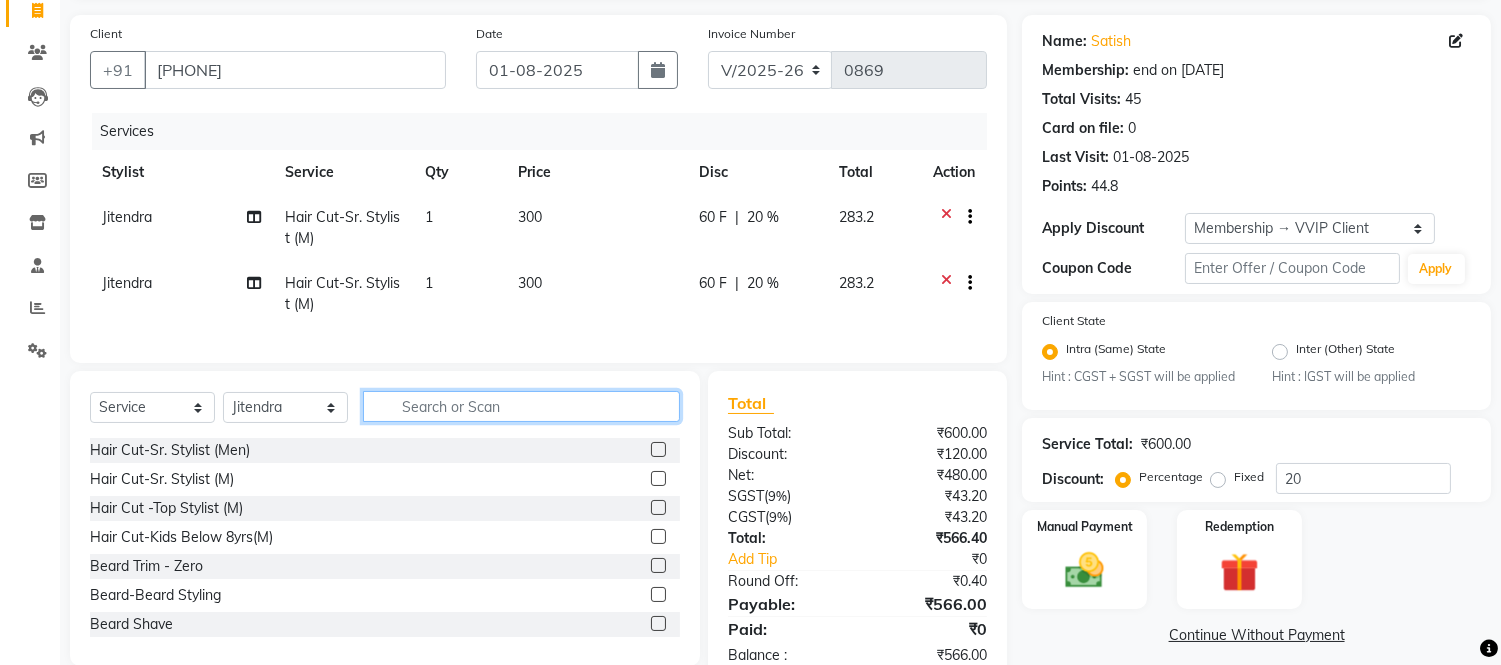 click 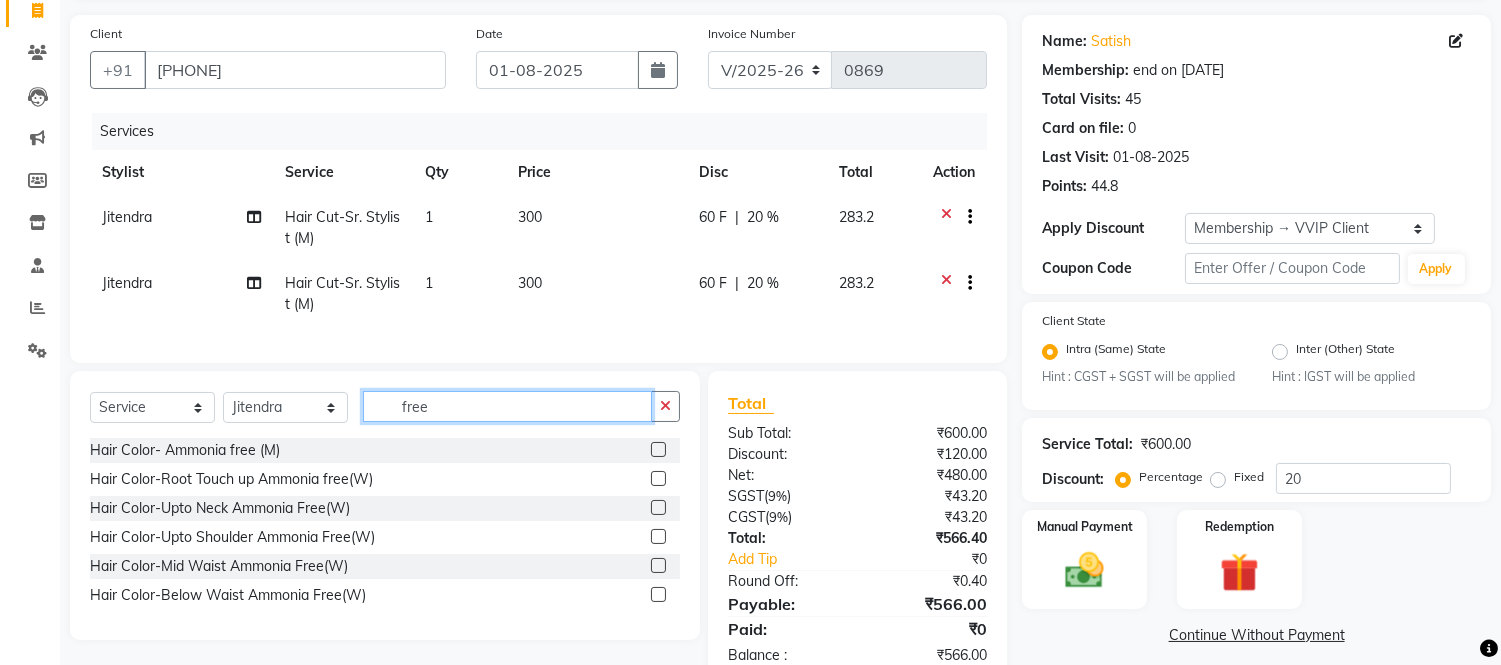 type on "free" 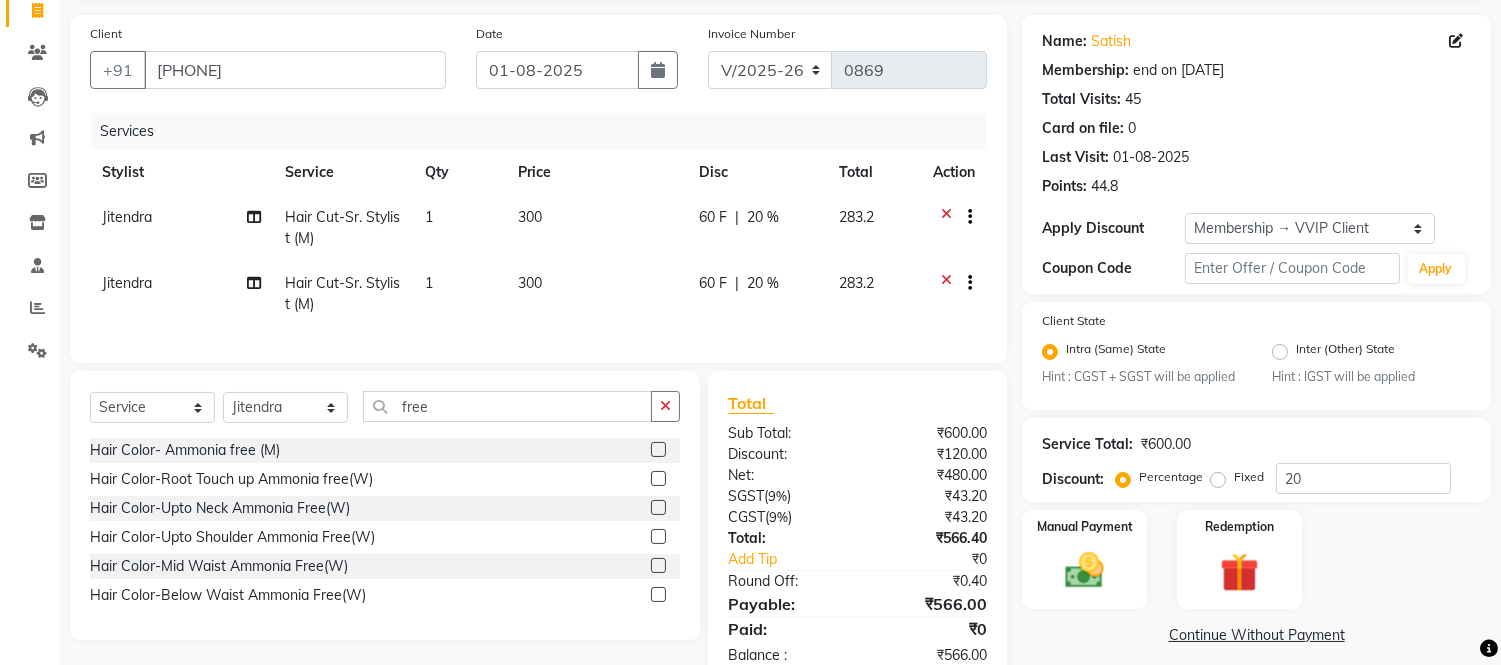 click on "Hair Color- Ammonia free (M)" 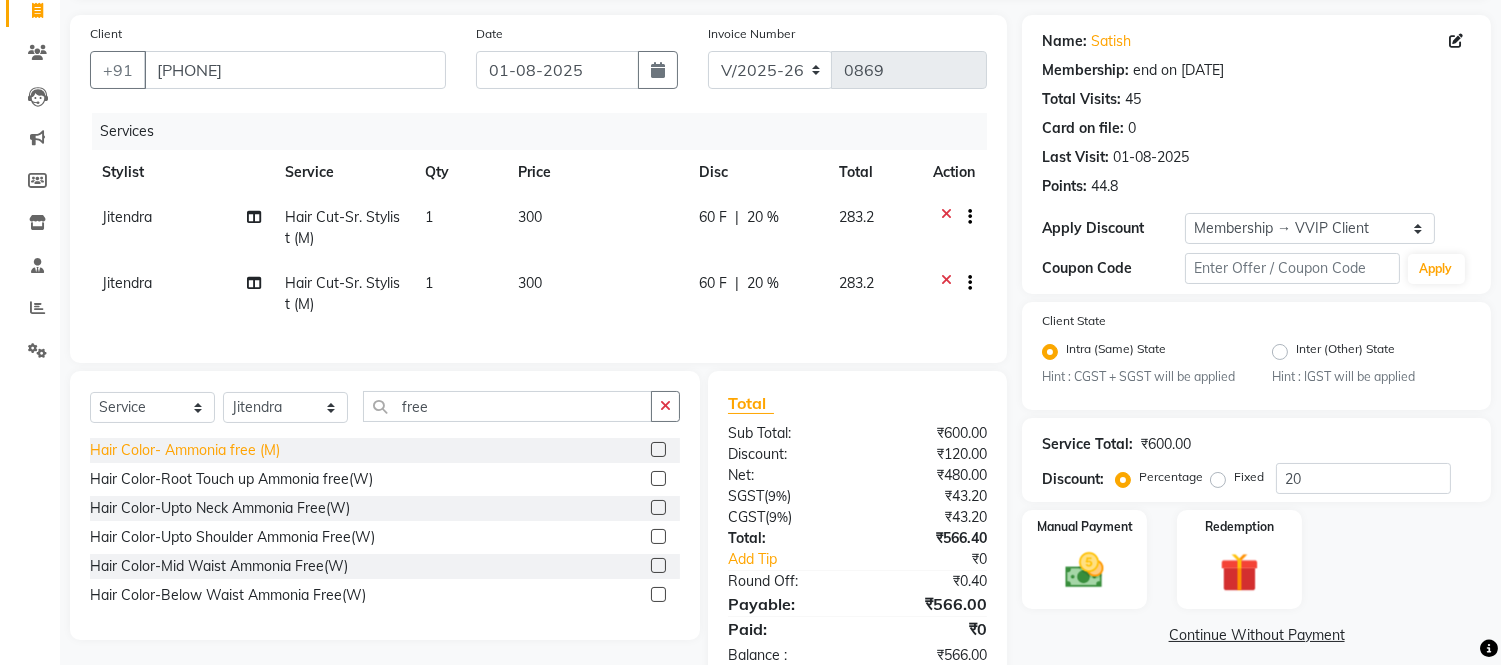 click on "Hair Color- Ammonia free (M)" 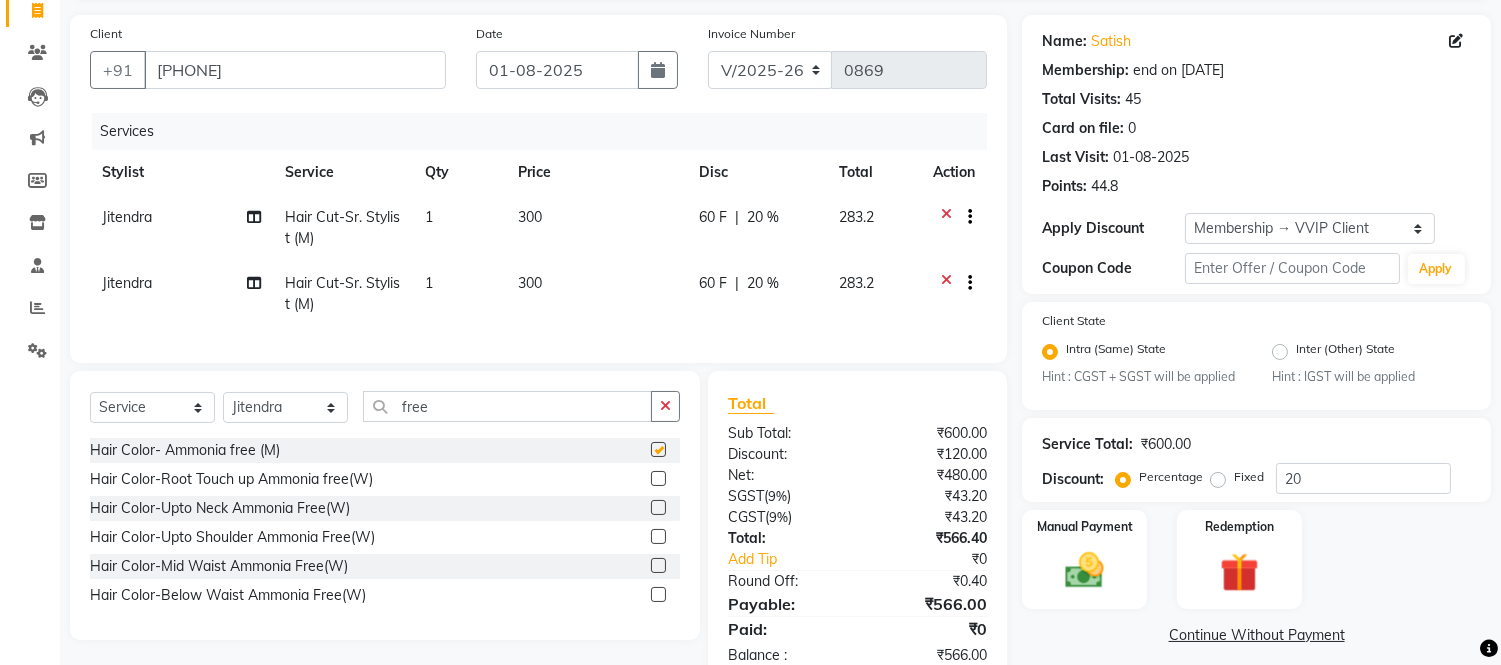 checkbox on "false" 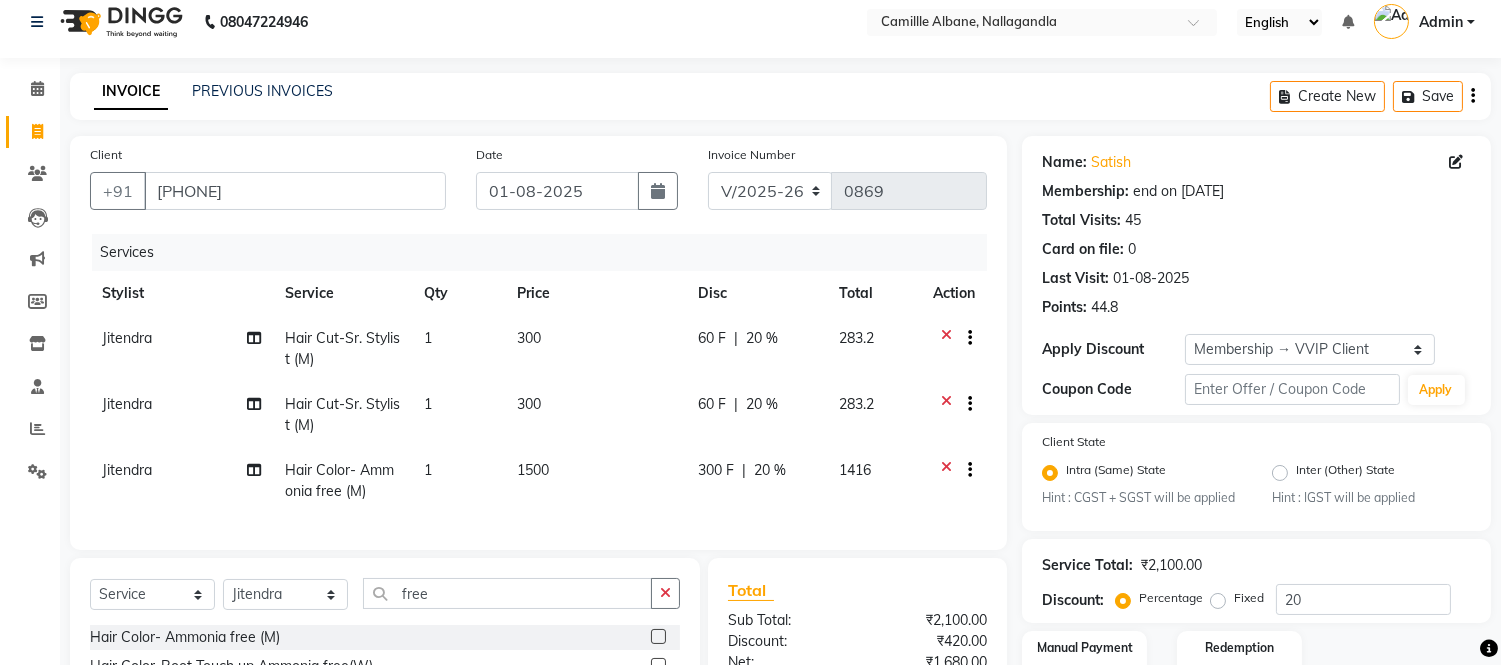 scroll, scrollTop: 0, scrollLeft: 0, axis: both 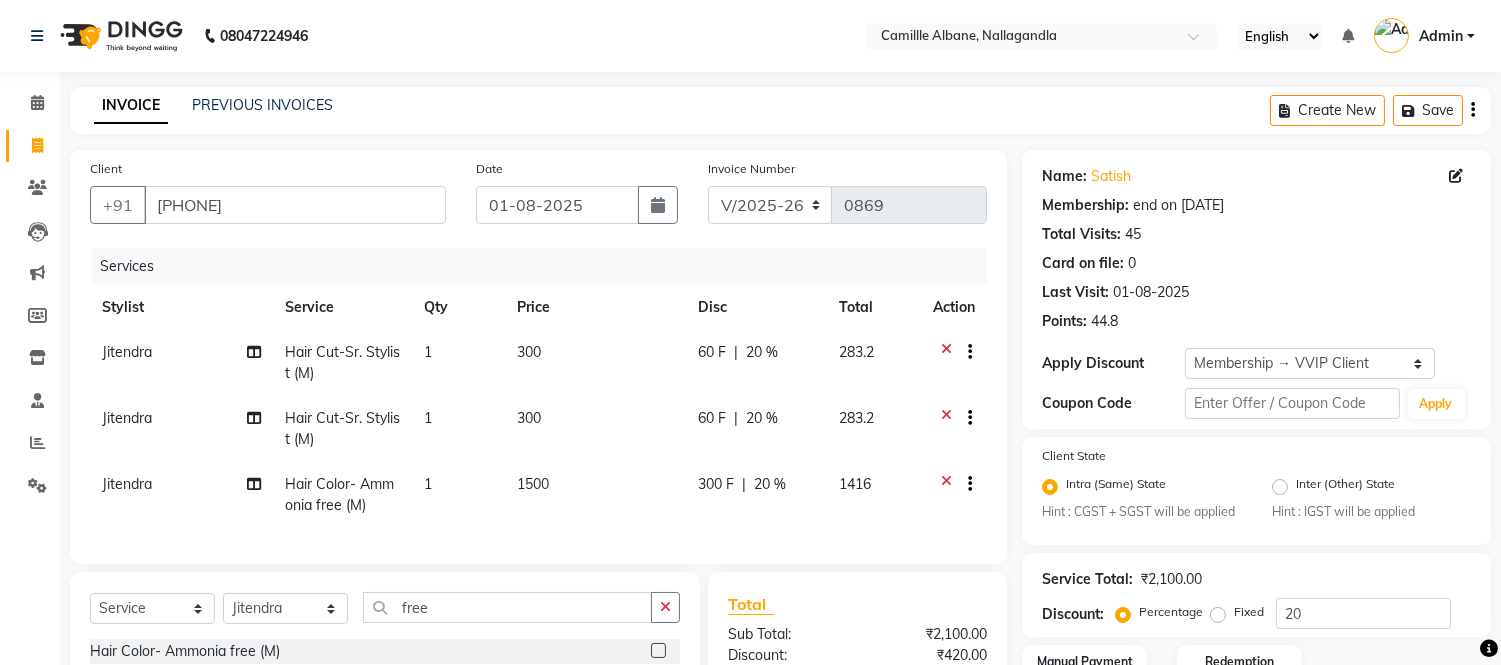 click on "Create New   Save" 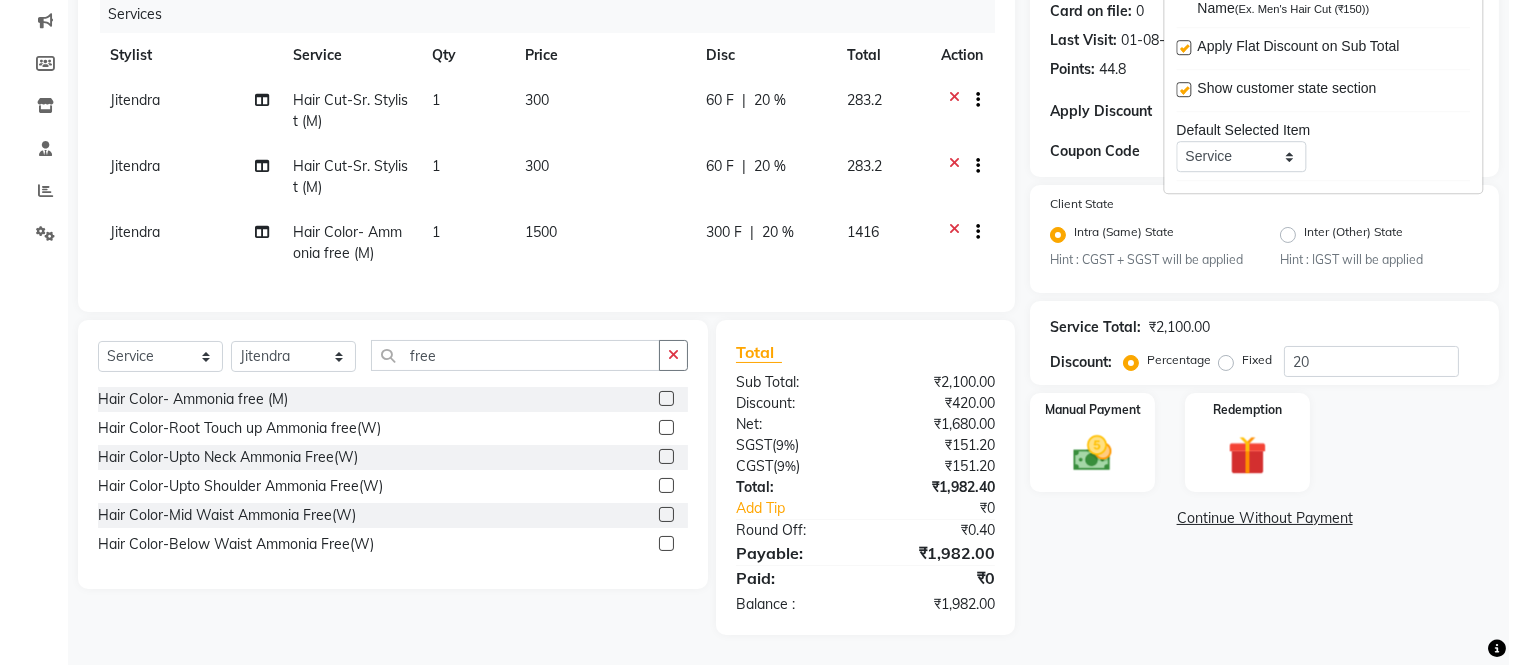 scroll, scrollTop: 0, scrollLeft: 0, axis: both 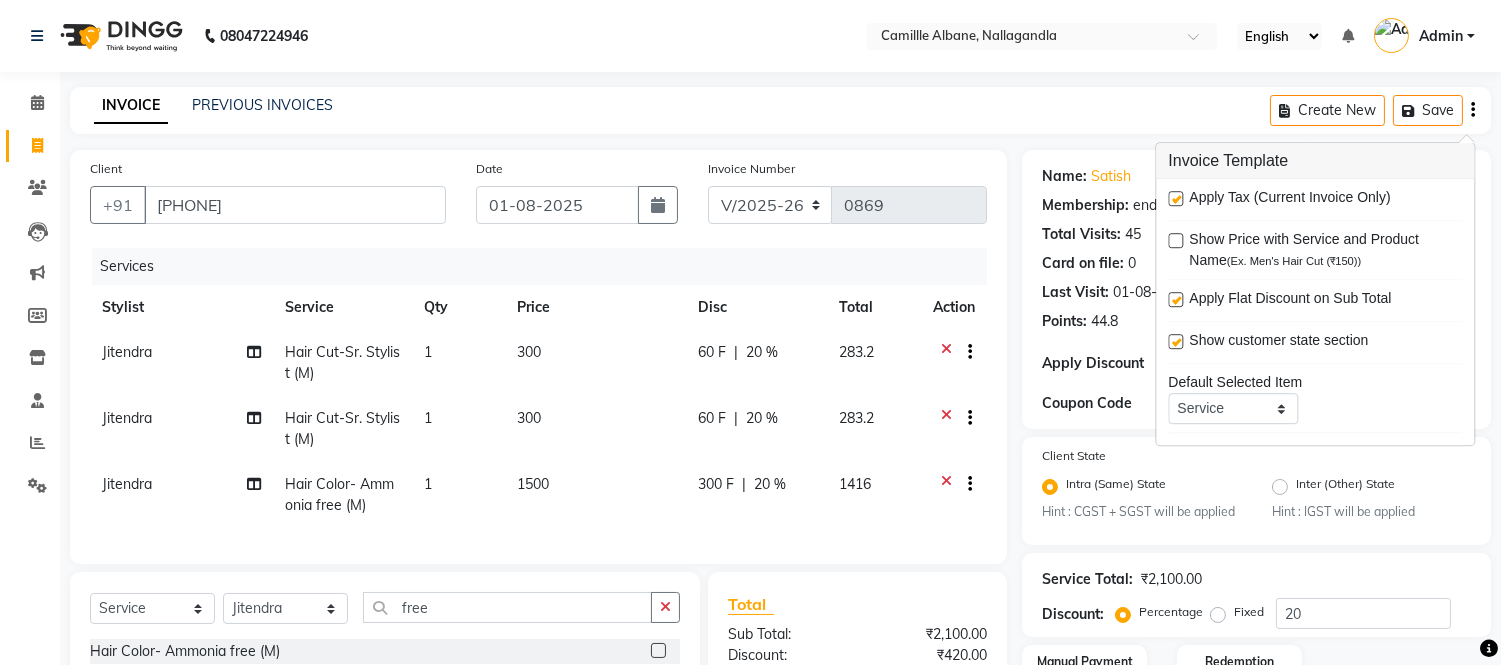 click on "INVOICE" 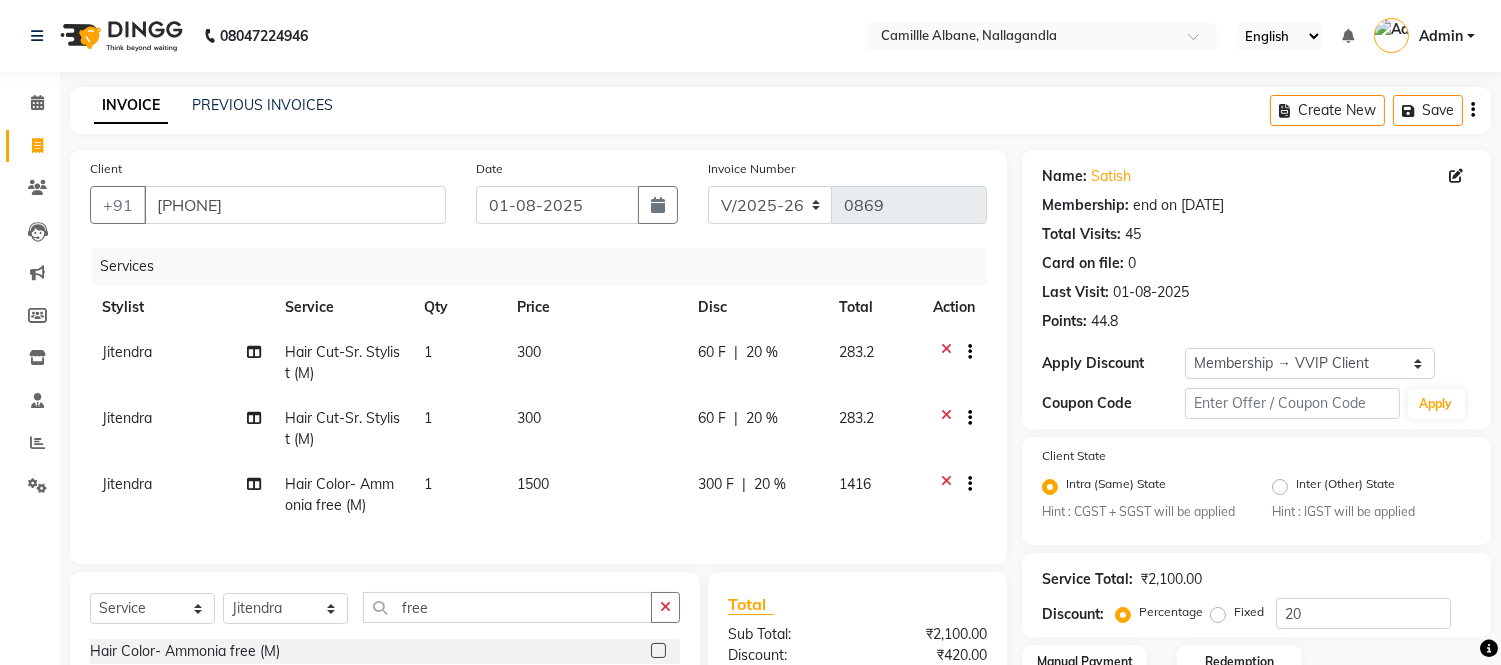 click on "PREVIOUS INVOICES" 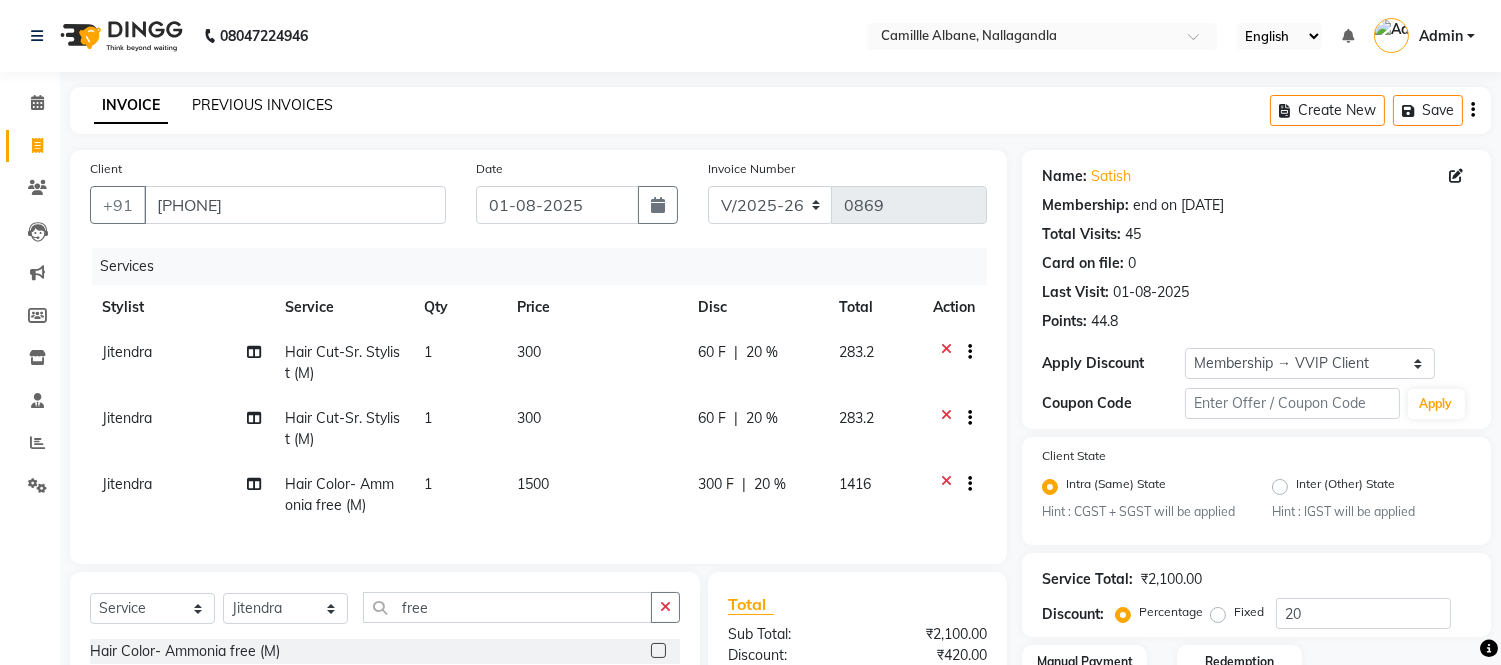 click on "PREVIOUS INVOICES" 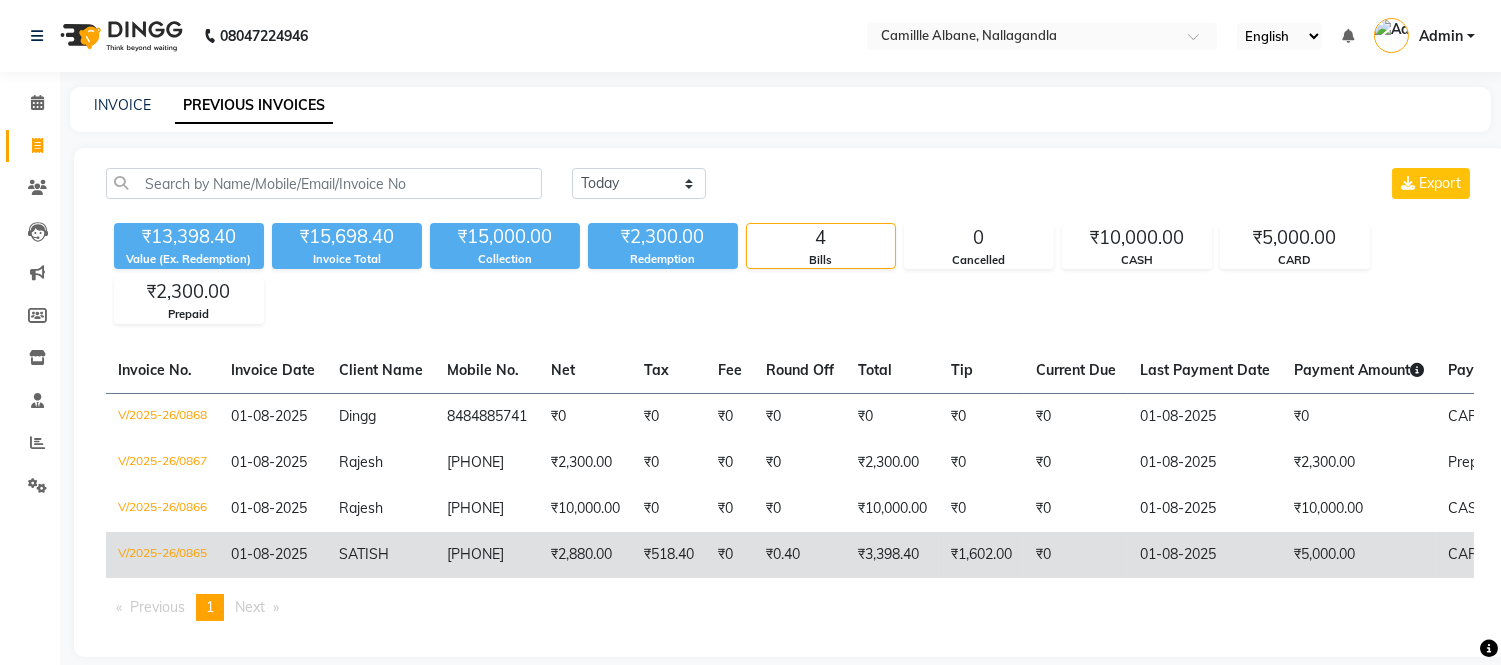 click on "[PHONE]" 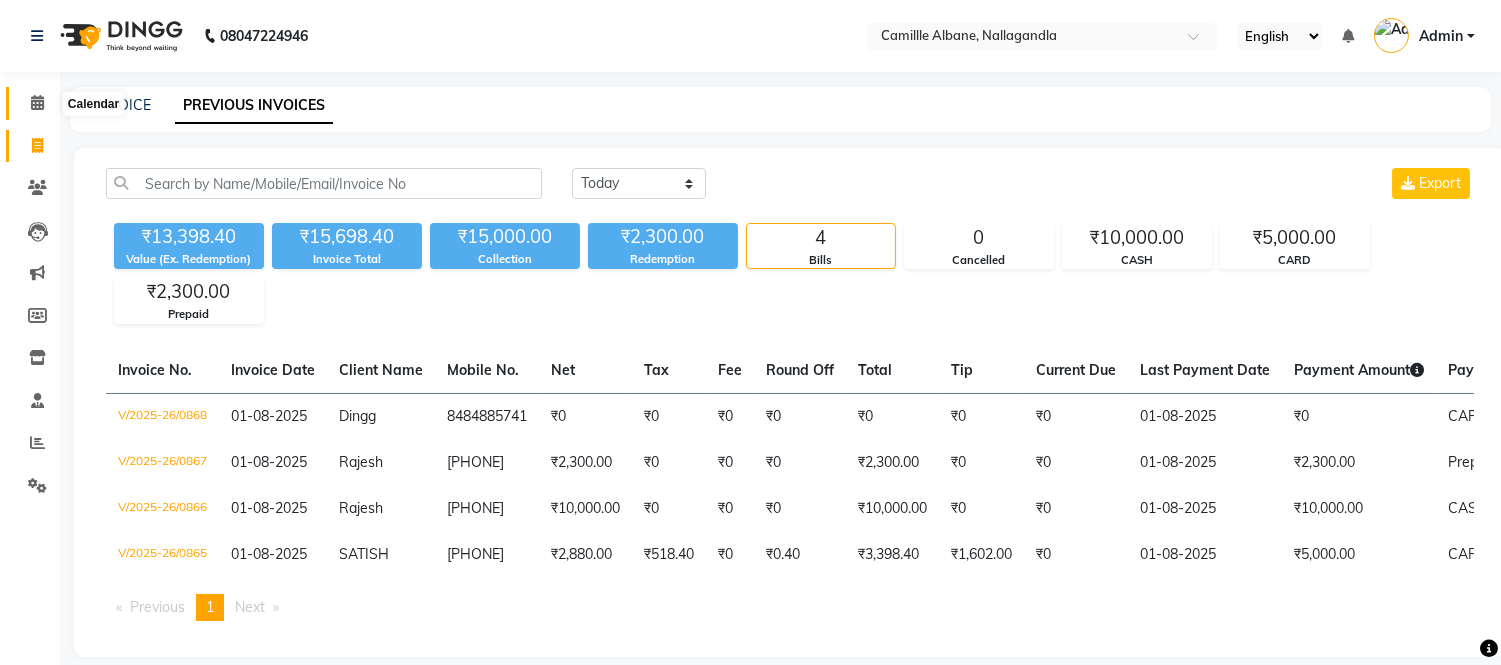 click 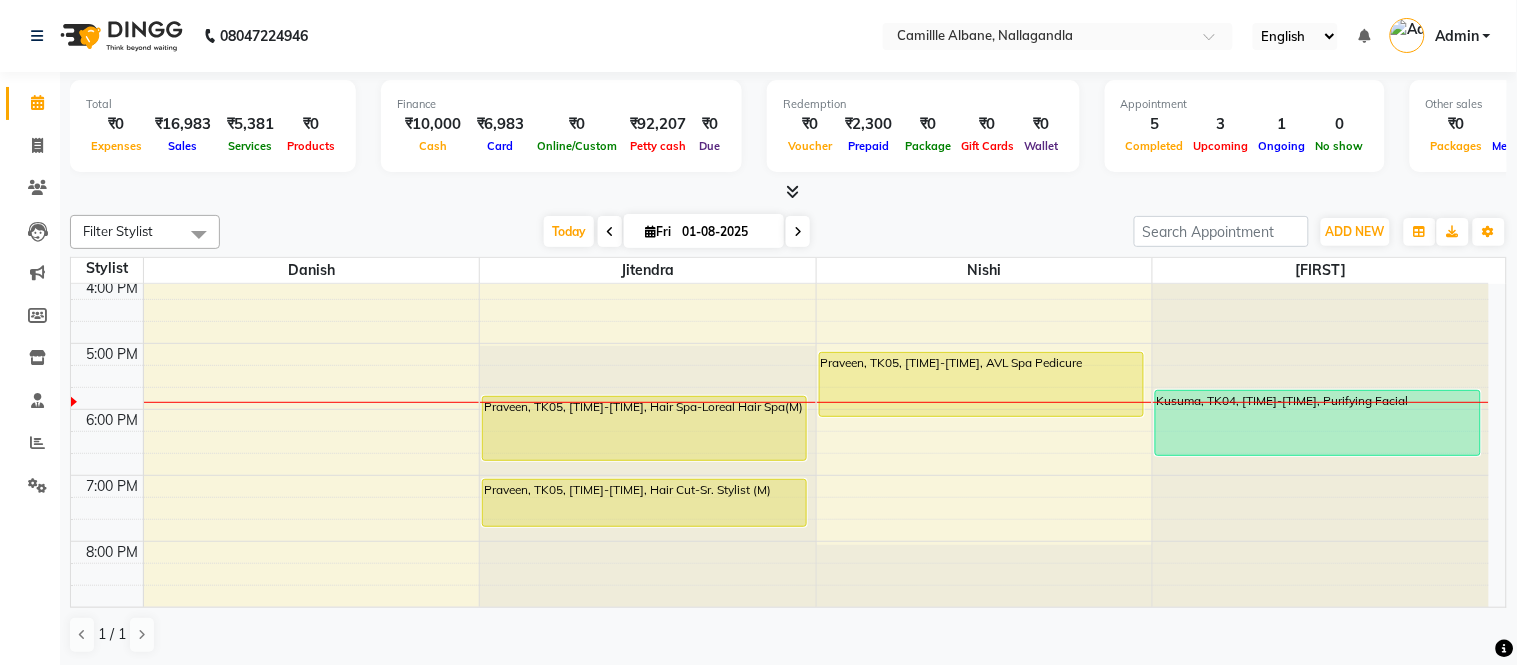 scroll, scrollTop: 604, scrollLeft: 0, axis: vertical 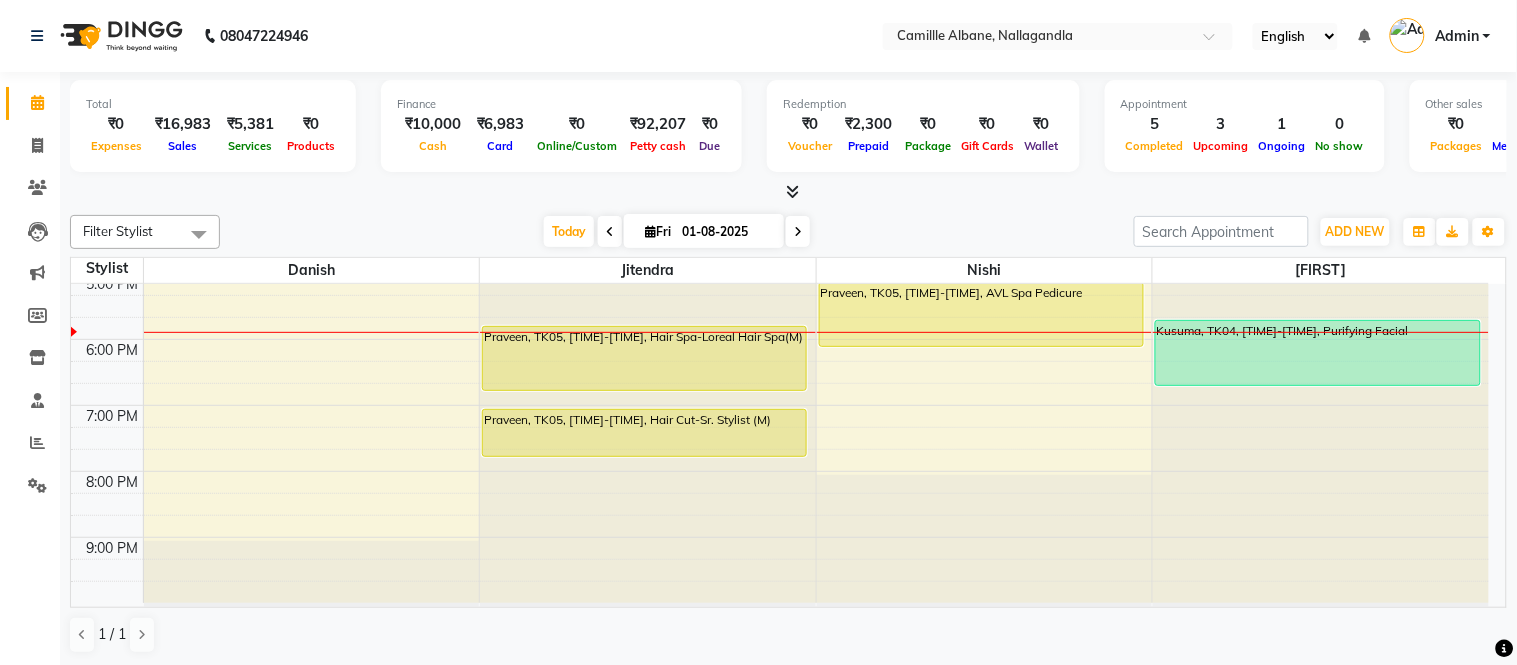 drag, startPoint x: 671, startPoint y: 346, endPoint x: 584, endPoint y: 353, distance: 87.28116 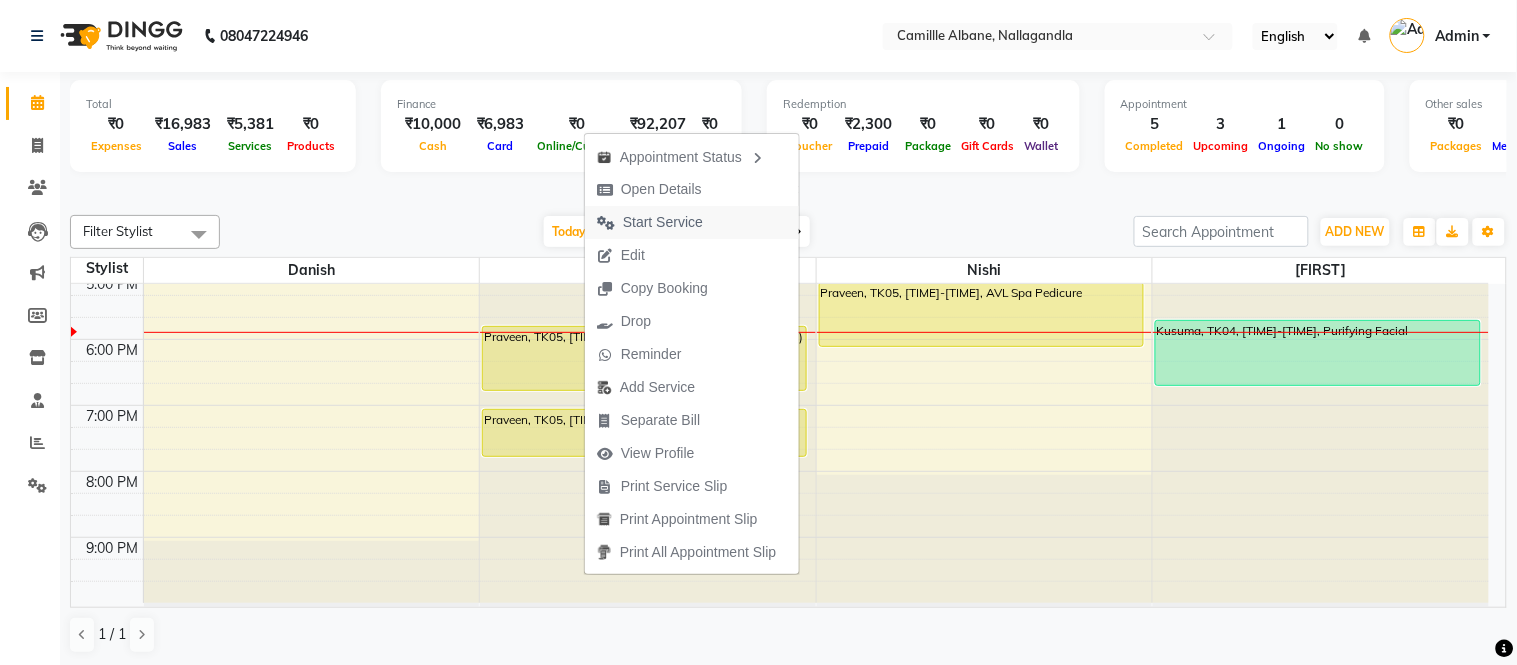click on "Start Service" at bounding box center [663, 222] 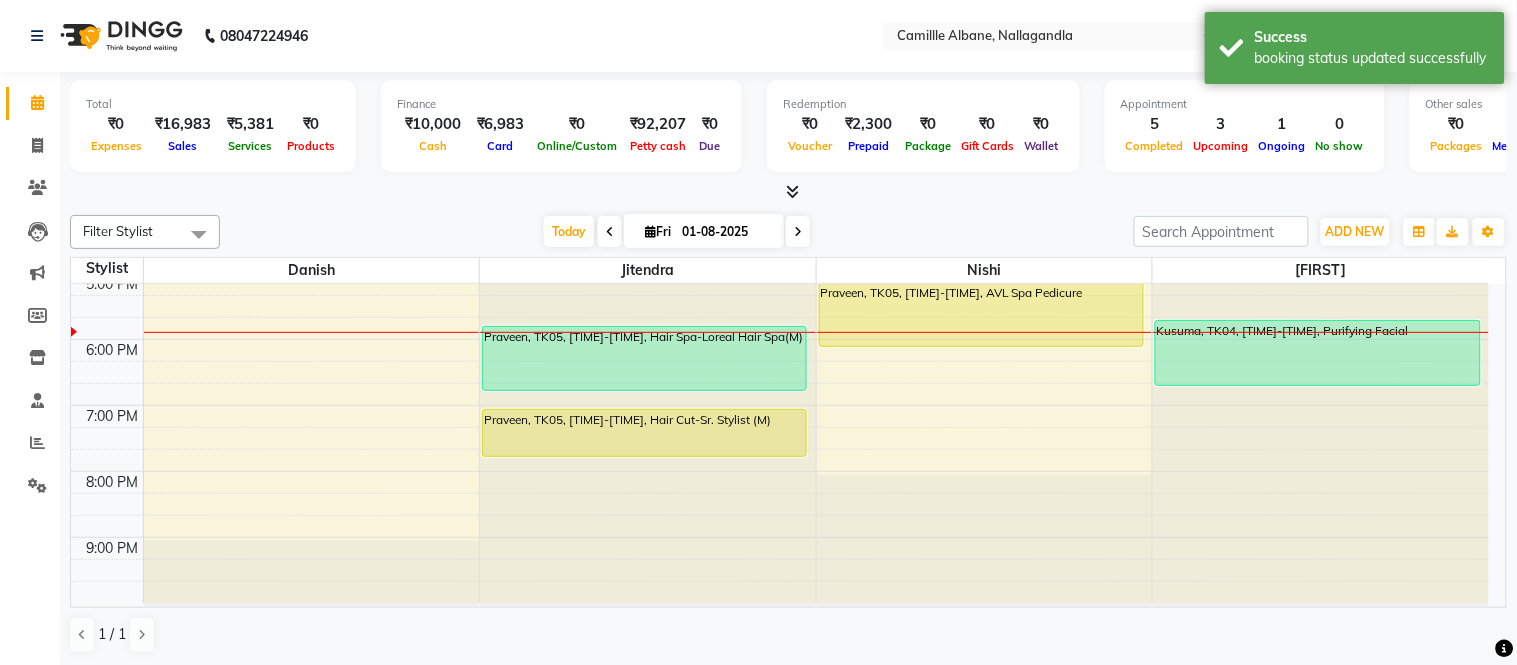 click on "Praveen, TK05, 07:00 PM-07:45 PM, Hair Cut-Sr. Stylist (M)" at bounding box center (644, 433) 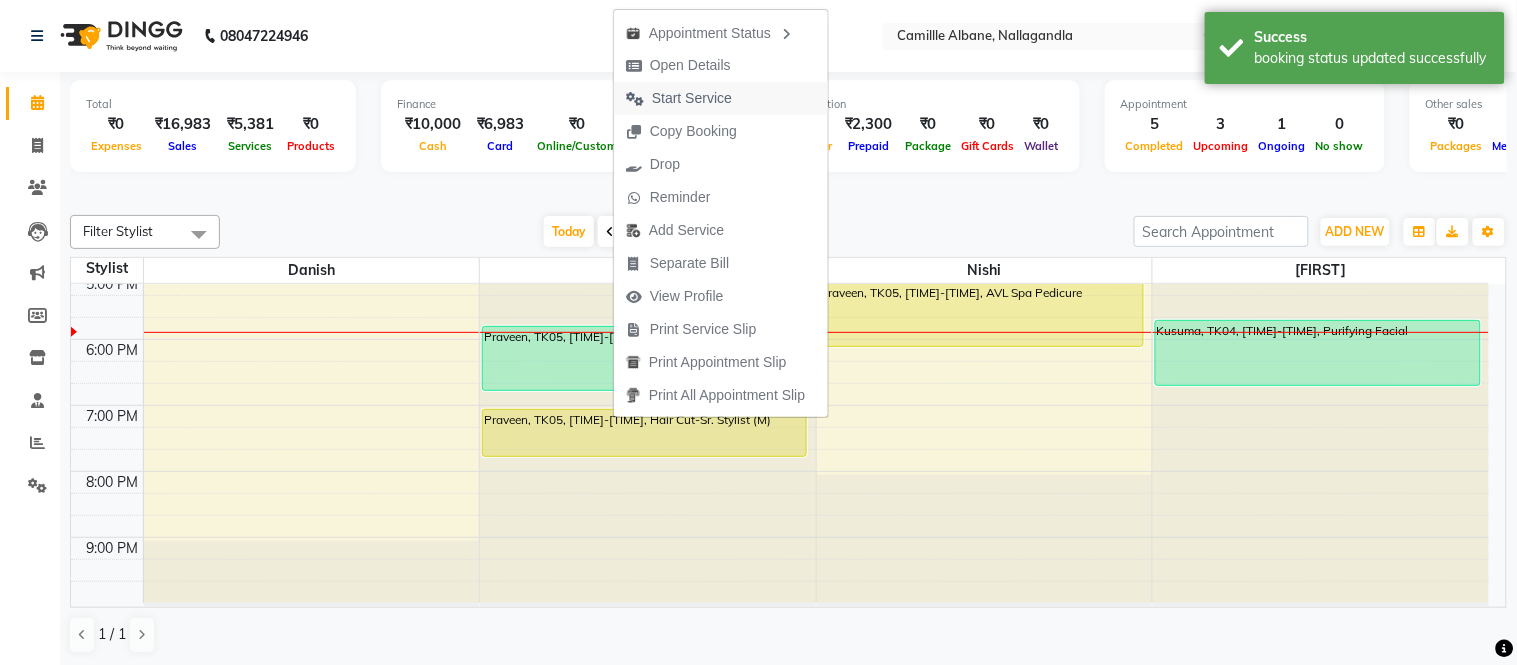 click on "Start Service" at bounding box center [692, 98] 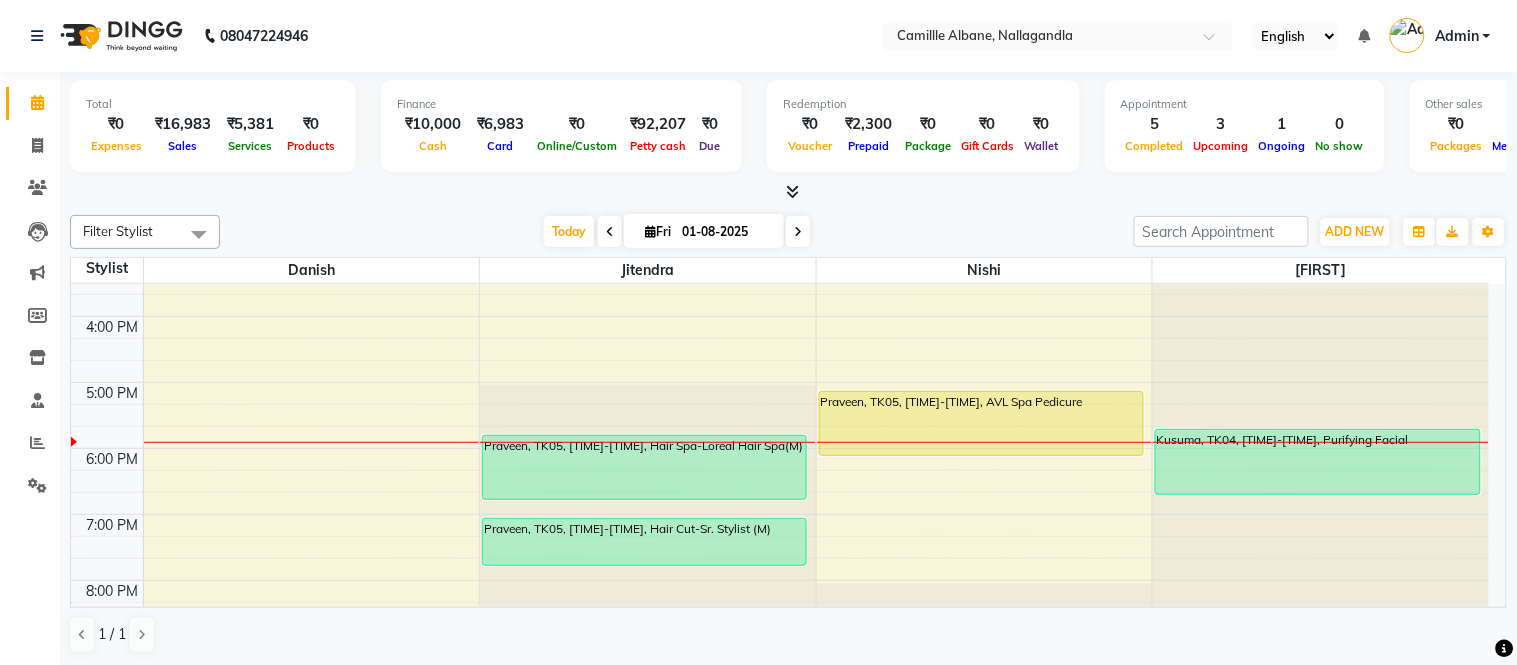 scroll, scrollTop: 418, scrollLeft: 0, axis: vertical 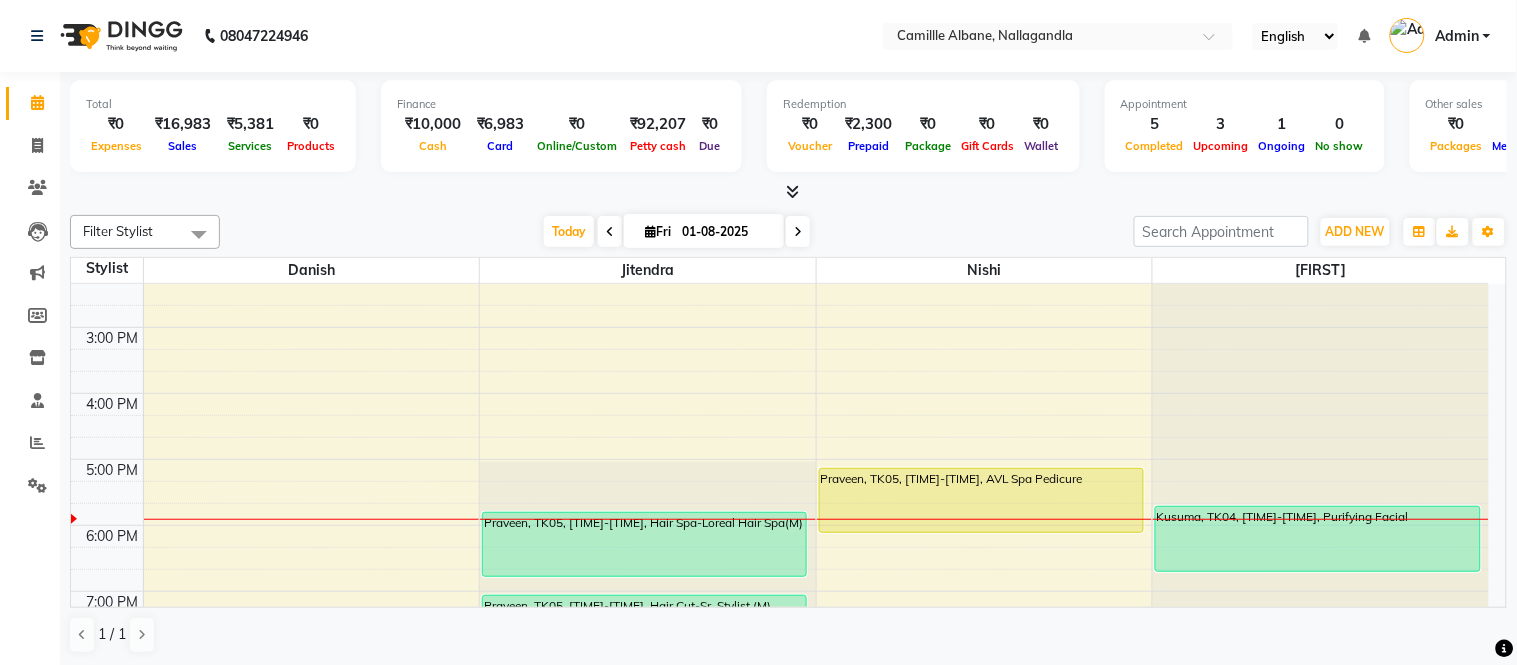 click on "[FIRST], [POSTAL_CODE], [TIME]-[TIME], [SERVICE]" at bounding box center [981, 500] 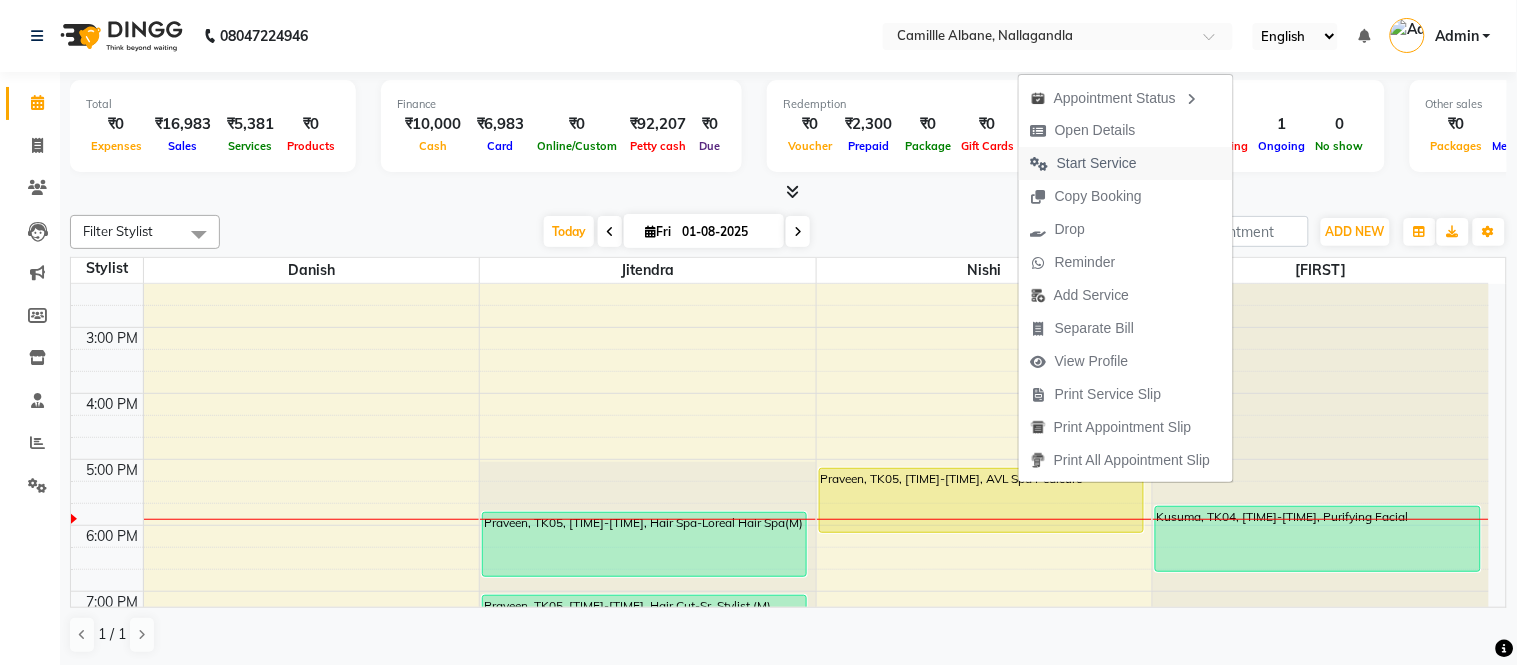 click on "Start Service" at bounding box center [1097, 163] 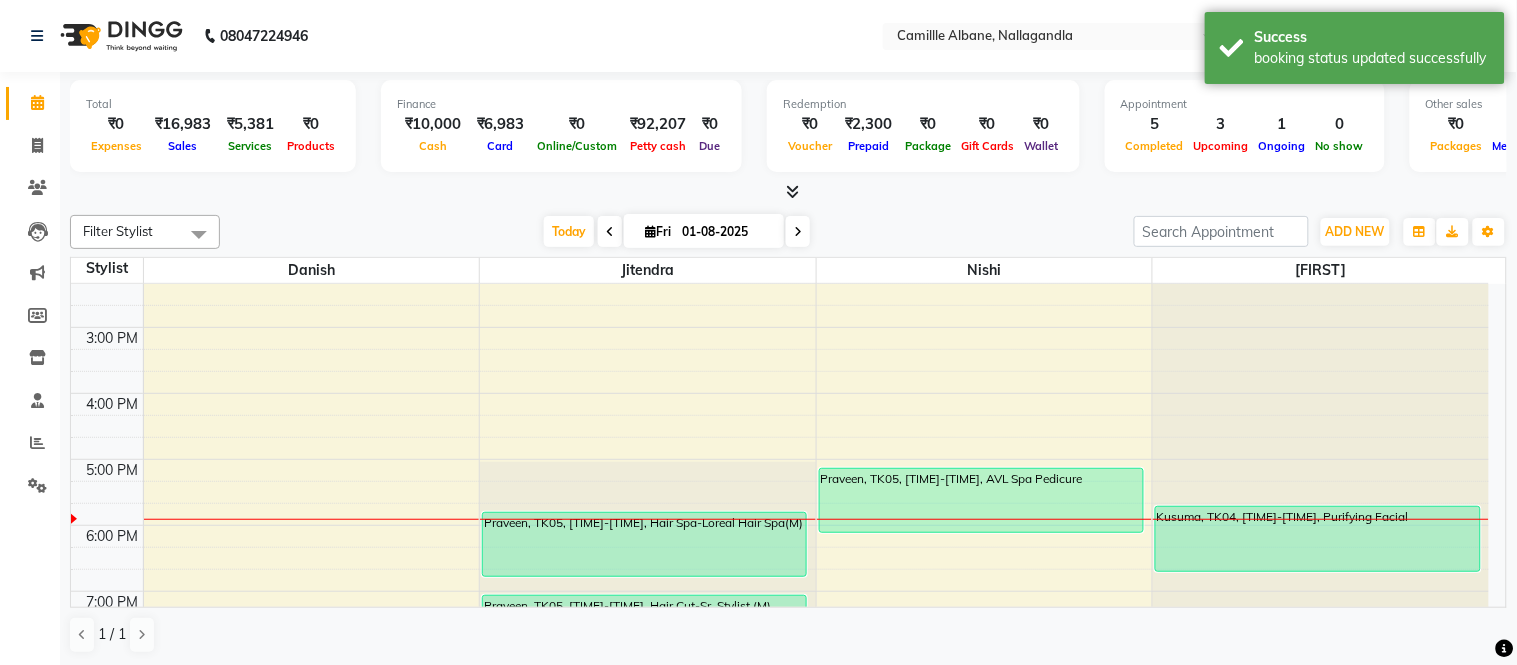scroll, scrollTop: 604, scrollLeft: 0, axis: vertical 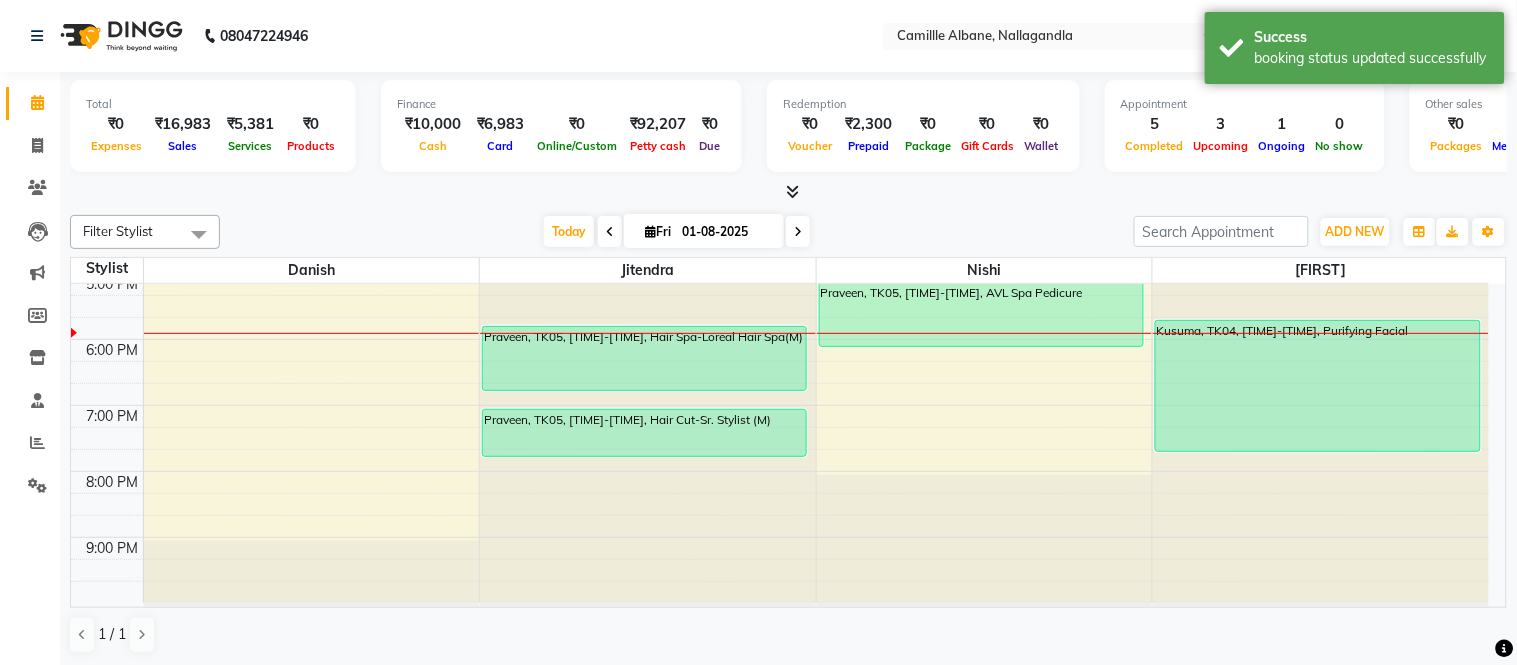 drag, startPoint x: 1314, startPoint y: 382, endPoint x: 1334, endPoint y: 446, distance: 67.052216 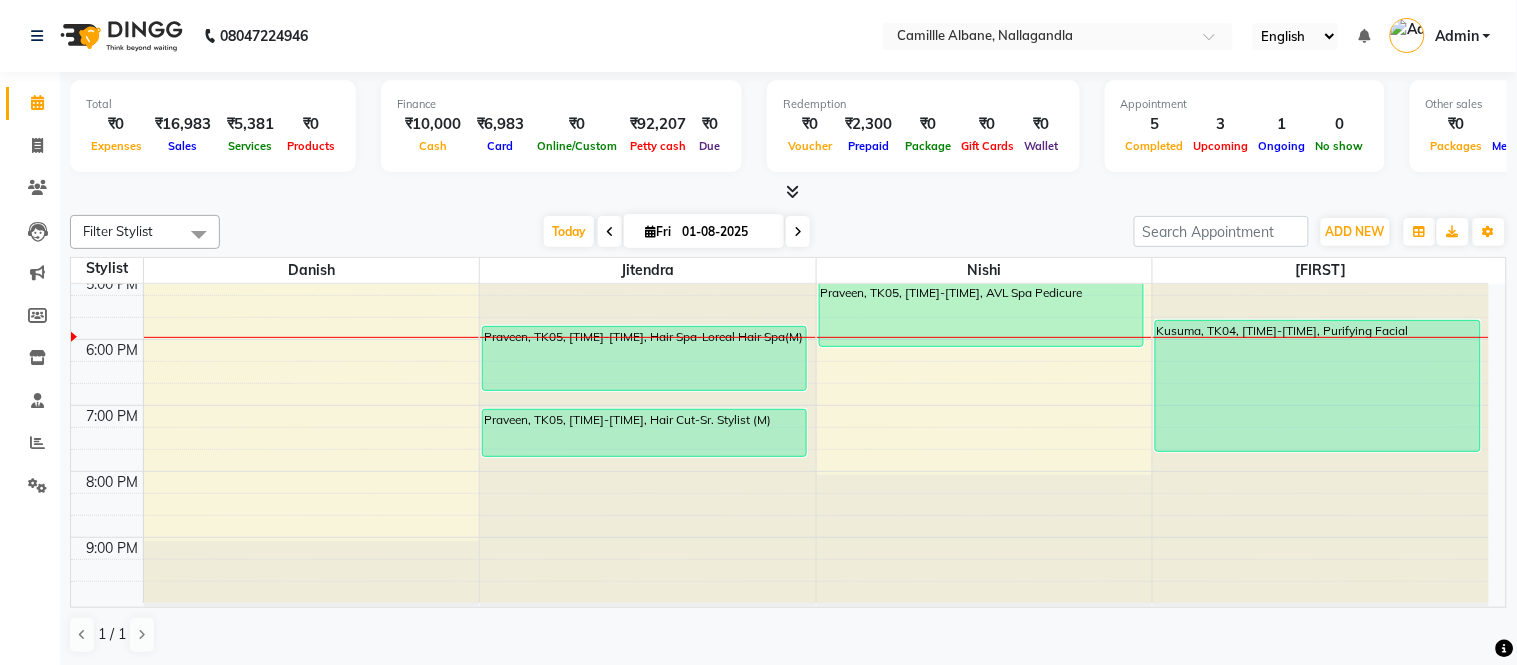 click at bounding box center [792, 191] 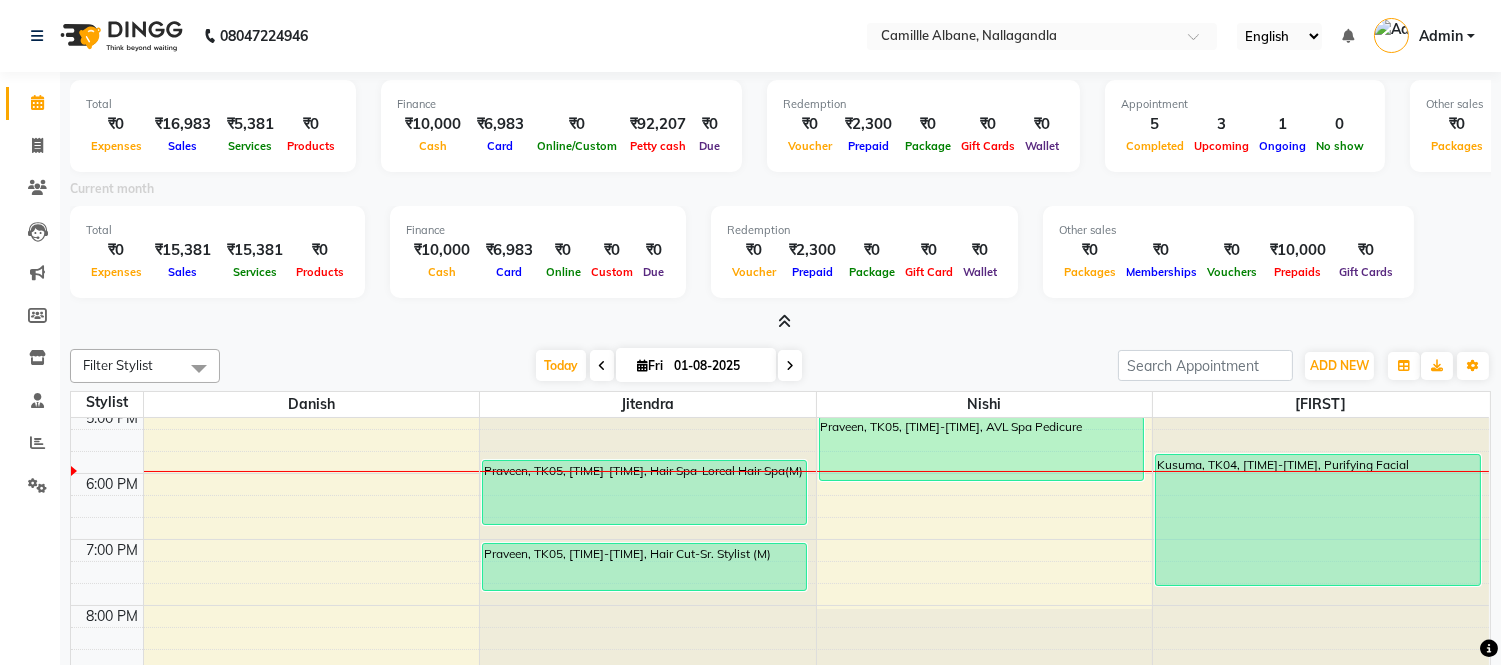 click at bounding box center [784, 321] 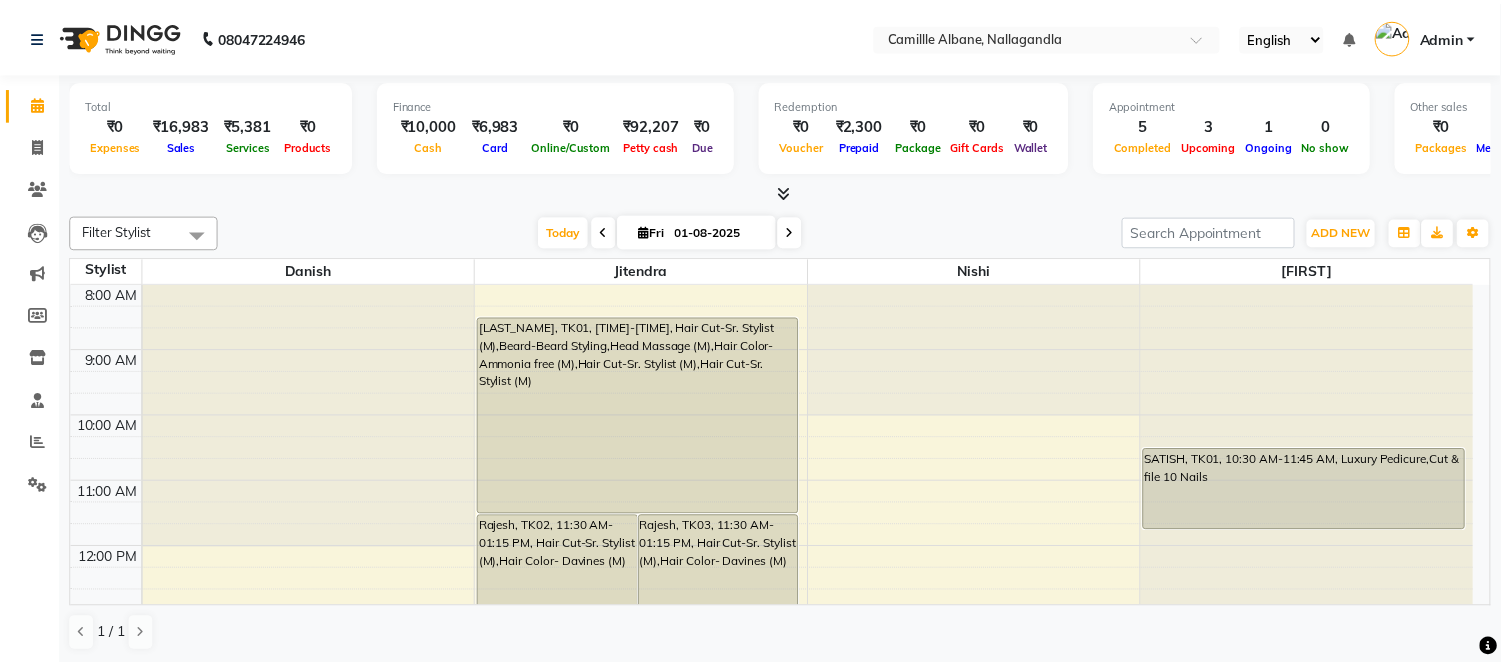 scroll, scrollTop: 604, scrollLeft: 0, axis: vertical 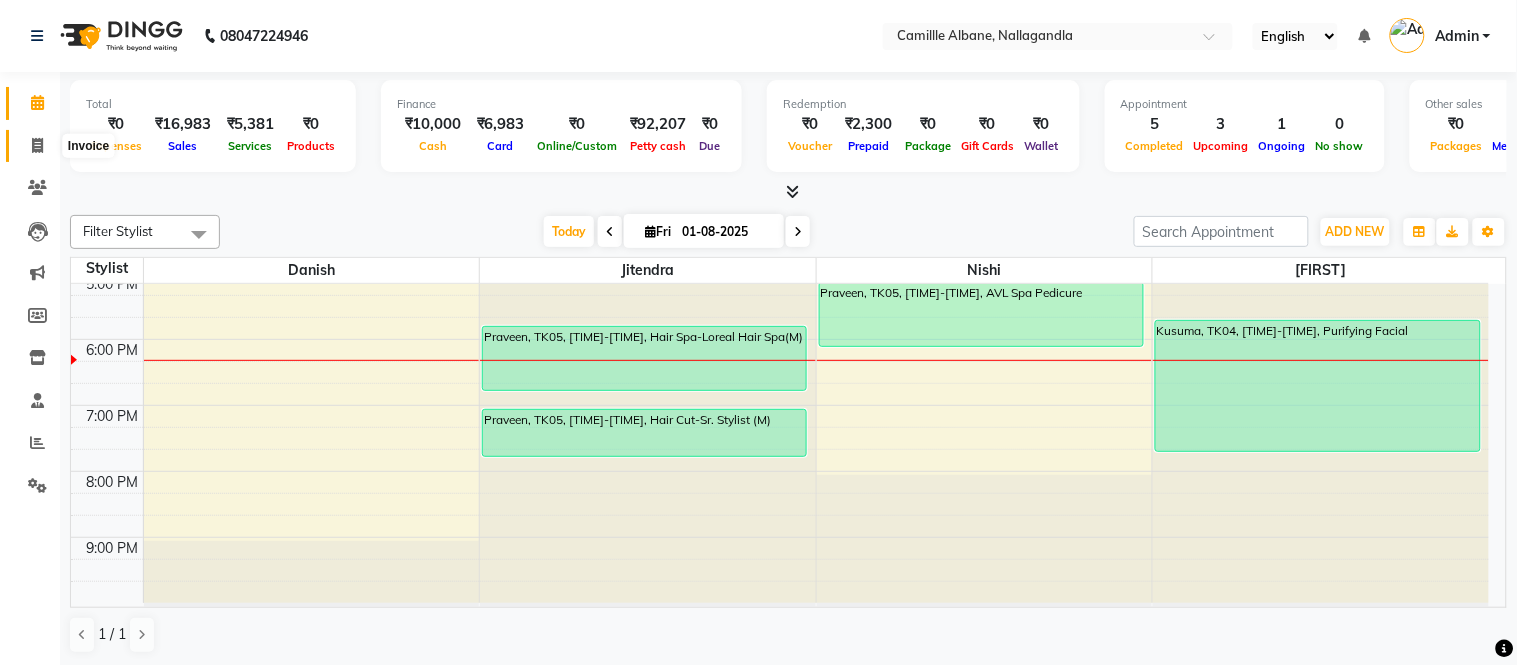 click 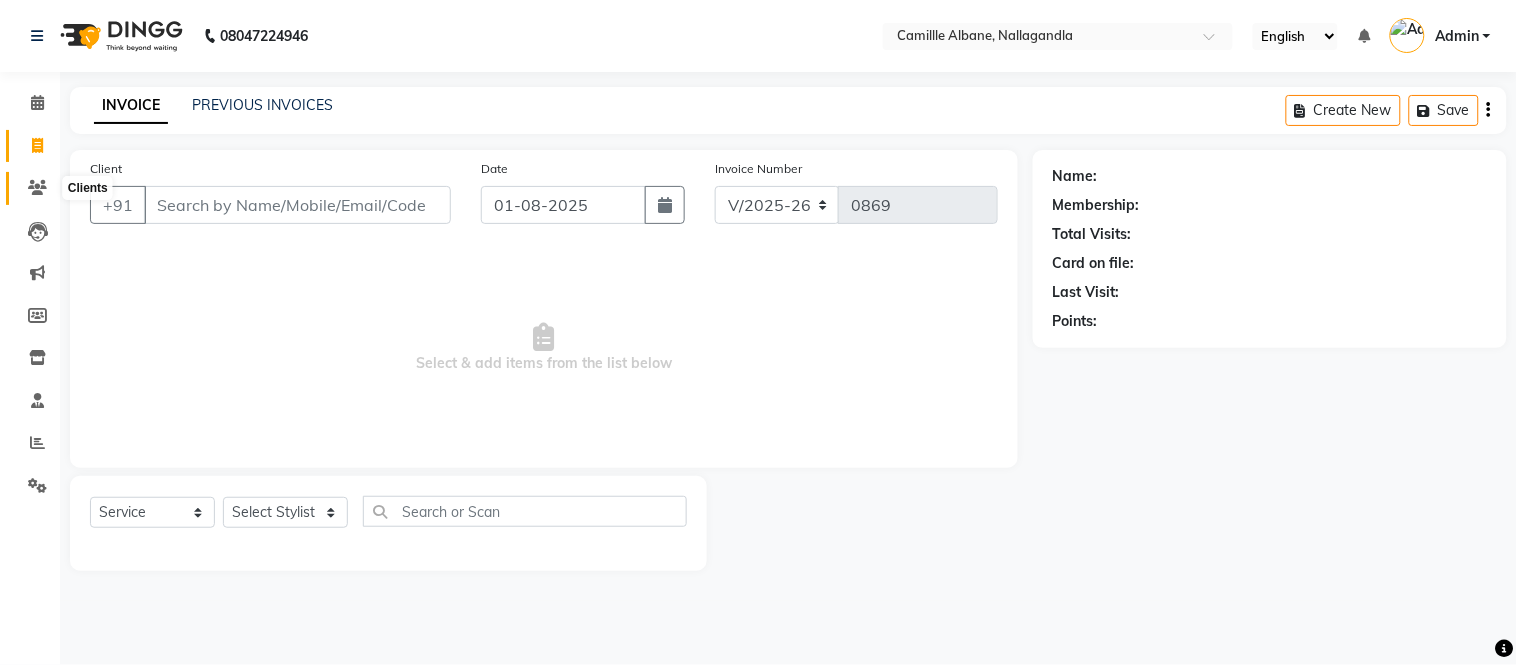 click 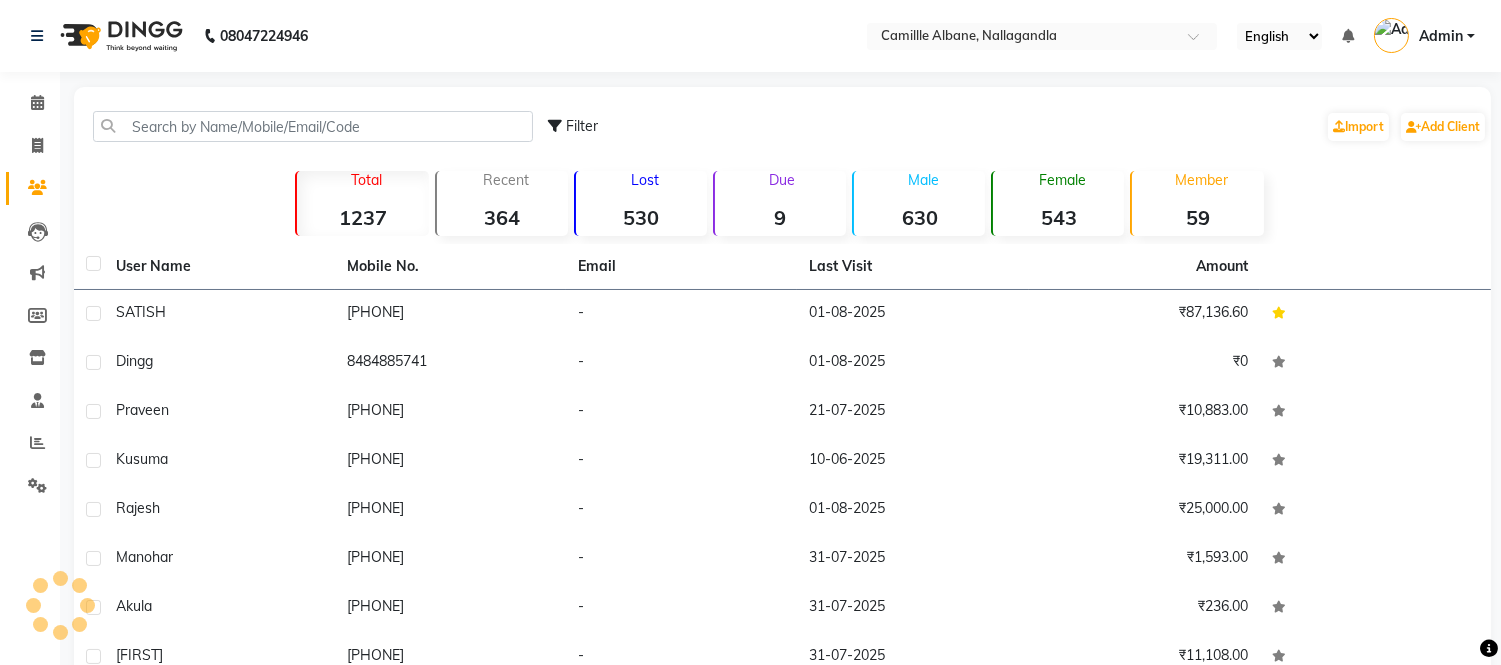 click on "Filter" 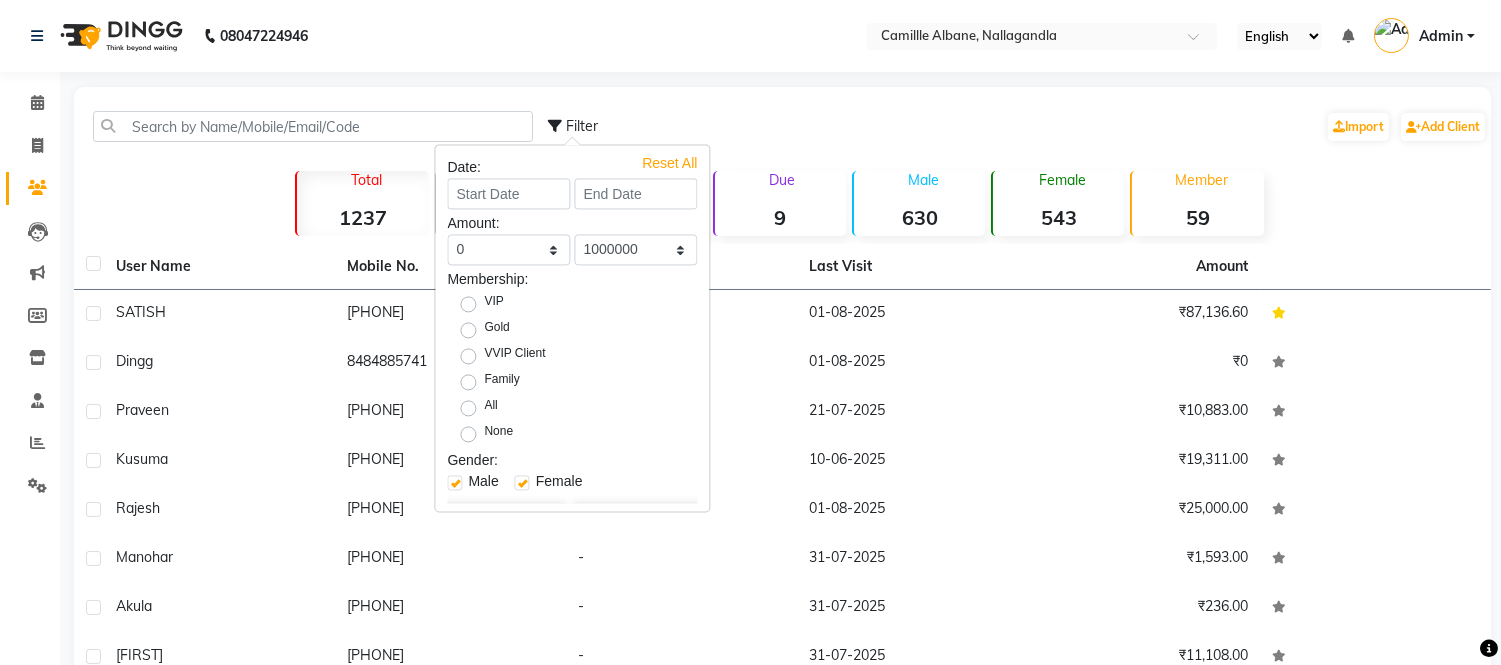 click on "Gold" at bounding box center [496, 330] 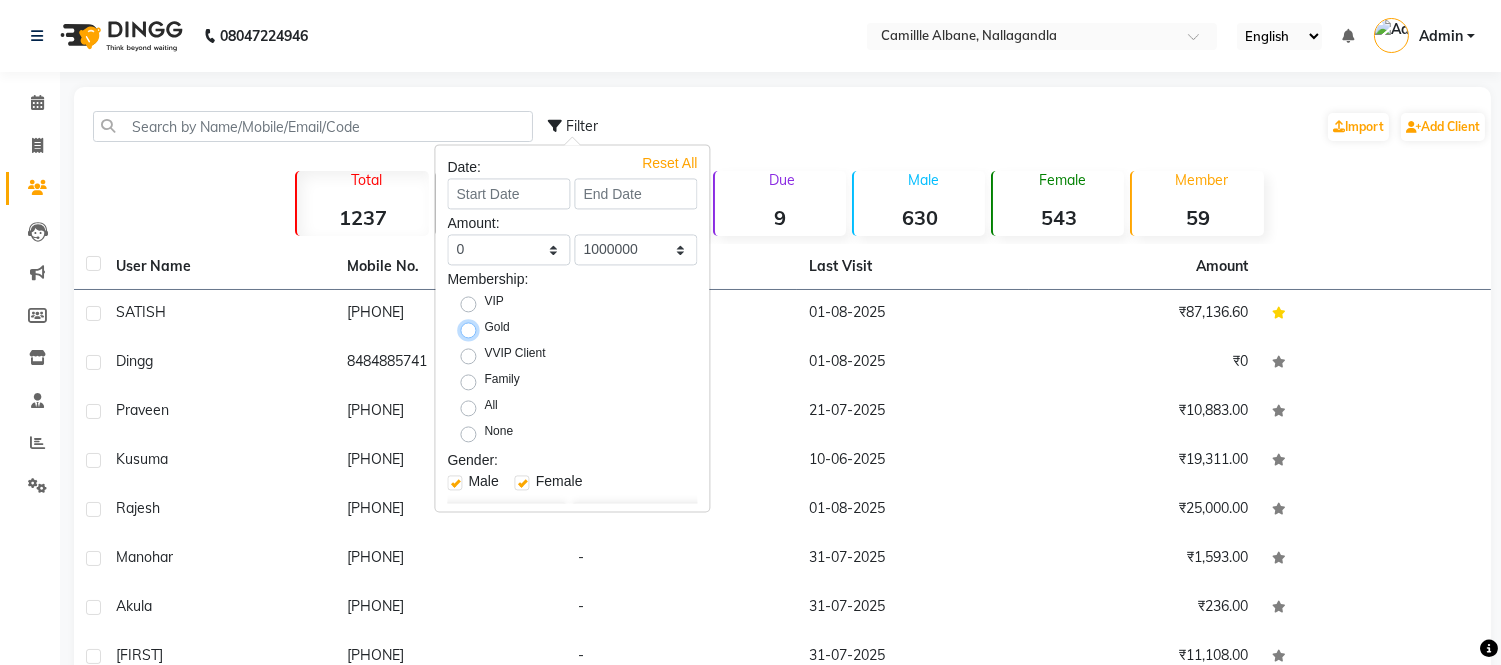 click on "Gold" at bounding box center [474, 328] 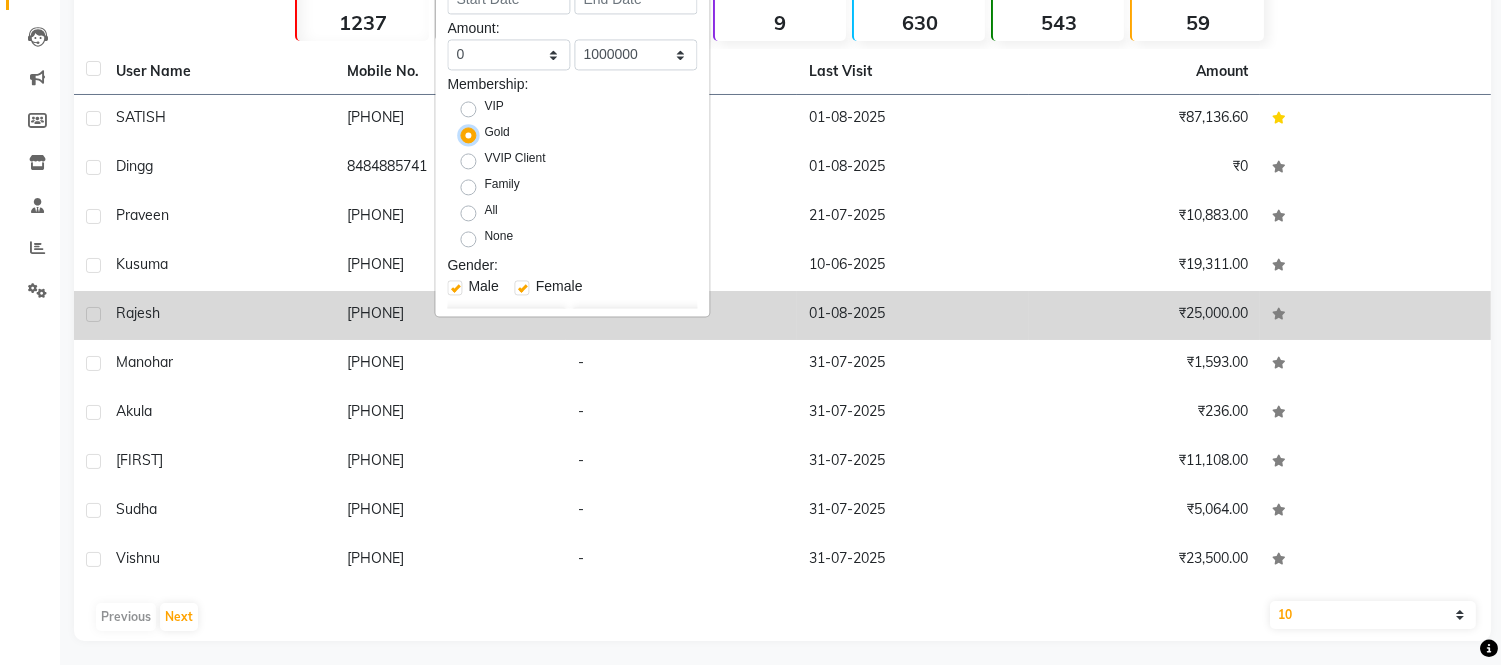 scroll, scrollTop: 200, scrollLeft: 0, axis: vertical 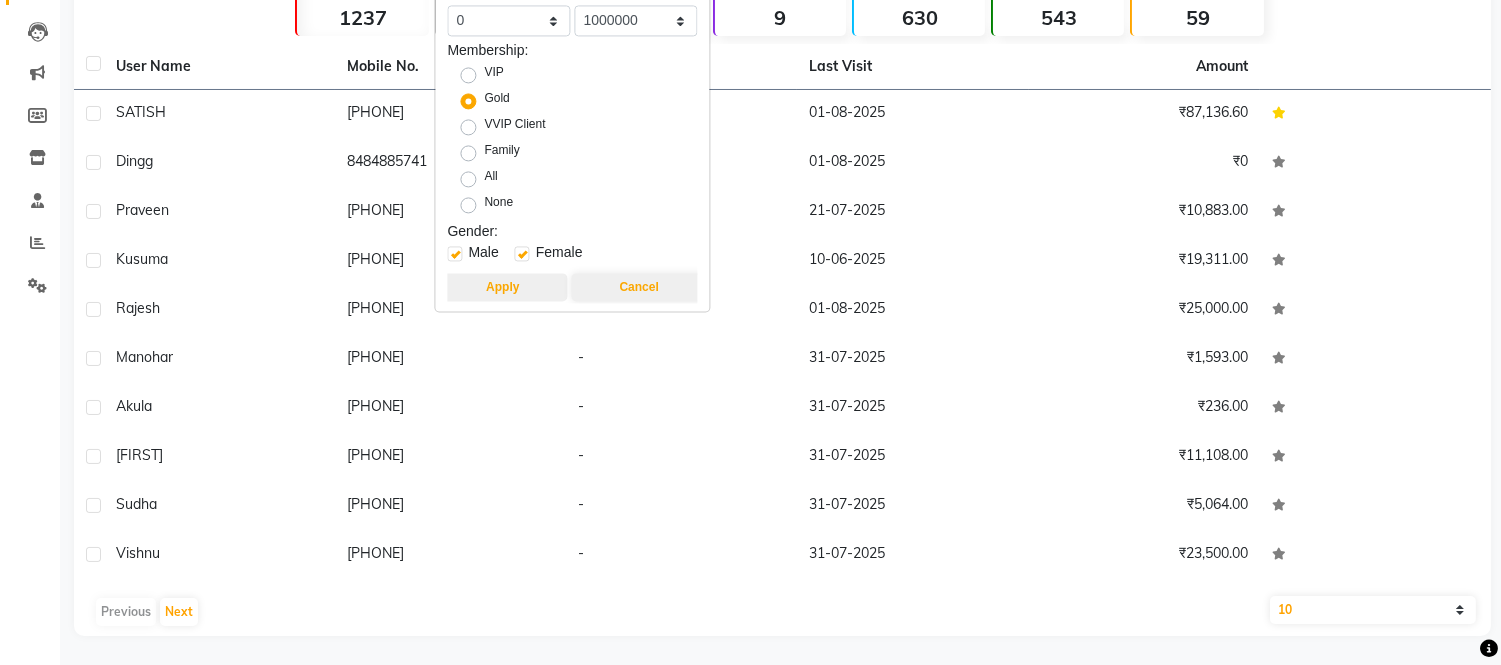 click on "Apply" at bounding box center (502, 287) 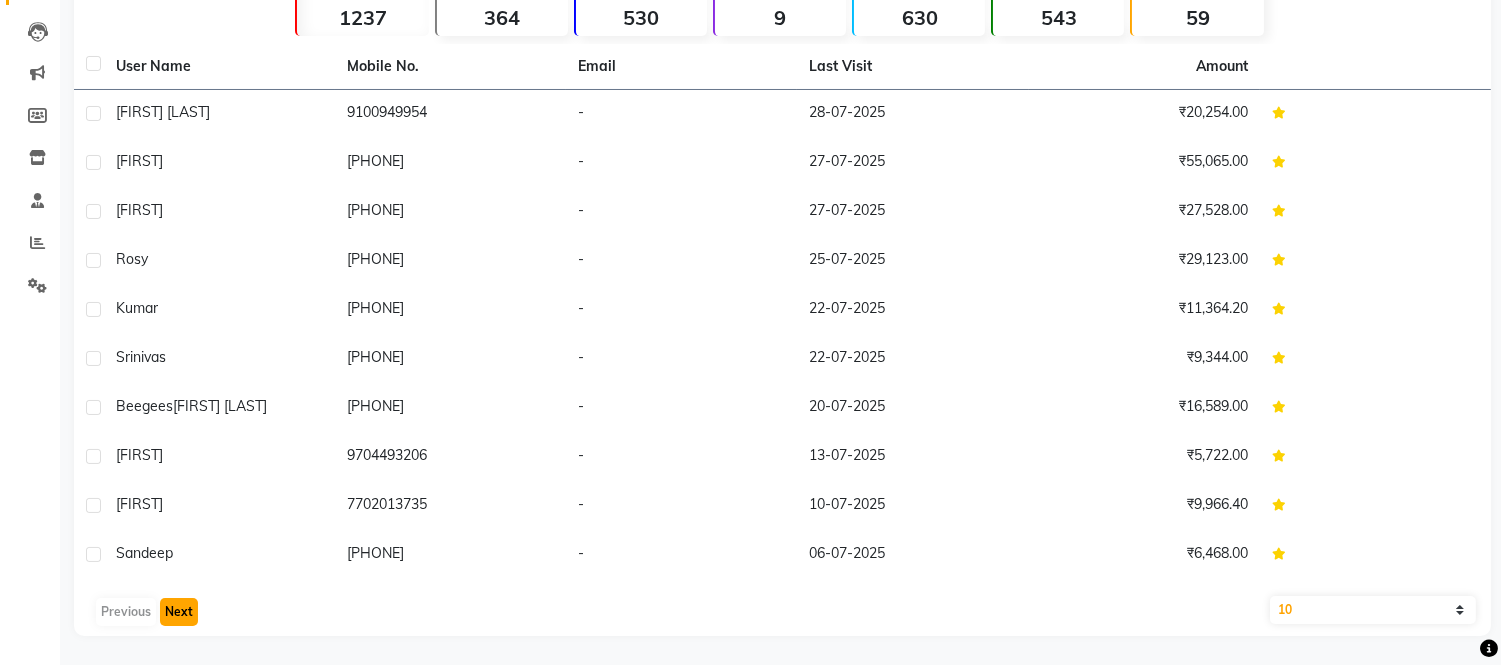 click on "Next" 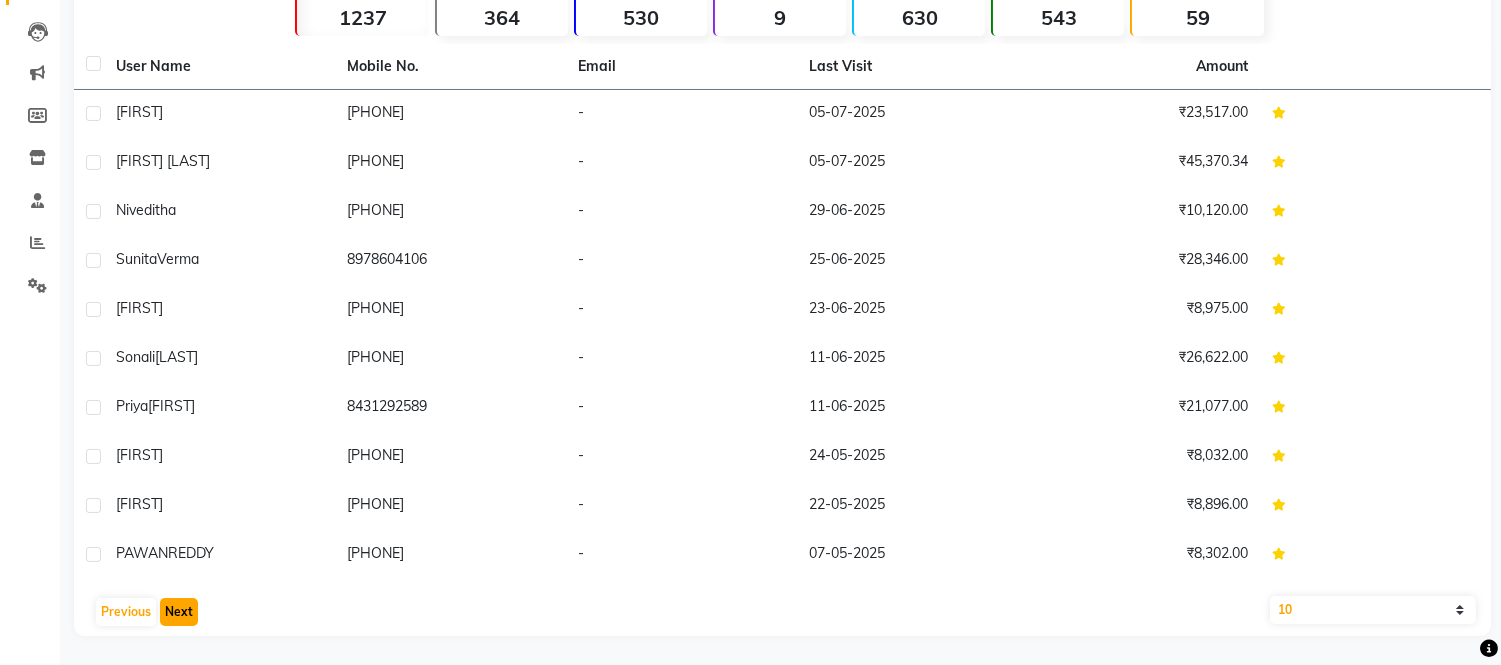 click on "Next" 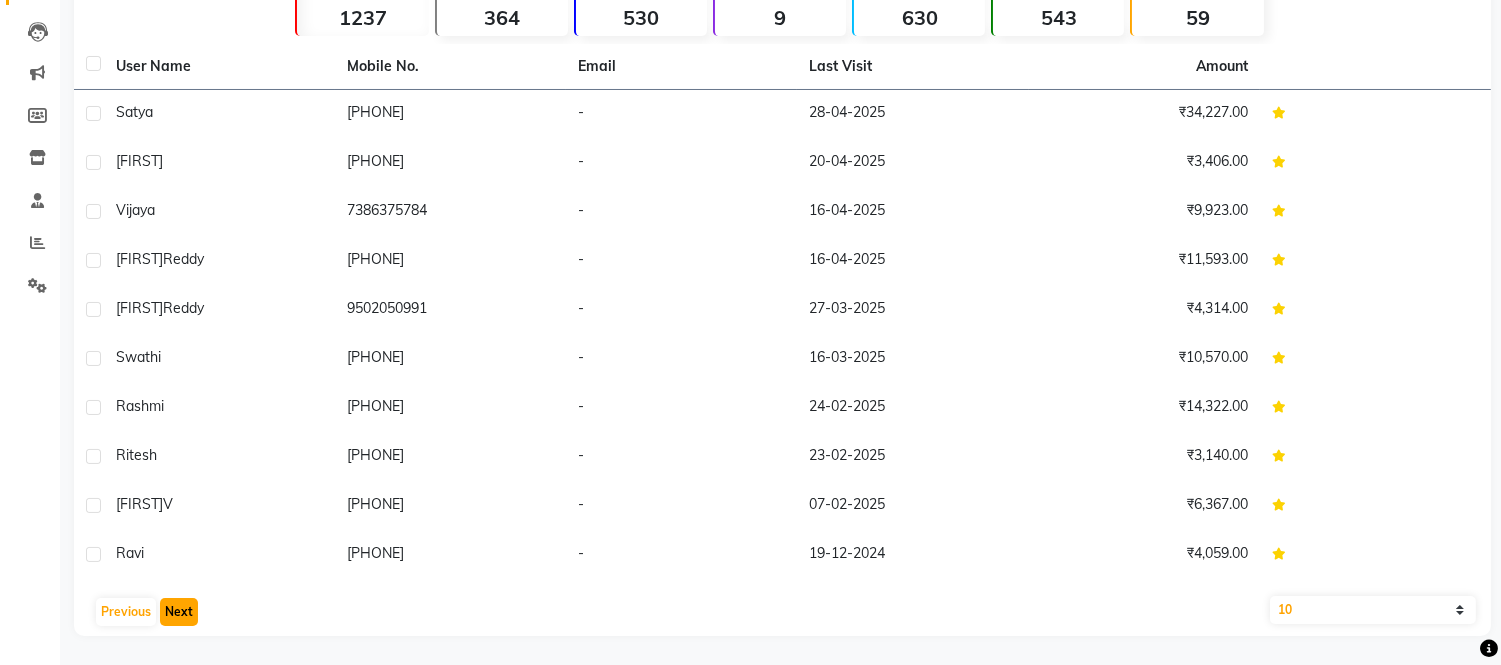 click on "Next" 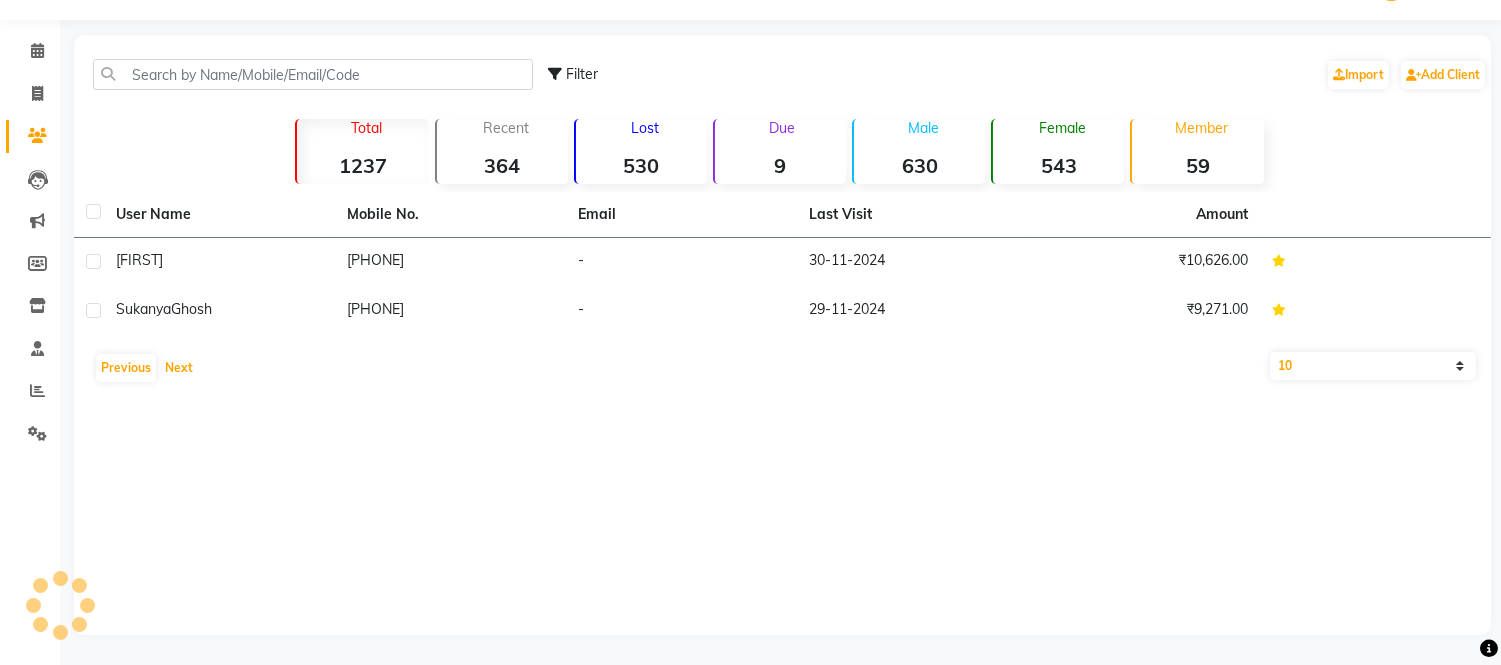 scroll, scrollTop: 51, scrollLeft: 0, axis: vertical 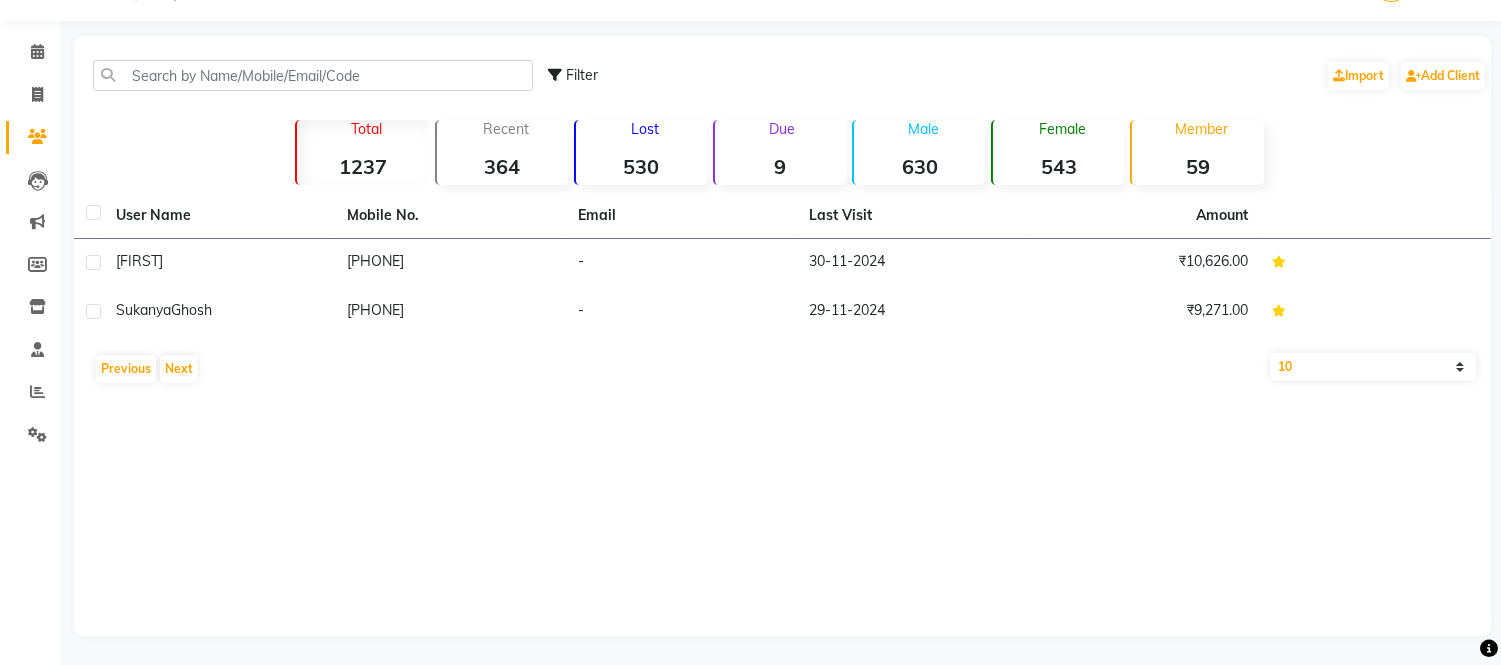 click 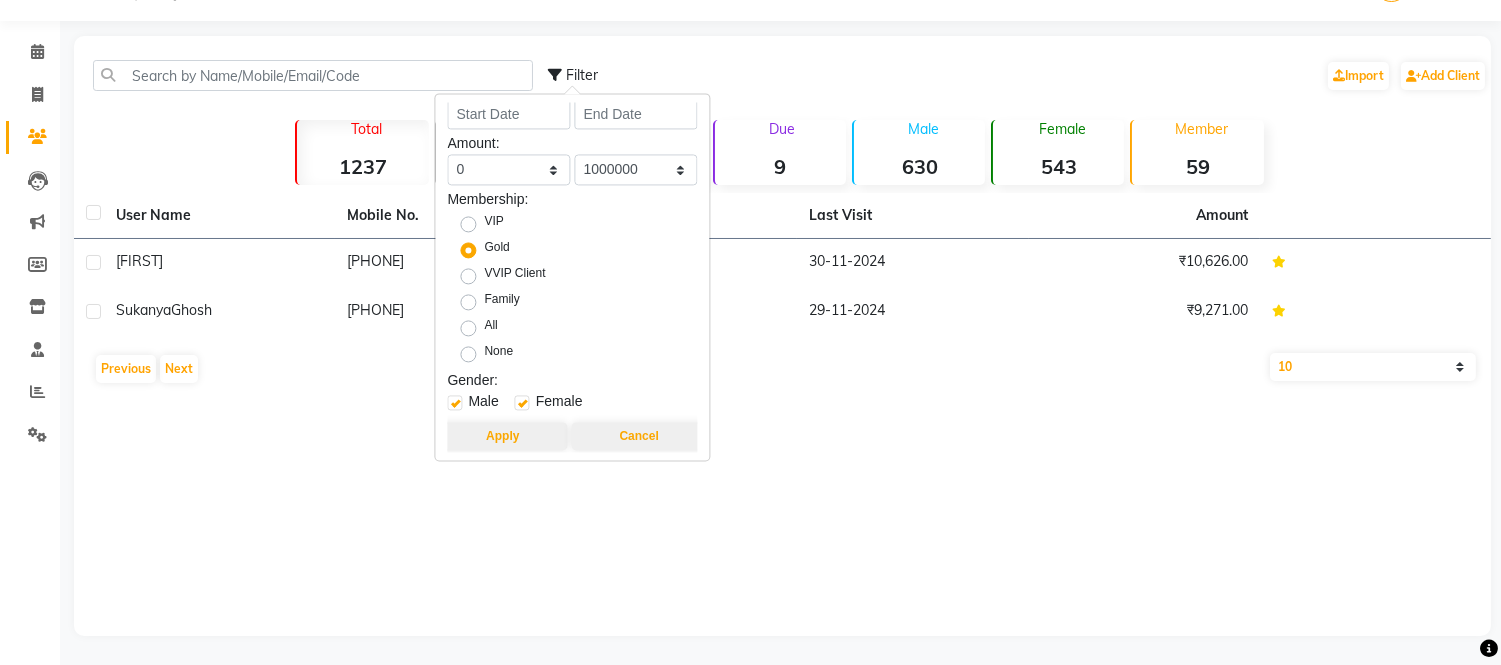 scroll, scrollTop: 0, scrollLeft: 0, axis: both 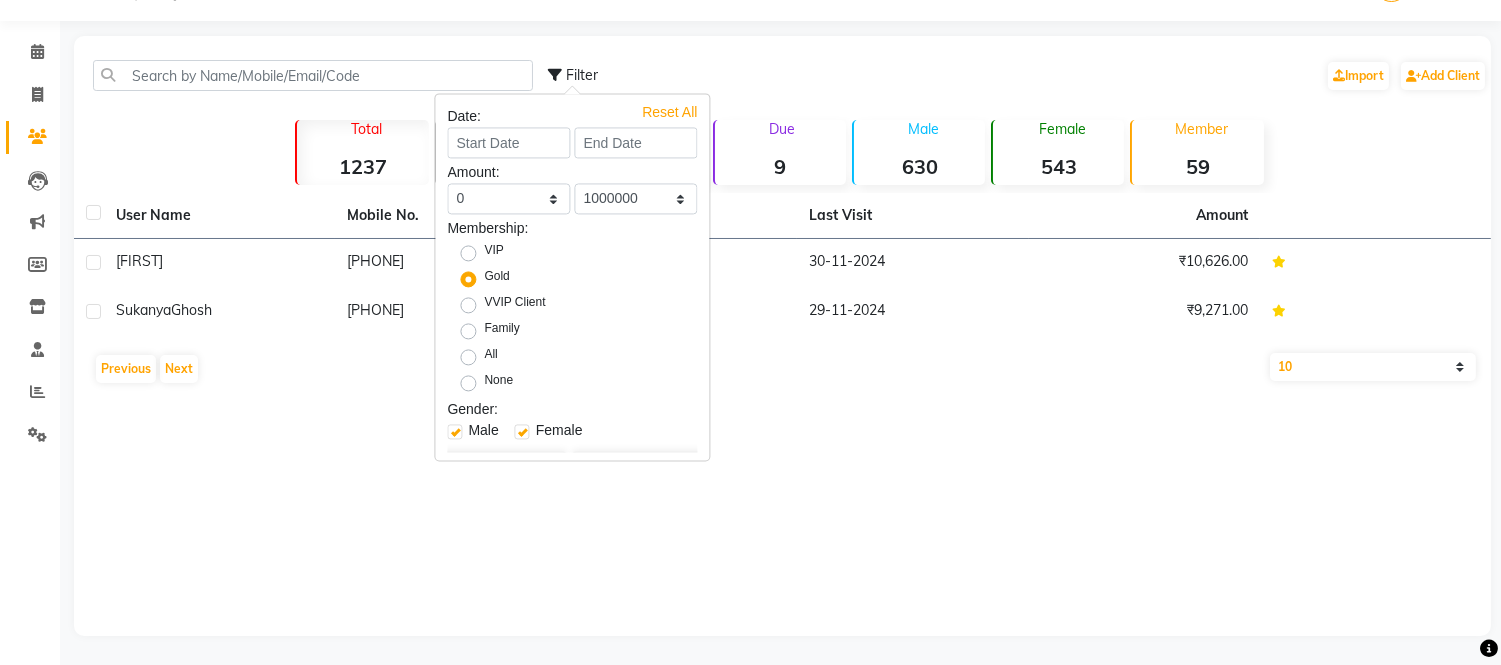 click on "Filter  Import   Add Client" 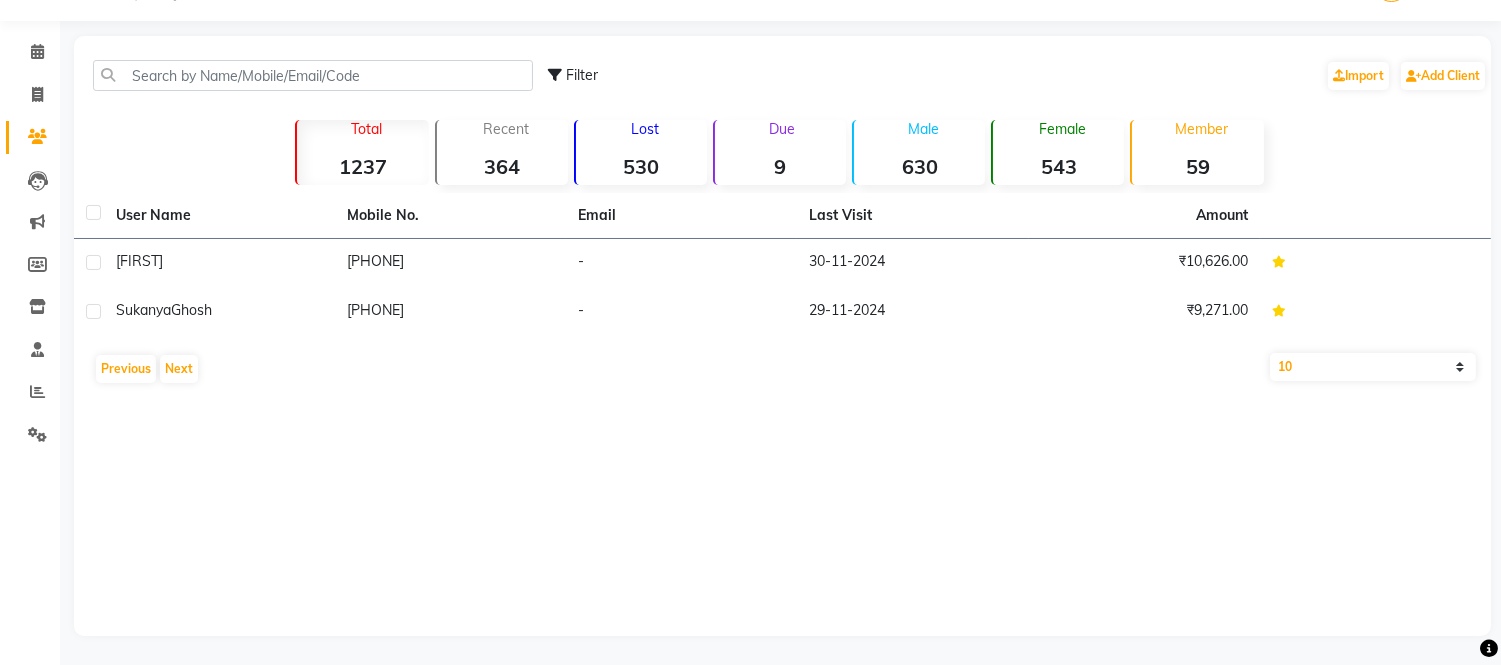 click on "Filter  Import   Add Client" 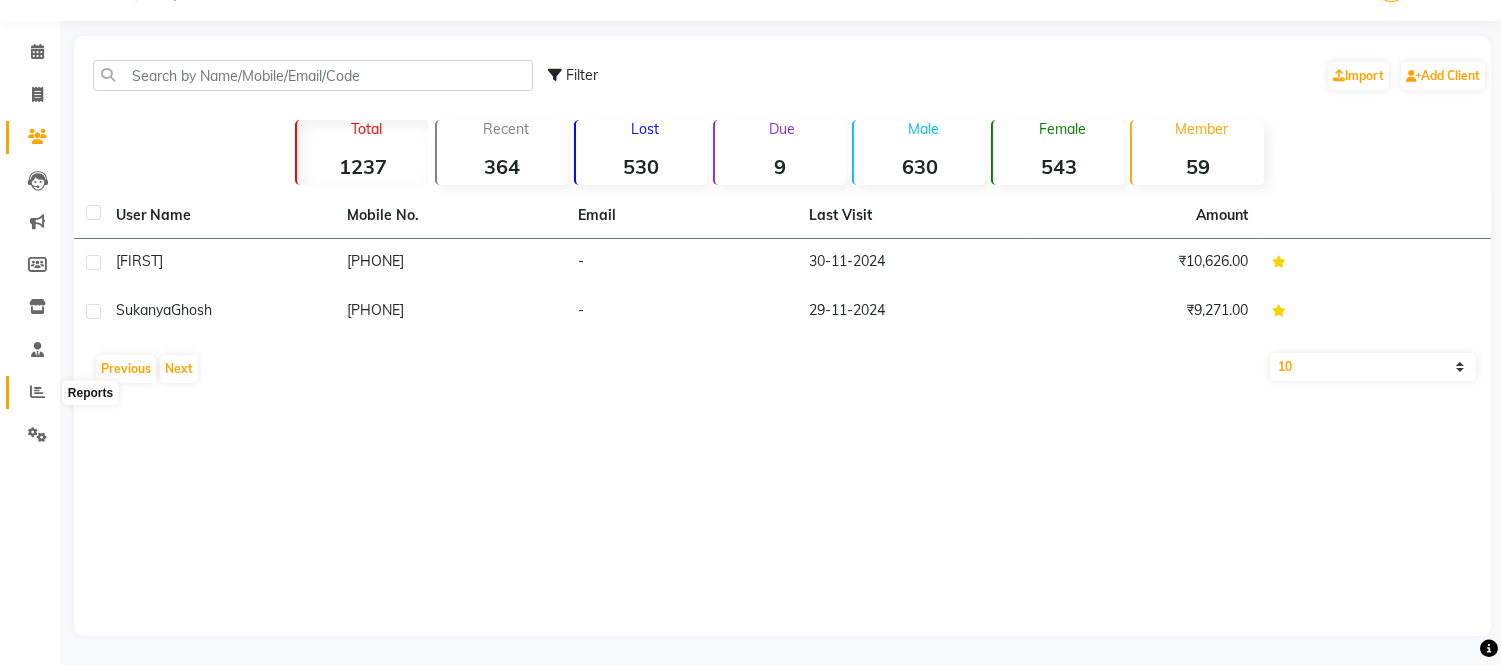 click 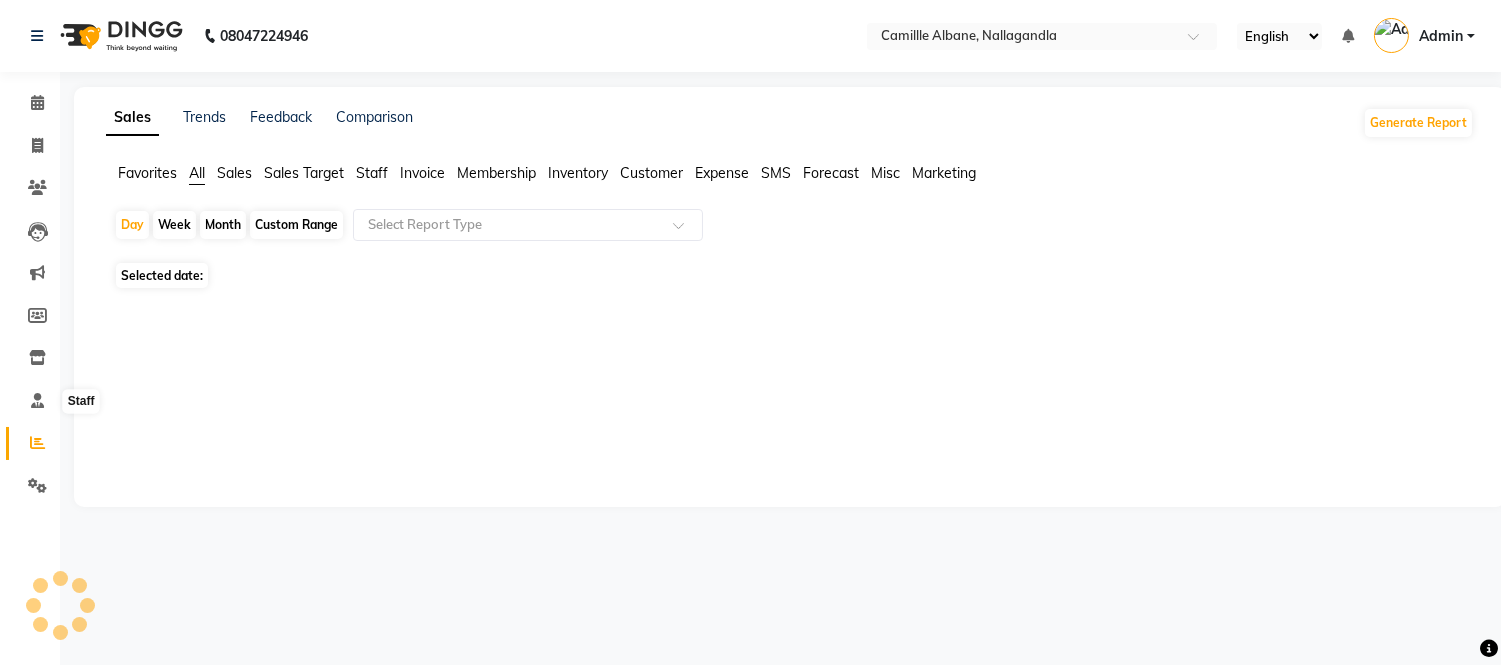 scroll, scrollTop: 0, scrollLeft: 0, axis: both 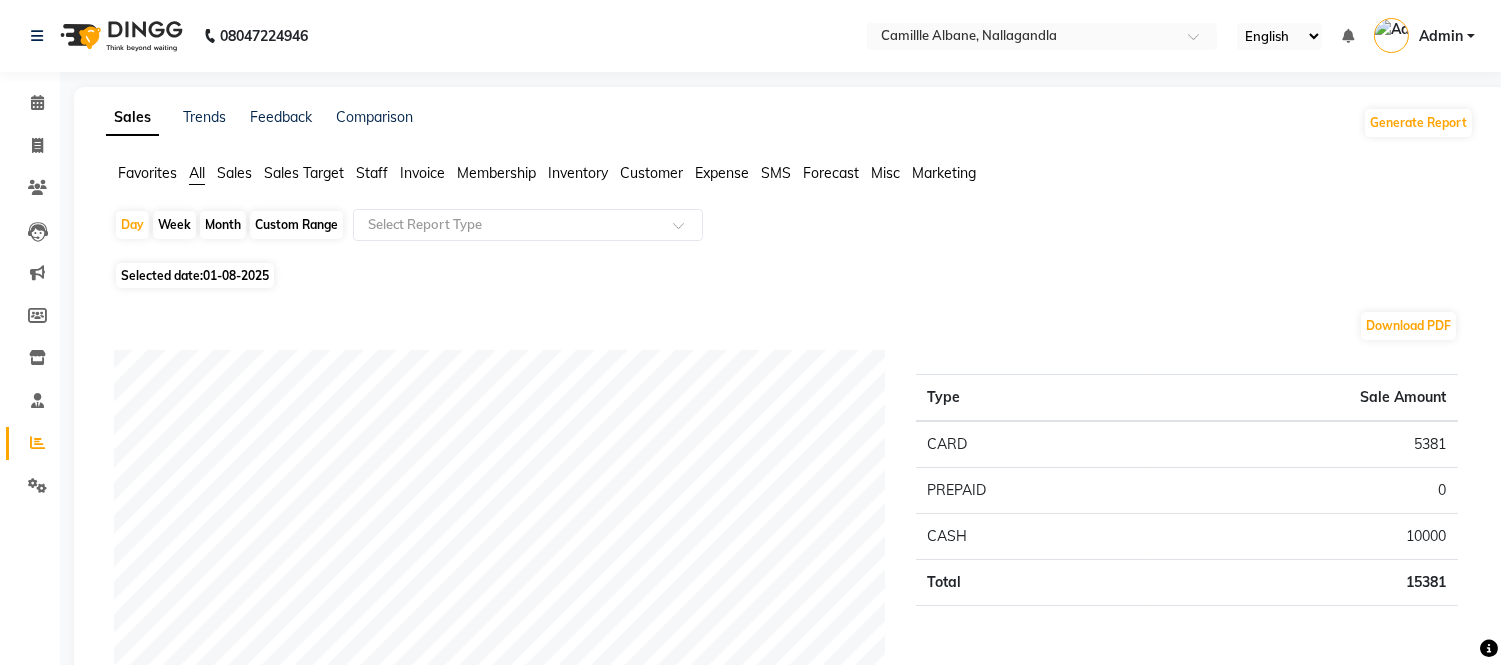 click on "Favorites All Sales Sales Target Staff Invoice Membership Inventory Customer Expense SMS Forecast Misc Marketing" 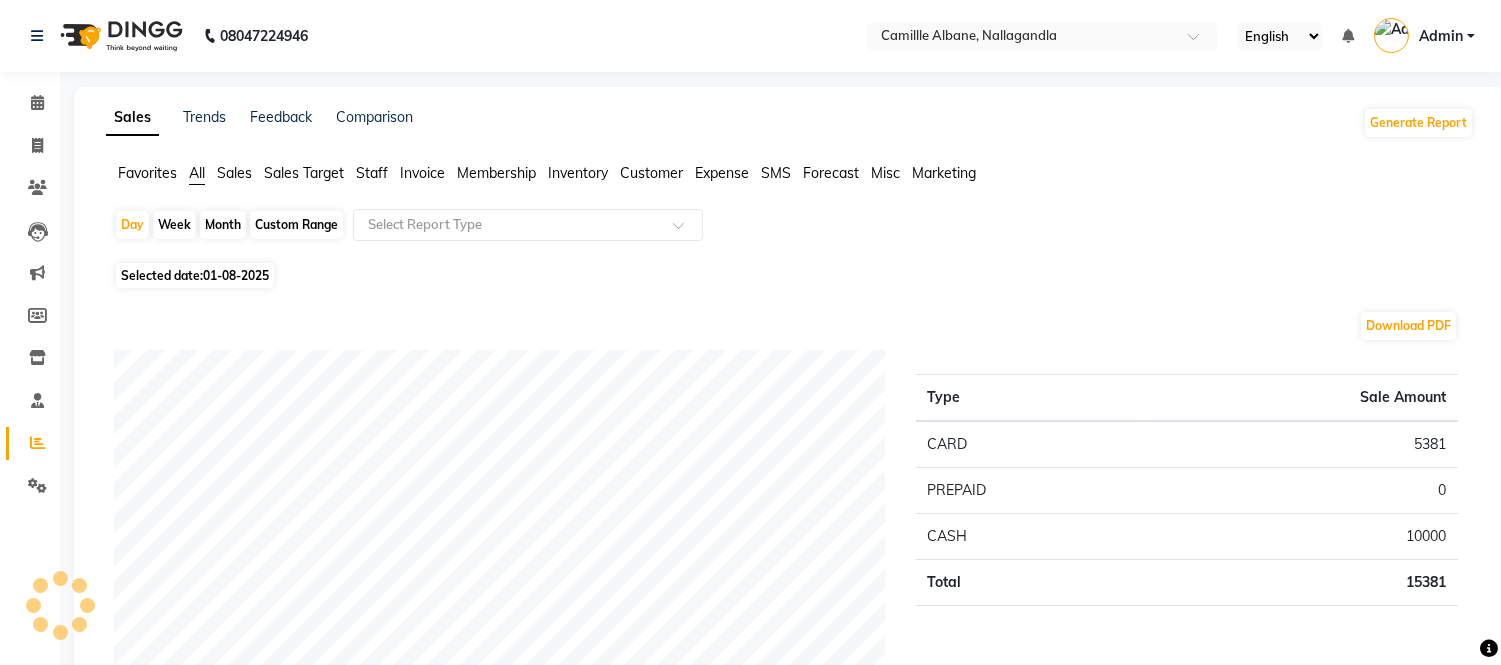 click on "Membership" 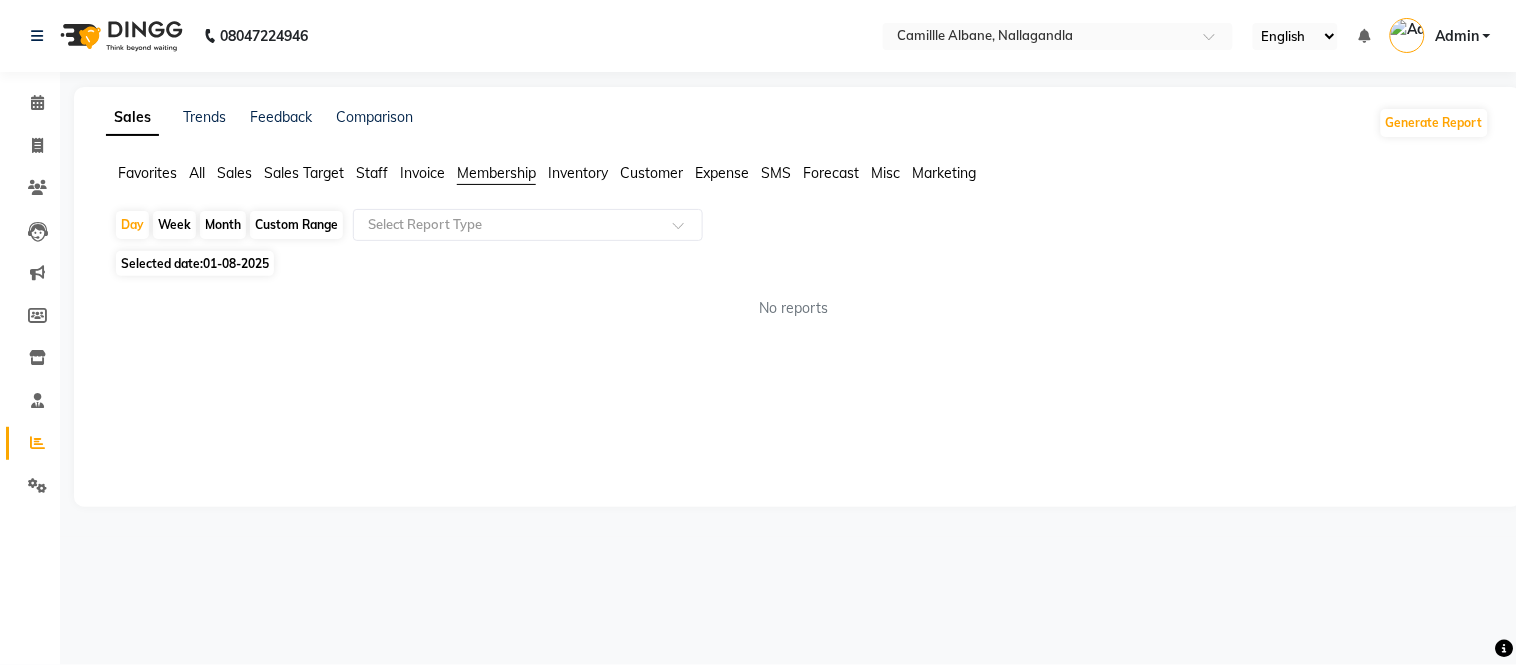click on "Membership" 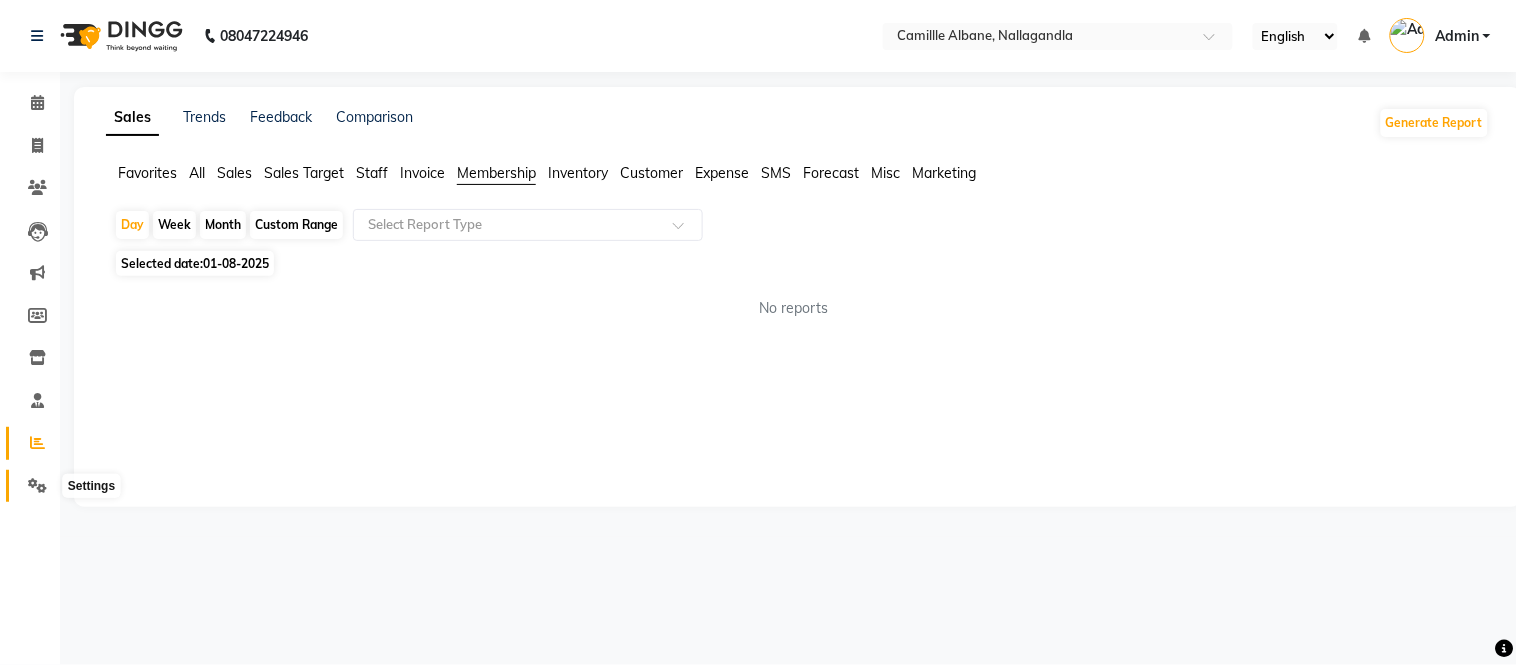 click 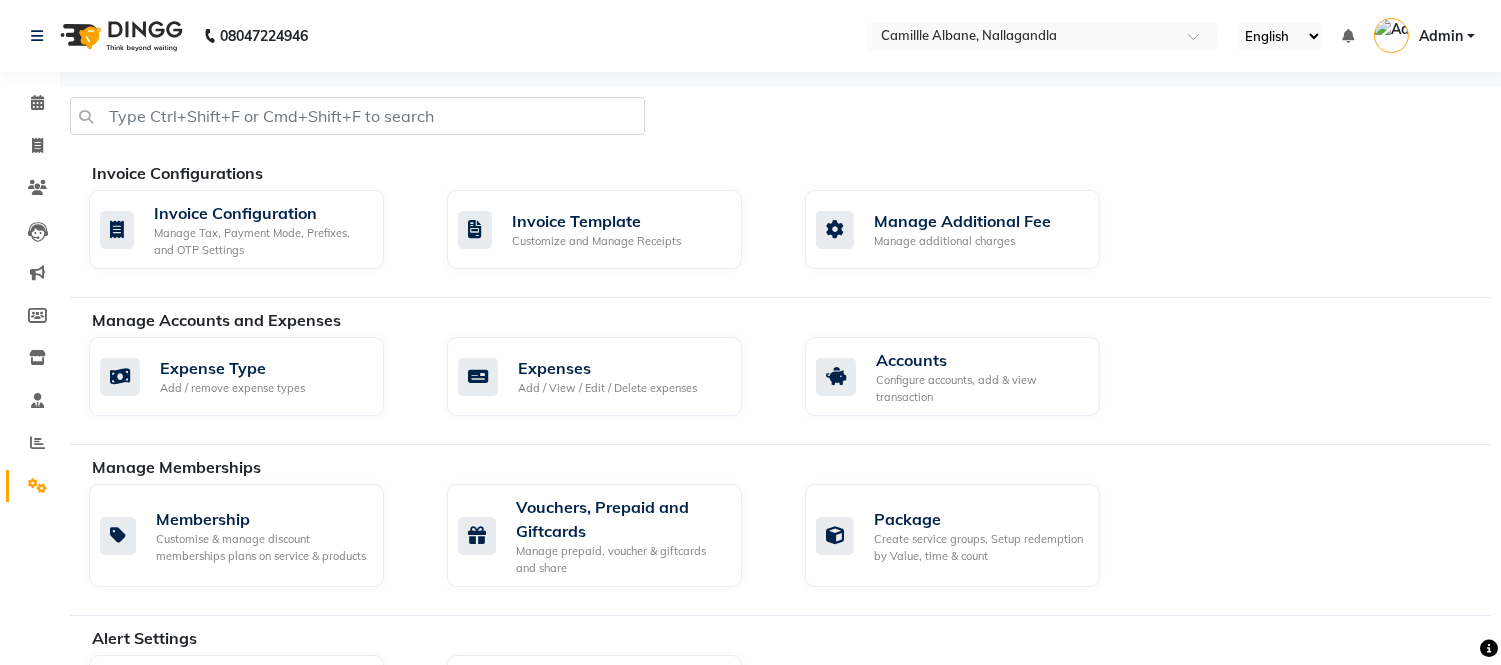 scroll, scrollTop: 185, scrollLeft: 0, axis: vertical 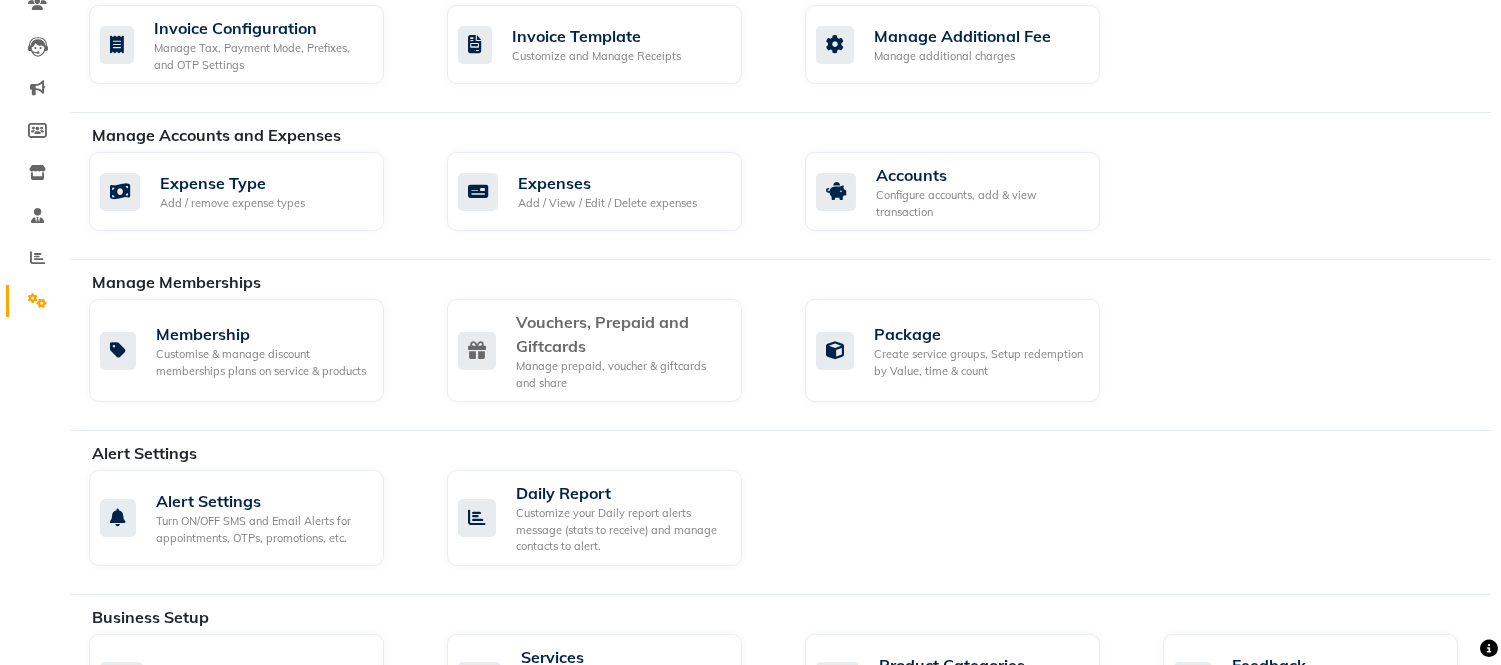 click on "Vouchers, Prepaid and Giftcards Manage prepaid, voucher & giftcards and share" 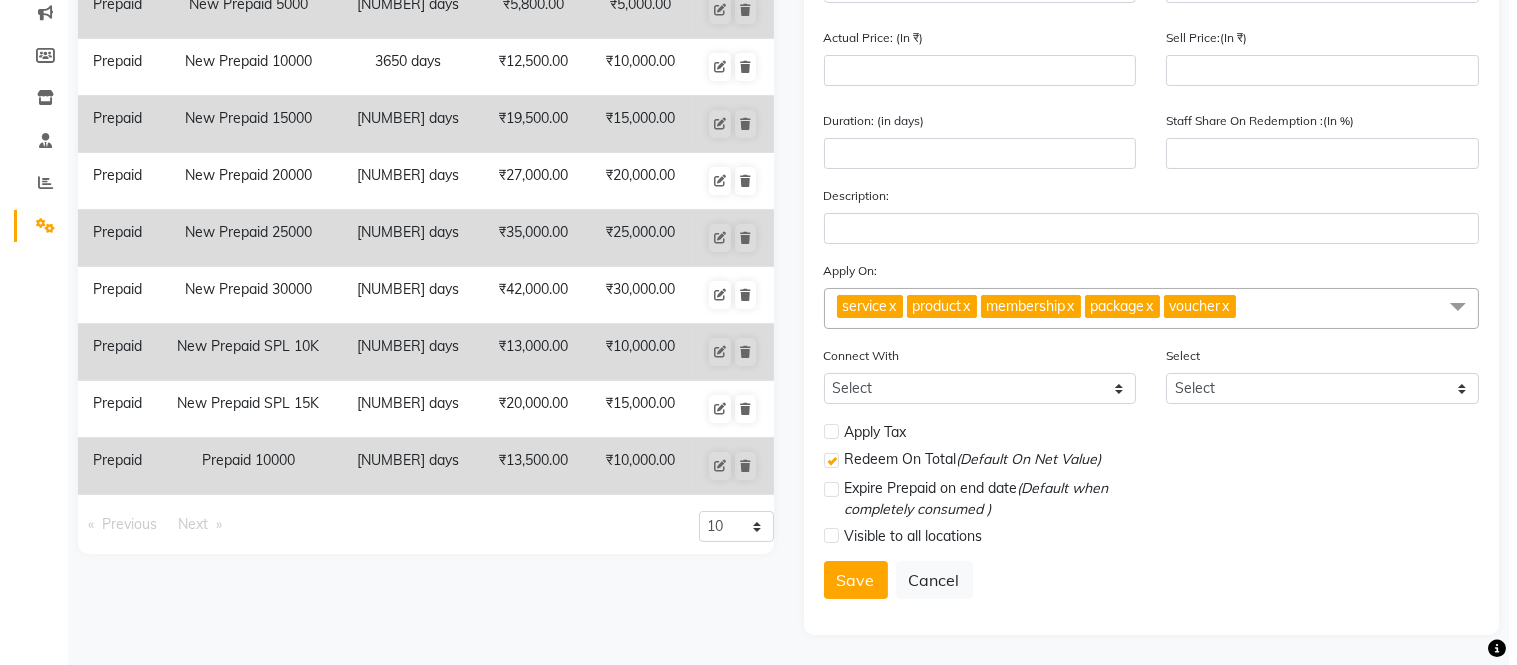 scroll, scrollTop: 0, scrollLeft: 0, axis: both 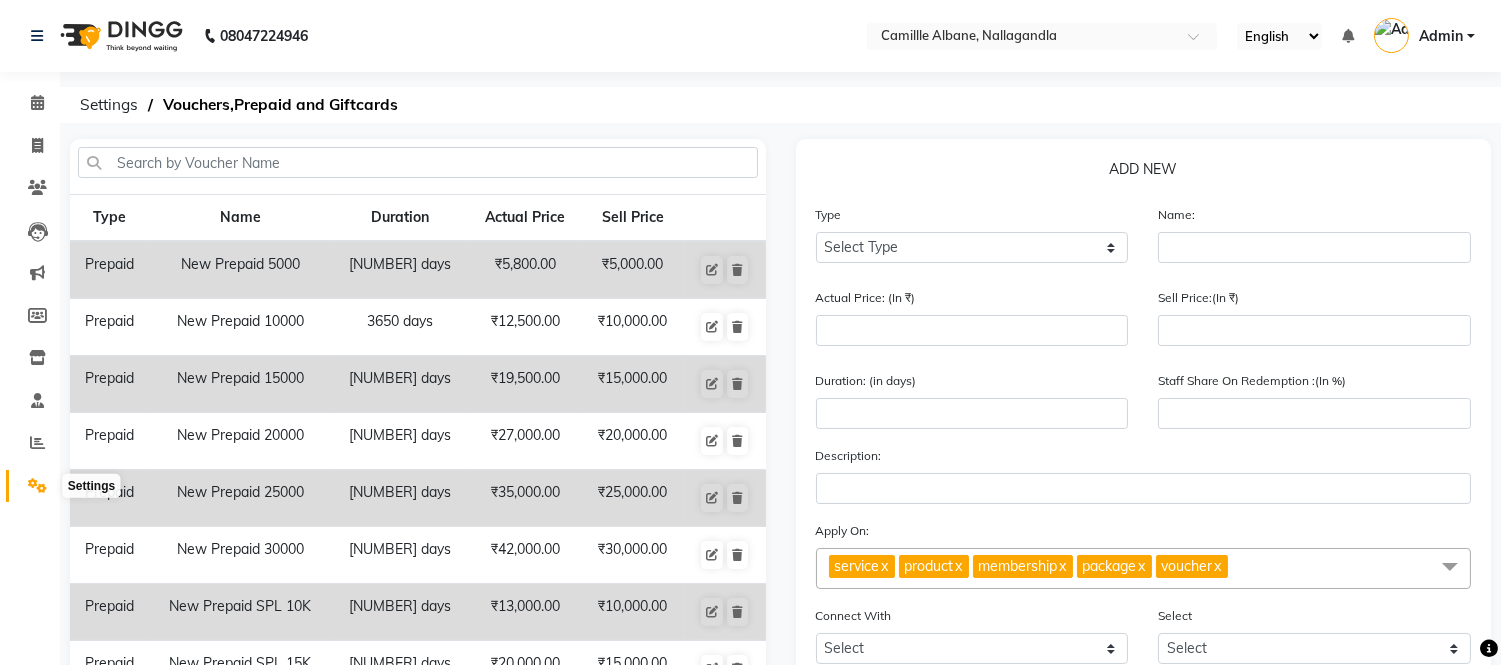 click 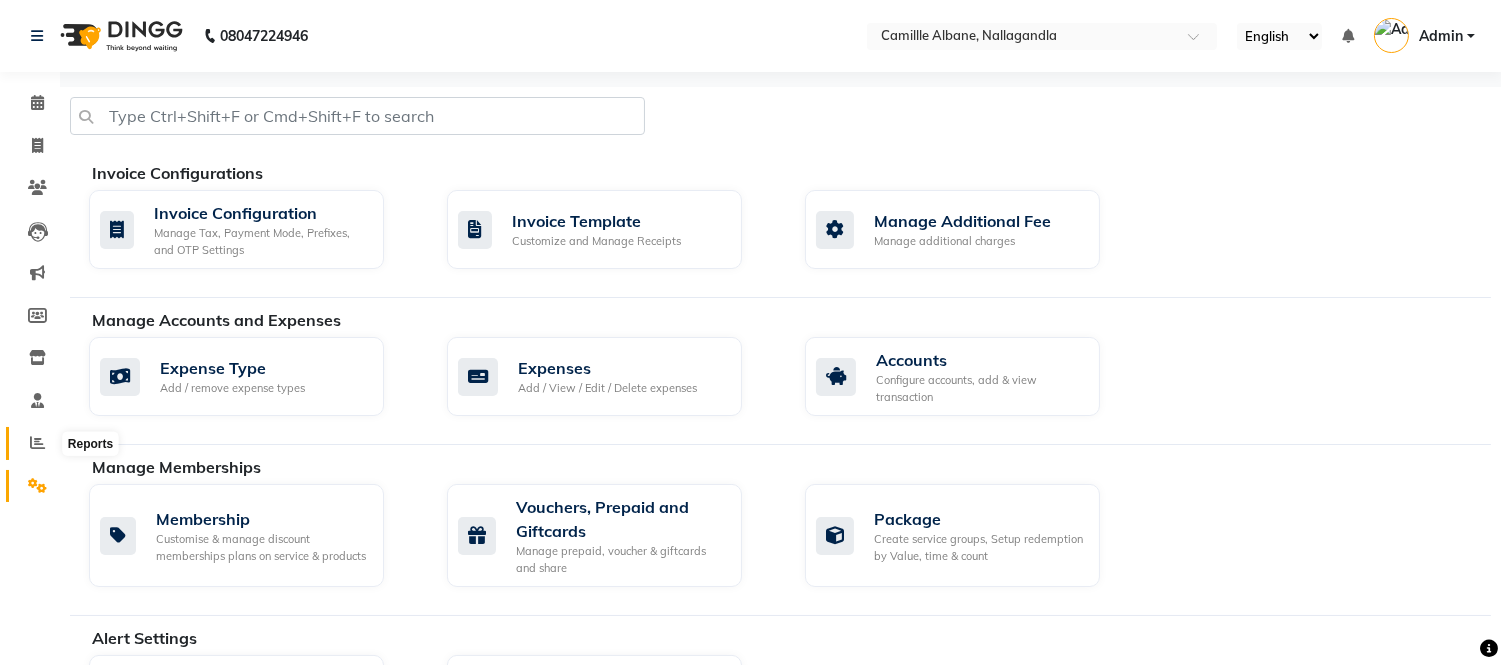 click 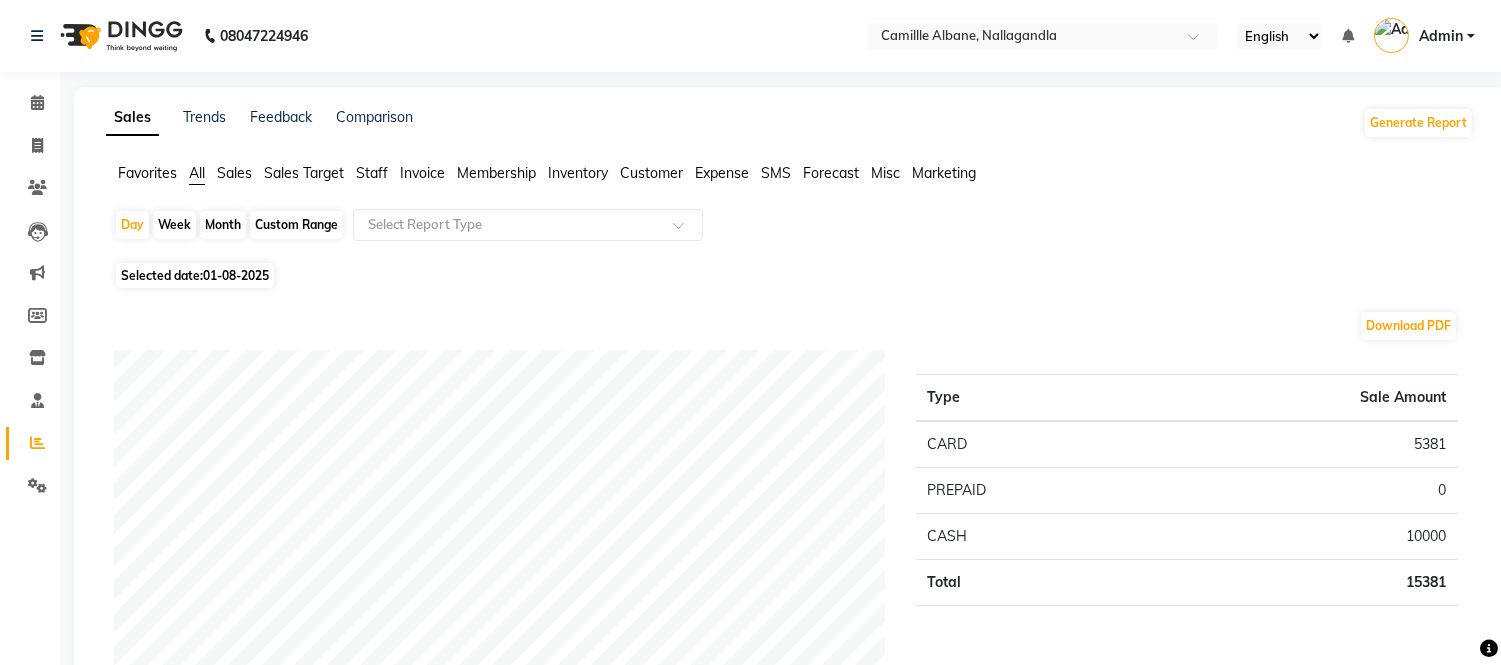 click on "Settings" 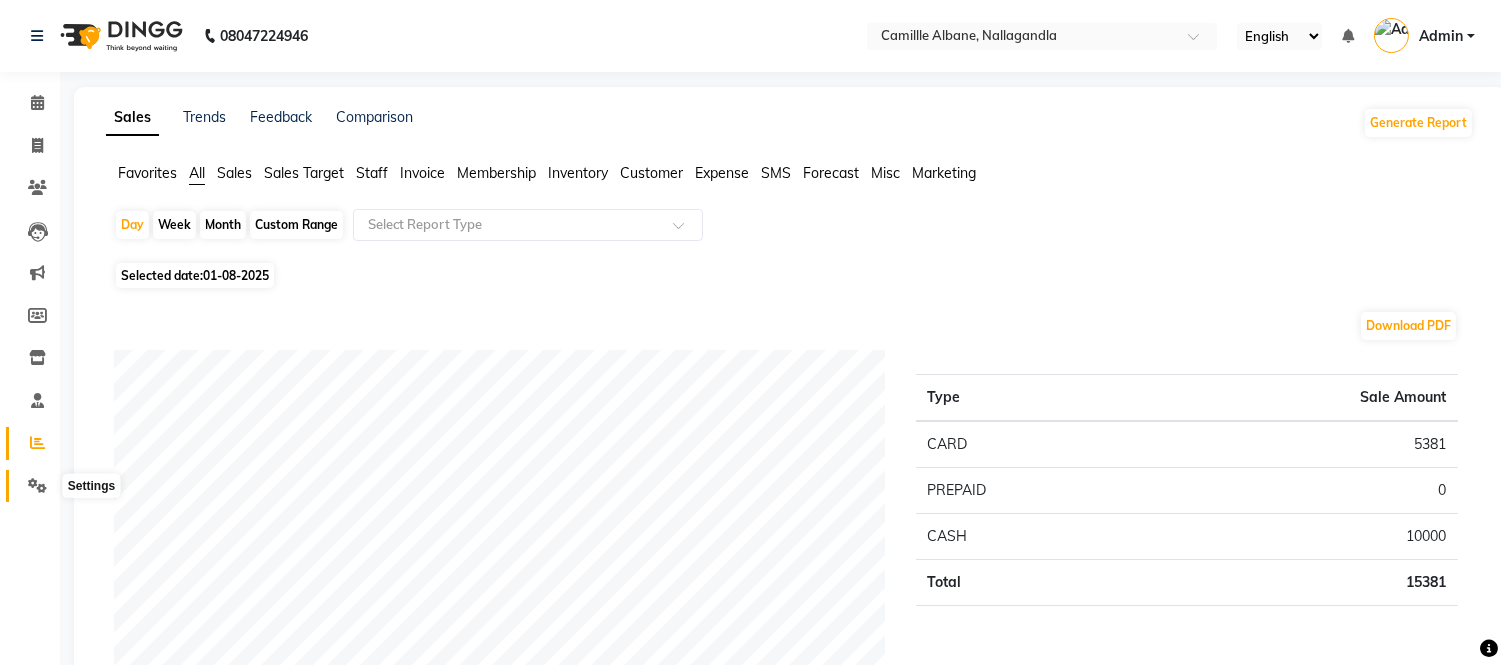 click 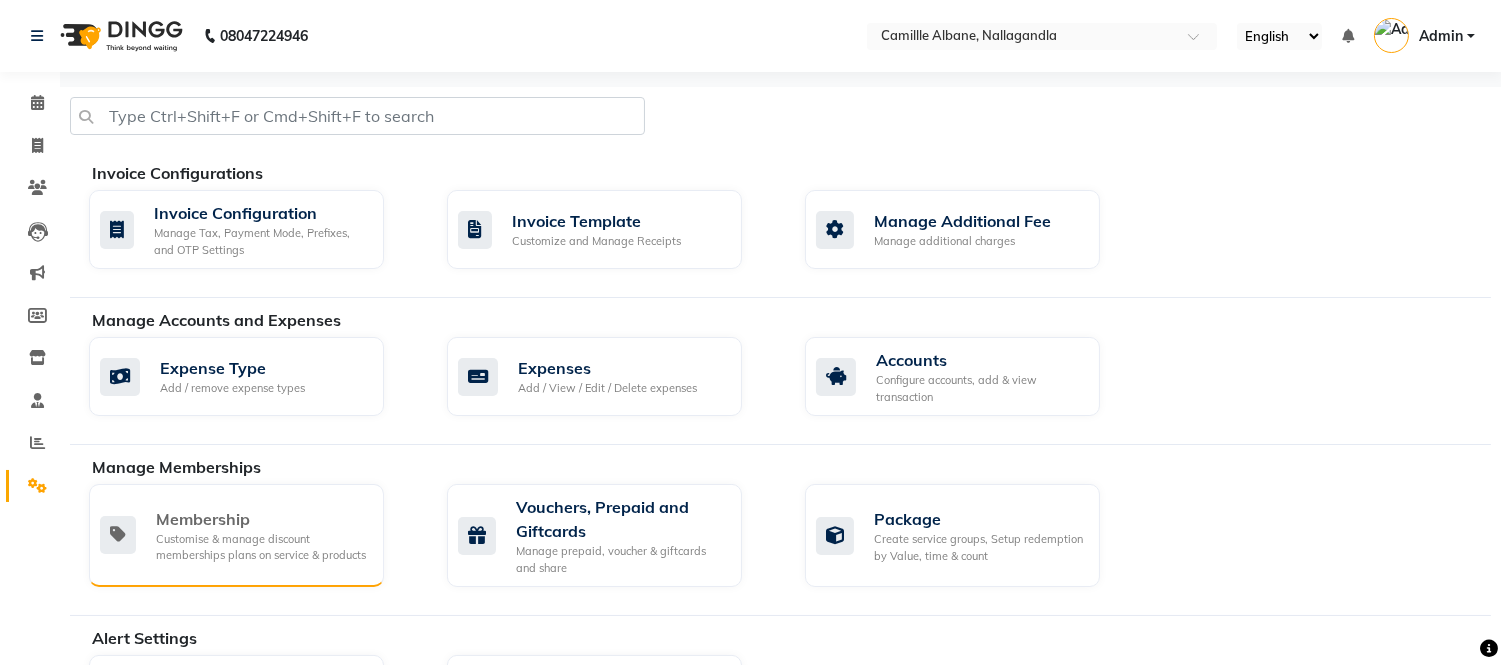 click on "Membership" 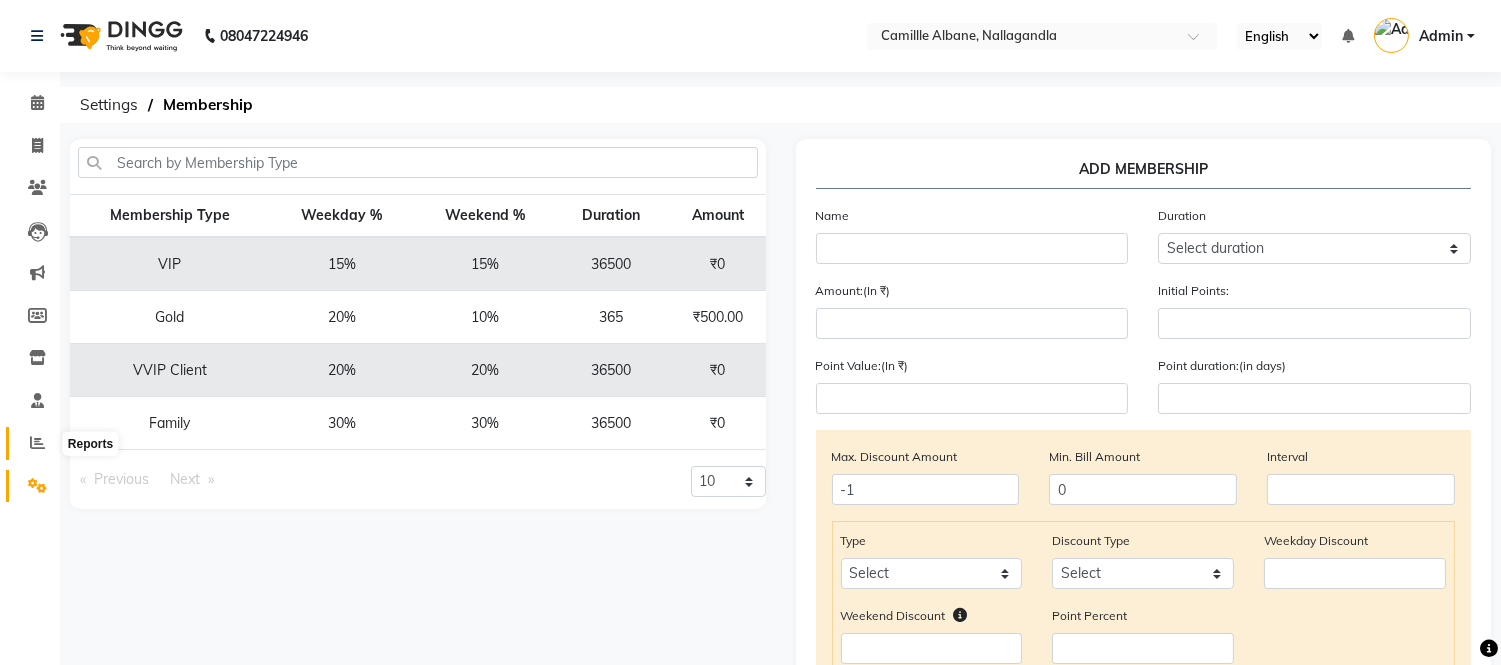 click 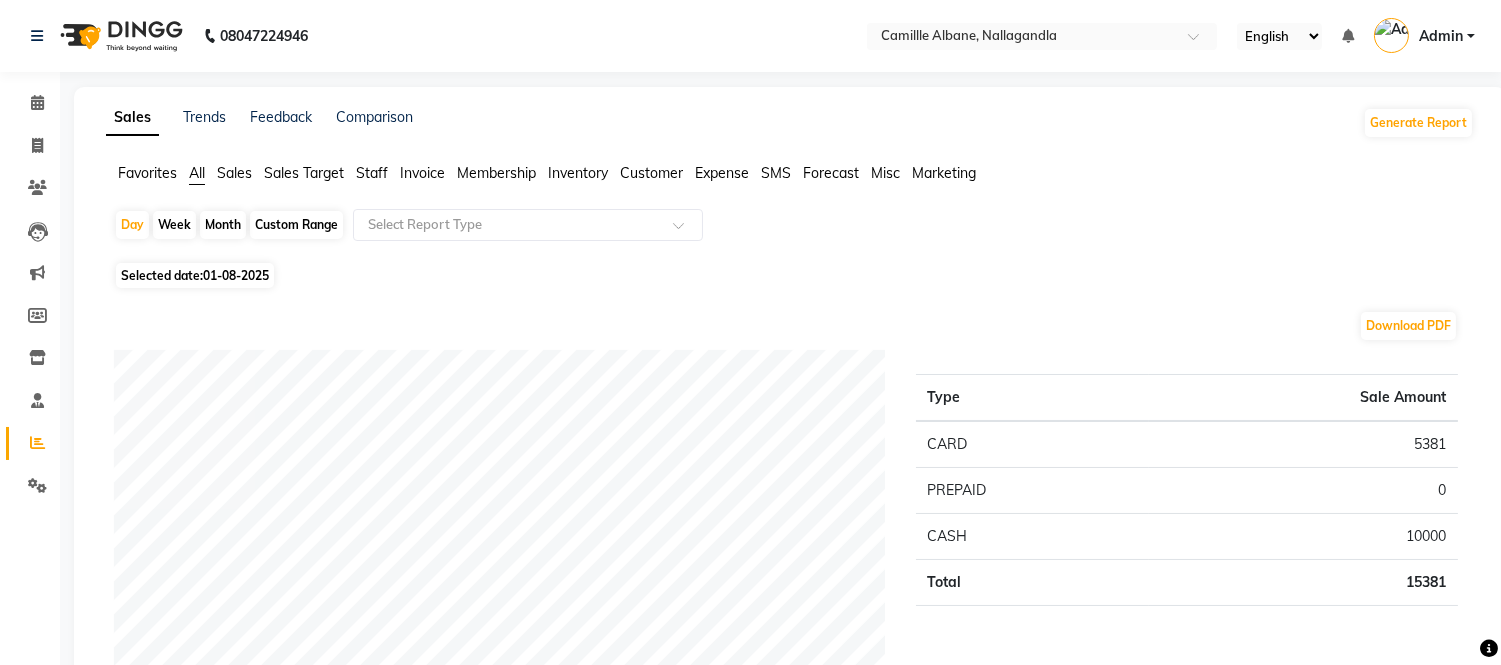 click on "Customer" 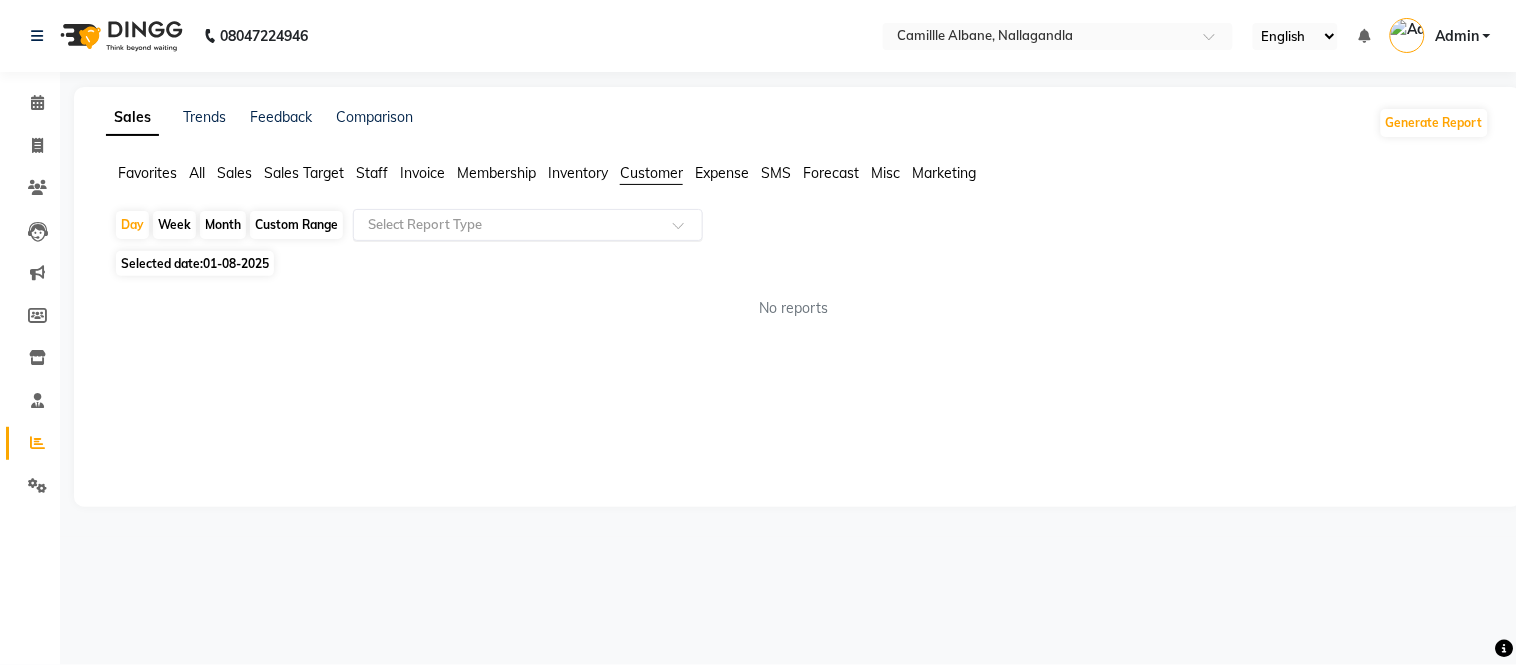 click 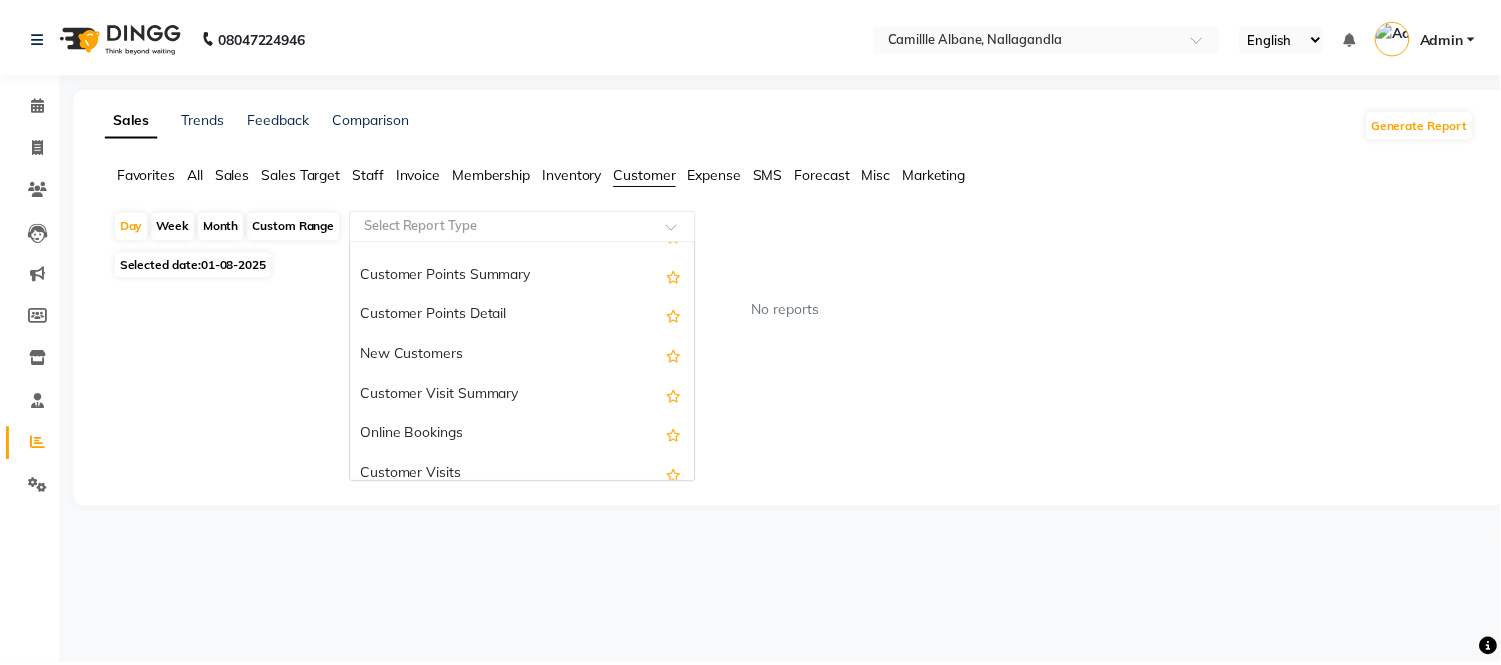 scroll, scrollTop: 280, scrollLeft: 0, axis: vertical 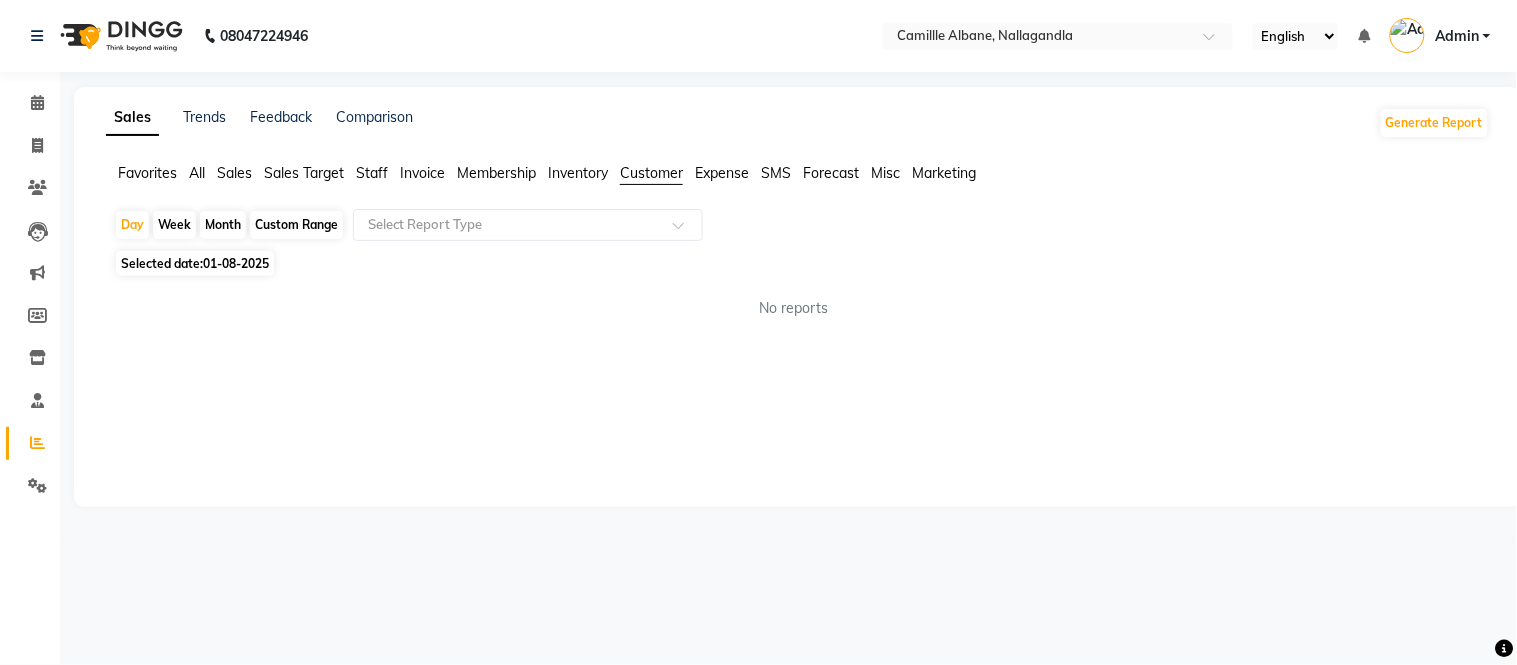 click on "Expense" 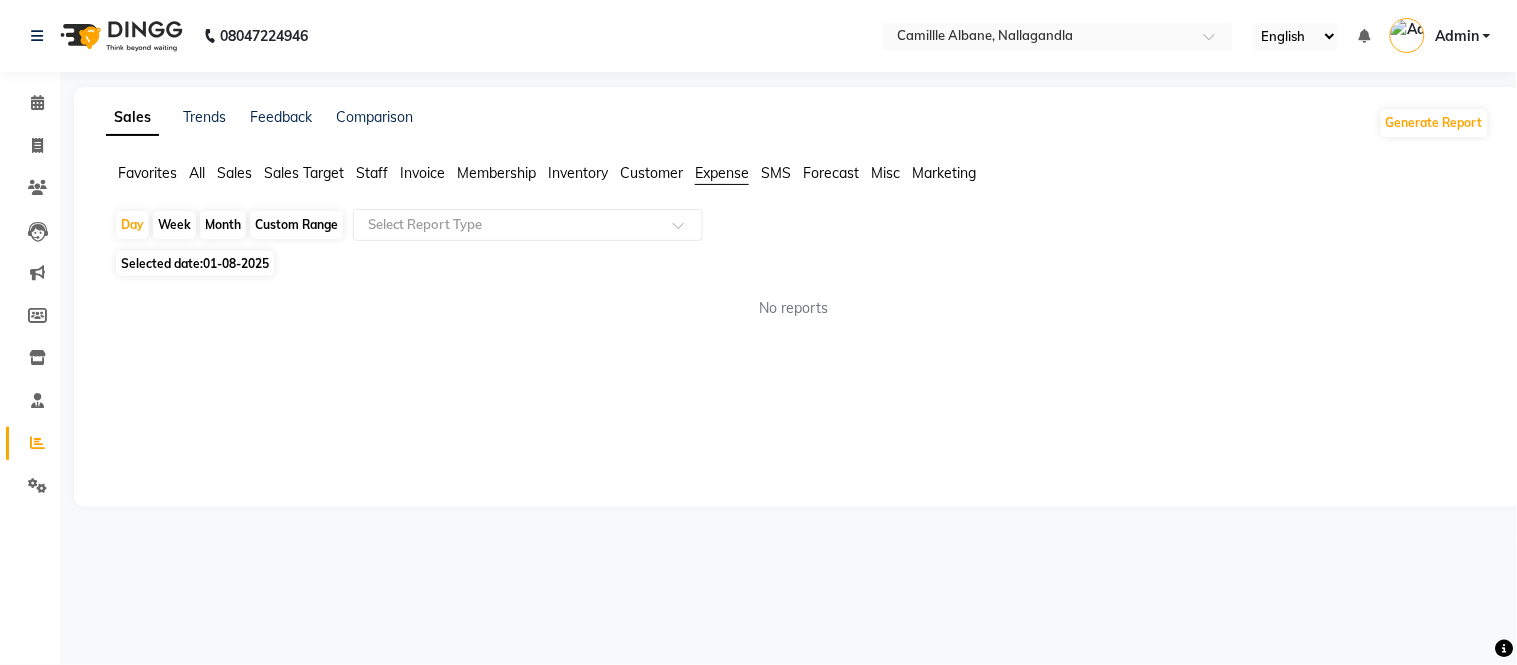 click on "Inventory" 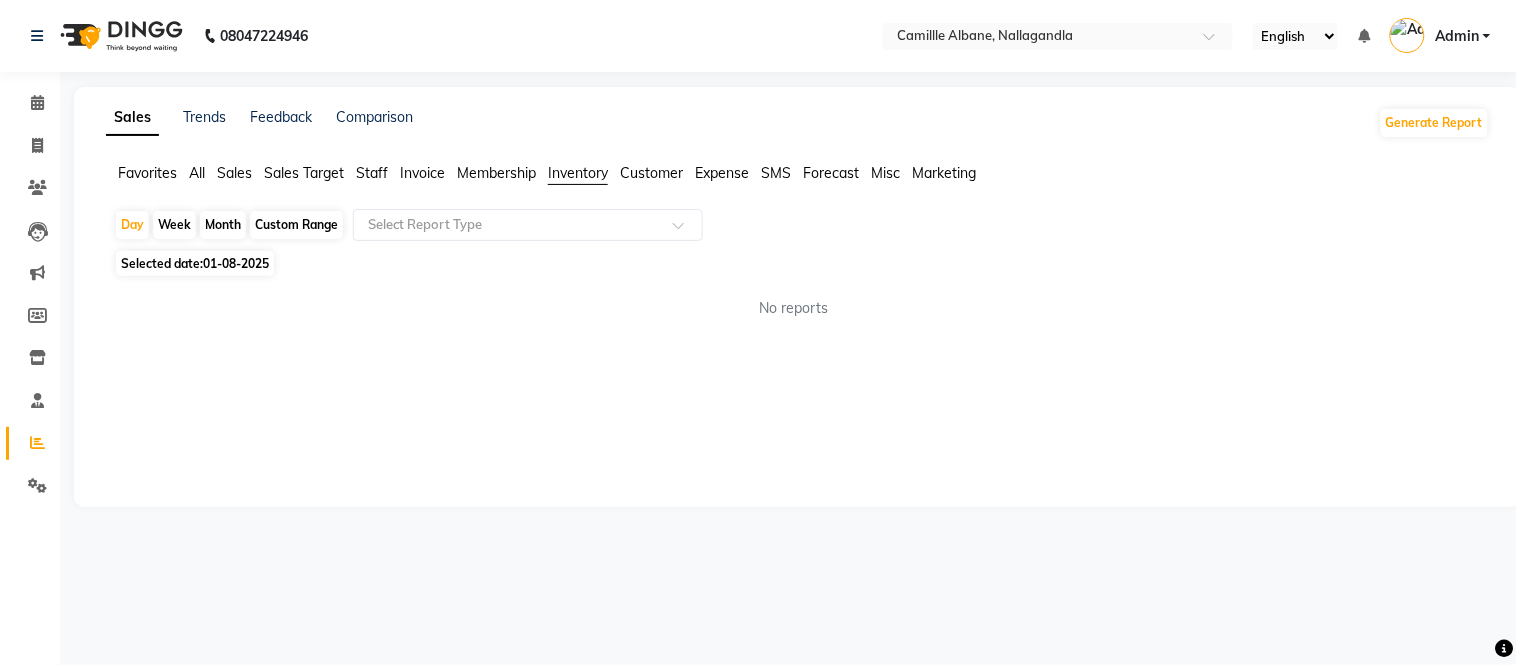 click on "Inventory" 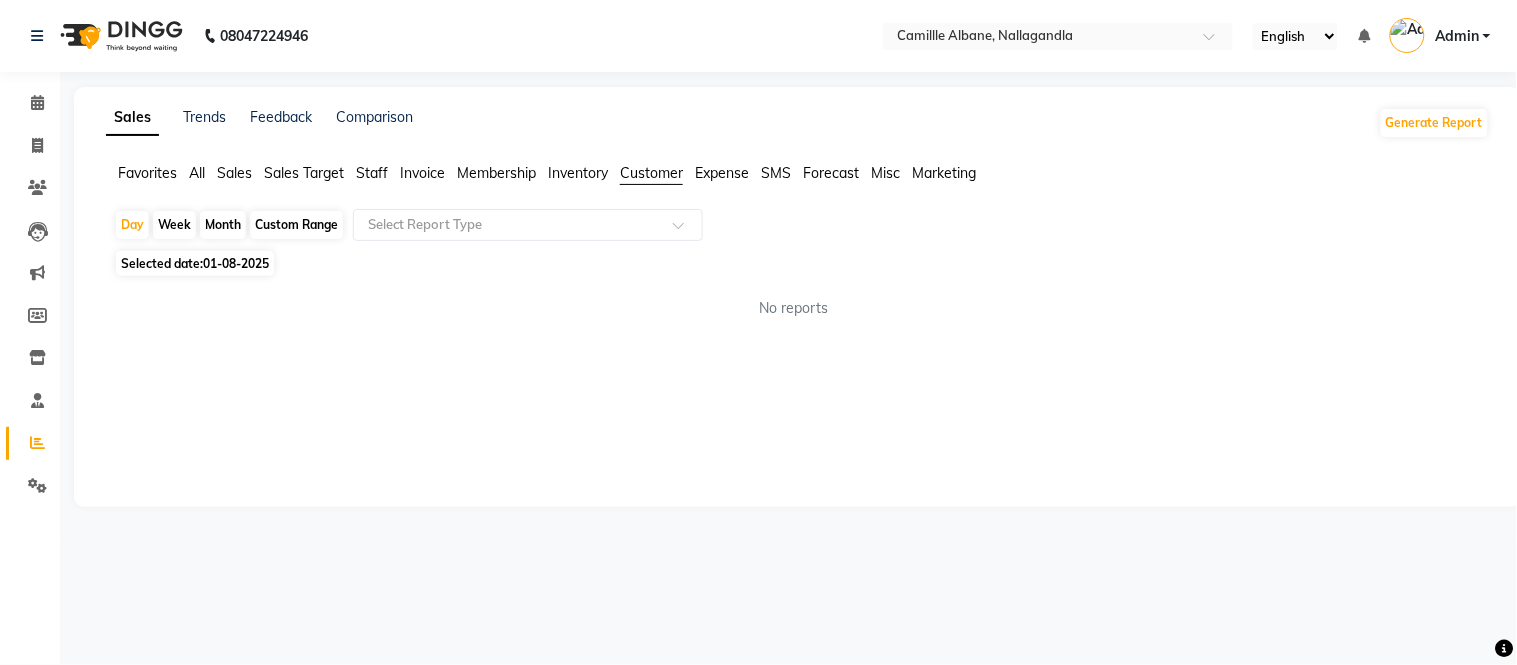 click on "Expense" 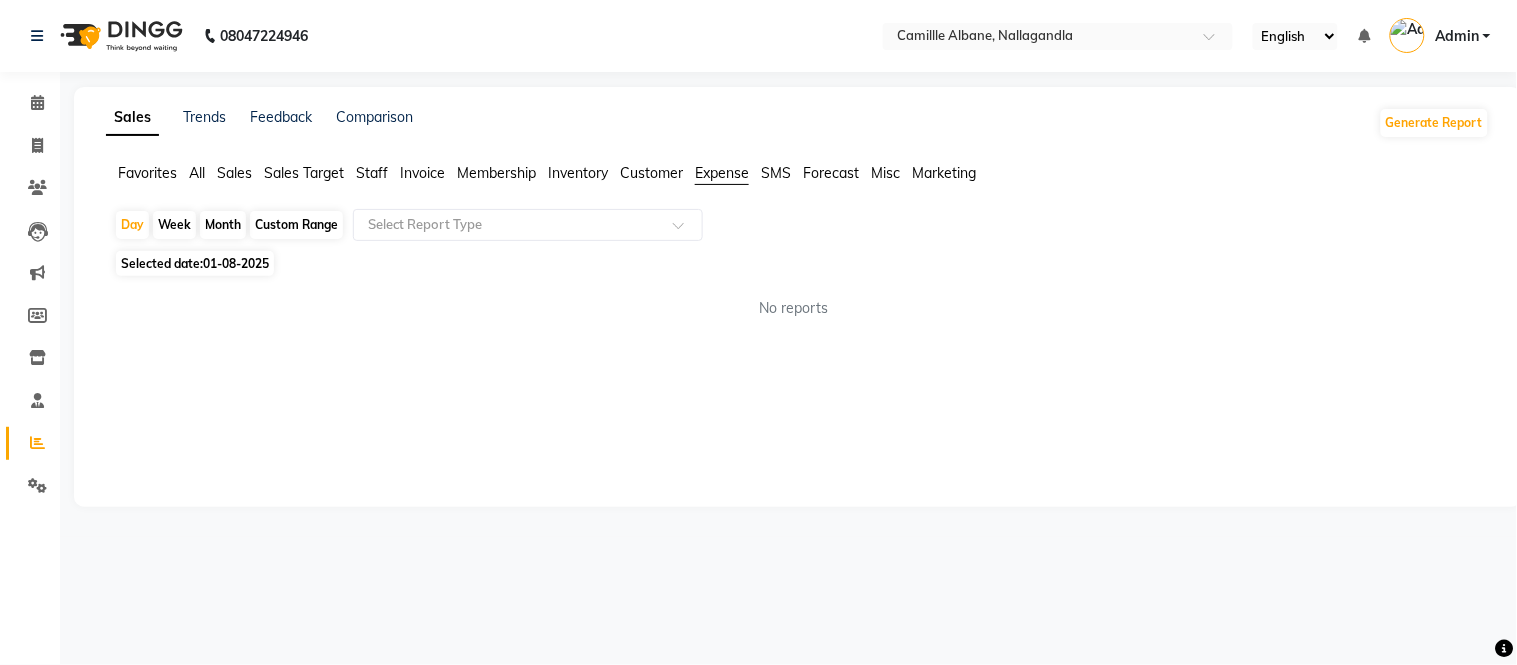 click on "Forecast" 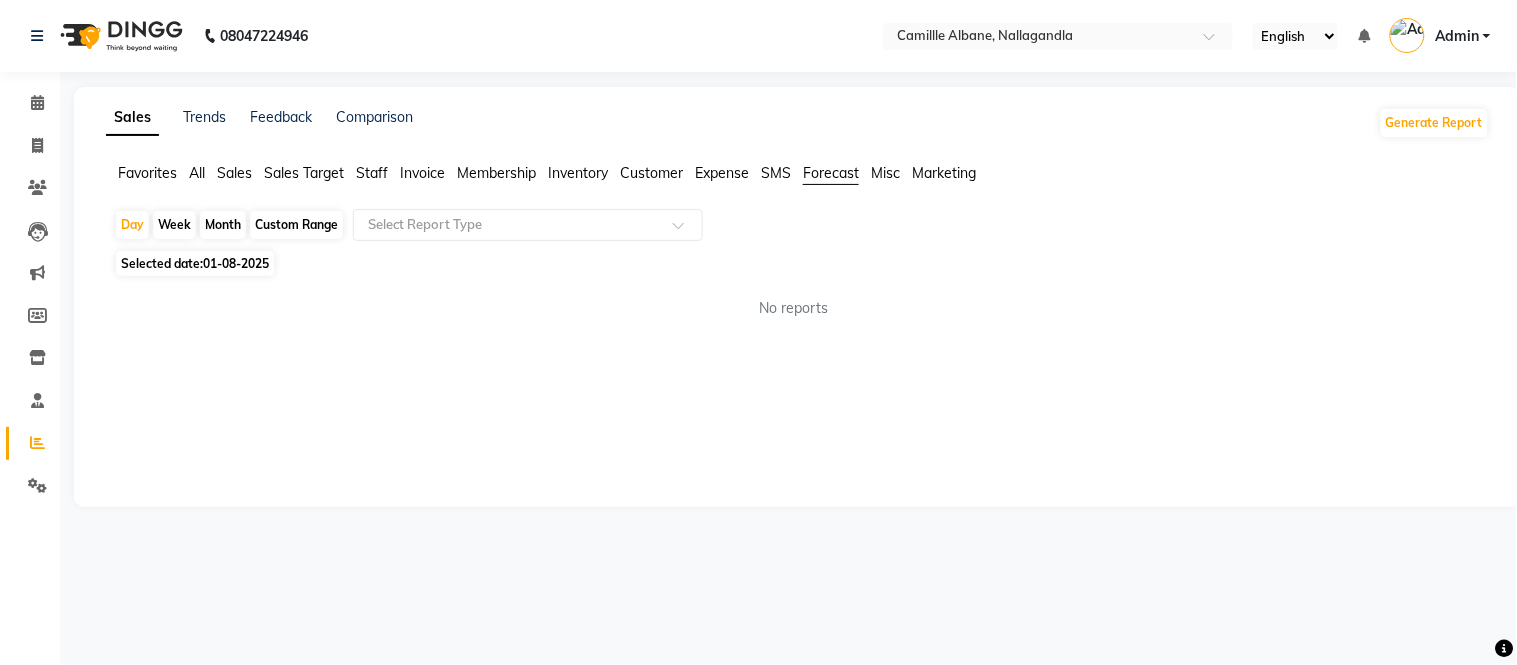 click on "Favorites All Sales Sales Target Staff Invoice Membership Inventory Customer Expense SMS Forecast Misc Marketing" 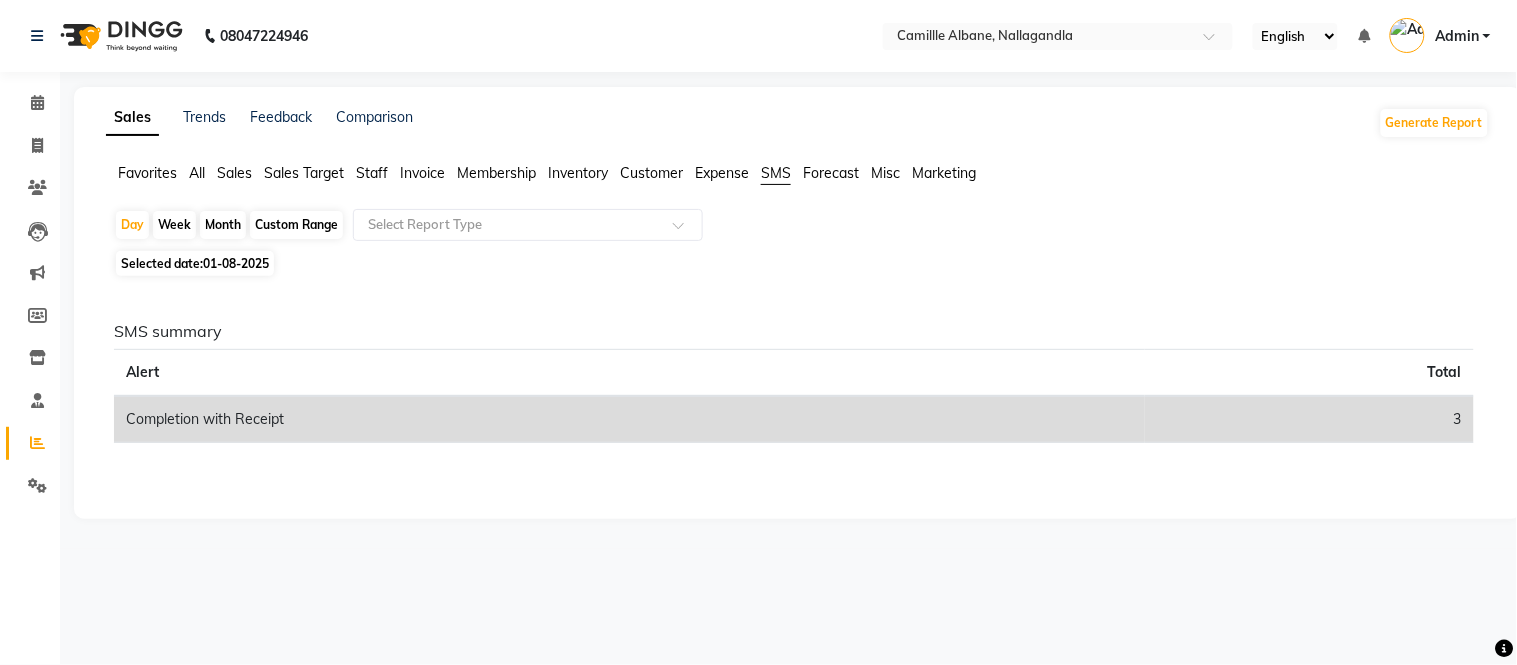 click on "Inventory" 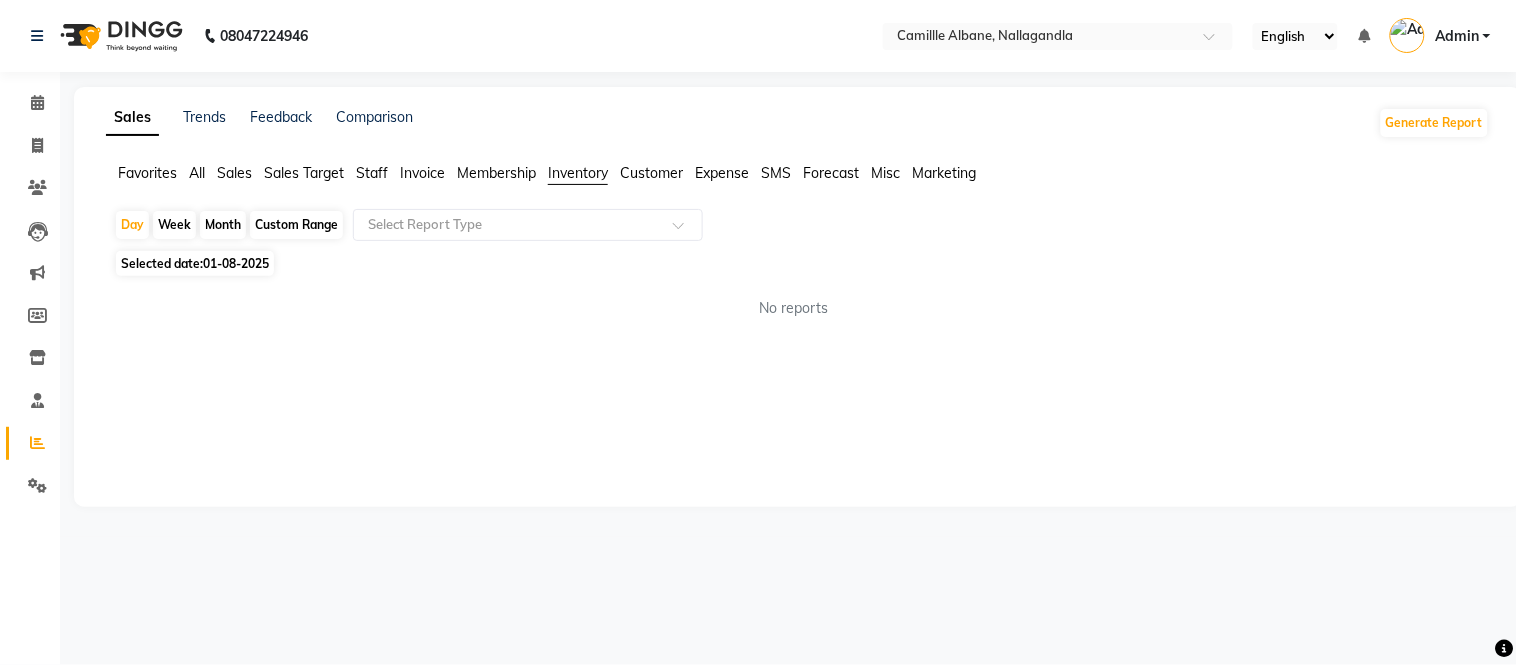 click on "Membership" 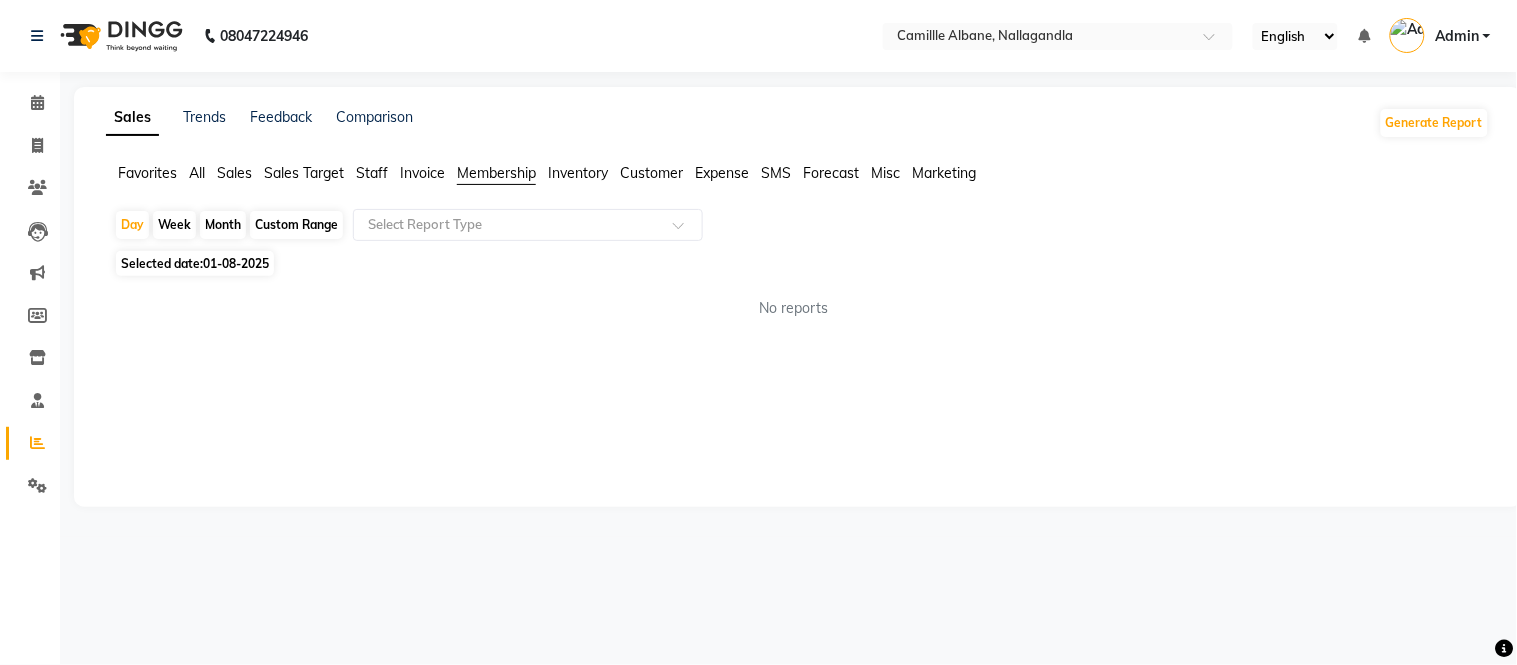 click on "Membership" 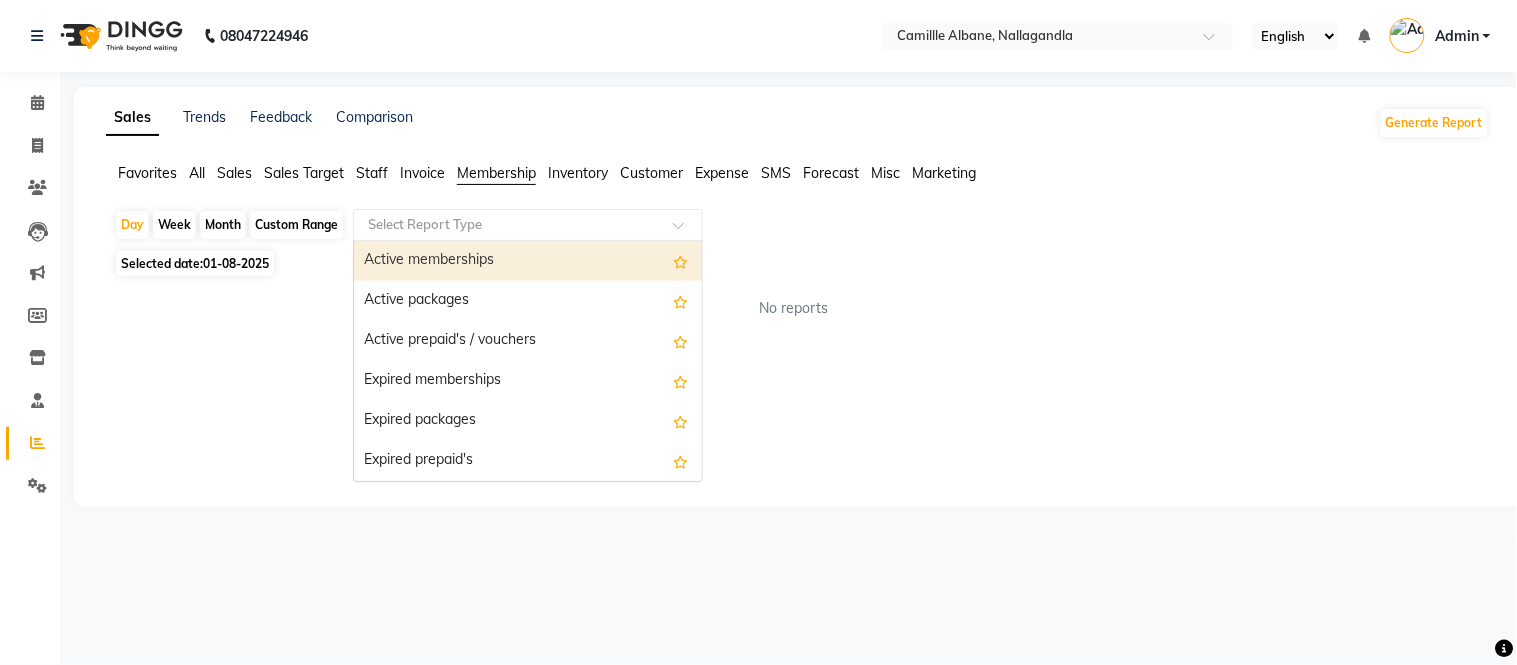 click 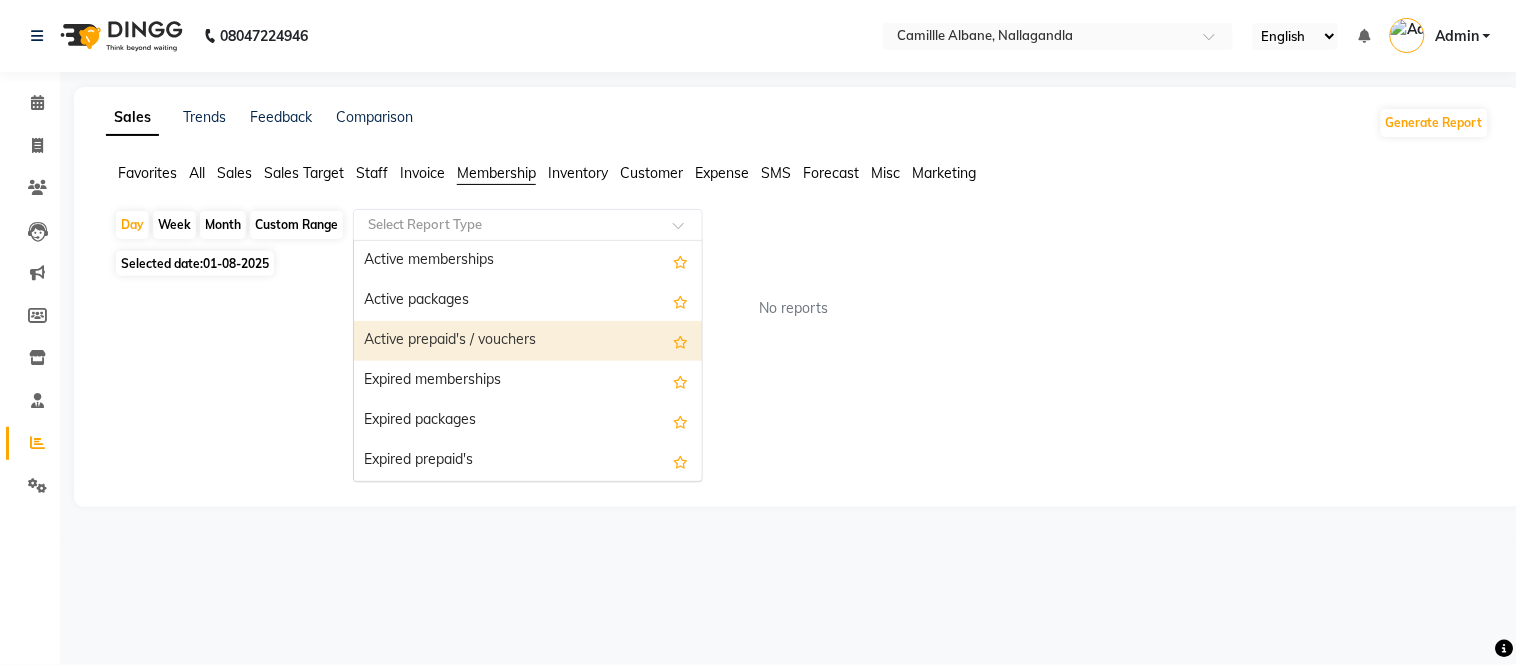 click on "Active prepaid's / vouchers" at bounding box center (528, 341) 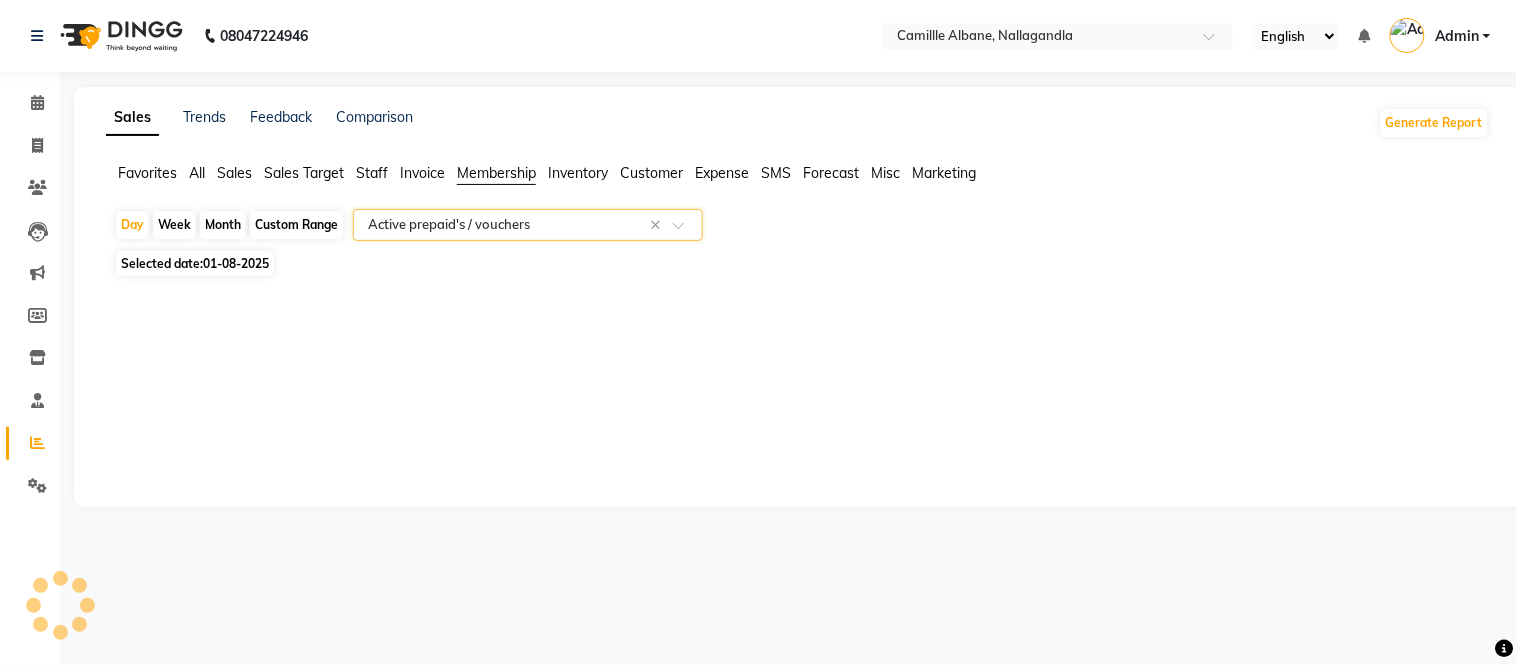 select on "filtered_report" 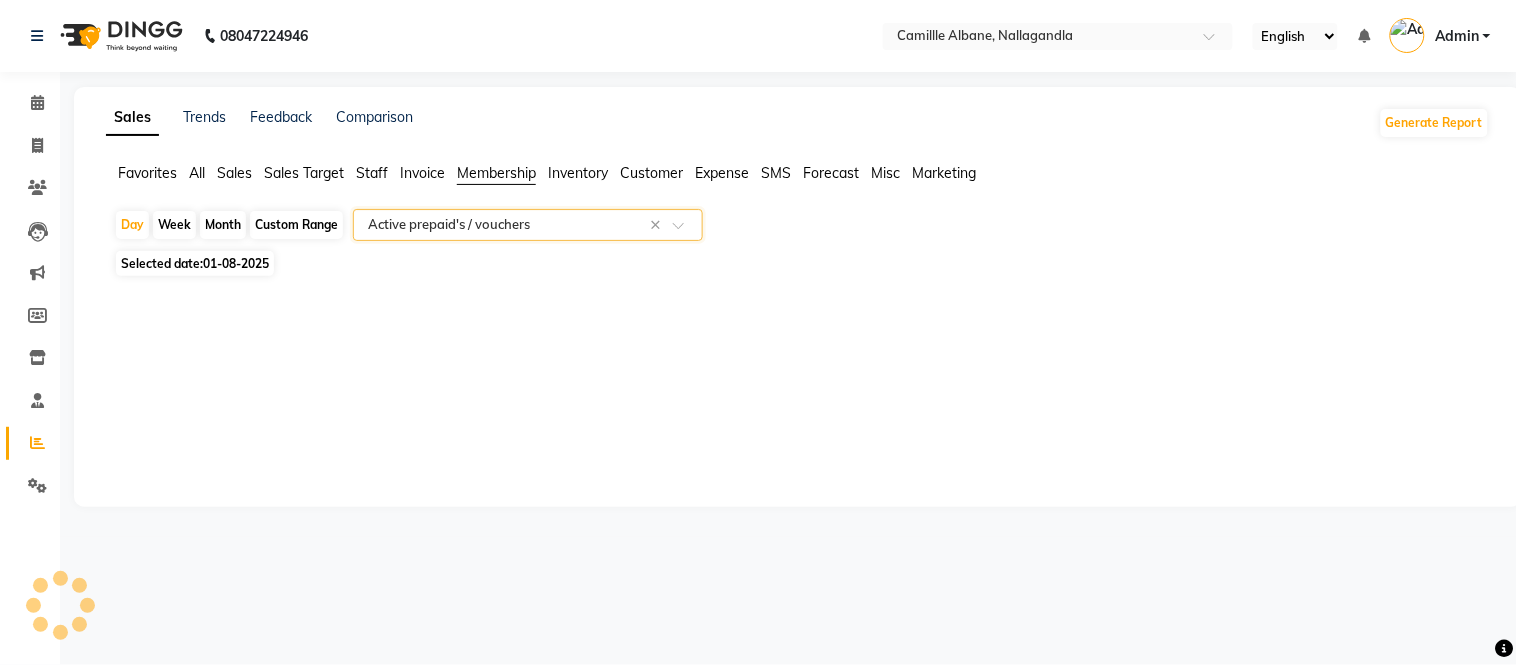 select on "csv" 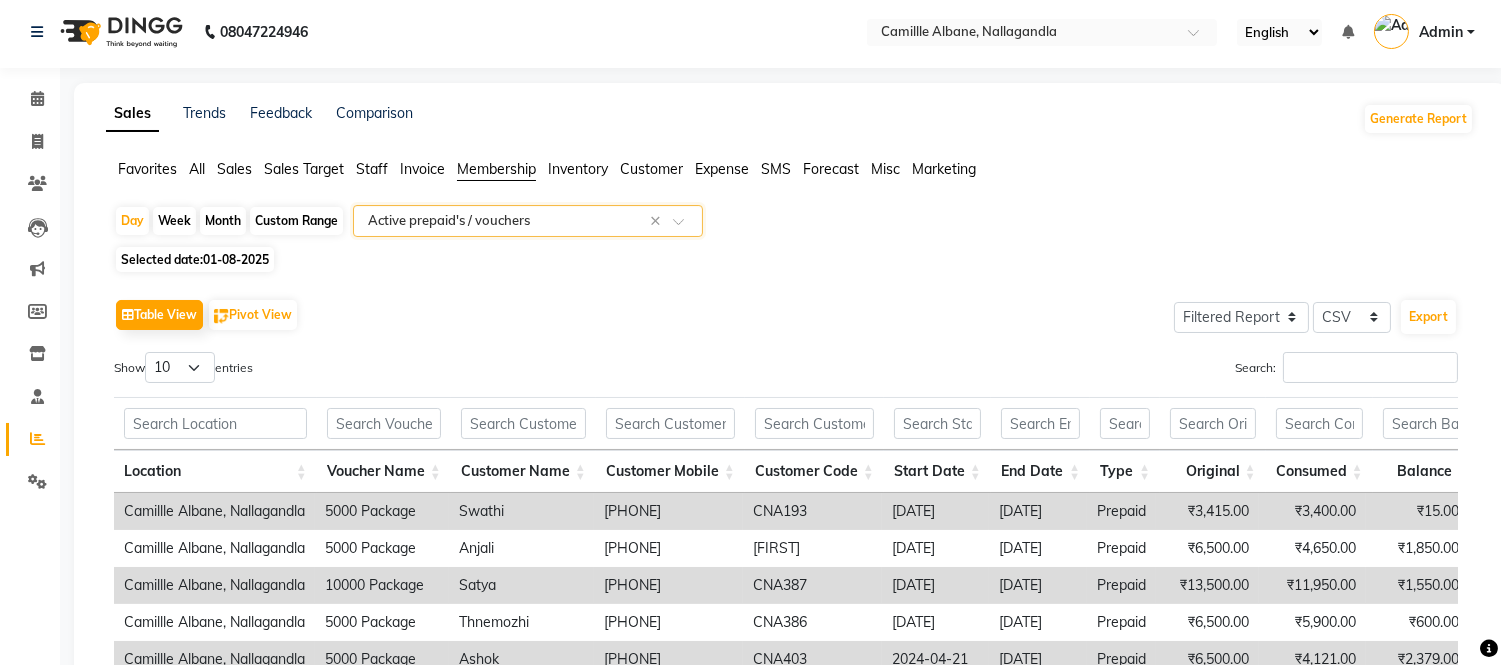 scroll, scrollTop: 0, scrollLeft: 0, axis: both 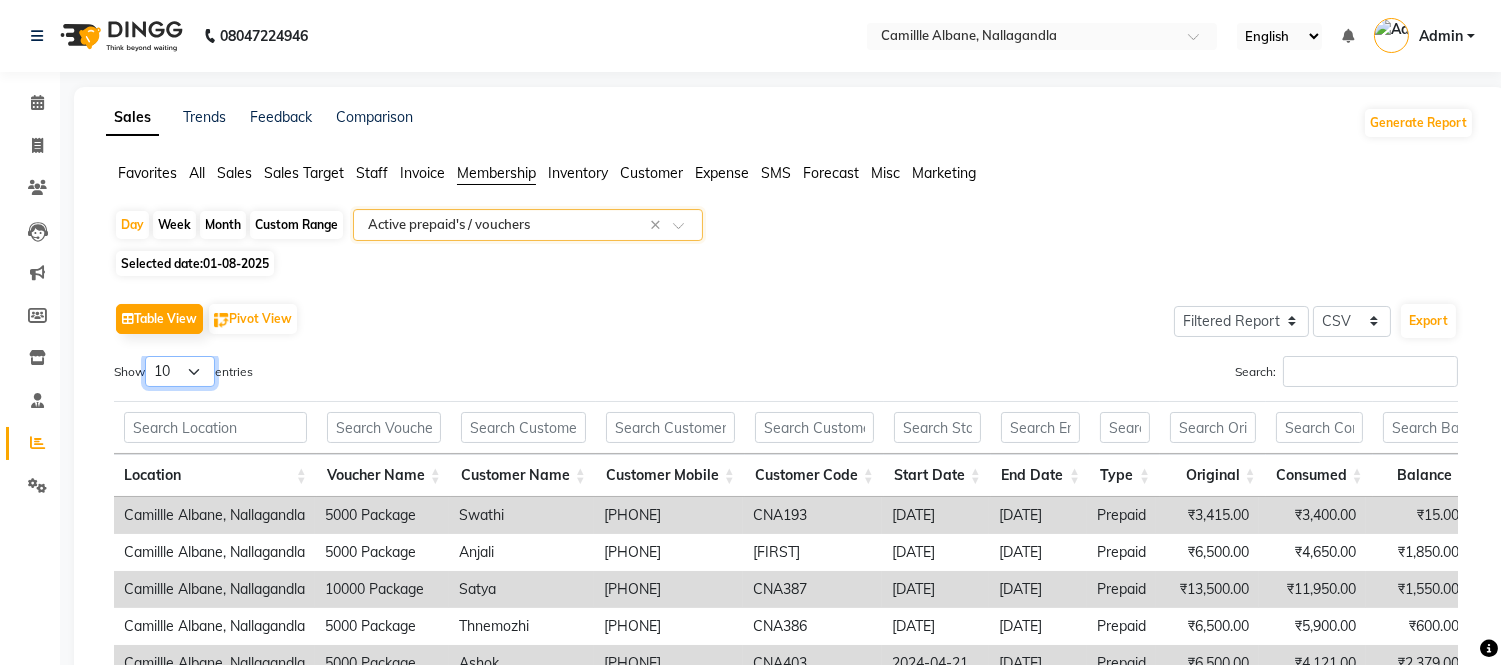 click on "10 25 50 100" at bounding box center (180, 371) 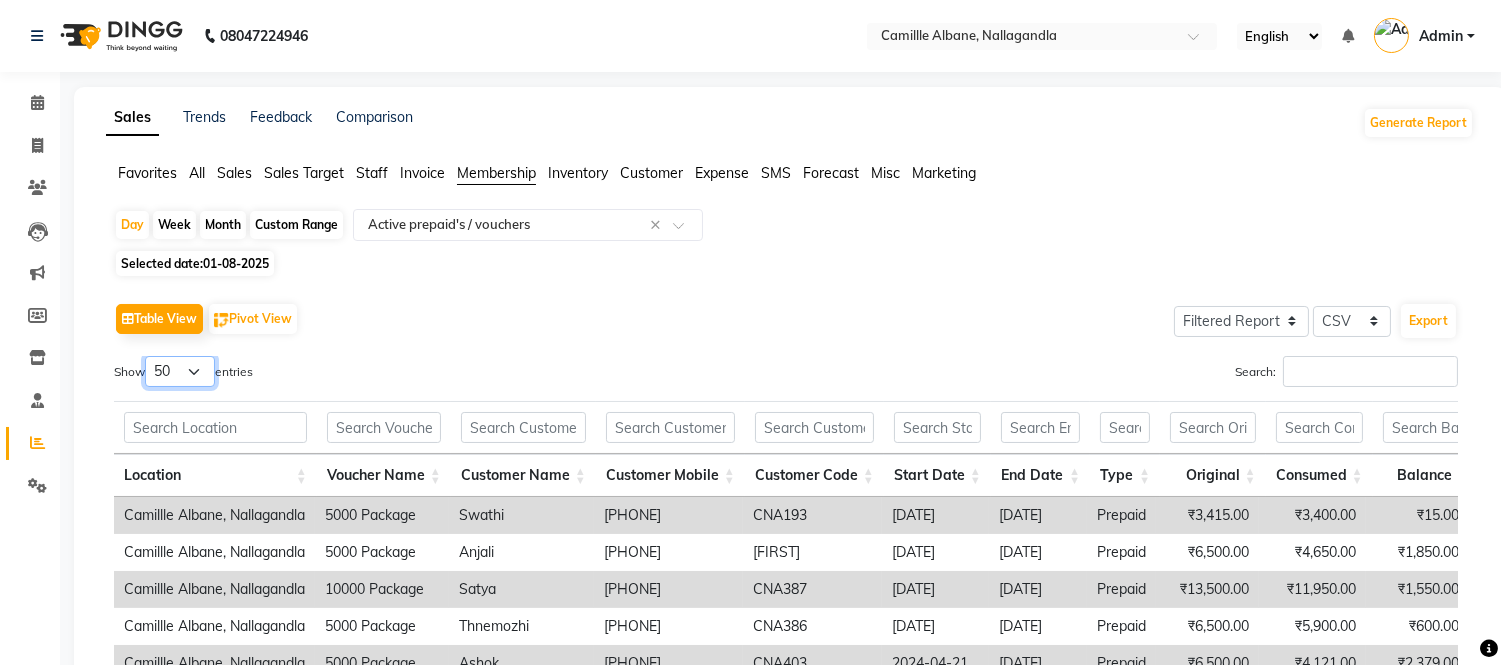 click on "10 25 50 100" at bounding box center (180, 371) 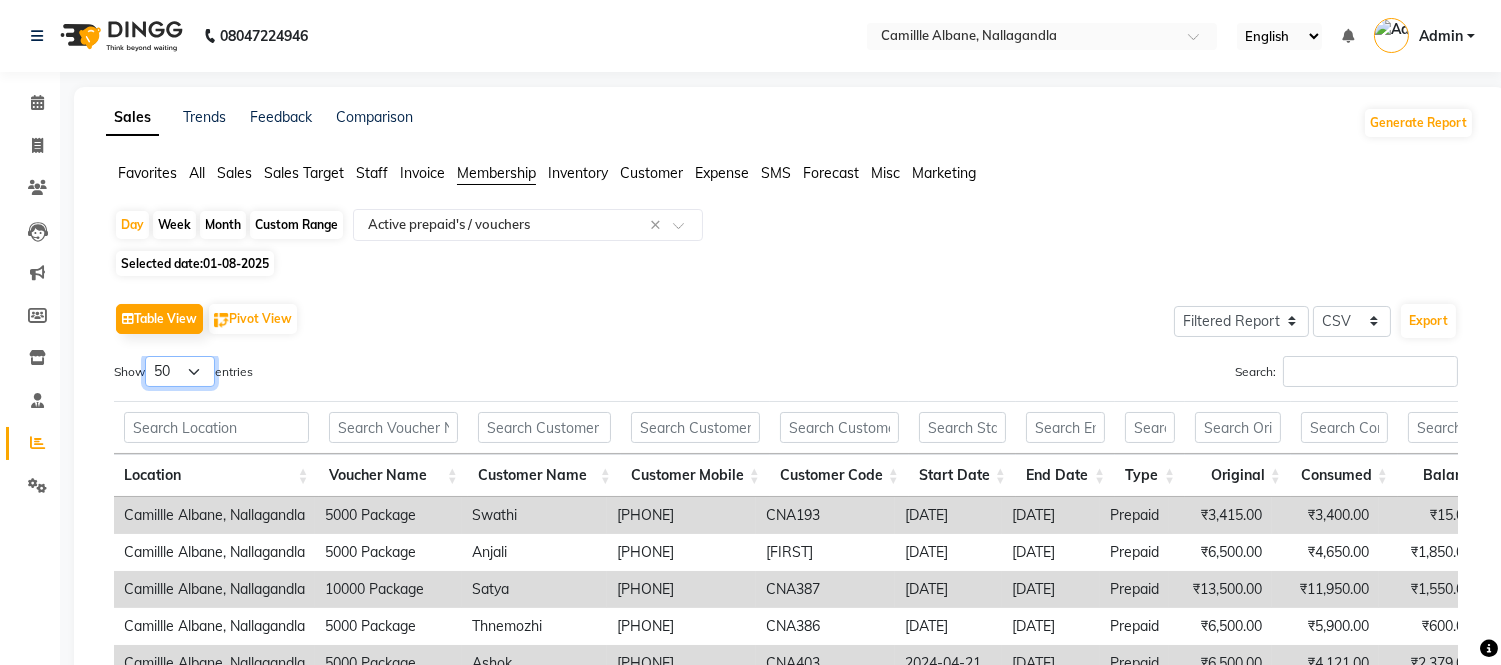 click on "10 25 50 100" at bounding box center (180, 371) 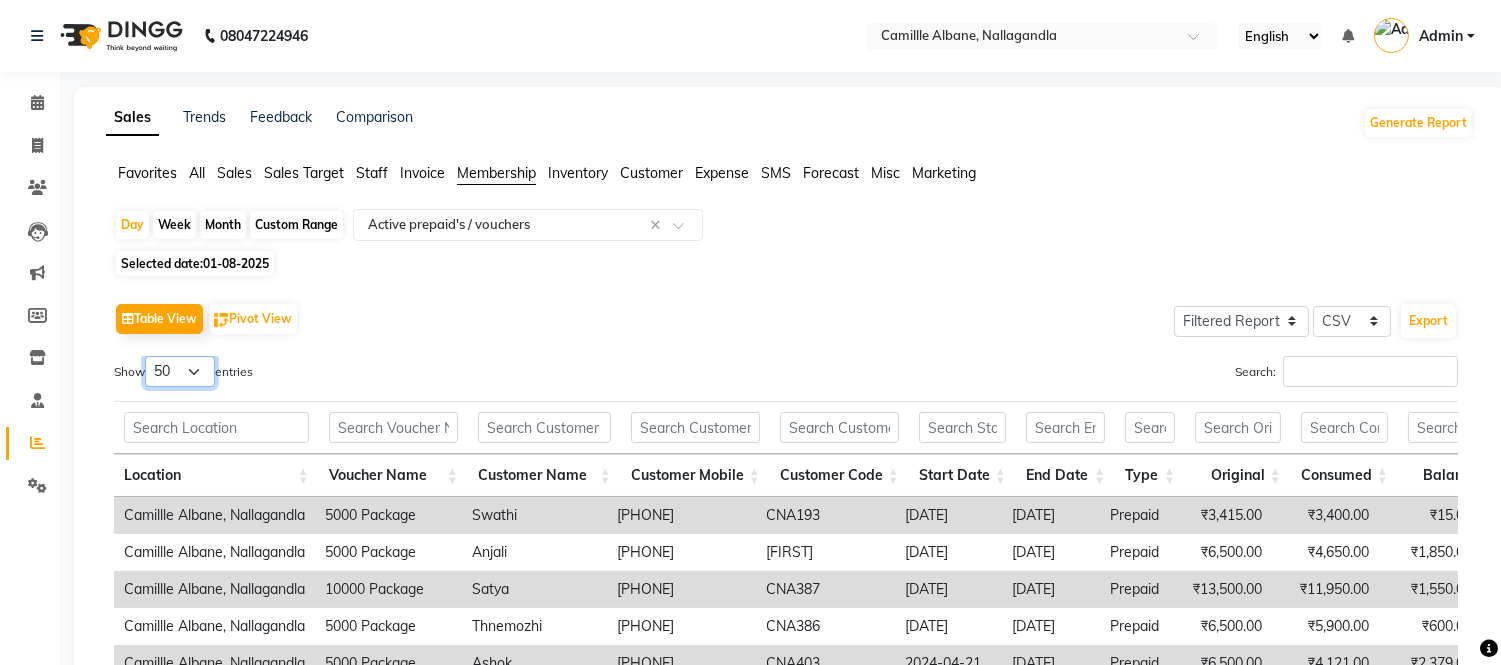 select on "100" 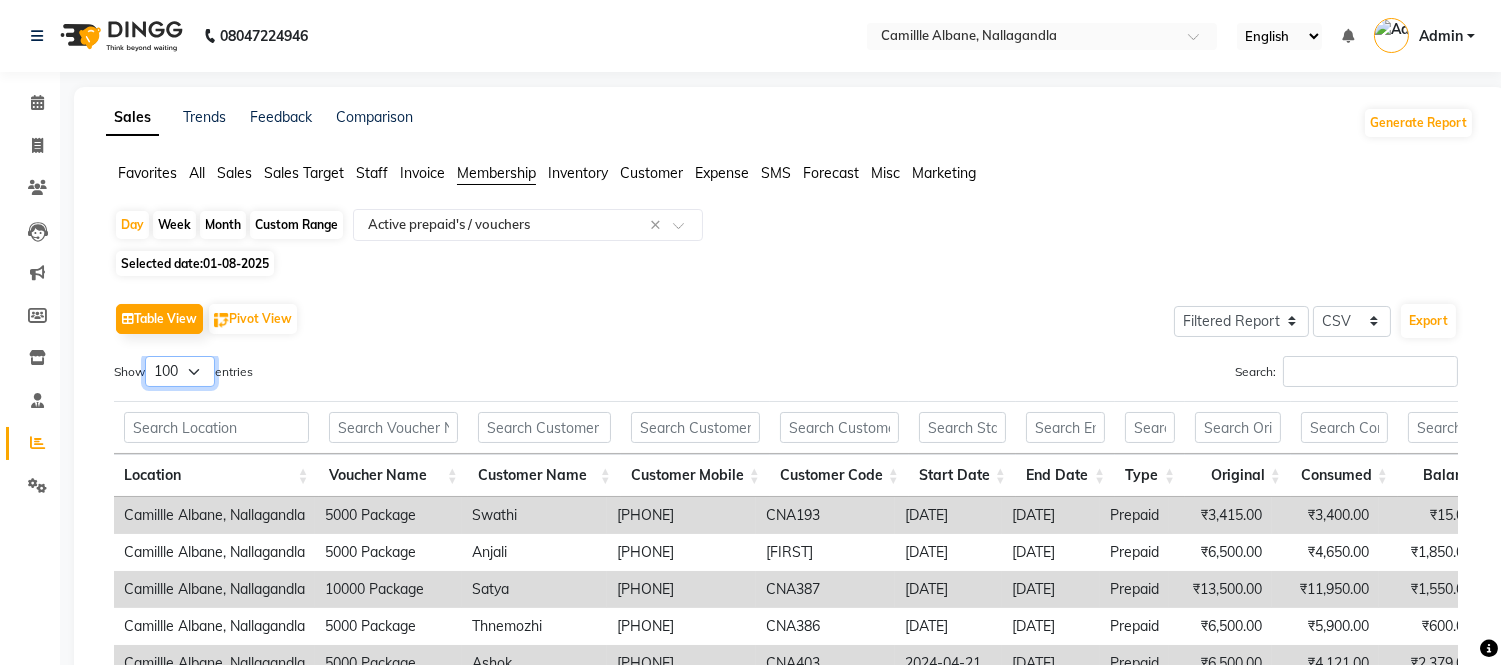 click on "10 25 50 100" at bounding box center (180, 371) 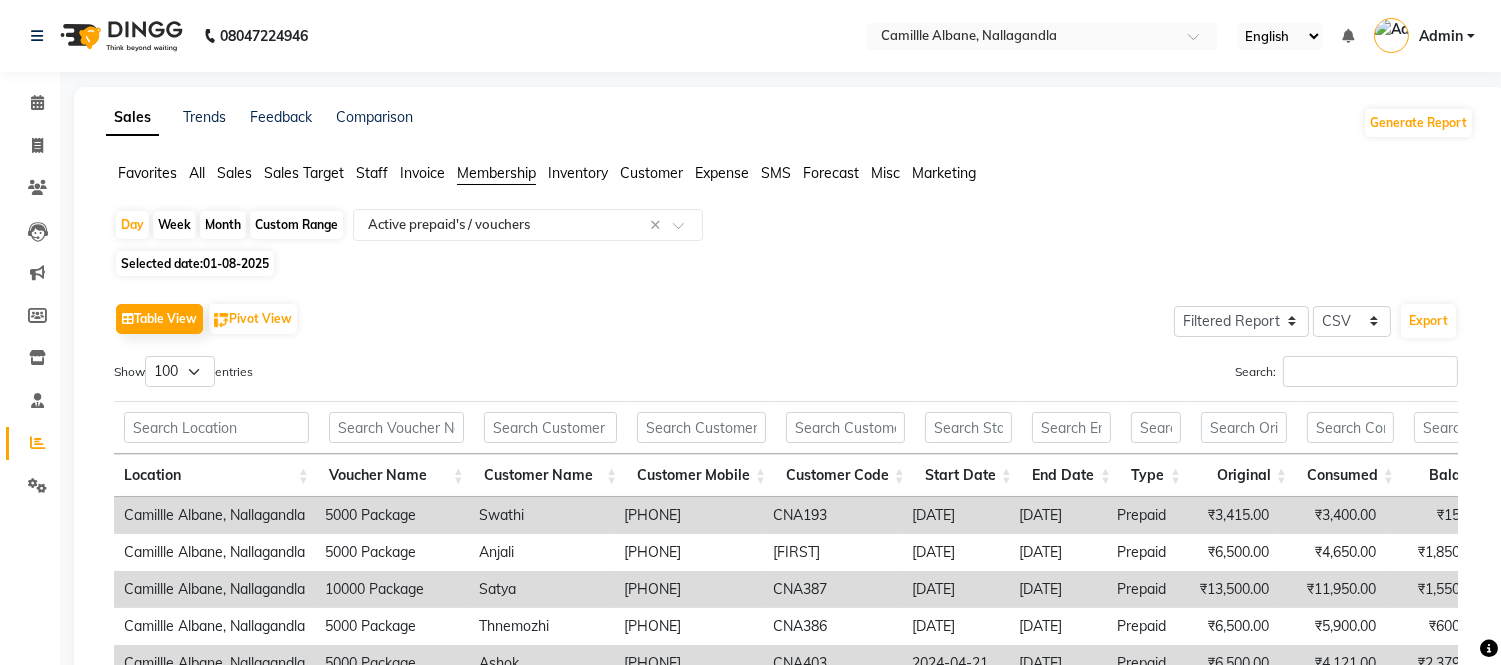 click on "Balance" at bounding box center [1457, 475] 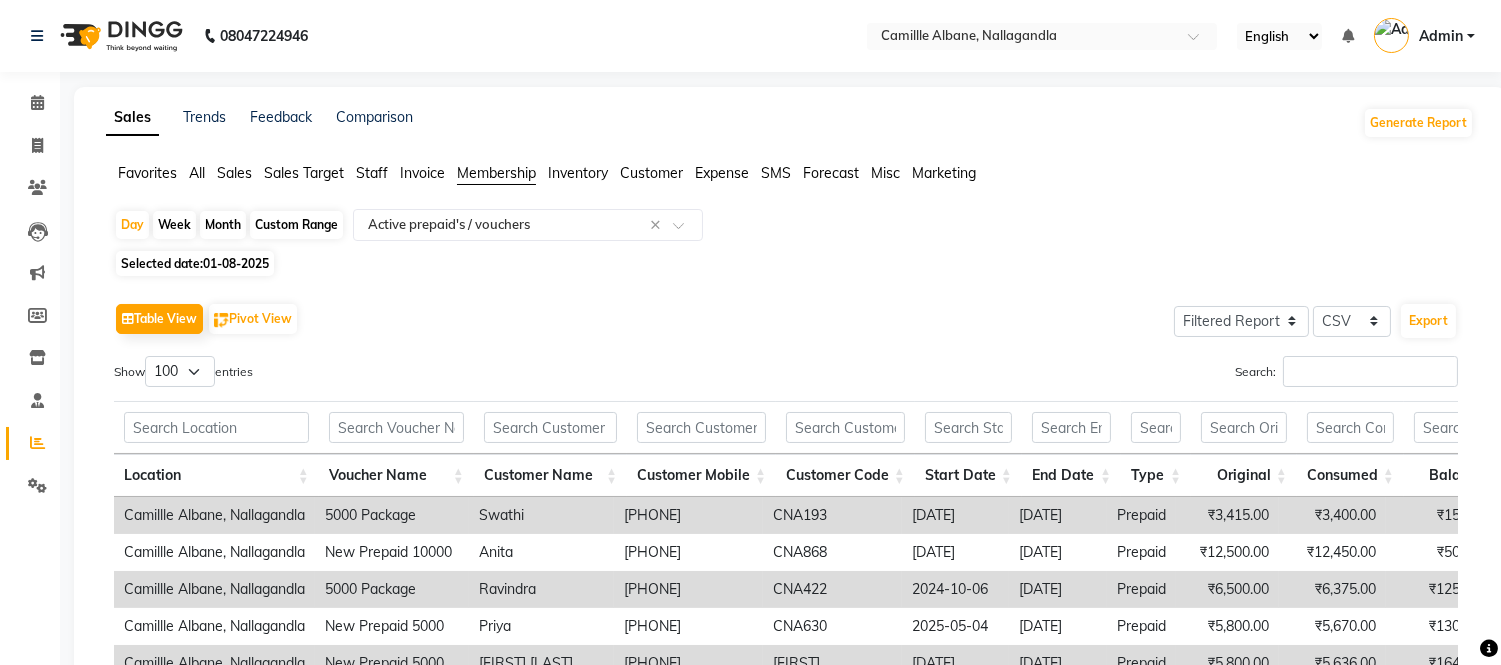scroll, scrollTop: 185, scrollLeft: 0, axis: vertical 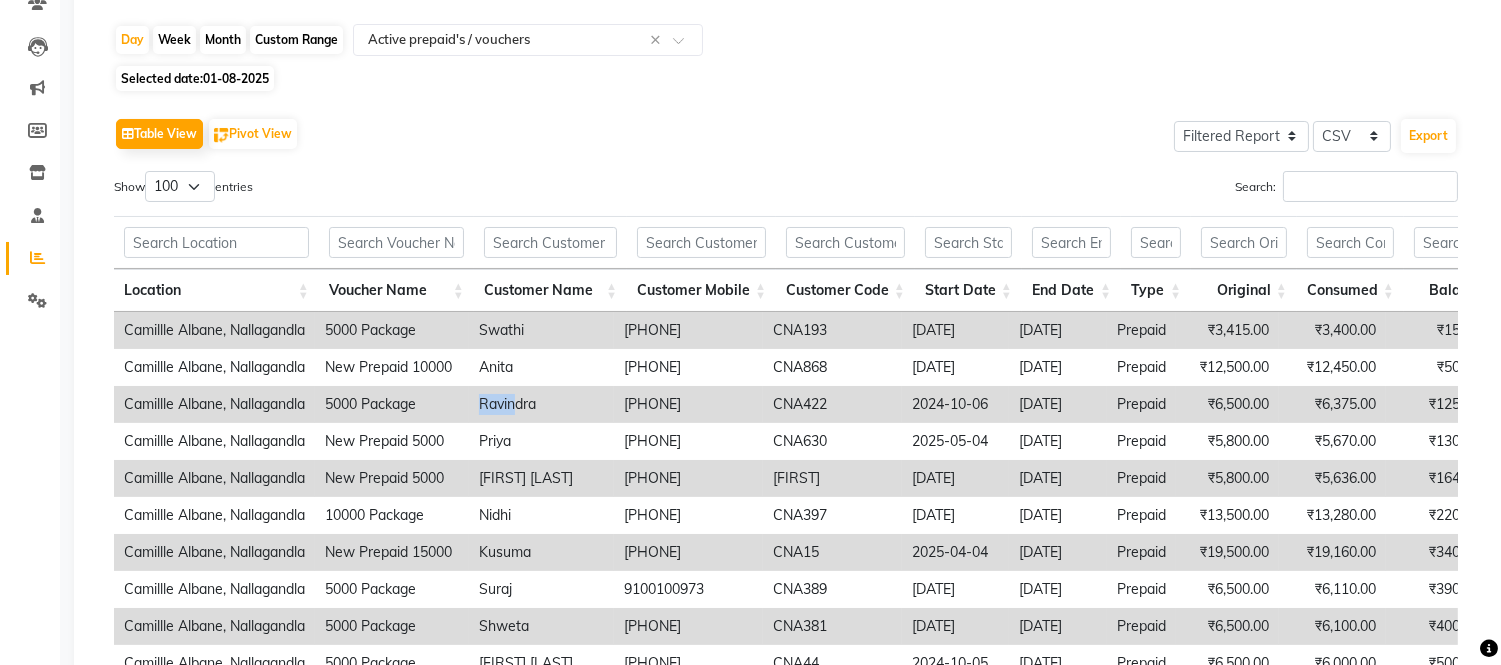 drag, startPoint x: 484, startPoint y: 406, endPoint x: 526, endPoint y: 408, distance: 42.047592 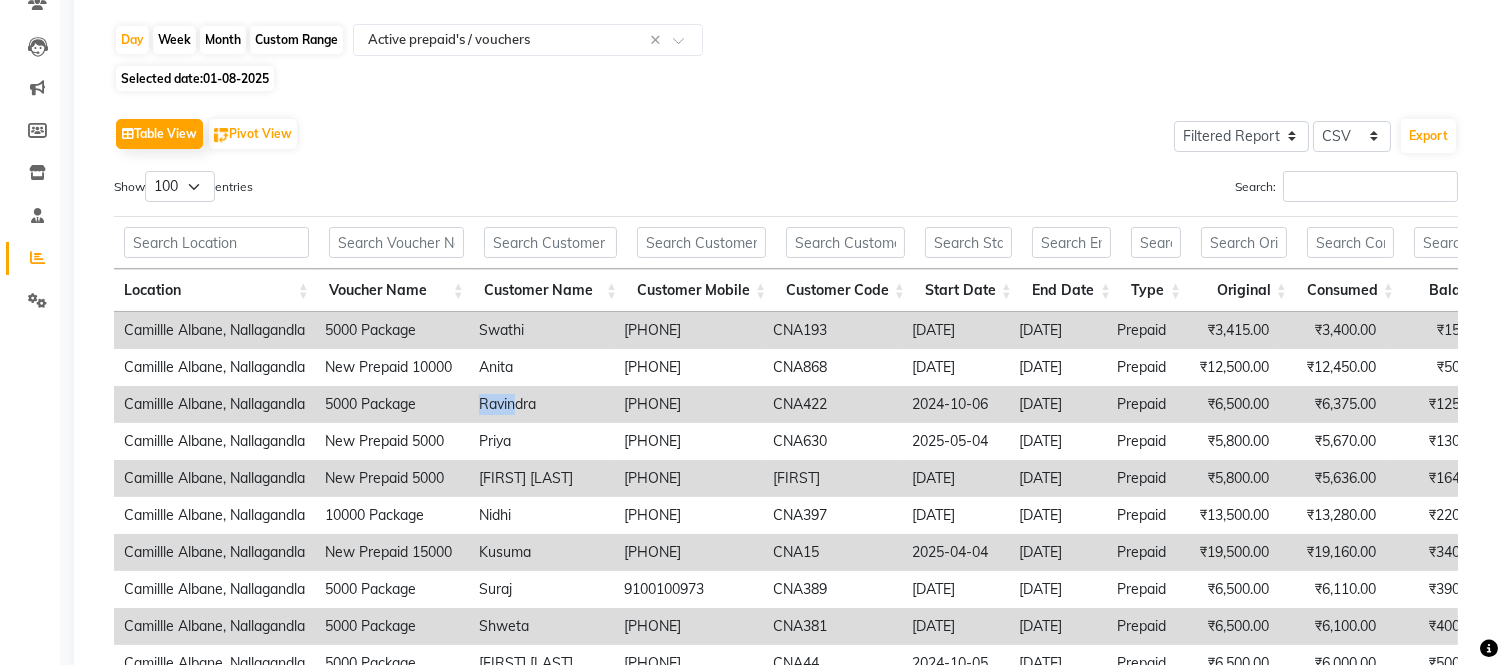 click on "Ravindra" at bounding box center (541, 404) 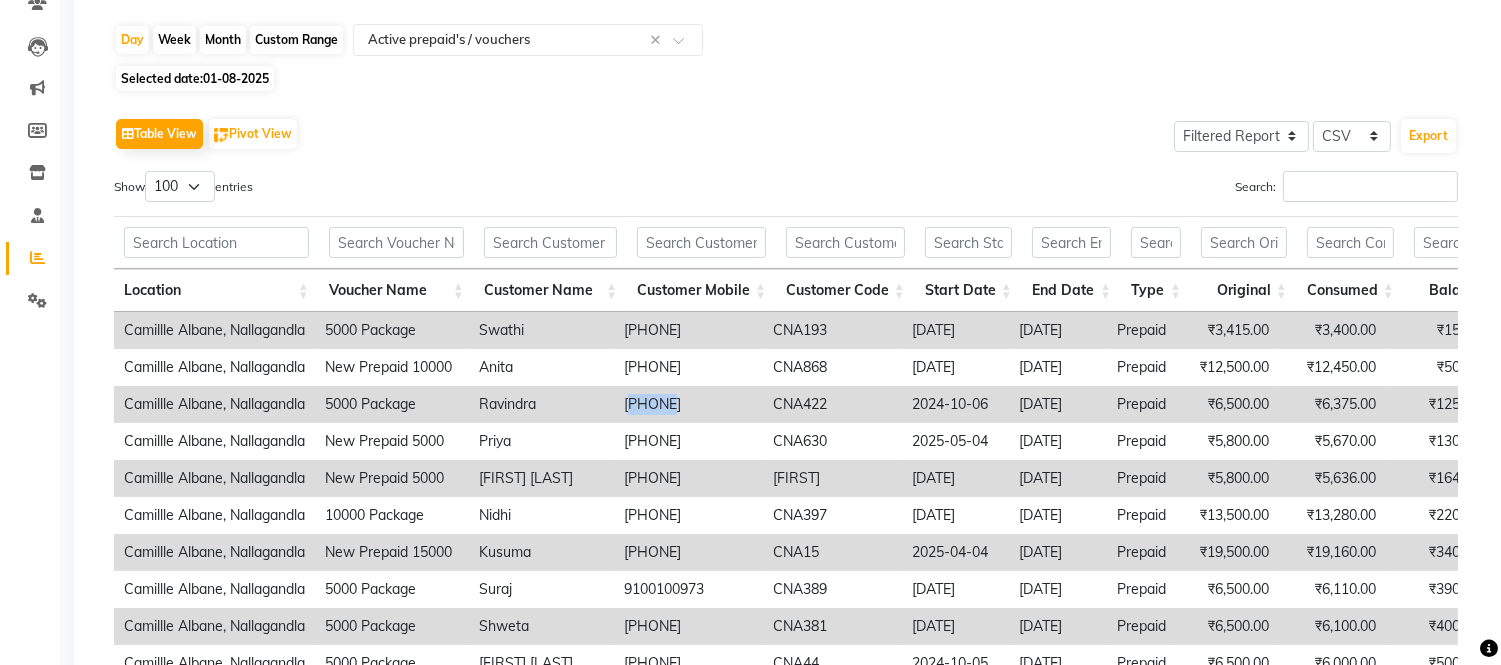 drag, startPoint x: 644, startPoint y: 412, endPoint x: 691, endPoint y: 407, distance: 47.26521 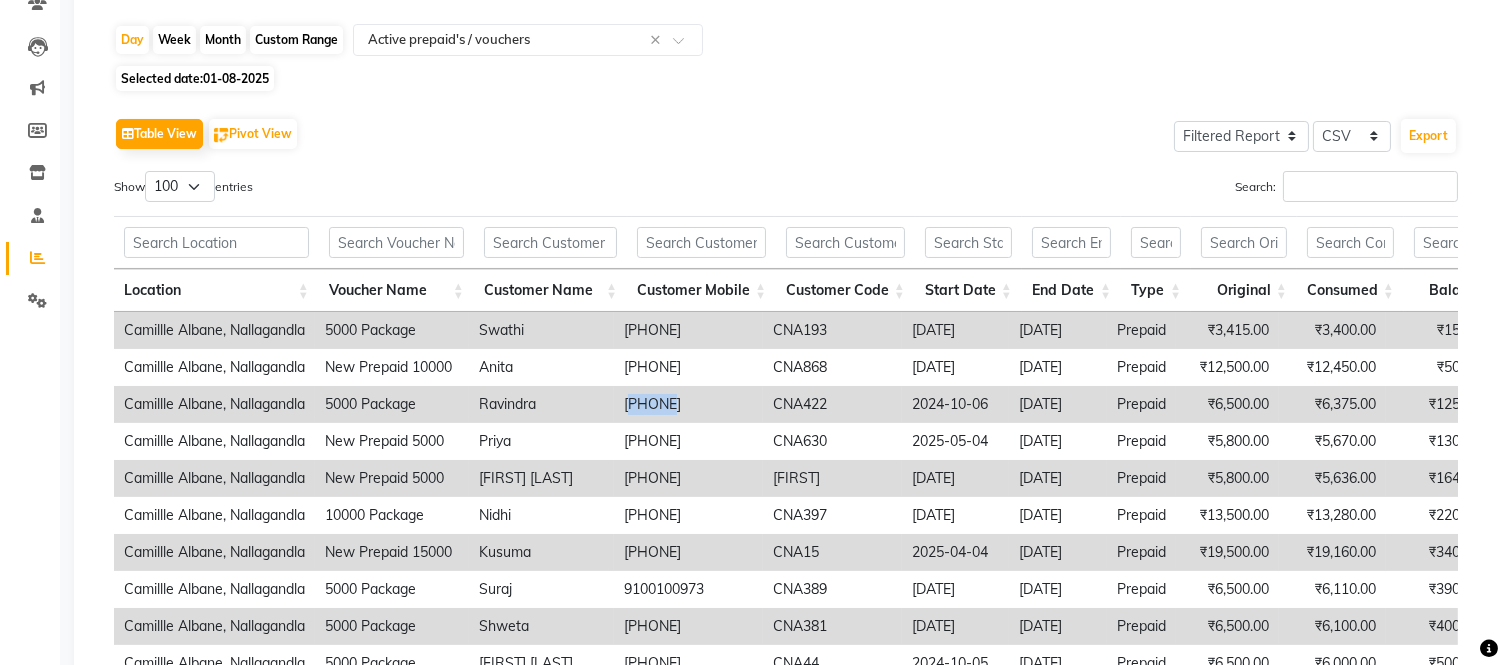 click on "9177218880" at bounding box center (688, 404) 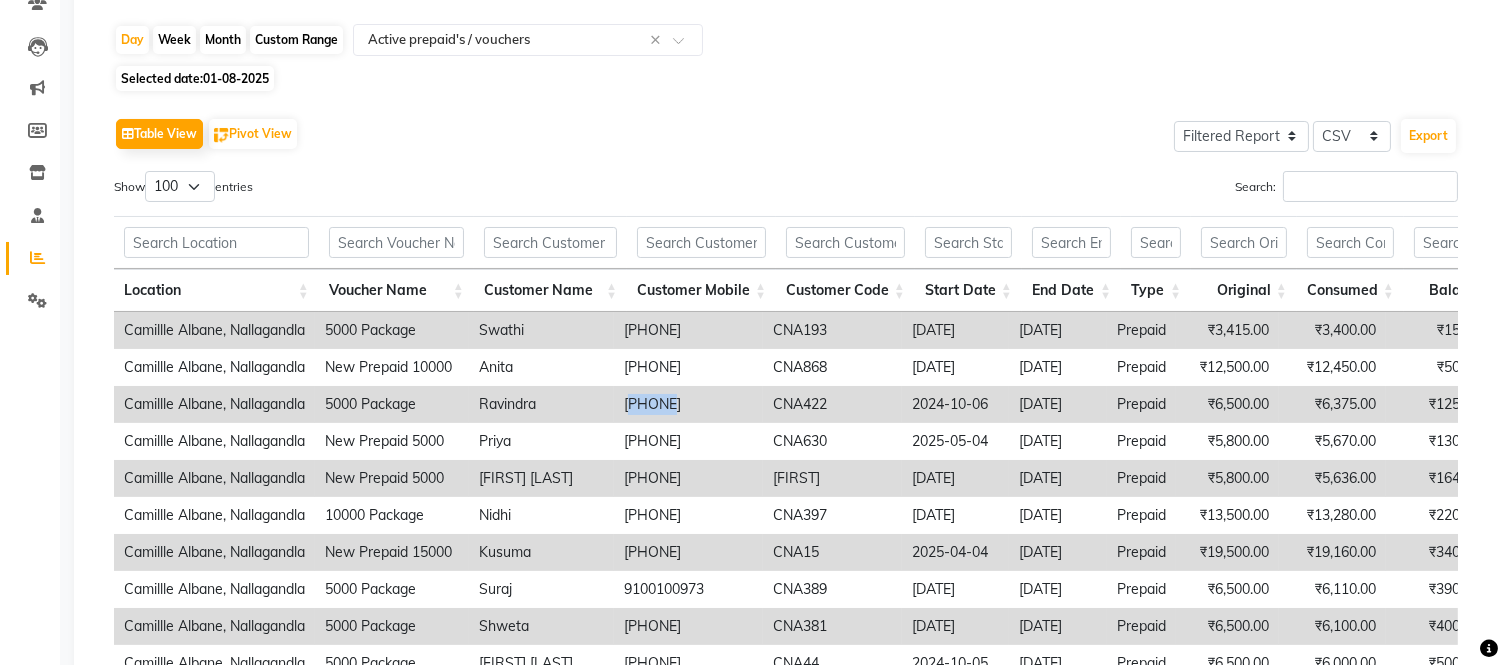 drag, startPoint x: 633, startPoint y: 398, endPoint x: 732, endPoint y: 418, distance: 101 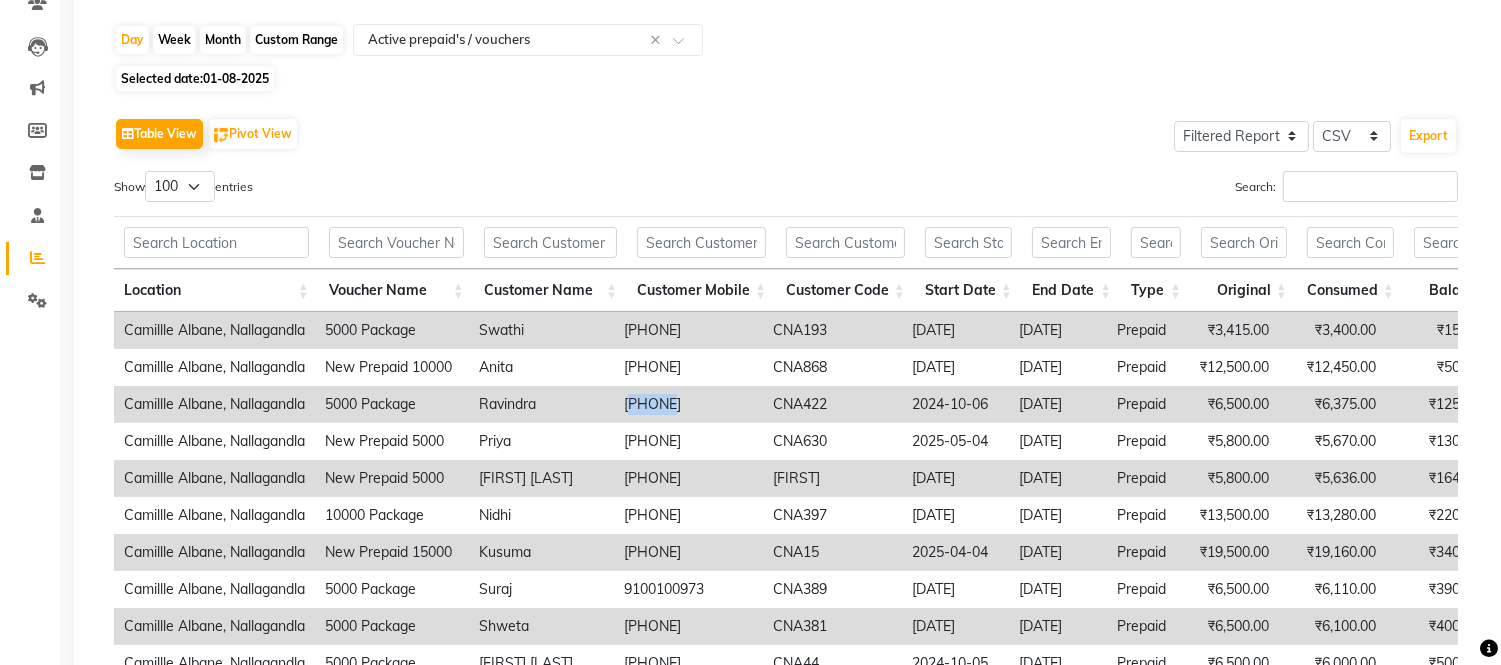 click on "9177218880" at bounding box center [688, 404] 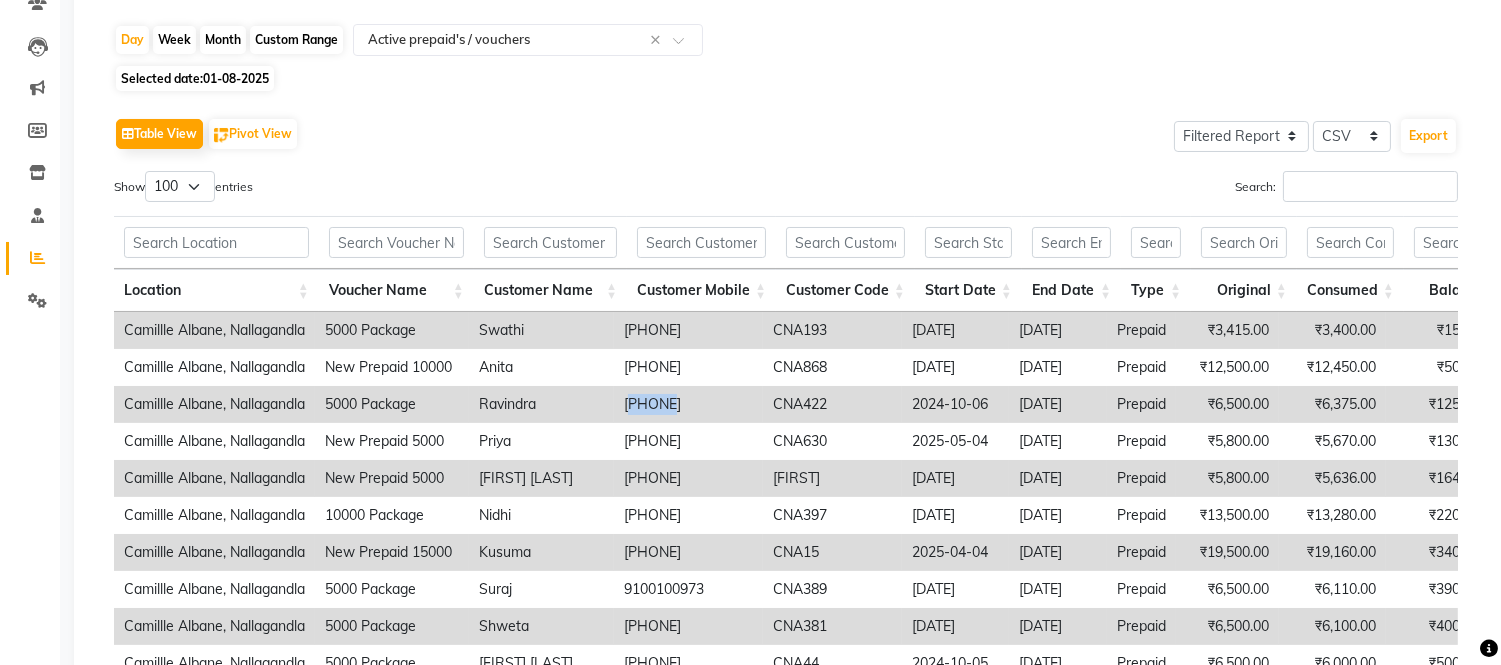 copy on "9177218880" 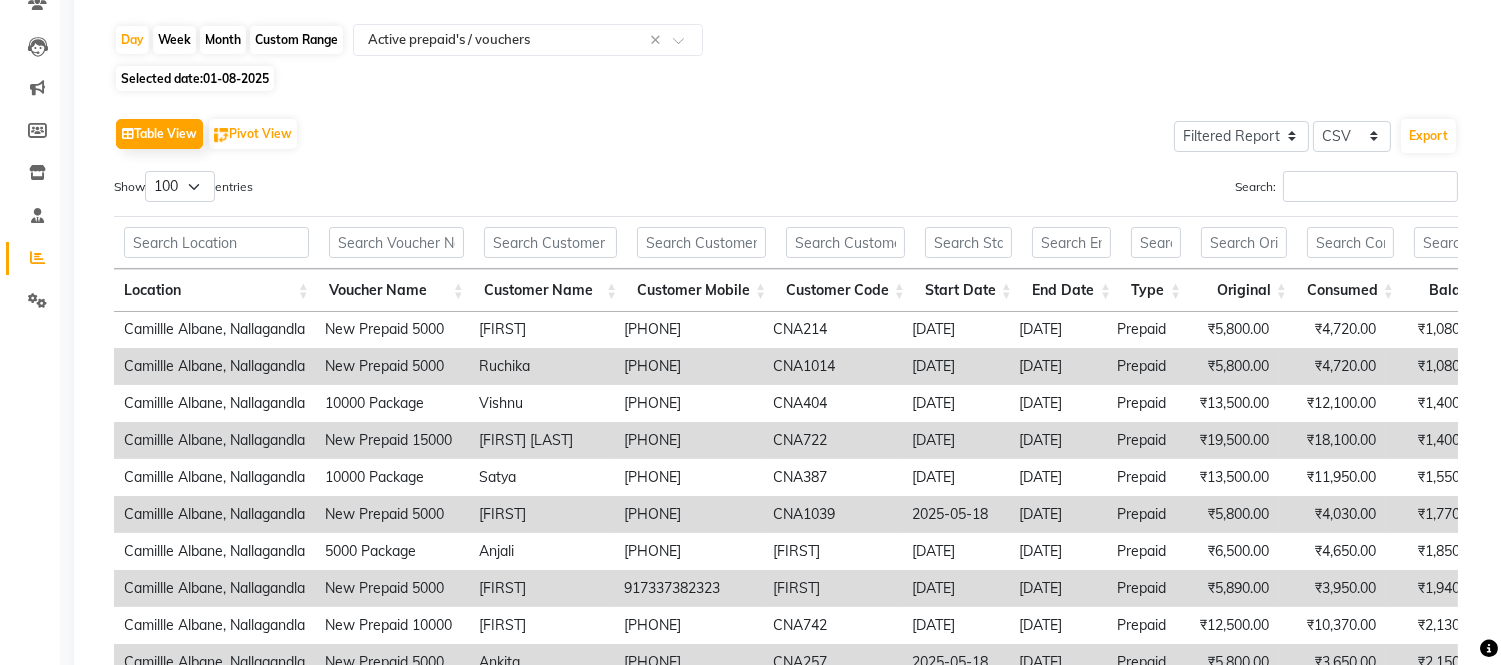 scroll, scrollTop: 925, scrollLeft: 0, axis: vertical 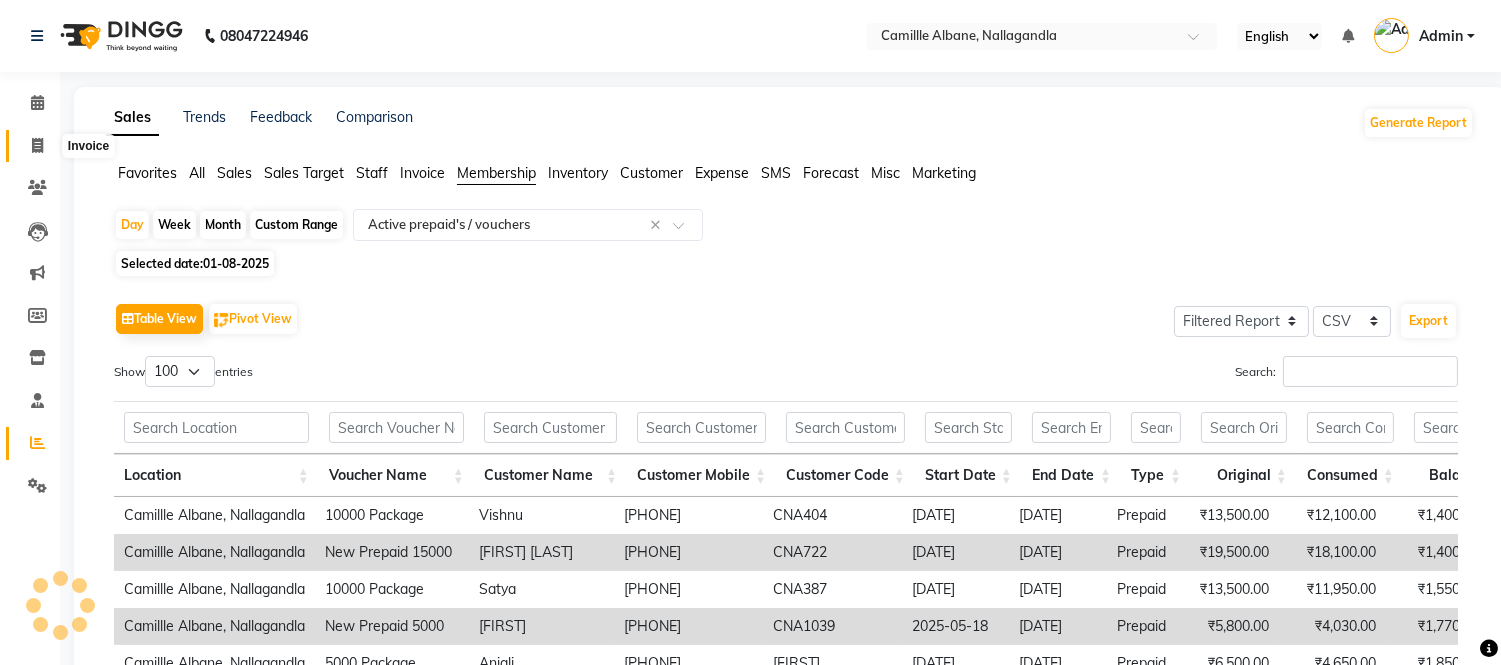 click 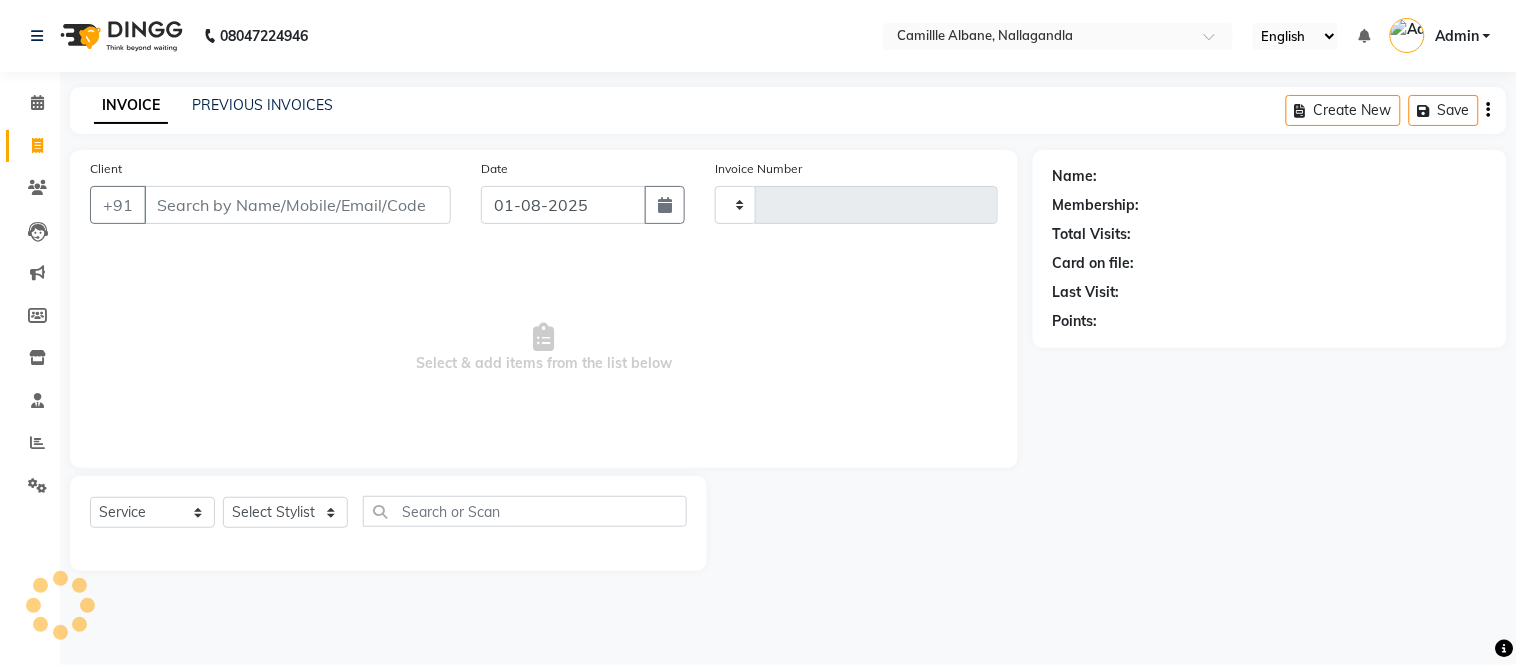 type on "0869" 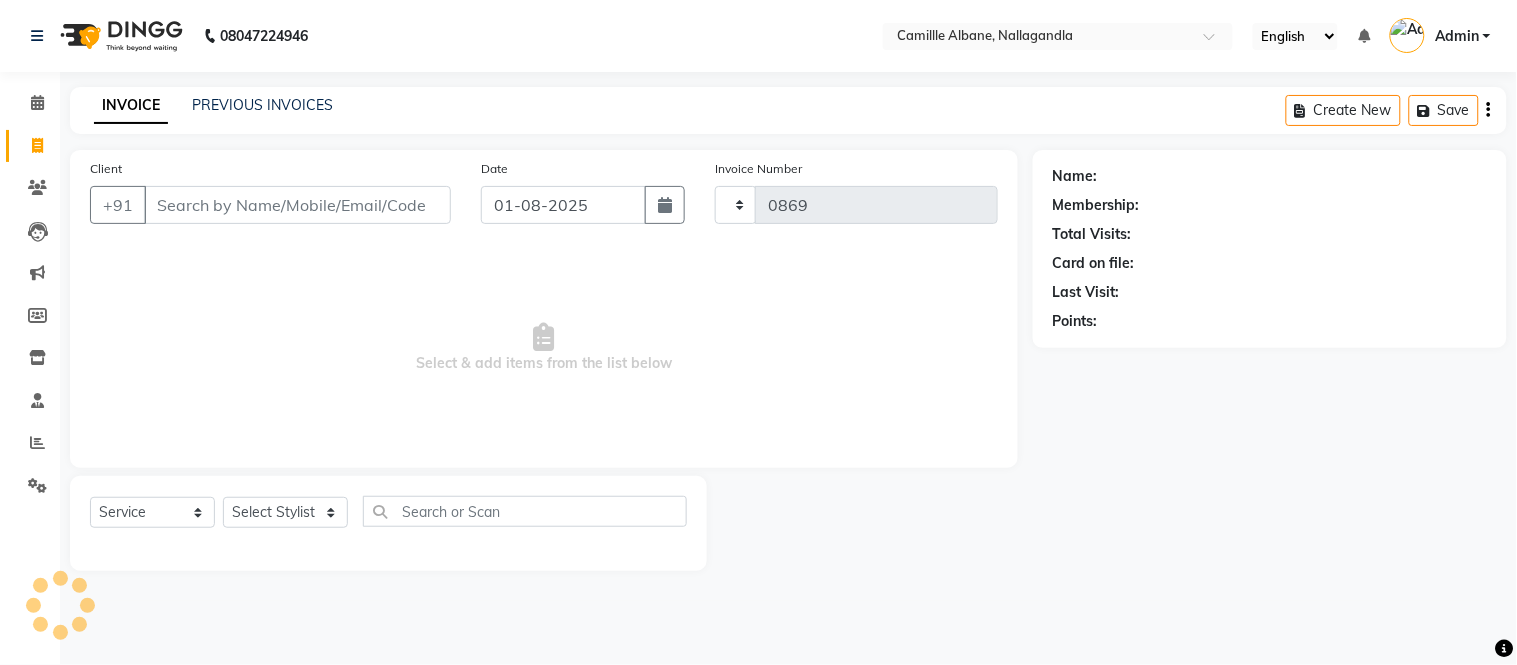 select on "7025" 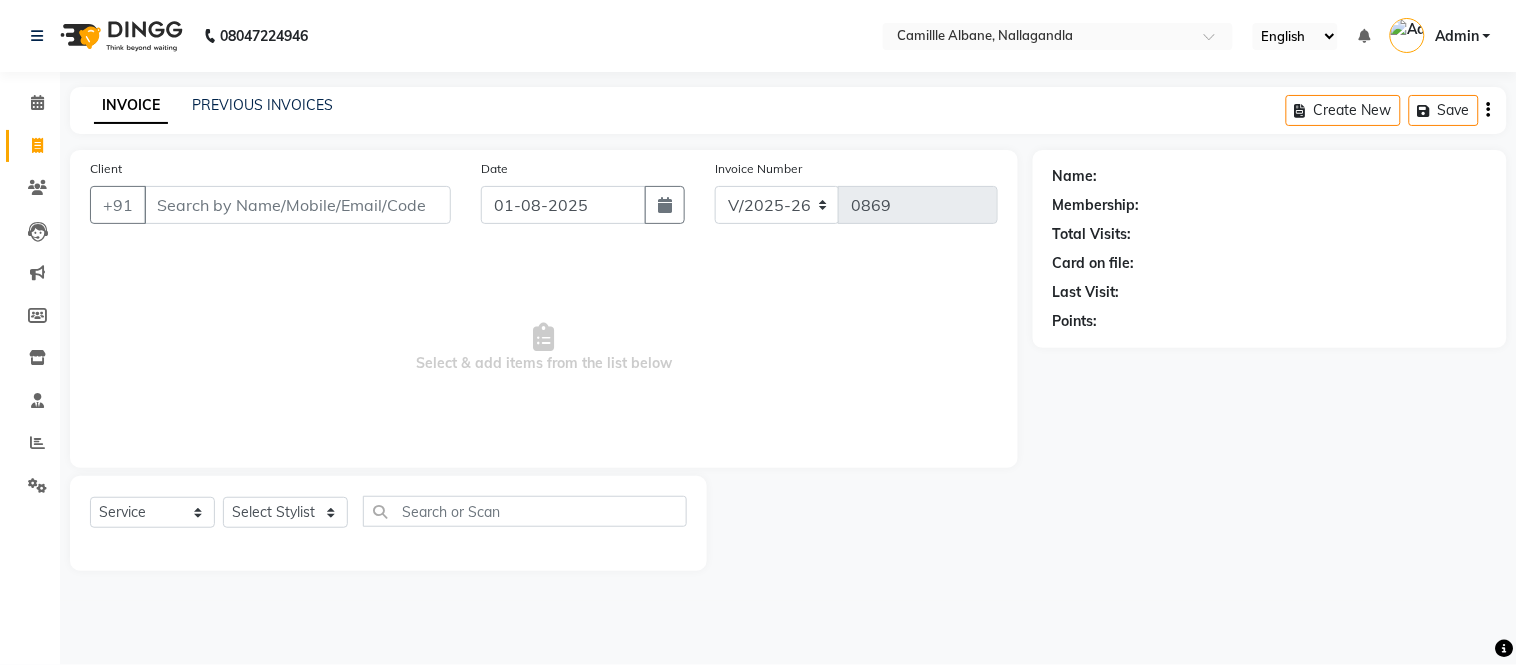 click on "Client" at bounding box center [297, 205] 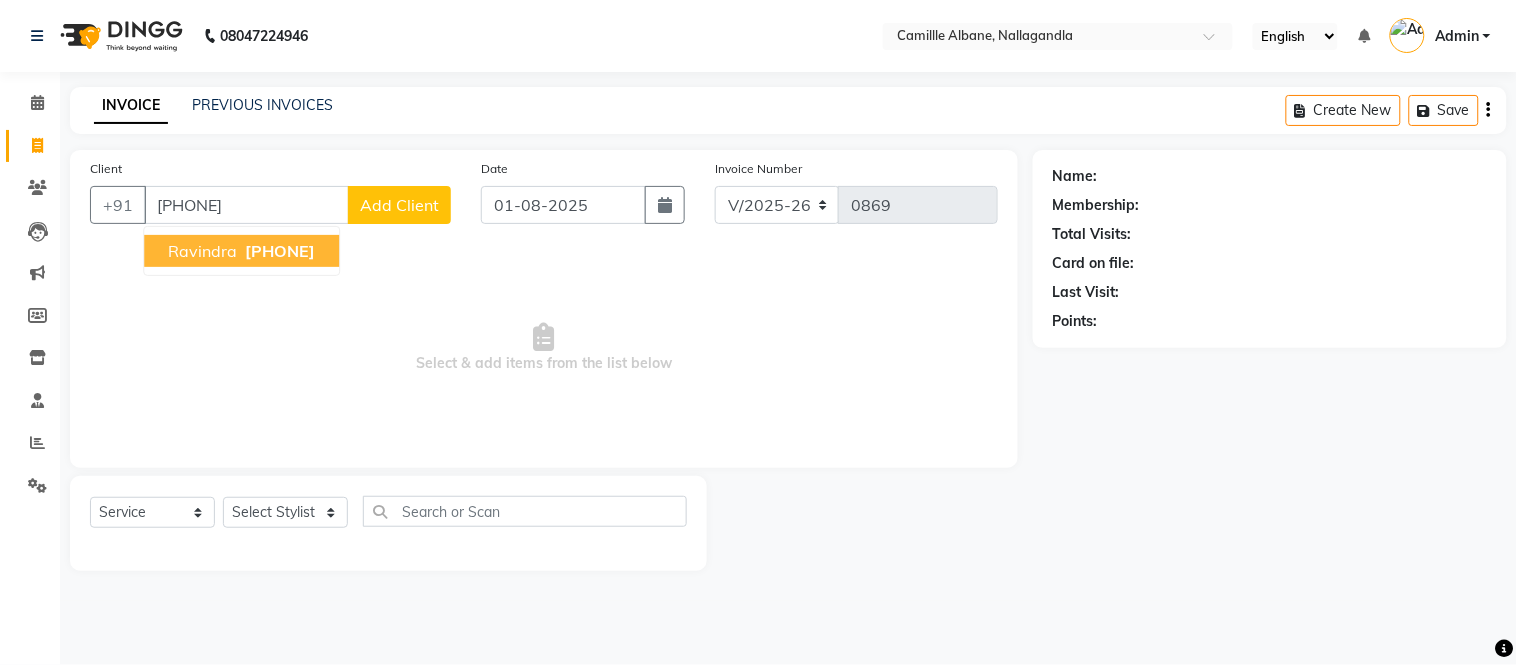 click on "9177218880" at bounding box center [280, 251] 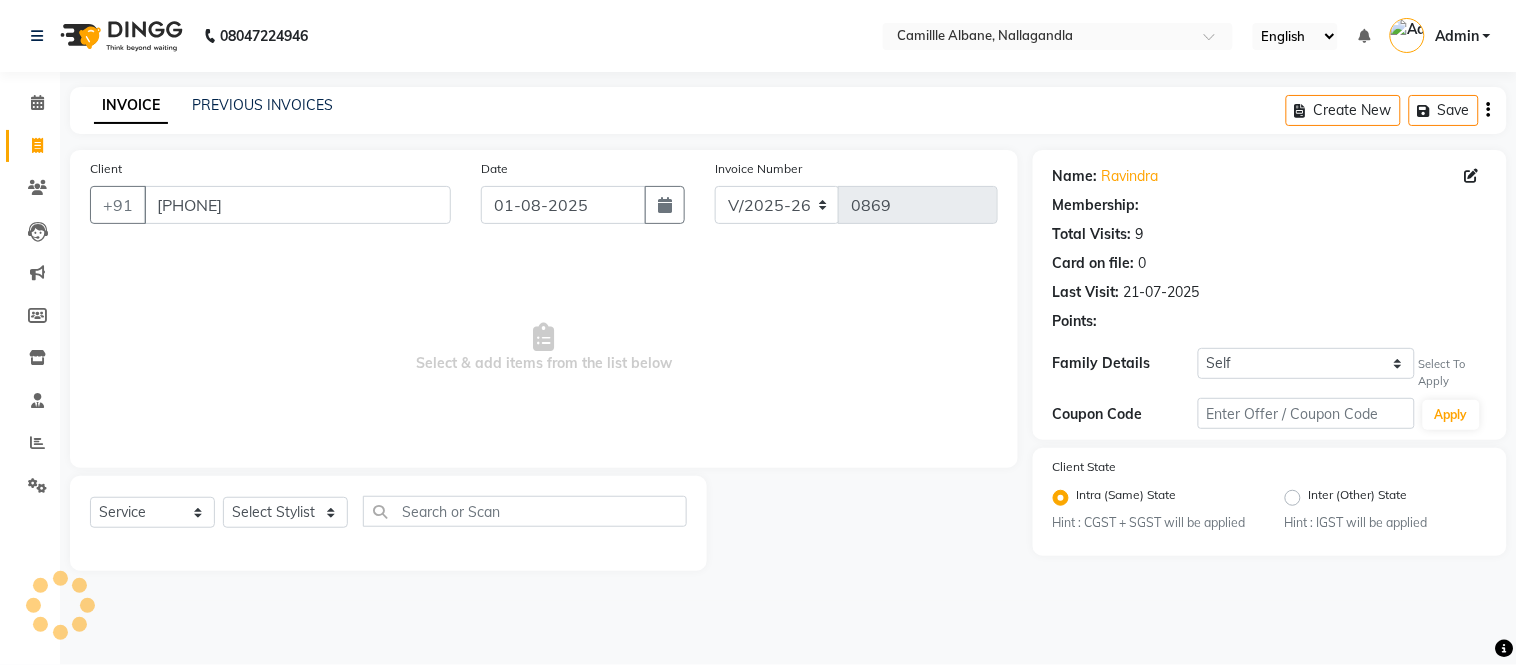 select on "1: Object" 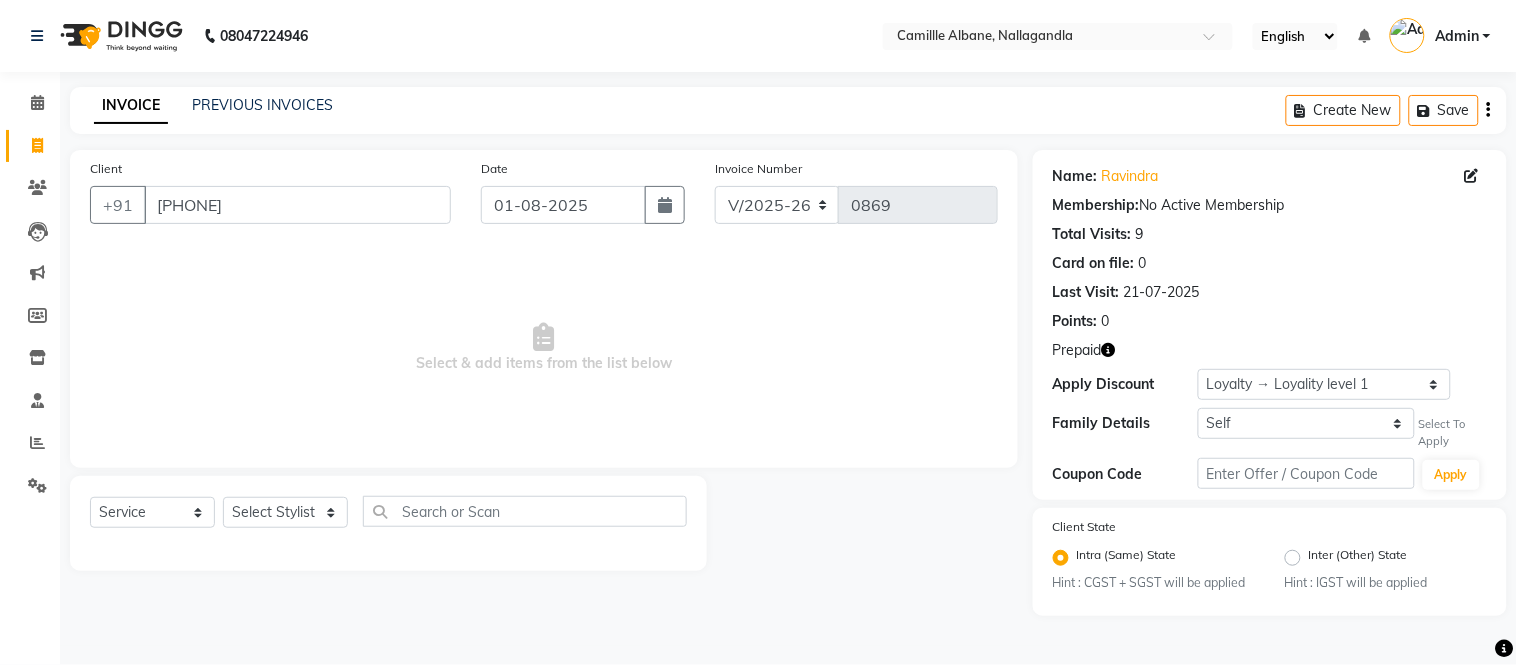 click 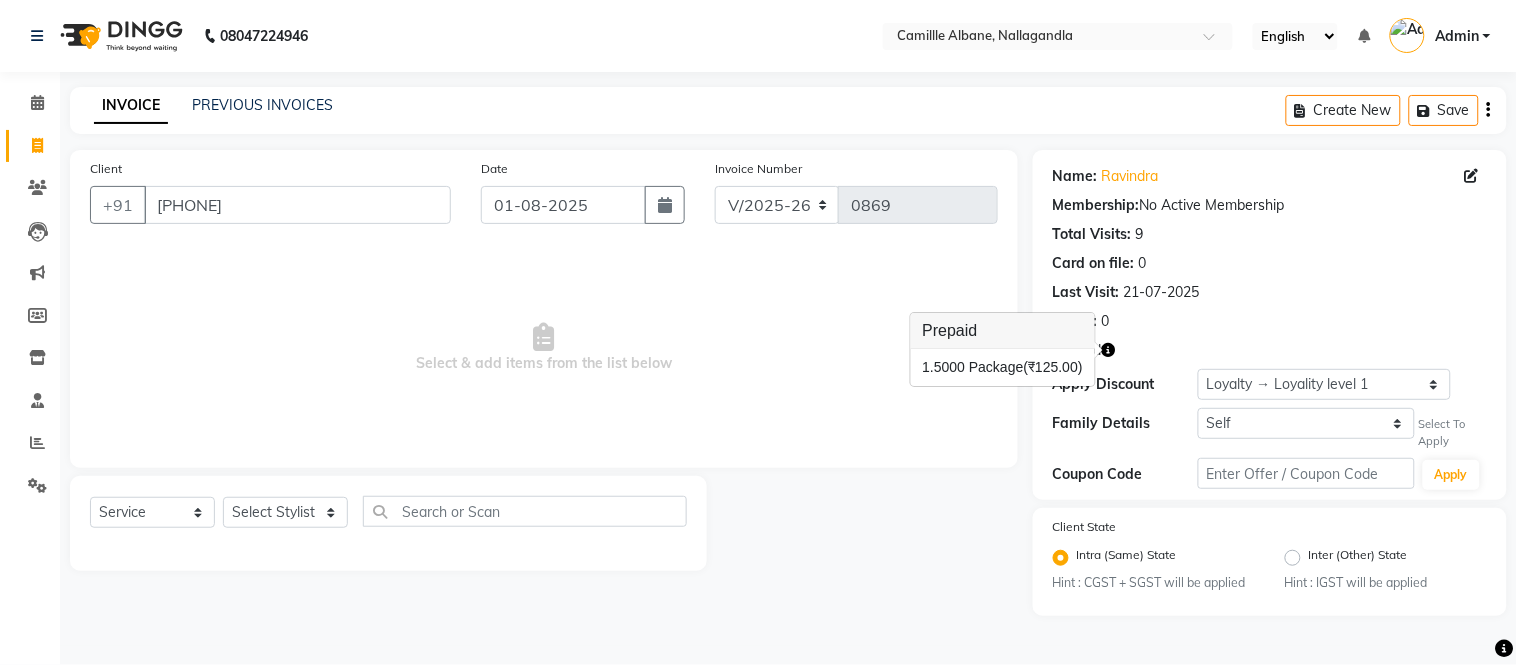 click on "Select & add items from the list below" at bounding box center [544, 348] 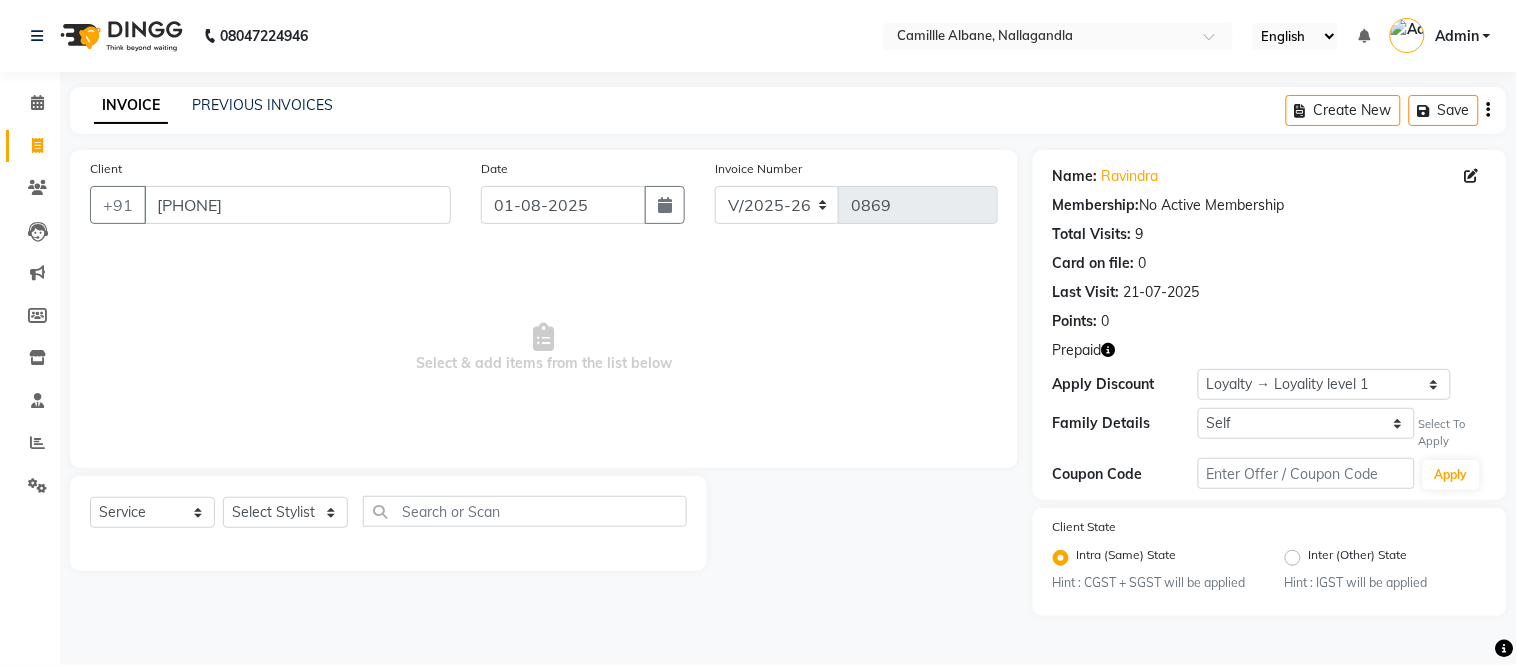 click 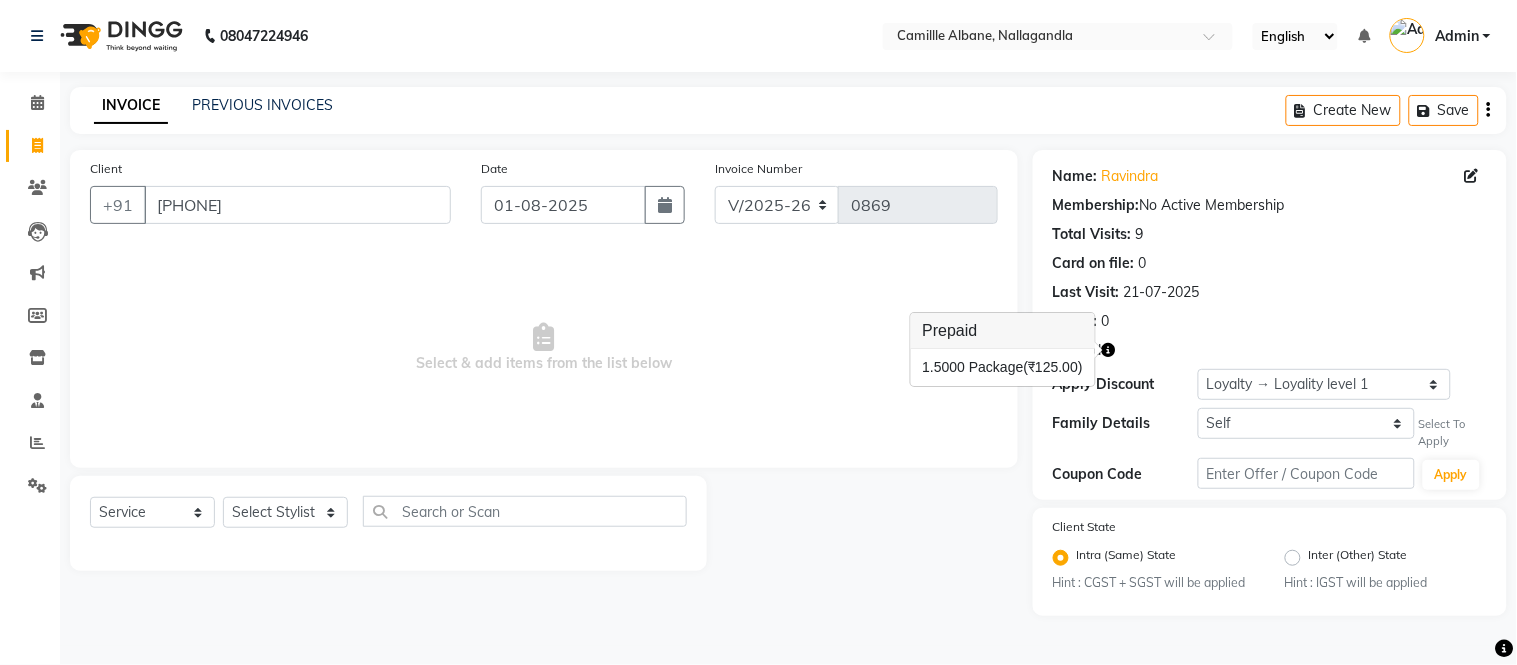 click 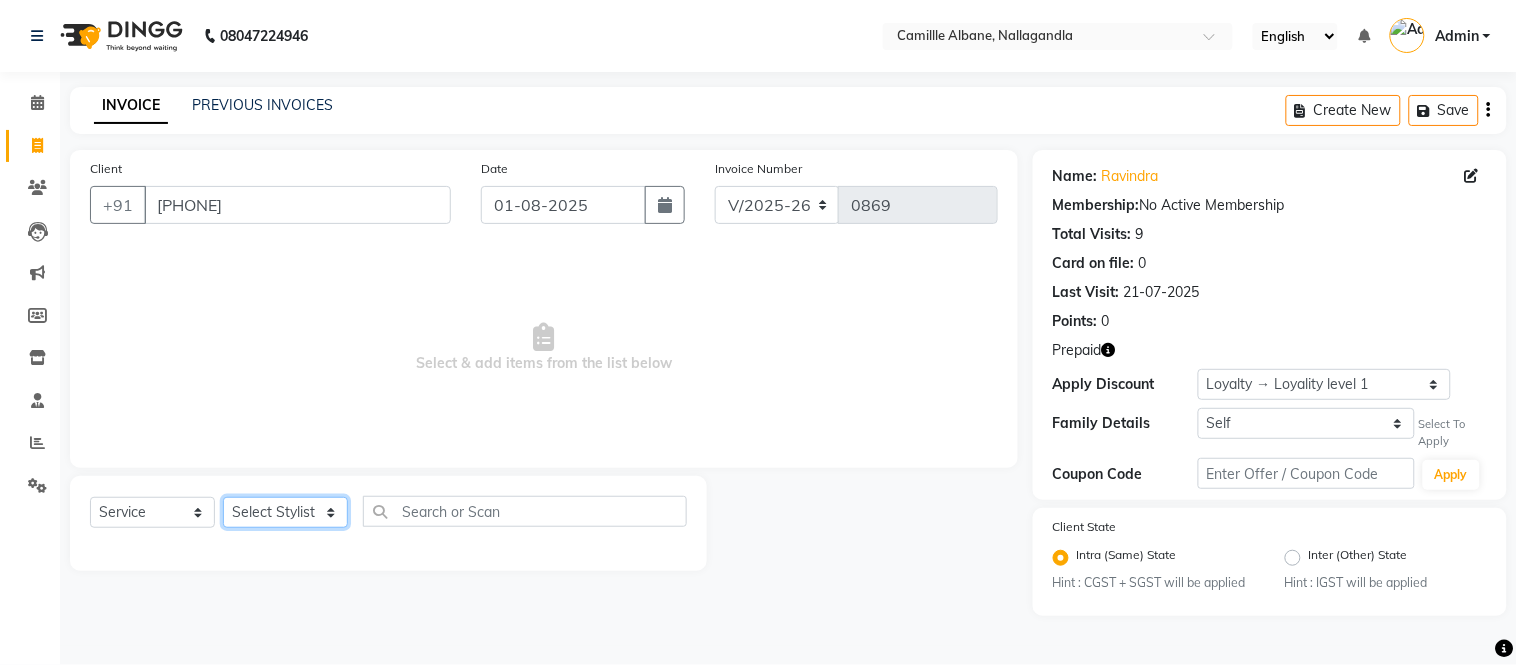 click on "Select Stylist Admin Amit Danish Dr, Rajani Jitendra K T Ramarao Lalitha Lokesh Madhu Nishi Satish Srinivas" 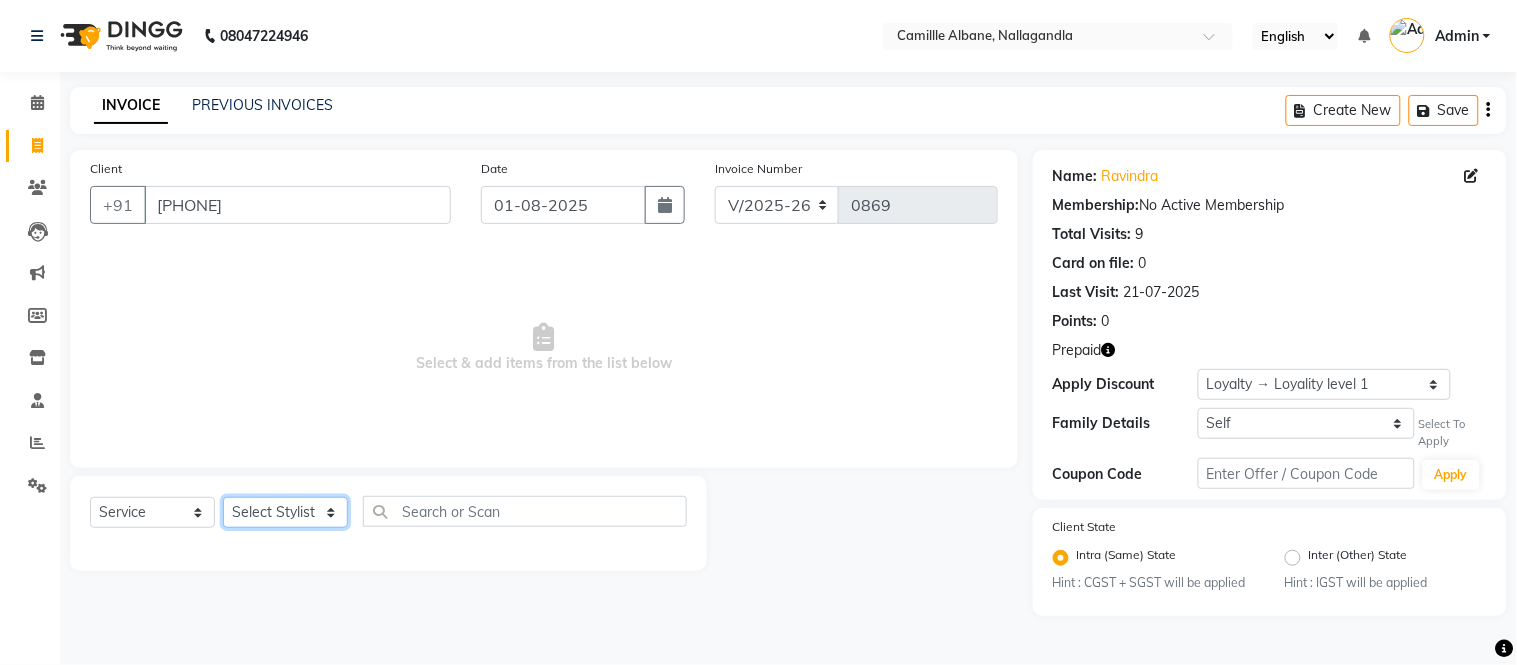 select on "57806" 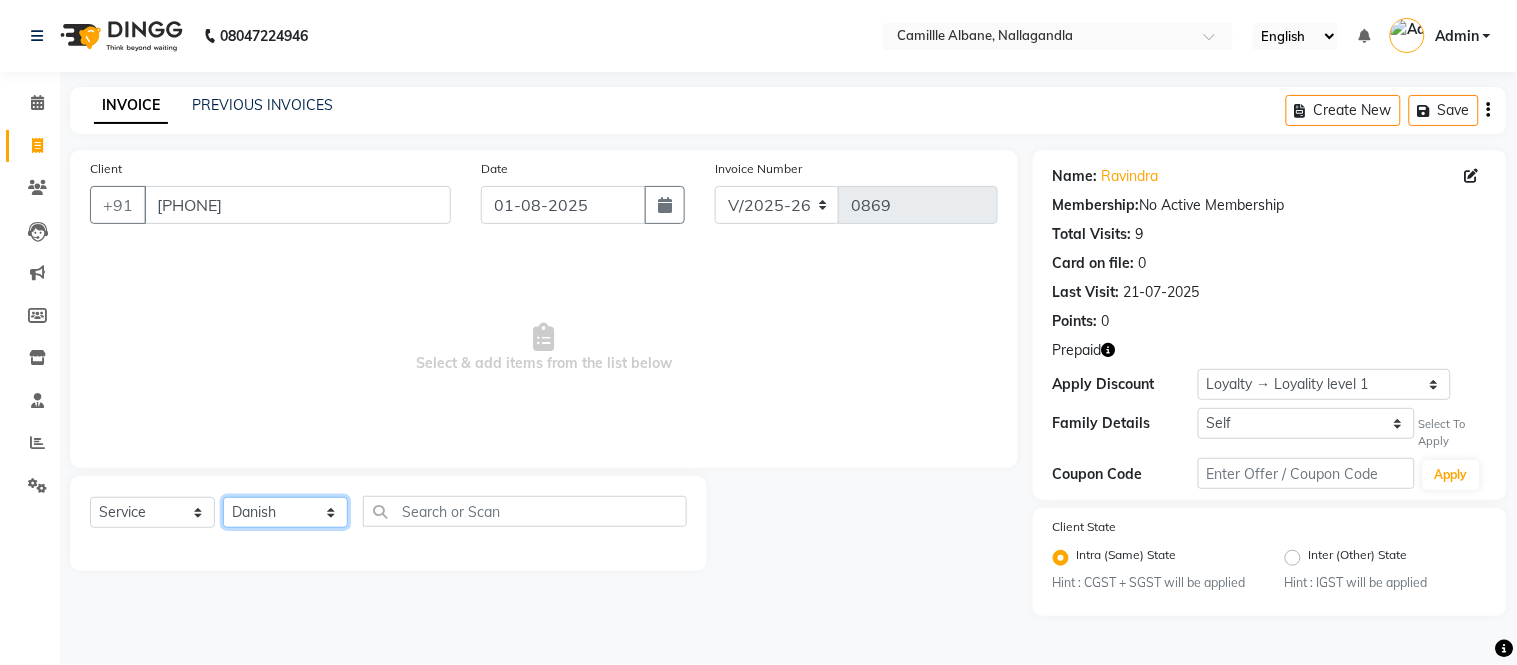 click on "Select Stylist Admin Amit Danish Dr, Rajani Jitendra K T Ramarao Lalitha Lokesh Madhu Nishi Satish Srinivas" 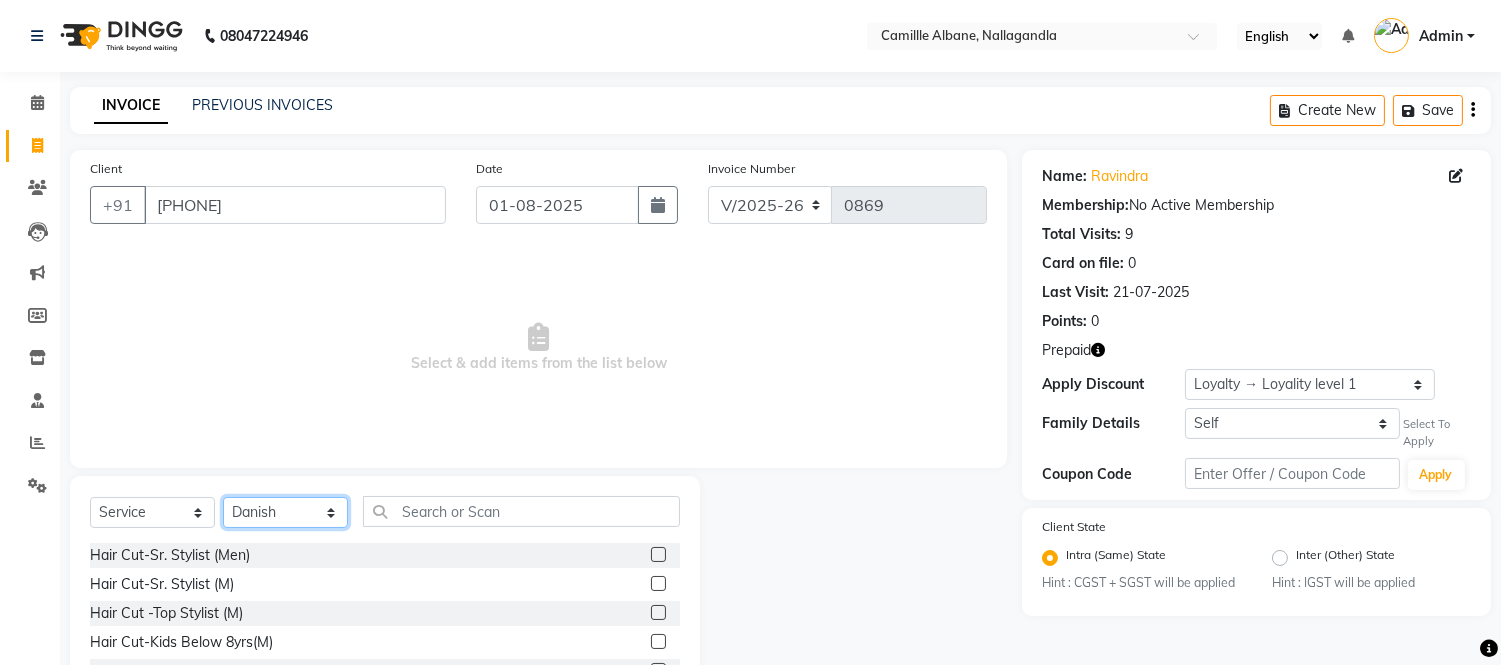 scroll, scrollTop: 135, scrollLeft: 0, axis: vertical 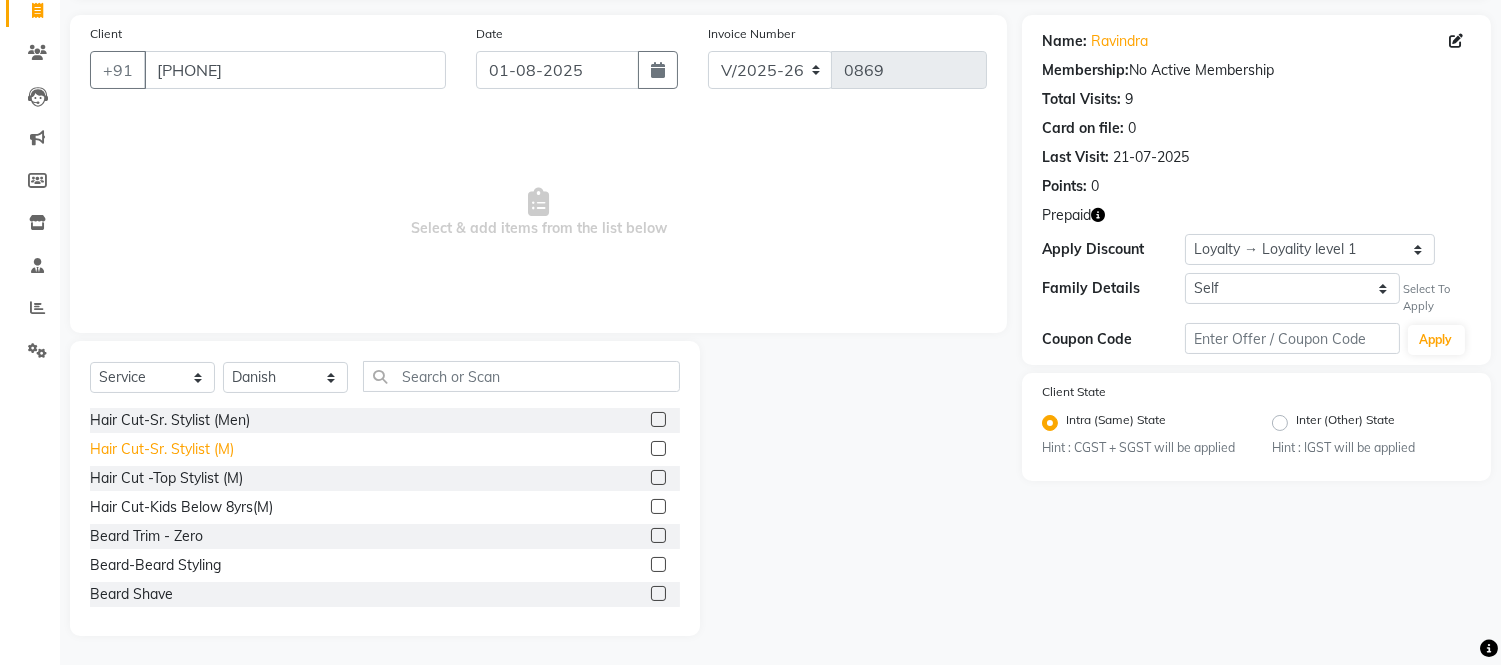 click on "Hair Cut-Sr. Stylist (M)" 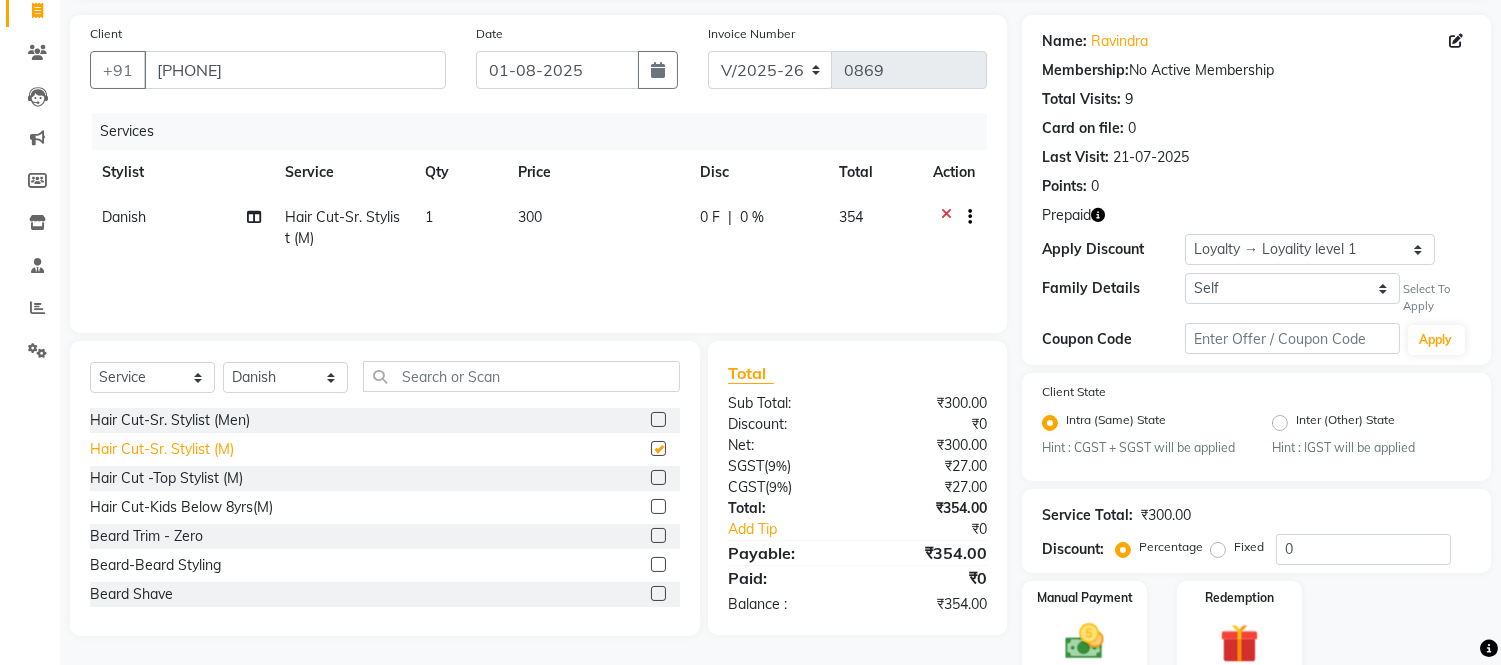 checkbox on "false" 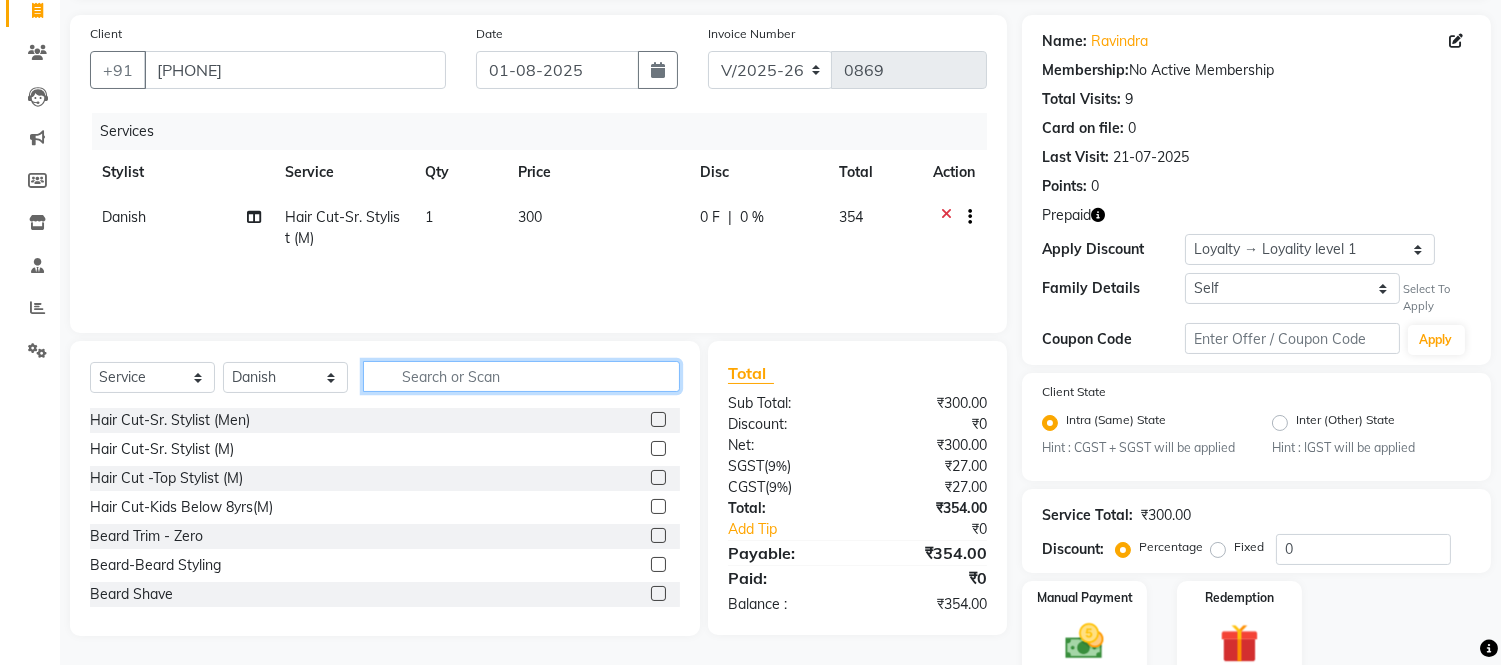 click 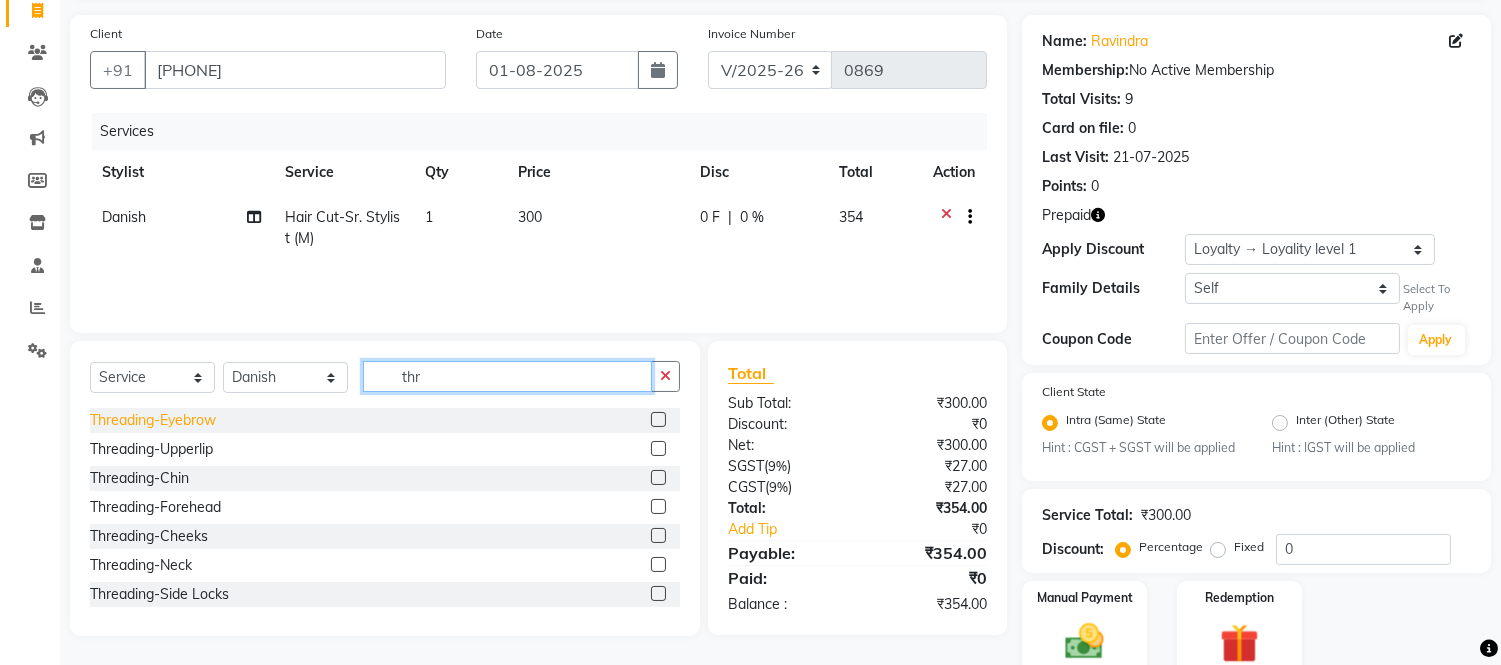 type on "thr" 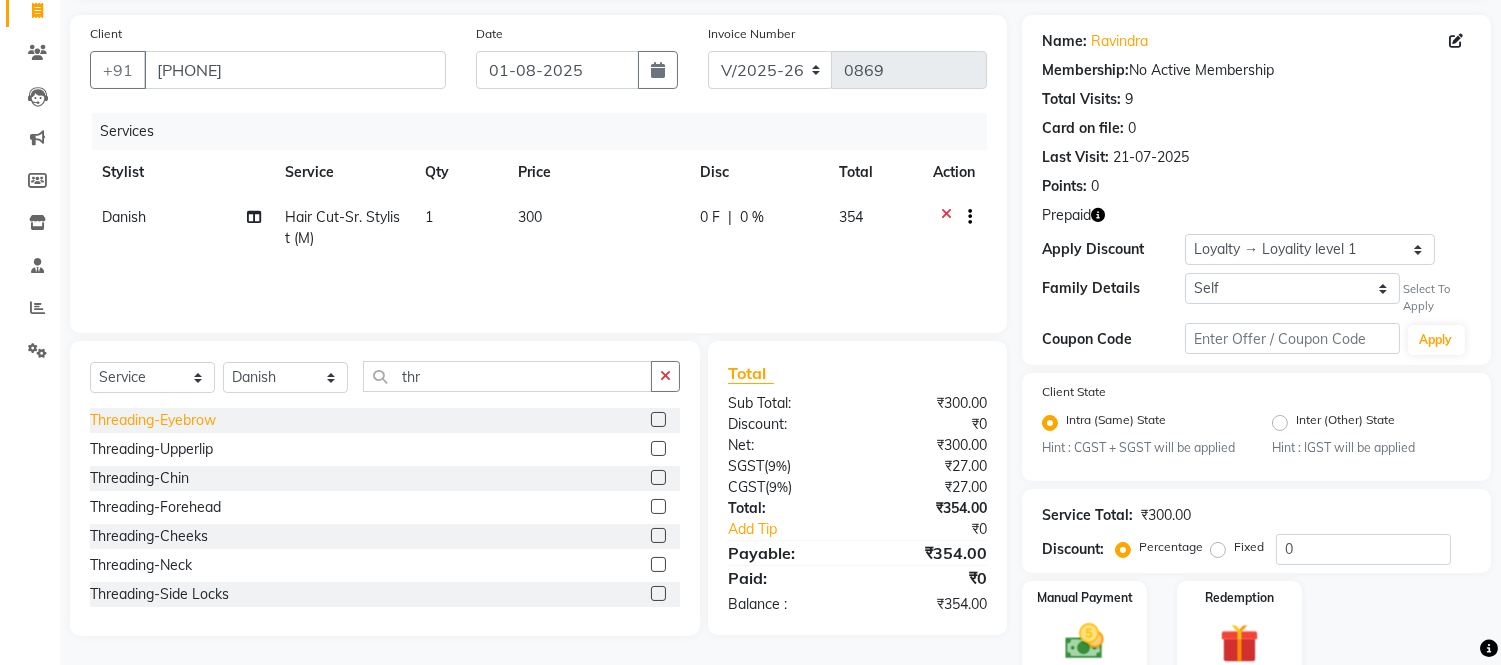 click on "Threading-Eyebrow" 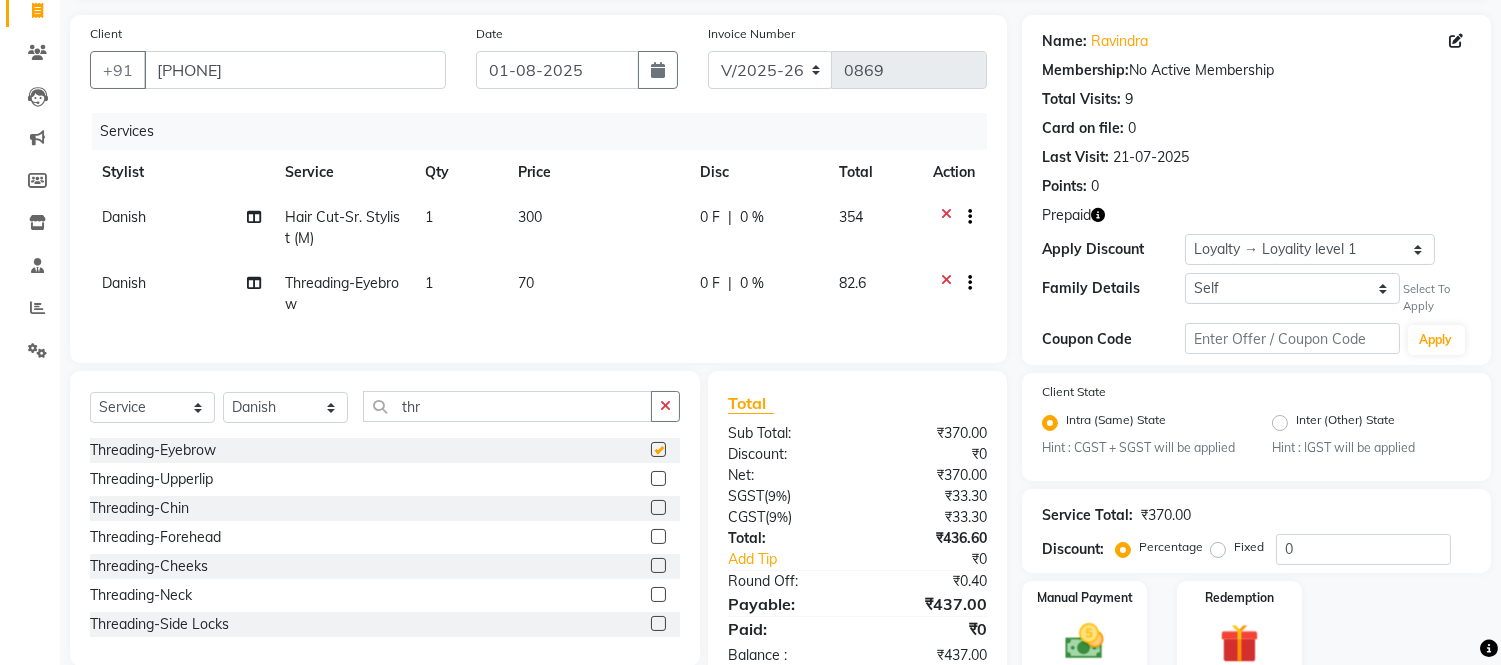 checkbox on "false" 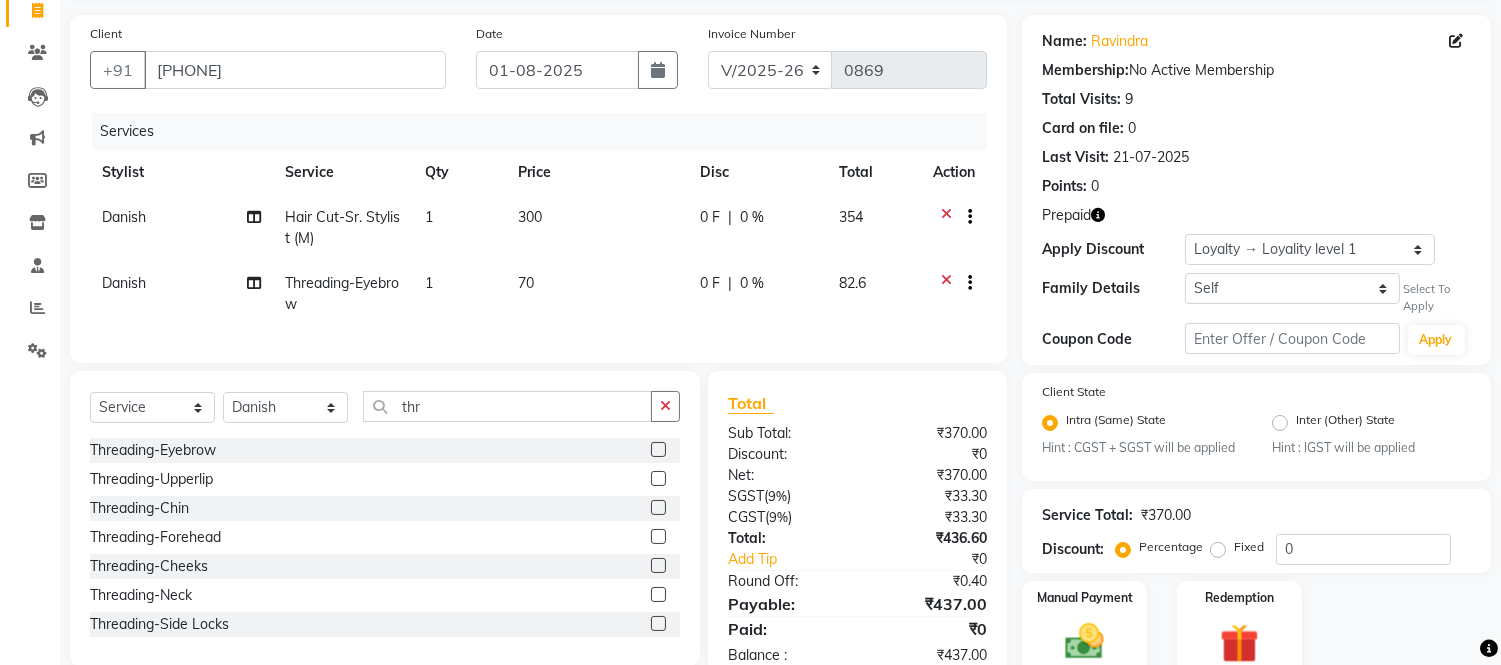 click 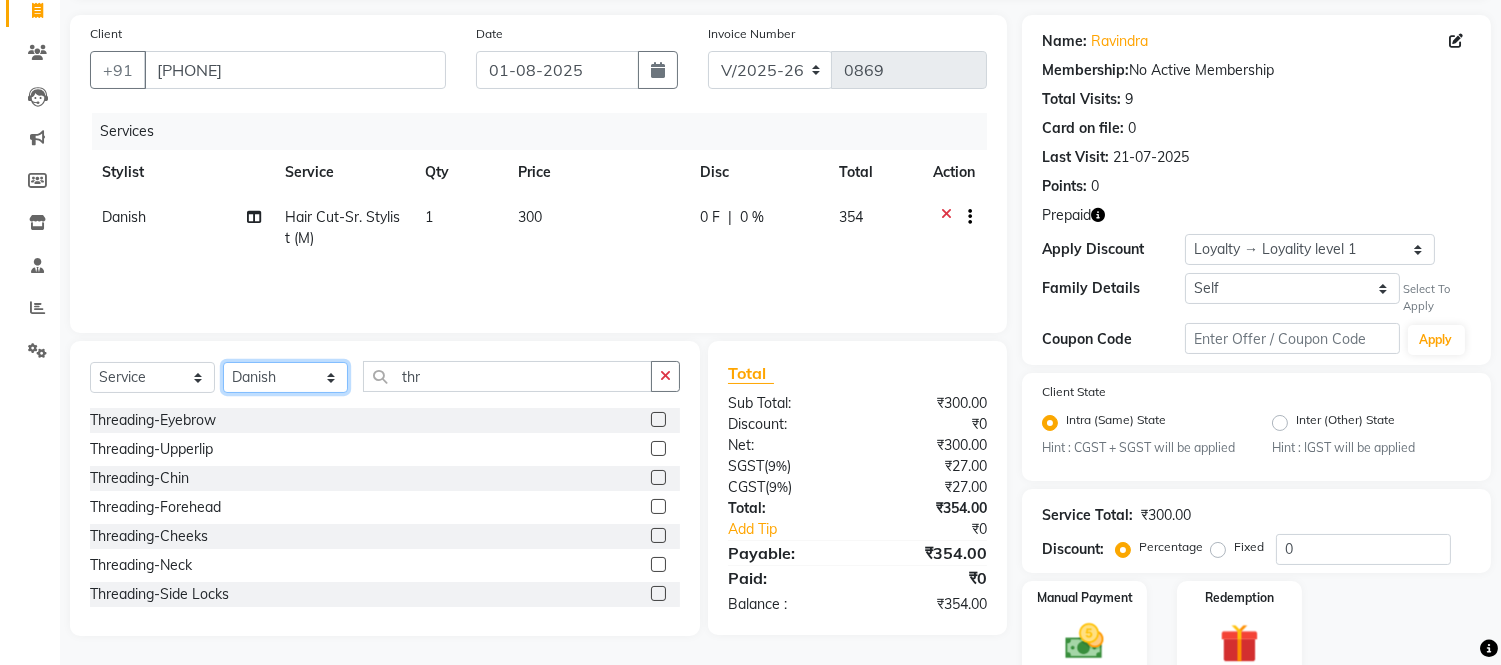 click on "Select Stylist Admin Amit Danish Dr, Rajani Jitendra K T Ramarao Lalitha Lokesh Madhu Nishi Satish Srinivas" 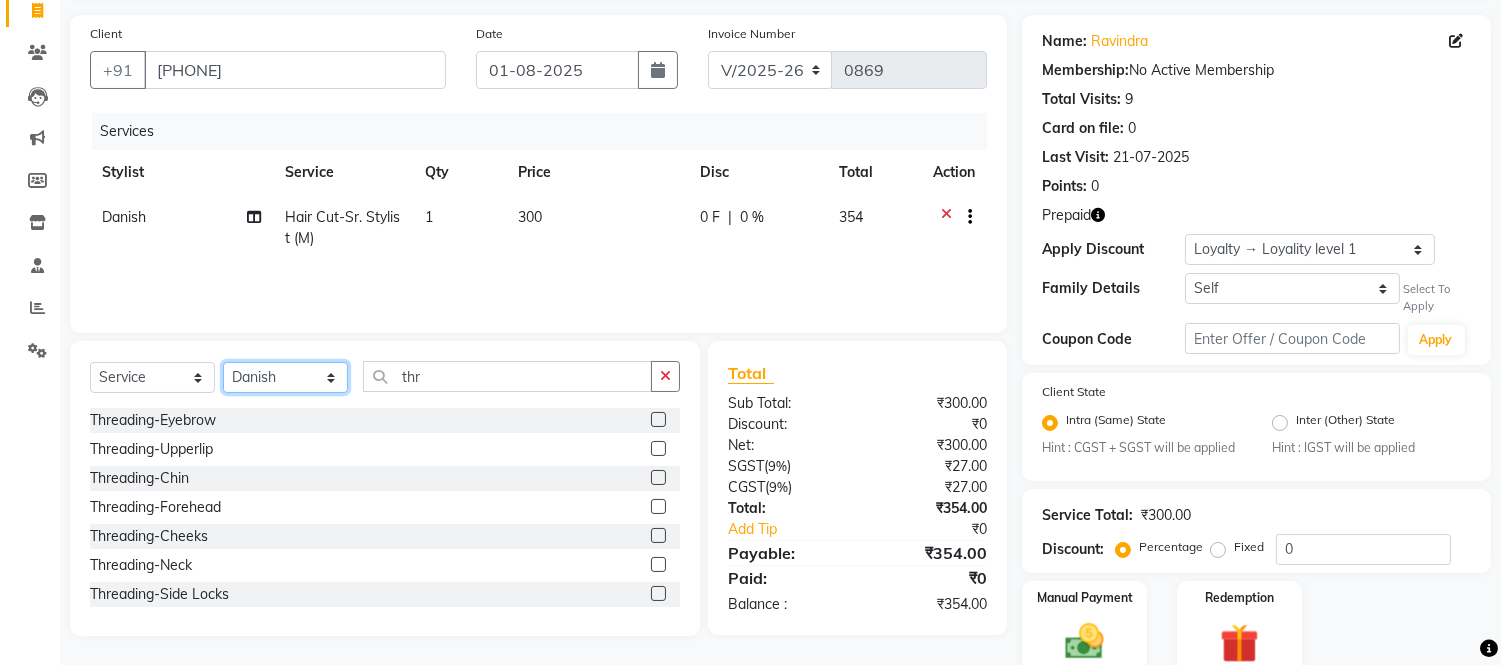 select on "57813" 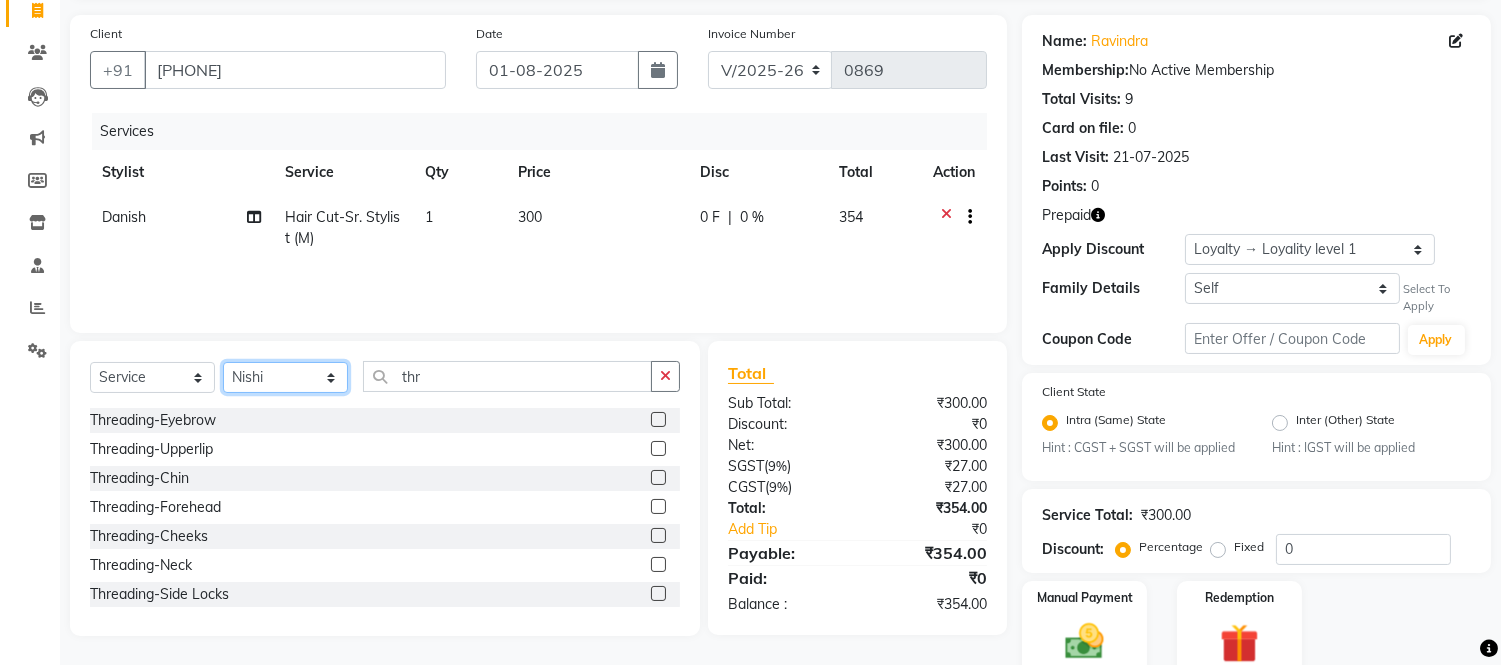 click on "Select Stylist Admin Amit Danish Dr, Rajani Jitendra K T Ramarao Lalitha Lokesh Madhu Nishi Satish Srinivas" 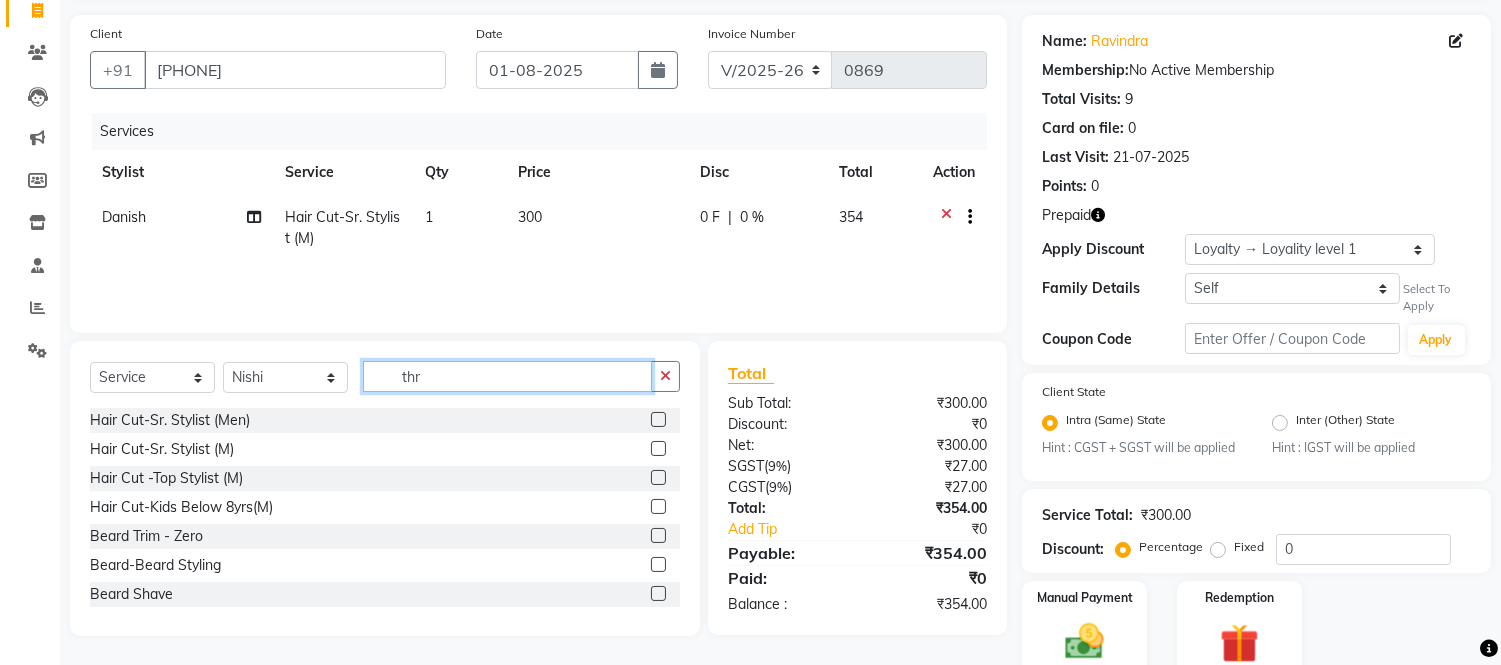 click on "thr" 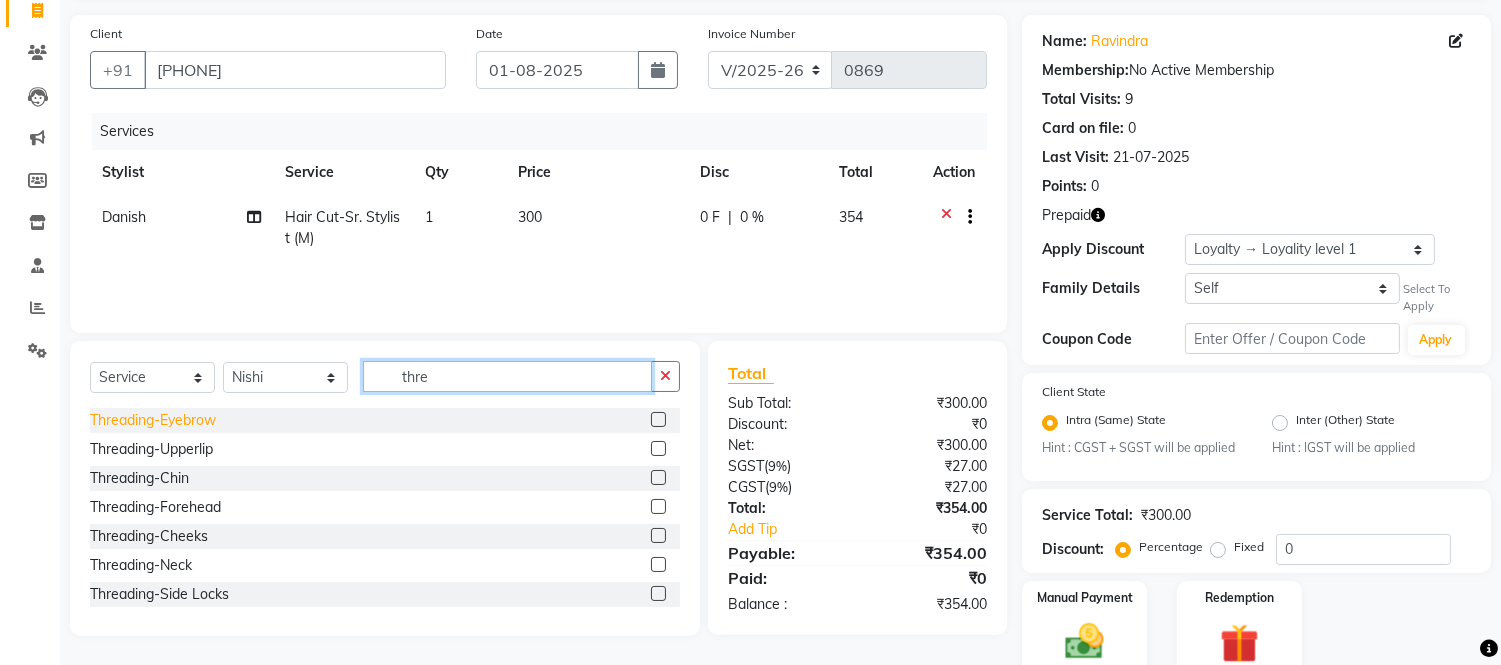 type on "thre" 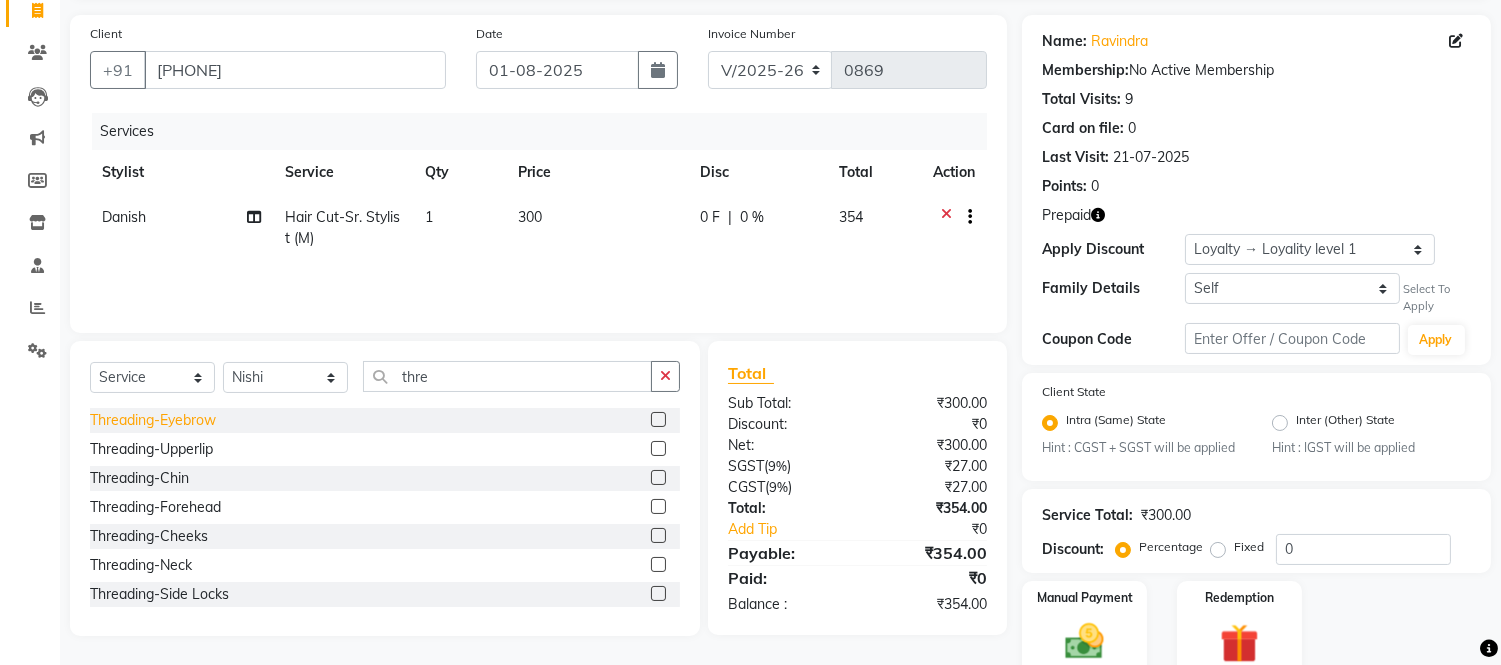 click on "Threading-Eyebrow" 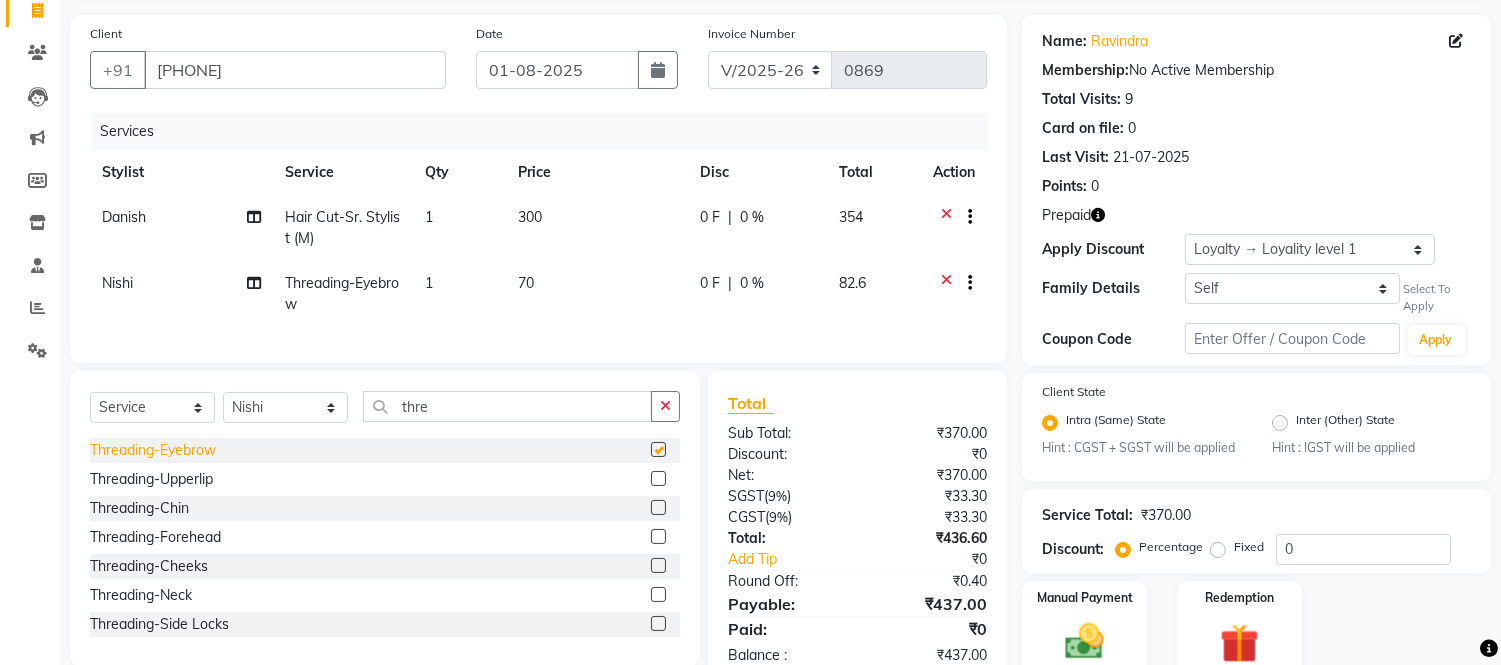 checkbox on "false" 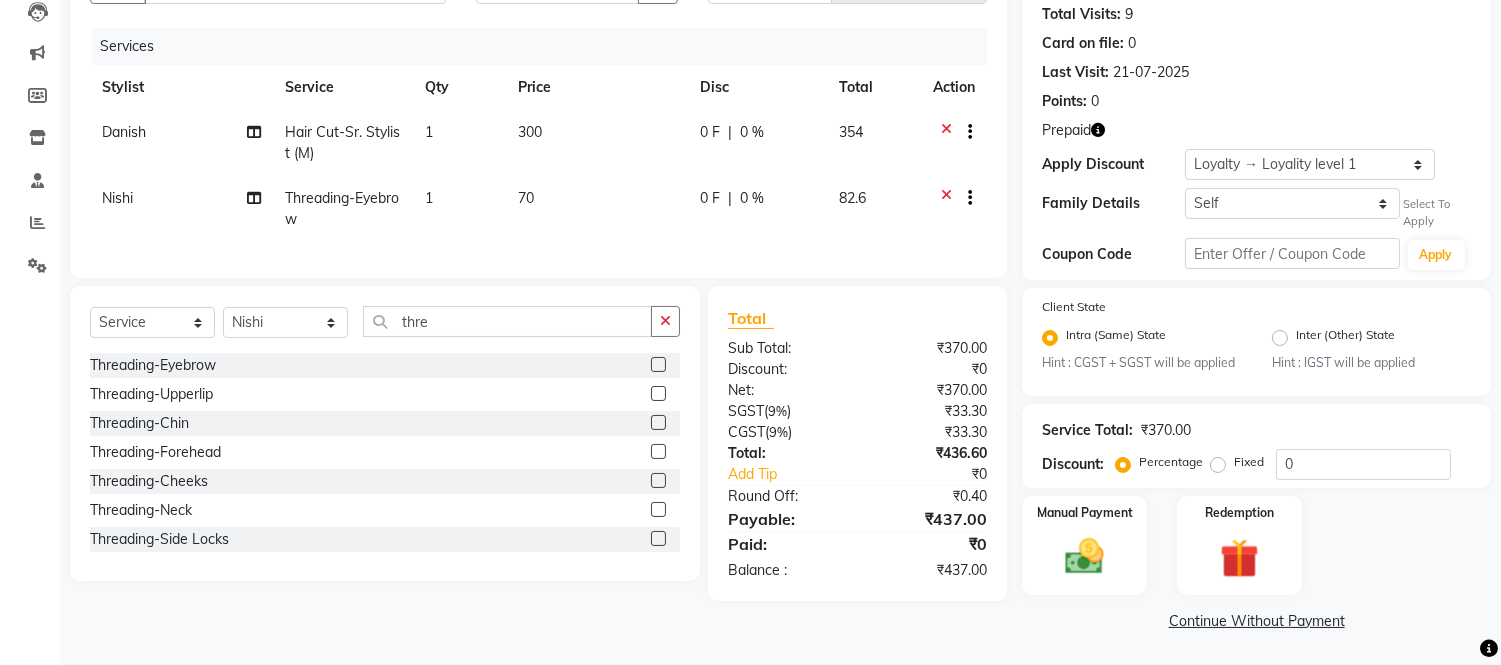 scroll, scrollTop: 0, scrollLeft: 0, axis: both 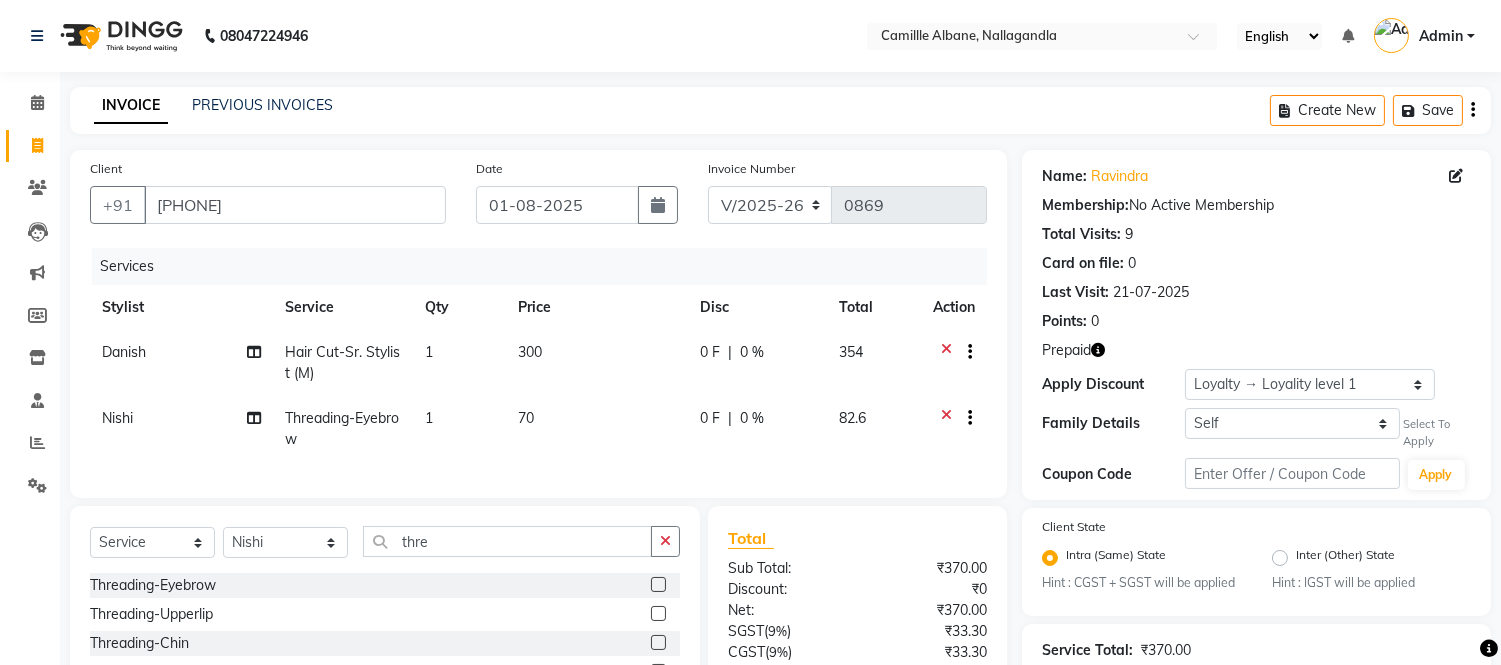 click 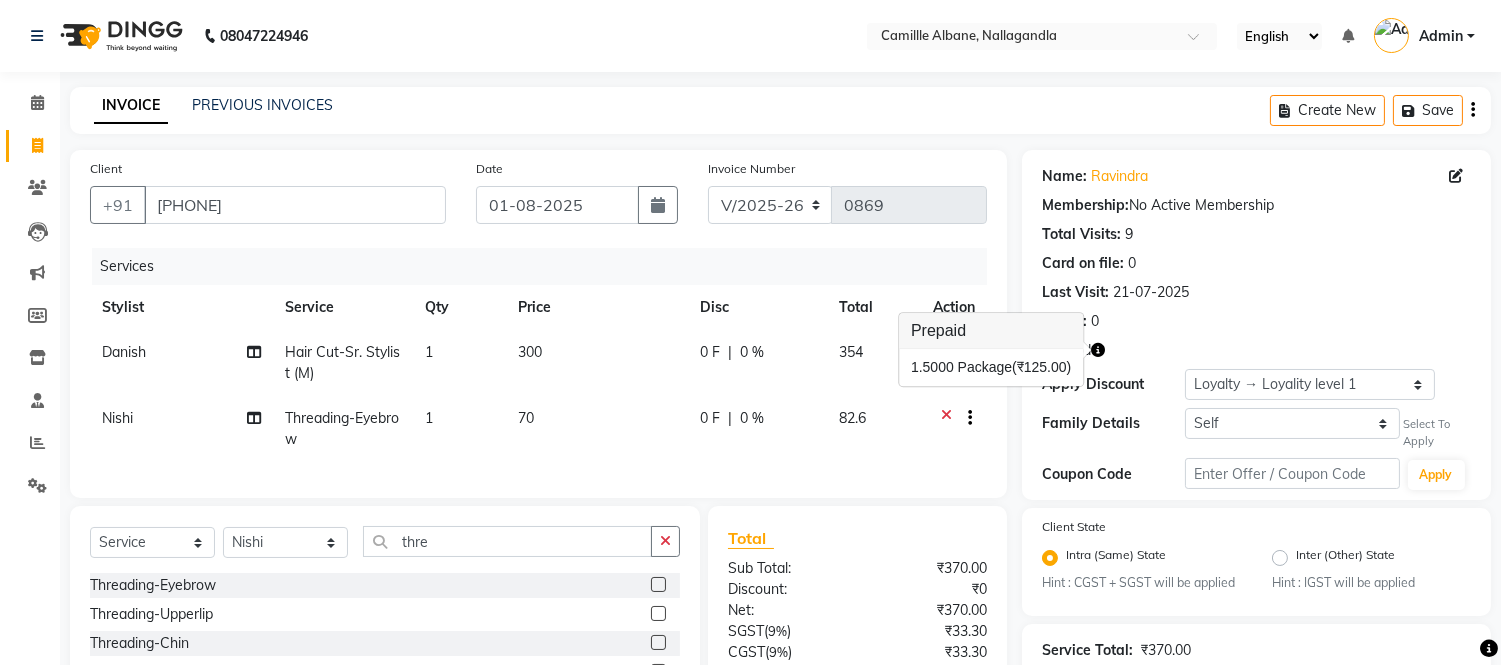 scroll, scrollTop: 185, scrollLeft: 0, axis: vertical 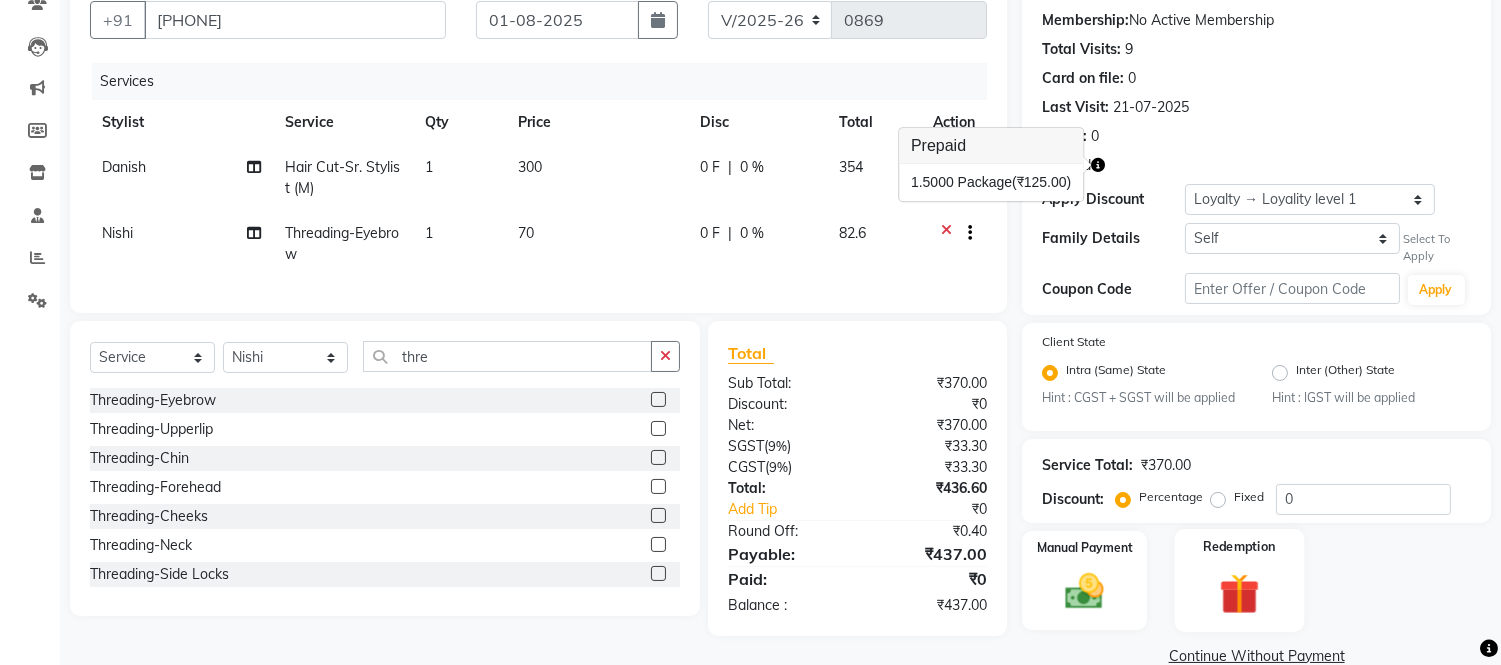 click 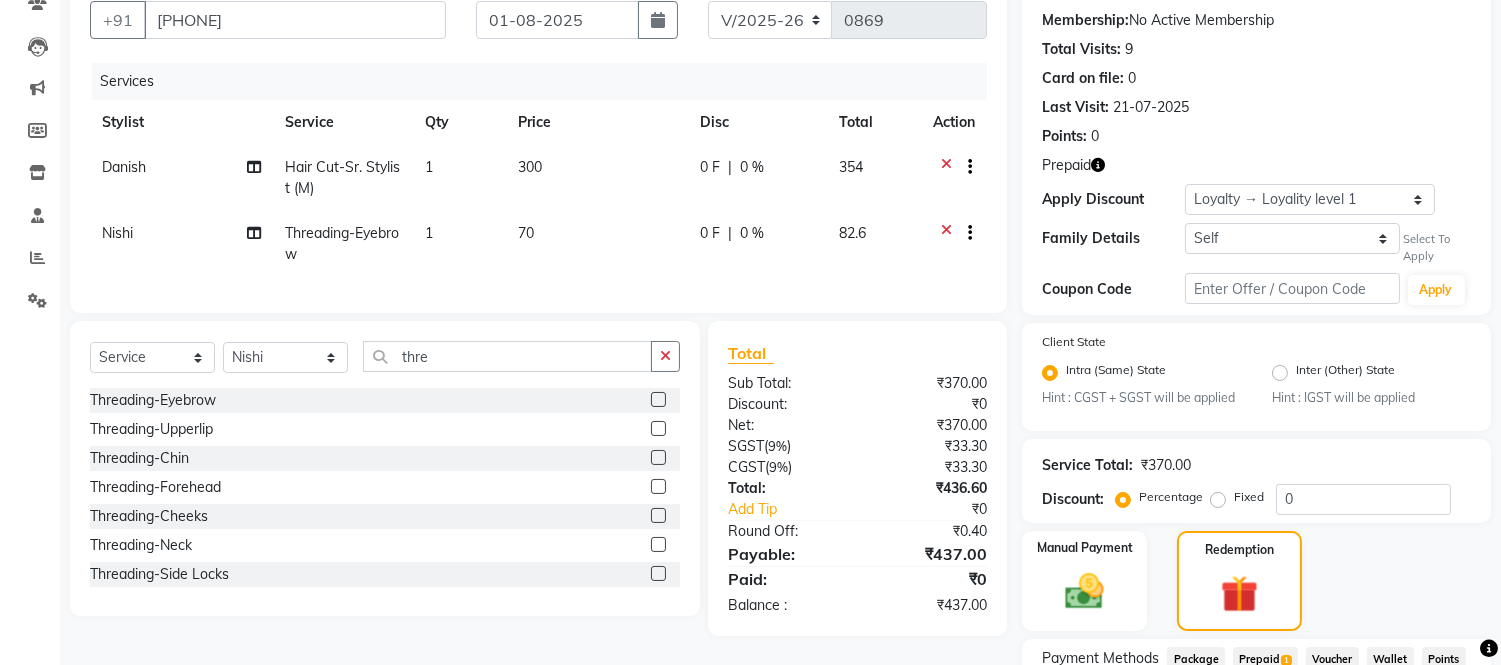 scroll, scrollTop: 348, scrollLeft: 0, axis: vertical 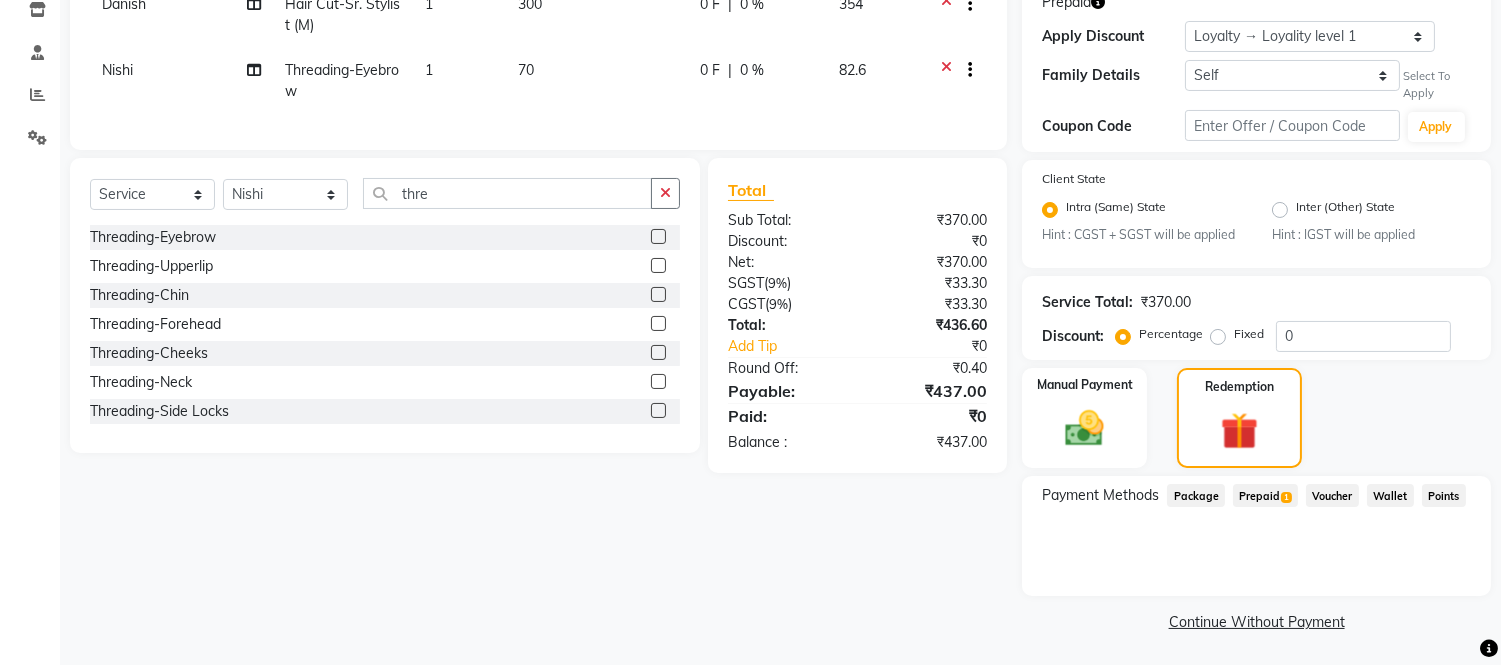 click on "1" 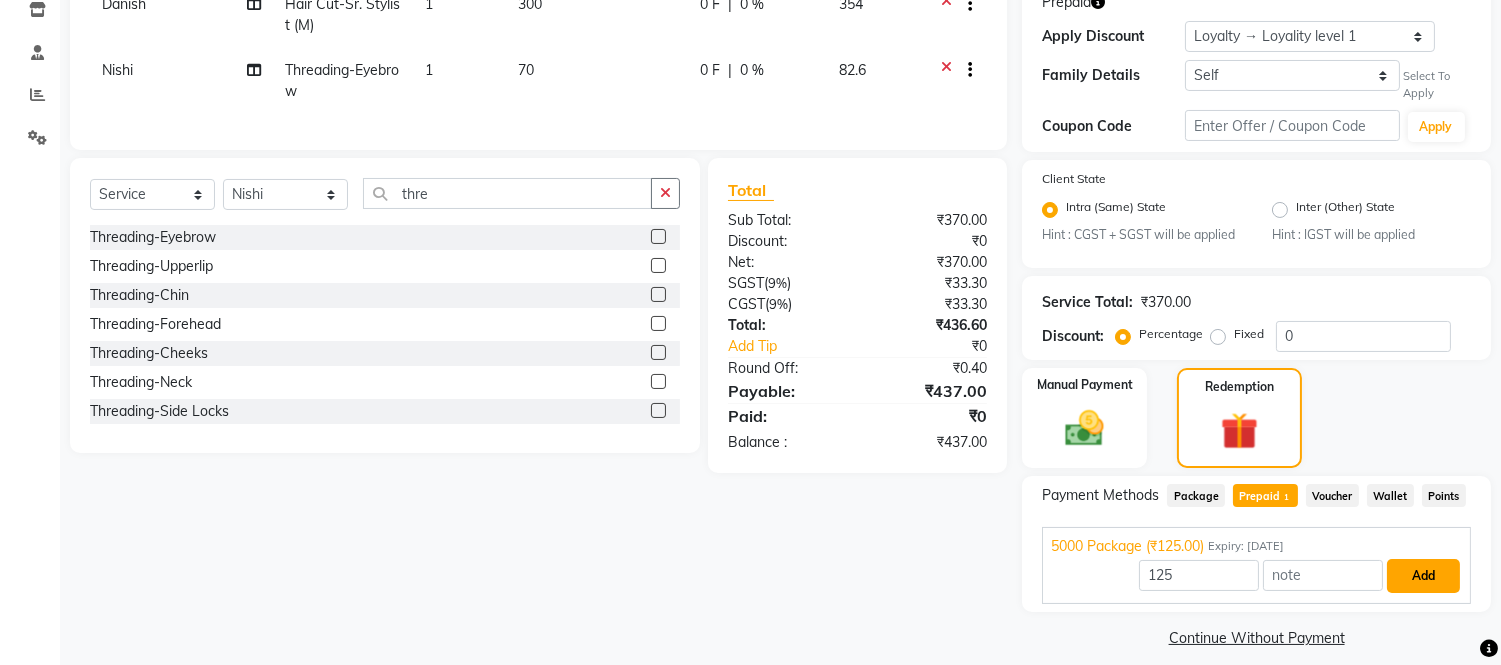 click on "Add" at bounding box center (1423, 576) 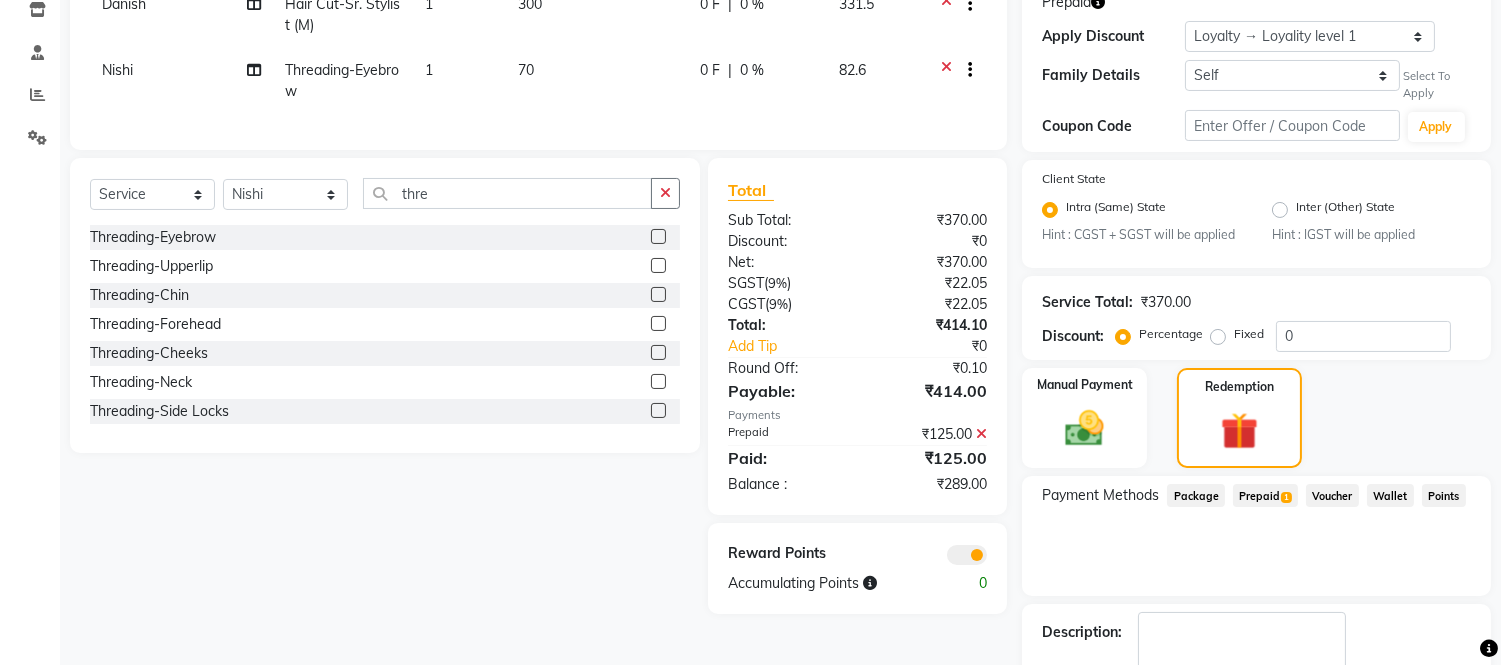 scroll, scrollTop: 462, scrollLeft: 0, axis: vertical 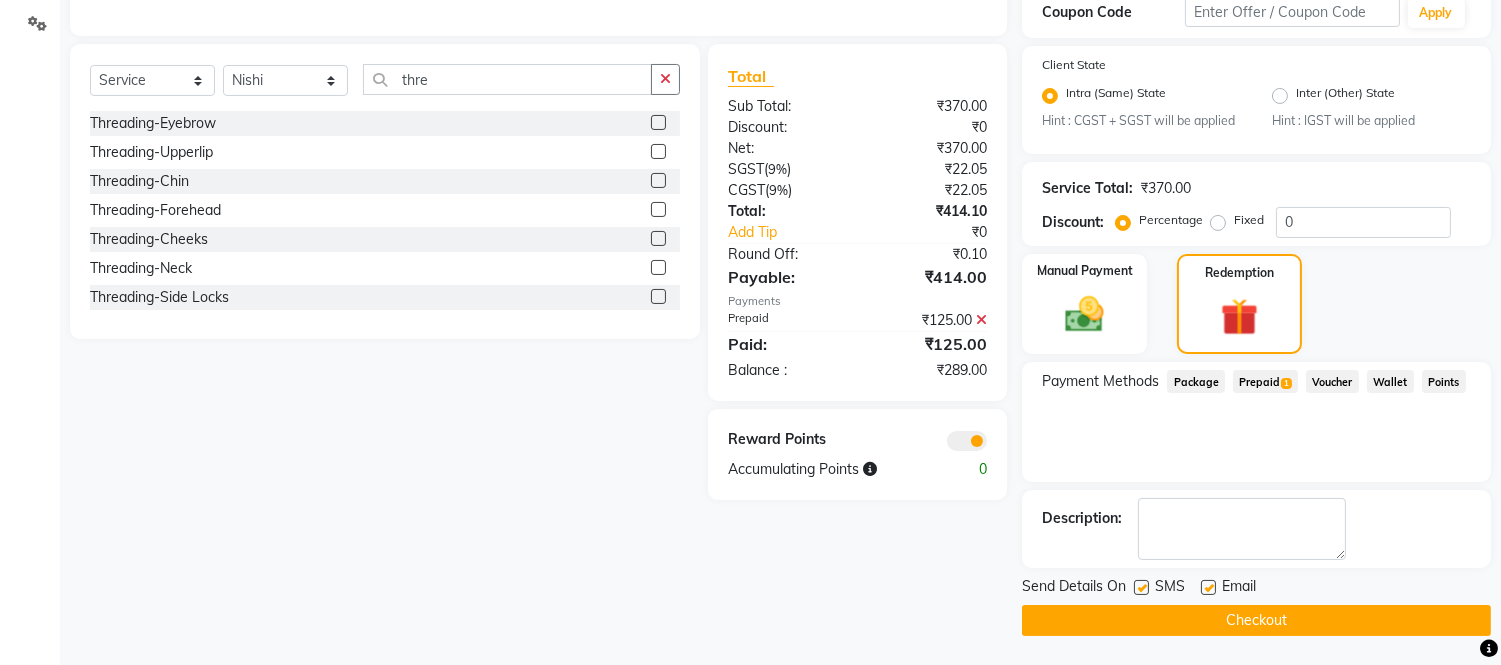 click on "Client +91 9177218880 Date 01-08-2025 Invoice Number INV/2025 V/2025-26 0869 Services Stylist Service Qty Price Disc Total Action Danish Hair Cut-Sr. Stylist (M) 1 300 0 F | 0 % 331.5 Nishi Threading-Eyebrow 1 70 0 F | 0 % 82.6 Select  Service  Product  Membership  Package Voucher Prepaid Gift Card  Select Stylist Admin Amit Danish Dr, Rajani Jitendra K T Ramarao Lalitha Lokesh Madhu Nishi Satish Srinivas thre Threading-Eyebrow  Threading-Upperlip  Threading-Chin  Threading-Forehead  Threading-Cheeks  Threading-Neck  Threading-Side Locks  Threading-Full Face  Total Sub Total: ₹370.00 Discount: ₹0 Net: ₹370.00 SGST  ( 9% ) ₹22.05 CGST  ( 9% ) ₹22.05 Total: ₹414.10 Add Tip ₹0 Round Off: ₹0.10 Payable: ₹414.00 Payments Prepaid ₹125.00  Paid: ₹125.00 Balance   : ₹289.00 Reward Points Accumulating Points  0" 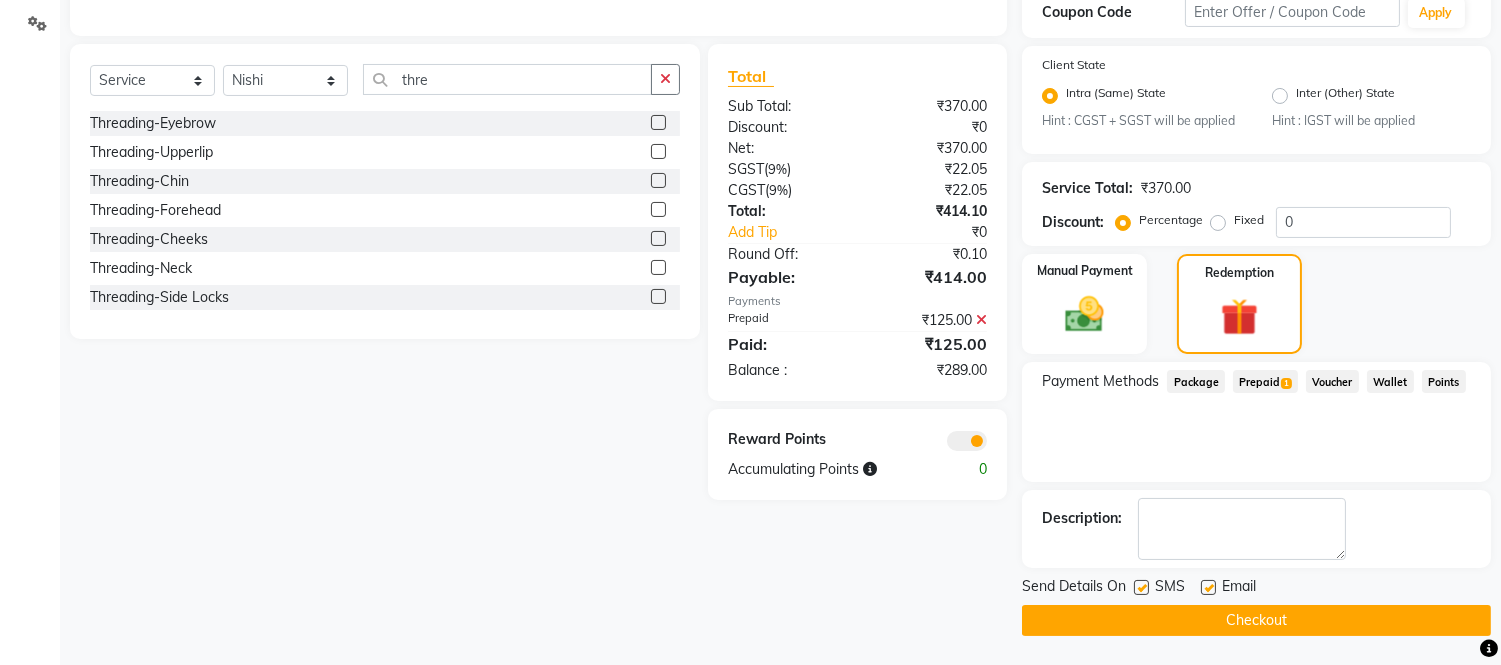 scroll, scrollTop: 0, scrollLeft: 0, axis: both 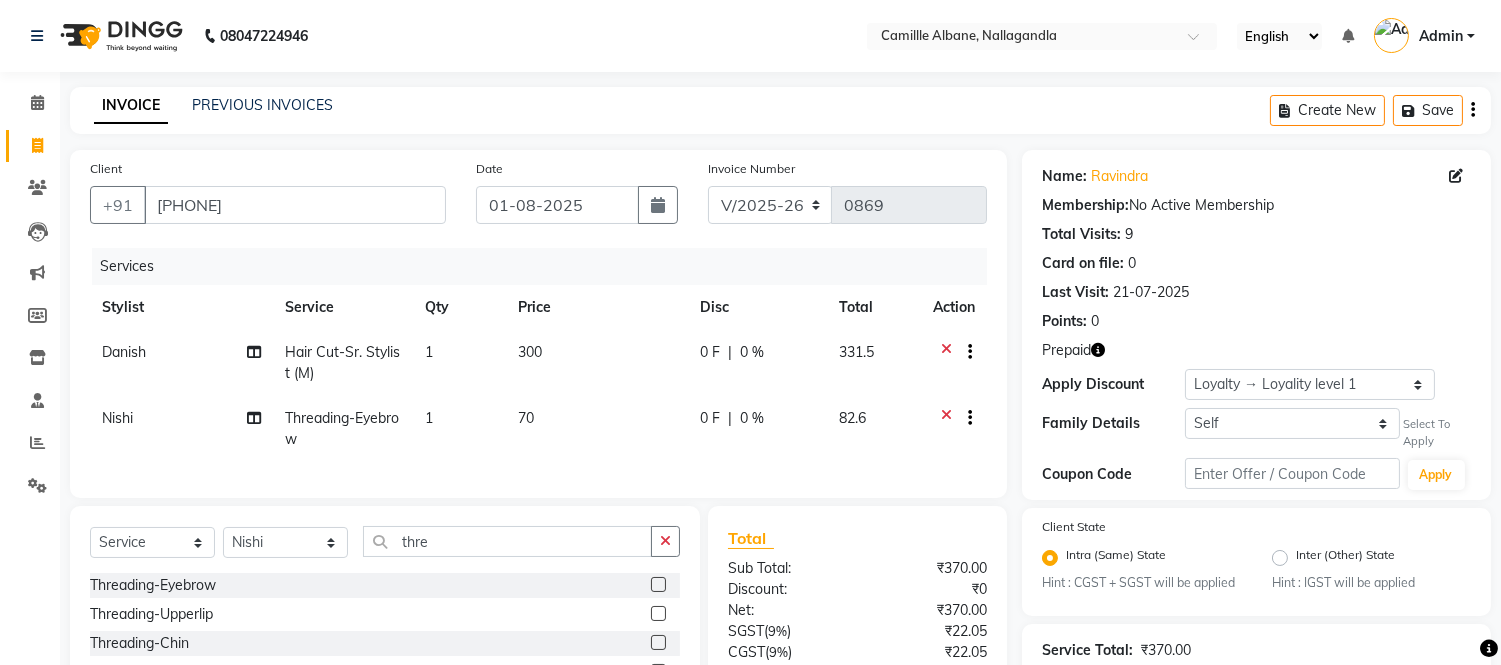 click on "INVOICE PREVIOUS INVOICES Create New   Save" 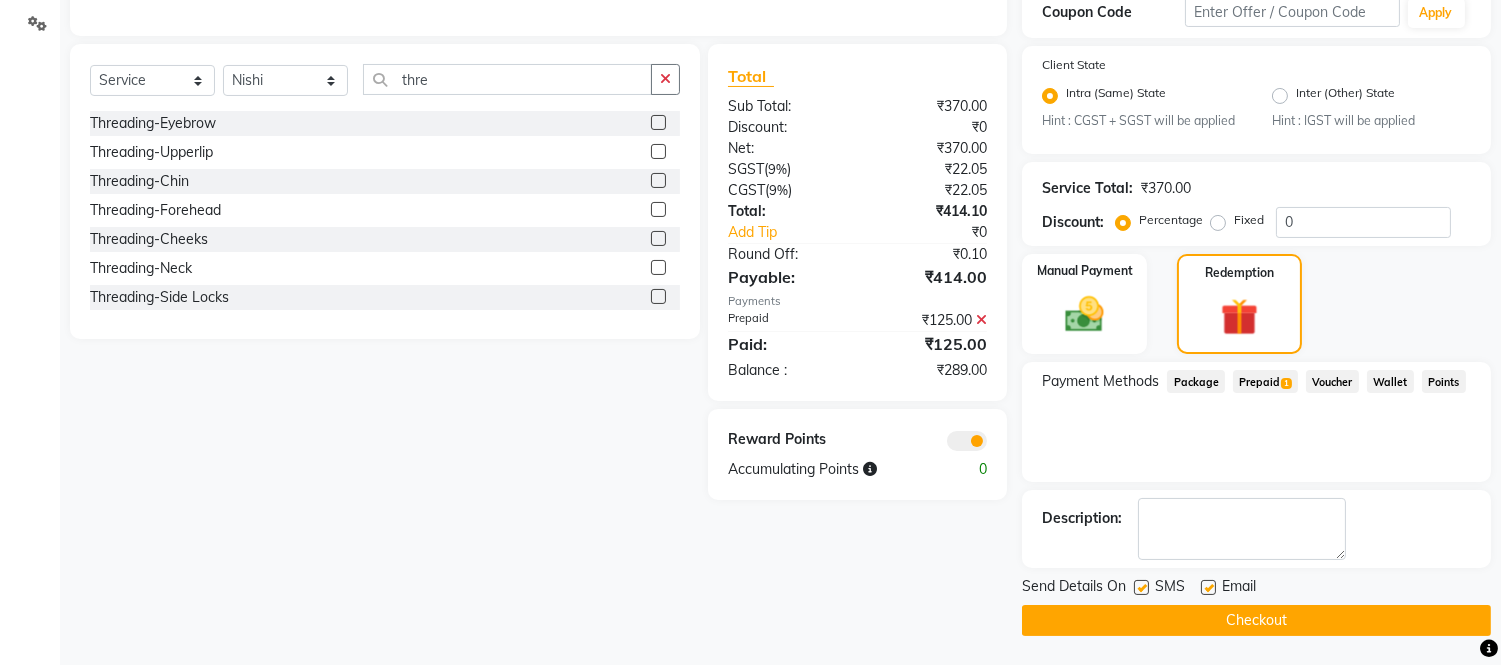 scroll, scrollTop: 0, scrollLeft: 0, axis: both 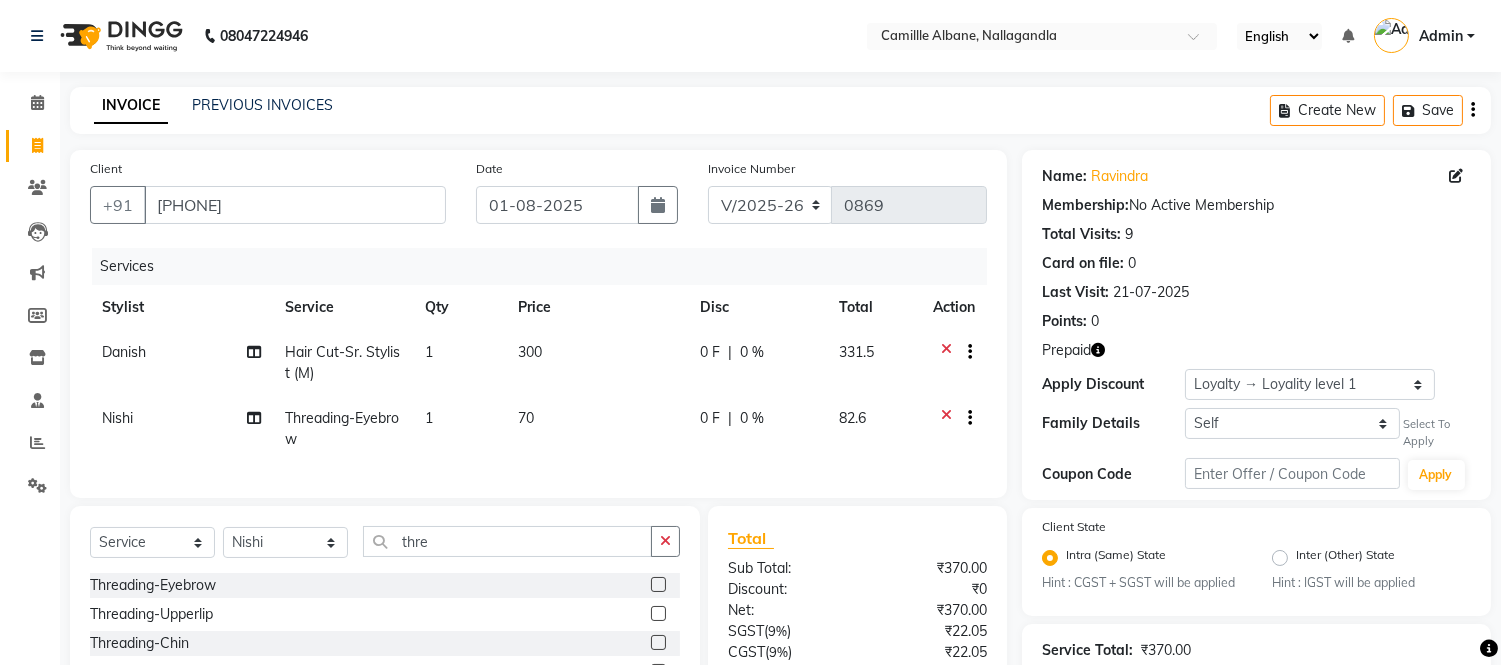 click on "Calendar  Invoice  Clients  Leads   Marketing  Members  Inventory  Staff  Reports  Settings Completed InProgress Upcoming Dropped Tentative Check-In Confirm Bookings Generate Report Segments Page Builder" 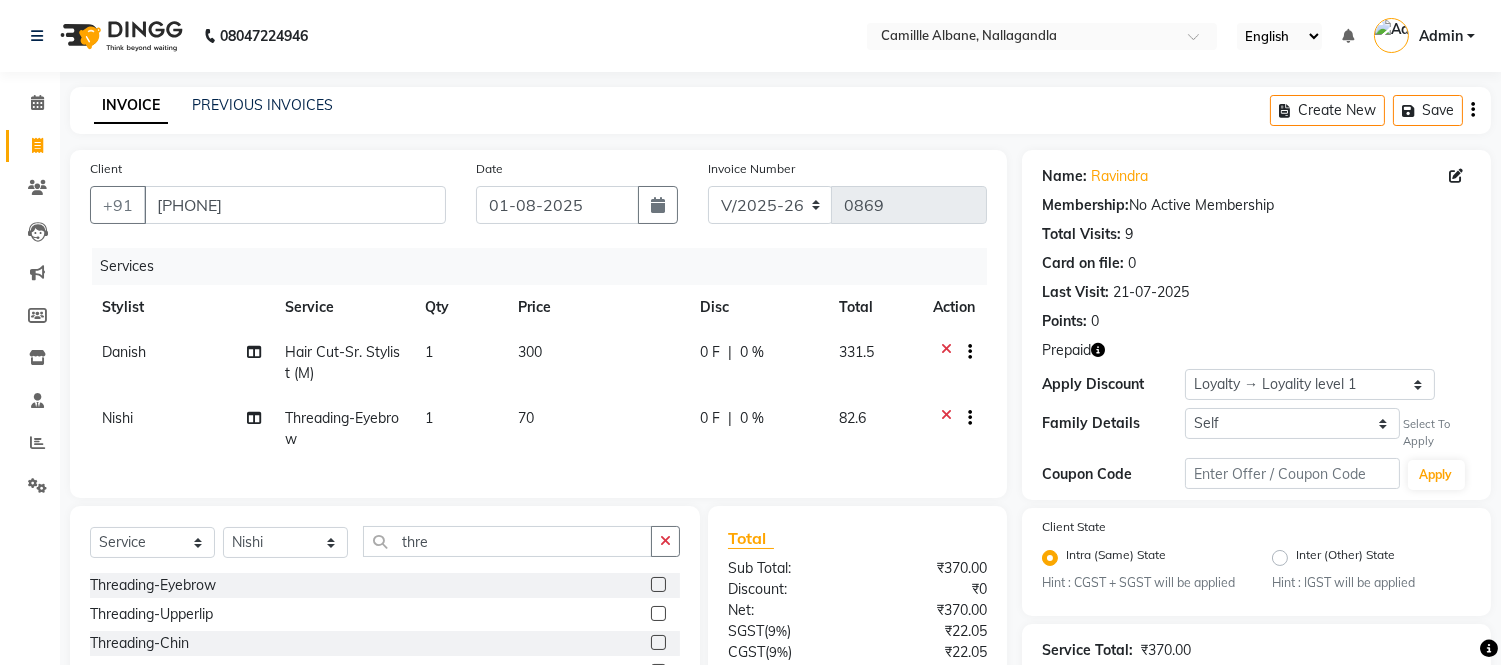 click 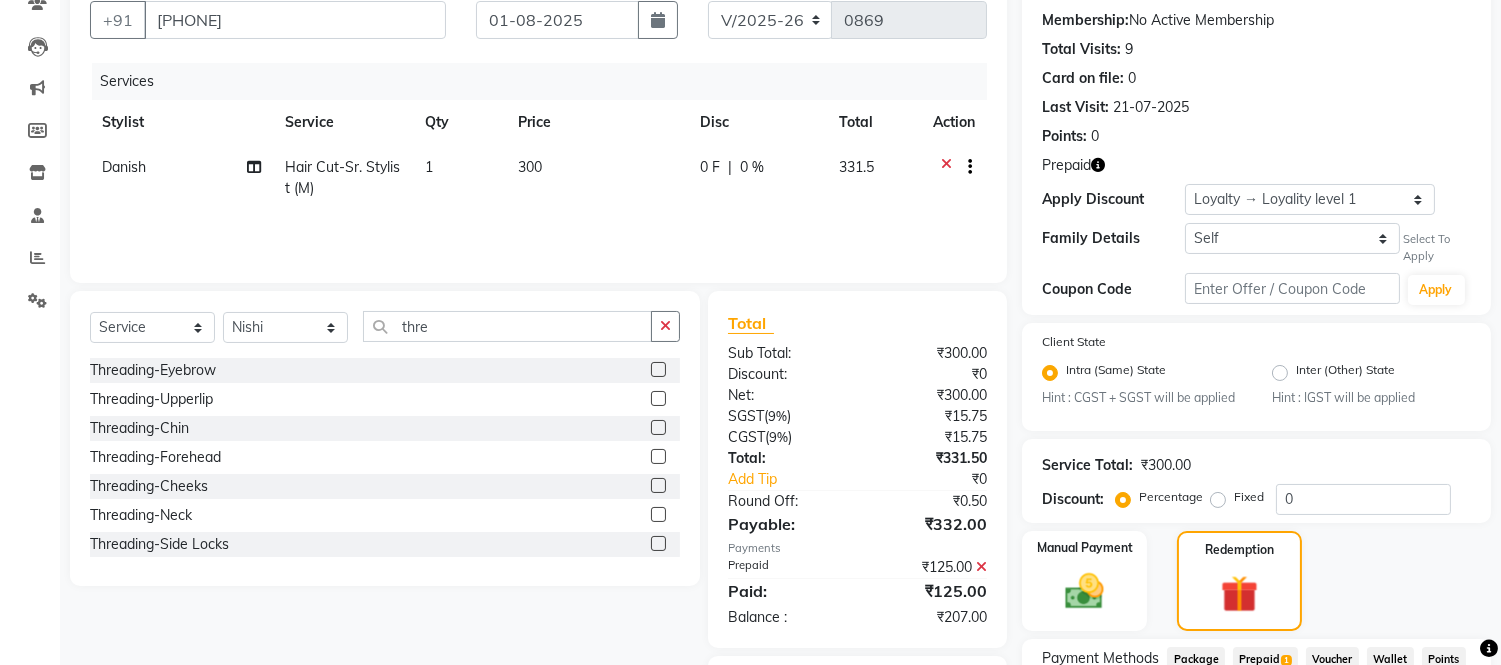 scroll, scrollTop: 0, scrollLeft: 0, axis: both 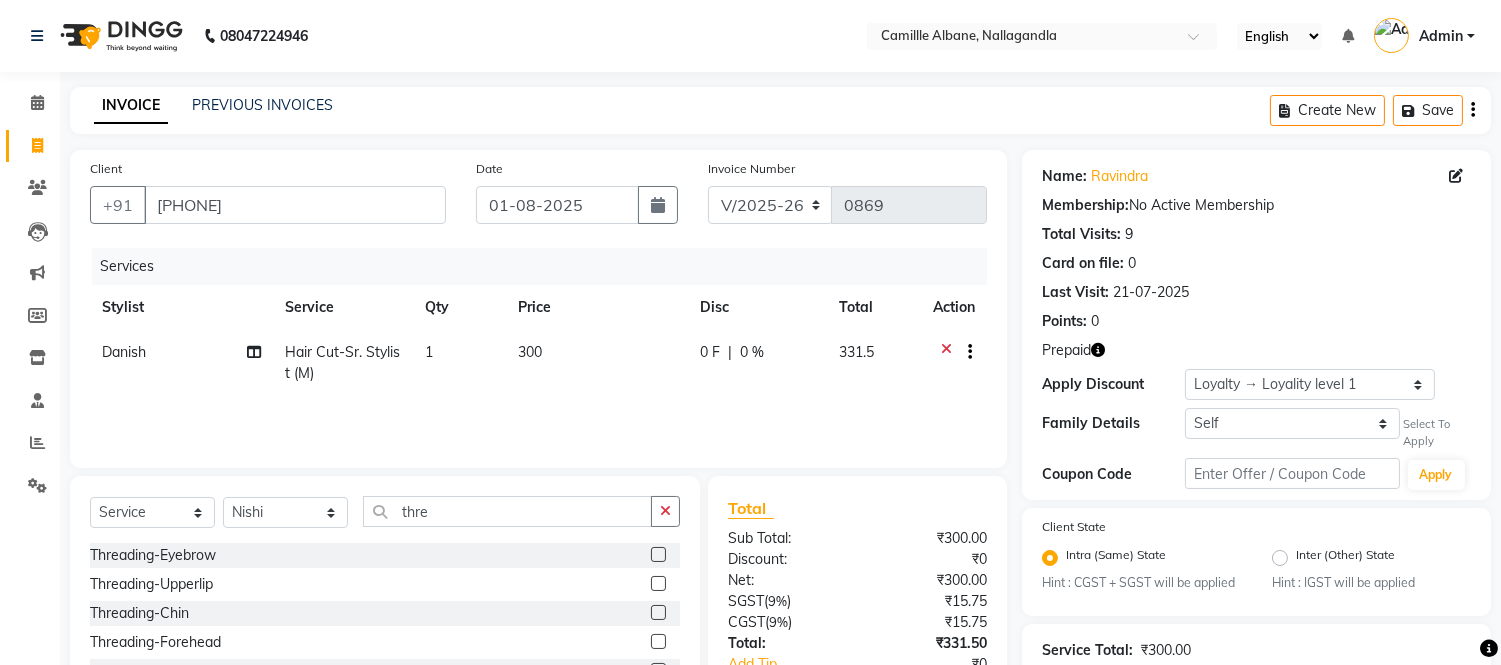 click on "Create New   Save" 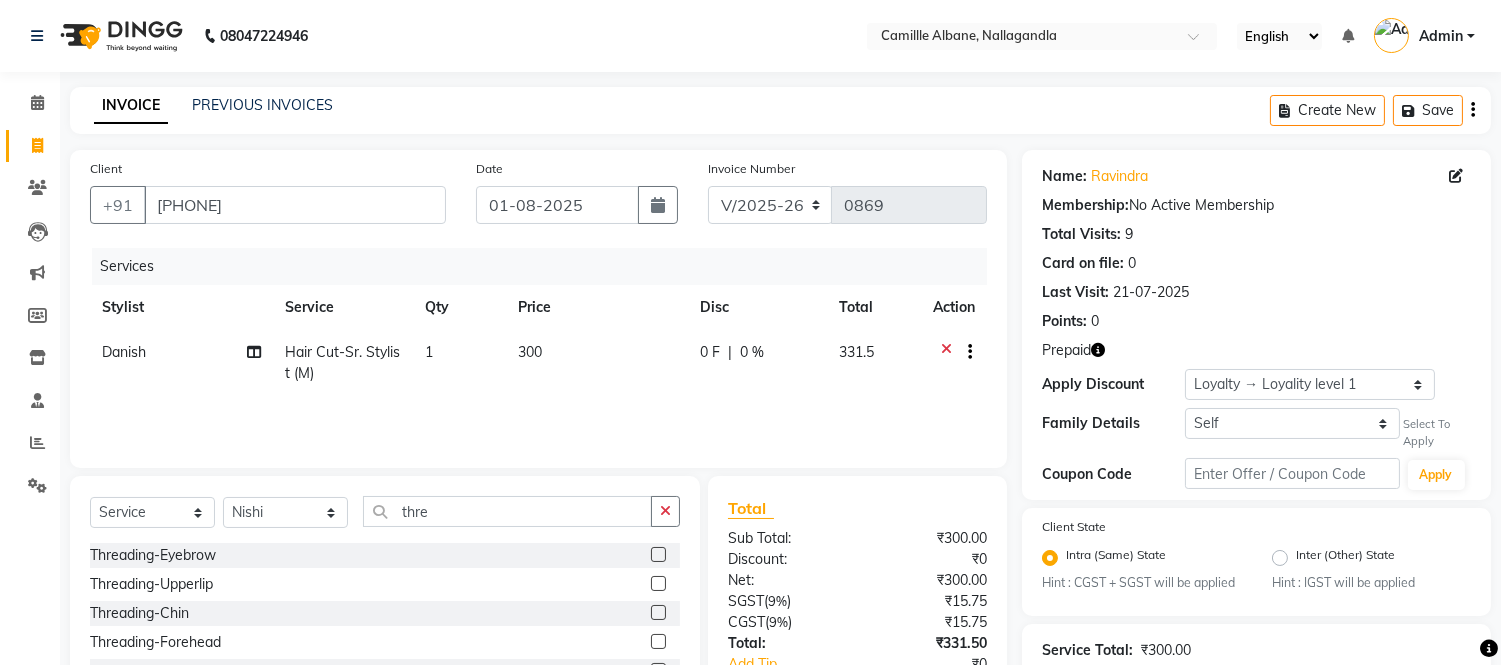 click 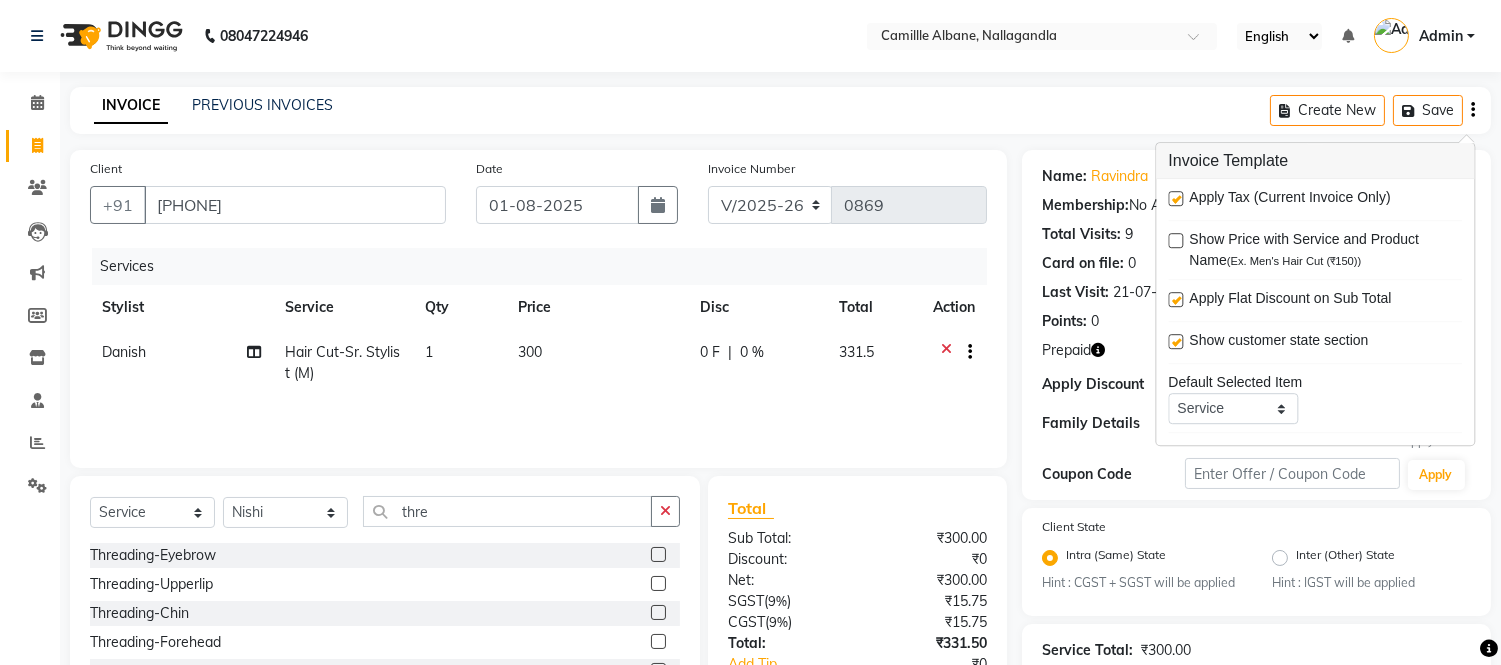 click at bounding box center (1175, 198) 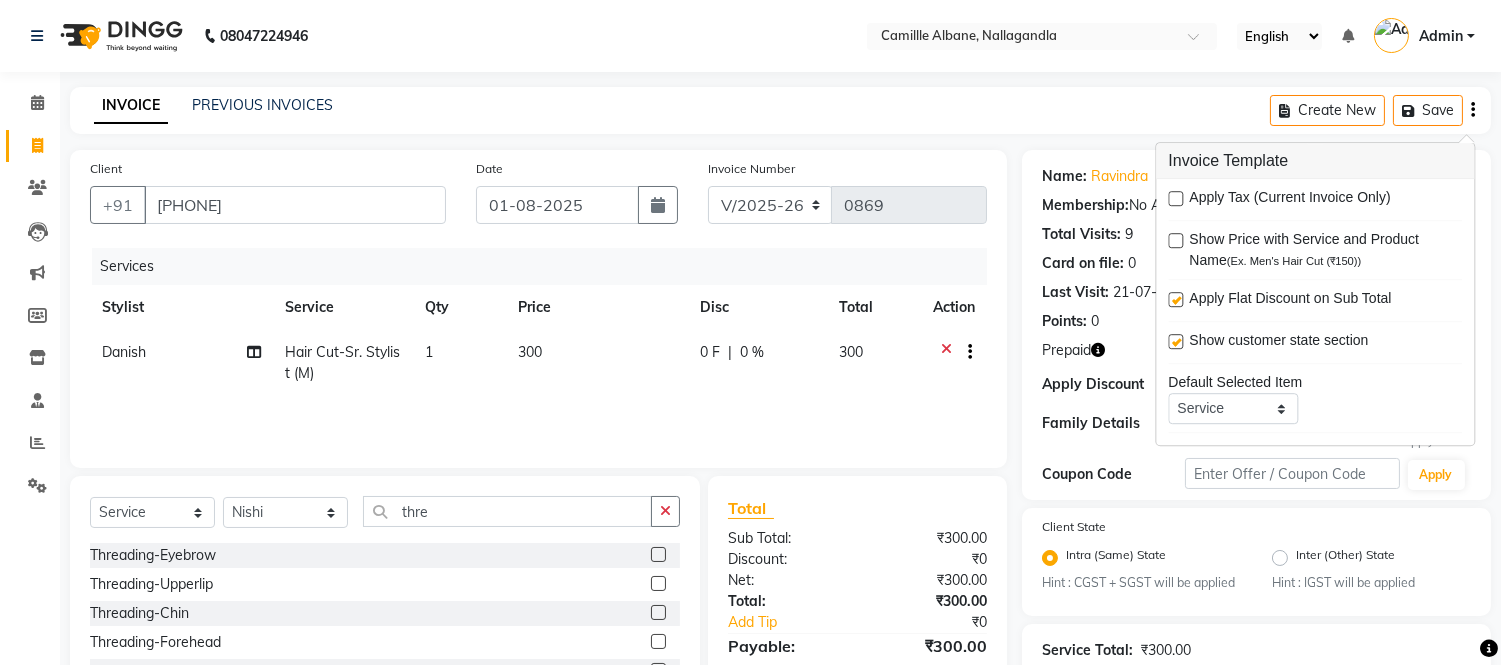 click on "INVOICE PREVIOUS INVOICES Create New   Save  Client +91 9177218880 Date 01-08-2025 Invoice Number INV/2025 V/2025-26 0869 Services Stylist Service Qty Price Disc Total Action Danish Hair Cut-Sr. Stylist (M) 1 300 0 F | 0 % 300 Select  Service  Product  Membership  Package Voucher Prepaid Gift Card  Select Stylist Admin Amit Danish Dr, Rajani Jitendra K T Ramarao Lalitha Lokesh Madhu Nishi Satish Srinivas thre Threading-Eyebrow  Threading-Upperlip  Threading-Chin  Threading-Forehead  Threading-Cheeks  Threading-Neck  Threading-Side Locks  Threading-Full Face  Total Sub Total: ₹300.00 Discount: ₹0 Net: ₹300.00 Total: ₹300.00 Add Tip ₹0 Payable: ₹300.00 Payments Prepaid ₹125.00  Paid: ₹125.00 Balance   : ₹175.00 Reward Points Accumulating Points  0 Name: Ravindra  Membership:  No Active Membership  Total Visits:  9 Card on file:  0 Last Visit:   21-07-2025 Points:   0  Prepaid Apply Discount Select  Loyalty → Loyality level 1  Family Details Self Ravindra  Ravindra  Select To Apply Apply 0 1" 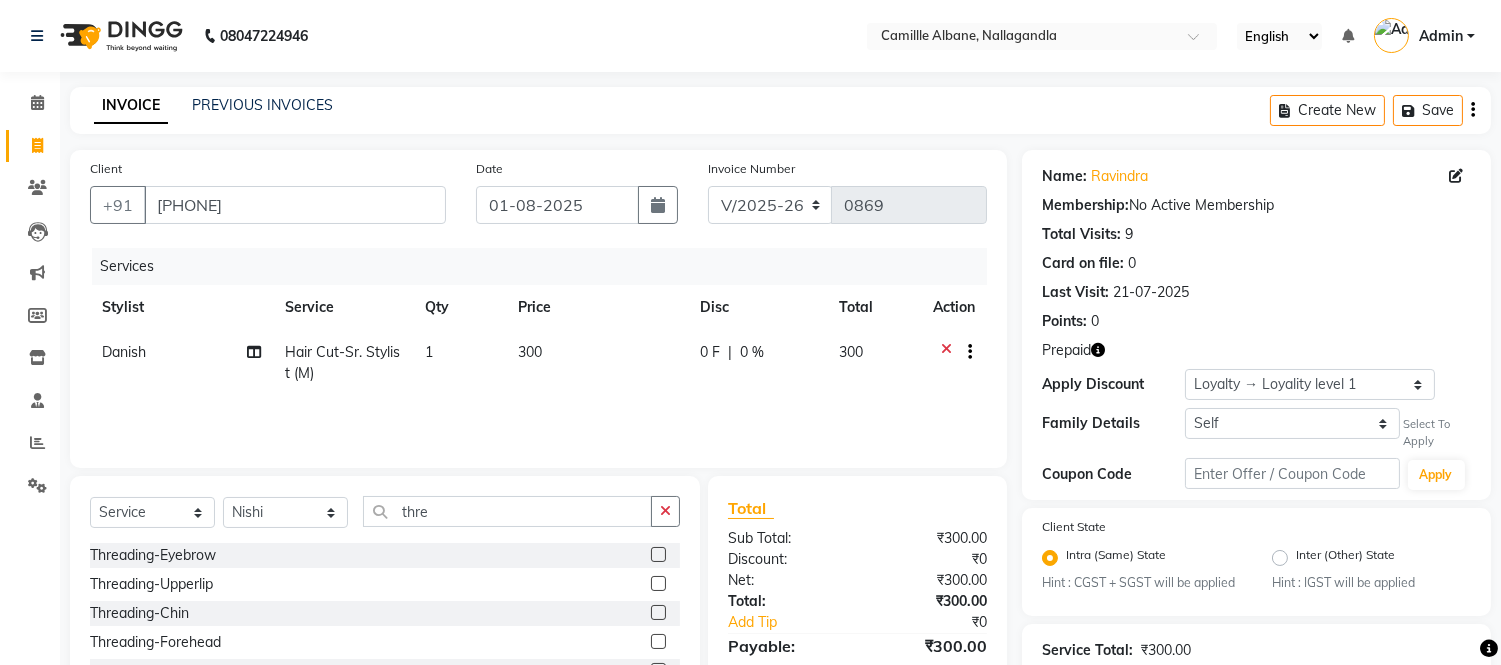 scroll, scrollTop: 370, scrollLeft: 0, axis: vertical 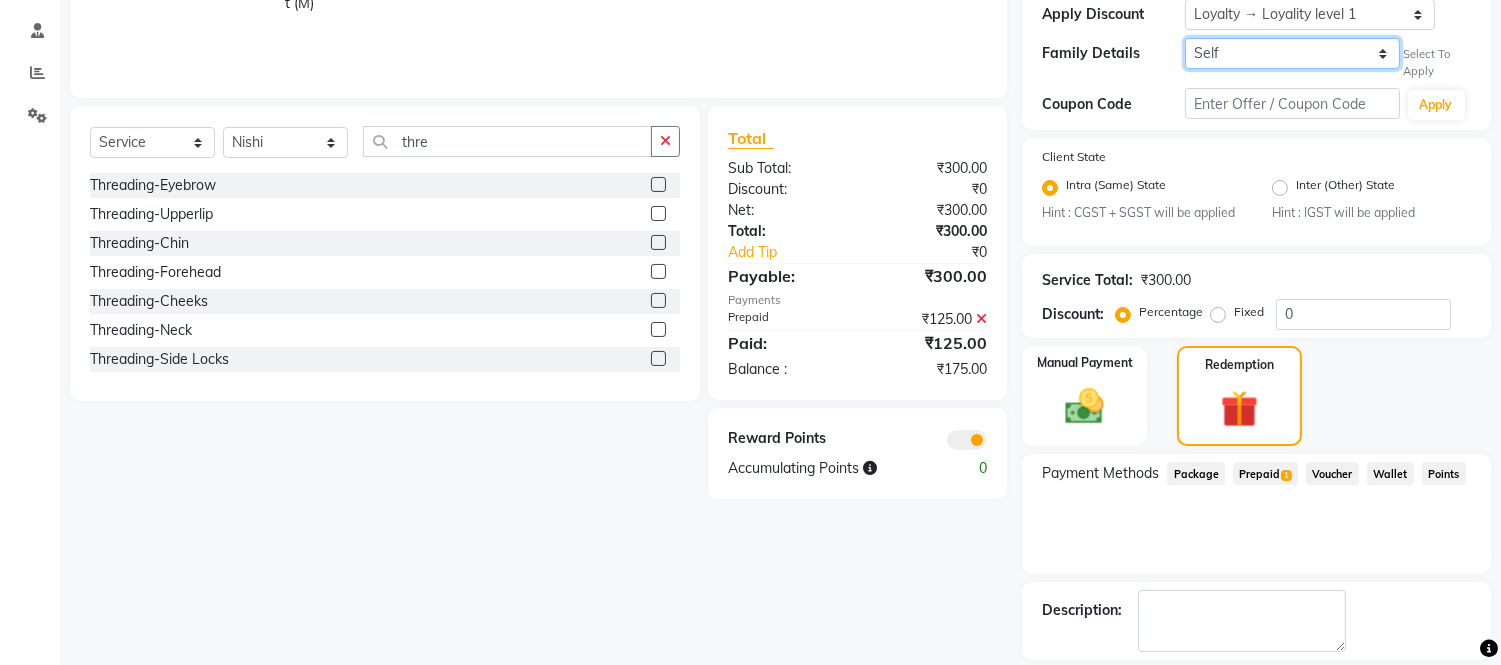 click on "Self Ravindra  Ravindra" 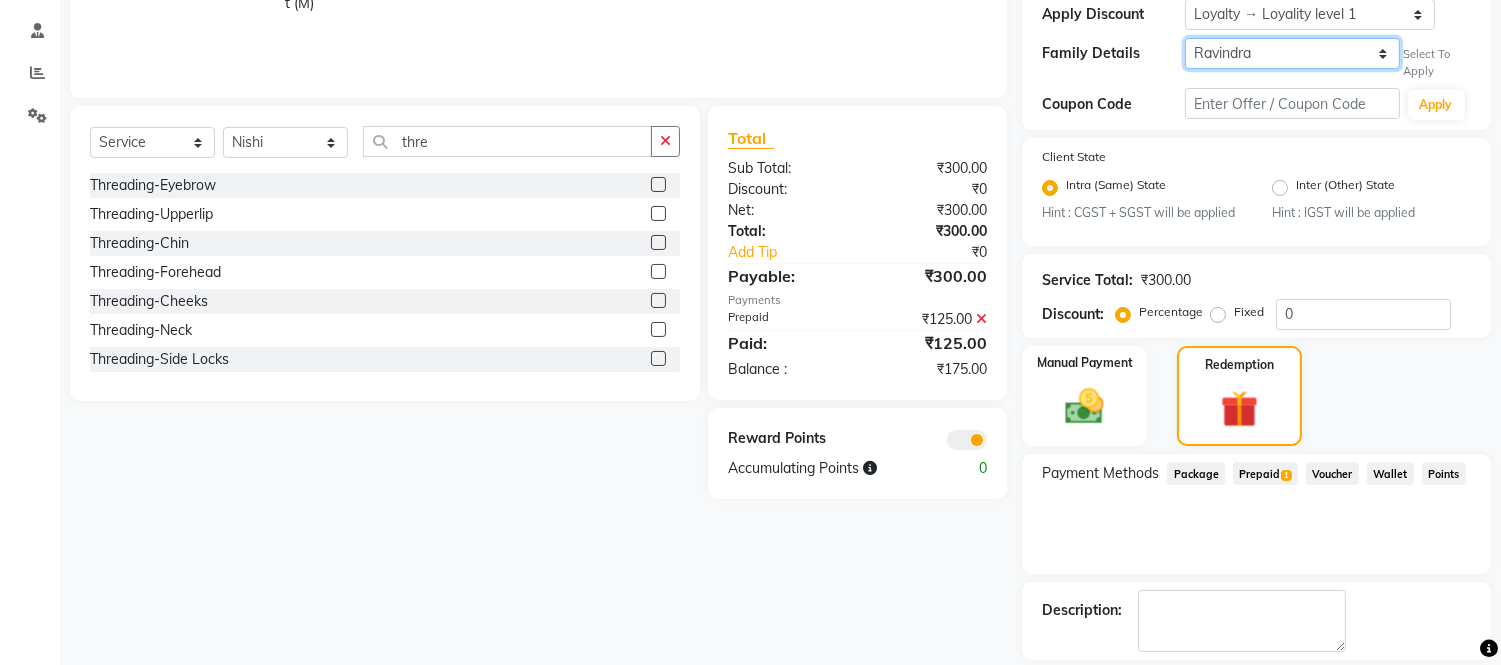 click on "Self Ravindra  Ravindra" 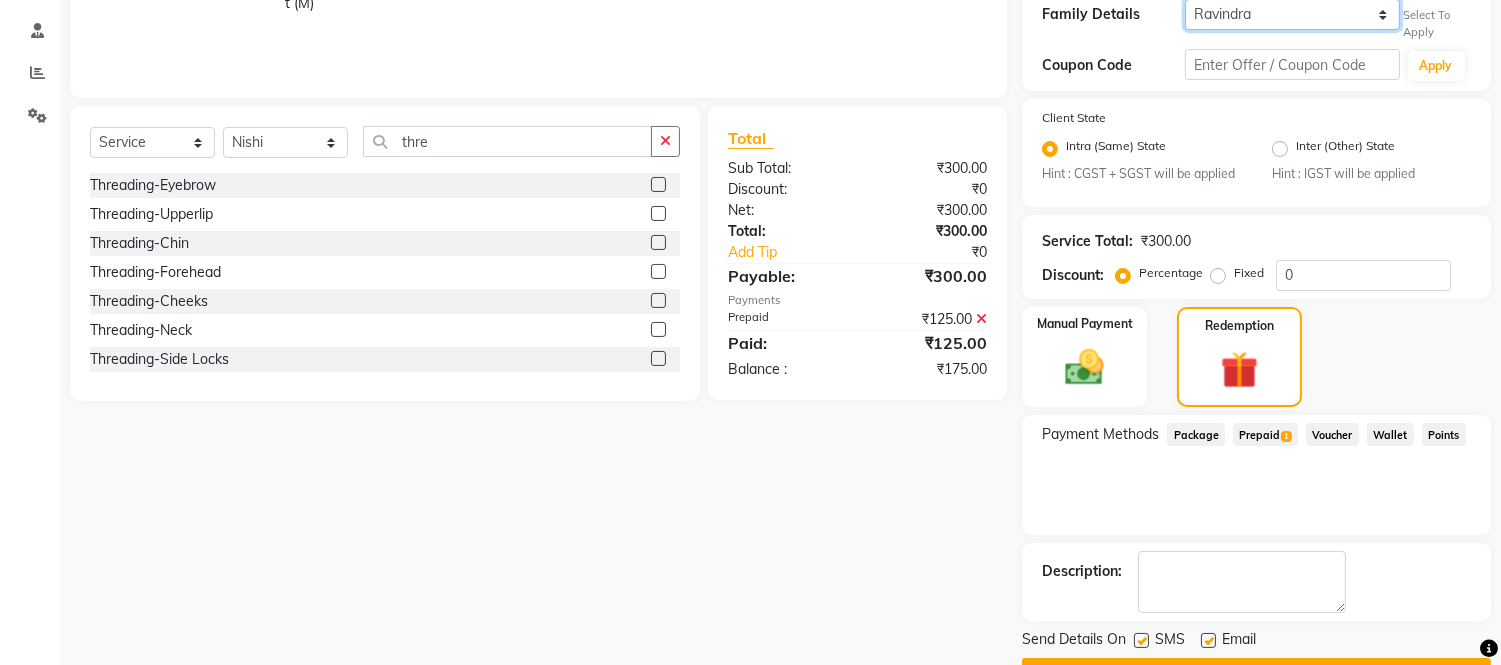 scroll, scrollTop: 185, scrollLeft: 0, axis: vertical 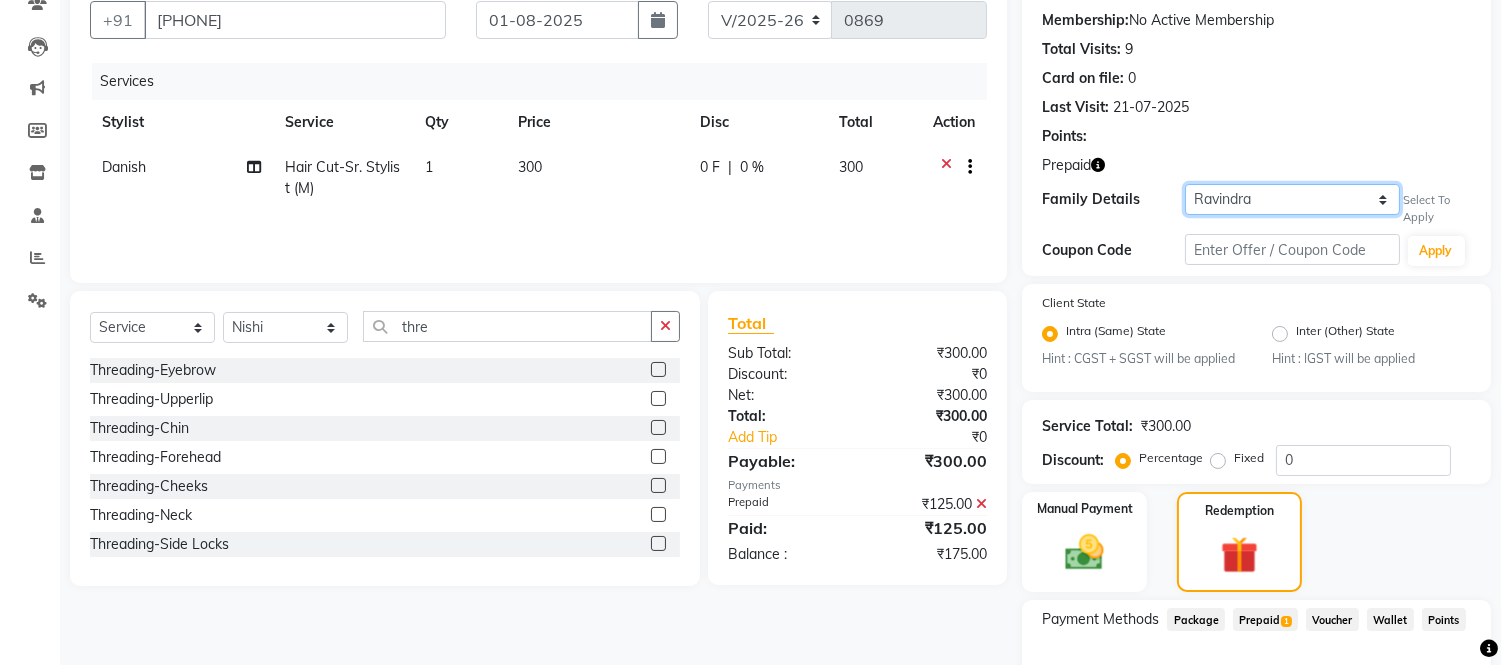 click on "Self Ravindra  Ravindra" 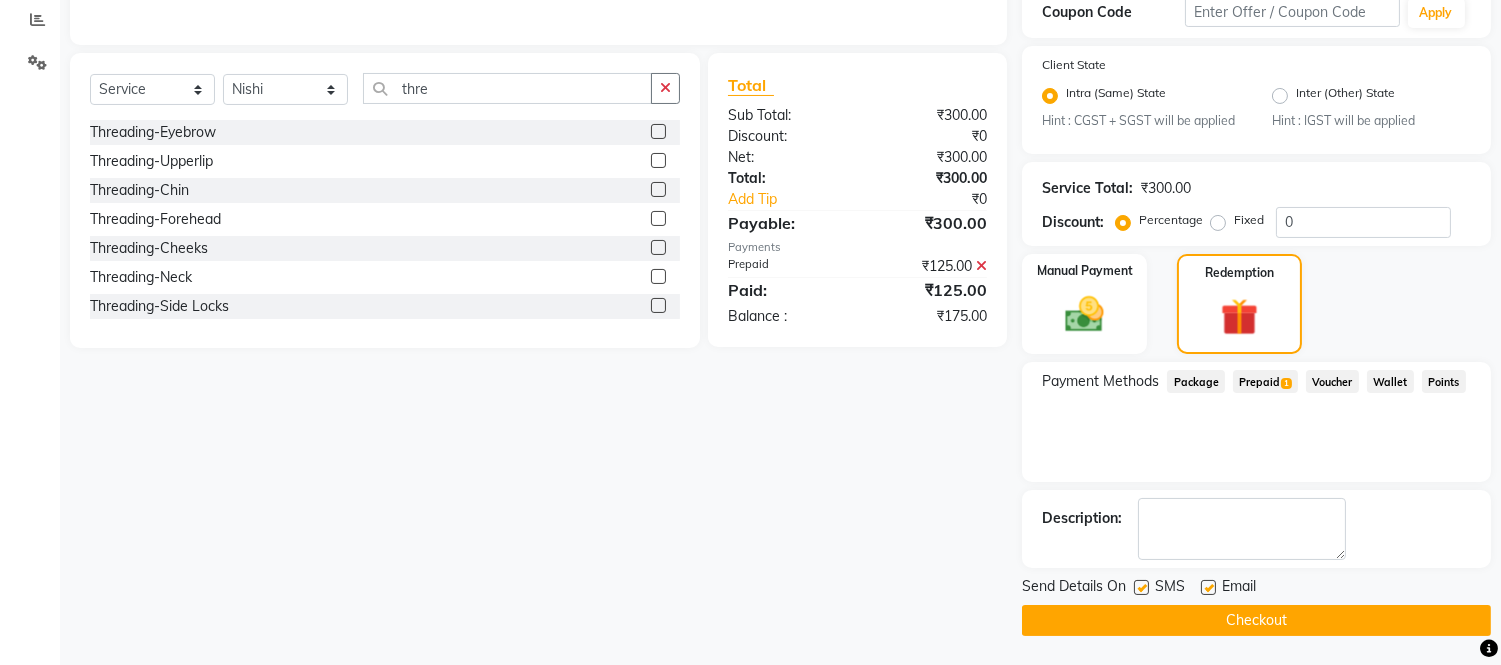 scroll, scrollTop: 237, scrollLeft: 0, axis: vertical 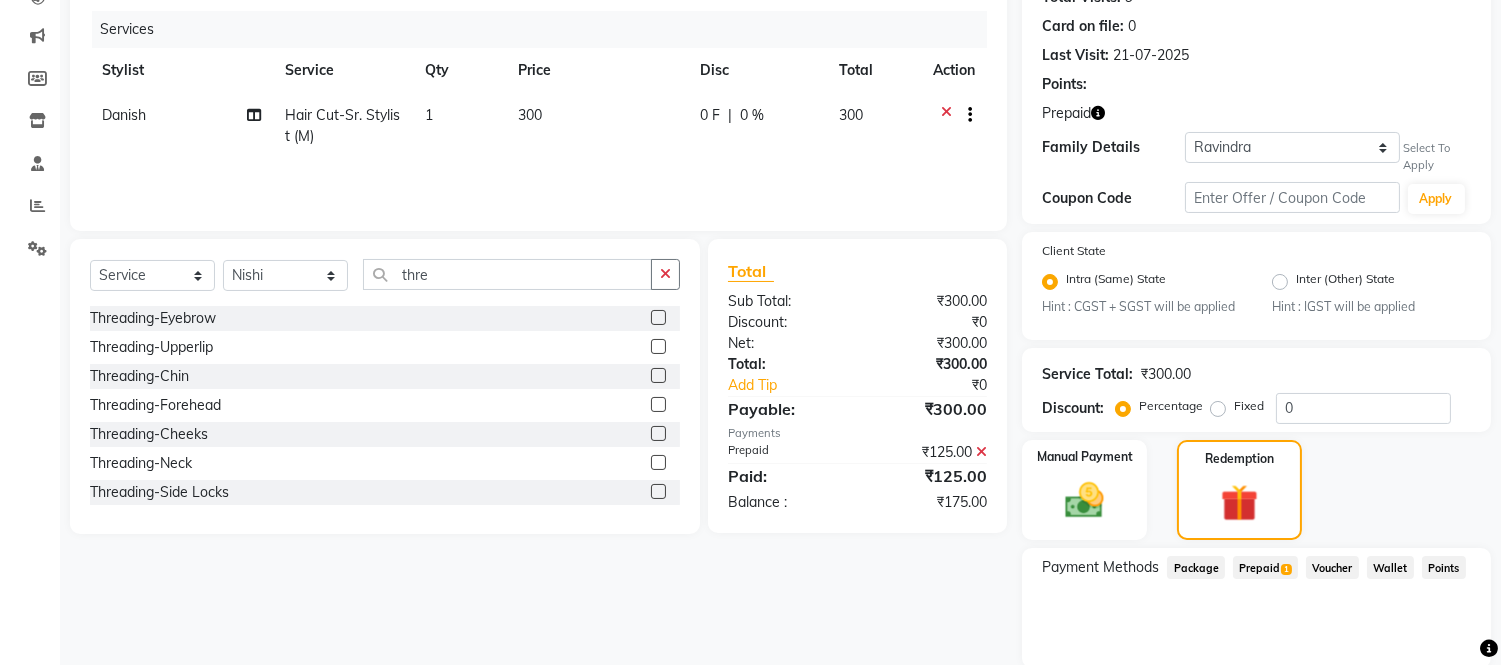 click on "Select To Apply" 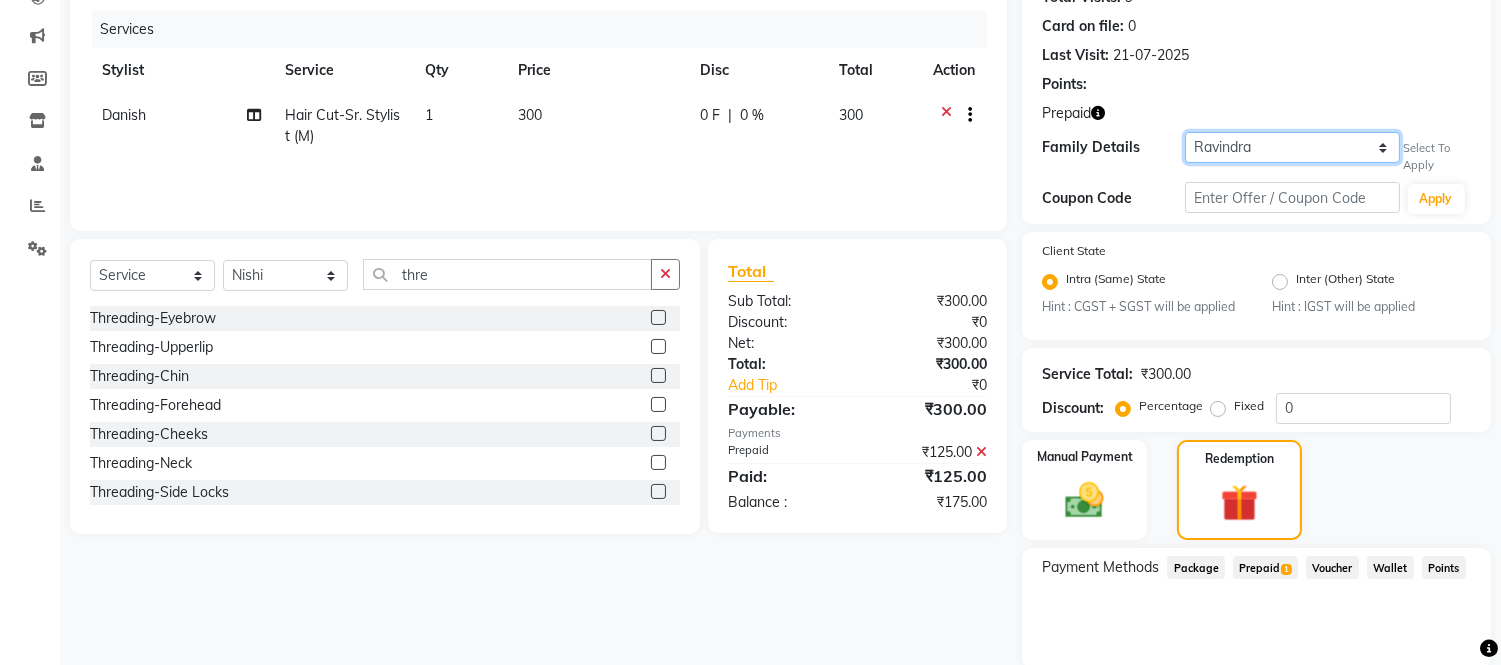 click on "Self Ravindra  Ravindra" 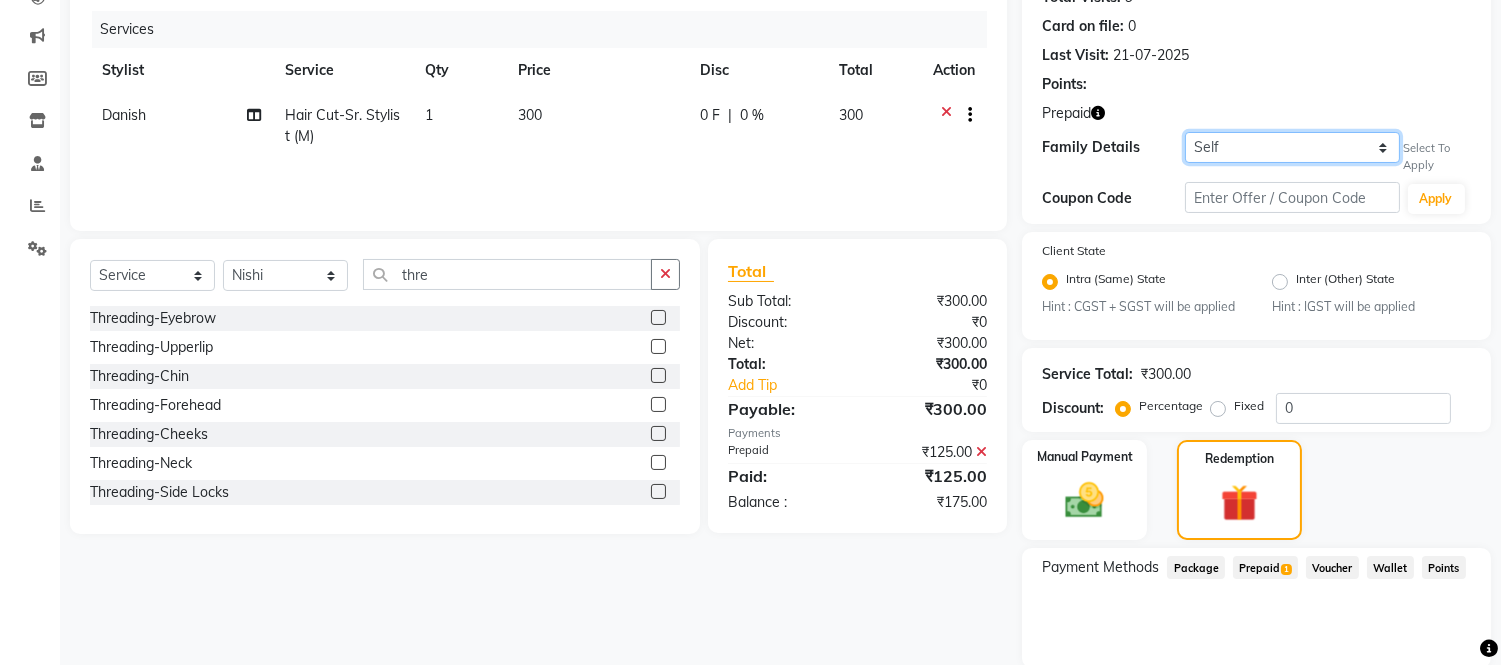 click on "Self Ravindra  Ravindra" 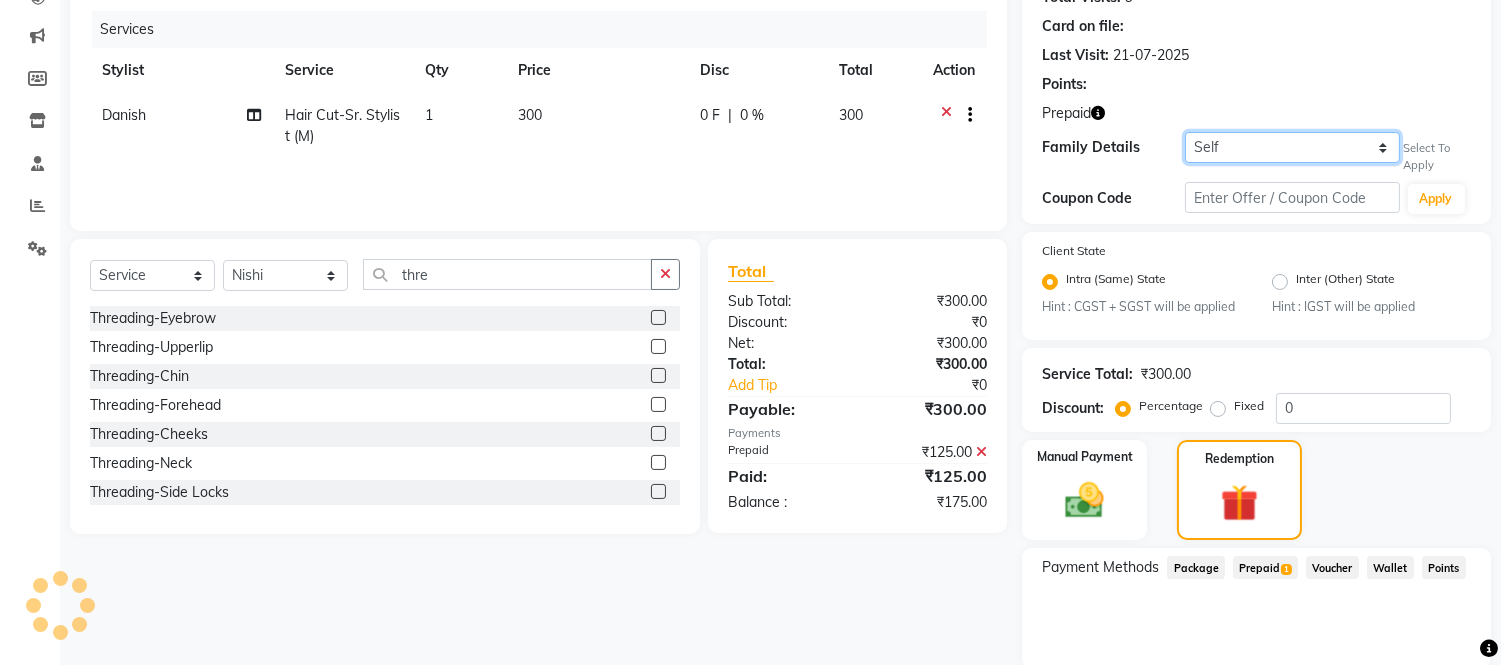 select on "1: Object" 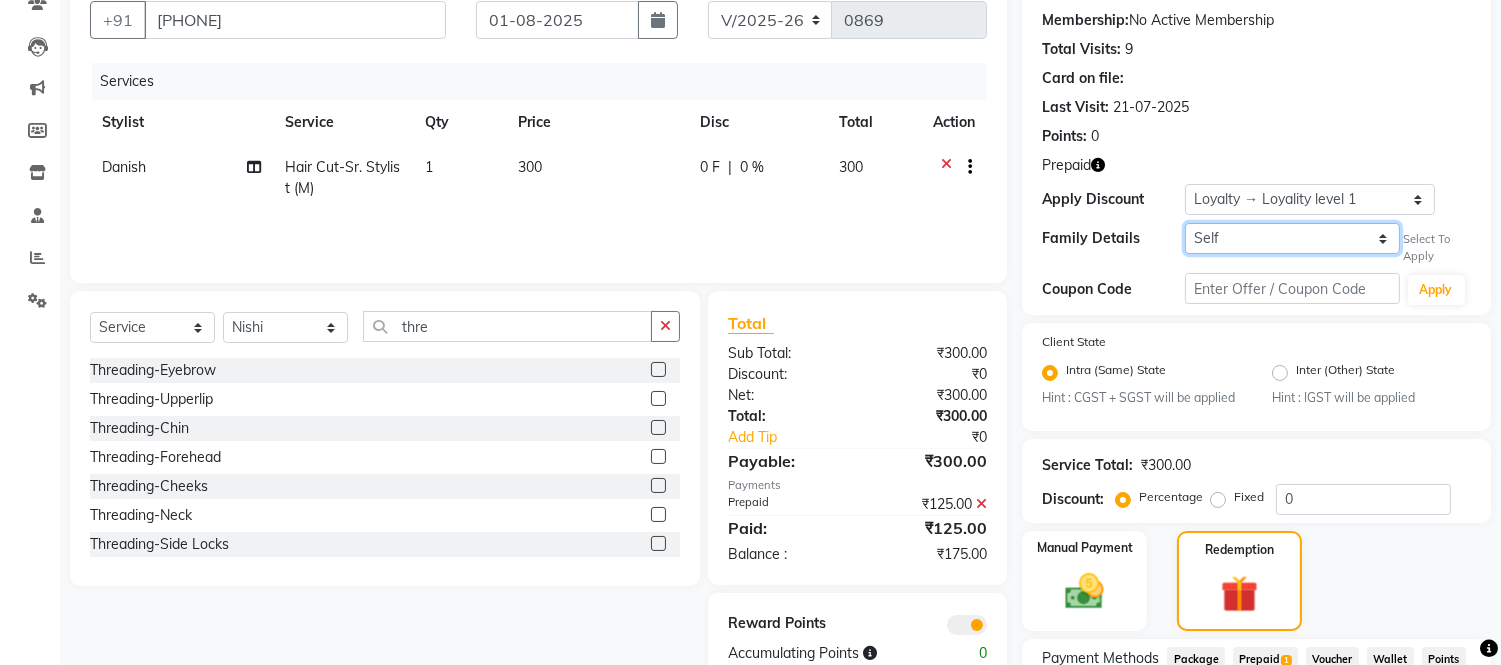 scroll, scrollTop: 0, scrollLeft: 0, axis: both 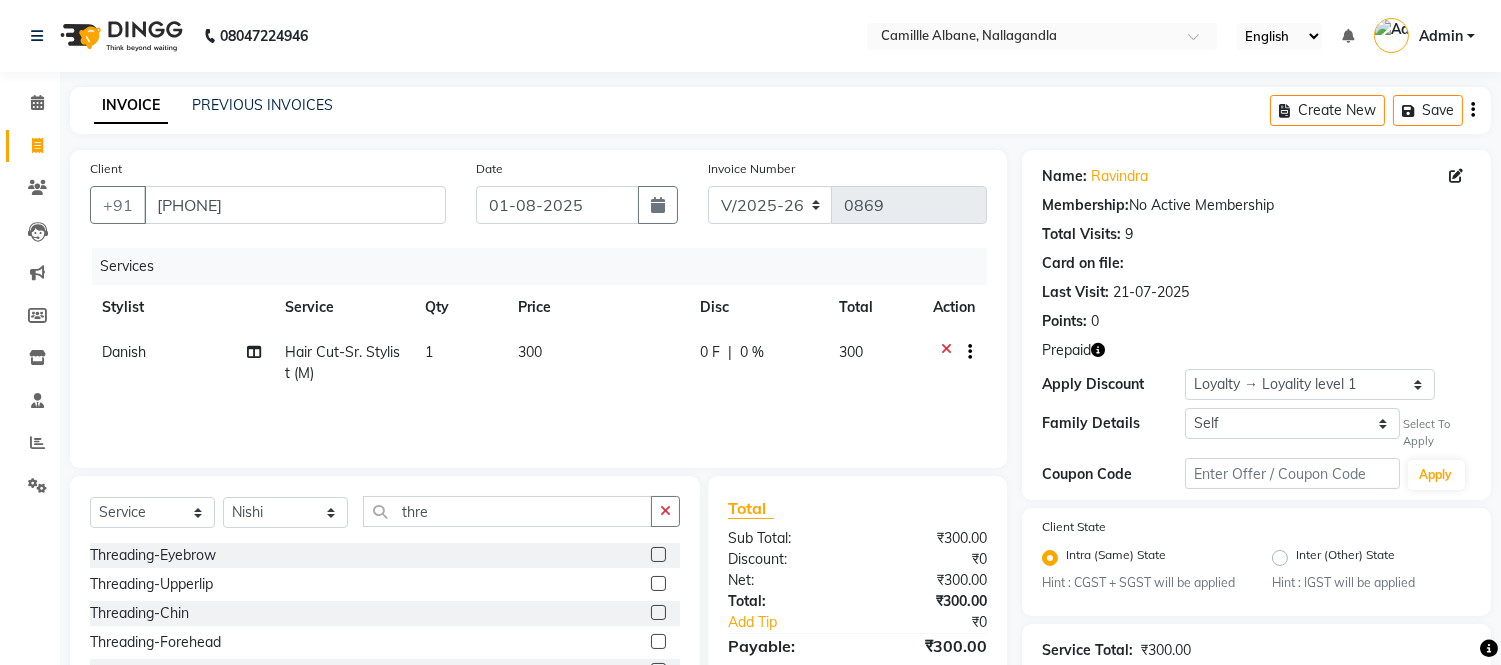 click 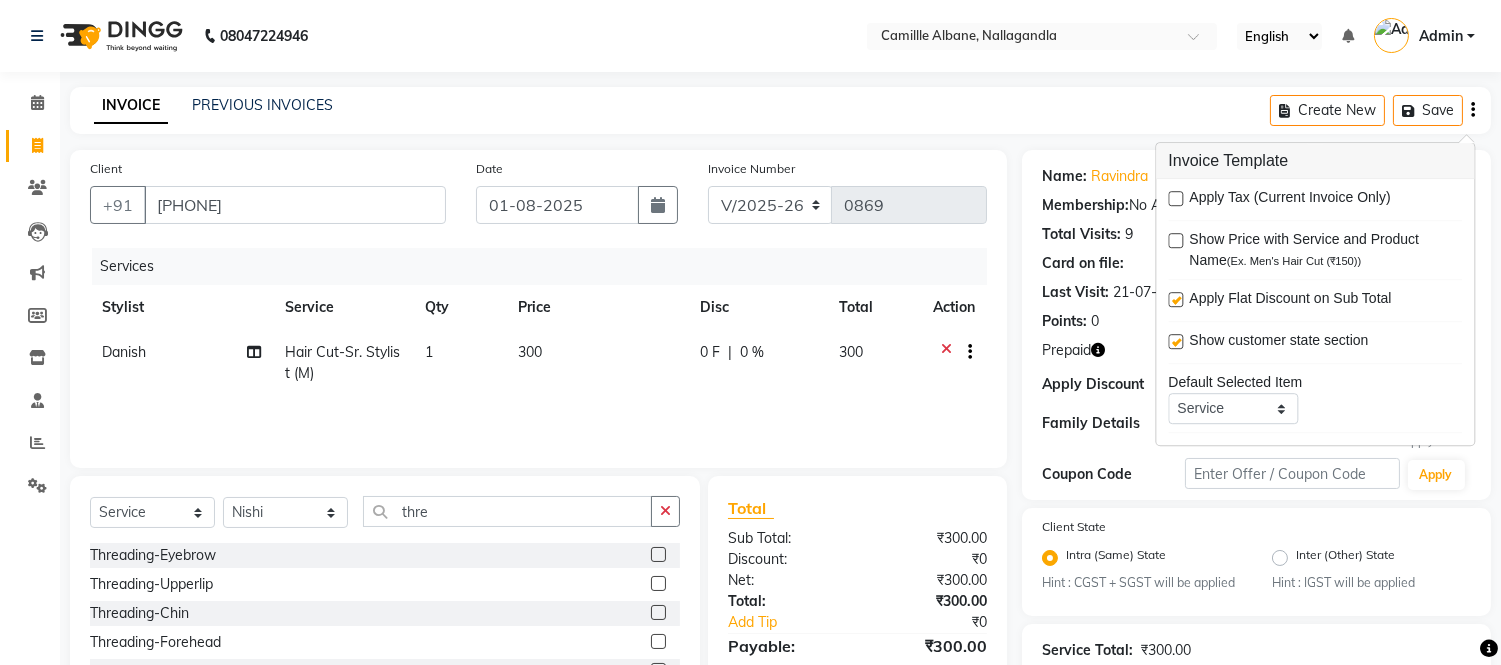 click at bounding box center [1175, 198] 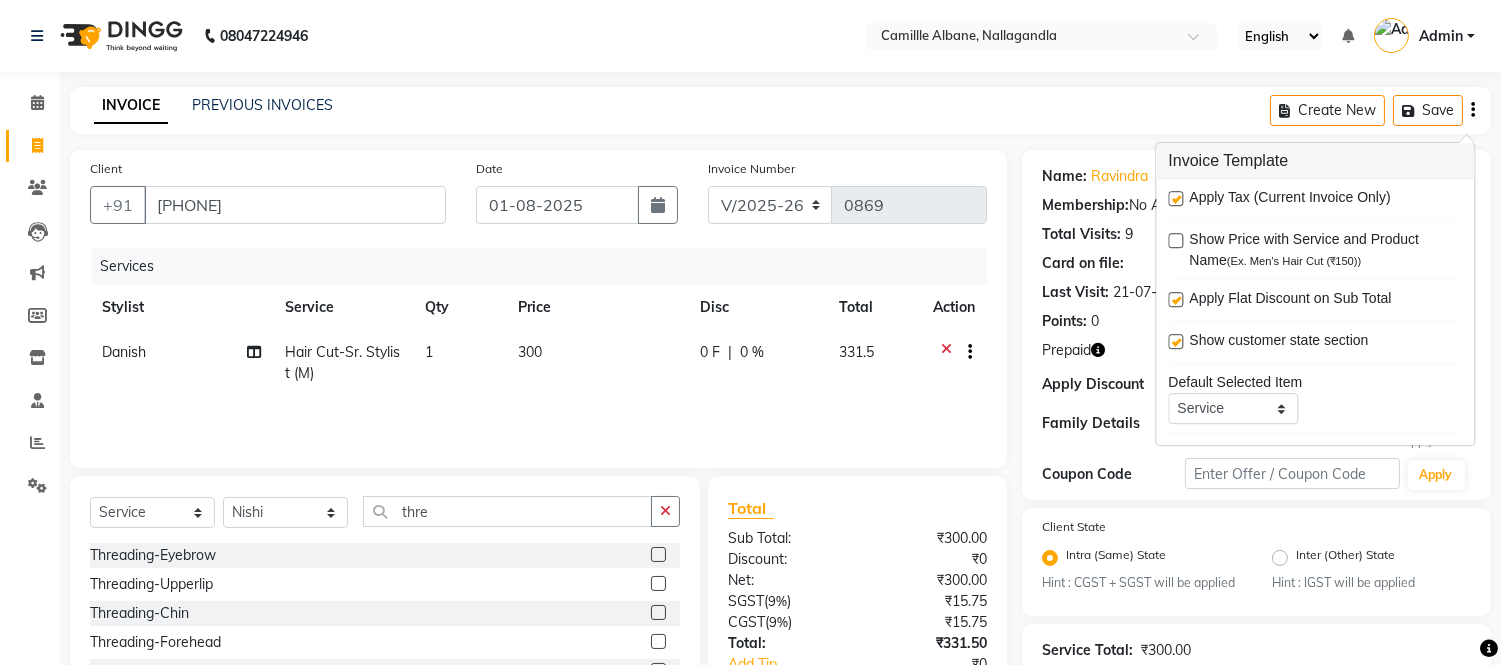 click on "Client +91 9177218880 Date 01-08-2025 Invoice Number INV/2025 V/2025-26 0869 Services Stylist Service Qty Price Disc Total Action Danish Hair Cut-Sr. Stylist (M) 1 300 0 F | 0 % 331.5" 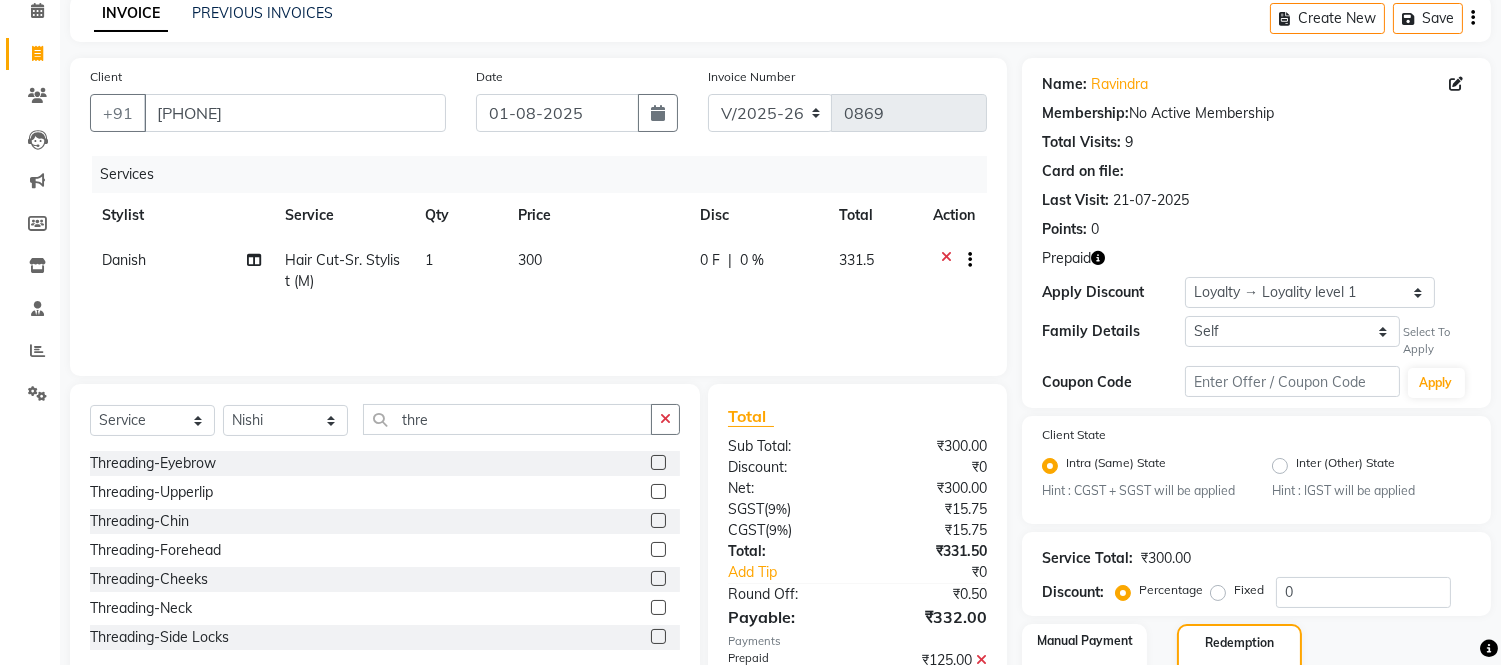 scroll, scrollTop: 462, scrollLeft: 0, axis: vertical 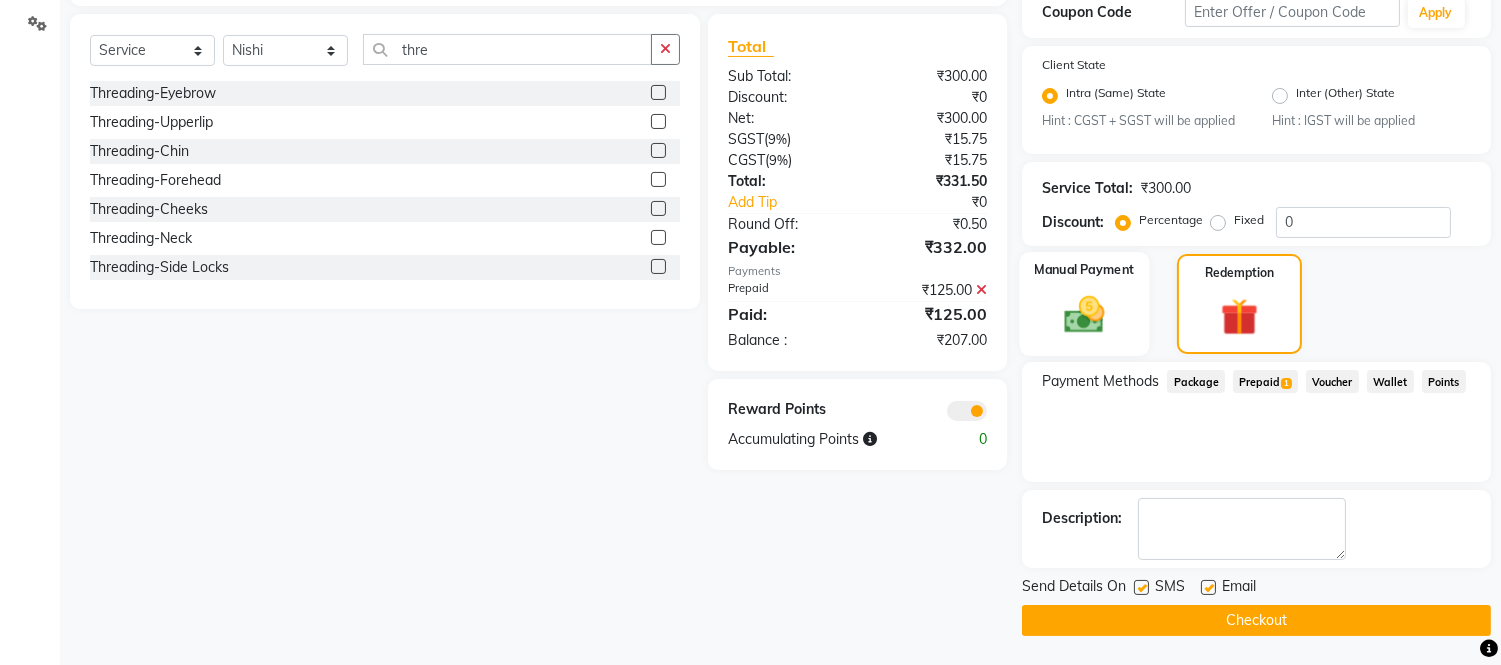 click on "Manual Payment" 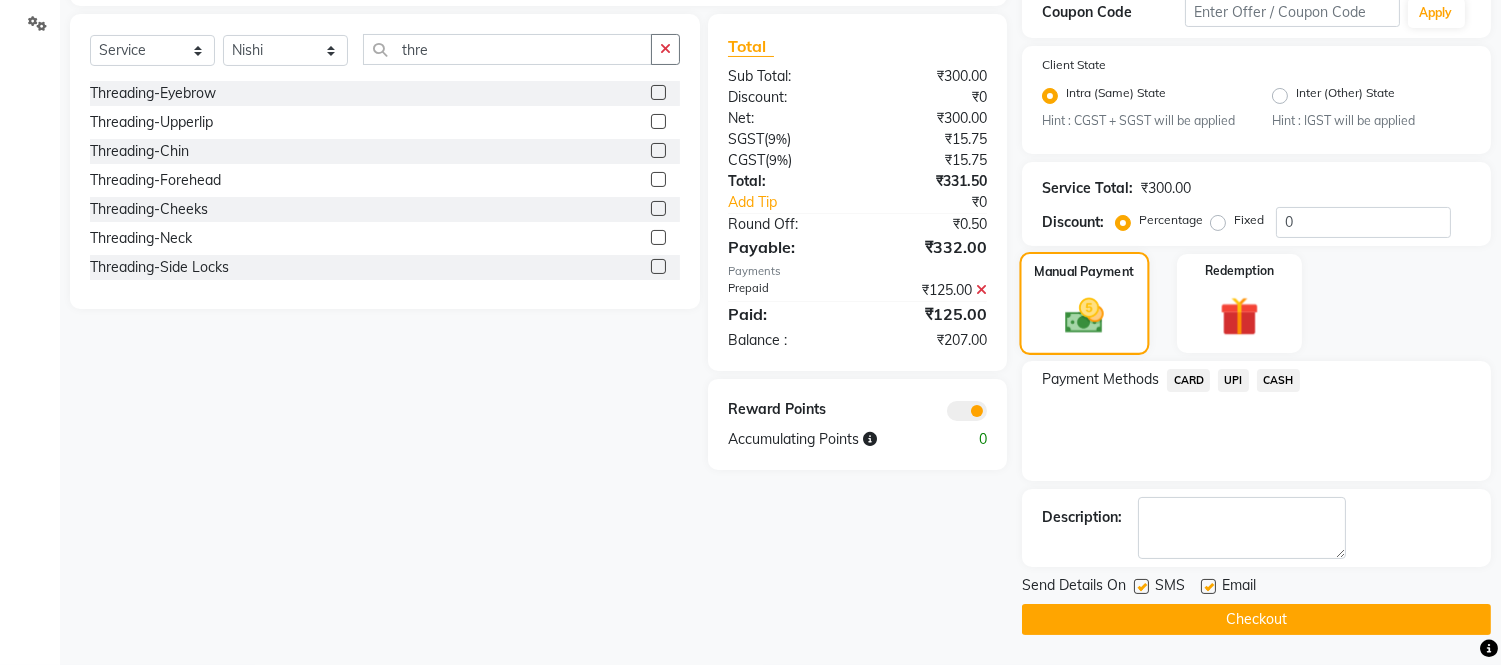 scroll, scrollTop: 461, scrollLeft: 0, axis: vertical 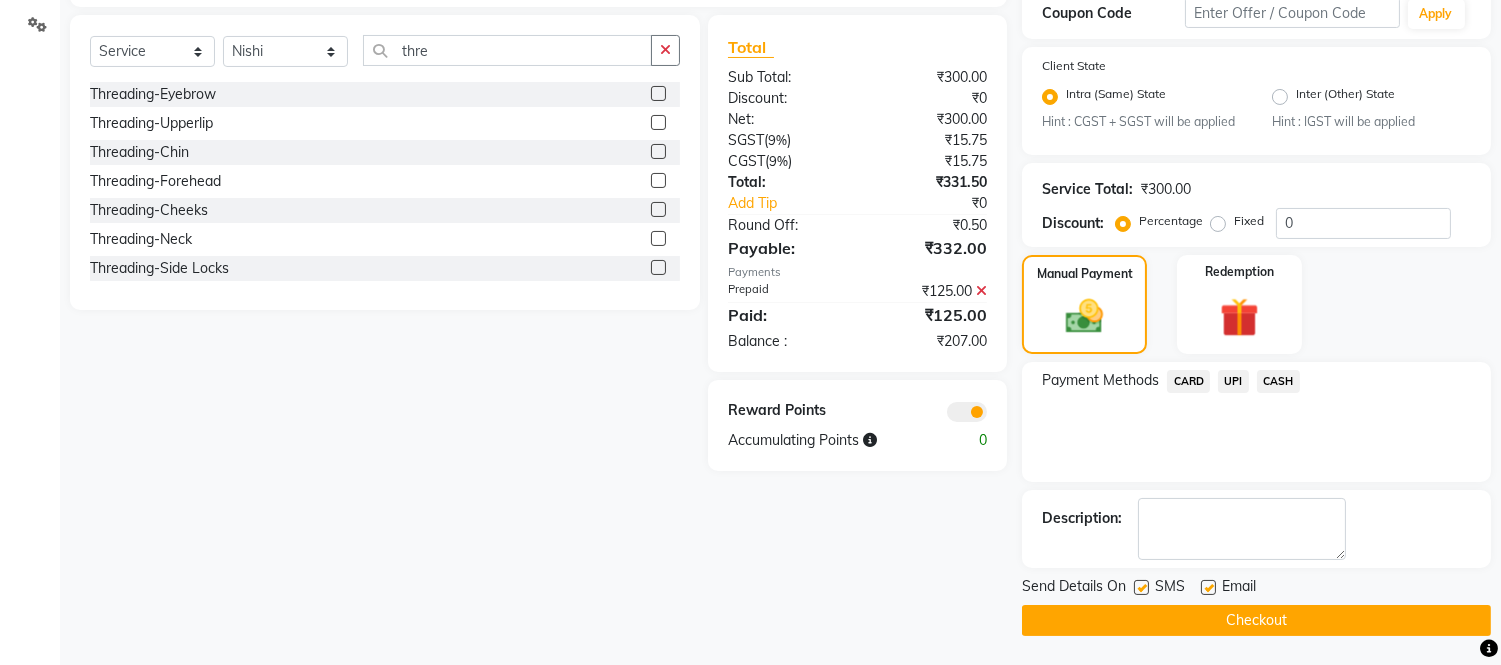 click on "UPI" 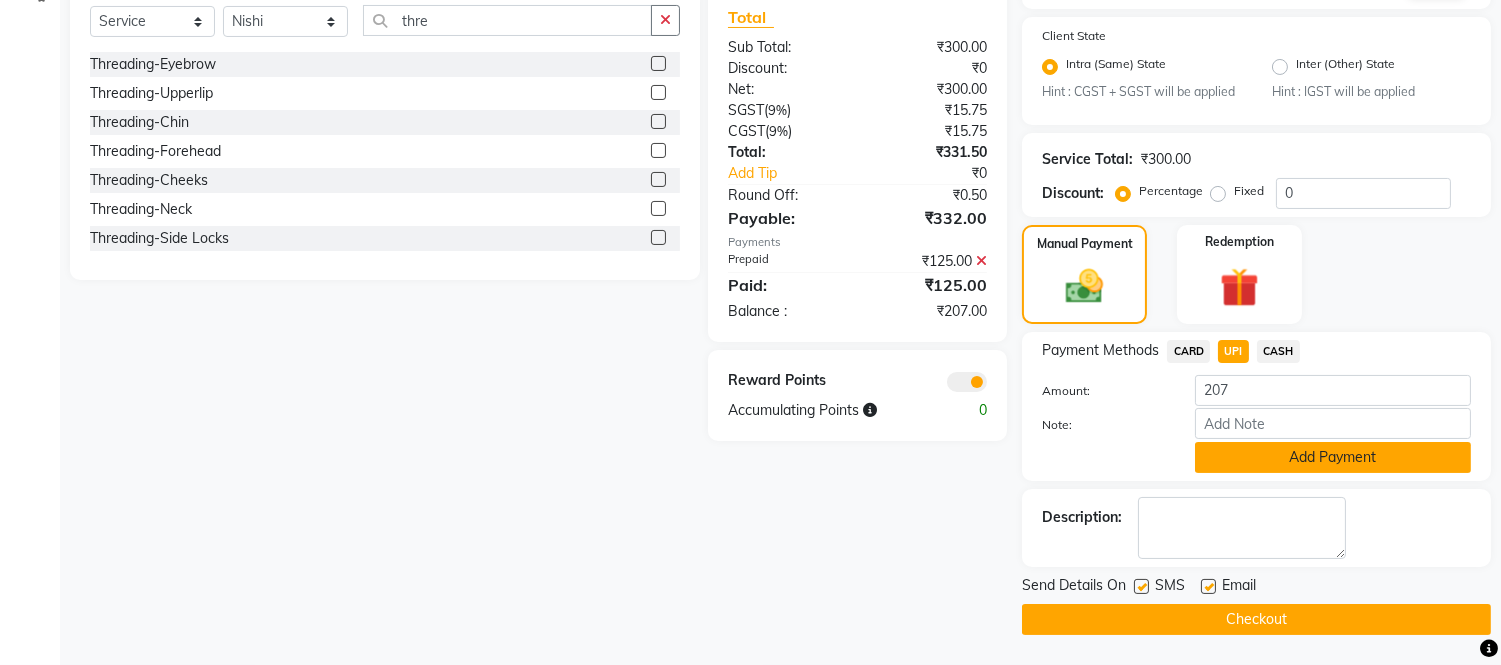 click on "Add Payment" 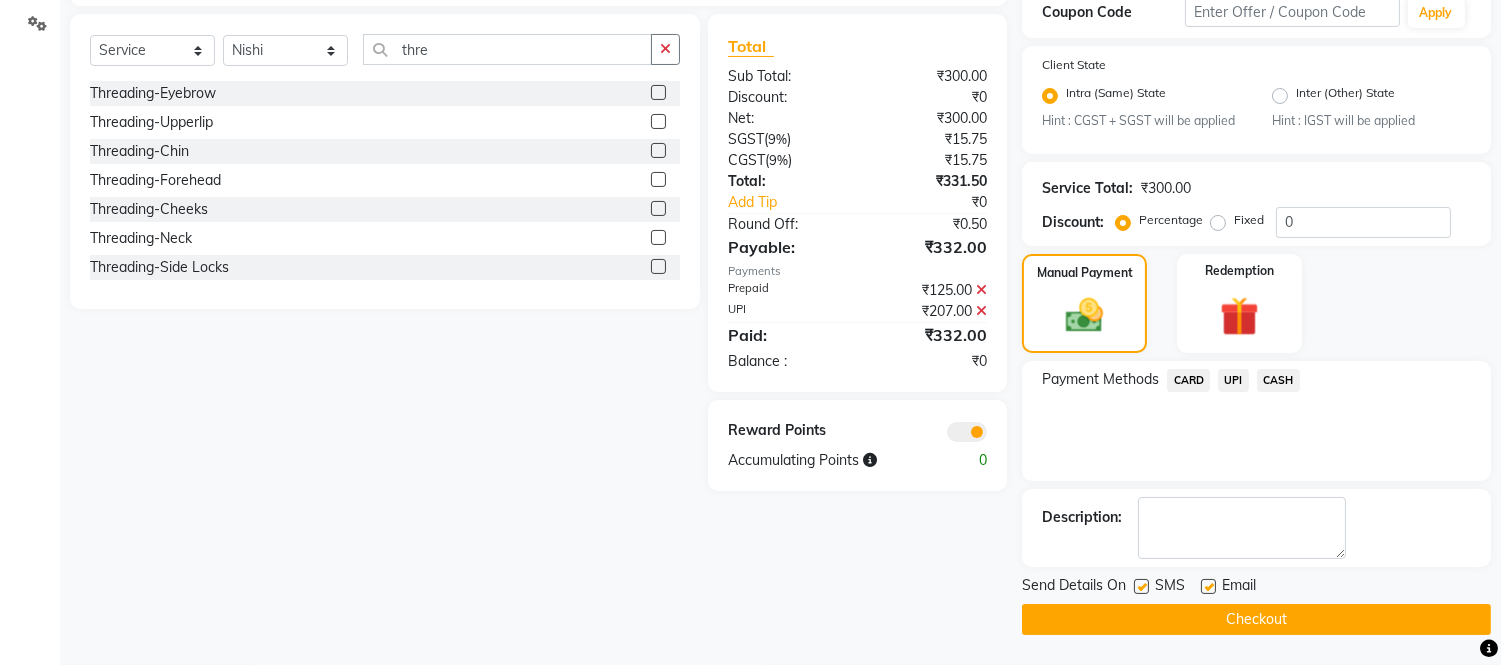 scroll, scrollTop: 461, scrollLeft: 0, axis: vertical 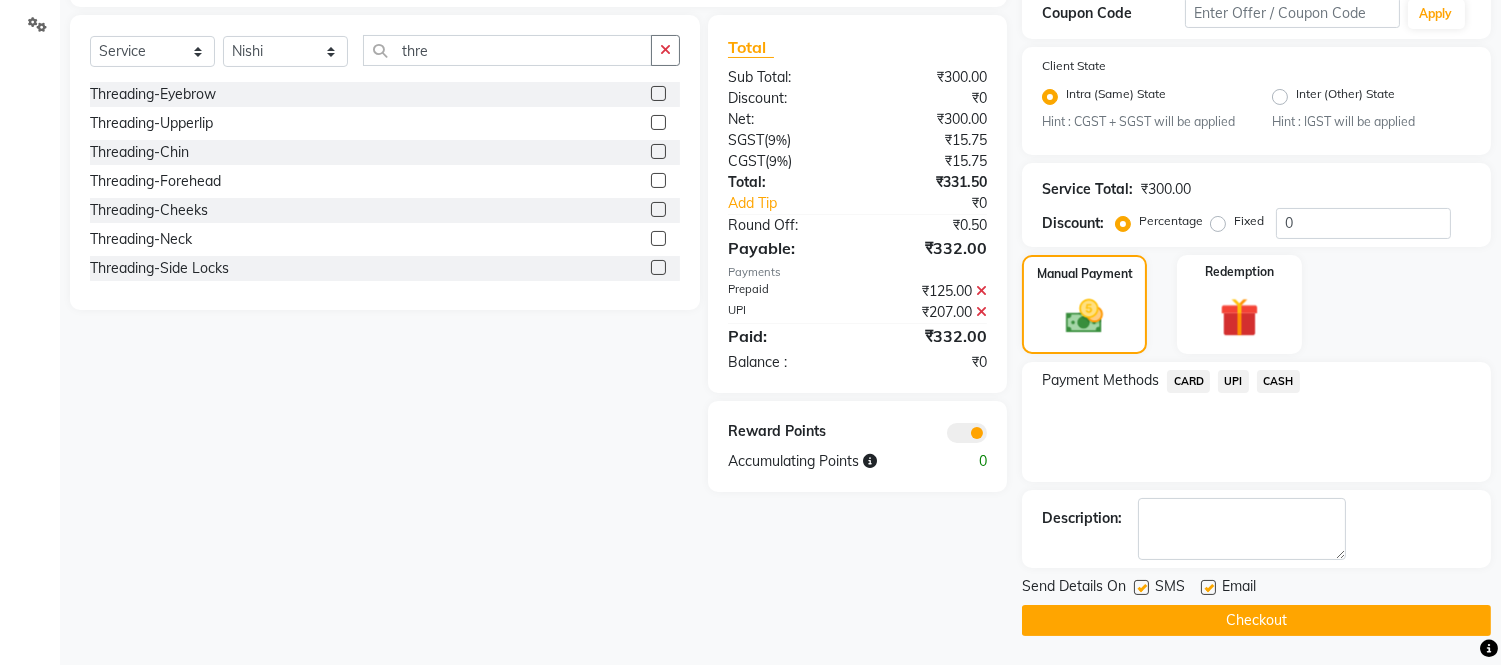 click on "Checkout" 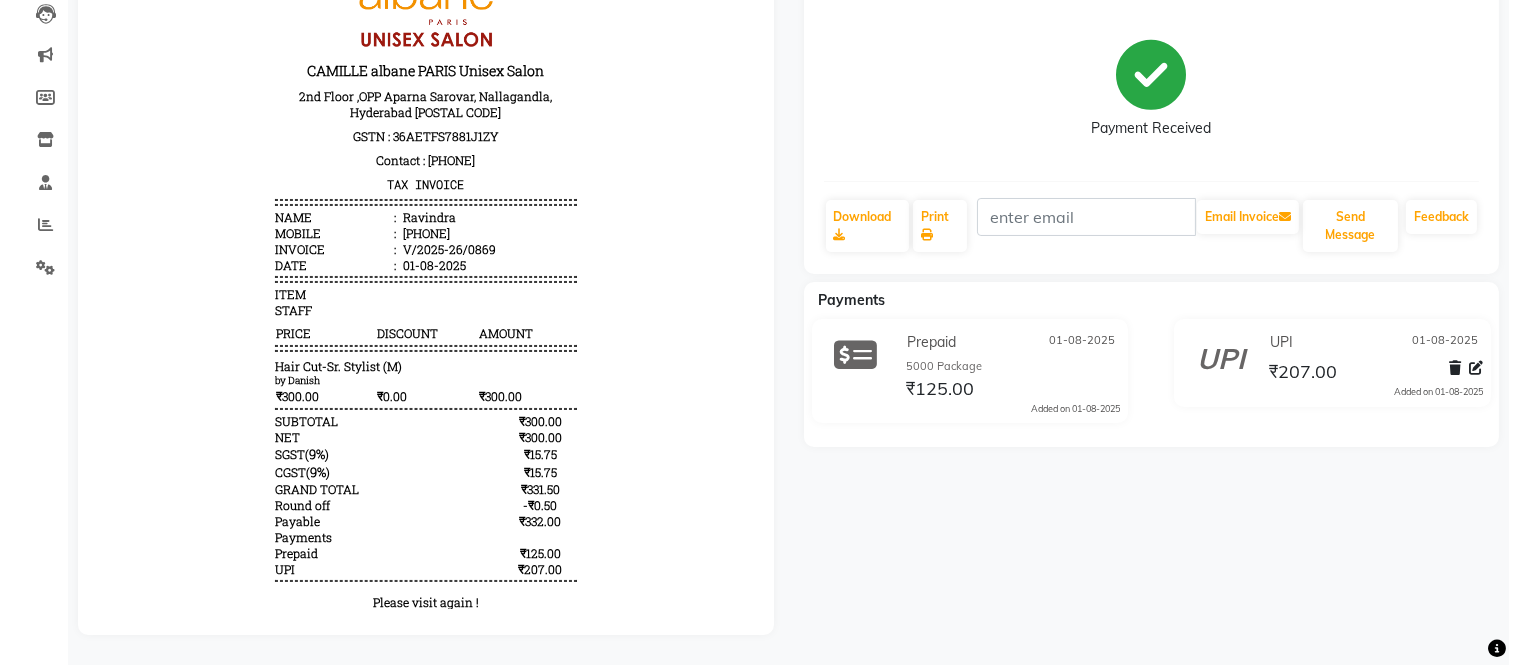 scroll, scrollTop: 0, scrollLeft: 0, axis: both 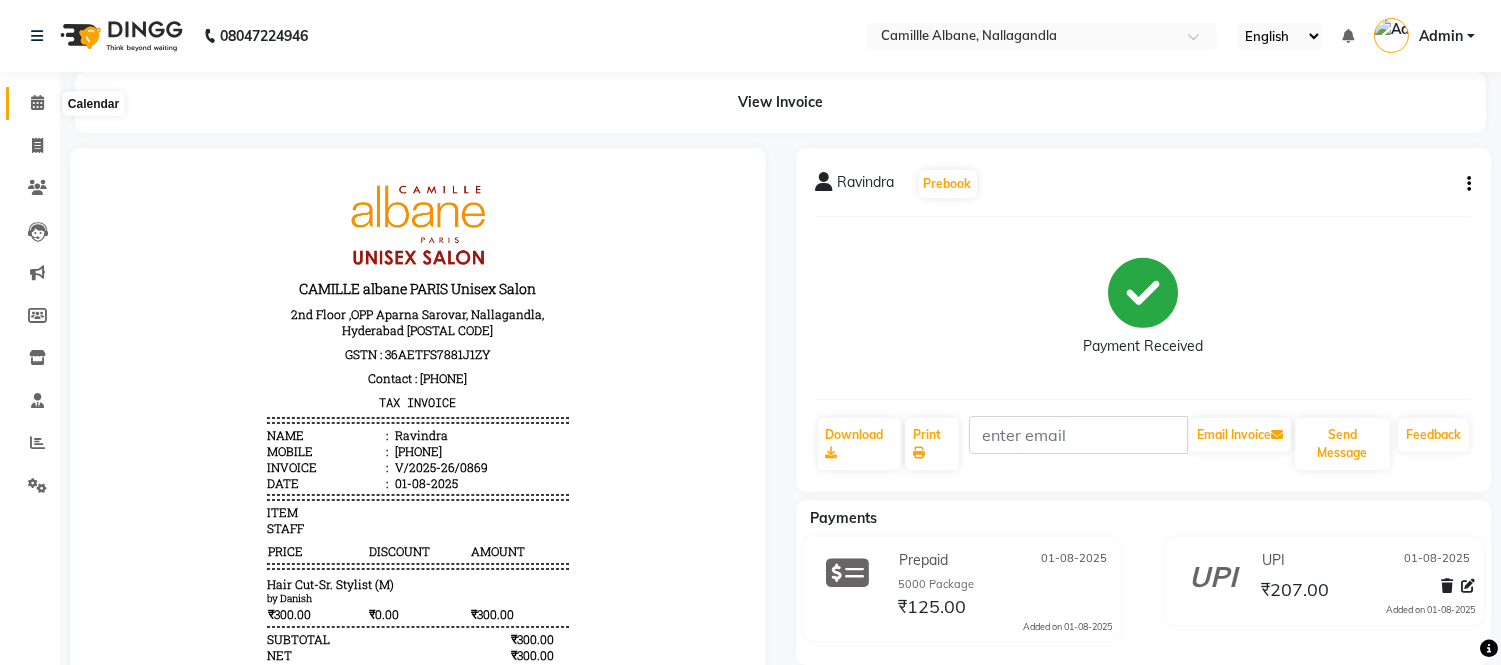 click 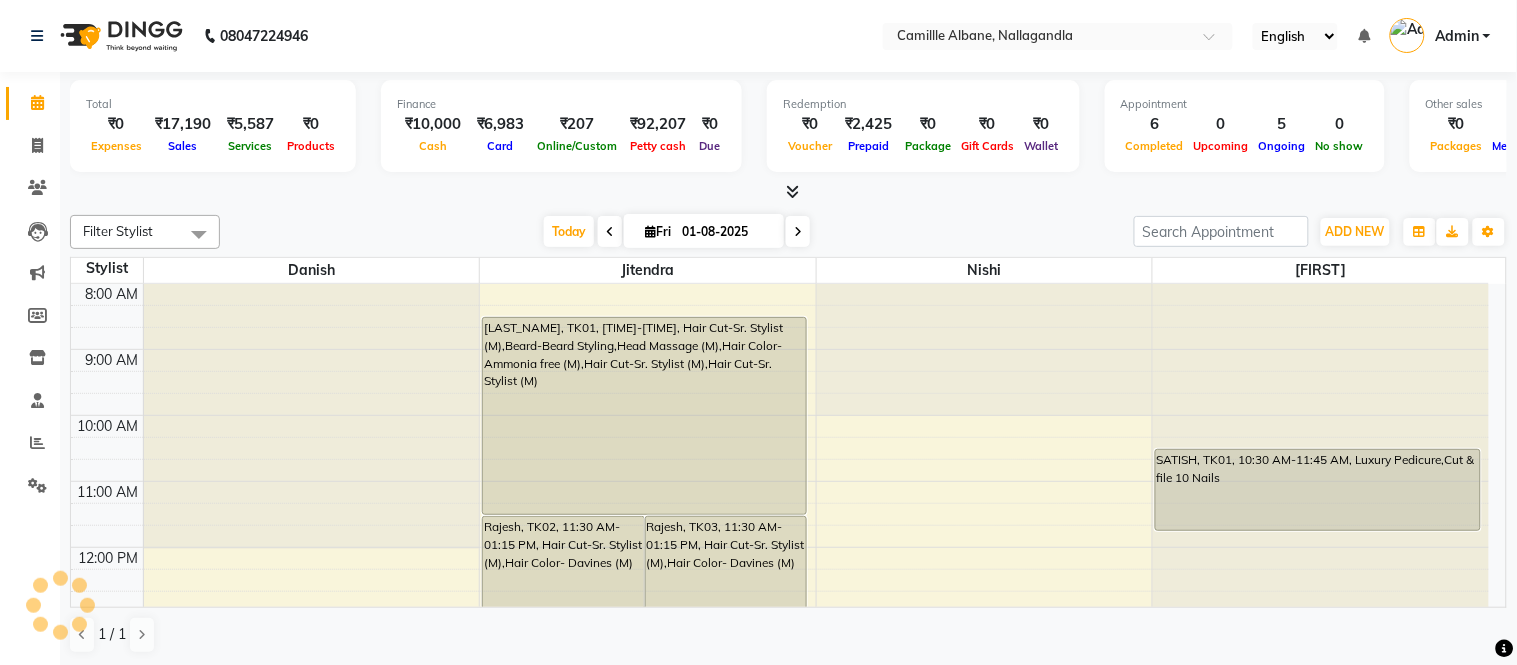 scroll, scrollTop: 566, scrollLeft: 0, axis: vertical 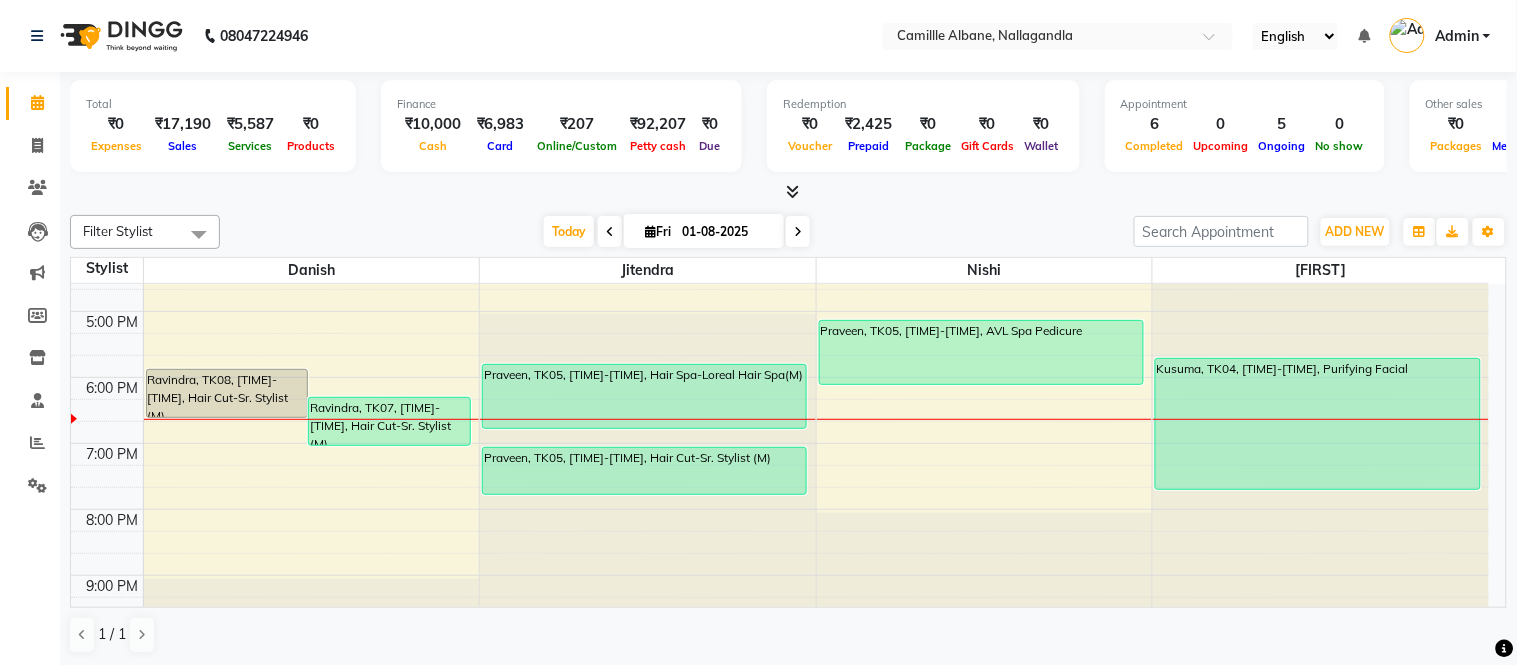 click on "8:00 AM 9:00 AM 10:00 AM 11:00 AM 12:00 PM 1:00 PM 2:00 PM 3:00 PM 4:00 PM 5:00 PM 6:00 PM 7:00 PM 8:00 PM 9:00 PM    Ravindra, TK08, 05:50 PM-06:35 PM, Hair Cut-Sr. Stylist (M)    Ravindra, TK07, 06:15 PM-07:00 PM, Hair Cut-Sr. Stylist (M)    Rajesh, TK02, 11:30 AM-01:15 PM, Hair Cut-Sr. Stylist (M),Hair Color- Davines (M)    Rajesh, TK03, 11:30 AM-01:15 PM, Hair Cut-Sr. Stylist (M),Hair Color- Davines (M)    SATISH, TK01, 08:30 AM-11:30 AM, Hair Cut-Sr. Stylist (M),Beard-Beard Styling,Head Massage (M),Hair Color- Ammonia free (M),Hair Cut-Sr. Stylist (M),Hair Cut-Sr. Stylist (M)    Praveen, TK05, 05:45 PM-06:45 PM, Hair Spa-Loreal Hair Spa(M)    Praveen, TK05, 07:00 PM-07:45 PM, Hair Cut-Sr. Stylist (M)    Praveen, TK05, 05:05 PM-06:05 PM, AVL Spa Pedicure    SATISH, TK01, 10:30 AM-11:45 AM, Luxury Pedicure,Cut & file 10 Nails    Kusuma, TK04, 05:40 PM-07:40 PM, Purifying Facial" at bounding box center (780, 179) 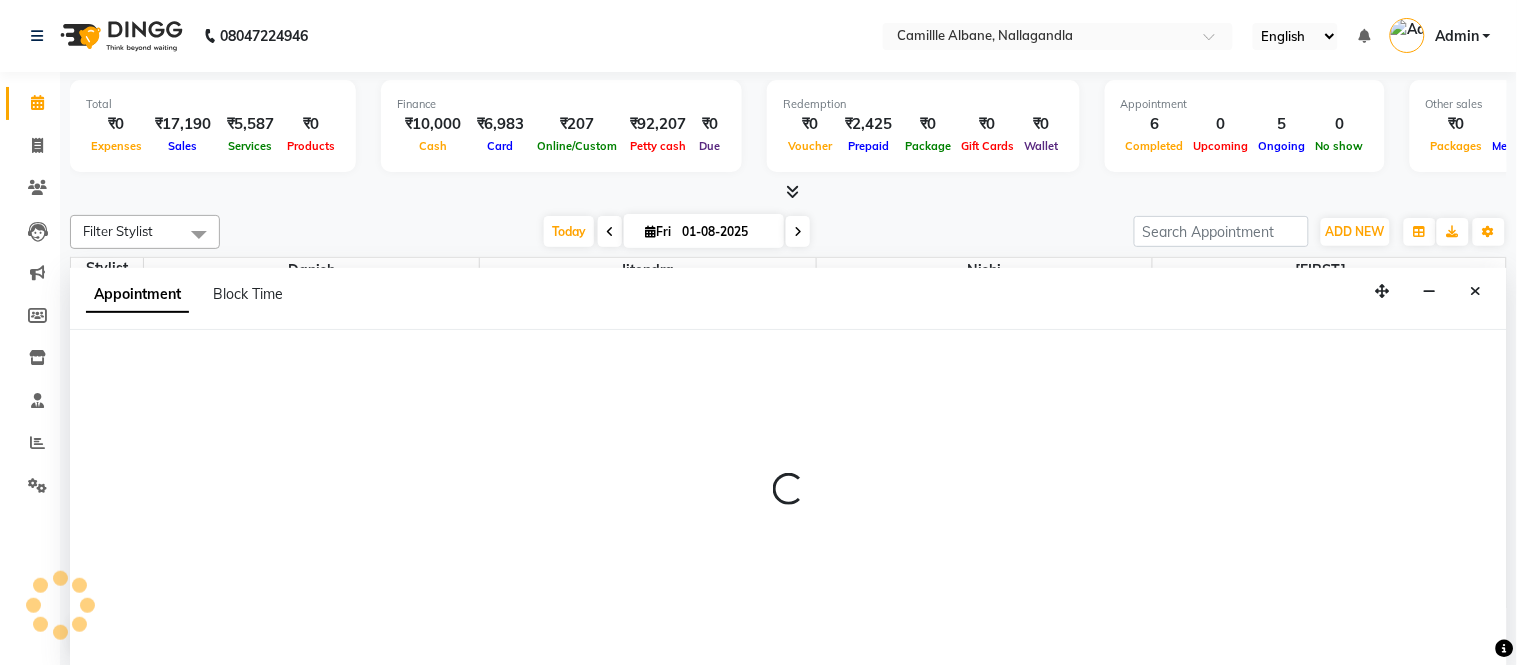 select on "57806" 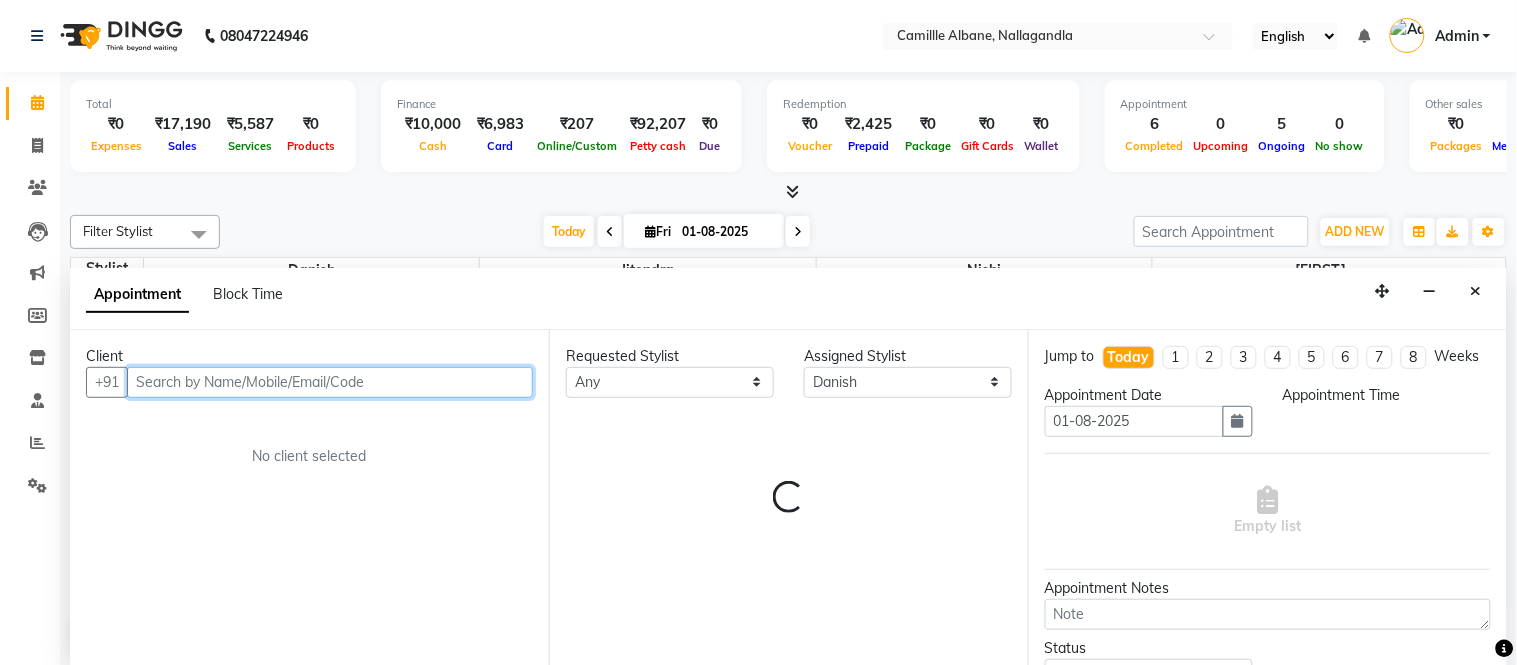 select on "1140" 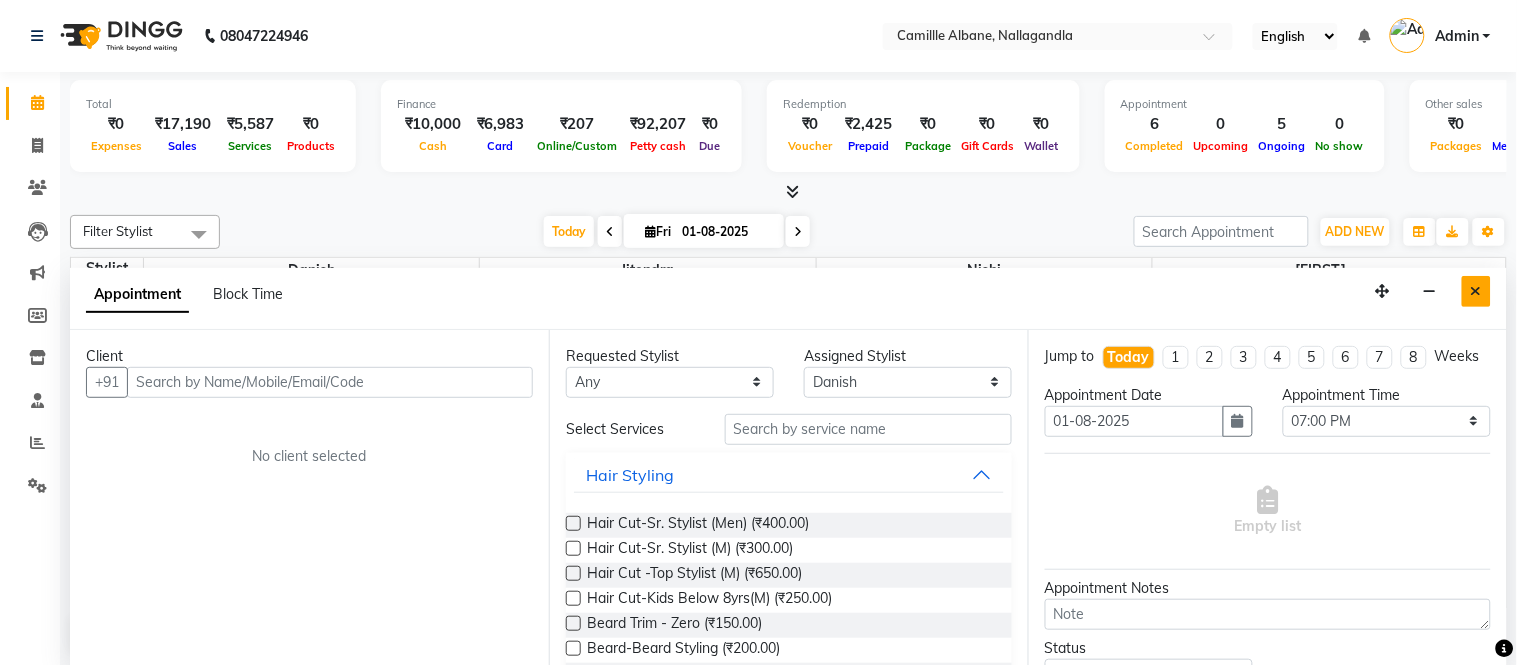 click at bounding box center [1476, 291] 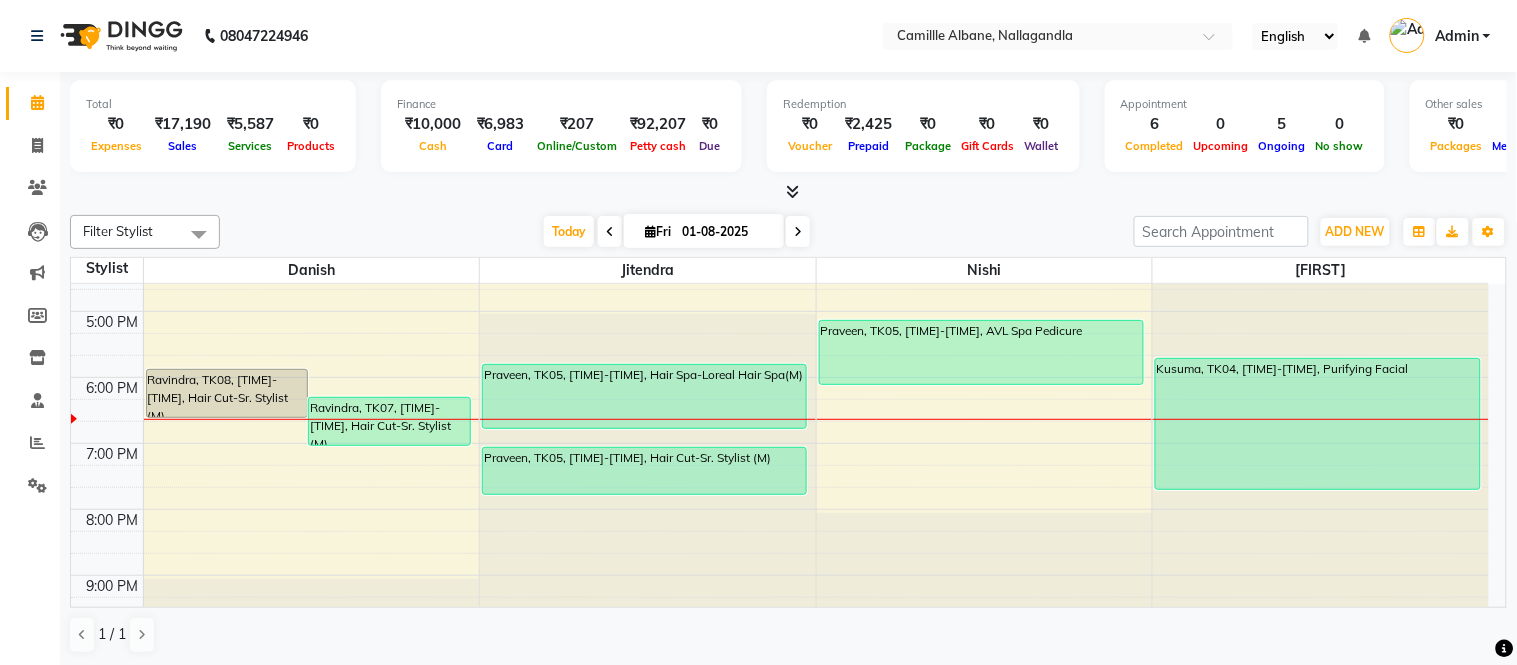 click on "Ravindra, TK07, 06:15 PM-07:00 PM, Hair Cut-Sr. Stylist (M)" at bounding box center [389, 421] 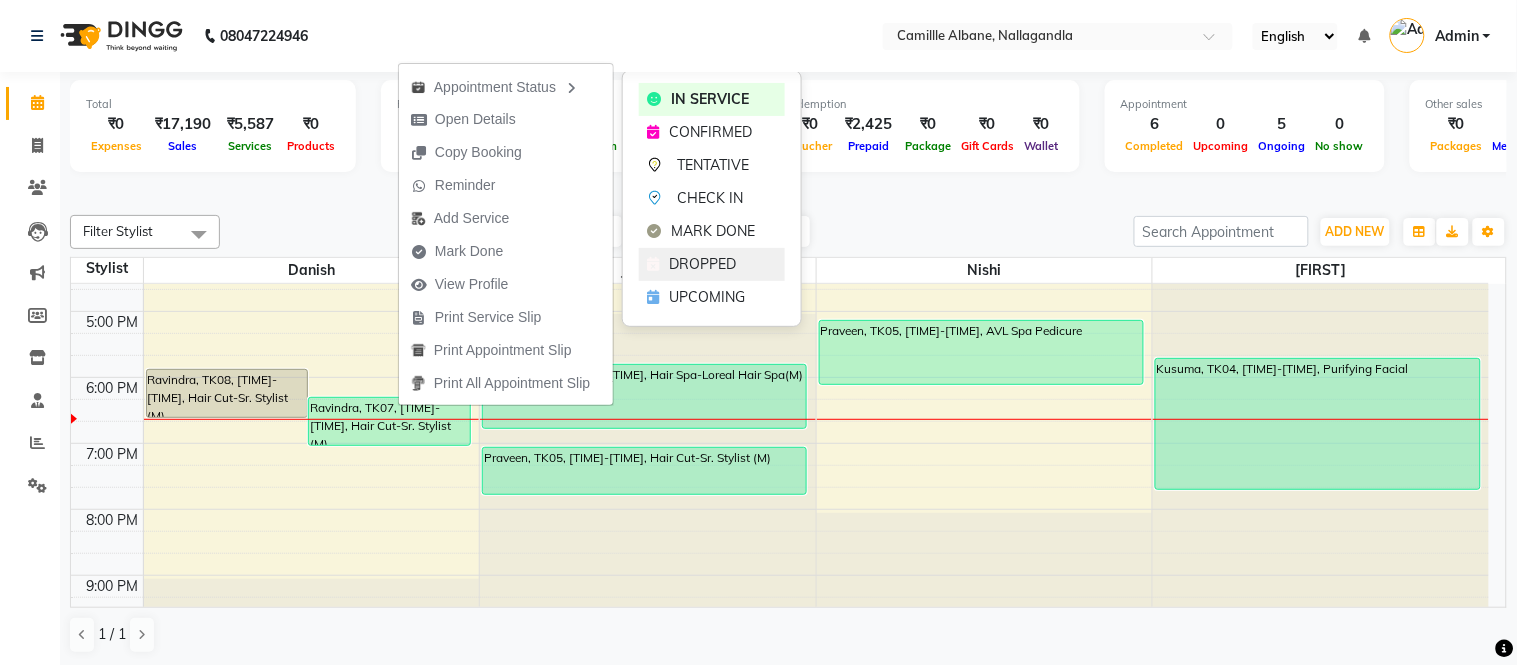 click on "DROPPED" 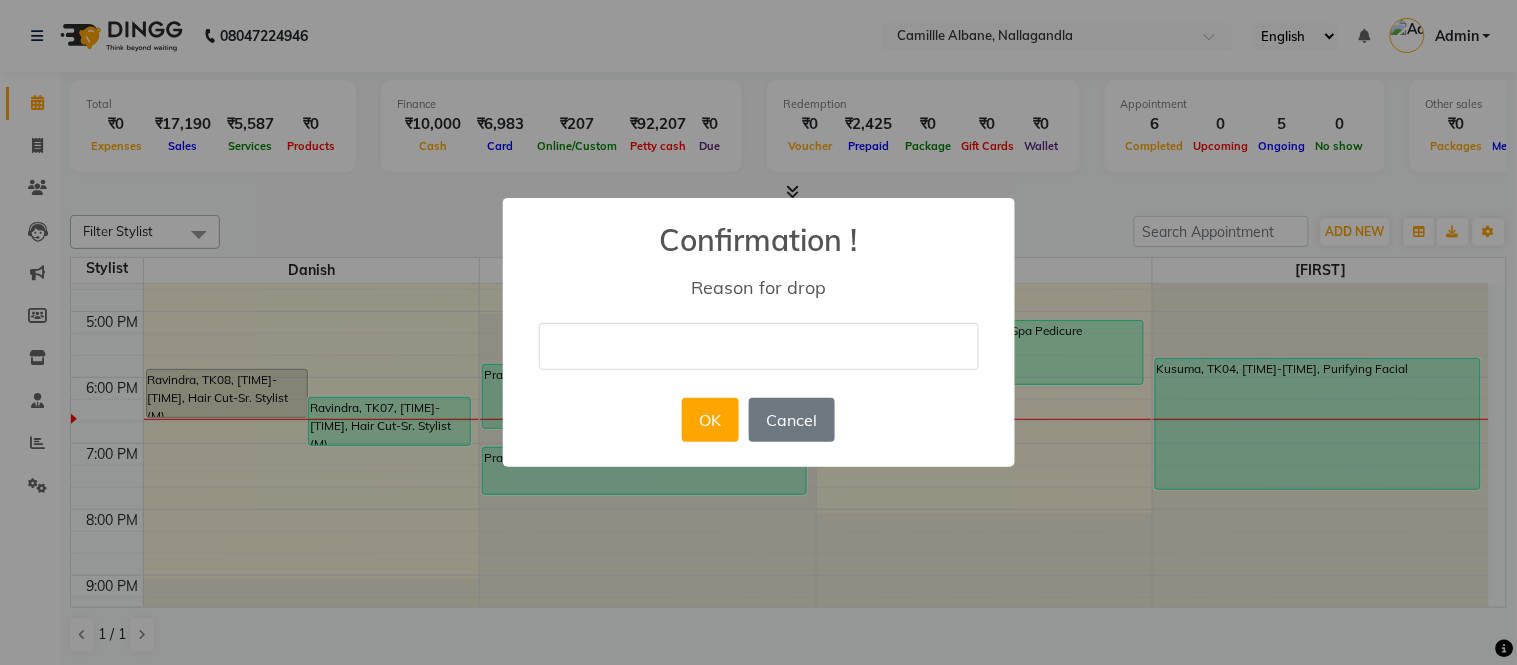 click at bounding box center [759, 346] 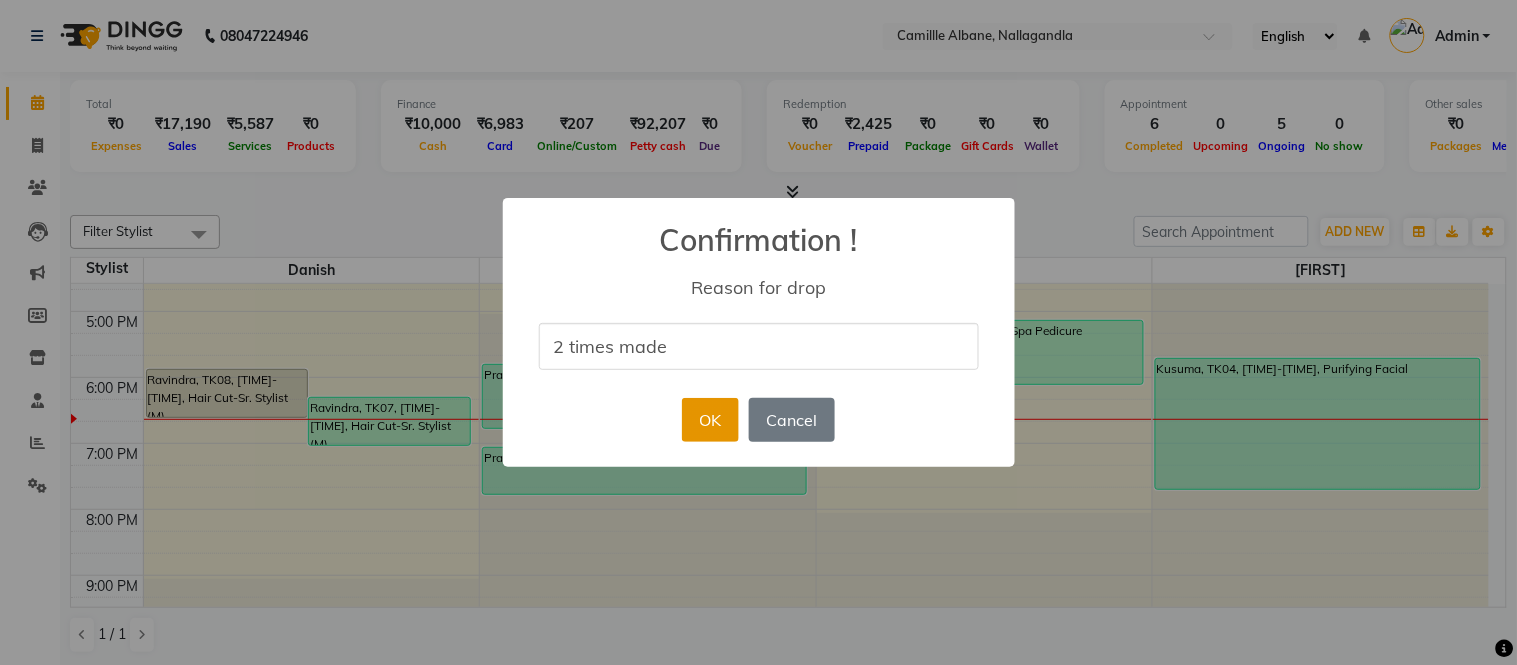 click on "OK" at bounding box center (710, 420) 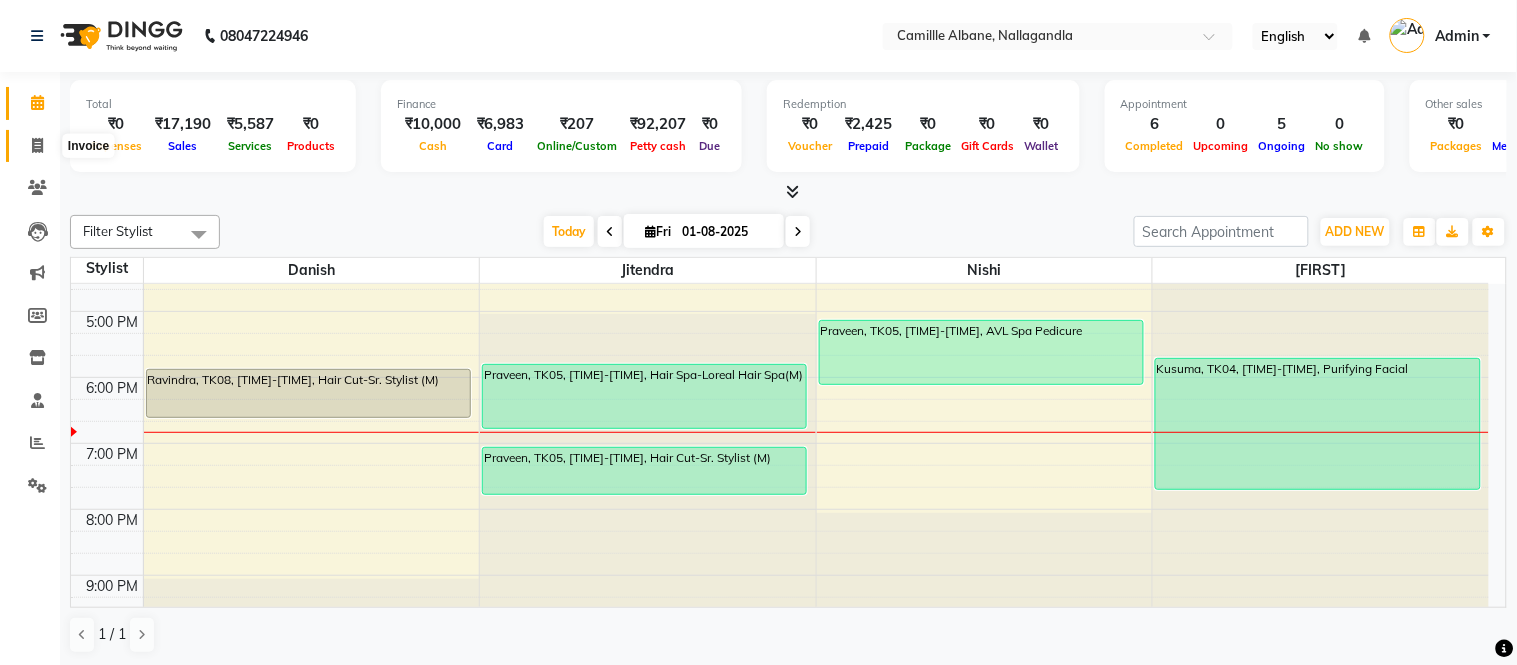 click 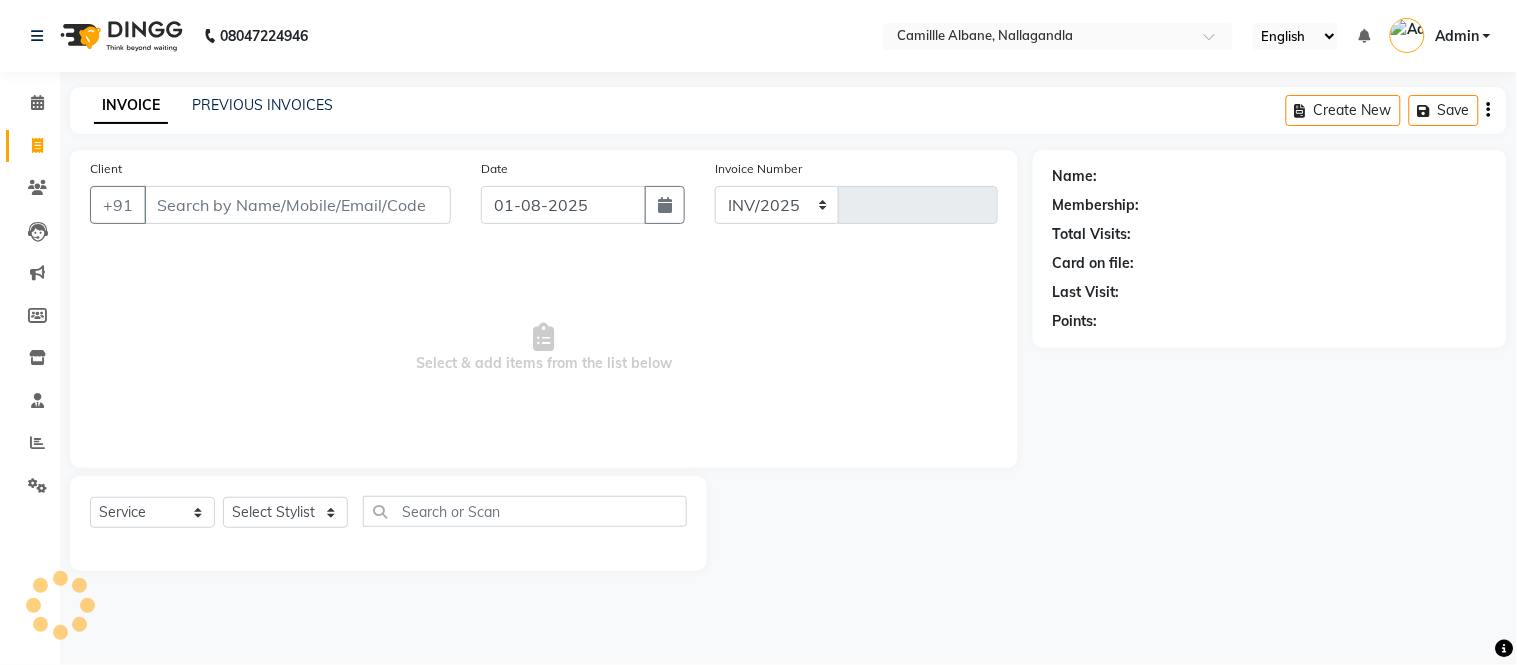 click on "Client" at bounding box center [297, 205] 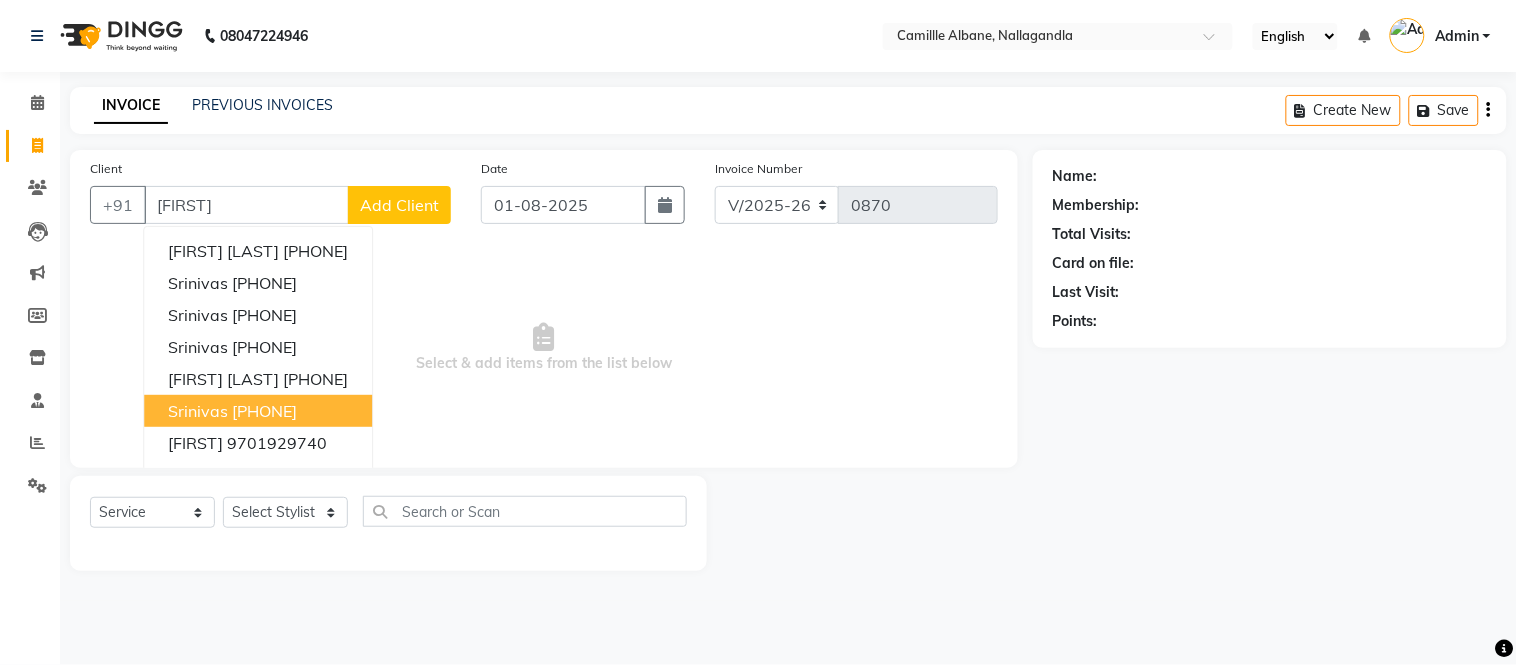 click on "Srinivas  8688008482" at bounding box center (258, 411) 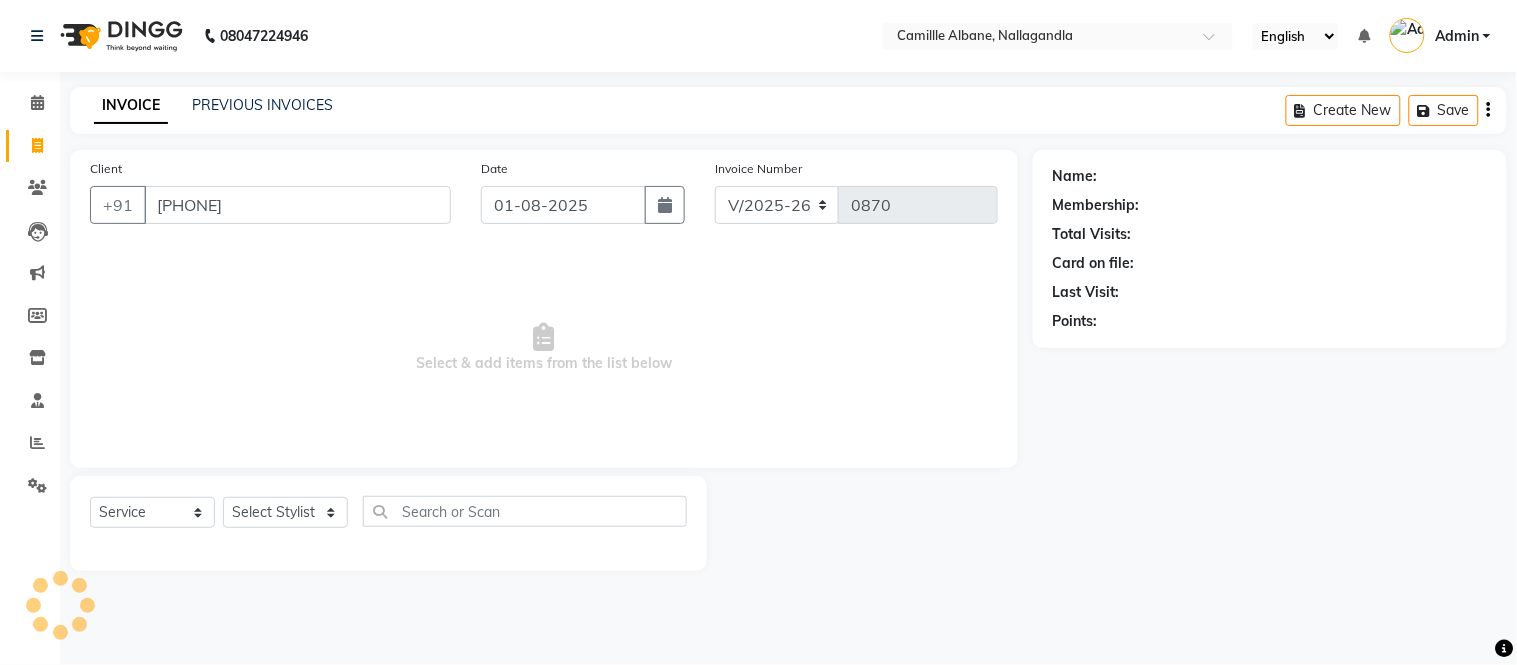 type on "8688008482" 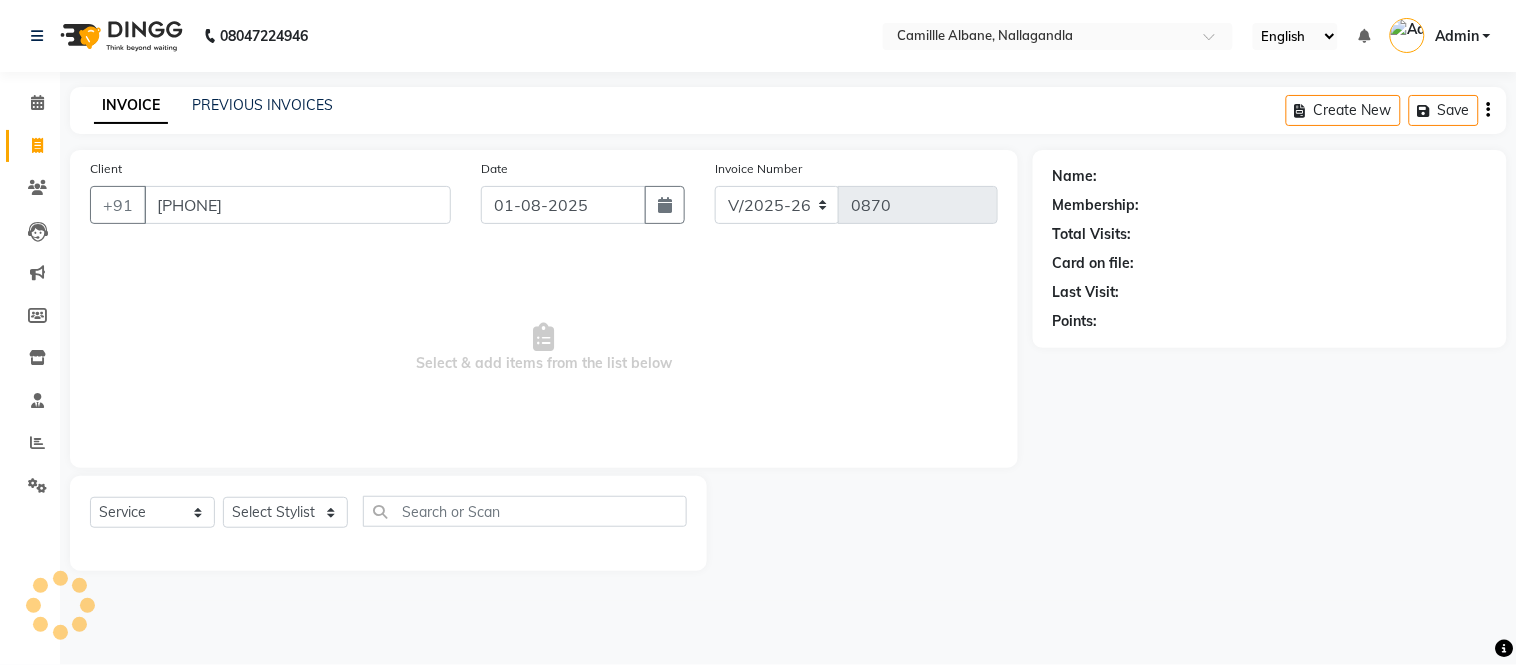 select on "1: Object" 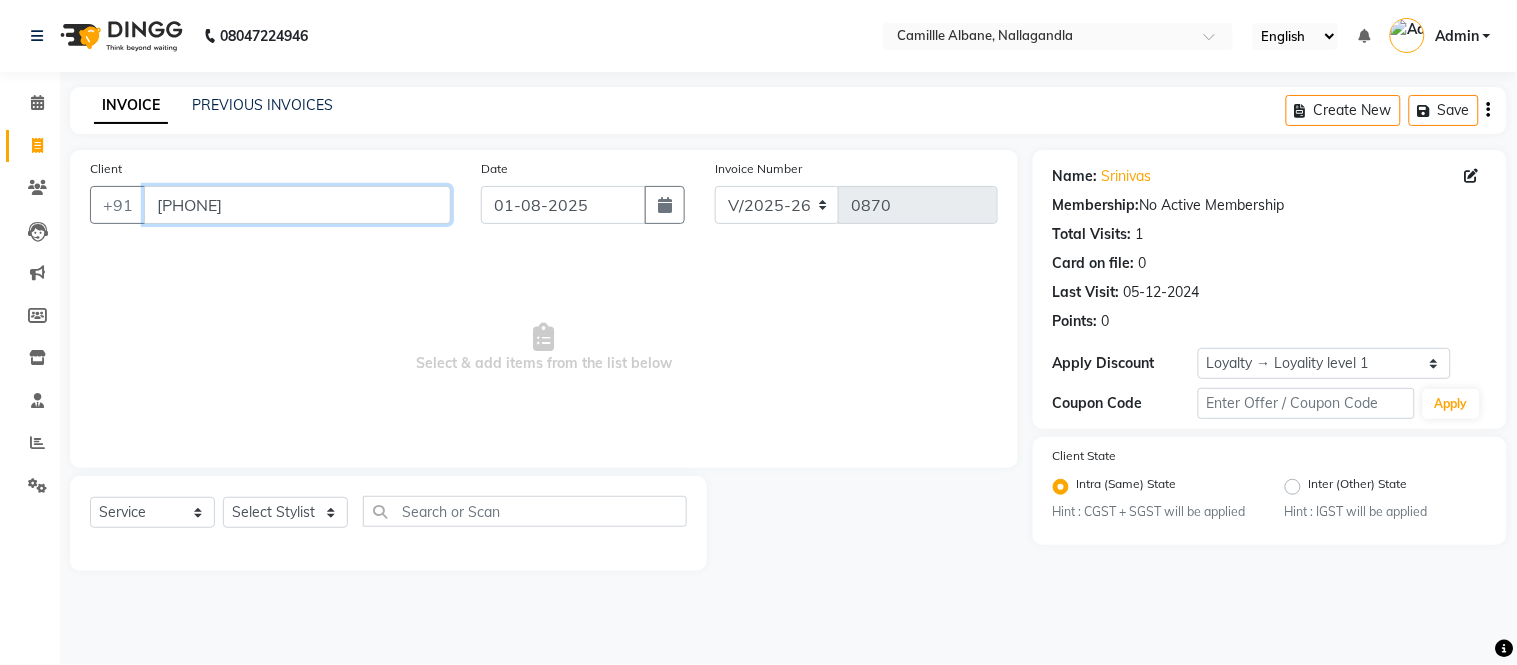 click on "8688008482" at bounding box center [297, 205] 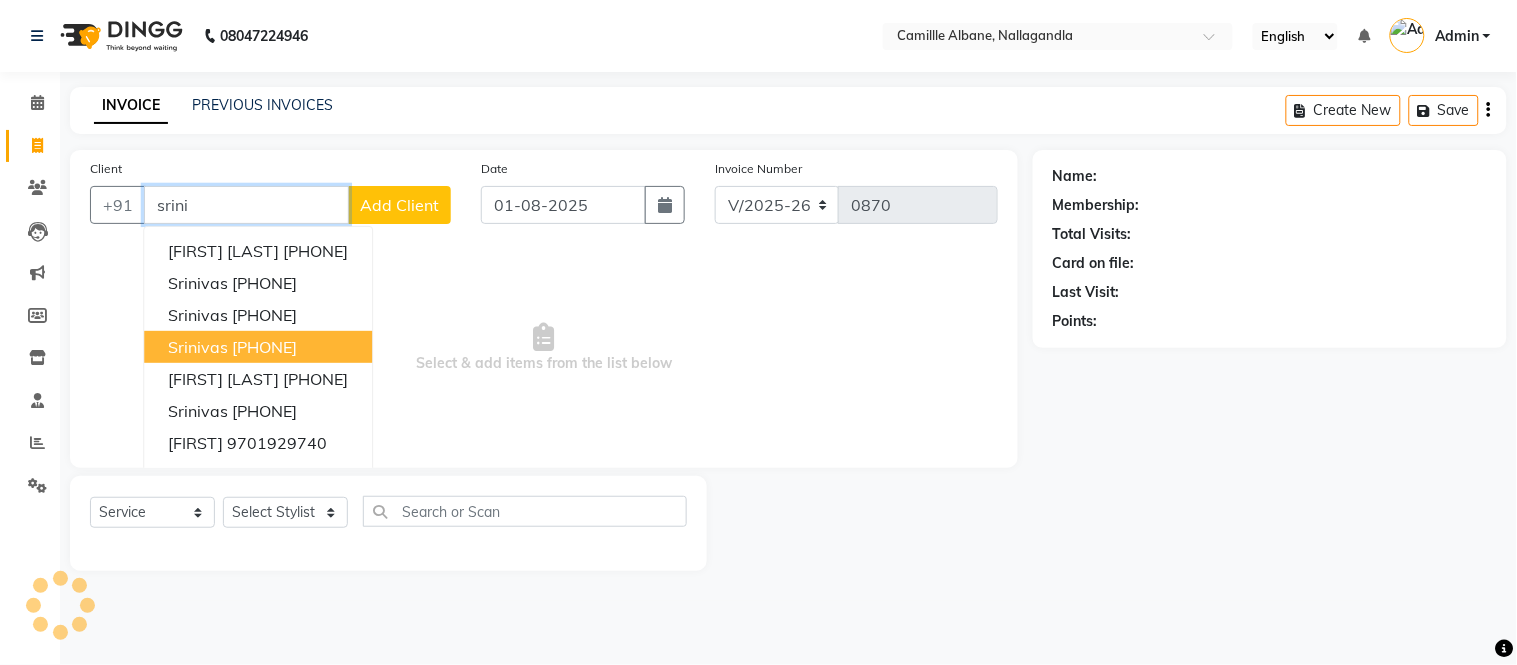 click on "Srinivas  9396500900" at bounding box center [258, 347] 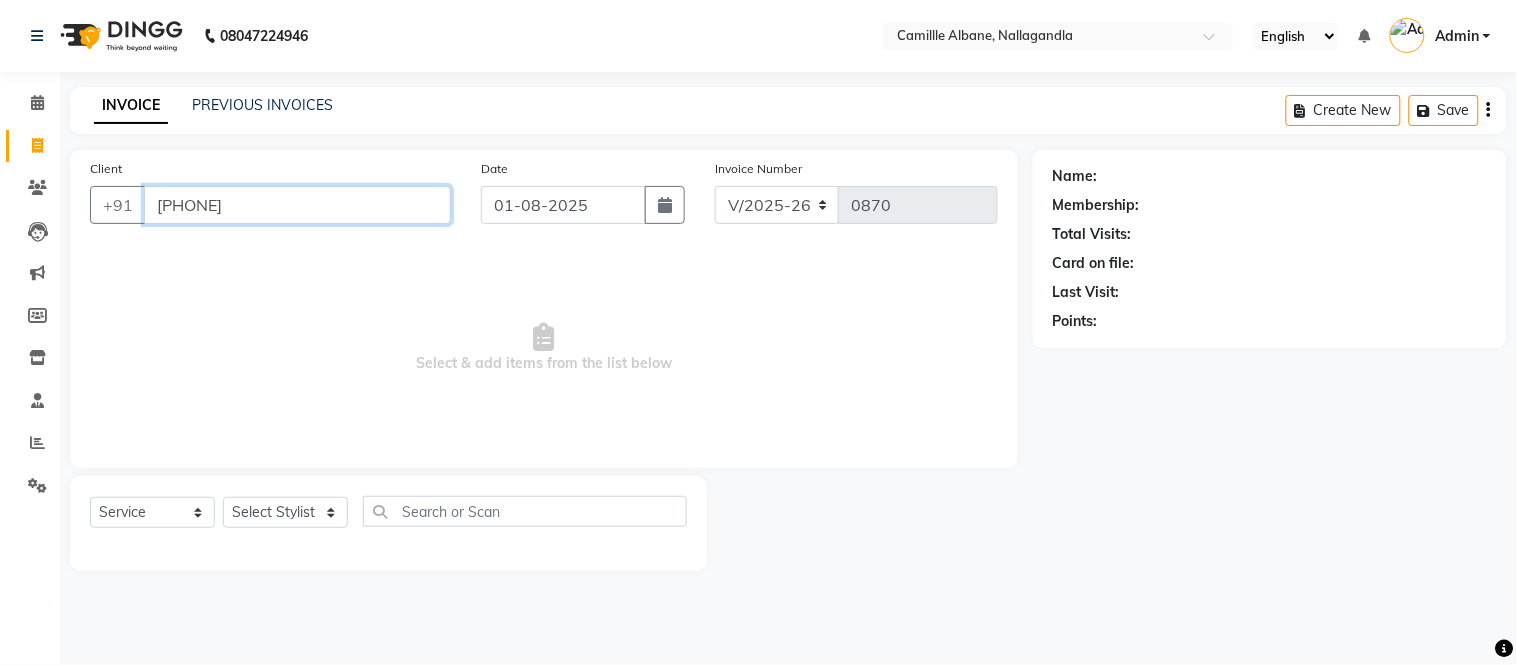 type on "9396500900" 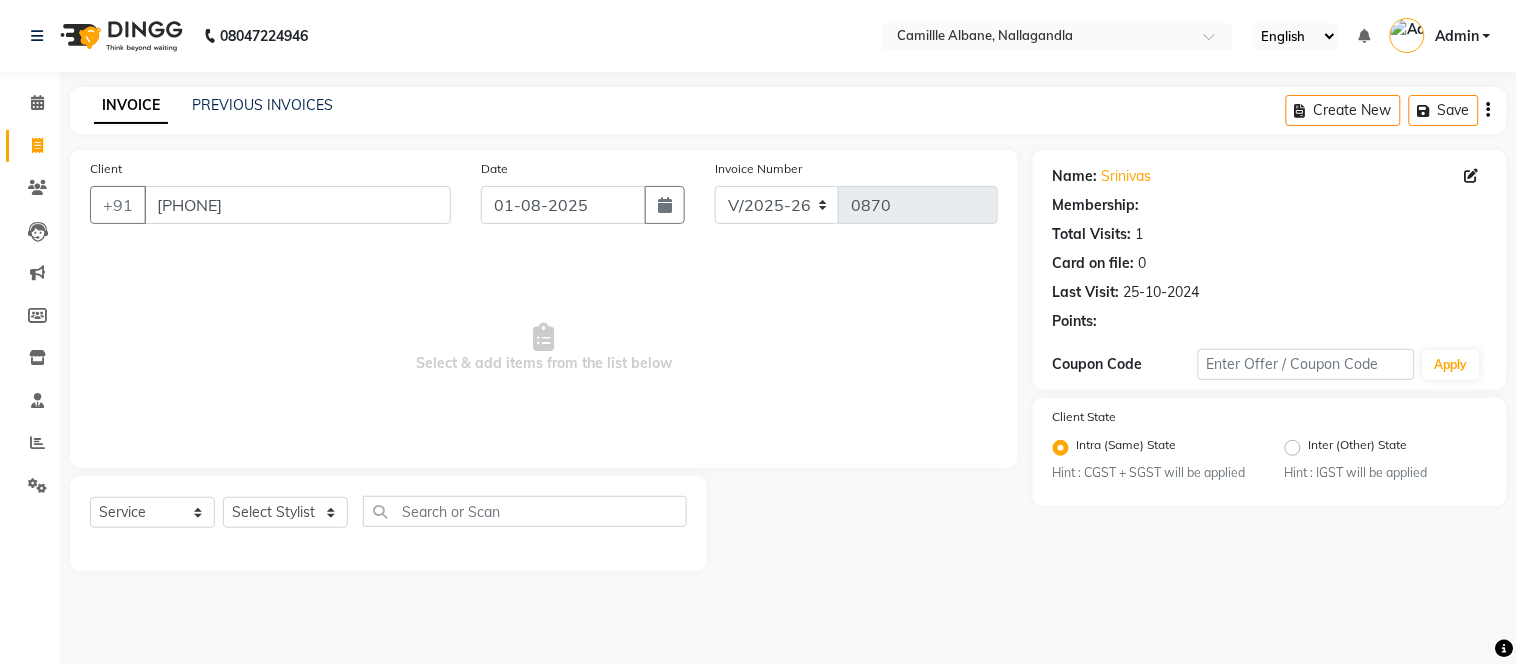 select on "1: Object" 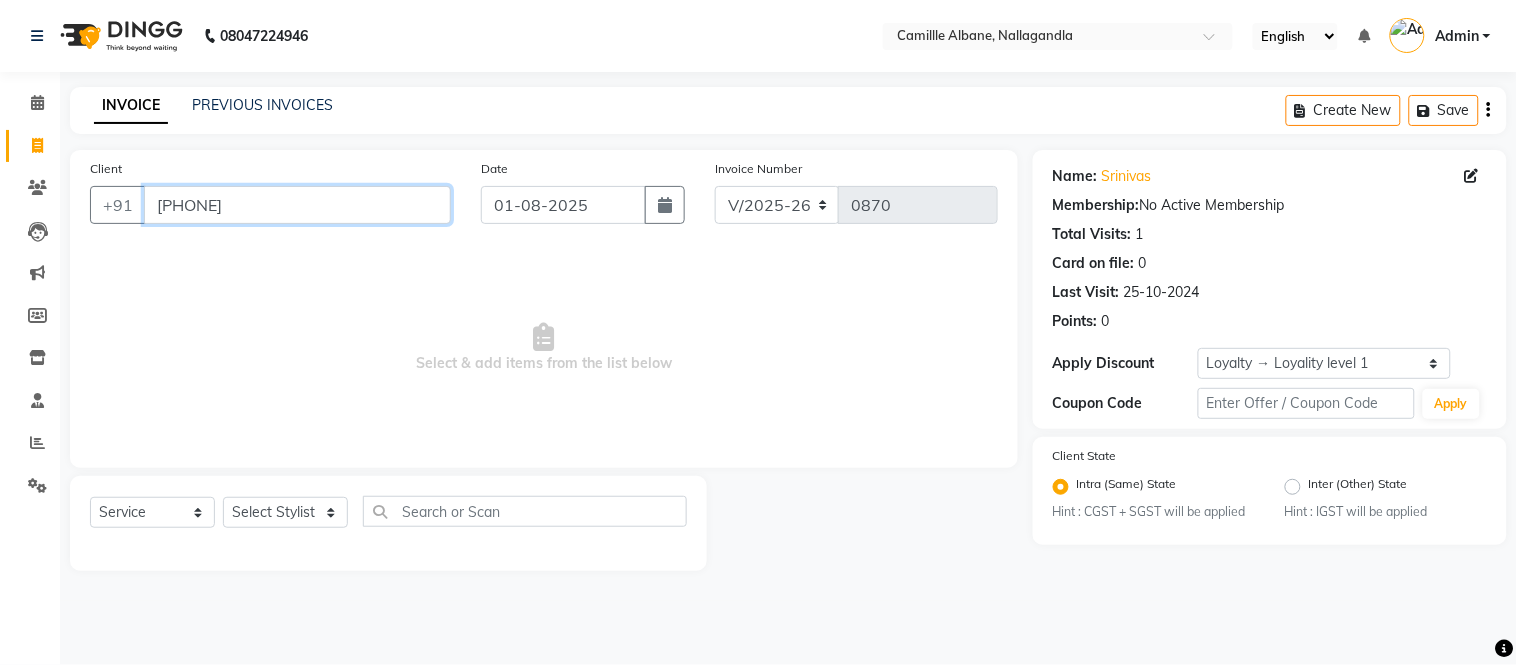 click on "9396500900" at bounding box center (297, 205) 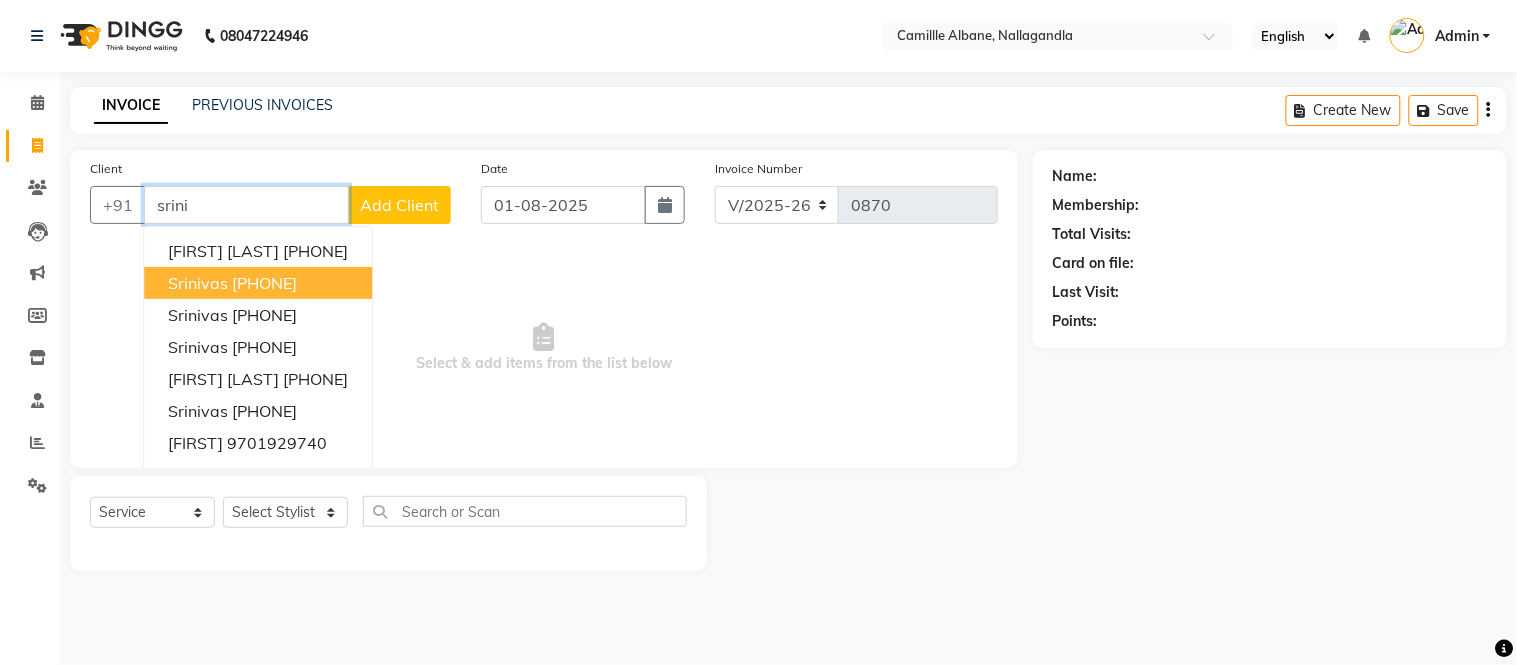 click on "9515656276" at bounding box center (264, 283) 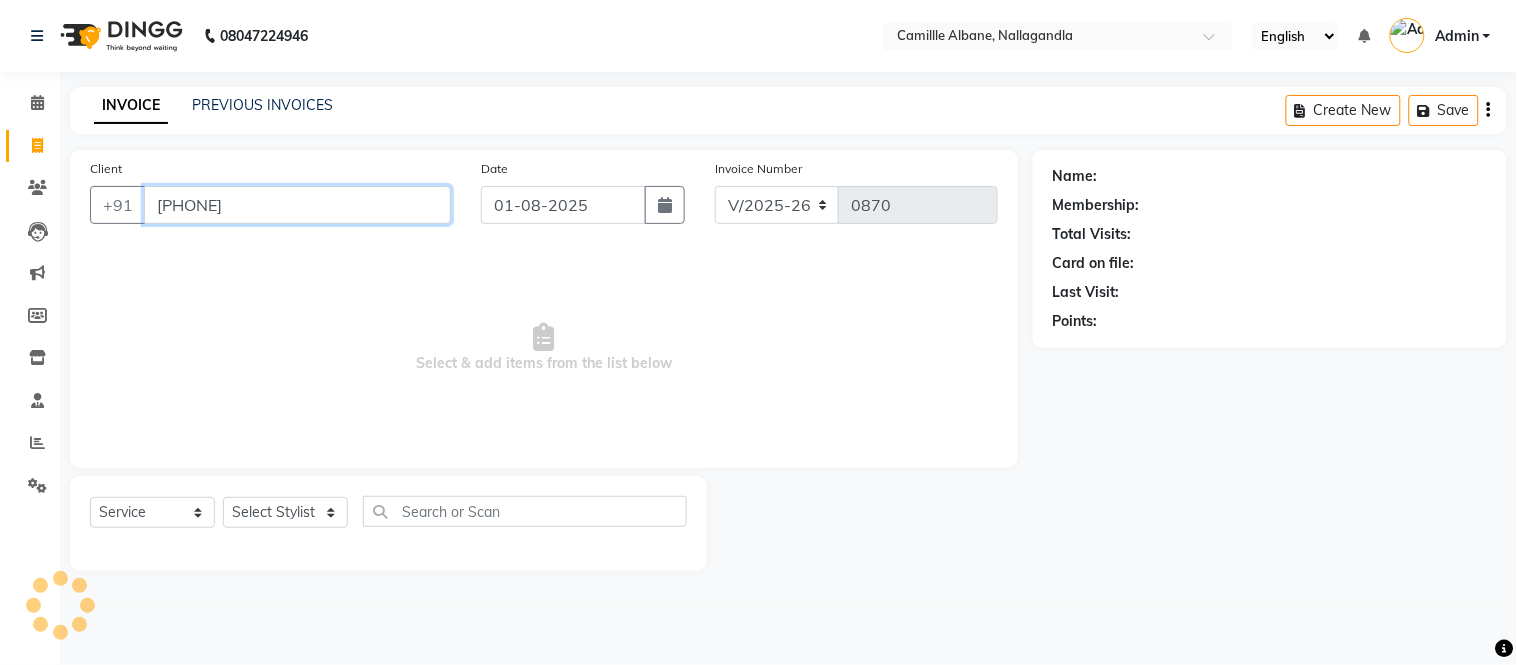 type on "9515656276" 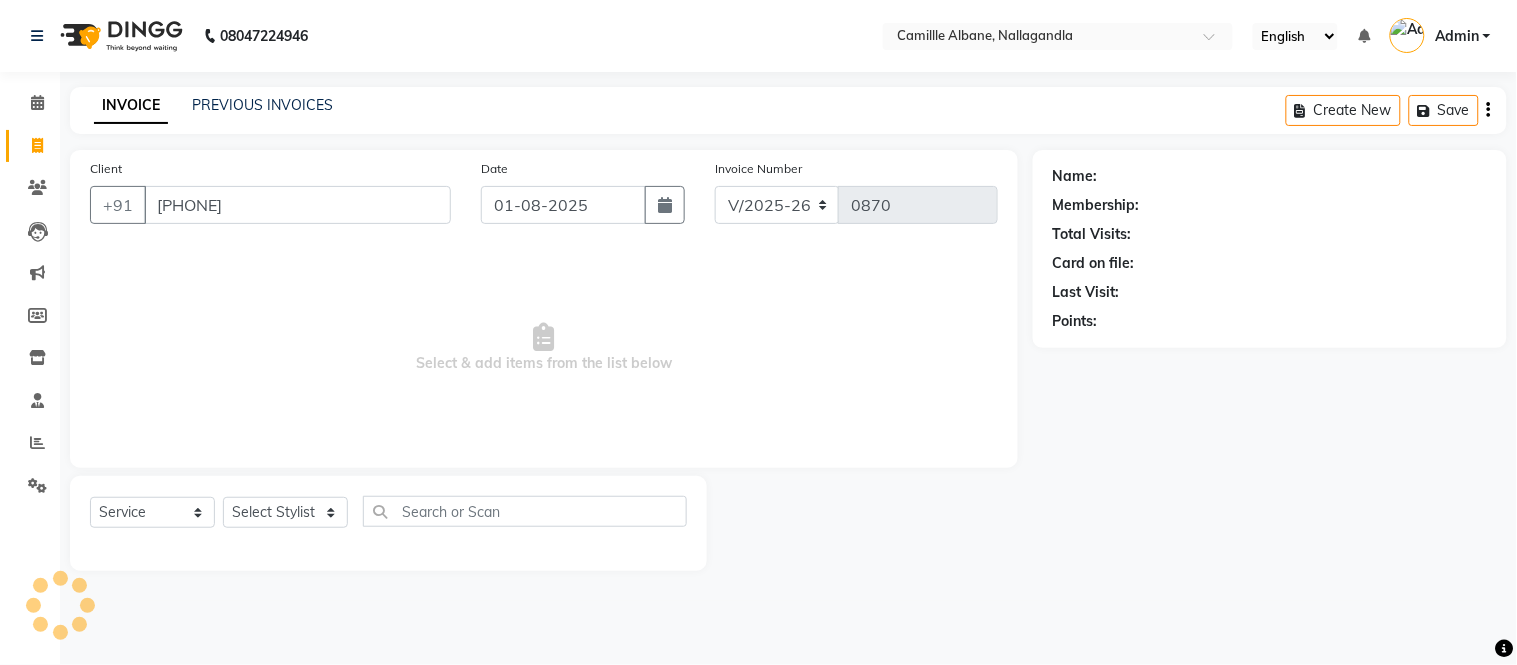 select on "1: Object" 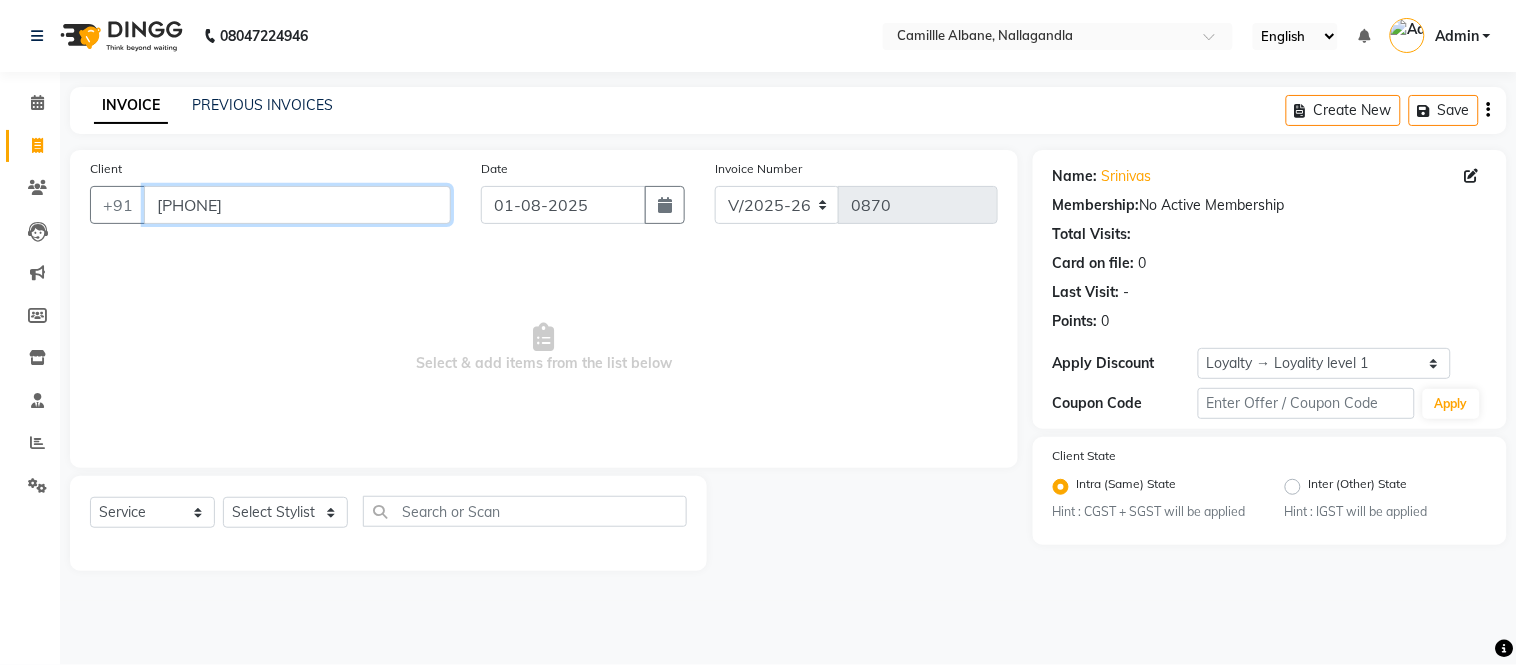 click on "9515656276" at bounding box center (297, 205) 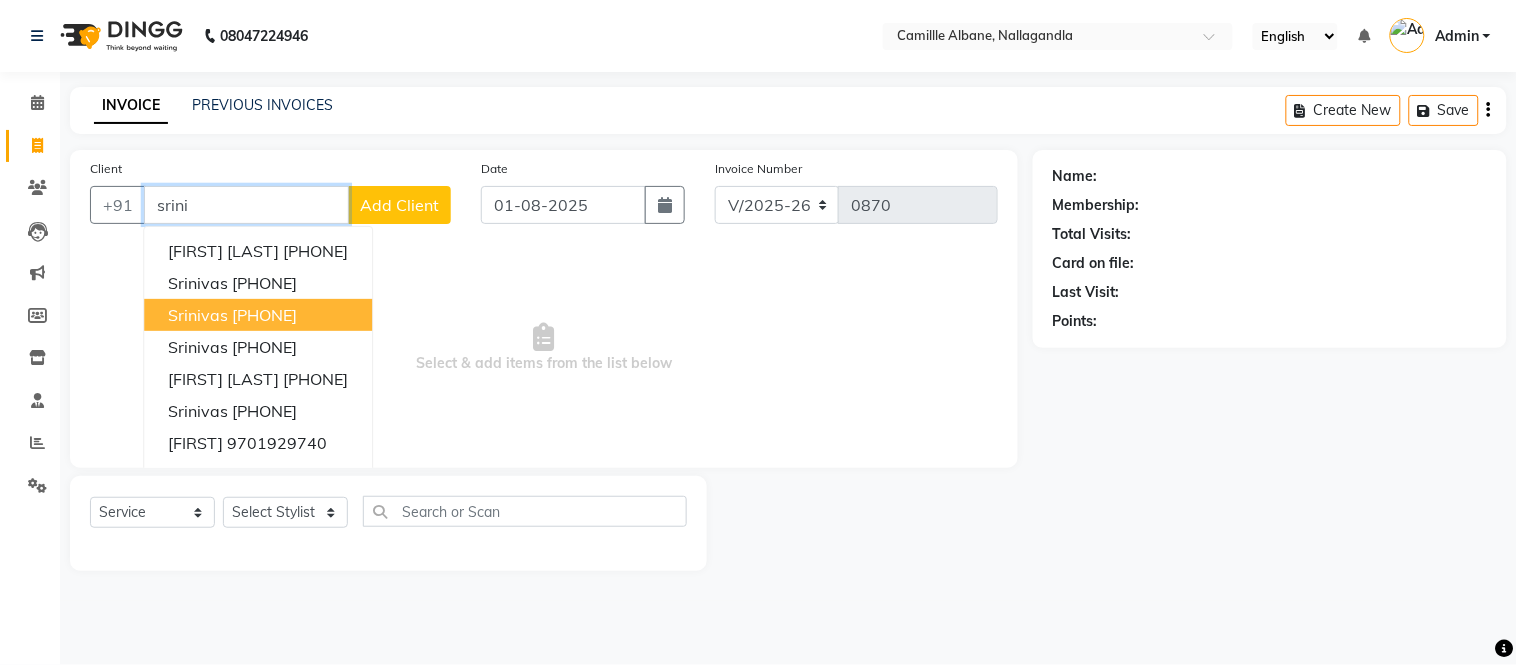click on "9951704555" at bounding box center (264, 315) 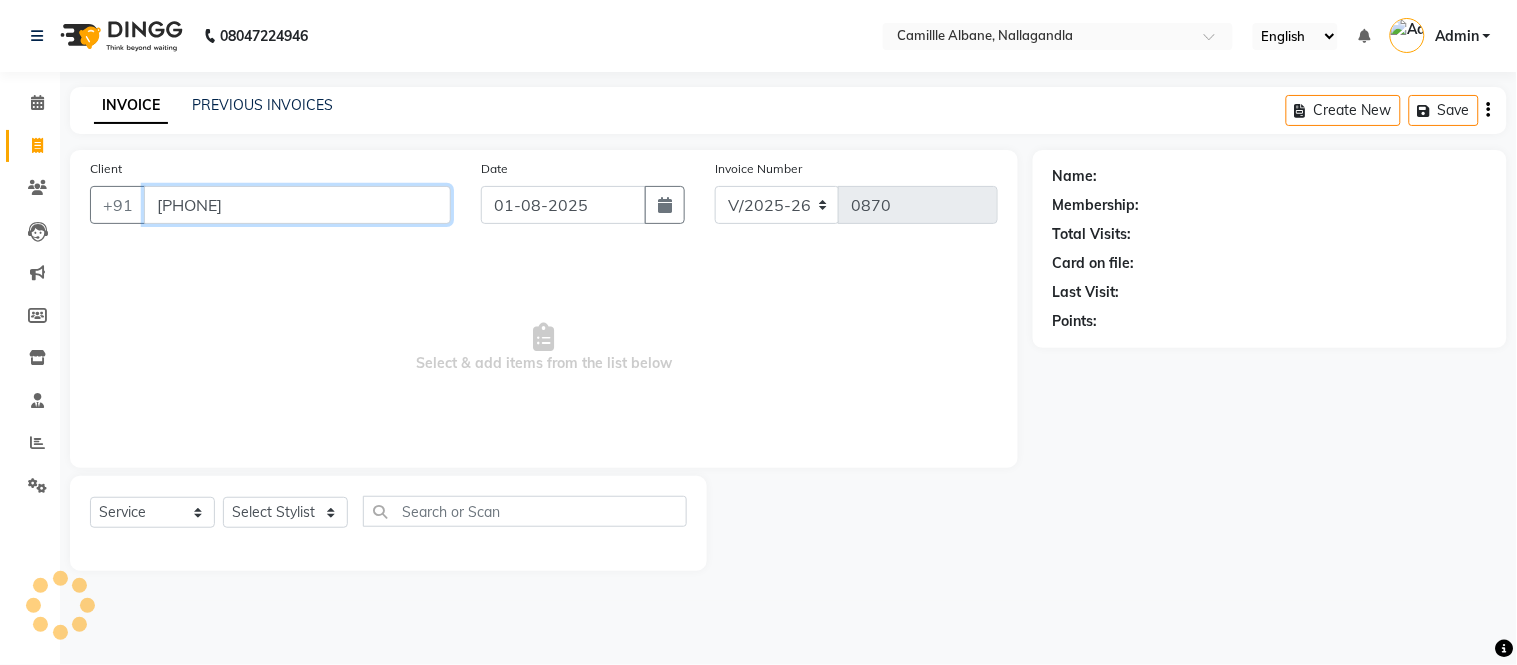 type on "9951704555" 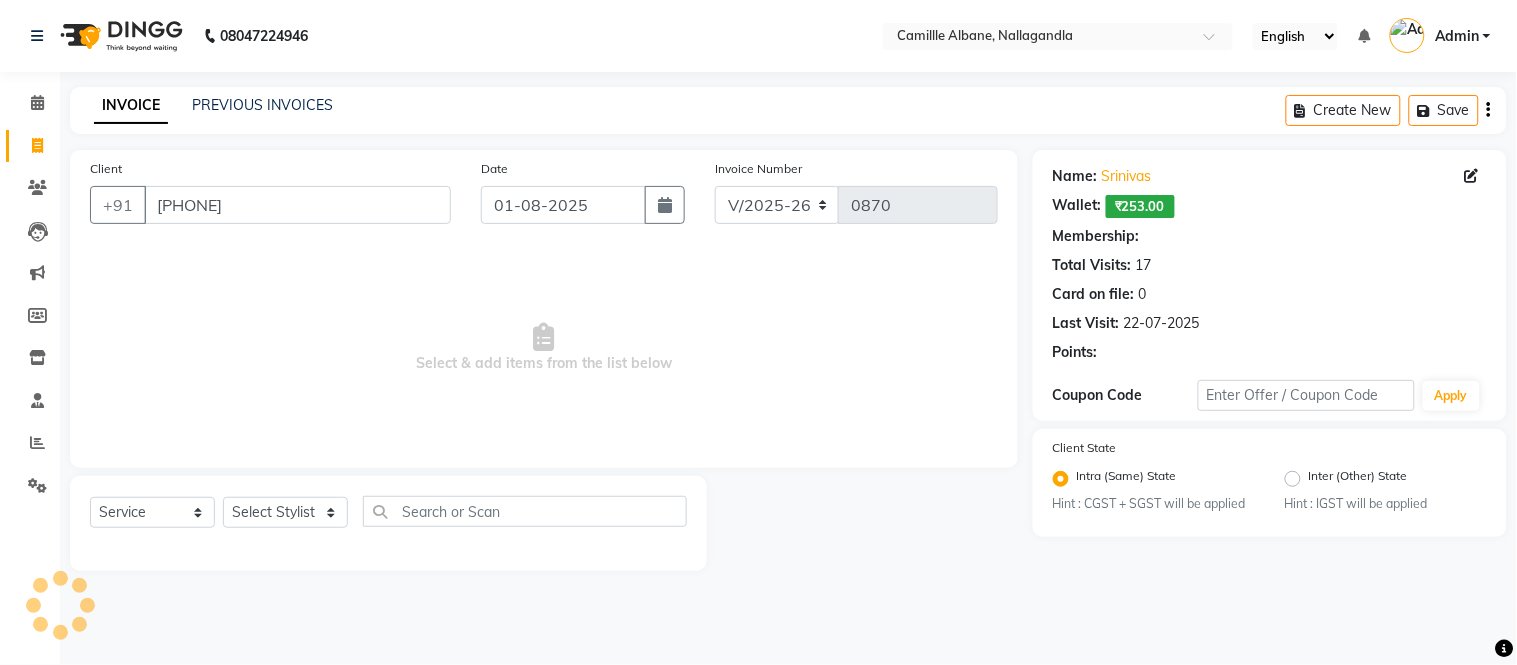 select on "2: Object" 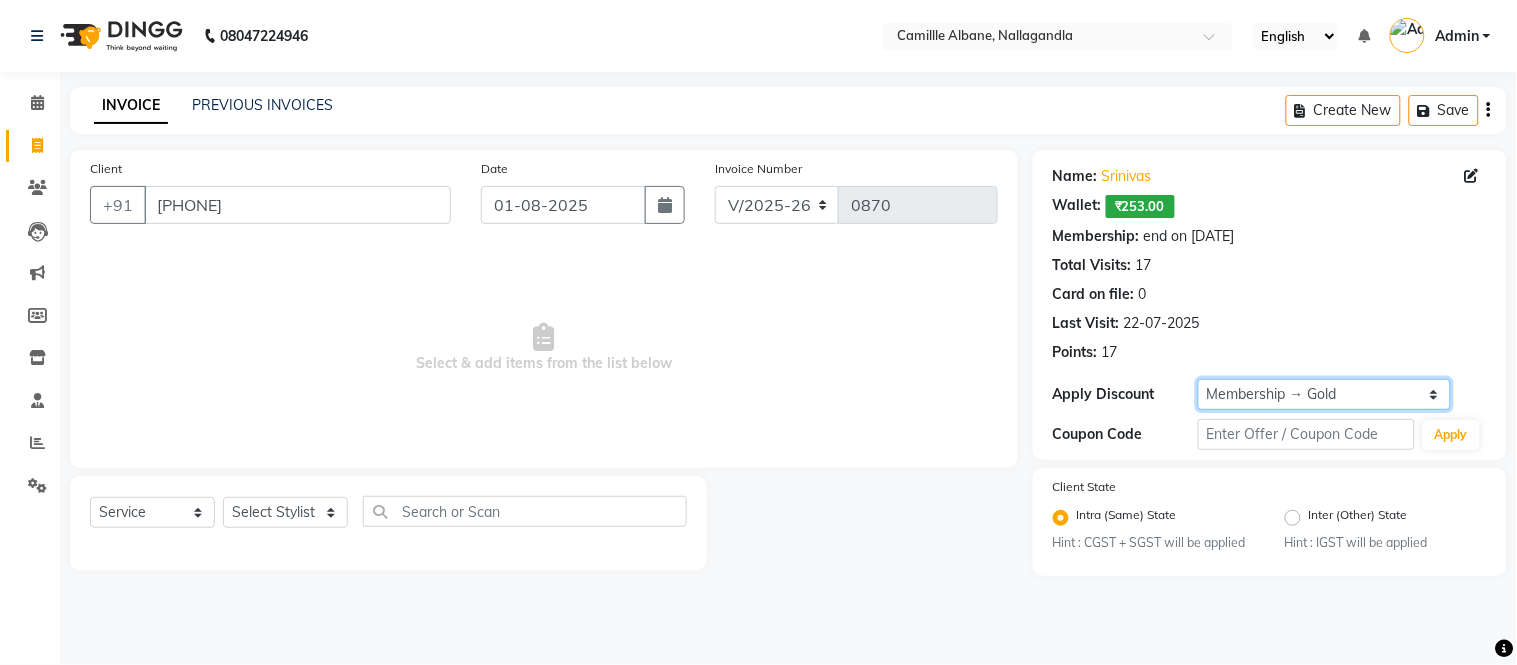 click on "Select Membership → Gold  Loyalty → Loyality level 1" 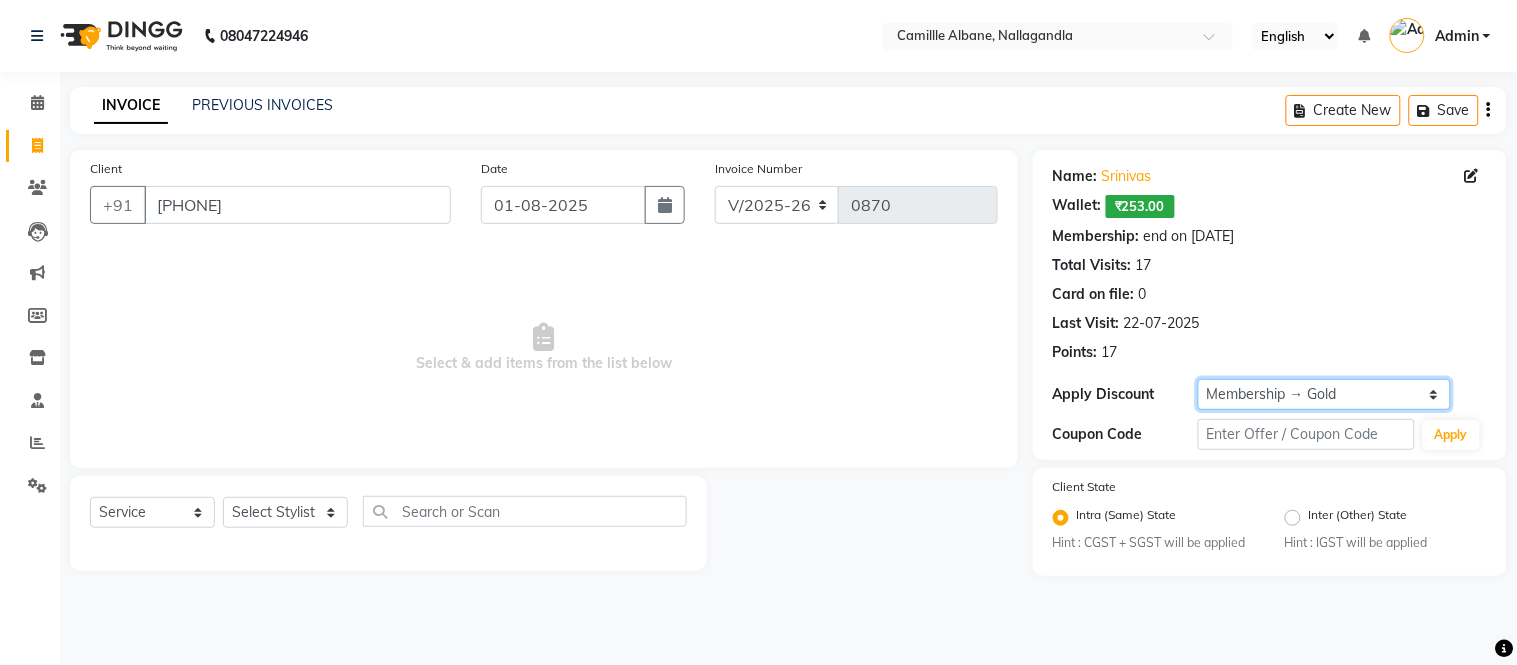click on "Select Membership → Gold  Loyalty → Loyality level 1" 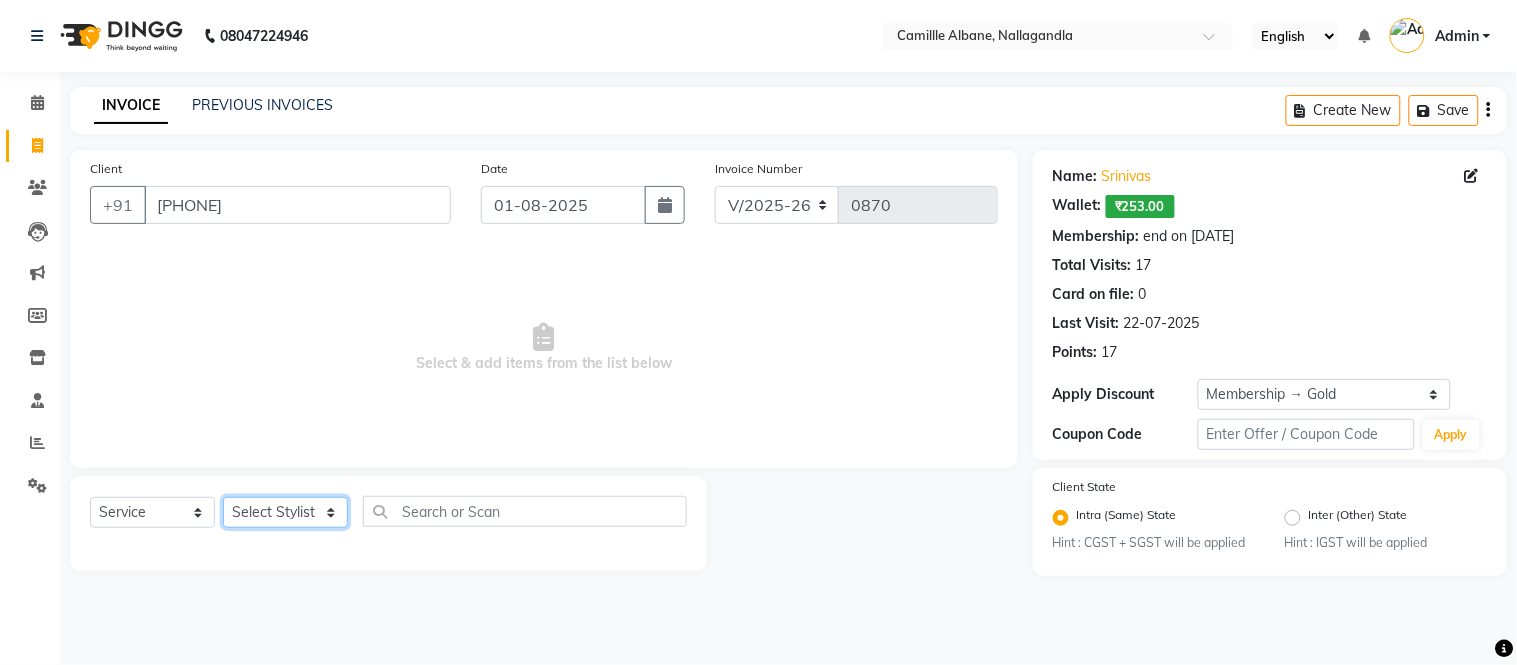 click on "Select Stylist Admin Amit Danish Dr, Rajani Jitendra K T Ramarao Lalitha Lokesh Madhu Nishi Satish Srinivas" 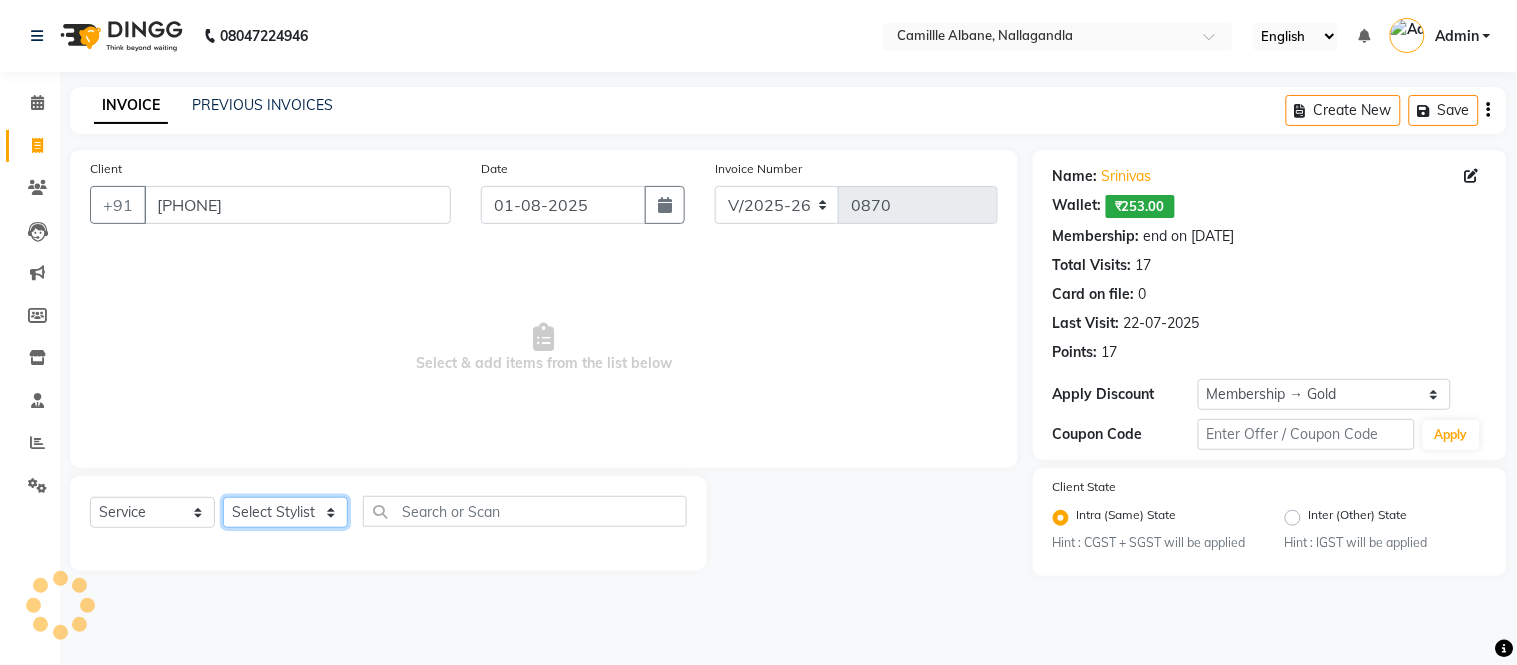 select on "57806" 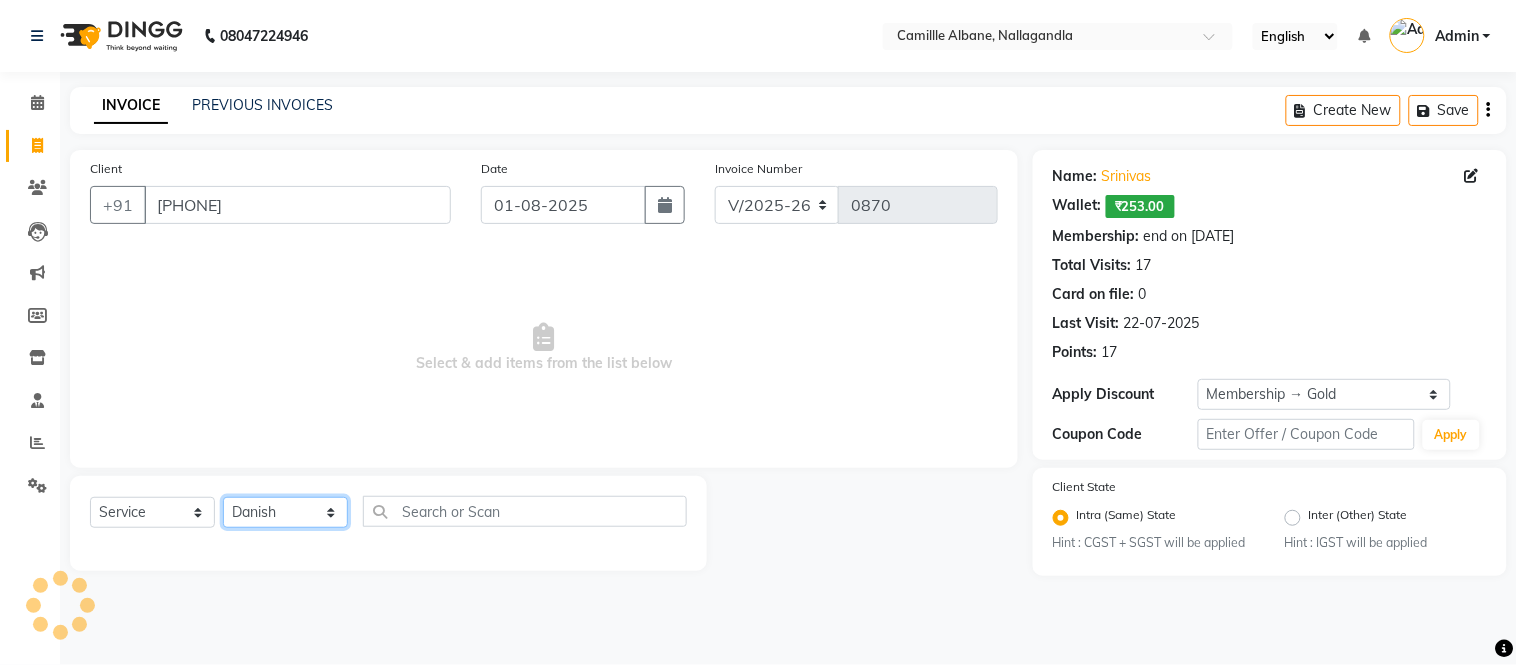 click on "Select Stylist Admin Amit Danish Dr, Rajani Jitendra K T Ramarao Lalitha Lokesh Madhu Nishi Satish Srinivas" 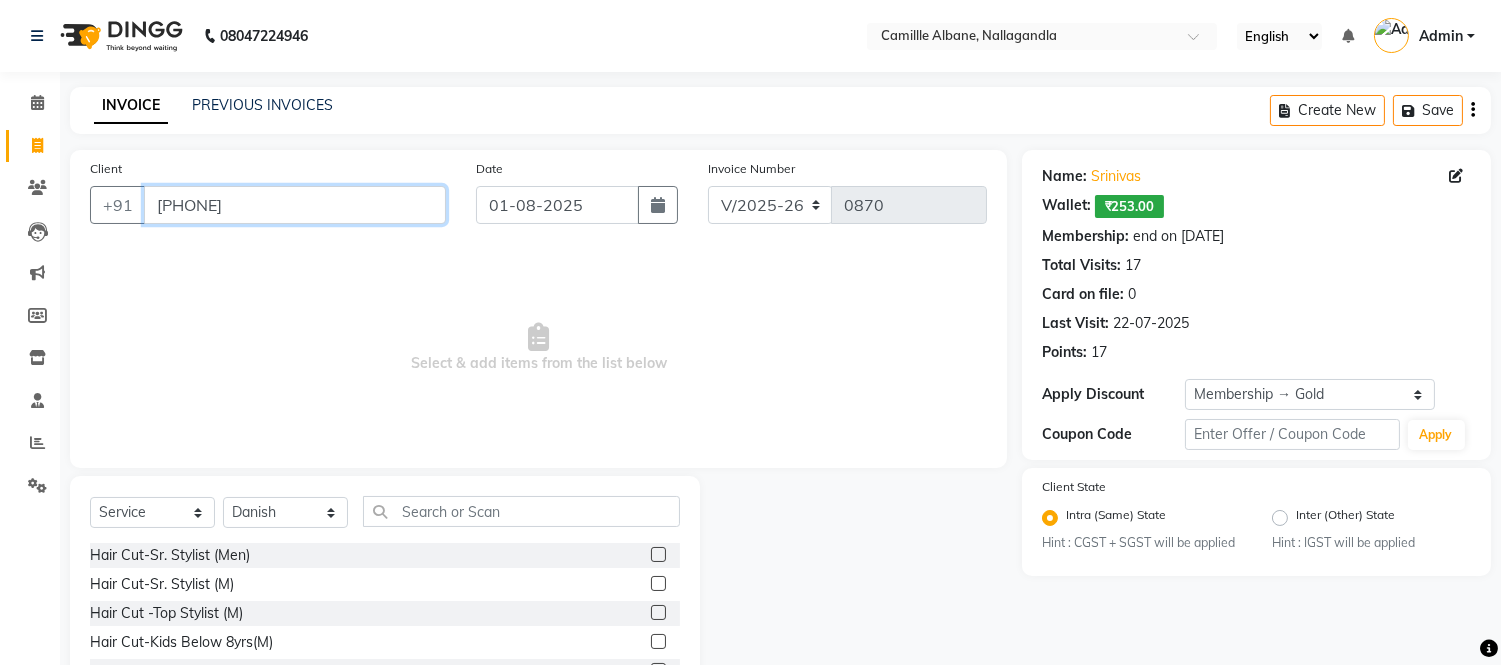 click on "9951704555" at bounding box center [295, 205] 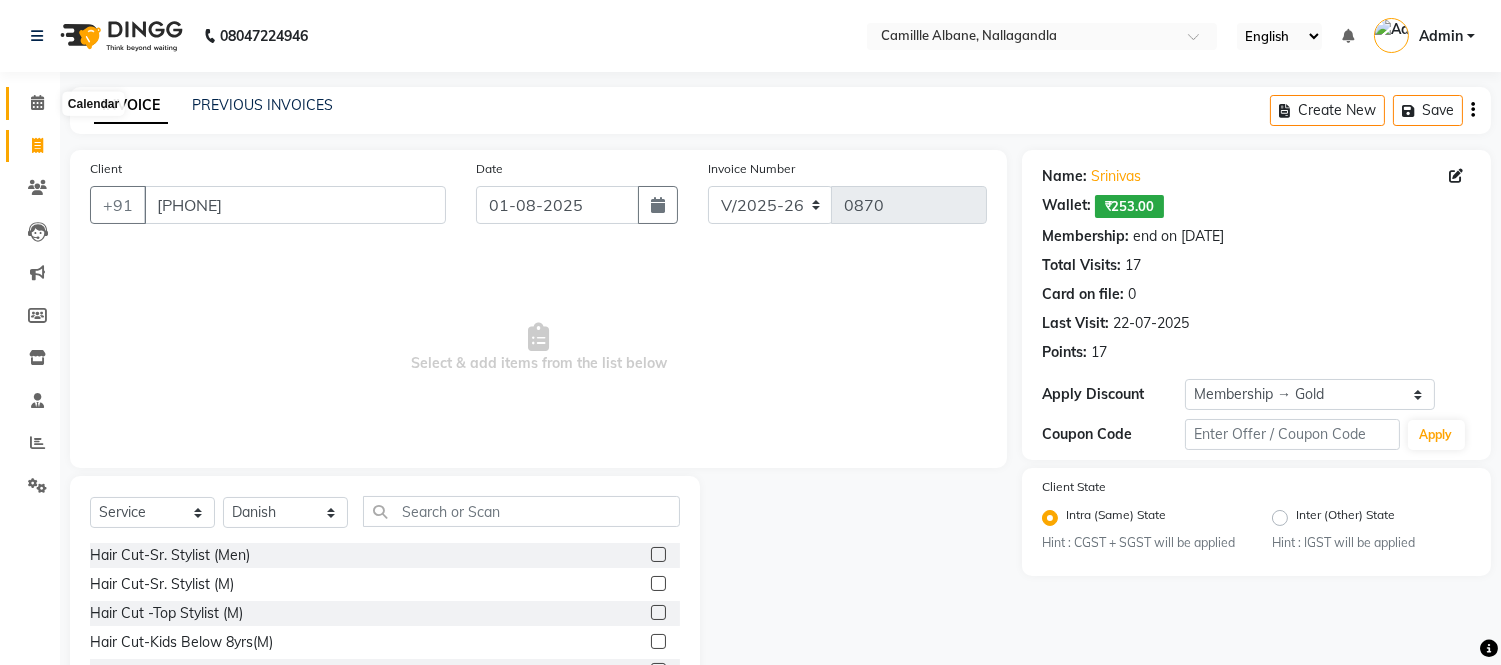 click 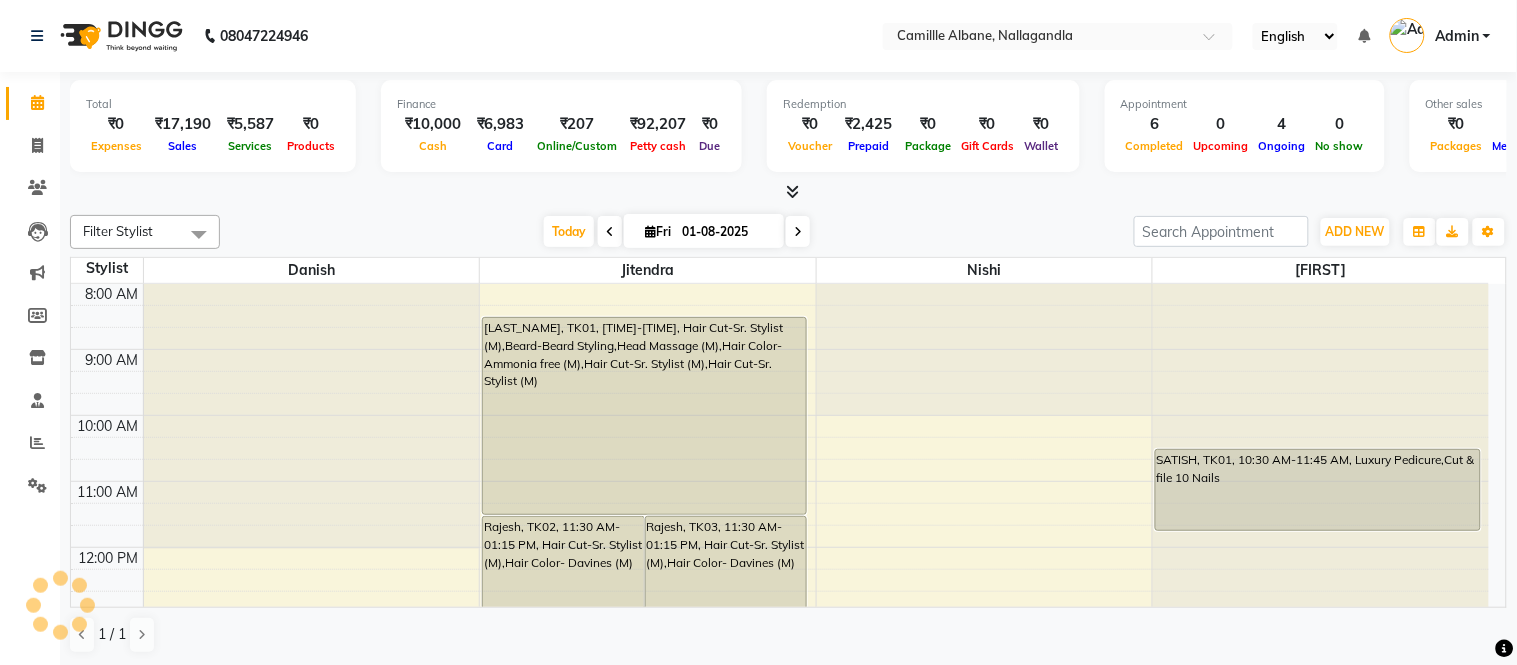 scroll, scrollTop: 566, scrollLeft: 0, axis: vertical 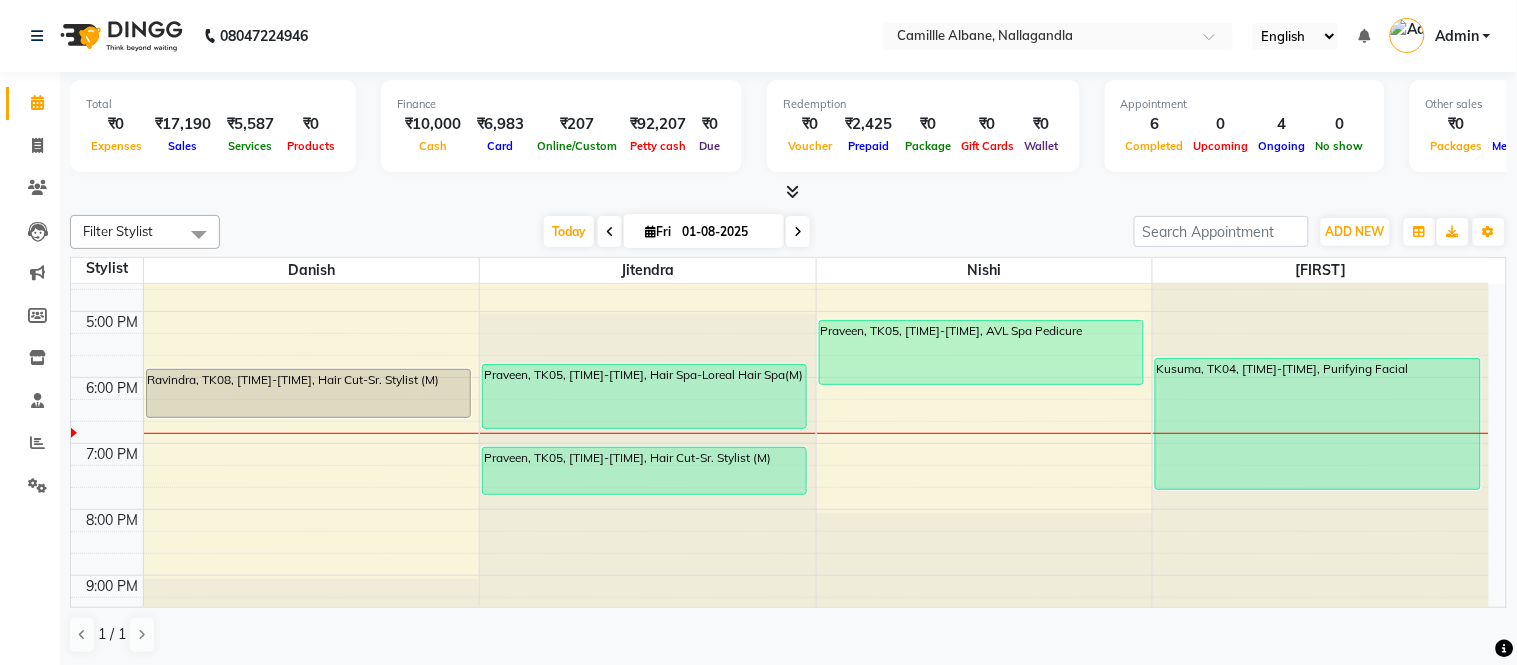 click on "8:00 AM 9:00 AM 10:00 AM 11:00 AM 12:00 PM 1:00 PM 2:00 PM 3:00 PM 4:00 PM 5:00 PM 6:00 PM 7:00 PM 8:00 PM 9:00 PM    Ravindra, TK08, 05:50 PM-06:35 PM, Hair Cut-Sr. Stylist (M)    Rajesh, TK02, 11:30 AM-01:15 PM, Hair Cut-Sr. Stylist (M),Hair Color- Davines (M)    Rajesh, TK03, 11:30 AM-01:15 PM, Hair Cut-Sr. Stylist (M),Hair Color- Davines (M)    SATISH, TK01, 08:30 AM-11:30 AM, Hair Cut-Sr. Stylist (M),Beard-Beard Styling,Head Massage (M),Hair Color- Ammonia free (M),Hair Cut-Sr. Stylist (M),Hair Cut-Sr. Stylist (M)    Praveen, TK05, 05:45 PM-06:45 PM, Hair Spa-Loreal Hair Spa(M)    Praveen, TK05, 07:00 PM-07:45 PM, Hair Cut-Sr. Stylist (M)    Praveen, TK05, 05:05 PM-06:05 PM, AVL Spa Pedicure    SATISH, TK01, 10:30 AM-11:45 AM, Luxury Pedicure,Cut & file 10 Nails    Kusuma, TK04, 05:40 PM-07:40 PM, Purifying Facial" at bounding box center [780, 179] 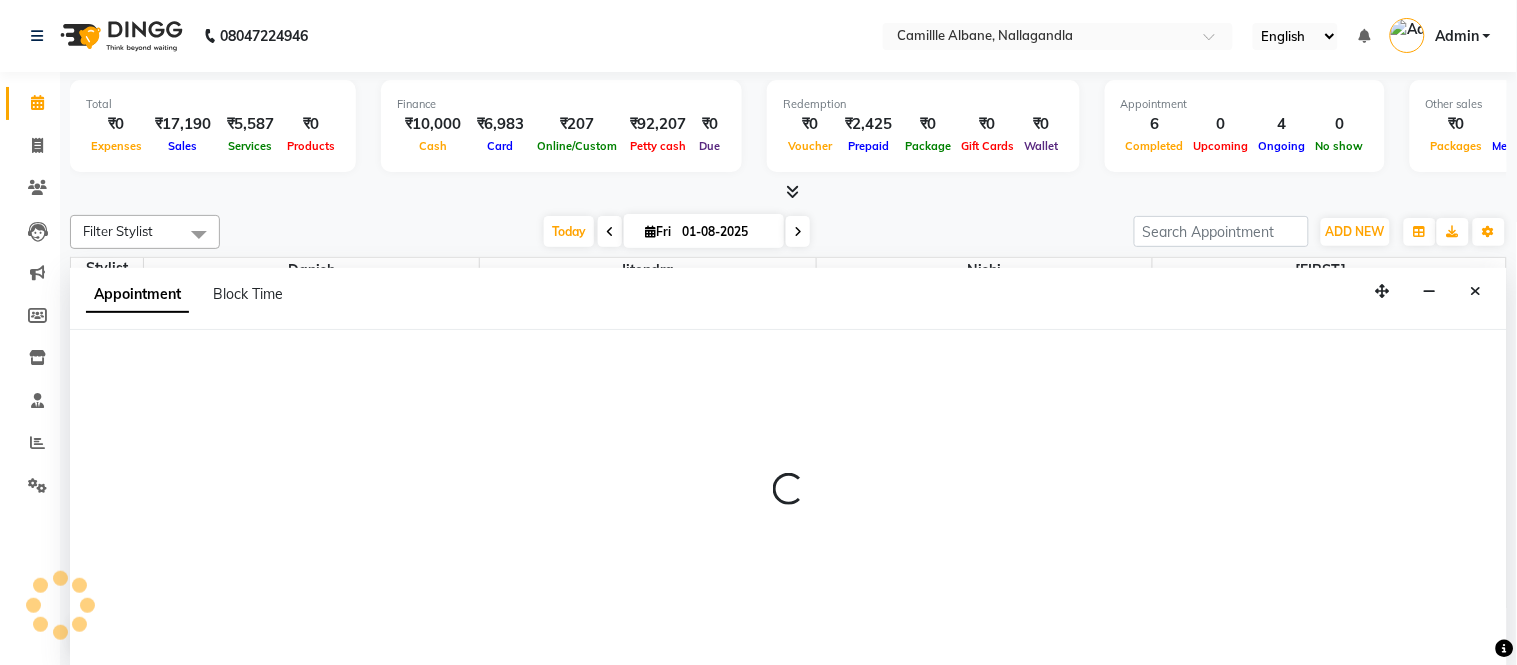 select on "57806" 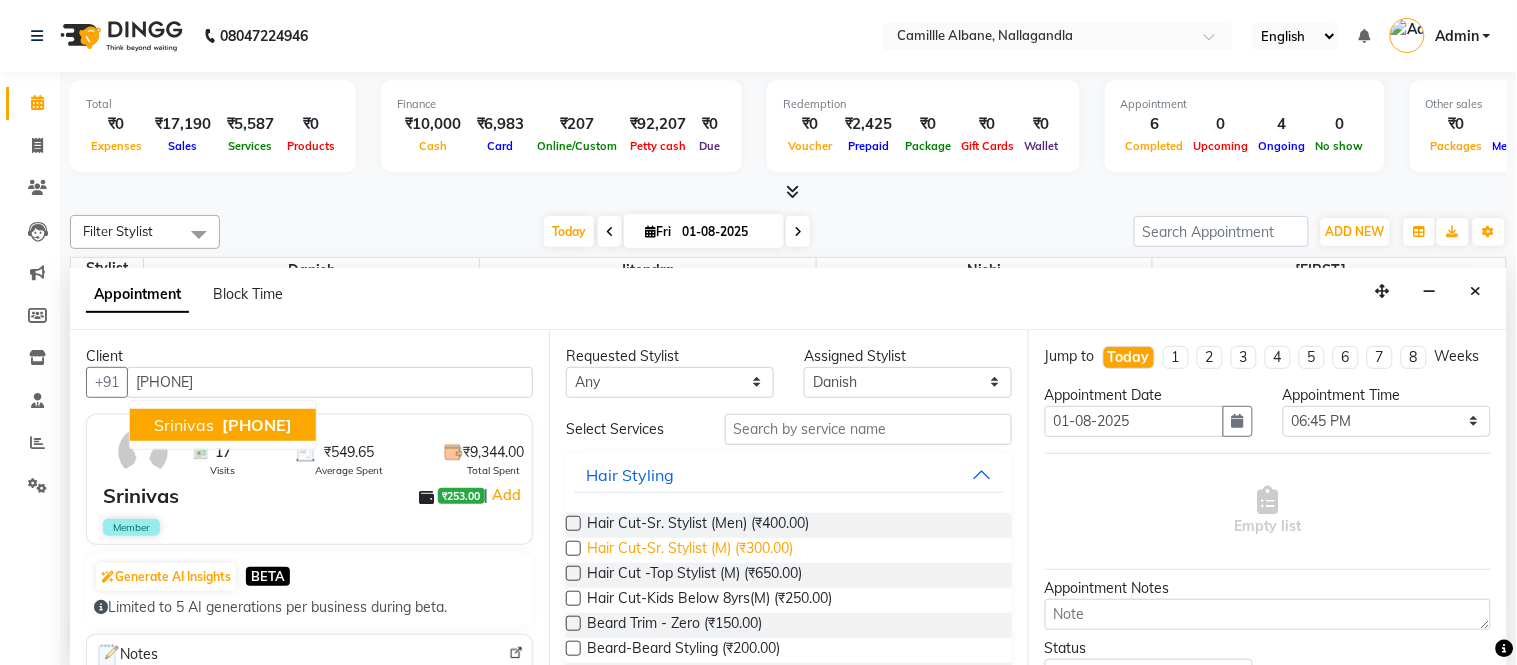 type on "9951704555" 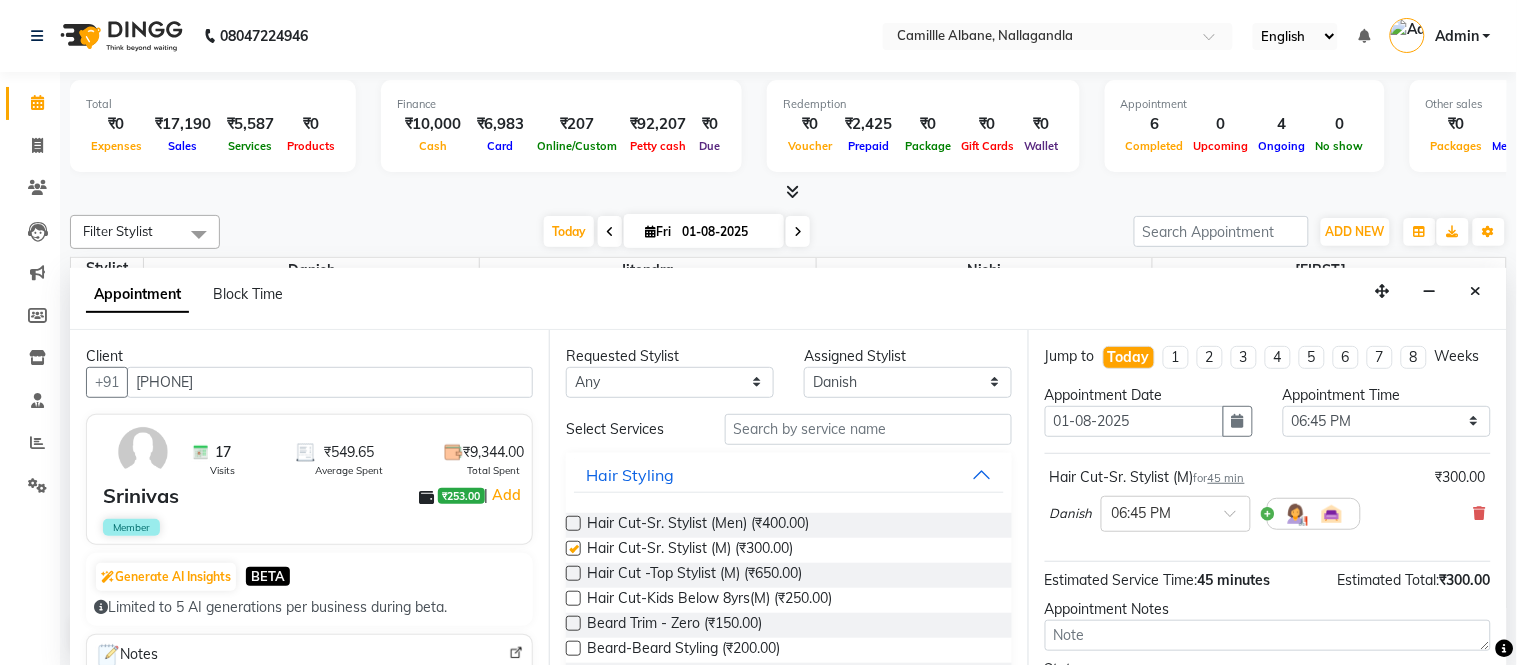 checkbox on "false" 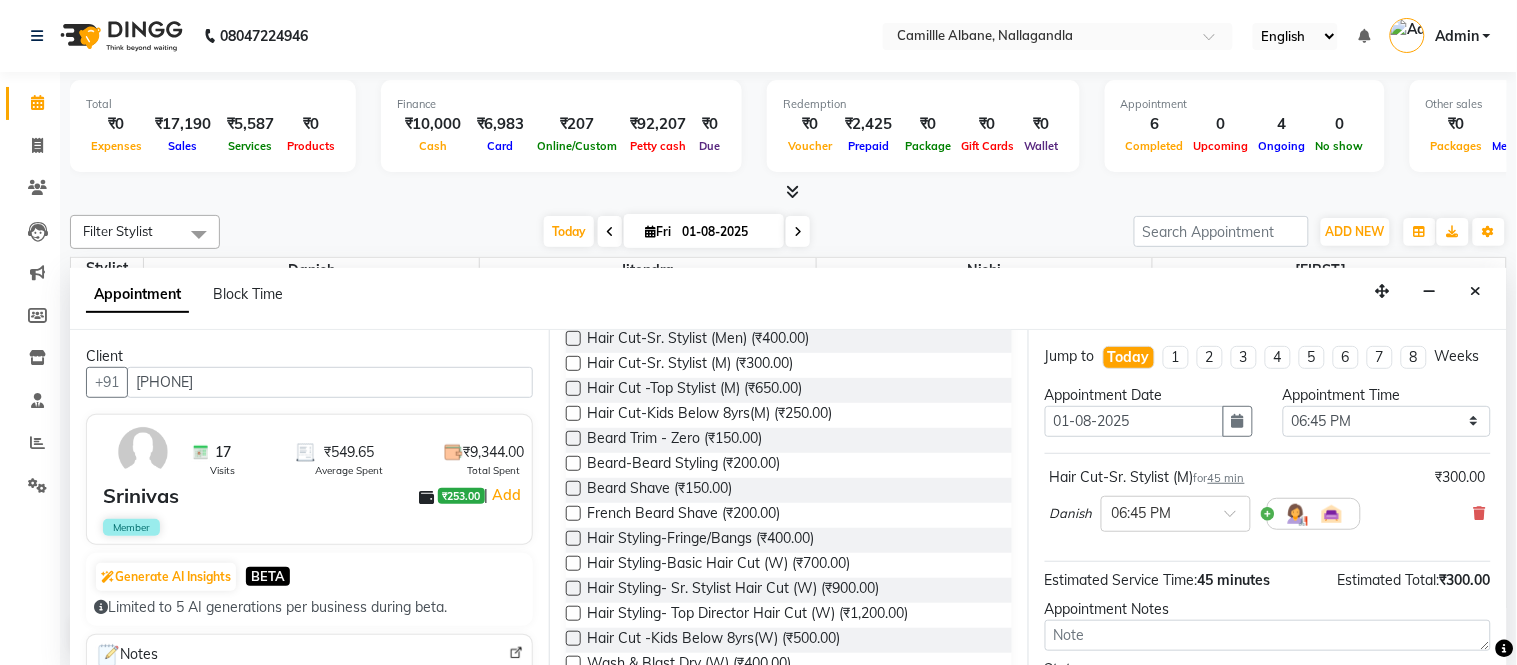 scroll, scrollTop: 0, scrollLeft: 0, axis: both 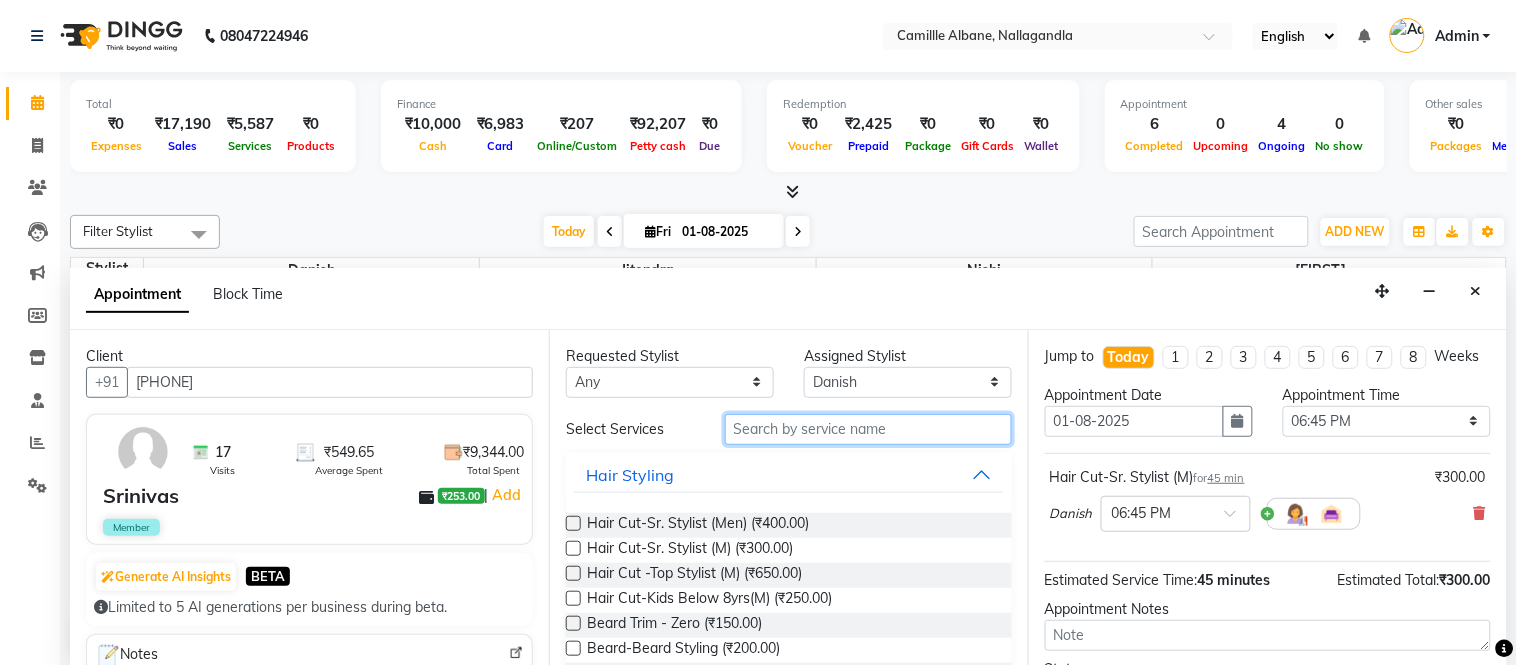 click at bounding box center [868, 429] 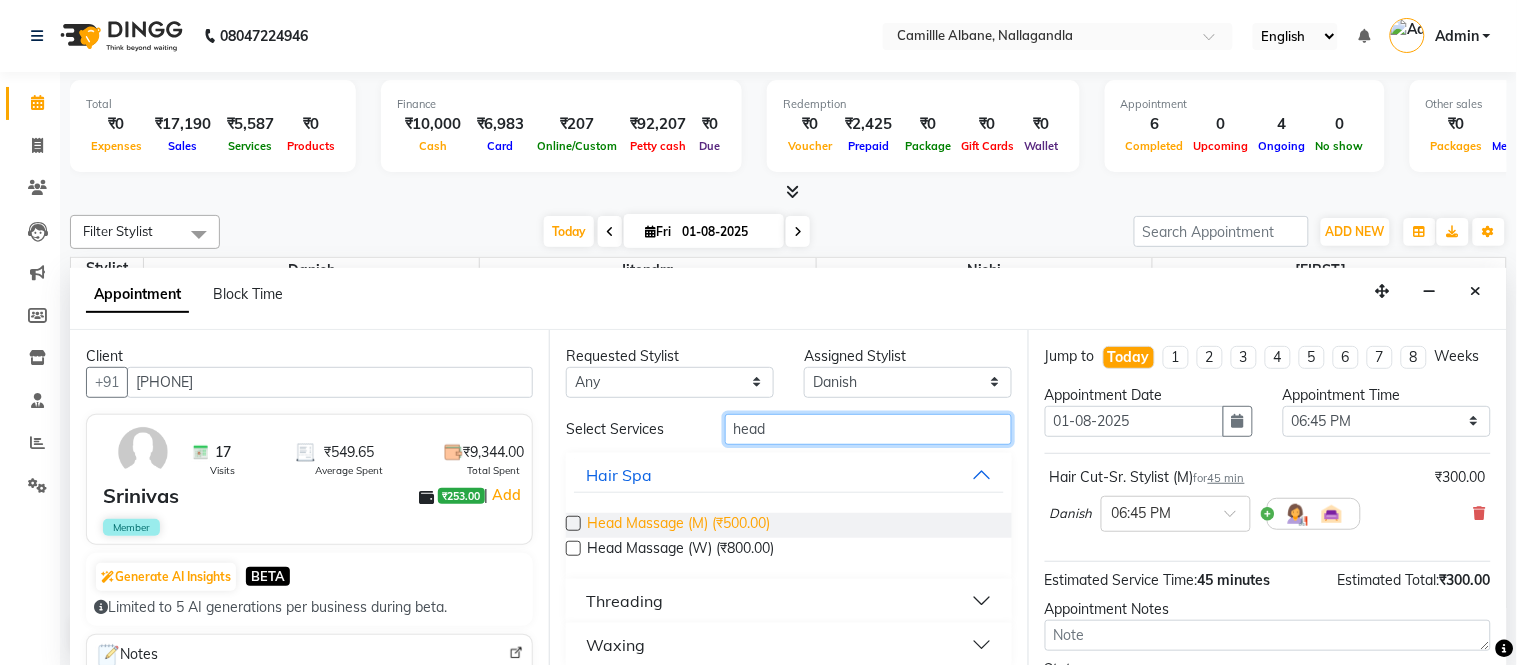 type on "head" 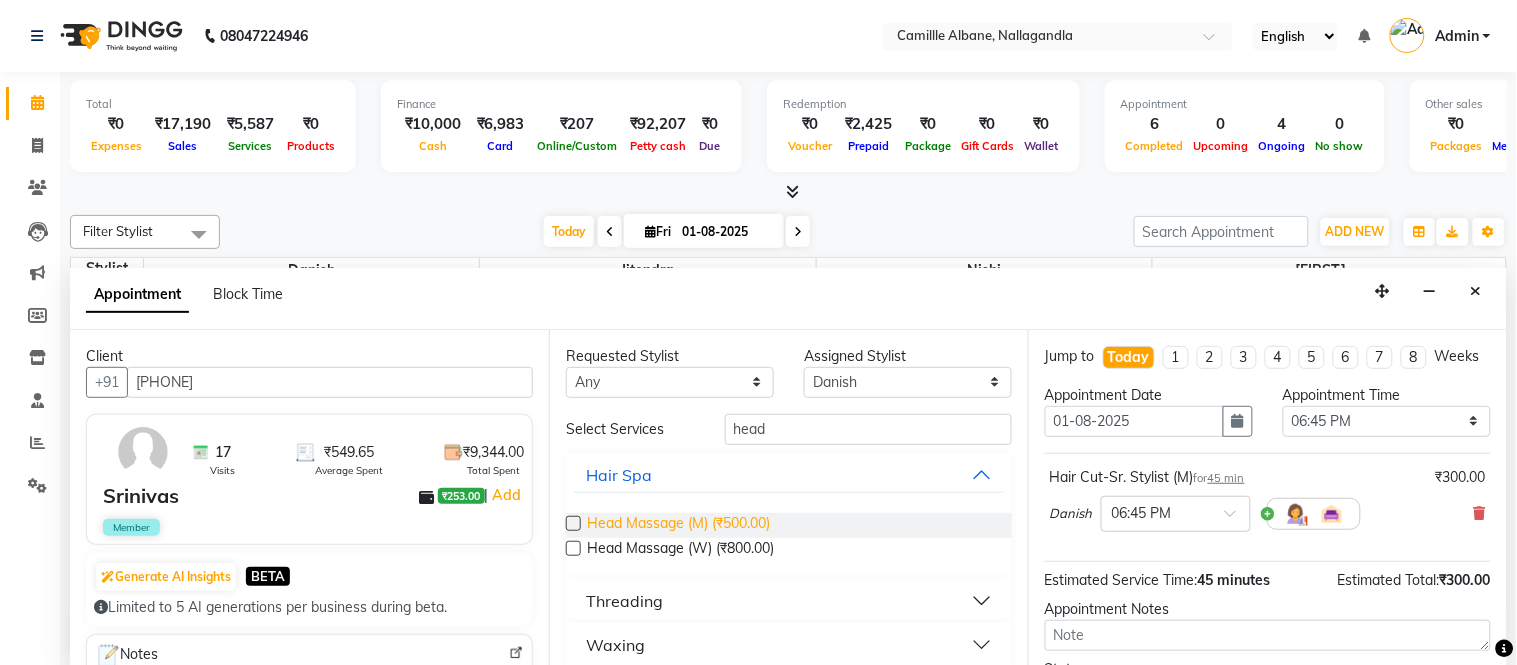 click on "Head Massage (M) (₹500.00)" at bounding box center [678, 525] 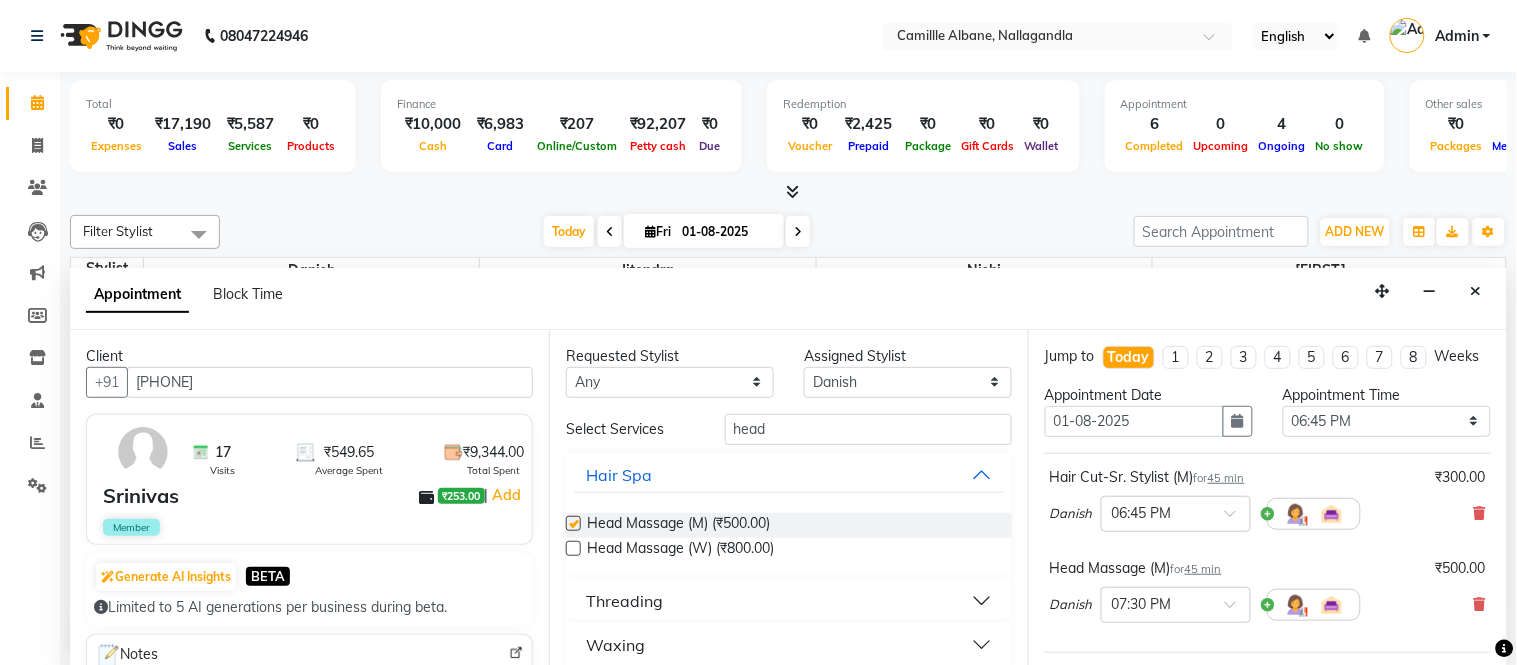checkbox on "false" 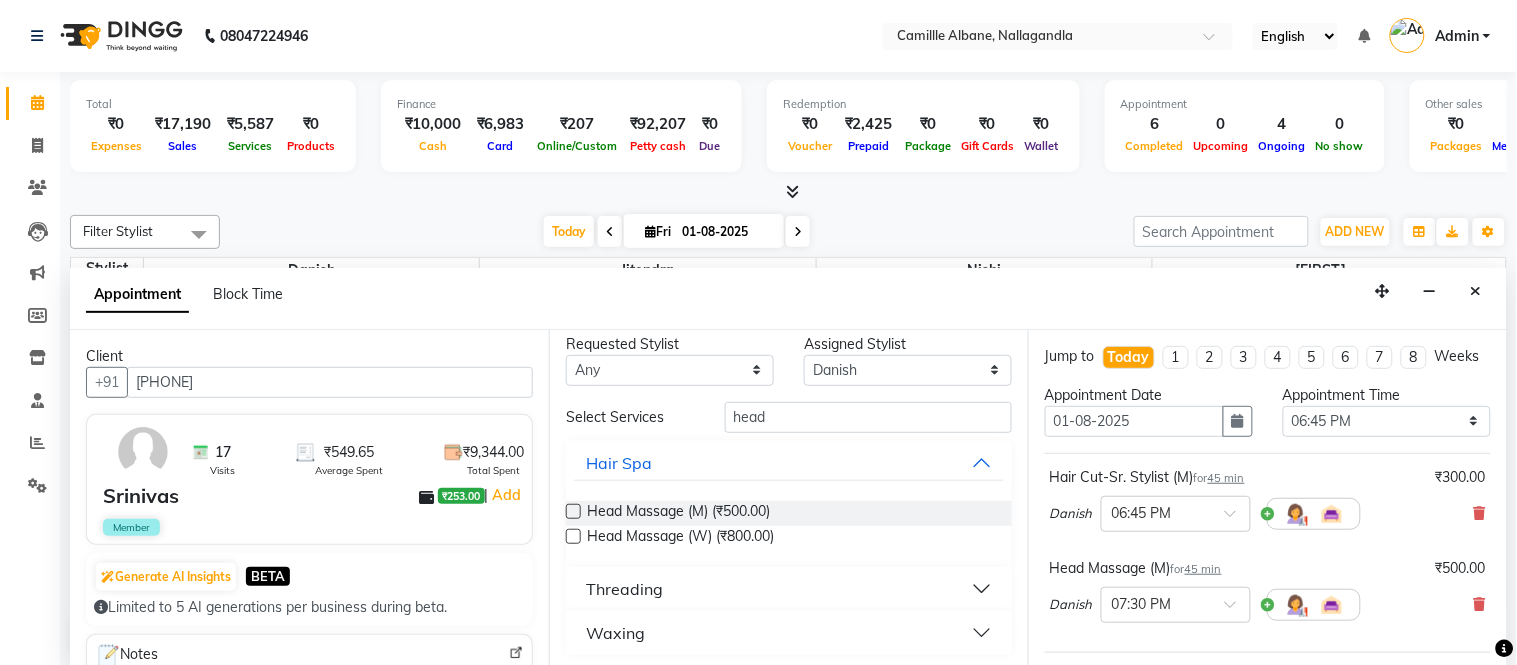 scroll, scrollTop: 15, scrollLeft: 0, axis: vertical 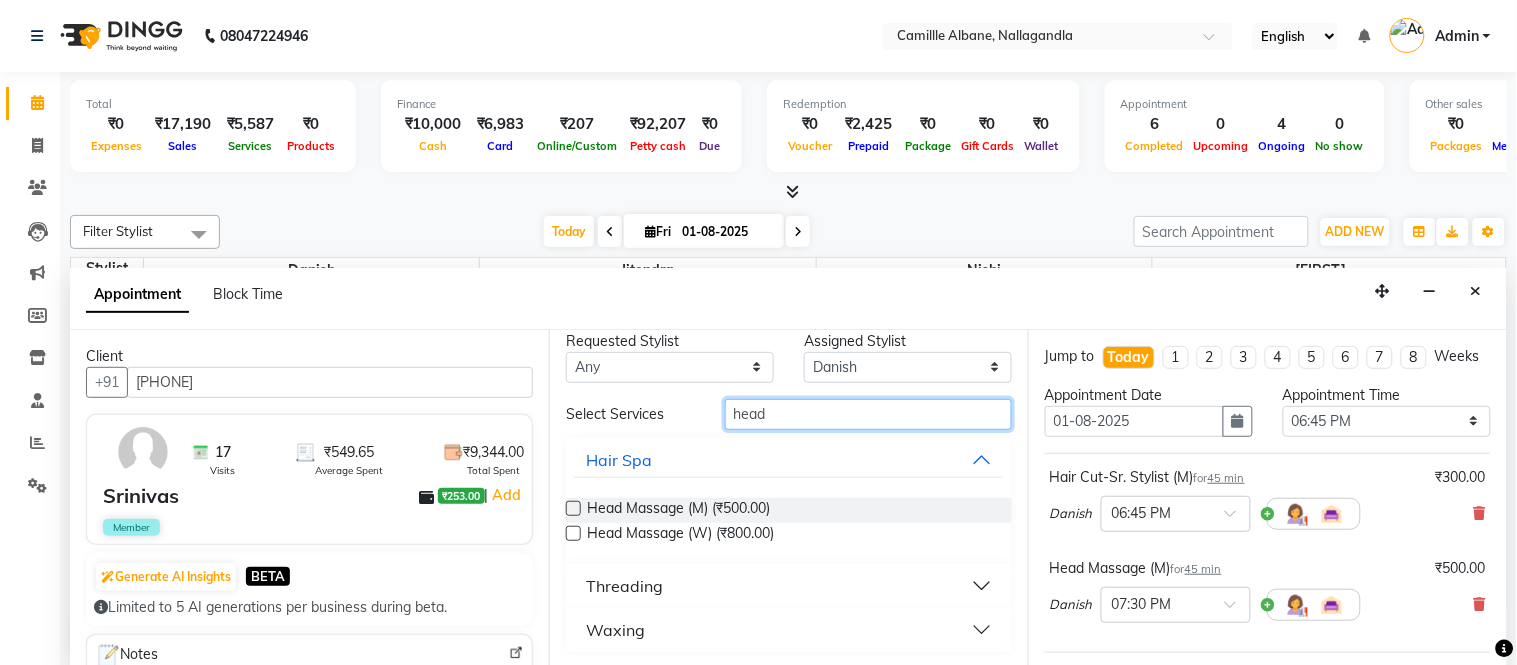 click on "head" at bounding box center [868, 414] 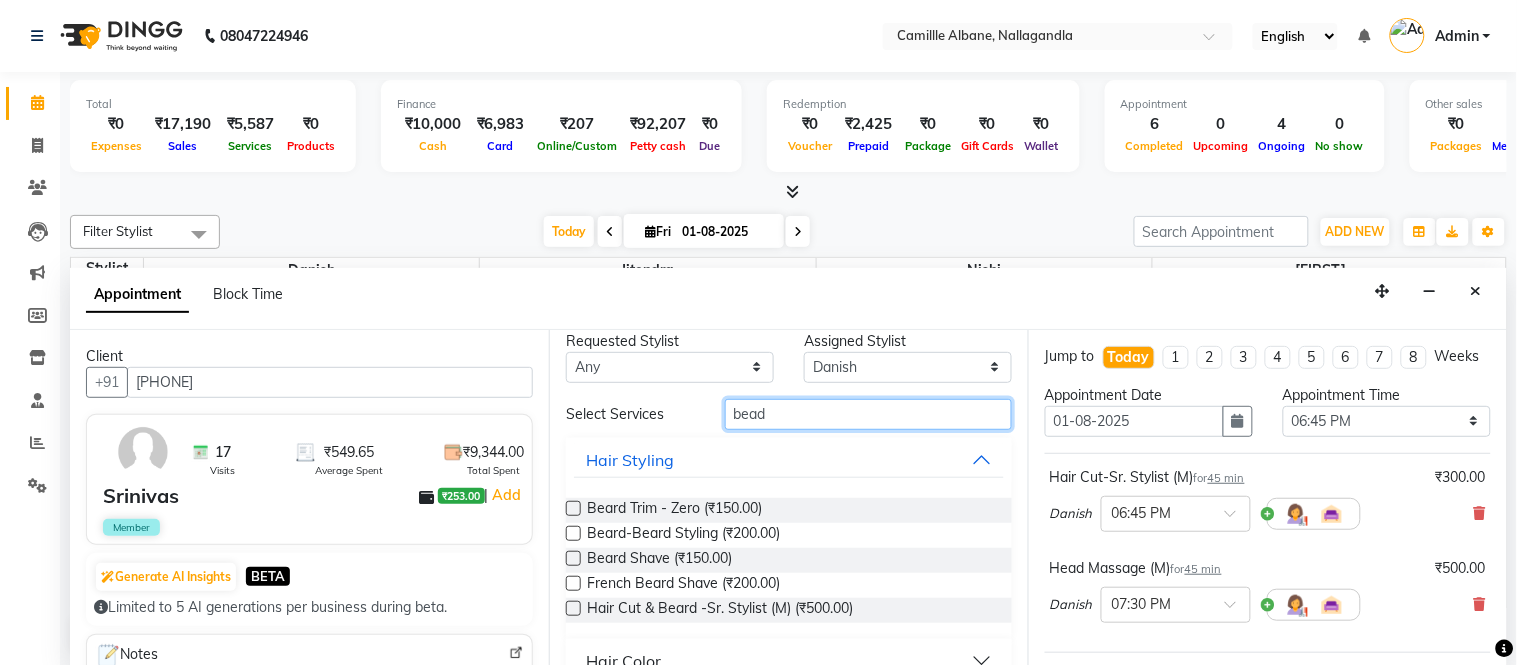 scroll, scrollTop: 0, scrollLeft: 0, axis: both 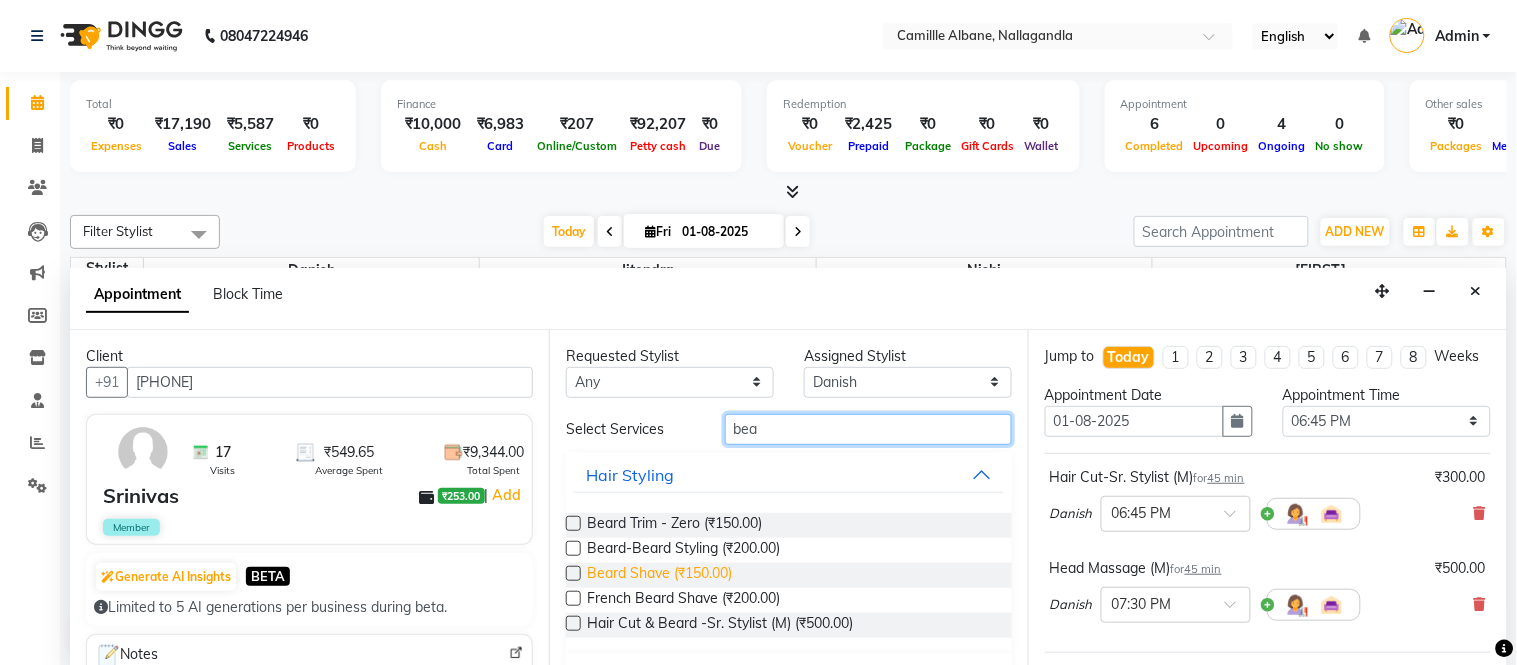 type on "bea" 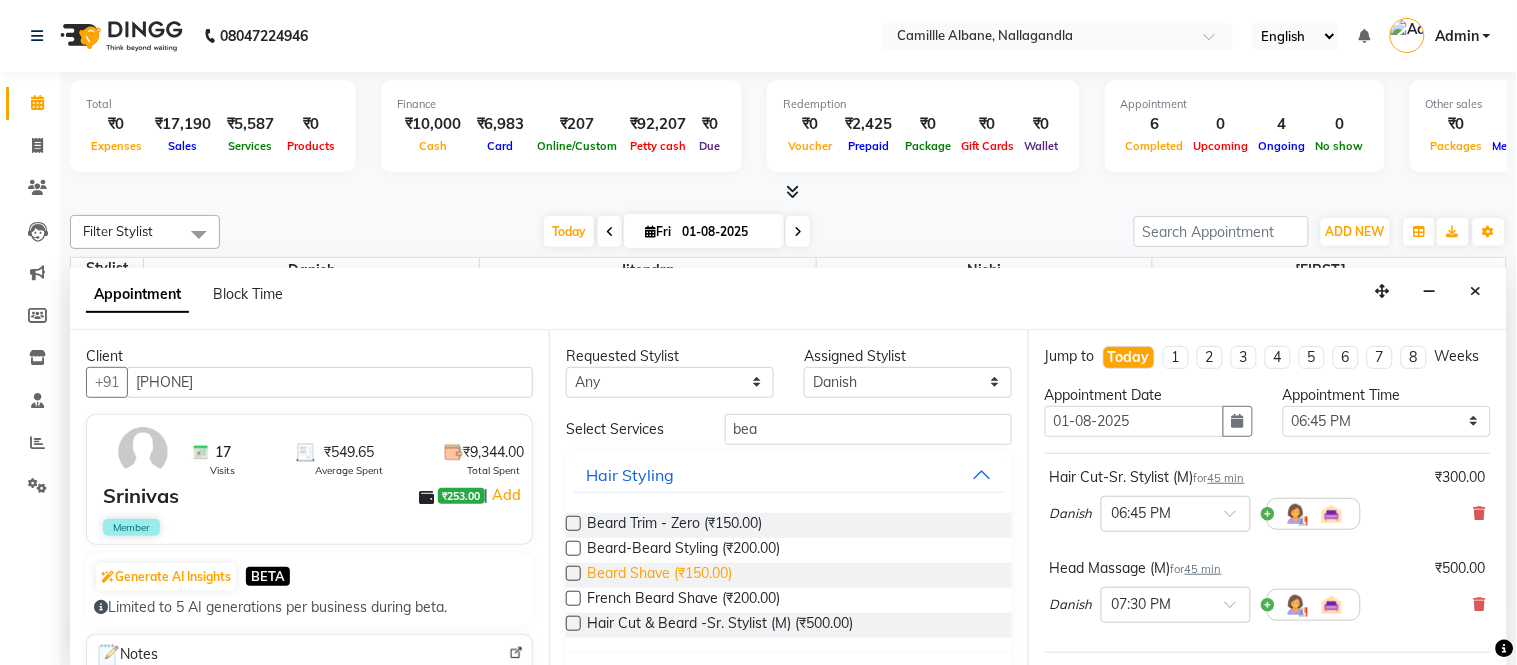 click on "Beard Shave (₹150.00)" at bounding box center [659, 575] 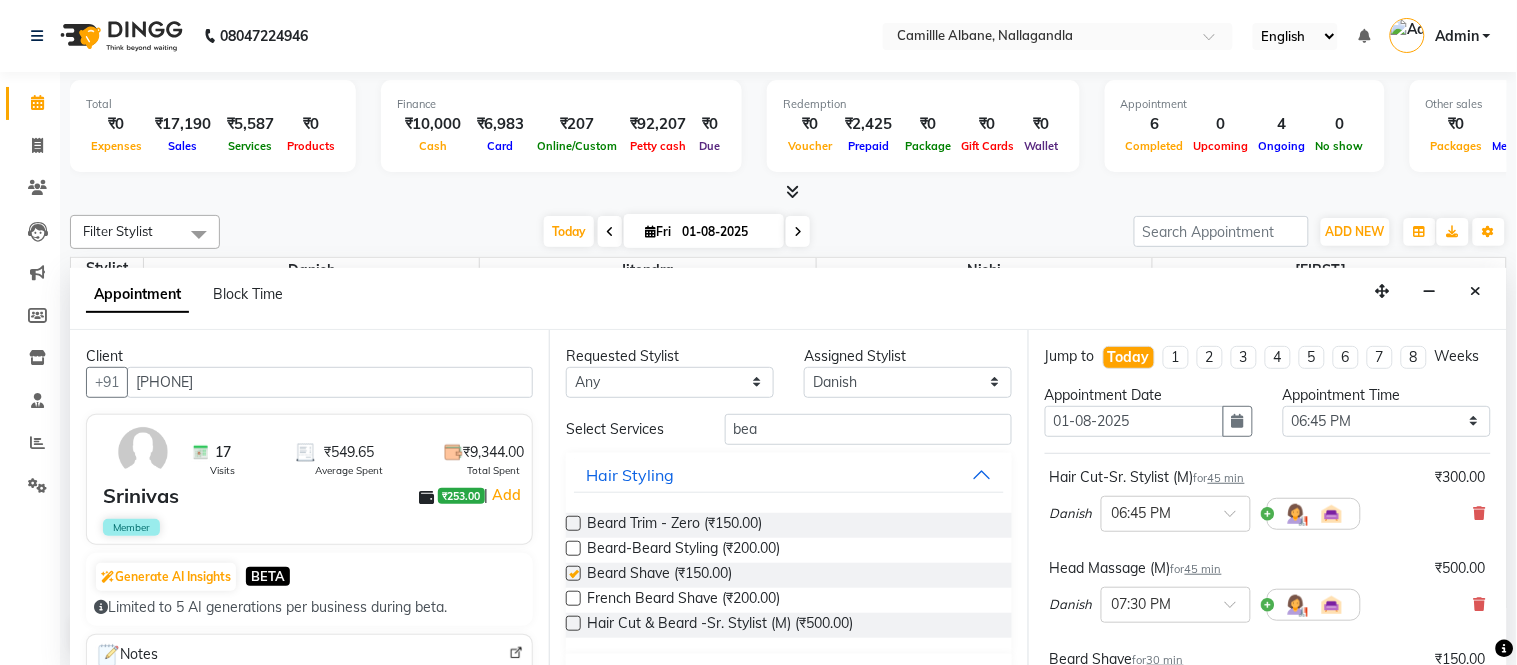 checkbox on "false" 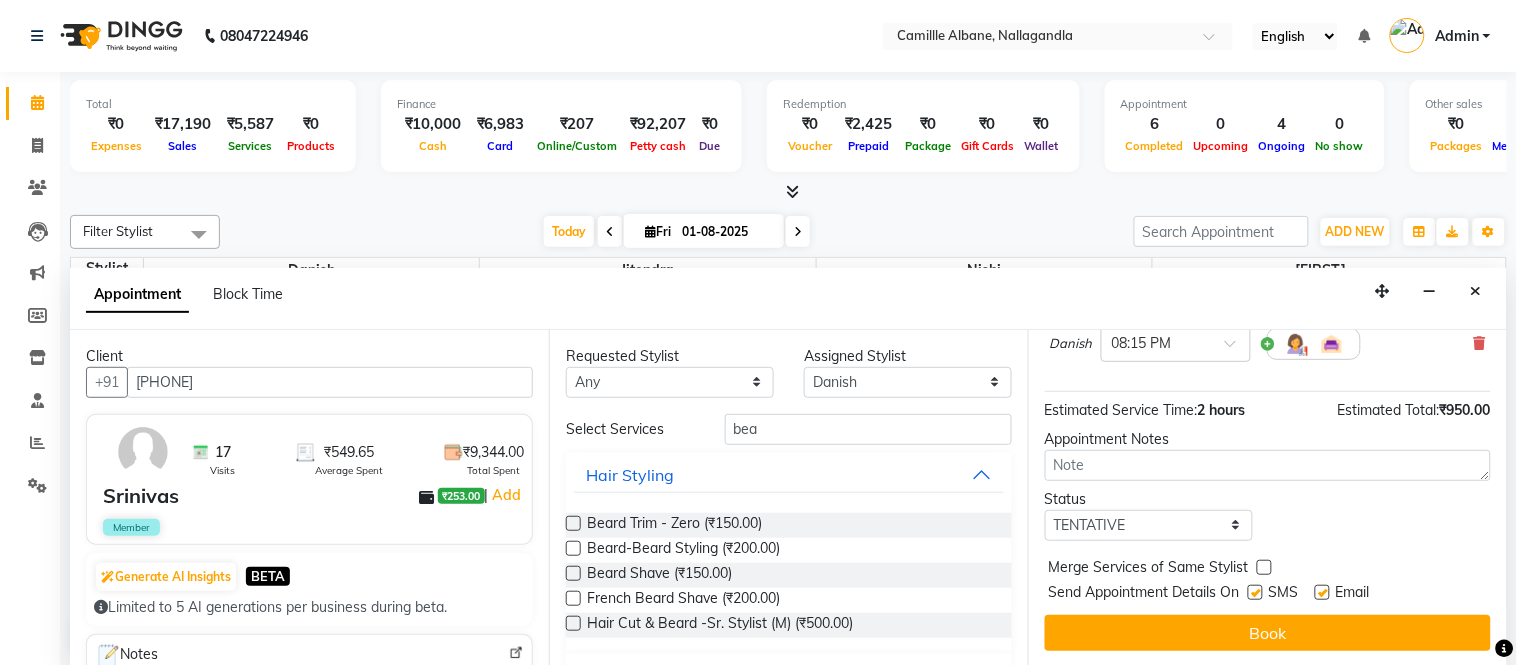 scroll, scrollTop: 185, scrollLeft: 0, axis: vertical 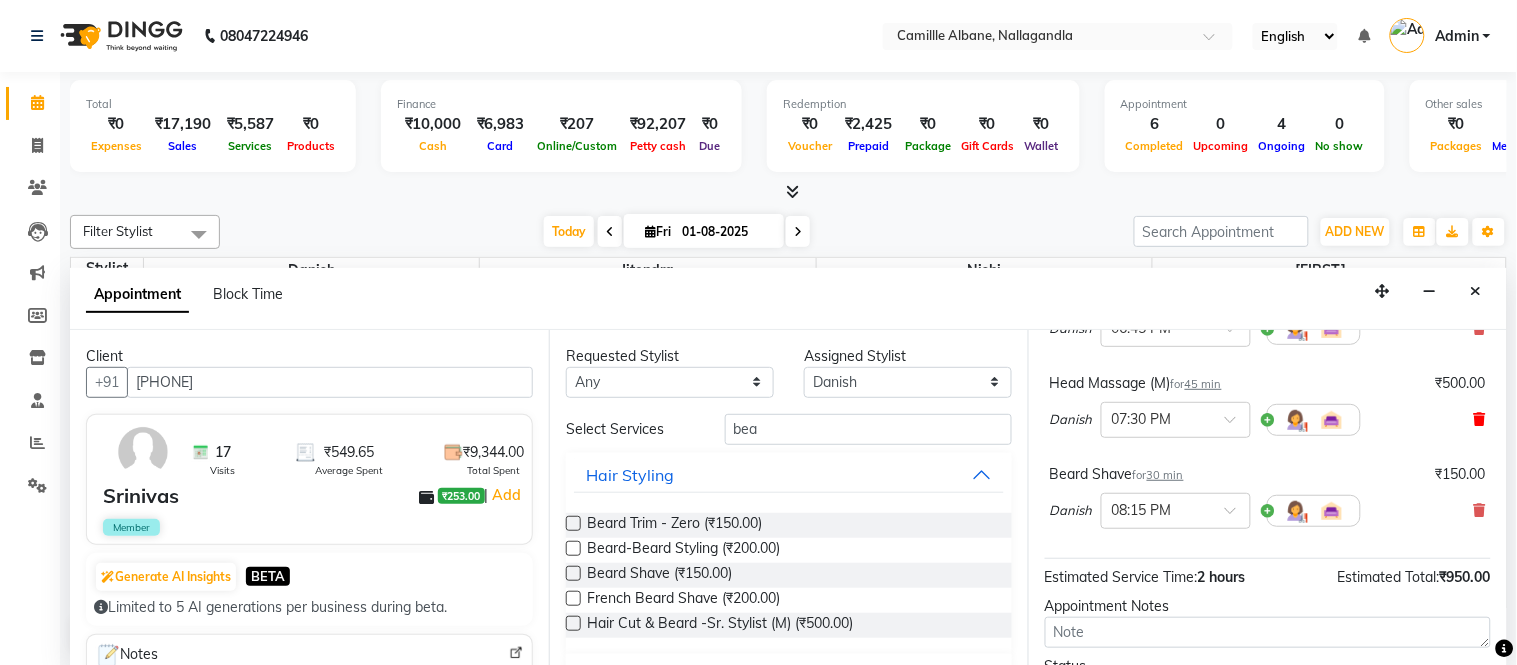 click at bounding box center [1480, 419] 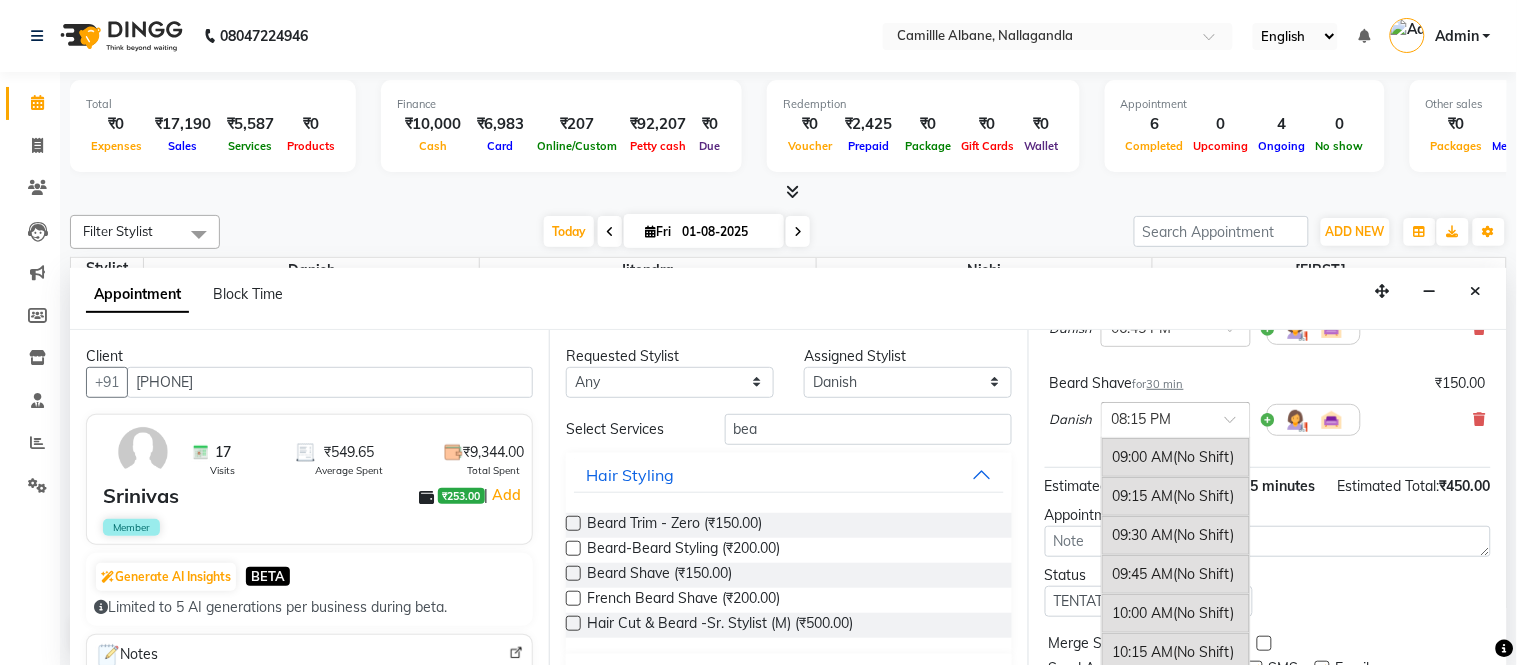 click at bounding box center (1156, 418) 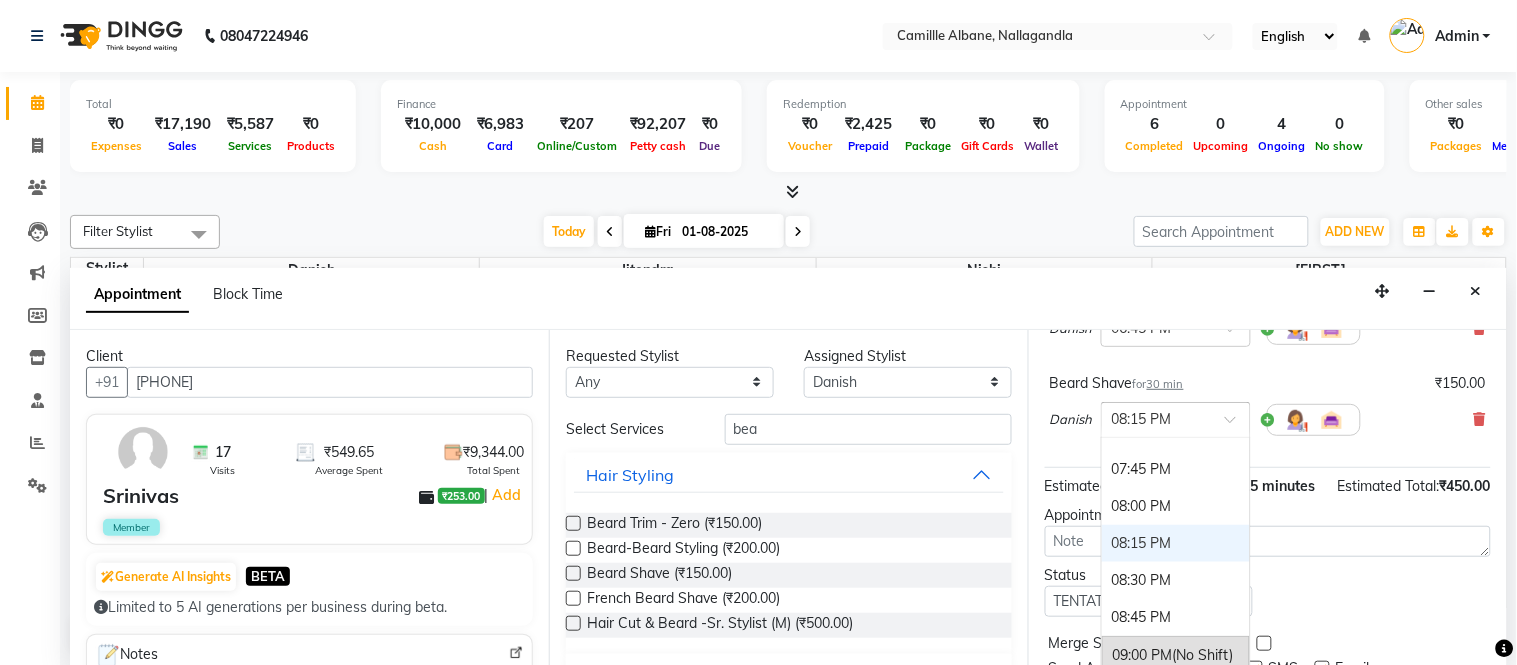 scroll, scrollTop: 1598, scrollLeft: 0, axis: vertical 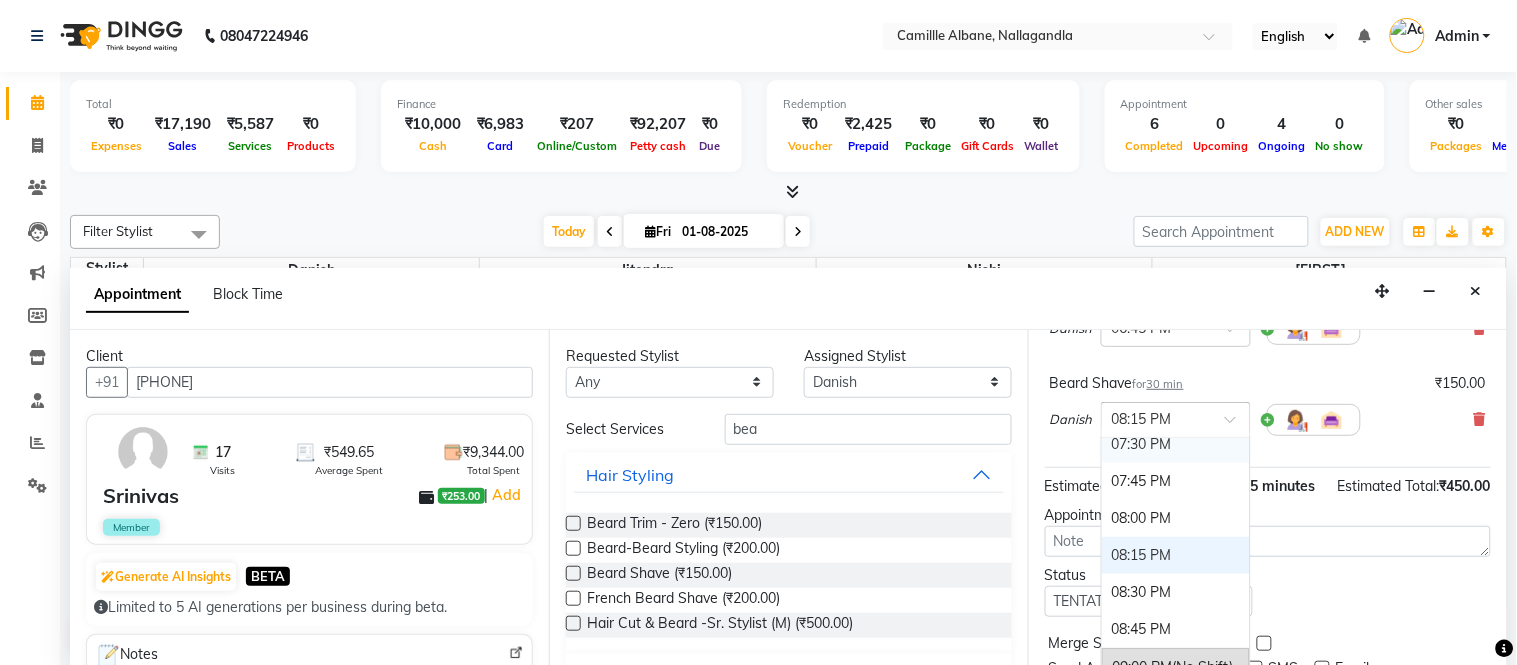 click on "07:30 PM" at bounding box center (1176, 444) 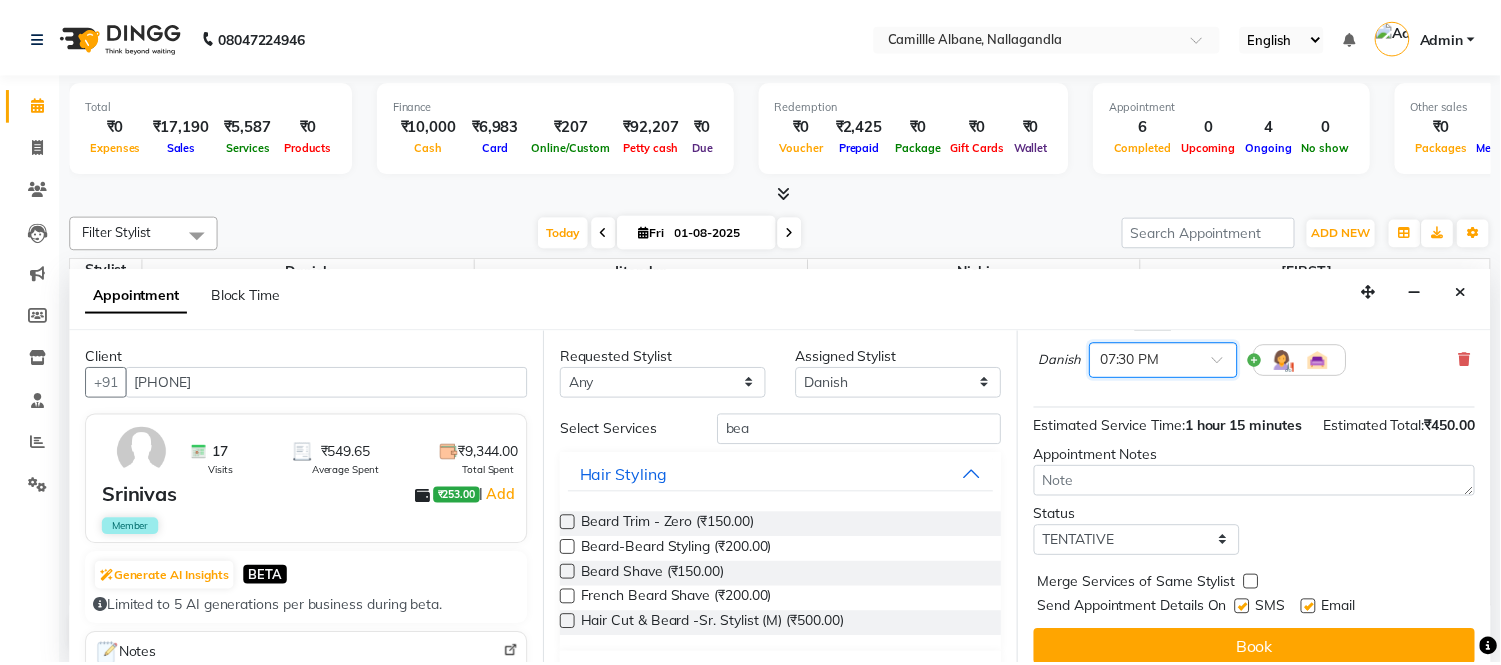 scroll, scrollTop: 300, scrollLeft: 0, axis: vertical 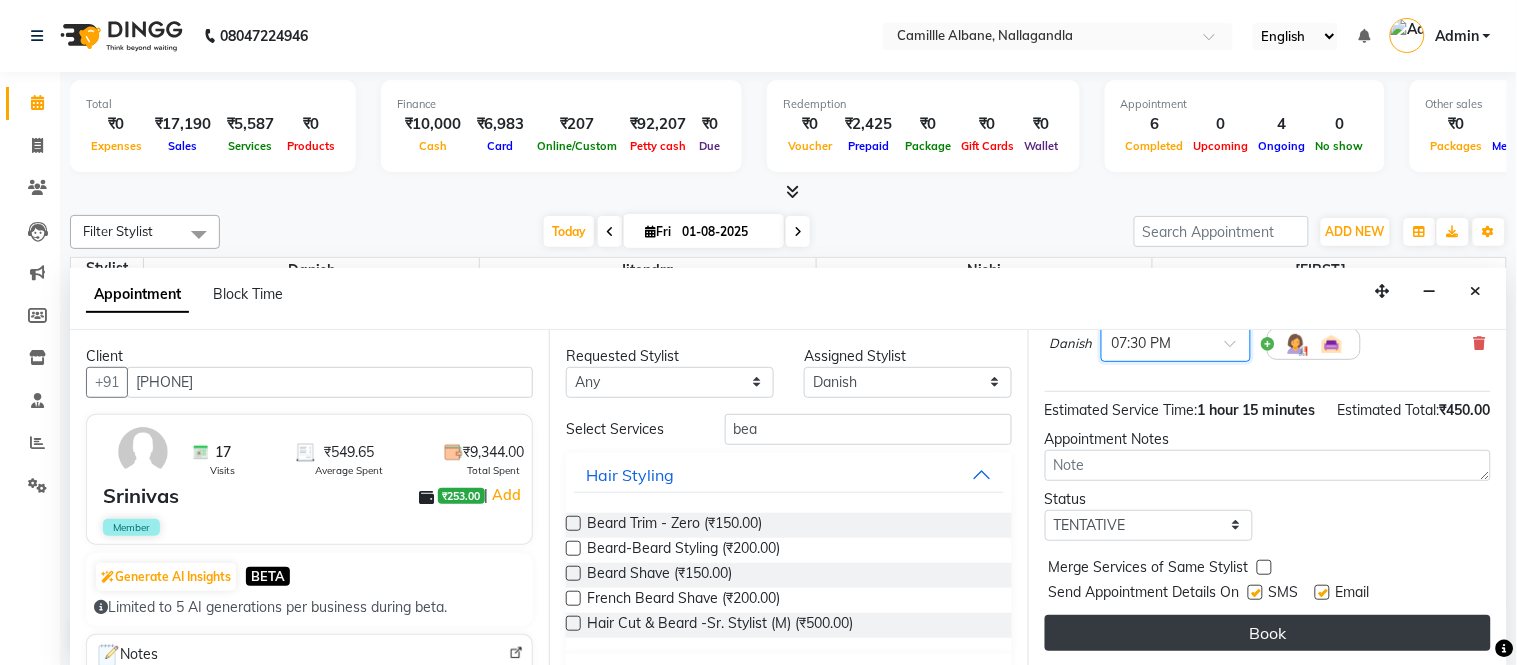 click on "Book" at bounding box center (1268, 633) 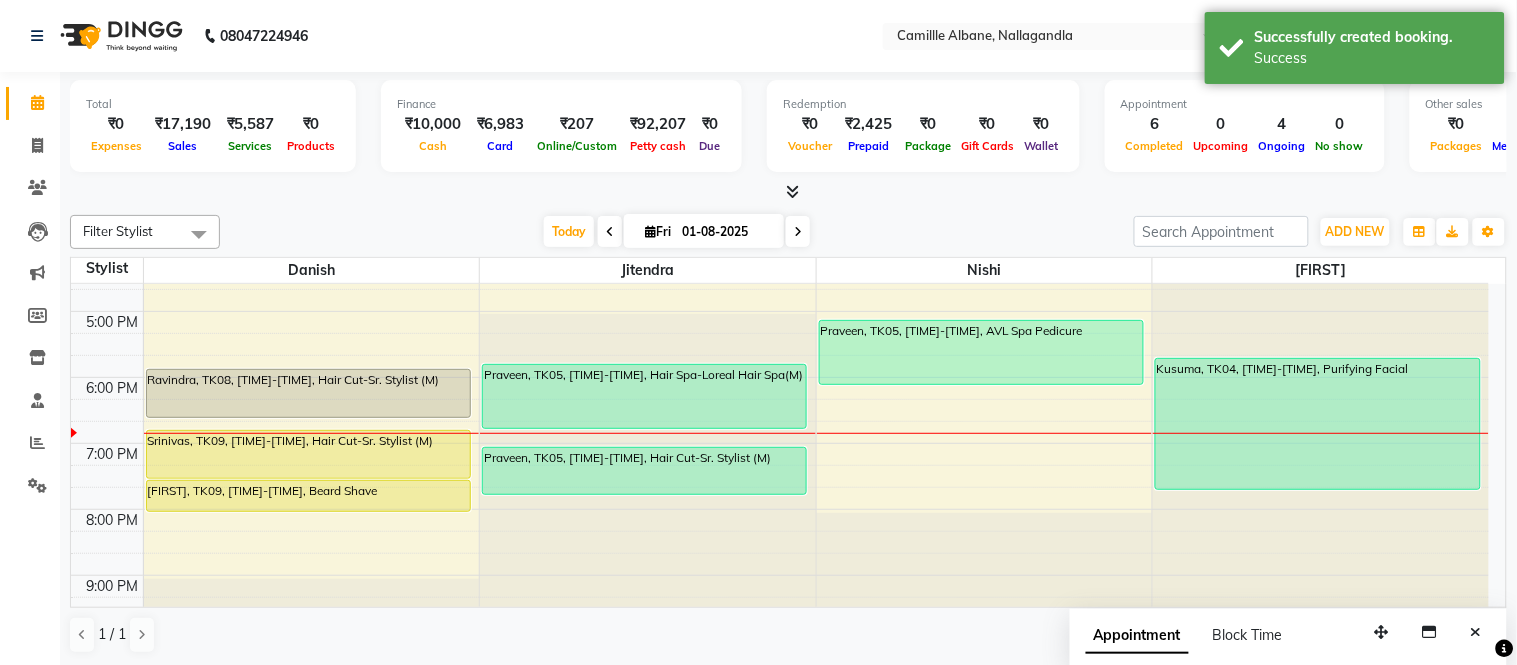 drag, startPoint x: 394, startPoint y: 467, endPoint x: 271, endPoint y: 431, distance: 128.16005 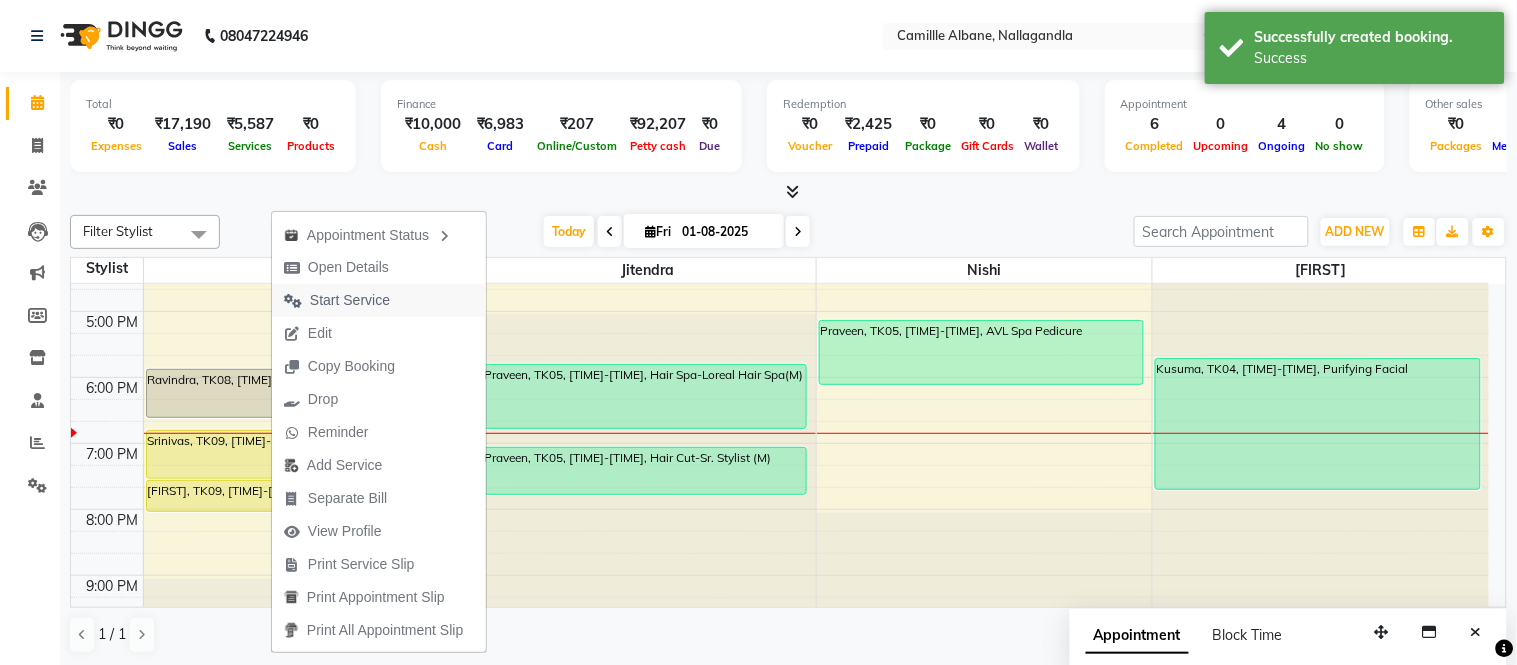 click on "Start Service" at bounding box center [350, 300] 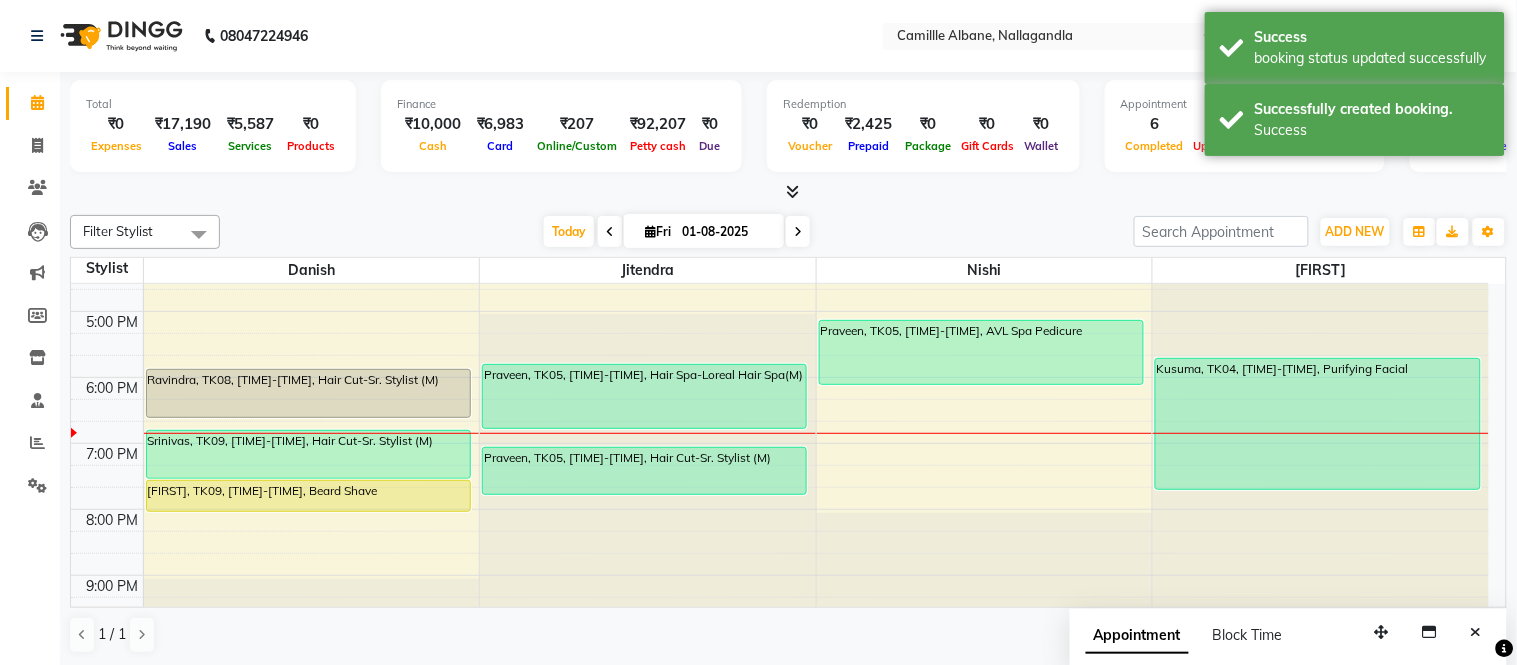 click at bounding box center [308, 511] 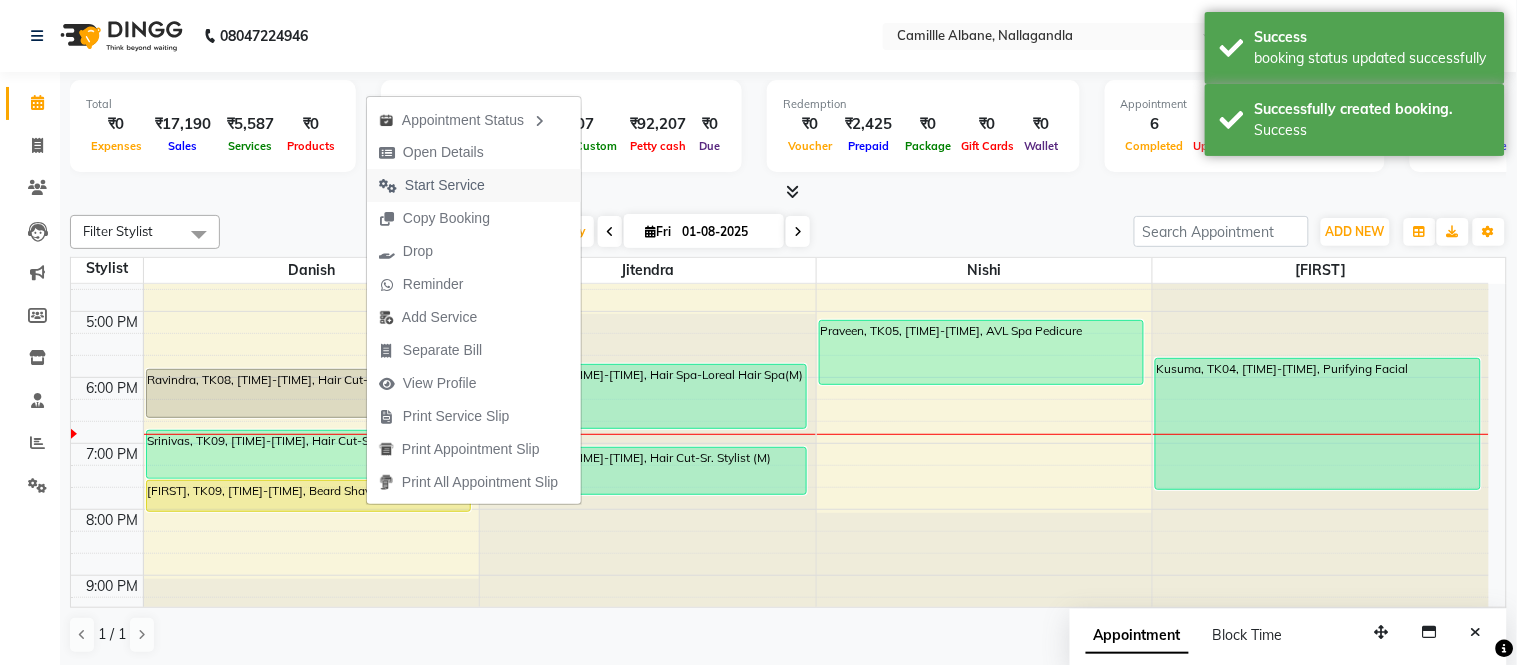 click on "Start Service" at bounding box center (445, 185) 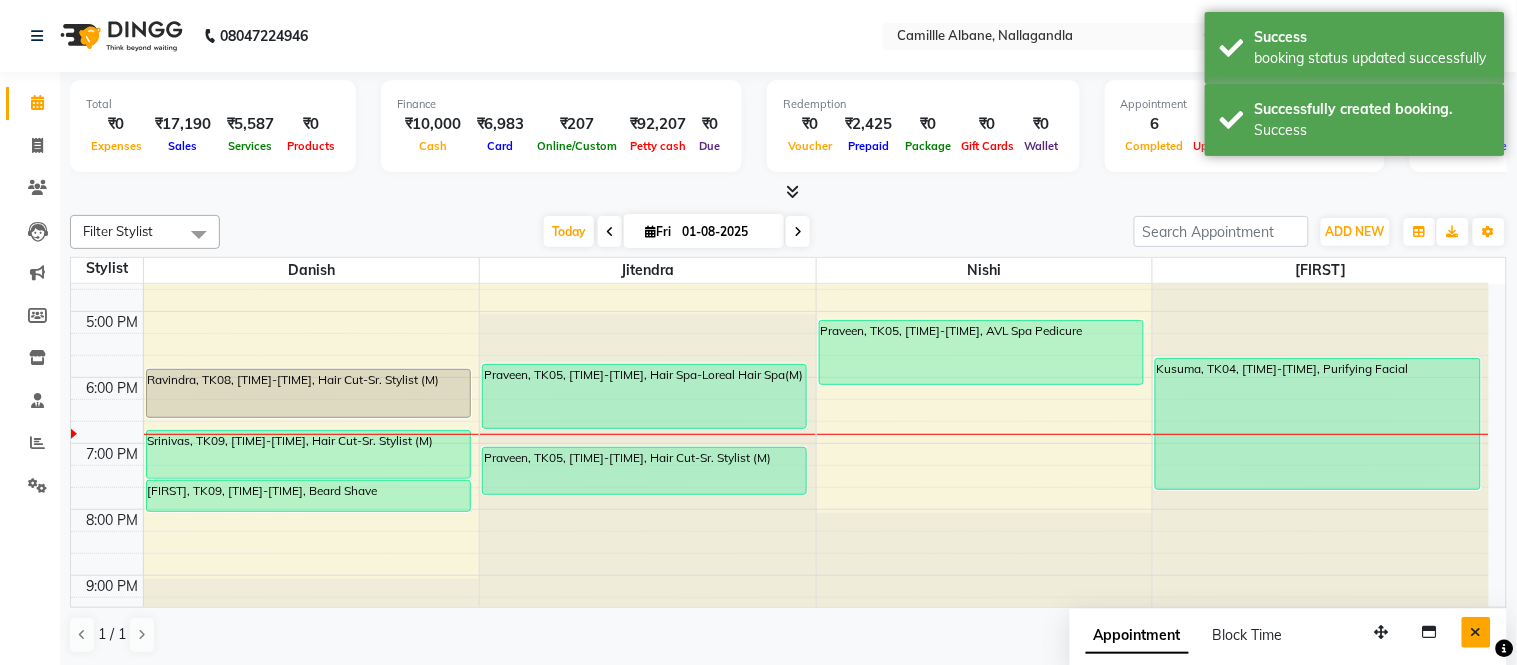click at bounding box center [1476, 632] 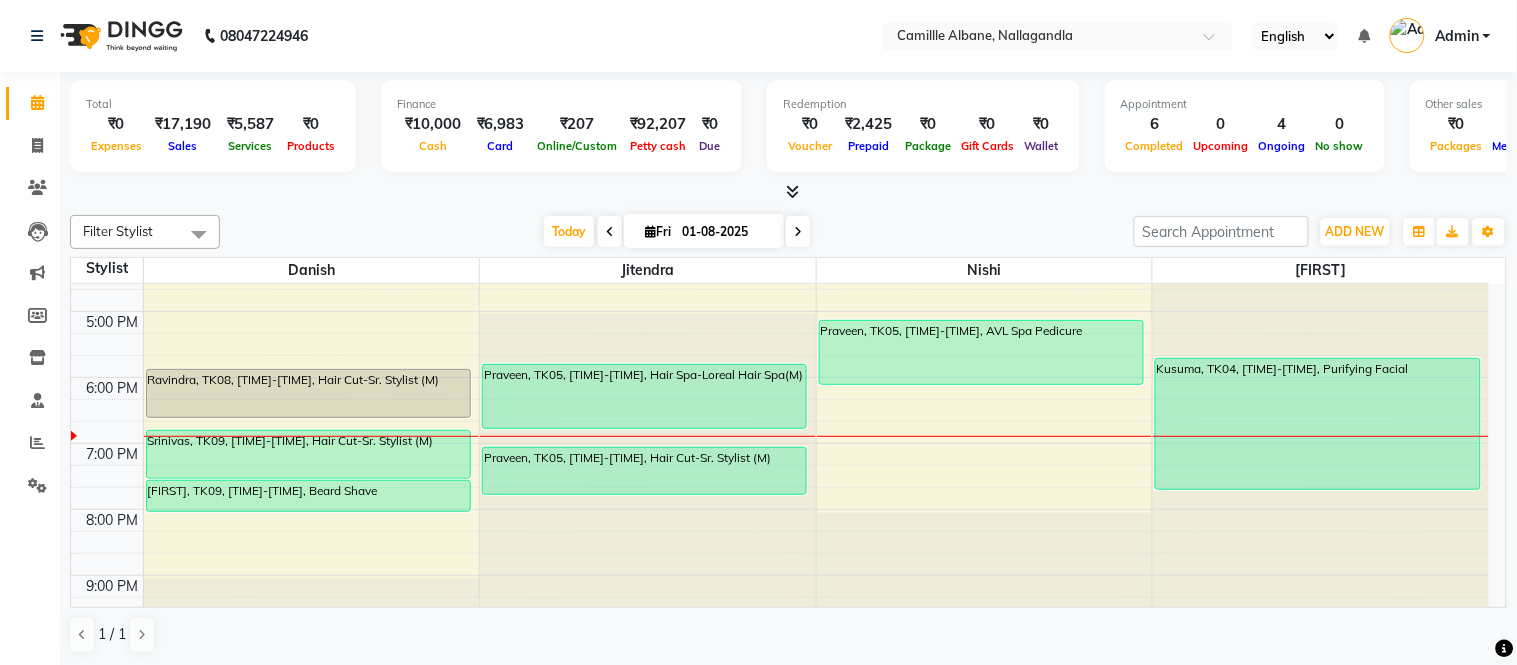 click on "Praveen, TK05, 05:05 PM-06:05 PM, AVL Spa Pedicure" at bounding box center (981, 352) 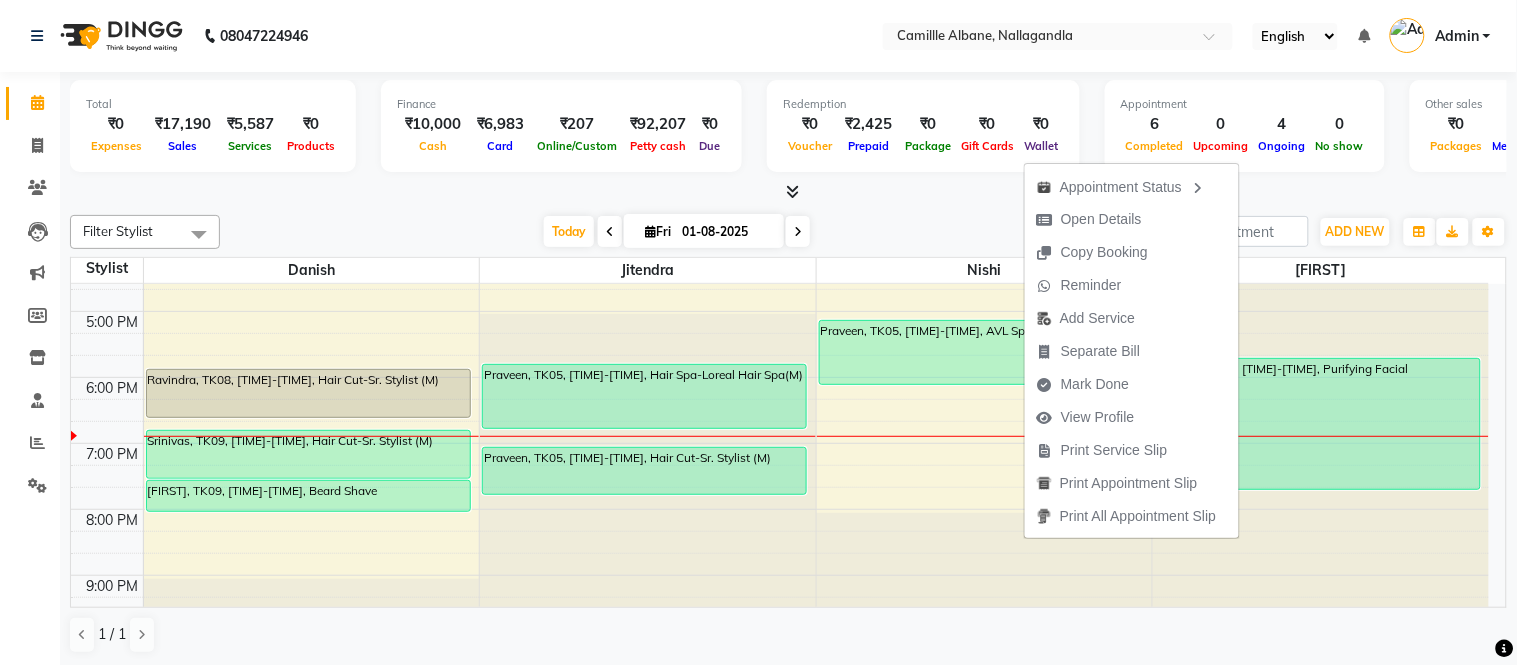click on "Praveen, TK05, 05:05 PM-06:05 PM, AVL Spa Pedicure" at bounding box center [981, 352] 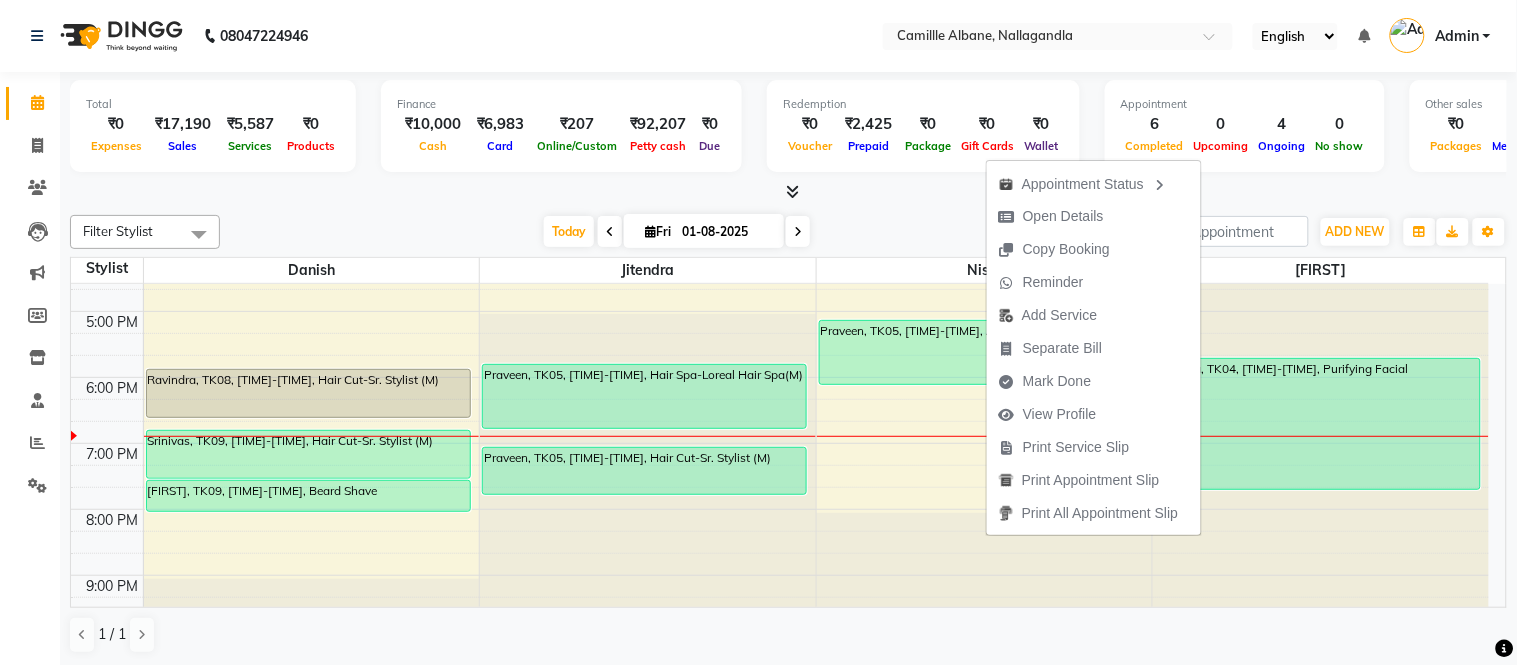 click on "Praveen, TK05, 05:05 PM-06:05 PM, AVL Spa Pedicure" at bounding box center (981, 352) 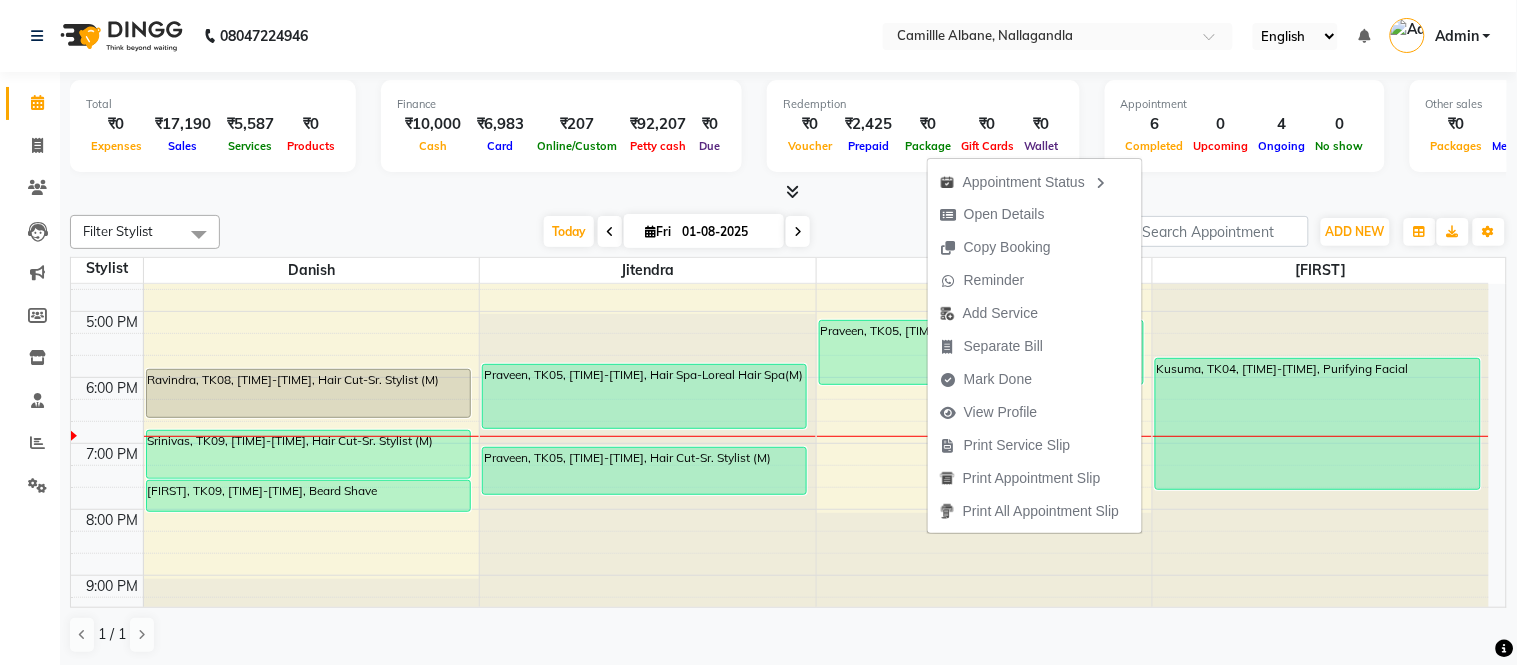 click on "Praveen, TK05, 05:05 PM-06:05 PM, AVL Spa Pedicure" at bounding box center [981, 352] 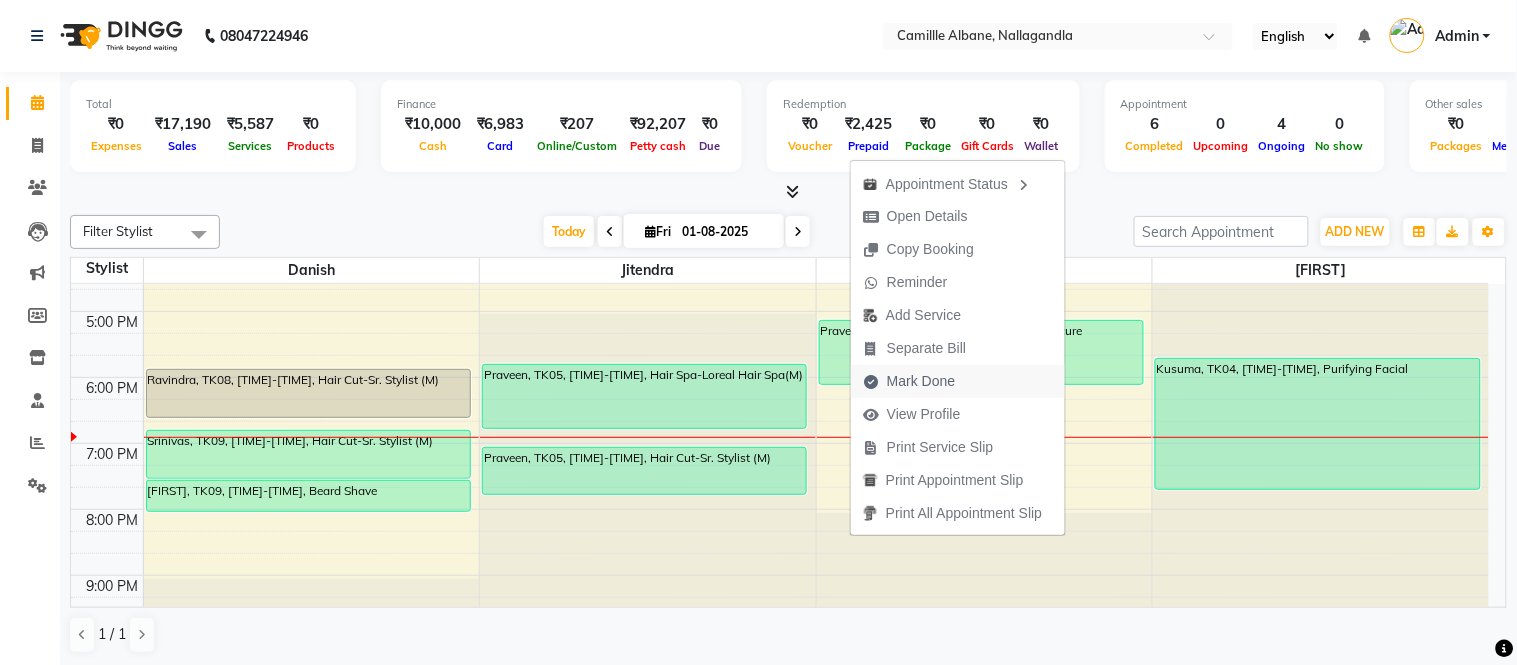 click on "Mark Done" at bounding box center [921, 381] 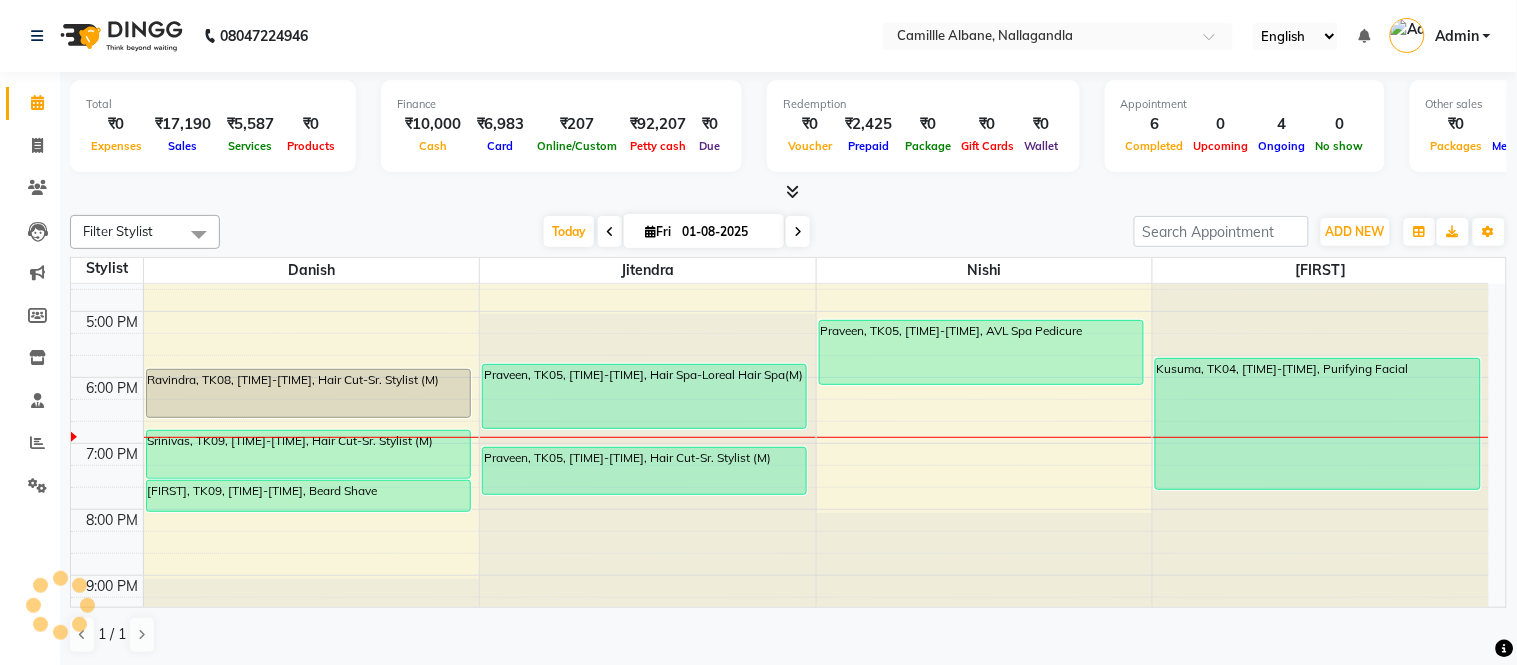 select on "service" 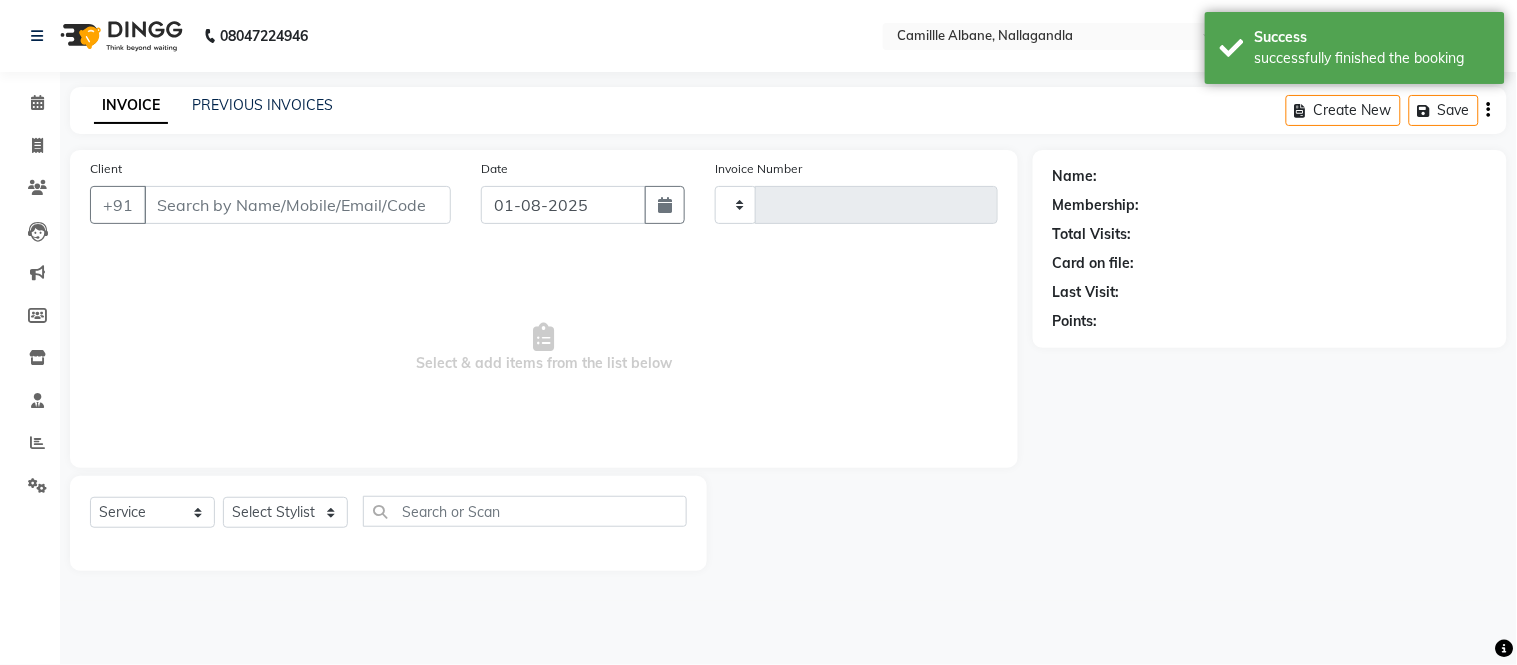 type on "0870" 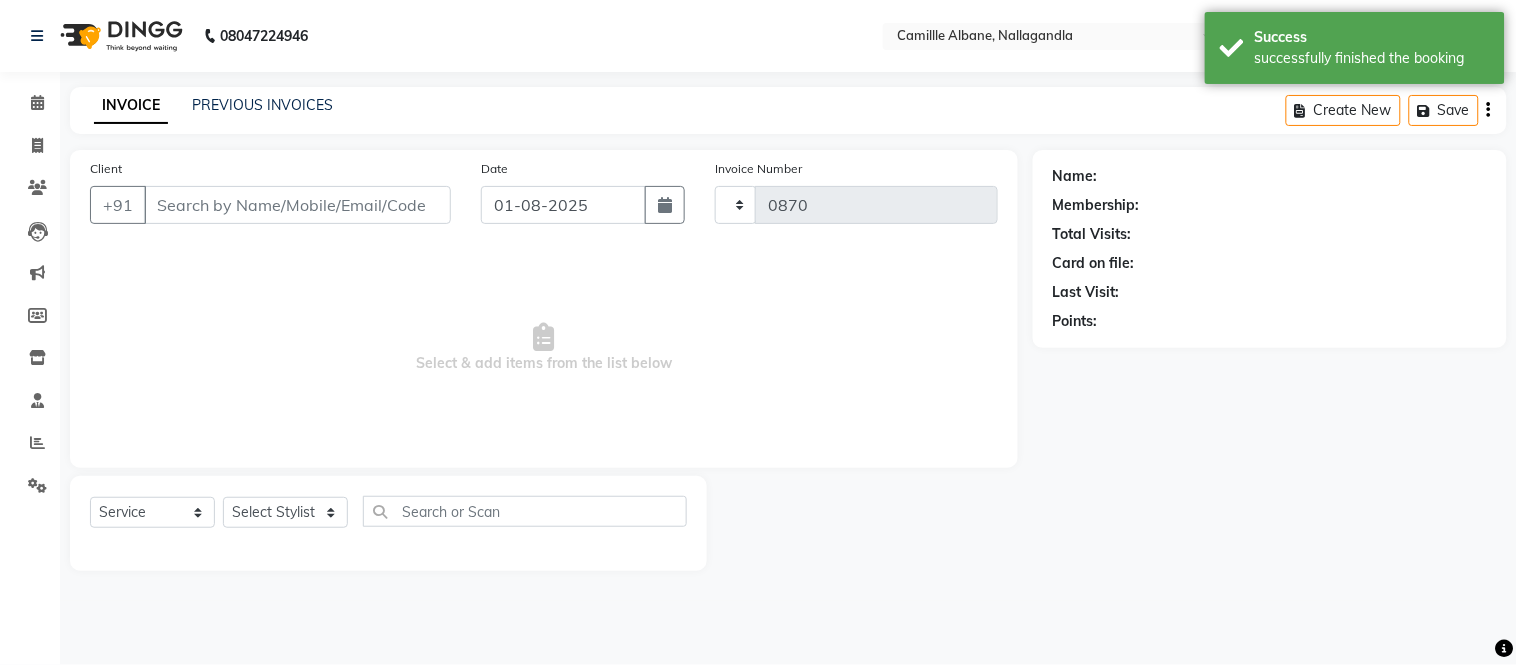 select on "7025" 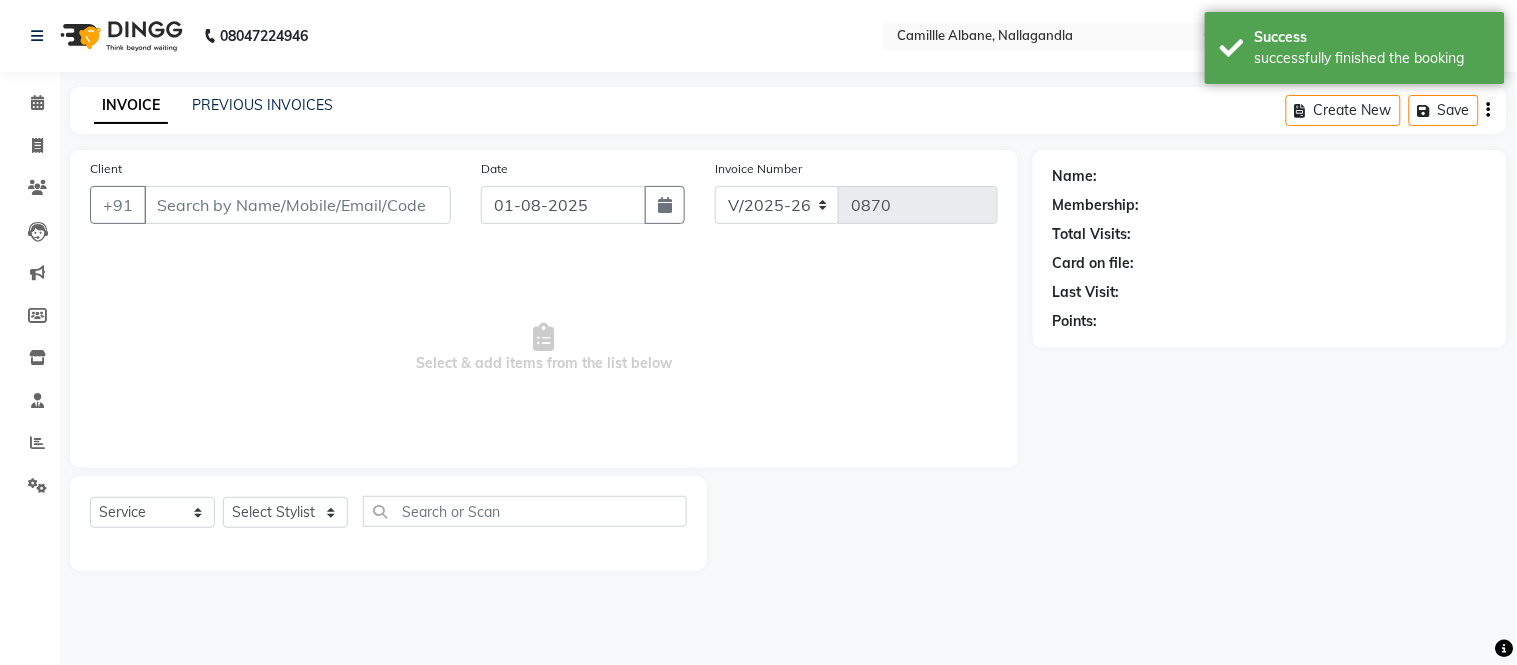type on "9000280780" 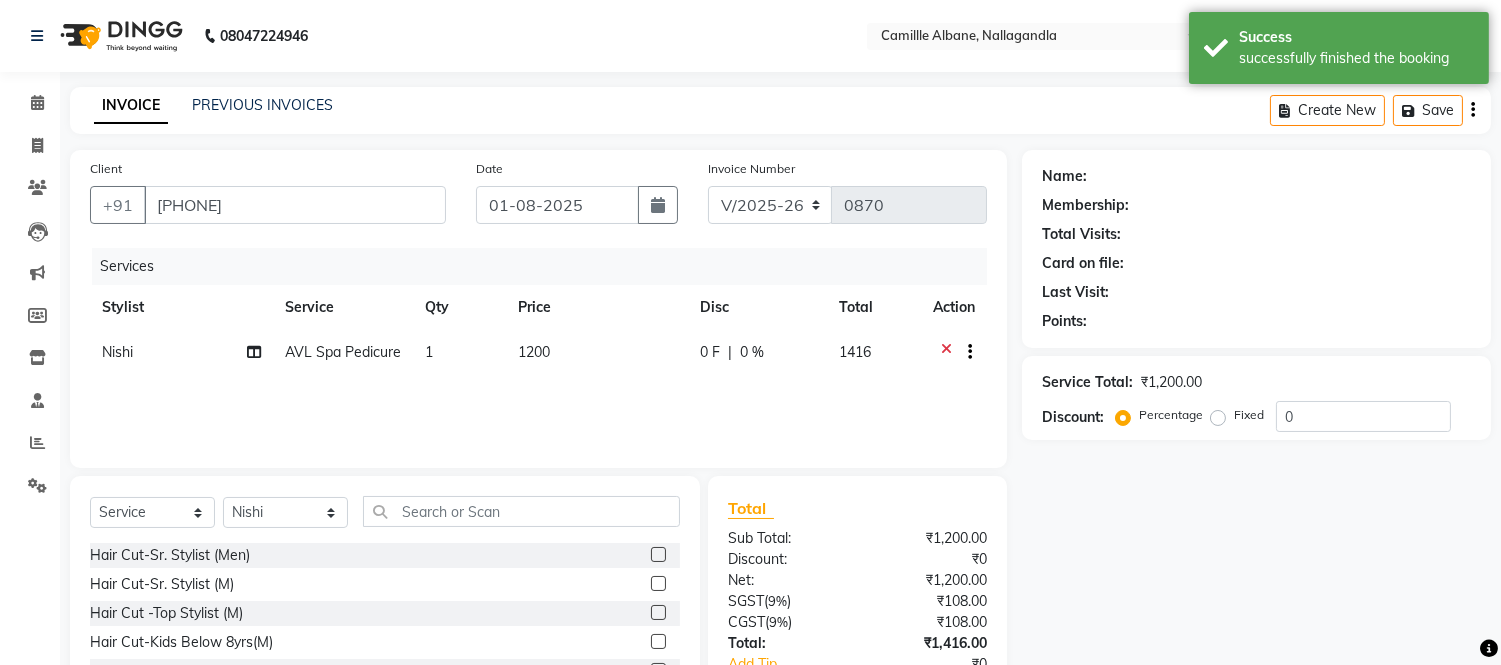 select on "1: Object" 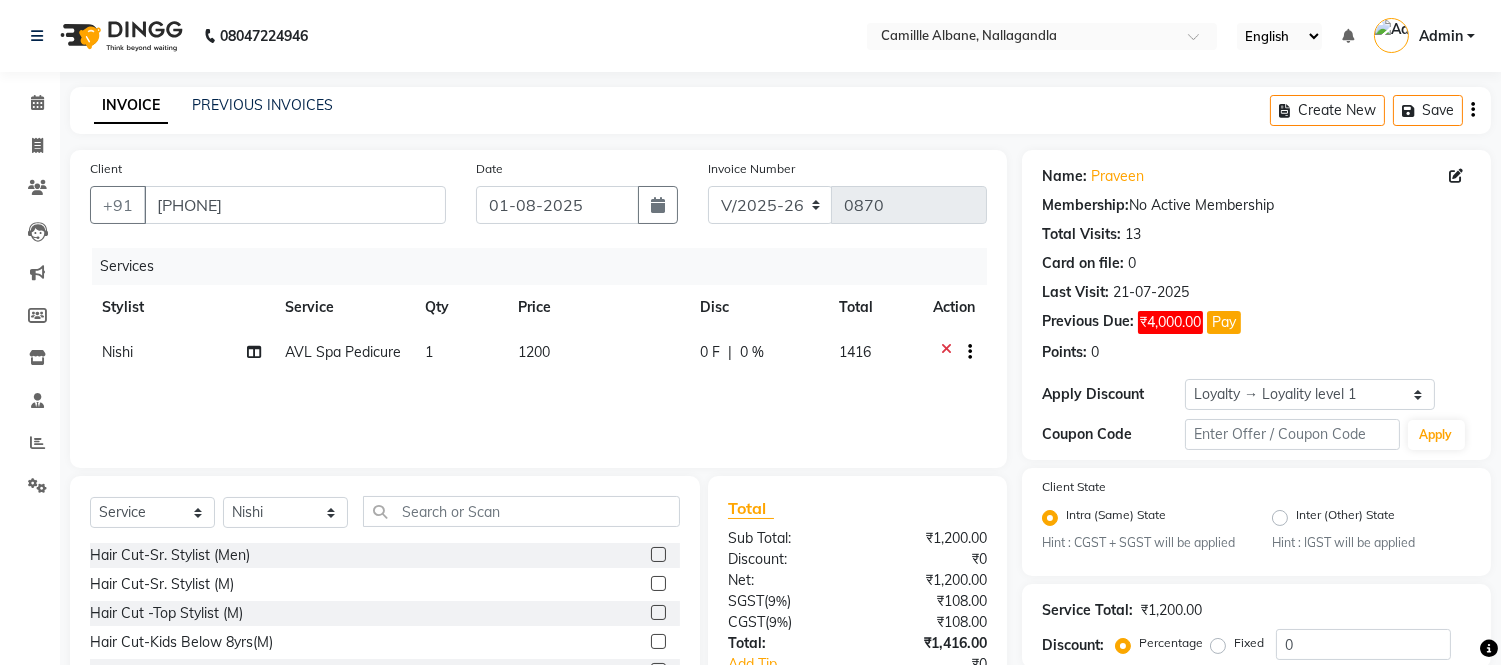 scroll, scrollTop: 181, scrollLeft: 0, axis: vertical 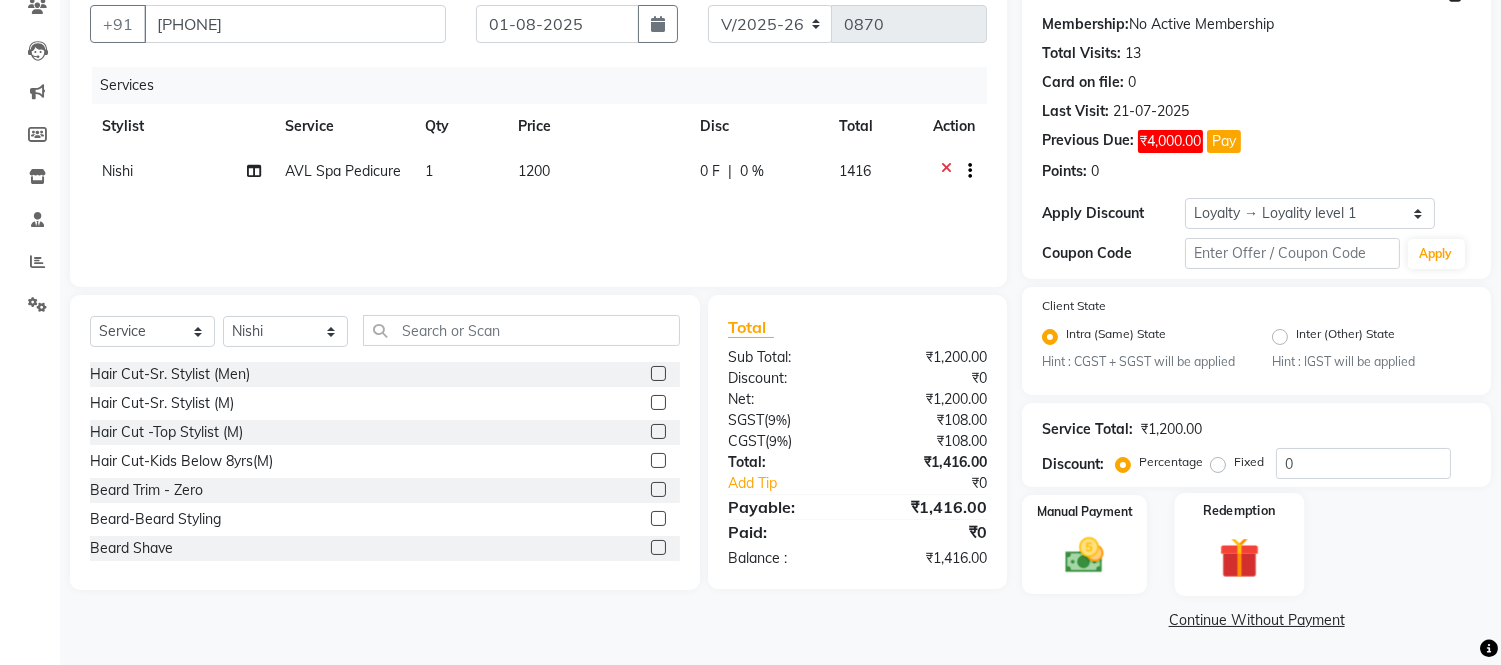 click 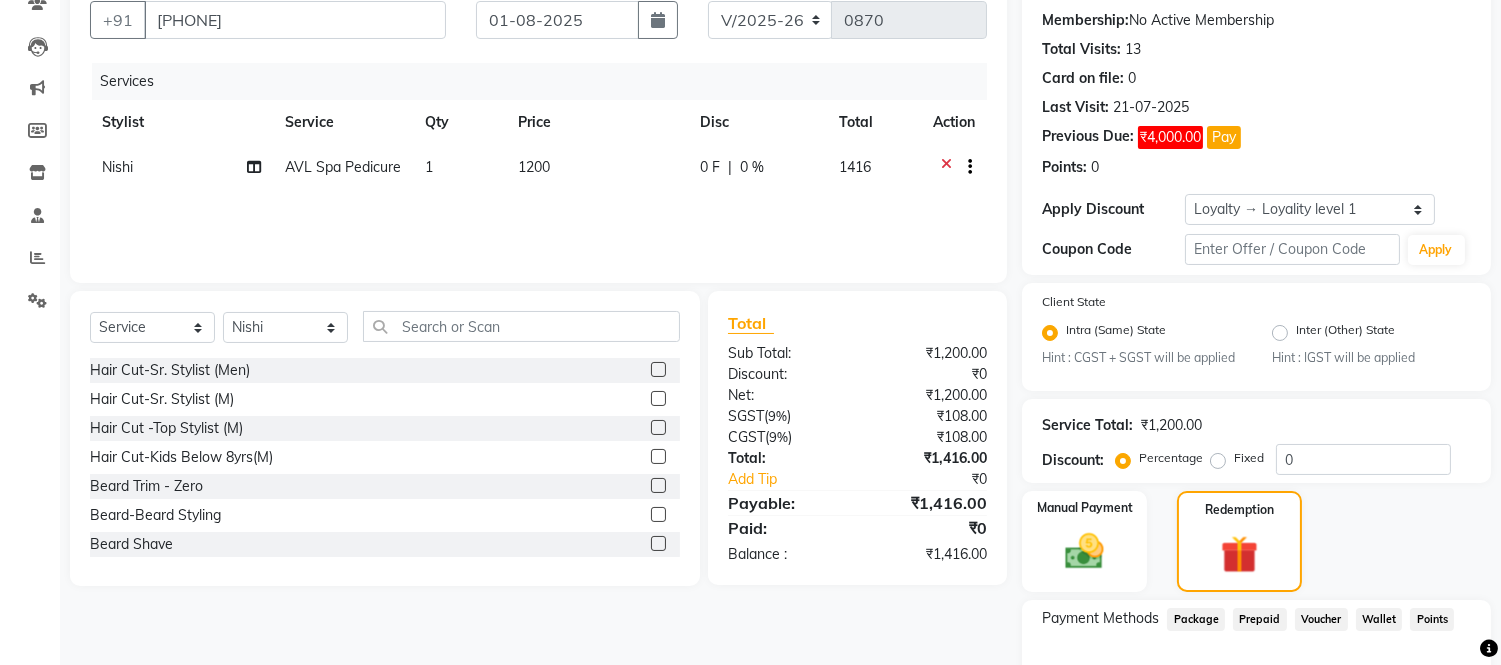 scroll, scrollTop: 0, scrollLeft: 0, axis: both 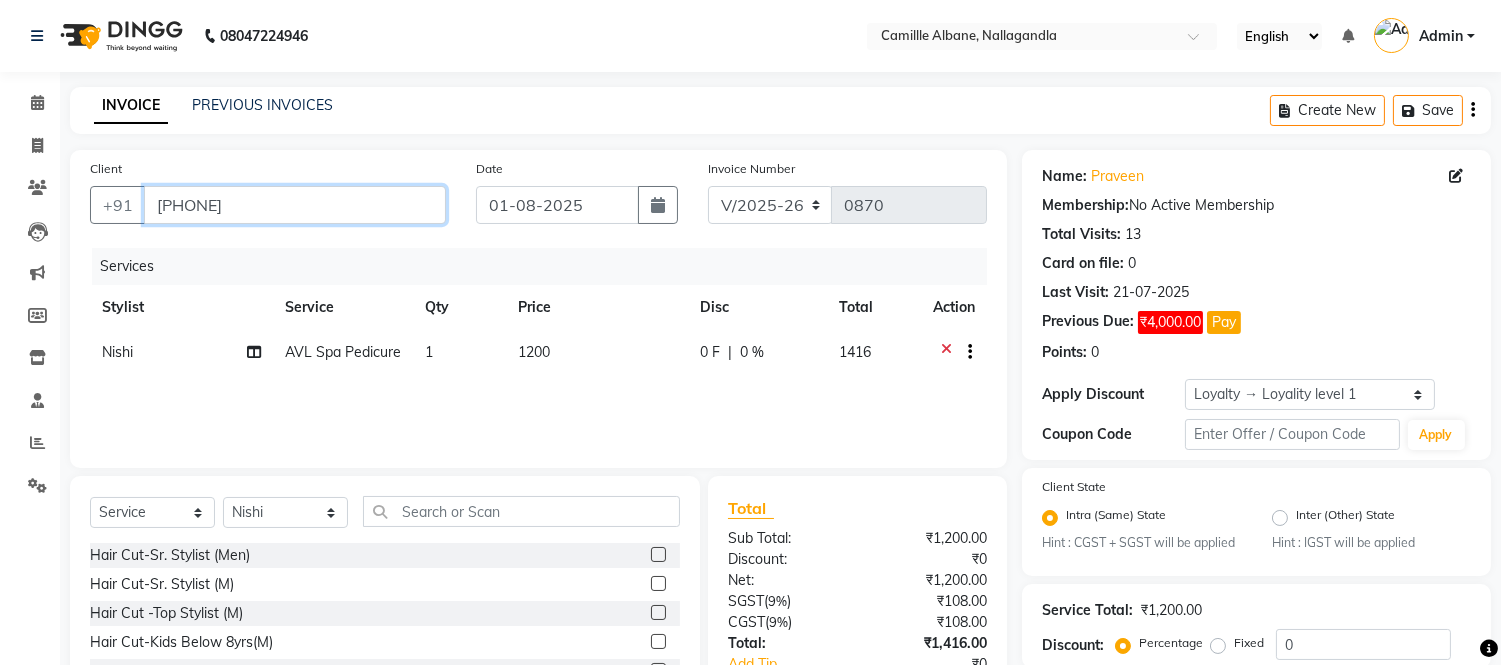 click on "9000280780" at bounding box center (295, 205) 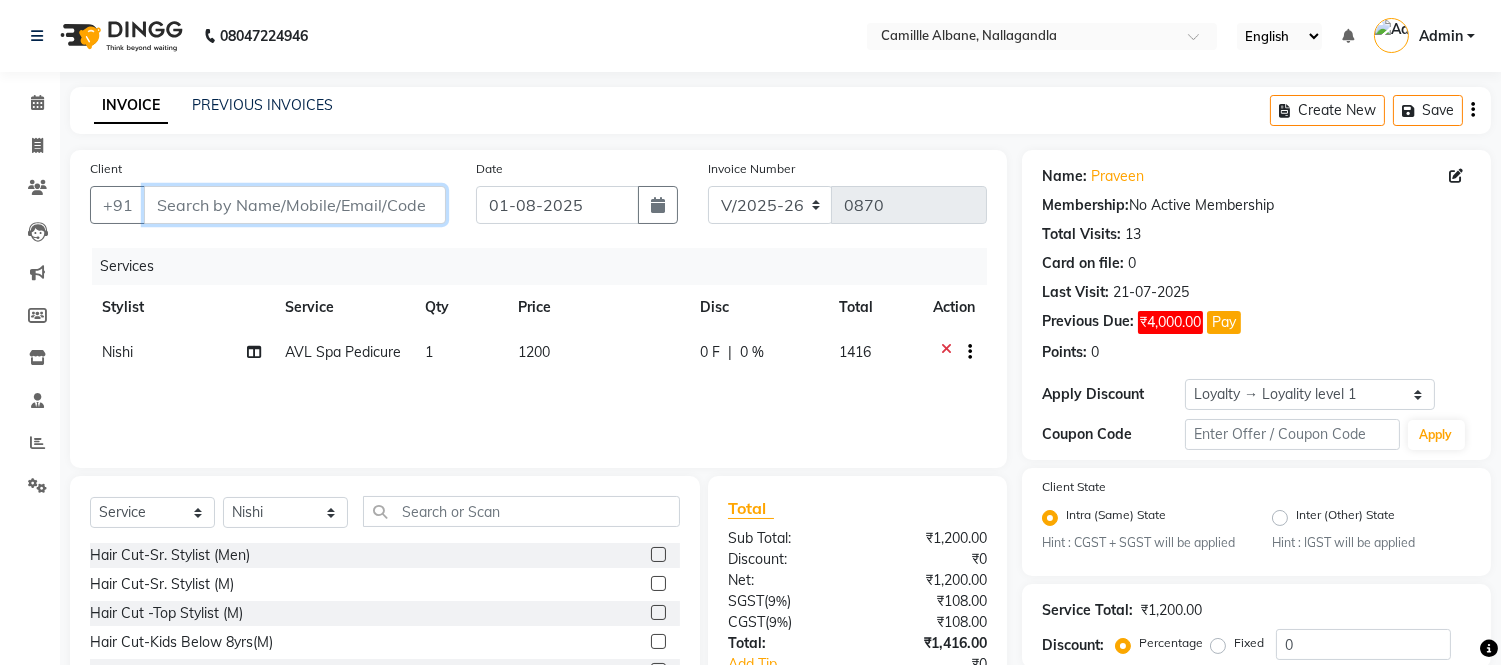 click on "Client" at bounding box center (295, 205) 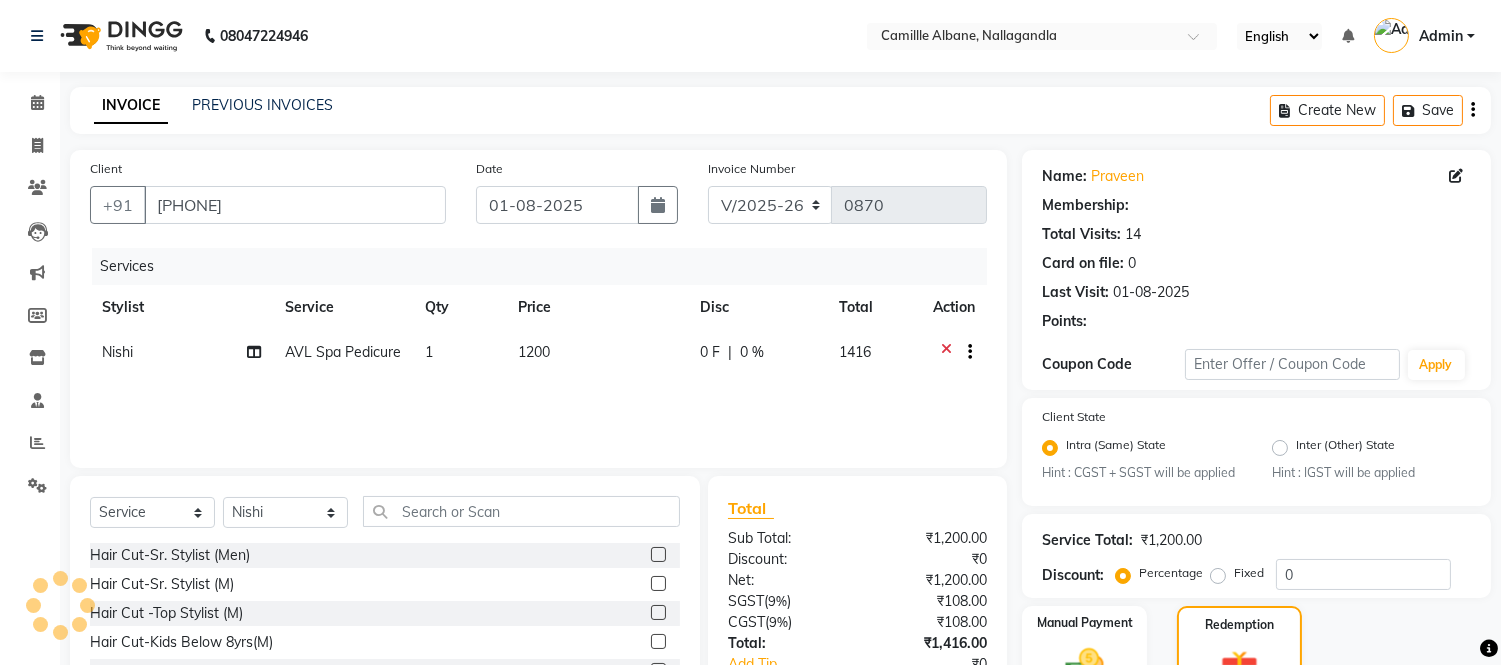select on "1: Object" 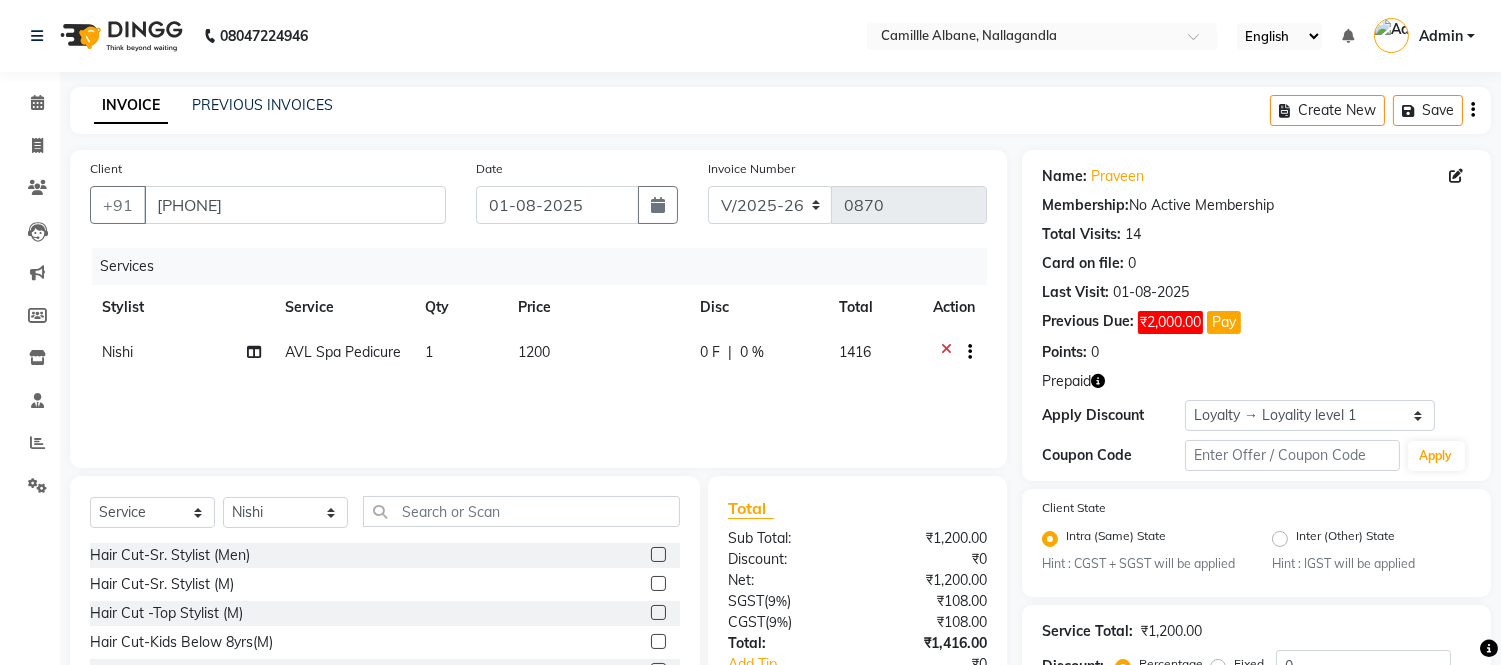 click 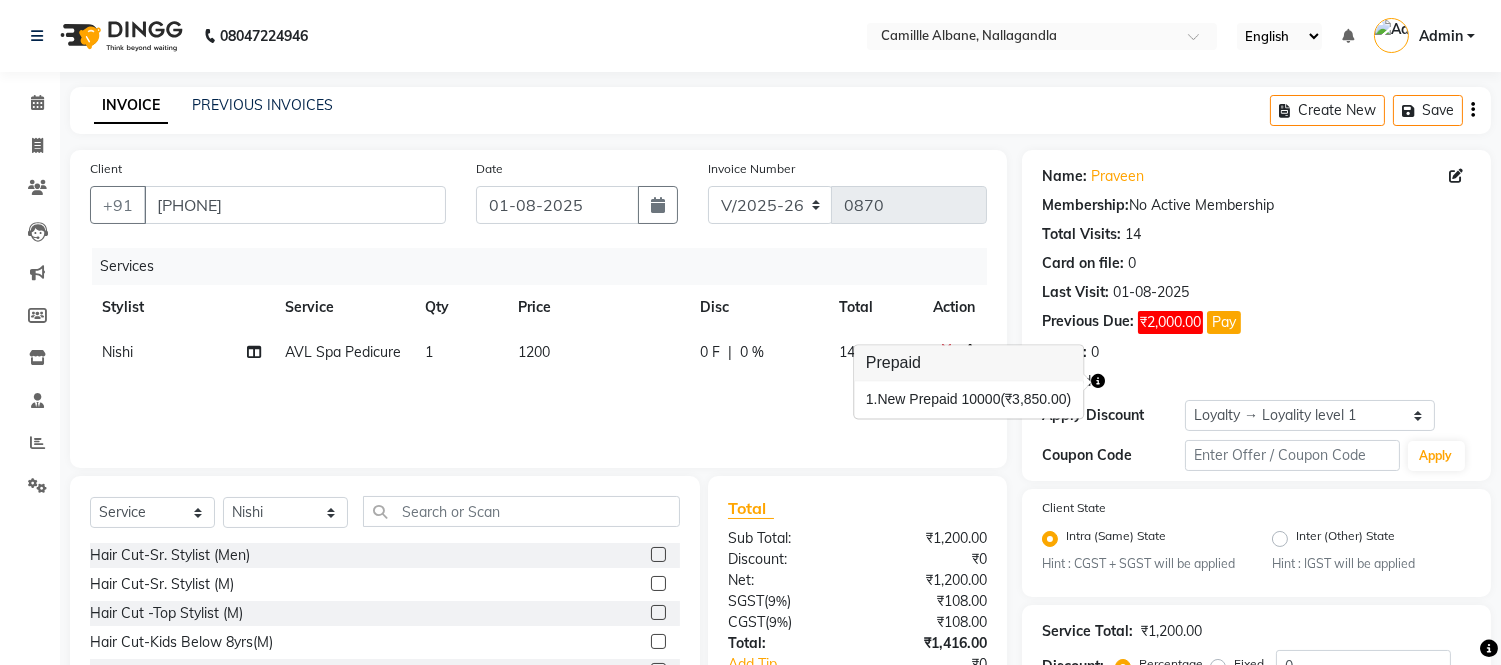 click 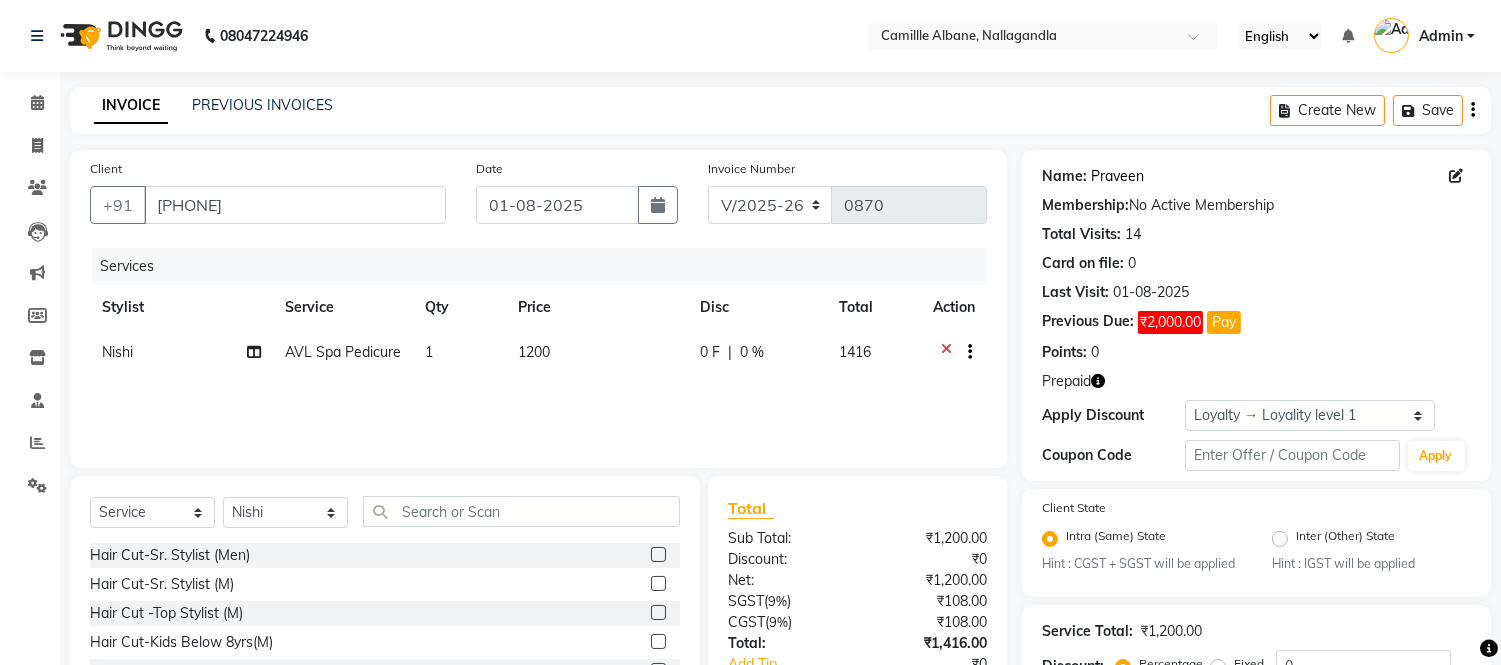 click on "Praveen" 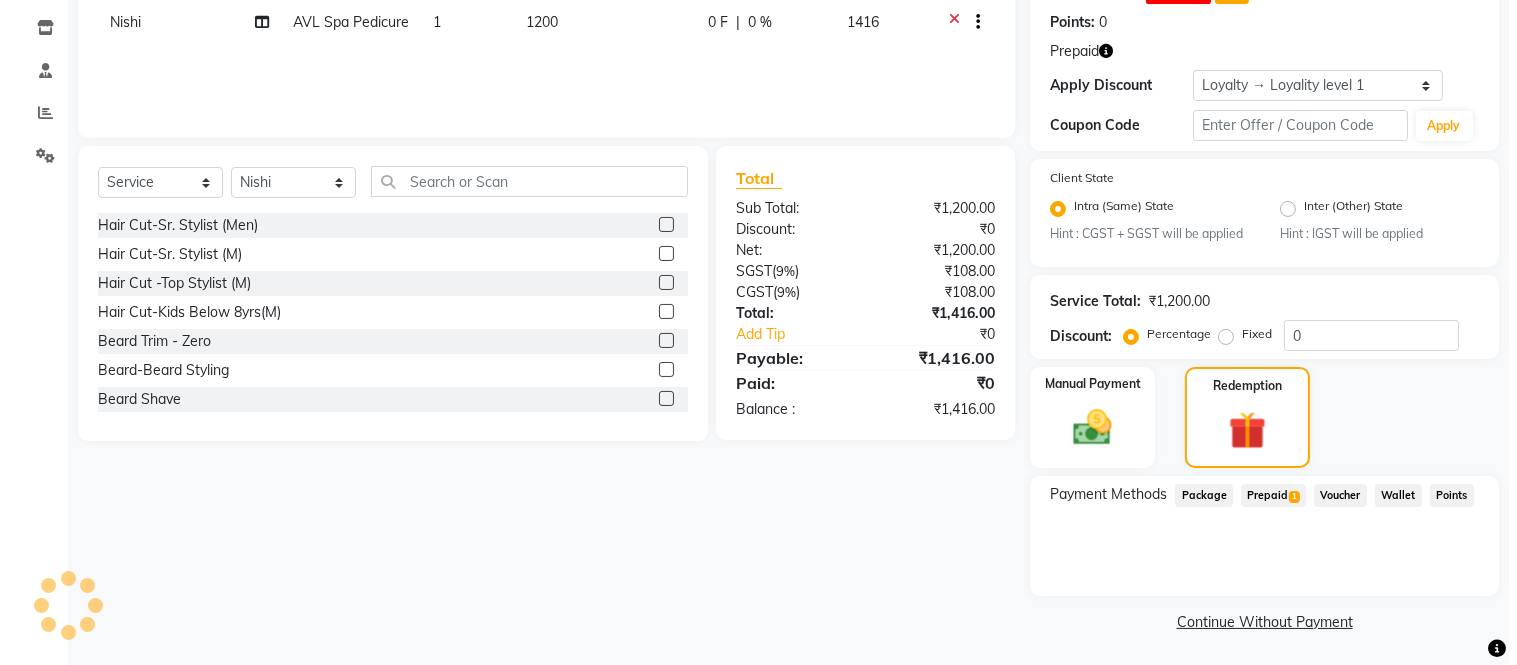 scroll, scrollTop: 0, scrollLeft: 0, axis: both 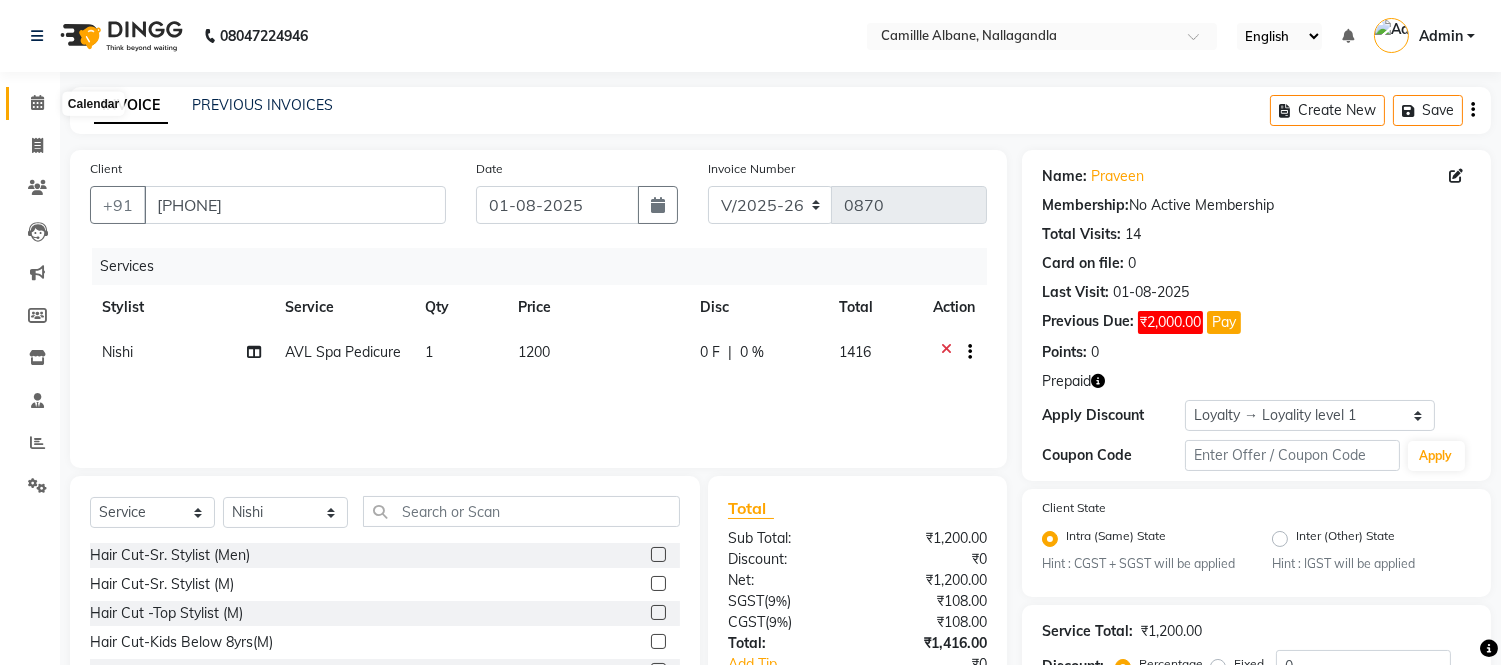 click 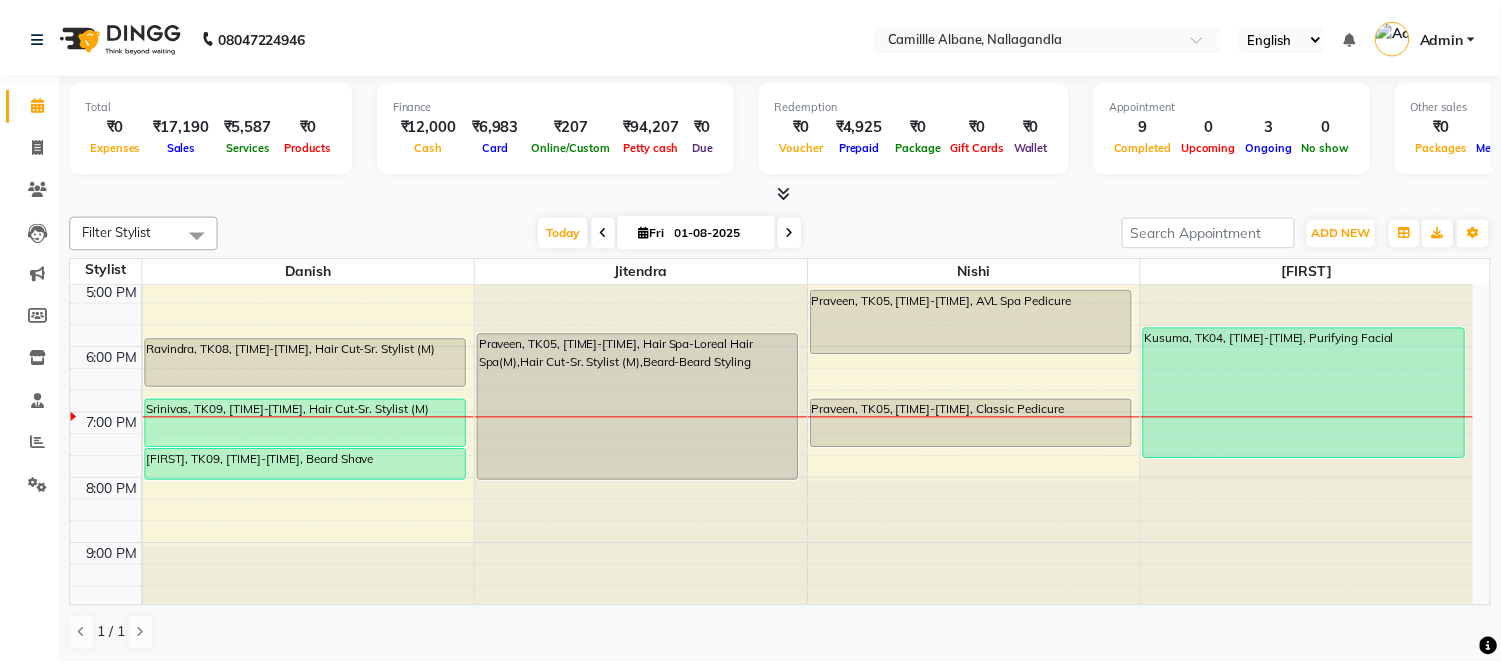 scroll, scrollTop: 604, scrollLeft: 0, axis: vertical 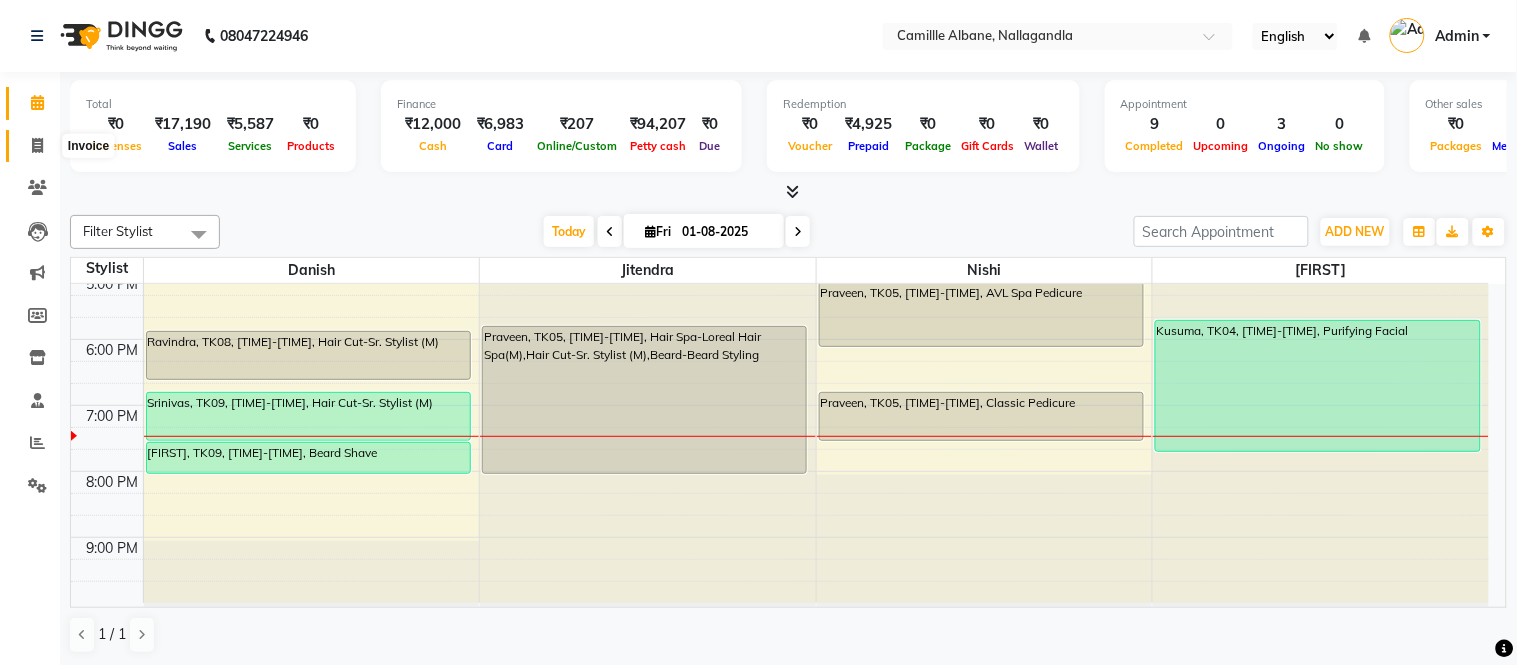 click 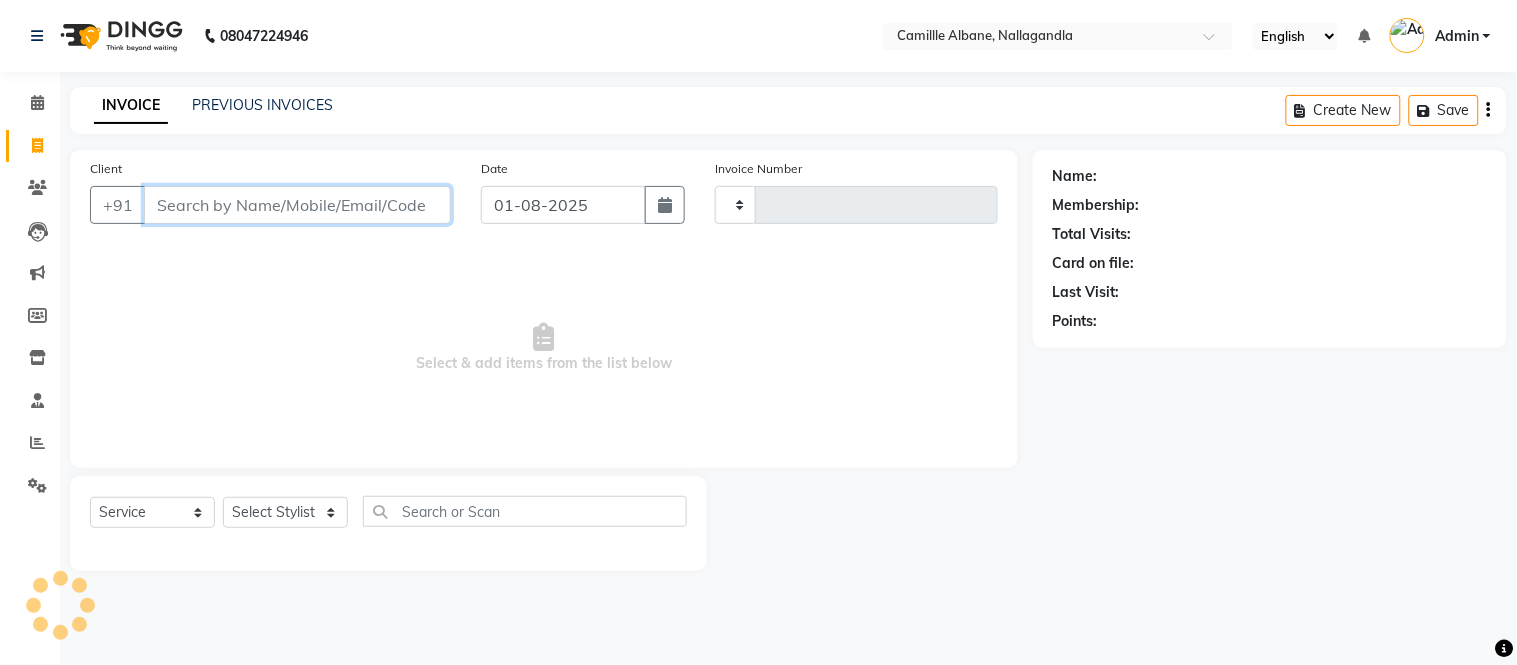 click on "Client" at bounding box center [297, 205] 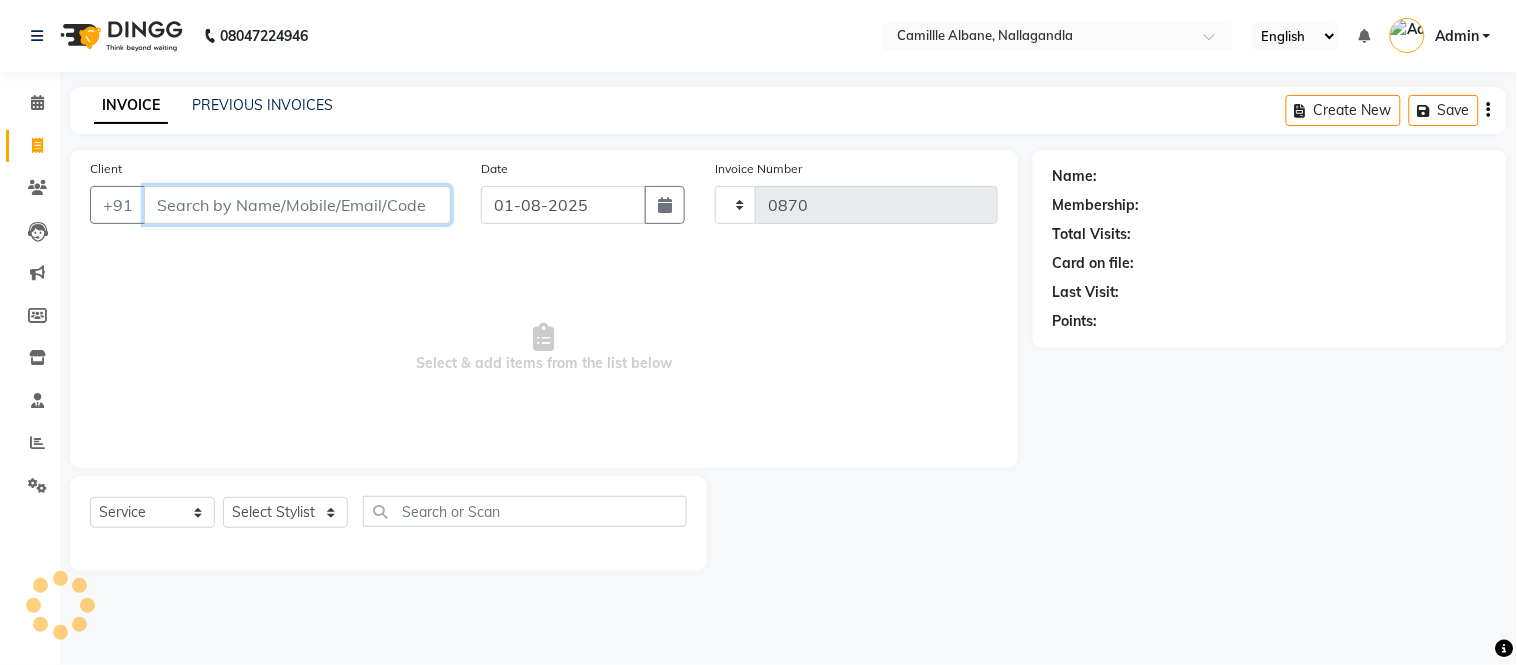 select on "7025" 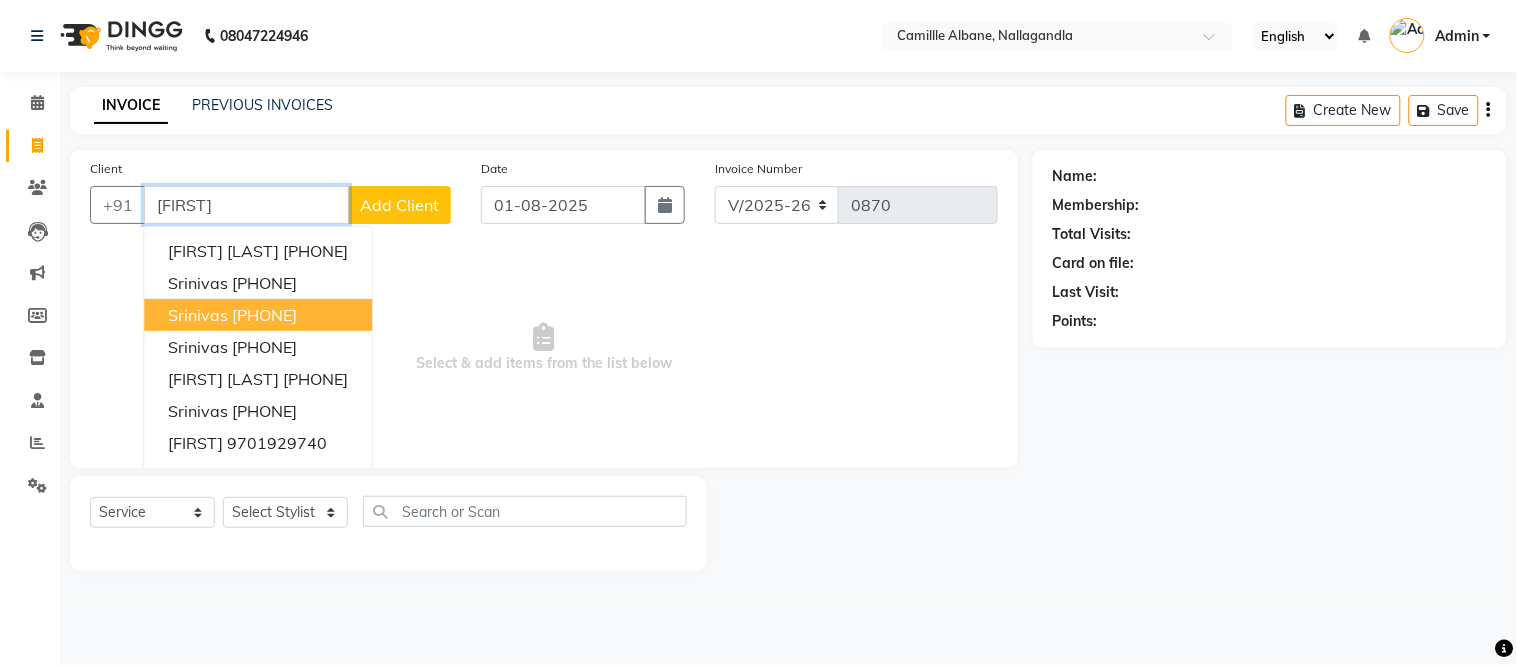 click on "Srinivas  9951704555" at bounding box center (258, 315) 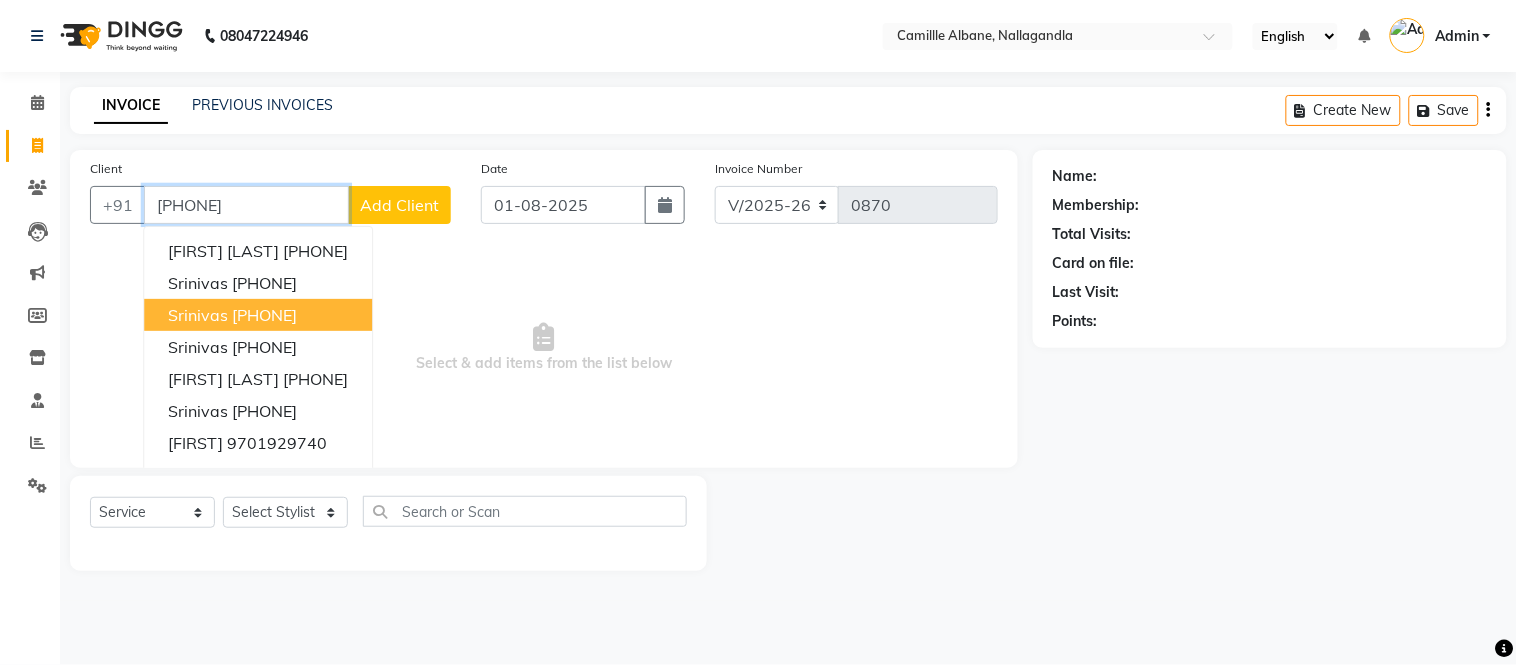 type on "9951704555" 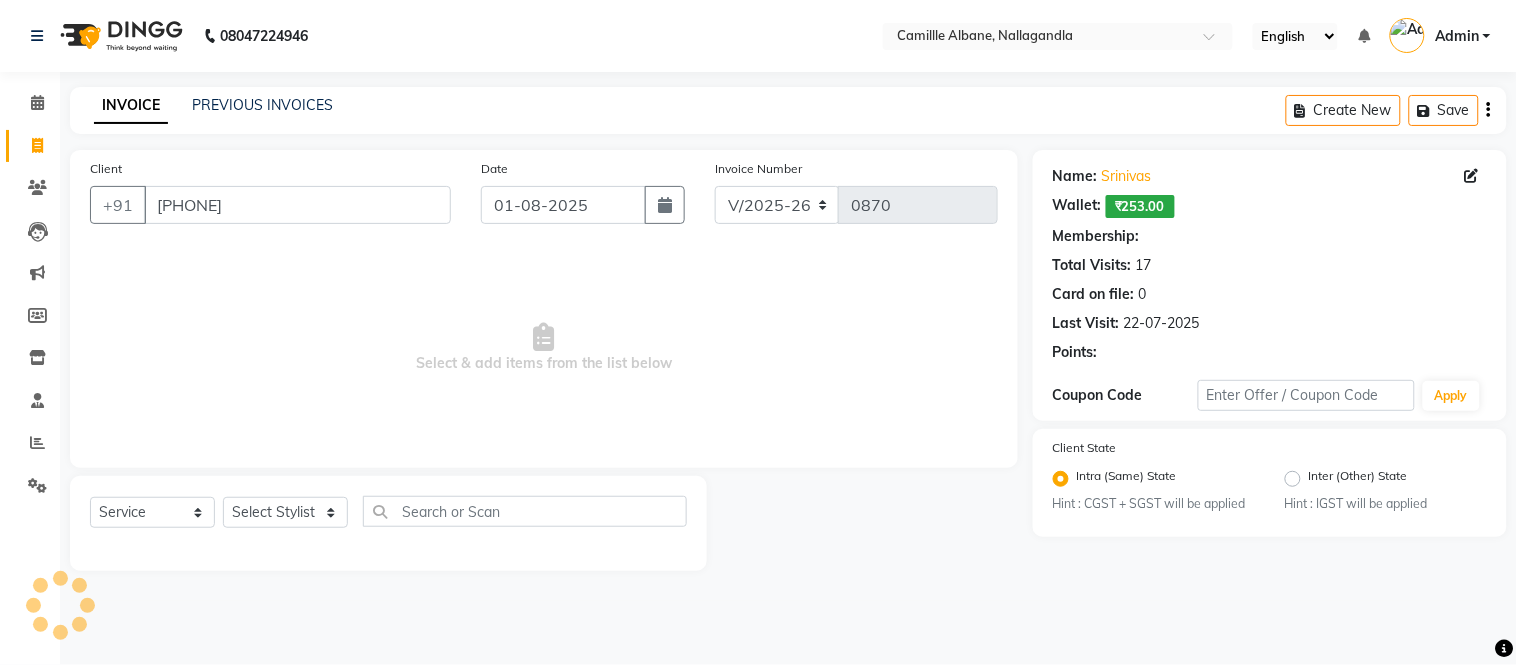 select on "2: Object" 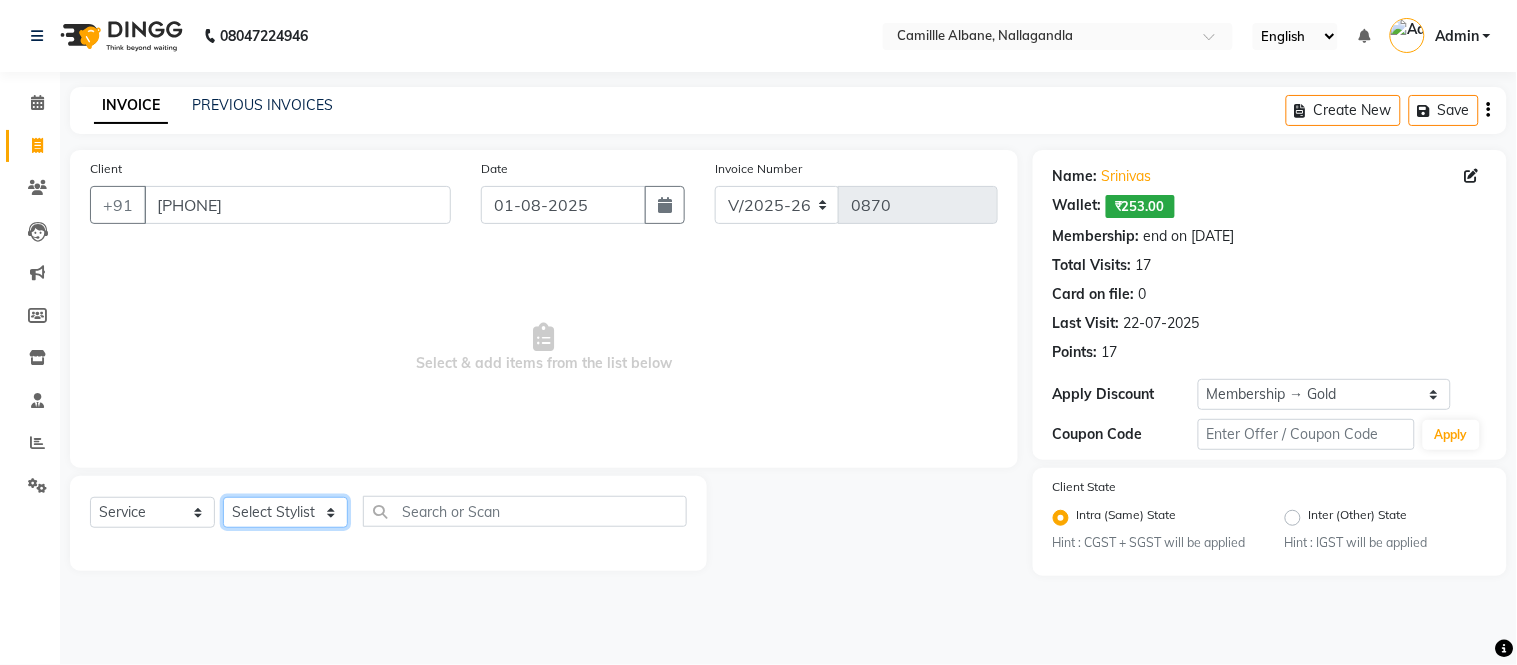click on "Select Stylist Admin Amit Danish Dr, Rajani Jitendra K T Ramarao Lalitha Lokesh Madhu Nishi Satish Srinivas" 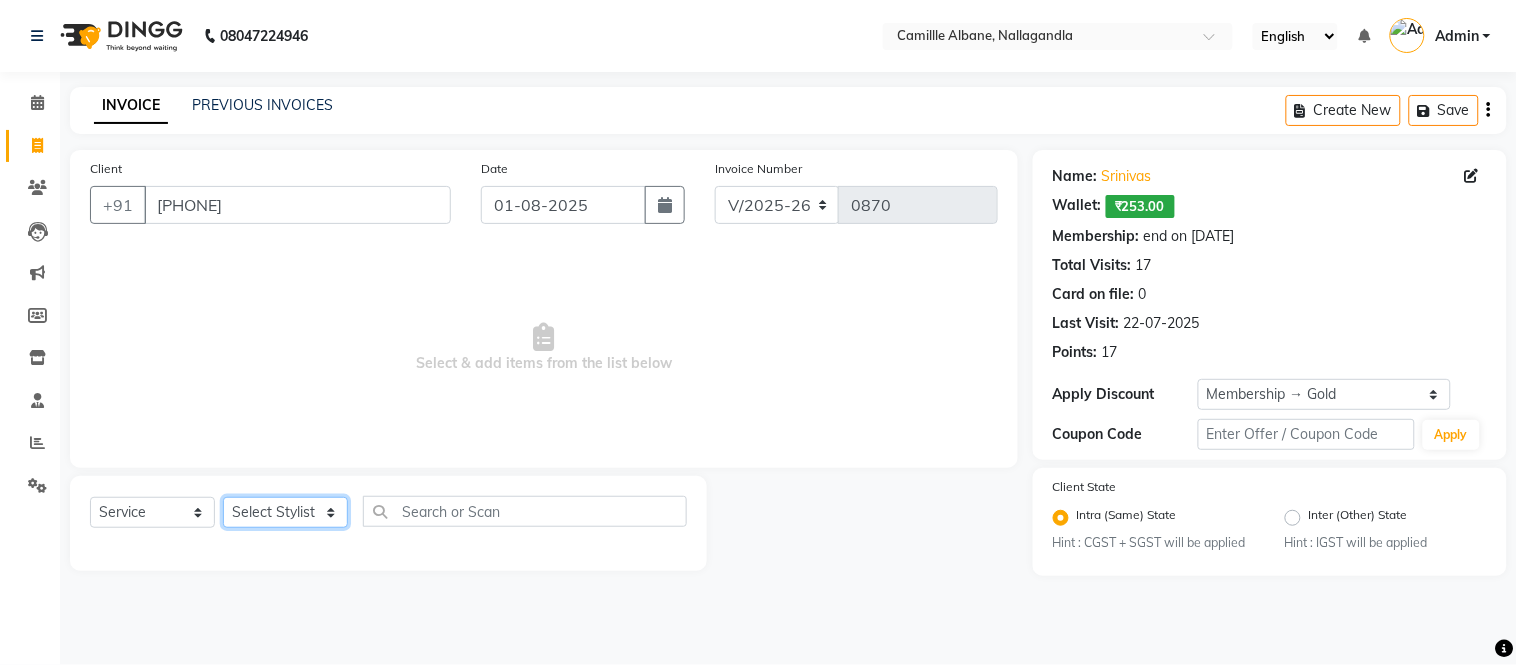 select on "57806" 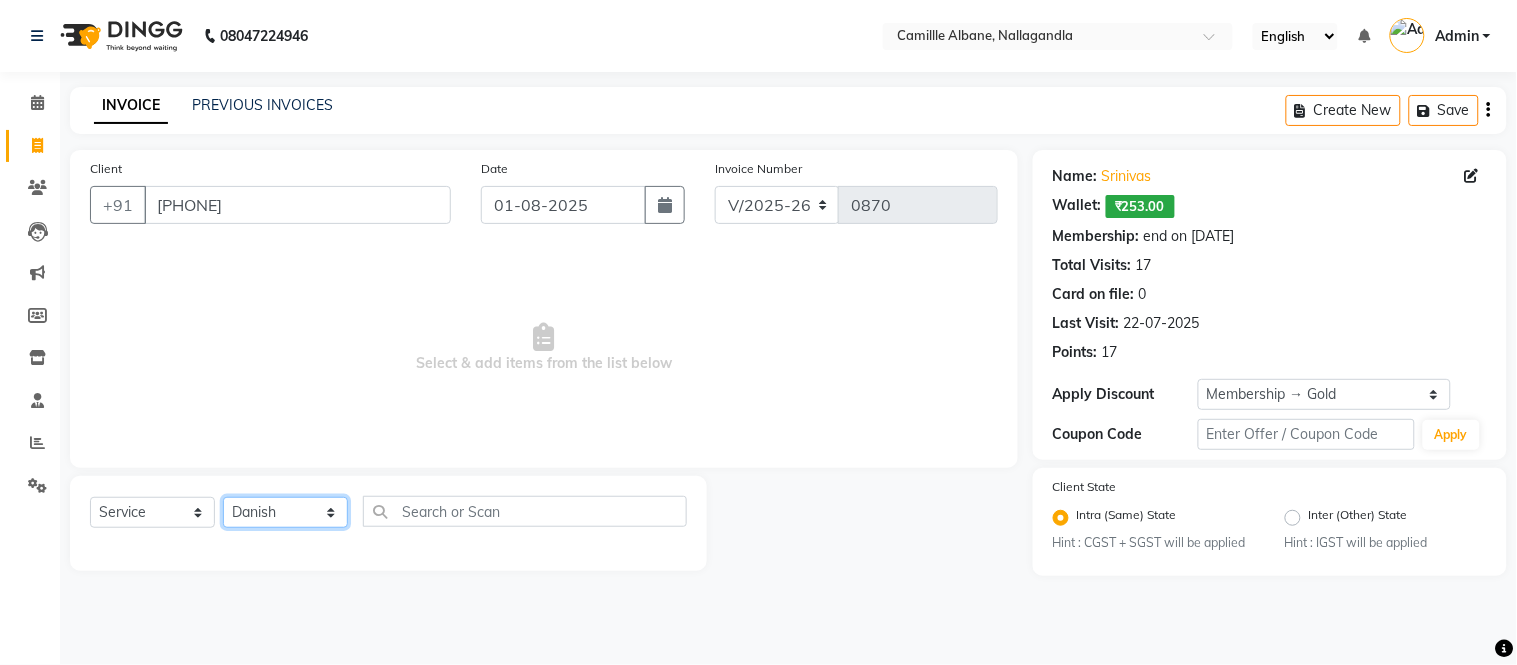 click on "Select Stylist Admin Amit Danish Dr, Rajani Jitendra K T Ramarao Lalitha Lokesh Madhu Nishi Satish Srinivas" 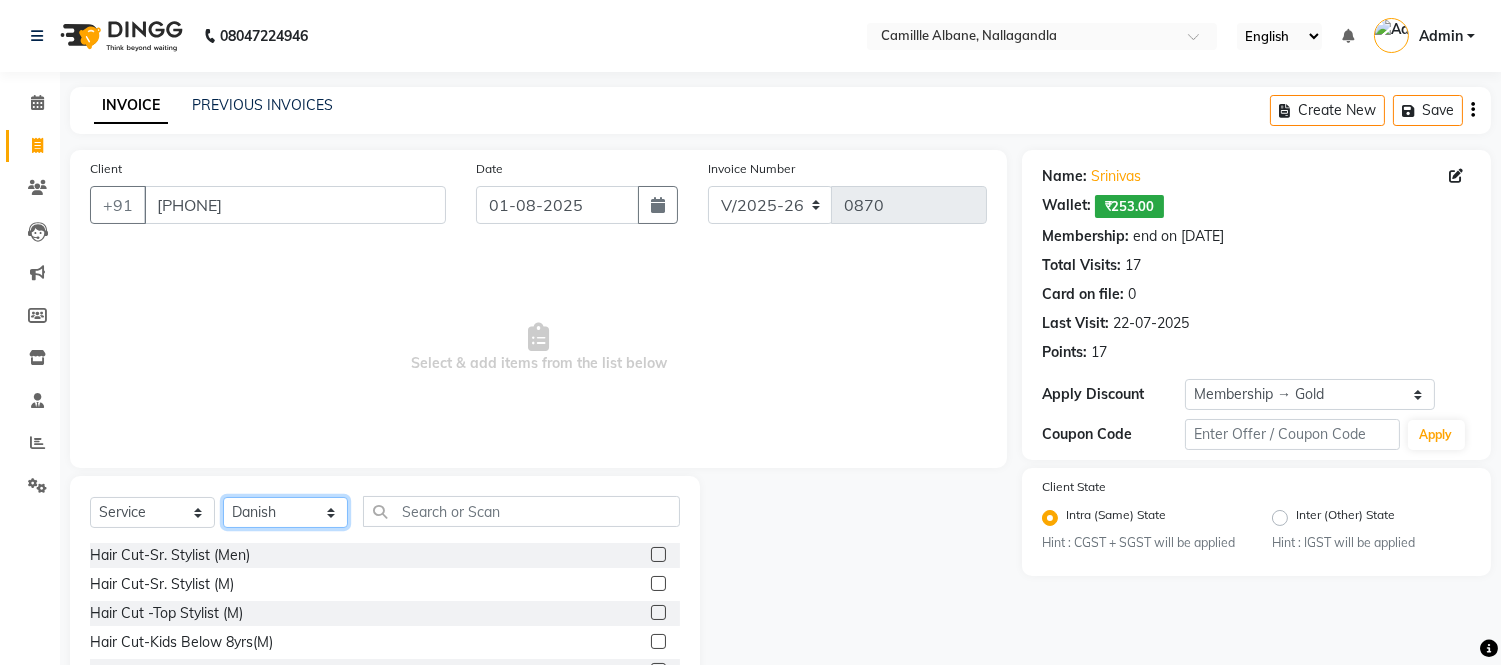 scroll, scrollTop: 135, scrollLeft: 0, axis: vertical 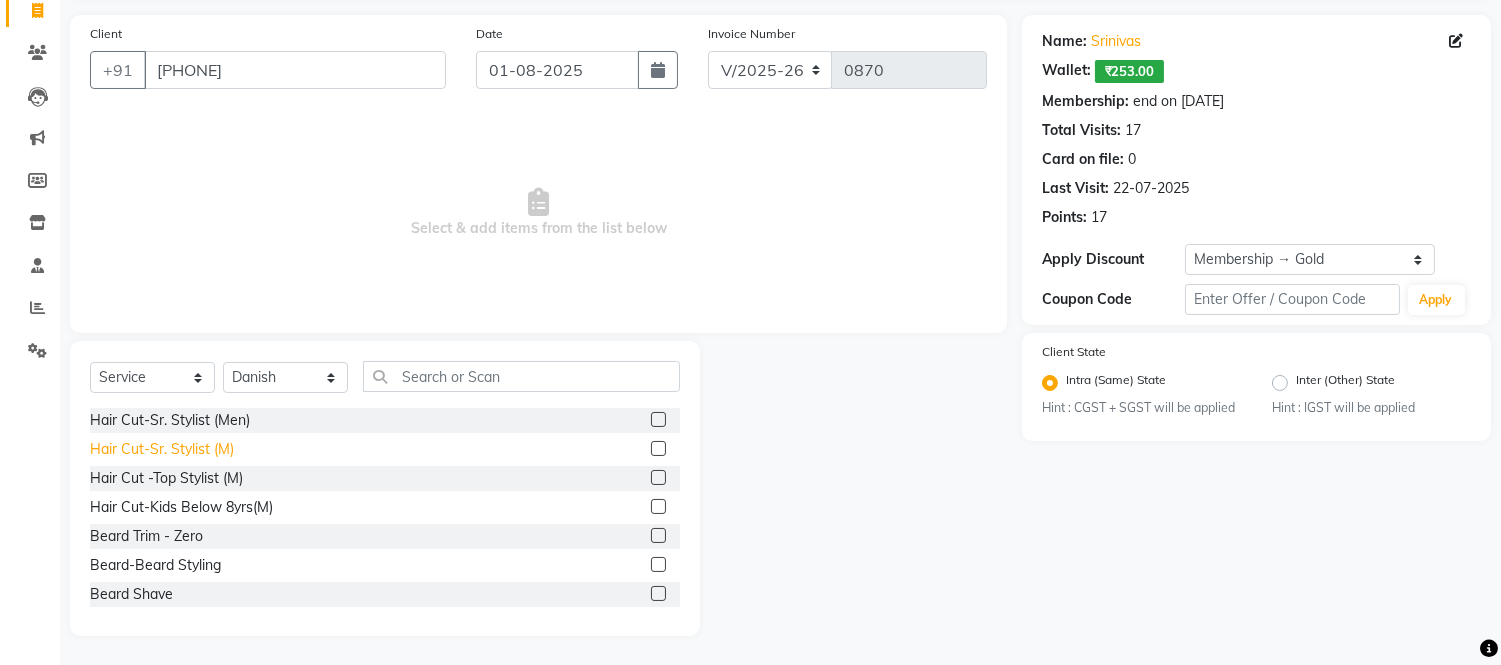 click on "Hair Cut-Sr. Stylist (M)" 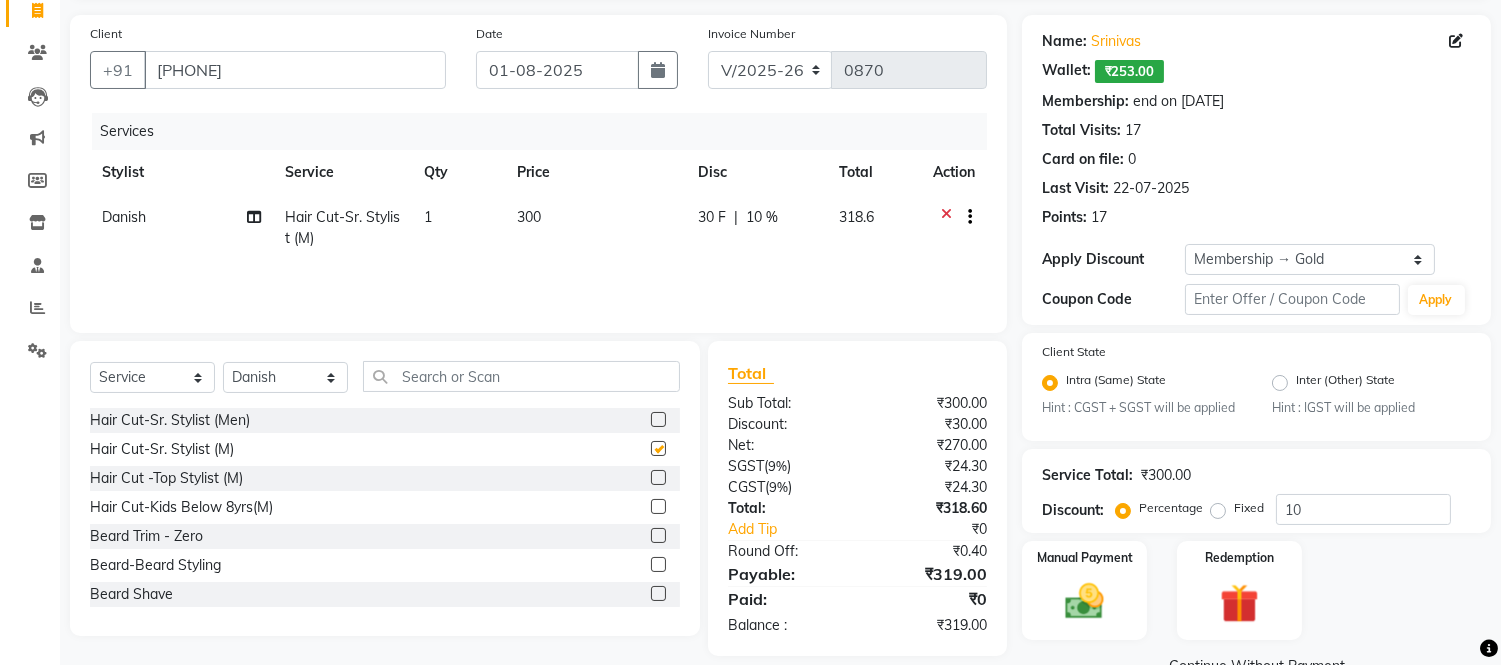 checkbox on "false" 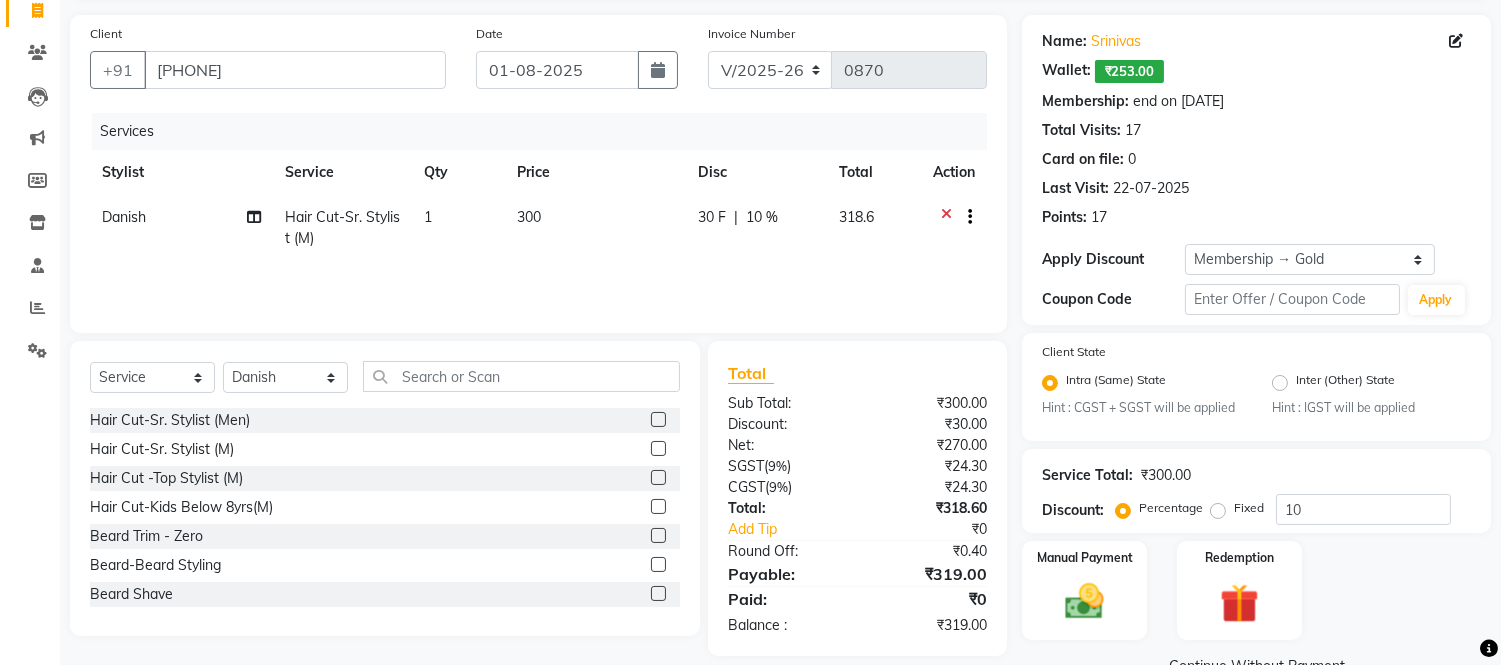 scroll, scrollTop: 180, scrollLeft: 0, axis: vertical 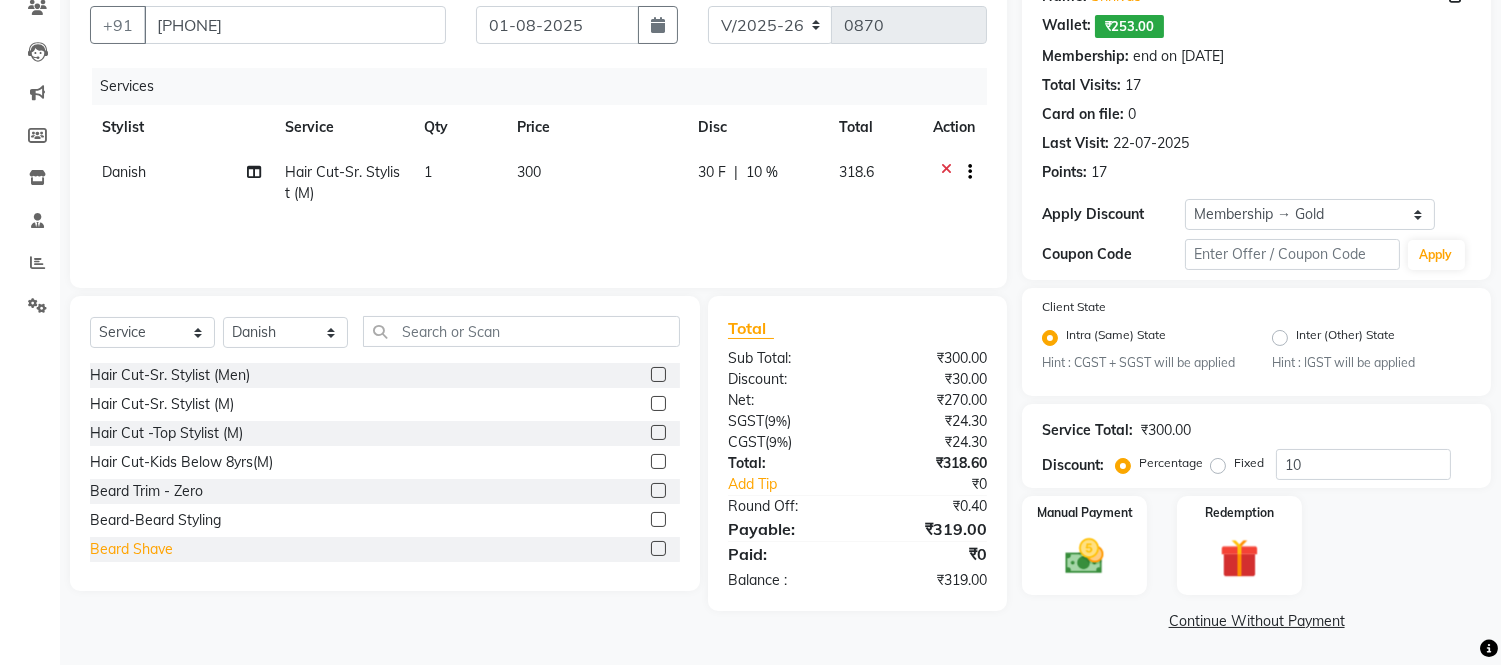 click on "Beard Shave" 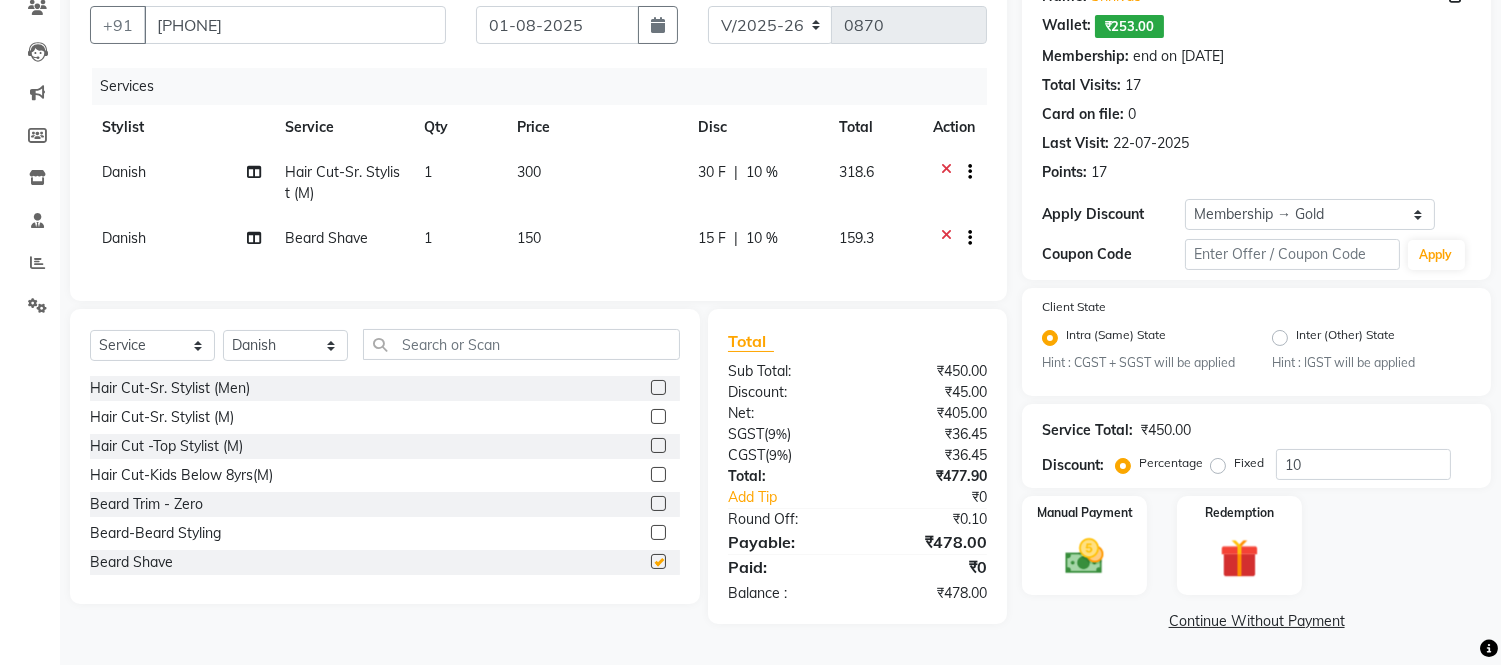 checkbox on "false" 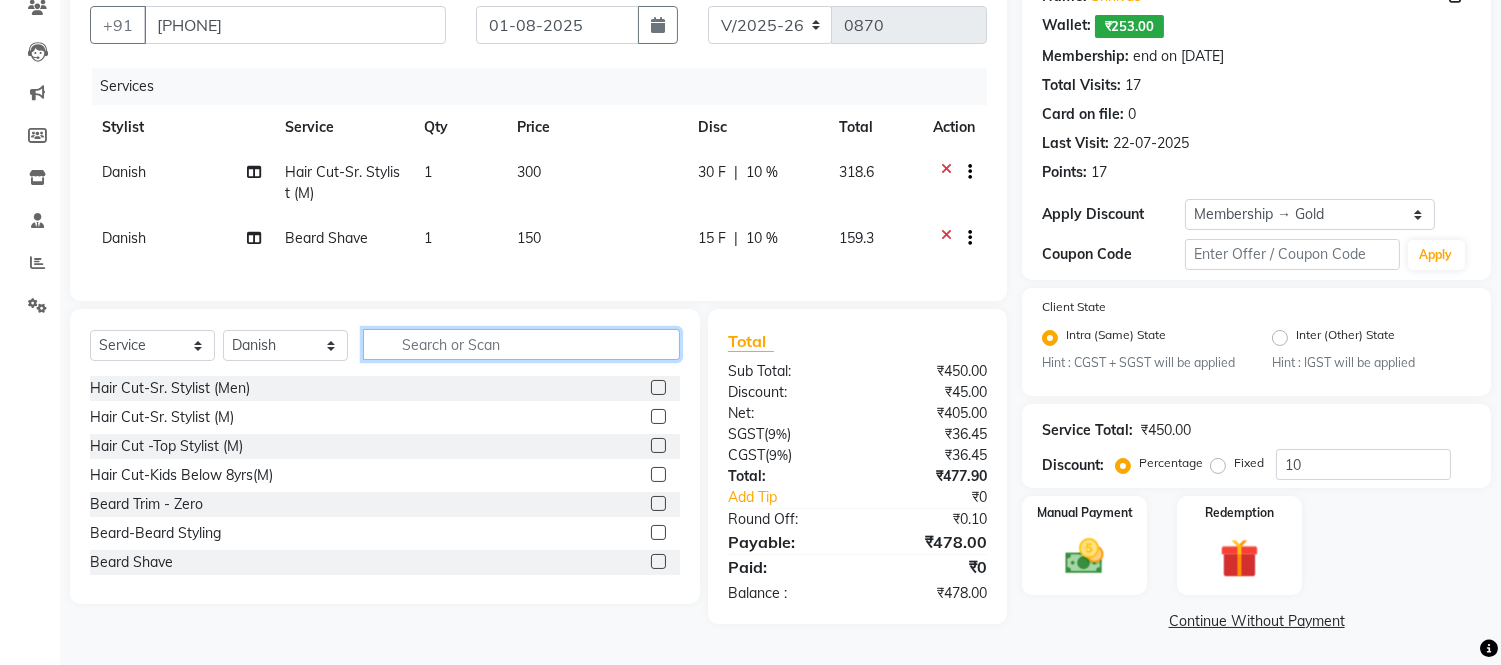 click 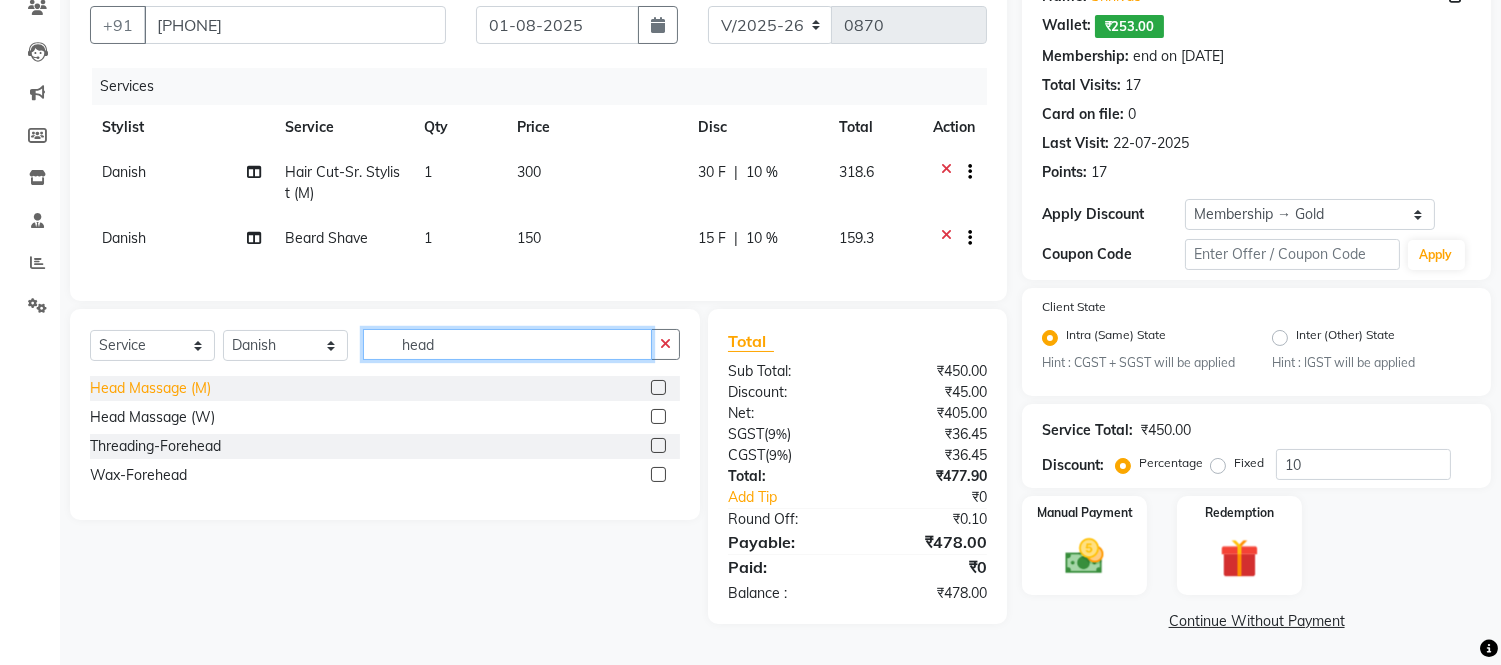 type on "head" 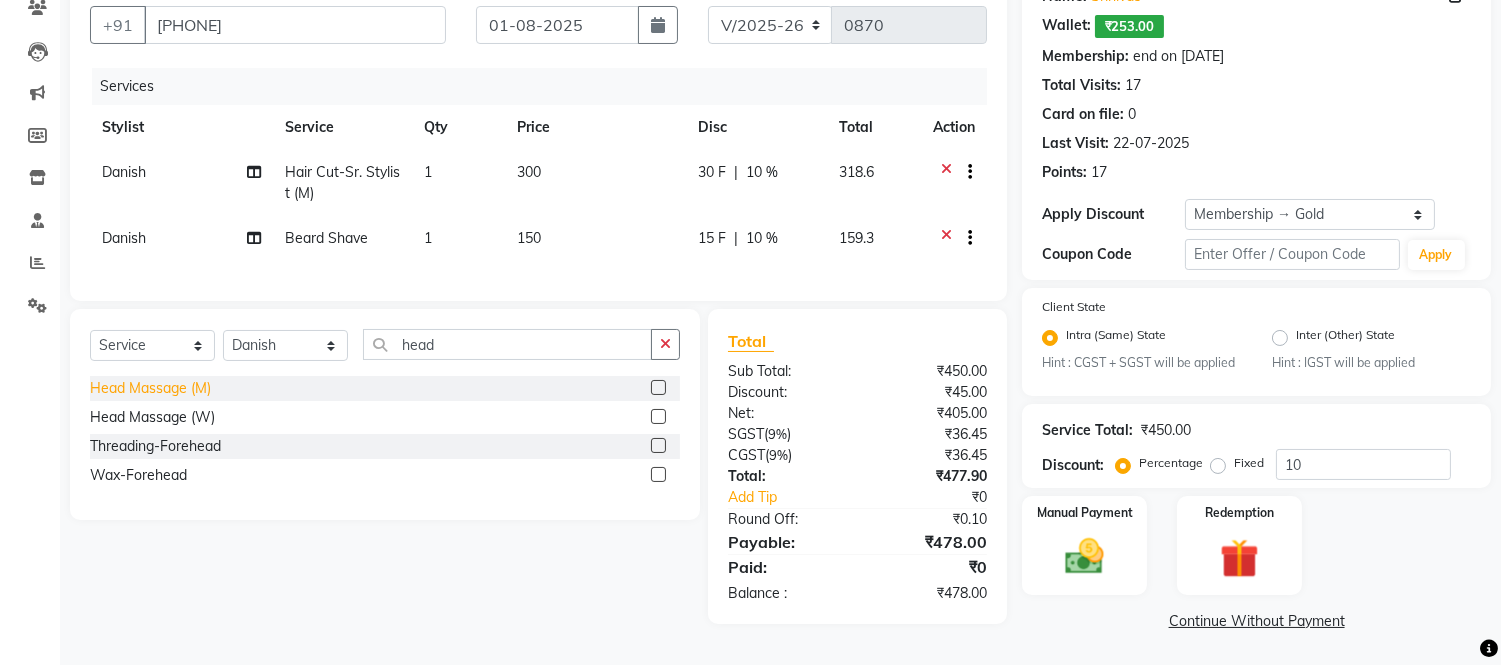 click on "Head Massage (M)" 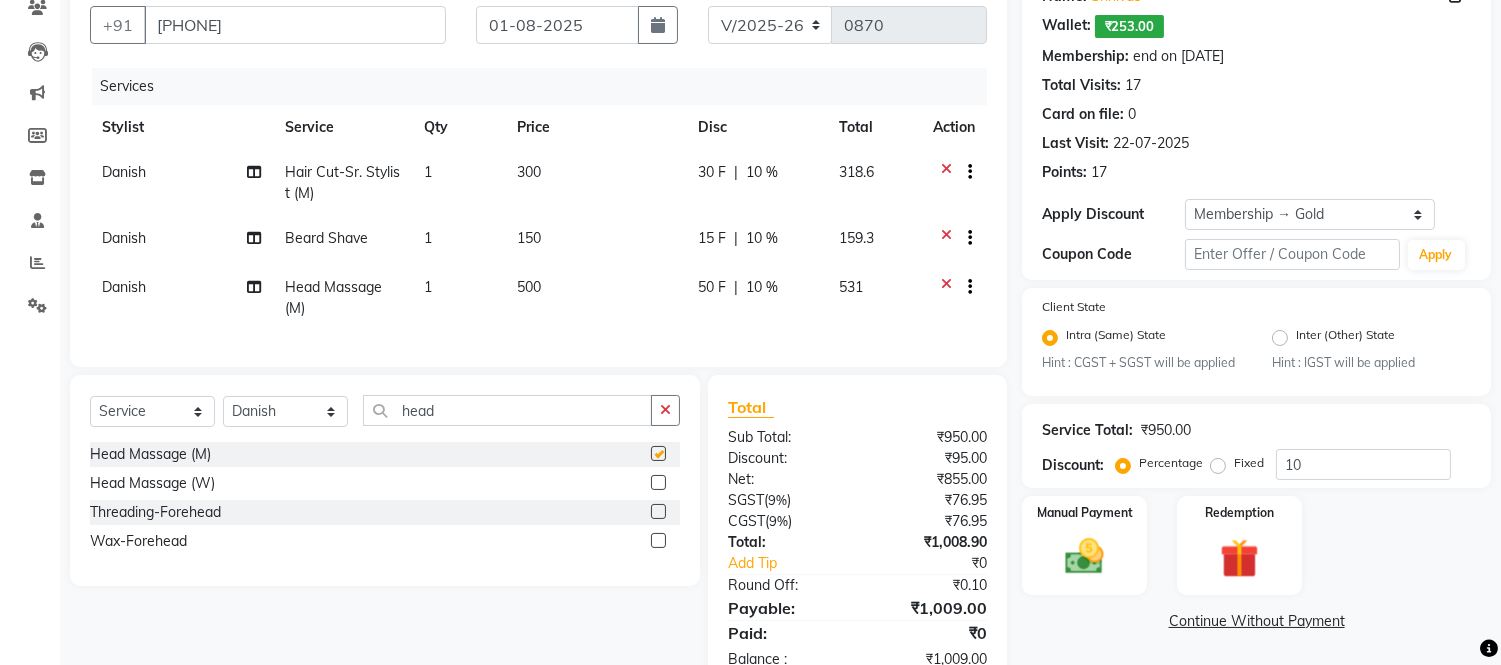 checkbox on "false" 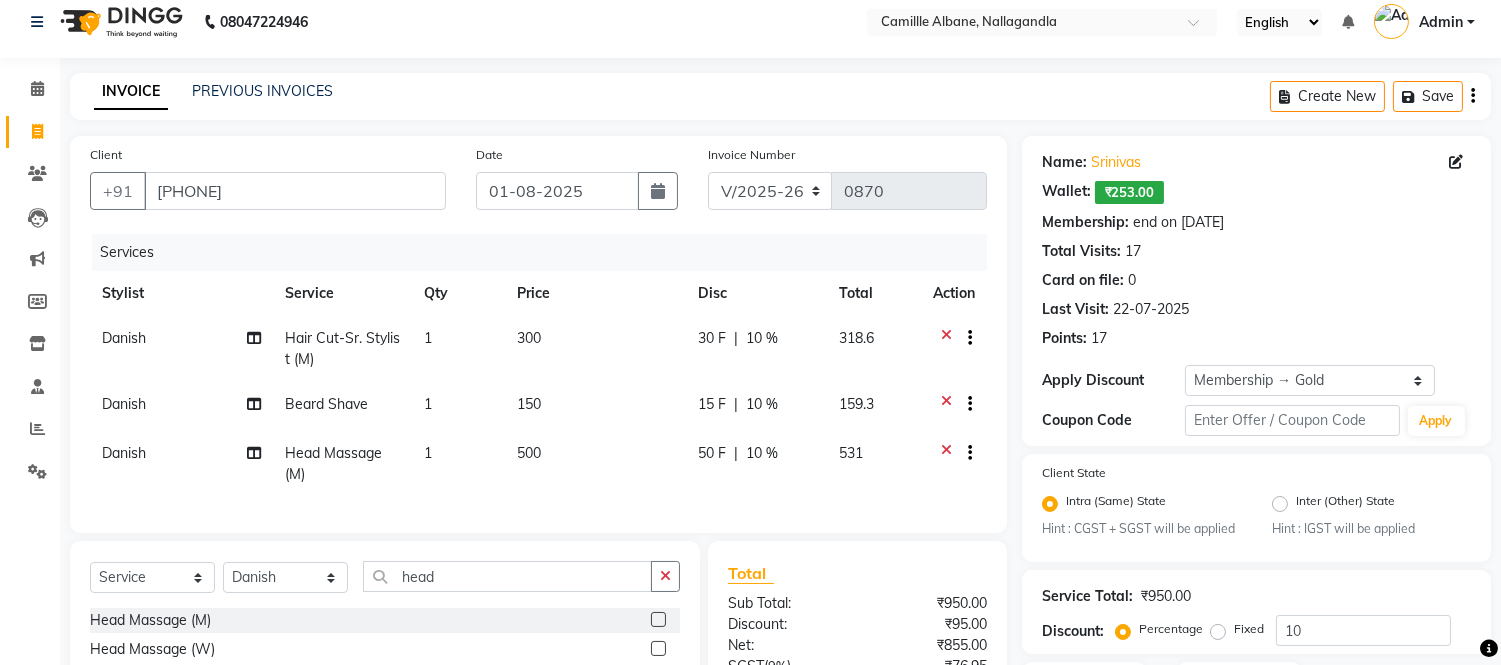 scroll, scrollTop: 0, scrollLeft: 0, axis: both 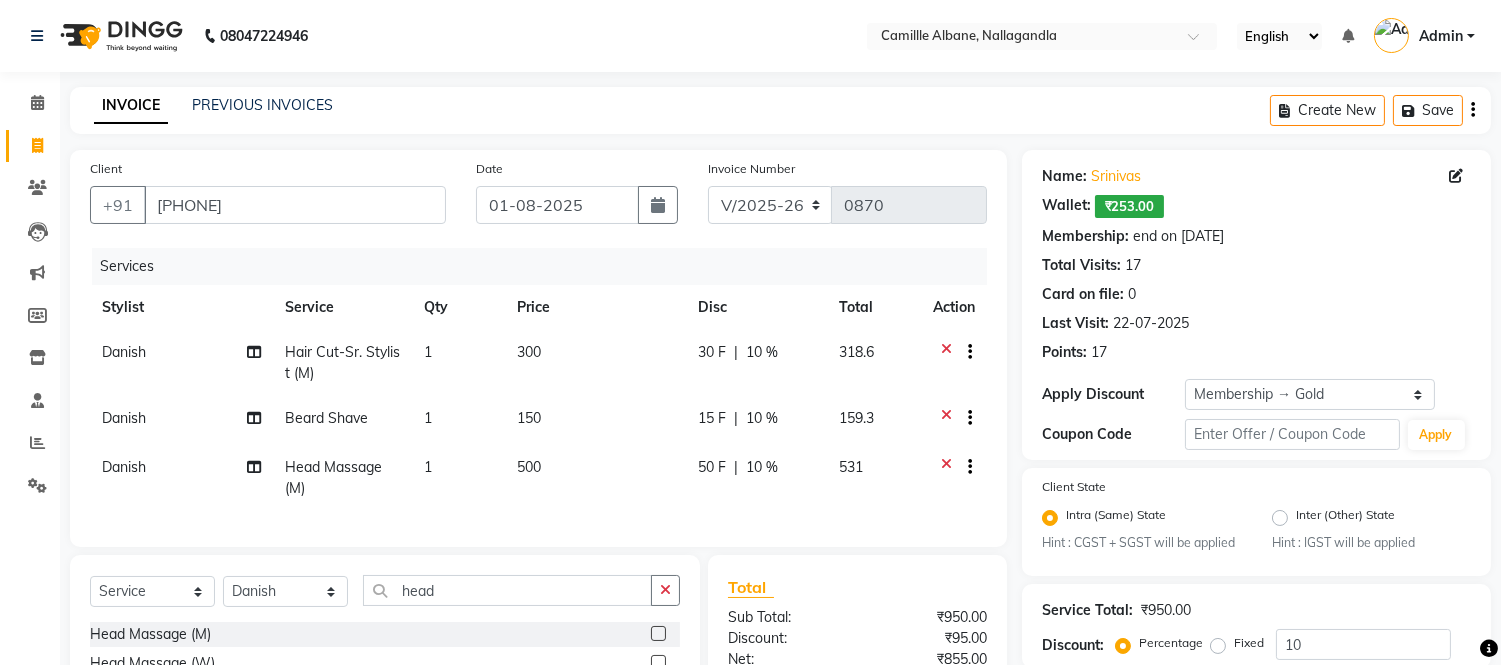 click 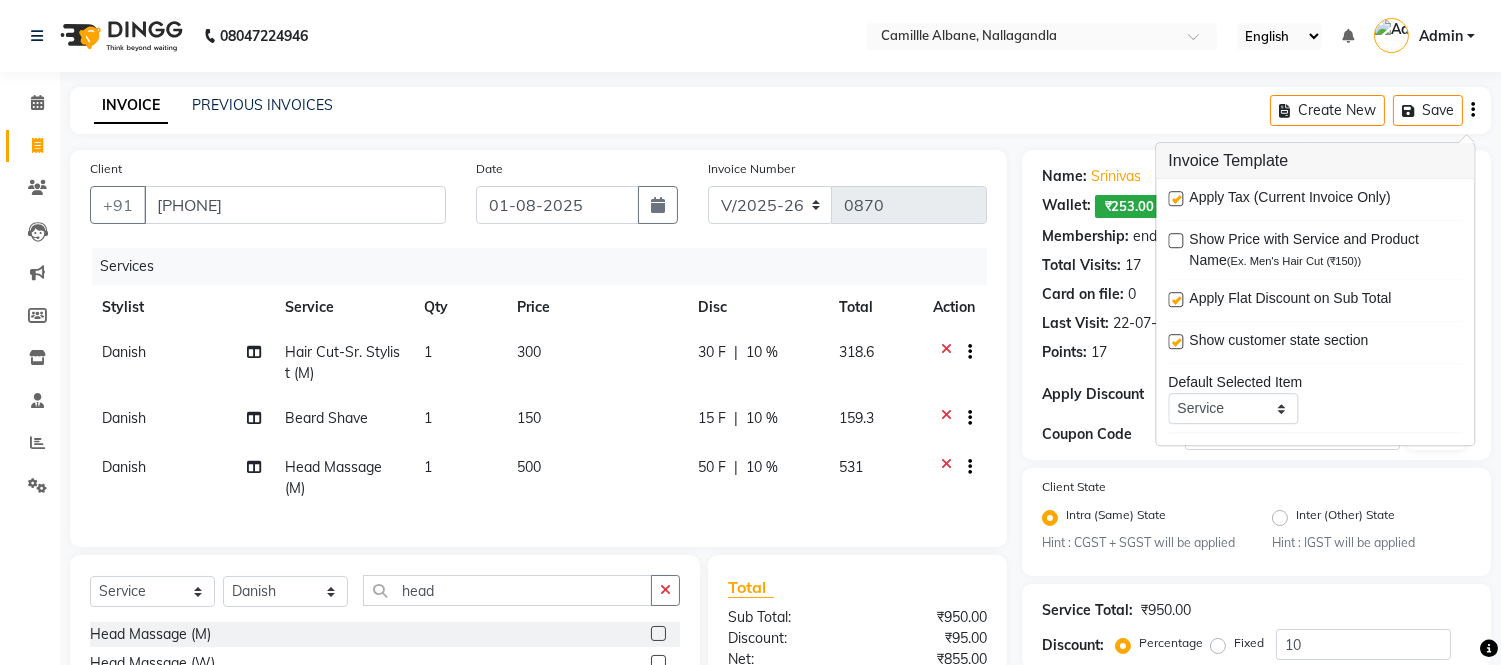 click at bounding box center [1175, 198] 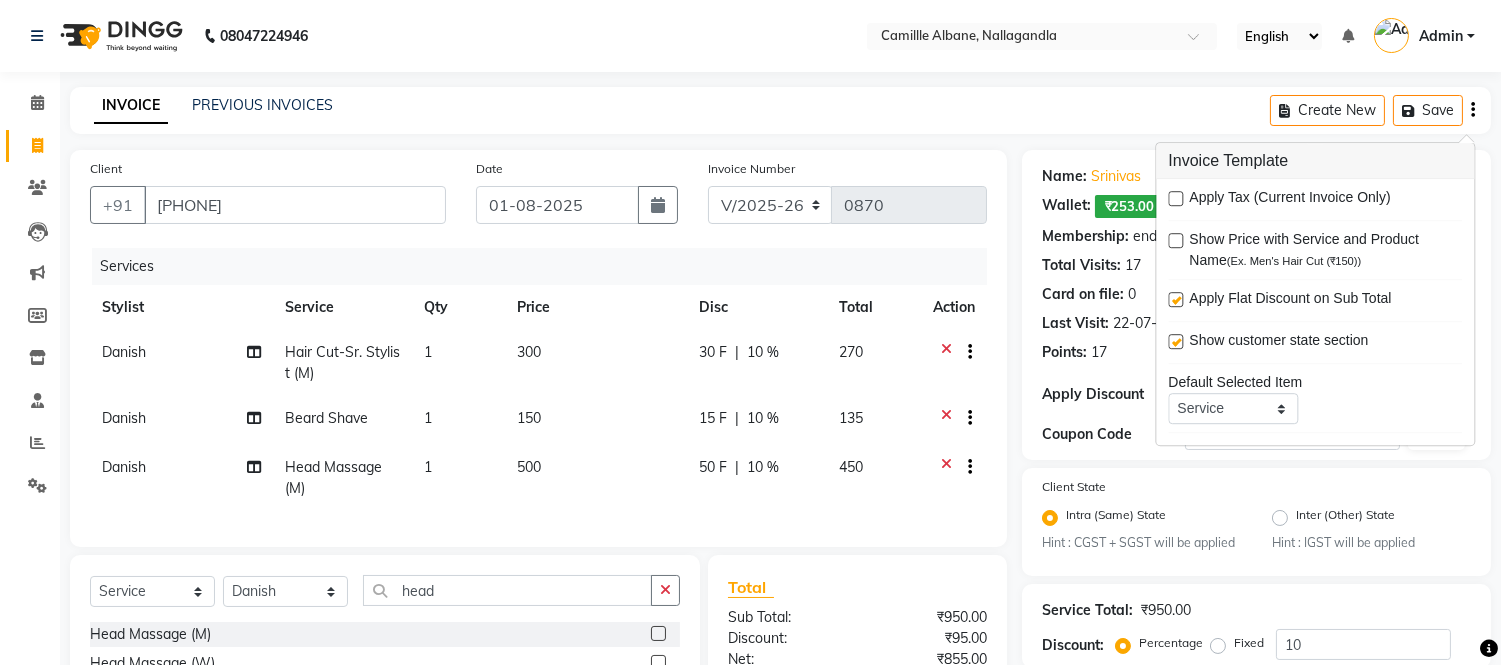 click on "INVOICE PREVIOUS INVOICES Create New   Save" 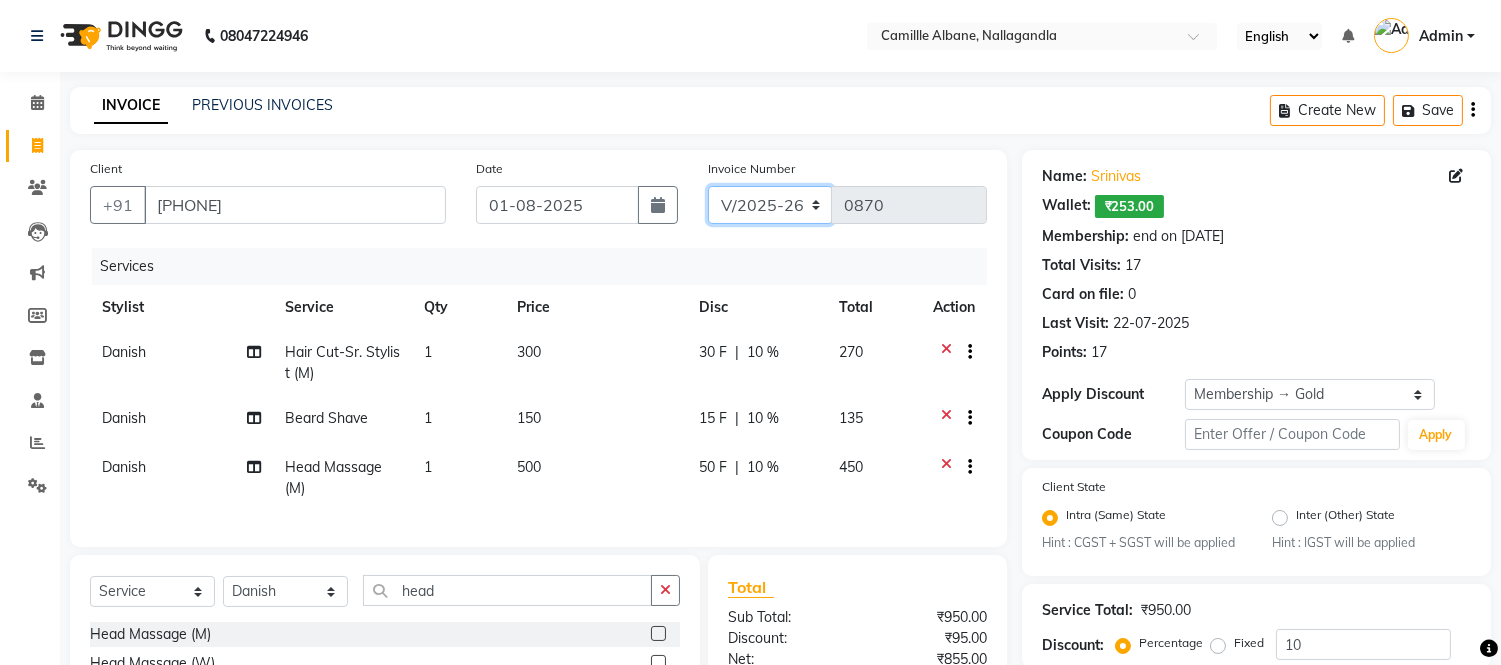 click on "INV/2025 V/2025-26" 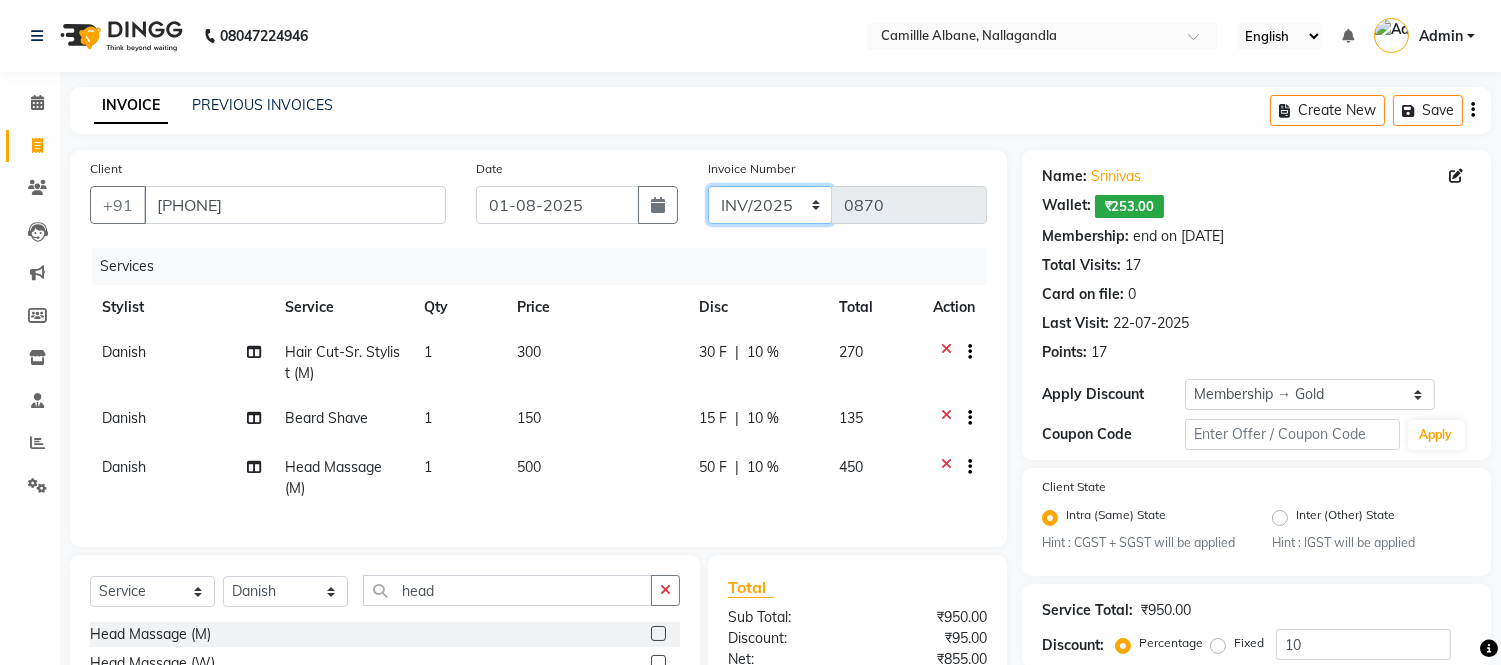 click on "INV/2025 V/2025-26" 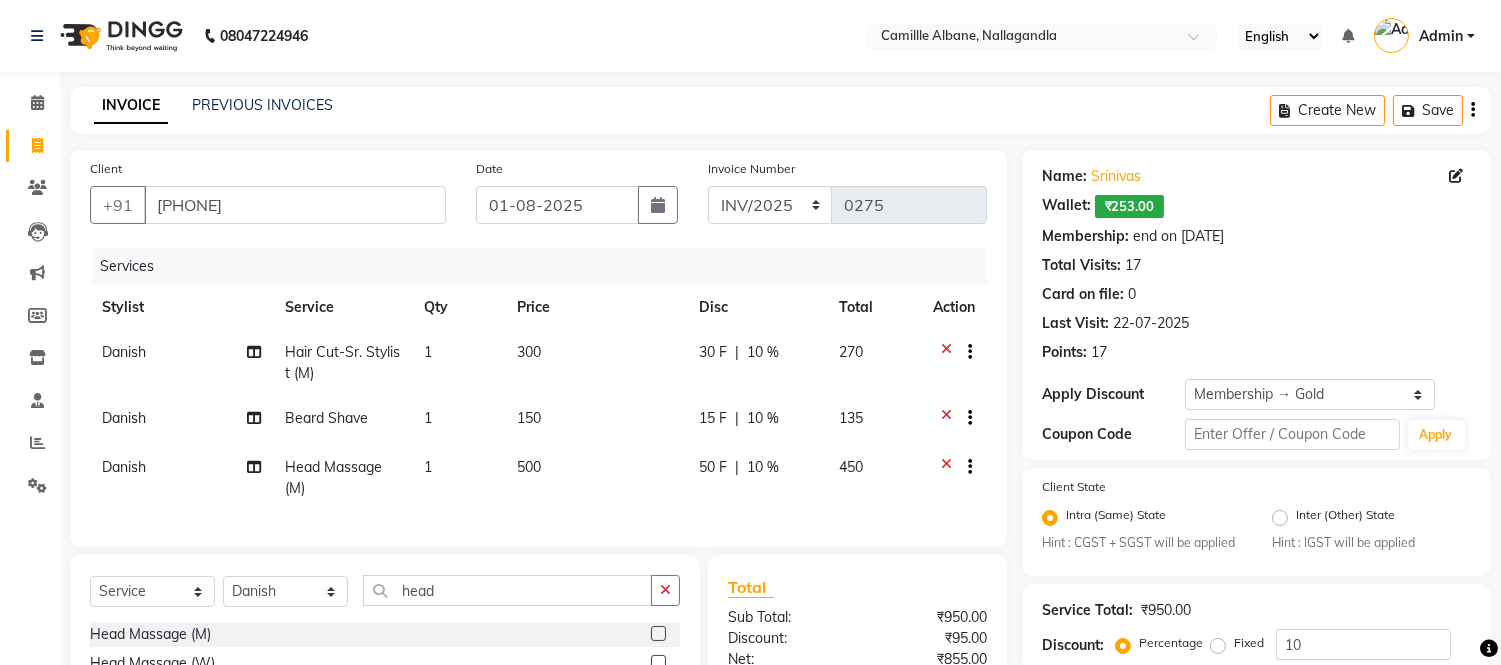 click on "INVOICE PREVIOUS INVOICES Create New   Save" 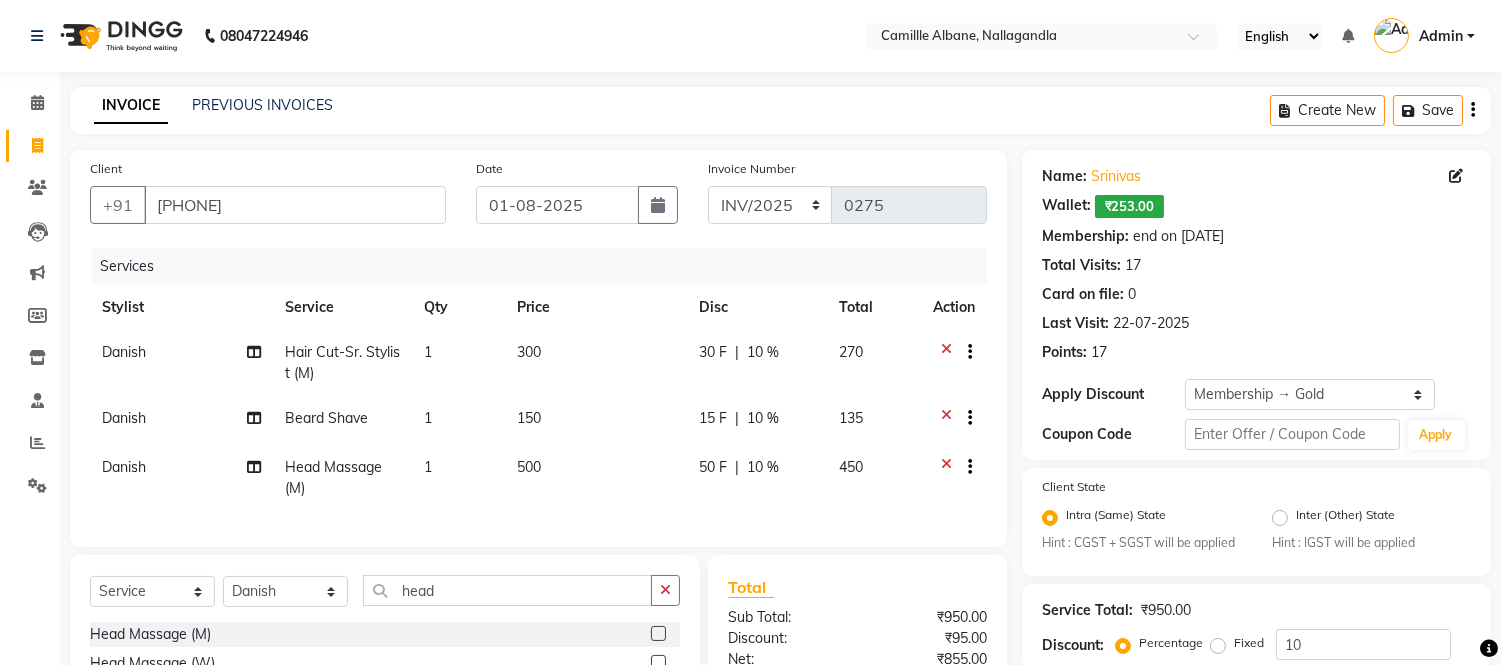 scroll, scrollTop: 188, scrollLeft: 0, axis: vertical 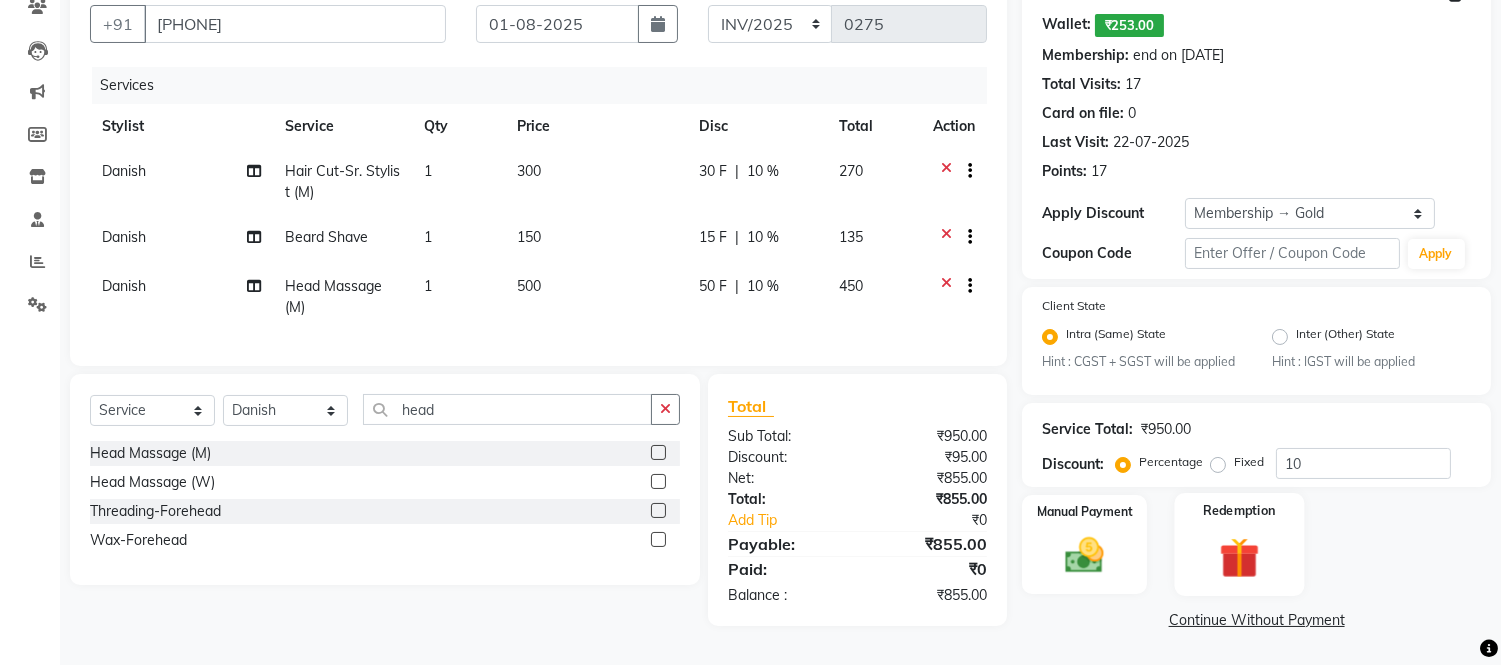 click 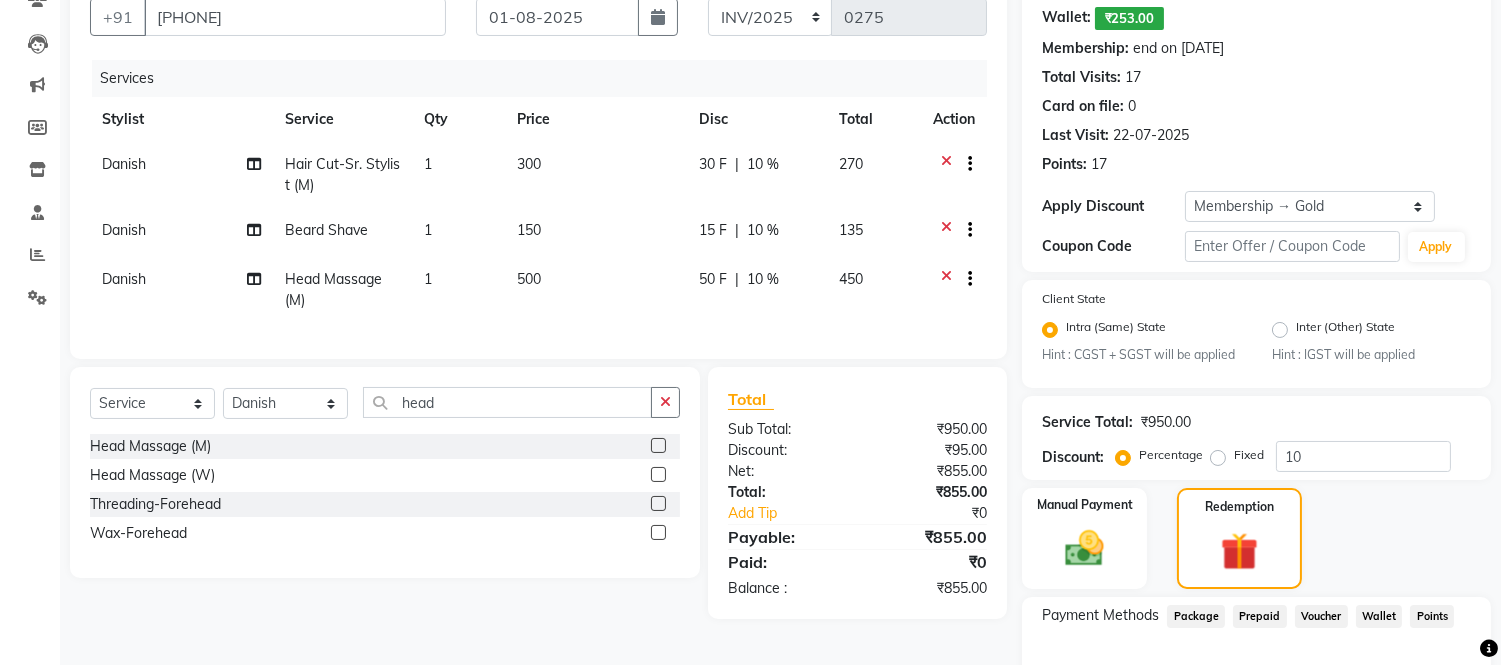 scroll, scrollTop: 308, scrollLeft: 0, axis: vertical 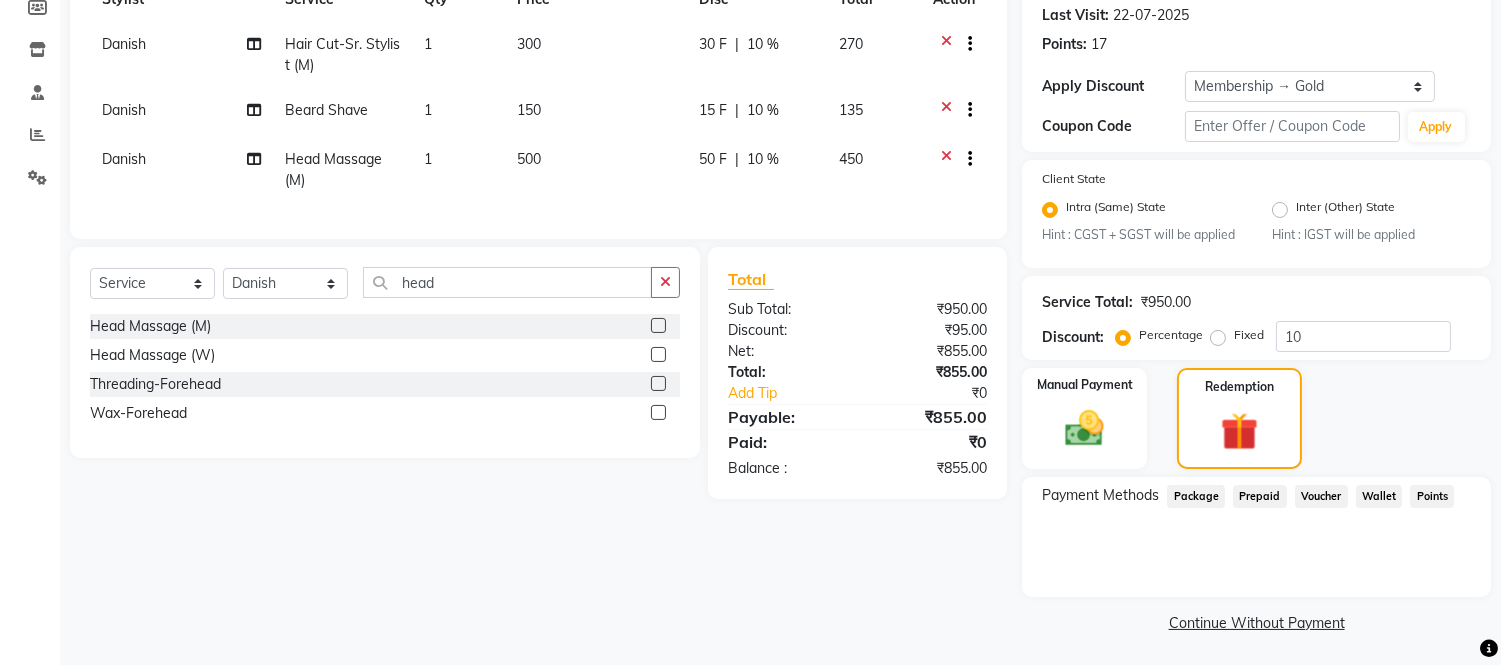 click on "Wallet" 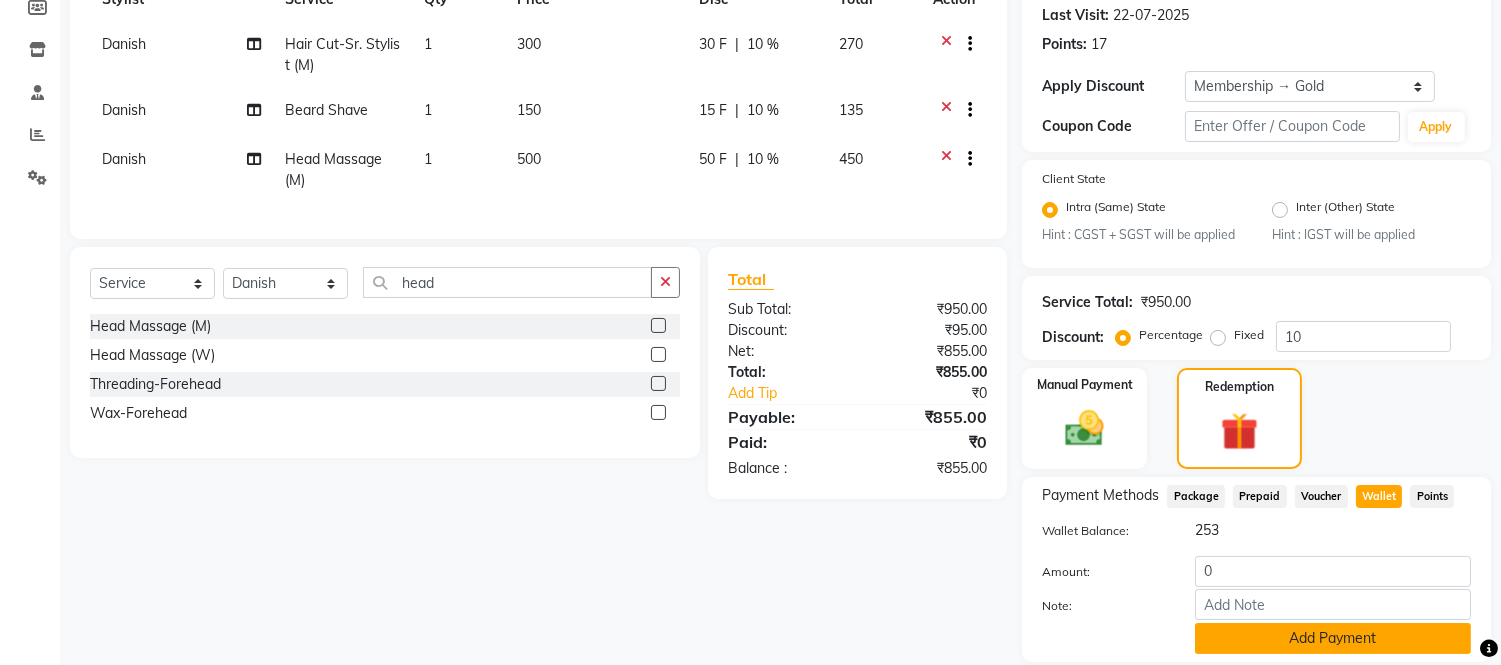 click on "Add Payment" 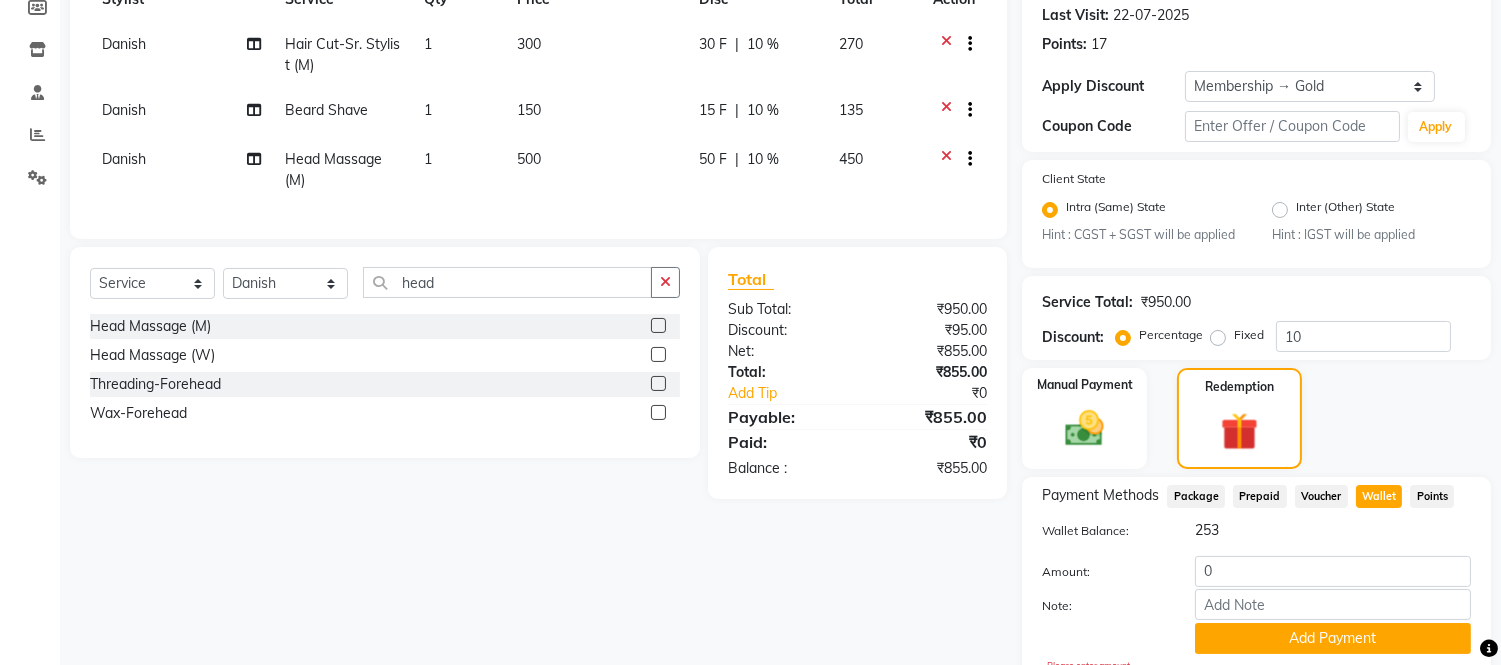 scroll, scrollTop: 398, scrollLeft: 0, axis: vertical 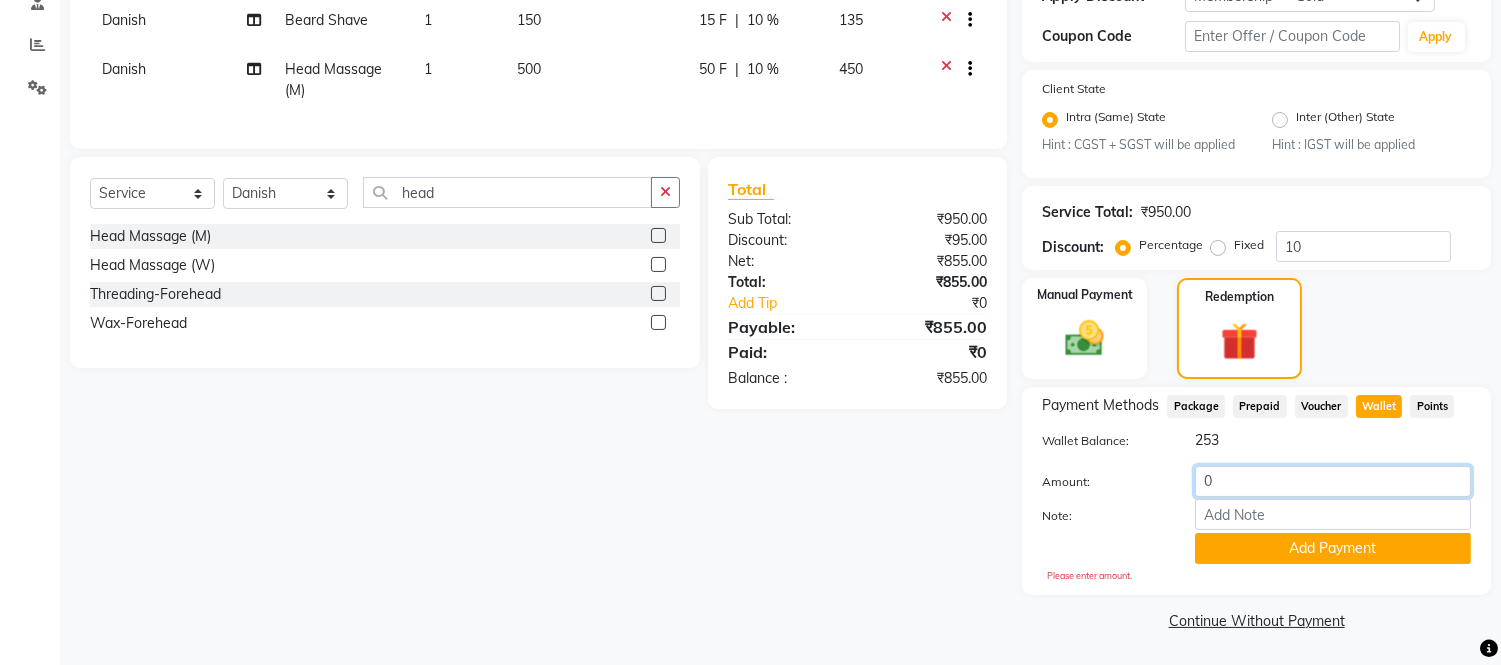 click on "0" 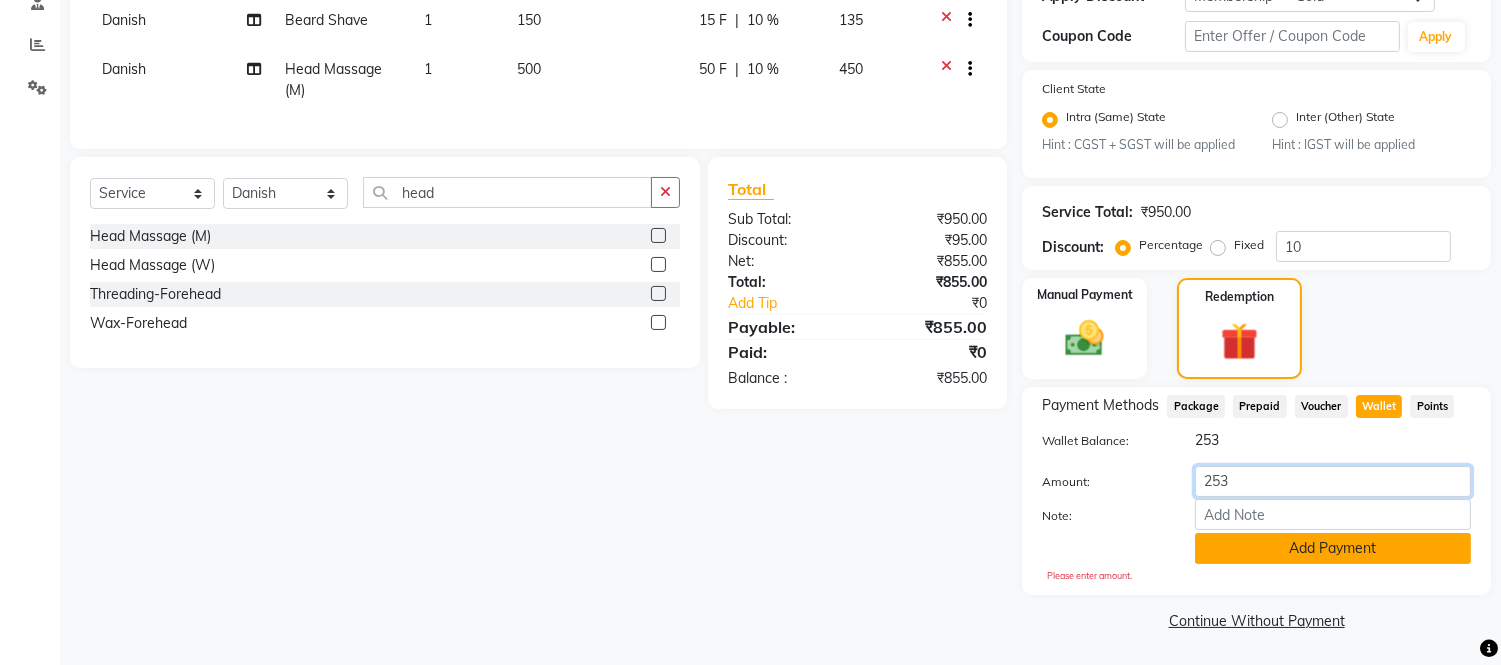 type on "253" 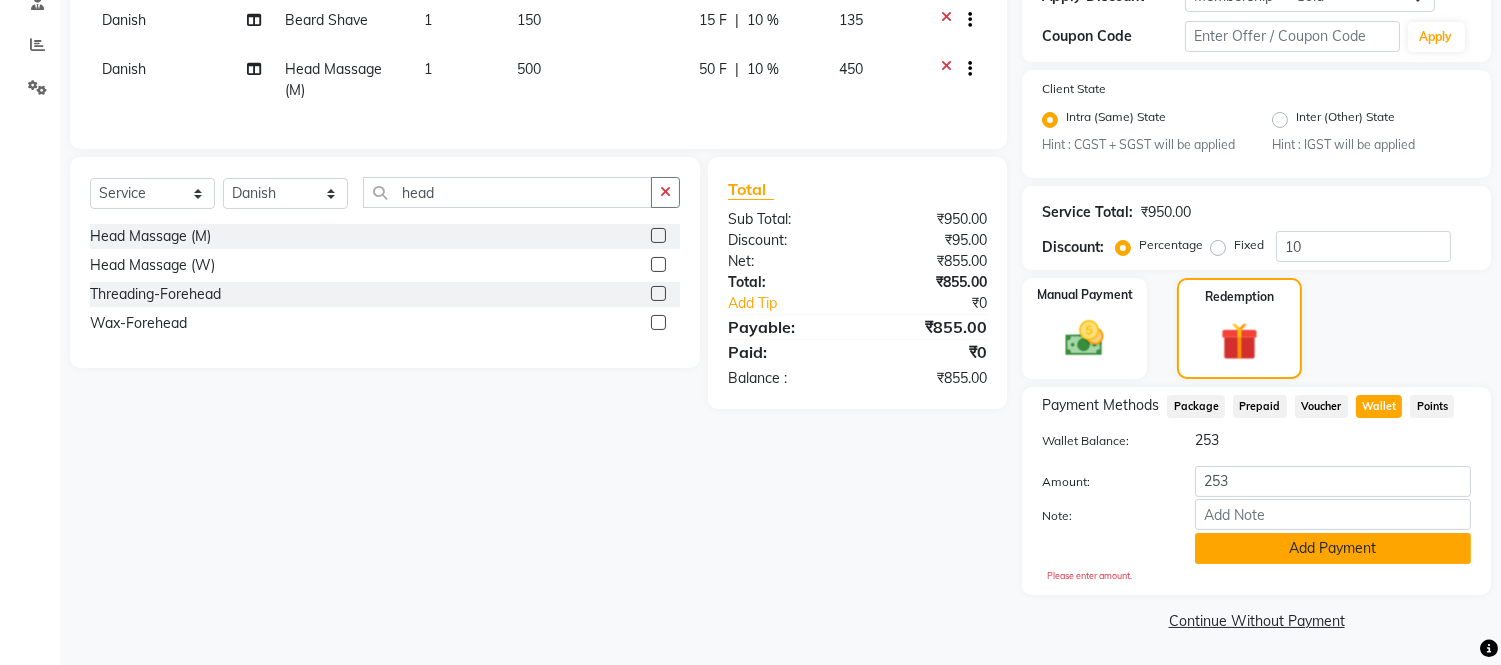 click on "Add Payment" 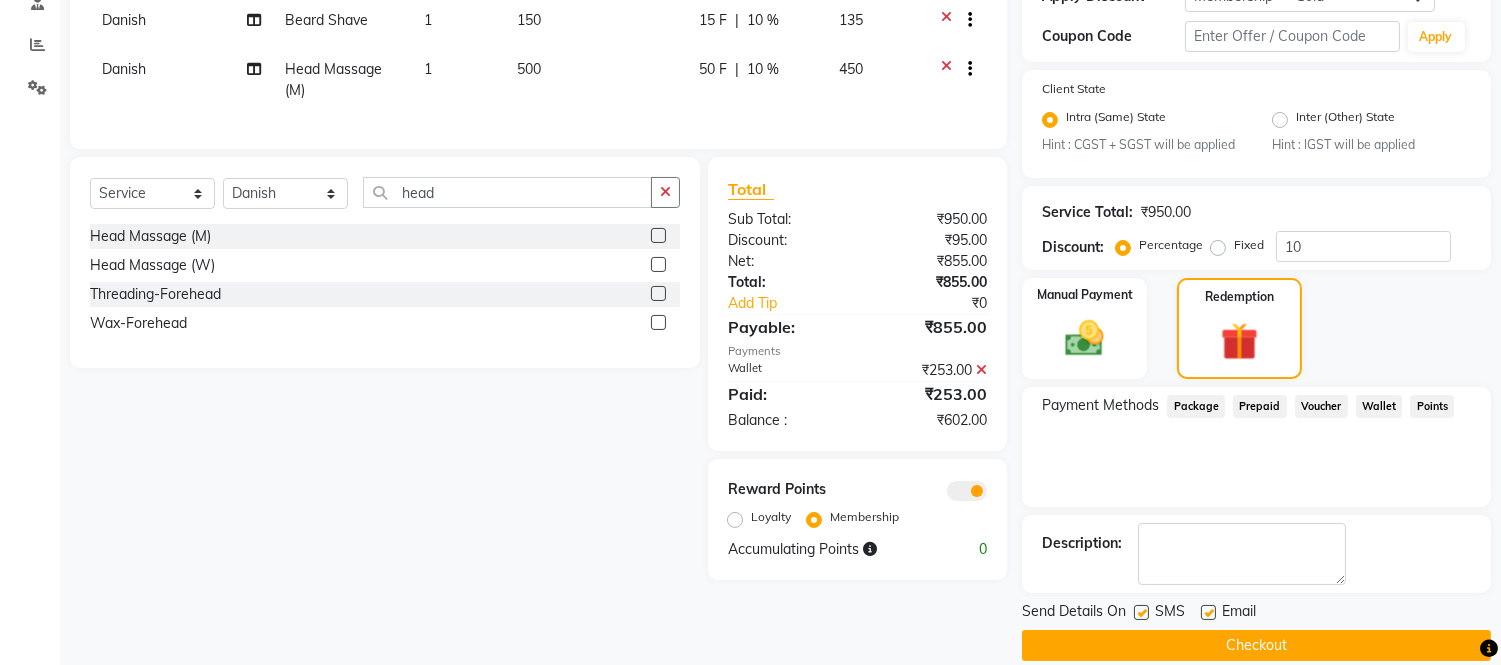 scroll, scrollTop: 422, scrollLeft: 0, axis: vertical 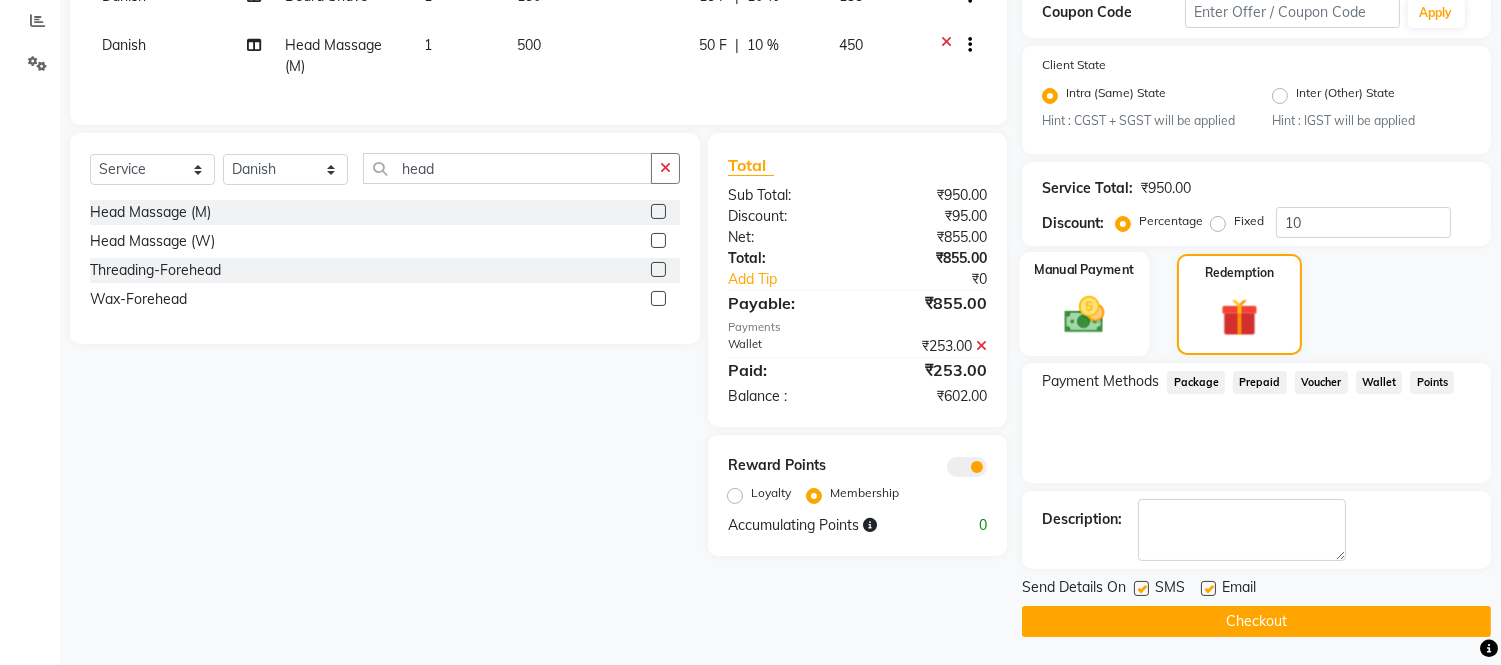 click 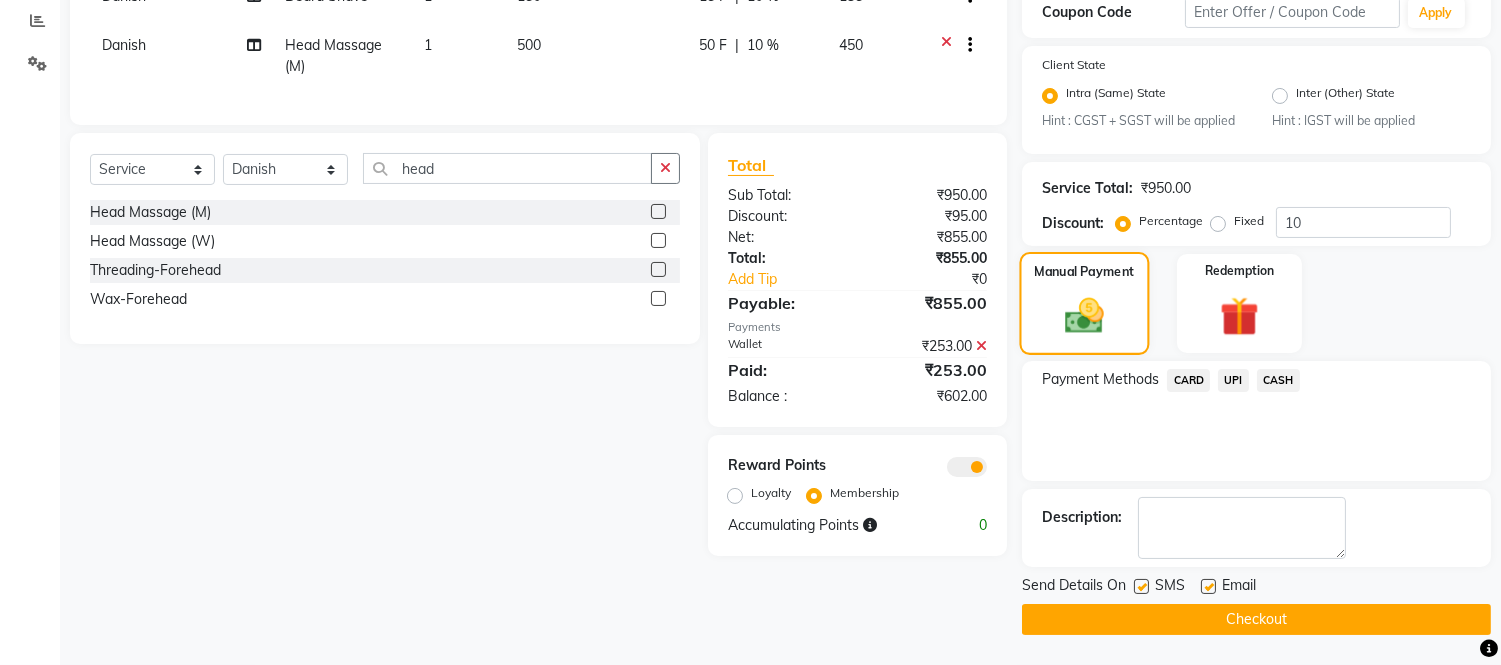 scroll, scrollTop: 421, scrollLeft: 0, axis: vertical 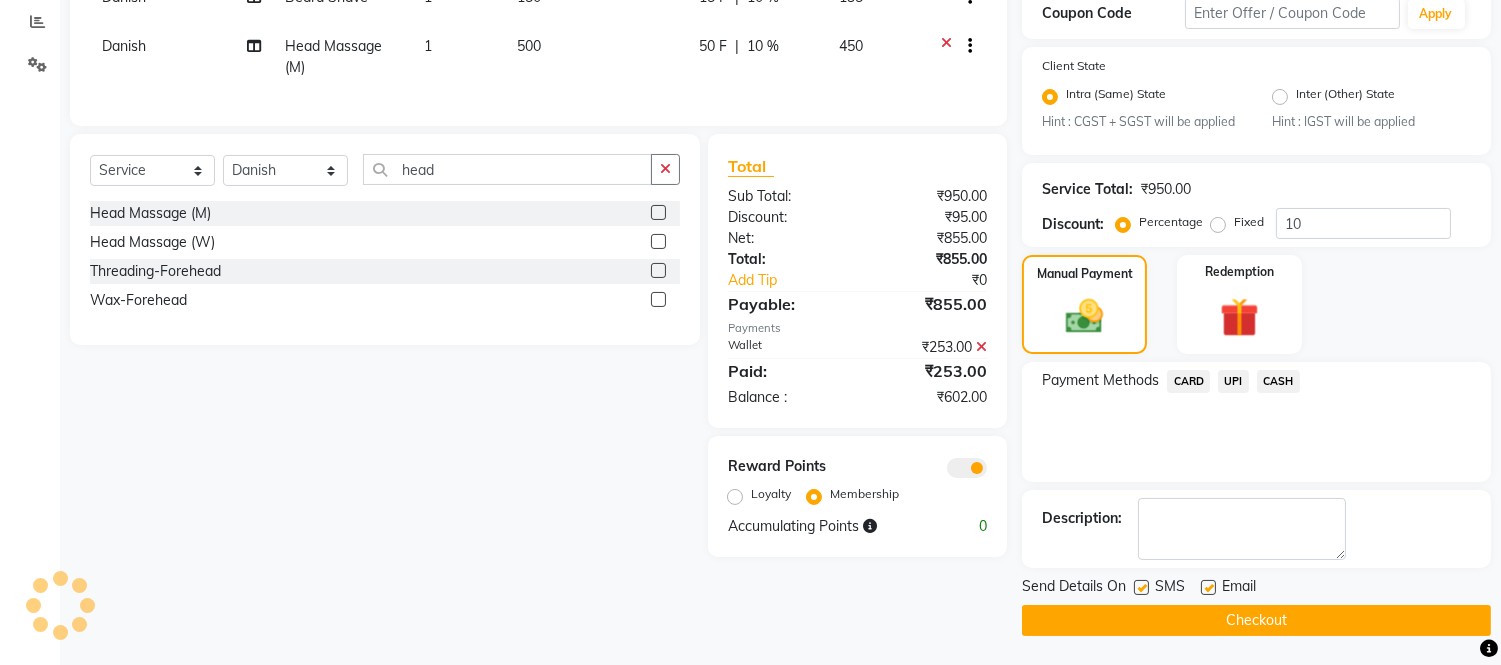 click on "CASH" 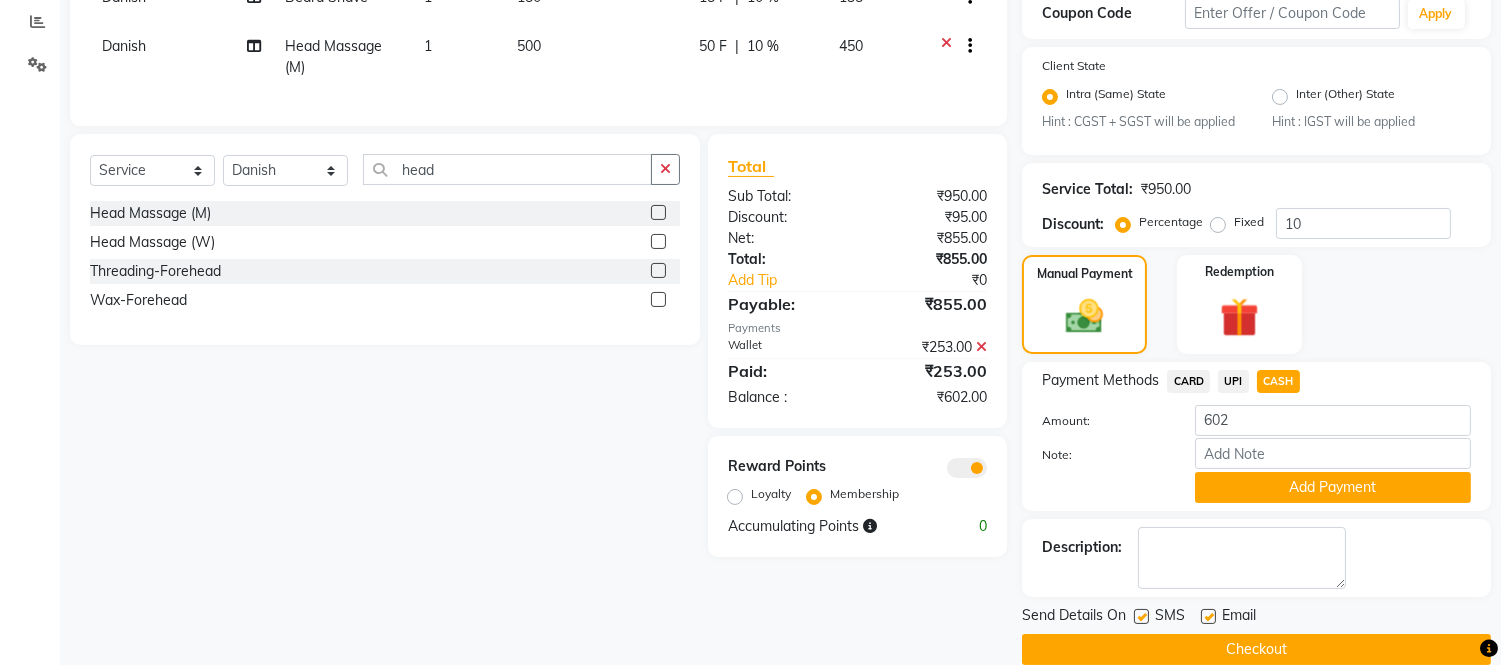 scroll, scrollTop: 422, scrollLeft: 0, axis: vertical 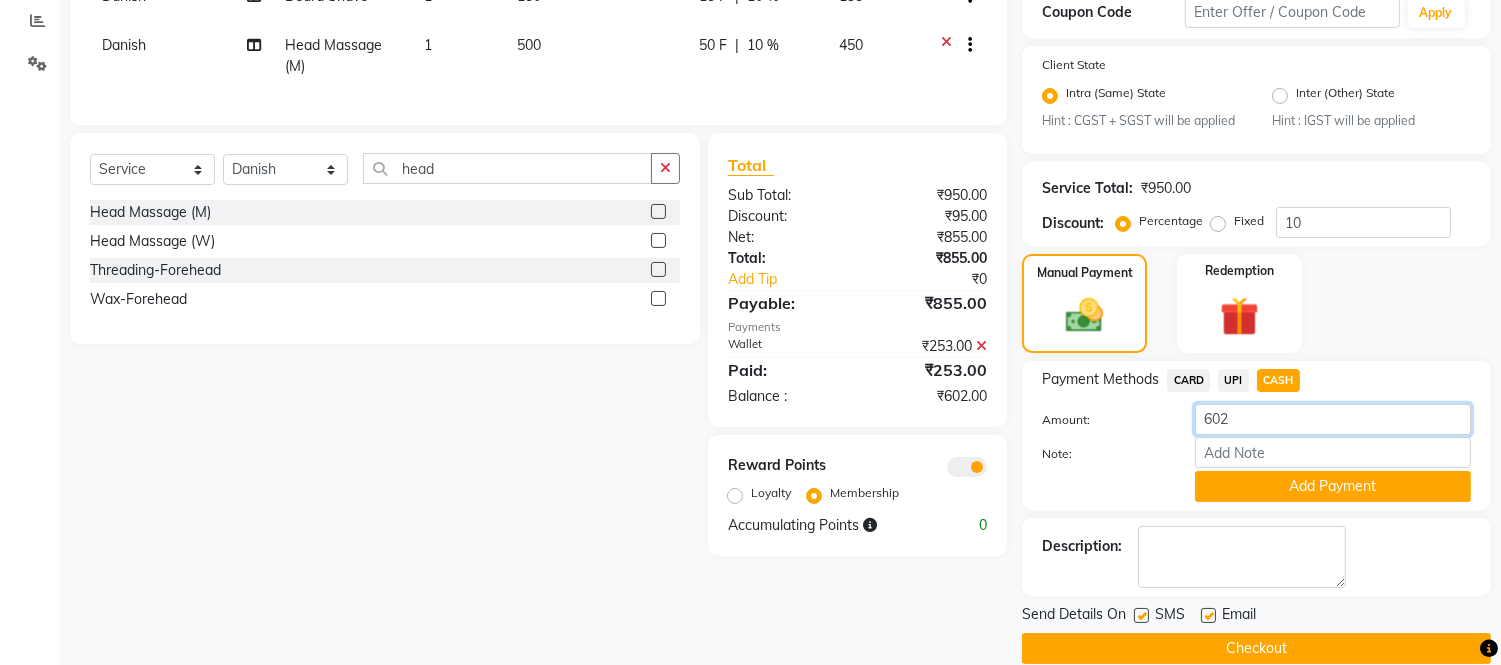 click on "602" 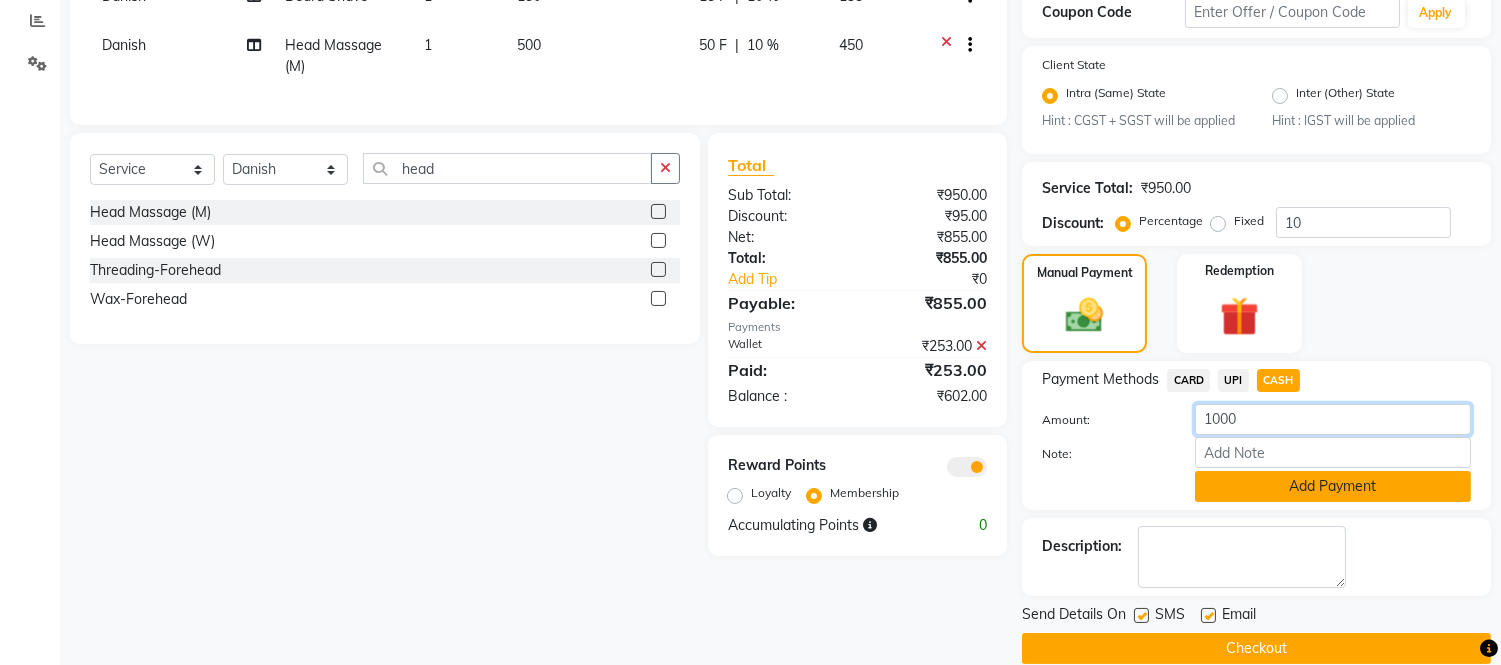 type on "1000" 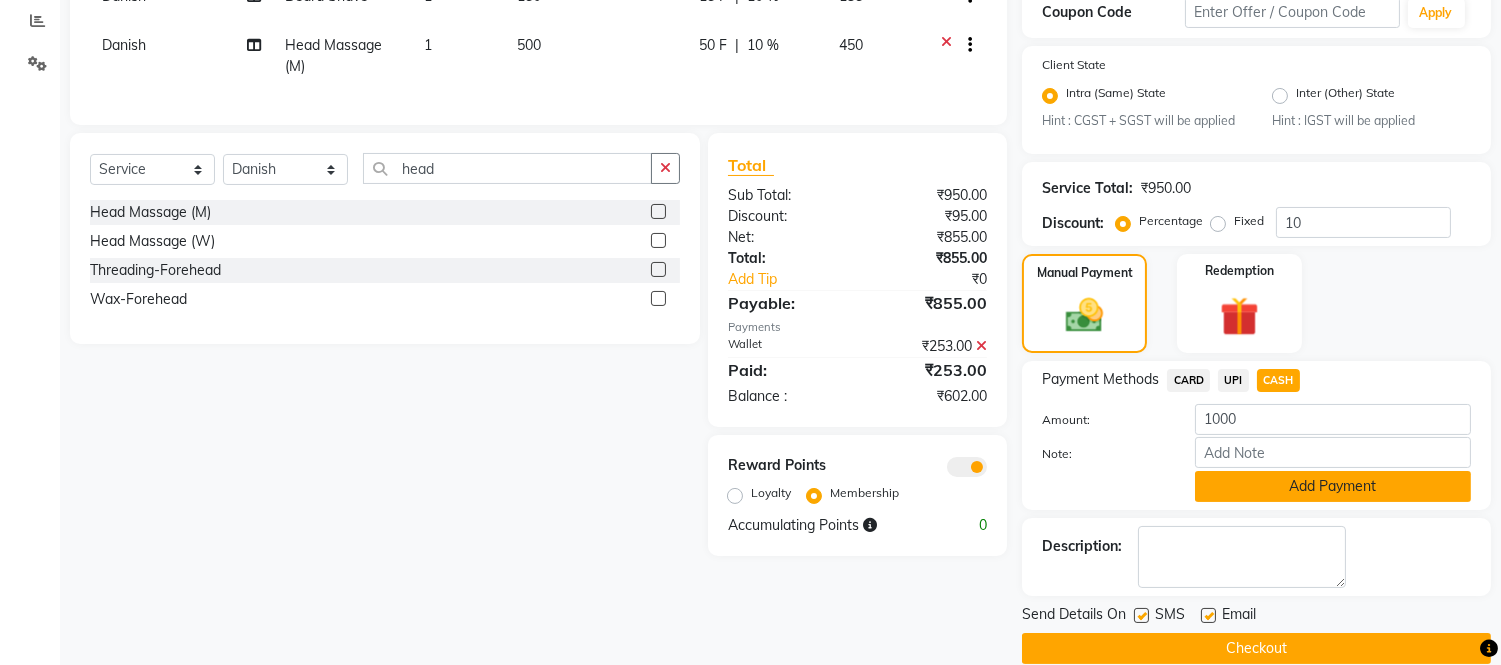 click on "Add Payment" 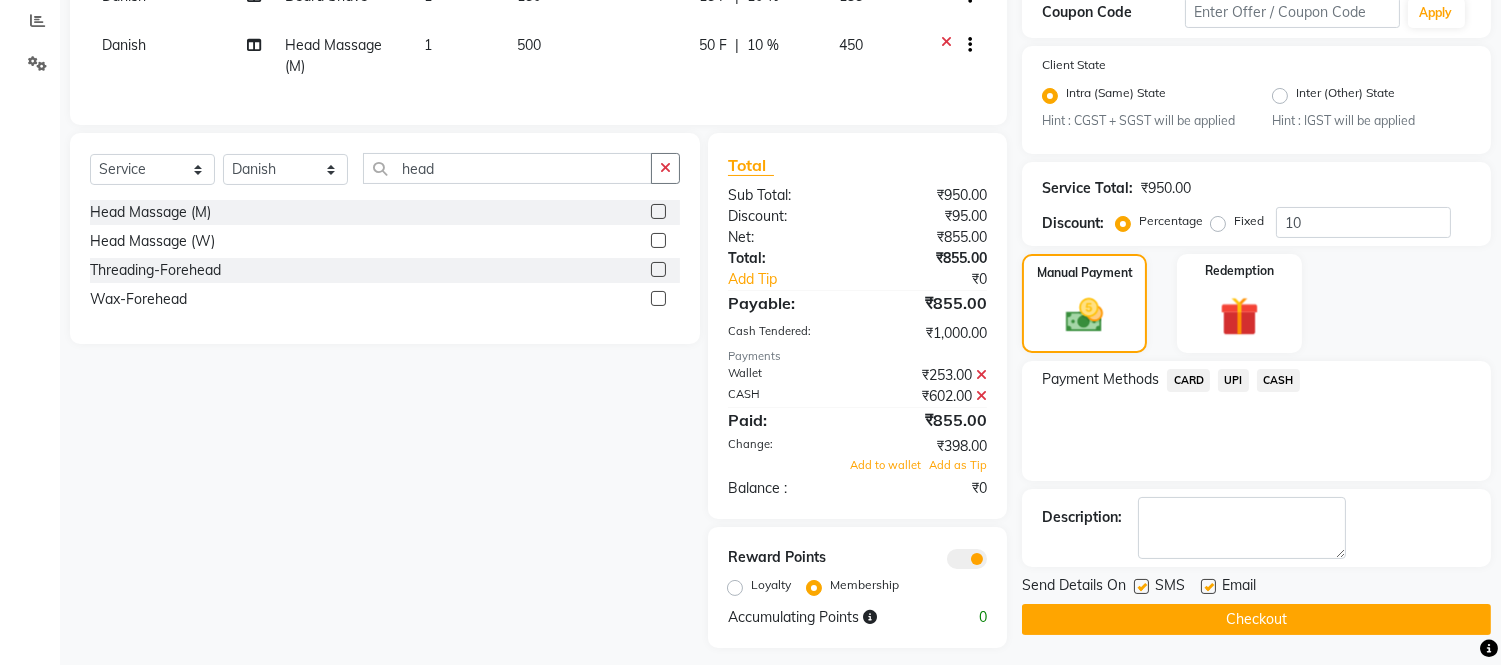 scroll, scrollTop: 451, scrollLeft: 0, axis: vertical 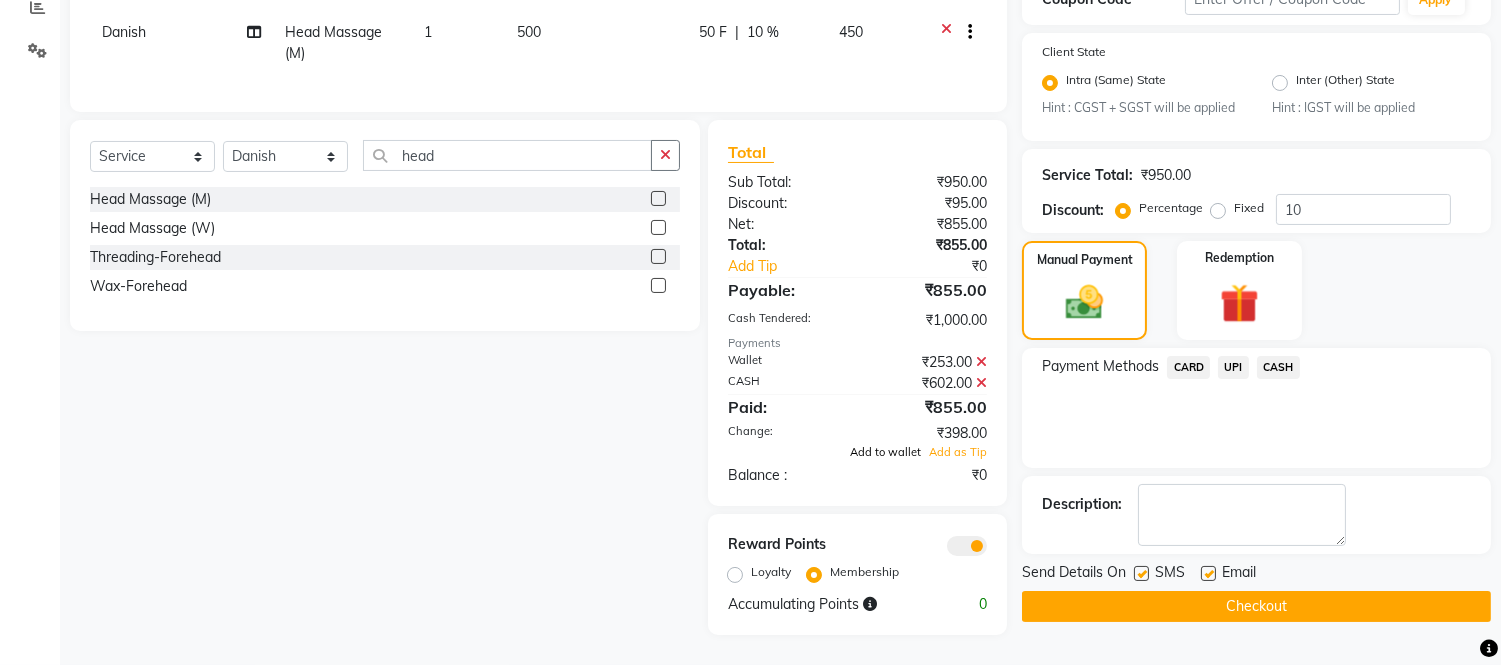 click on "Add to wallet" 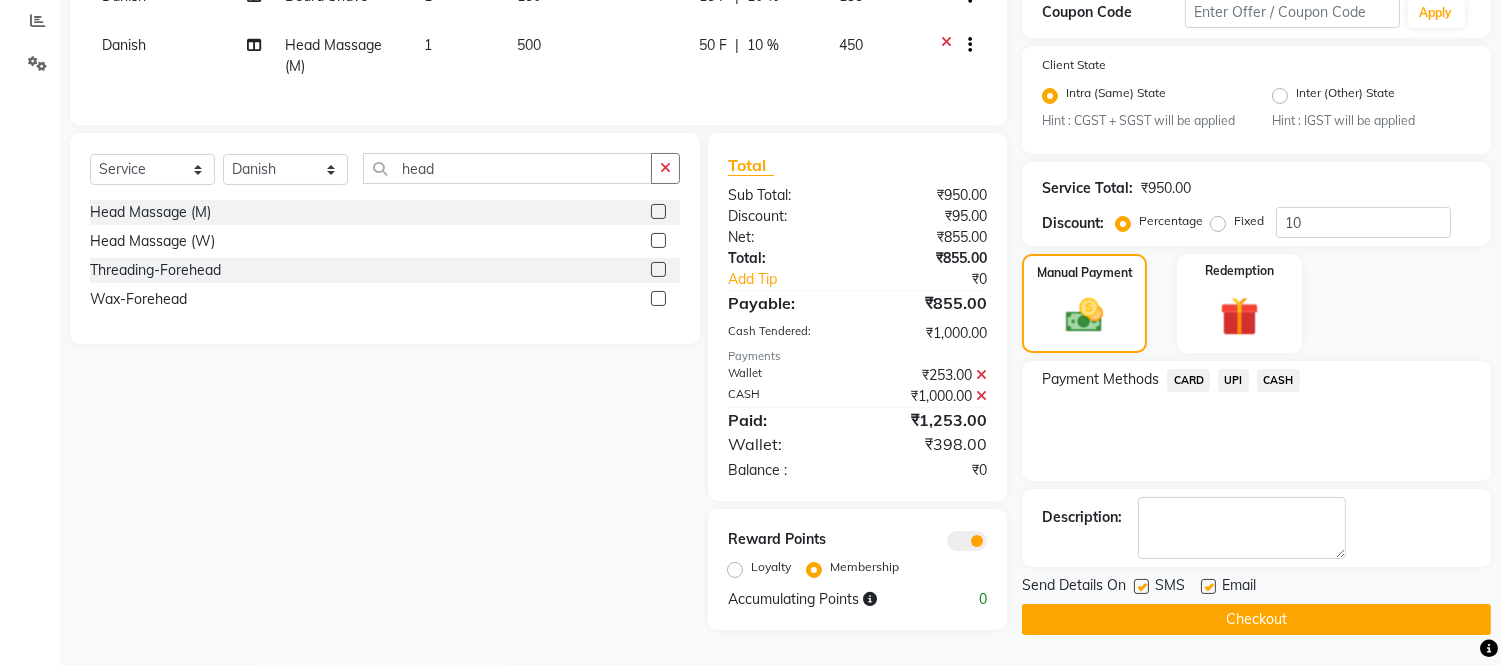 click on "Checkout" 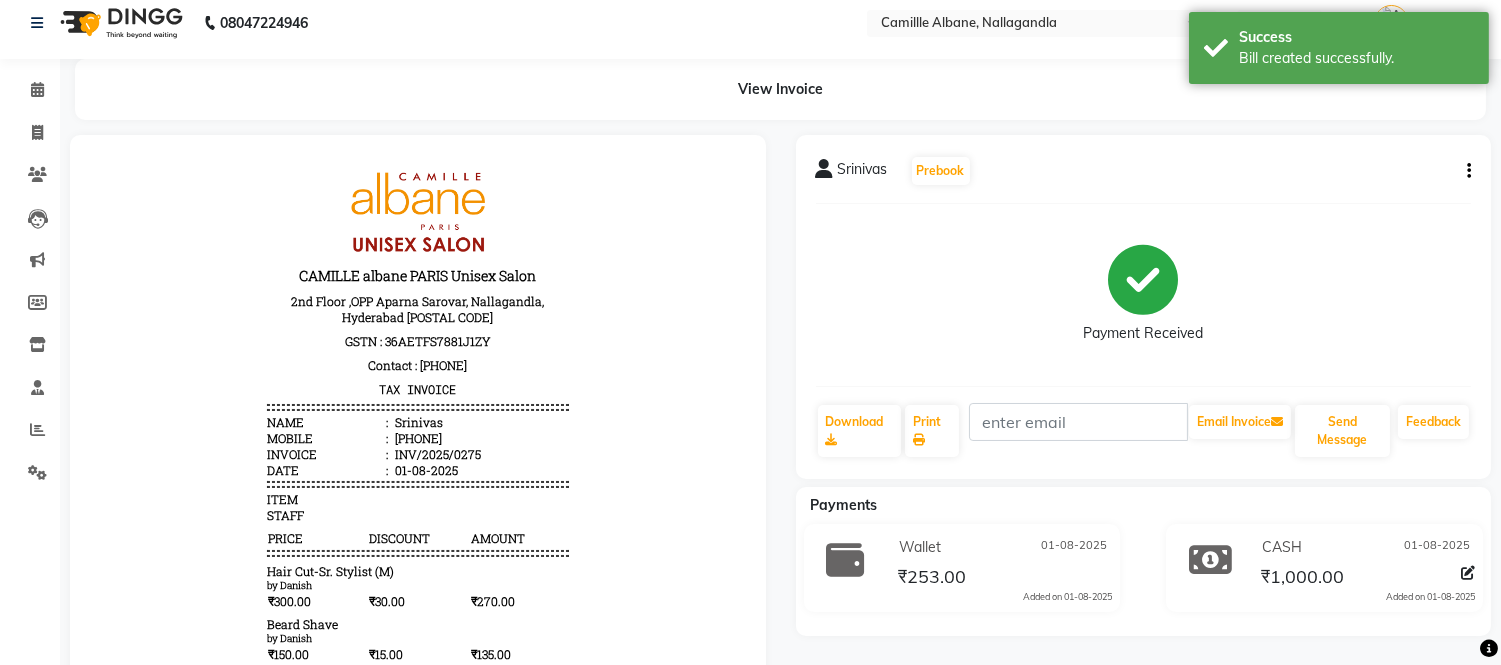 scroll, scrollTop: 0, scrollLeft: 0, axis: both 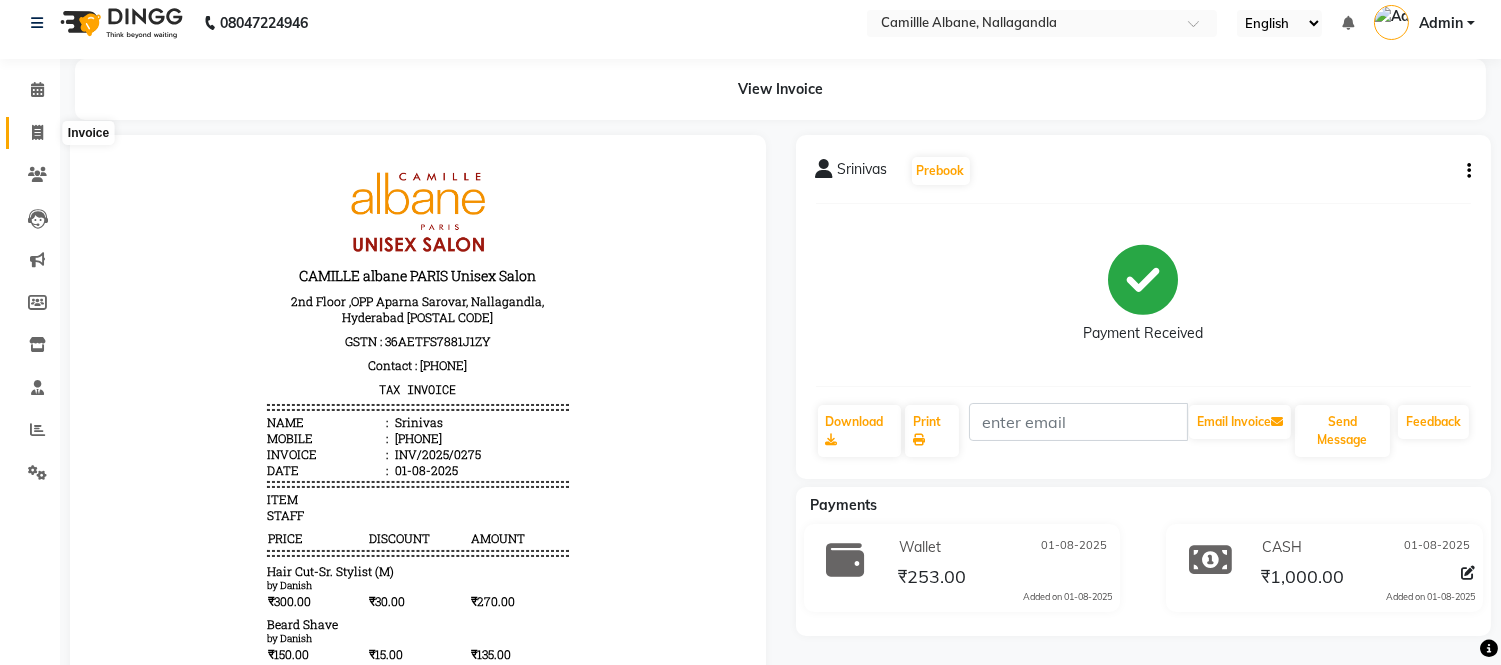 click 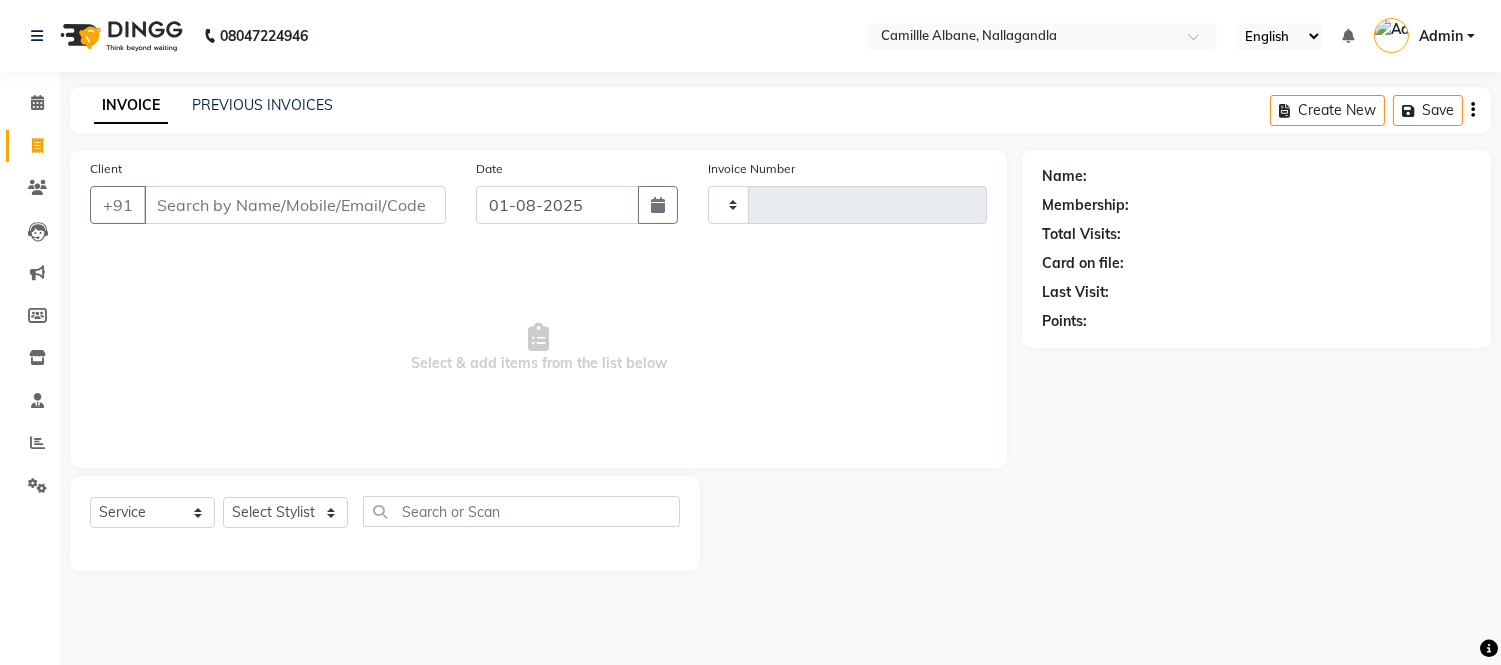 scroll, scrollTop: 0, scrollLeft: 0, axis: both 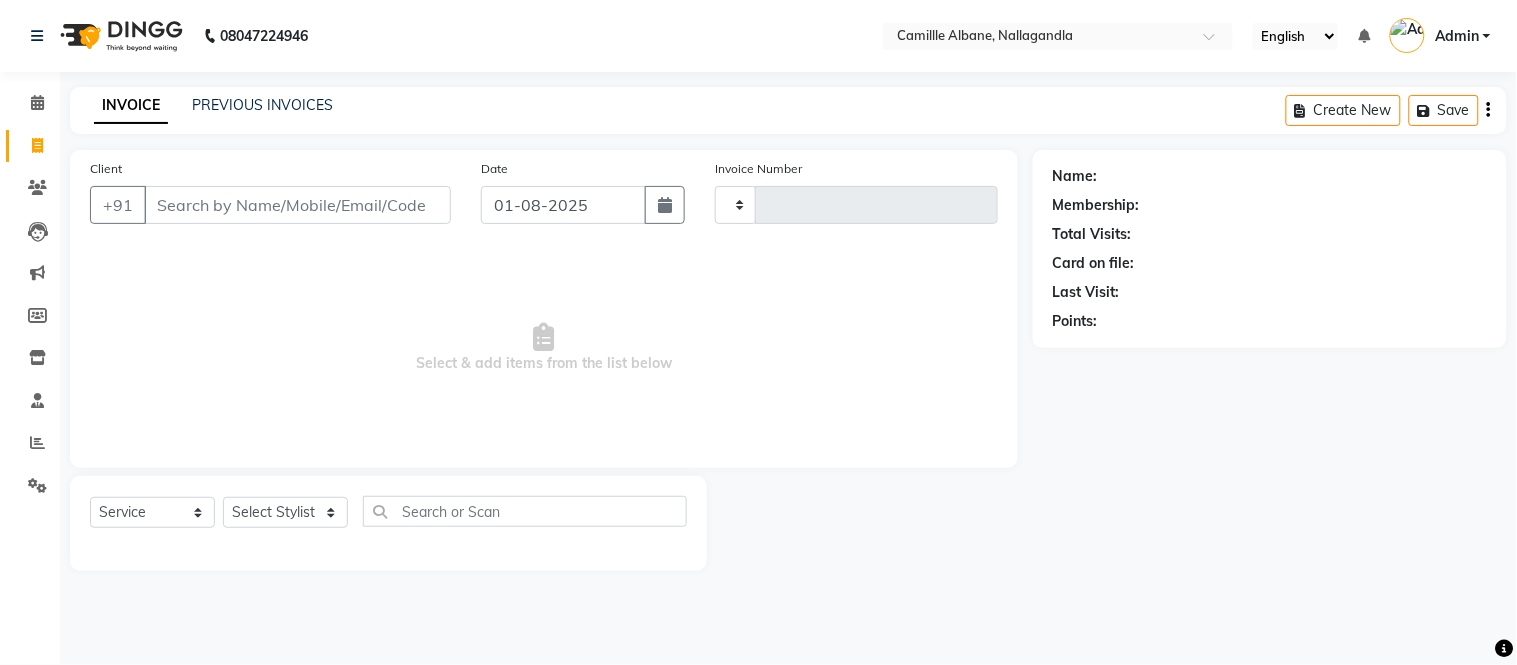 type on "0870" 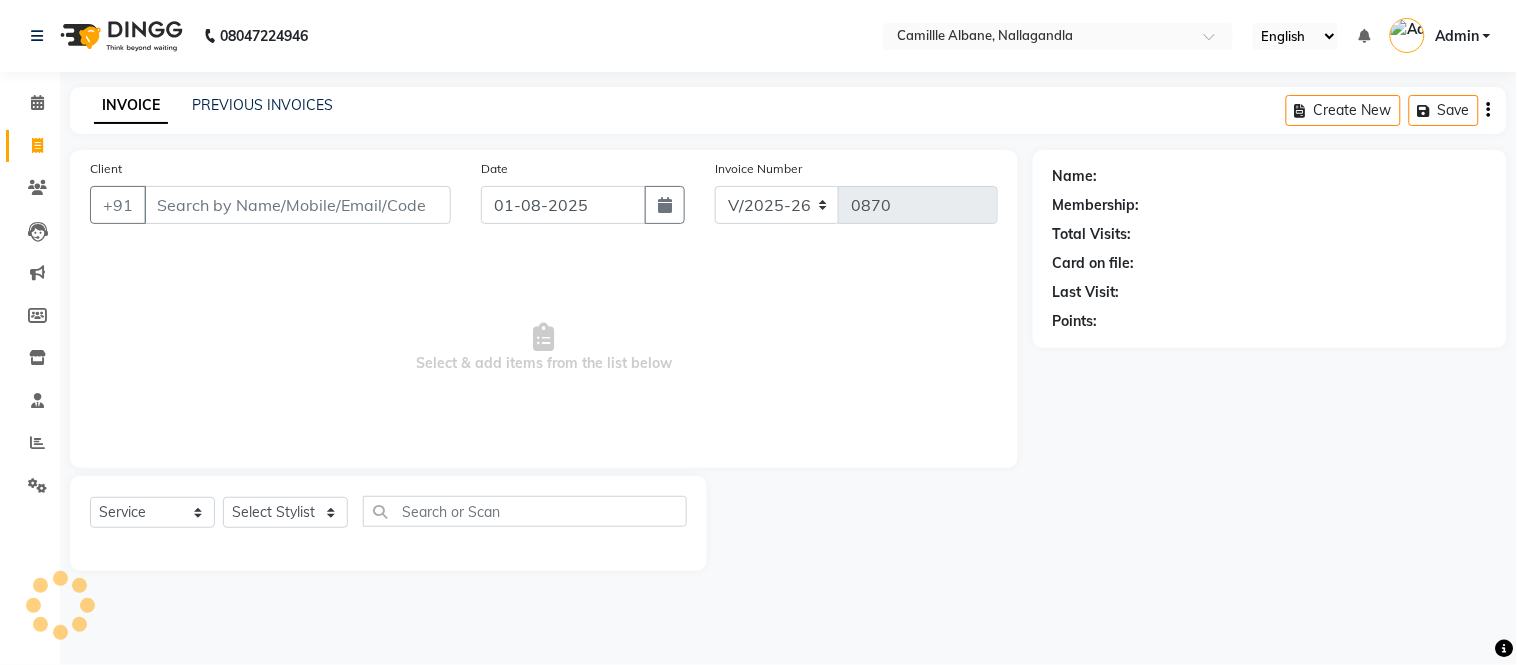 click on "Client" at bounding box center (297, 205) 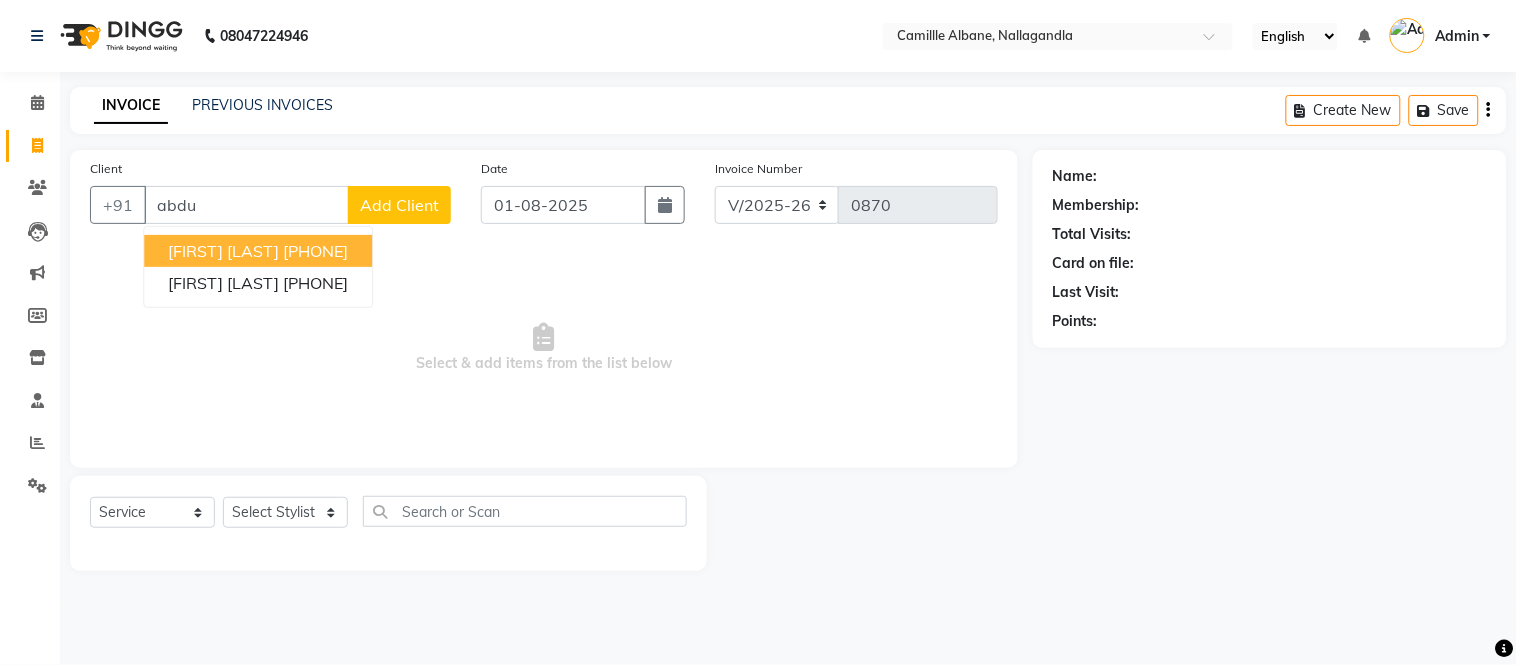 click on "Abdul Rahman" at bounding box center [223, 251] 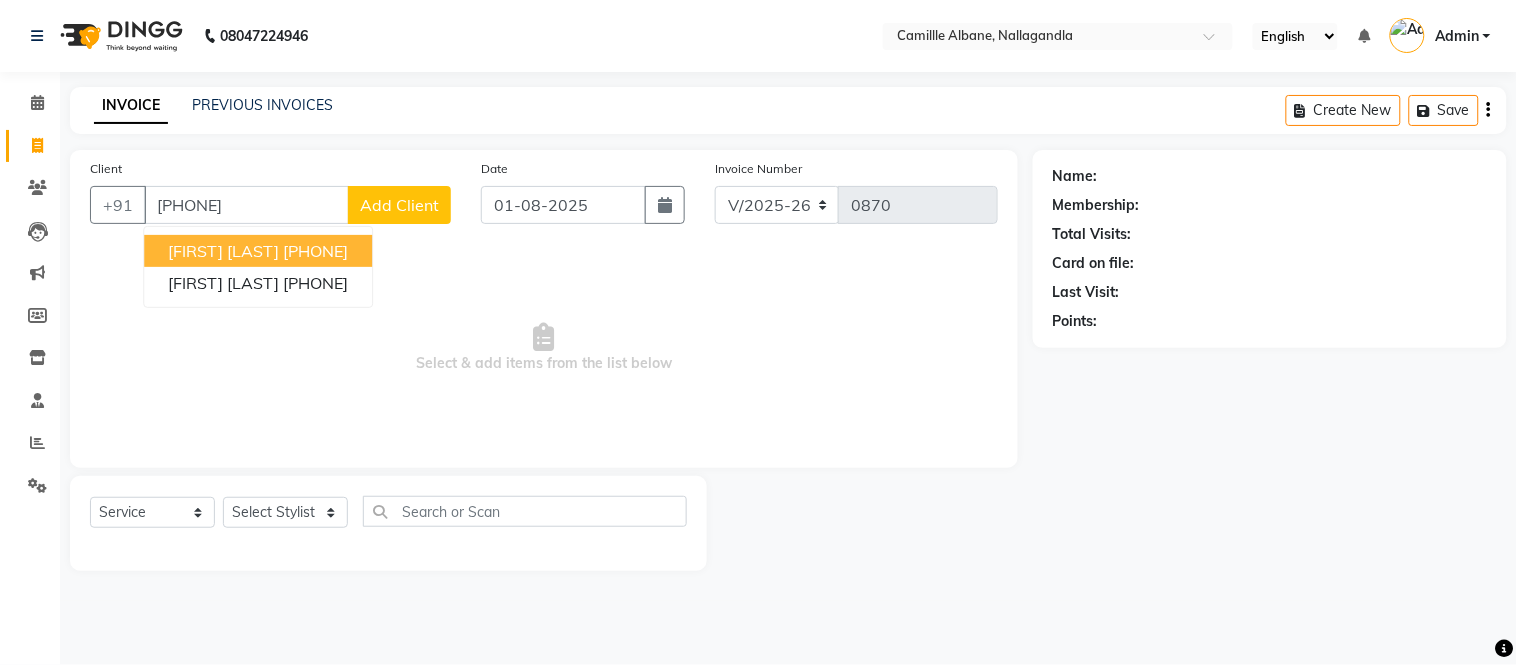 type on "9182453864" 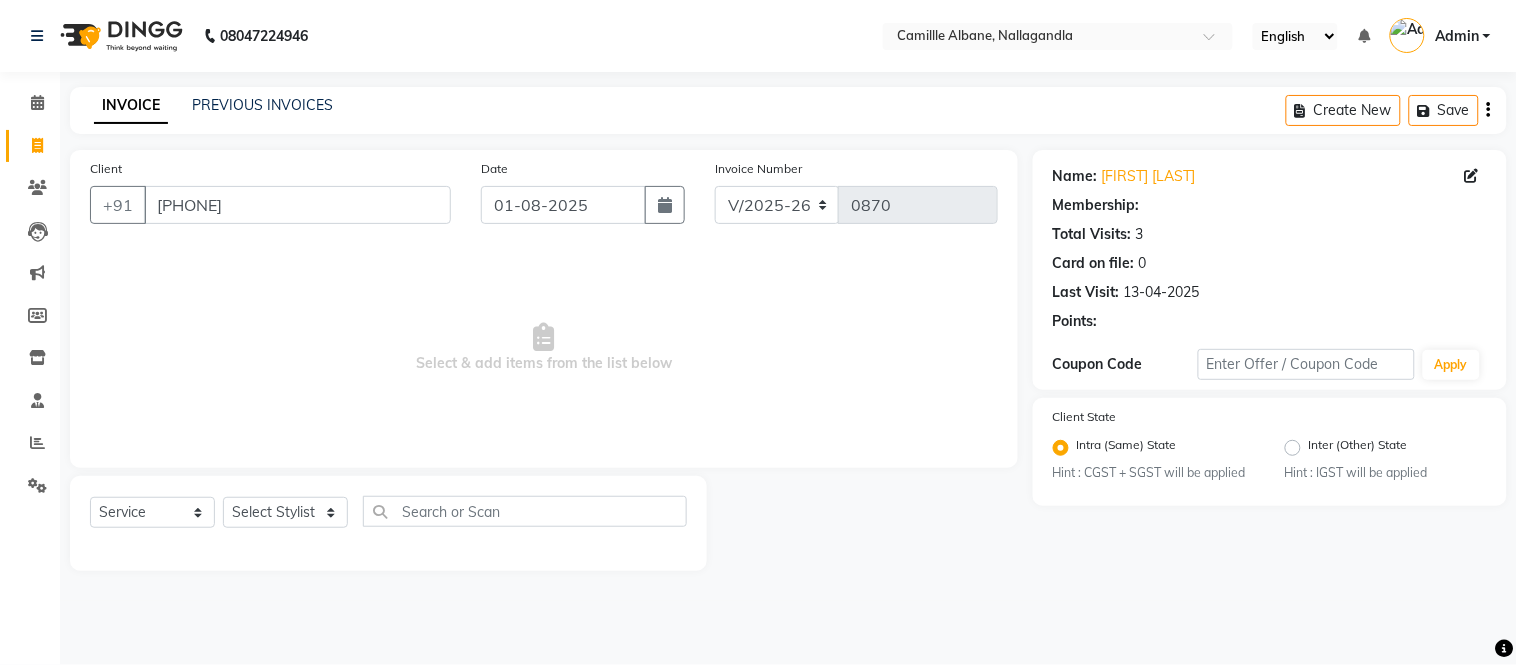 select on "1: Object" 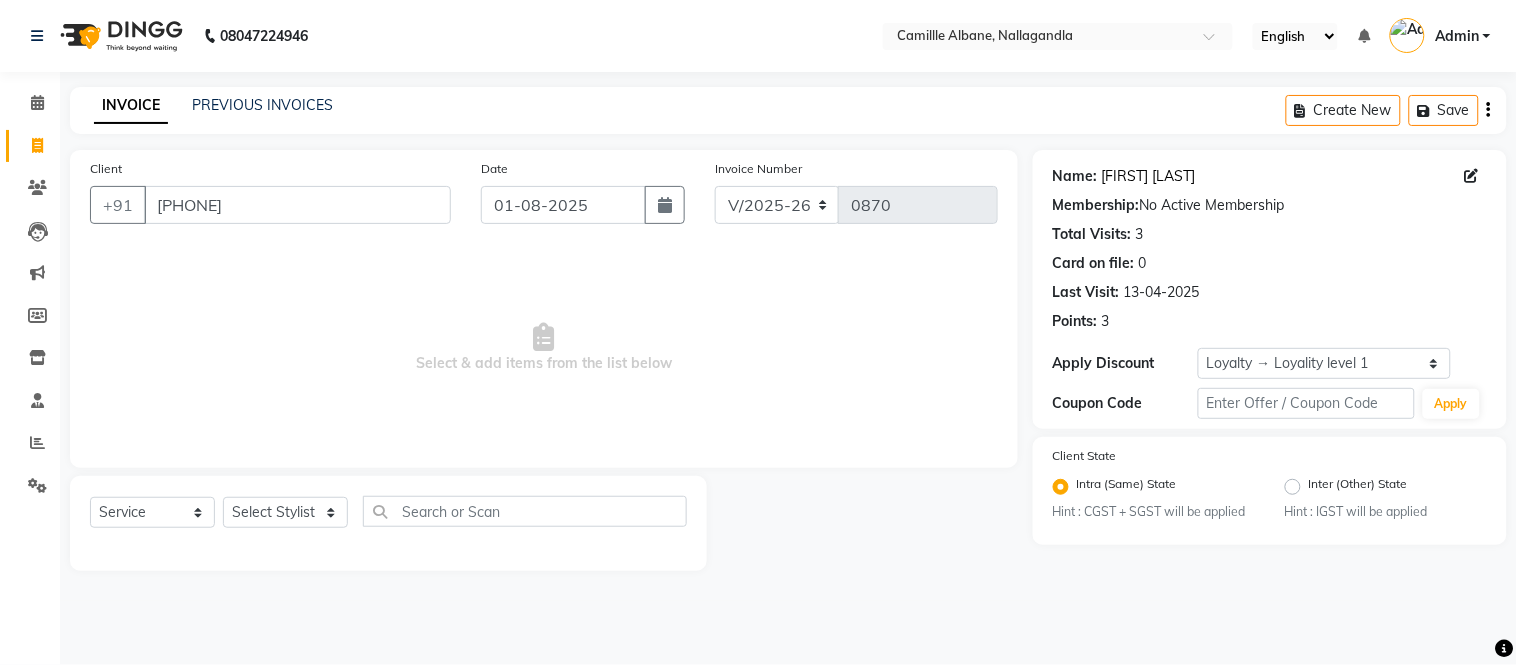 click on "Abdul Rahman" 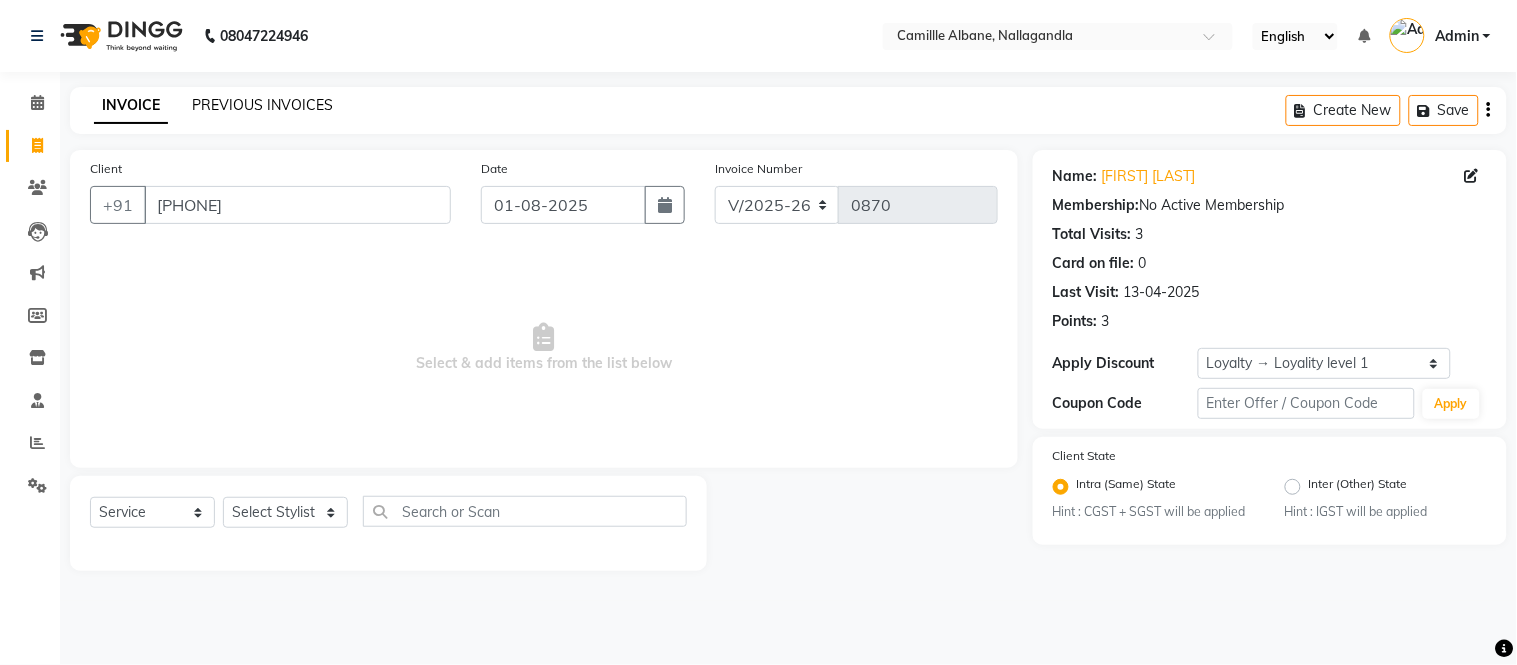click on "PREVIOUS INVOICES" 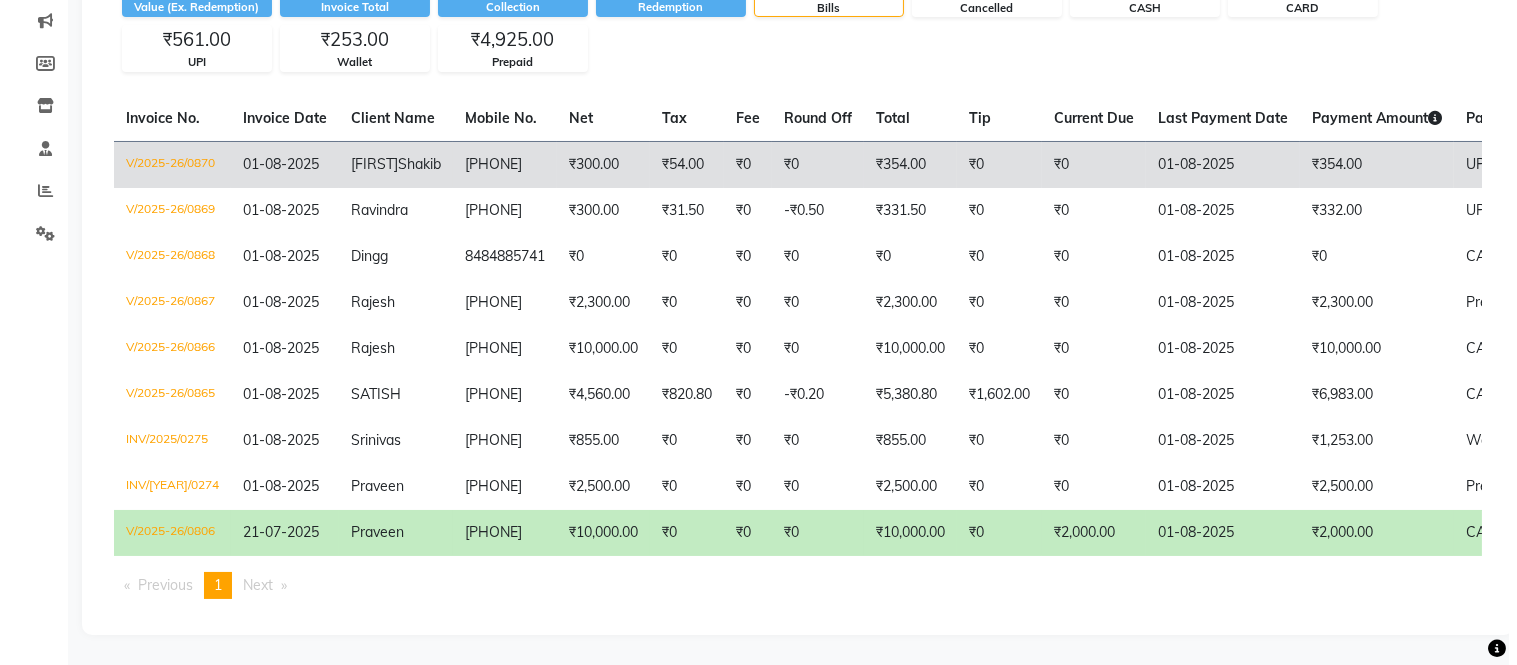 scroll, scrollTop: 0, scrollLeft: 0, axis: both 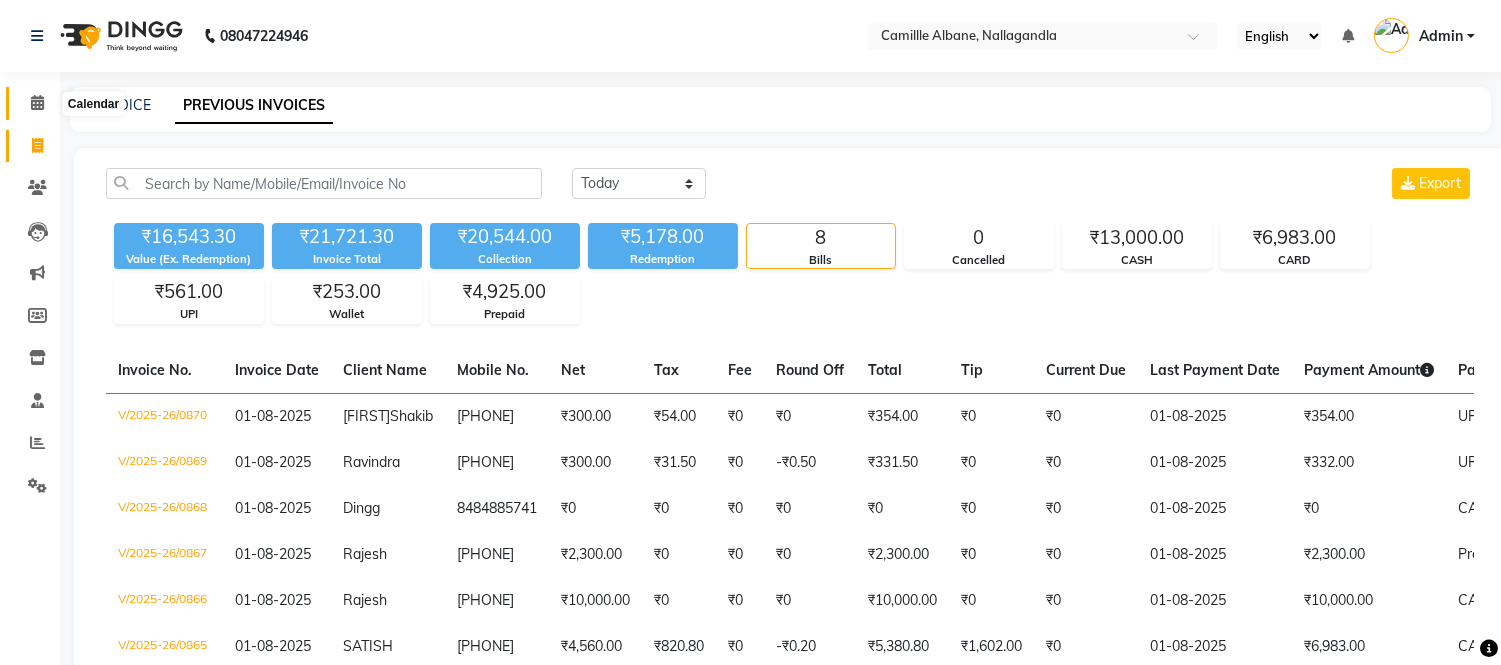 click 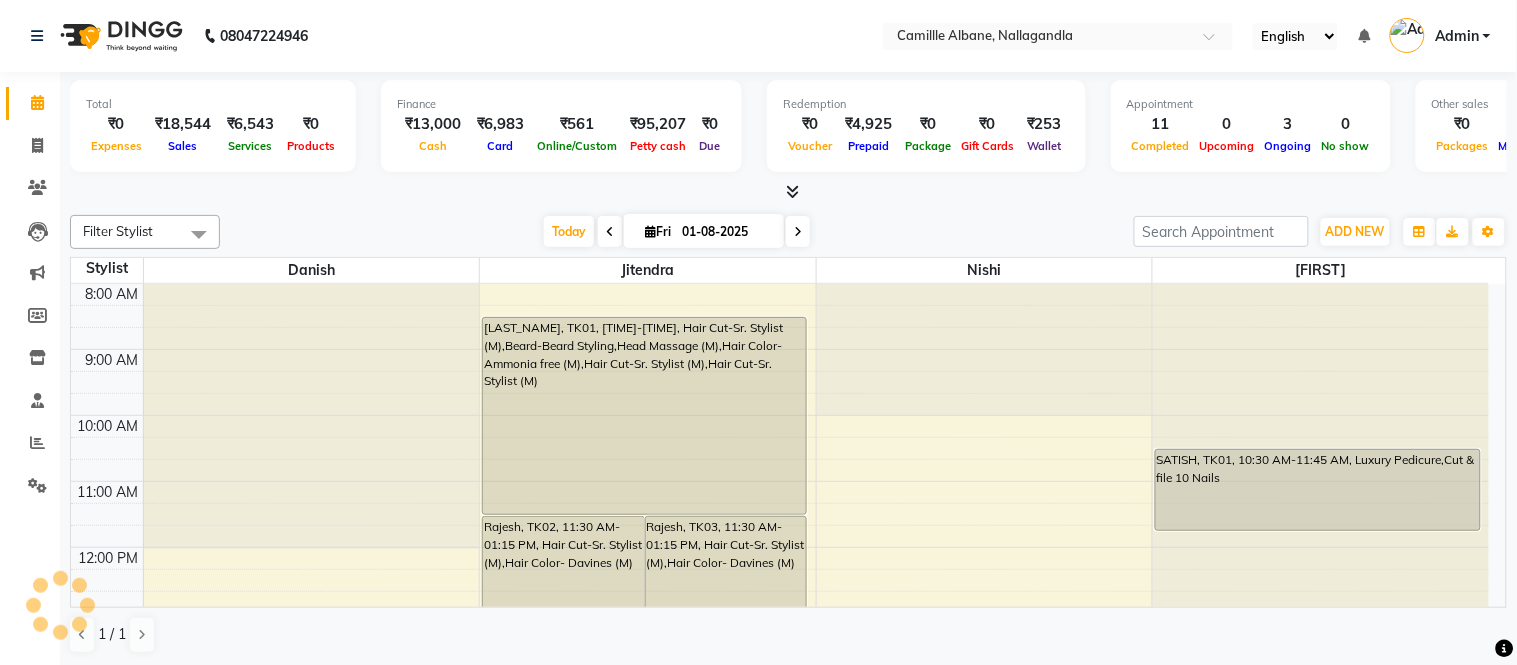 scroll, scrollTop: 0, scrollLeft: 0, axis: both 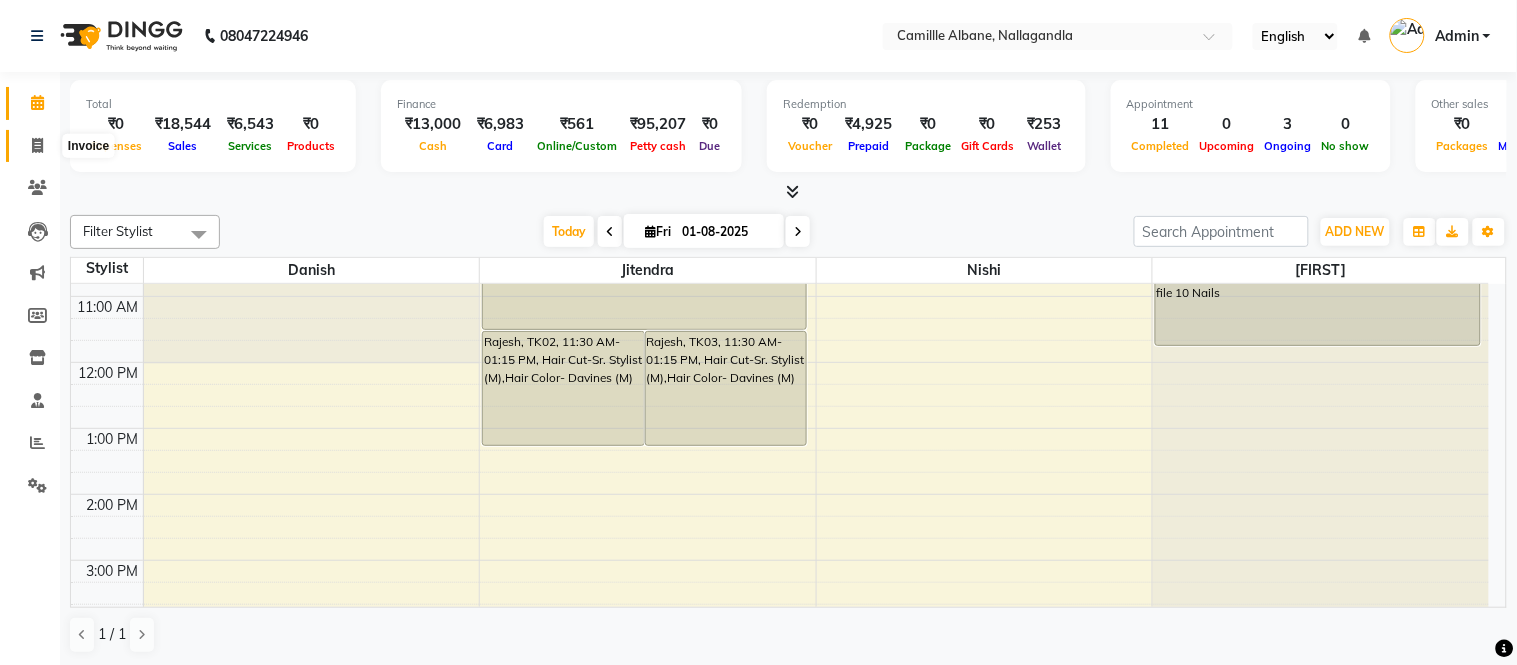 click 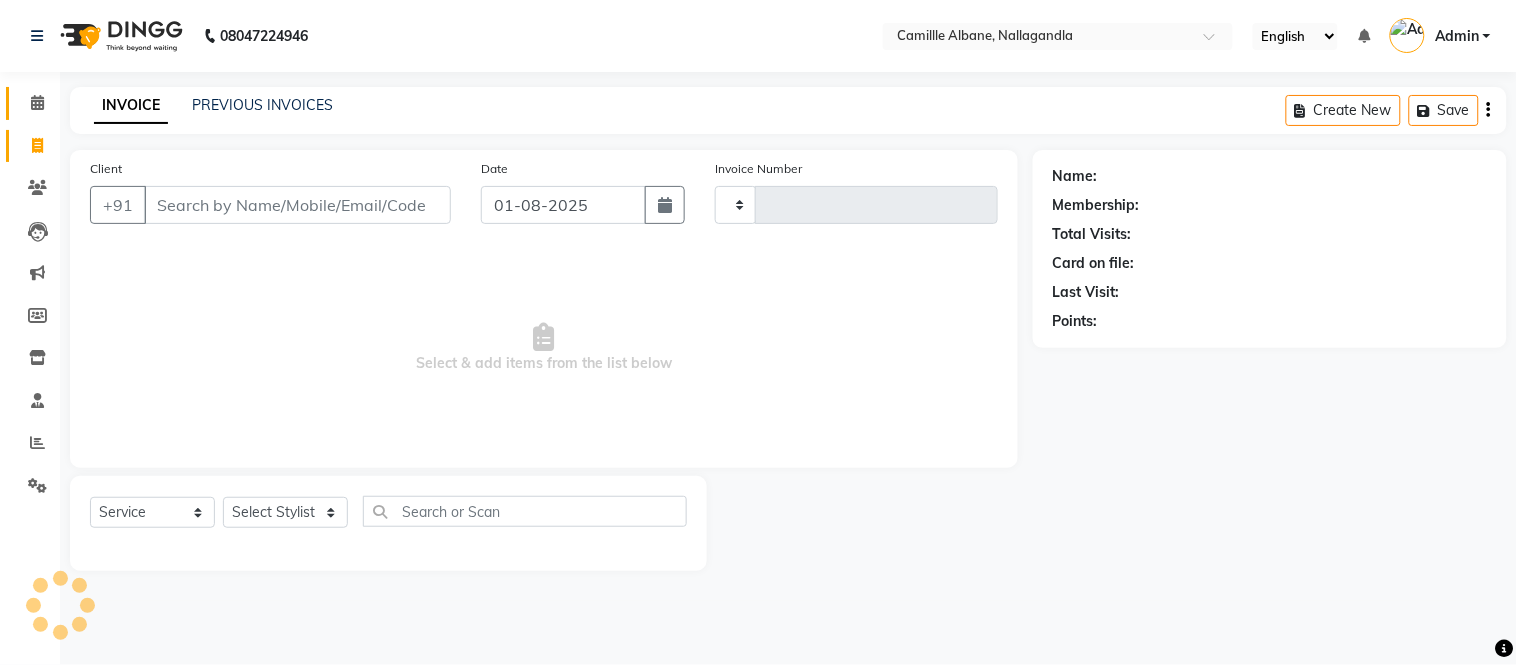 type on "0871" 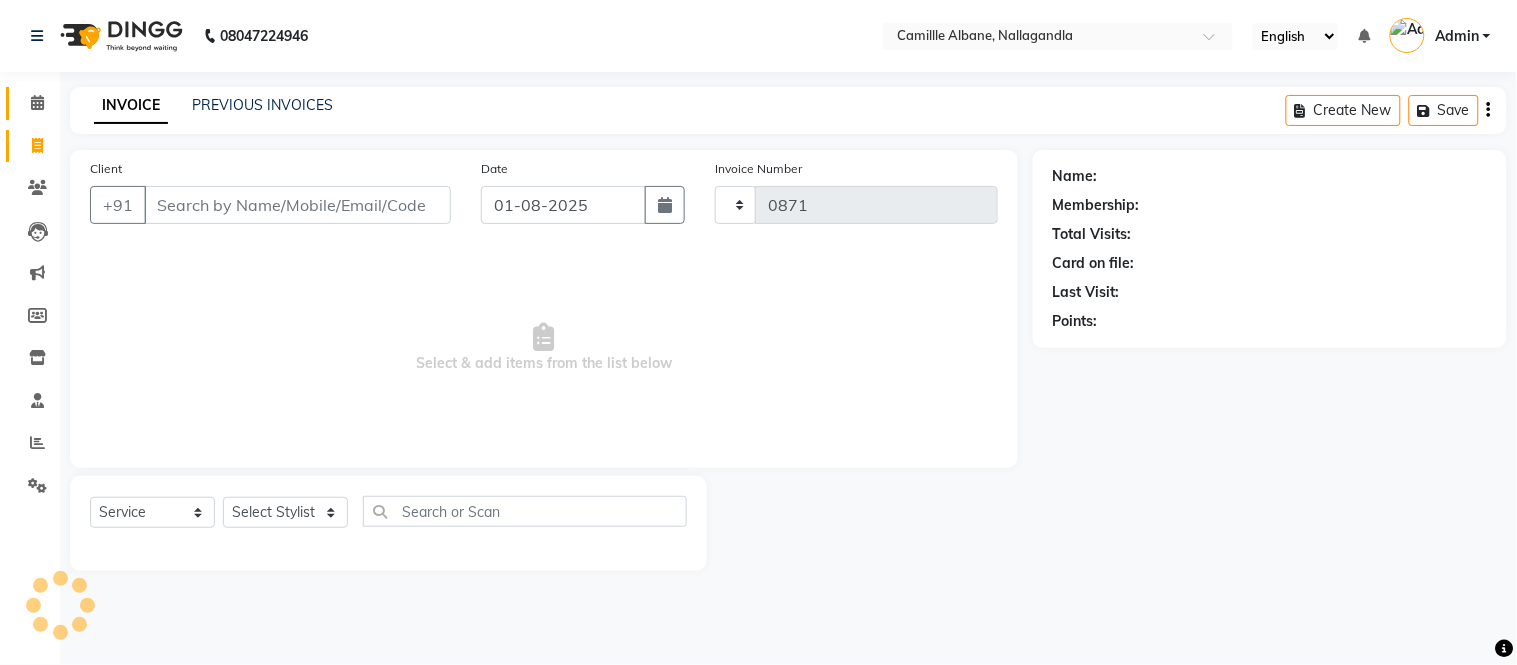 select on "7025" 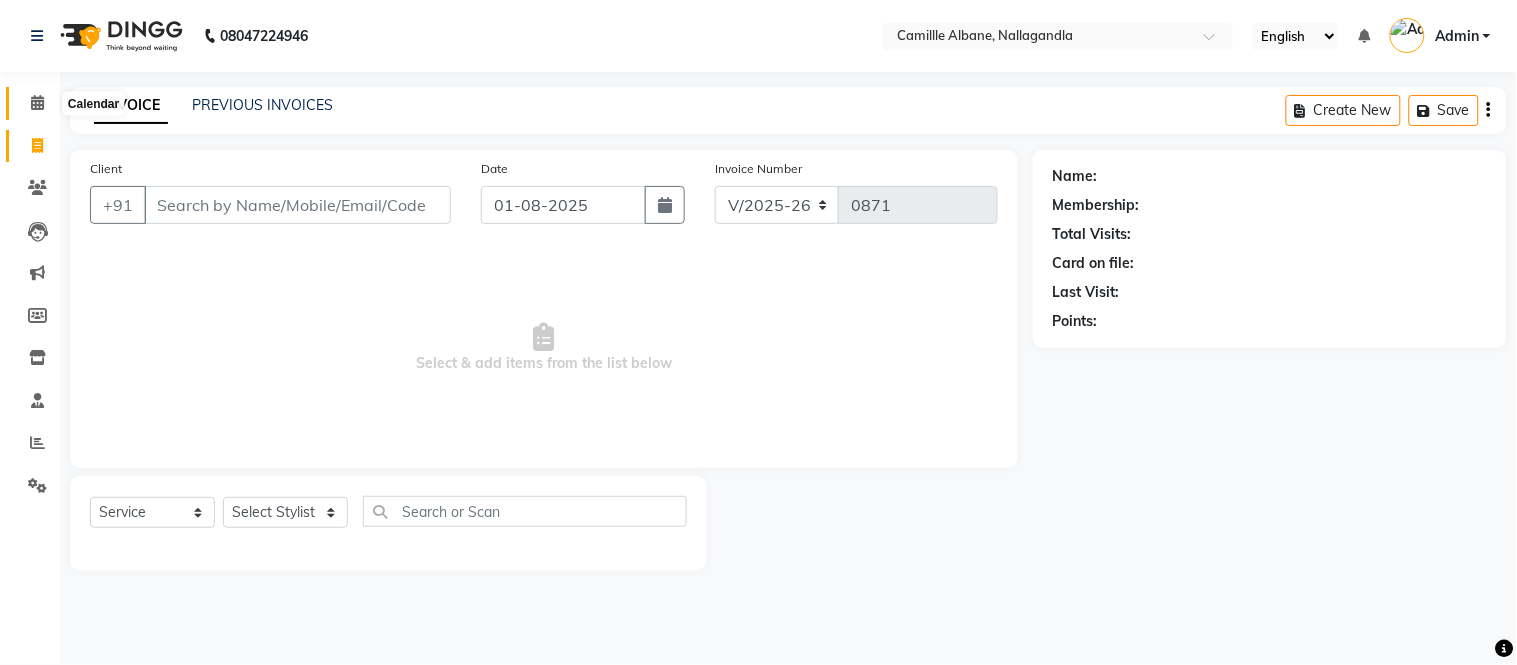 click 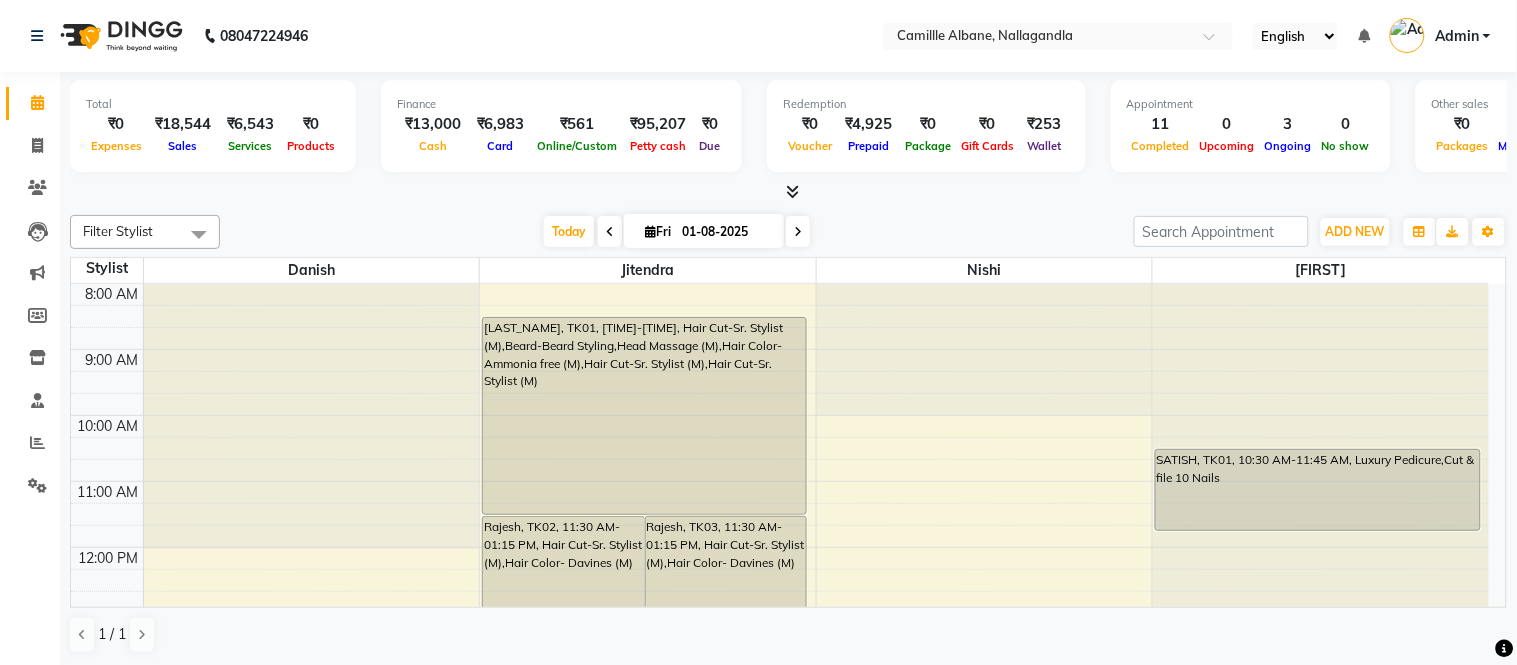 click on "Today  Fri 01-08-2025" at bounding box center [677, 232] 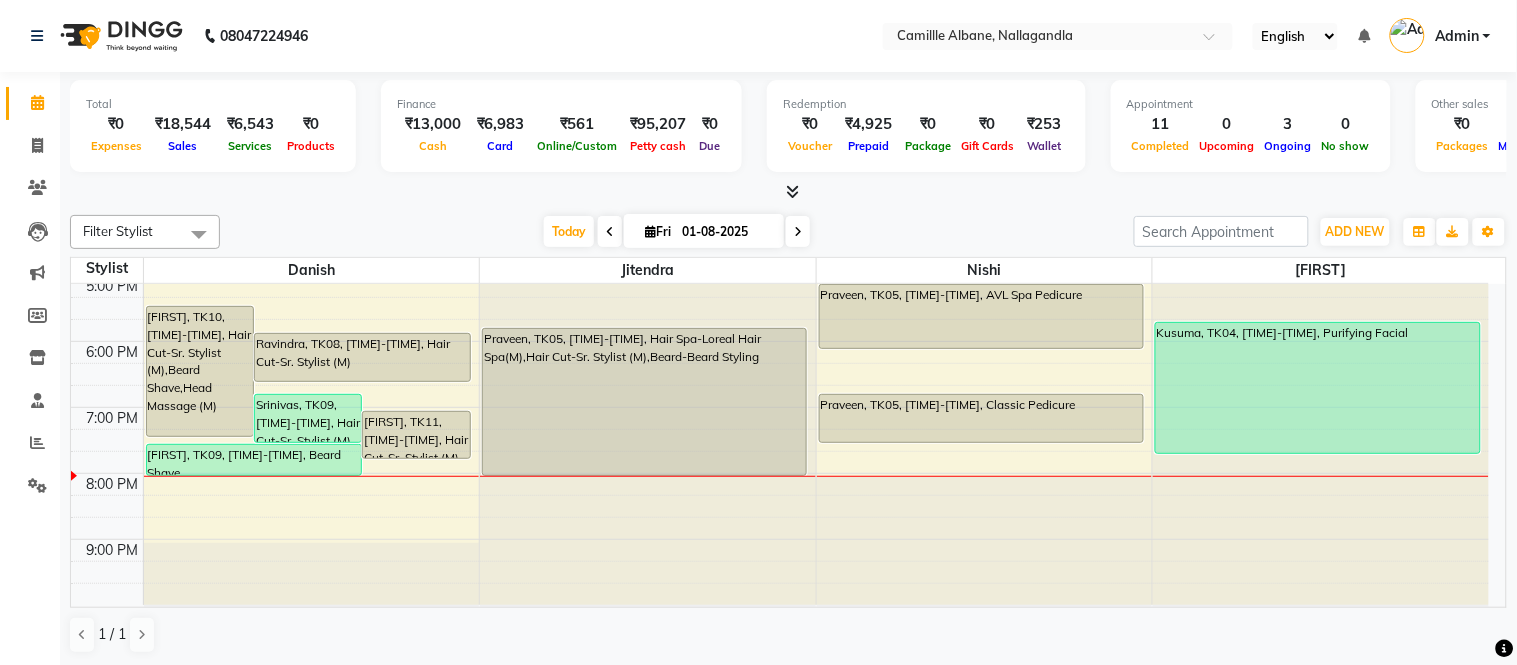scroll, scrollTop: 604, scrollLeft: 0, axis: vertical 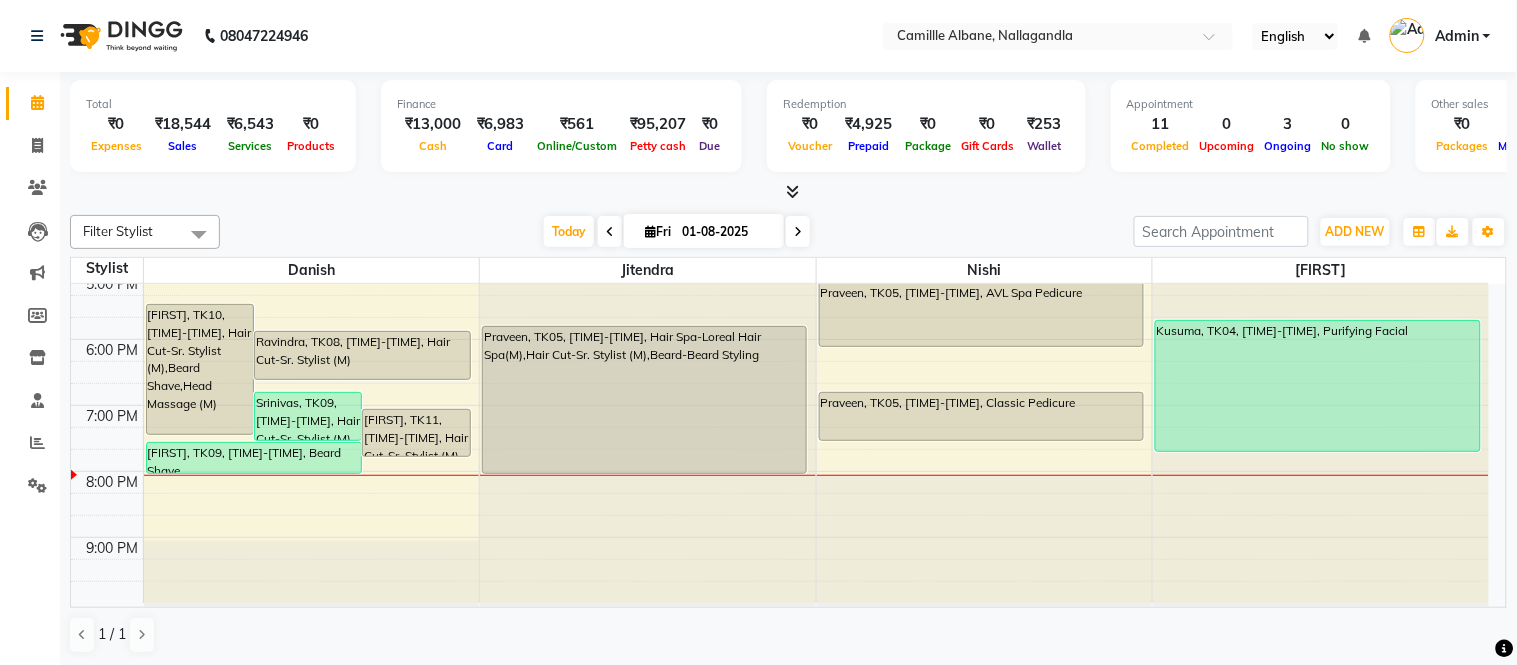 drag, startPoint x: 310, startPoint y: 413, endPoint x: 297, endPoint y: 407, distance: 14.3178215 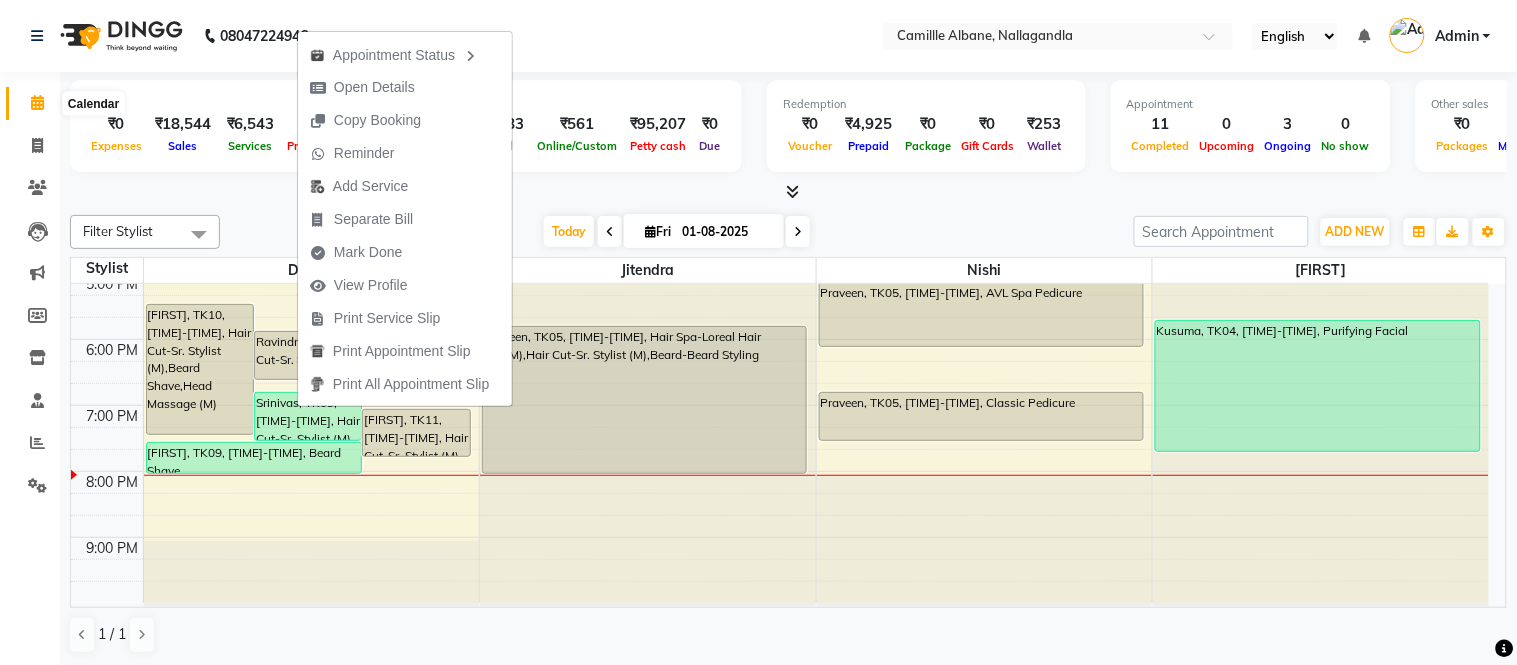 click 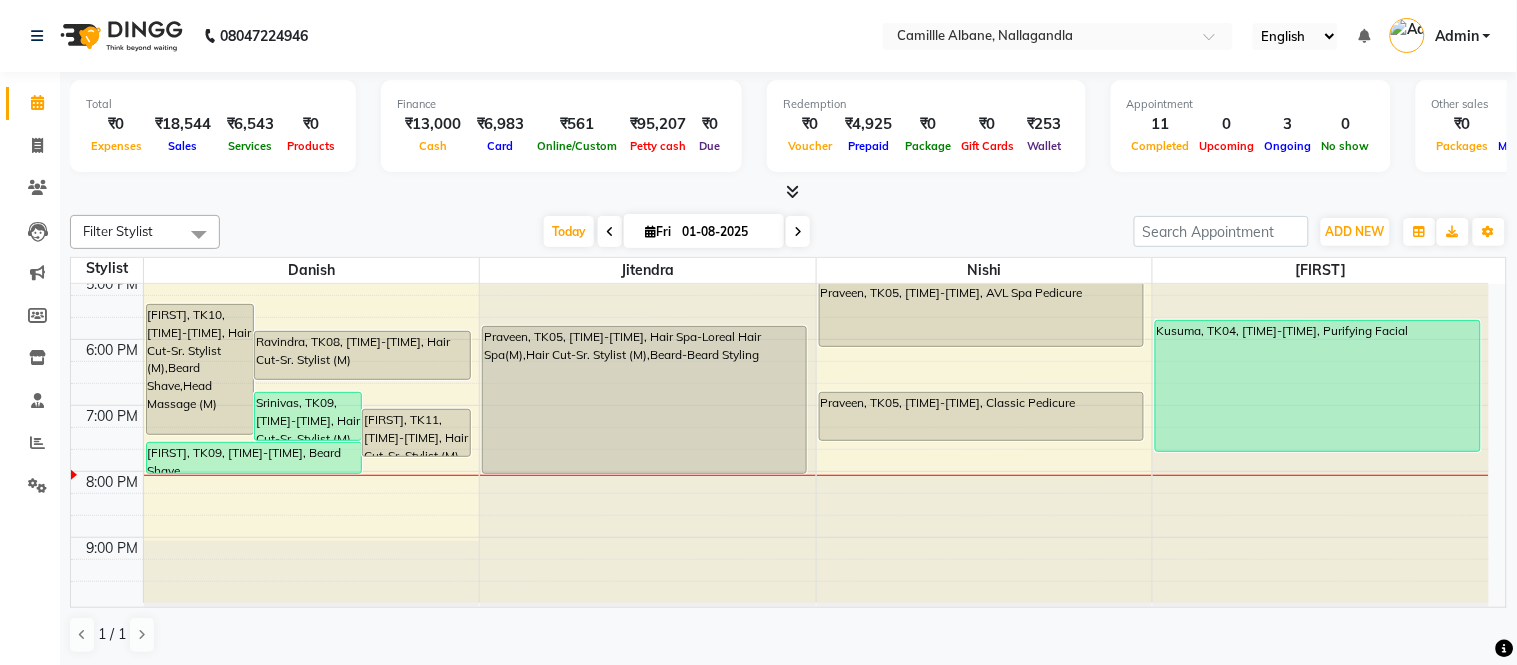 click 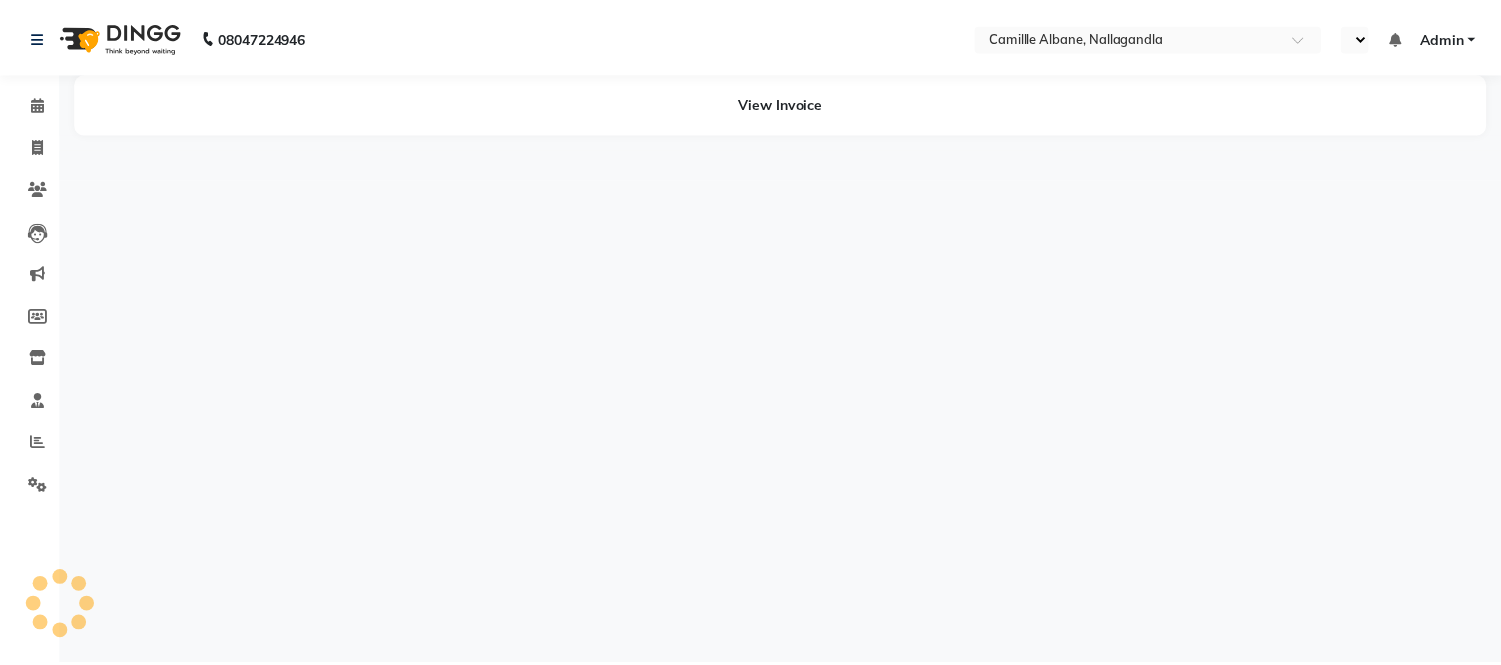 scroll, scrollTop: 0, scrollLeft: 0, axis: both 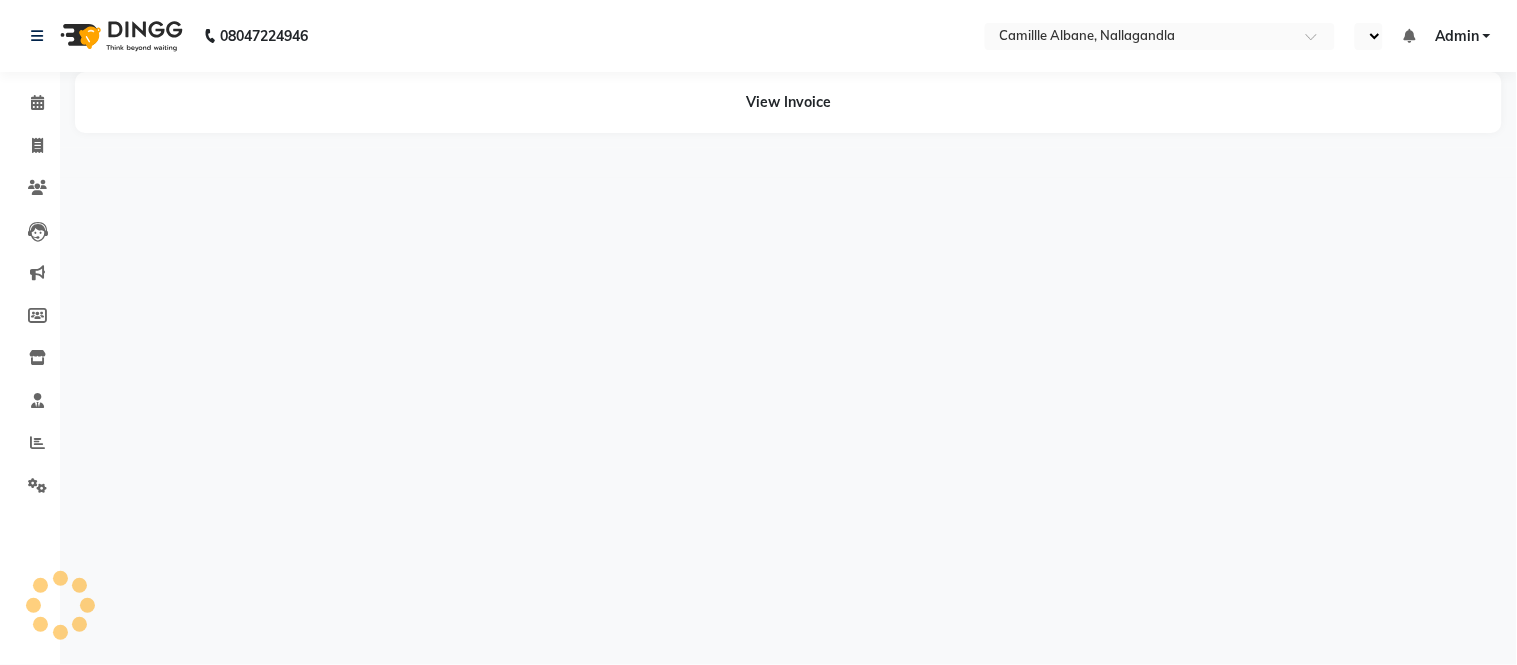 select on "en" 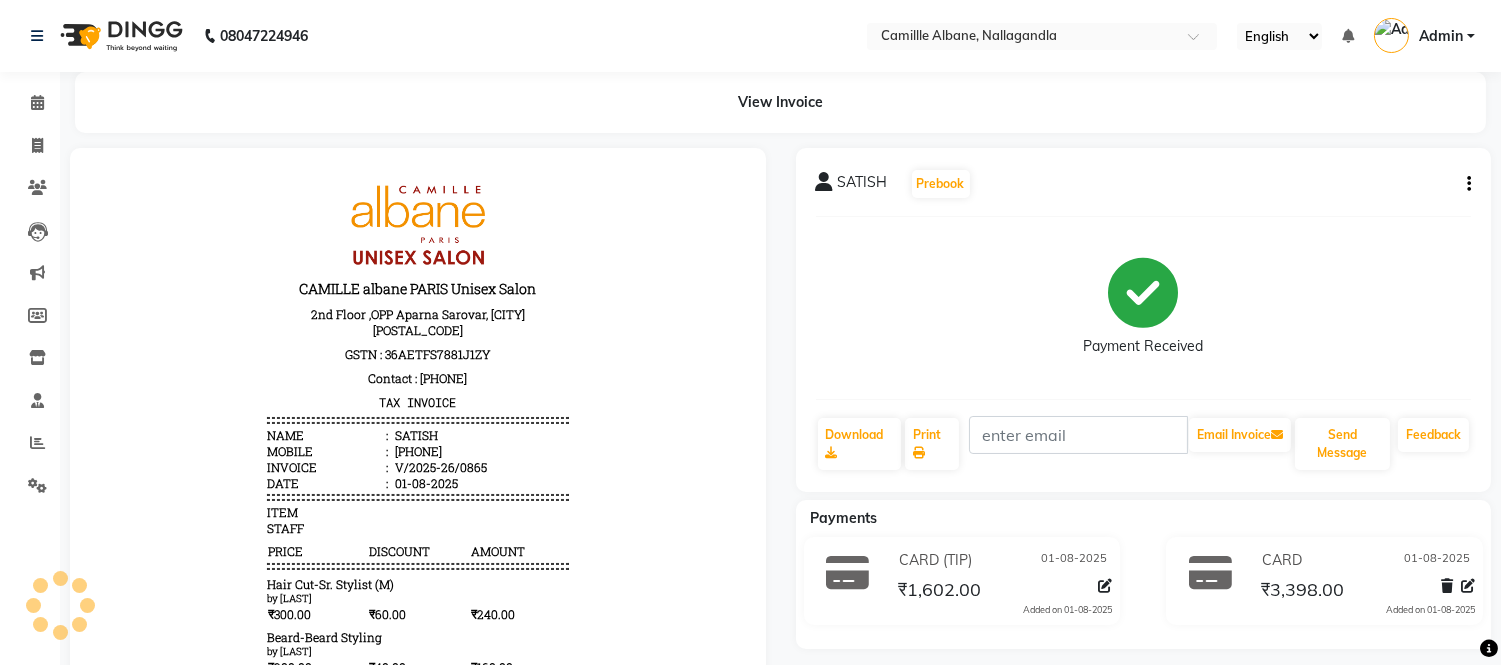 scroll, scrollTop: 0, scrollLeft: 0, axis: both 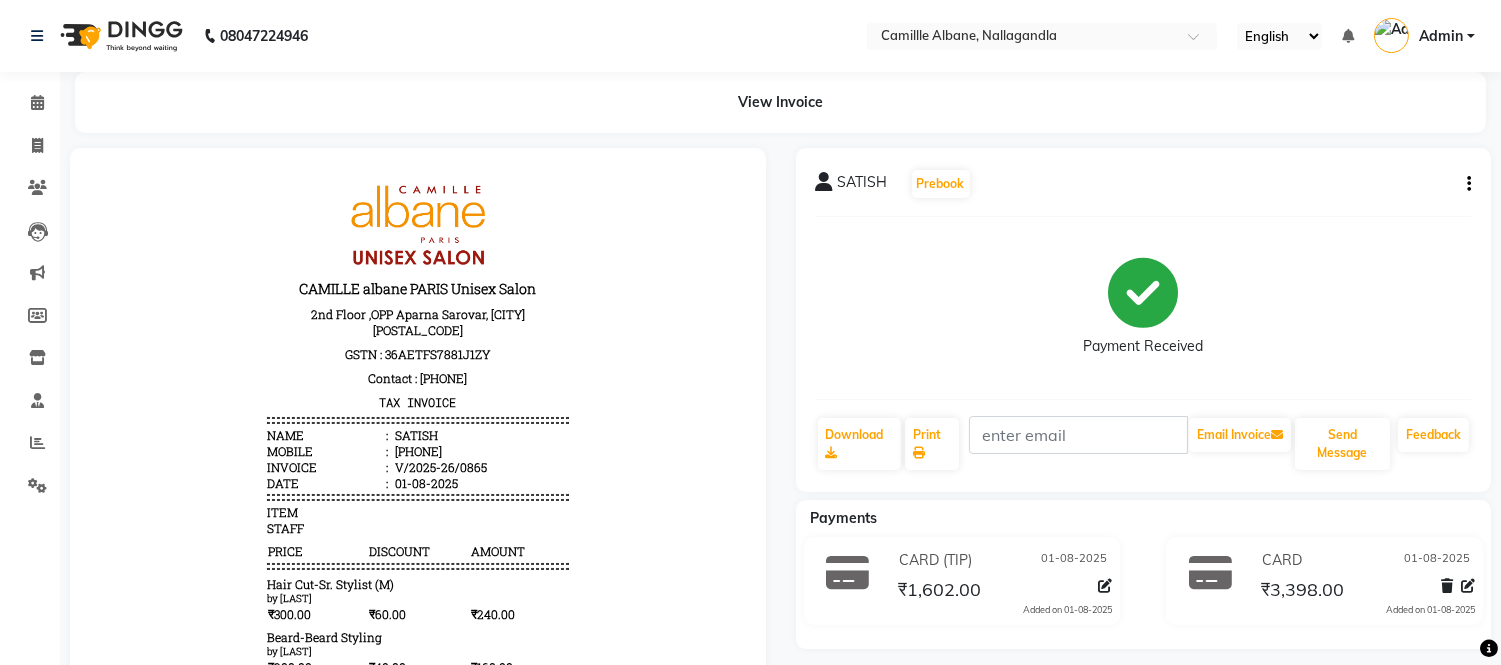 click 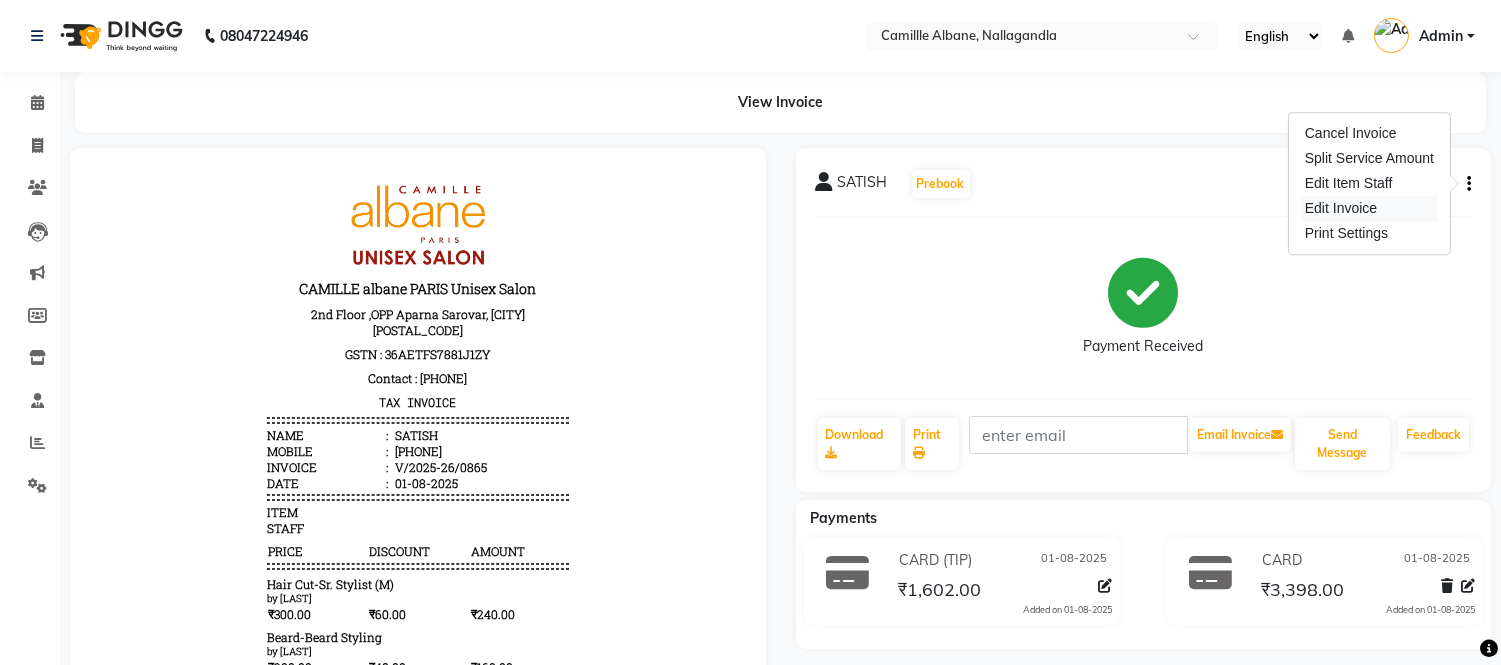 click on "Edit Invoice" at bounding box center [1369, 208] 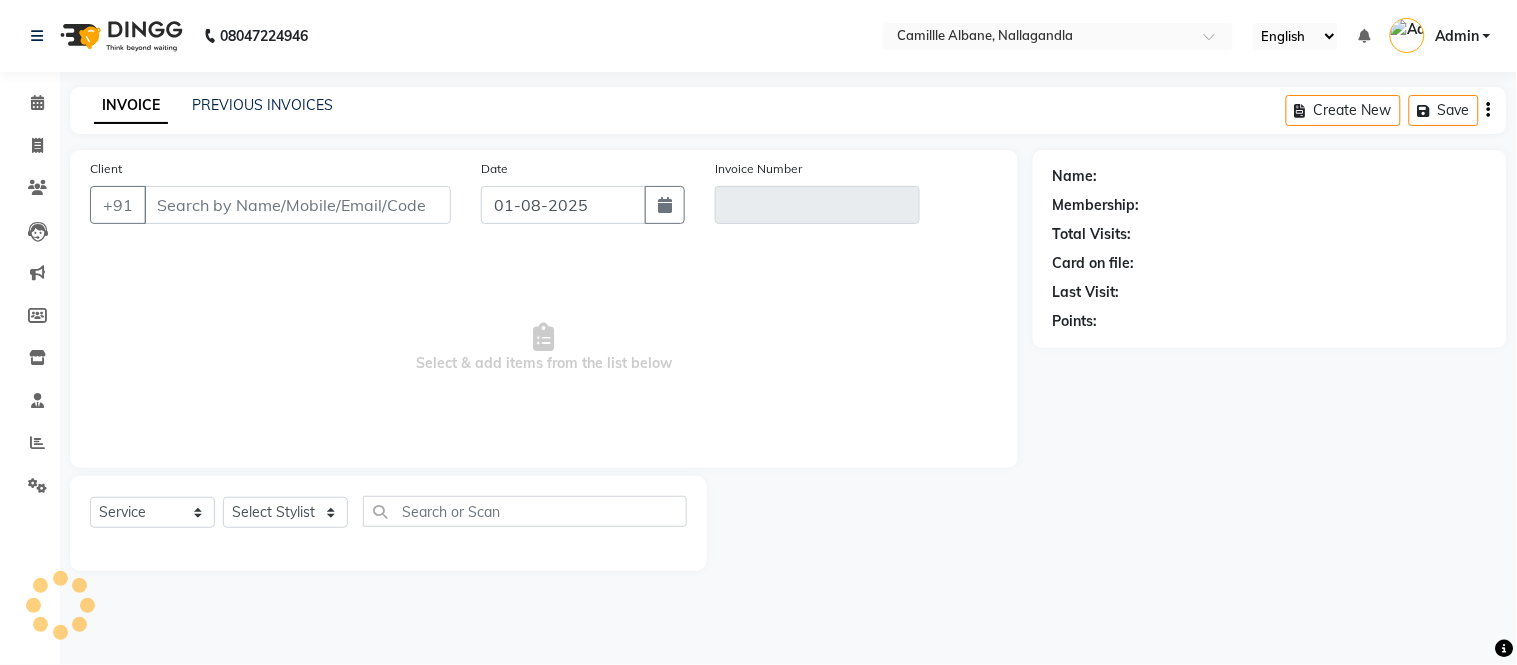 type on "[PHONE]" 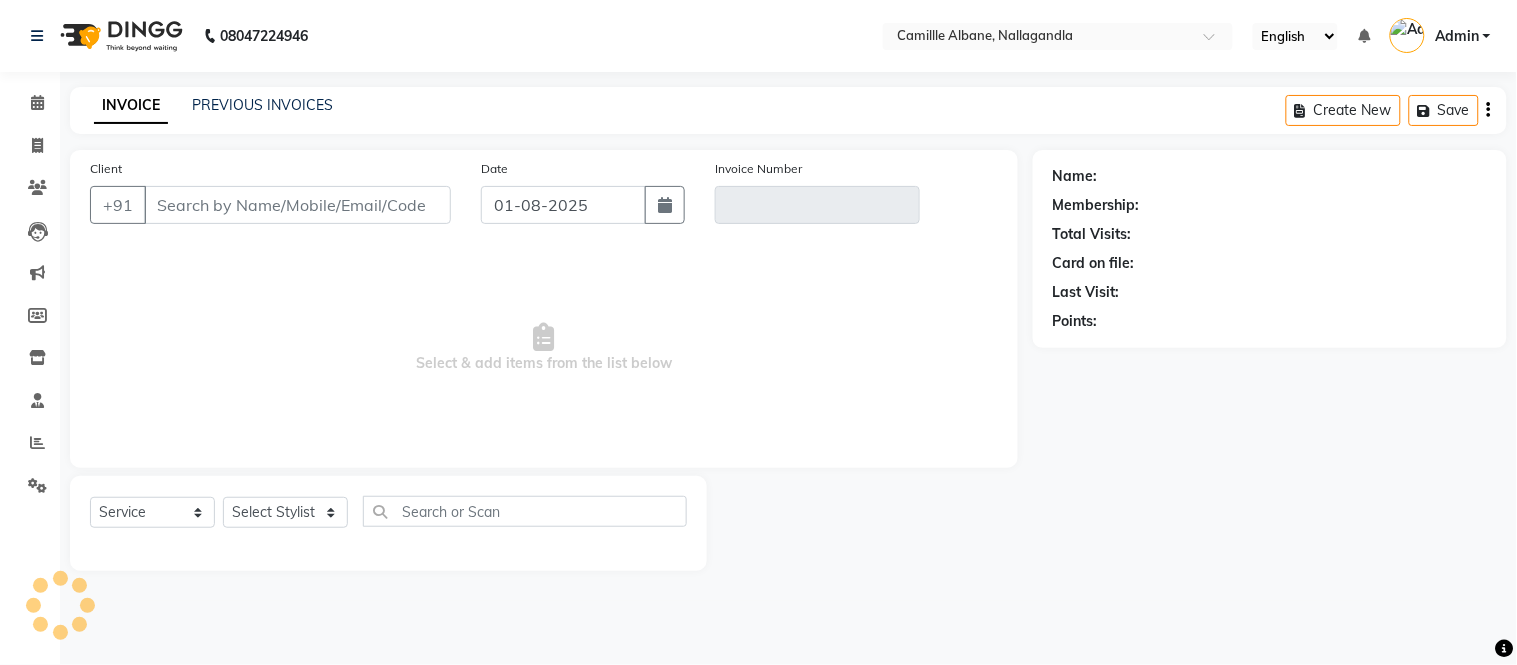 type on "V/2025-26/0865" 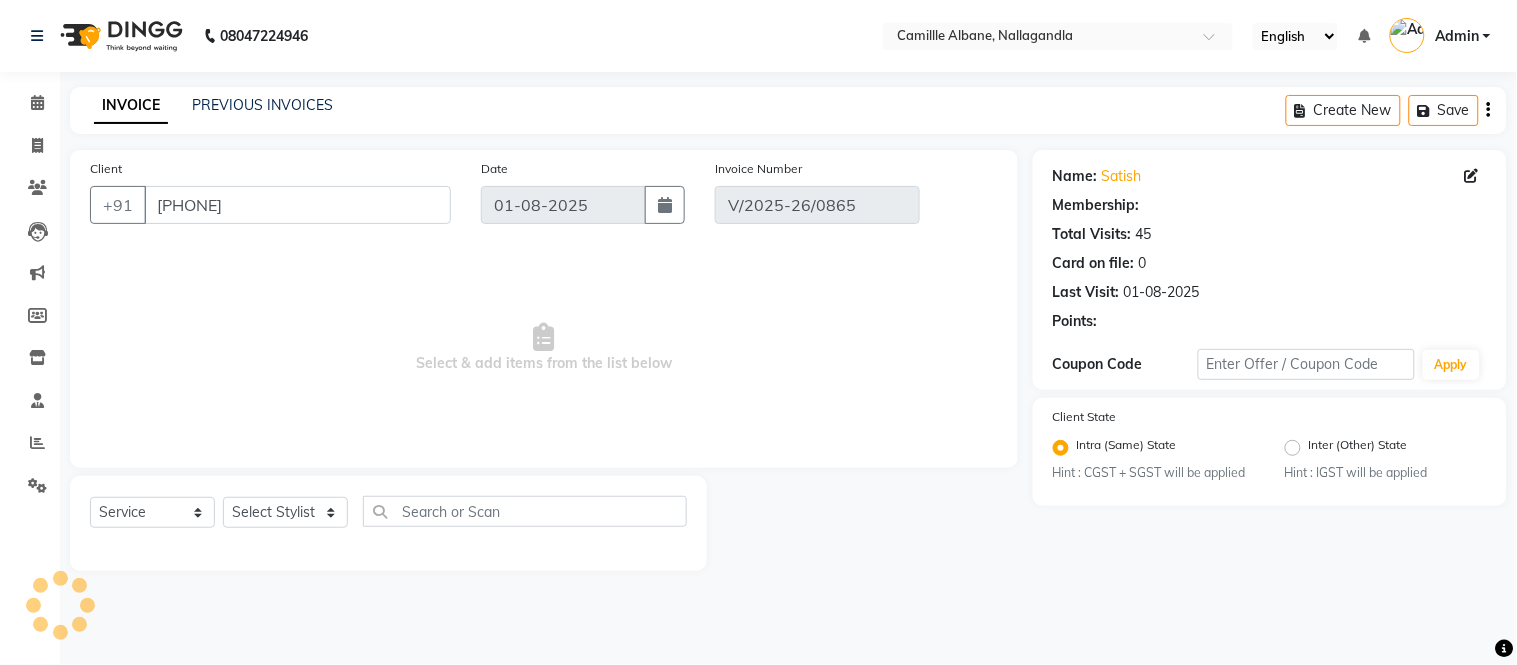 select on "select" 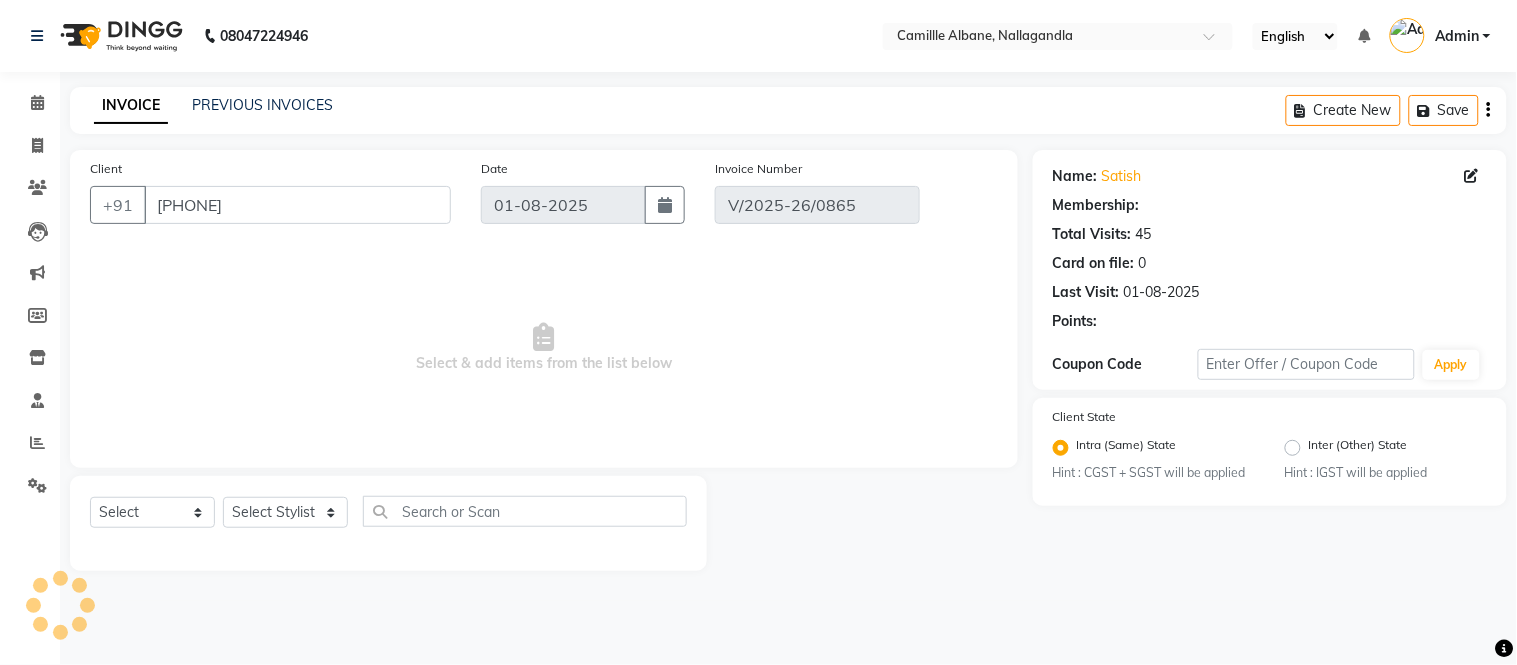 select on "2: Object" 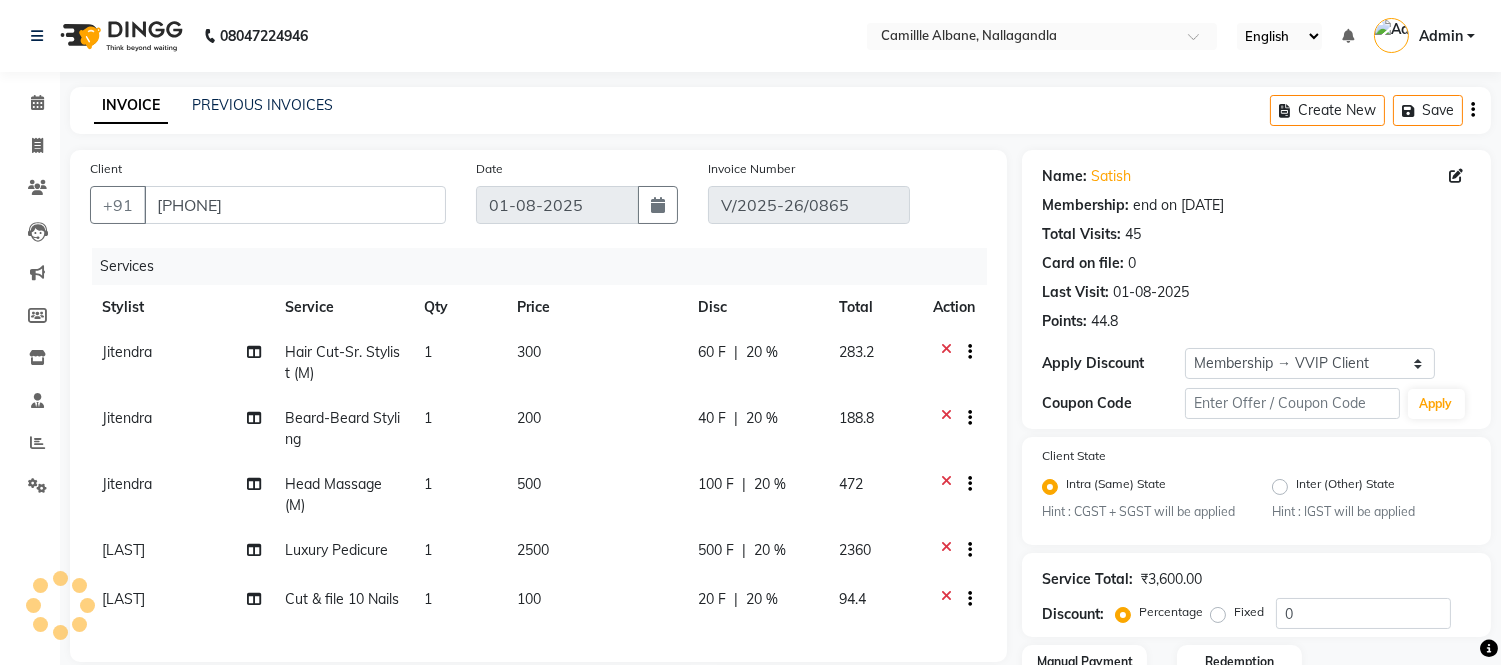 type on "20" 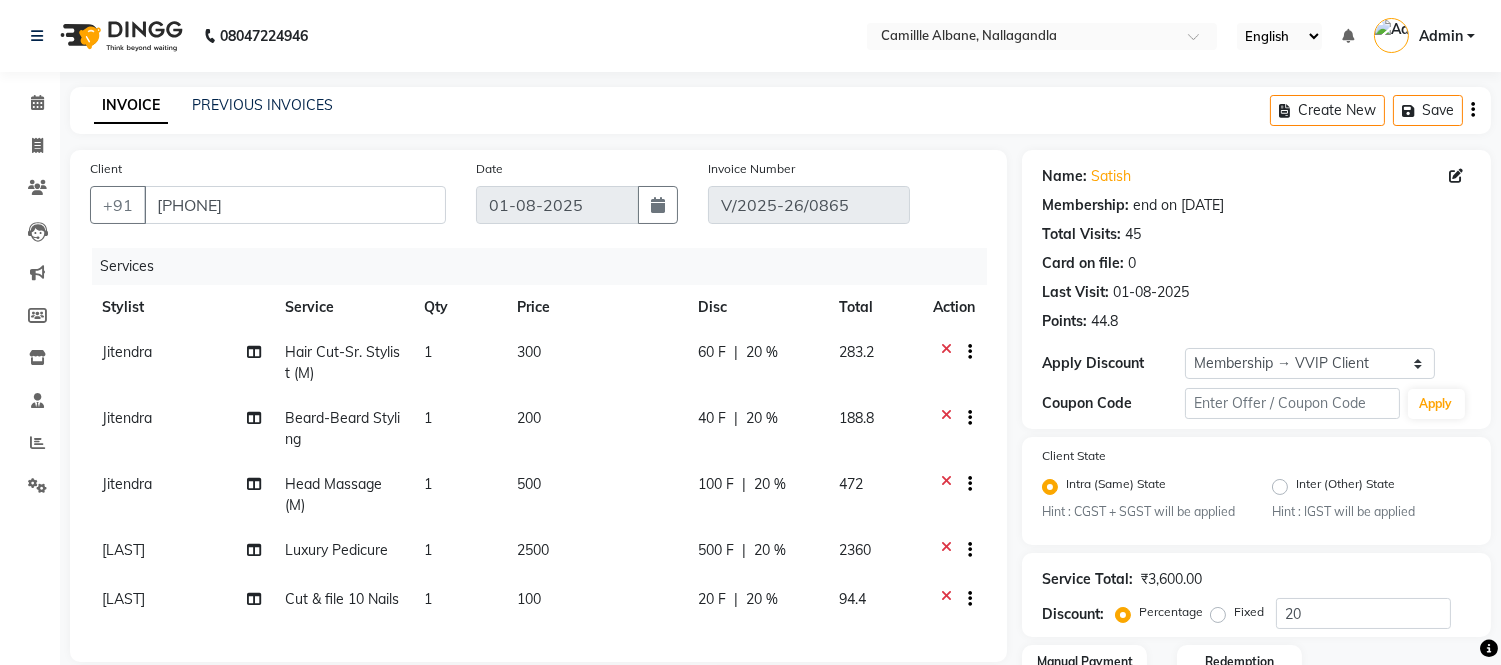 click on "1" 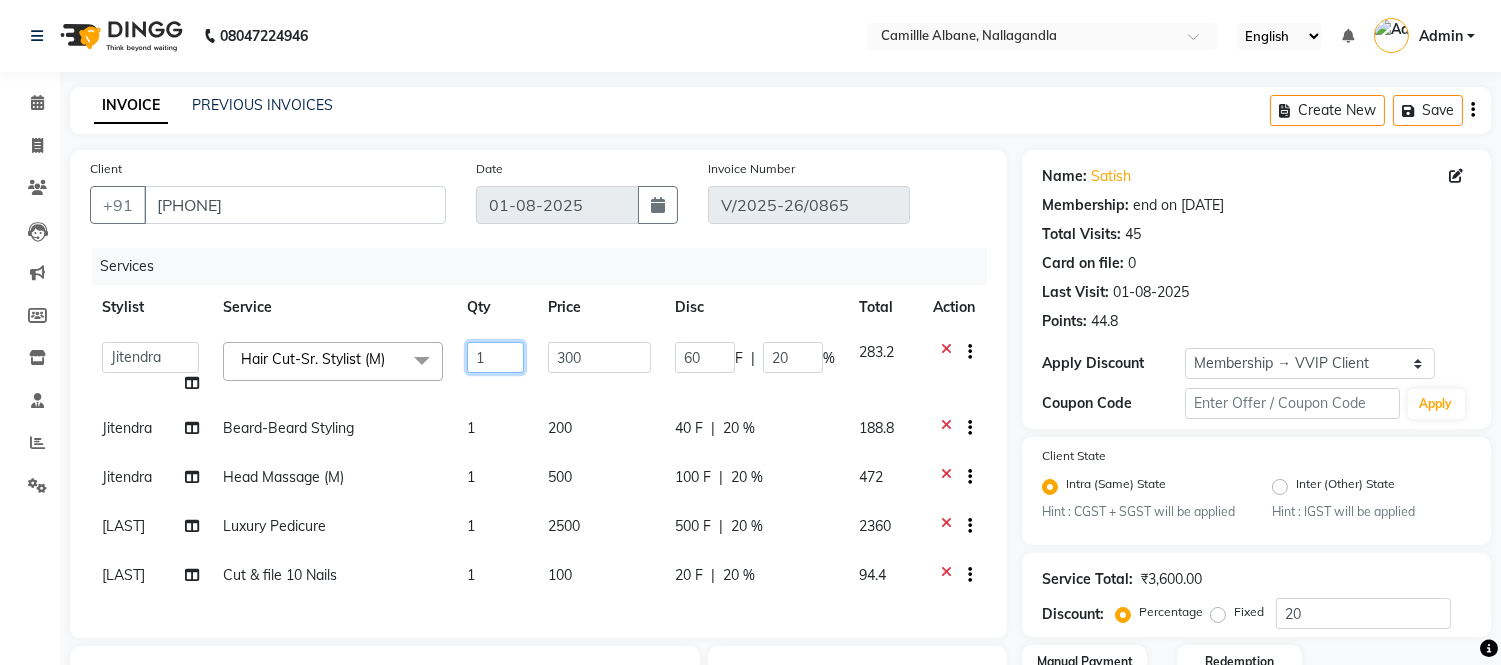 click on "1" 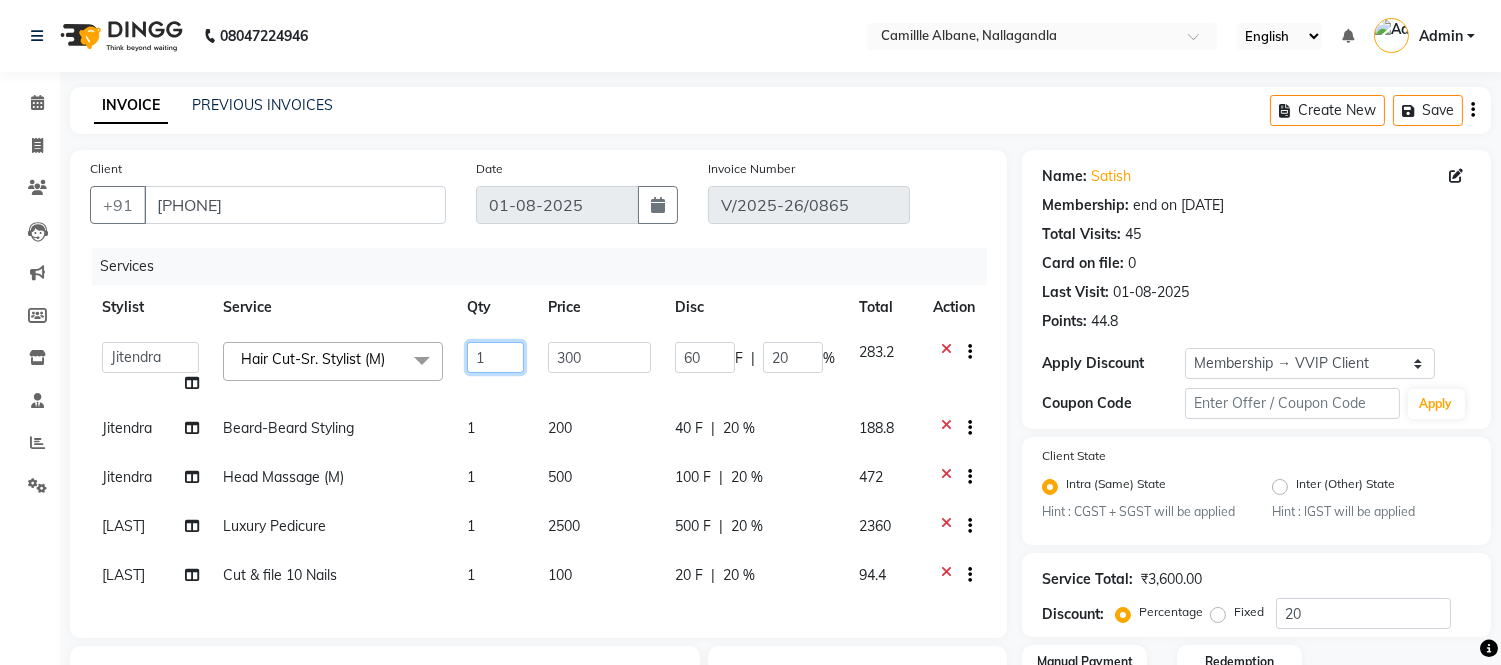 click on "1" 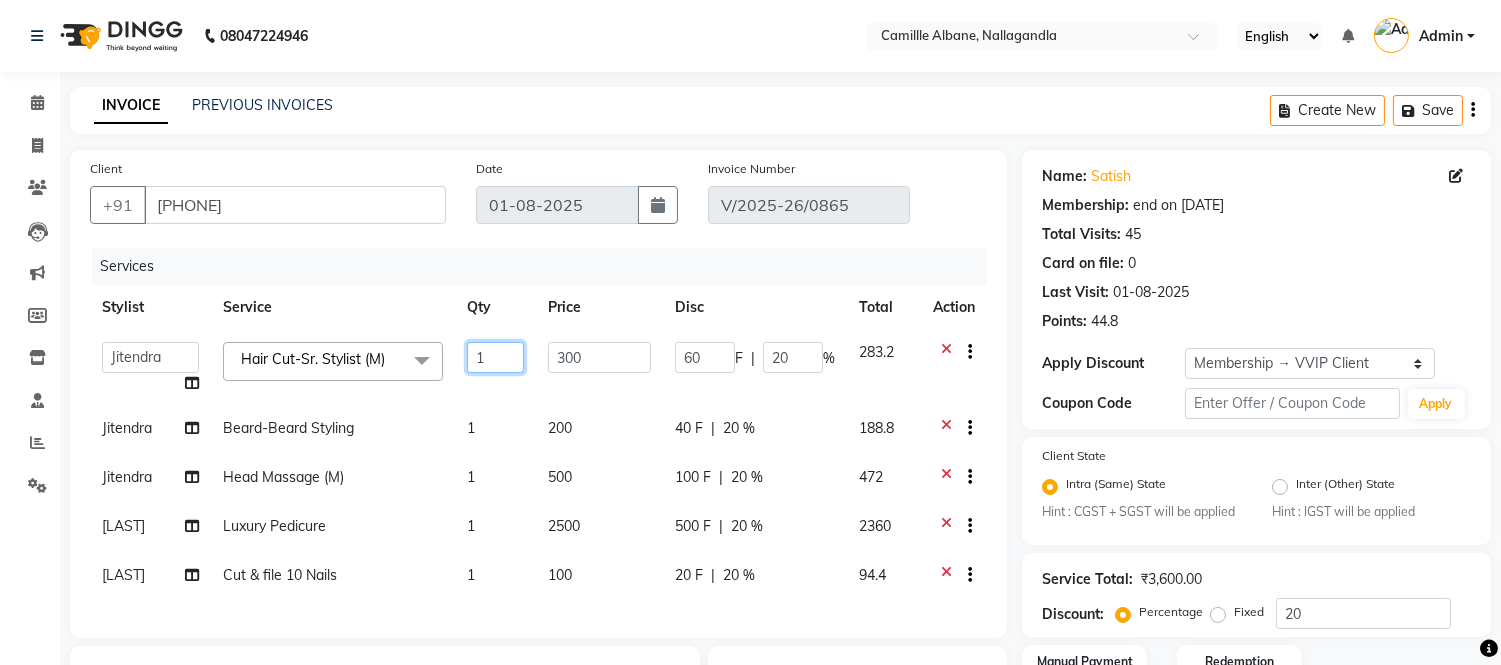 type on "3" 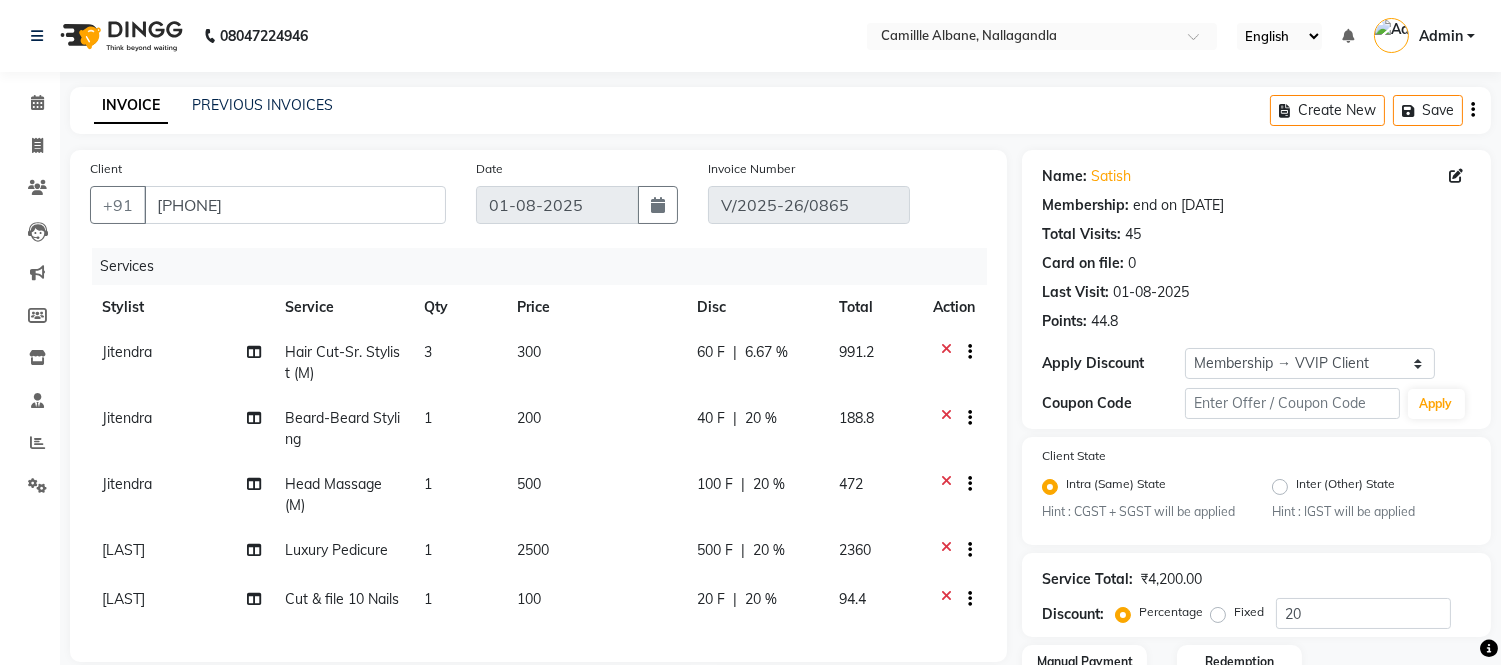 click on "Services" 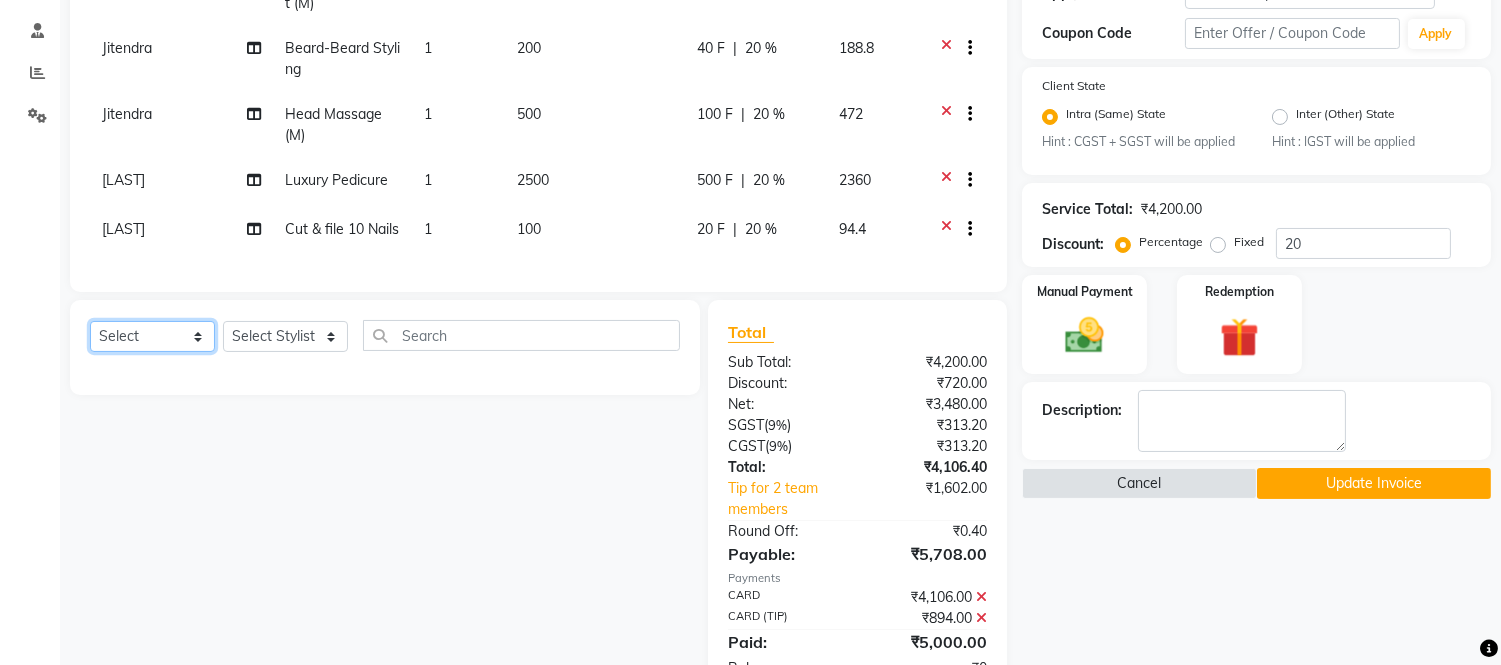 click on "Select  Service  Product  Membership  Package Voucher Prepaid Gift Card" 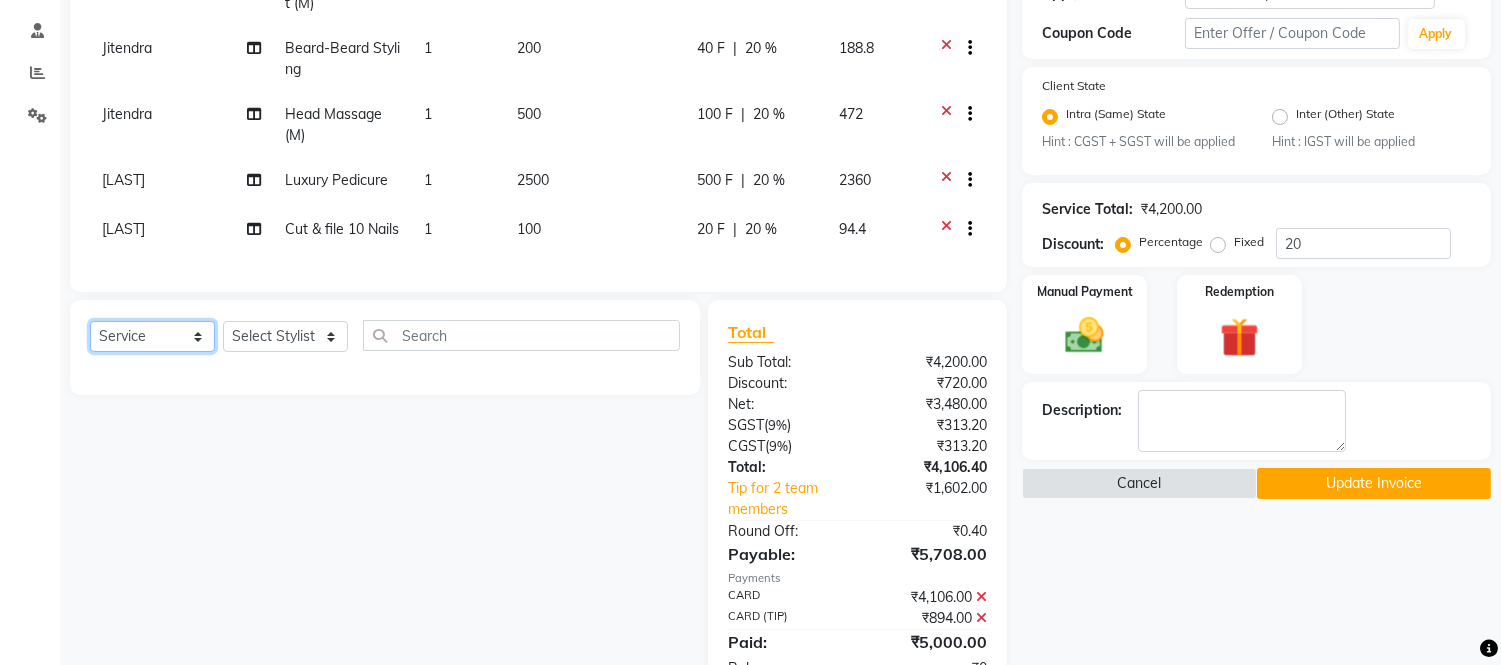 click on "Select  Service  Product  Membership  Package Voucher Prepaid Gift Card" 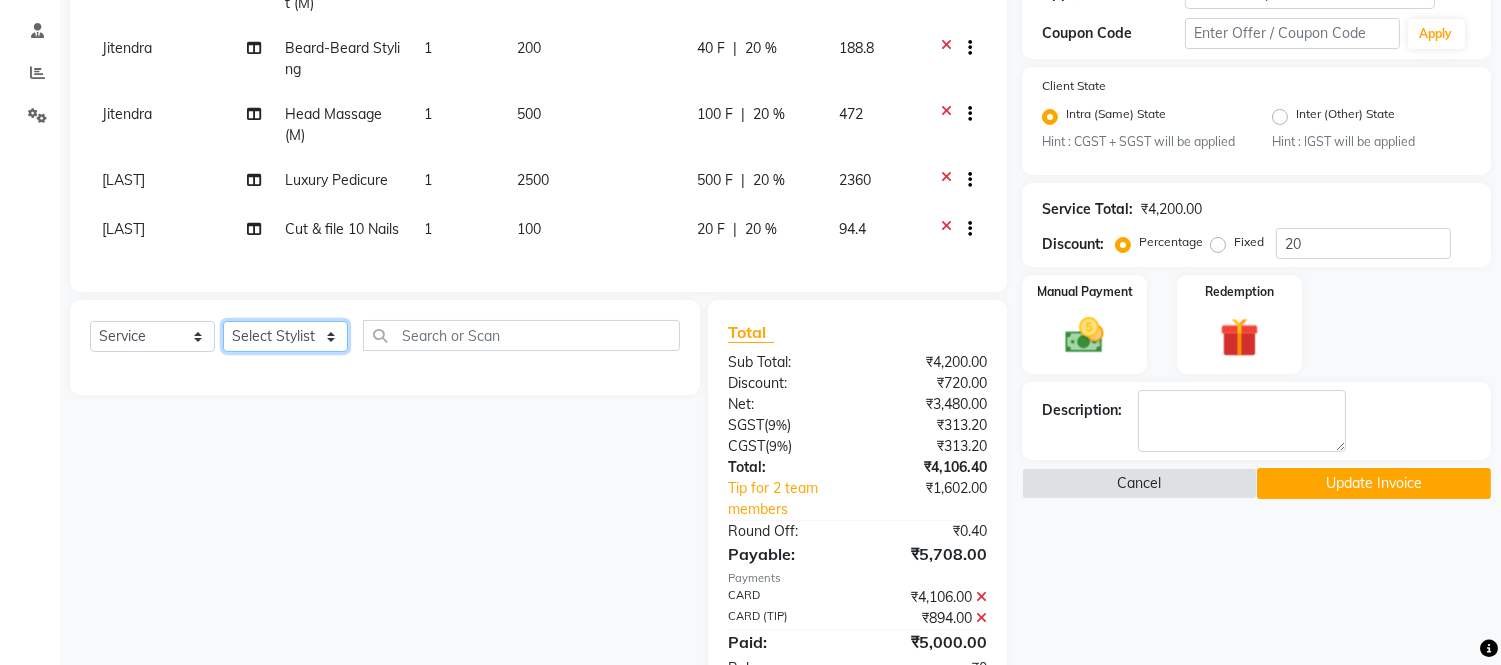 drag, startPoint x: 323, startPoint y: 351, endPoint x: 325, endPoint y: 361, distance: 10.198039 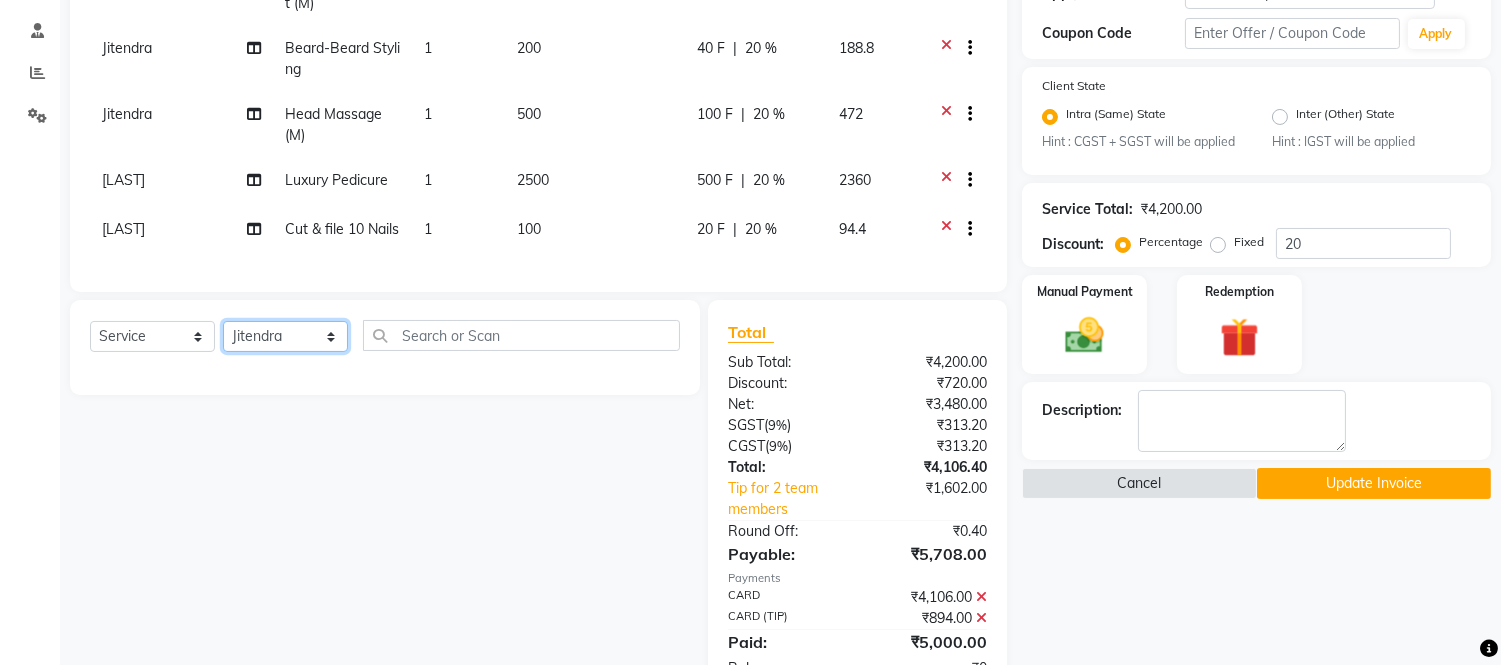 click on "Select Stylist Admin Amit Danish Dr, Rajani Jitendra K T Ramarao Lalitha Lokesh Madhu Nishi Satish Srinivas" 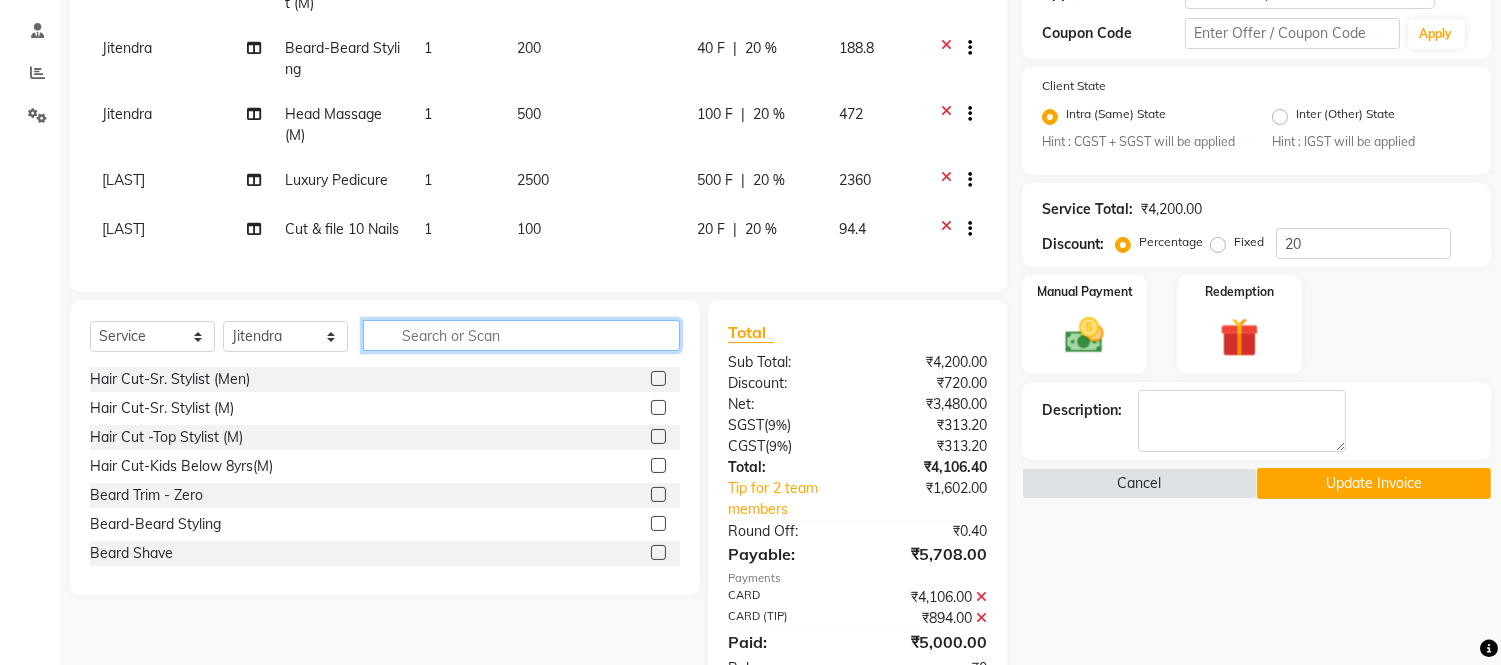 click 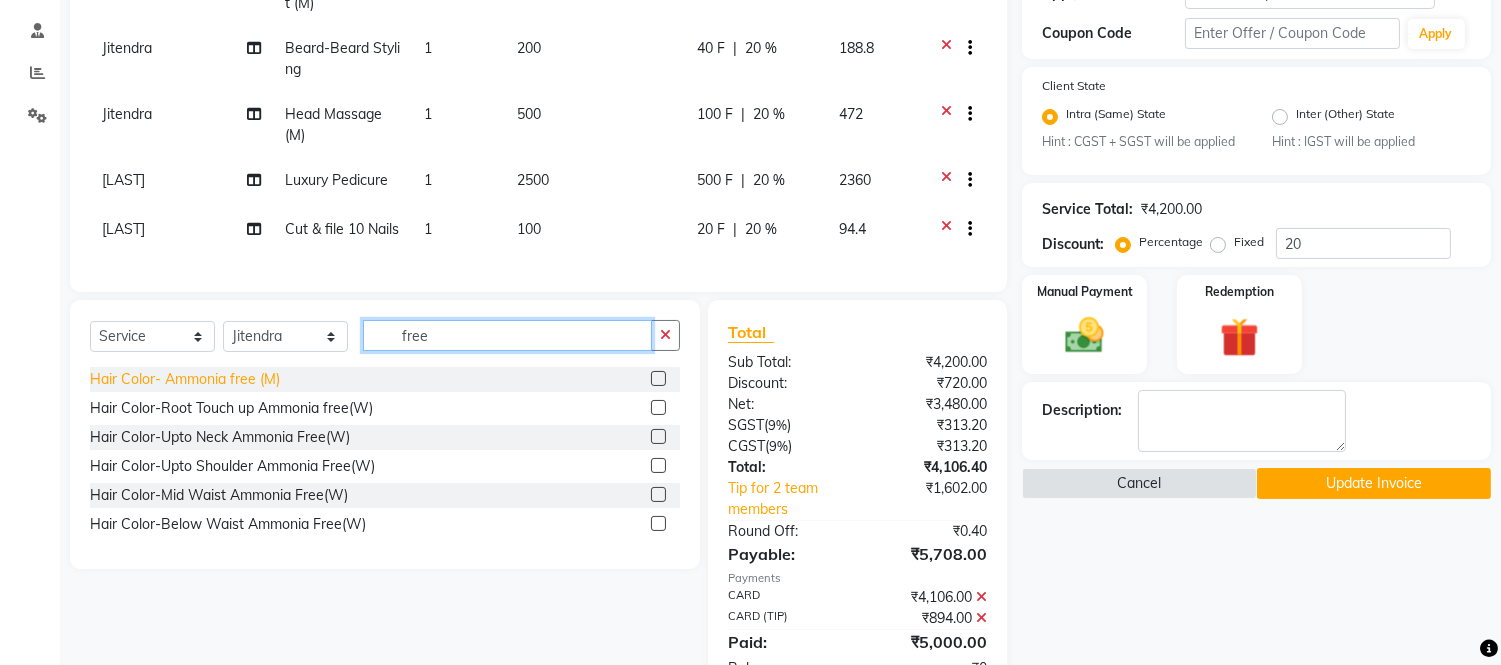 type on "free" 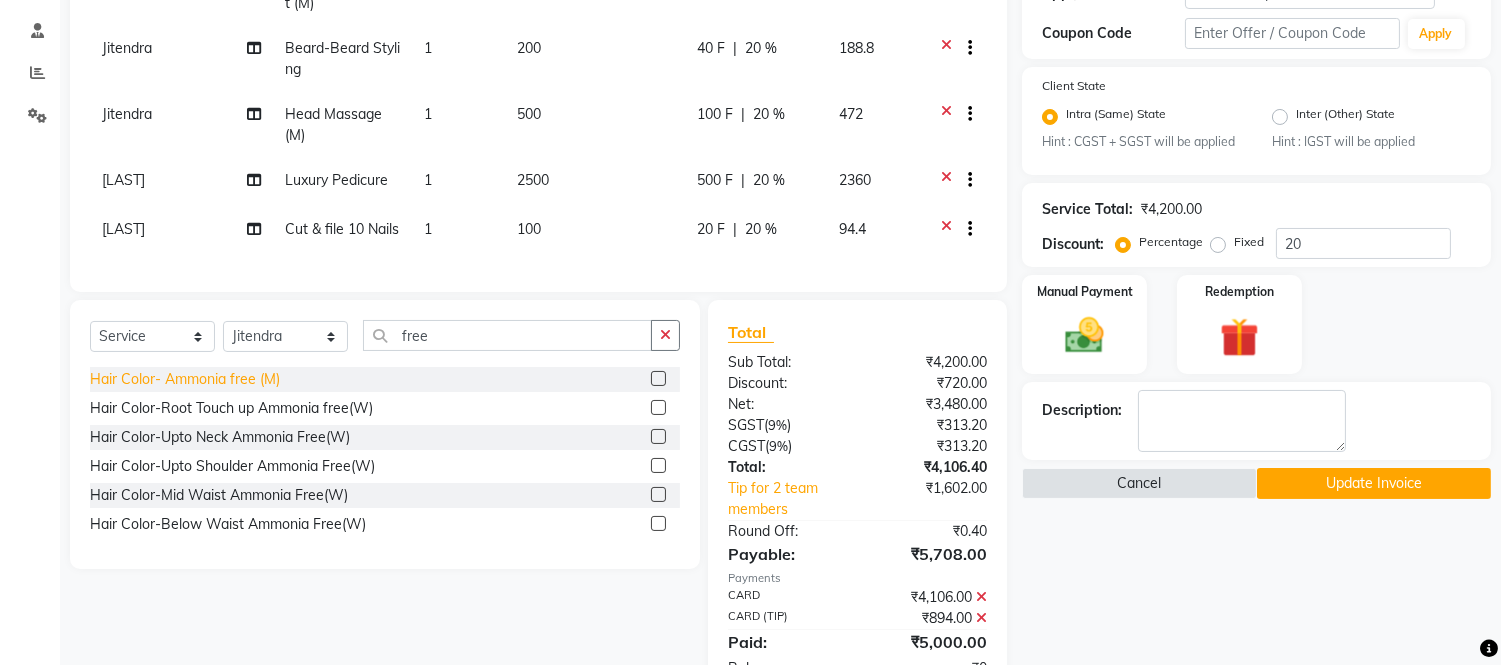click on "Hair Color- Ammonia free (M)" 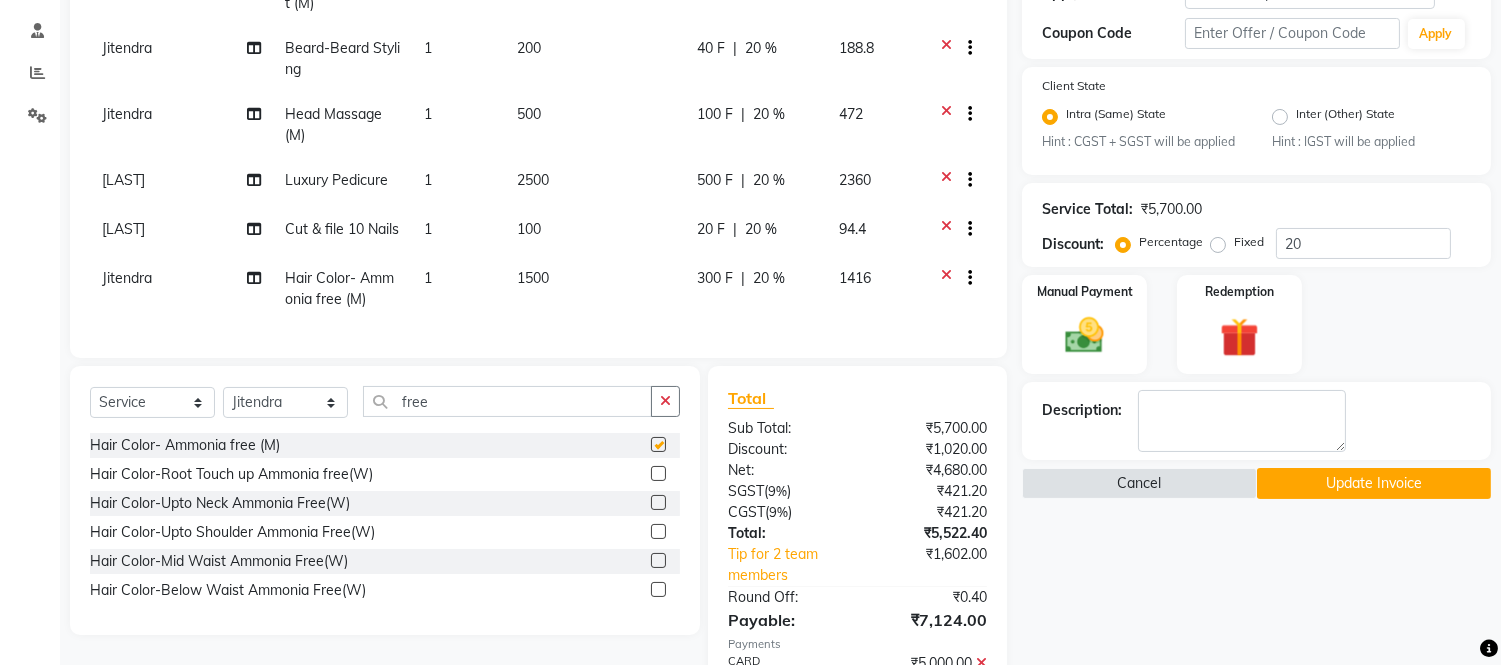 checkbox on "false" 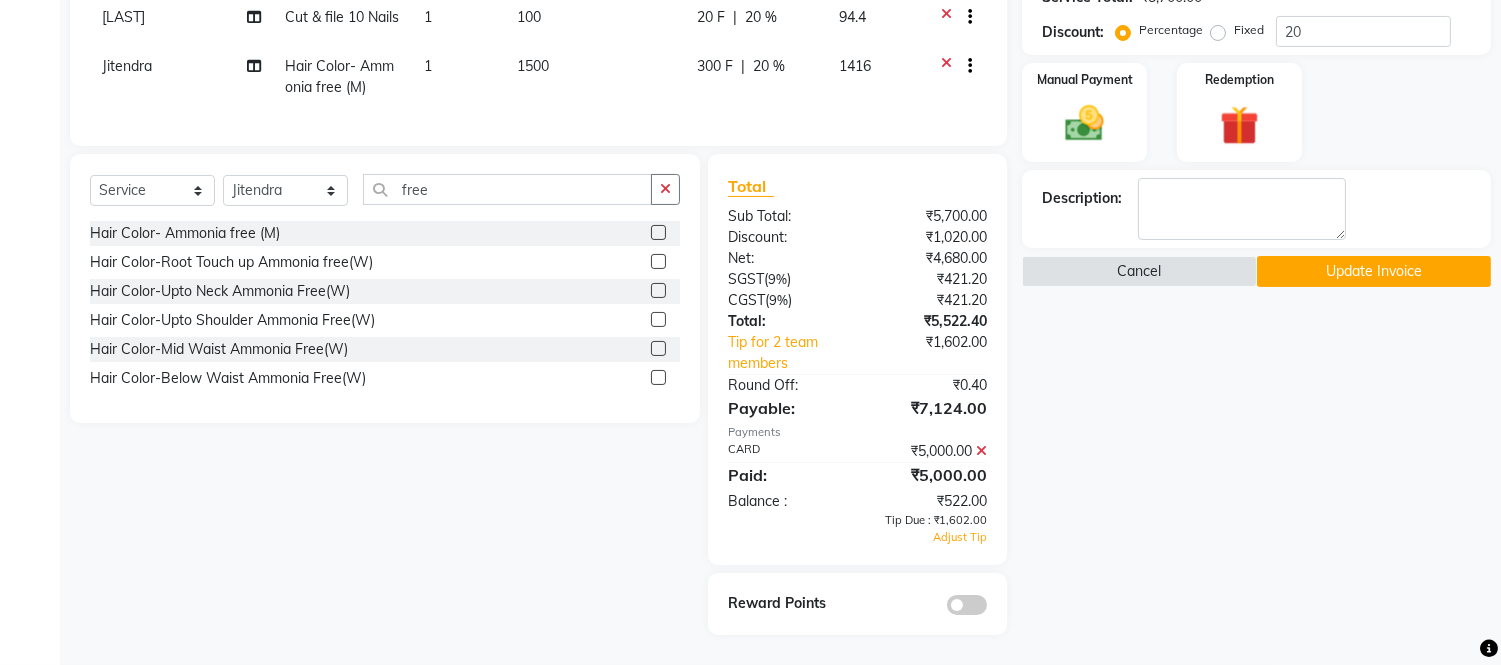 scroll, scrollTop: 598, scrollLeft: 0, axis: vertical 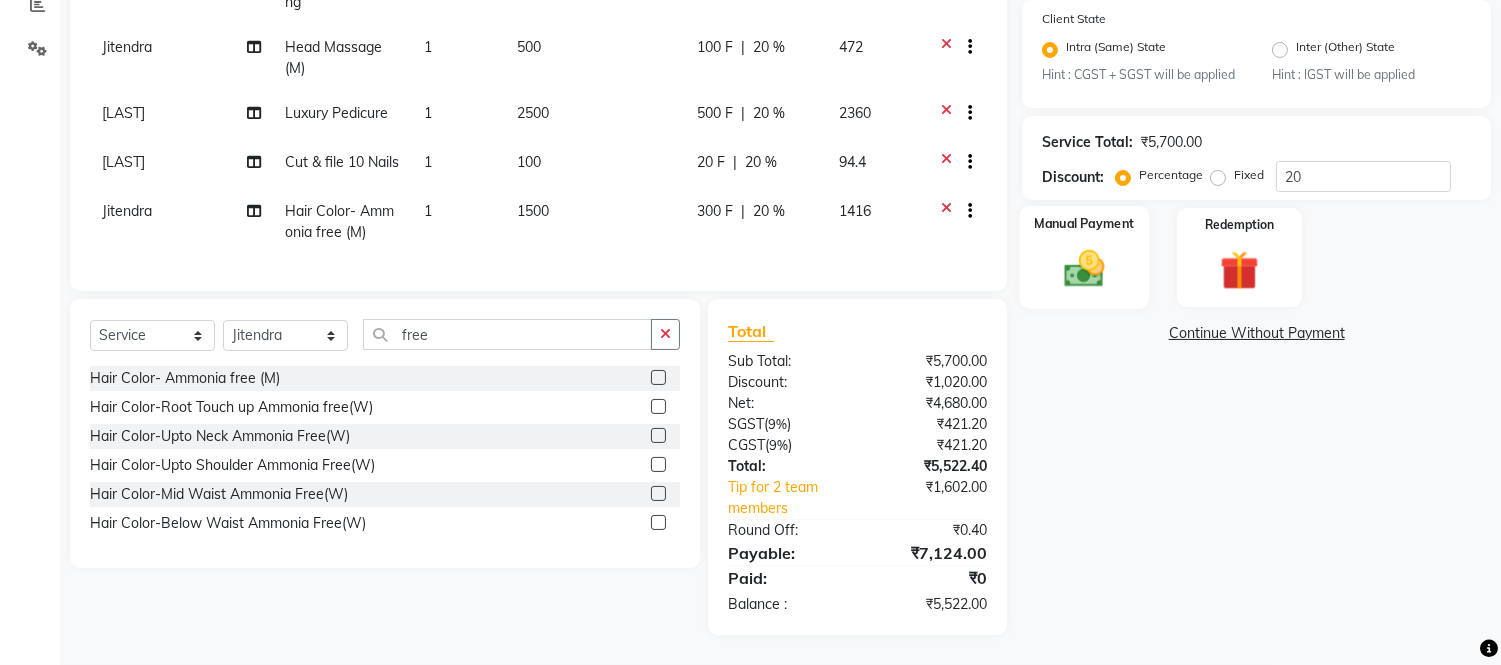 click 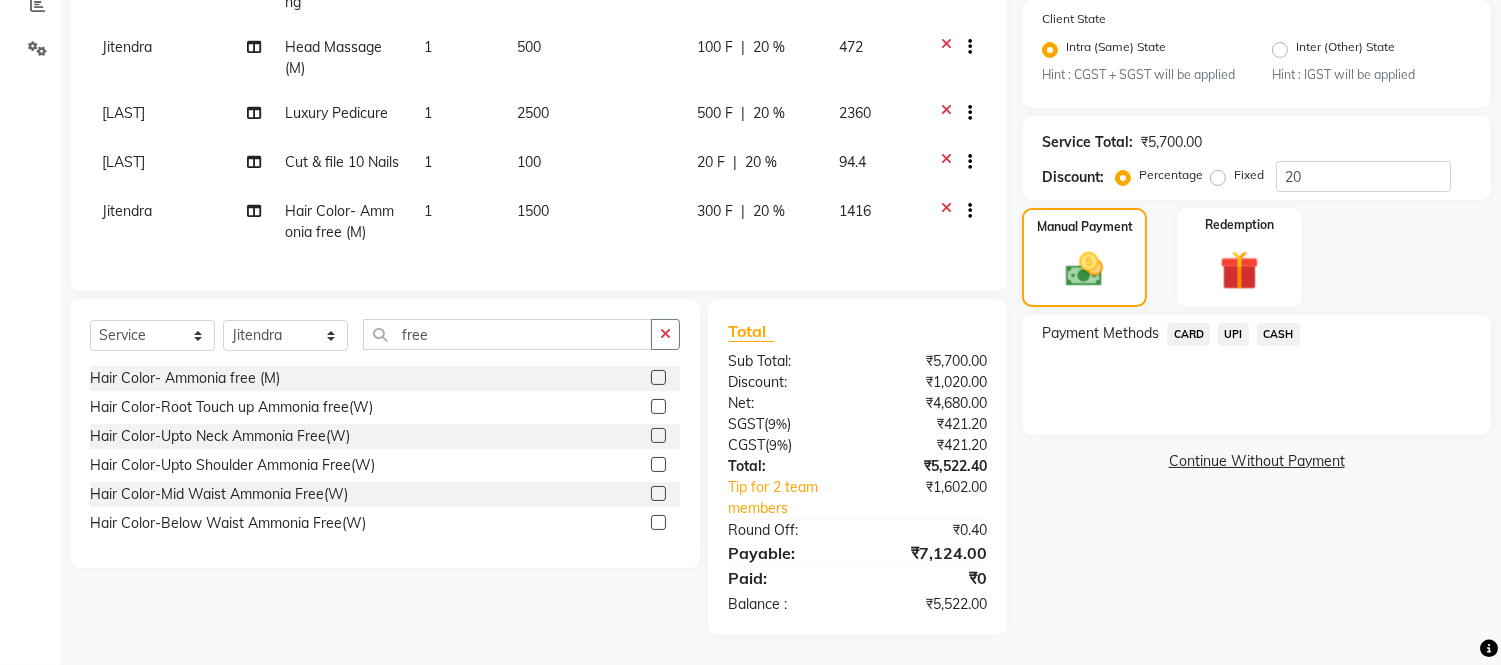 click on "CARD" 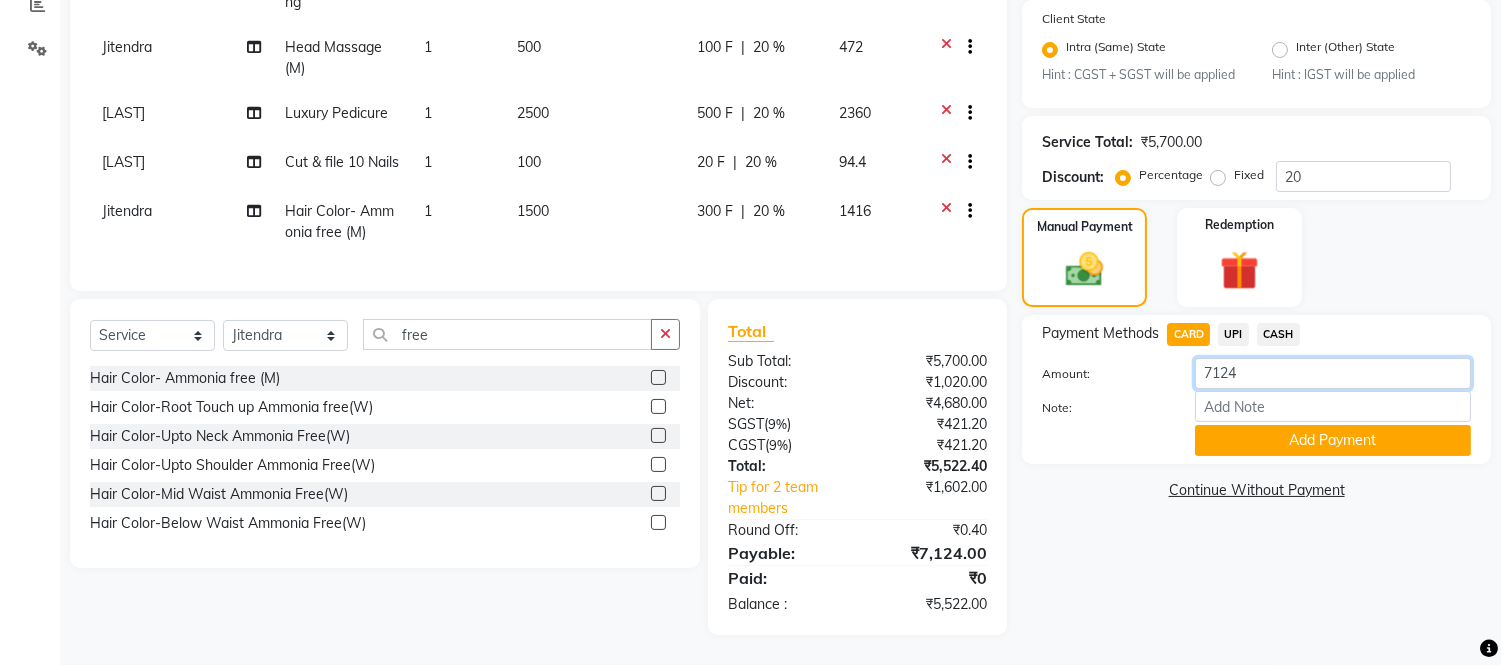 click on "7124" 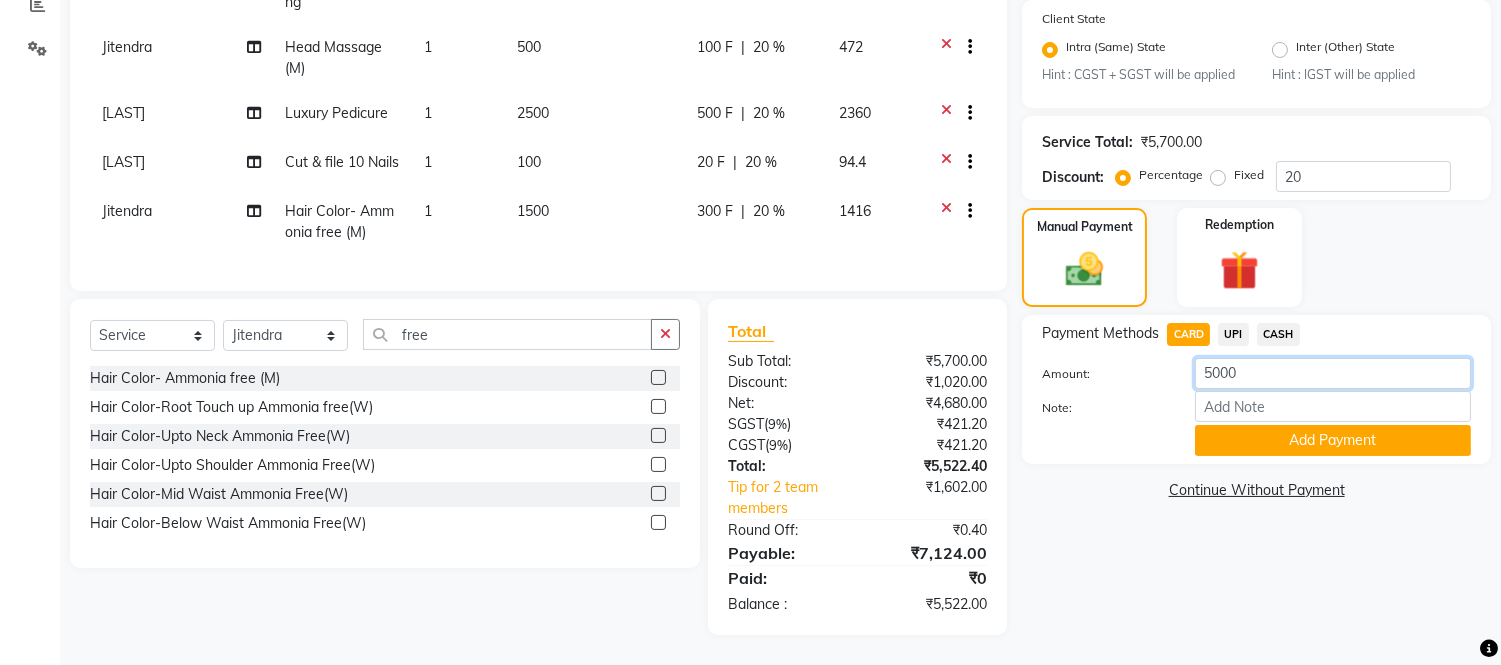 type on "5000" 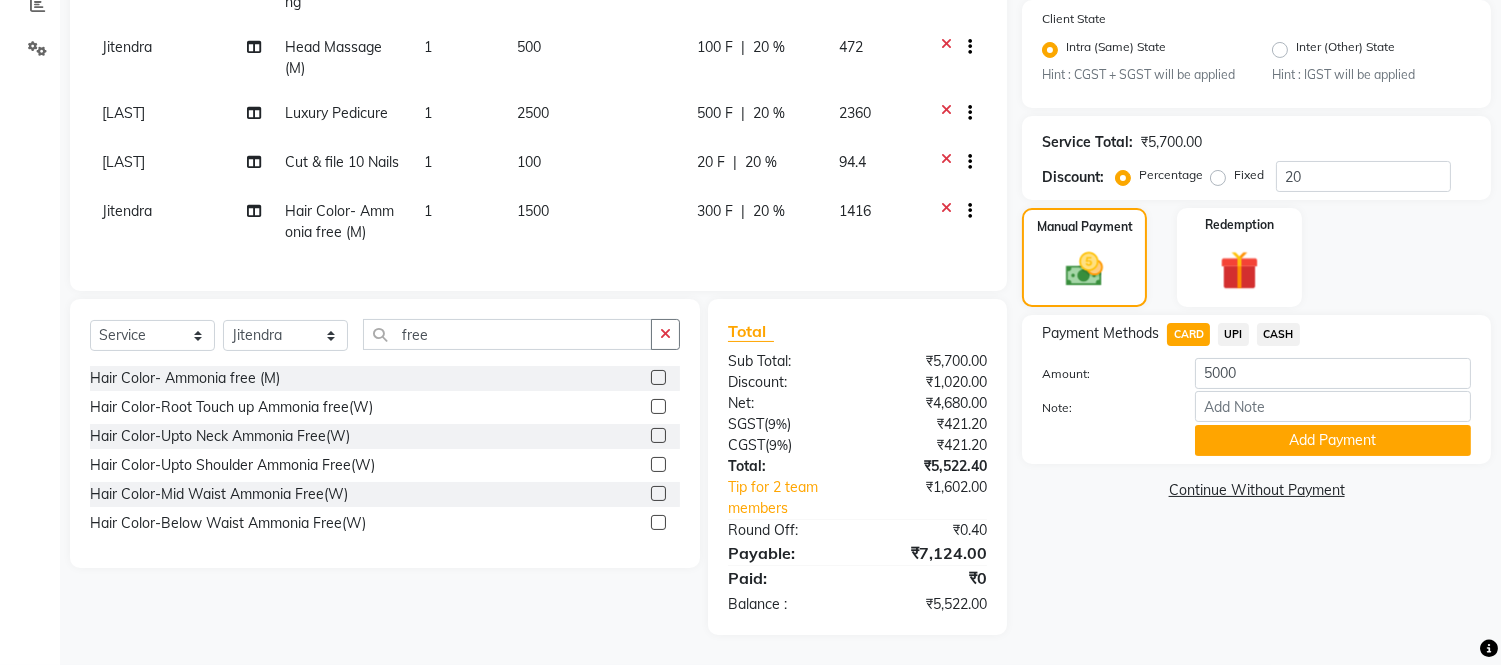 click 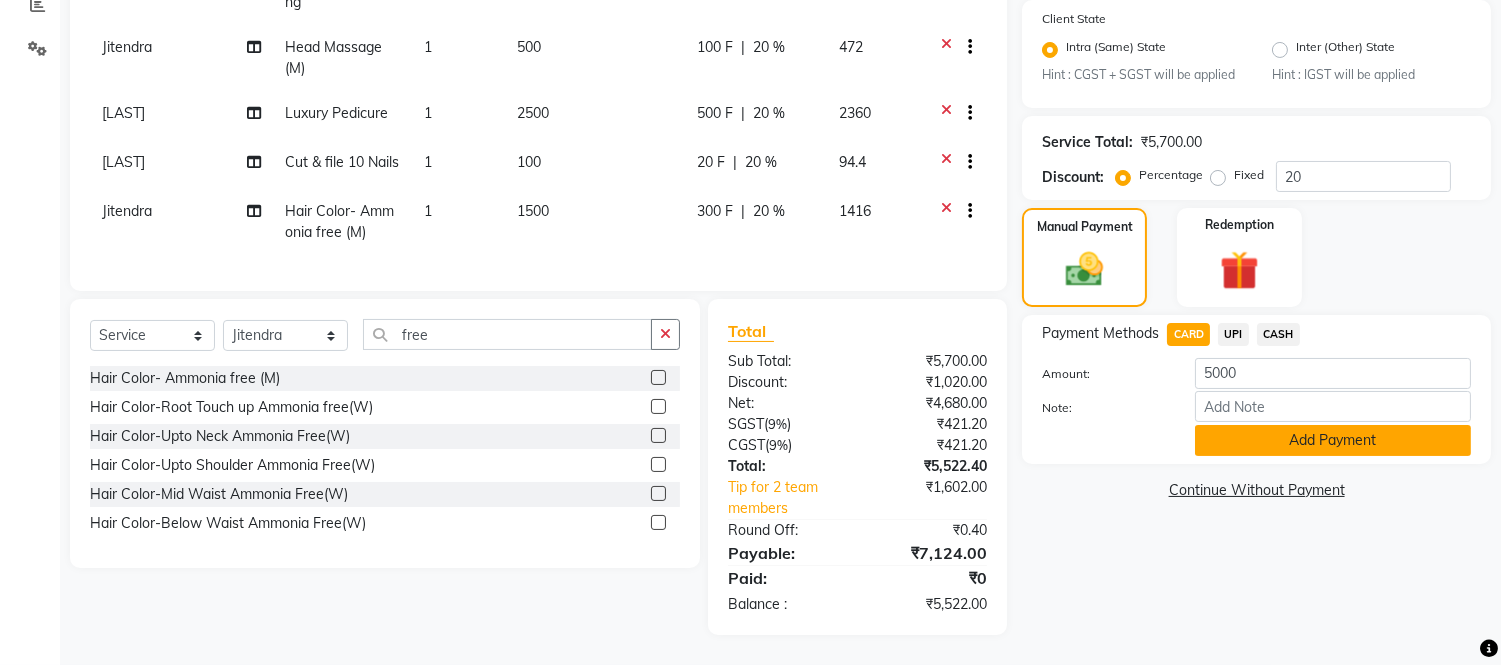click on "Add Payment" 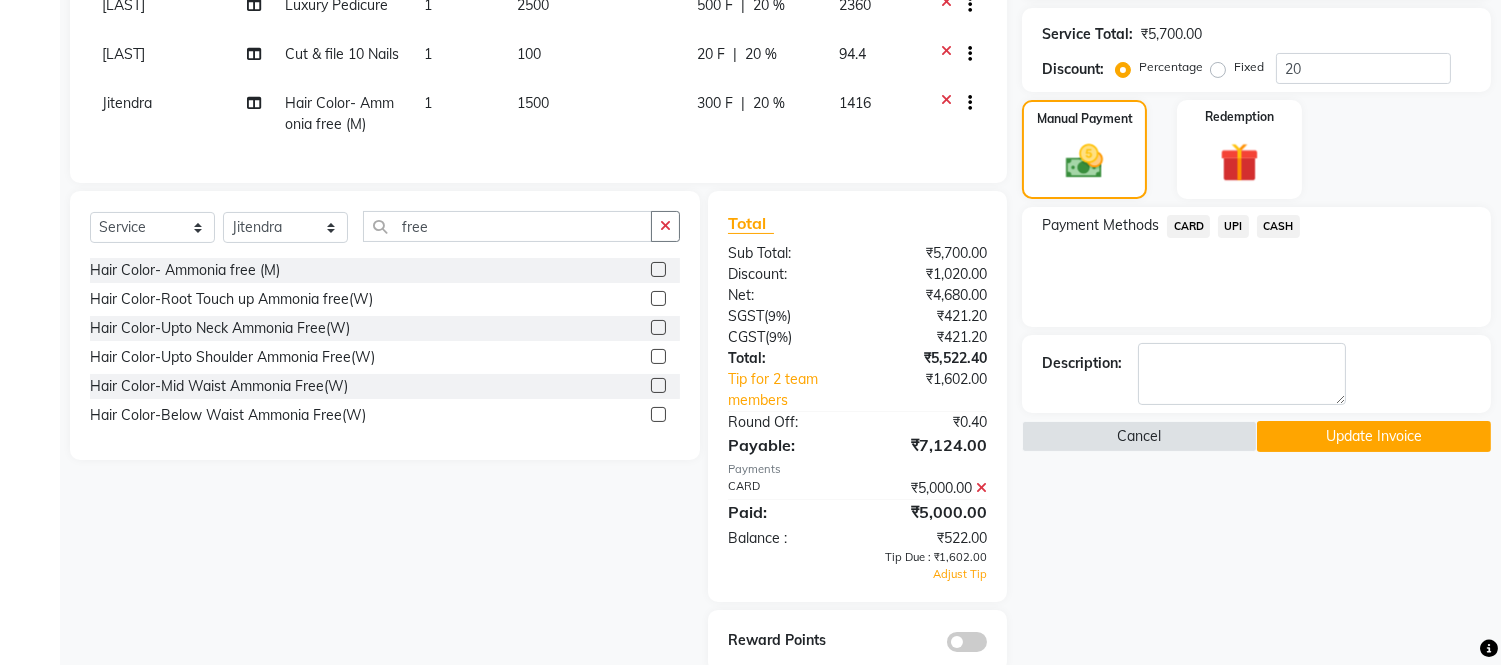 scroll, scrollTop: 598, scrollLeft: 0, axis: vertical 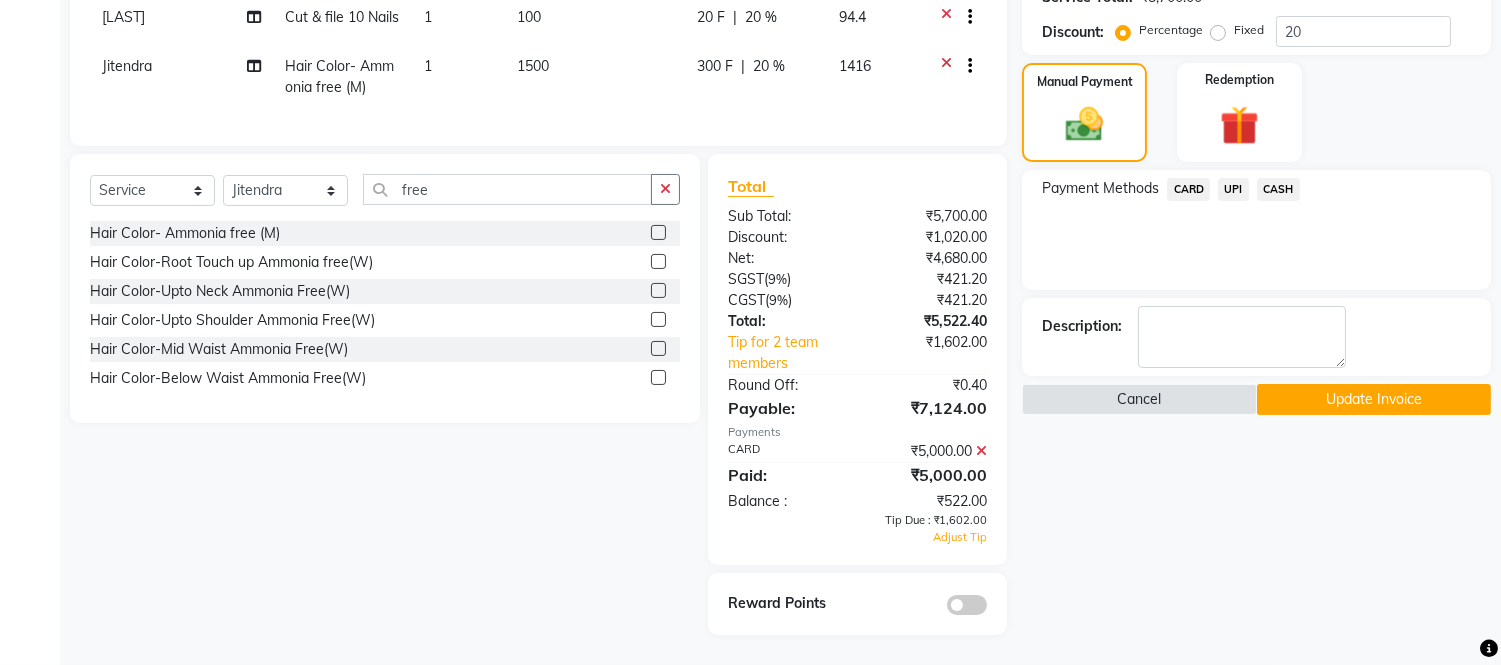 click 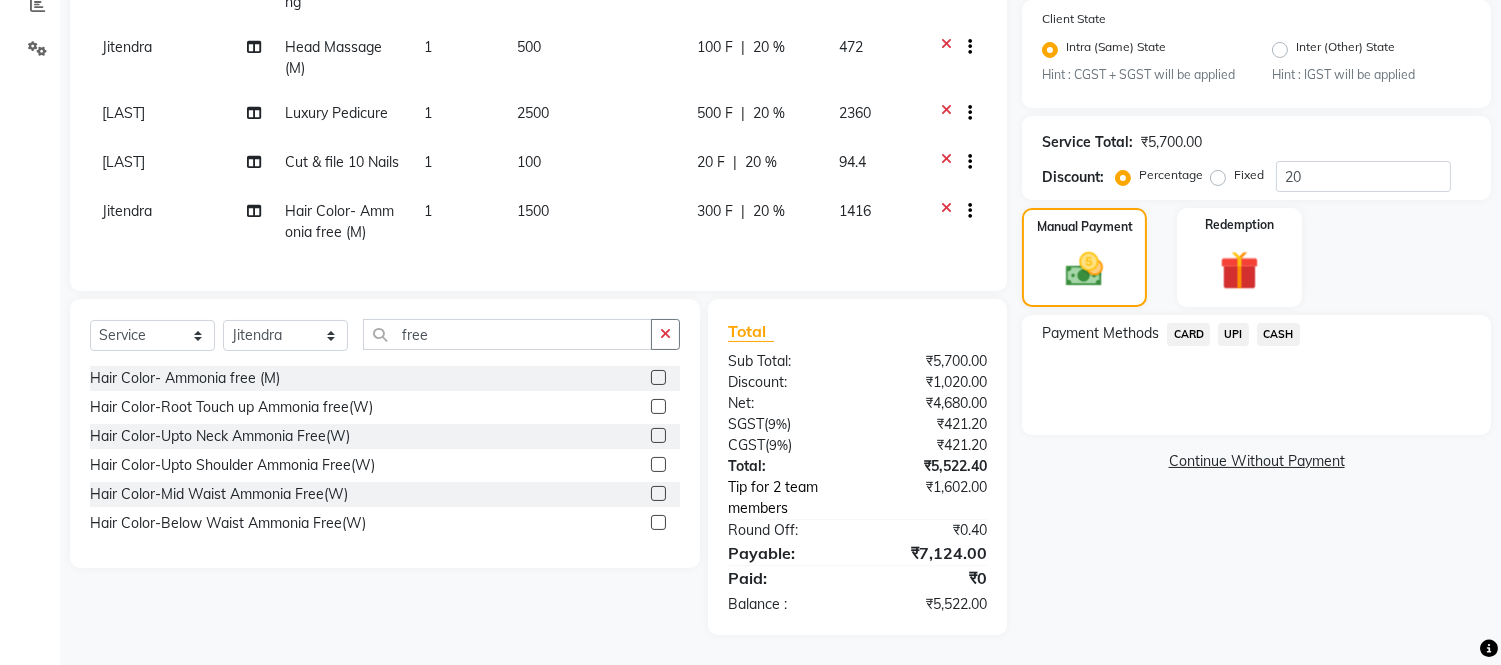 click on "Tip for 2 team members" 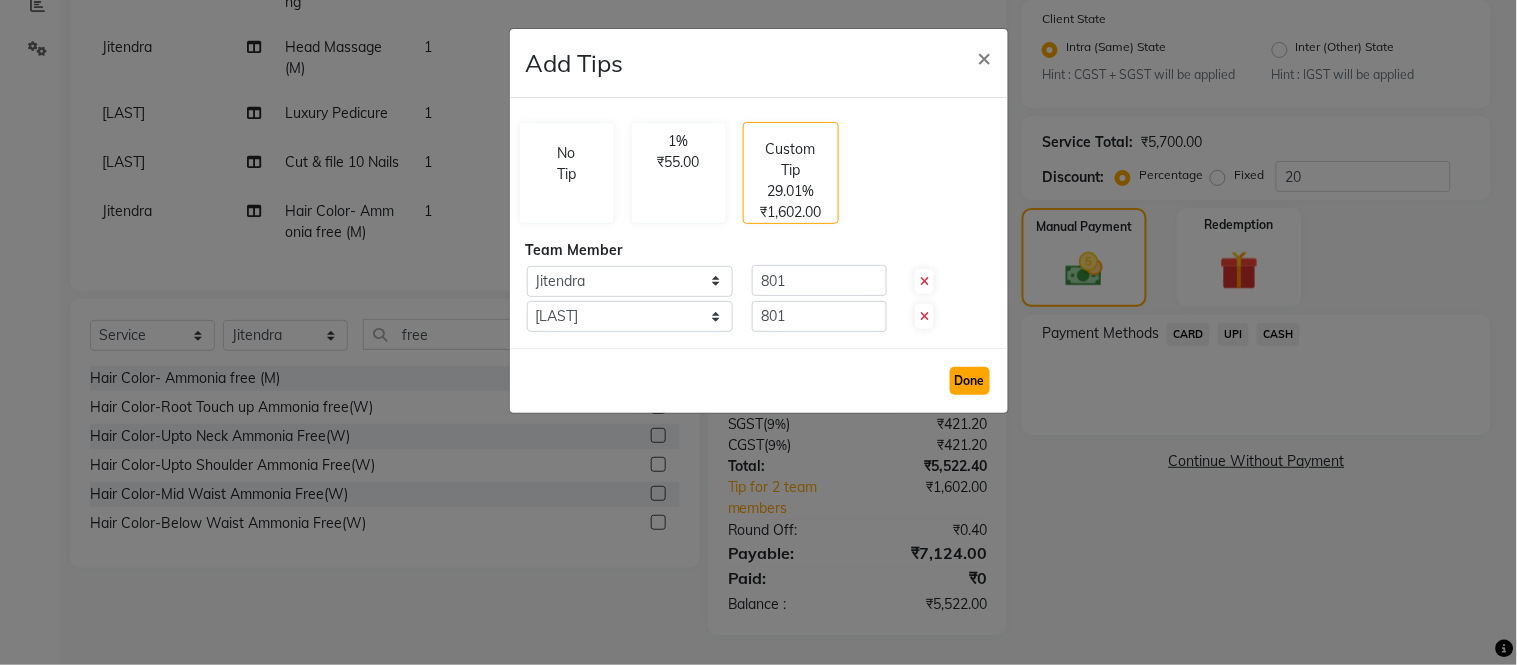click on "Done" 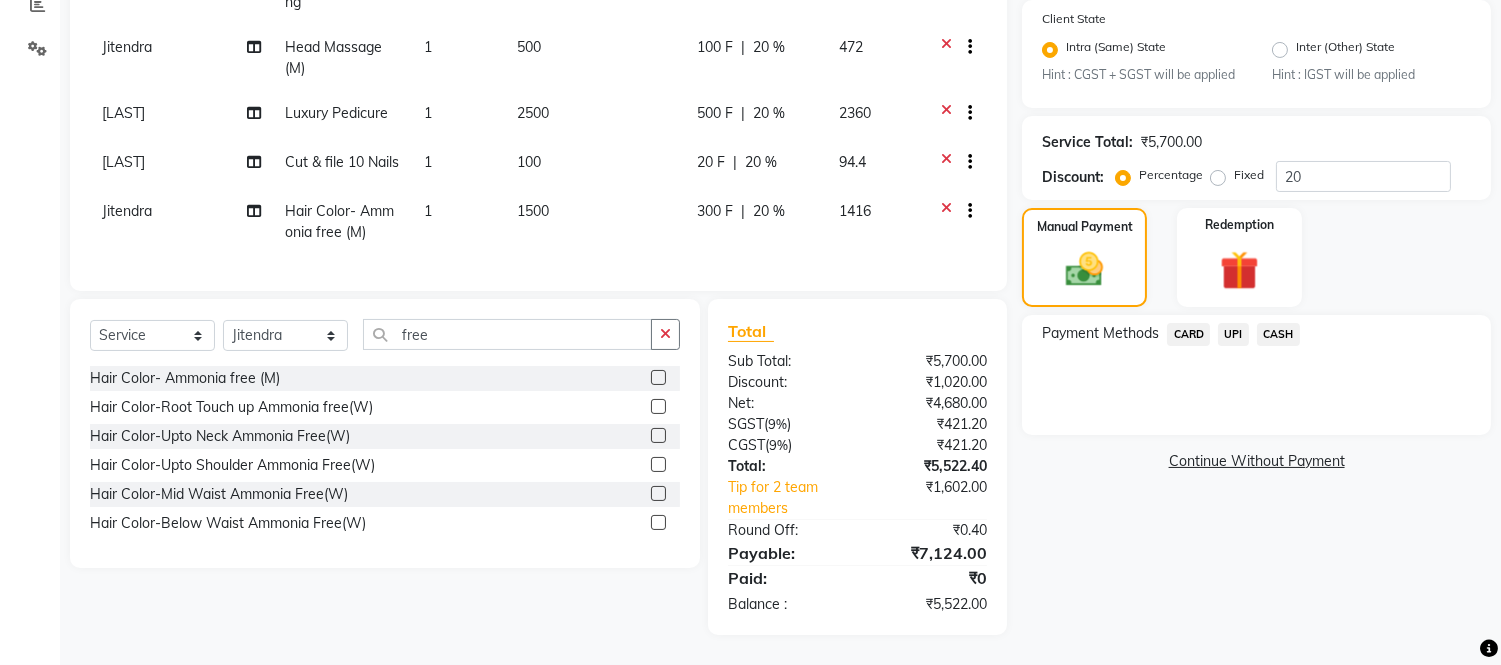 click on "CARD" 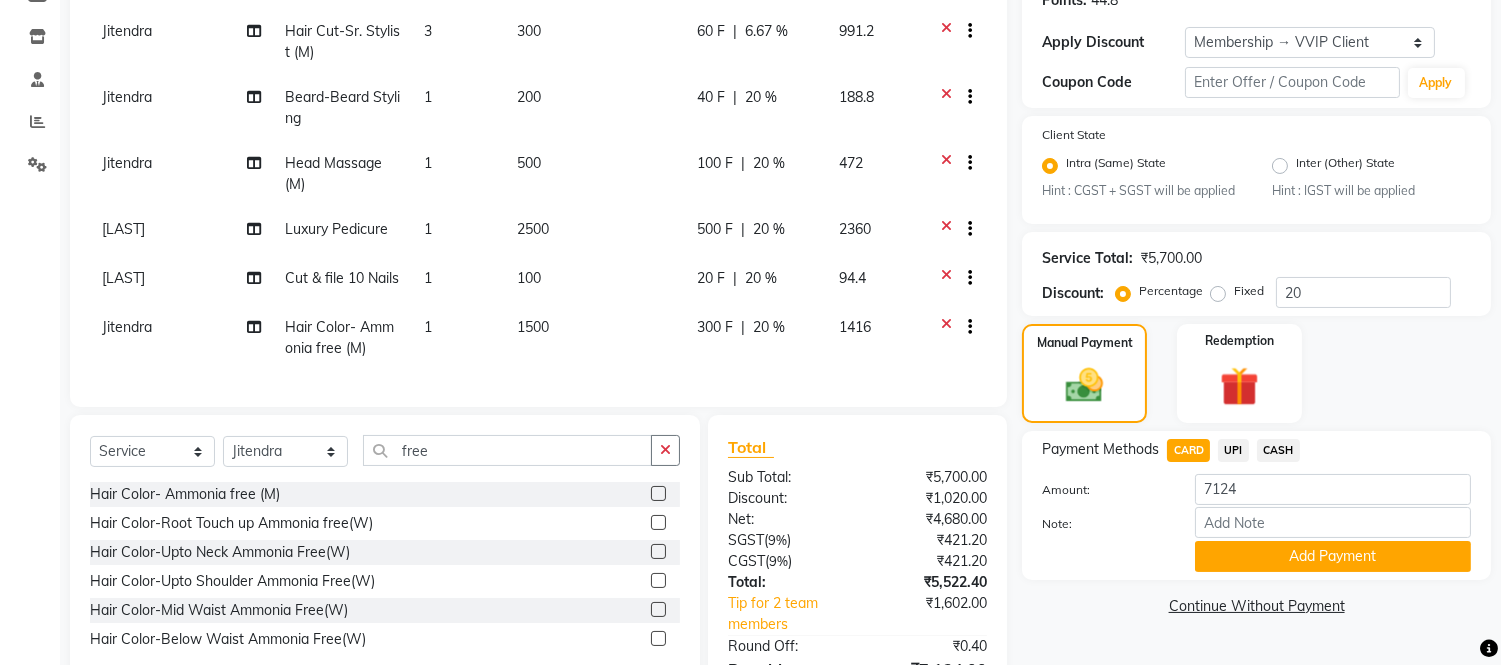 scroll, scrollTop: 267, scrollLeft: 0, axis: vertical 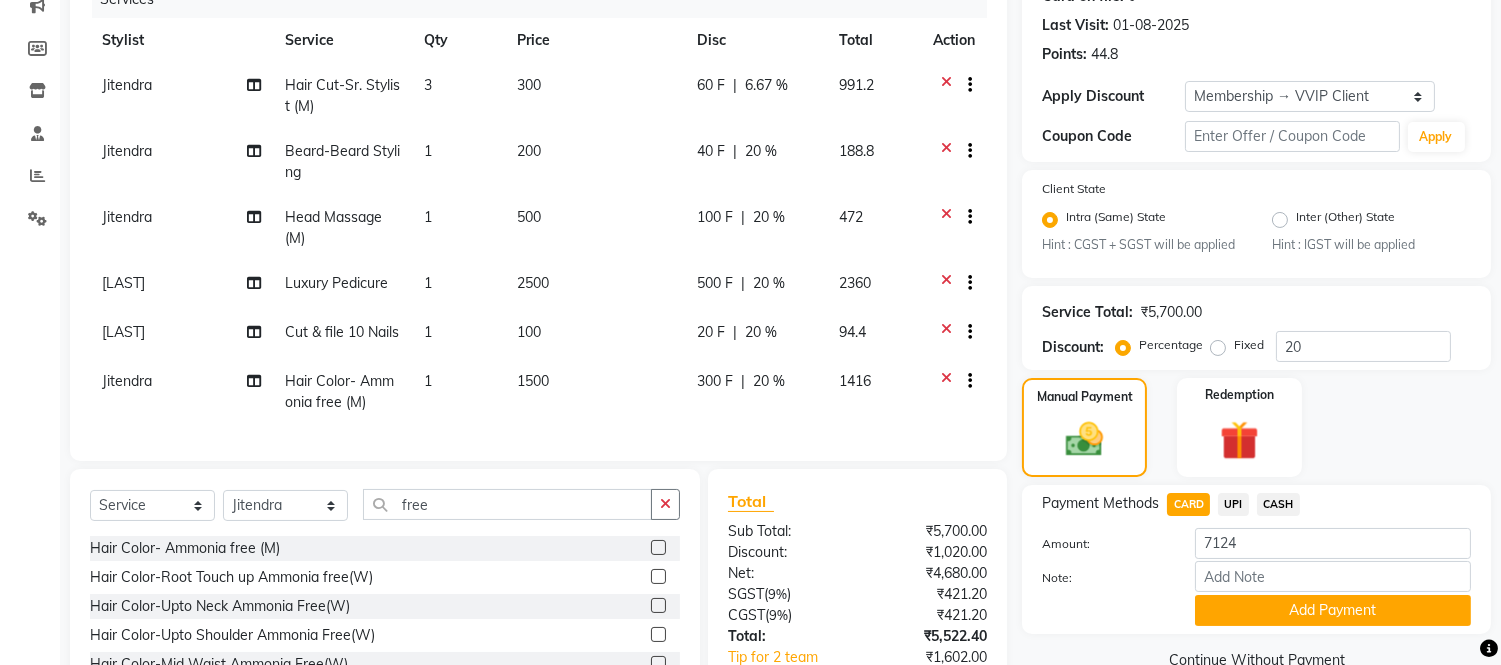 click on "3" 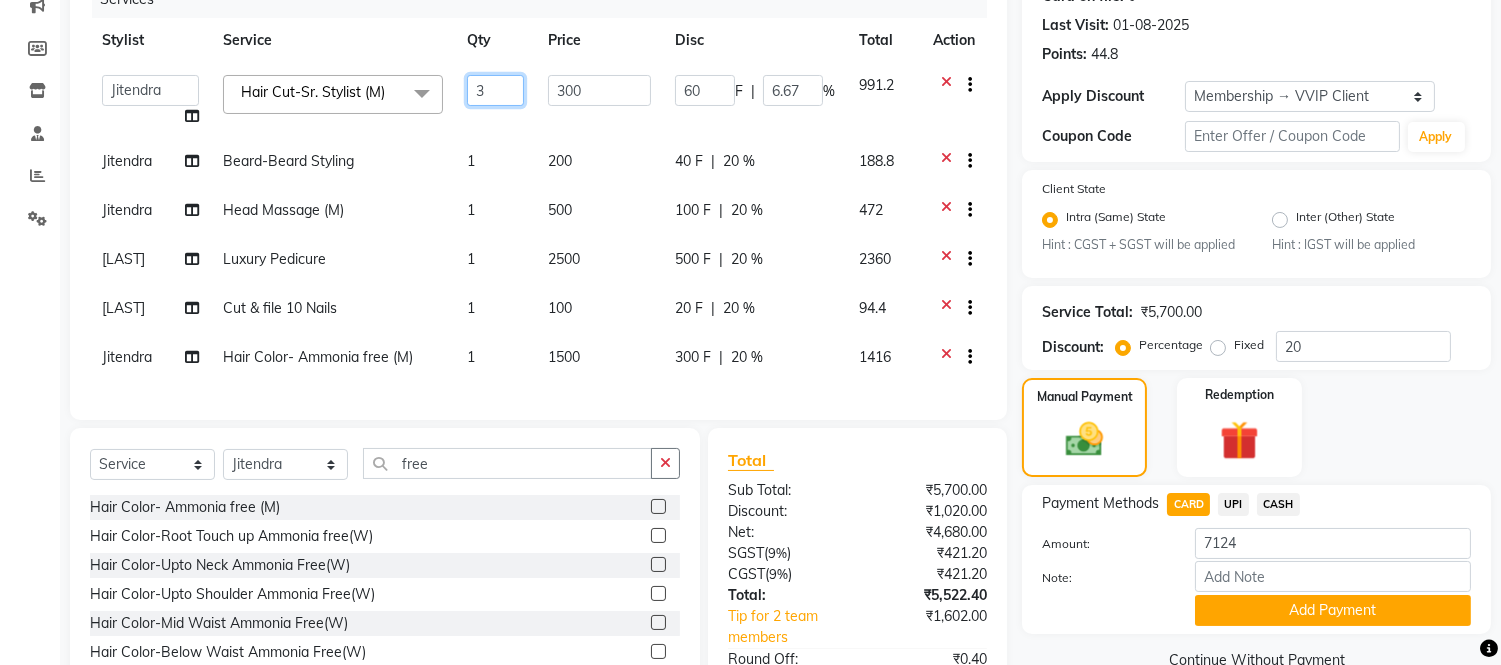 click on "3" 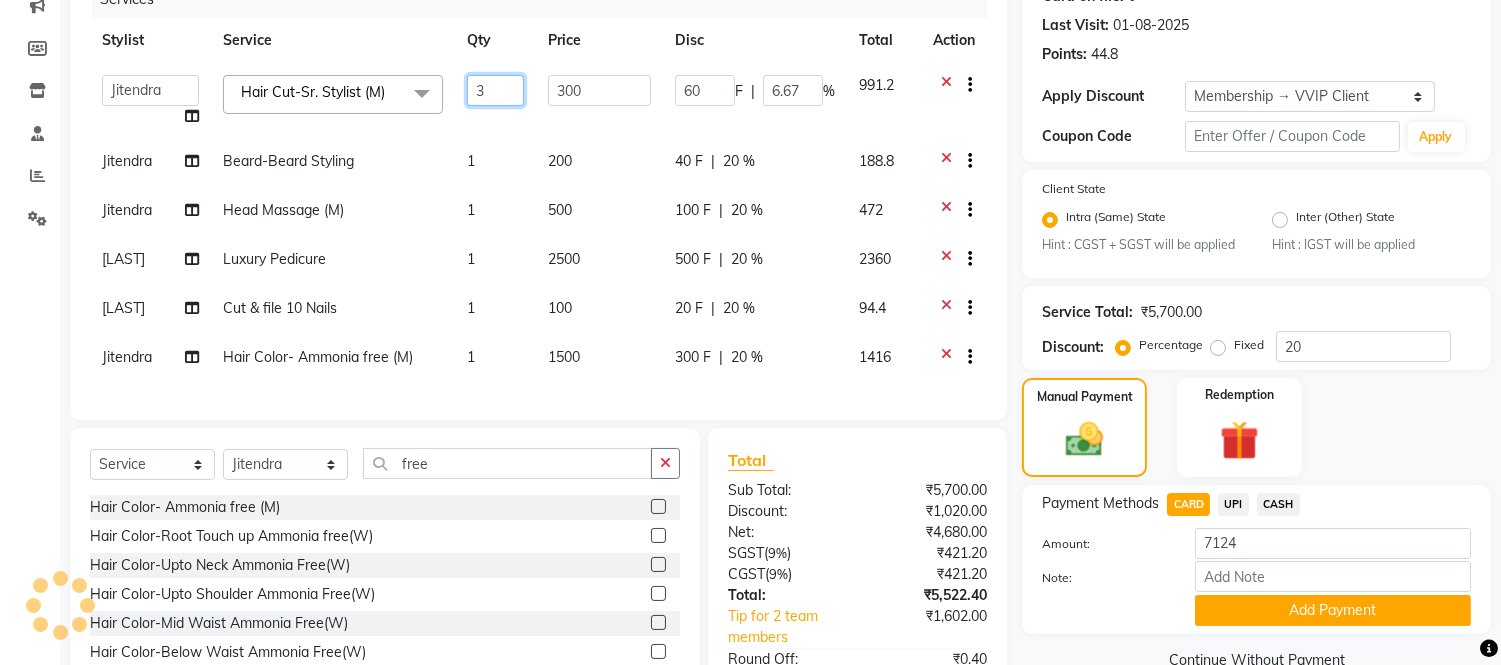 click on "3" 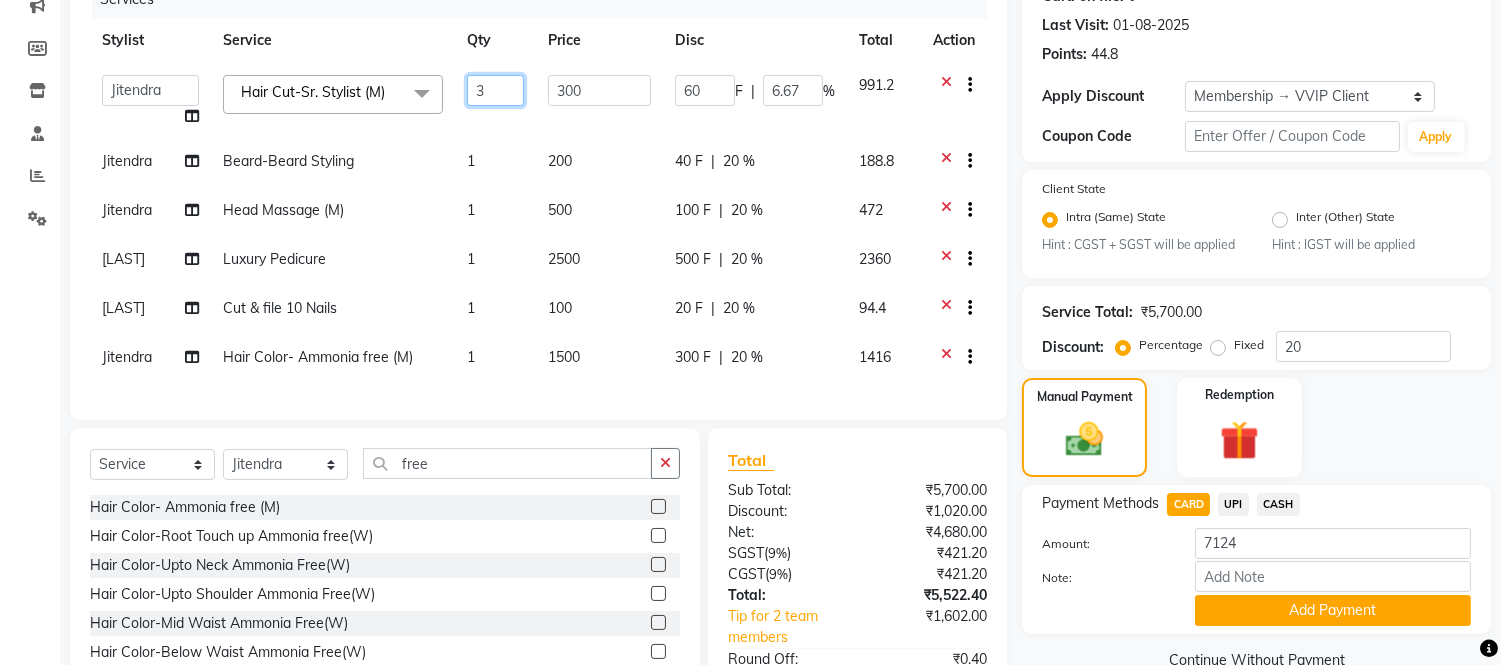 click on "3" 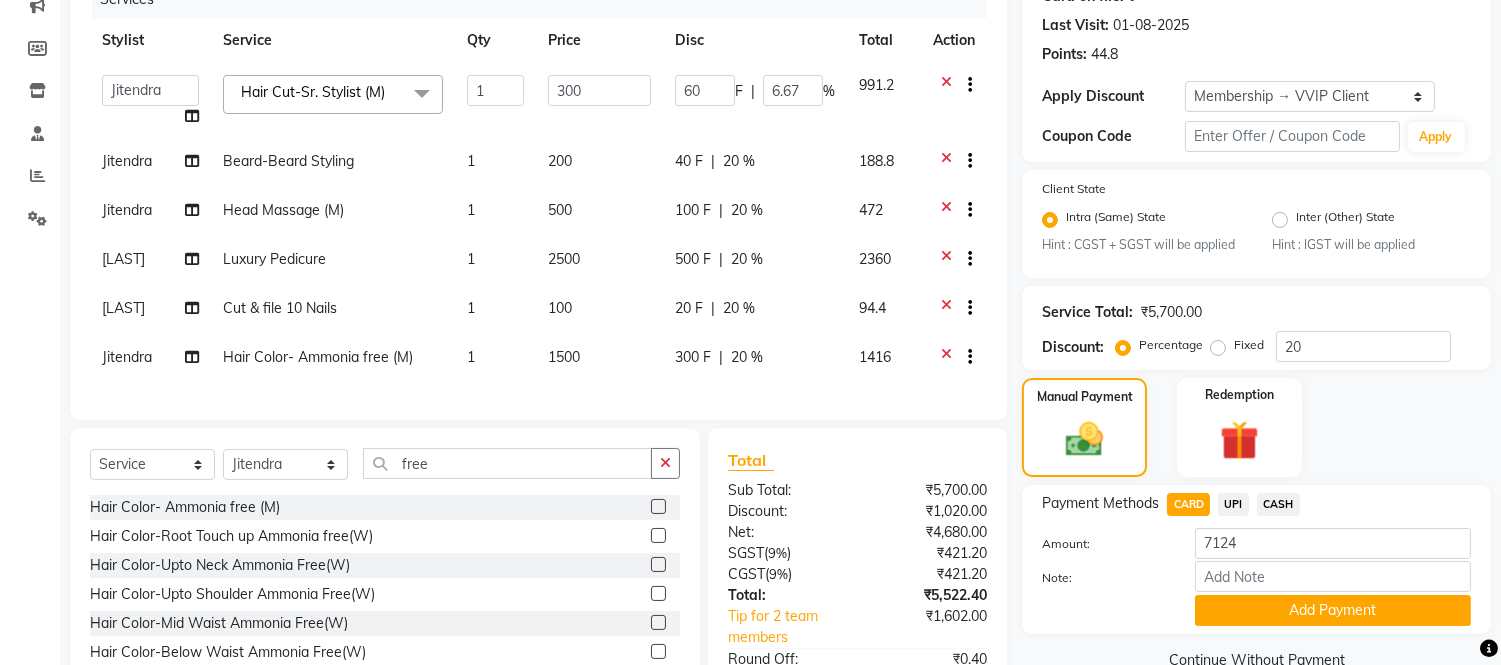 click on "Jitendra Hair Color- Ammonia free (M) 1 1500 300 F | 20 % 1416" 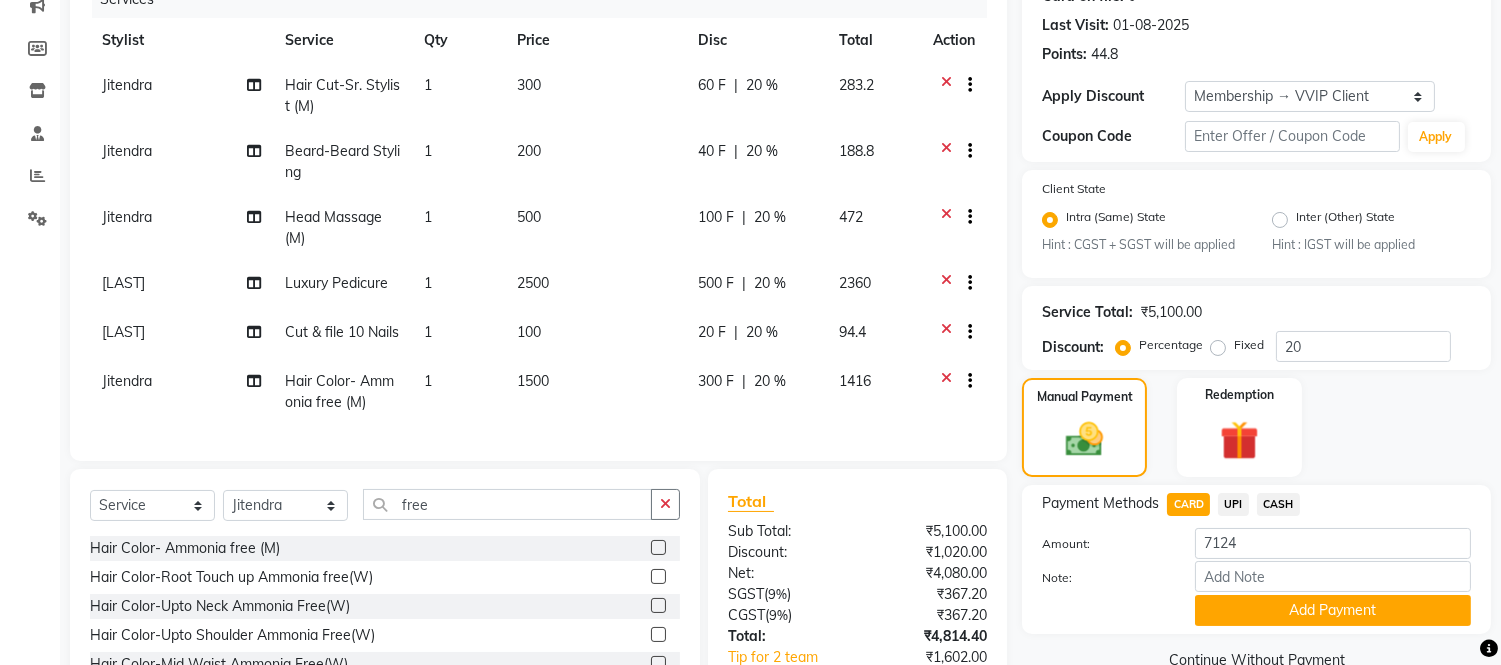 scroll, scrollTop: 453, scrollLeft: 0, axis: vertical 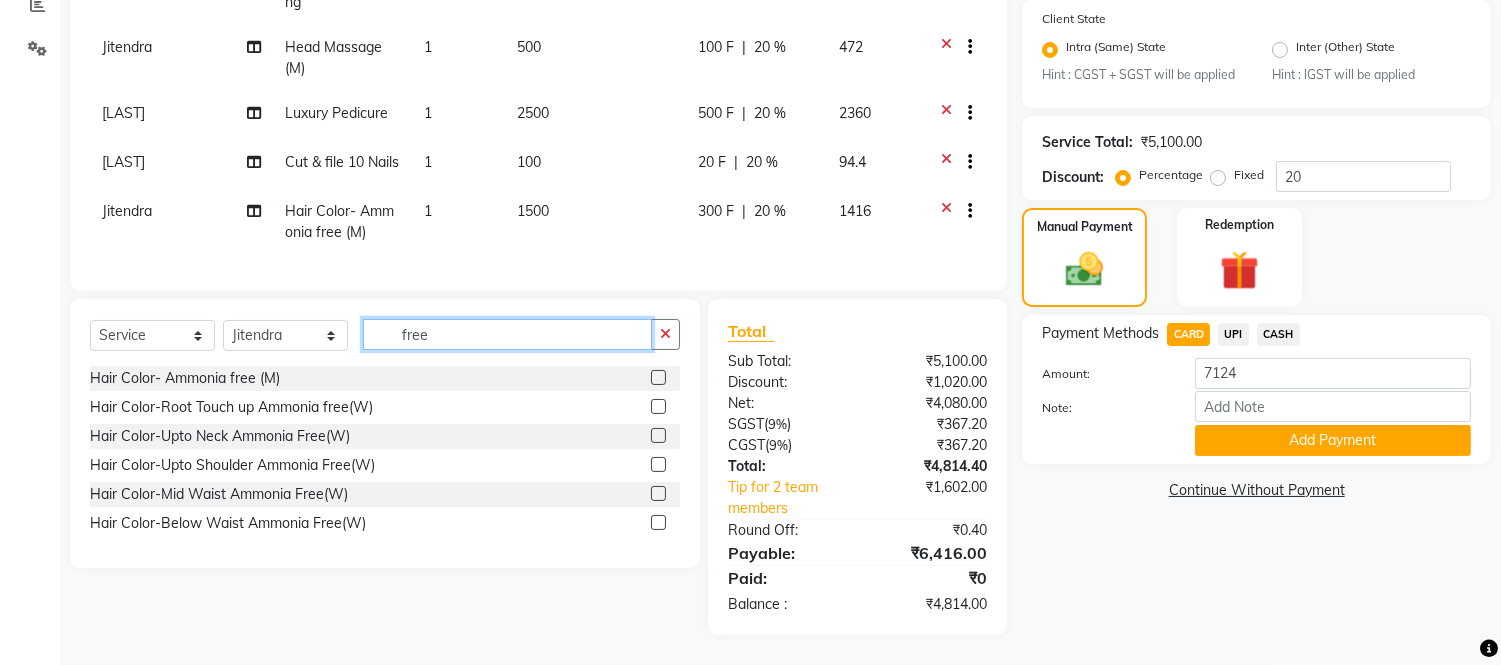 click on "free" 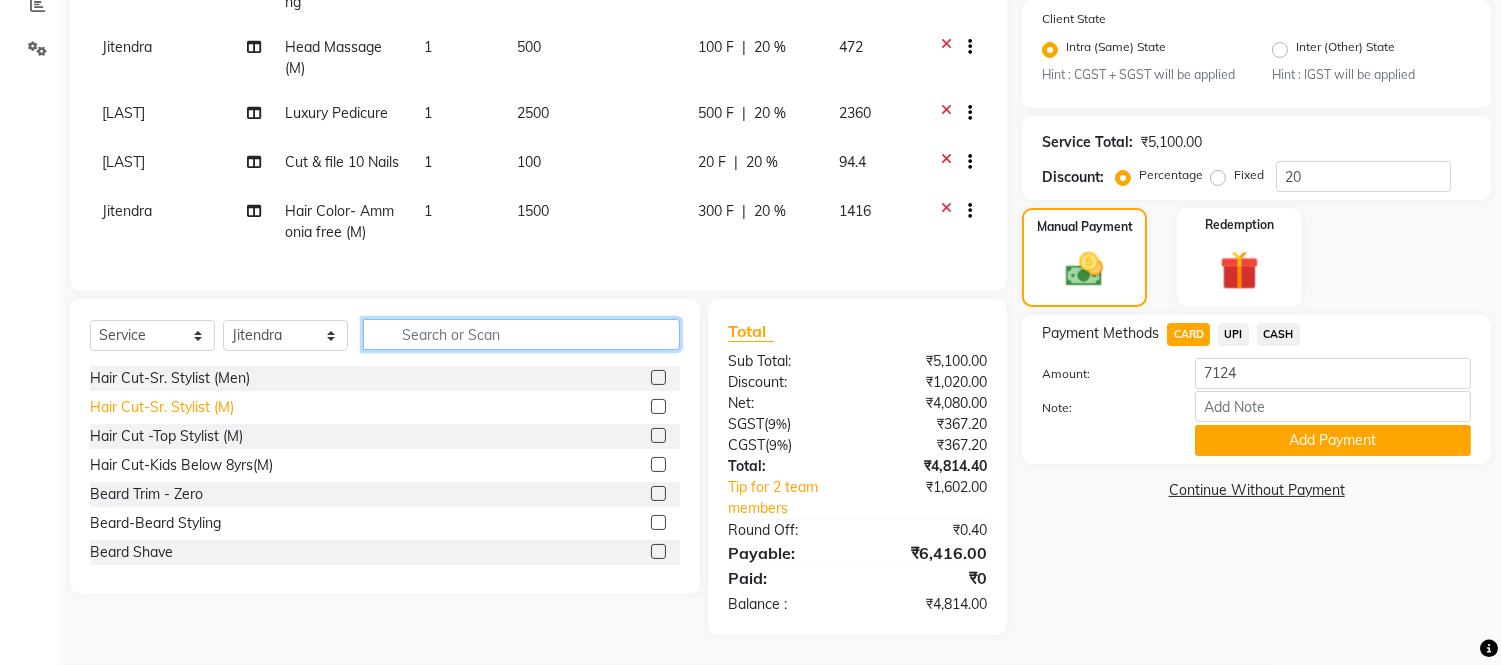 type 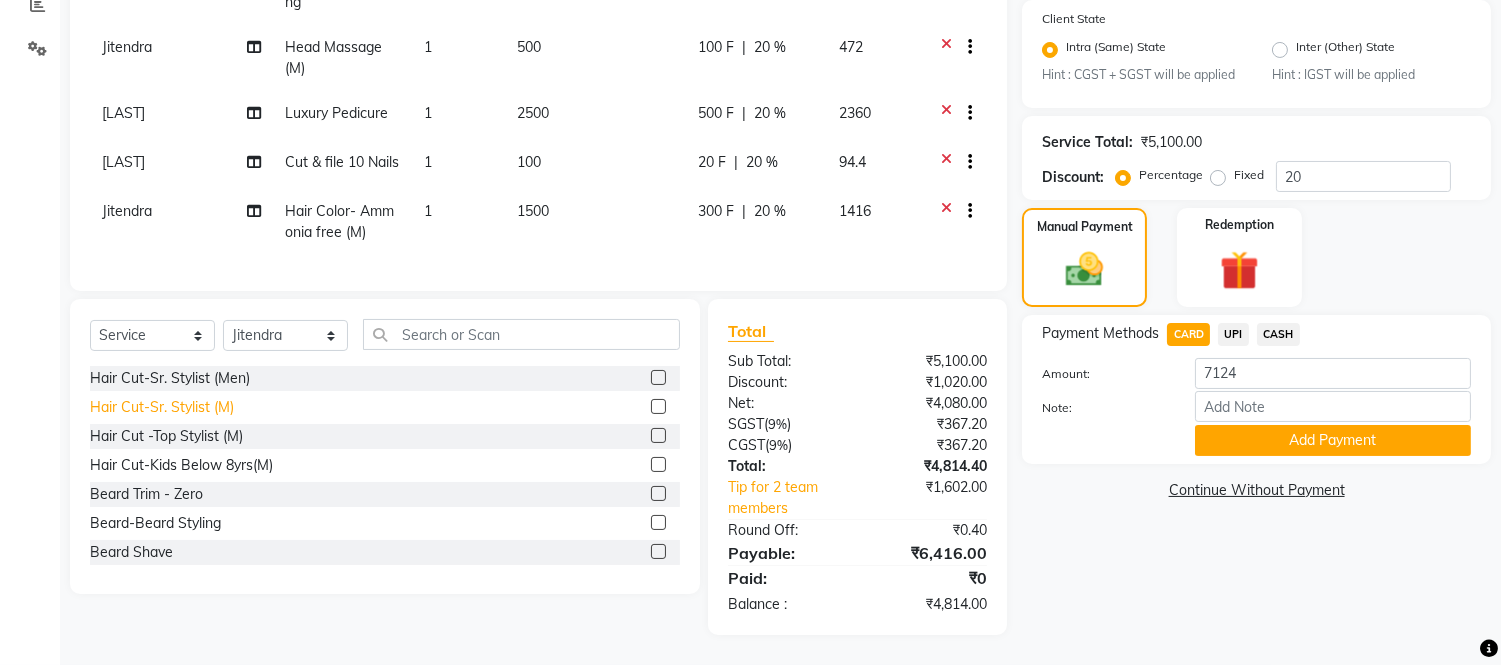 click on "Hair Cut-Sr. Stylist (M)" 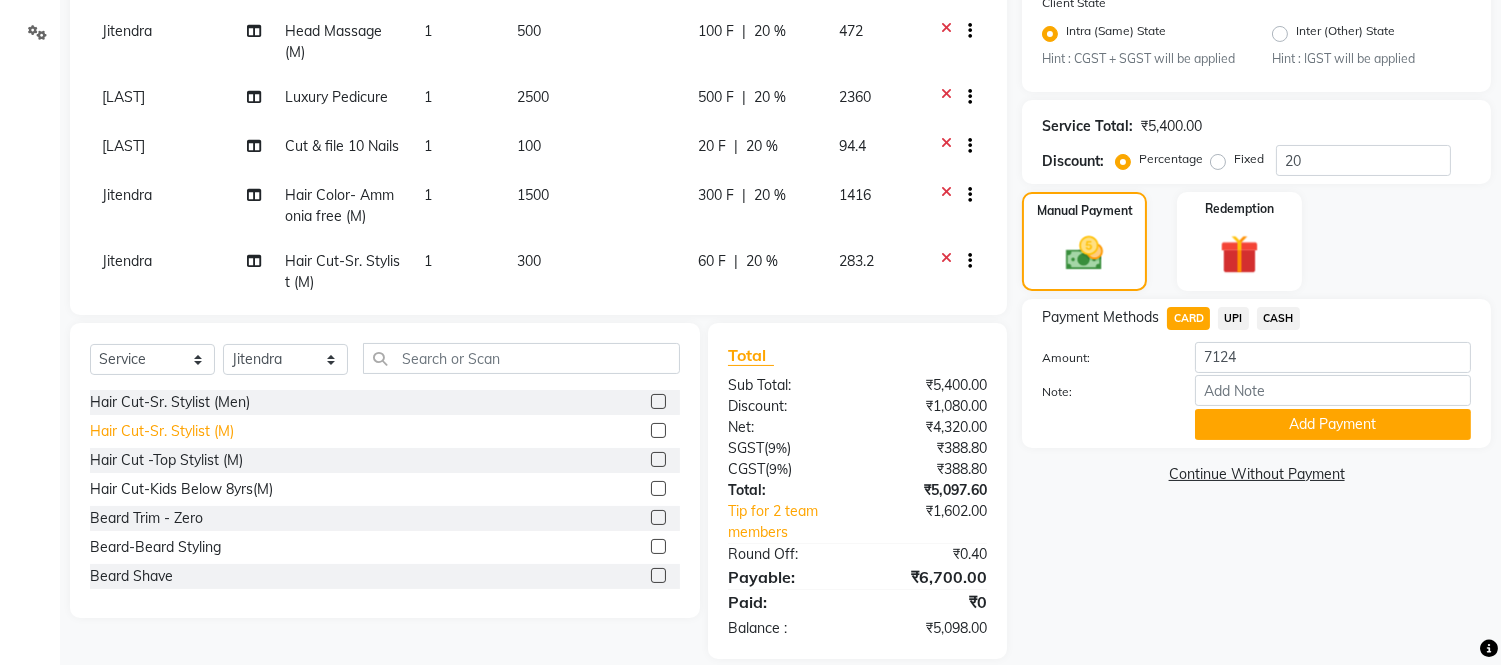 click on "Hair Cut-Sr. Stylist (M)" 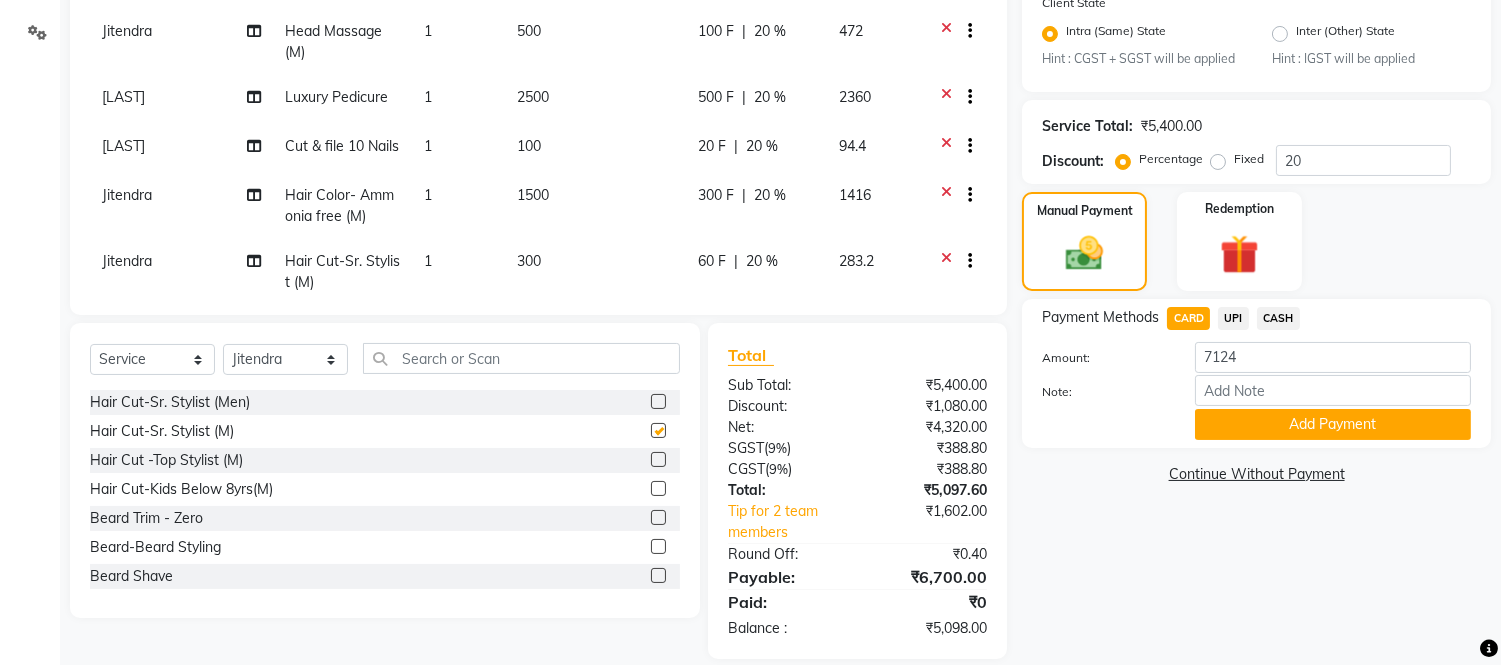 checkbox on "false" 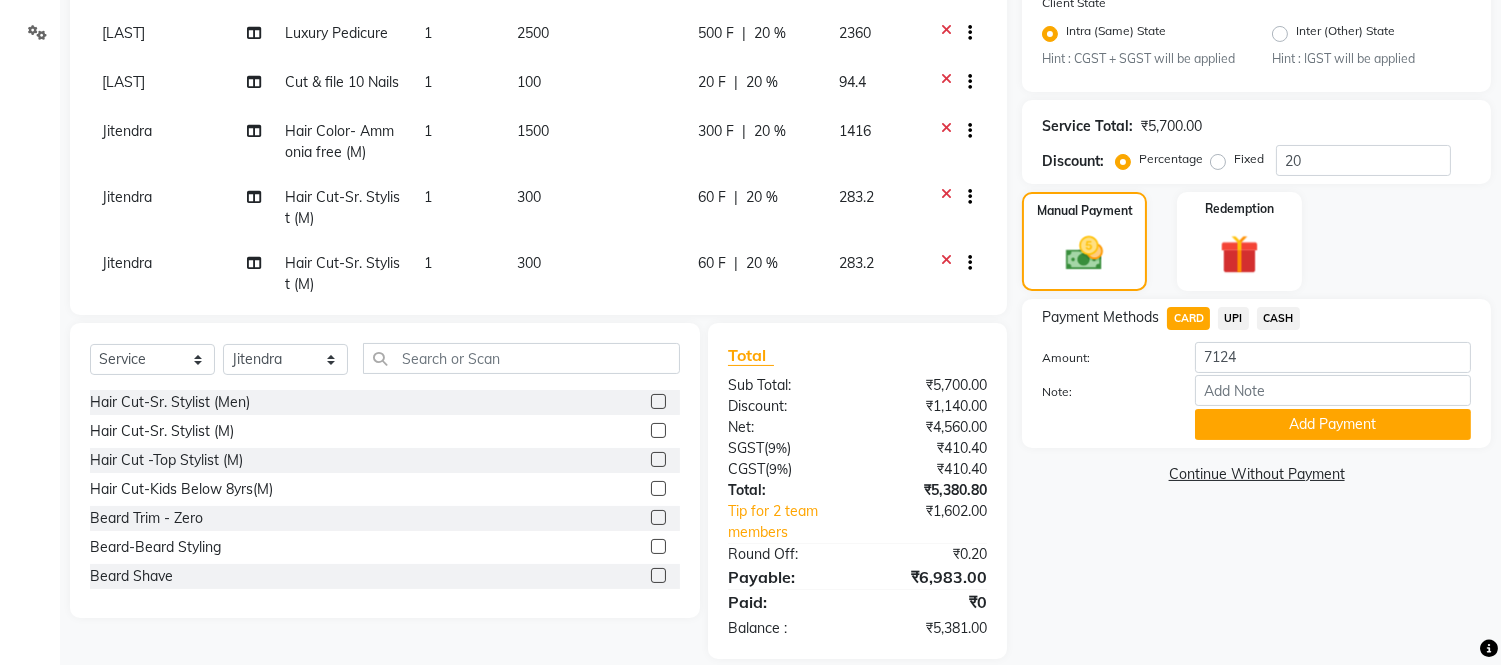 scroll, scrollTop: 125, scrollLeft: 0, axis: vertical 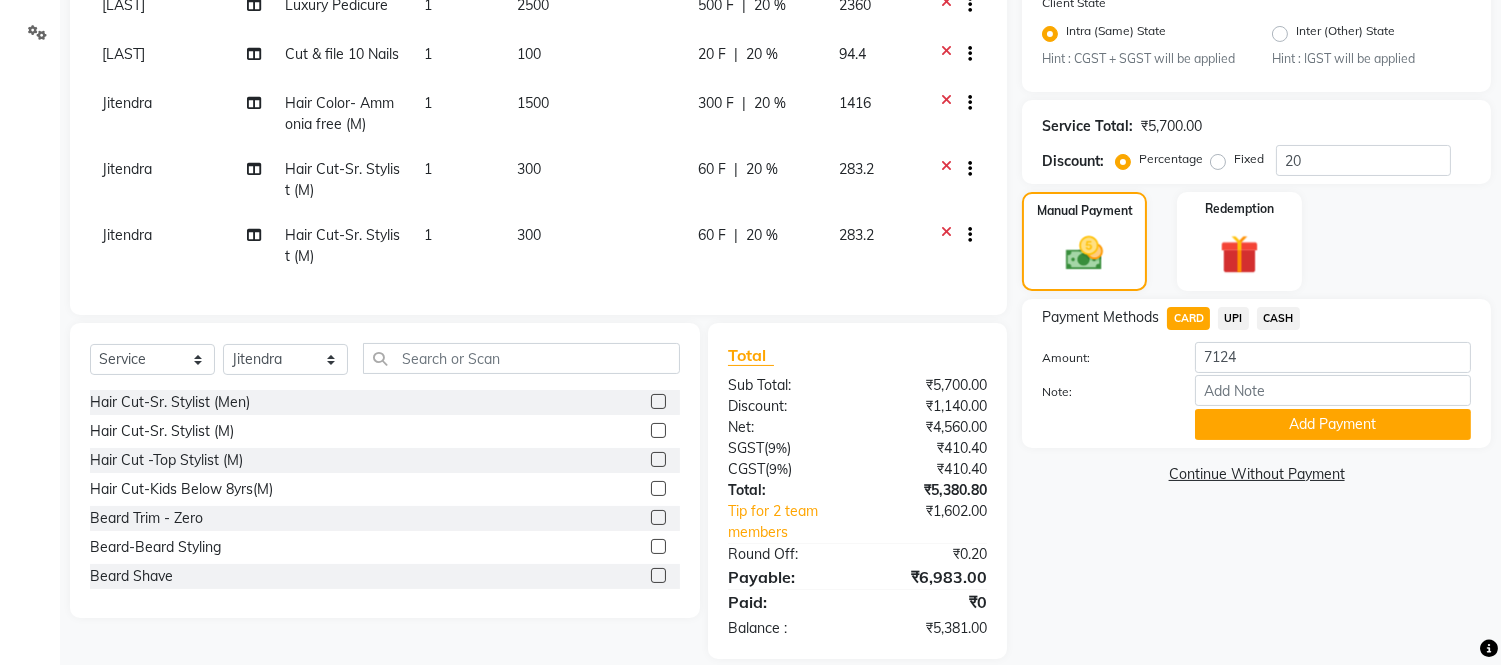 click on "UPI" 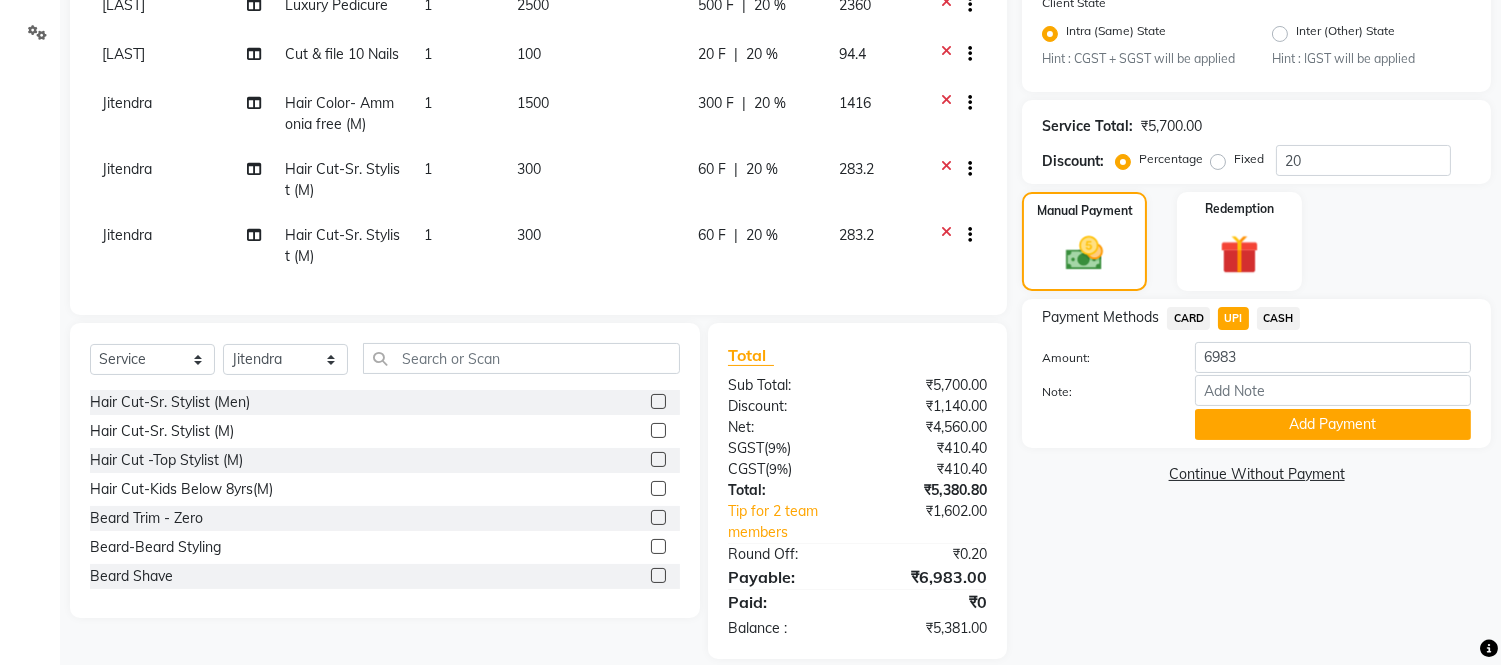 click on "CARD" 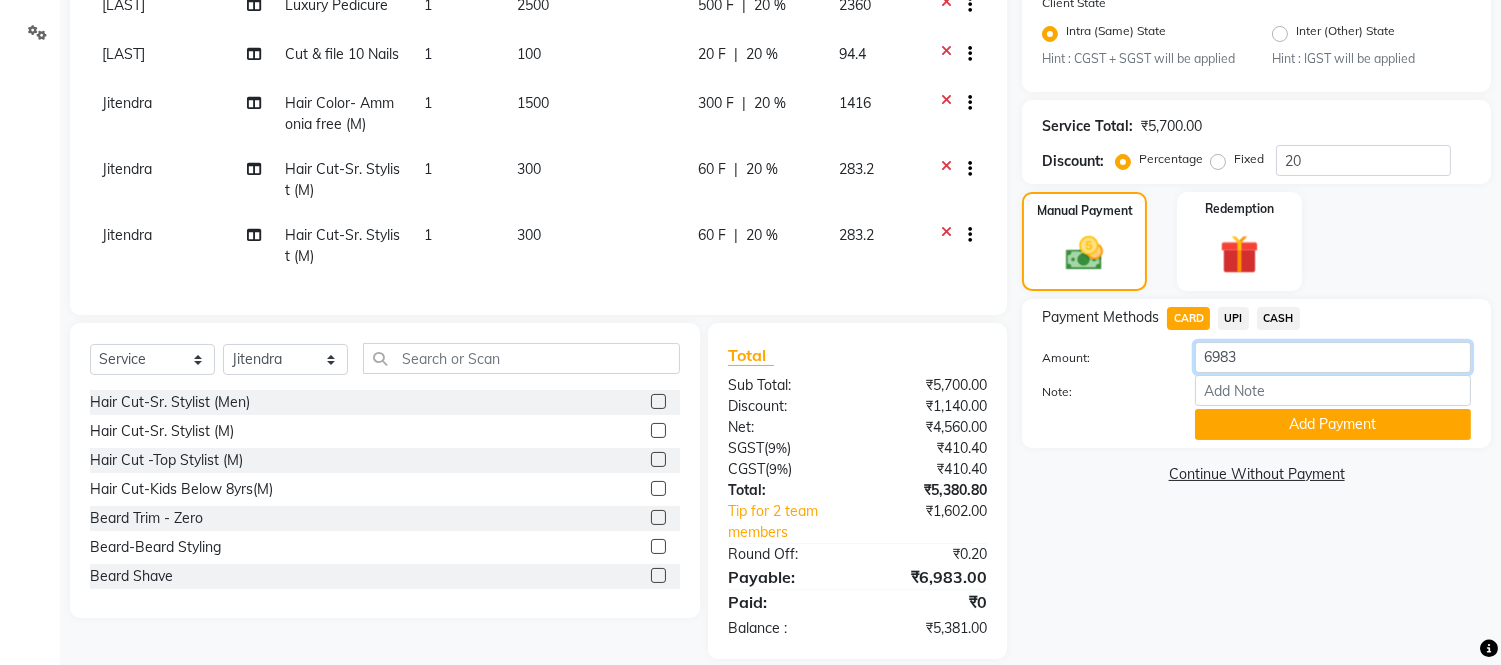 click on "6983" 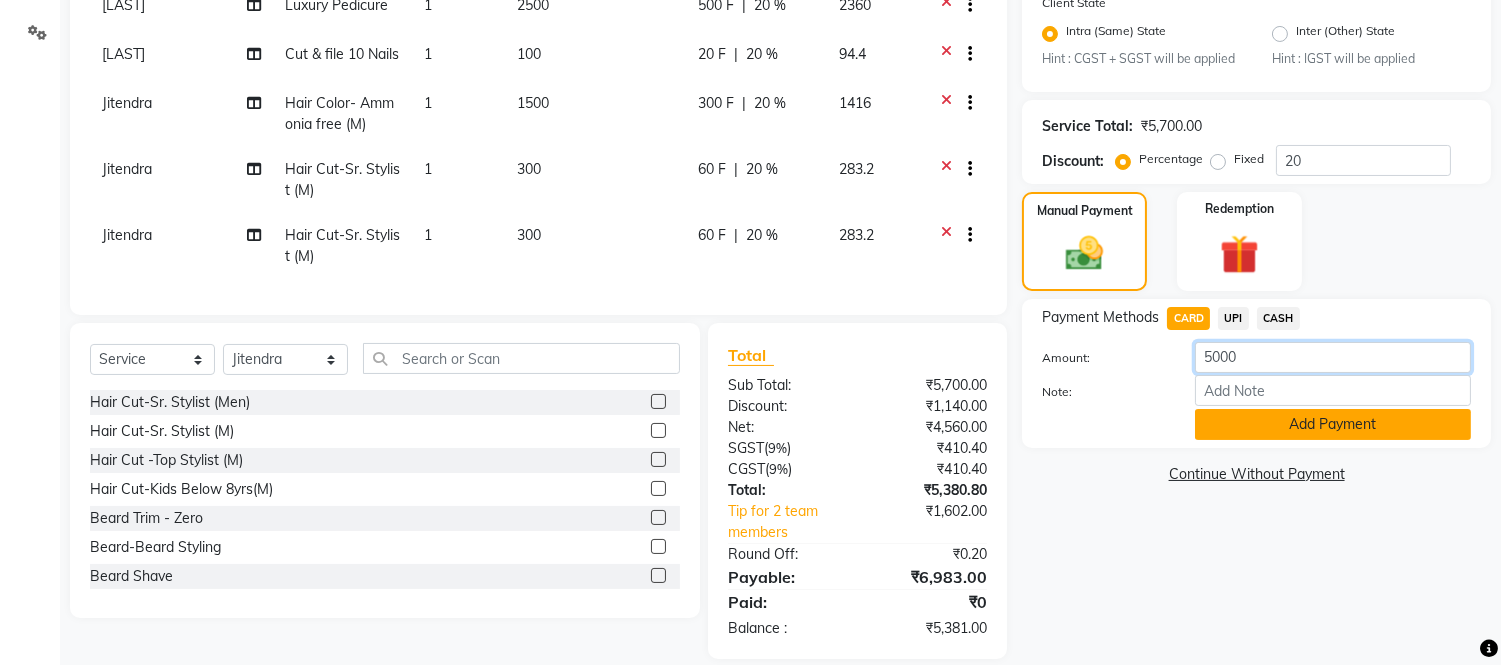 type on "5000" 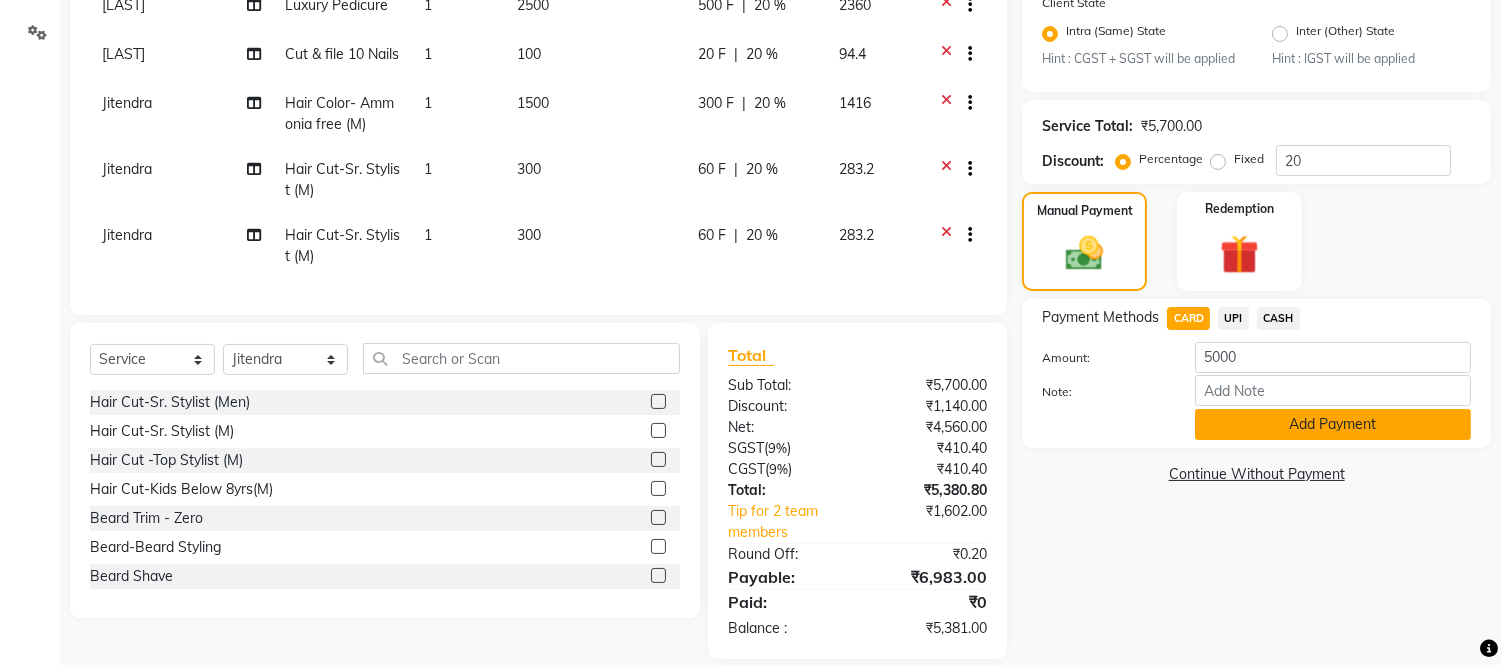 click on "Add Payment" 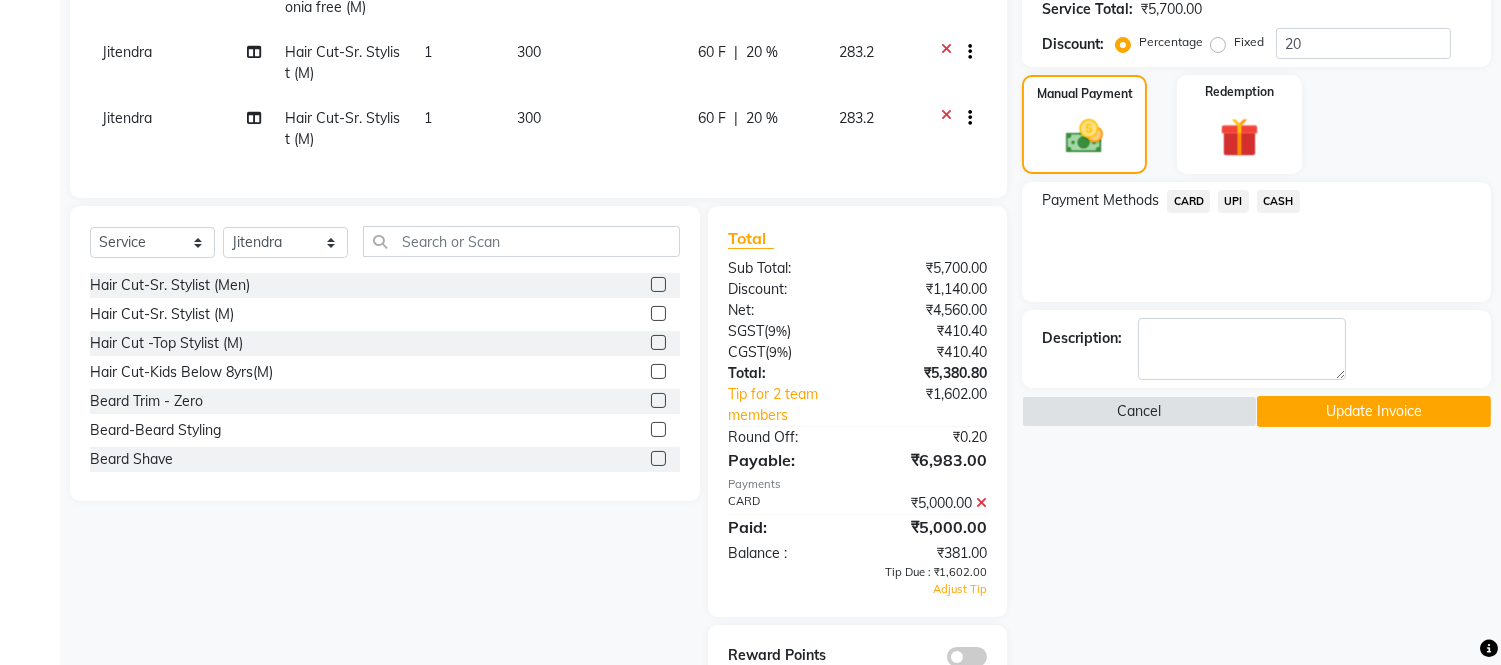 scroll, scrollTop: 622, scrollLeft: 0, axis: vertical 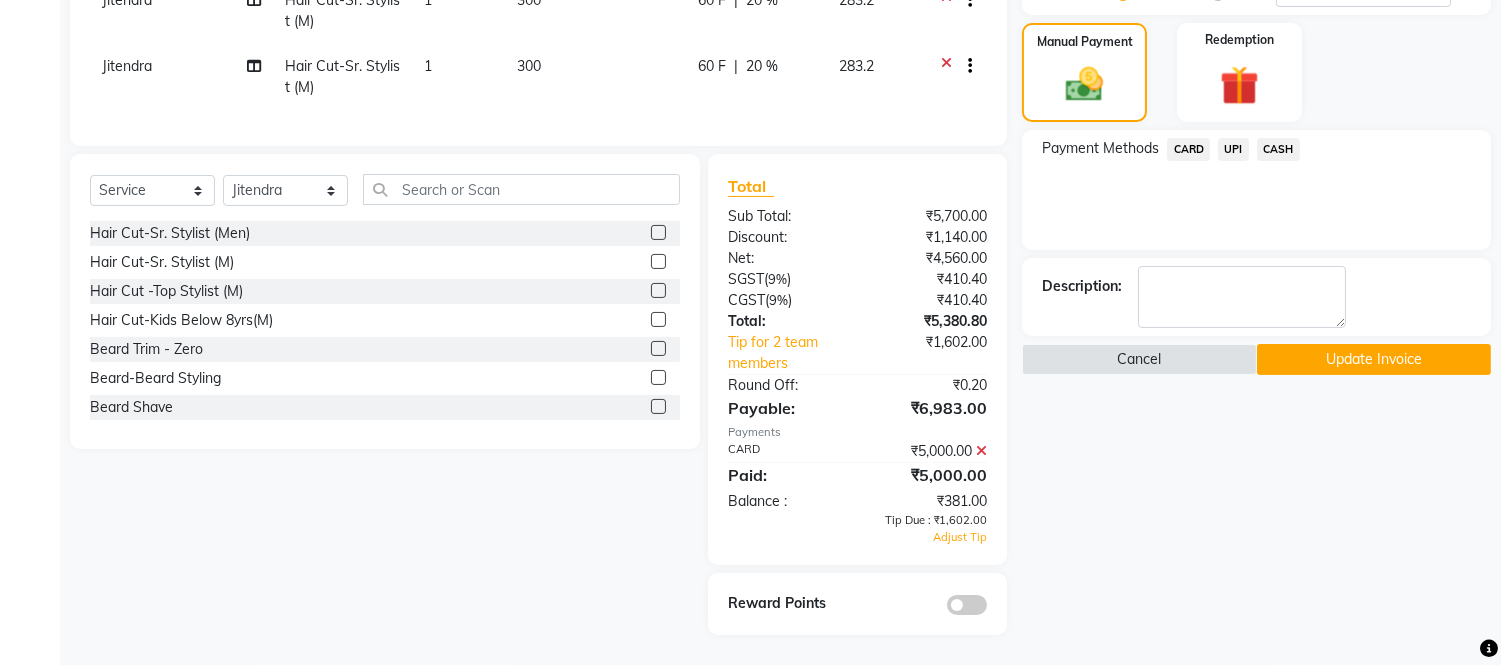 click on "CARD" 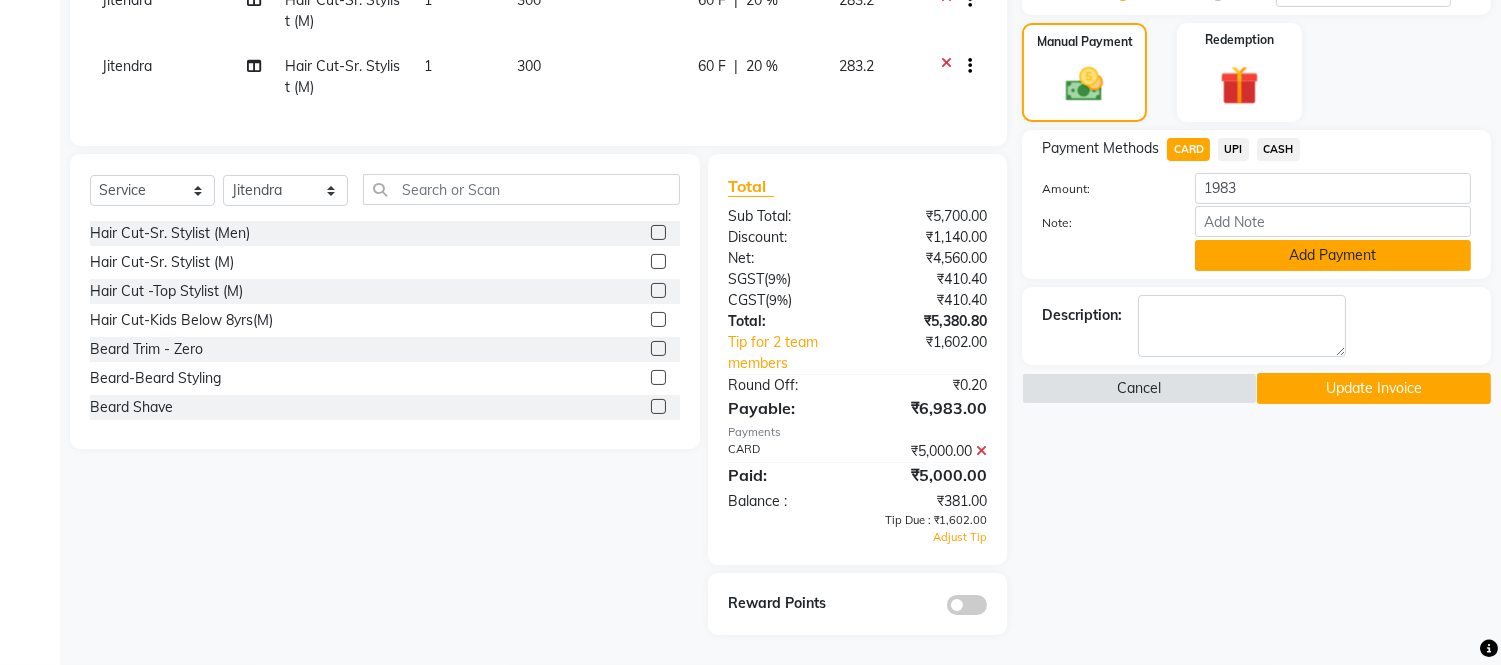 click on "Add Payment" 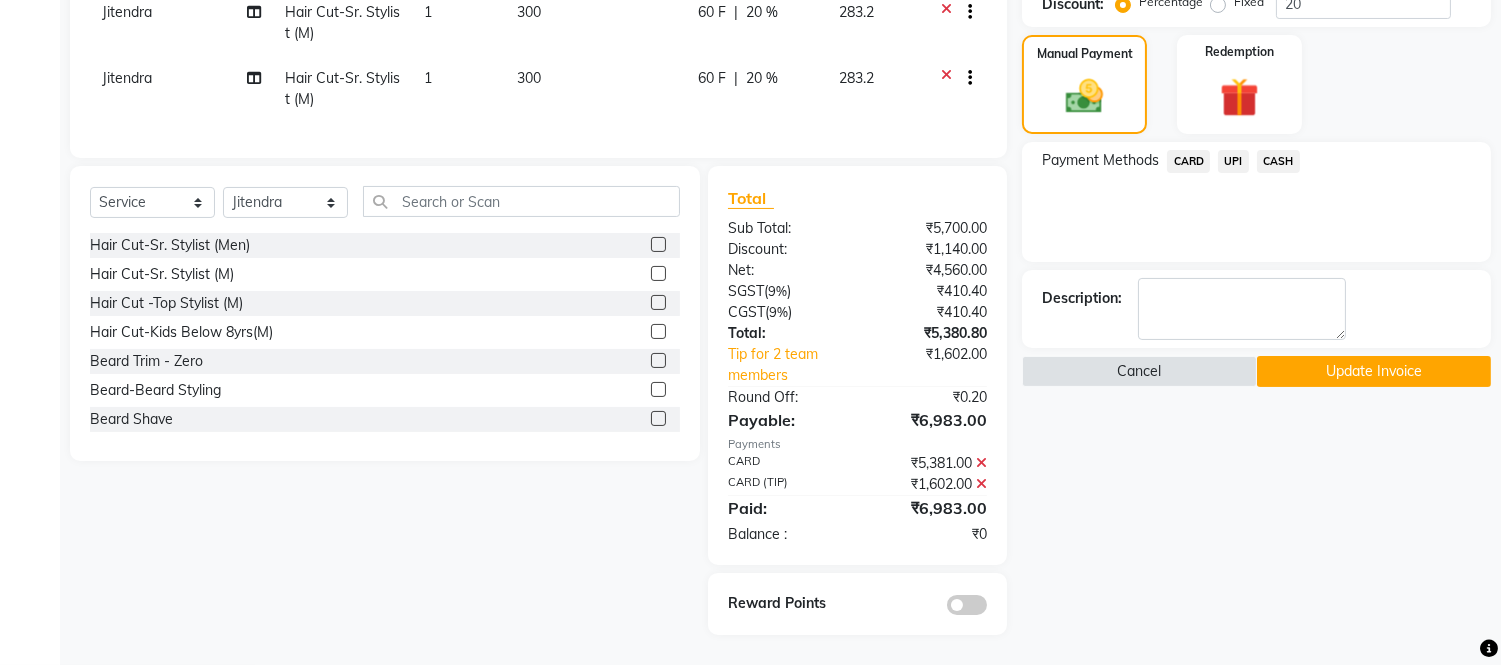 click on "Update Invoice" 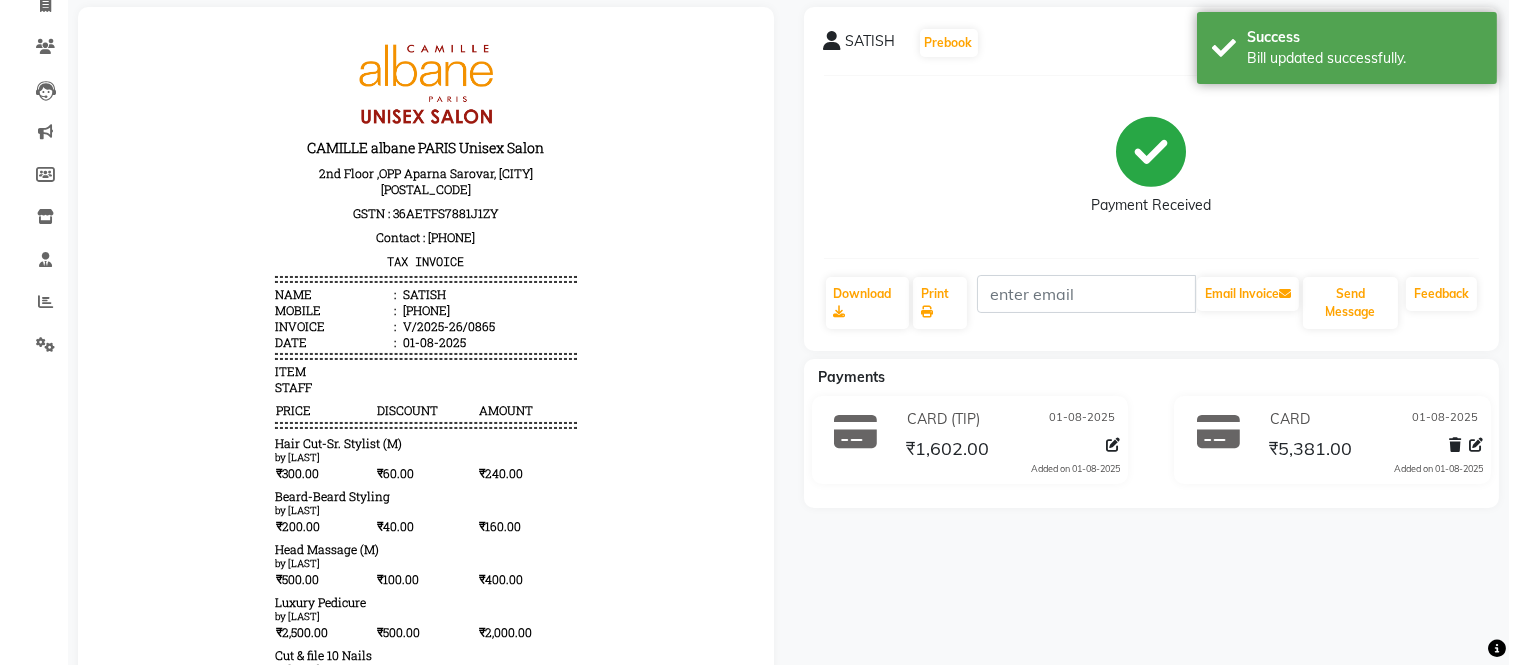 scroll, scrollTop: 0, scrollLeft: 0, axis: both 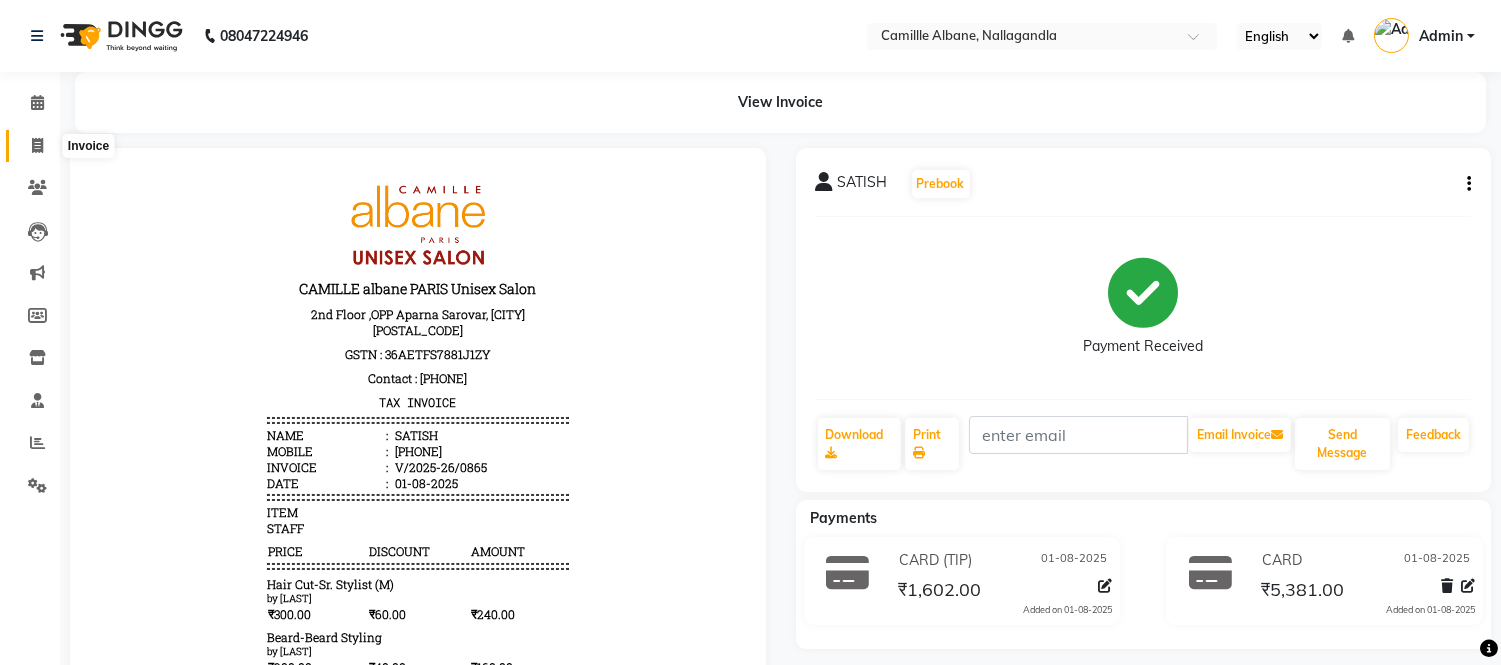click 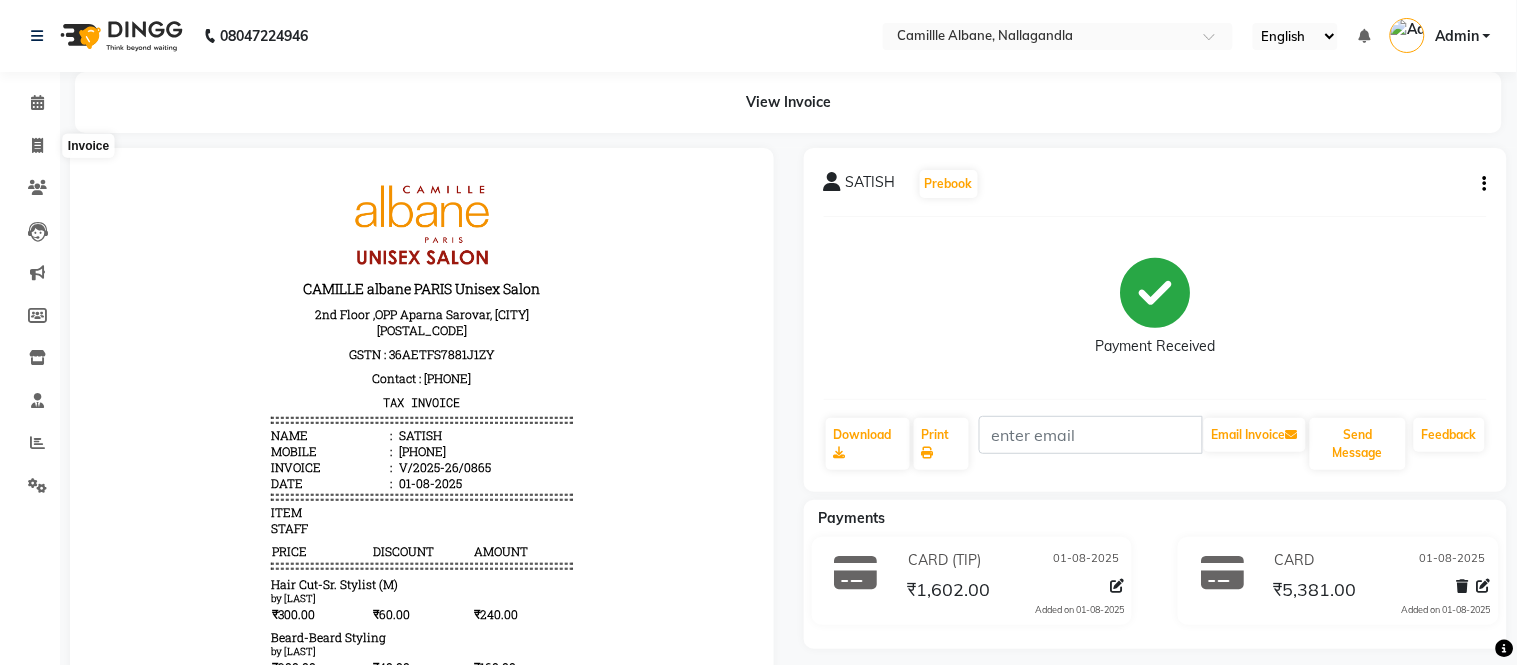 select on "7025" 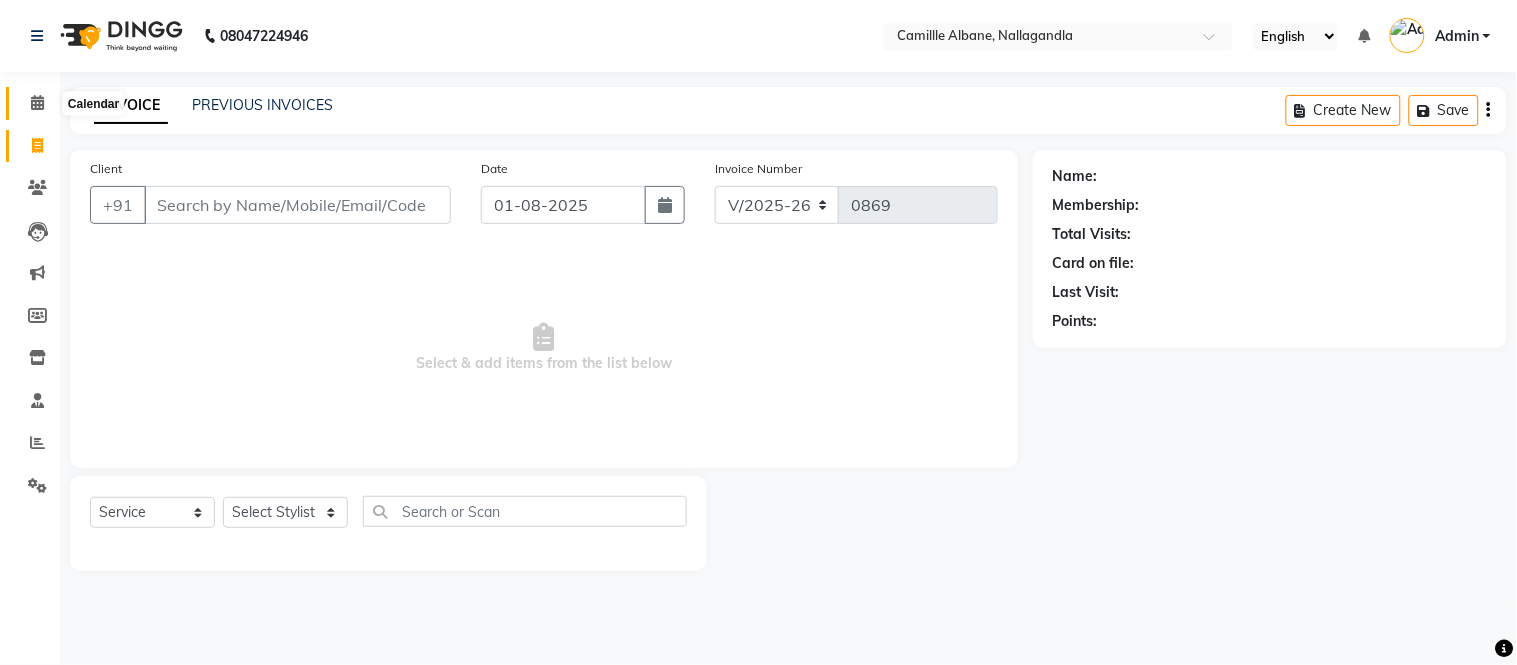 click 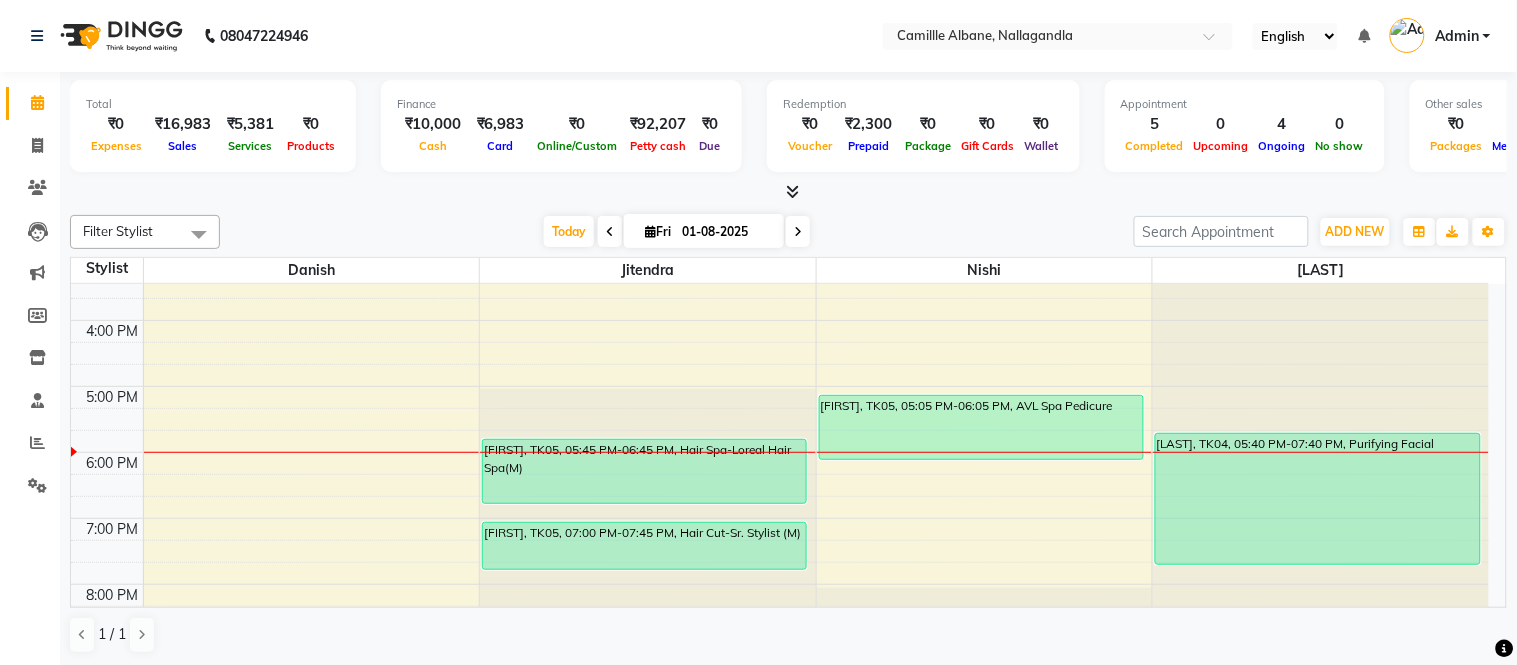 scroll, scrollTop: 418, scrollLeft: 0, axis: vertical 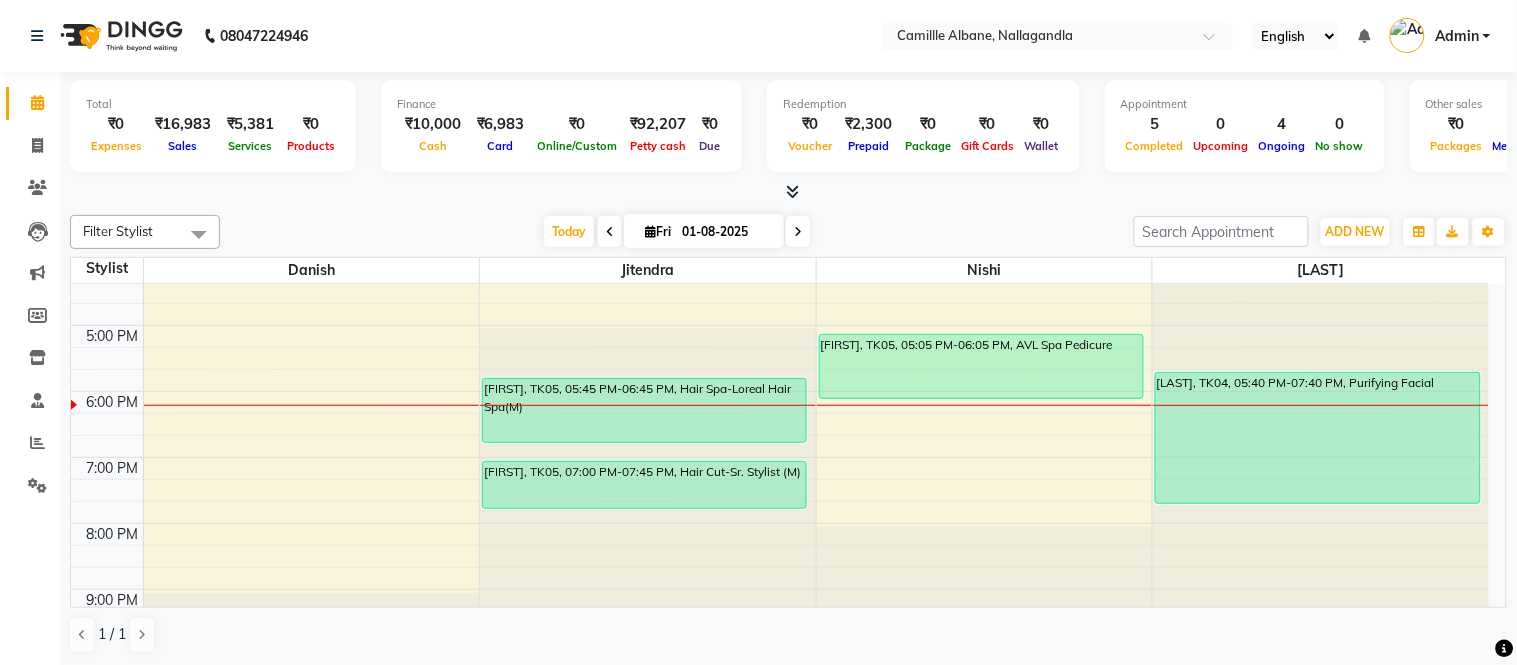 click on "SATISH, TK01, 10:30 AM-11:45 AM, Luxury Pedicure,Cut & file 10 Nails    Kusuma, TK04, 05:40 PM-07:40 PM, Purifying Facial" at bounding box center (1321, 193) 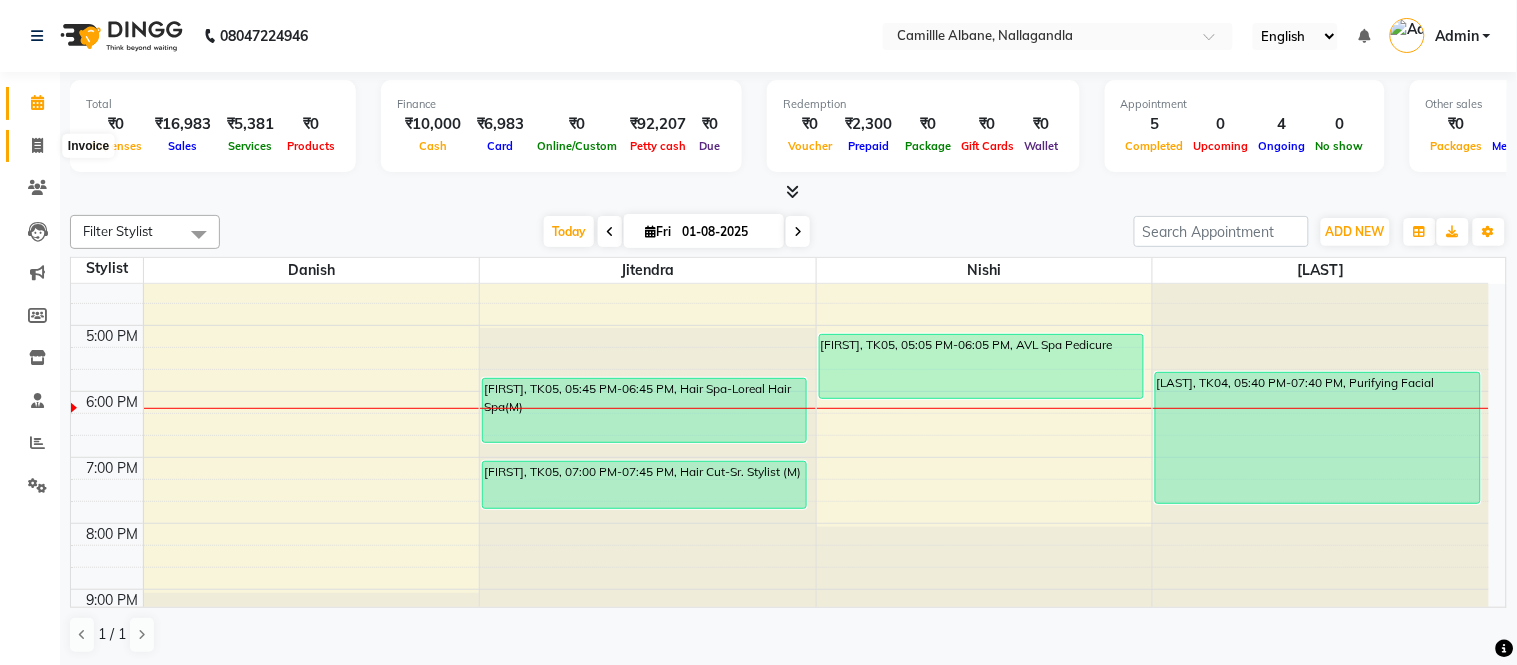 click 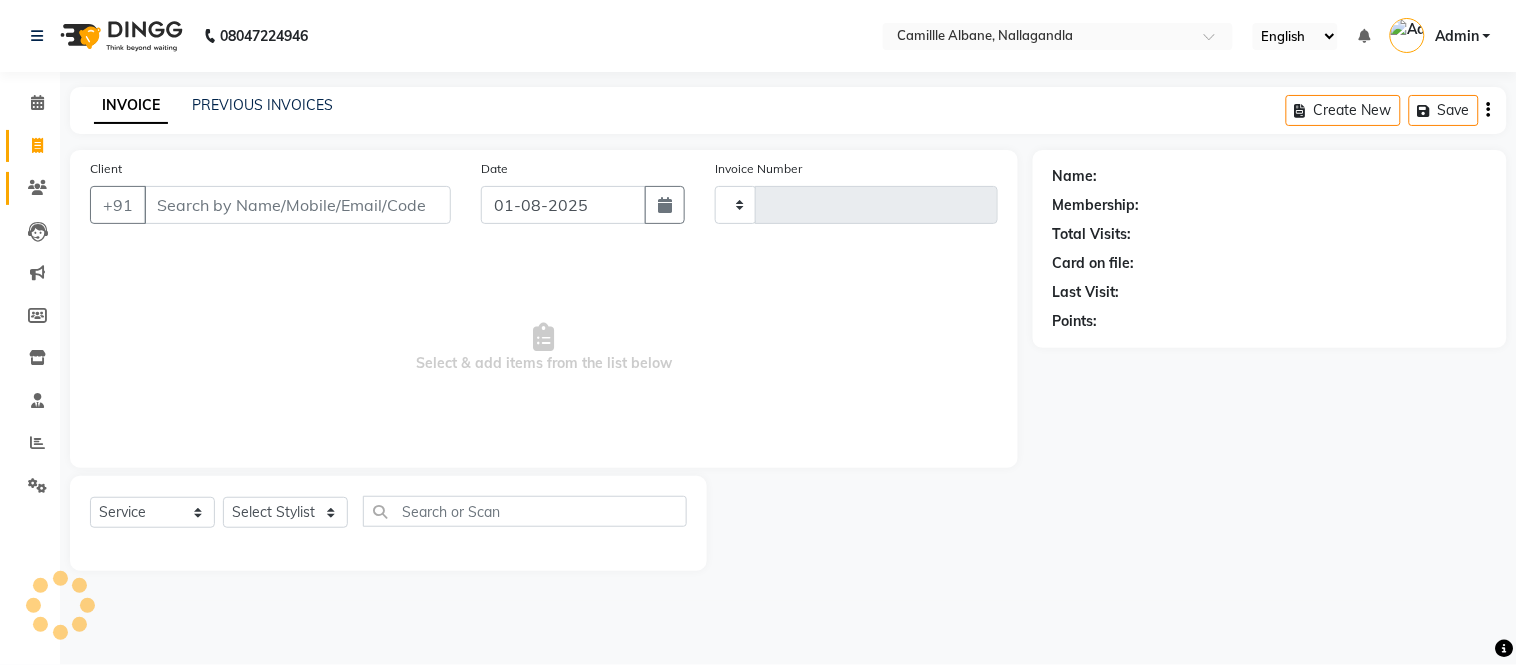 type on "0869" 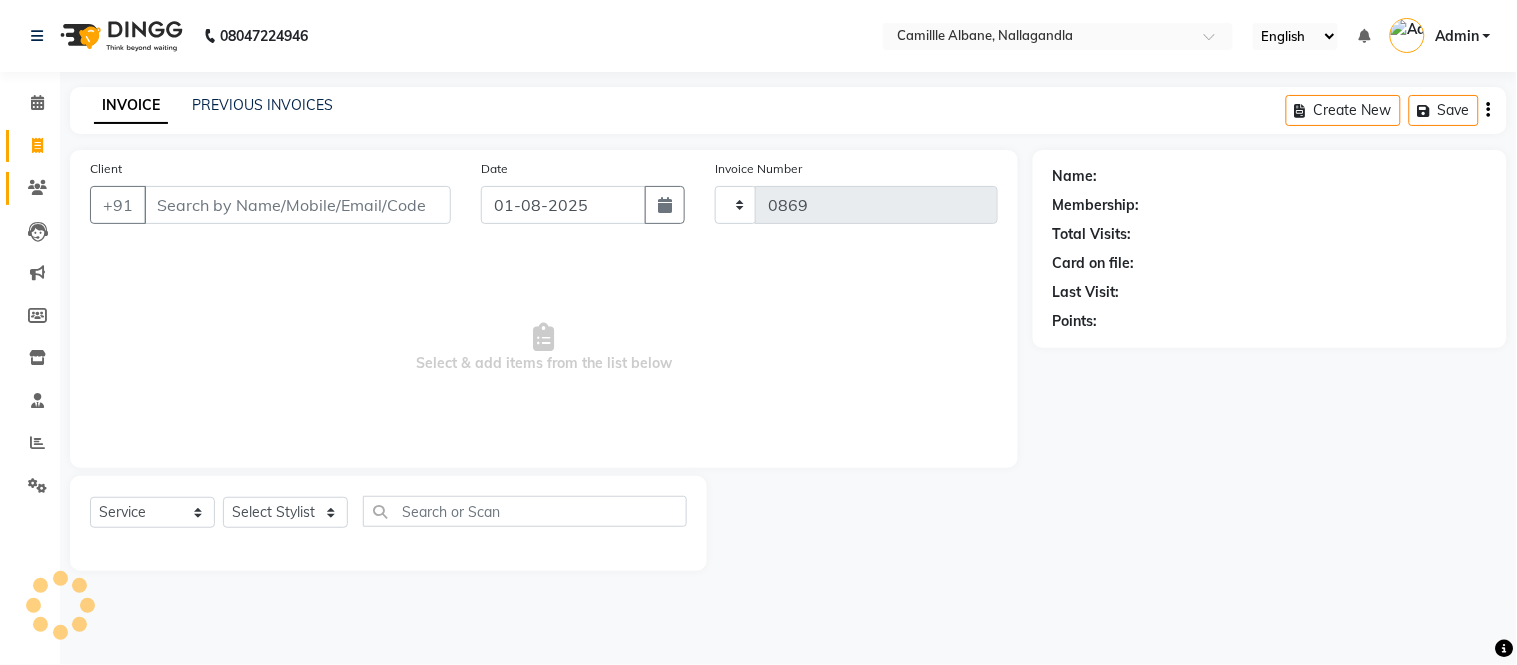 select on "7025" 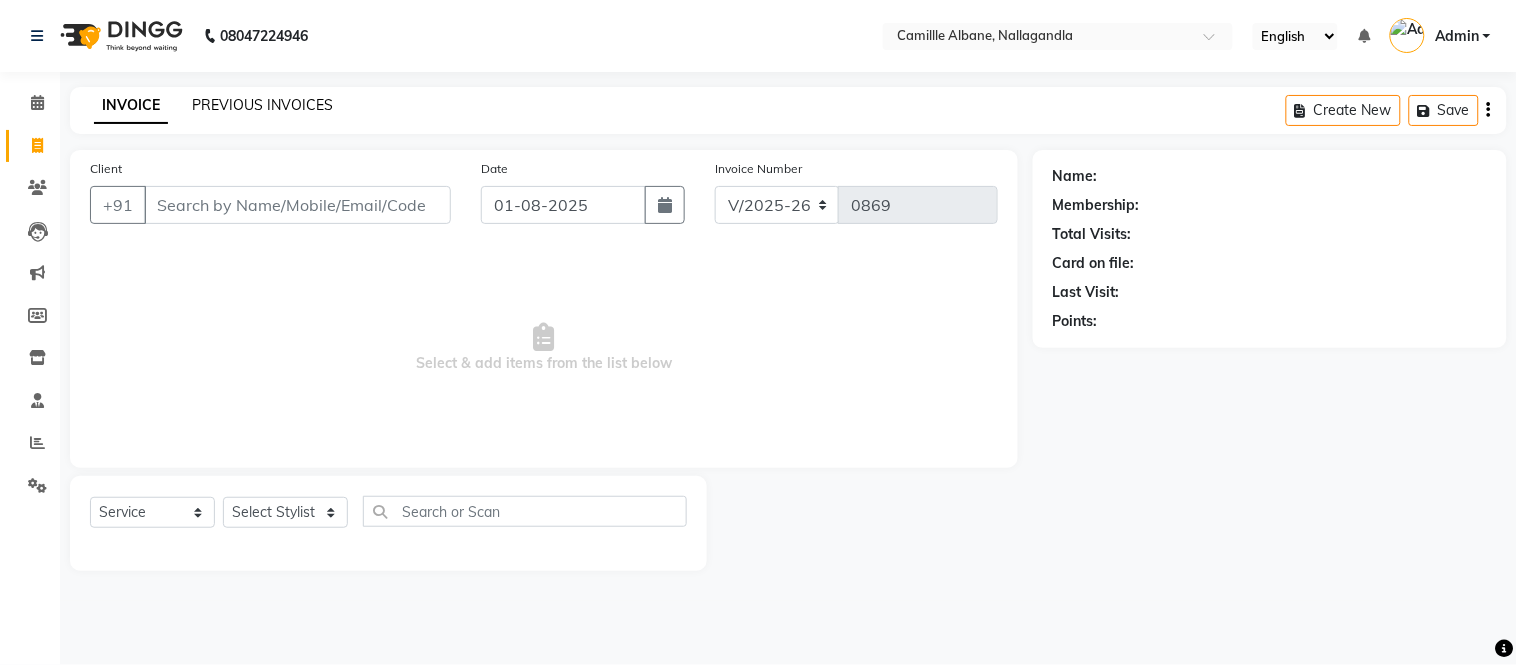 click on "PREVIOUS INVOICES" 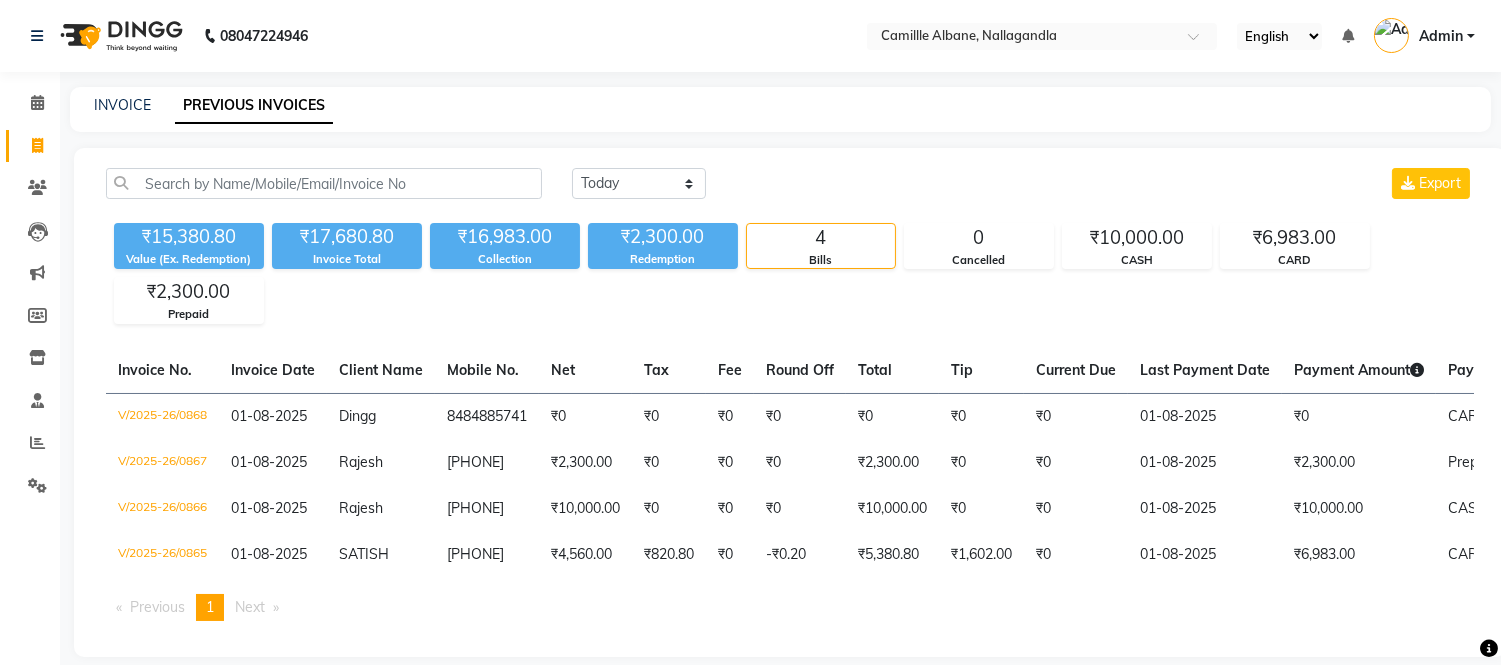 scroll, scrollTop: 36, scrollLeft: 0, axis: vertical 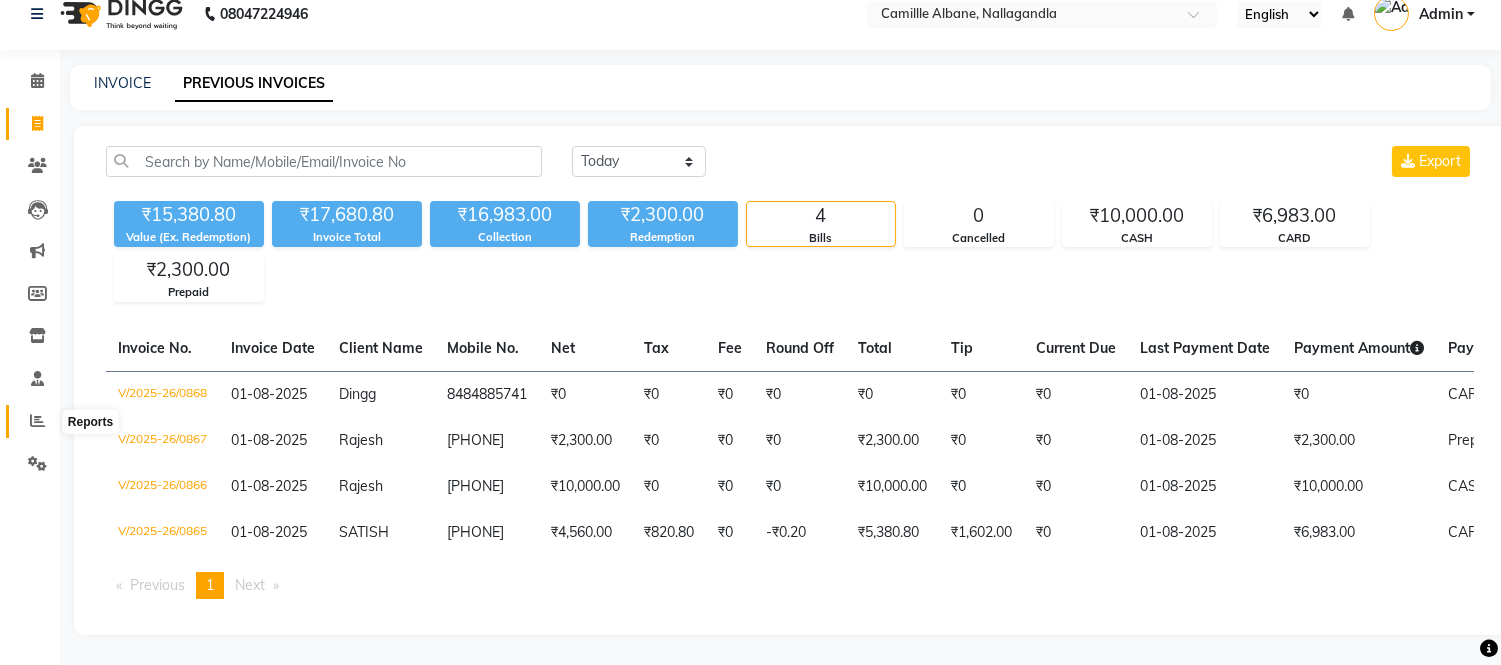 click 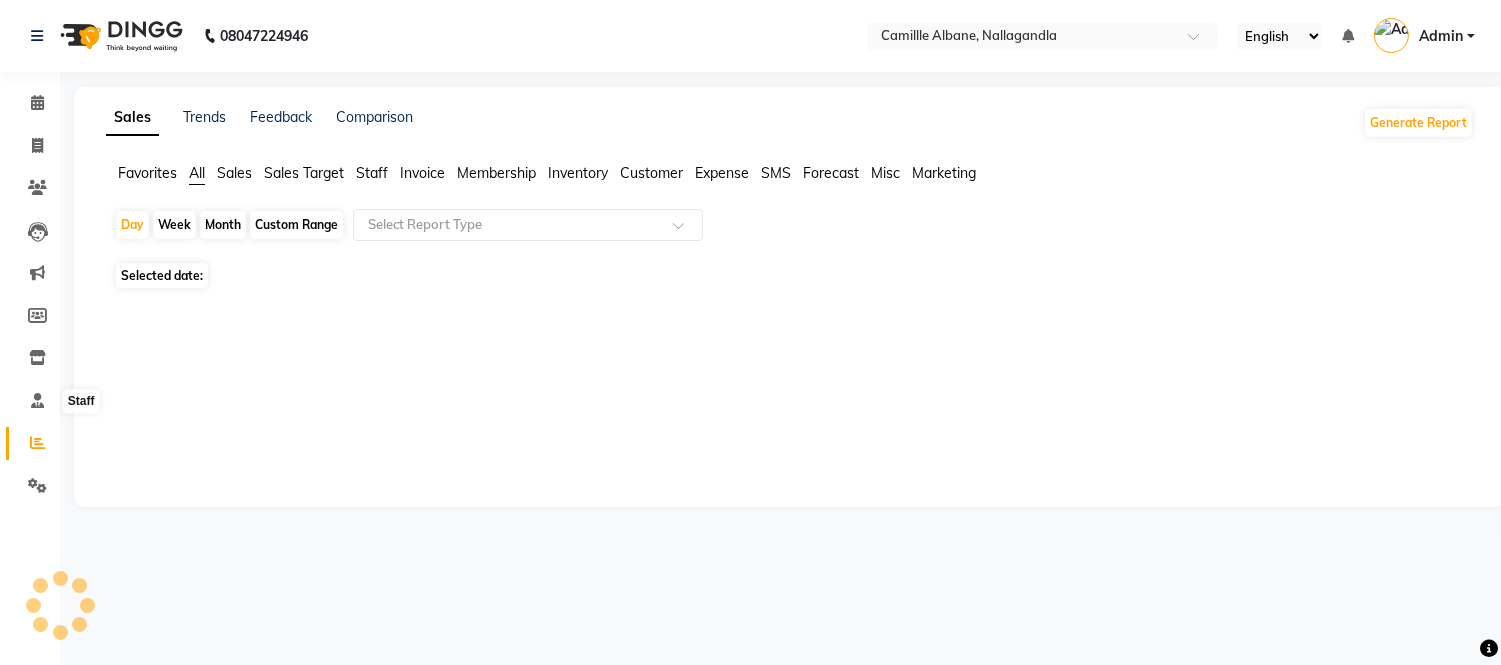 scroll, scrollTop: 0, scrollLeft: 0, axis: both 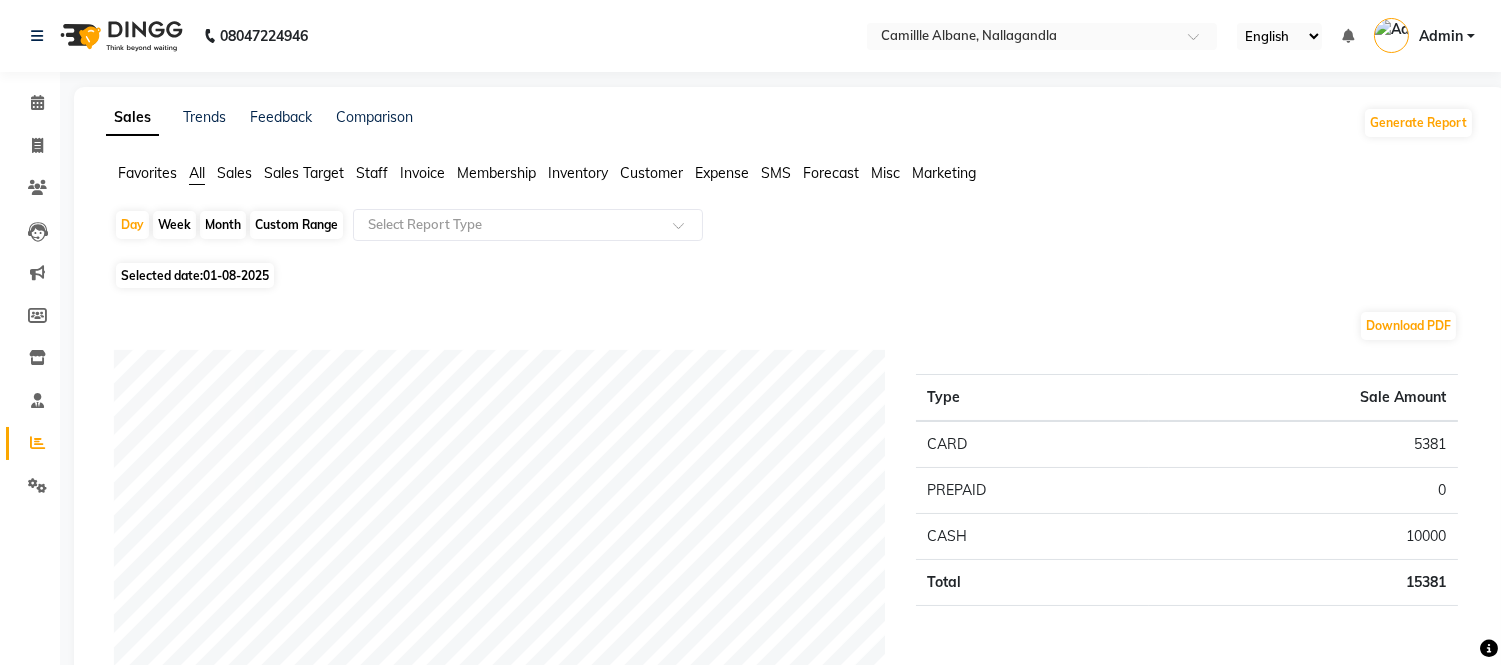 click on "Staff" 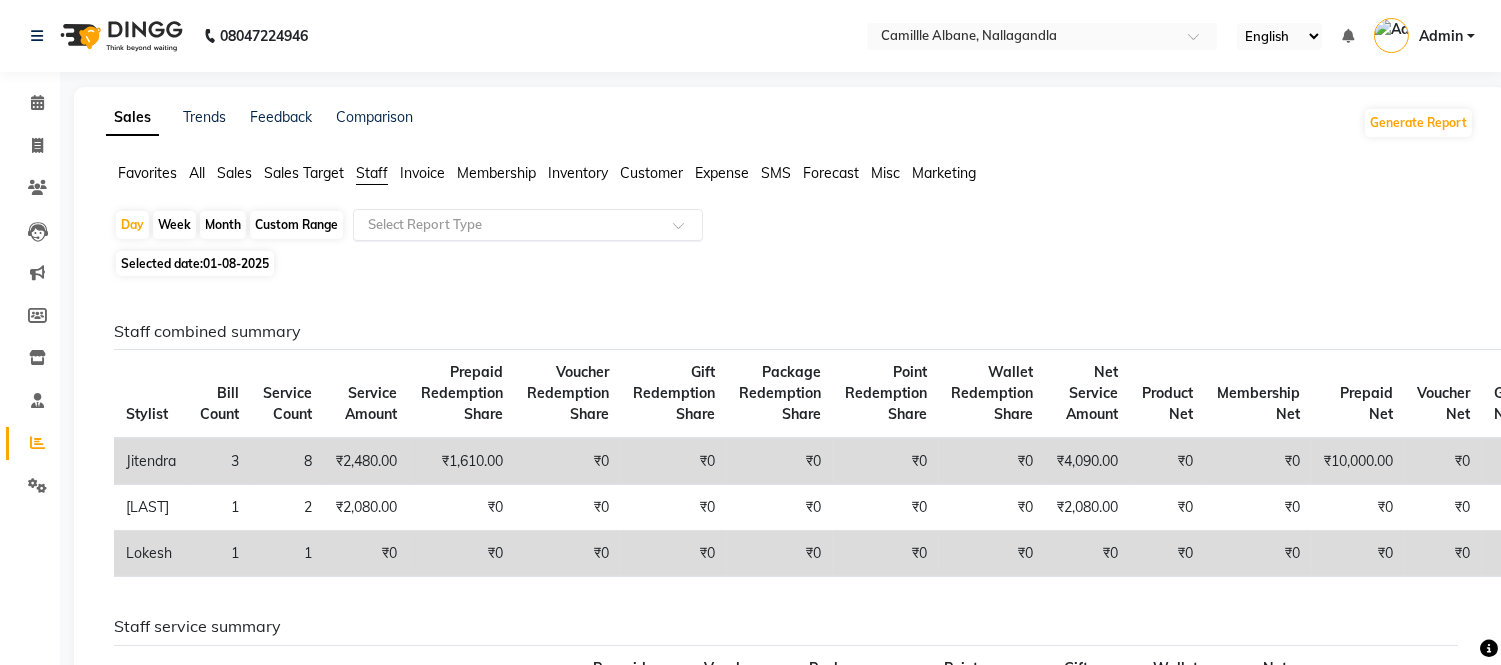 click 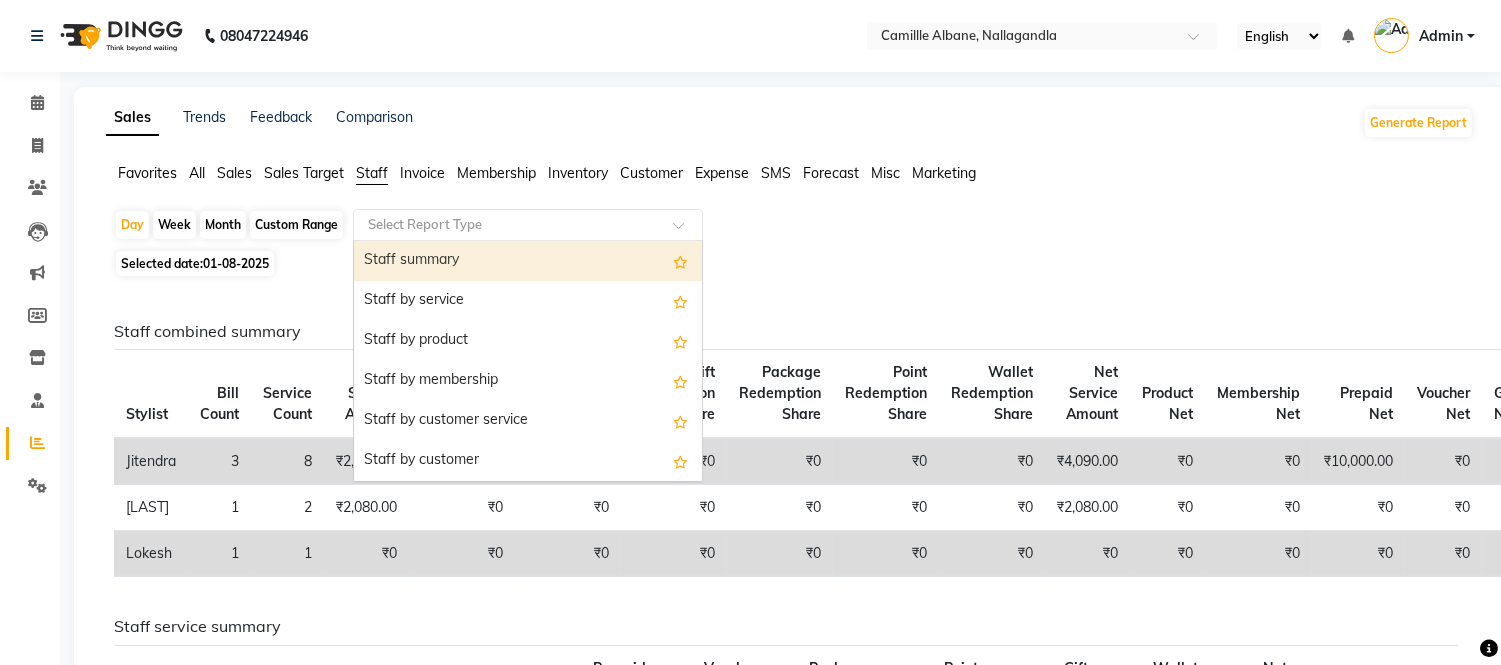 click on "Staff summary" at bounding box center [528, 261] 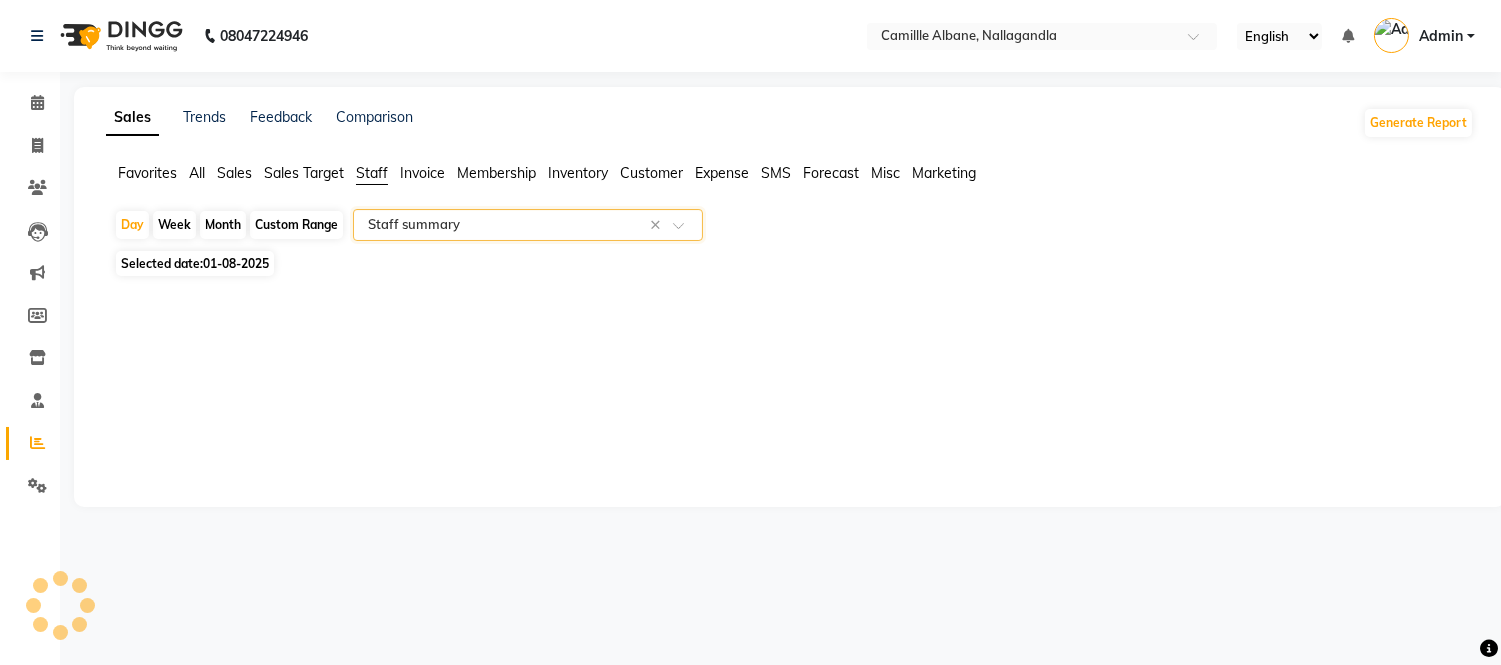select on "filtered_report" 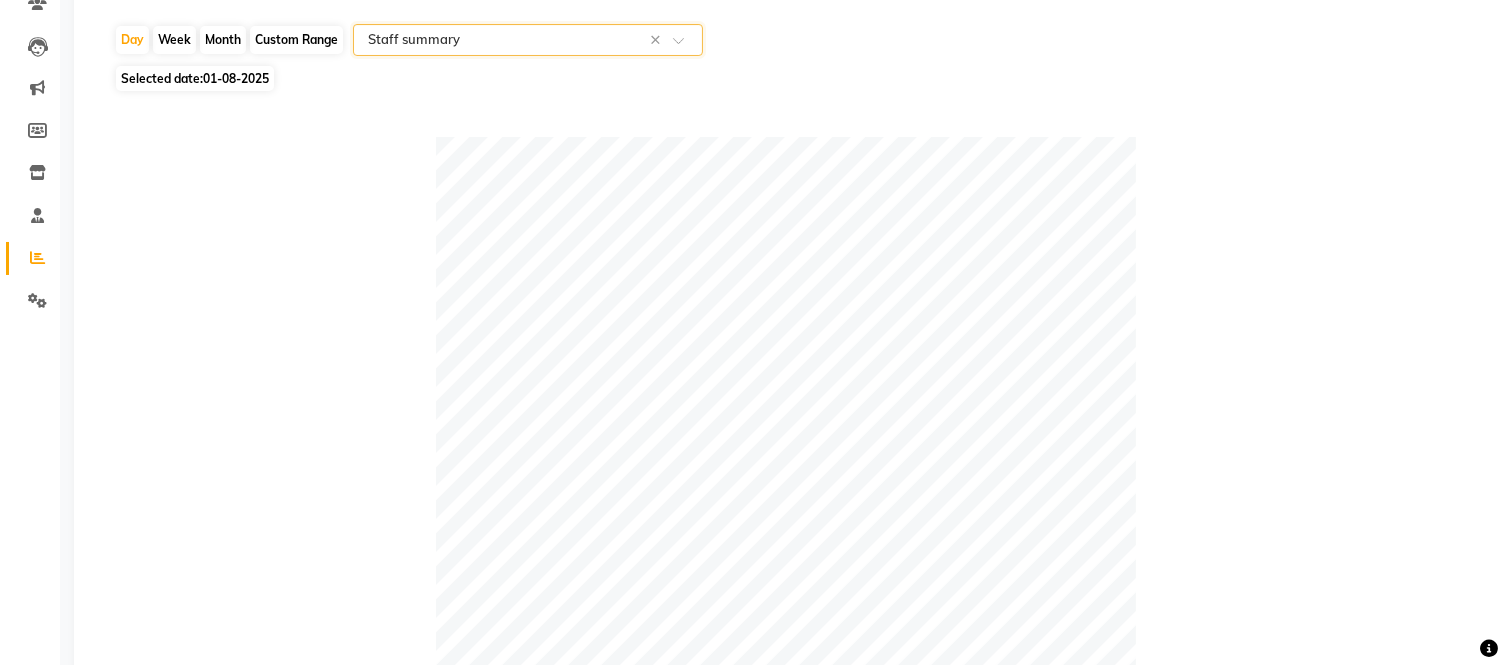 scroll, scrollTop: 0, scrollLeft: 0, axis: both 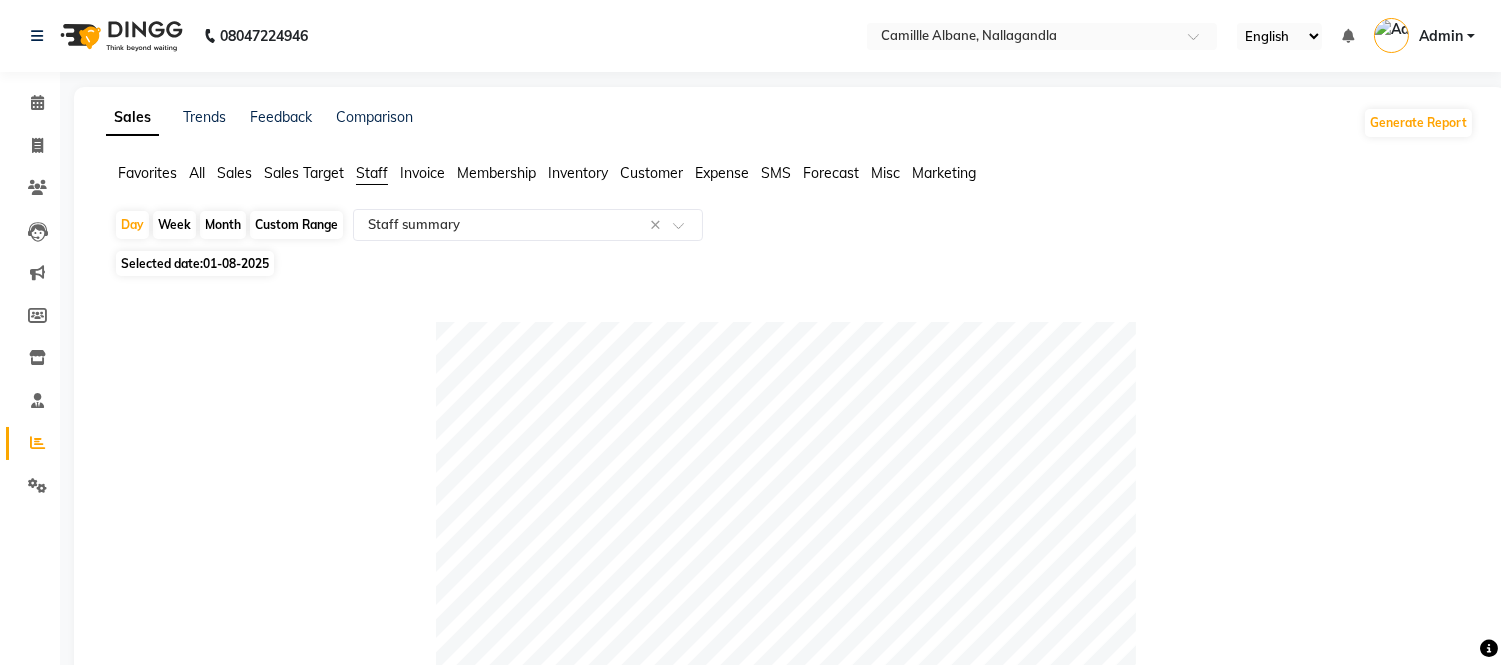 click on "Month" 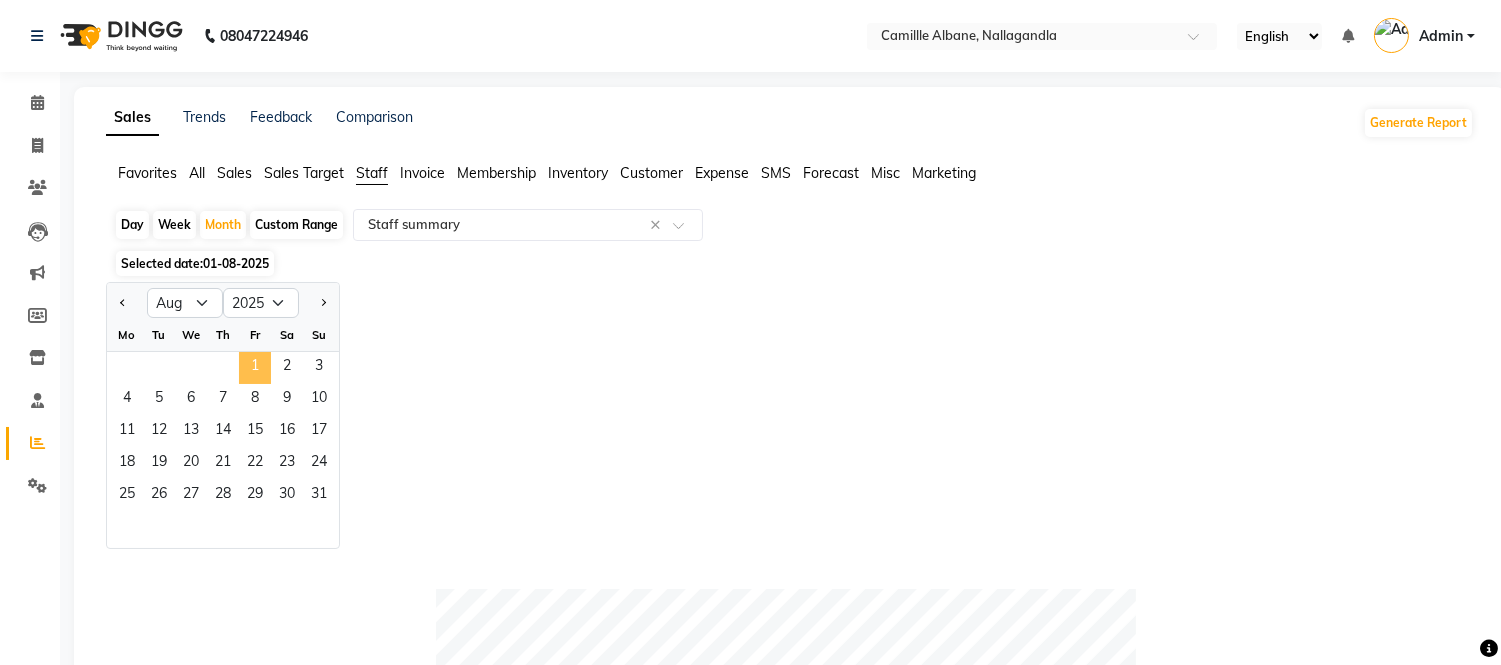click on "1" 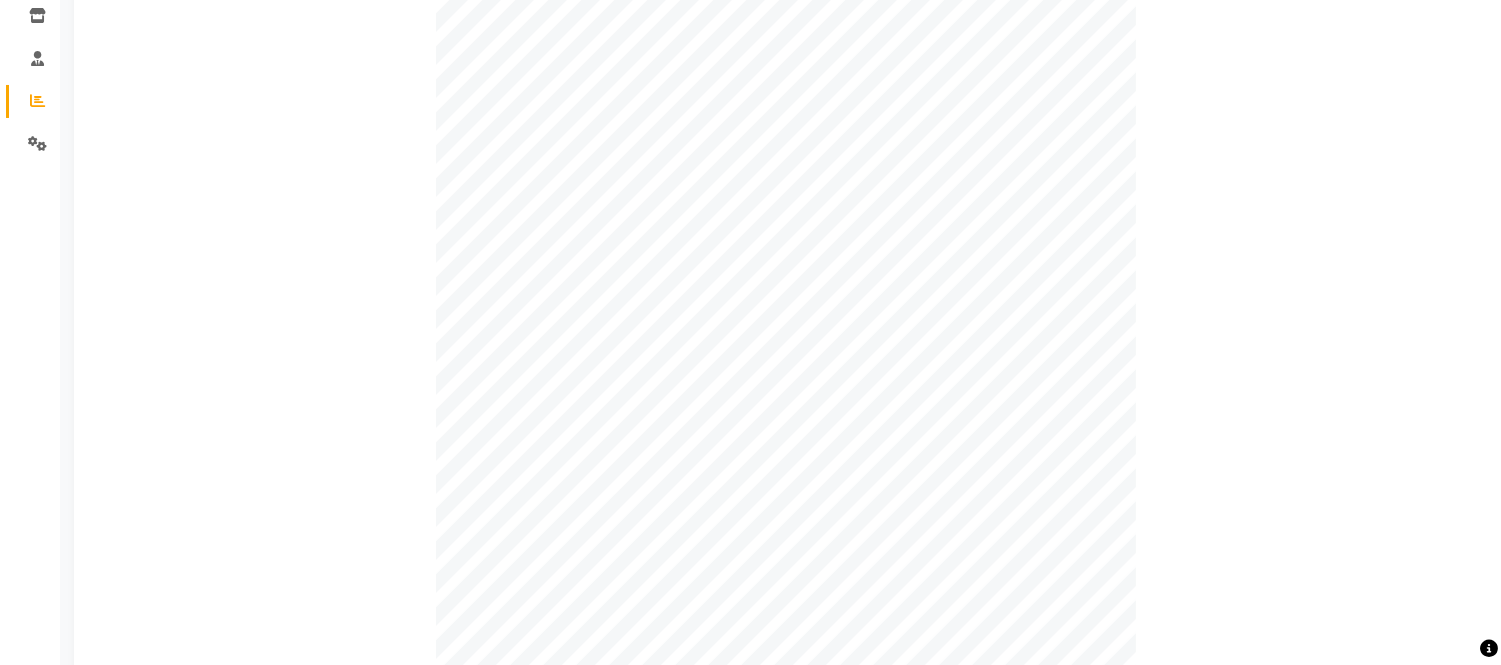 scroll, scrollTop: 0, scrollLeft: 0, axis: both 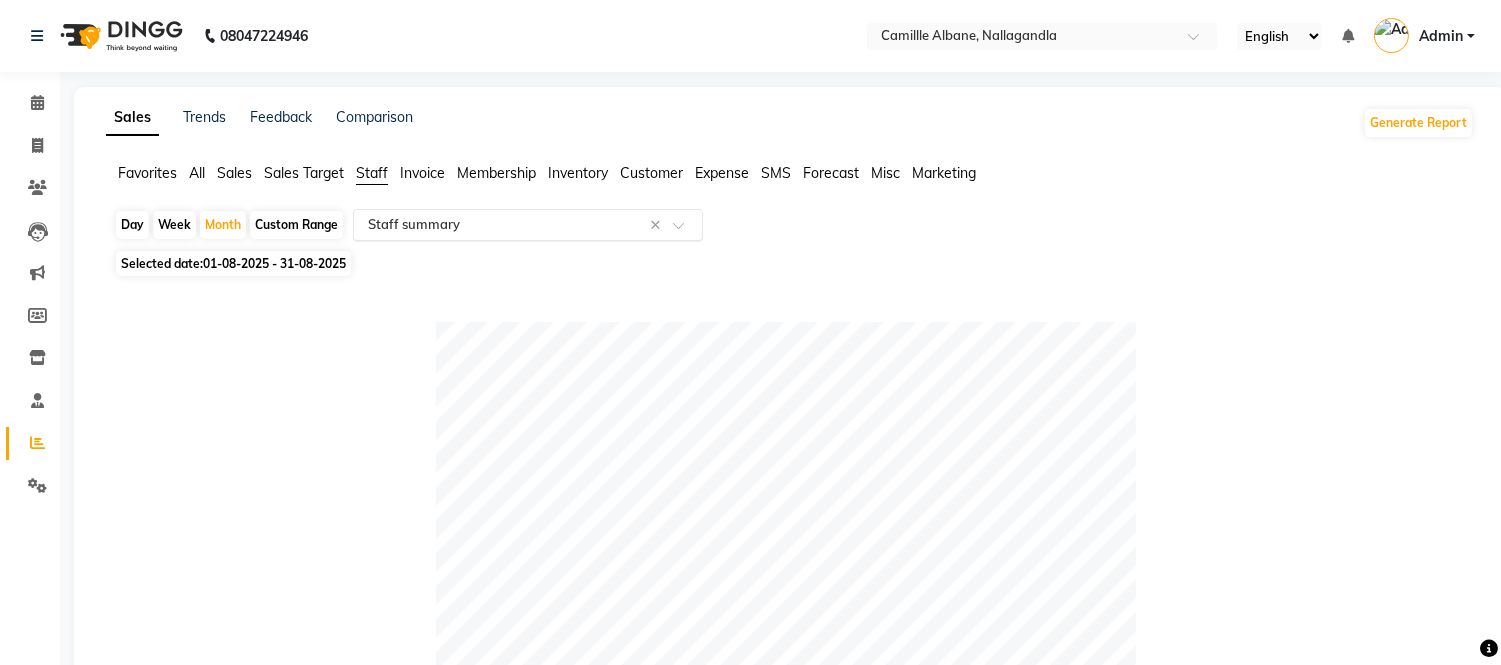 click 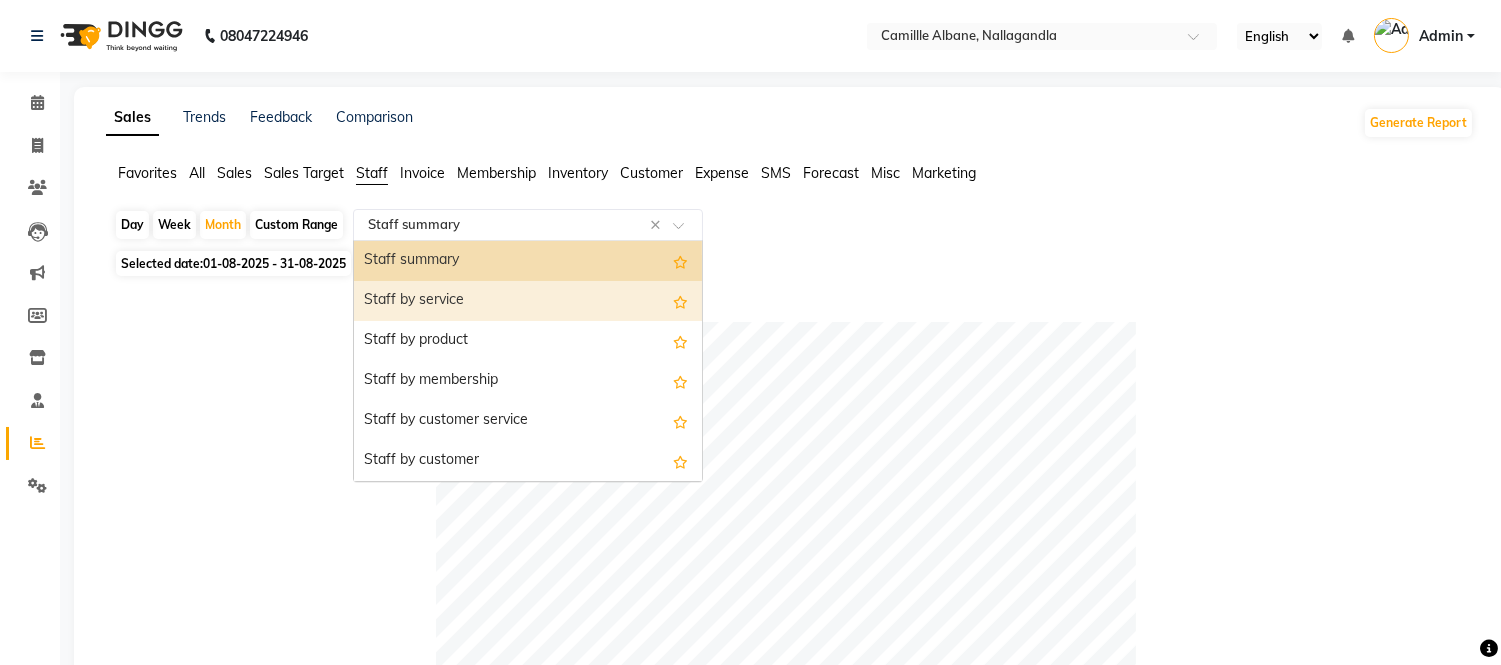click on "Staff by service" at bounding box center (528, 301) 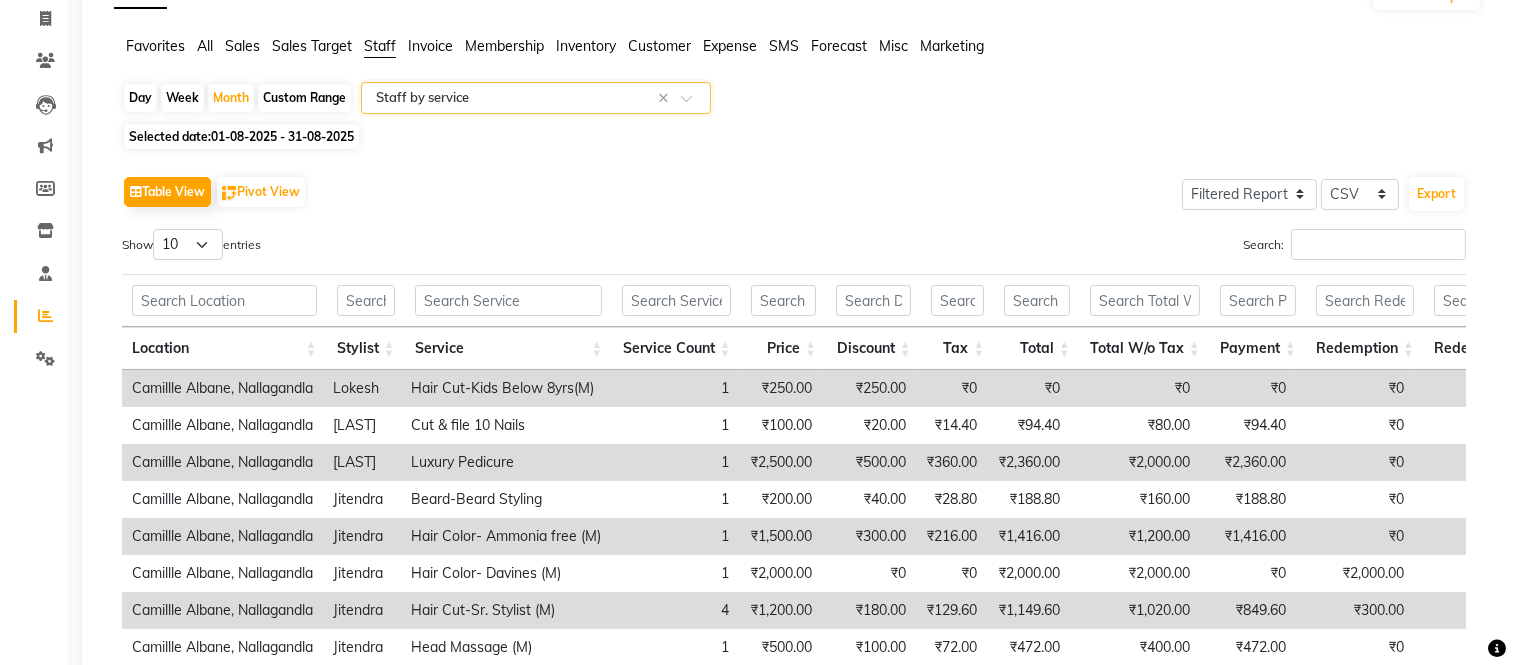 scroll, scrollTop: 0, scrollLeft: 0, axis: both 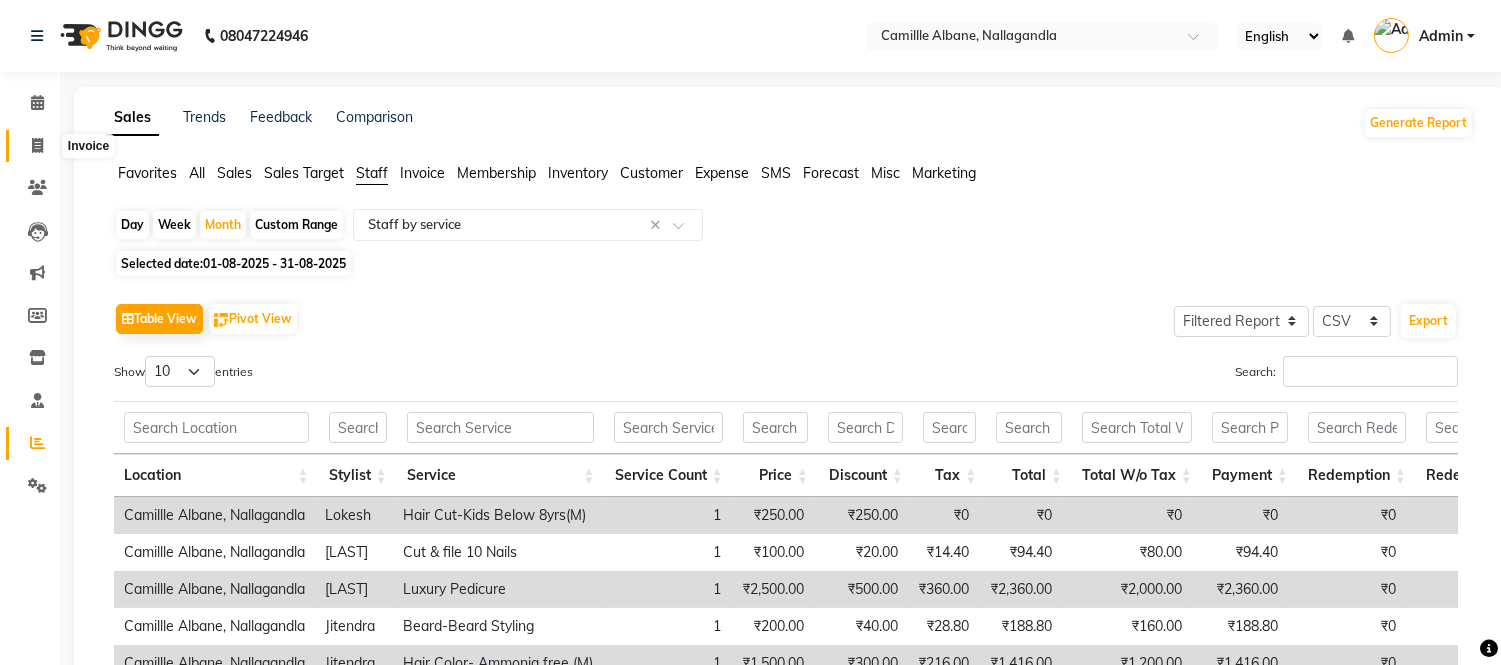 click 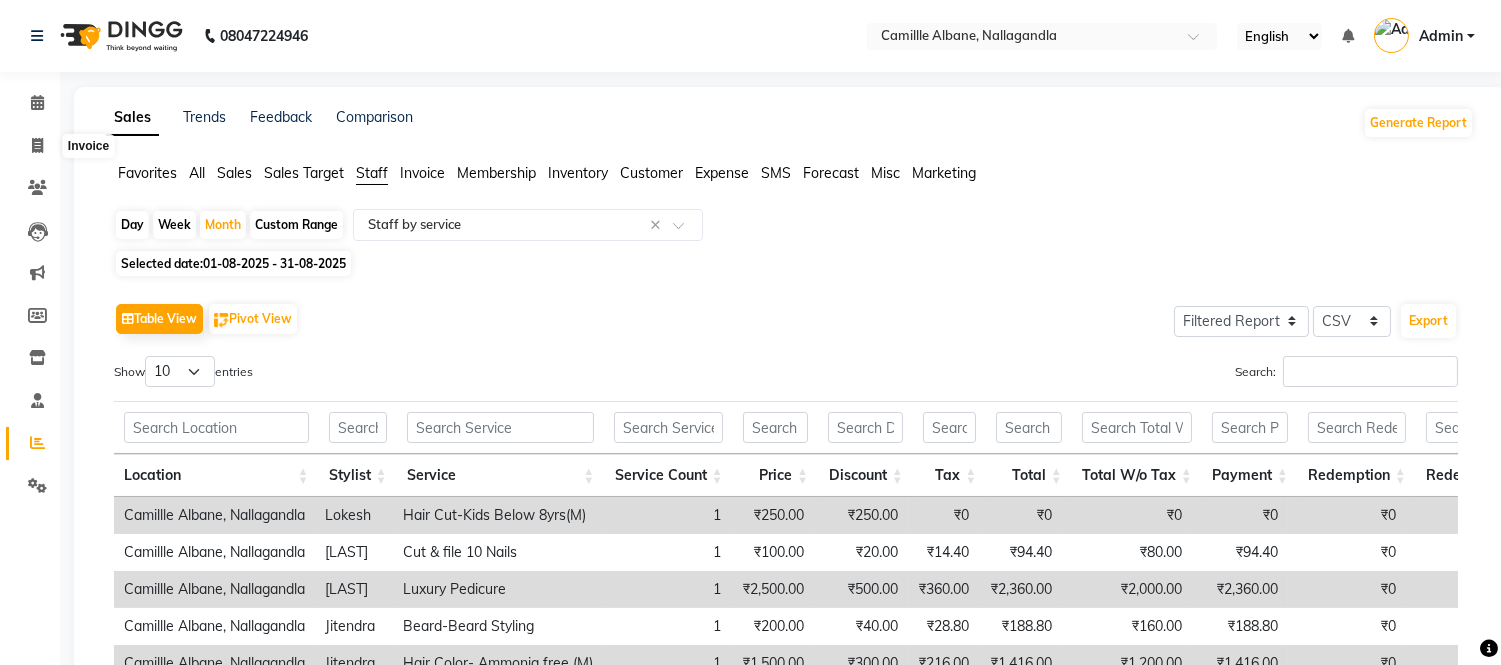 select on "service" 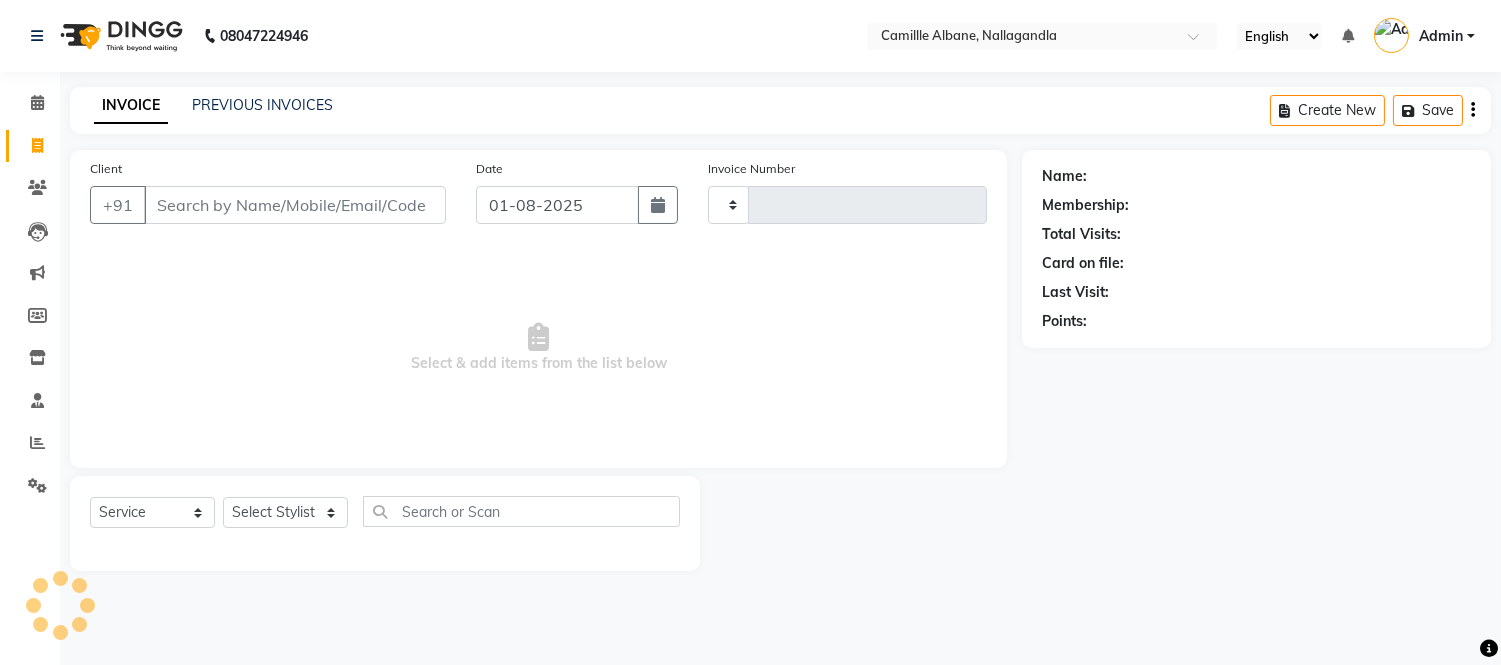 type on "0869" 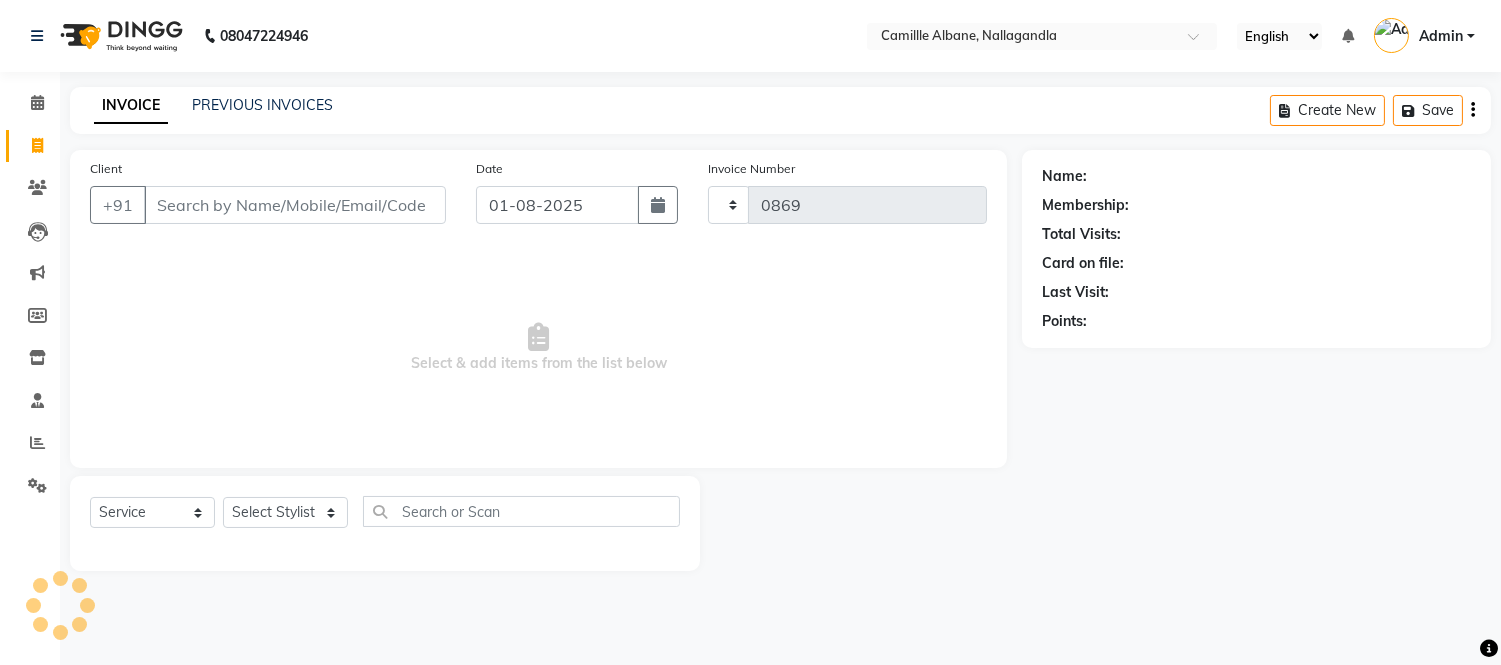 select on "7025" 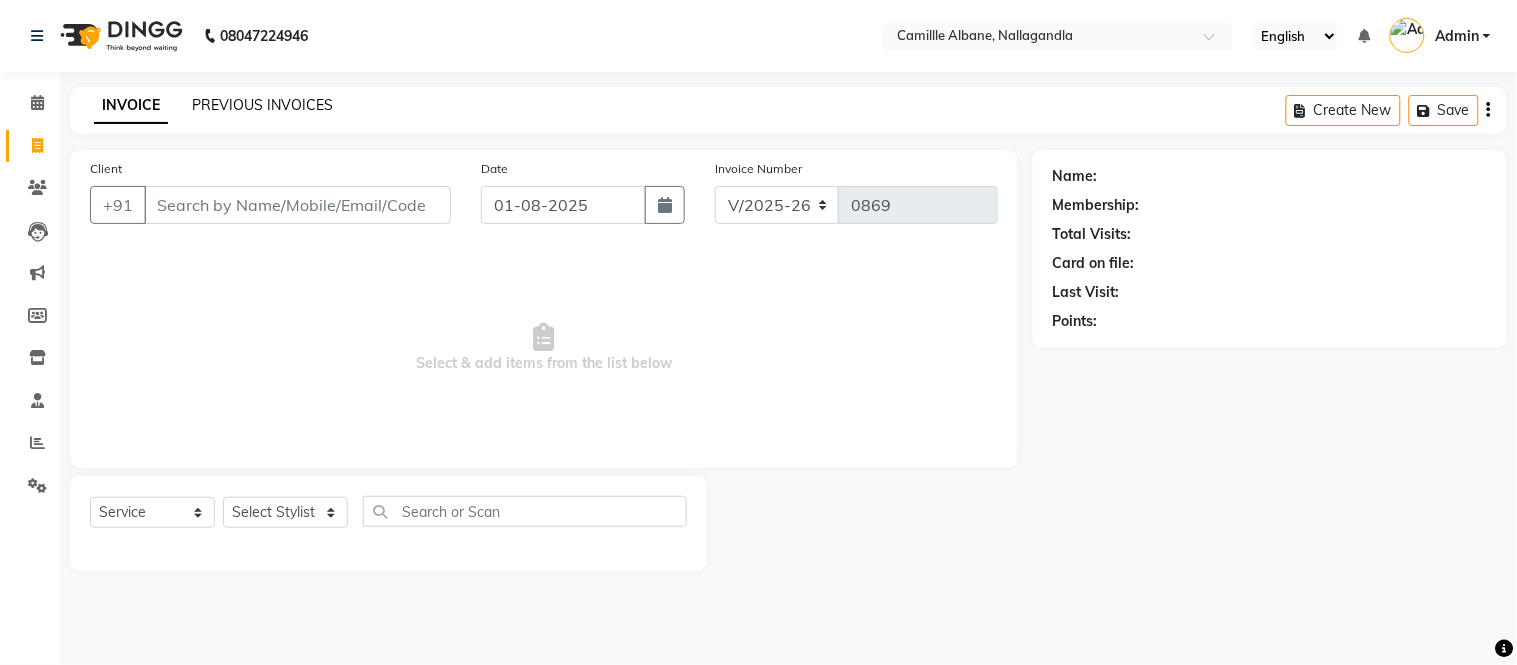 click on "PREVIOUS INVOICES" 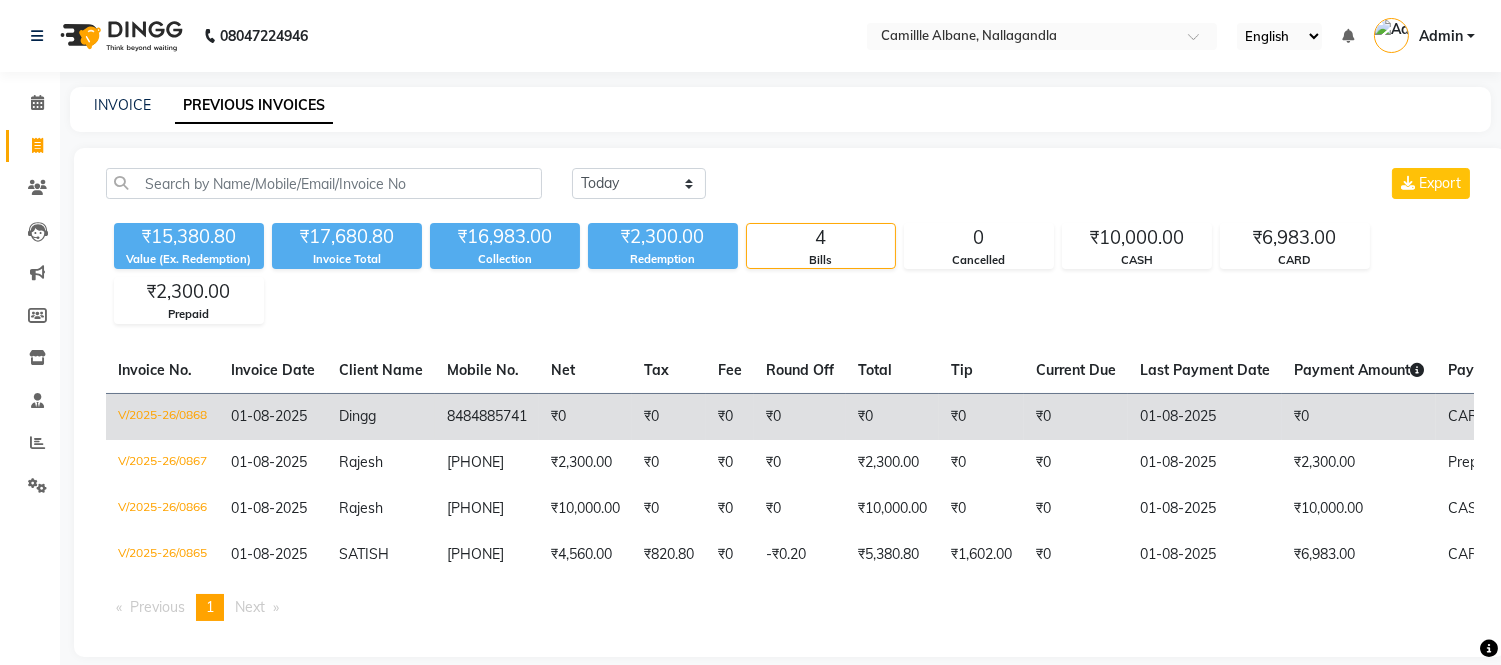 click on "₹0" 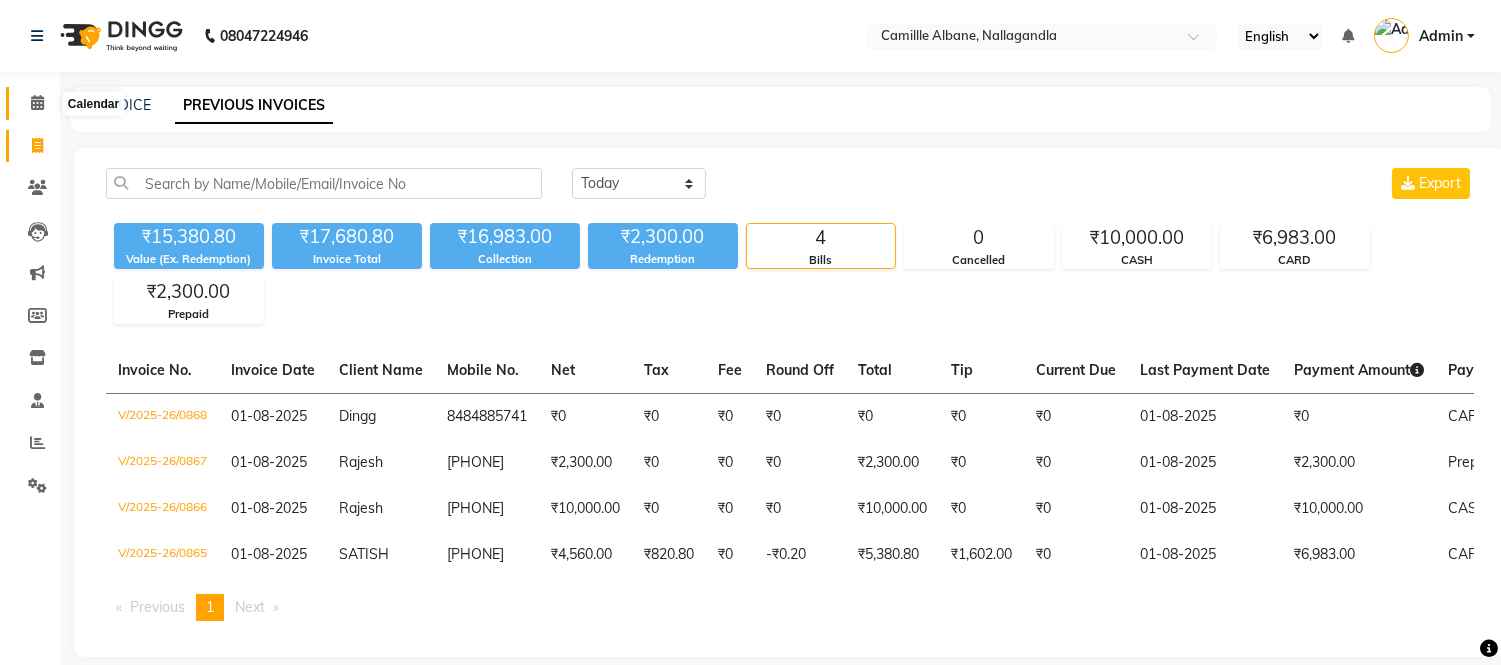 click 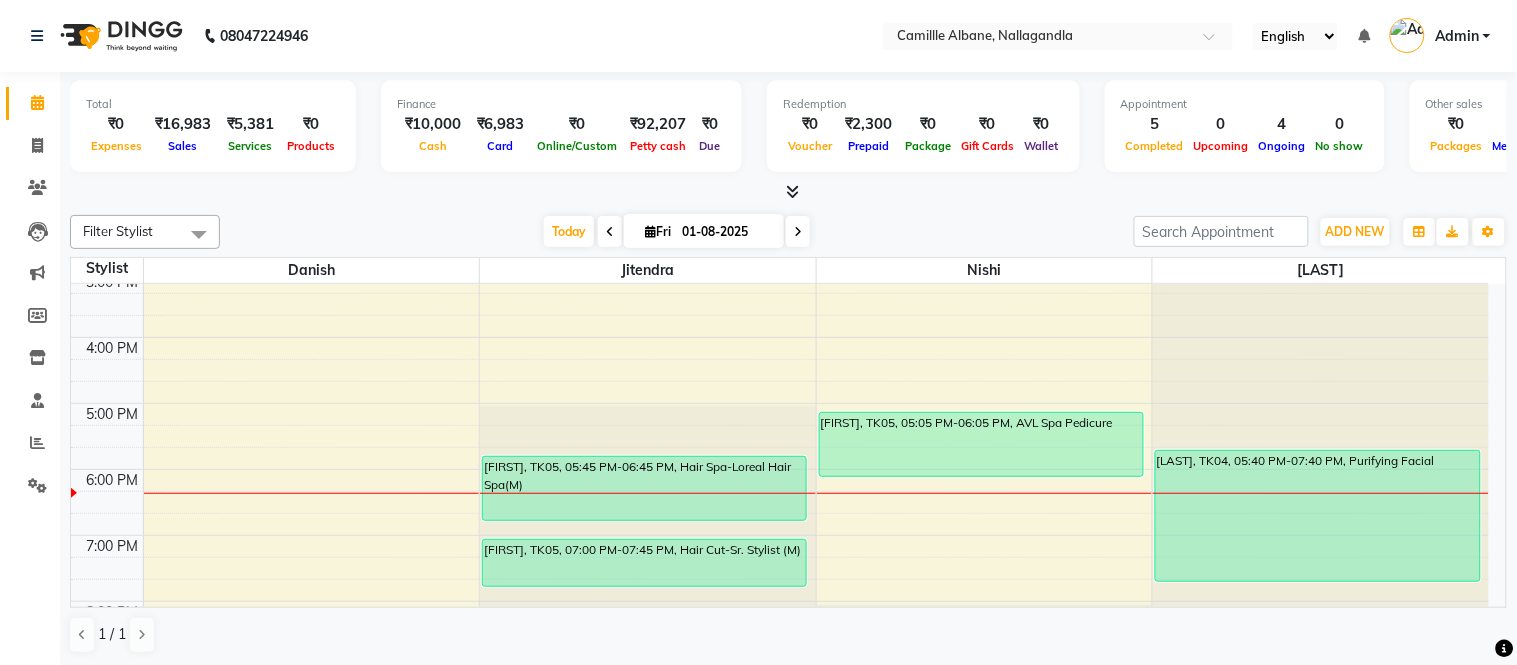 scroll, scrollTop: 555, scrollLeft: 0, axis: vertical 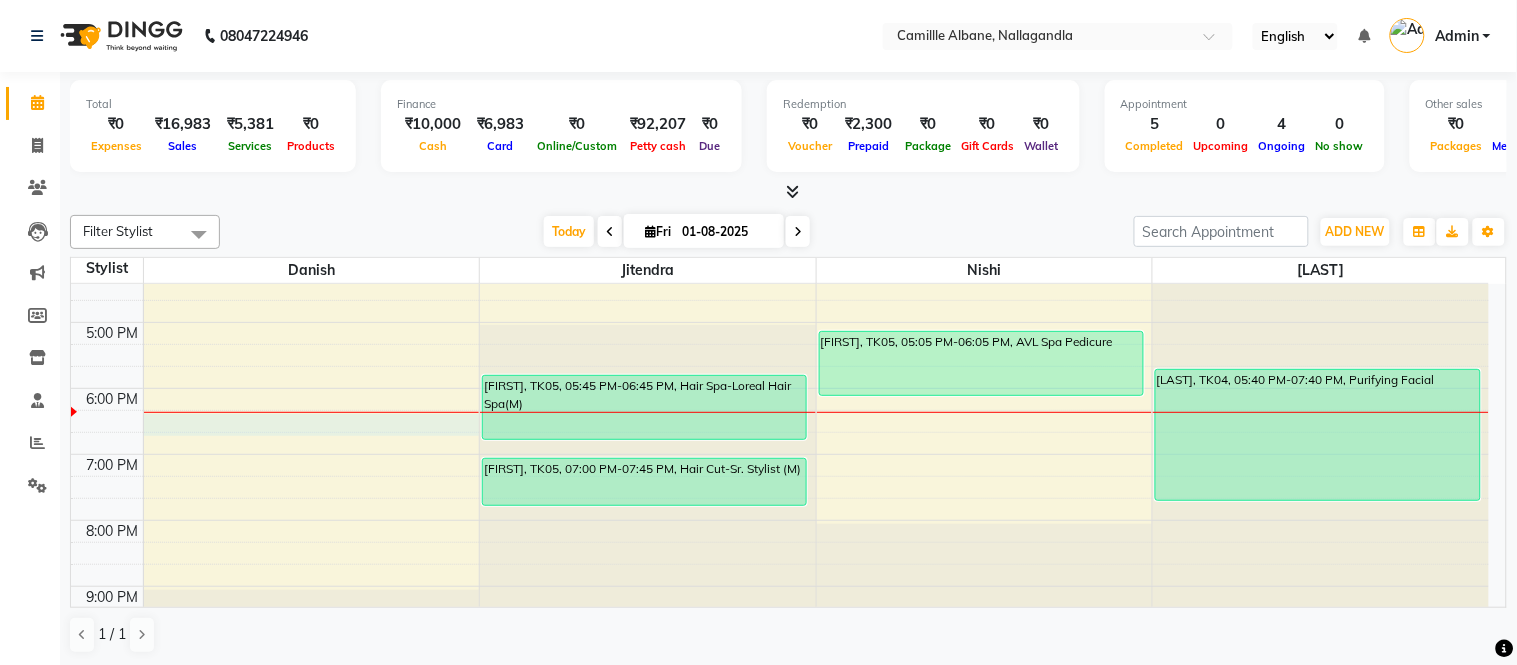 click on "8:00 AM 9:00 AM 10:00 AM 11:00 AM 12:00 PM 1:00 PM 2:00 PM 3:00 PM 4:00 PM 5:00 PM 6:00 PM 7:00 PM 8:00 PM 9:00 PM    Rajesh, TK02, 11:30 AM-01:15 PM, Hair Cut-Sr. Stylist (M),Hair Color- Davines (M)    Rajesh, TK03, 11:30 AM-01:15 PM, Hair Cut-Sr. Stylist (M),Hair Color- Davines (M)    SATISH, TK01, 08:30 AM-11:30 AM, Hair Cut-Sr. Stylist (M),Beard-Beard Styling,Head Massage (M),Hair Color- Ammonia free (M),Hair Cut-Sr. Stylist (M),Hair Cut-Sr. Stylist (M)    Praveen, TK05, 05:45 PM-06:45 PM, Hair Spa-Loreal Hair Spa(M)    Praveen, TK05, 07:00 PM-07:45 PM, Hair Cut-Sr. Stylist (M)    Praveen, TK05, 05:05 PM-06:05 PM, AVL Spa Pedicure    SATISH, TK01, 10:30 AM-11:45 AM, Luxury Pedicure,Cut & file 10 Nails    Kusuma, TK04, 05:40 PM-07:40 PM, Purifying Facial" at bounding box center [780, 190] 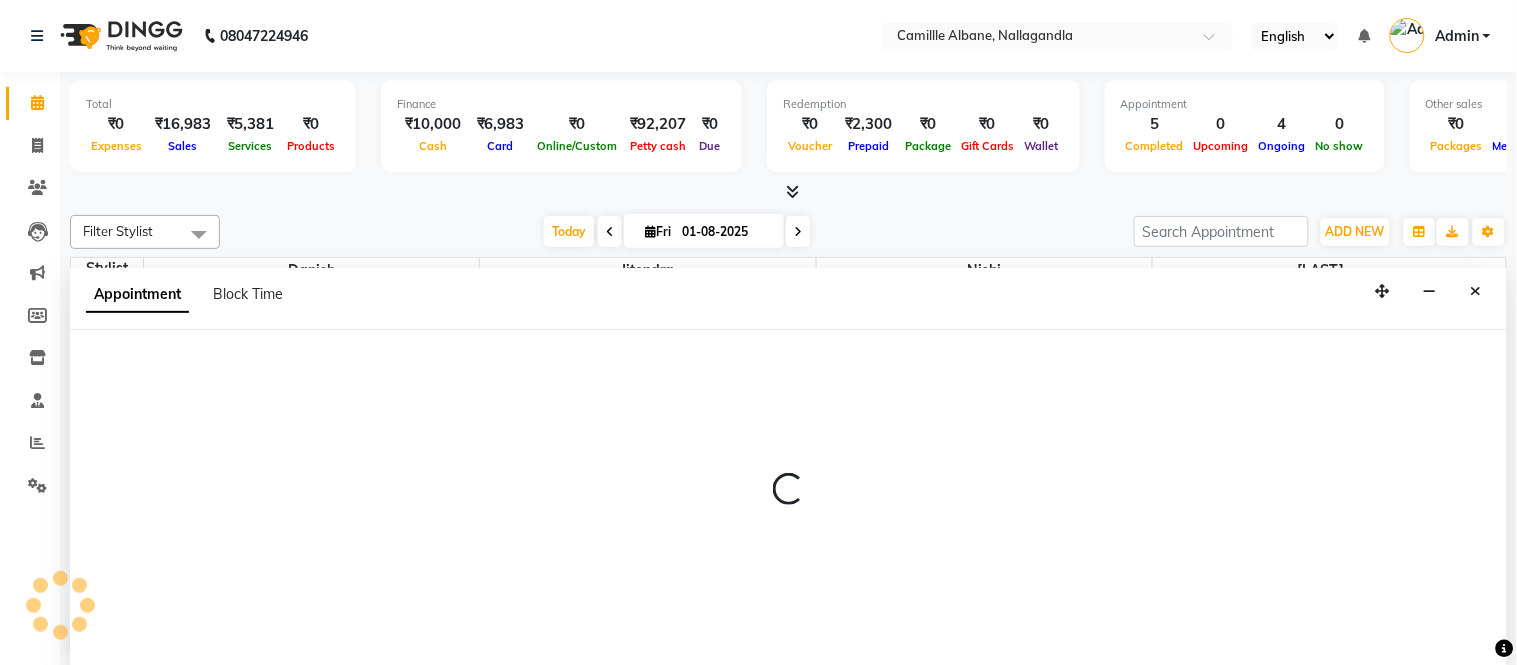 select on "57806" 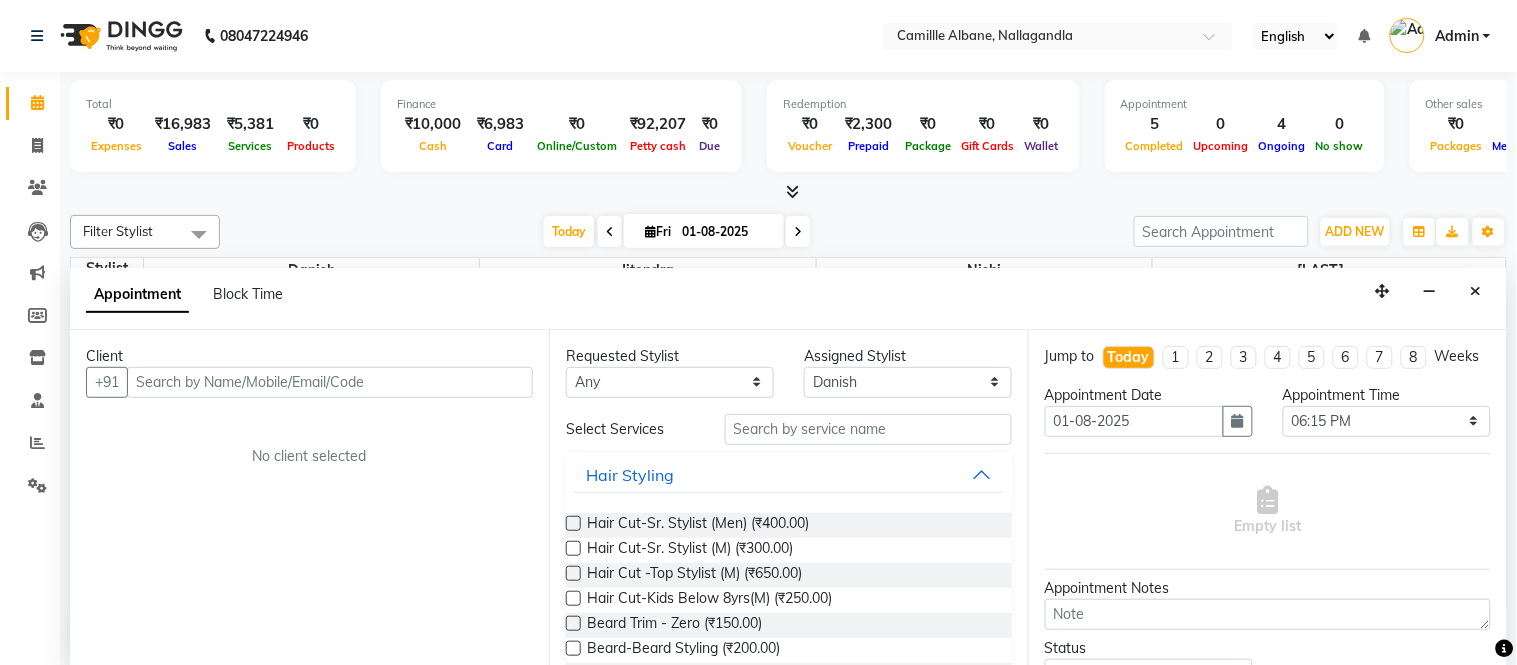 click at bounding box center (330, 382) 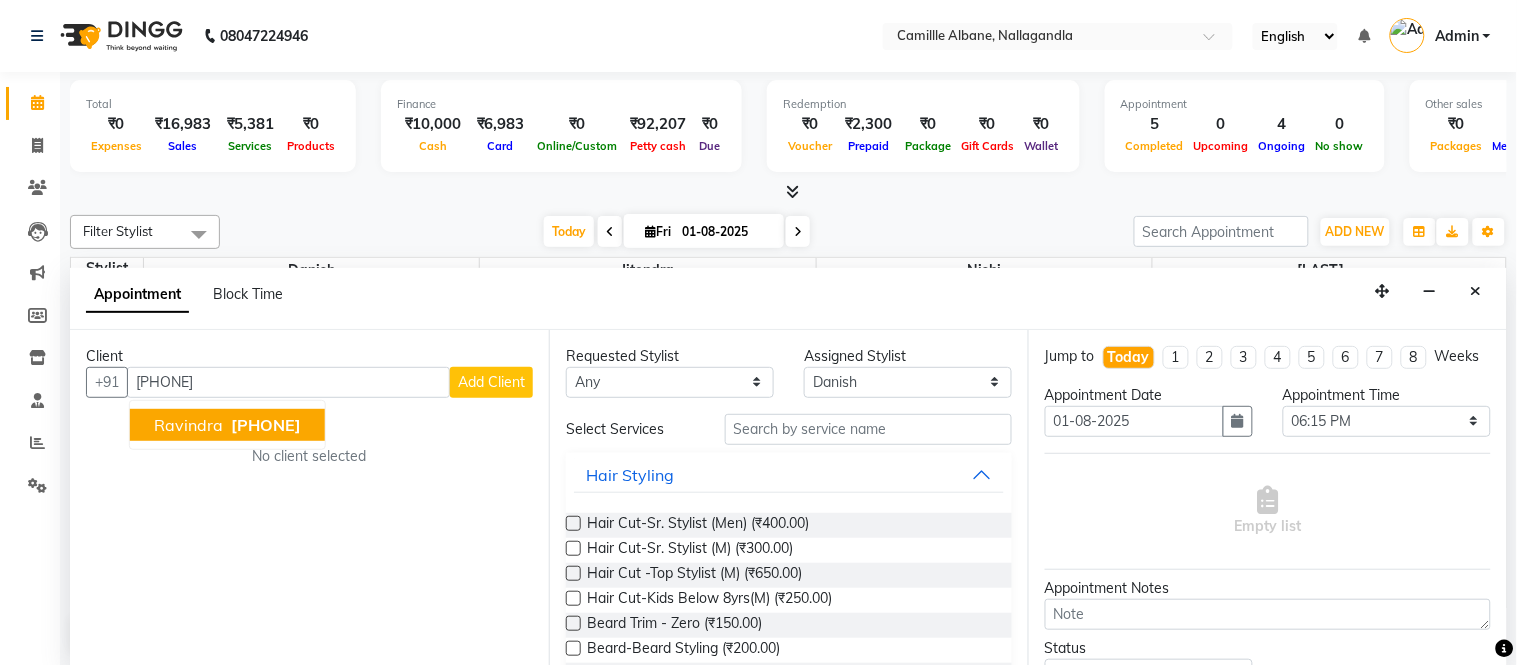 click on "Ravindra   9177218880" at bounding box center [227, 425] 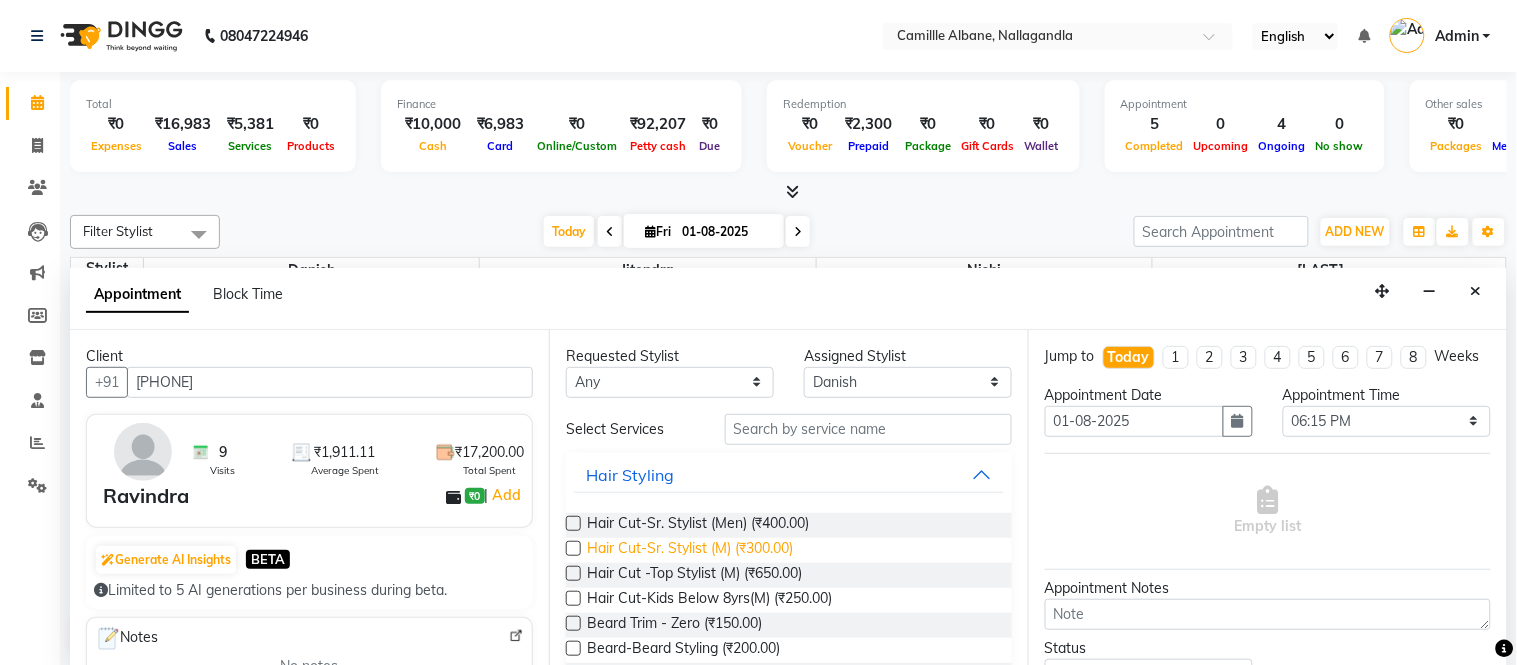type on "9177218880" 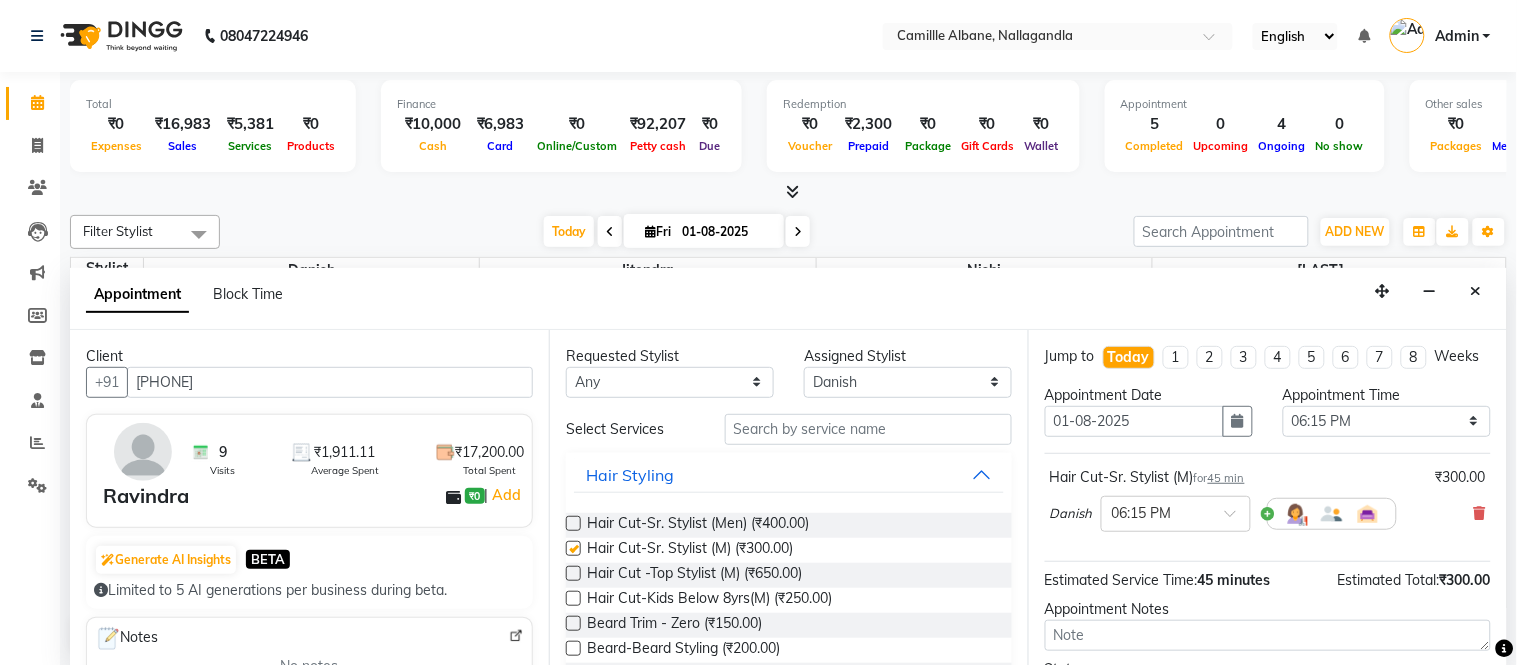 checkbox on "false" 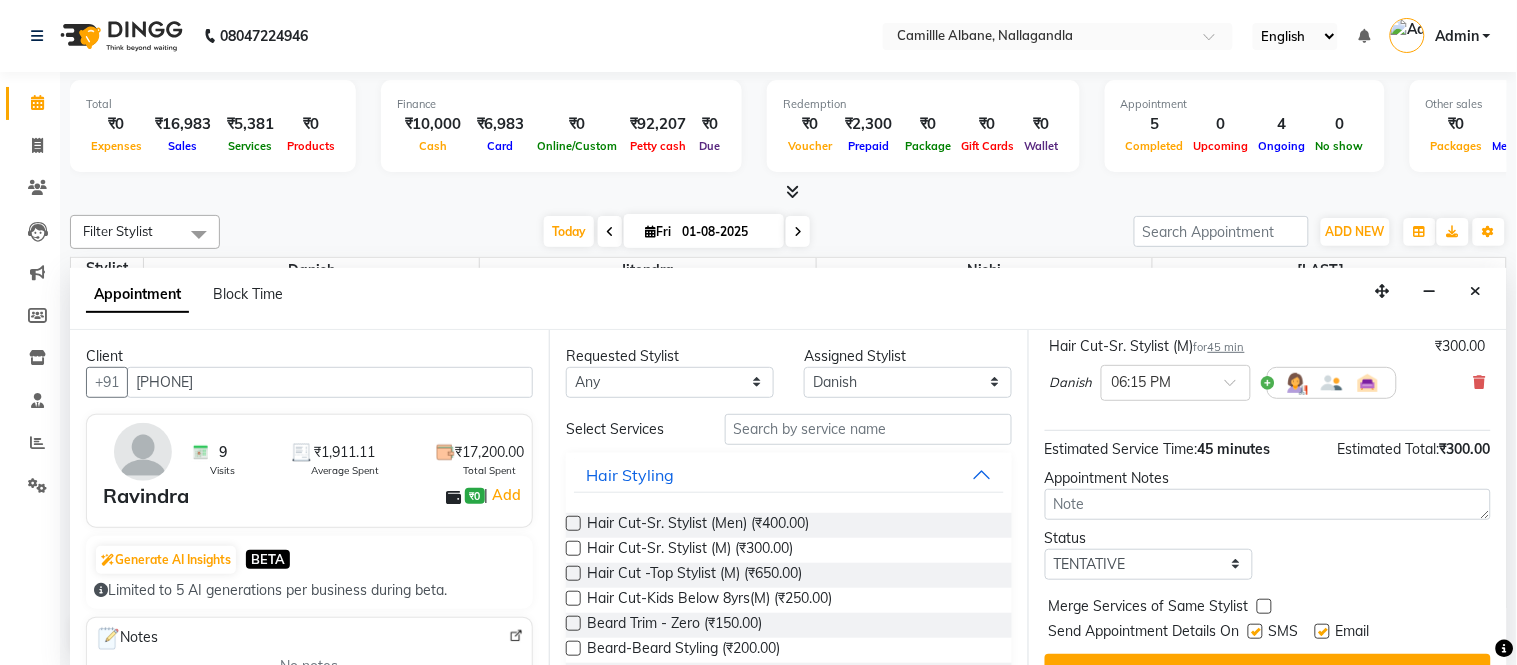 scroll, scrollTop: 188, scrollLeft: 0, axis: vertical 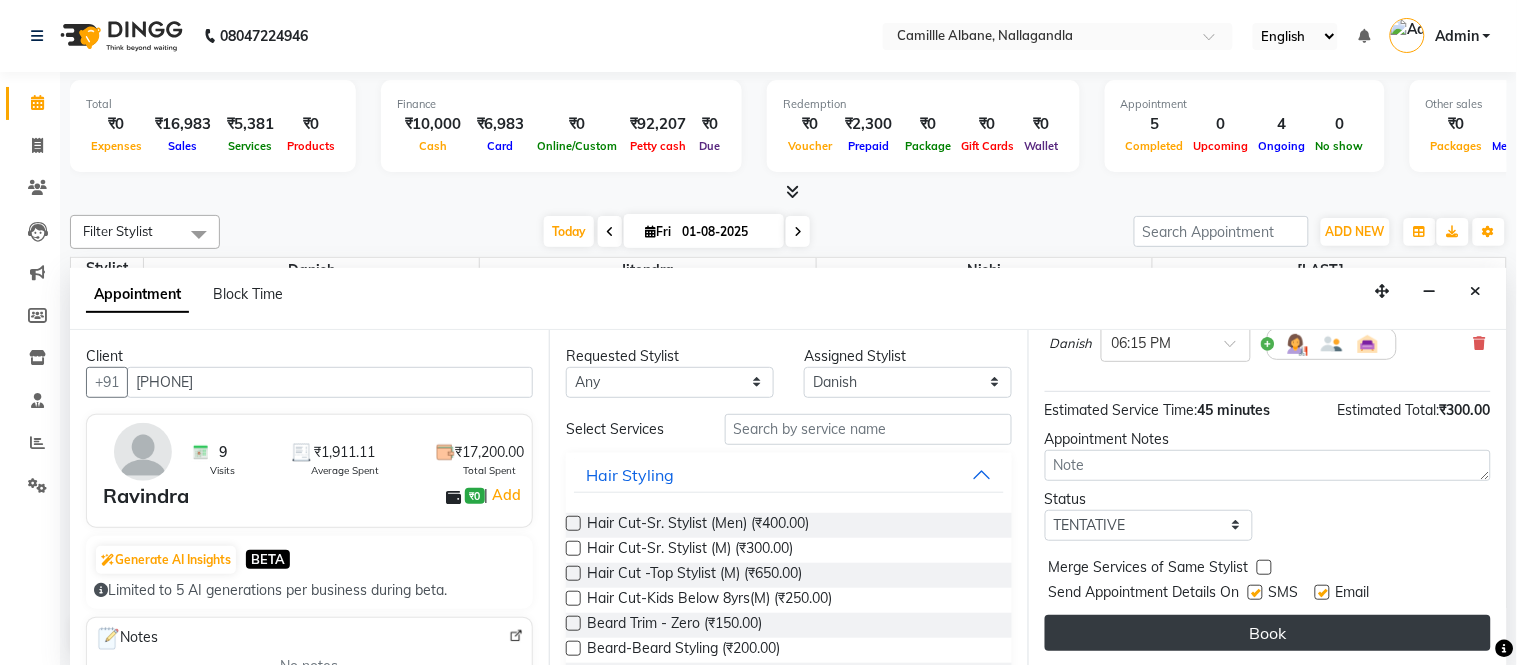 click on "Book" at bounding box center [1268, 633] 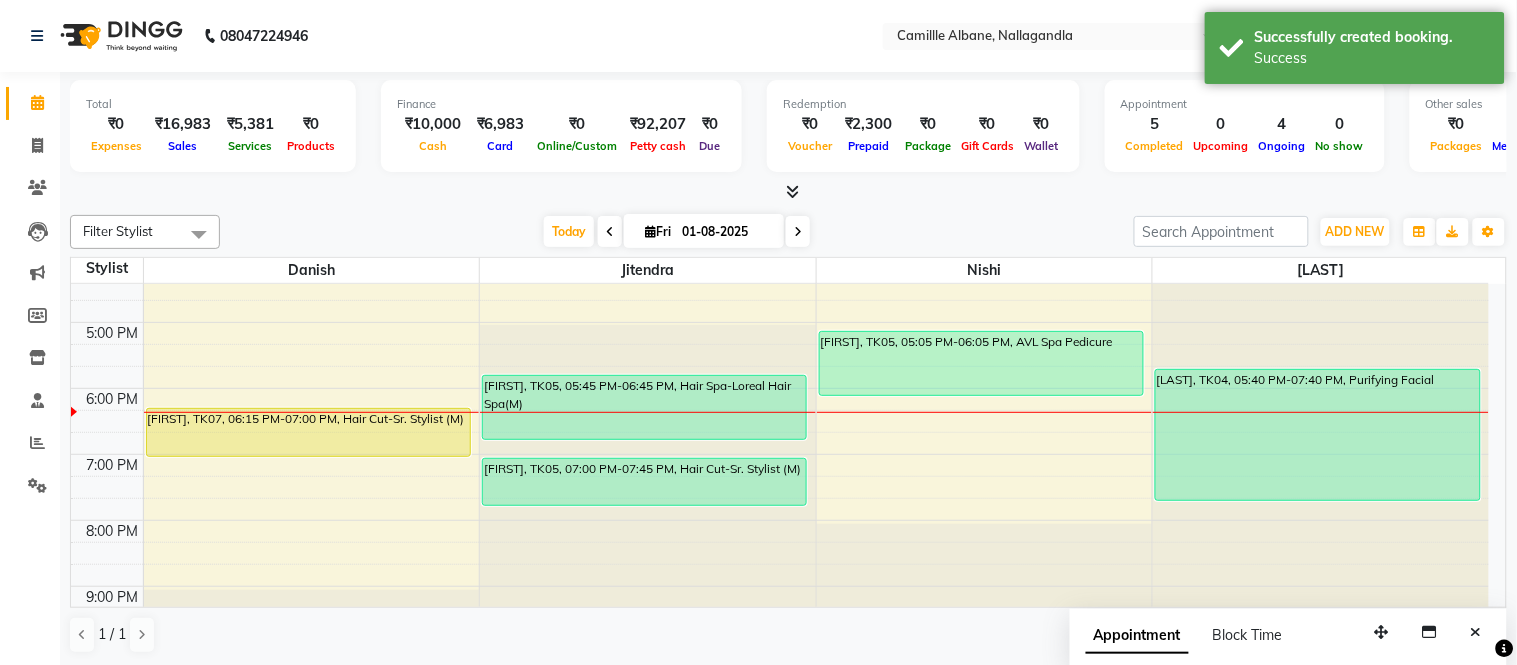 drag, startPoint x: 322, startPoint y: 434, endPoint x: 227, endPoint y: 441, distance: 95.257545 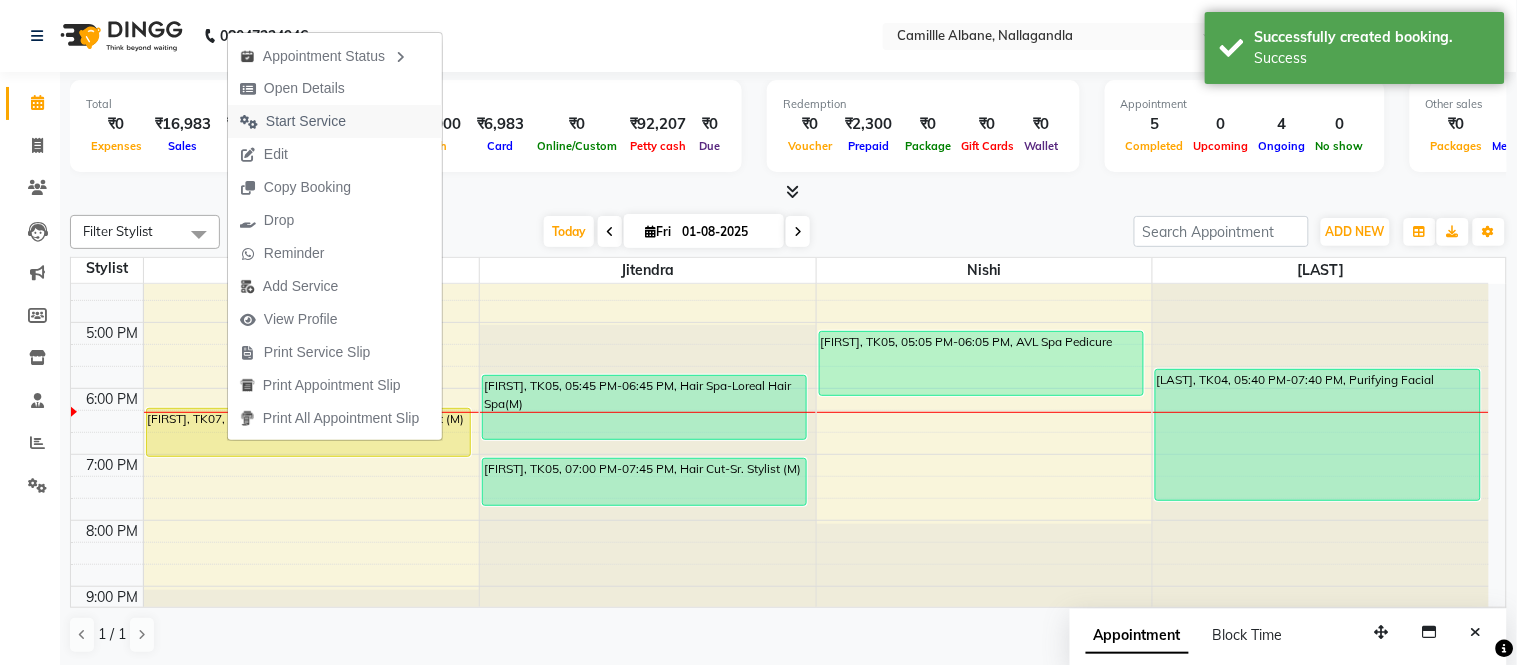 click on "Start Service" at bounding box center (306, 121) 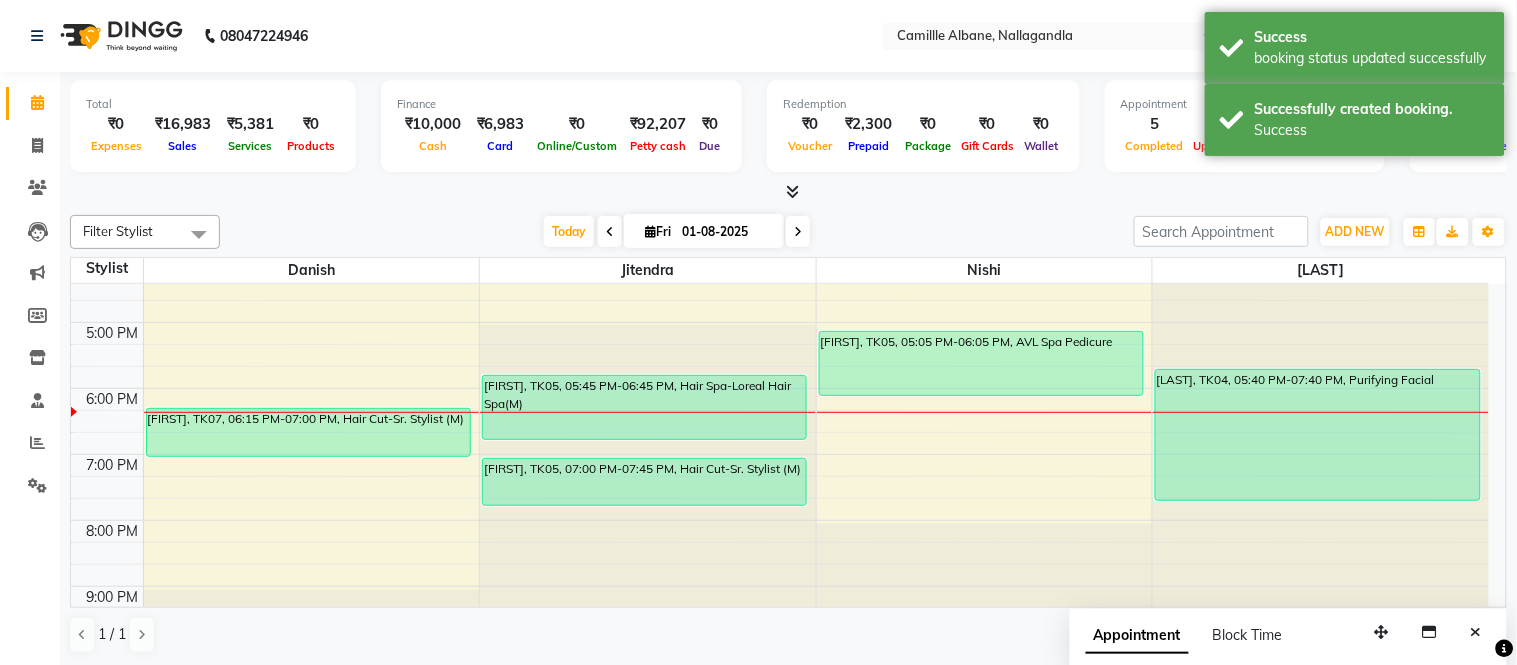 click on "Ravindra, TK07, 06:15 PM-07:00 PM, Hair Cut-Sr. Stylist (M)" at bounding box center (308, 432) 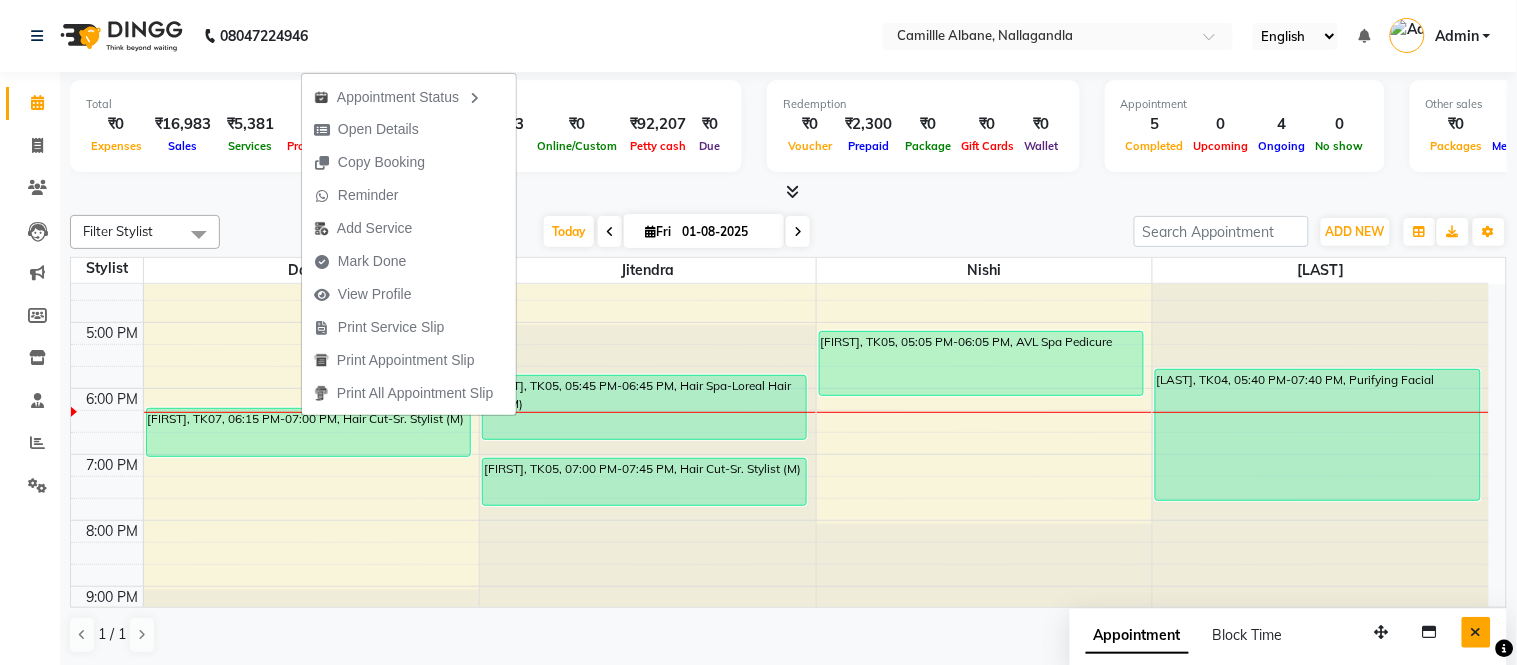 click at bounding box center [1476, 632] 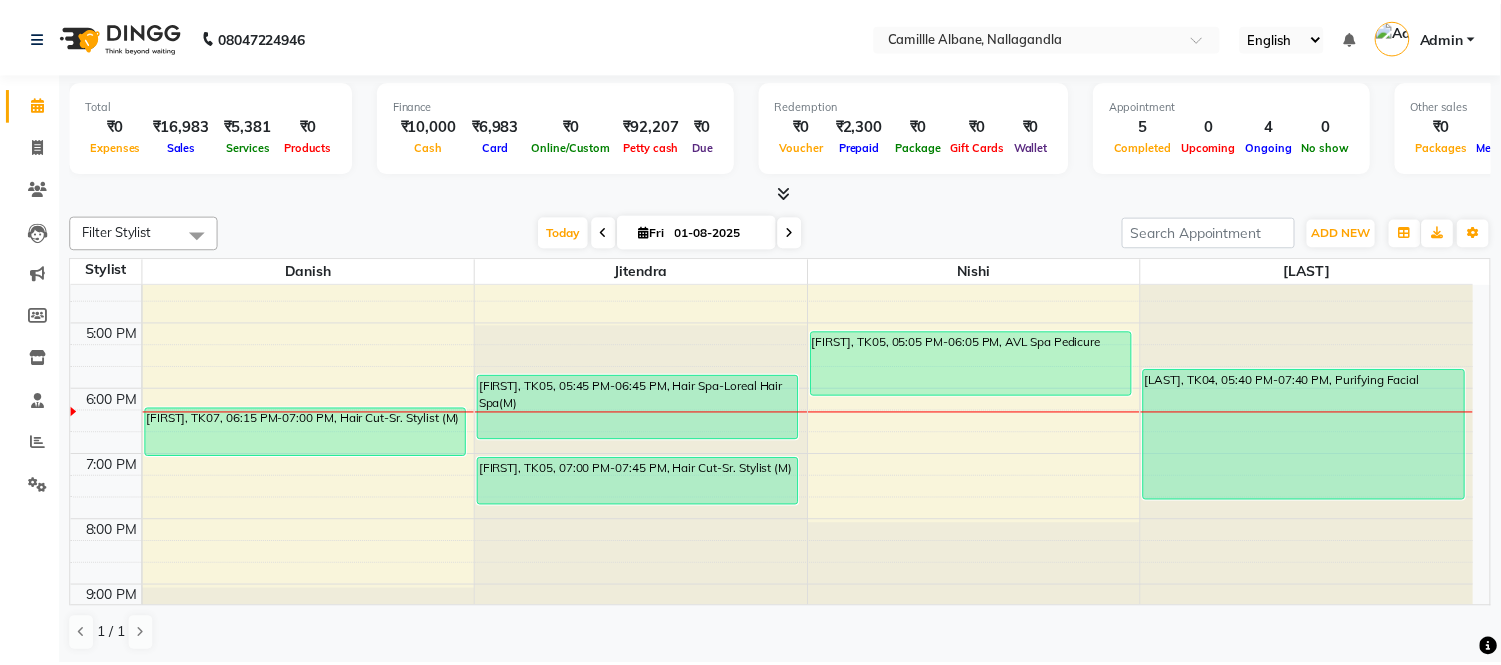 scroll, scrollTop: 604, scrollLeft: 0, axis: vertical 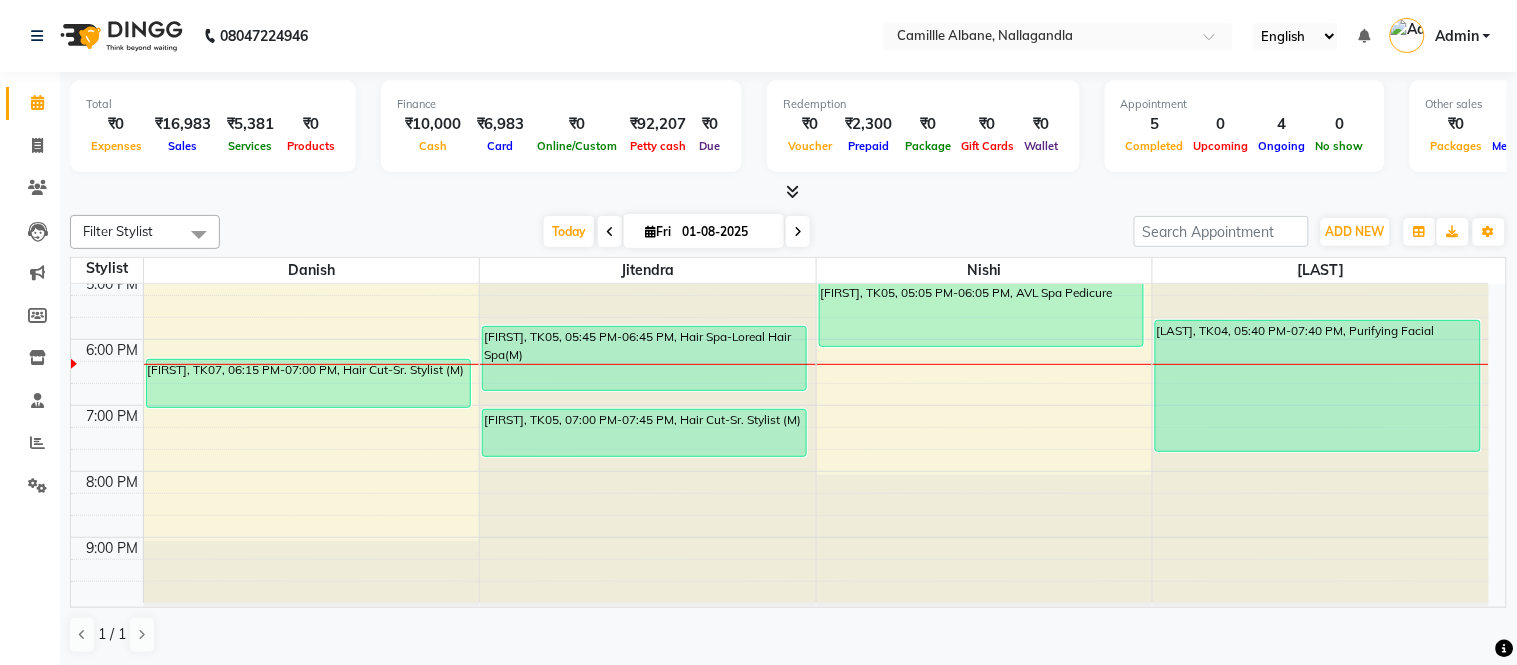 click on "Filter Stylist Select All Danish Jitendra Lalitha Nishi Today  Fri 01-08-2025 Toggle Dropdown Add Appointment Add Invoice Add Expense Add Attendance Add Client Add Transaction Toggle Dropdown Add Appointment Add Invoice Add Expense Add Attendance Add Client ADD NEW Toggle Dropdown Add Appointment Add Invoice Add Expense Add Attendance Add Client Add Transaction Filter Stylist Select All Danish Jitendra Lalitha Nishi Group By  Staff View   Room View  View as Vertical  Vertical - Week View  Horizontal  Horizontal - Week View  List  Toggle Dropdown Calendar Settings Manage Tags   Arrange Stylists   Reset Stylists  Full Screen  Show Available Stylist  Appointment Form Zoom 75% Staff/Room Display Count 4 Stylist Danish Jitendra Nishi Lalitha 8:00 AM 9:00 AM 10:00 AM 11:00 AM 12:00 PM 1:00 PM 2:00 PM 3:00 PM 4:00 PM 5:00 PM 6:00 PM 7:00 PM 8:00 PM 9:00 PM    Ravindra, TK07, 06:15 PM-07:00 PM, Hair Cut-Sr. Stylist (M)    Rajesh, TK02, 11:30 AM-01:15 PM, Hair Cut-Sr. Stylist (M),Hair Color- Davines (M)" 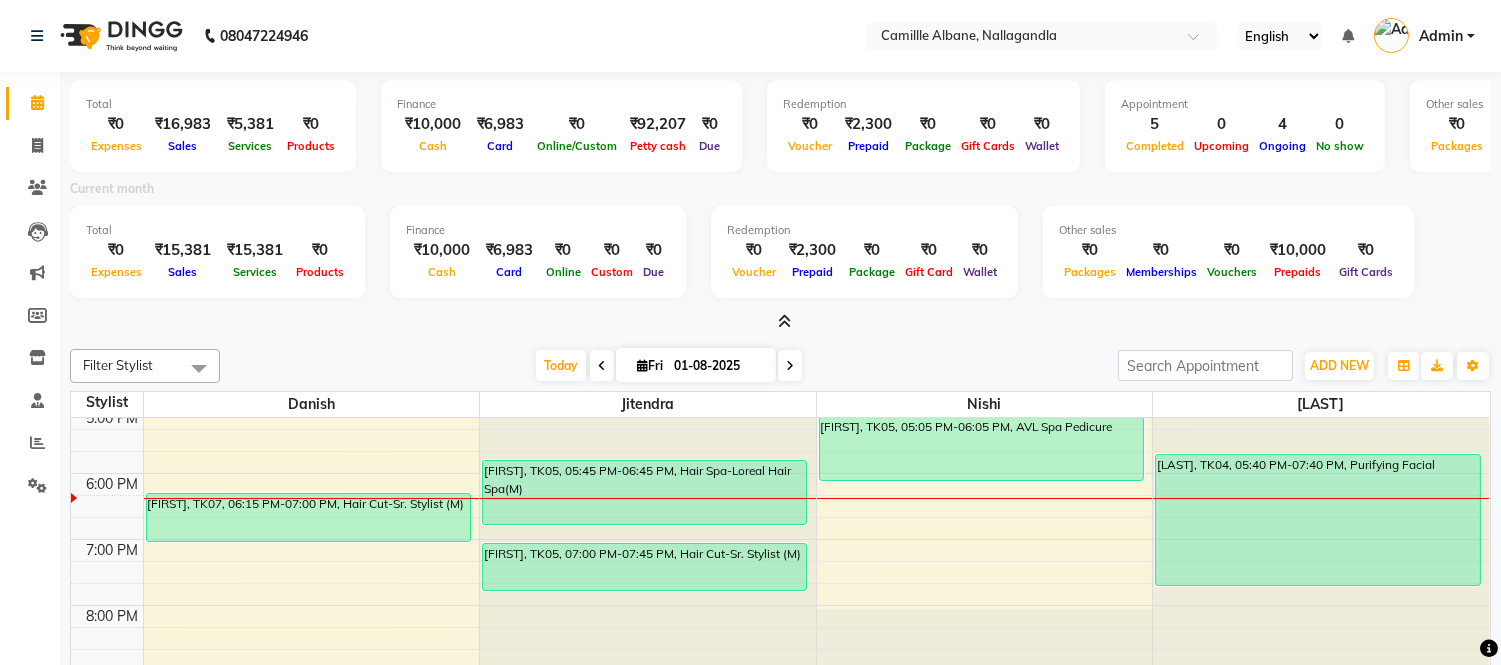 click at bounding box center [784, 321] 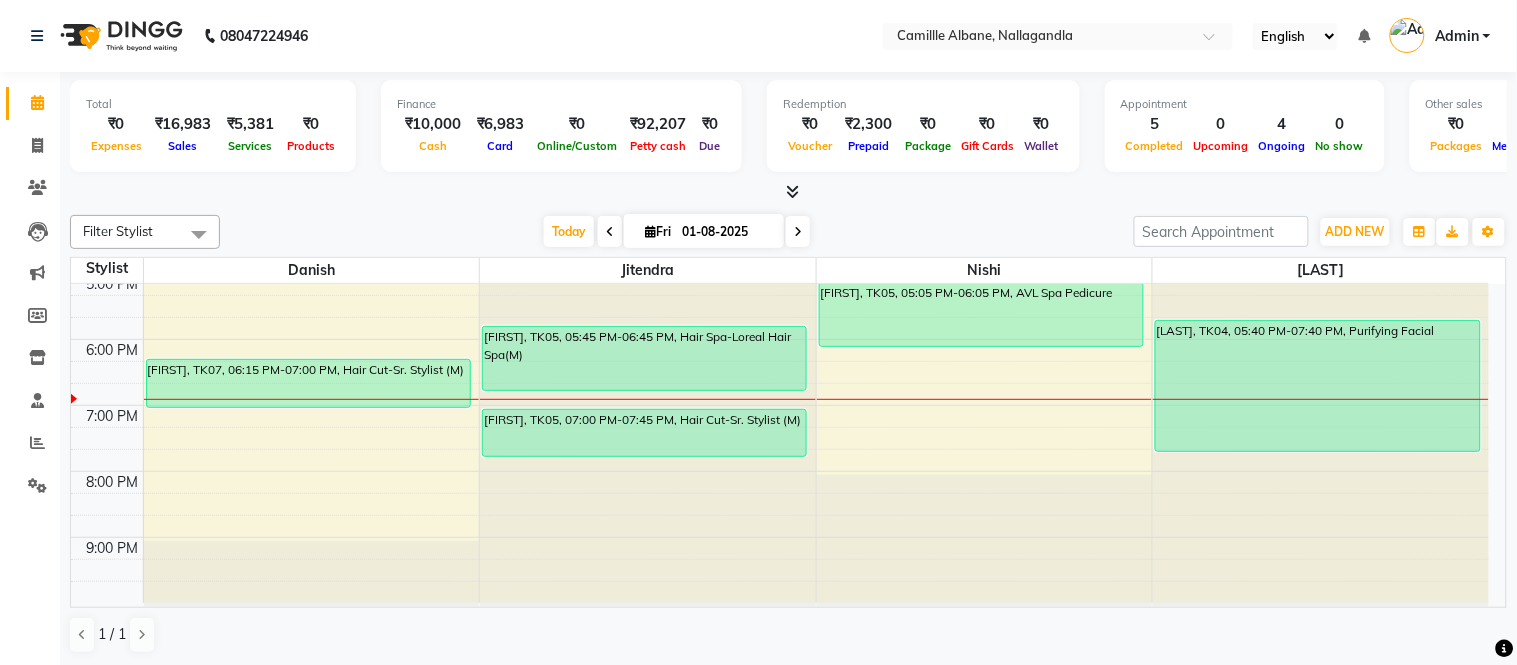 click on "Praveen, TK05, 05:45 PM-06:45 PM, Hair Spa-Loreal Hair Spa(M)" at bounding box center (644, 358) 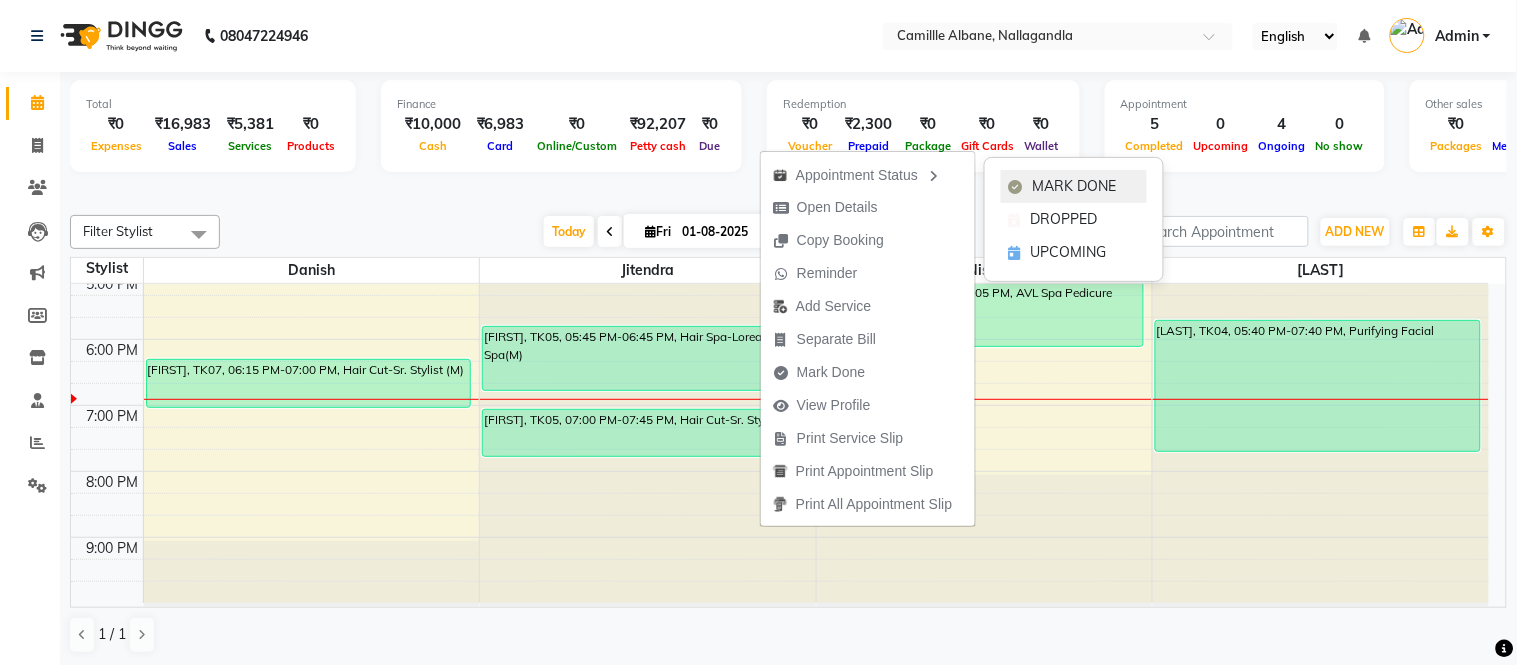click on "MARK DONE" 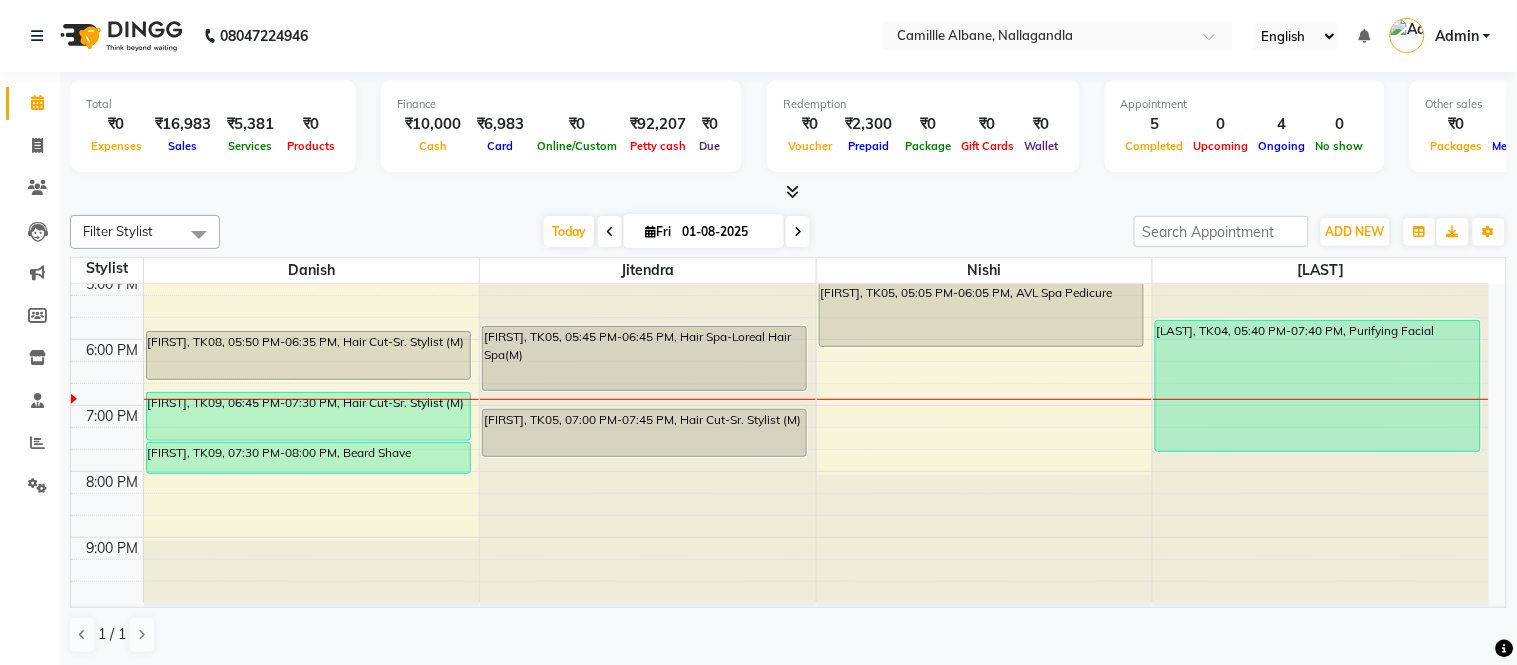 click on "Praveen, TK05, 05:45 PM-06:45 PM, Hair Spa-Loreal Hair Spa(M)" at bounding box center (644, 358) 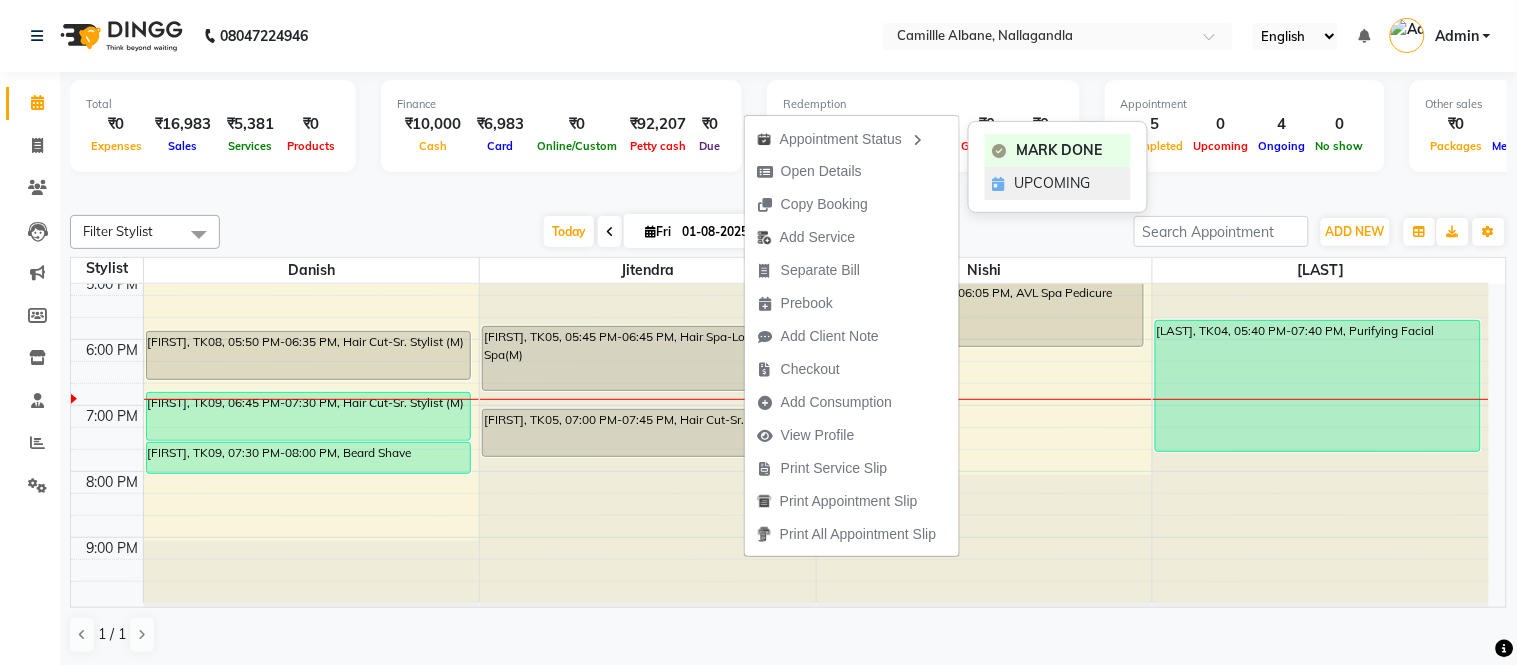 click on "UPCOMING" 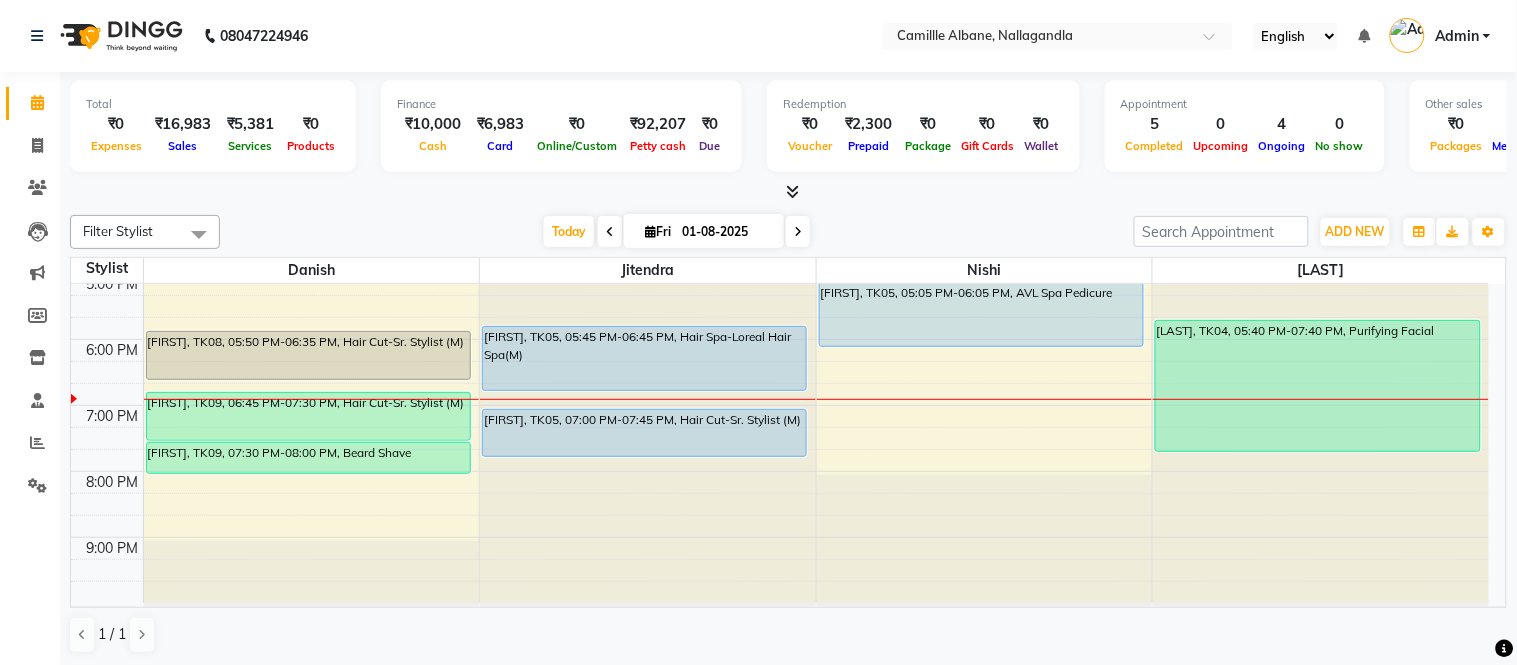 click on "Praveen, TK05, 05:45 PM-06:45 PM, Hair Spa-Loreal Hair Spa(M)" at bounding box center (644, 358) 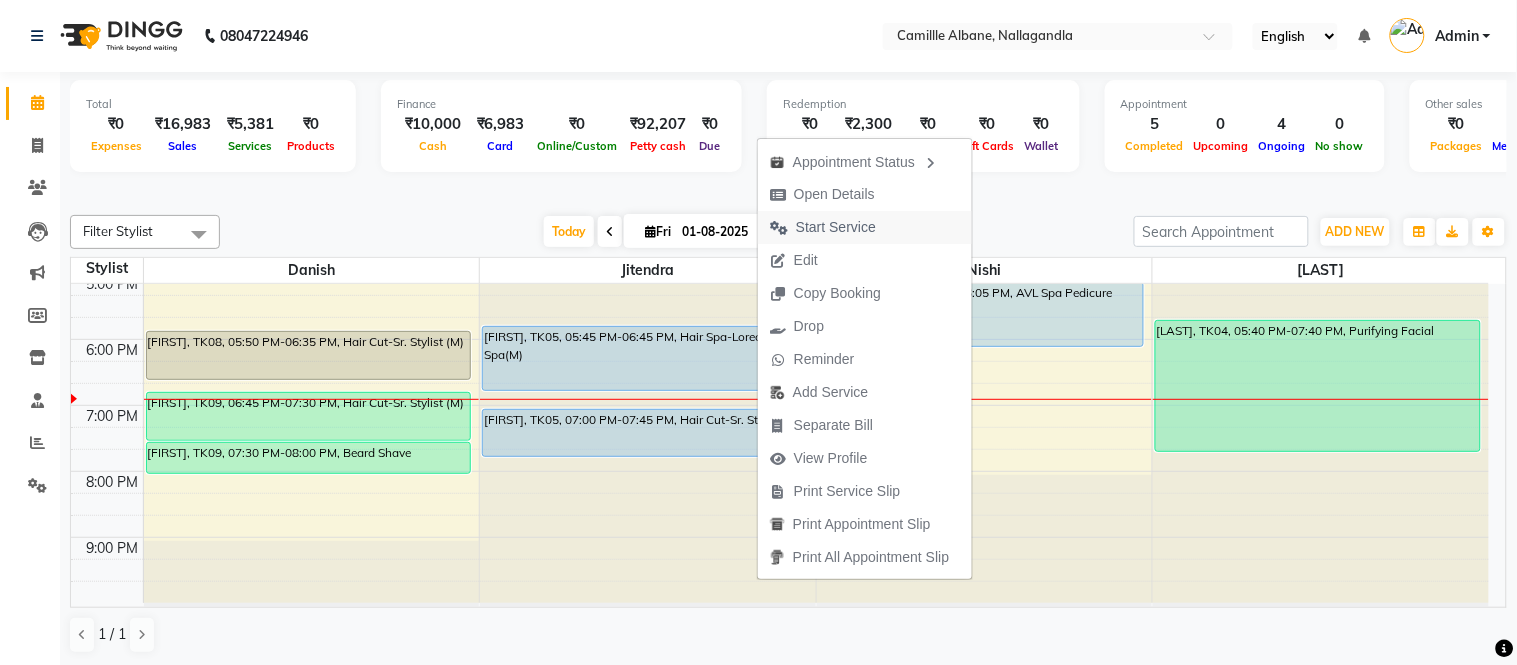 click on "Start Service" at bounding box center (836, 227) 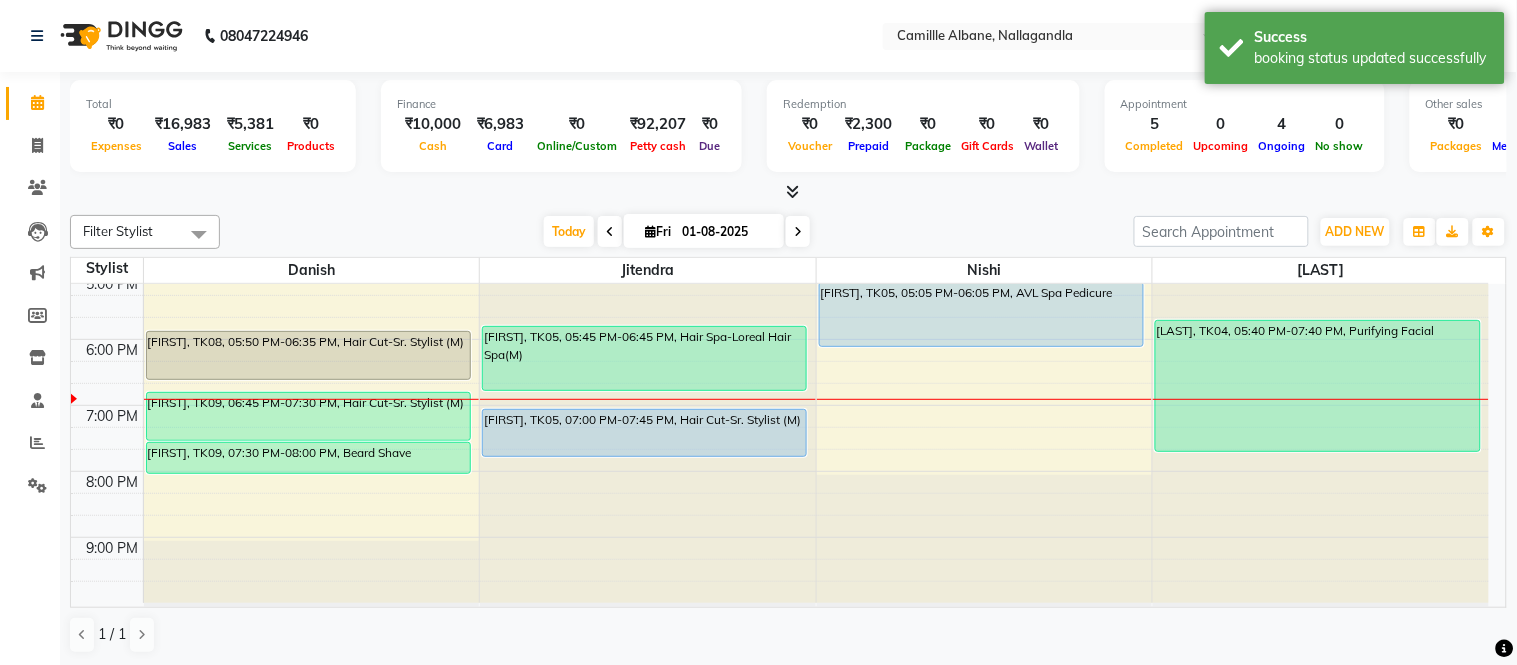 click on "Praveen, TK05, 05:45 PM-06:45 PM, Hair Spa-Loreal Hair Spa(M)" at bounding box center [644, 358] 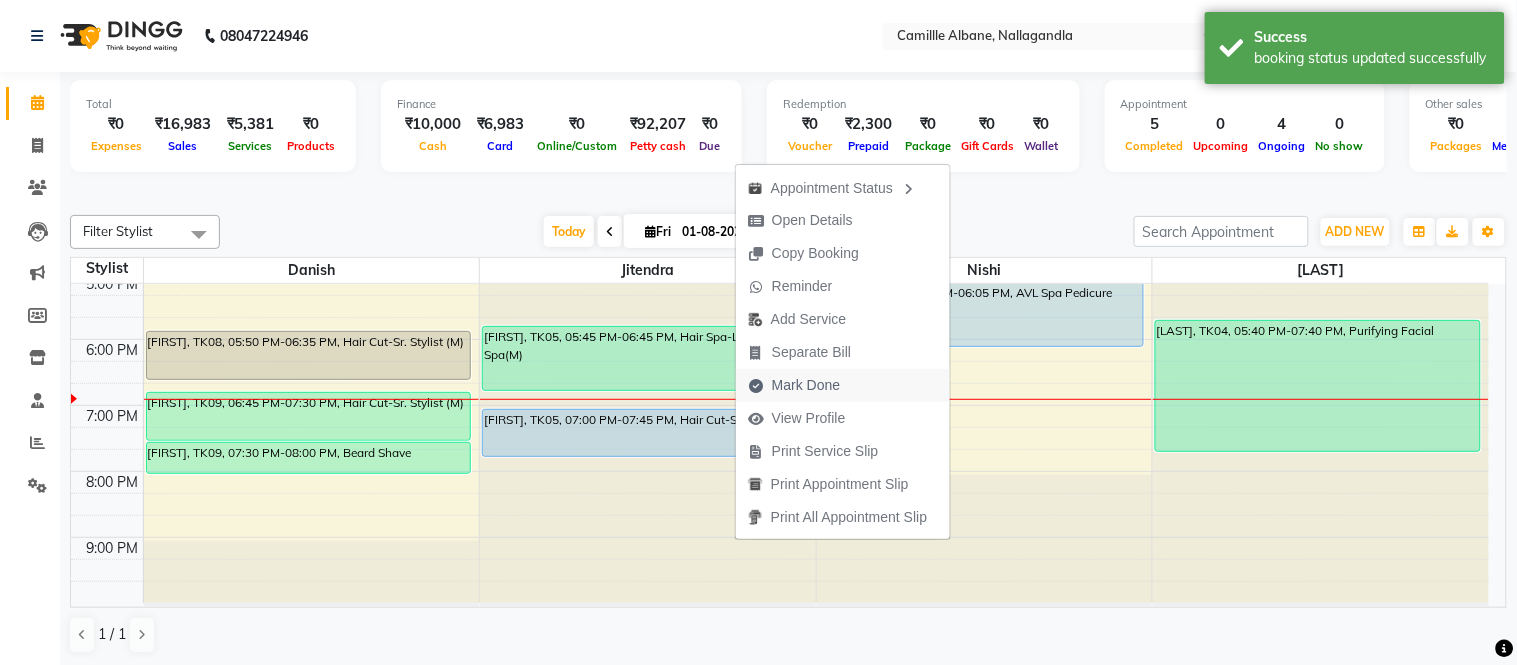 click on "Mark Done" at bounding box center (806, 385) 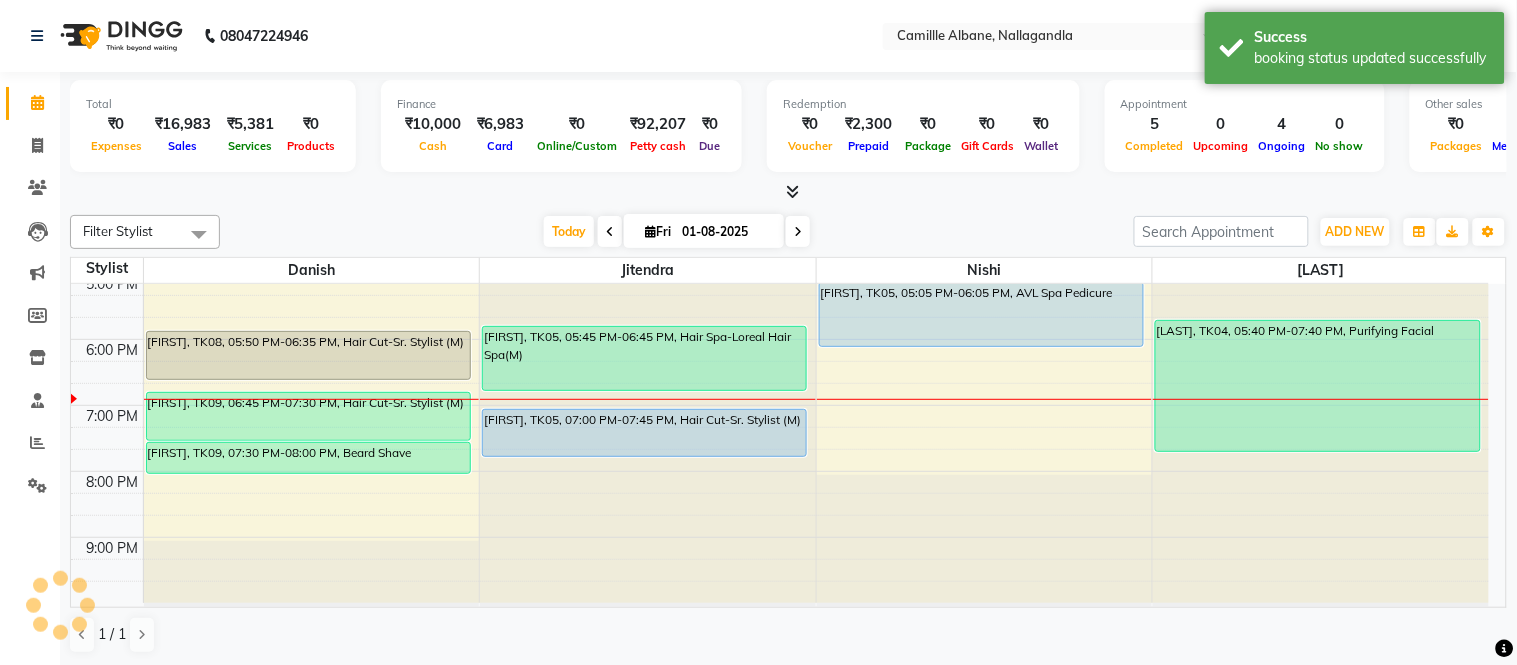 select on "service" 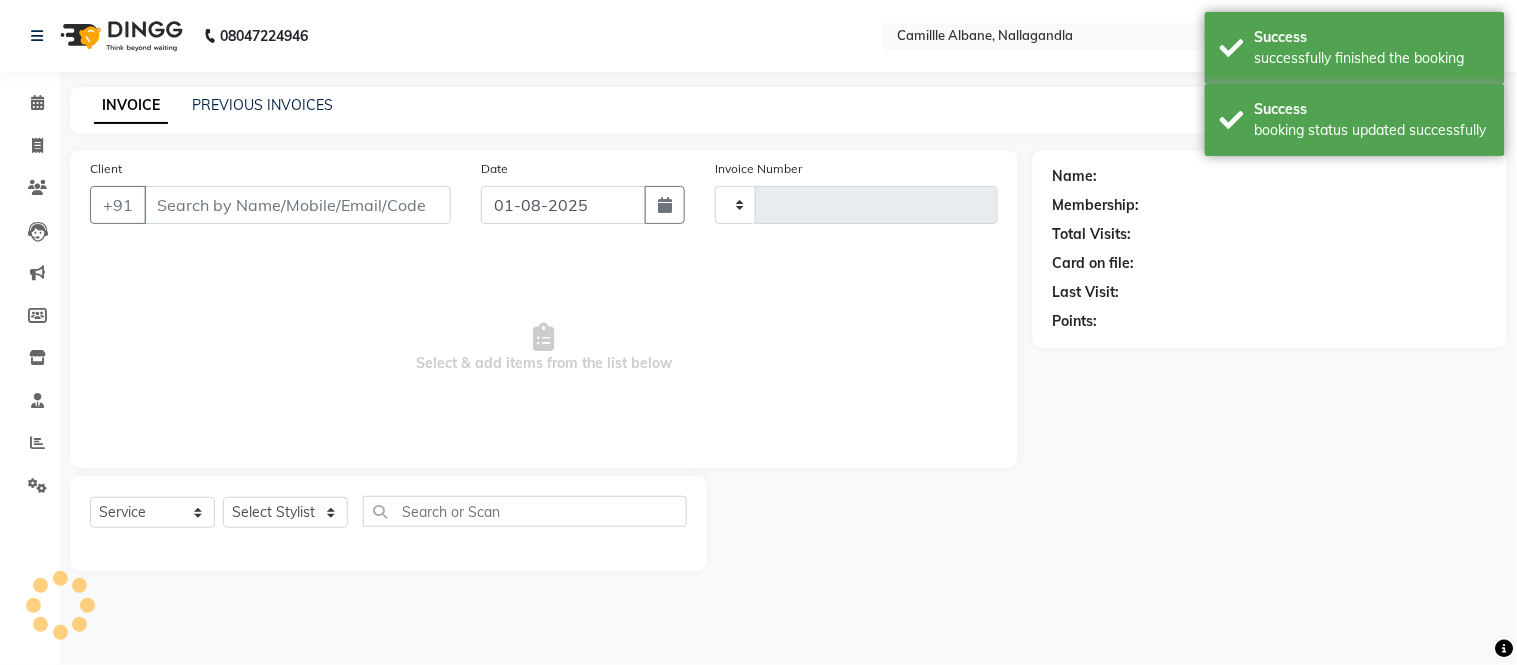 type on "0870" 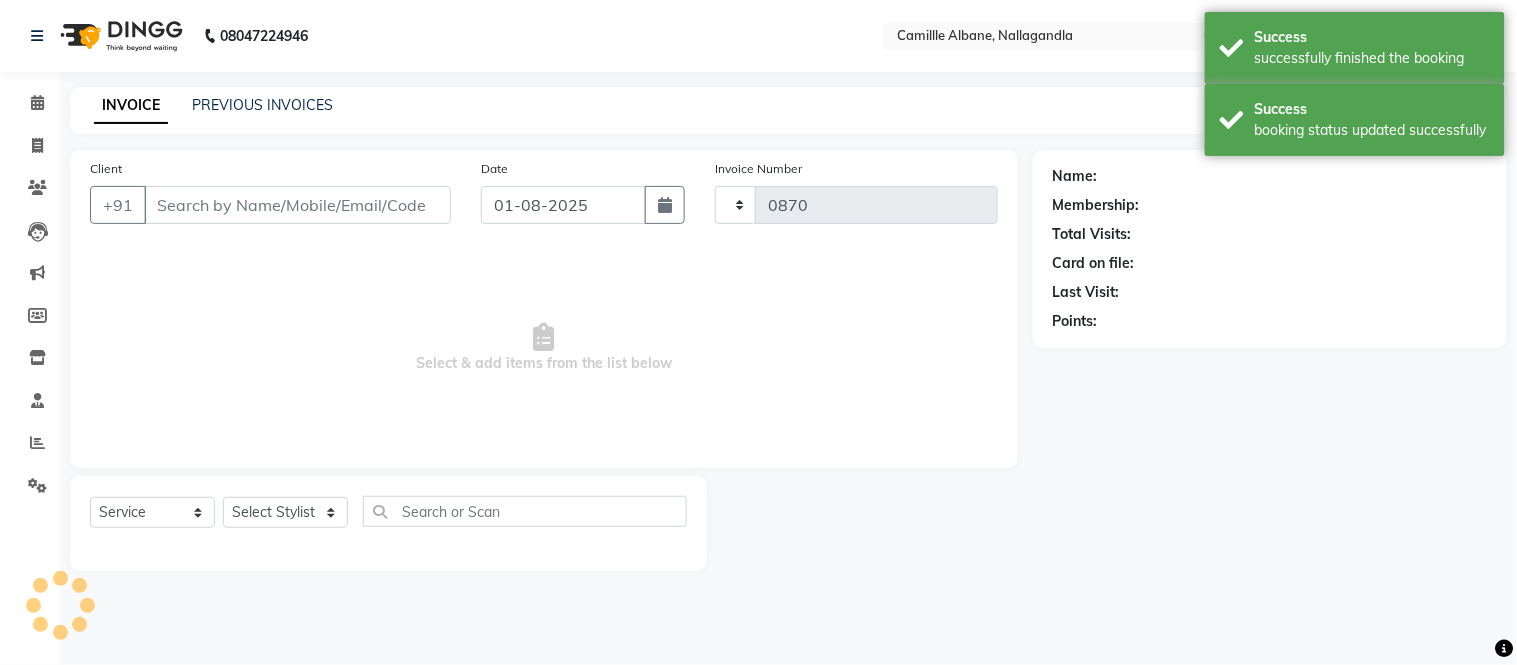 select on "7025" 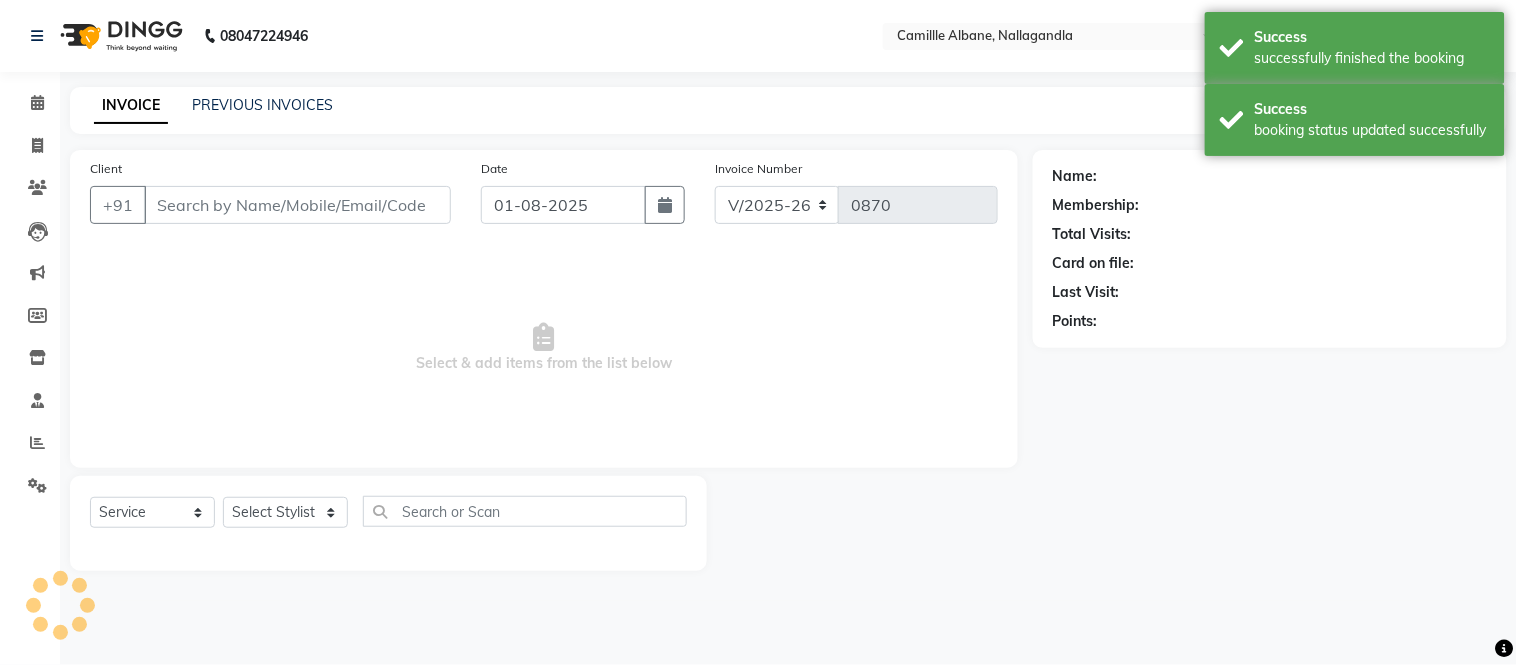 type on "9000280780" 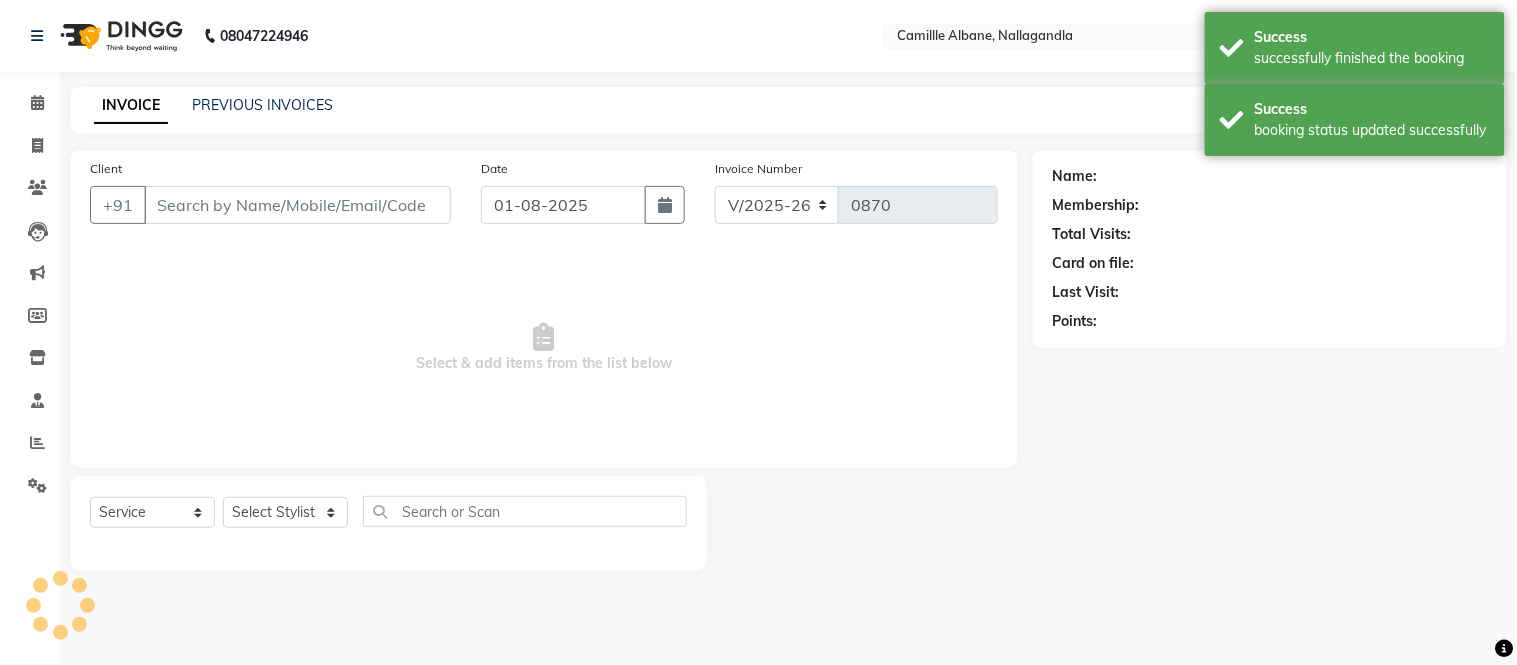select on "57811" 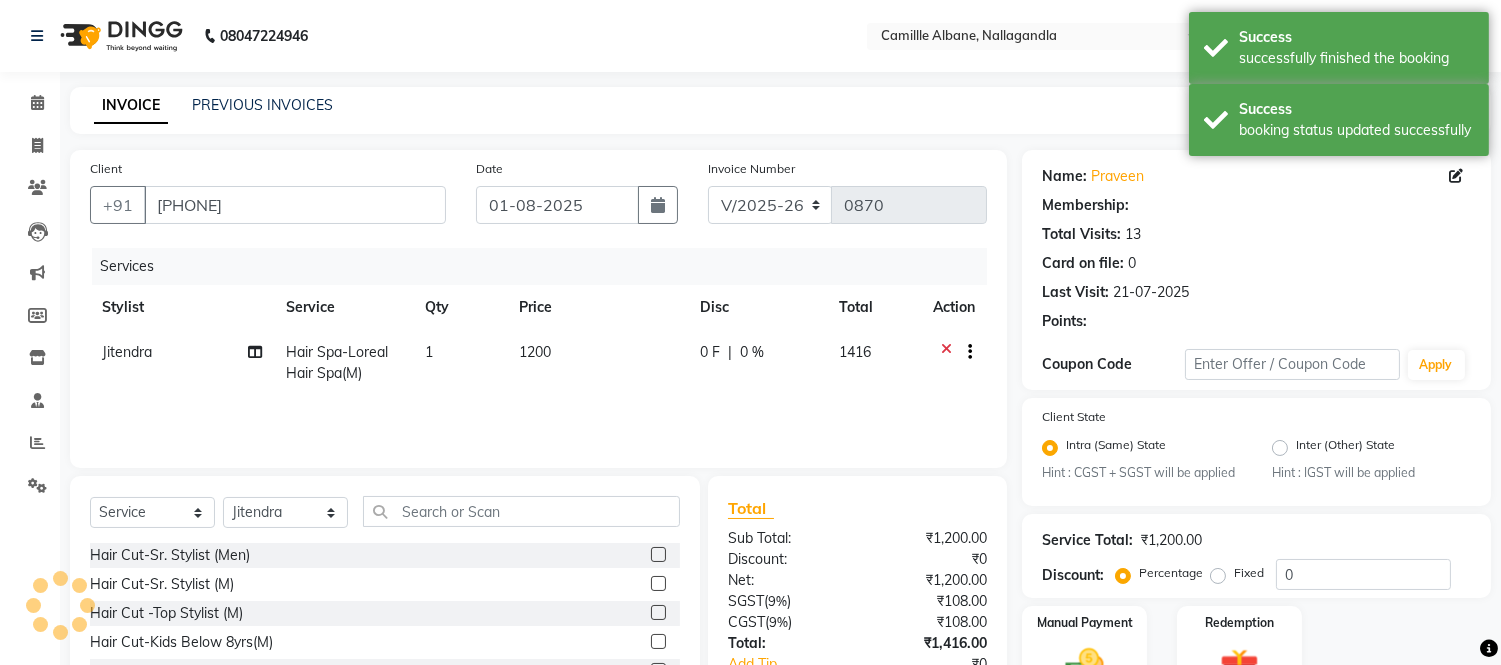 select on "1: Object" 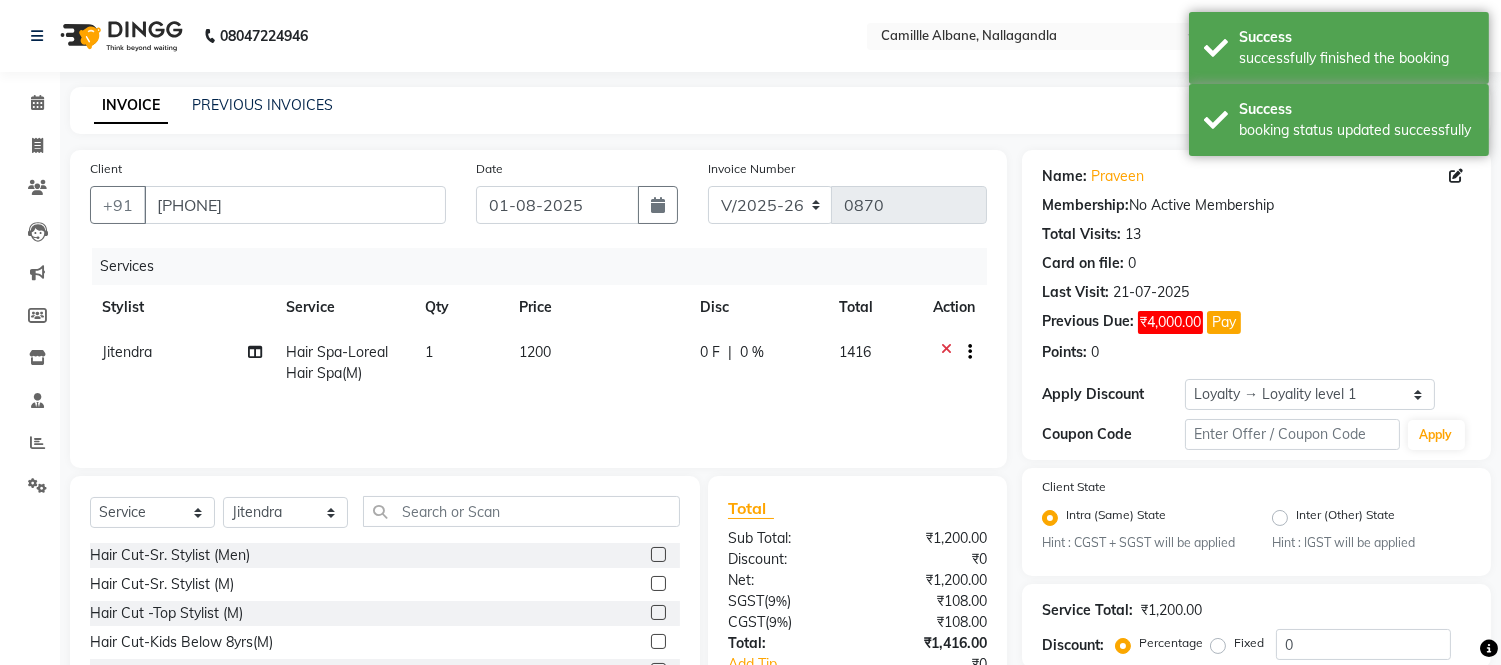 scroll, scrollTop: 181, scrollLeft: 0, axis: vertical 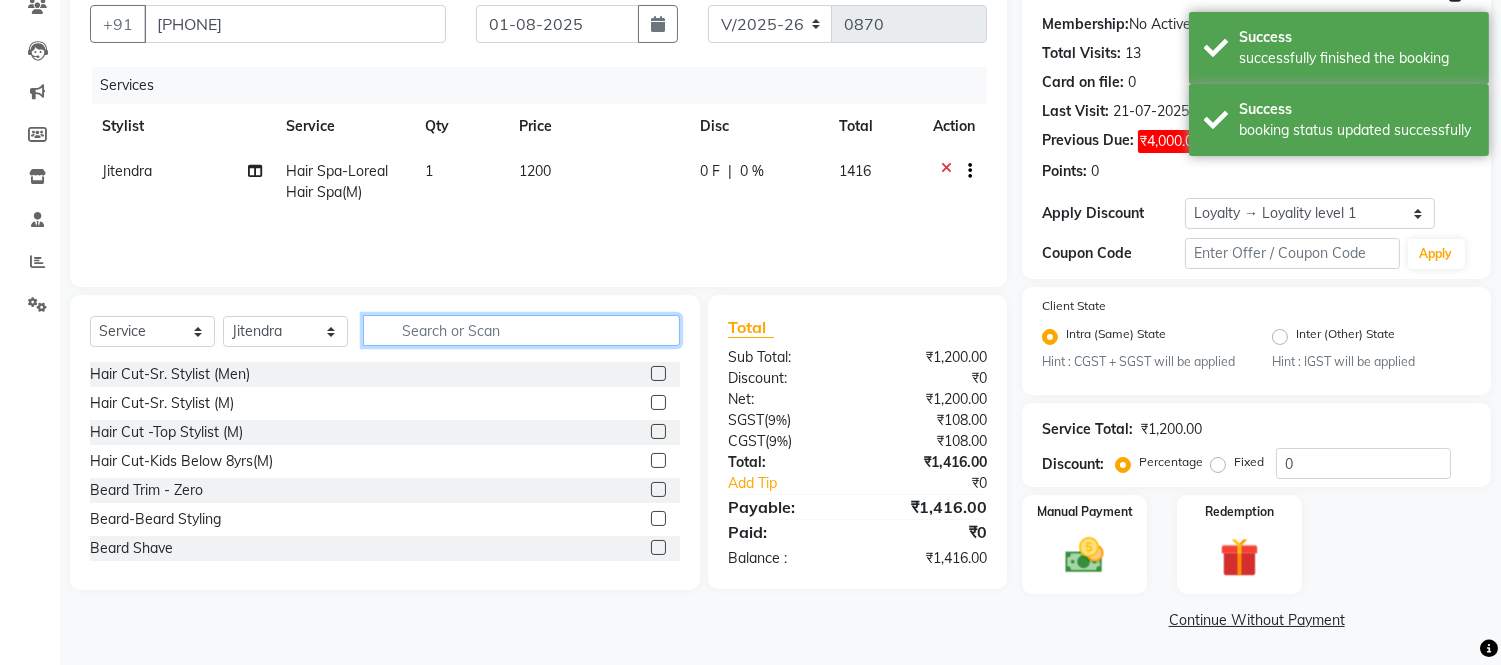 click 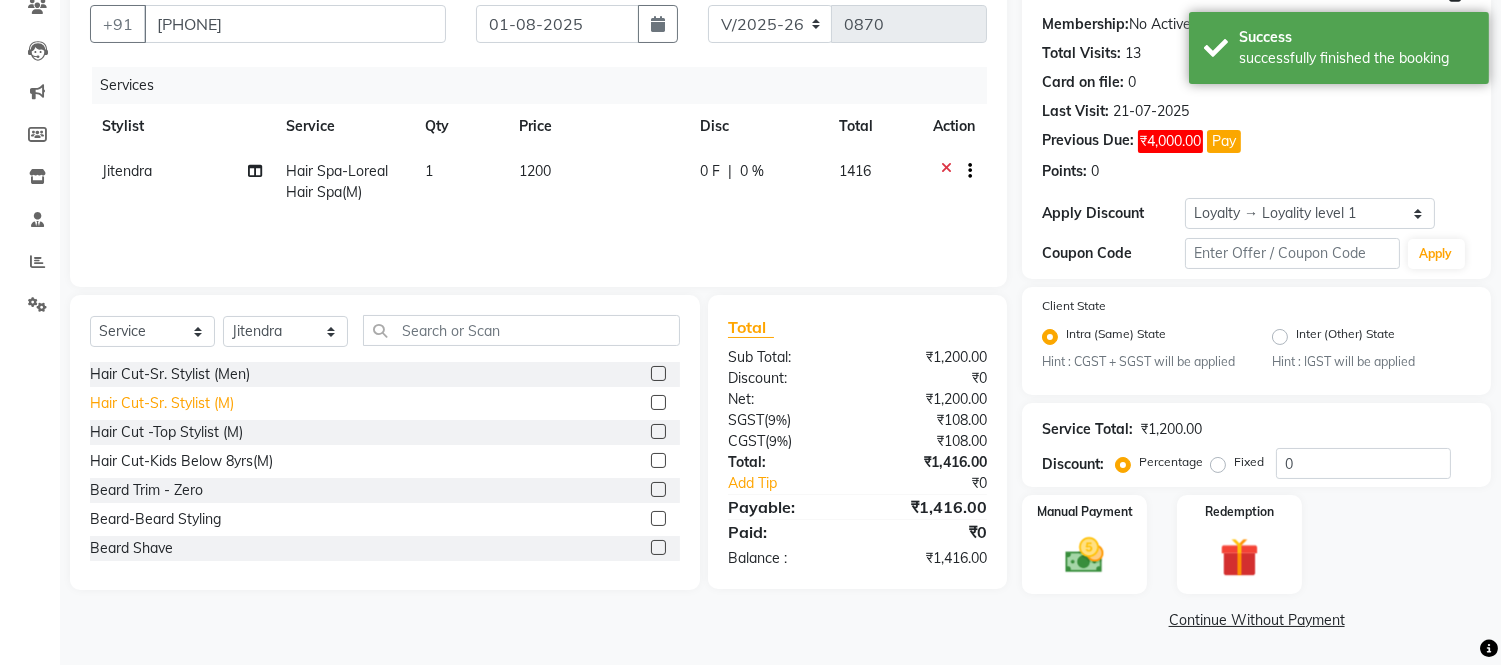 click on "Hair Cut-Sr. Stylist (M)" 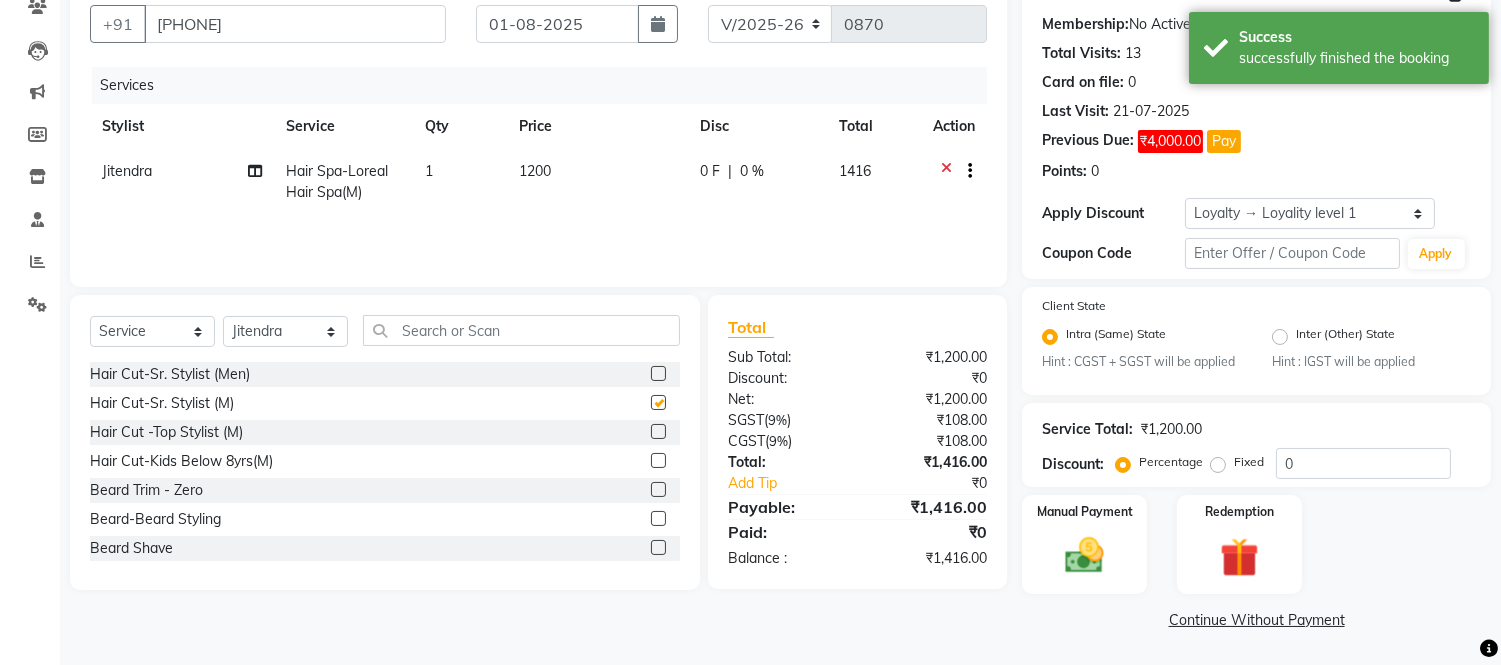 checkbox on "false" 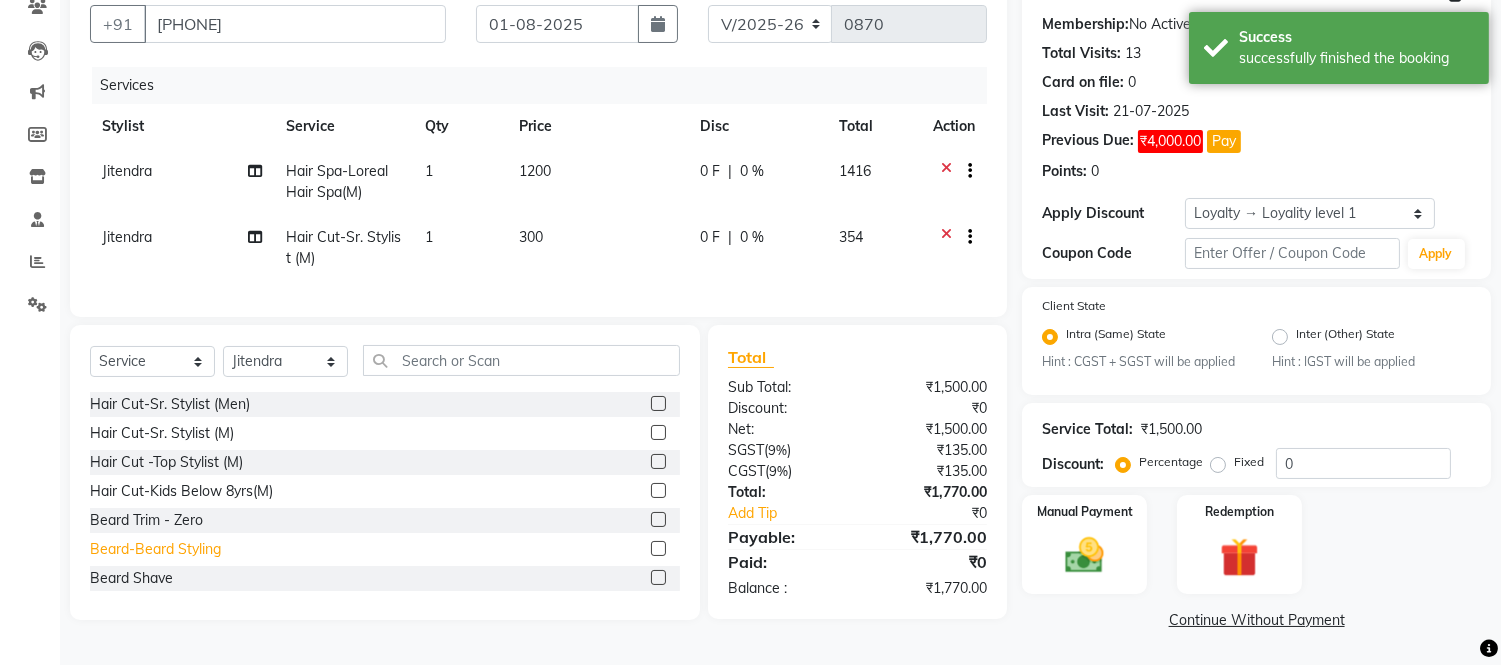 click on "Beard-Beard Styling" 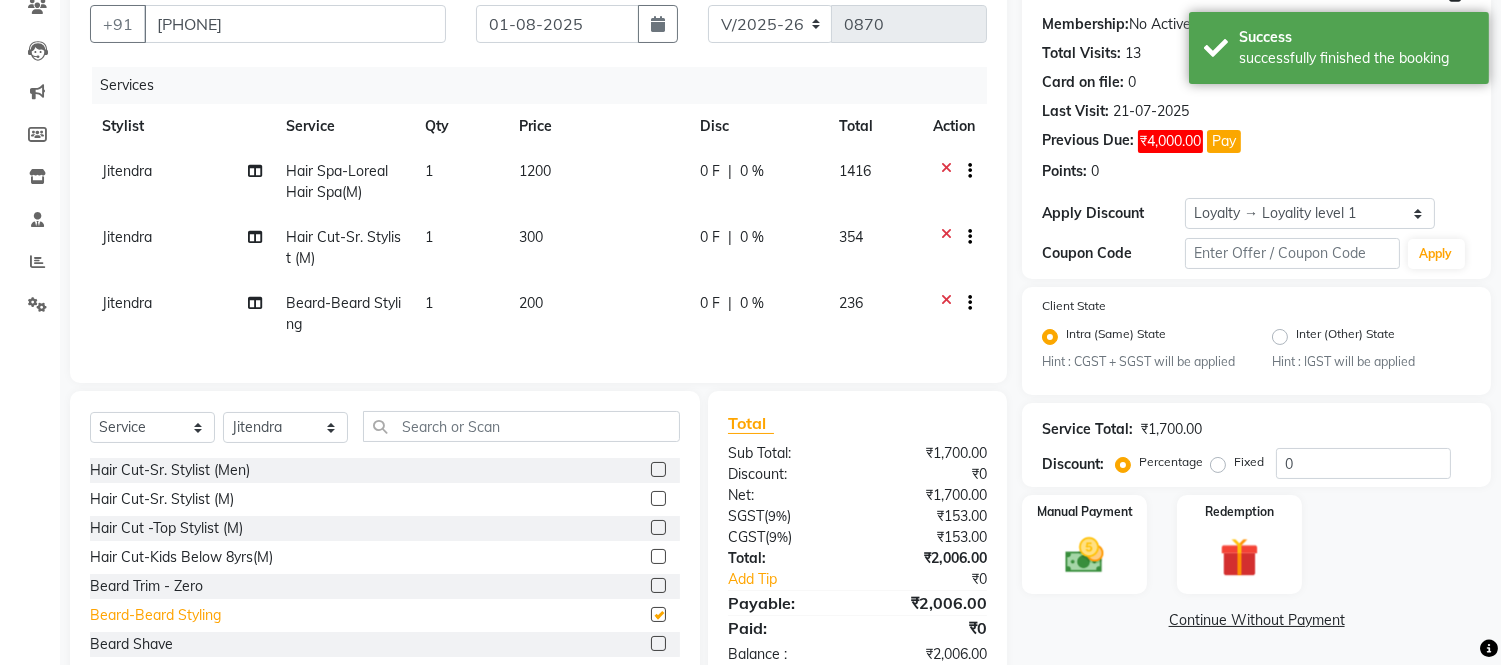 checkbox on "false" 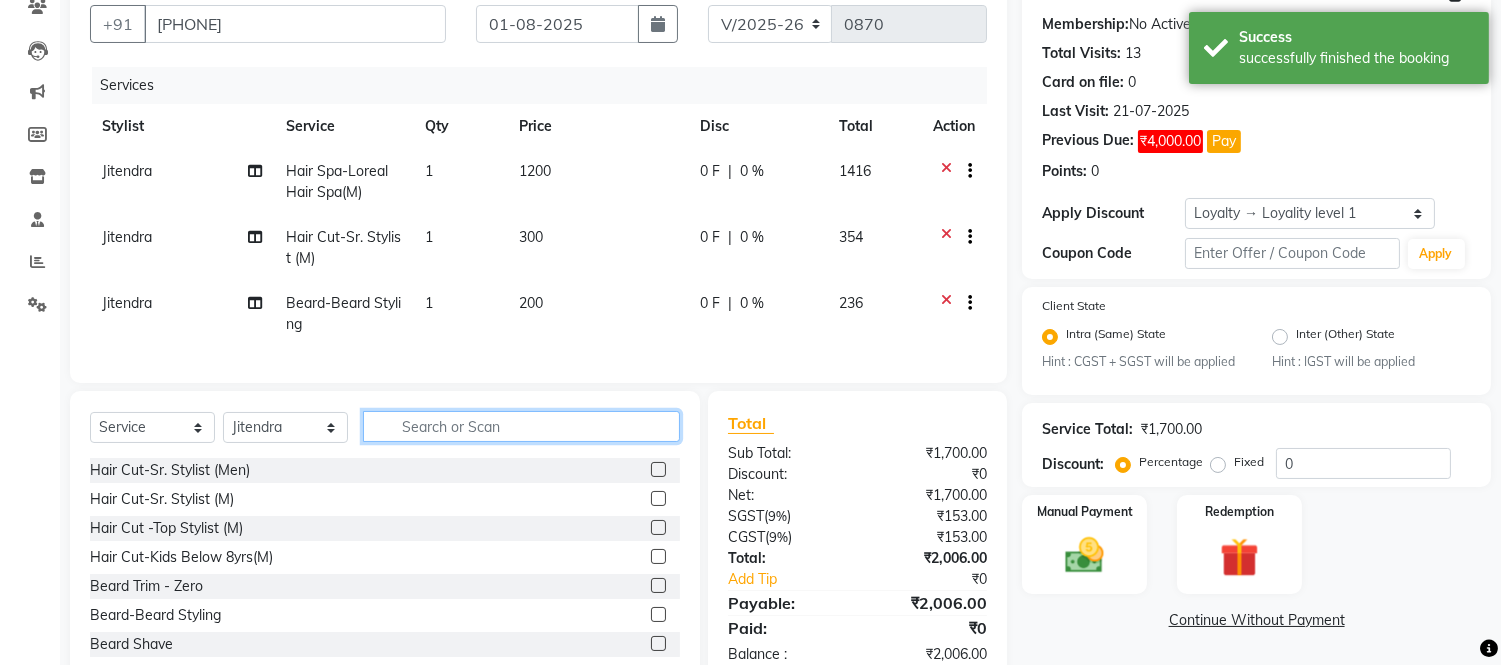 click 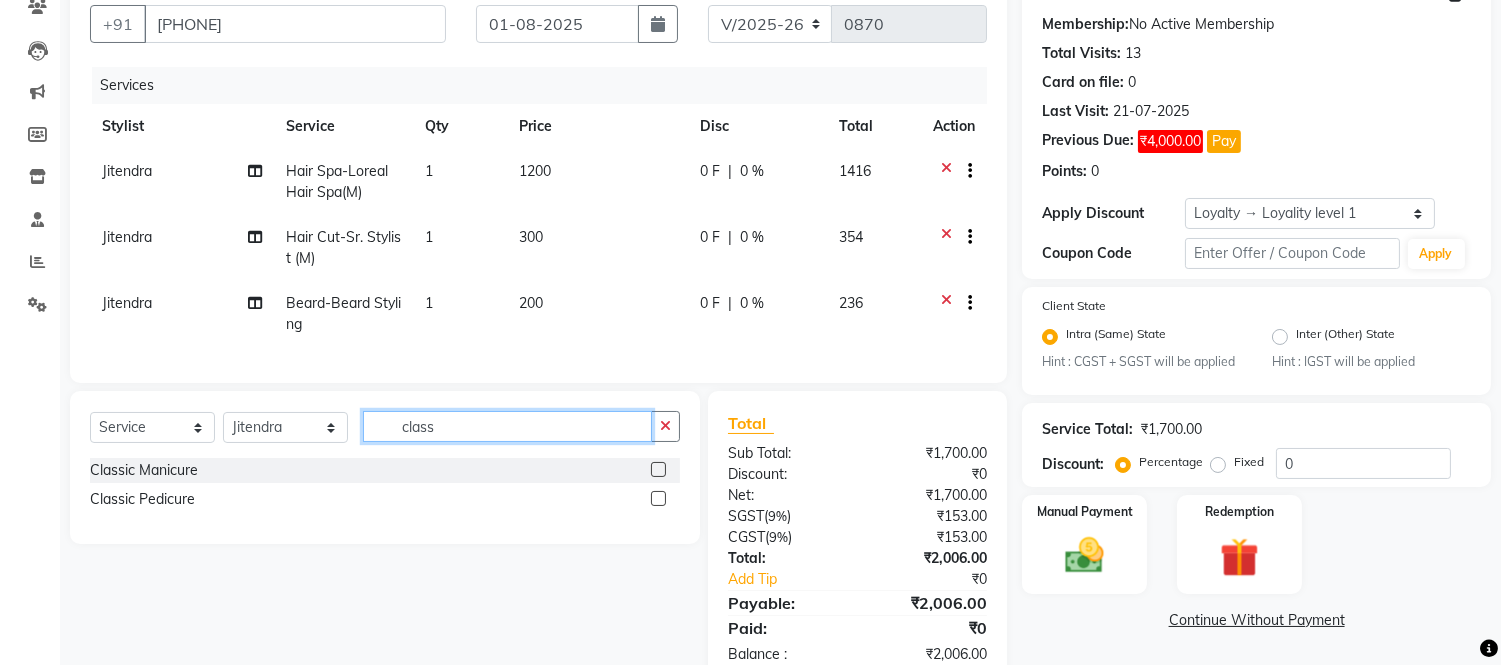 type on "class" 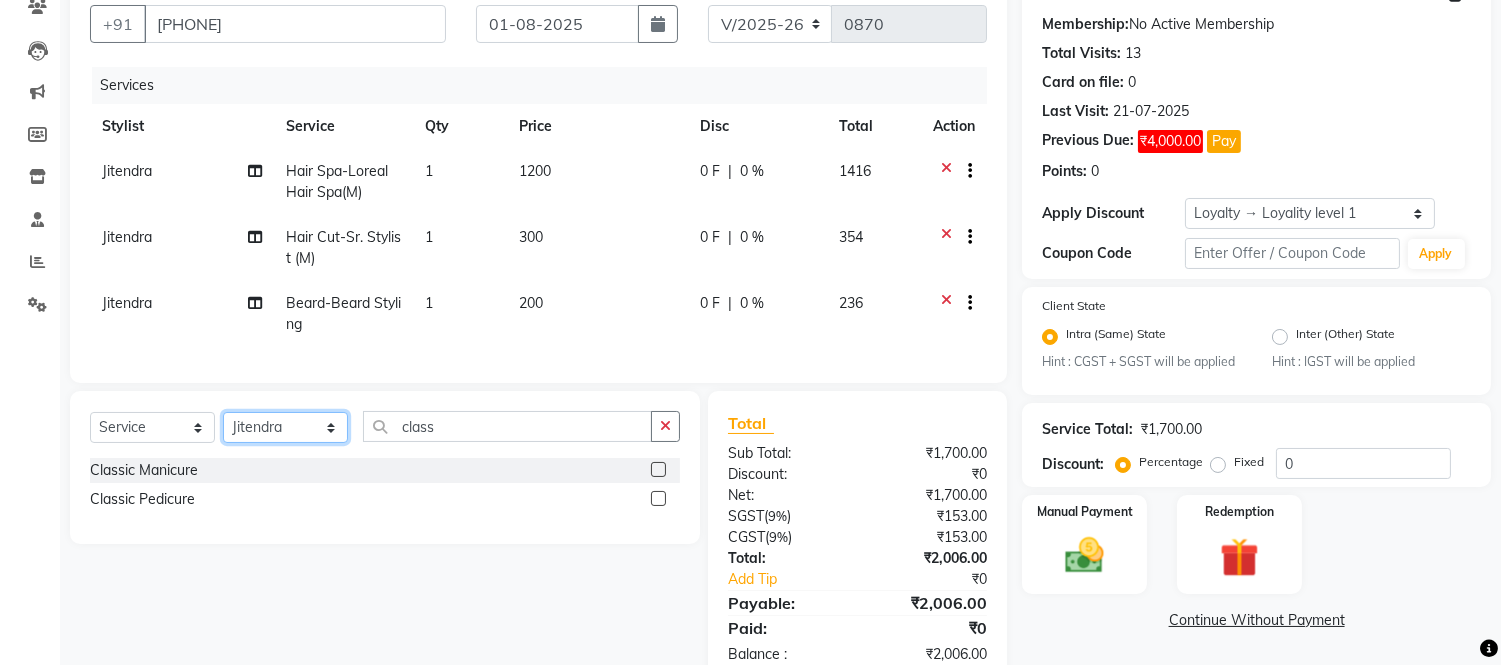 click on "Select Stylist Admin Amit Danish Dr, Rajani Jitendra K T Ramarao Lalitha Lokesh Madhu Nishi Satish Srinivas" 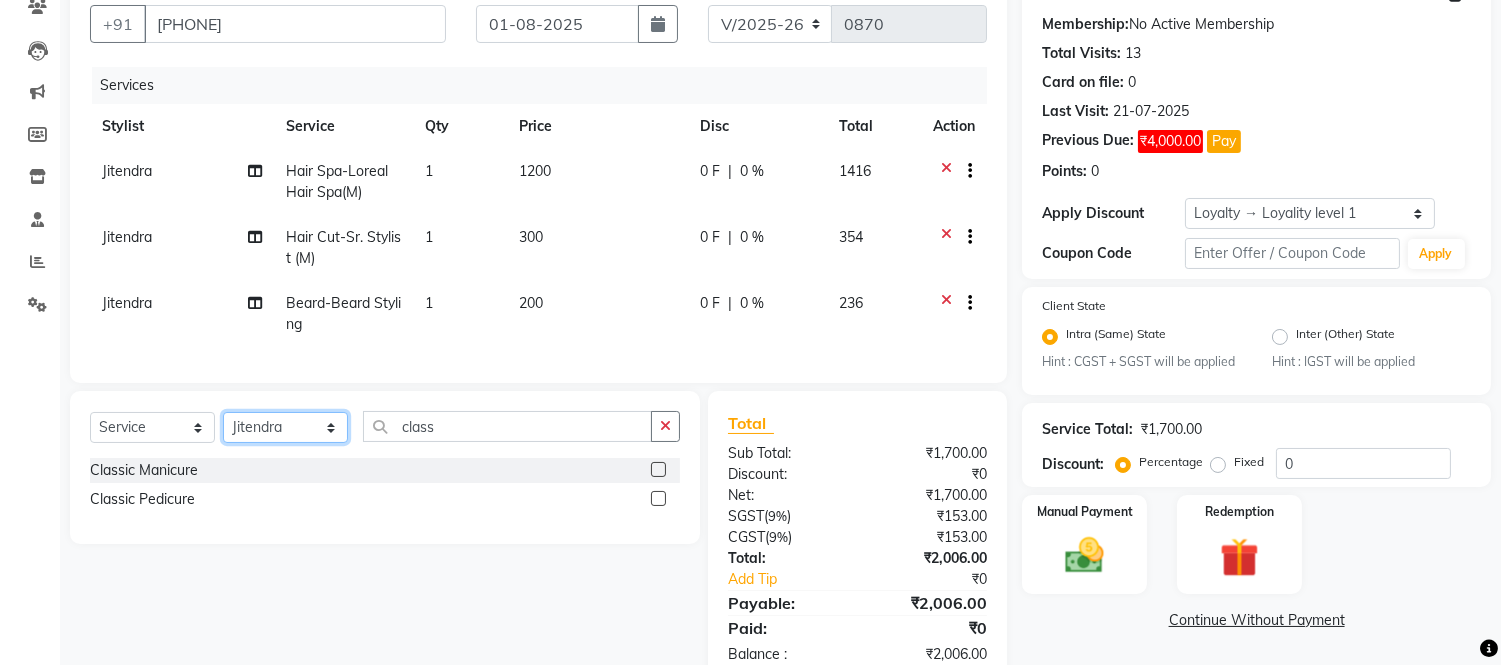 select on "57813" 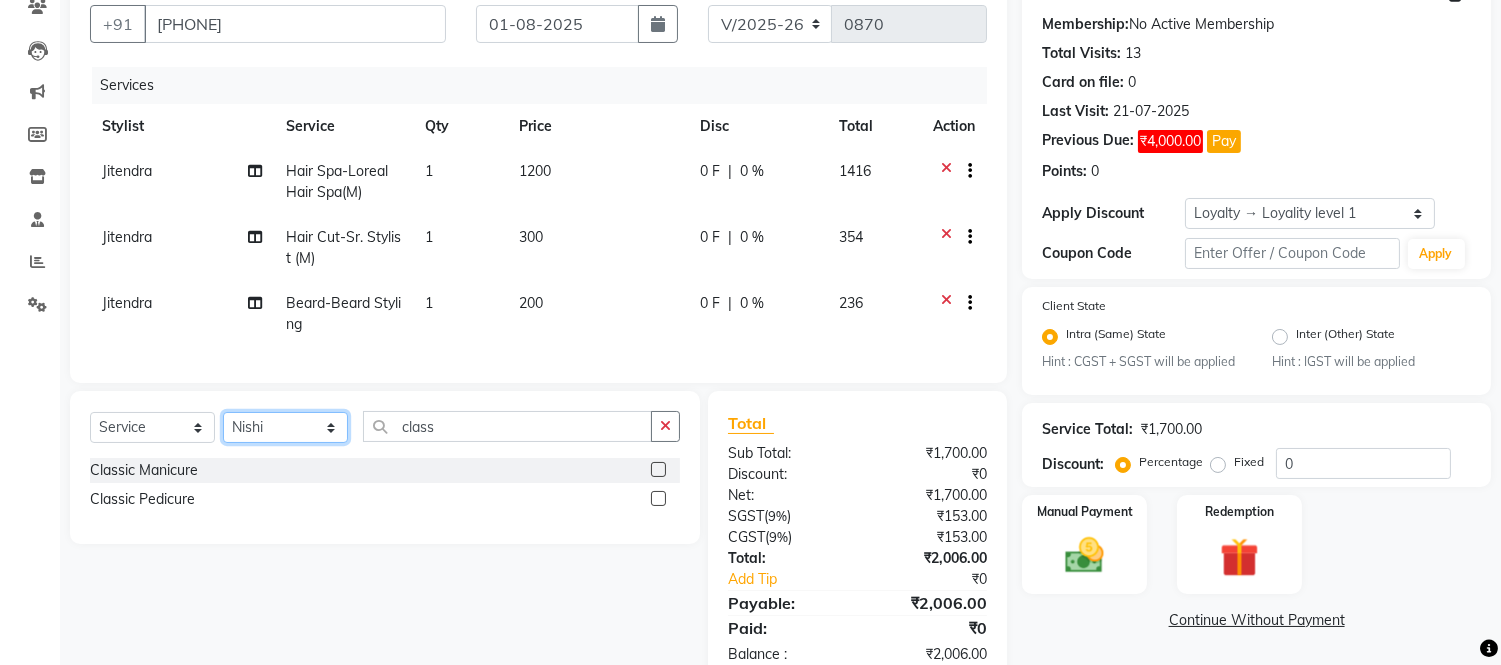 click on "Select Stylist Admin Amit Danish Dr, Rajani Jitendra K T Ramarao Lalitha Lokesh Madhu Nishi Satish Srinivas" 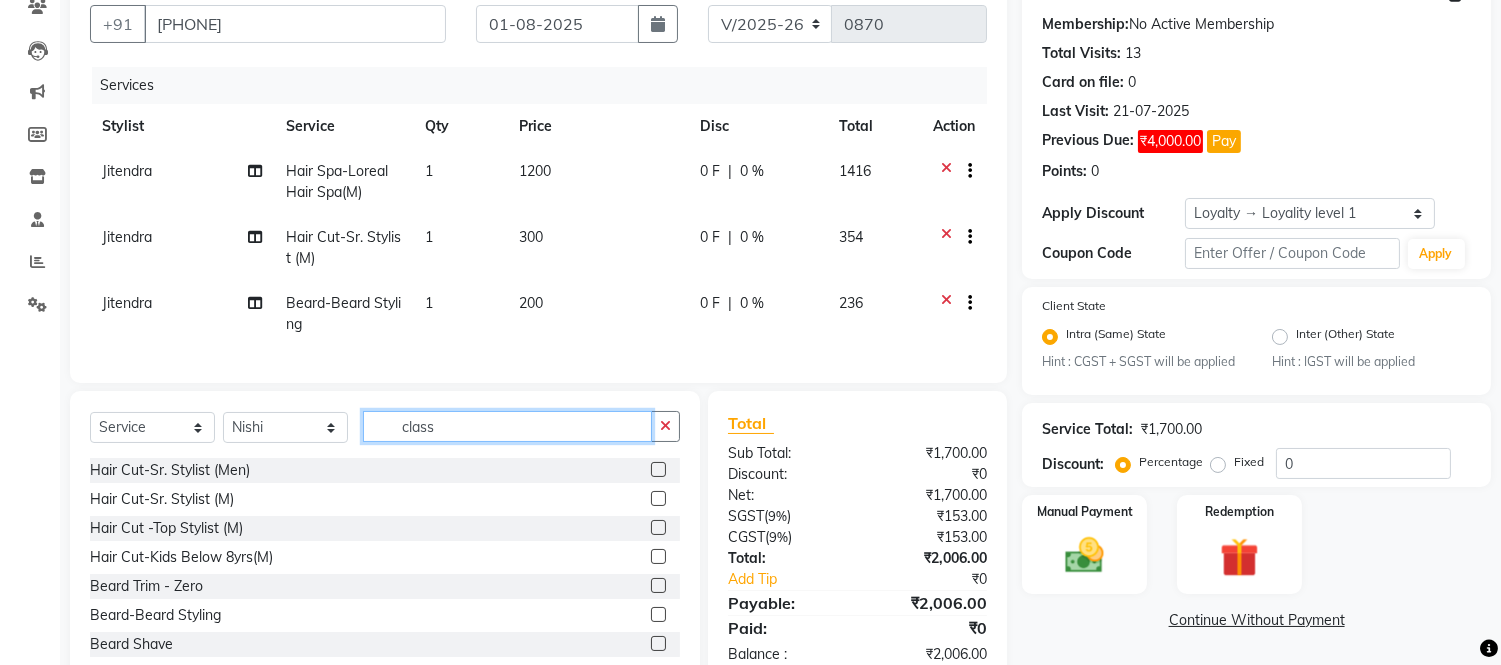 click on "class" 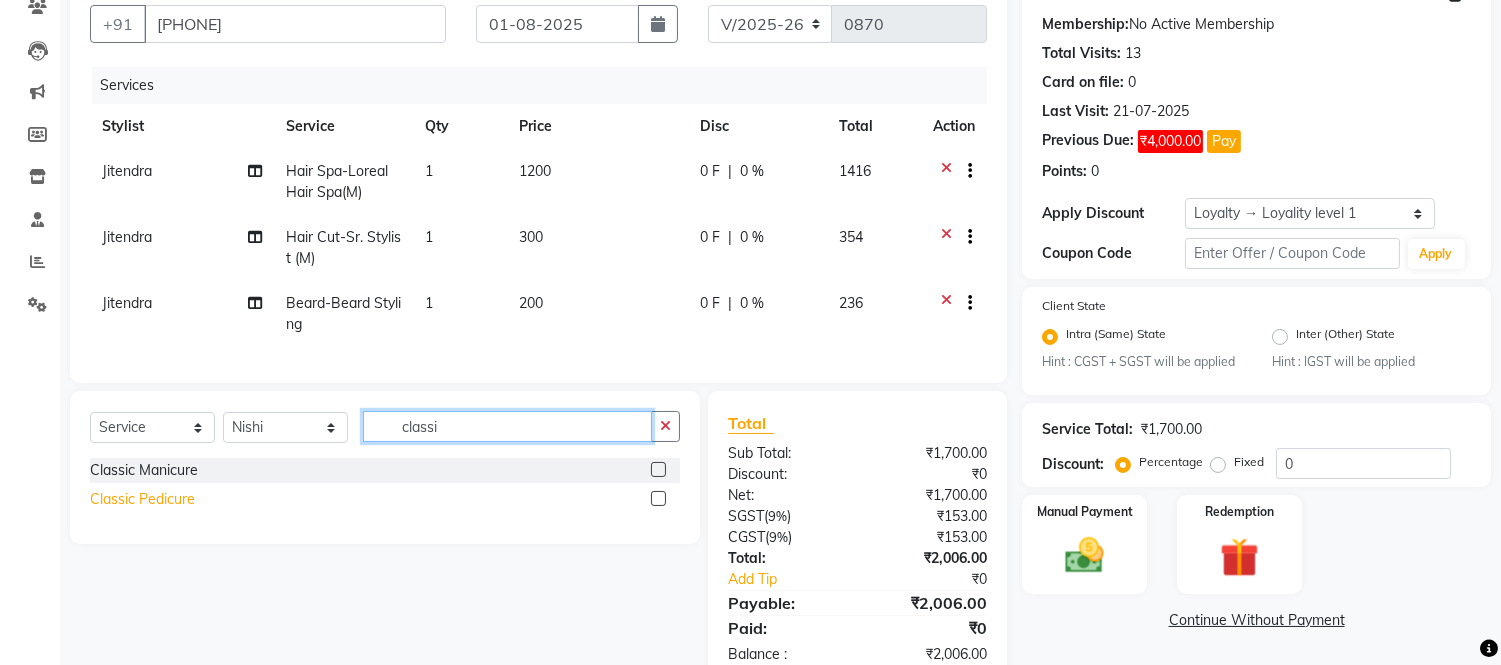 type on "classi" 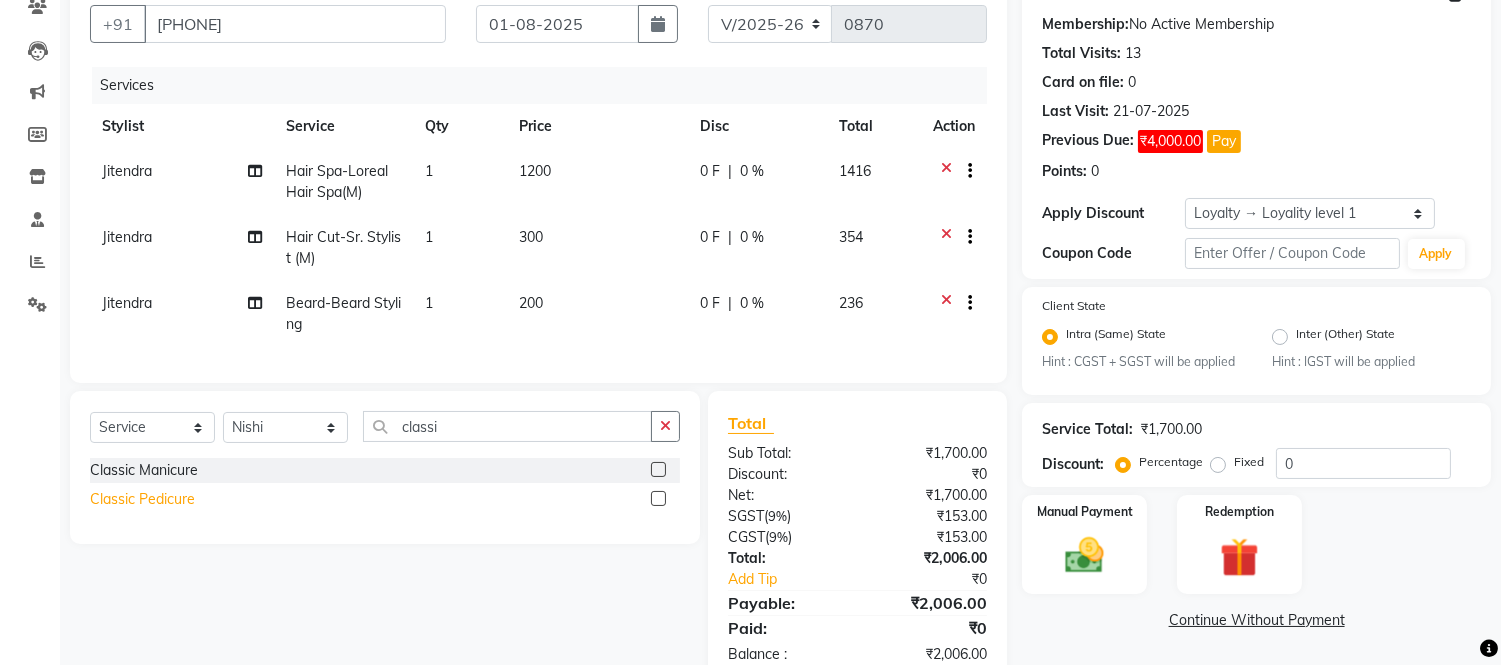 click on "Classic Pedicure" 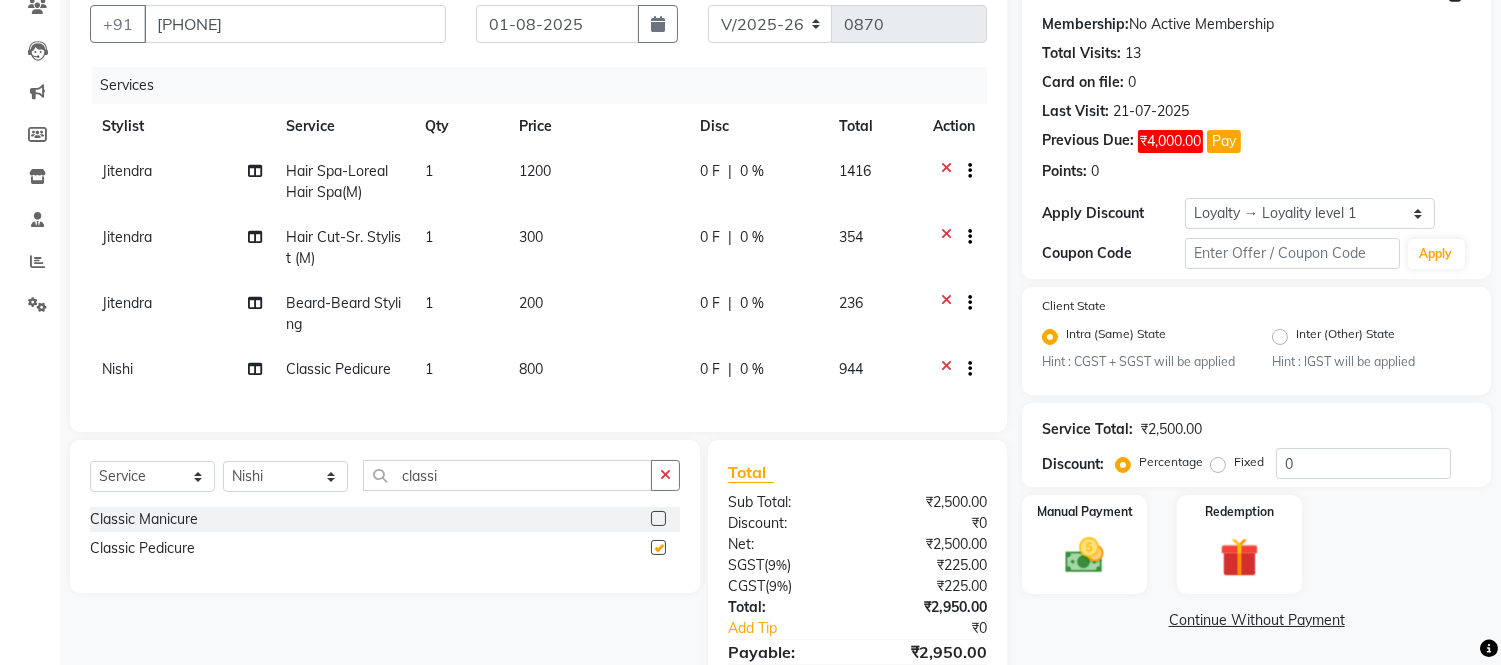checkbox on "false" 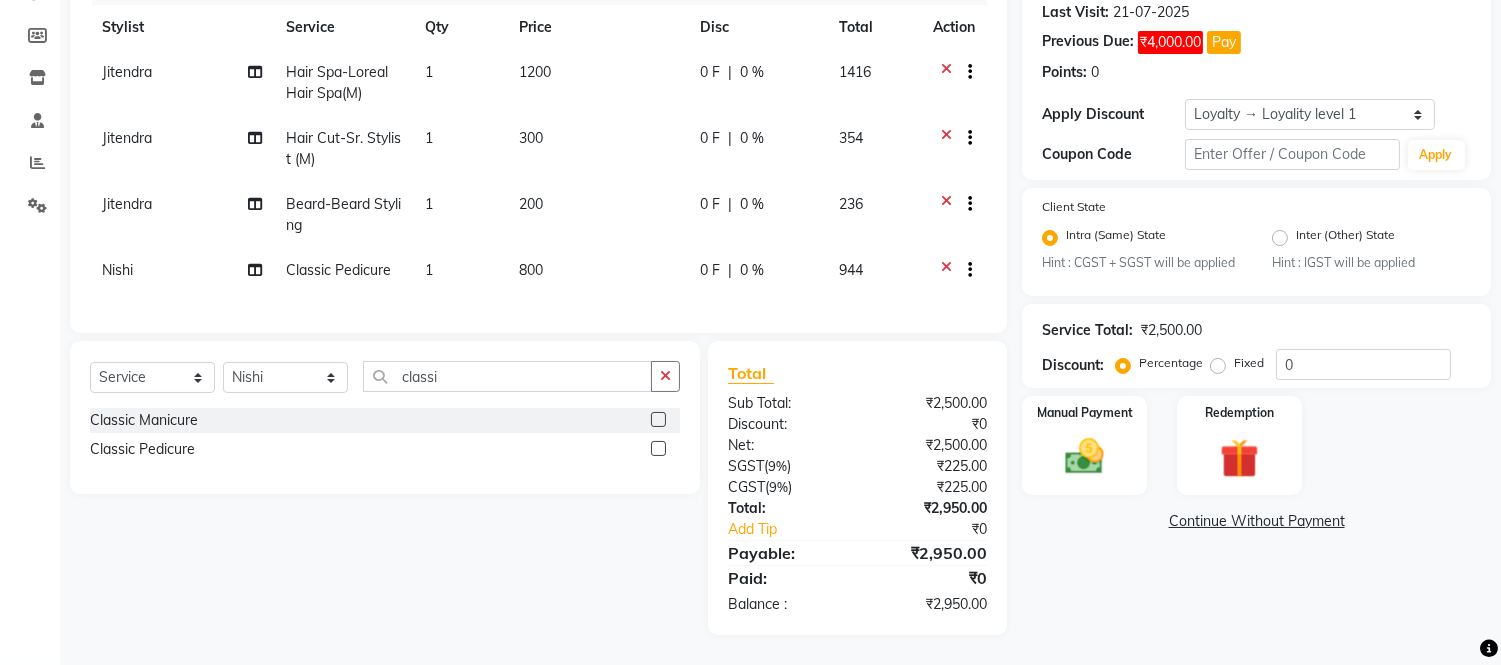 scroll, scrollTop: 0, scrollLeft: 0, axis: both 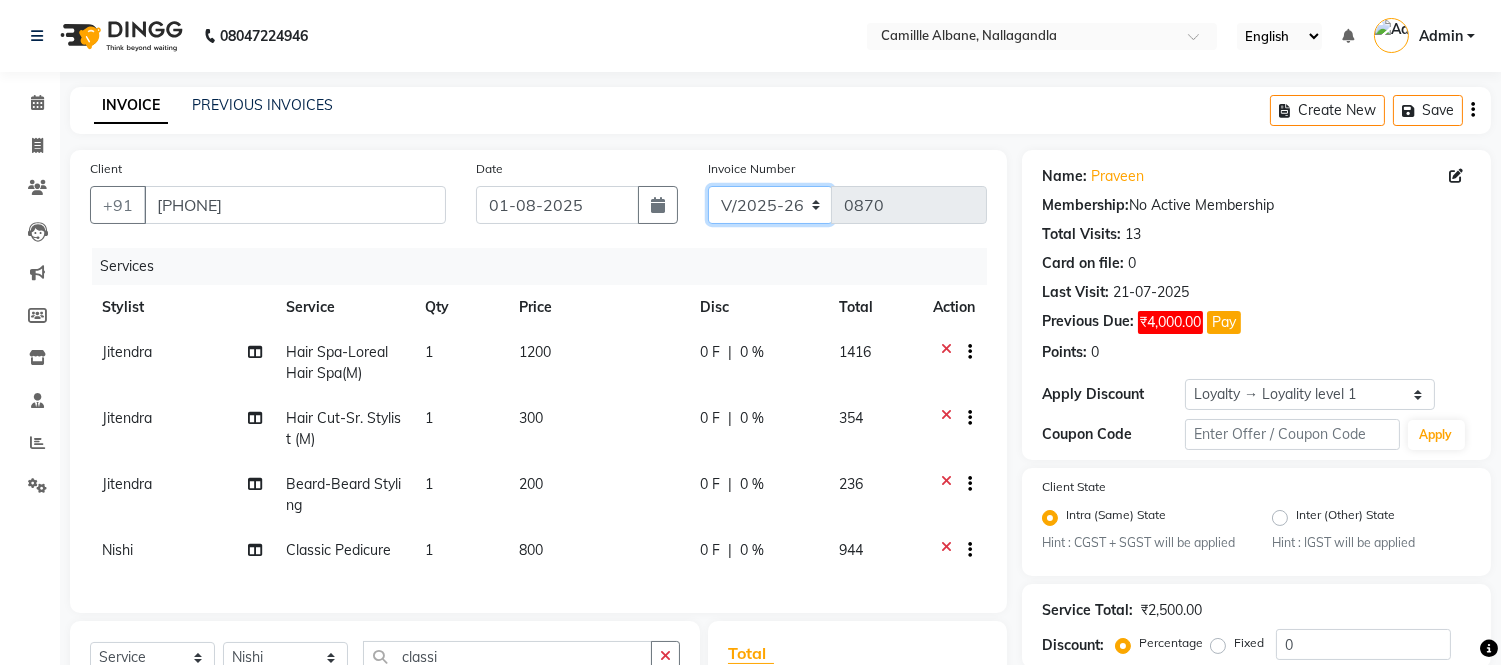 click on "INV/2025 V/2025-26" 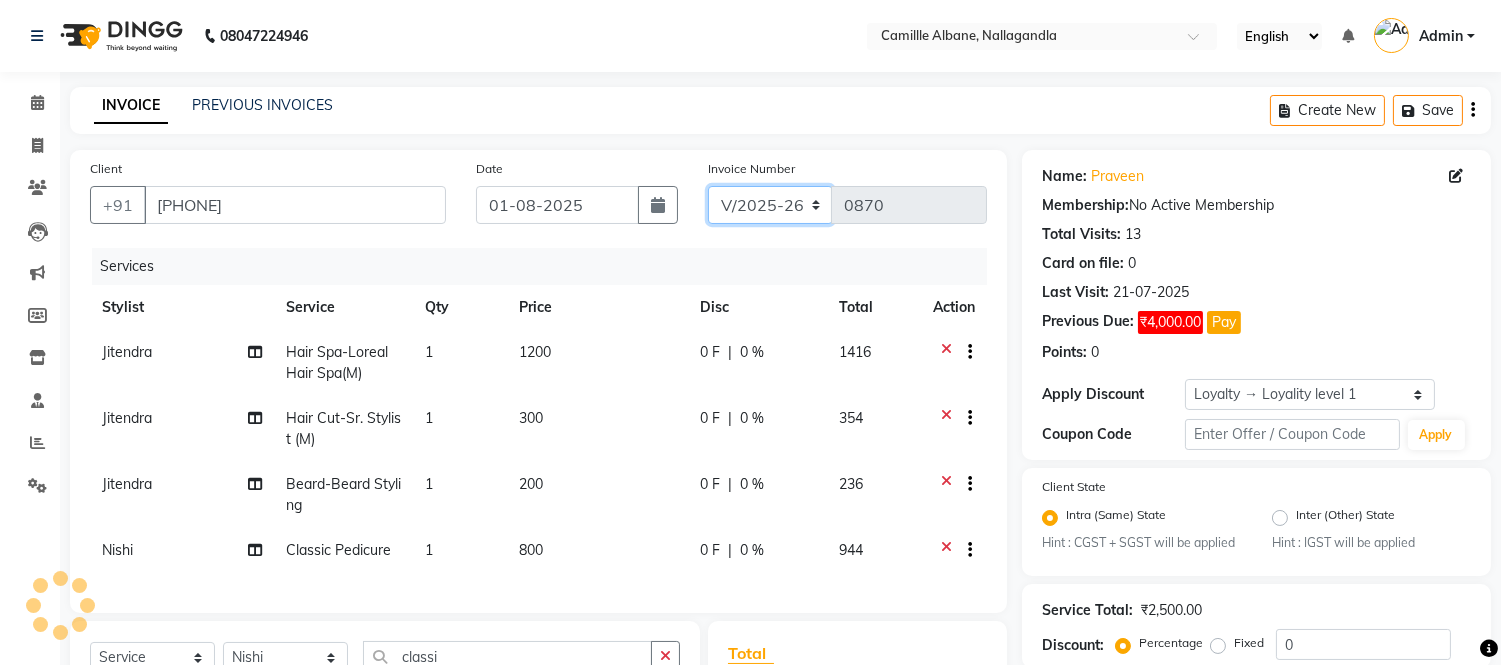 select on "7061" 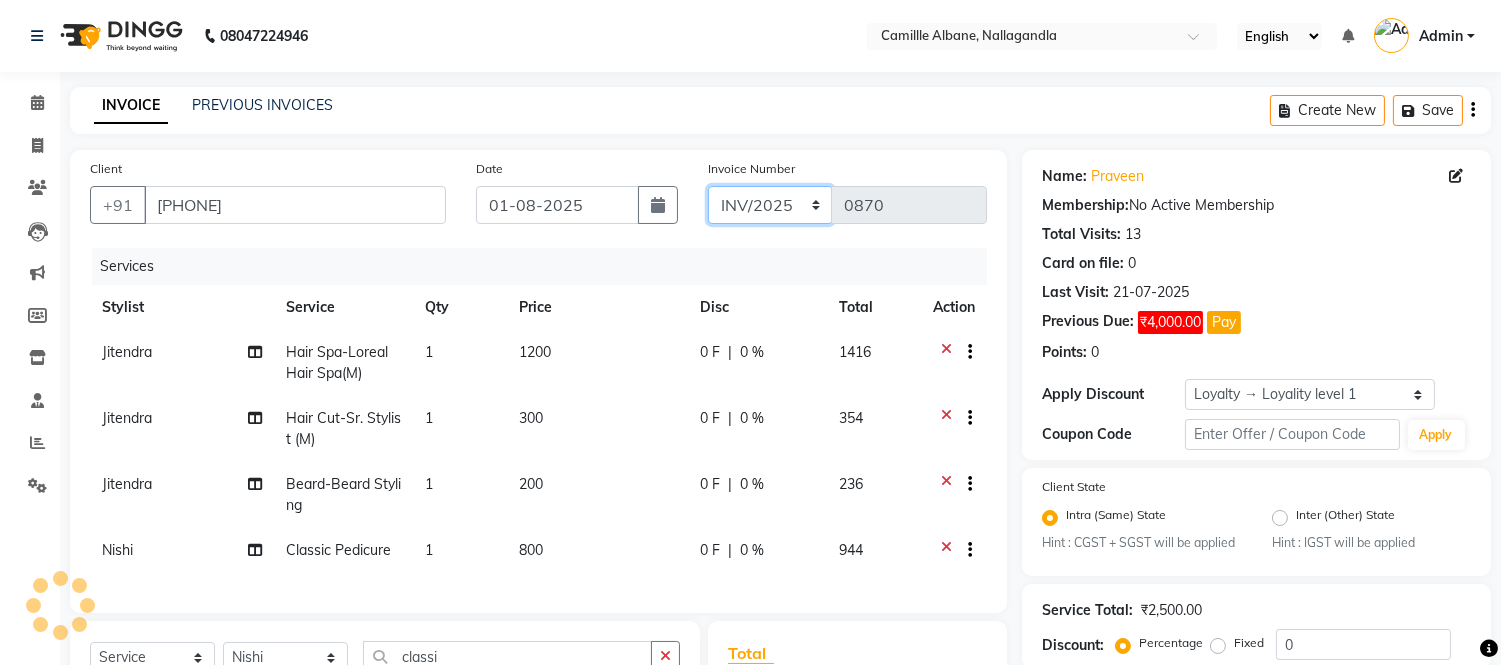 click on "INV/2025 V/2025-26" 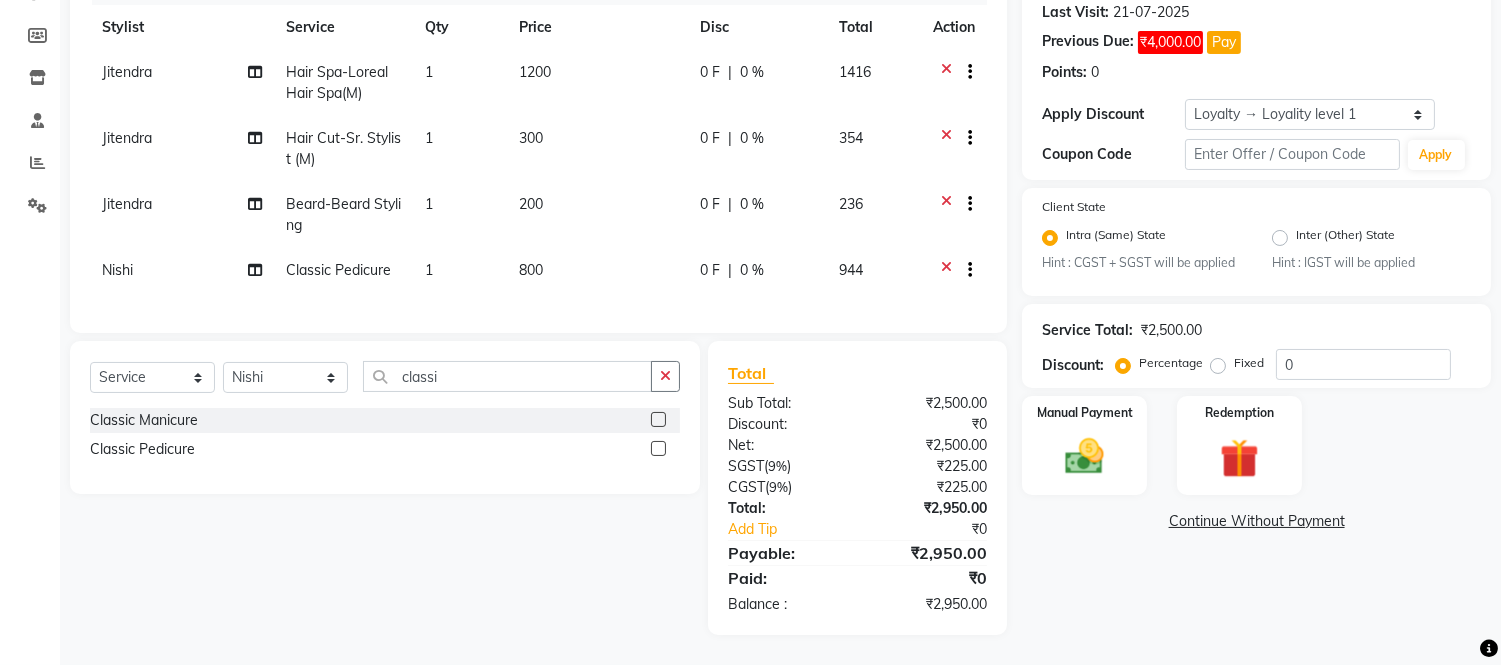 scroll, scrollTop: 0, scrollLeft: 0, axis: both 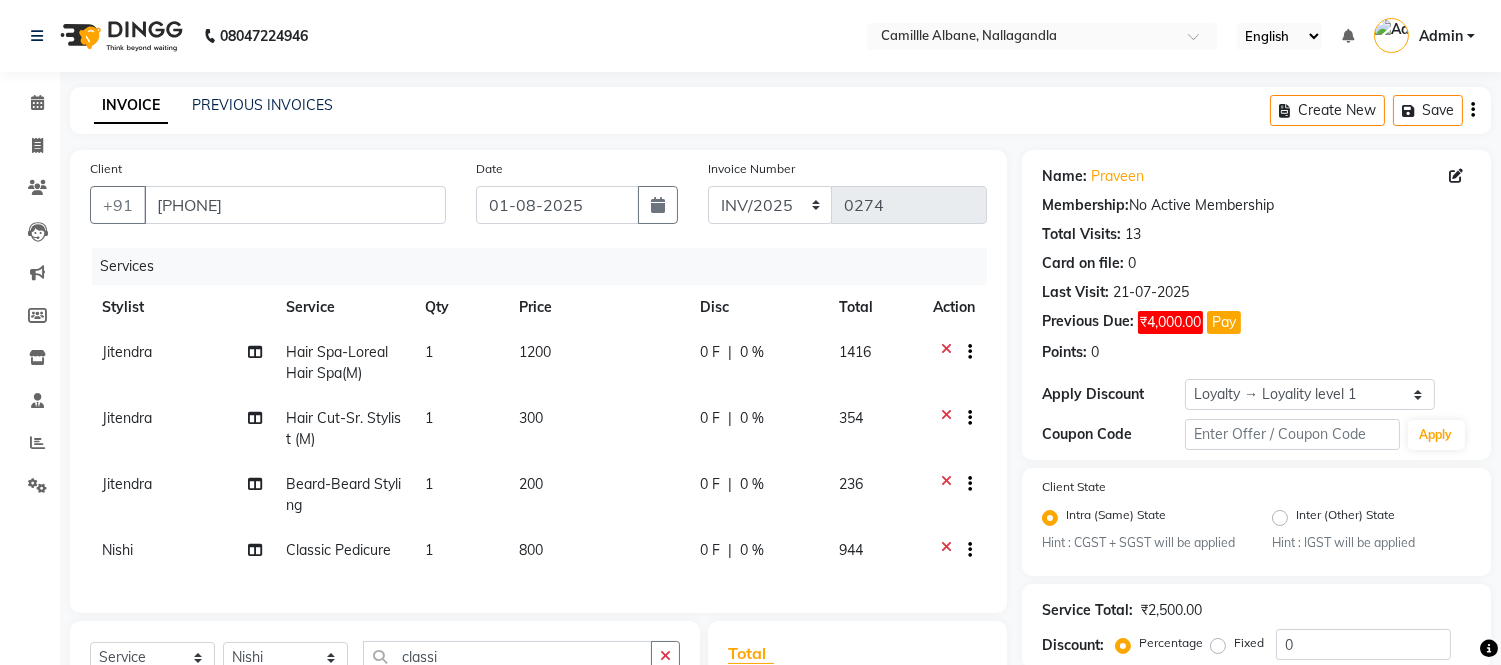 click on "Create New   Save" 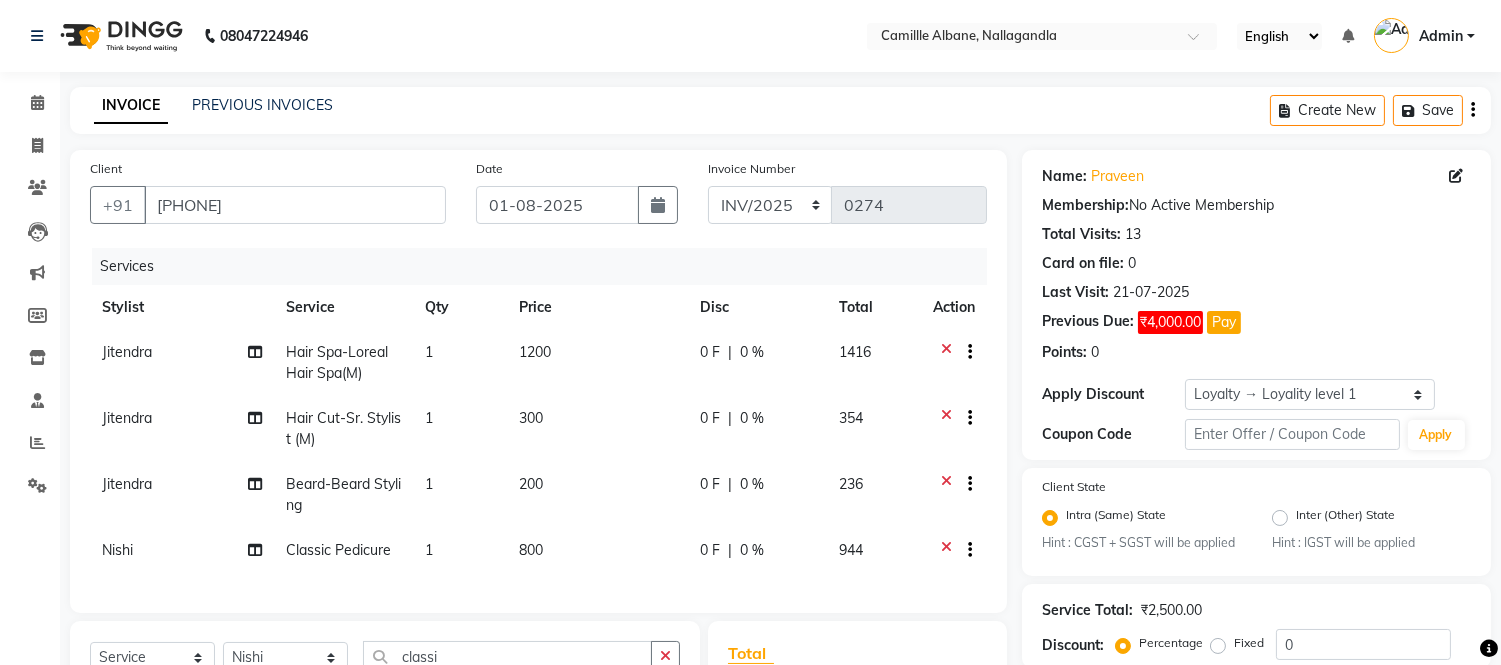 click 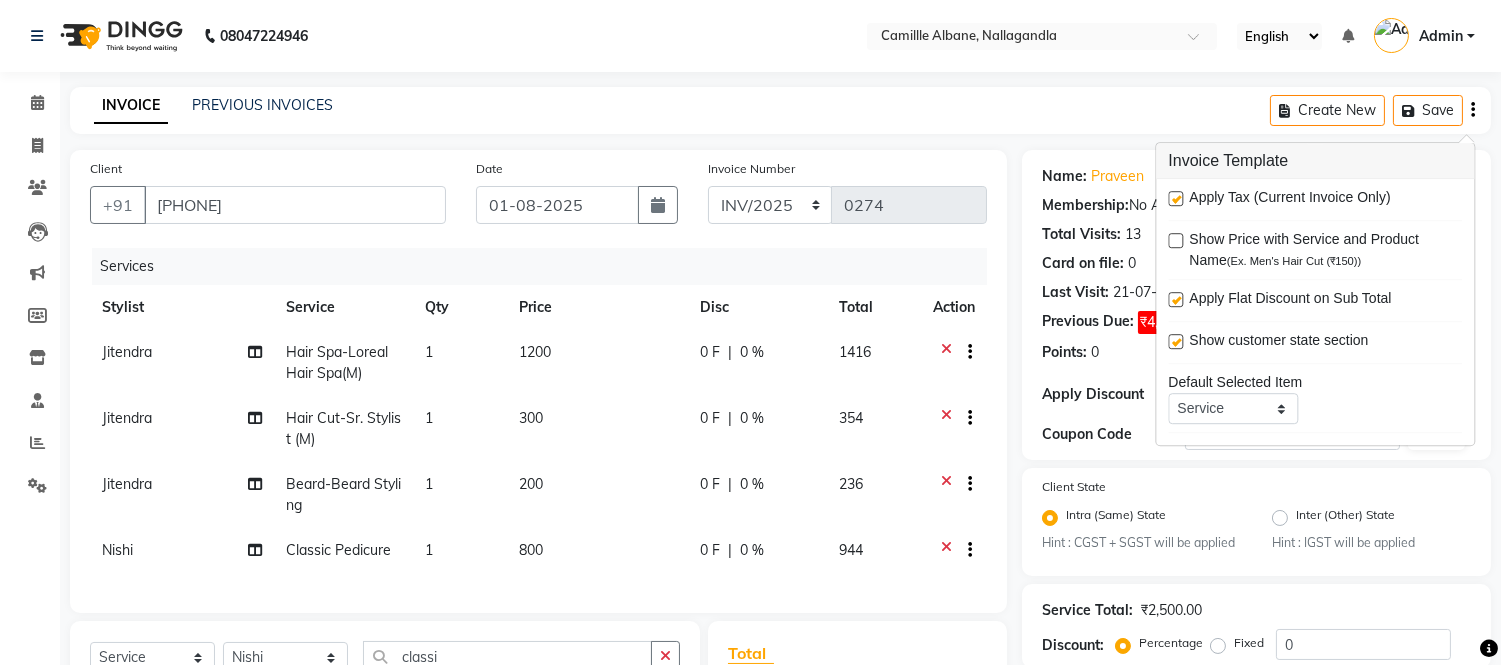 click at bounding box center [1175, 198] 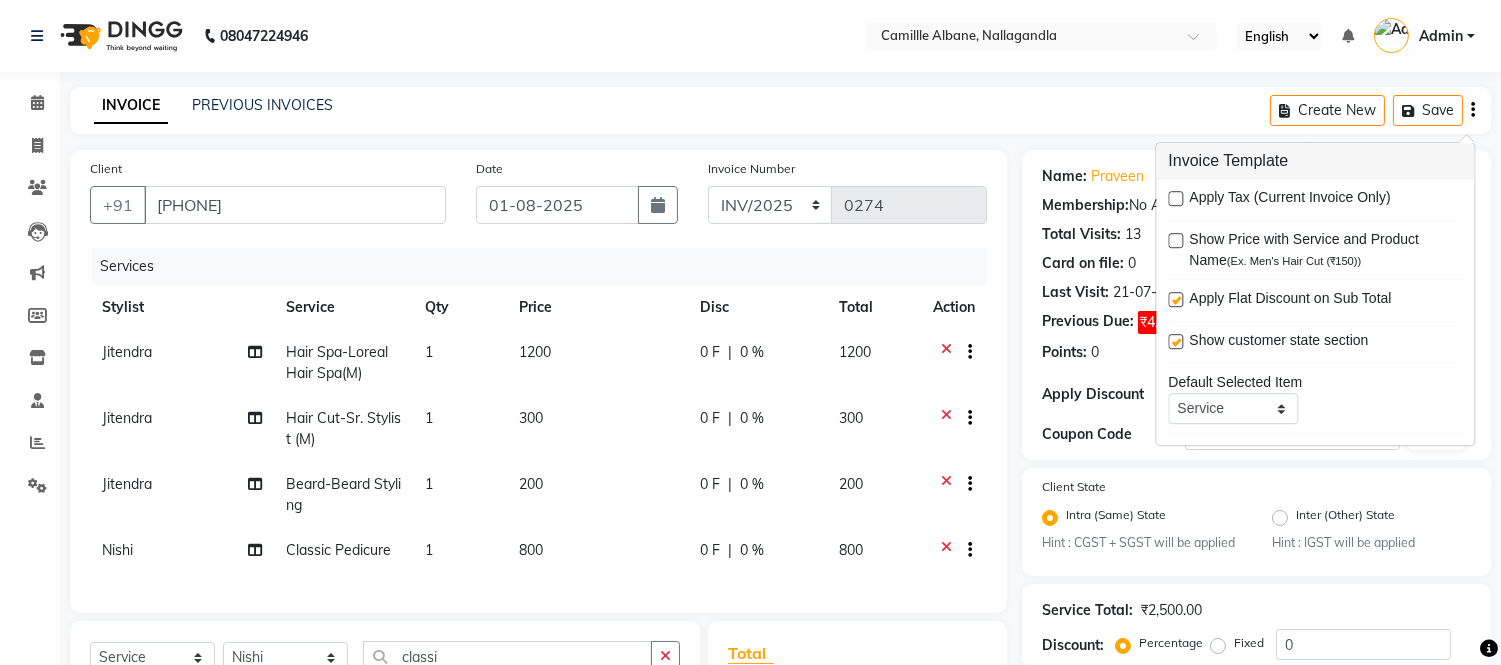 click on "INVOICE PREVIOUS INVOICES Create New   Save" 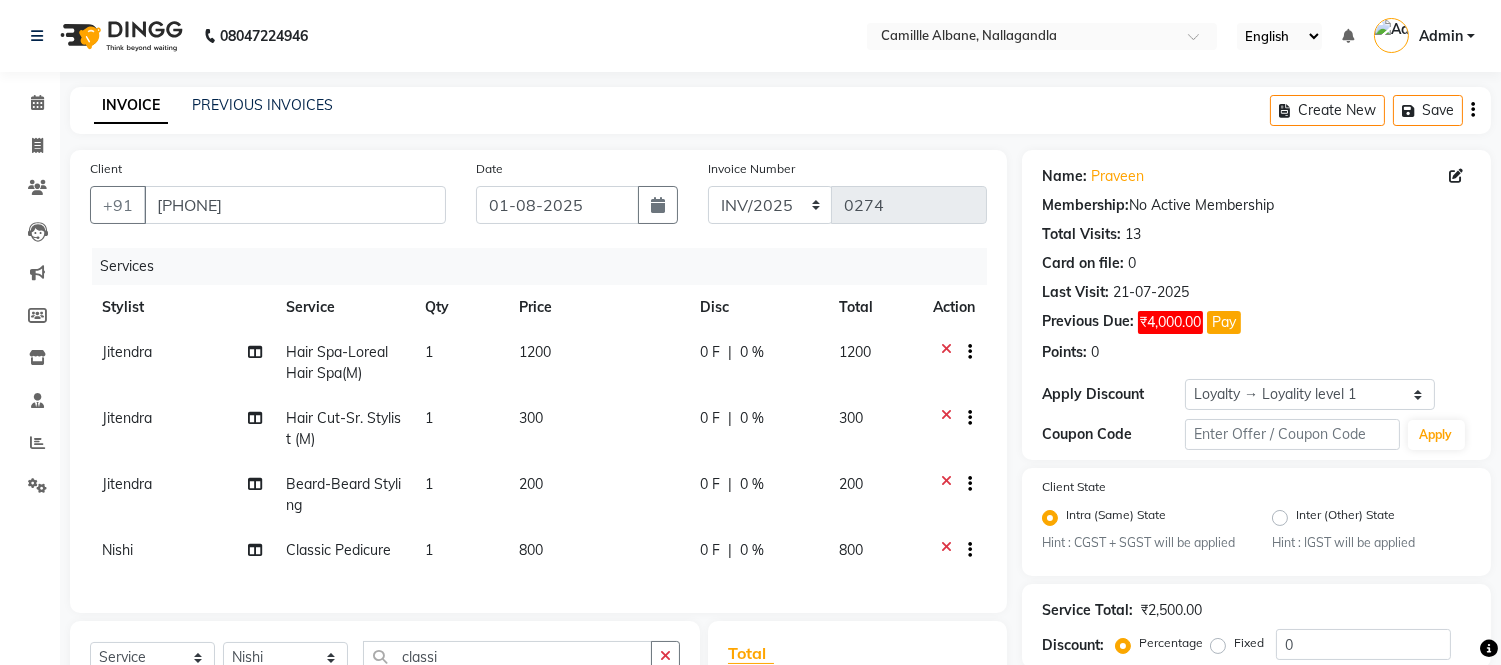 scroll, scrollTop: 254, scrollLeft: 0, axis: vertical 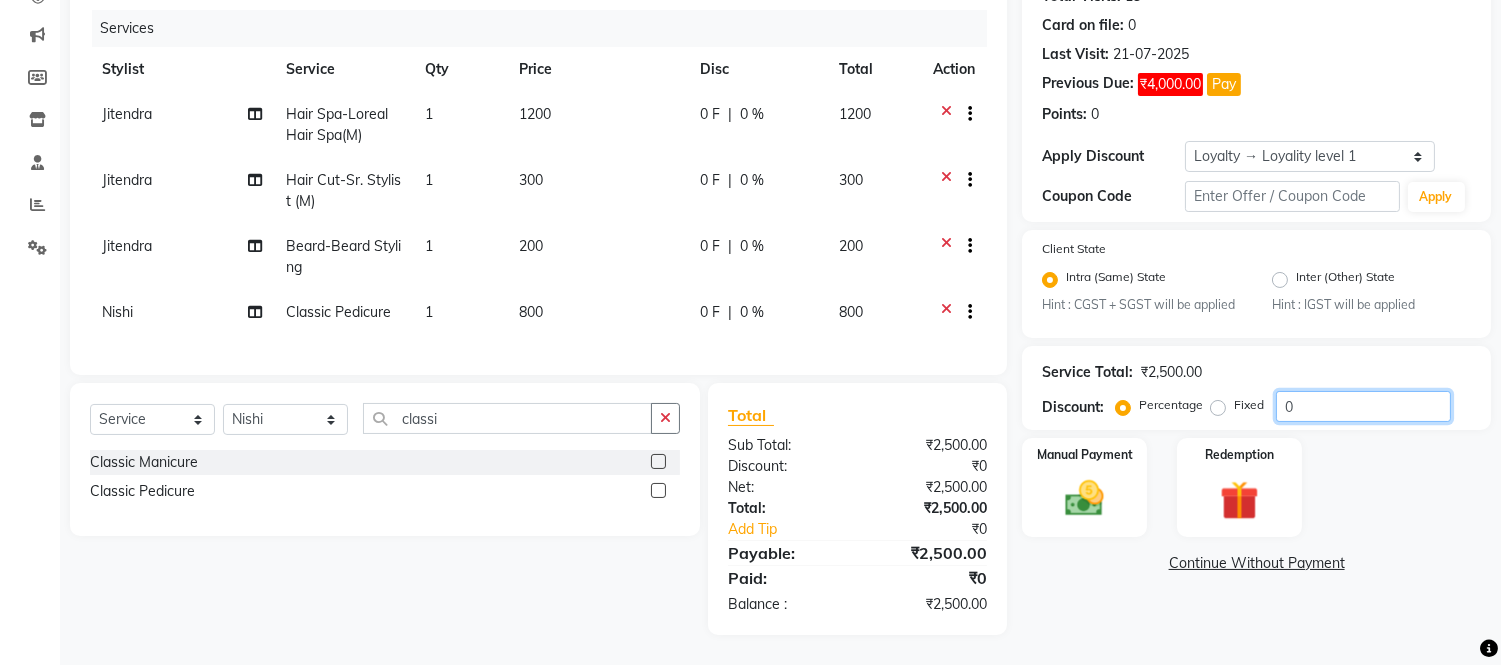click on "0" 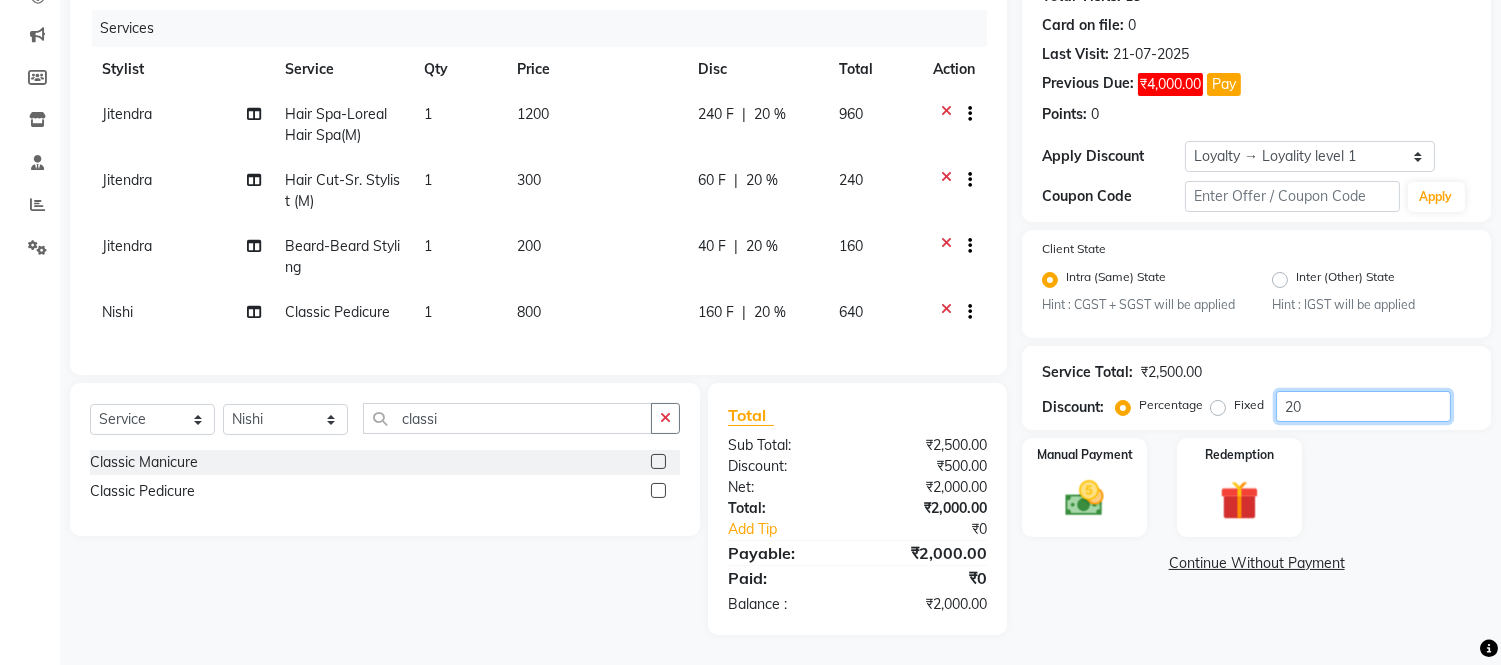 type on "2" 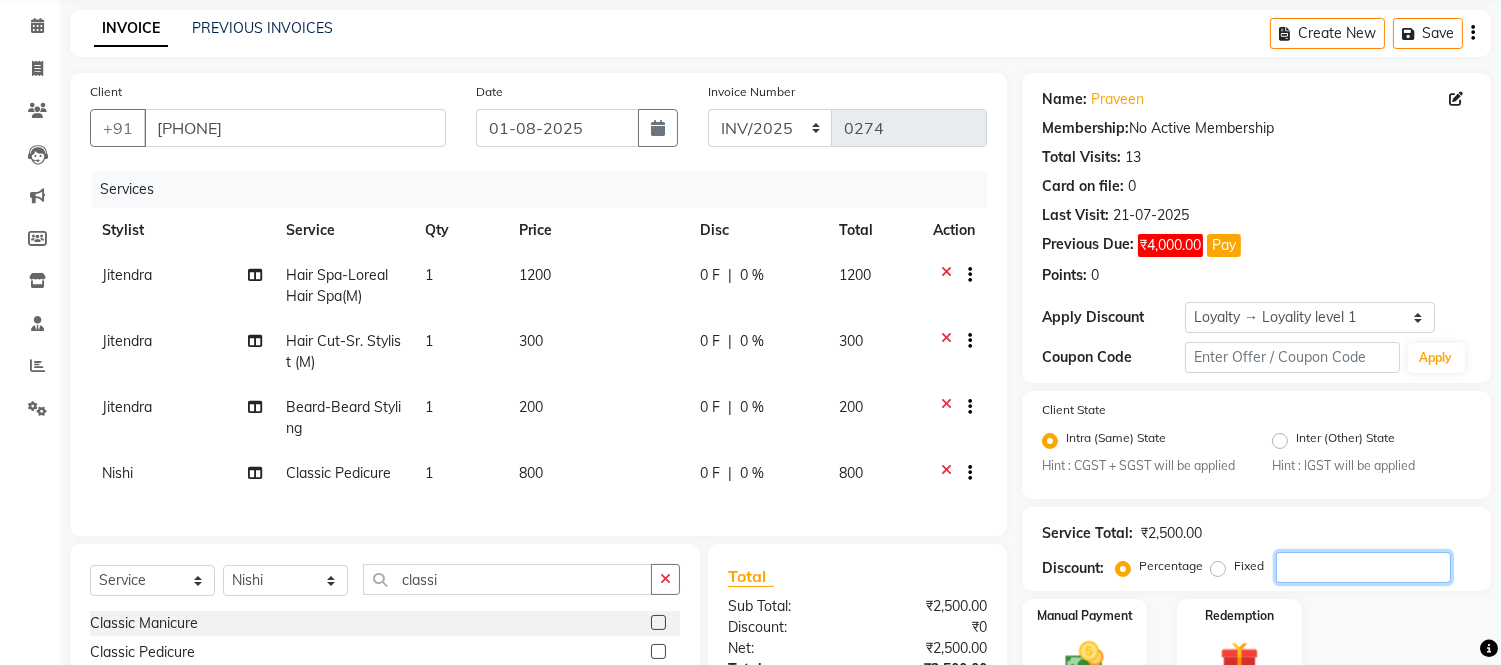 scroll, scrollTop: 0, scrollLeft: 0, axis: both 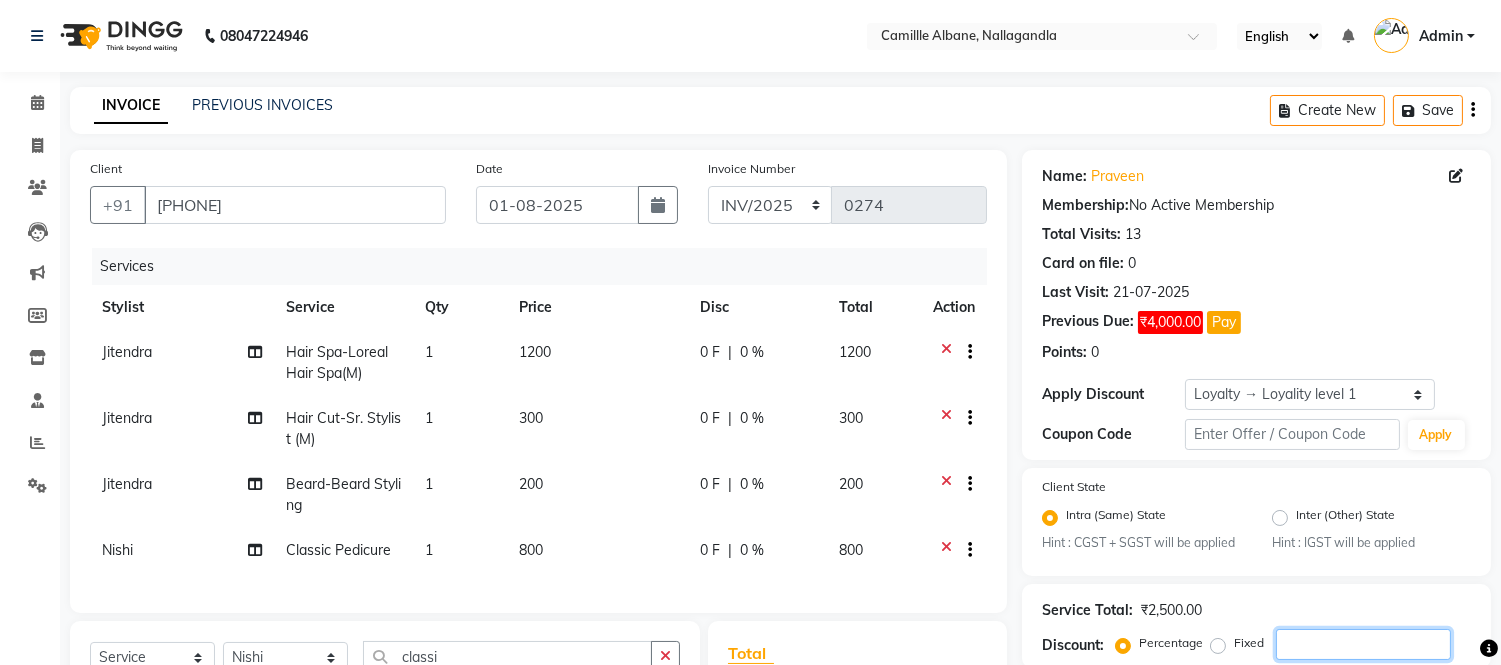 type 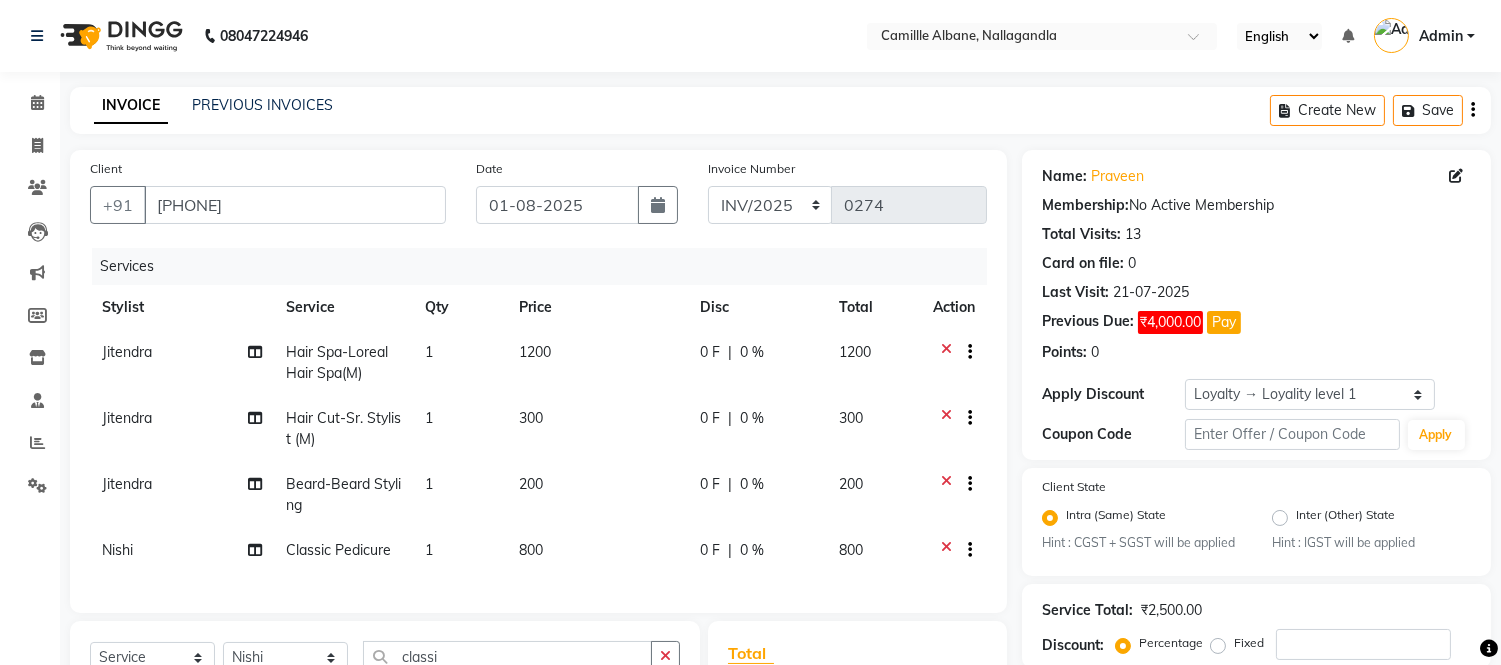 click 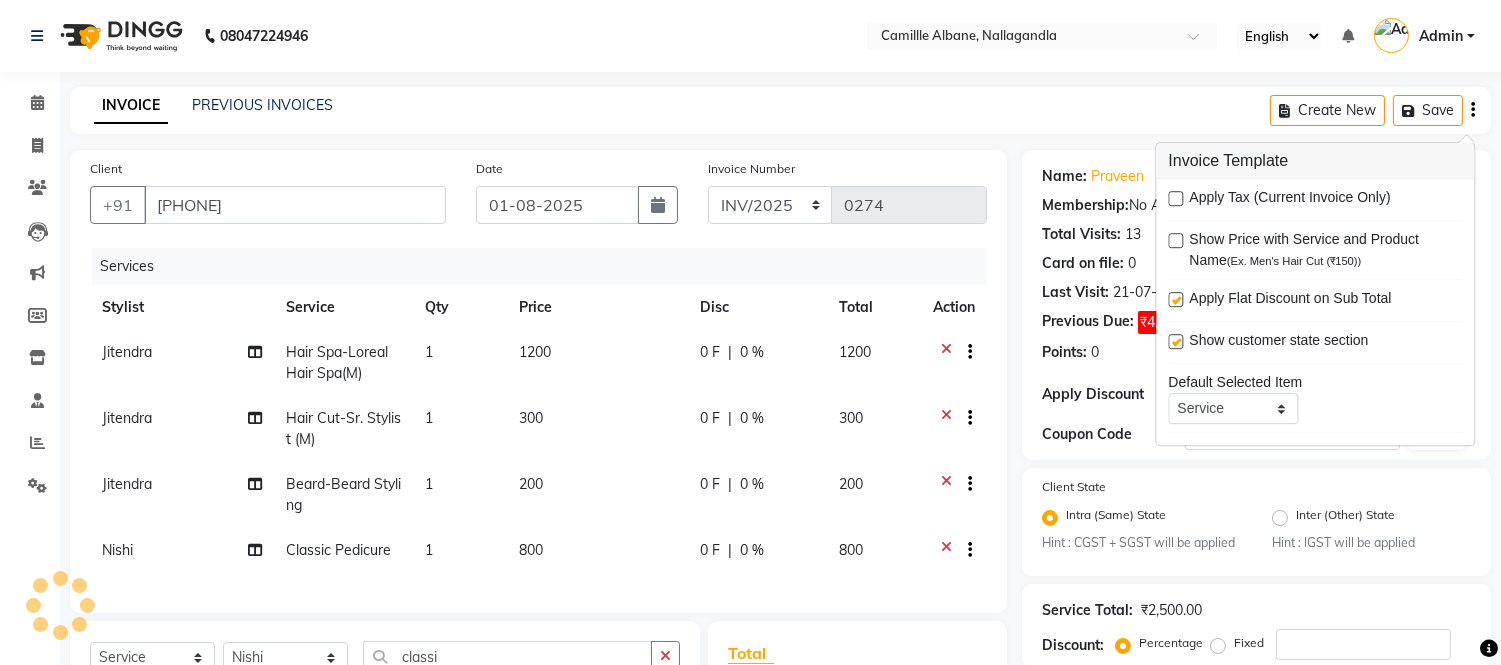 click at bounding box center (1175, 198) 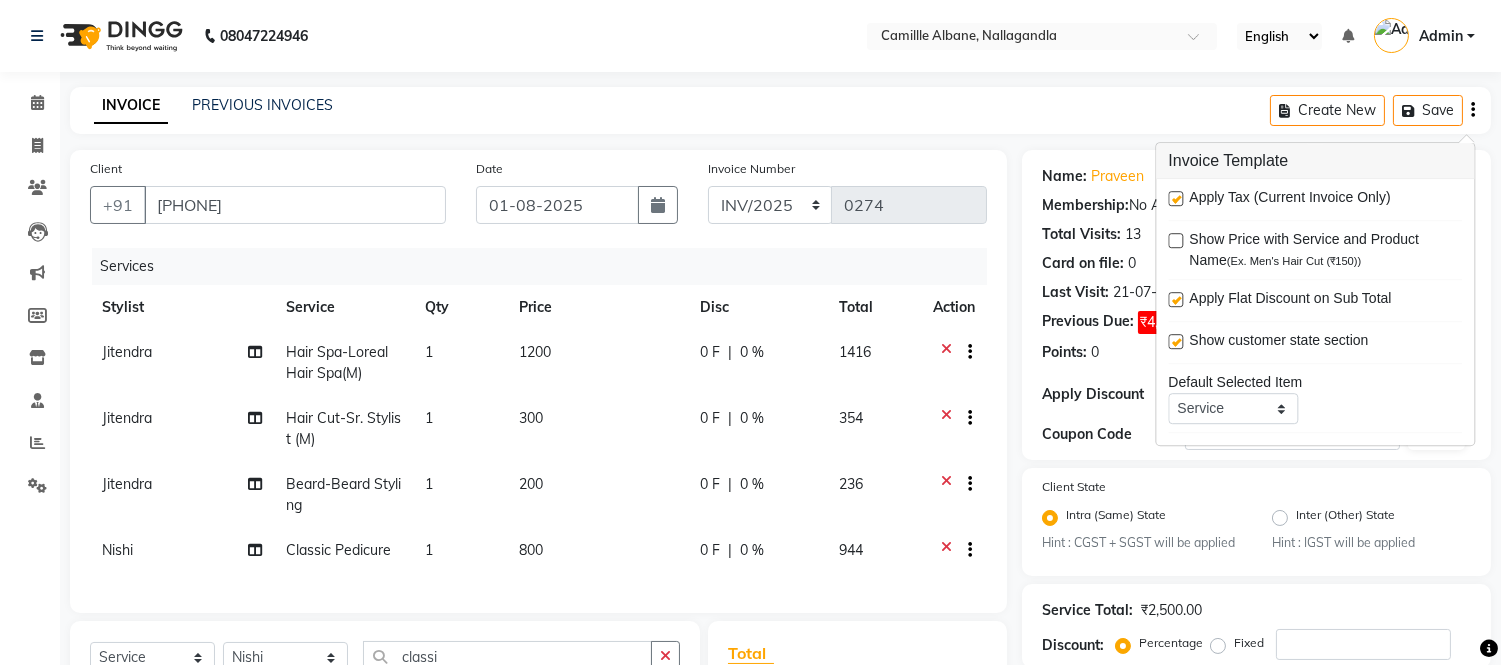 click on "INVOICE PREVIOUS INVOICES Create New   Save" 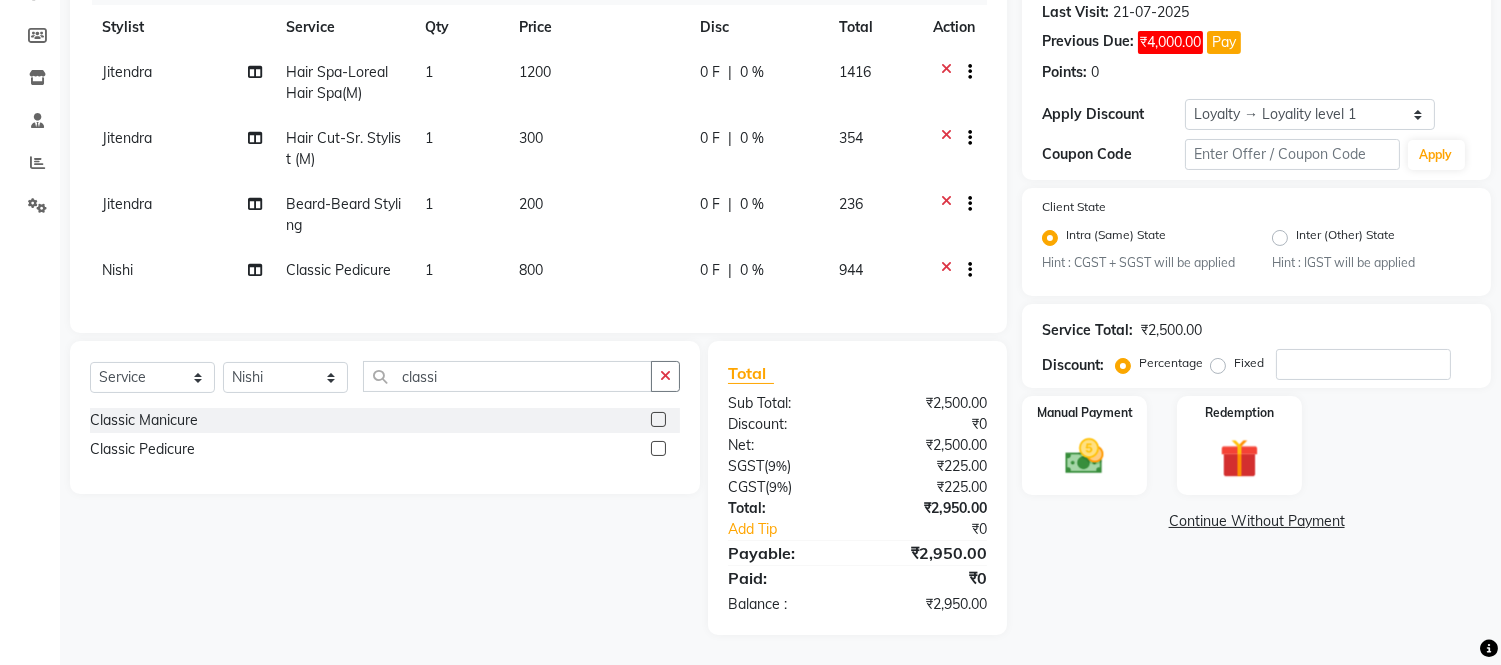scroll, scrollTop: 0, scrollLeft: 0, axis: both 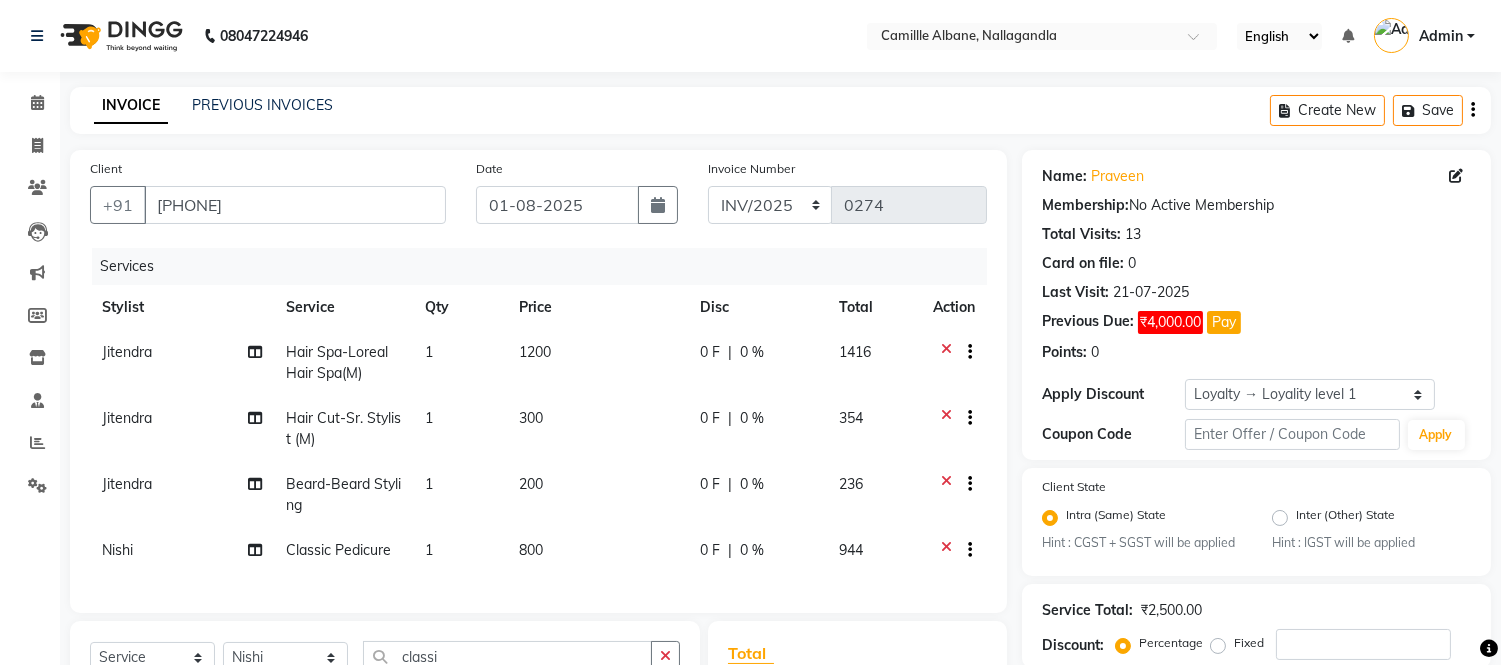 click on "Create New   Save" 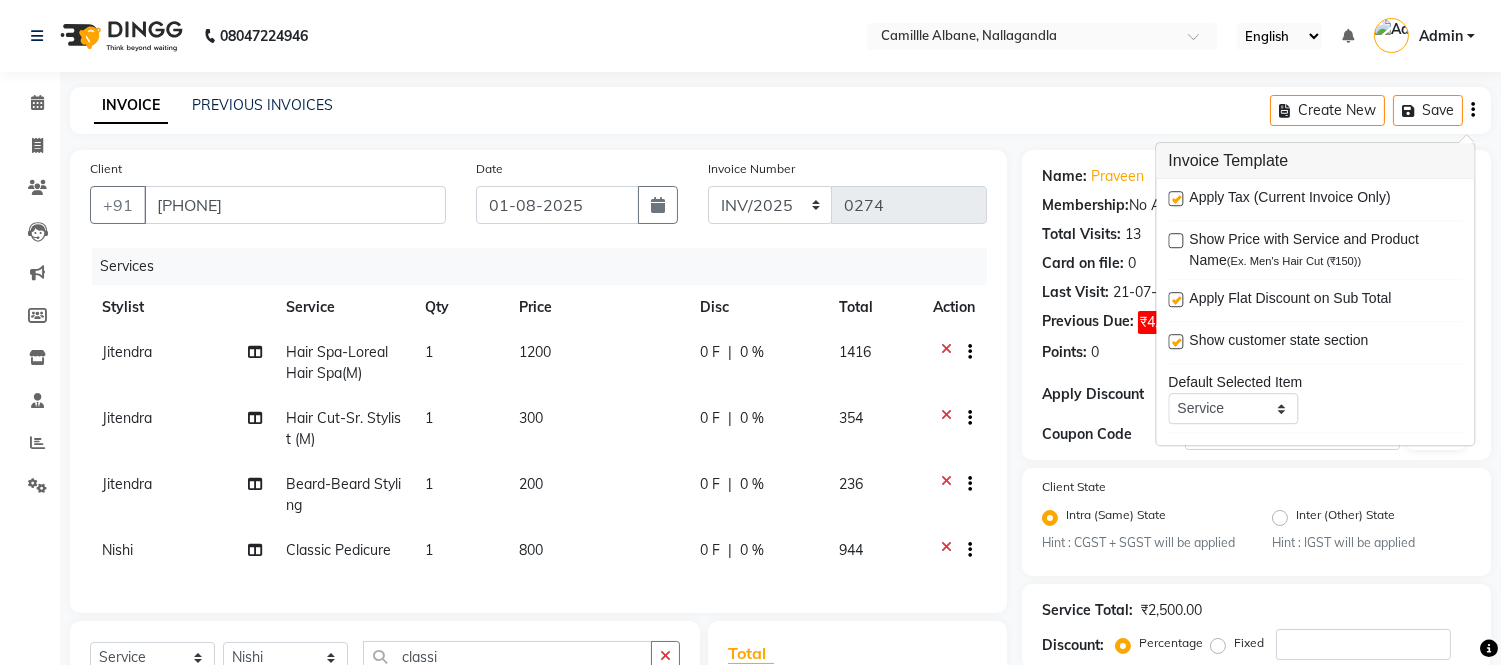 click at bounding box center (1175, 198) 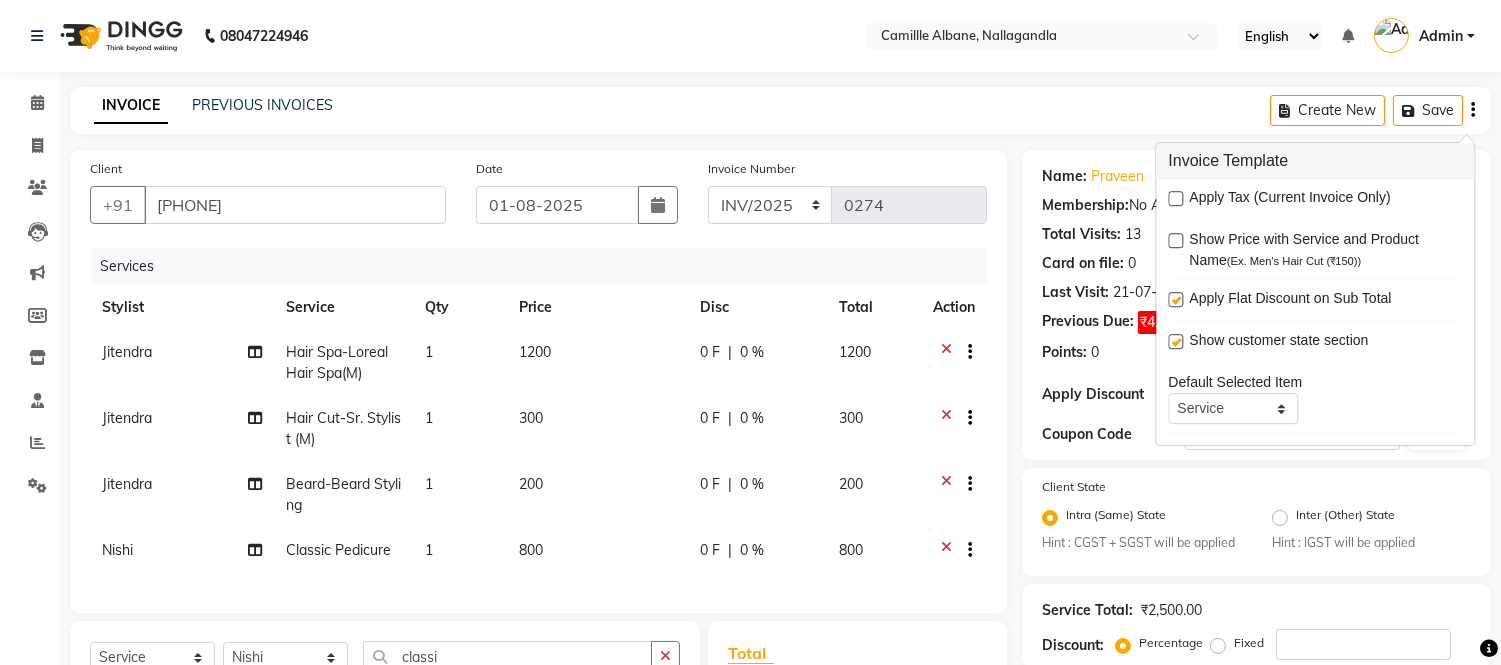 click on "INVOICE PREVIOUS INVOICES Create New   Save" 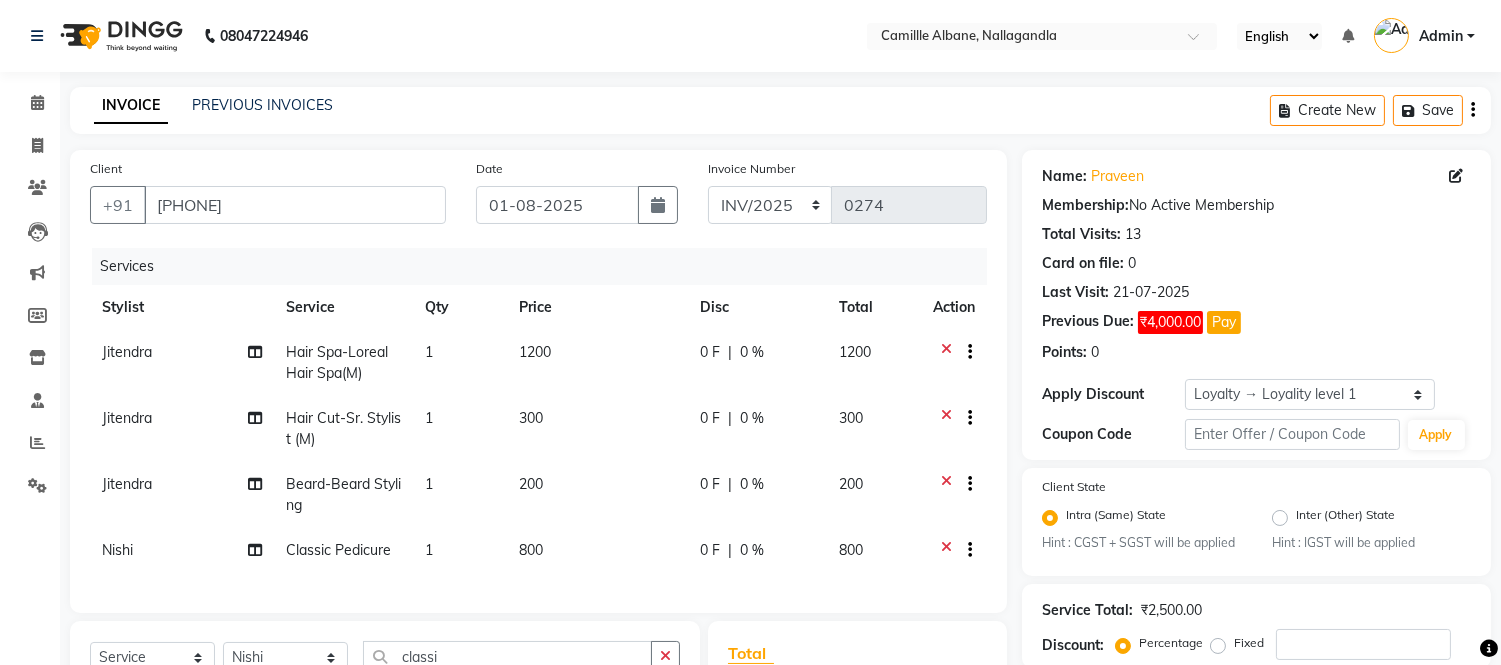 scroll, scrollTop: 254, scrollLeft: 0, axis: vertical 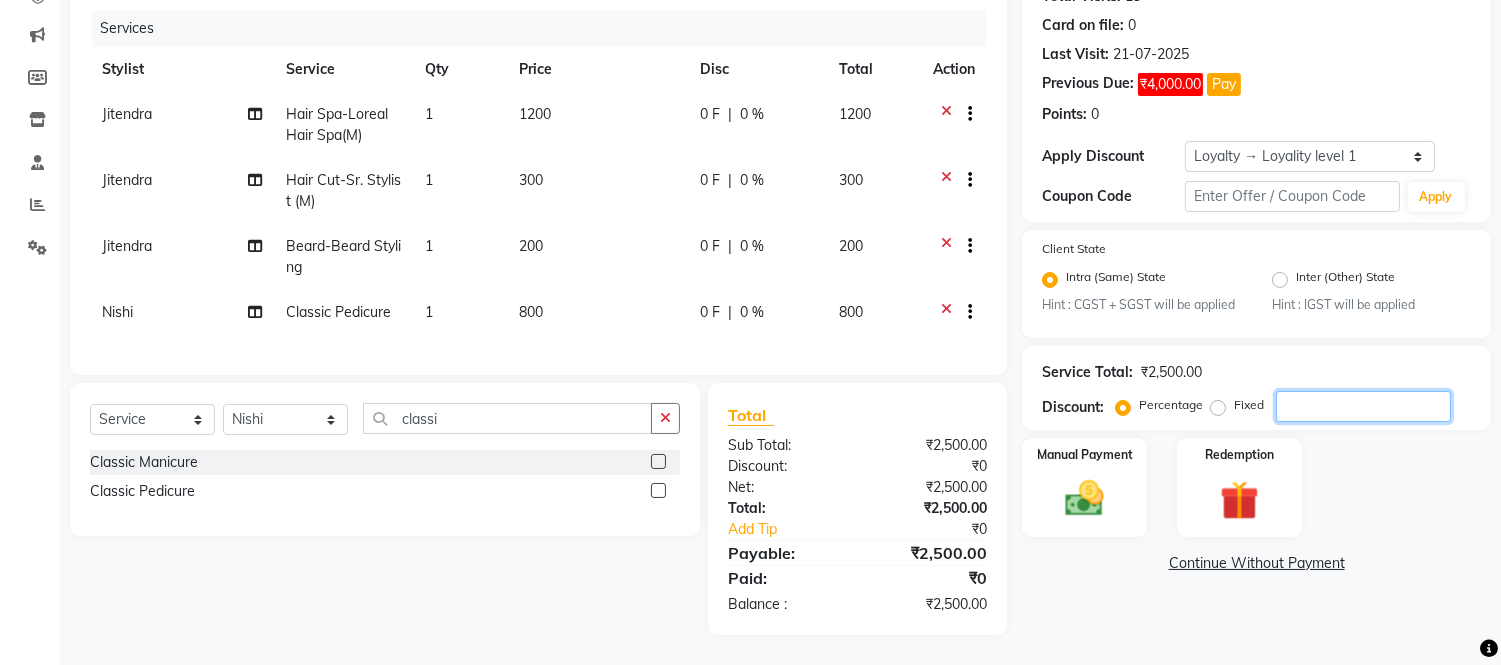 click 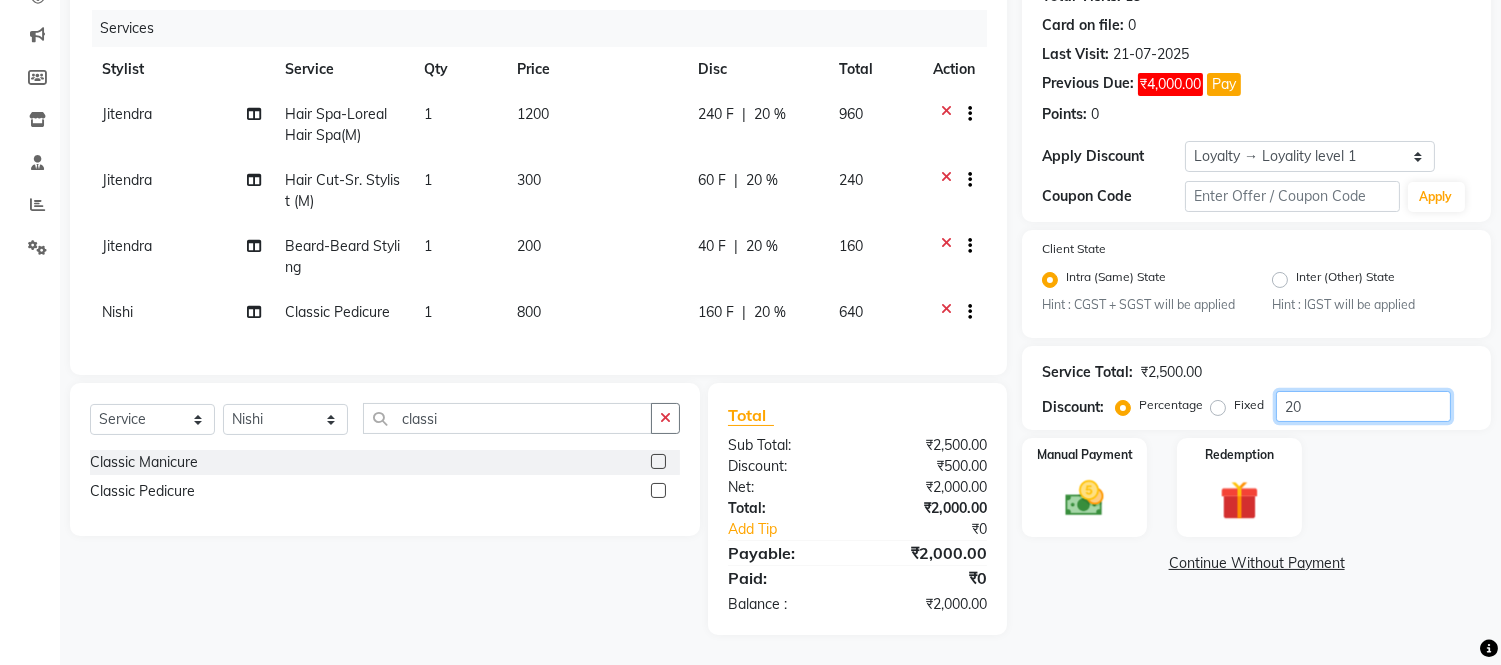 type on "20" 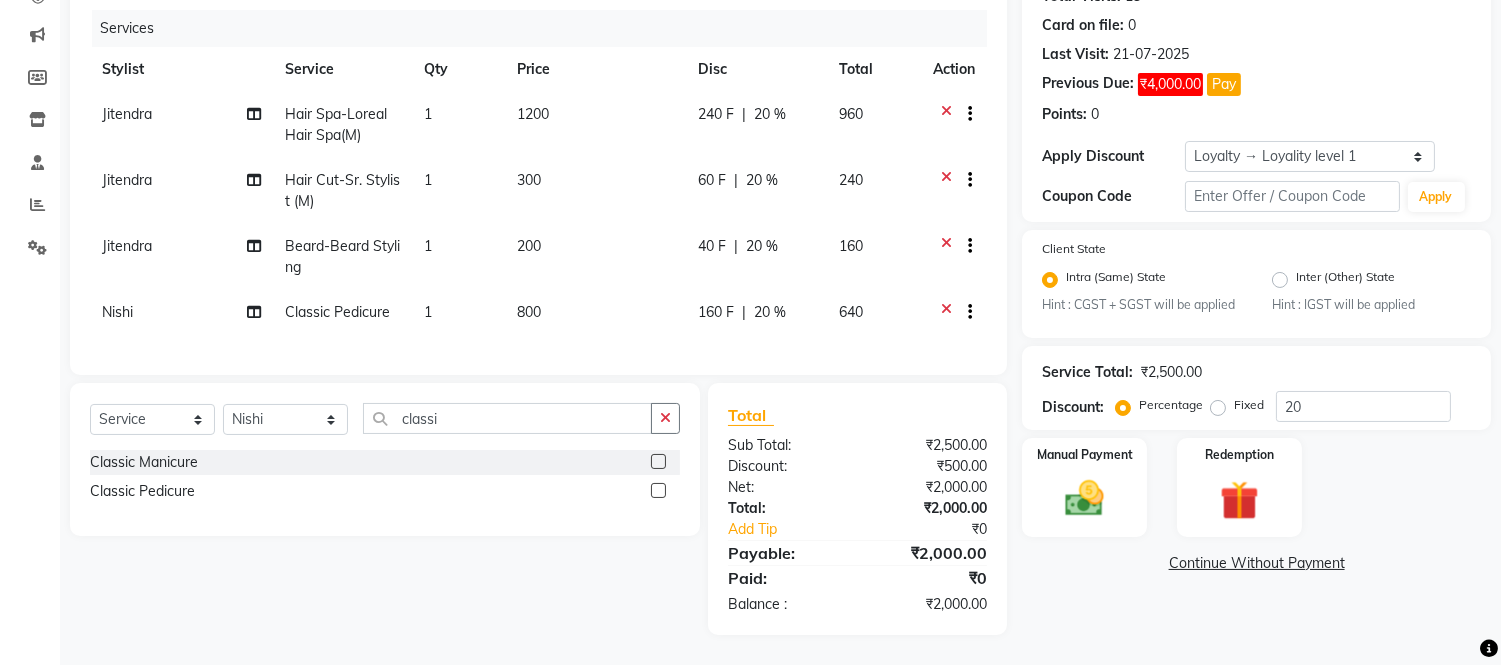 click on "Pay" 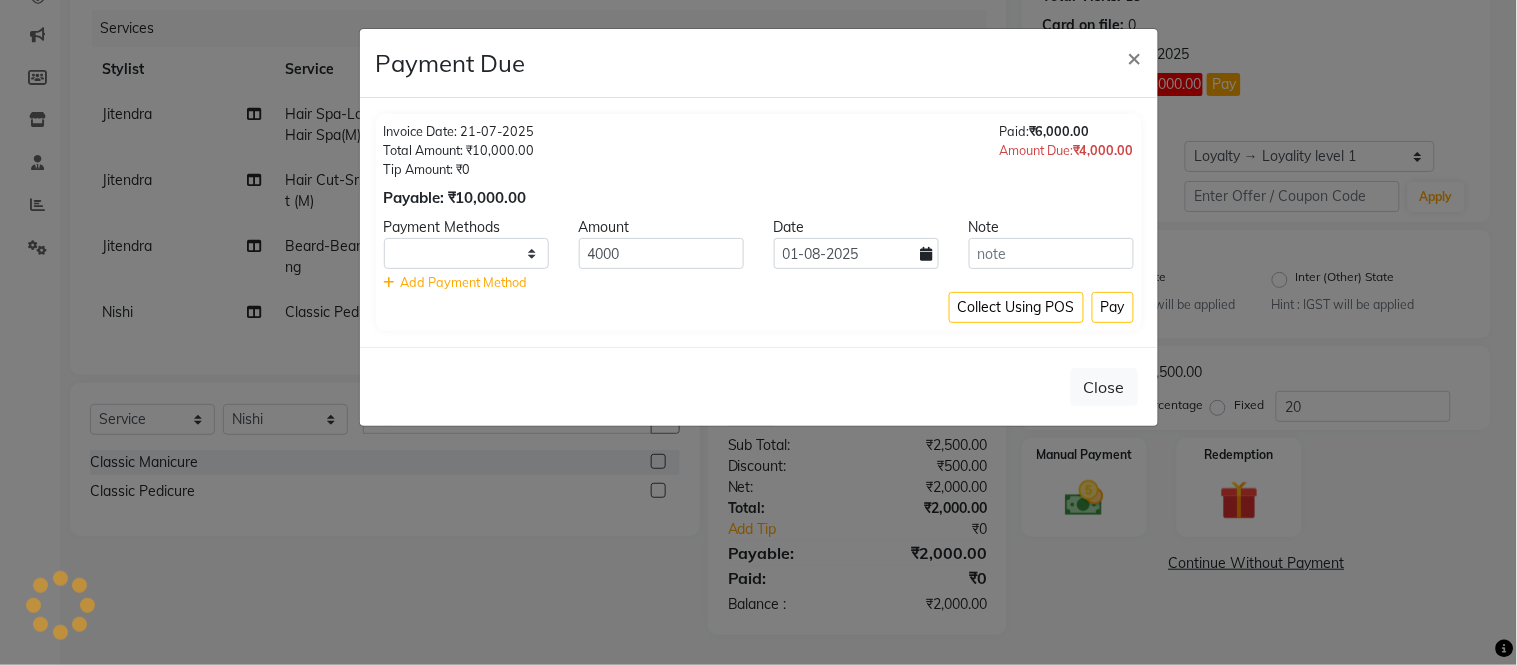 select on "1" 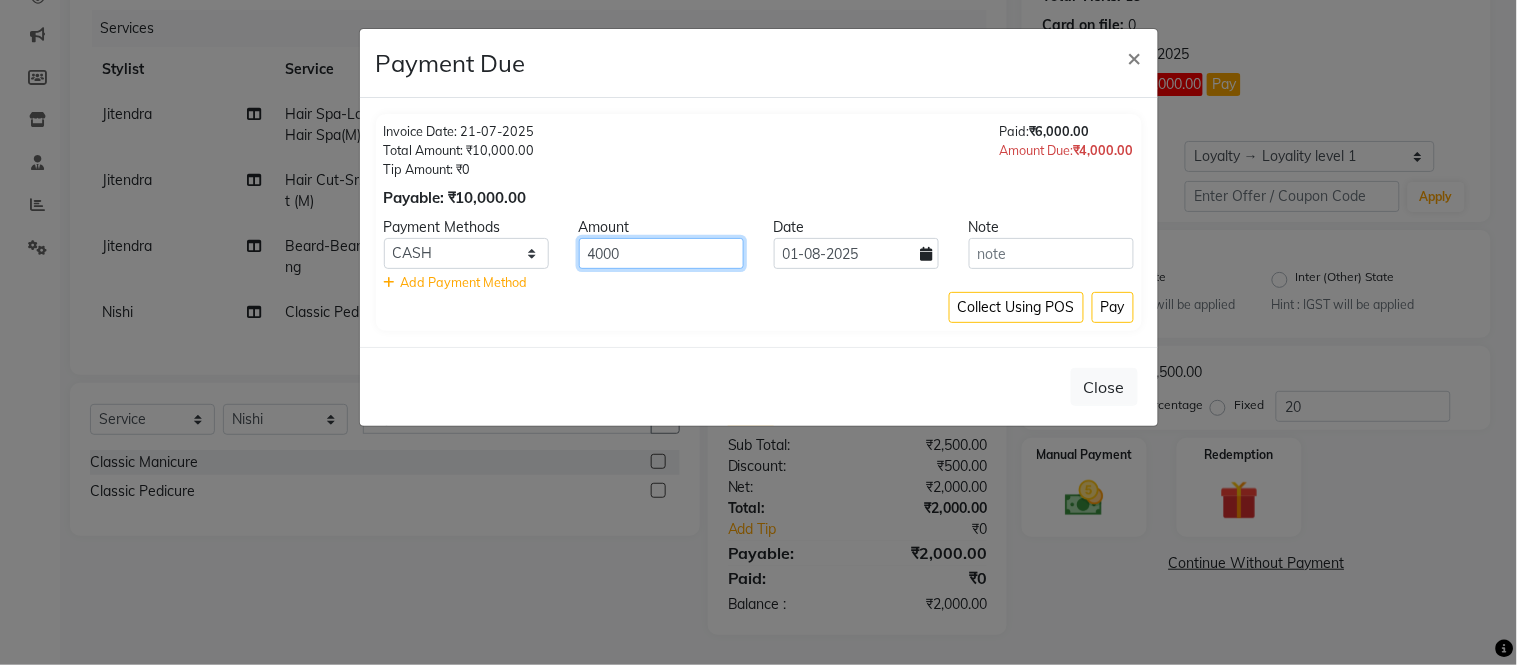 click on "4000" 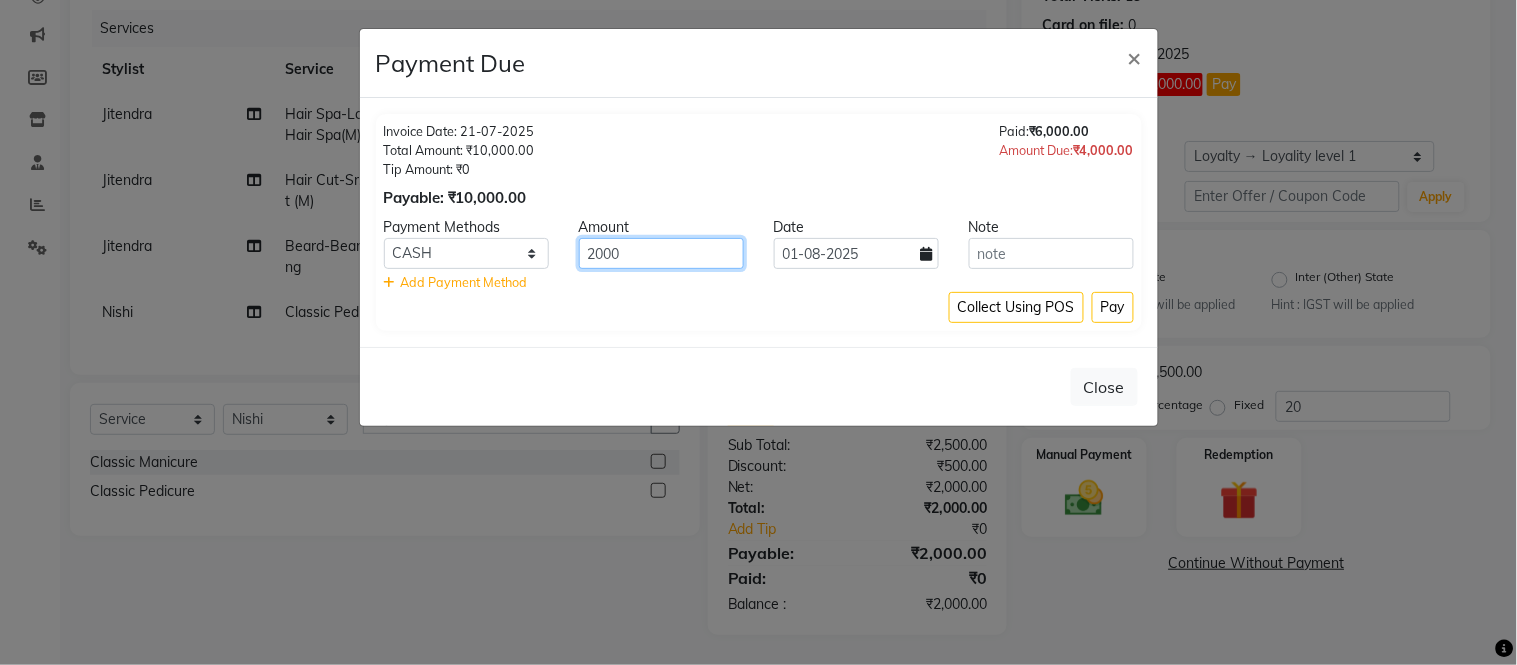 type on "2000" 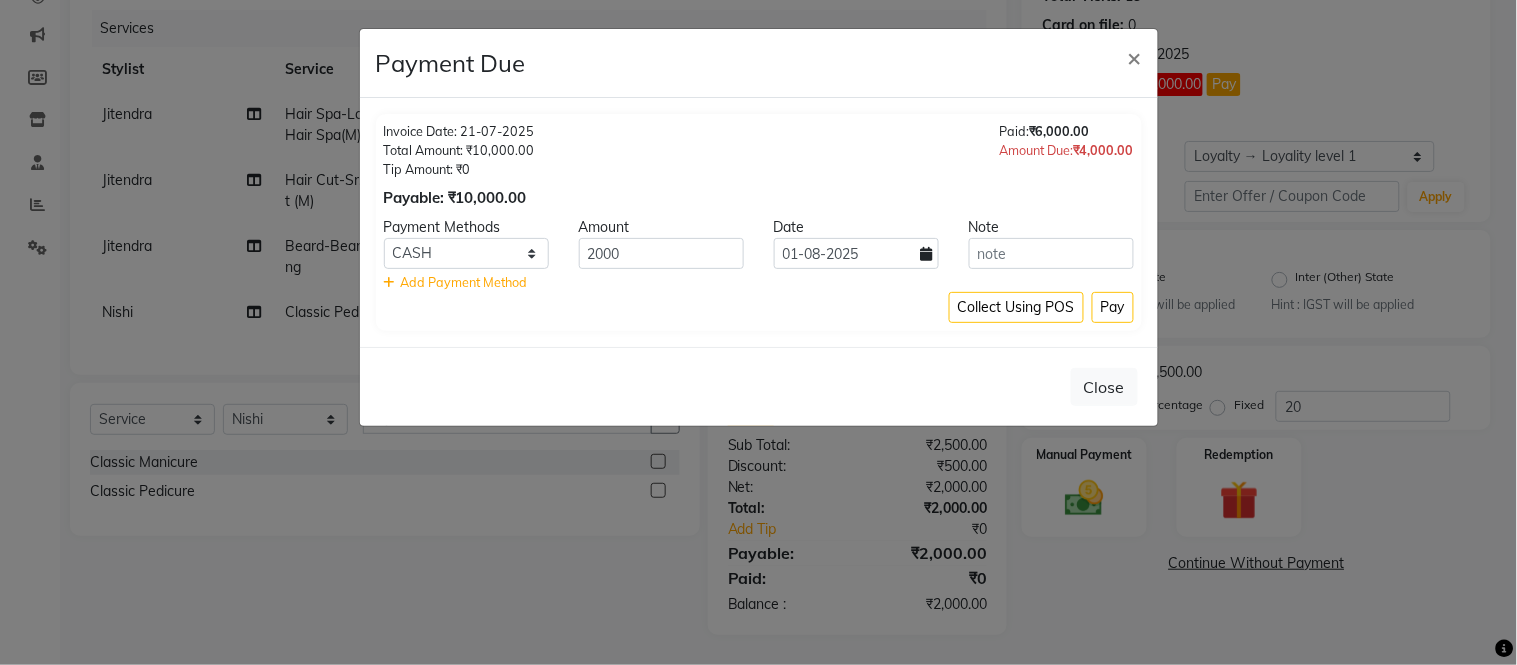 click on "Invoice Date: 21-07-2025 Total Amount: ₹10,000.00 Tip Amount: ₹0 Payable: ₹10,000.00 Paid:  ₹6,000.00 Amount Due:  ₹4,000.00" 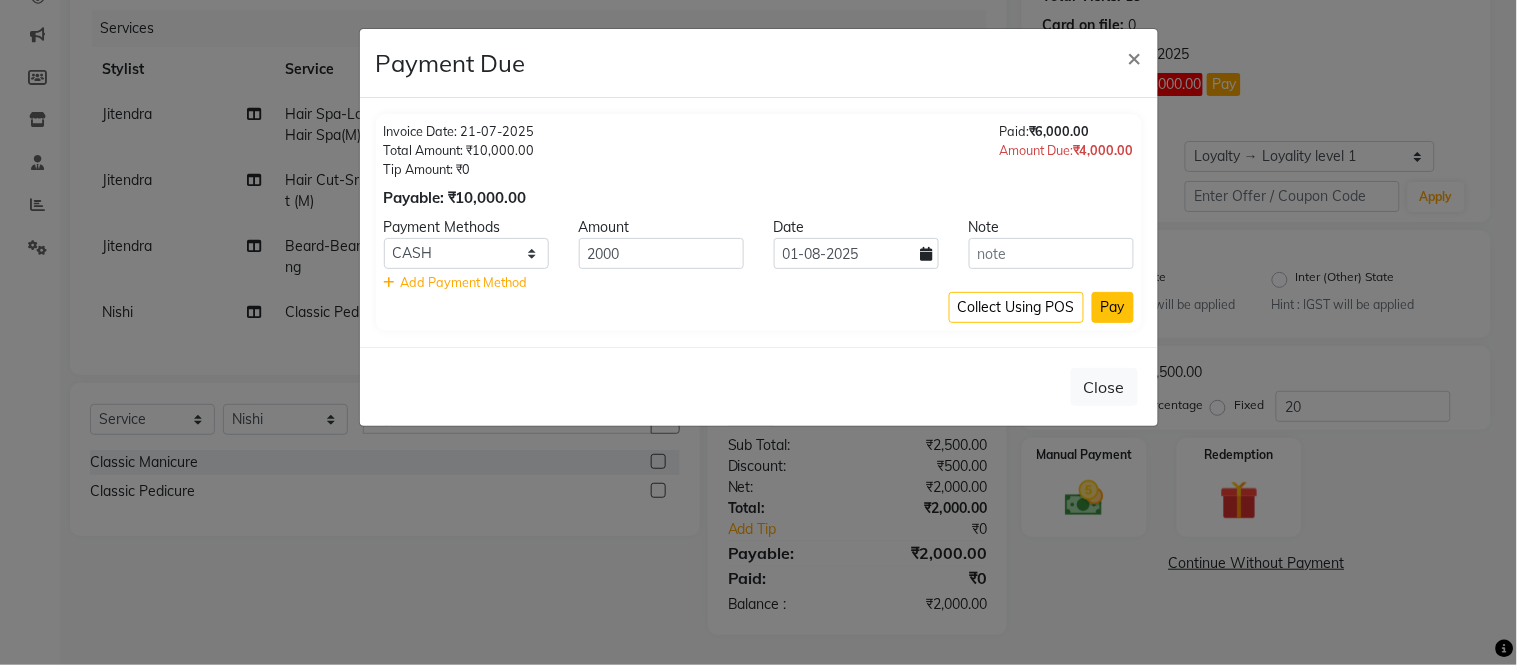 click on "Pay" 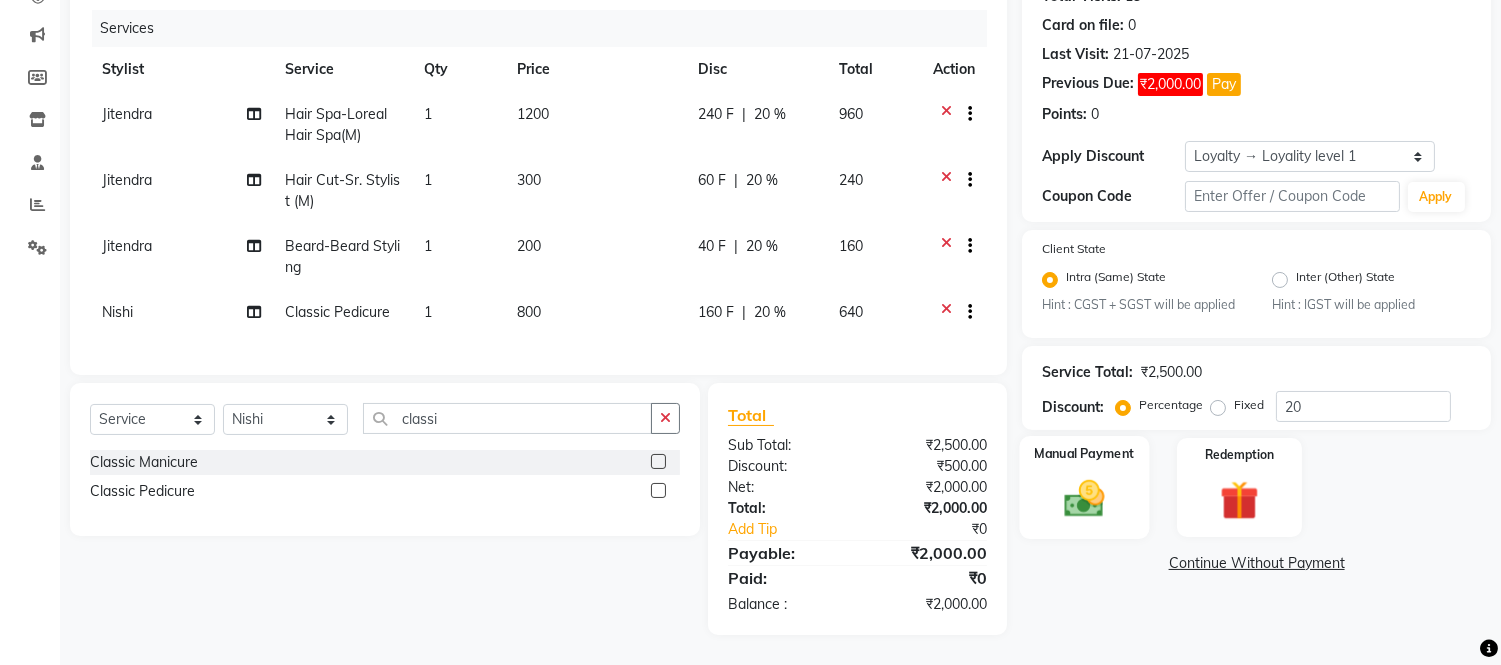 click 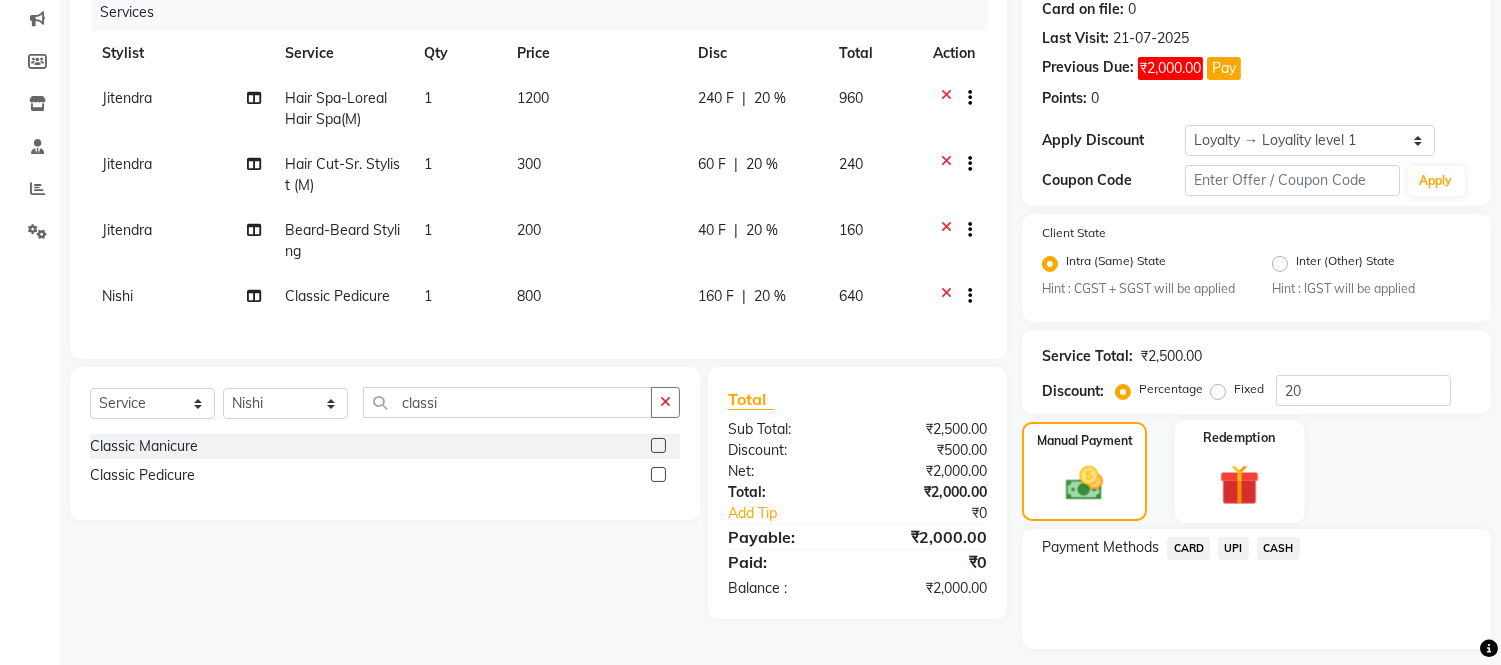click 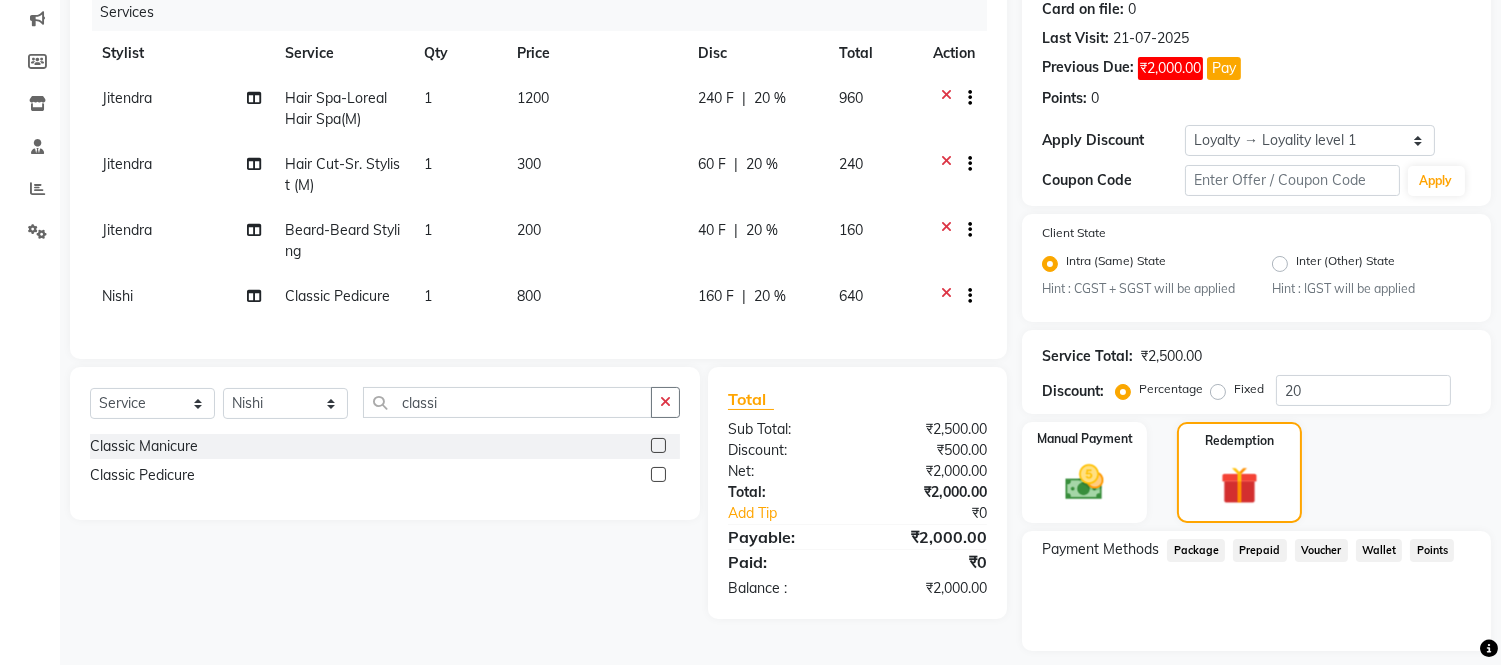 click on "Prepaid" 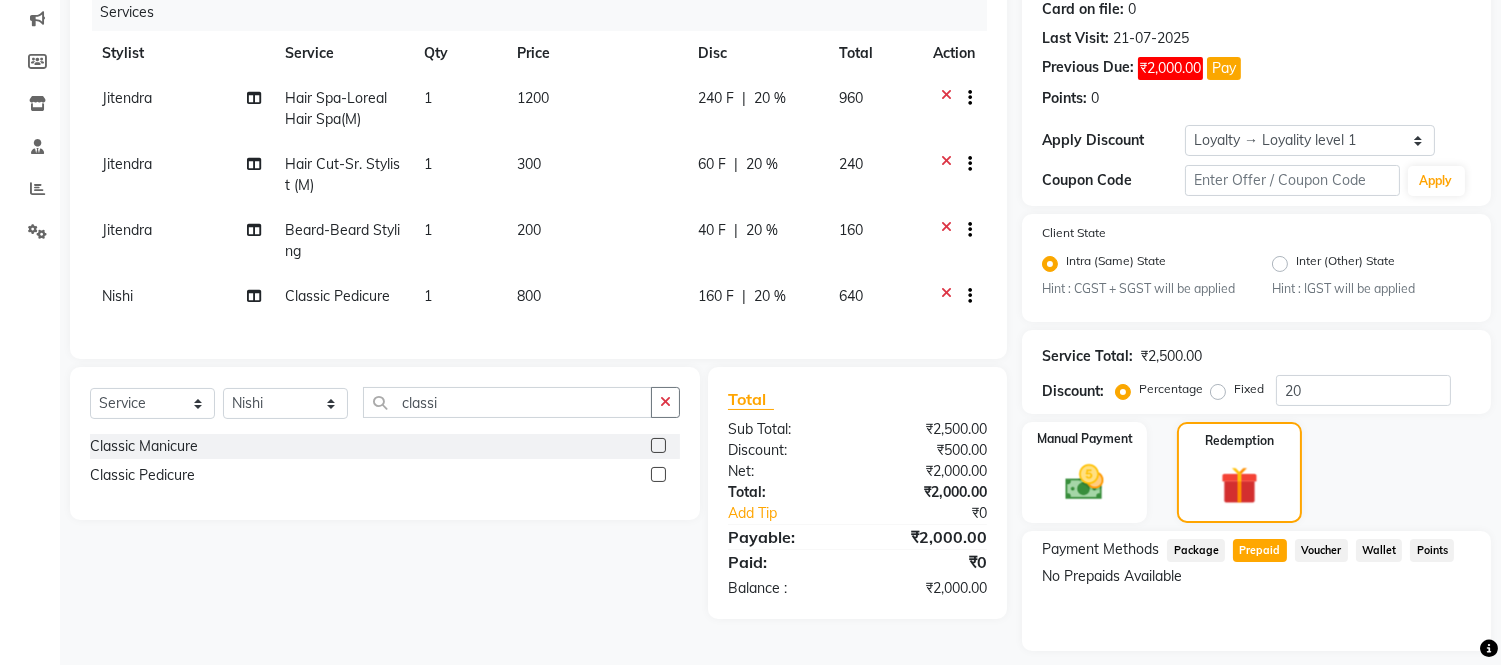 scroll, scrollTop: 0, scrollLeft: 0, axis: both 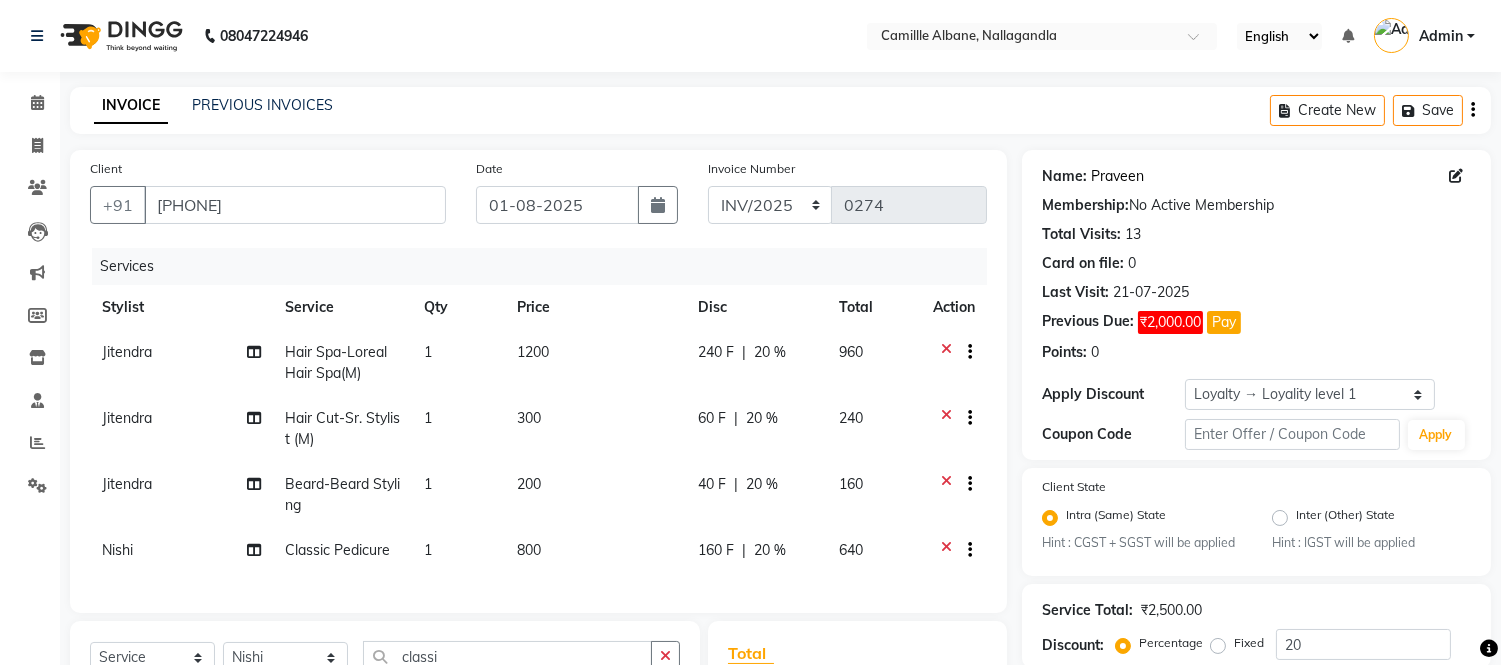 click on "Praveen" 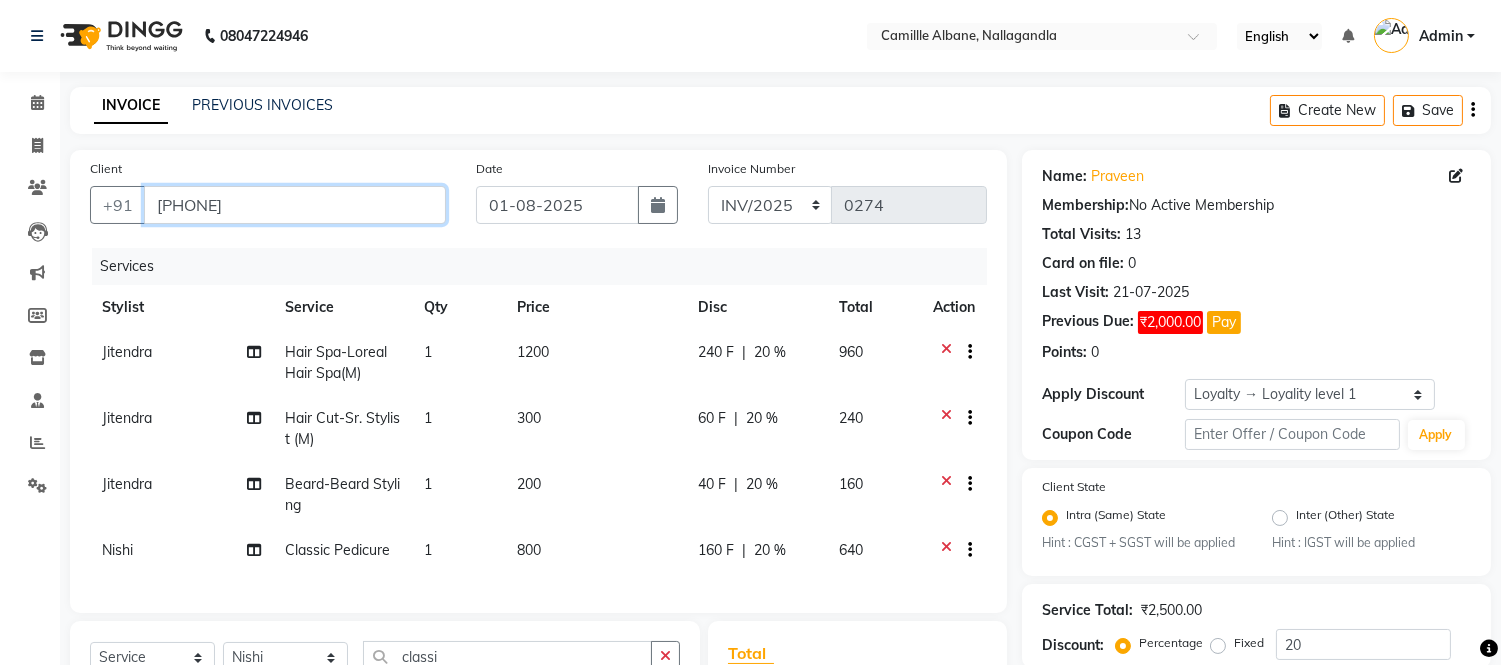 click on "9000280780" at bounding box center (295, 205) 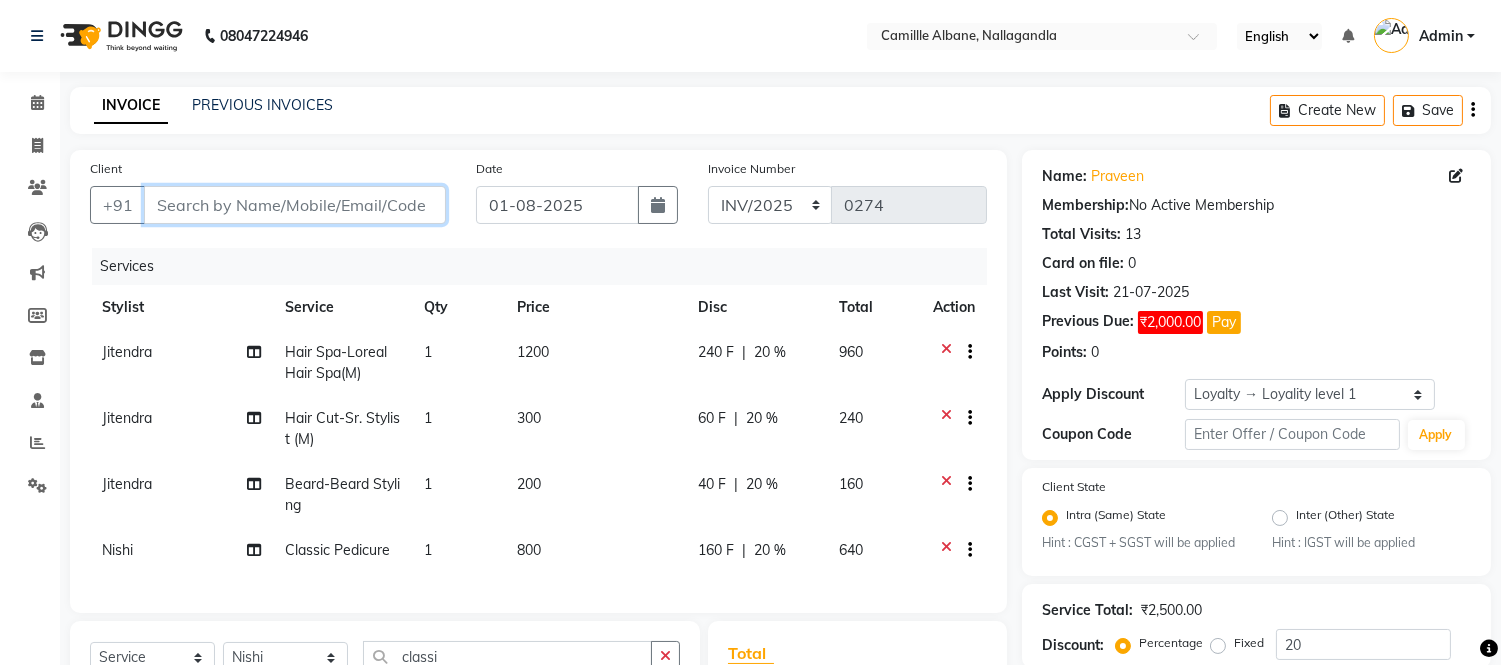 paste on "9000280780" 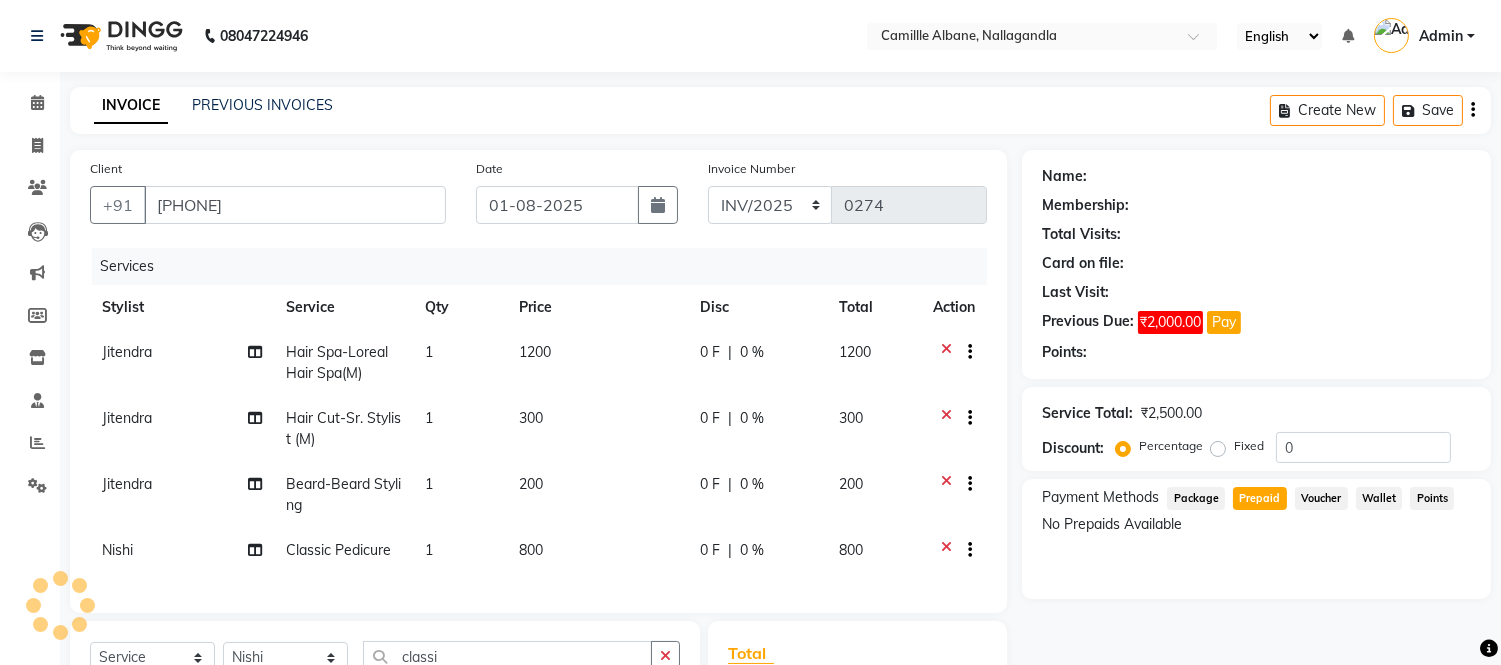 select on "1: Object" 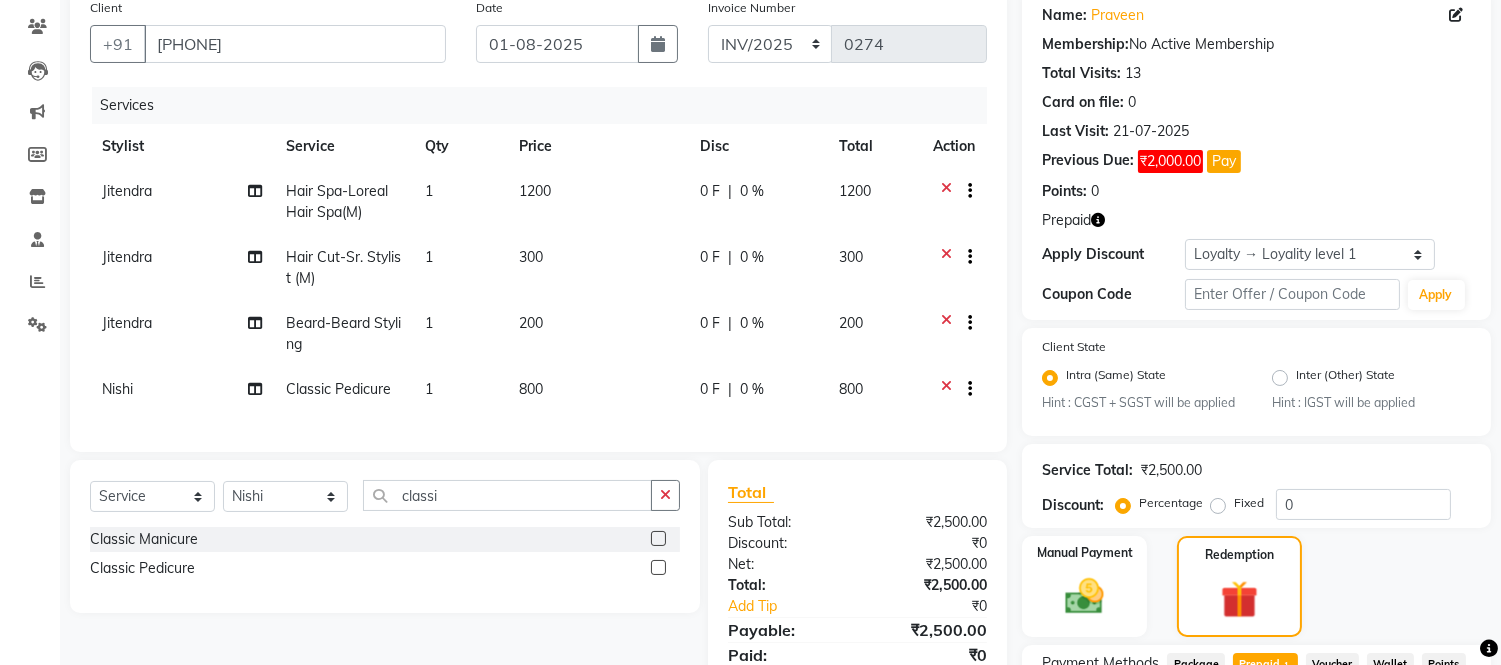 scroll, scrollTop: 346, scrollLeft: 0, axis: vertical 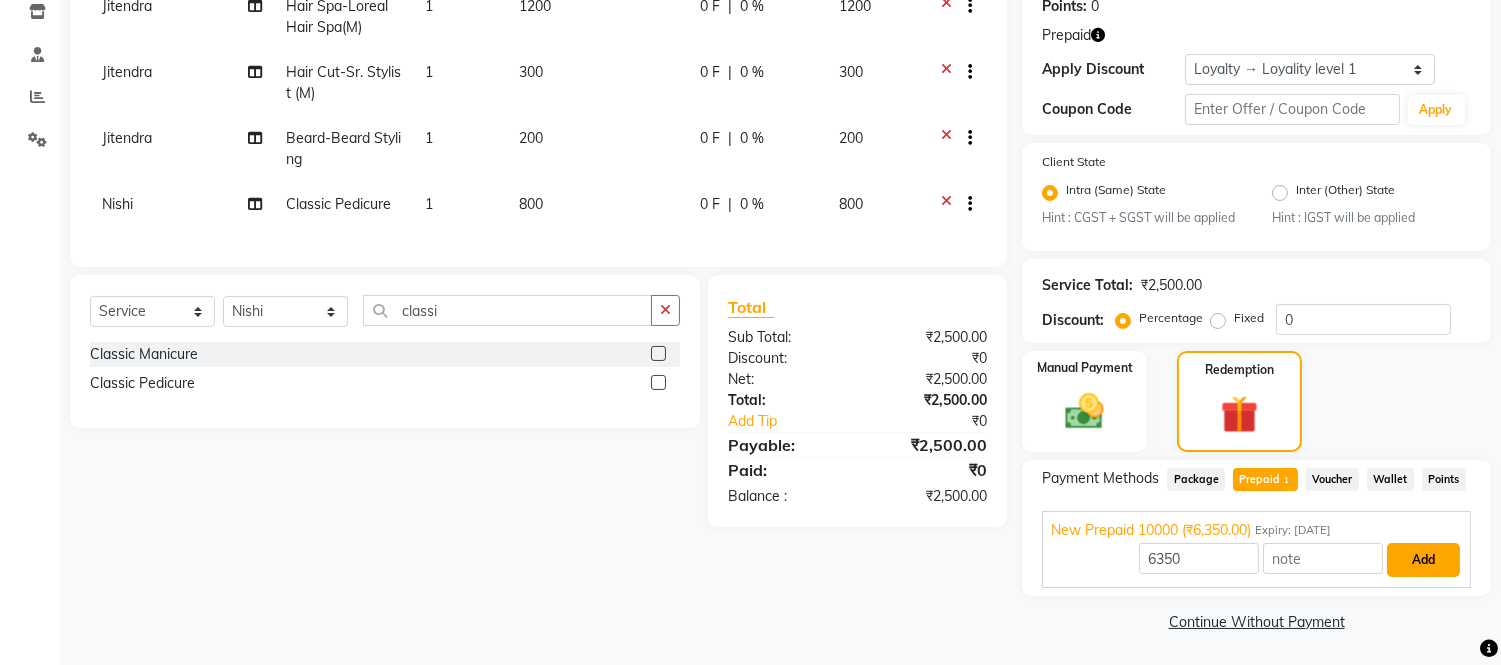 click on "Add" at bounding box center (1423, 560) 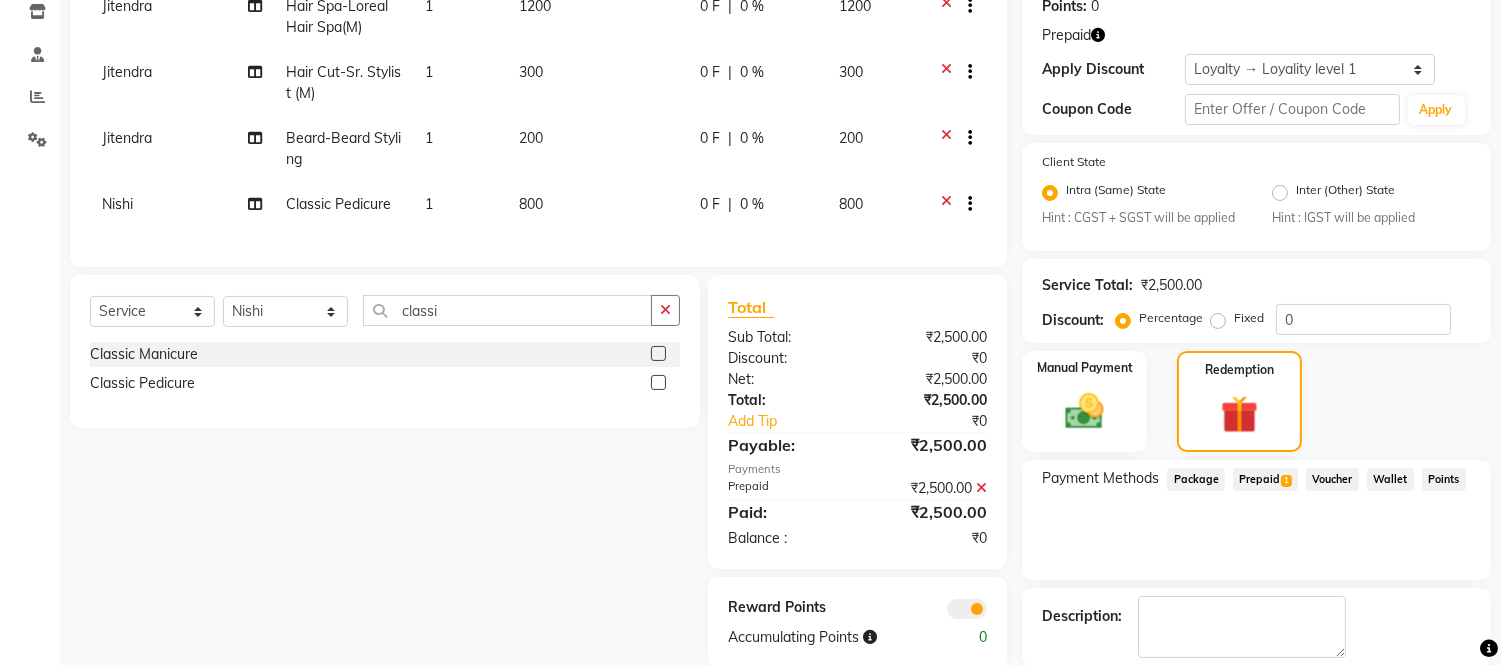 scroll, scrollTop: 443, scrollLeft: 0, axis: vertical 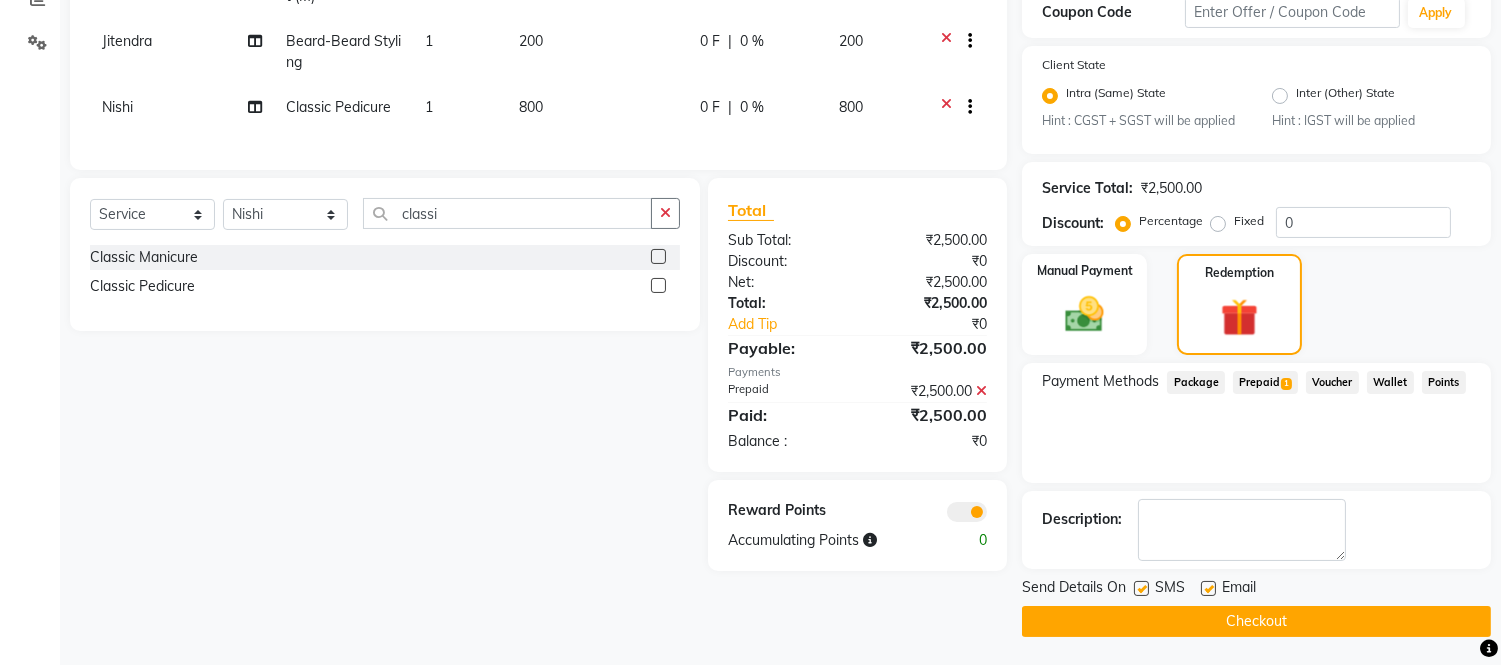 click 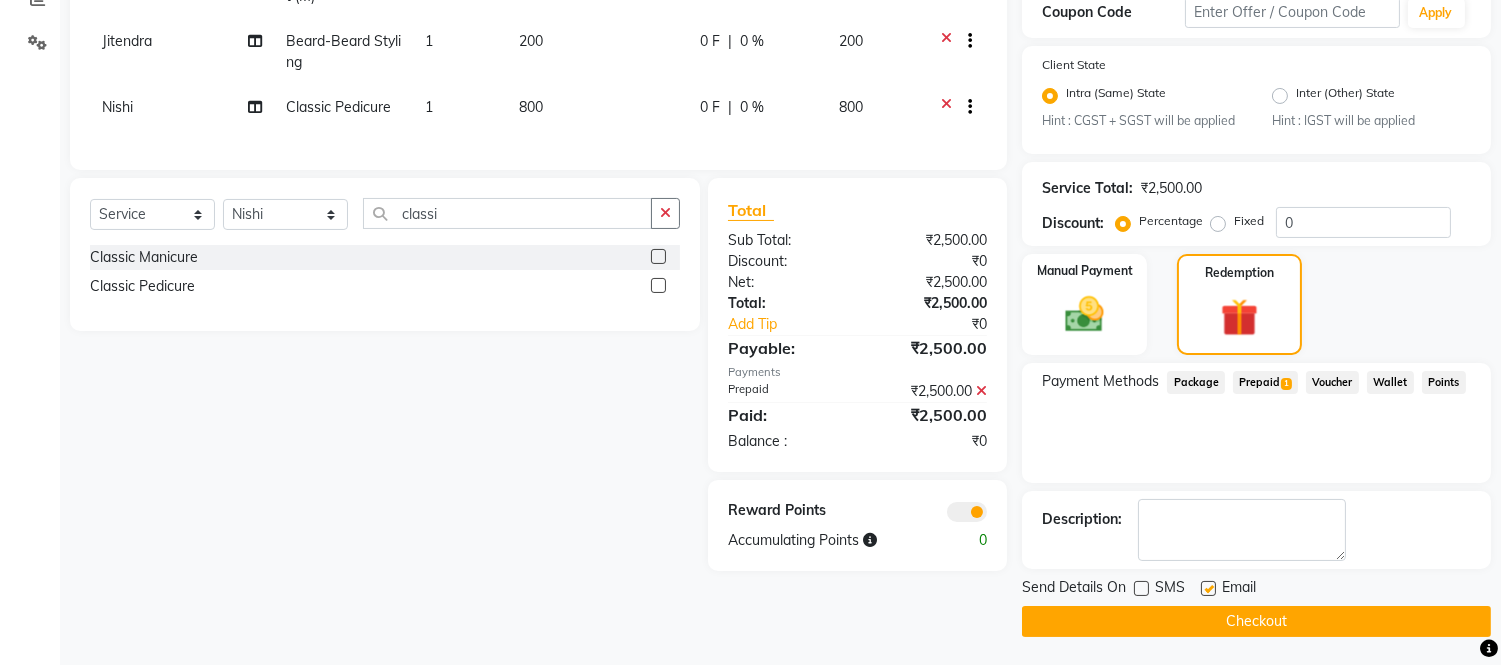 click 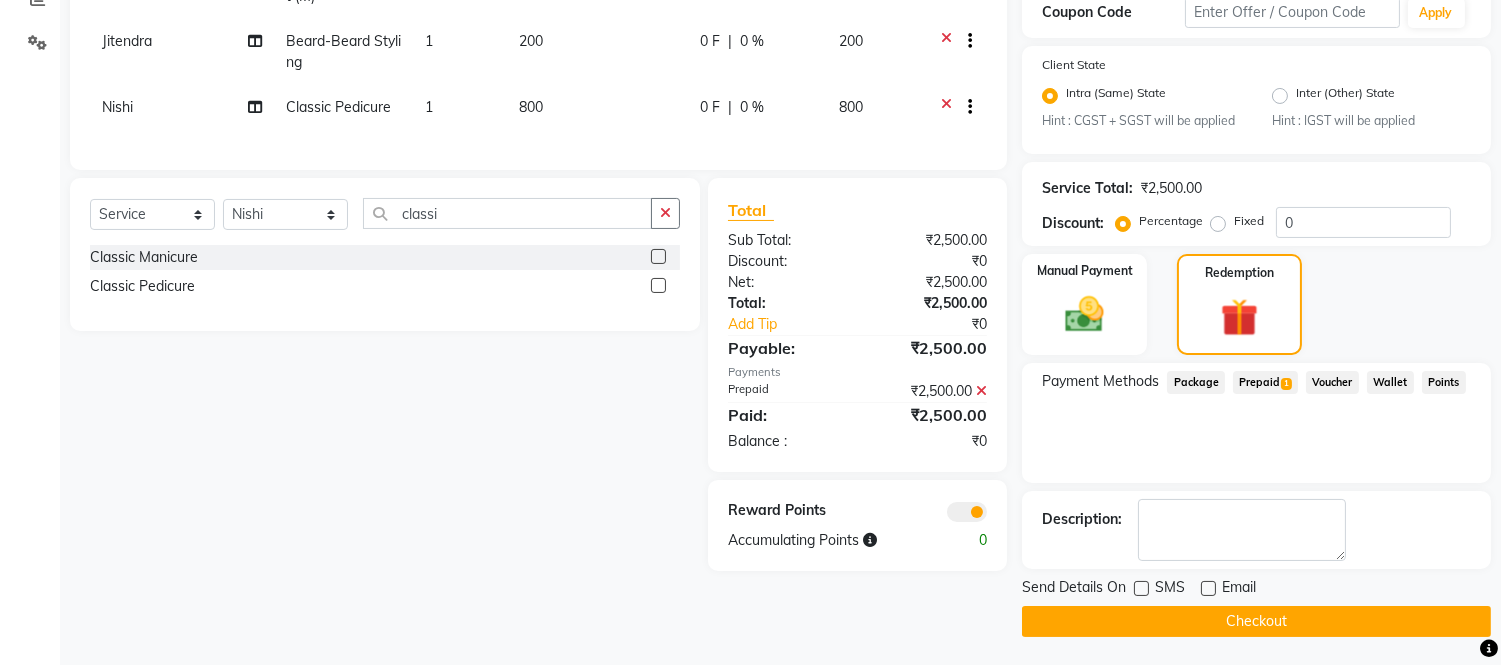 click on "Checkout" 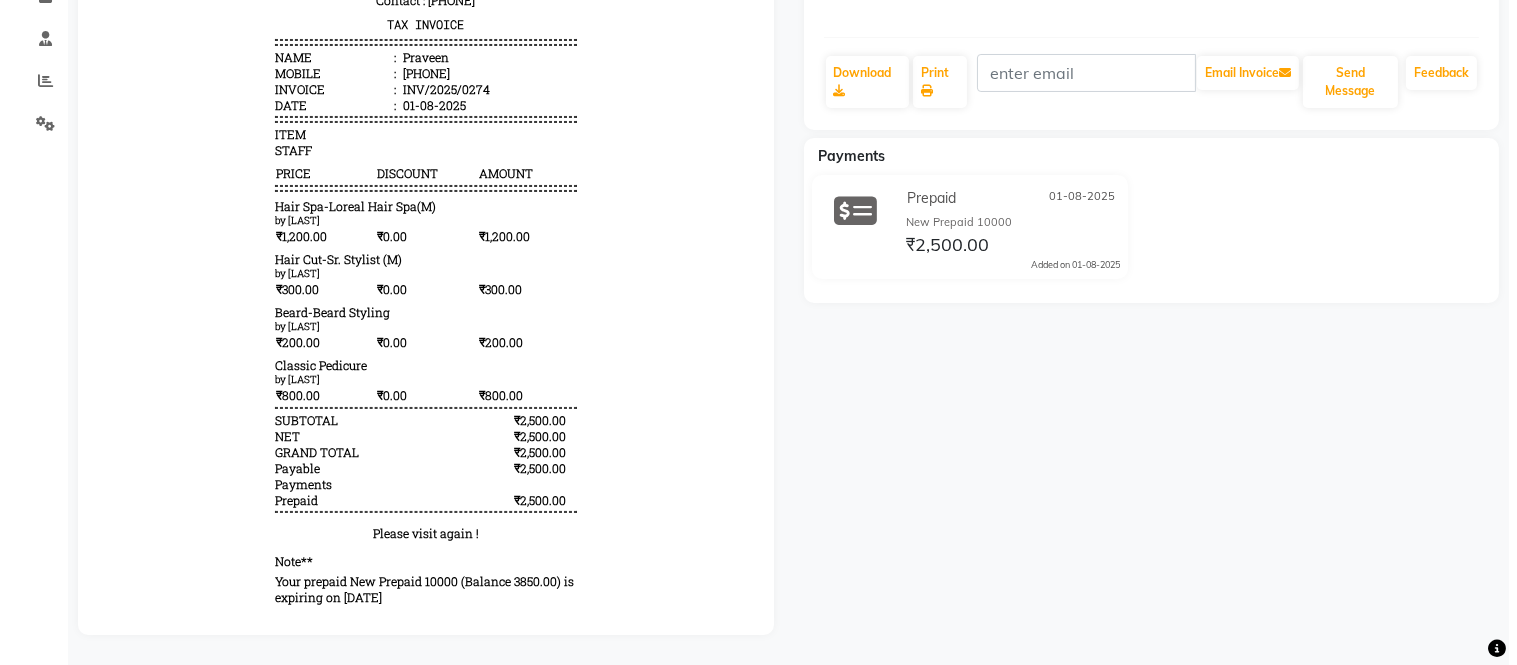 scroll, scrollTop: 0, scrollLeft: 0, axis: both 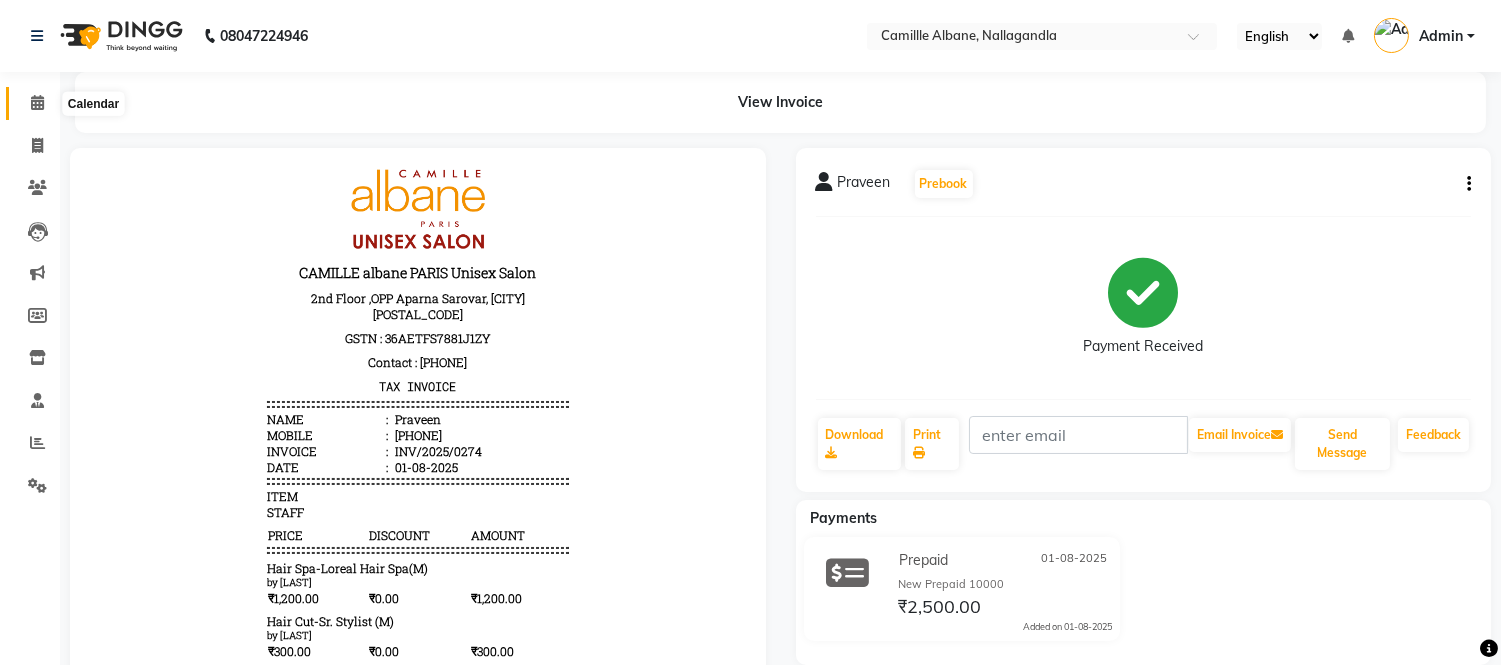 click 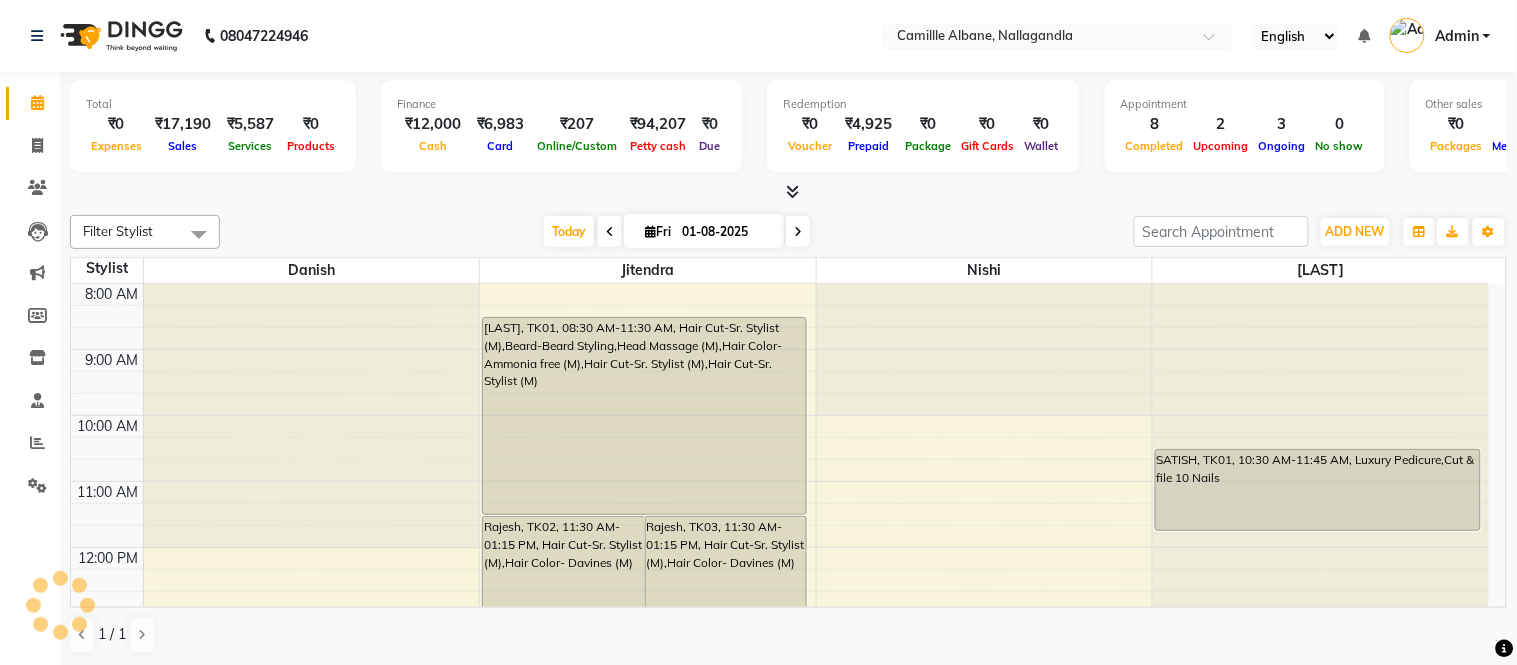 scroll, scrollTop: 0, scrollLeft: 0, axis: both 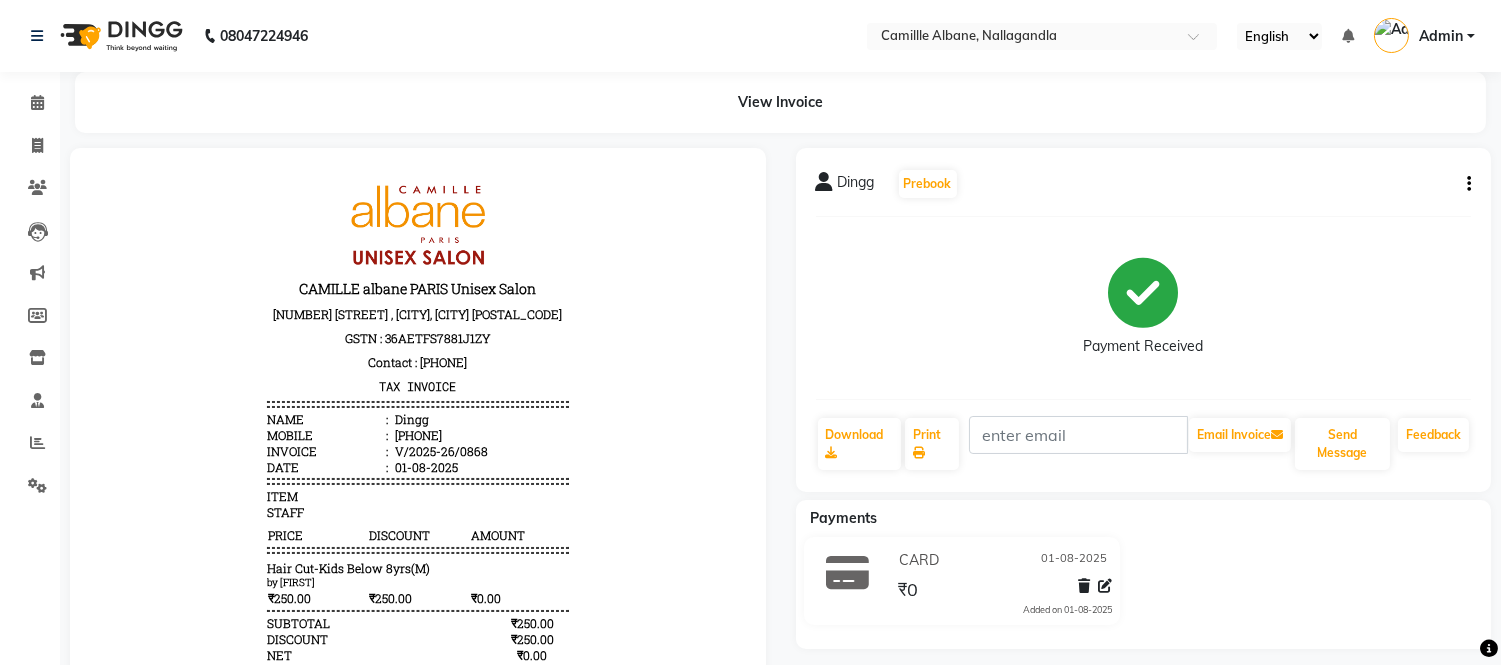 click 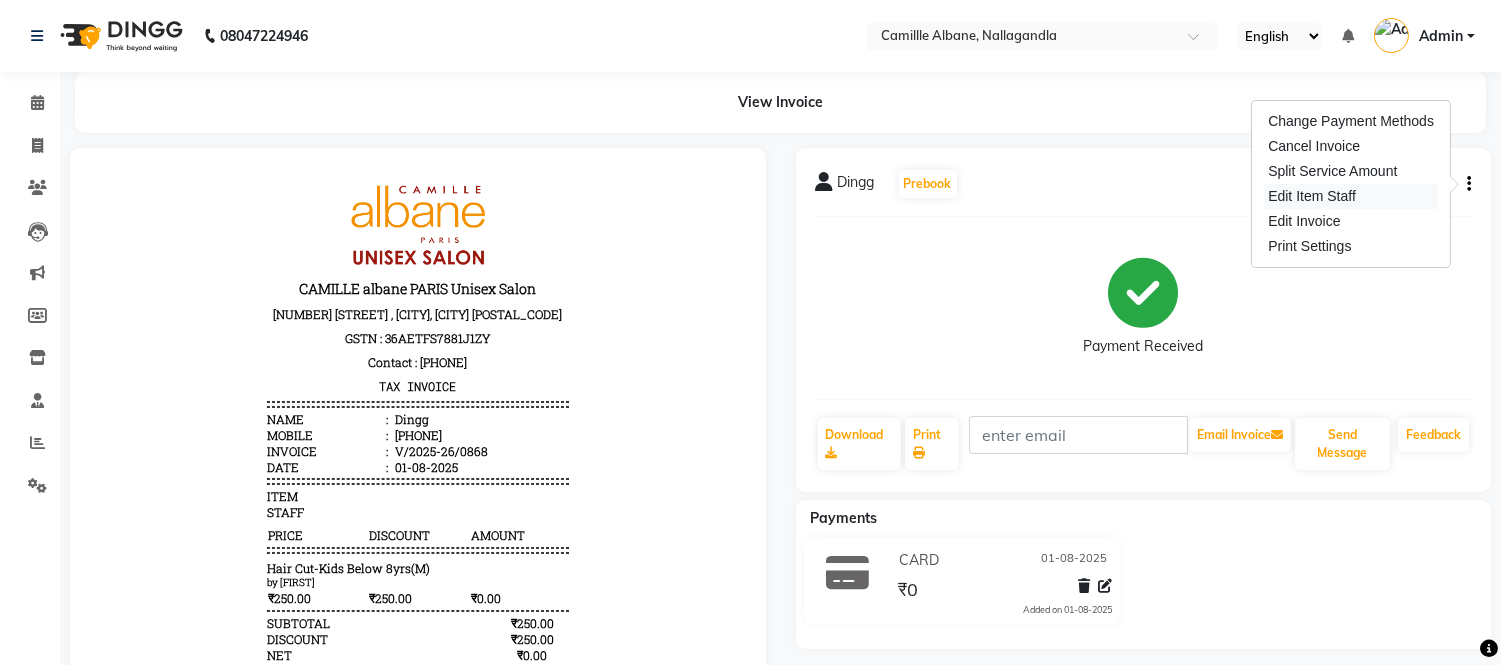 click on "Edit Item Staff" at bounding box center (1351, 196) 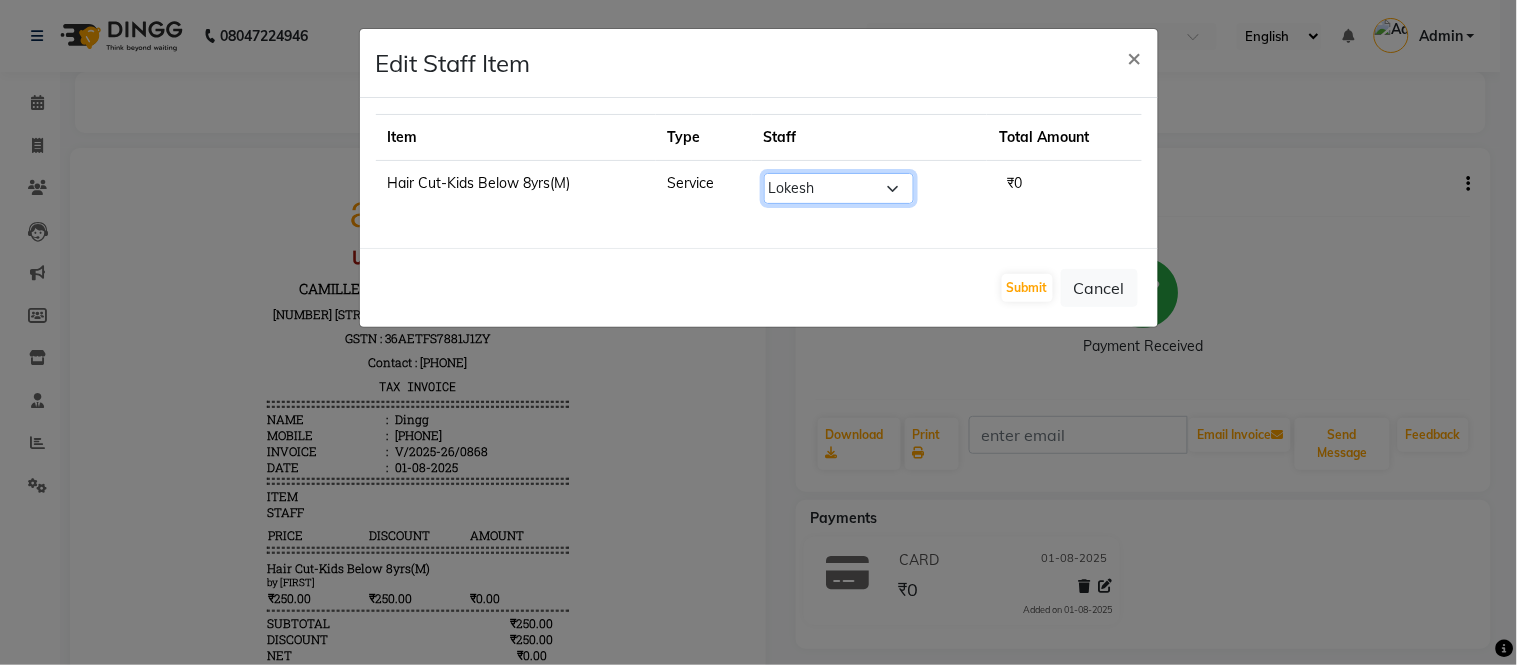 click on "Select  Admin   [FIRST]   [FIRST]   Dr, [LAST]   [FIRST]   [LAST]   [FIRST]   [FIRST]   [FIRST]   [FIRST]   [FIRST]" 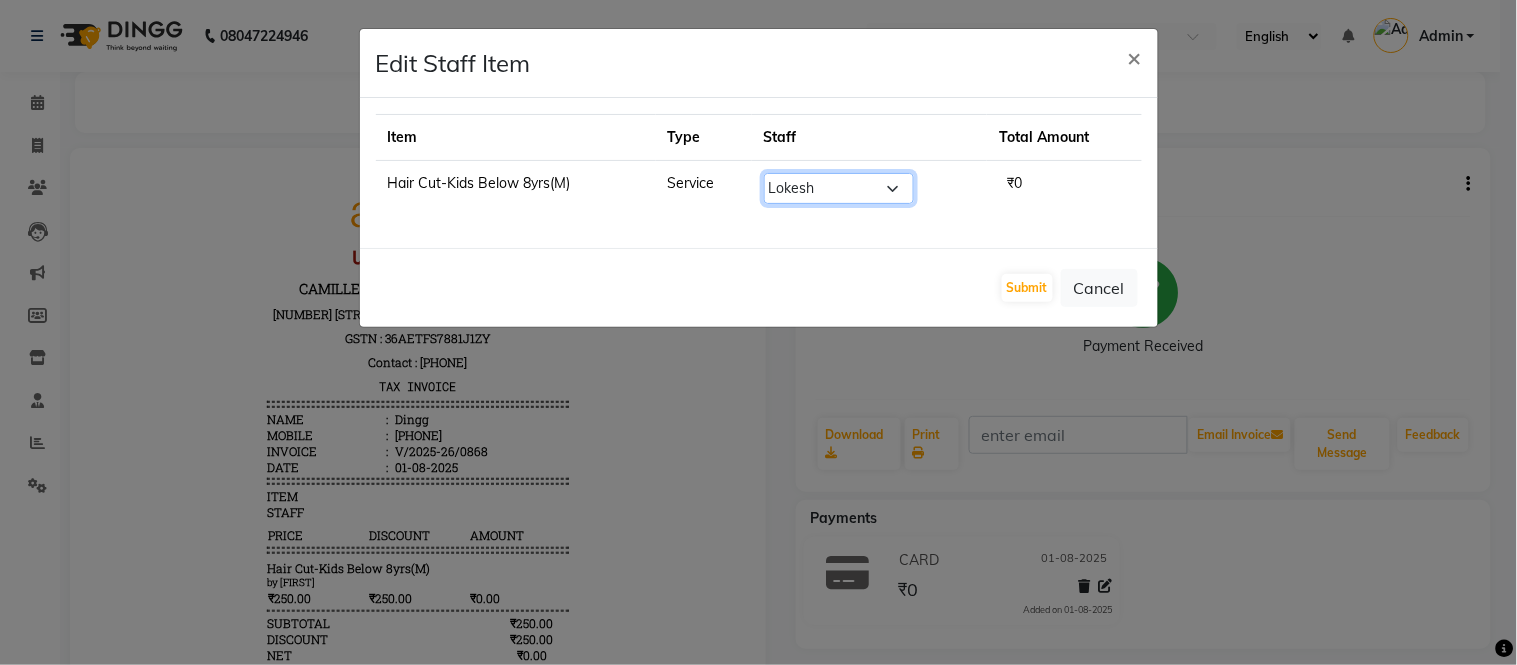 select on "57811" 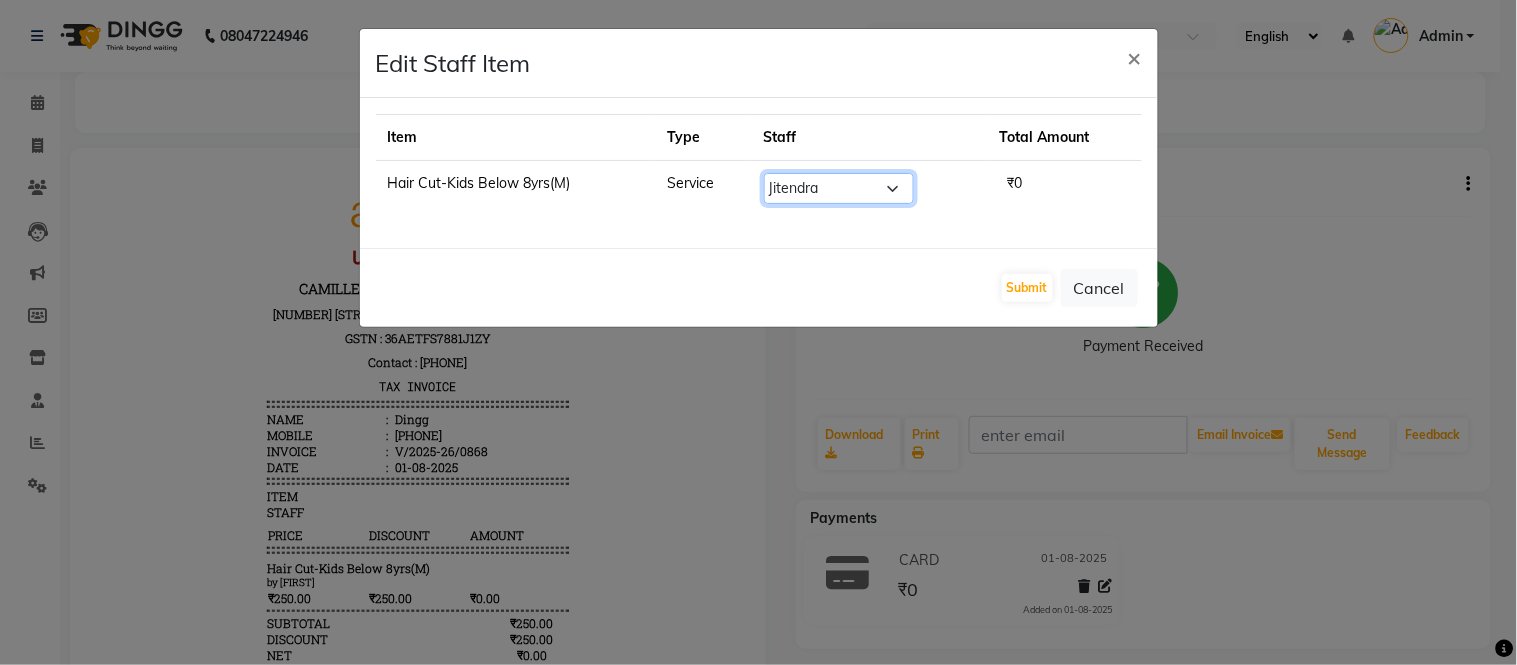 click on "Select  Admin   [FIRST]   [FIRST]   Dr, [LAST]   [FIRST]   [LAST]   [FIRST]   [FIRST]   [FIRST]   [FIRST]   [FIRST]" 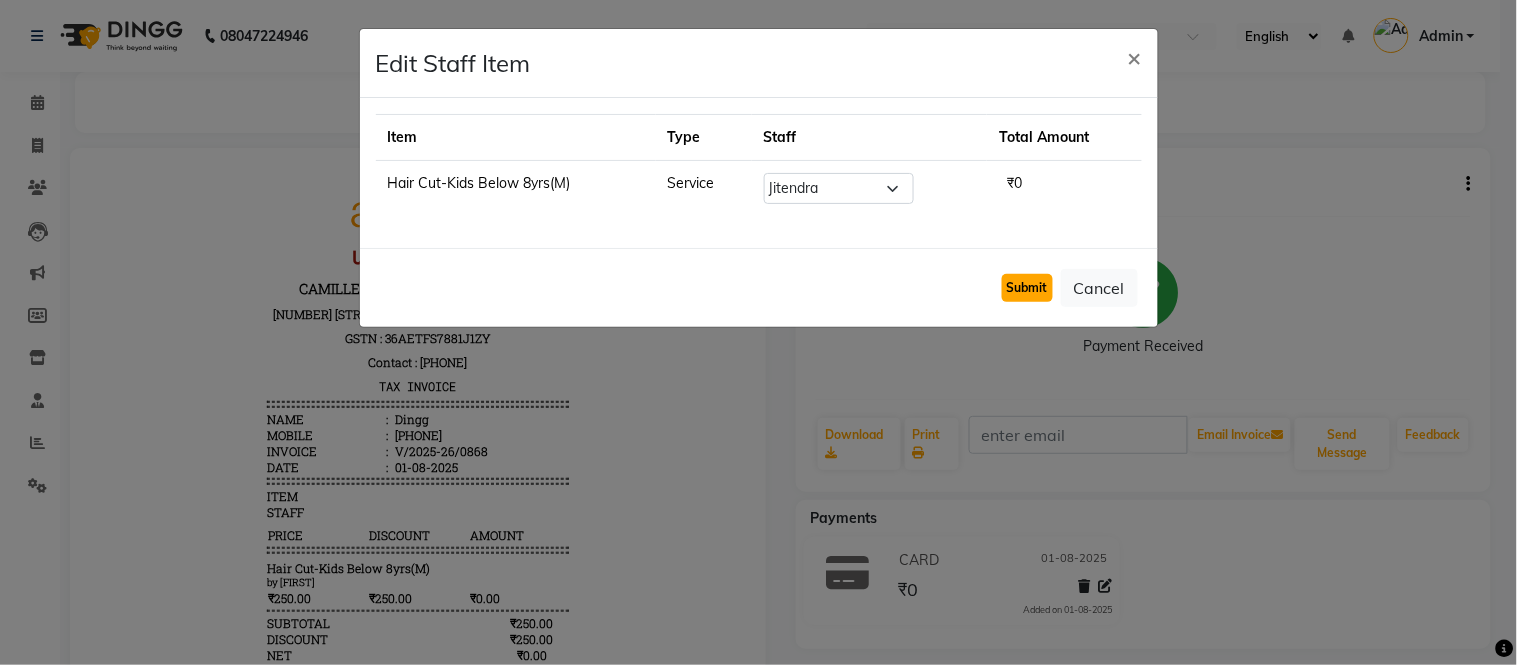 click on "Submit" 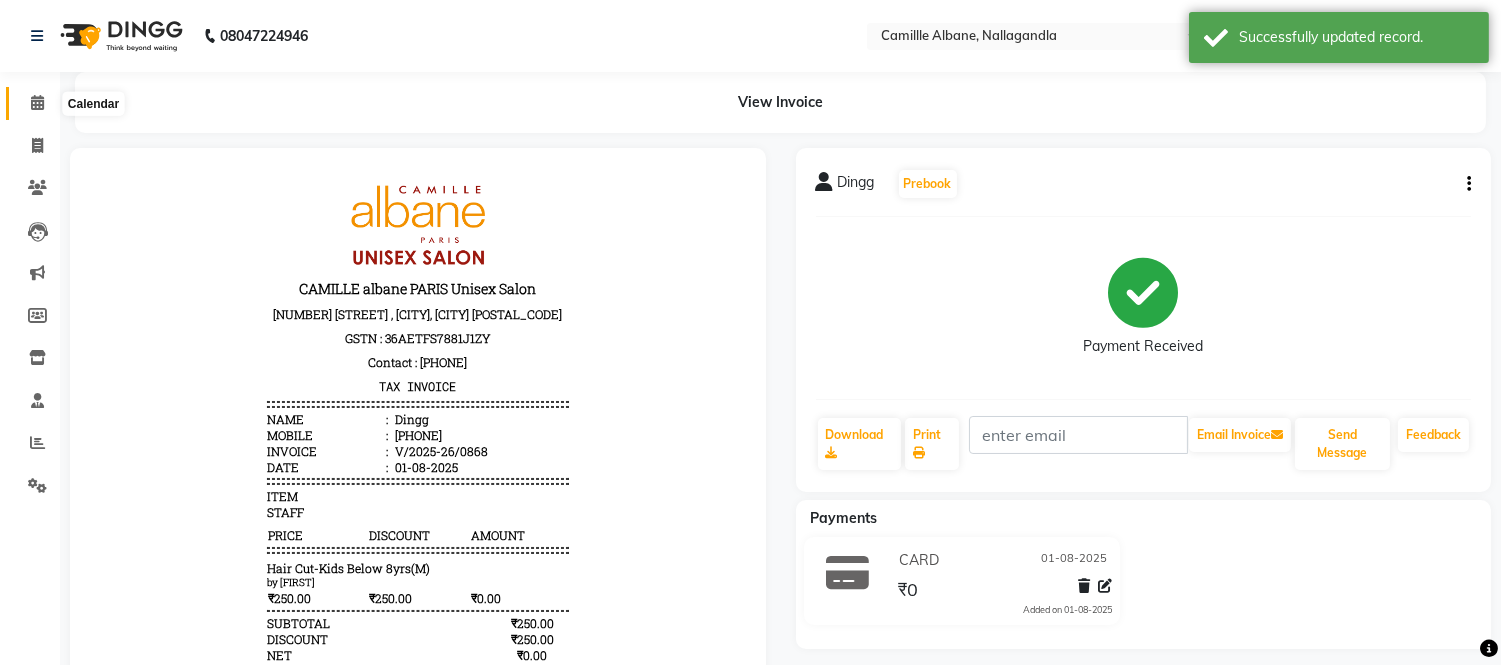 click 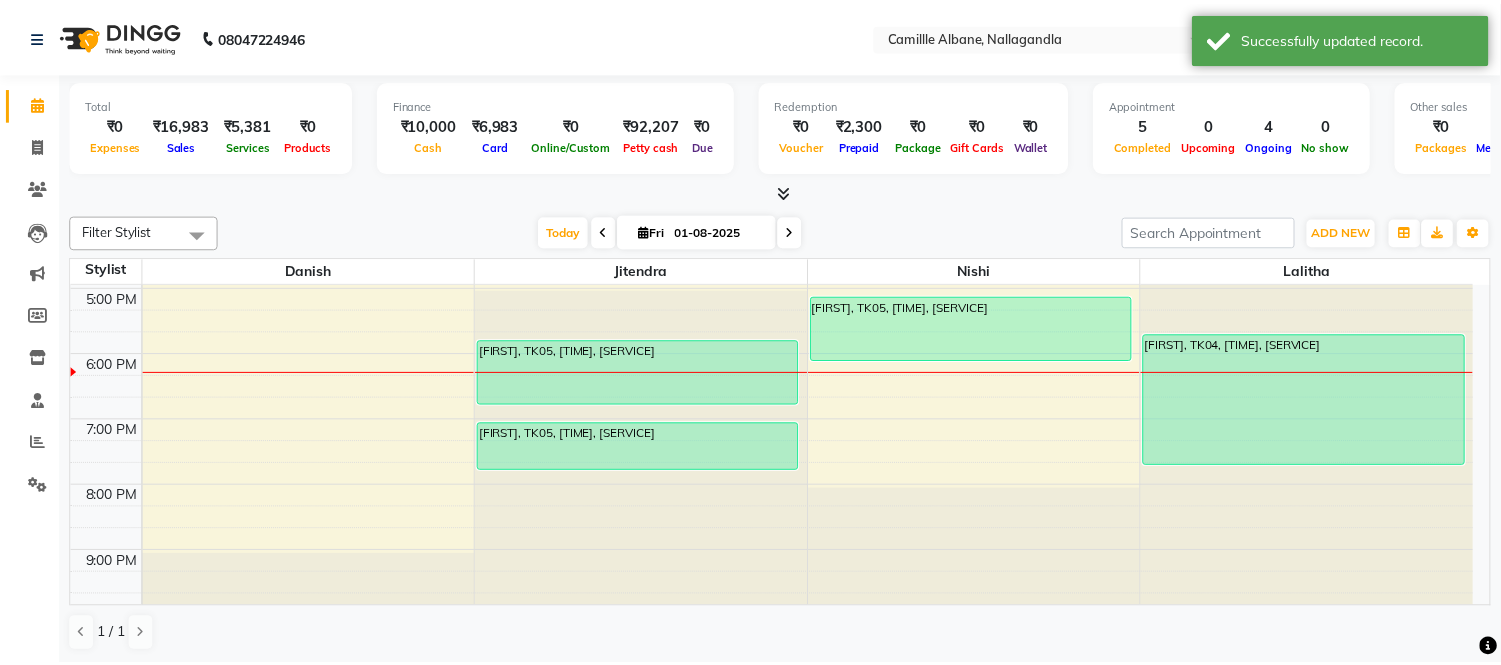 scroll, scrollTop: 604, scrollLeft: 0, axis: vertical 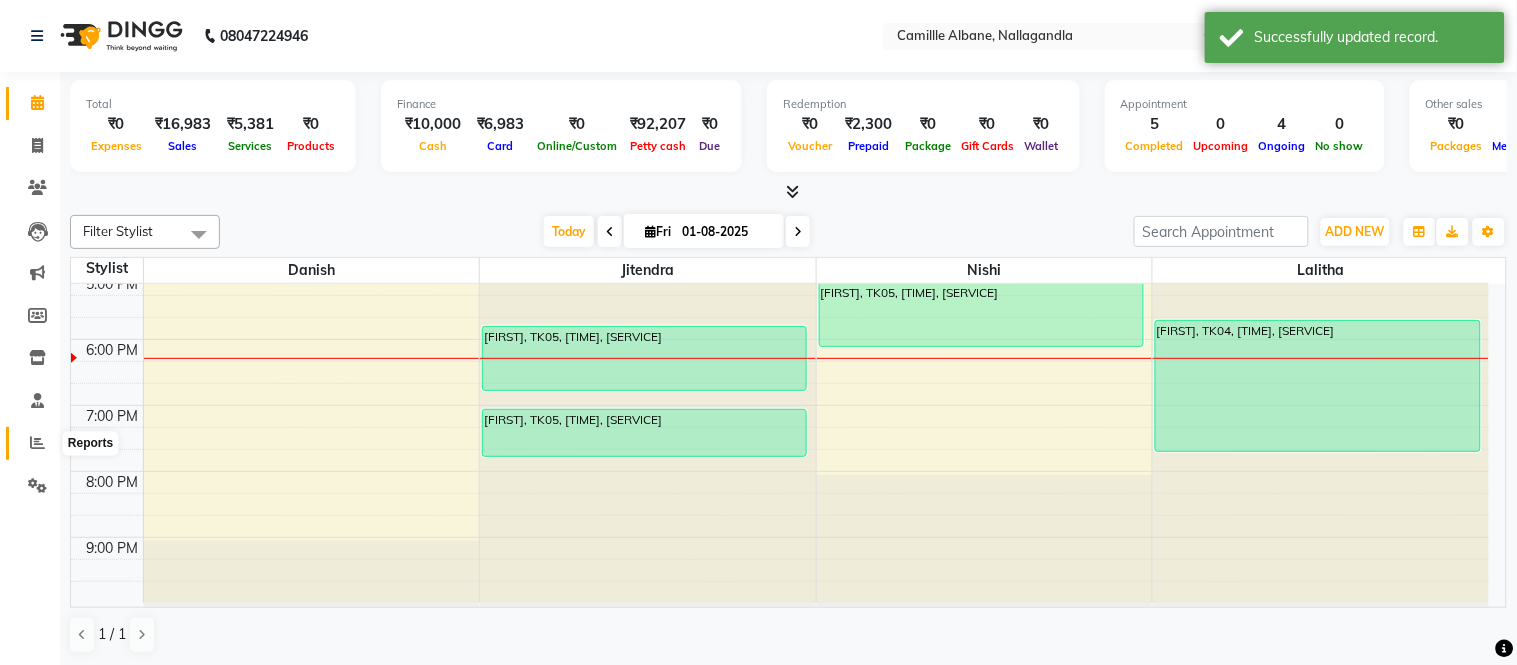 click 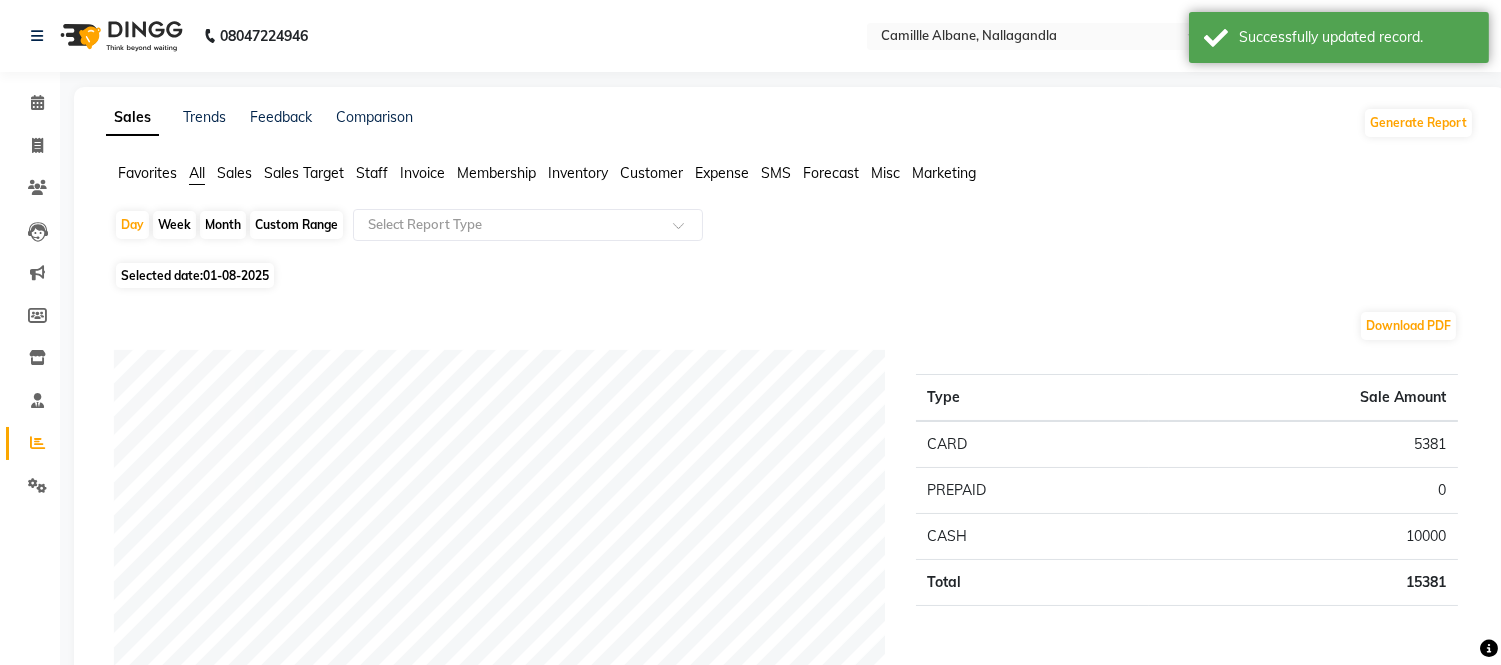 click on "Month" 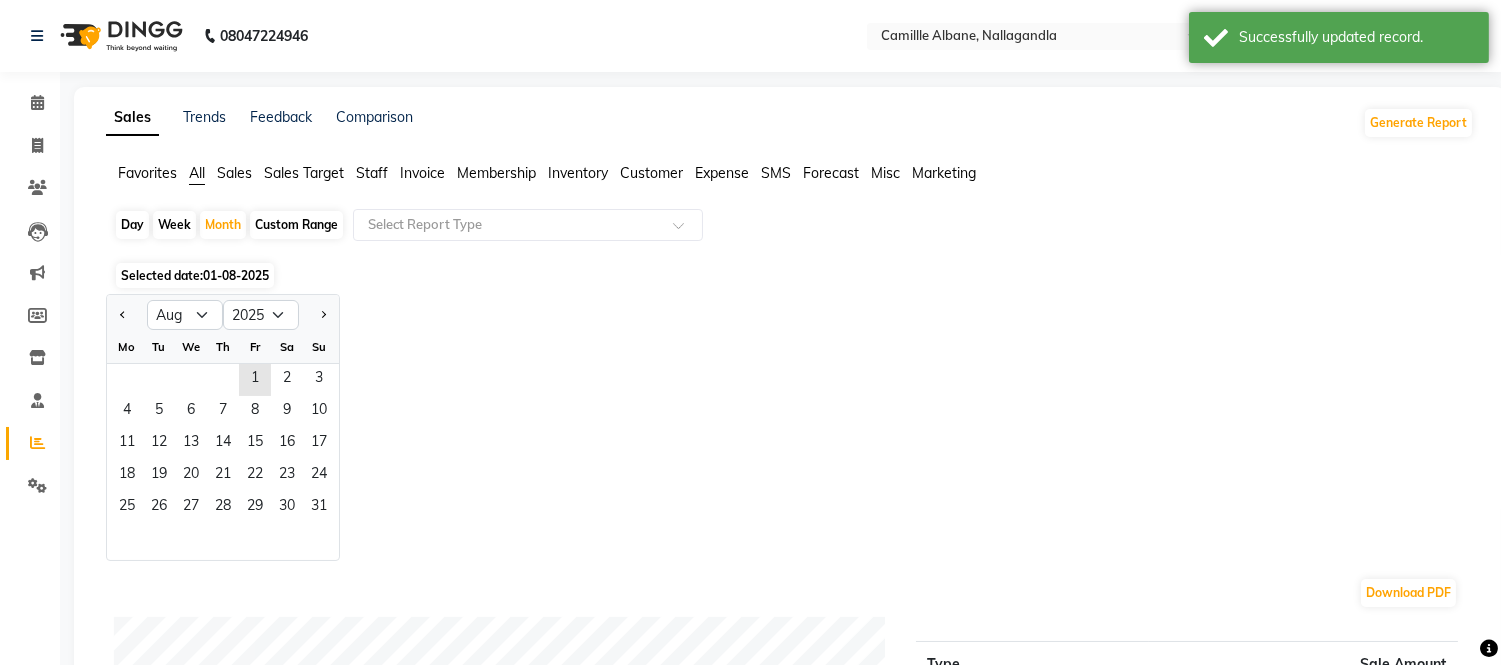 click on "Week" 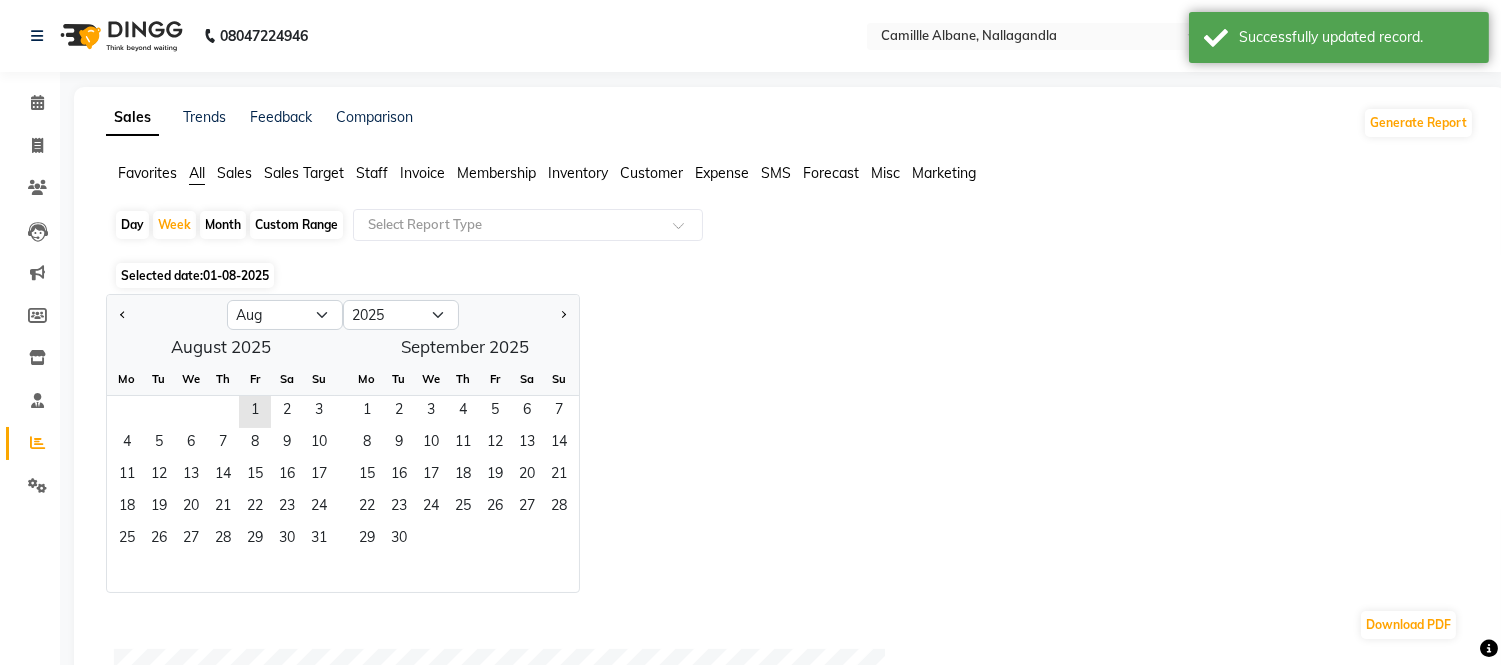 click on "Day" 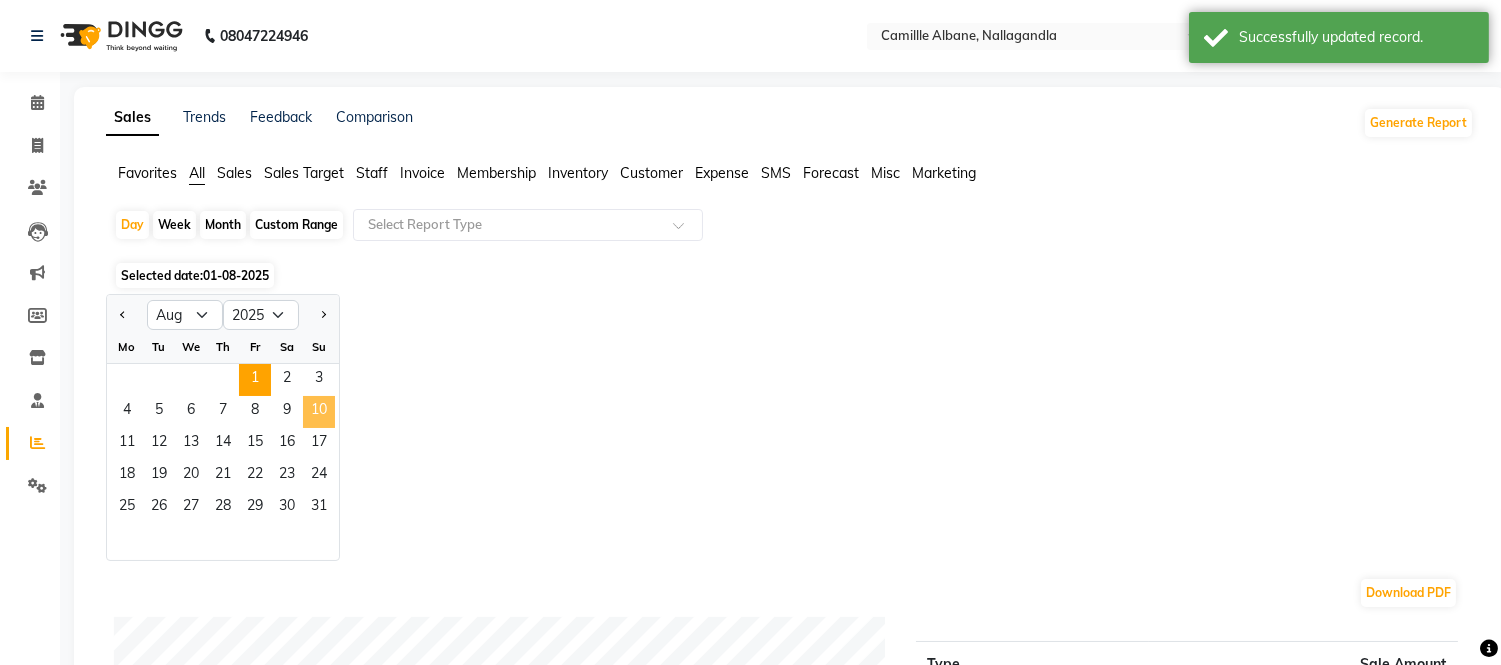 click on "Jan Feb Mar Apr May Jun Jul Aug Sep Oct Nov Dec 2015 2016 2017 2018 2019 2020 2021 2022 2023 2024 2025 2026 2027 2028 2029 2030 2031 2032 2033 2034 2035 Mo Tu We Th Fr Sa Su  1   2   3   4   5   6   7   8   9   10   11   12   13   14   15   16   17   18   19   20   21   22   23   24   25   26   27   28   29   30   31" 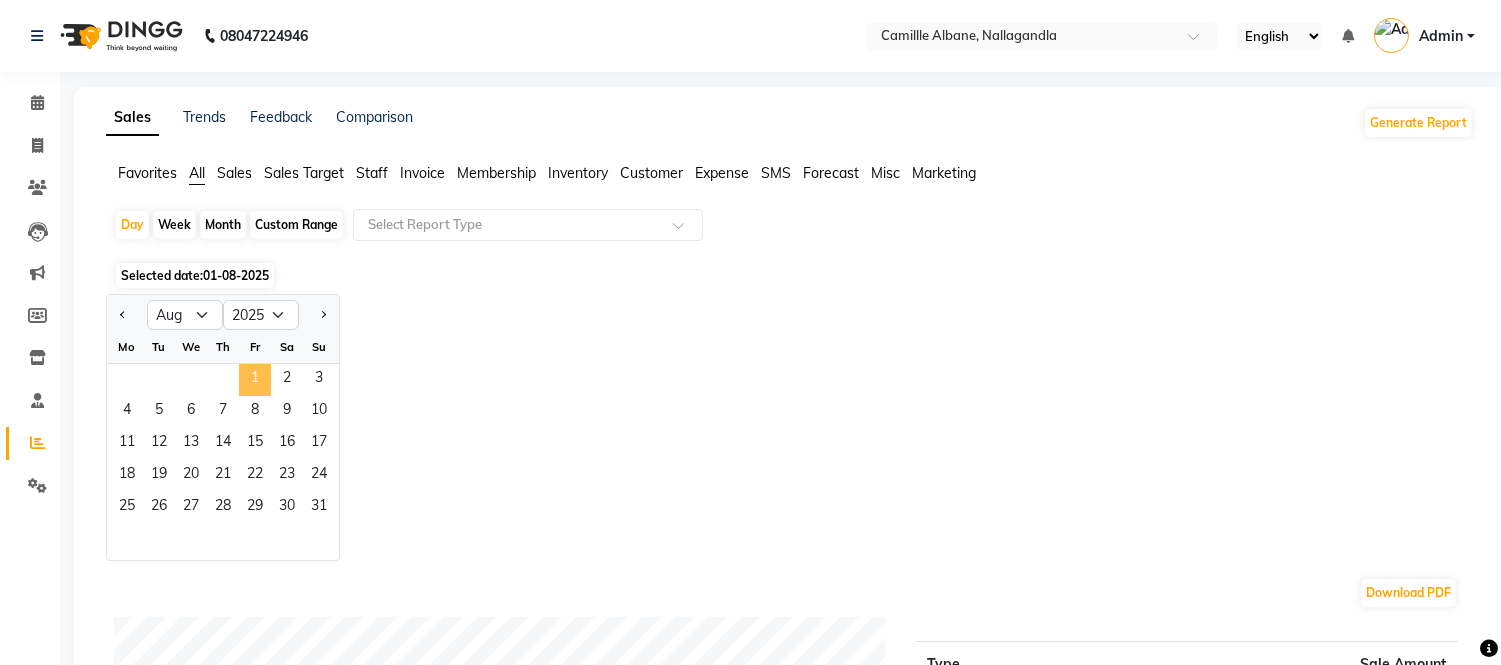click on "1" 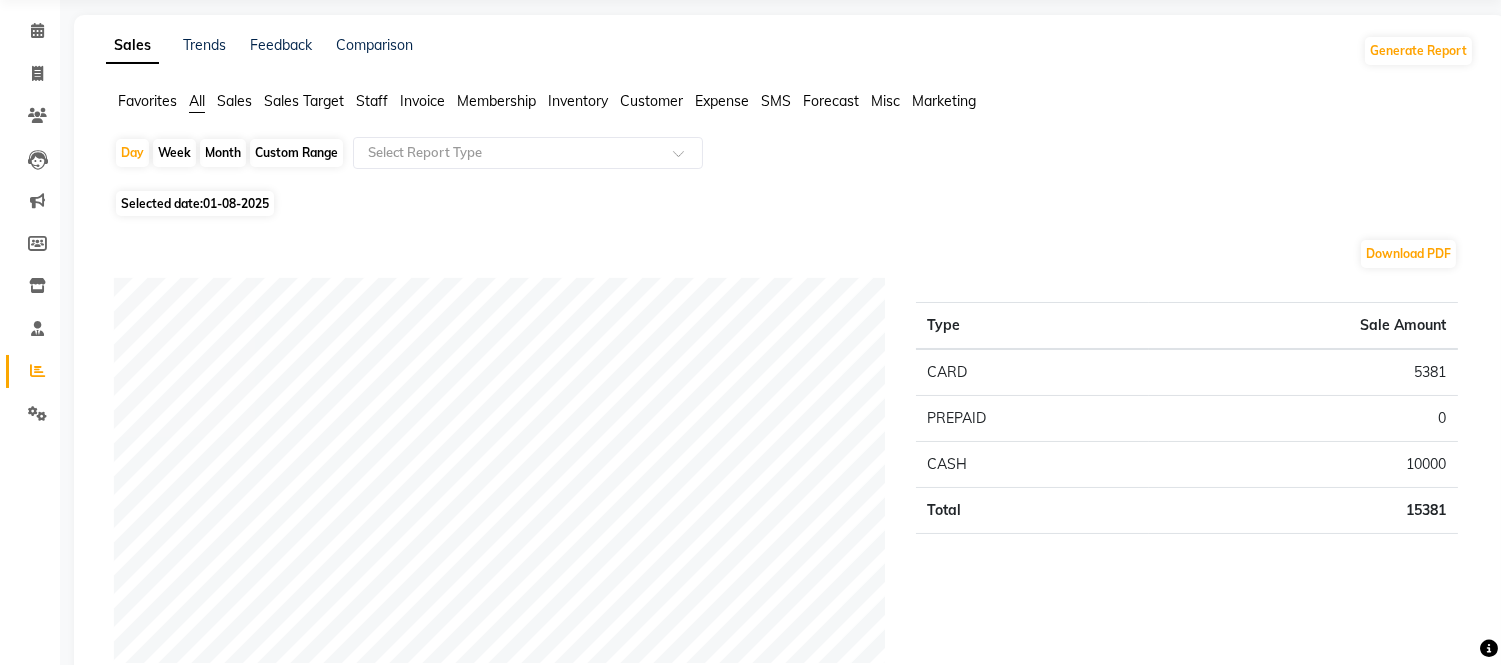 scroll, scrollTop: 0, scrollLeft: 0, axis: both 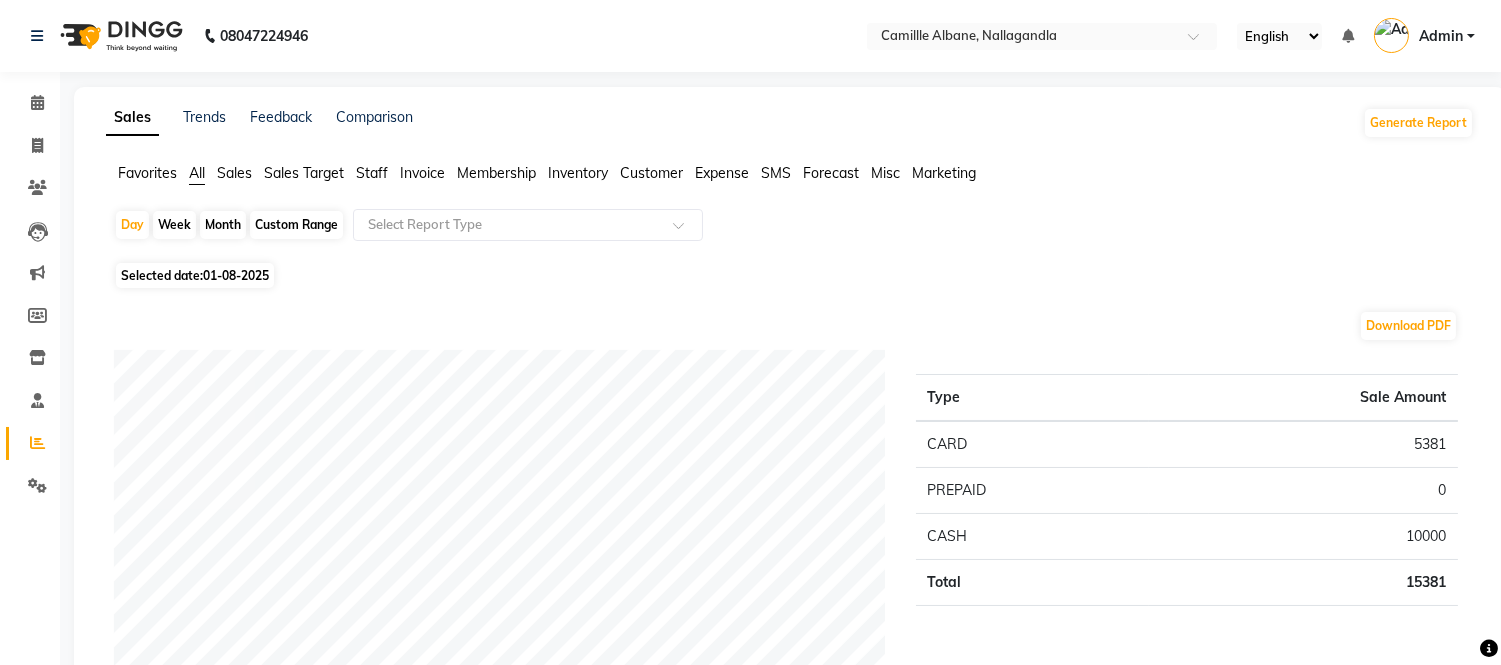click on "Favorites All Sales Sales Target Staff Invoice Membership Inventory Customer Expense SMS Forecast Misc Marketing" 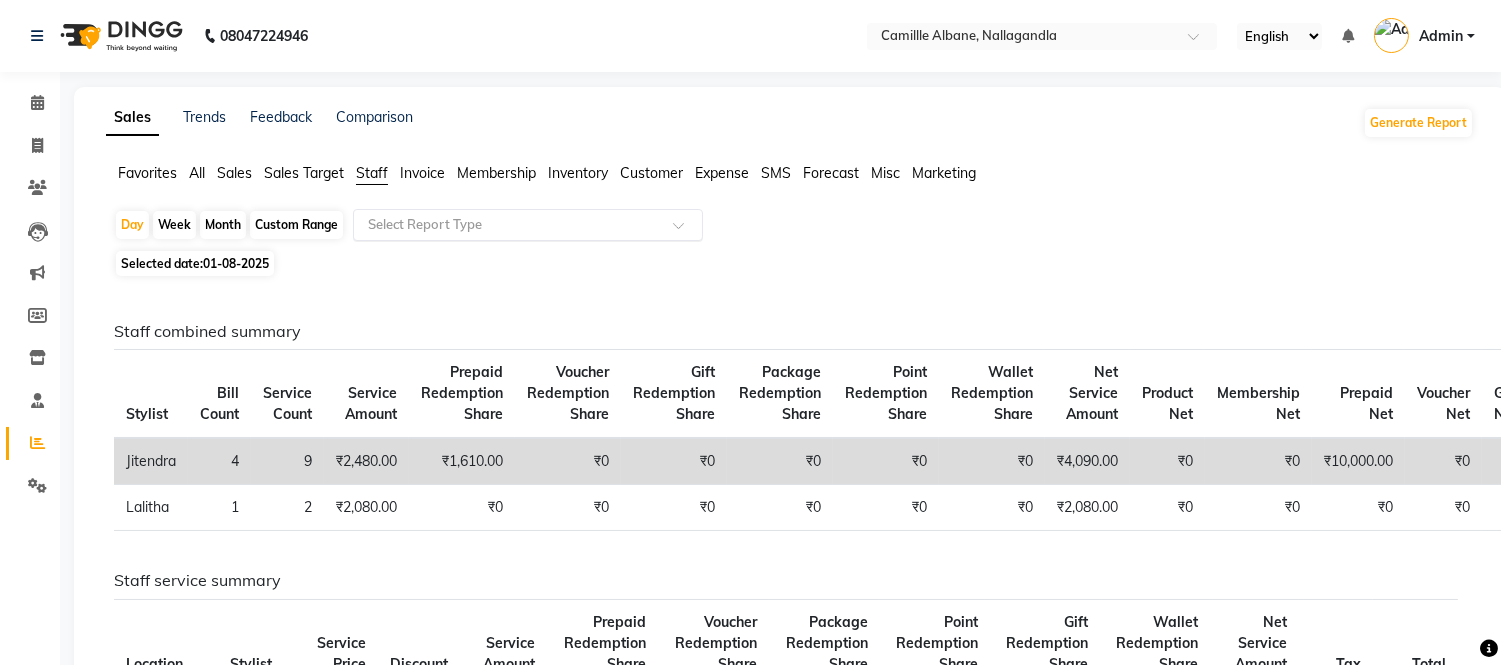 click 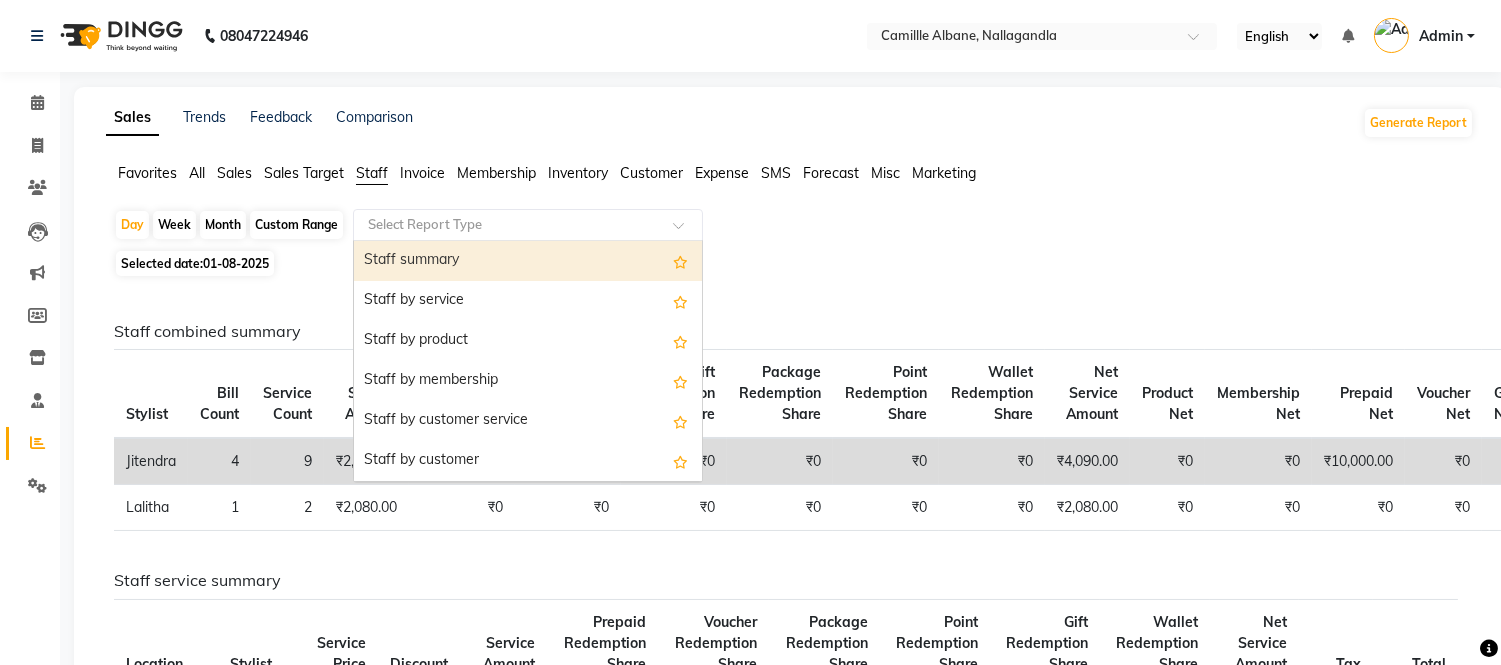 click on "Staff combined summary Stylist Bill Count Service Count Service Amount Prepaid Redemption Share Voucher Redemption Share Gift Redemption Share Package Redemption Share Point Redemption Share Wallet Redemption Share Net Service Amount Product Net Membership Net Prepaid Net Voucher Net Gift Net Package Net  Jitendra 4 9 ₹2,480.00 ₹1,610.00 ₹0 ₹0 ₹0 ₹0 ₹0 ₹4,090.00 ₹0 ₹0 ₹10,000.00 ₹0 ₹0 ₹0  Lalitha 1 2 ₹2,080.00 ₹0 ₹0 ₹0 ₹0 ₹0 ₹0 ₹2,080.00 ₹0 ₹0 ₹0 ₹0 ₹0 ₹0 Staff service summary Location Stylist Service Price Discount Service Amount Prepaid Redemption Share Voucher Redemption Share Package Redemption Share Point Redemption Share Gift Redemption Share Wallet Redemption Share Net Service Amount Tax Total  Camillle Albane, Nallagandla  Jitendra ₹5,650.00 ₹870.00 ₹2,480.00 ₹1,610.00 ₹0 ₹0 ₹0 ₹0 ₹0 ₹4,090.00 ₹446.40 ₹5,226.40  Camillle Albane, Nallagandla  Lalitha ₹2,600.00 ₹520.00 ₹2,080.00 ₹0 ₹0 ₹0 ₹0 ₹0 ₹0 ₹374.40" 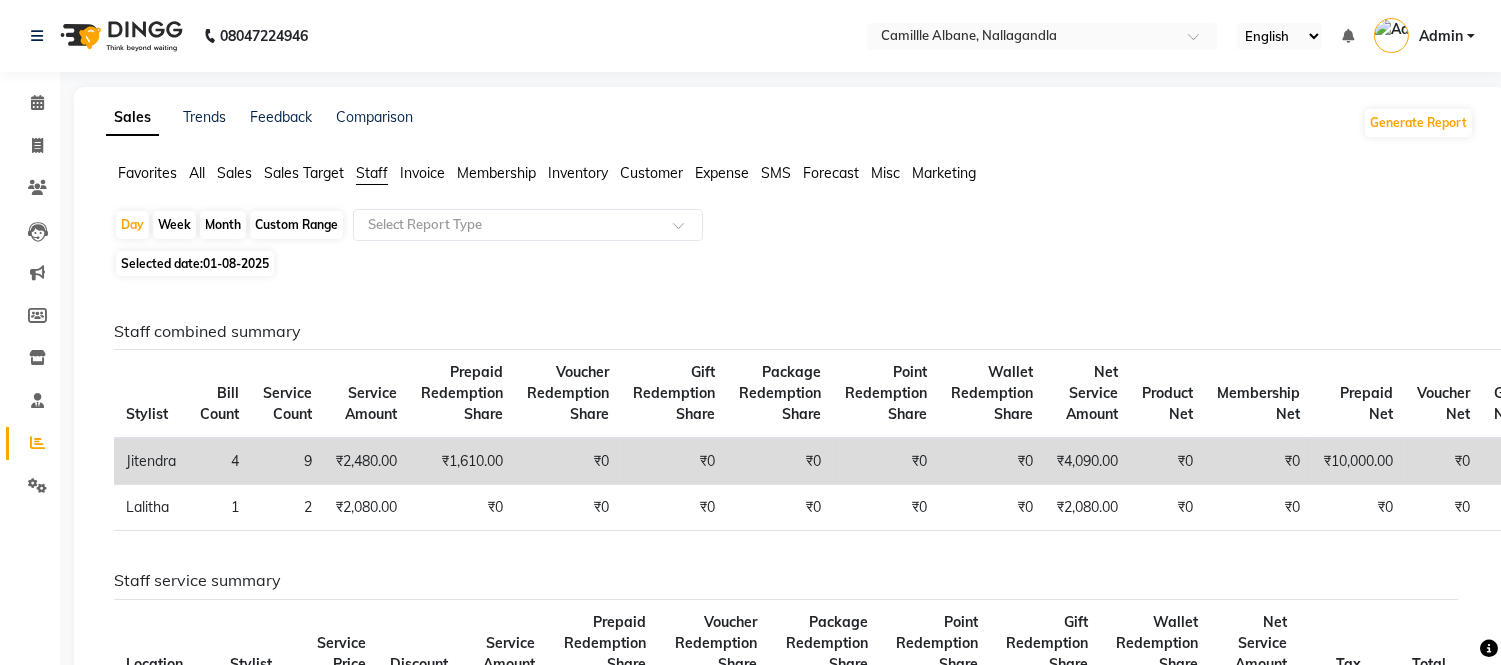 scroll, scrollTop: 185, scrollLeft: 0, axis: vertical 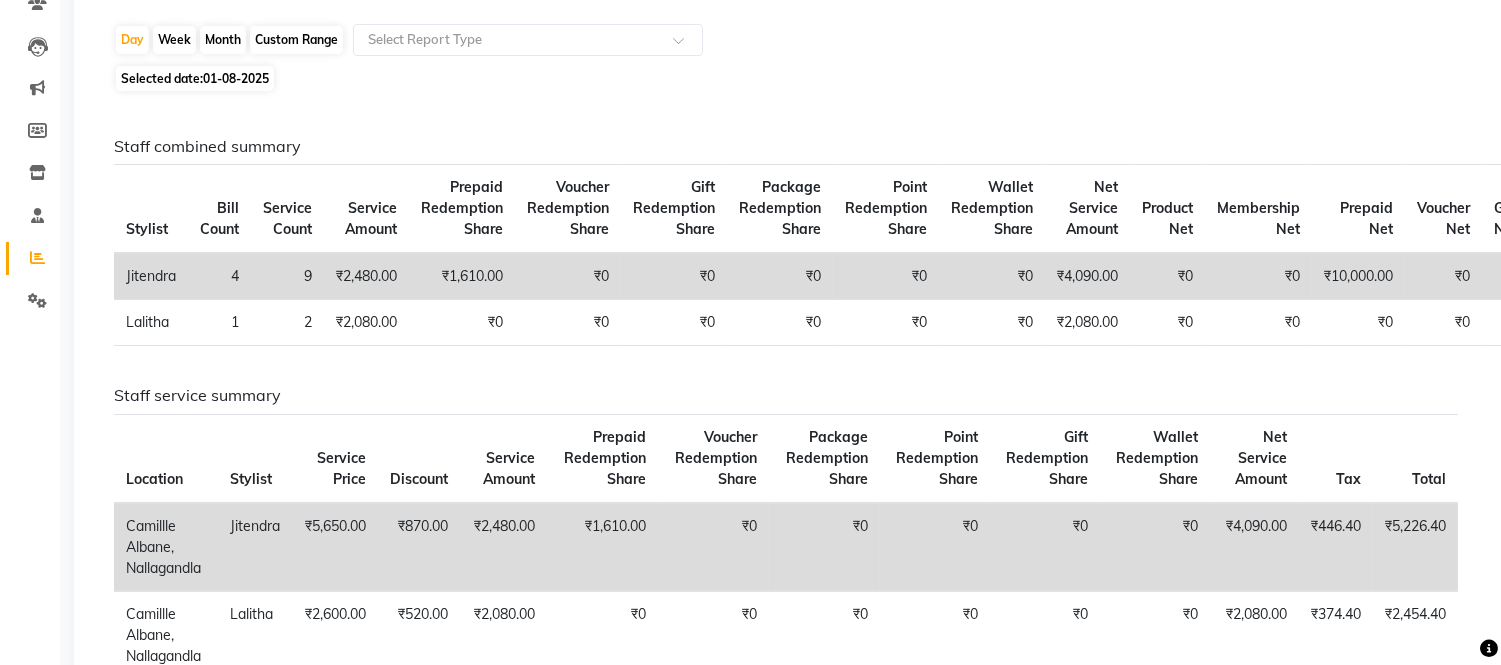 click on "Staff service summary" 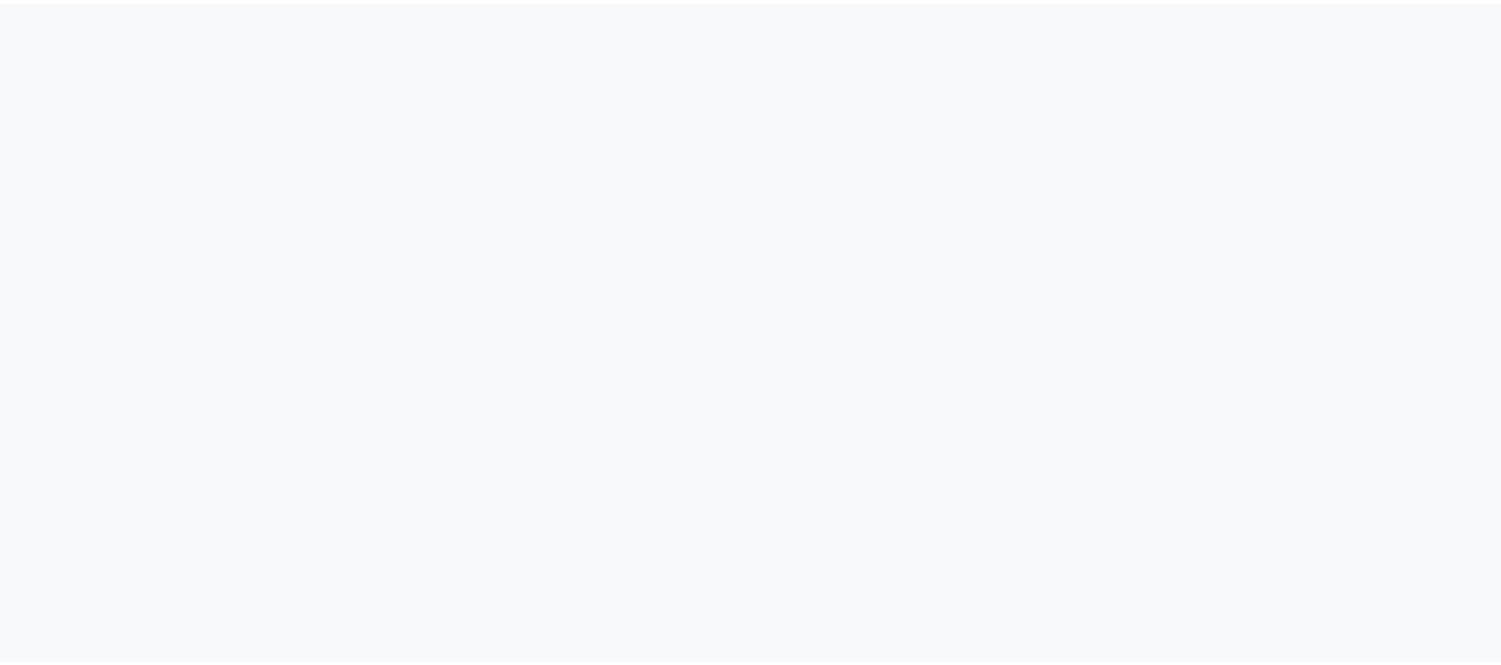 scroll, scrollTop: 0, scrollLeft: 0, axis: both 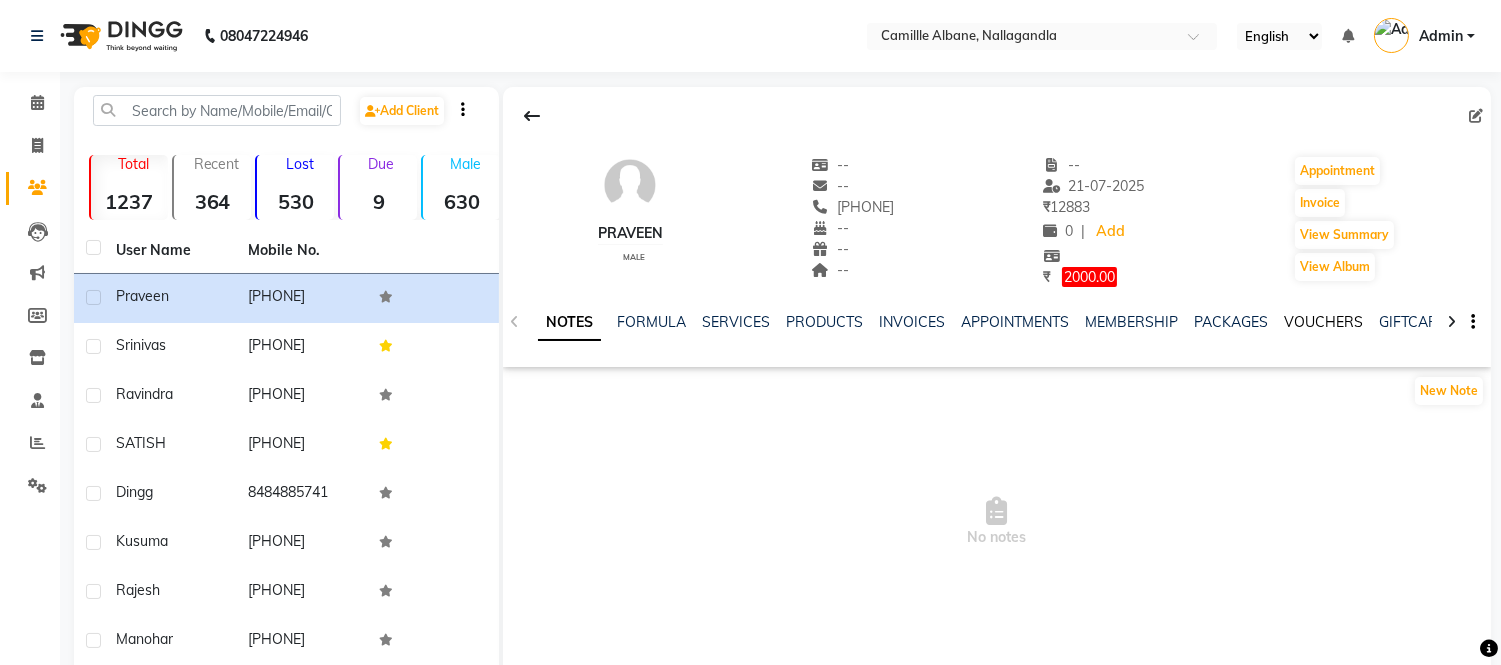 click on "VOUCHERS" 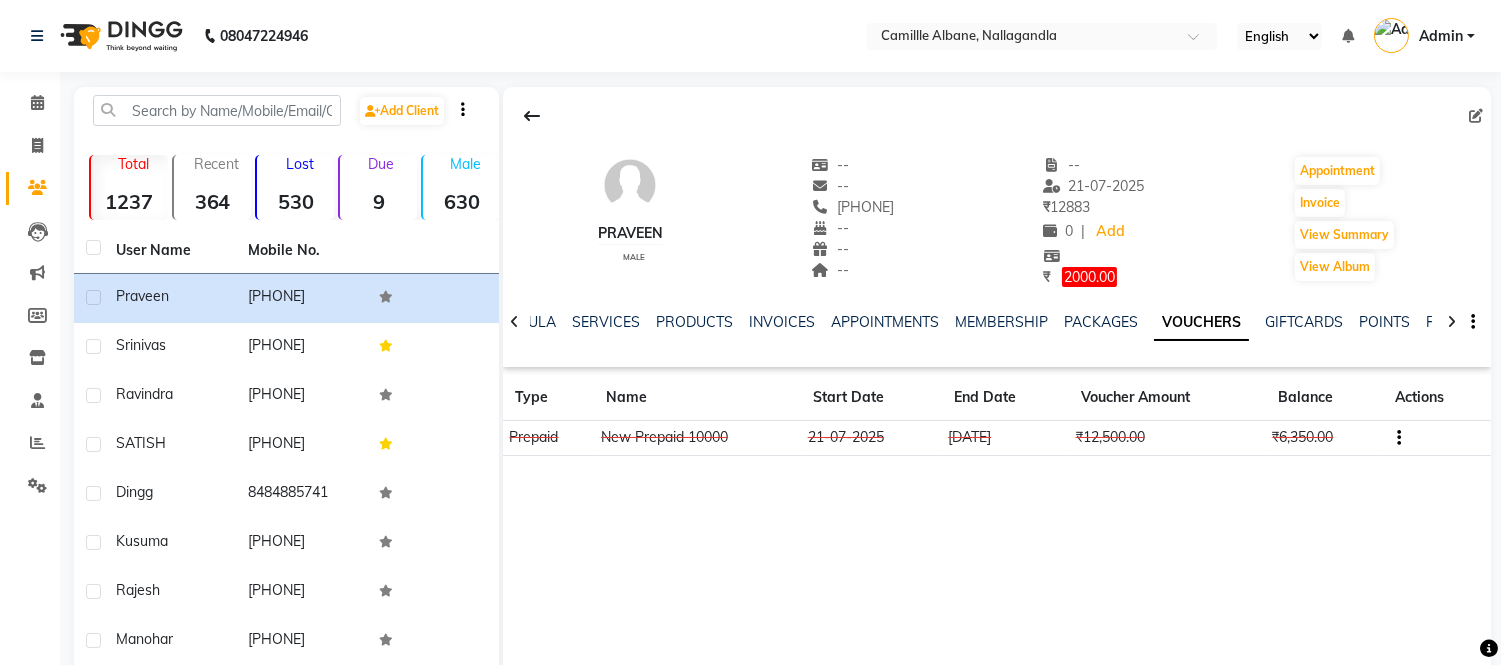 click 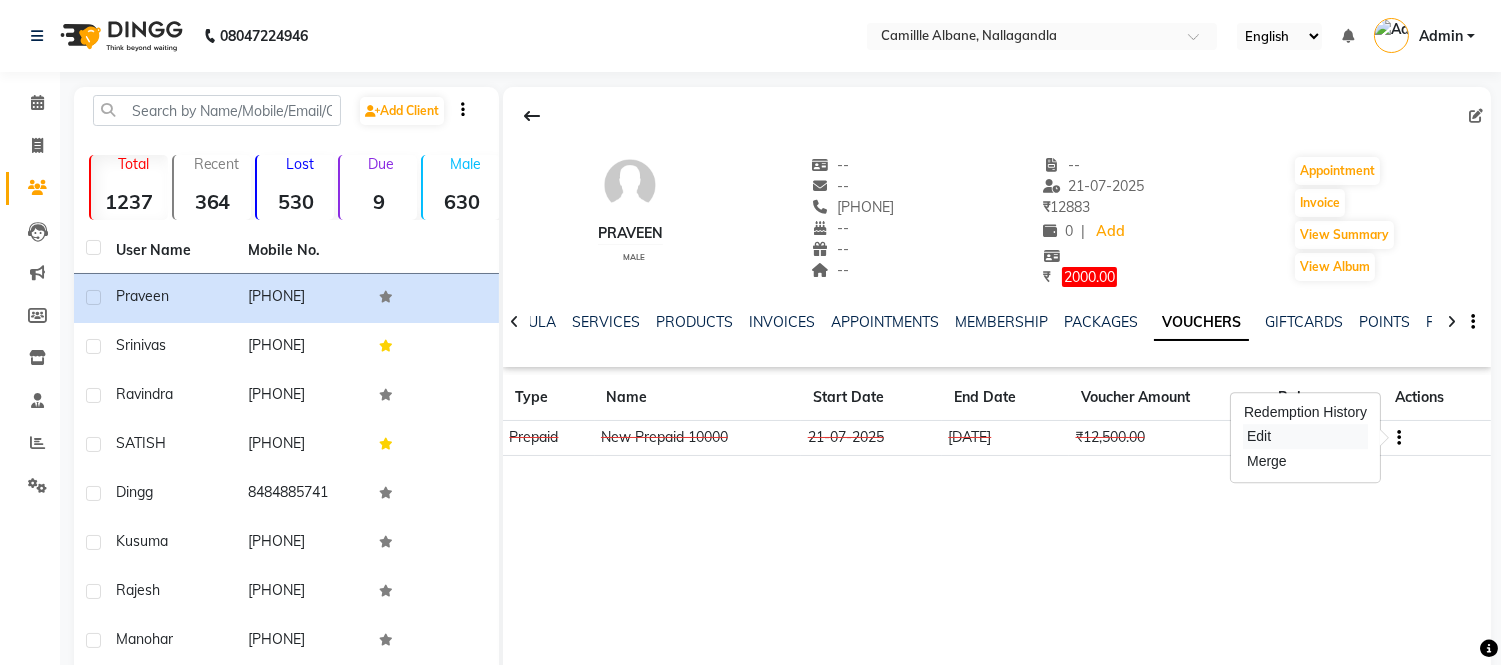 click on "Edit" at bounding box center [1305, 436] 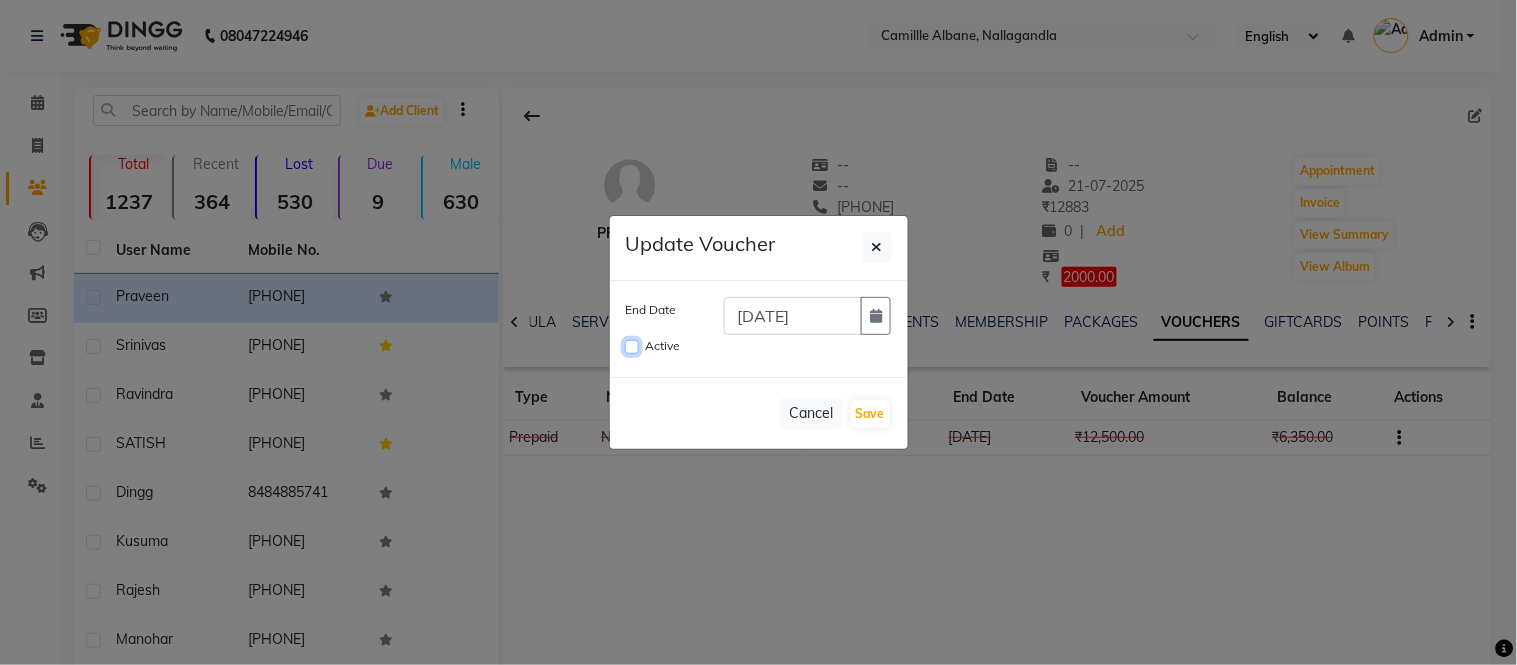 click on "Active" at bounding box center [632, 347] 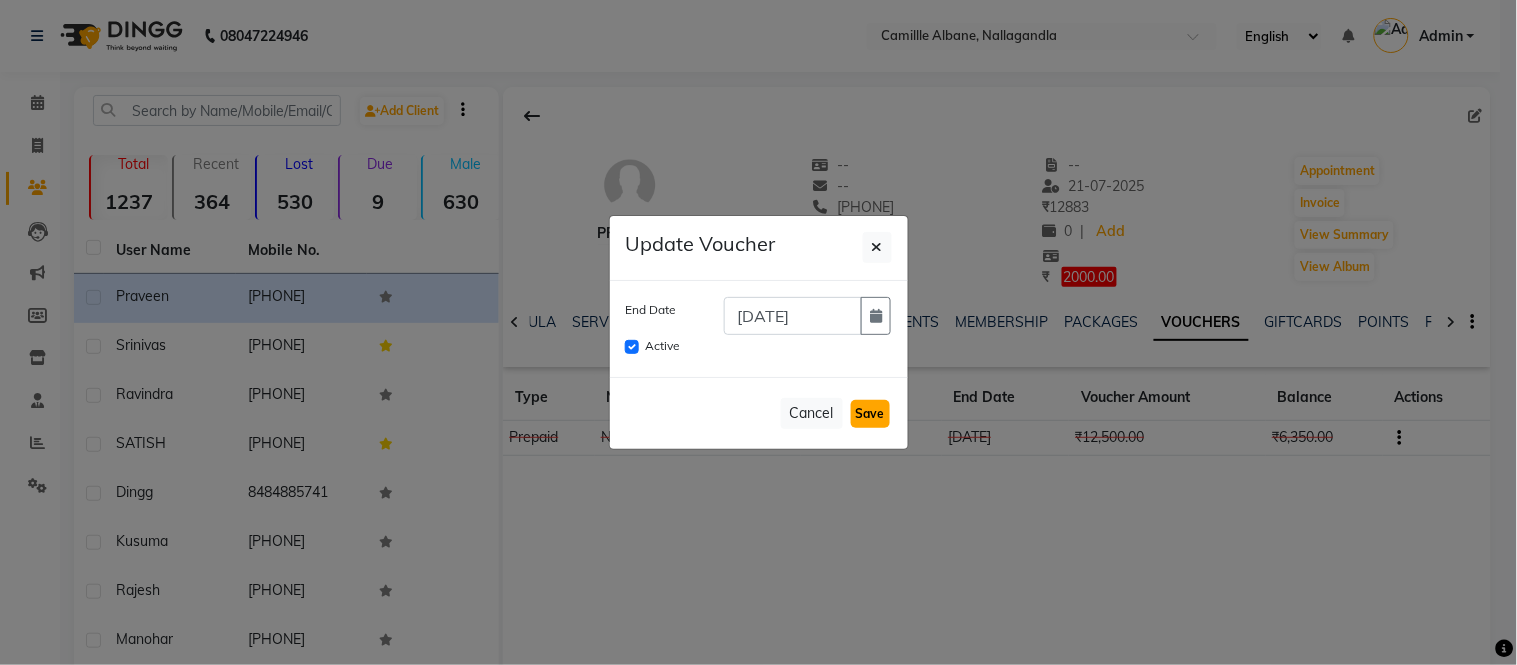 click on "Save" 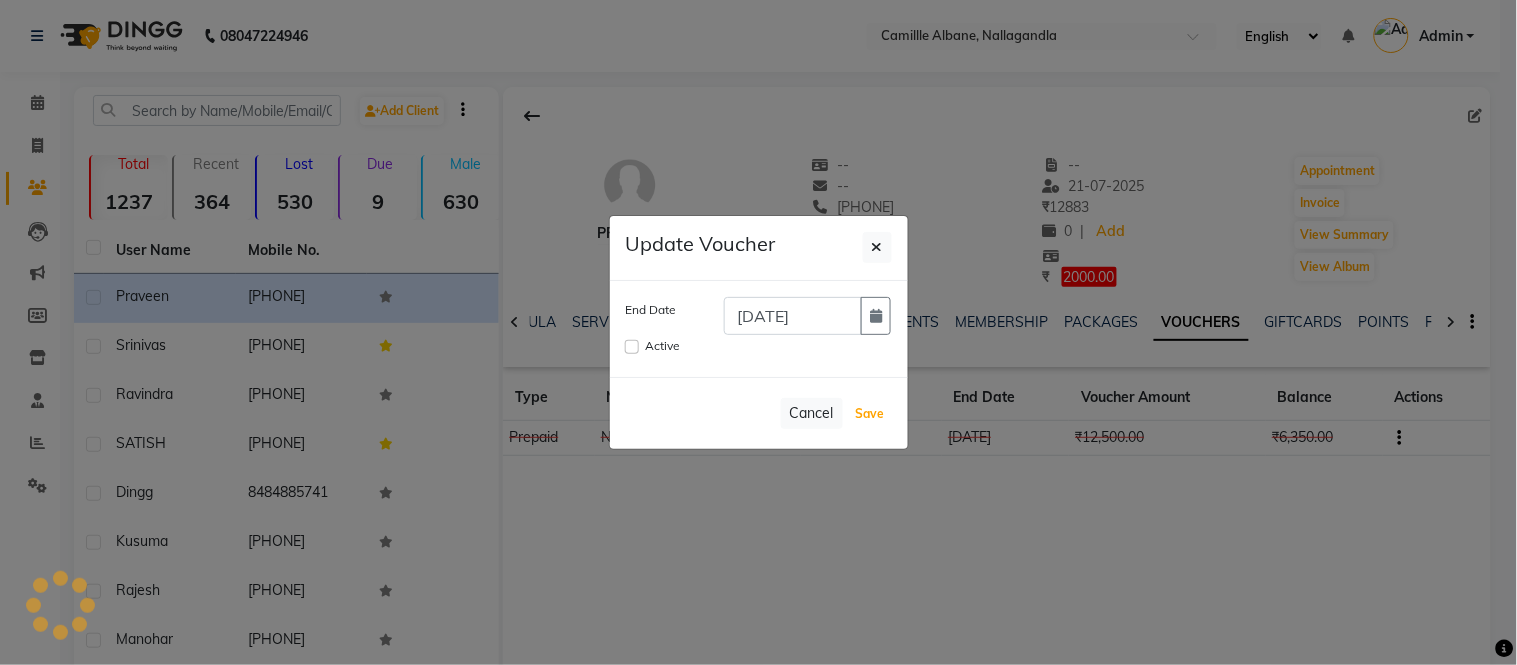 type 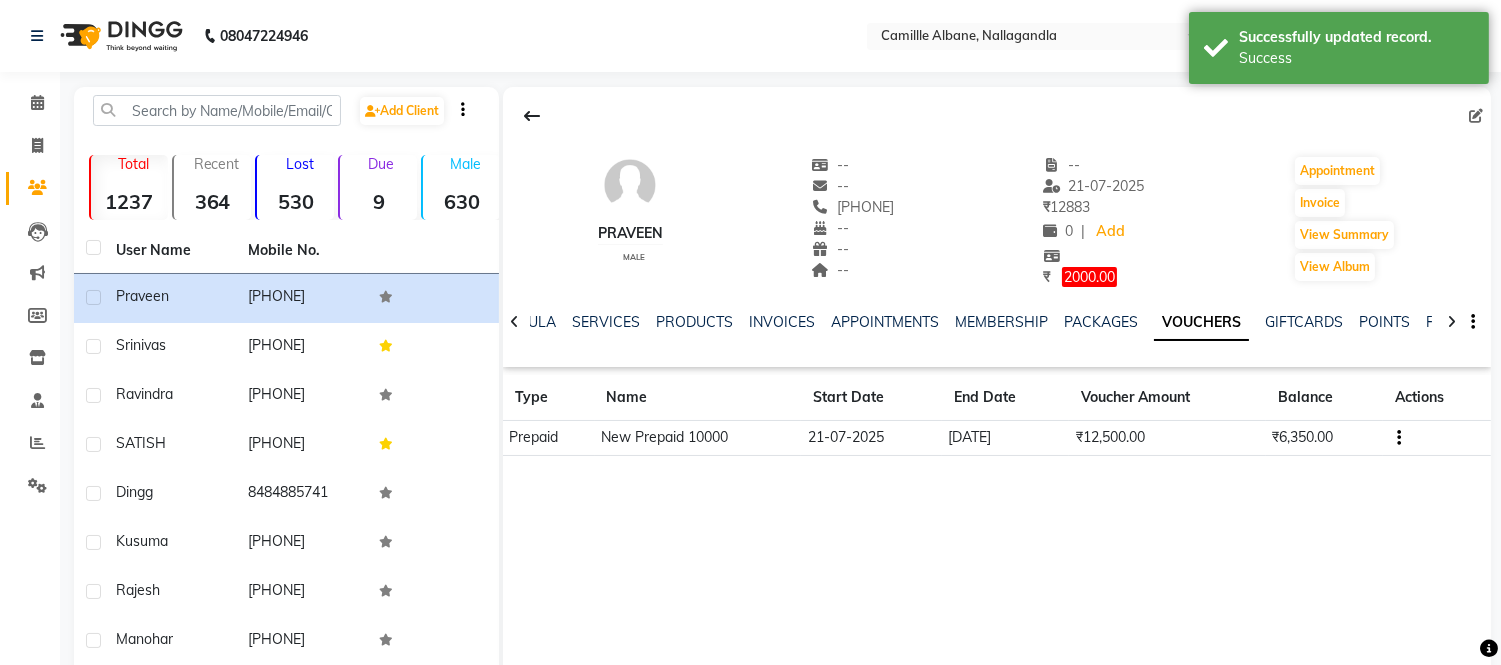 click on "Praveen    male  --   --   [PHONE]  --  --  --  -- [DATE] ₹    12883 0 |  Add  ₹     2000.00  Appointment   Invoice  View Summary  View Album  NOTES FORMULA SERVICES PRODUCTS INVOICES APPOINTMENTS MEMBERSHIP PACKAGES VOUCHERS GIFTCARDS POINTS FORMS FAMILY CARDS WALLET Type Name Start Date End Date Voucher Amount Balance Actions Prepaid New Prepaid 10000 [DATE] [DATE] ₹12,500.00 ₹6,350.00" 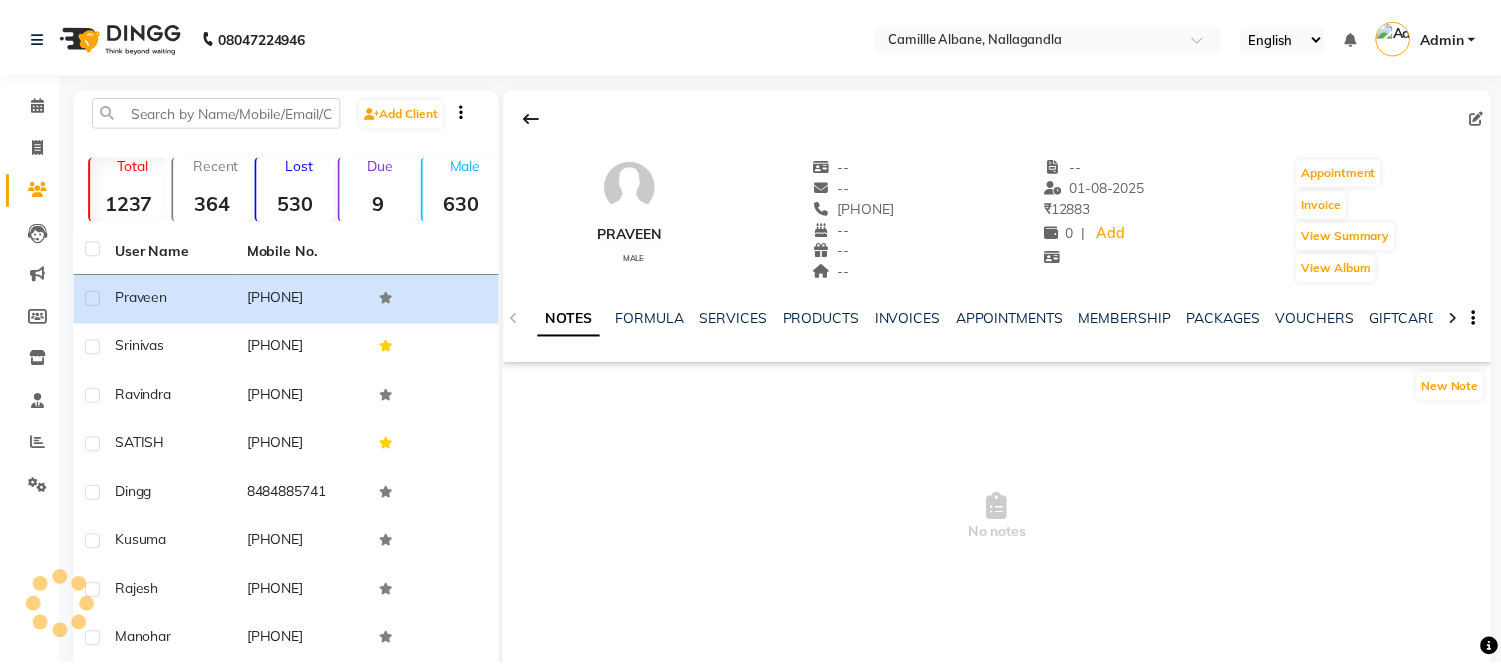 scroll, scrollTop: 0, scrollLeft: 0, axis: both 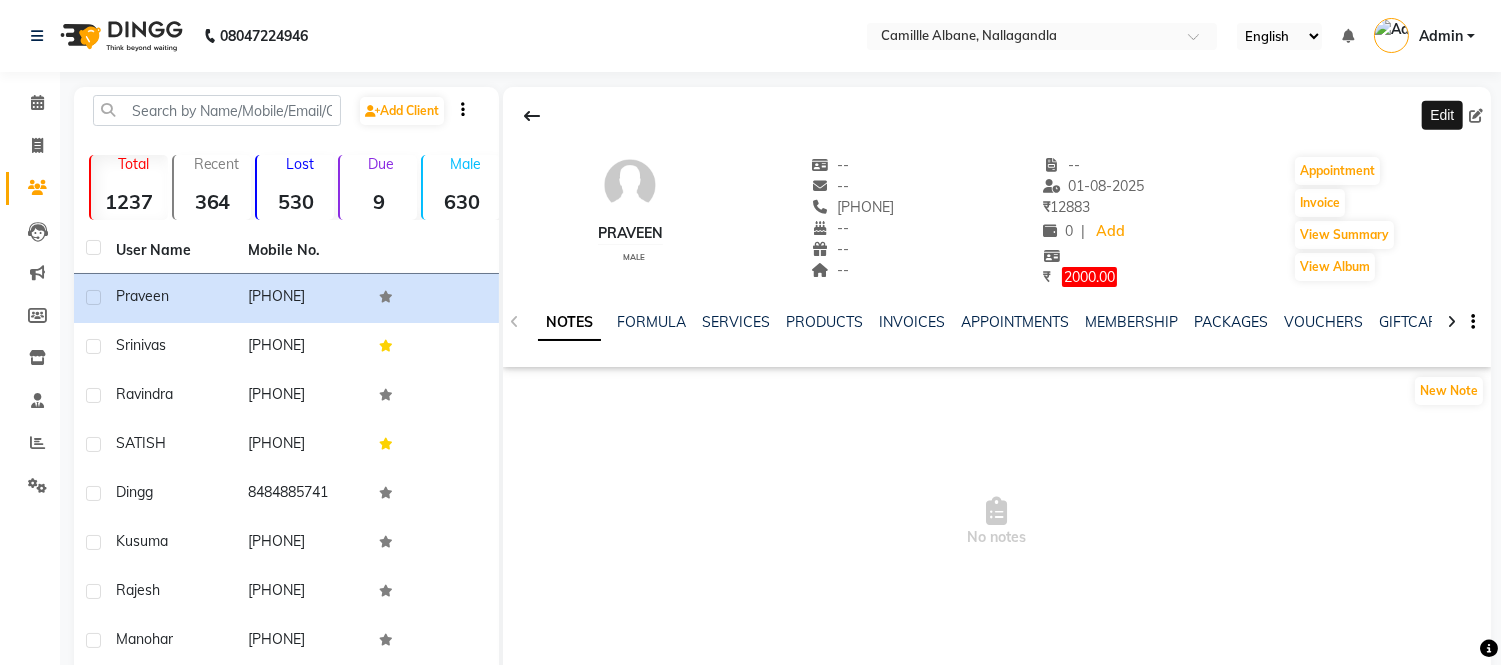 click 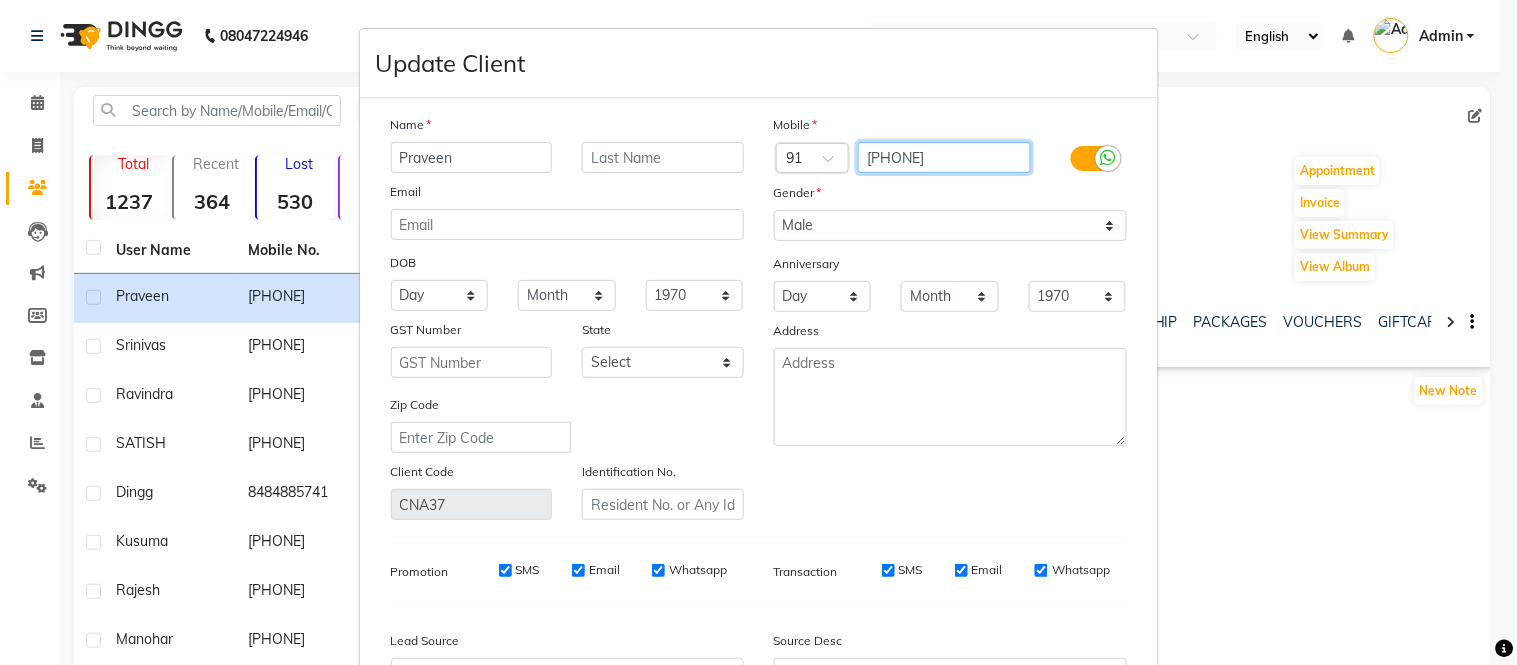 click on "9000280780" at bounding box center [944, 157] 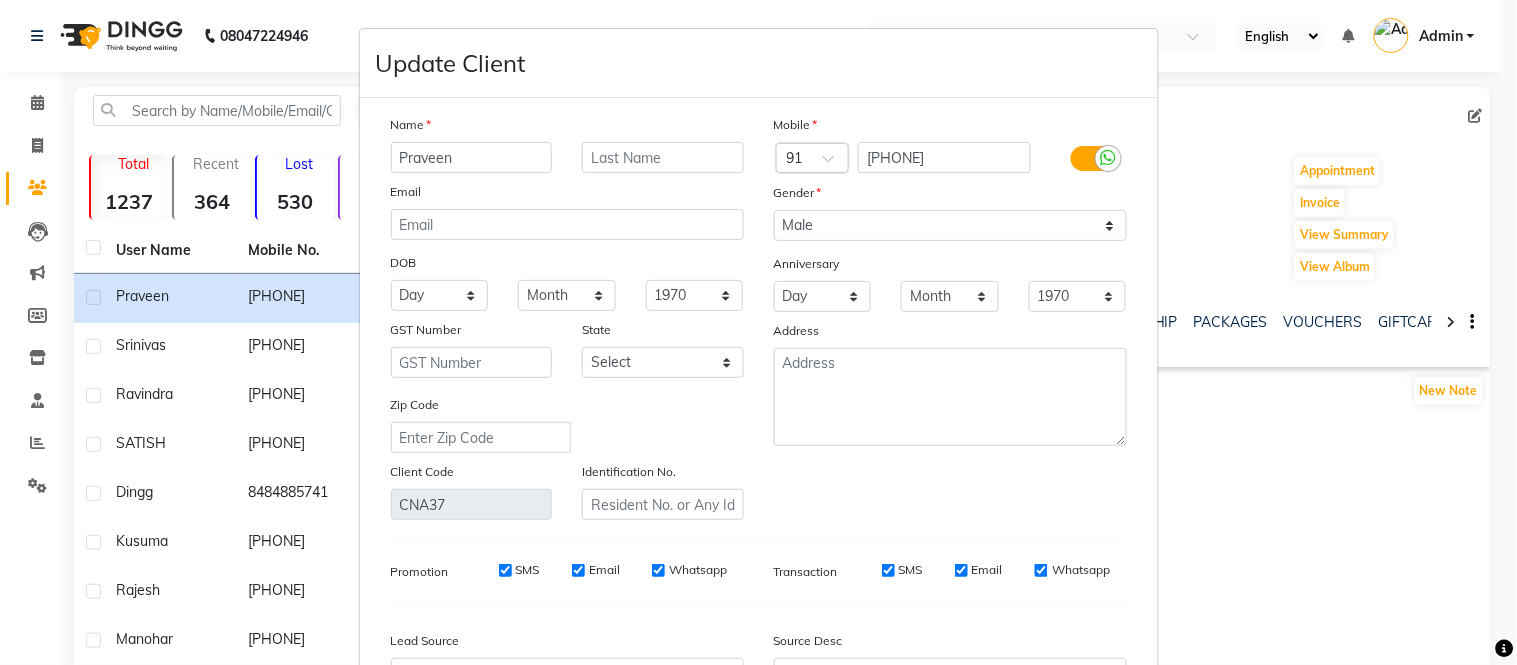 click on "Mobile" at bounding box center (950, 128) 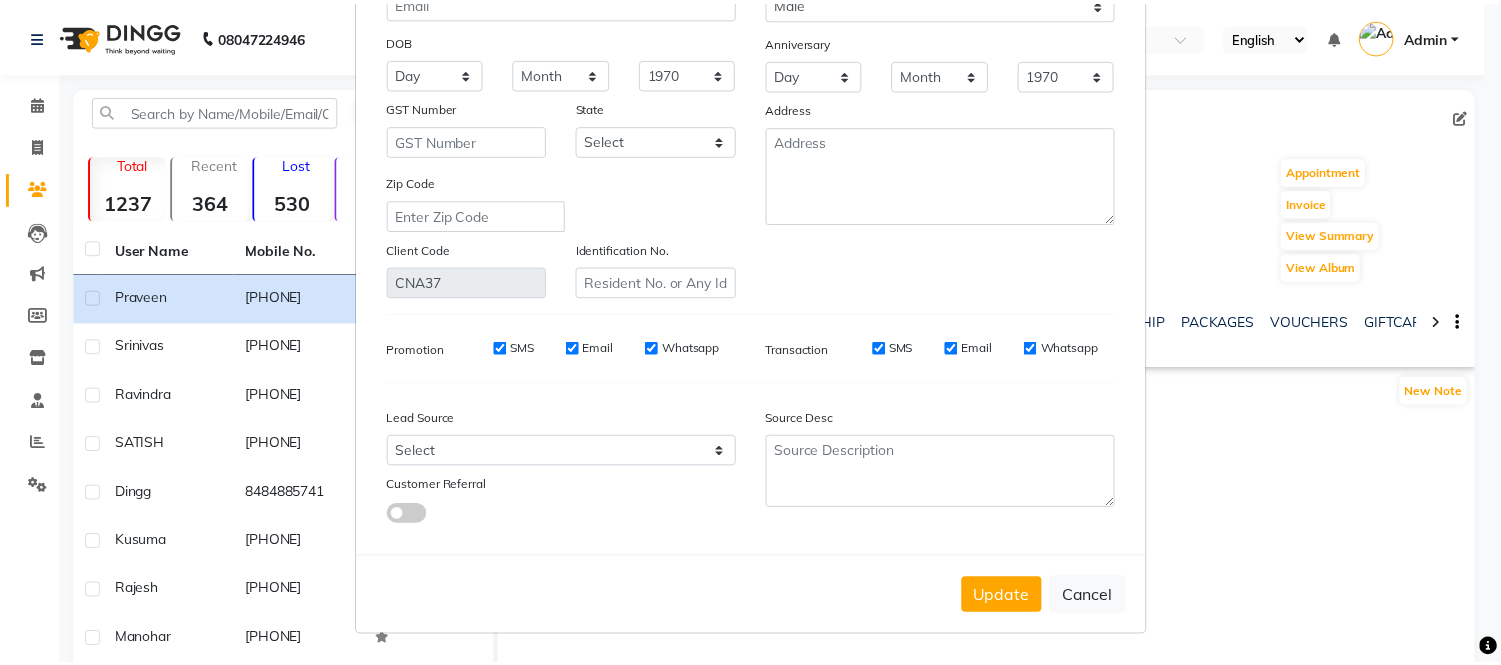 scroll, scrollTop: 224, scrollLeft: 0, axis: vertical 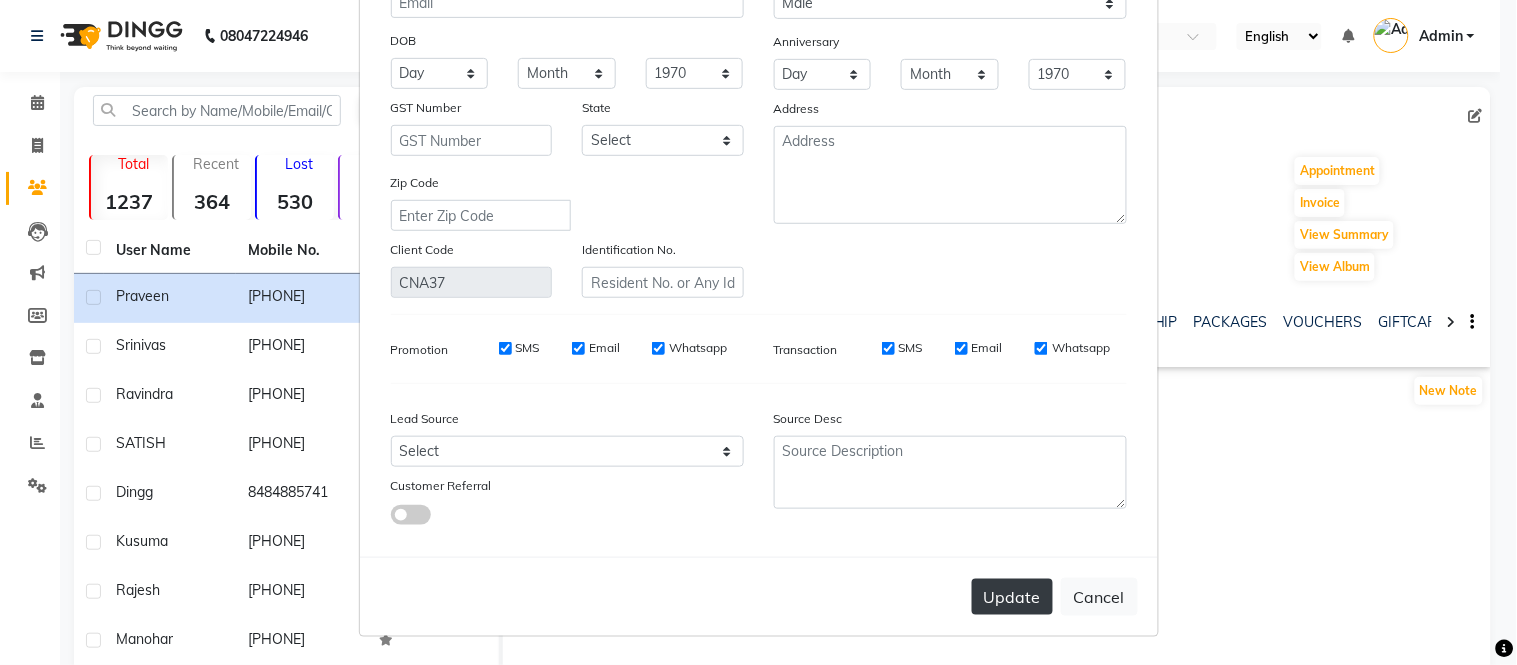 click on "Update" at bounding box center (1012, 597) 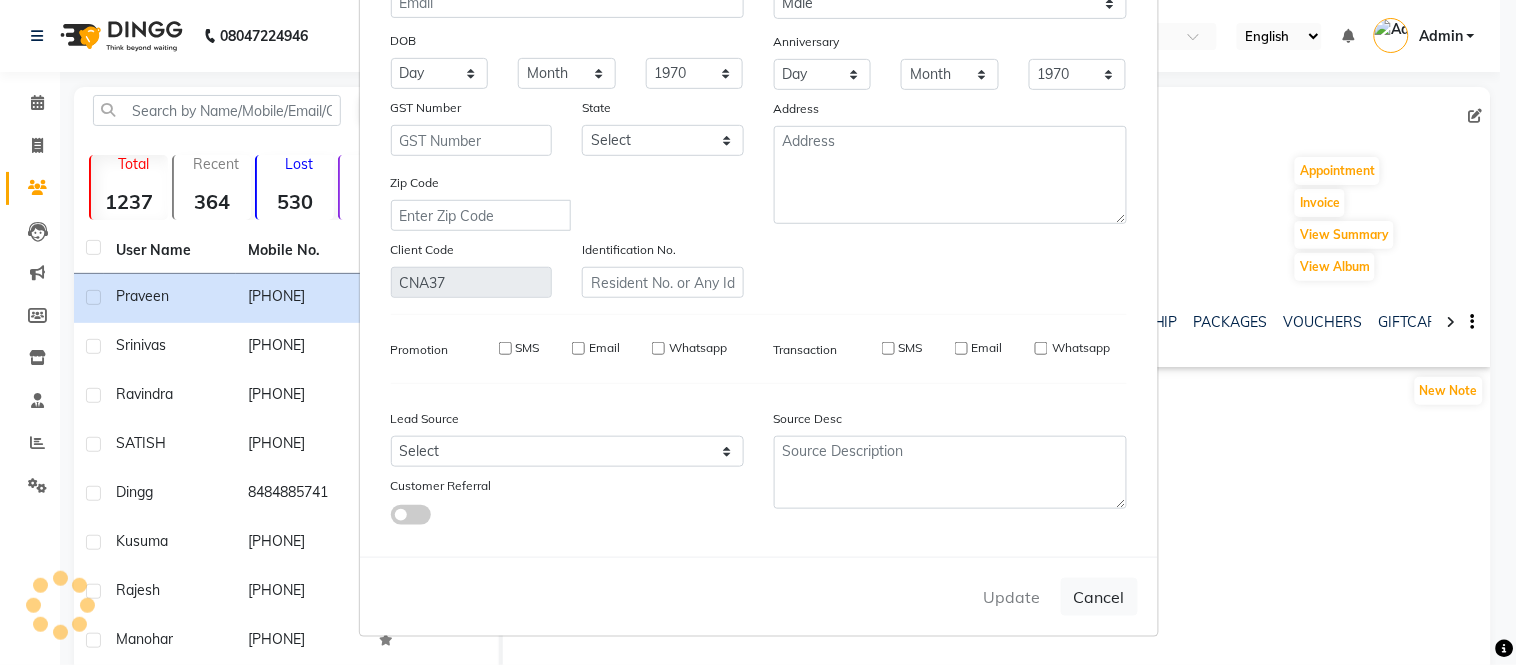 type 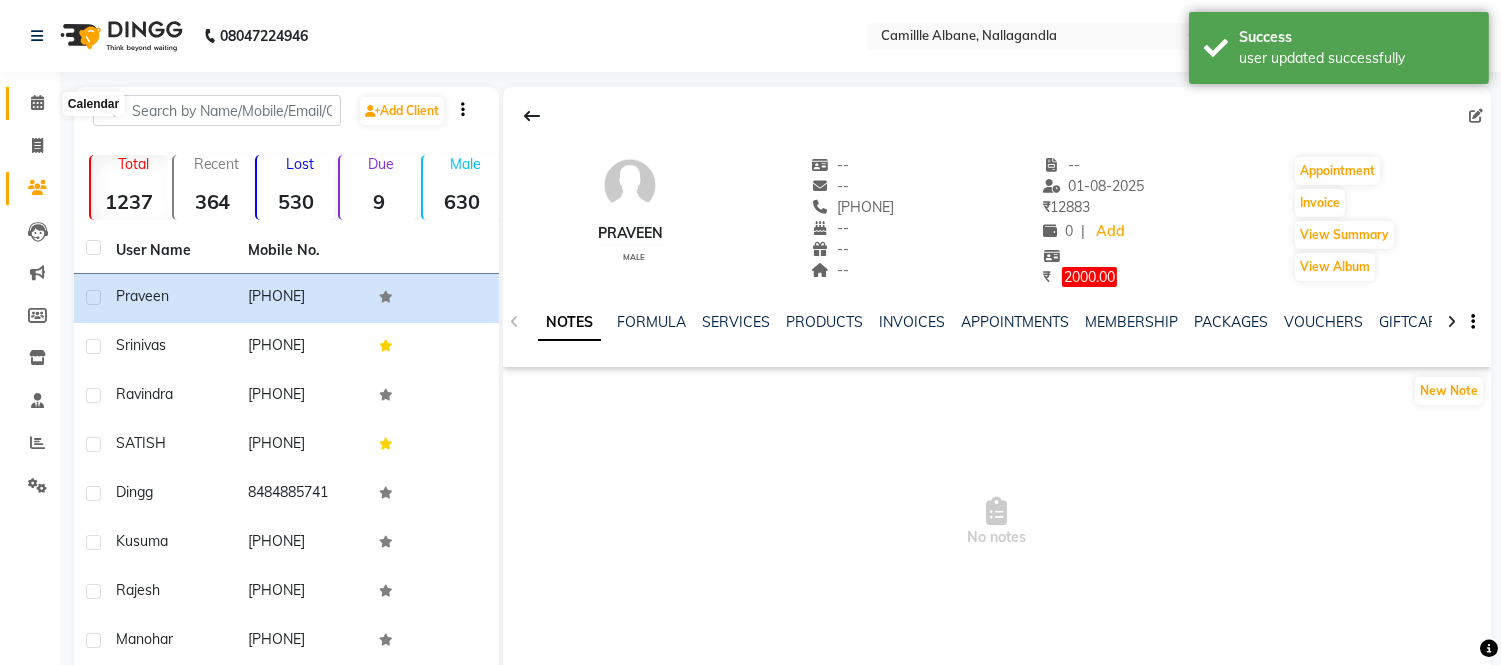 click 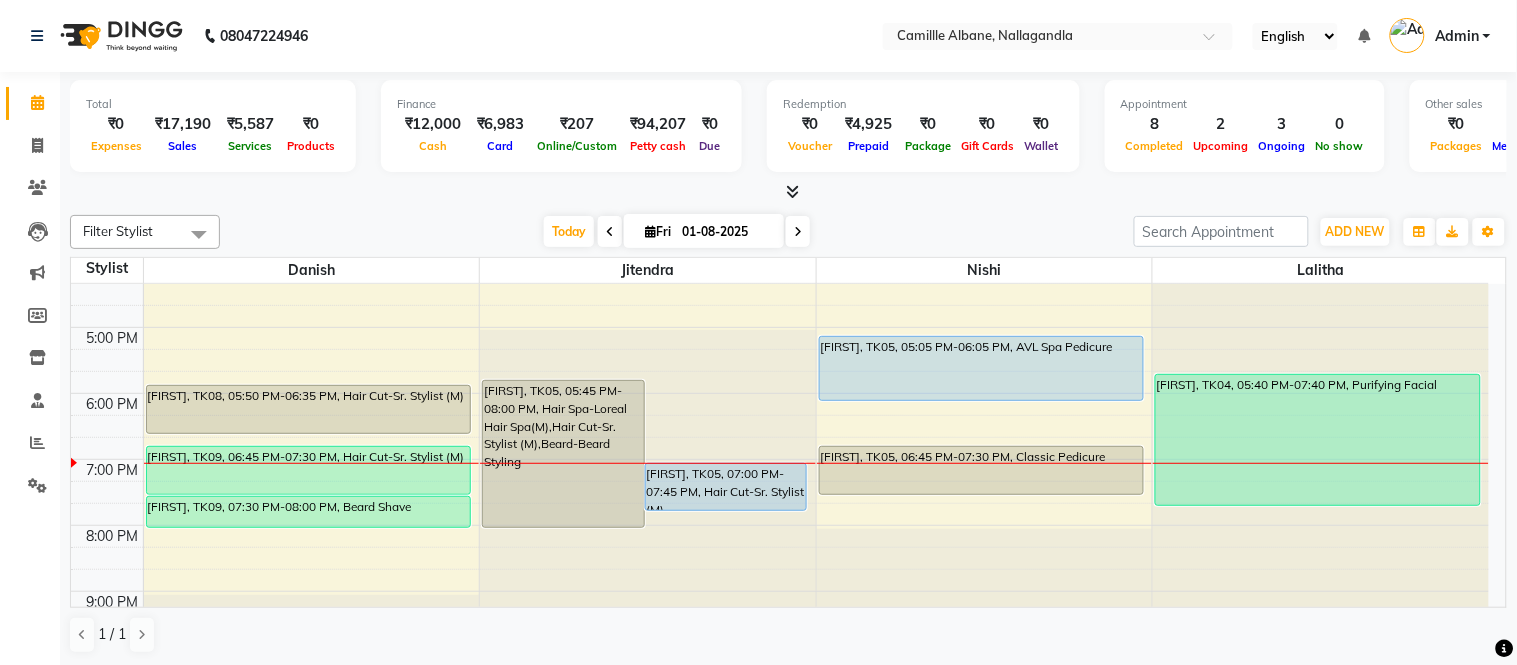 scroll, scrollTop: 604, scrollLeft: 0, axis: vertical 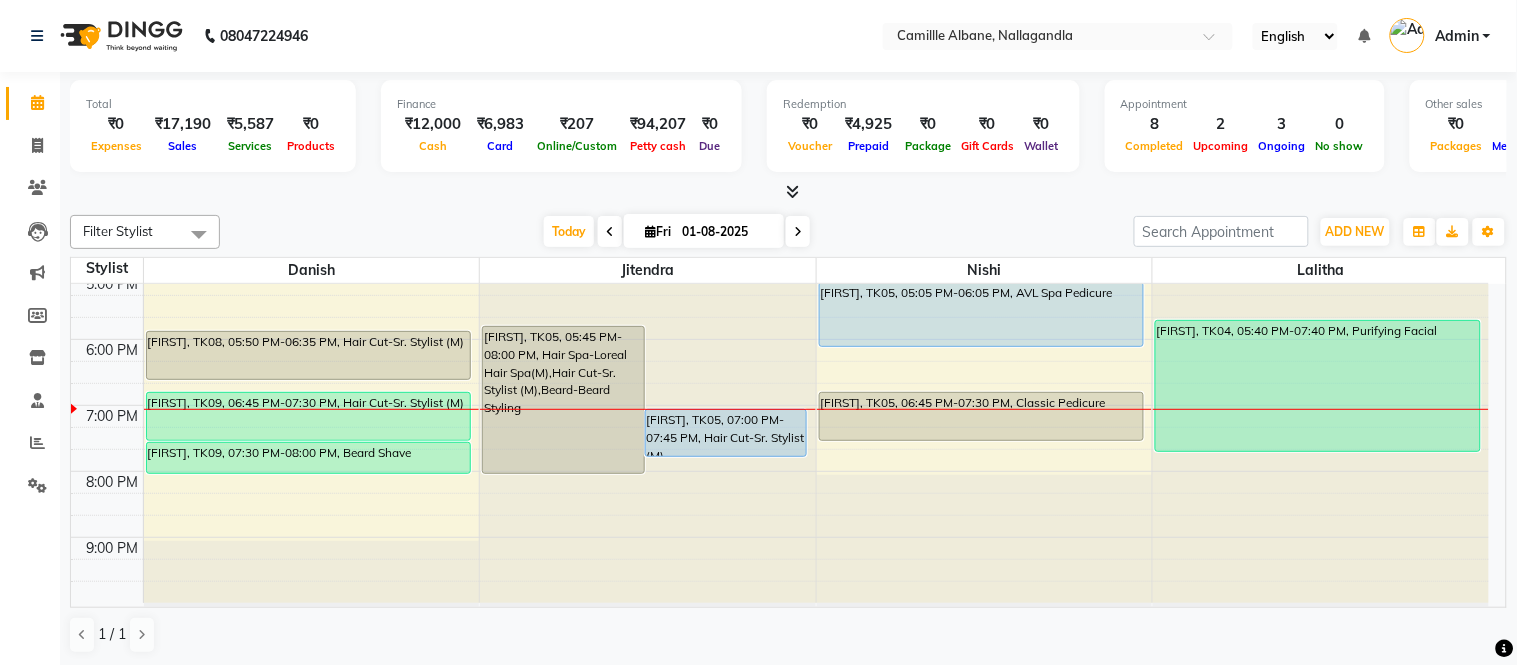drag, startPoint x: 752, startPoint y: 443, endPoint x: 741, endPoint y: 433, distance: 14.866069 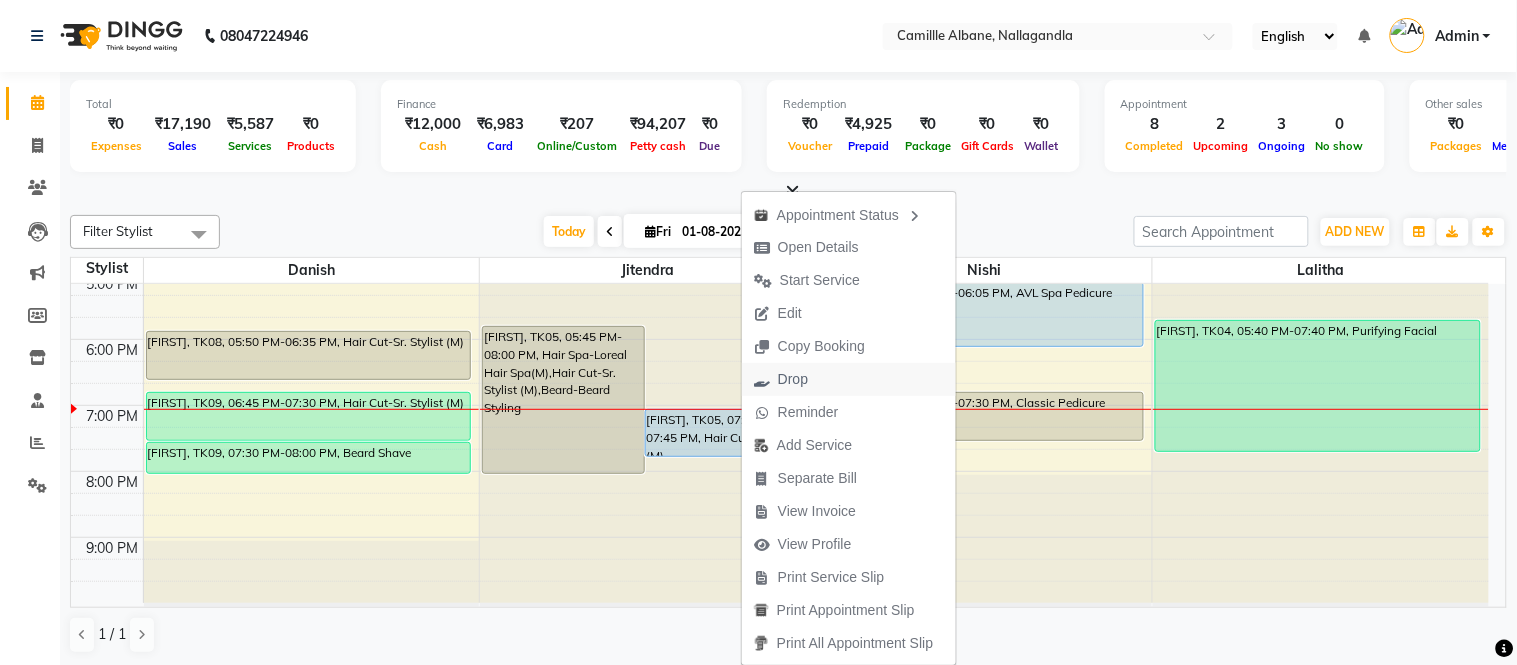 click on "Drop" at bounding box center [781, 379] 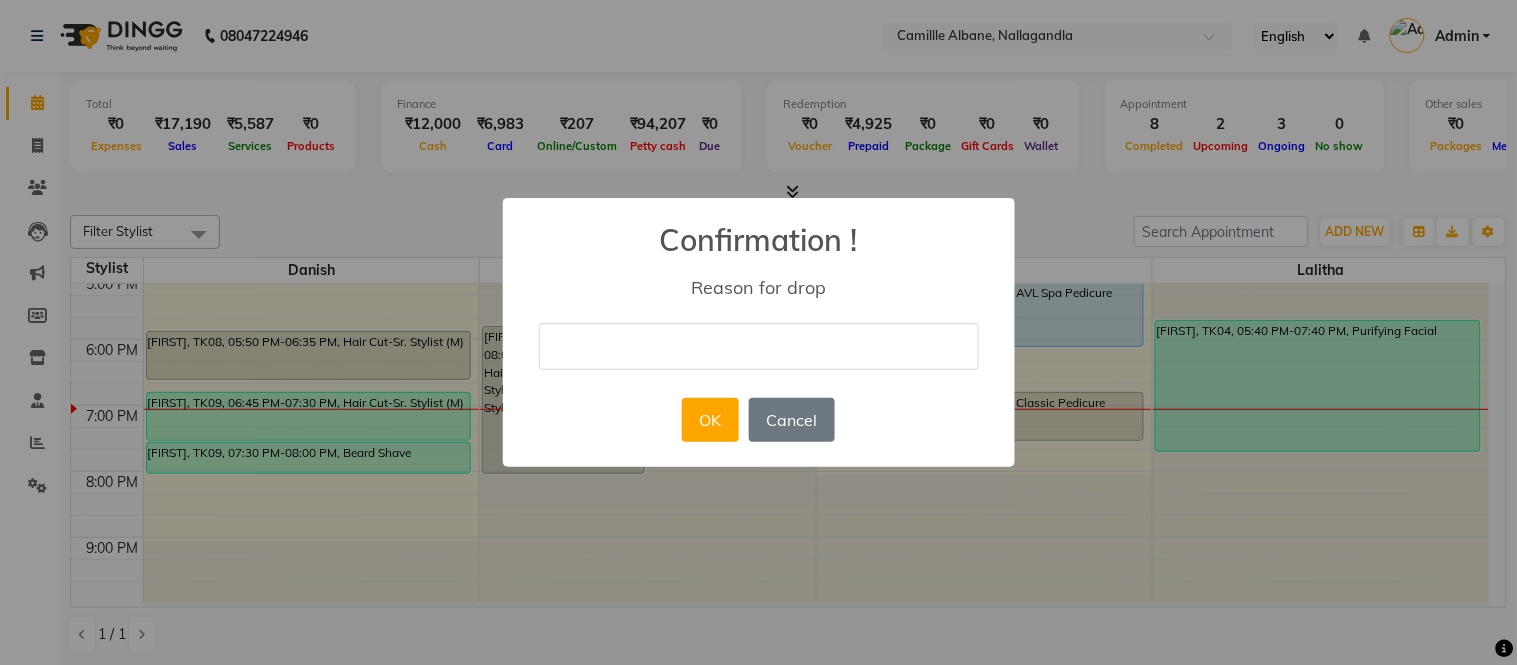 click at bounding box center (759, 346) 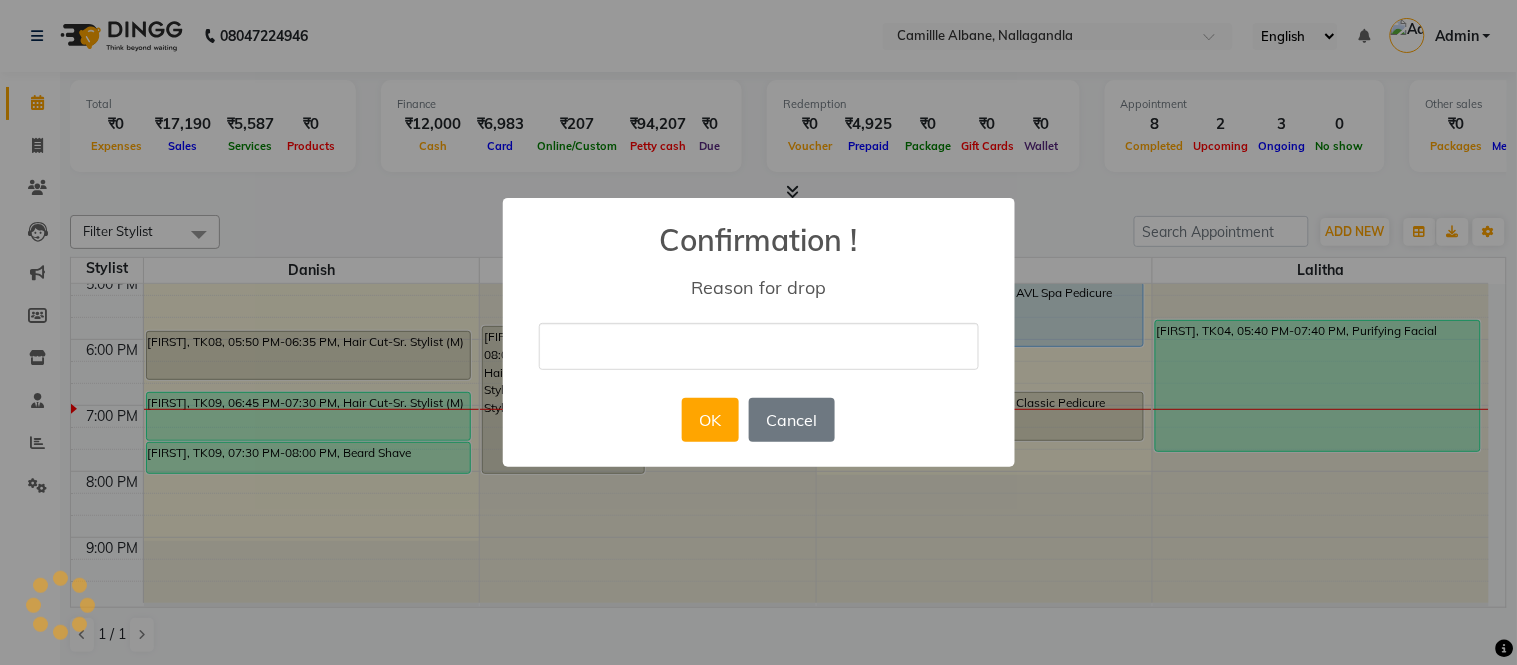 type on "cancelled" 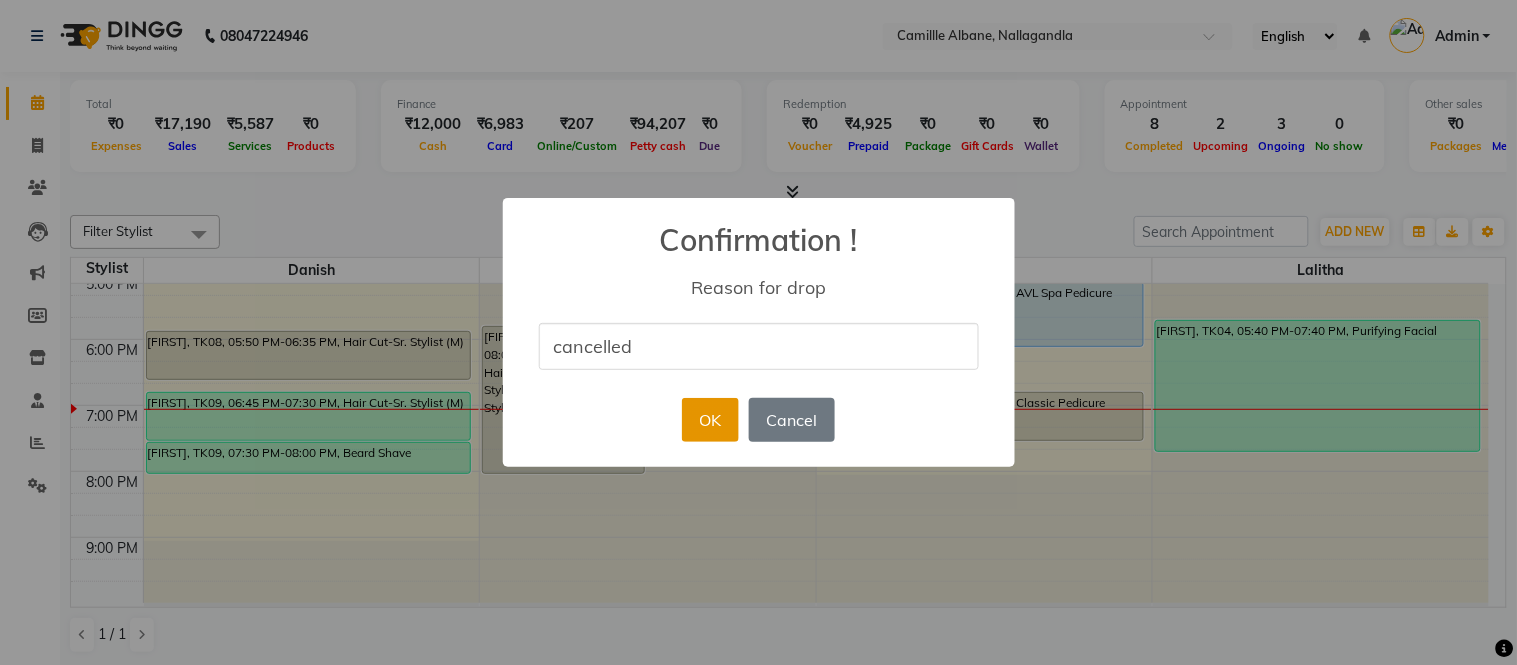 click on "OK" at bounding box center (710, 420) 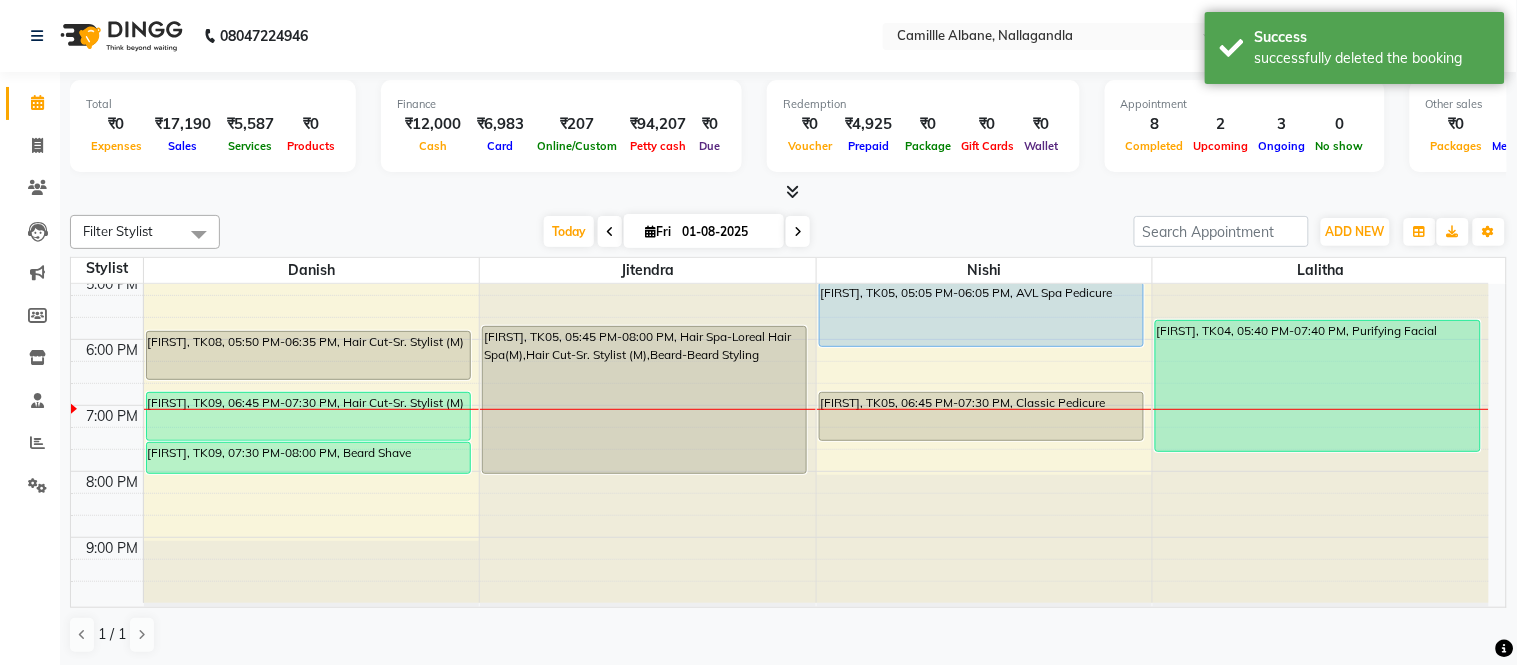 drag, startPoint x: 938, startPoint y: 315, endPoint x: 860, endPoint y: 318, distance: 78.05767 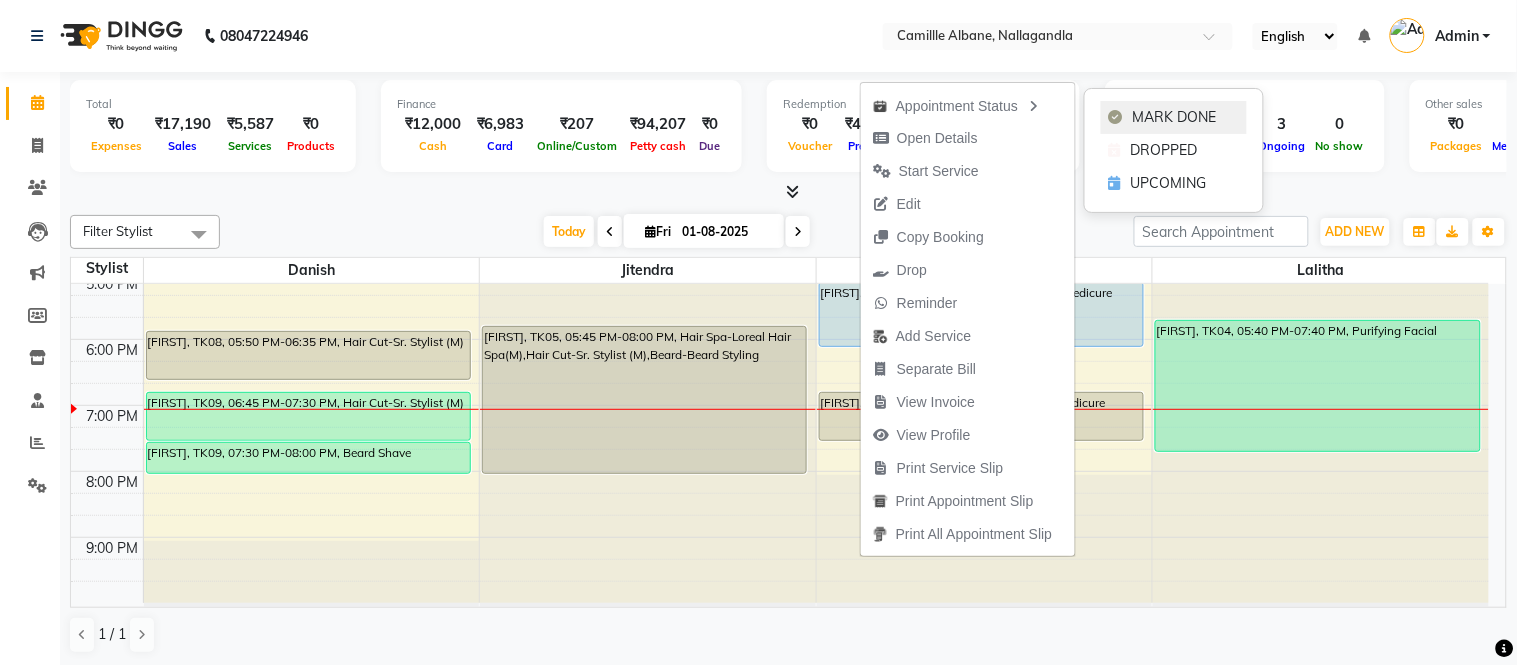 click on "MARK DONE" 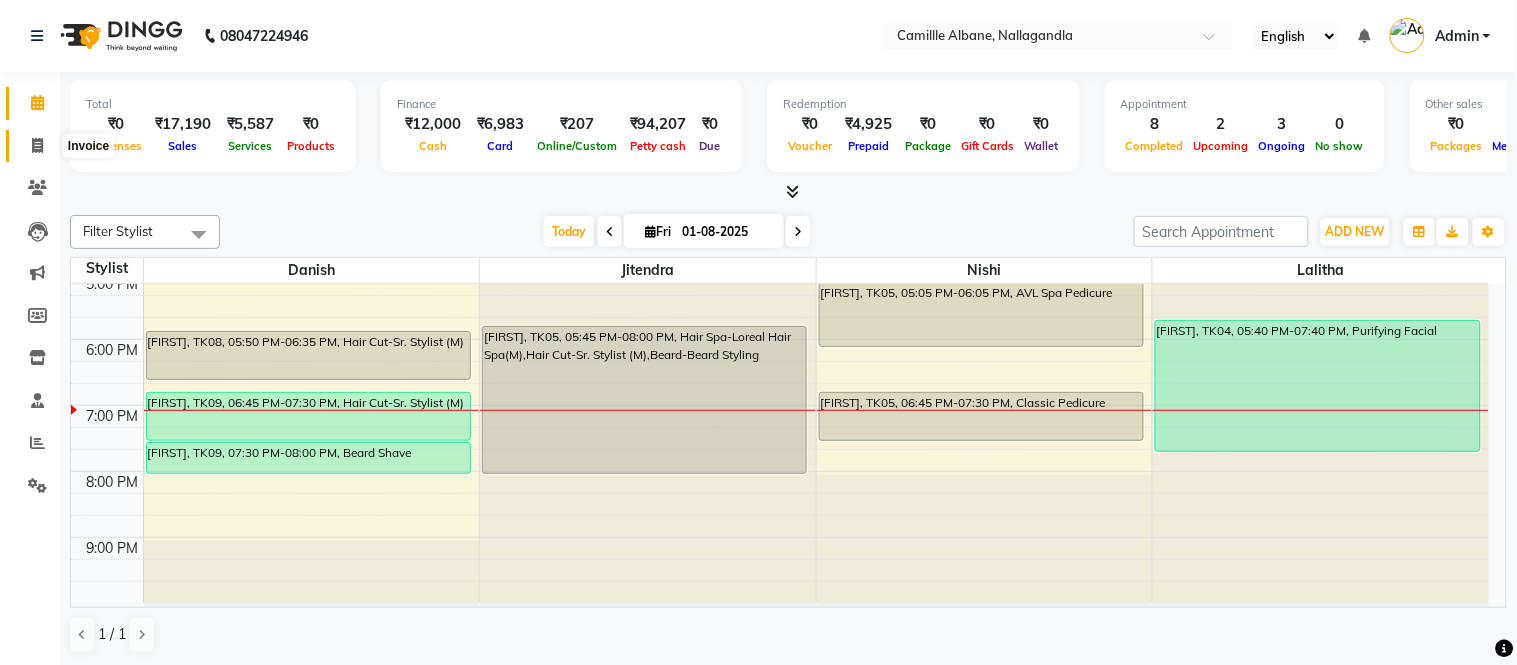 click 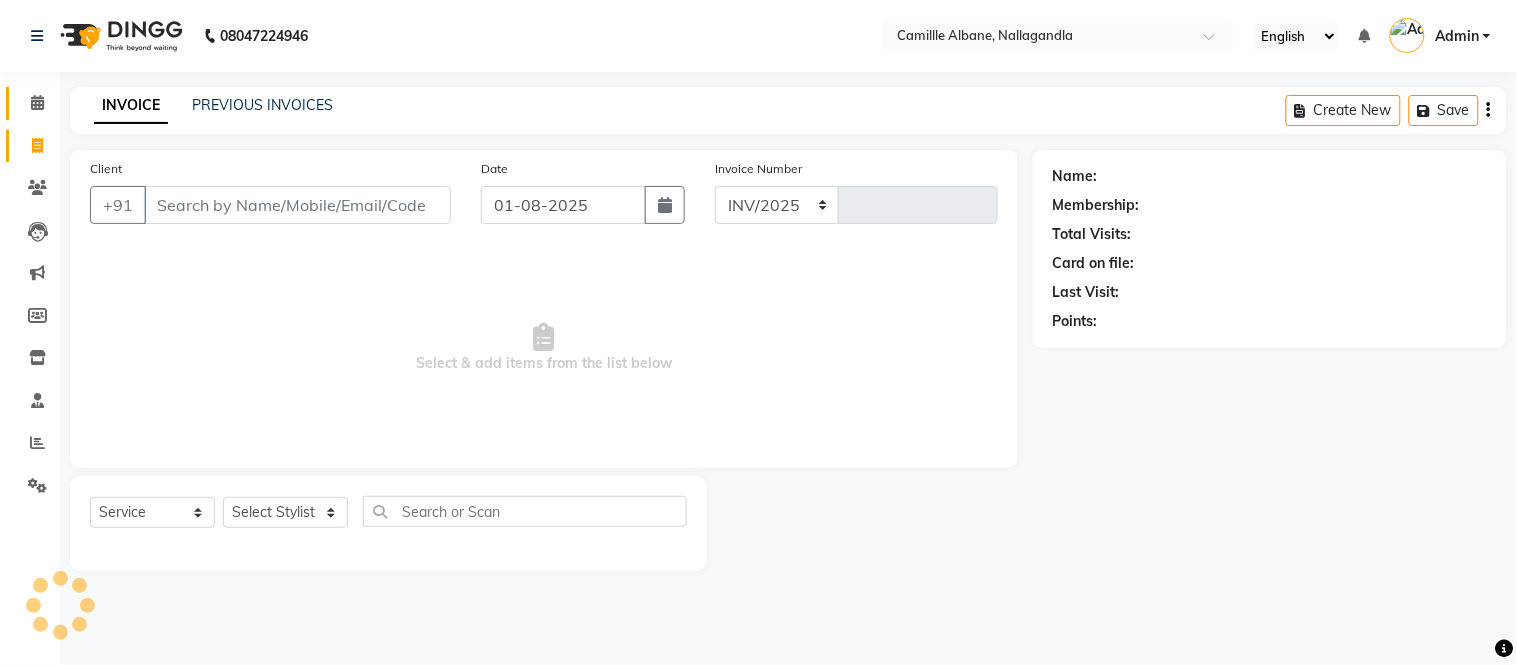 select on "7025" 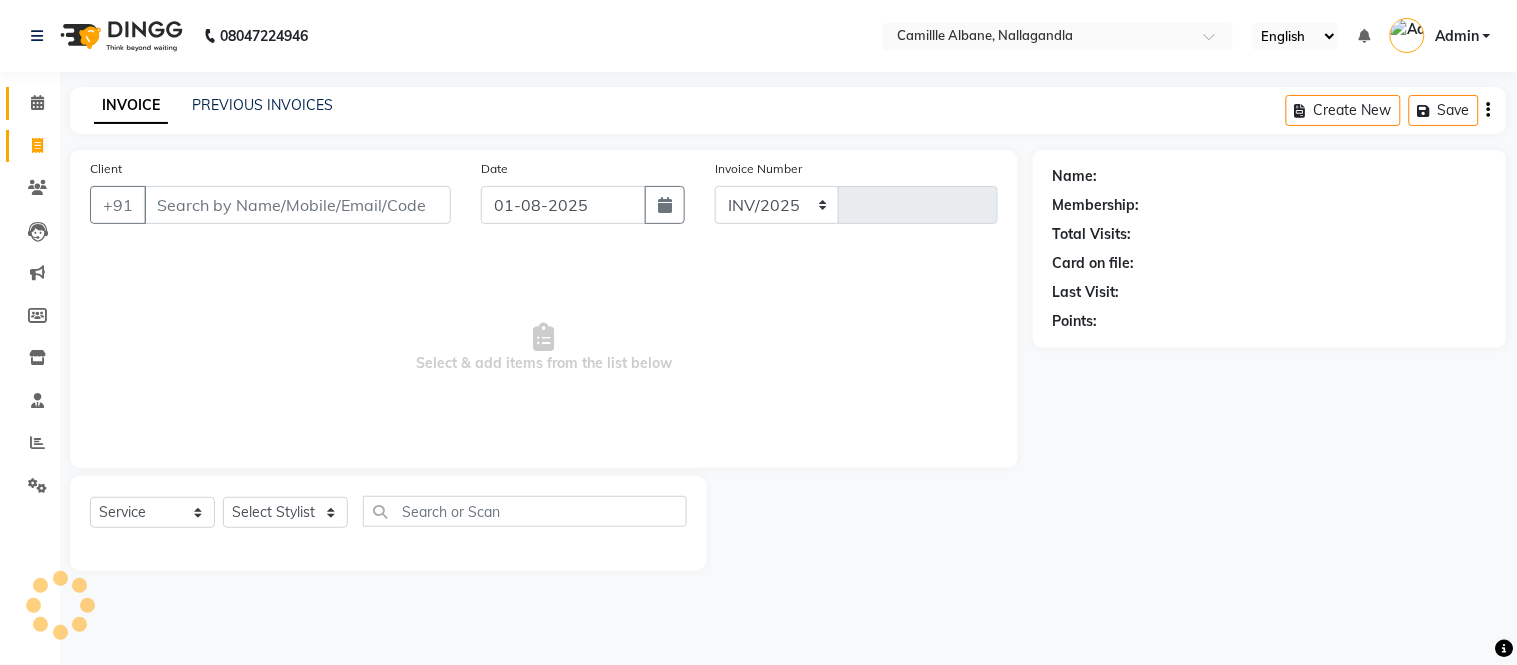 type on "0870" 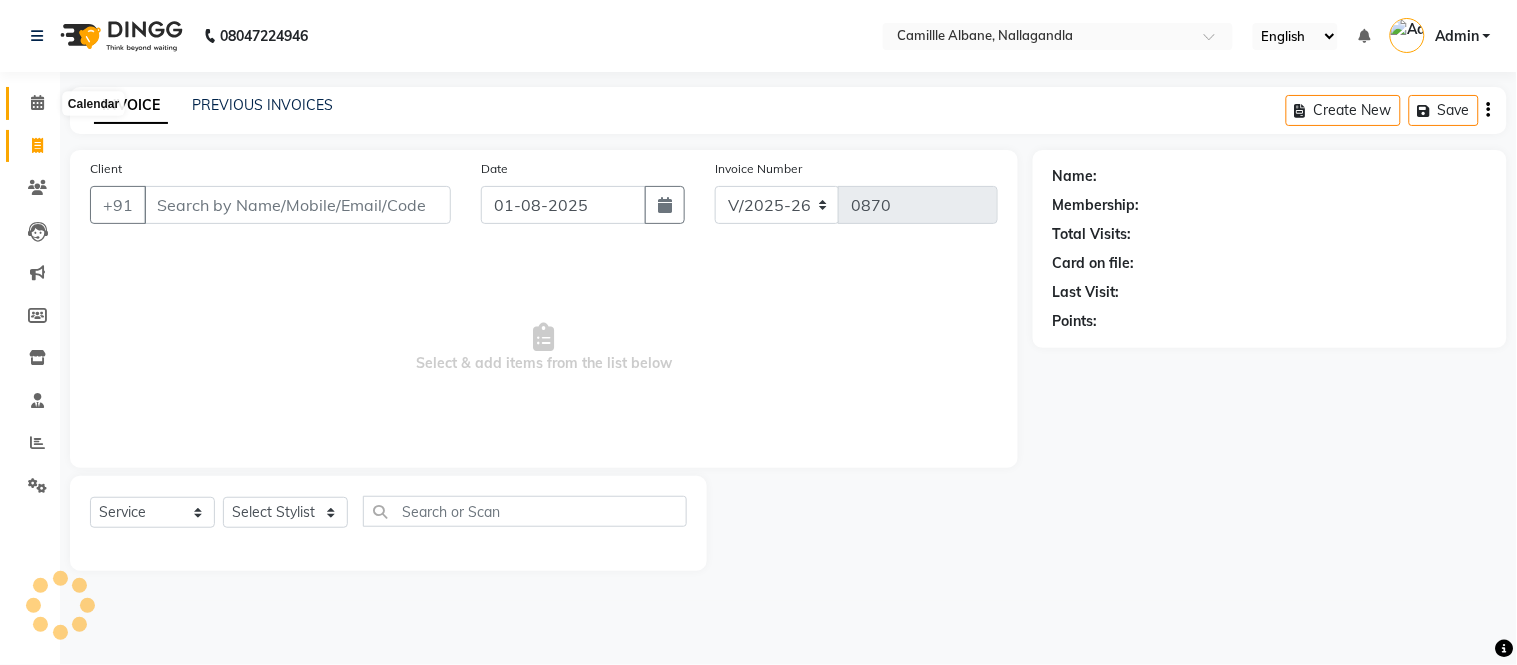 click 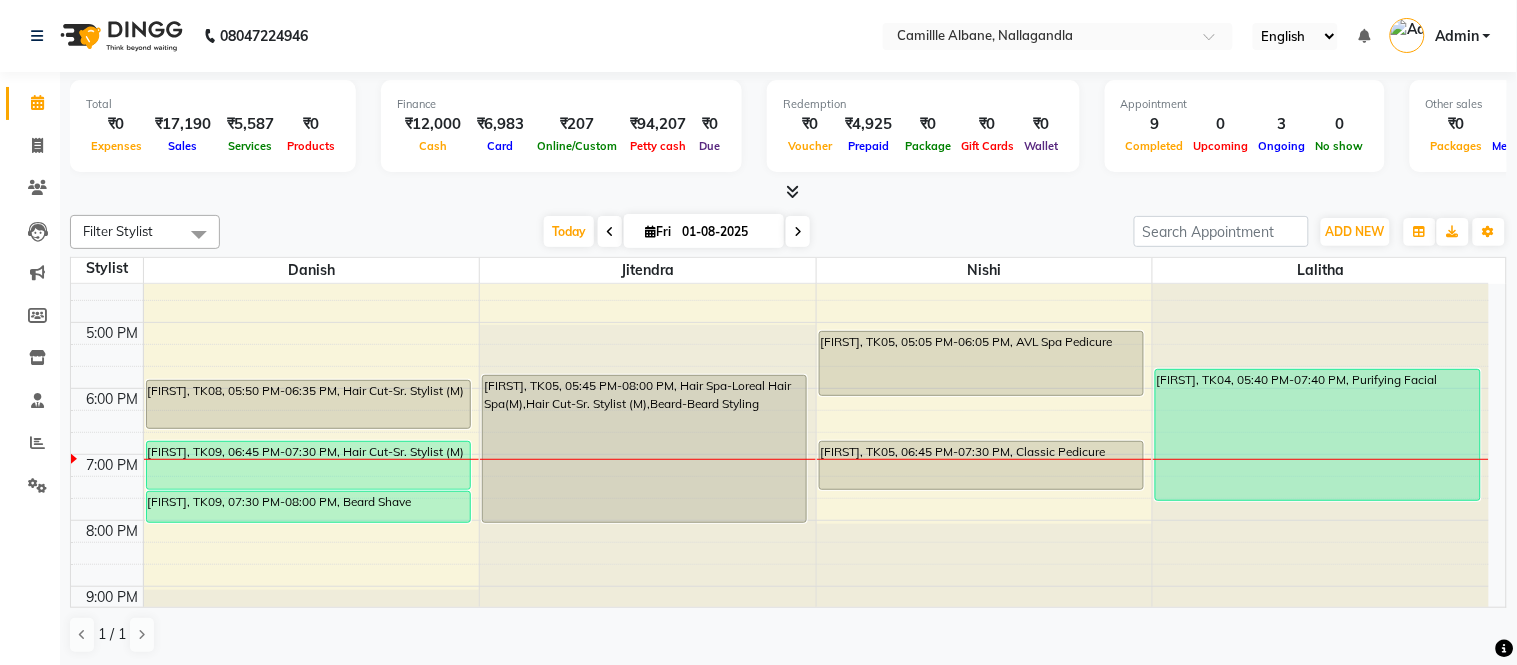 scroll, scrollTop: 604, scrollLeft: 0, axis: vertical 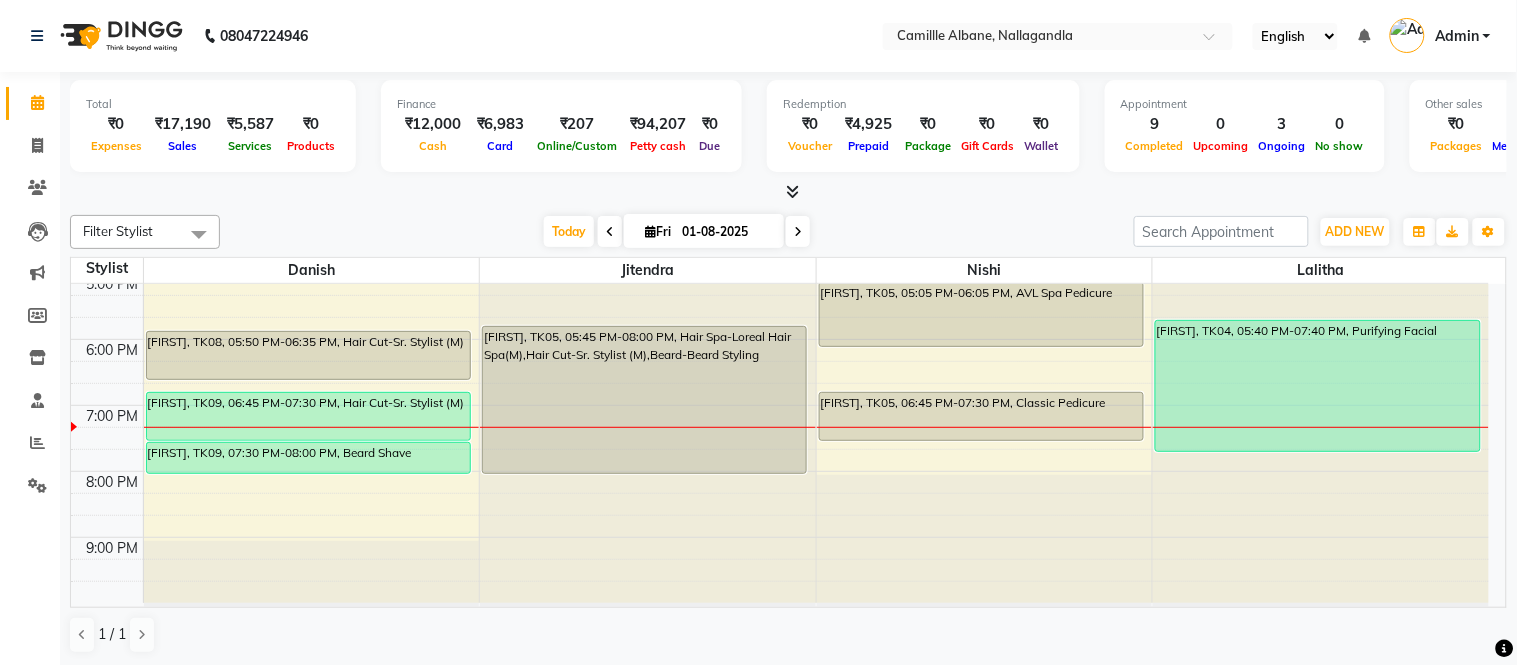 click on "Total  ₹0  Expenses ₹17,190  Sales ₹5,587  Services ₹0  Products Finance  ₹12,000  Cash ₹6,983  Card ₹207  Online/Custom ₹94,207 Petty cash ₹0 Due  Redemption  ₹0 Voucher ₹4,925 Prepaid ₹0 Package ₹0  Gift Cards ₹0  Wallet  Appointment  9 Completed 0 Upcoming 3 Ongoing 0 No show  Other sales  ₹0  Packages ₹0  Memberships ₹0  Vouchers ₹10,000  Prepaids ₹0  Gift Cards Filter Stylist Select All Danish Jitendra Lalitha Nishi Today  Fri 01-08-2025 Toggle Dropdown Add Appointment Add Invoice Add Expense Add Attendance Add Client Add Transaction Toggle Dropdown Add Appointment Add Invoice Add Expense Add Attendance Add Client ADD NEW Toggle Dropdown Add Appointment Add Invoice Add Expense Add Attendance Add Client Add Transaction Filter Stylist Select All Danish Jitendra Lalitha Nishi Group By  Staff View   Room View  View as Vertical  Vertical - Week View  Horizontal  Horizontal - Week View  List  Toggle Dropdown Calendar Settings Manage Tags   Arrange Stylists  Full Screen 75%" 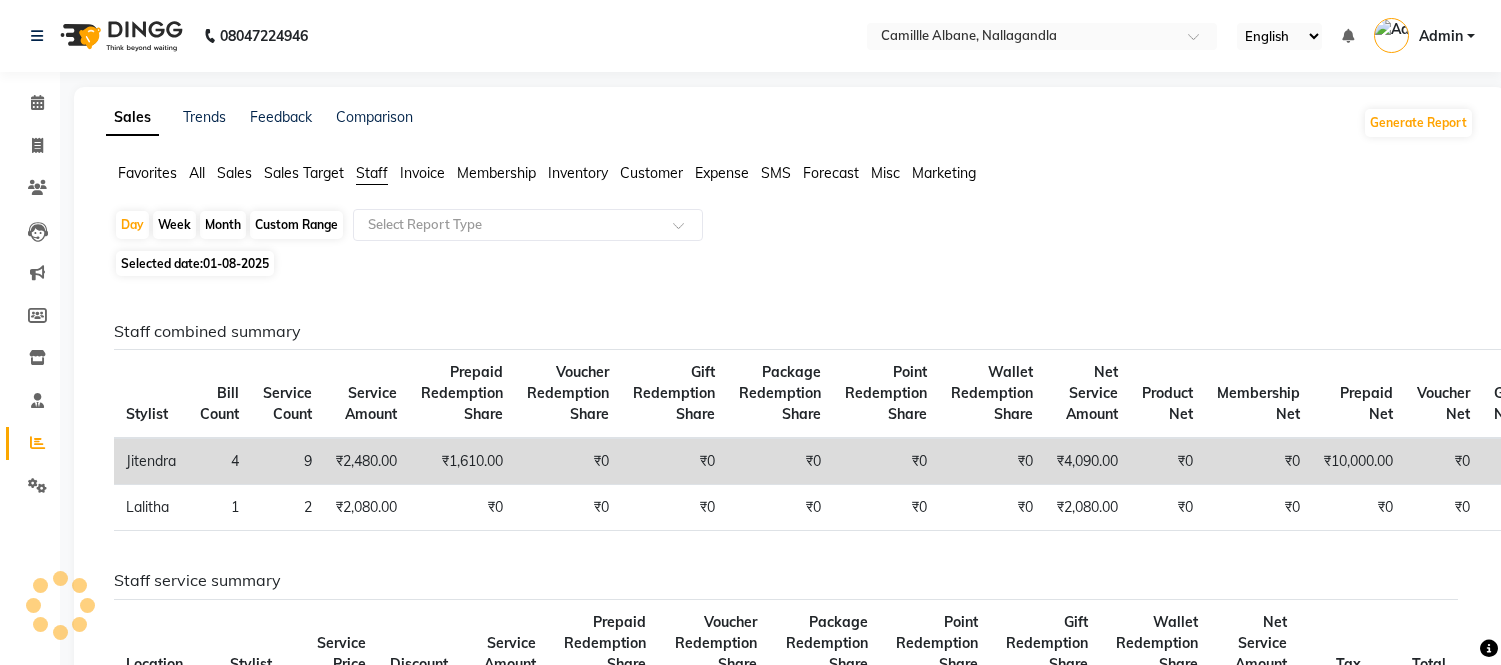 scroll, scrollTop: 602, scrollLeft: 0, axis: vertical 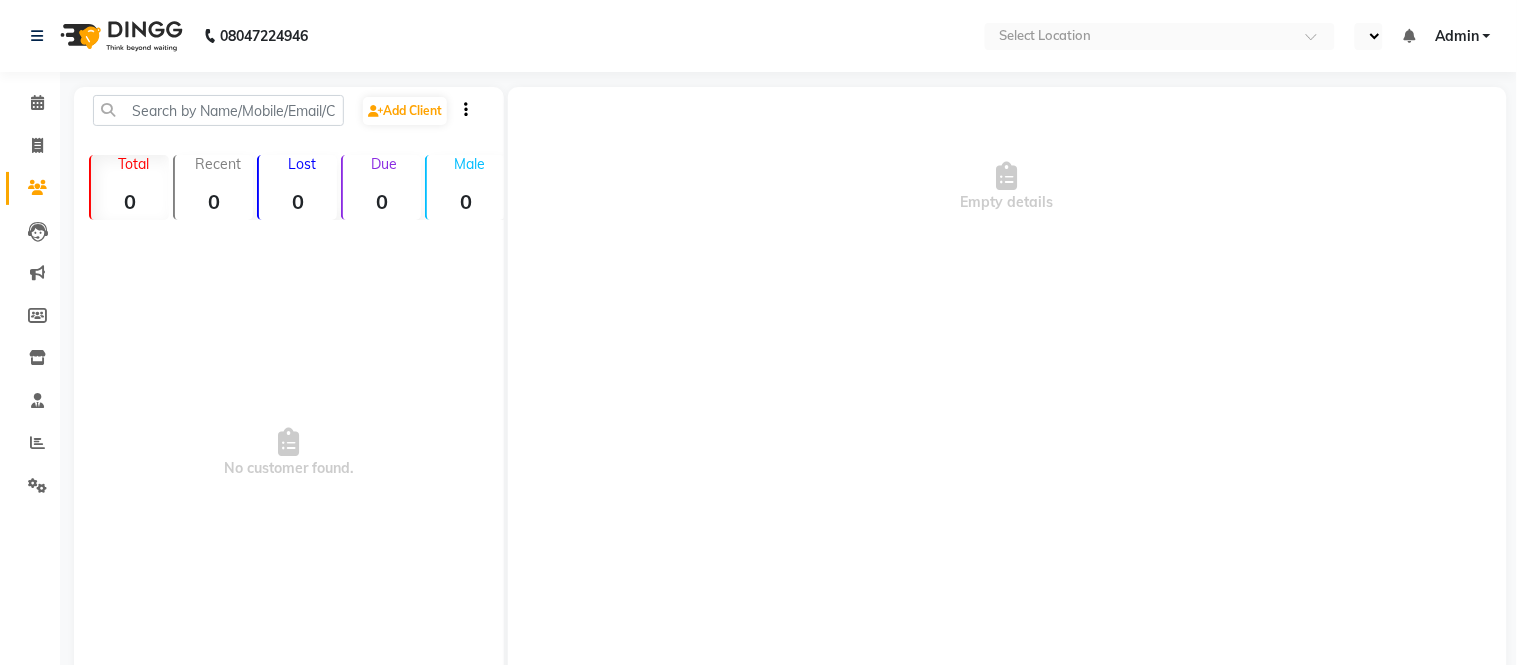 select on "en" 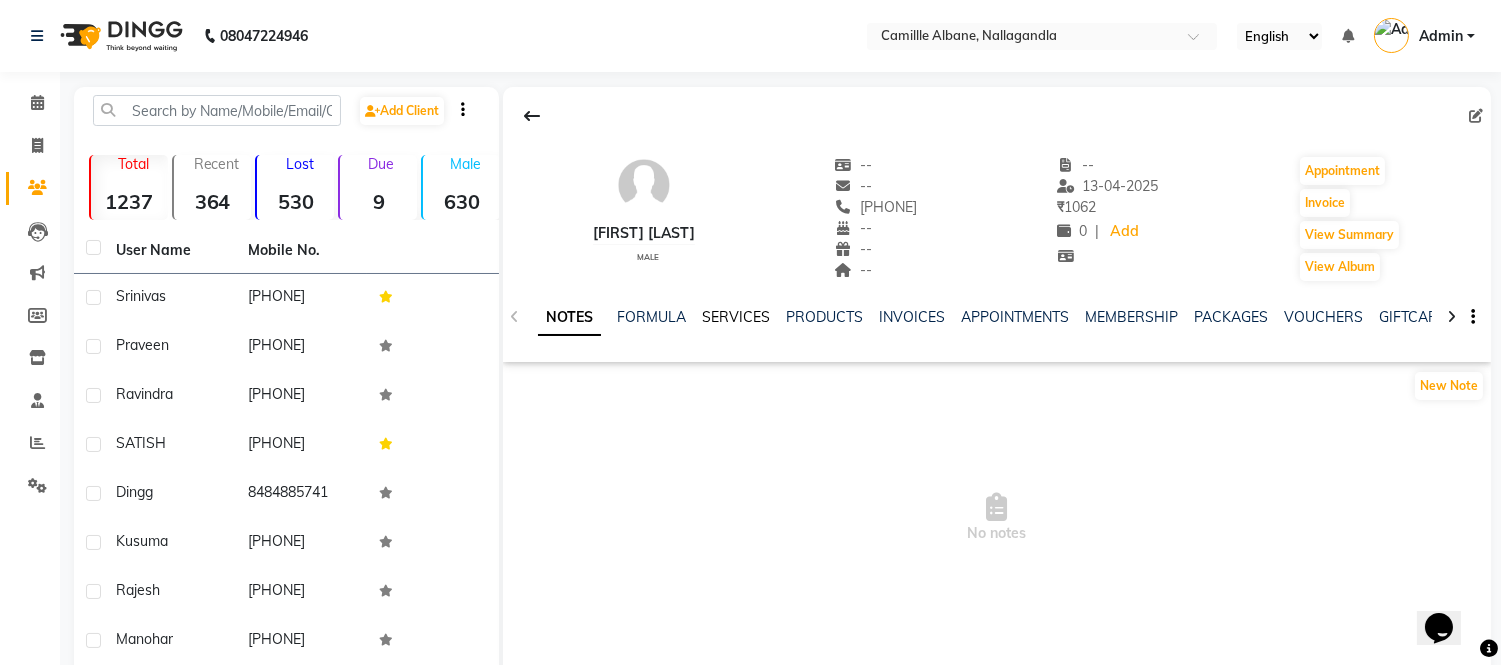 scroll, scrollTop: 0, scrollLeft: 0, axis: both 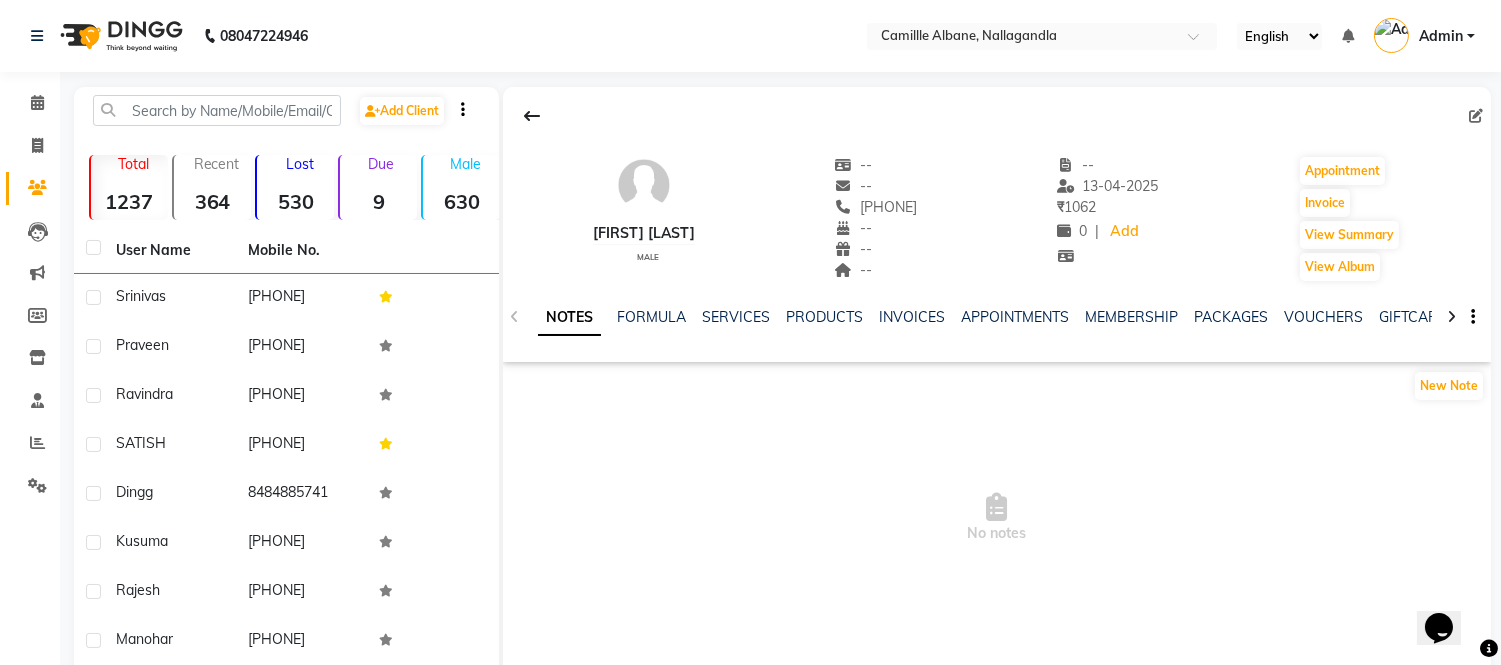 click on "NOTES FORMULA SERVICES PRODUCTS INVOICES APPOINTMENTS MEMBERSHIP PACKAGES VOUCHERS GIFTCARDS POINTS FORMS FAMILY CARDS WALLET" 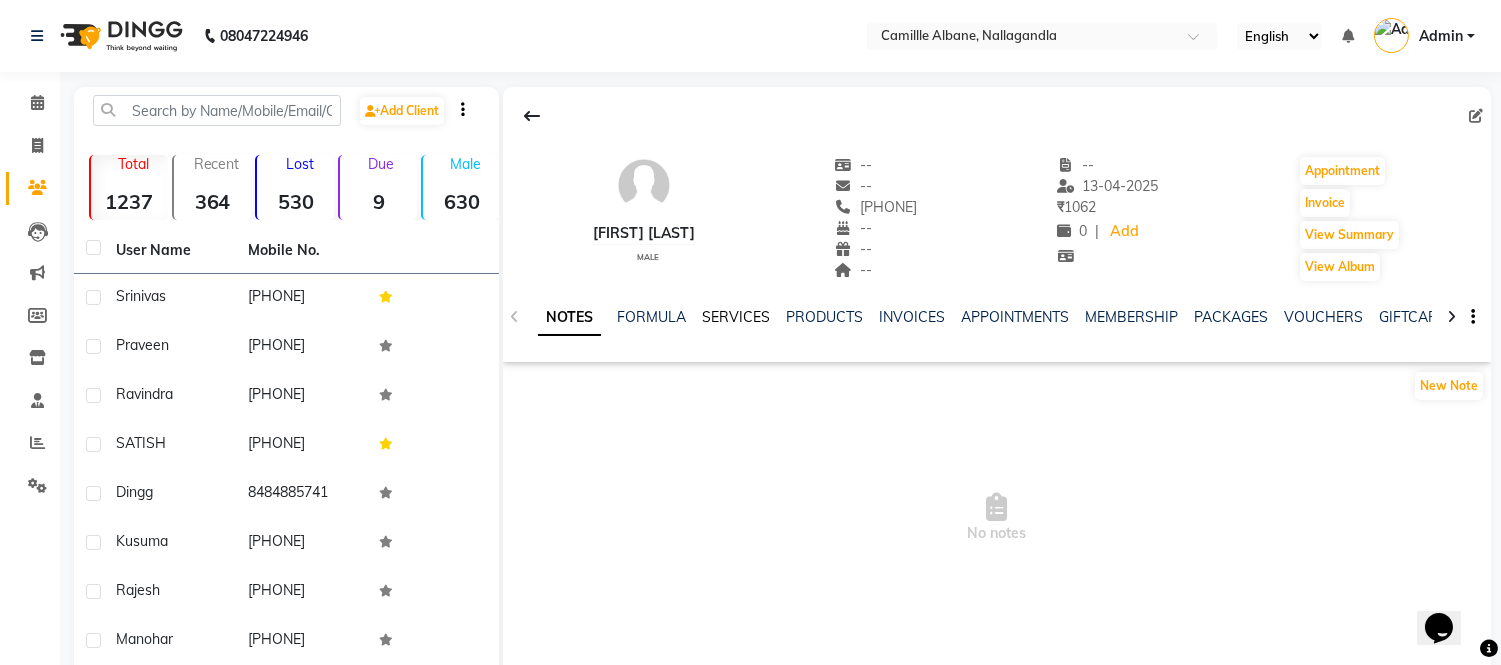click on "SERVICES" 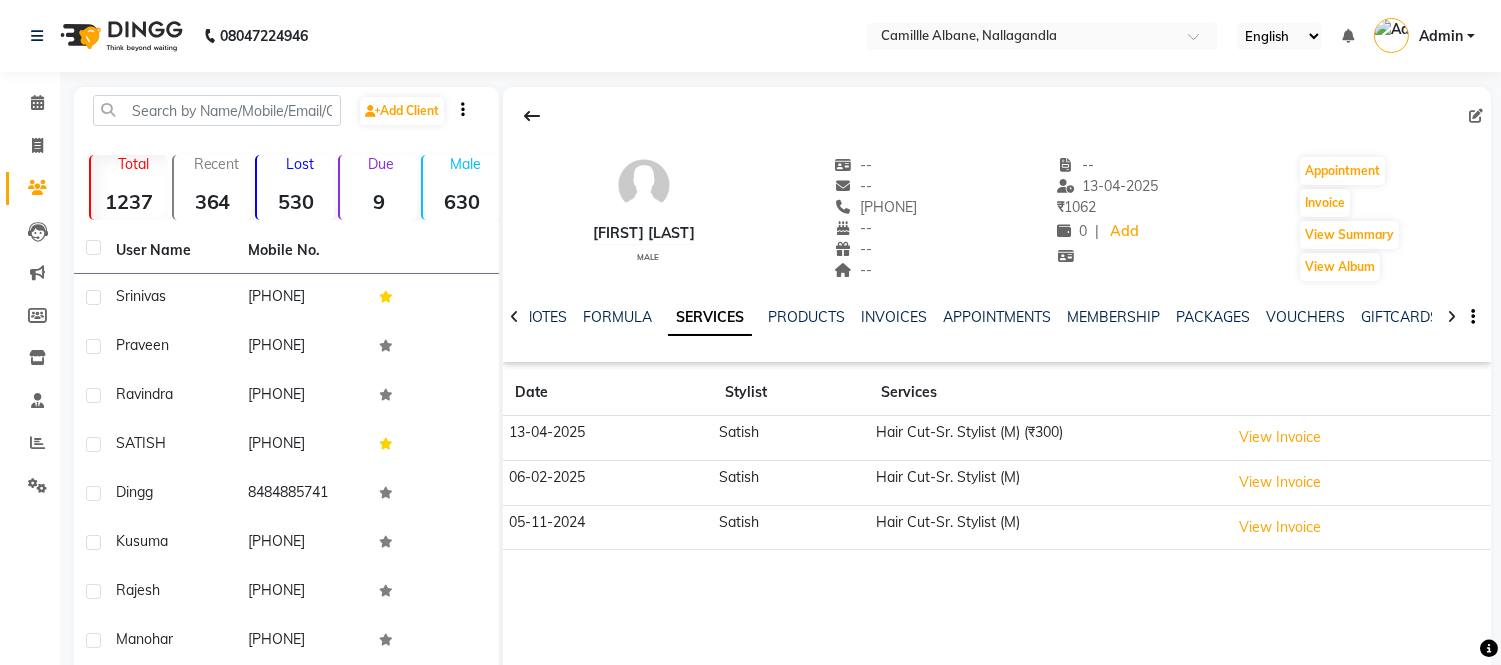 click 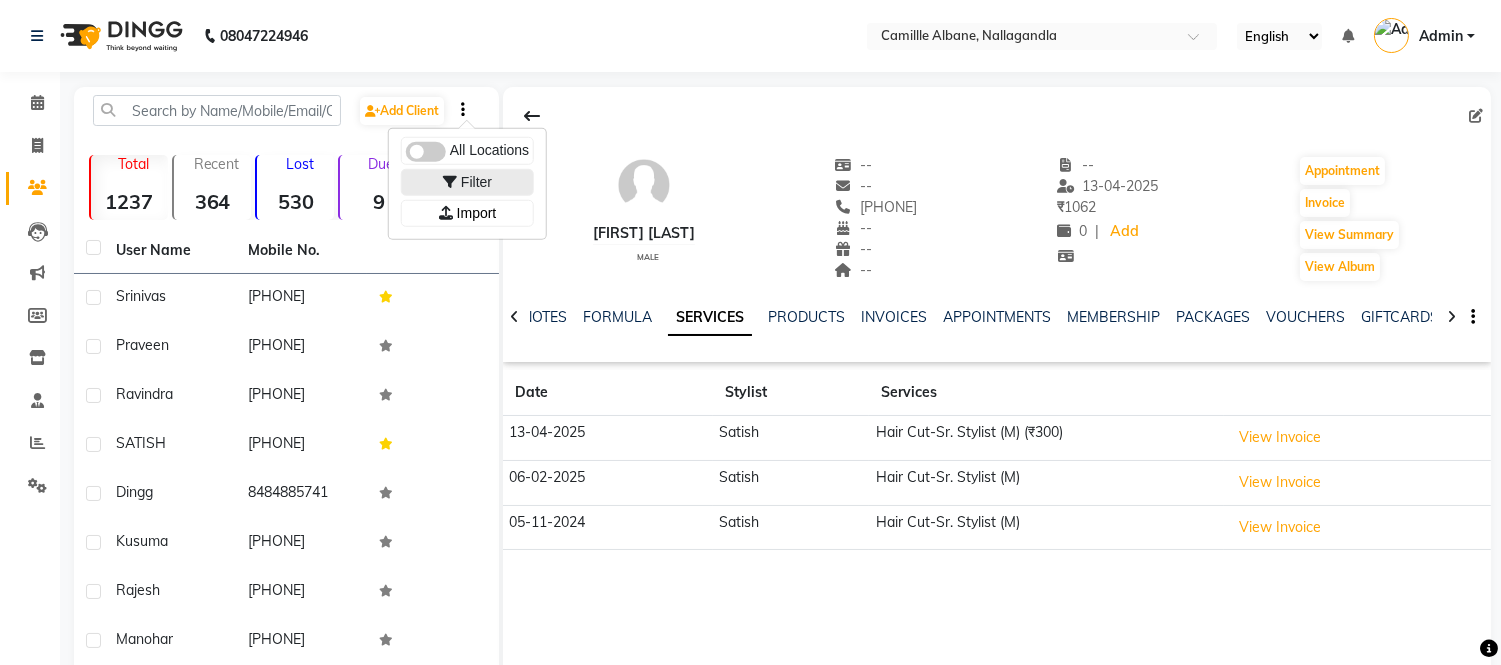 click on "Filter" at bounding box center [476, 182] 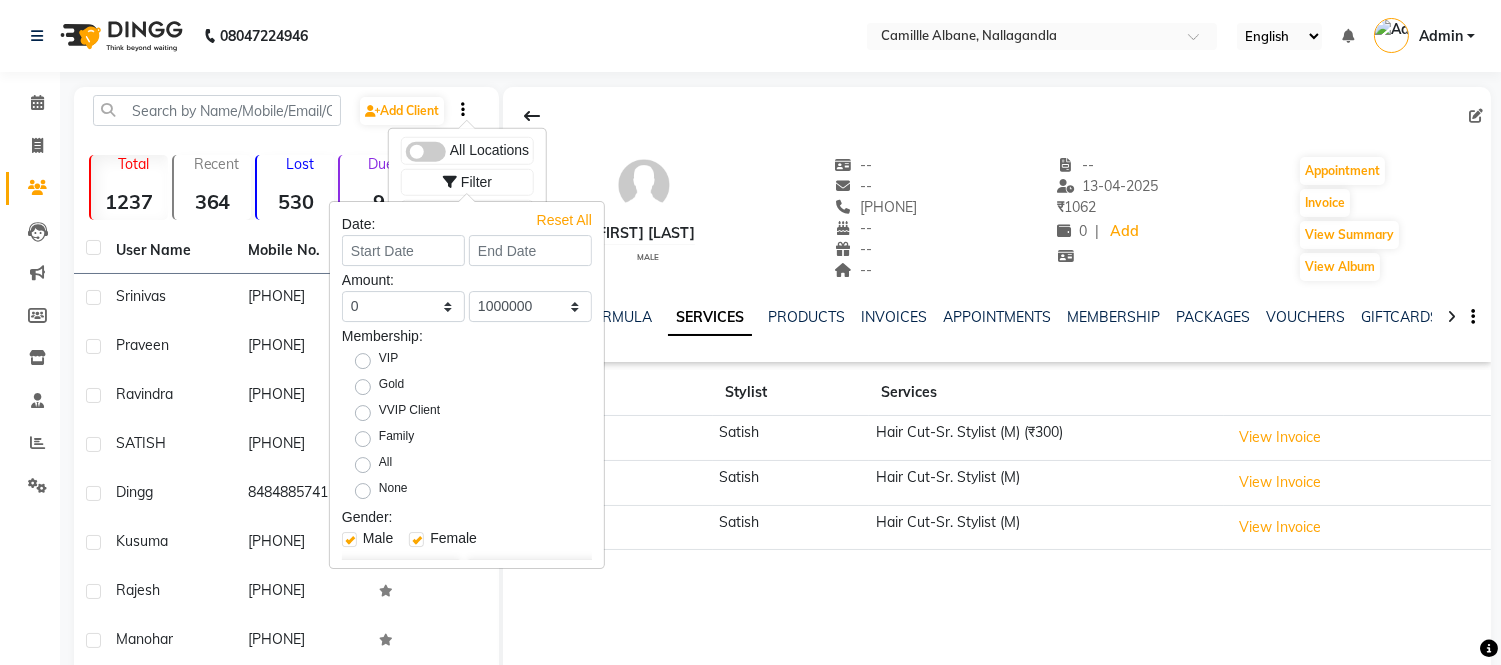scroll, scrollTop: 46, scrollLeft: 0, axis: vertical 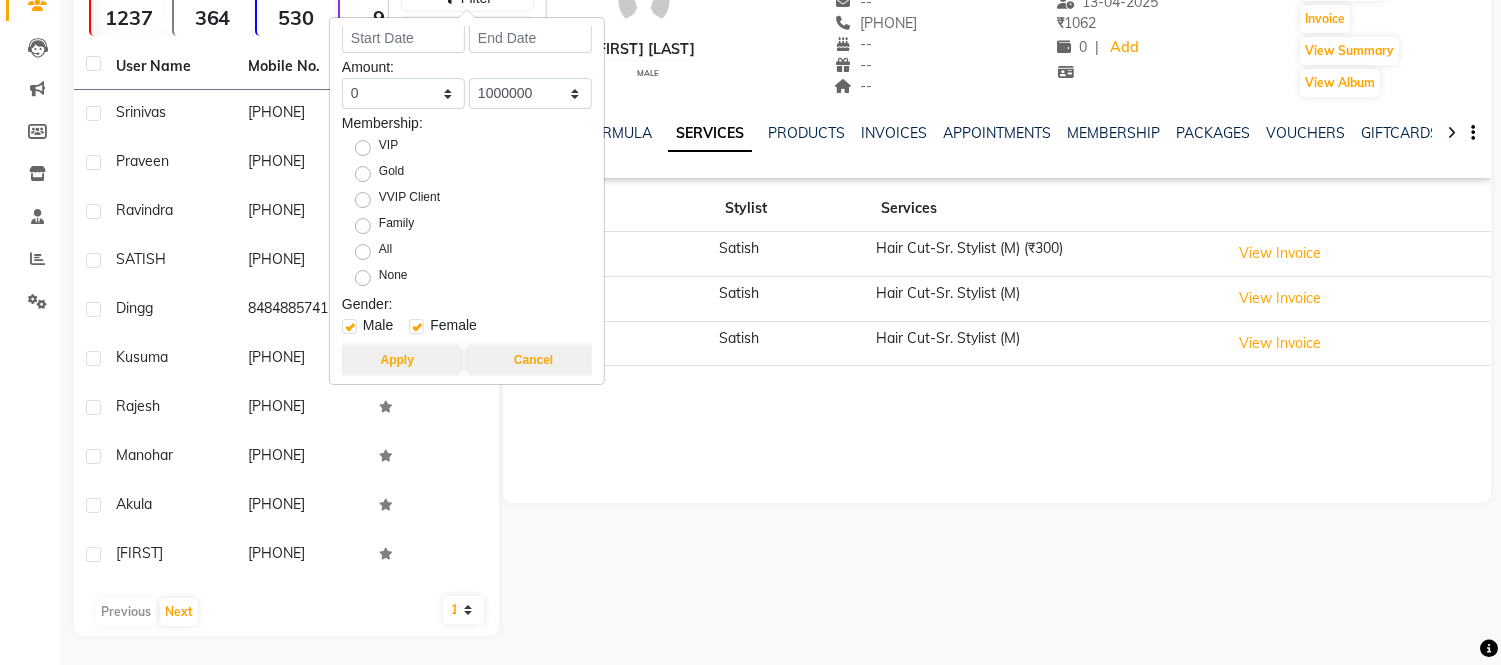 click at bounding box center [416, 326] 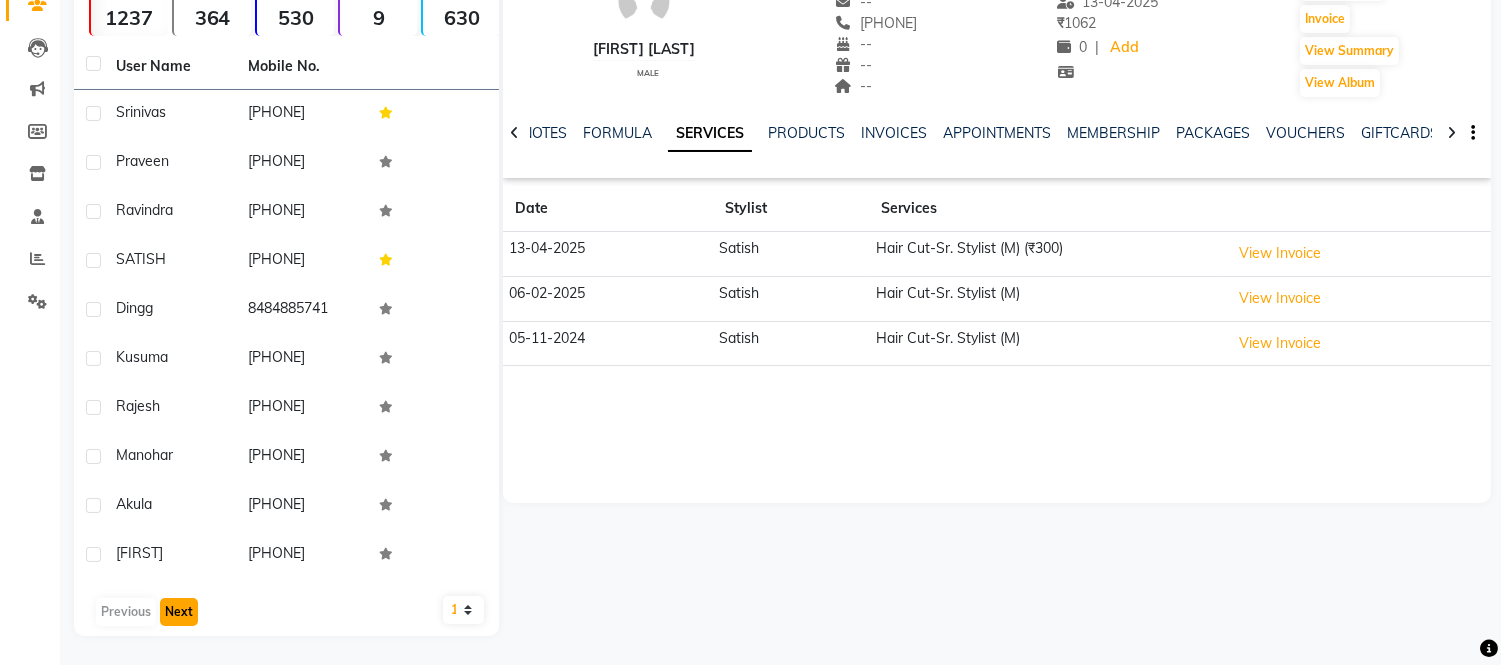 click on "Next" 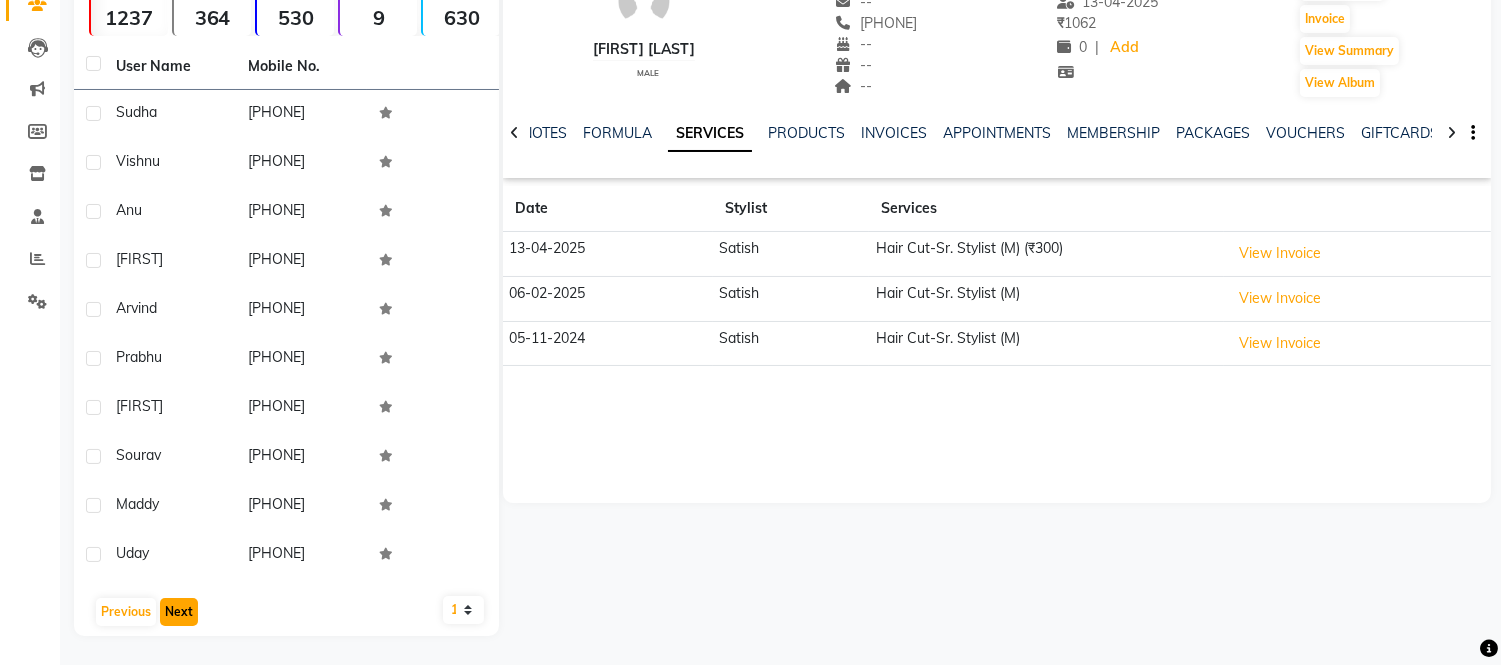 click on "Next" 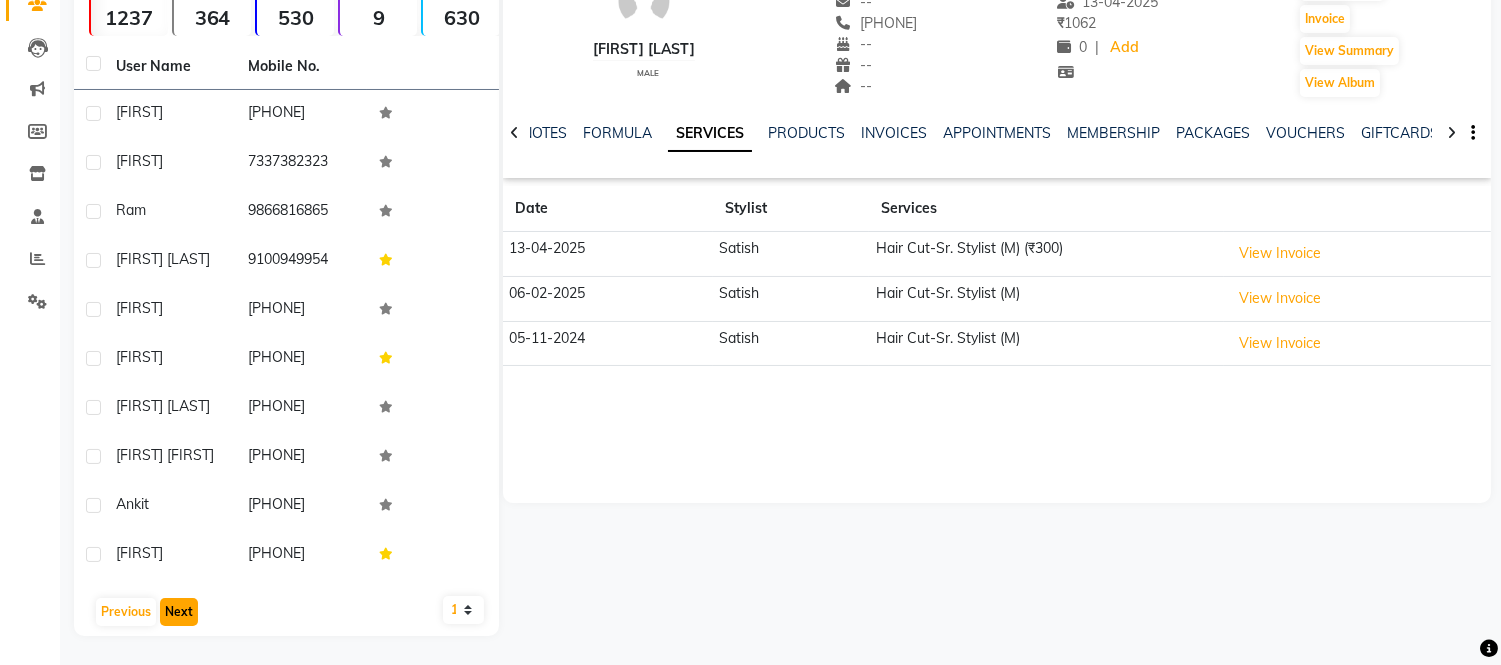 click on "Next" 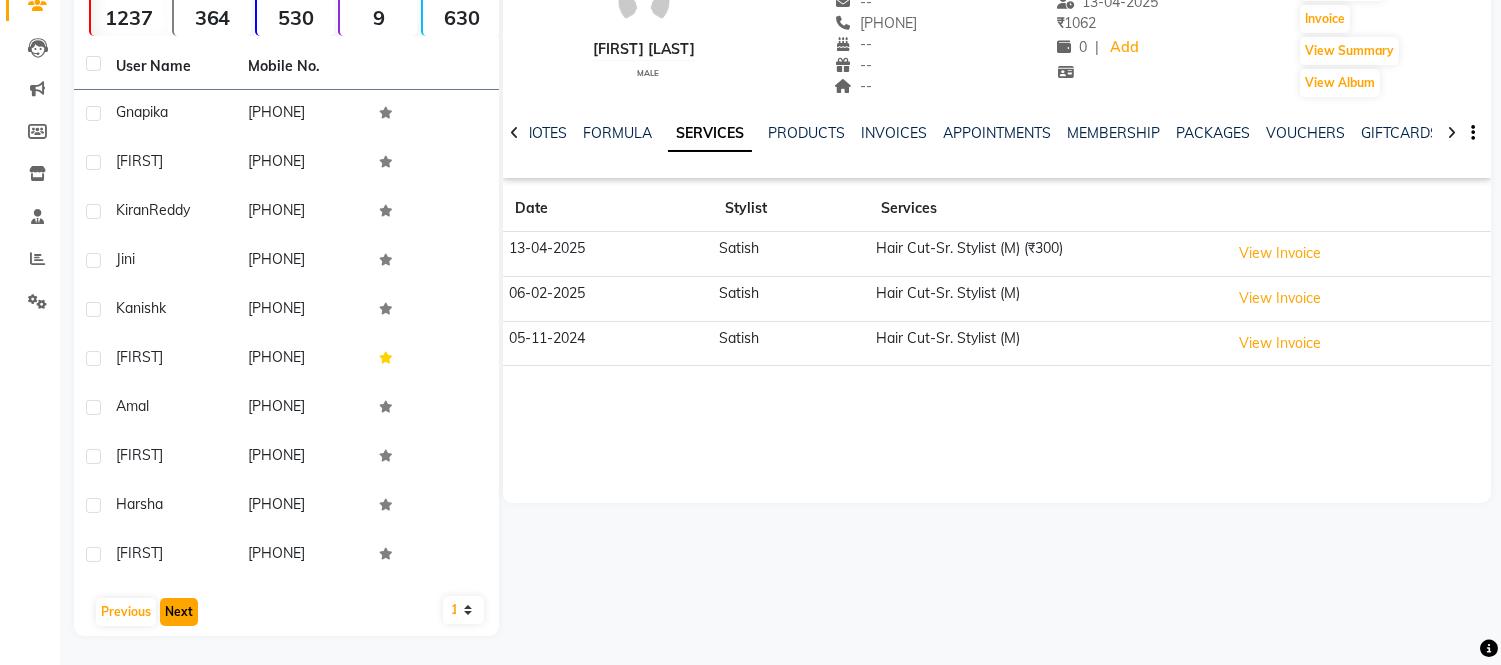click on "Next" 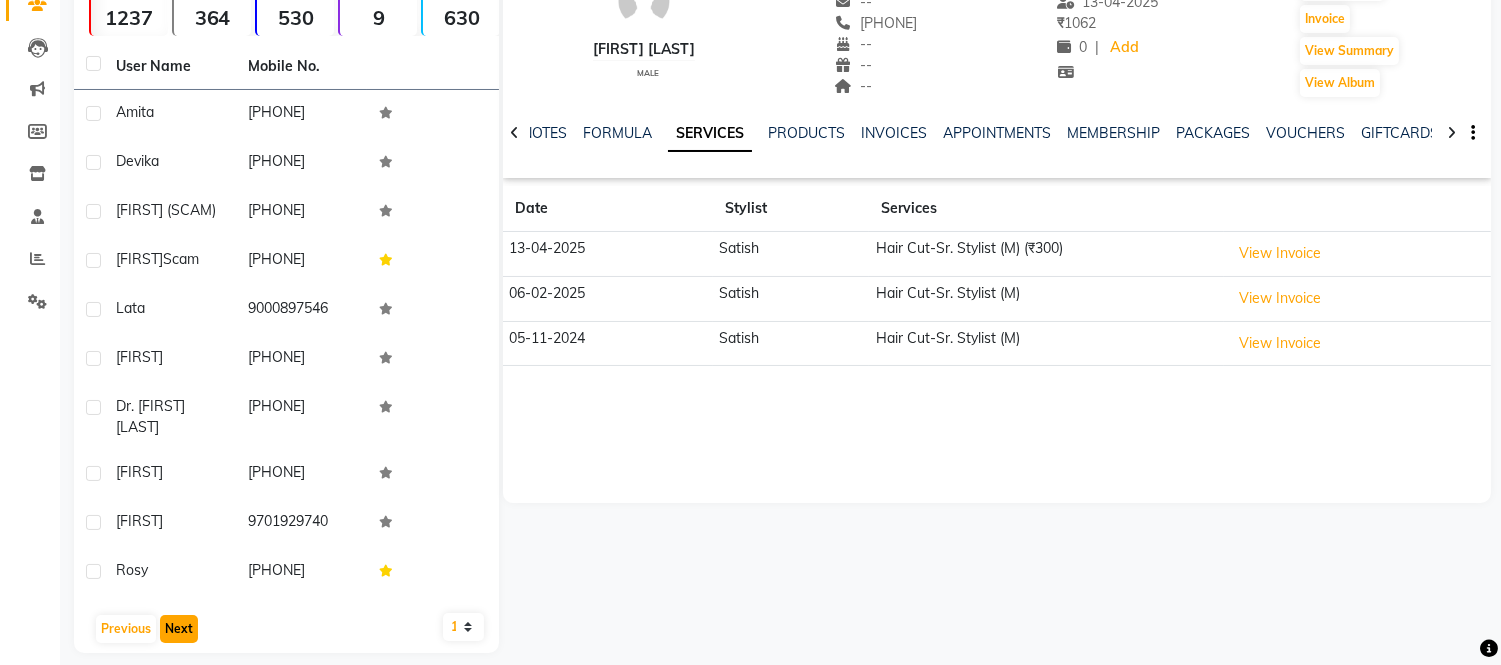 click on "Next" 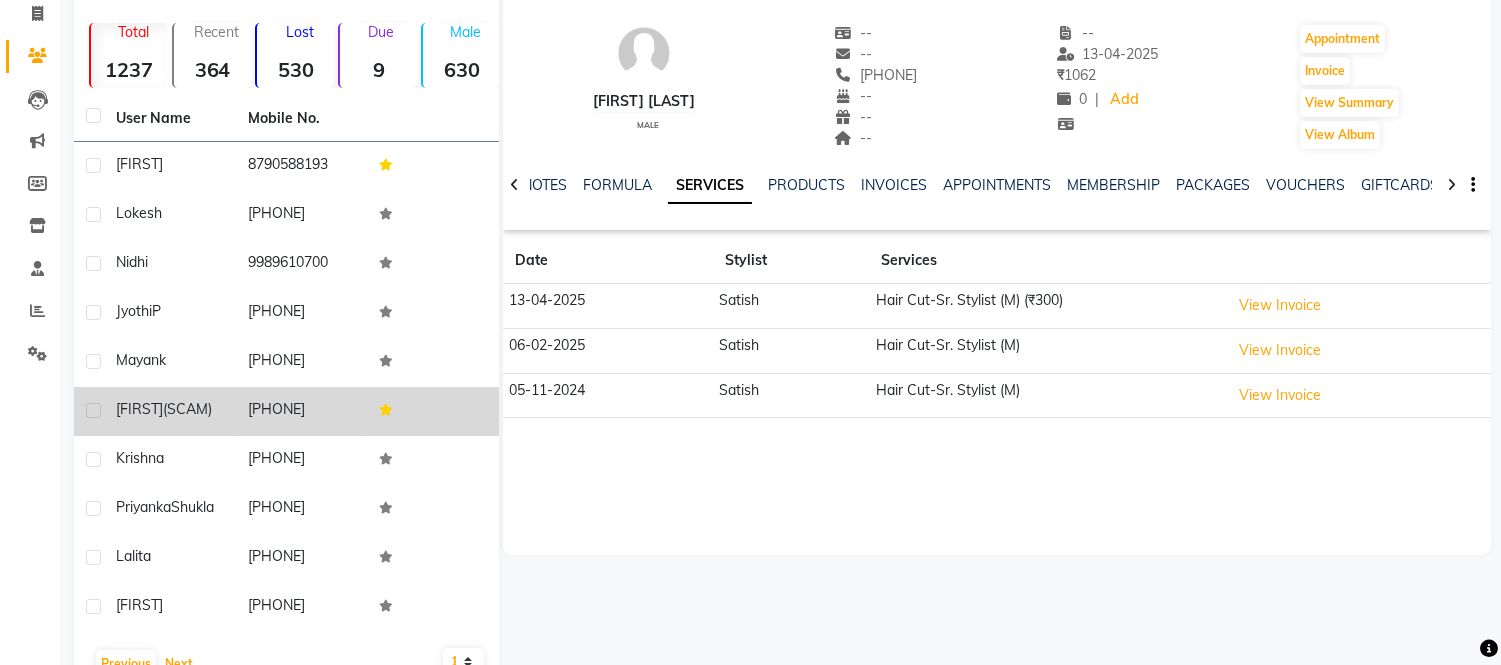 scroll, scrollTop: 201, scrollLeft: 0, axis: vertical 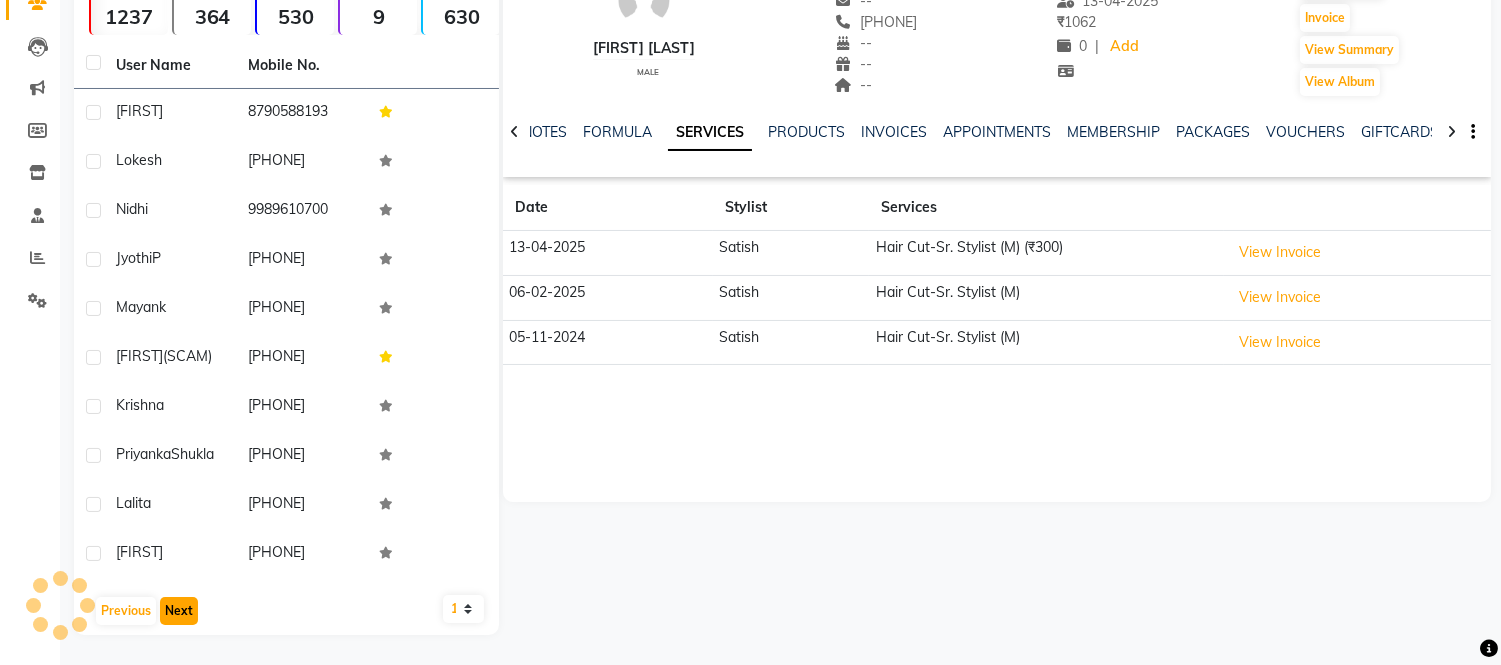 click on "Next" 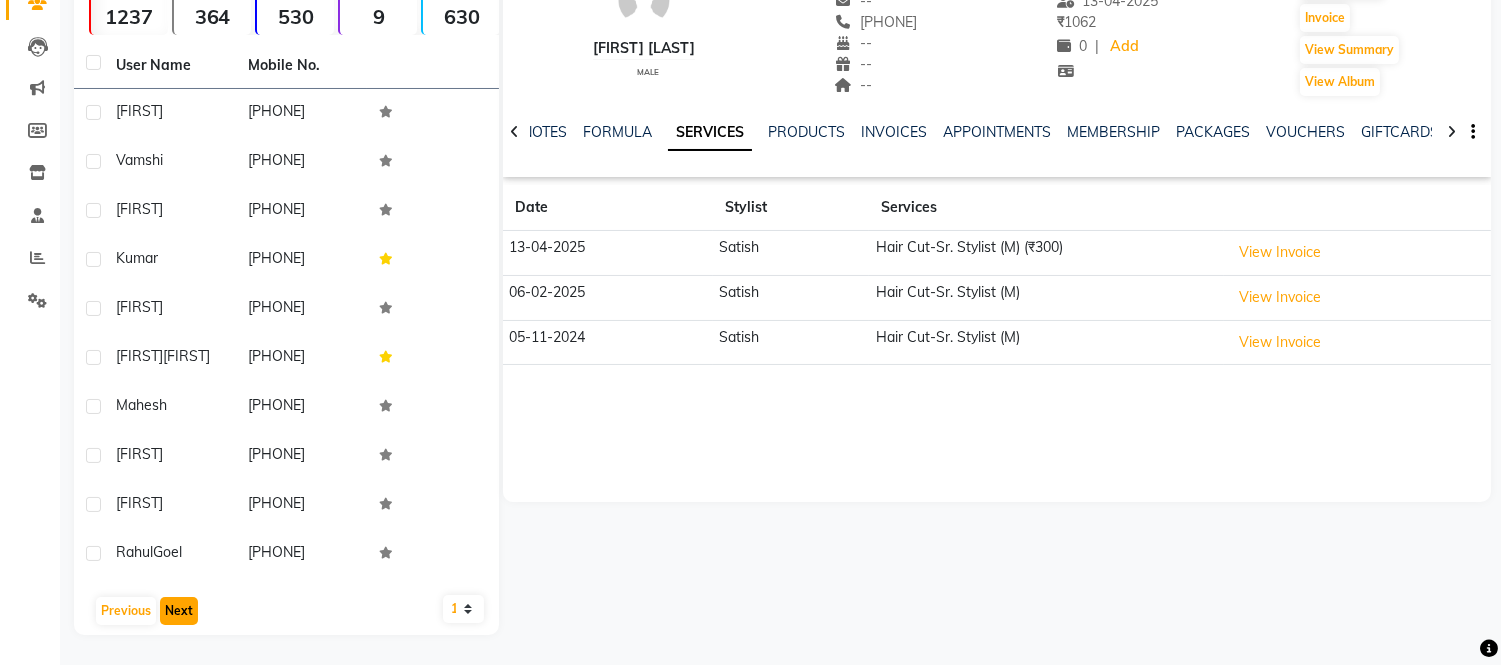 click on "Next" 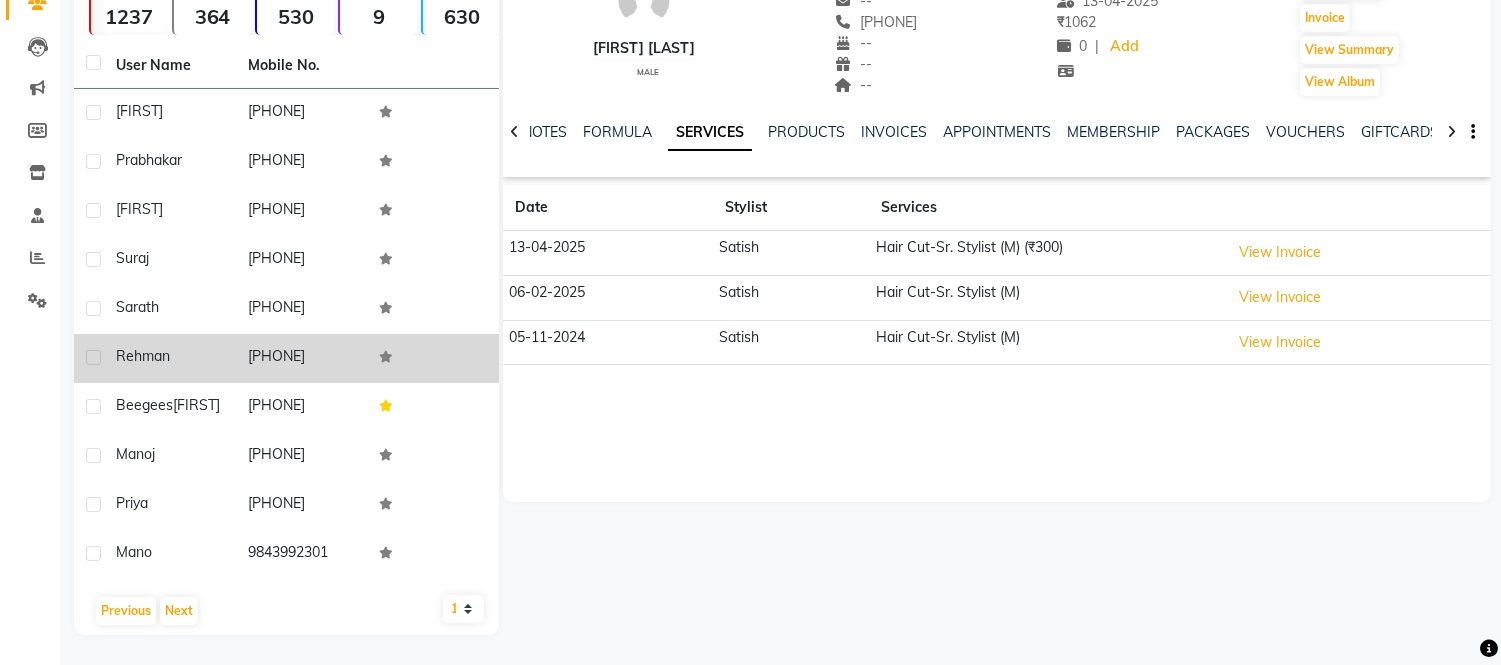 click 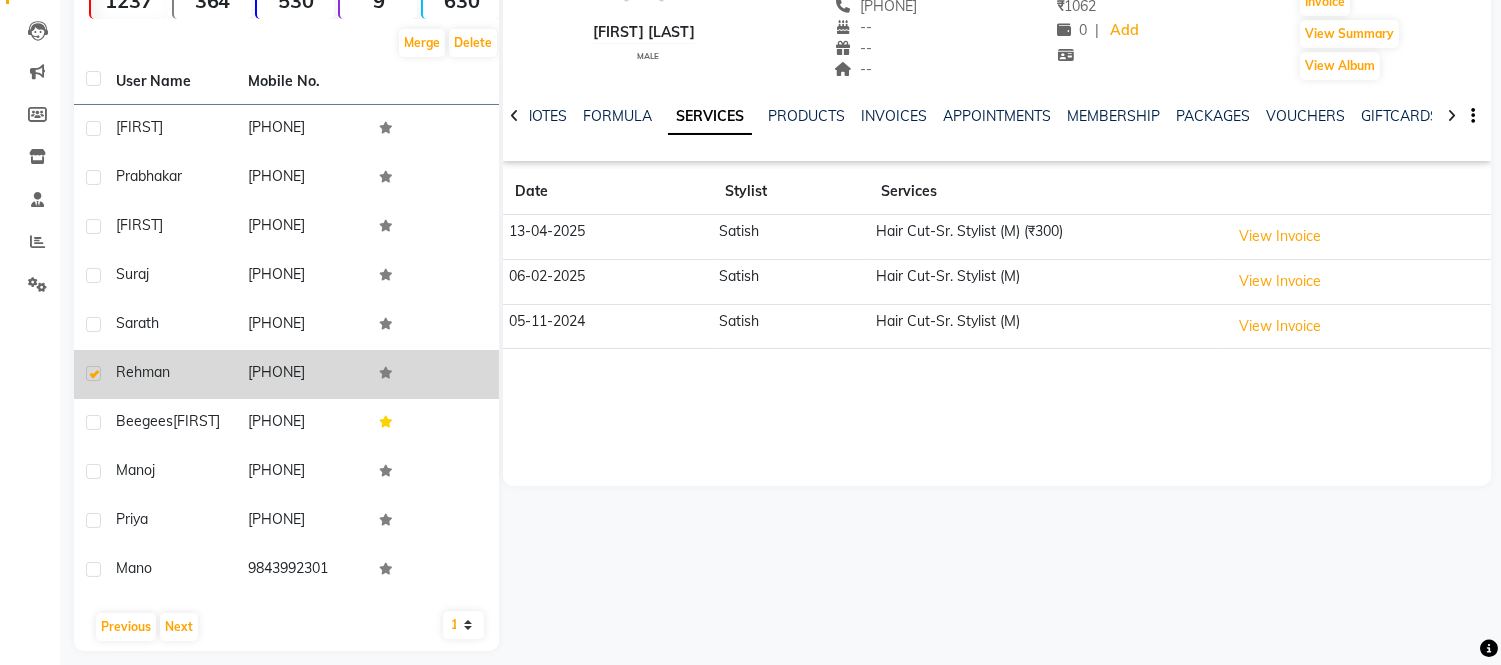 click on "[PHONE]" 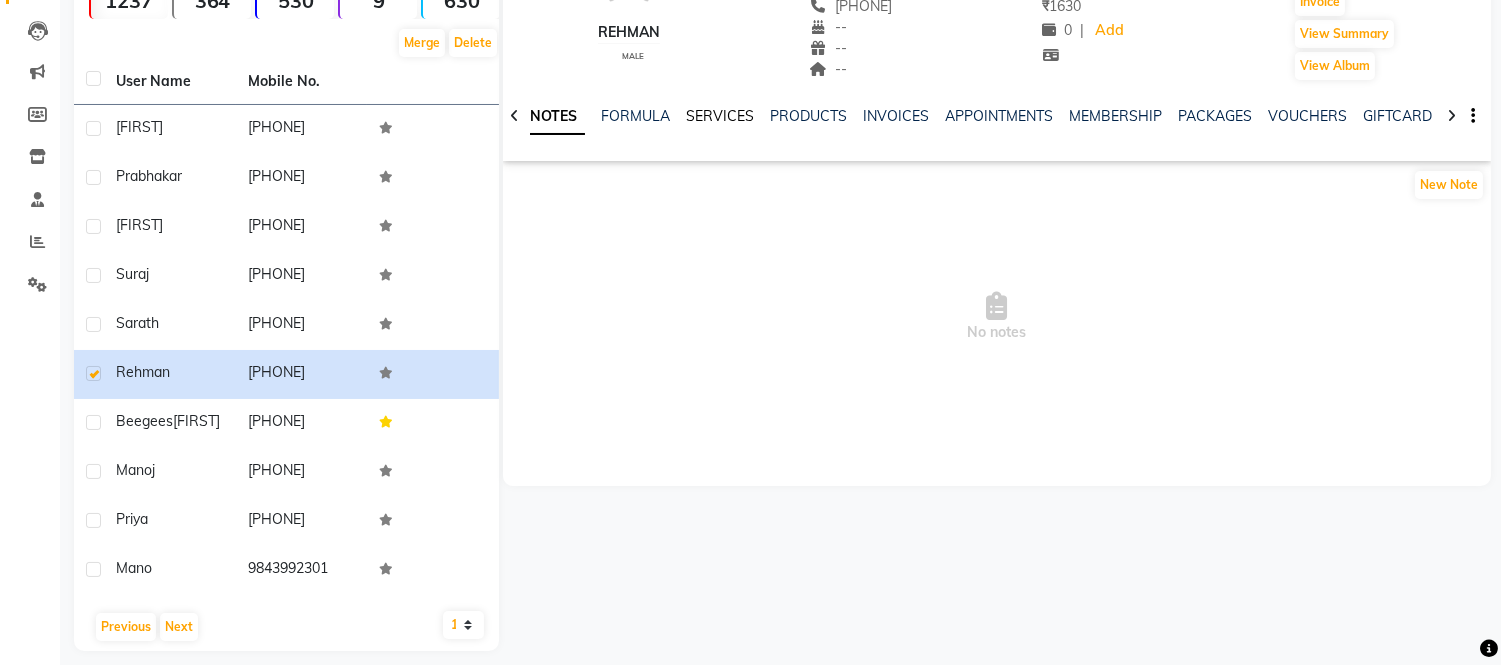 click on "SERVICES" 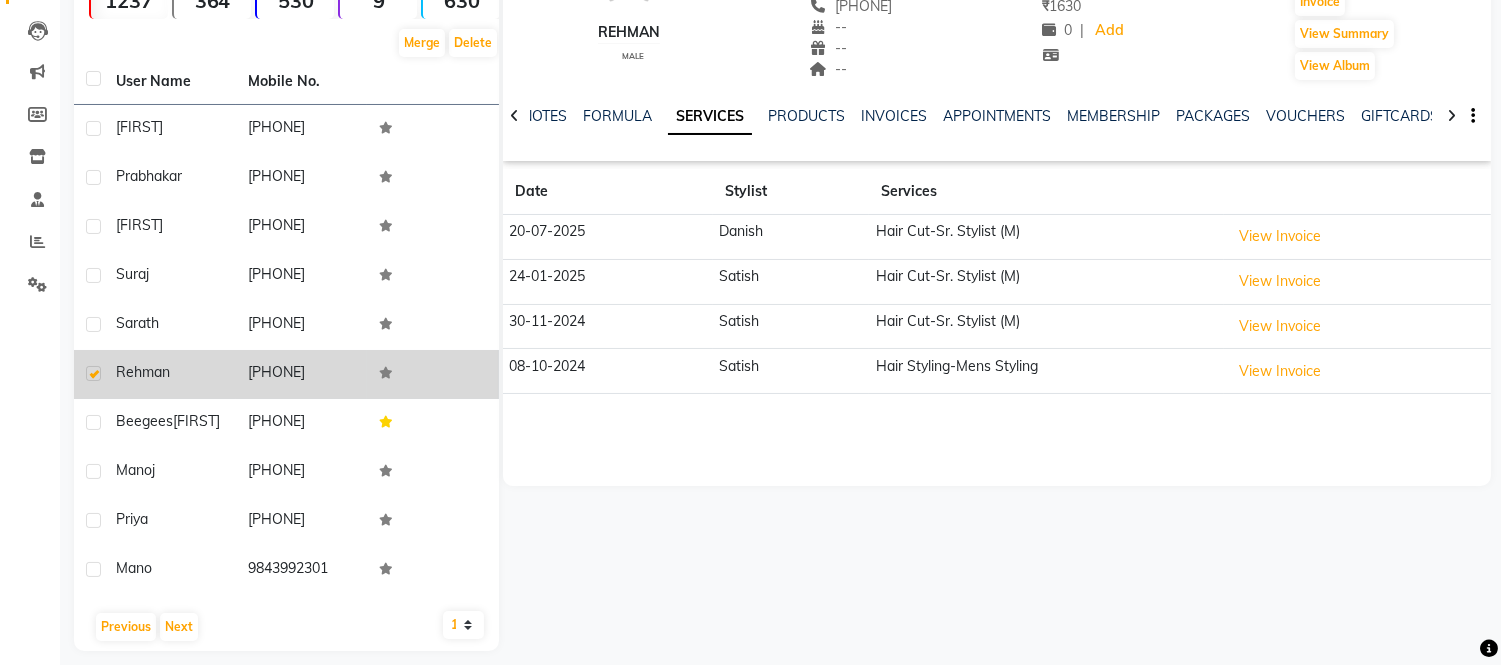 scroll, scrollTop: 233, scrollLeft: 0, axis: vertical 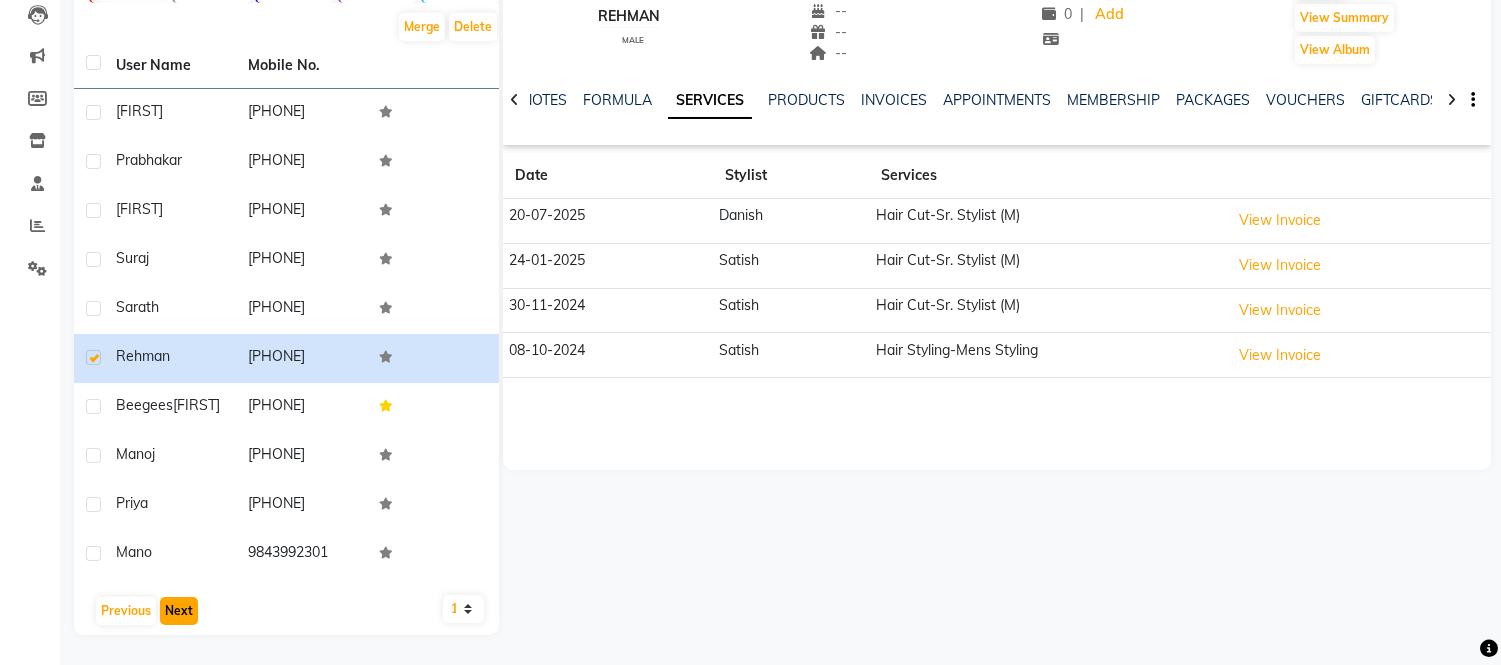 click on "Next" 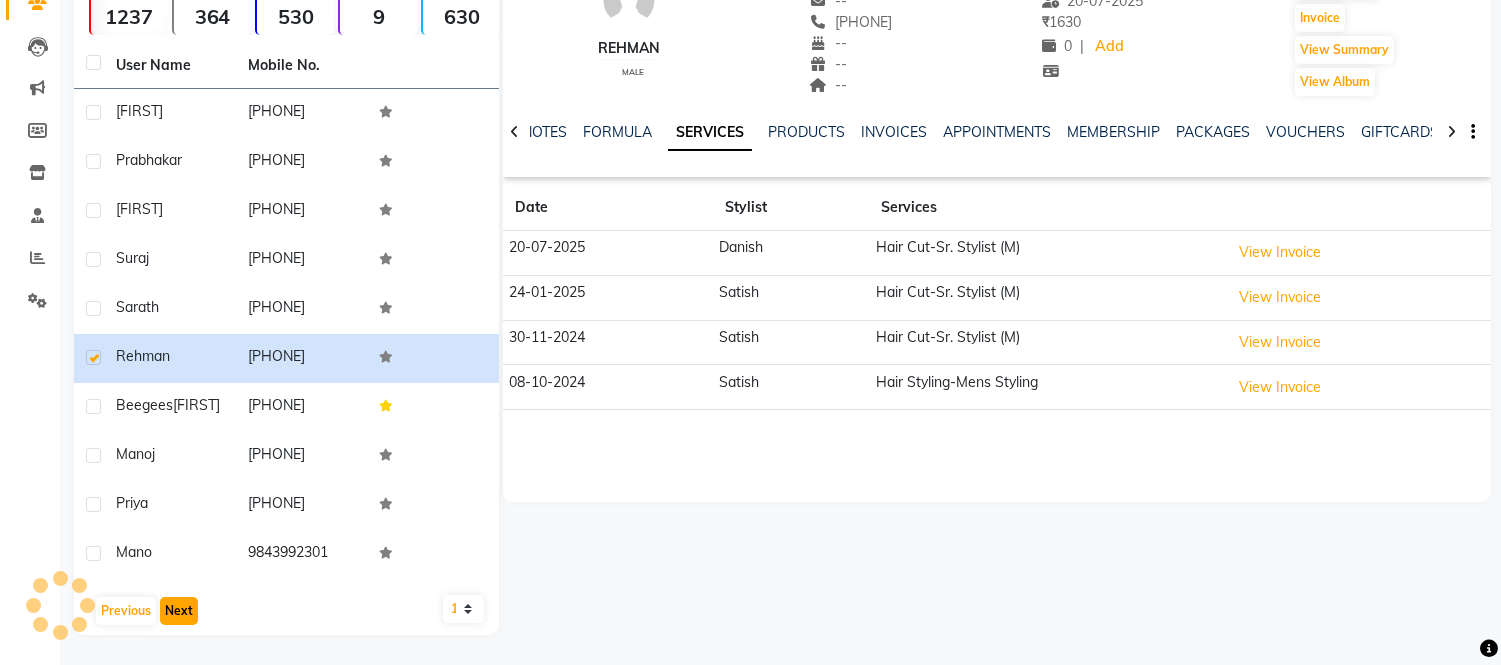 scroll, scrollTop: 184, scrollLeft: 0, axis: vertical 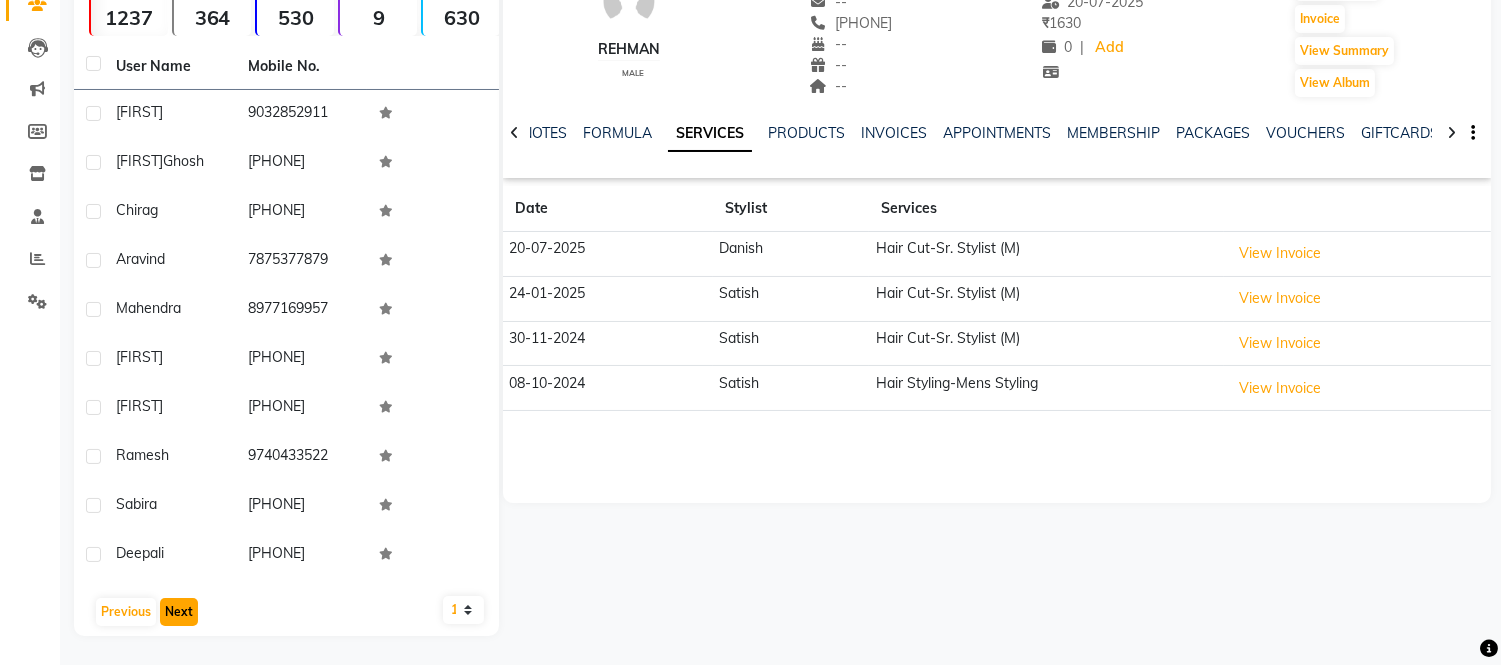 click on "Next" 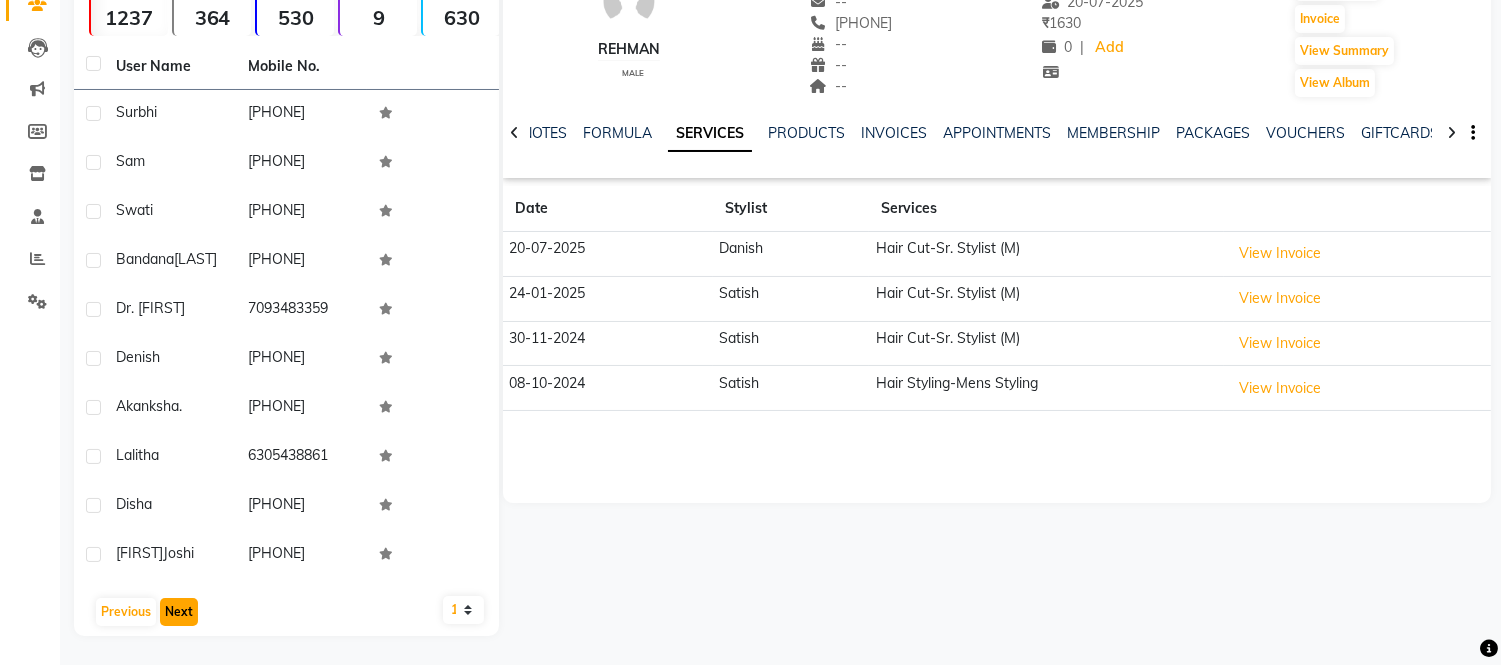 click on "Next" 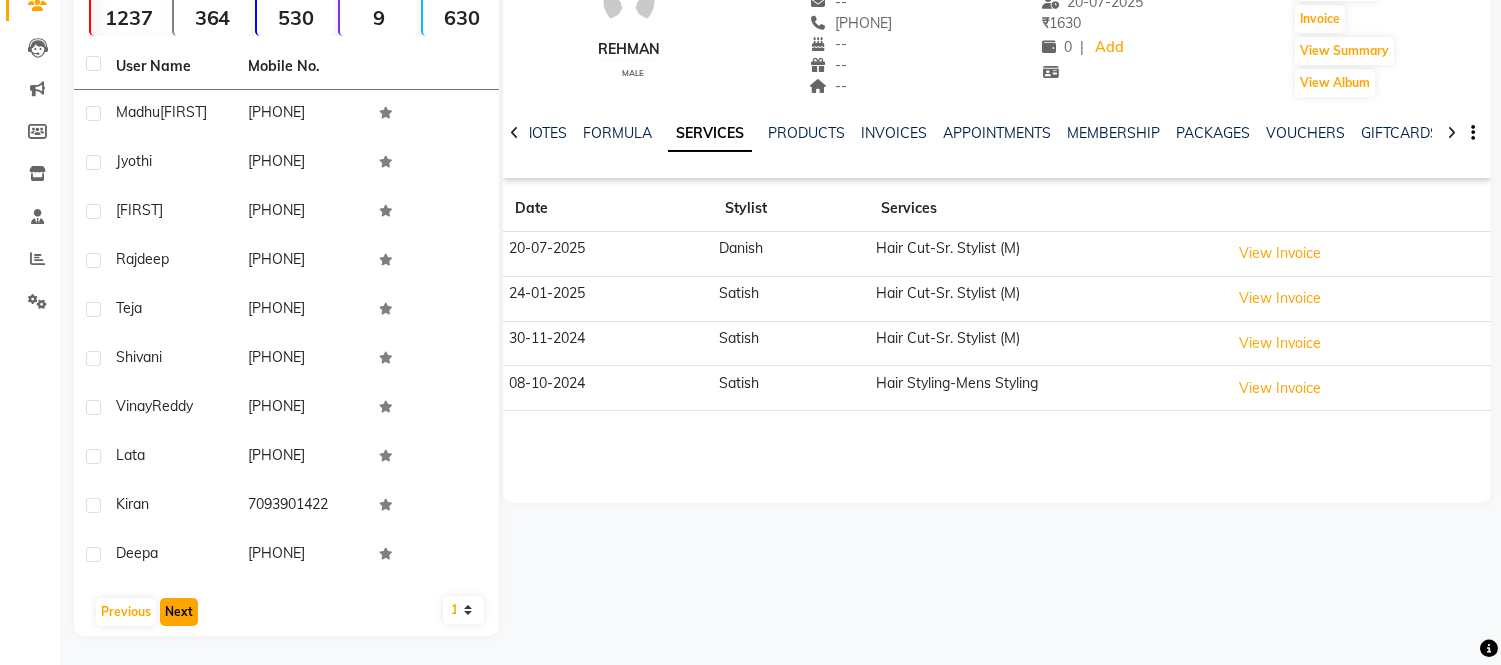 click on "Next" 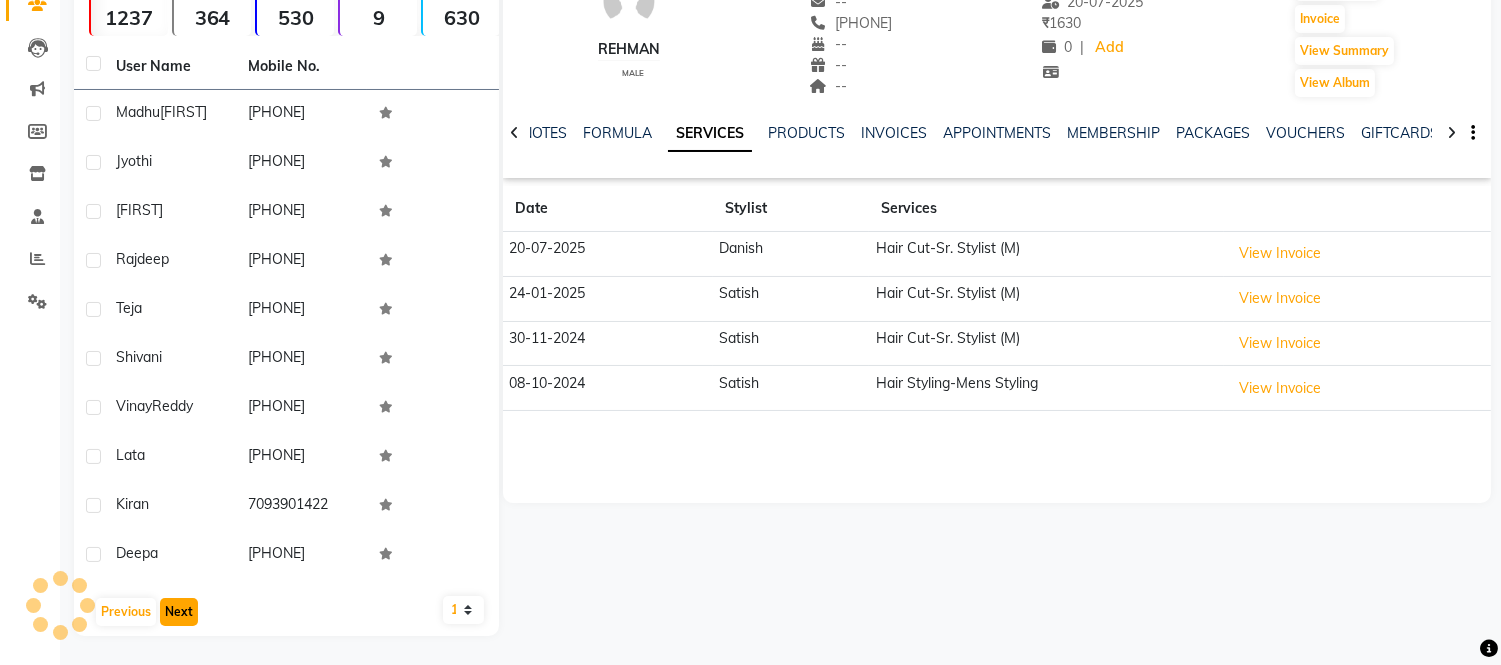 scroll, scrollTop: 201, scrollLeft: 0, axis: vertical 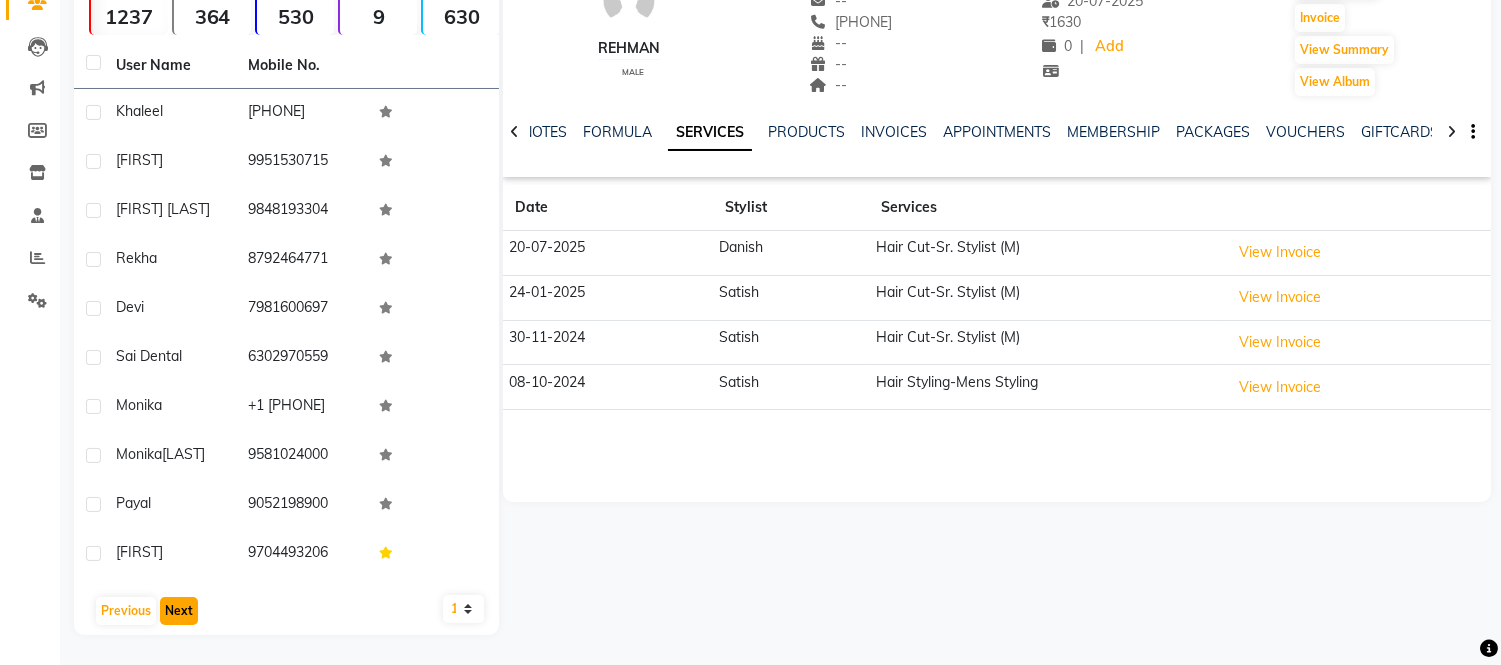 click on "Next" 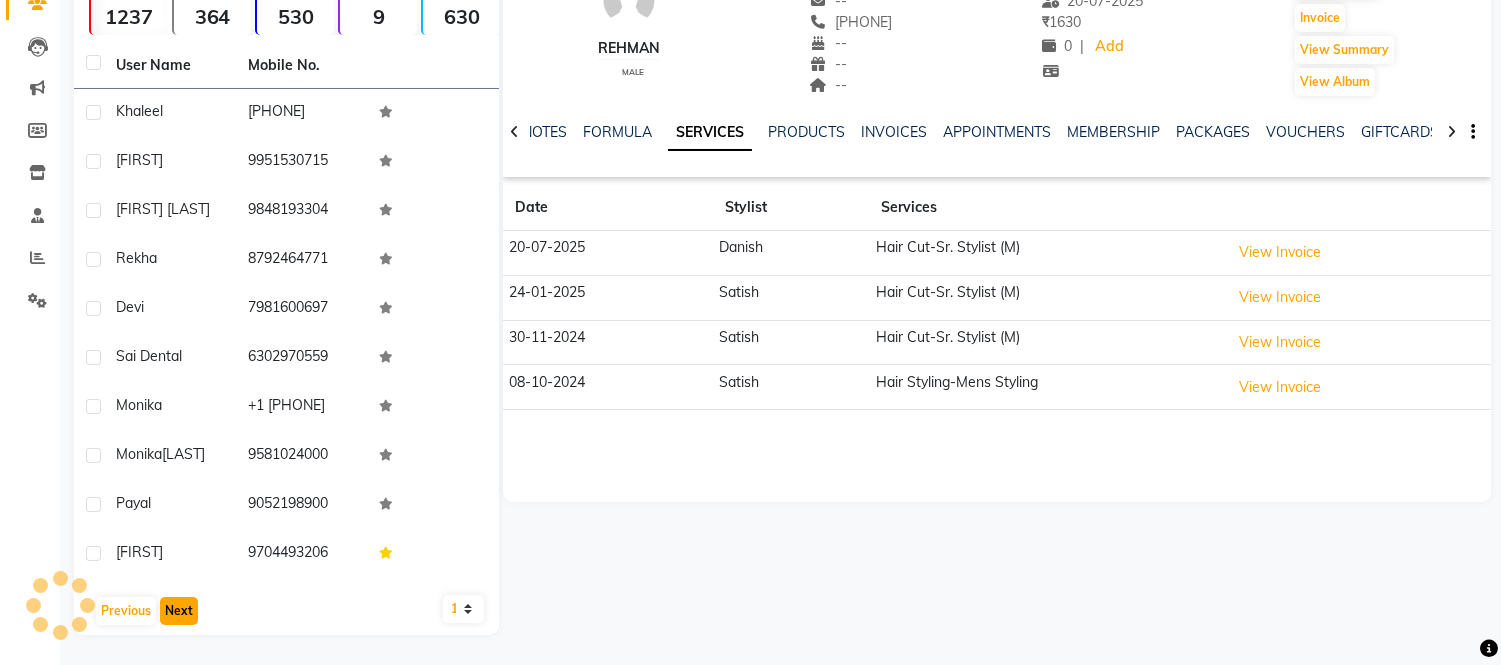 scroll, scrollTop: 184, scrollLeft: 0, axis: vertical 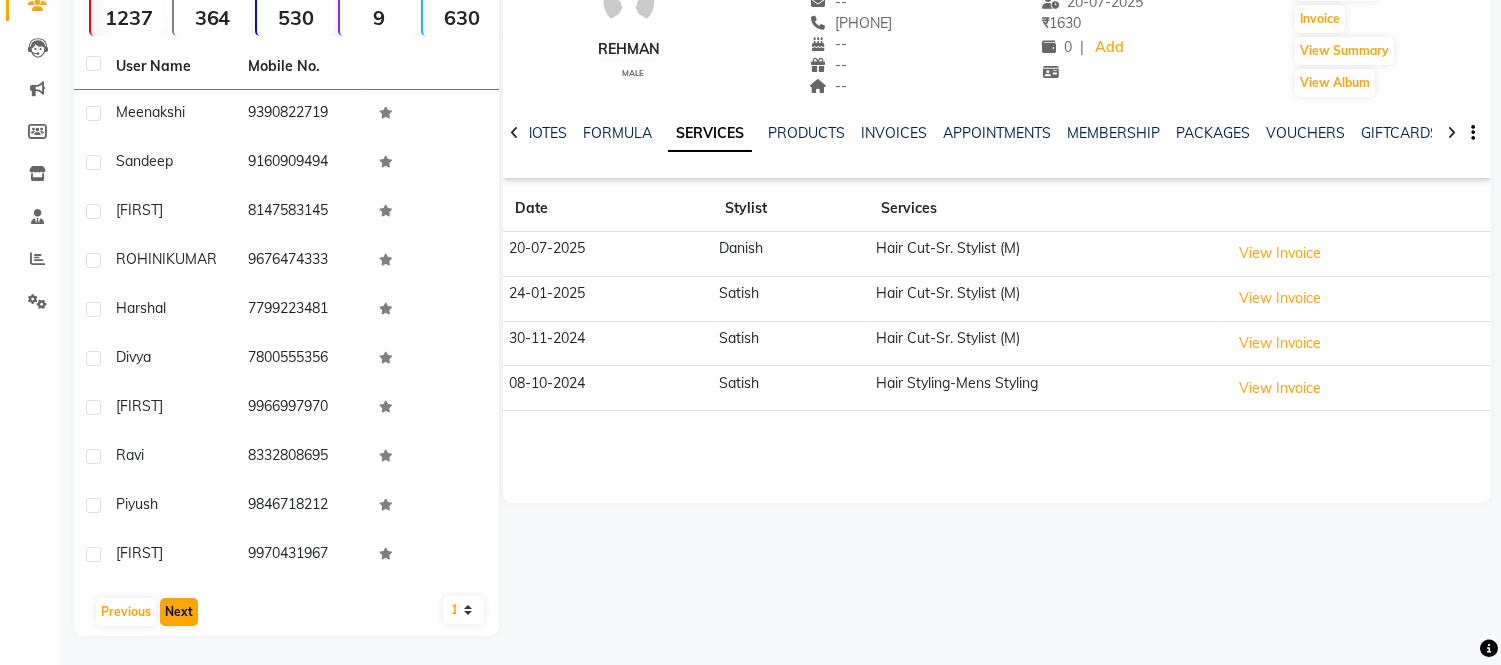 click on "Next" 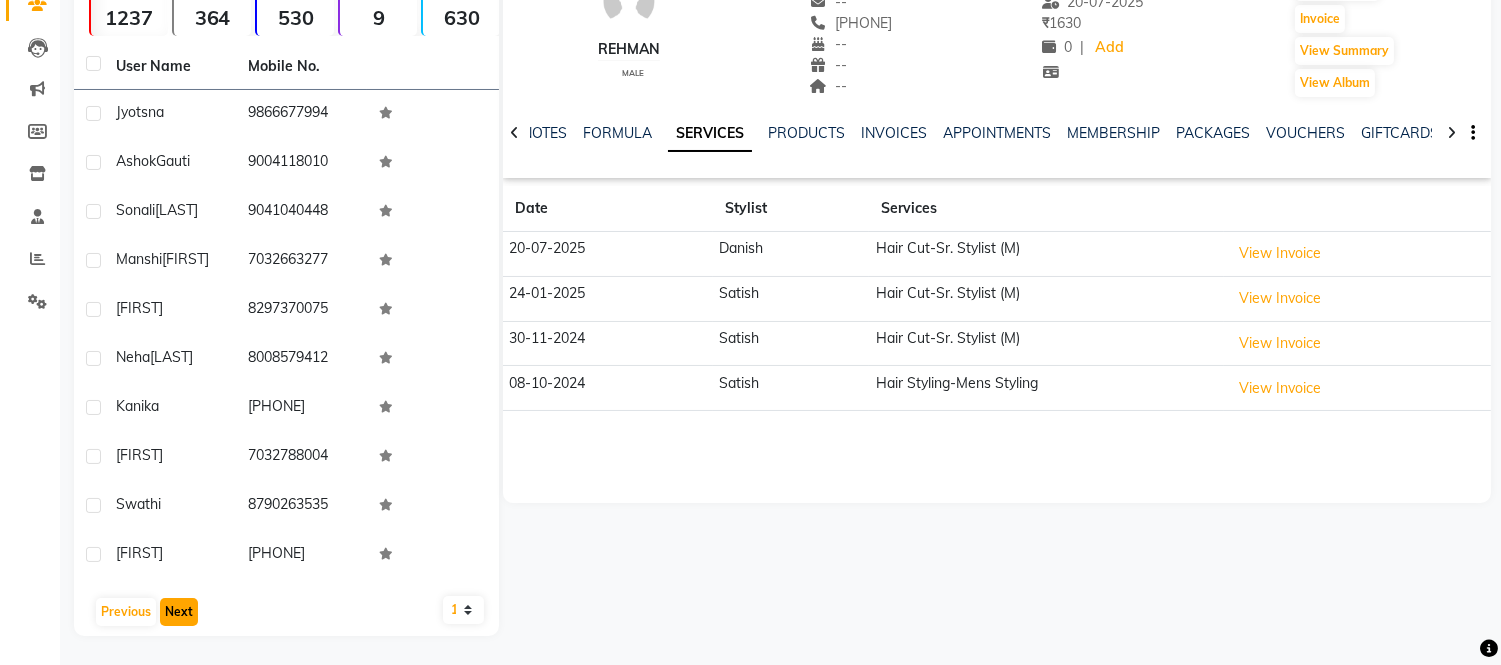 click on "Next" 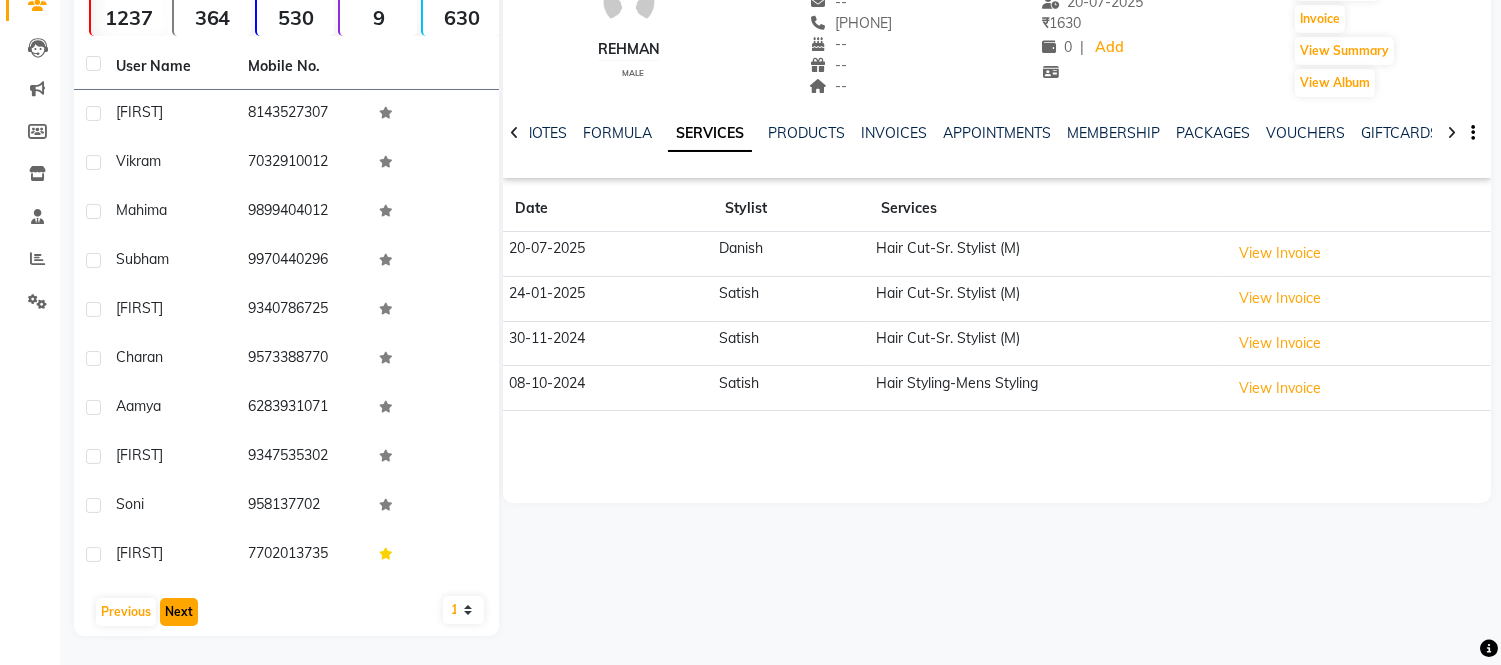 click on "Next" 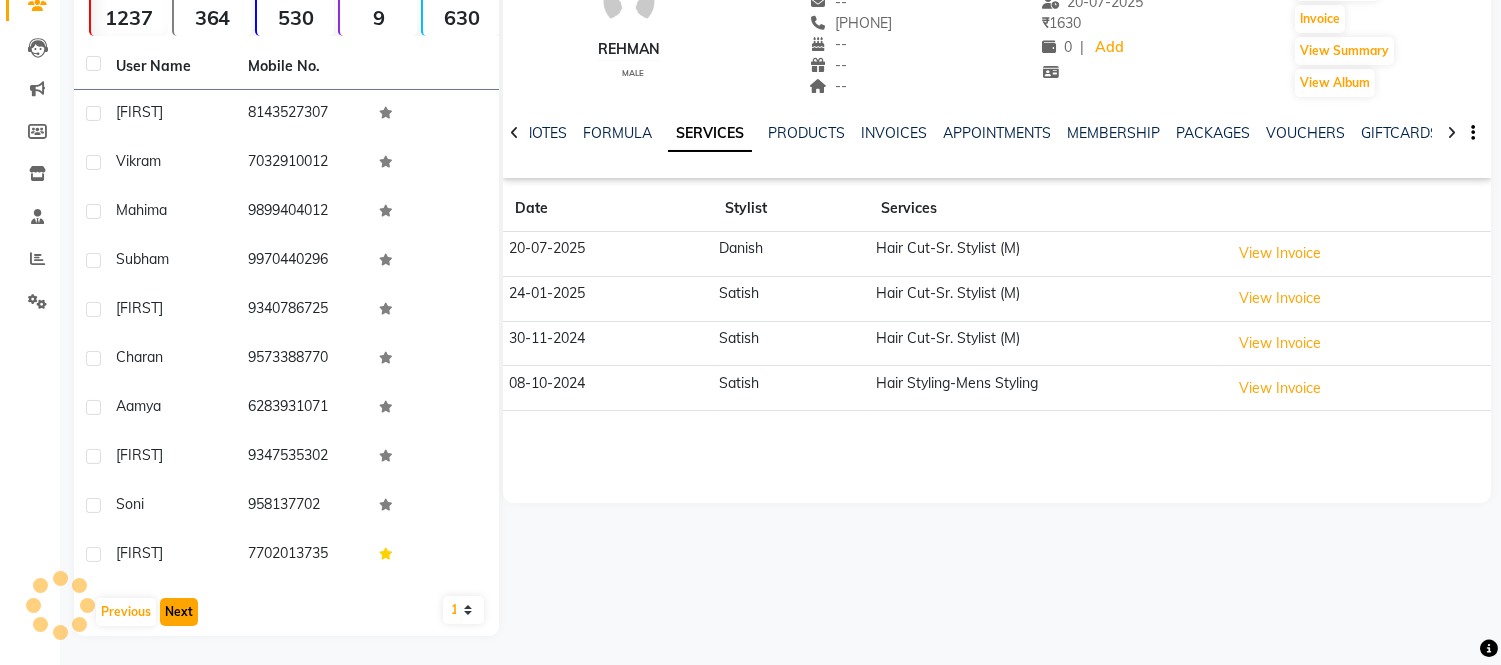 scroll, scrollTop: 201, scrollLeft: 0, axis: vertical 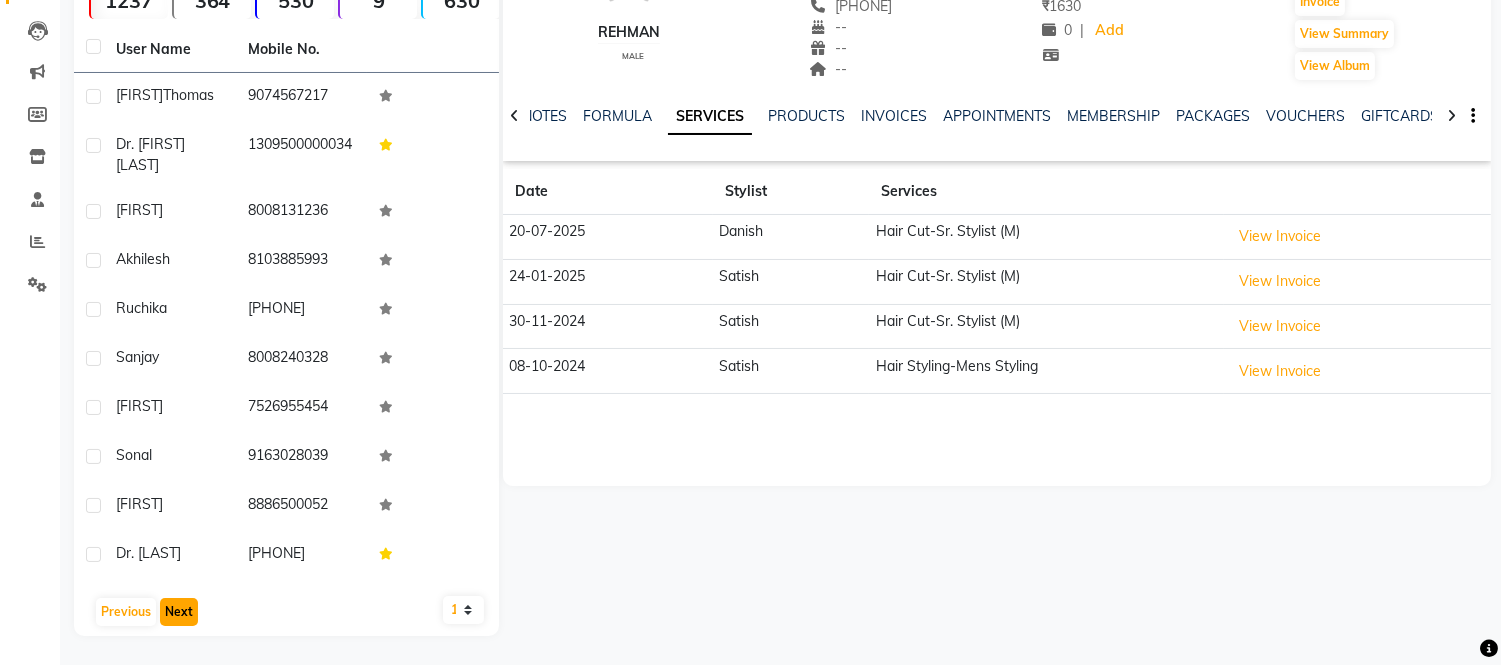 click on "Next" 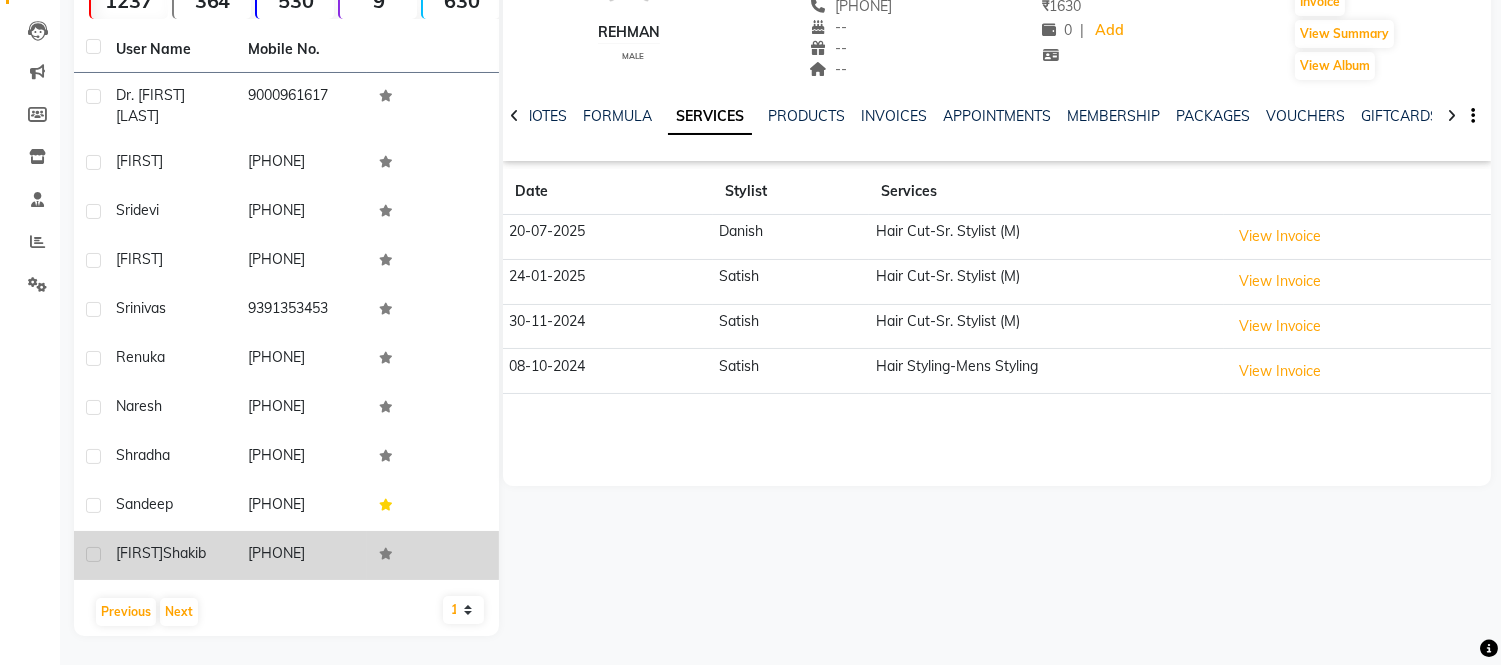 click on "Mohammed  Shakib" 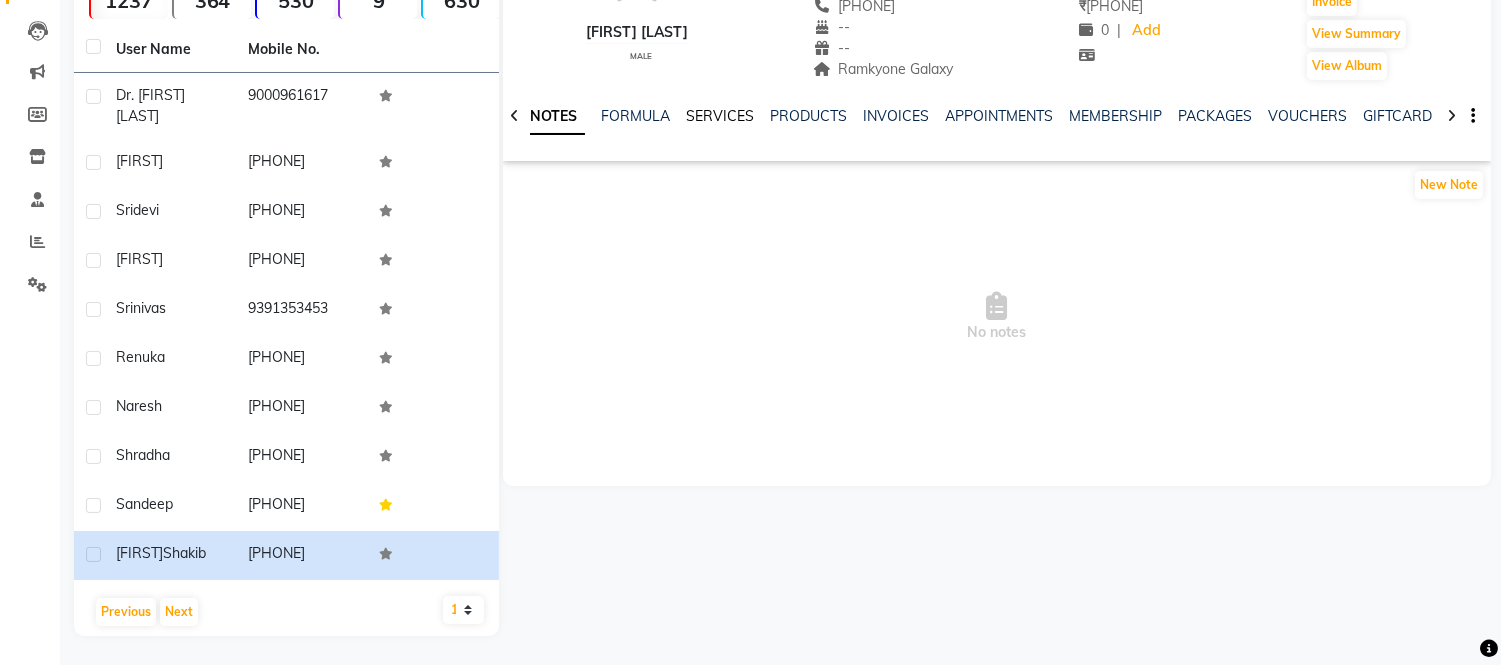 click on "SERVICES" 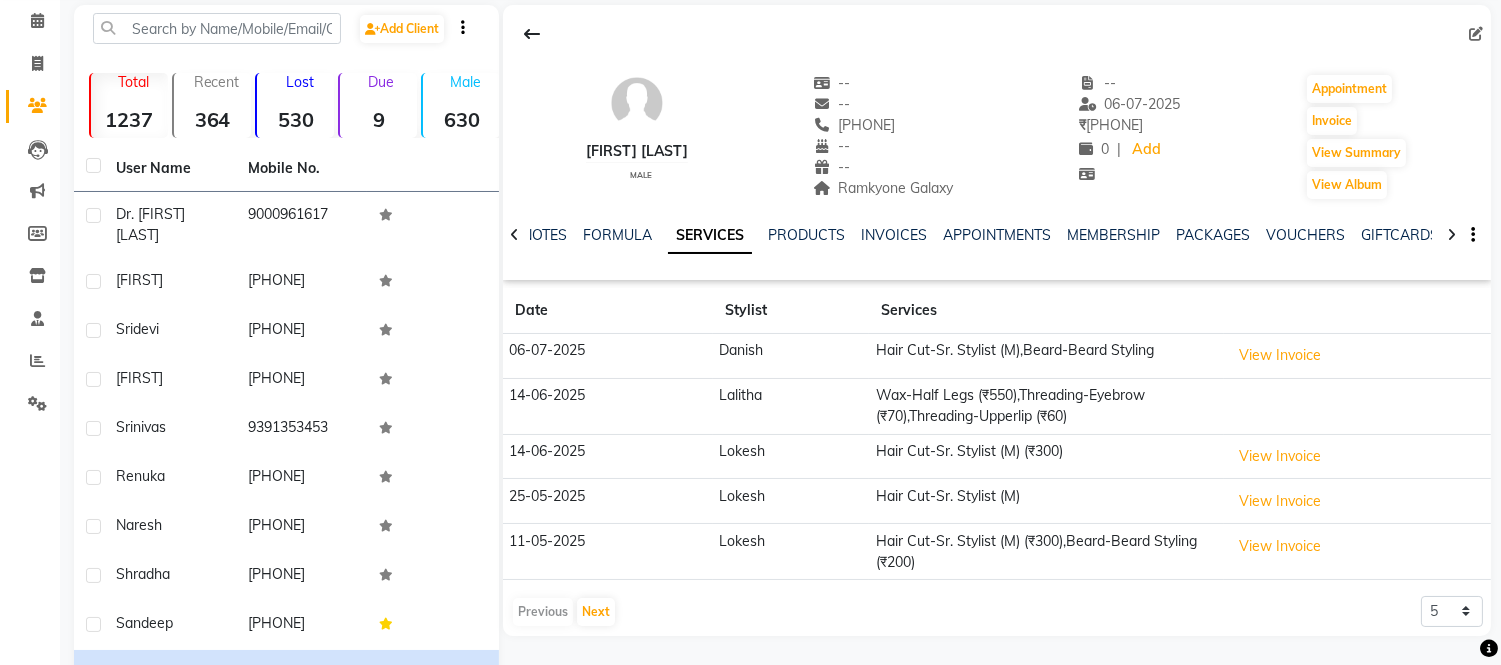 scroll, scrollTop: 0, scrollLeft: 0, axis: both 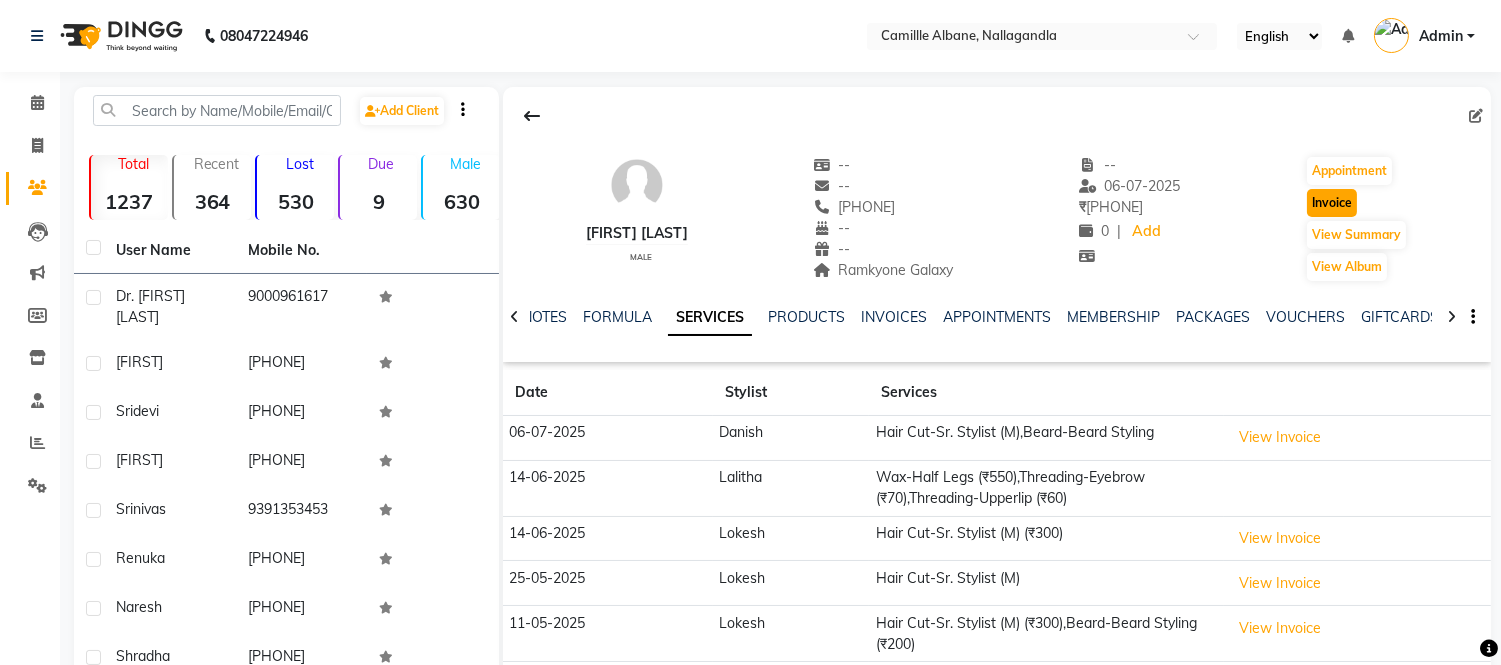 click on "Invoice" 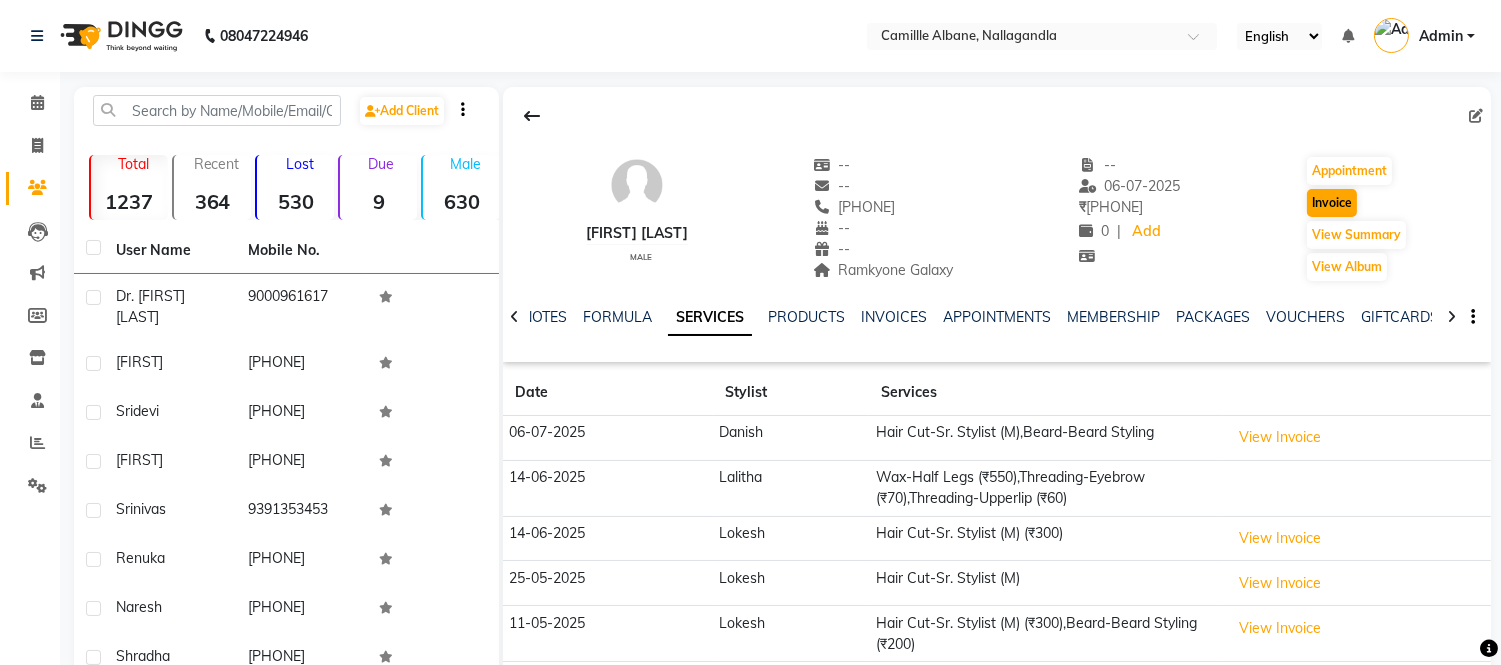 select on "service" 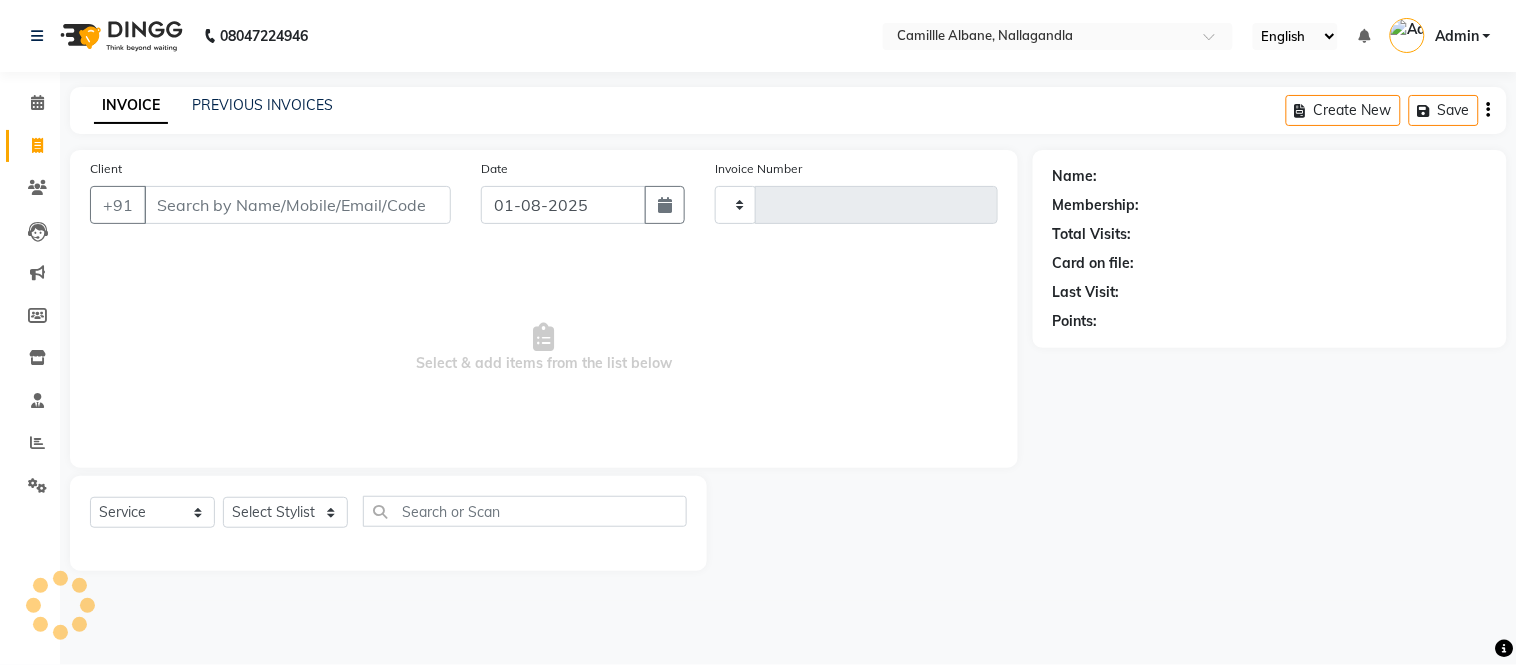 type on "0870" 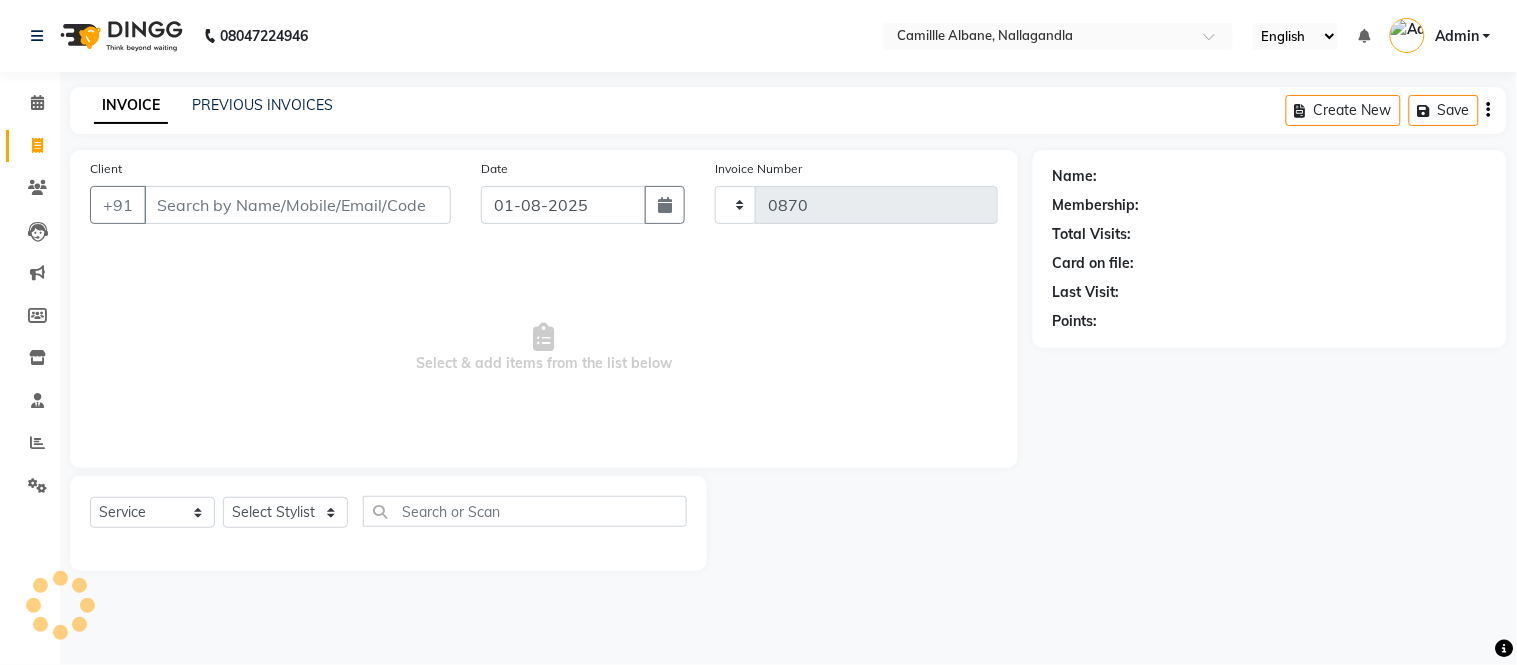 select on "7025" 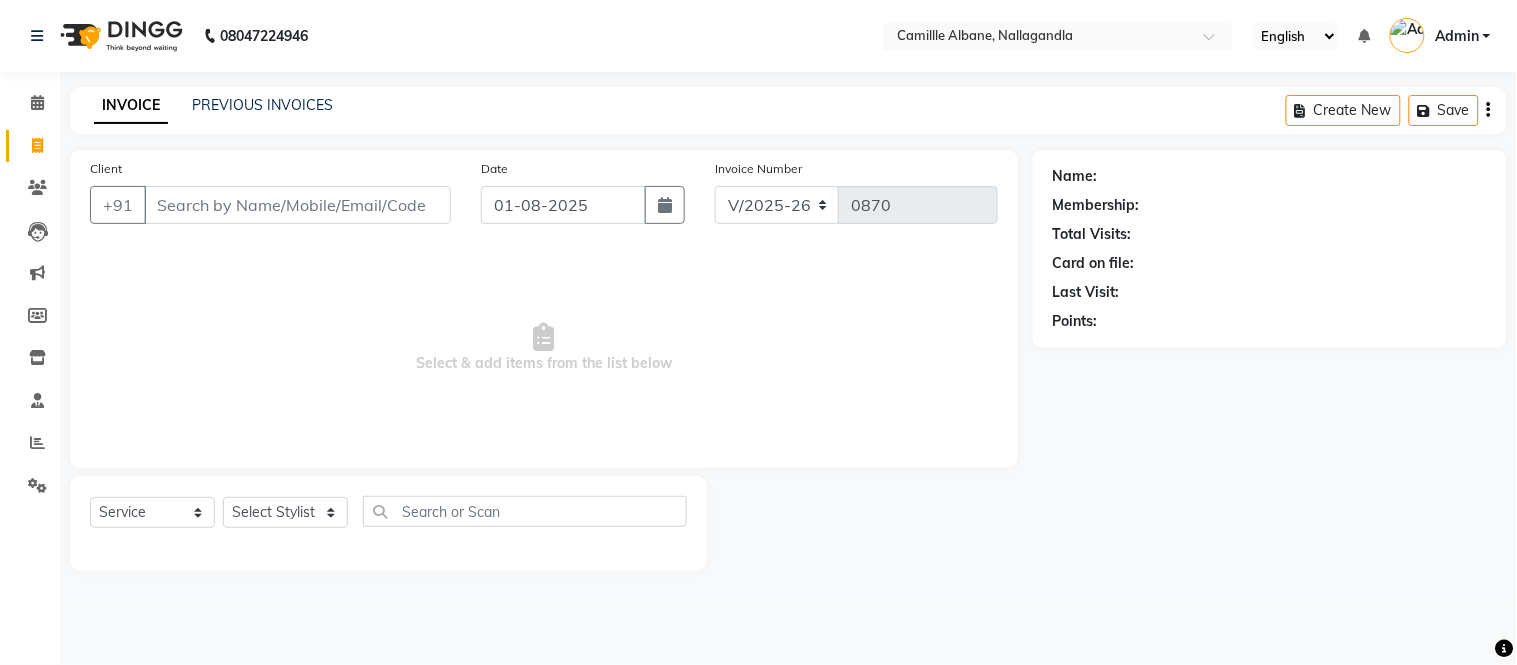 type on "[PHONE]" 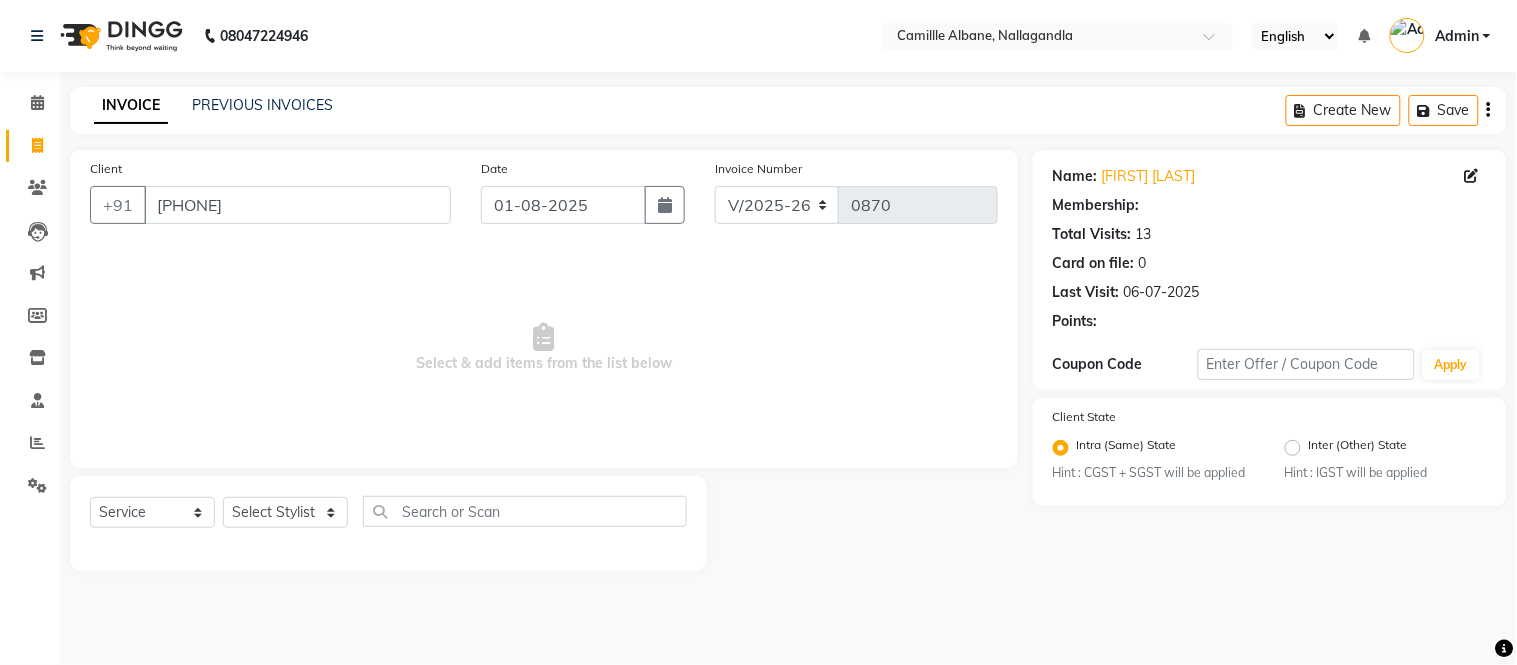 select on "1: Object" 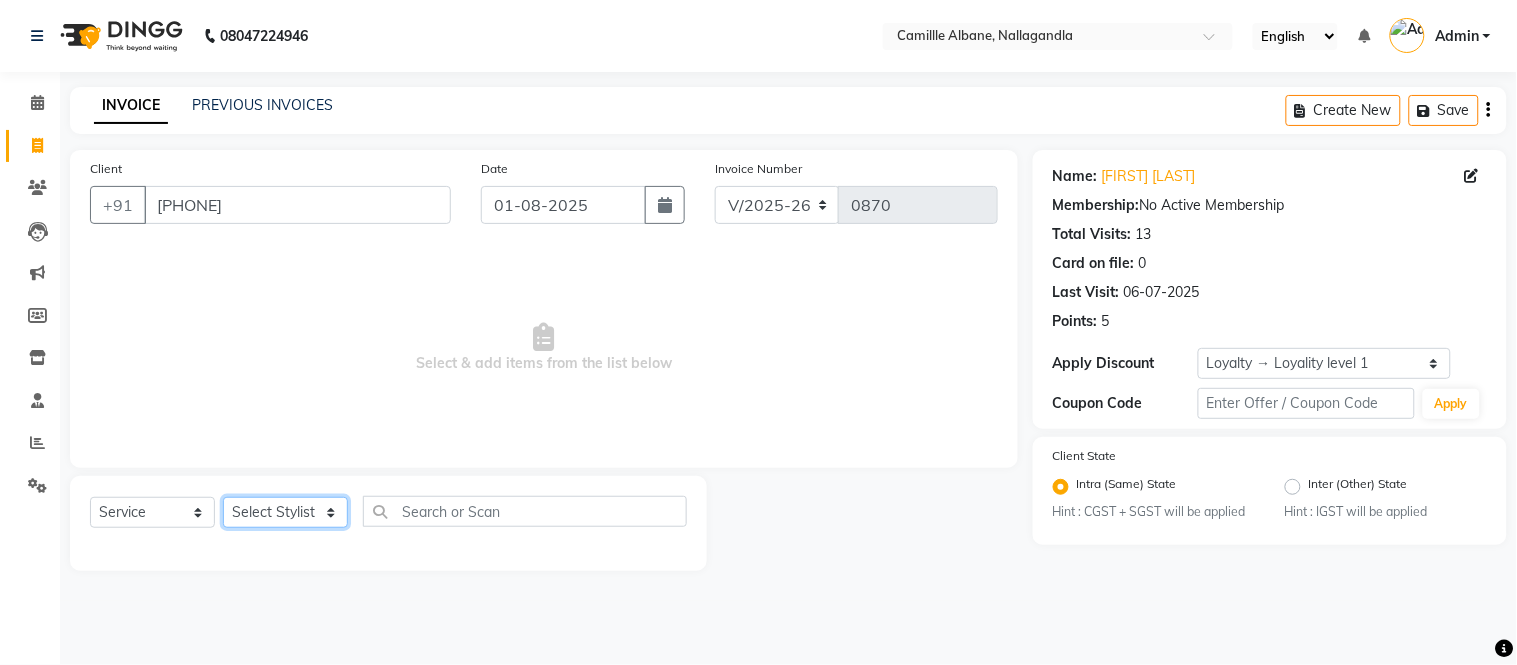 click on "Select Stylist Admin Amit Danish Dr, Rajani Jitendra K T Ramarao Lalitha Lokesh Madhu Nishi Satish Srinivas" 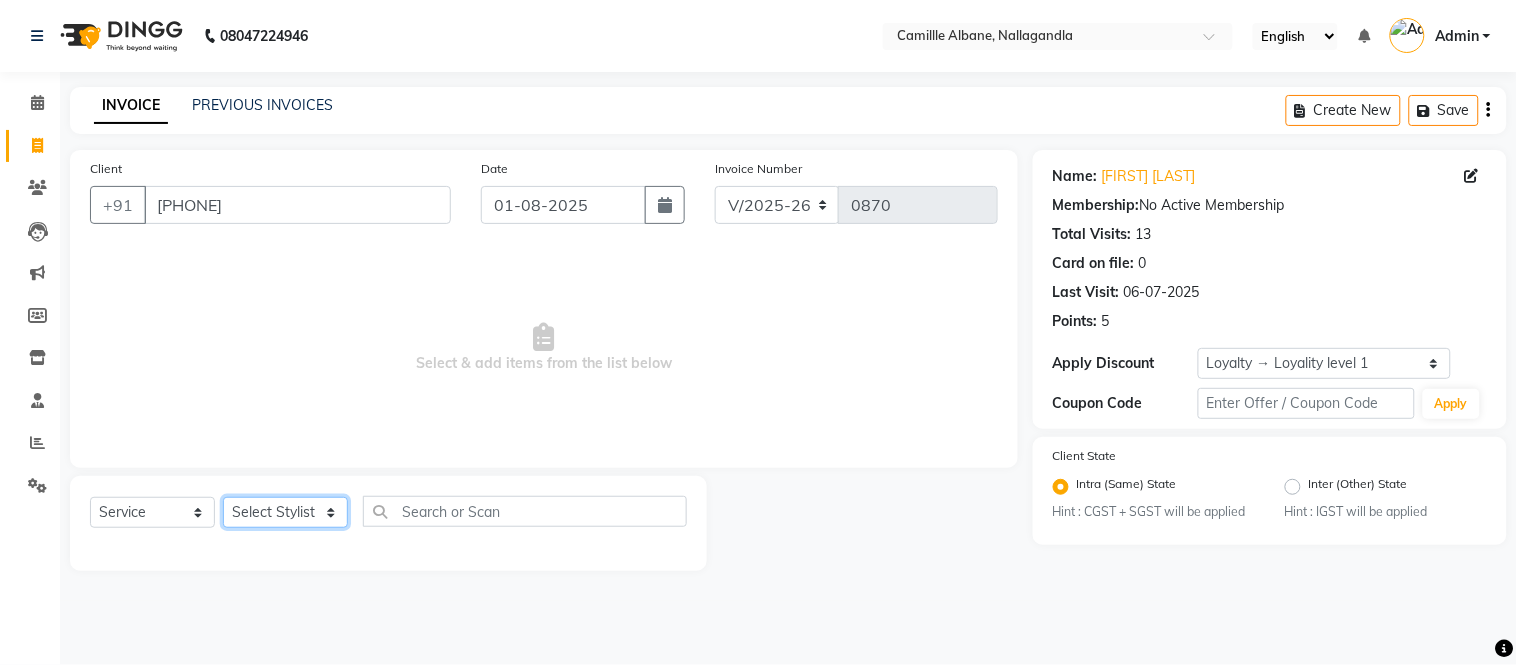 select on "57806" 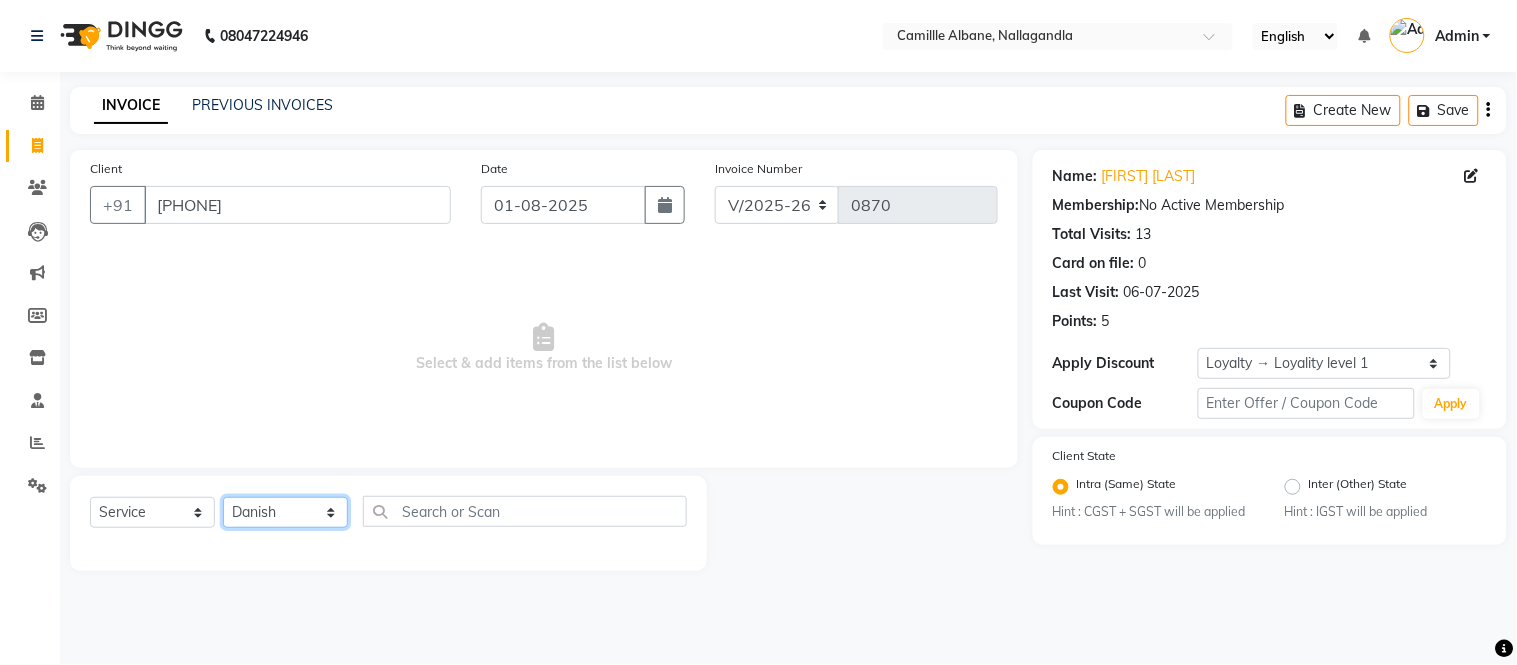 click on "Select Stylist Admin Amit Danish Dr, Rajani Jitendra K T Ramarao Lalitha Lokesh Madhu Nishi Satish Srinivas" 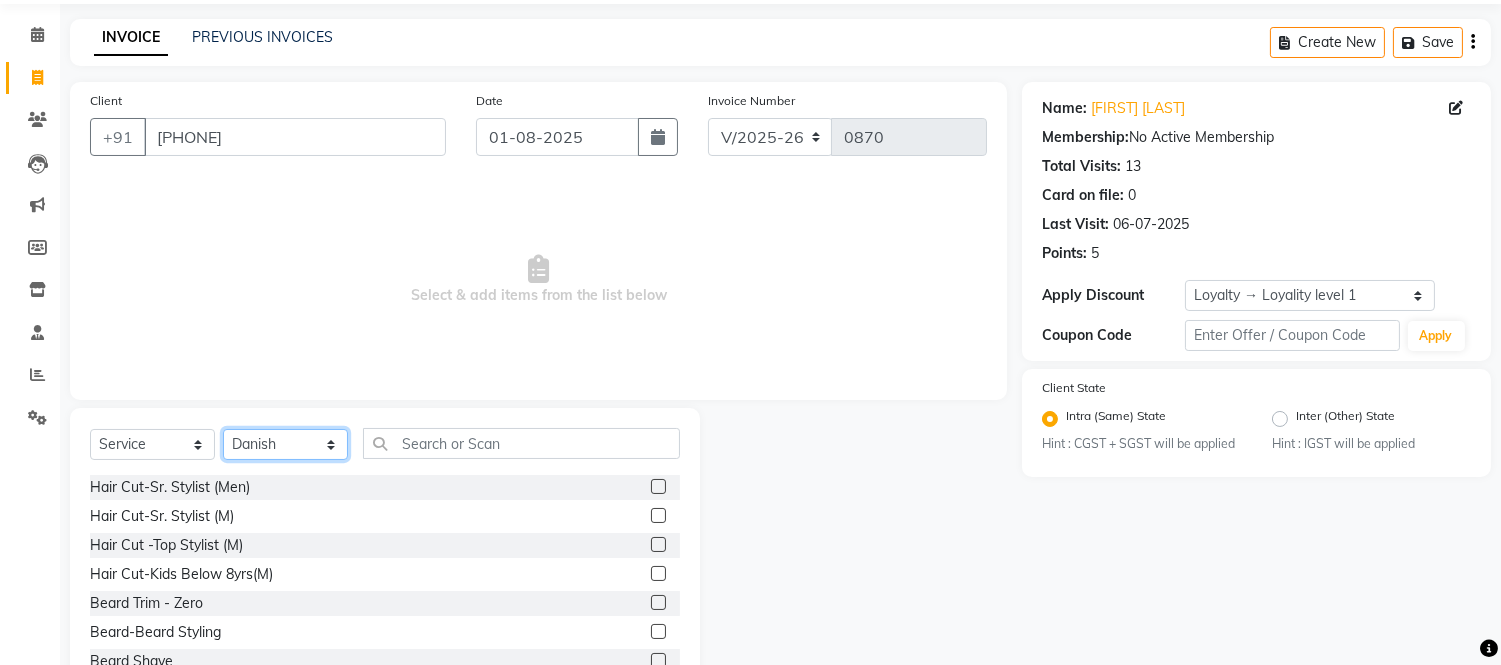 scroll, scrollTop: 135, scrollLeft: 0, axis: vertical 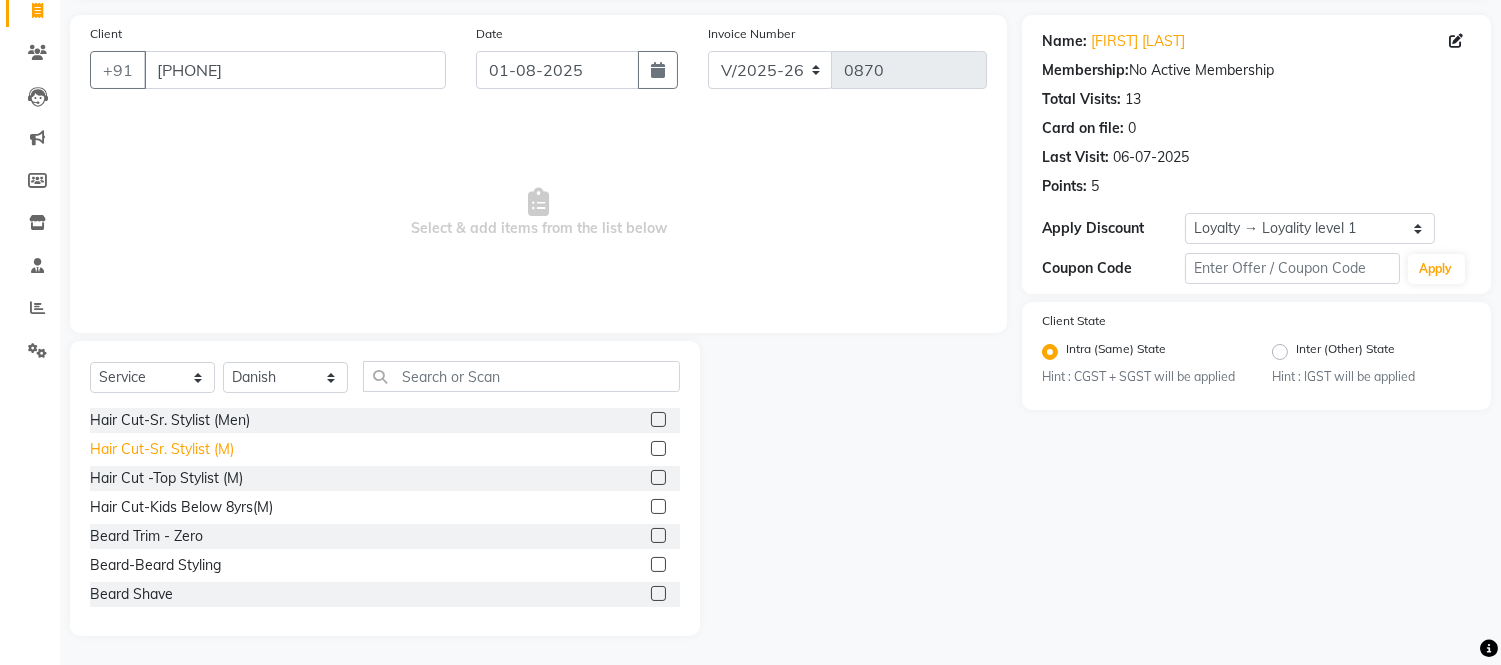 click on "Hair Cut-Sr. Stylist (M)" 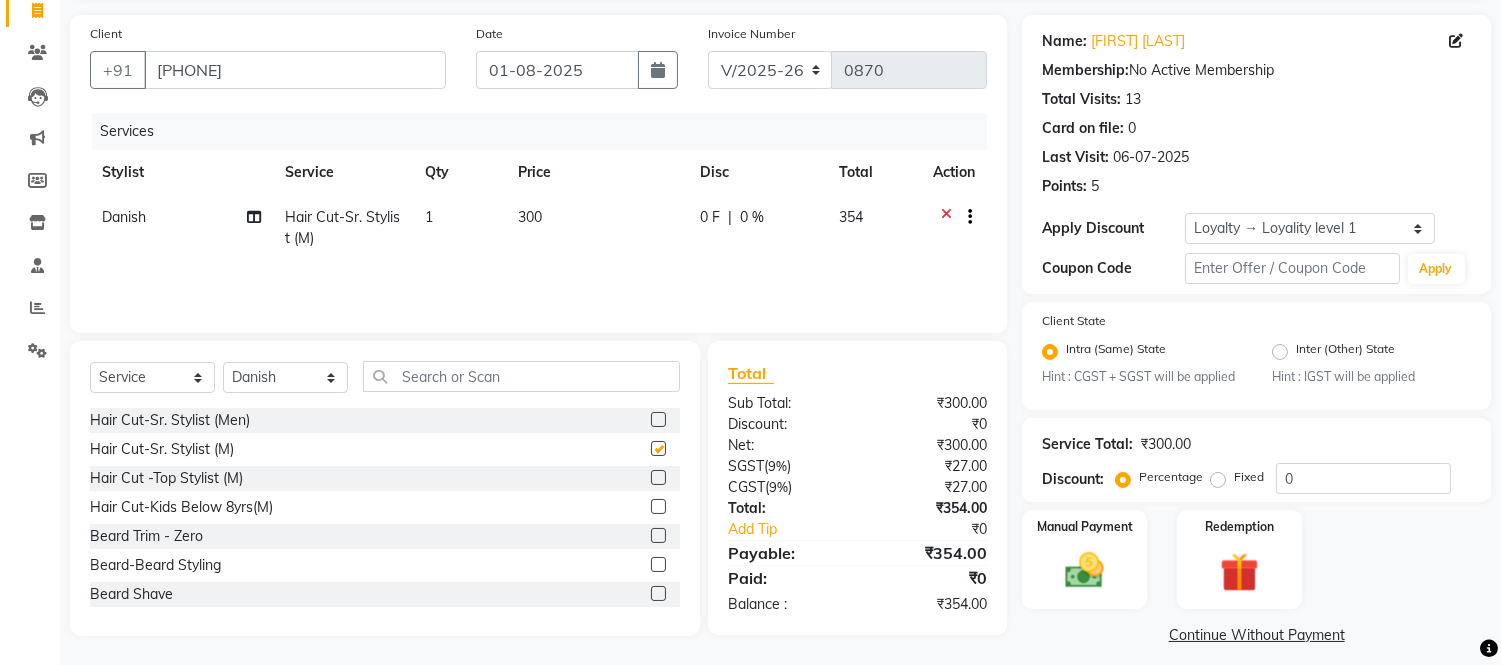 checkbox on "false" 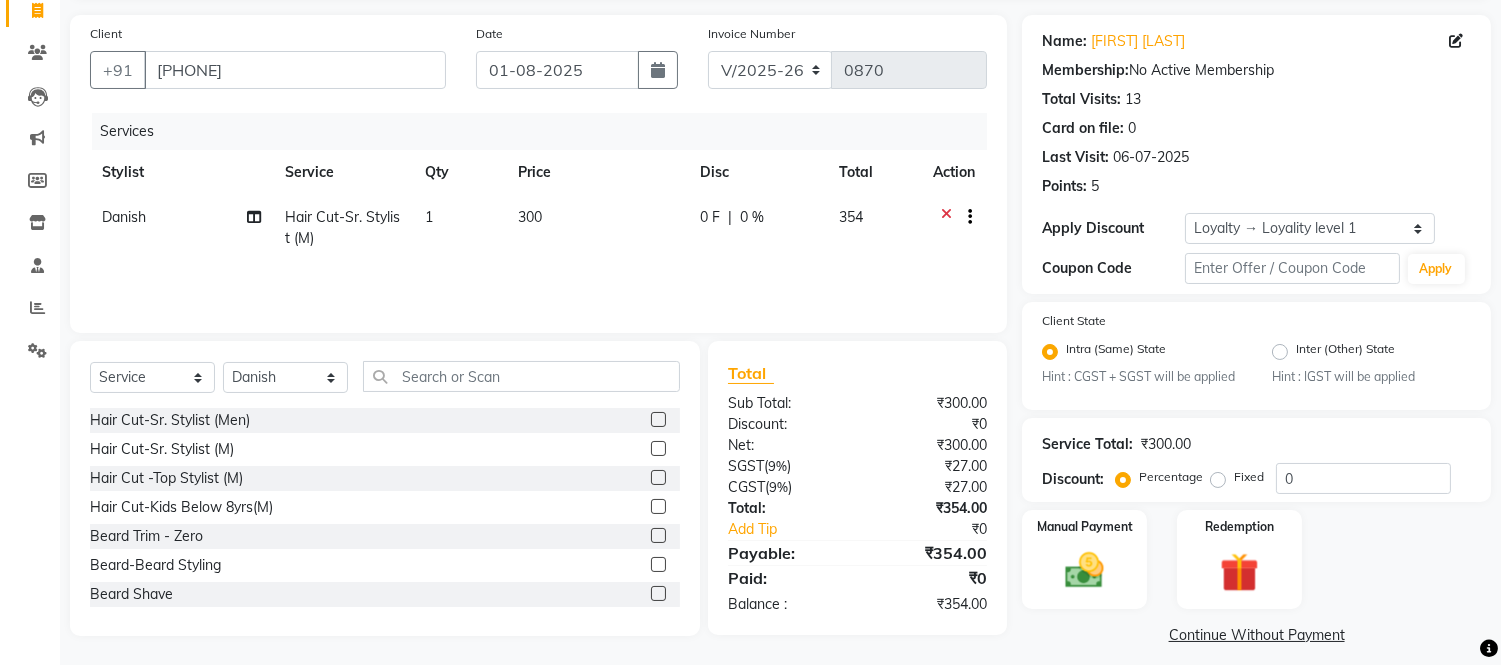 click on "Name: Mohammed Shakib Membership:  No Active Membership  Total Visits:  13 Card on file:  0 Last Visit:   06-07-2025 Points:   5  Apply Discount Select  Loyalty → Loyality level 1  Coupon Code Apply" 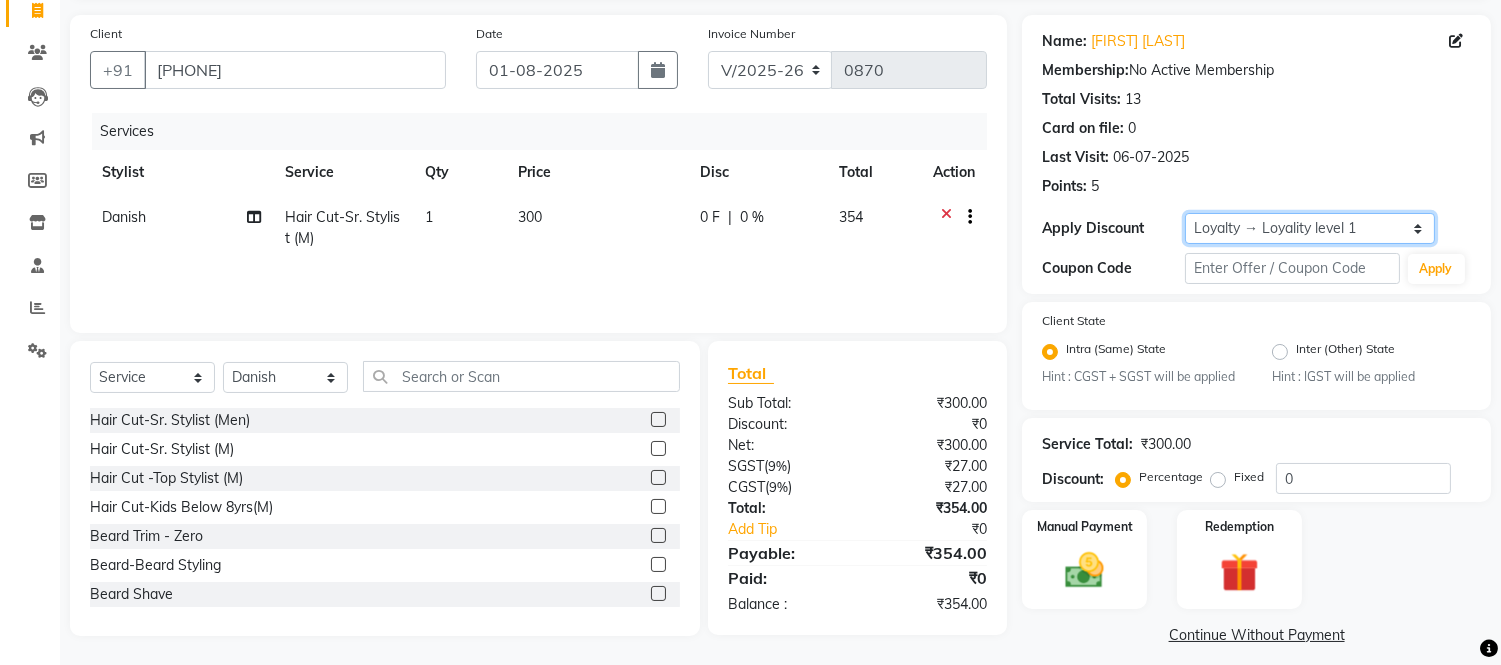 click on "Select  Loyalty → Loyality level 1" 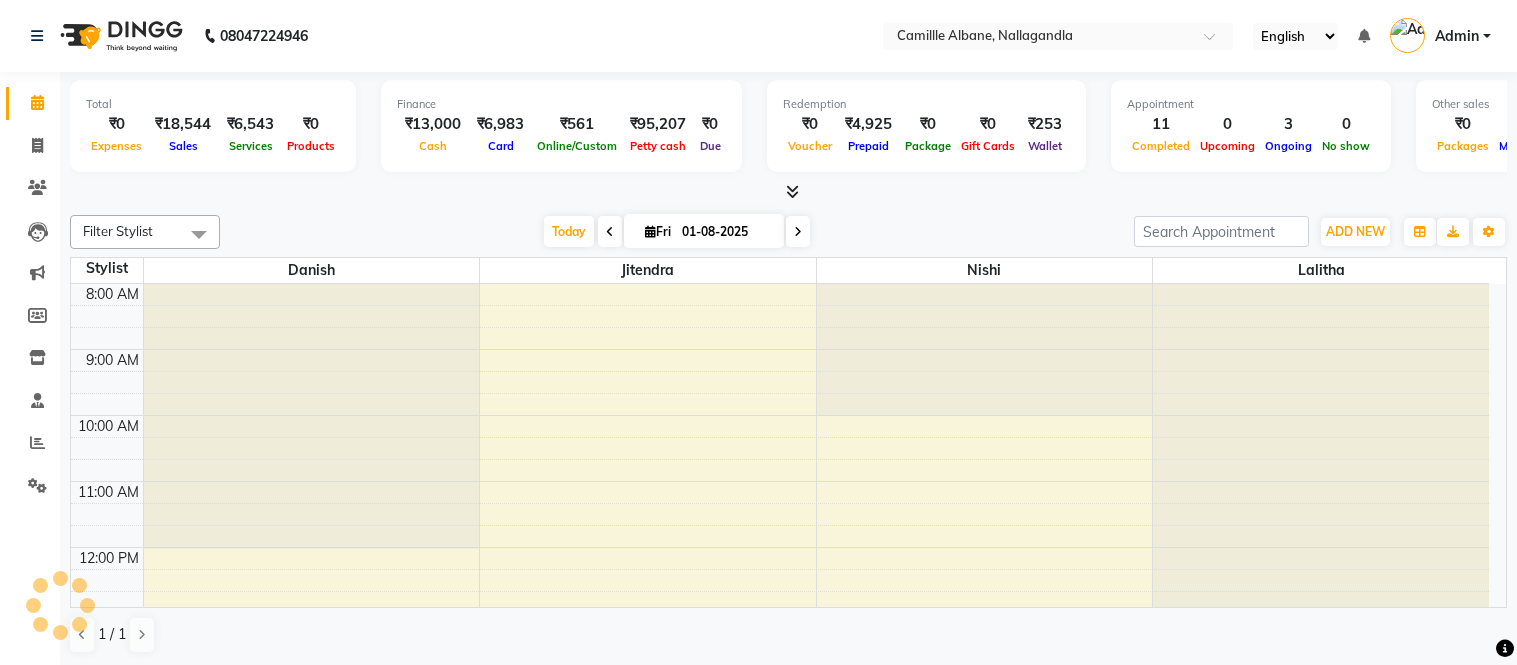scroll, scrollTop: 0, scrollLeft: 0, axis: both 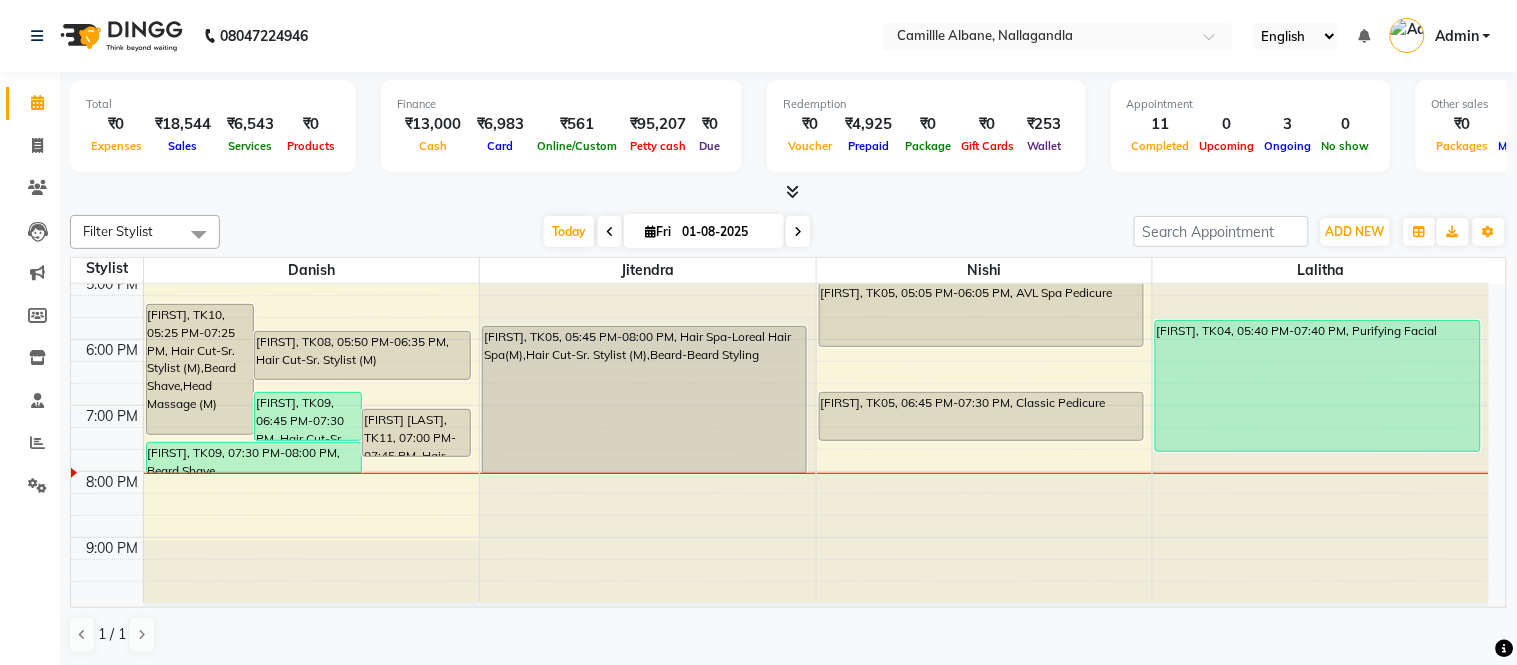 click on "[FIRST], [POSTAL_CODE], [TIME]-[TIME], [SERVICE]" at bounding box center (308, 416) 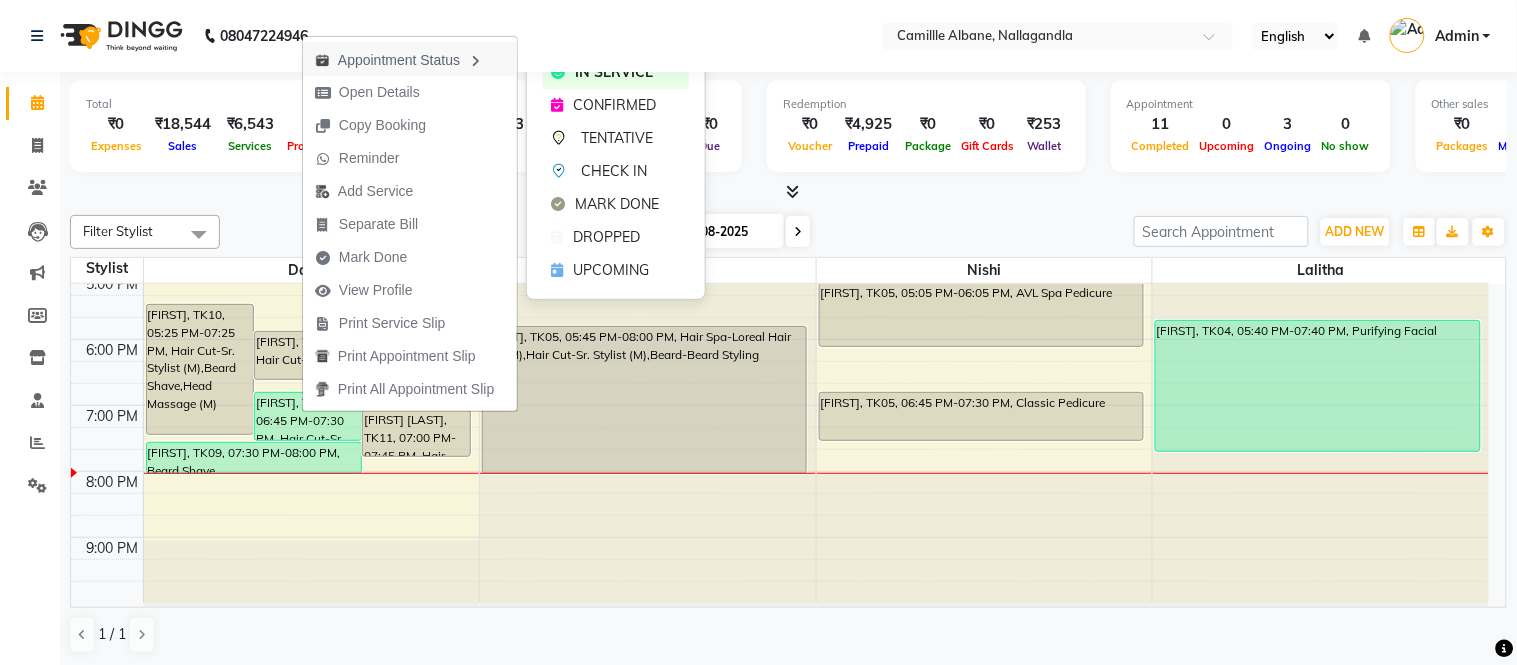 click on "Appointment Status" at bounding box center [410, 59] 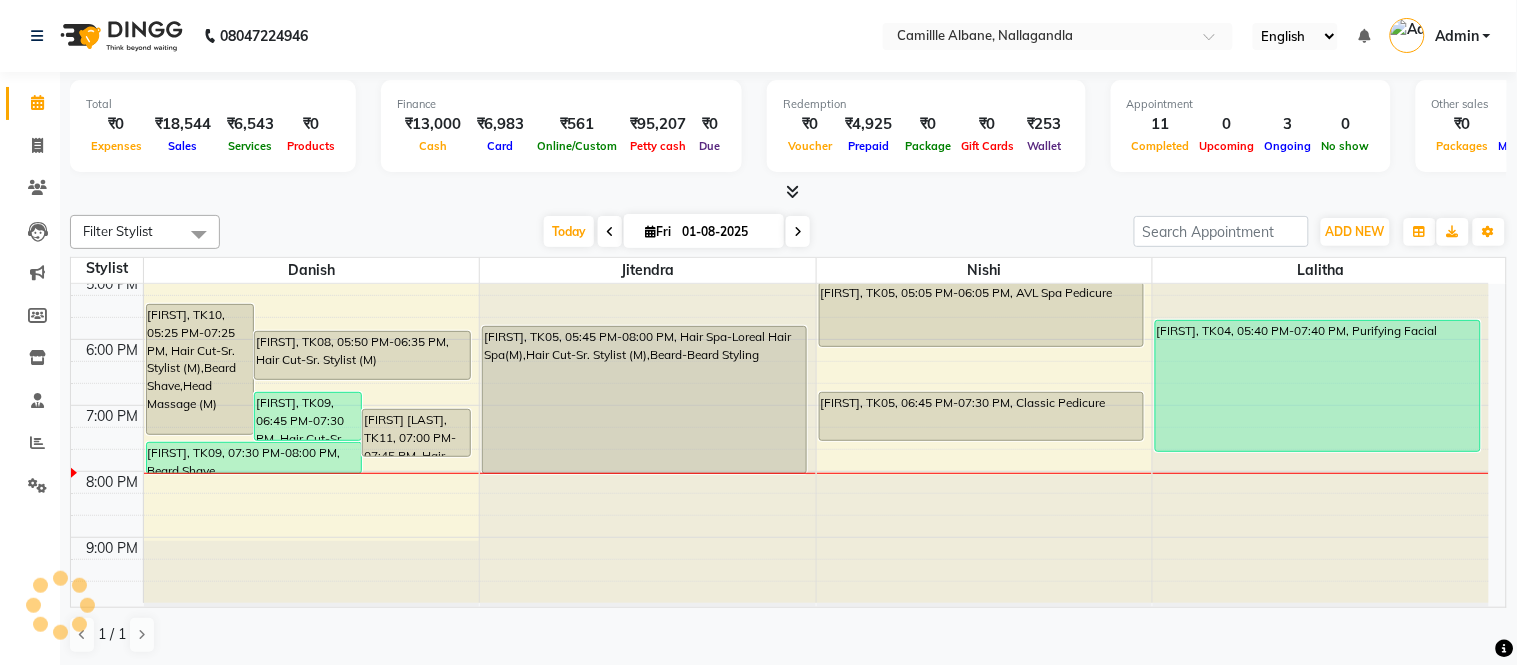 click on "[FIRST], [POSTAL_CODE], [TIME]-[TIME], [SERVICE]" at bounding box center [308, 416] 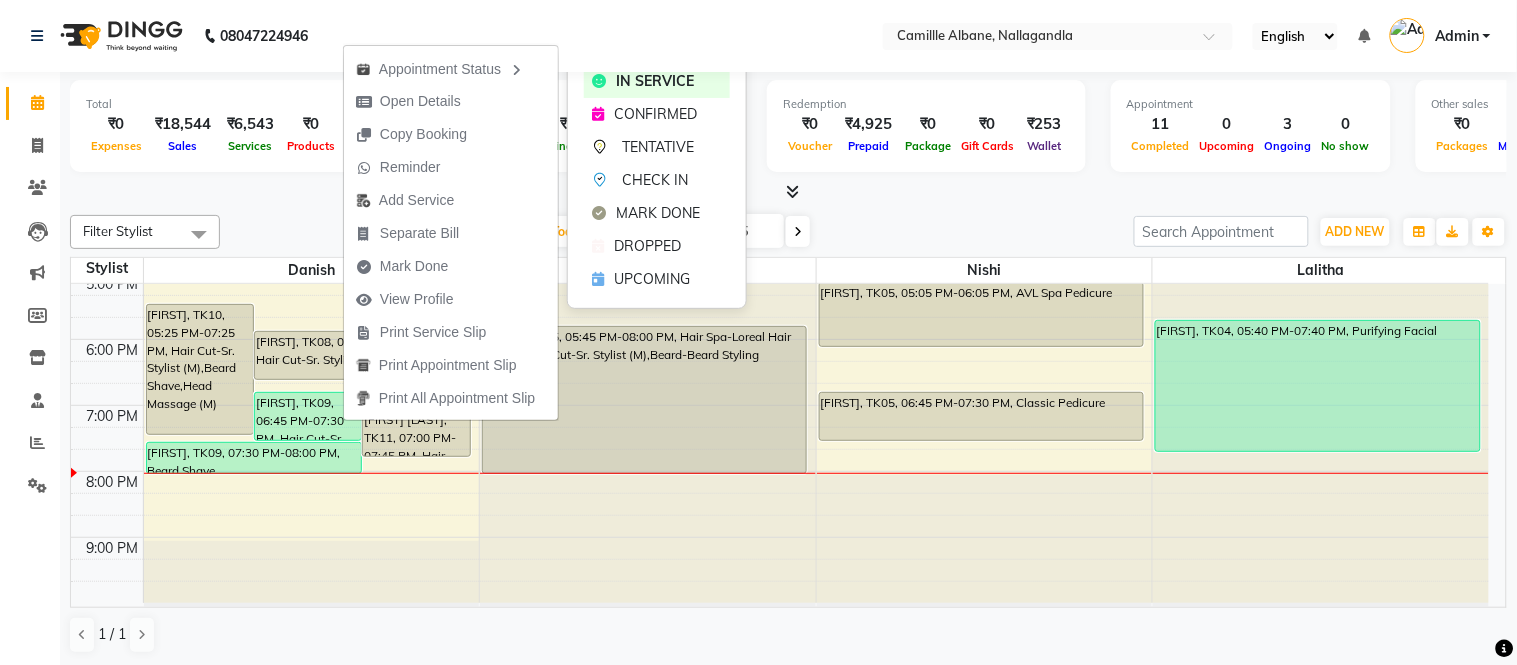click on "MARK DONE" 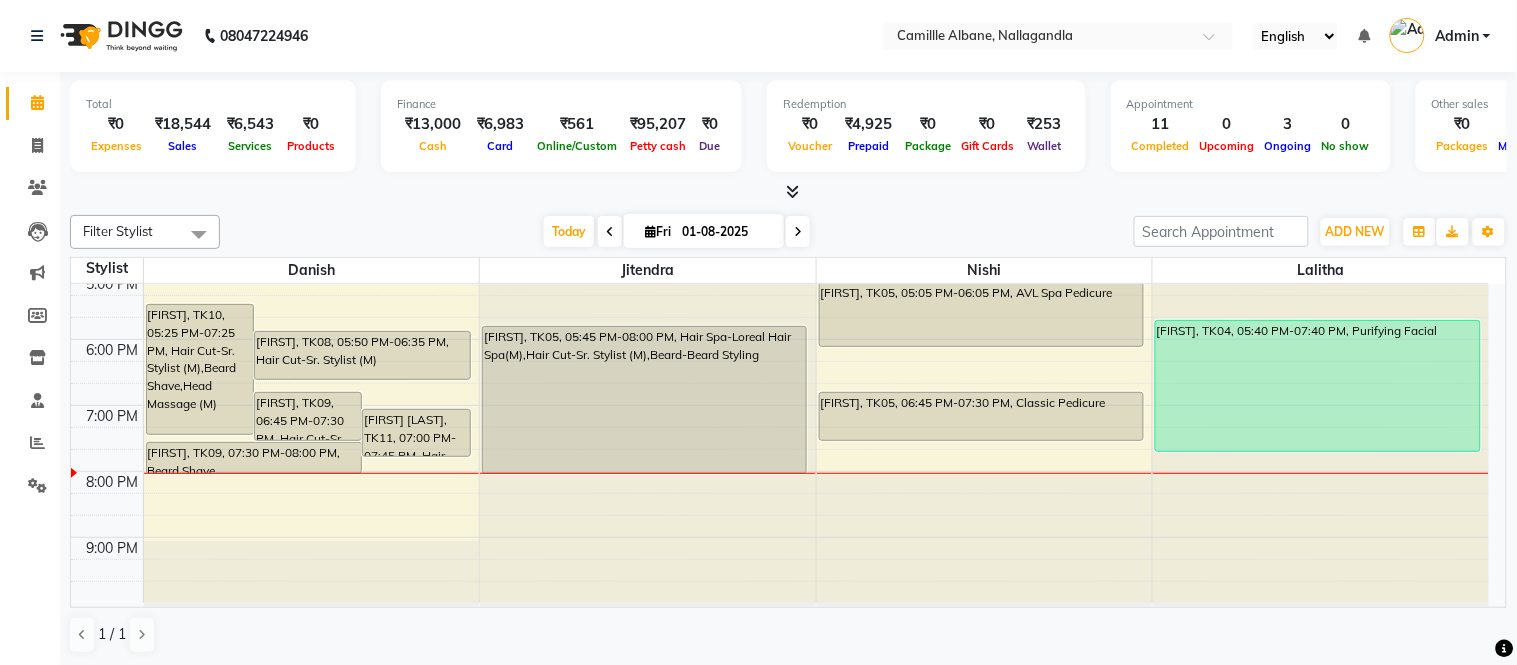 click at bounding box center (312, -320) 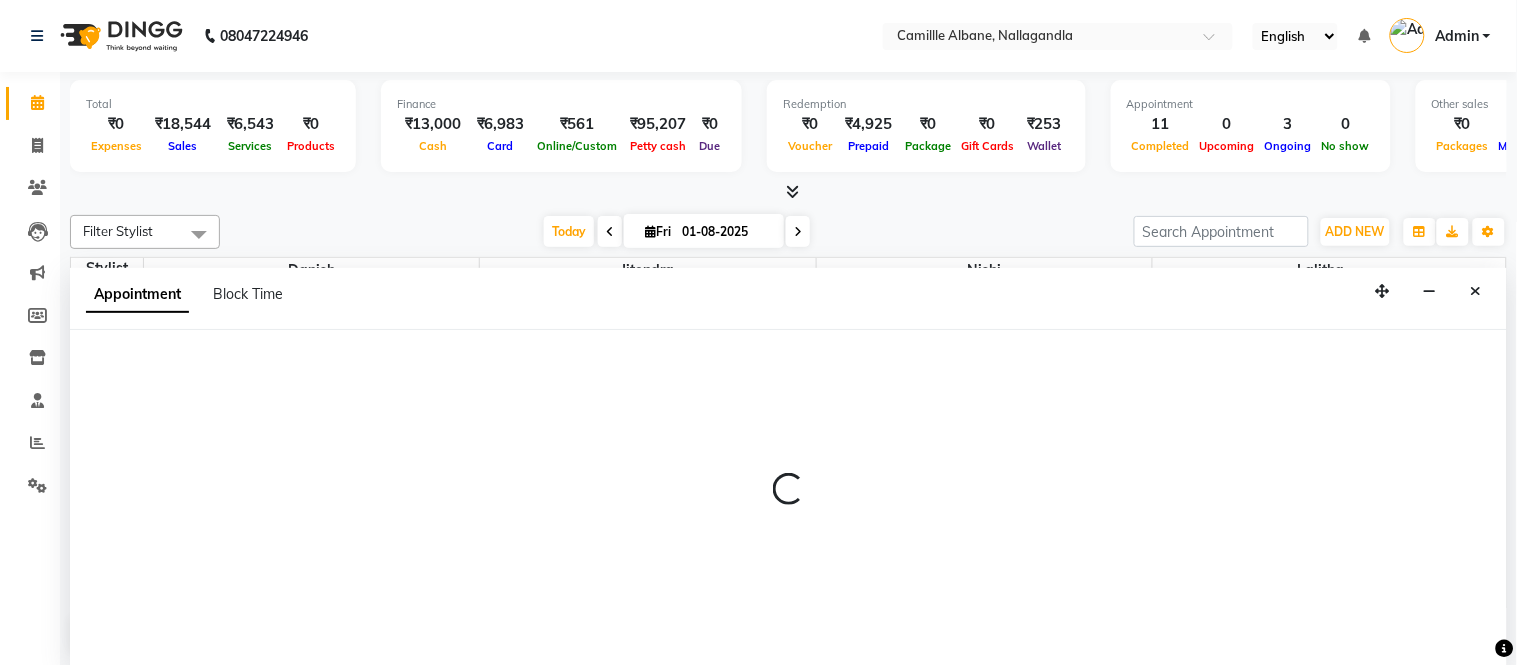 select on "57806" 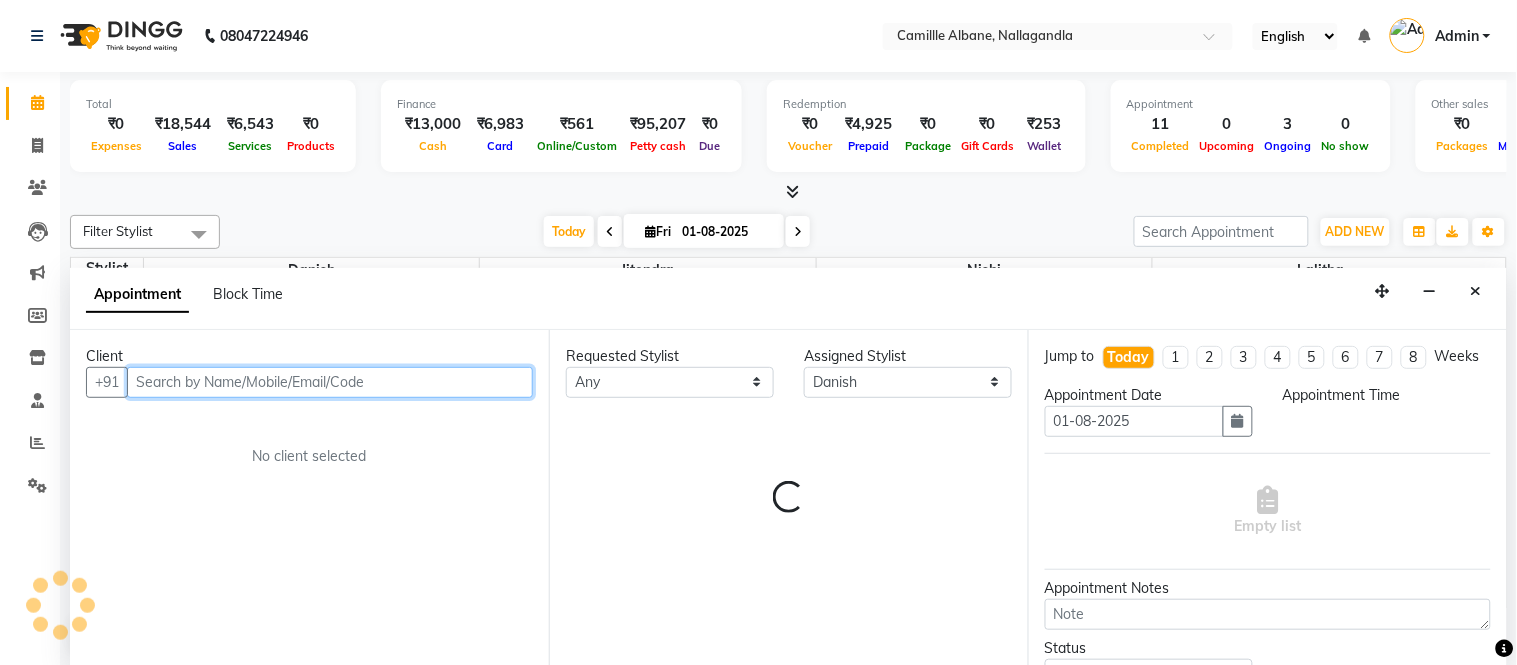 select on "1260" 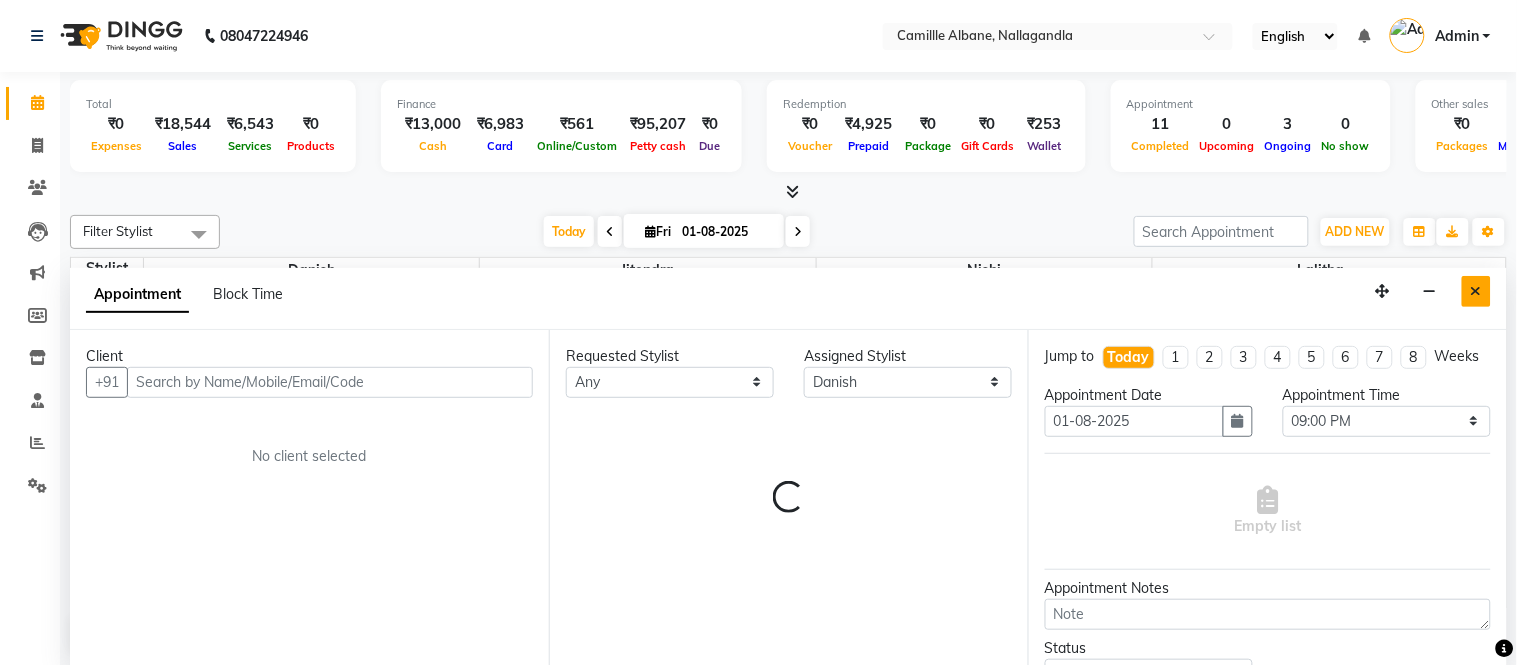 click at bounding box center (1476, 291) 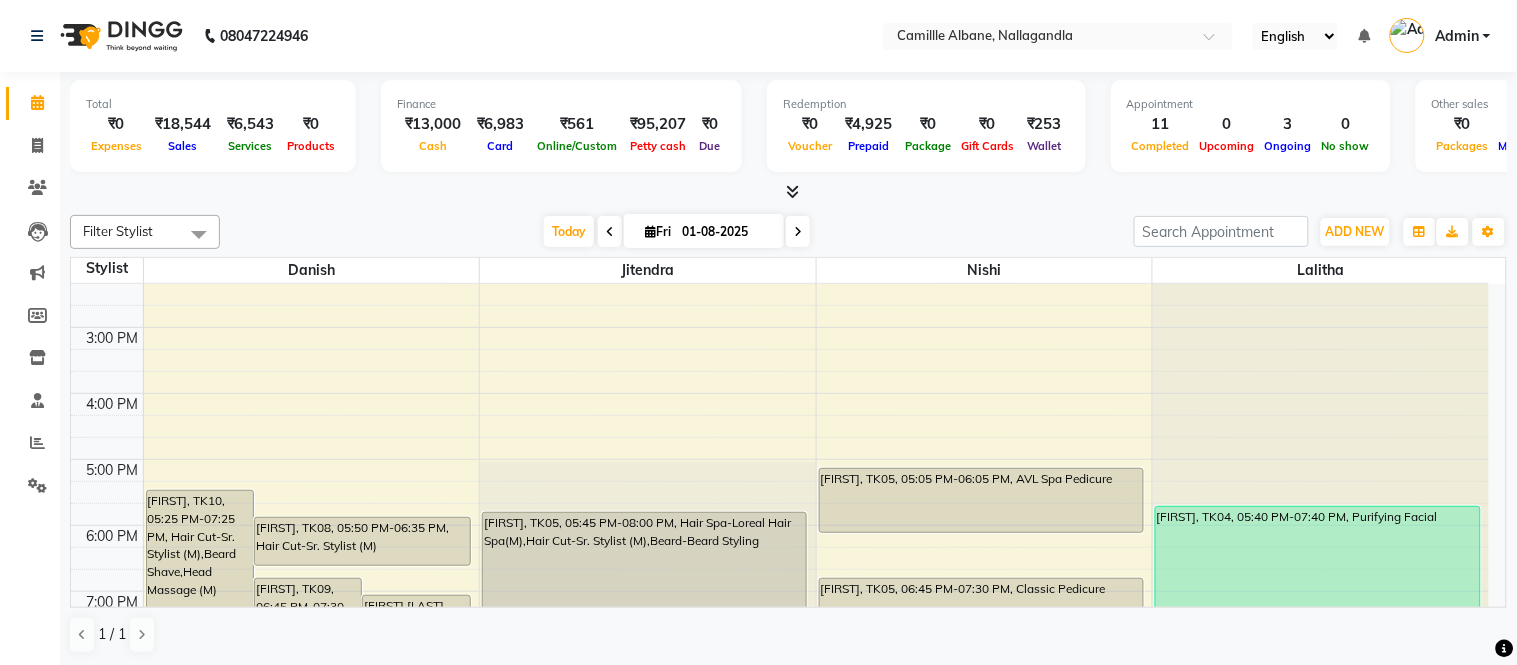 scroll, scrollTop: 604, scrollLeft: 0, axis: vertical 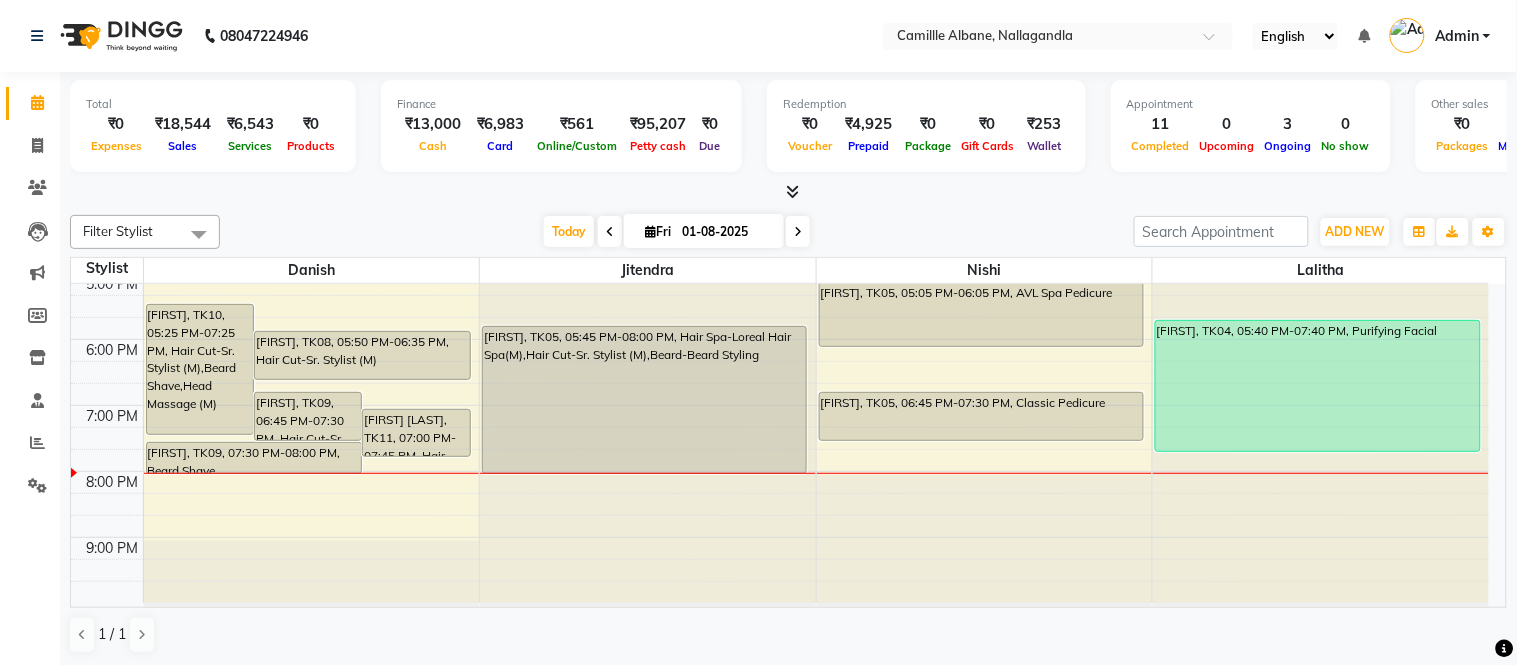 drag, startPoint x: 1222, startPoint y: 385, endPoint x: 1214, endPoint y: 392, distance: 10.630146 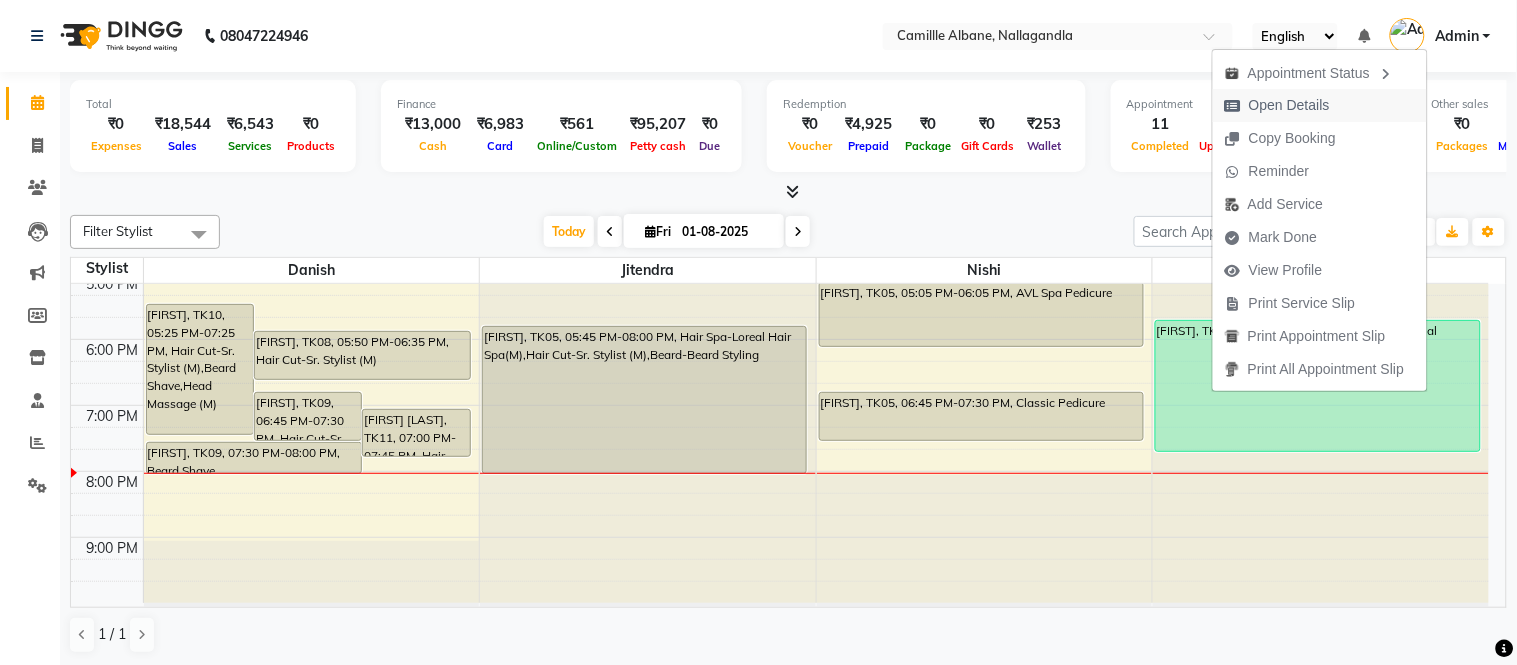 click on "Open Details" at bounding box center (1289, 105) 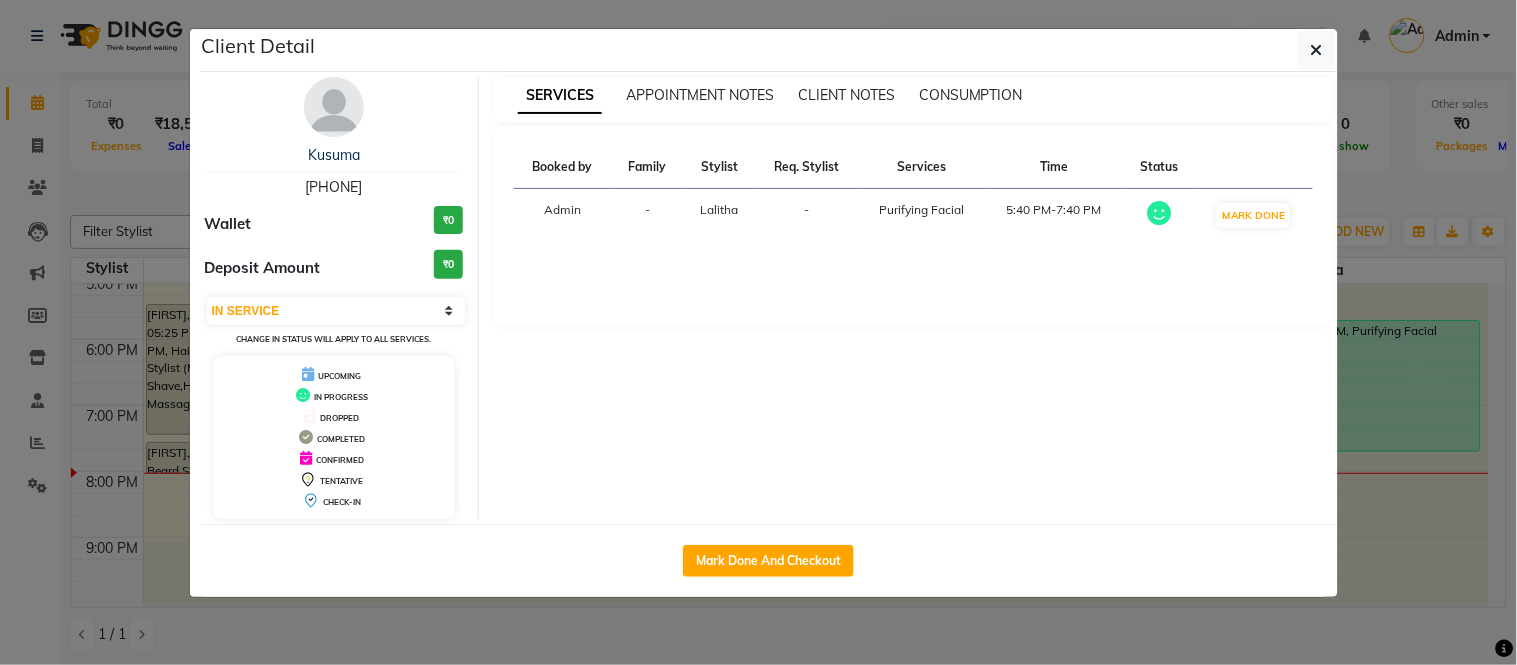 click on "Deposit Amount  ₹0" at bounding box center (334, 268) 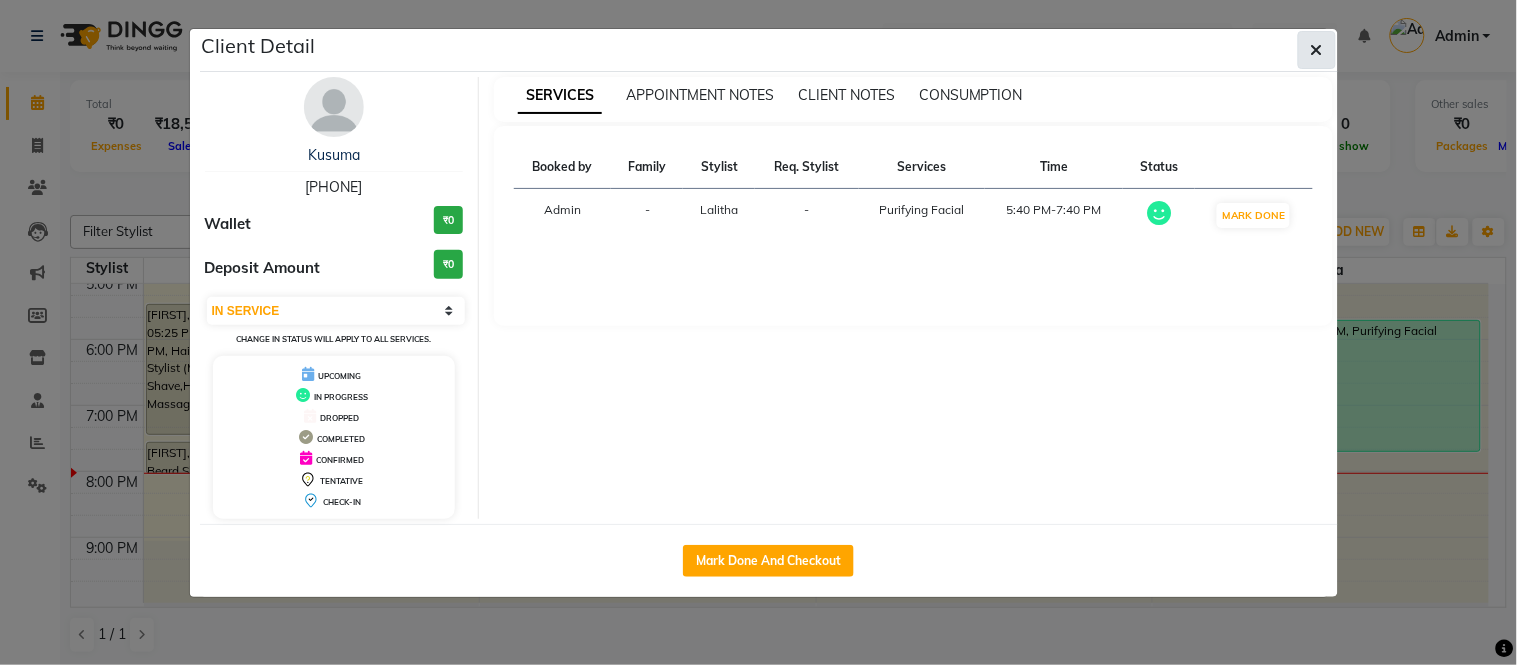 click 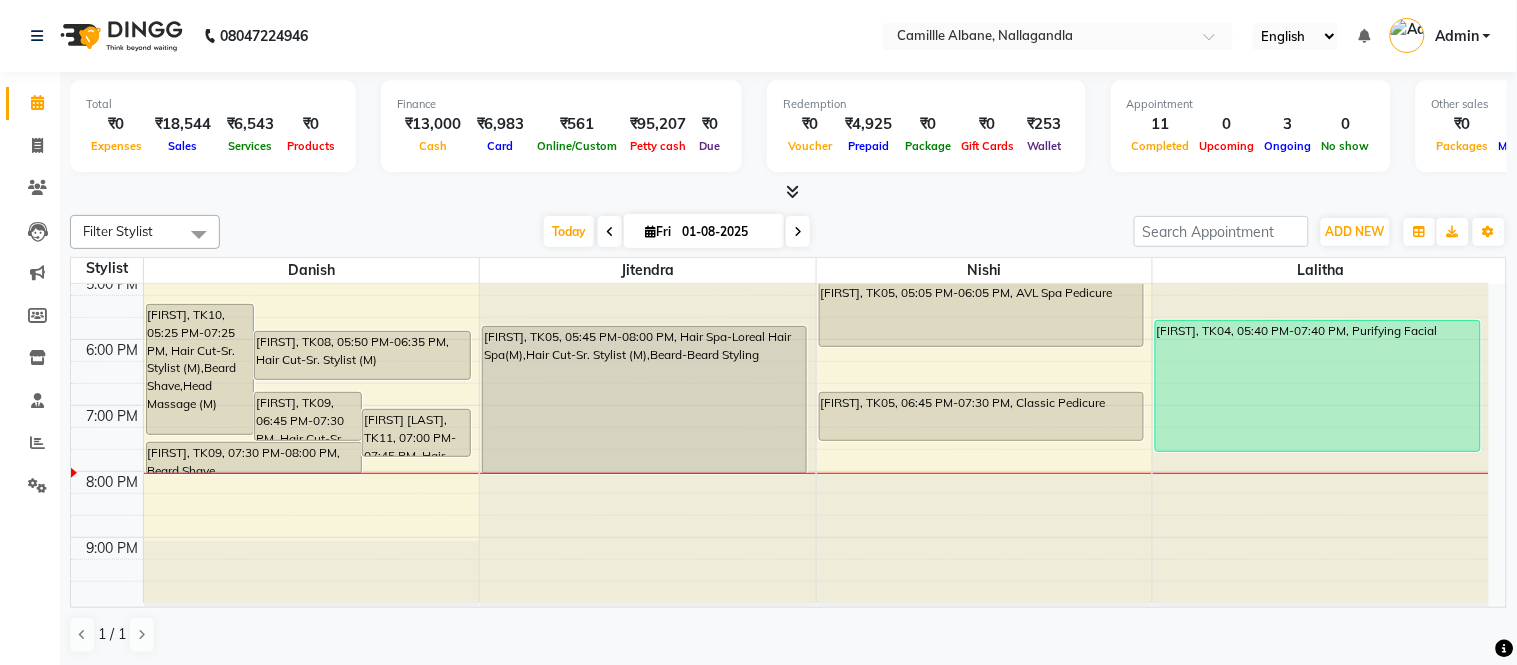 click on "[FIRST], TK09, [TIME]-[TIME], Hair Cut-Sr. Stylist (M)" at bounding box center (308, 416) 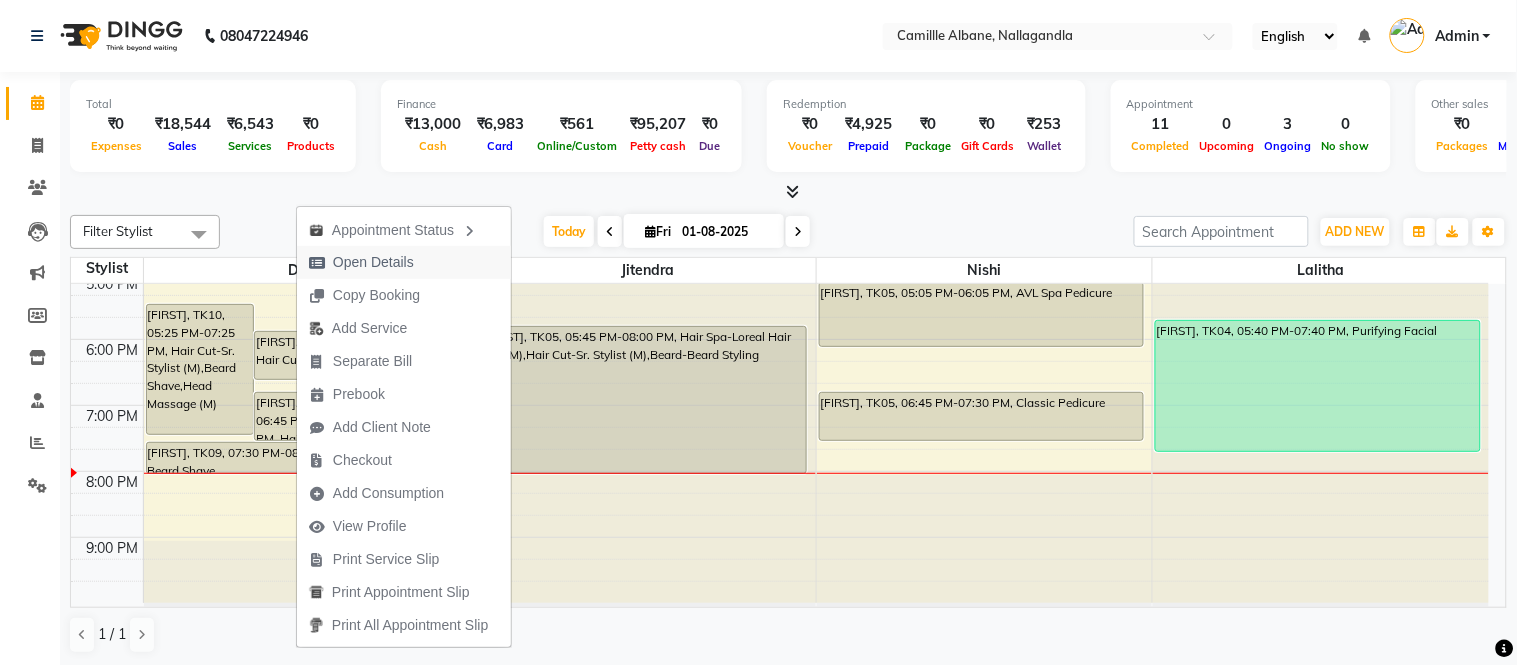 click on "Open Details" at bounding box center [373, 262] 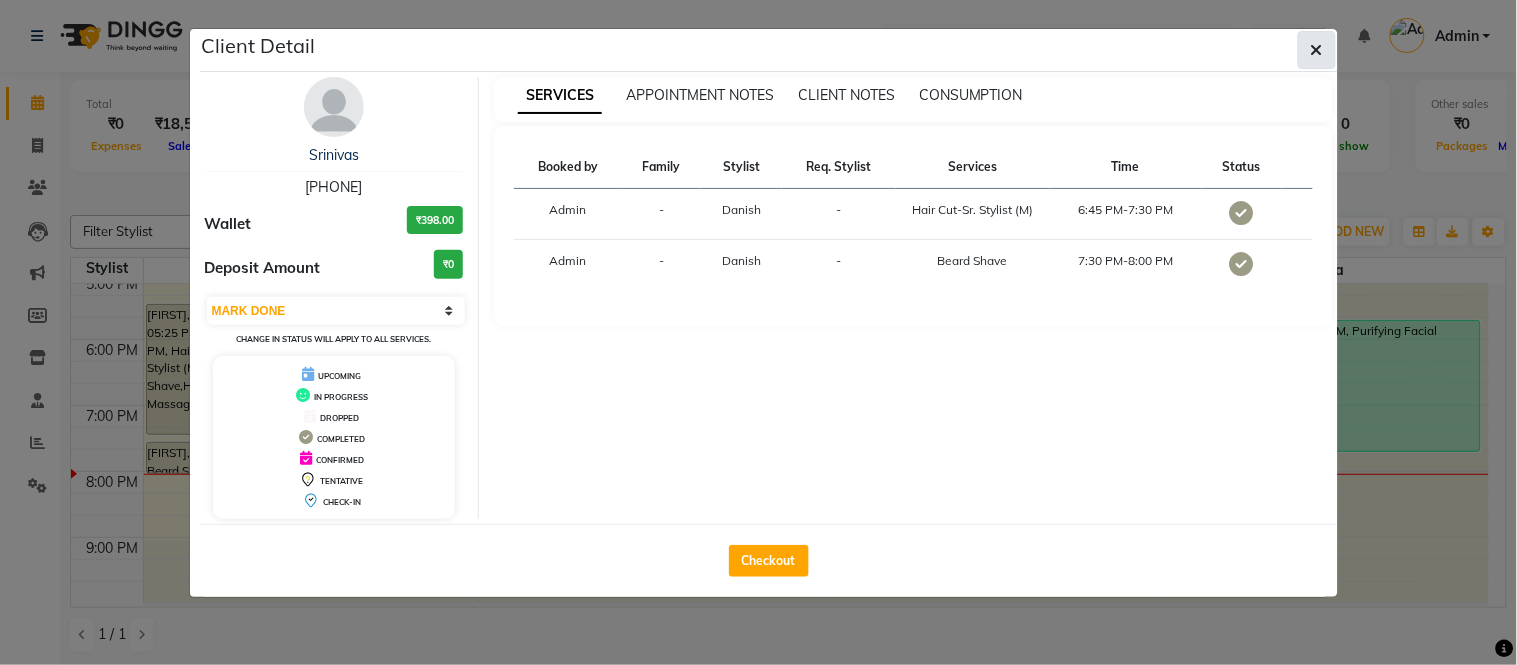 click 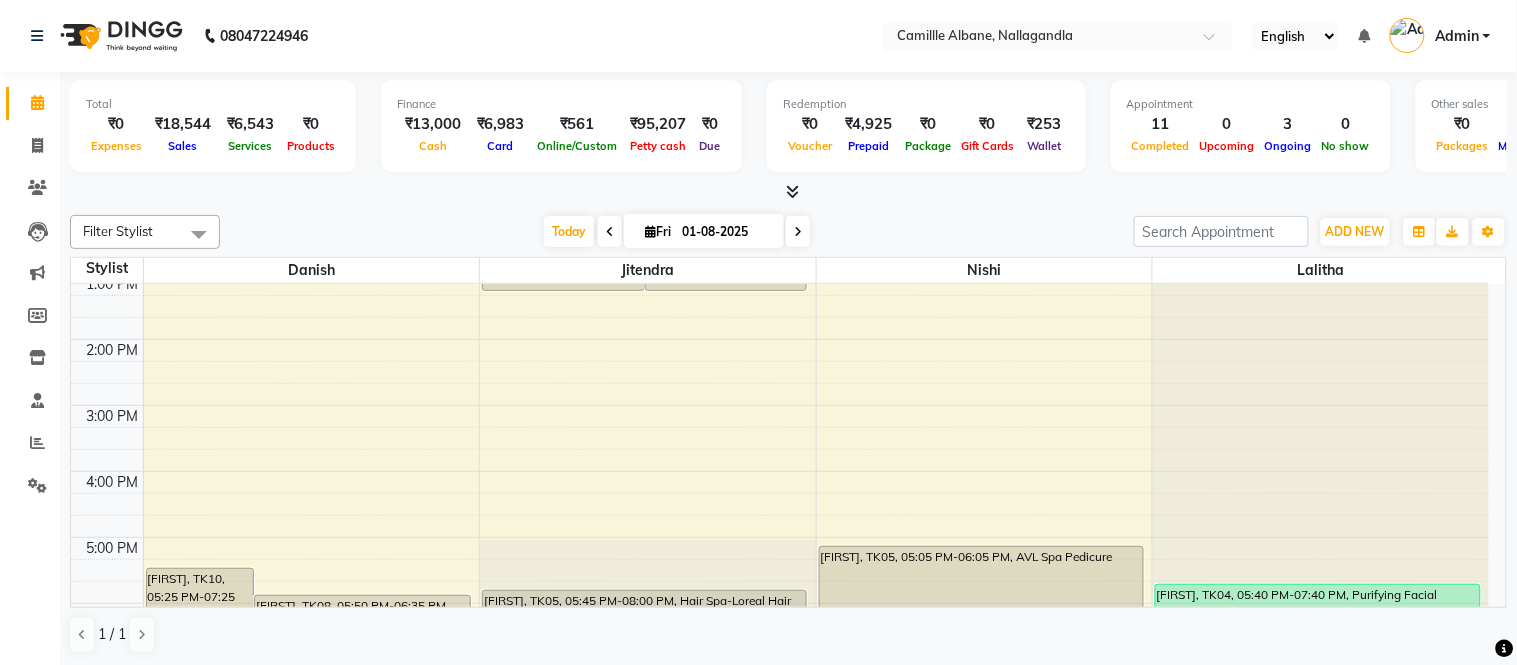 scroll, scrollTop: 418, scrollLeft: 0, axis: vertical 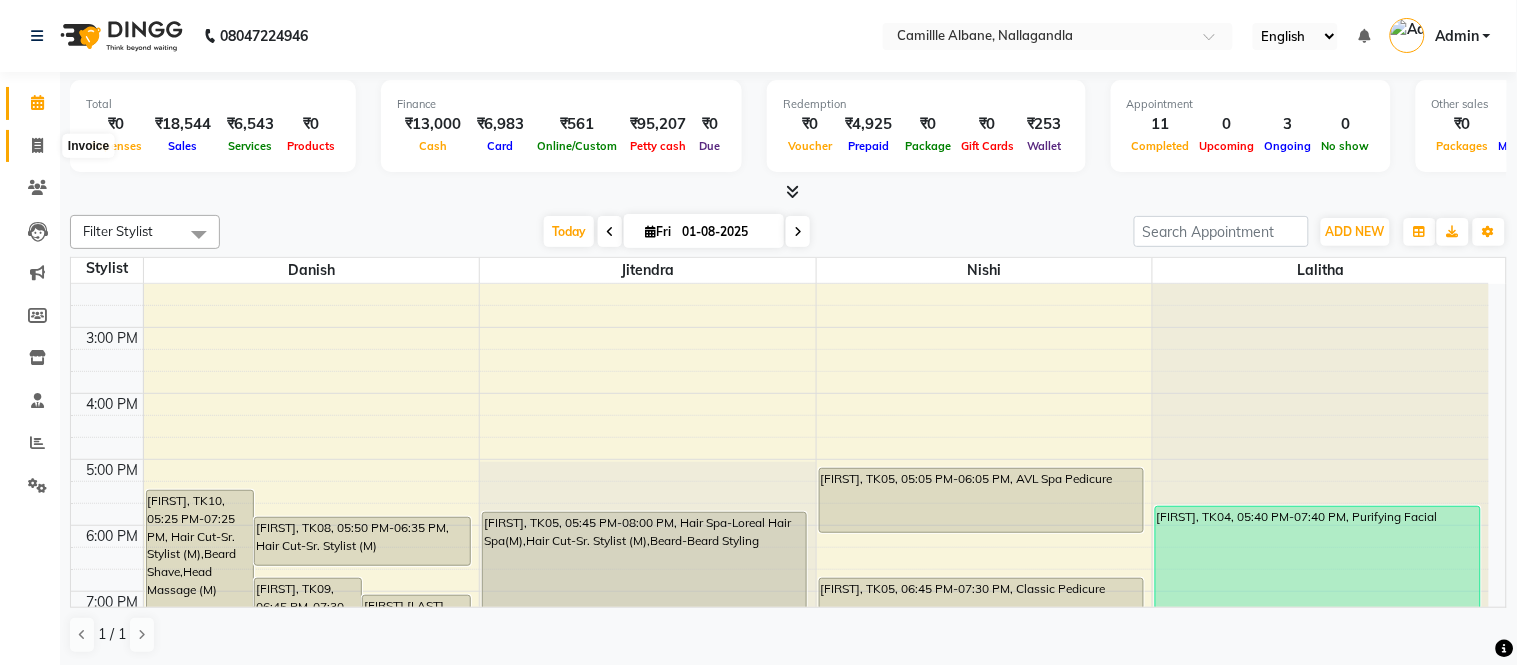click 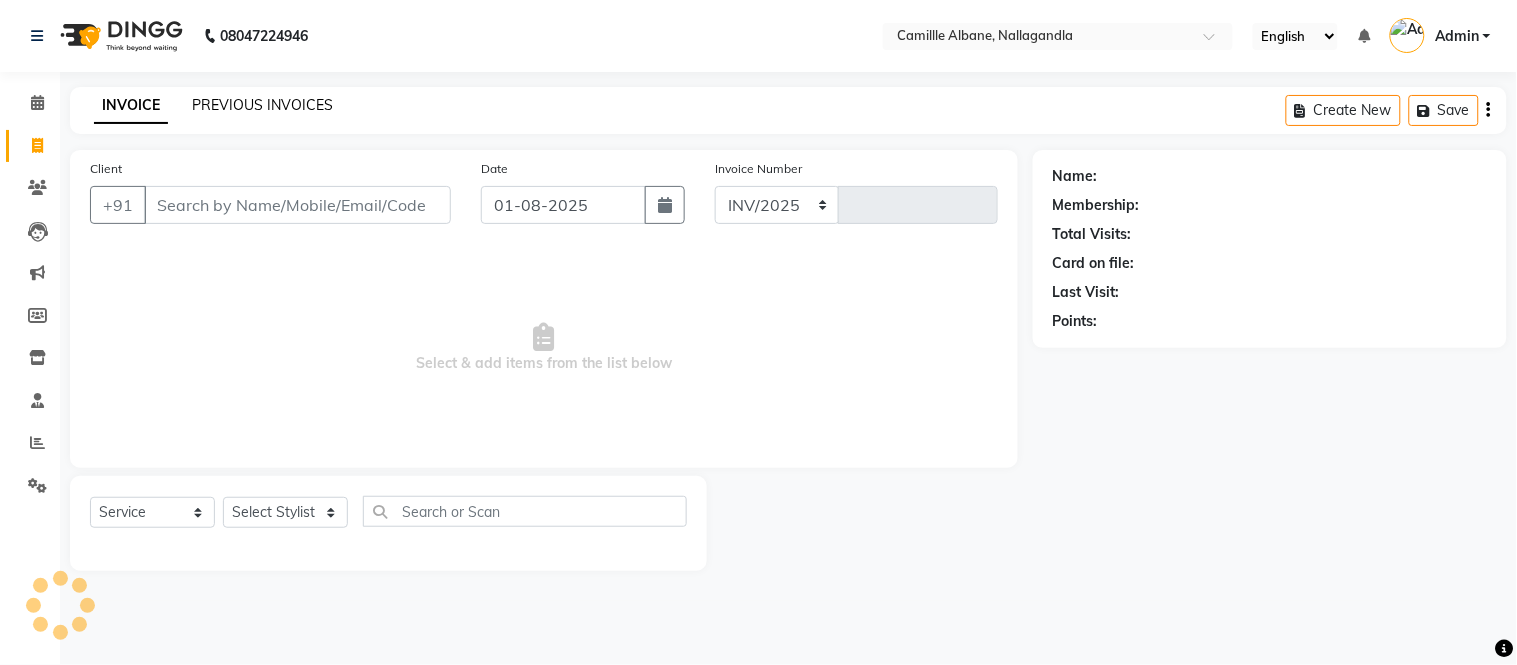 select on "7025" 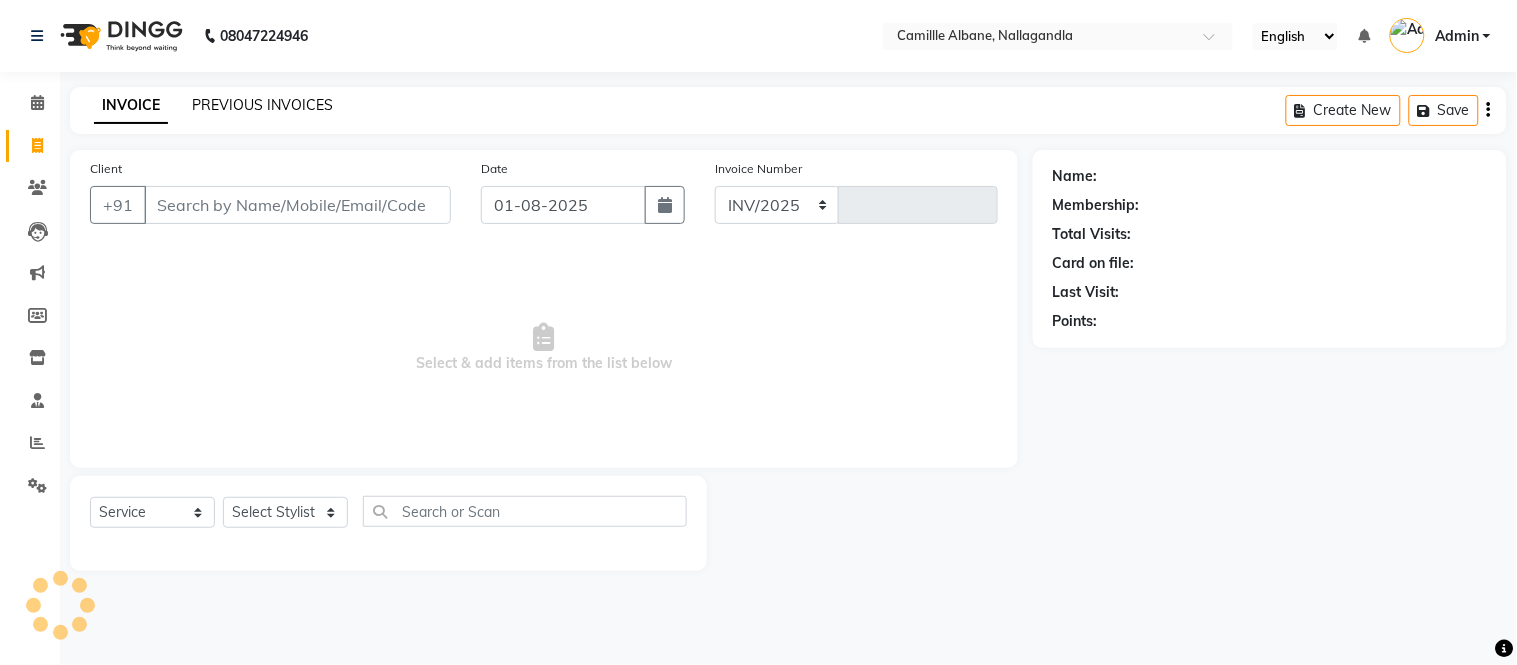 type on "0871" 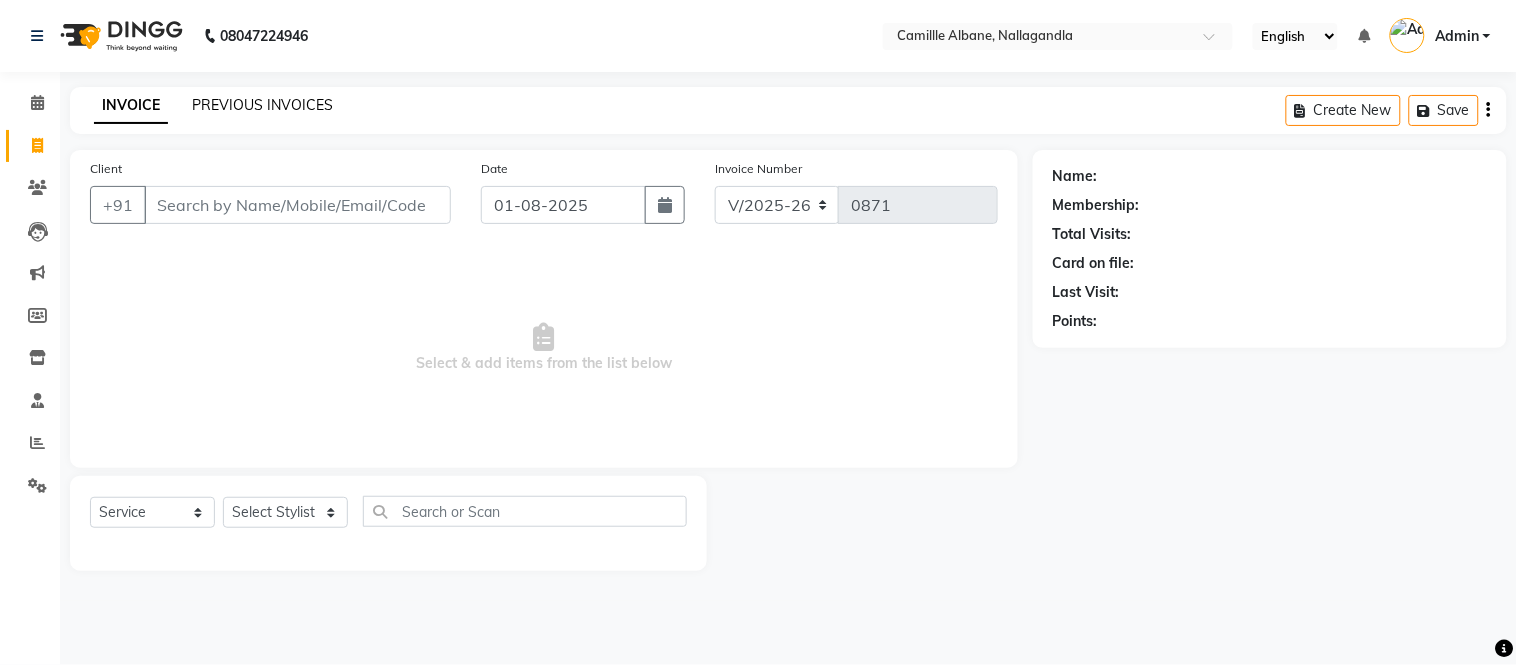 click on "PREVIOUS INVOICES" 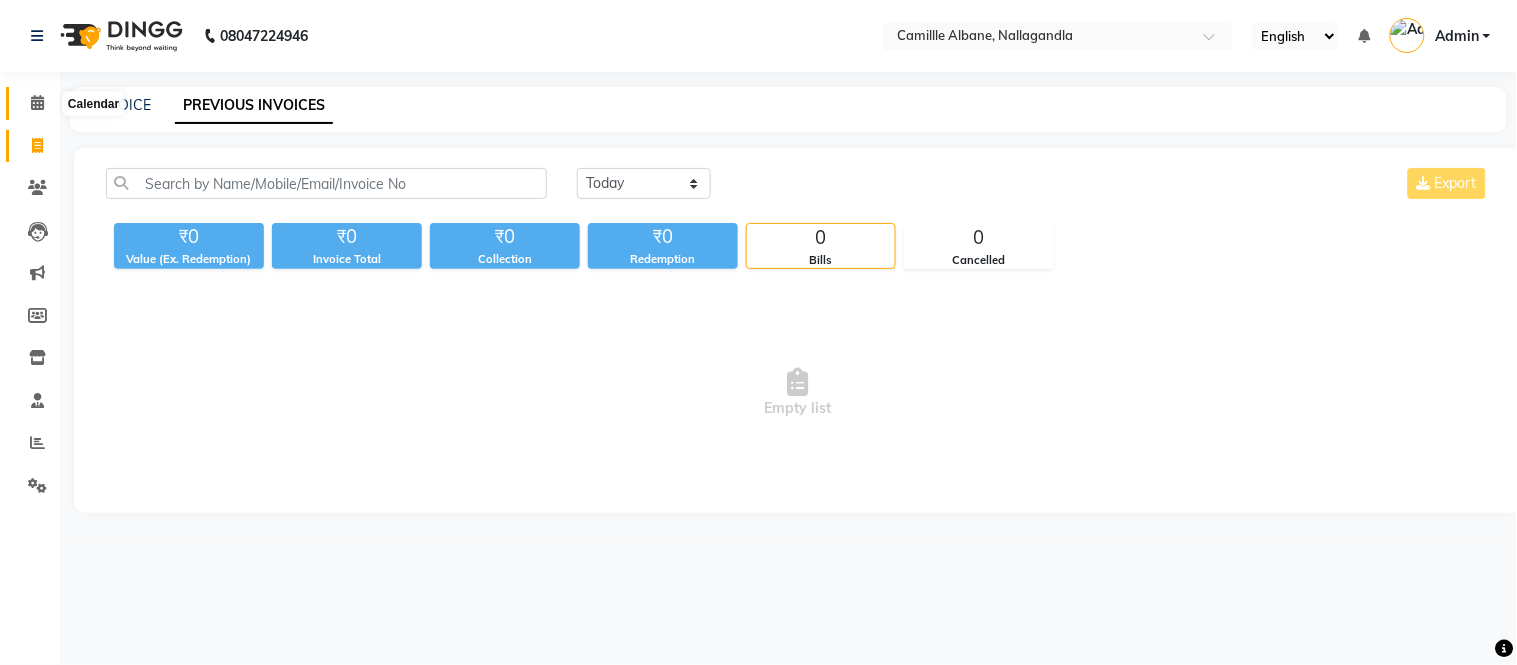 click 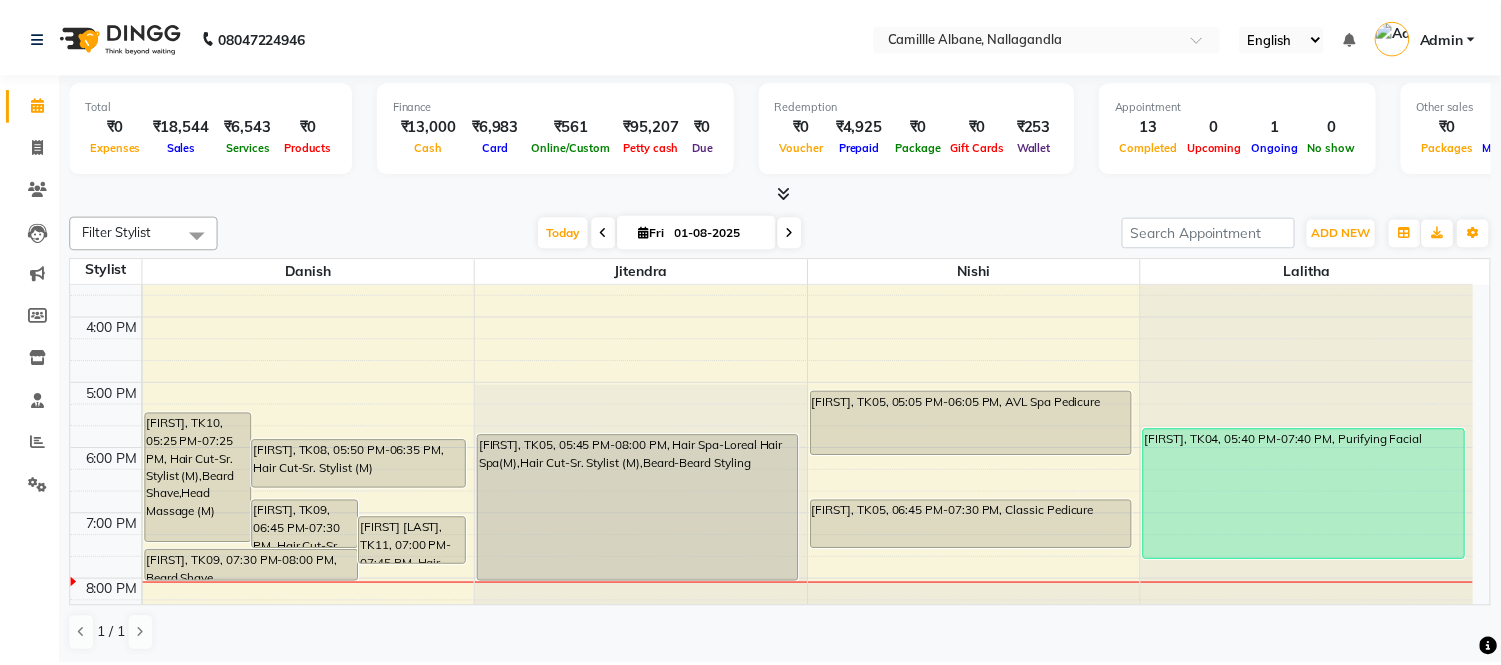 scroll, scrollTop: 604, scrollLeft: 0, axis: vertical 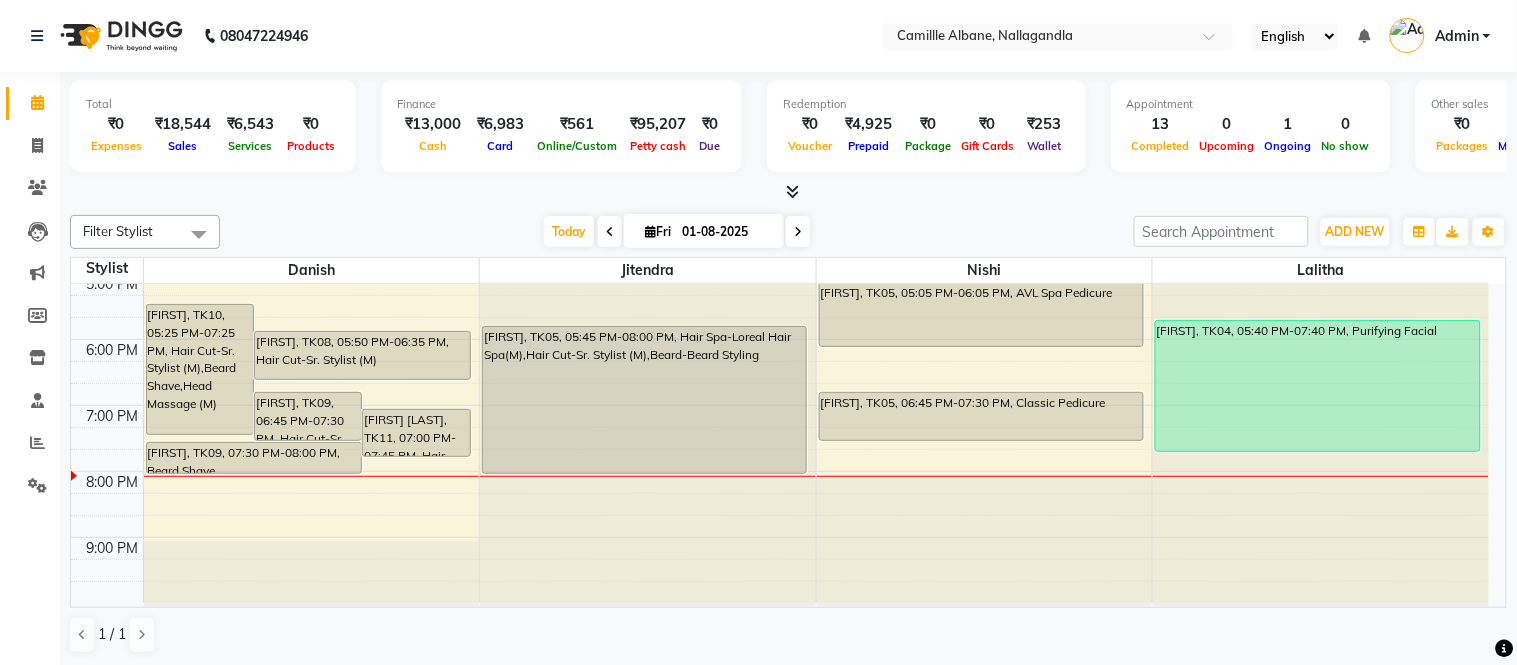 click on "Kusuma, TK04, 05:40 PM-07:40 PM, Purifying Facial" at bounding box center [1318, 386] 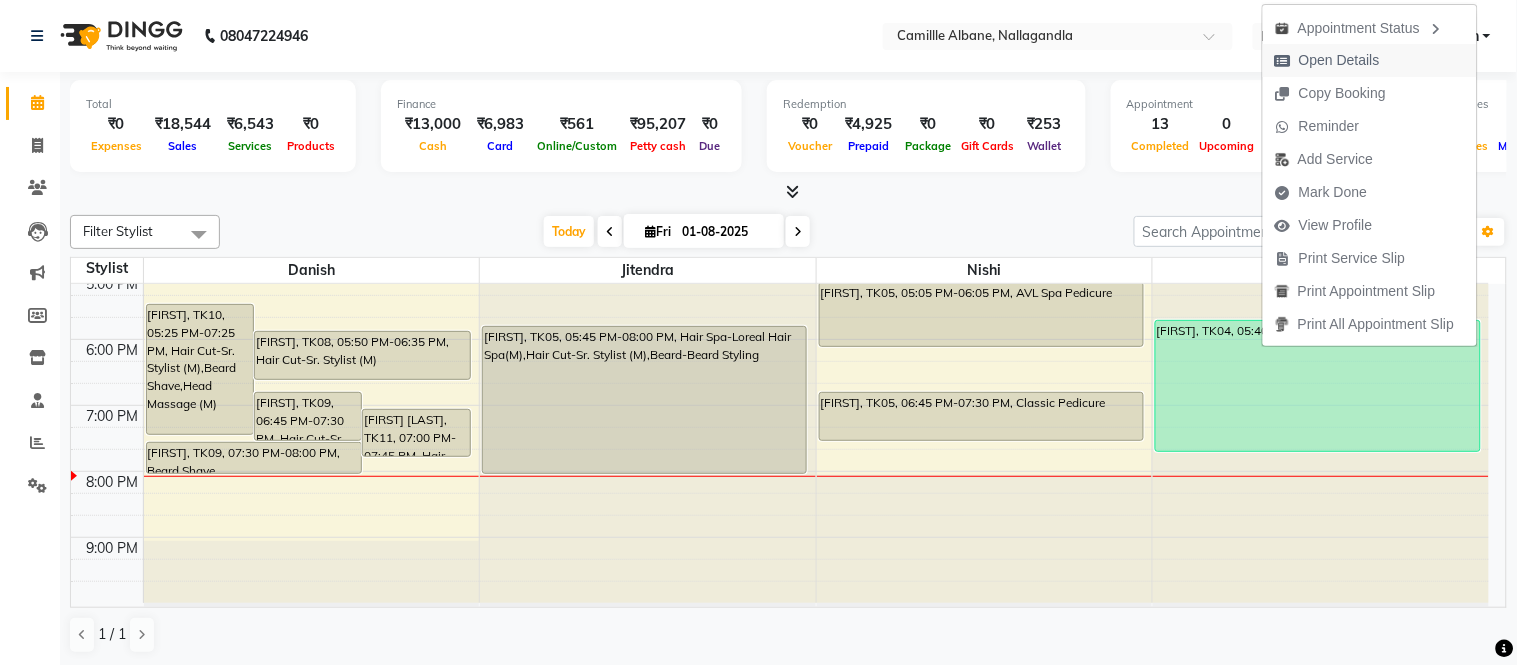 click on "Open Details" at bounding box center [1339, 60] 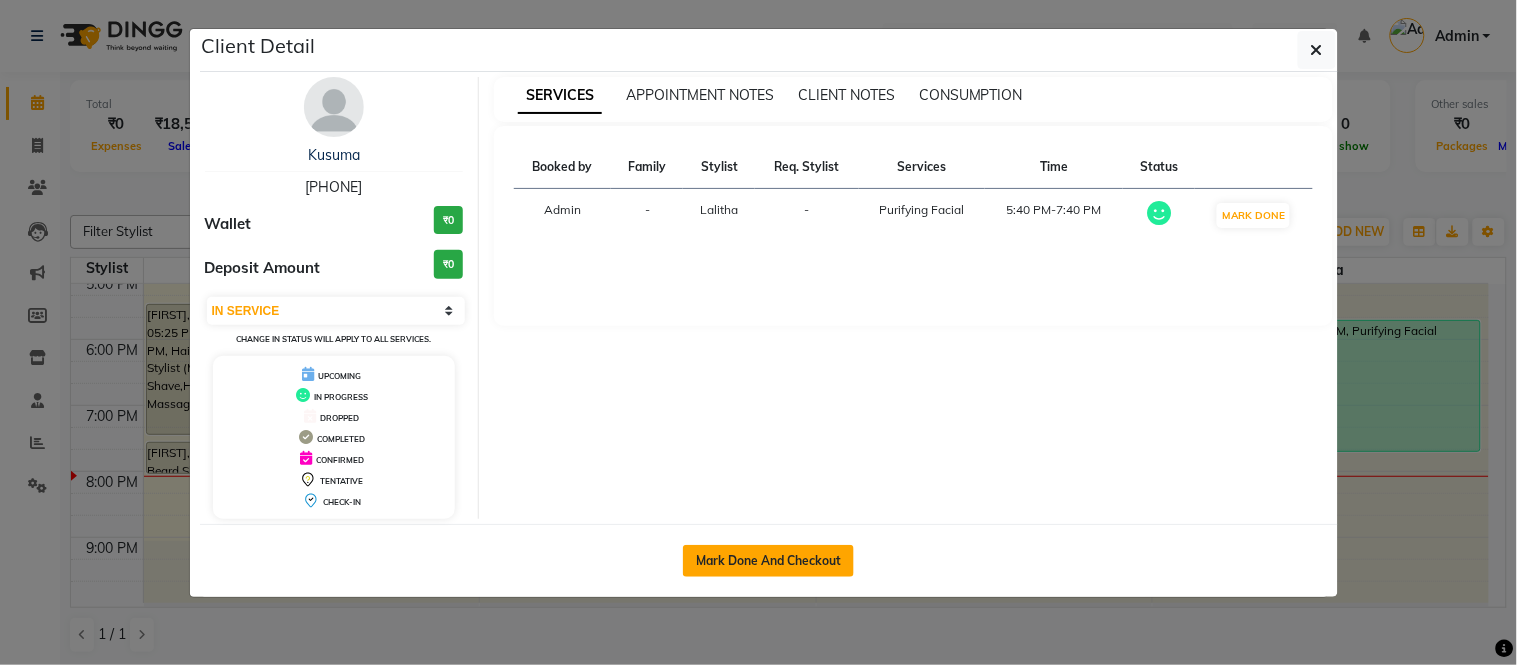 click on "Mark Done And Checkout" 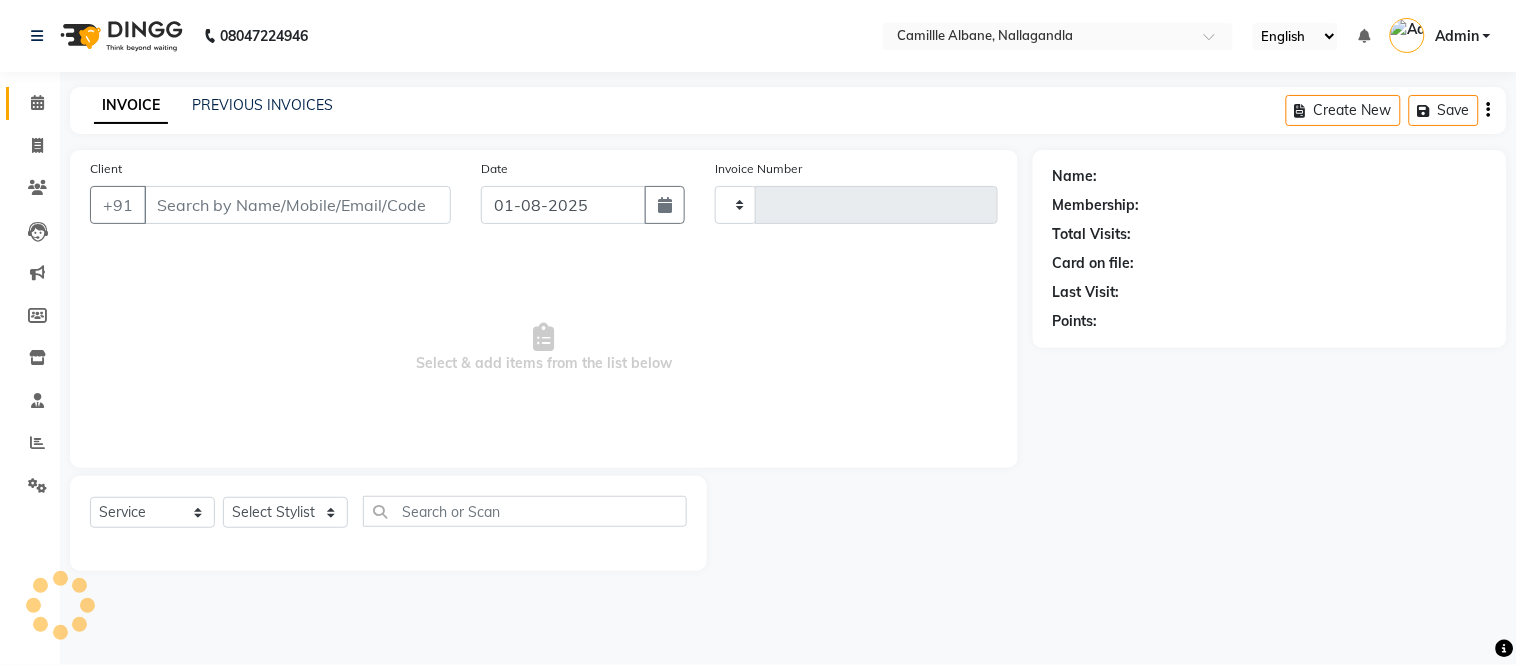type on "0871" 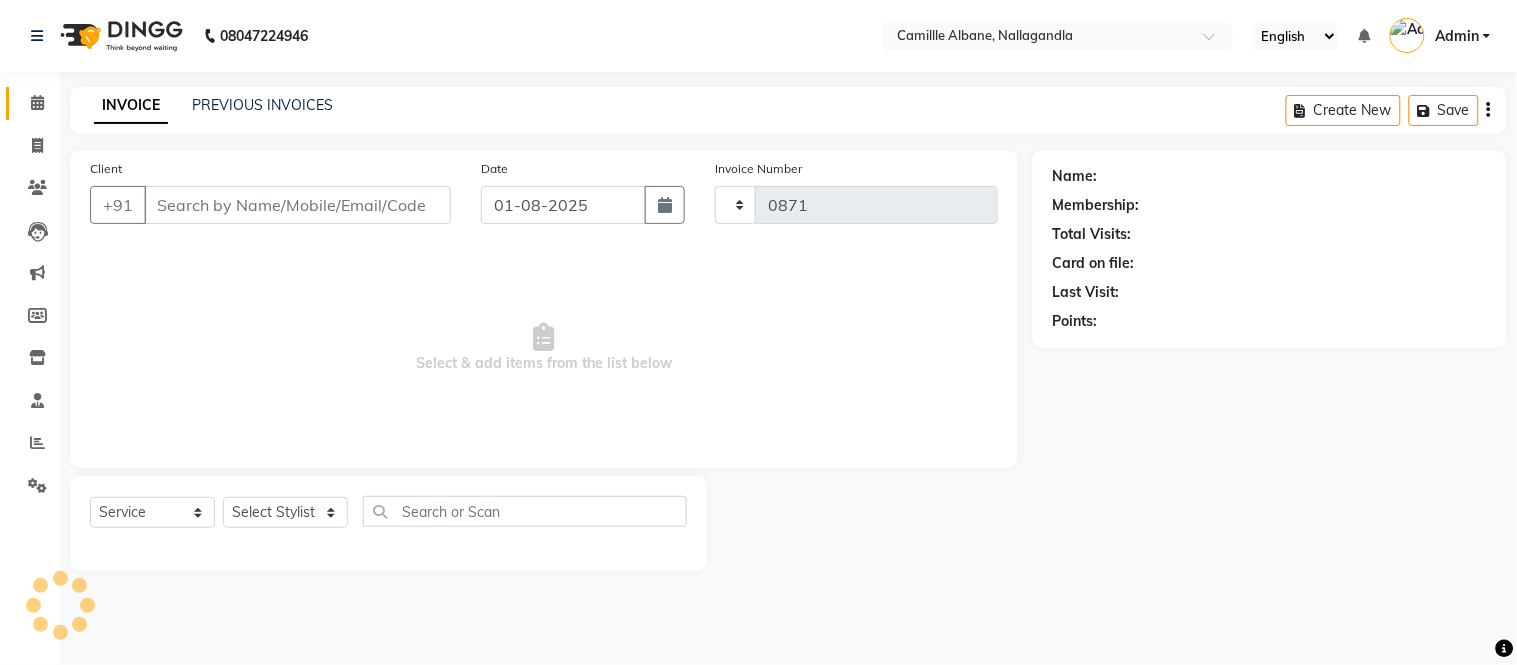select on "7025" 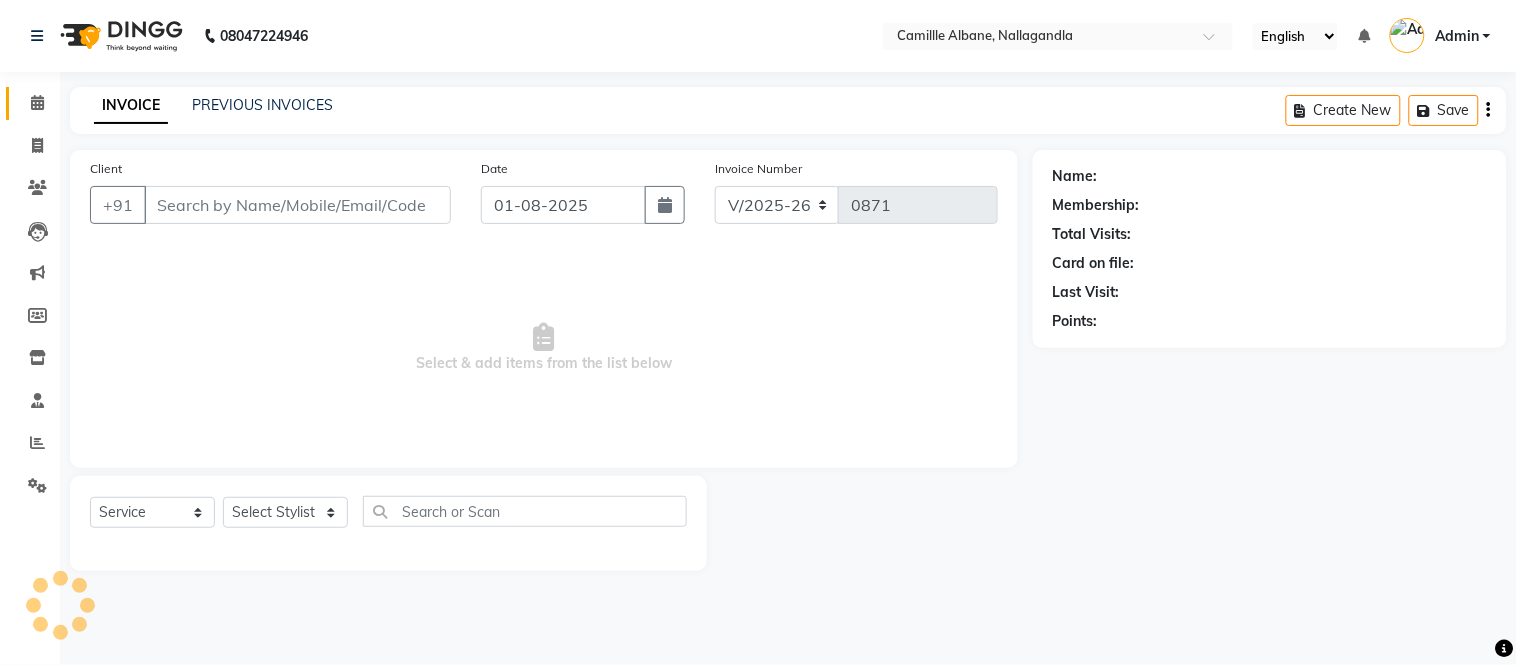 type on "9492259277" 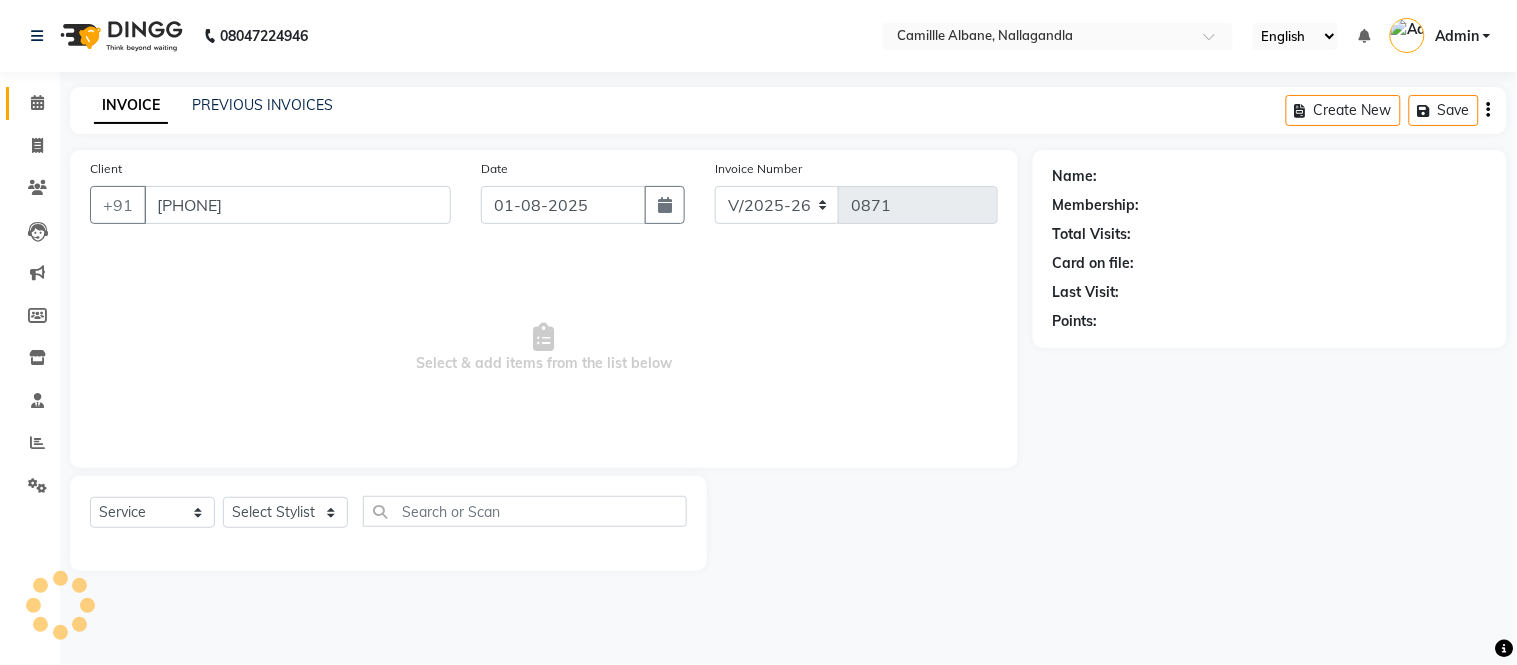 select on "57814" 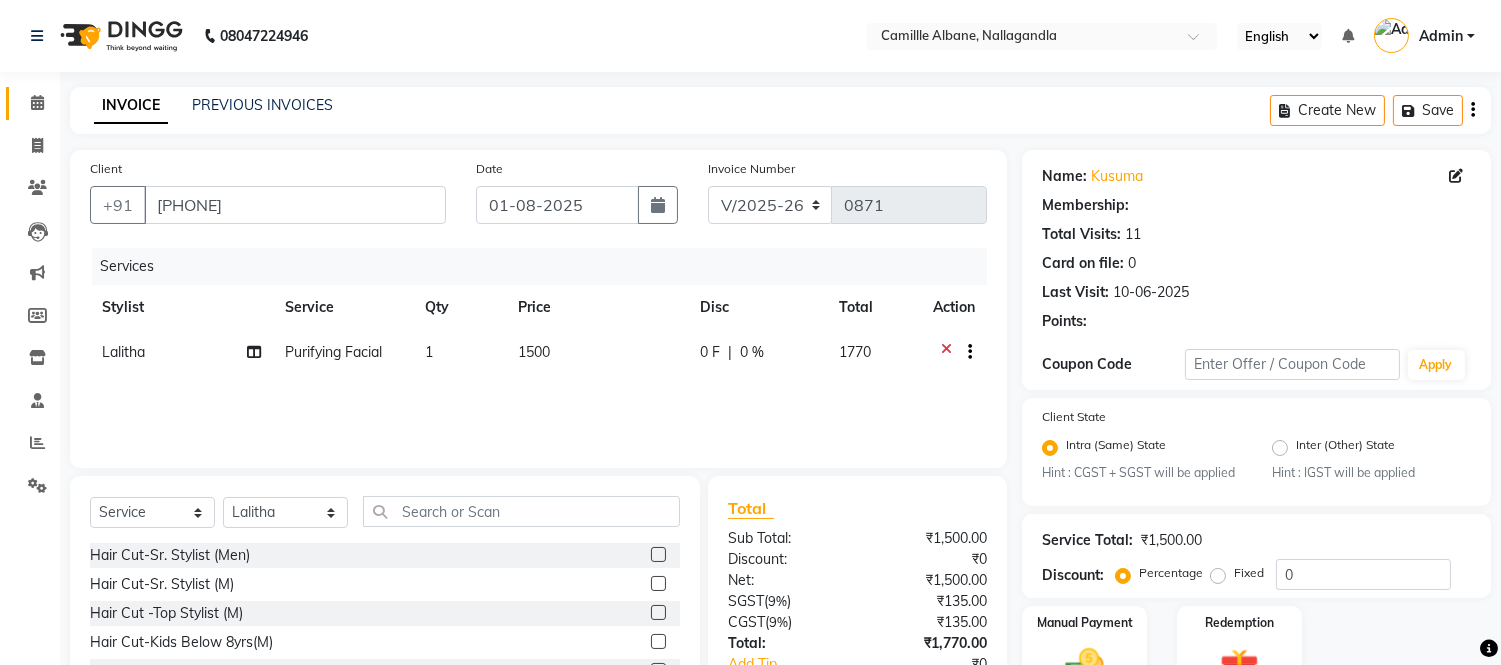 select on "1: Object" 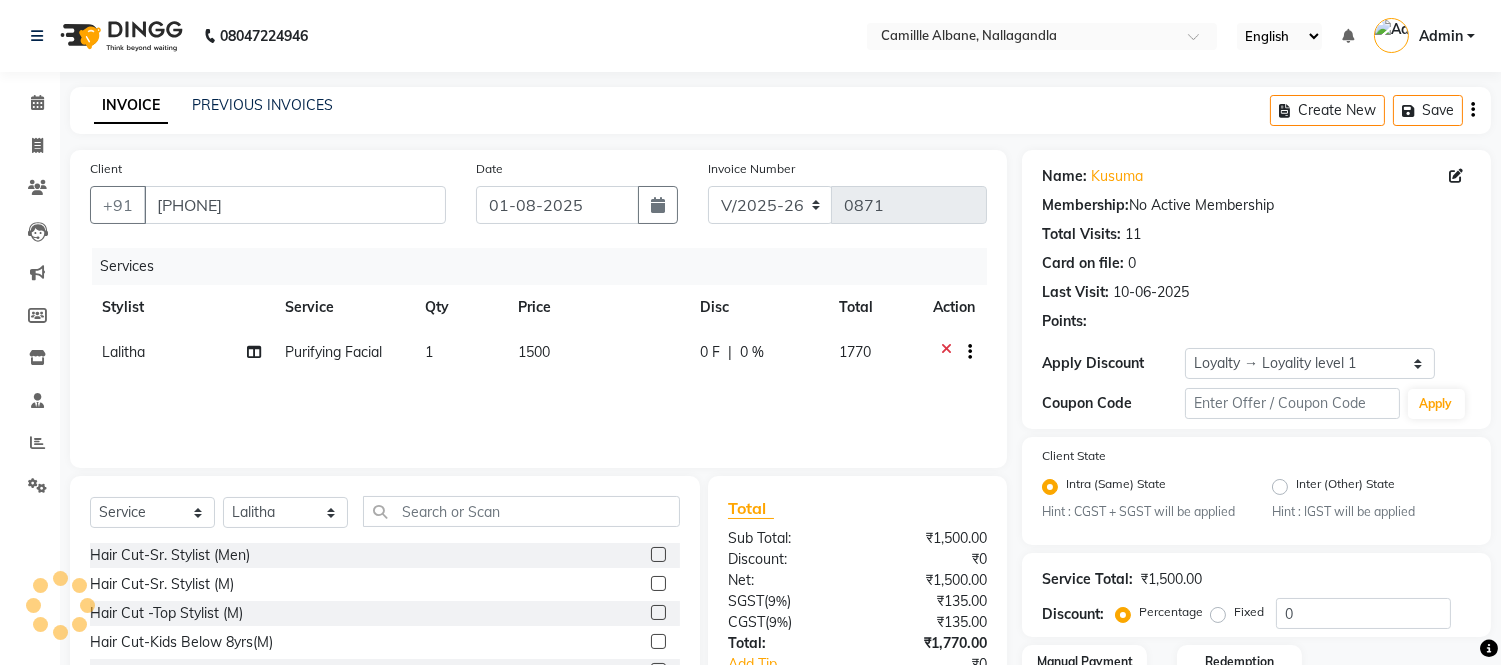 click on "Purifying Facial" 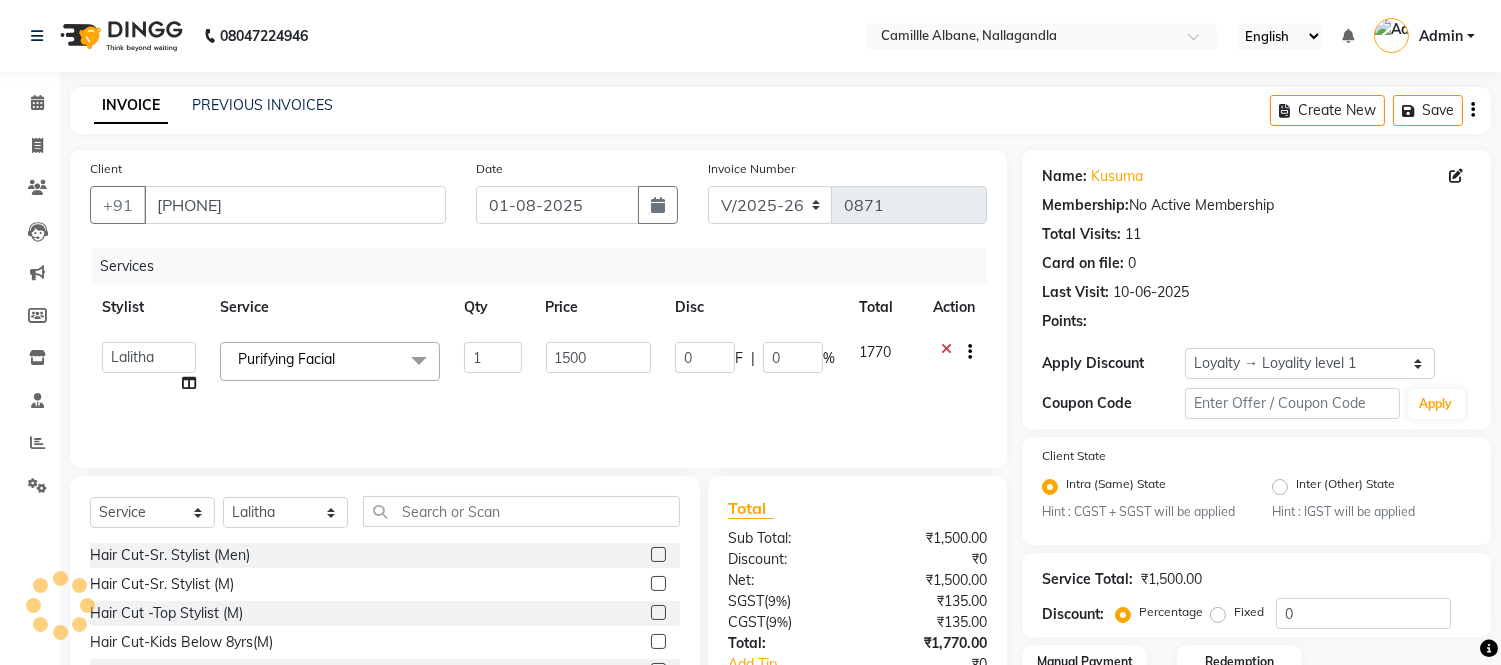 click on "Purifying Facial  x" 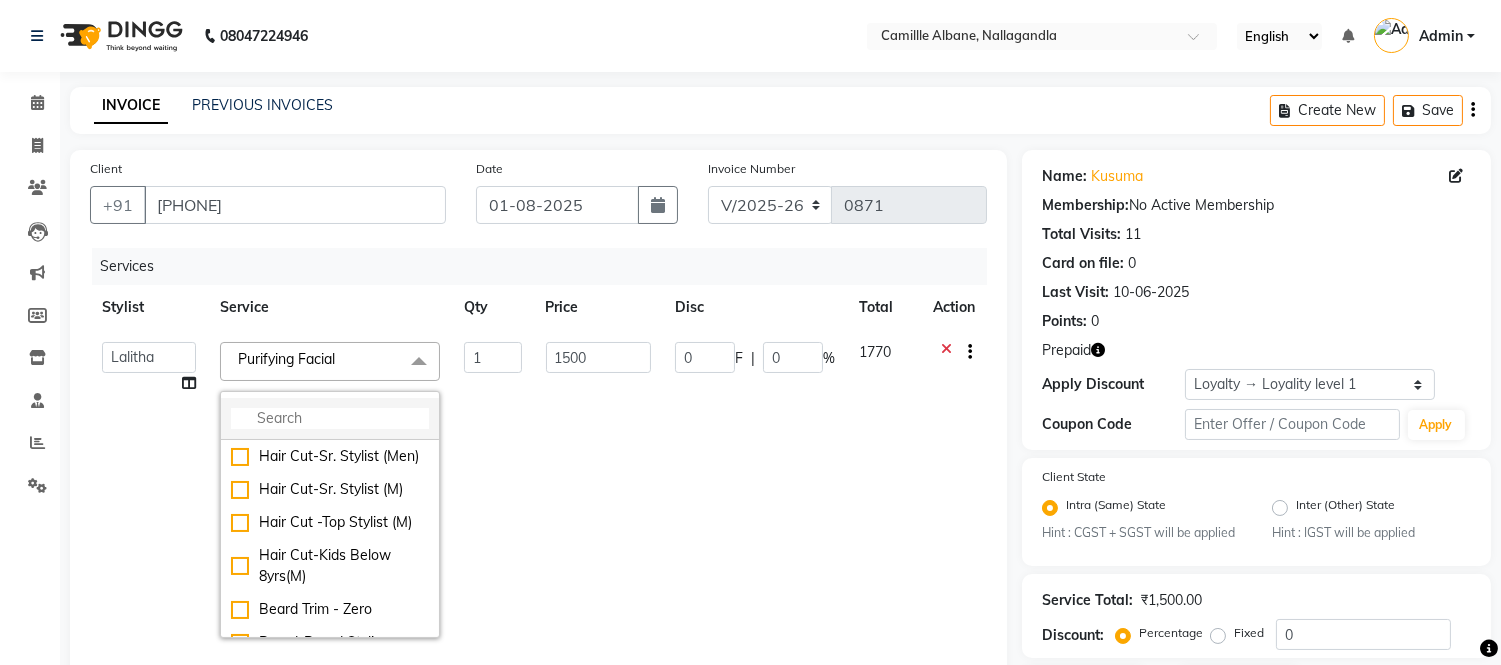 click 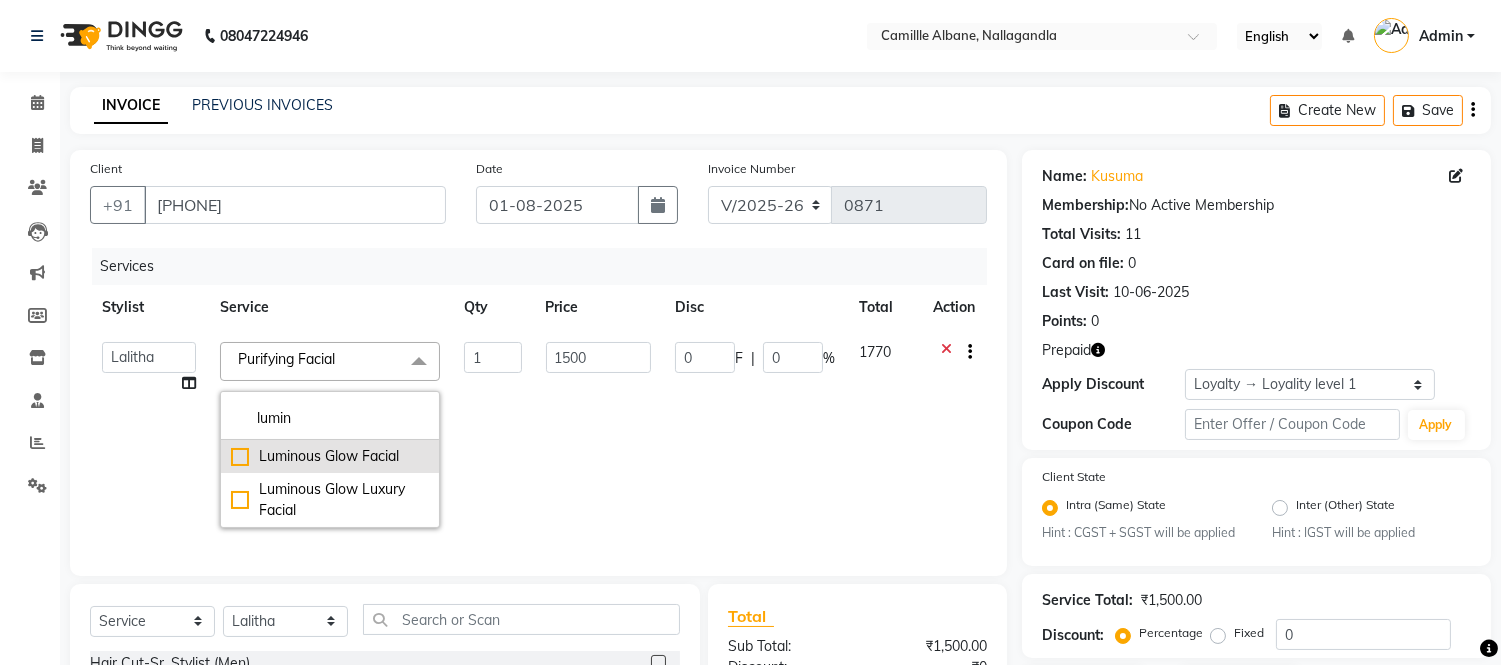 type on "lumin" 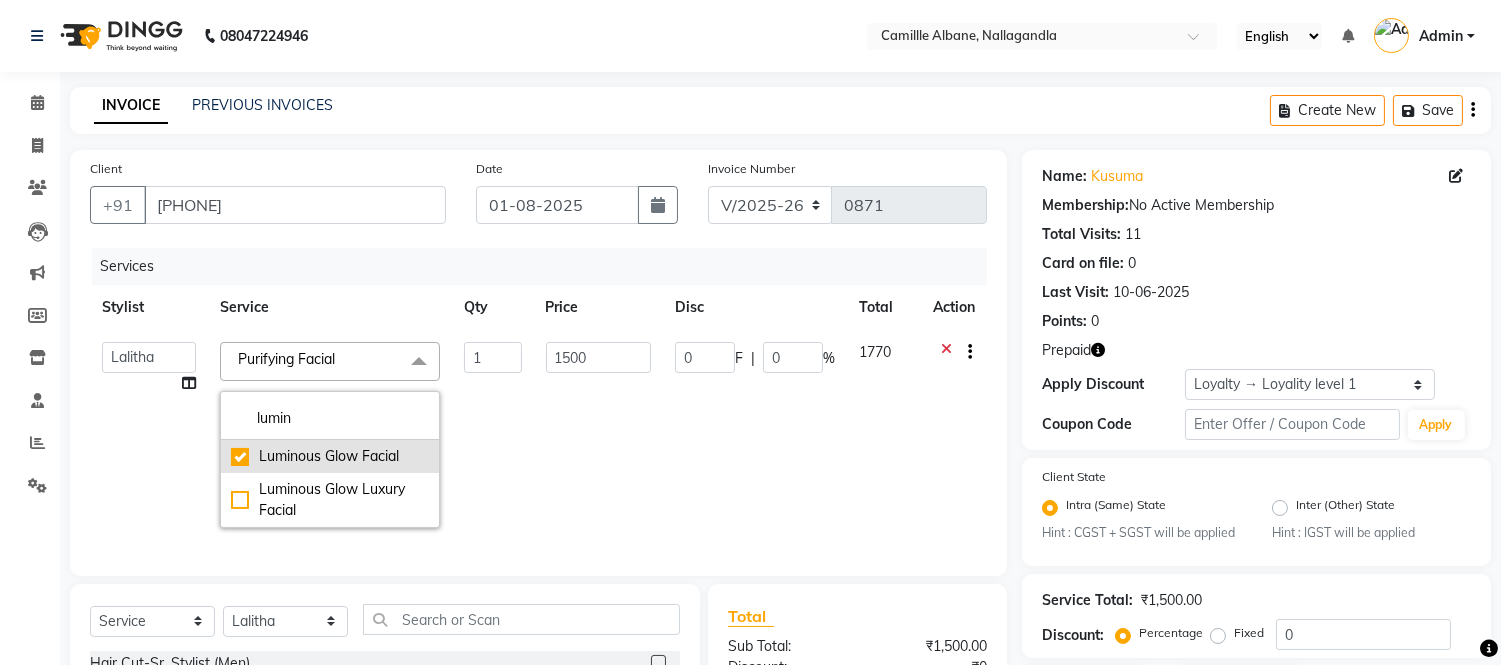 checkbox on "true" 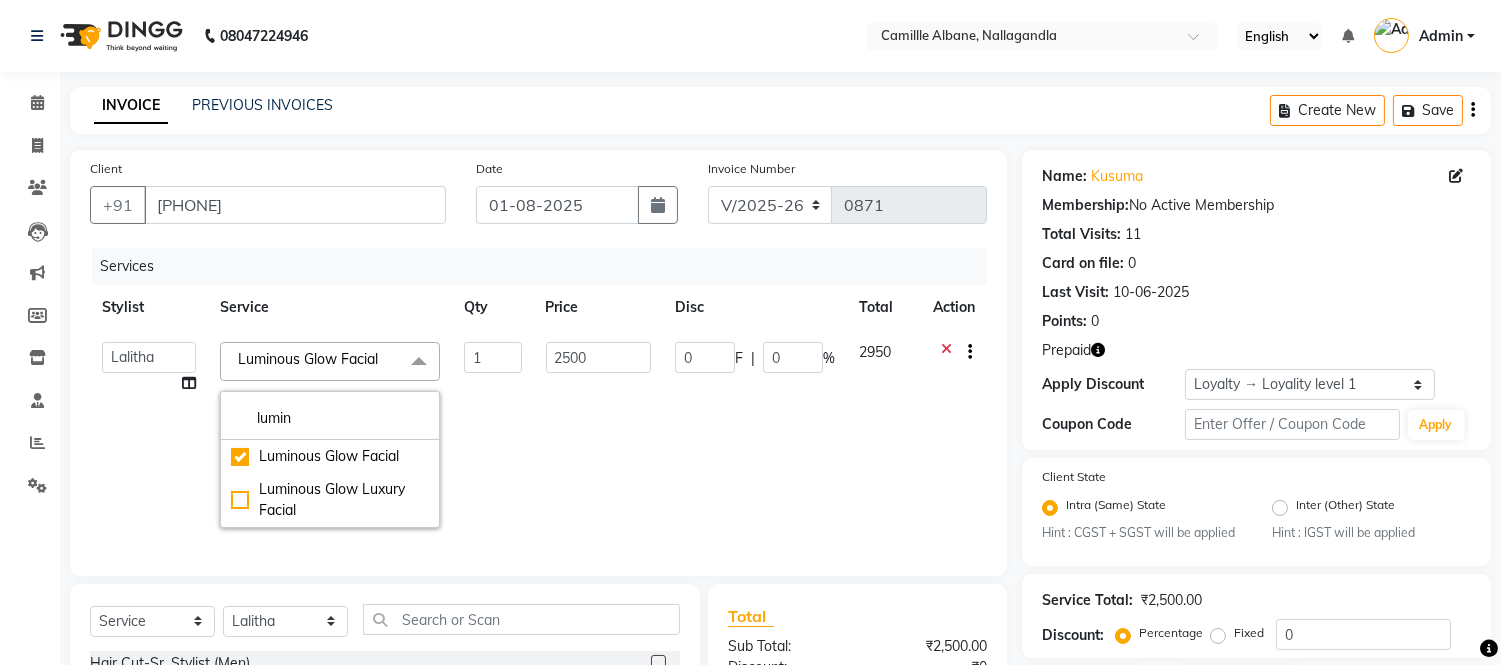 click on "Admin   Amit   Danish   Dr, Rajani   Jitendra   K T Ramarao   Lalitha   Lokesh   Madhu   Nishi   Satish   Srinivas" 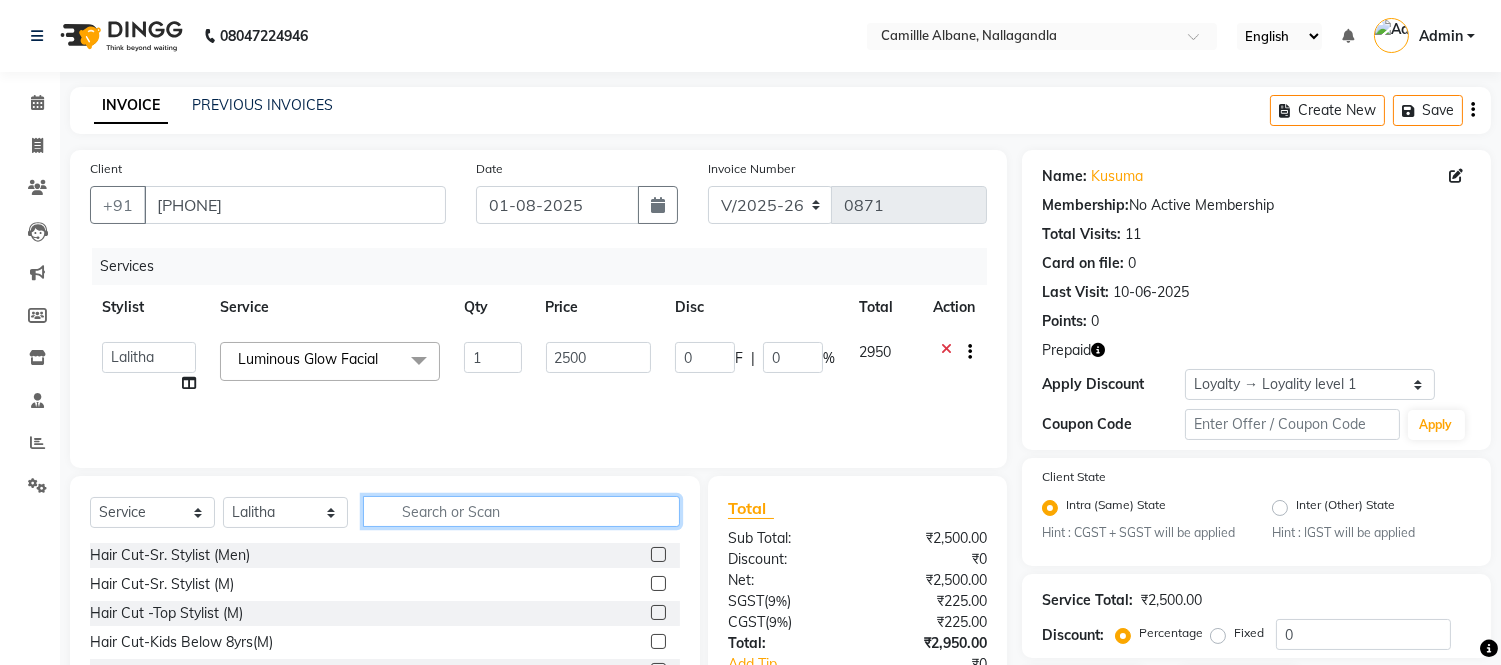 click 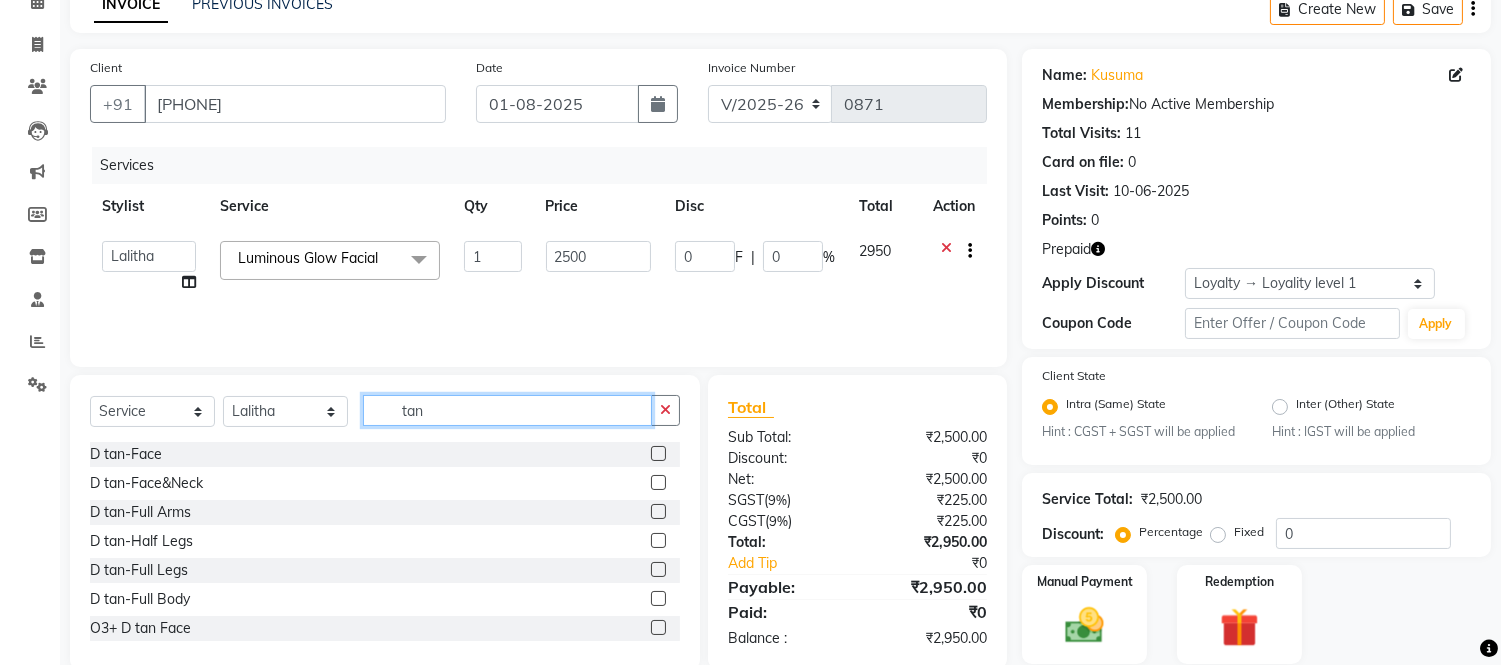 scroll, scrollTop: 170, scrollLeft: 0, axis: vertical 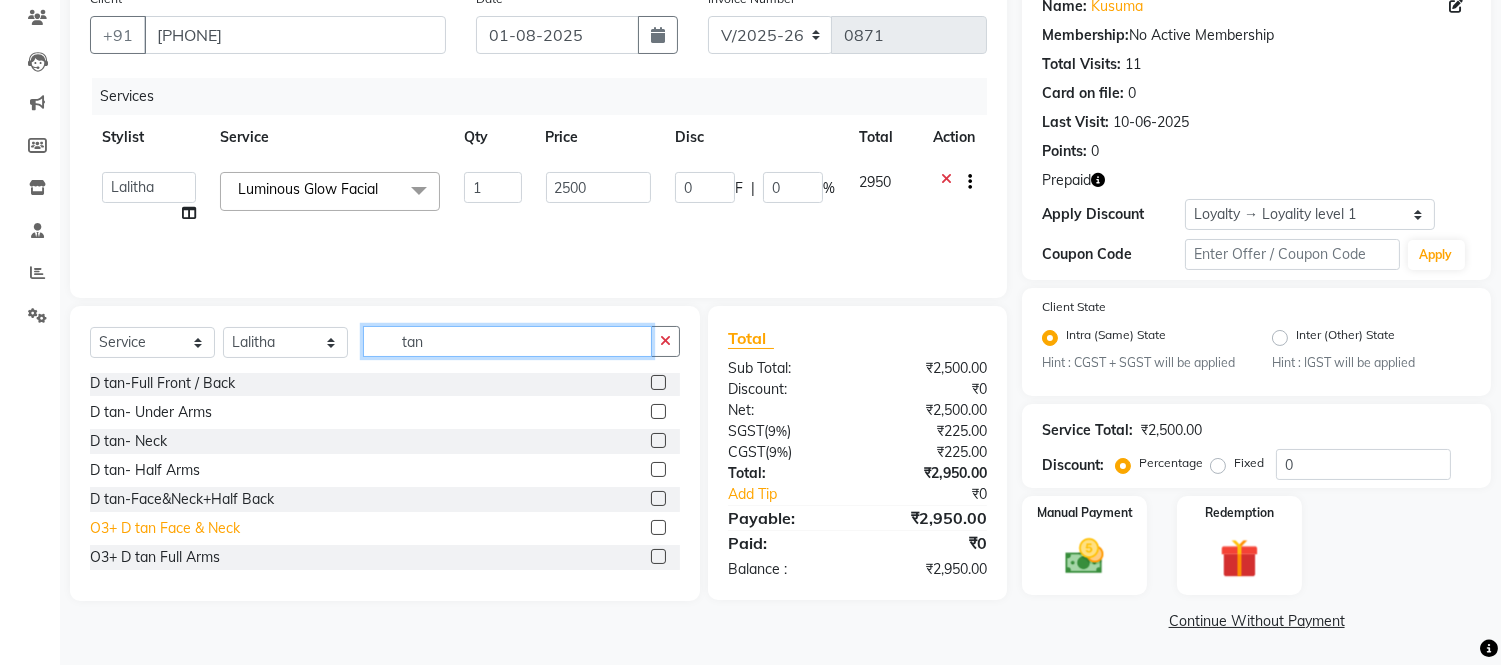 type on "tan" 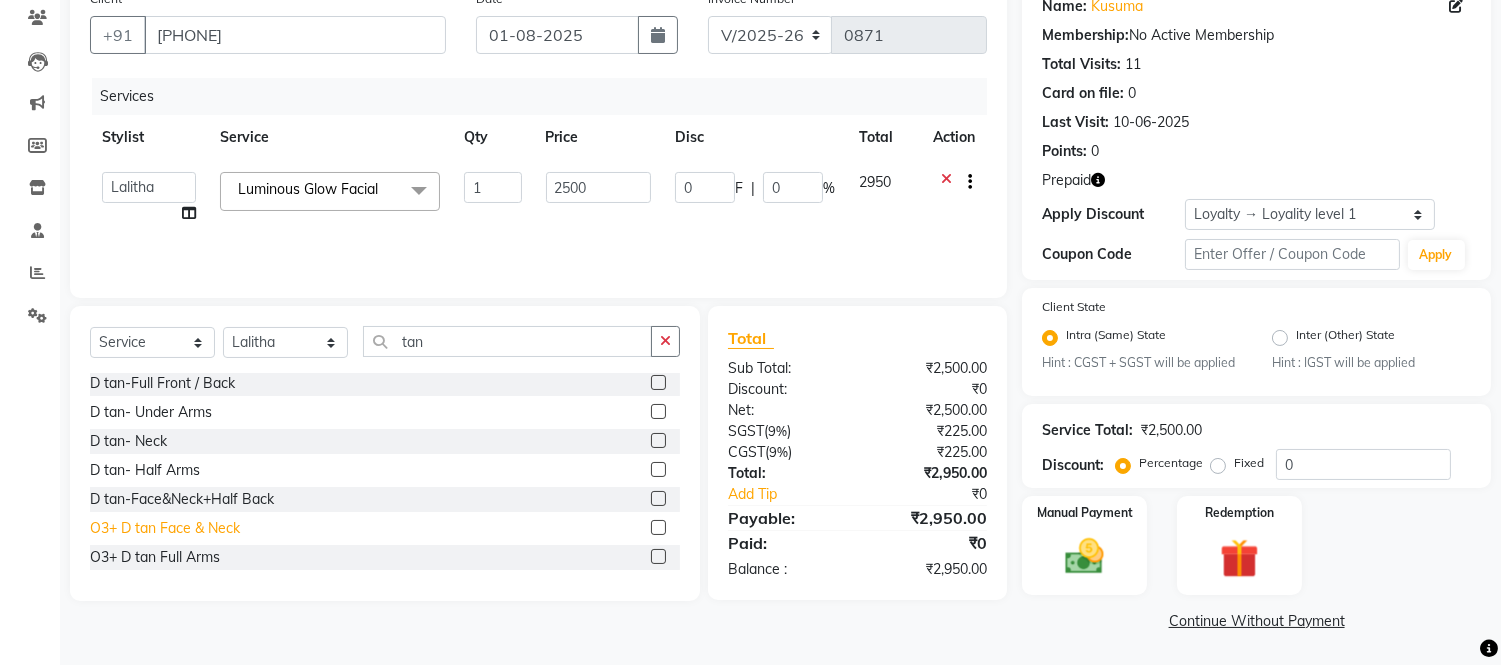 click on "O3+ D tan Face & Neck" 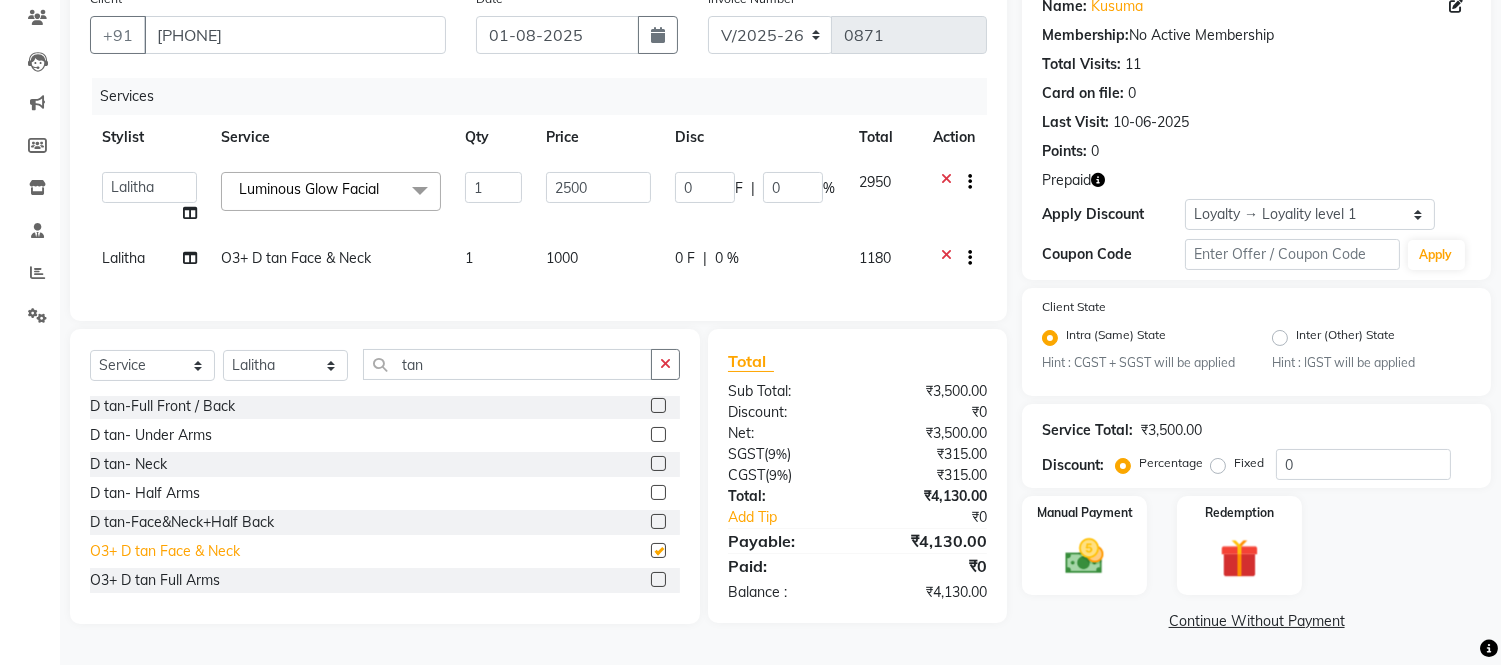 checkbox on "false" 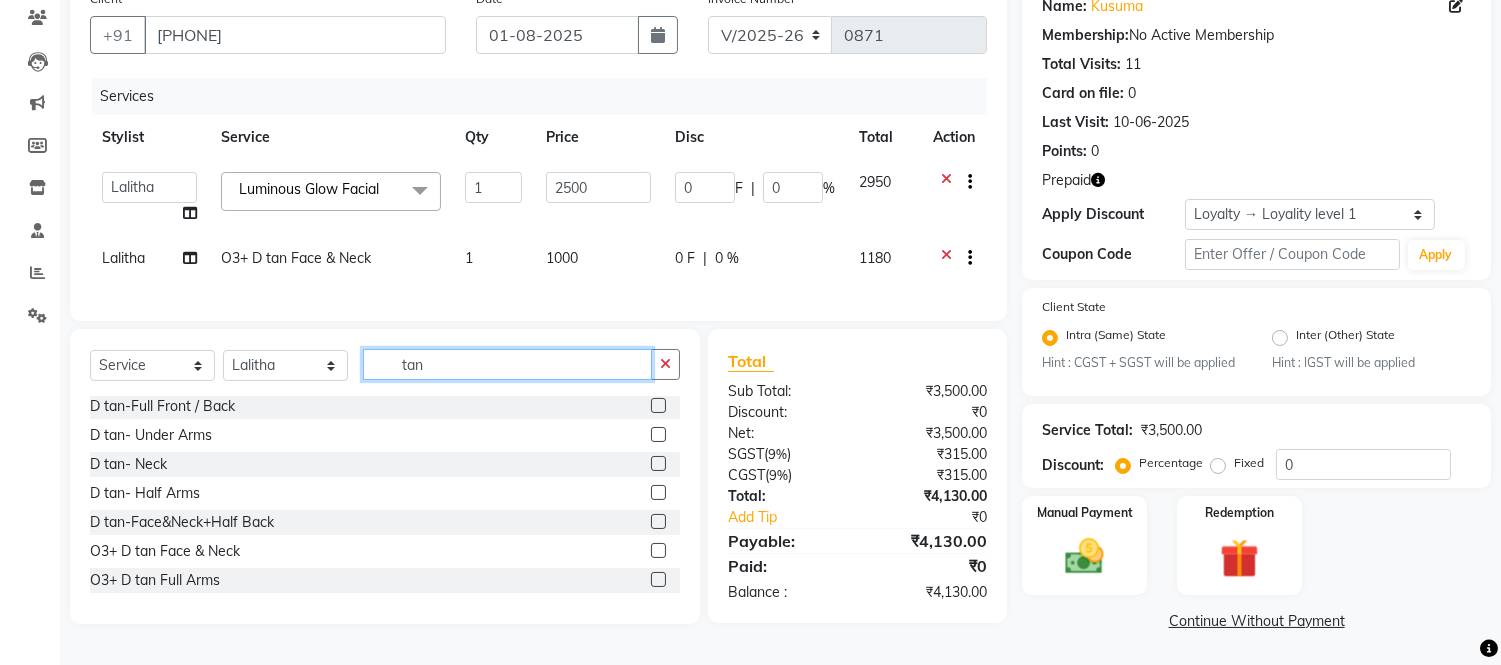 click on "tan" 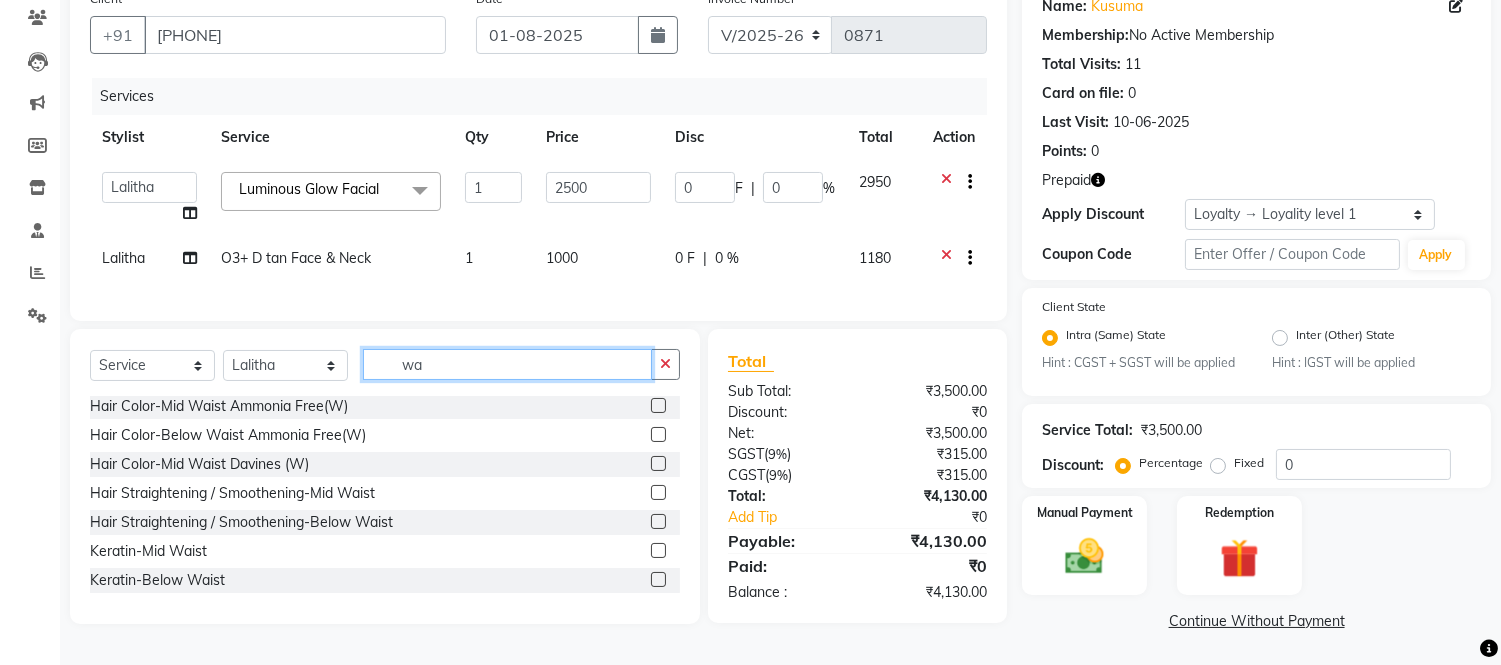 scroll, scrollTop: 90, scrollLeft: 0, axis: vertical 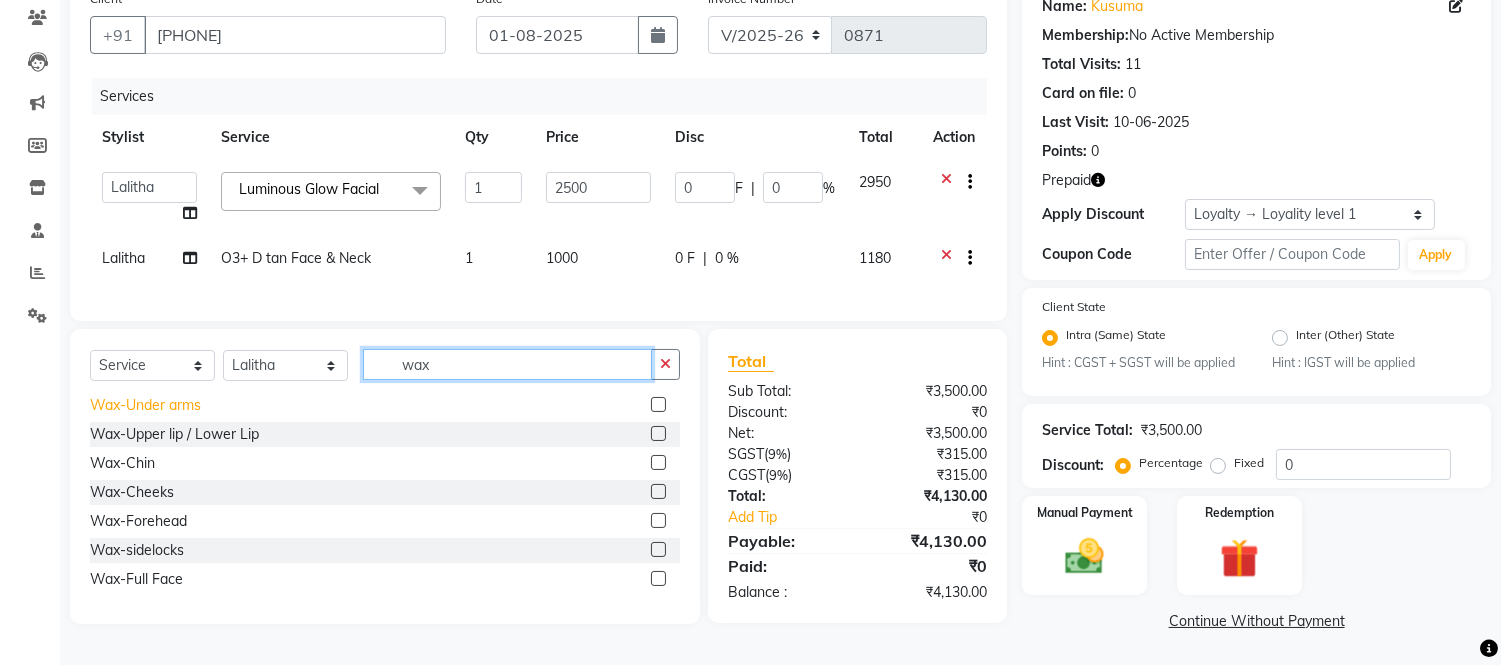type on "wax" 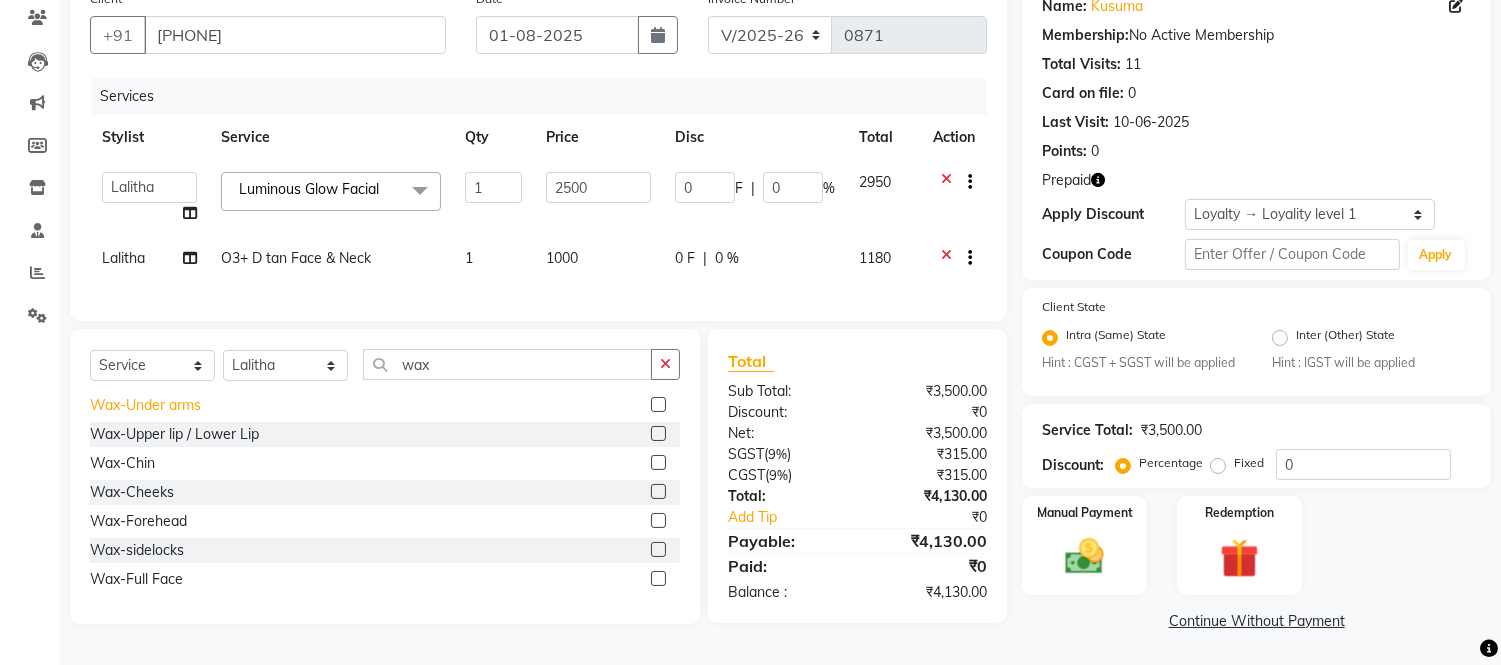 click on "Wax-Under arms" 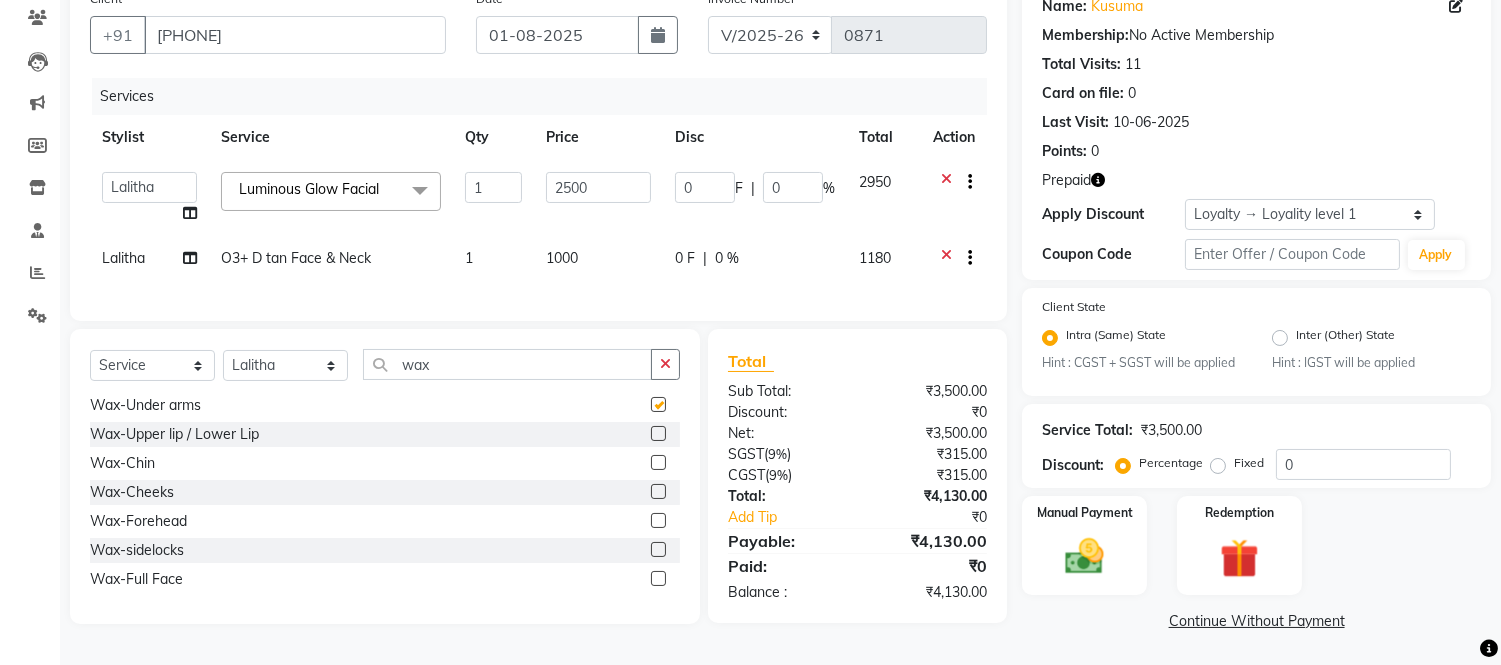 checkbox on "false" 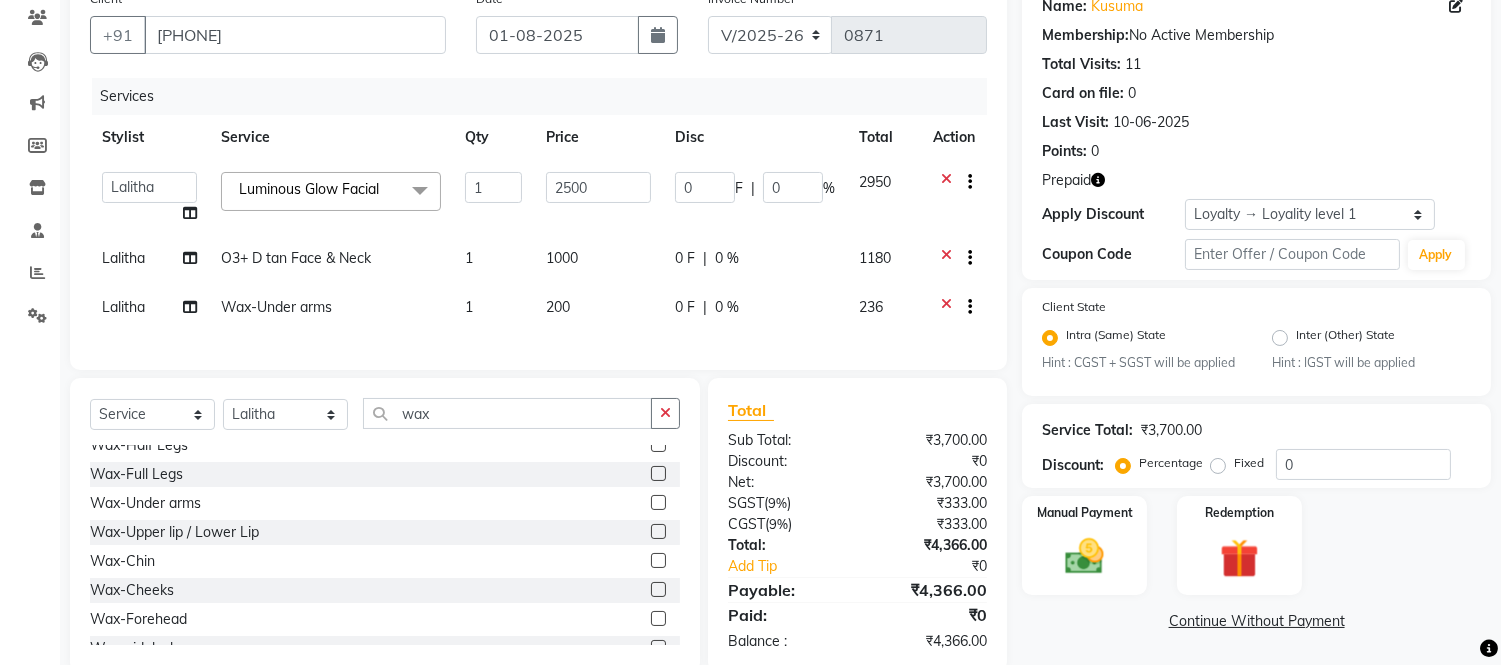 scroll, scrollTop: 0, scrollLeft: 0, axis: both 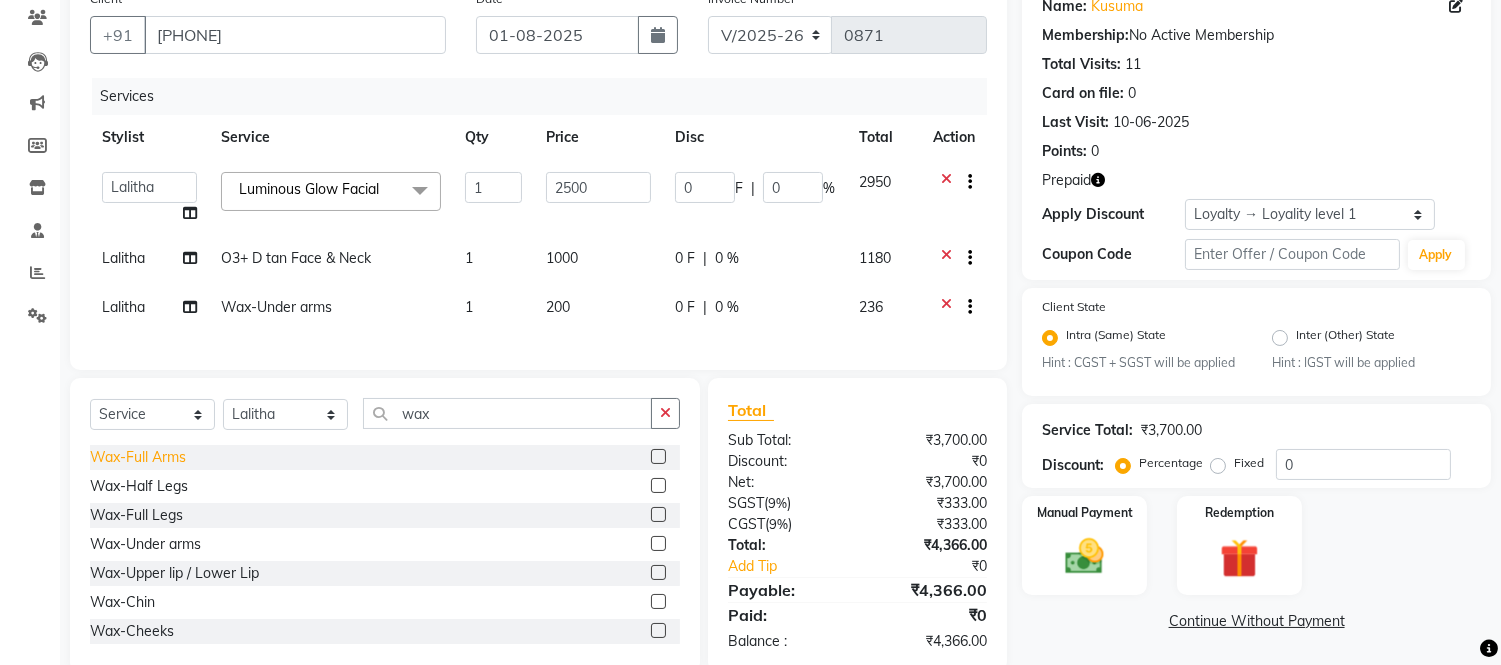 click on "Wax-Full Arms" 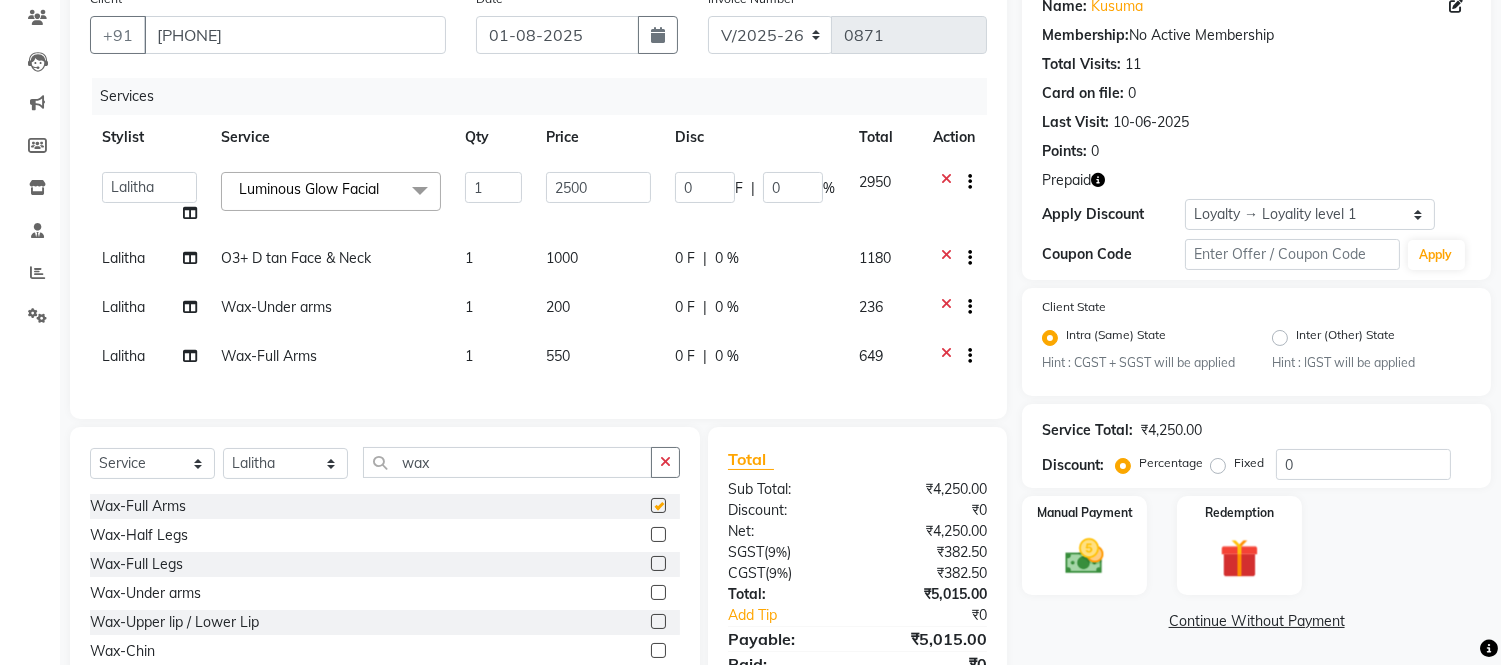 checkbox on "false" 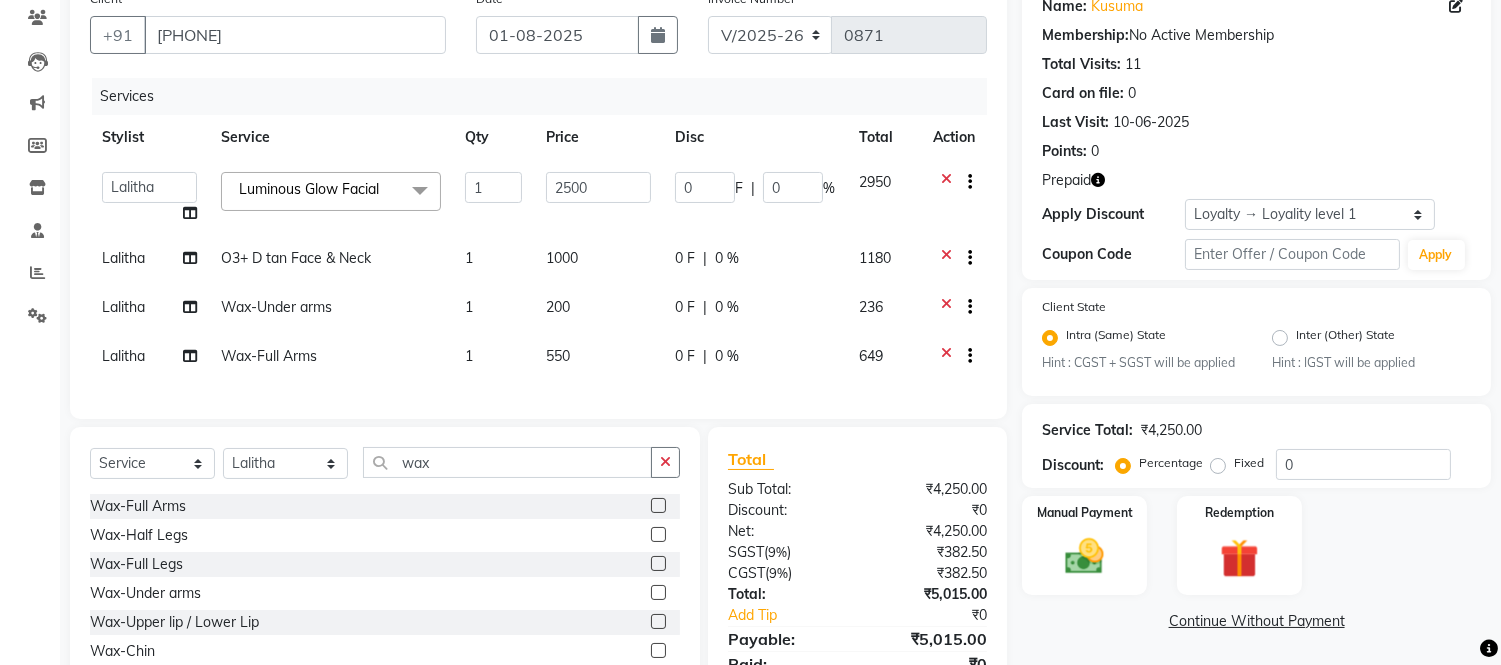 scroll, scrollTop: 185, scrollLeft: 0, axis: vertical 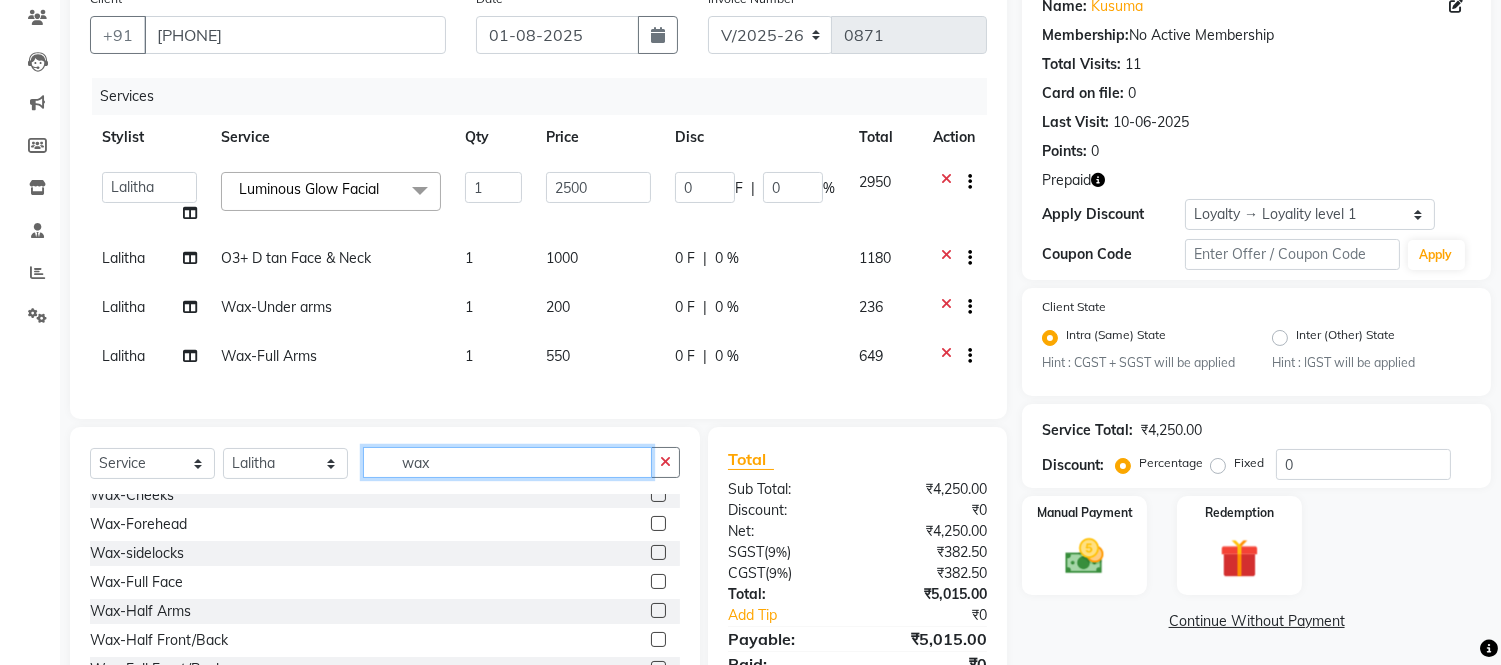 click on "wax" 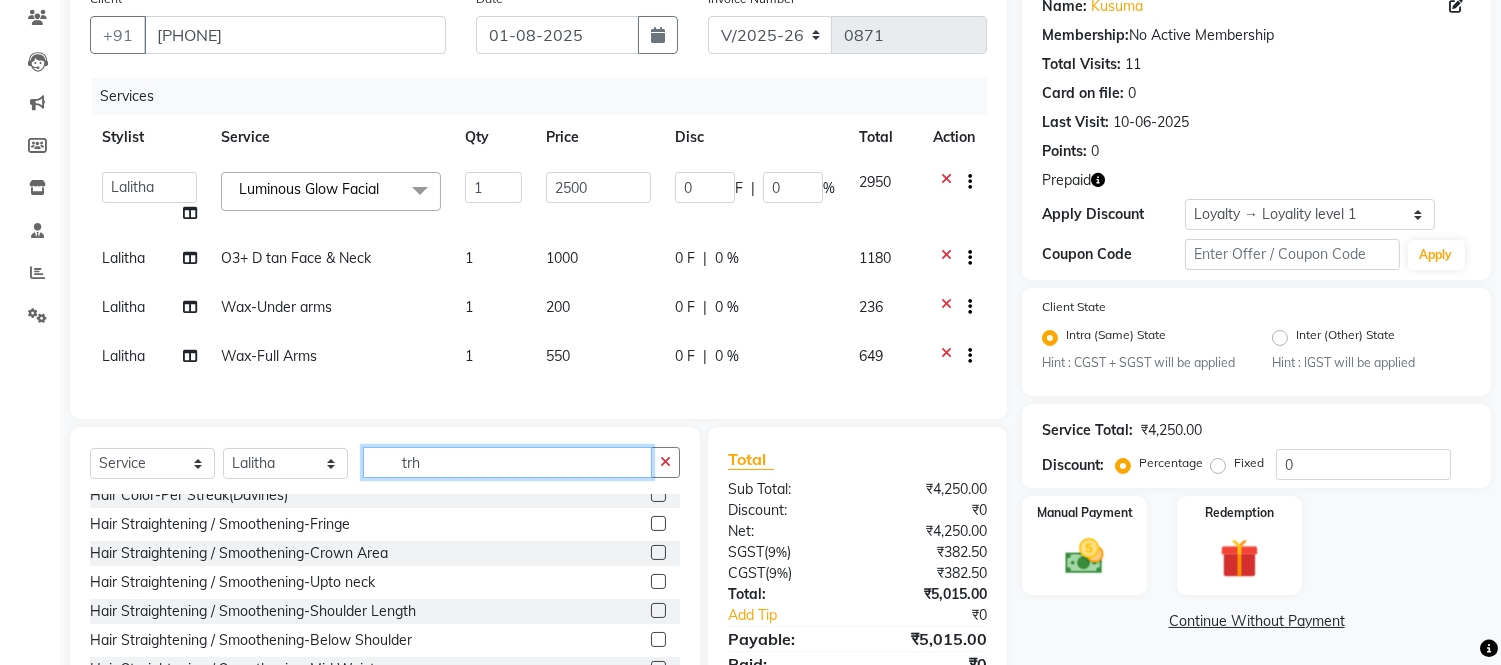 scroll, scrollTop: 0, scrollLeft: 0, axis: both 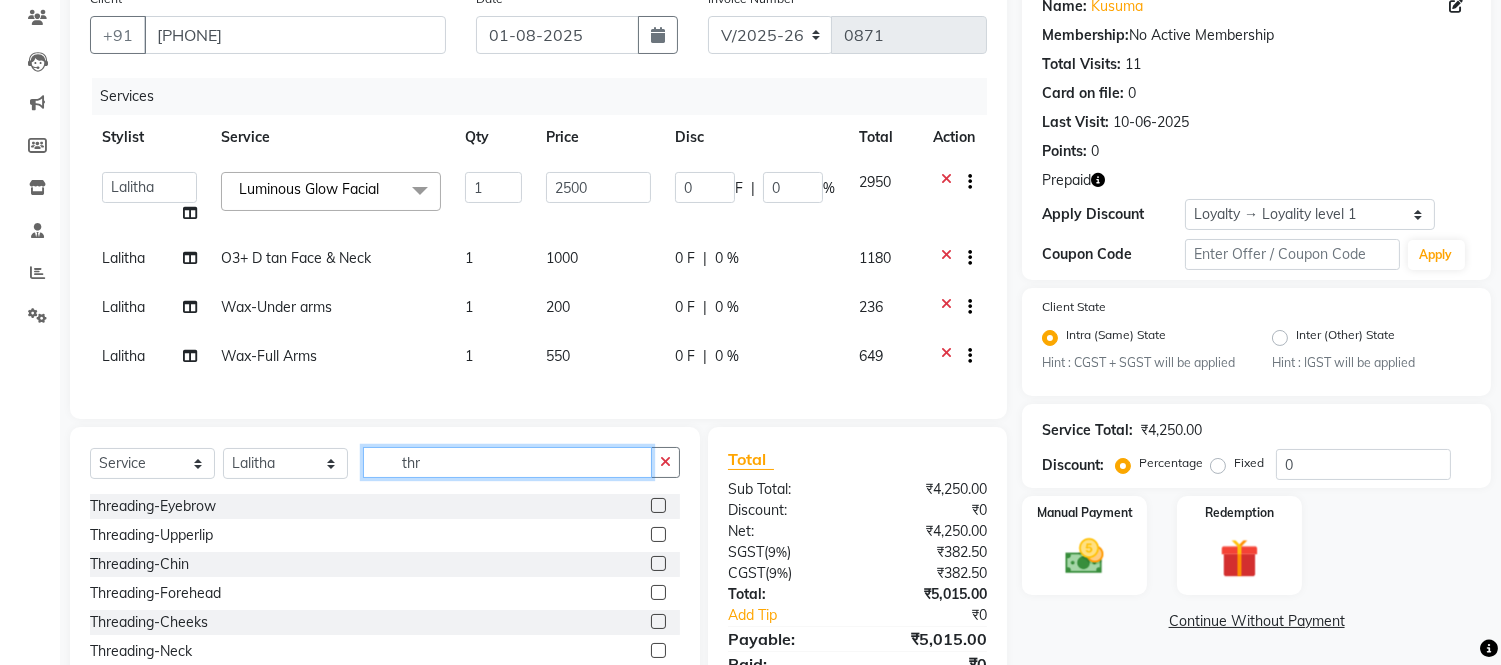type on "thr" 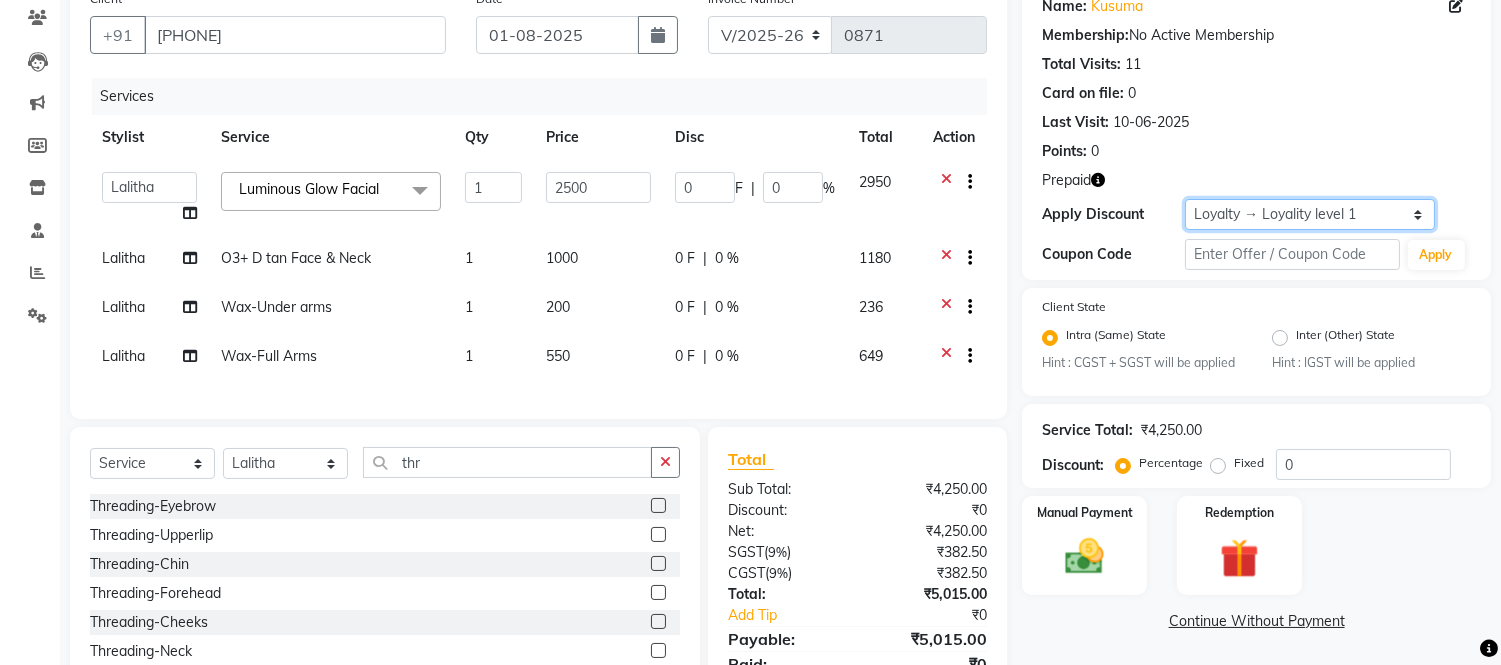 click on "Select  Loyalty → Loyality level 1" 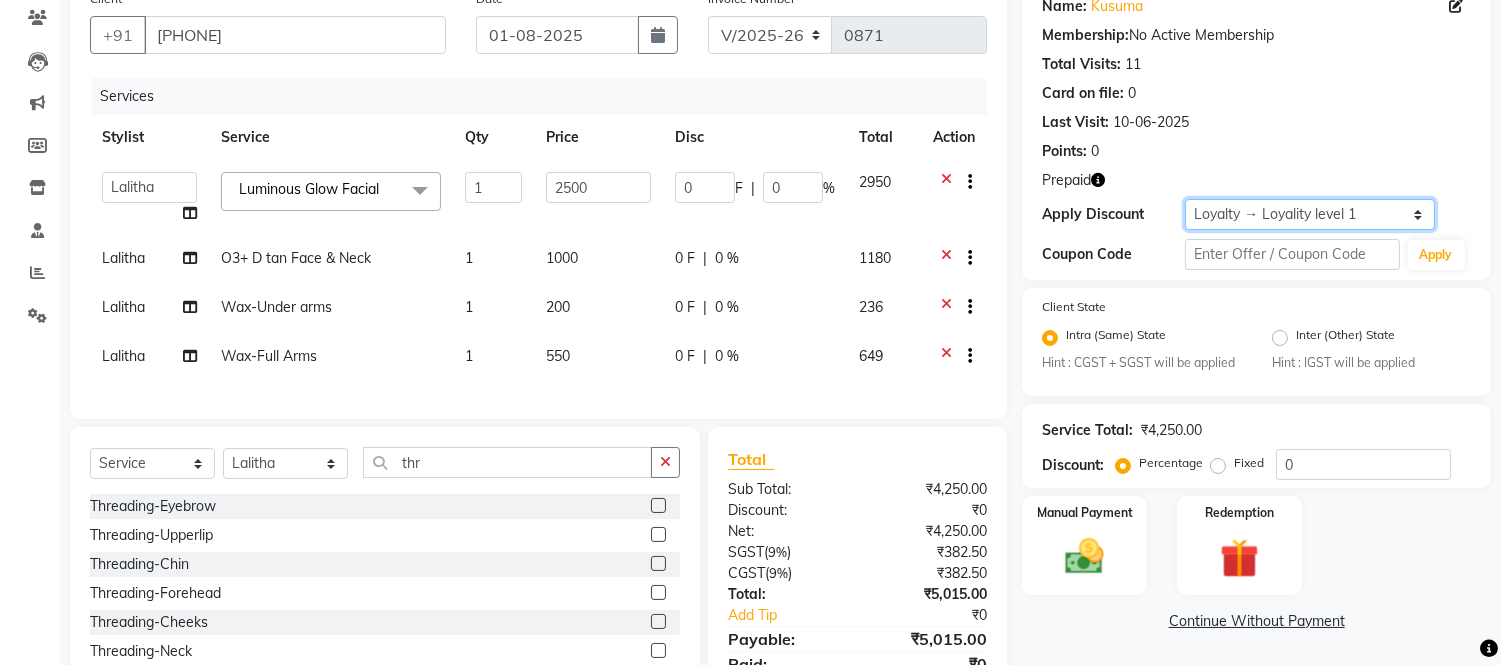 scroll, scrollTop: 273, scrollLeft: 0, axis: vertical 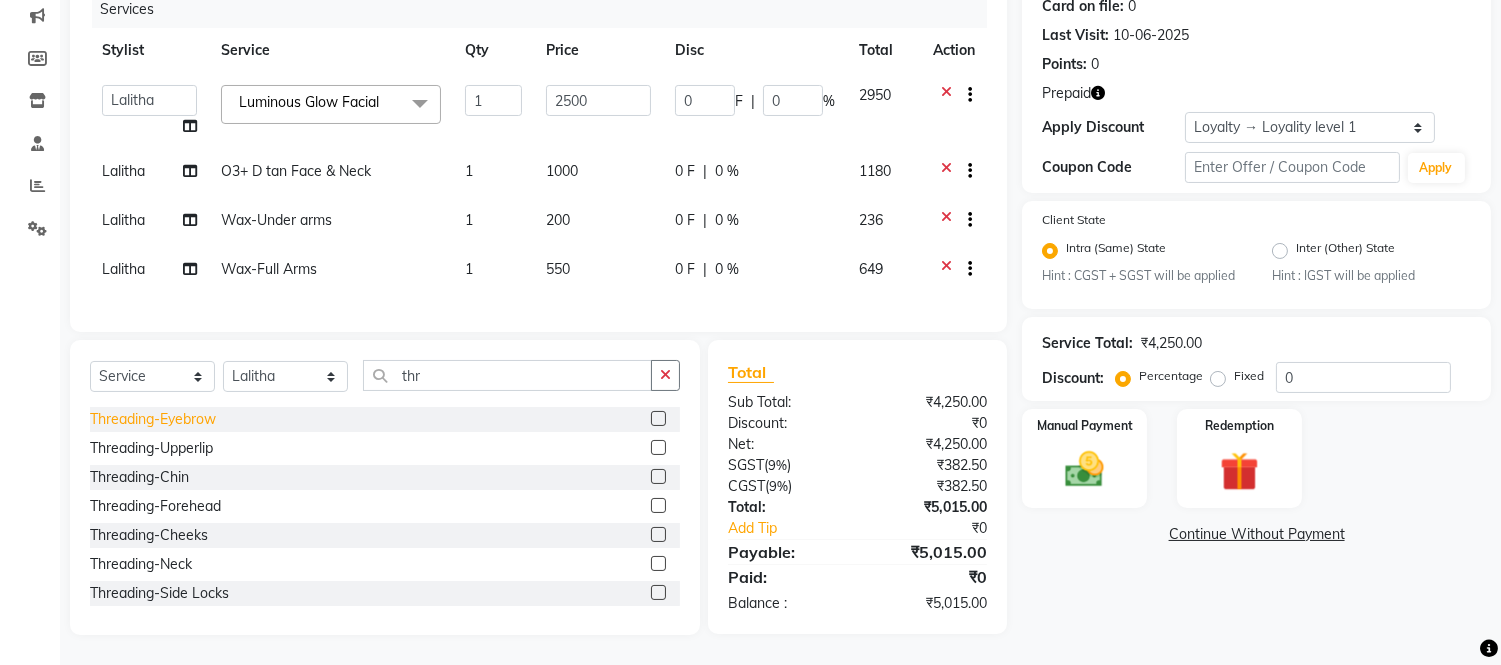 click on "Threading-Eyebrow" 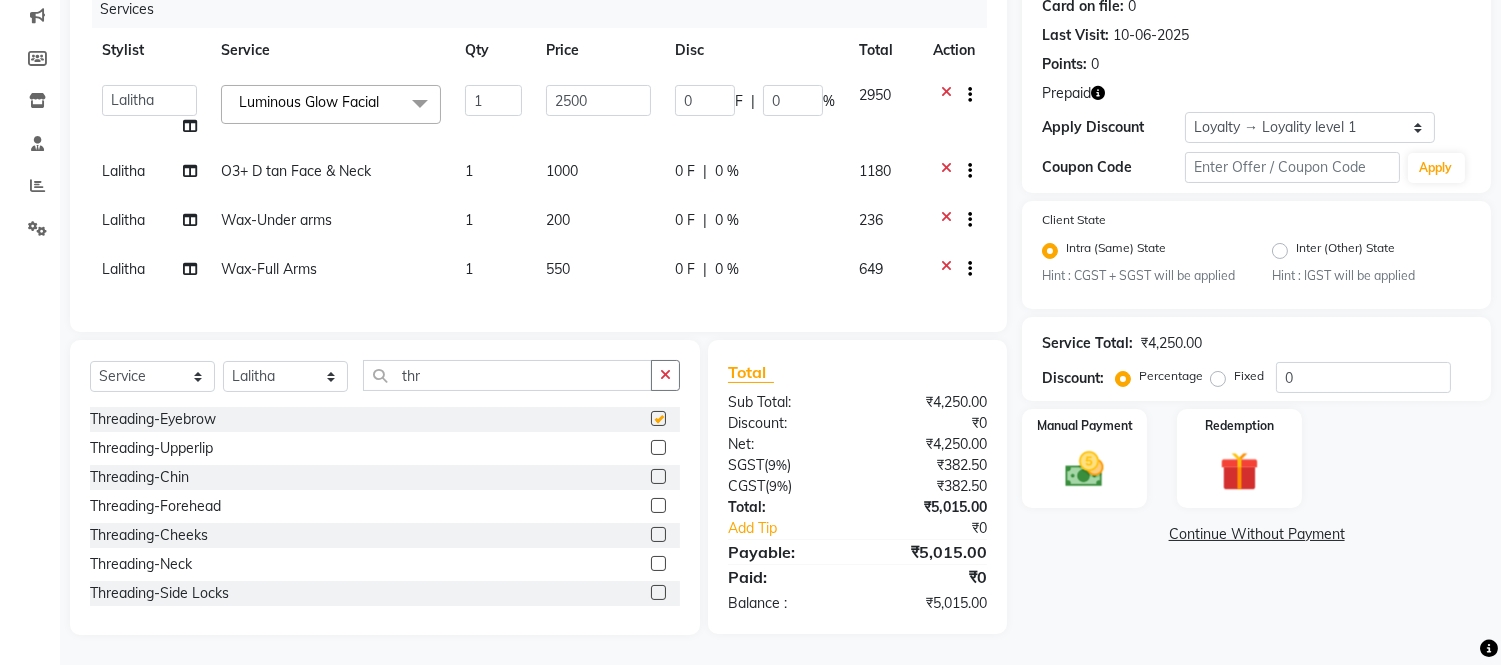 checkbox on "false" 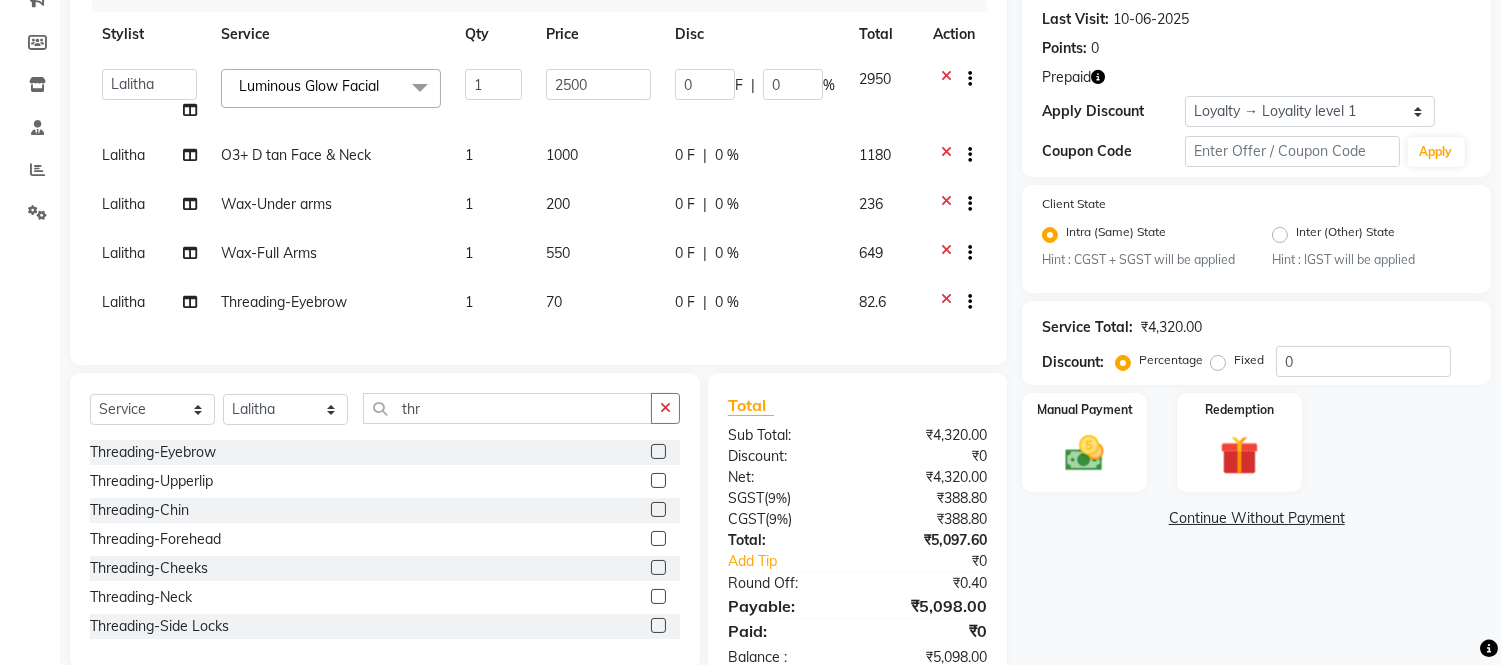scroll, scrollTop: 342, scrollLeft: 0, axis: vertical 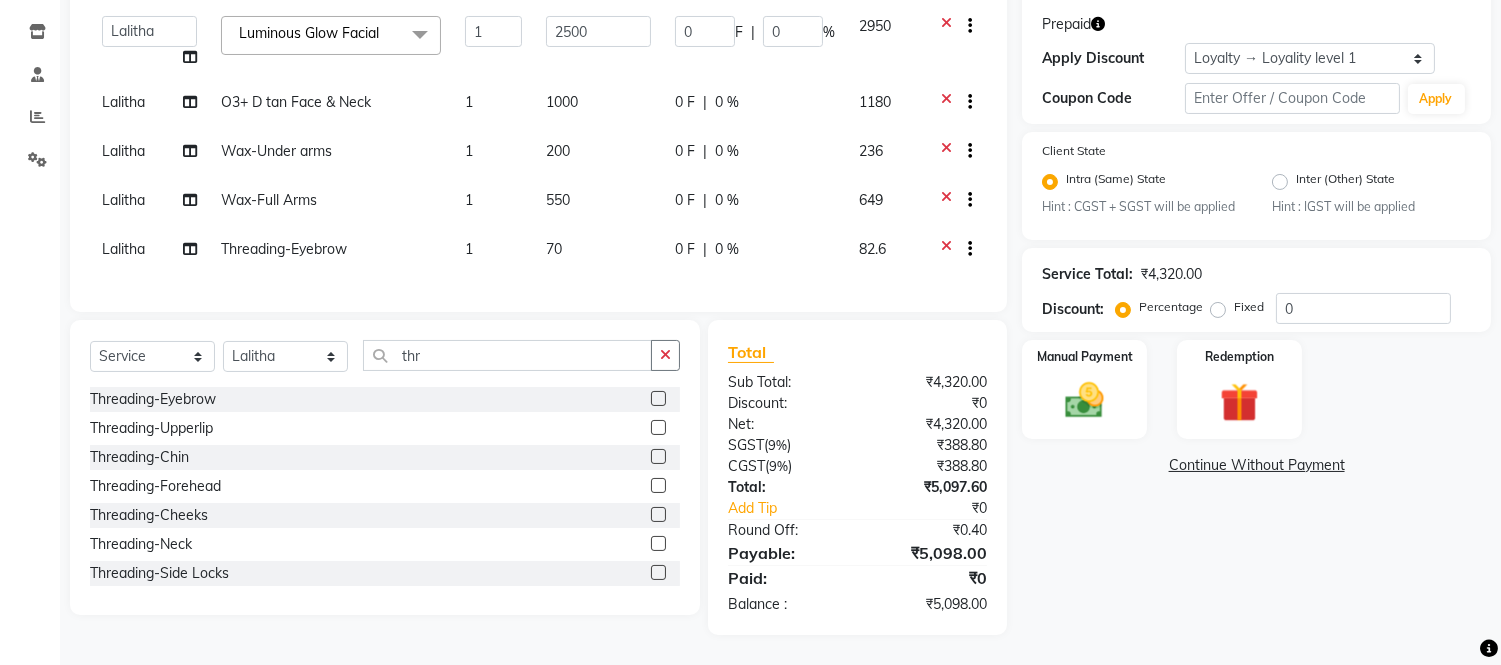 click 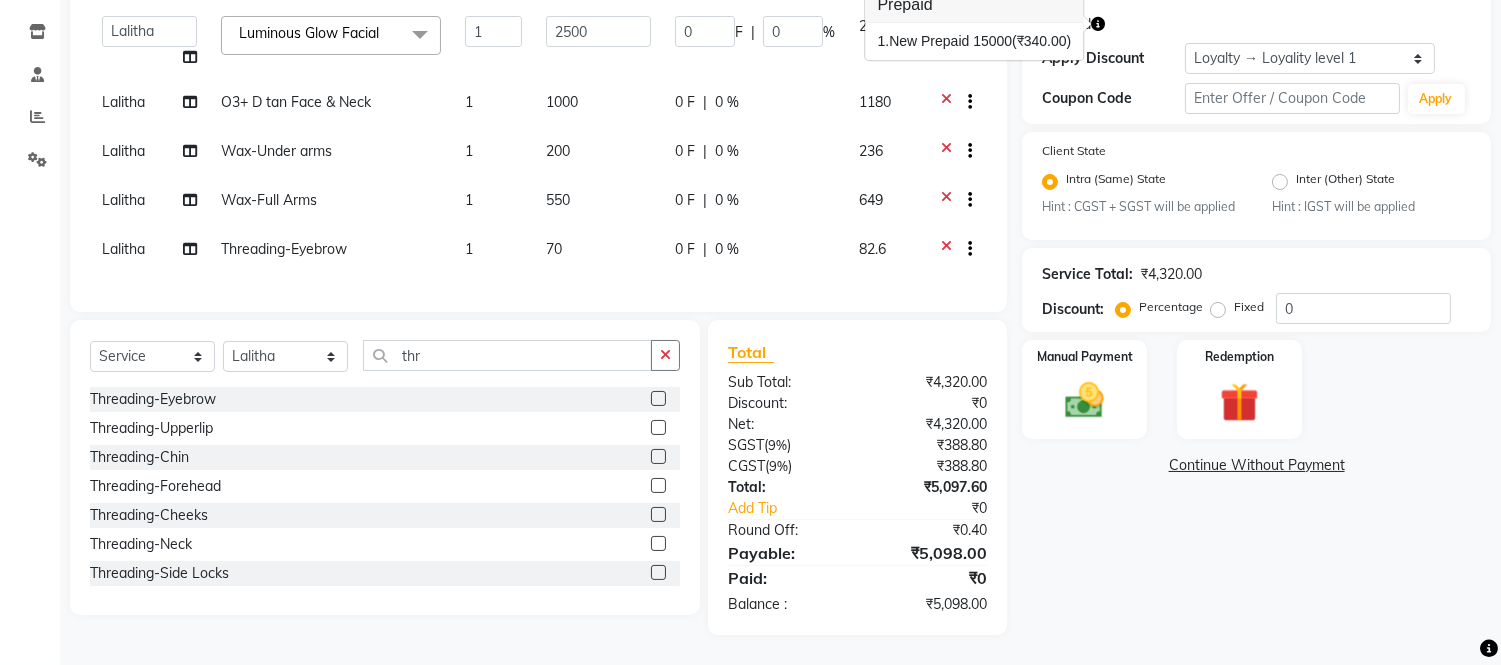 click on "Prepaid" 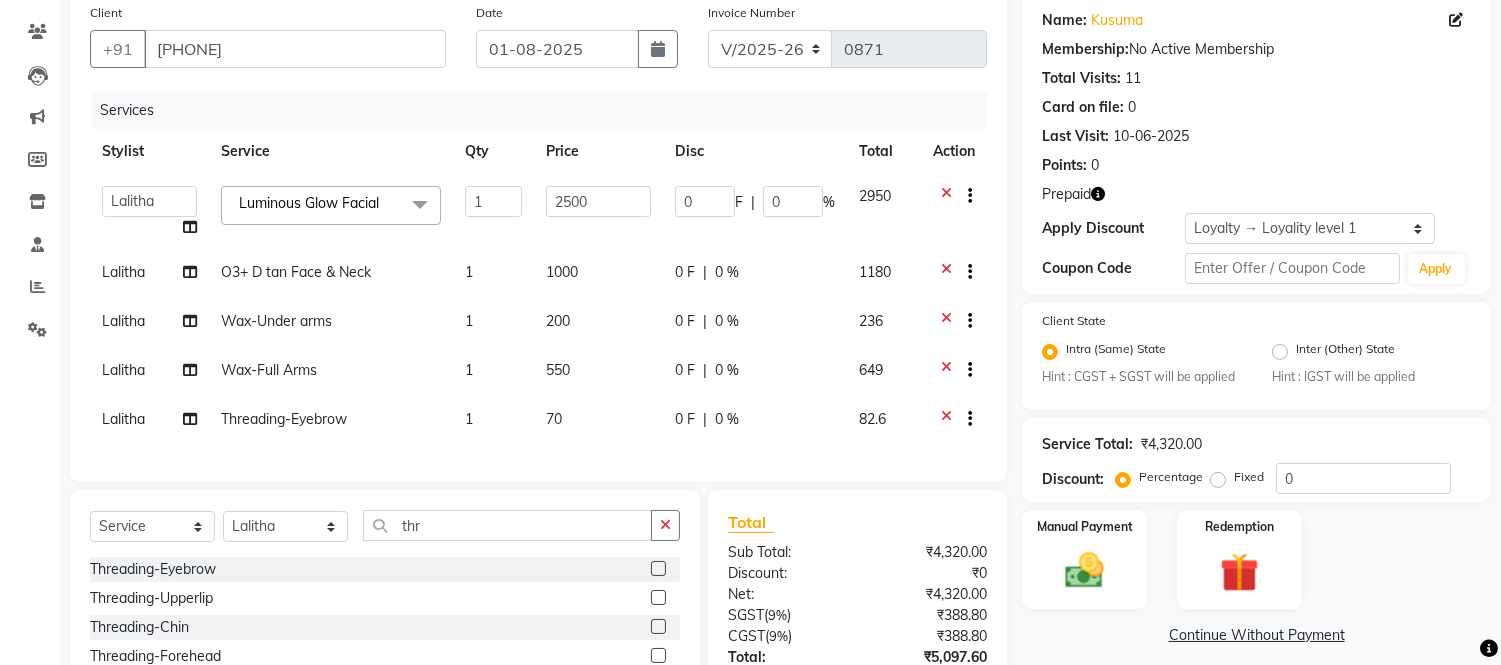scroll, scrollTop: 342, scrollLeft: 0, axis: vertical 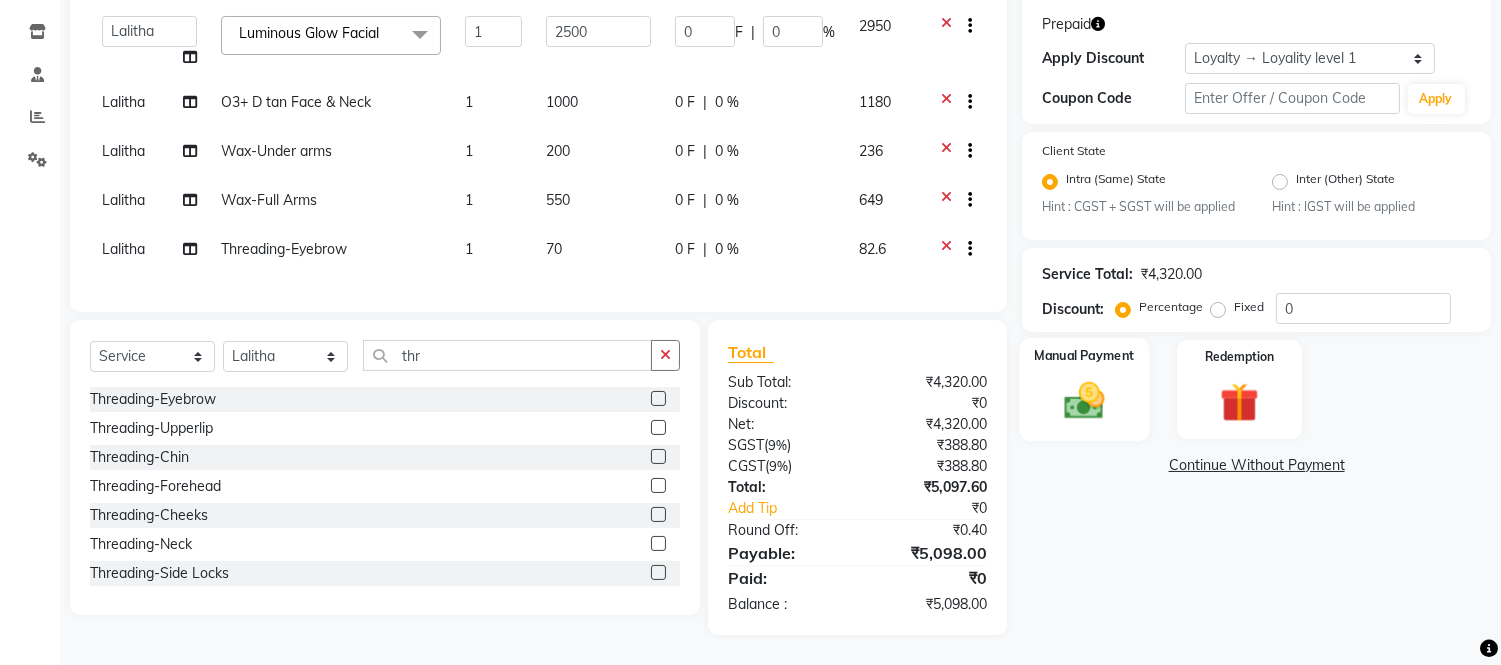 click 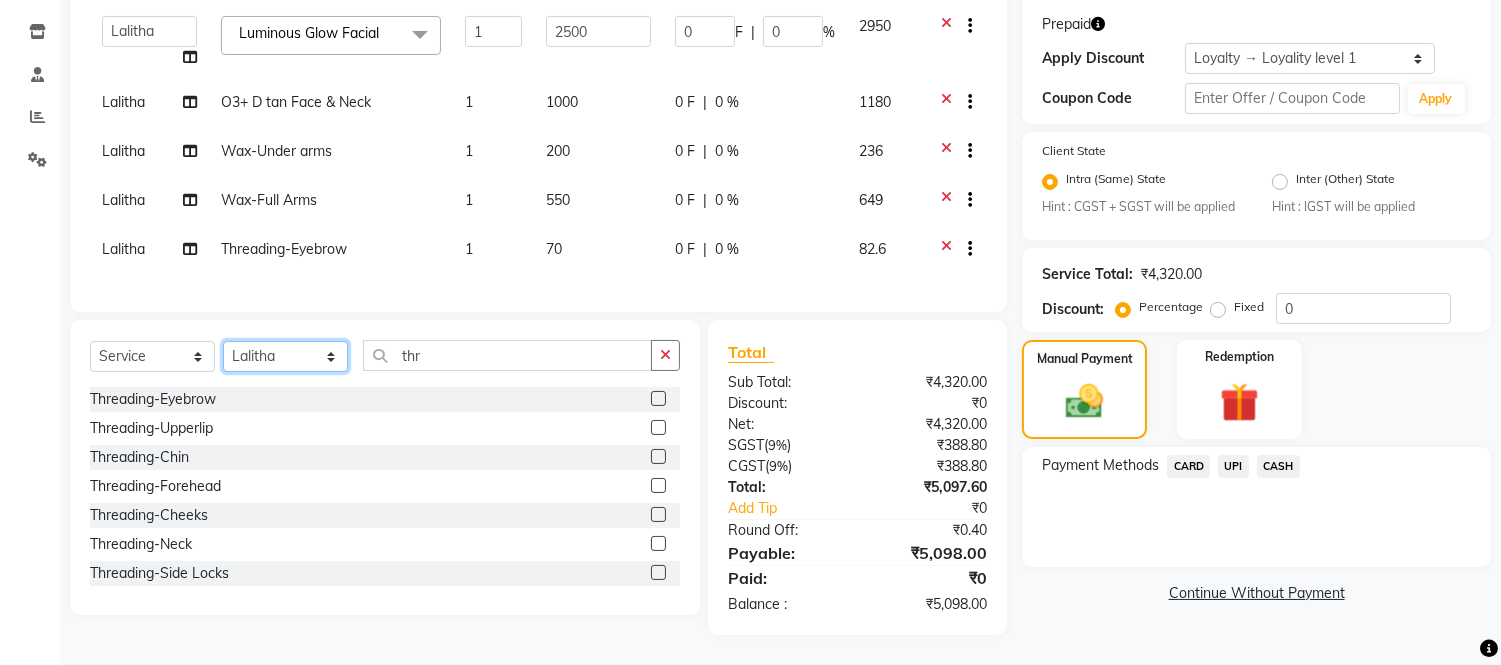 click on "Select Stylist Admin Amit Danish Dr, Rajani Jitendra K T Ramarao Lalitha Lokesh Madhu Nishi Satish Srinivas" 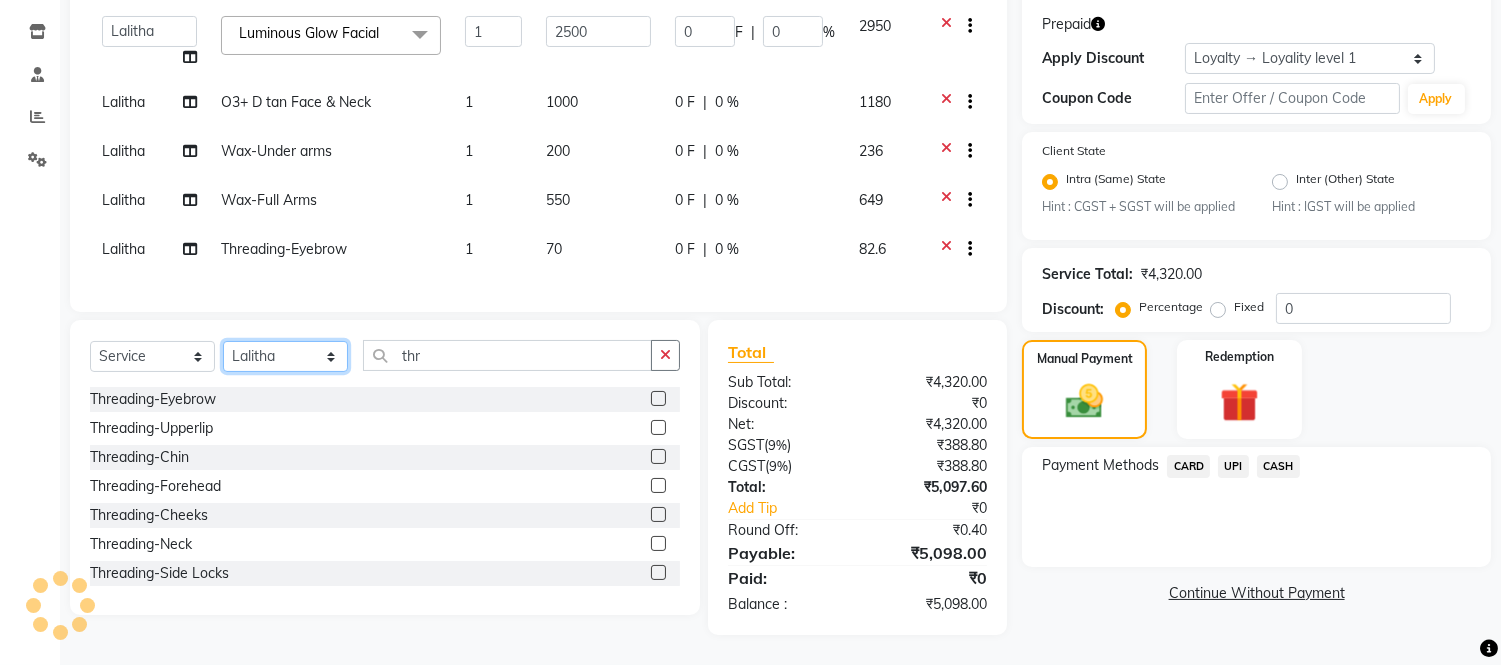 select on "57806" 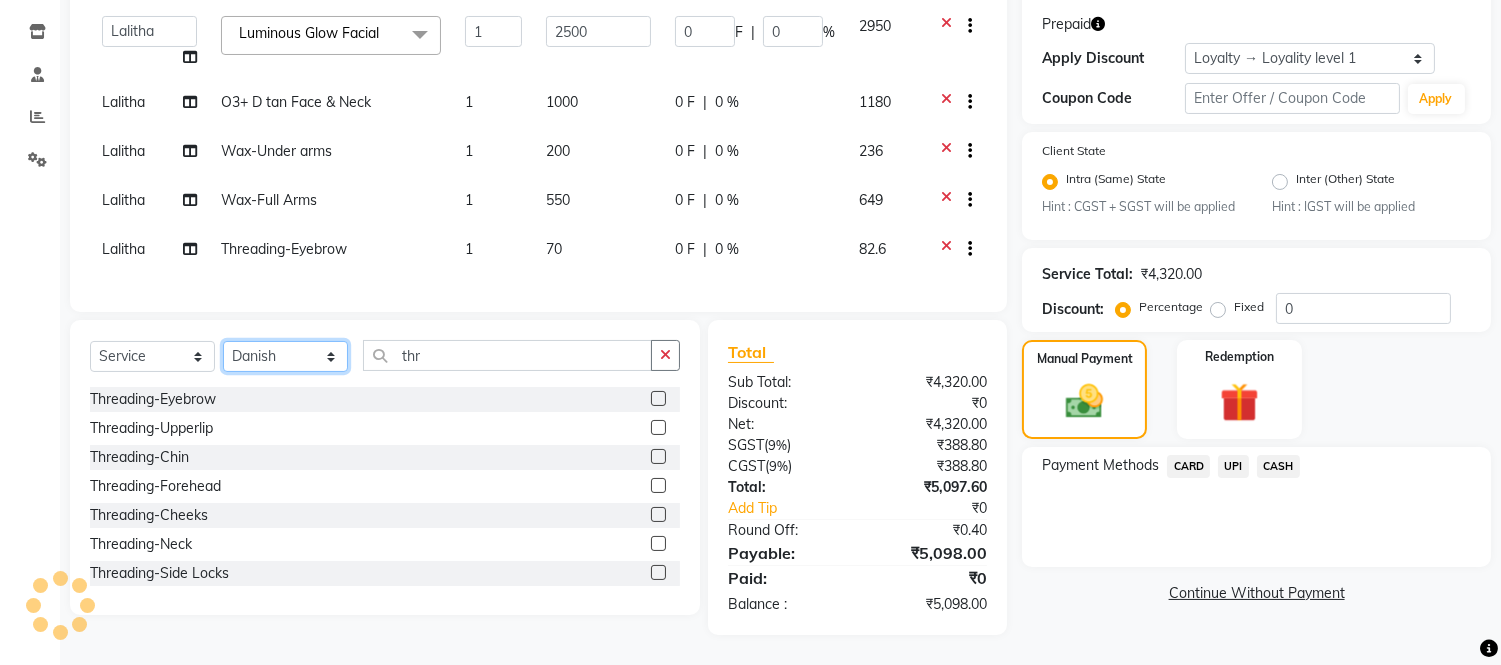 click on "Select Stylist Admin Amit Danish Dr, Rajani Jitendra K T Ramarao Lalitha Lokesh Madhu Nishi Satish Srinivas" 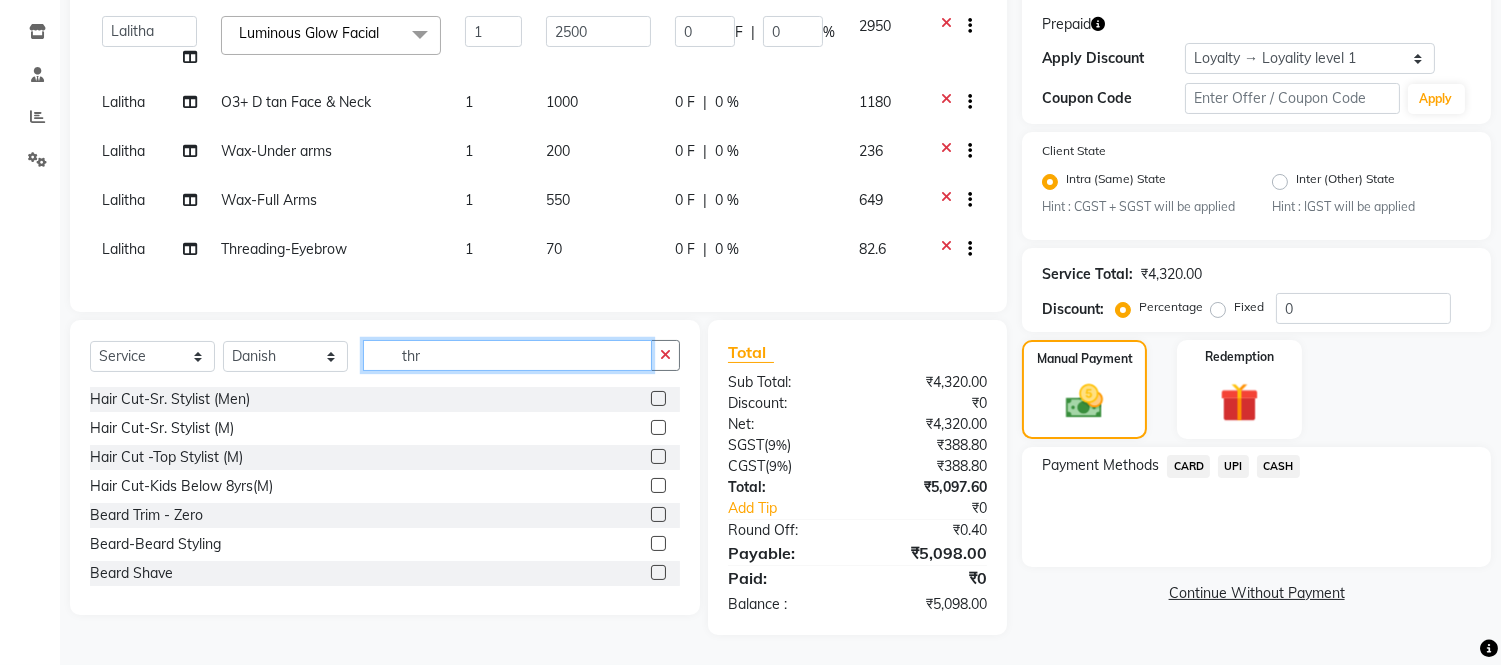 click on "thr" 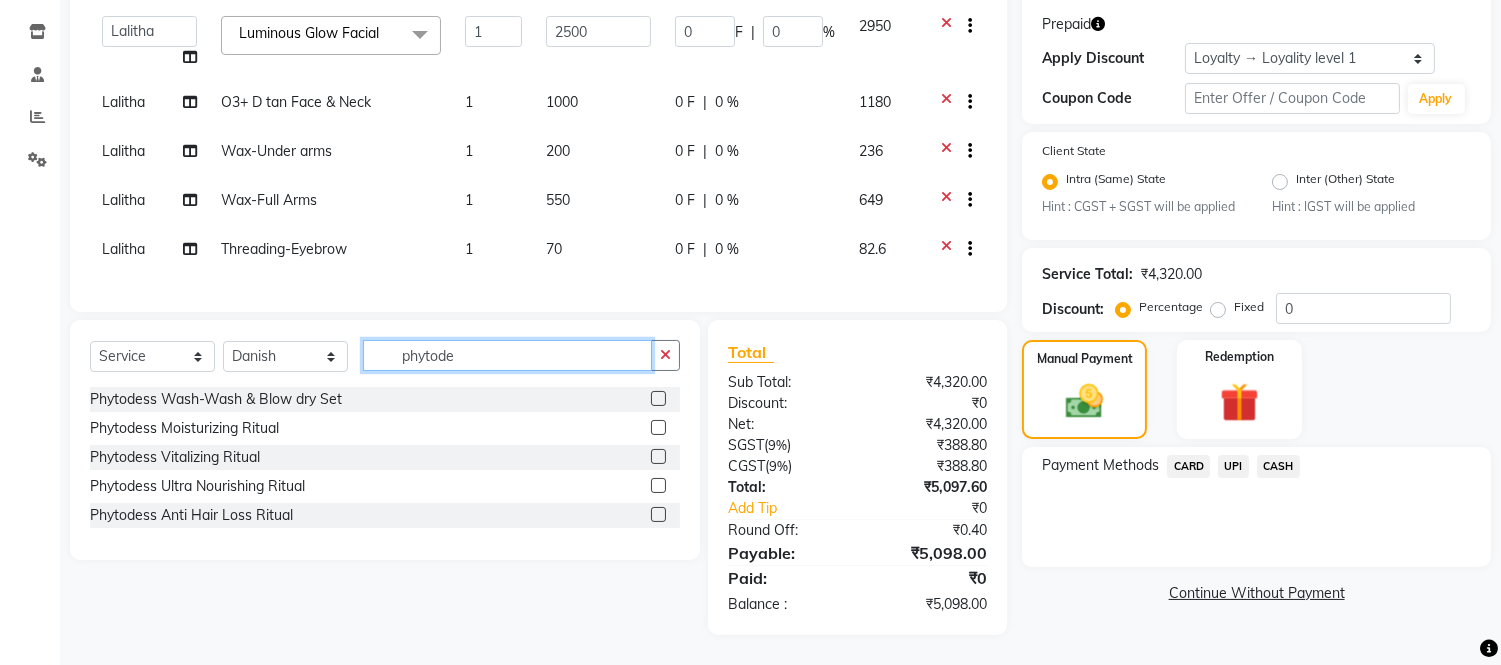 click on "phytode" 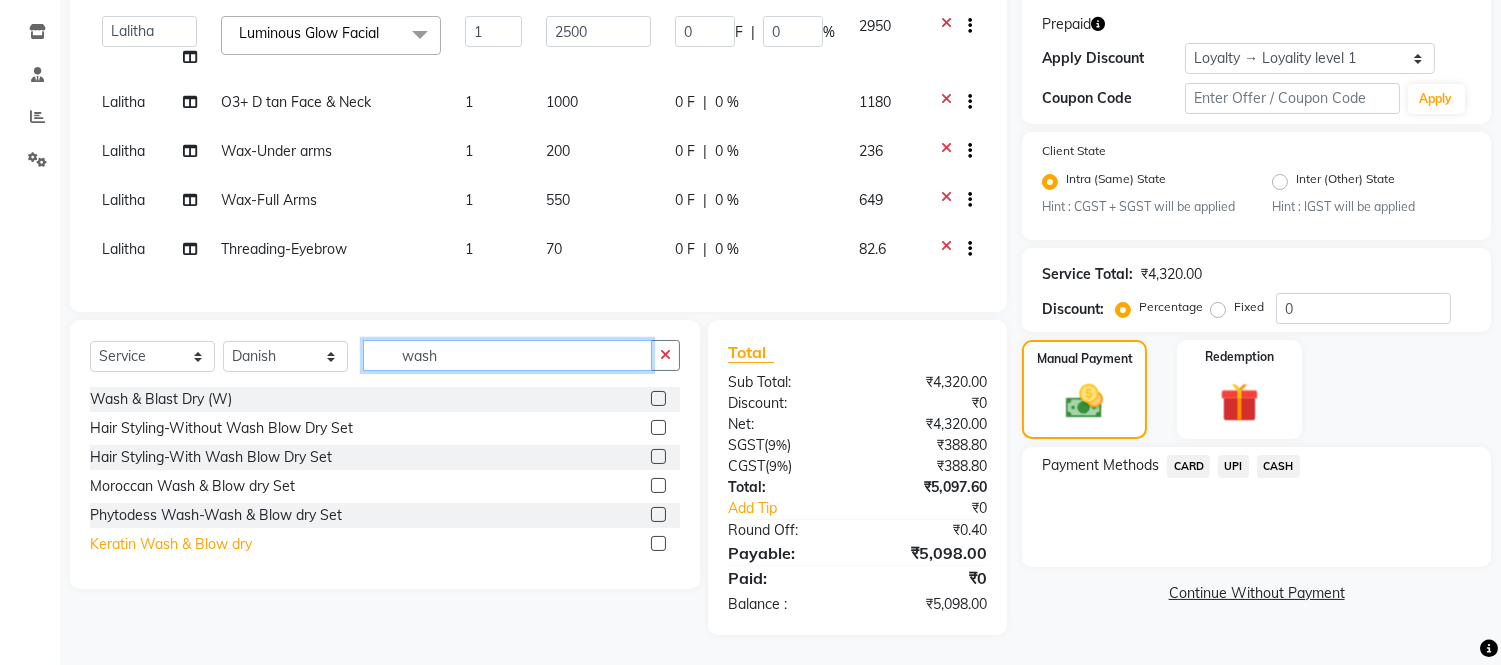 type on "wash" 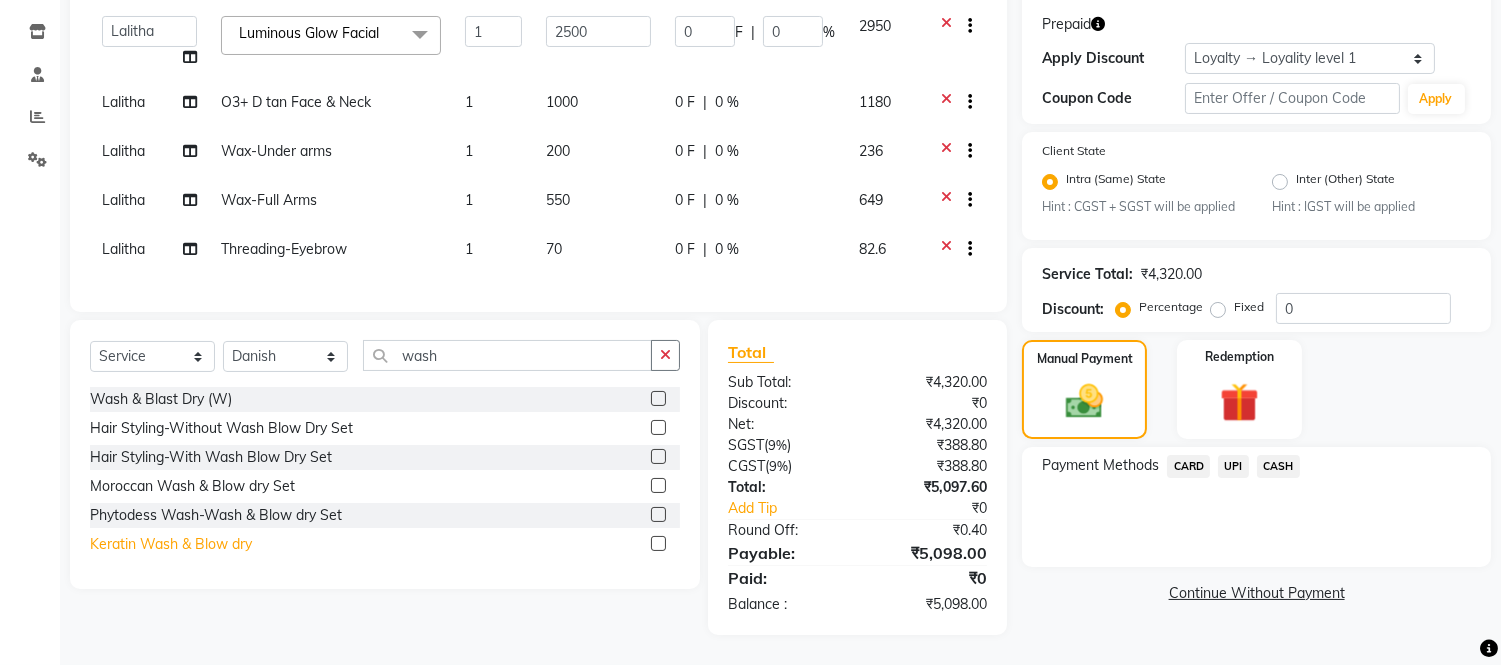 click on "Keratin Wash & Blow dry" 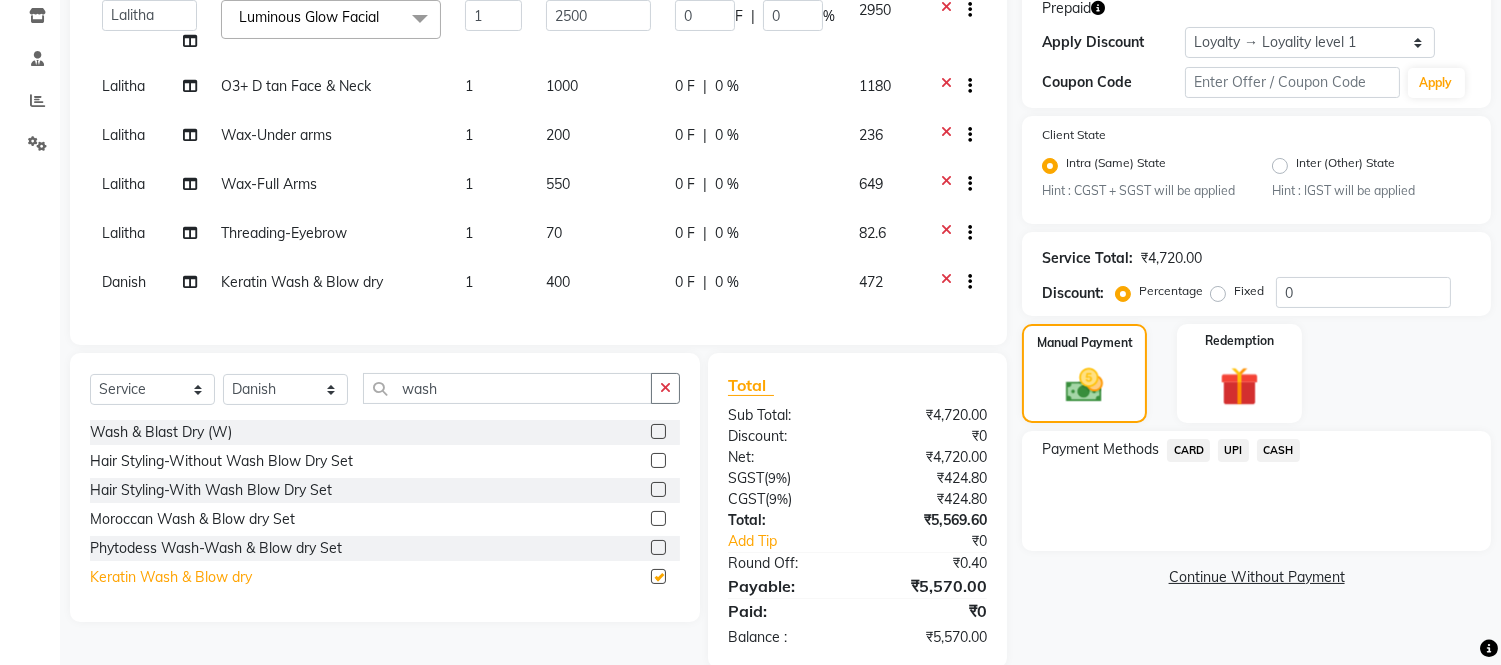 checkbox on "false" 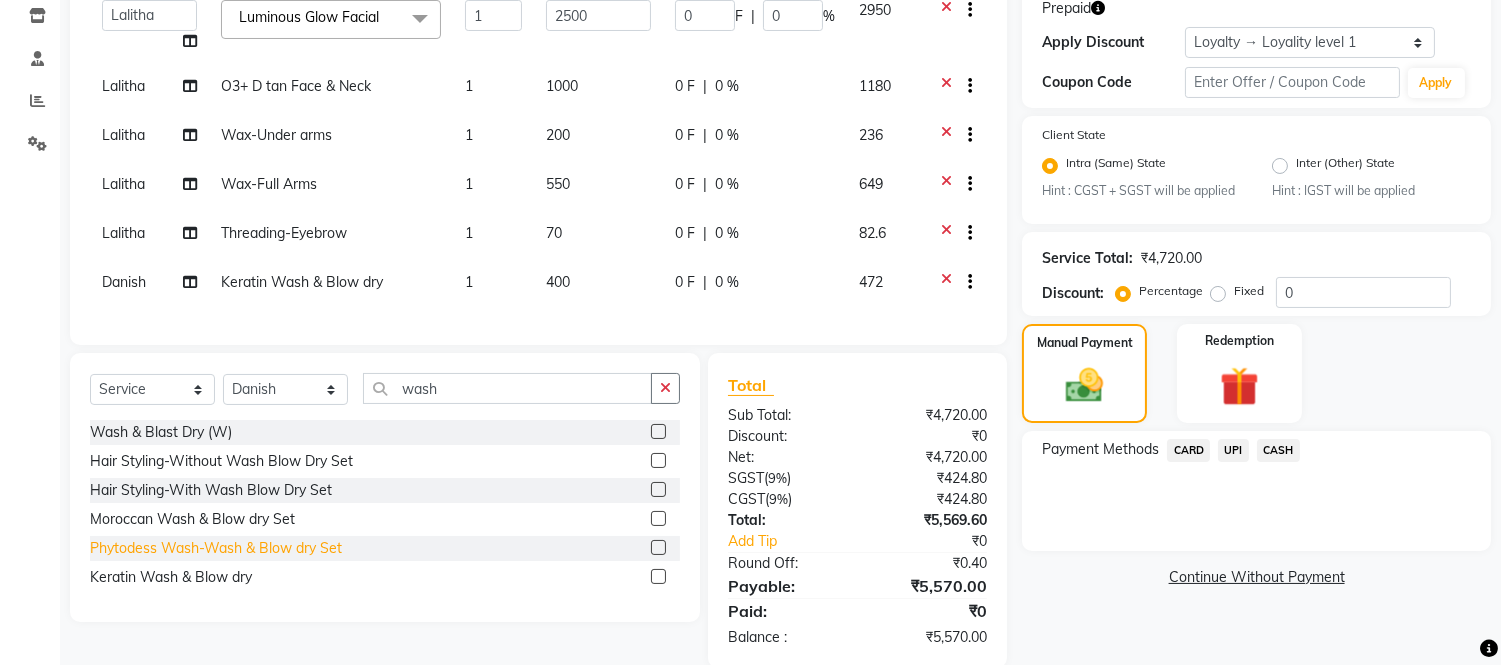 click on "Phytodess Wash-Wash & Blow dry Set" 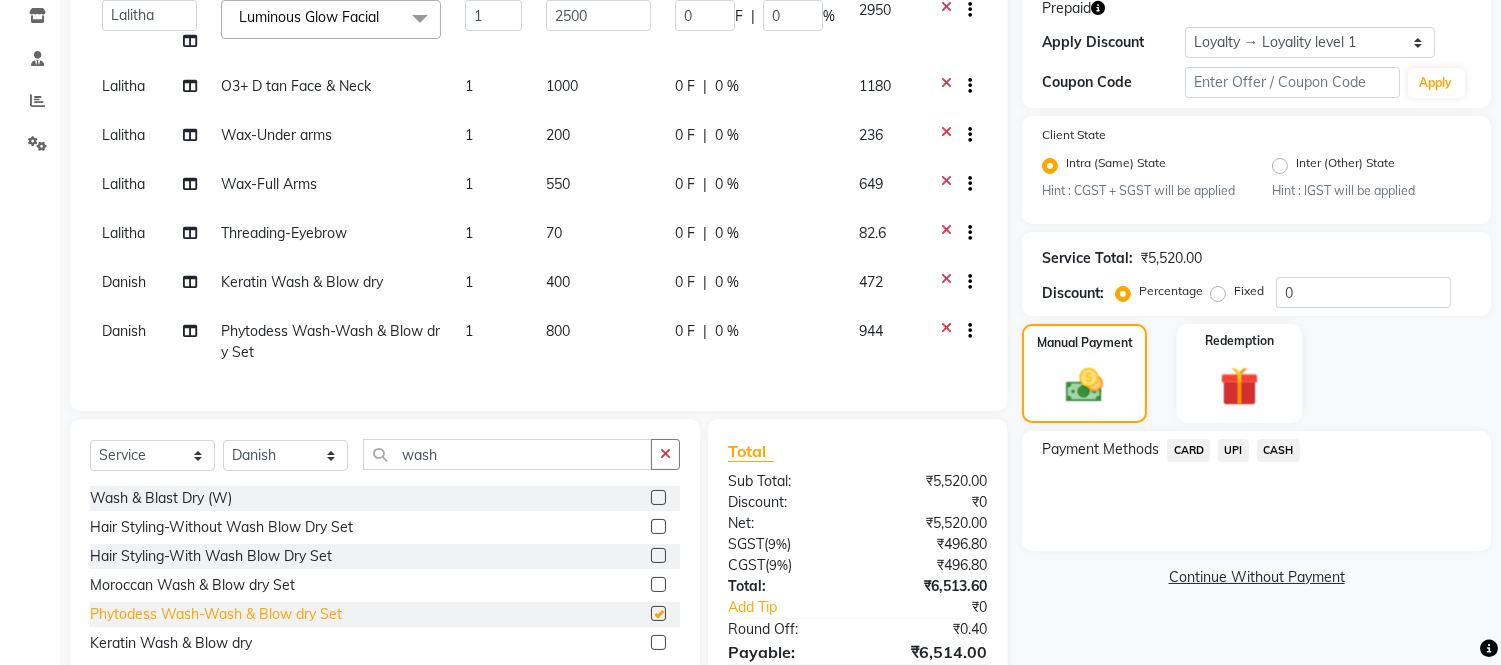checkbox on "false" 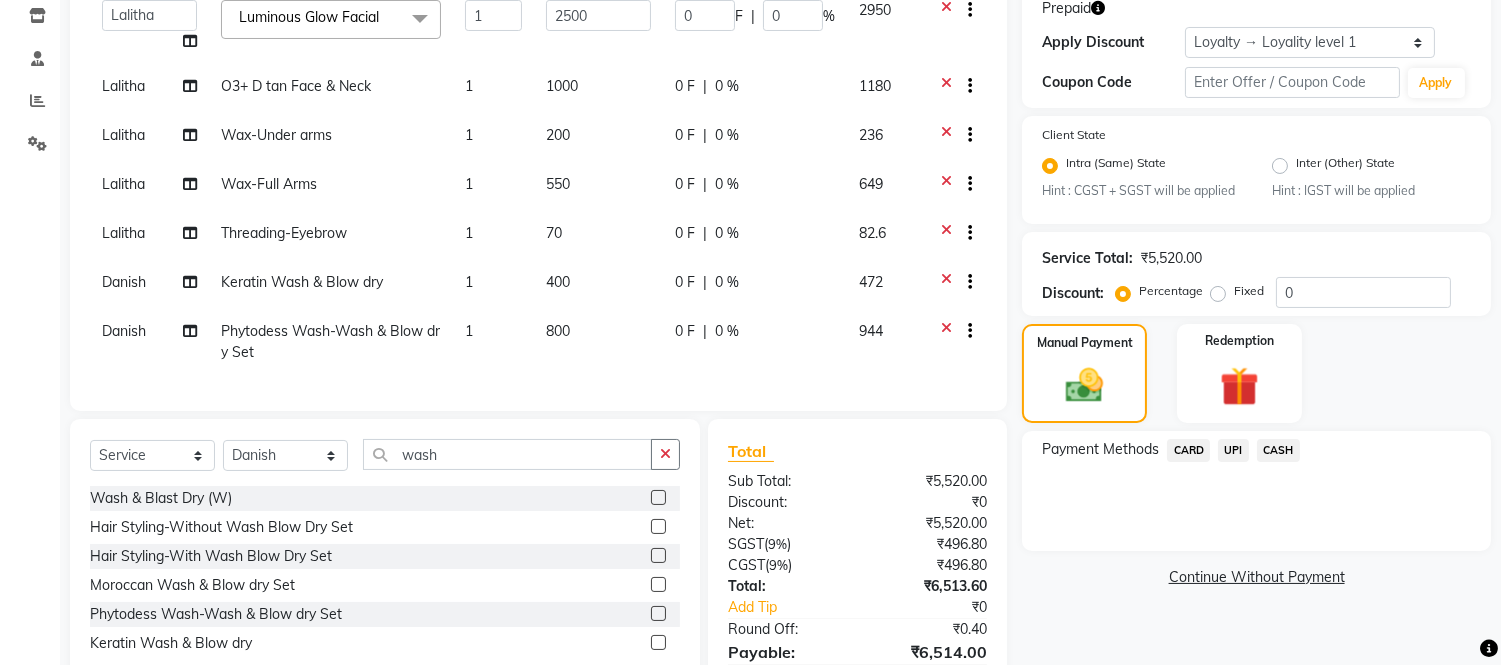 click 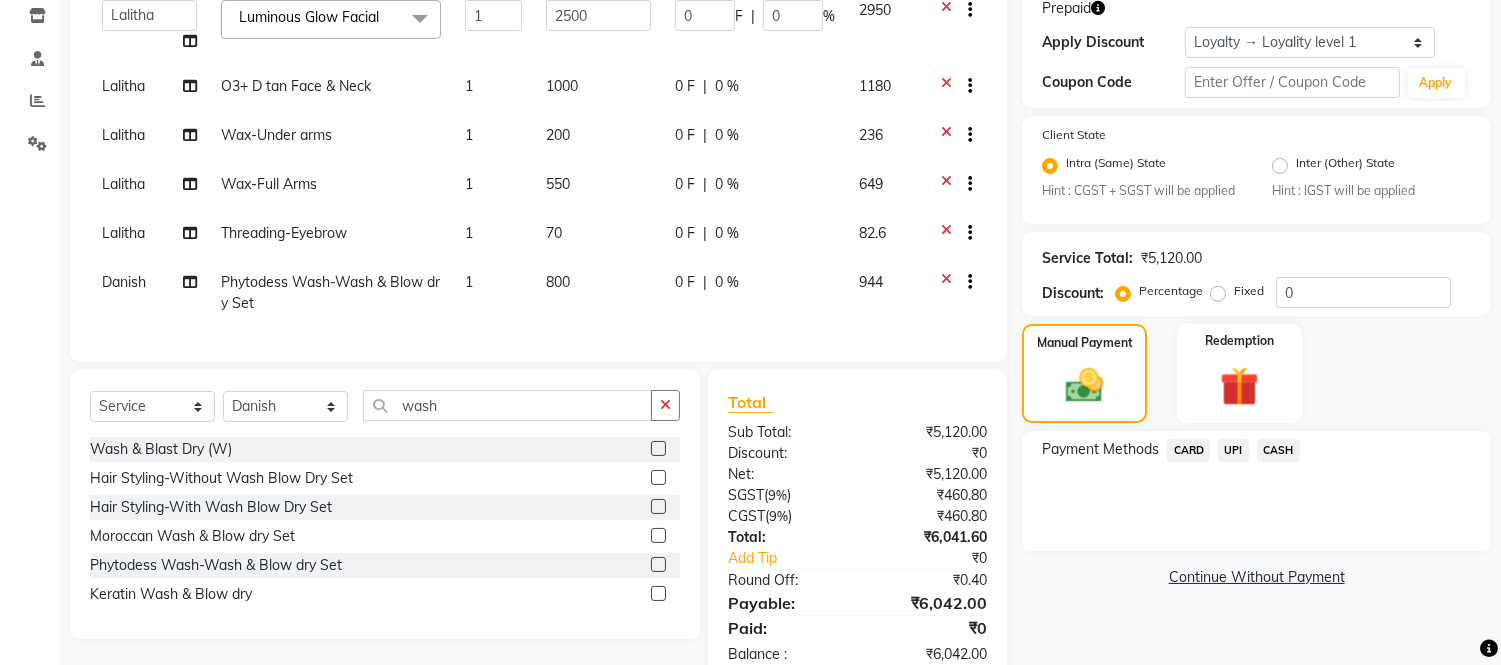 click on "800" 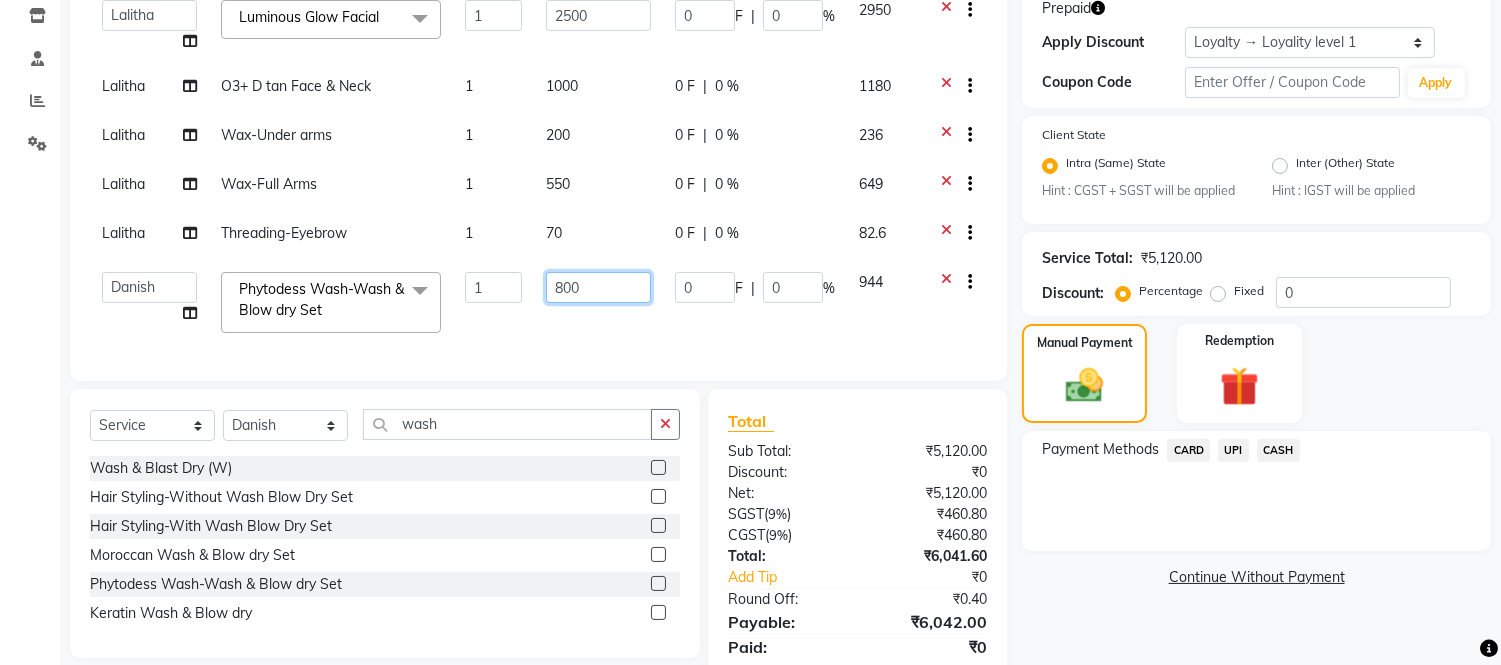 click on "800" 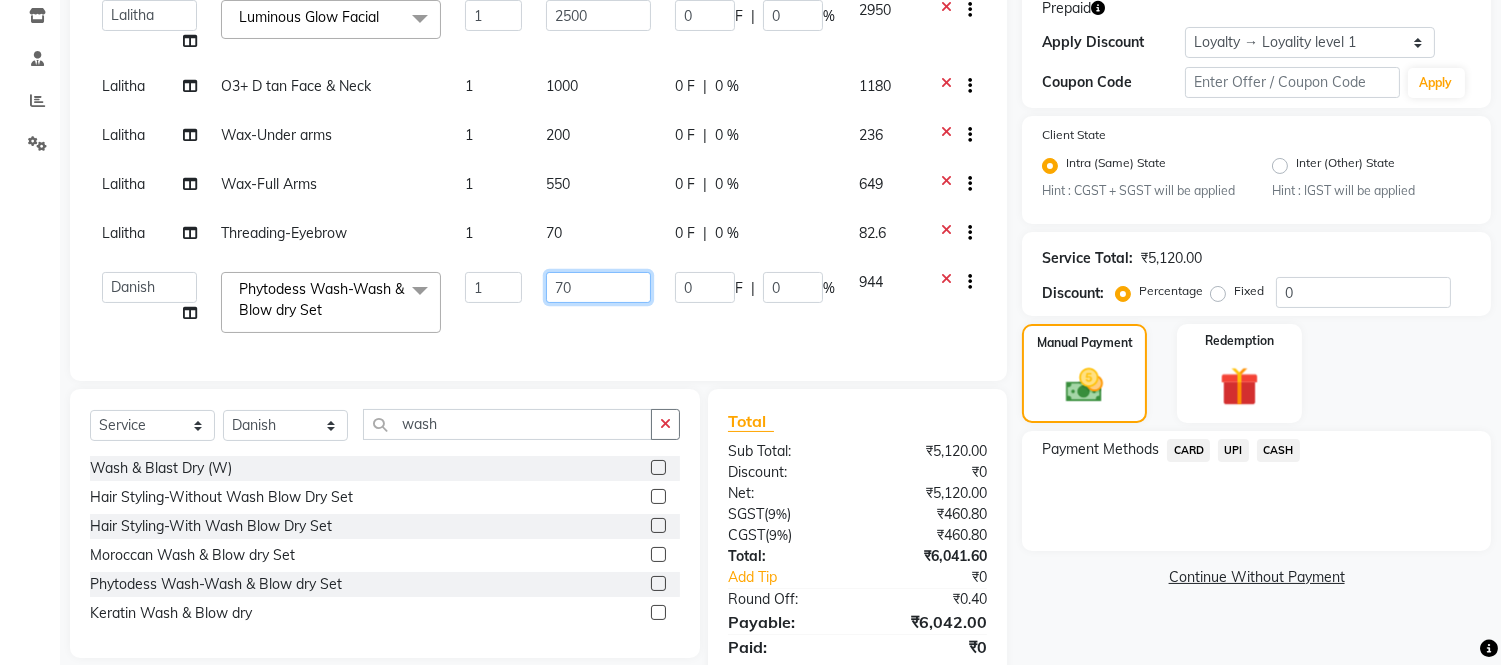 type on "700" 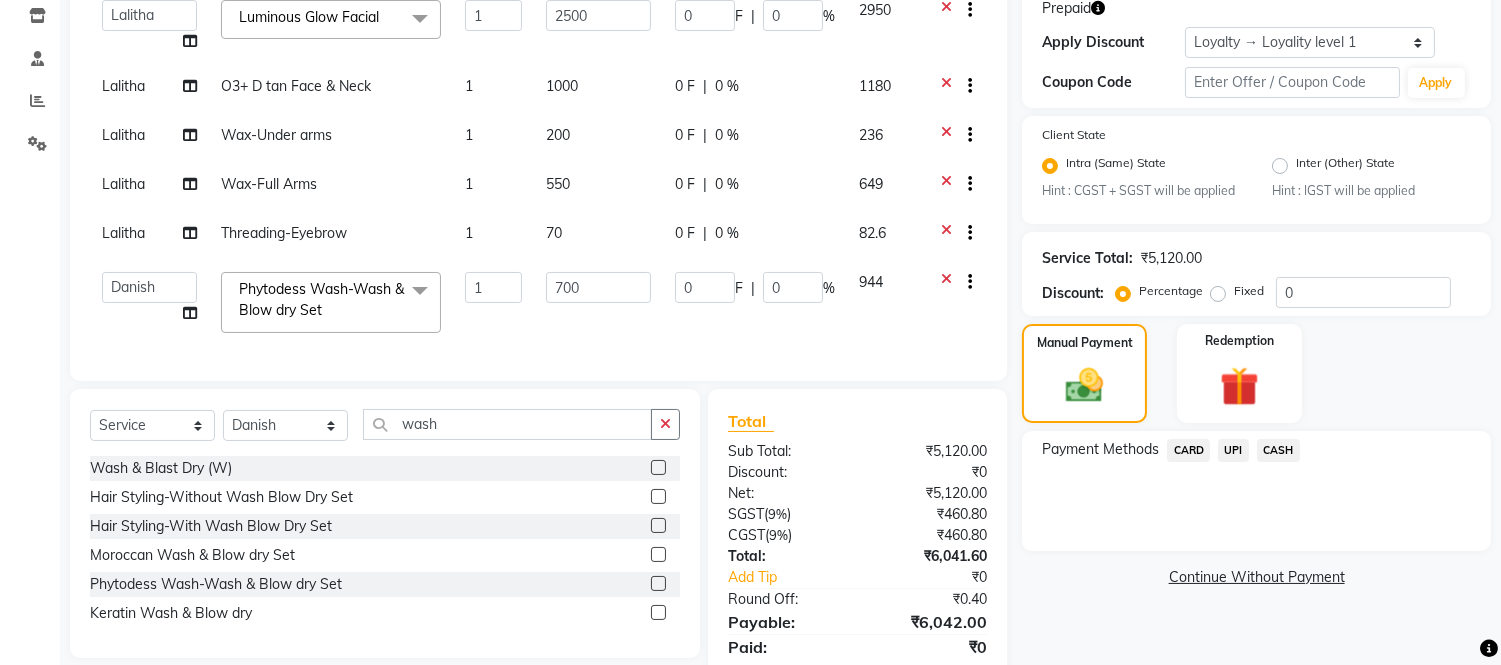 click on "Select  Service  Product  Membership  Package Voucher Prepaid Gift Card  Select Stylist Admin Amit Danish Dr, Rajani Jitendra K T Ramarao Lalitha Lokesh Madhu Nishi Satish Srinivas wash Wash & Blast Dry (W)  Hair Styling-Without Wash Blow Dry Set  Hair Styling-With Wash Blow Dry Set  Moroccan Wash & Blow dry Set  Phytodess Wash-Wash & Blow dry Set  Keratin Wash & Blow dry" 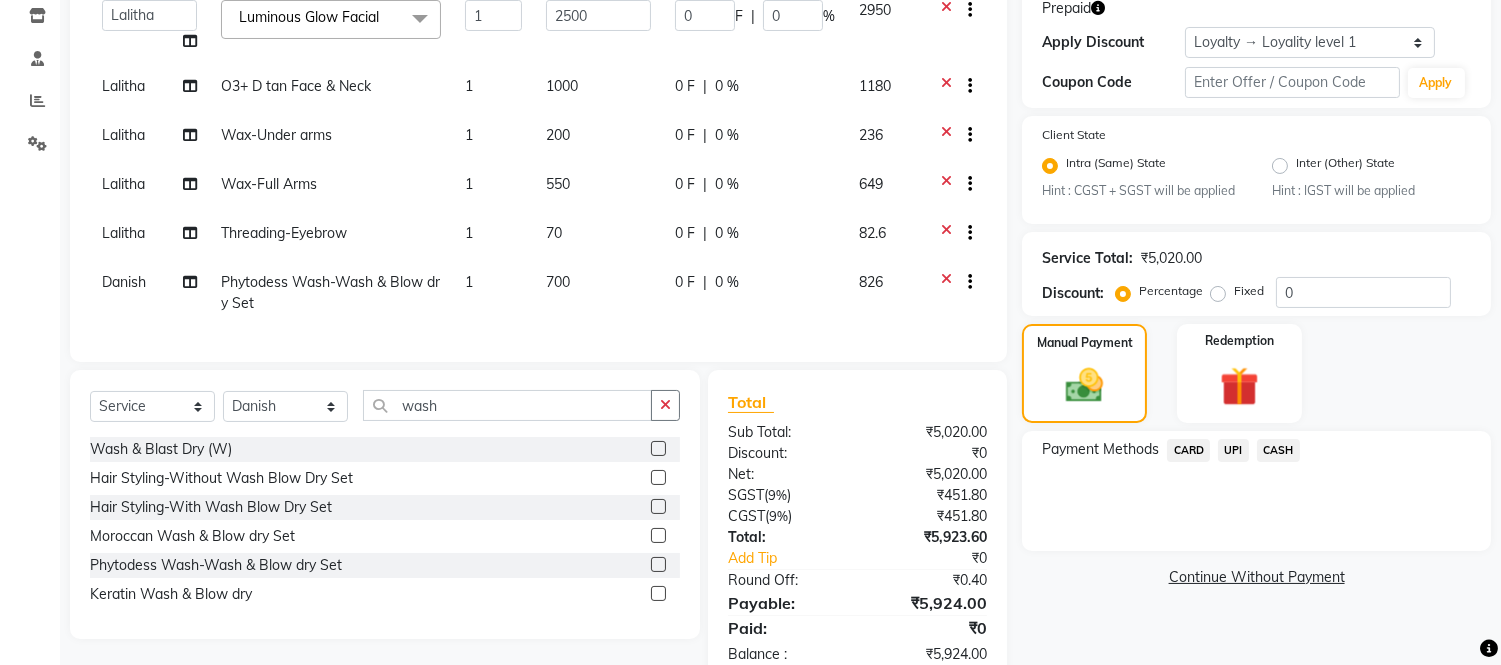 scroll, scrollTop: 0, scrollLeft: 0, axis: both 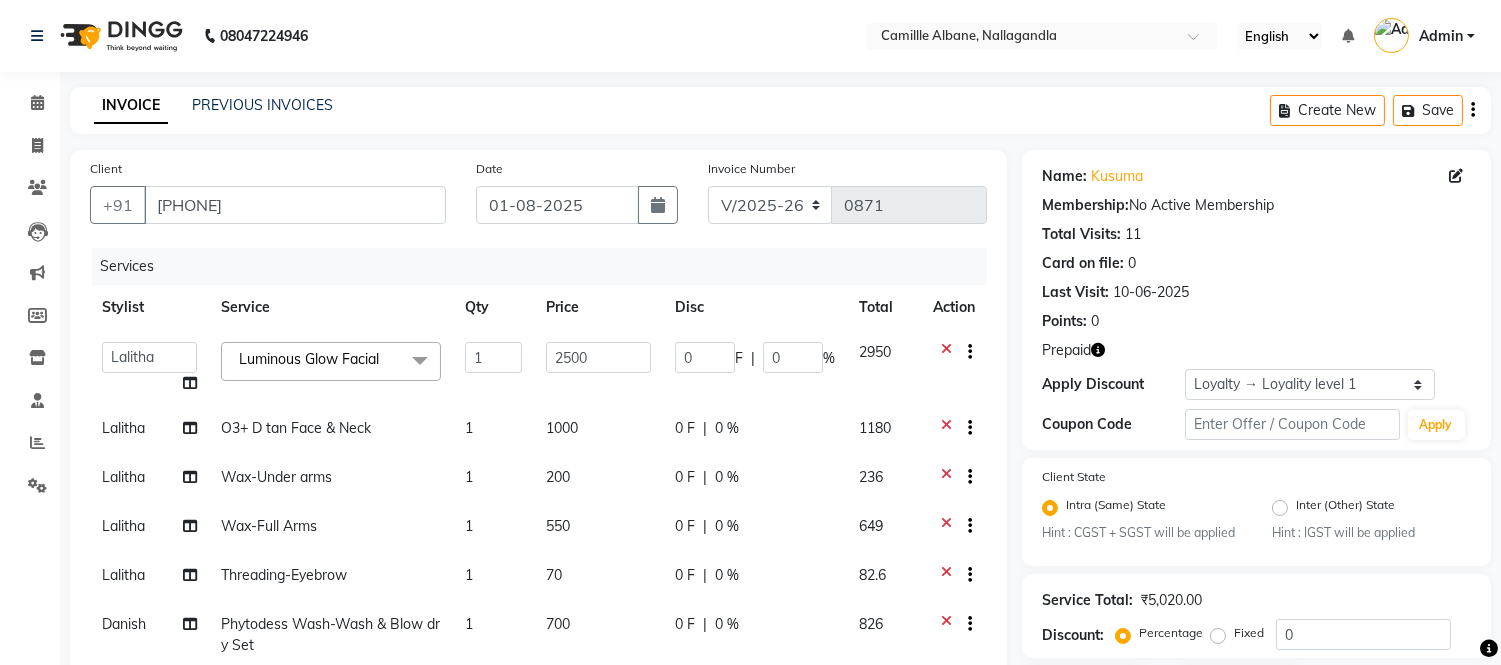 click on "Disc" 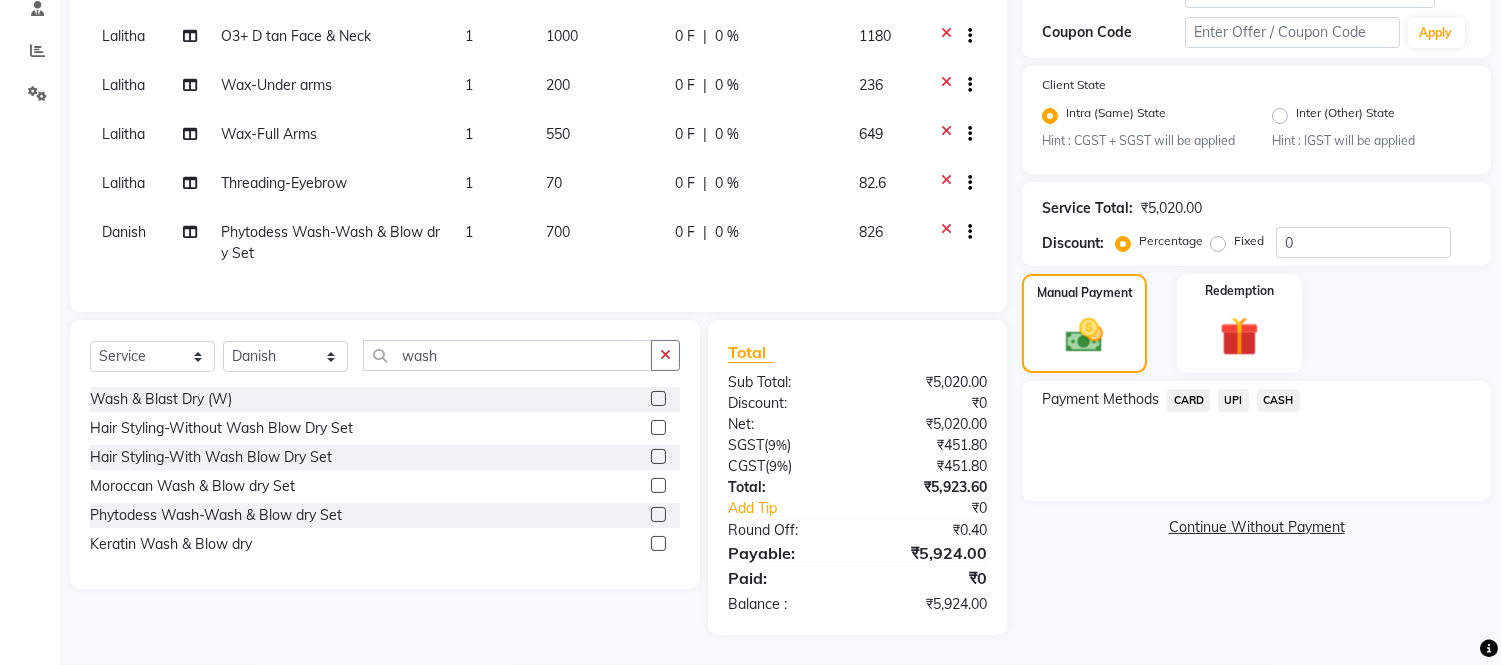 scroll, scrollTop: 0, scrollLeft: 0, axis: both 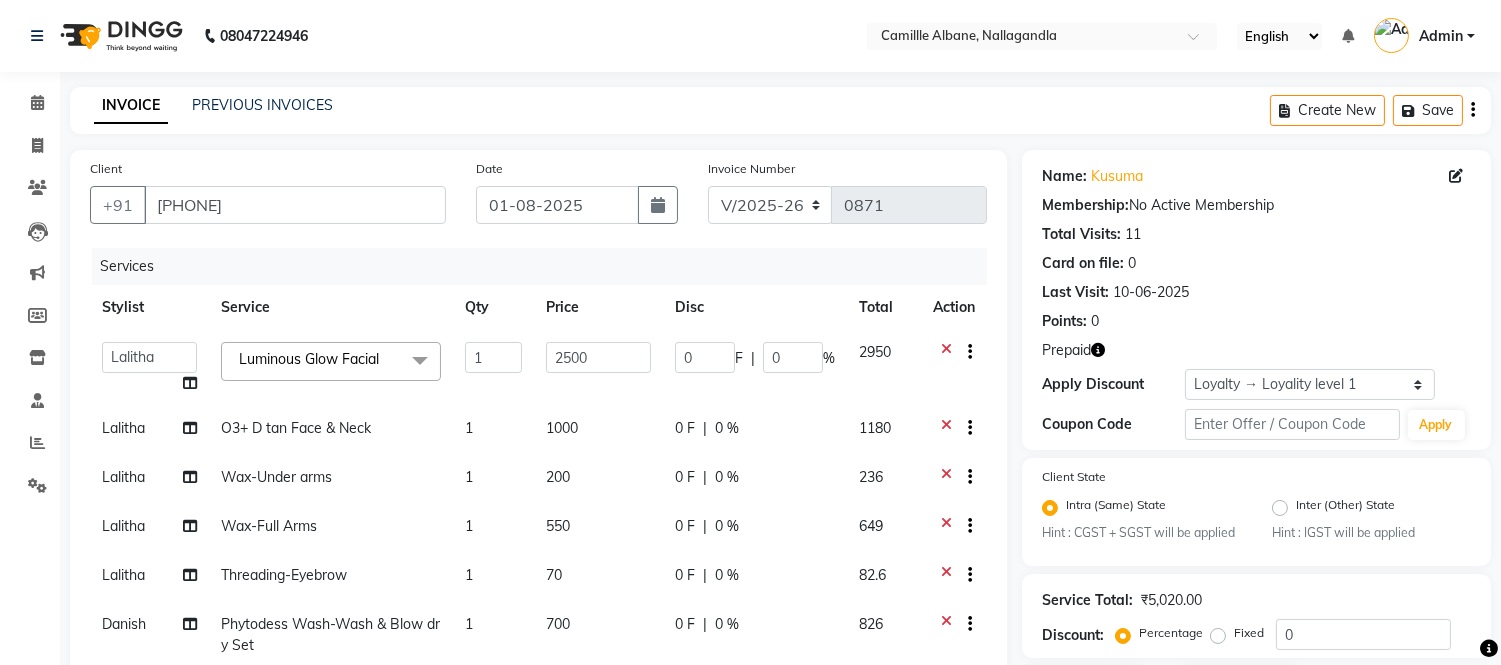 click on "Points:   0" 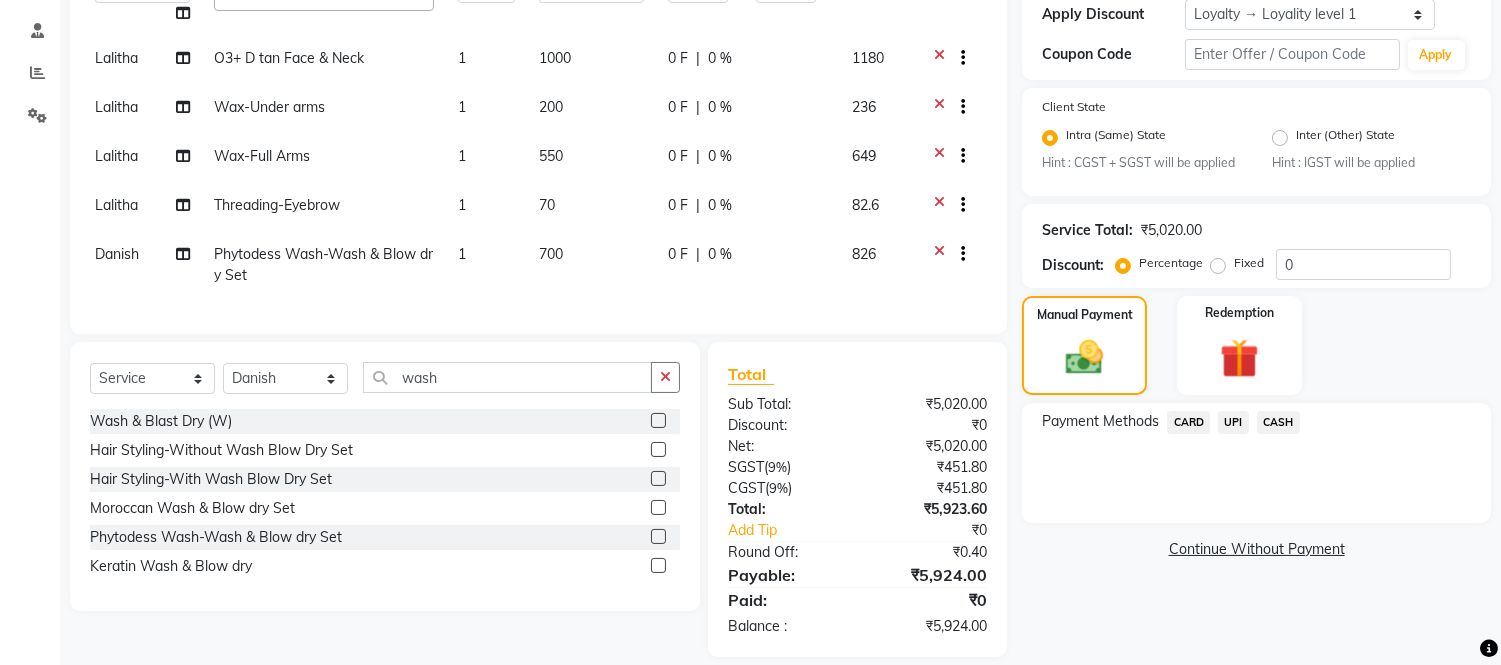scroll, scrollTop: 0, scrollLeft: 14, axis: horizontal 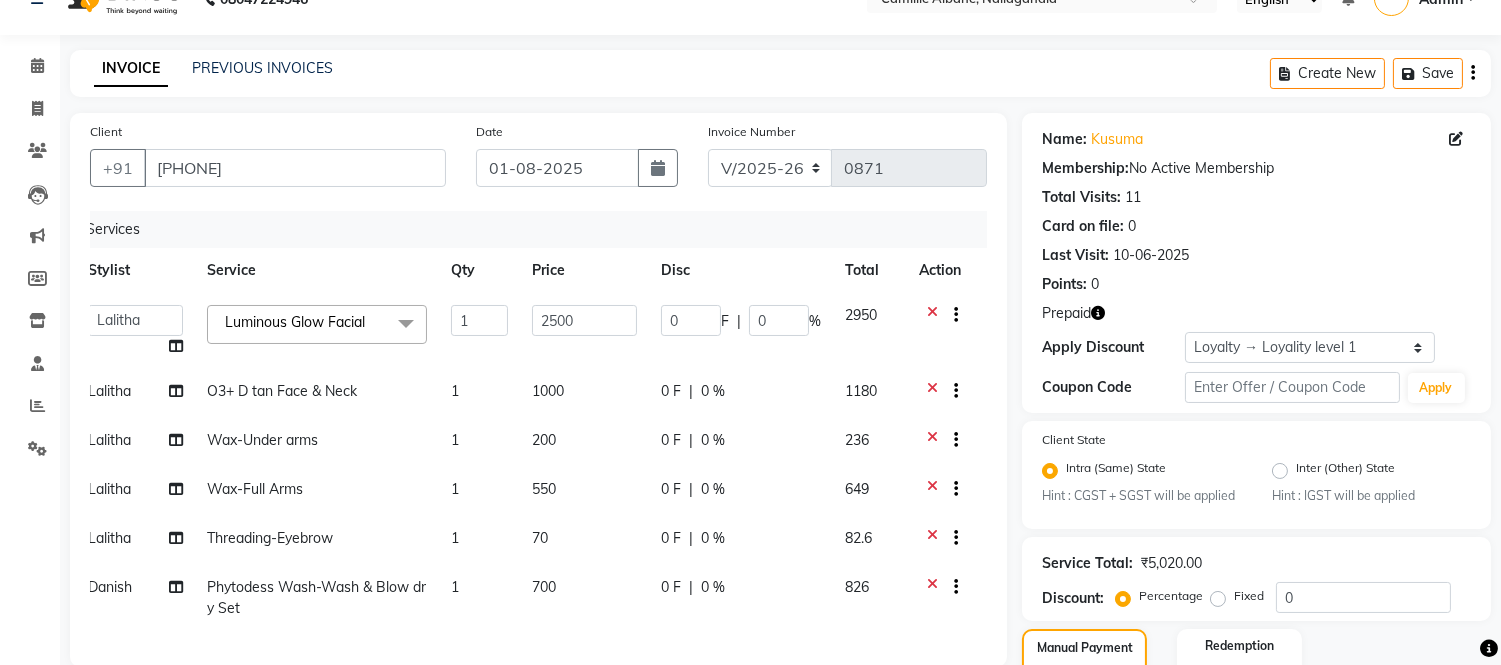 click on "Last Visit:   10-06-2025" 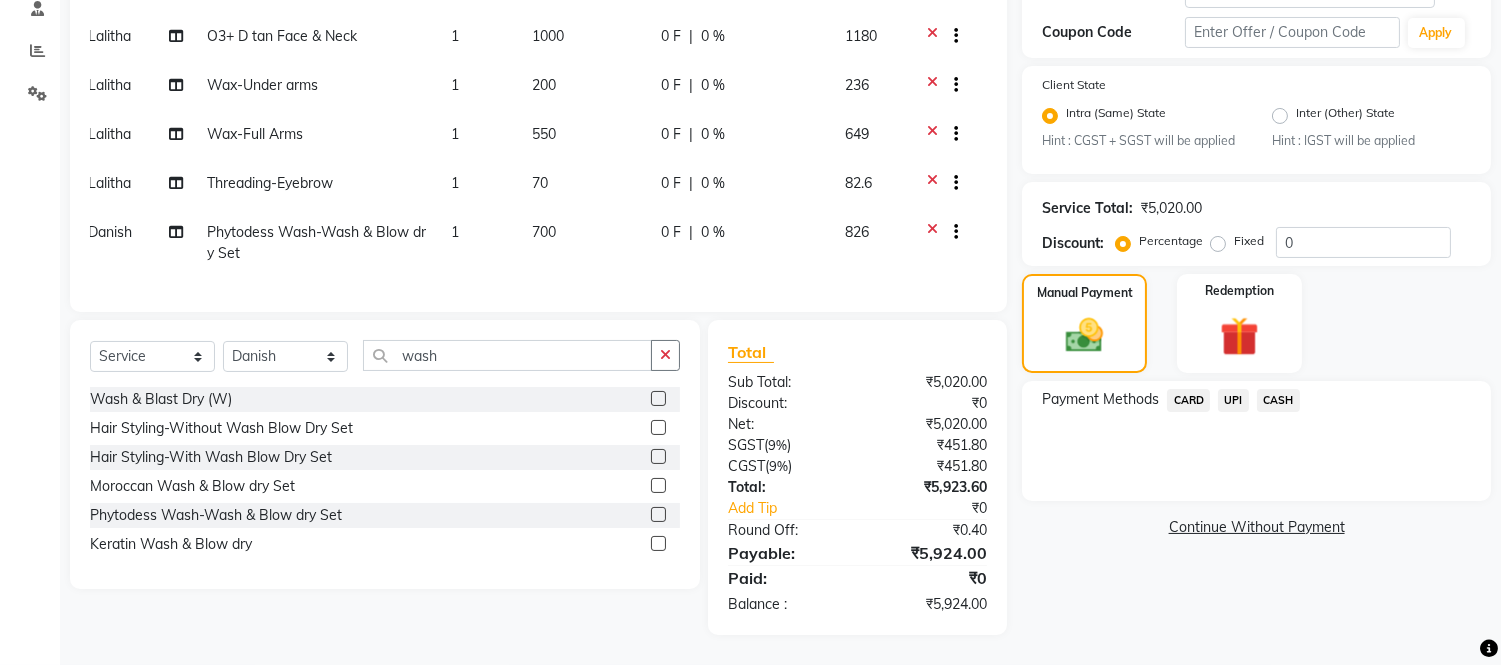 scroll, scrollTop: 0, scrollLeft: 0, axis: both 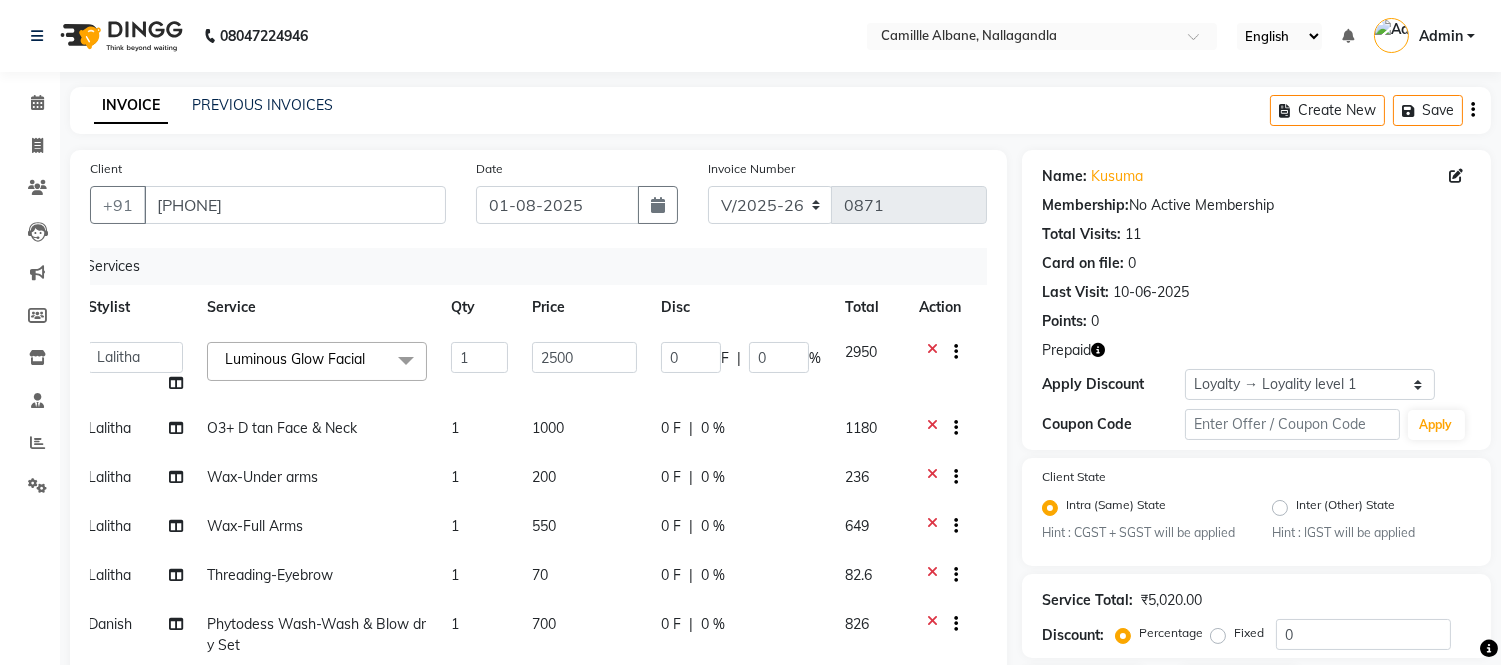 click 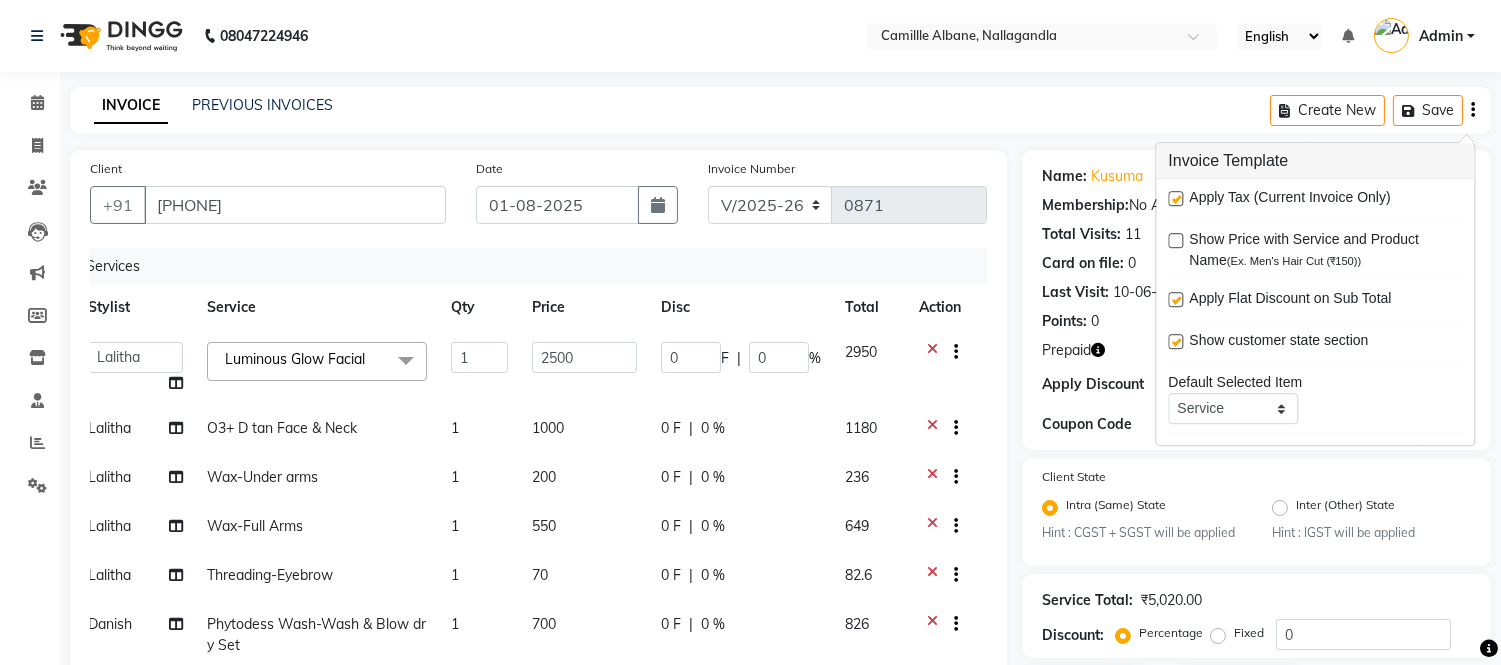 click at bounding box center (1175, 198) 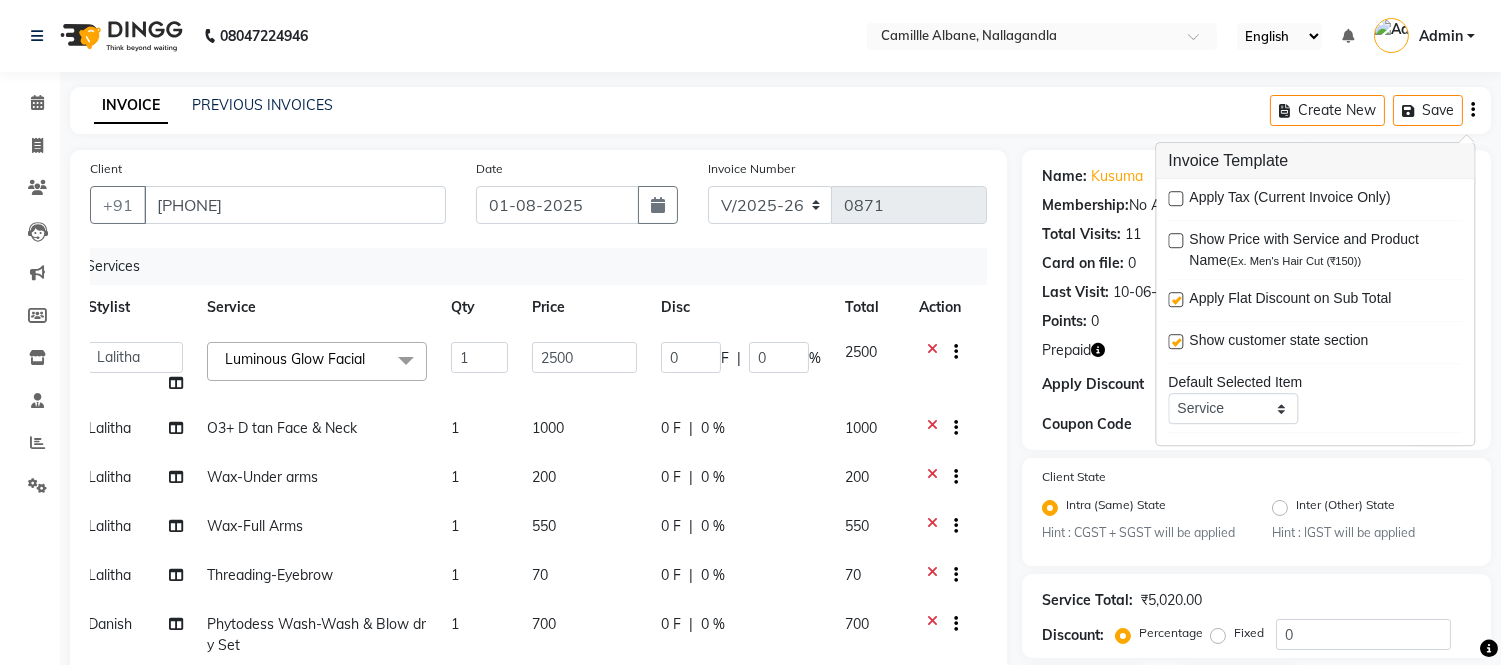 click on "INVOICE PREVIOUS INVOICES Create New   Save" 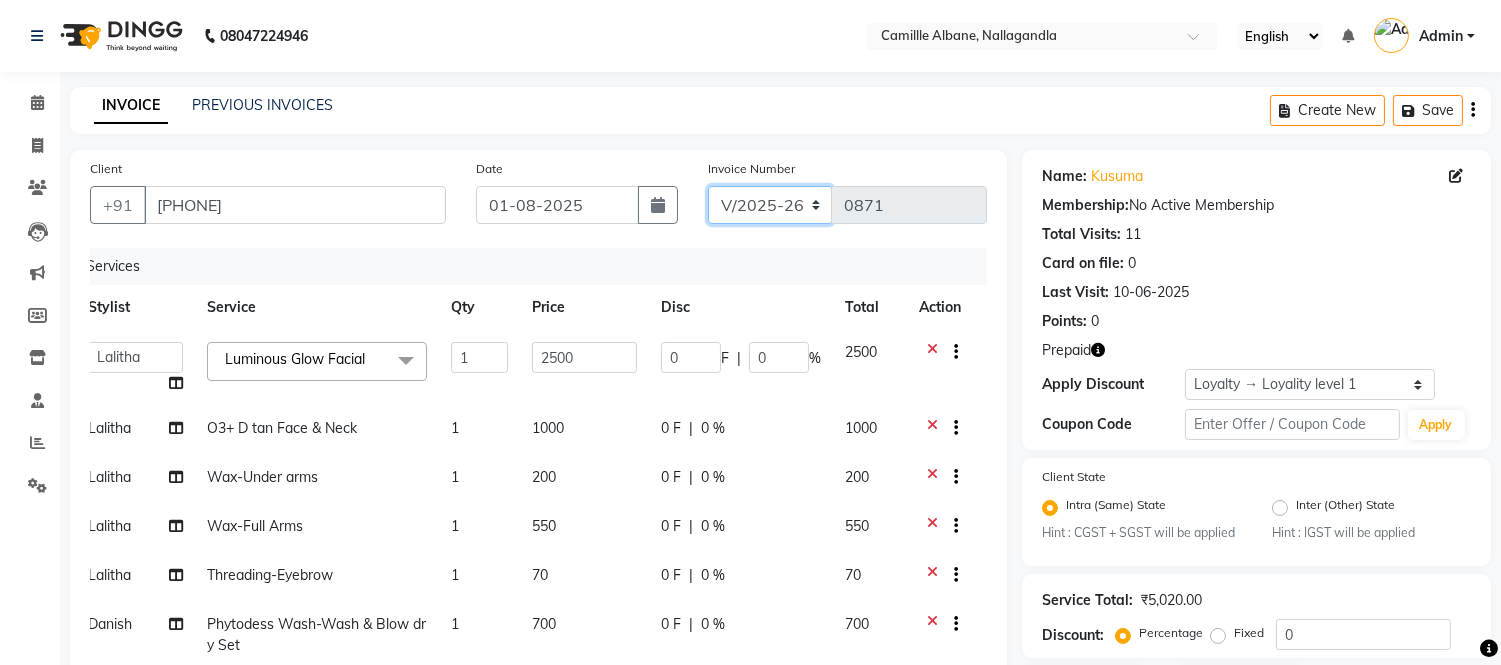 click on "INV/2025 V/2025-26" 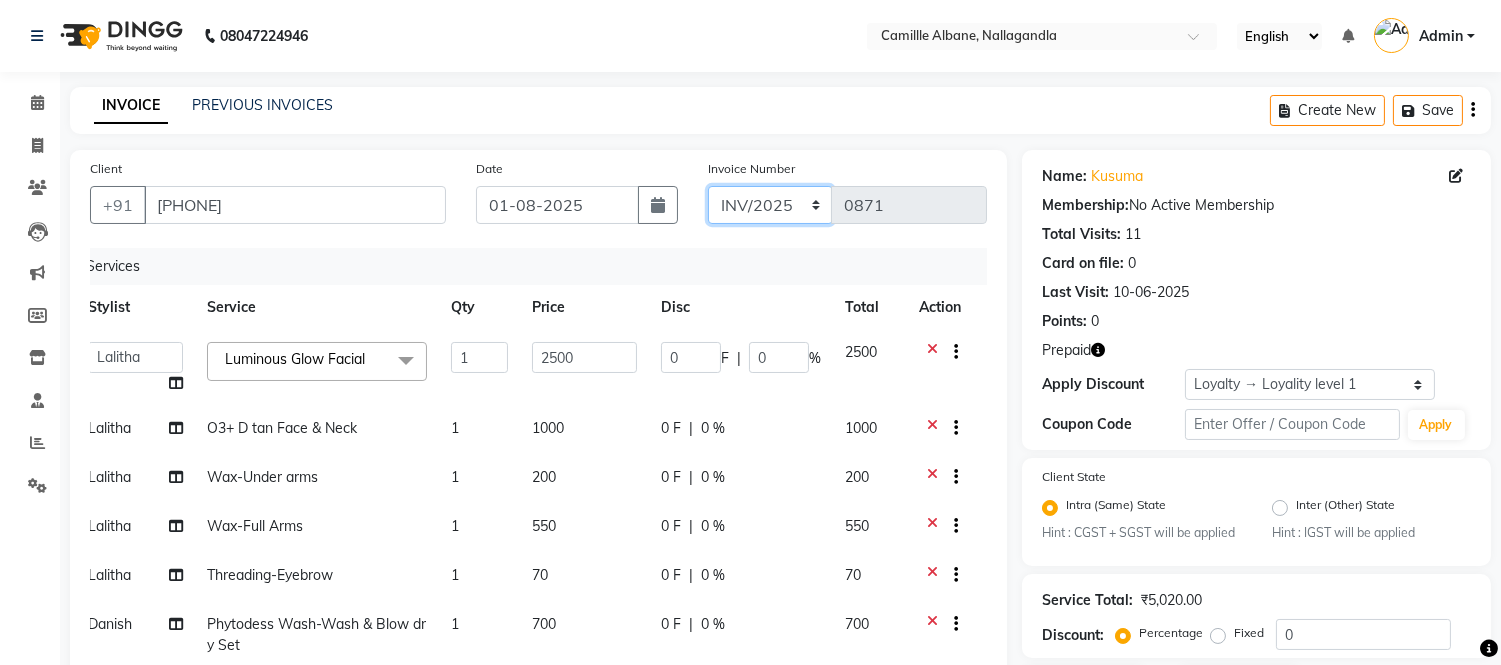 click on "INV/2025 V/2025-26" 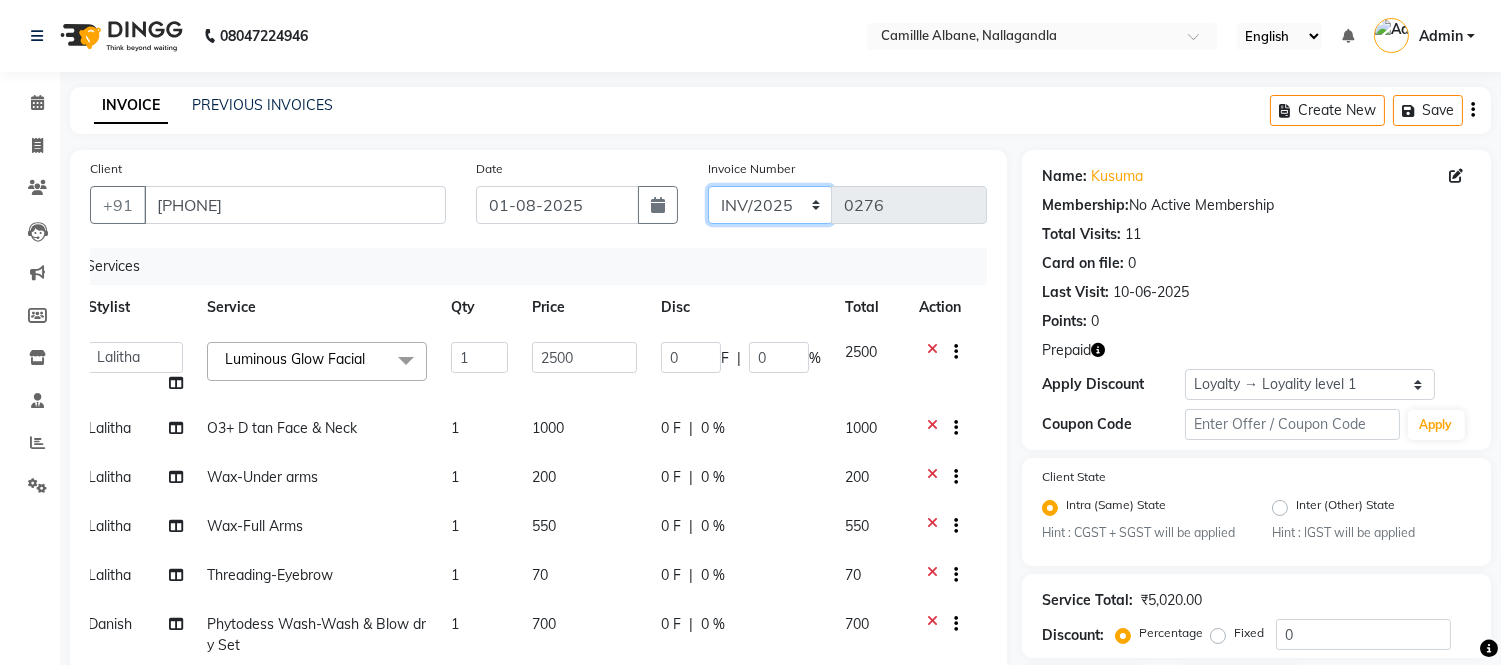 scroll, scrollTop: 362, scrollLeft: 0, axis: vertical 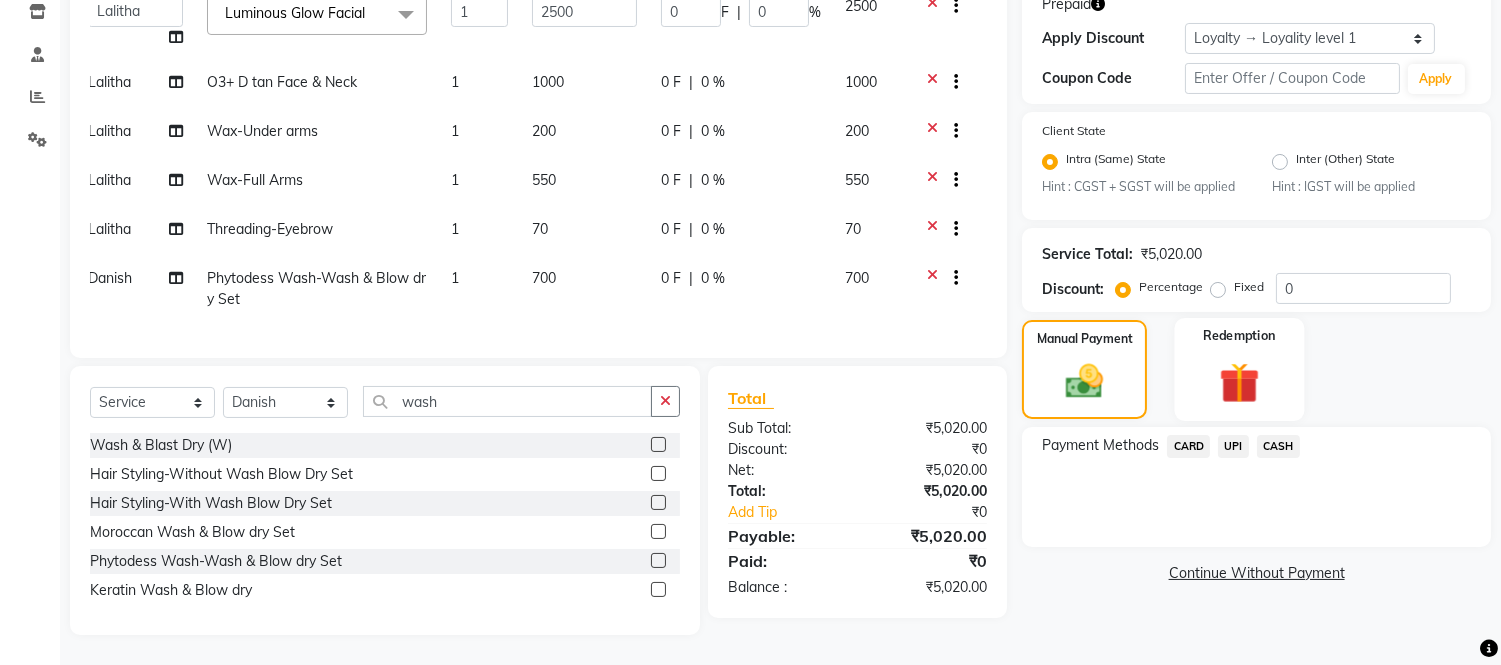 click 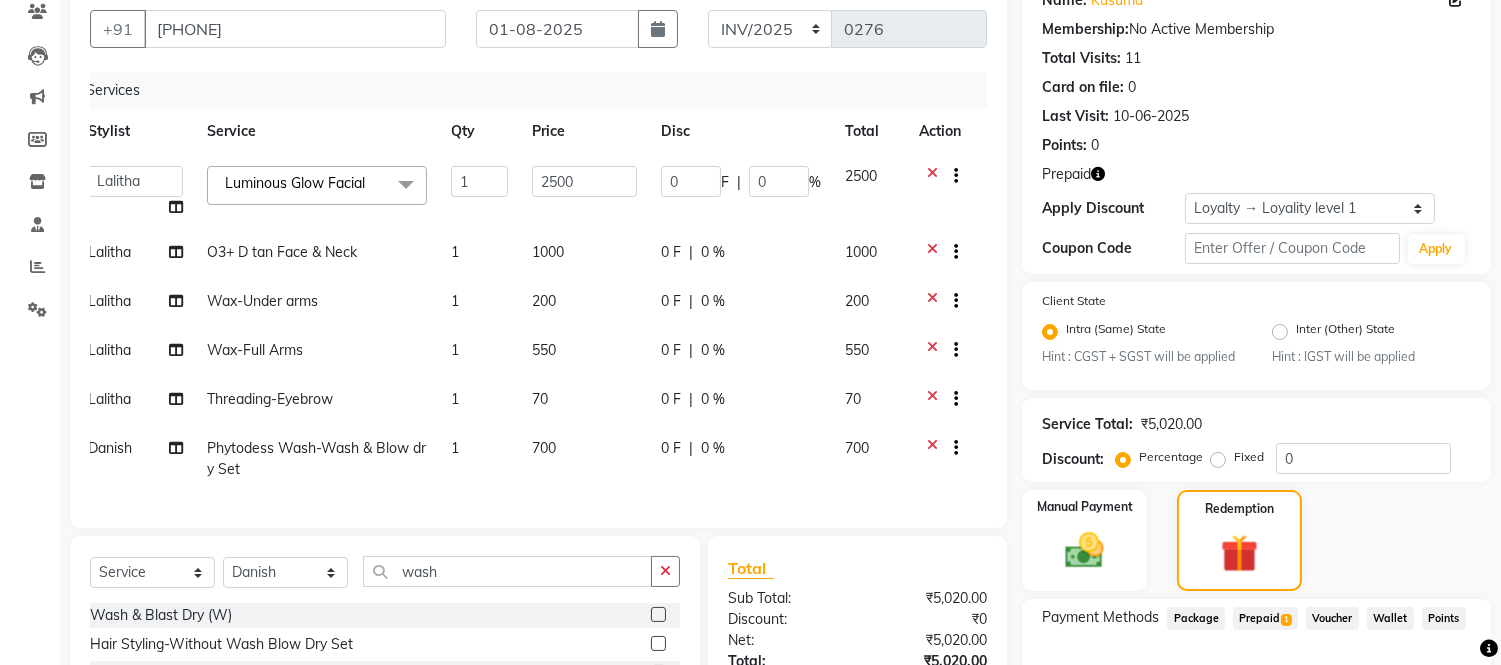 scroll, scrollTop: 362, scrollLeft: 0, axis: vertical 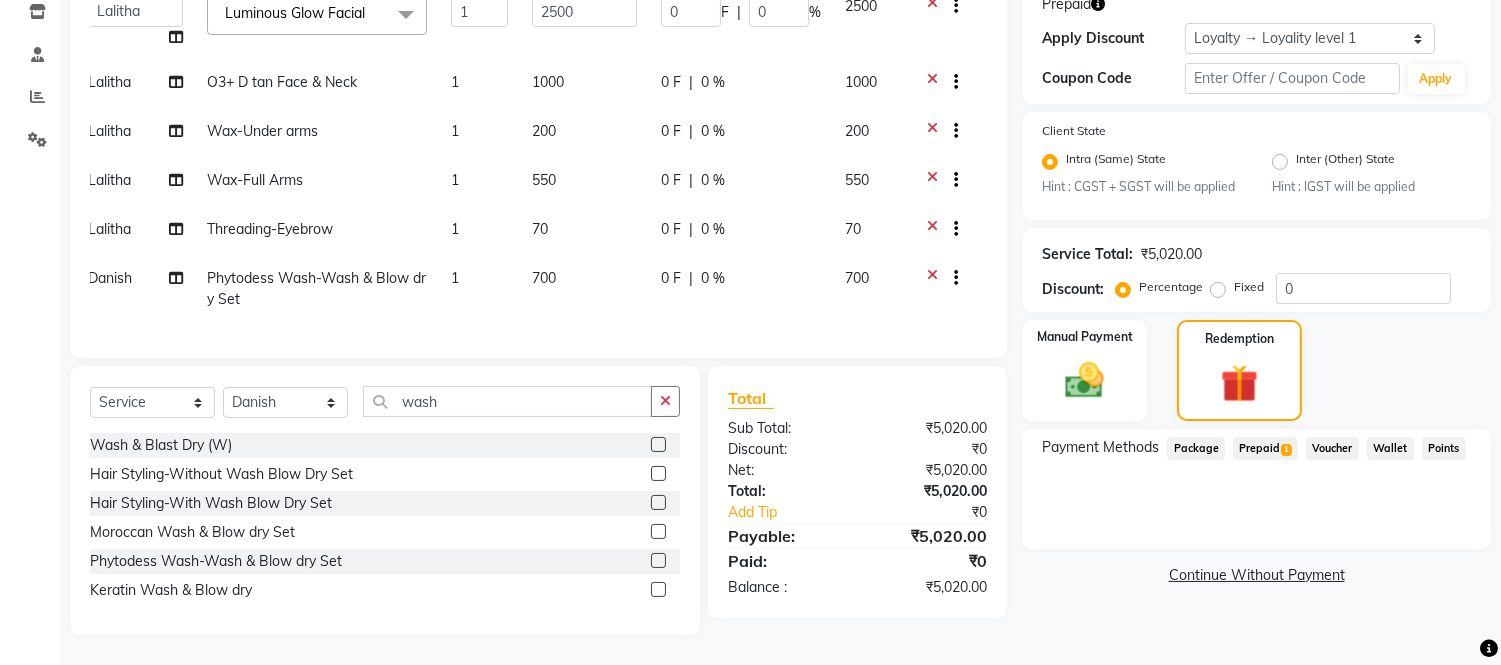 click on "Prepaid  1" 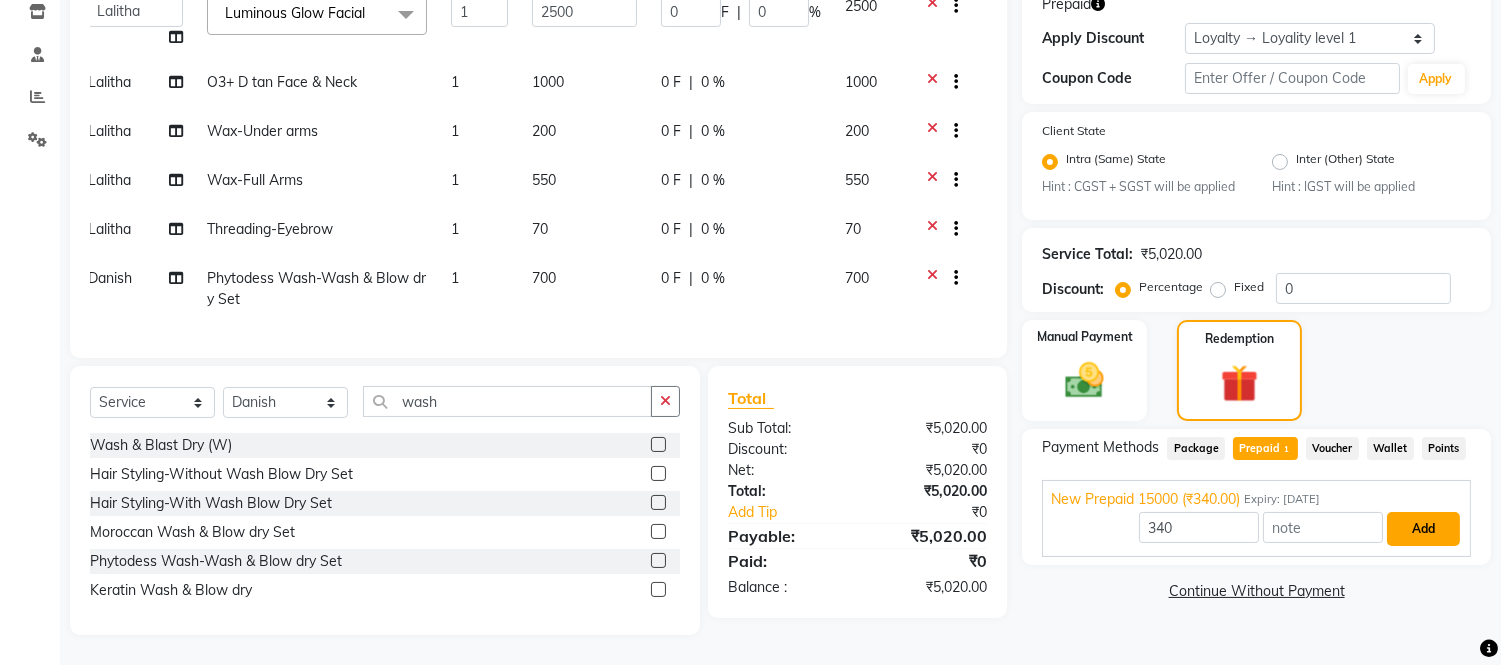 click on "Add" at bounding box center [1423, 529] 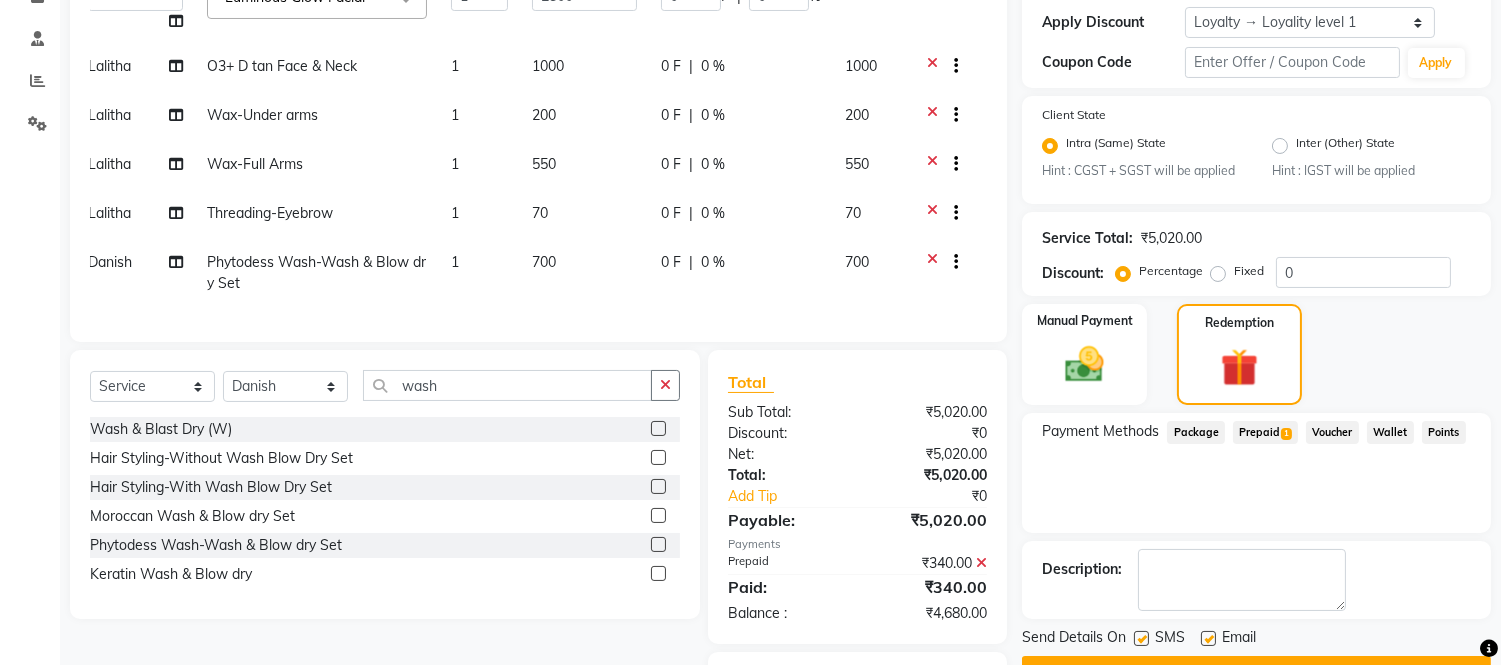 click on "Payment Methods  Package   Prepaid  1  Voucher   Wallet   Points" 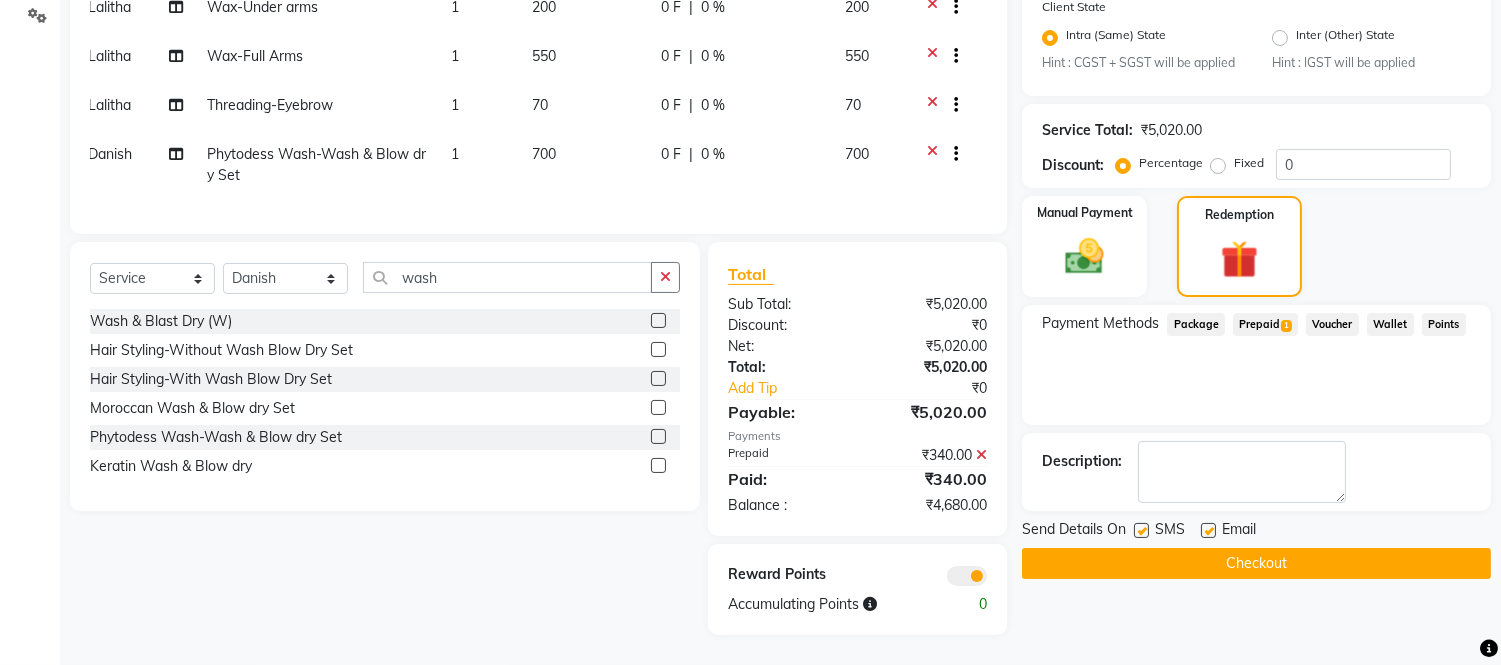 scroll, scrollTop: 0, scrollLeft: 0, axis: both 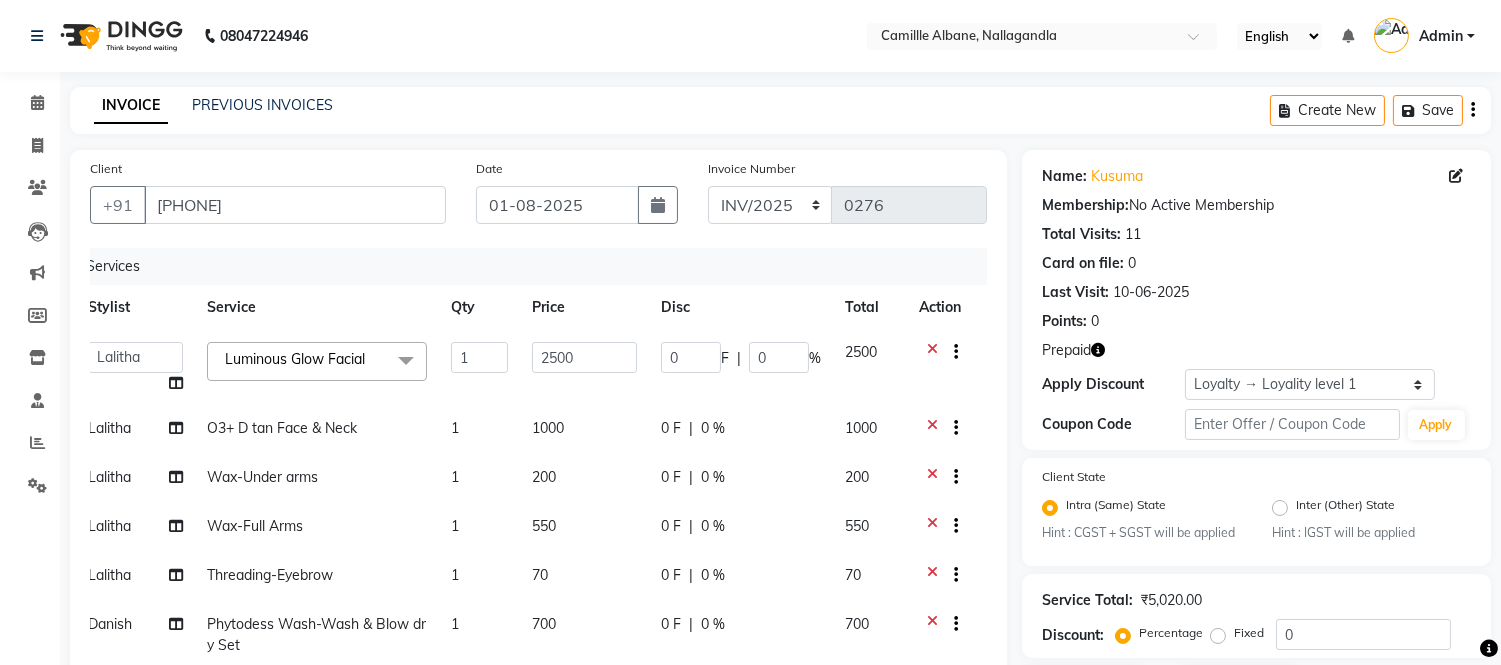 click on "Create New   Save" 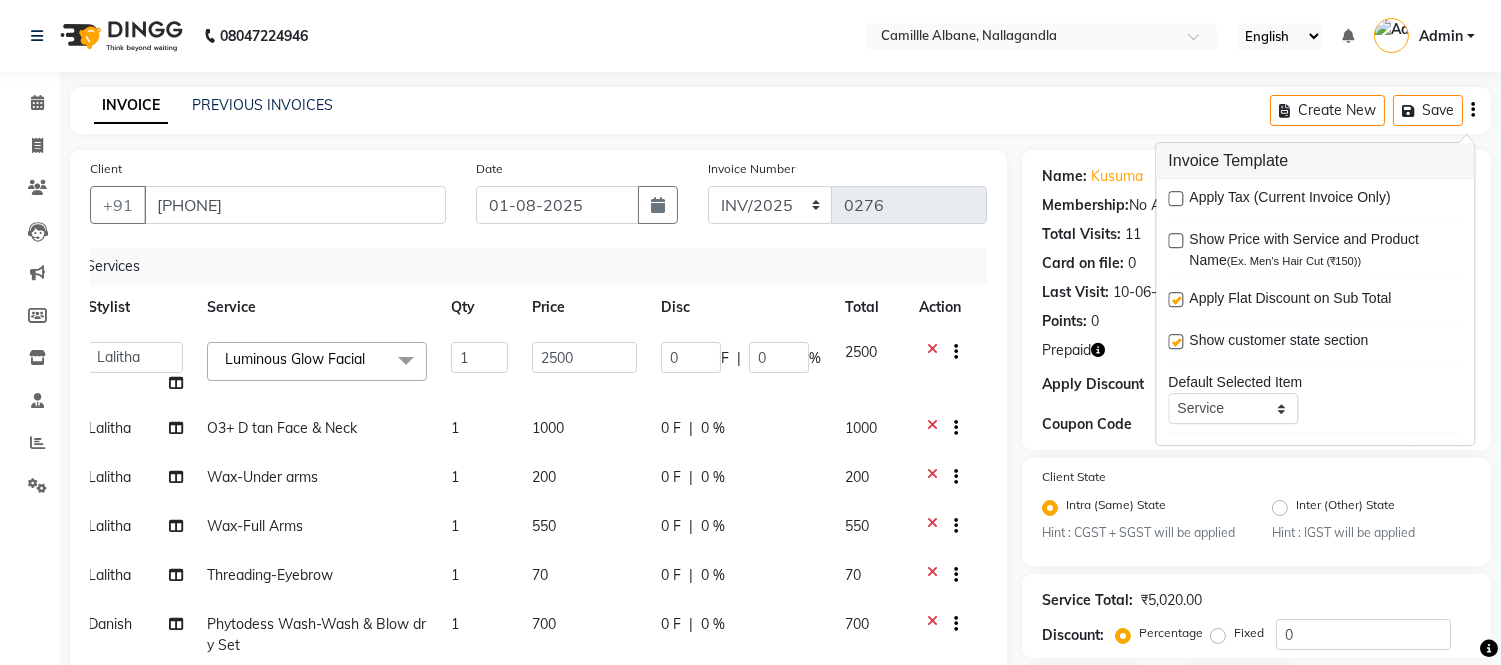 click at bounding box center [1175, 198] 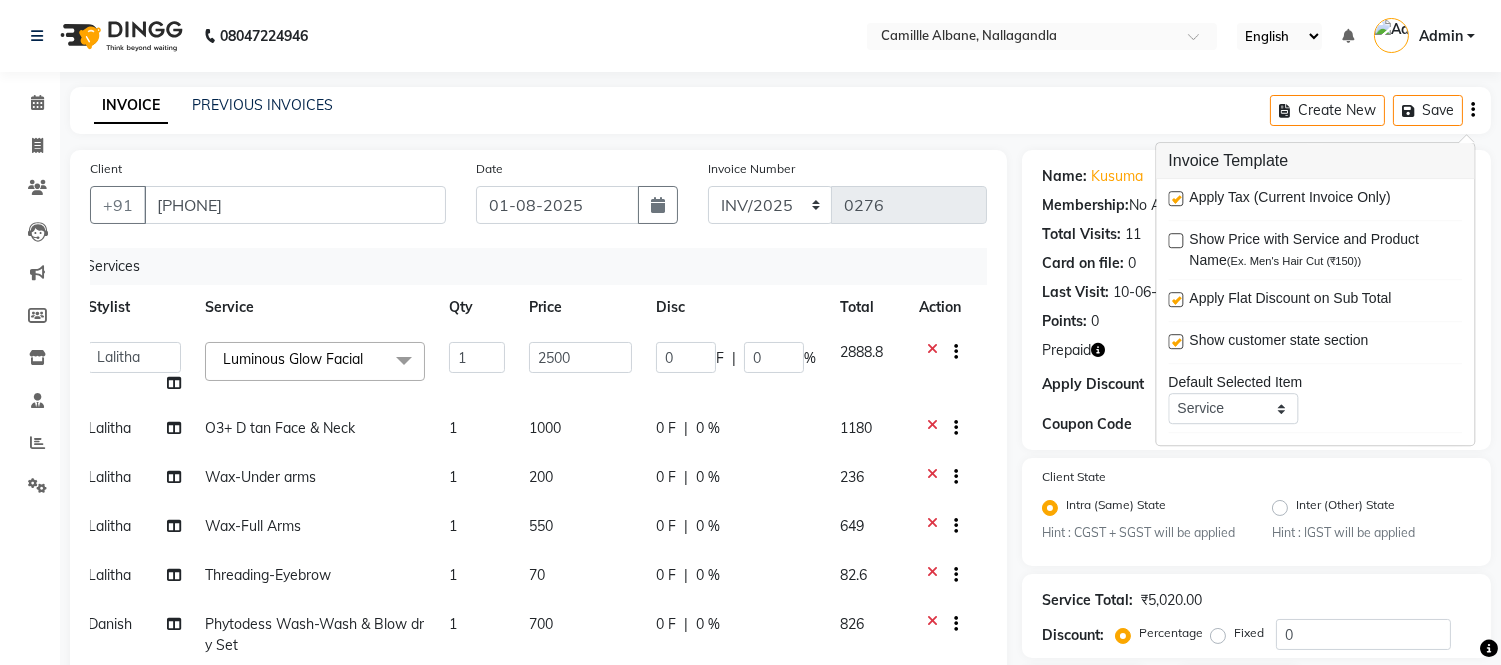 click on "INVOICE PREVIOUS INVOICES Create New   Save" 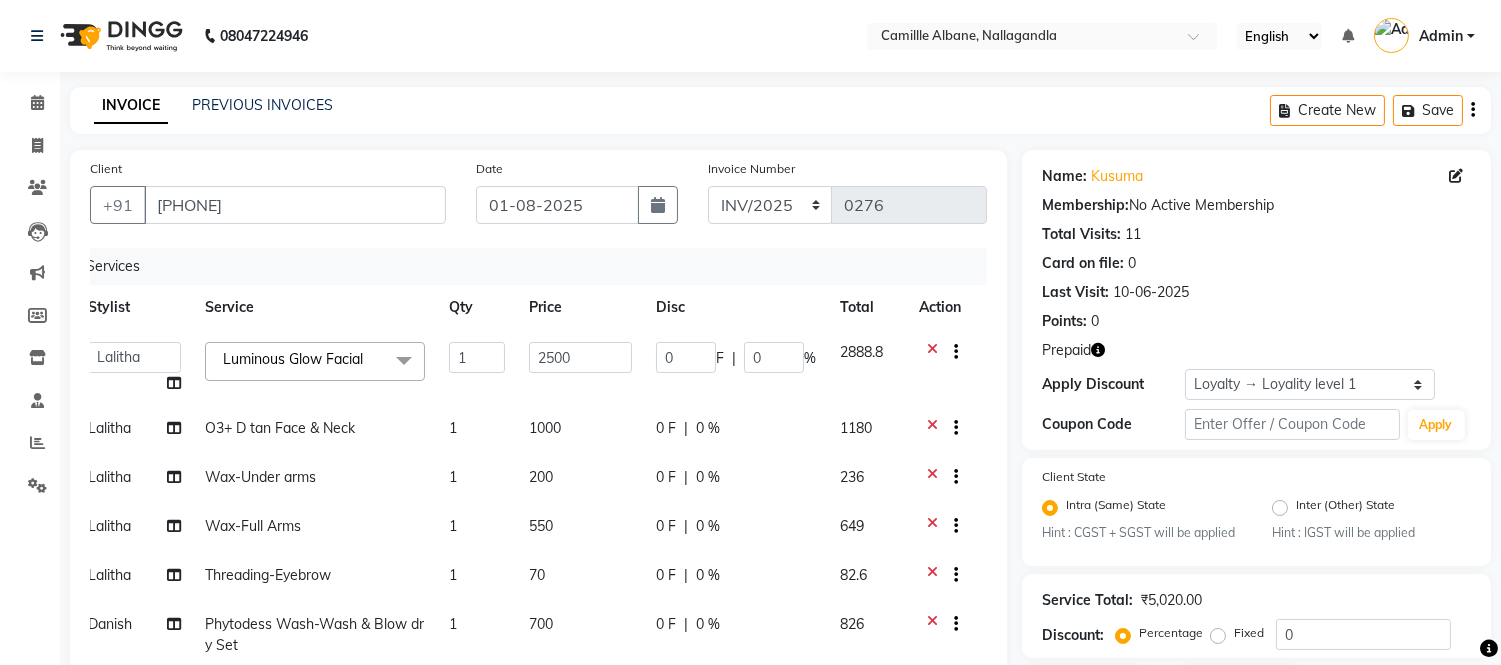 scroll, scrollTop: 548, scrollLeft: 0, axis: vertical 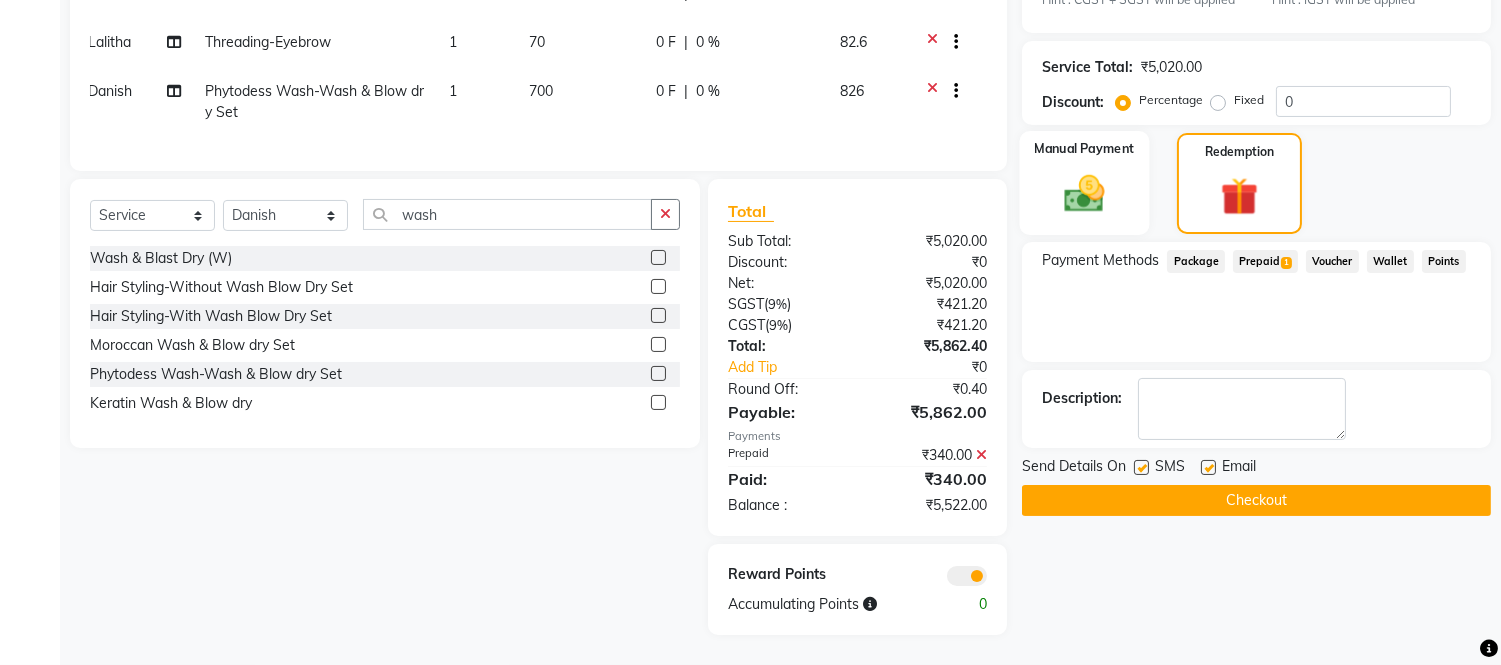 click 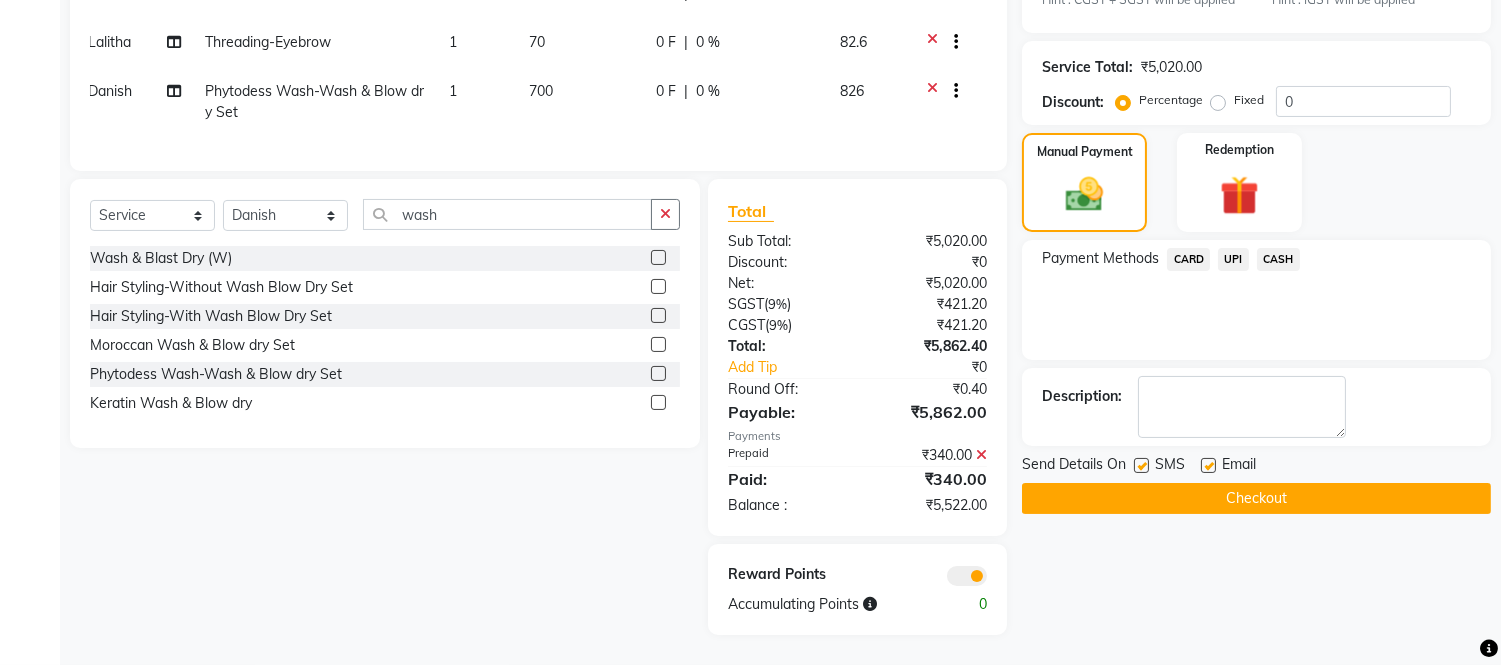 click on "CARD" 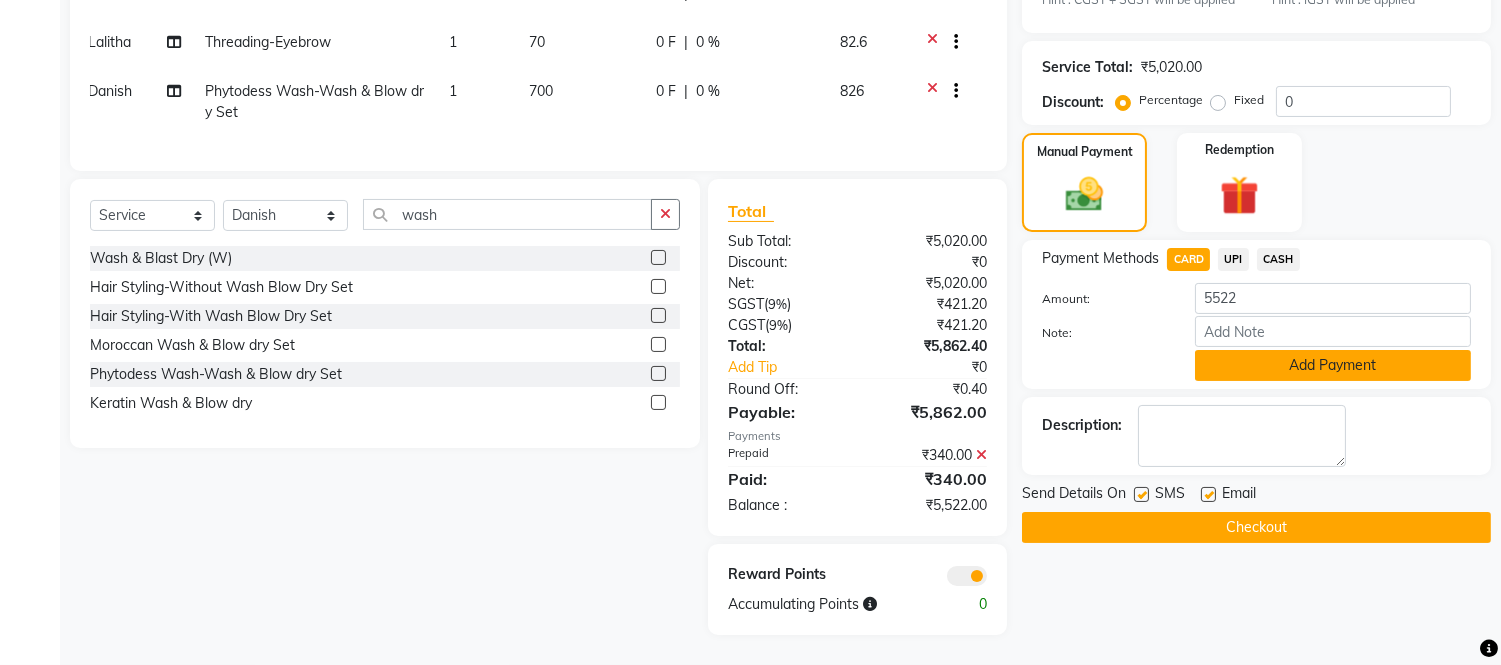 click on "Add Payment" 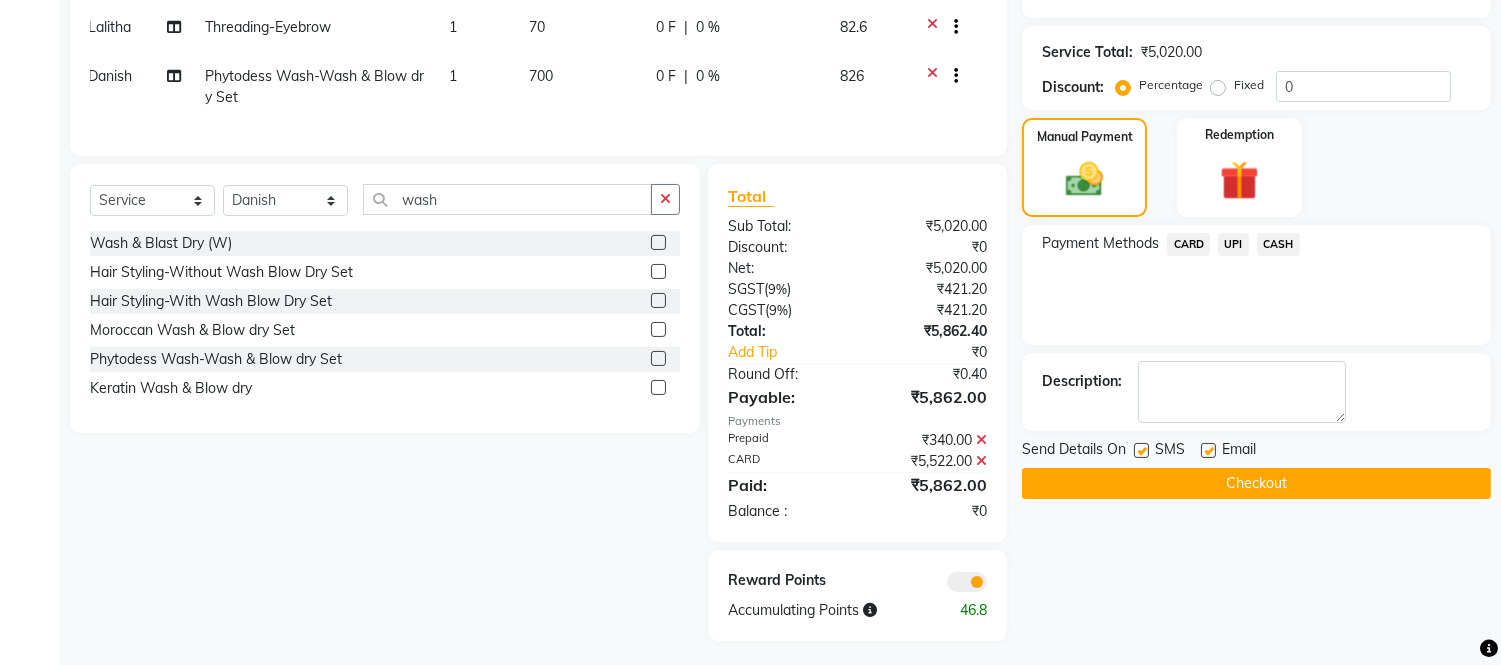 scroll, scrollTop: 570, scrollLeft: 0, axis: vertical 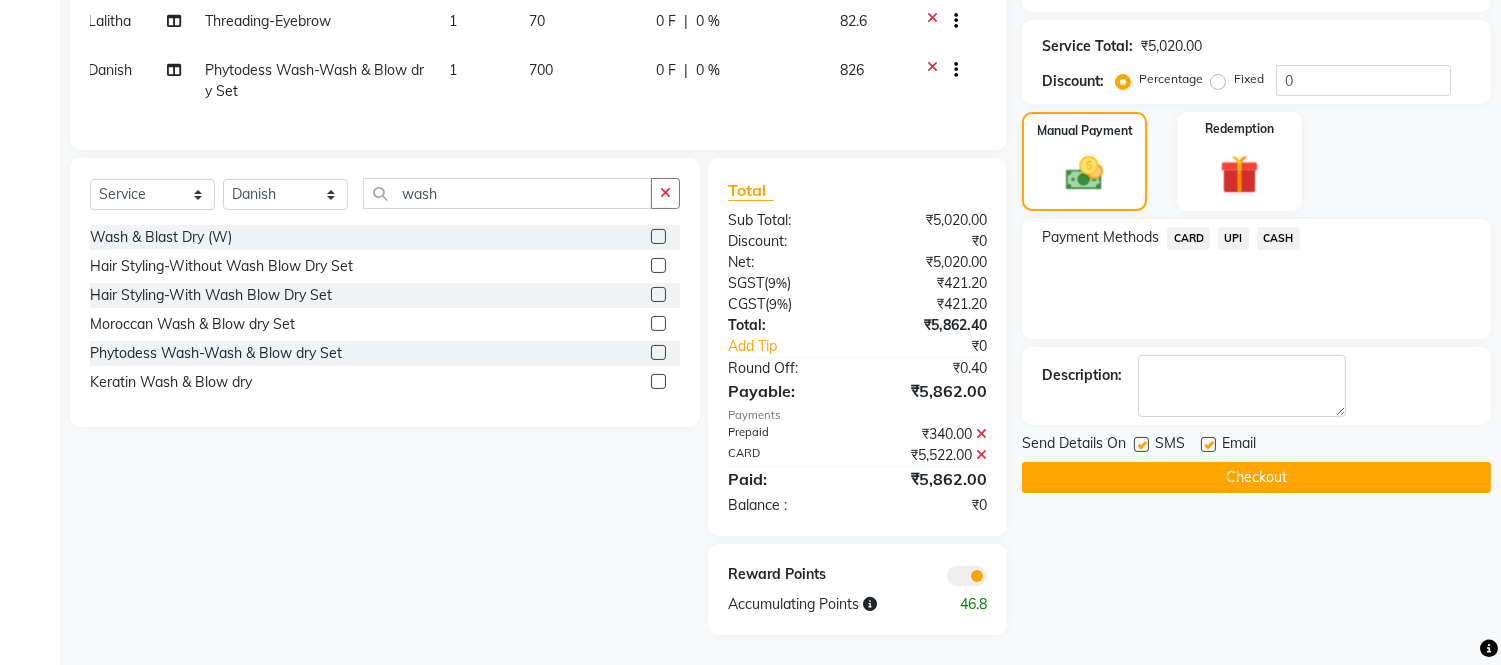 click on "Checkout" 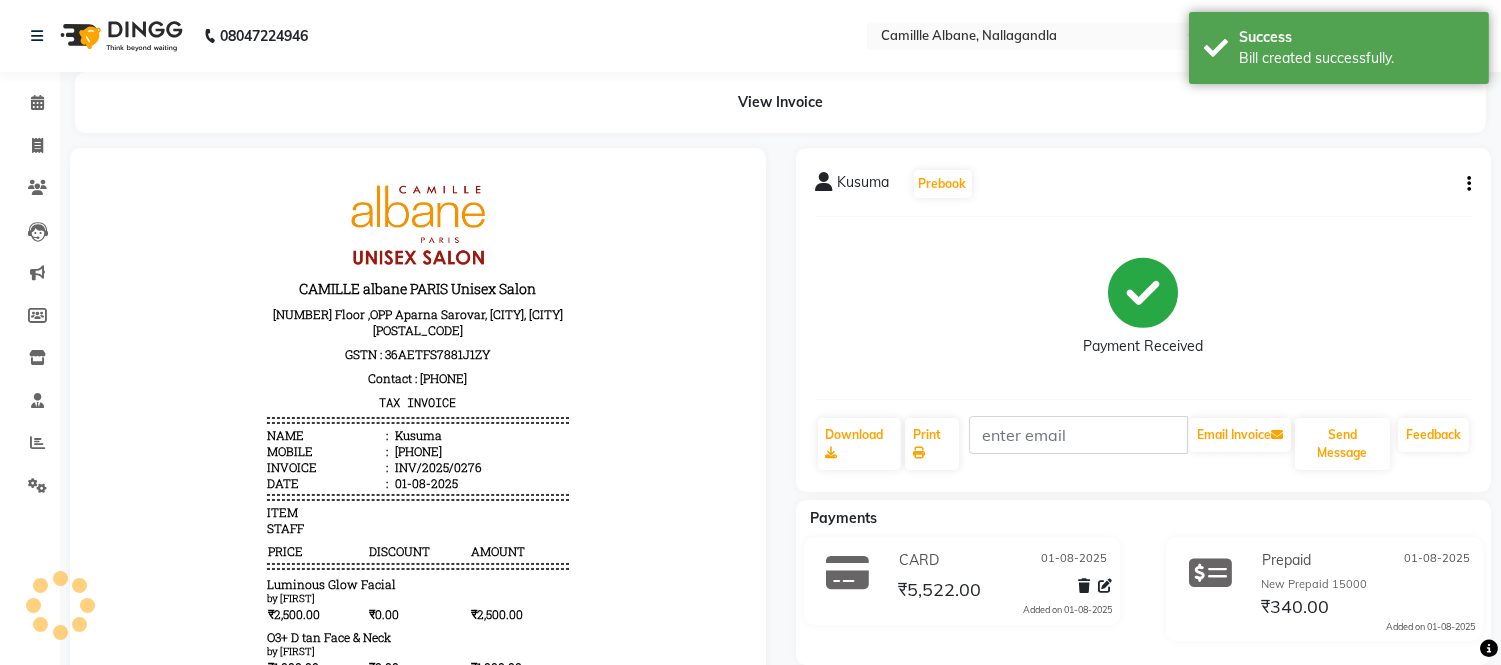 scroll, scrollTop: 0, scrollLeft: 0, axis: both 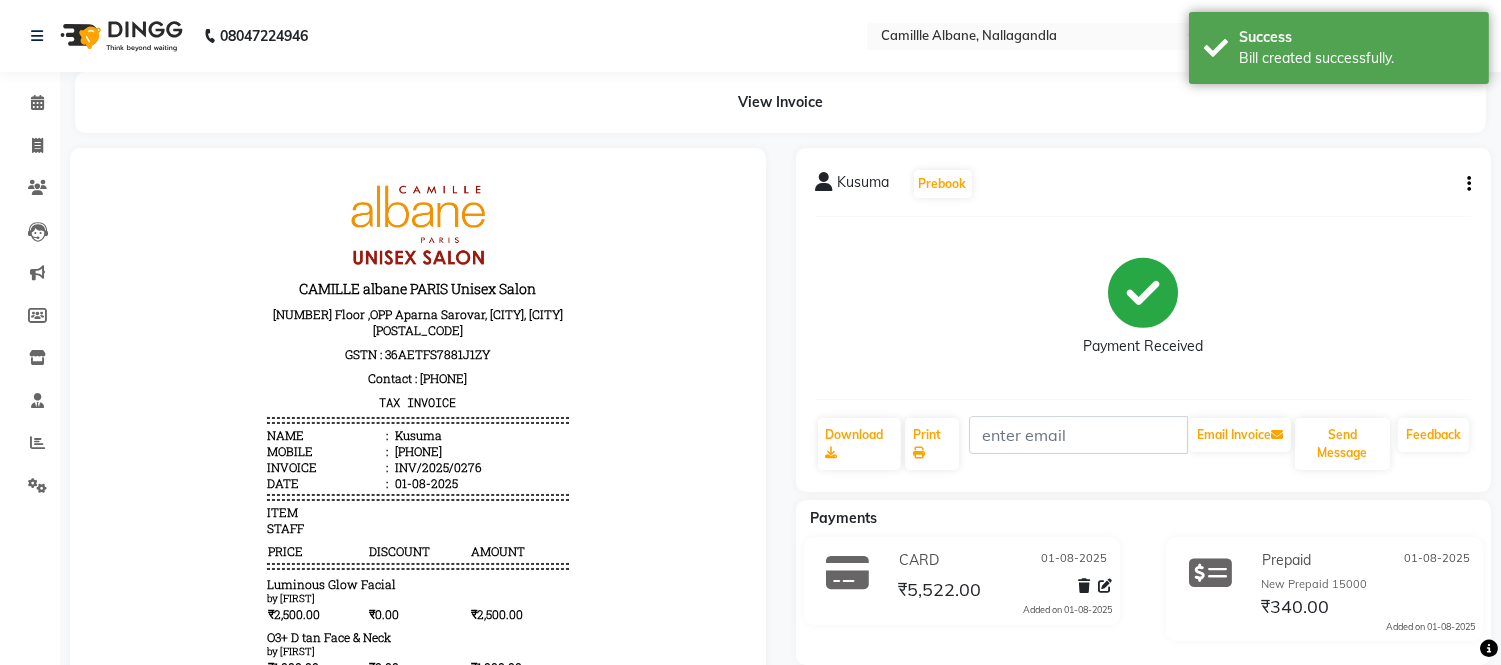 click on "Payment Received" 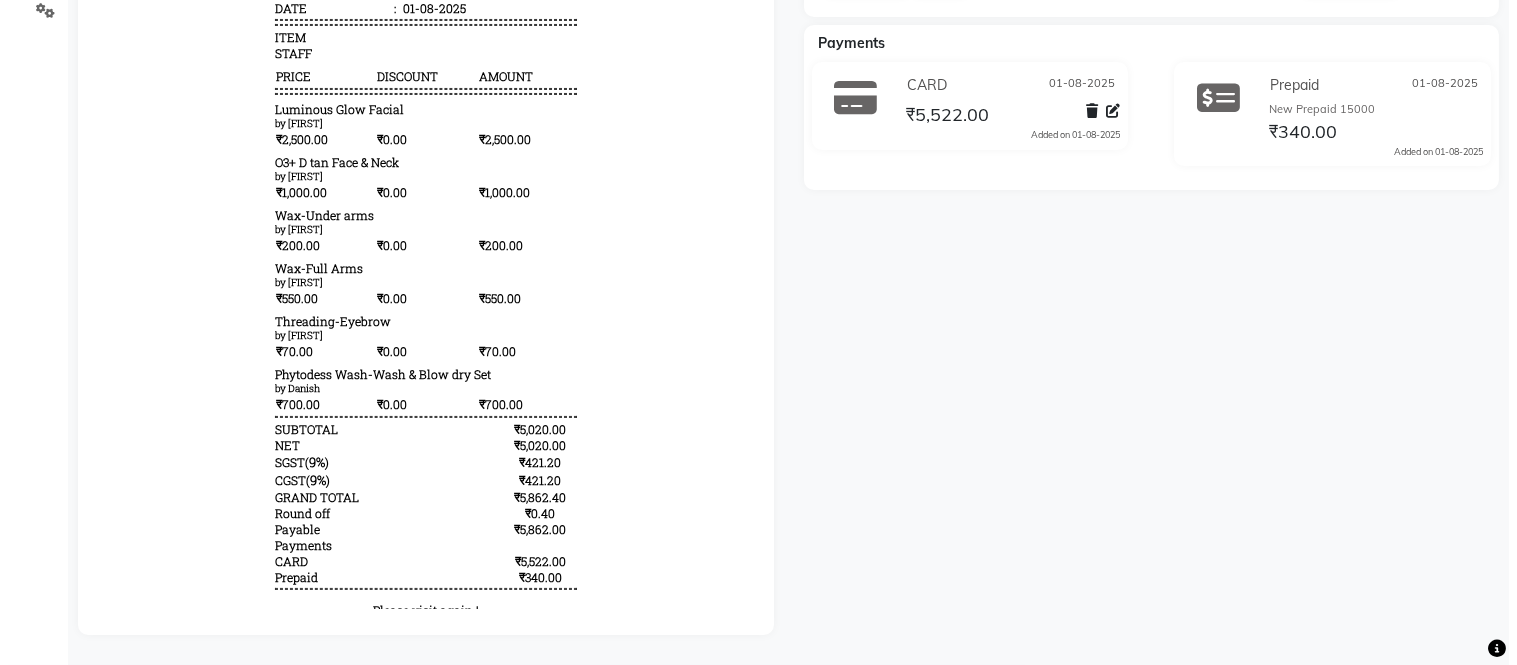 scroll, scrollTop: 0, scrollLeft: 0, axis: both 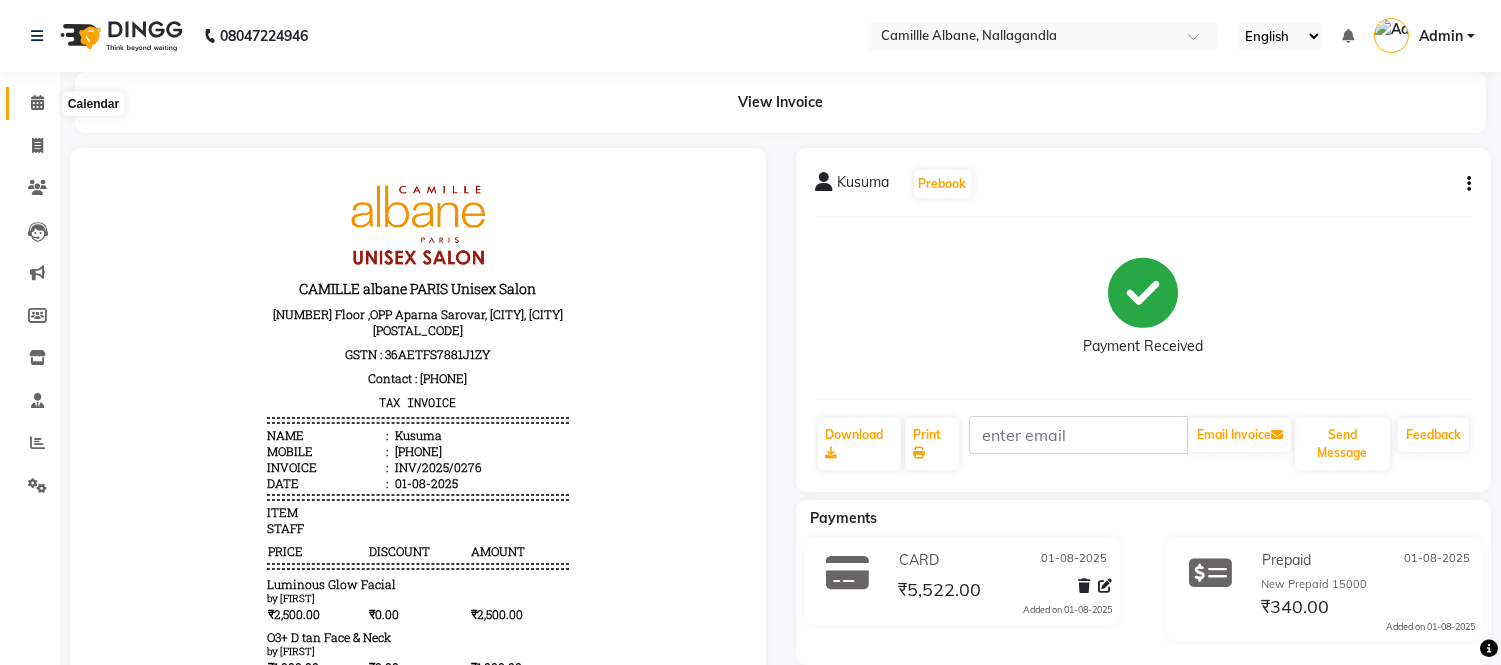 click 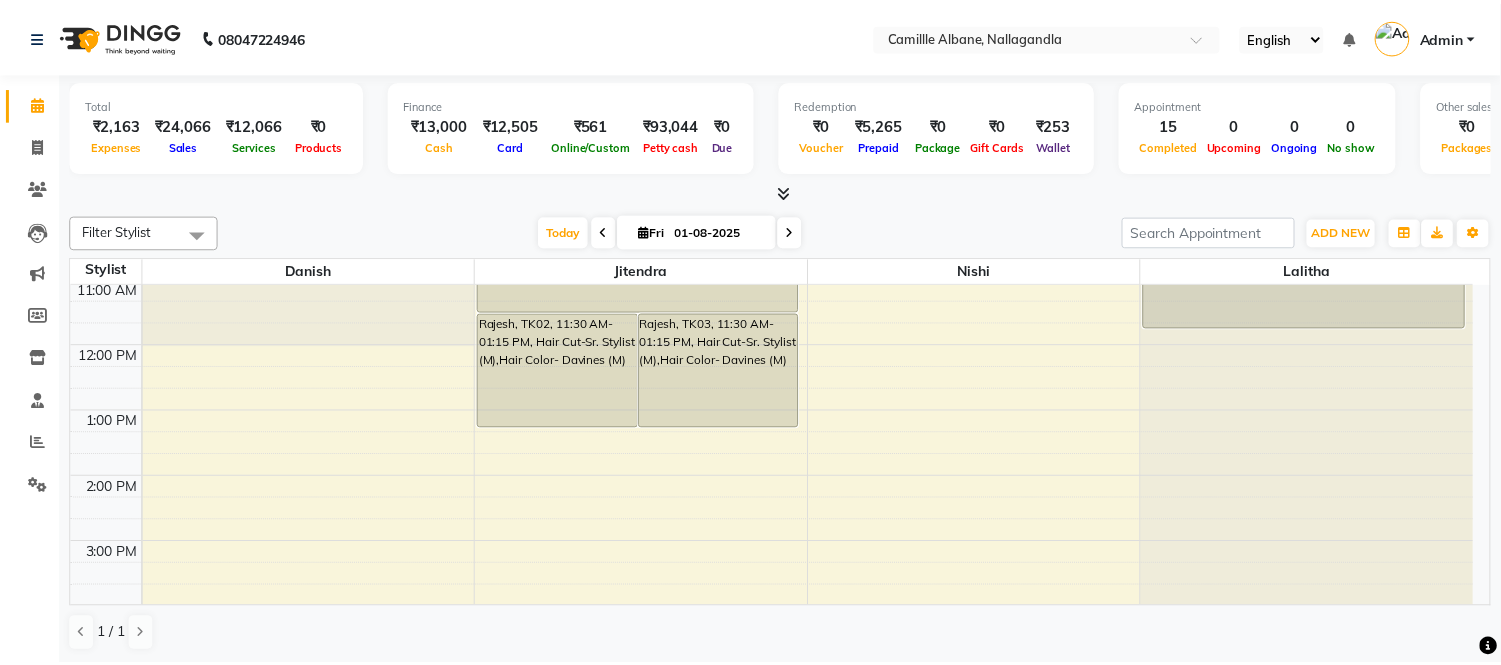 scroll, scrollTop: 604, scrollLeft: 0, axis: vertical 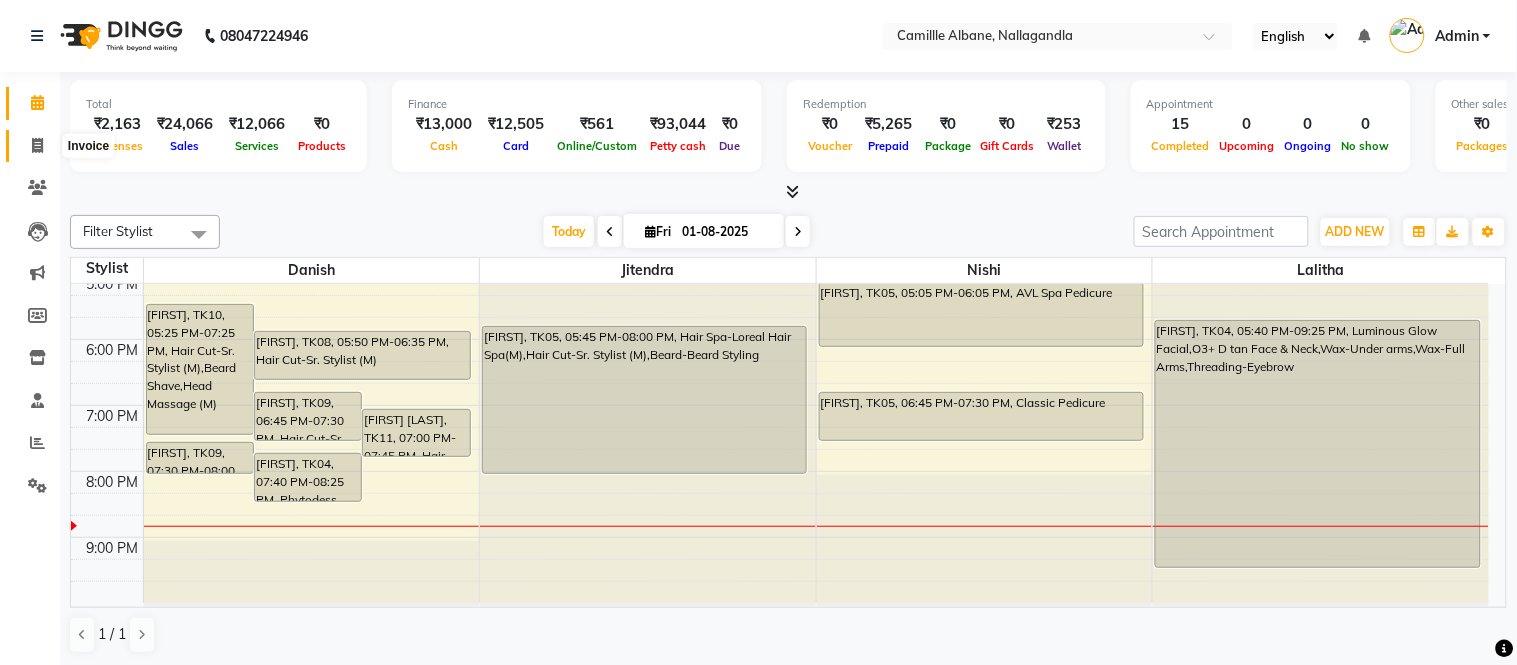 click 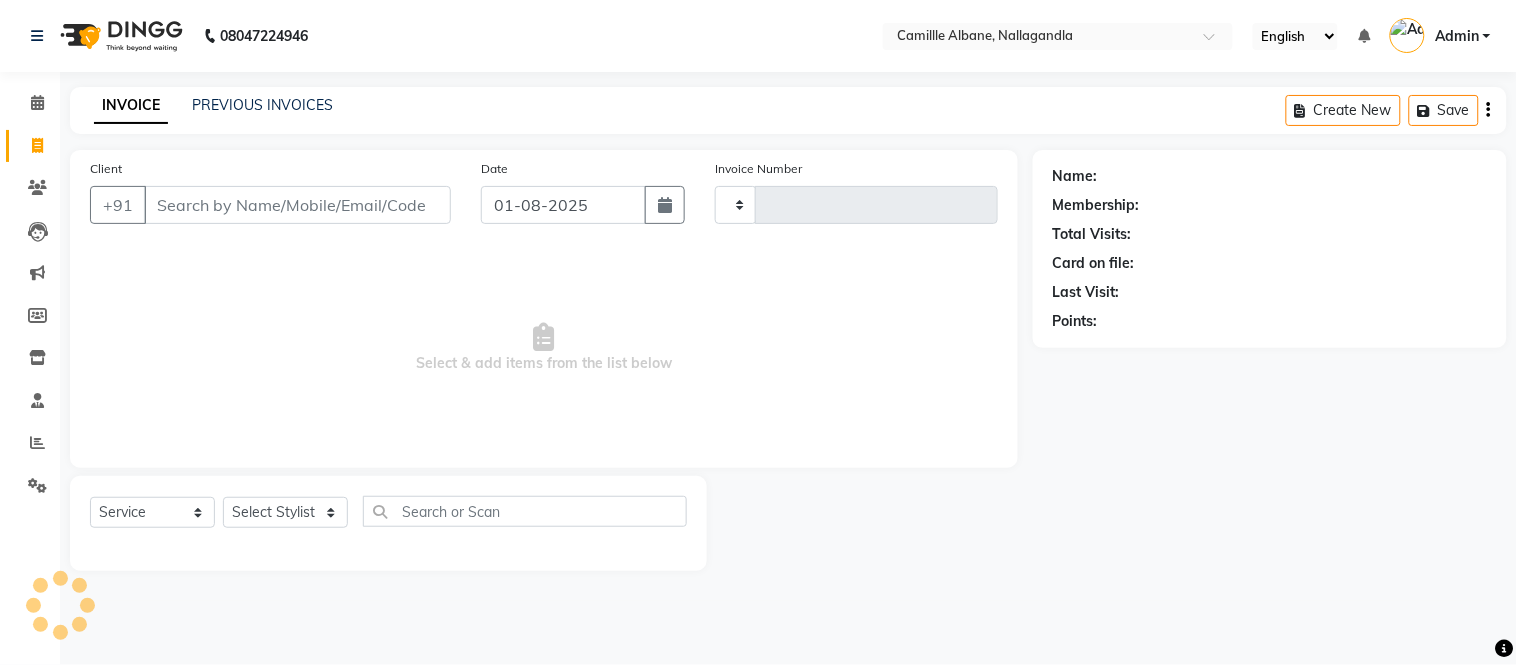 type on "0871" 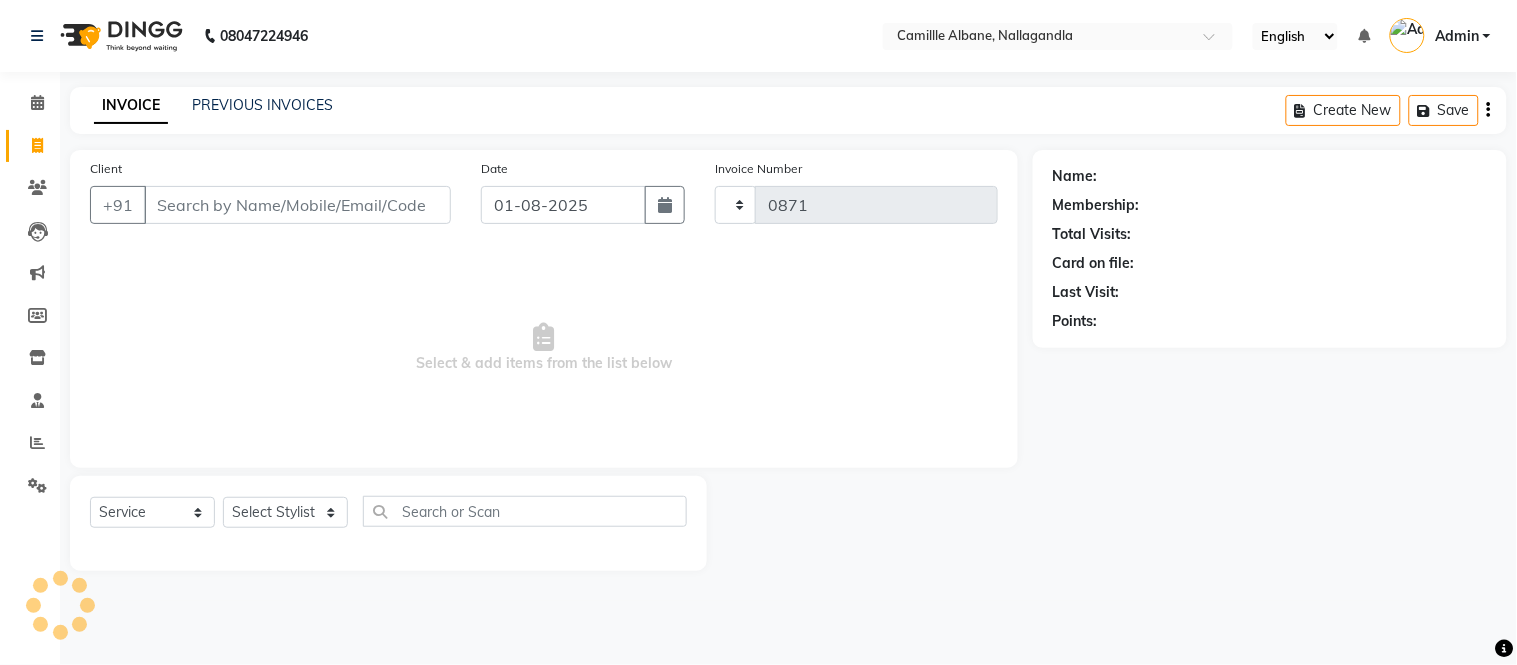select on "7025" 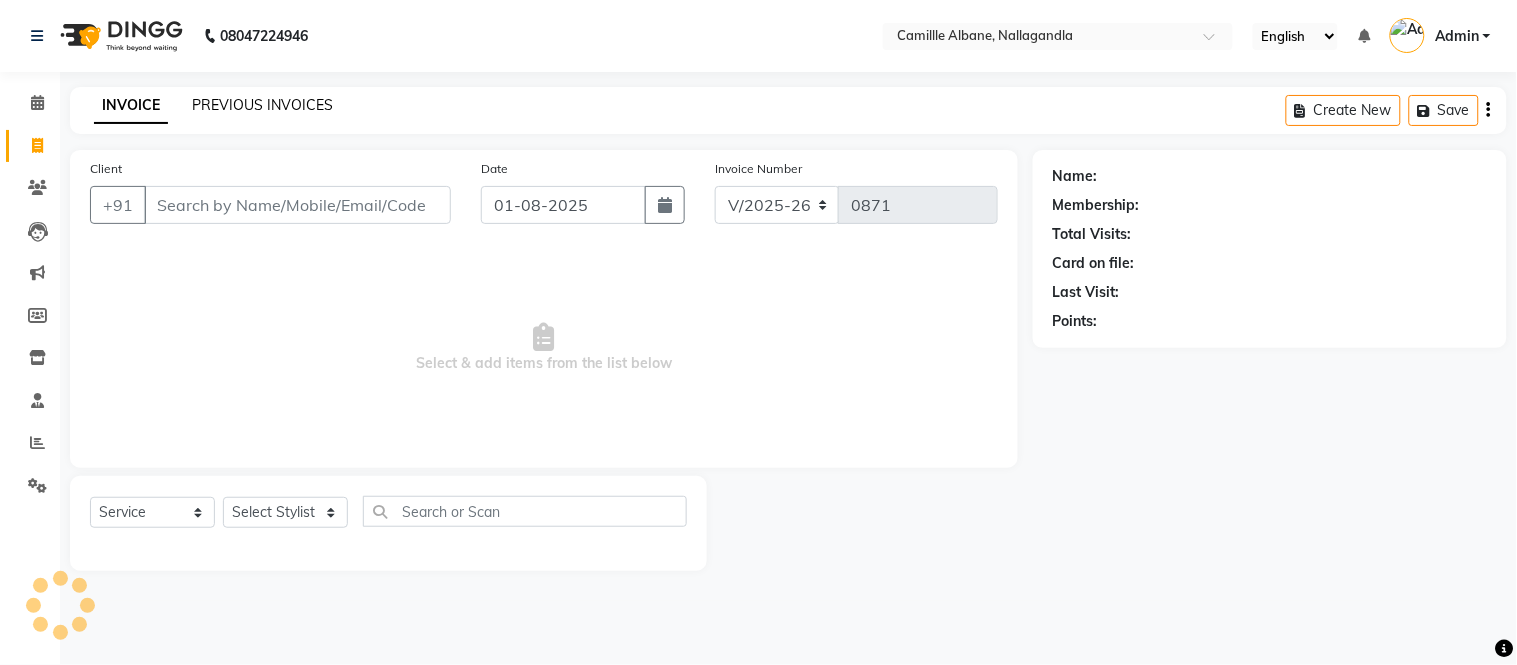 click on "PREVIOUS INVOICES" 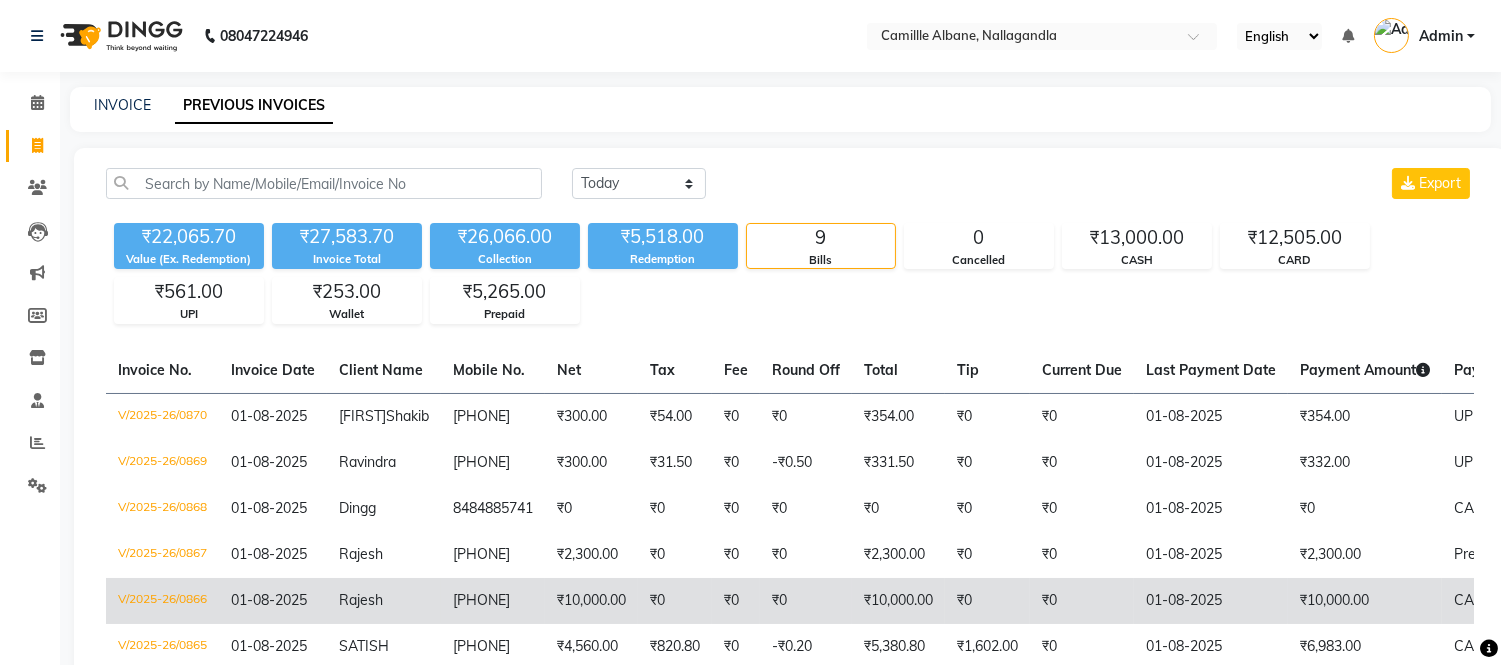 scroll, scrollTop: 331, scrollLeft: 0, axis: vertical 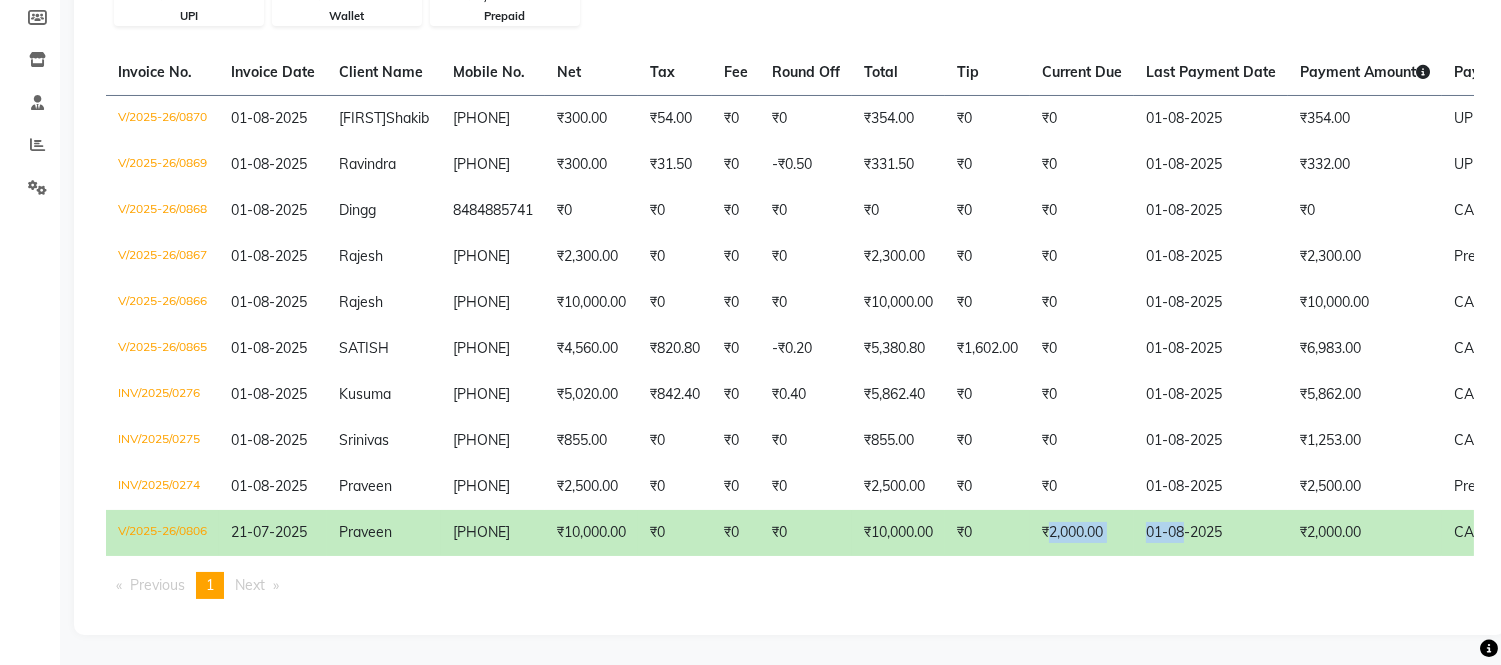 drag, startPoint x: 1065, startPoint y: 538, endPoint x: 1201, endPoint y: 544, distance: 136.1323 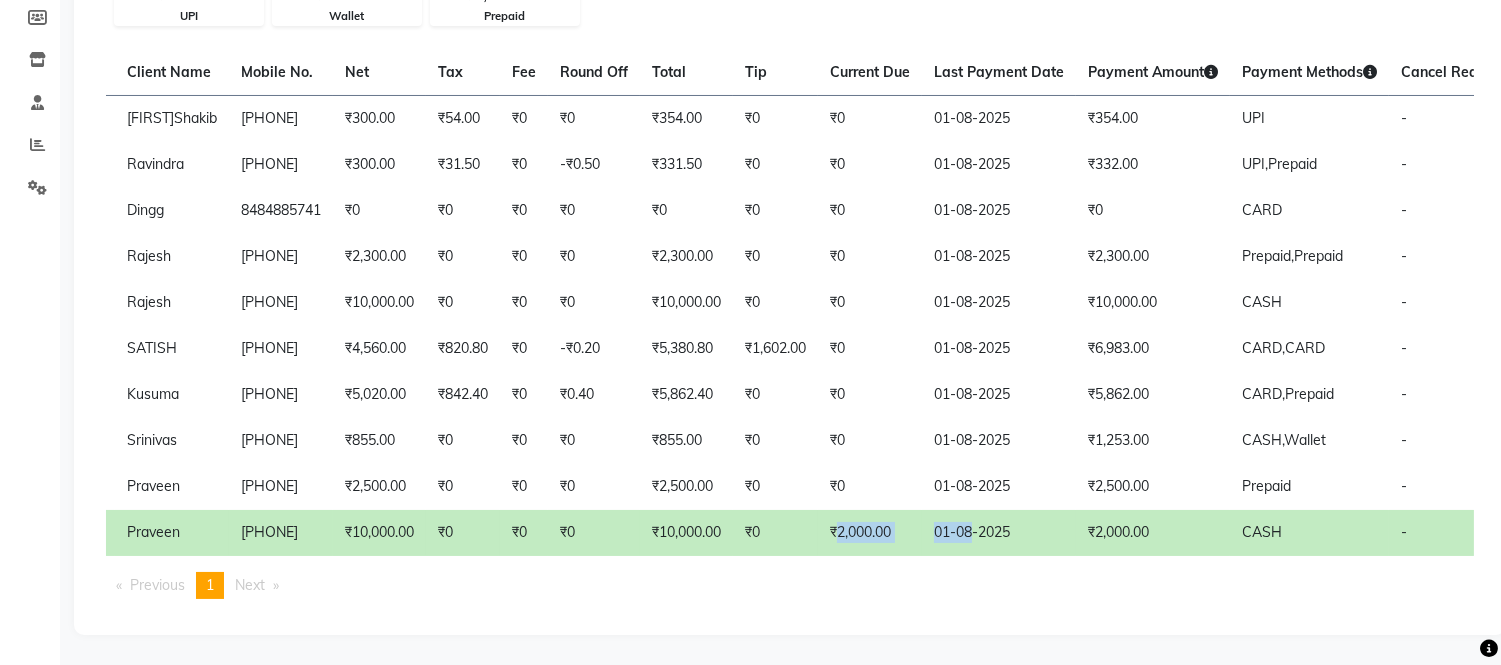 scroll, scrollTop: 0, scrollLeft: 217, axis: horizontal 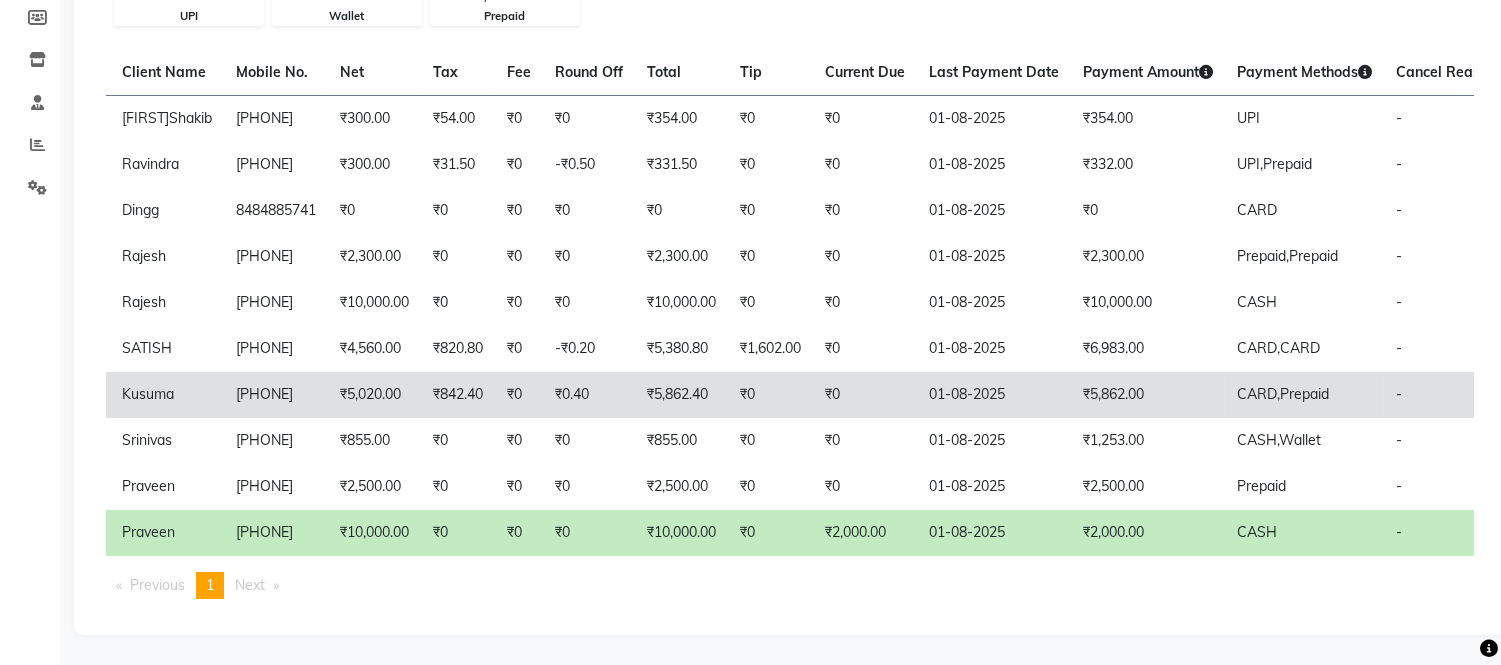 click on "₹5,862.00" 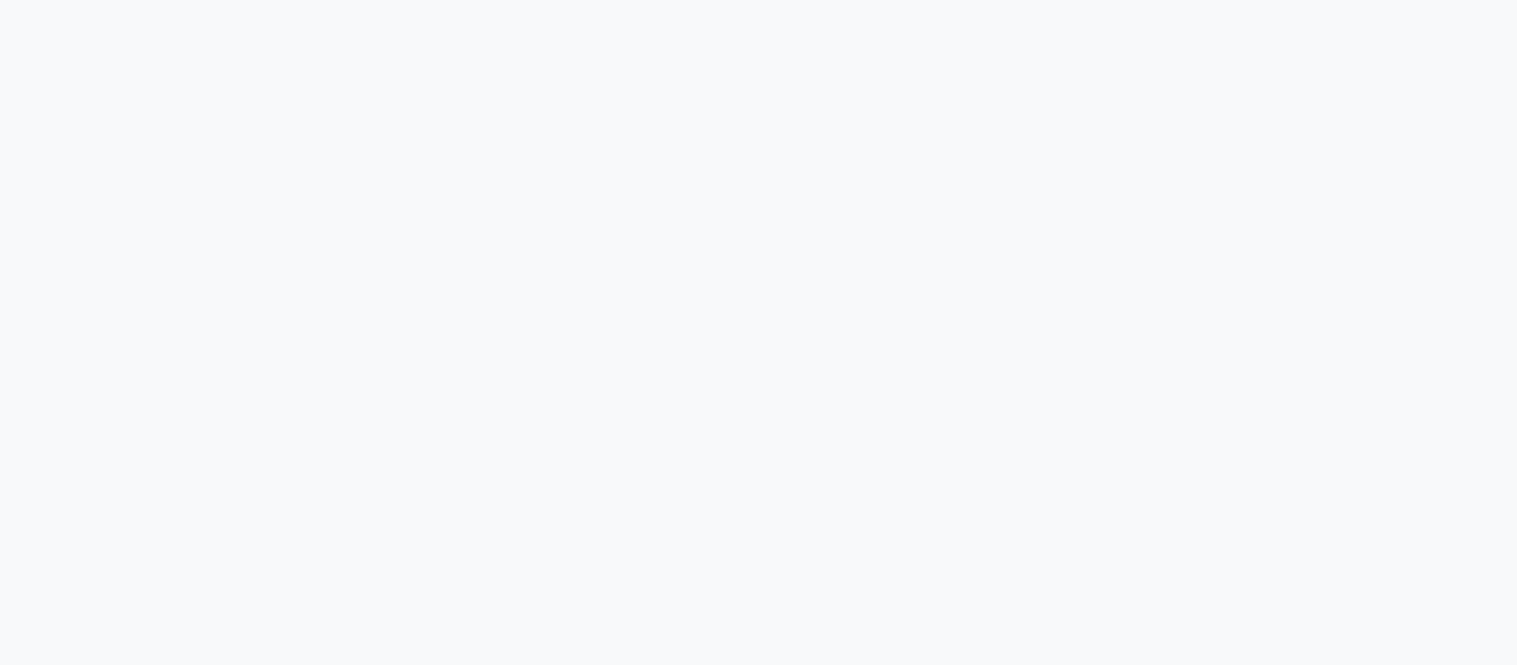 scroll, scrollTop: 0, scrollLeft: 0, axis: both 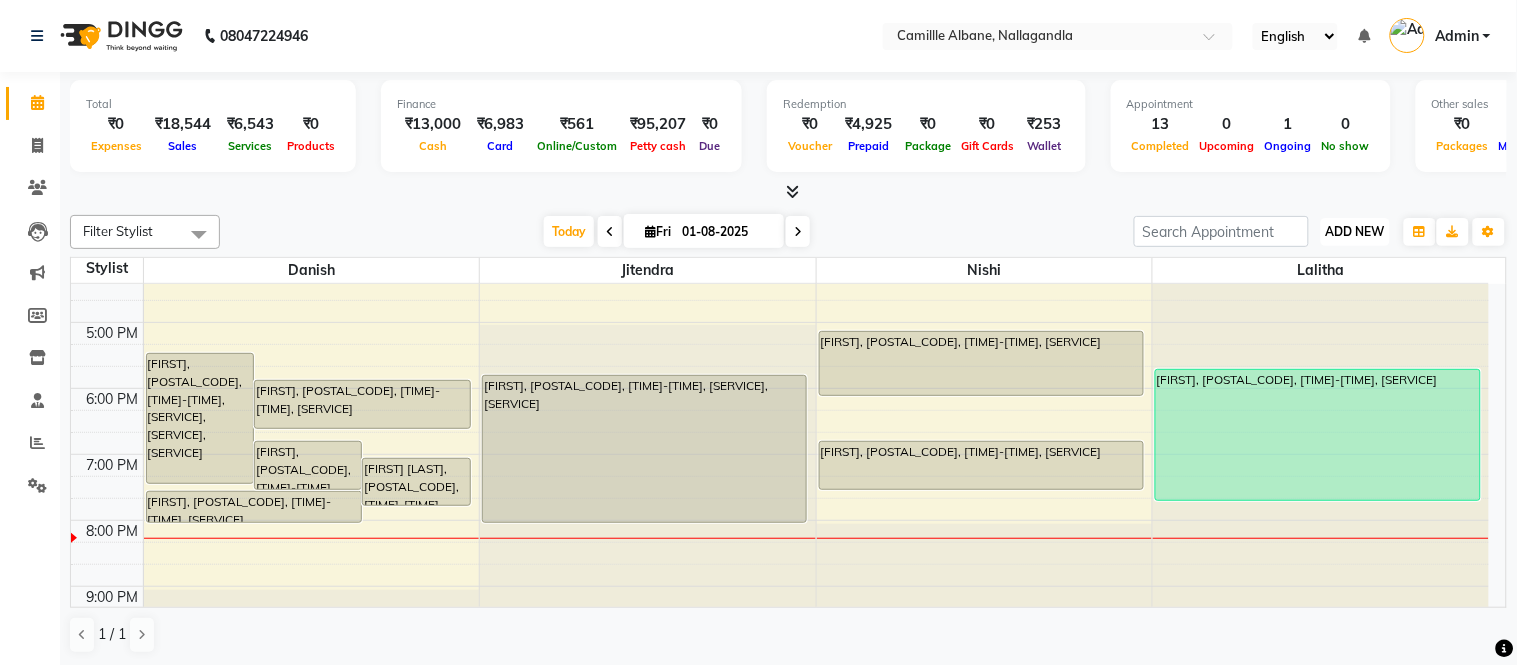 click on "ADD NEW" at bounding box center (1355, 231) 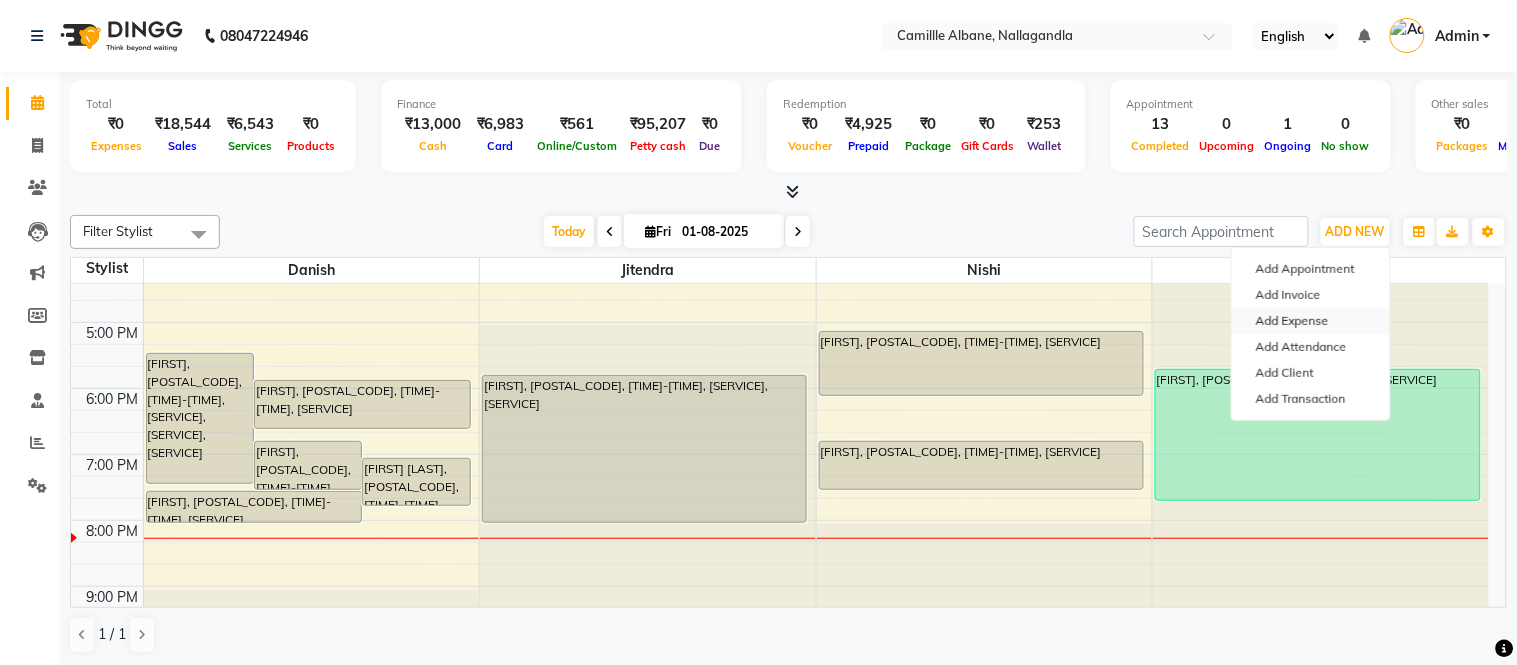click on "Add Expense" at bounding box center (1311, 321) 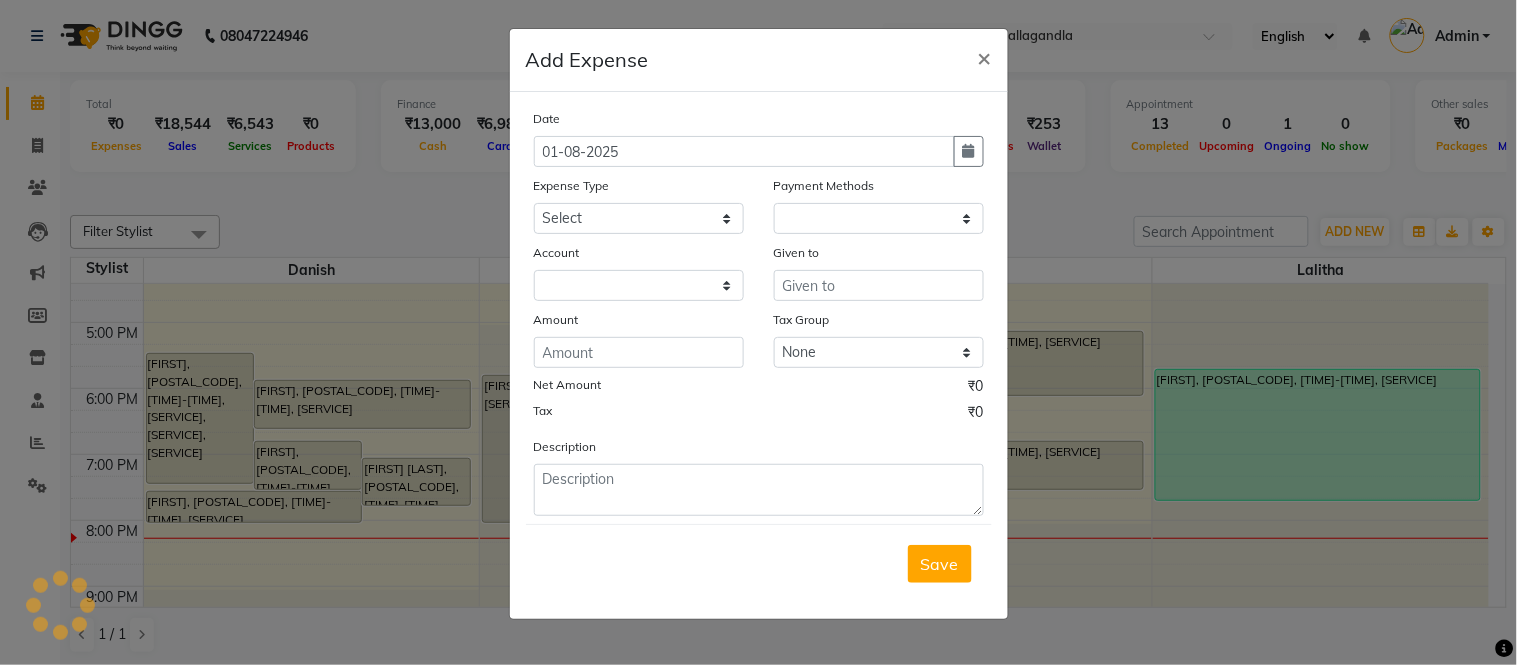 select on "1" 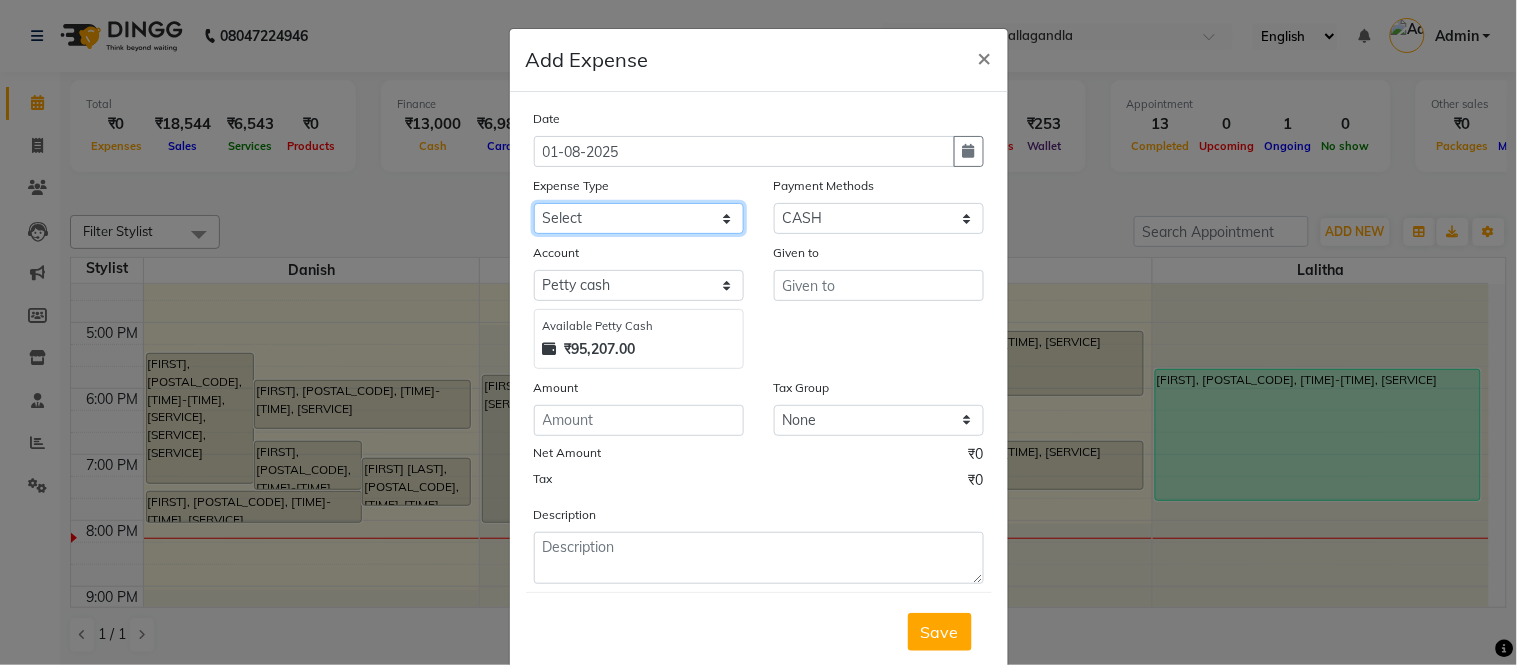 click on "Select Advance Salary Cash Adjustment as per DSR Client Snacks Equipment Fuel House Keeping Incentive Marketing Miscellaneous Monthly Bills OT Package Incentive Pantry Product Rent Review Salary Staff Welfare Suspense amount Tea & Refreshment TIP Utilities" 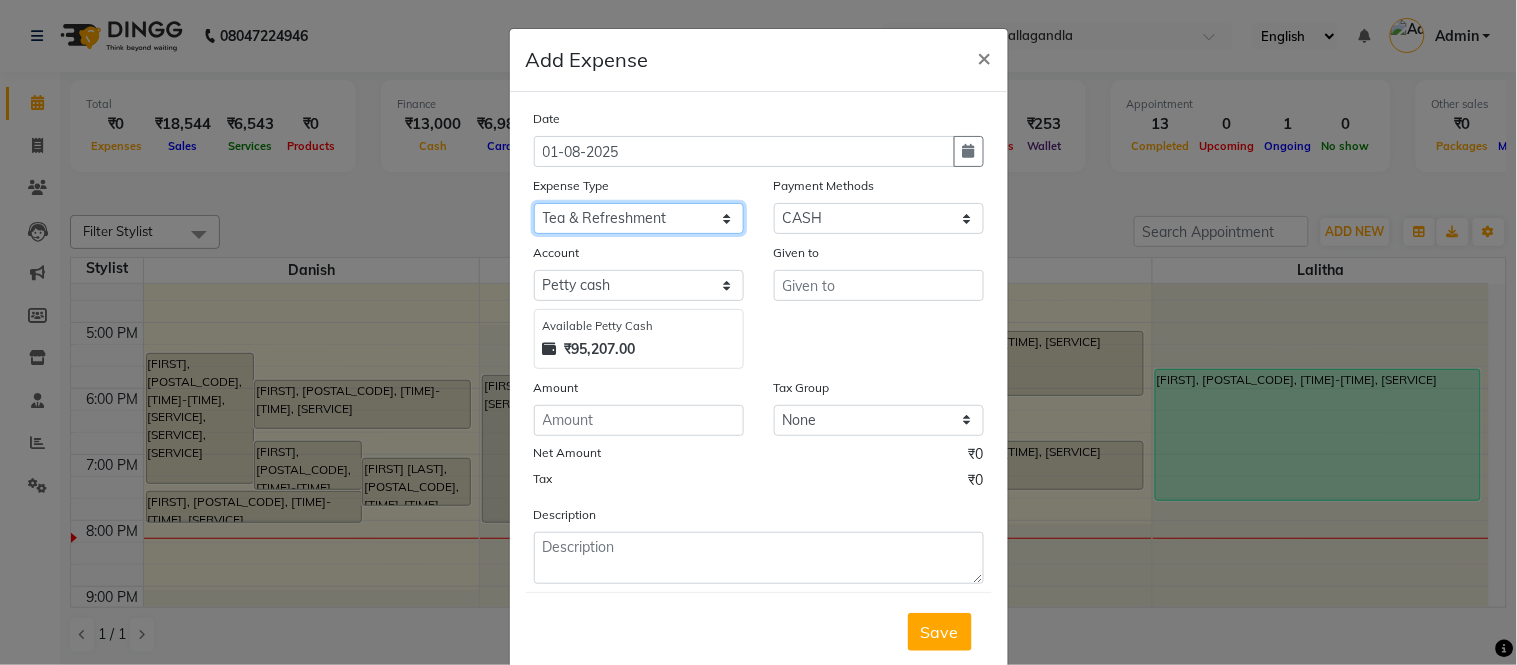 click on "Select Advance Salary Cash Adjustment as per DSR Client Snacks Equipment Fuel House Keeping Incentive Marketing Miscellaneous Monthly Bills OT Package Incentive Pantry Product Rent Review Salary Staff Welfare Suspense amount Tea & Refreshment TIP Utilities" 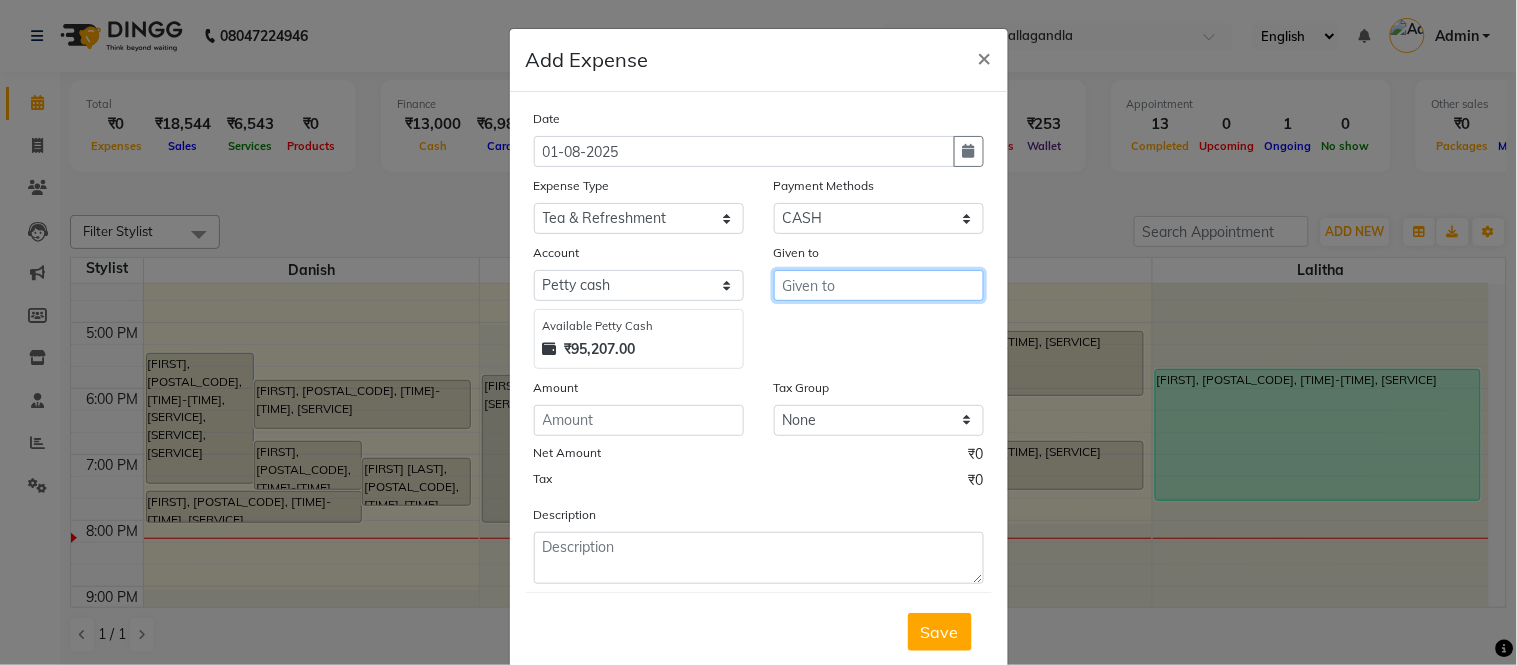 click at bounding box center [879, 285] 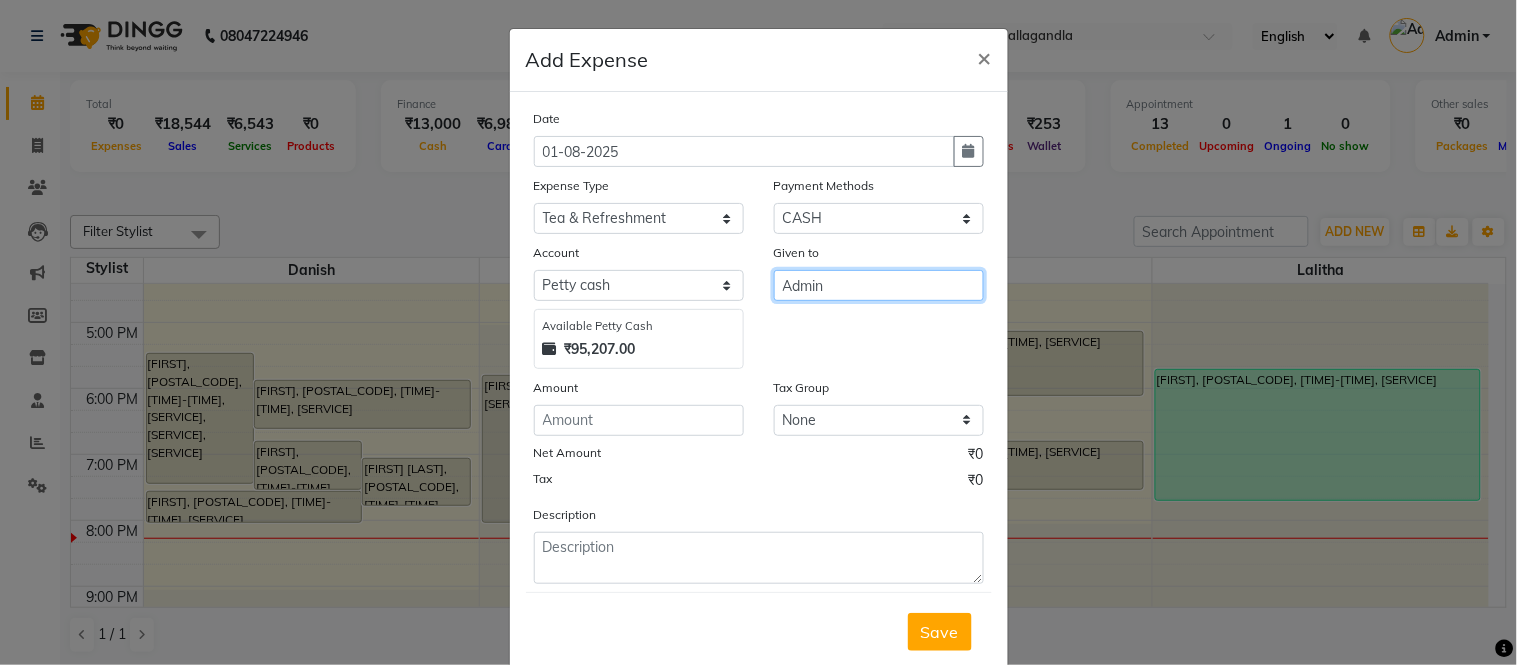 click on "Admin" at bounding box center (879, 285) 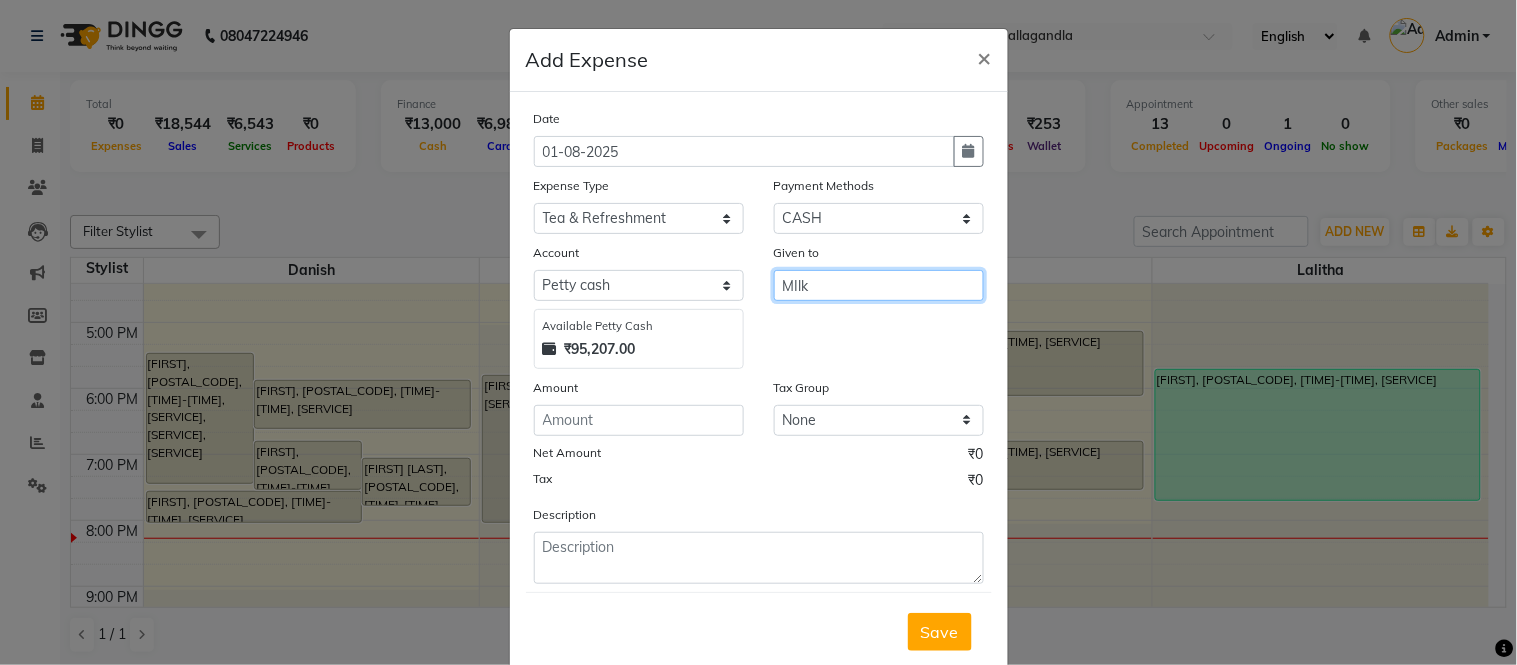 type on "MIlk" 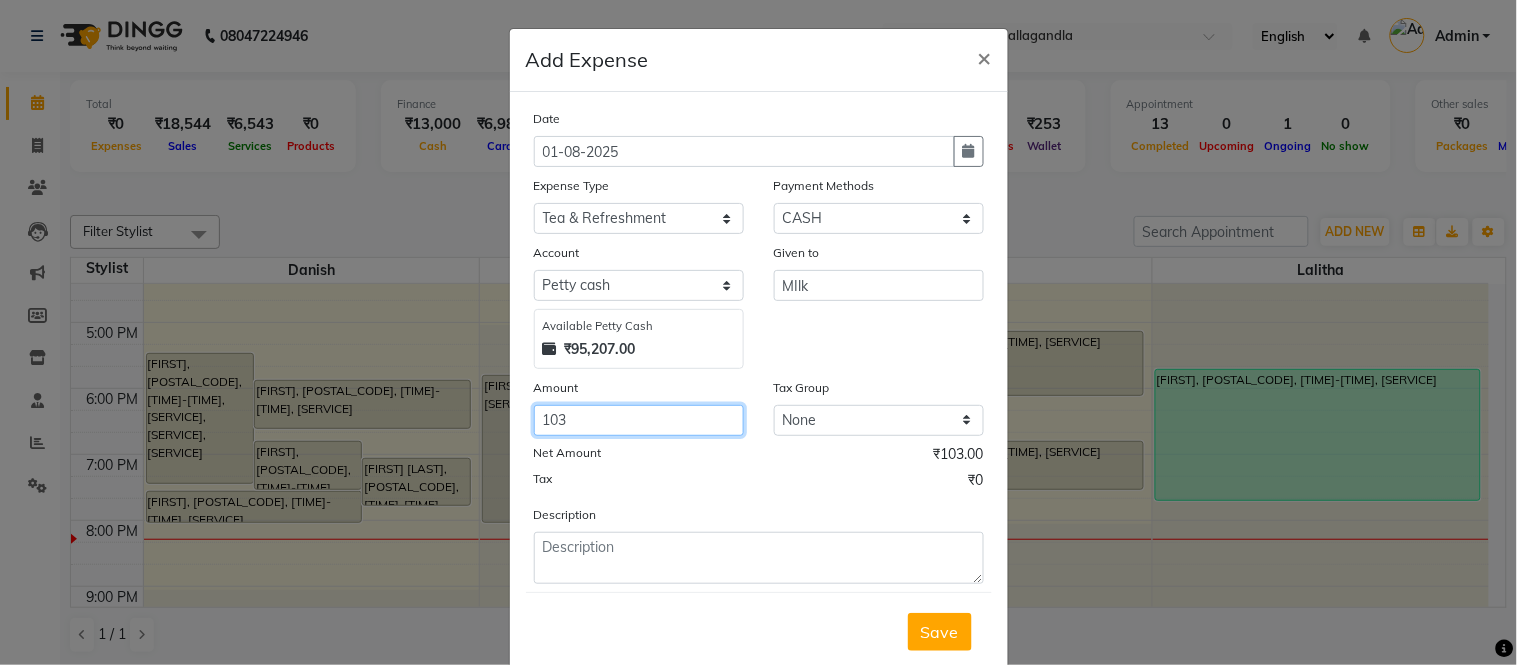type on "103" 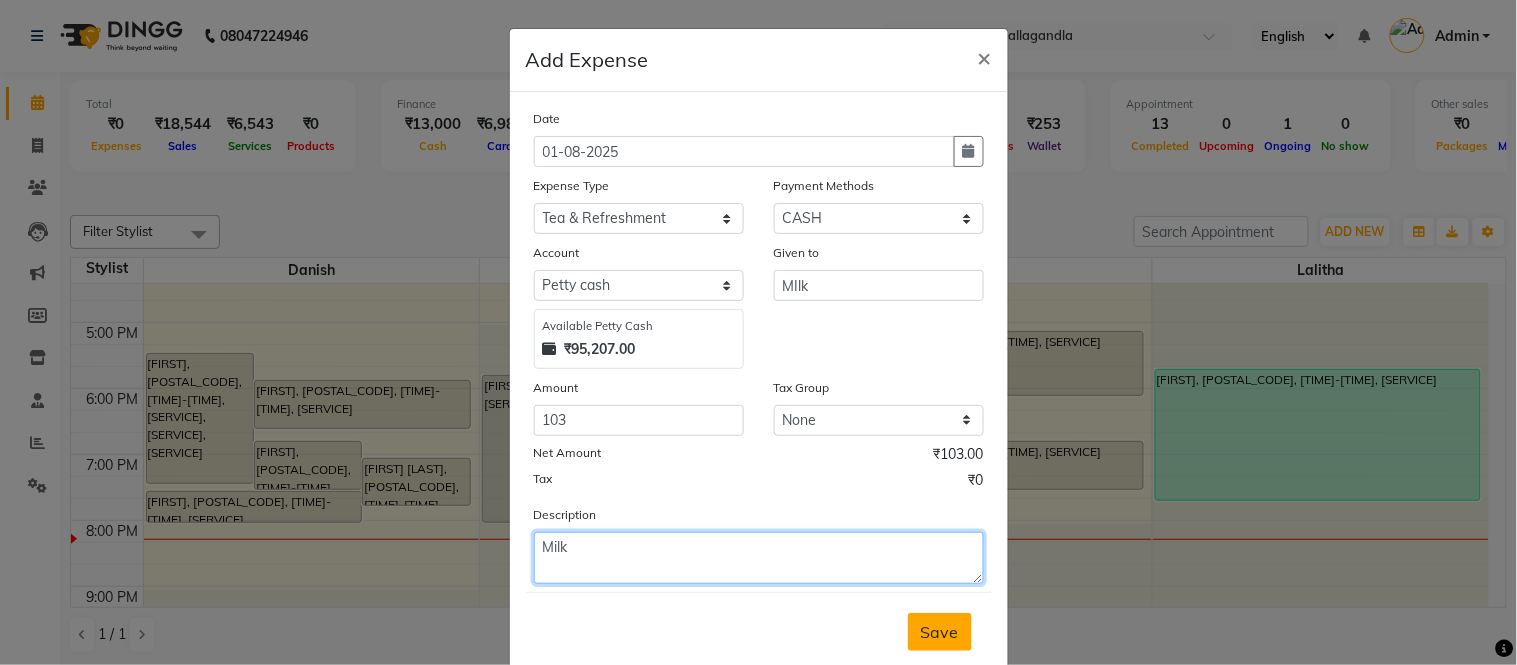 type on "Milk" 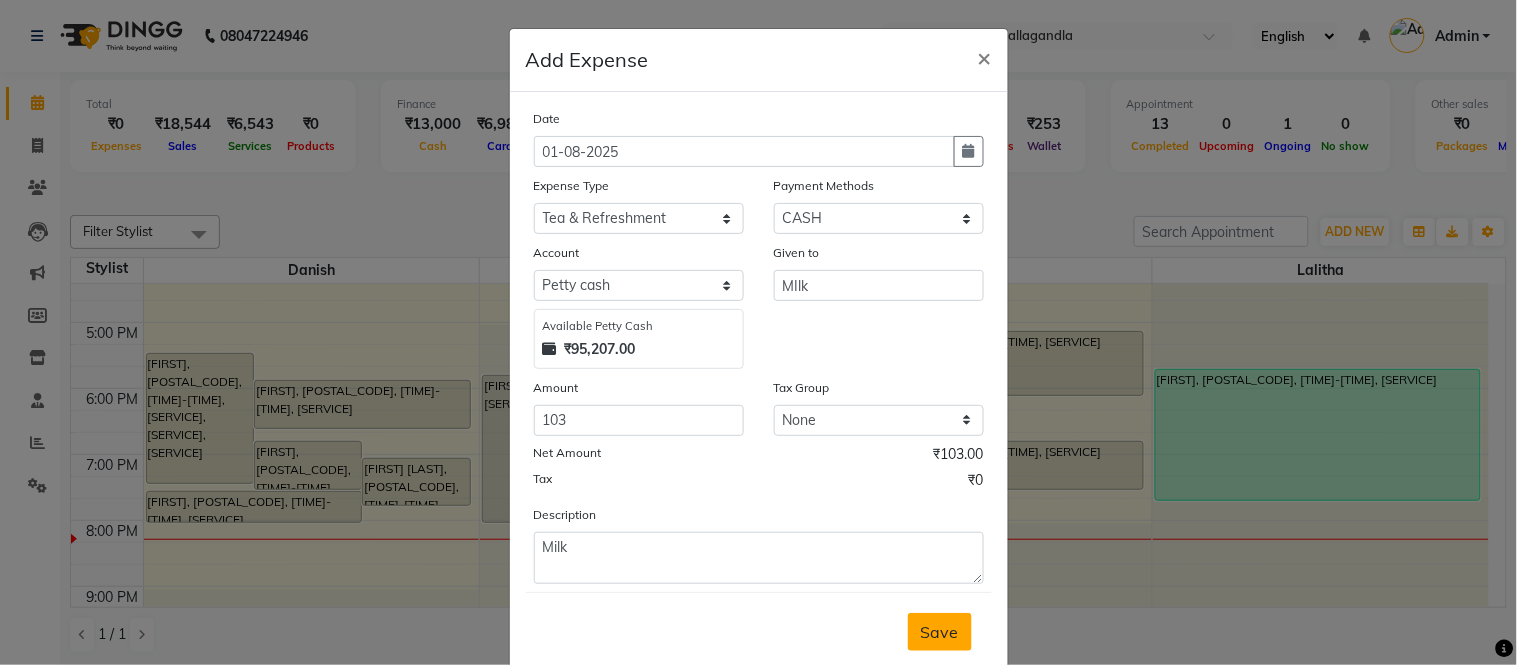 click on "Save" at bounding box center [940, 632] 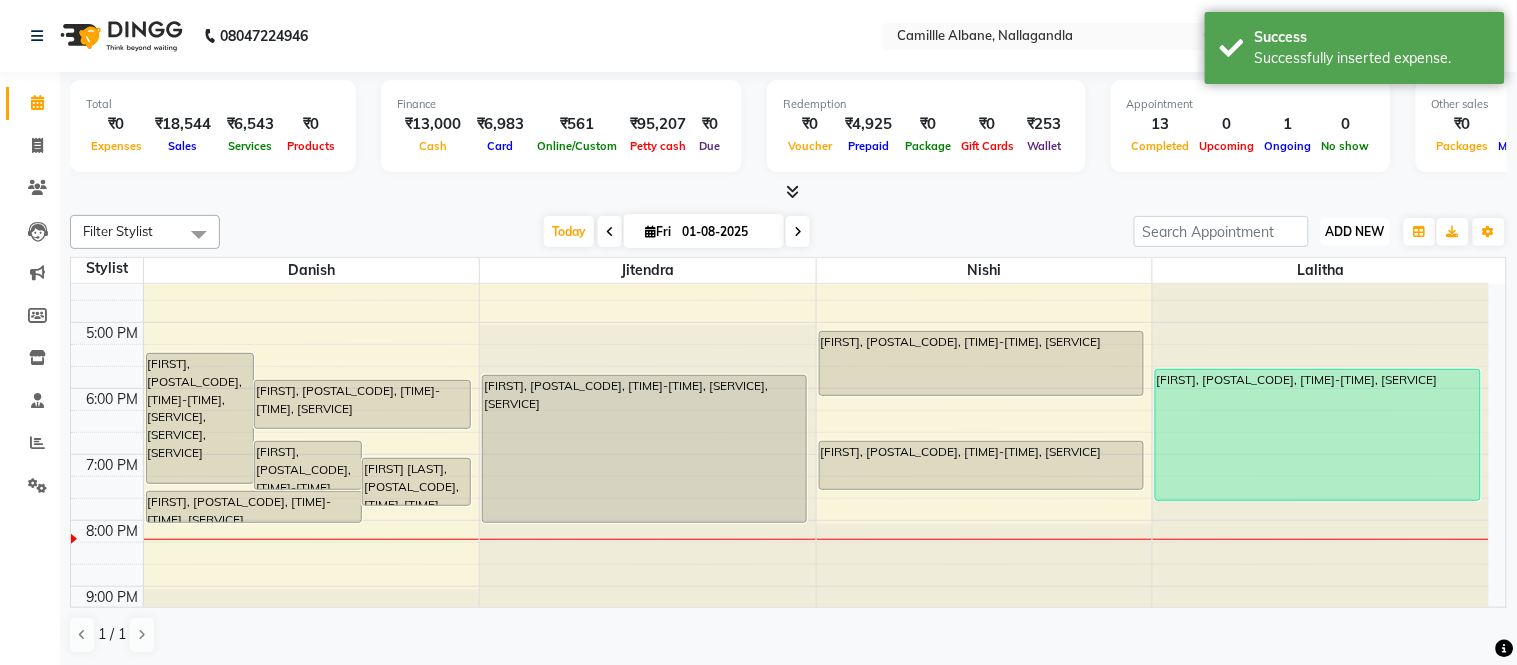 click on "ADD NEW" at bounding box center (1355, 231) 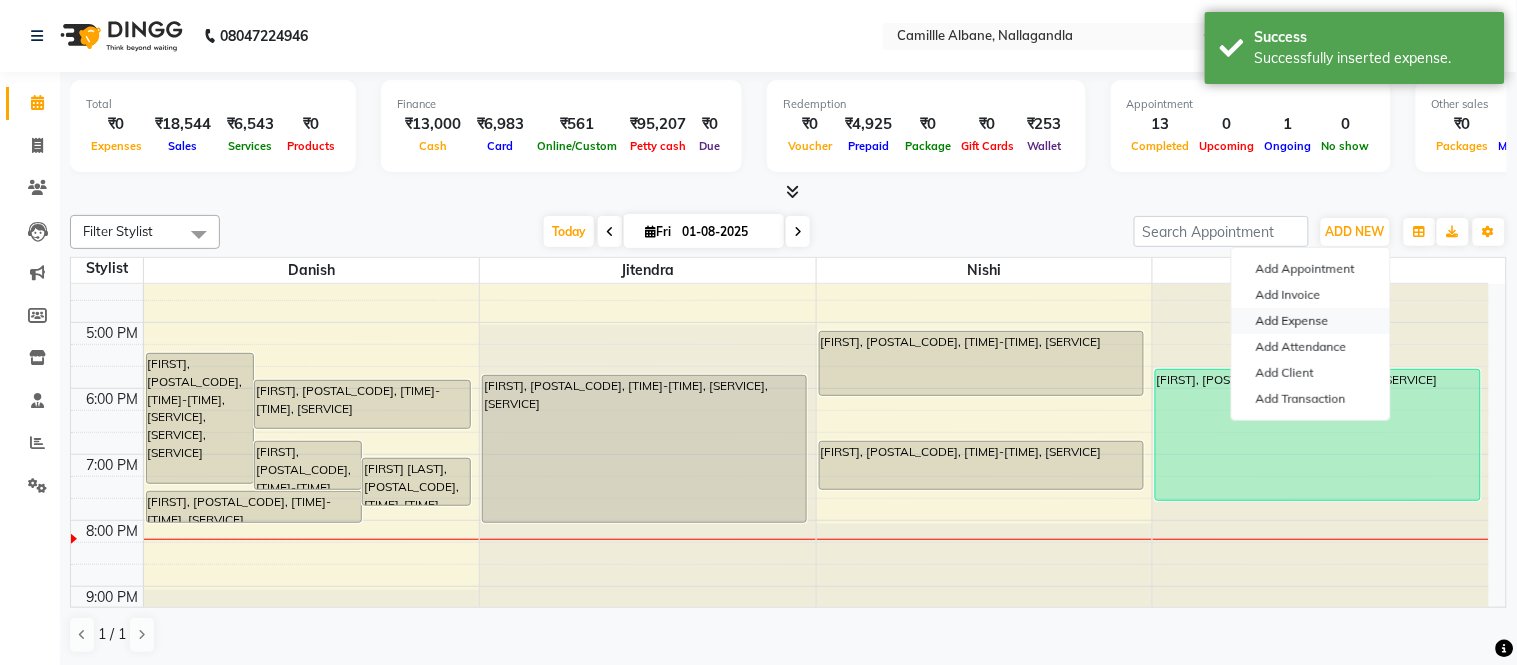 click on "Add Expense" at bounding box center (1311, 321) 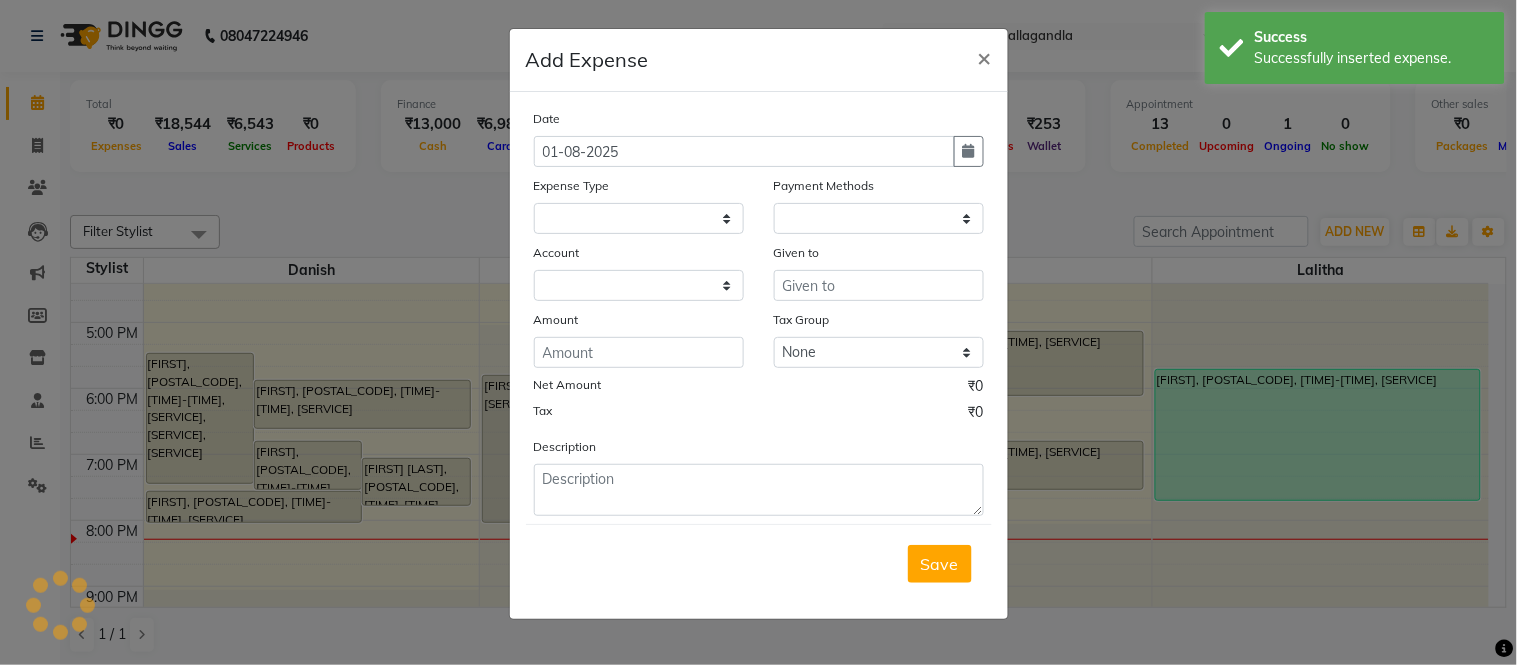 select 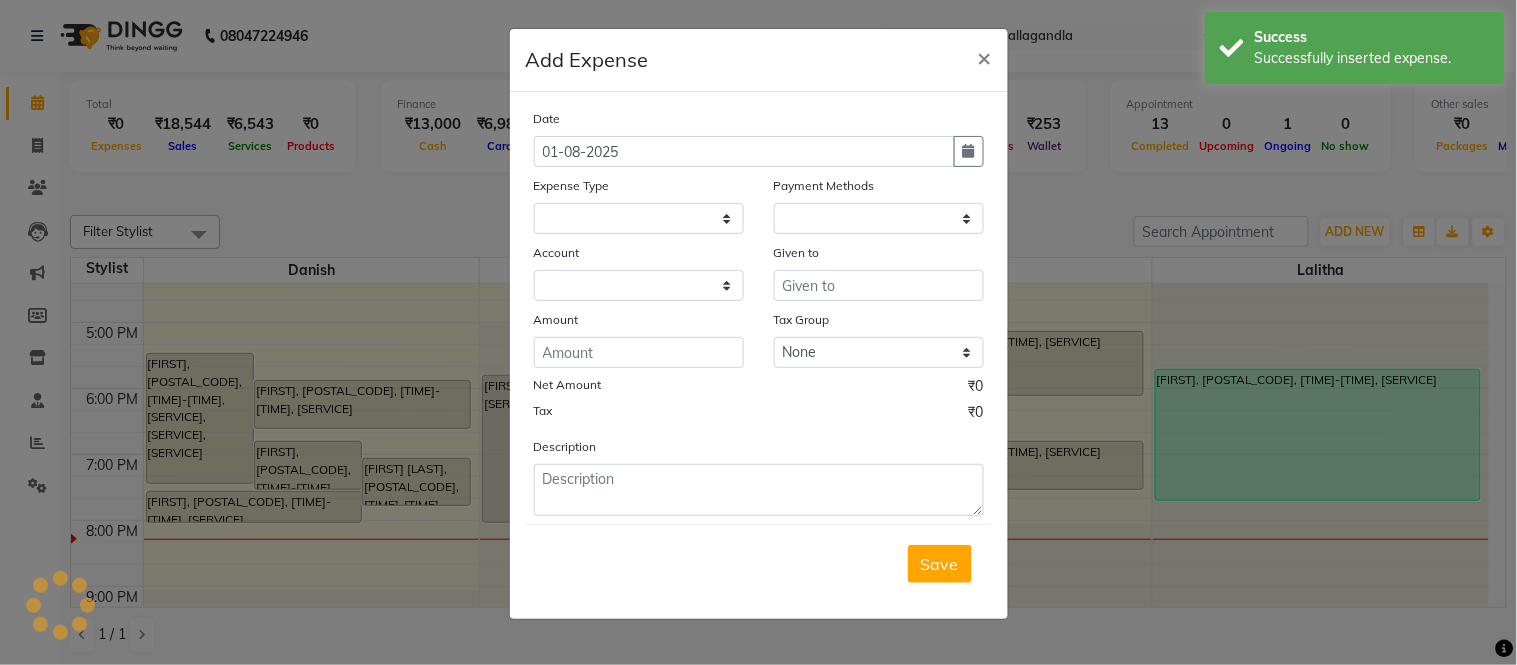 select on "1" 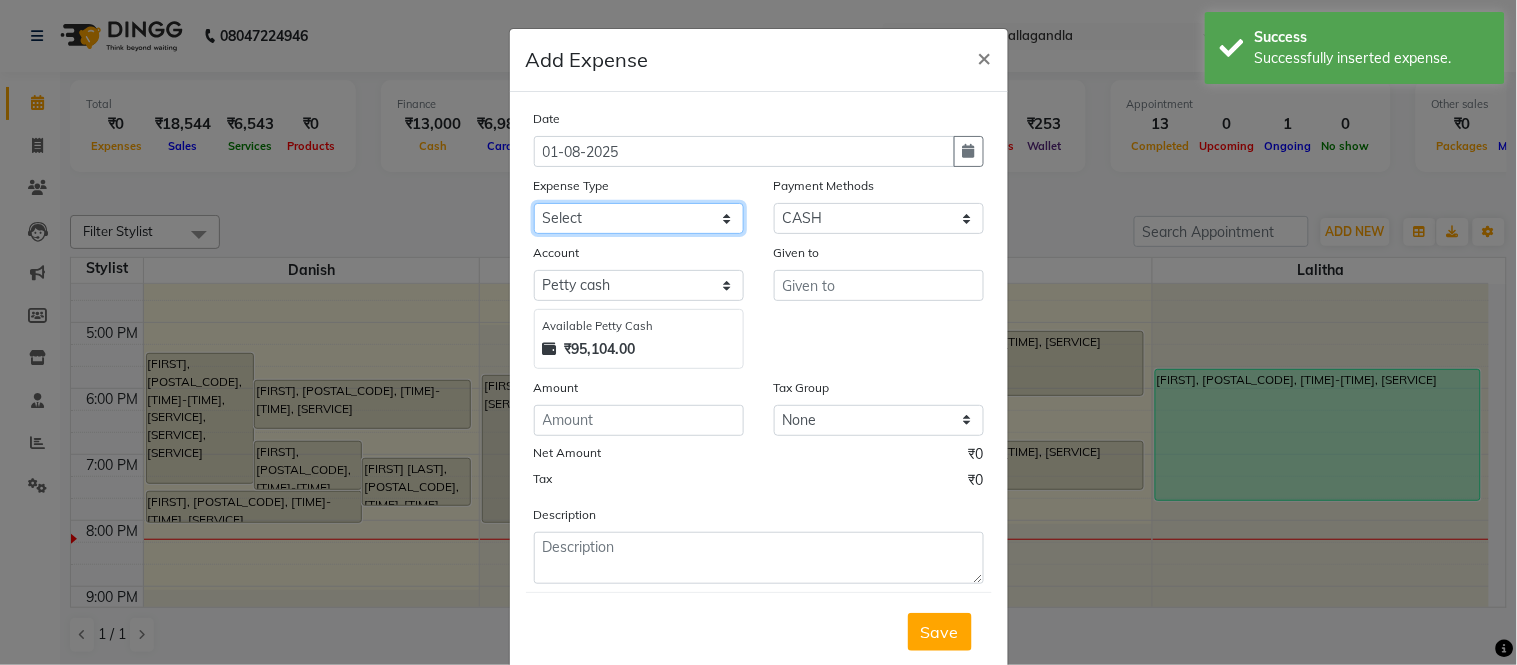 drag, startPoint x: 656, startPoint y: 218, endPoint x: 657, endPoint y: 233, distance: 15.033297 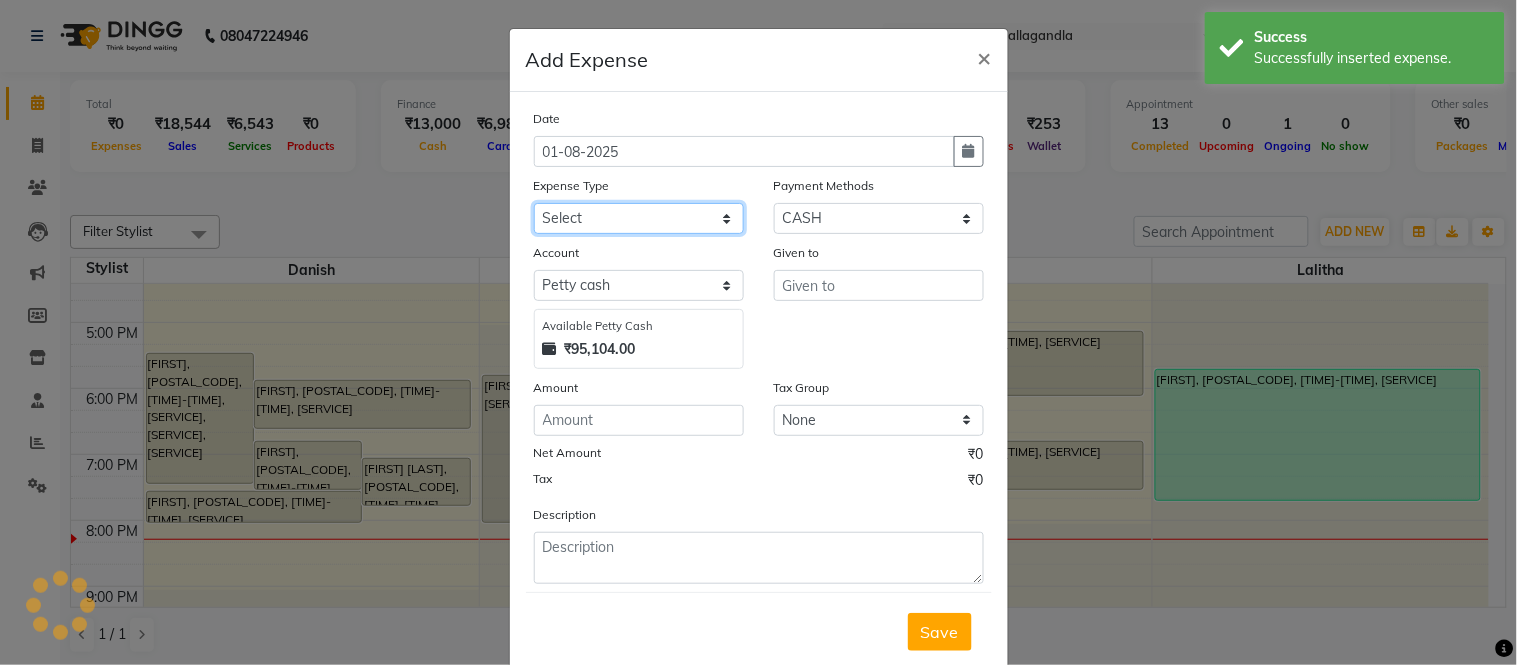 select on "17589" 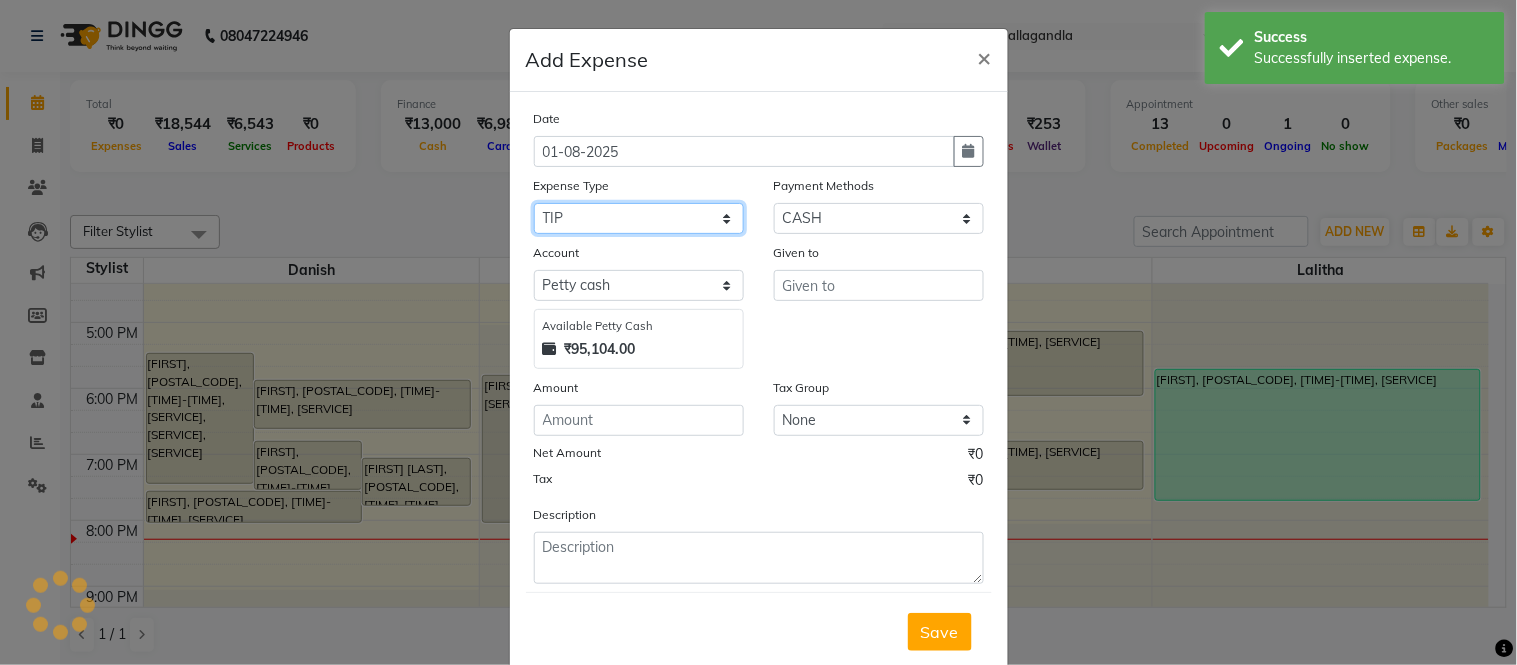 click on "Select Advance Salary Cash Adjustment as per DSR Client Snacks Equipment Fuel House Keeping Incentive Marketing Miscellaneous Monthly Bills OT Package Incentive Pantry Product Rent Review Salary Staff Welfare Suspense amount Tea & Refreshment TIP Utilities" 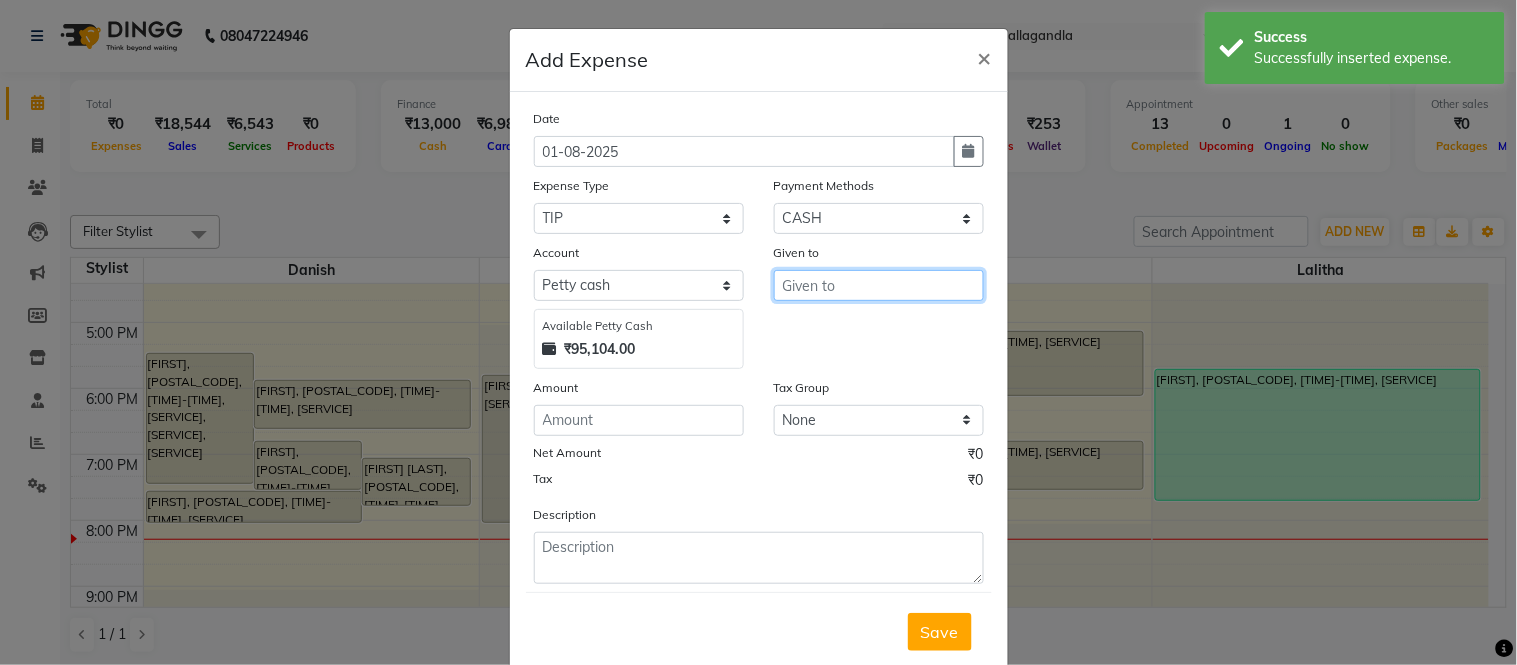 click at bounding box center (879, 285) 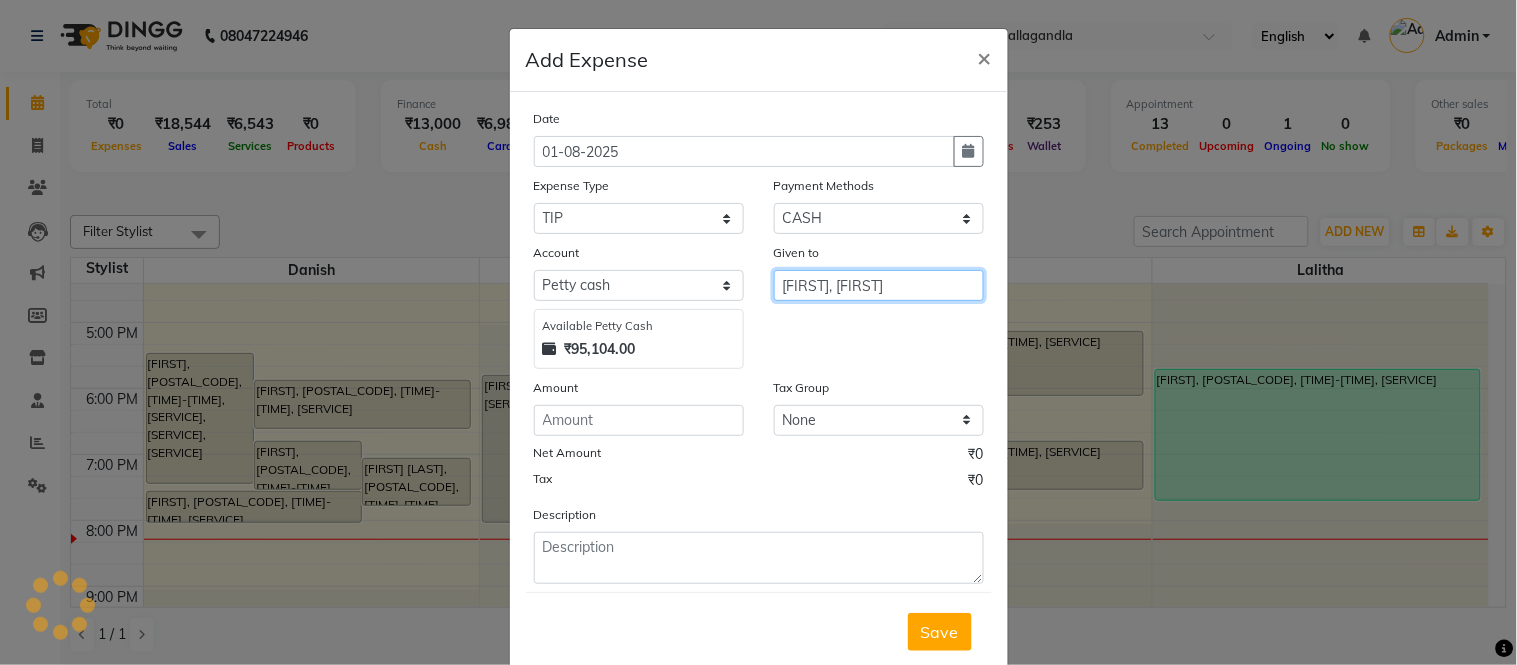 type on "Lalitha, Jitendra" 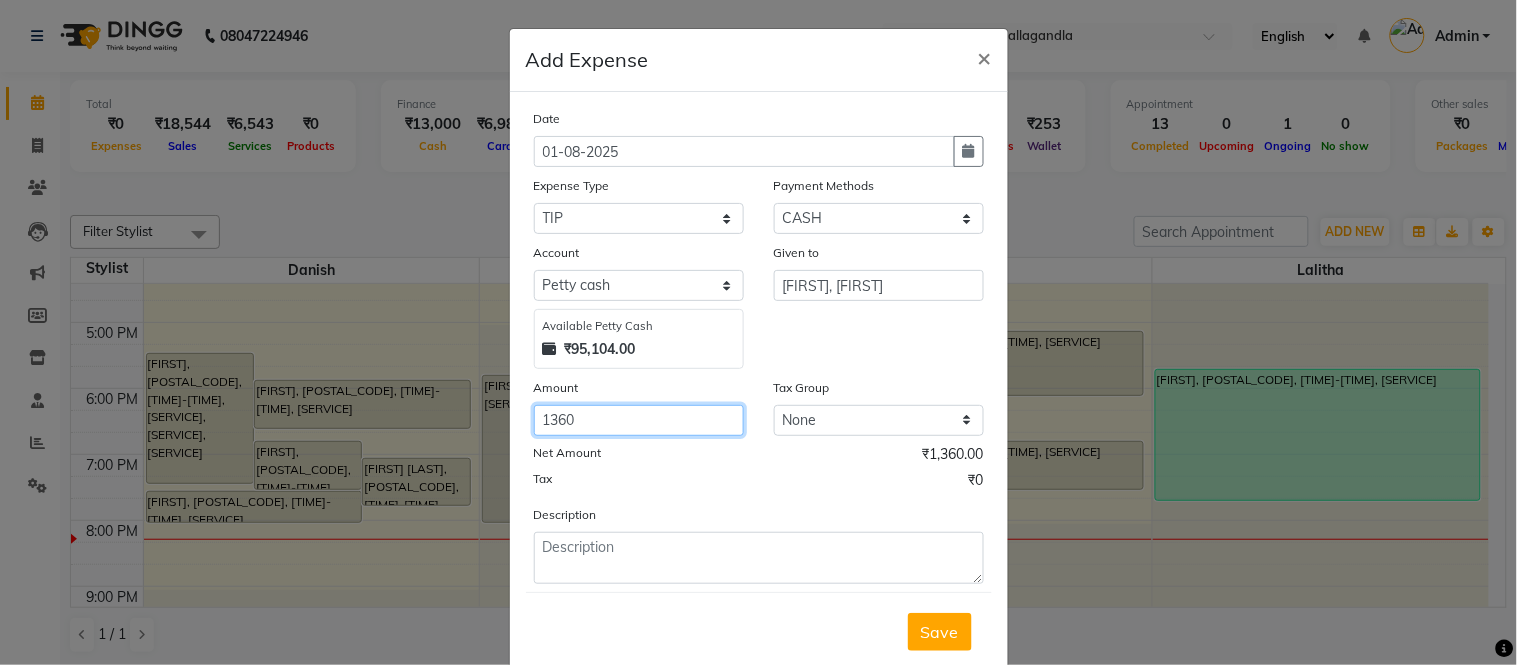 type on "1360" 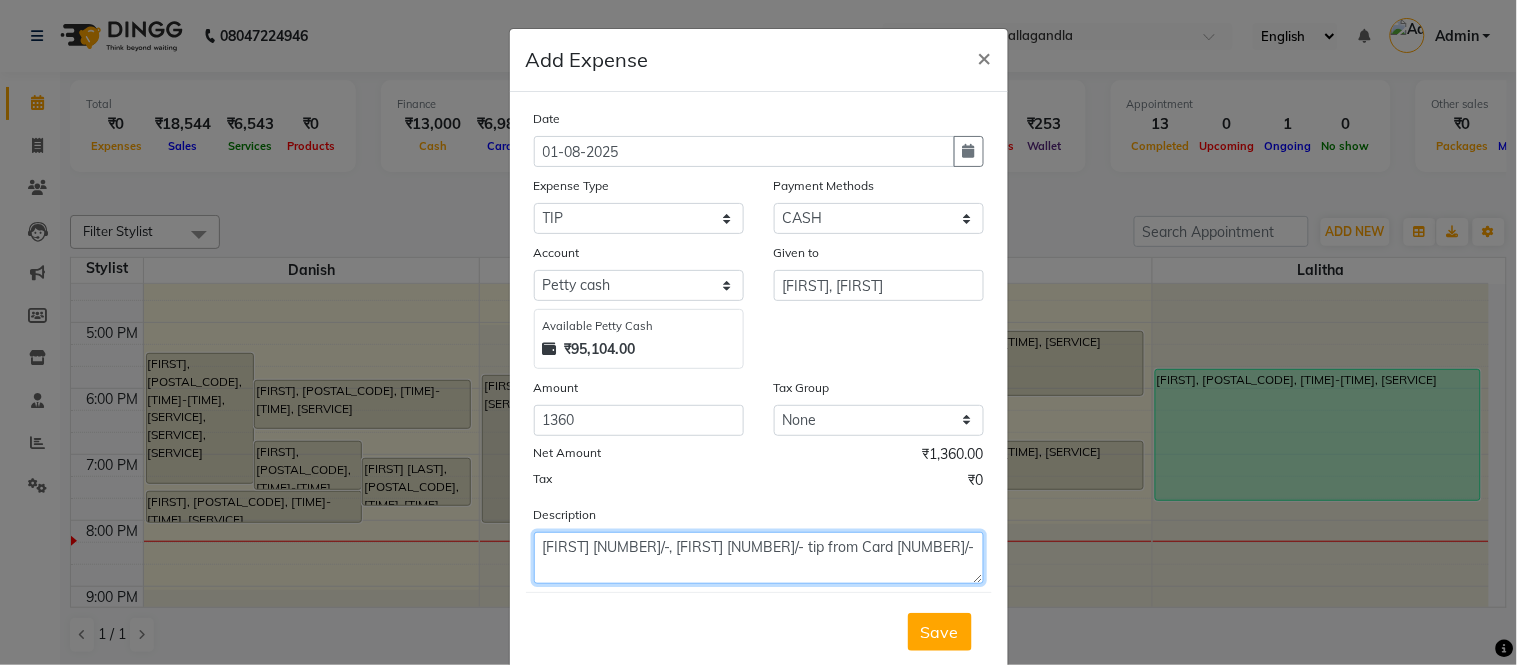 click on "Lalitha 680/-, Jitendra 680/- tip from Card 1602/-" 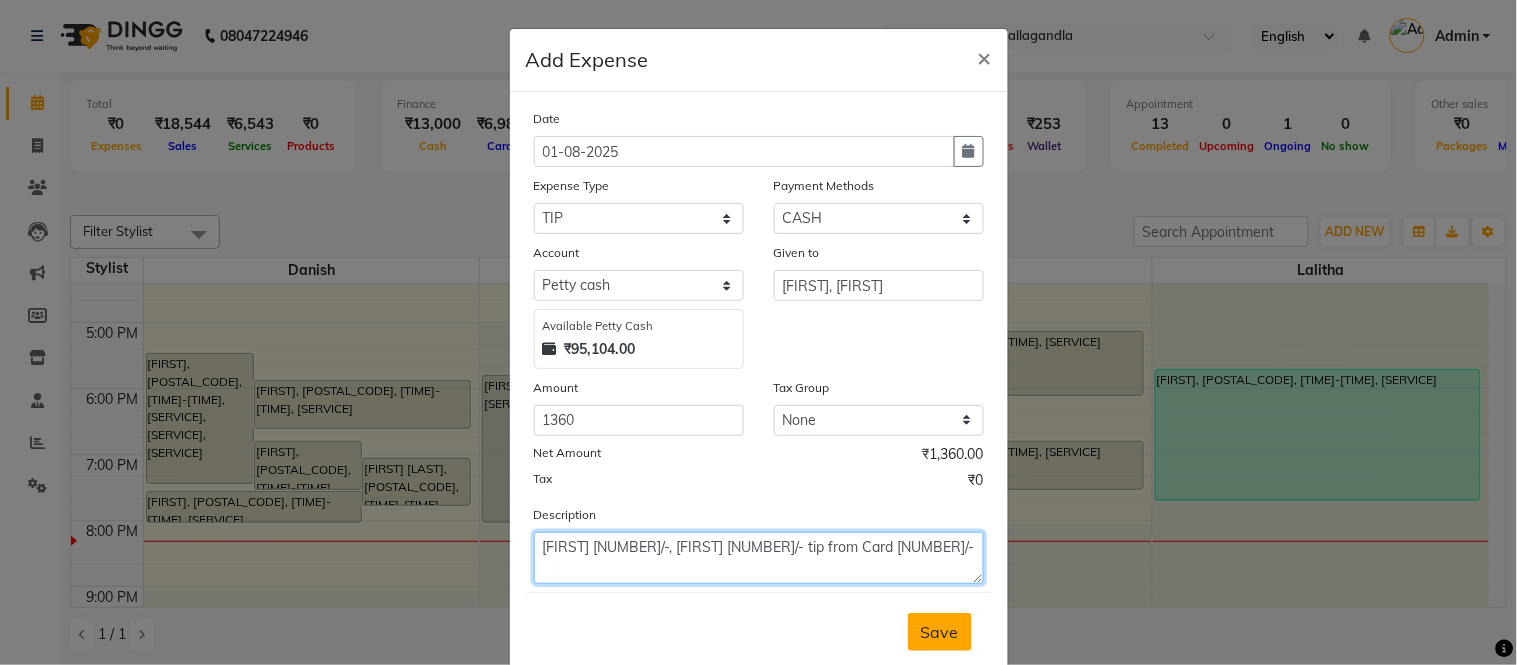 type on "Lalitha 680/-, Jitendra 680/- tip from Card 1602/-" 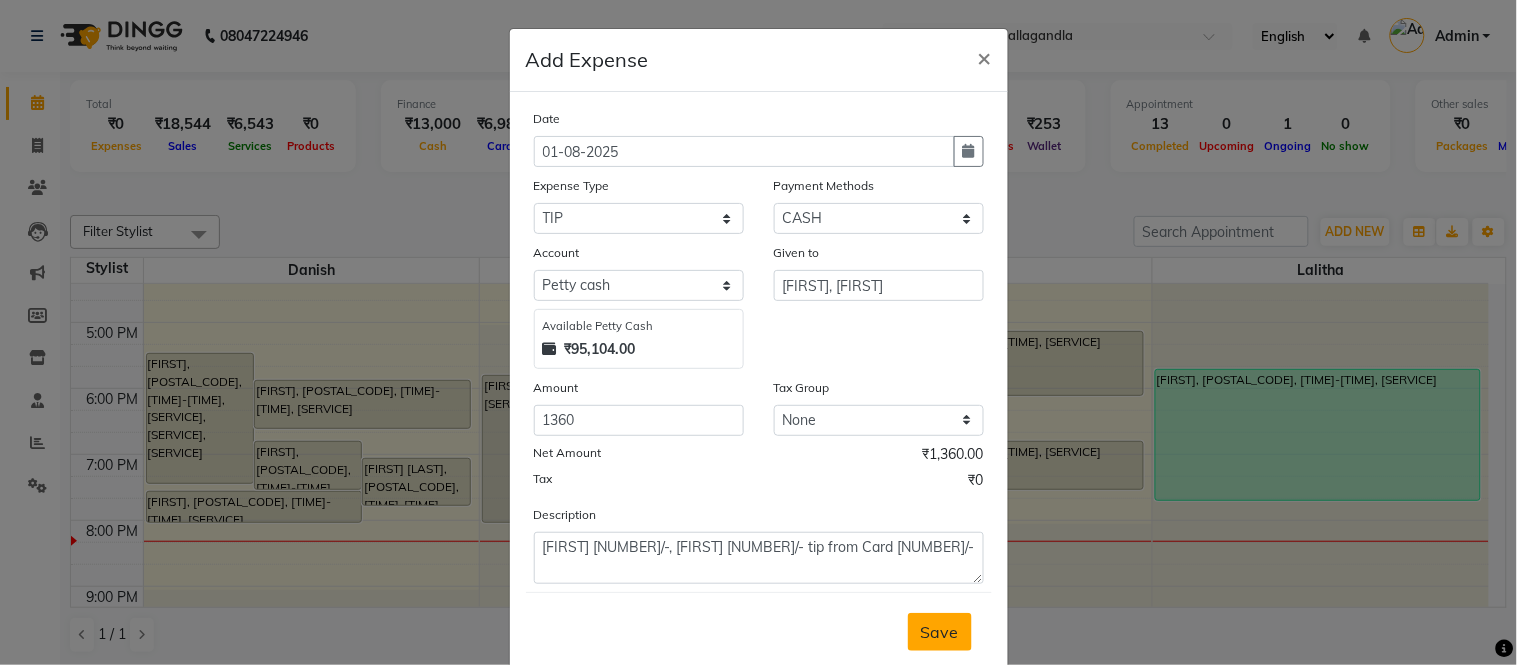 click on "Save" at bounding box center (940, 632) 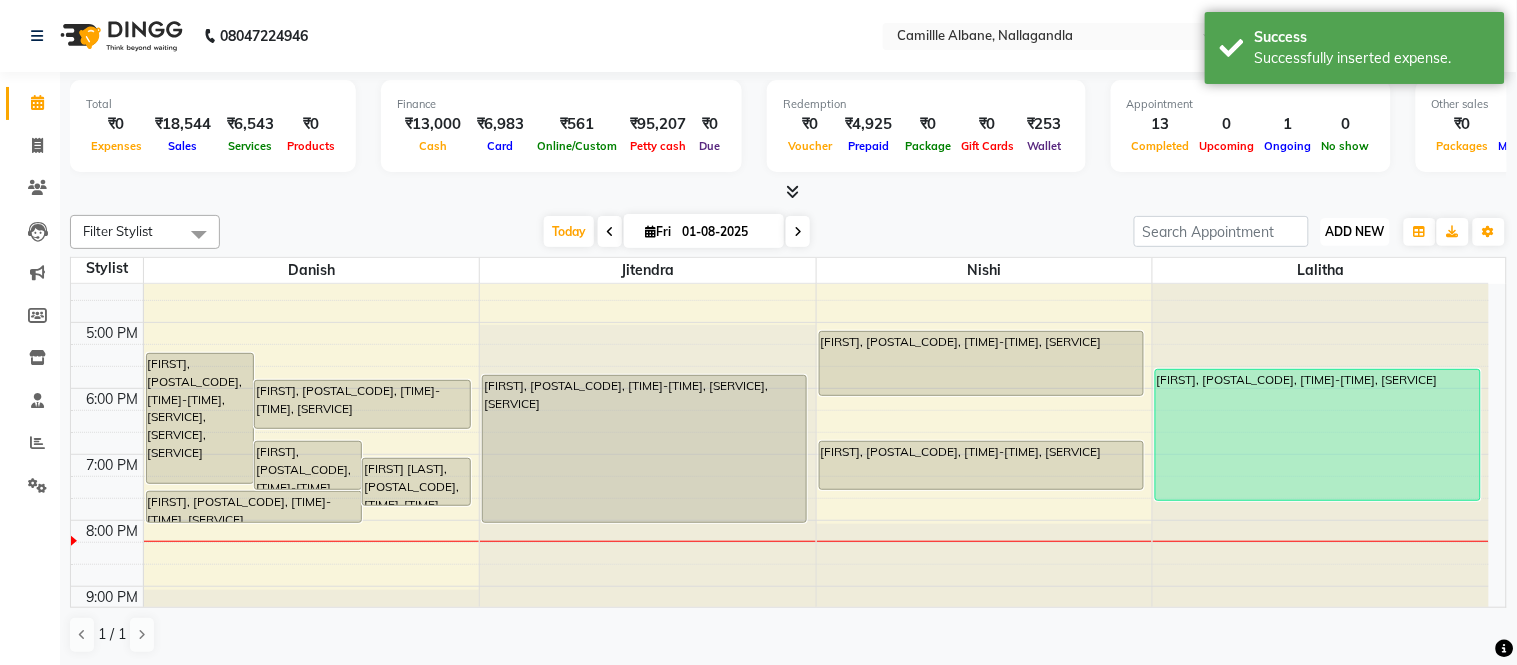 click on "ADD NEW" at bounding box center [1355, 231] 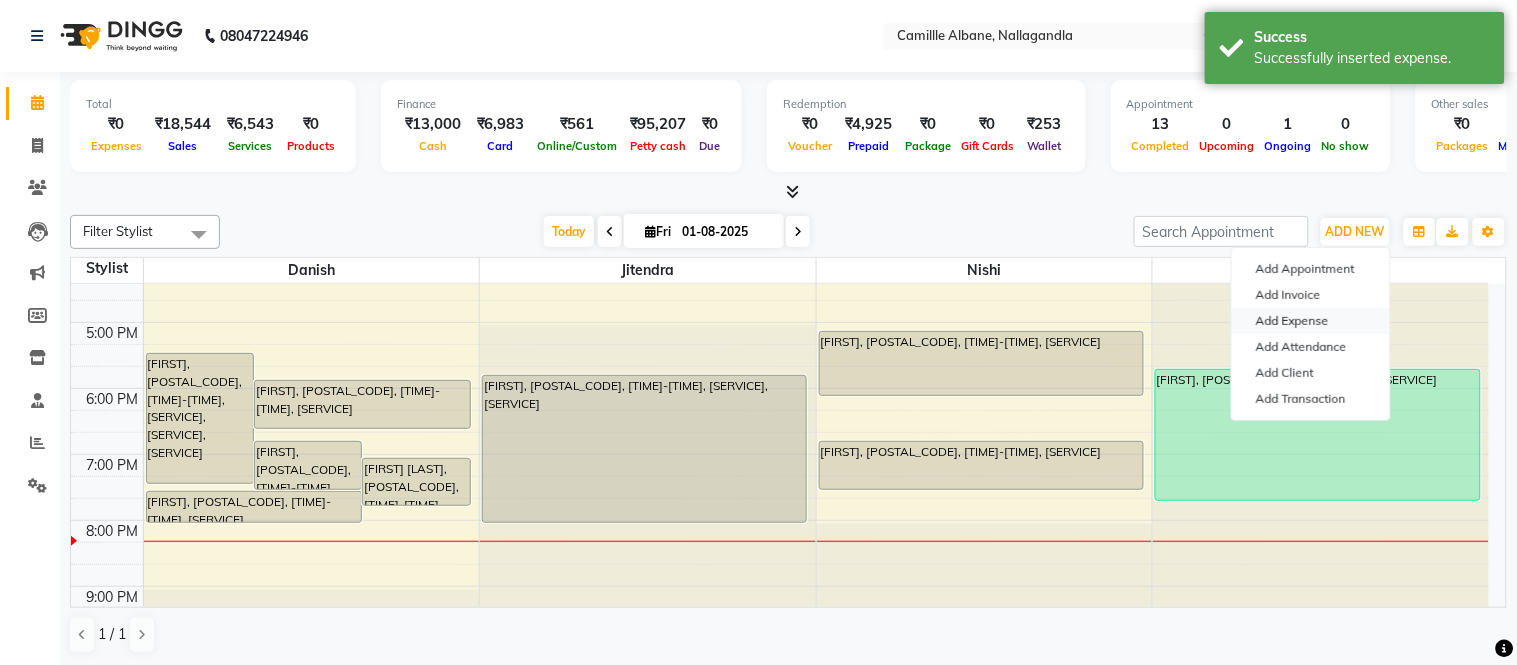 click on "Add Expense" at bounding box center [1311, 321] 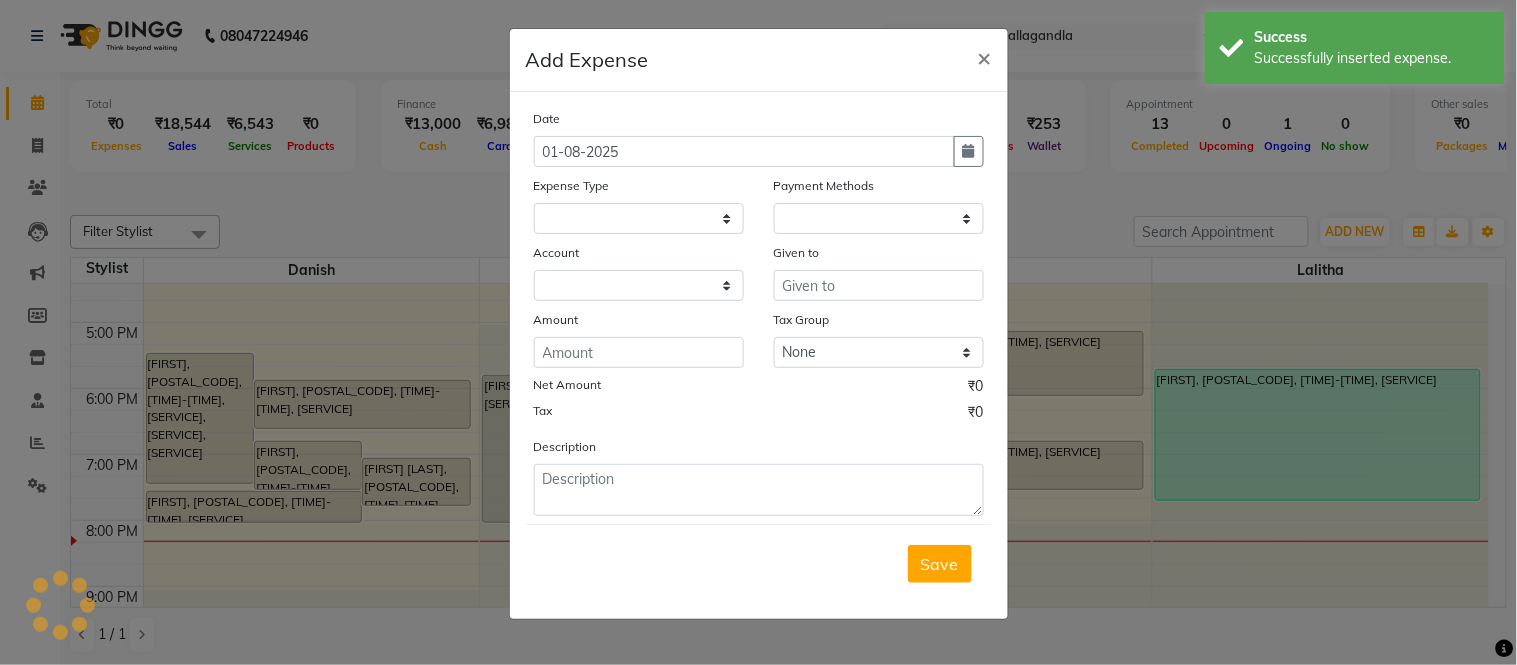 select 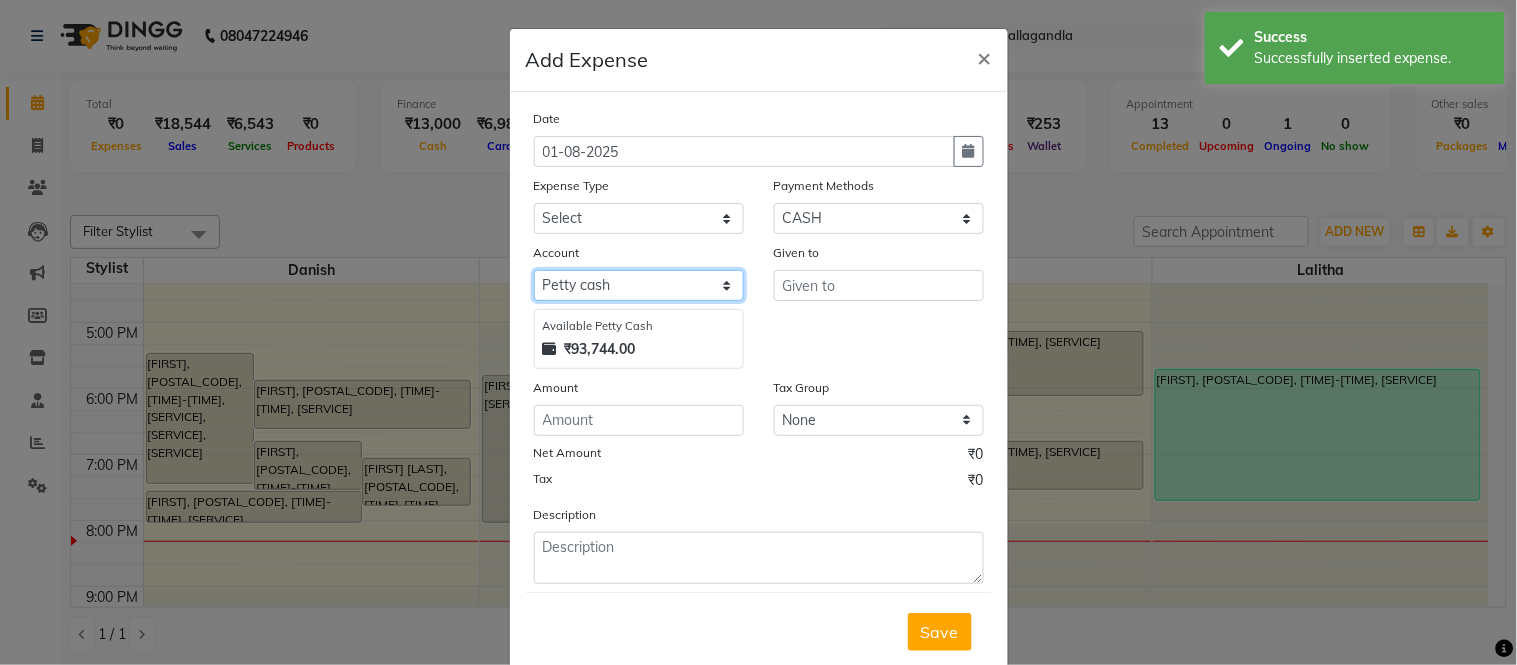 click on "Select Petty cash Default account" 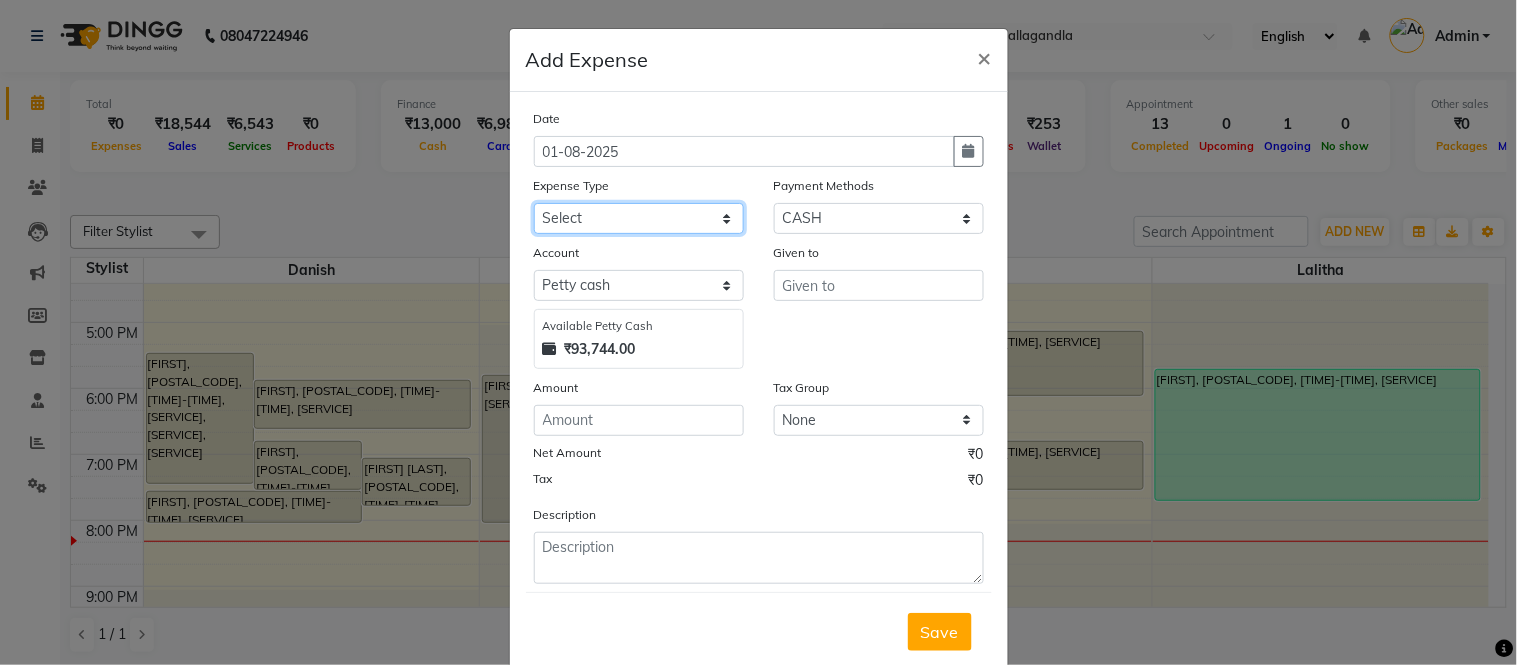 click on "Select Advance Salary Cash Adjustment as per DSR Client Snacks Equipment Fuel House Keeping Incentive Marketing Miscellaneous Monthly Bills OT Package Incentive Pantry Product Rent Review Salary Staff Welfare Suspense amount Tea & Refreshment TIP Utilities" 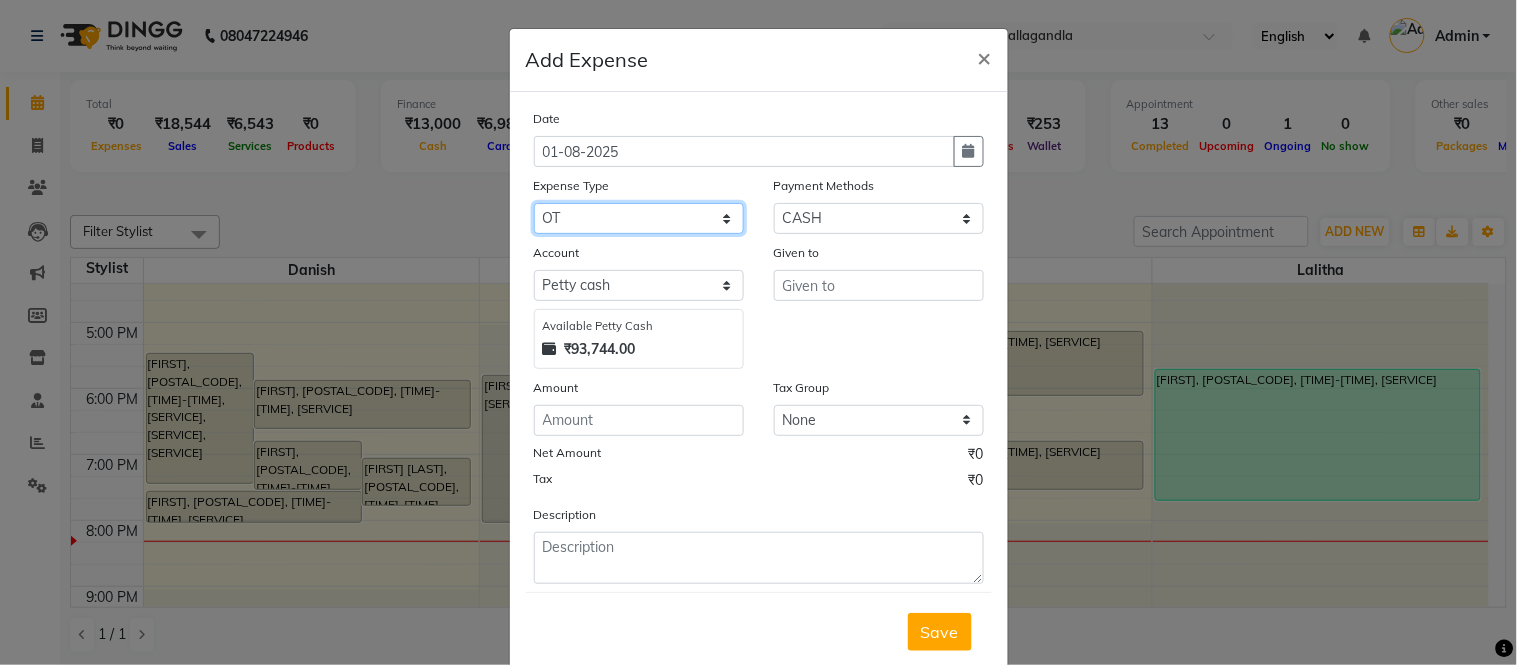 click on "Select Advance Salary Cash Adjustment as per DSR Client Snacks Equipment Fuel House Keeping Incentive Marketing Miscellaneous Monthly Bills OT Package Incentive Pantry Product Rent Review Salary Staff Welfare Suspense amount Tea & Refreshment TIP Utilities" 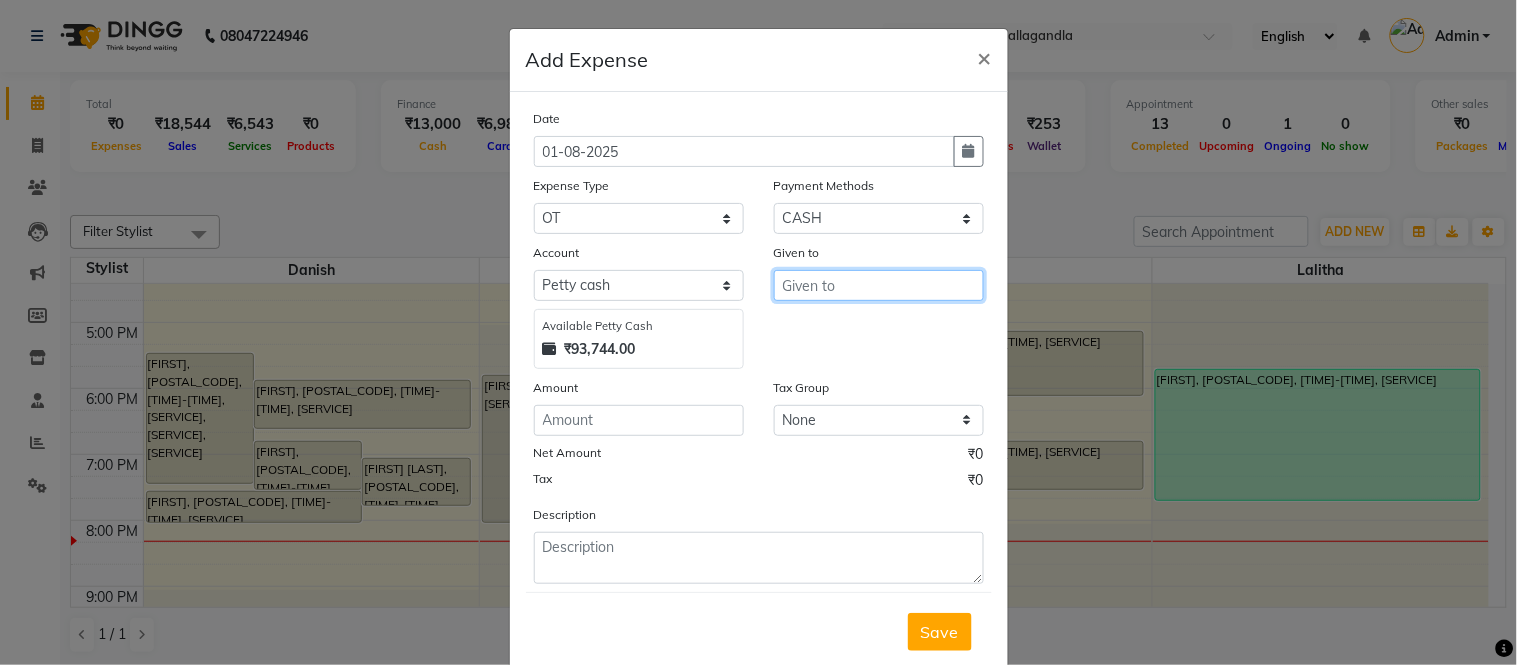 click at bounding box center [879, 285] 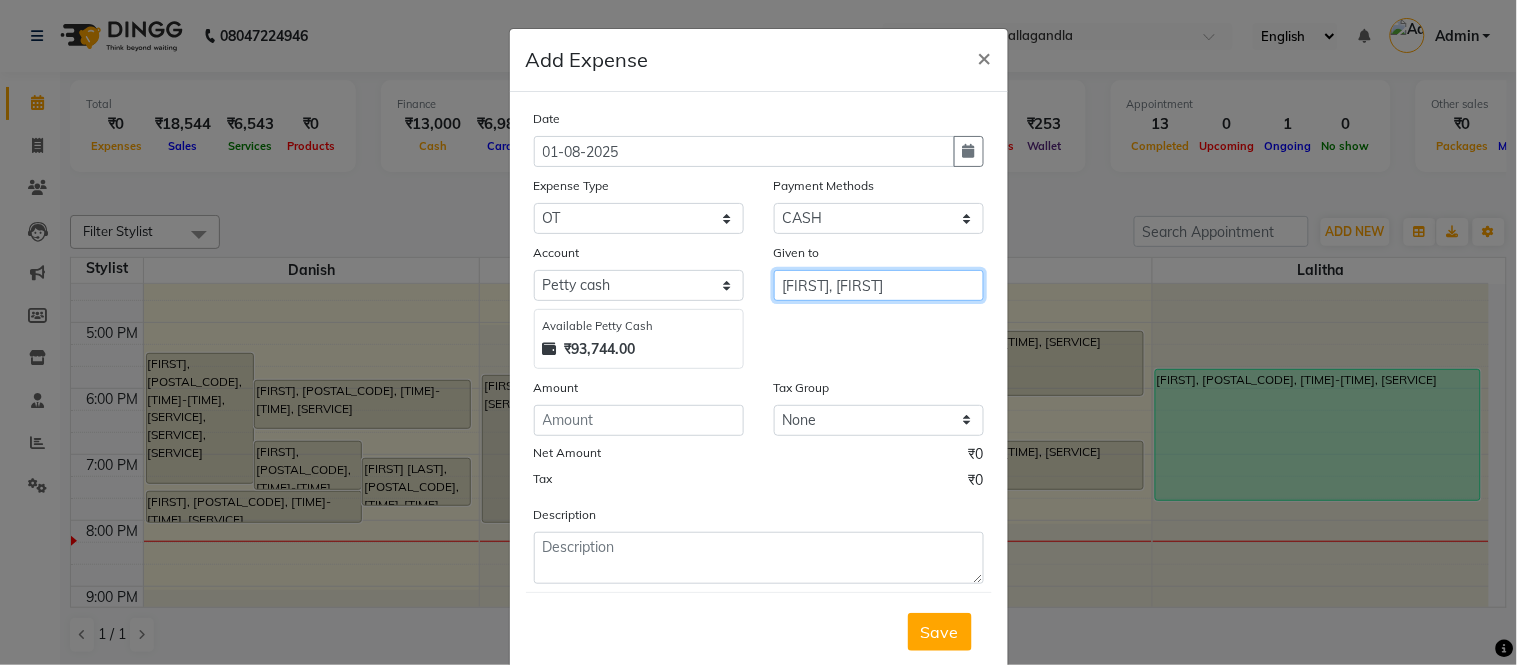type on "Lalitha, Jitendra" 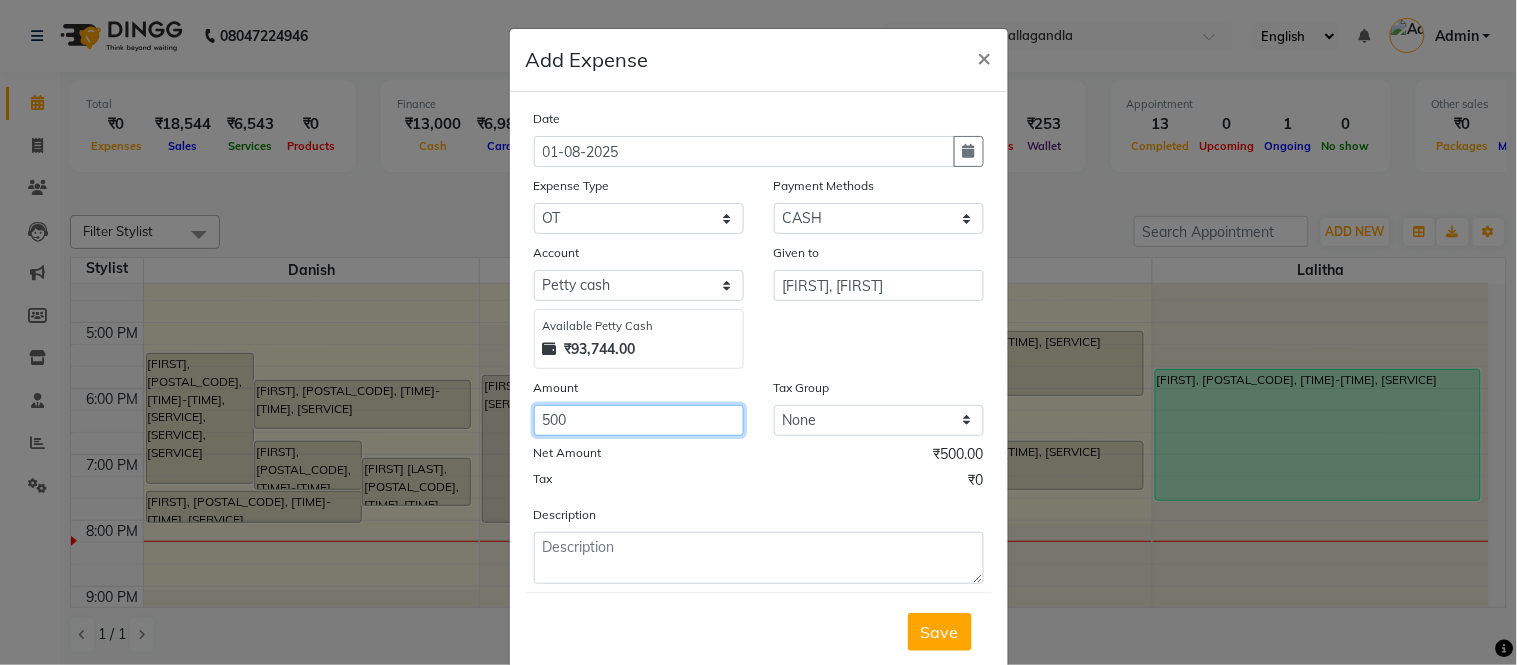 type on "500" 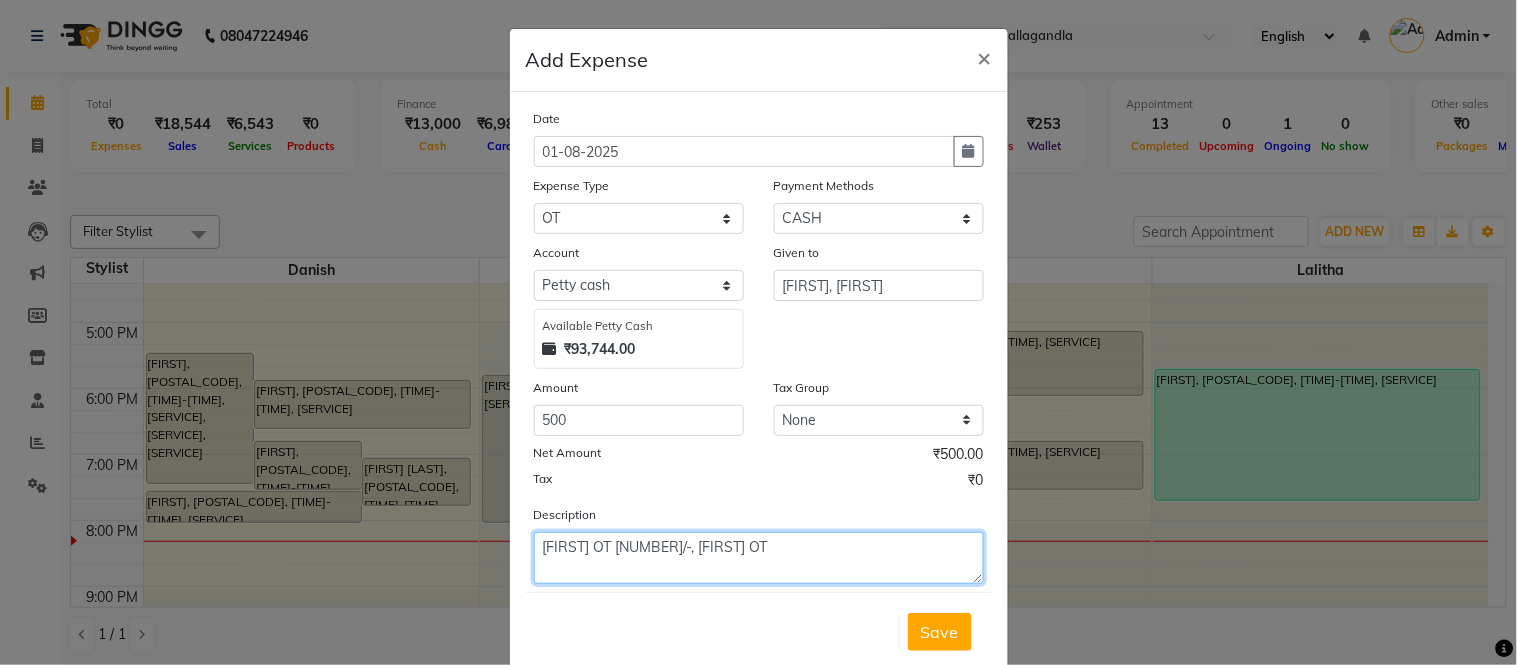 type on "Lalitha OT 300/-, Jitendra OT" 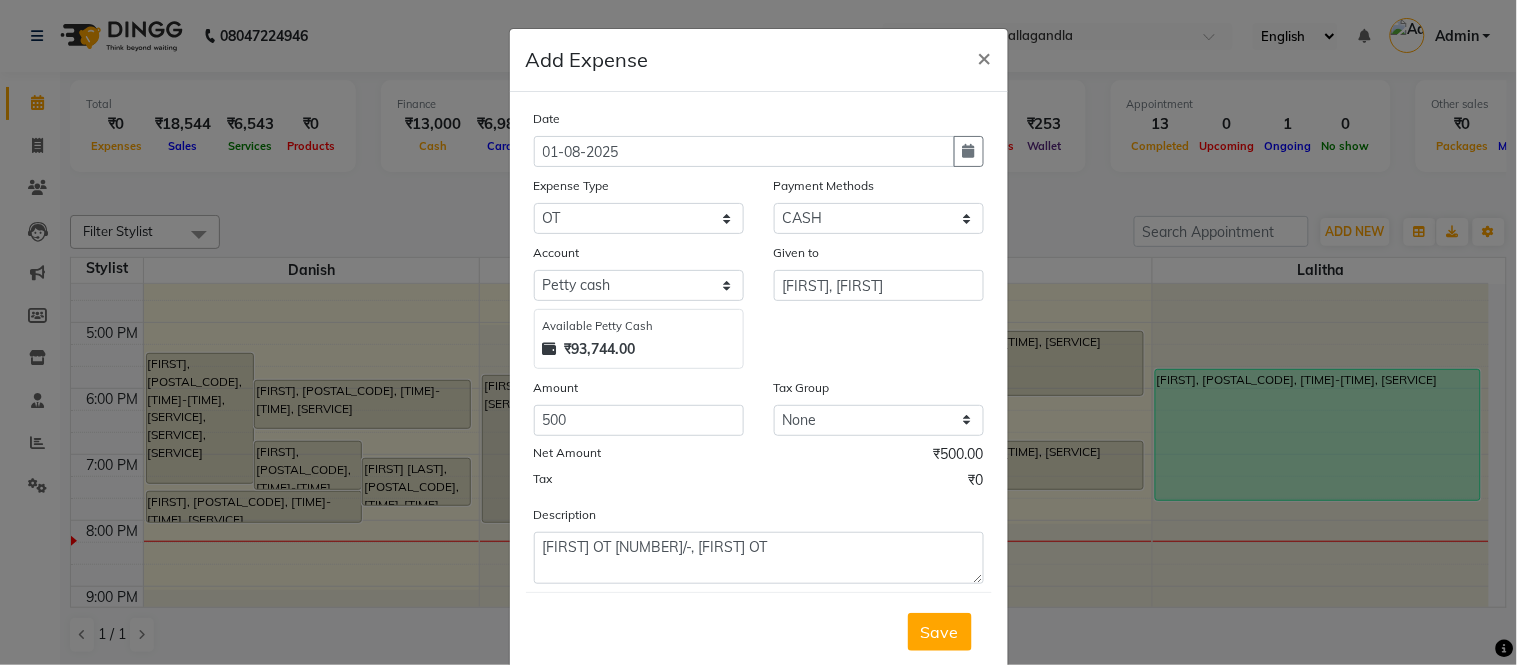 type 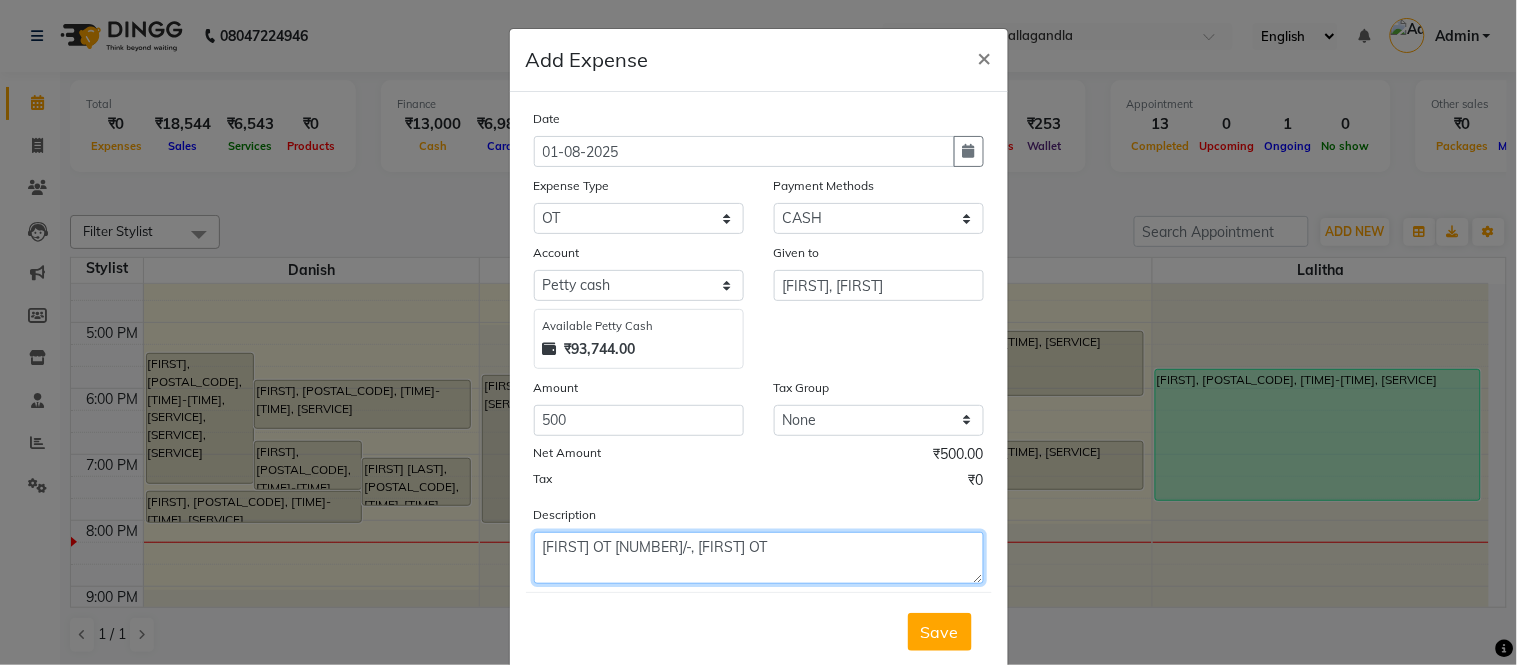 click on "Lalitha OT 300/-, Jitendra OT" 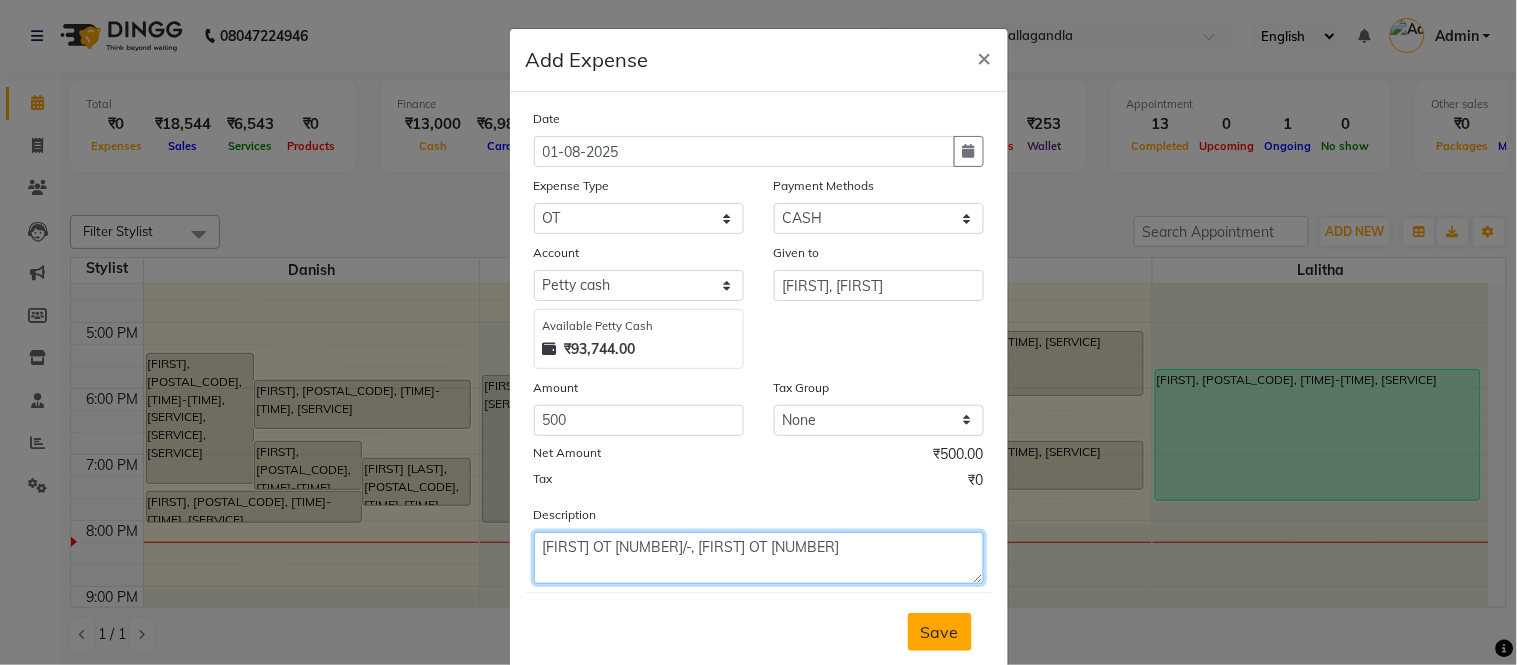 type on "Lalitha OT 300/-, Jitendra OT 200" 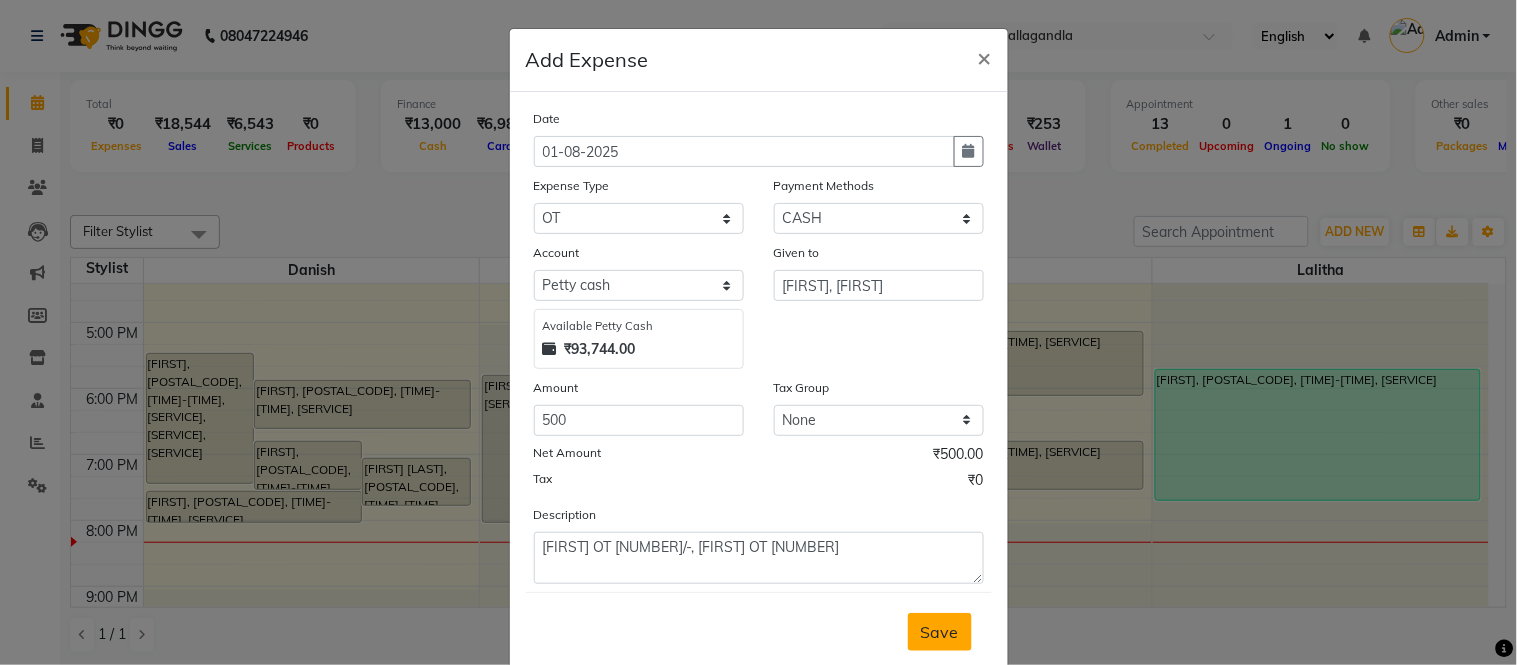 click on "Save" at bounding box center (940, 632) 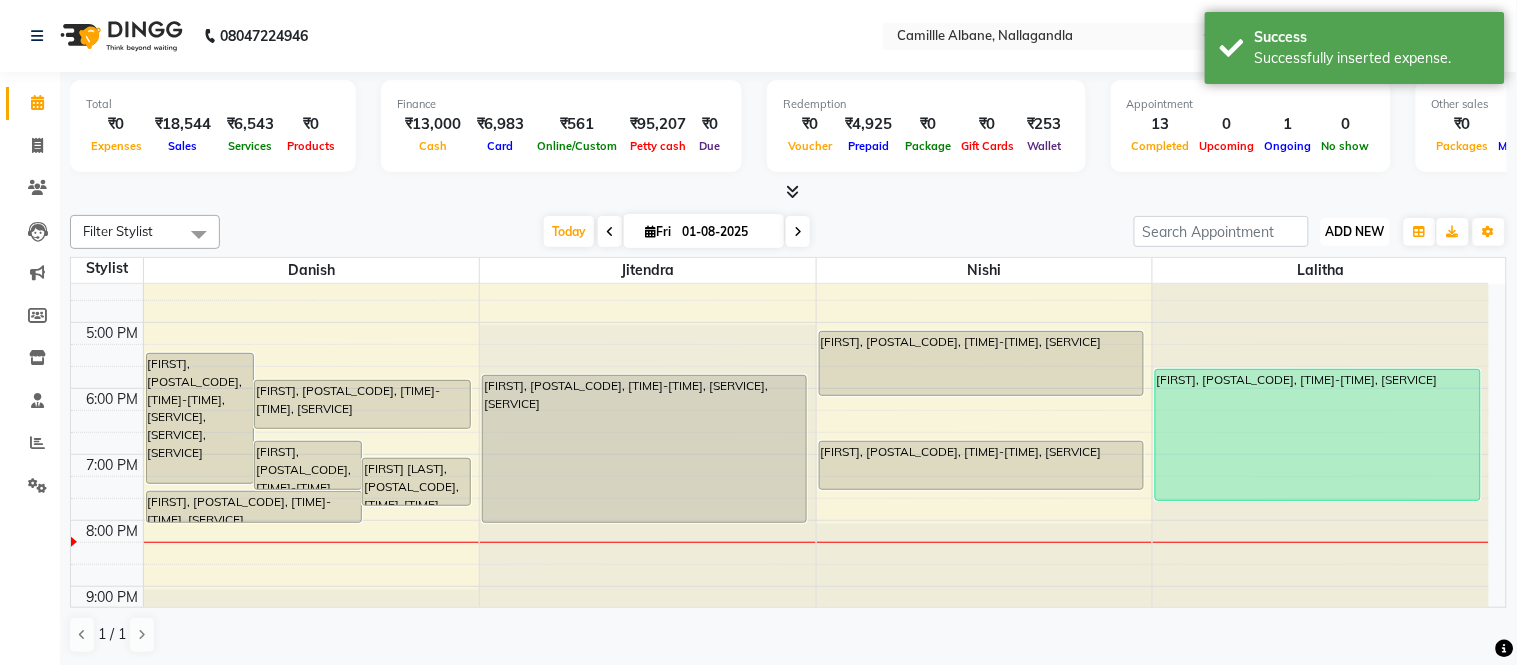 click on "ADD NEW Toggle Dropdown" at bounding box center [1355, 232] 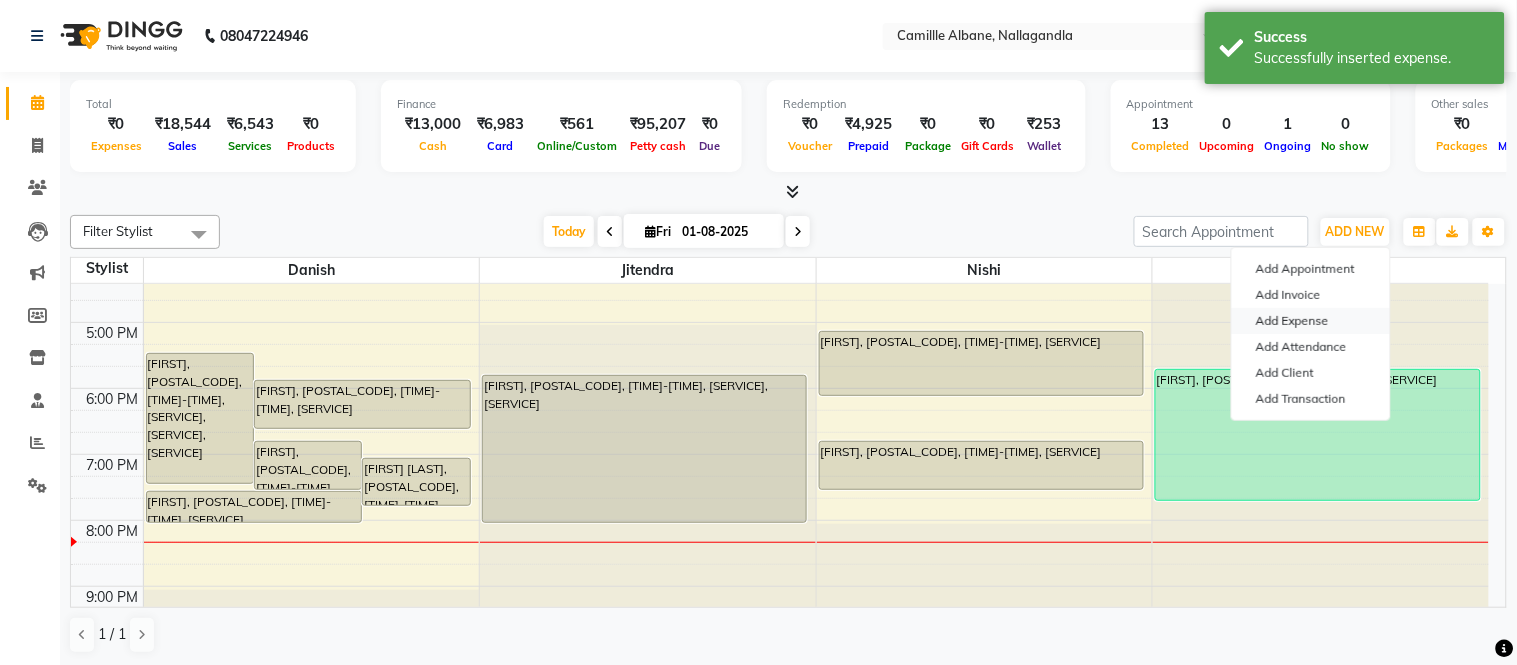 click on "Add Expense" at bounding box center [1311, 321] 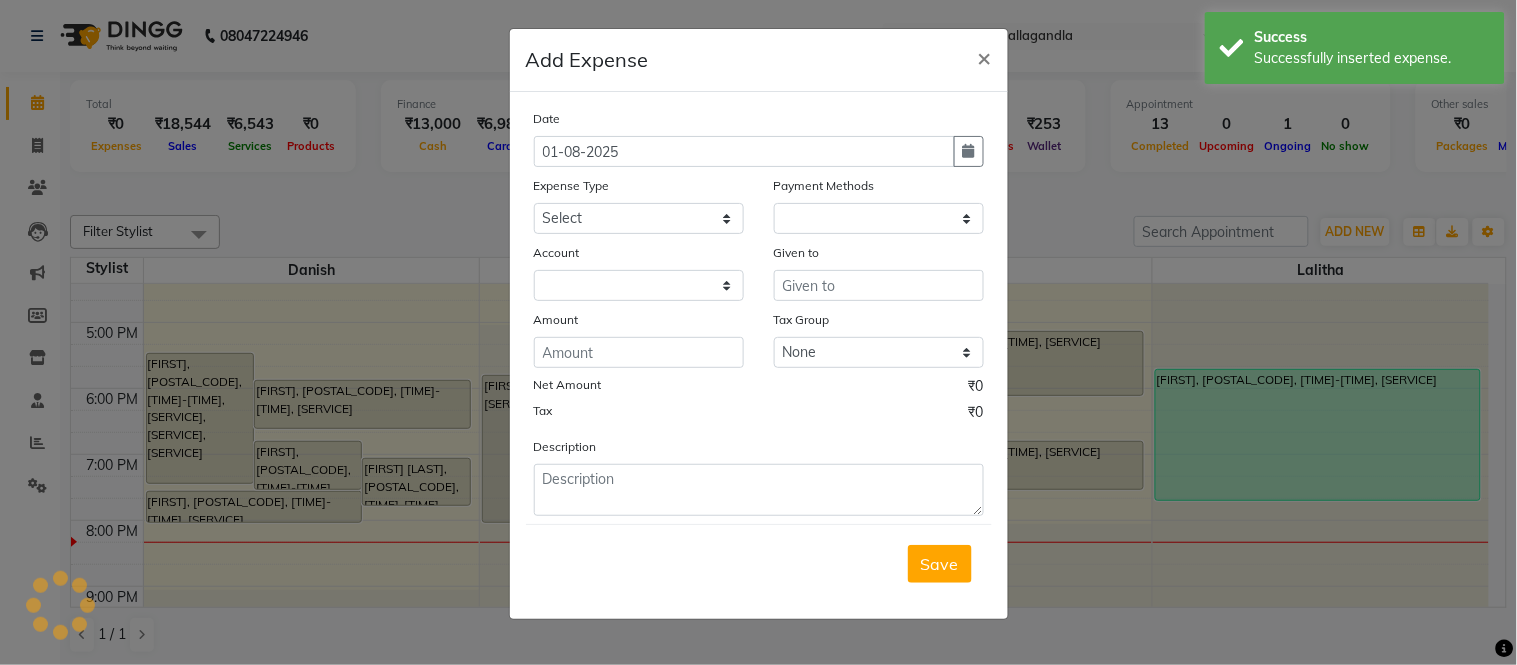 select on "1" 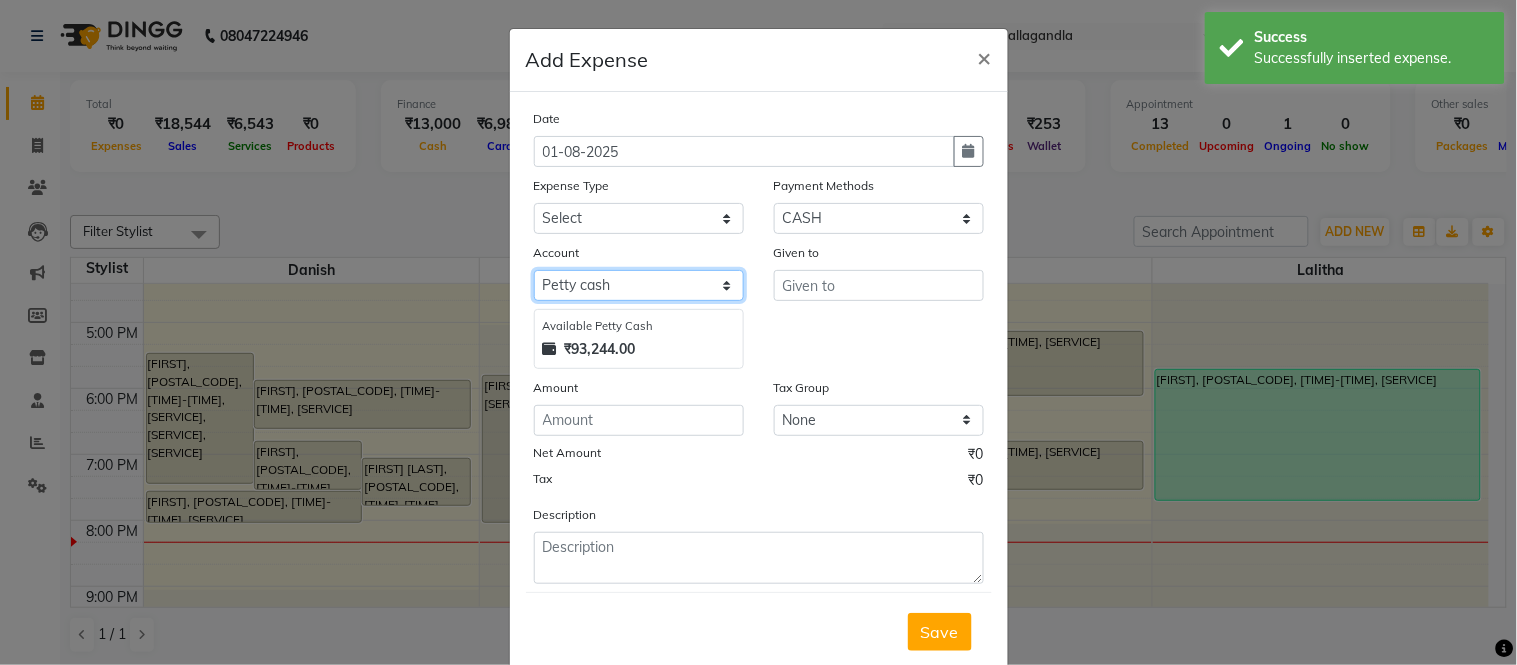 click on "Select Petty cash Default account" 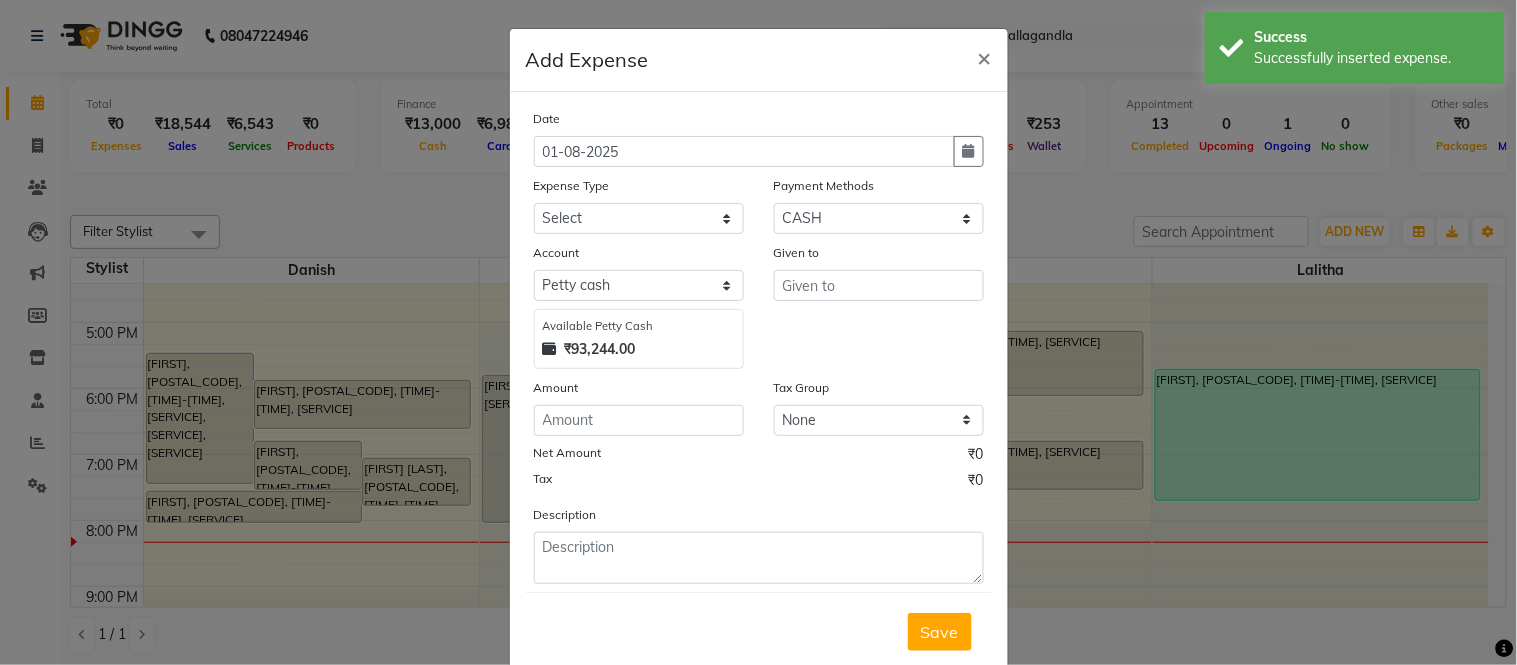 click on "Date 01-08-2025 Expense Type Select Advance Salary Cash Adjustment as per DSR Client Snacks Equipment Fuel House Keeping Incentive Marketing Miscellaneous Monthly Bills OT Package Incentive Pantry Product Rent Review Salary Staff Welfare Suspense amount Tea & Refreshment TIP Utilities Payment Methods Select Package CARD UPI CASH Prepaid Voucher Wallet Points Account Select Petty cash Default account Available Petty Cash ₹93,244.00 Given to Amount Tax Group None GST Net Amount ₹0 Tax ₹0 Description" 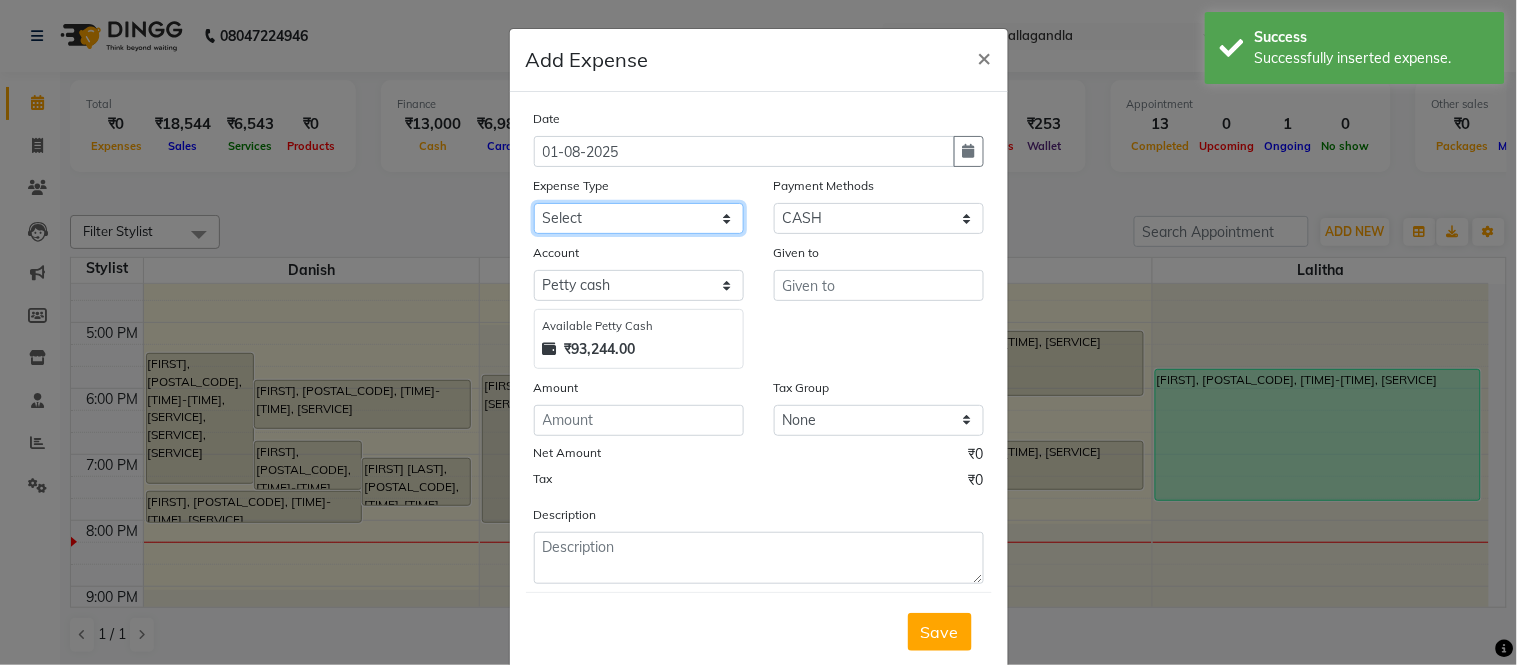 click on "Select Advance Salary Cash Adjustment as per DSR Client Snacks Equipment Fuel House Keeping Incentive Marketing Miscellaneous Monthly Bills OT Package Incentive Pantry Product Rent Review Salary Staff Welfare Suspense amount Tea & Refreshment TIP Utilities" 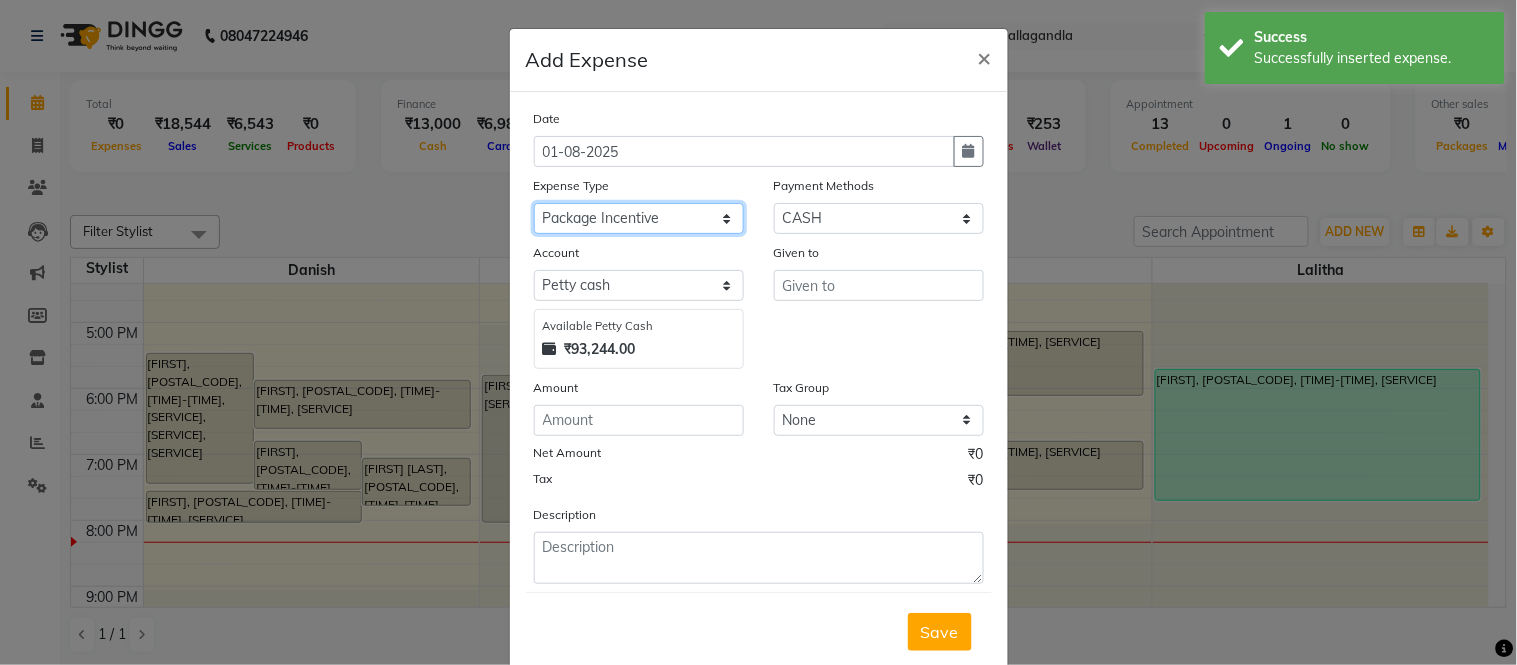 click on "Select Advance Salary Cash Adjustment as per DSR Client Snacks Equipment Fuel House Keeping Incentive Marketing Miscellaneous Monthly Bills OT Package Incentive Pantry Product Rent Review Salary Staff Welfare Suspense amount Tea & Refreshment TIP Utilities" 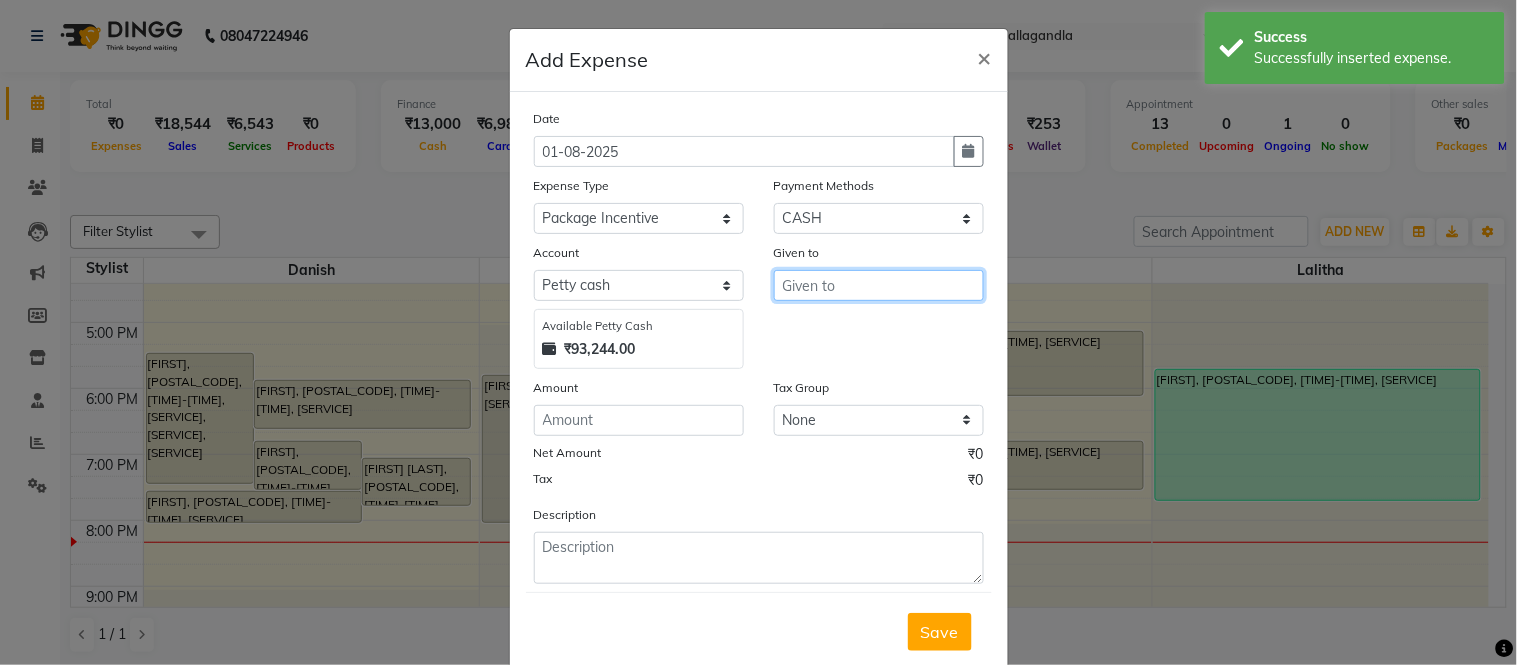 click at bounding box center (879, 285) 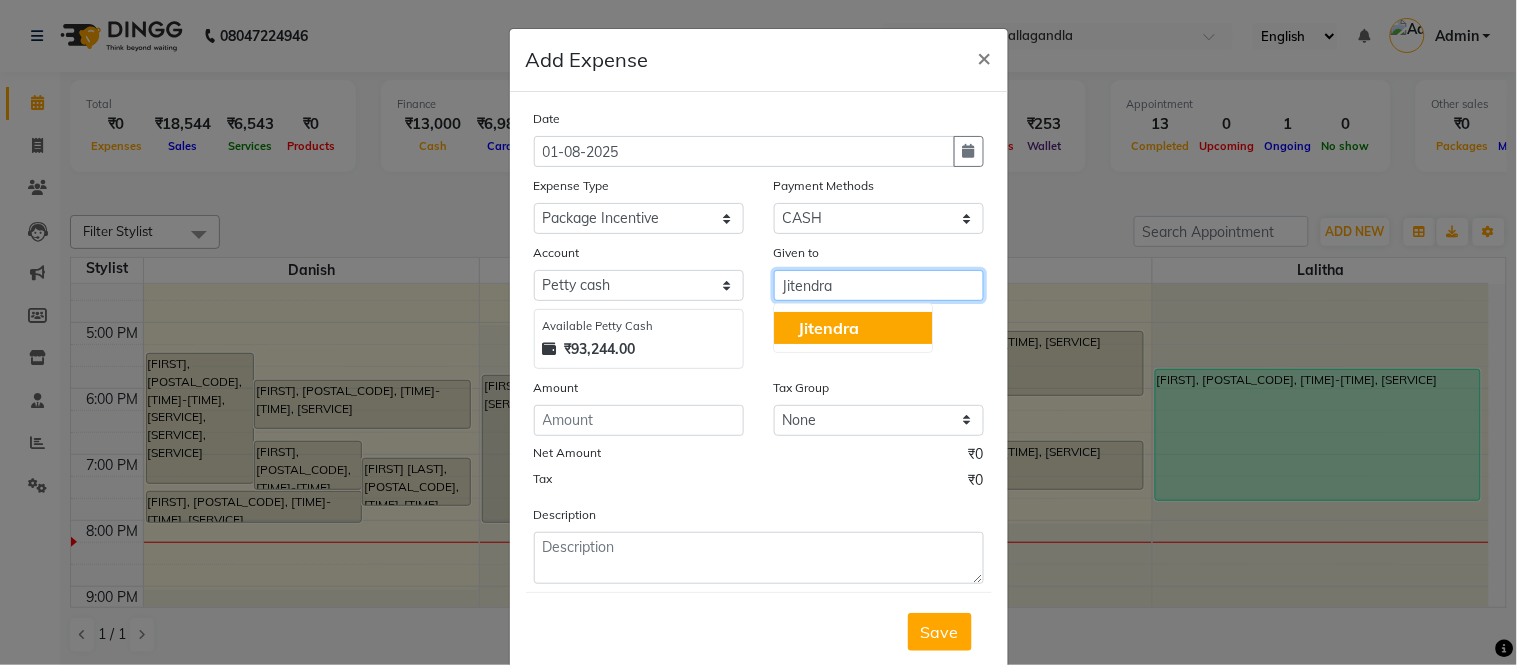 click on "Jitendra" at bounding box center (853, 328) 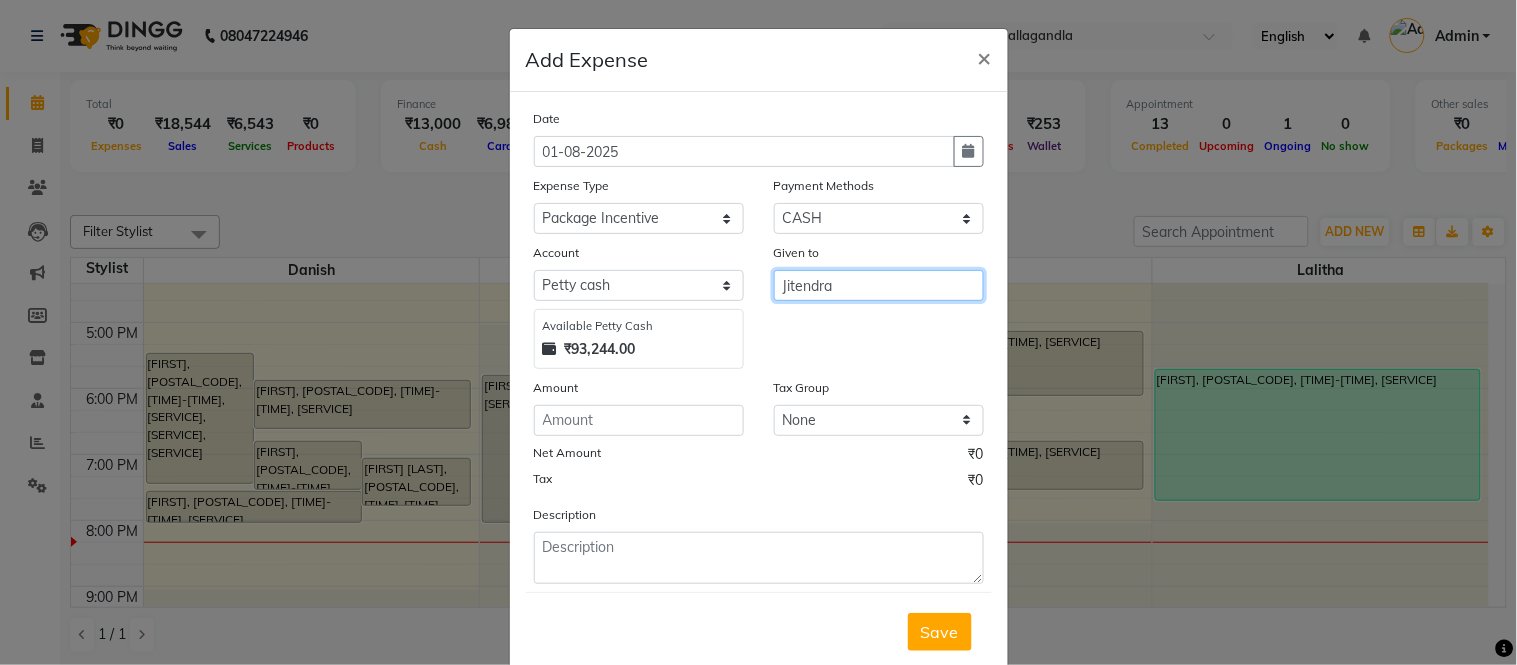 type on "Jitendra" 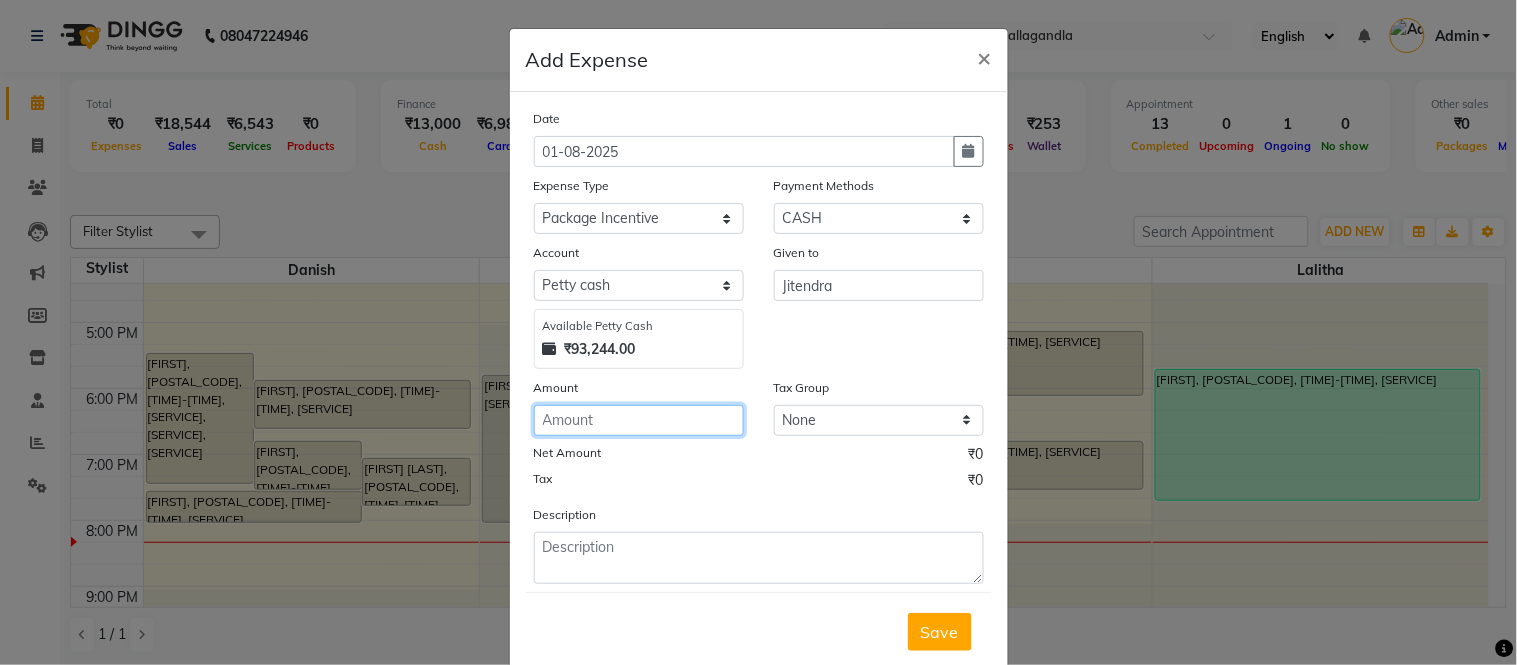click 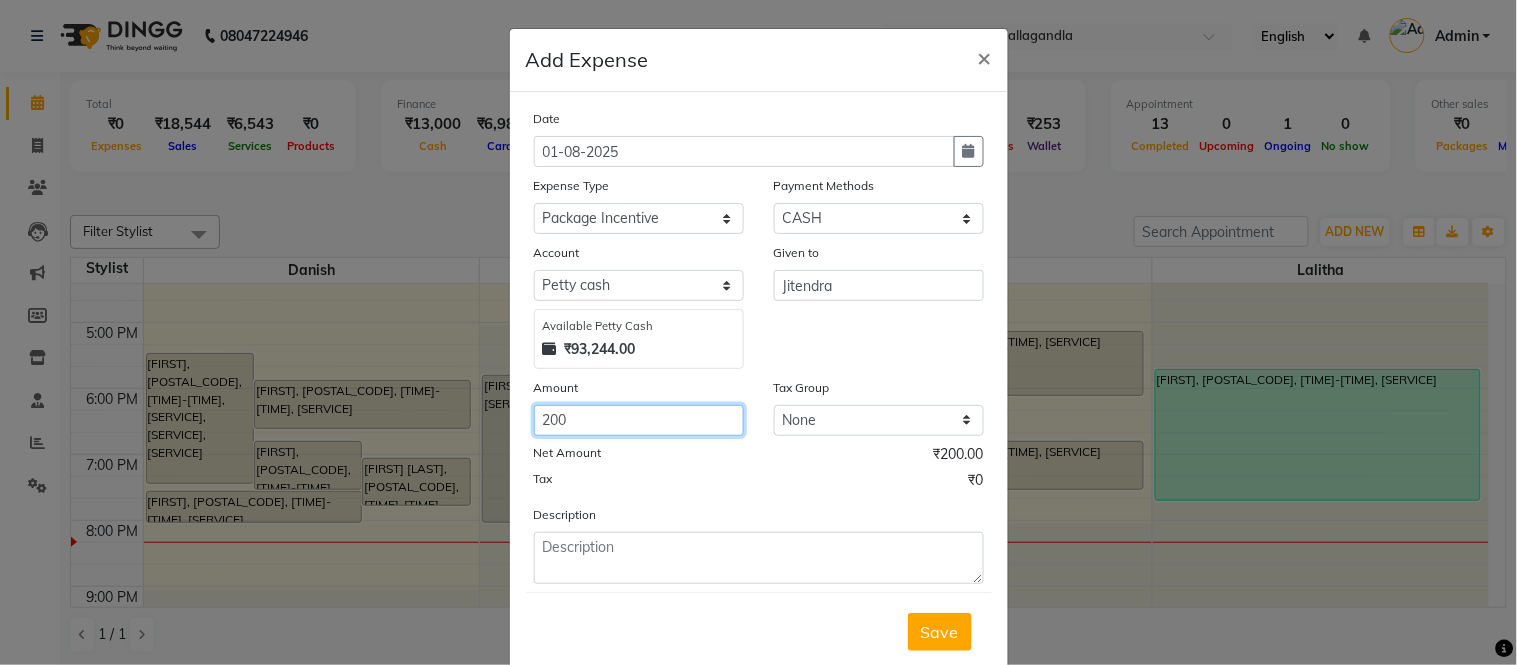 type on "200" 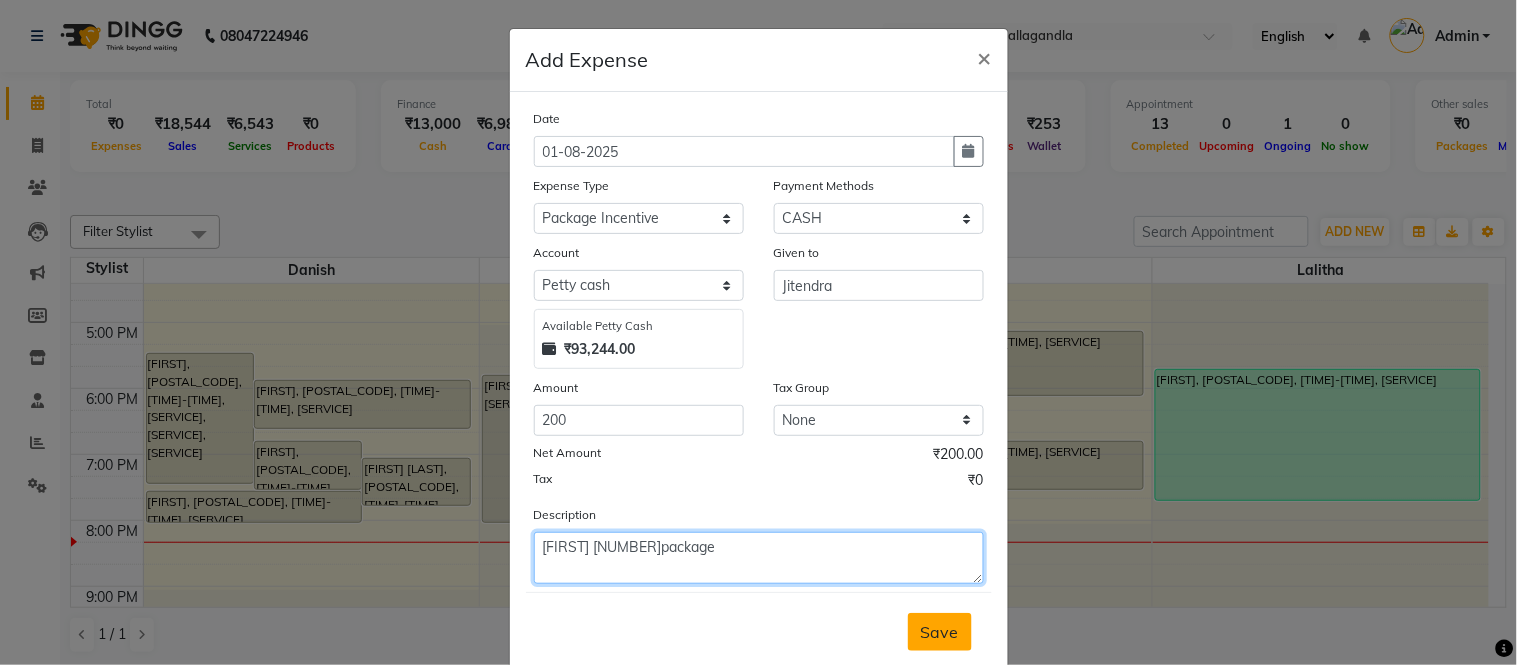 type on "Jitendra 10K package" 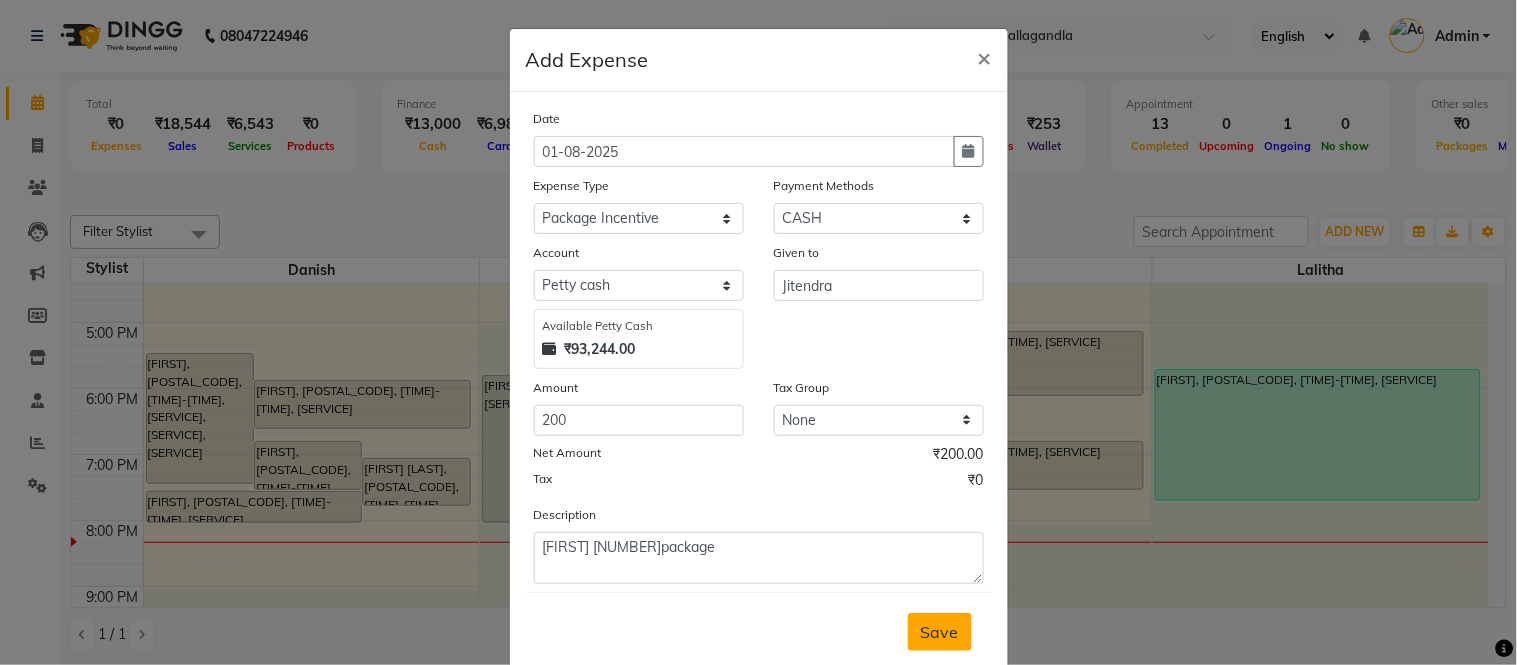 click on "Save" at bounding box center (940, 632) 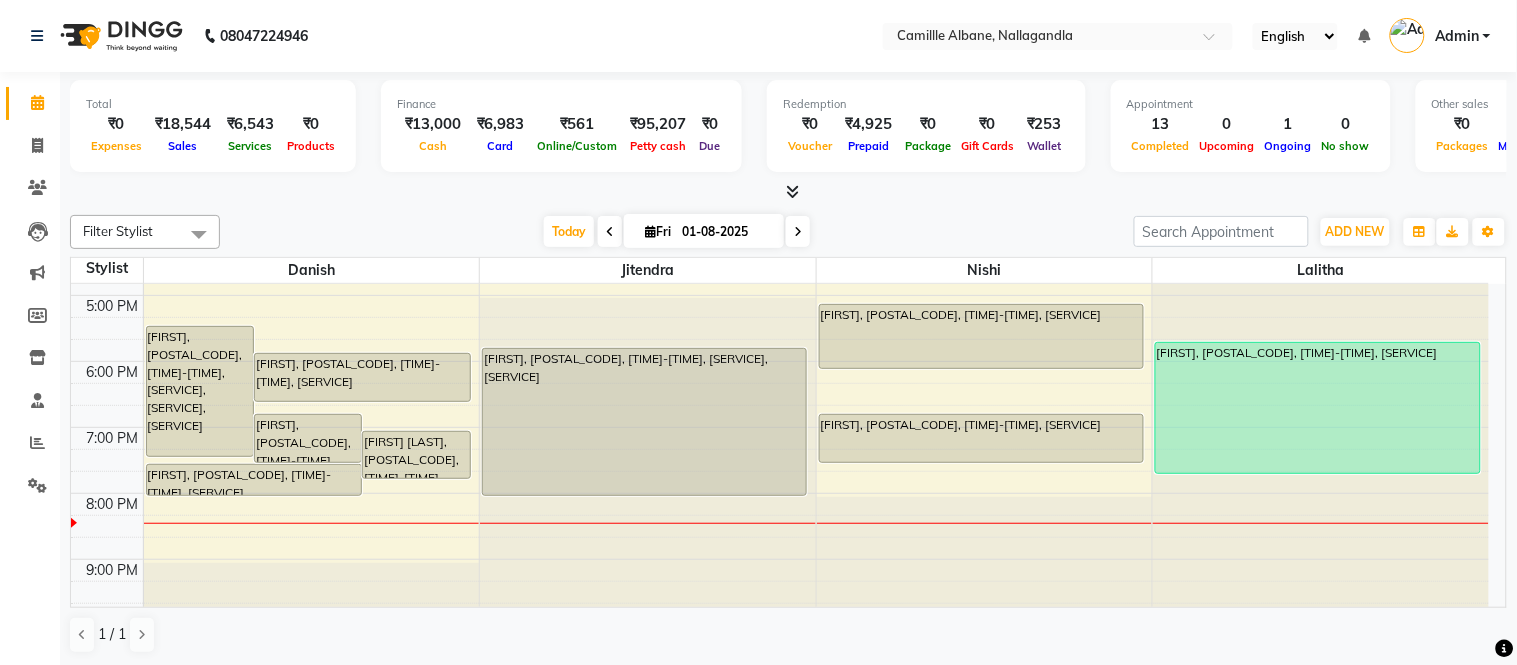 scroll, scrollTop: 604, scrollLeft: 0, axis: vertical 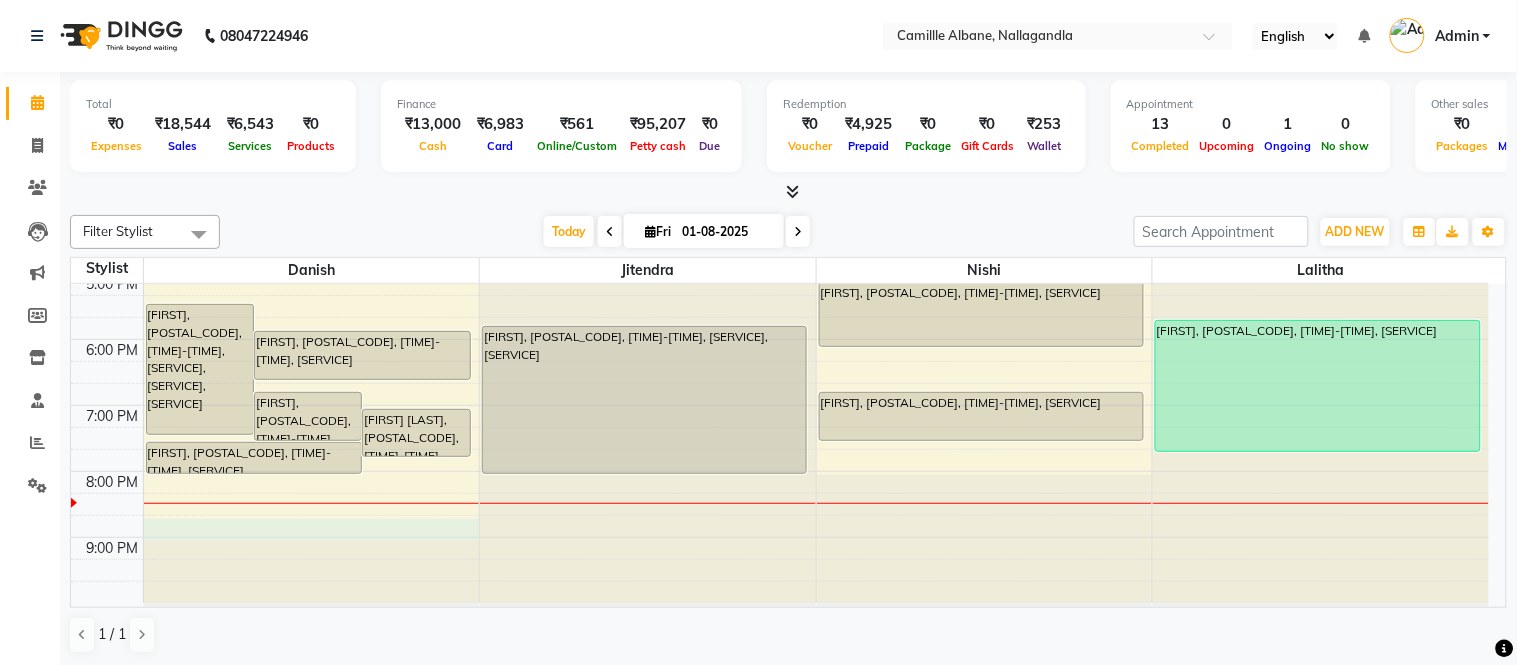 click on "8:00 AM 9:00 AM 10:00 AM 11:00 AM 12:00 PM 1:00 PM 2:00 PM 3:00 PM 4:00 PM 5:00 PM 6:00 PM 7:00 PM 8:00 PM 9:00 PM    Srinivas, TK10, 05:25 PM-07:25 PM, Hair Cut-Sr. Stylist (M),Beard Shave,Head Massage (M)    Srinivas, TK09, 06:45 PM-07:30 PM, Hair Cut-Sr. Stylist (M)    Mohammed Shakib, TK11, 07:00 PM-07:45 PM, Hair Cut-Sr. Stylist (M)    Ravindra, TK08, 05:50 PM-06:35 PM, Hair Cut-Sr. Stylist (M)    Srinivas, TK09, 07:30 PM-08:00 PM, Beard Shave    Rajesh, TK02, 11:30 AM-01:15 PM, Hair Cut-Sr. Stylist (M),Hair Color- Davines (M)    Rajesh, TK03, 11:30 AM-01:15 PM, Hair Cut-Sr. Stylist (M),Hair Color- Davines (M)    SATISH, TK01, 08:30 AM-11:30 AM, Hair Cut-Sr. Stylist (M),Beard-Beard Styling,Head Massage (M),Hair Color- Ammonia free (M),Hair Cut-Sr. Stylist (M),Hair Cut-Sr. Stylist (M)    Praveen, TK05, 05:45 PM-08:00 PM, Hair Spa-Loreal Hair Spa(M),Hair Cut-Sr. Stylist (M),Beard-Beard Styling    Praveen, TK05, 05:05 PM-06:05 PM, AVL Spa Pedicure    Praveen, TK05, 06:45 PM-07:30 PM, Classic Pedicure" at bounding box center [780, 141] 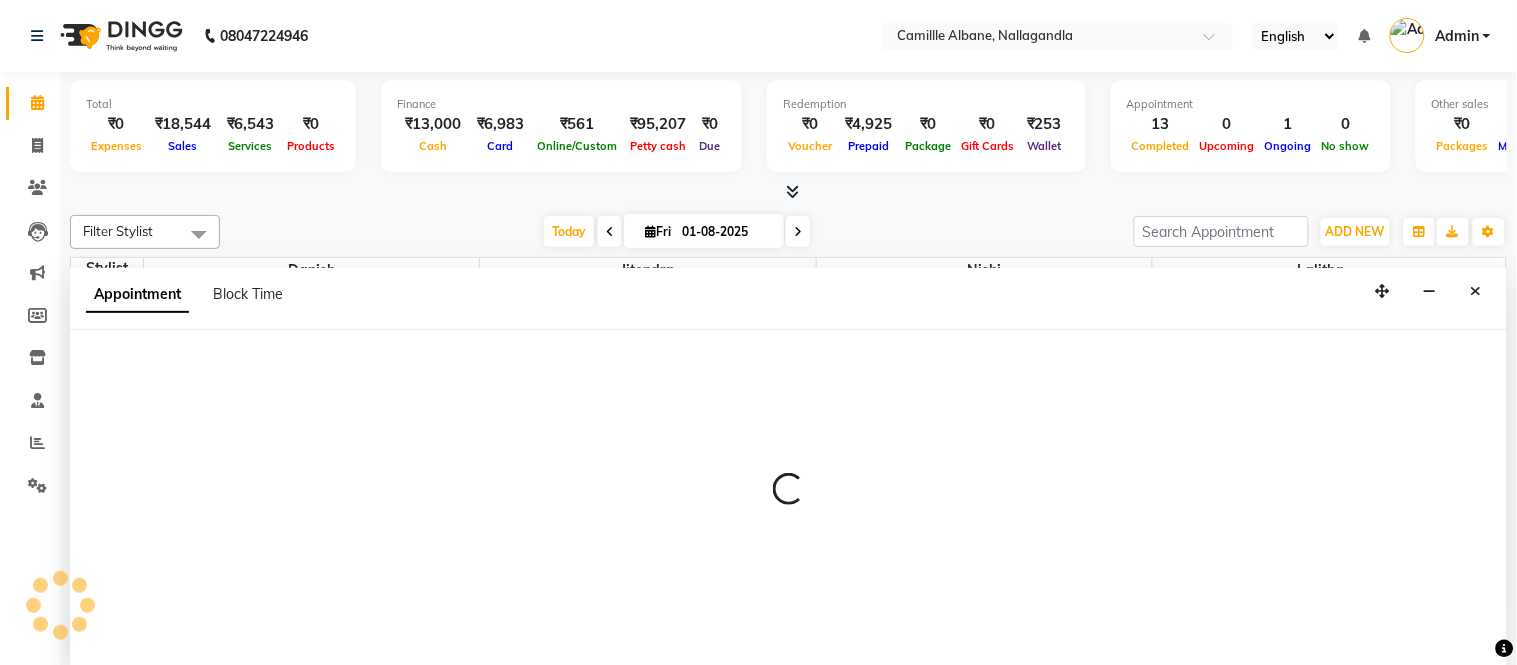 select on "57806" 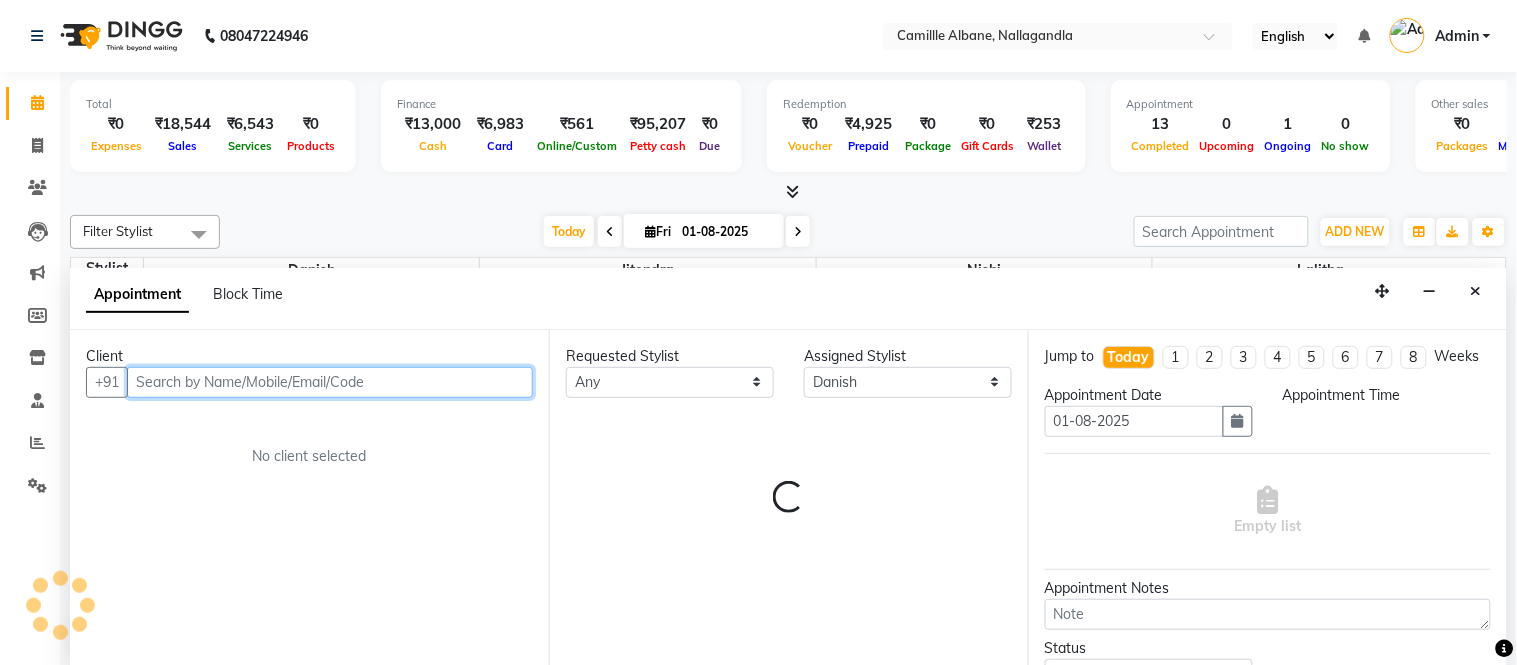 select on "1245" 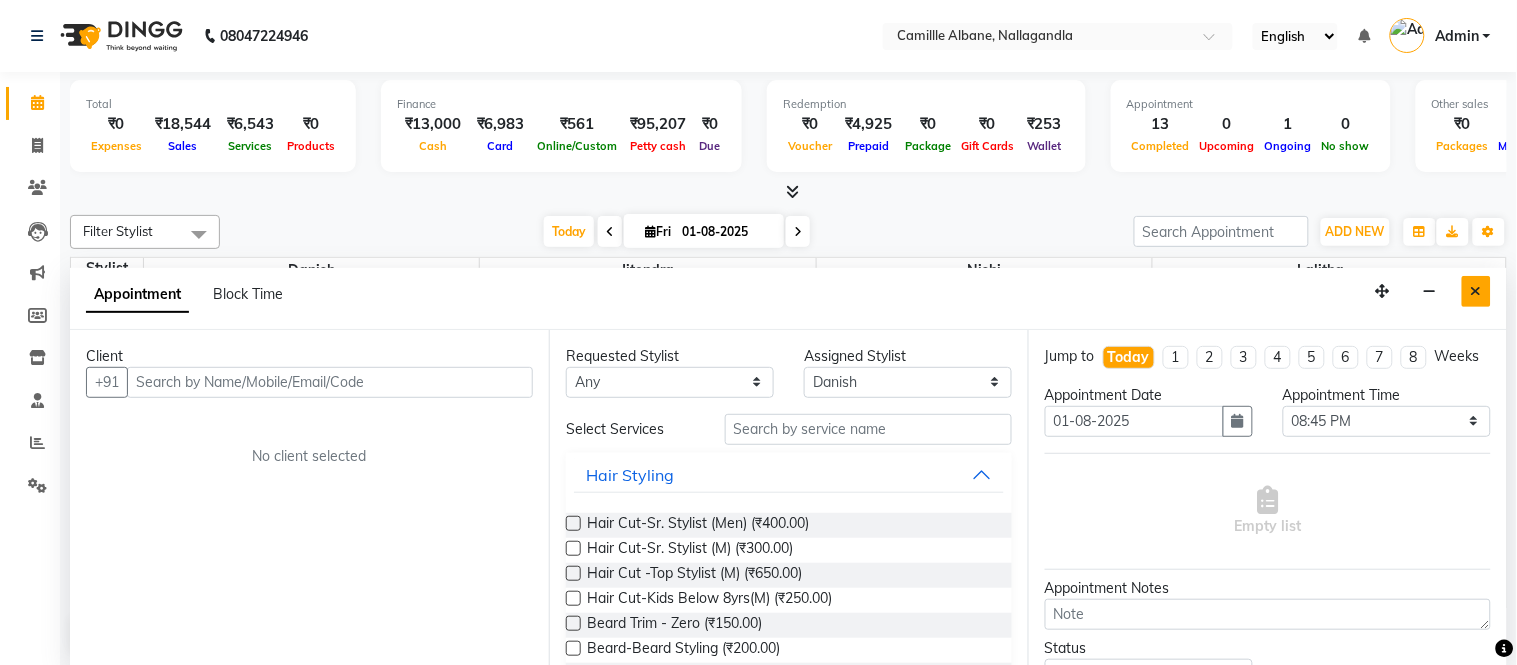 click at bounding box center [1476, 291] 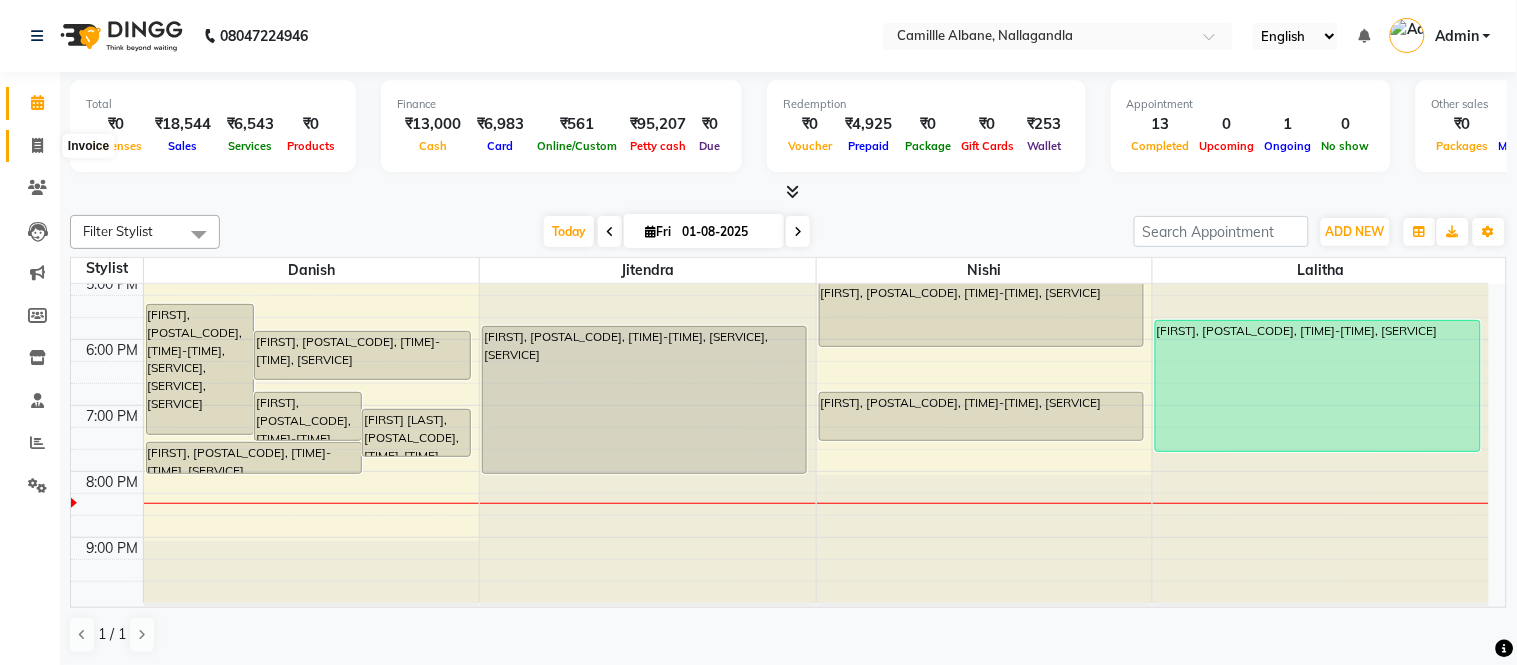 click 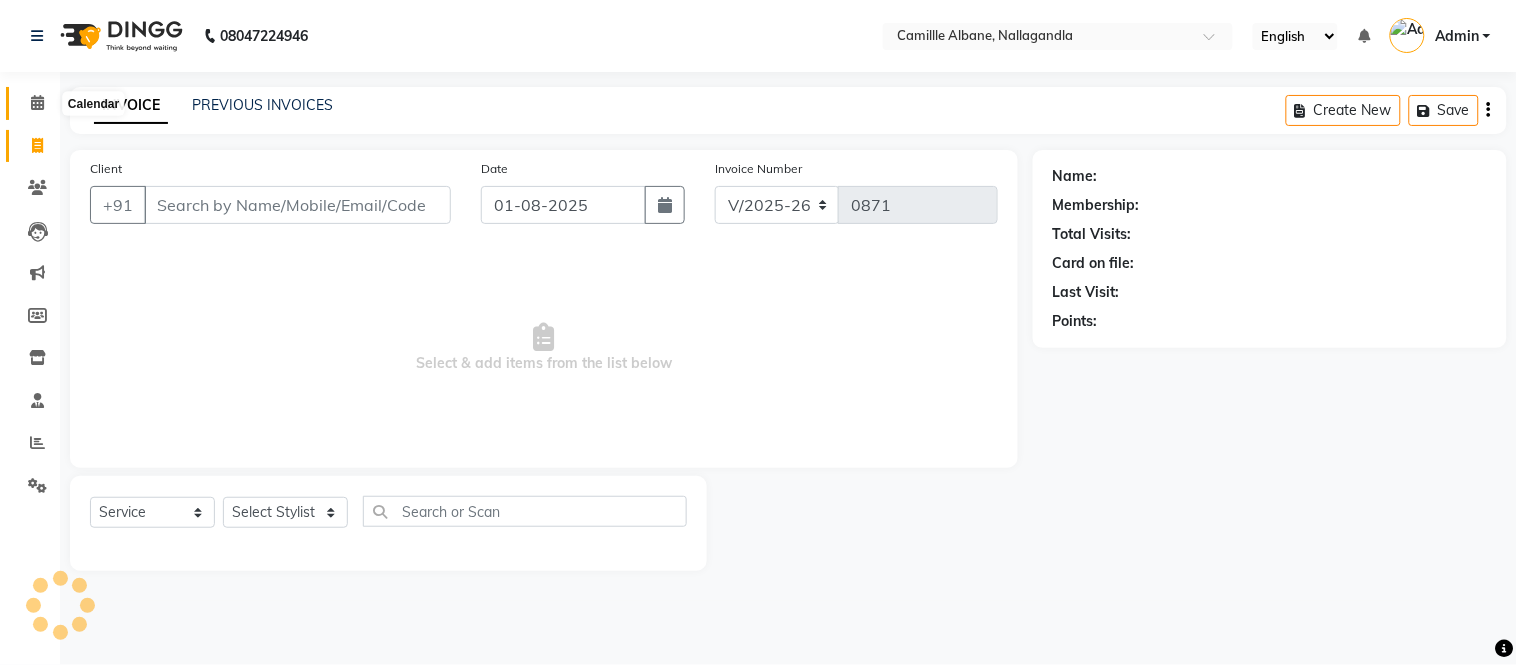 click 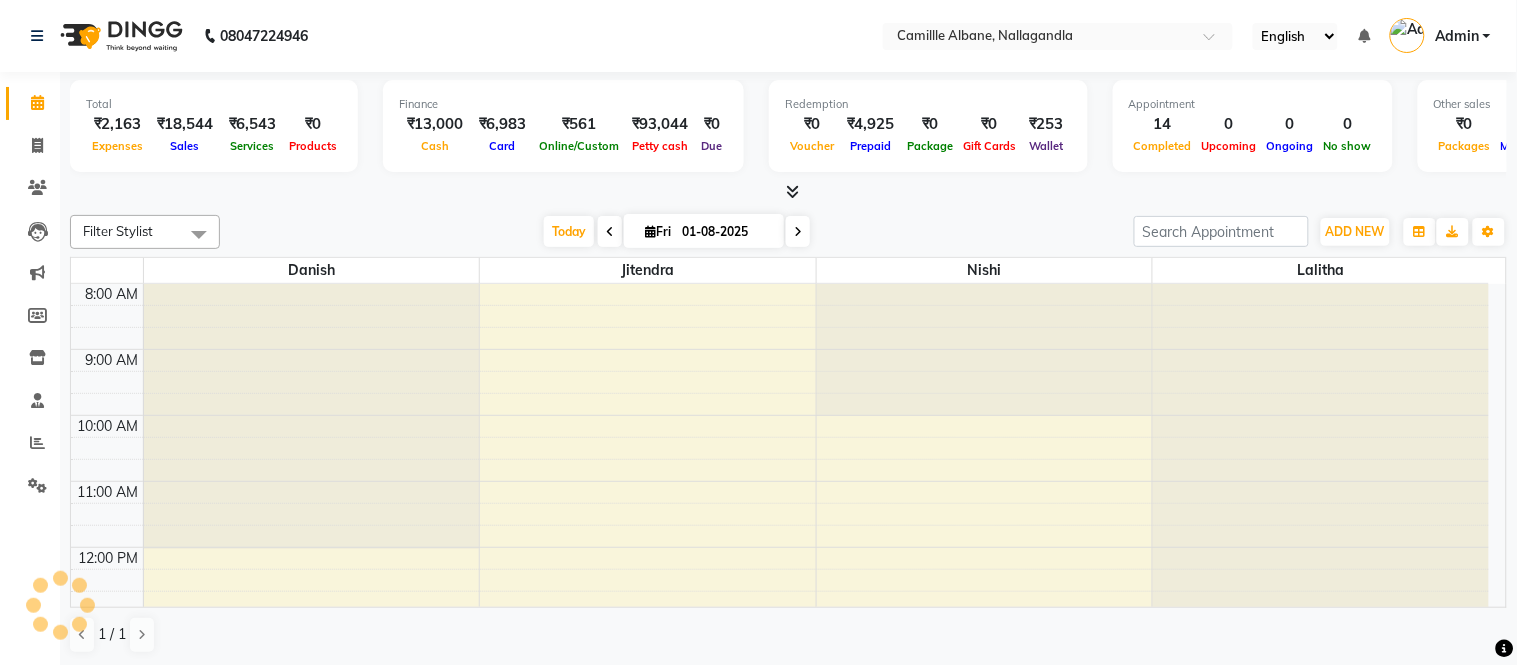 scroll, scrollTop: 0, scrollLeft: 0, axis: both 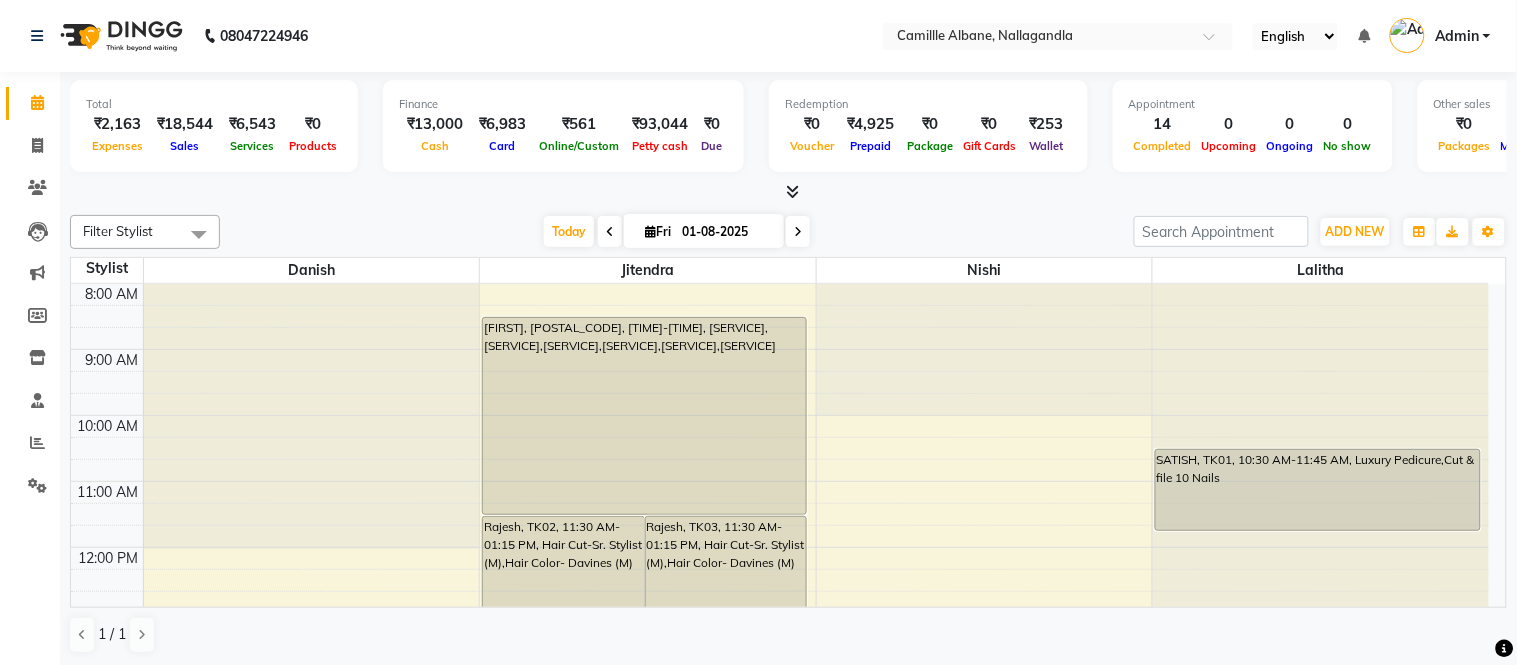 click at bounding box center (788, 192) 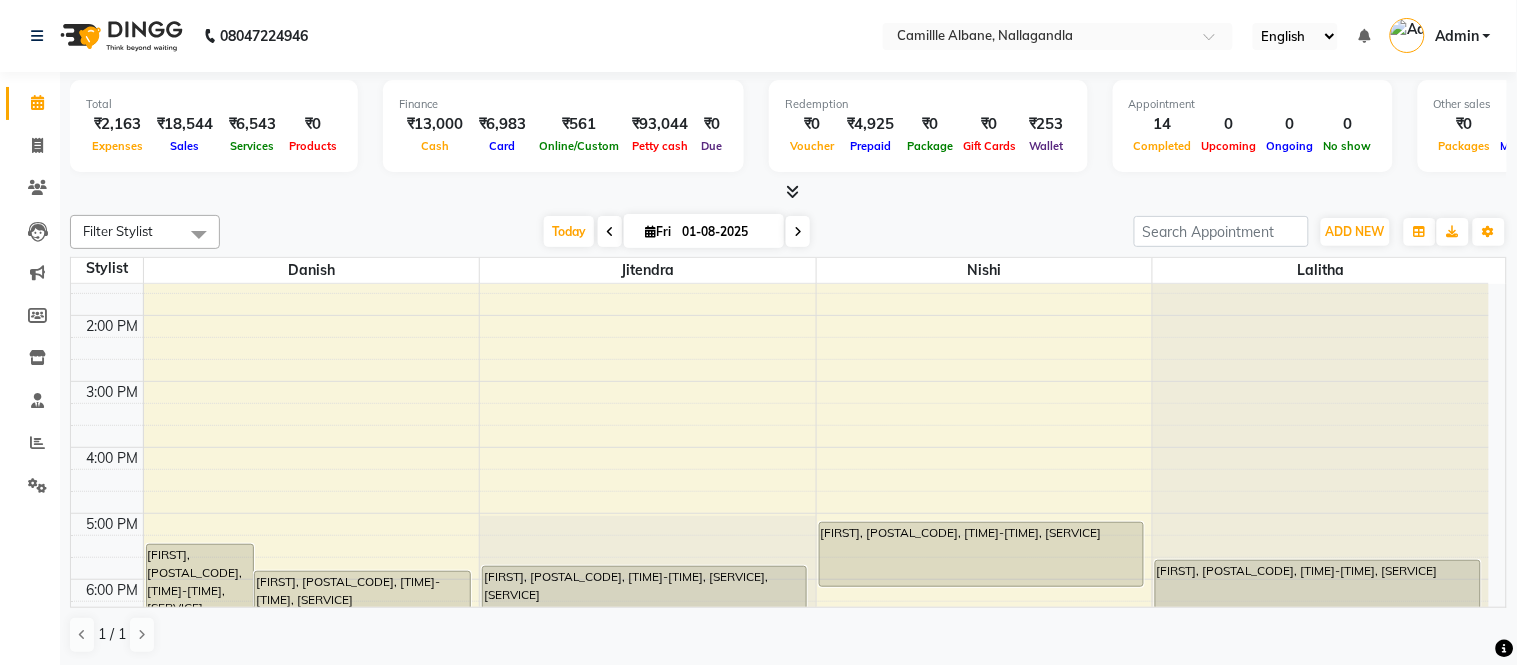 scroll, scrollTop: 418, scrollLeft: 0, axis: vertical 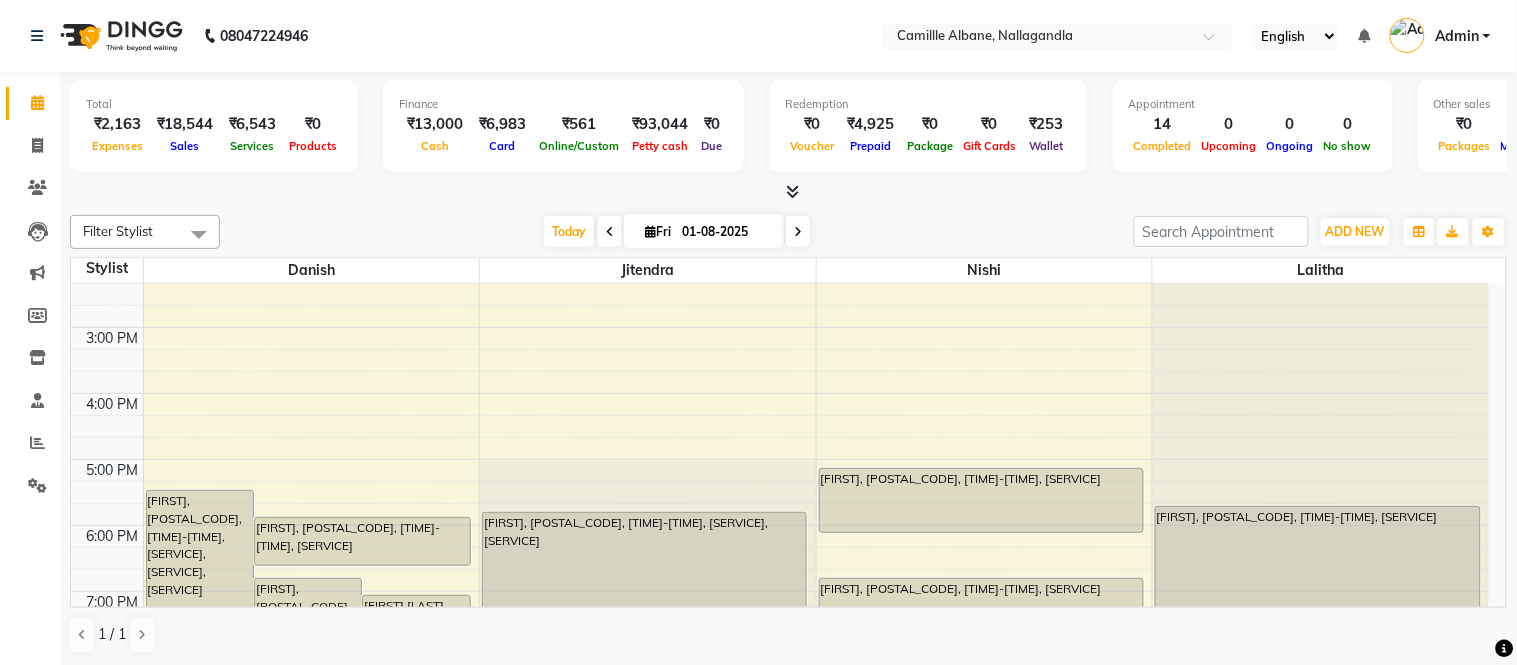 click on "Praveen, TK05, 05:05 PM-06:05 PM, AVL Spa Pedicure" at bounding box center (981, 500) 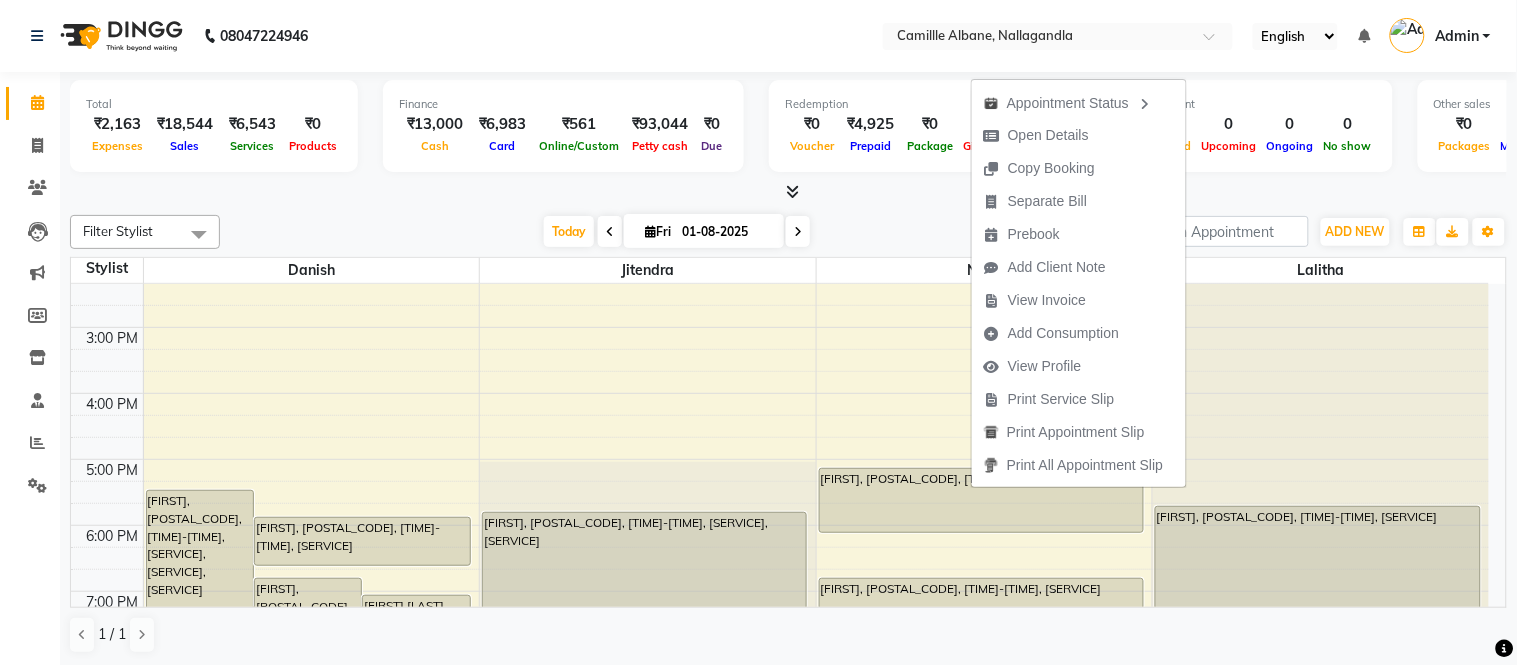 click on "Praveen, TK05, 05:05 PM-06:05 PM, AVL Spa Pedicure" at bounding box center (981, 500) 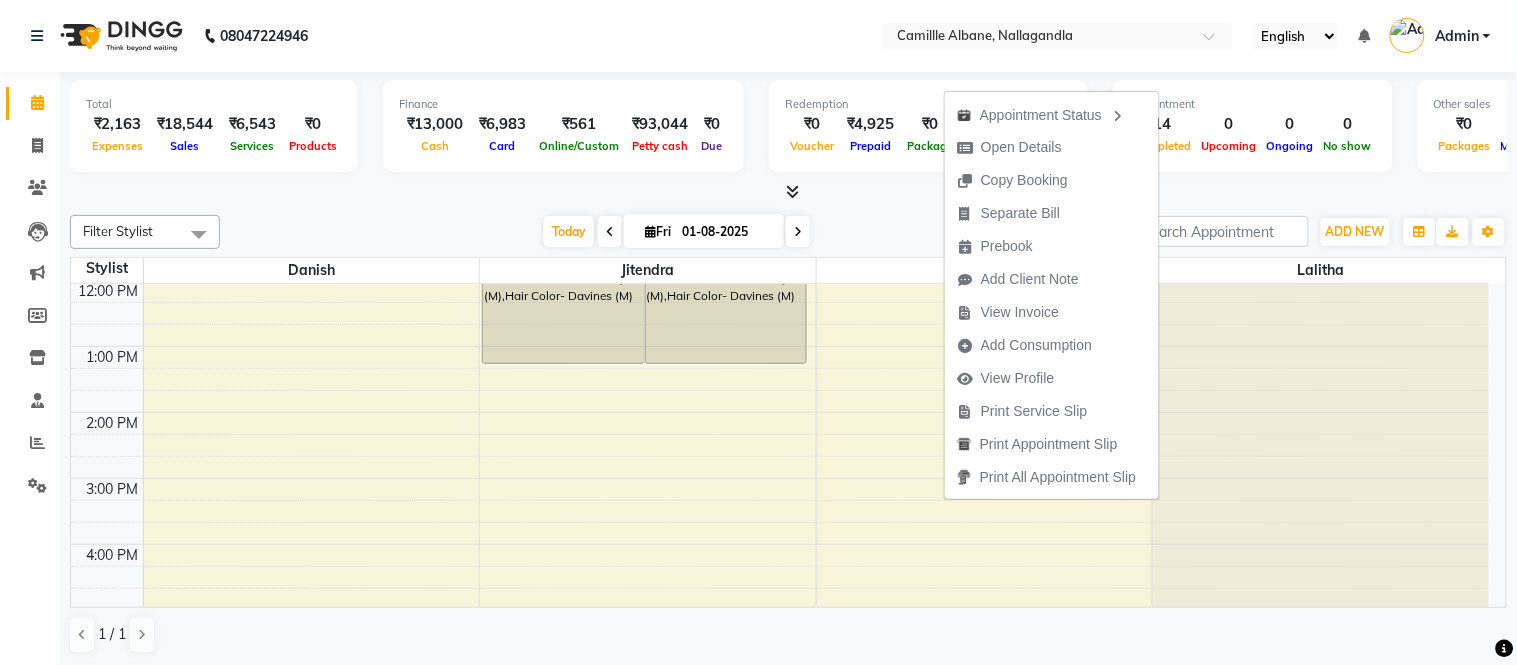 scroll, scrollTop: 0, scrollLeft: 0, axis: both 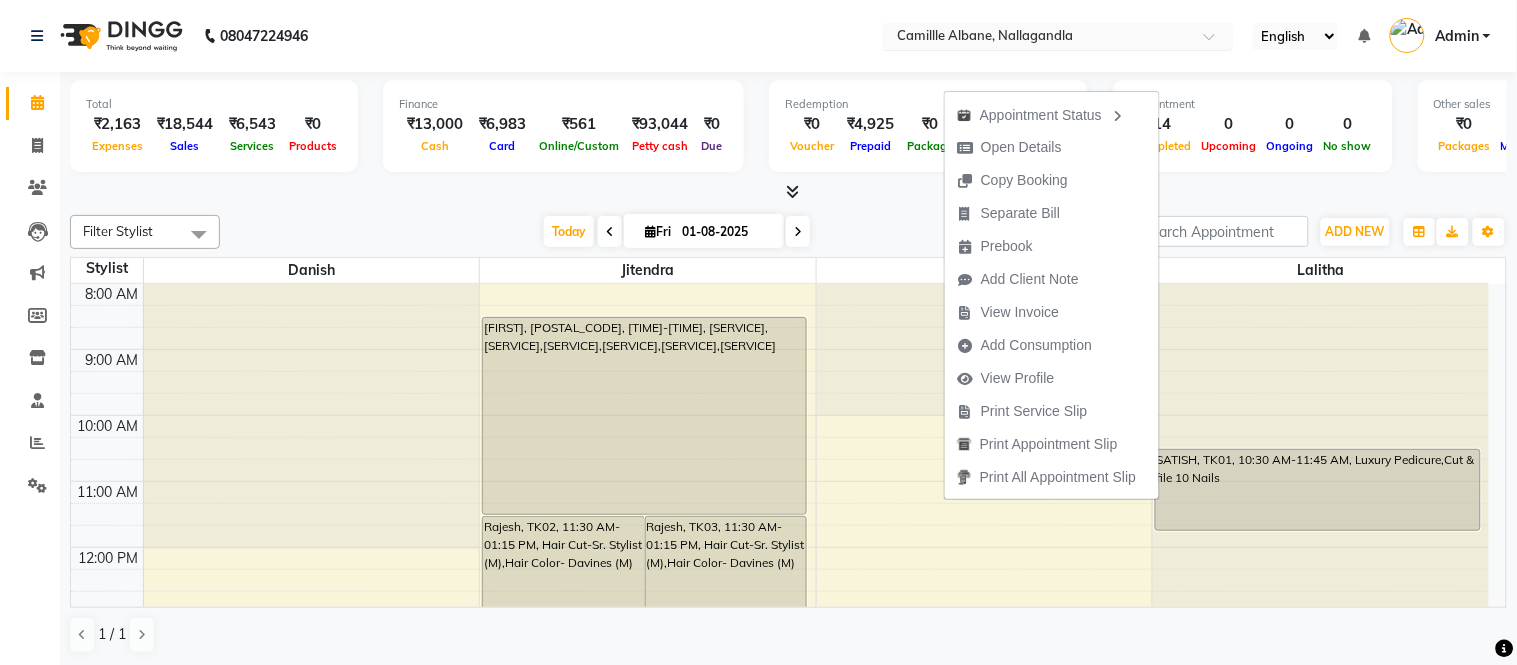 click at bounding box center (1216, 42) 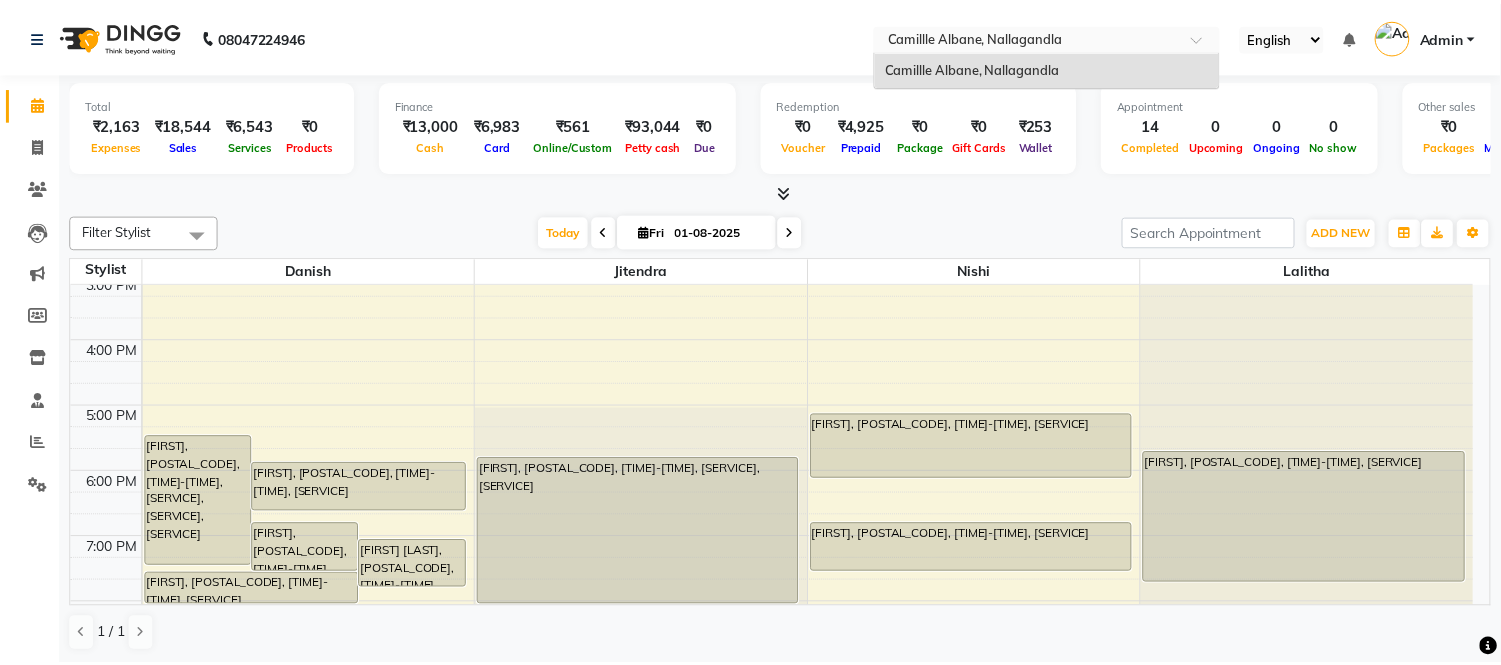scroll, scrollTop: 604, scrollLeft: 0, axis: vertical 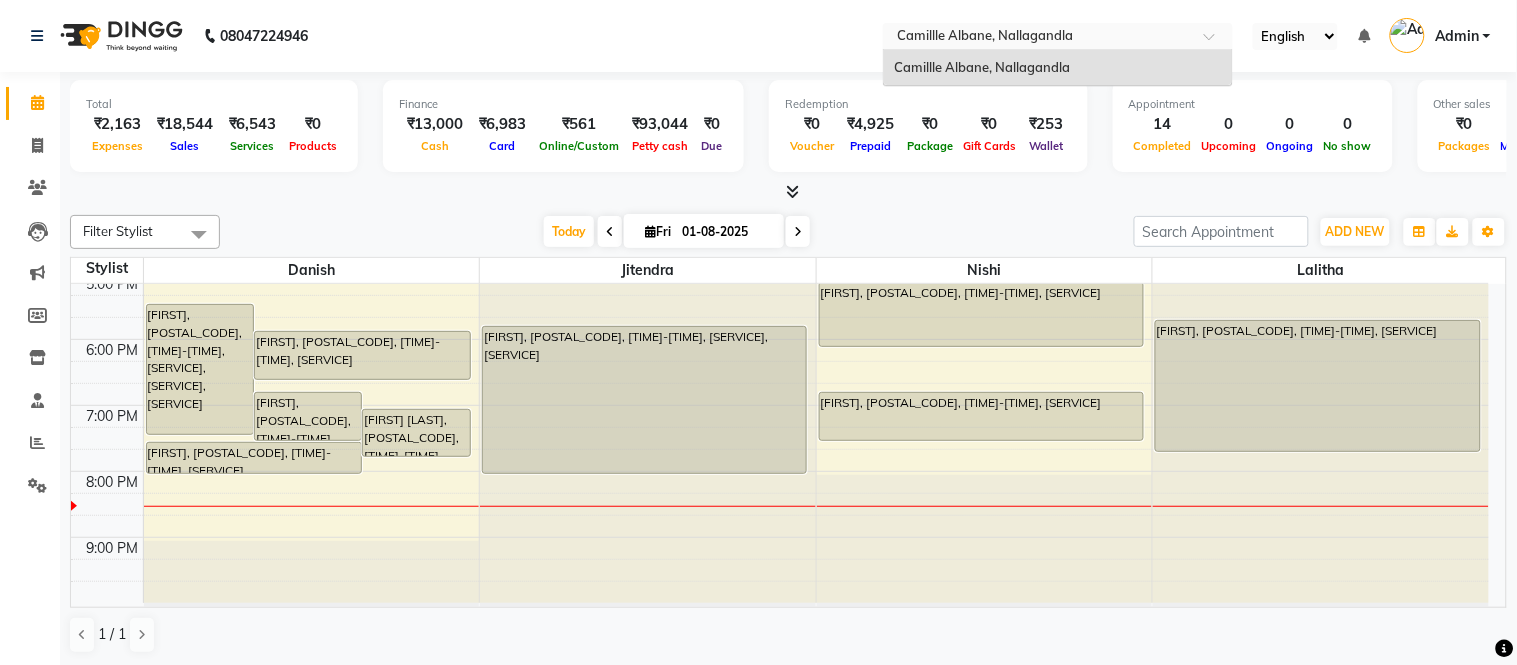 click on "Praveen, TK05, 05:05 PM-06:05 PM, AVL Spa Pedicure" at bounding box center (981, 314) 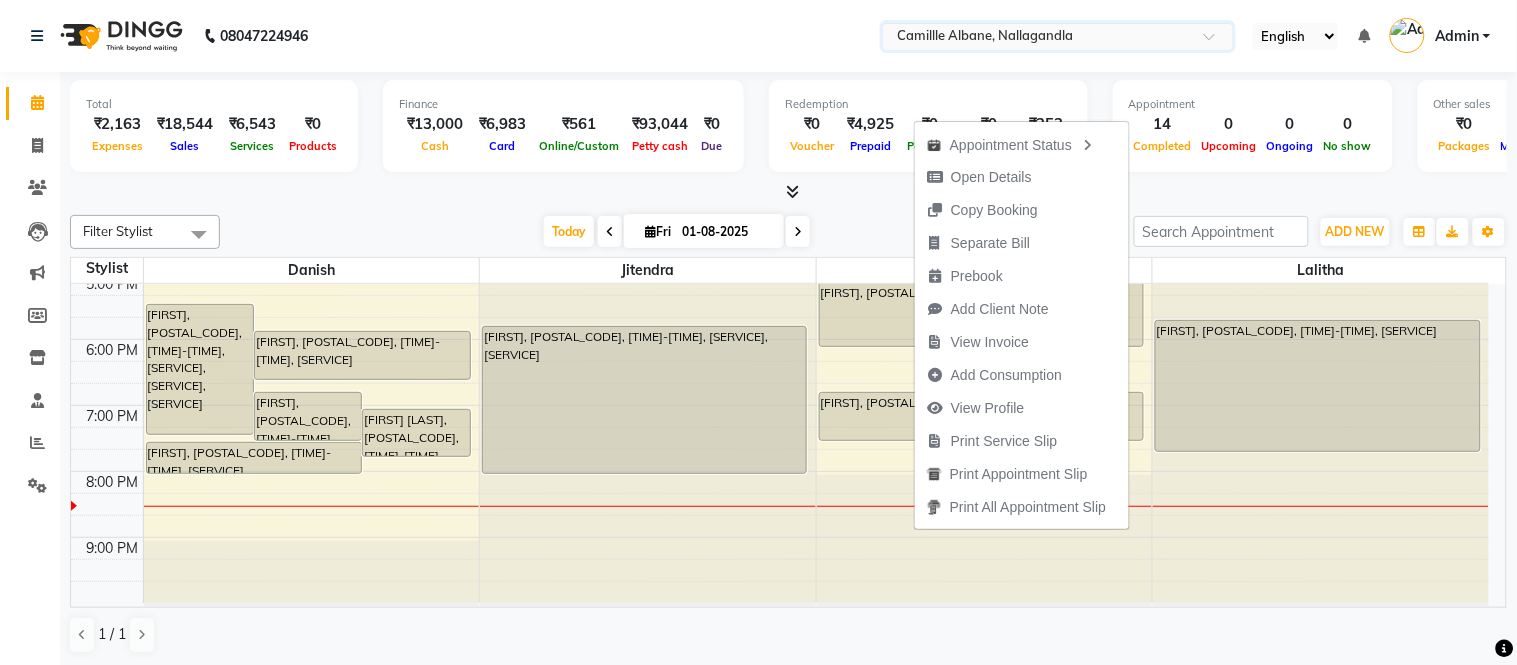 click on "View Invoice" at bounding box center (978, 342) 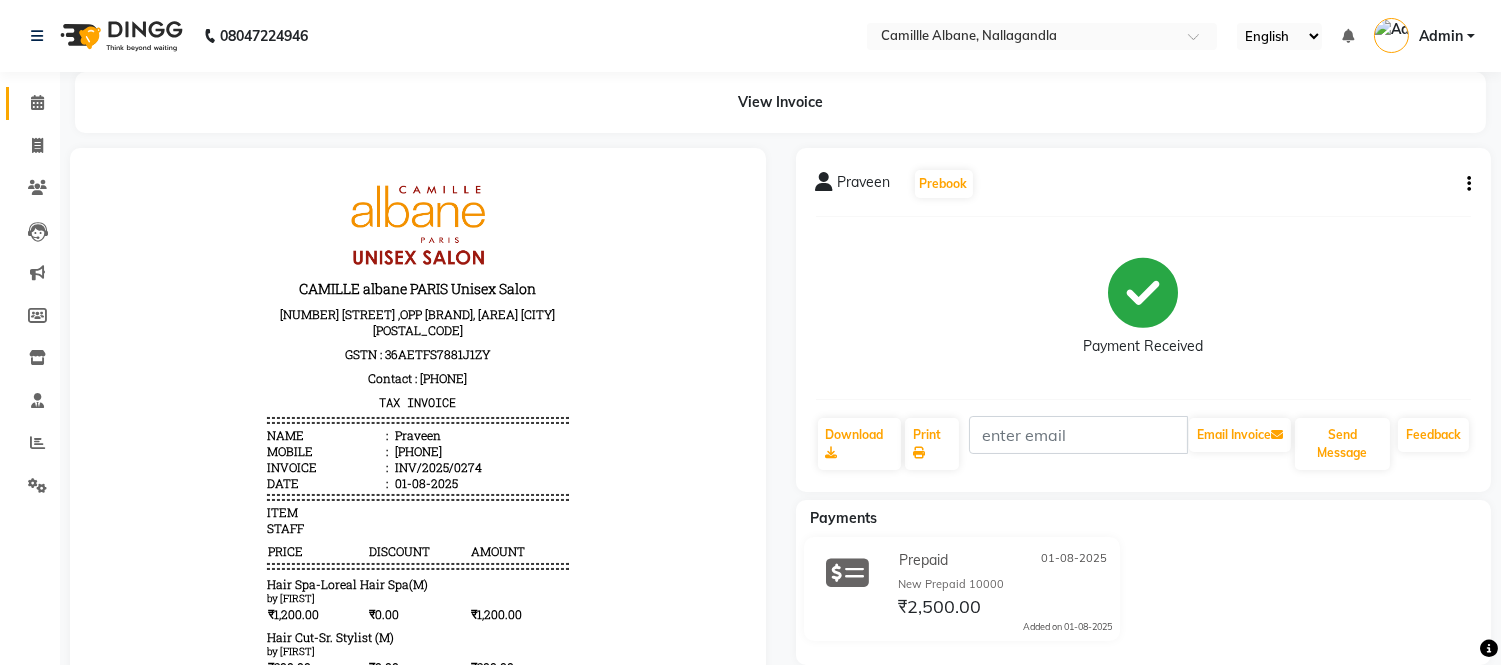 scroll, scrollTop: 0, scrollLeft: 0, axis: both 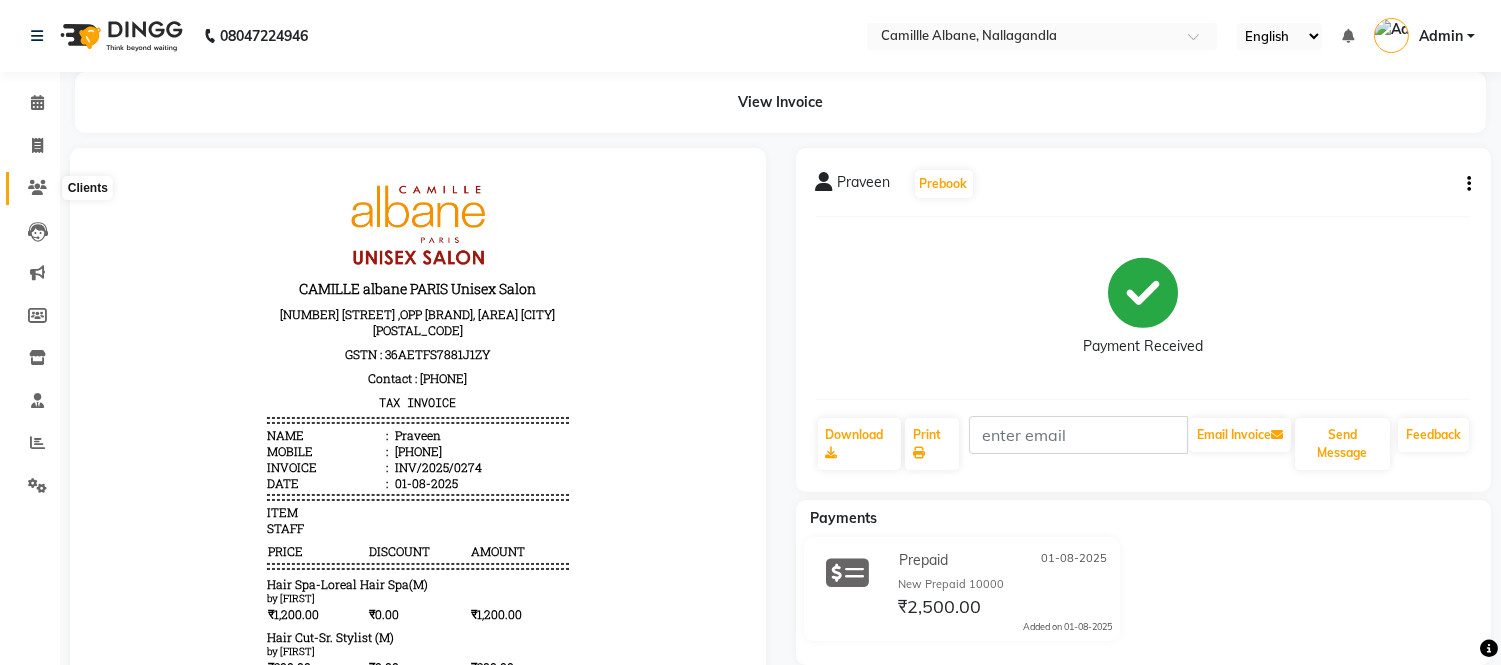 click 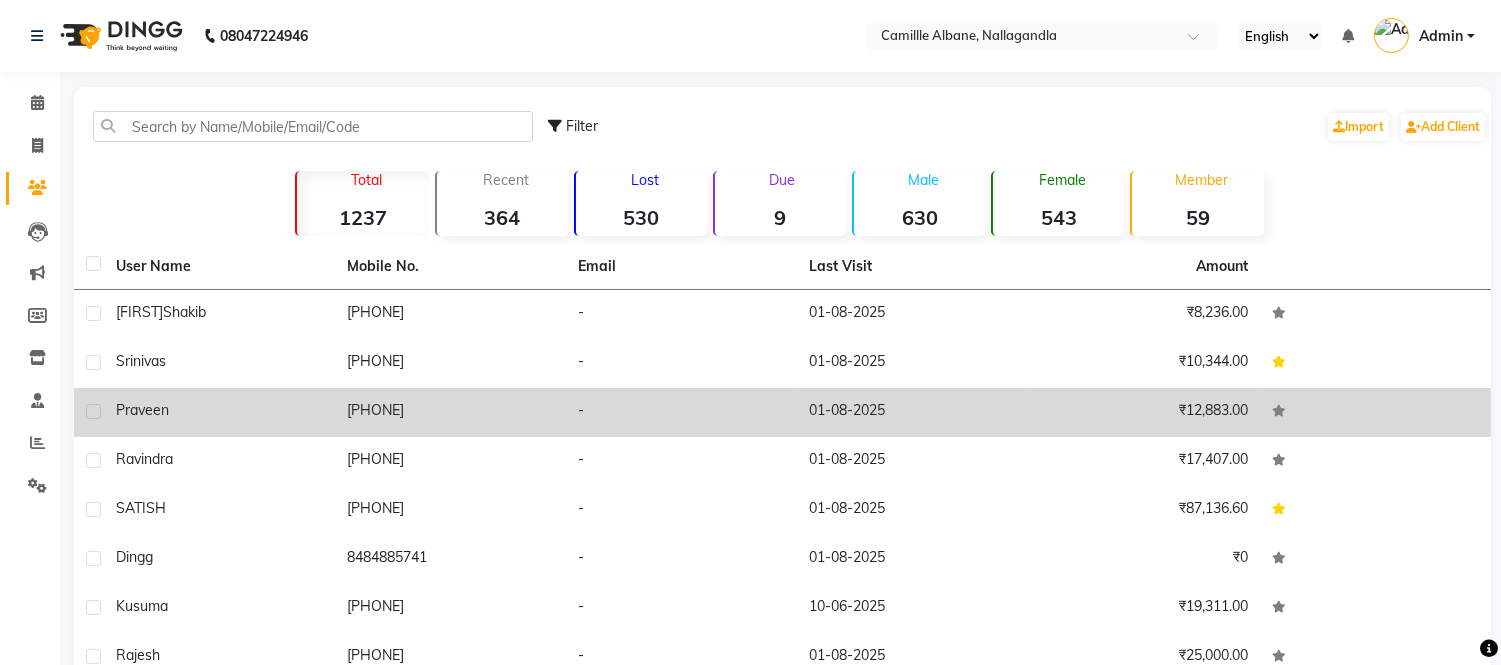 click on "01-08-2025" 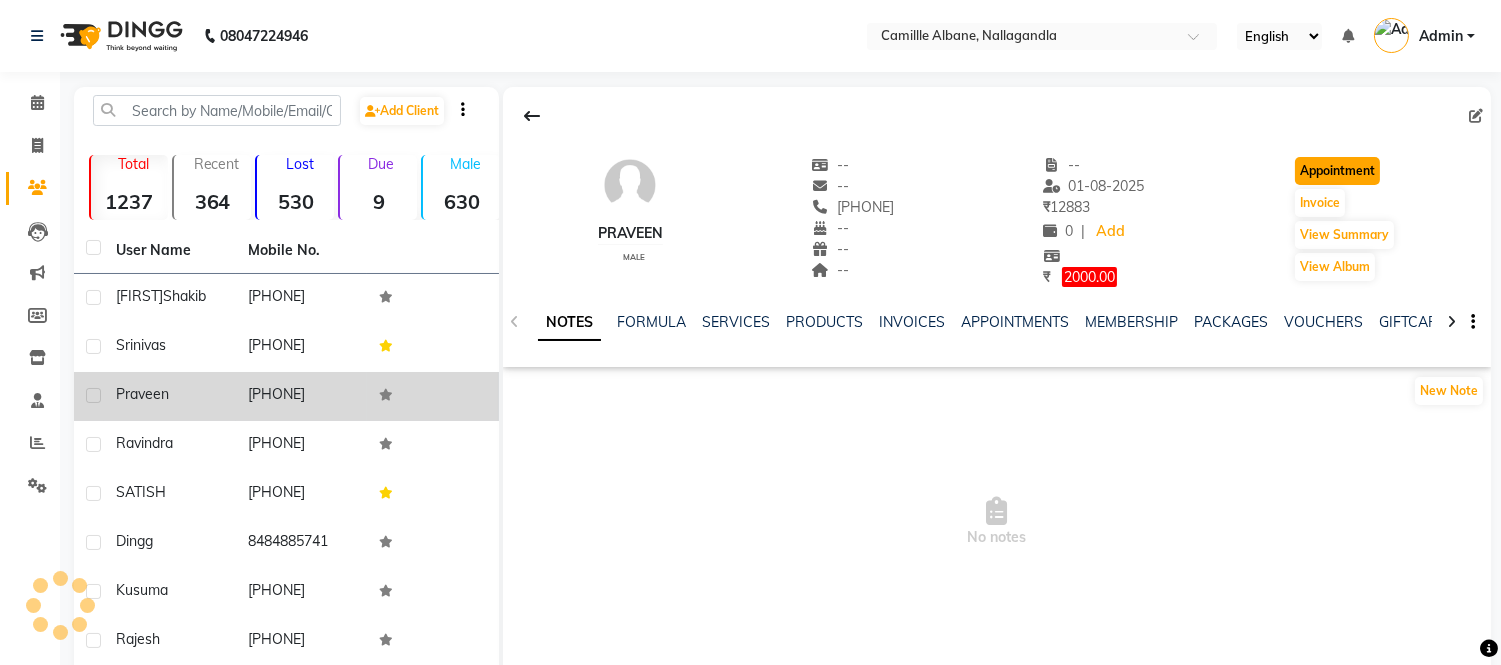 click on "Appointment" 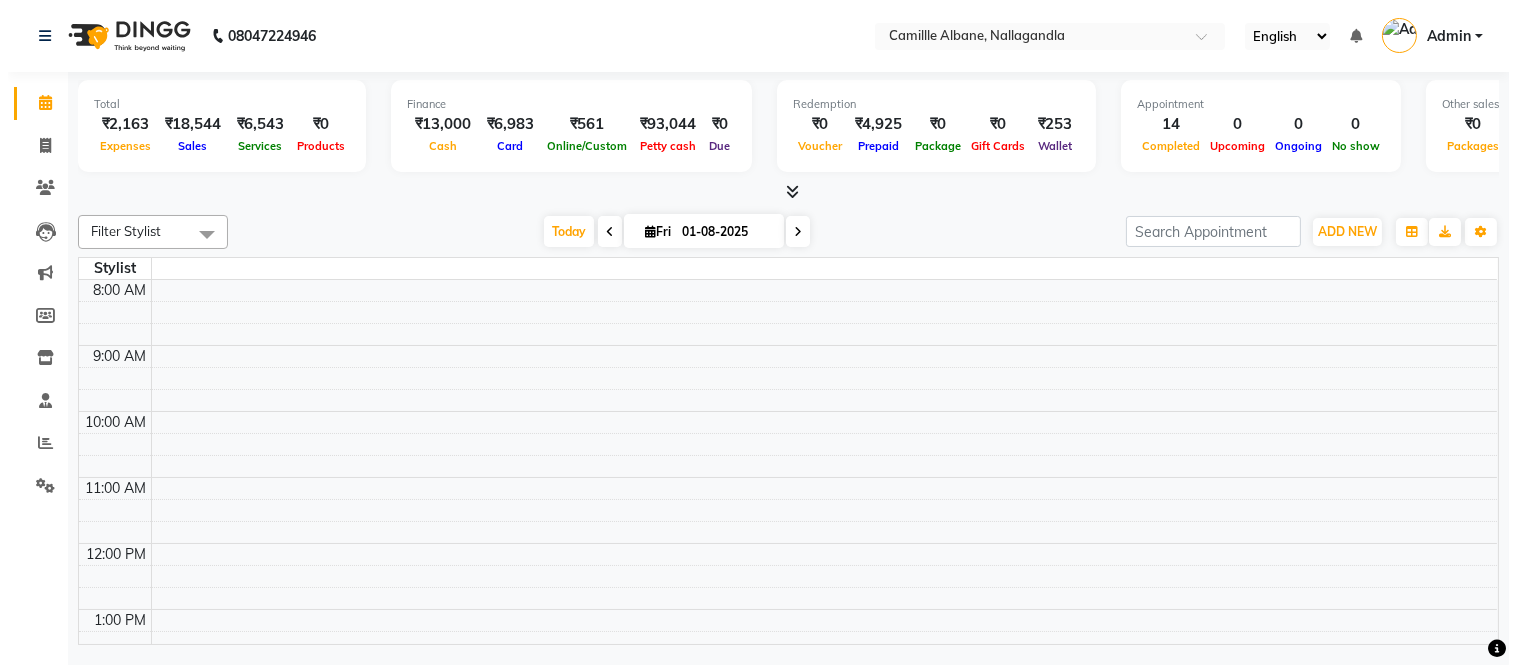 scroll, scrollTop: 0, scrollLeft: 0, axis: both 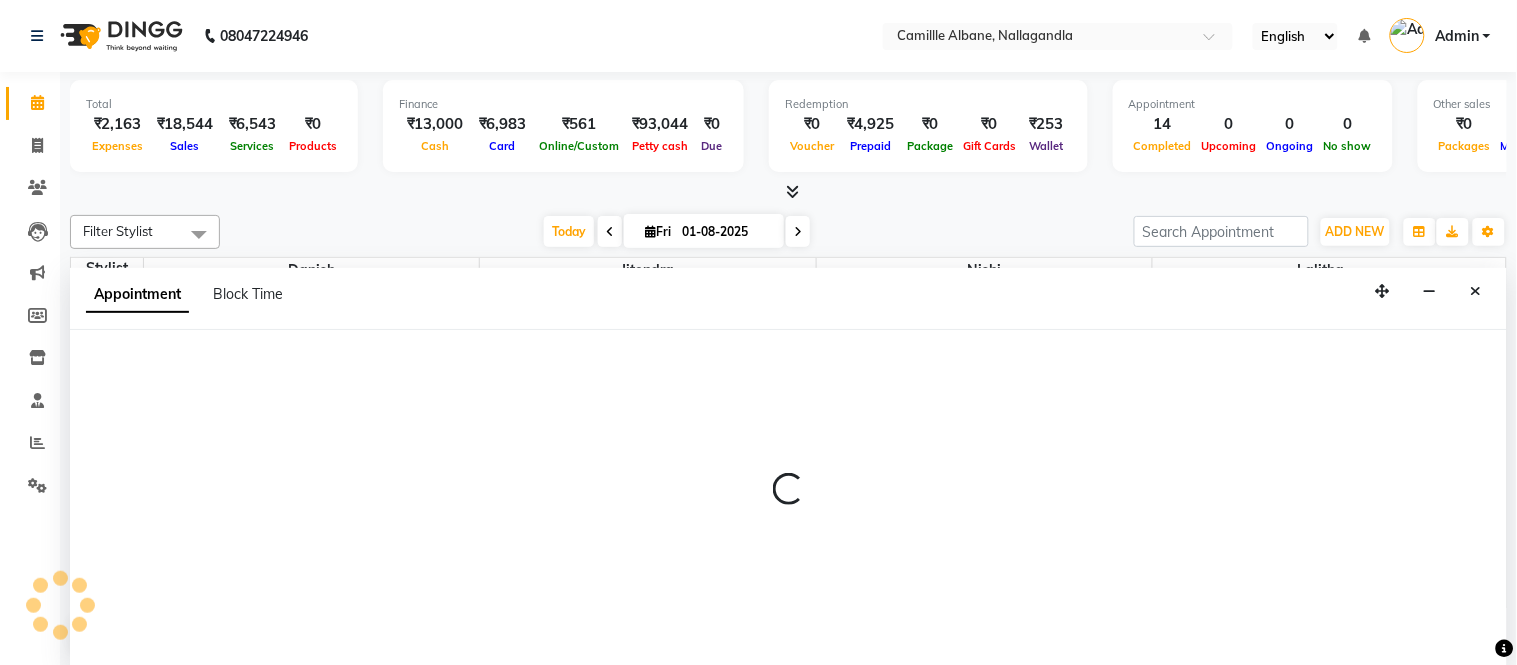 select on "540" 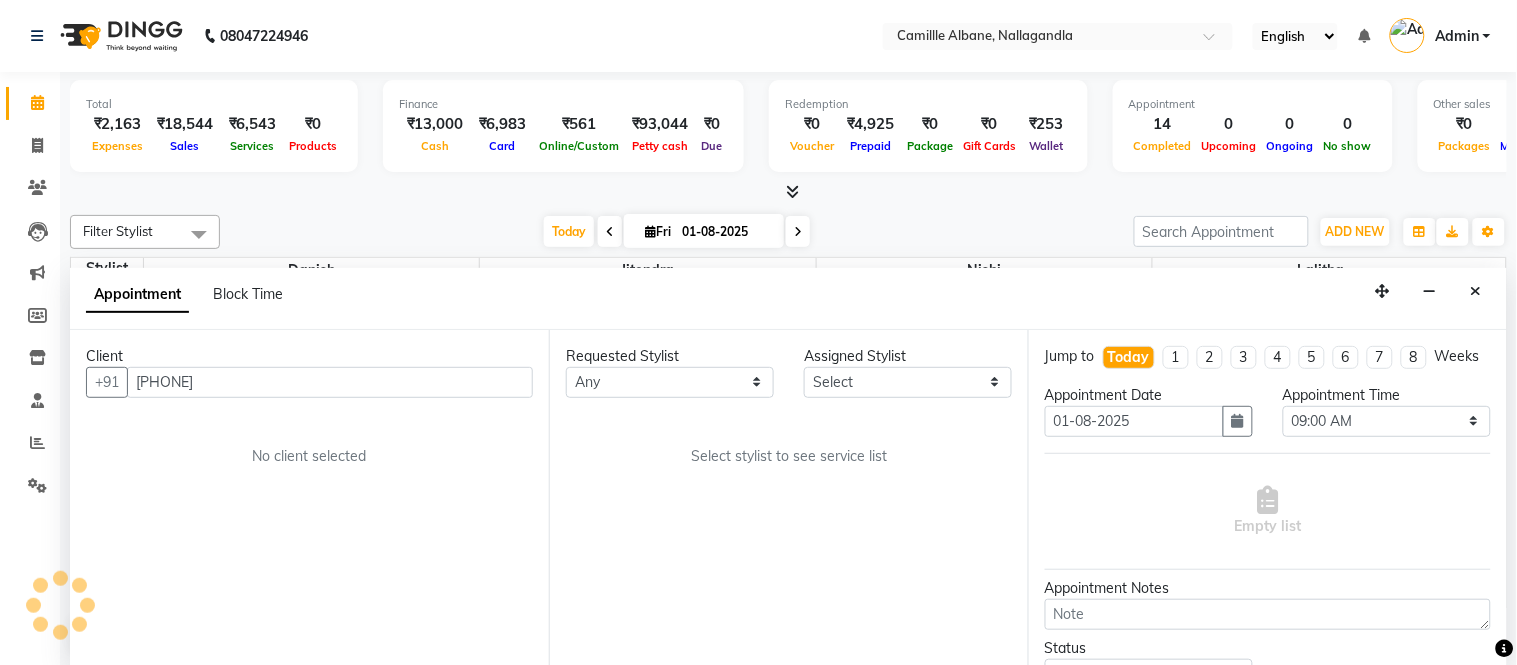 scroll, scrollTop: 604, scrollLeft: 0, axis: vertical 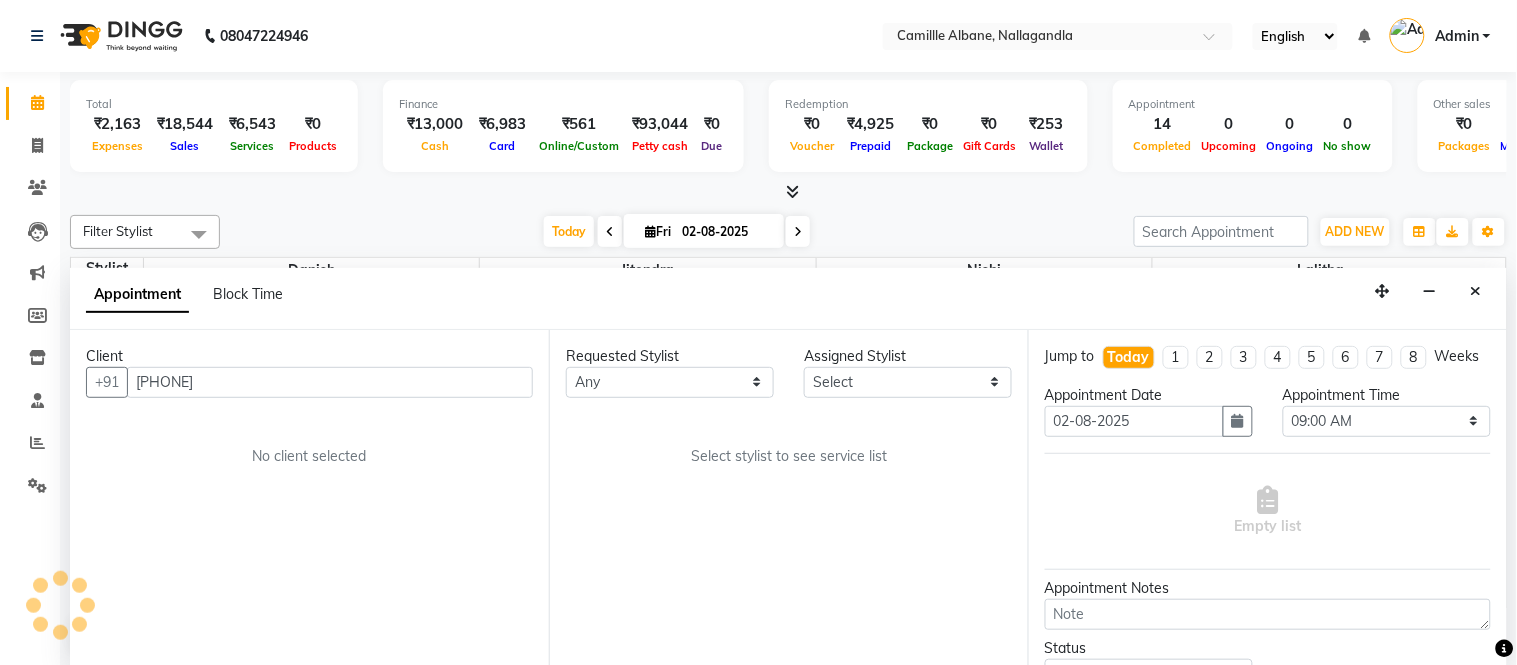 select on "540" 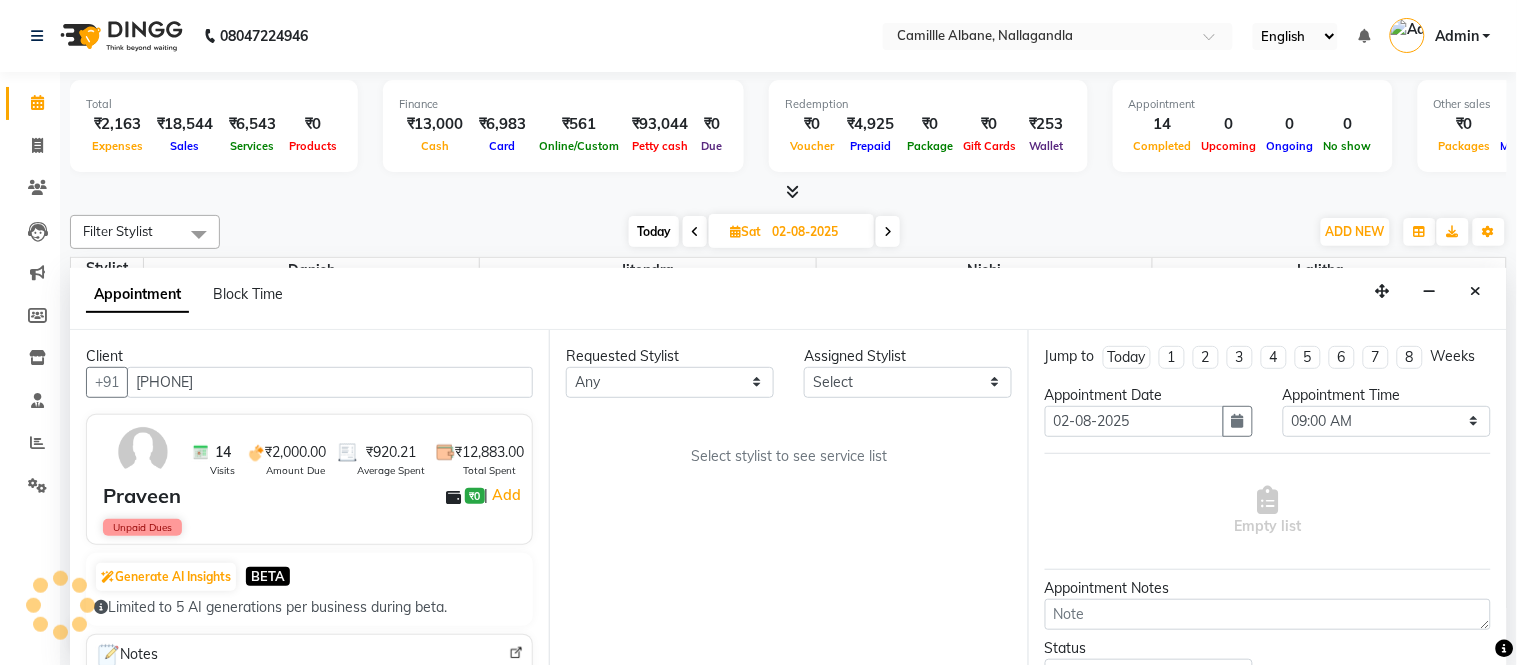 scroll, scrollTop: 604, scrollLeft: 0, axis: vertical 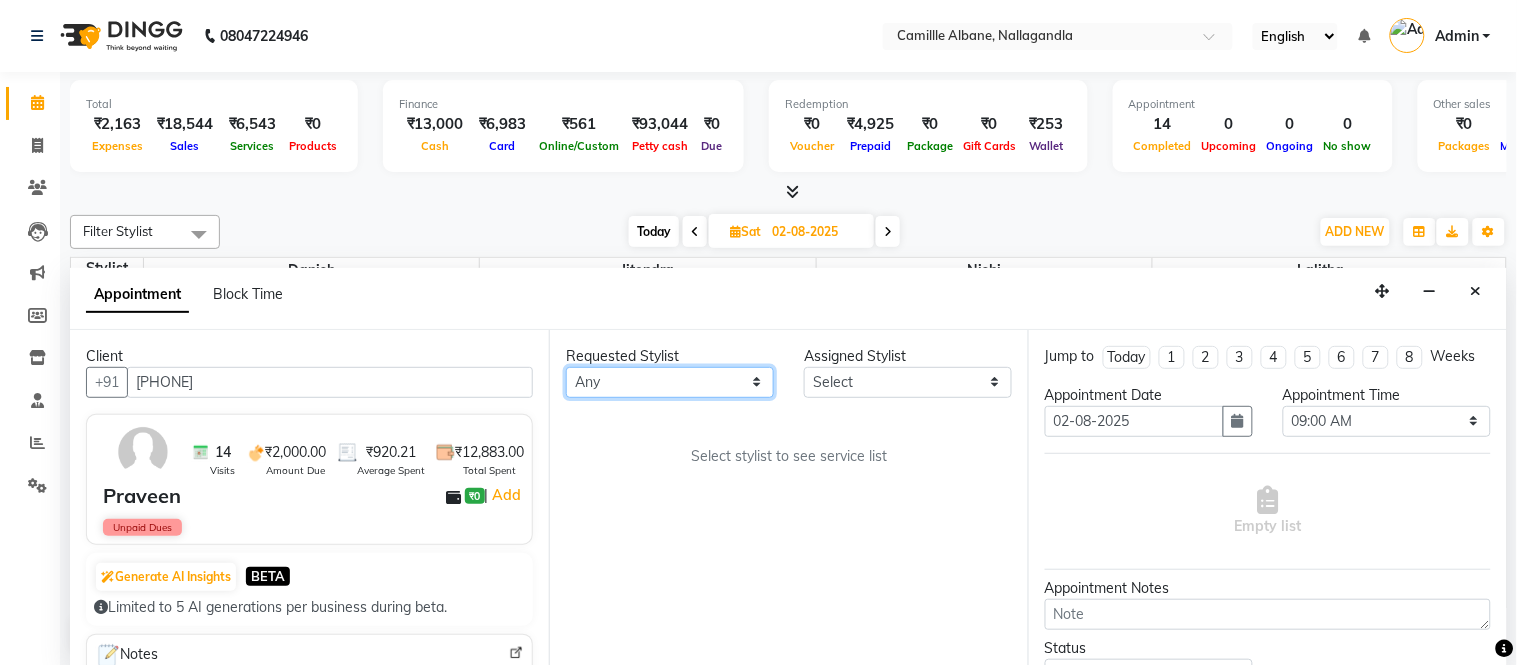 click on "Any Danish Jitendra Lalitha Nishi" at bounding box center (670, 382) 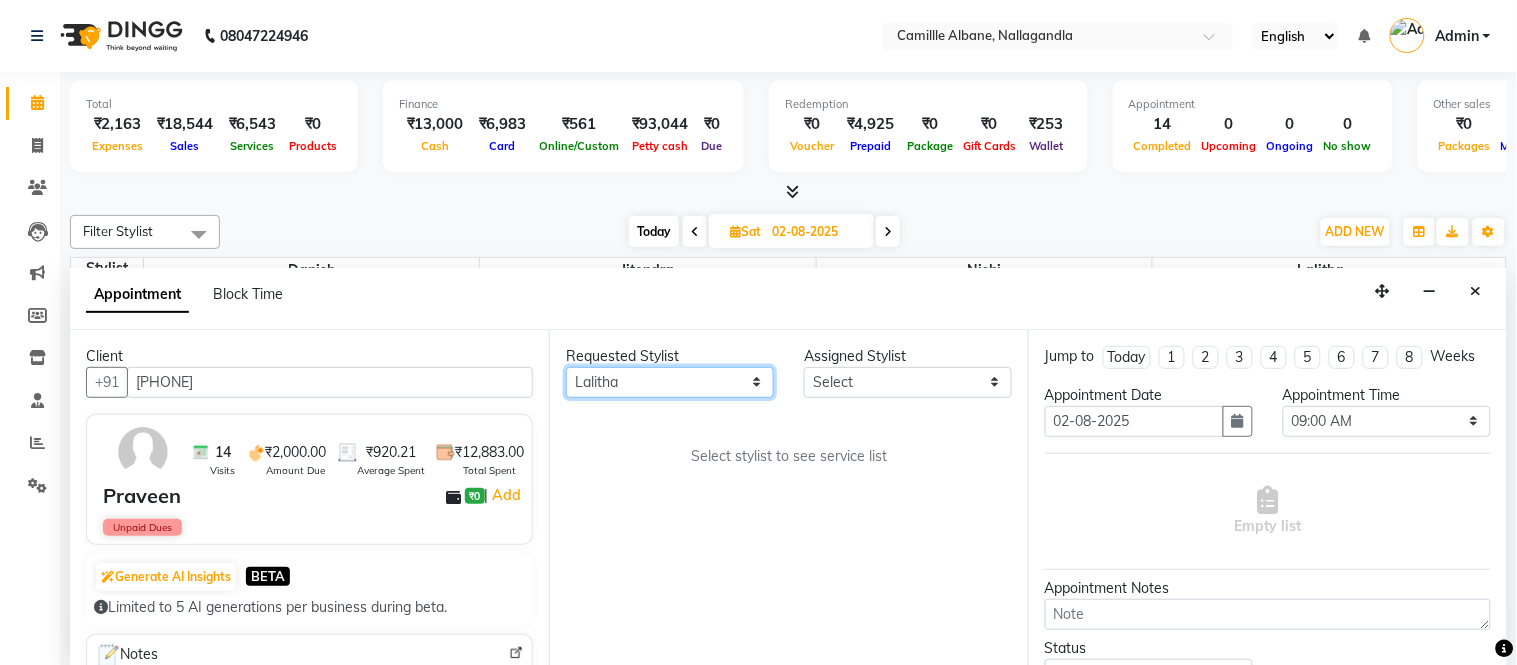 click on "Any Danish Jitendra Lalitha Nishi" at bounding box center (670, 382) 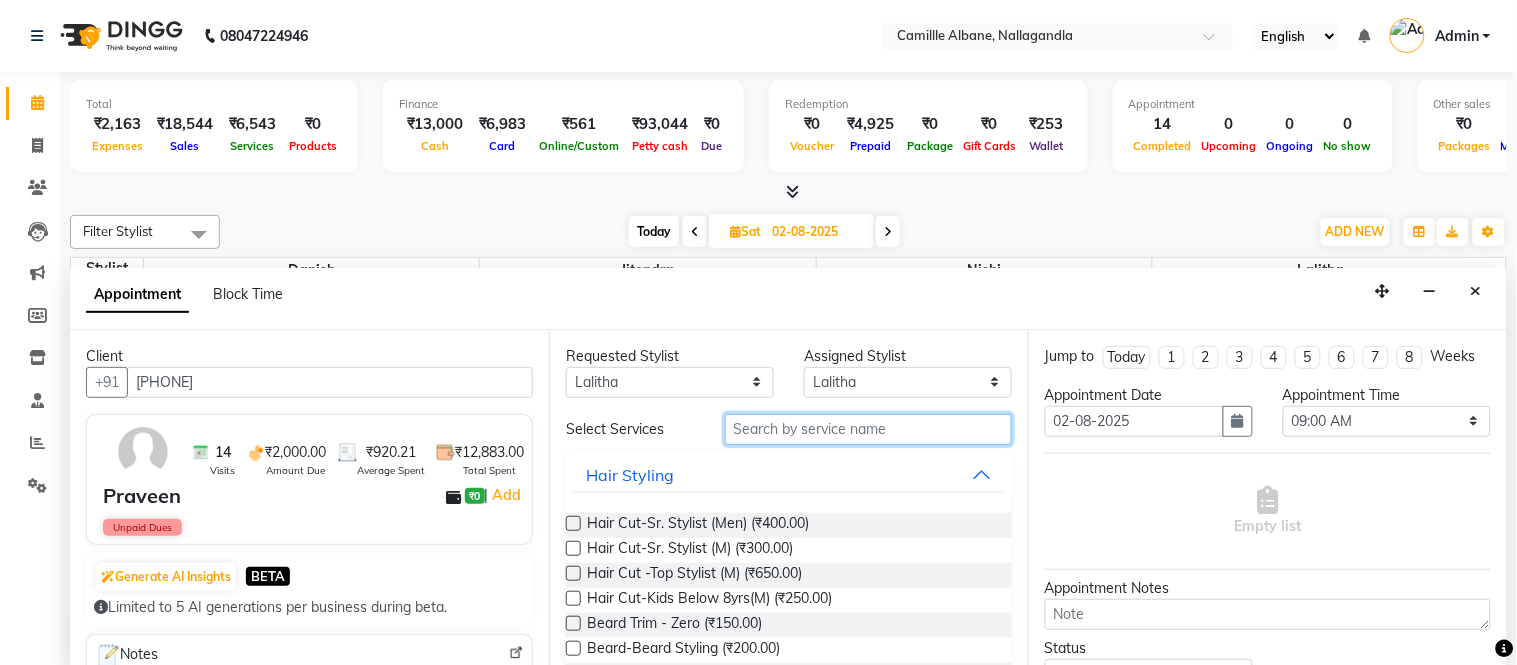 click at bounding box center (868, 429) 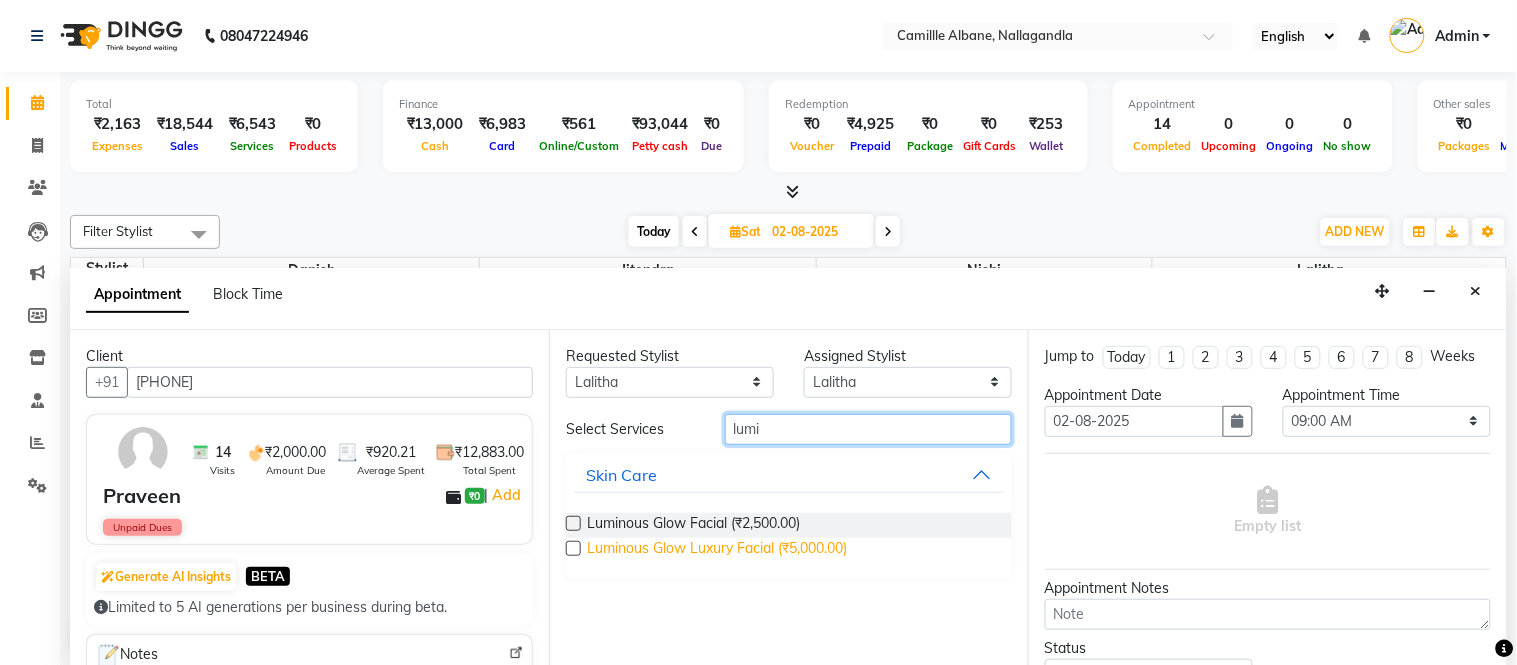 type on "lumi" 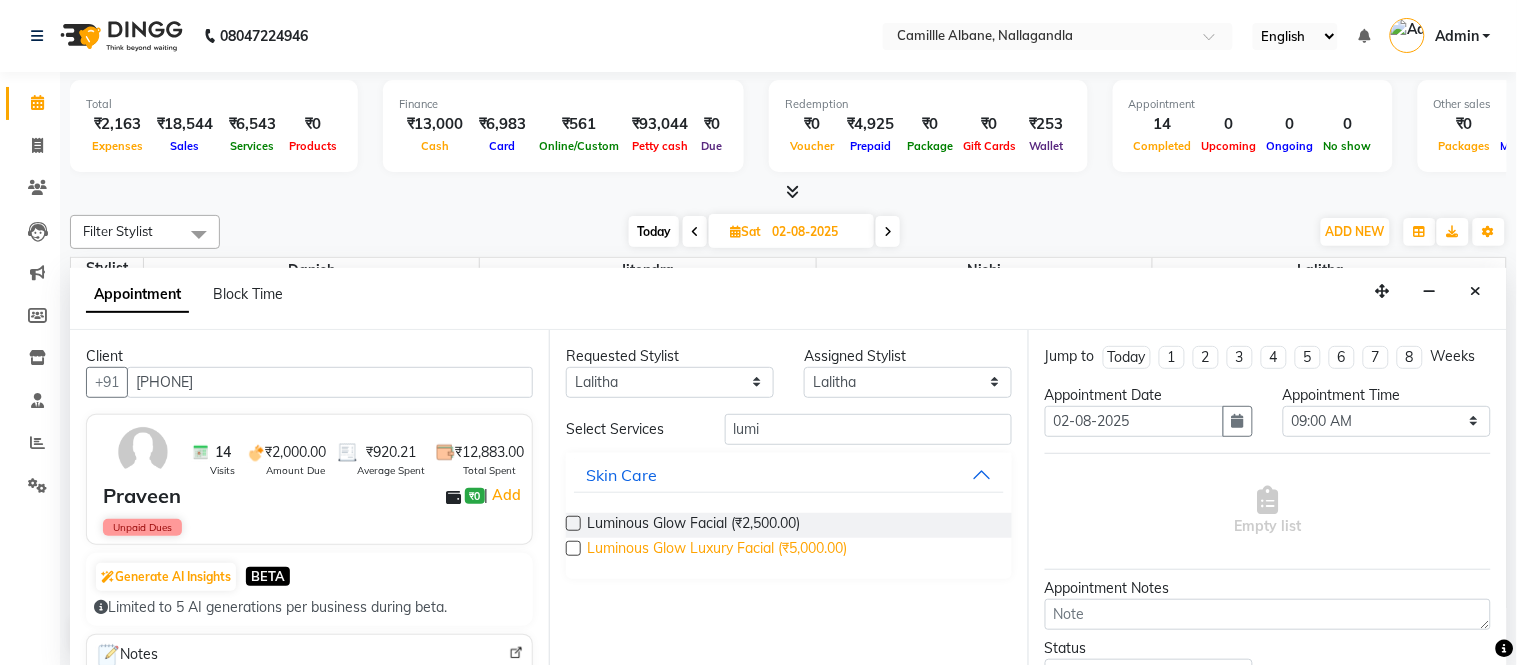 click on "Luminous Glow Luxury Facial (₹5,000.00)" at bounding box center [717, 550] 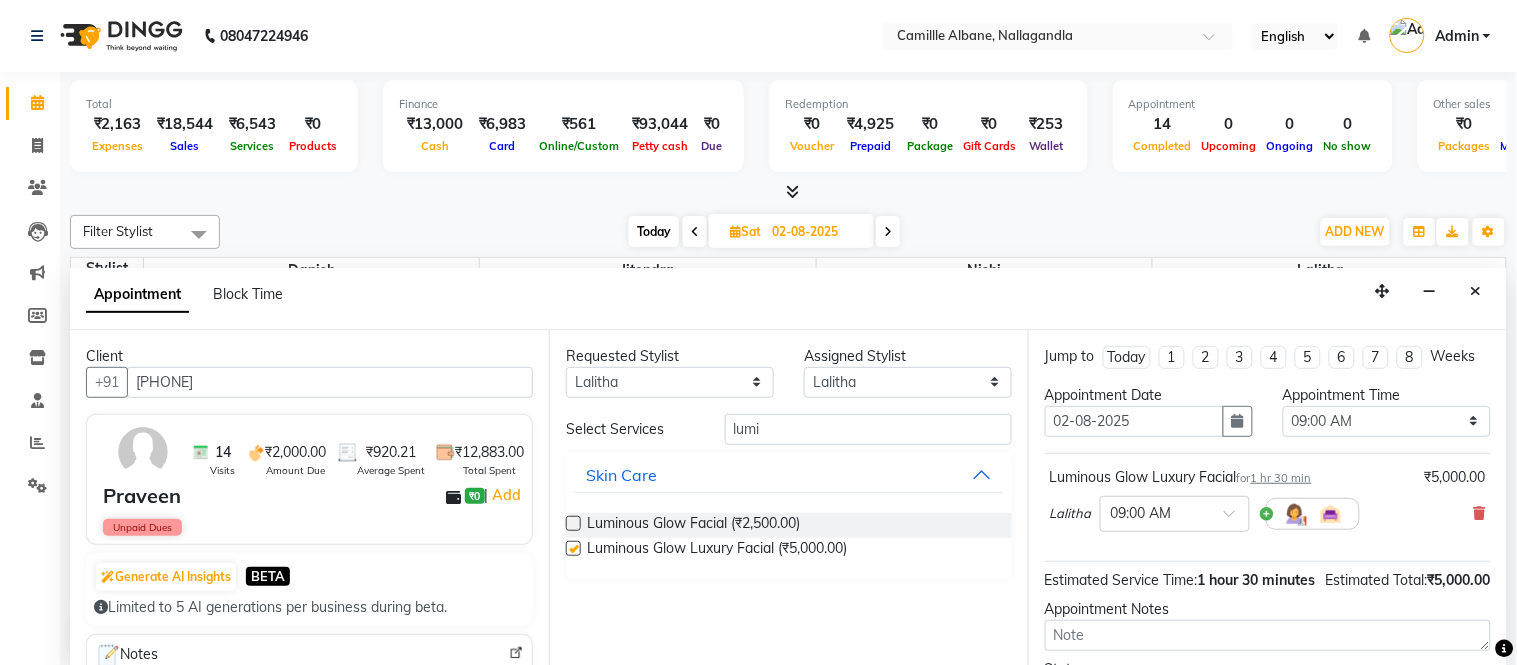 checkbox on "false" 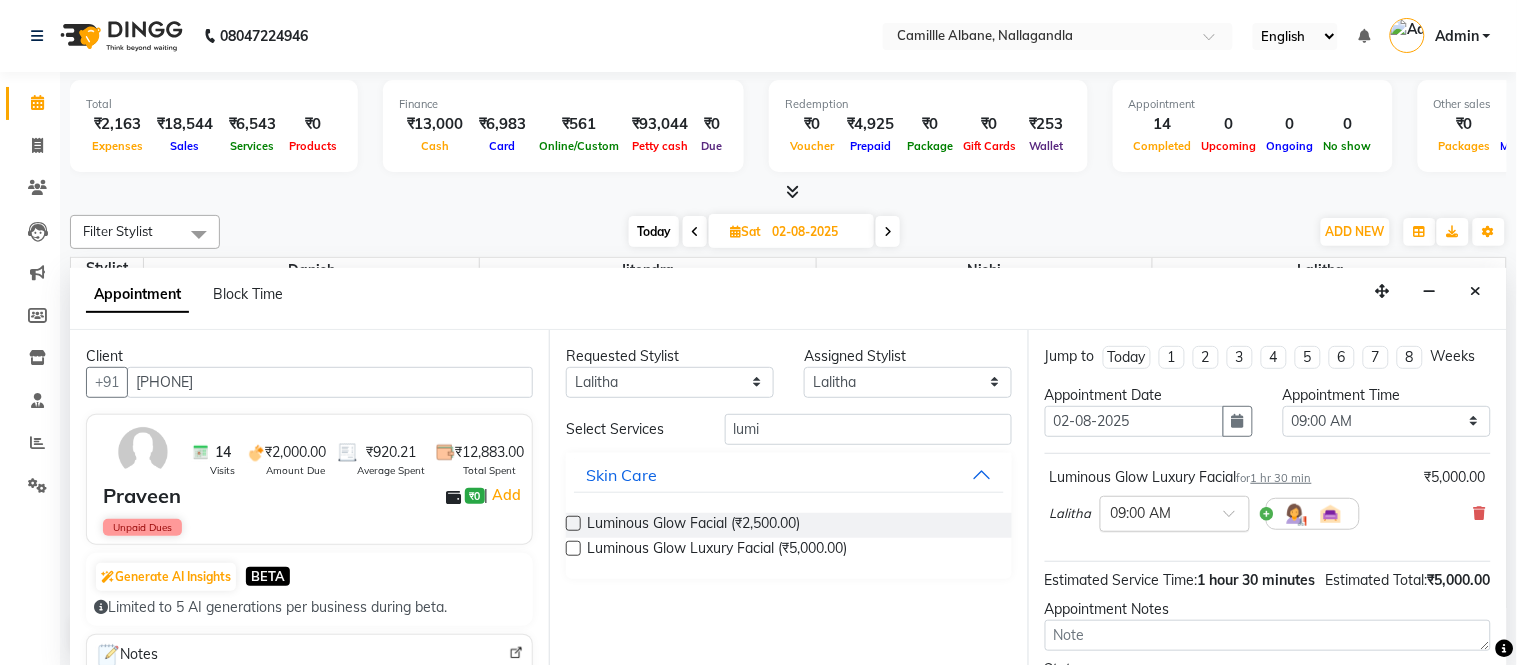 click on "× 09:00 AM" at bounding box center (1141, 513) 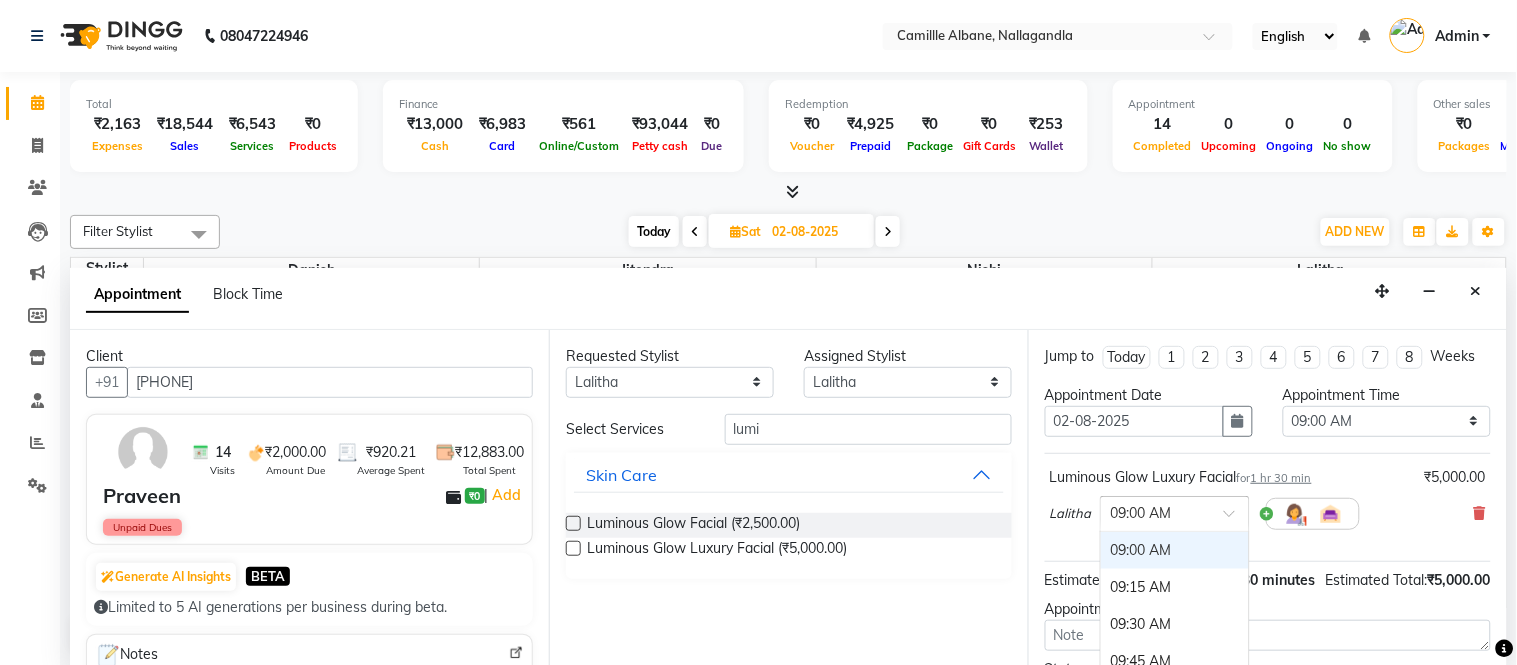 scroll, scrollTop: 210, scrollLeft: 0, axis: vertical 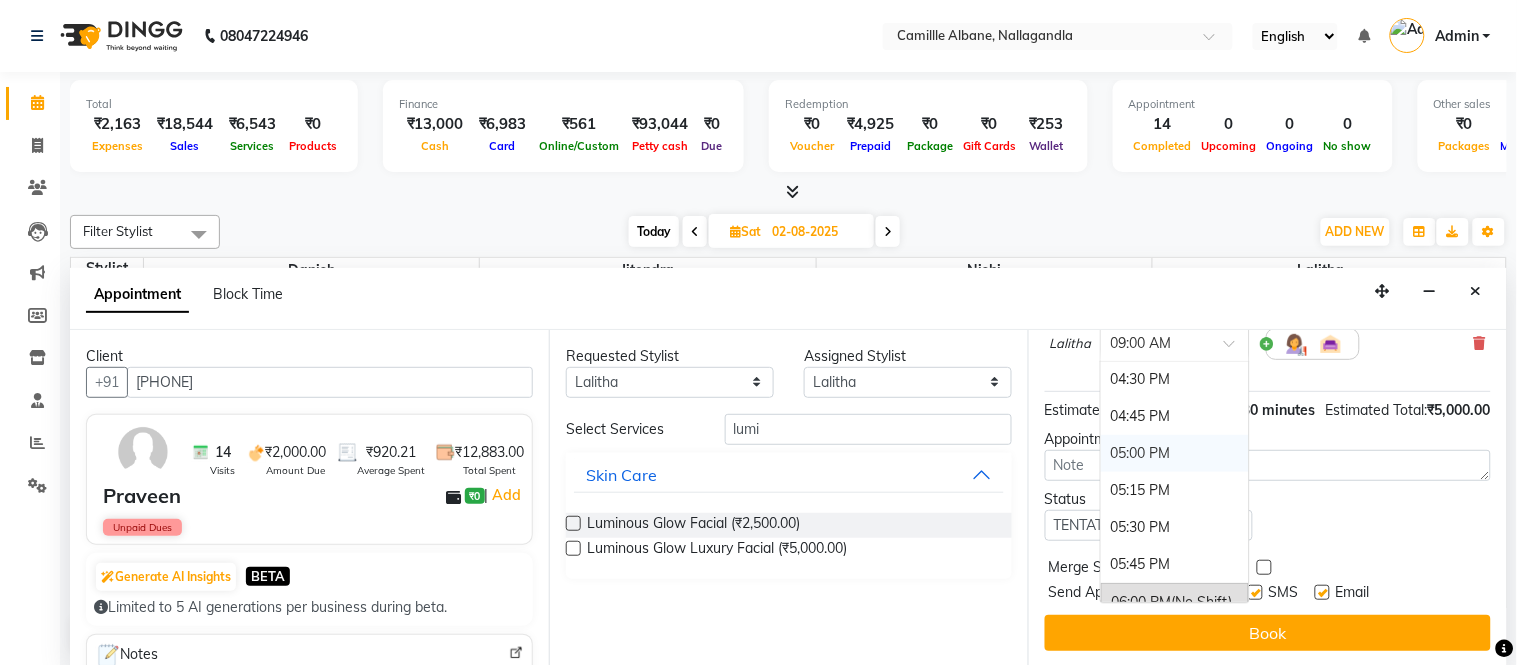 click on "05:00 PM" at bounding box center (1175, 453) 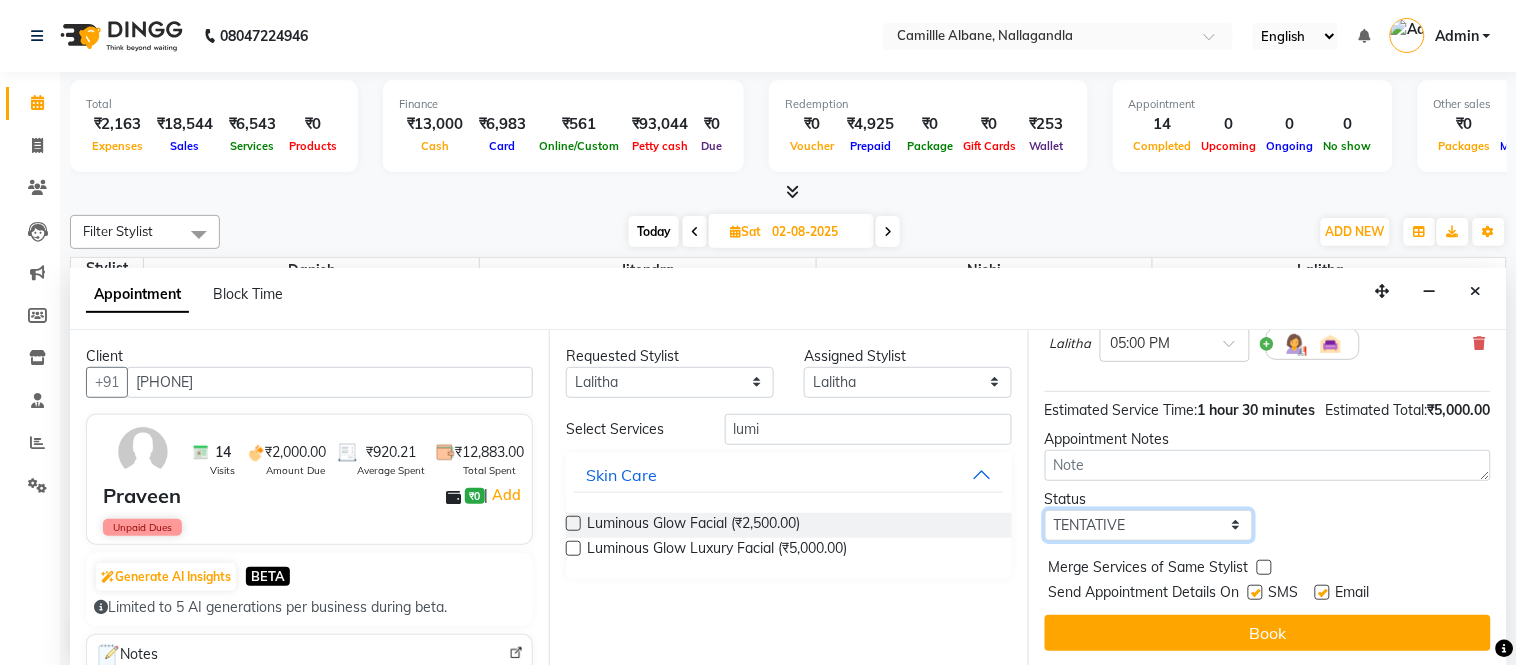 click on "Select TENTATIVE CONFIRM UPCOMING" at bounding box center [1149, 525] 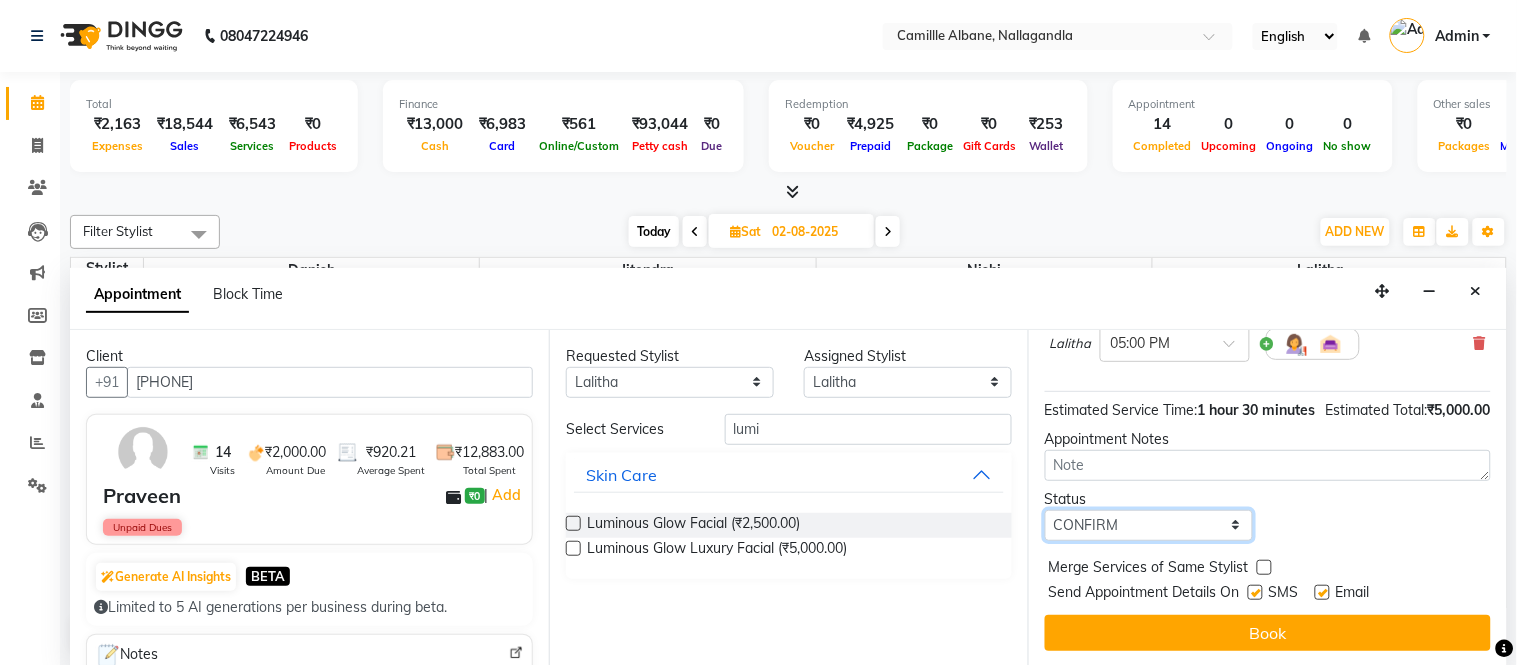 click on "Select TENTATIVE CONFIRM UPCOMING" at bounding box center [1149, 525] 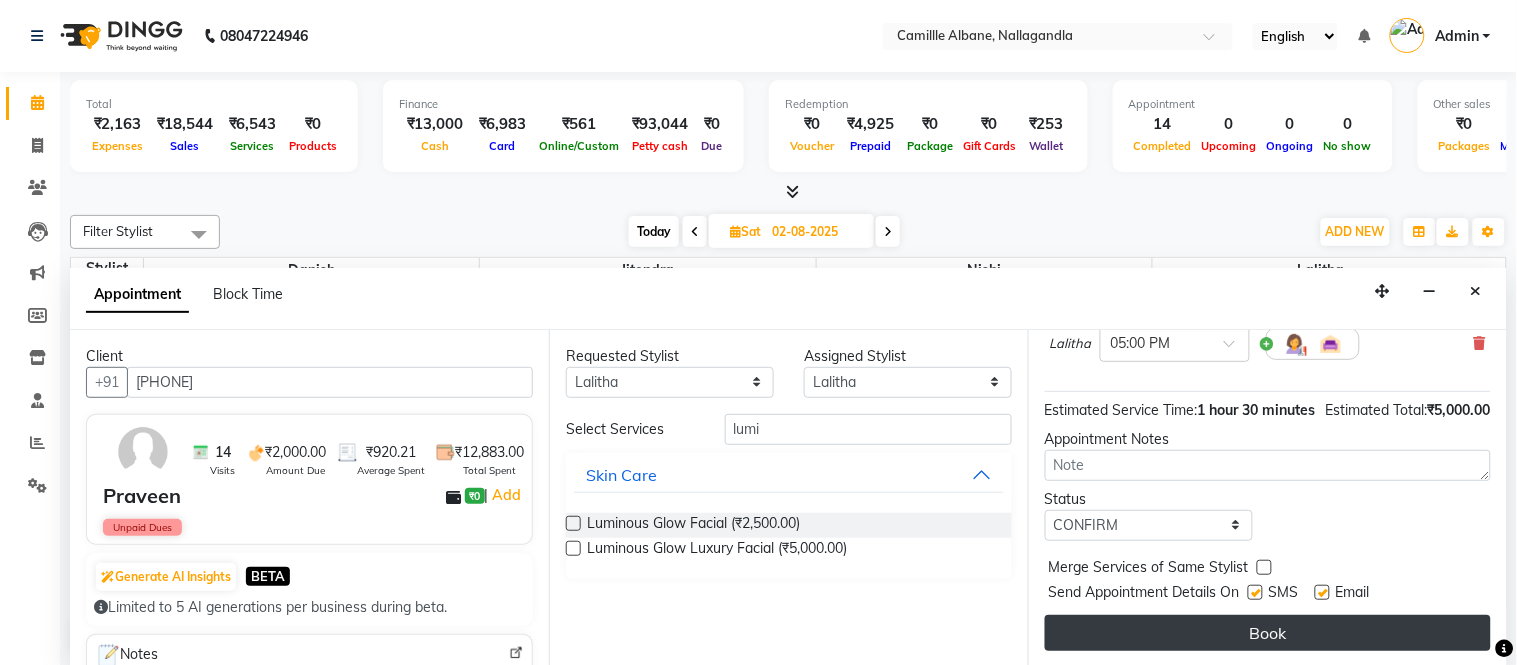 click on "Book" at bounding box center [1268, 633] 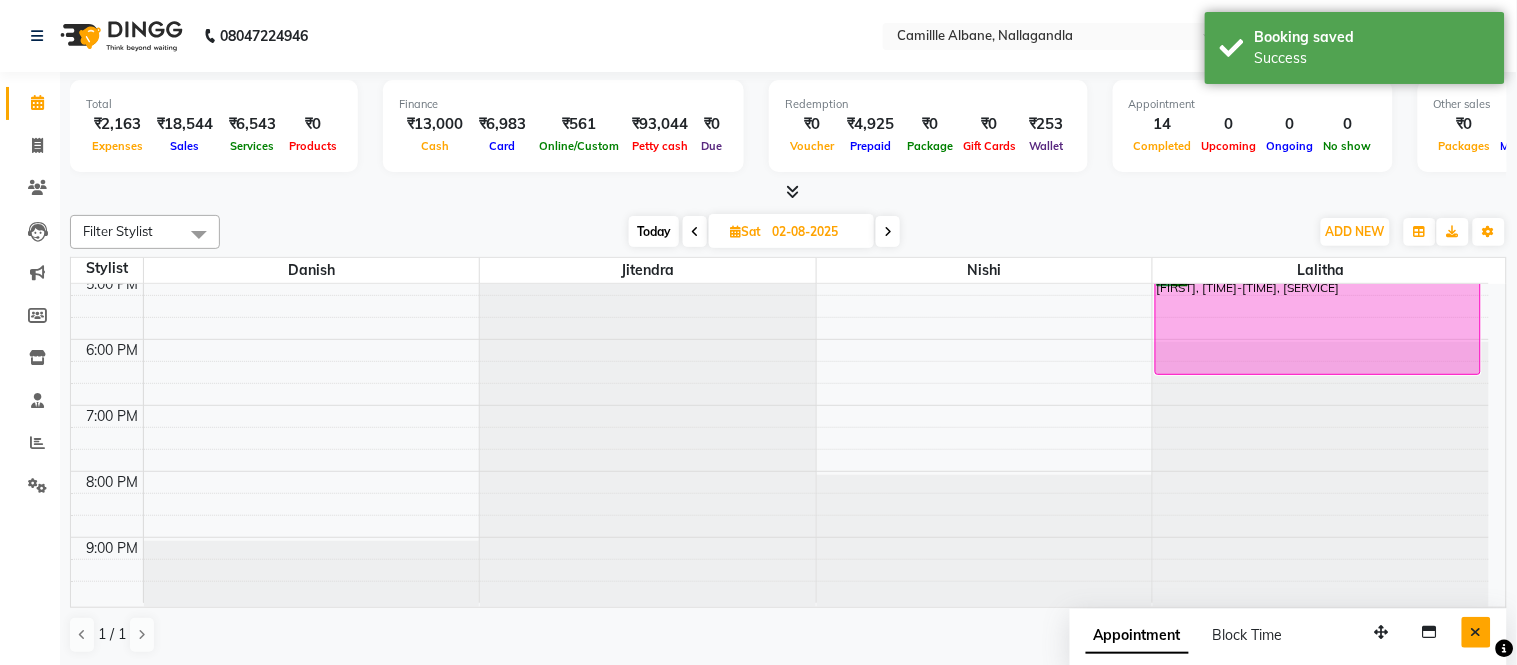 click at bounding box center [1476, 632] 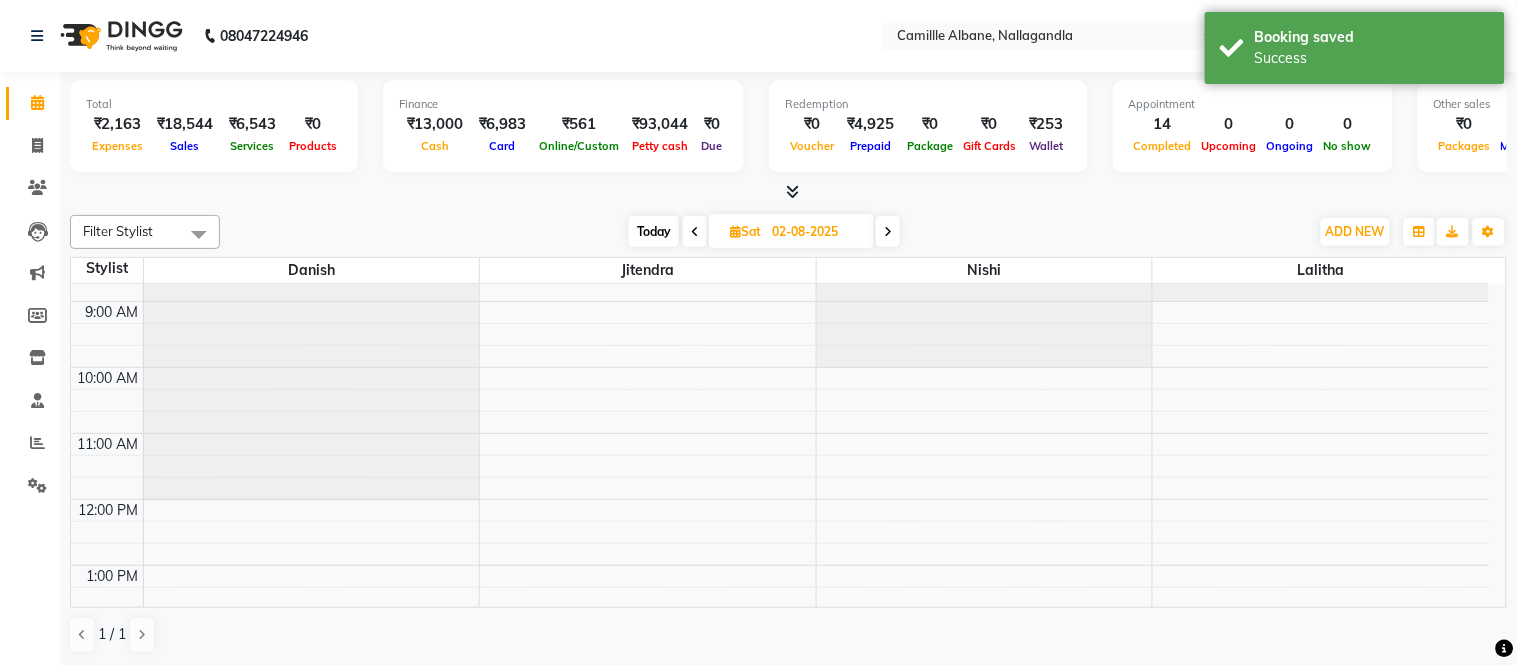 scroll, scrollTop: 0, scrollLeft: 0, axis: both 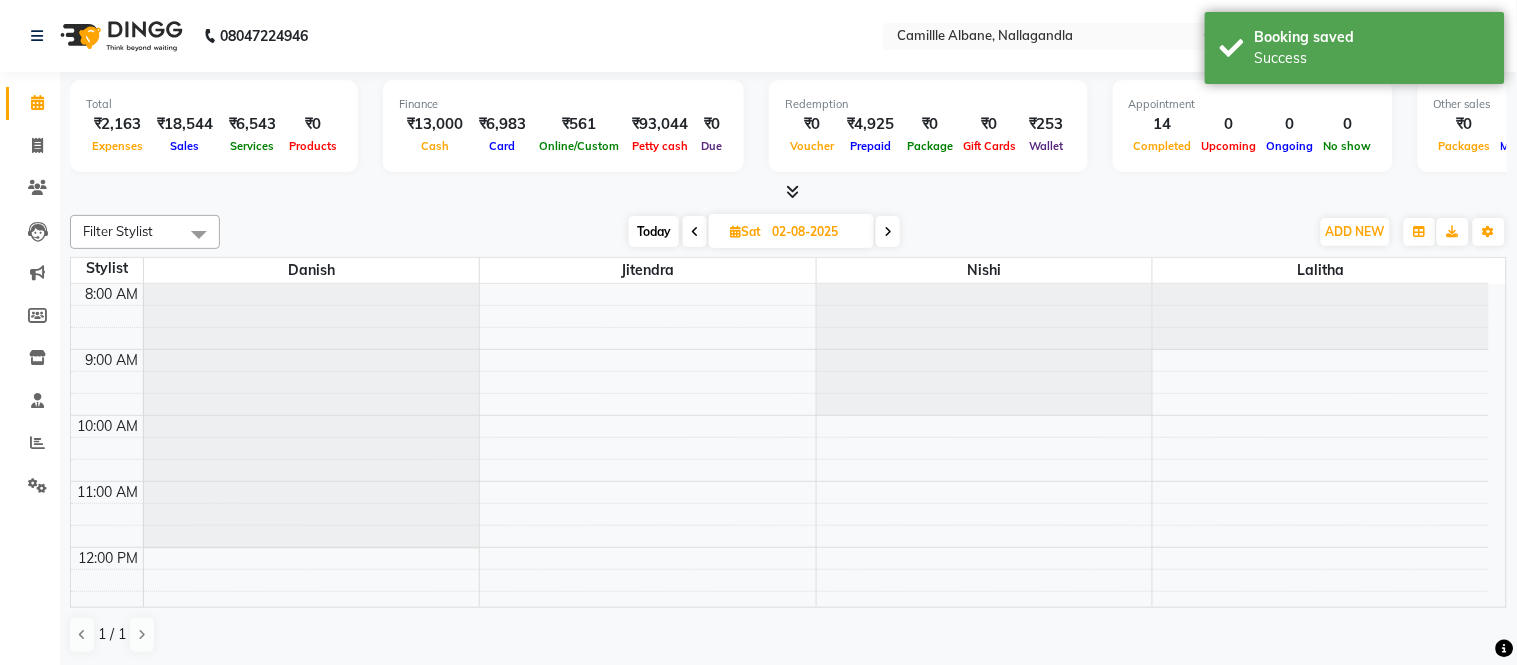 click on "Today" at bounding box center [654, 231] 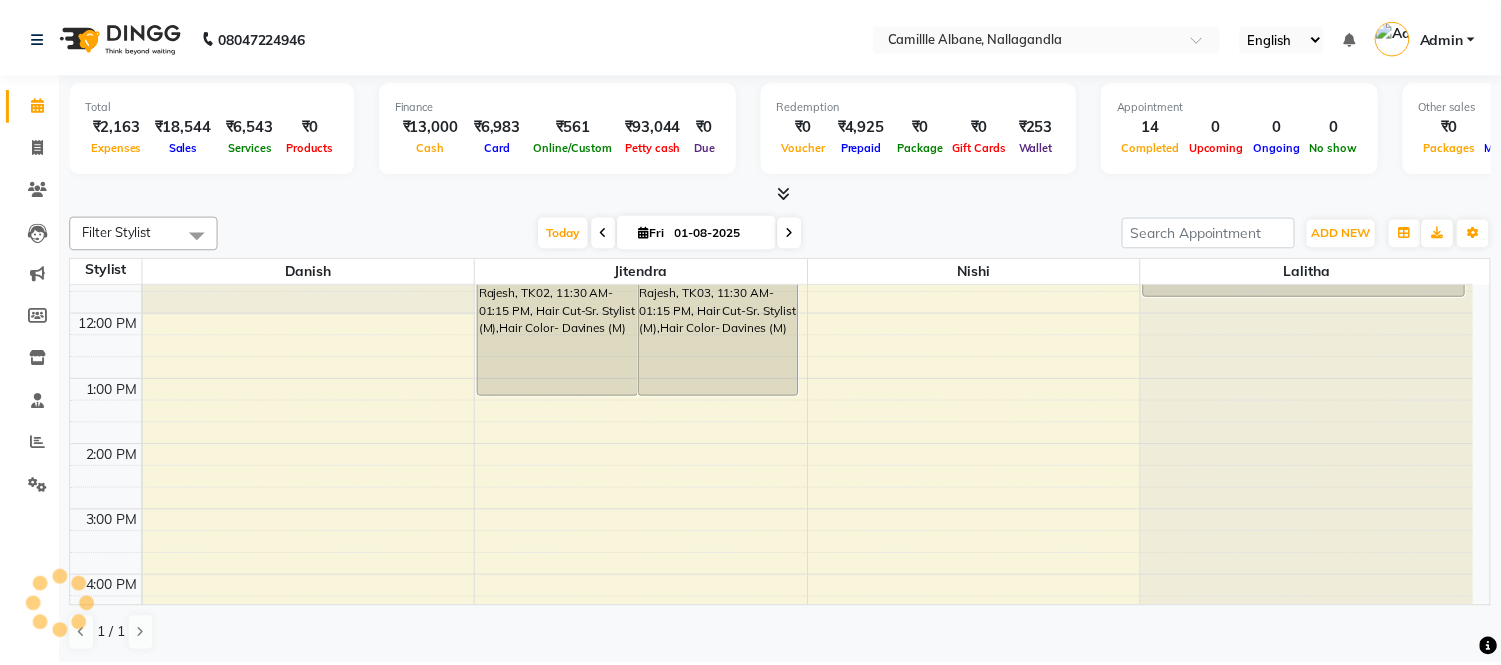 scroll, scrollTop: 604, scrollLeft: 0, axis: vertical 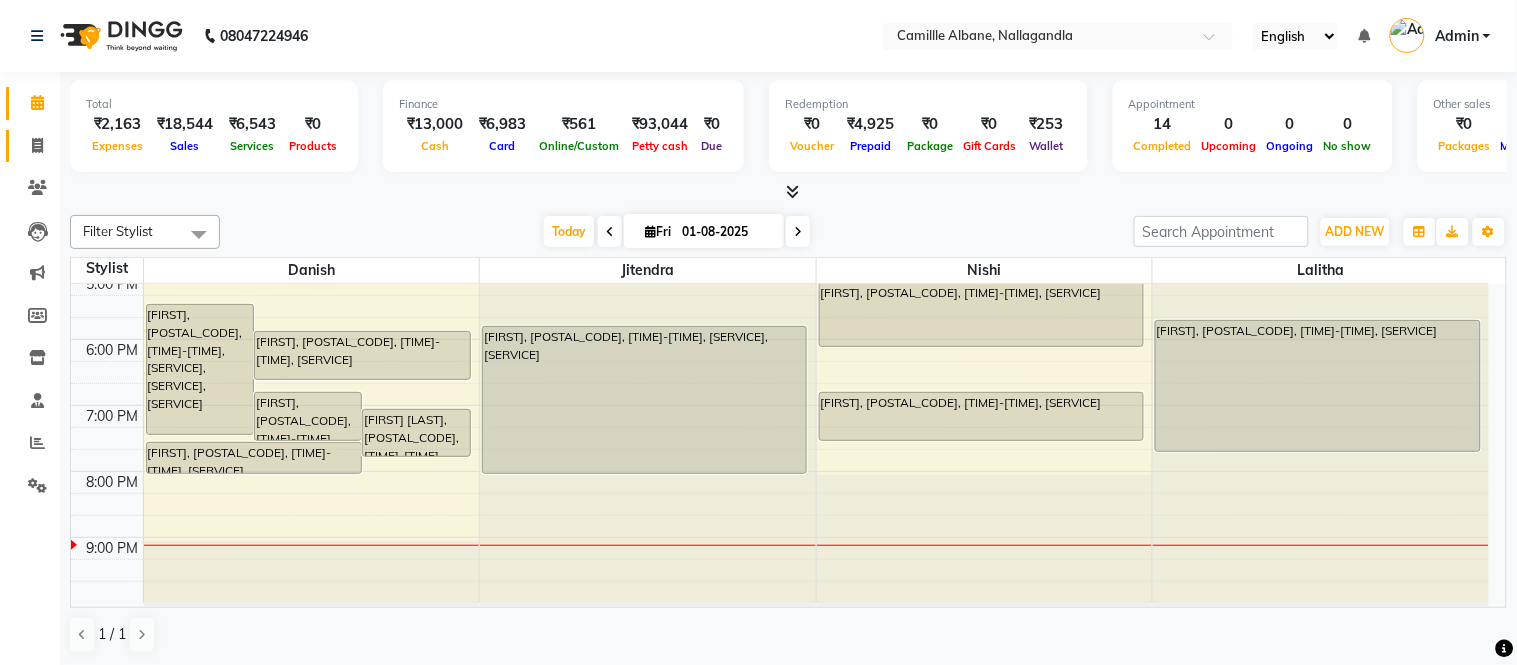 click 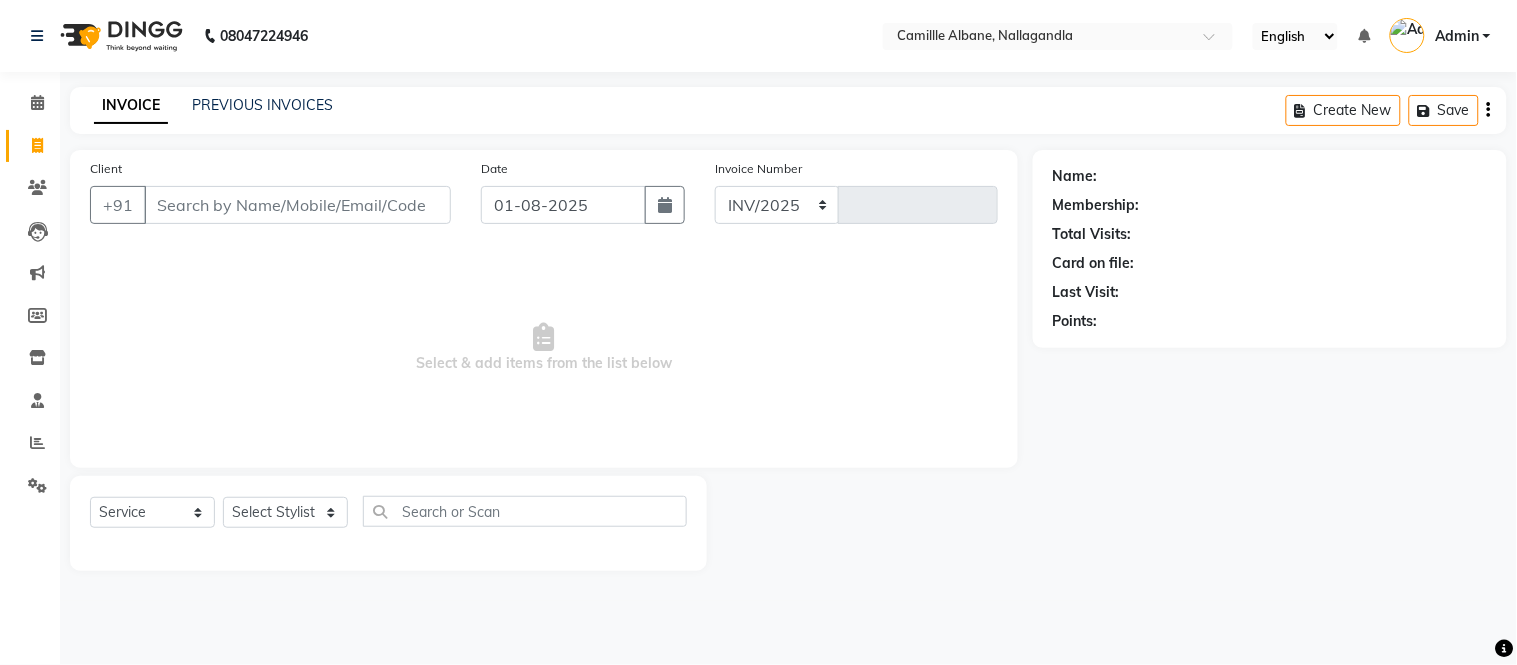 select on "7025" 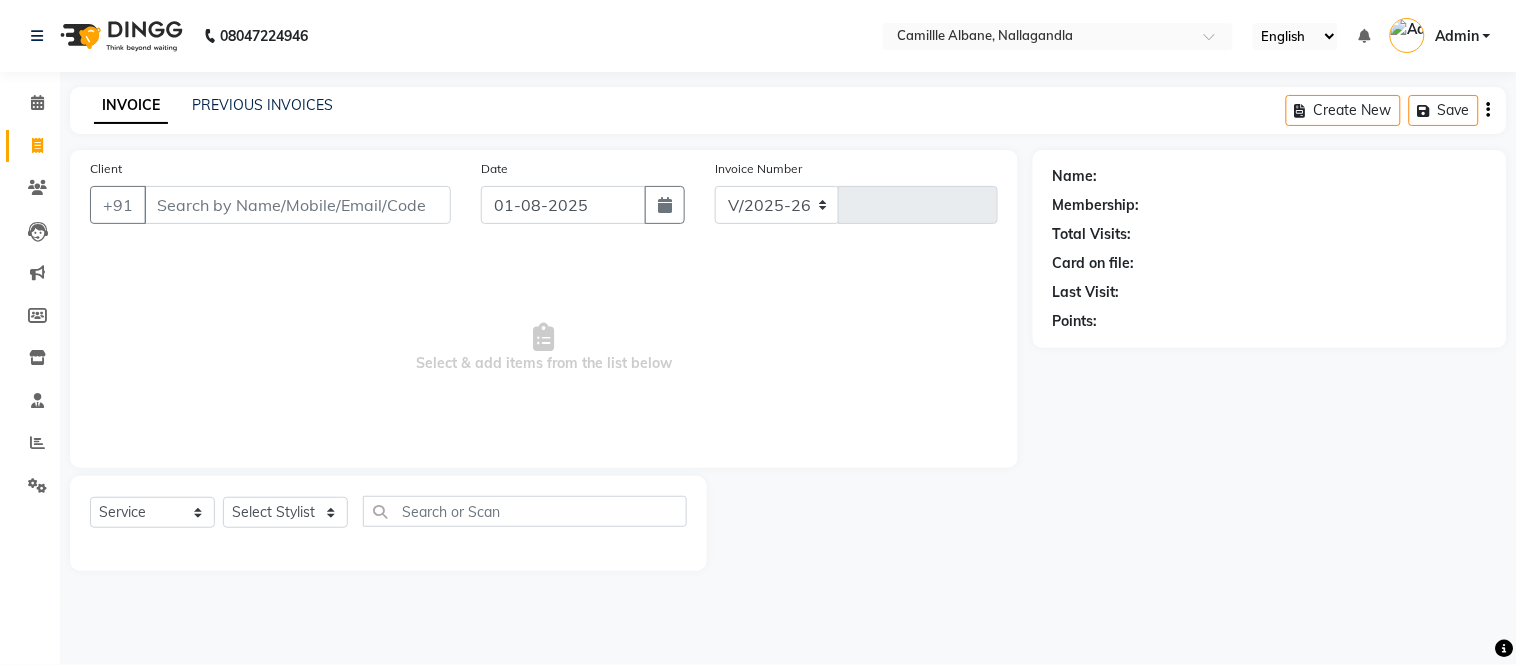 type on "0871" 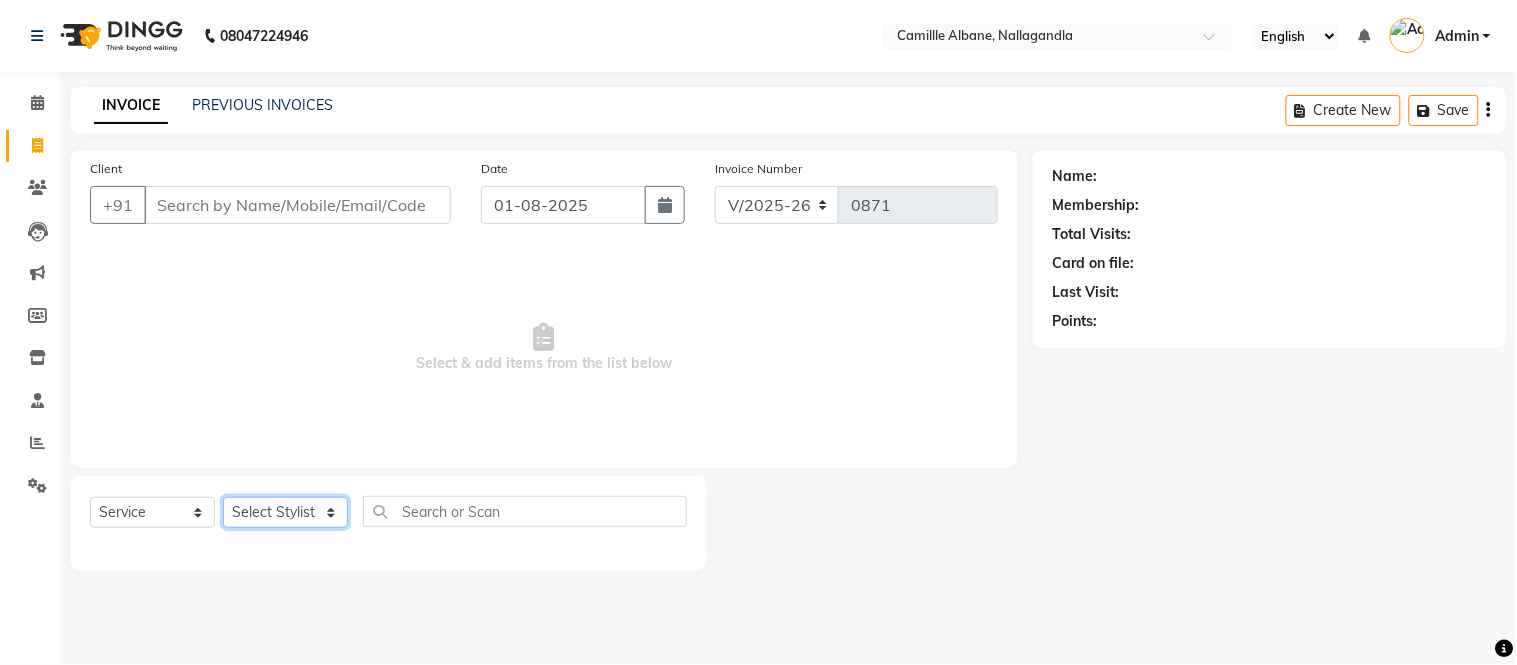 click on "Select Stylist" 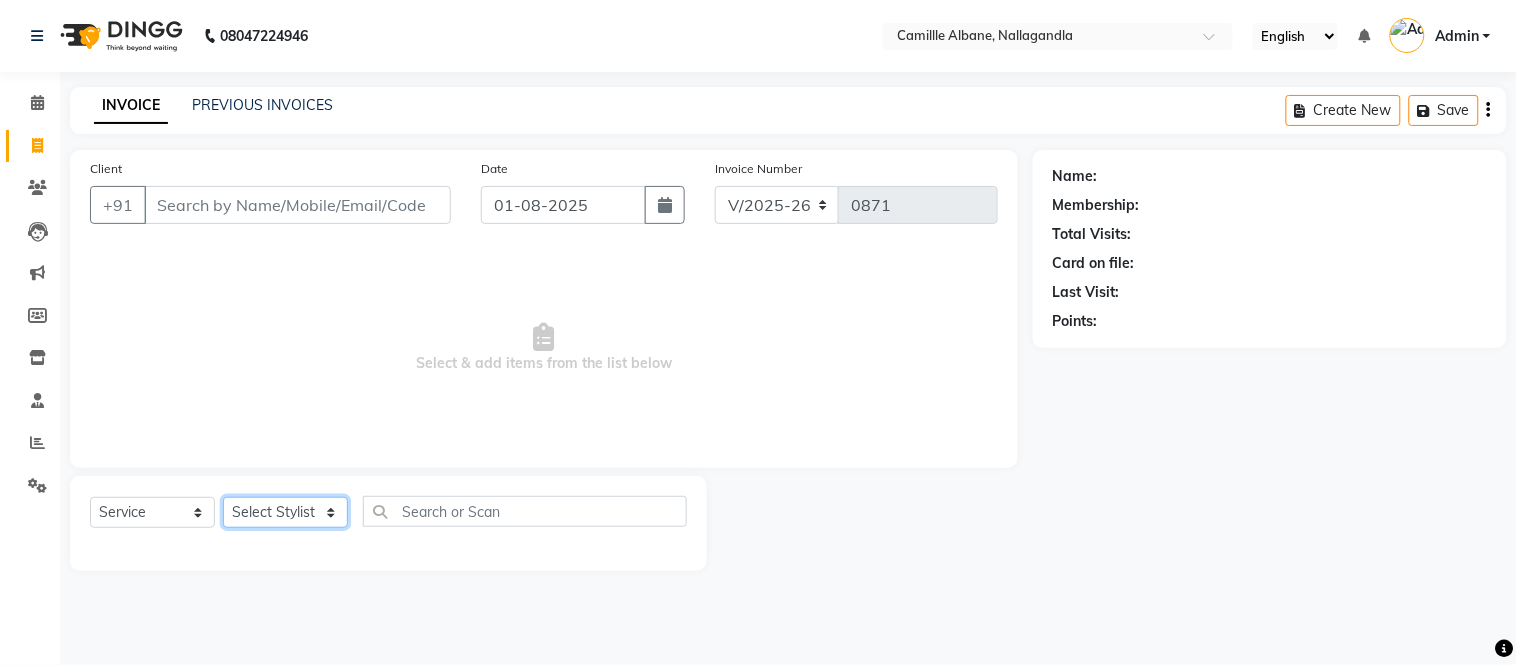 select on "57806" 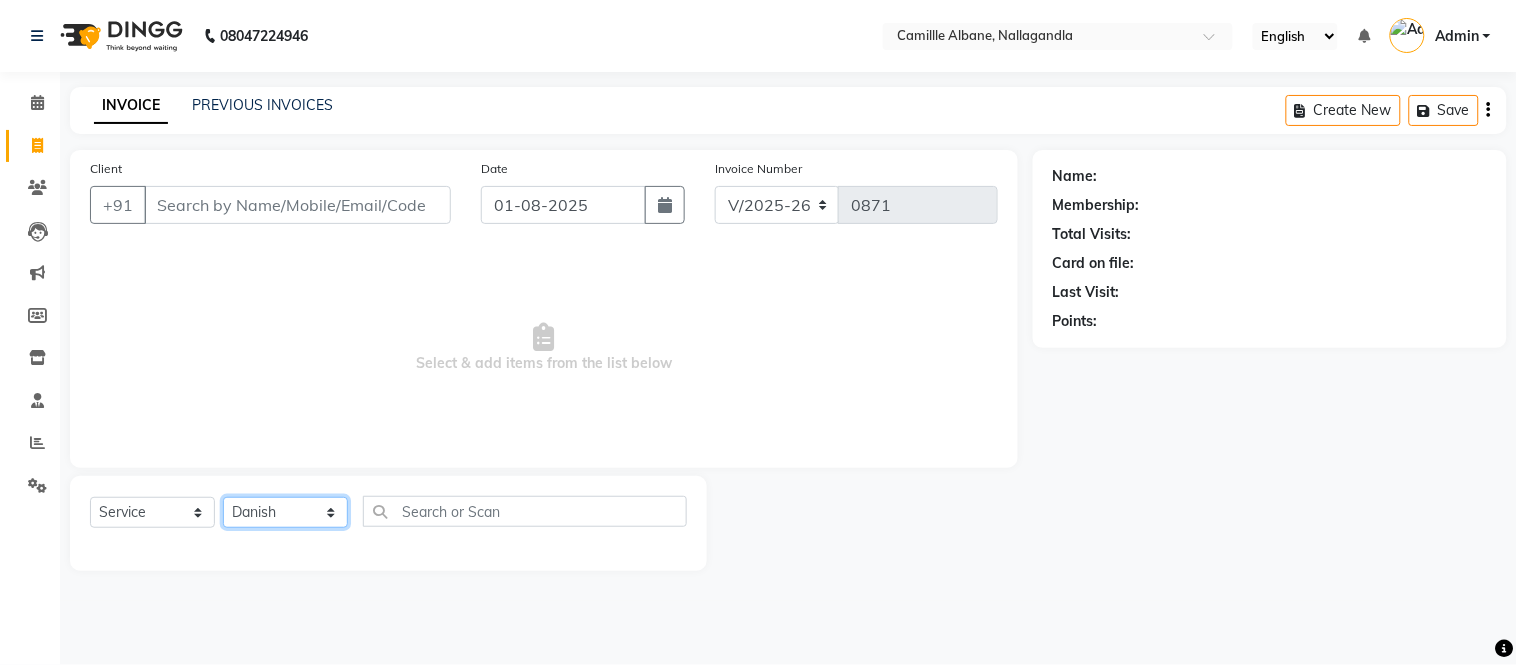 click on "Select Stylist Admin Amit Danish Dr, Rajani Jitendra K T Ramarao Lalitha Lokesh Madhu Nishi Satish Srinivas" 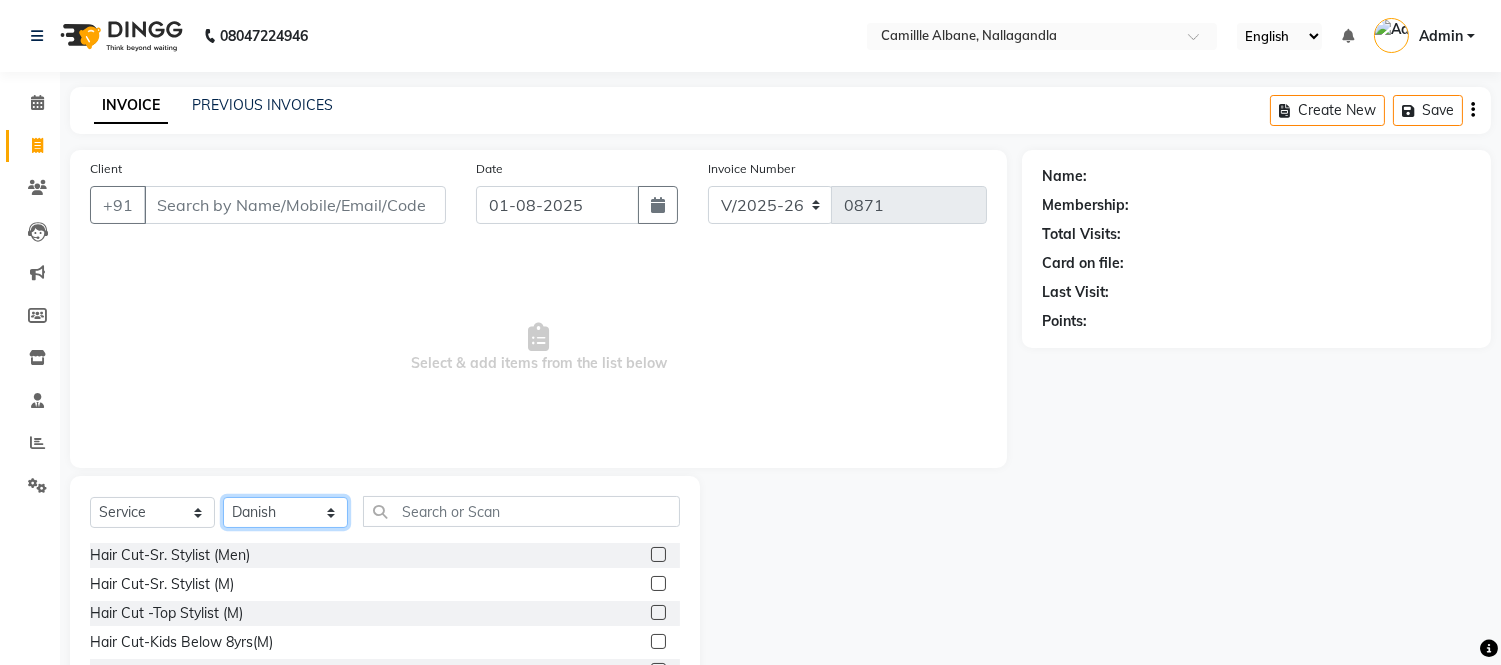 scroll, scrollTop: 135, scrollLeft: 0, axis: vertical 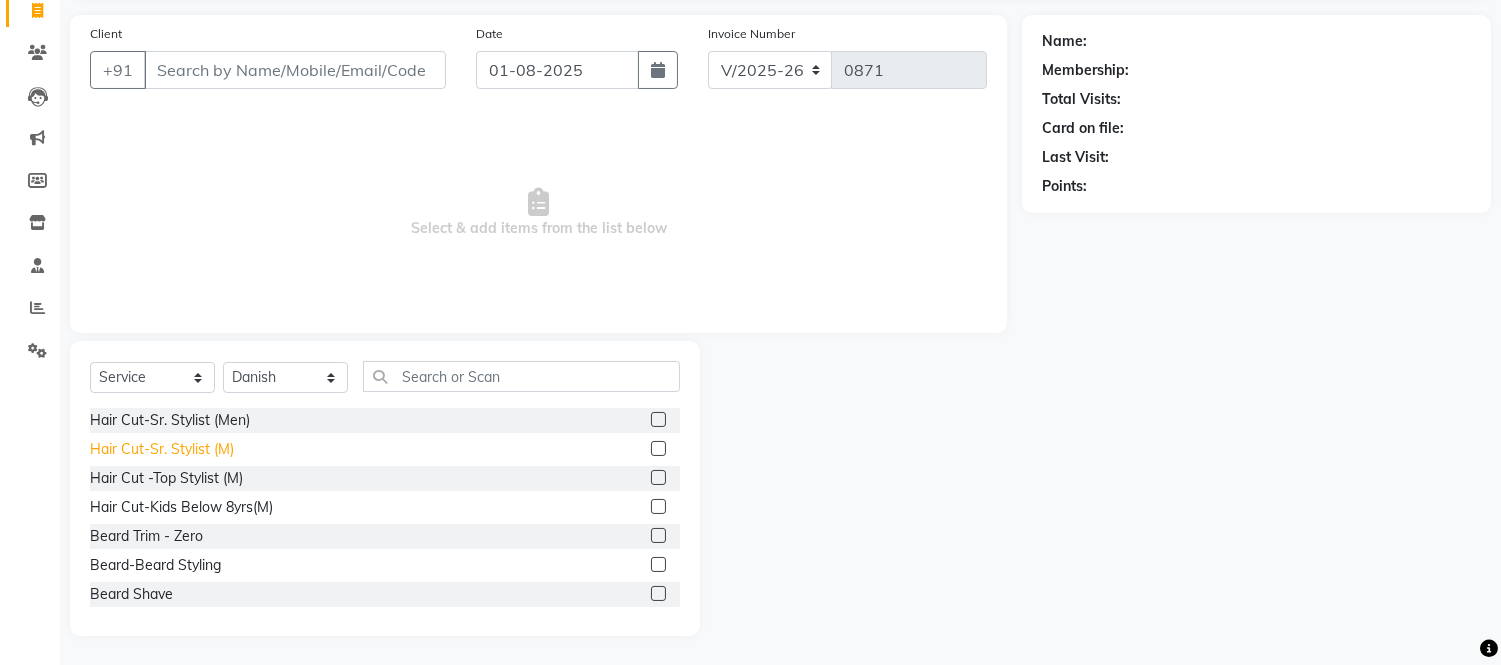 click on "Hair Cut-Sr. Stylist (M)" 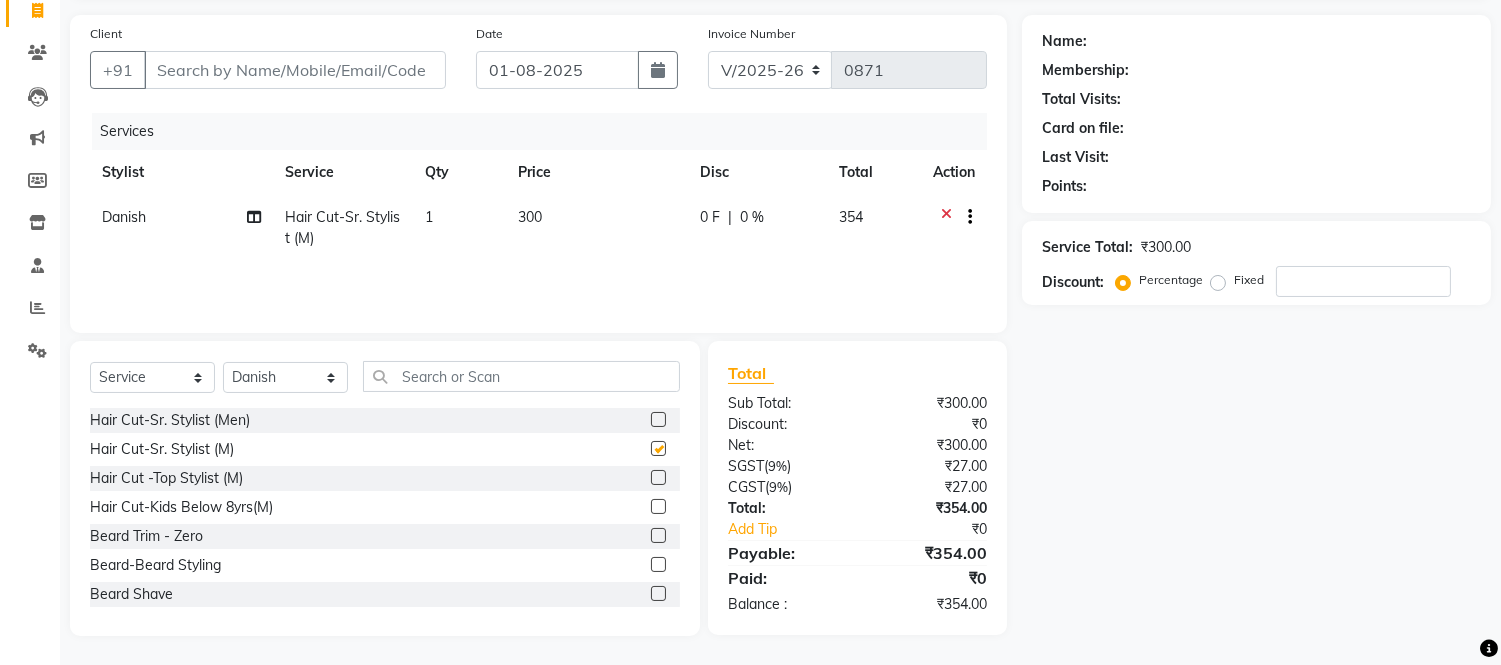 checkbox on "false" 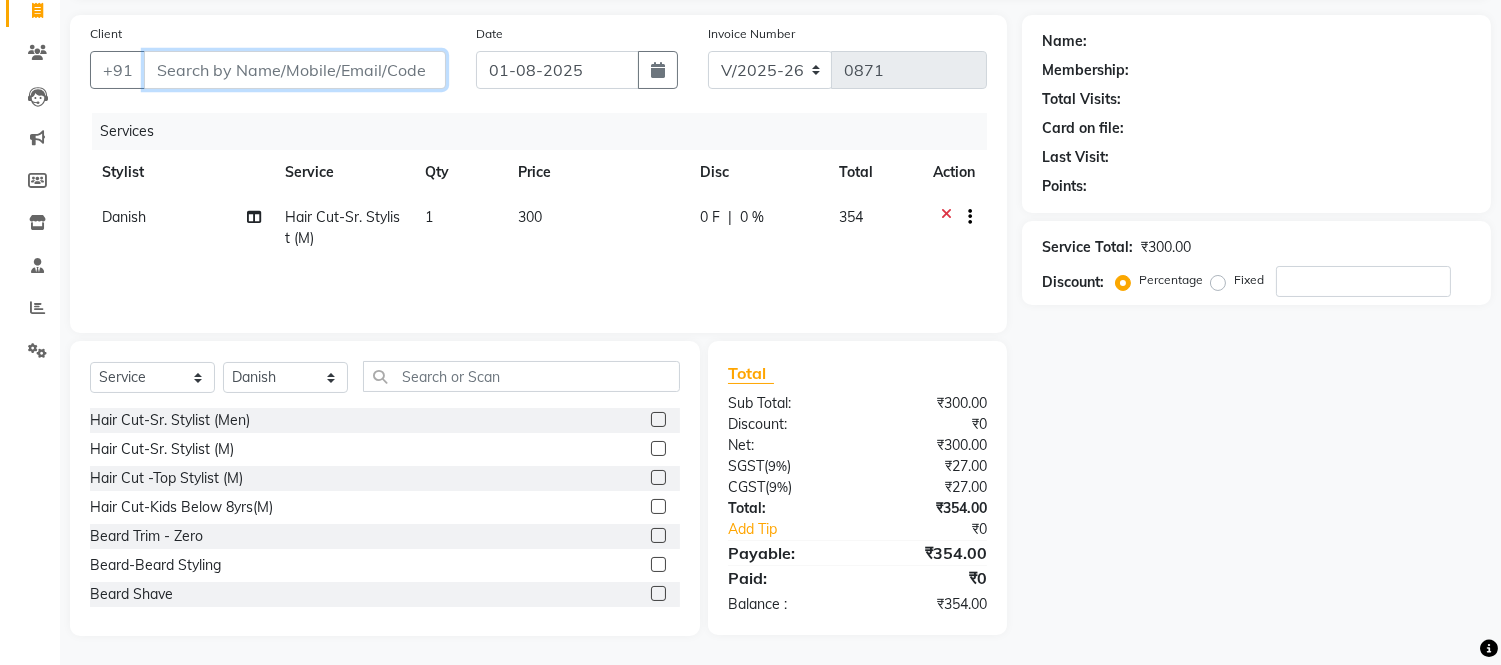 click on "Client" at bounding box center [295, 70] 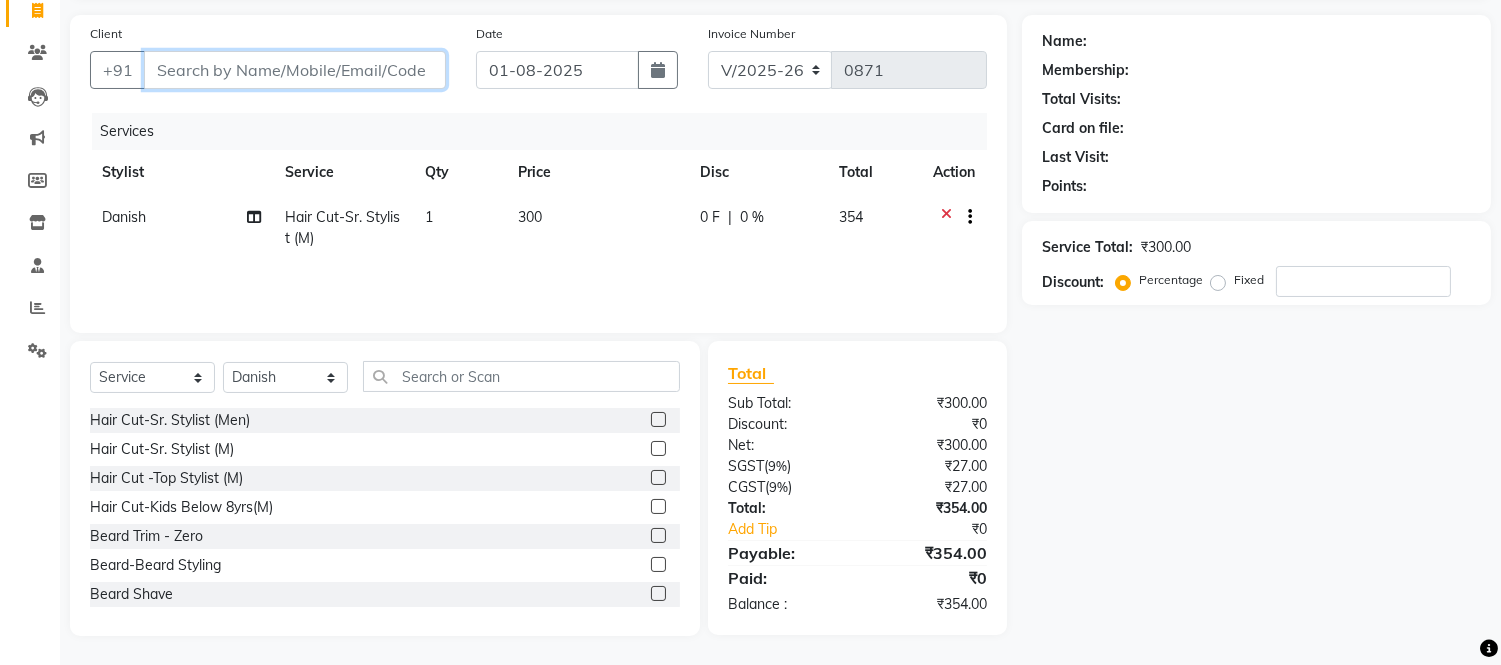 type on "9" 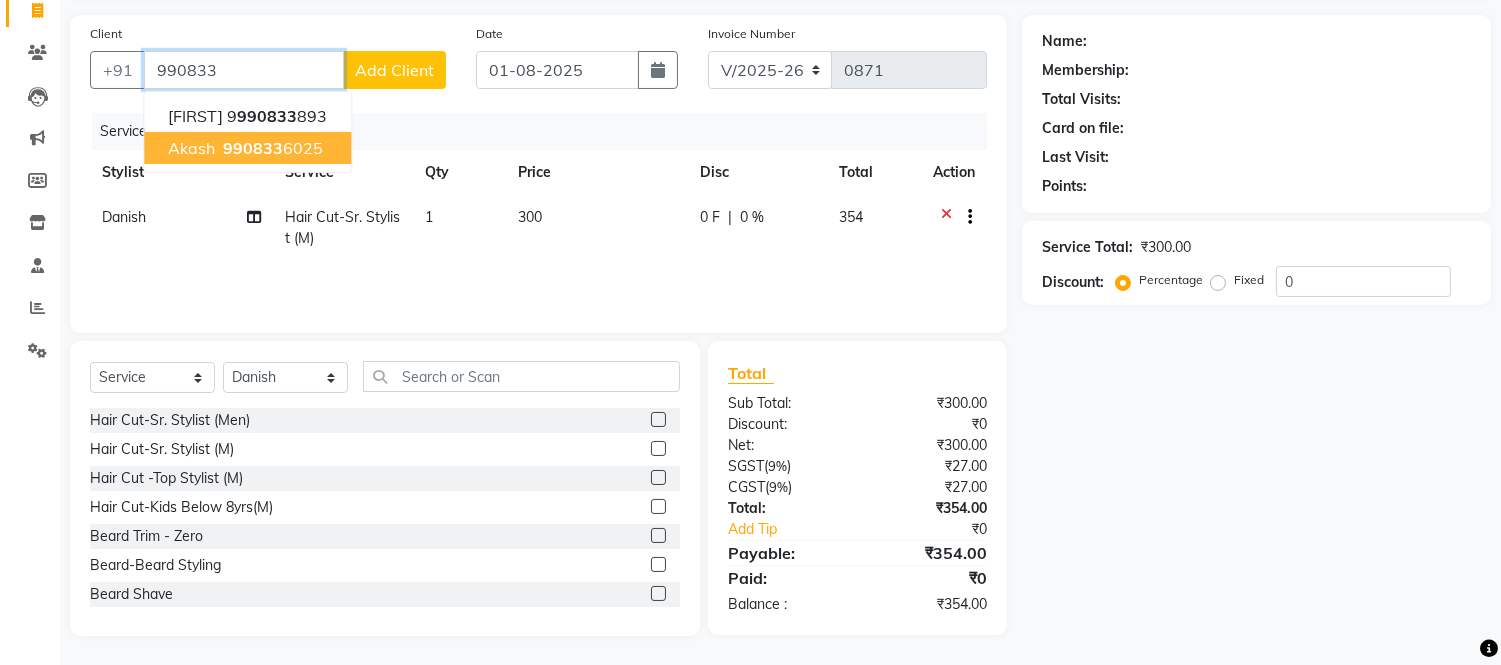click on "990833 6025" at bounding box center (271, 148) 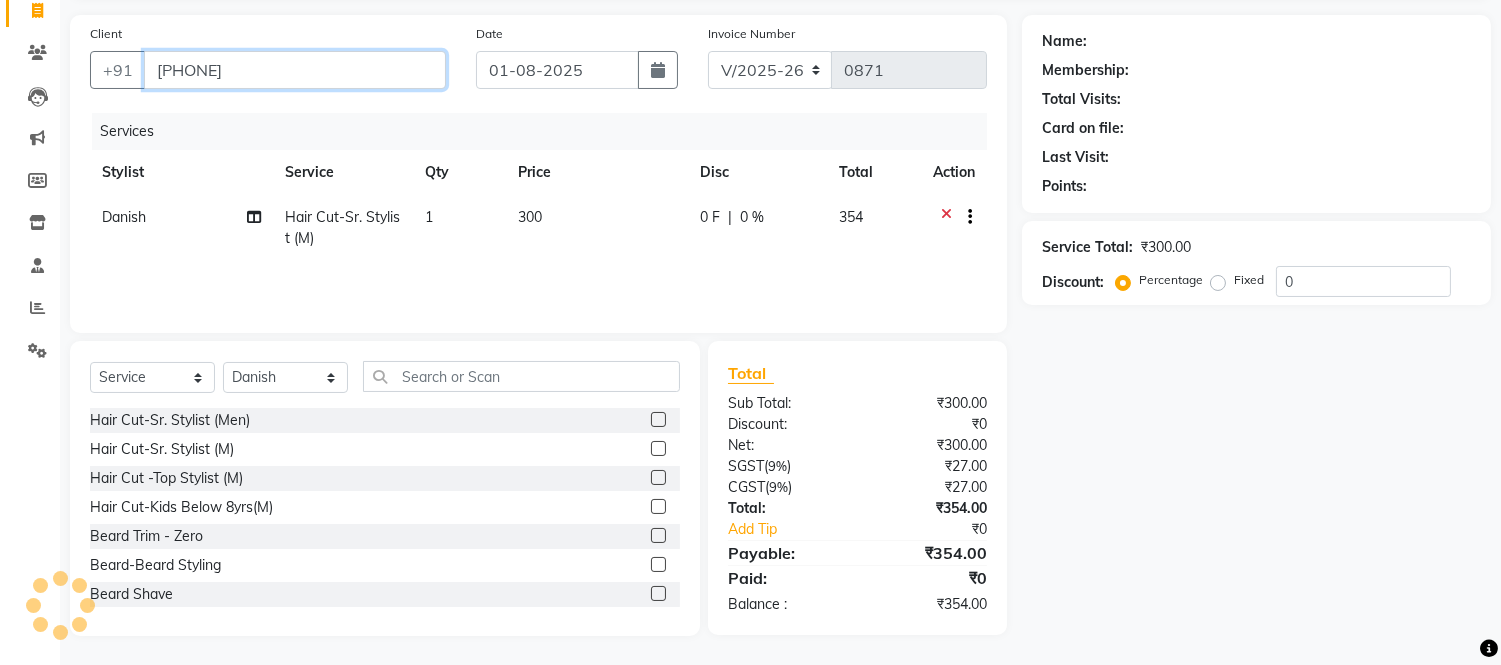 type on "9908336025" 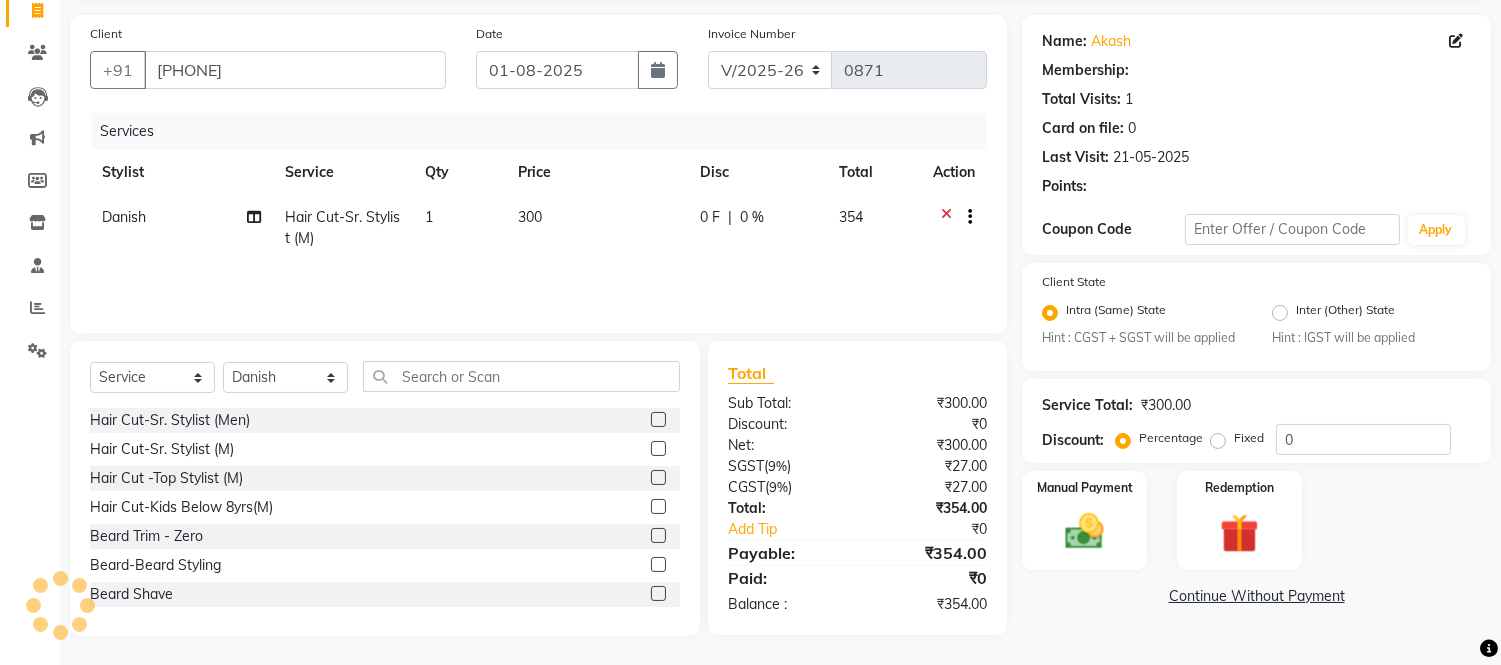 select on "1: Object" 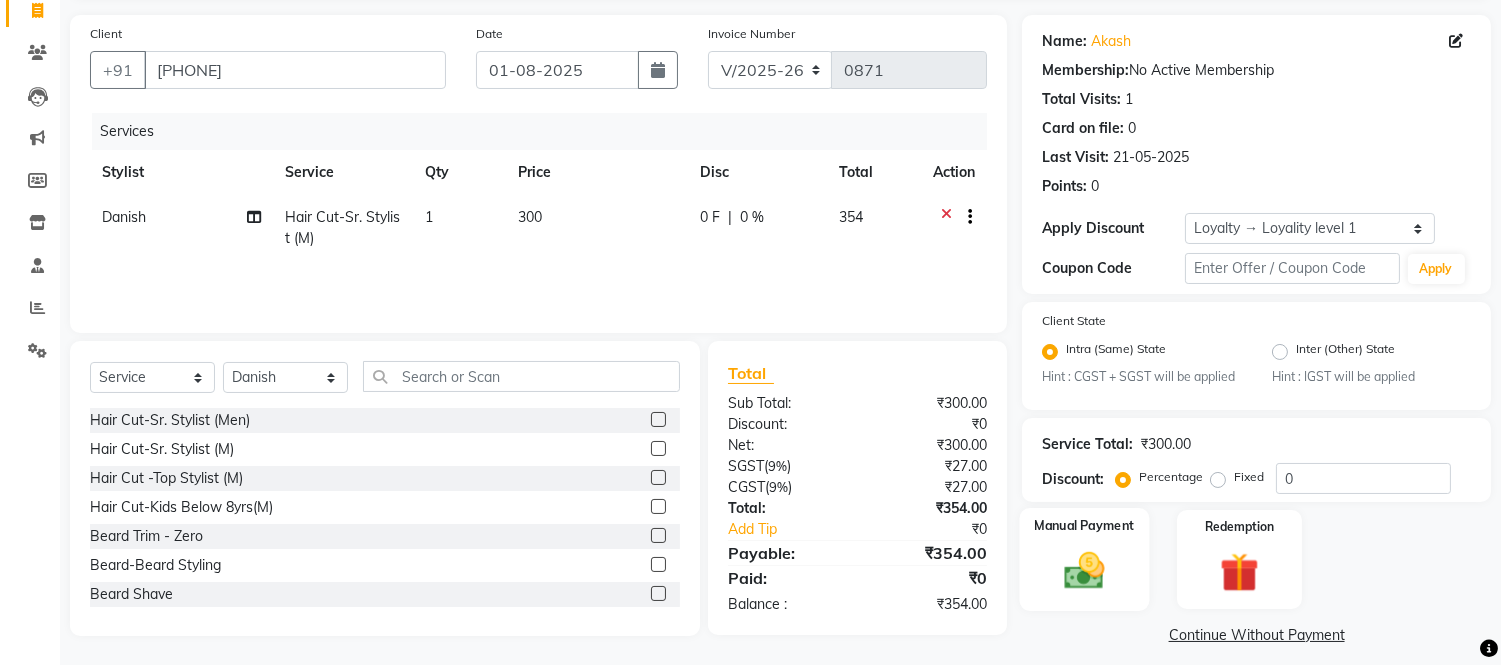 scroll, scrollTop: 148, scrollLeft: 0, axis: vertical 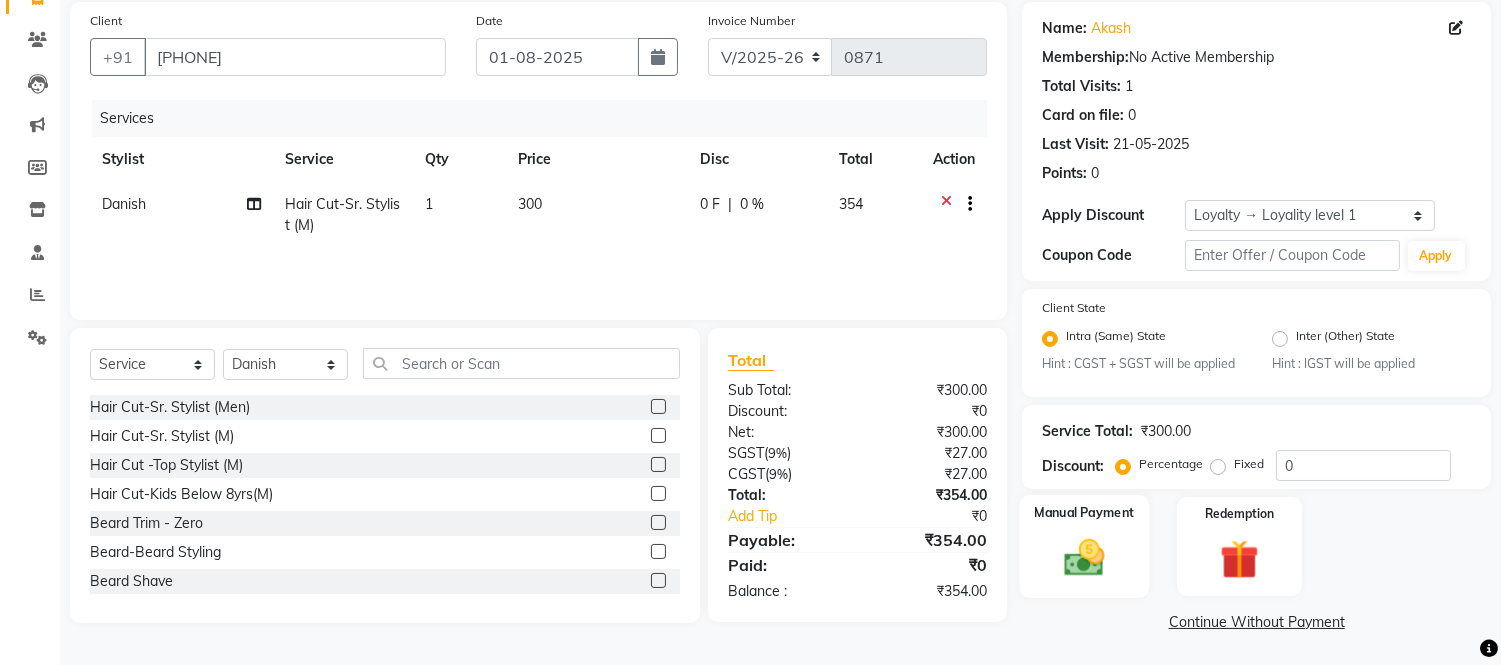 click 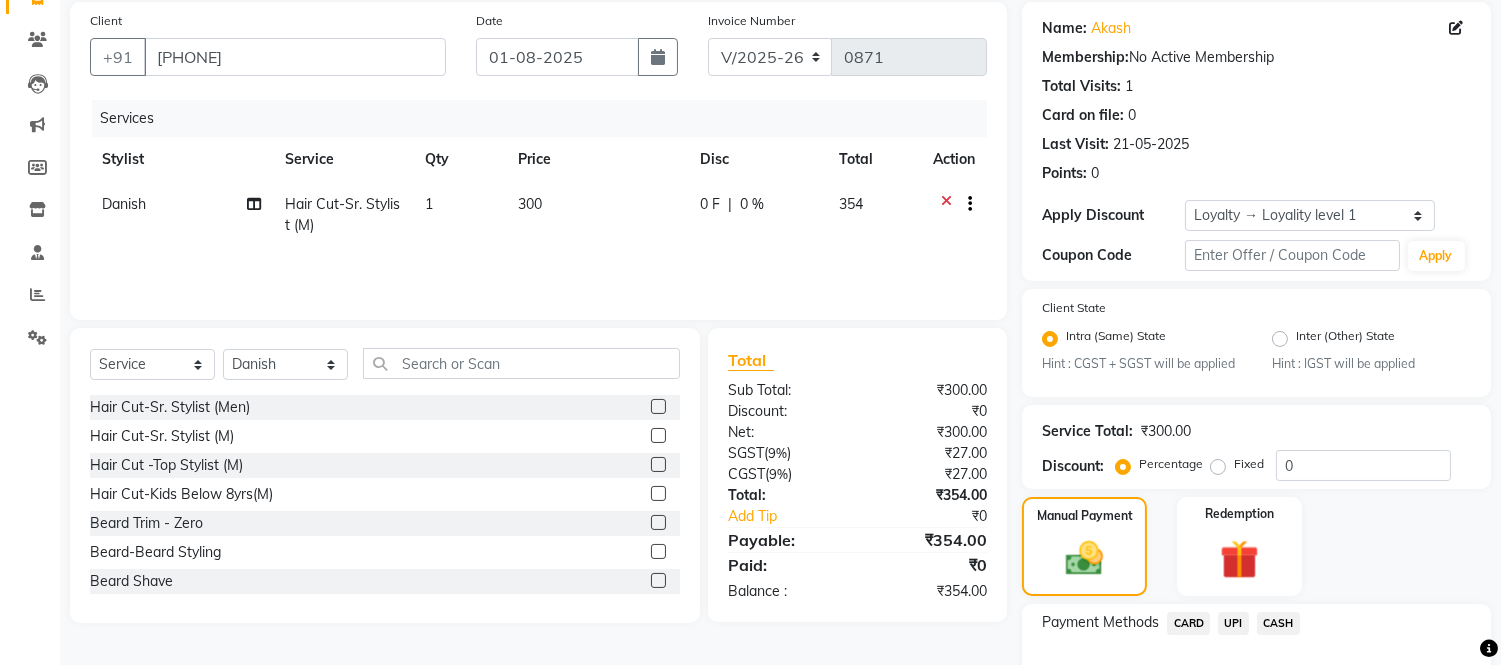 scroll, scrollTop: 277, scrollLeft: 0, axis: vertical 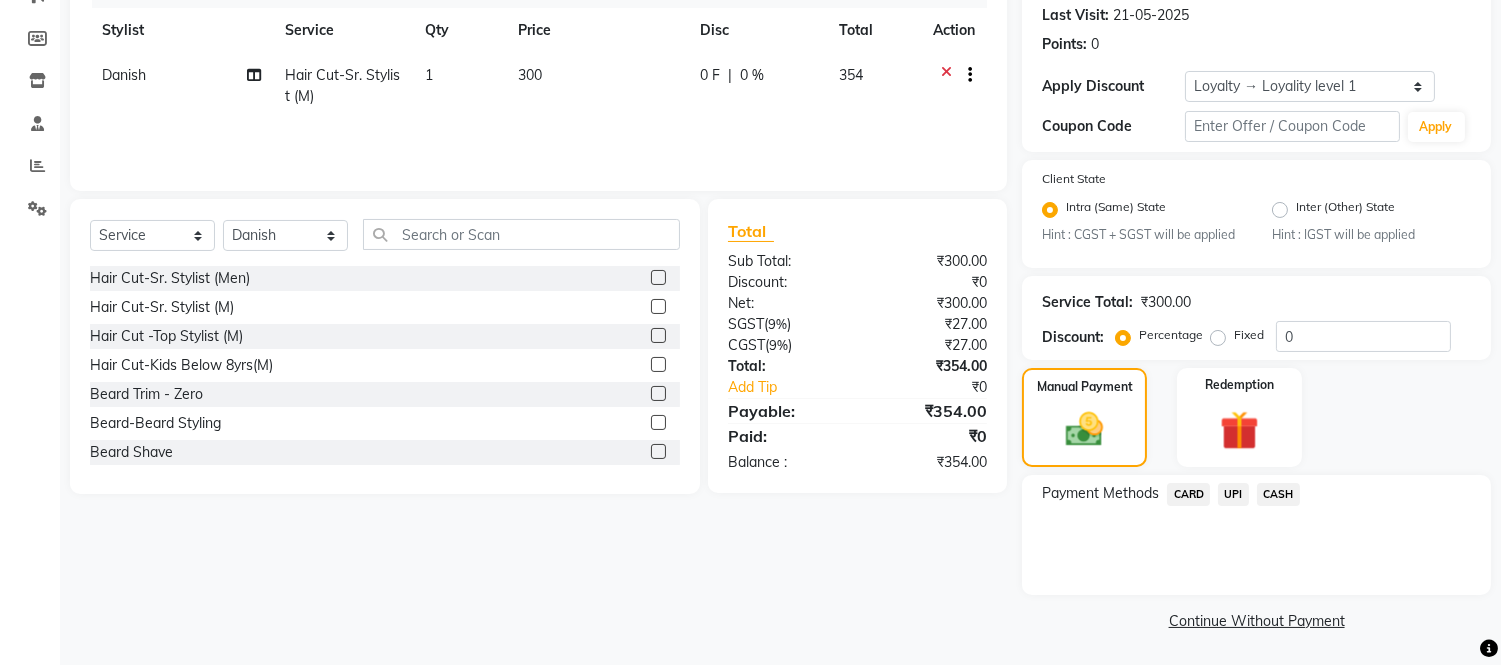 click on "CASH" 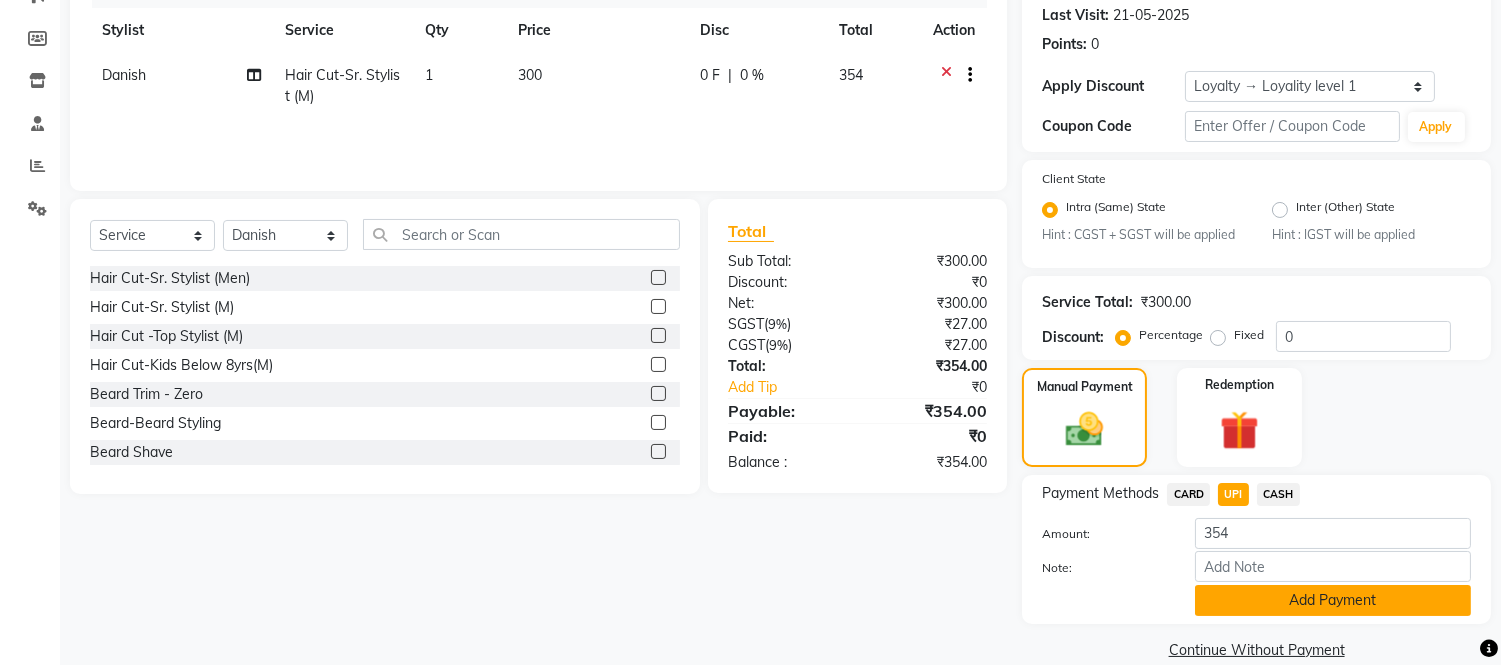 scroll, scrollTop: 306, scrollLeft: 0, axis: vertical 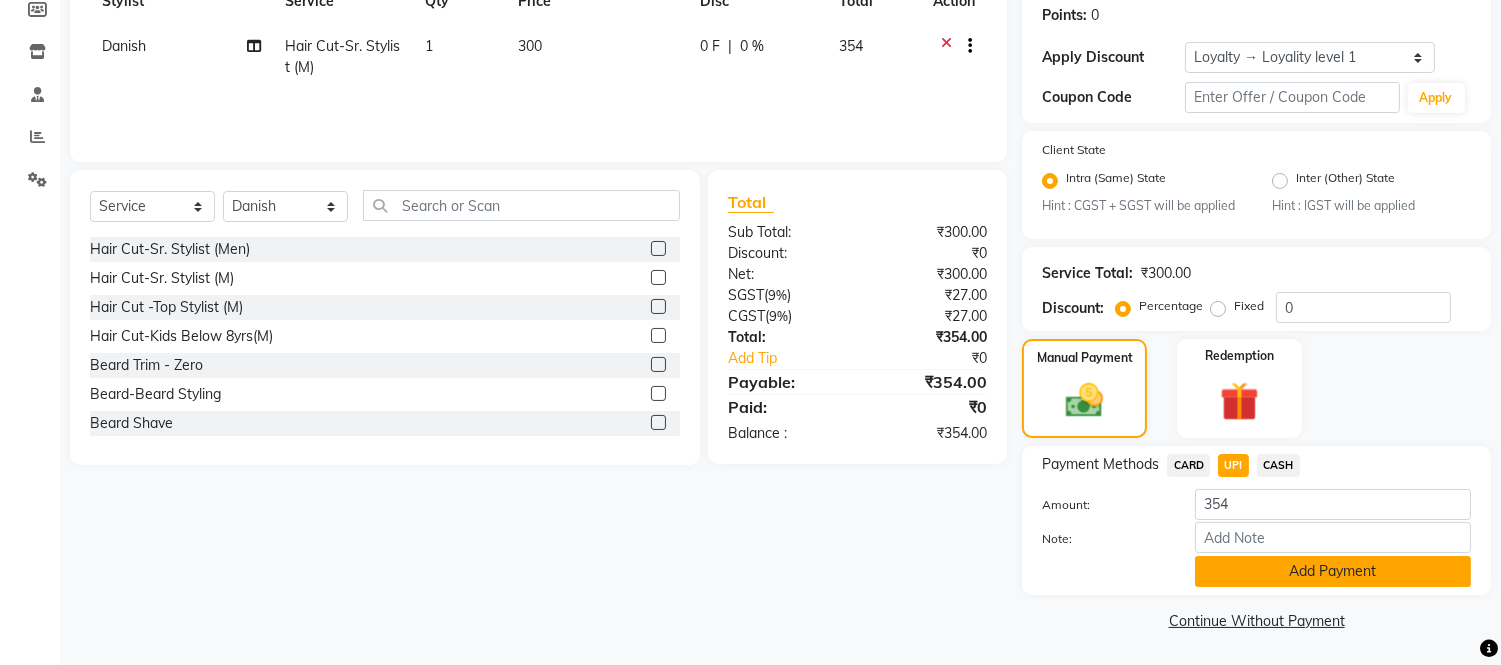 click on "Add Payment" 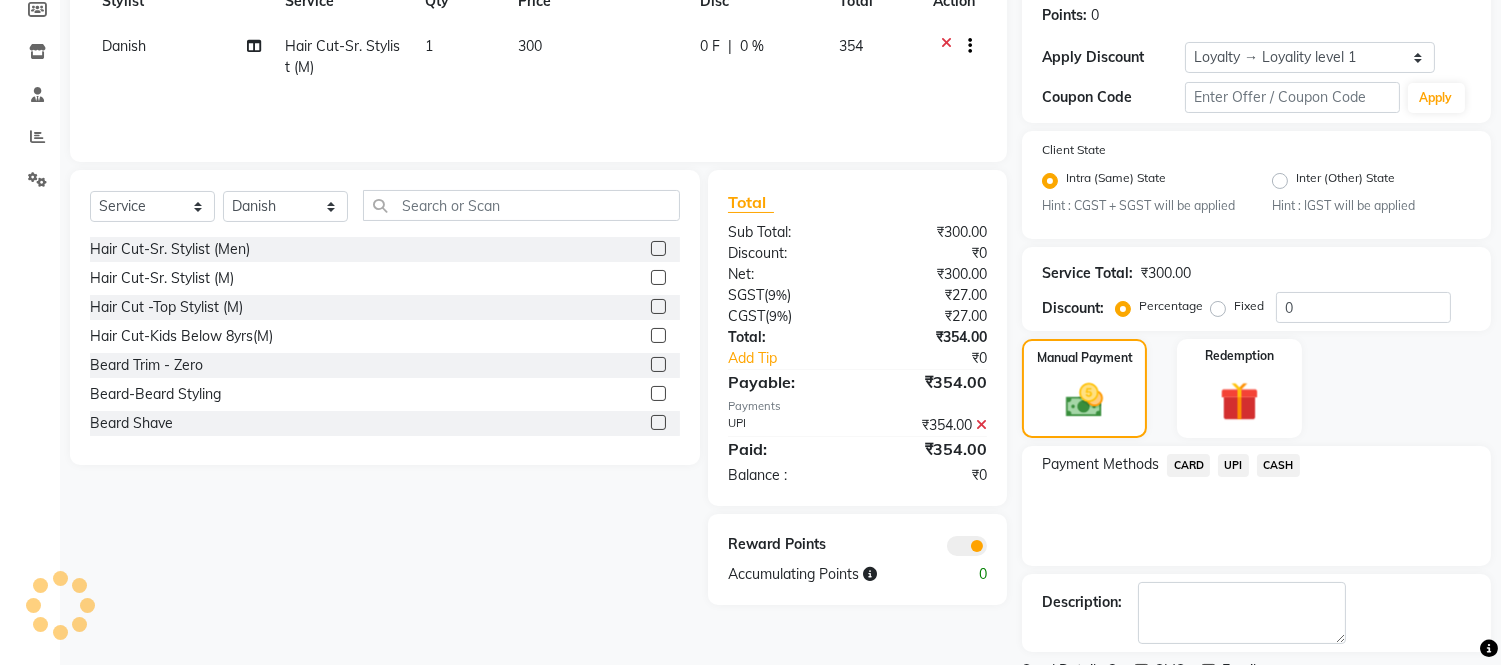 scroll, scrollTop: 391, scrollLeft: 0, axis: vertical 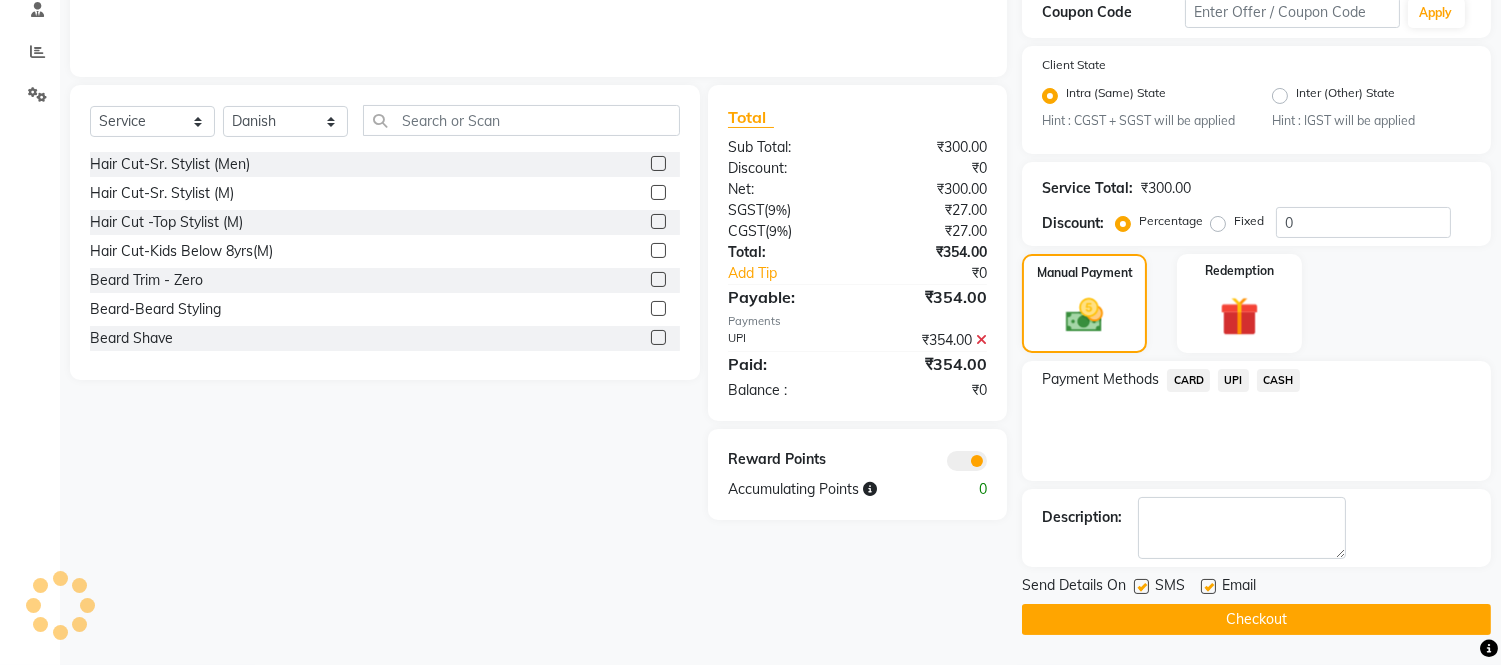 click on "Checkout" 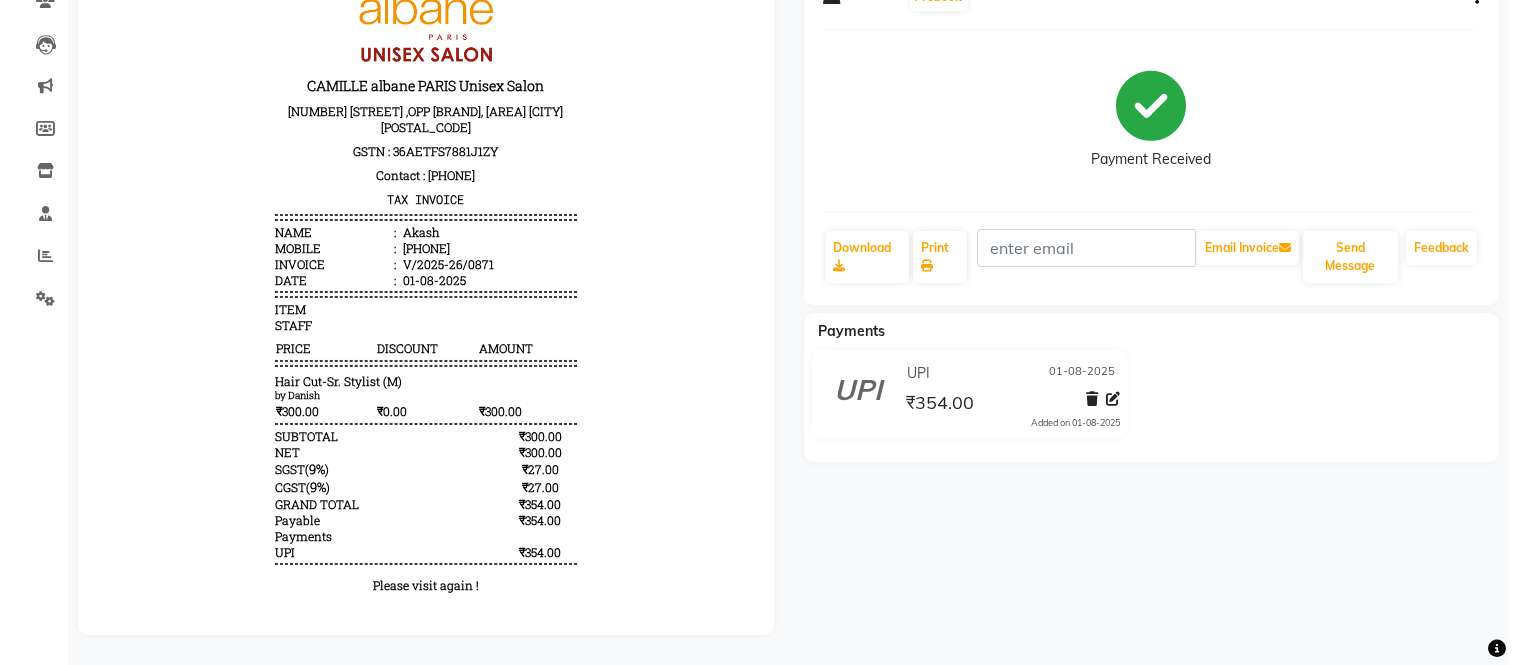scroll, scrollTop: 0, scrollLeft: 0, axis: both 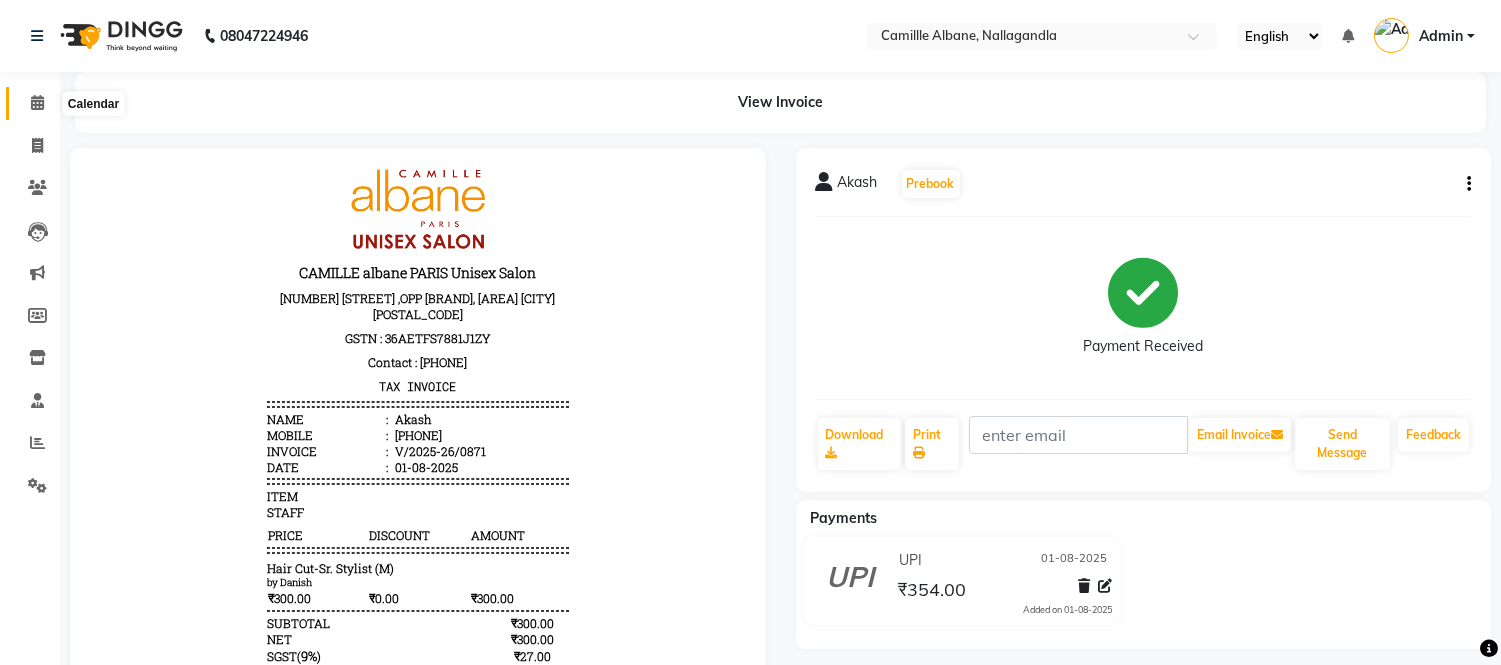 click 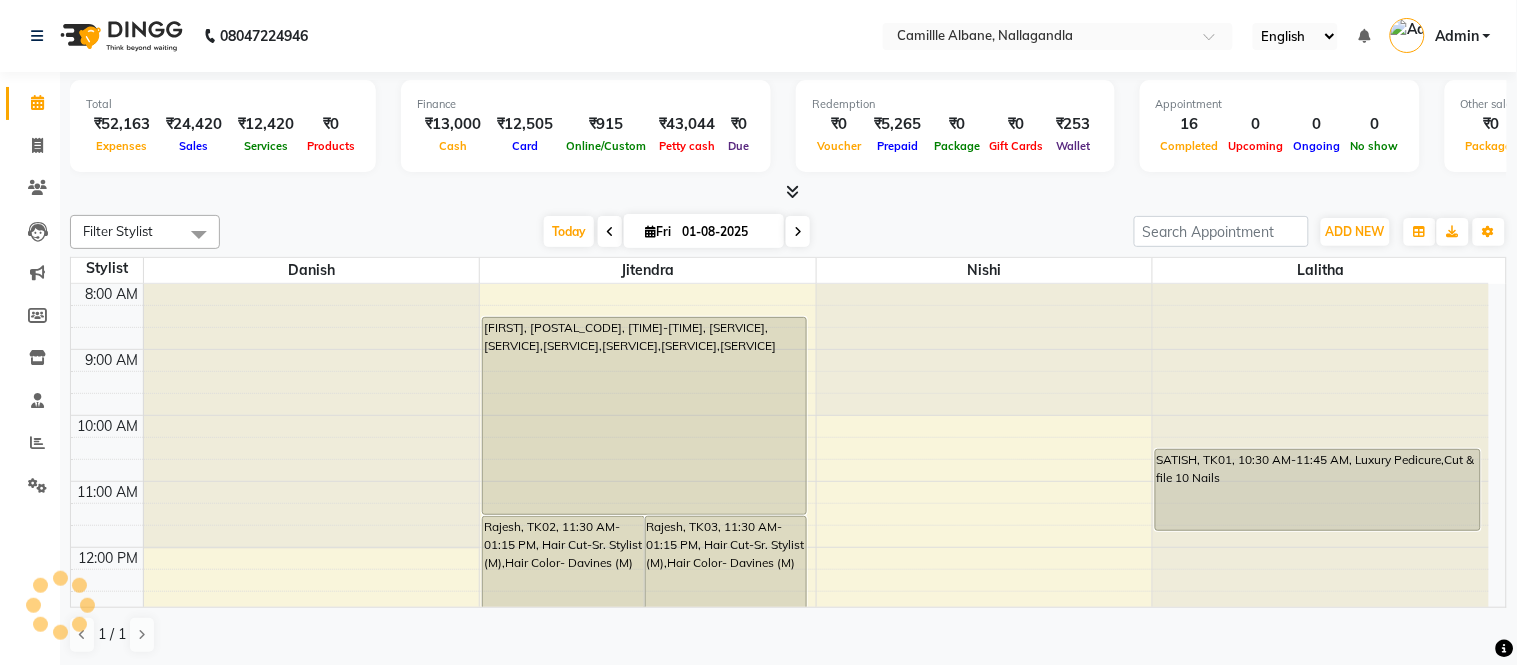 scroll, scrollTop: 0, scrollLeft: 0, axis: both 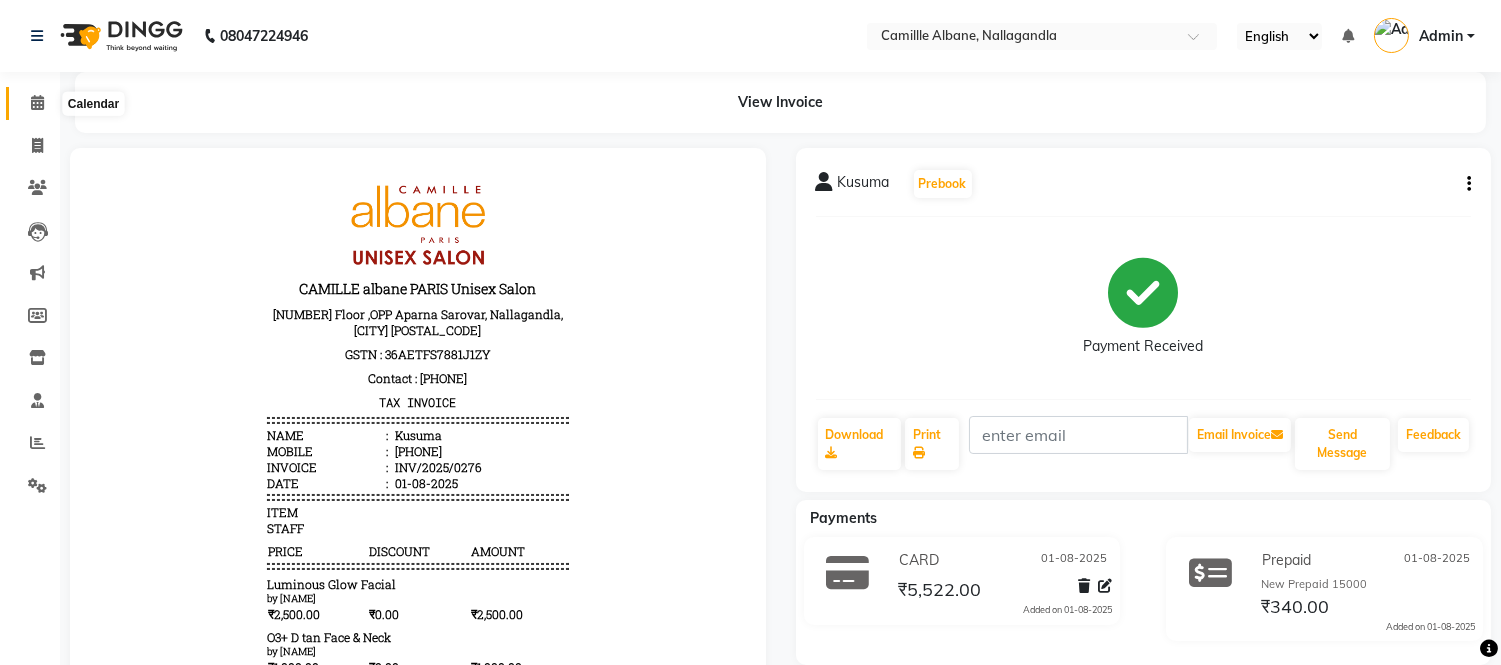 click 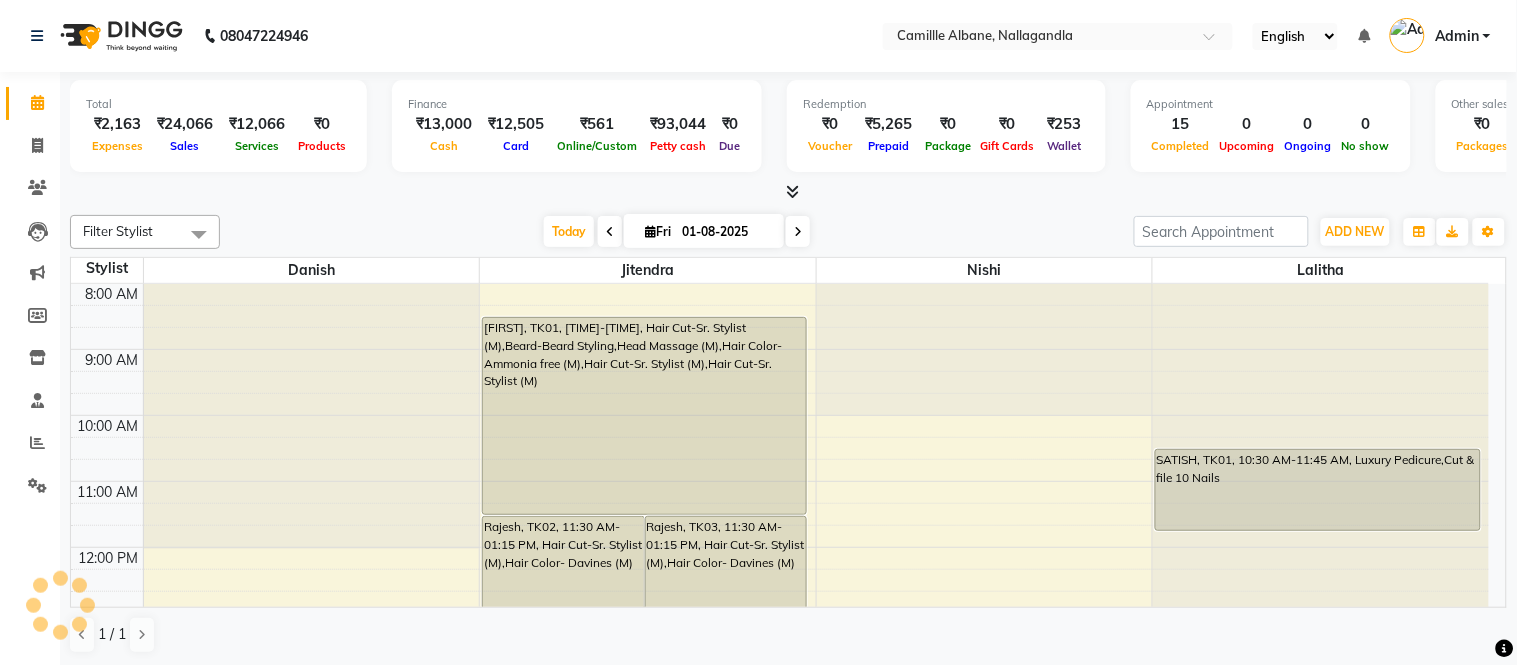 scroll, scrollTop: 0, scrollLeft: 0, axis: both 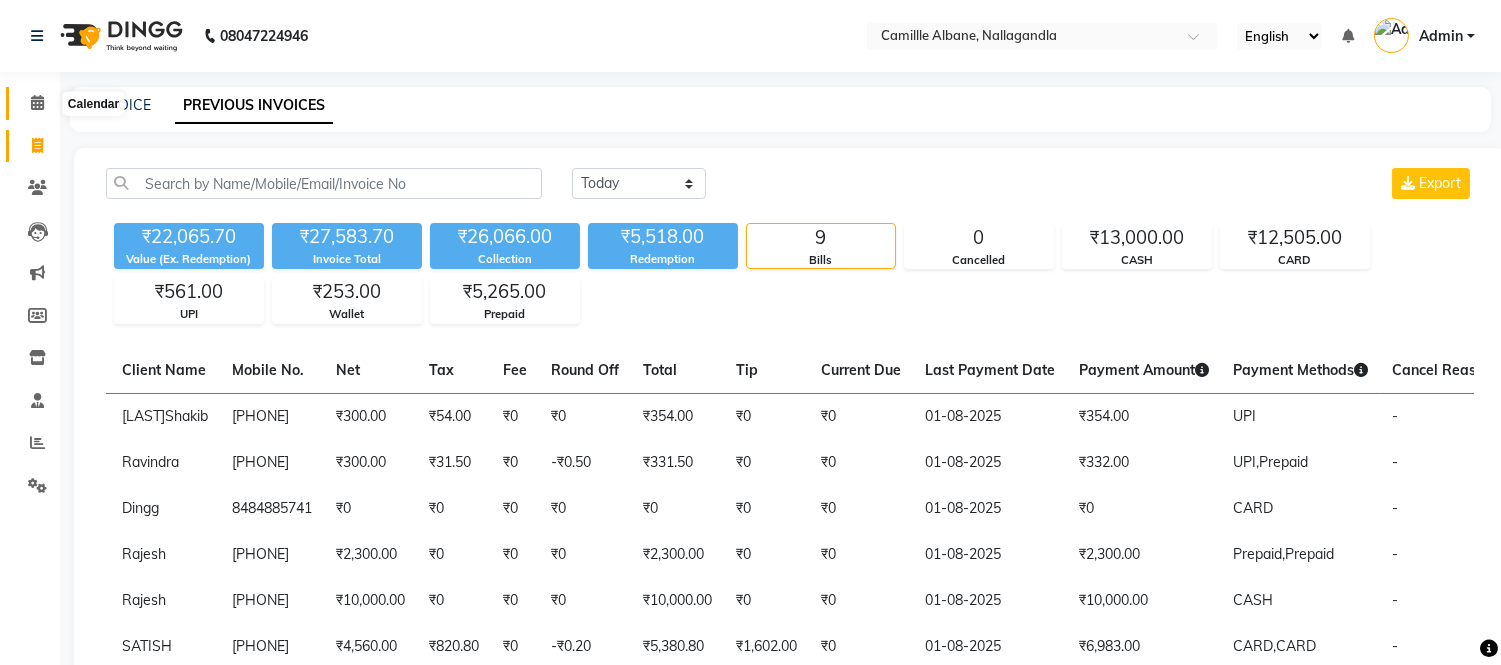 click 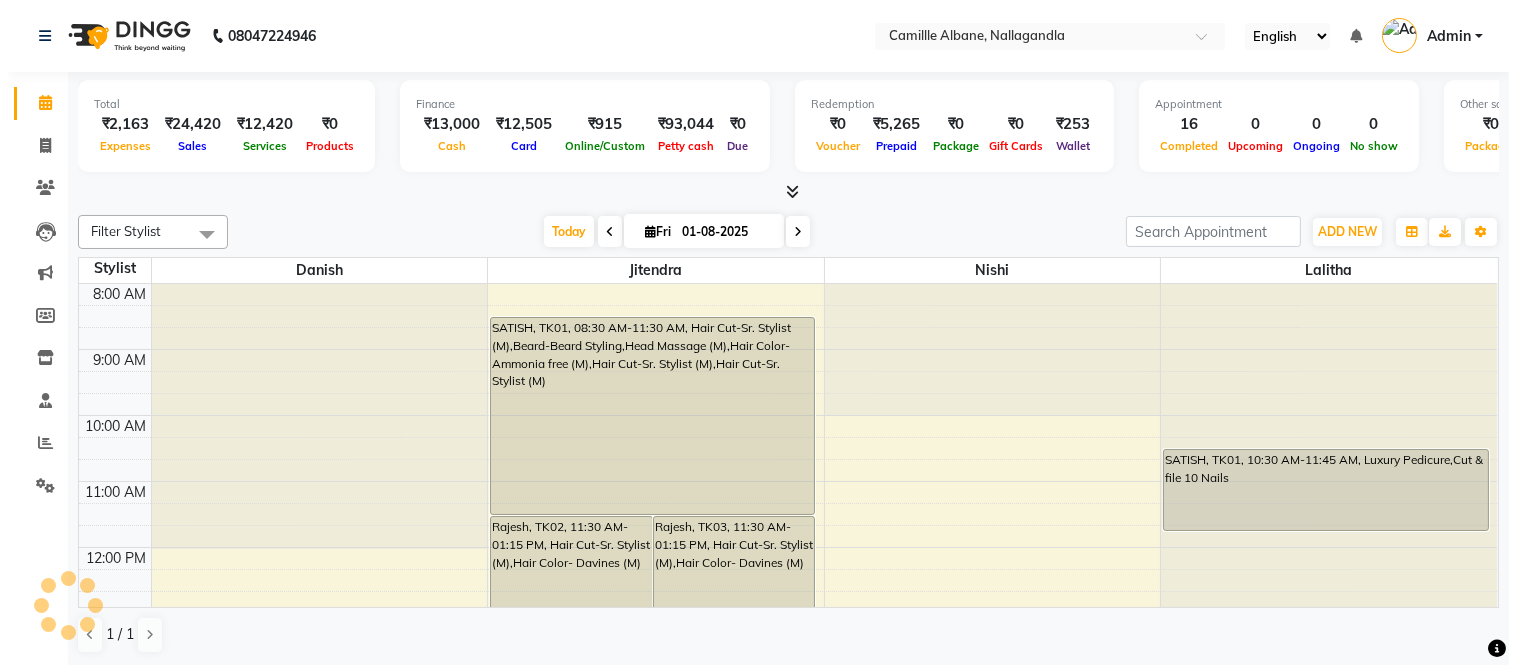 scroll, scrollTop: 0, scrollLeft: 0, axis: both 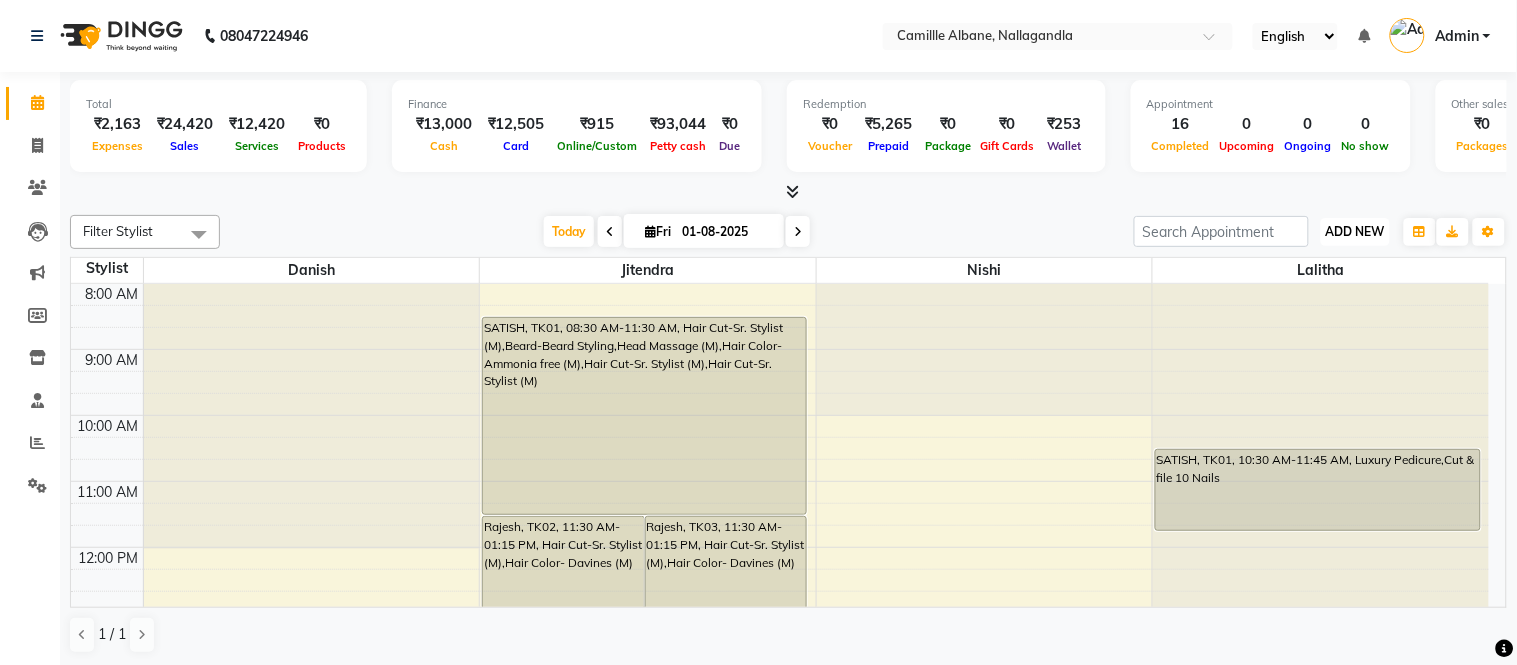 click on "ADD NEW" at bounding box center (1355, 231) 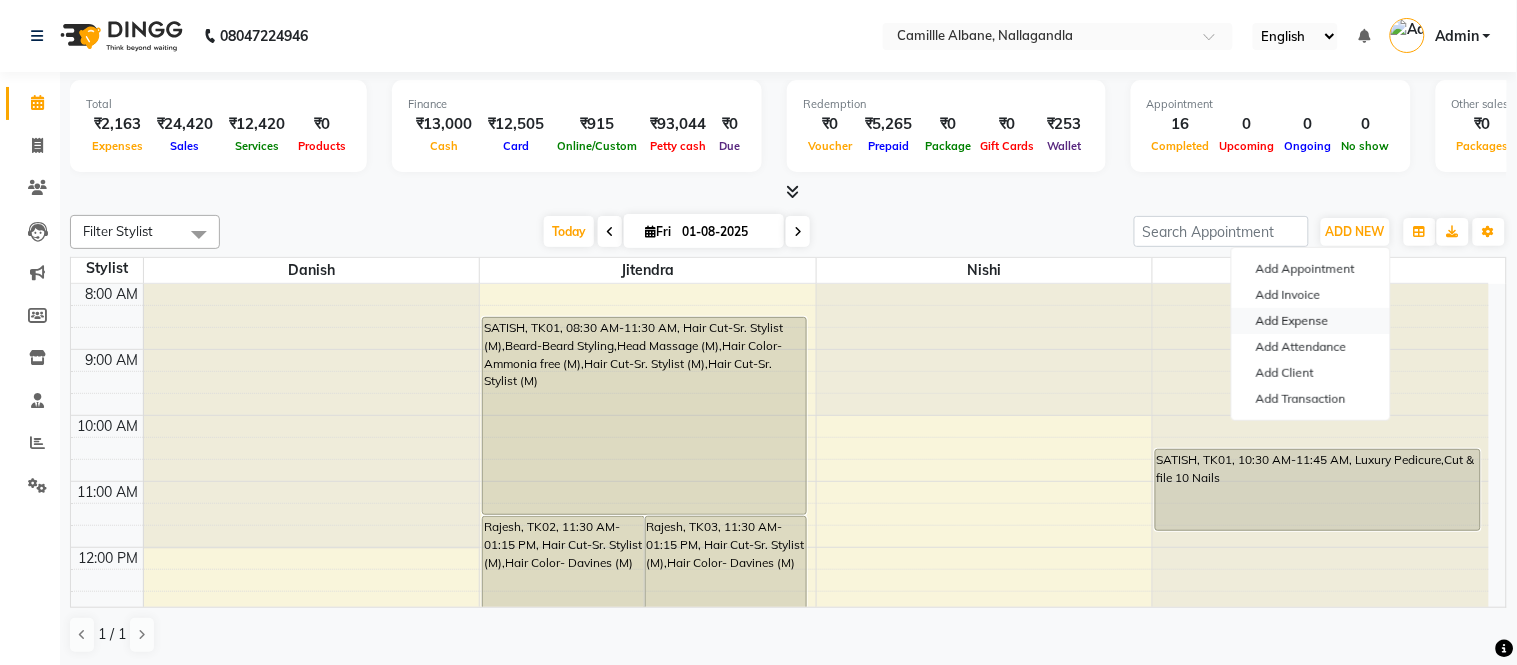 click on "Add Expense" at bounding box center [1311, 321] 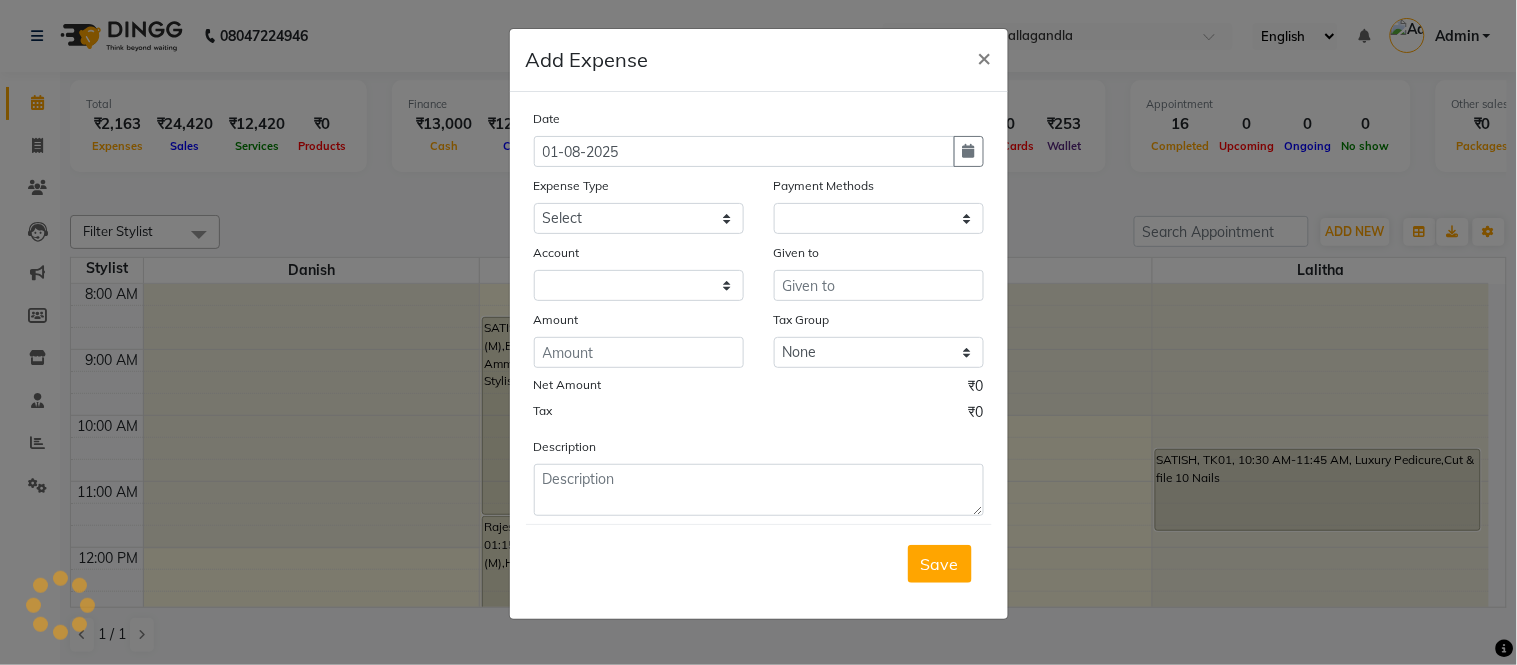 select on "1" 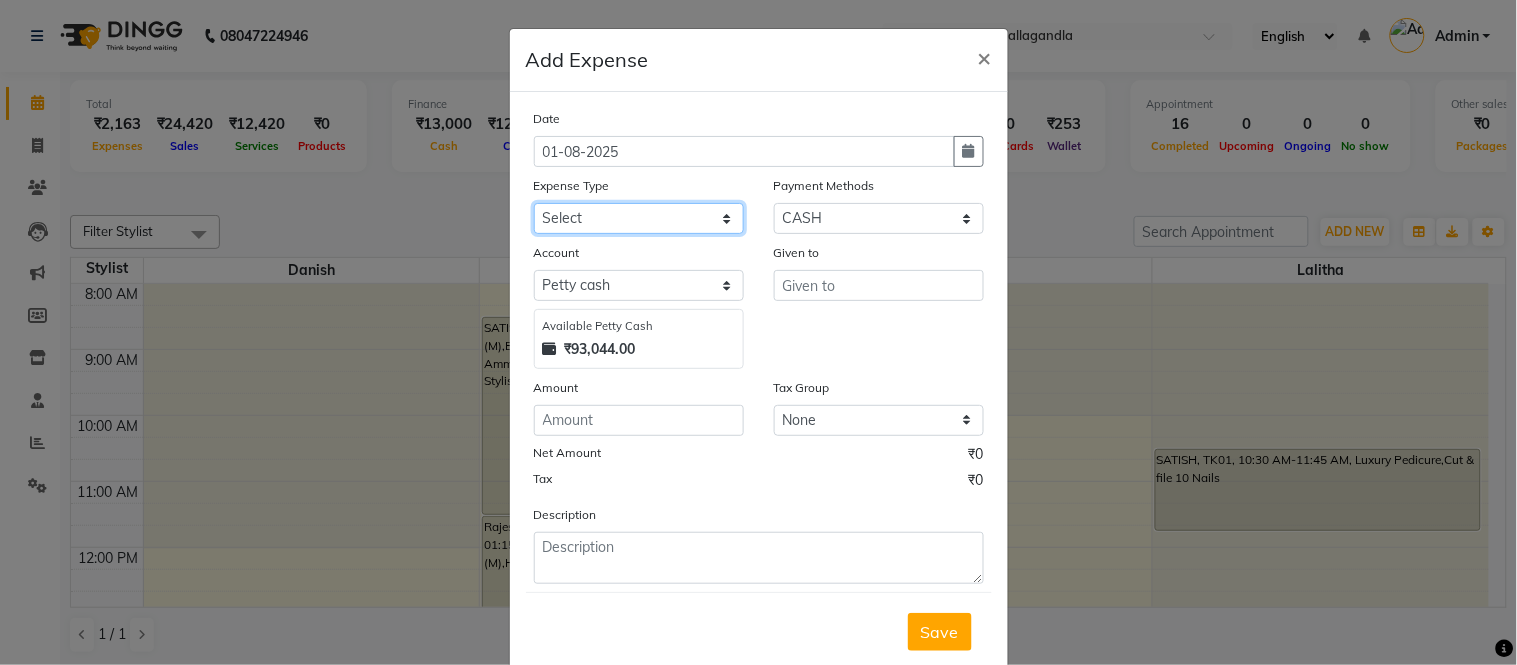 click on "Select Advance Salary Cash Adjustment as per DSR Client Snacks Equipment Fuel House Keeping Incentive Marketing Miscellaneous Monthly Bills OT Package Incentive Pantry Product Rent Review Salary Staff Welfare Suspense amount Tea & Refreshment TIP Utilities" 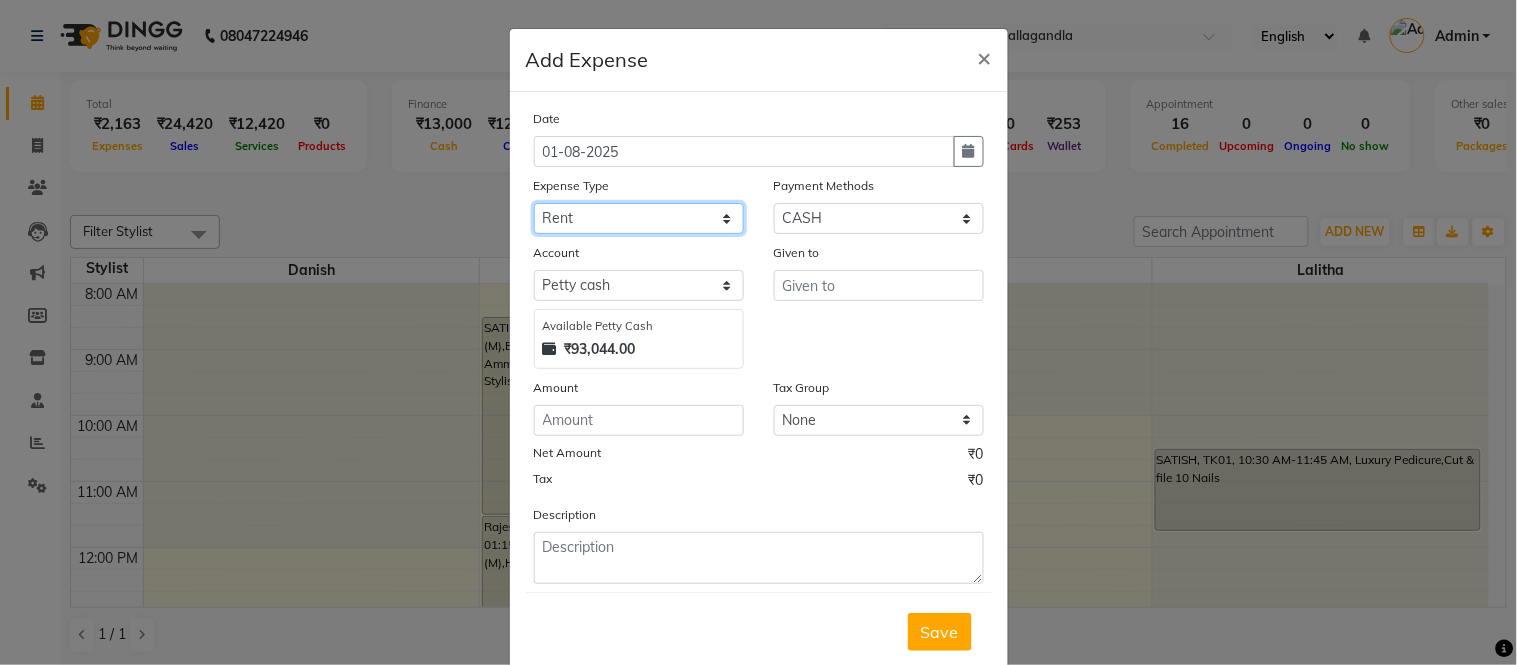 click on "Select Advance Salary Cash Adjustment as per DSR Client Snacks Equipment Fuel House Keeping Incentive Marketing Miscellaneous Monthly Bills OT Package Incentive Pantry Product Rent Review Salary Staff Welfare Suspense amount Tea & Refreshment TIP Utilities" 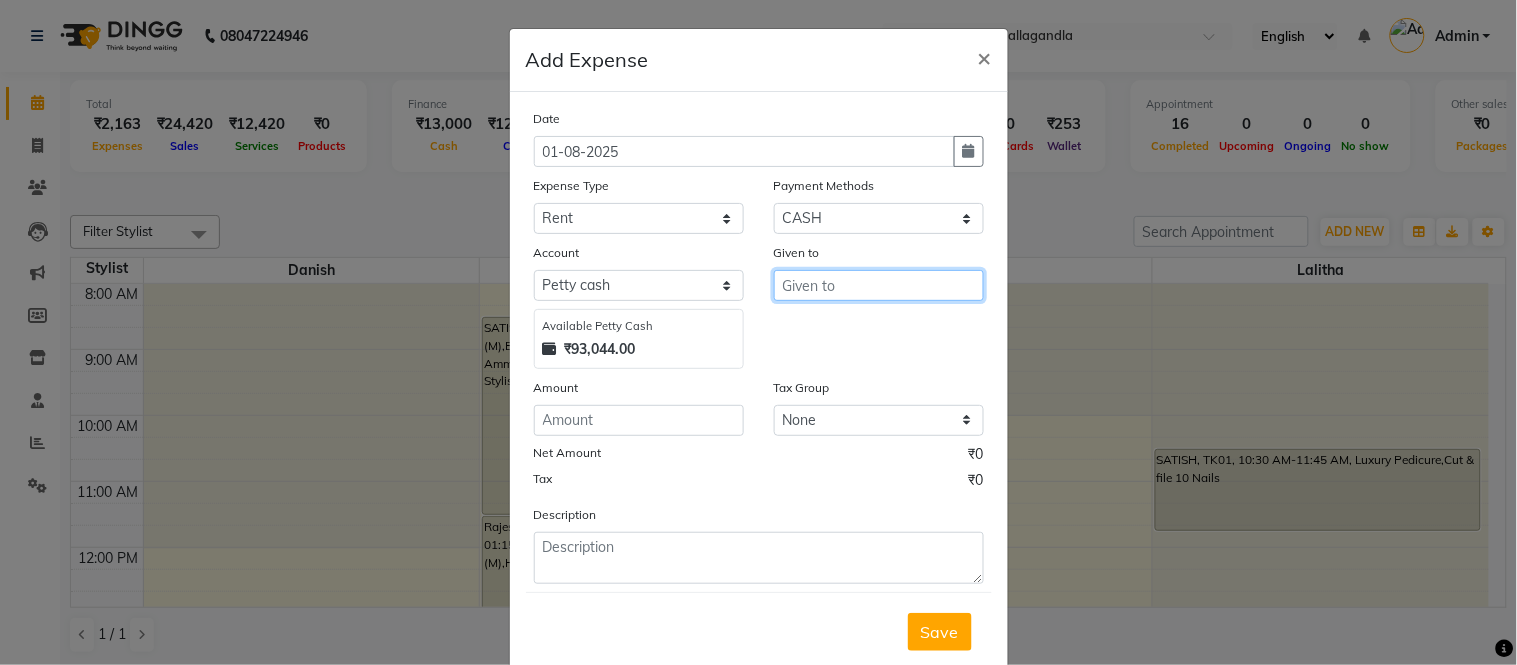 click at bounding box center [879, 285] 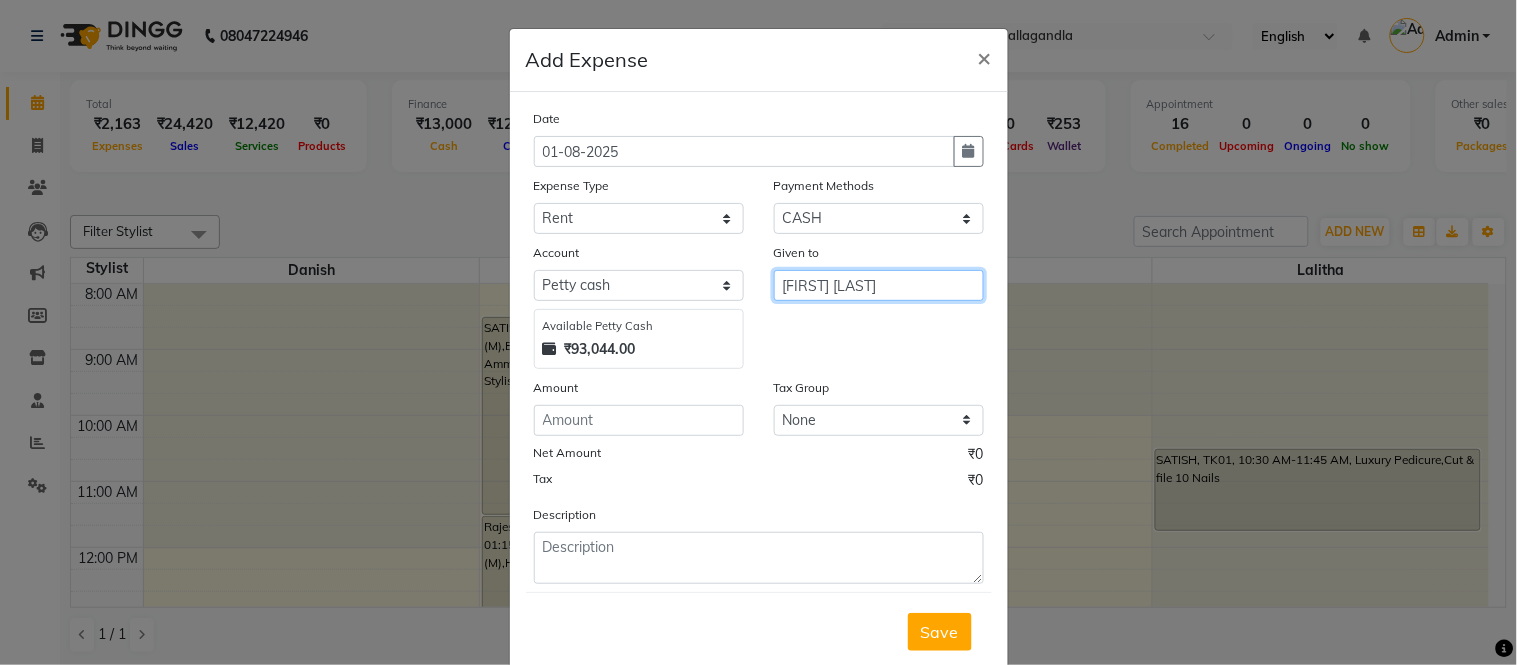 type on "[FIRST] [LAST]" 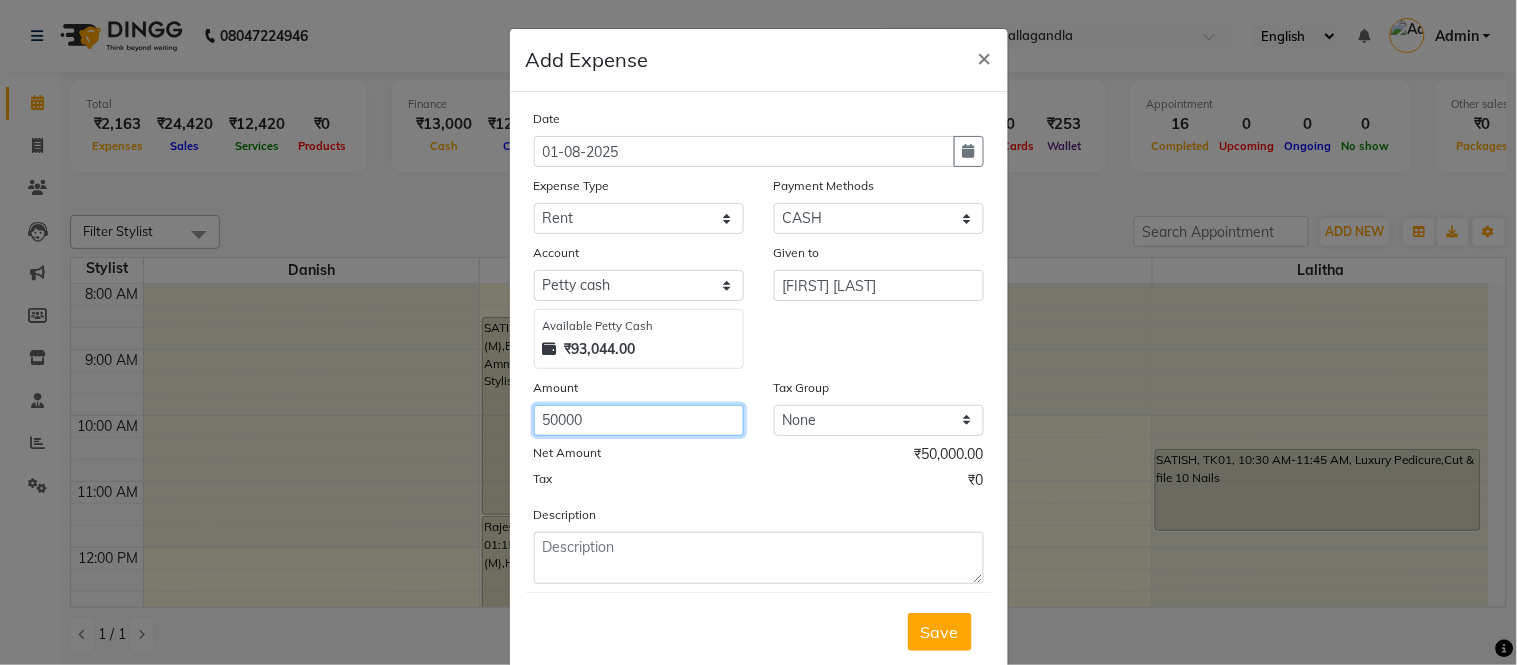 type on "50000" 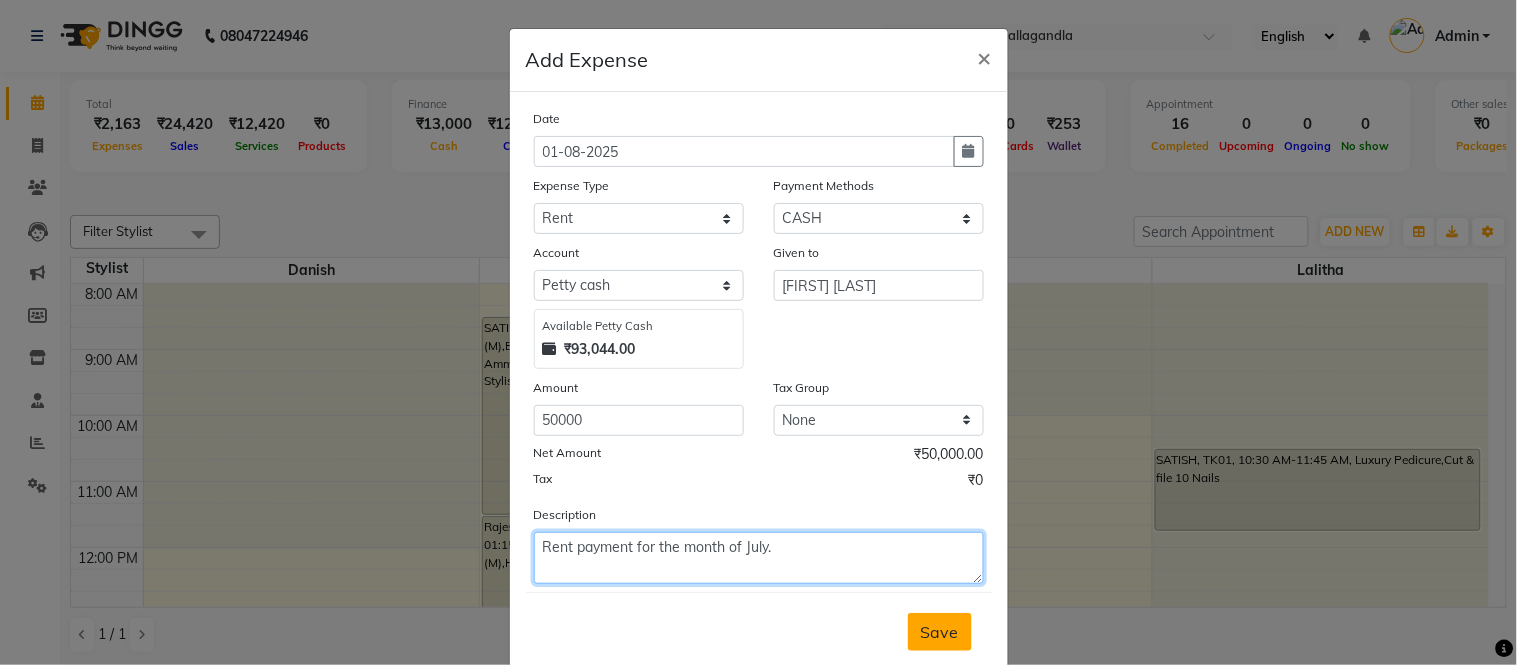 type on "Rent payment for the month of July." 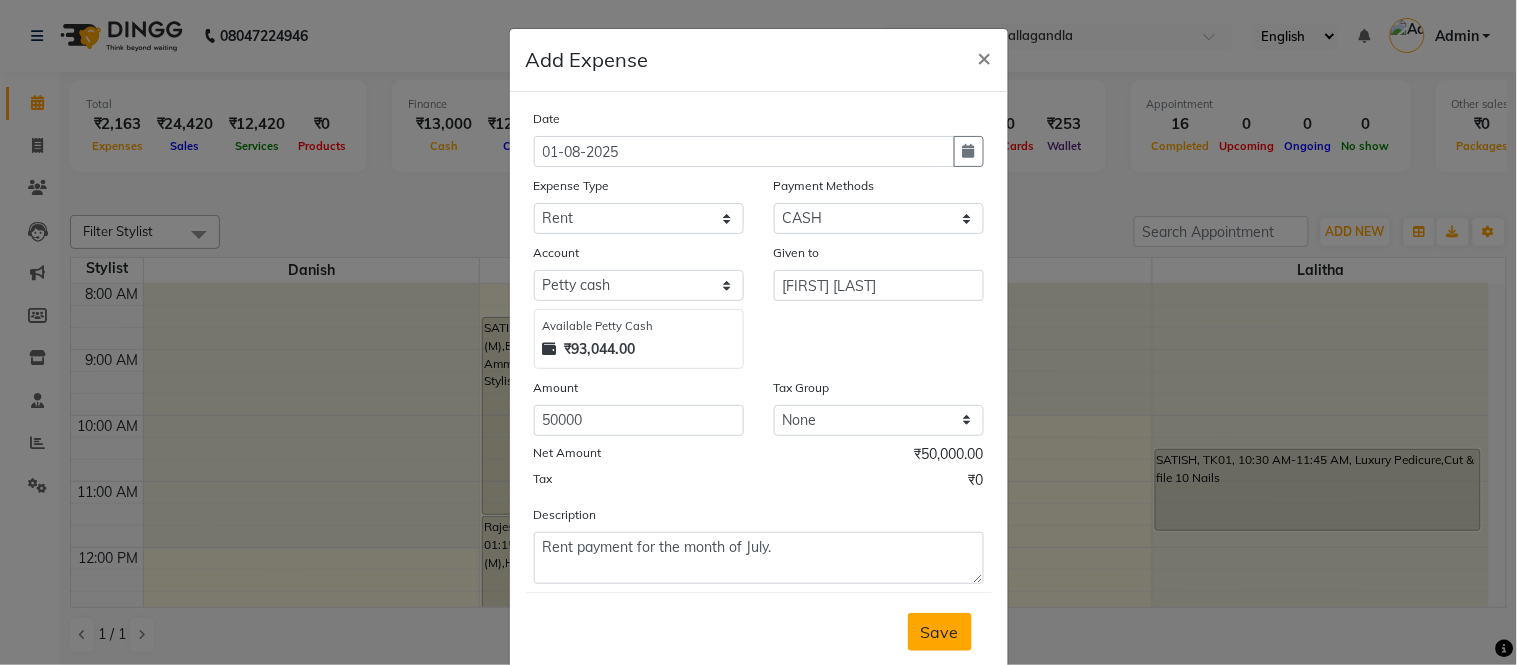 click on "Save" at bounding box center [940, 632] 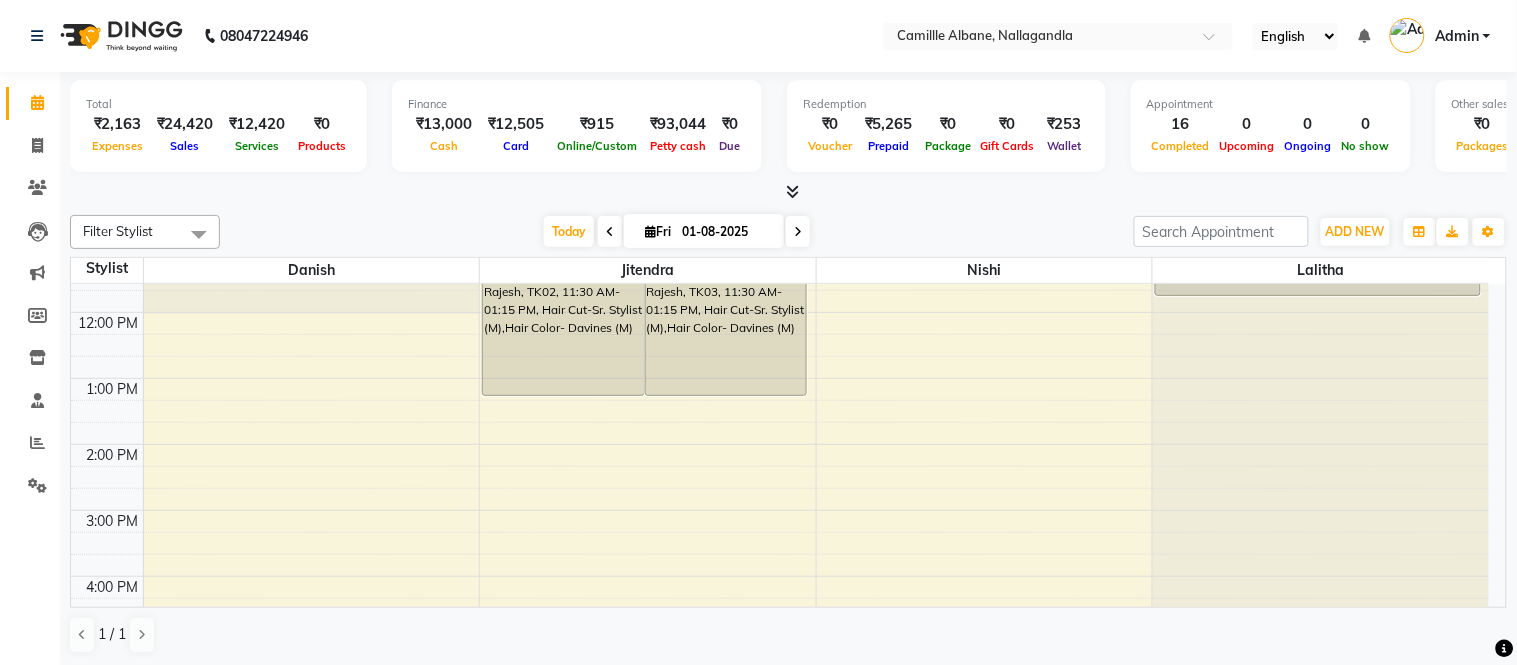 scroll, scrollTop: 604, scrollLeft: 0, axis: vertical 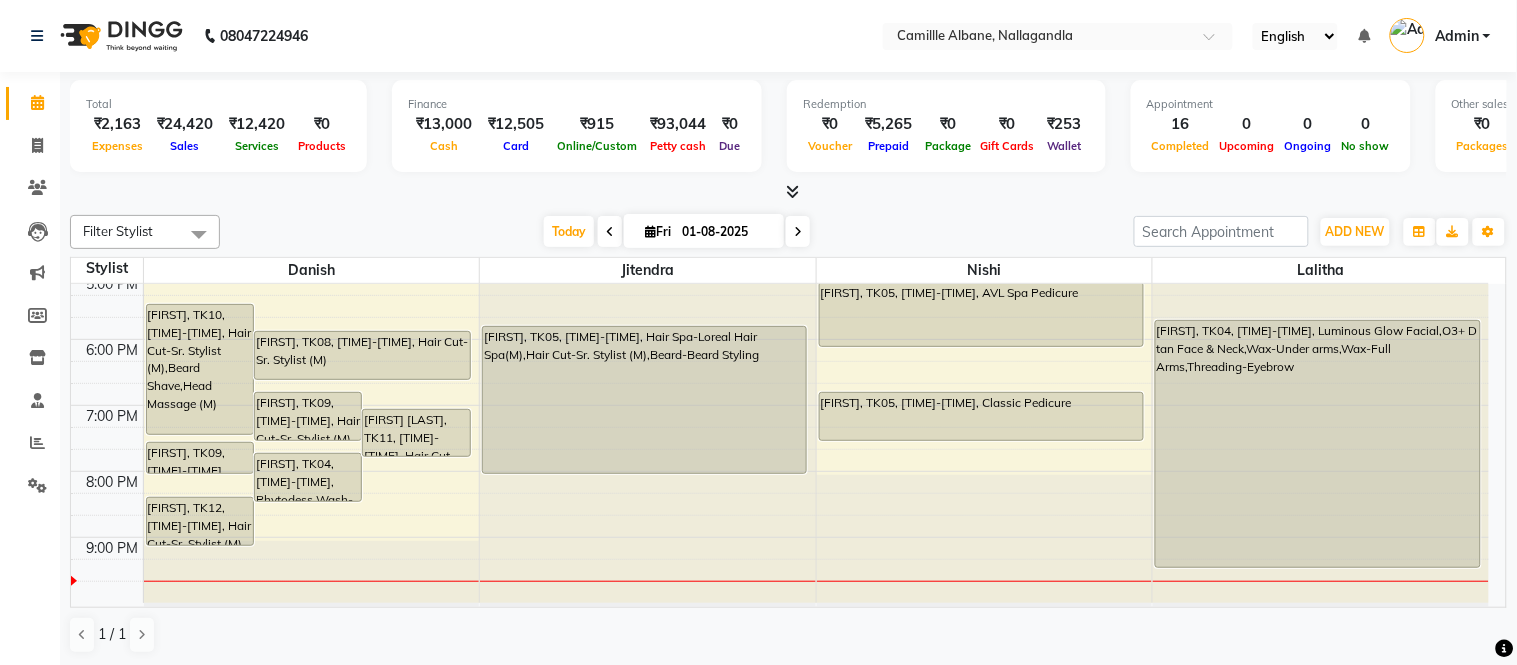 click at bounding box center (798, 232) 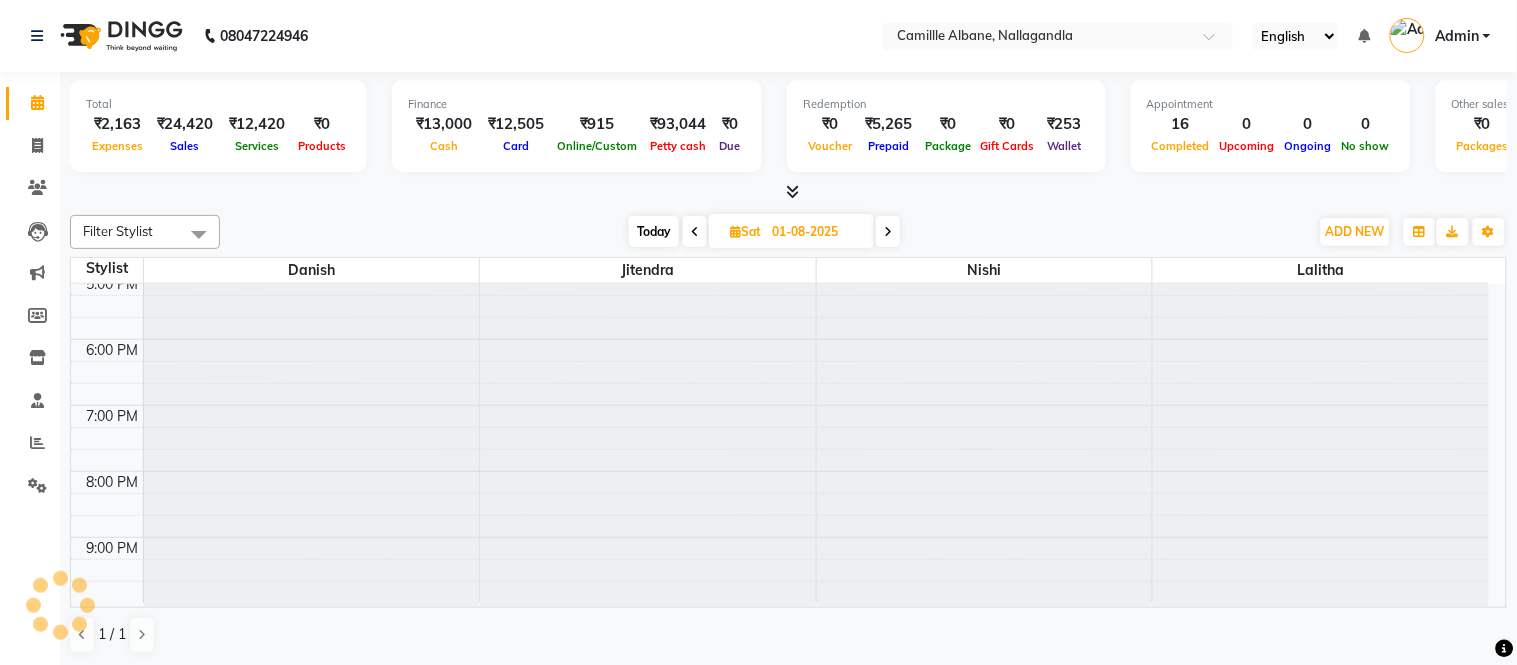 type on "02-08-2025" 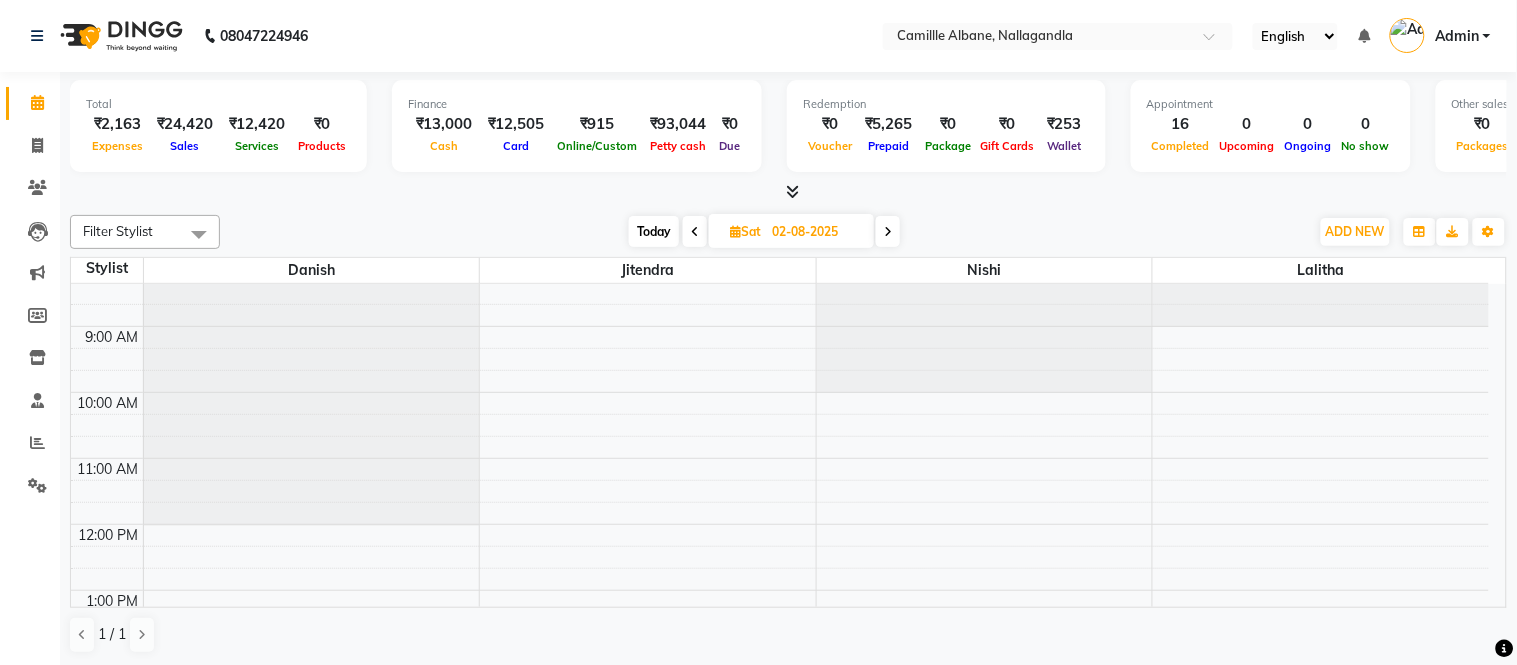 scroll, scrollTop: 0, scrollLeft: 0, axis: both 